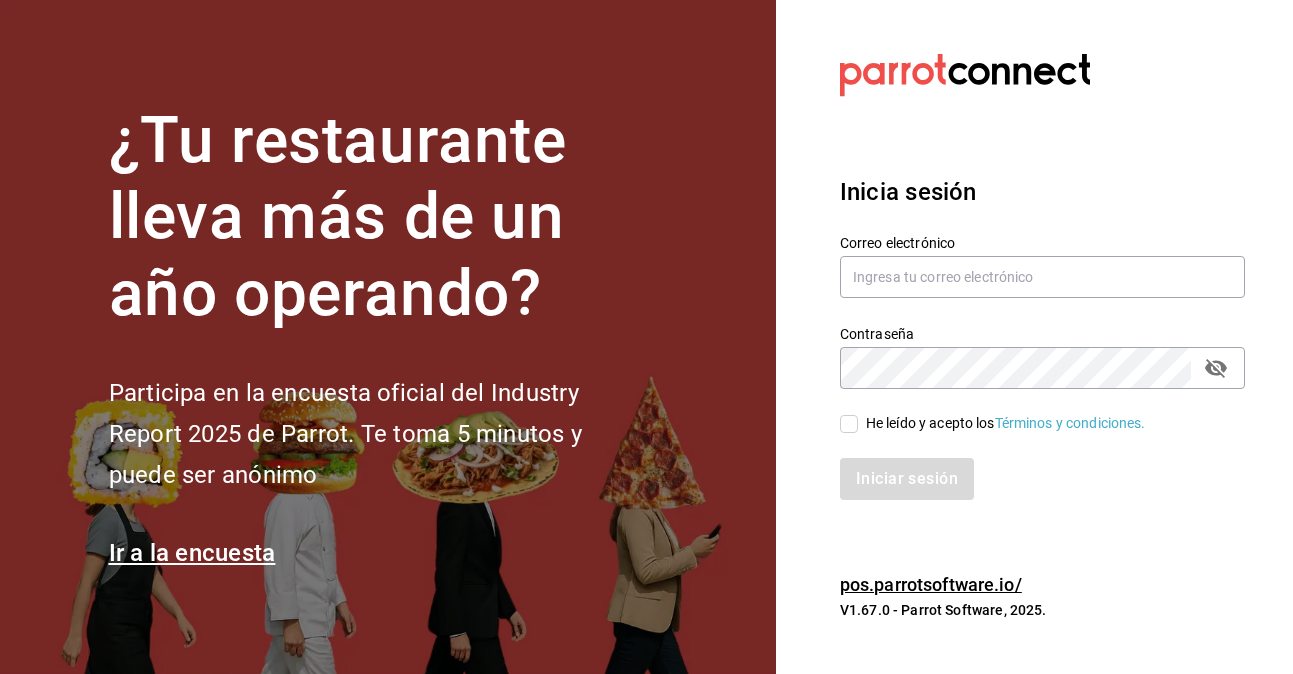 scroll, scrollTop: 0, scrollLeft: 0, axis: both 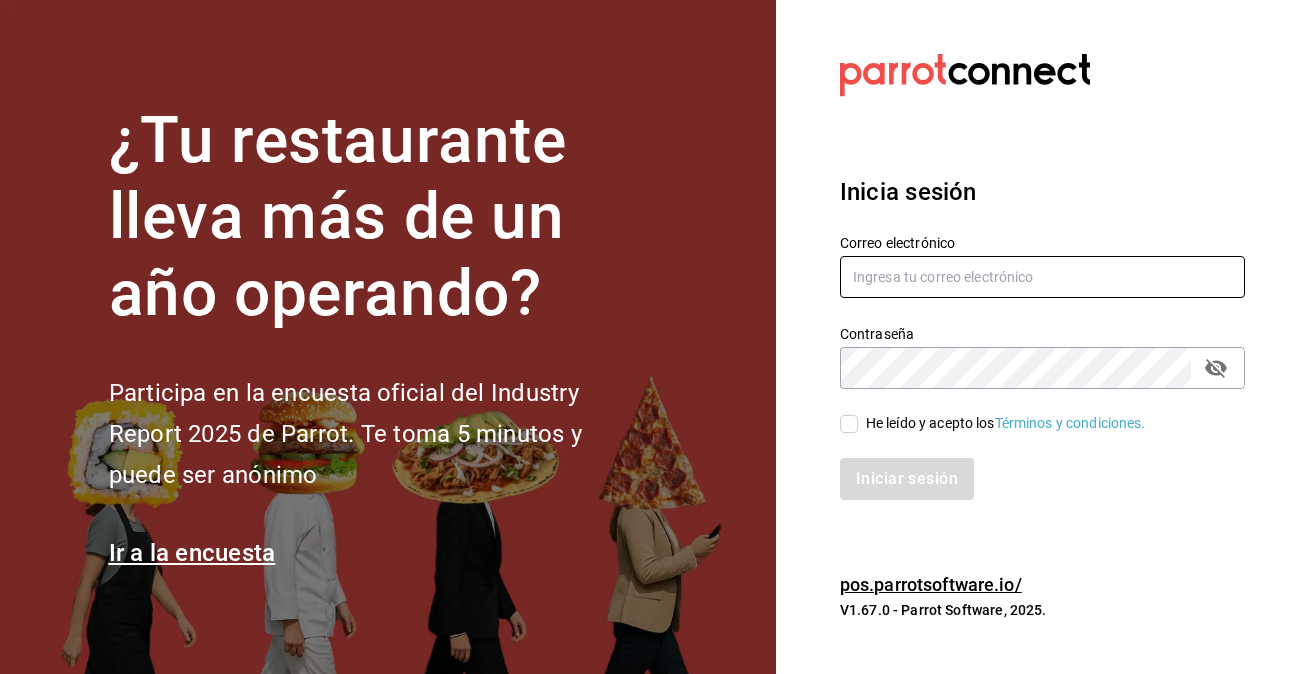 click at bounding box center [1042, 277] 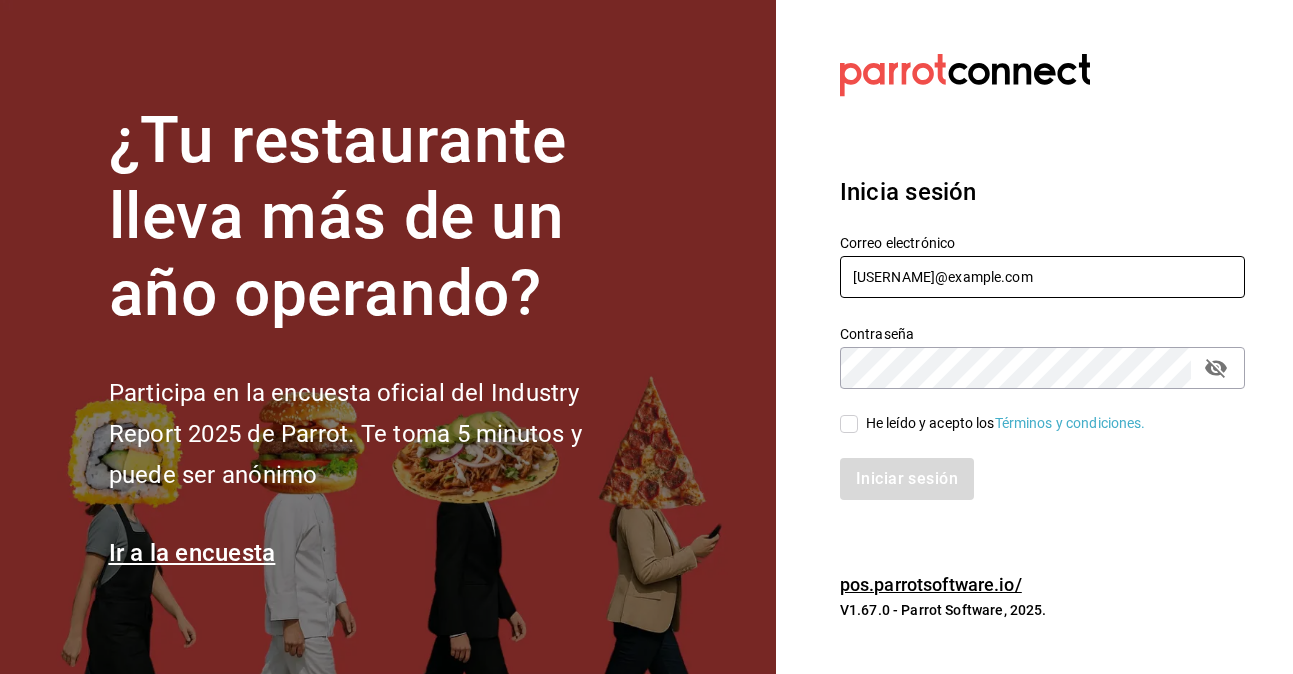 type on "[USERNAME]@example.com" 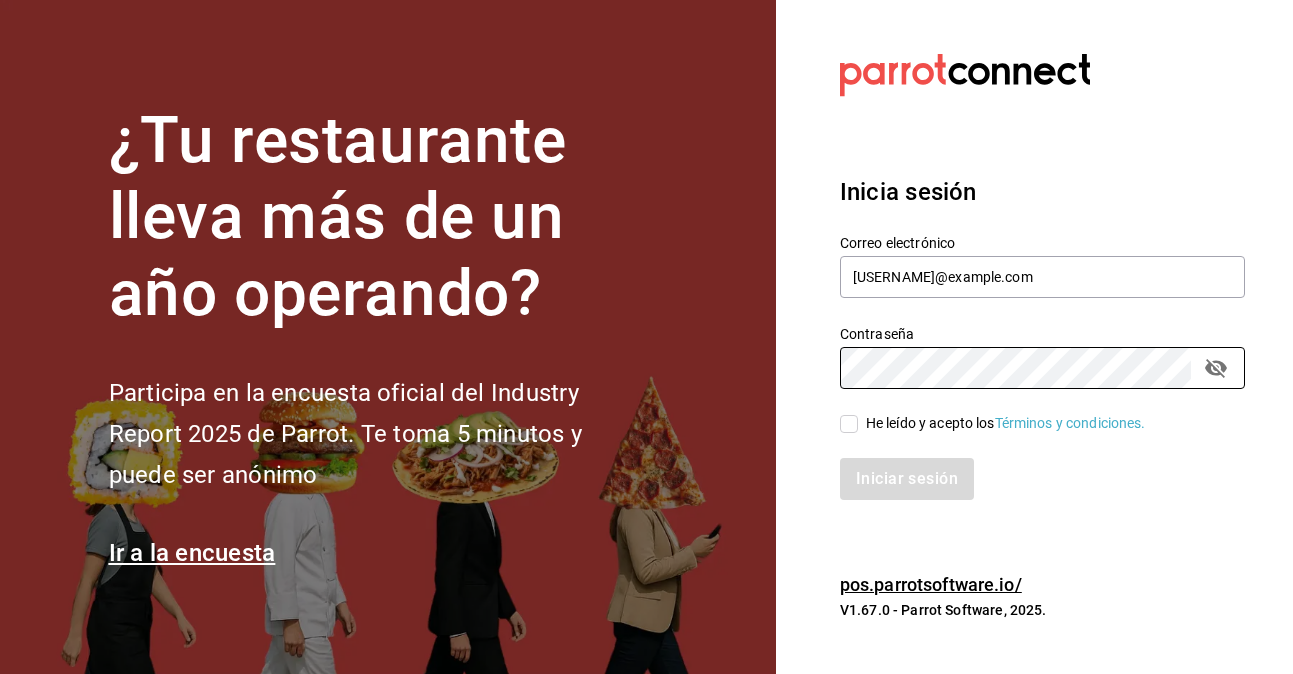 click on "He leído y acepto los  Términos y condiciones." at bounding box center (849, 424) 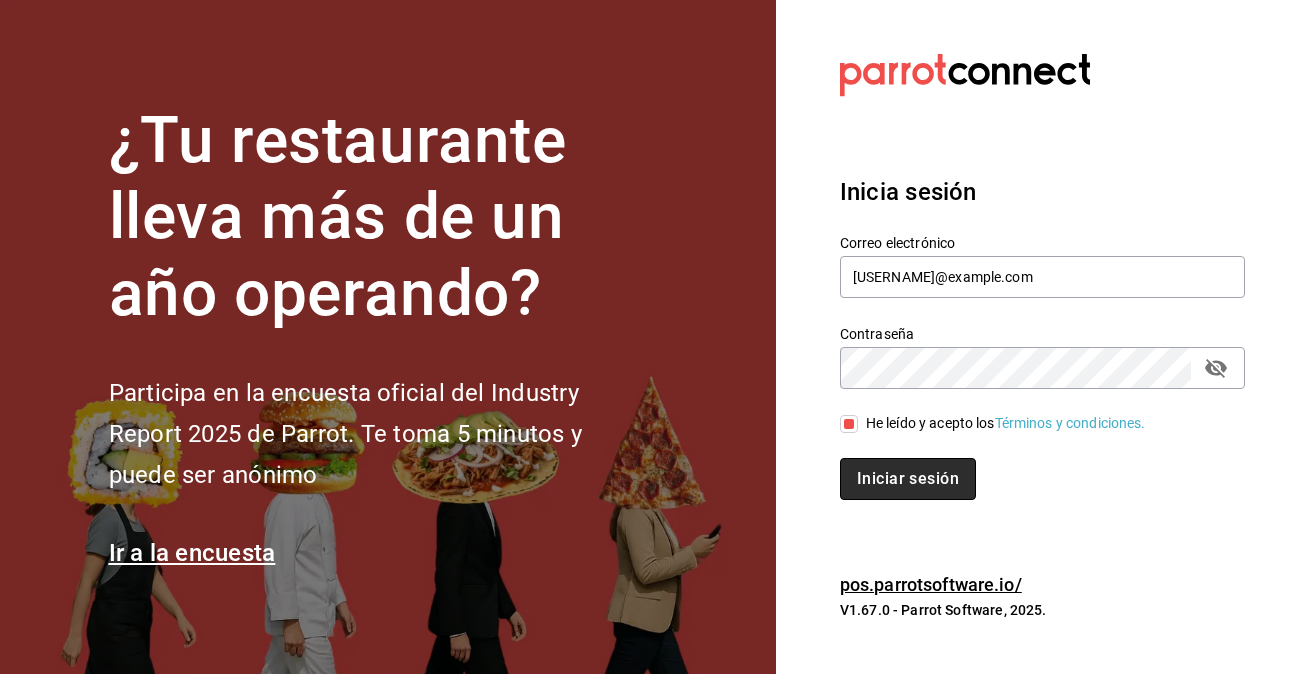 click on "Iniciar sesión" at bounding box center [908, 479] 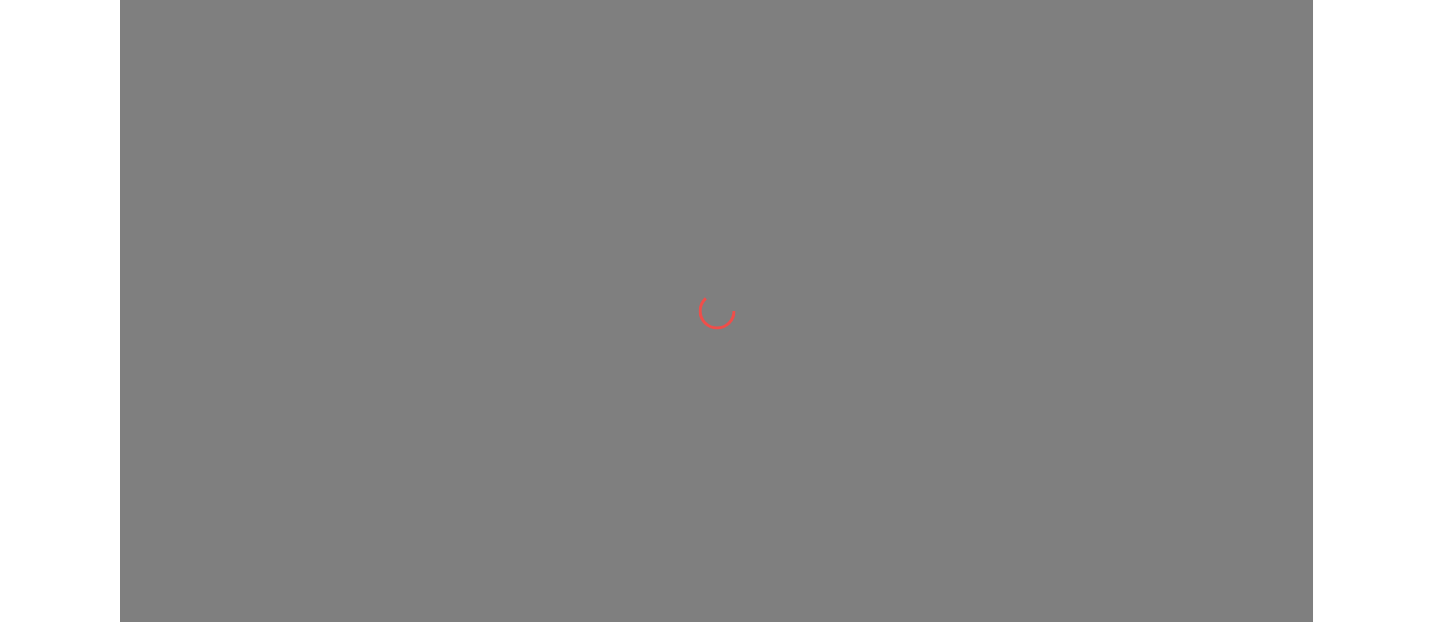 scroll, scrollTop: 0, scrollLeft: 0, axis: both 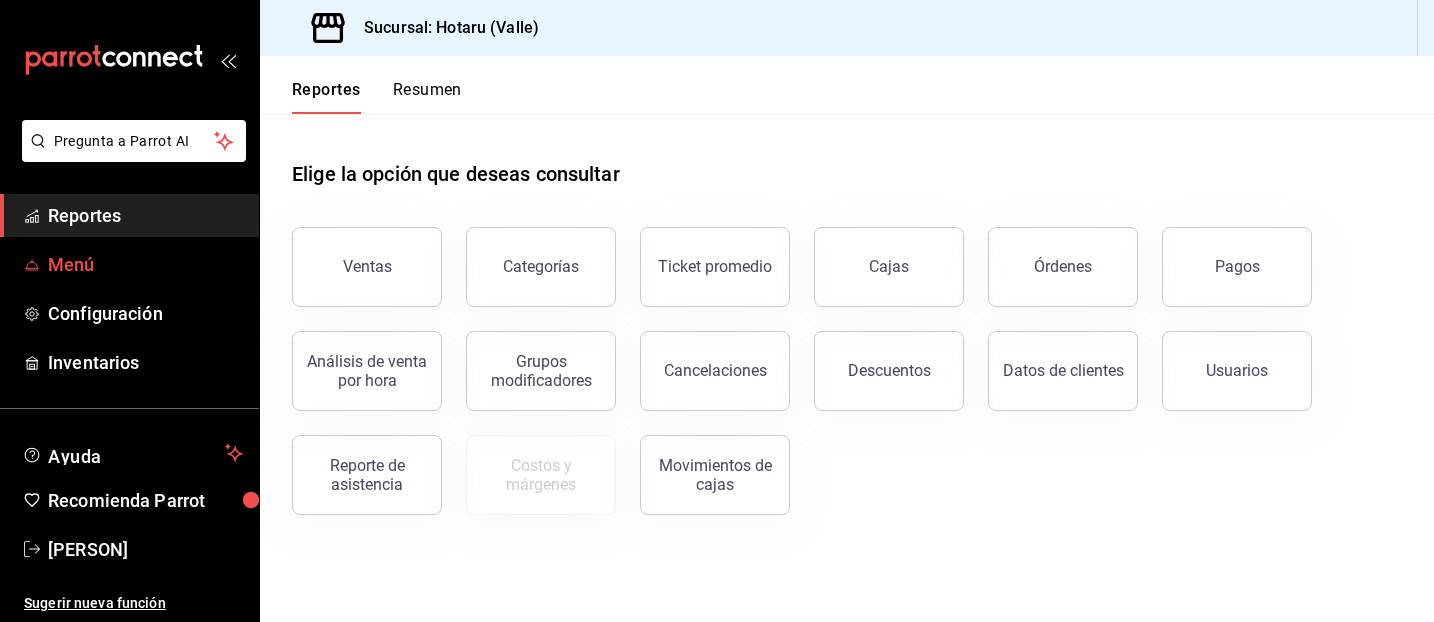 click on "Menú" at bounding box center (145, 264) 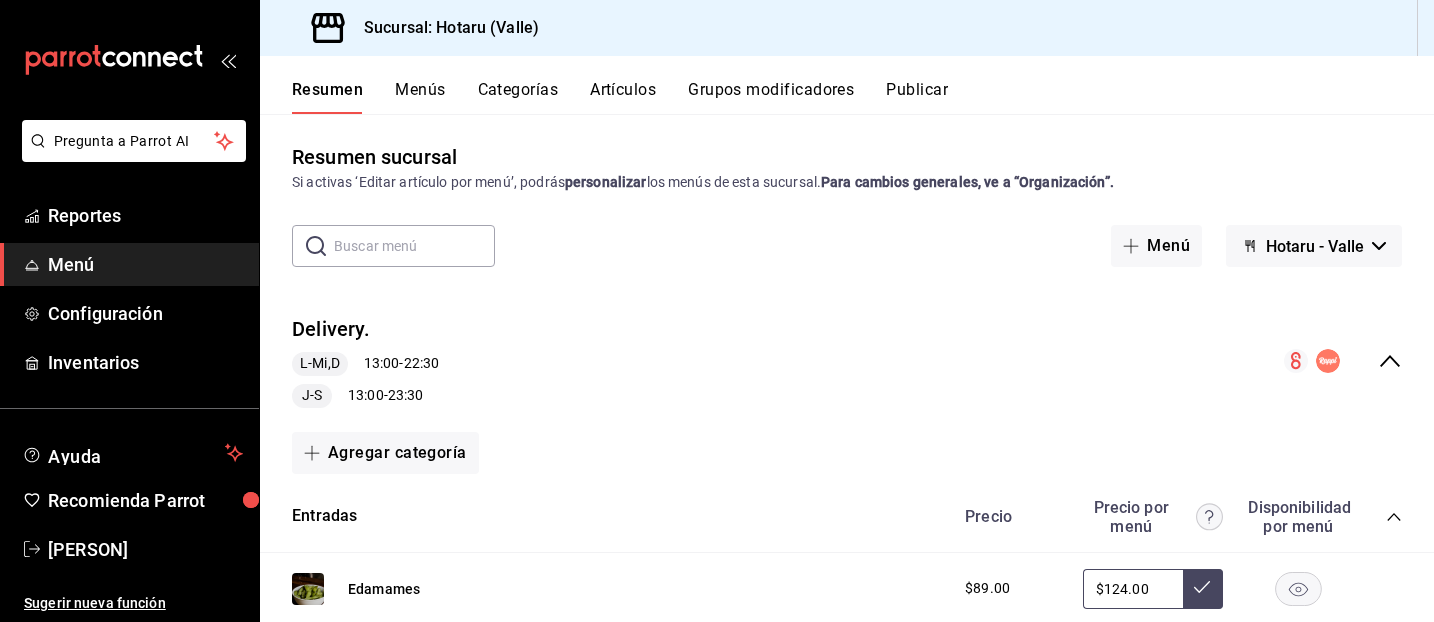 scroll, scrollTop: 0, scrollLeft: 0, axis: both 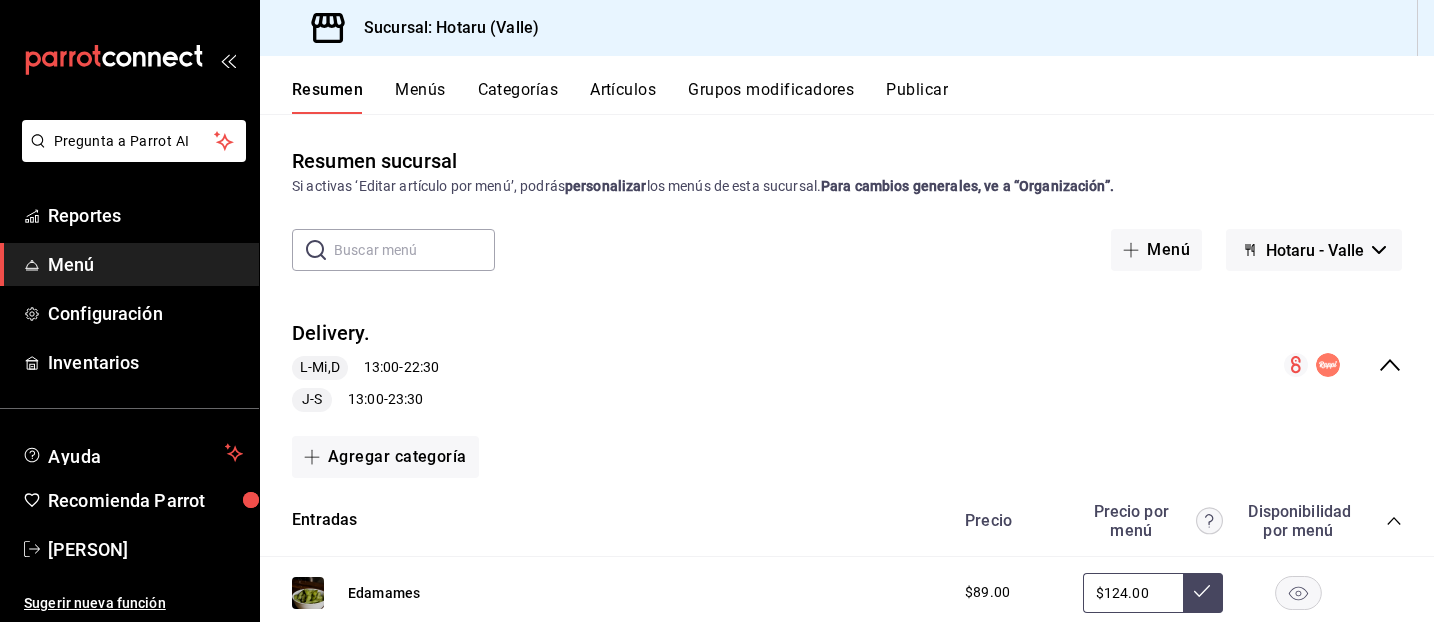 click 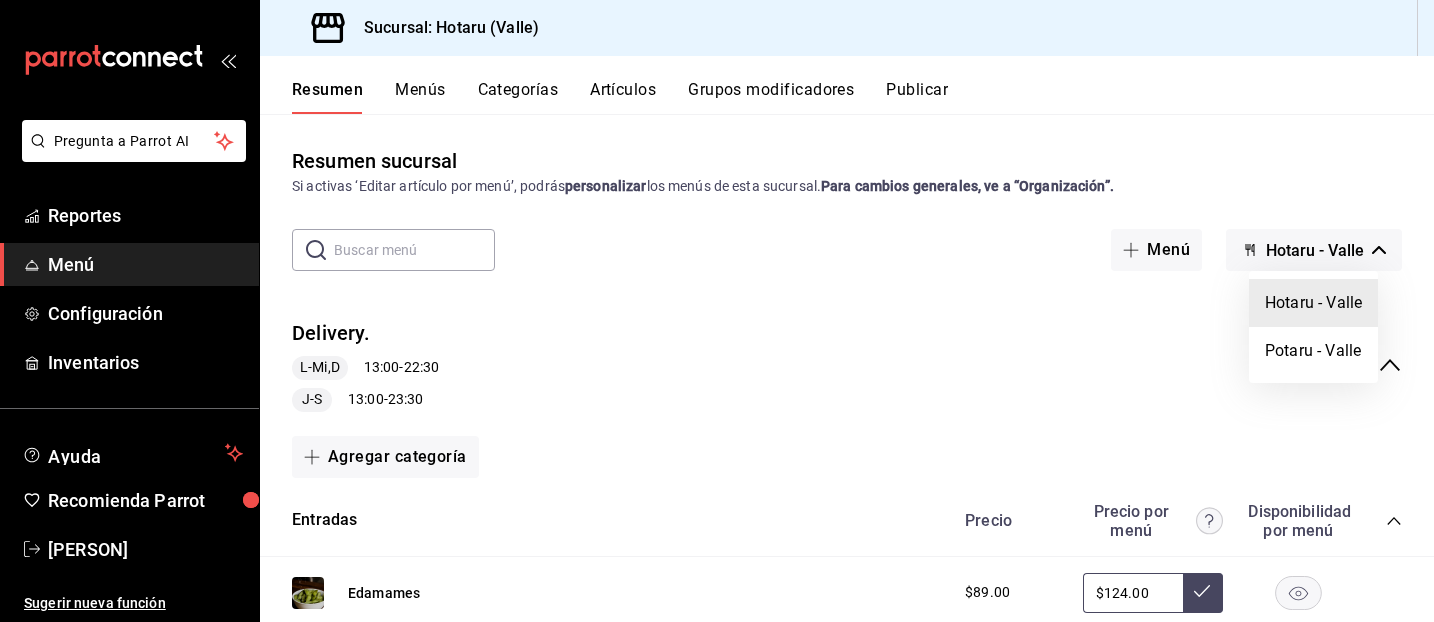 click at bounding box center [717, 311] 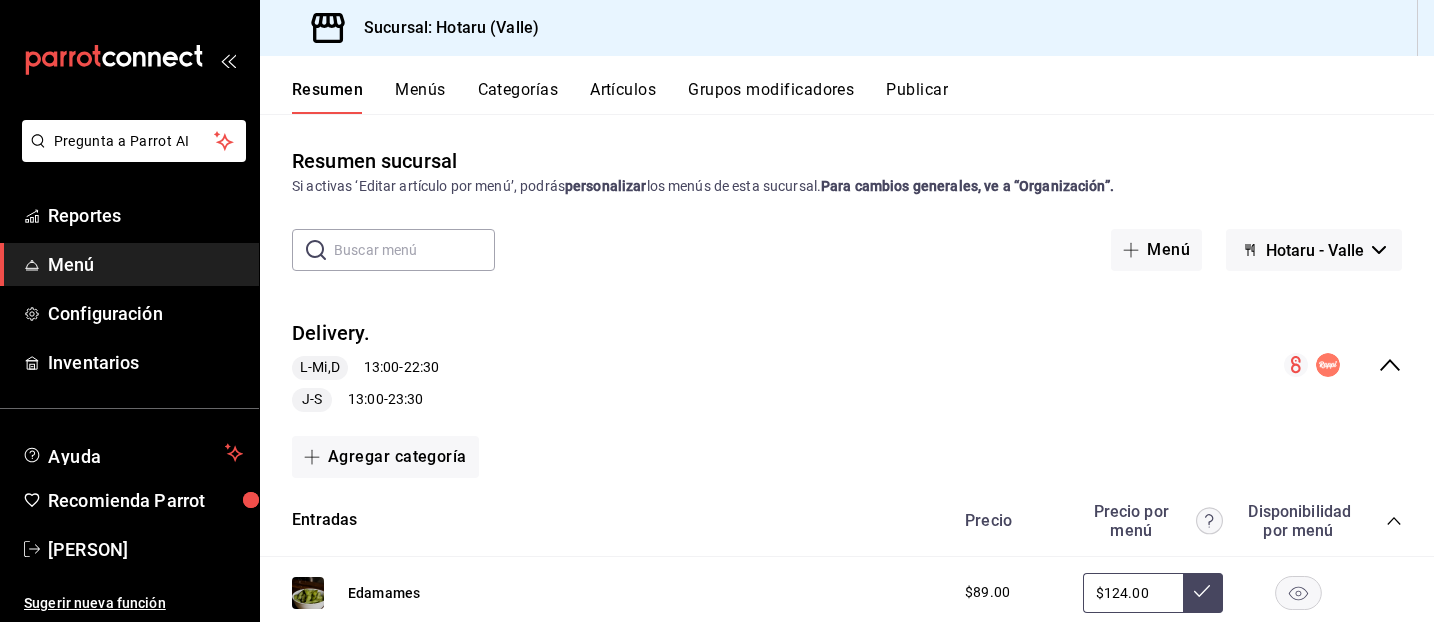 click on "Hotaru - Valle" at bounding box center [1315, 250] 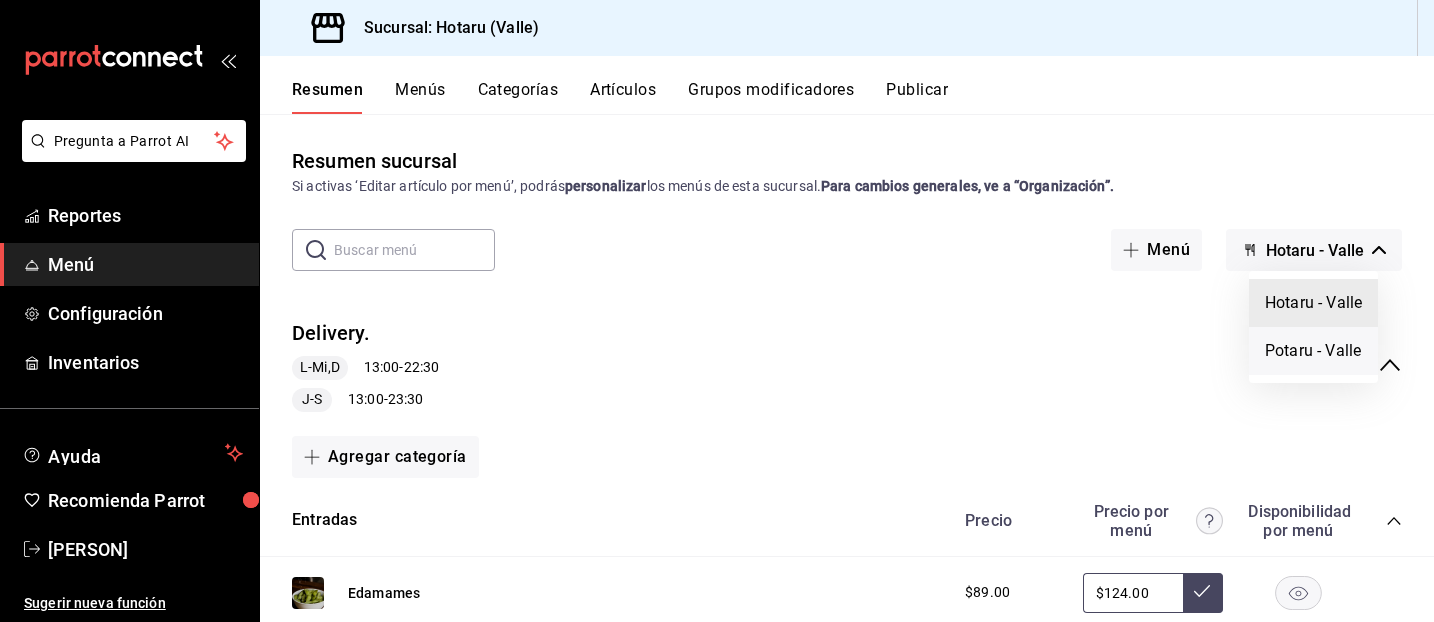 click on "Potaru - Valle" at bounding box center (1313, 351) 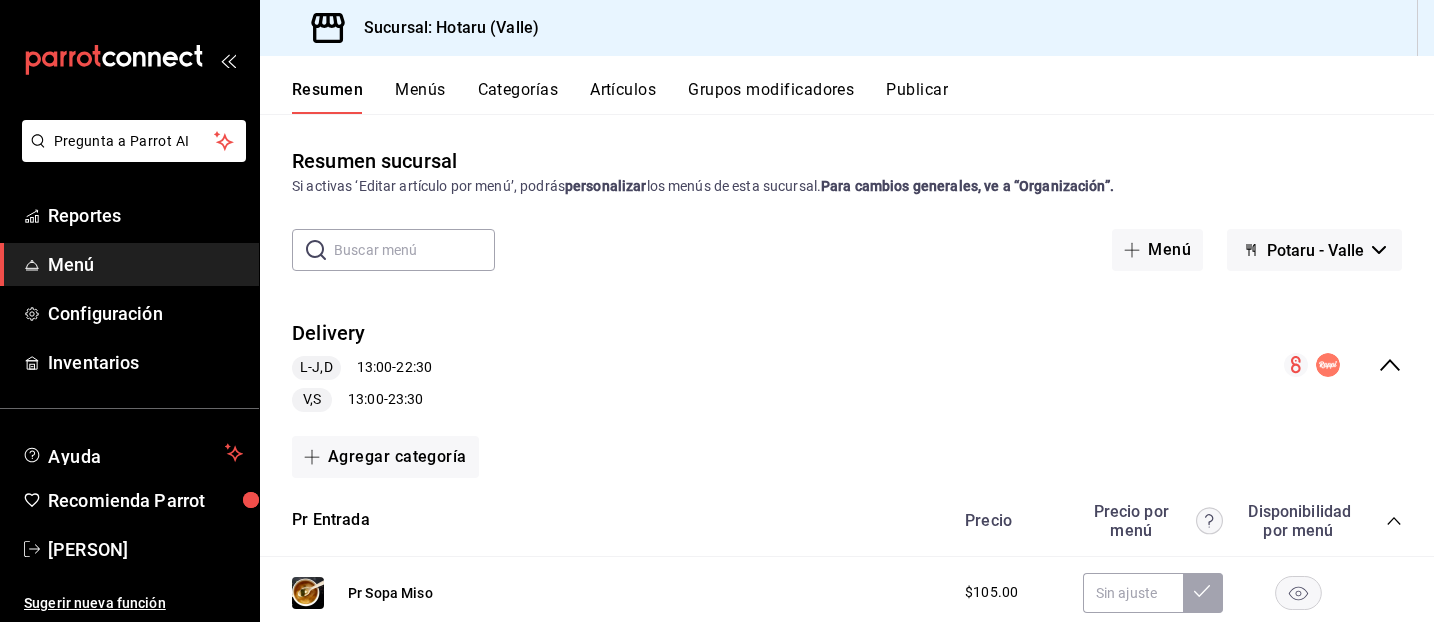 click on "Potaru - Valle" at bounding box center [1314, 250] 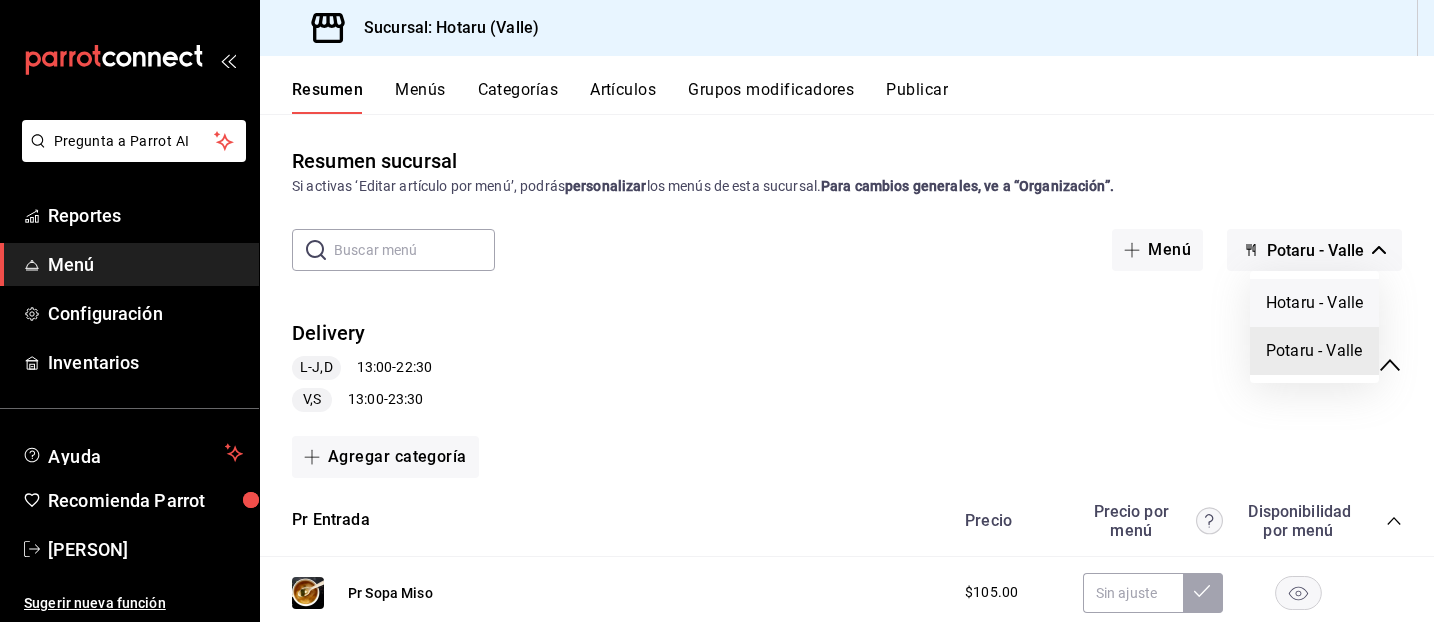 click on "Hotaru - Valle" at bounding box center [1314, 303] 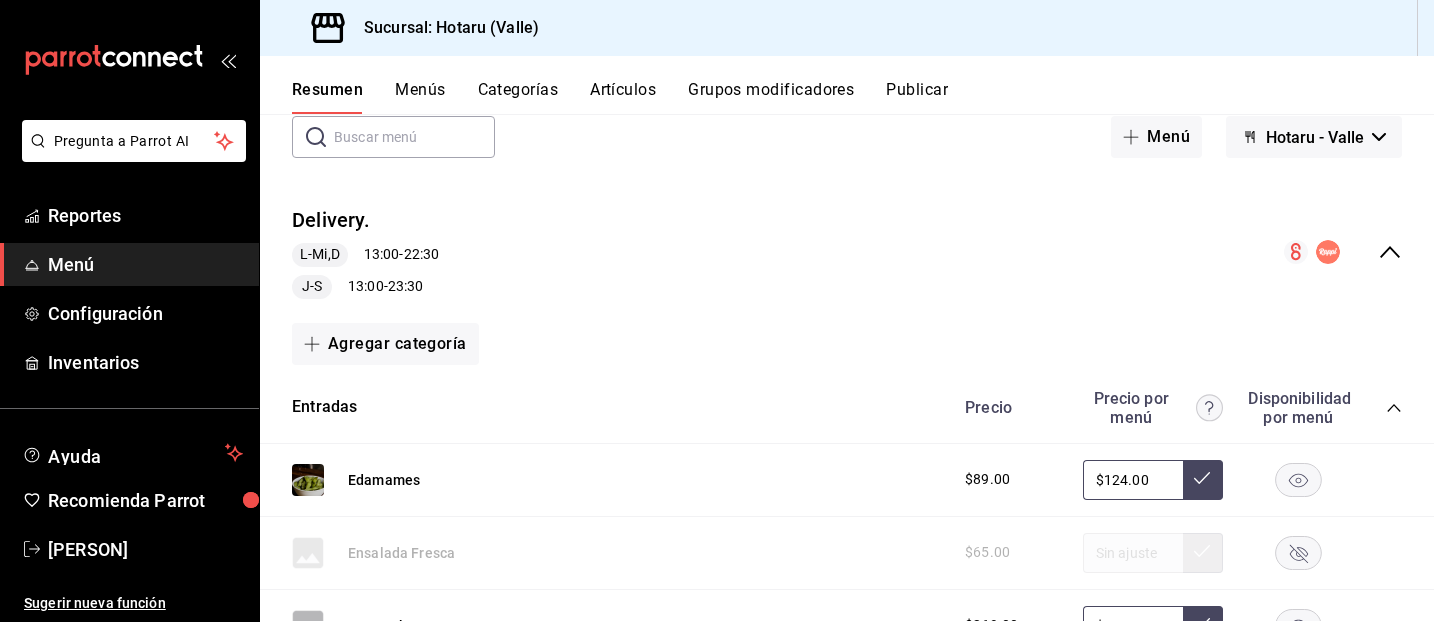 scroll, scrollTop: 68, scrollLeft: 0, axis: vertical 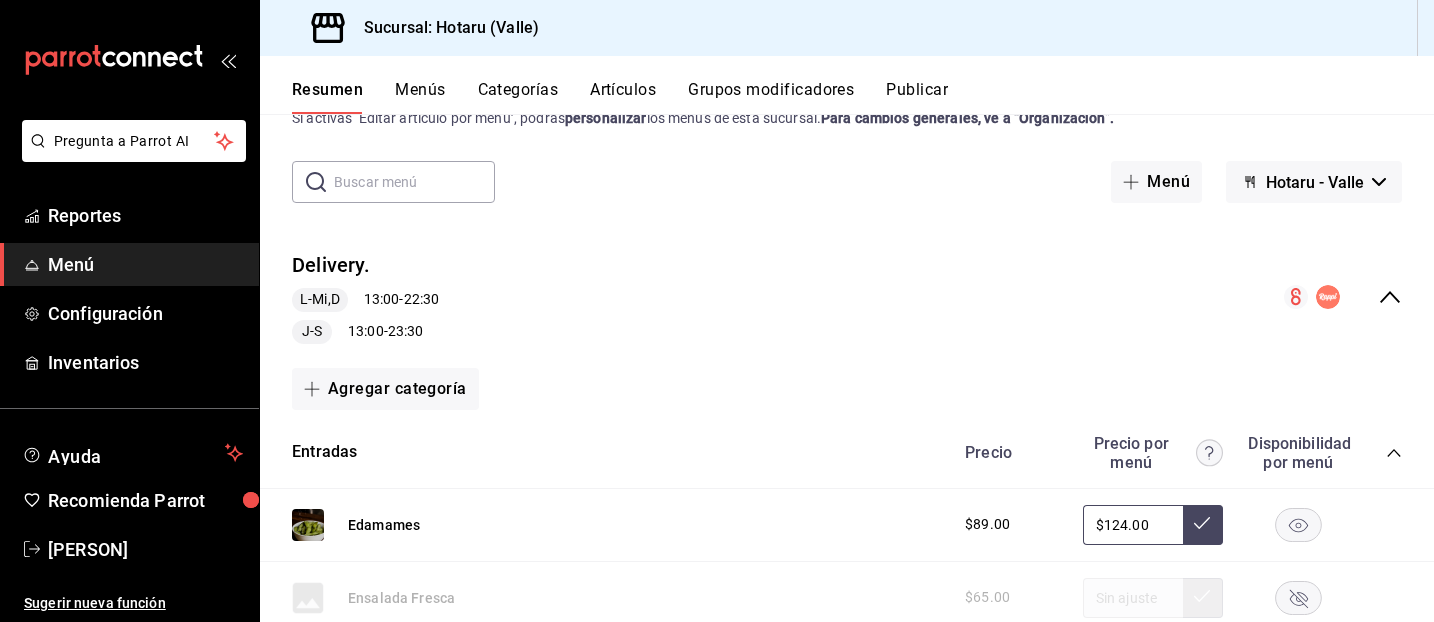 click 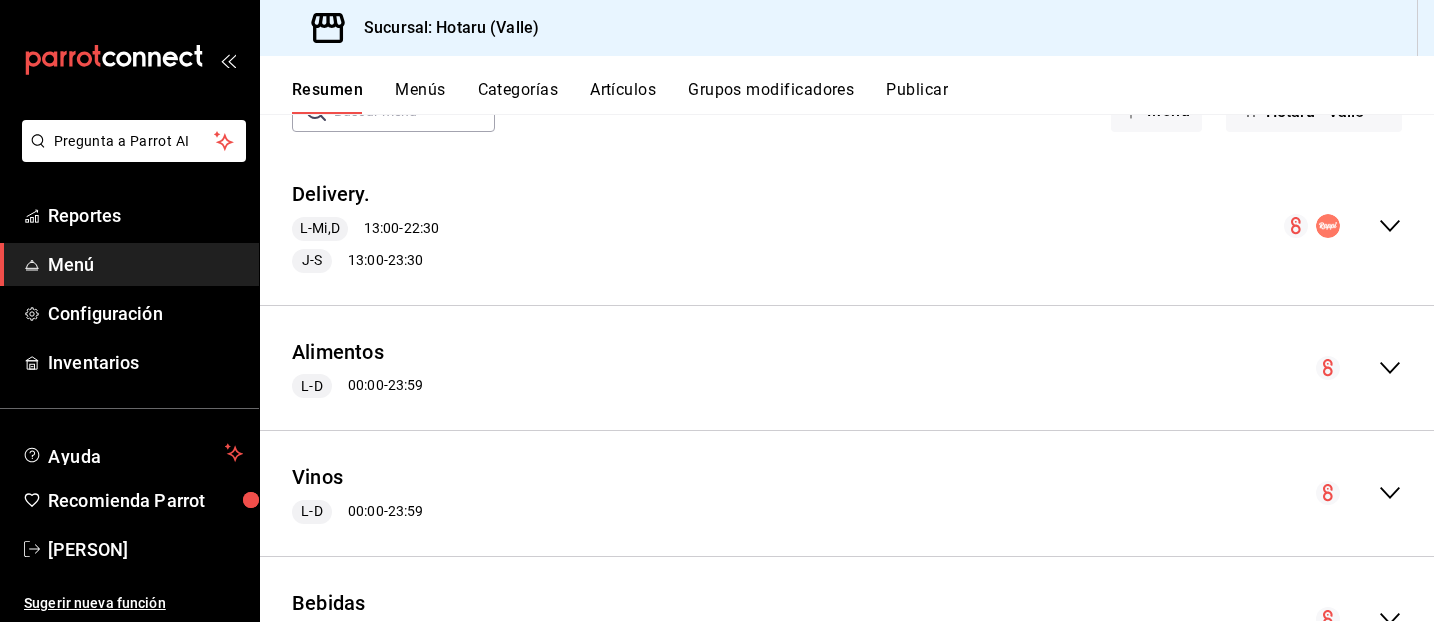 scroll, scrollTop: 167, scrollLeft: 0, axis: vertical 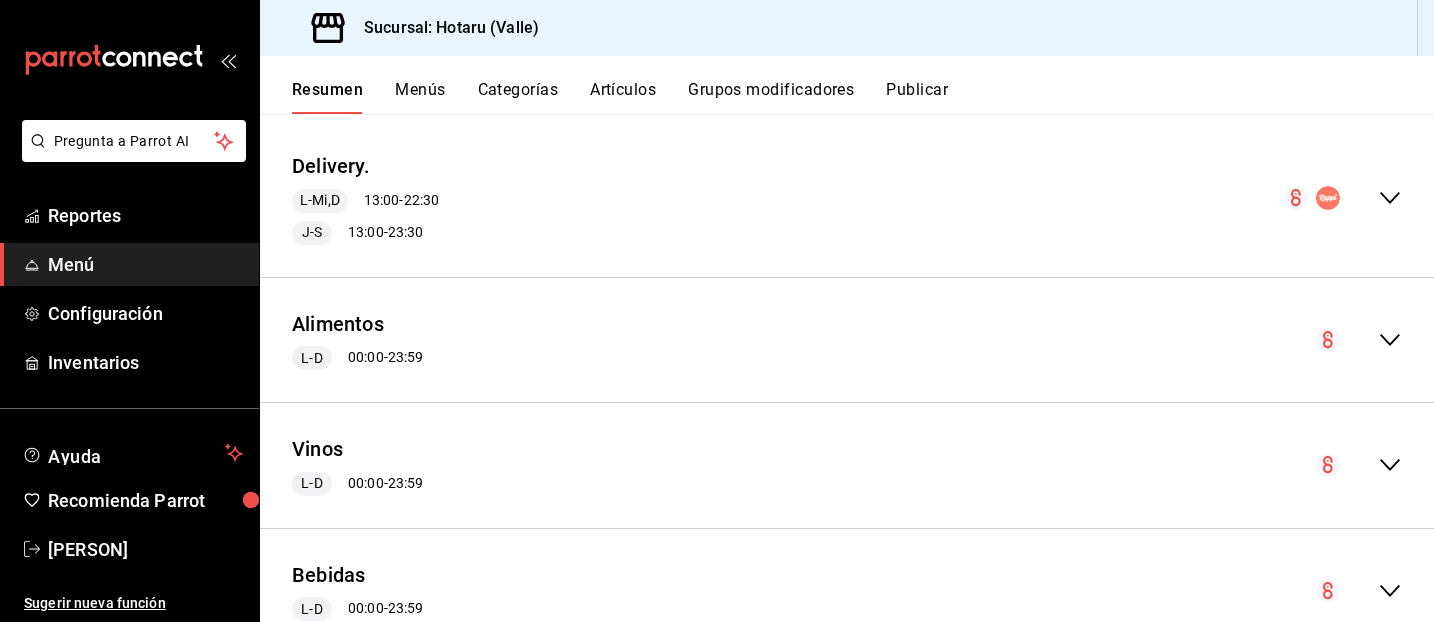 click 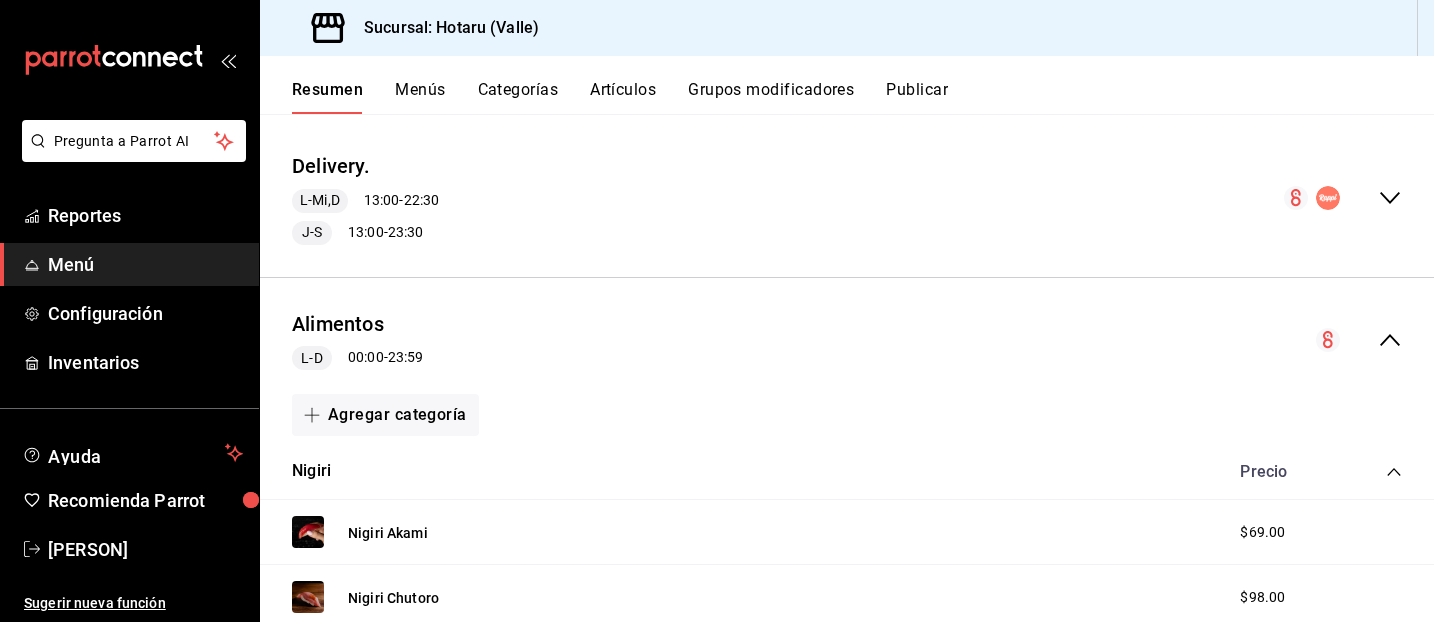 click 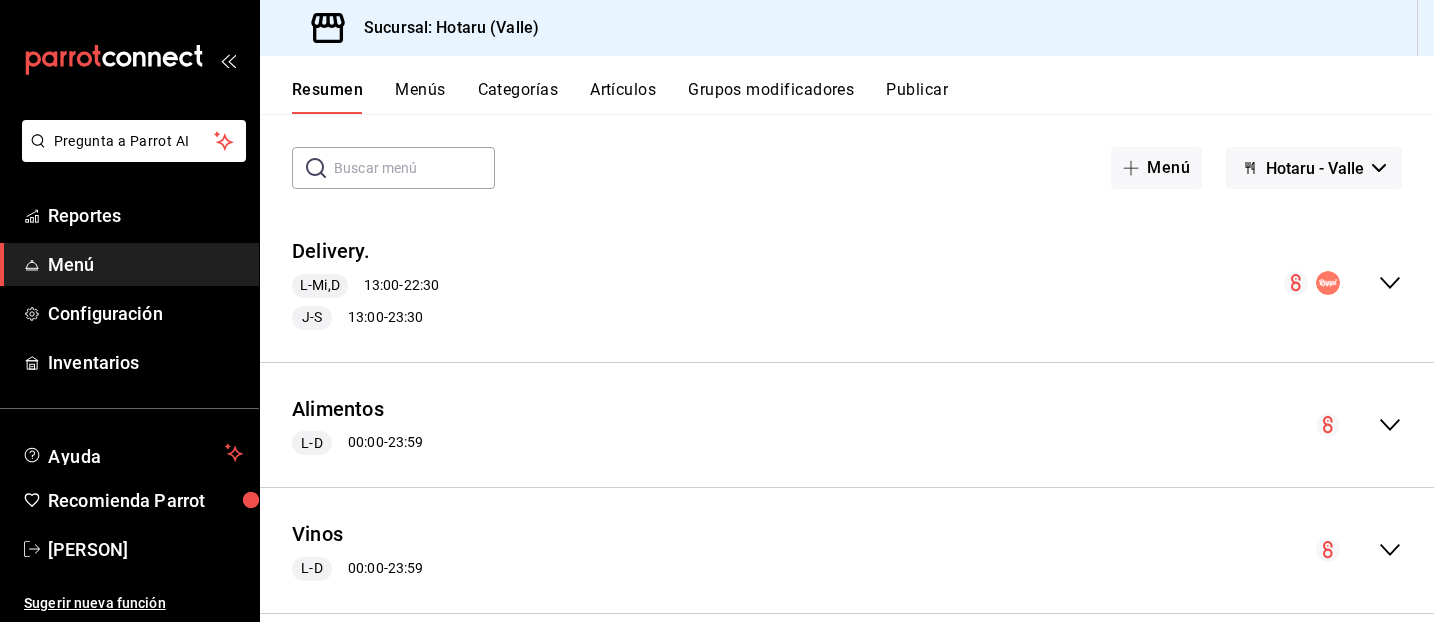 scroll, scrollTop: 9, scrollLeft: 0, axis: vertical 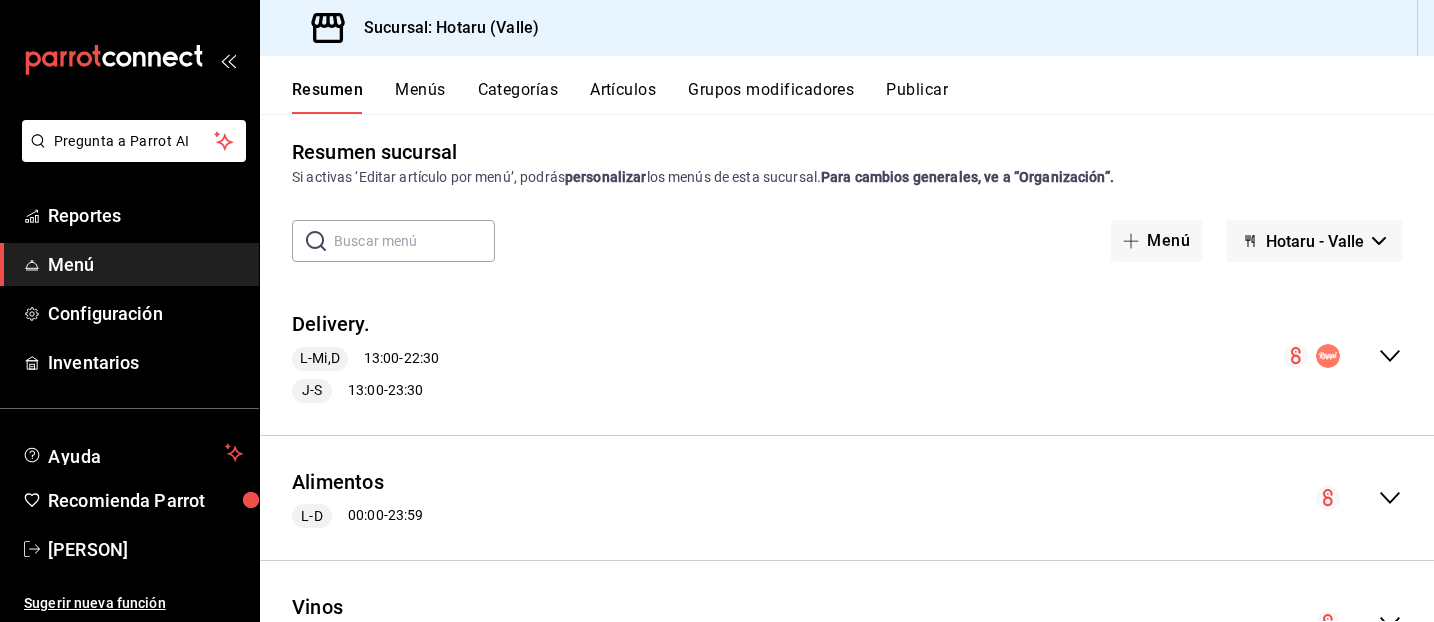 click 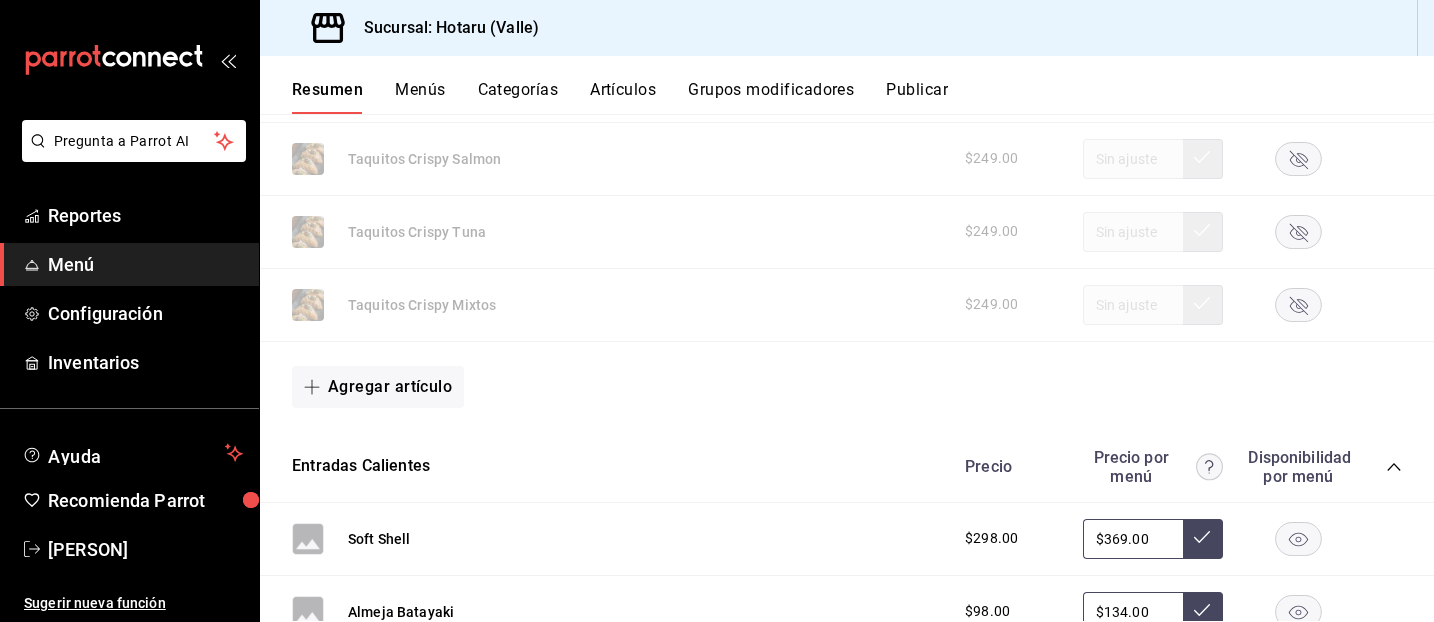 scroll, scrollTop: 801, scrollLeft: 0, axis: vertical 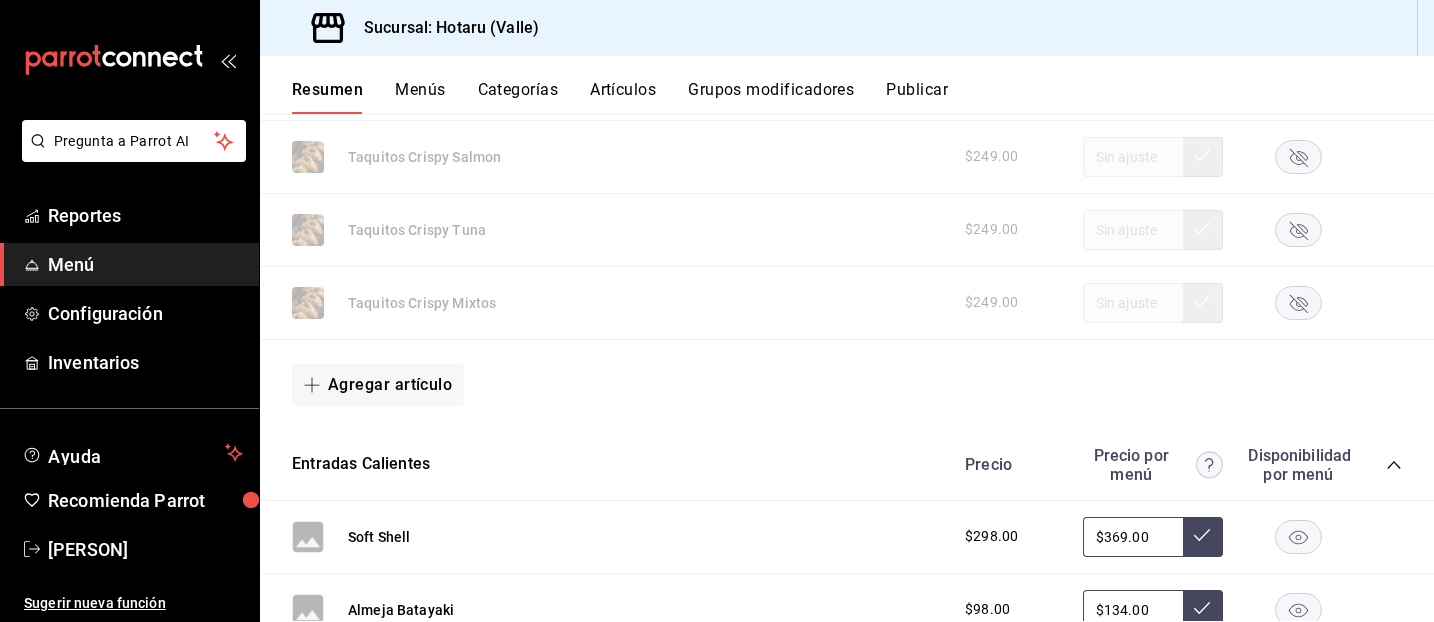 click 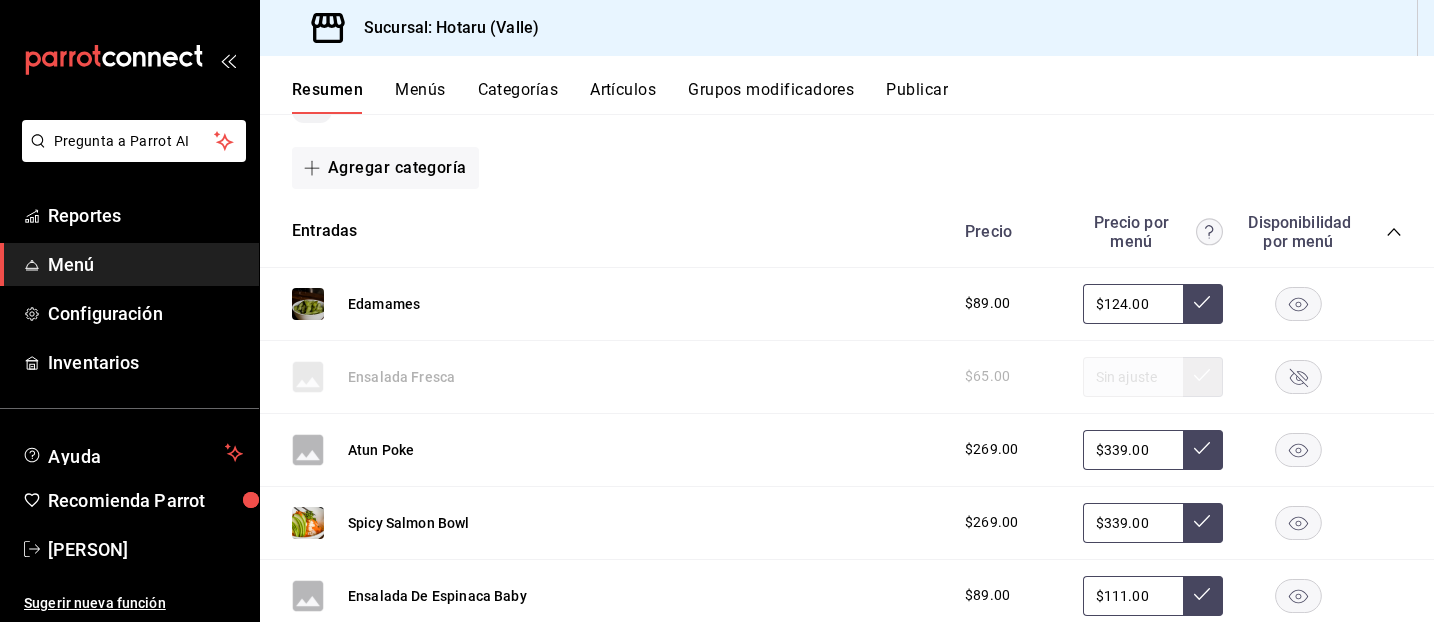 scroll, scrollTop: 287, scrollLeft: 0, axis: vertical 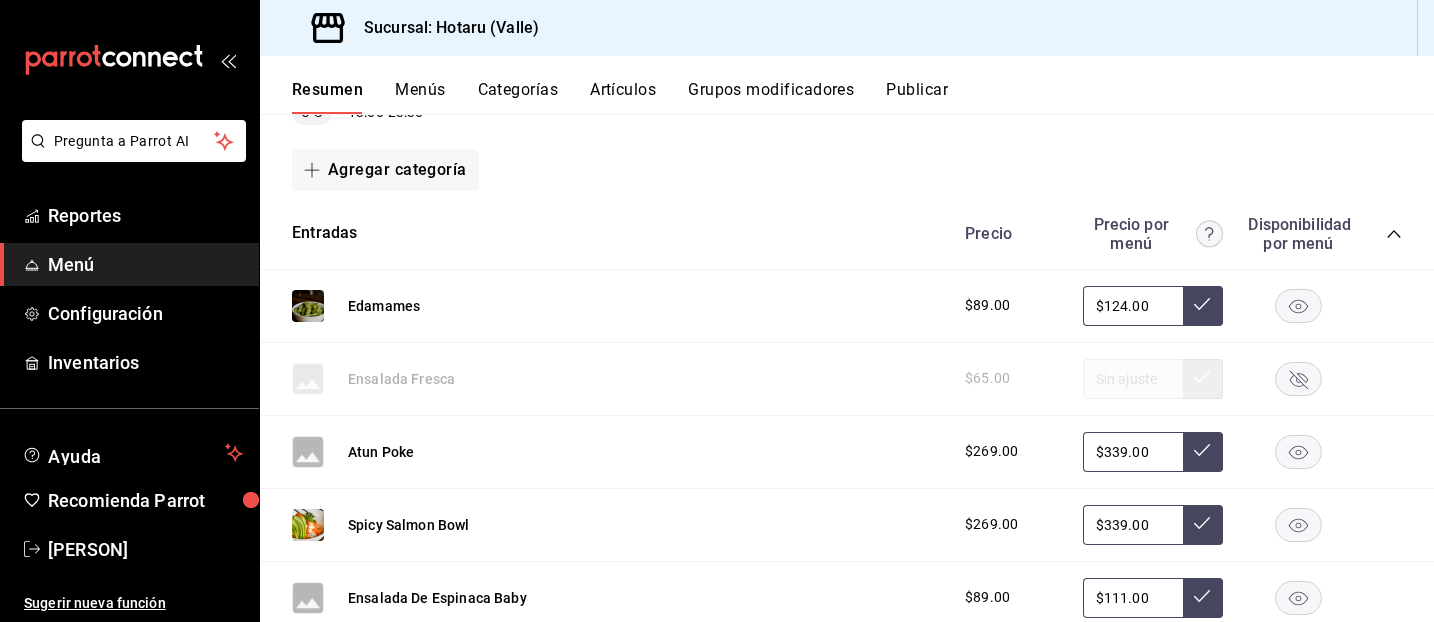click 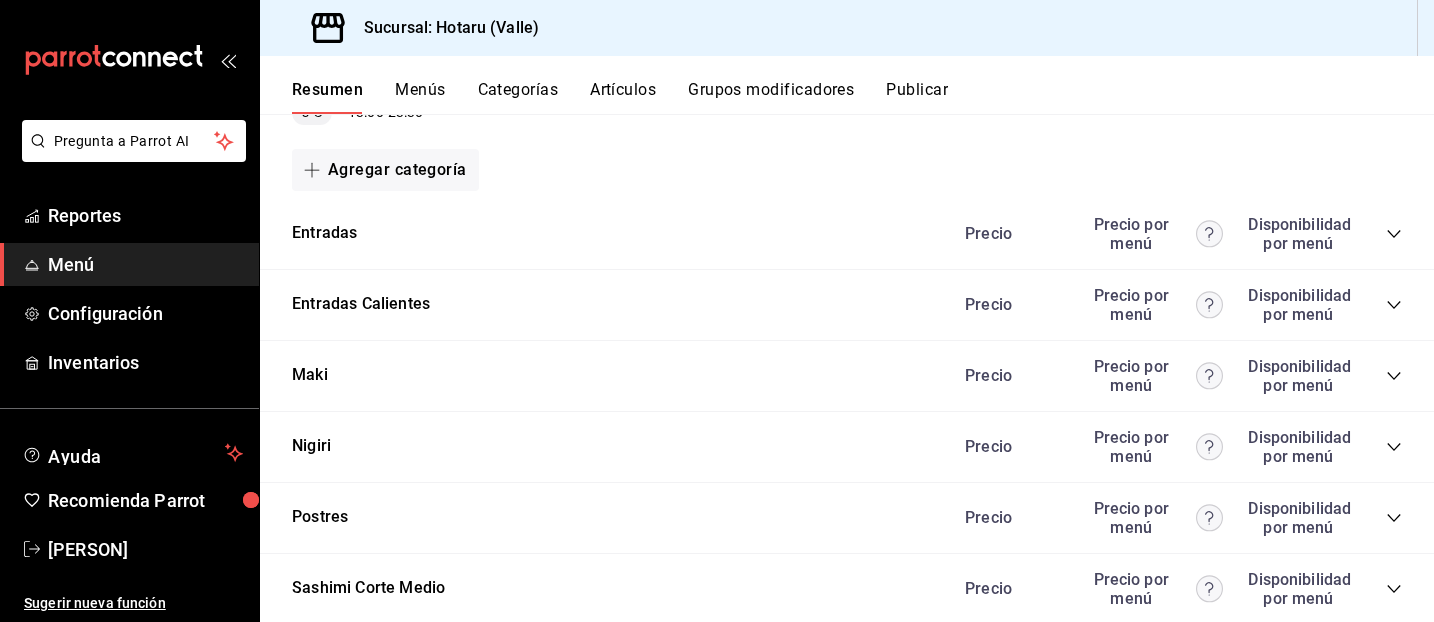 click 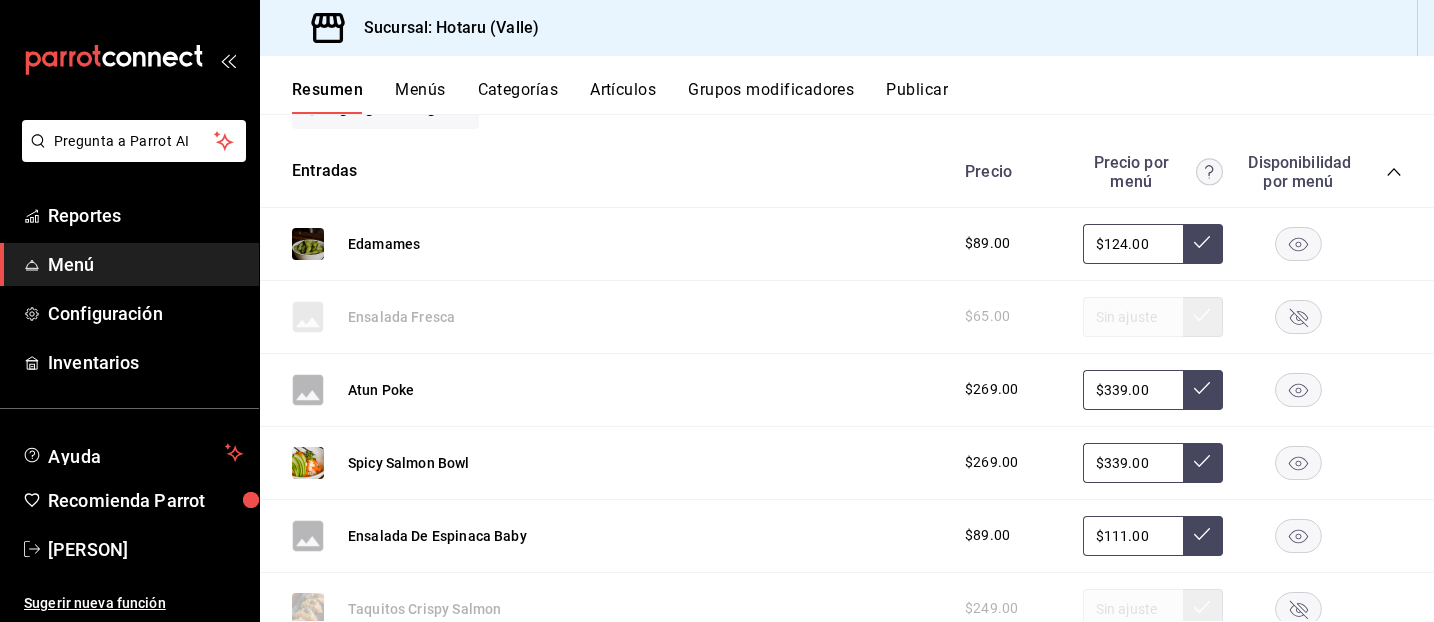 scroll, scrollTop: 353, scrollLeft: 0, axis: vertical 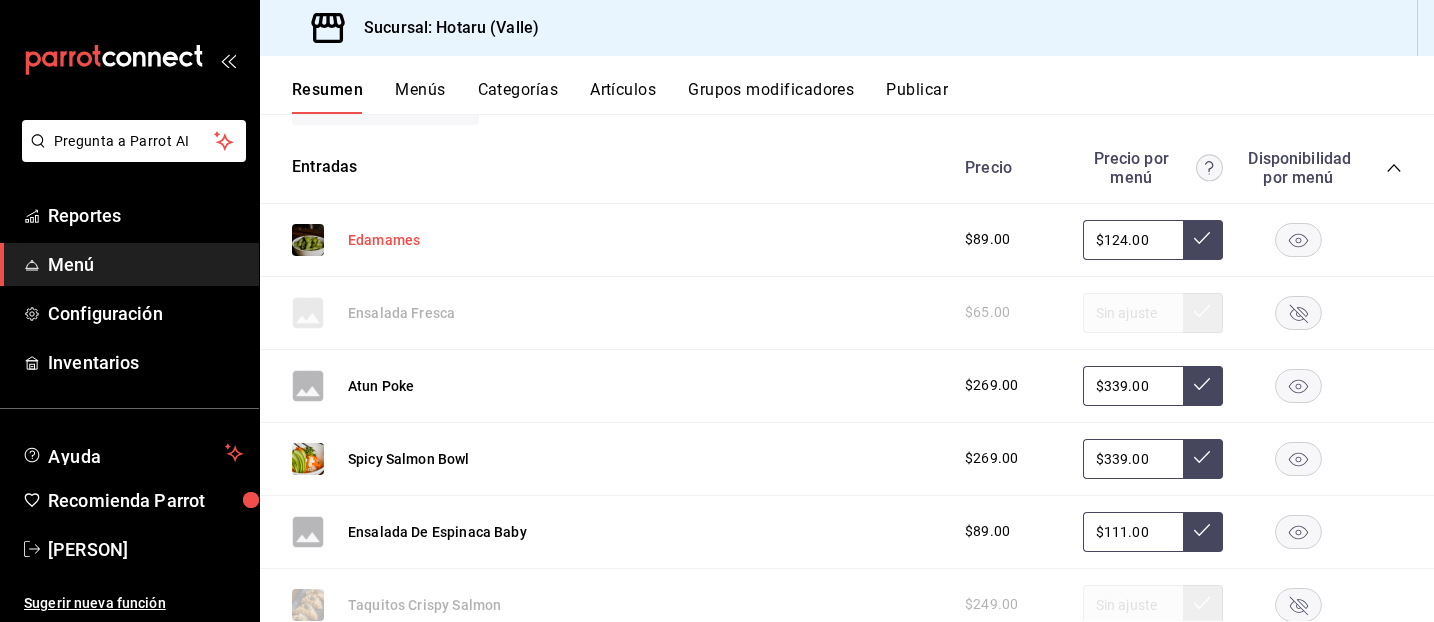 click on "Edamames" at bounding box center (384, 240) 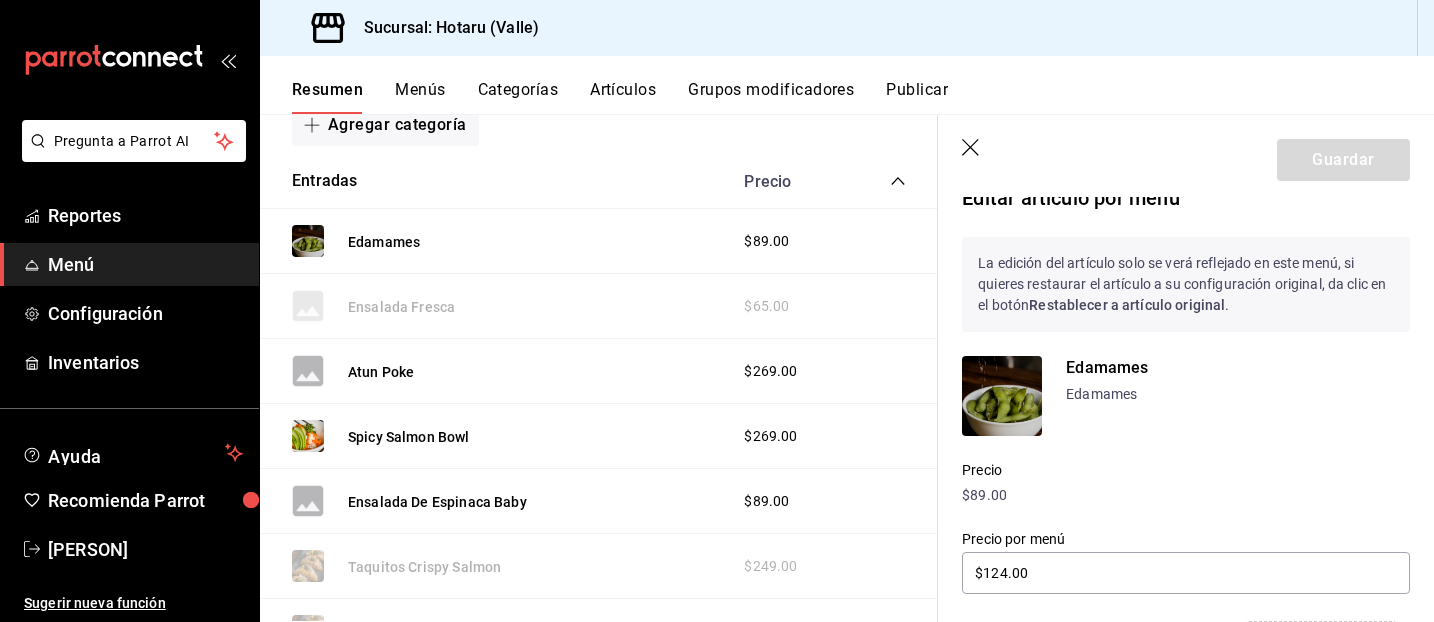 scroll, scrollTop: 28, scrollLeft: 0, axis: vertical 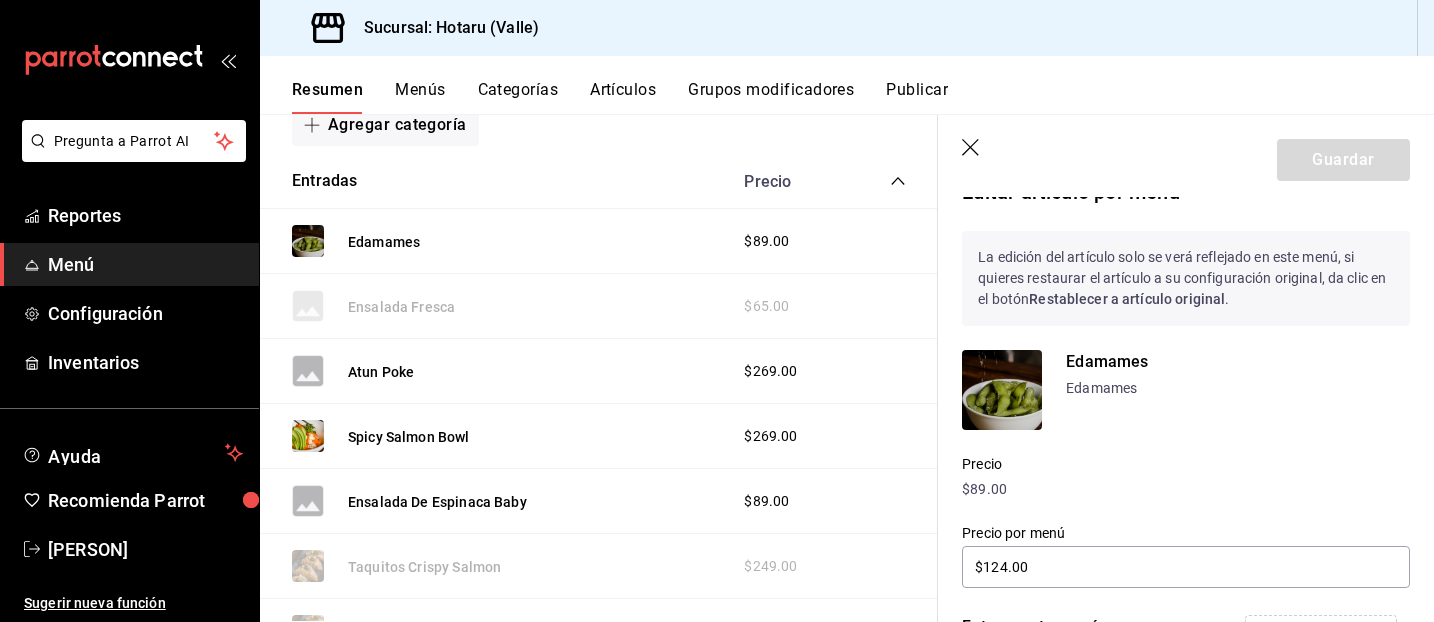 click 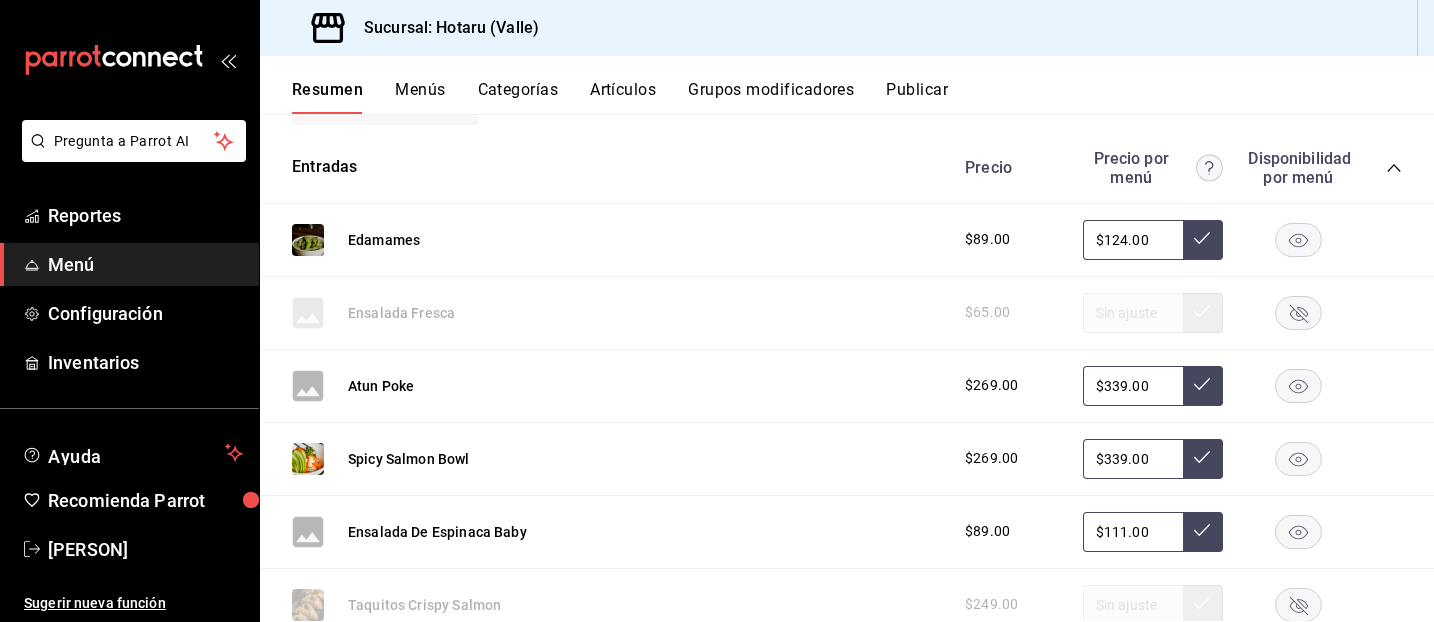 click on "Artículos" at bounding box center [623, 97] 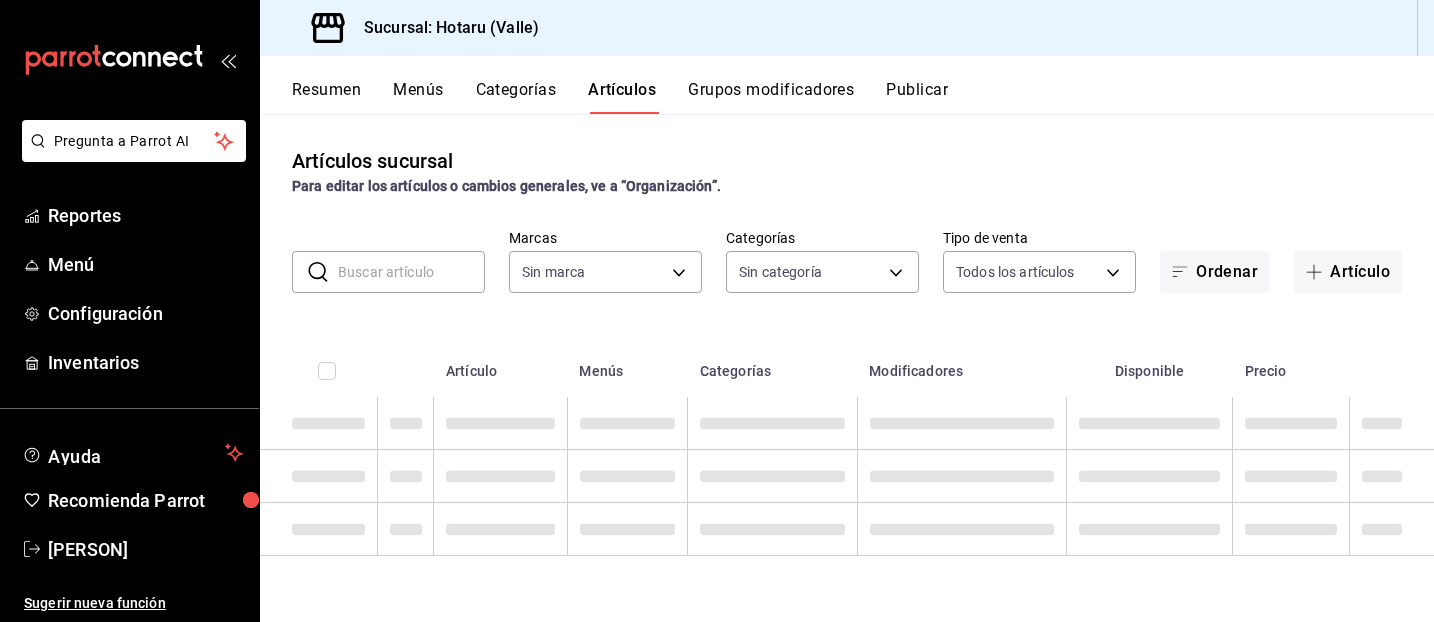 type on "c6f689f8-63fd-49a8-a607-35aea03ac6a9,619c758d-7c36-49c6-a756-e52d453908cb" 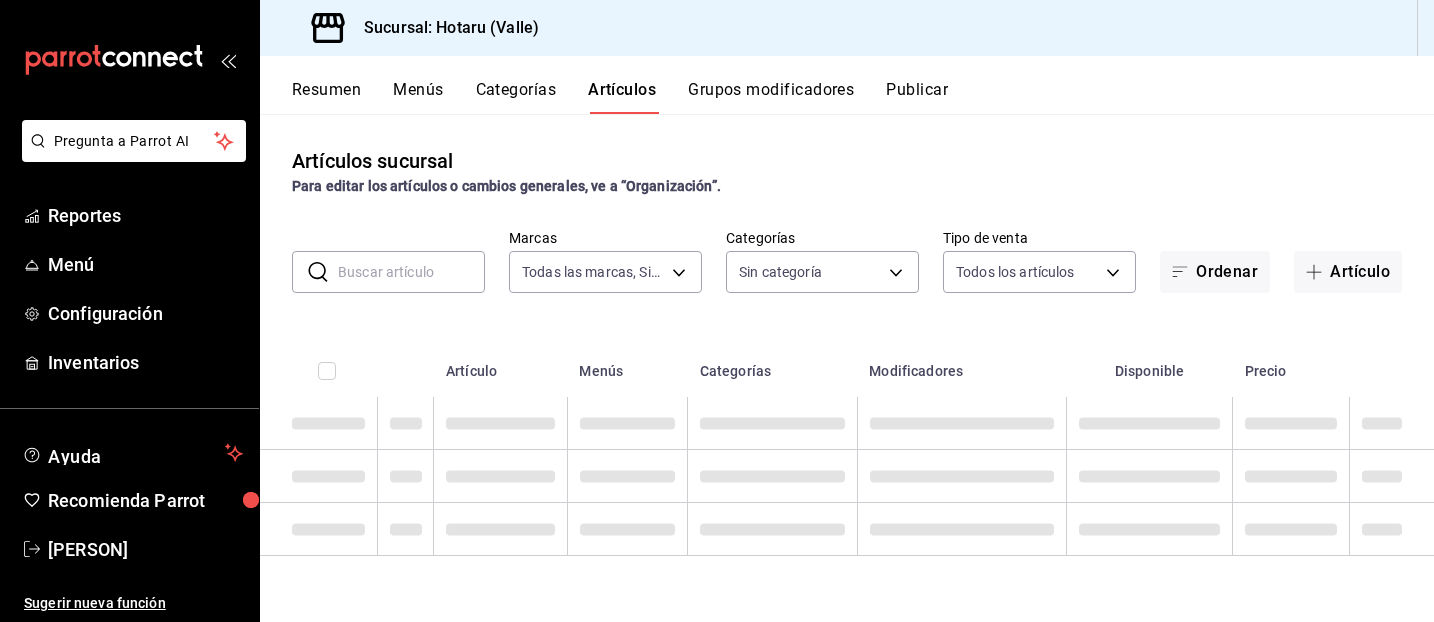 type on "c0b78d51-7925-43e8-b699-c52fb7c6d080,04492c64-33ac-4fe7-8ecc-c444235d9710,37f0fafe-84fb-4dd0-8f92-7e53ebb6192c,73f35796-f71e-4f52-9745-b1c276af16f5,689fc752-f146-4652-a0a8-1fcbe64f40b2,ddc99b21-ae05-4a23-a315-5025ddd12f49,265b906e-5920-4fdb-b364-f76d443986b3,2b24e6fe-2409-48eb-aba4-4b1578180832,c30ed8e5-0cfd-4b33-9d47-8ac3b5bd6514,92860bc8-fcc6-463b-ac1d-49bdcce8ecca,d3b0df3c-04c0-4053-97ca-1d708232a205,92fe8b1b-03f8-45b9-b93e-b9820a0d529d,700eb815-f901-45a6-864b-2819d13ce0dd,666fd55d-4b75-4328-a353-67308befeb61,6e3e038e-bc18-47e5-9f8e-c0f8ed4ea423,b1f74f04-aa3f-4441-b22e-5216a8a9c2c3,115c9520-3766-4752-b93b-569932fdf6b7,077b2a29-04e5-4a90-bf65-6ba407138554,9efacff4-2478-49aa-b2a7-43877695f90e,60e4354f-c819-4d98-a36d-880cb9776140,df058627-cbb8-4b07-87f0-503d58bda0da,8142f708-6428-4387-bd20-f87772ea64f4,5e00879a-0c9e-49c7-8c9f-dbd3c5c6851d,98e1a948-6522-412d-99ee-3a1b1fbb3283,0003456a-c026-4c72-892b-06a1e9d4d7a6,91022785-9e39-4fec-9f66-579476891657,9648f51b-c51d-4337-9d15-22aa2862f086,b43532a8-ceb7-4f65-84b..." 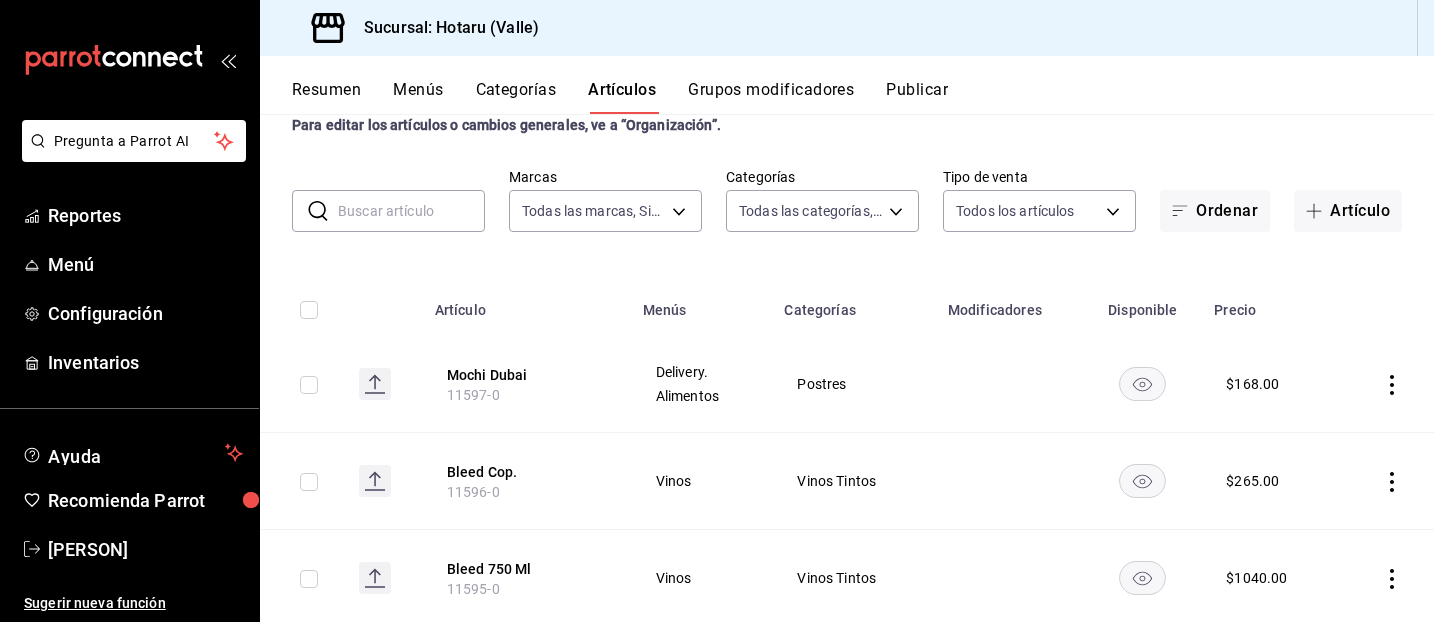 scroll, scrollTop: 68, scrollLeft: 0, axis: vertical 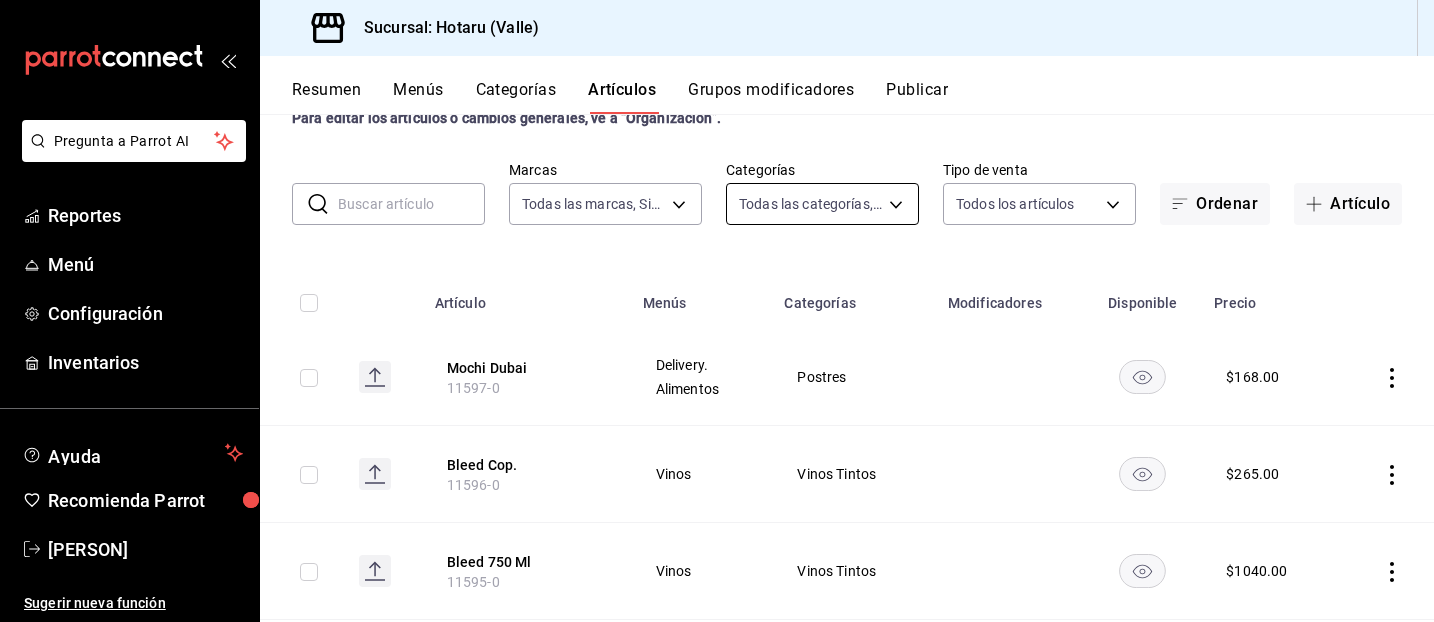 click on "Pregunta a Parrot AI Reportes   Menú   Configuración   Inventarios   Ayuda Recomienda Parrot   Gabriela Elizondo   Sugerir nueva función   Sucursal: Hotaru (Valle) Resumen Menús Categorías Artículos Grupos modificadores Publicar Artículos sucursal Para editar los artículos o cambios generales, ve a “Organización”. ​ ​ Marcas Todas las marcas, Sin marca c6f689f8-63fd-49a8-a607-35aea03ac6a9,619c758d-7c36-49c6-a756-e52d453908cb Categorías Todas las categorías, Sin categoría Tipo de venta Todos los artículos ALL Ordenar Artículo Artículo Menús Categorías Modificadores Disponible Precio Mochi Dubai 11597-0 Delivery. Alimentos Postres $ 168.00 Bleed Cop. 11596-0 Vinos Vinos Tintos $ 265.00 Bleed 750 Ml 11595-0 Vinos Vinos Tintos $ 1040.00 Temaki Atun Miso 11114-0 Delivery. Alimentos Temaki $ 179.00 Temaki Unagi Takumi 11113-0 Delivery. Alimentos Temaki $ 198.00 Whispering Angel 10 Mayo 11594-0 Vinos Vino Rosado $ 279.00 Anguila Nori 11112-0 Delivery. Alimentos Nigiri $ 74.00 11111-0 Nigiri" at bounding box center [717, 311] 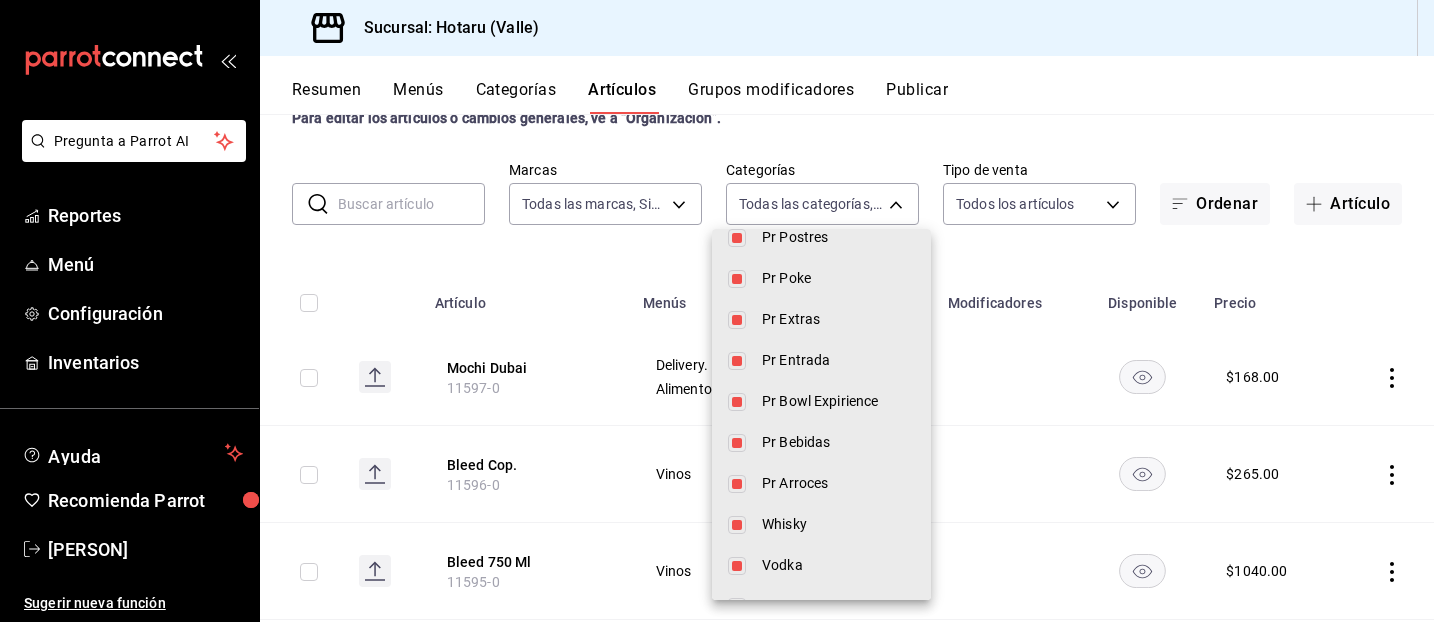 scroll, scrollTop: 0, scrollLeft: 0, axis: both 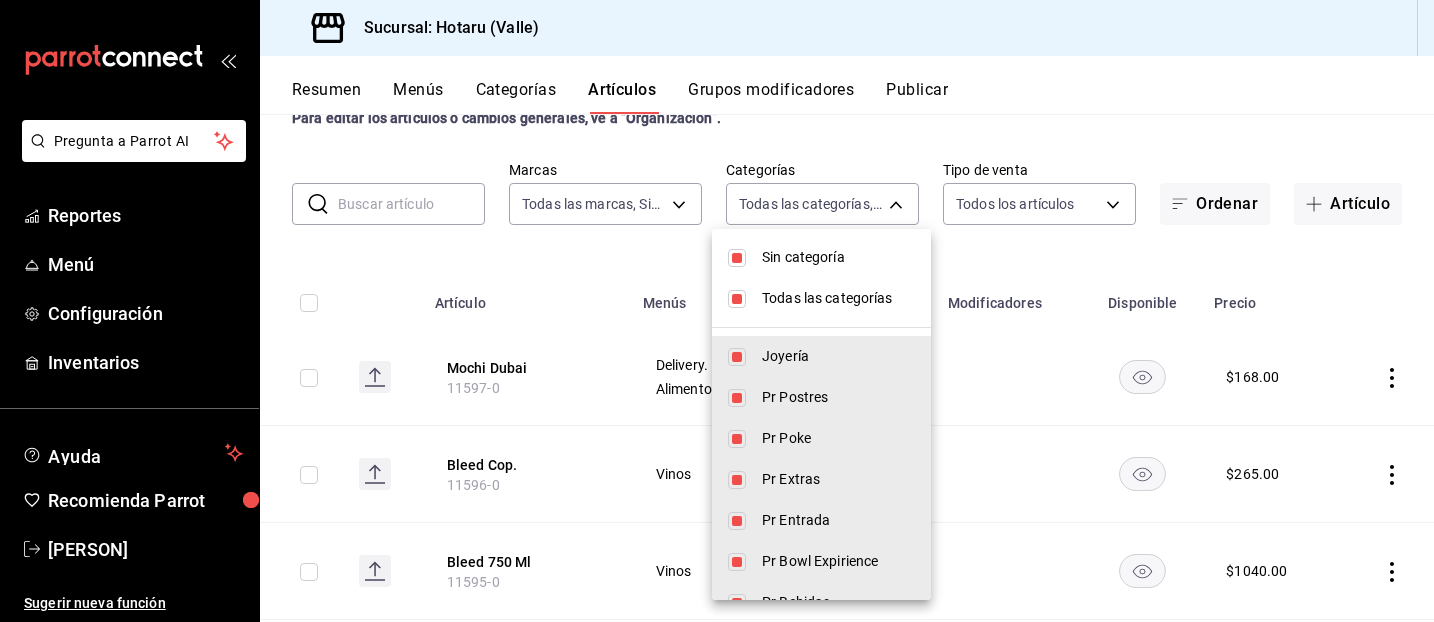 click on "Sin categoría" at bounding box center (838, 257) 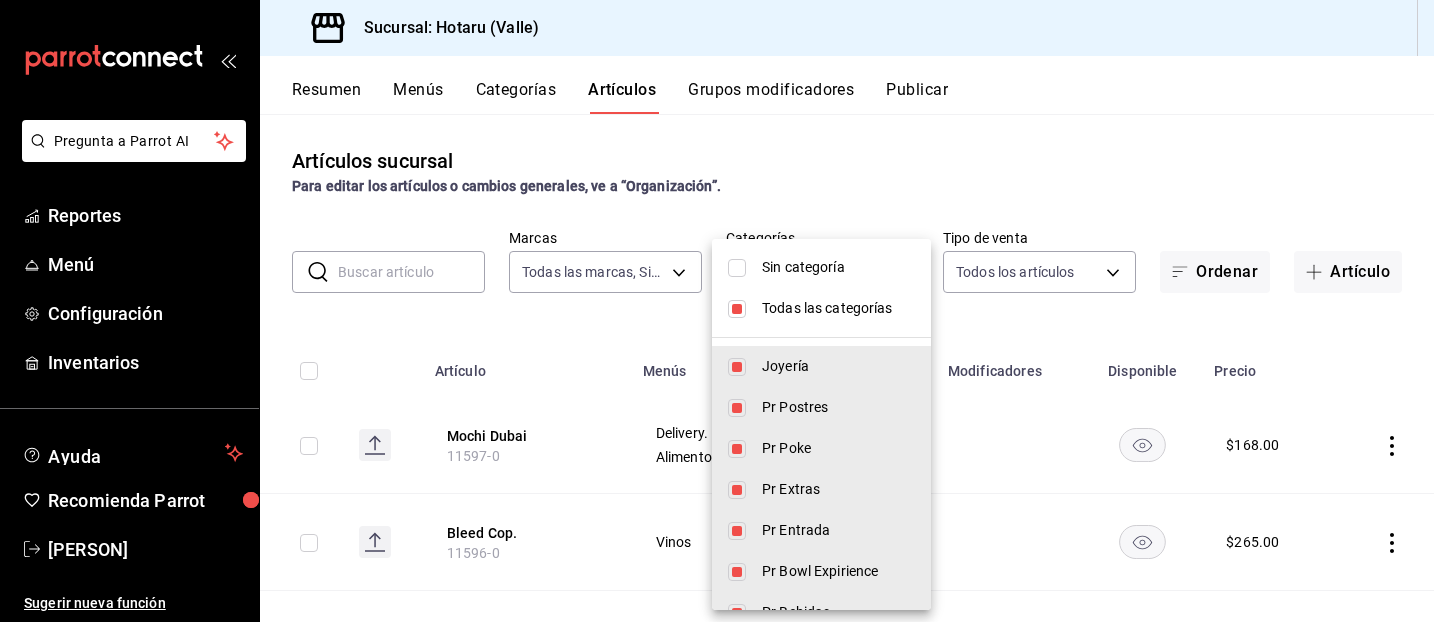 click at bounding box center [737, 309] 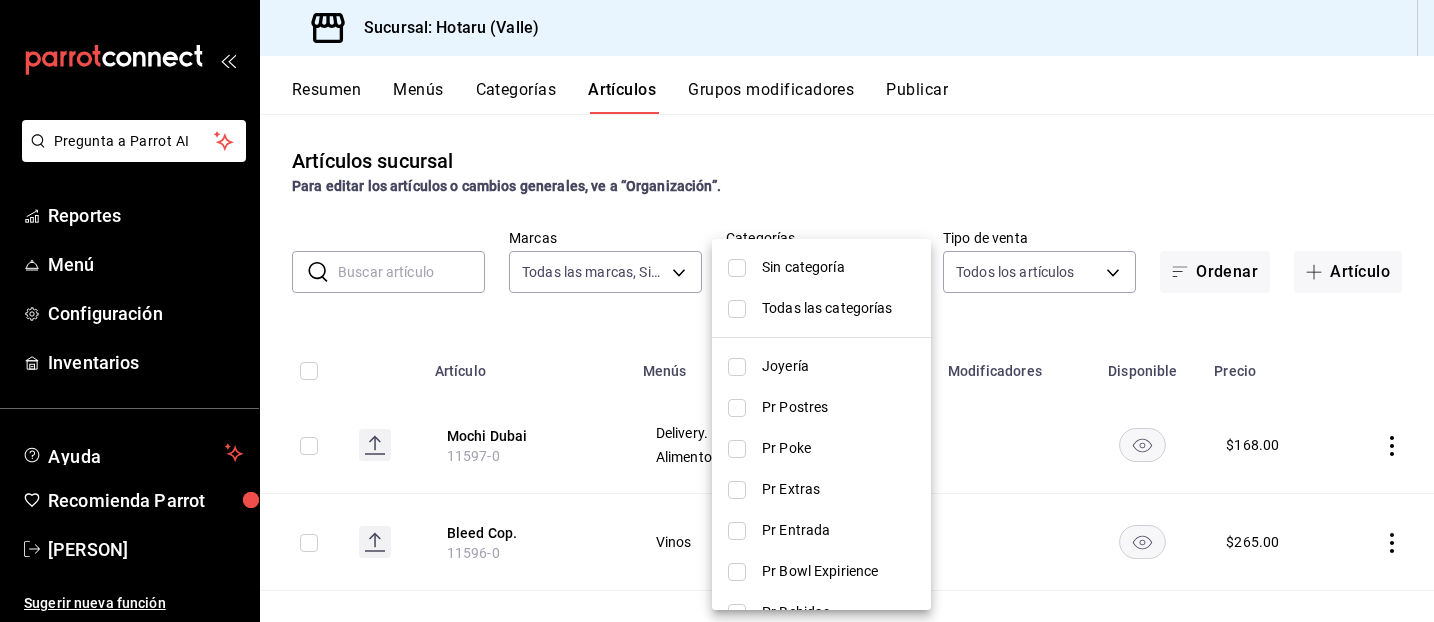 click at bounding box center (737, 531) 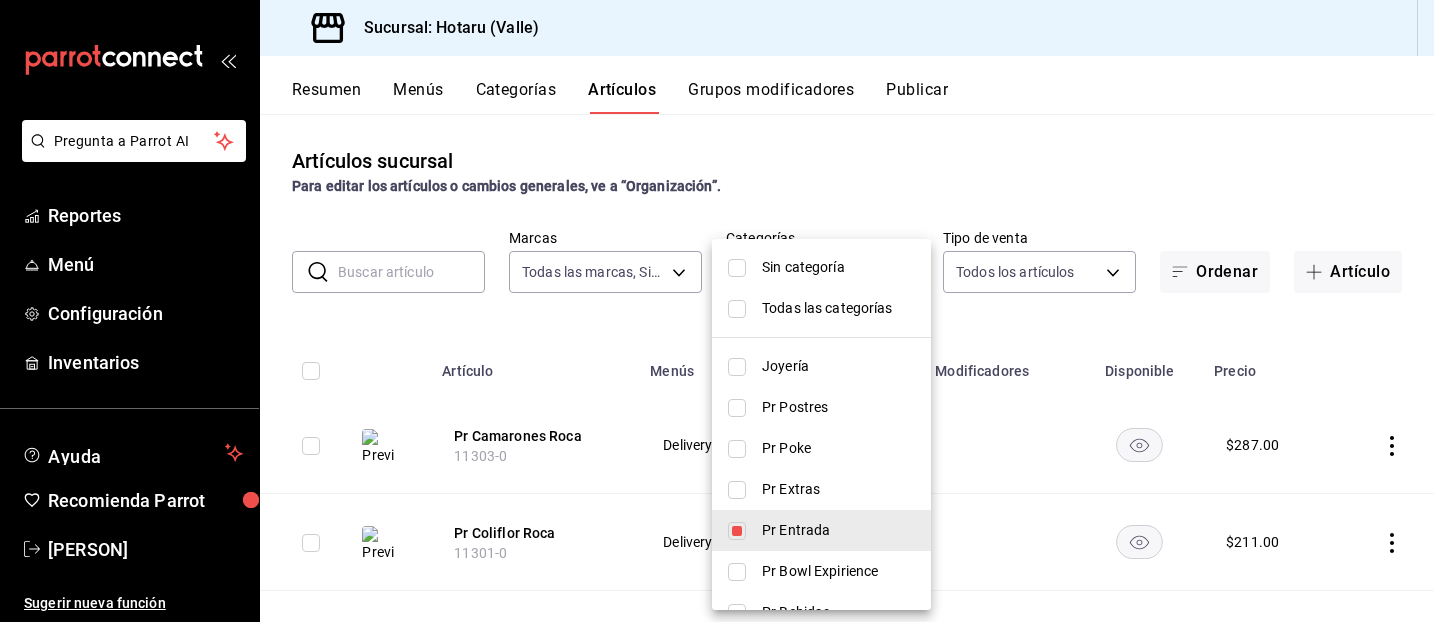 click at bounding box center [717, 311] 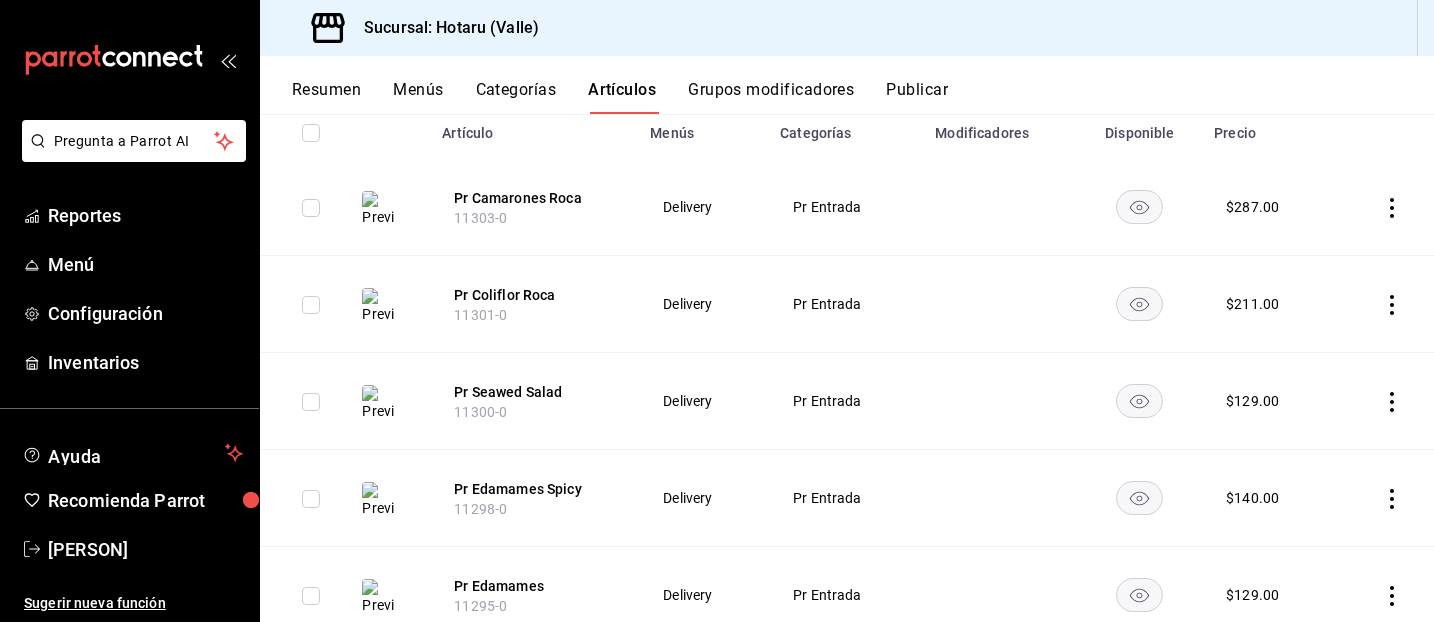 scroll, scrollTop: 220, scrollLeft: 0, axis: vertical 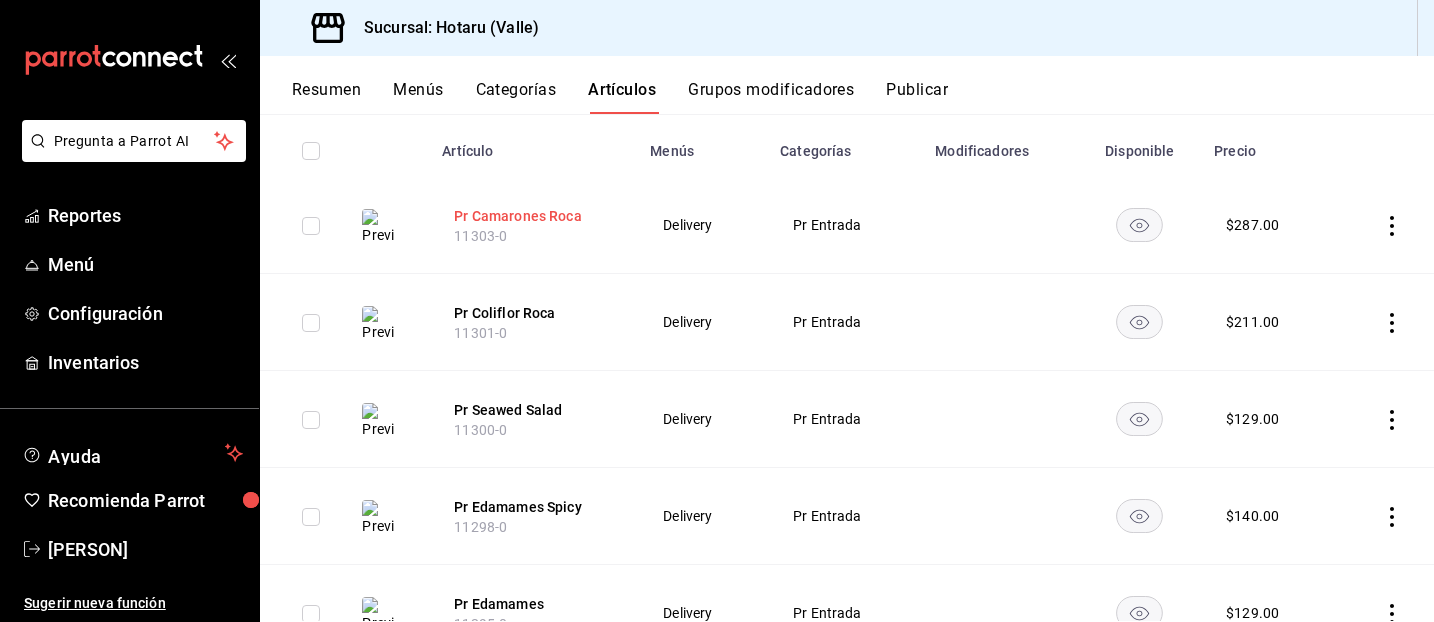 click on "Pr Camarones Roca" at bounding box center (534, 216) 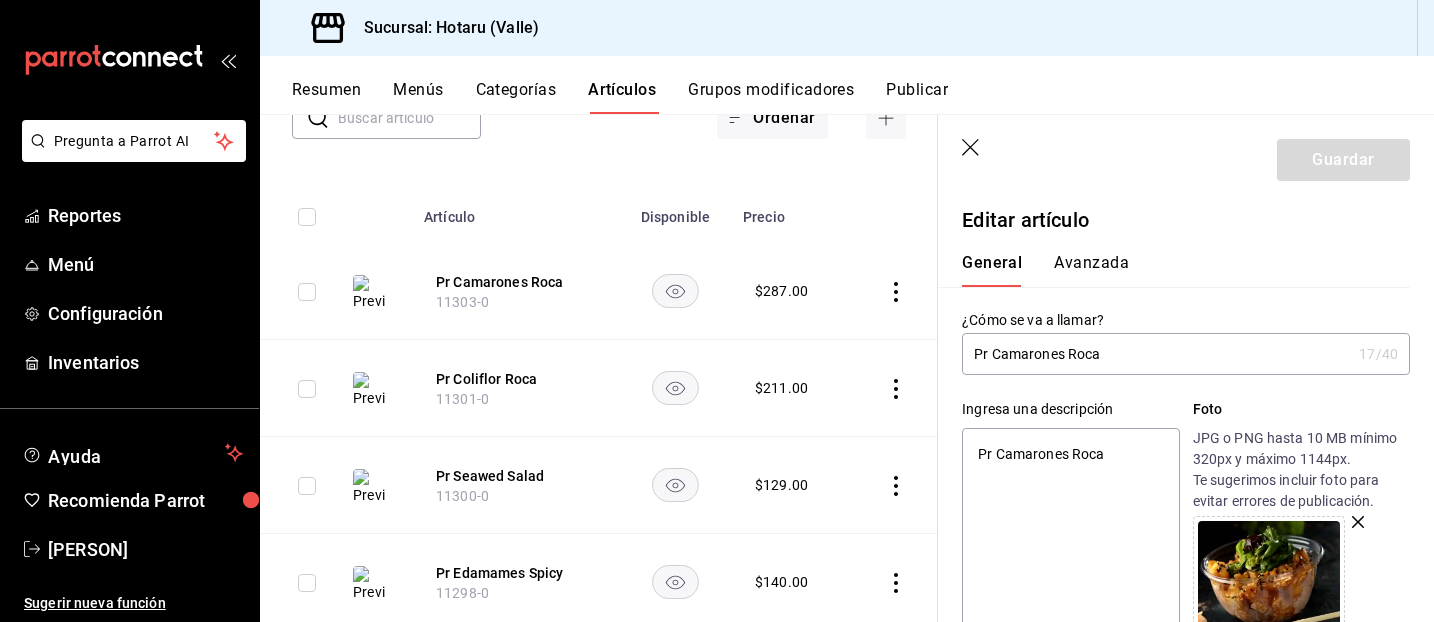 click 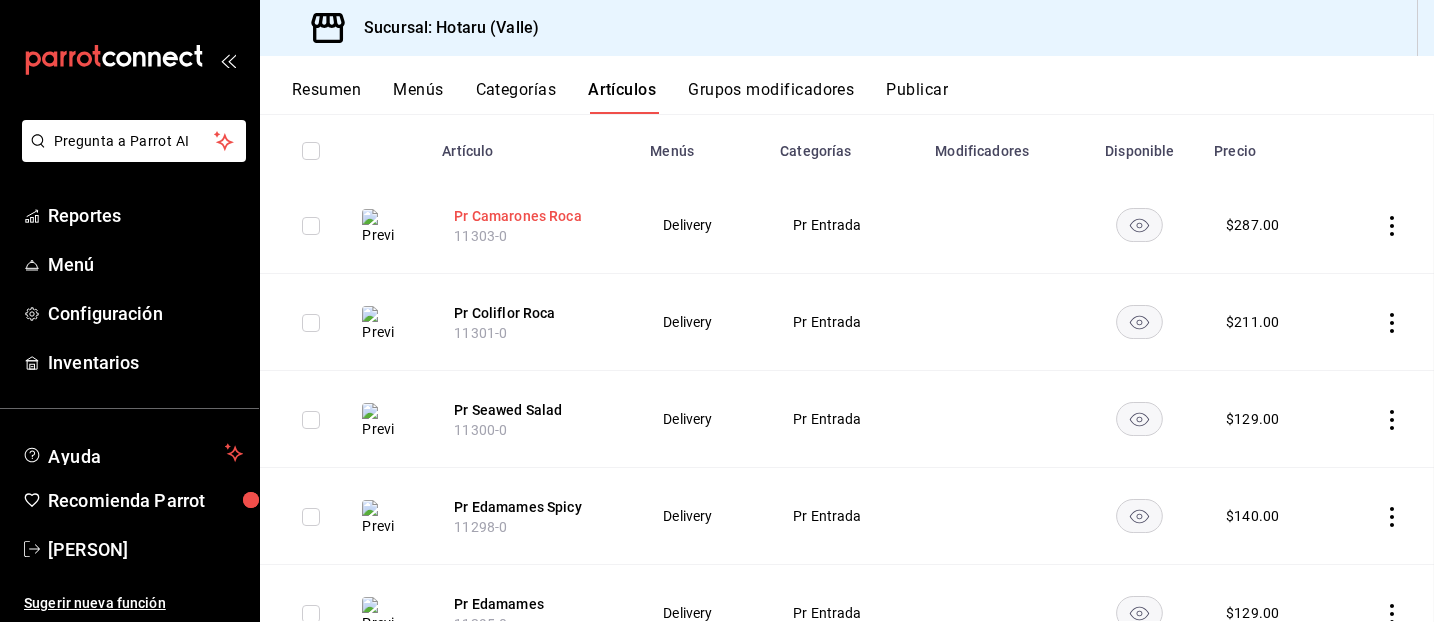 scroll, scrollTop: 154, scrollLeft: 0, axis: vertical 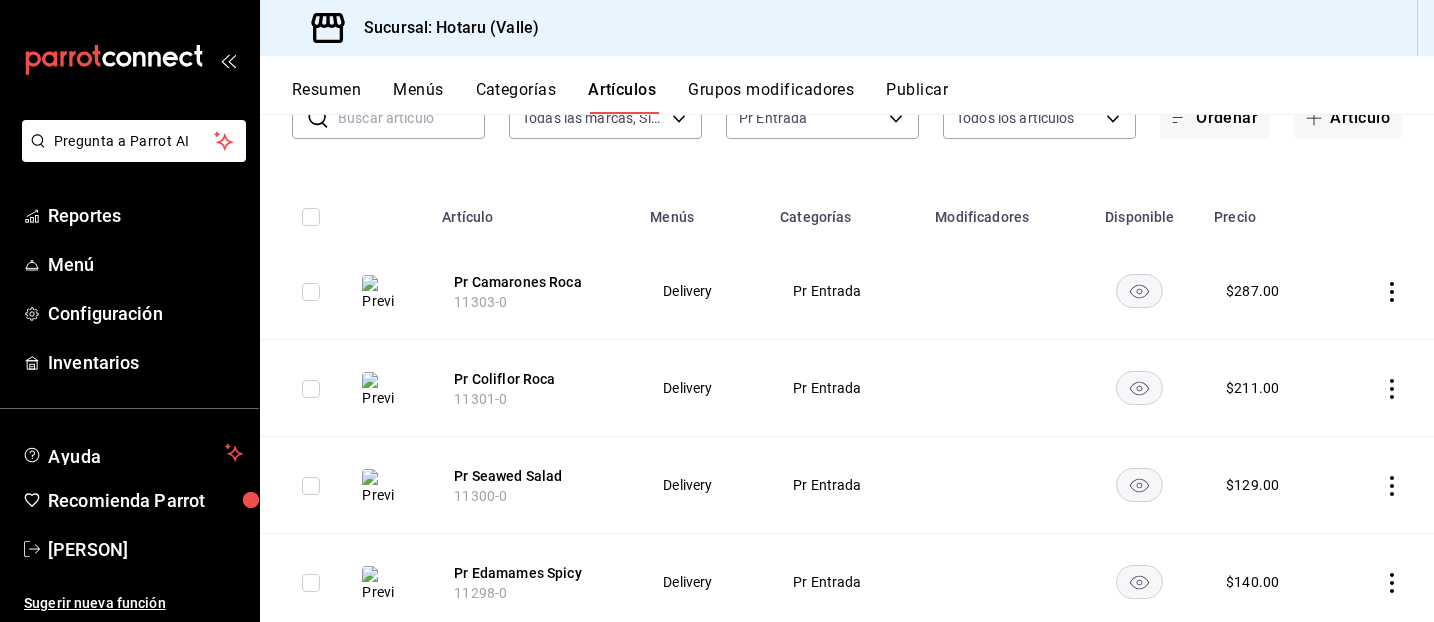 click at bounding box center [378, 293] 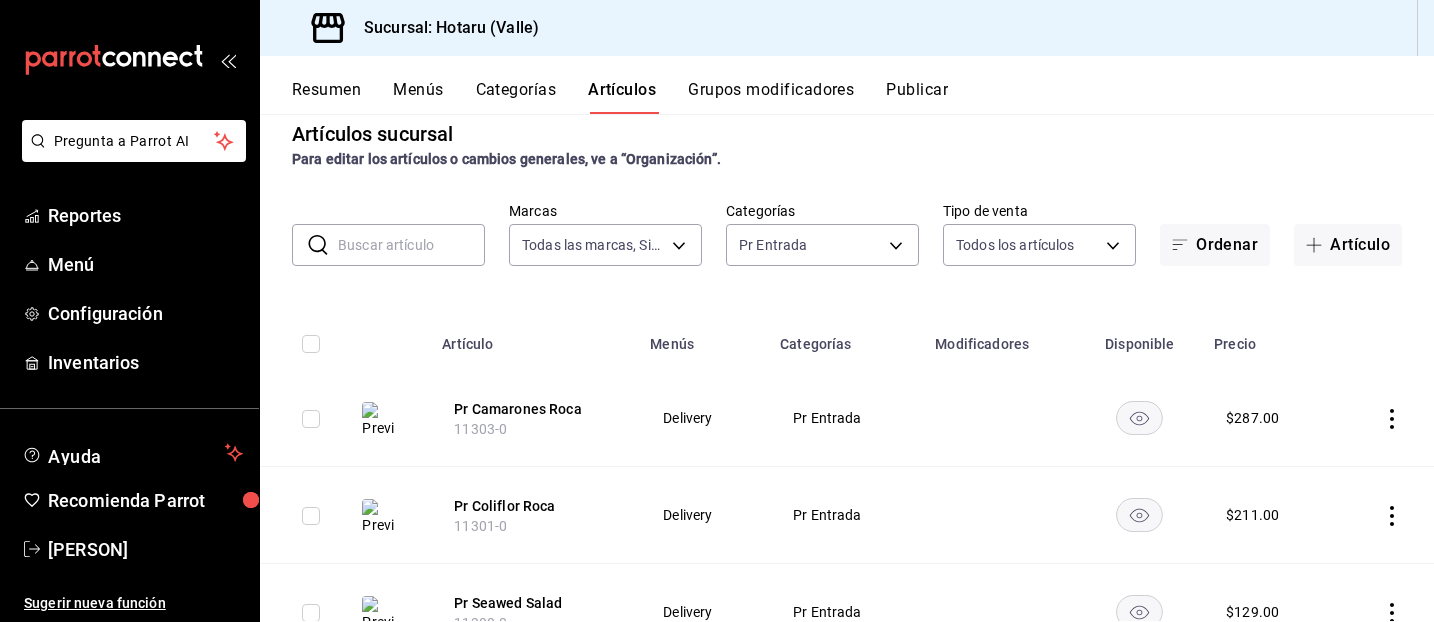 scroll, scrollTop: 50, scrollLeft: 0, axis: vertical 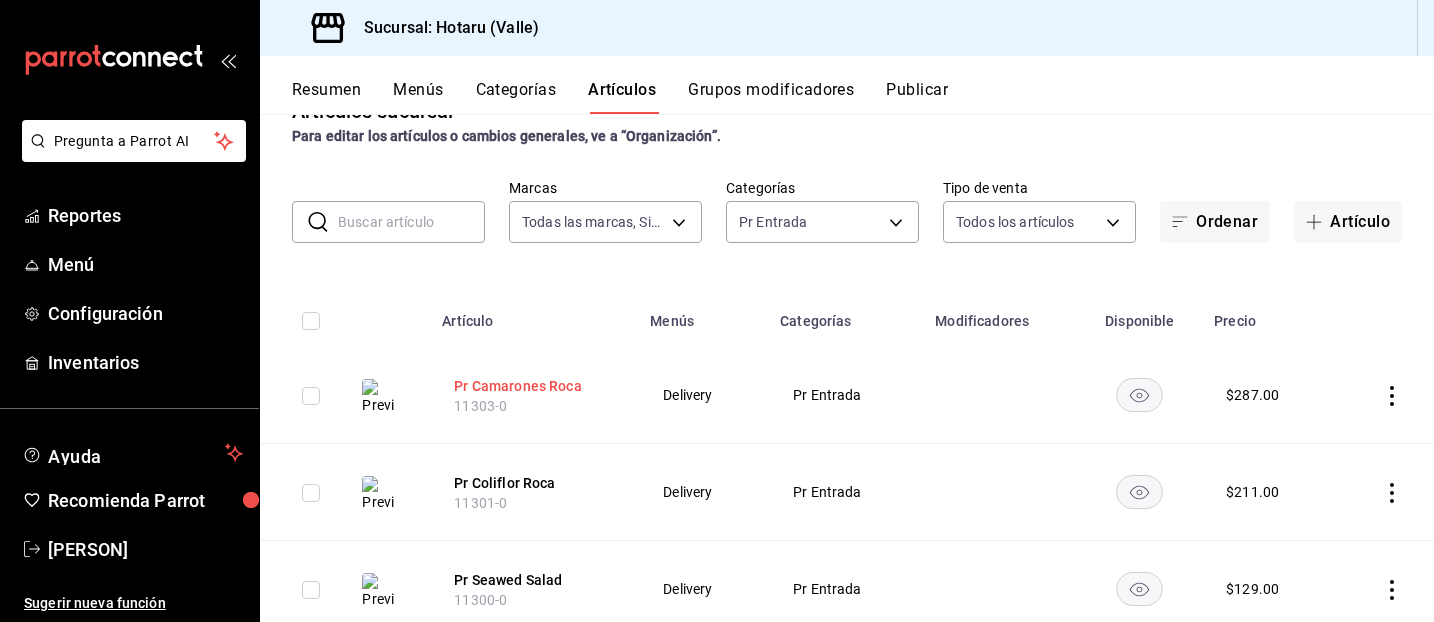 click on "Pr Camarones Roca" at bounding box center [534, 386] 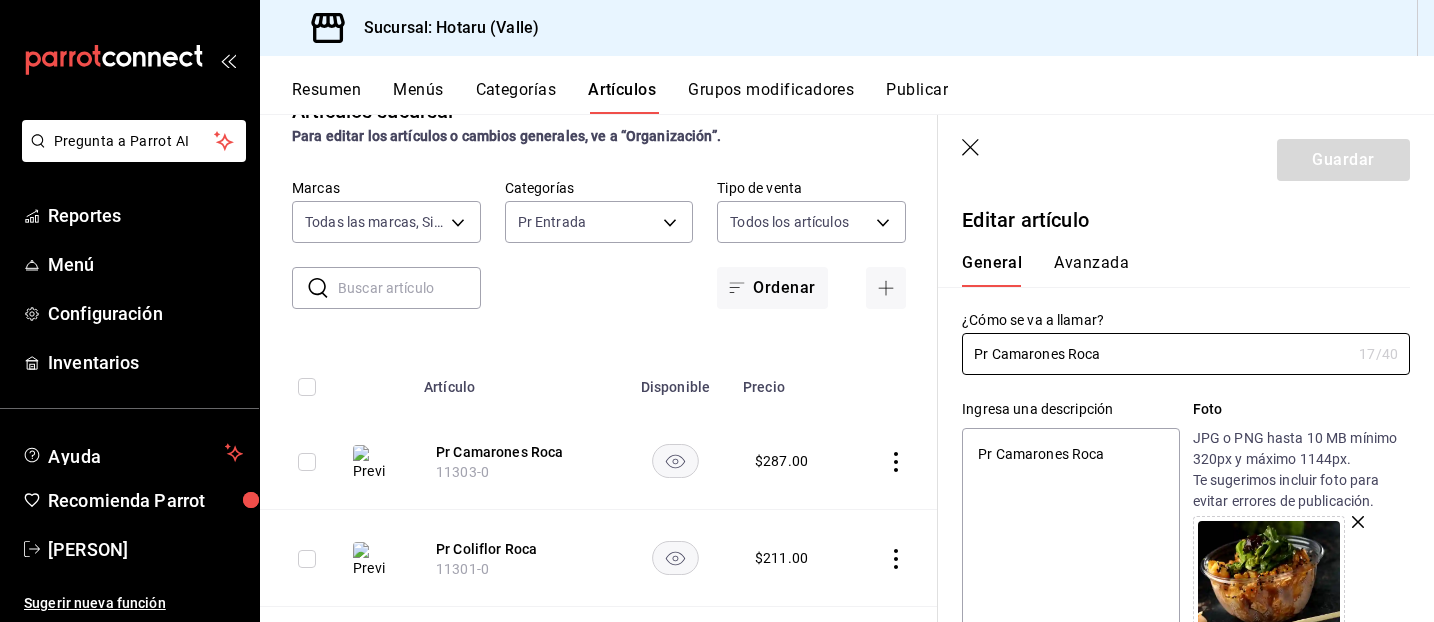 type on "x" 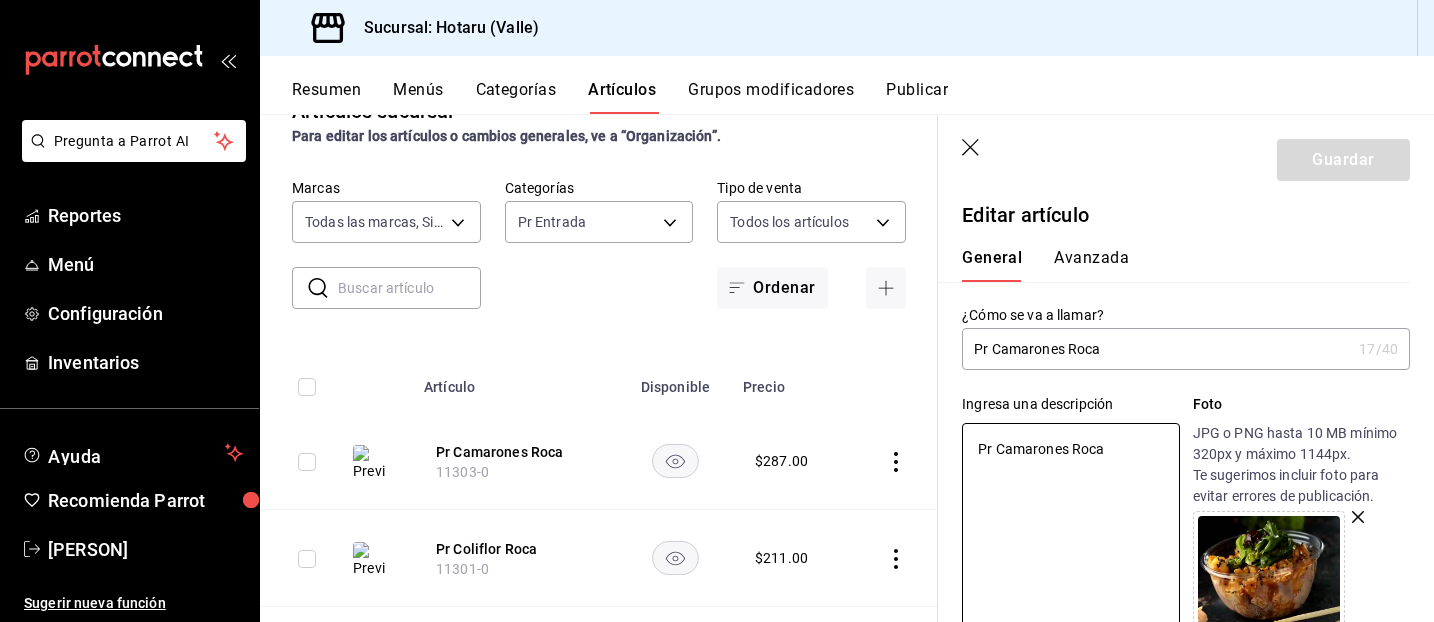 scroll, scrollTop: 0, scrollLeft: 0, axis: both 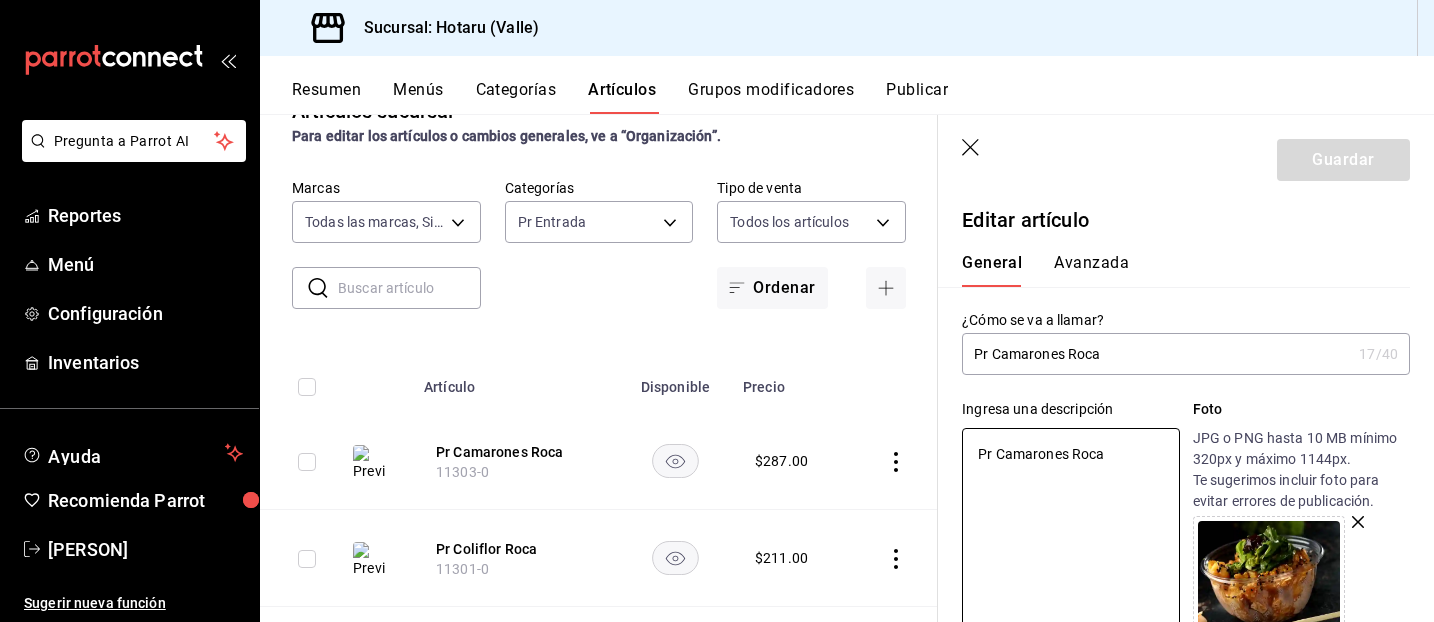 click 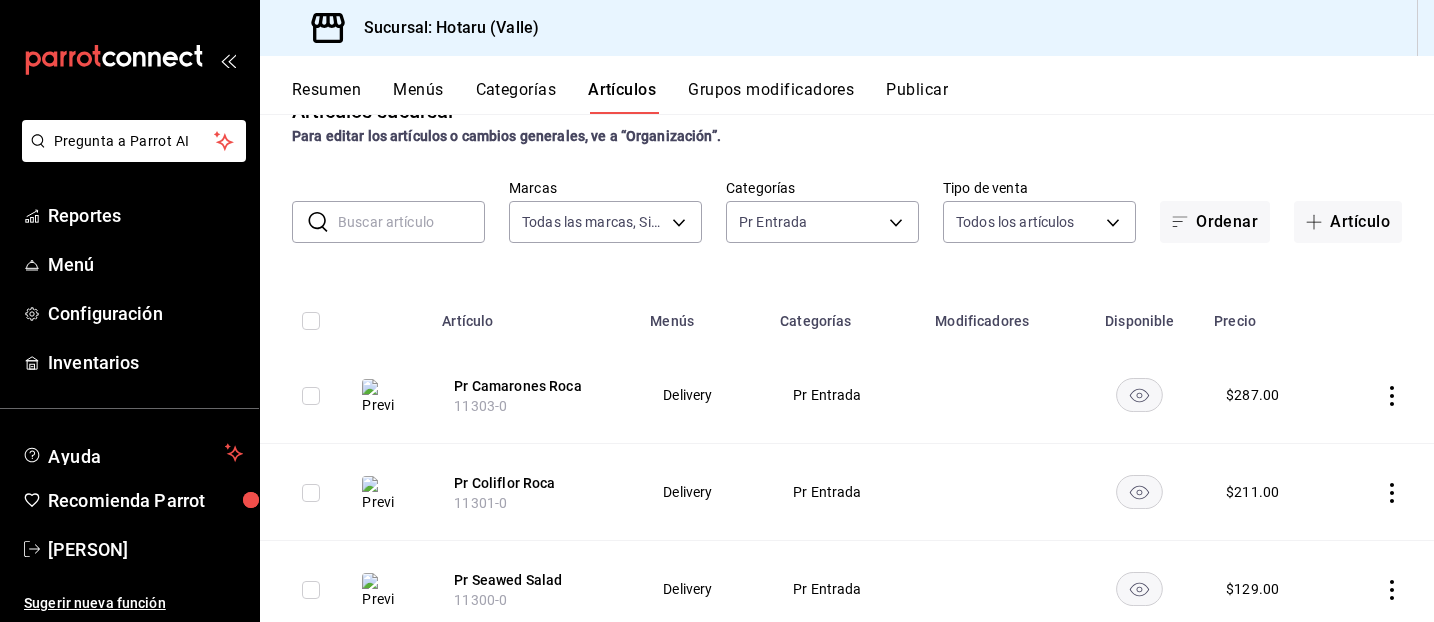 click on "Grupos modificadores" at bounding box center (771, 97) 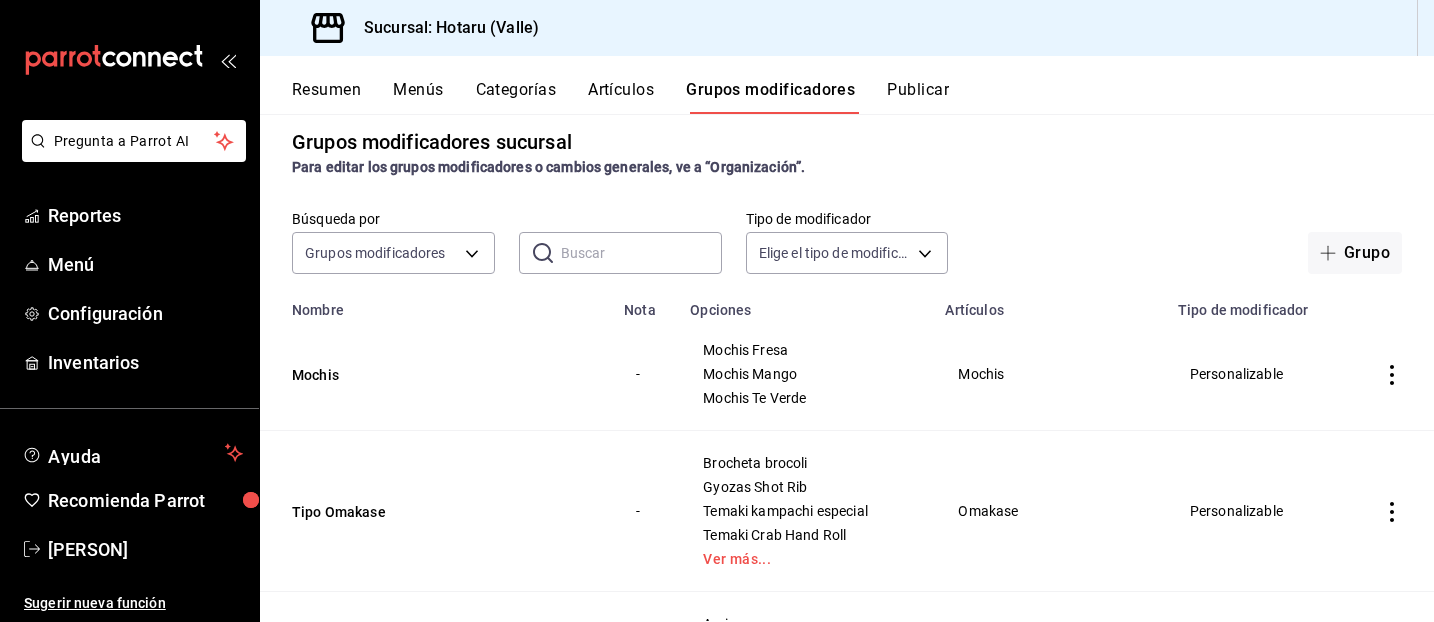 scroll, scrollTop: 7, scrollLeft: 0, axis: vertical 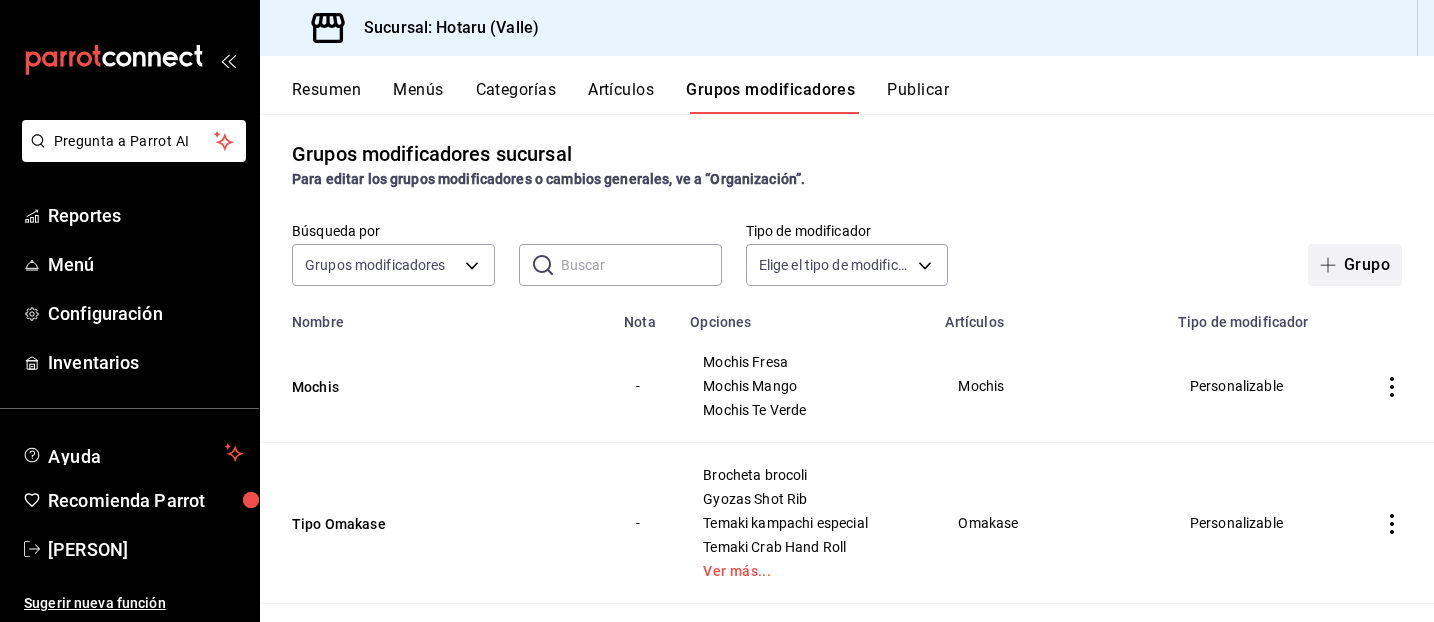 click on "Grupo" at bounding box center (1355, 265) 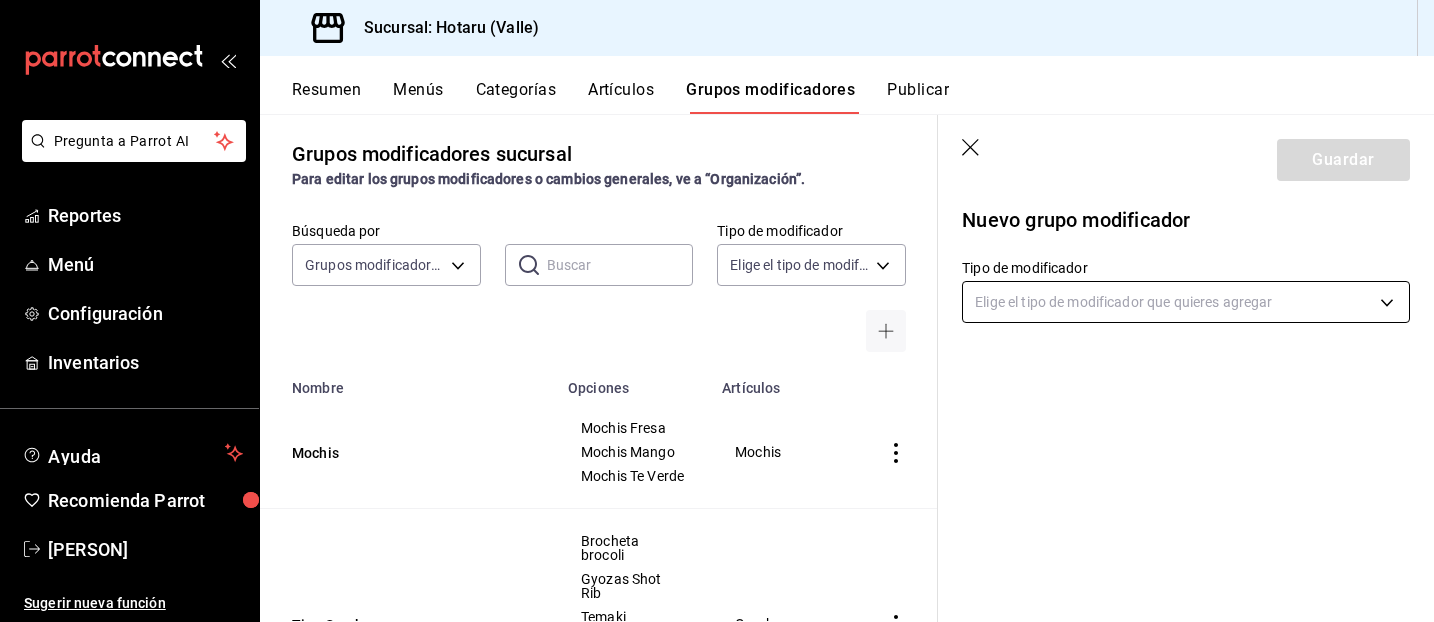 click on "Pregunta a Parrot AI Reportes   Menú   Configuración   Inventarios   Ayuda Recomienda Parrot   Gabriela Elizondo   Sugerir nueva función   Sucursal: Hotaru (Valle) Resumen Menús Categorías Artículos Grupos modificadores Publicar Grupos modificadores sucursal Para editar los grupos modificadores o cambios generales, ve a “Organización”. Búsqueda por Grupos modificadores GROUP ​ ​ Tipo de modificador Elige el tipo de modificador Nombre Opciones Artículos Mochis Mochis Fresa Mochis Mango Mochis Te Verde Mochis Tipo Omakase Brocheta brocoli Gyozas Shot Rib Temaki kampachi especial Temaki Crab Hand Roll Ver más... Omakase Poke Chico Nivel 6 Aminos Ponzu Ponzu Picante Soya Dulce Ver más... Pr Poke Chico Poke Chico Nivel 5 Mayo Chipotle Mayo Kosho Mayo Spicy Mayo Trufa Ver más... Pr Poke Chico Poke Chico Nivel 4 Aguacate Betabel Cebollin Chiles Toreados Ver más... Pr Poke Chico Poke Chico Nivel 3 Ajonjoli Blanco Ajonjoli Negro Alga Nori Betabel Ver más... Pr Poke Chico Poke Chico Nivel 2 Atun" at bounding box center (717, 311) 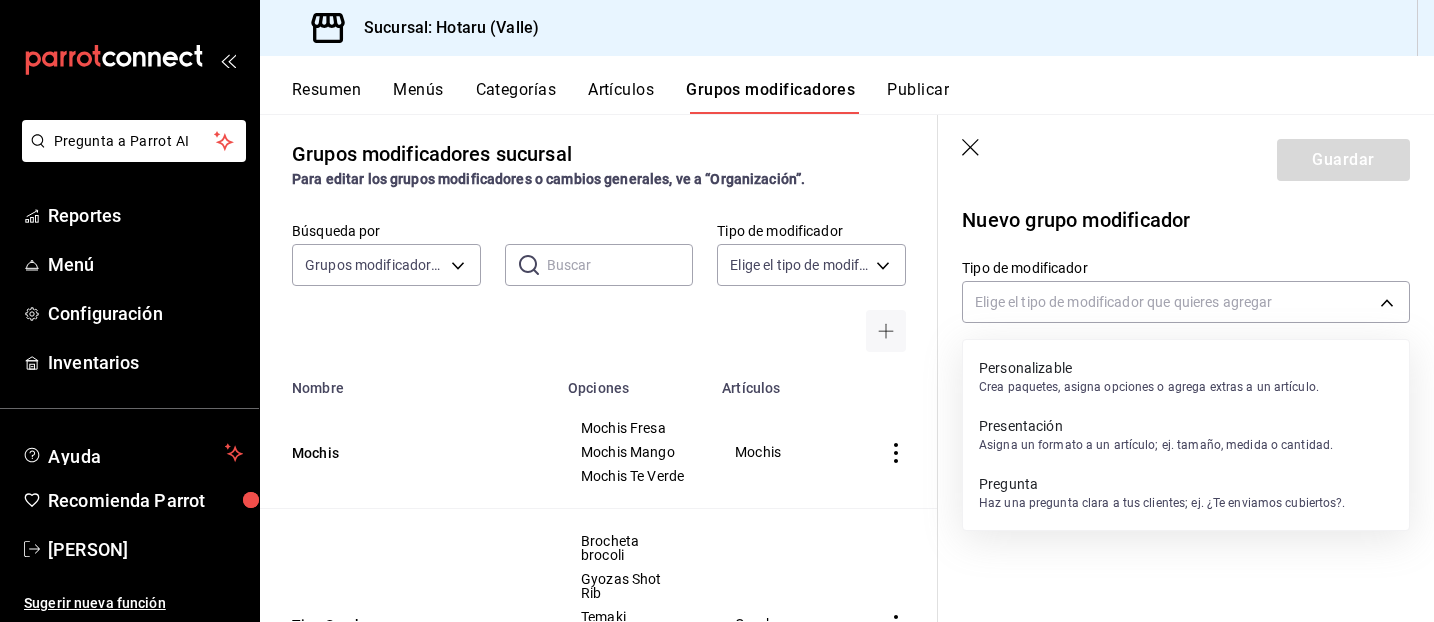 click on "Crea paquetes, asigna opciones o agrega extras a un artículo." at bounding box center [1149, 387] 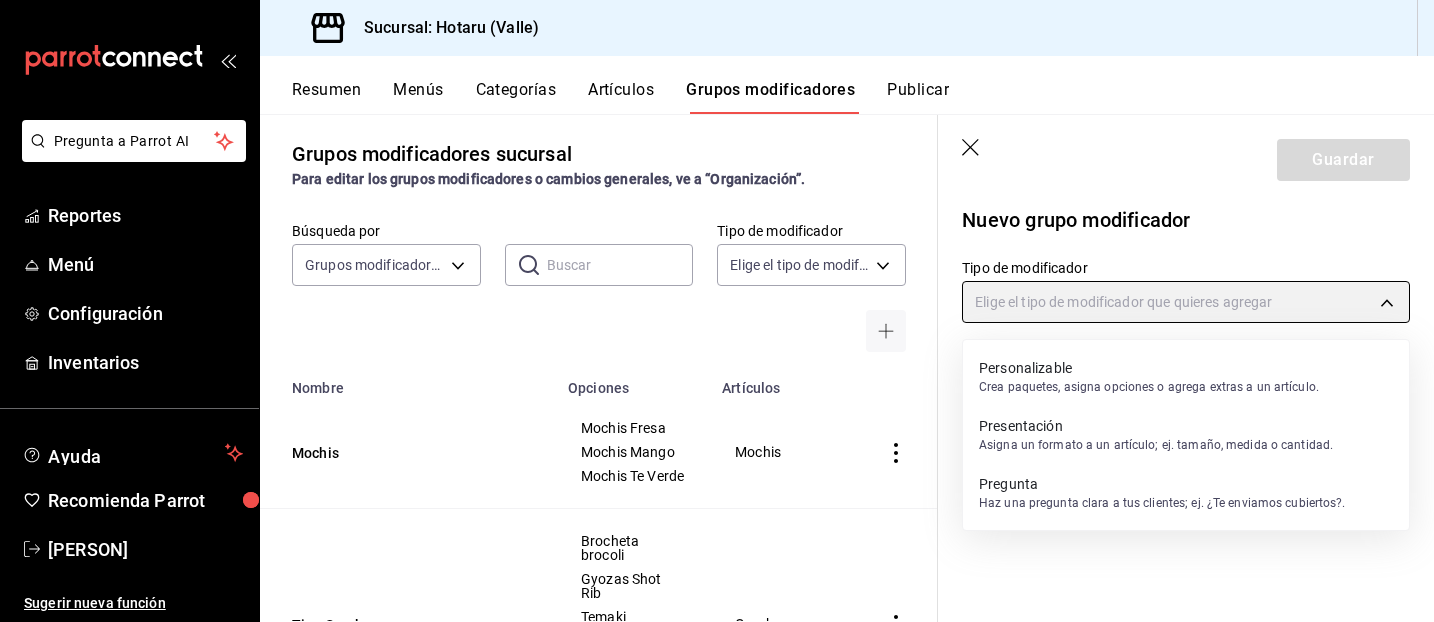 type on "CUSTOMIZABLE" 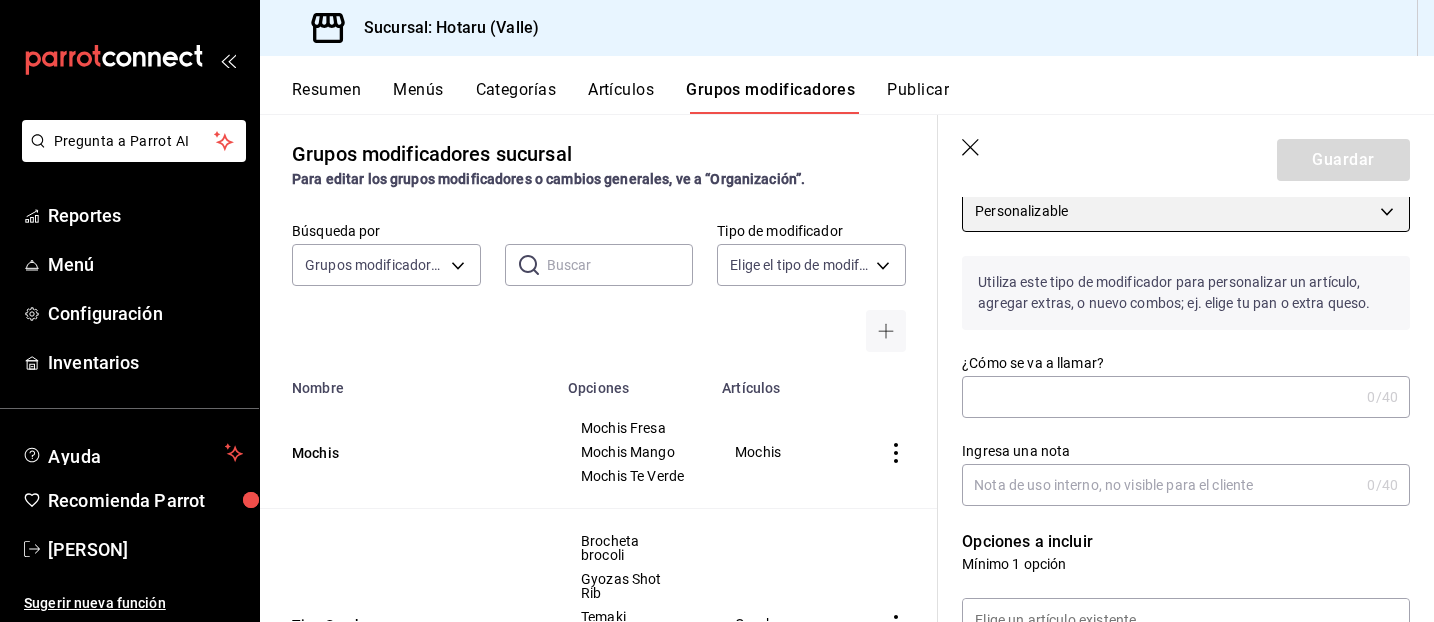scroll, scrollTop: 99, scrollLeft: 0, axis: vertical 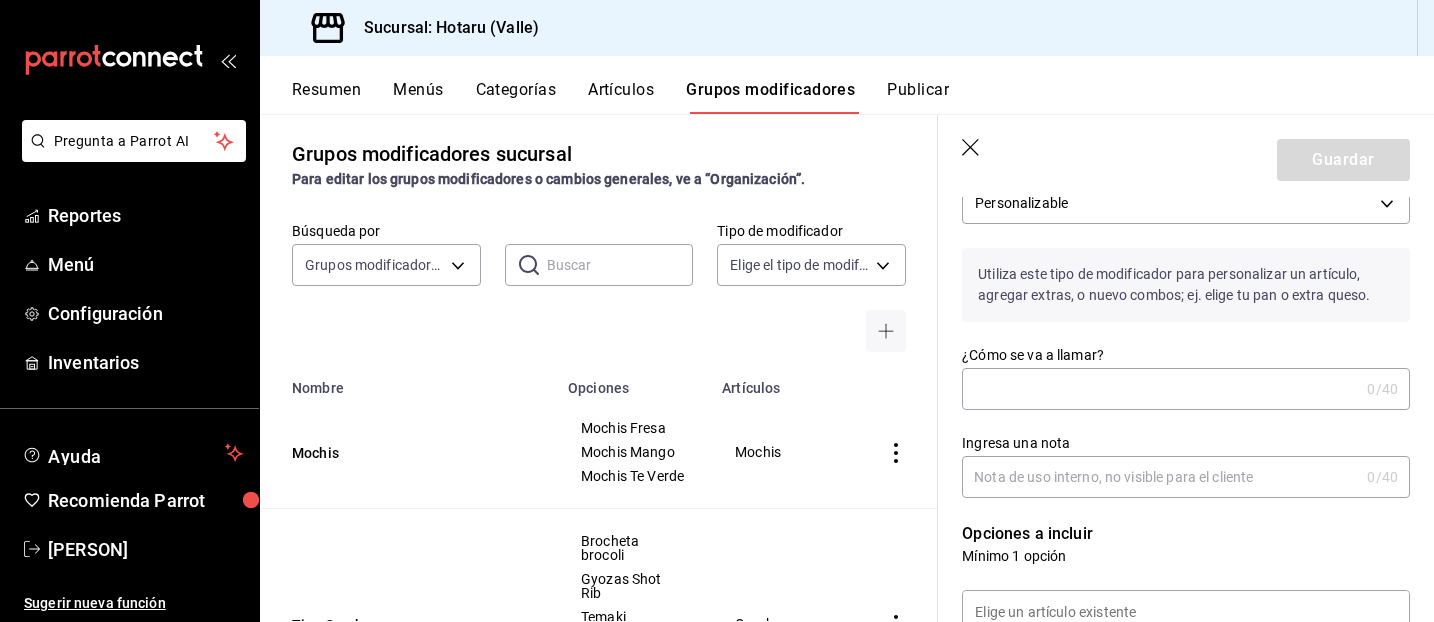 click on "¿Cómo se va a llamar?" at bounding box center (1160, 389) 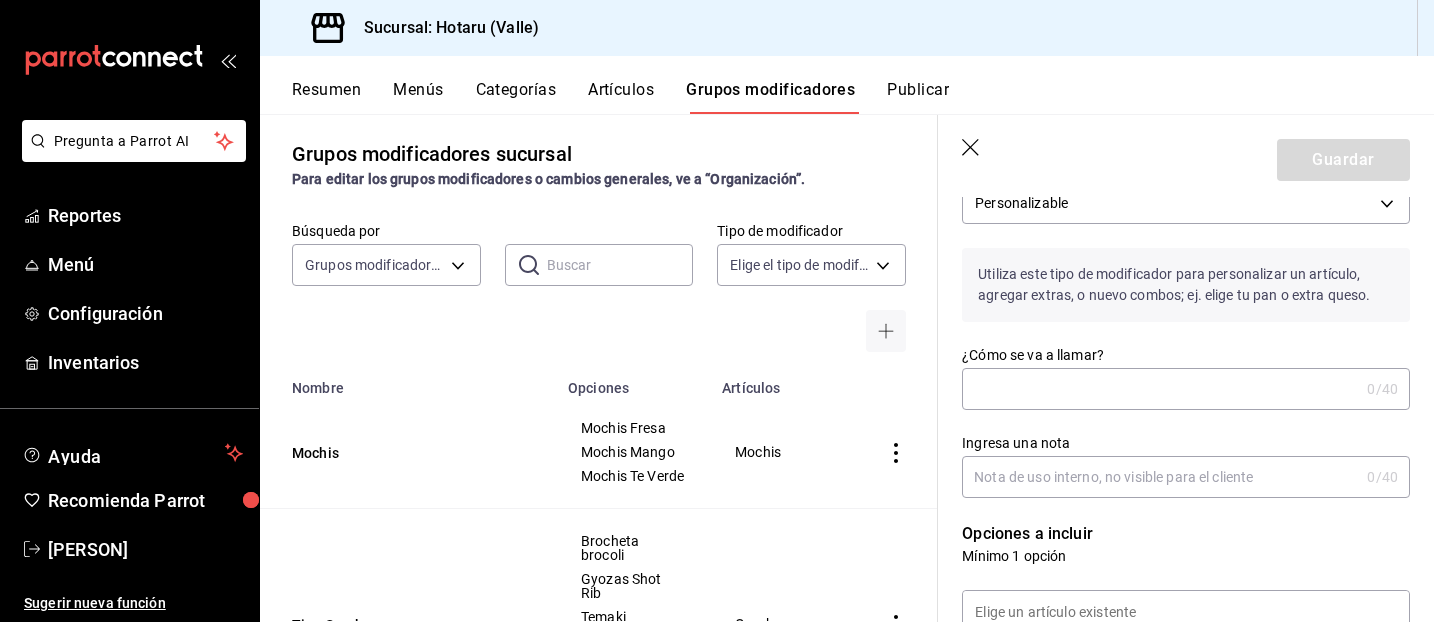 type on "¡" 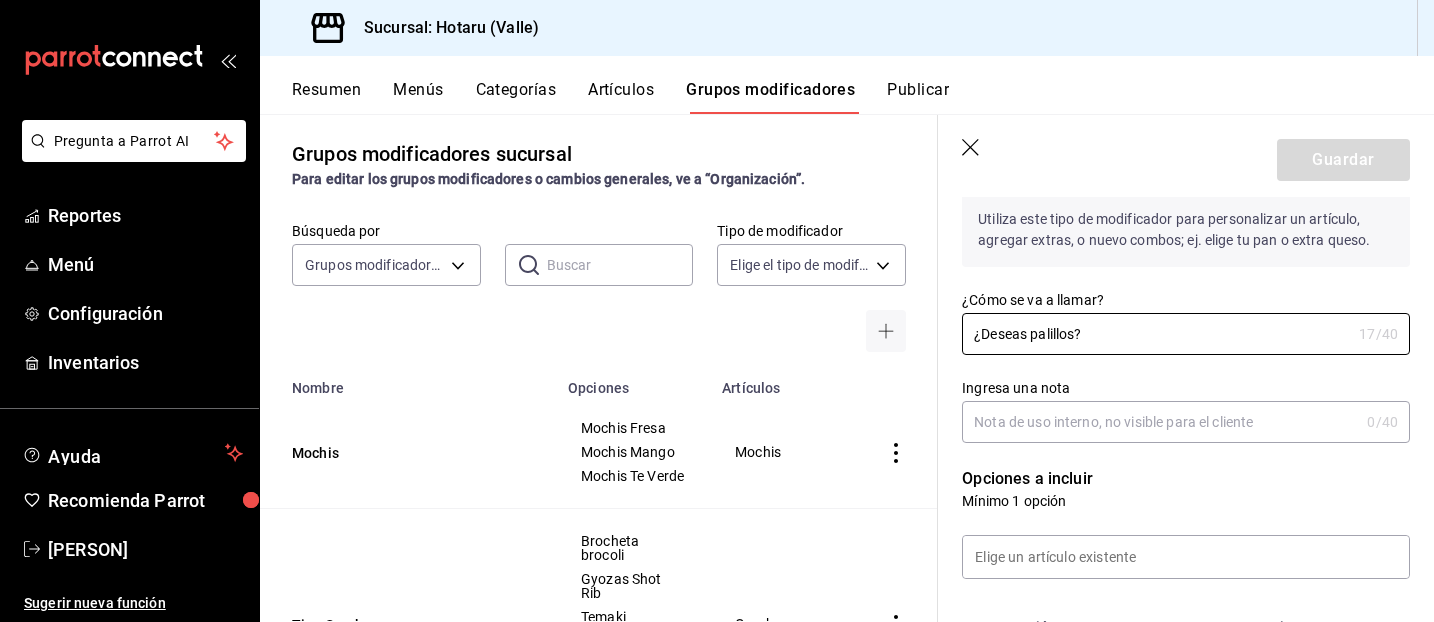 scroll, scrollTop: 158, scrollLeft: 0, axis: vertical 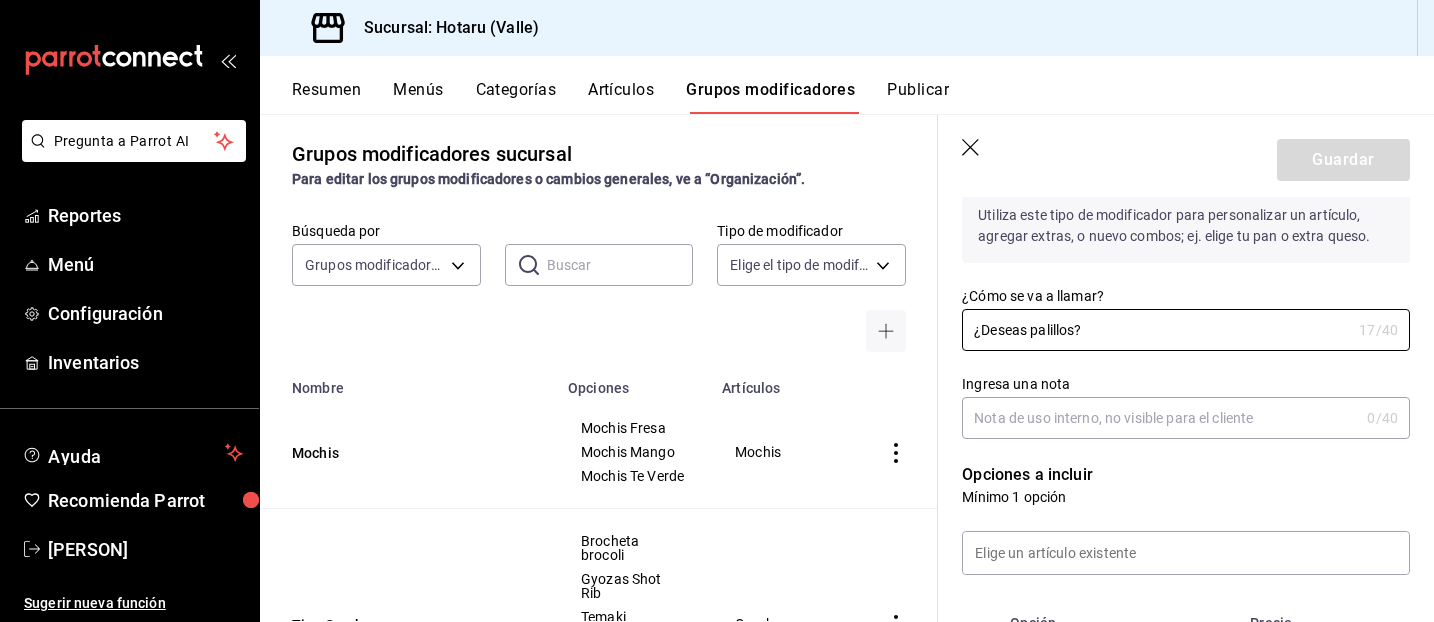 type on "¿Deseas palillos?" 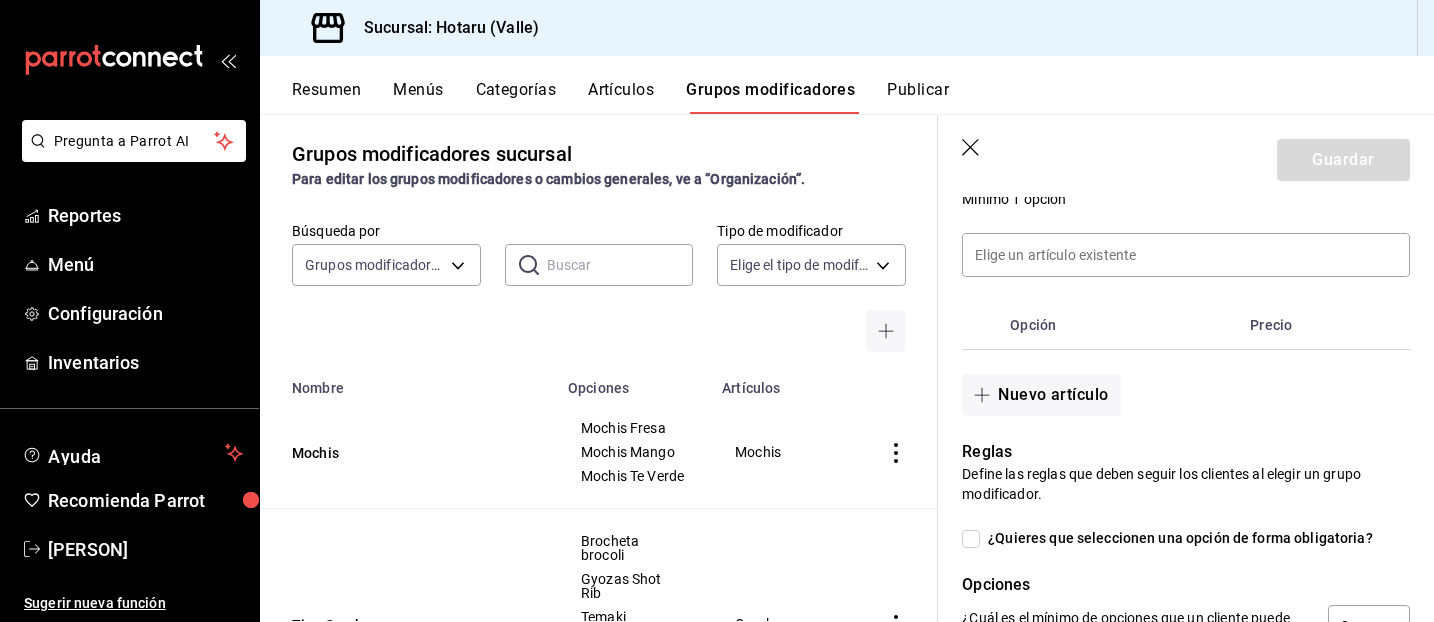scroll, scrollTop: 476, scrollLeft: 0, axis: vertical 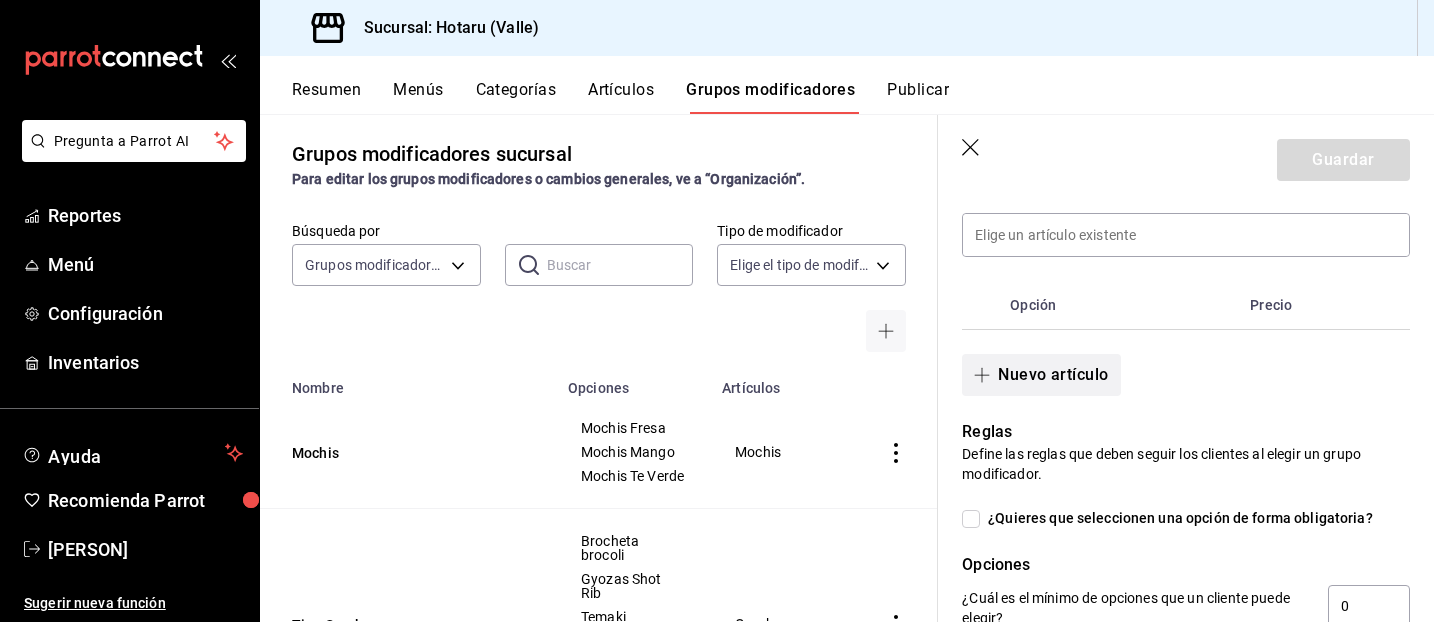 click on "Nuevo artículo" at bounding box center (1041, 375) 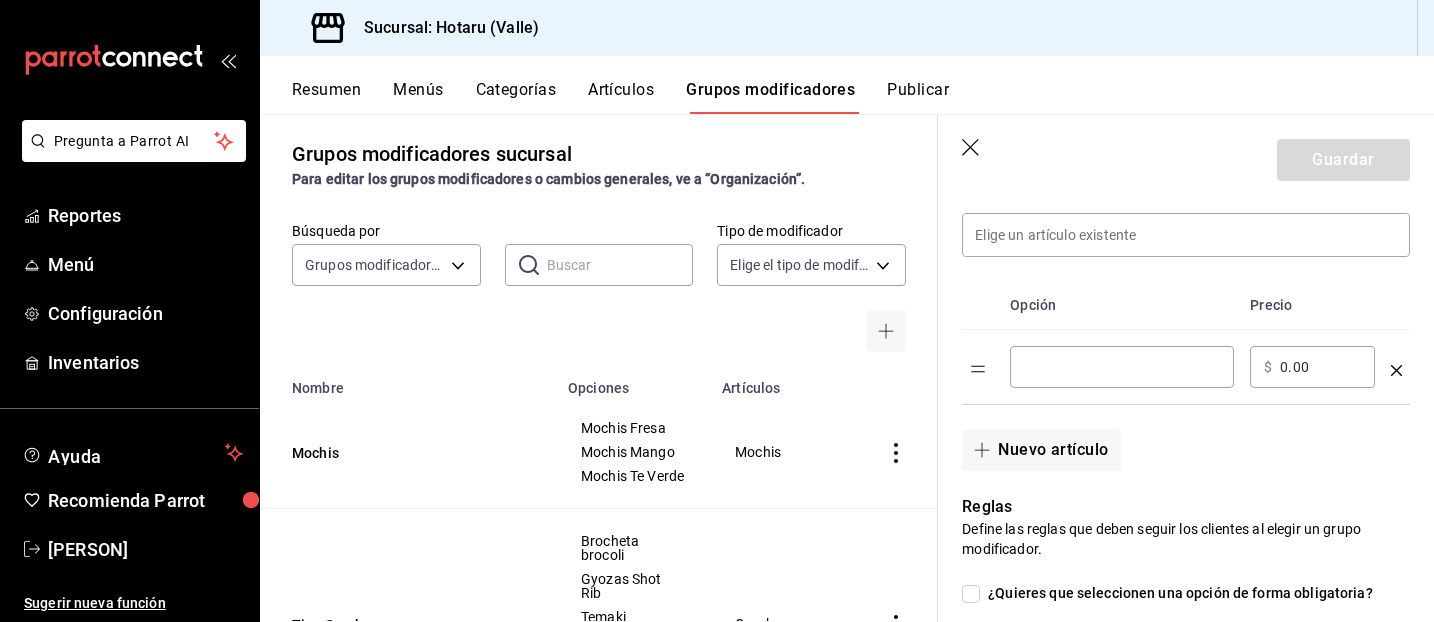 click at bounding box center [1122, 367] 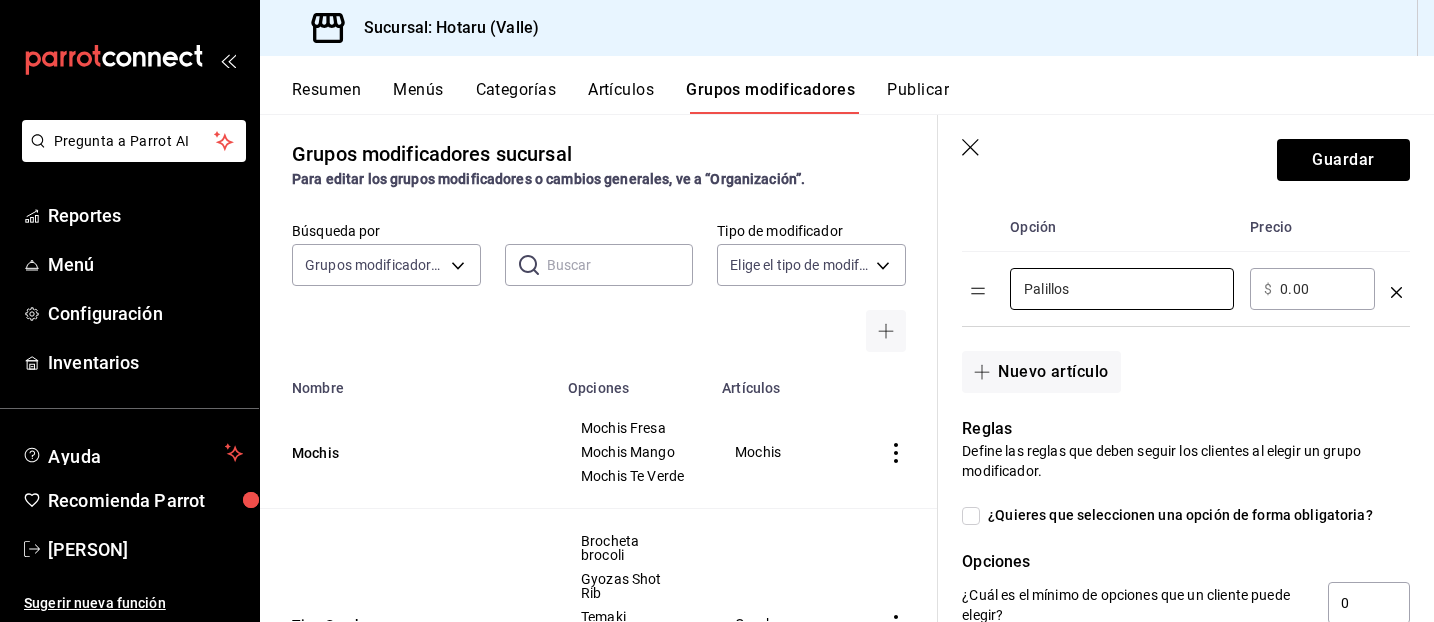 scroll, scrollTop: 561, scrollLeft: 0, axis: vertical 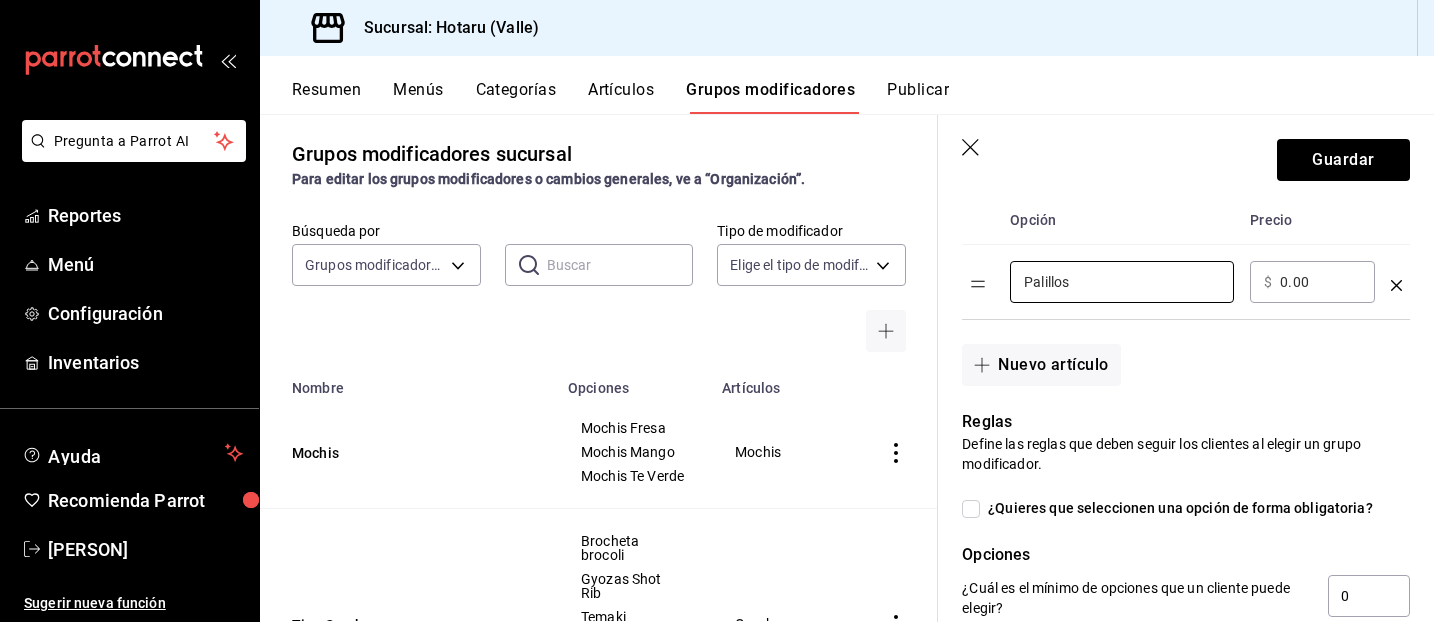 type on "Palillos" 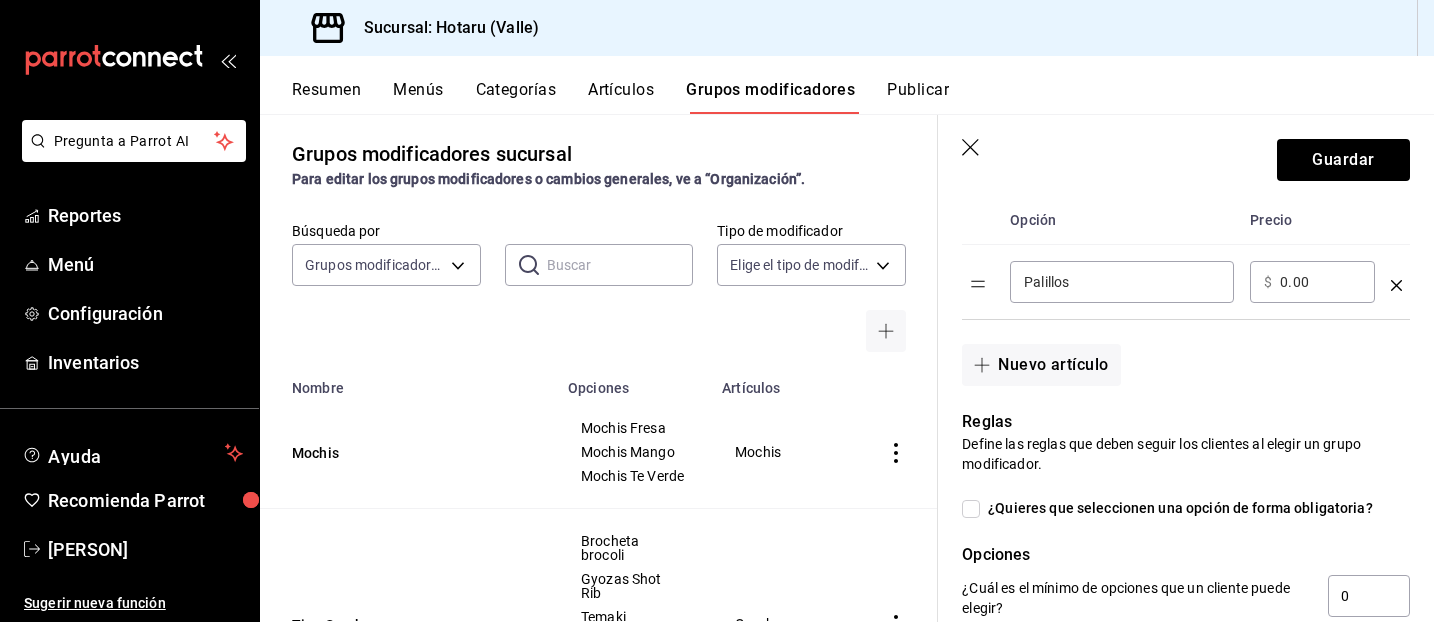 click on "¿Quieres que seleccionen una opción de forma obligatoria?" at bounding box center [971, 509] 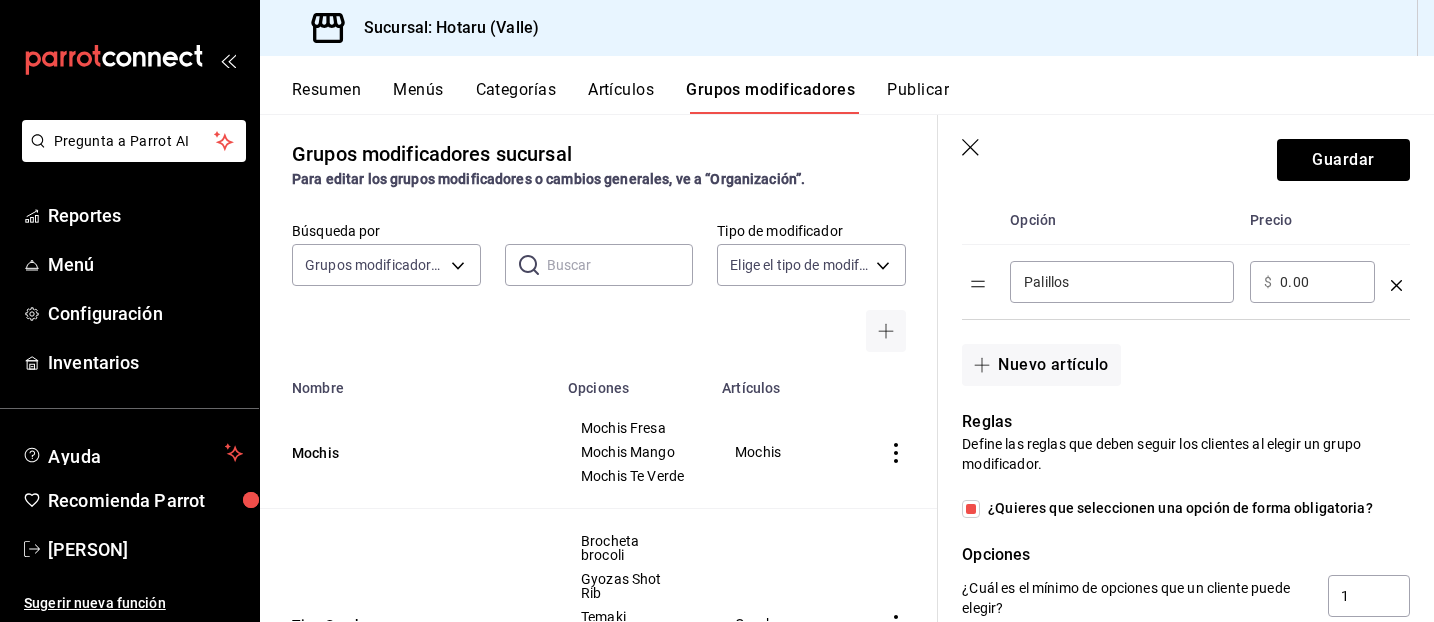 click on "¿Quieres que seleccionen una opción de forma obligatoria?" at bounding box center (971, 509) 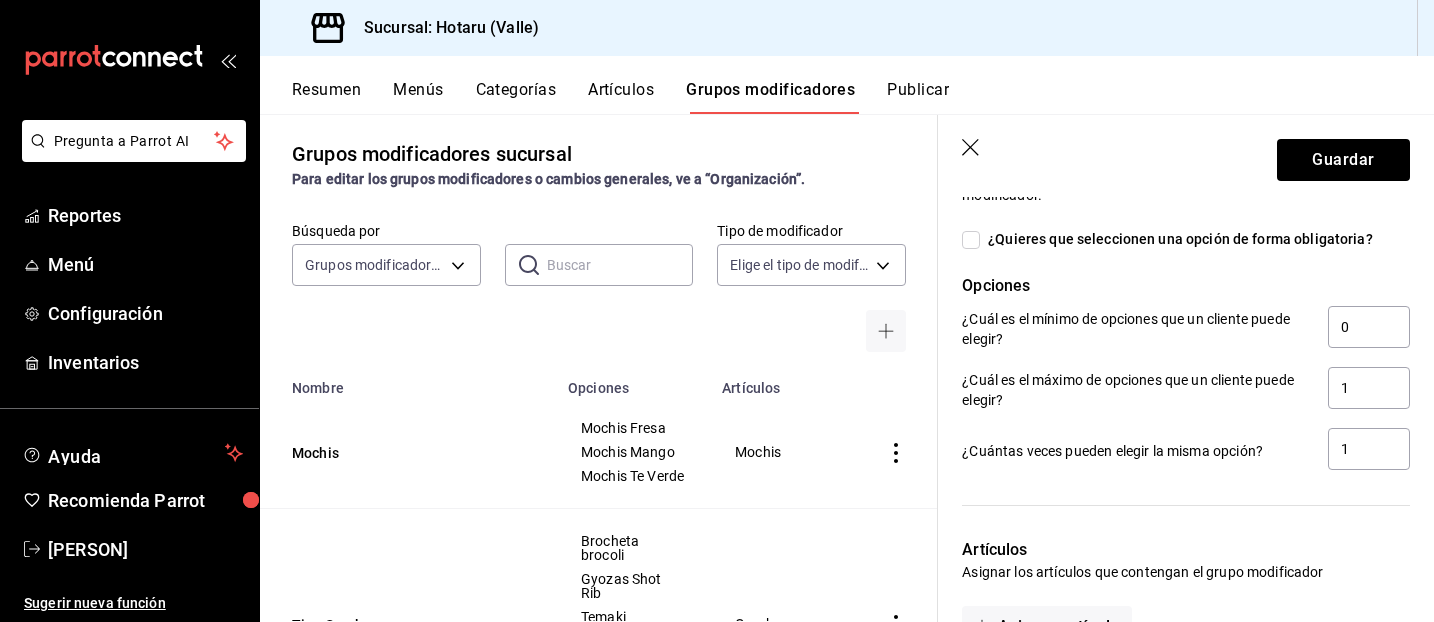 scroll, scrollTop: 841, scrollLeft: 0, axis: vertical 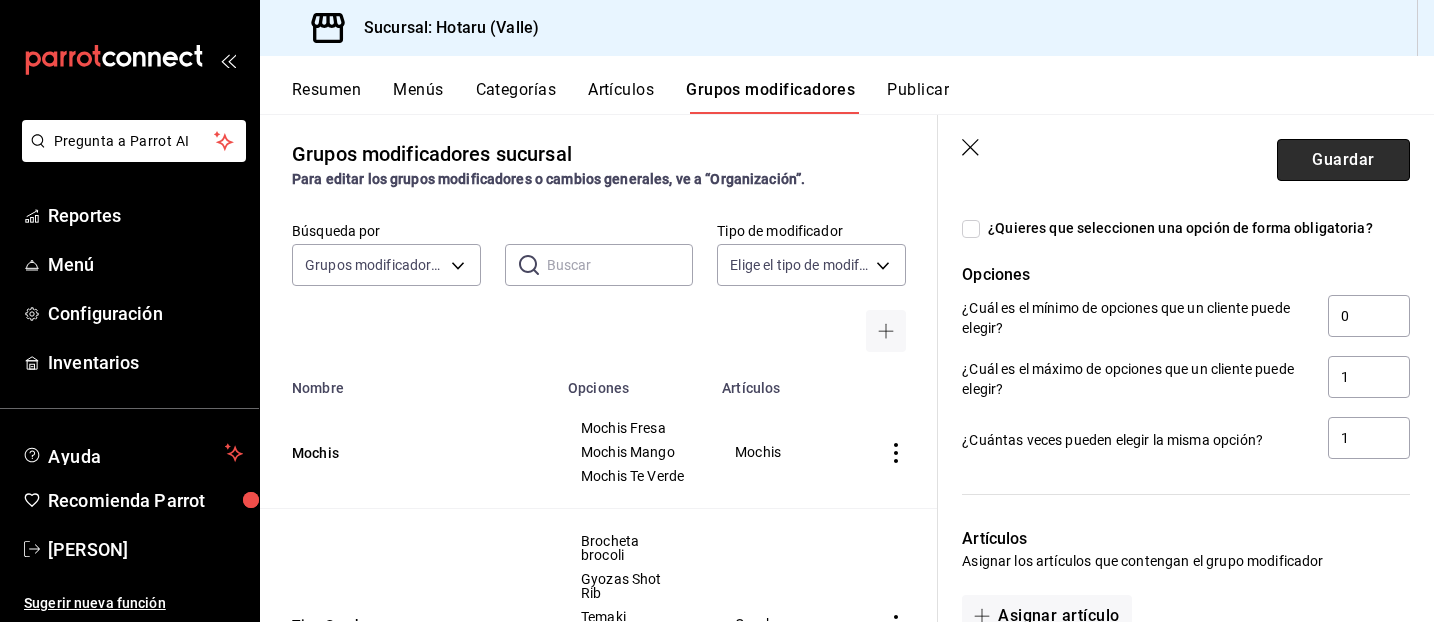 click on "Guardar" at bounding box center (1343, 160) 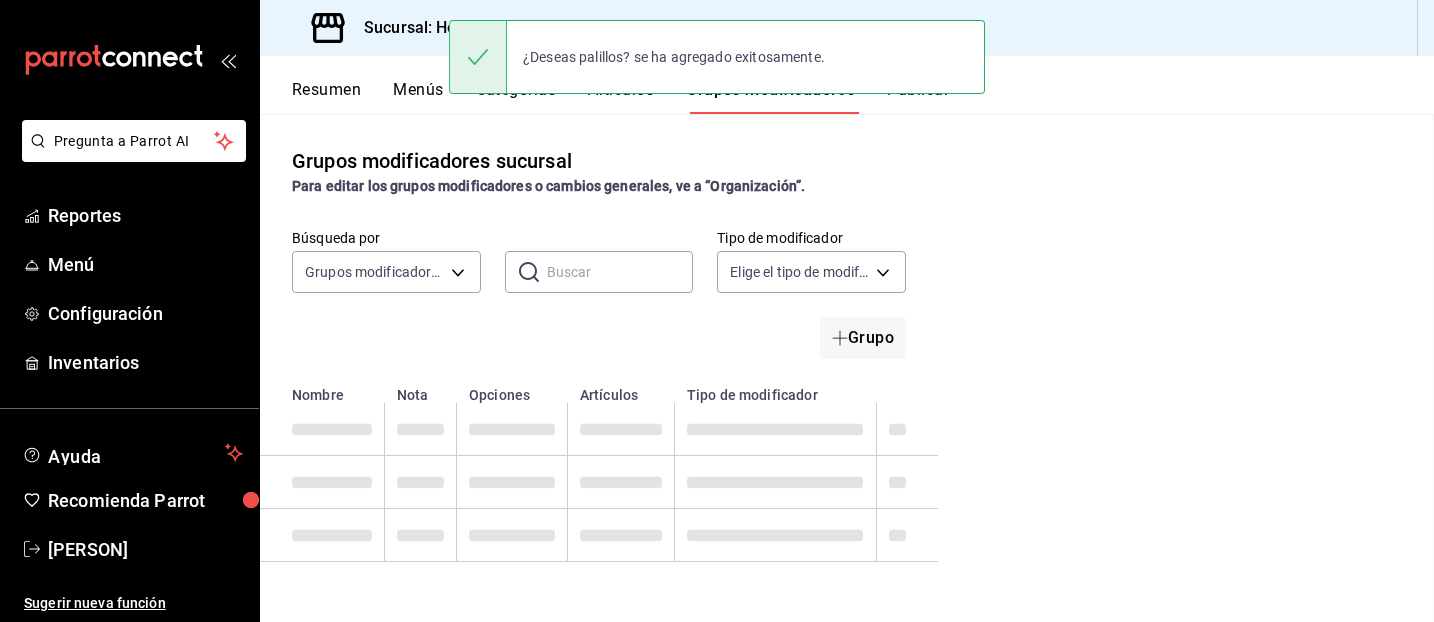 scroll, scrollTop: 0, scrollLeft: 0, axis: both 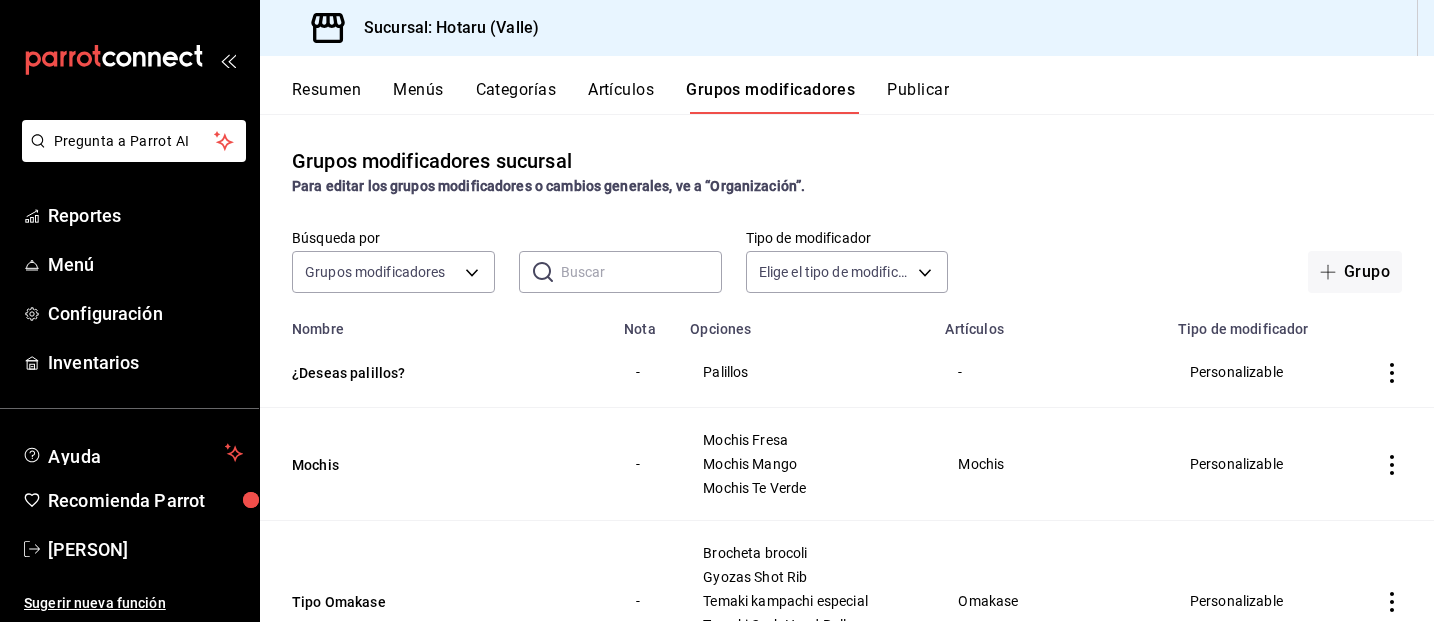 click on "Resumen" at bounding box center (326, 97) 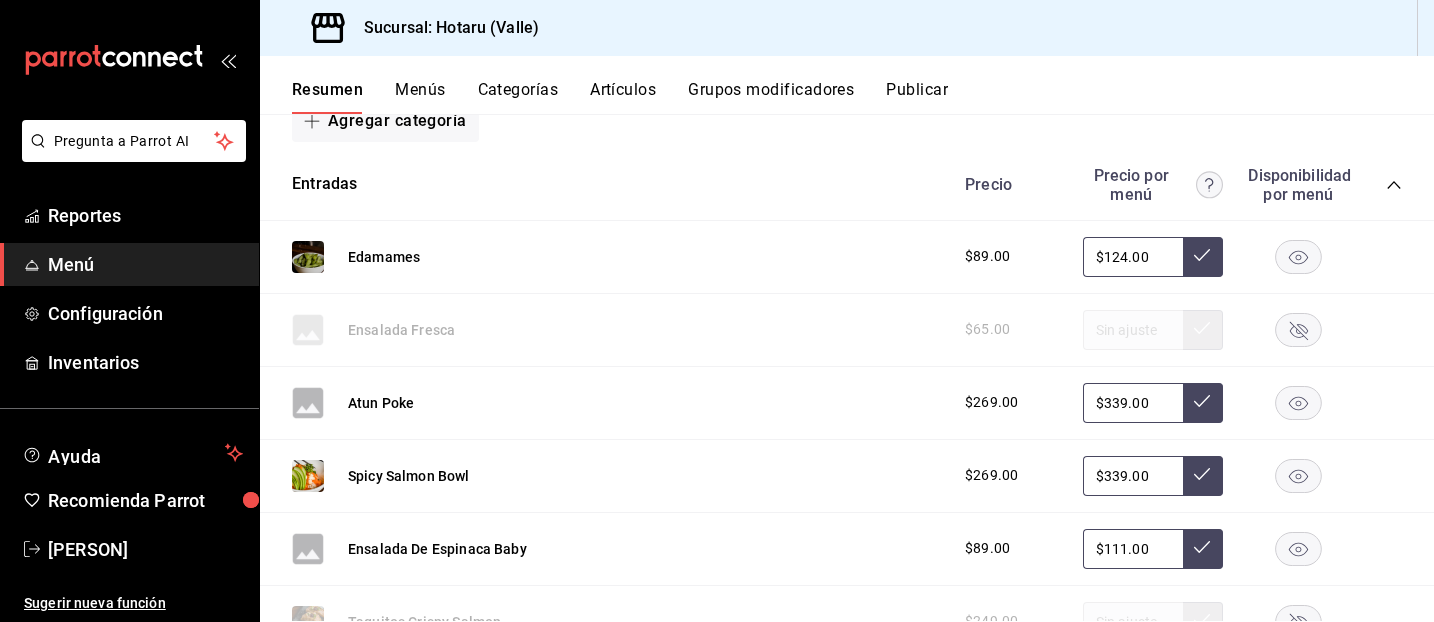 scroll, scrollTop: 360, scrollLeft: 0, axis: vertical 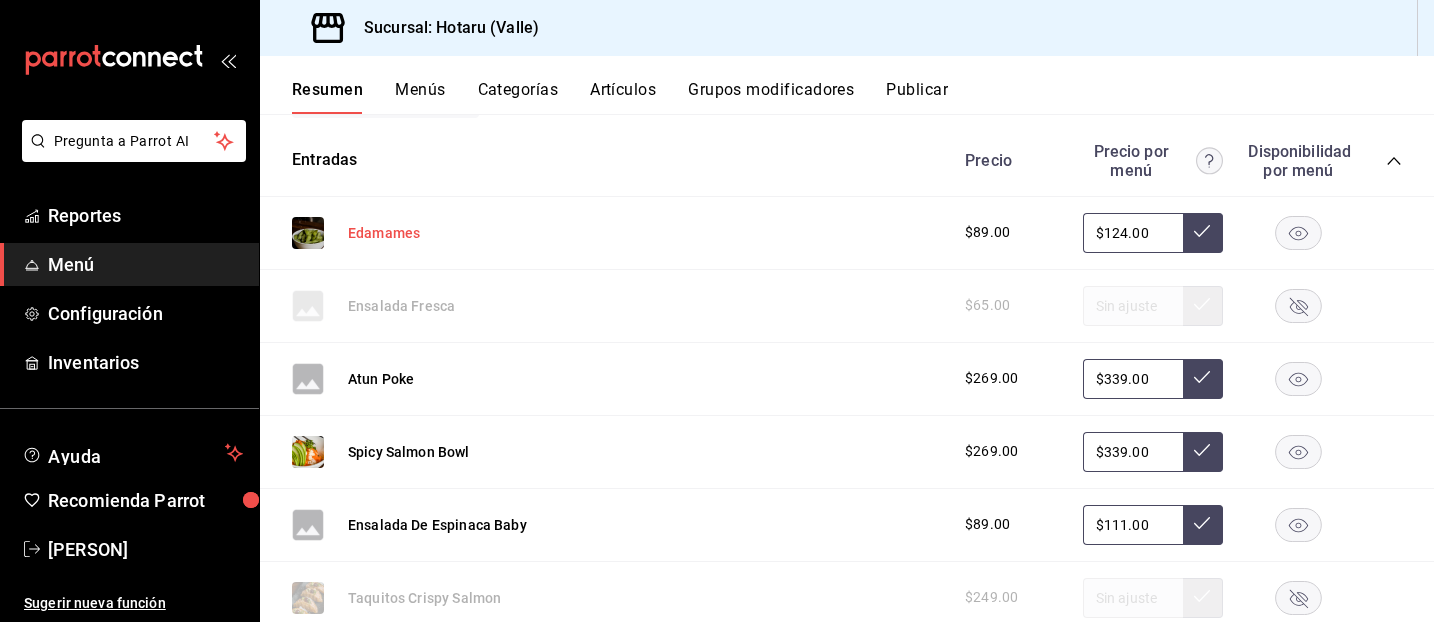 click on "Edamames" at bounding box center (384, 233) 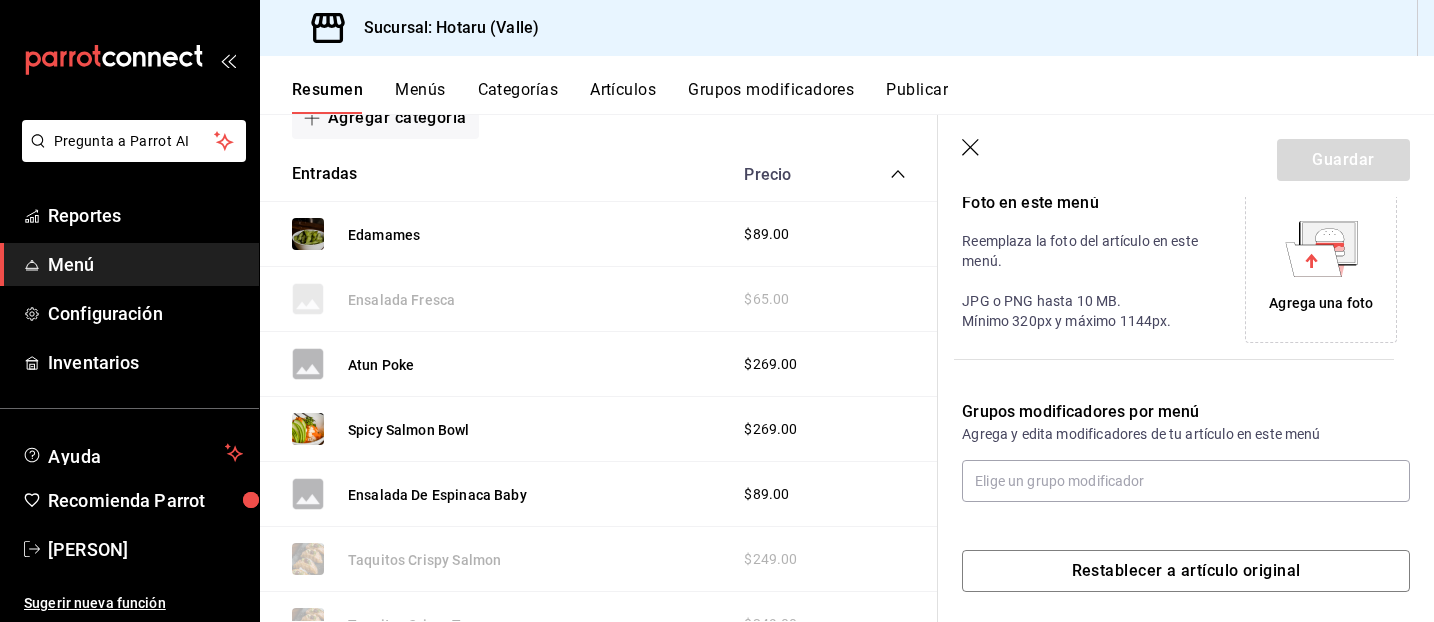 scroll, scrollTop: 462, scrollLeft: 0, axis: vertical 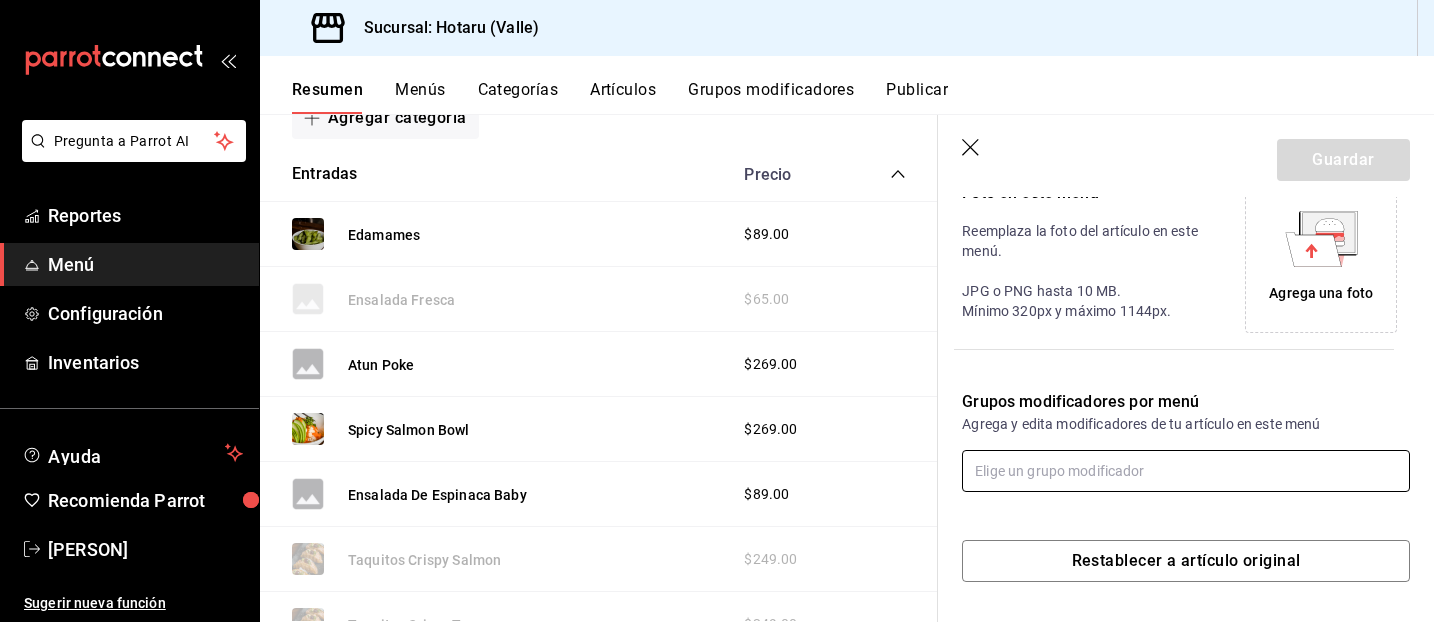 click at bounding box center (1186, 471) 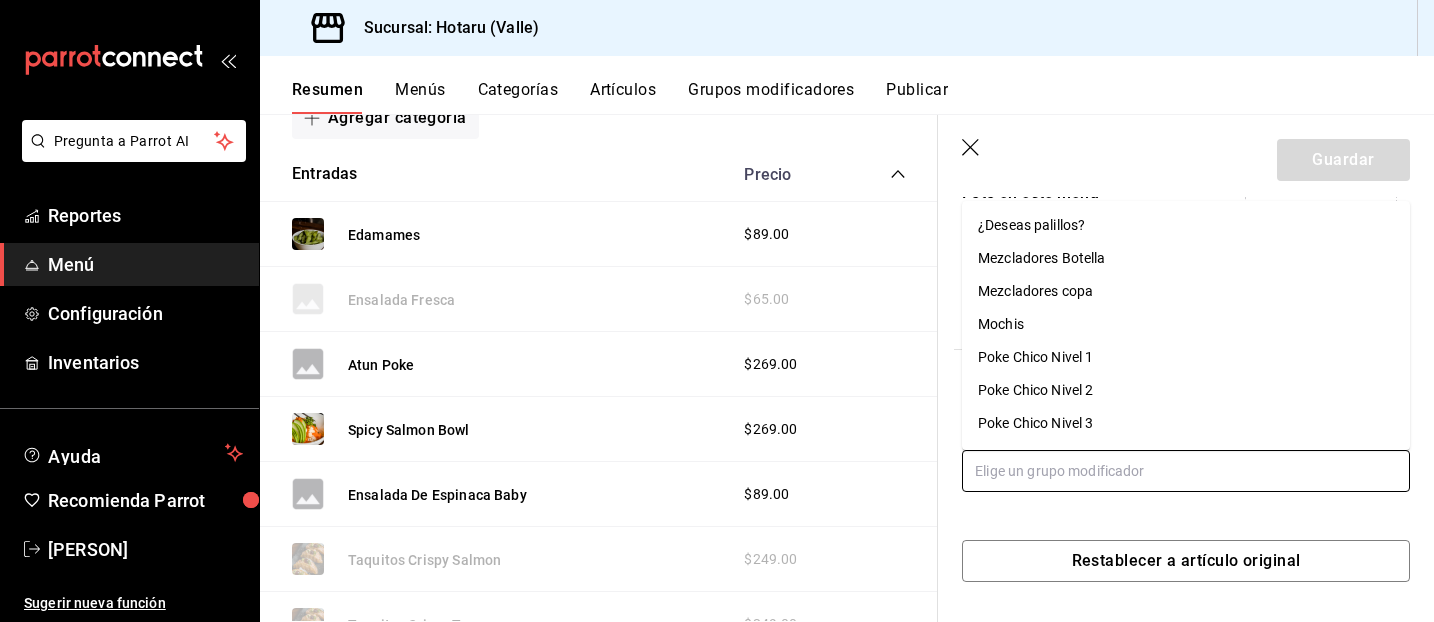 click on "¿Deseas palillos?" at bounding box center (1031, 225) 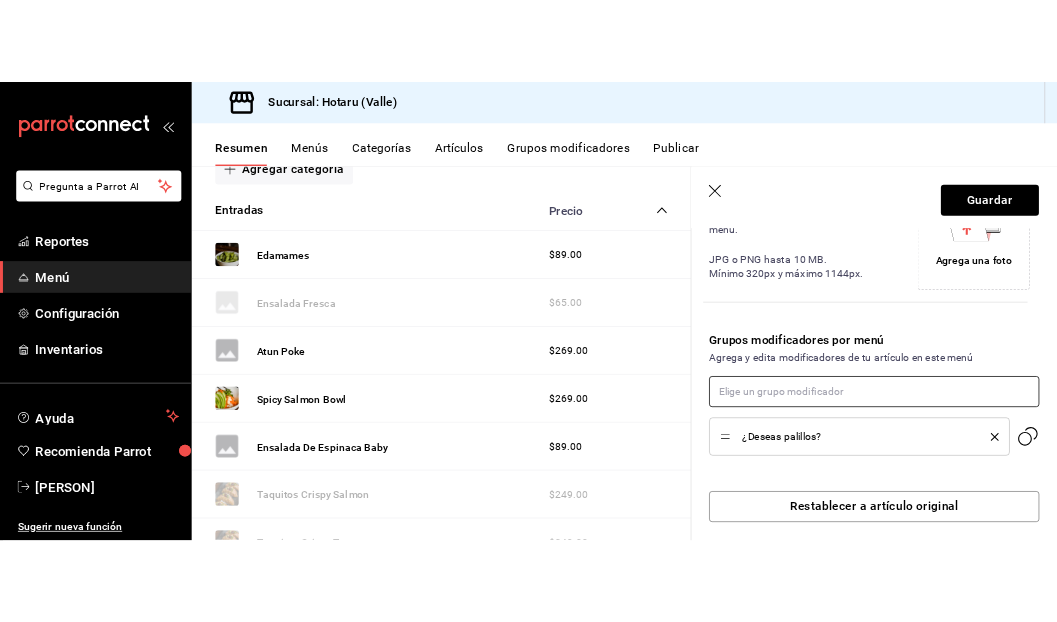scroll, scrollTop: 528, scrollLeft: 0, axis: vertical 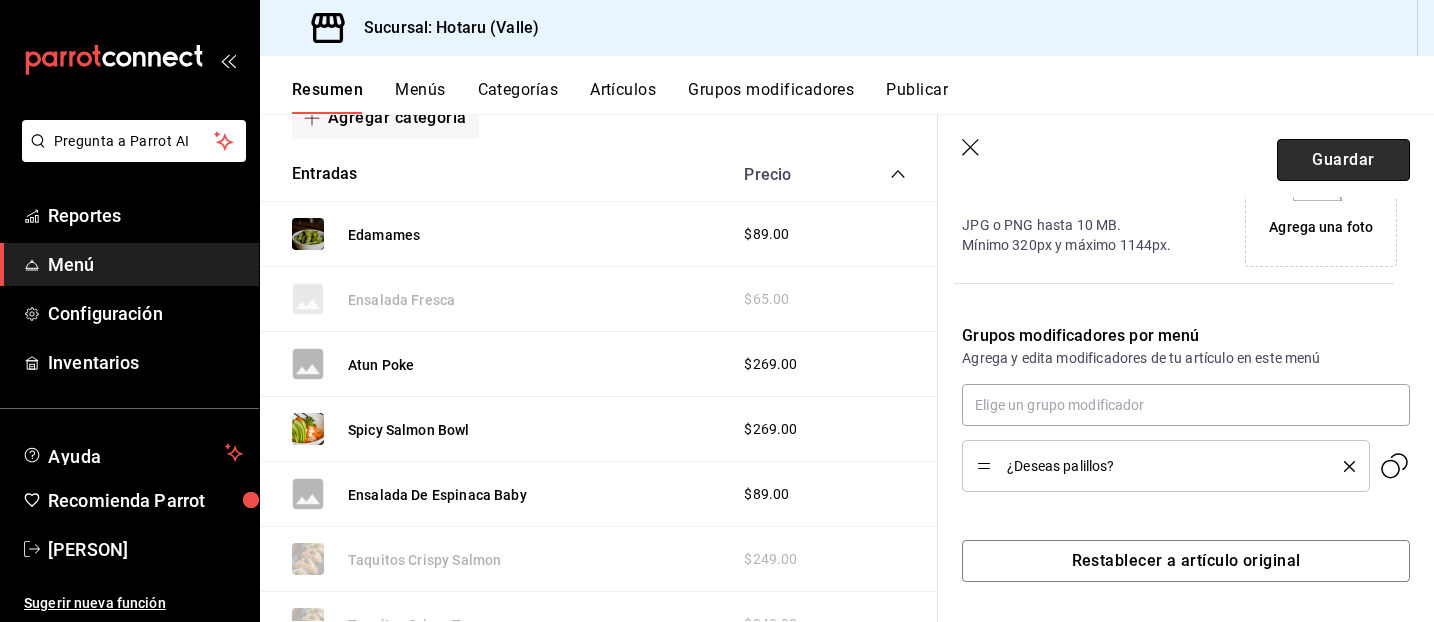 click on "Guardar" at bounding box center (1343, 160) 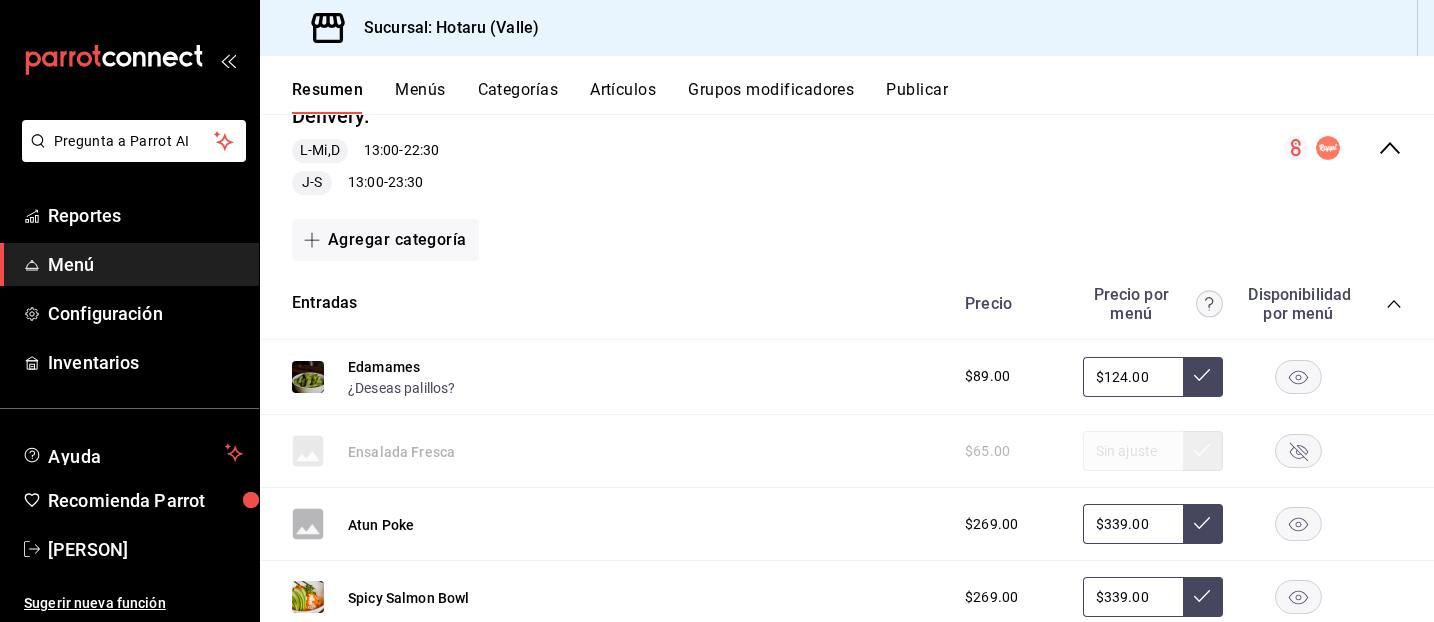 scroll, scrollTop: 0, scrollLeft: 0, axis: both 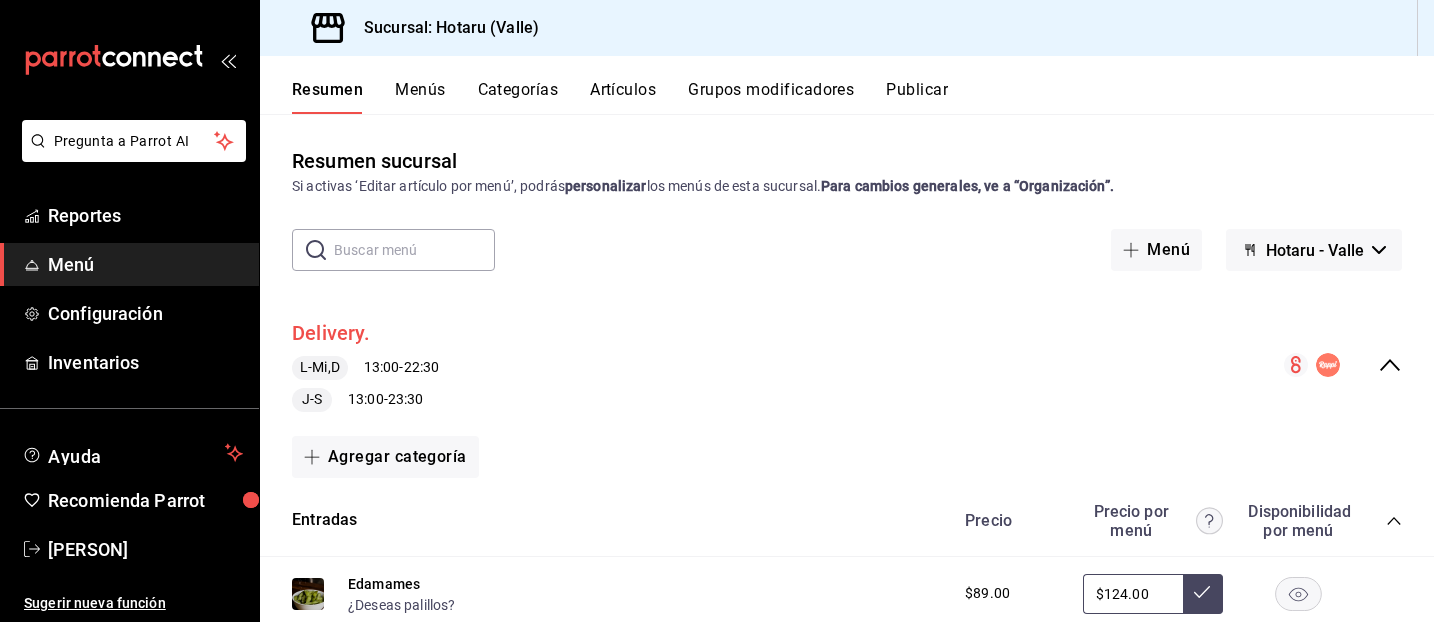 click on "Delivery." at bounding box center [331, 333] 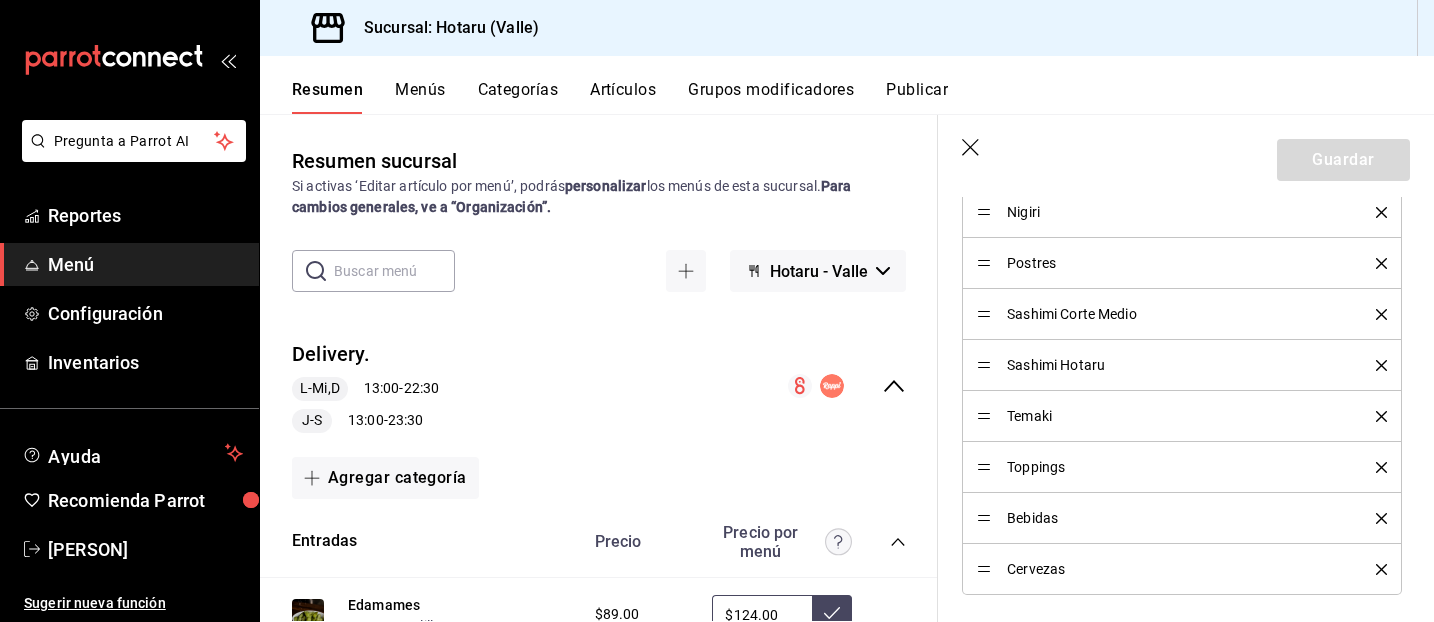 scroll, scrollTop: 1135, scrollLeft: 0, axis: vertical 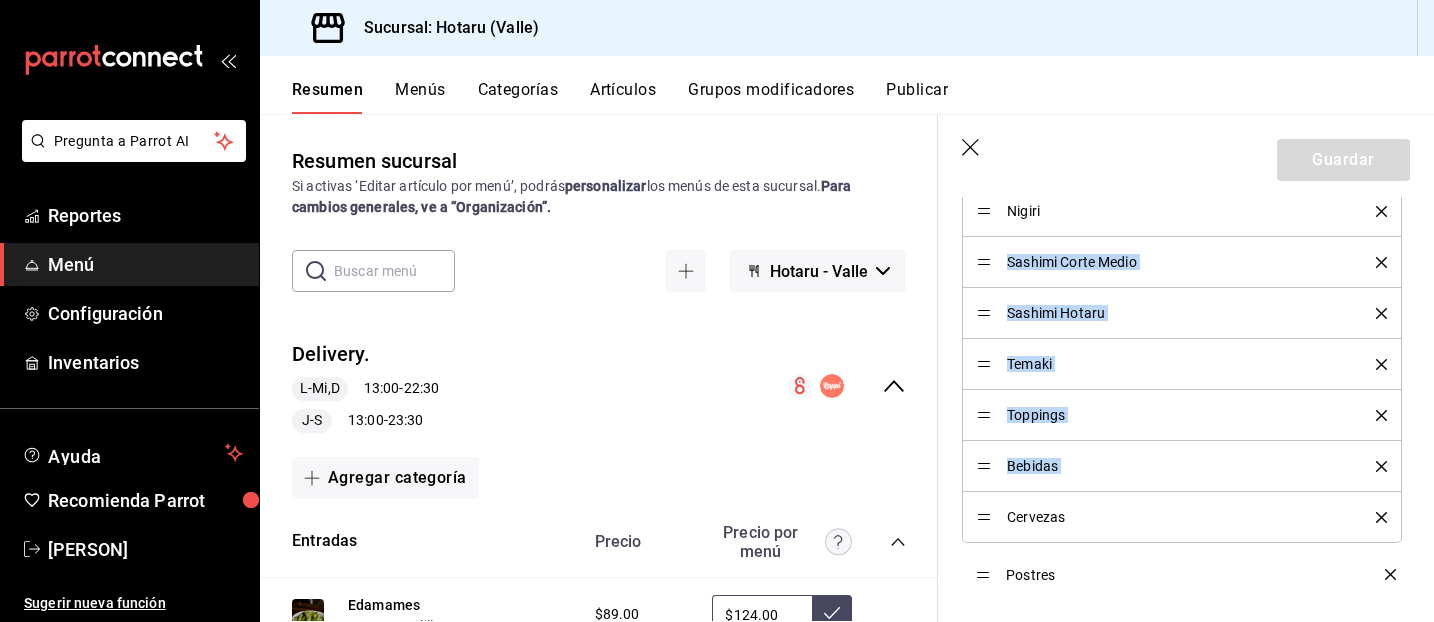 drag, startPoint x: 983, startPoint y: 263, endPoint x: 987, endPoint y: 575, distance: 312.02563 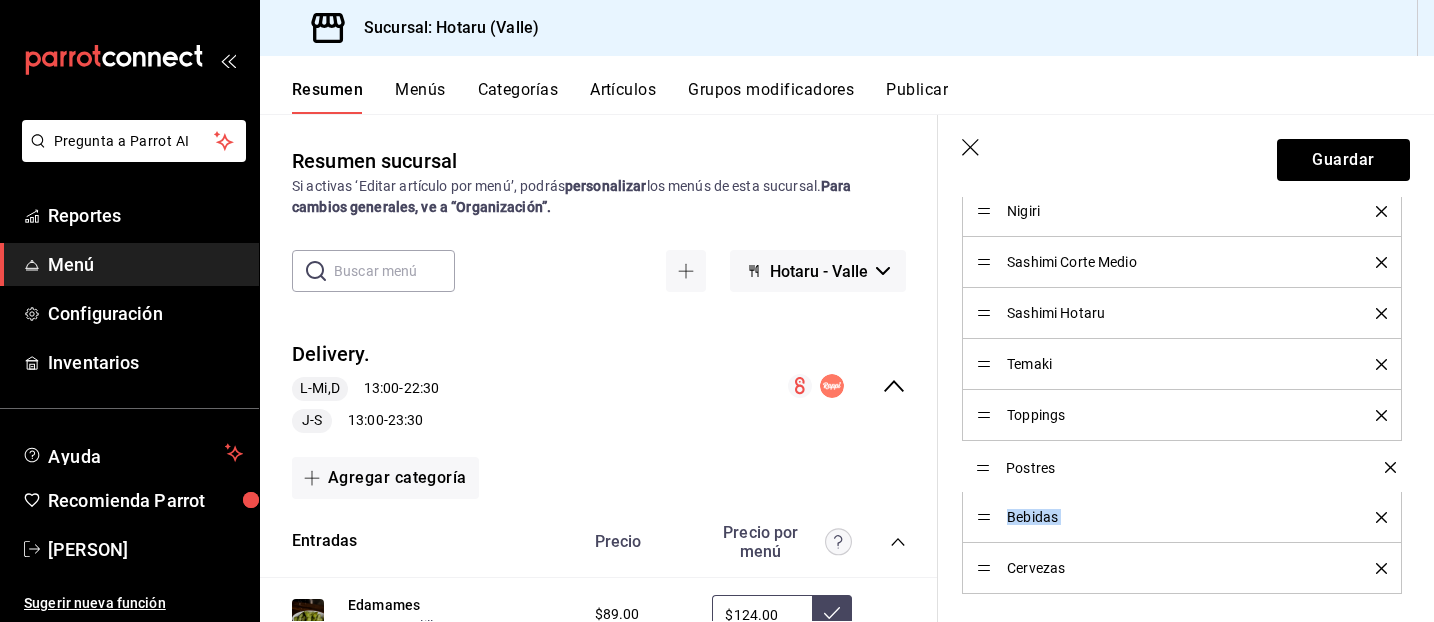 drag, startPoint x: 985, startPoint y: 569, endPoint x: 985, endPoint y: 468, distance: 101 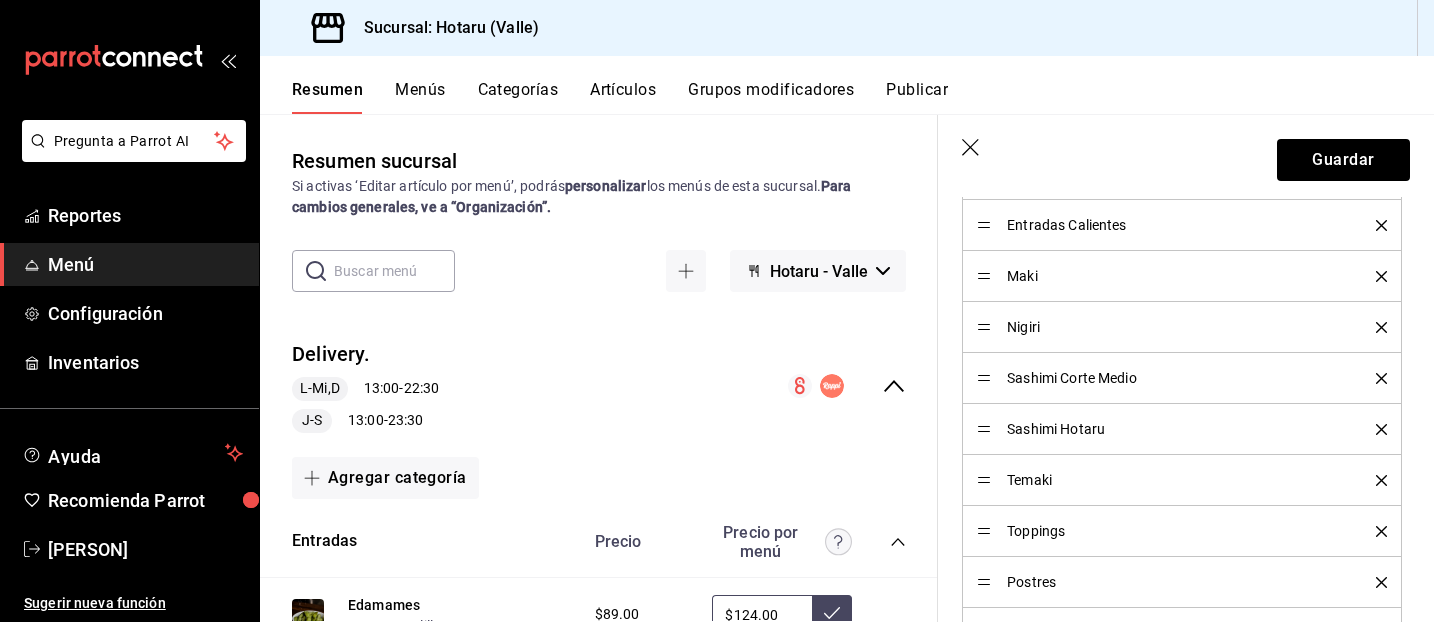 scroll, scrollTop: 1026, scrollLeft: 0, axis: vertical 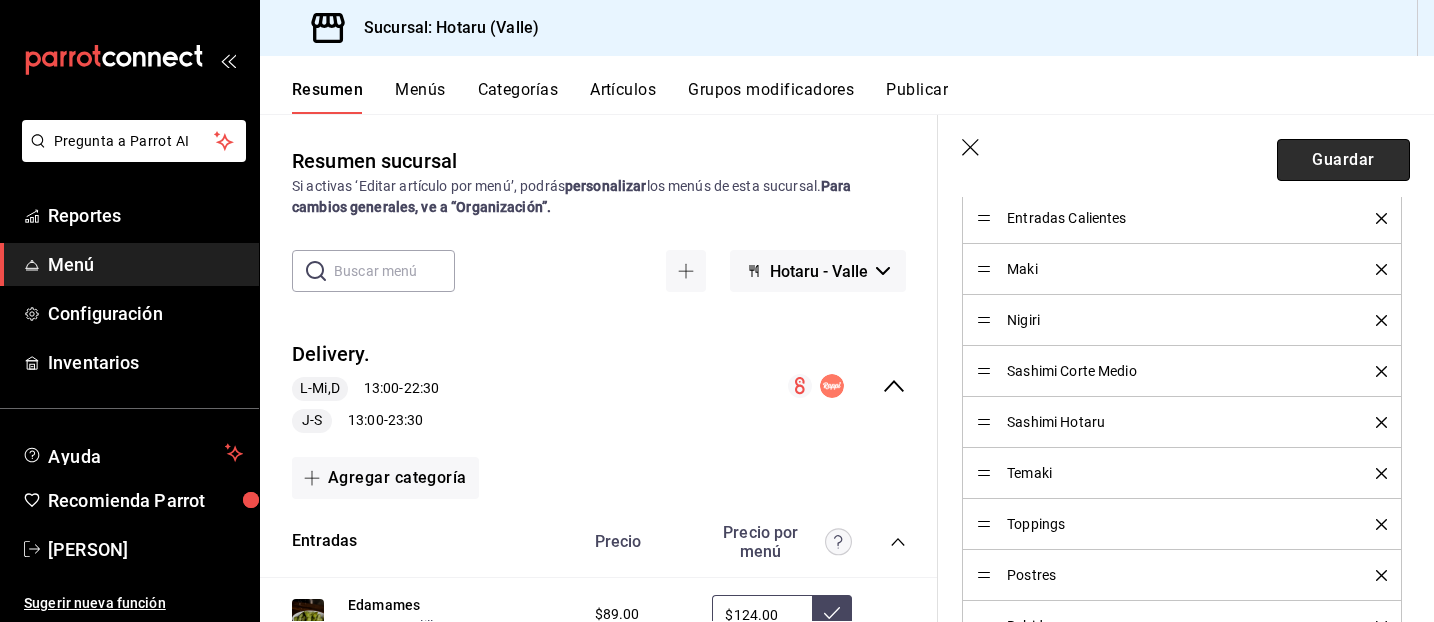 click on "Guardar" at bounding box center (1343, 160) 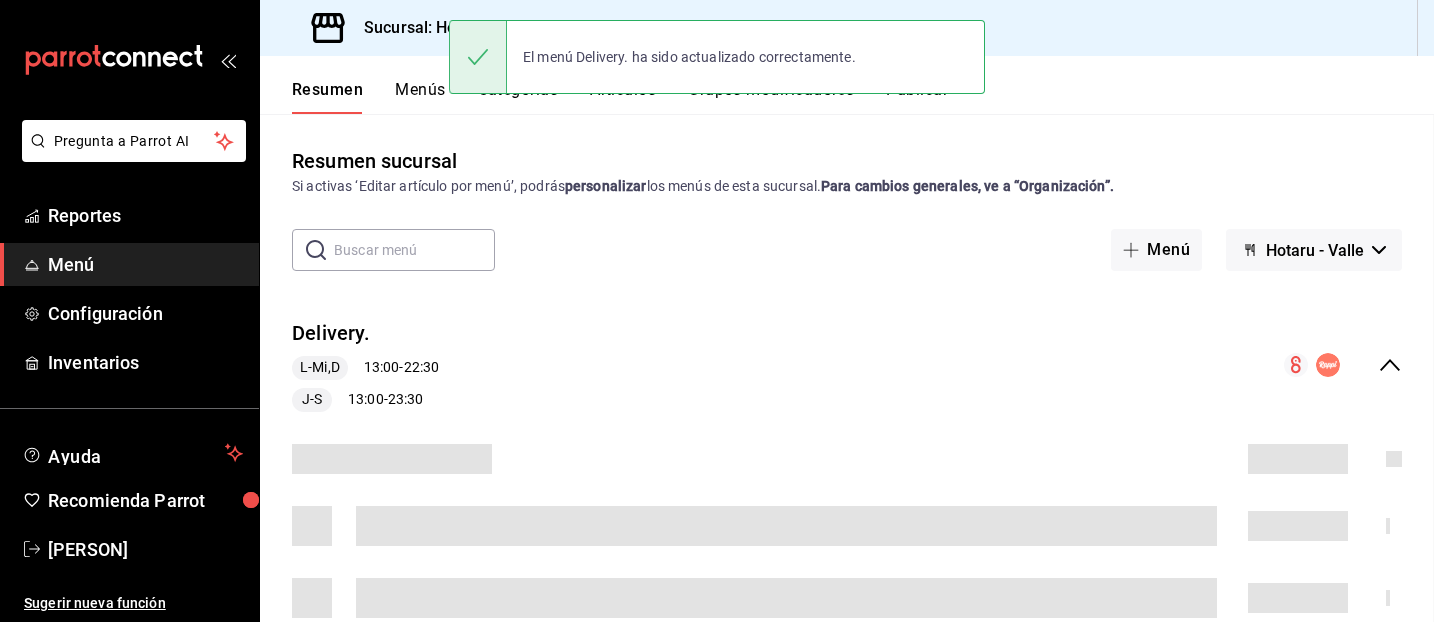 scroll, scrollTop: 0, scrollLeft: 0, axis: both 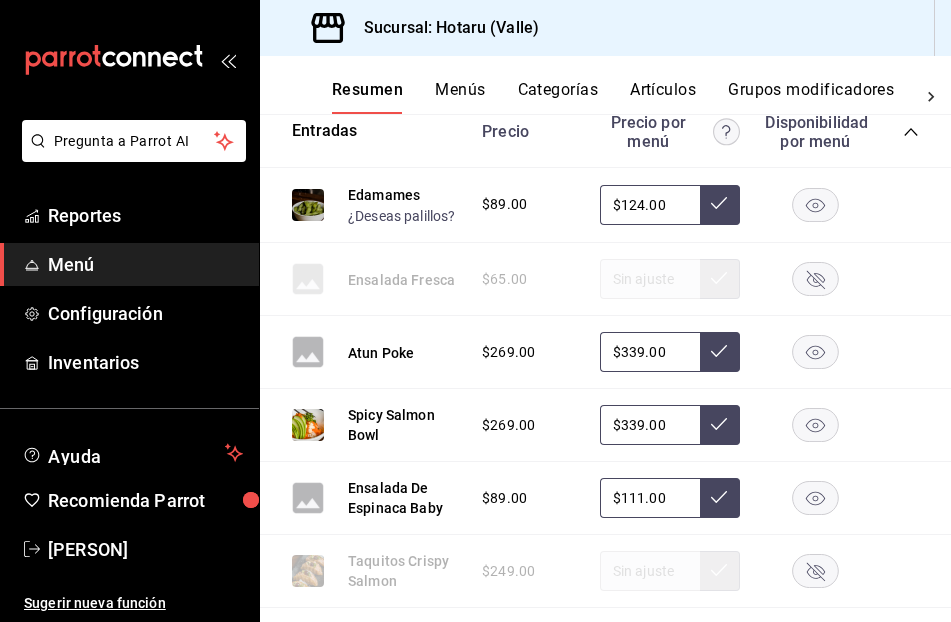 click 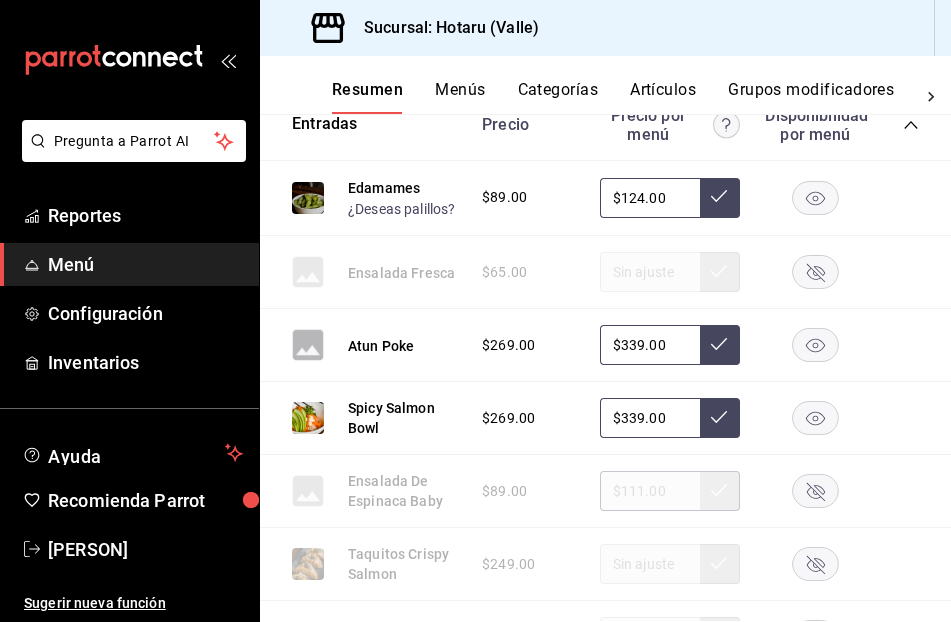 scroll, scrollTop: 376, scrollLeft: 0, axis: vertical 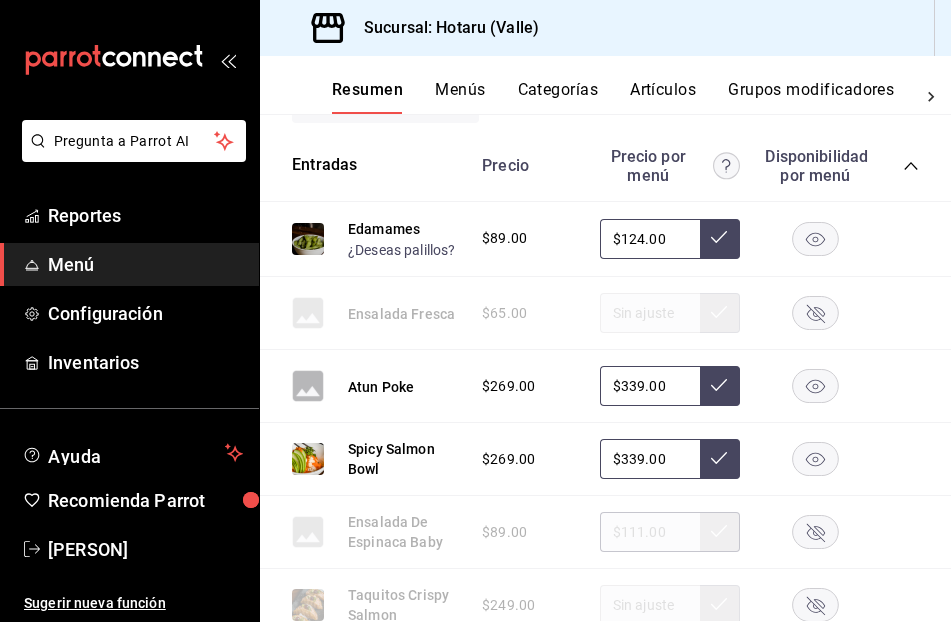 click on "Artículos" at bounding box center (663, 97) 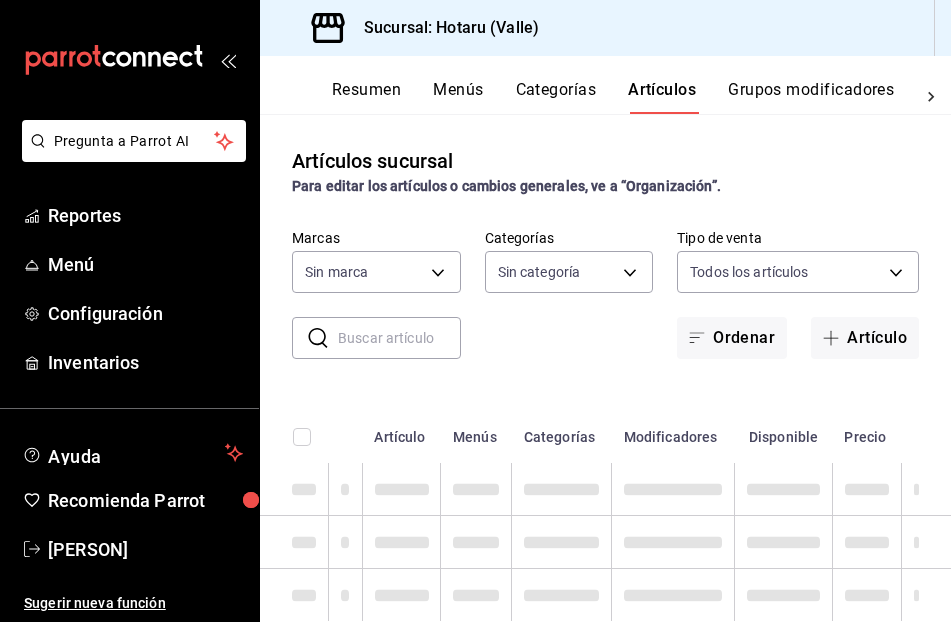 type on "c6f689f8-63fd-49a8-a607-35aea03ac6a9,619c758d-7c36-49c6-a756-e52d453908cb" 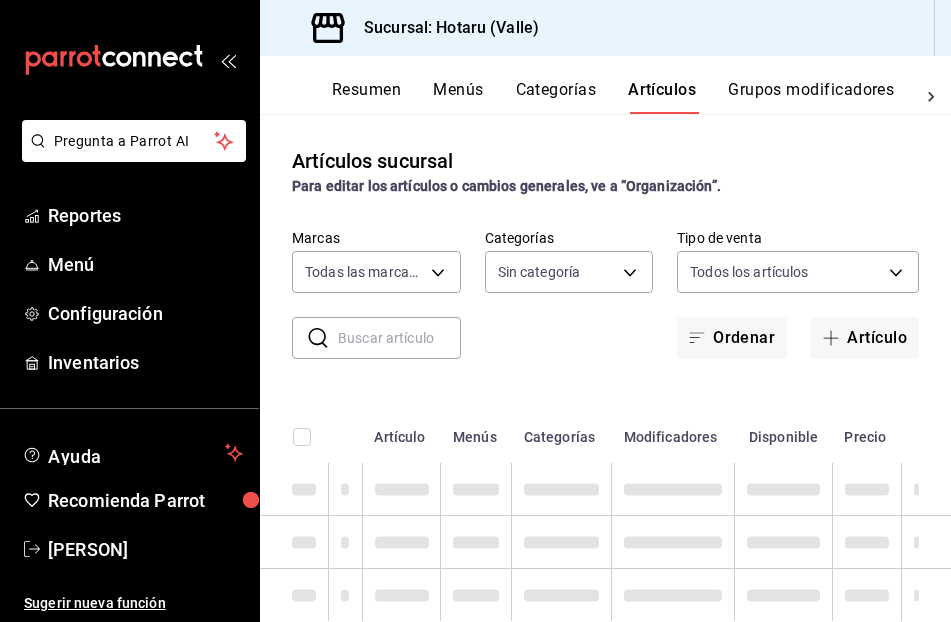 type on "c0b78d51-7925-43e8-b699-c52fb7c6d080,04492c64-33ac-4fe7-8ecc-c444235d9710,37f0fafe-84fb-4dd0-8f92-7e53ebb6192c,73f35796-f71e-4f52-9745-b1c276af16f5,689fc752-f146-4652-a0a8-1fcbe64f40b2,ddc99b21-ae05-4a23-a315-5025ddd12f49,265b906e-5920-4fdb-b364-f76d443986b3,2b24e6fe-2409-48eb-aba4-4b1578180832,c30ed8e5-0cfd-4b33-9d47-8ac3b5bd6514,92860bc8-fcc6-463b-ac1d-49bdcce8ecca,d3b0df3c-04c0-4053-97ca-1d708232a205,92fe8b1b-03f8-45b9-b93e-b9820a0d529d,700eb815-f901-45a6-864b-2819d13ce0dd,666fd55d-4b75-4328-a353-67308befeb61,6e3e038e-bc18-47e5-9f8e-c0f8ed4ea423,b1f74f04-aa3f-4441-b22e-5216a8a9c2c3,115c9520-3766-4752-b93b-569932fdf6b7,077b2a29-04e5-4a90-bf65-6ba407138554,9efacff4-2478-49aa-b2a7-43877695f90e,60e4354f-c819-4d98-a36d-880cb9776140,df058627-cbb8-4b07-87f0-503d58bda0da,8142f708-6428-4387-bd20-f87772ea64f4,5e00879a-0c9e-49c7-8c9f-dbd3c5c6851d,98e1a948-6522-412d-99ee-3a1b1fbb3283,0003456a-c026-4c72-892b-06a1e9d4d7a6,91022785-9e39-4fec-9f66-579476891657,9648f51b-c51d-4337-9d15-22aa2862f086,b43532a8-ceb7-4f65-84b..." 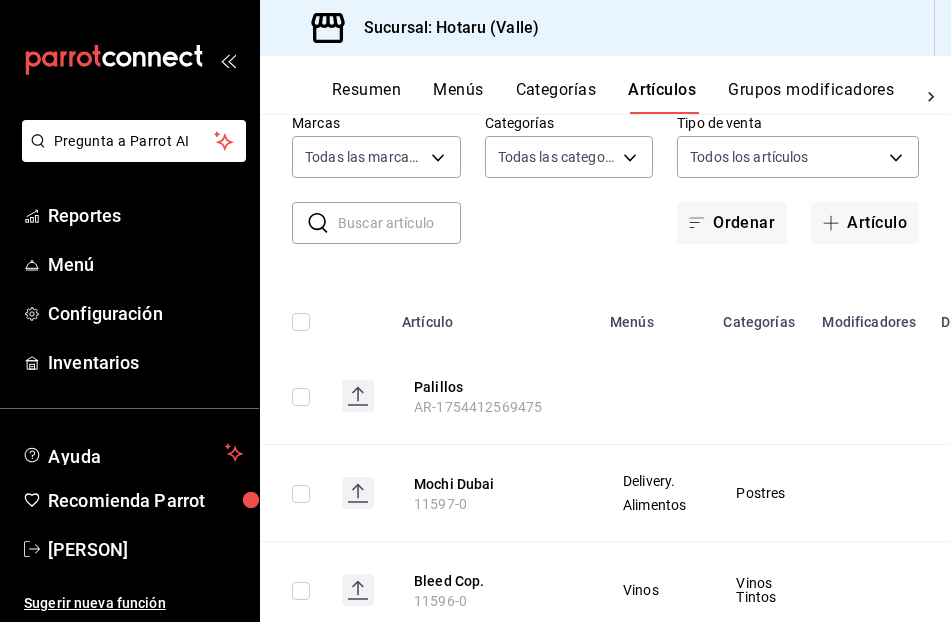 scroll, scrollTop: 114, scrollLeft: 0, axis: vertical 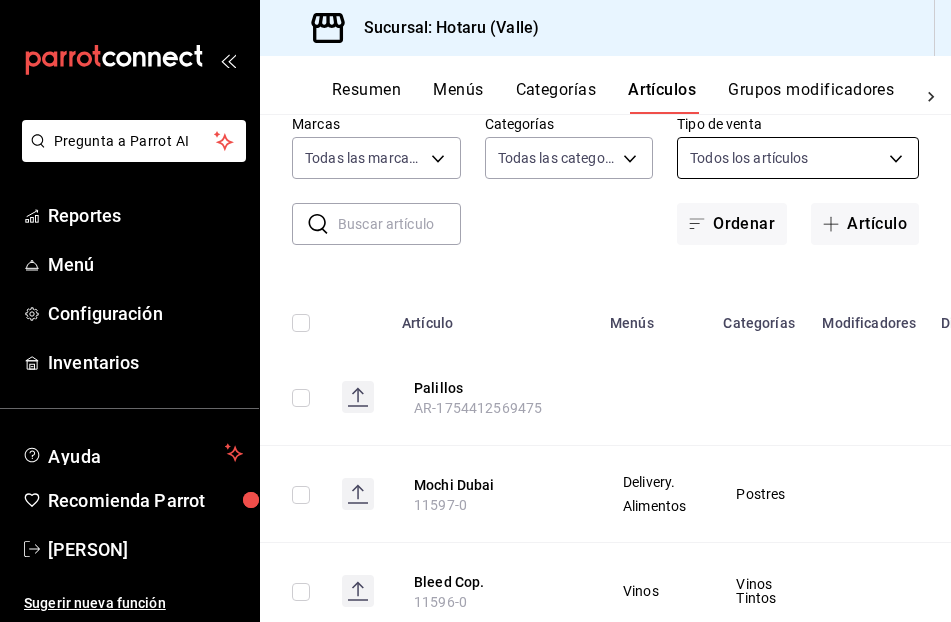 click on "Pregunta a Parrot AI Reportes   Menú   Configuración   Inventarios   Ayuda Recomienda Parrot   Gabriela Elizondo   Sugerir nueva función   Sucursal: Hotaru (Valle) Resumen Menús Categorías Artículos Grupos modificadores Publicar Artículos sucursal Para editar los artículos o cambios generales, ve a “Organización”. ​ ​ Marcas Todas las marcas, Sin marca c6f689f8-63fd-49a8-a607-35aea03ac6a9,619c758d-7c36-49c6-a756-e52d453908cb Categorías Todas las categorías, Sin categoría Tipo de venta Todos los artículos ALL Ordenar Artículo Artículo Menús Categorías Modificadores Disponible Precio Palillos AR-1754412569475 $ 0.00 Mochi Dubai 11597-0 Delivery. Alimentos Postres $ 168.00 Bleed Cop. 11596-0 Vinos Vinos Tintos $ 265.00 Bleed 750 Ml 11595-0 Vinos Vinos Tintos $ 1040.00 Temaki Atun Miso 11114-0 Delivery. Alimentos Temaki $ 179.00 Temaki Unagi Takumi 11113-0 Delivery. Alimentos Temaki $ 198.00 Whispering Angel 10 Mayo 11594-0 Vinos Vino Rosado $ 279.00 Anguila Nori 11112-0 Delivery. Nigiri" at bounding box center [475, 311] 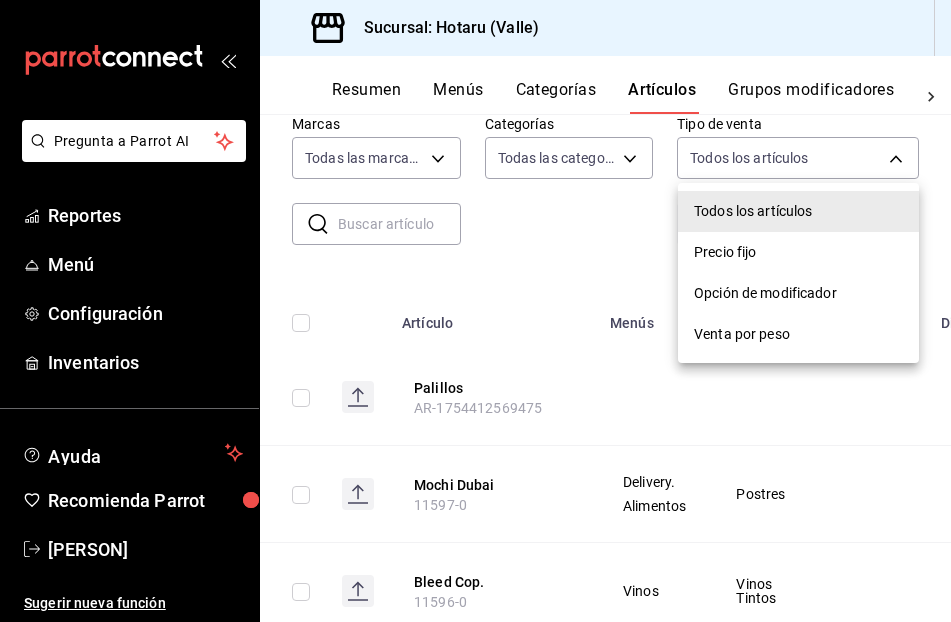 click at bounding box center (475, 311) 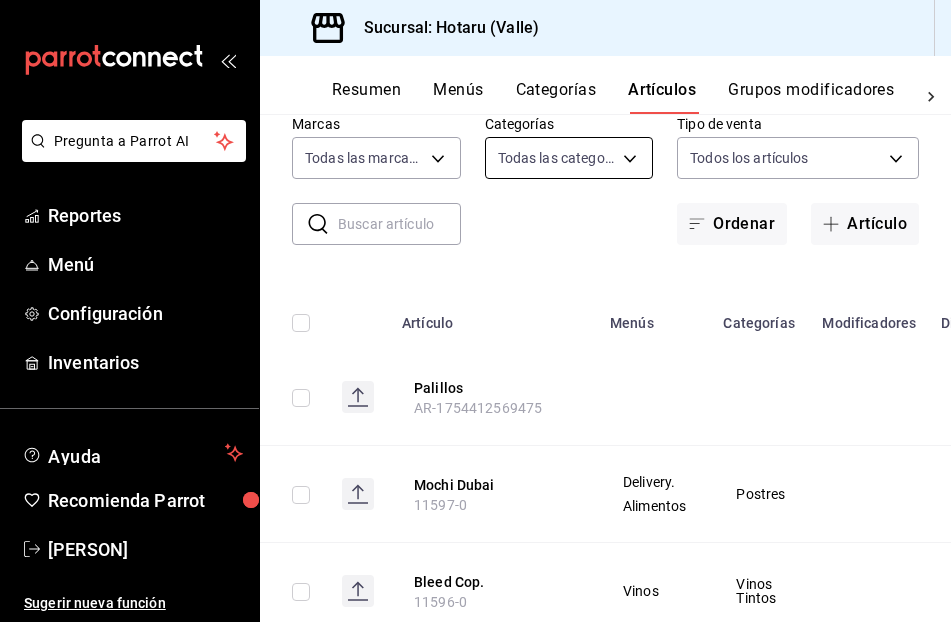 click on "Pregunta a Parrot AI Reportes   Menú   Configuración   Inventarios   Ayuda Recomienda Parrot   Gabriela Elizondo   Sugerir nueva función   Sucursal: Hotaru (Valle) Resumen Menús Categorías Artículos Grupos modificadores Publicar Artículos sucursal Para editar los artículos o cambios generales, ve a “Organización”. ​ ​ Marcas Todas las marcas, Sin marca c6f689f8-63fd-49a8-a607-35aea03ac6a9,619c758d-7c36-49c6-a756-e52d453908cb Categorías Todas las categorías, Sin categoría Tipo de venta Todos los artículos ALL Ordenar Artículo Artículo Menús Categorías Modificadores Disponible Precio Palillos AR-1754412569475 $ 0.00 Mochi Dubai 11597-0 Delivery. Alimentos Postres $ 168.00 Bleed Cop. 11596-0 Vinos Vinos Tintos $ 265.00 Bleed 750 Ml 11595-0 Vinos Vinos Tintos $ 1040.00 Temaki Atun Miso 11114-0 Delivery. Alimentos Temaki $ 179.00 Temaki Unagi Takumi 11113-0 Delivery. Alimentos Temaki $ 198.00 Whispering Angel 10 Mayo 11594-0 Vinos Vino Rosado $ 279.00 Anguila Nori 11112-0 Delivery. Nigiri" at bounding box center [475, 311] 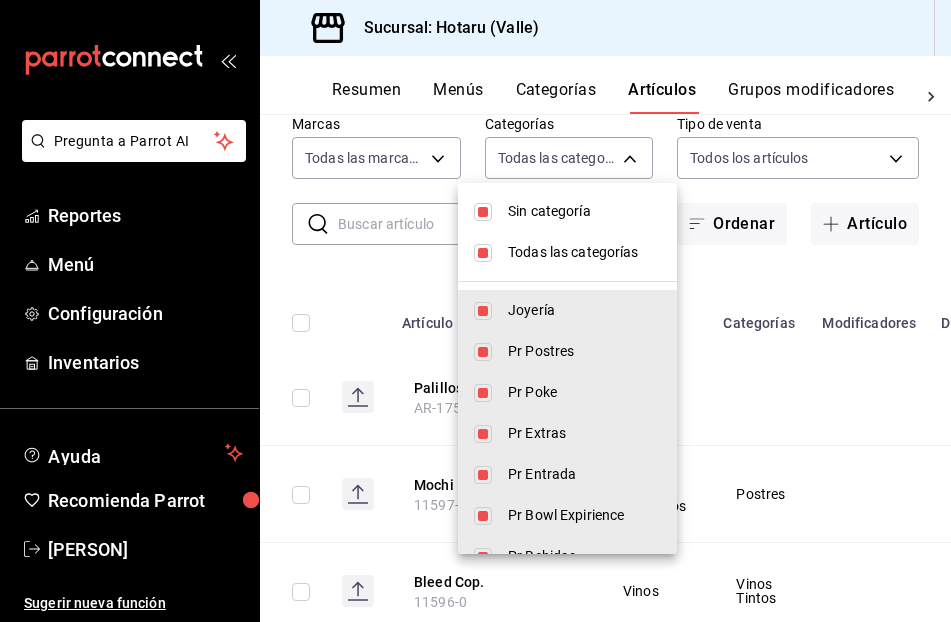 click at bounding box center [483, 212] 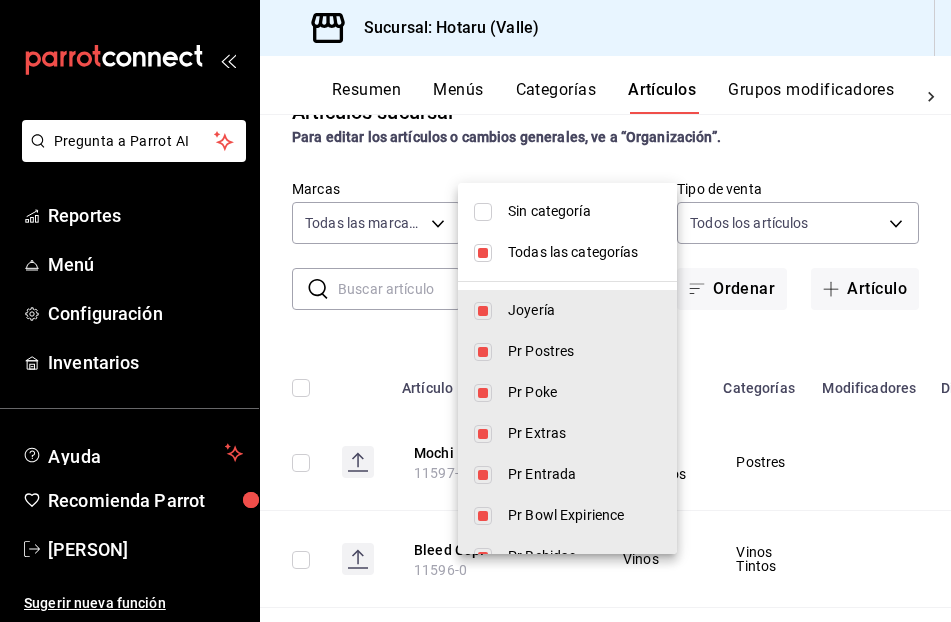 click at bounding box center [483, 311] 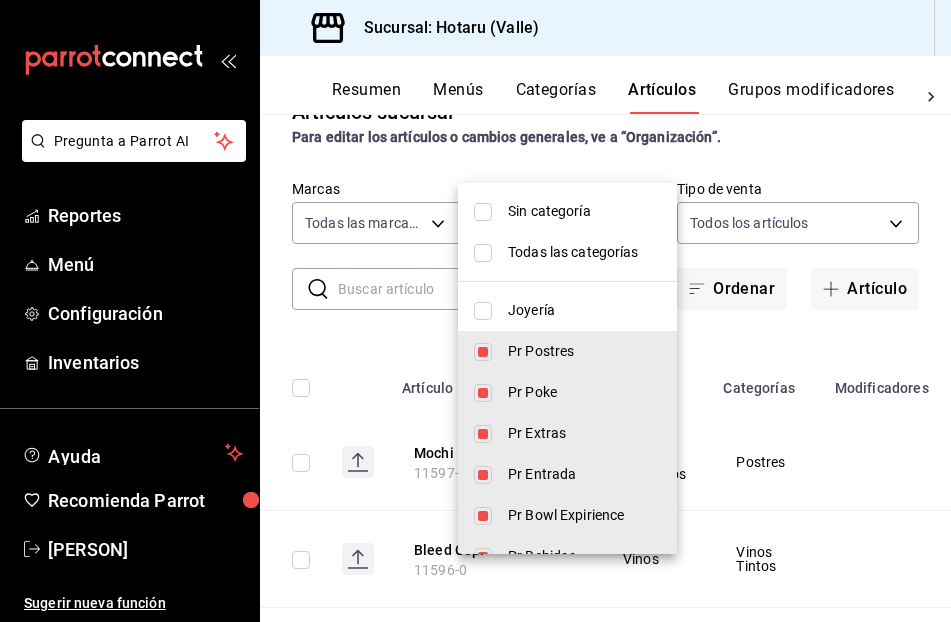 scroll, scrollTop: 114, scrollLeft: 0, axis: vertical 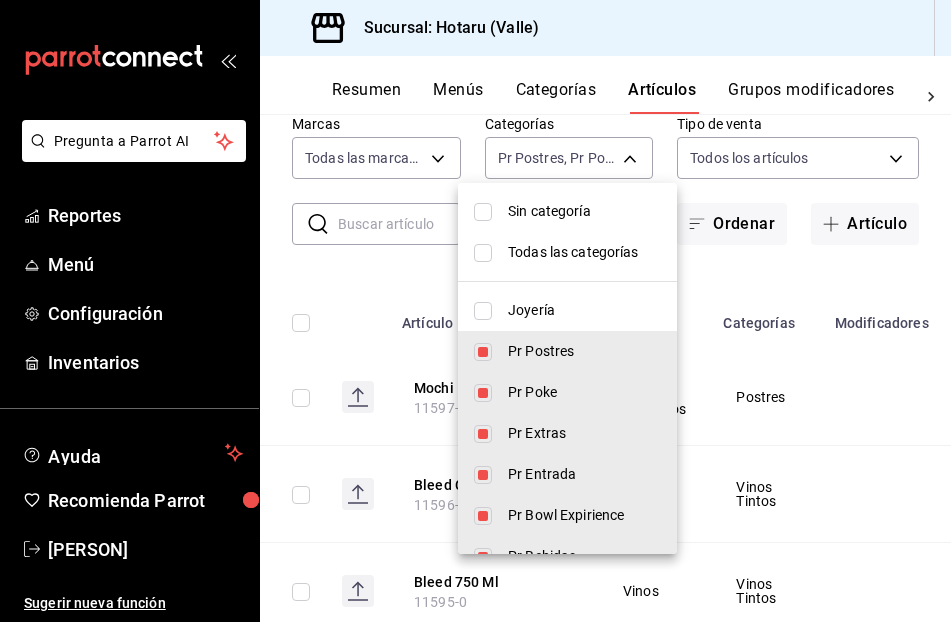 click on "Todas las categorías" at bounding box center (567, 252) 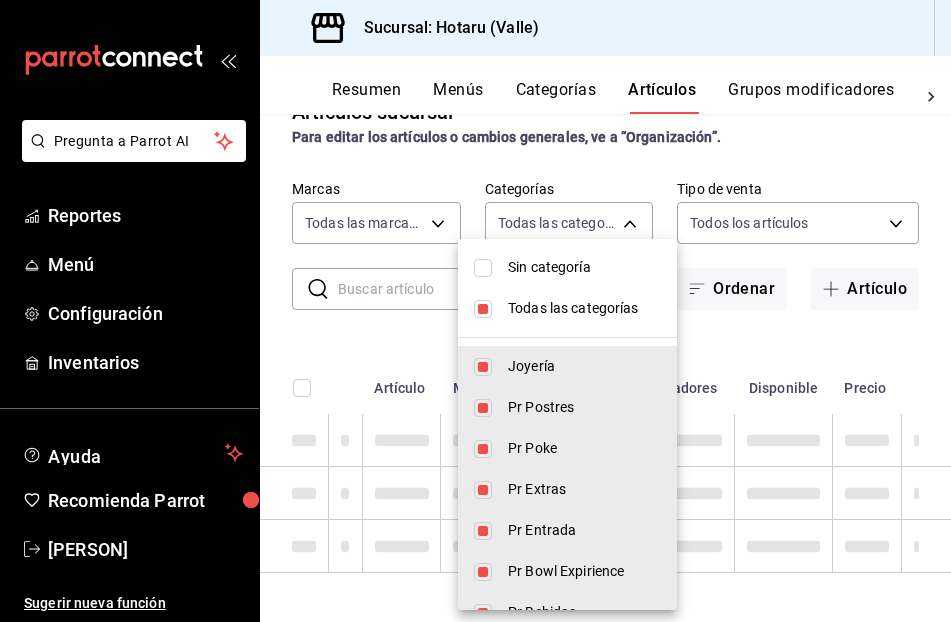 scroll, scrollTop: 114, scrollLeft: 0, axis: vertical 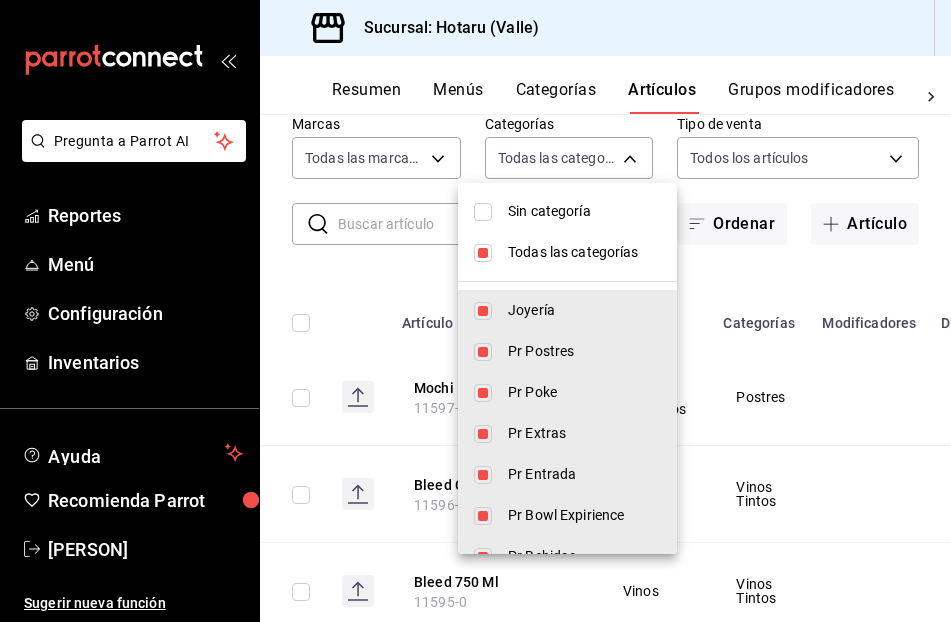 click on "Todas las categorías" at bounding box center (567, 252) 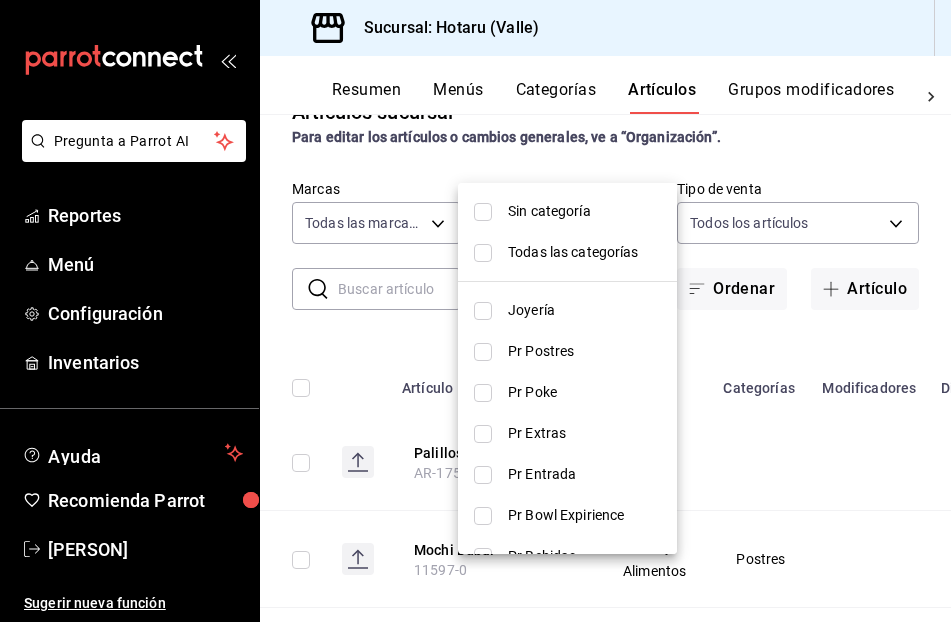 scroll, scrollTop: 114, scrollLeft: 0, axis: vertical 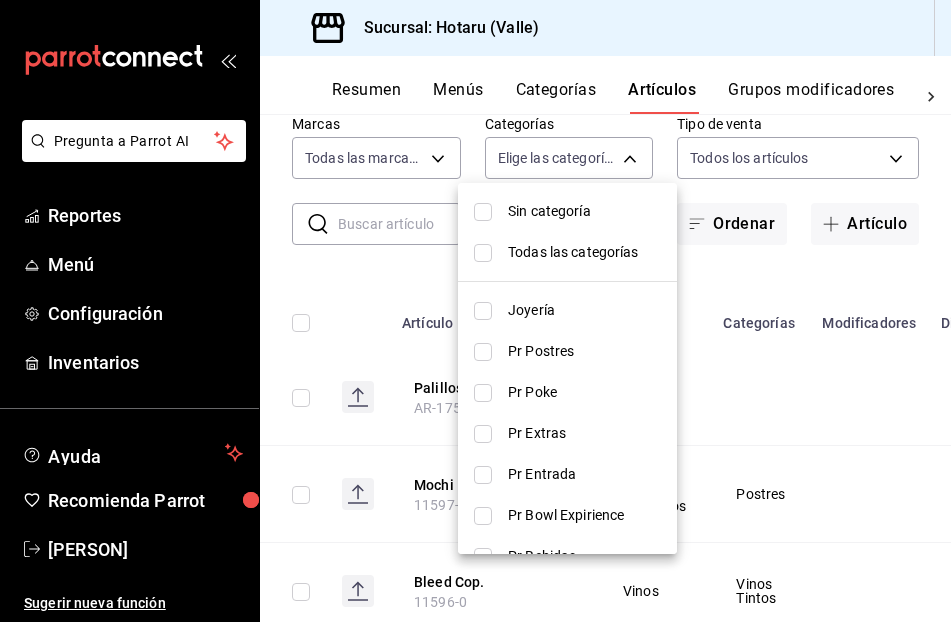 click at bounding box center (483, 475) 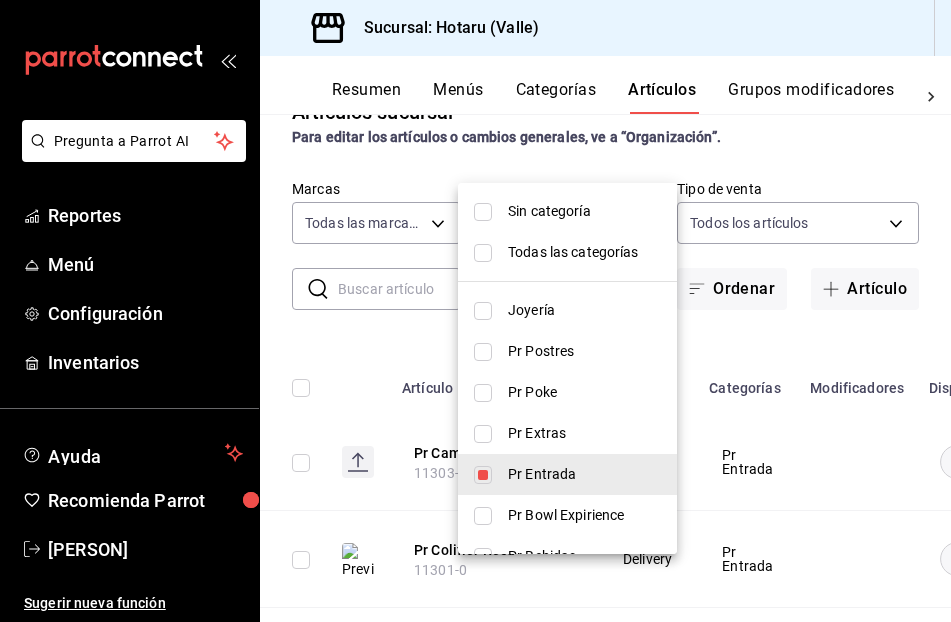 scroll, scrollTop: 114, scrollLeft: 0, axis: vertical 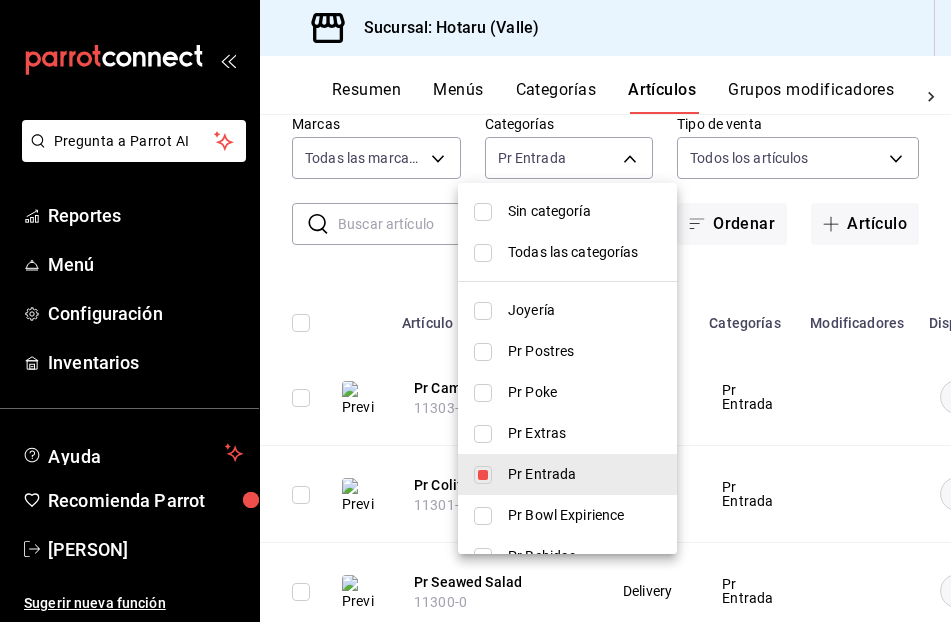 click at bounding box center [475, 311] 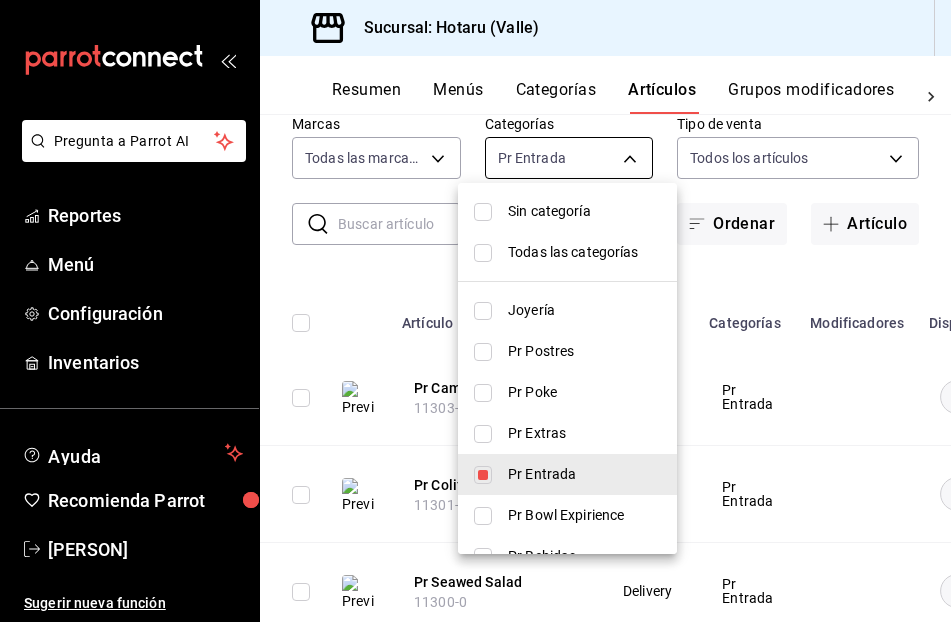 click on "Pregunta a Parrot AI Reportes   Menú   Configuración   Inventarios   Ayuda Recomienda Parrot   Gabriela Elizondo   Sugerir nueva función   Sucursal: Hotaru (Valle) Resumen Menús Categorías Artículos Grupos modificadores Publicar Artículos sucursal Para editar los artículos o cambios generales, ve a “Organización”. ​ ​ Marcas Todas las marcas, Sin marca c6f689f8-63fd-49a8-a607-35aea03ac6a9,619c758d-7c36-49c6-a756-e52d453908cb Categorías Pr Entrada 689fc752-f146-4652-a0a8-1fcbe64f40b2 Tipo de venta Todos los artículos ALL Ordenar Artículo Artículo Menús Categorías Modificadores Disponible Precio Pr Camarones Roca 11303-0 Delivery Pr Entrada $ 287.00 Pr Coliflor Roca 11301-0 Delivery Pr Entrada $ 211.00 Pr Seawed Salad 11300-0 Delivery Pr Entrada $ 129.00 Pr Edamames Spicy 11298-0 Delivery Pr Entrada $ 140.00 Pr Edamames 11295-0 Delivery Pr Entrada $ 129.00 Pr Sopa Miso 11293-0 Delivery Pr Entrada $ 105.00 Guardar GANA 1 MES GRATIS EN TU SUSCRIPCIÓN AQUÍ Ver video tutorial Ir a video" at bounding box center [475, 311] 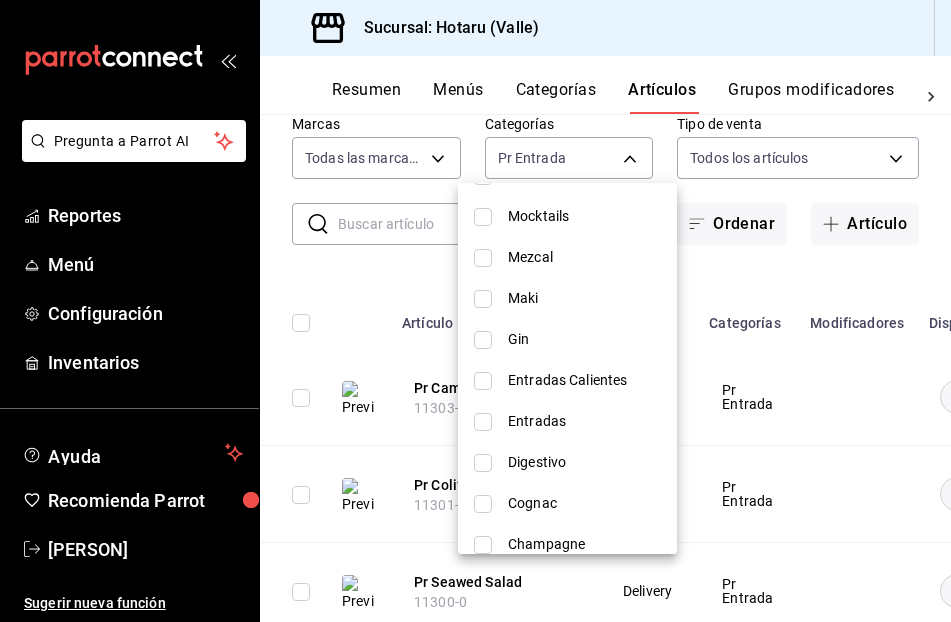 scroll, scrollTop: 1205, scrollLeft: 0, axis: vertical 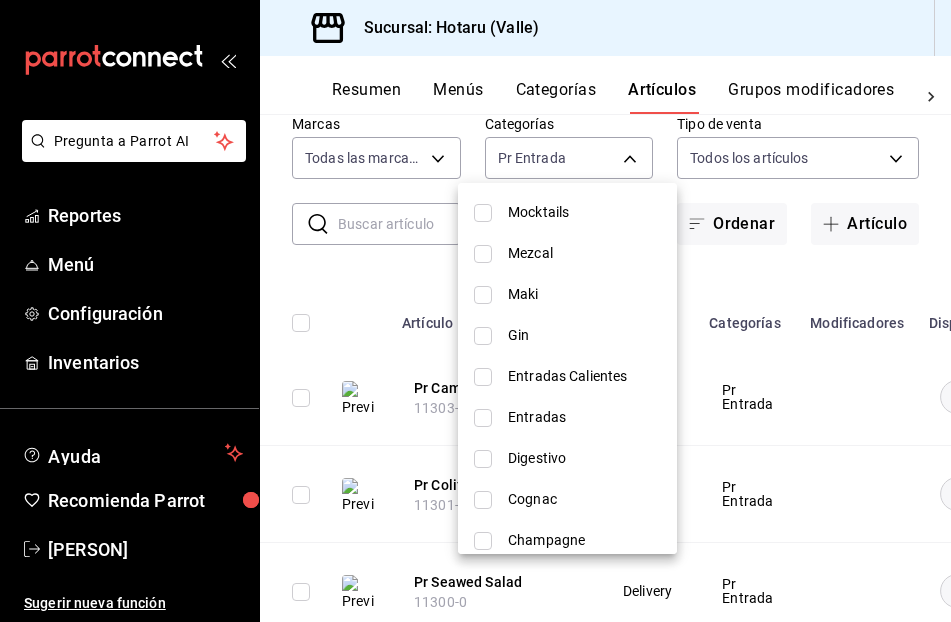 click at bounding box center (483, 418) 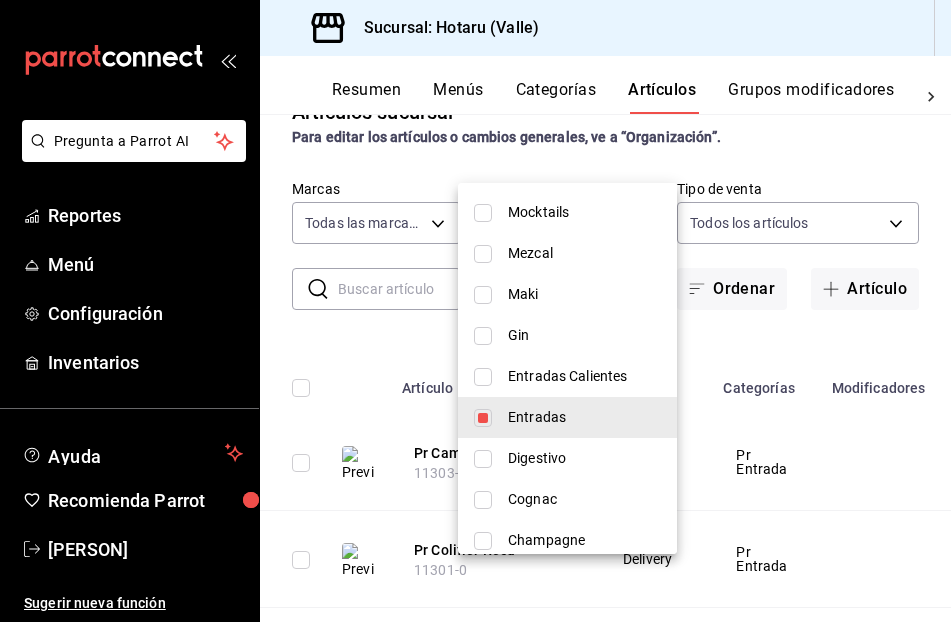 scroll, scrollTop: 114, scrollLeft: 0, axis: vertical 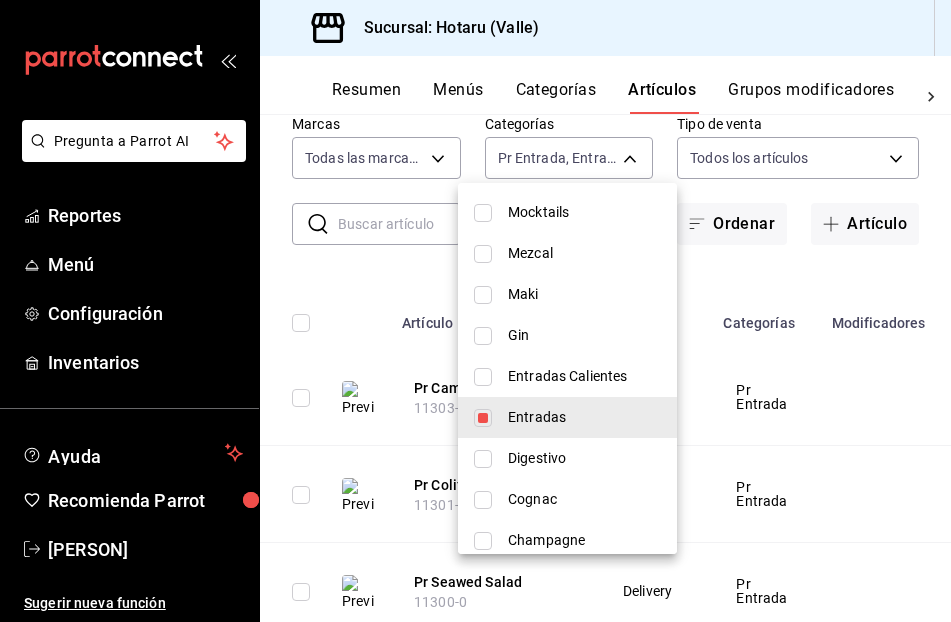 click at bounding box center [475, 311] 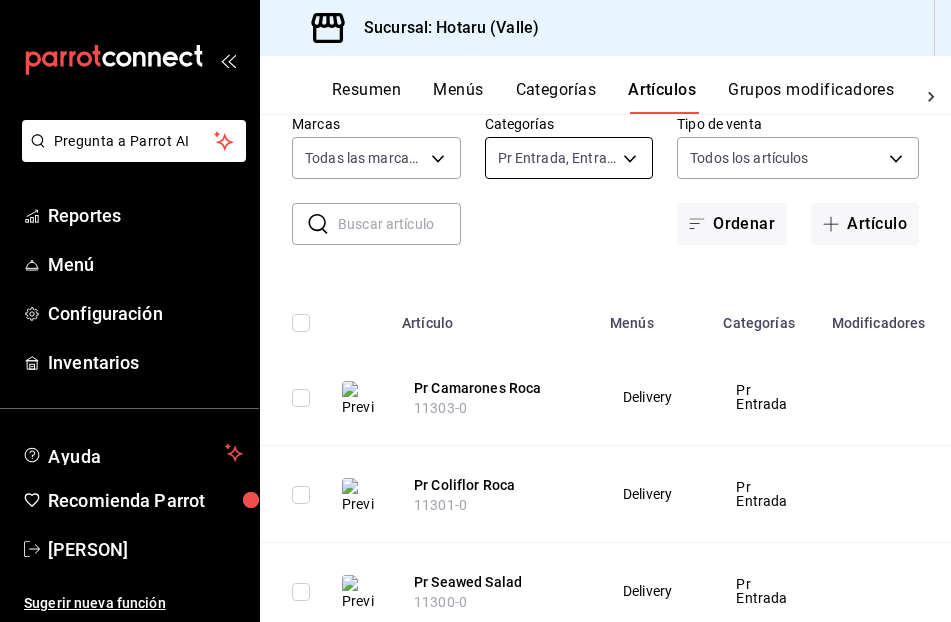 click on "Pregunta a Parrot AI Reportes   Menú   Configuración   Inventarios   Ayuda Recomienda Parrot   Gabriela Elizondo   Sugerir nueva función   Sucursal: Hotaru (Valle) Resumen Menús Categorías Artículos Grupos modificadores Publicar Artículos sucursal Para editar los artículos o cambios generales, ve a “Organización”. ​ ​ Marcas Todas las marcas, Sin marca c6f689f8-63fd-49a8-a607-35aea03ac6a9,619c758d-7c36-49c6-a756-e52d453908cb Categorías Pr Entrada, Entradas 689fc752-f146-4652-a0a8-1fcbe64f40b2,f2111ad0-863a-4c45-8250-4e3e267b9fdd Tipo de venta Todos los artículos ALL Ordenar Artículo Artículo Menús Categorías Modificadores Disponible Precio Pr Camarones Roca 11303-0 Delivery Pr Entrada $ 287.00 Pr Coliflor Roca 11301-0 Delivery Pr Entrada $ 211.00 Pr Seawed Salad 11300-0 Delivery Pr Entrada $ 129.00 Pr Edamames Spicy 11298-0 Delivery Pr Entrada $ 140.00 Pr Edamames 11295-0 Delivery Pr Entrada $ 129.00 Pr Sopa Miso 11293-0 Delivery Pr Entrada $ 105.00 Taquitos Crispy Mixtos 11513-0 $ $ $" at bounding box center [475, 311] 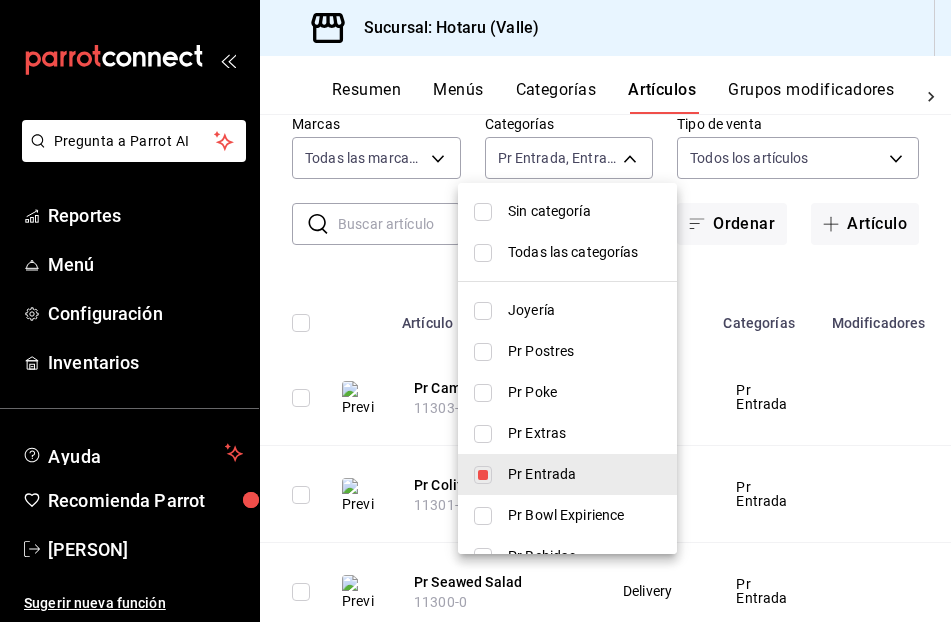 click at bounding box center (483, 475) 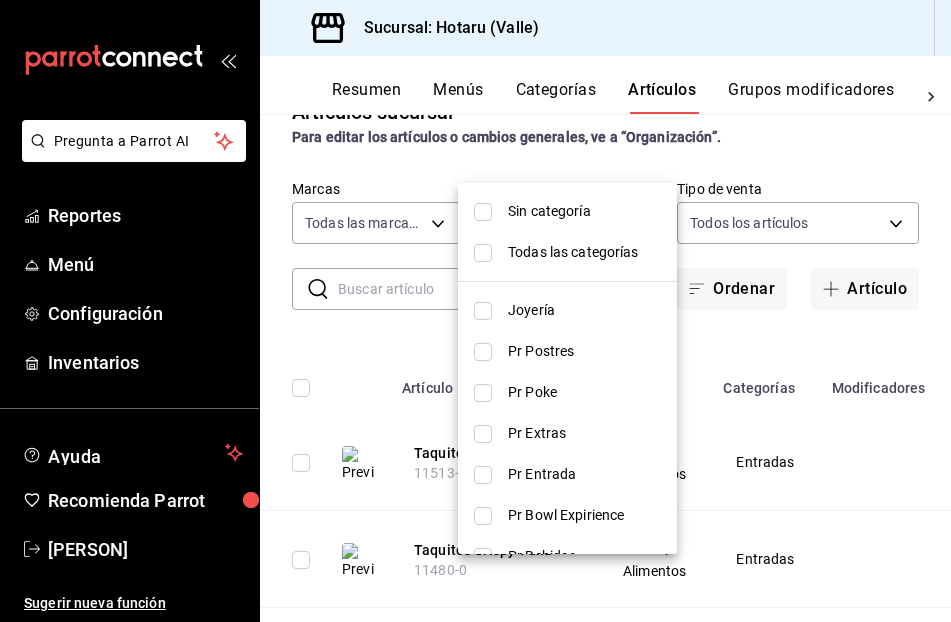scroll, scrollTop: 114, scrollLeft: 0, axis: vertical 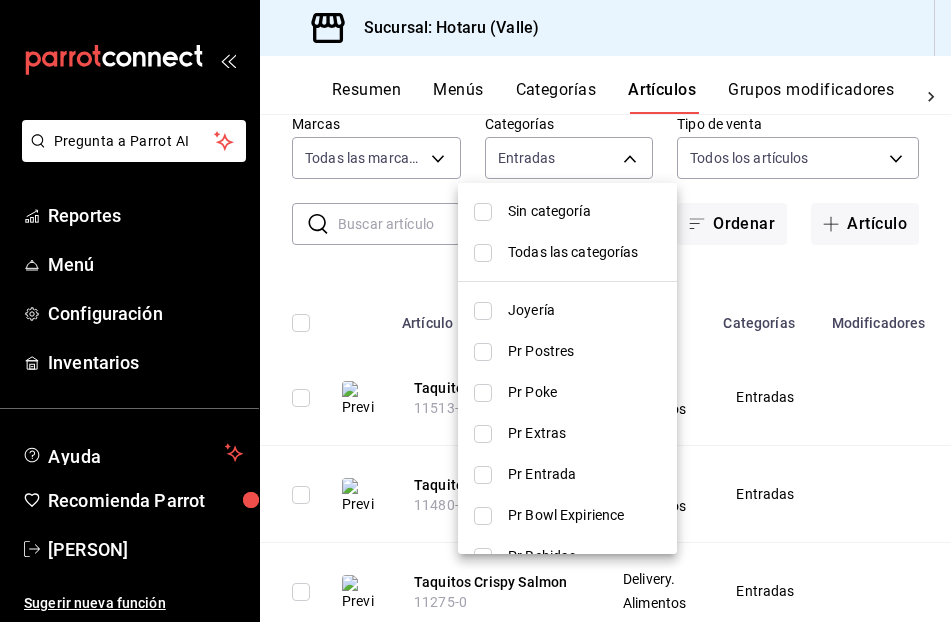 click at bounding box center [475, 311] 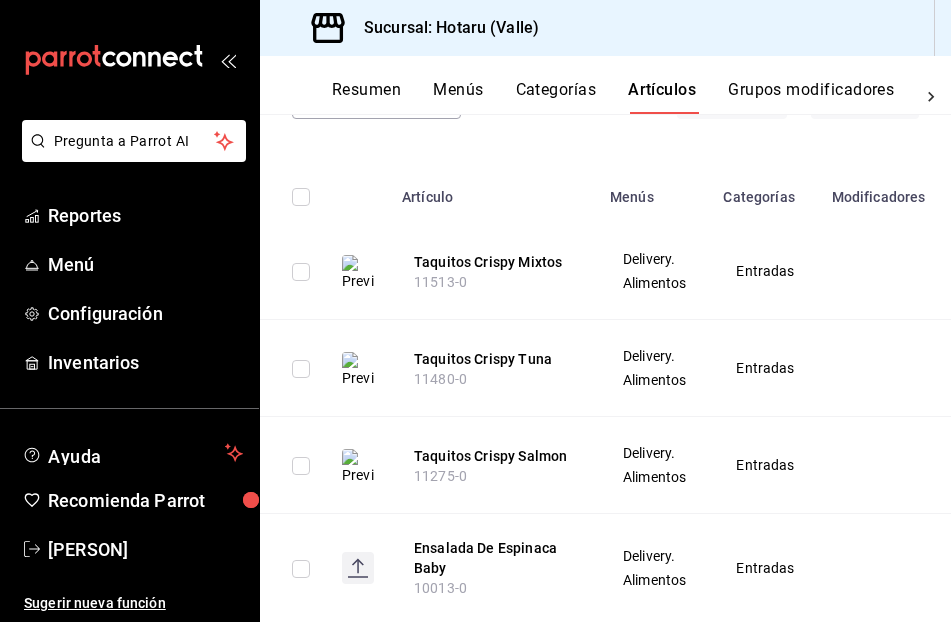 scroll, scrollTop: 271, scrollLeft: 0, axis: vertical 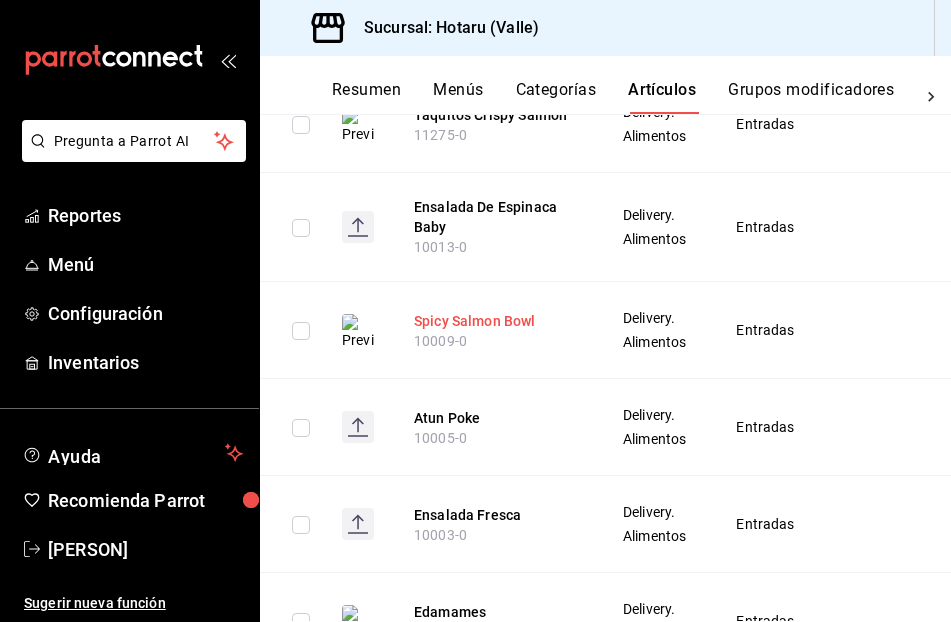 click on "Spicy Salmon Bowl" at bounding box center (494, 321) 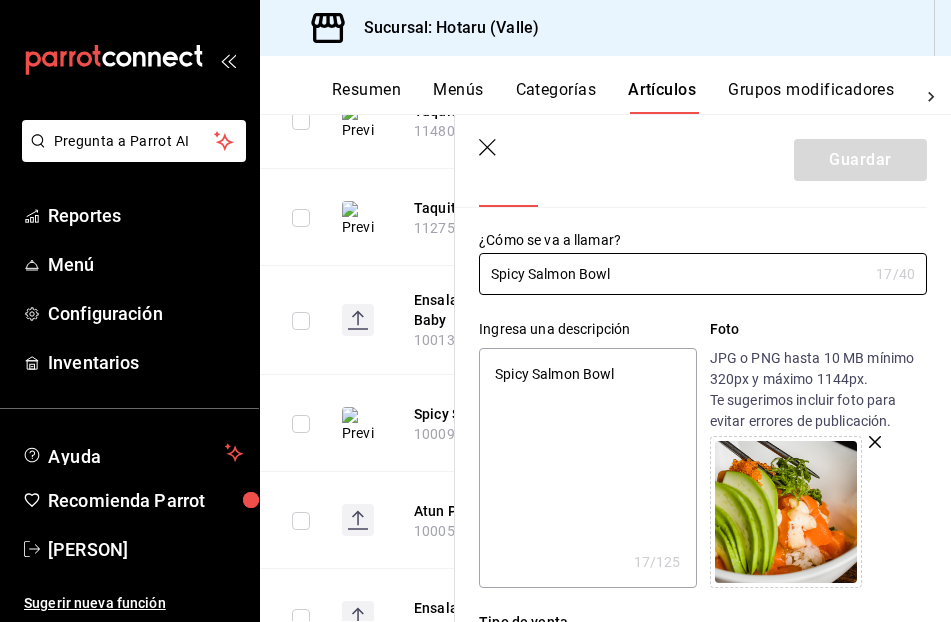 scroll, scrollTop: 81, scrollLeft: 0, axis: vertical 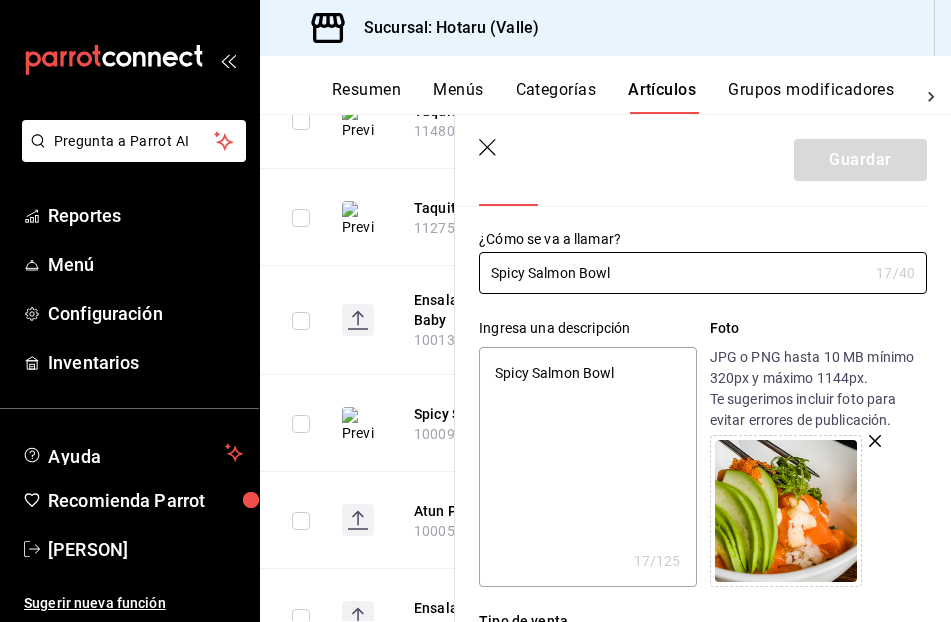 type on "x" 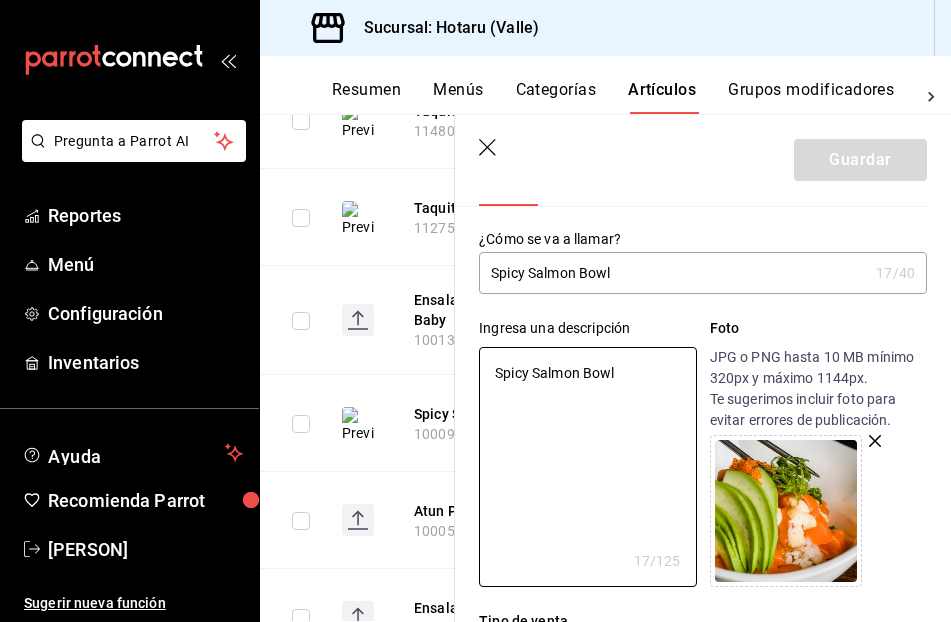 drag, startPoint x: 626, startPoint y: 375, endPoint x: 448, endPoint y: 369, distance: 178.10109 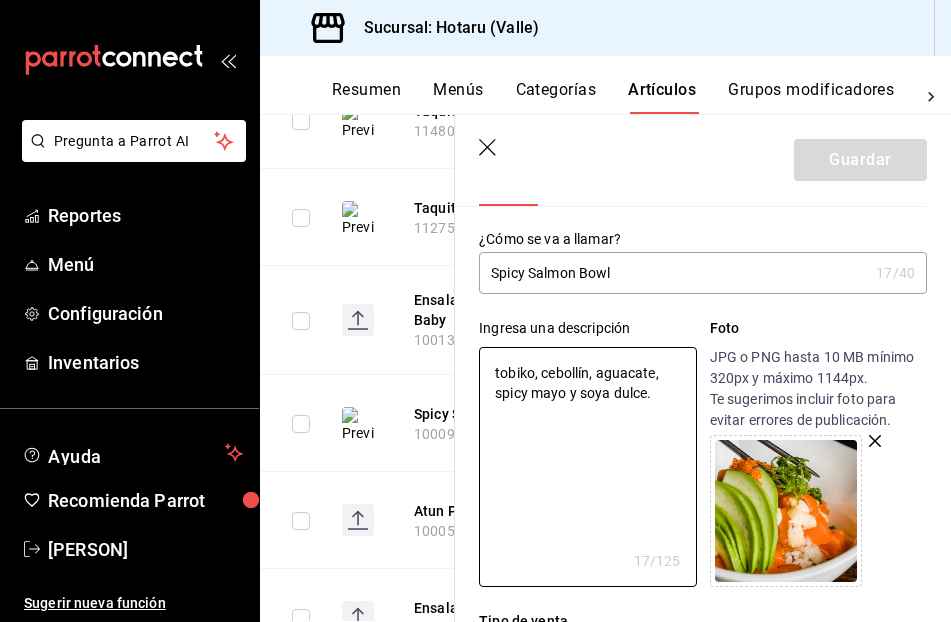 type on "x" 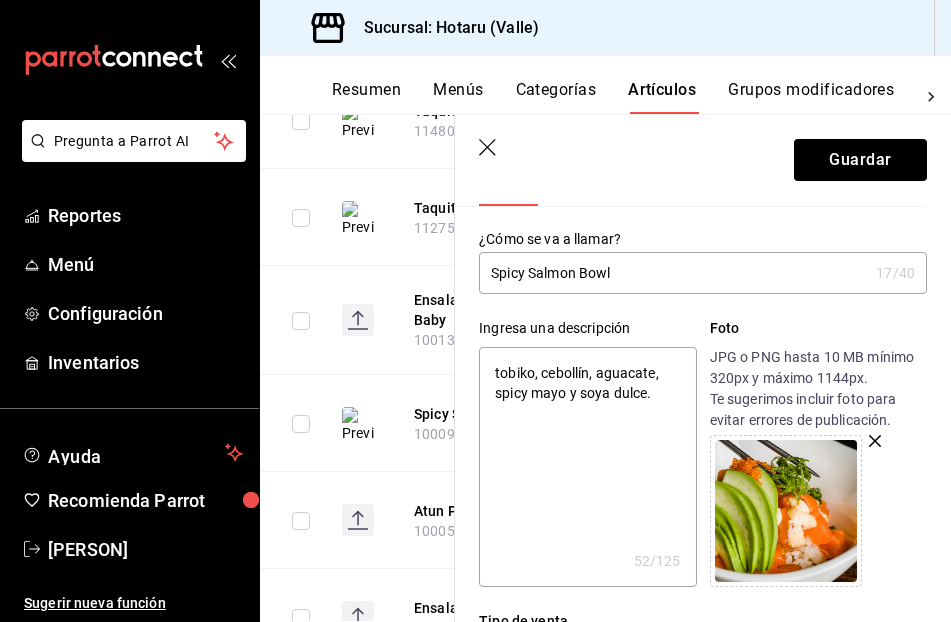 click on "tobiko, cebollín, aguacate, spicy mayo y soya dulce." at bounding box center (587, 467) 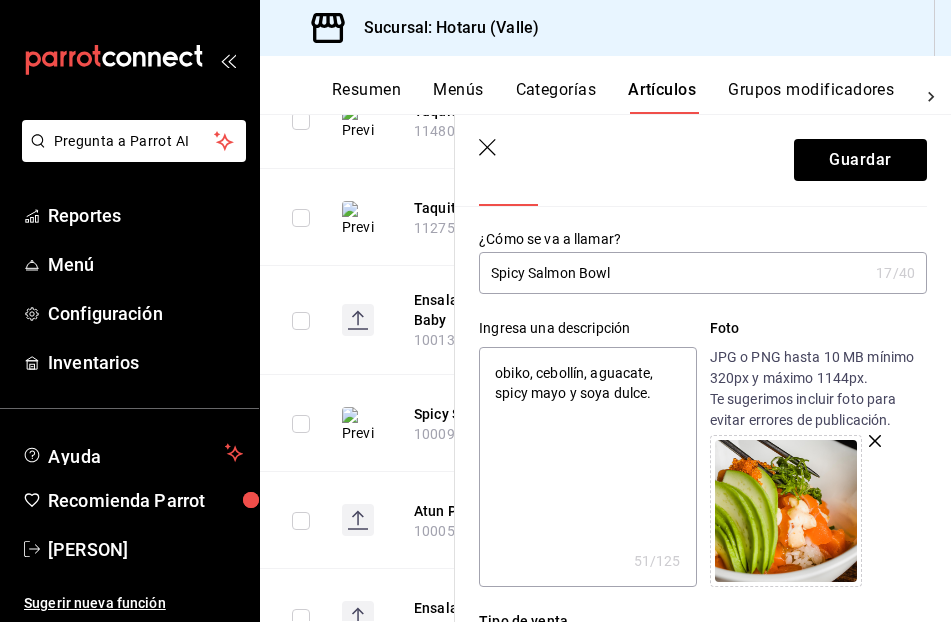 type on "Tobiko, cebollín, aguacate, spicy mayo y soya dulce." 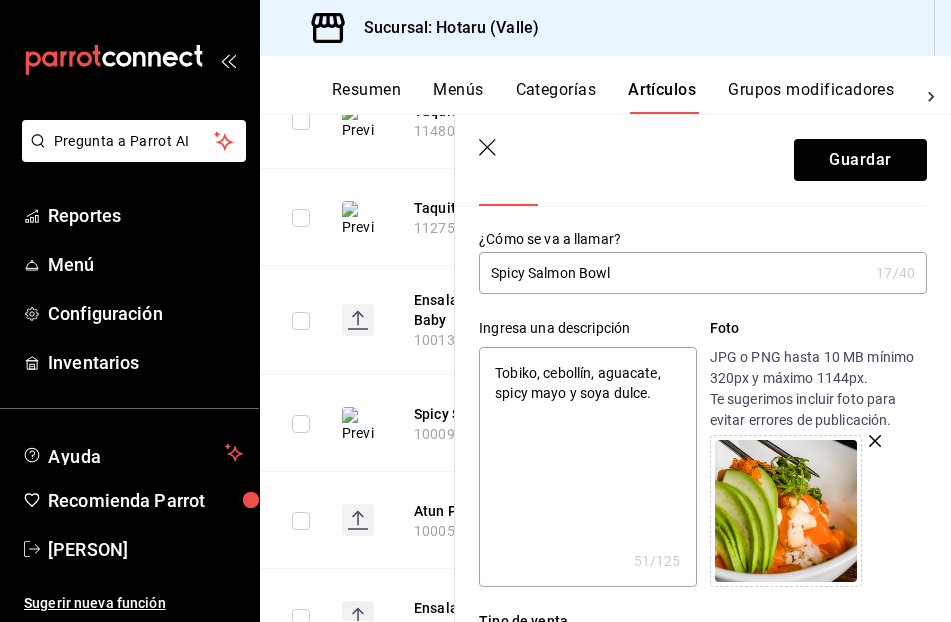 type on "x" 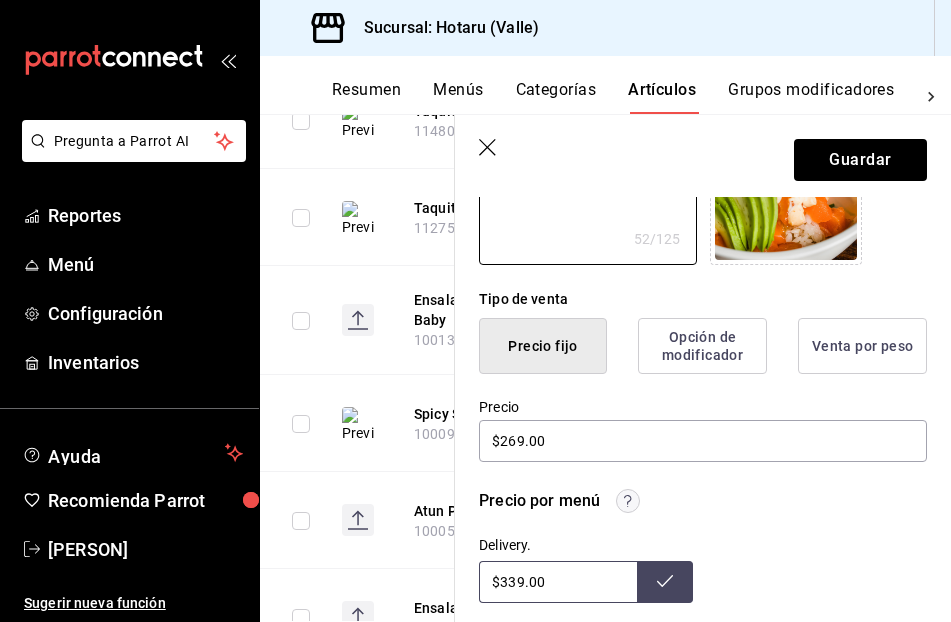 scroll, scrollTop: 434, scrollLeft: 0, axis: vertical 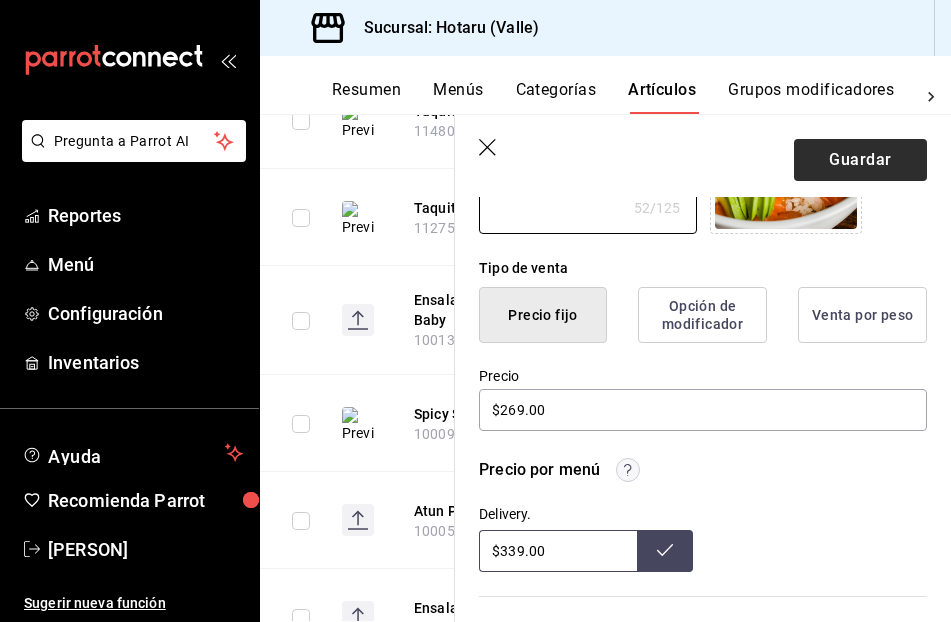 type on "Tobiko, cebollín, aguacate, spicy mayo y soya dulce." 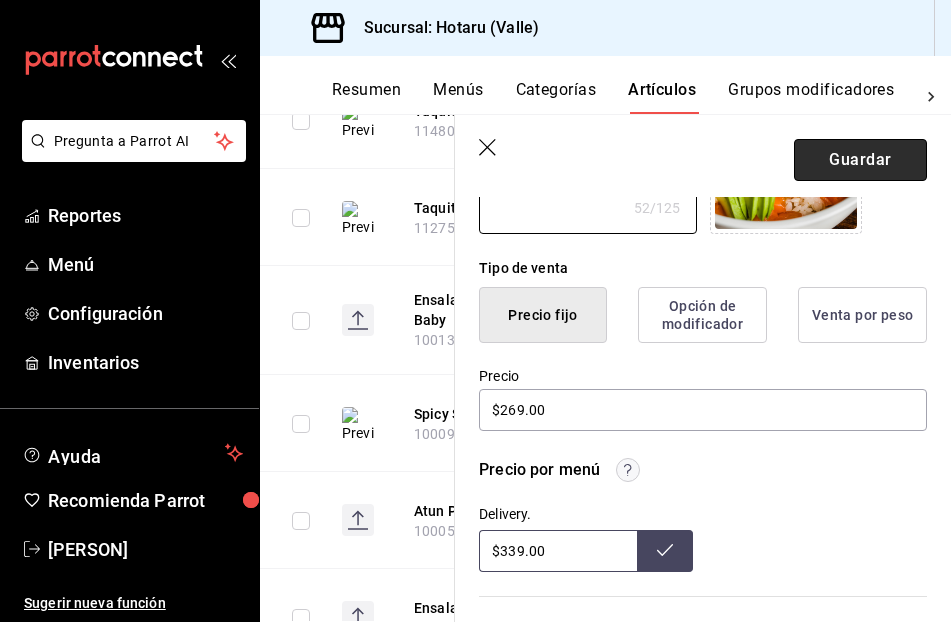 click on "Guardar" at bounding box center (860, 160) 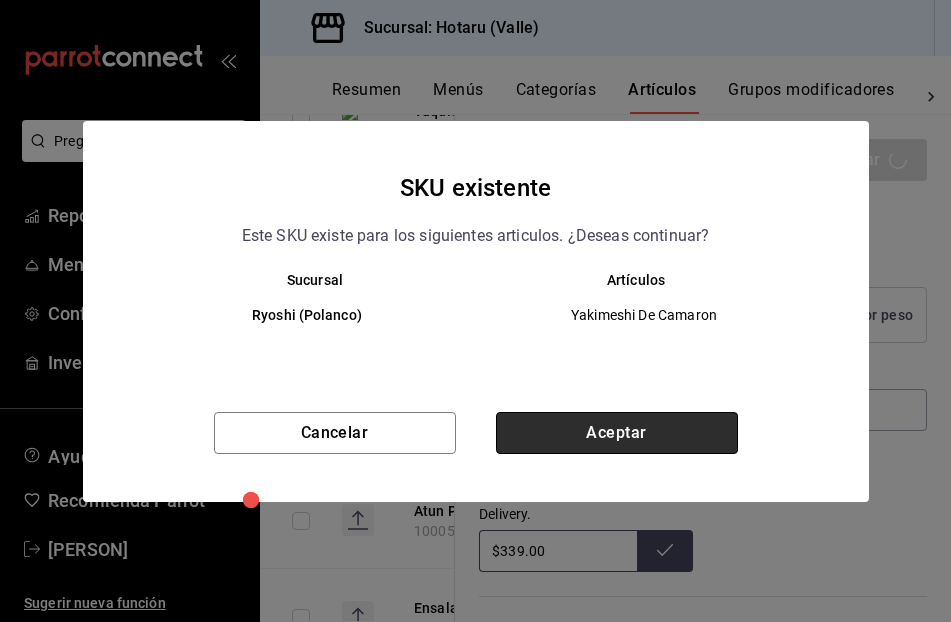 click on "Aceptar" at bounding box center [617, 433] 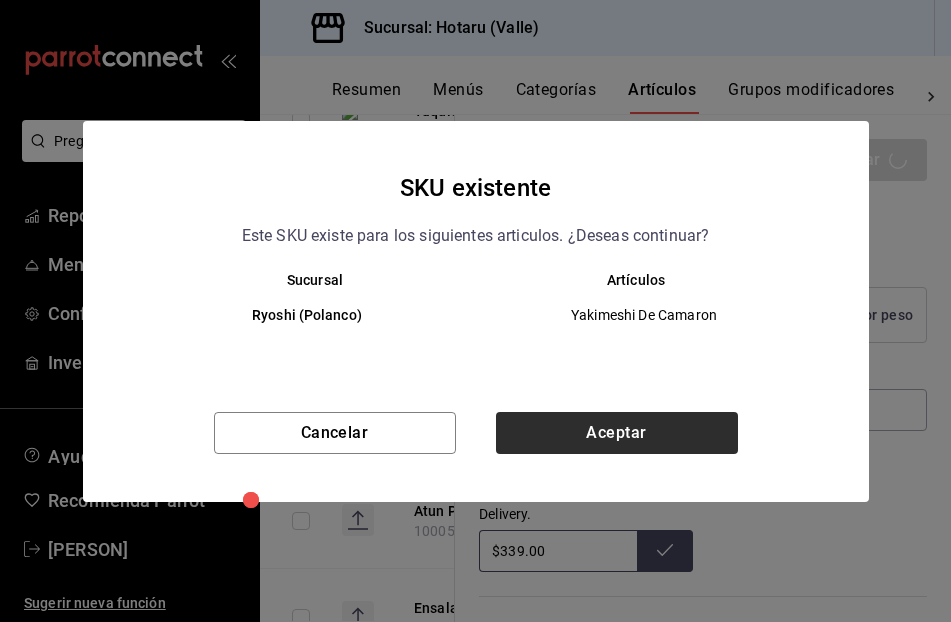 type on "x" 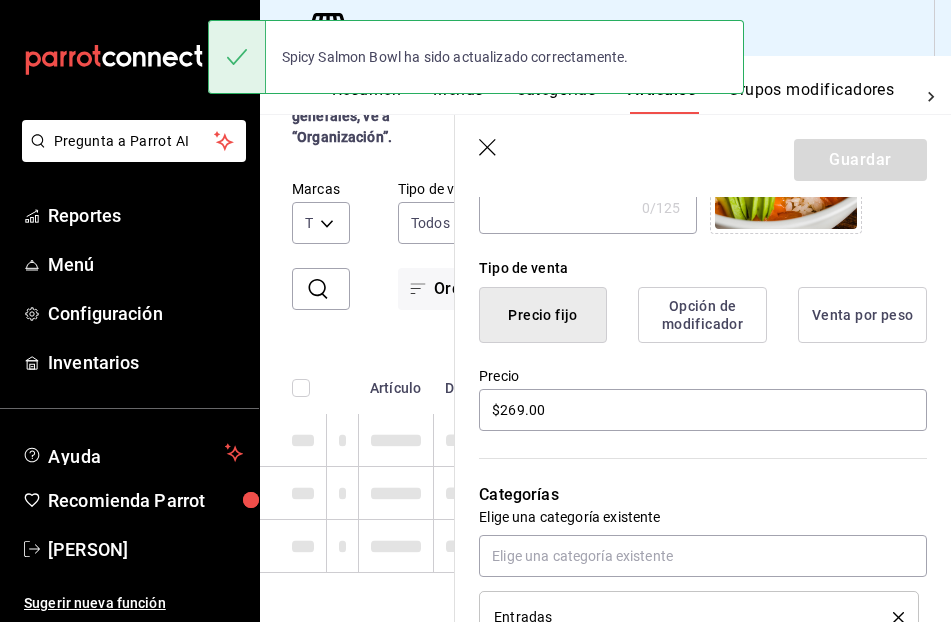 scroll, scrollTop: 49, scrollLeft: 0, axis: vertical 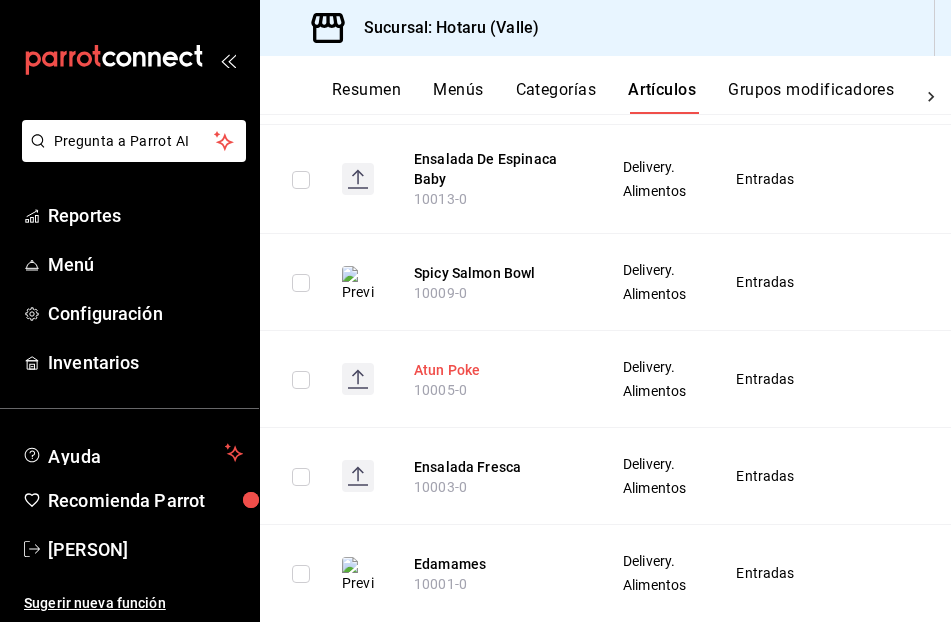 click on "Atun Poke" at bounding box center (494, 370) 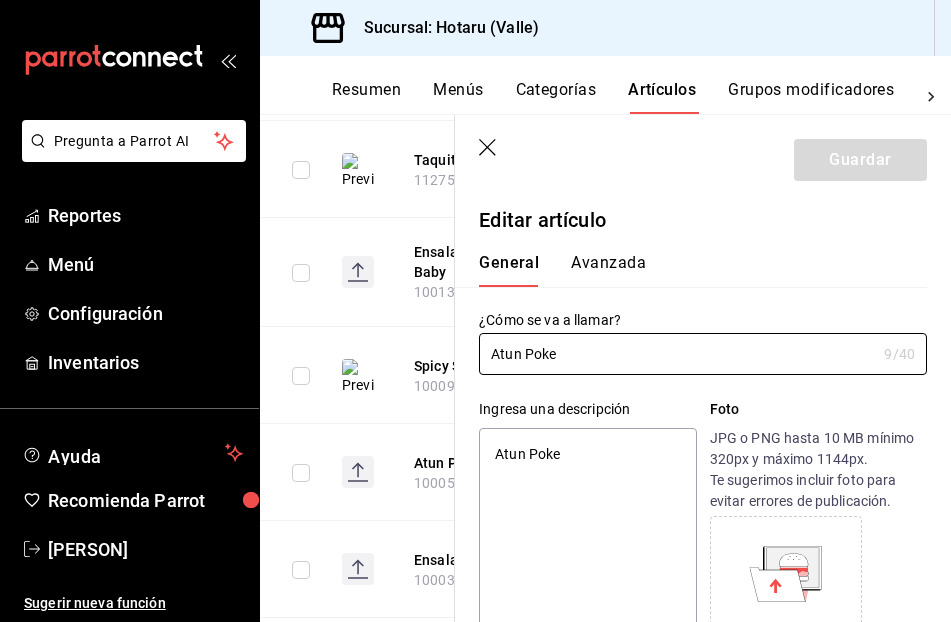 type on "x" 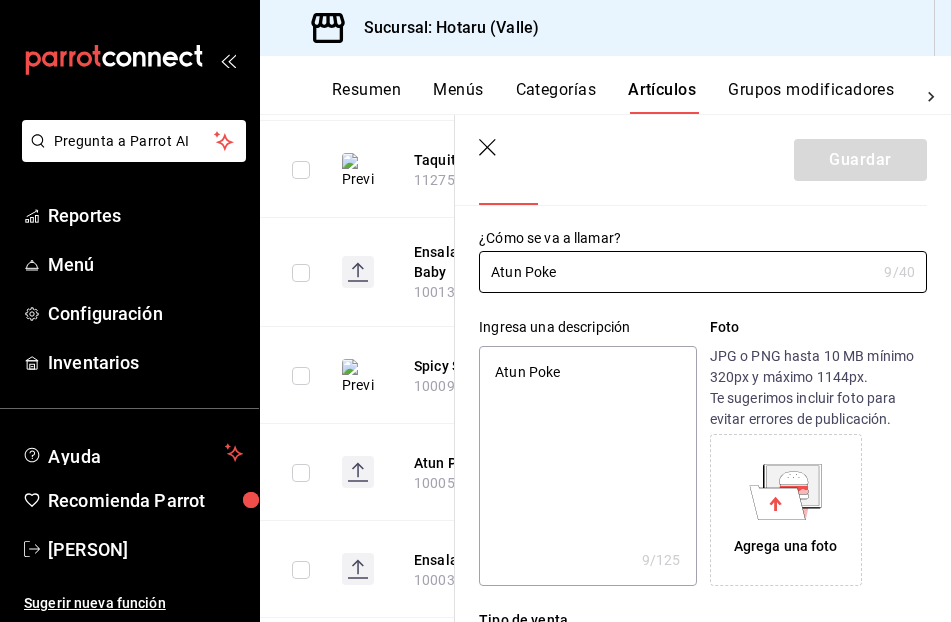 scroll, scrollTop: 90, scrollLeft: 0, axis: vertical 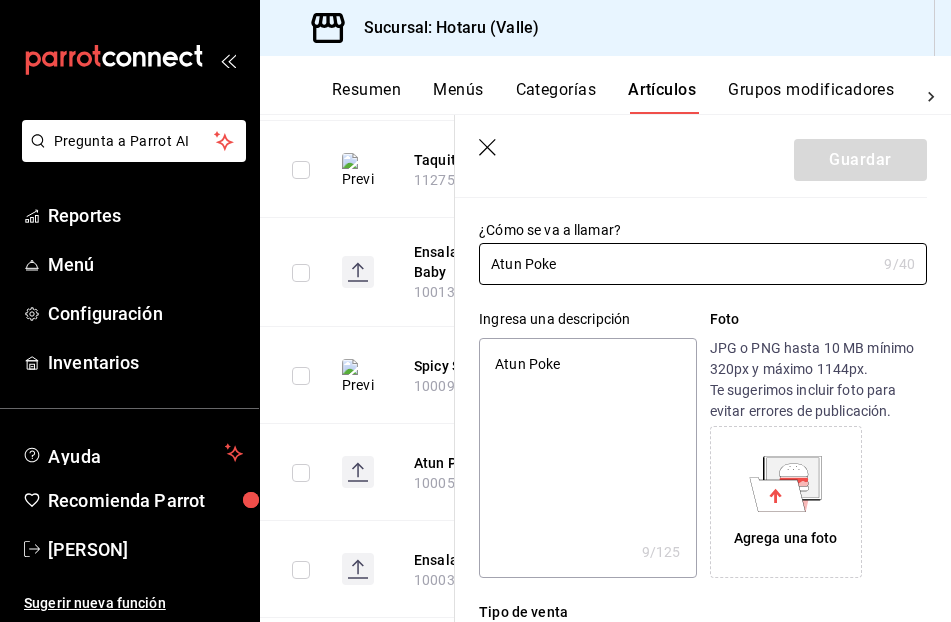 type on "x" 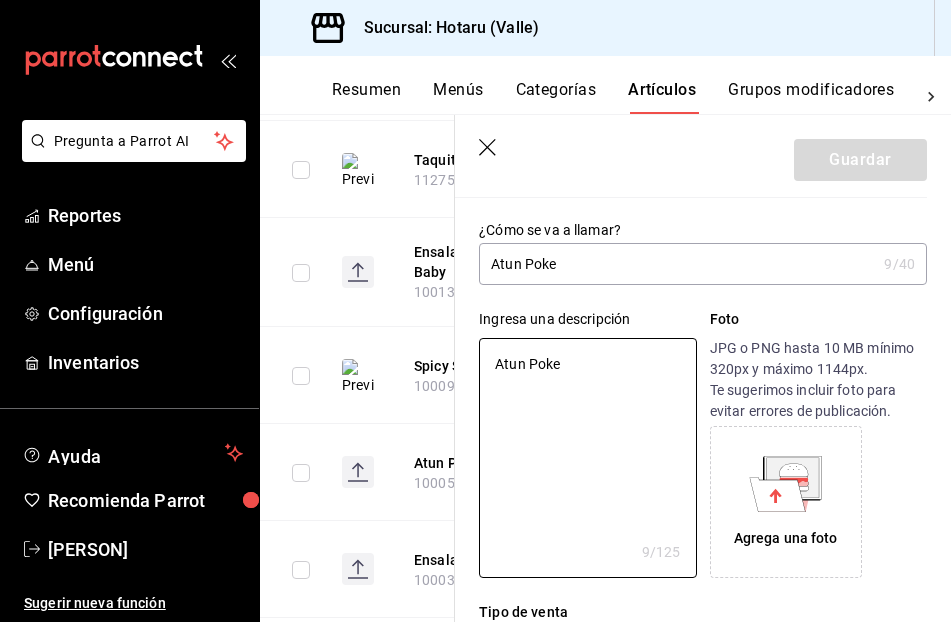 drag, startPoint x: 594, startPoint y: 377, endPoint x: 427, endPoint y: 376, distance: 167.00299 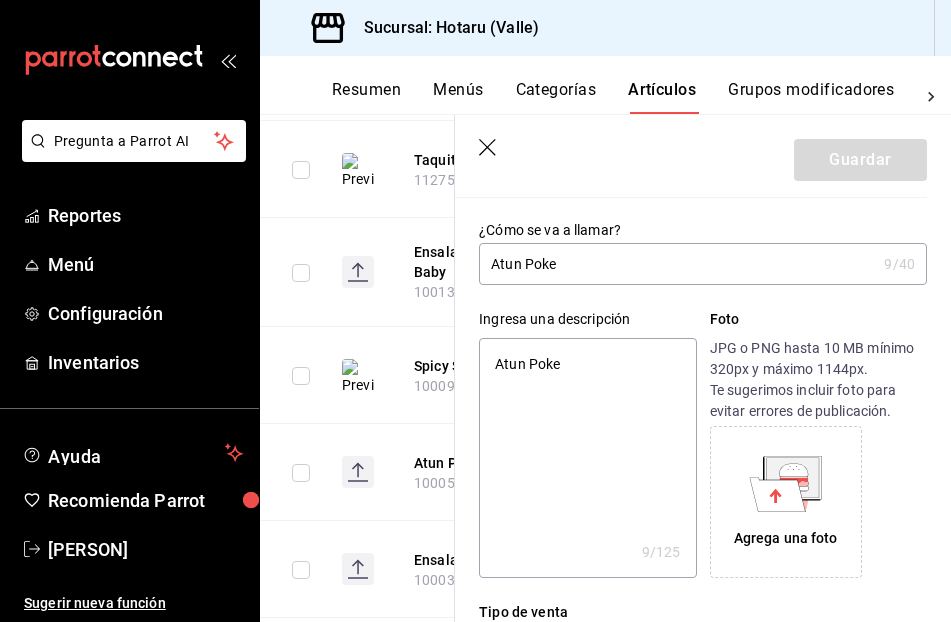 click on "Atun Poke" at bounding box center [587, 458] 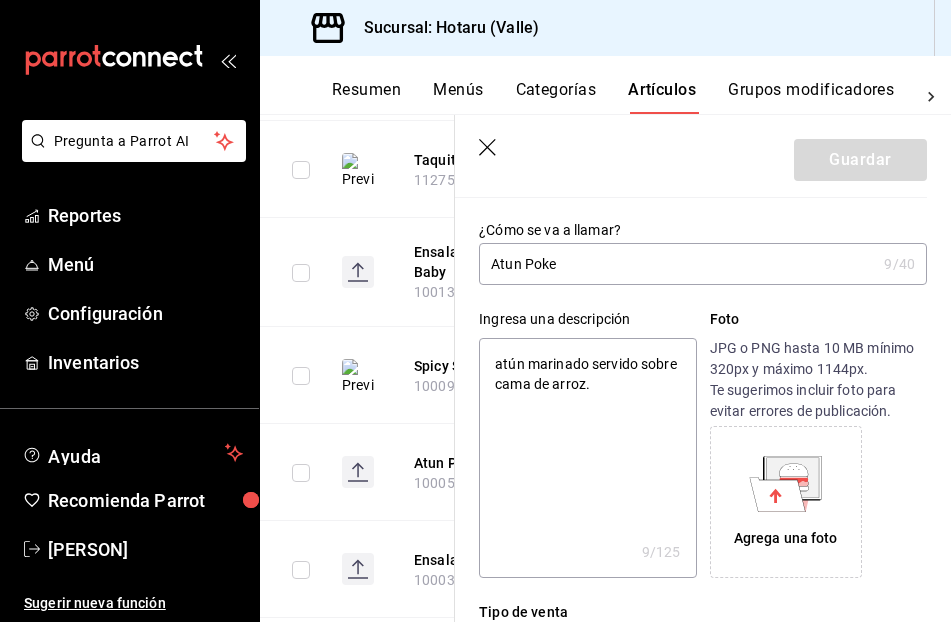 type on "x" 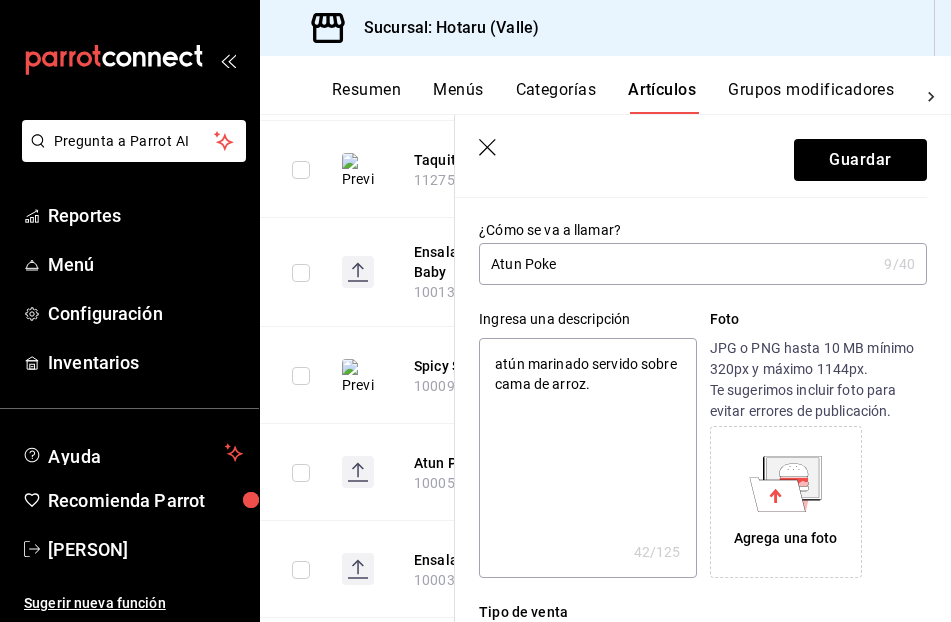 click on "atún marinado servido sobre cama de arroz." at bounding box center [587, 458] 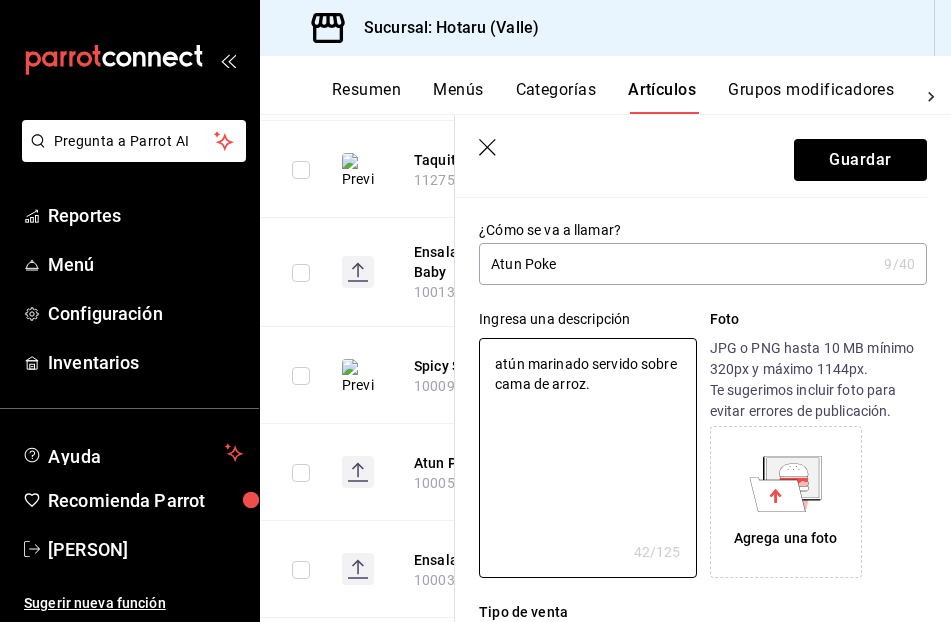 type on "tún marinado servido sobre cama de arroz." 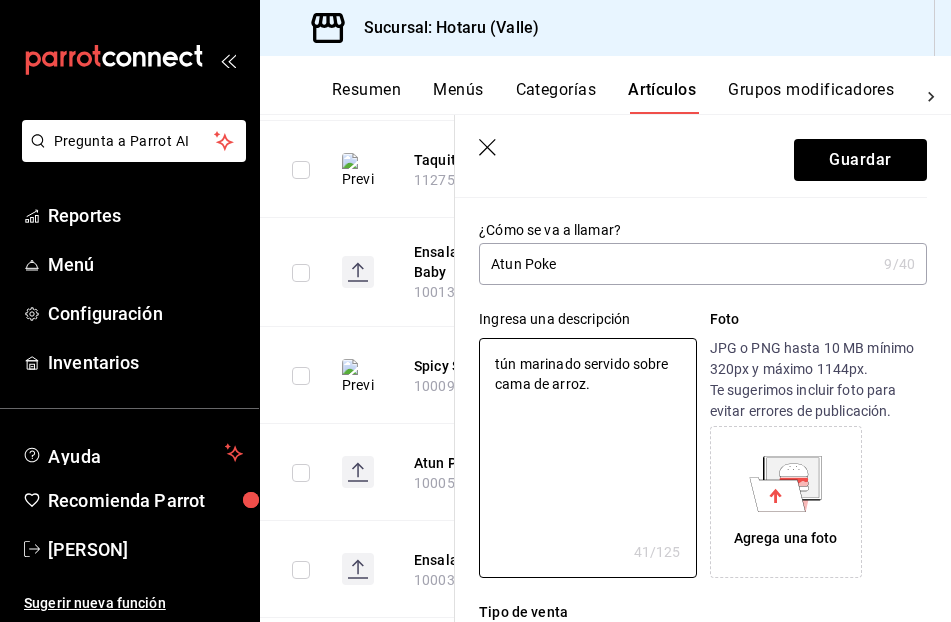 type on "Atún marinado servido sobre cama de arroz." 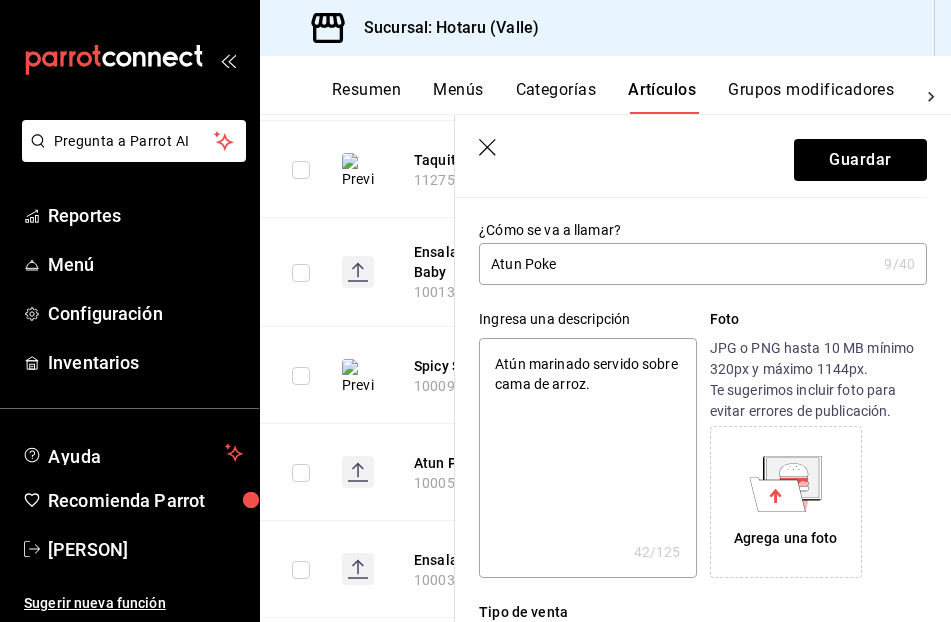 click on "Atún marinado servido sobre cama de arroz." at bounding box center (587, 458) 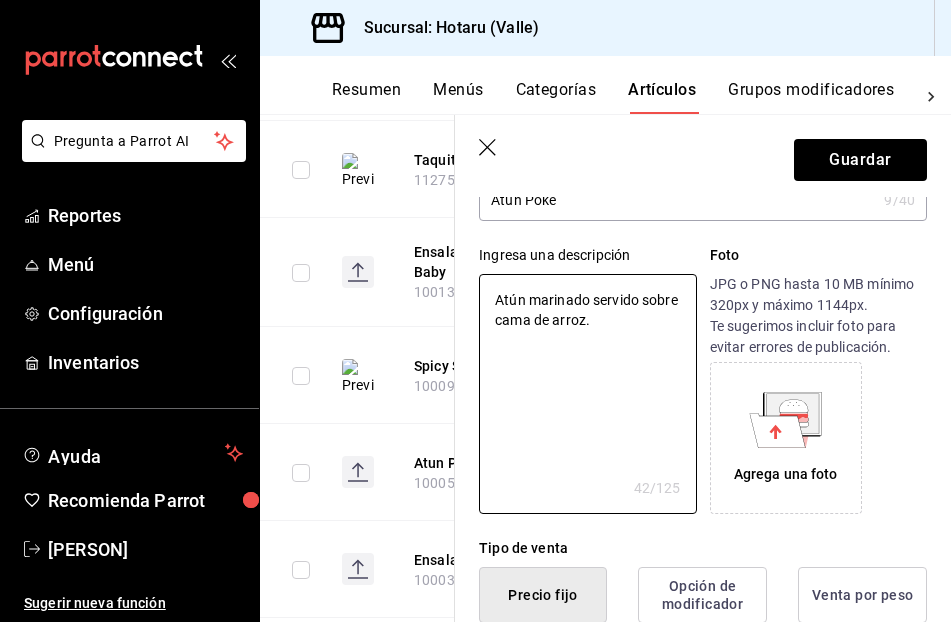 scroll, scrollTop: 162, scrollLeft: 0, axis: vertical 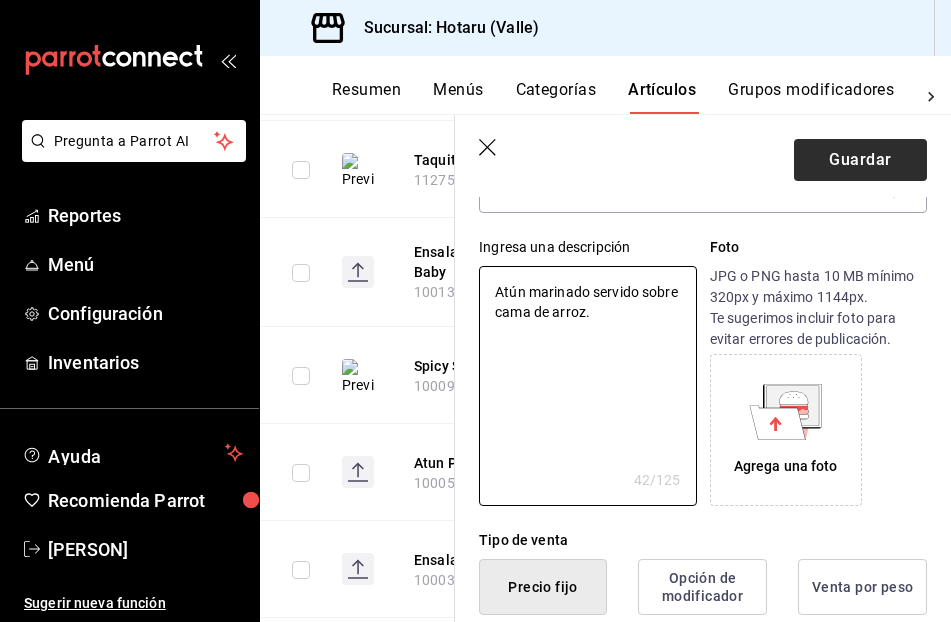 type on "Atún marinado servido sobre cama de arroz." 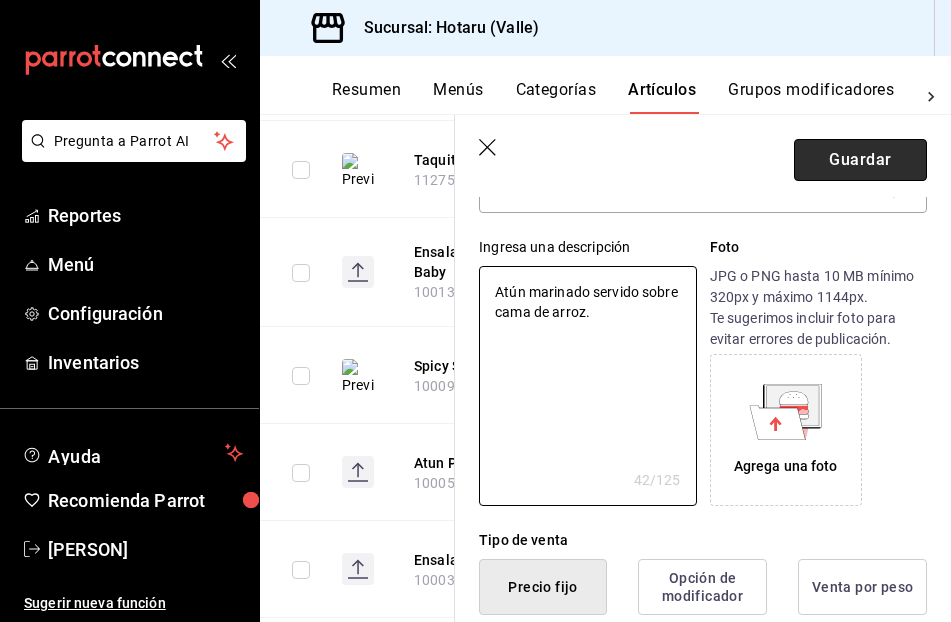 click on "Guardar" at bounding box center (860, 160) 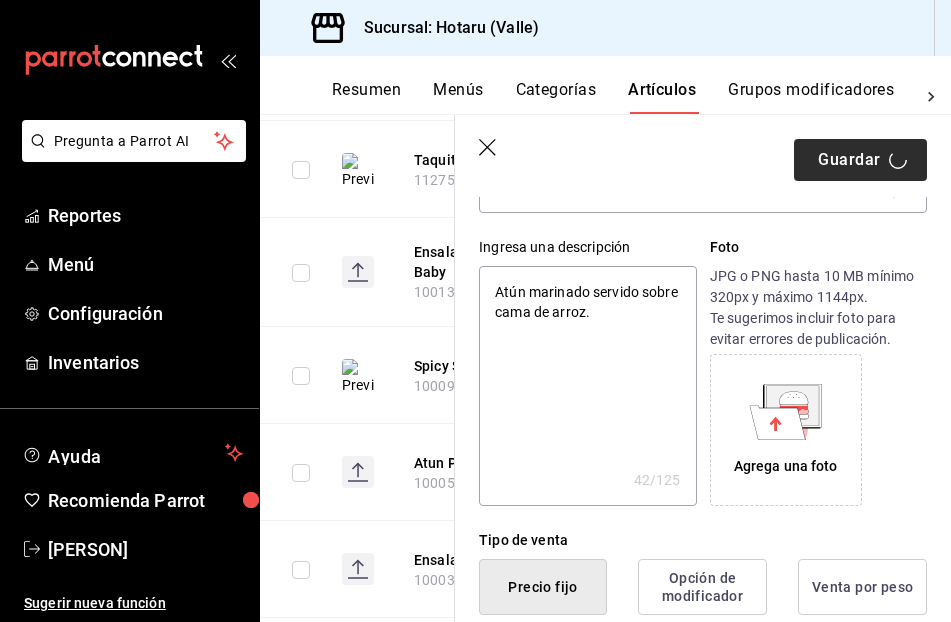 type on "x" 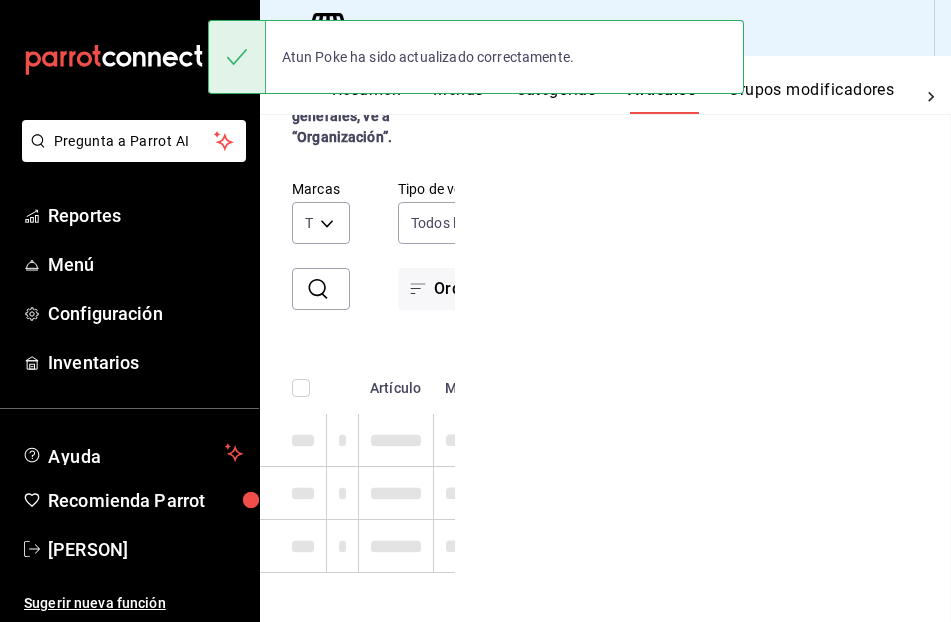 scroll, scrollTop: 49, scrollLeft: 0, axis: vertical 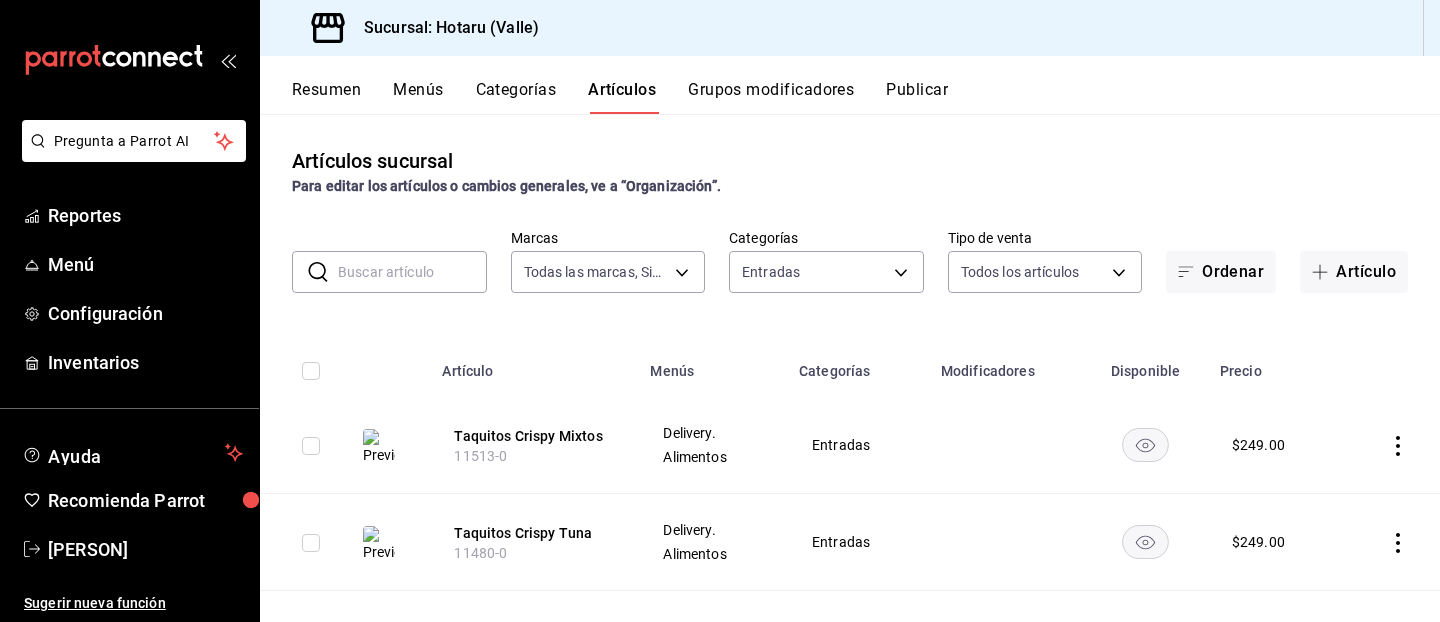 click on "Menús" at bounding box center (418, 97) 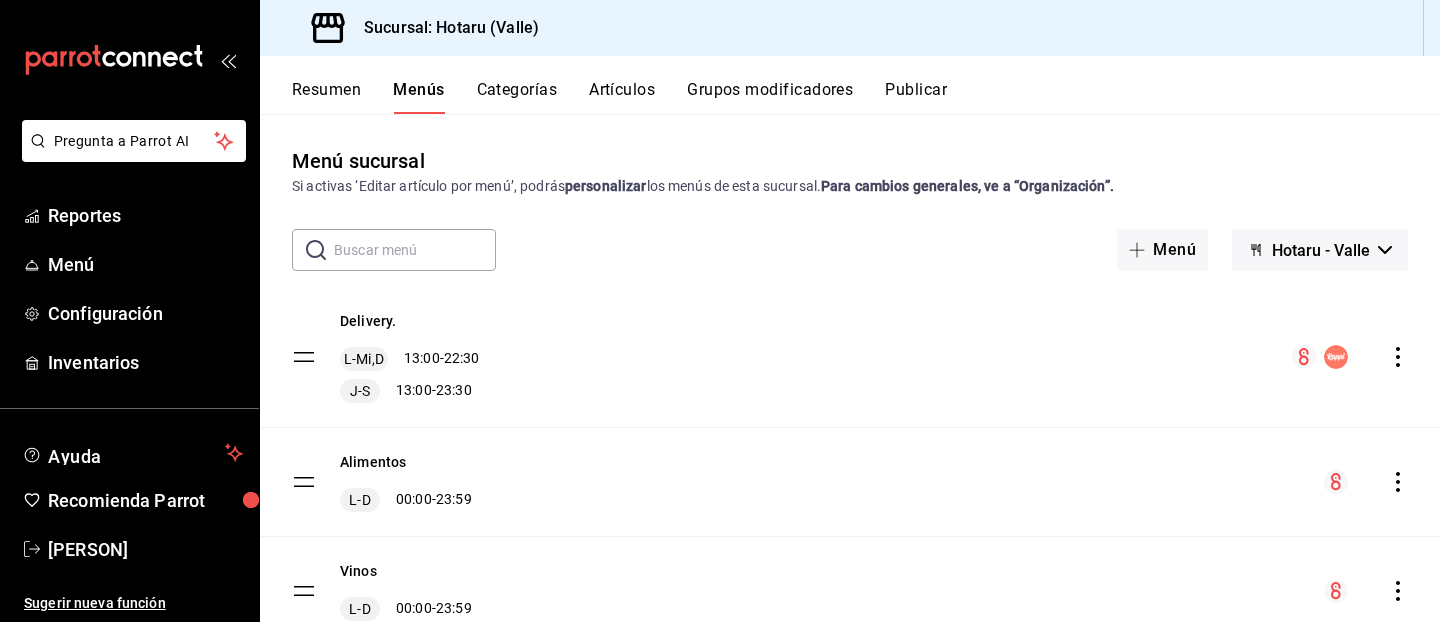 click 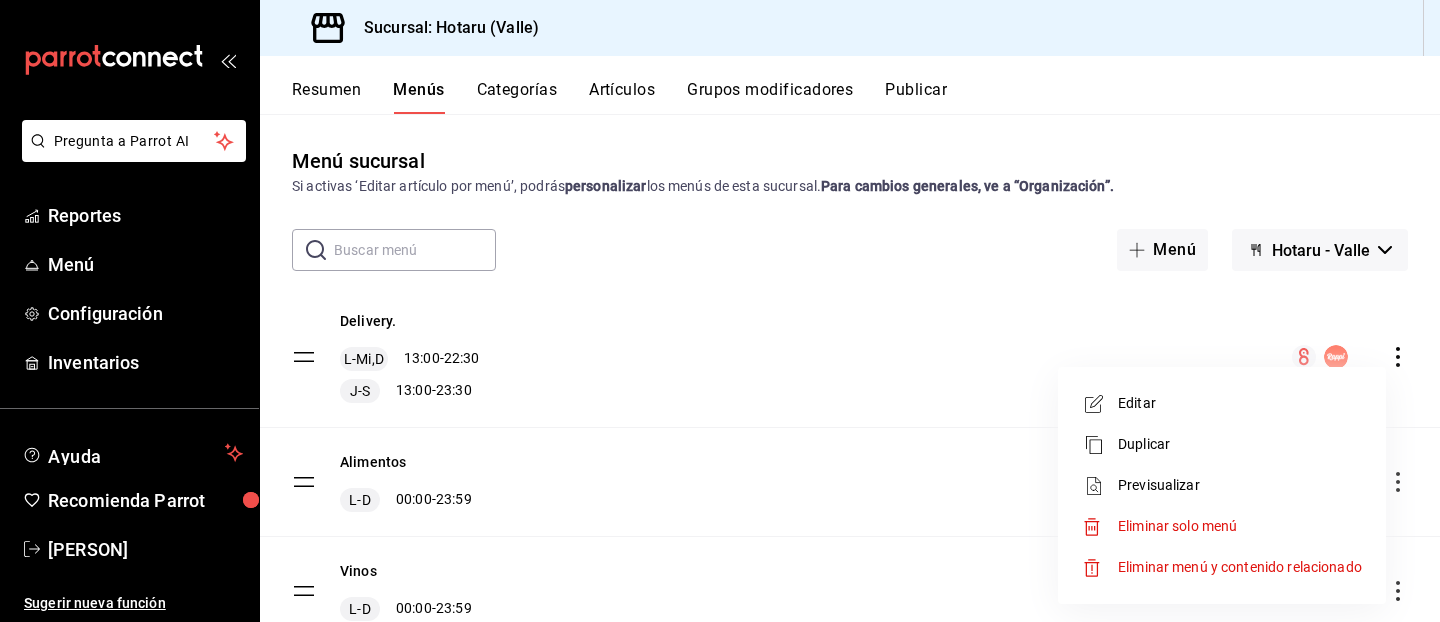 click on "Previsualizar" at bounding box center (1240, 485) 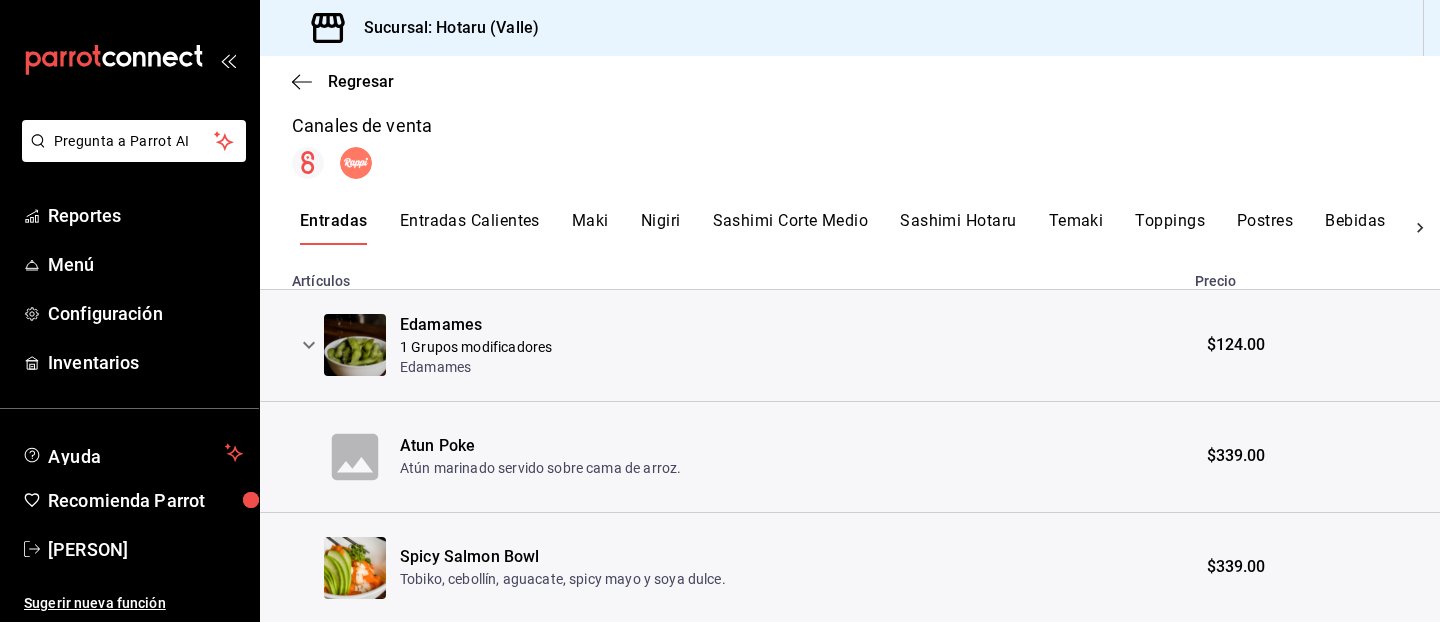 scroll, scrollTop: 500, scrollLeft: 0, axis: vertical 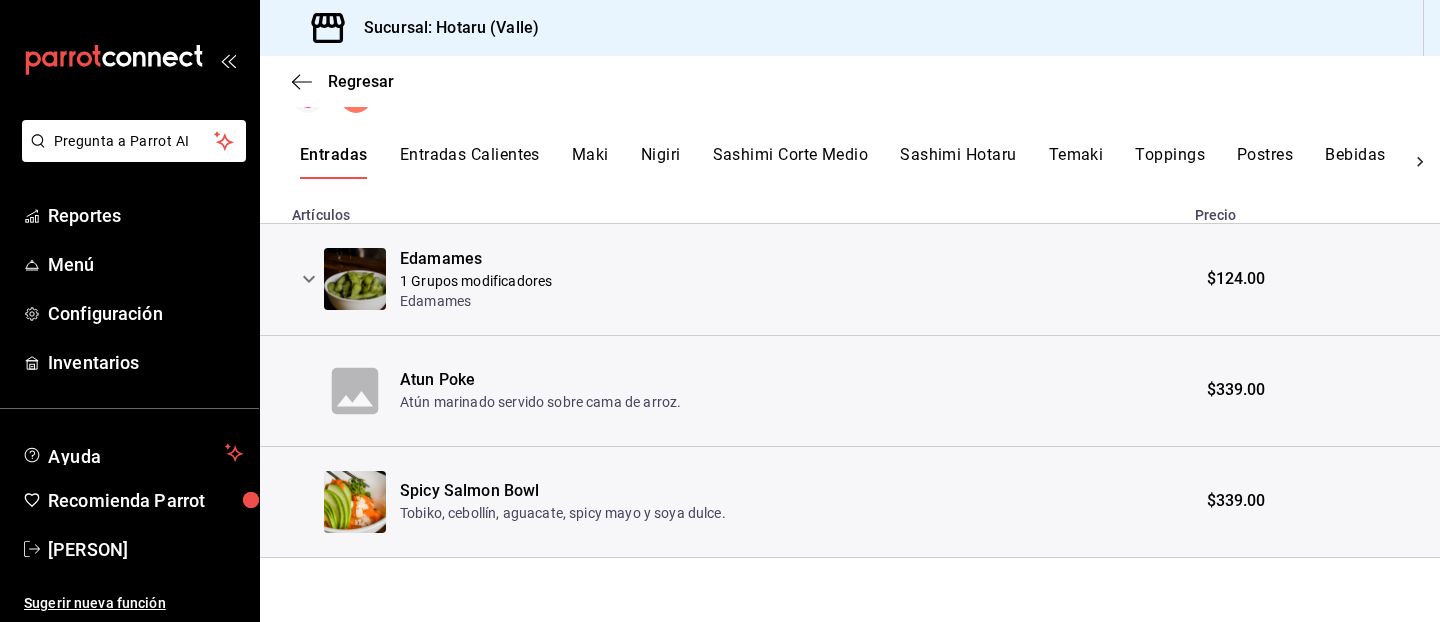 click 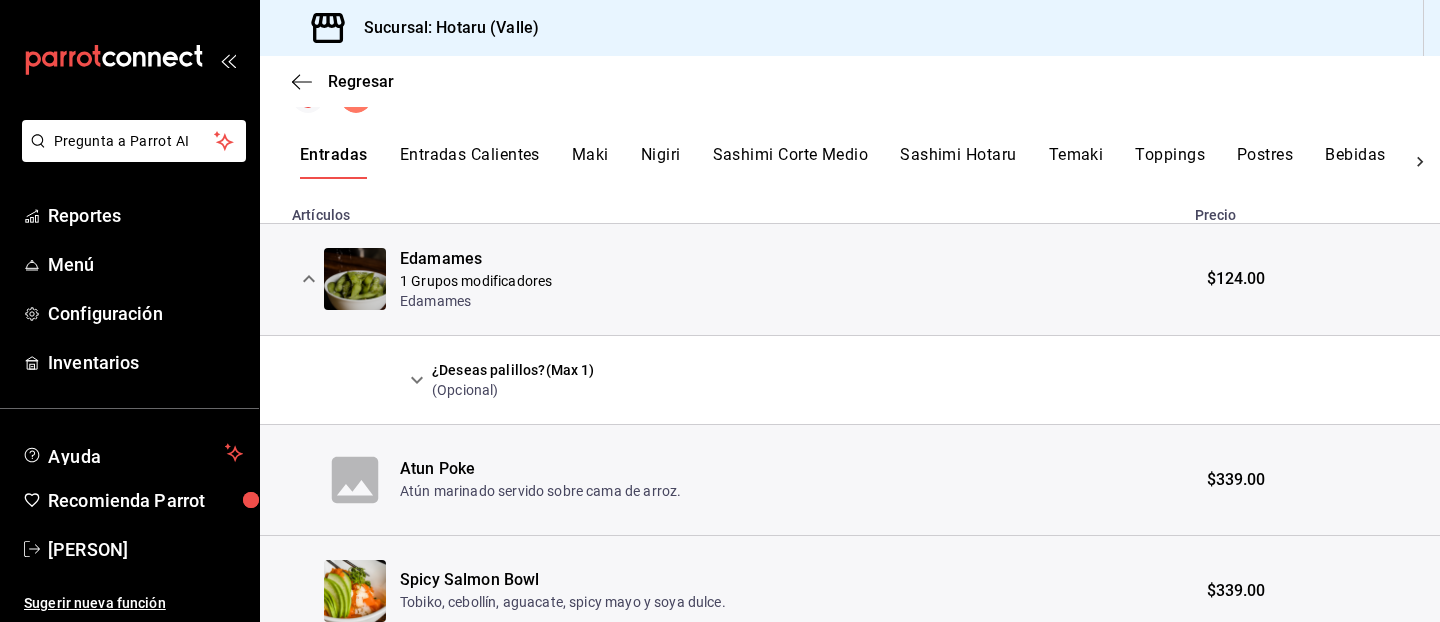 click 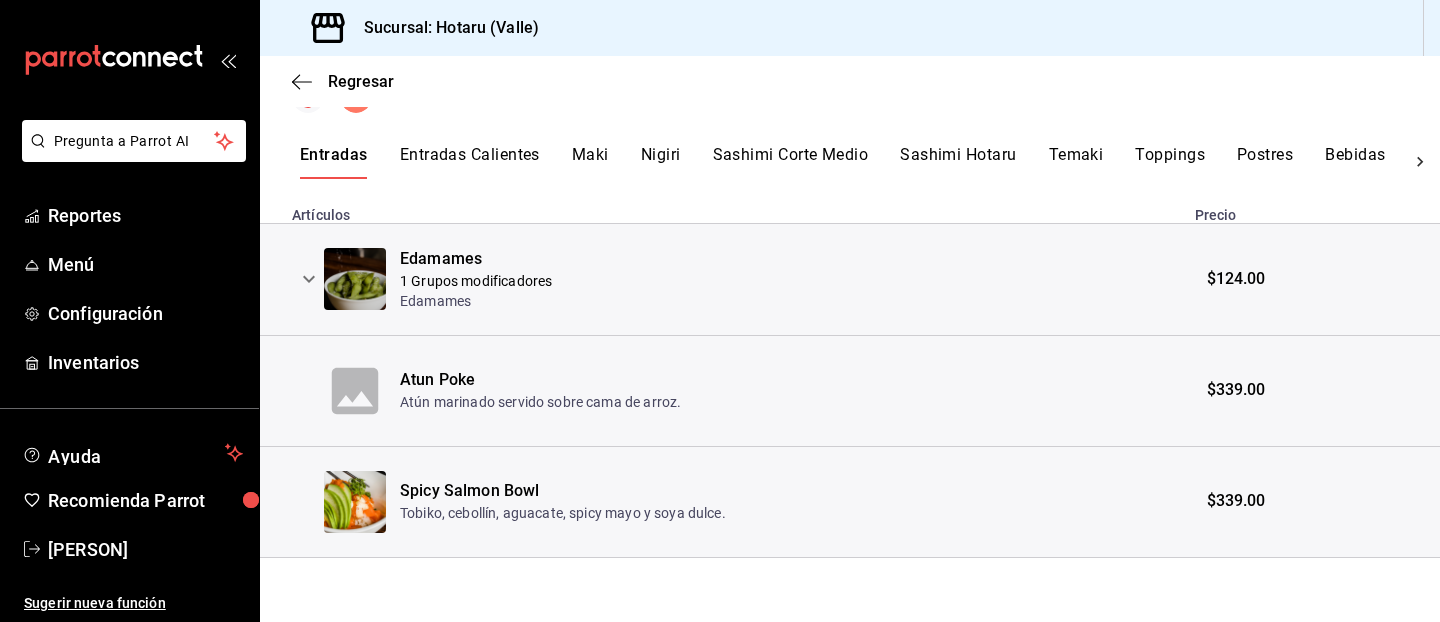 click on "Entradas Calientes" at bounding box center (470, 162) 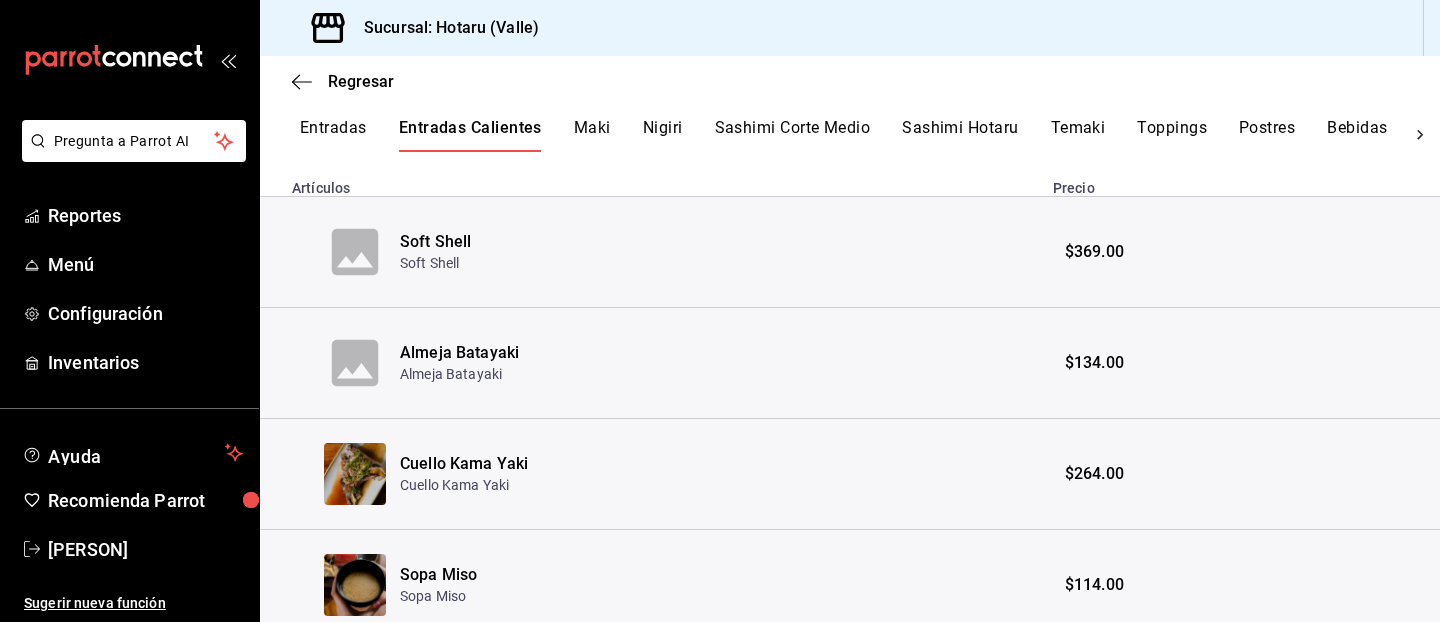 scroll, scrollTop: 403, scrollLeft: 0, axis: vertical 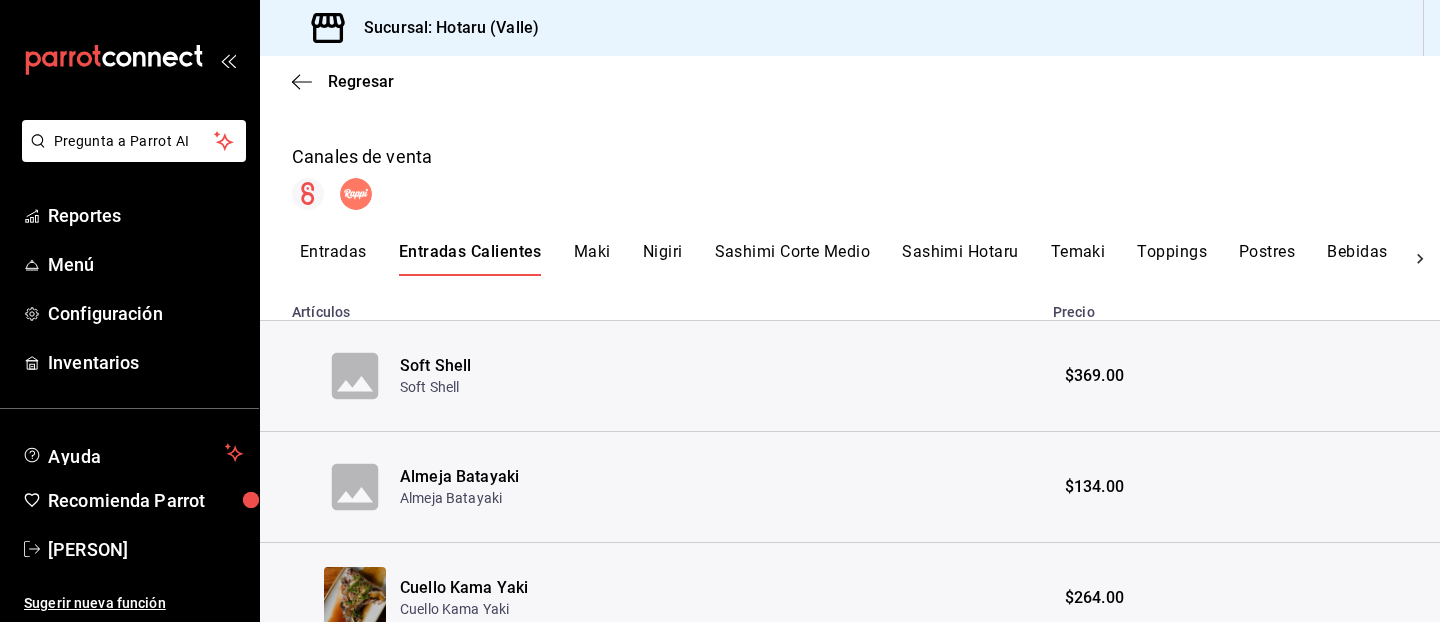 click on "Maki" at bounding box center (592, 259) 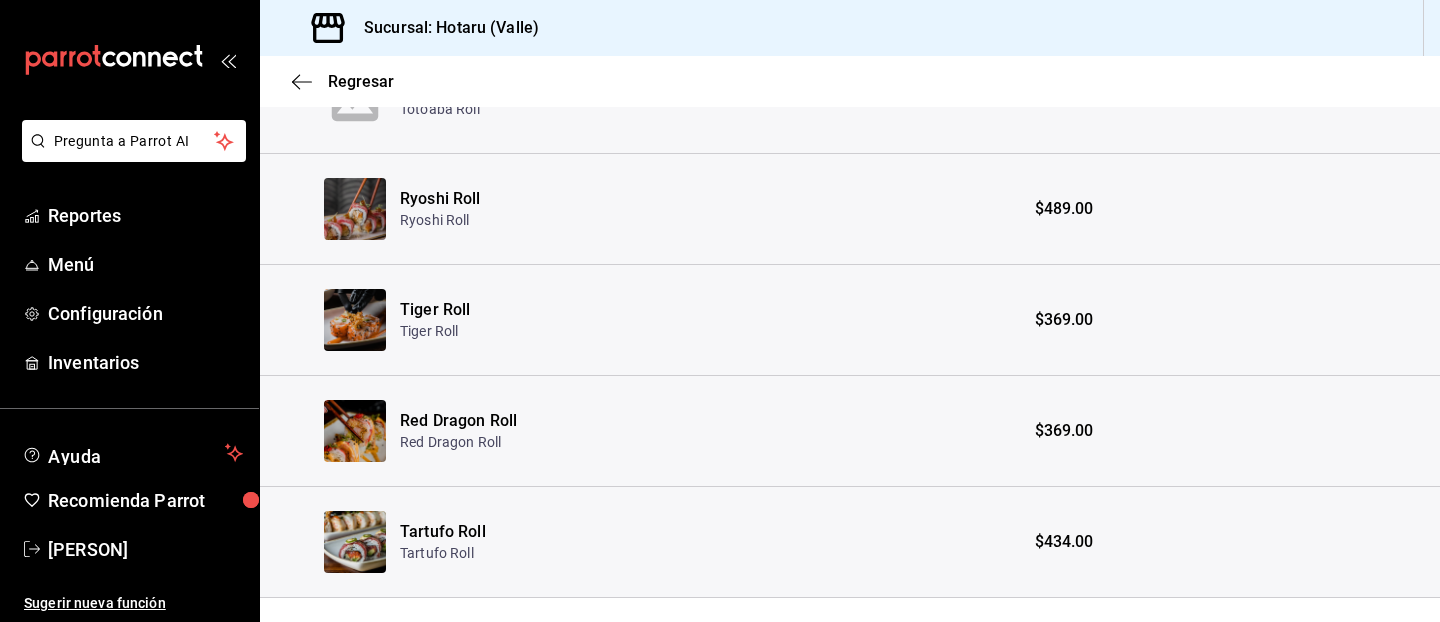 scroll, scrollTop: 943, scrollLeft: 0, axis: vertical 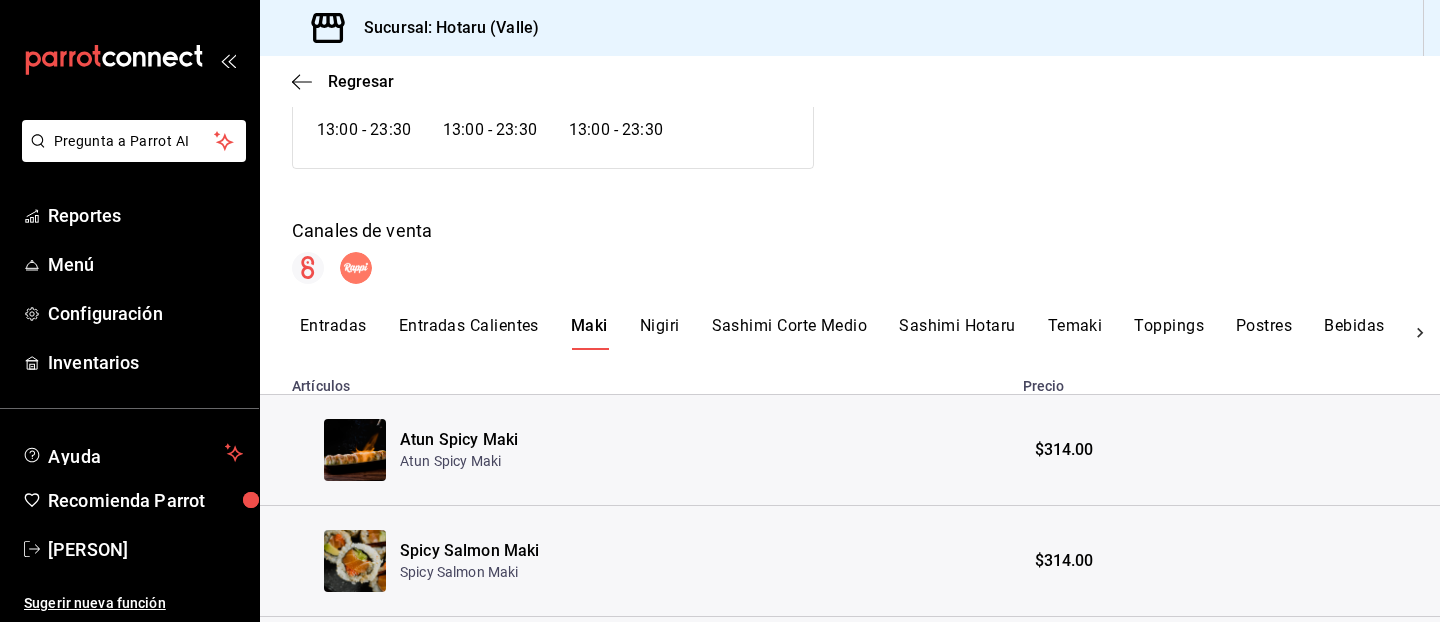click on "Nigiri" at bounding box center (660, 333) 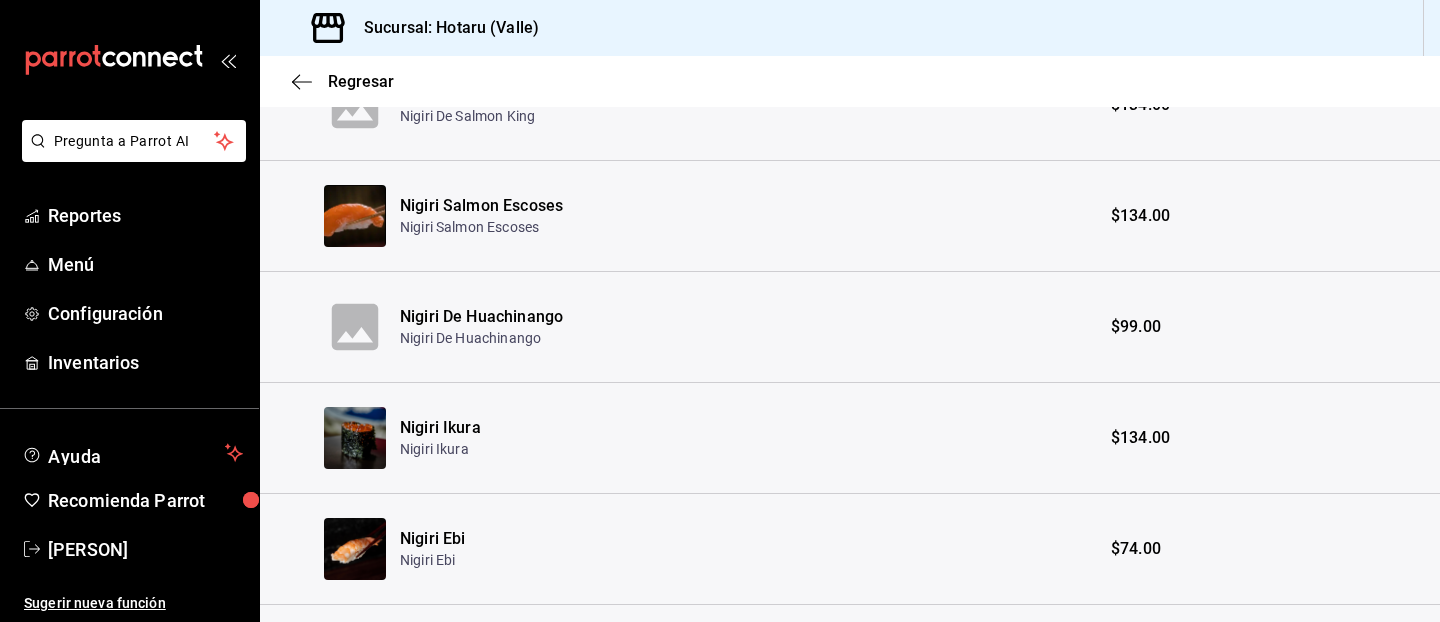 scroll, scrollTop: 679, scrollLeft: 0, axis: vertical 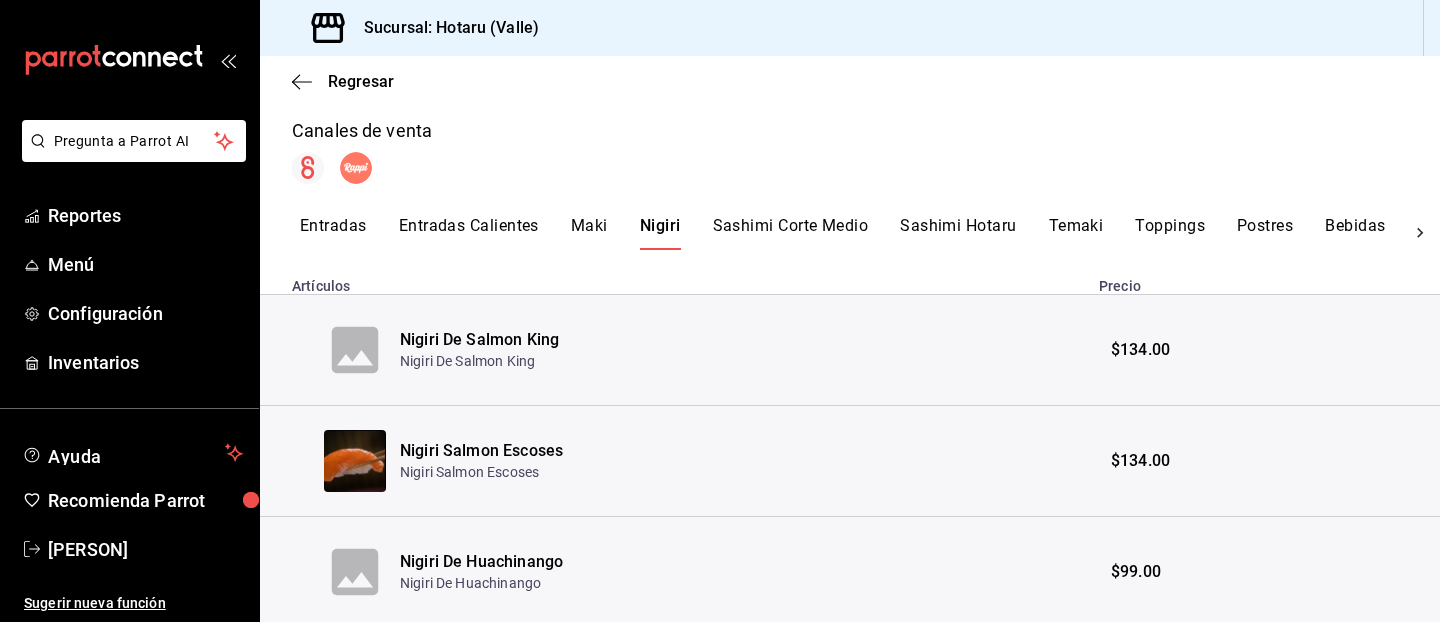 click on "Sashimi Corte Medio" at bounding box center (791, 233) 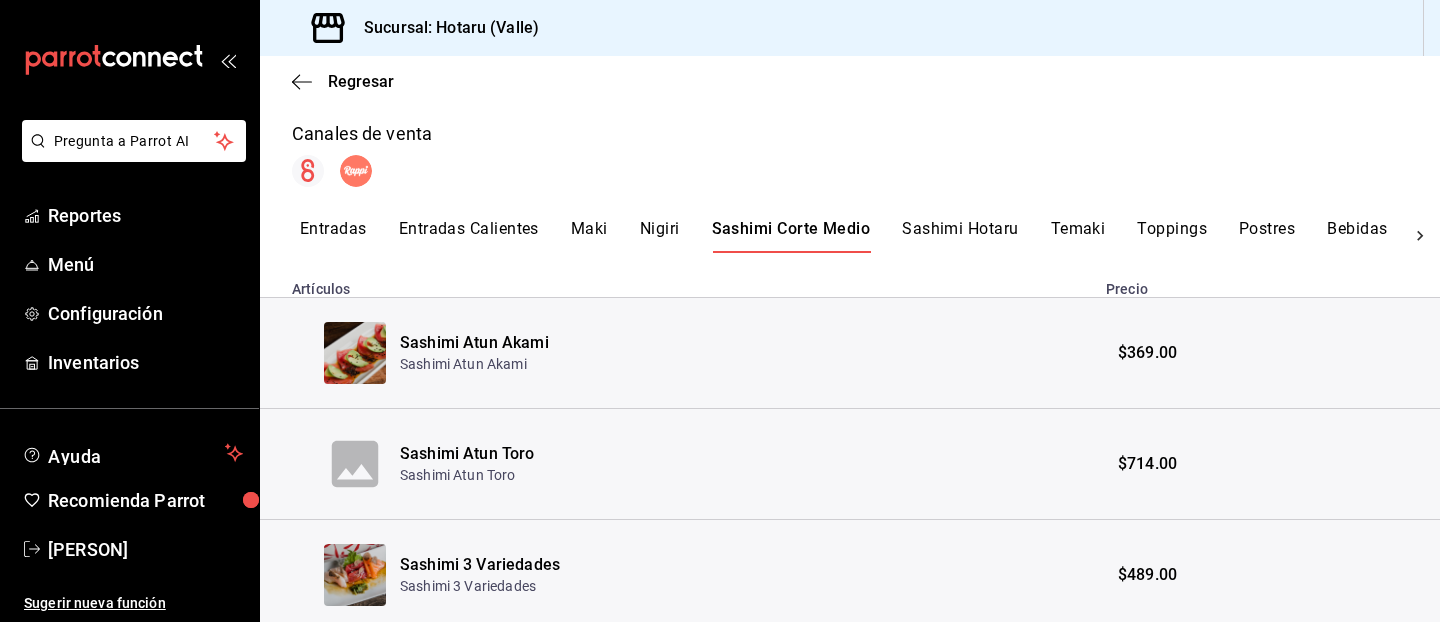 scroll, scrollTop: 443, scrollLeft: 0, axis: vertical 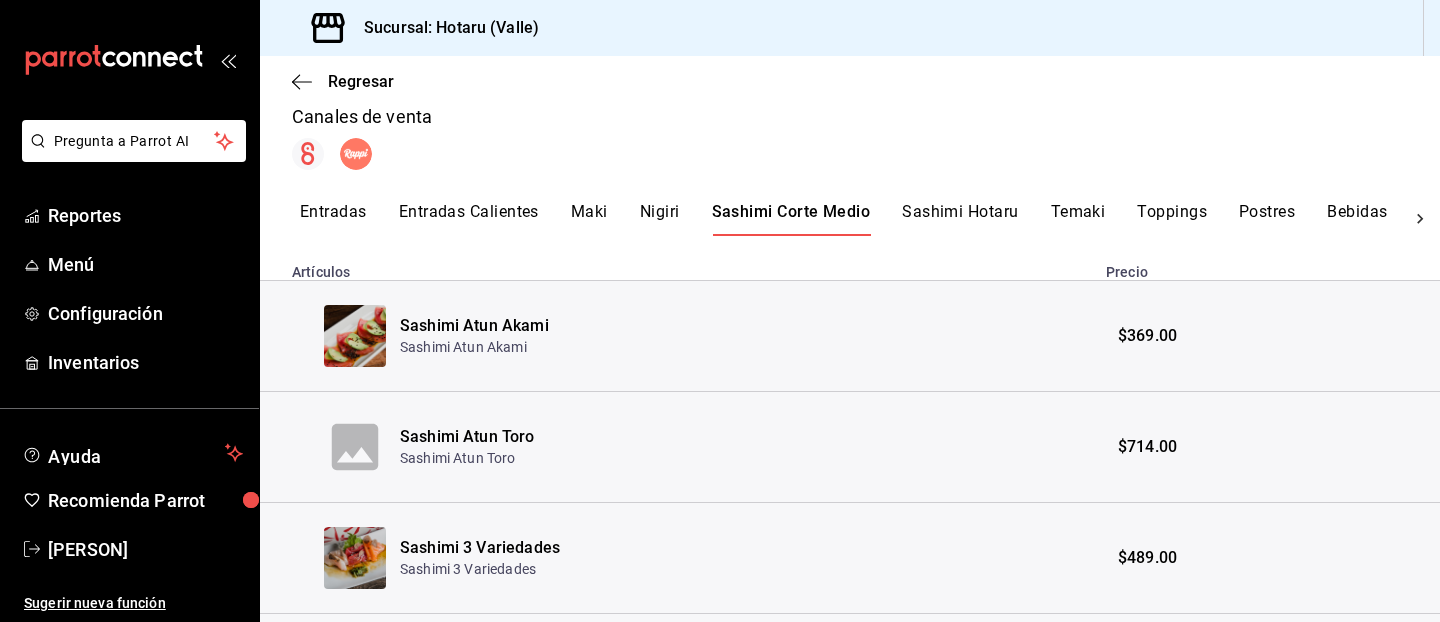 click on "Sashimi Hotaru" at bounding box center (960, 219) 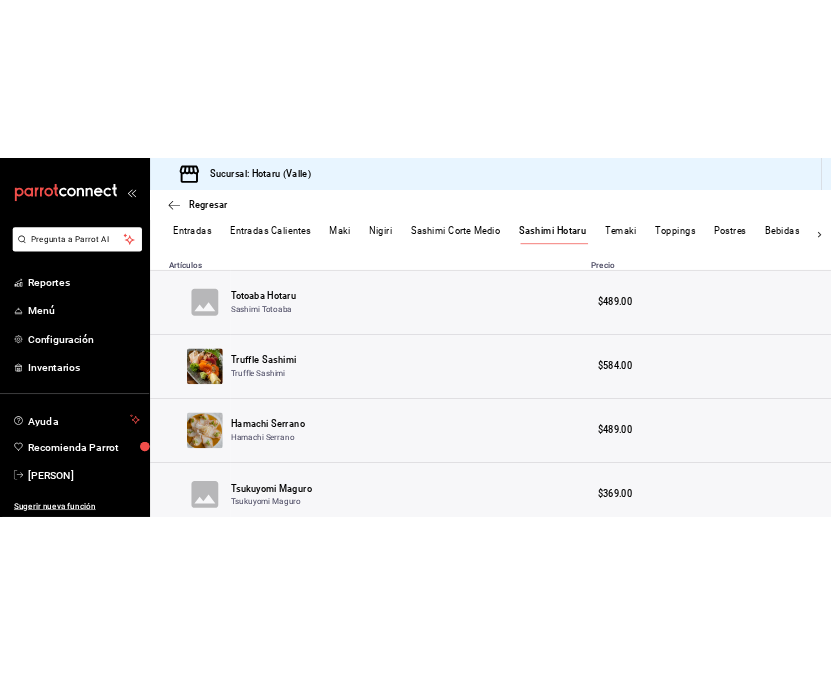 scroll, scrollTop: 530, scrollLeft: 0, axis: vertical 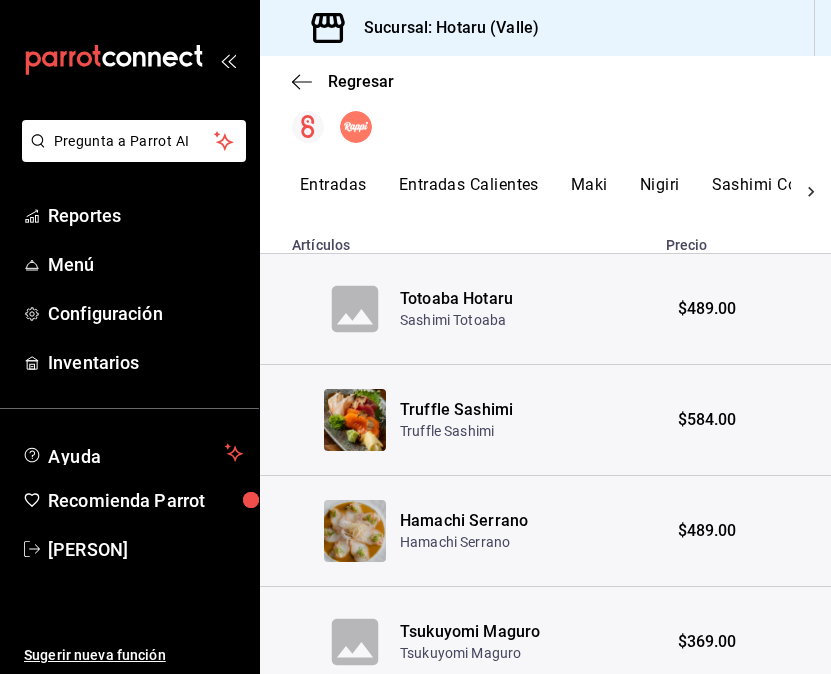 click on "Entradas" at bounding box center [333, 192] 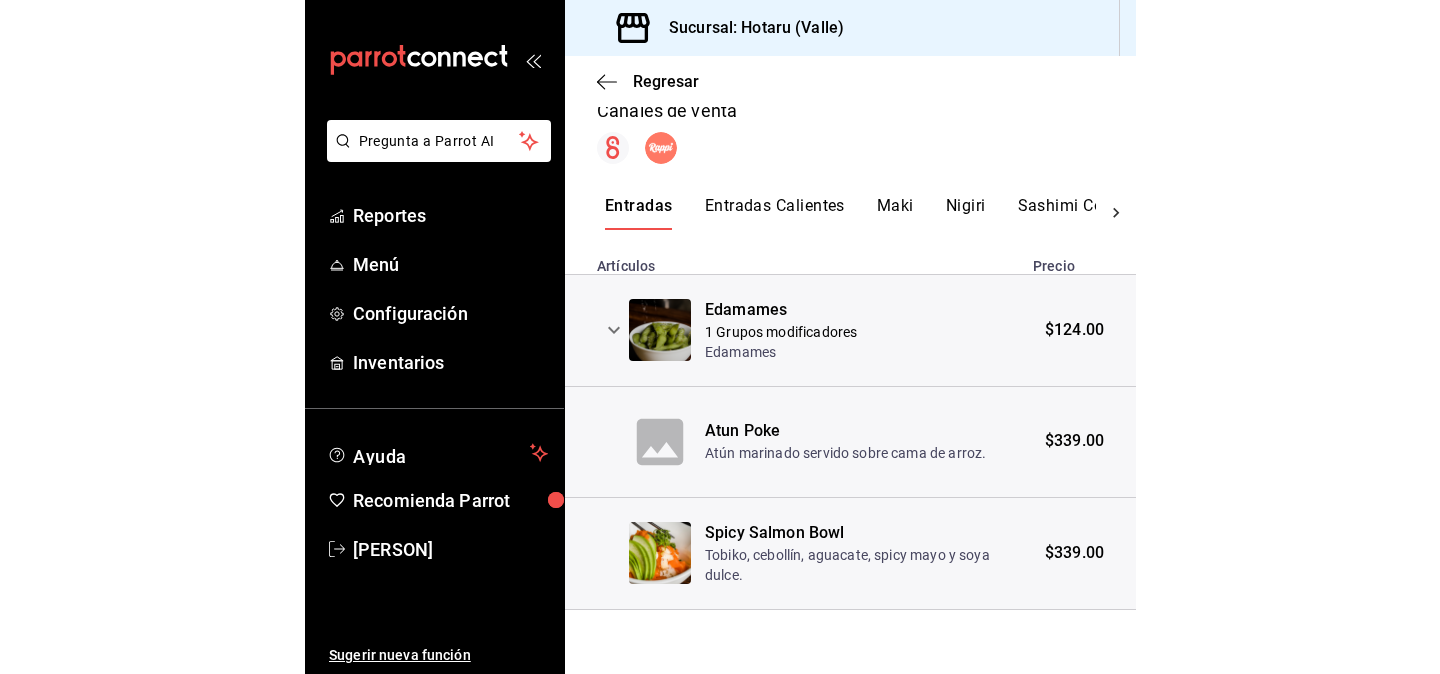 scroll, scrollTop: 509, scrollLeft: 0, axis: vertical 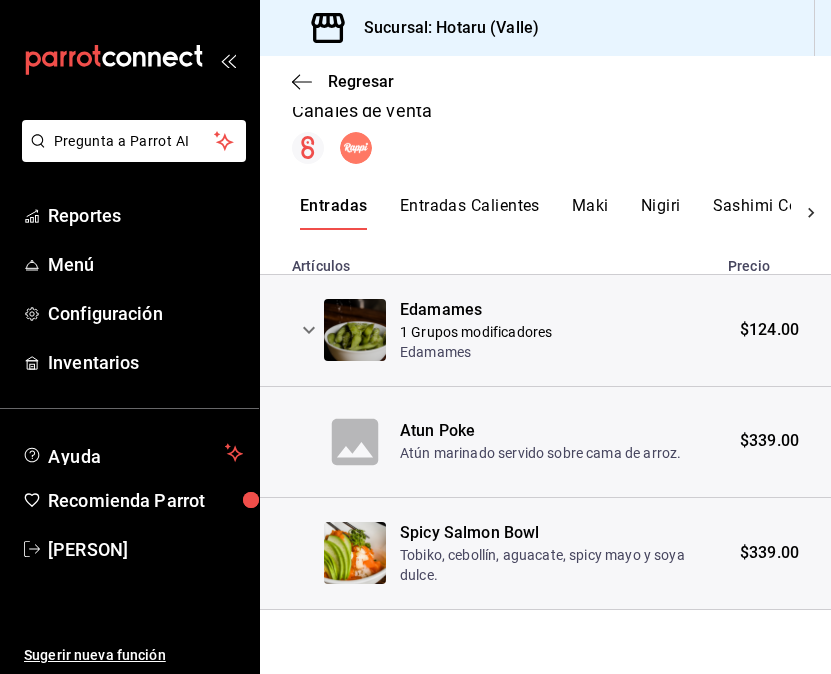 click on "Regresar" at bounding box center [545, 81] 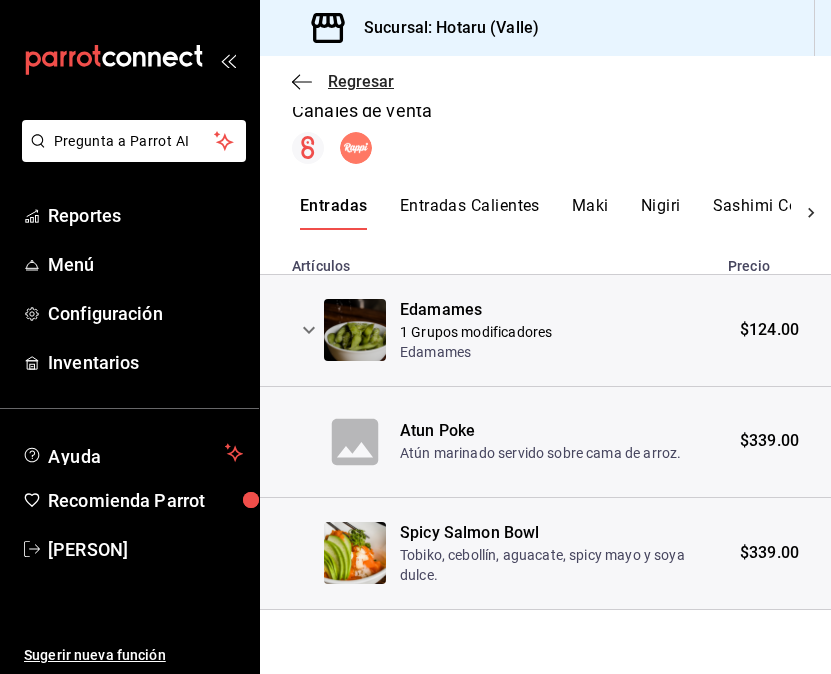 click on "Regresar" at bounding box center [361, 81] 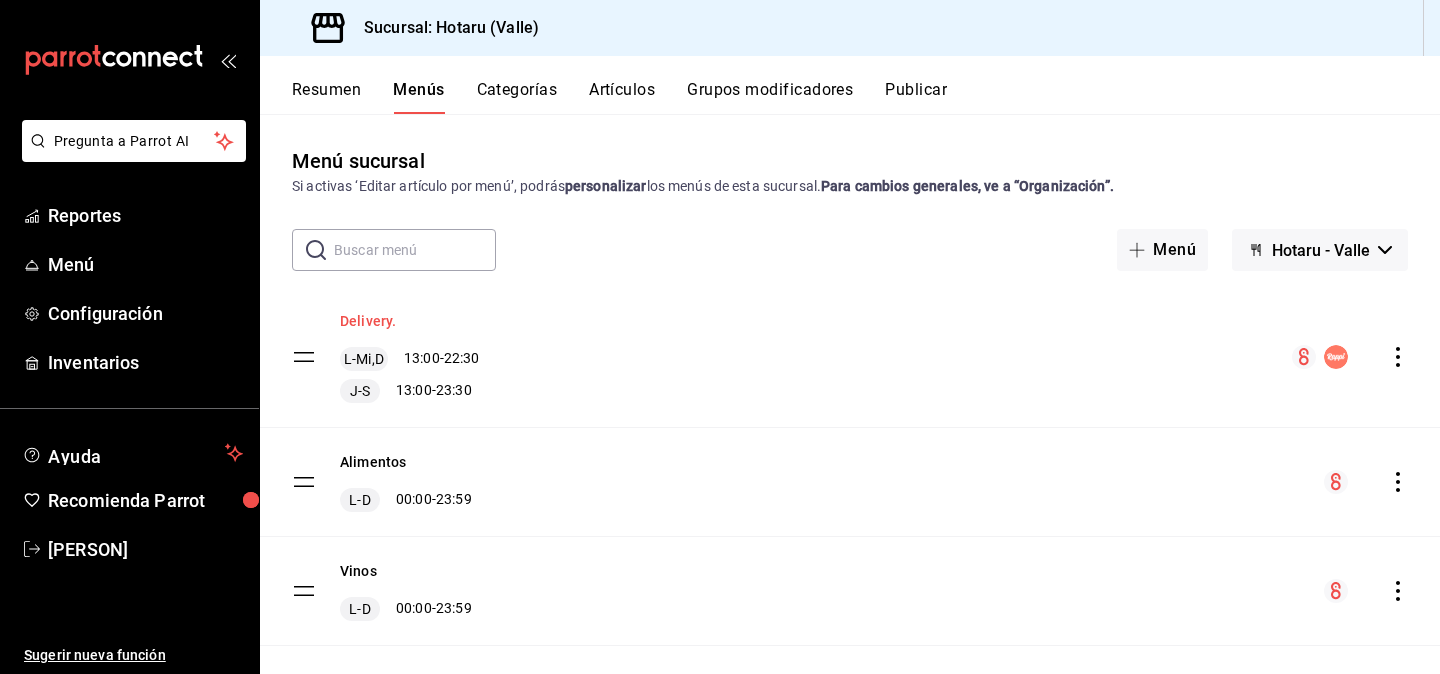 click on "Delivery." at bounding box center [368, 321] 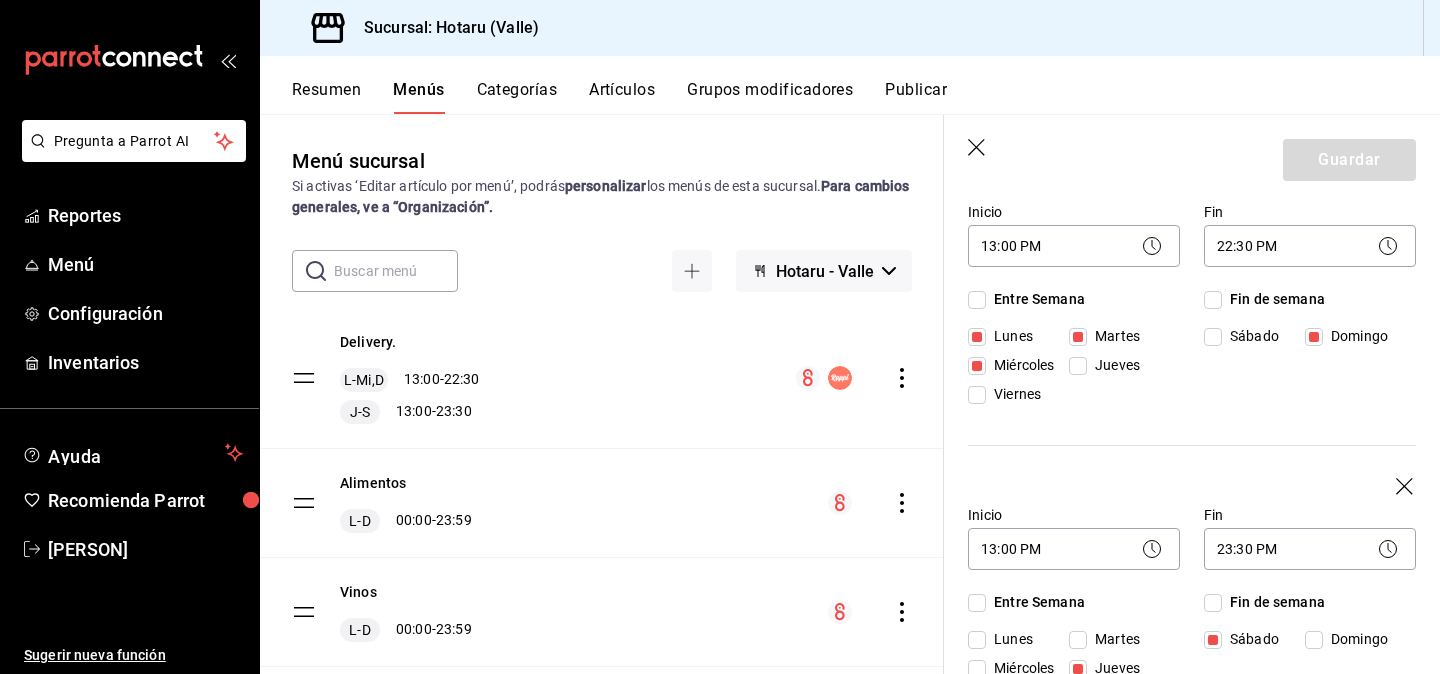scroll, scrollTop: 260, scrollLeft: 0, axis: vertical 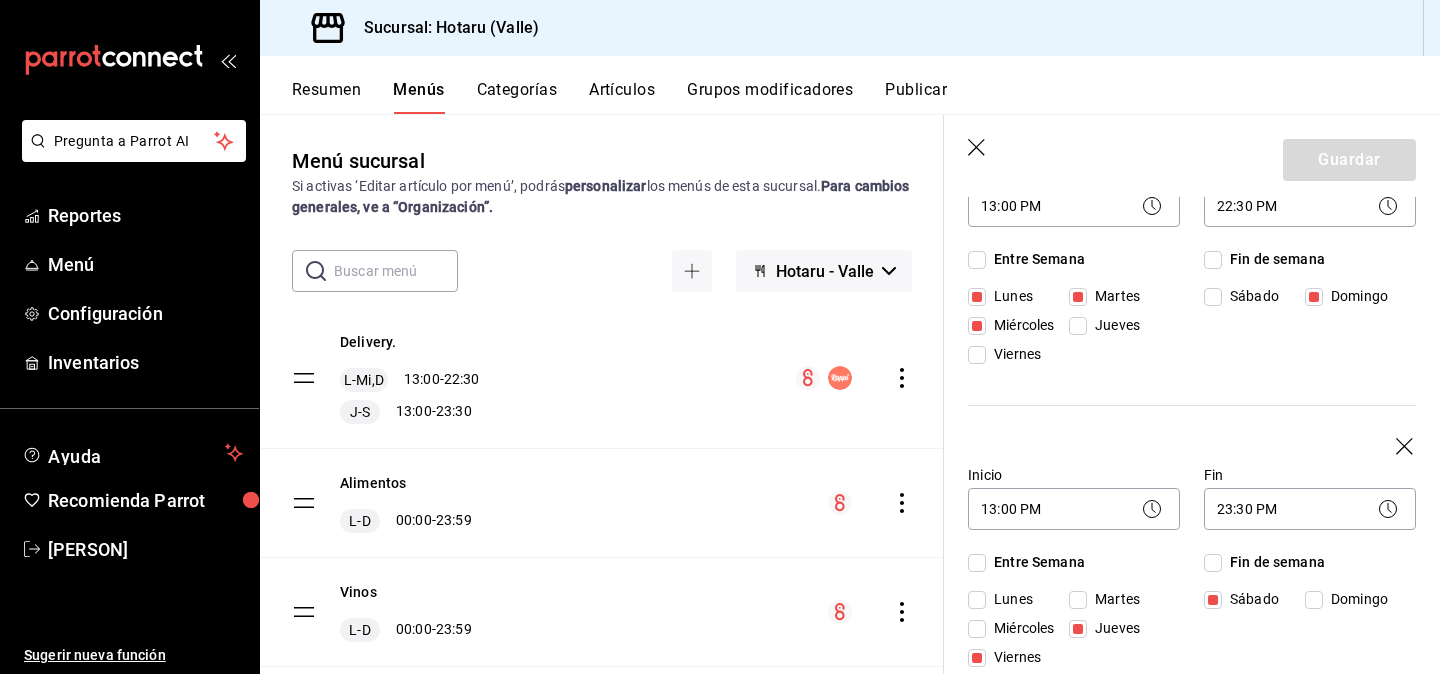click 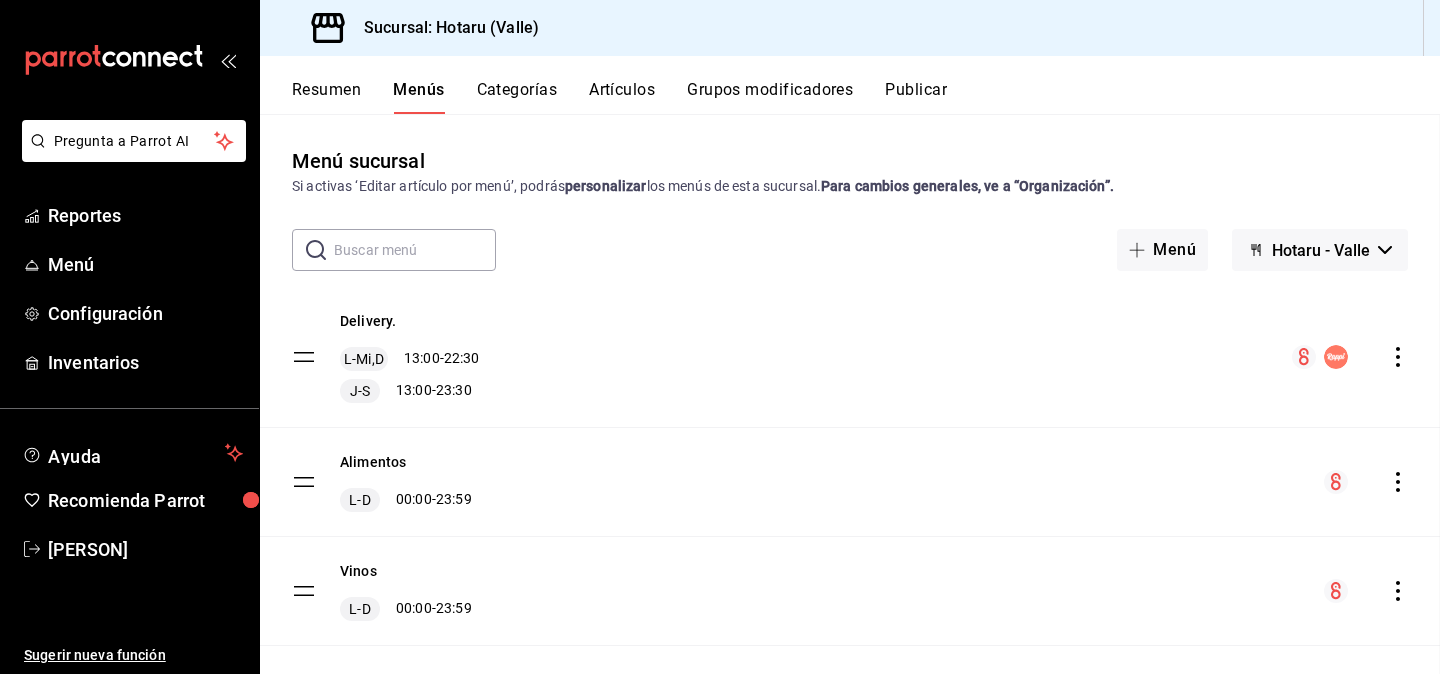 checkbox on "false" 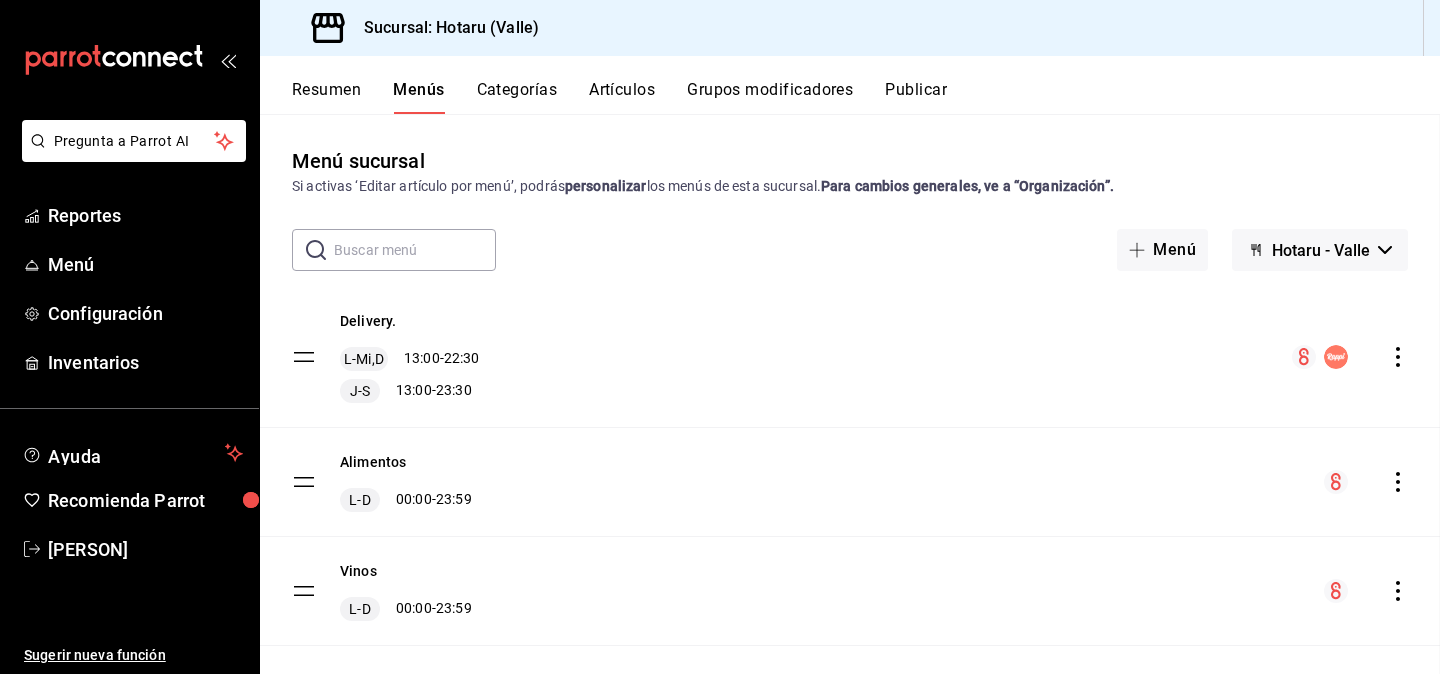 checkbox on "false" 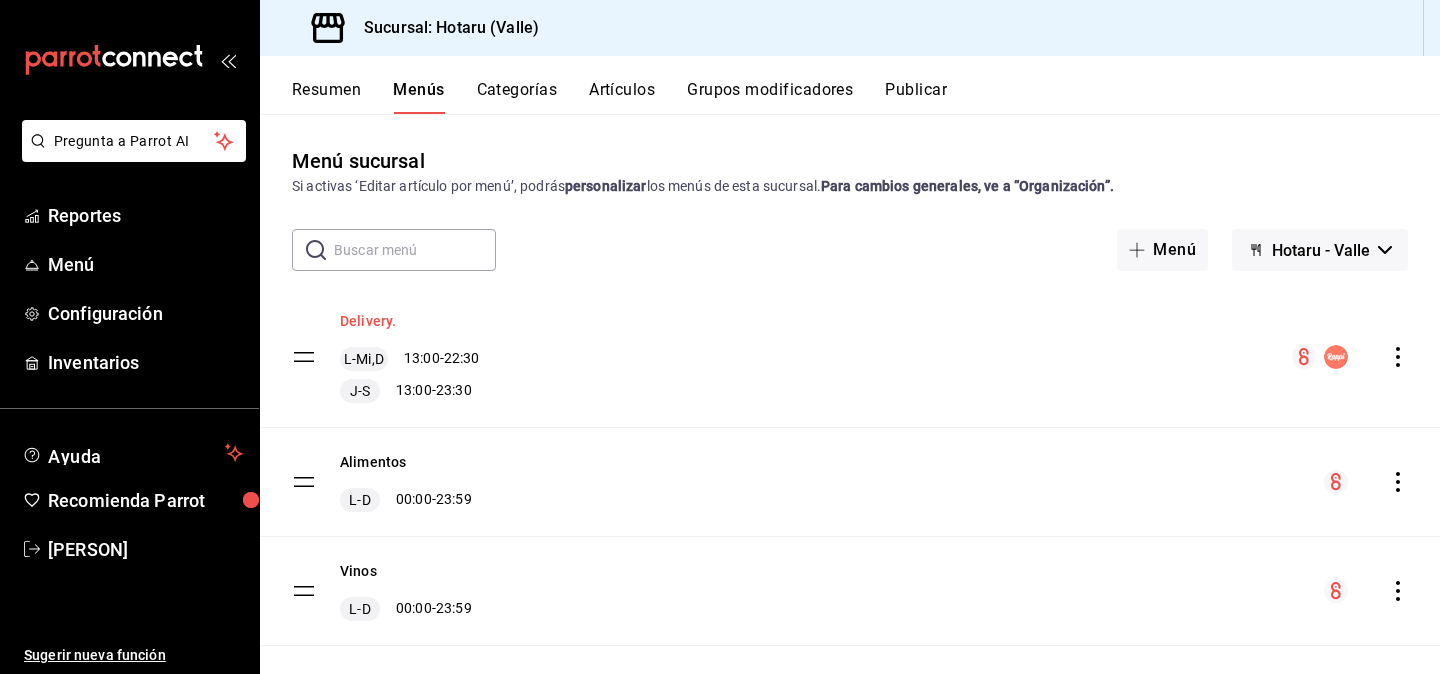 click on "Delivery." at bounding box center [368, 321] 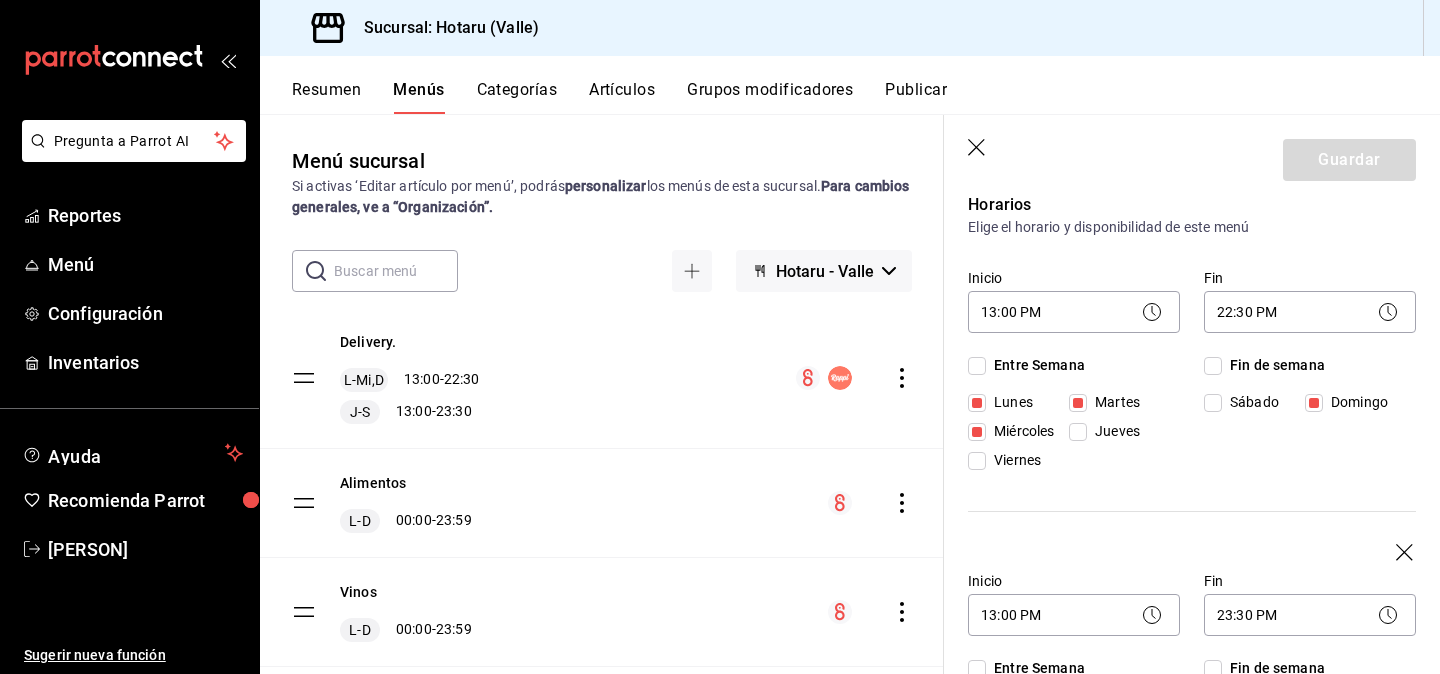 scroll, scrollTop: 271, scrollLeft: 0, axis: vertical 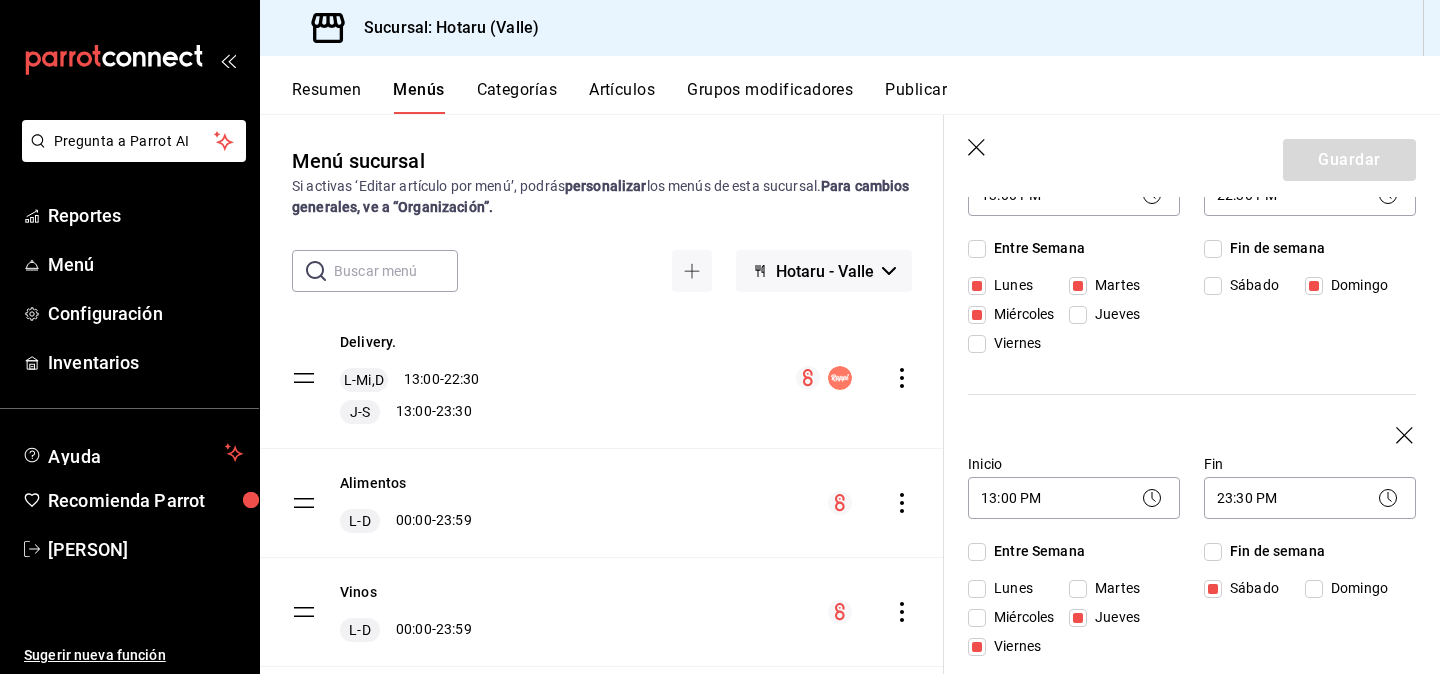 click 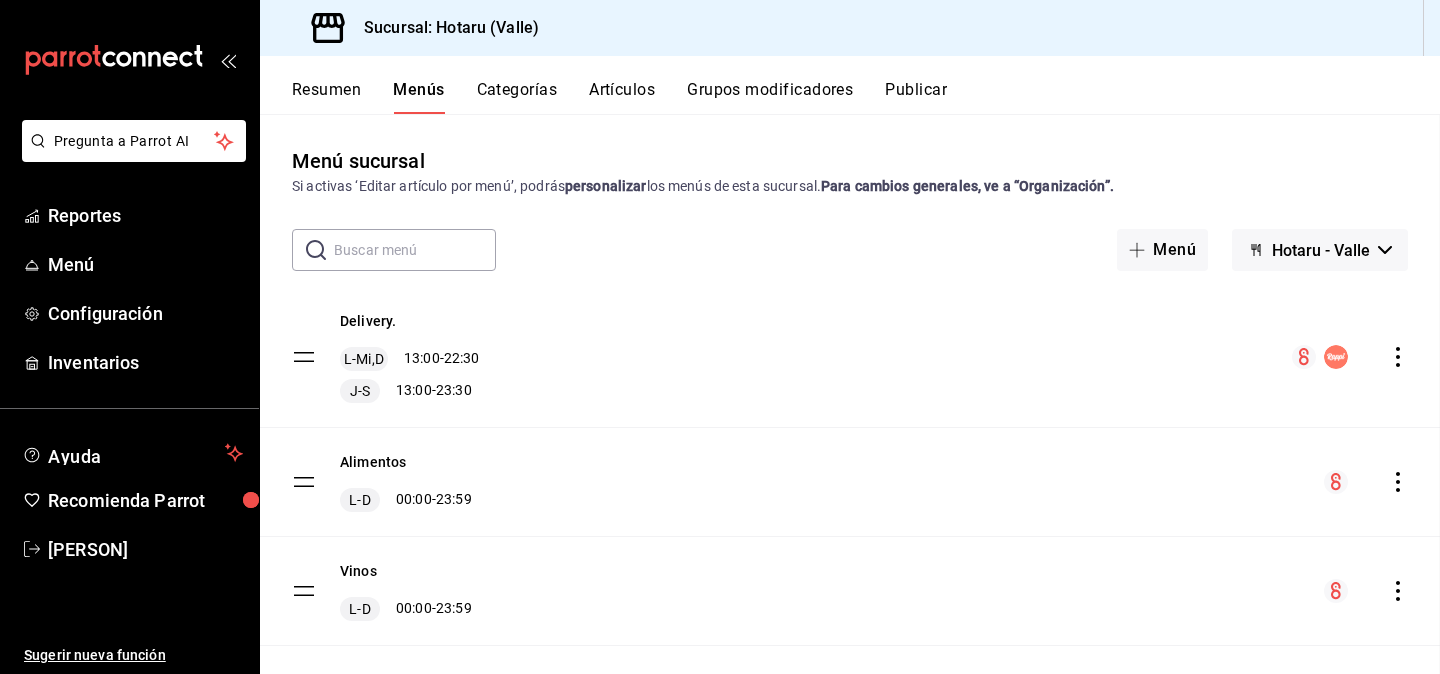 checkbox on "false" 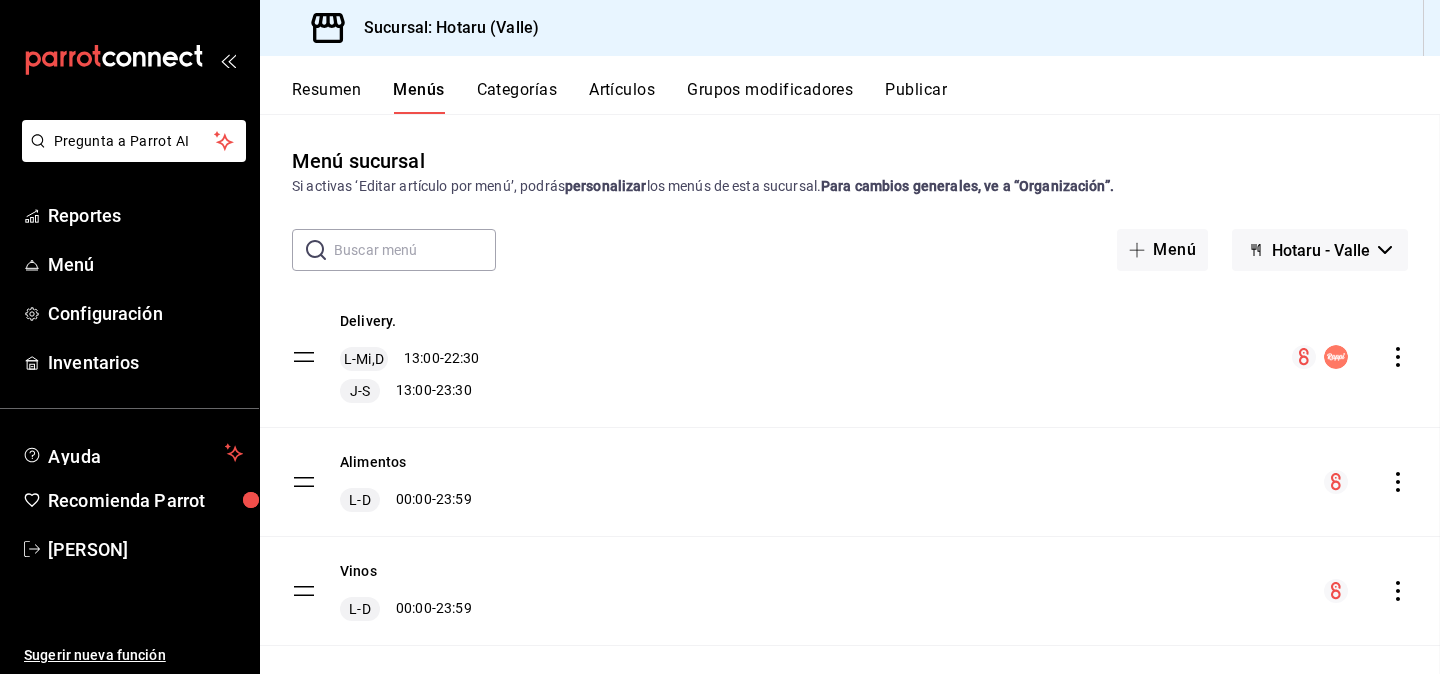 checkbox on "false" 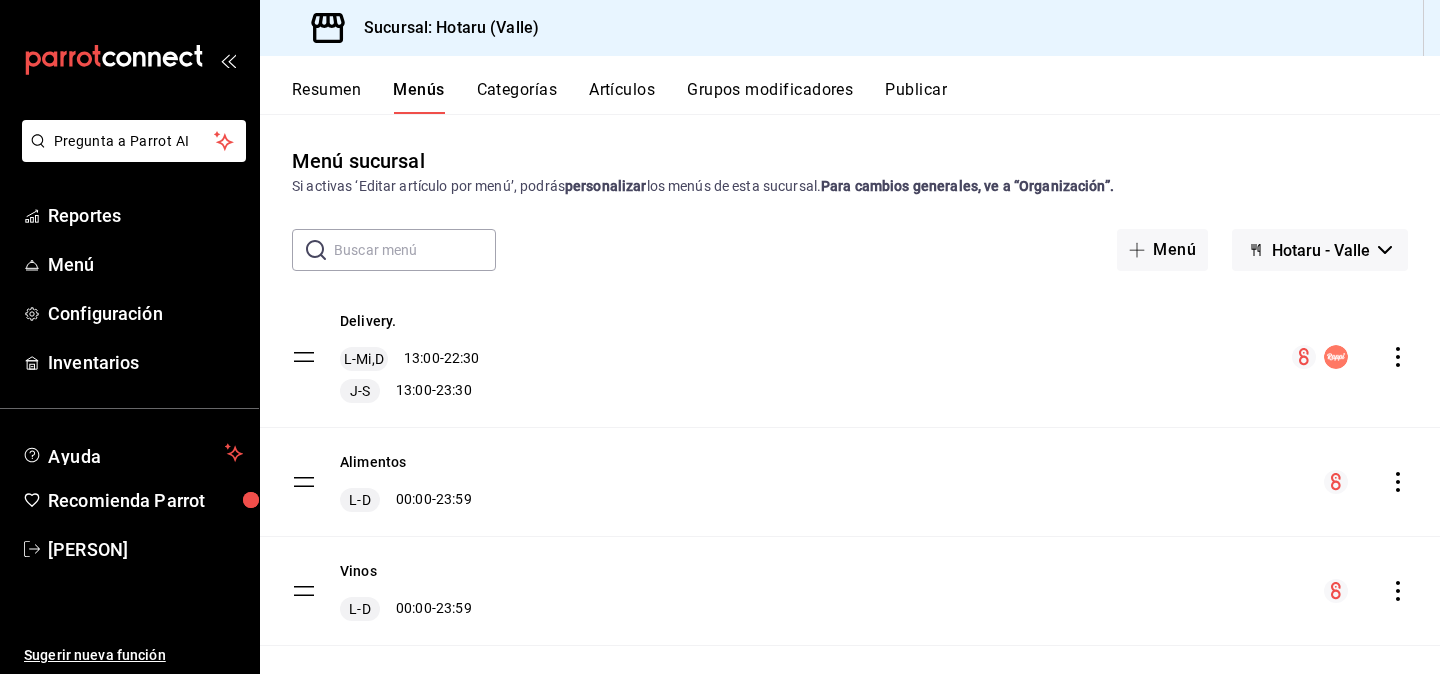 click 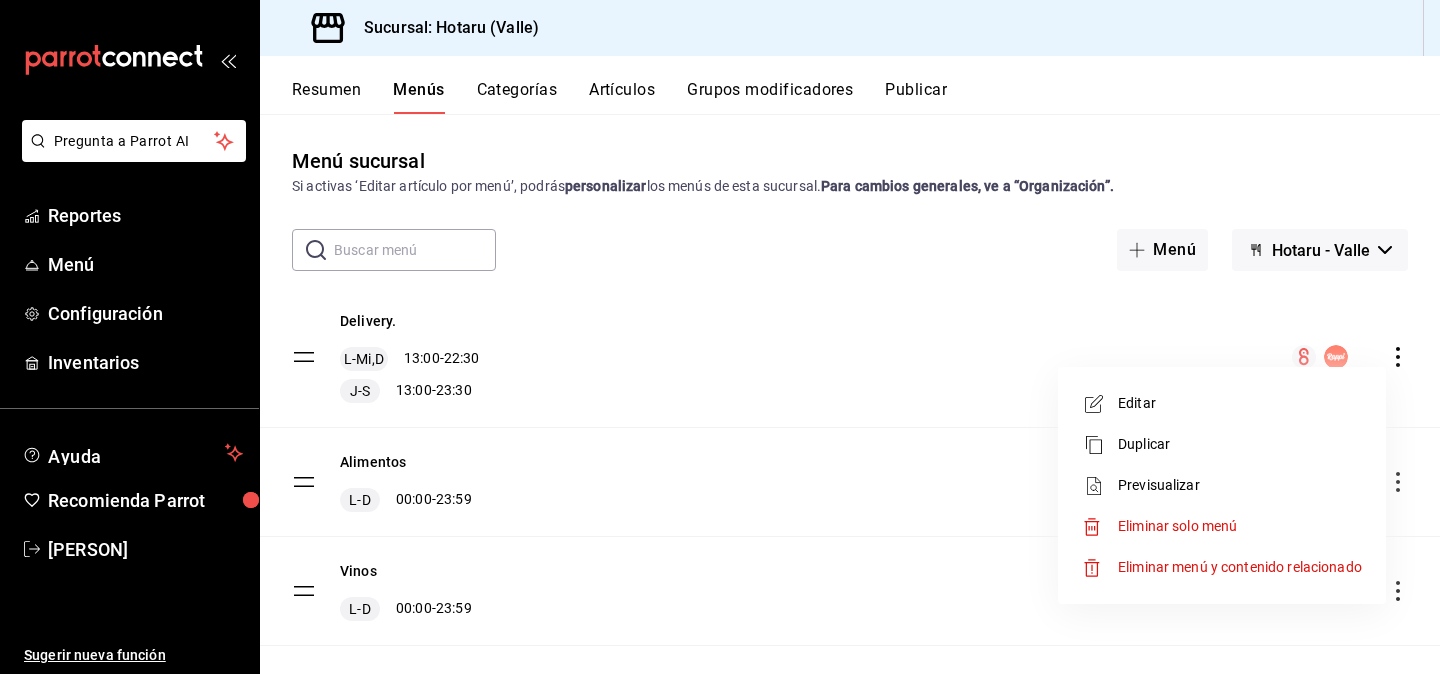 click on "Editar" at bounding box center [1240, 403] 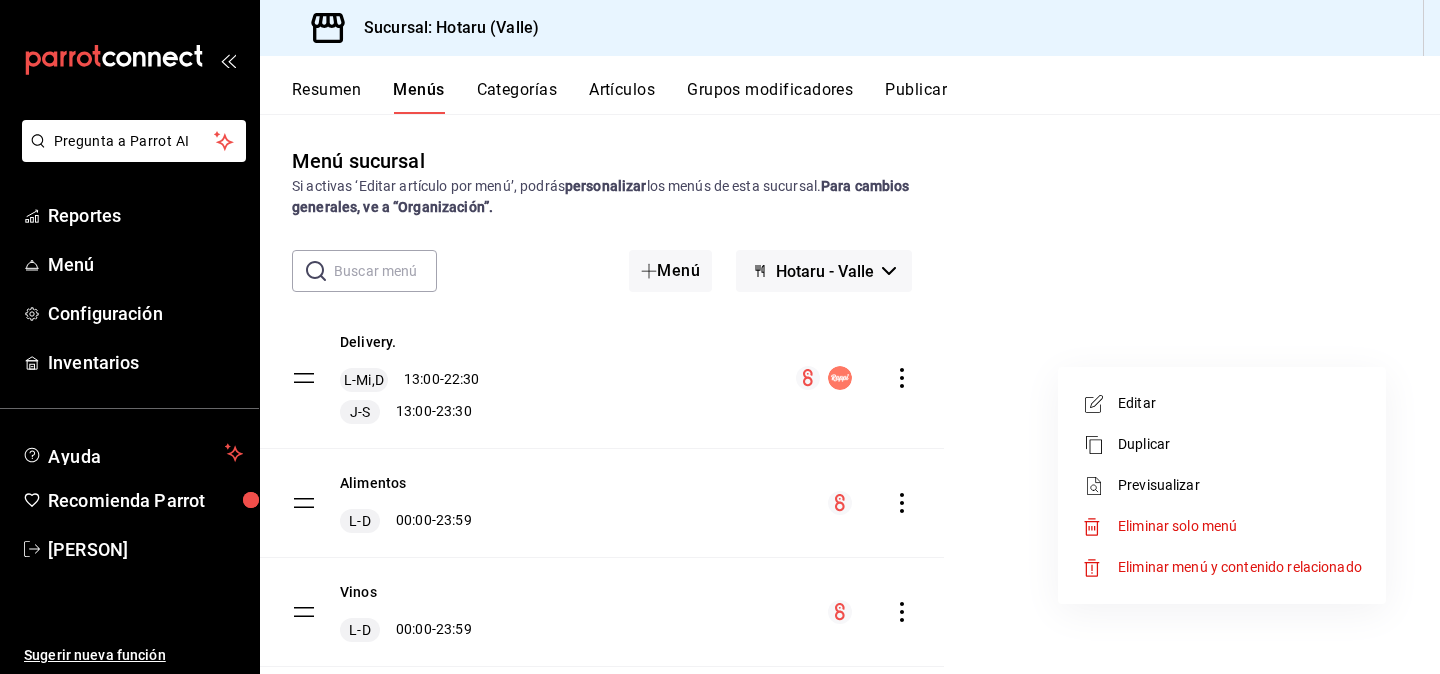 scroll, scrollTop: 0, scrollLeft: 0, axis: both 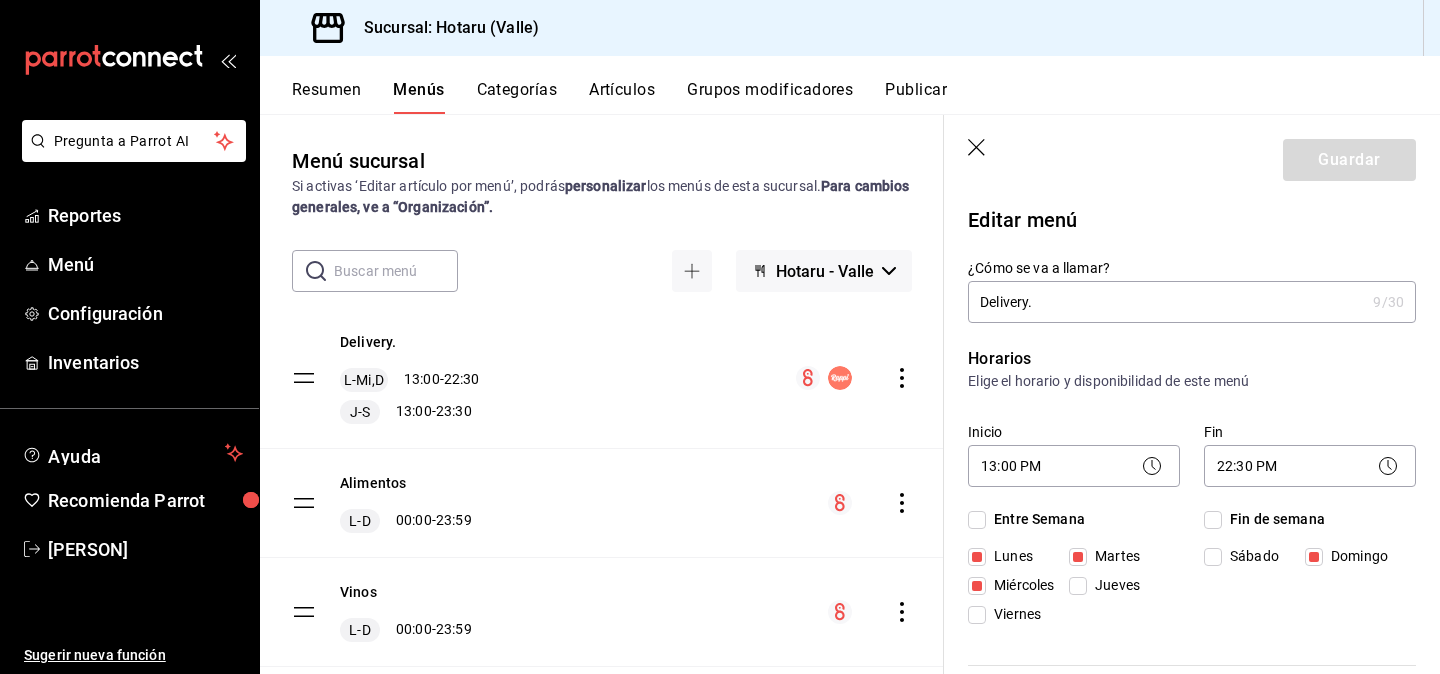 click 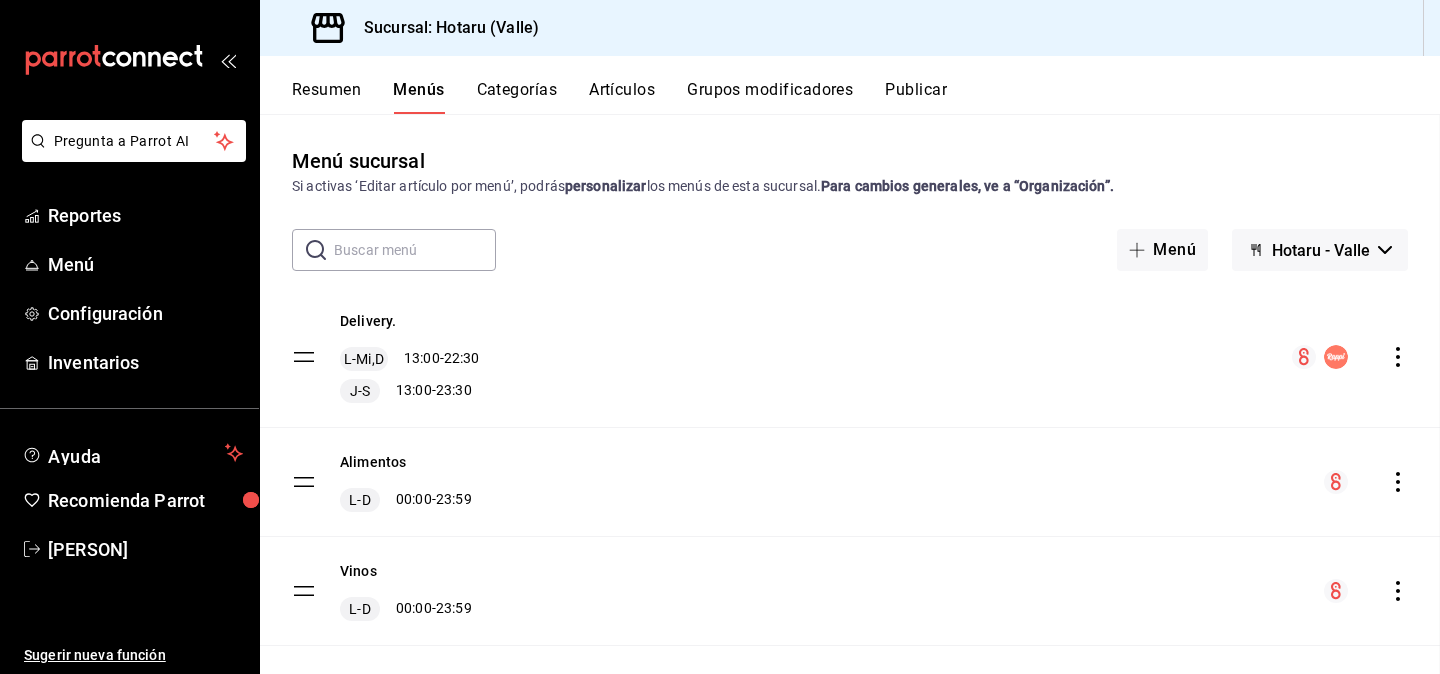 checkbox on "false" 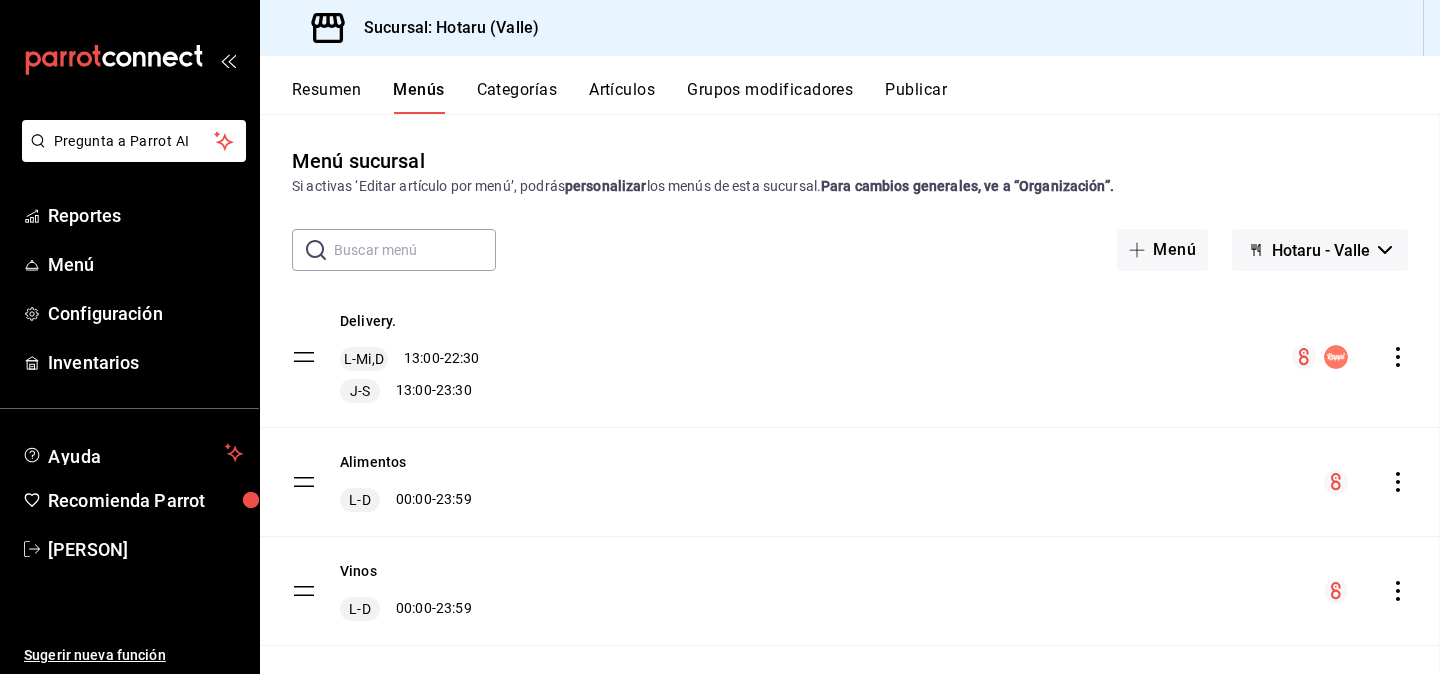 checkbox on "false" 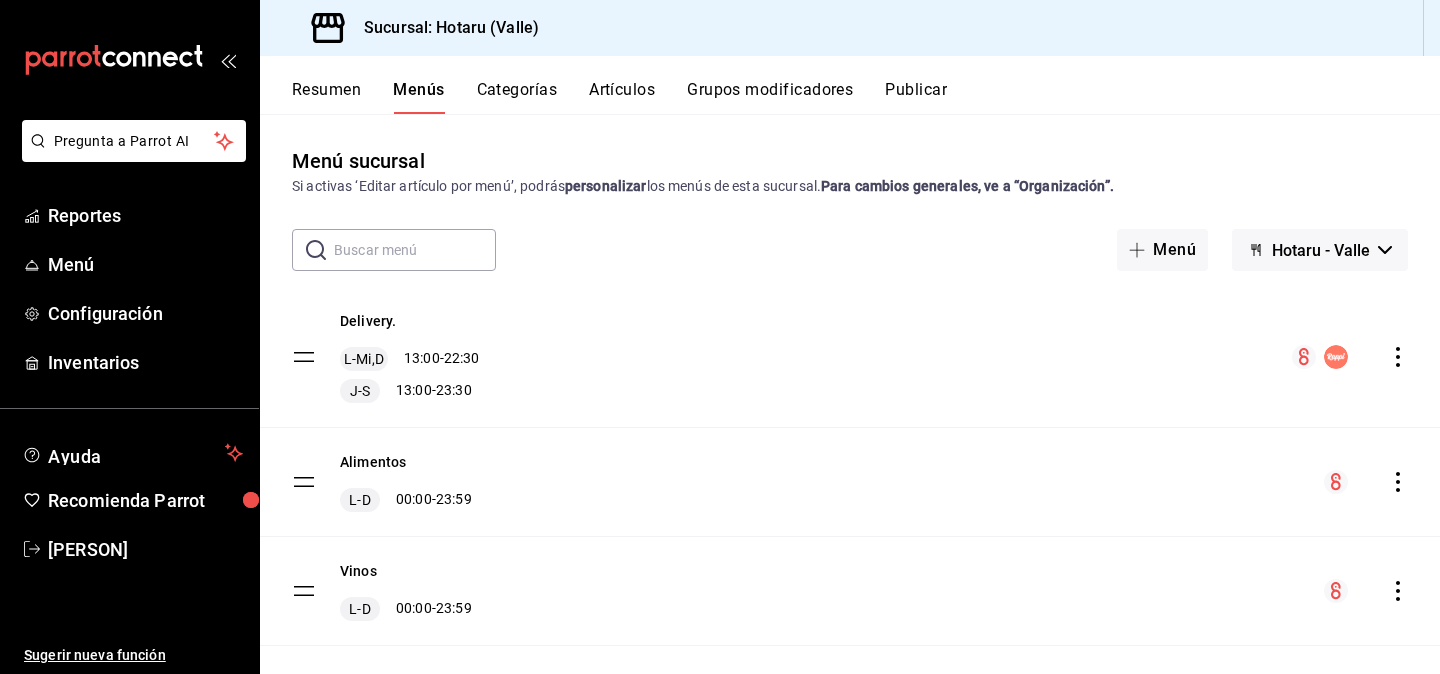 click on "Resumen" at bounding box center (326, 97) 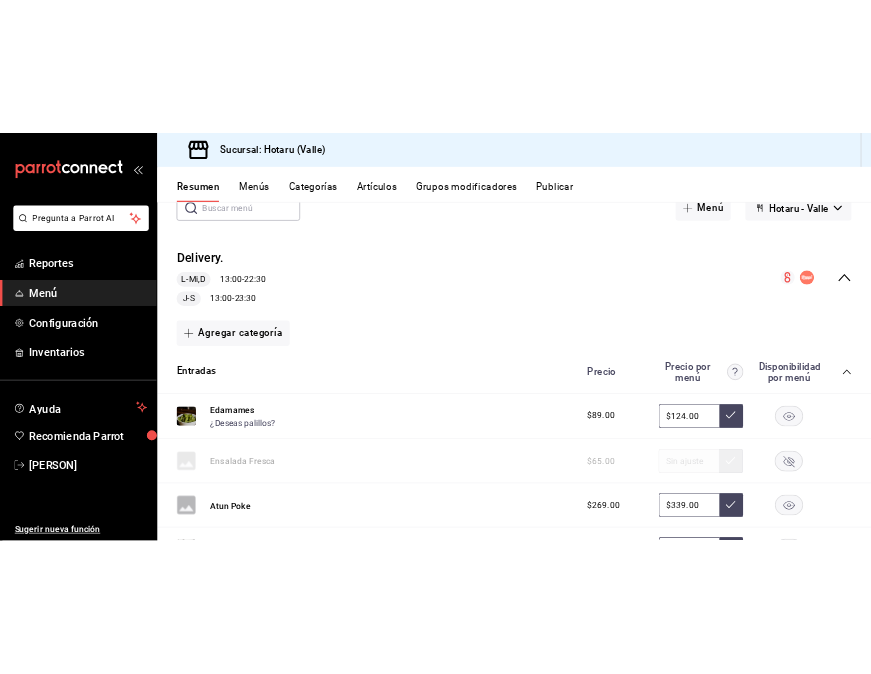 scroll, scrollTop: 102, scrollLeft: 0, axis: vertical 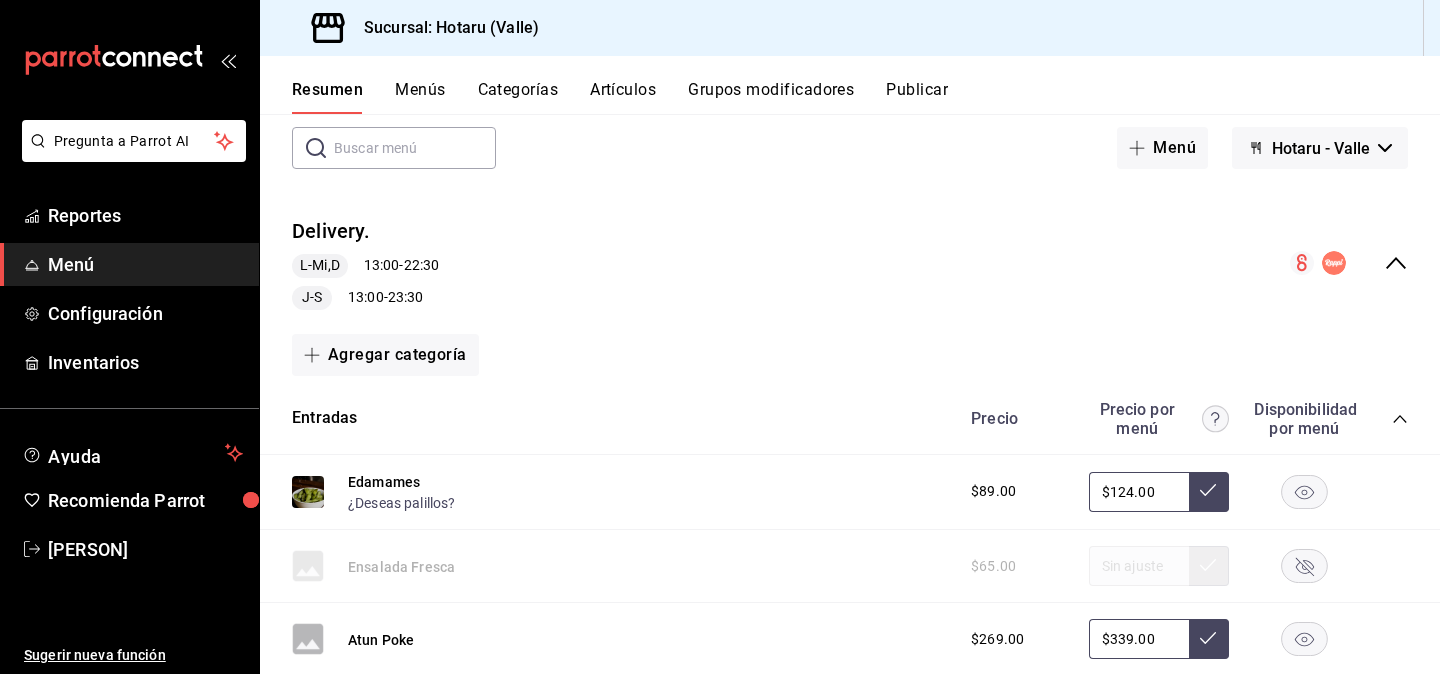 click 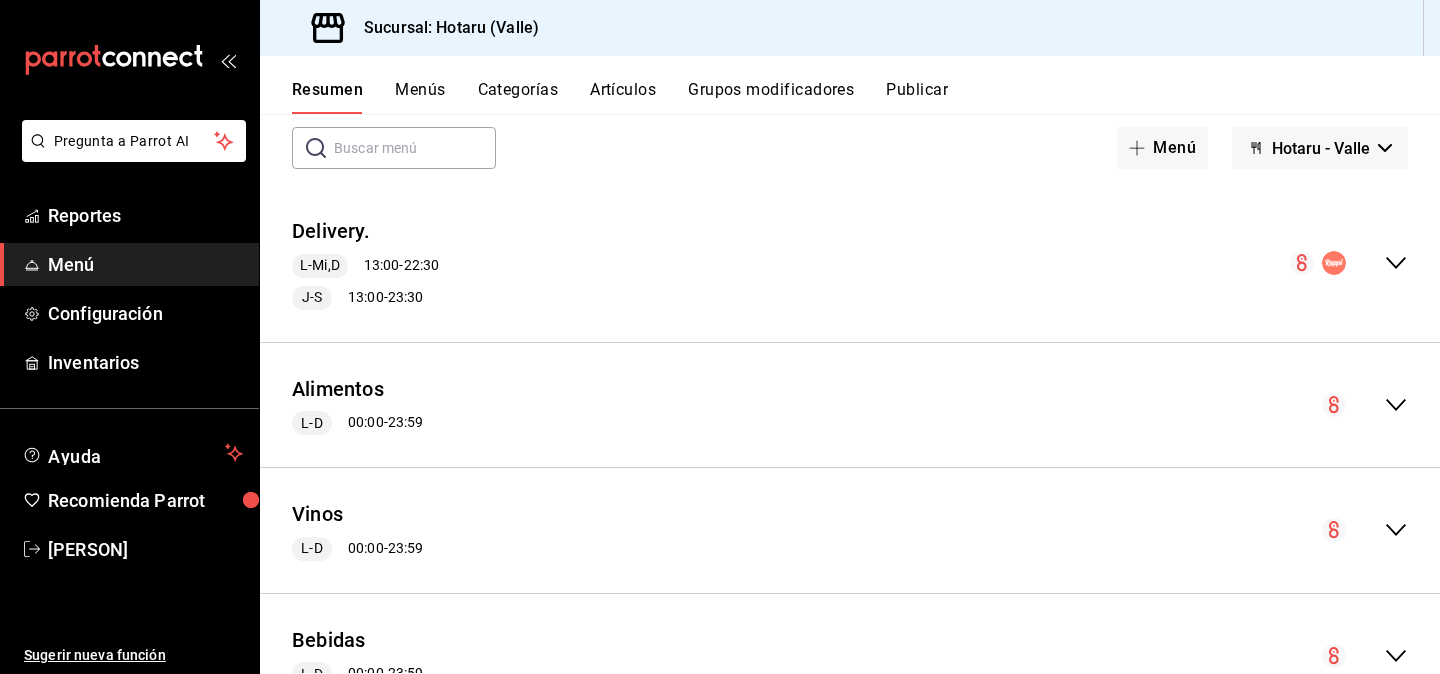 click 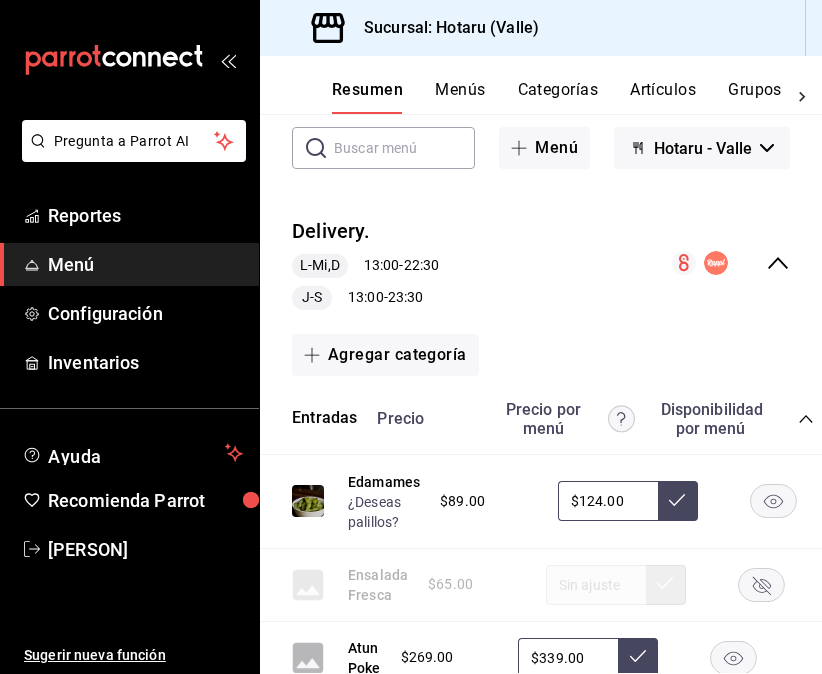 scroll, scrollTop: 257, scrollLeft: 0, axis: vertical 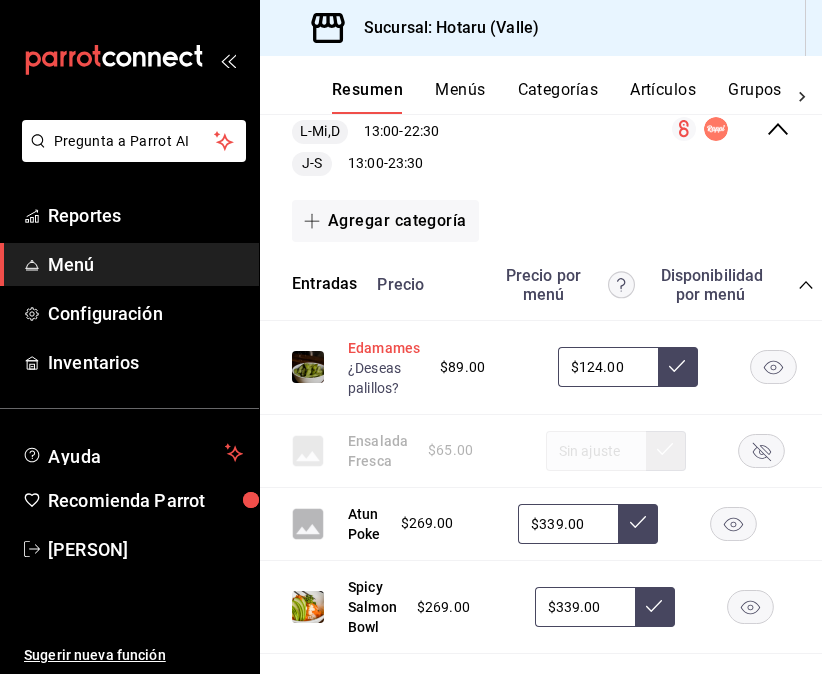 click on "Edamames" at bounding box center [384, 348] 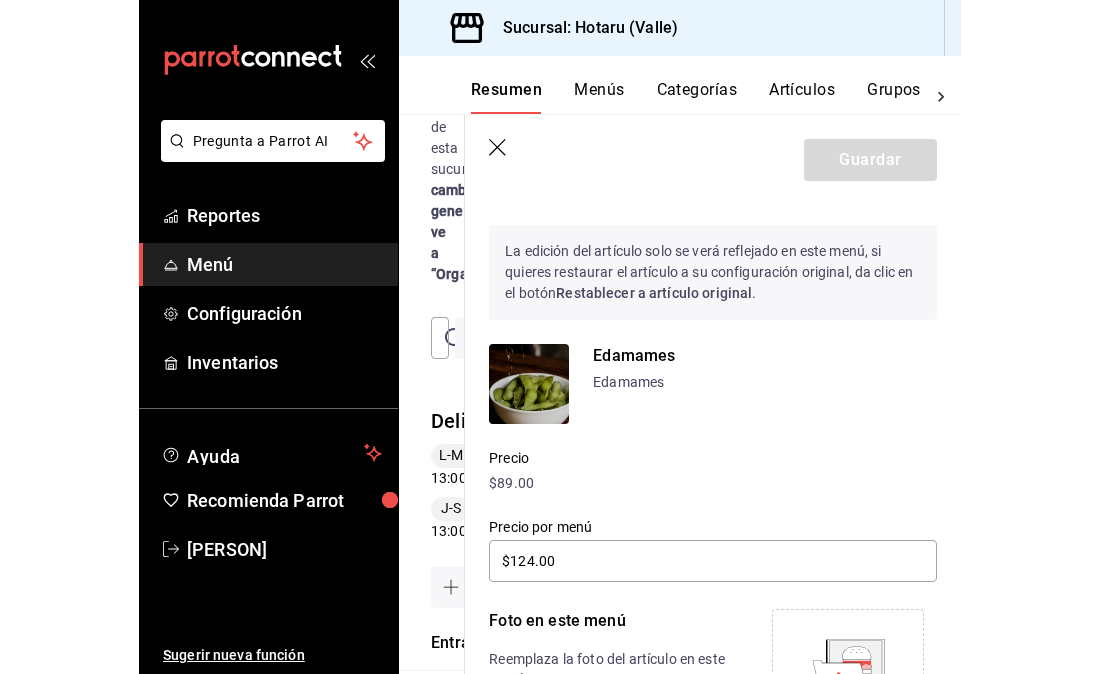 scroll, scrollTop: 0, scrollLeft: 0, axis: both 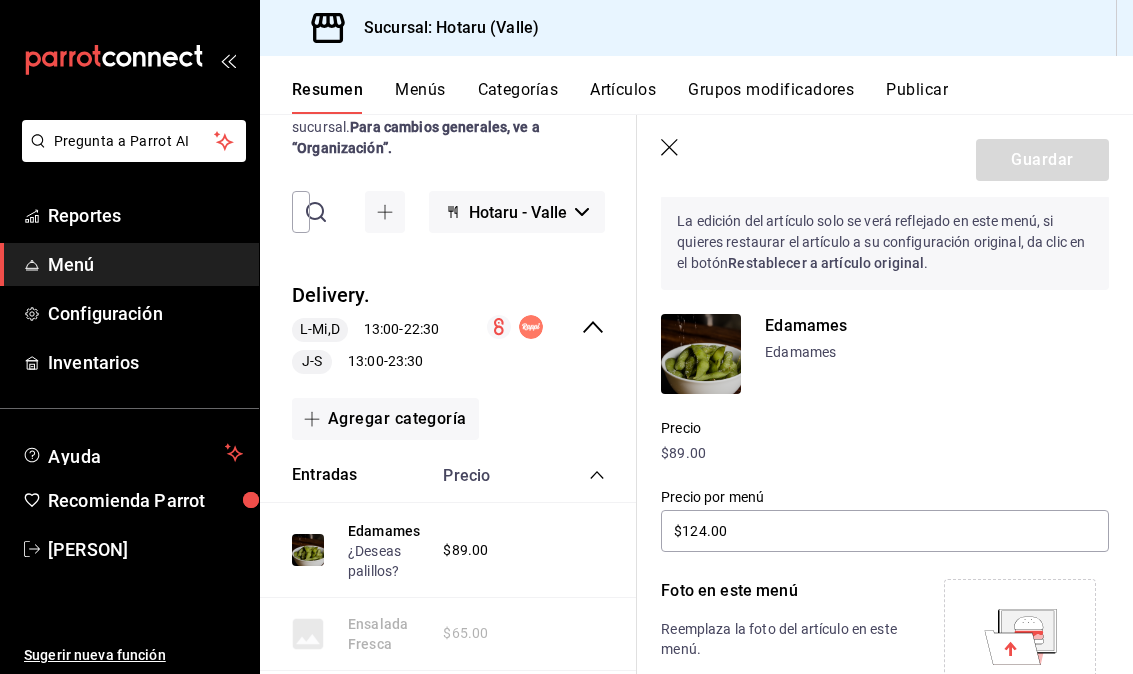click on "Edamames" at bounding box center (937, 352) 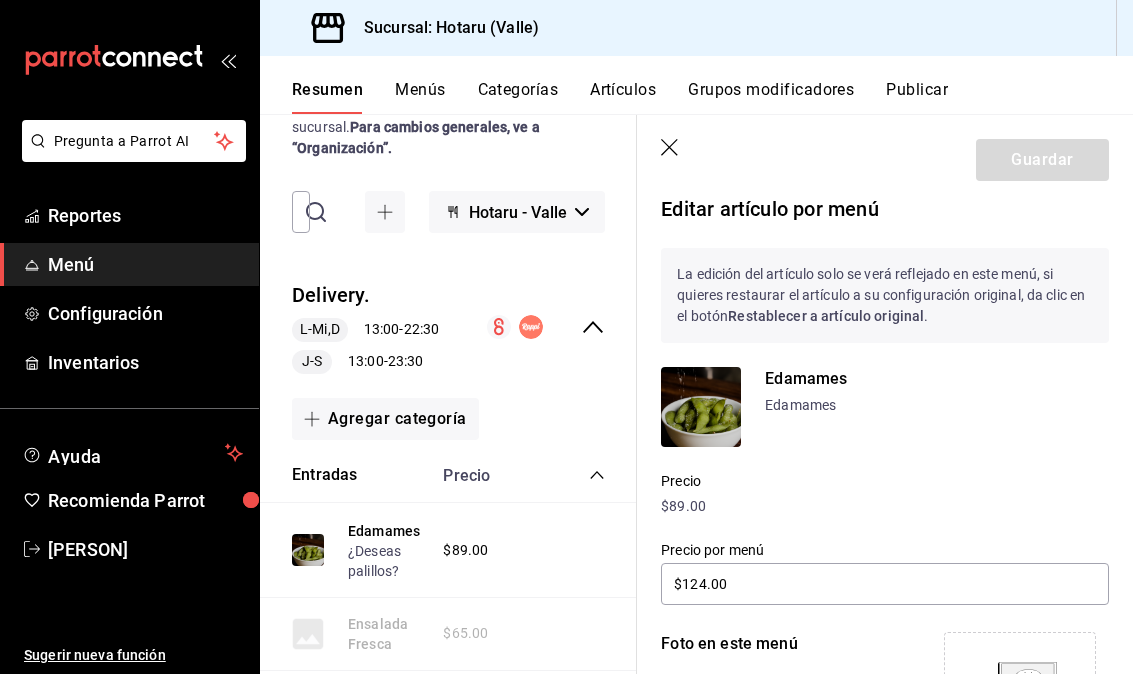 scroll, scrollTop: 0, scrollLeft: 0, axis: both 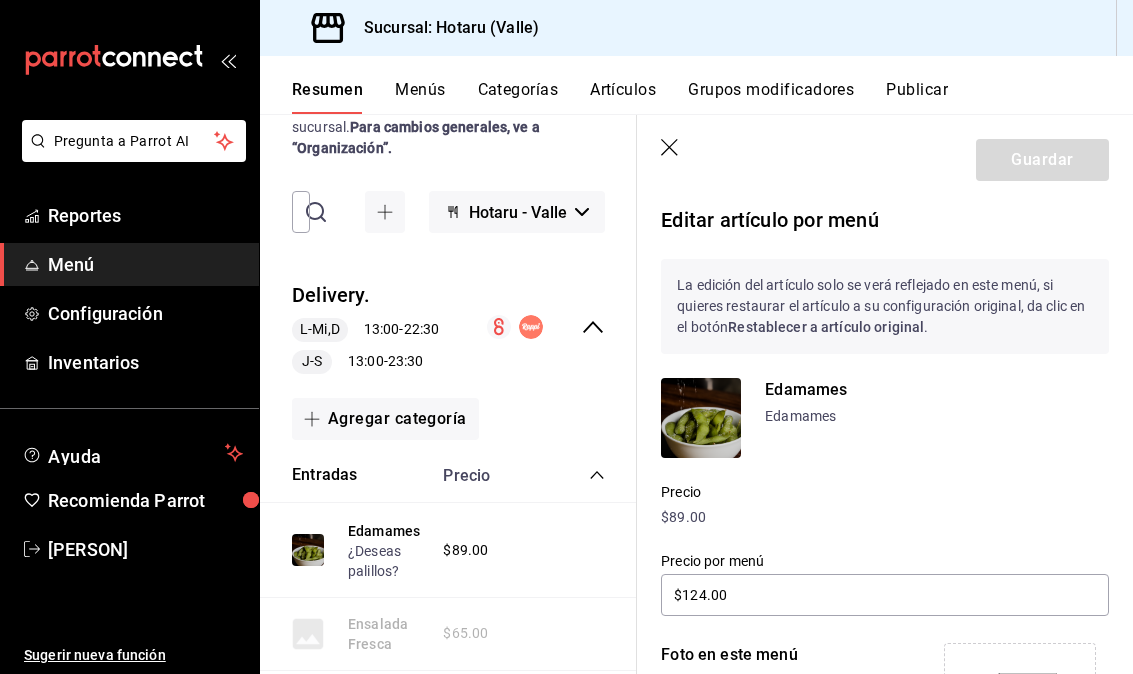 click at bounding box center (701, 418) 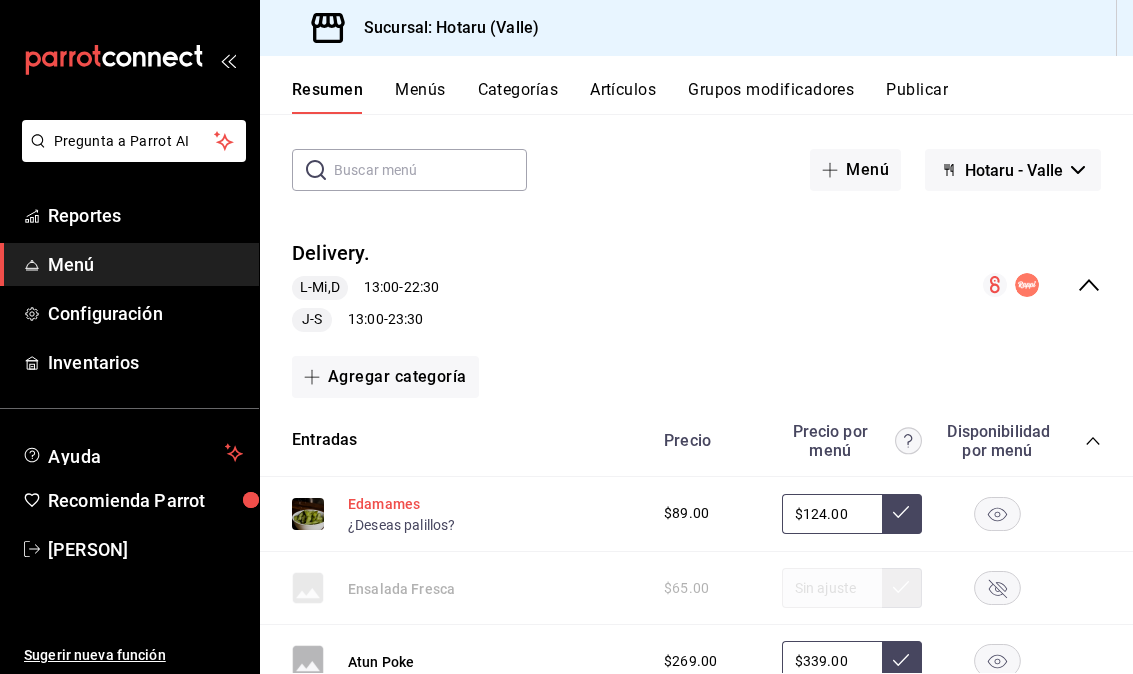 click on "Edamames" at bounding box center (384, 504) 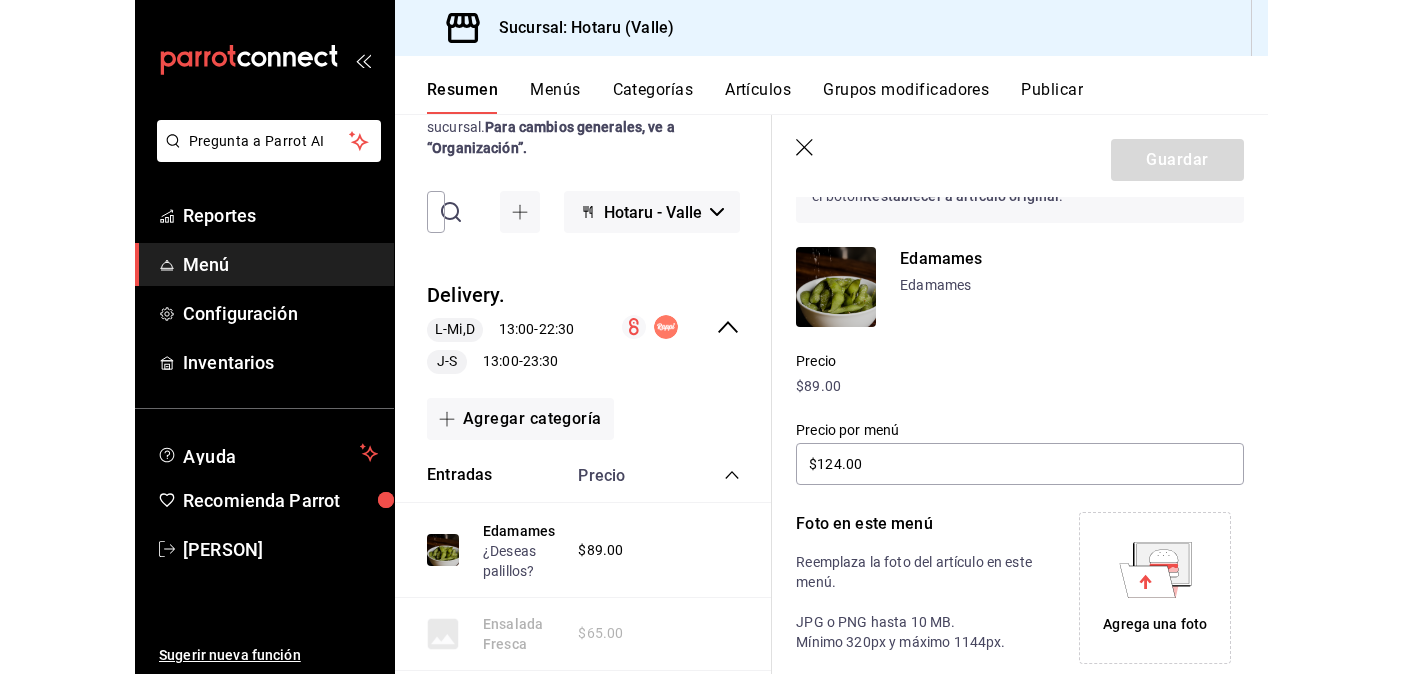 scroll, scrollTop: 116, scrollLeft: 0, axis: vertical 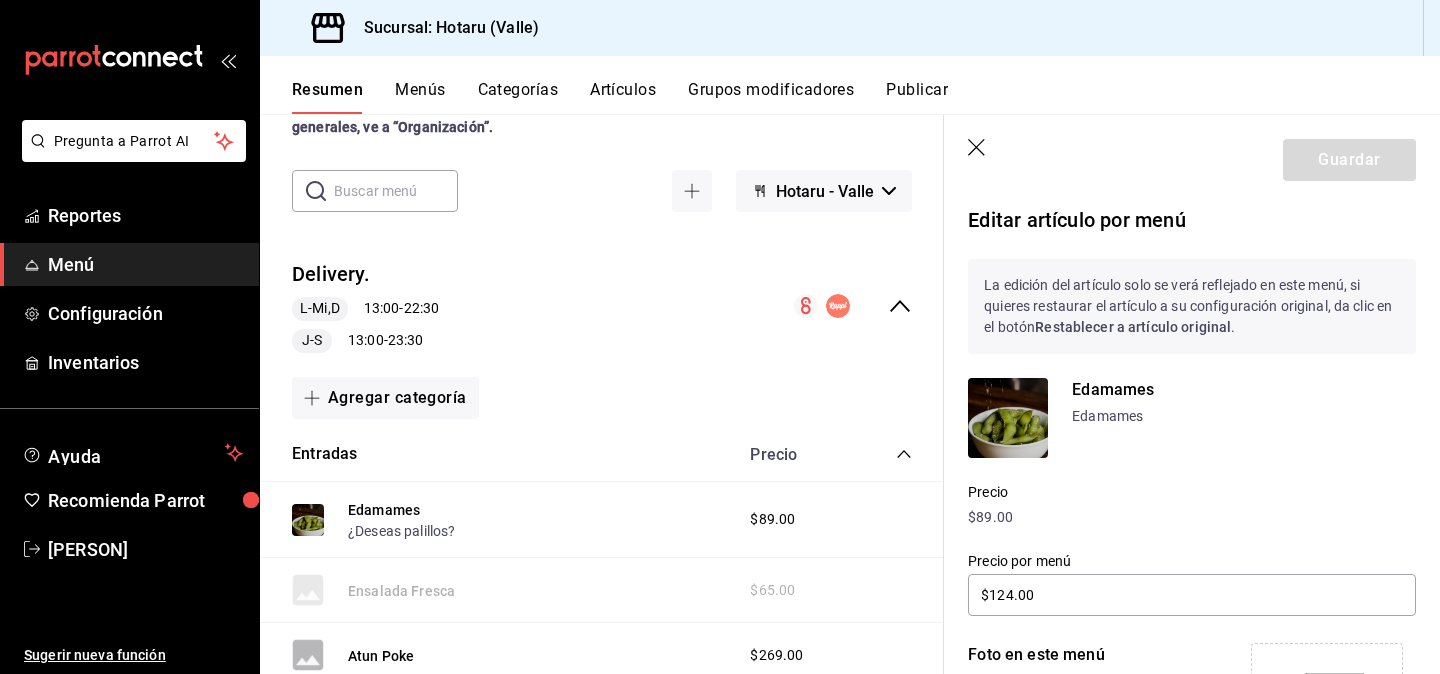 click 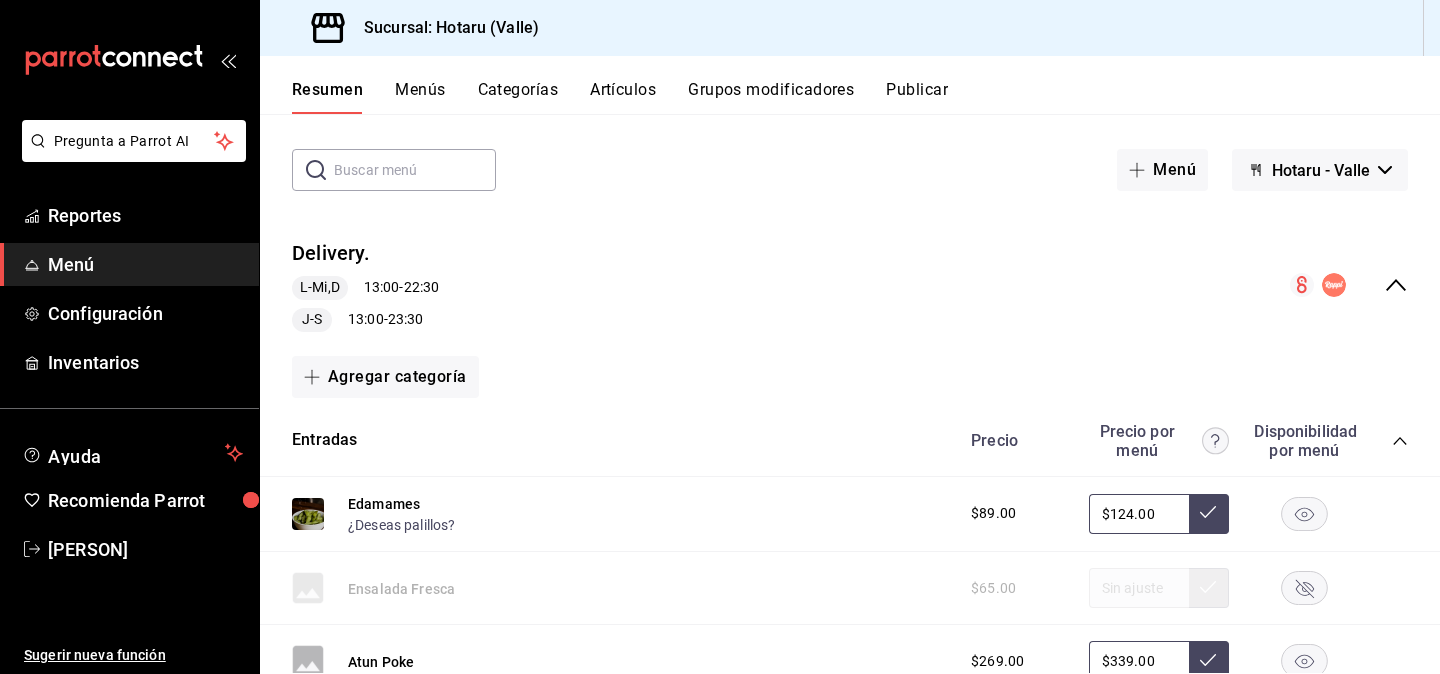 click on "Artículos" at bounding box center [623, 97] 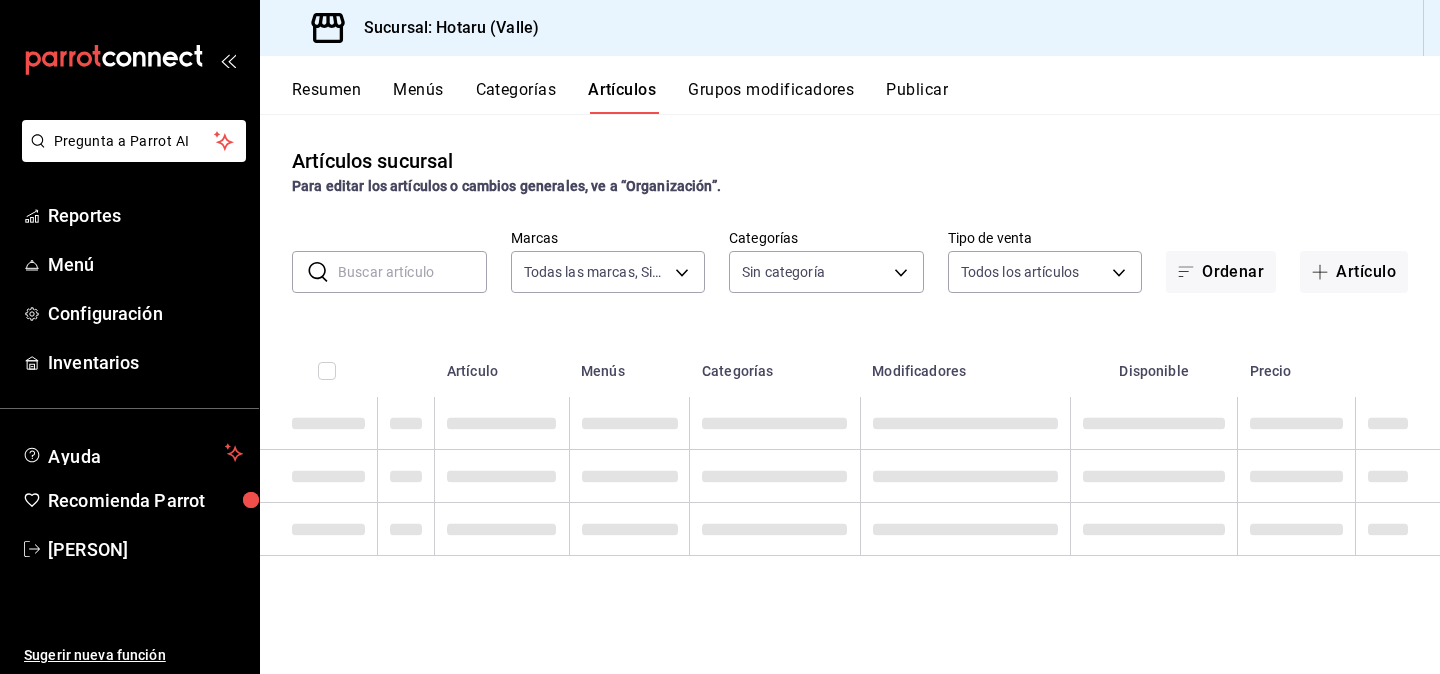 type on "c6f689f8-63fd-49a8-a607-35aea03ac6a9,619c758d-7c36-49c6-a756-e52d453908cb" 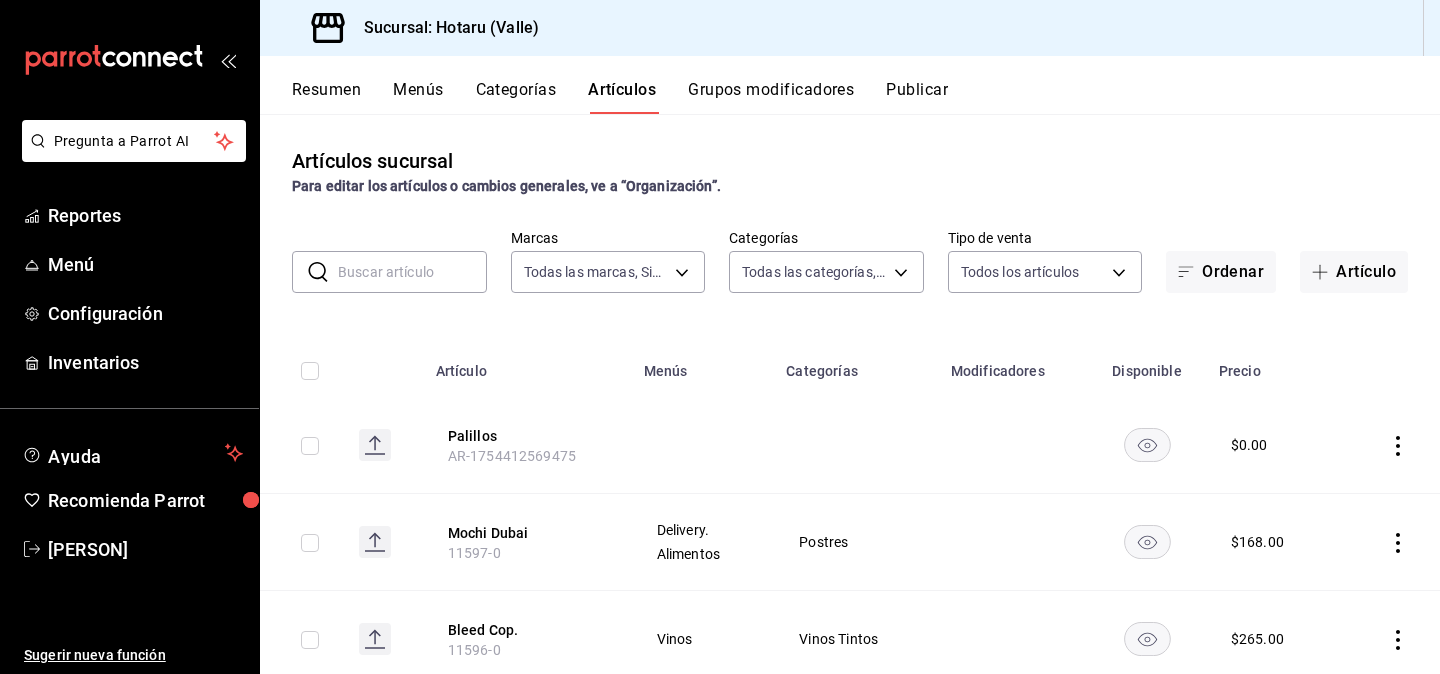 type on "c0b78d51-7925-43e8-b699-c52fb7c6d080,04492c64-33ac-4fe7-8ecc-c444235d9710,37f0fafe-84fb-4dd0-8f92-7e53ebb6192c,73f35796-f71e-4f52-9745-b1c276af16f5,689fc752-f146-4652-a0a8-1fcbe64f40b2,ddc99b21-ae05-4a23-a315-5025ddd12f49,265b906e-5920-4fdb-b364-f76d443986b3,2b24e6fe-2409-48eb-aba4-4b1578180832,c30ed8e5-0cfd-4b33-9d47-8ac3b5bd6514,92860bc8-fcc6-463b-ac1d-49bdcce8ecca,d3b0df3c-04c0-4053-97ca-1d708232a205,92fe8b1b-03f8-45b9-b93e-b9820a0d529d,700eb815-f901-45a6-864b-2819d13ce0dd,666fd55d-4b75-4328-a353-67308befeb61,6e3e038e-bc18-47e5-9f8e-c0f8ed4ea423,b1f74f04-aa3f-4441-b22e-5216a8a9c2c3,115c9520-3766-4752-b93b-569932fdf6b7,077b2a29-04e5-4a90-bf65-6ba407138554,9efacff4-2478-49aa-b2a7-43877695f90e,60e4354f-c819-4d98-a36d-880cb9776140,df058627-cbb8-4b07-87f0-503d58bda0da,8142f708-6428-4387-bd20-f87772ea64f4,5e00879a-0c9e-49c7-8c9f-dbd3c5c6851d,98e1a948-6522-412d-99ee-3a1b1fbb3283,0003456a-c026-4c72-892b-06a1e9d4d7a6,91022785-9e39-4fec-9f66-579476891657,9648f51b-c51d-4337-9d15-22aa2862f086,b43532a8-ceb7-4f65-84b..." 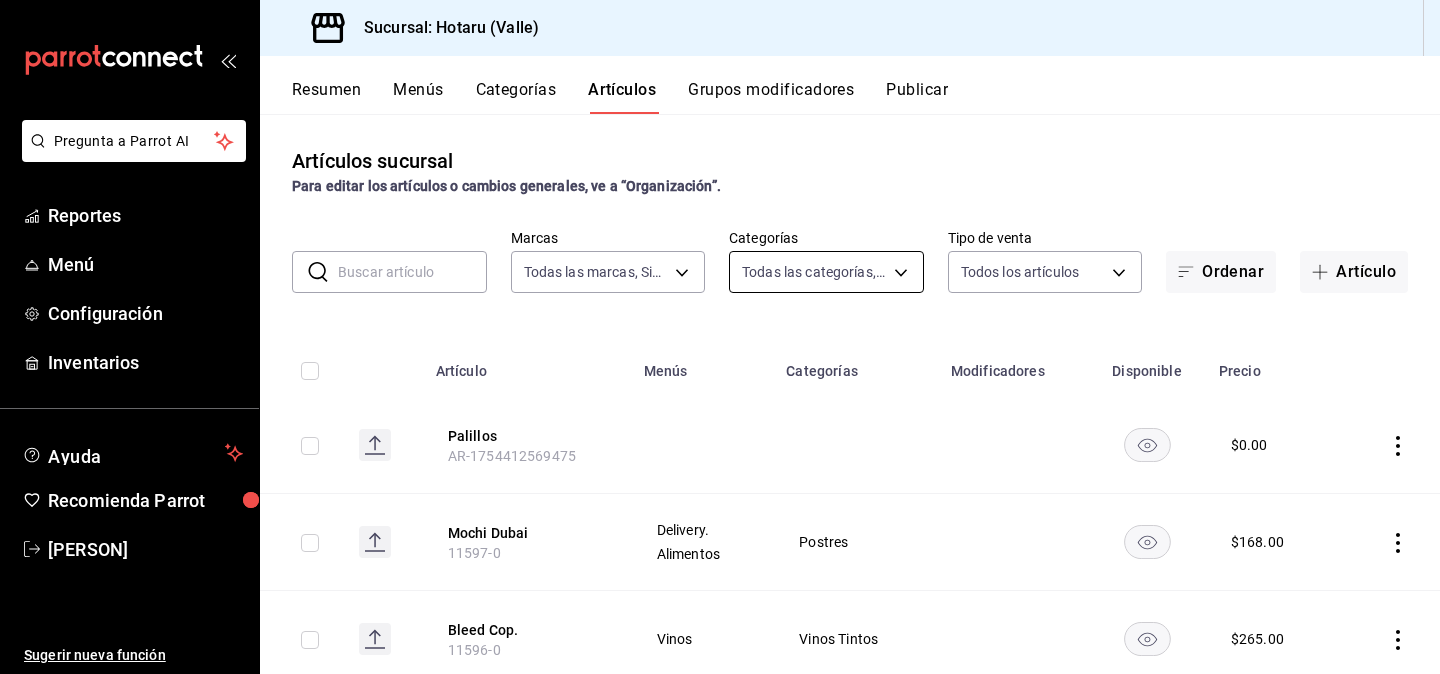 click on "Pregunta a Parrot AI Reportes   Menú   Configuración   Inventarios   Ayuda Recomienda Parrot   Gabriela Elizondo   Sugerir nueva función   Sucursal: Hotaru (Valle) Resumen Menús Categorías Artículos Grupos modificadores Publicar Artículos sucursal Para editar los artículos o cambios generales, ve a “Organización”. ​ ​ Marcas Todas las marcas, Sin marca c6f689f8-63fd-49a8-a607-35aea03ac6a9,619c758d-7c36-49c6-a756-e52d453908cb Categorías Todas las categorías, Sin categoría Tipo de venta Todos los artículos ALL Ordenar Artículo Artículo Menús Categorías Modificadores Disponible Precio Palillos AR-1754412569475 $ 0.00 Mochi Dubai 11597-0 Delivery. Alimentos Postres $ 168.00 Bleed Cop. 11596-0 Vinos Vinos Tintos $ 265.00 Bleed 750 Ml 11595-0 Vinos Vinos Tintos $ 1040.00 Temaki Atun Miso 11114-0 Delivery. Alimentos Temaki $ 179.00 Temaki Unagi Takumi 11113-0 Delivery. Alimentos Temaki $ 198.00 Whispering Angel 10 Mayo 11594-0 Vinos Vino Rosado $ 279.00 Anguila Nori 11112-0 Delivery. Nigiri" at bounding box center [720, 337] 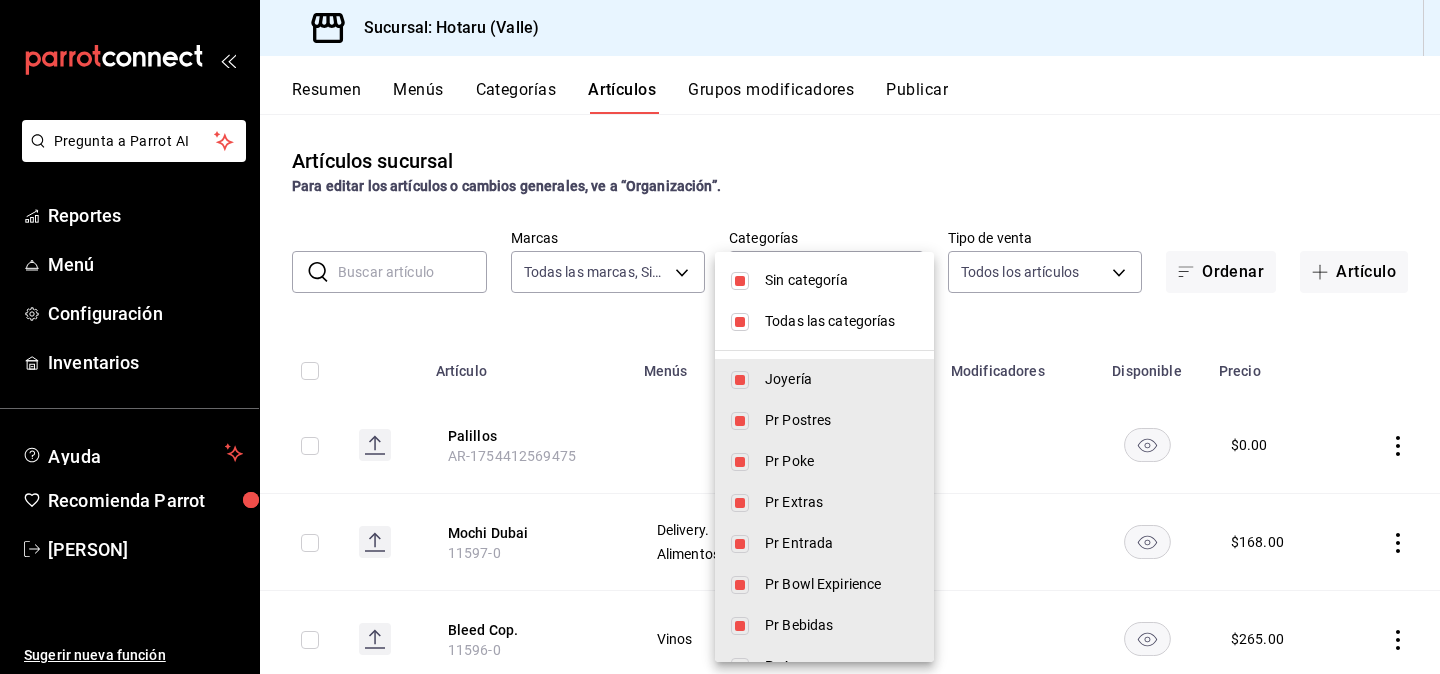click at bounding box center [740, 281] 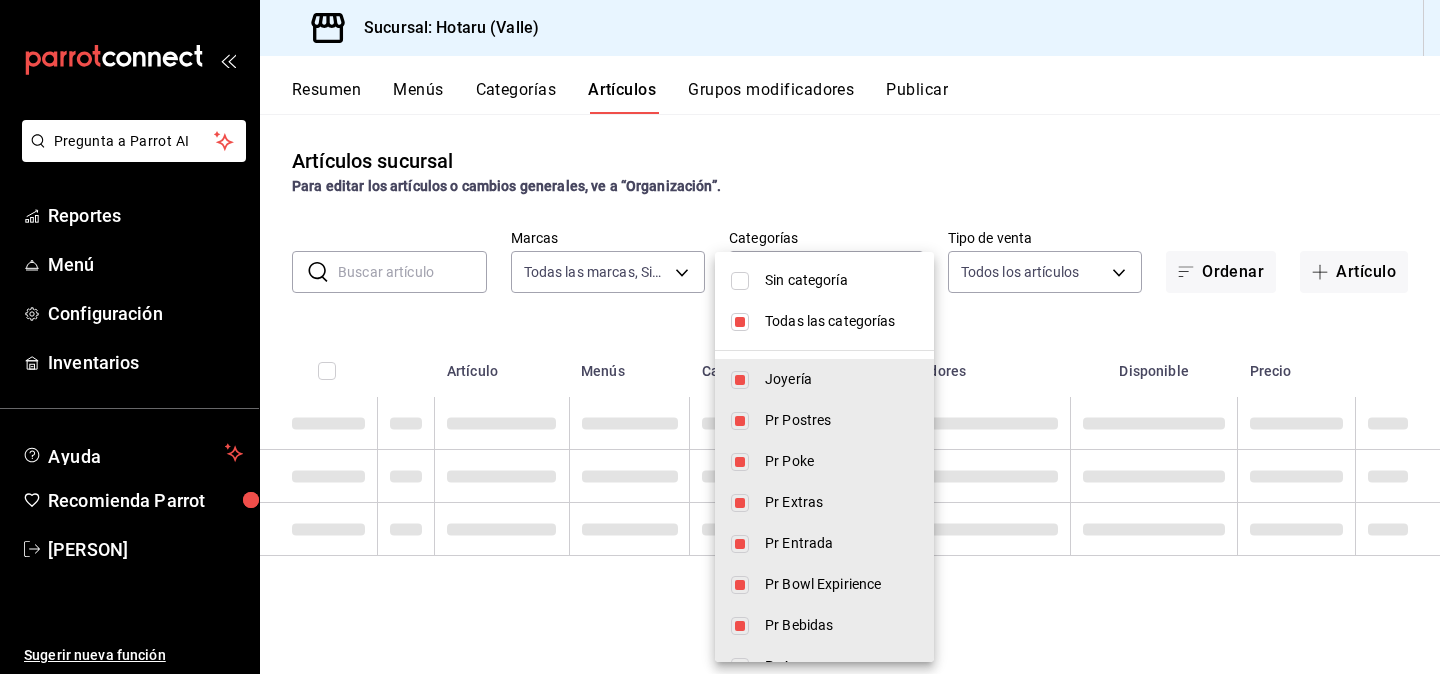 click at bounding box center [740, 322] 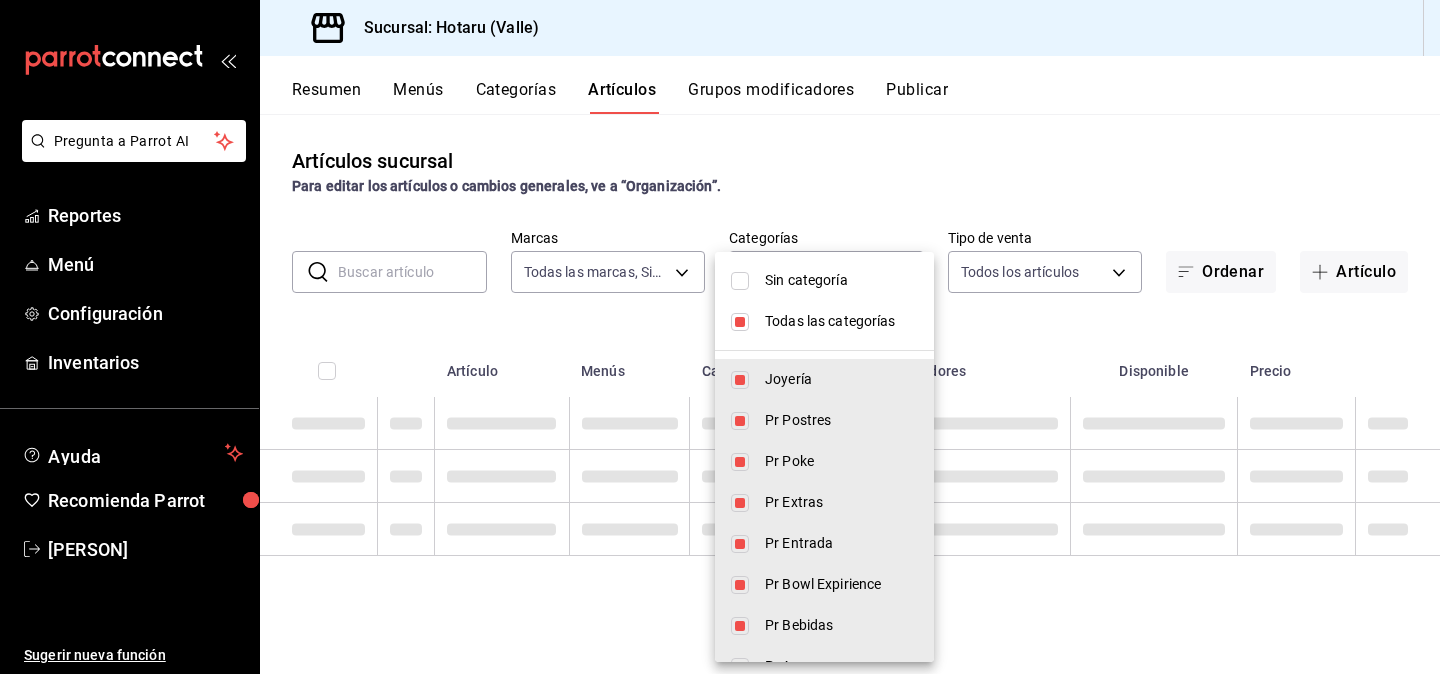 checkbox on "false" 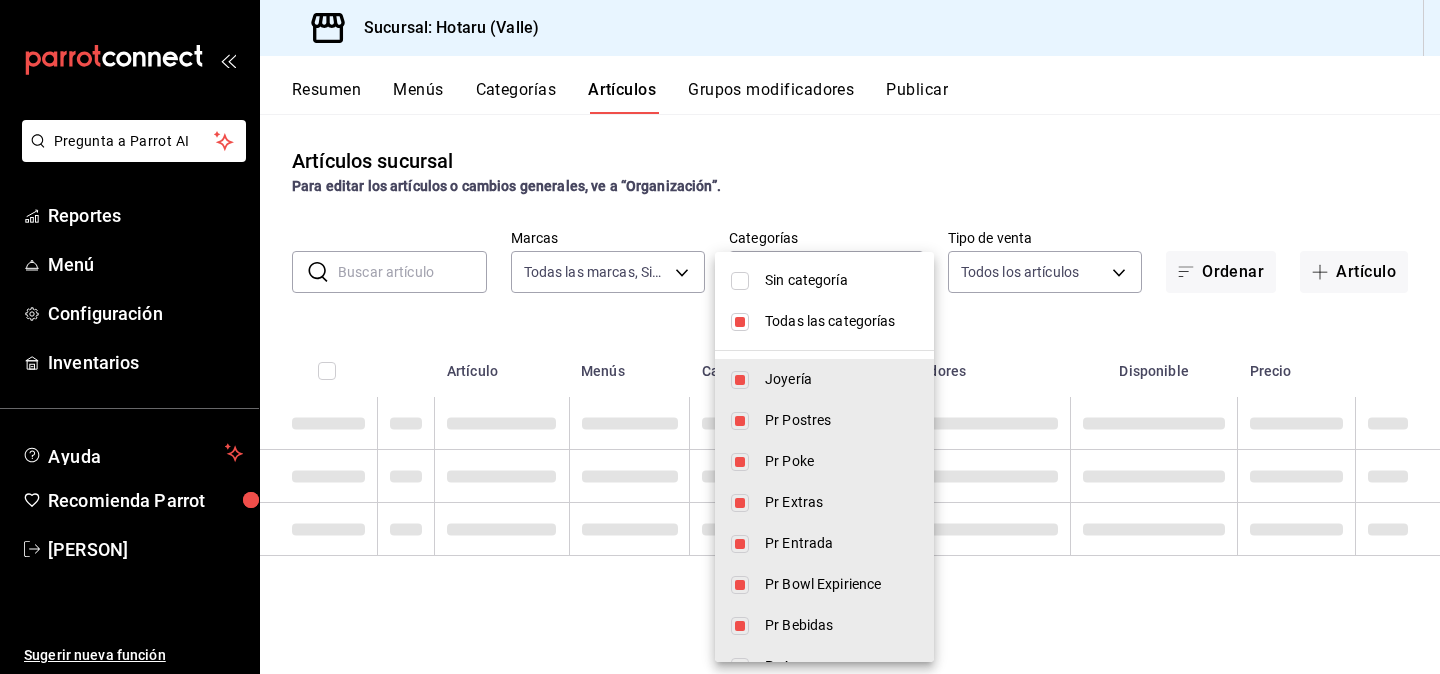 checkbox on "false" 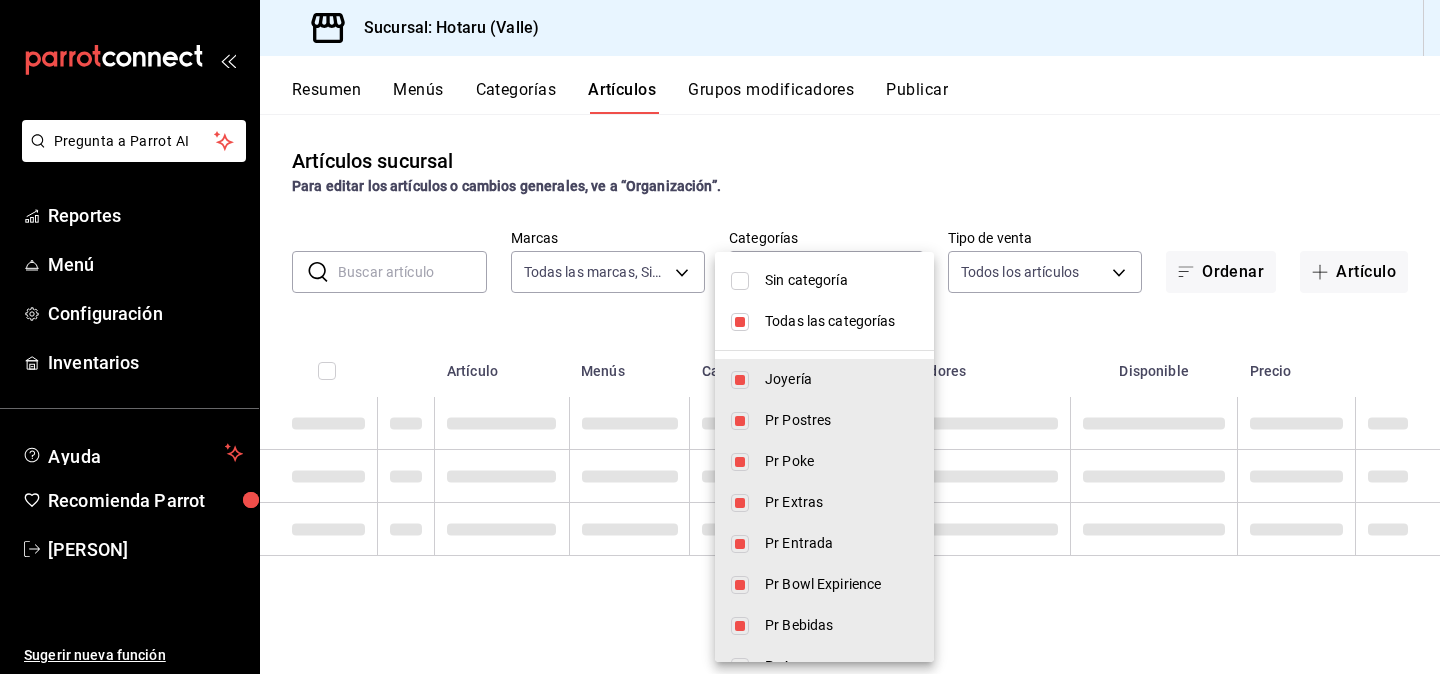 checkbox on "false" 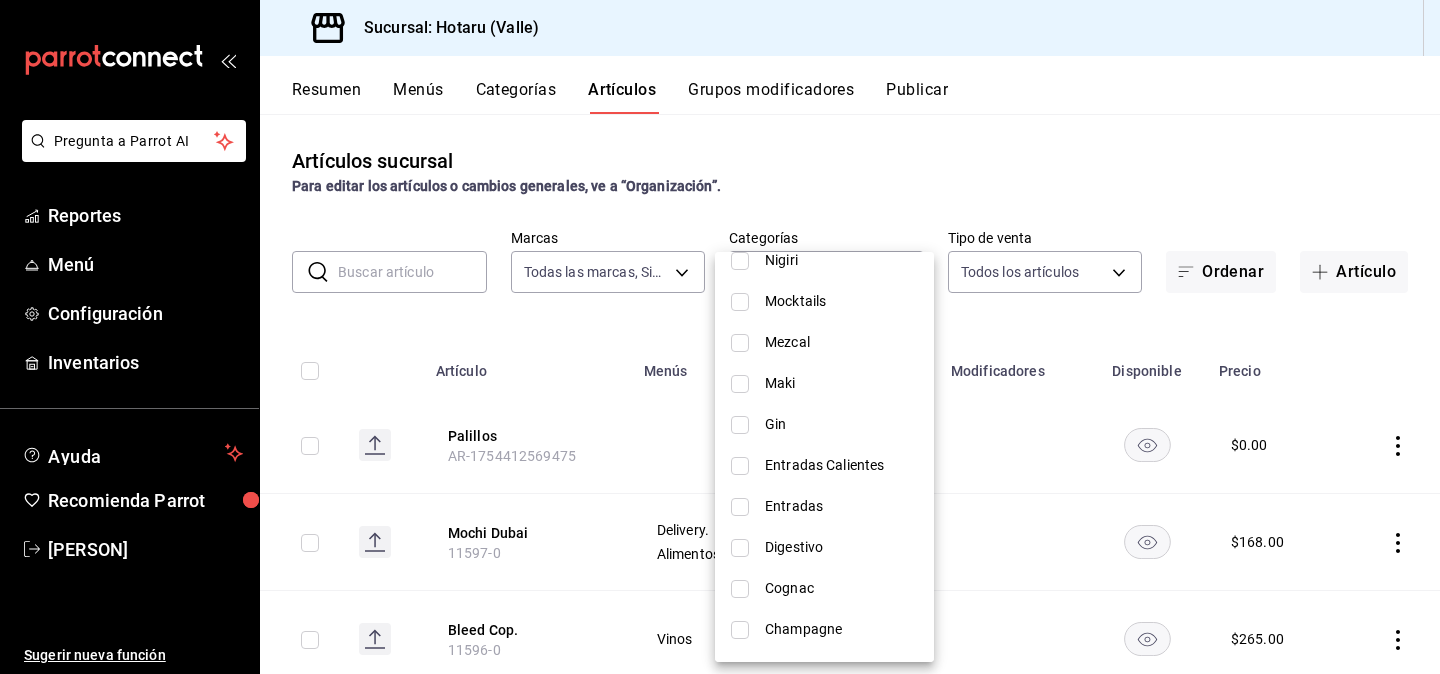 scroll, scrollTop: 1222, scrollLeft: 0, axis: vertical 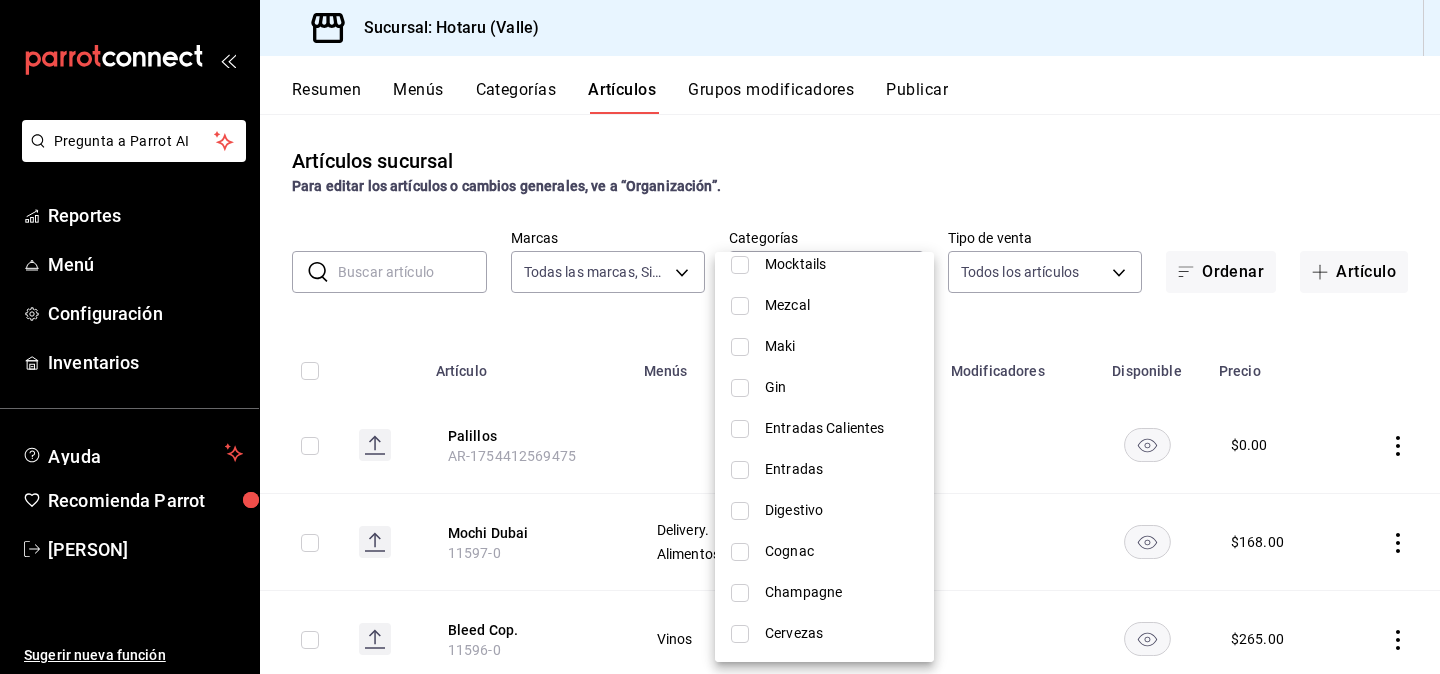 click at bounding box center [740, 470] 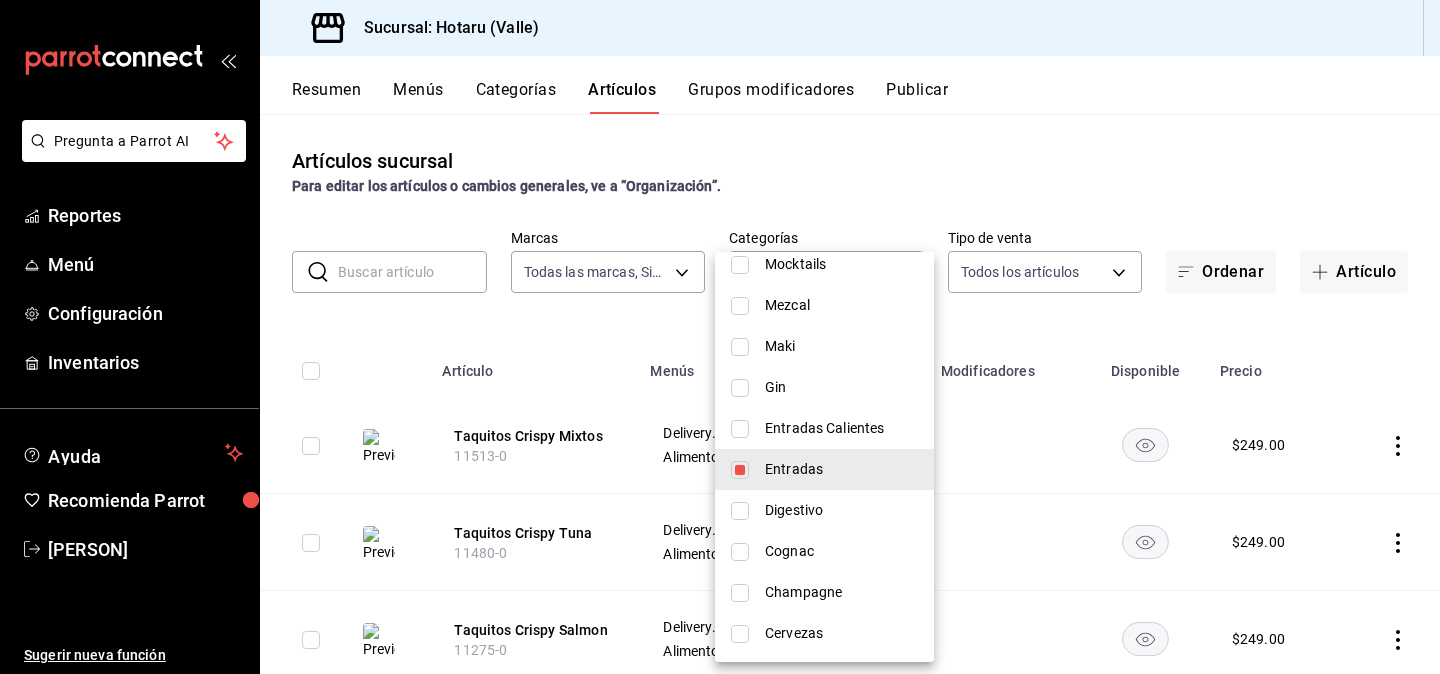 click at bounding box center [720, 337] 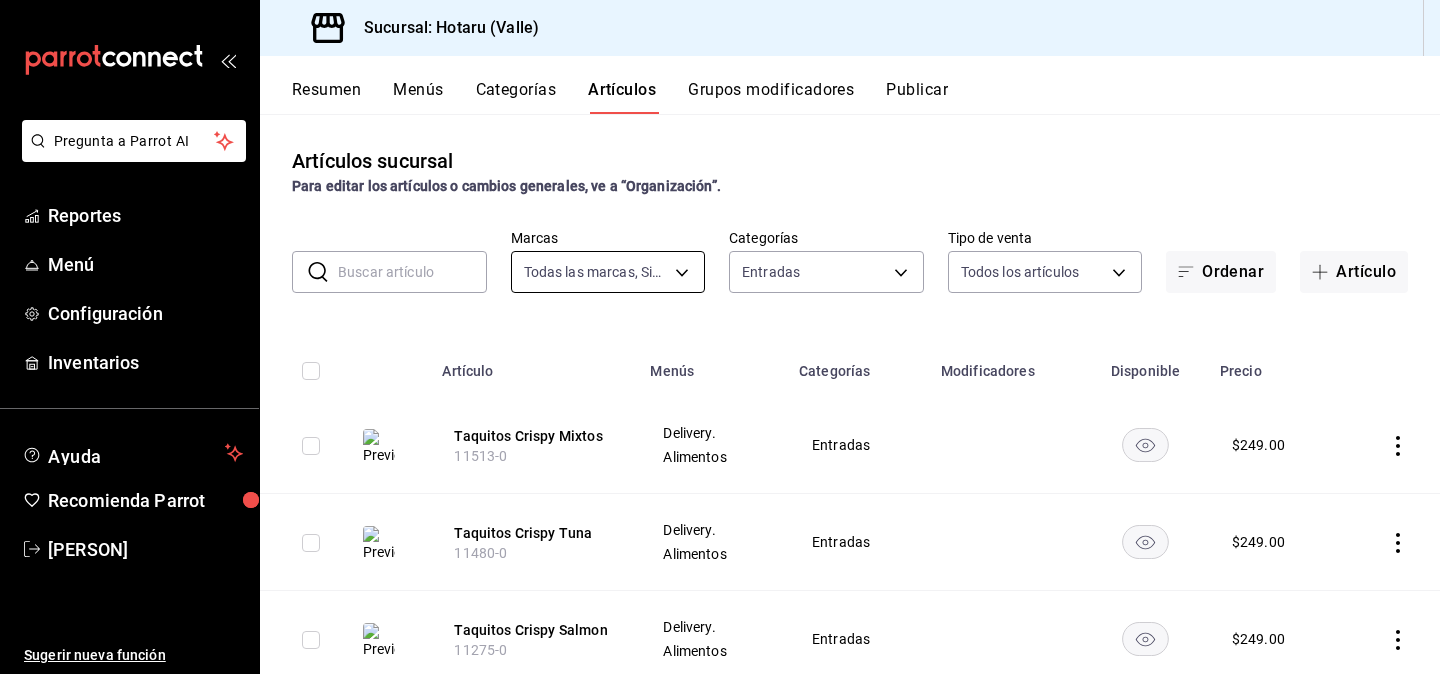 click on "Pregunta a Parrot AI Reportes   Menú   Configuración   Inventarios   Ayuda Recomienda Parrot   Gabriela Elizondo   Sugerir nueva función   Sucursal: Hotaru (Valle) Resumen Menús Categorías Artículos Grupos modificadores Publicar Artículos sucursal Para editar los artículos o cambios generales, ve a “Organización”. ​ ​ Marcas Todas las marcas, Sin marca c6f689f8-63fd-49a8-a607-35aea03ac6a9,619c758d-7c36-49c6-a756-e52d453908cb Categorías Entradas f2111ad0-863a-4c45-8250-4e3e267b9fdd Tipo de venta Todos los artículos ALL Ordenar Artículo Artículo Menús Categorías Modificadores Disponible Precio Taquitos Crispy Mixtos 11513-0 Delivery. Alimentos Entradas $ 249.00 Taquitos Crispy Tuna 11480-0 Delivery. Alimentos Entradas $ 249.00 Taquitos Crispy Salmon 11275-0 Delivery. Alimentos Entradas $ 249.00 Ensalada De Espinaca Baby 10013-0 Delivery. Alimentos Entradas $ 89.00 Spicy Salmon Bowl 10009-0 Delivery. Alimentos Entradas $ 269.00 Atun Poke 10005-0 Delivery. Alimentos Entradas $ 269.00 $ $" at bounding box center (720, 337) 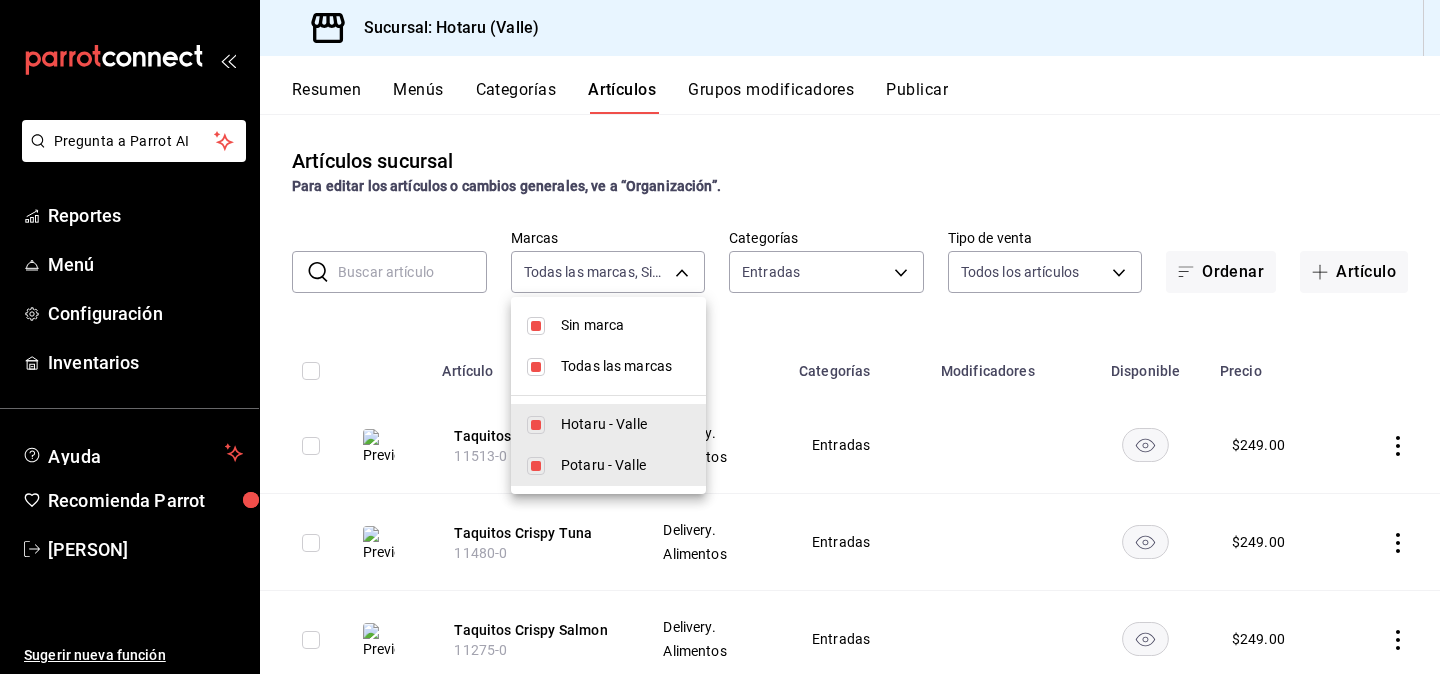 click at bounding box center [536, 326] 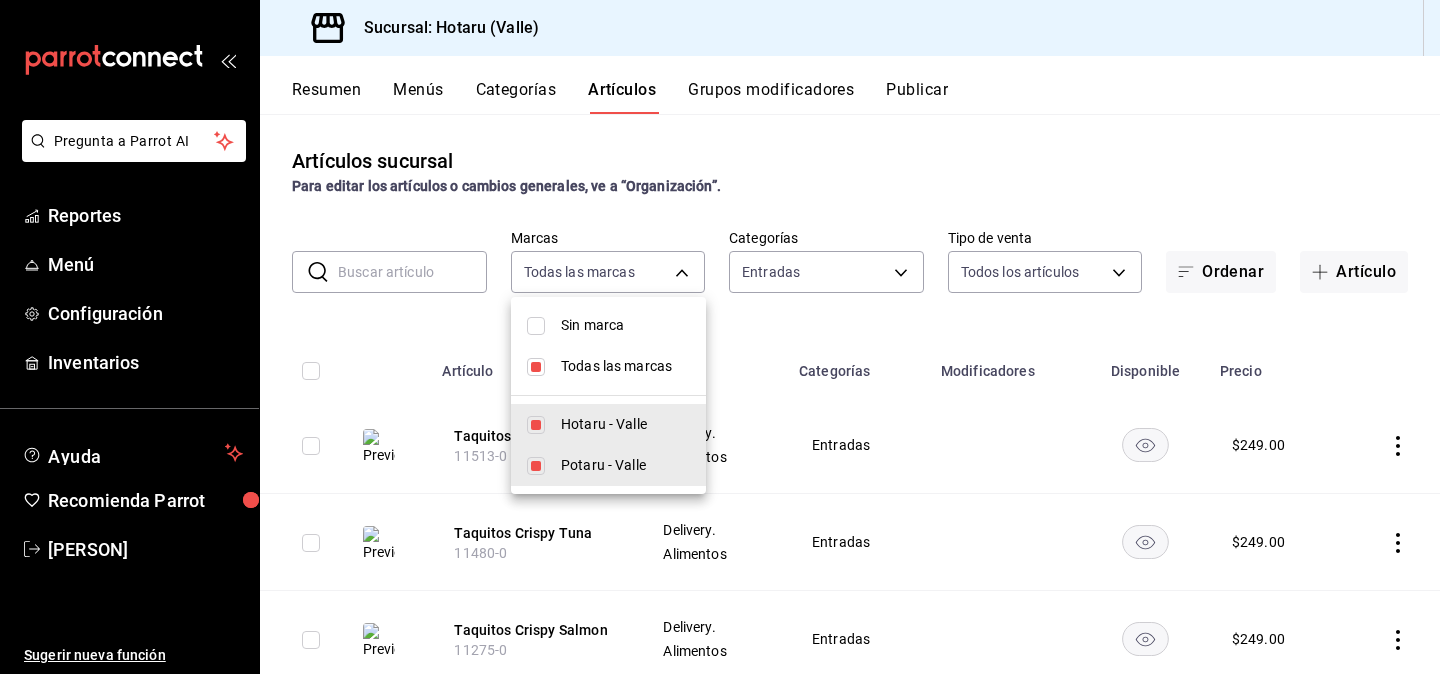click at bounding box center (536, 367) 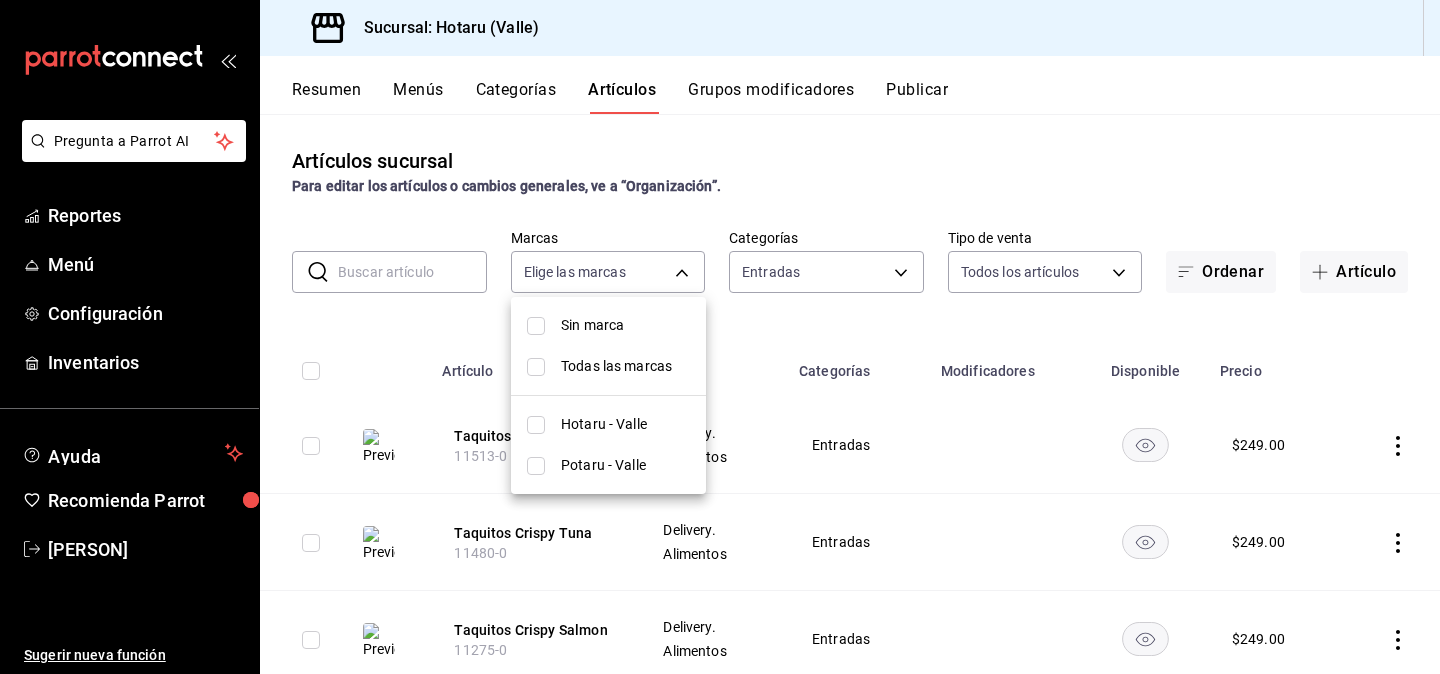 click at bounding box center [536, 425] 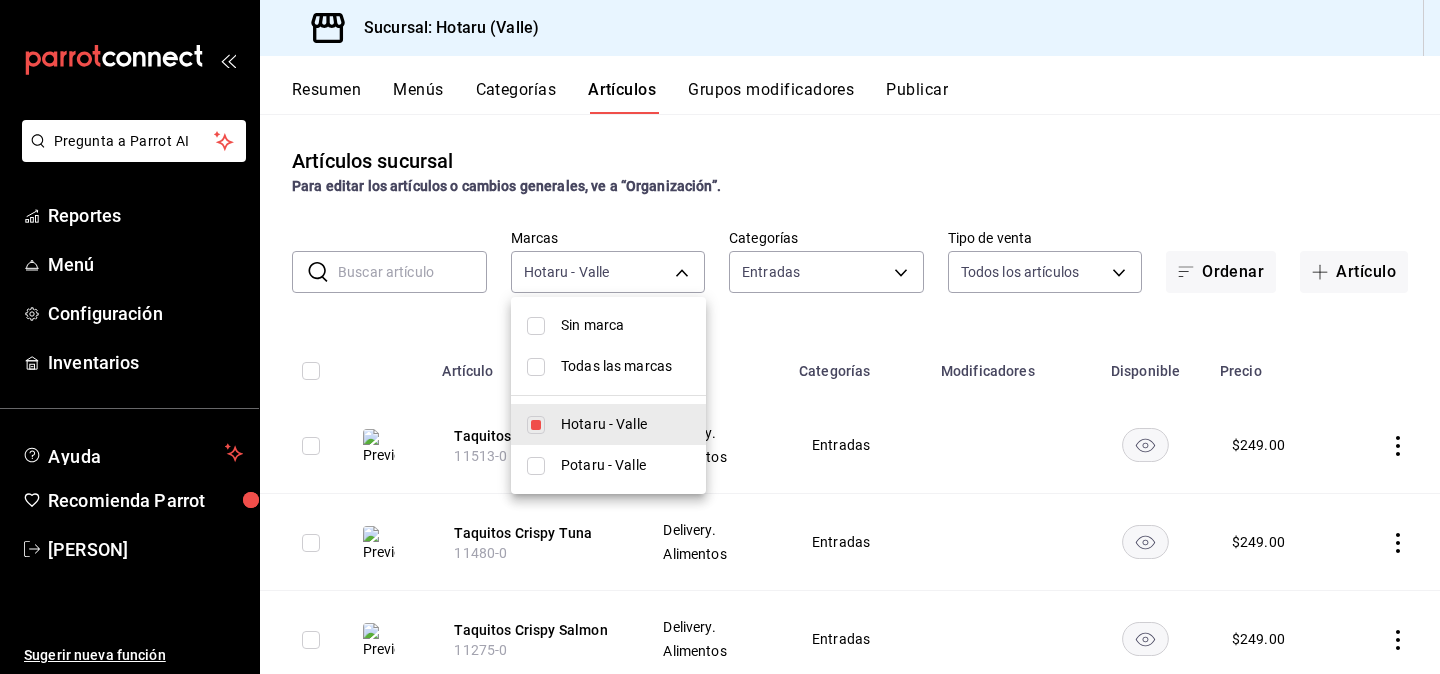click at bounding box center (720, 337) 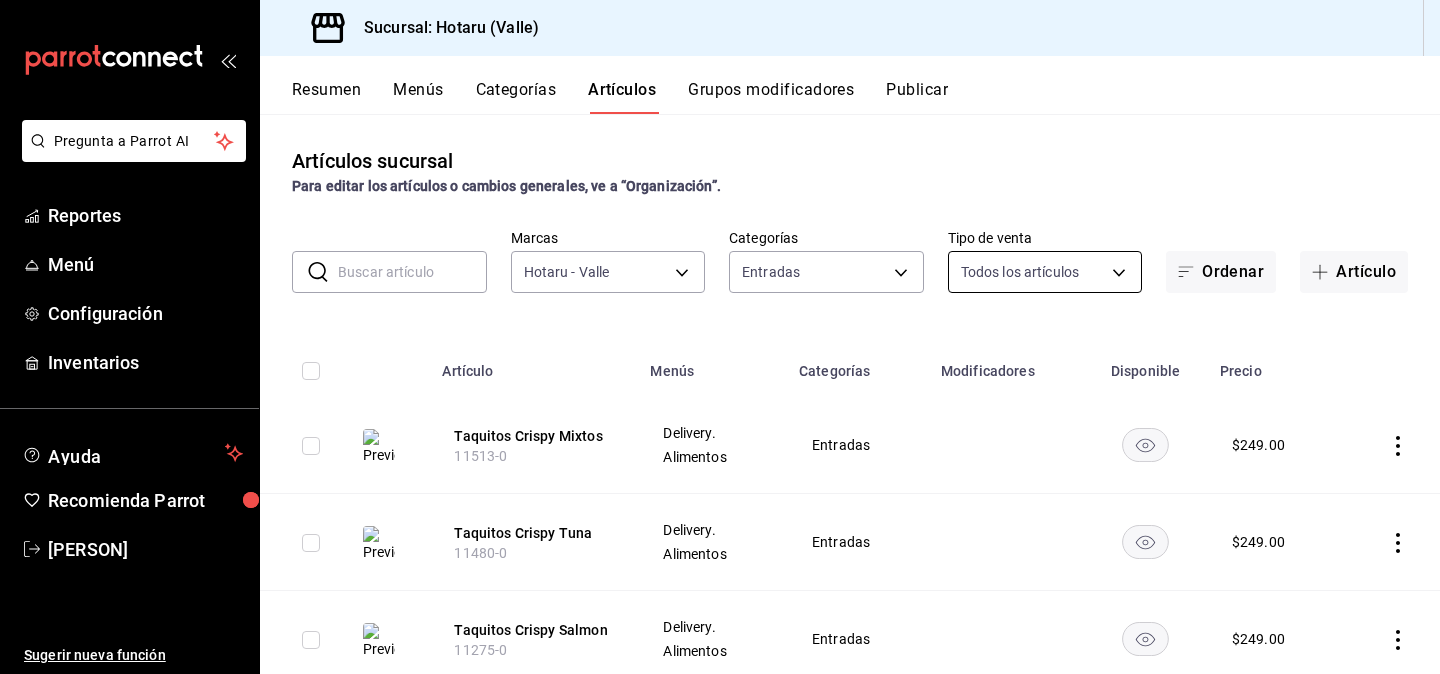 click on "Pregunta a Parrot AI Reportes   Menú   Configuración   Inventarios   Ayuda Recomienda Parrot   Gabriela Elizondo   Sugerir nueva función   Sucursal: Hotaru (Valle) Resumen Menús Categorías Artículos Grupos modificadores Publicar Artículos sucursal Para editar los artículos o cambios generales, ve a “Organización”. ​ ​ Marcas Hotaru - Valle c6f689f8-63fd-49a8-a607-35aea03ac6a9 Categorías Entradas f2111ad0-863a-4c45-8250-4e3e267b9fdd Tipo de venta Todos los artículos ALL Ordenar Artículo Artículo Menús Categorías Modificadores Disponible Precio Taquitos Crispy Mixtos 11513-0 Delivery. Alimentos Entradas $ 249.00 Taquitos Crispy Tuna 11480-0 Delivery. Alimentos Entradas $ 249.00 Taquitos Crispy Salmon 11275-0 Delivery. Alimentos Entradas $ 249.00 Ensalada De Espinaca Baby 10013-0 Delivery. Alimentos Entradas $ 89.00 Spicy Salmon Bowl 10009-0 Delivery. Alimentos Entradas $ 269.00 Atun Poke 10005-0 Delivery. Alimentos Entradas $ 269.00 Ensalada Fresca 10003-0 Delivery. Alimentos Entradas $ $" at bounding box center [720, 337] 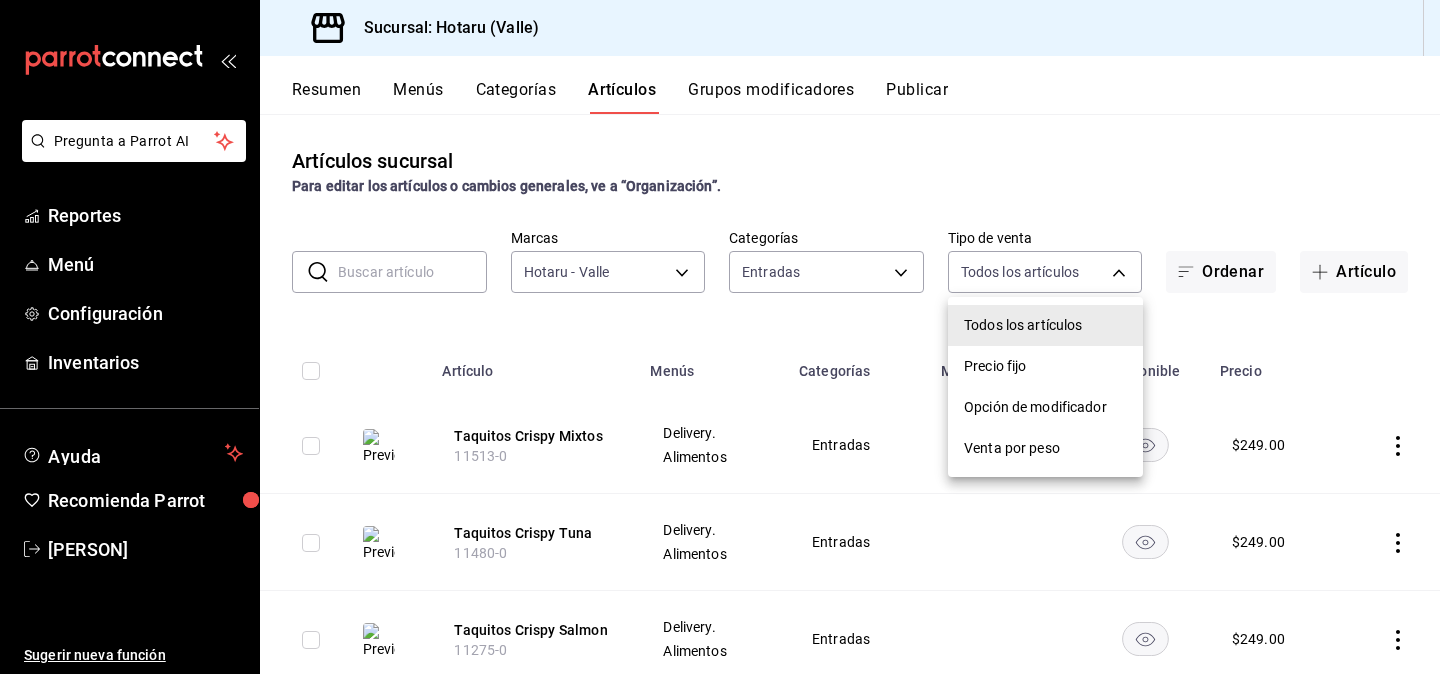 click at bounding box center [720, 337] 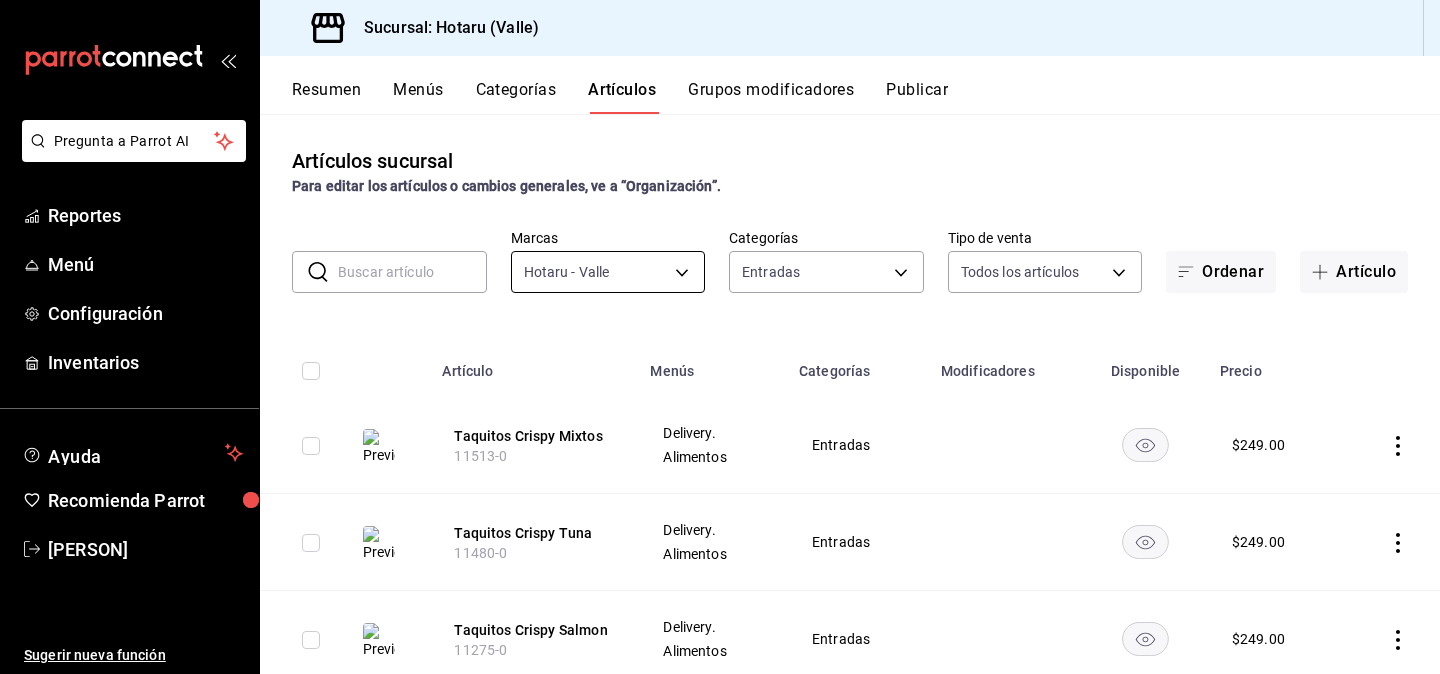 click on "Pregunta a Parrot AI Reportes   Menú   Configuración   Inventarios   Ayuda Recomienda Parrot   Gabriela Elizondo   Sugerir nueva función   Sucursal: Hotaru (Valle) Resumen Menús Categorías Artículos Grupos modificadores Publicar Artículos sucursal Para editar los artículos o cambios generales, ve a “Organización”. ​ ​ Marcas Hotaru - Valle c6f689f8-63fd-49a8-a607-35aea03ac6a9 Categorías Entradas f2111ad0-863a-4c45-8250-4e3e267b9fdd Tipo de venta Todos los artículos ALL Ordenar Artículo Artículo Menús Categorías Modificadores Disponible Precio Taquitos Crispy Mixtos 11513-0 Delivery. Alimentos Entradas $ 249.00 Taquitos Crispy Tuna 11480-0 Delivery. Alimentos Entradas $ 249.00 Taquitos Crispy Salmon 11275-0 Delivery. Alimentos Entradas $ 249.00 Ensalada De Espinaca Baby 10013-0 Delivery. Alimentos Entradas $ 89.00 Spicy Salmon Bowl 10009-0 Delivery. Alimentos Entradas $ 269.00 Atun Poke 10005-0 Delivery. Alimentos Entradas $ 269.00 Ensalada Fresca 10003-0 Delivery. Alimentos Entradas $ $" at bounding box center [720, 337] 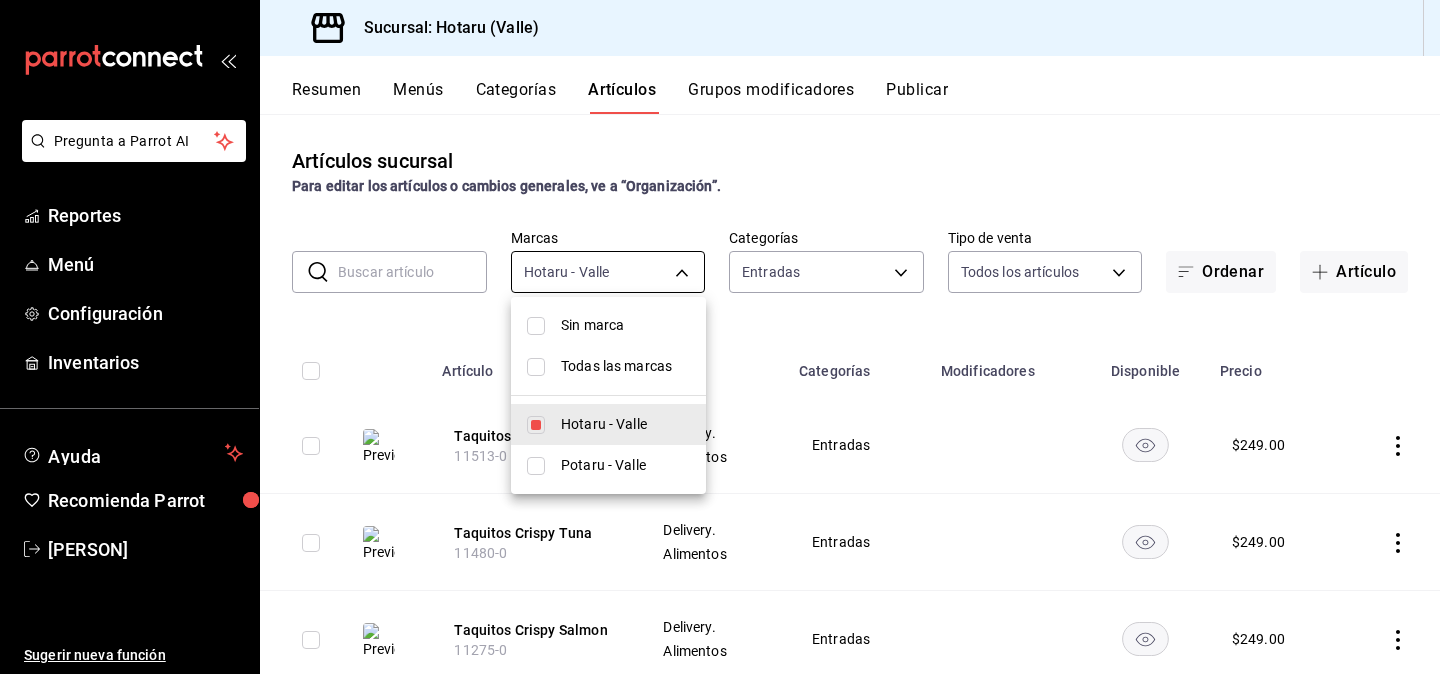 click at bounding box center [720, 337] 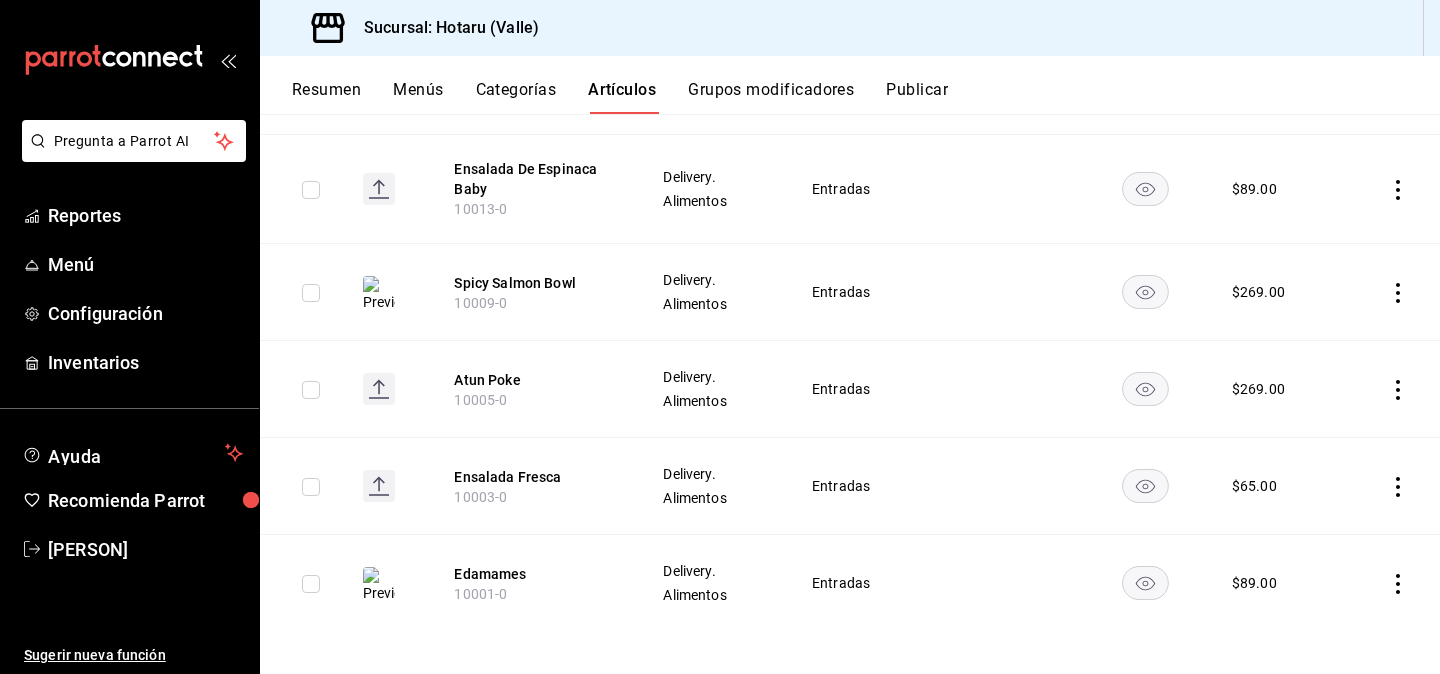 scroll, scrollTop: 559, scrollLeft: 0, axis: vertical 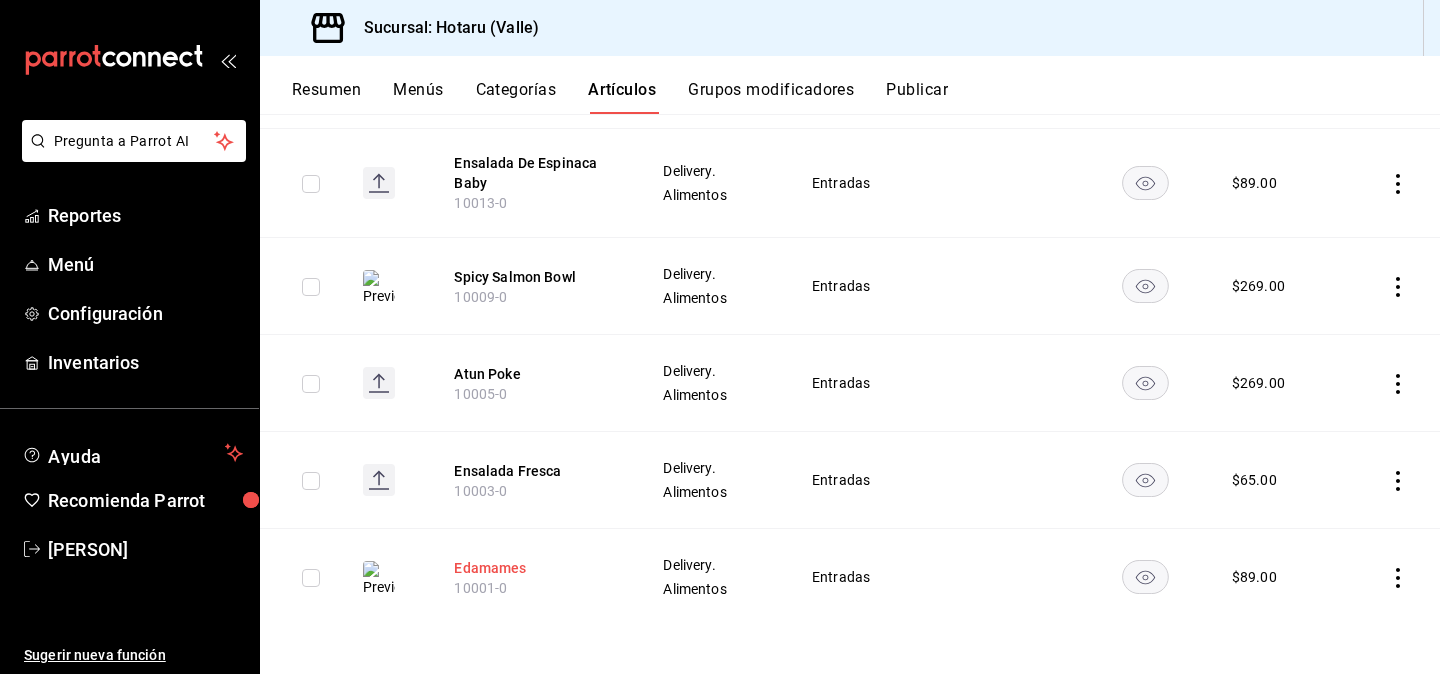 click on "Edamames" at bounding box center (534, 568) 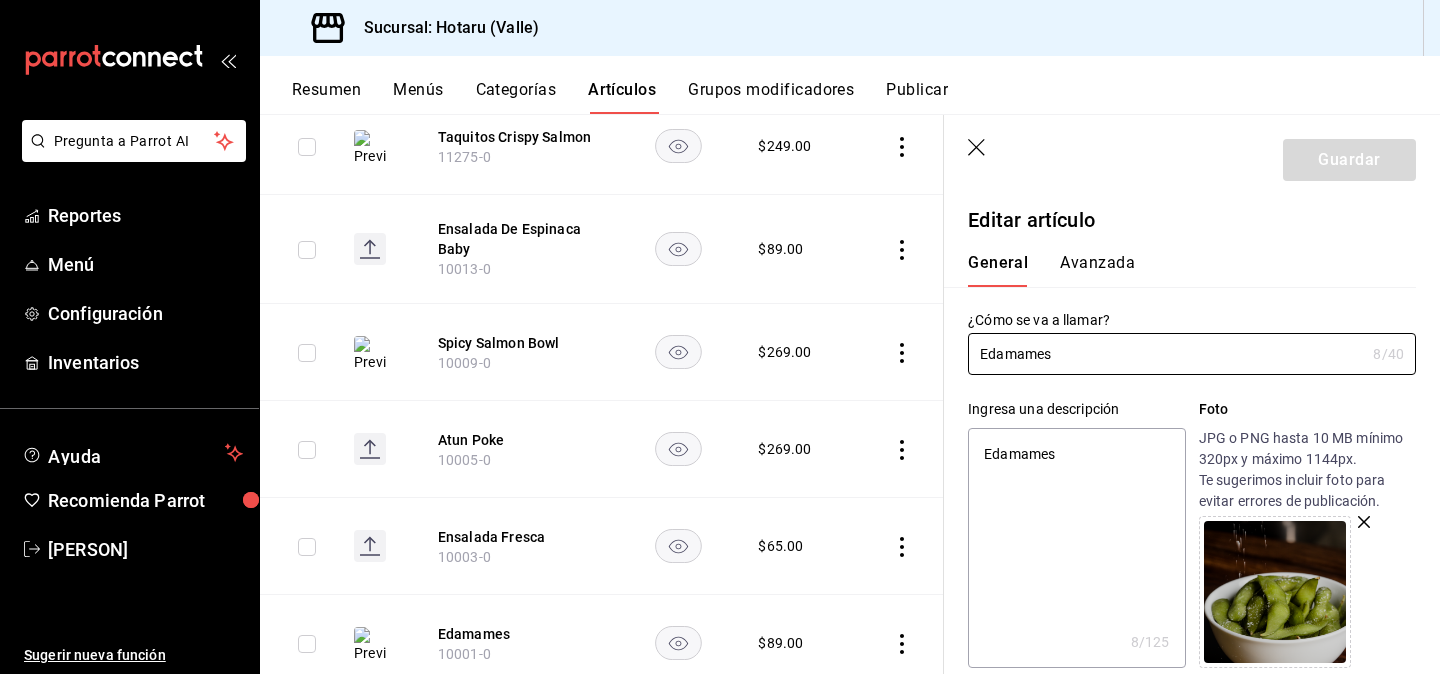 click on "Edamames" at bounding box center [1076, 548] 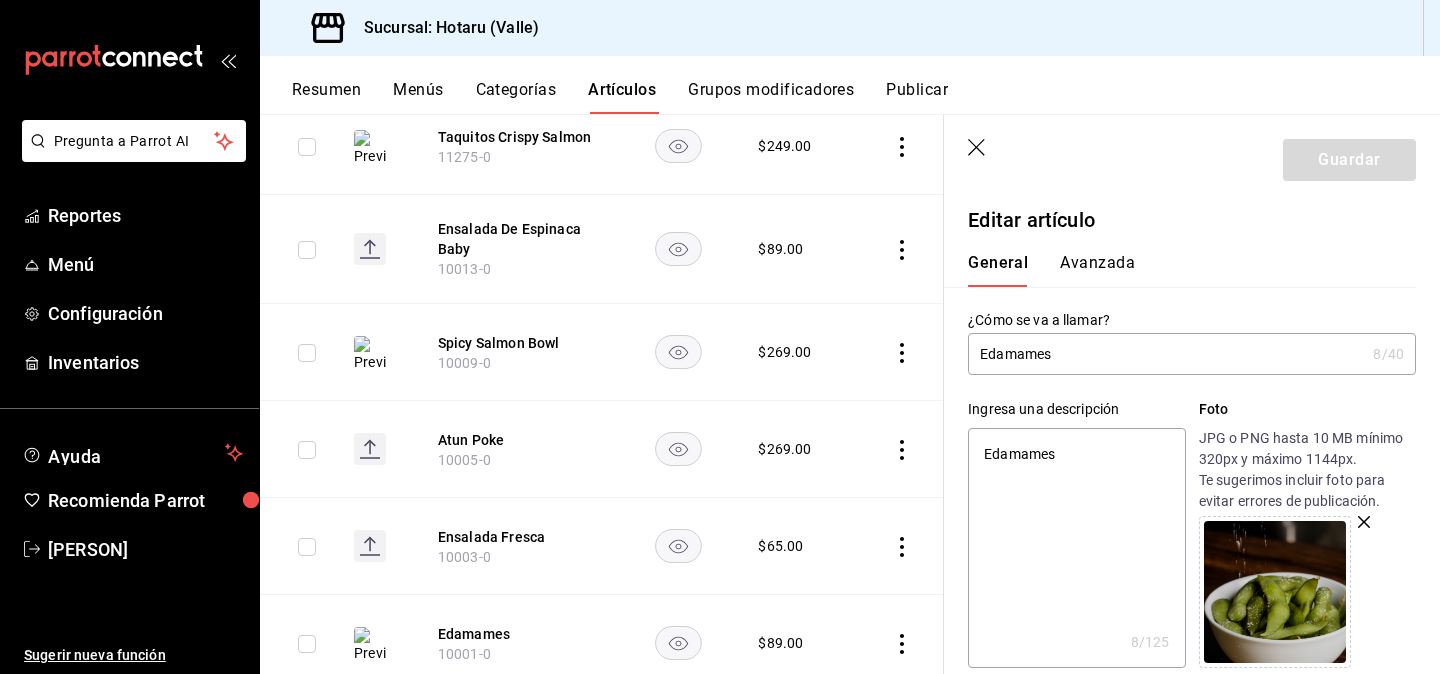 click on "Edamames" at bounding box center [1076, 548] 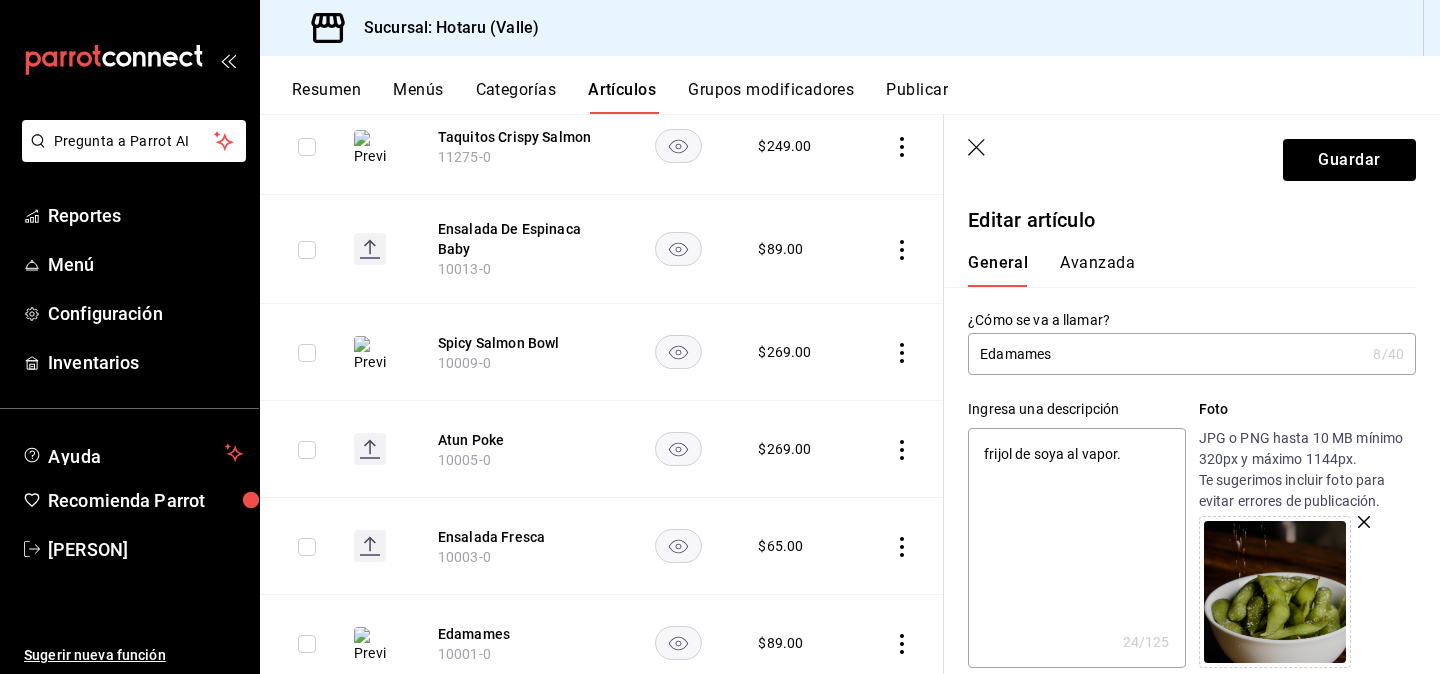 click on "frijol de soya al vapor." at bounding box center (1076, 548) 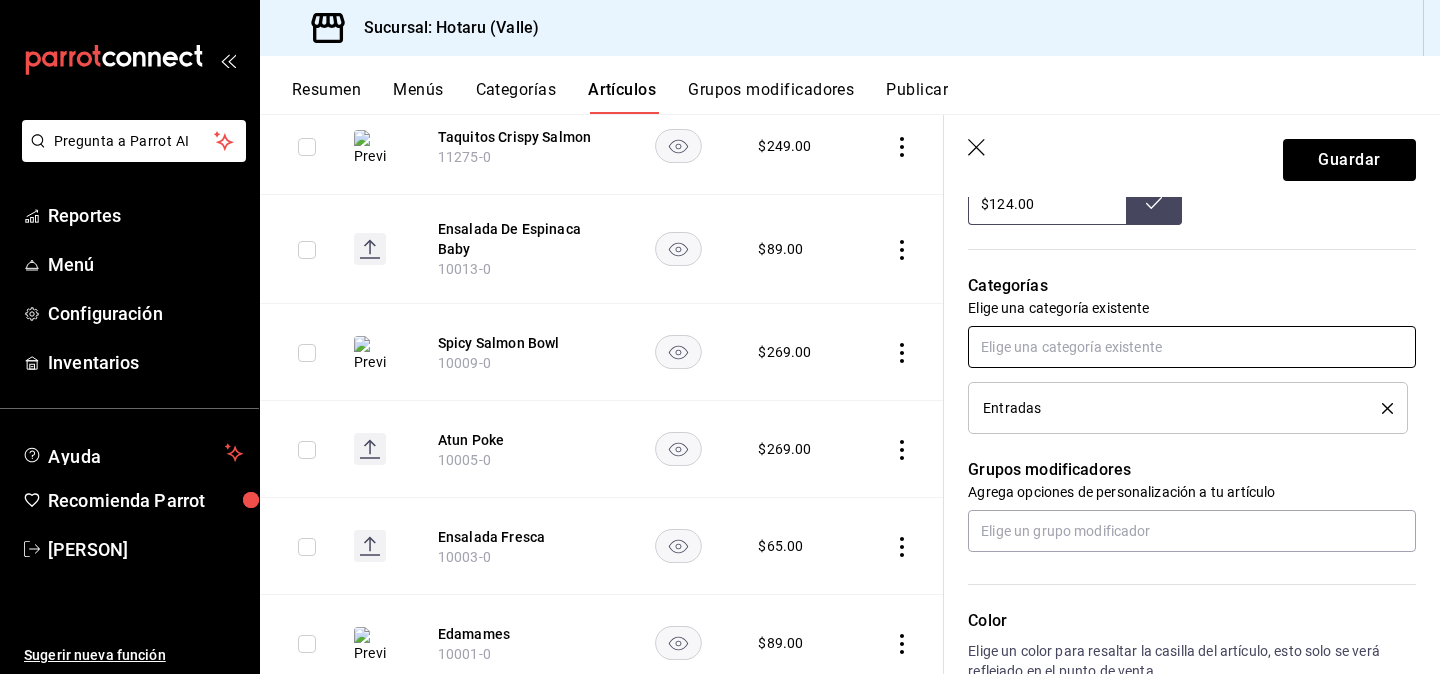 scroll, scrollTop: 803, scrollLeft: 0, axis: vertical 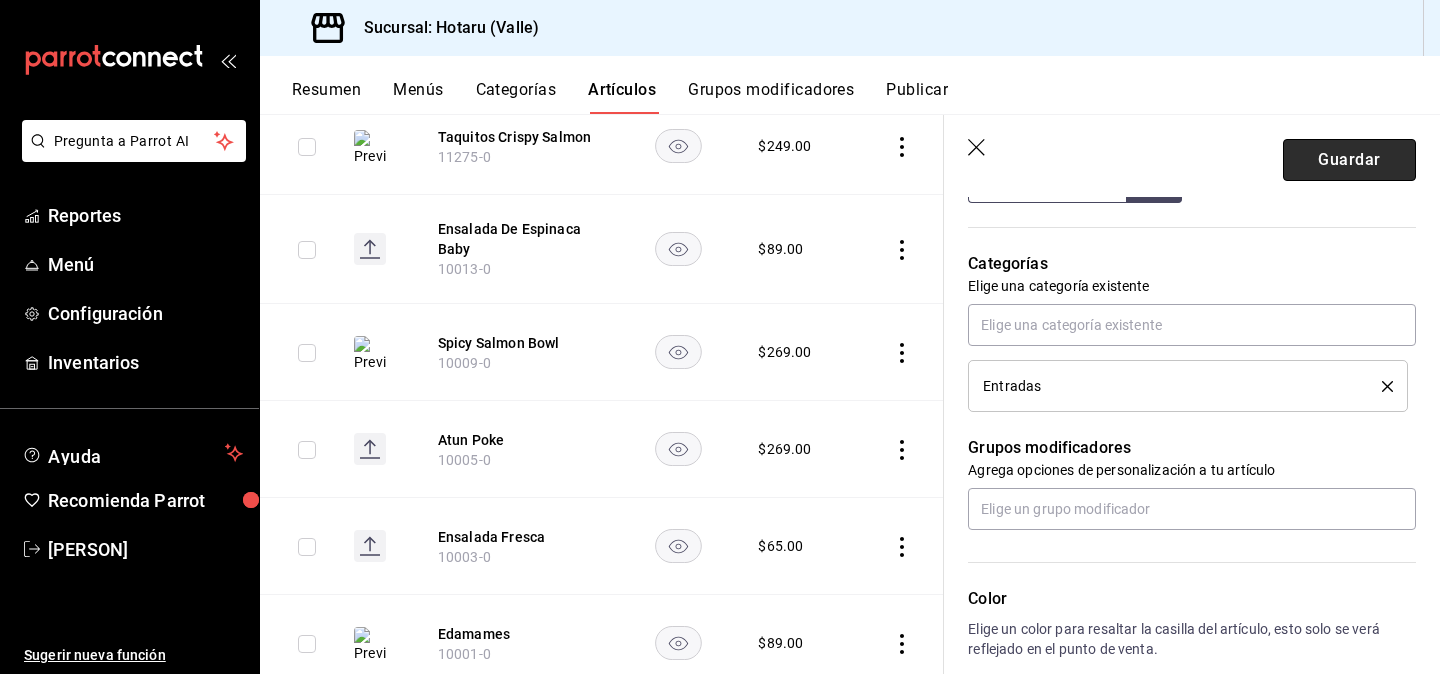click on "Guardar" at bounding box center (1349, 160) 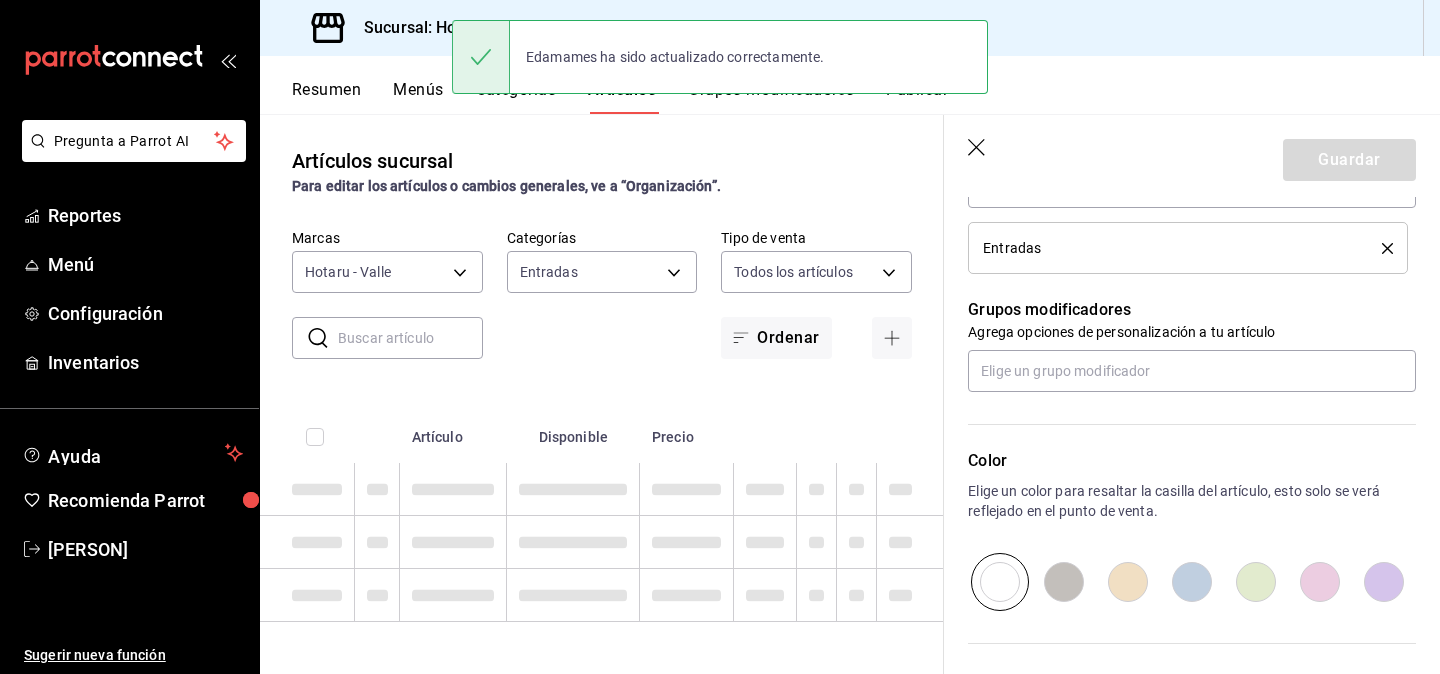 scroll, scrollTop: 0, scrollLeft: 0, axis: both 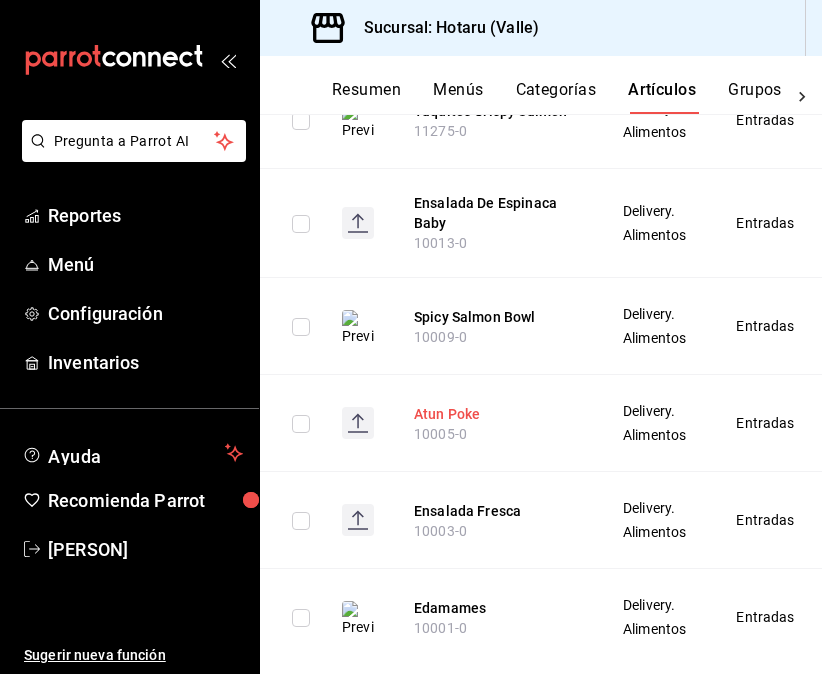 click on "Atun Poke" at bounding box center [494, 414] 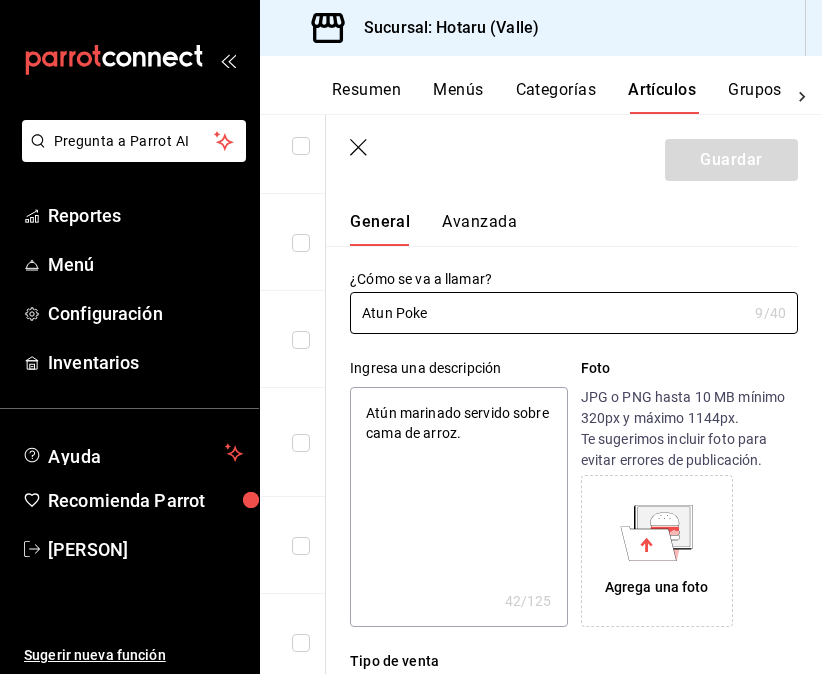 scroll, scrollTop: 46, scrollLeft: 0, axis: vertical 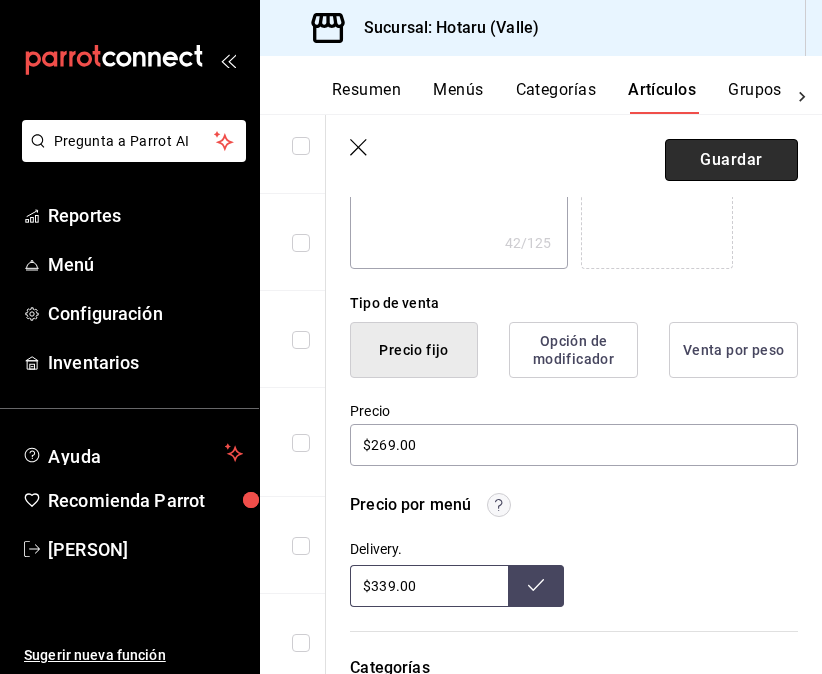 click on "Guardar" at bounding box center (731, 160) 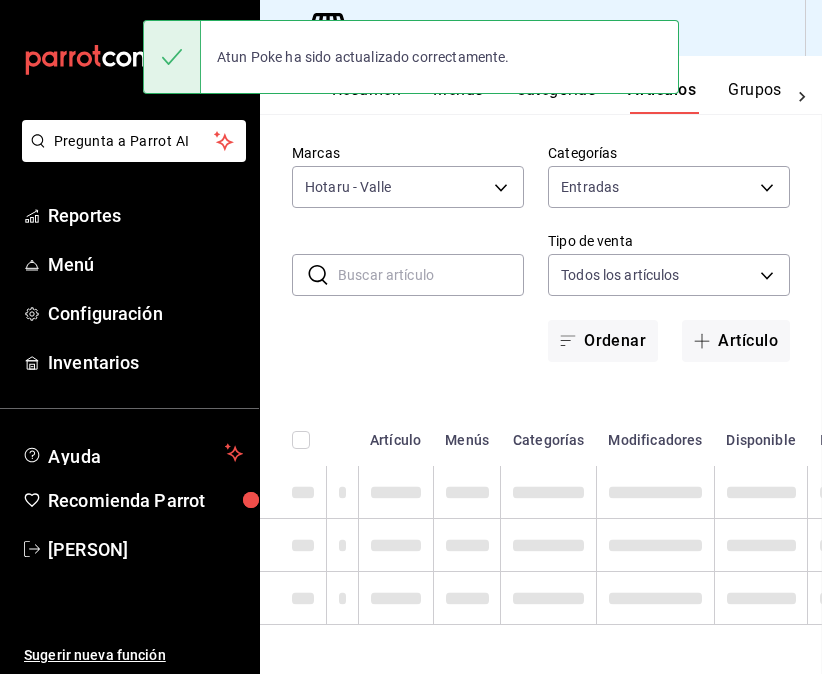 scroll, scrollTop: 85, scrollLeft: 0, axis: vertical 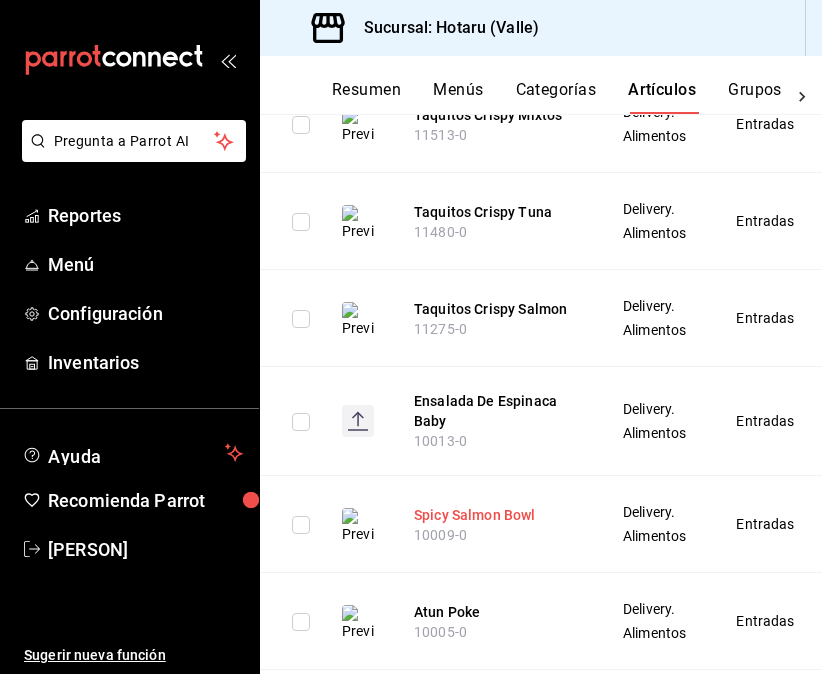 click on "Spicy Salmon Bowl" at bounding box center (494, 515) 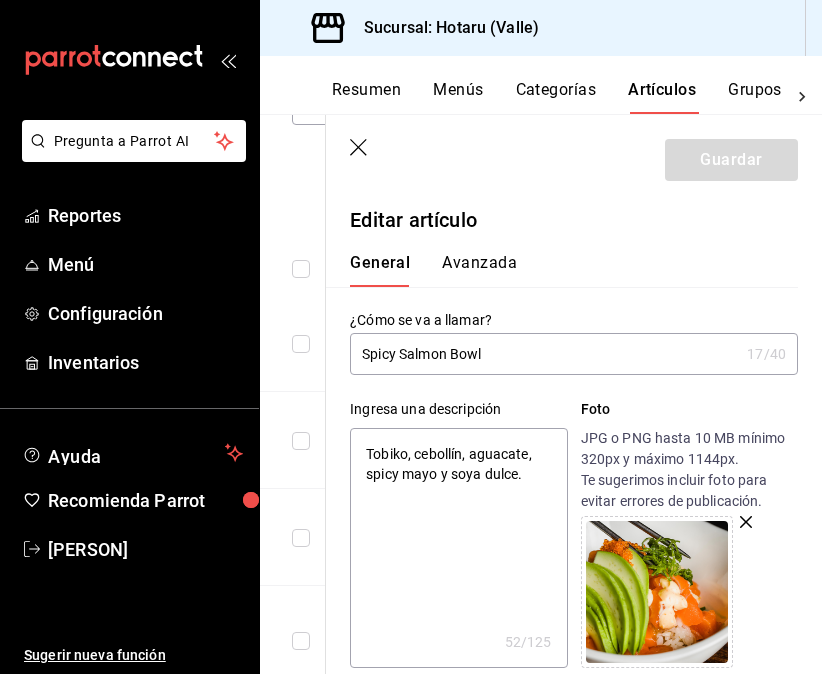 click on "Guardar" at bounding box center [574, 156] 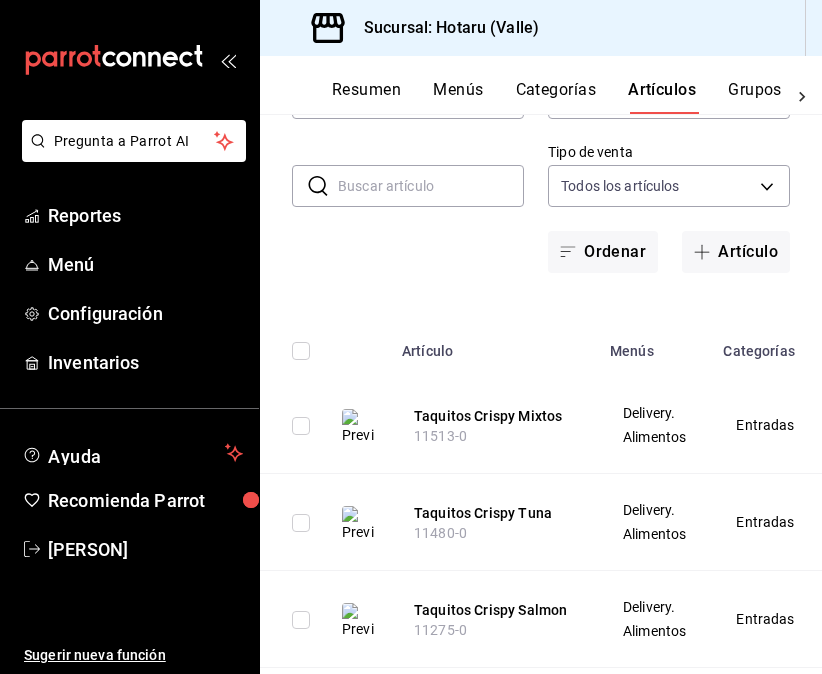 scroll, scrollTop: 160, scrollLeft: 0, axis: vertical 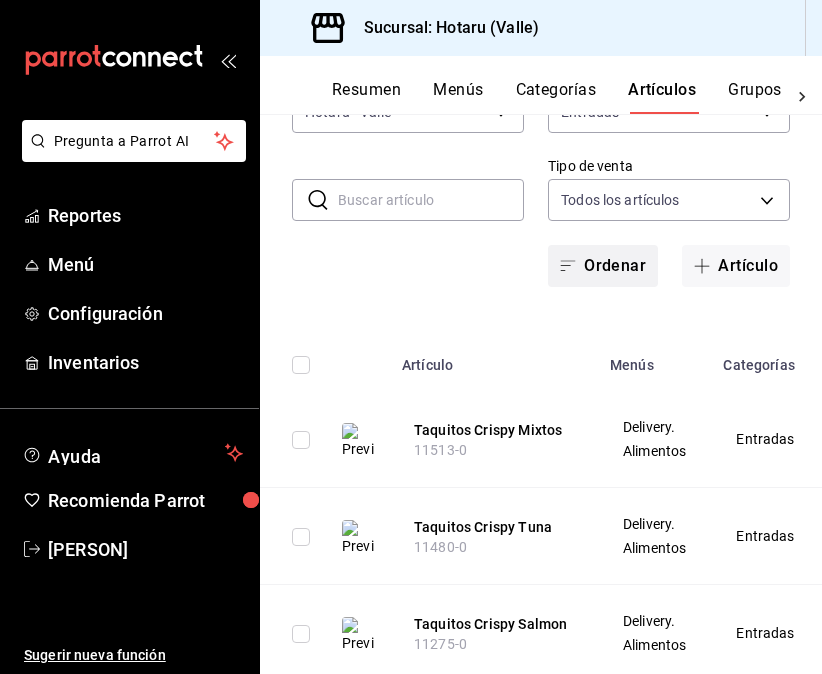 click on "Ordenar" at bounding box center (603, 266) 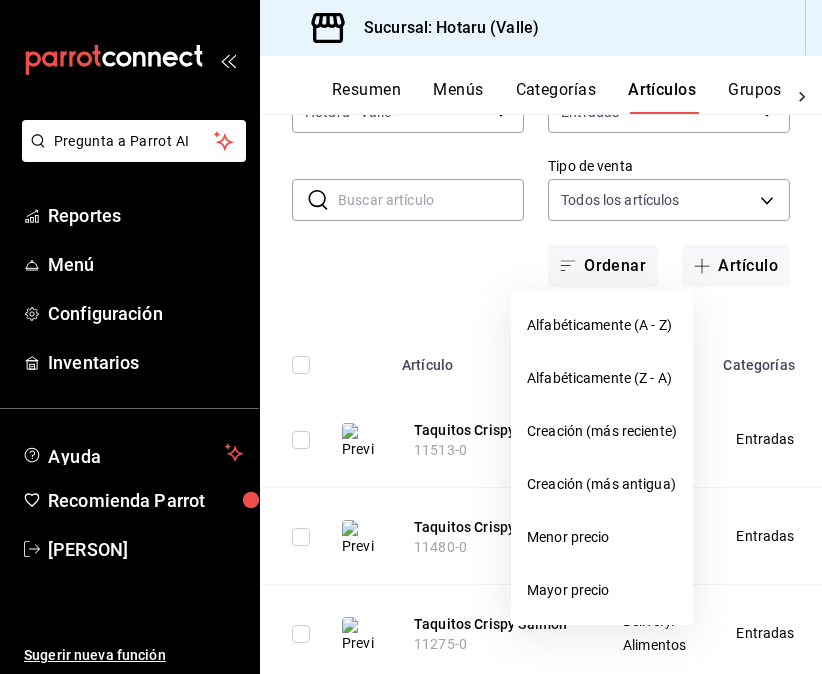 click at bounding box center [411, 337] 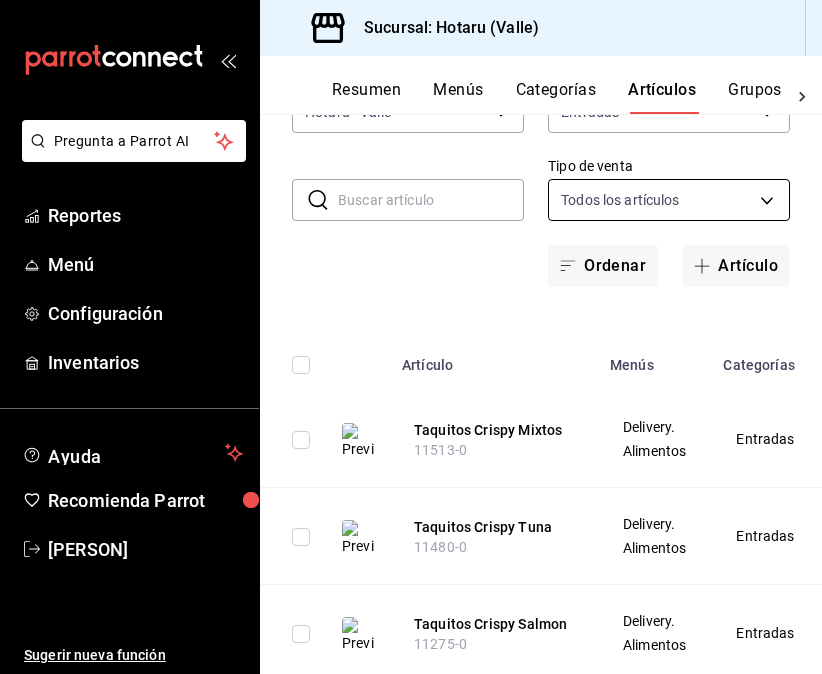 click on "Pregunta a Parrot AI Reportes   Menú   Configuración   Inventarios   Ayuda Recomienda Parrot   Gabriela Elizondo   Sugerir nueva función   Sucursal: Hotaru (Valle) Resumen Menús Categorías Artículos Grupos modificadores Publicar Artículos sucursal Para editar los artículos o cambios generales, ve a “Organización”. ​ ​ Marcas Hotaru - Valle c6f689f8-63fd-49a8-a607-35aea03ac6a9 Categorías Entradas f2111ad0-863a-4c45-8250-4e3e267b9fdd Tipo de venta Todos los artículos ALL Ordenar Artículo Artículo Menús Categorías Modificadores Disponible Precio Taquitos Crispy Mixtos 11513-0 Delivery. Alimentos Entradas $ 249.00 Taquitos Crispy Tuna 11480-0 Delivery. Alimentos Entradas $ 249.00 Taquitos Crispy Salmon 11275-0 Delivery. Alimentos Entradas $ 249.00 Ensalada De Espinaca Baby 10013-0 Delivery. Alimentos Entradas $ 89.00 Spicy Salmon Bowl 10009-0 Delivery. Alimentos Entradas $ 269.00 Atun Poke 10005-0 Delivery. Alimentos Entradas $ 269.00 Ensalada Fresca 10003-0 Delivery. Alimentos Entradas $ $" at bounding box center (411, 337) 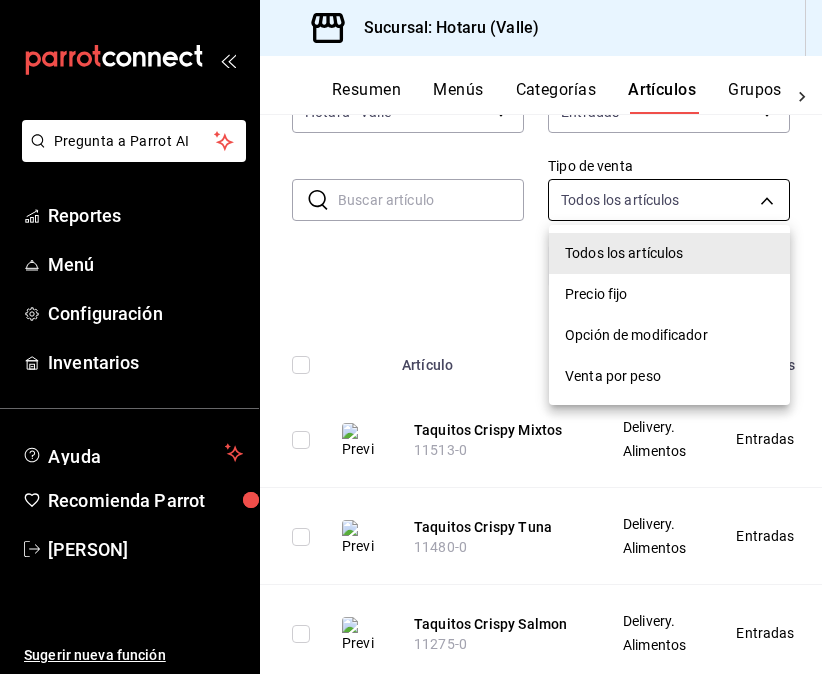 click at bounding box center (411, 337) 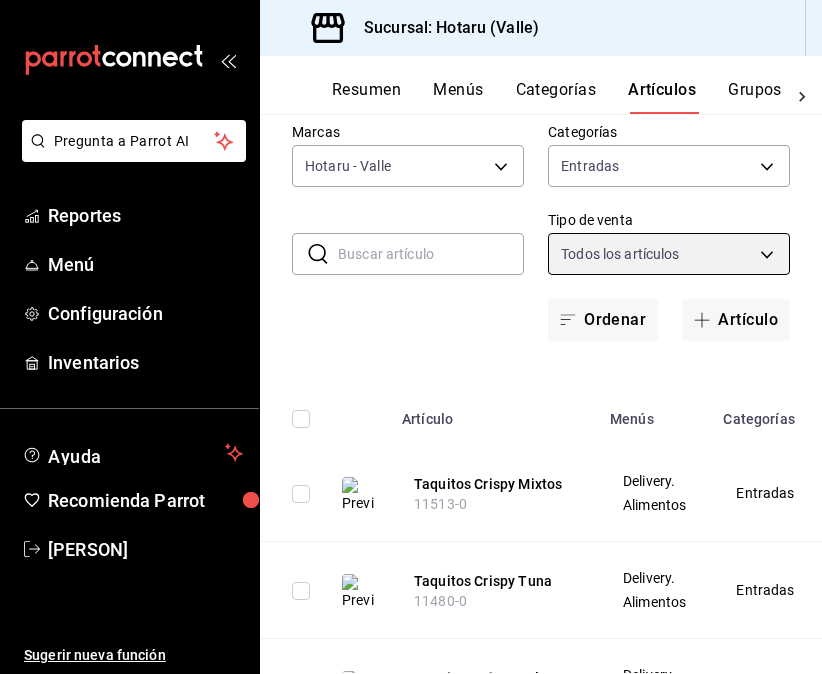 scroll, scrollTop: 103, scrollLeft: 0, axis: vertical 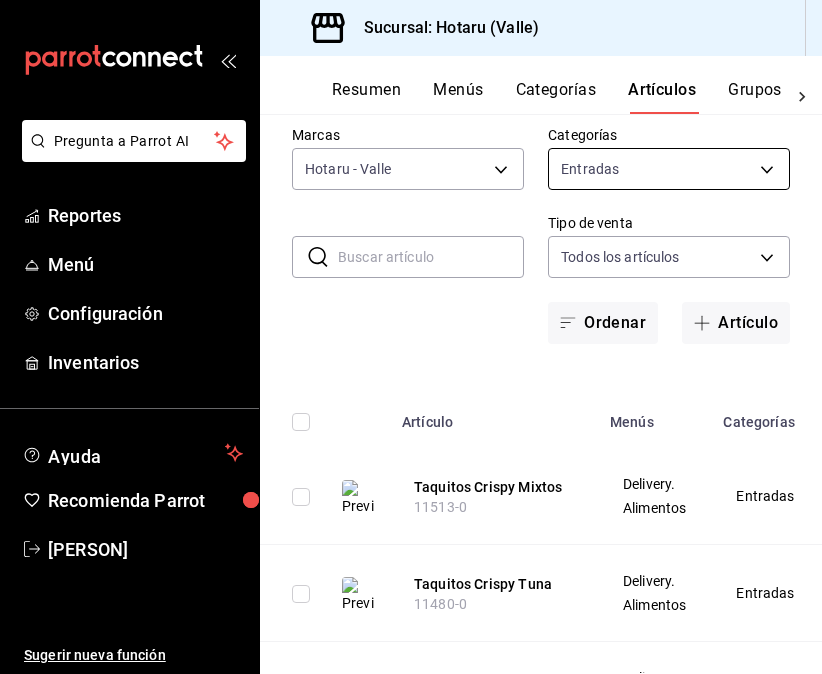 click on "Pregunta a Parrot AI Reportes   Menú   Configuración   Inventarios   Ayuda Recomienda Parrot   Gabriela Elizondo   Sugerir nueva función   Sucursal: Hotaru (Valle) Resumen Menús Categorías Artículos Grupos modificadores Publicar Artículos sucursal Para editar los artículos o cambios generales, ve a “Organización”. ​ ​ Marcas Hotaru - Valle c6f689f8-63fd-49a8-a607-35aea03ac6a9 Categorías Entradas f2111ad0-863a-4c45-8250-4e3e267b9fdd Tipo de venta Todos los artículos ALL Ordenar Artículo Artículo Menús Categorías Modificadores Disponible Precio Taquitos Crispy Mixtos 11513-0 Delivery. Alimentos Entradas $ 249.00 Taquitos Crispy Tuna 11480-0 Delivery. Alimentos Entradas $ 249.00 Taquitos Crispy Salmon 11275-0 Delivery. Alimentos Entradas $ 249.00 Ensalada De Espinaca Baby 10013-0 Delivery. Alimentos Entradas $ 89.00 Spicy Salmon Bowl 10009-0 Delivery. Alimentos Entradas $ 269.00 Atun Poke 10005-0 Delivery. Alimentos Entradas $ 269.00 Ensalada Fresca 10003-0 Delivery. Alimentos Entradas $ $" at bounding box center [411, 337] 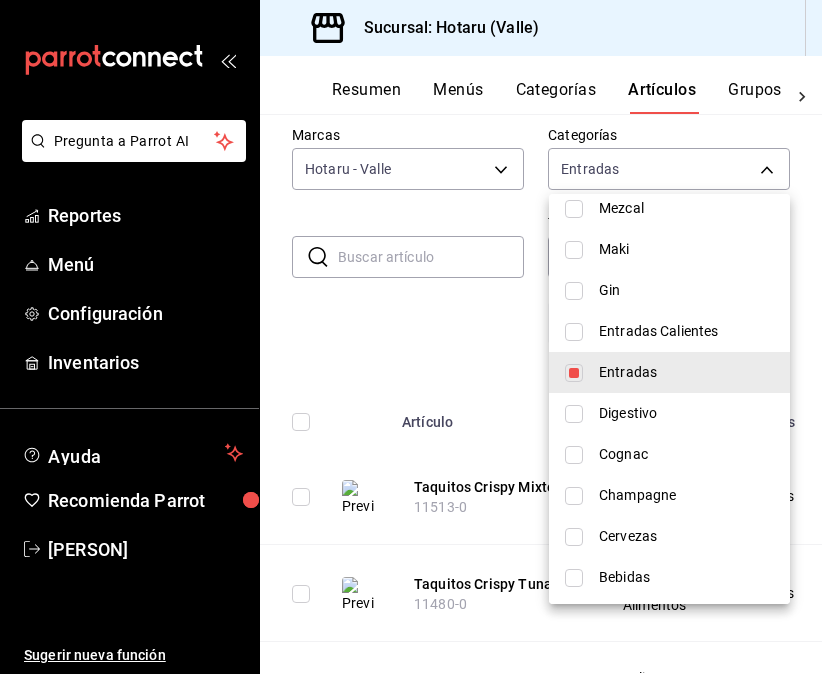 scroll, scrollTop: 1263, scrollLeft: 0, axis: vertical 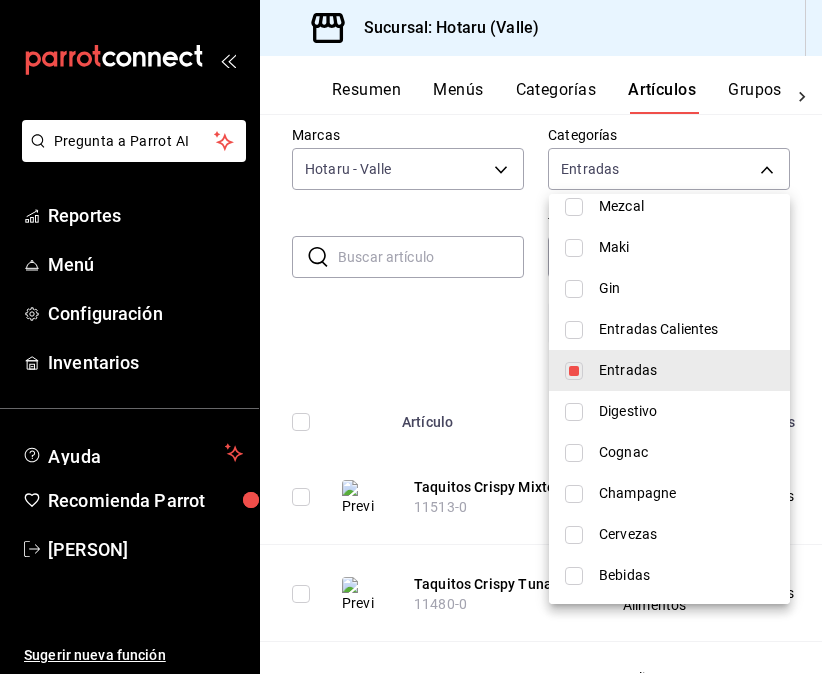 click at bounding box center [574, 371] 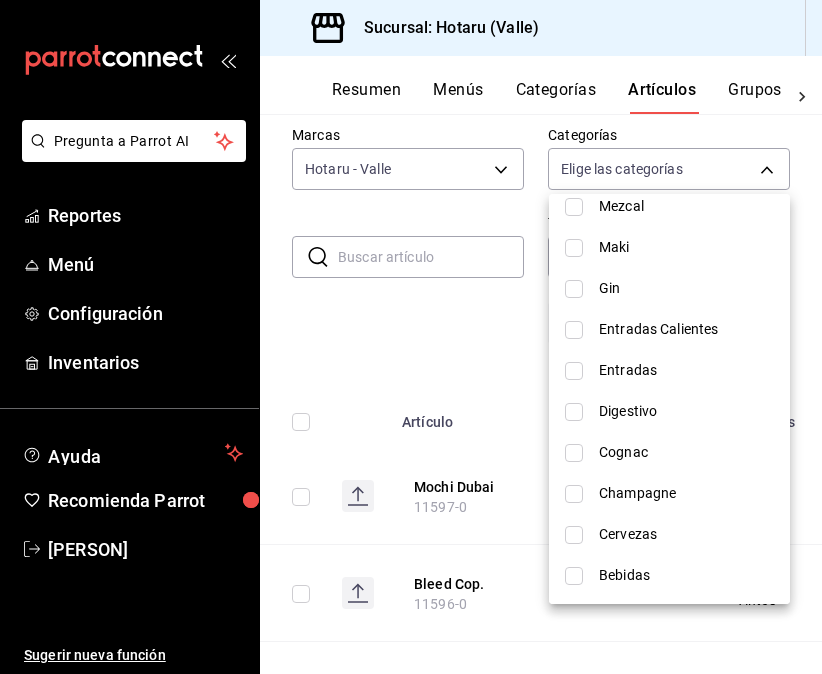 click on "Entradas Calientes" at bounding box center [669, 329] 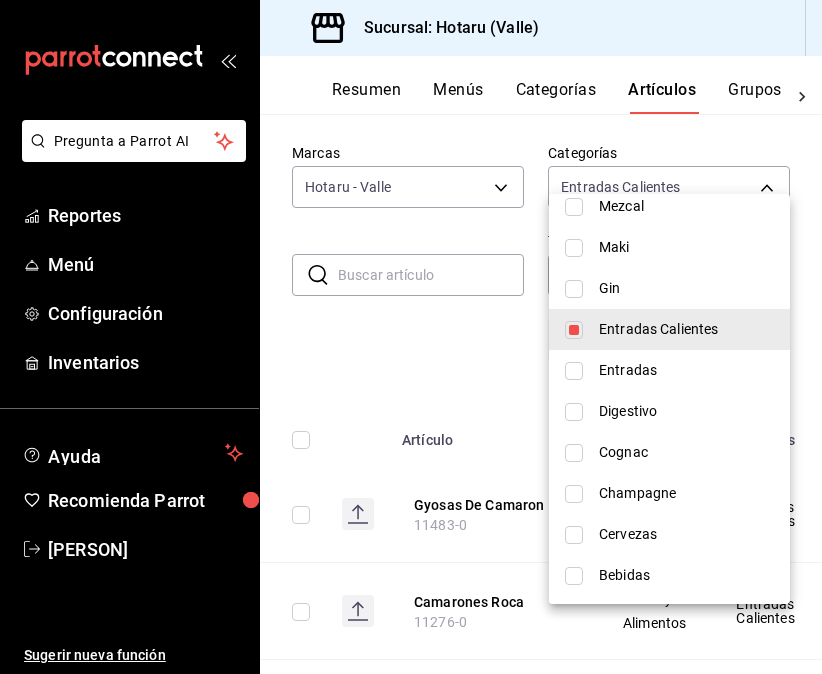 scroll, scrollTop: 103, scrollLeft: 0, axis: vertical 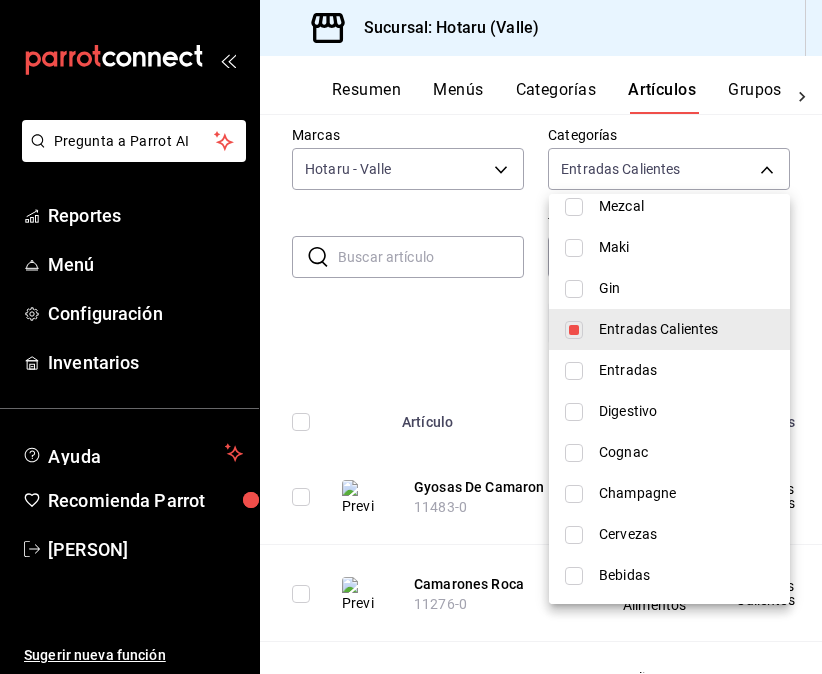 click at bounding box center [411, 337] 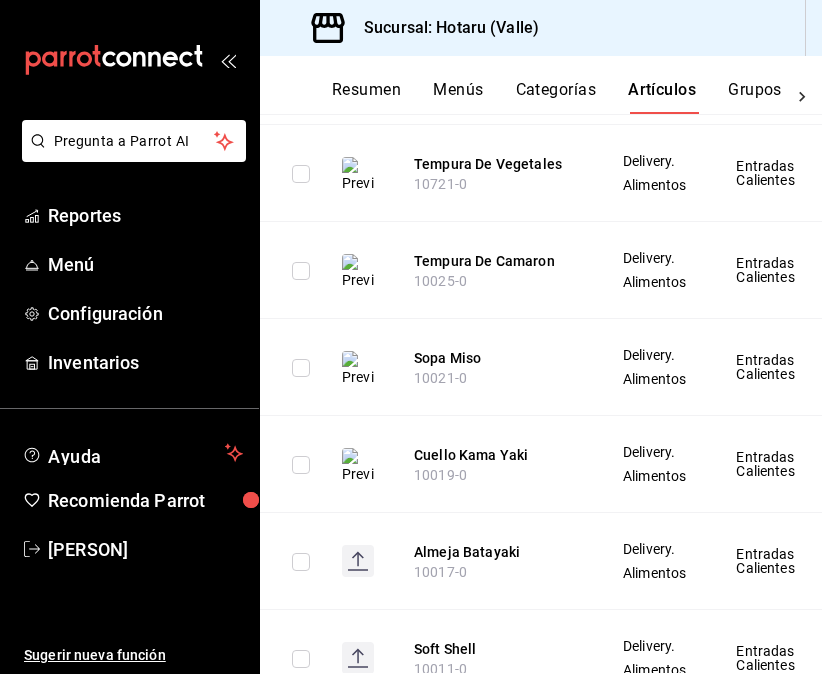 scroll, scrollTop: 776, scrollLeft: 0, axis: vertical 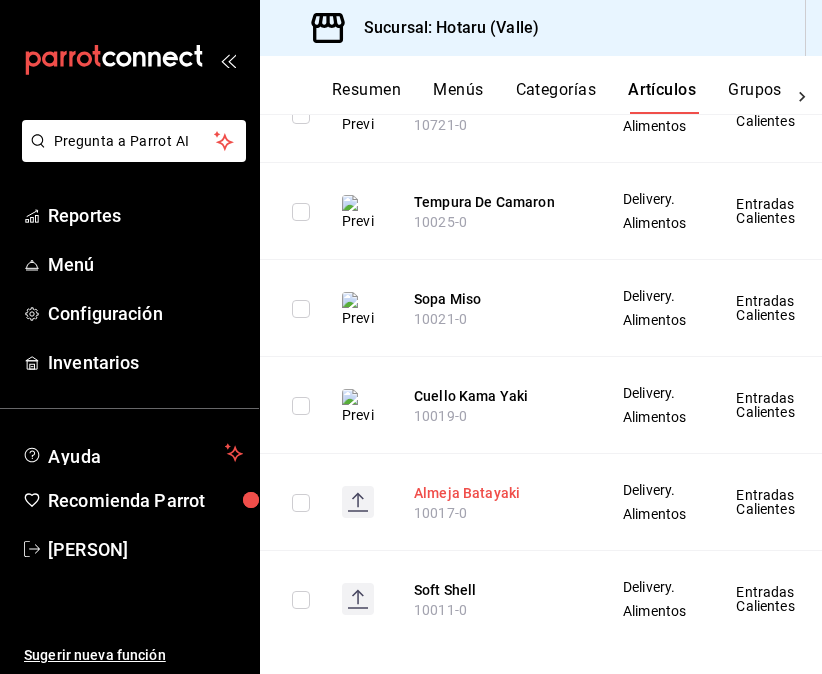 click on "Almeja Batayaki" at bounding box center (494, 493) 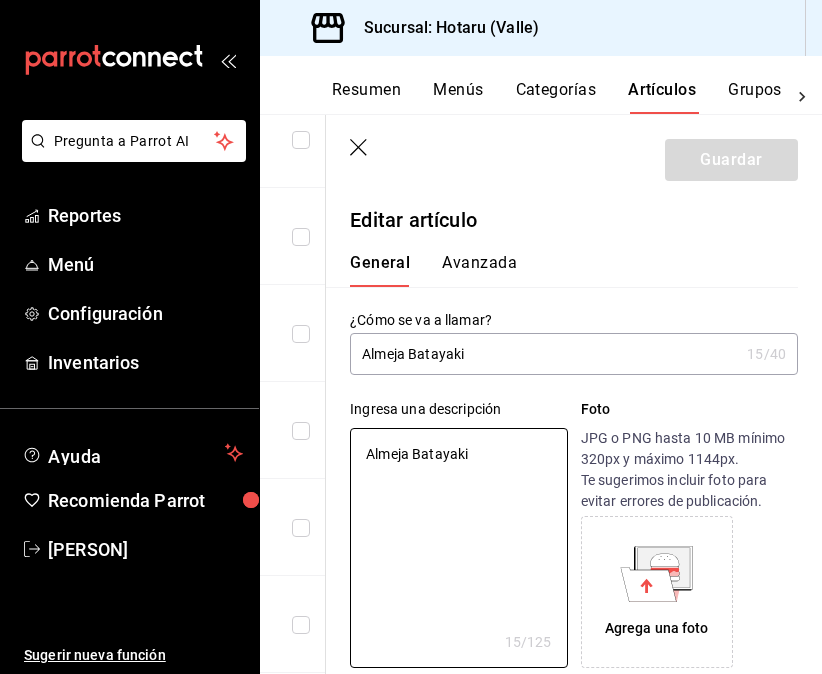 drag, startPoint x: 490, startPoint y: 444, endPoint x: 315, endPoint y: 444, distance: 175 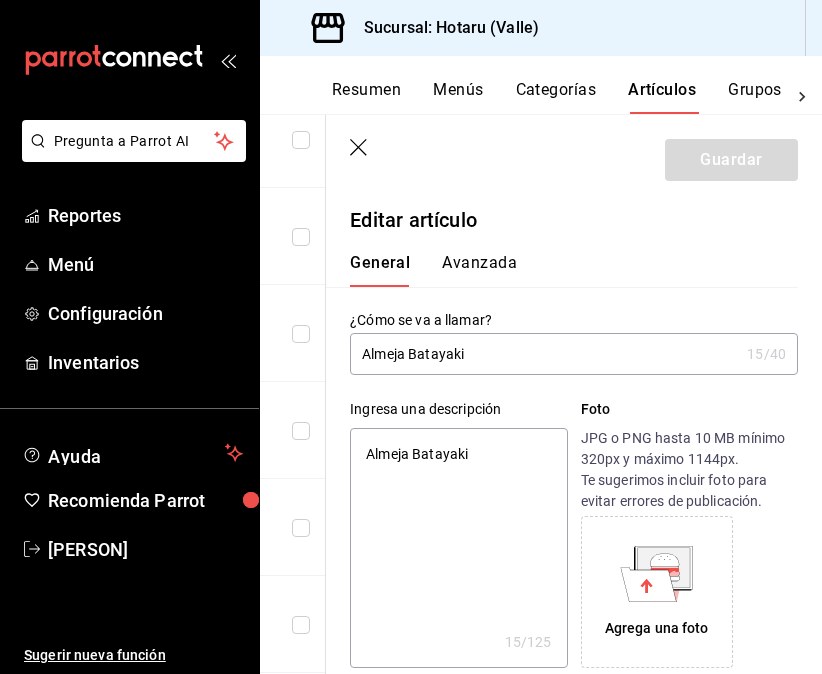 paste on "almeja y vegetales salteados con mantequilla, soya y cebollín." 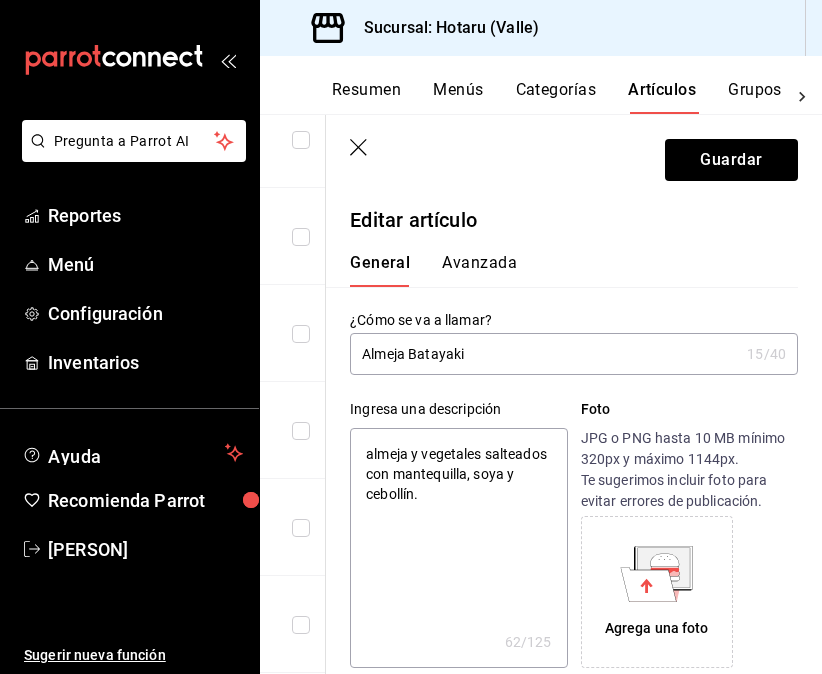 click on "almeja y vegetales salteados con mantequilla, soya y cebollín." at bounding box center (458, 548) 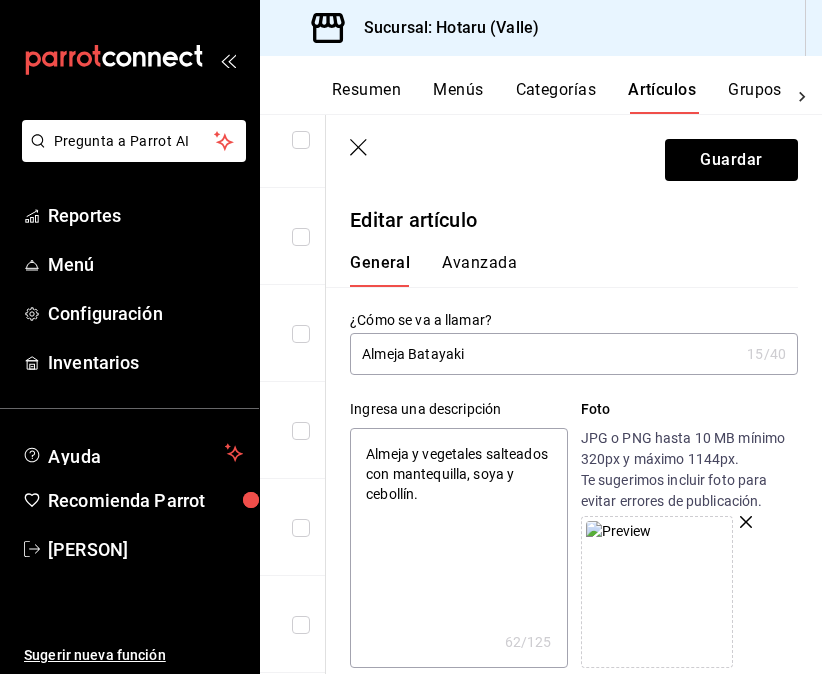 click on "Almeja y vegetales salteados con mantequilla, soya y cebollín." at bounding box center (458, 548) 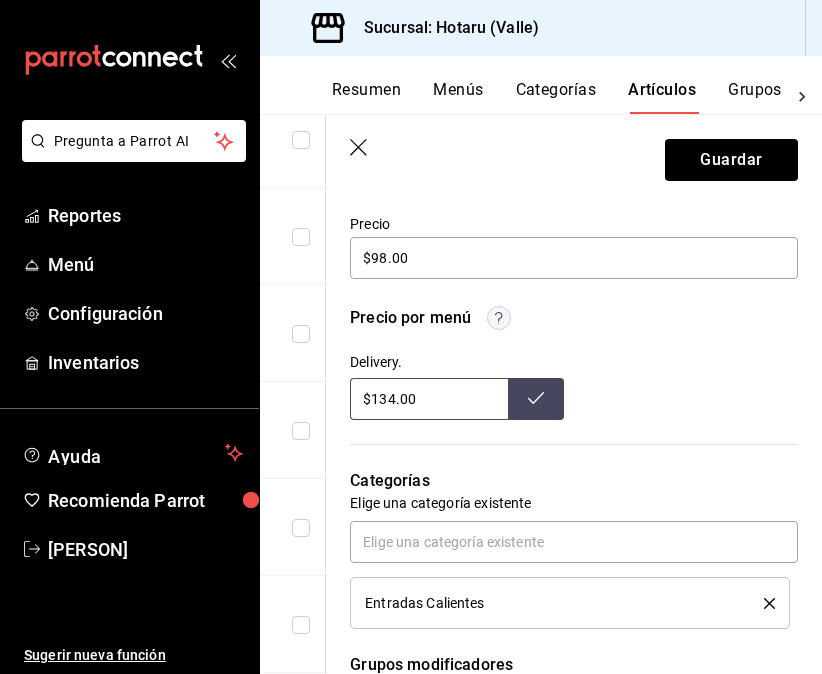 scroll, scrollTop: 600, scrollLeft: 0, axis: vertical 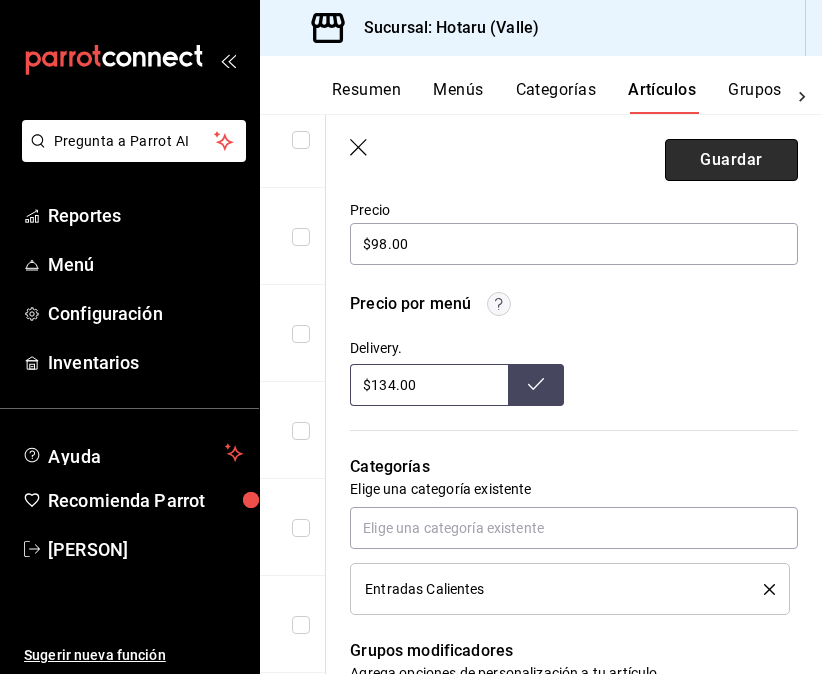click on "Guardar" at bounding box center [731, 160] 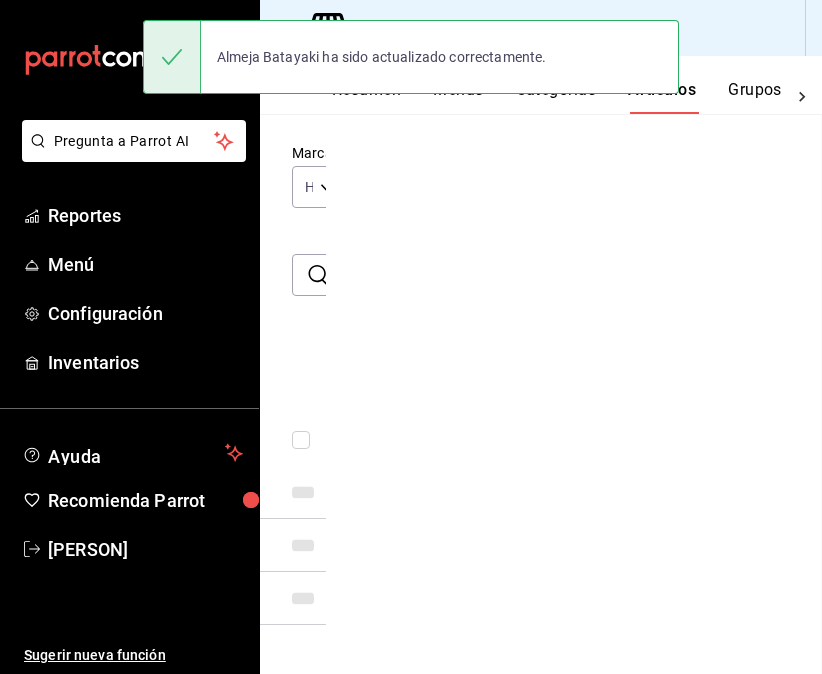 scroll, scrollTop: 85, scrollLeft: 0, axis: vertical 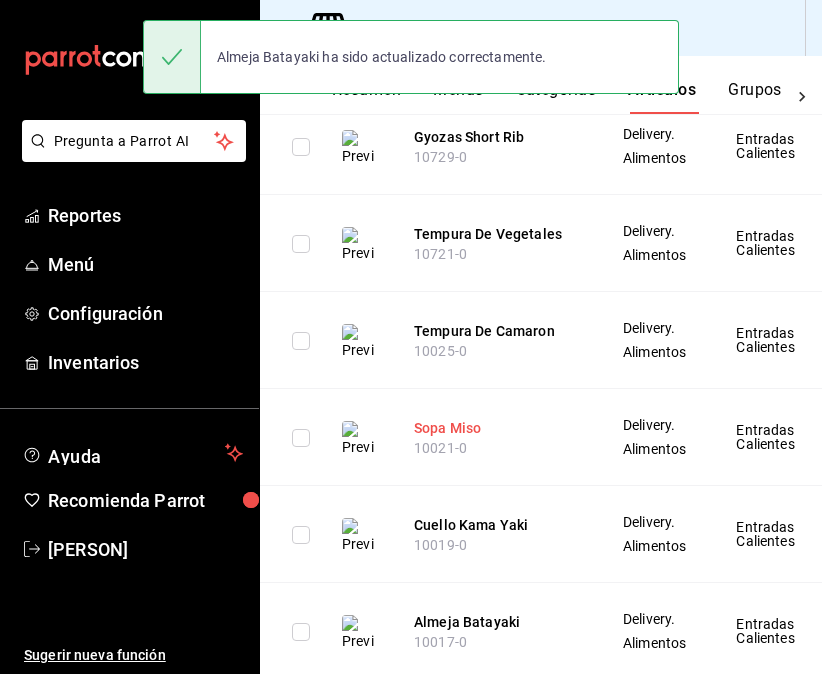 click on "Sopa Miso" at bounding box center [494, 428] 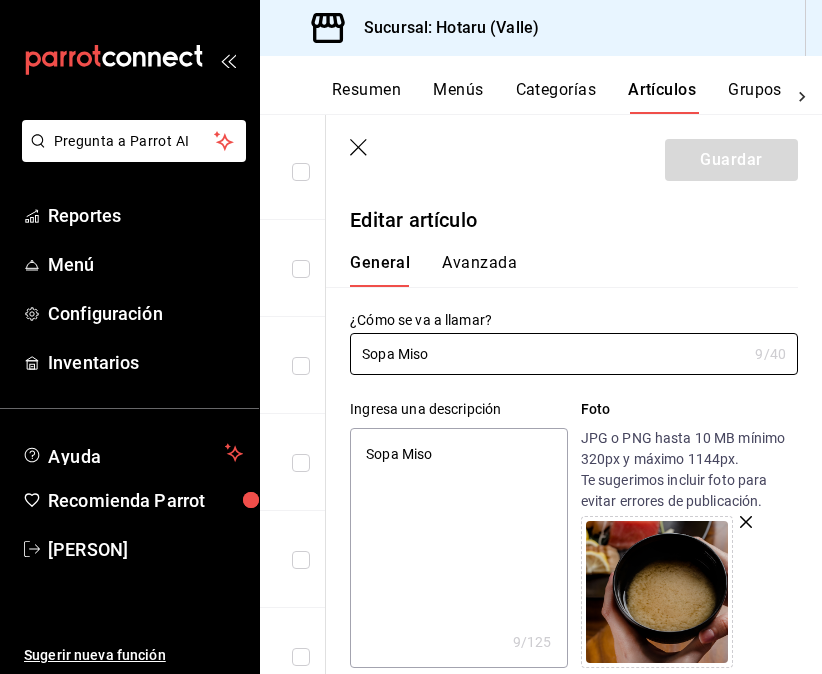 scroll, scrollTop: 6, scrollLeft: 0, axis: vertical 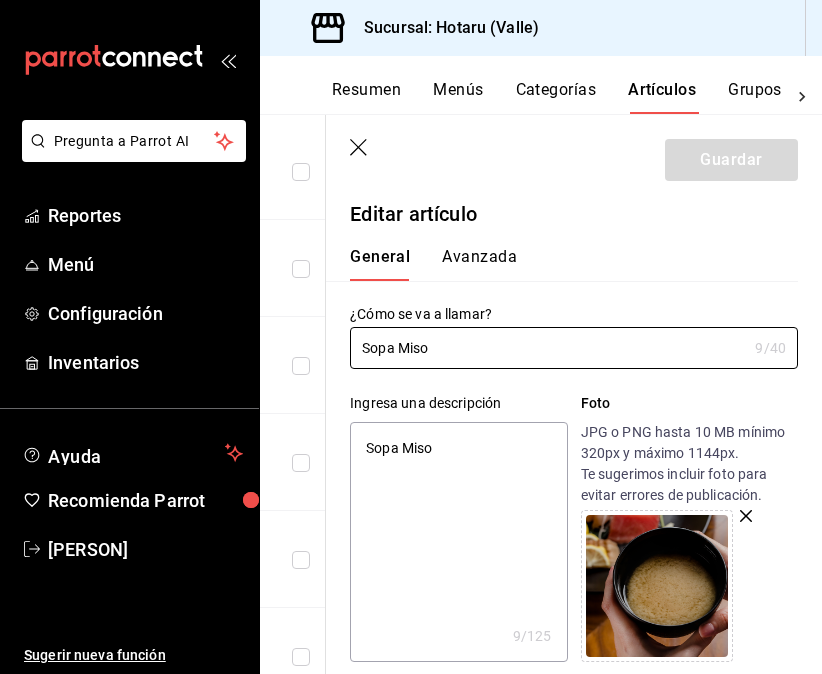 click on "Sopa Miso" at bounding box center (458, 542) 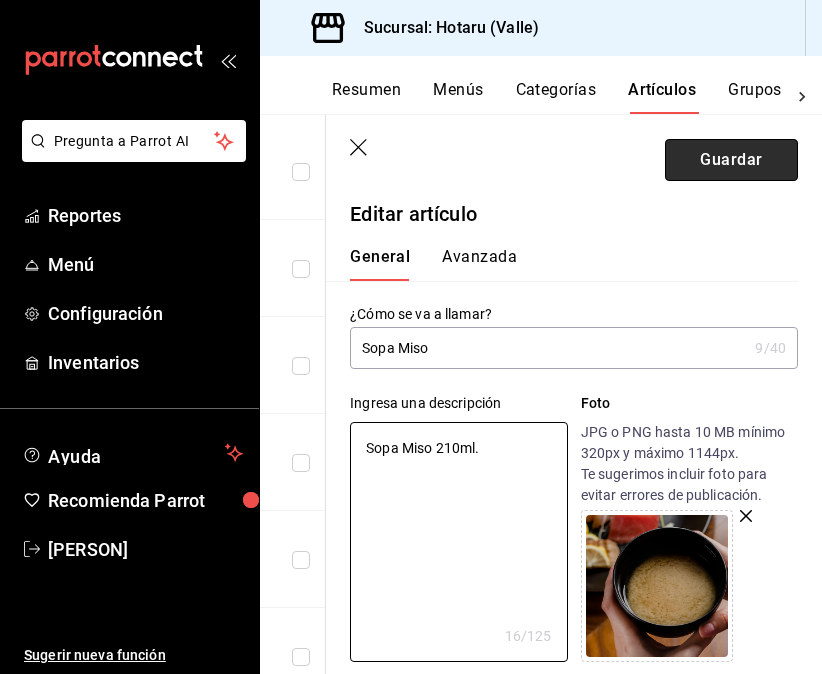 click on "Guardar" at bounding box center [731, 160] 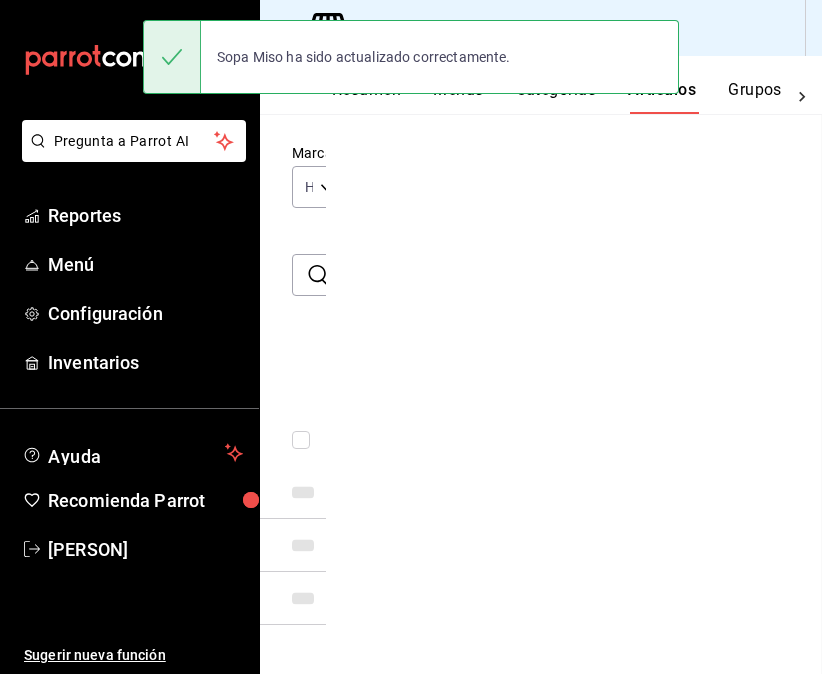 scroll, scrollTop: 85, scrollLeft: 0, axis: vertical 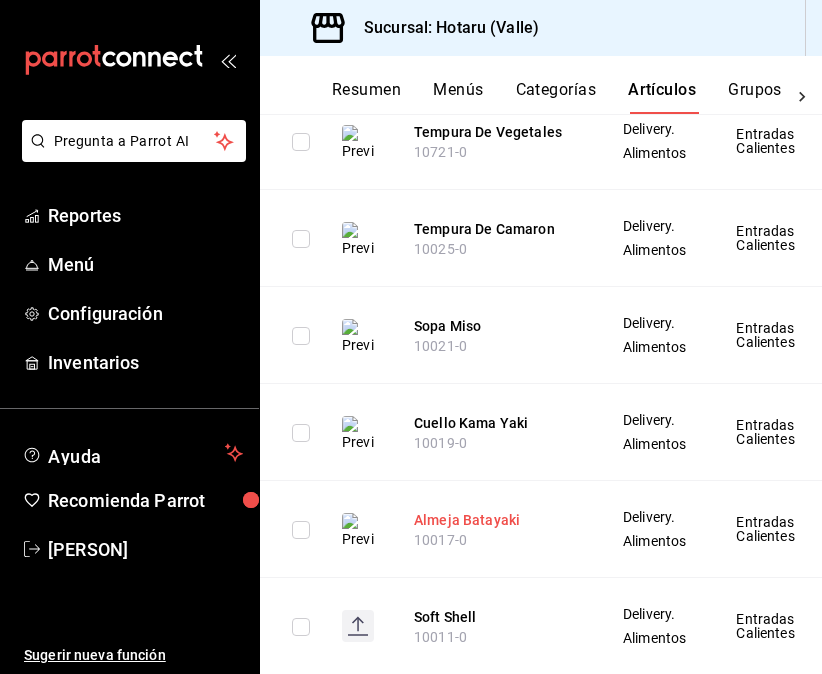 click on "Almeja Batayaki" at bounding box center (494, 520) 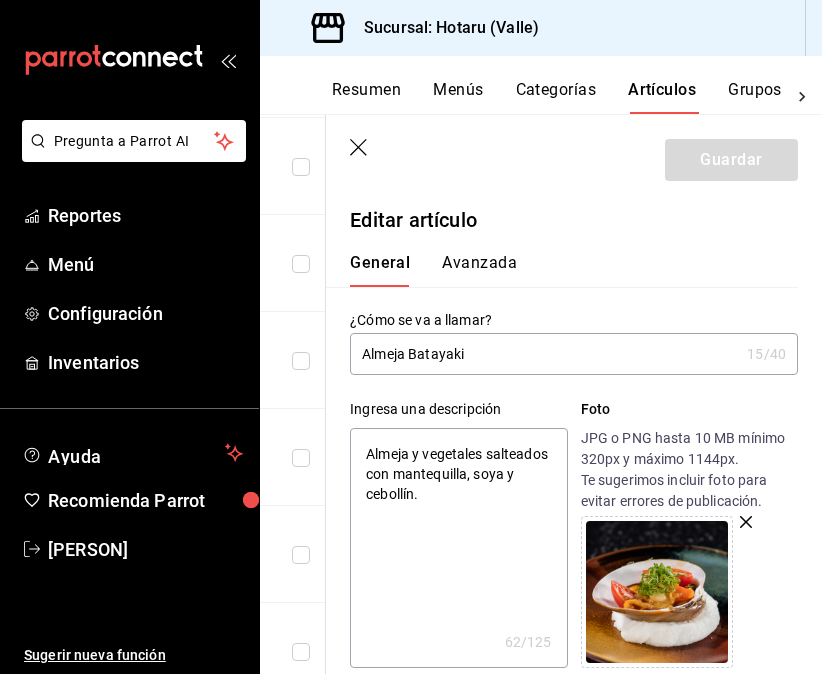 click on "Almeja y vegetales salteados con mantequilla, soya y cebollín." at bounding box center [458, 548] 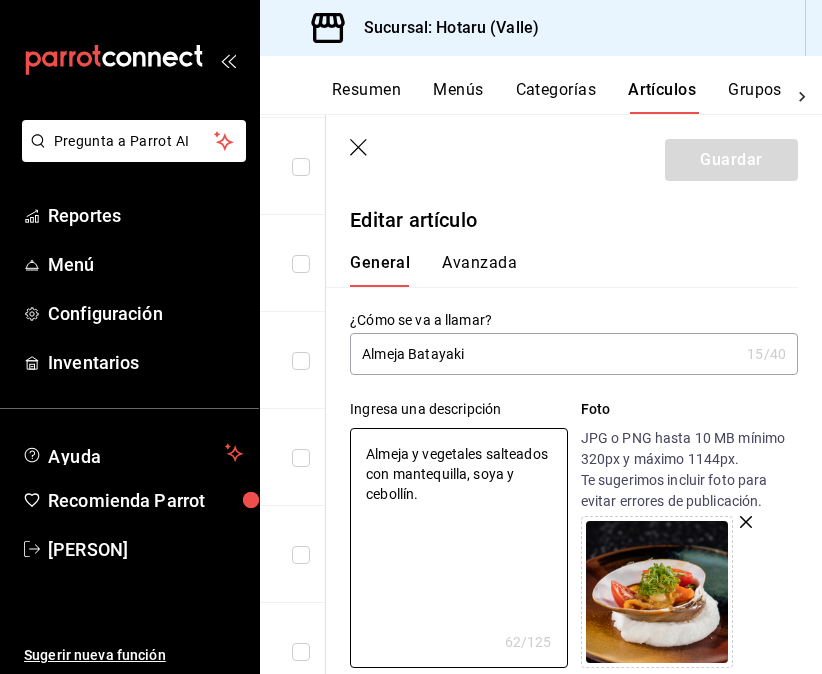 click on "Almeja Batayaki" at bounding box center [544, 354] 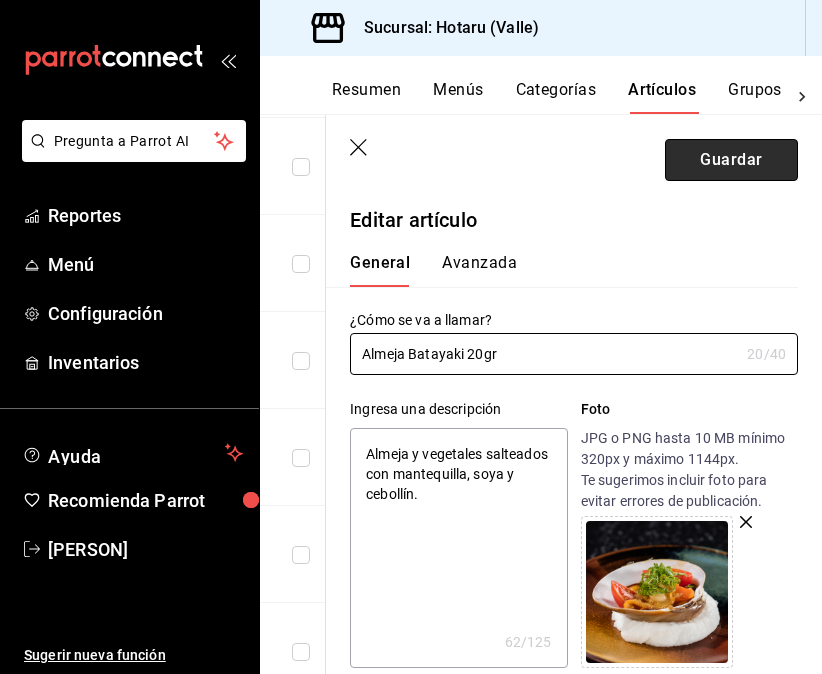 click on "Guardar" at bounding box center [731, 160] 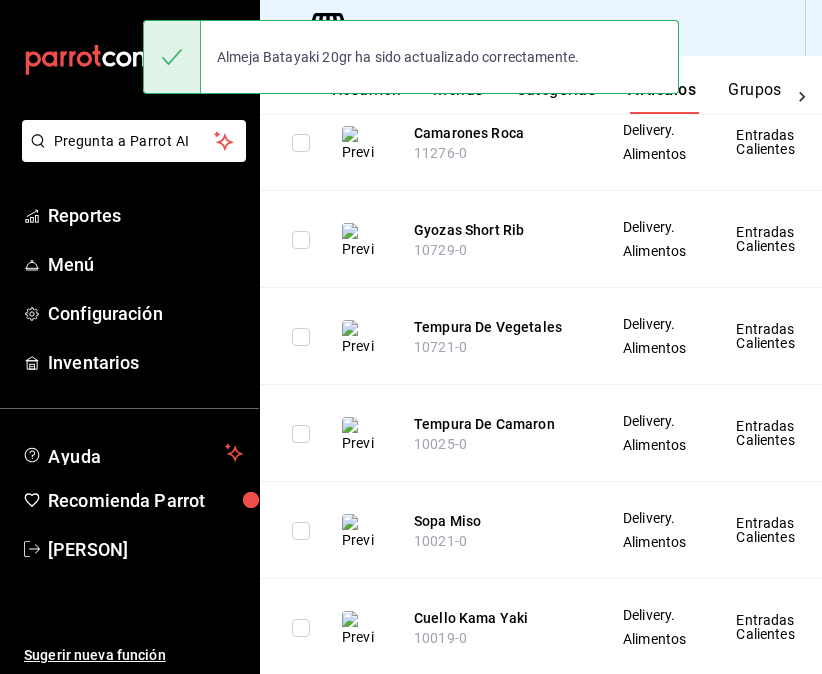 scroll, scrollTop: 611, scrollLeft: 0, axis: vertical 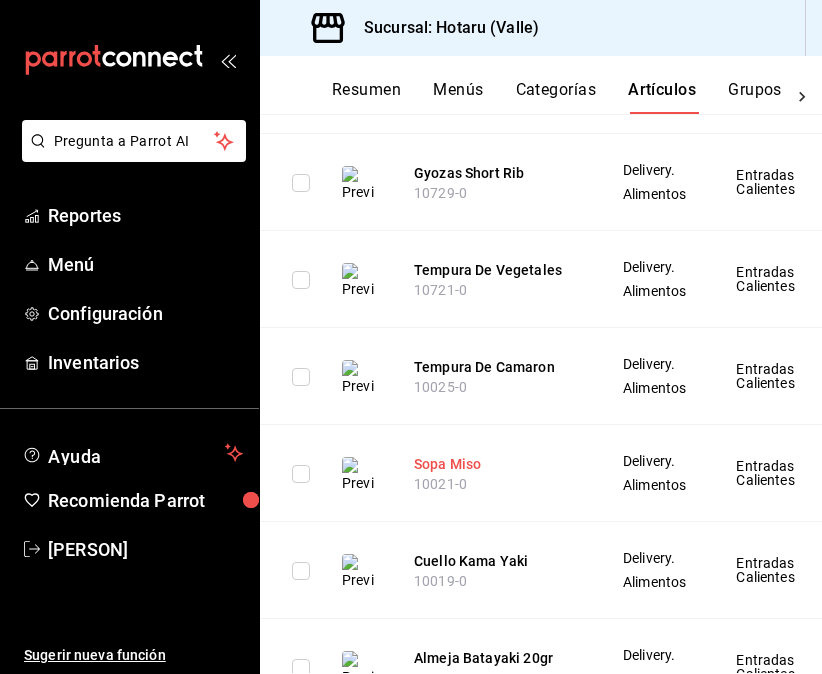 click on "Sopa Miso" at bounding box center [494, 464] 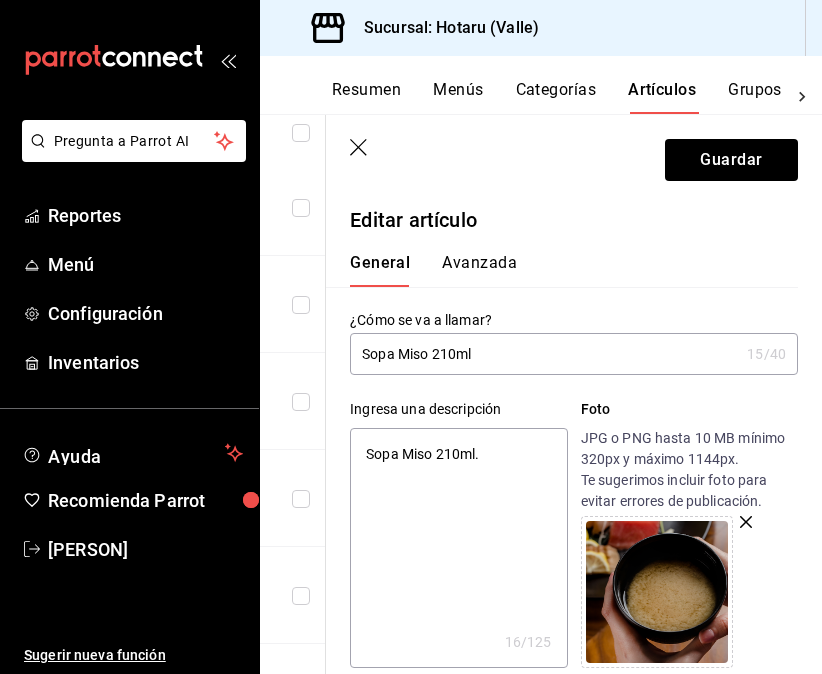 drag, startPoint x: 493, startPoint y: 451, endPoint x: 433, endPoint y: 451, distance: 60 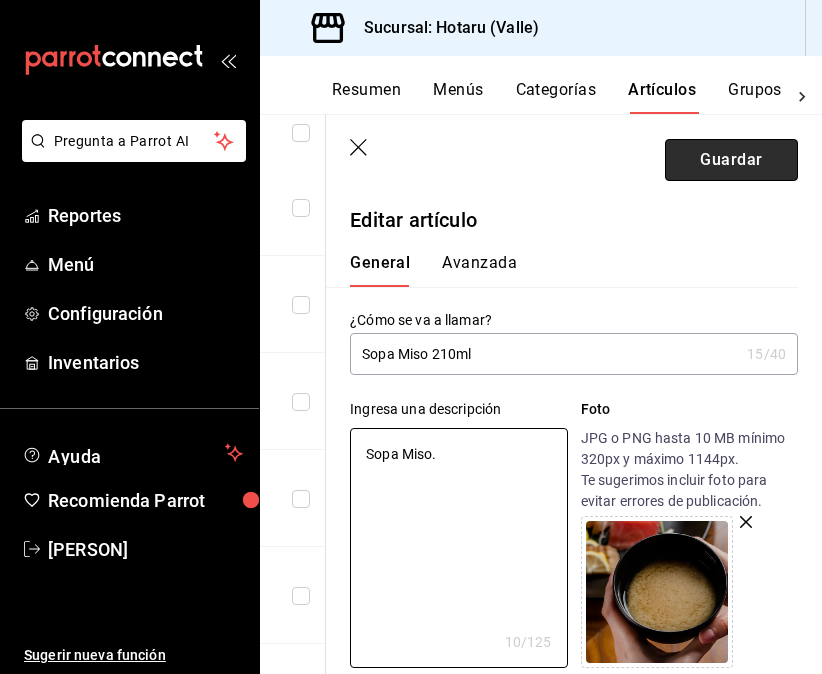 click on "Guardar" at bounding box center (731, 160) 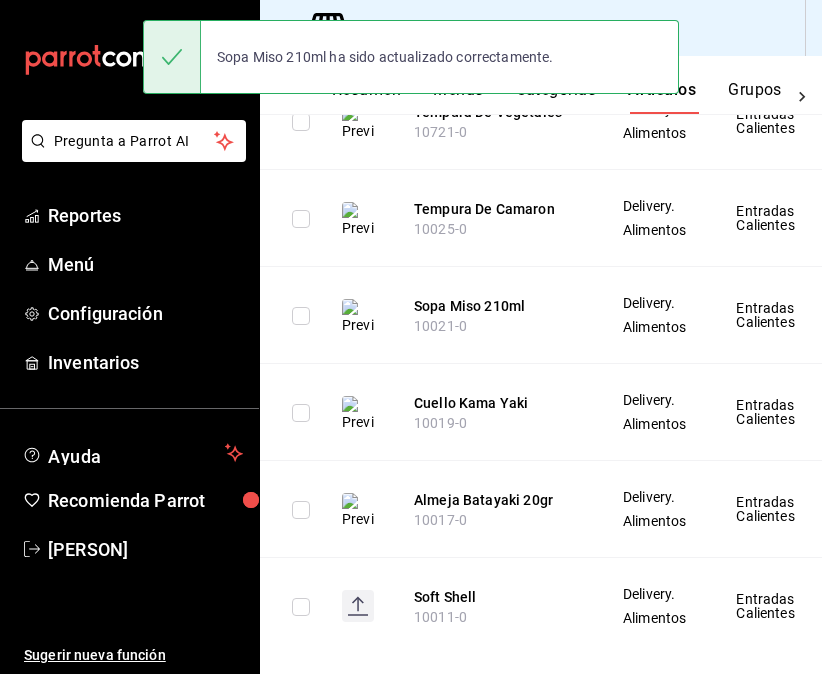 scroll, scrollTop: 798, scrollLeft: 0, axis: vertical 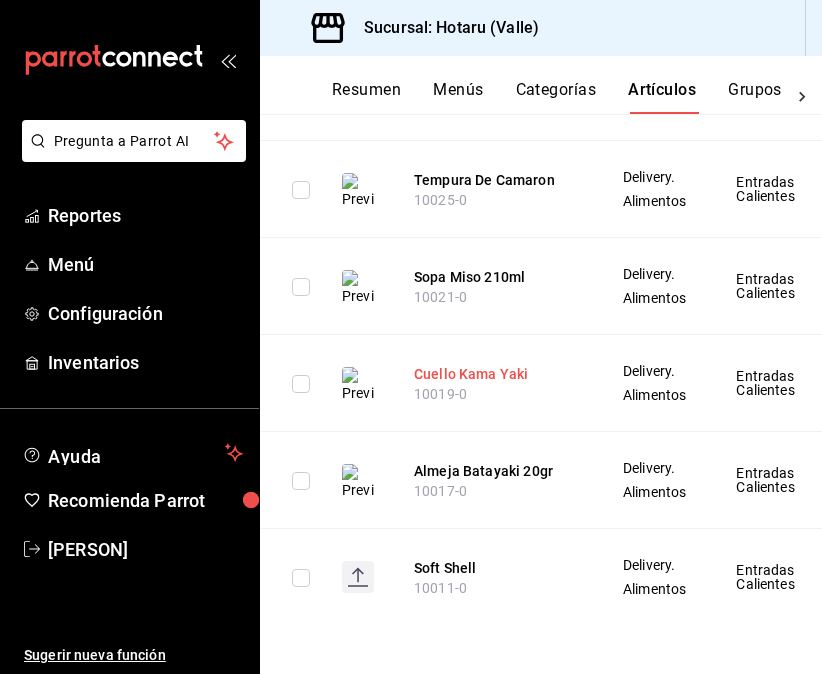 click on "Cuello Kama Yaki" at bounding box center (494, 374) 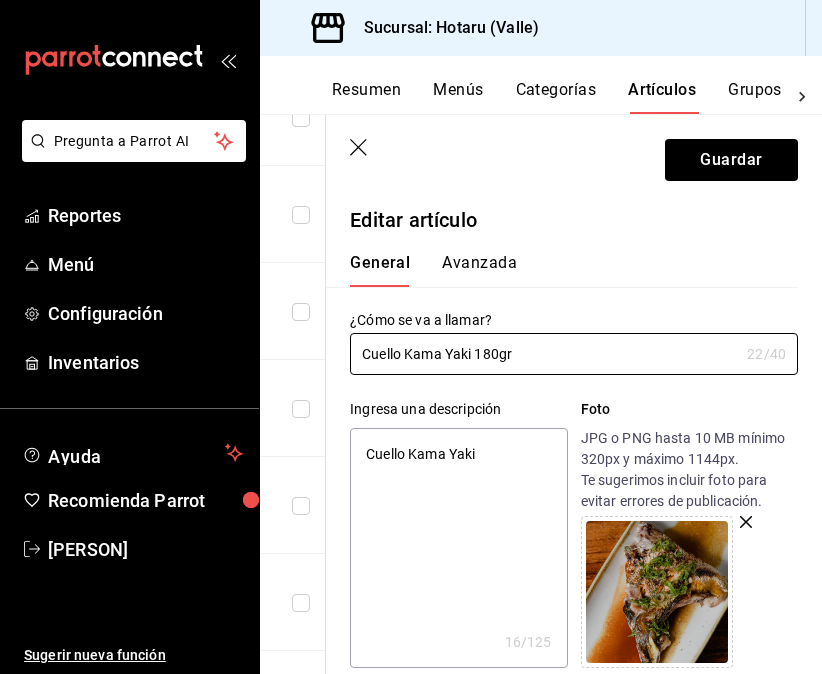 drag, startPoint x: 405, startPoint y: 352, endPoint x: 324, endPoint y: 351, distance: 81.00617 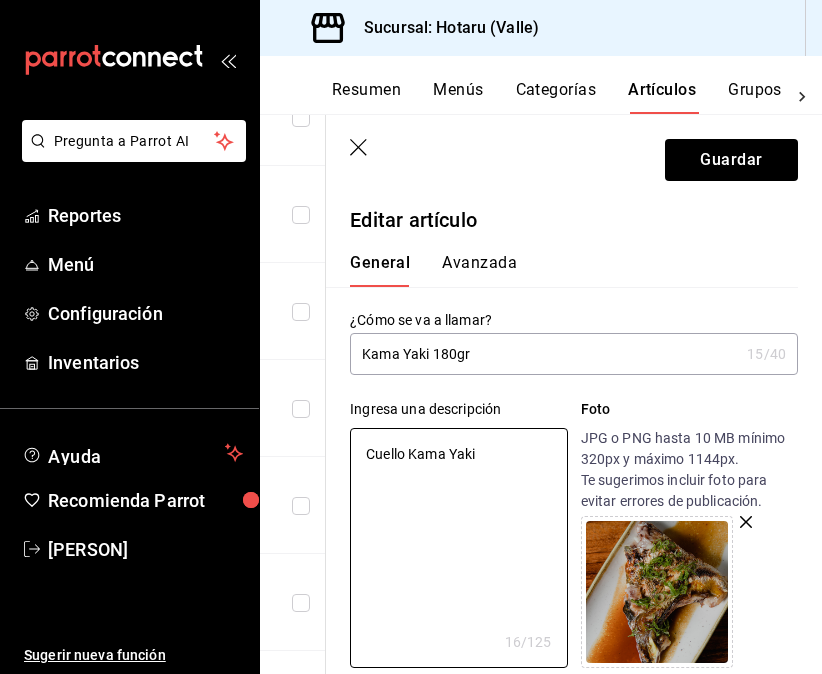 drag, startPoint x: 503, startPoint y: 455, endPoint x: 320, endPoint y: 455, distance: 183 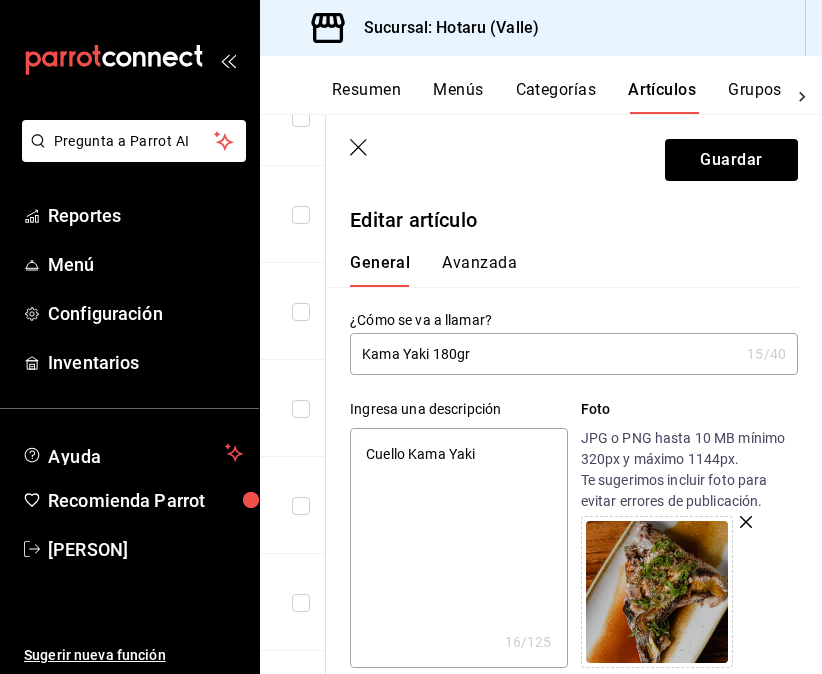 paste on "mandíbula de pescado asada, servida con salsa especial de la casa y cebollín." 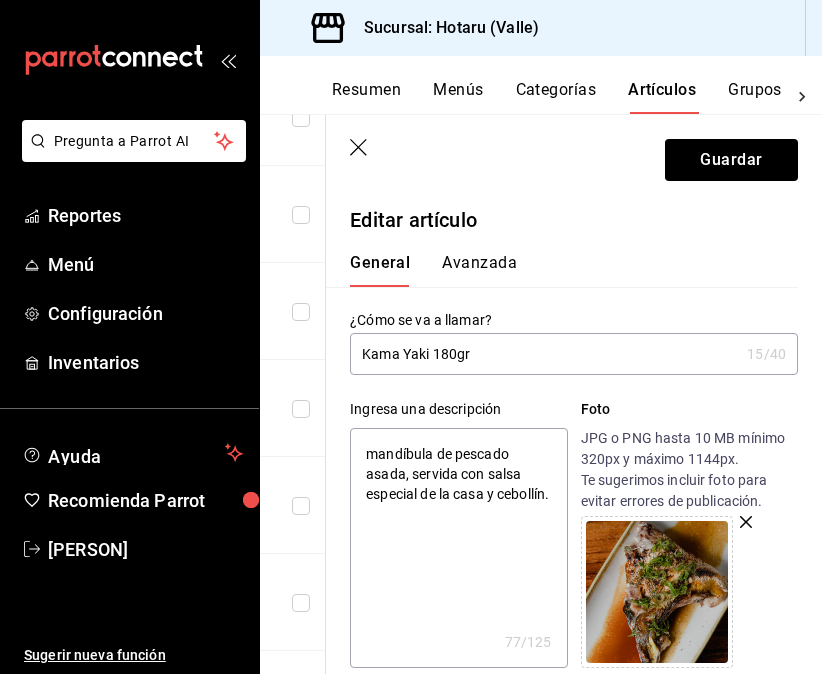 click on "mandíbula de pescado asada, servida con salsa especial de la casa y cebollín." at bounding box center (458, 548) 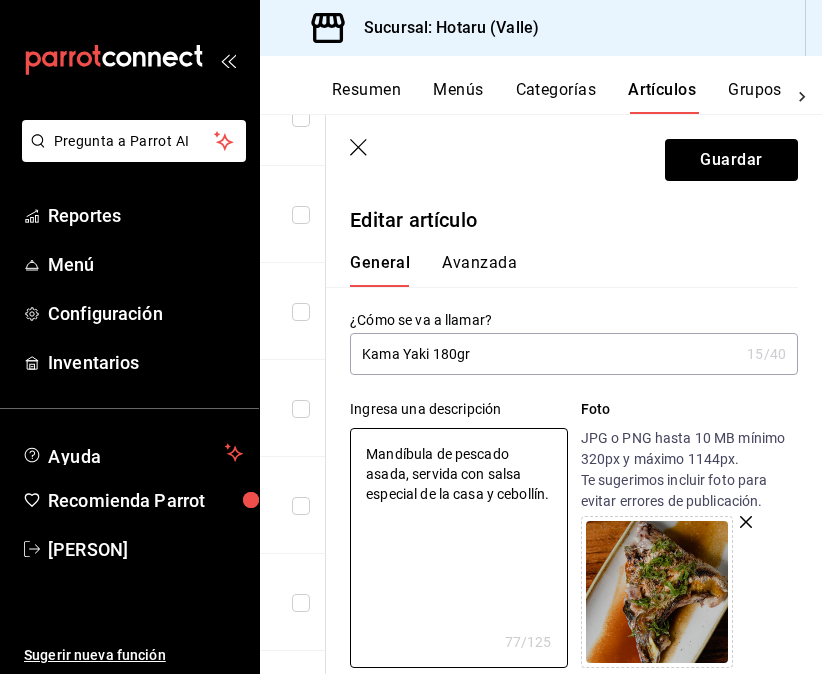 click 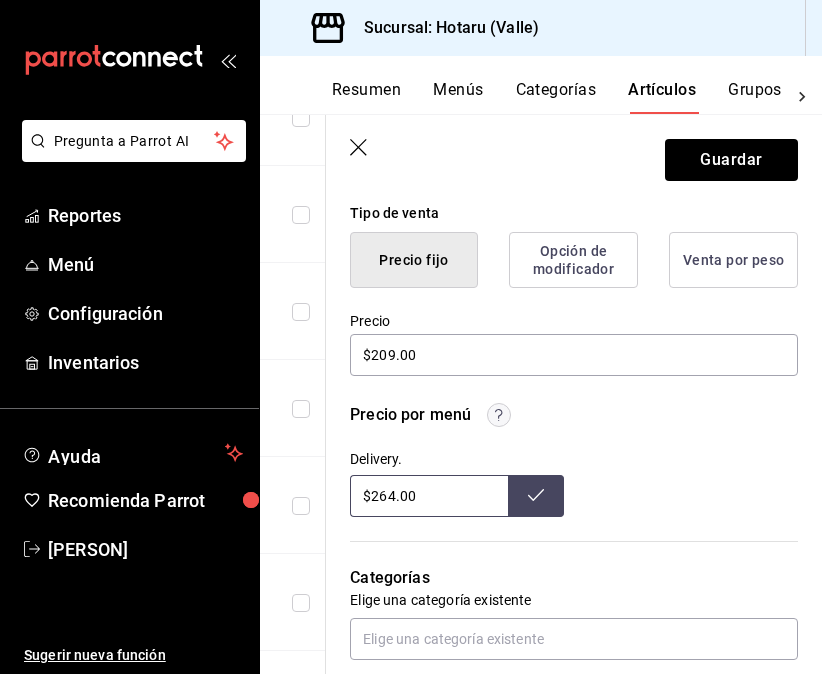 scroll, scrollTop: 500, scrollLeft: 0, axis: vertical 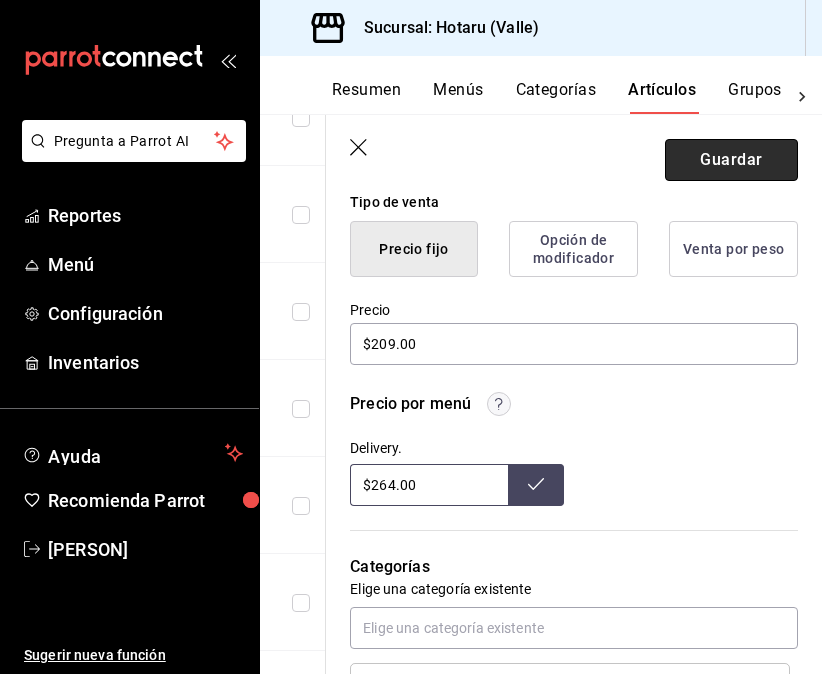 click on "Guardar" at bounding box center [731, 160] 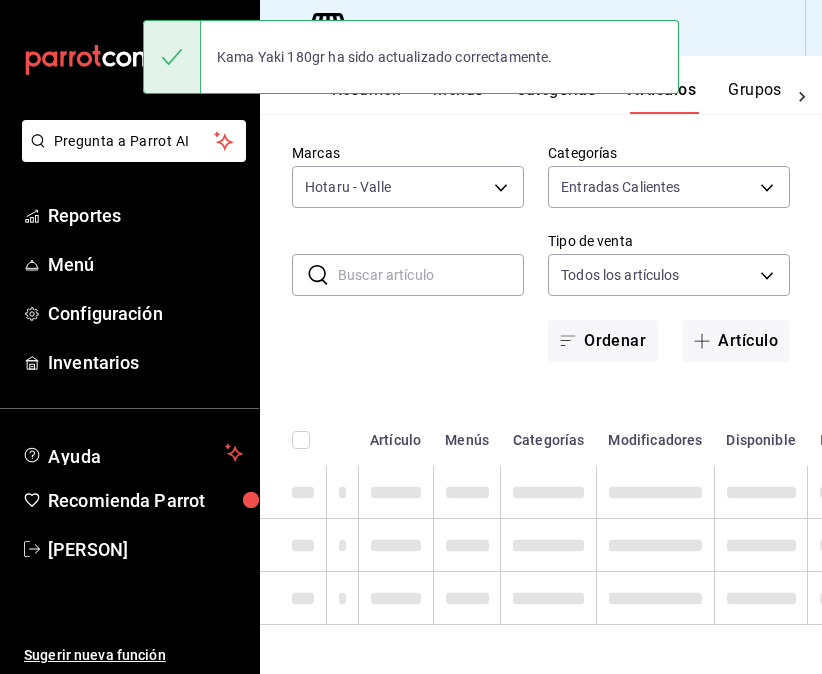 scroll, scrollTop: 85, scrollLeft: 0, axis: vertical 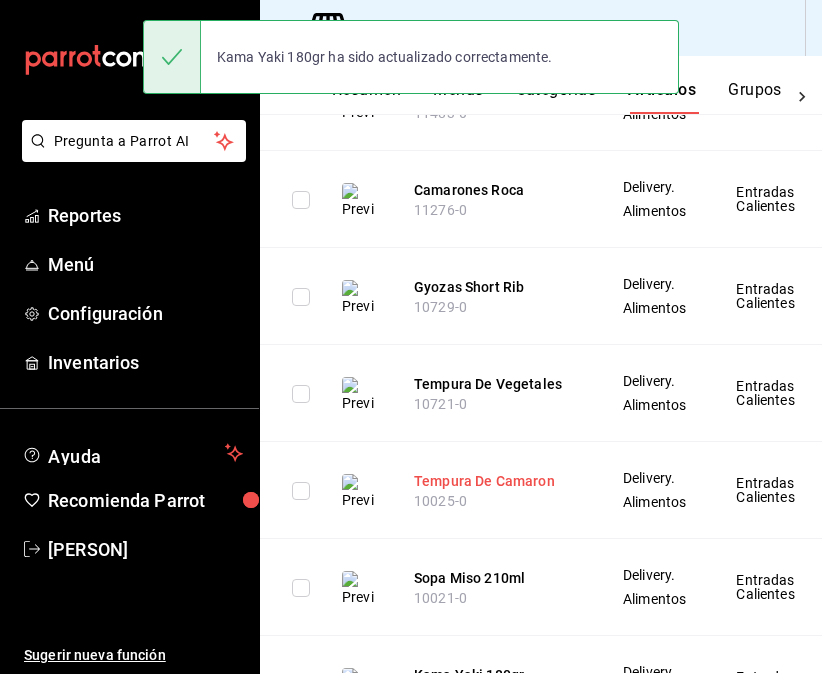 click on "Tempura De Camaron" at bounding box center [494, 481] 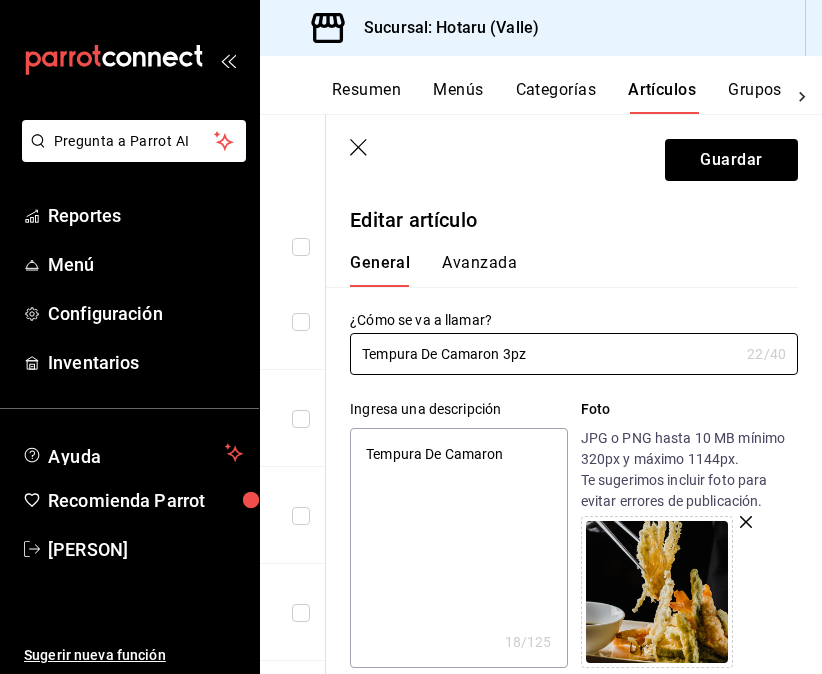 click on "Tempura De Camaron" at bounding box center [458, 548] 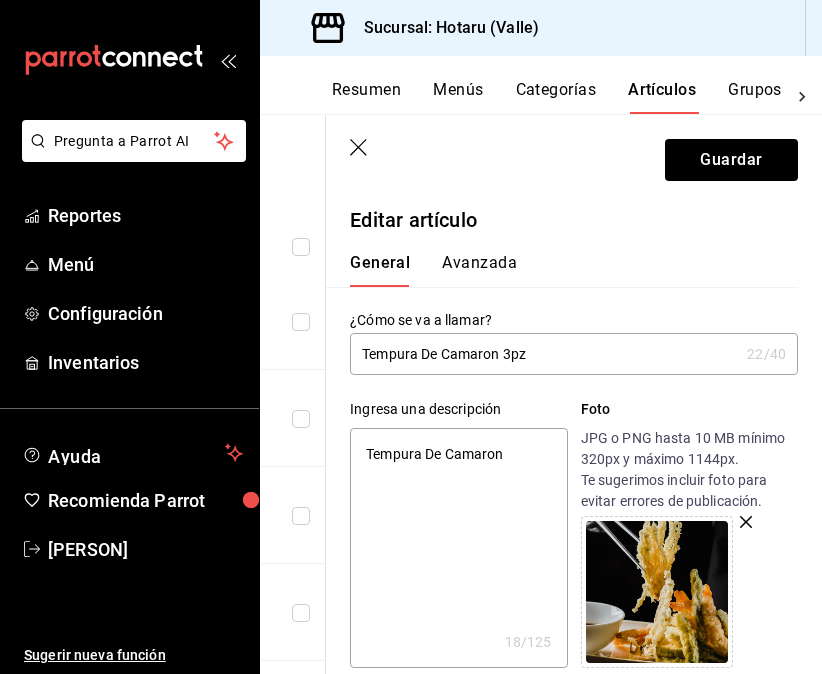 click on "Tempura De Camaron" at bounding box center [458, 548] 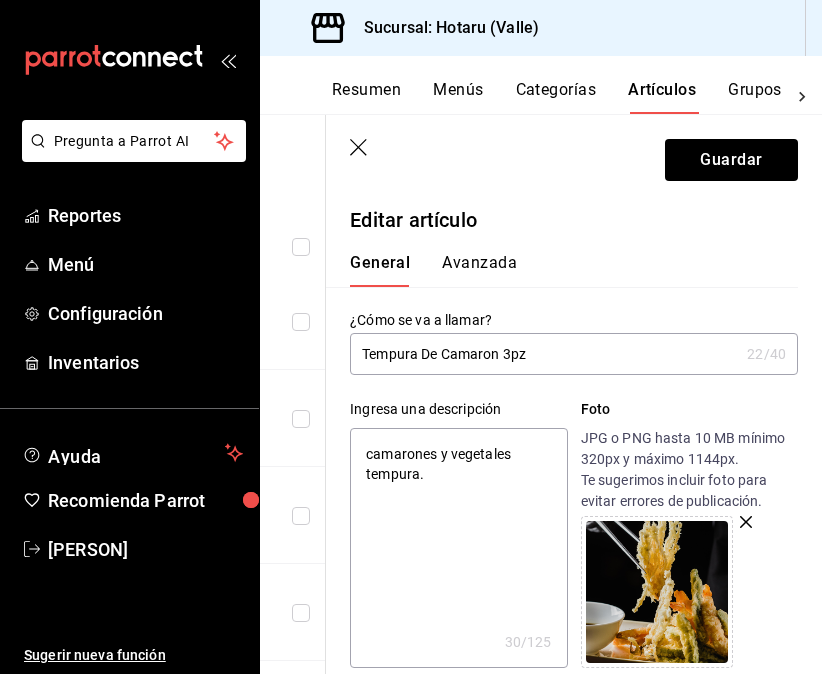 click on "camarones y vegetales tempura." at bounding box center (458, 548) 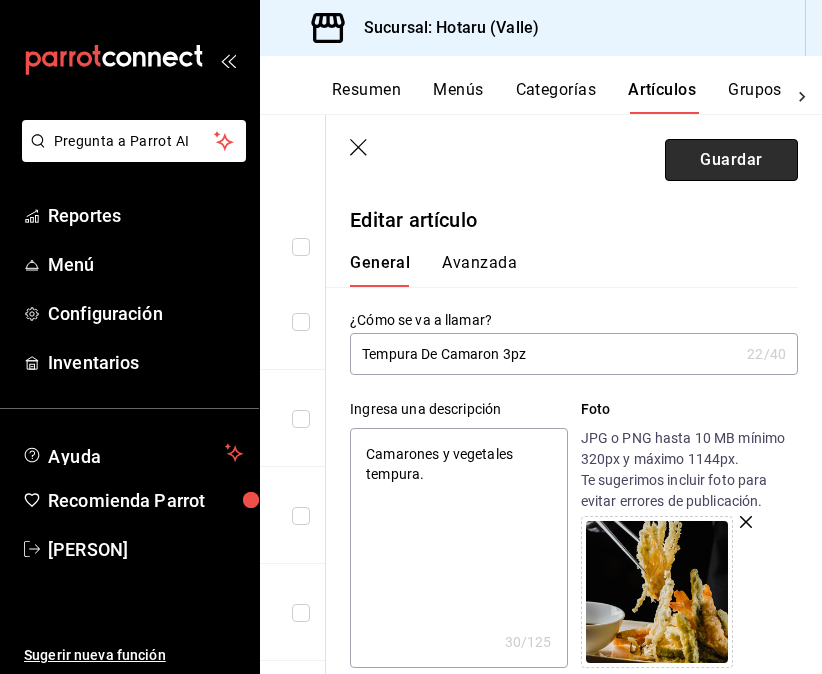 click on "Guardar" at bounding box center [731, 160] 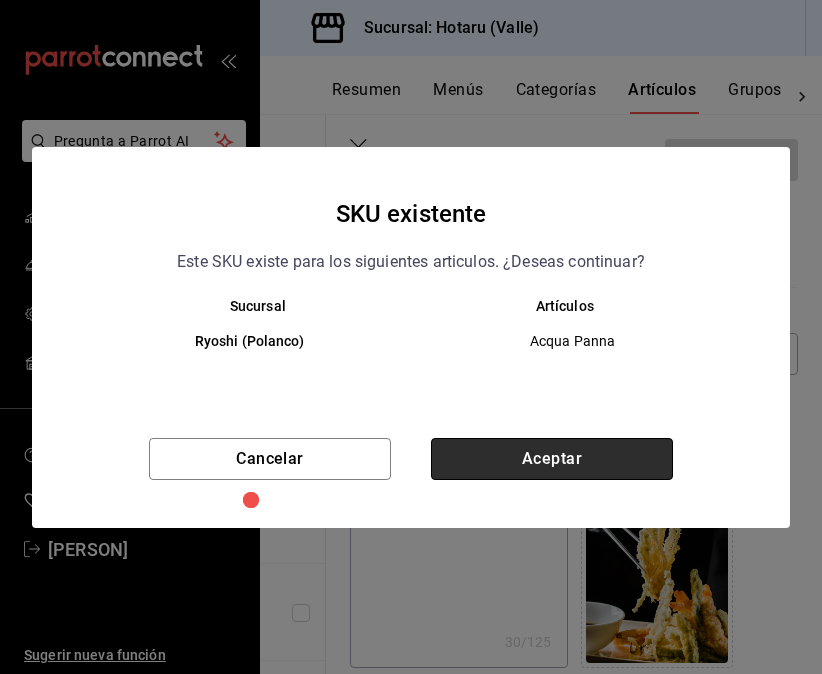 click on "Aceptar" at bounding box center [552, 459] 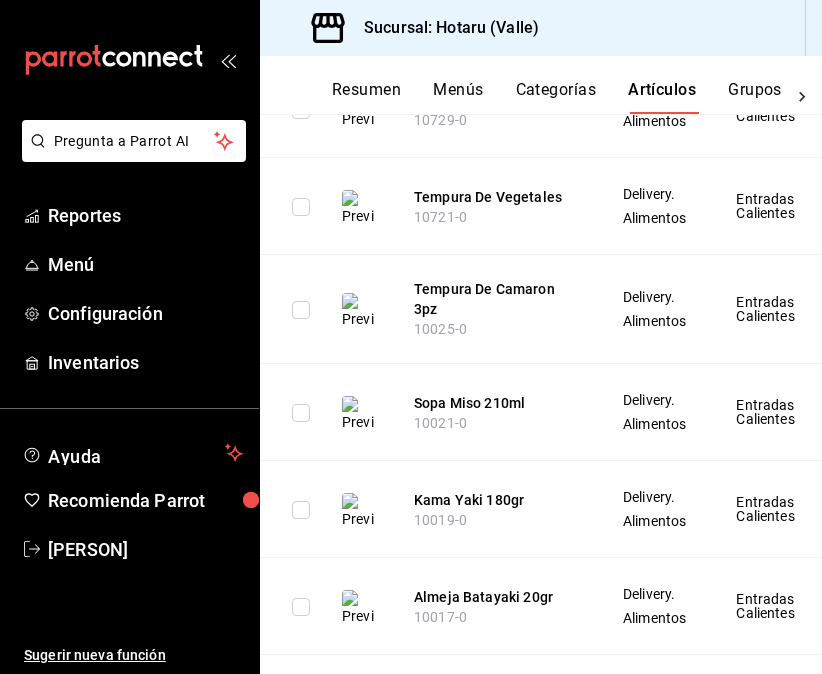 scroll, scrollTop: 810, scrollLeft: 0, axis: vertical 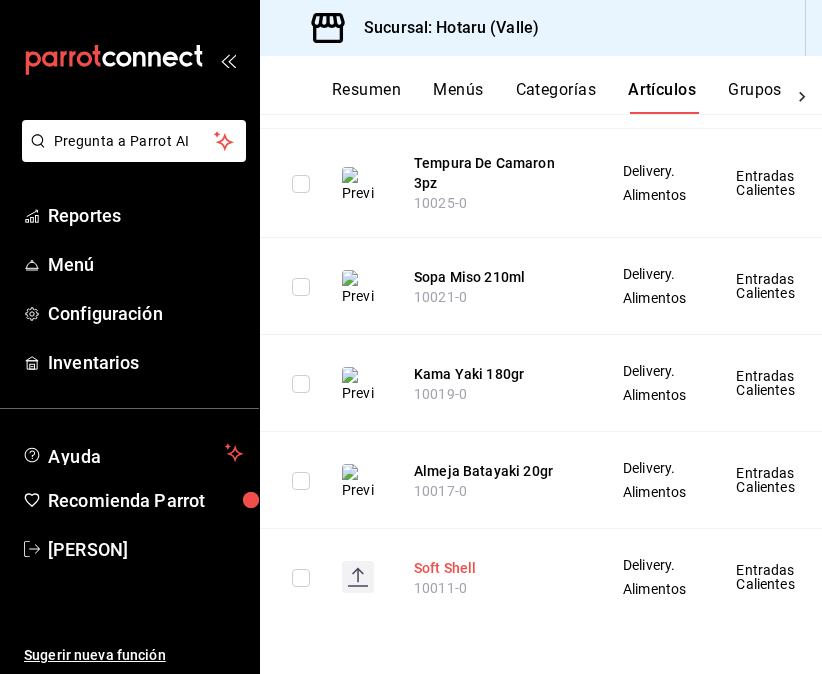 click on "Soft Shell" at bounding box center (494, 568) 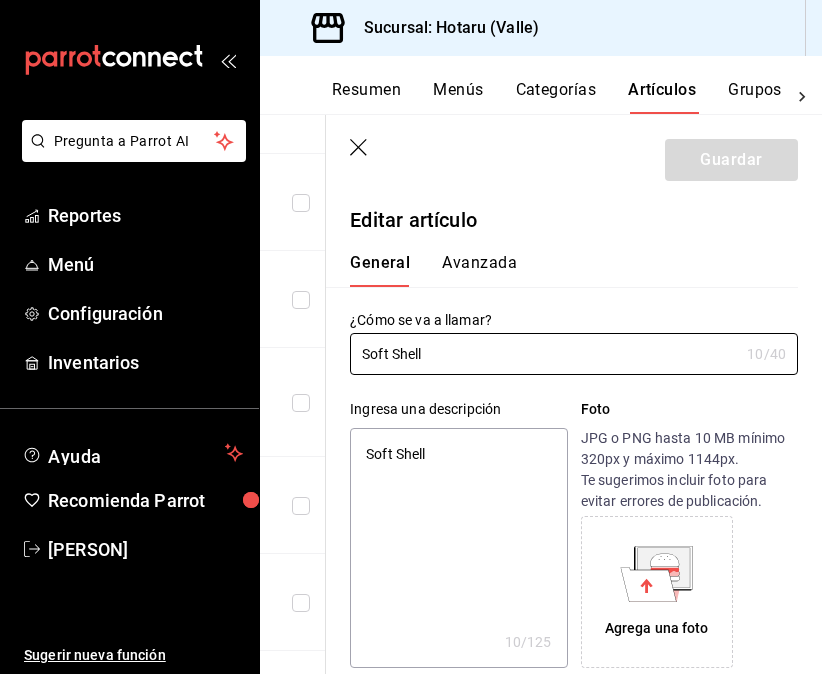 click on "Soft Shell" at bounding box center (458, 548) 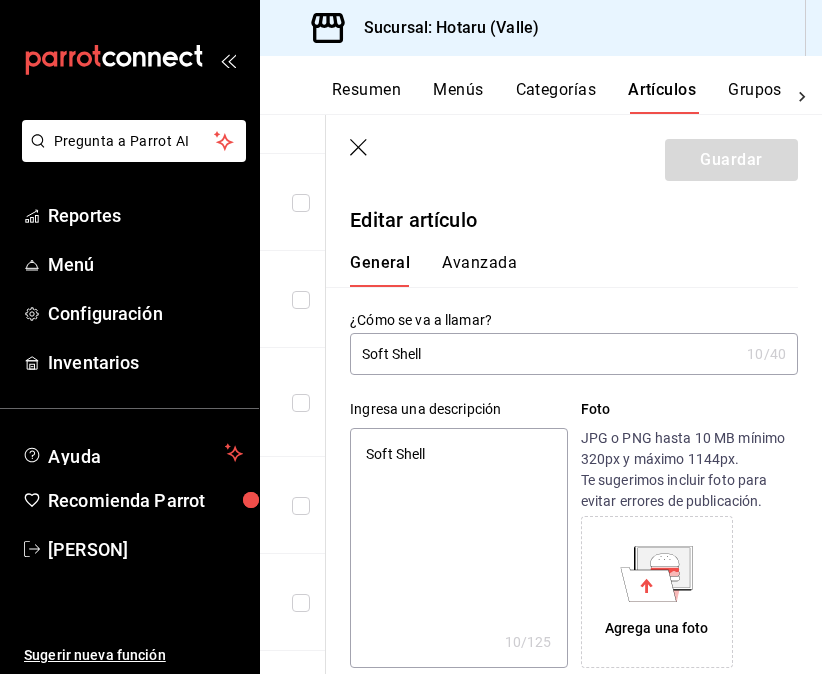click on "Soft Shell" at bounding box center (458, 548) 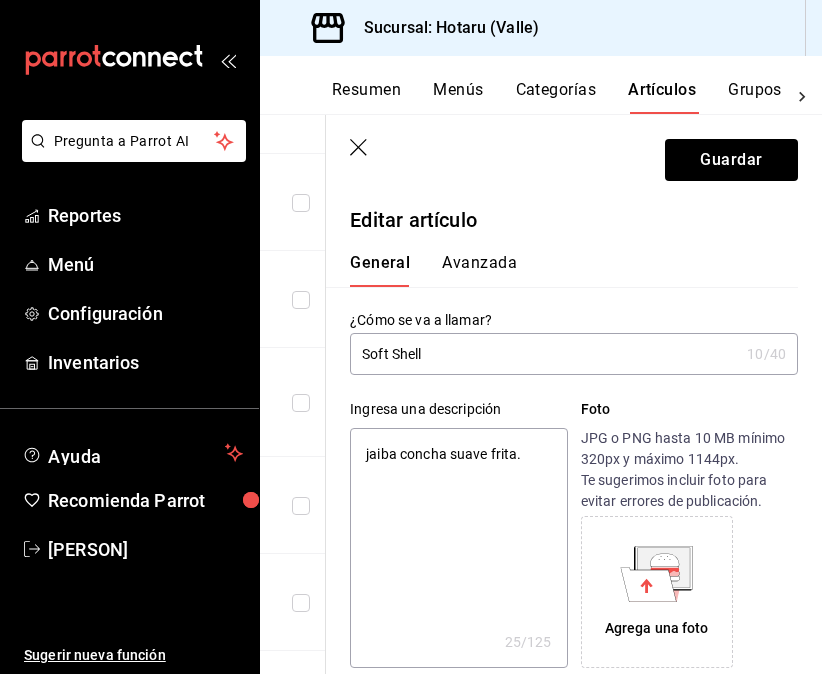 click on "jaiba concha suave frita." at bounding box center (458, 548) 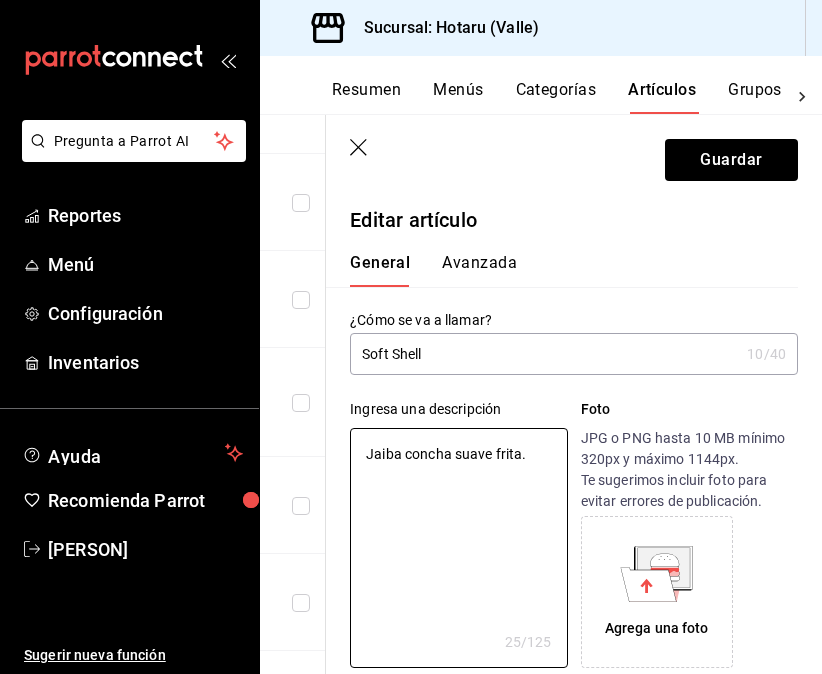 click on "Soft Shell" at bounding box center (544, 354) 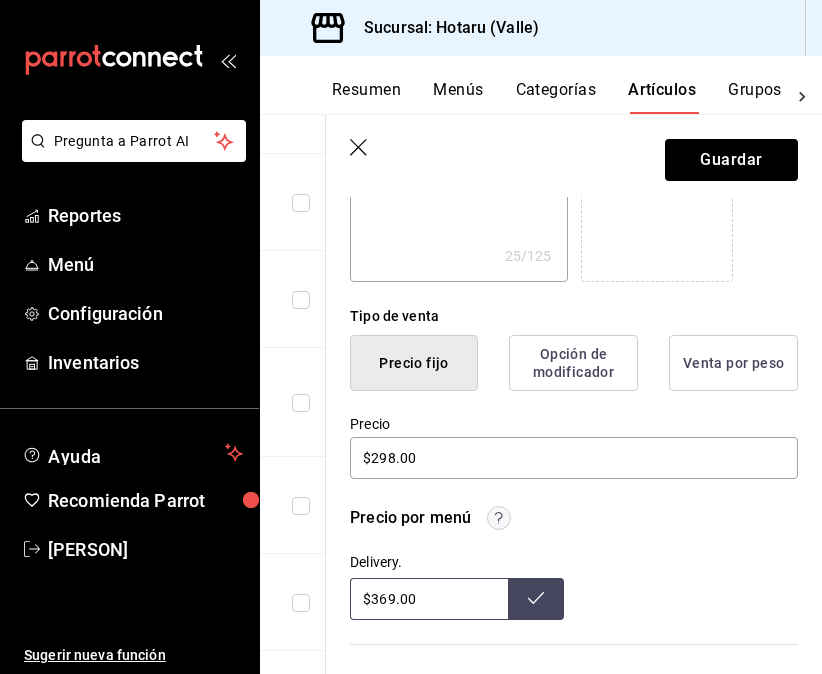 scroll, scrollTop: 390, scrollLeft: 0, axis: vertical 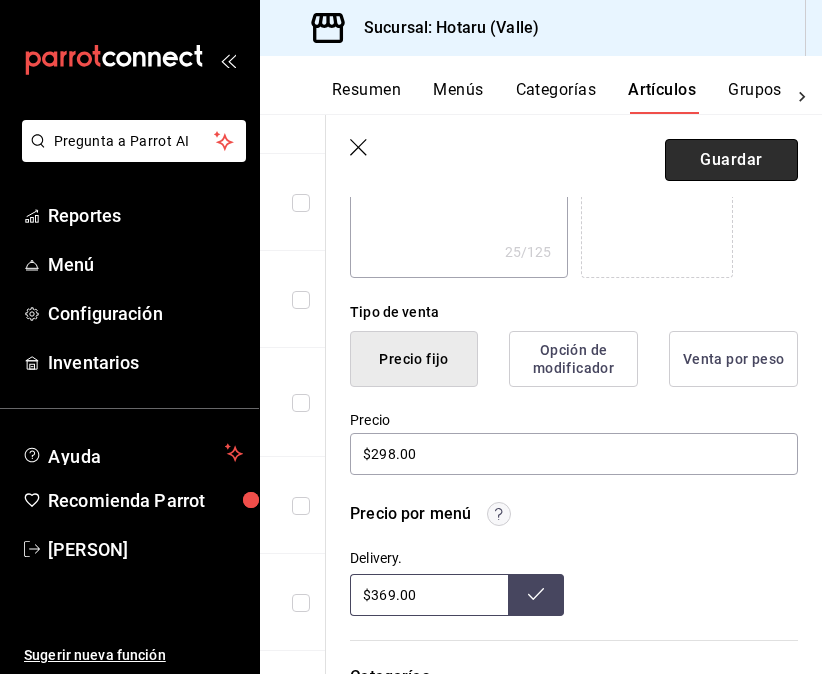 click on "Guardar" at bounding box center [731, 160] 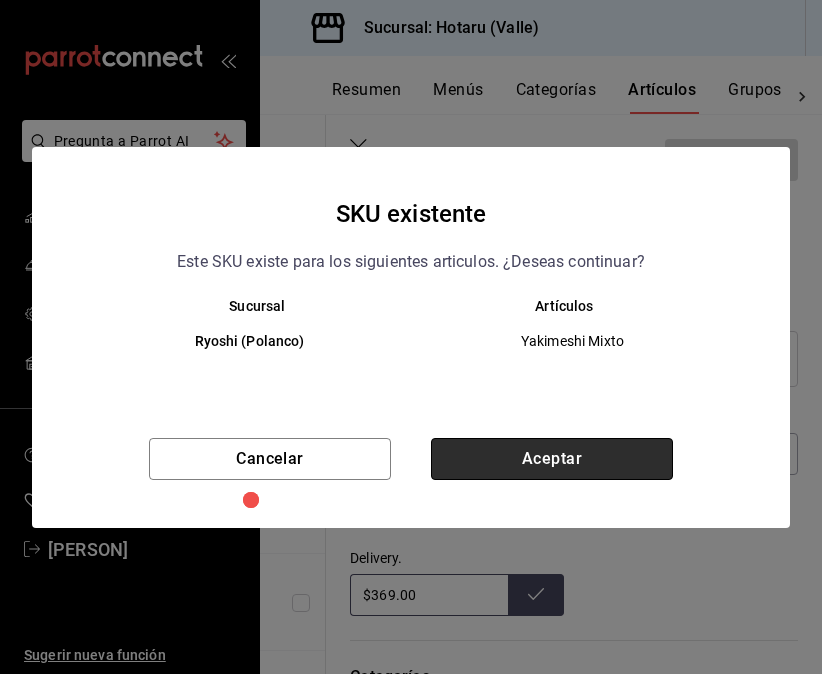 click on "Aceptar" at bounding box center (552, 459) 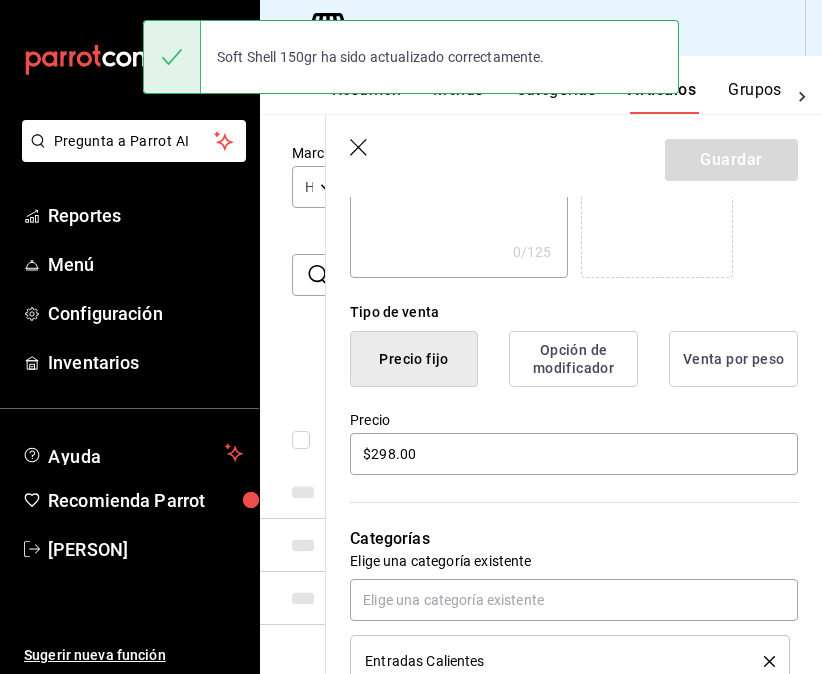 scroll, scrollTop: 85, scrollLeft: 0, axis: vertical 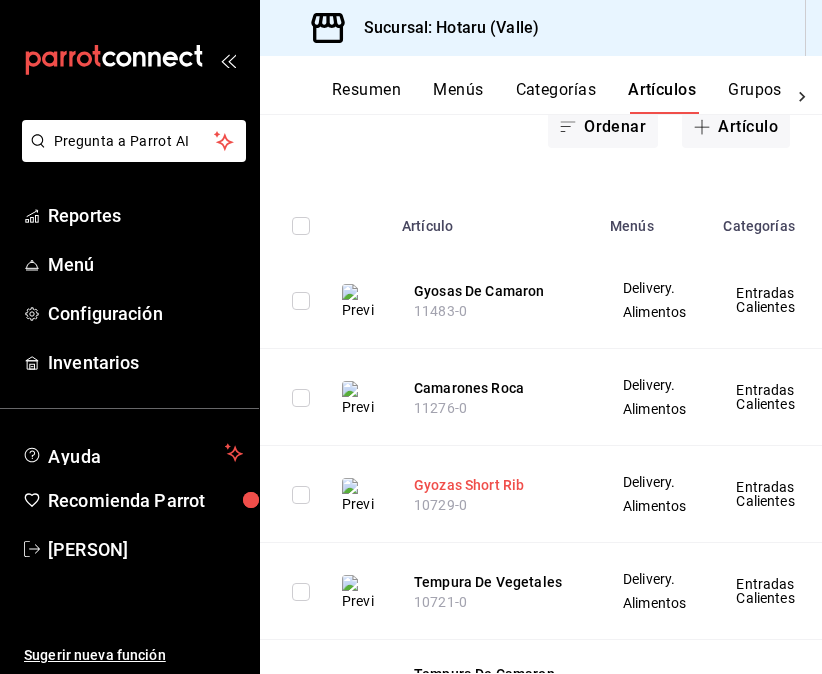 click on "Gyozas Short Rib" at bounding box center (494, 485) 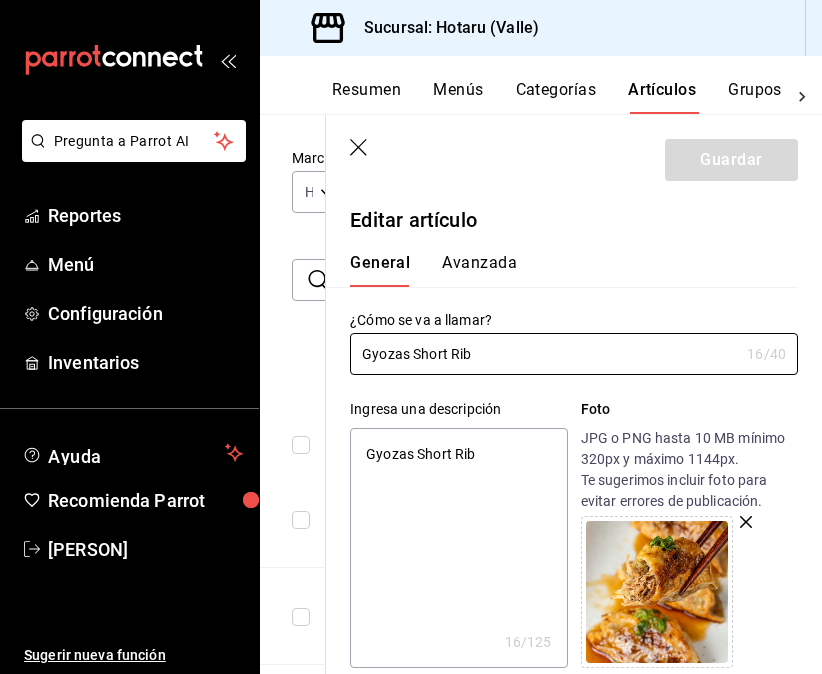 click on "Gyozas Short Rib" at bounding box center (458, 548) 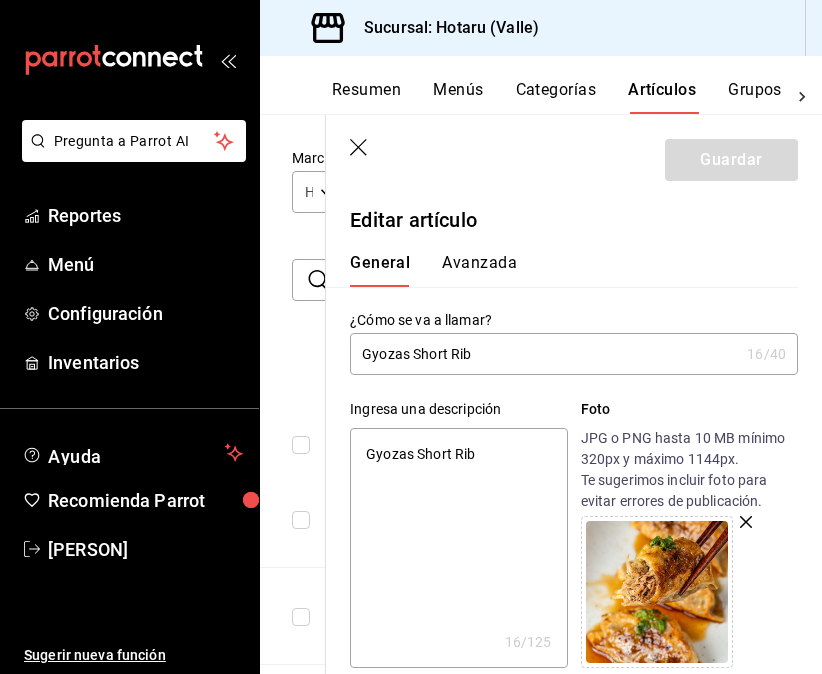 click on "Gyozas Short Rib" at bounding box center [458, 548] 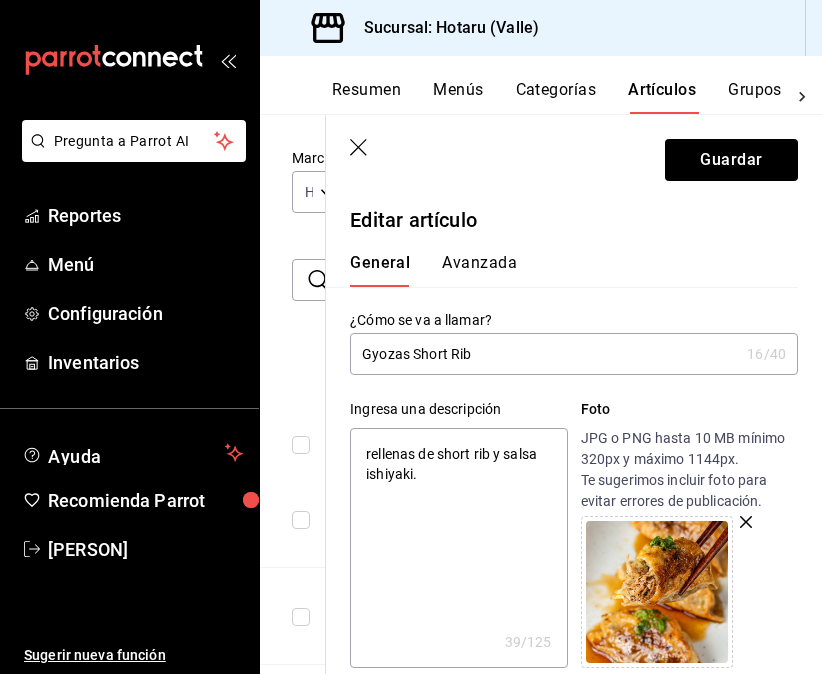 click on "rellenas de short rib y salsa ishiyaki." at bounding box center [458, 548] 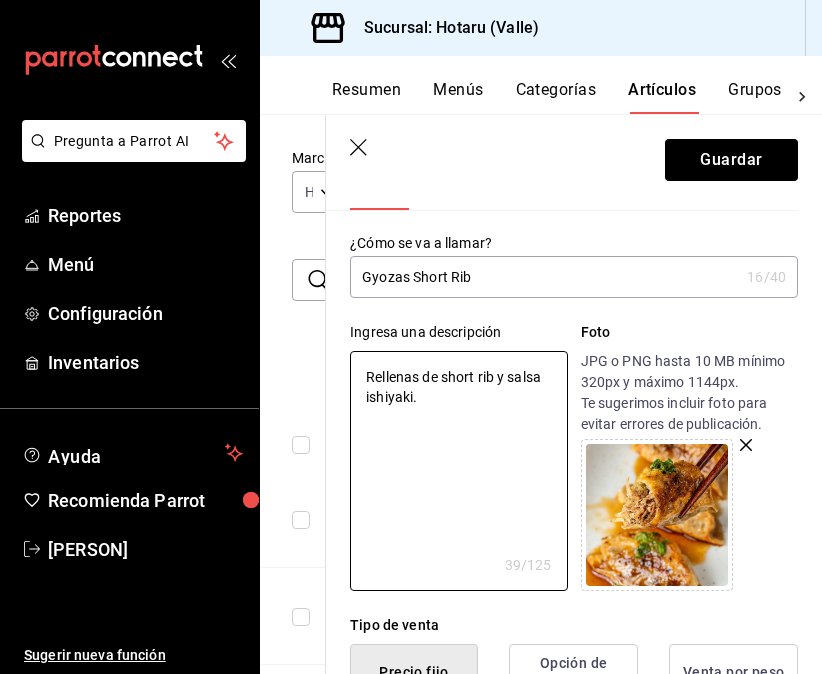 scroll, scrollTop: 69, scrollLeft: 0, axis: vertical 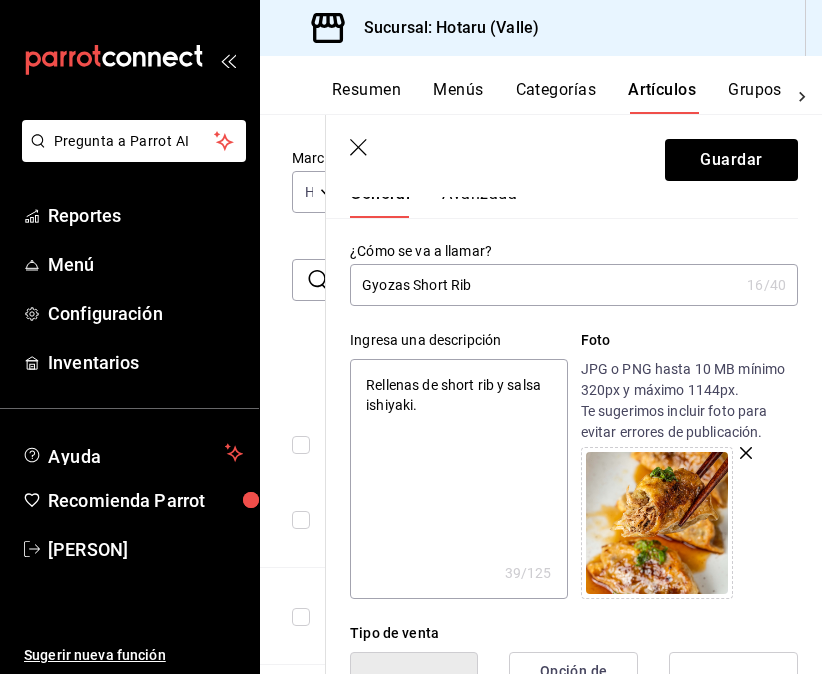 click 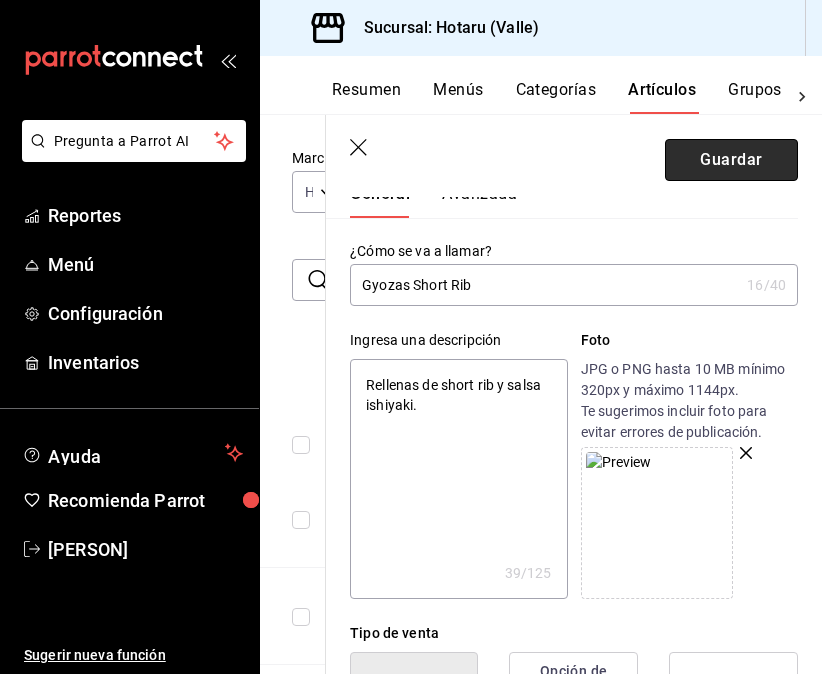 click on "Guardar" at bounding box center (731, 160) 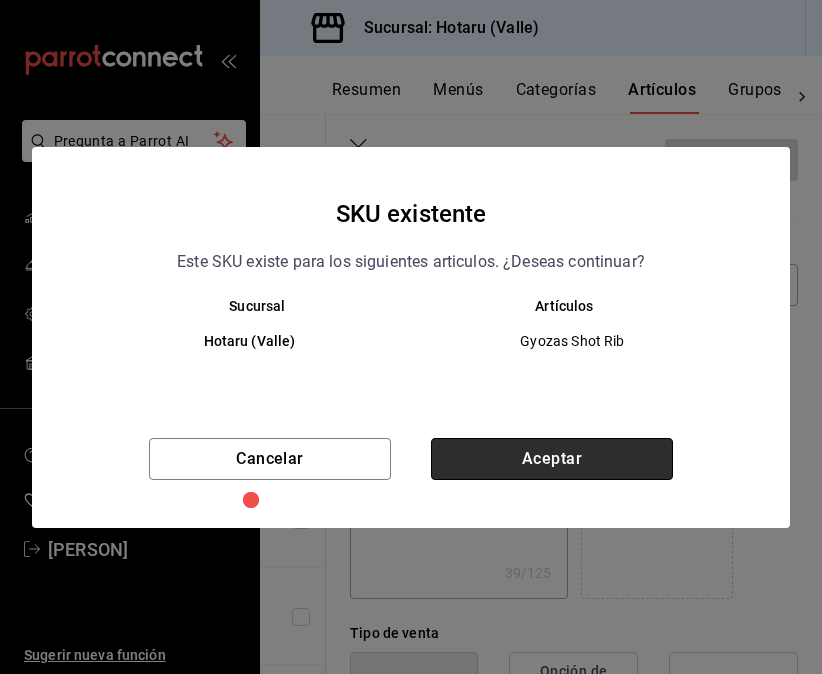 click on "Aceptar" at bounding box center [552, 459] 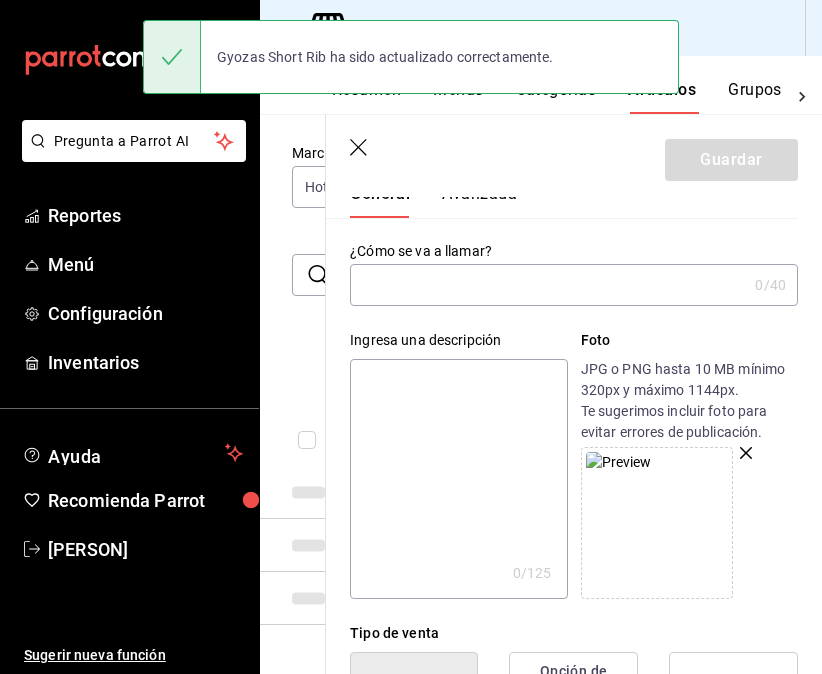 scroll, scrollTop: 85, scrollLeft: 0, axis: vertical 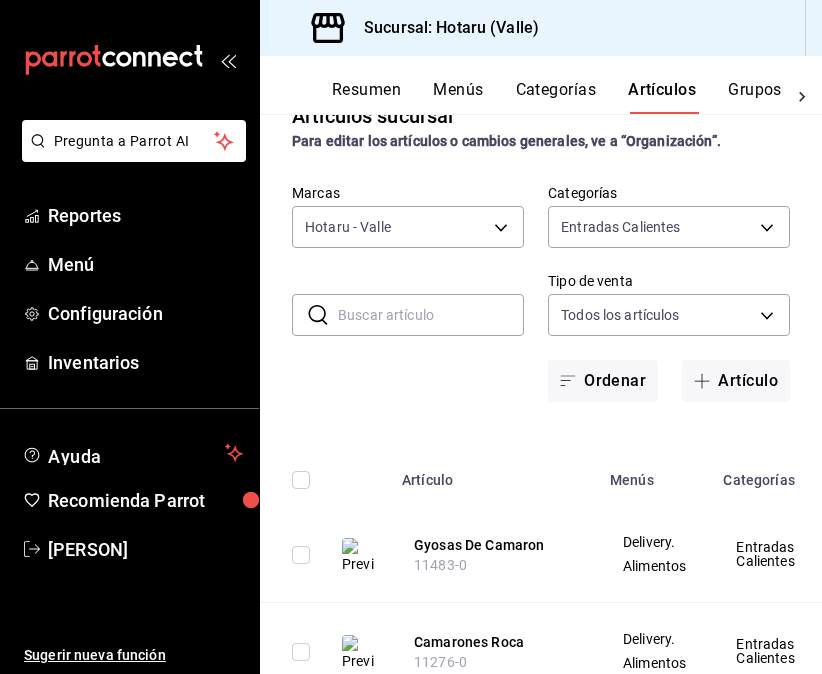 click on "Menús" at bounding box center [458, 97] 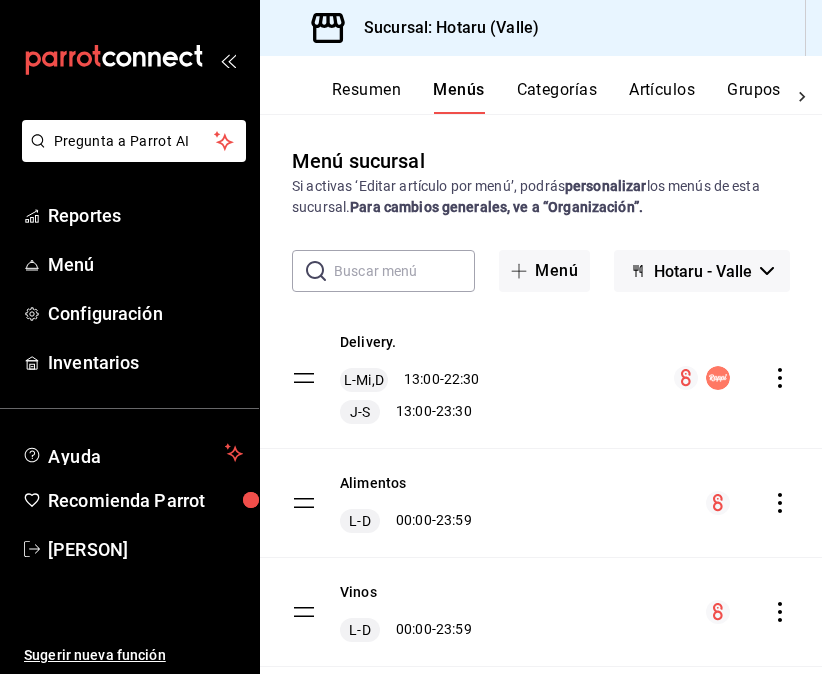click on "Delivery. L-Mi,D 13:00  -  22:30 J-S 13:00  -  23:30" at bounding box center (410, 378) 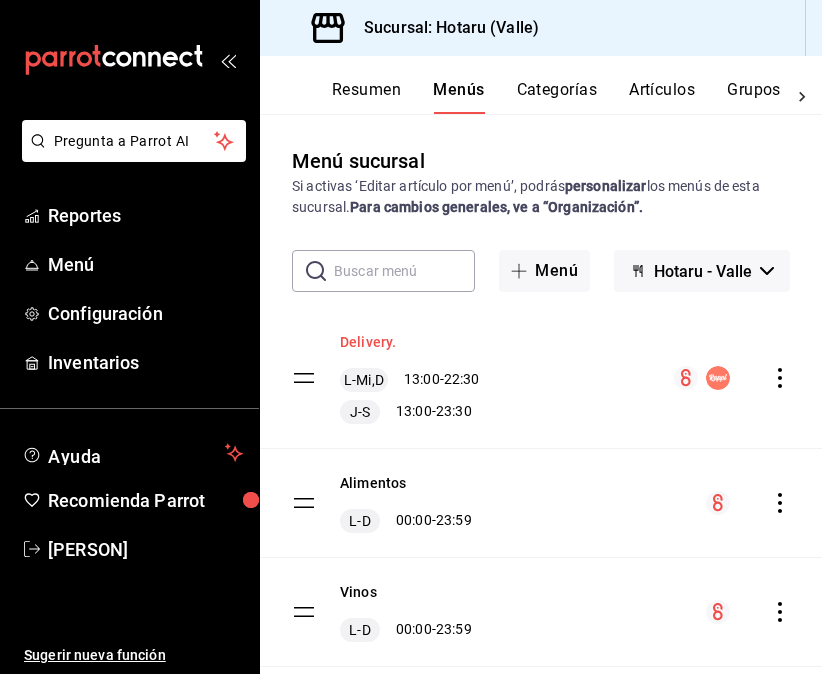 click on "Delivery." at bounding box center [368, 342] 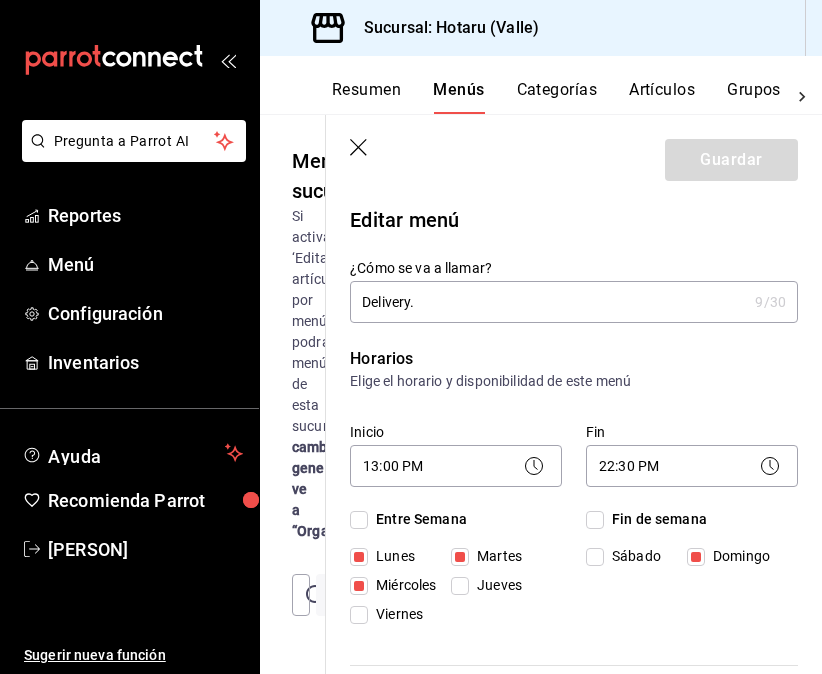click 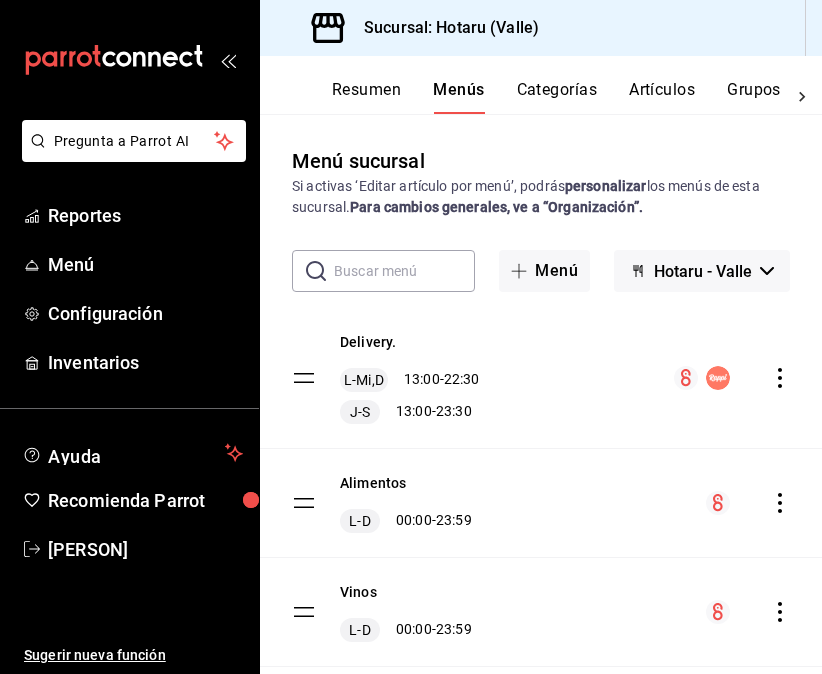 click on "Categorías" at bounding box center [557, 97] 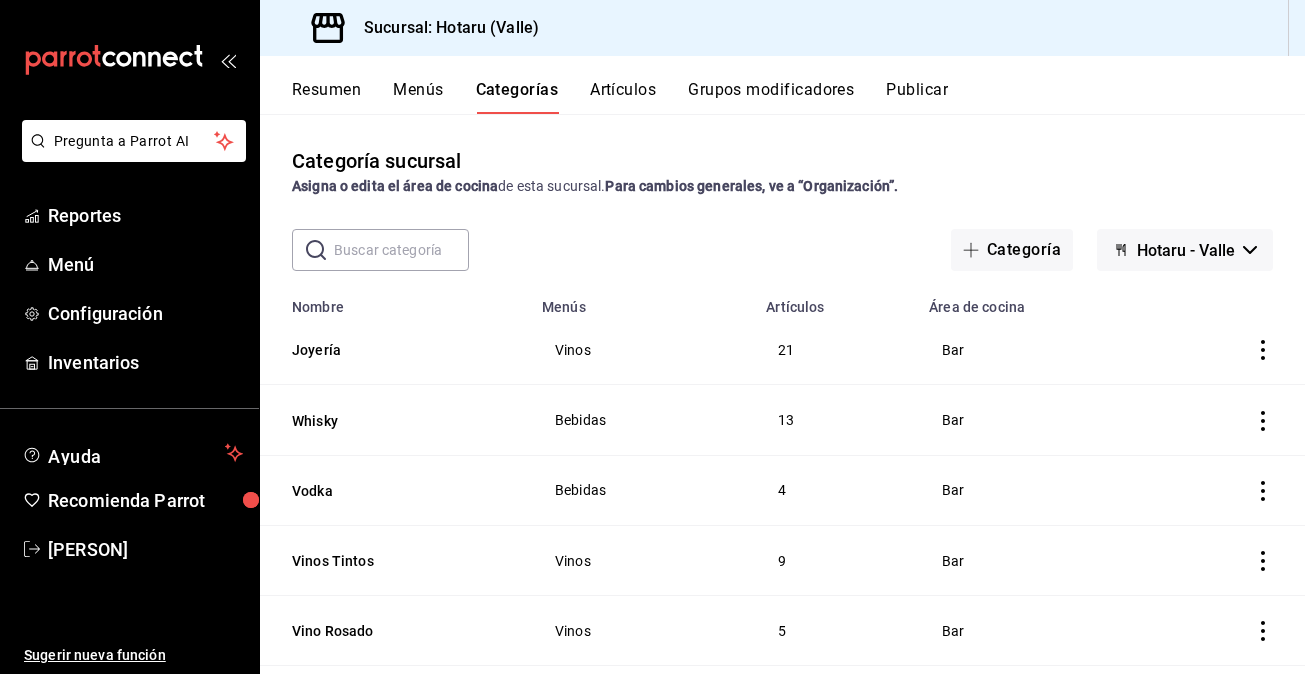 click on "Resumen Menús Categorías Artículos Grupos modificadores Publicar" at bounding box center (782, 85) 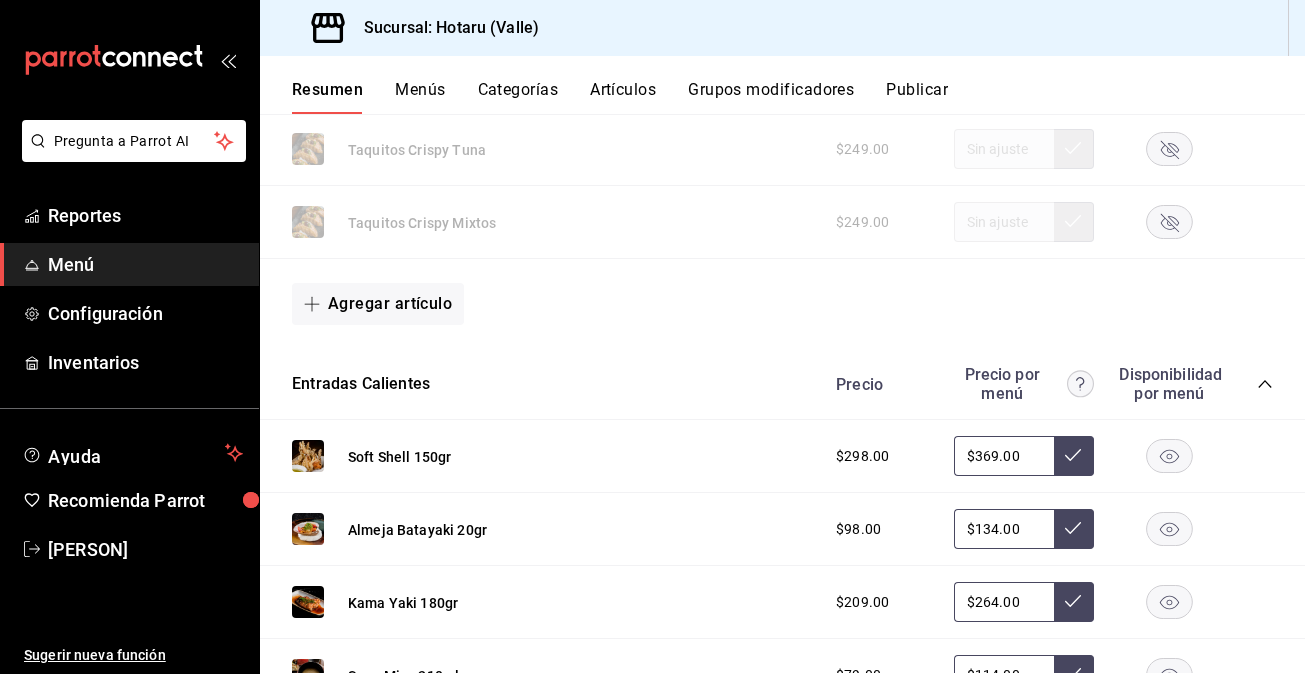 scroll, scrollTop: 781, scrollLeft: 0, axis: vertical 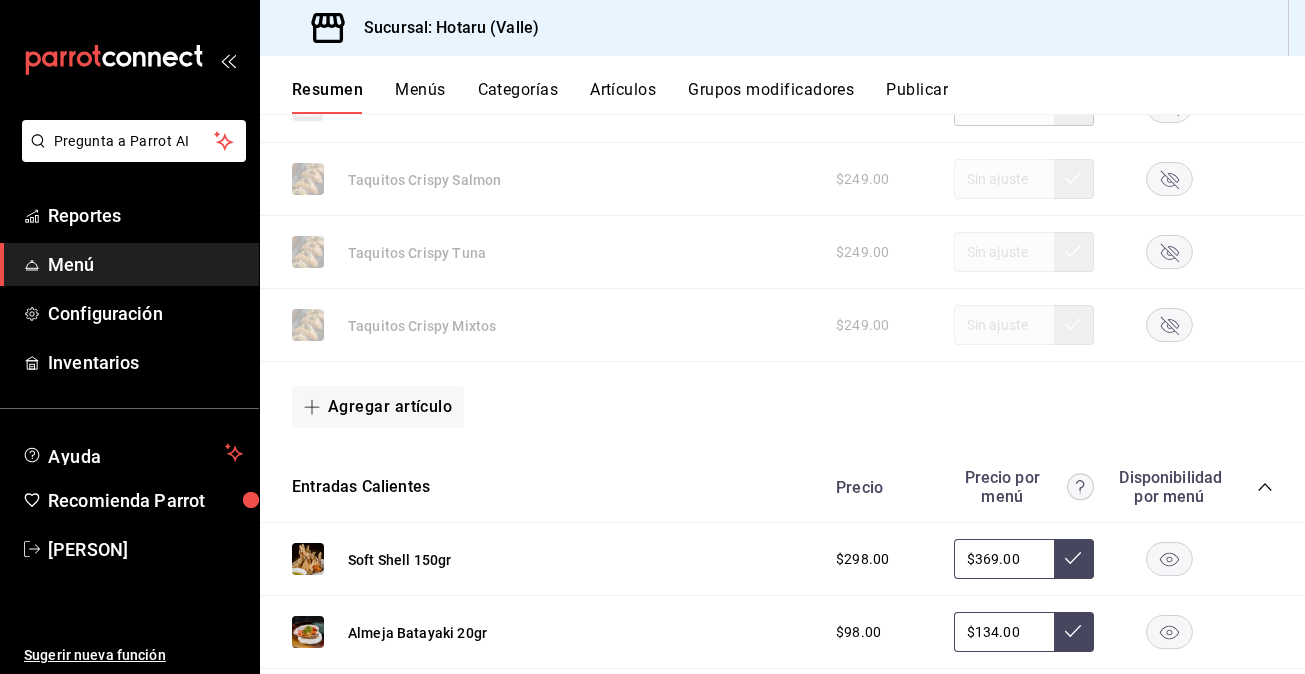 click 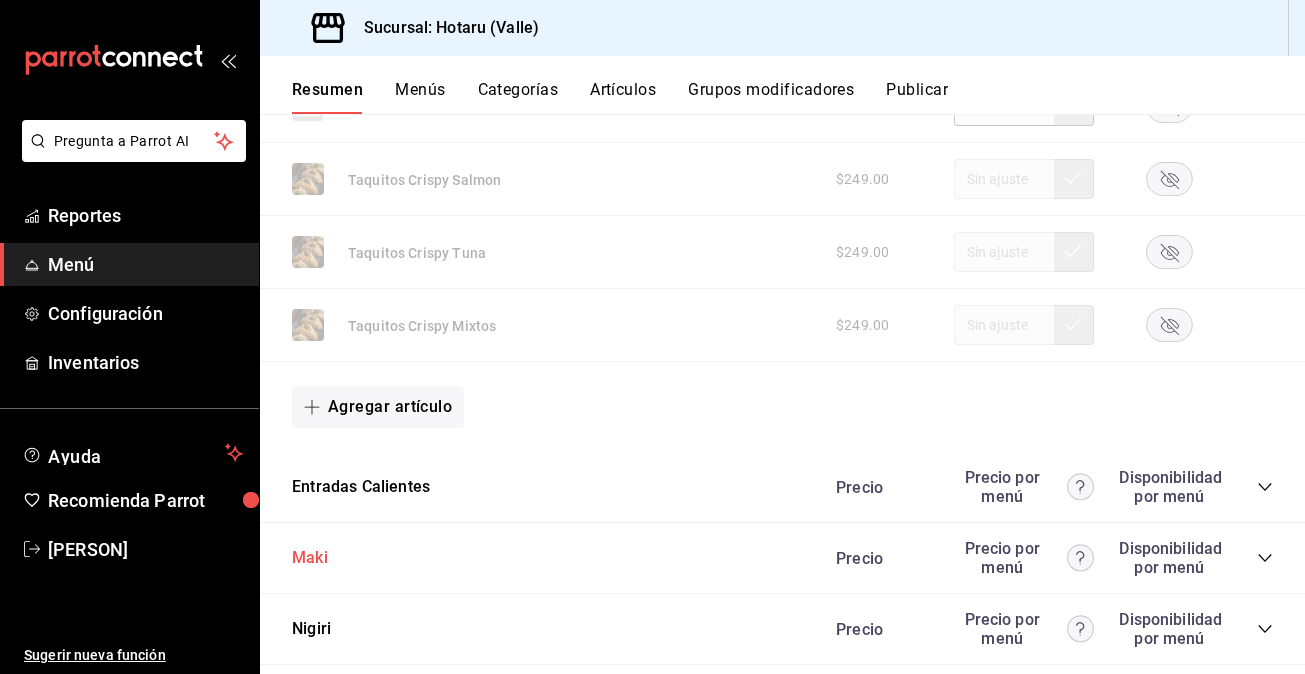 click on "Maki" at bounding box center [310, 558] 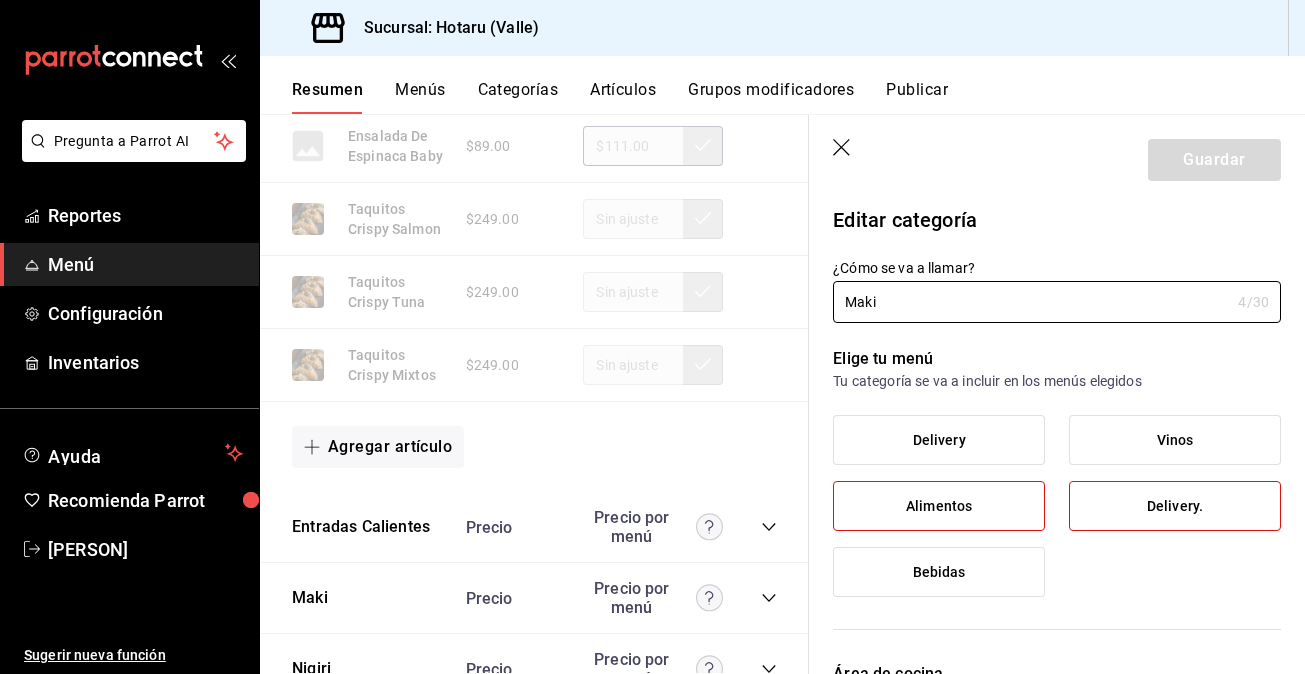 click 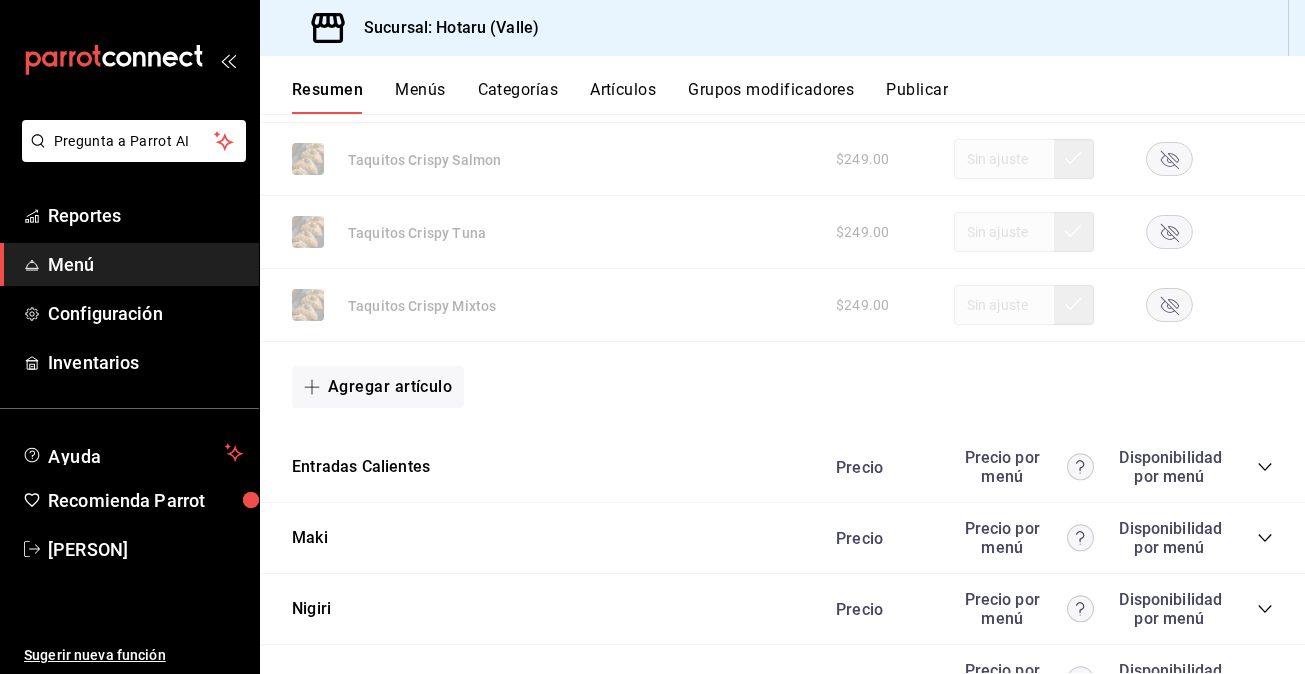 scroll, scrollTop: 0, scrollLeft: 0, axis: both 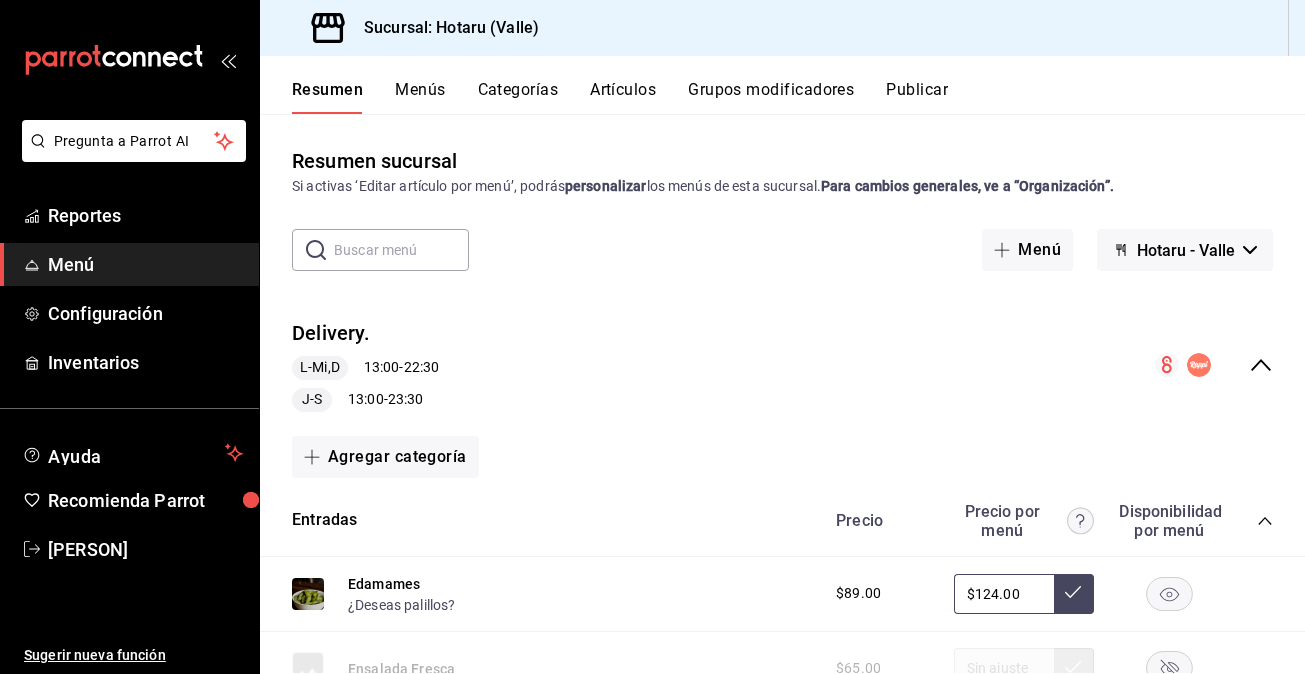 click on "Categorías" at bounding box center (518, 97) 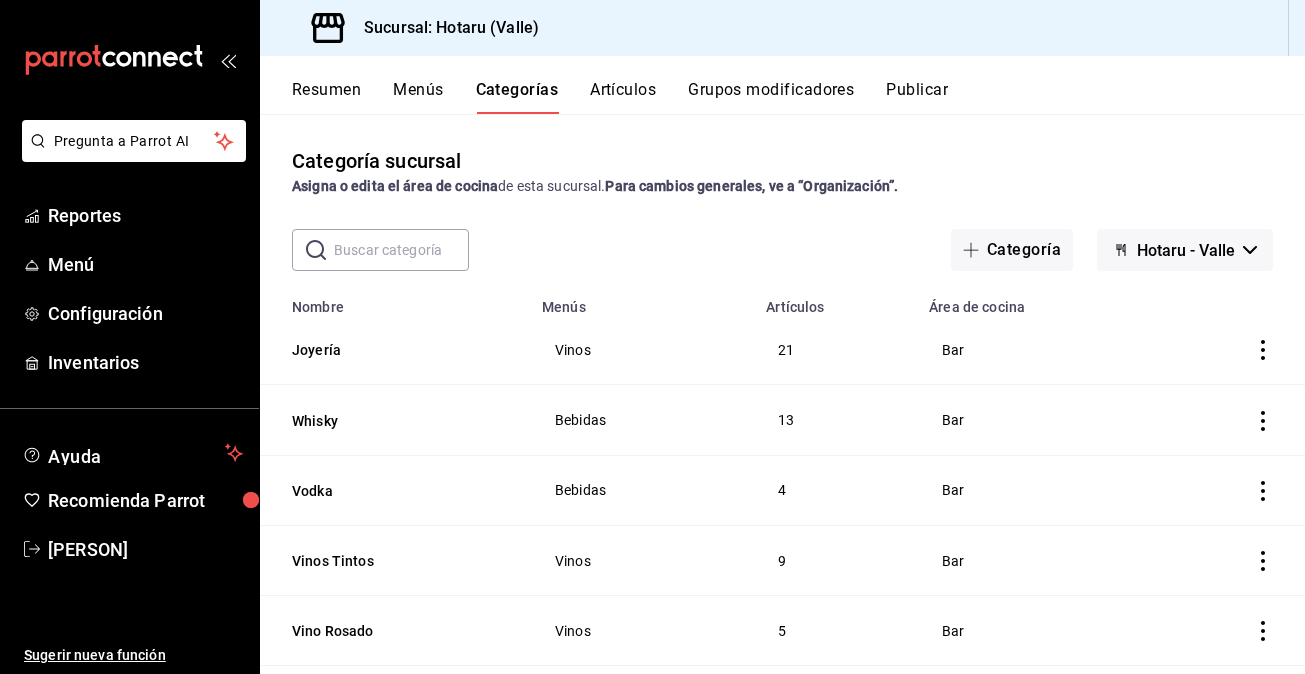 click on "Artículos" at bounding box center [623, 97] 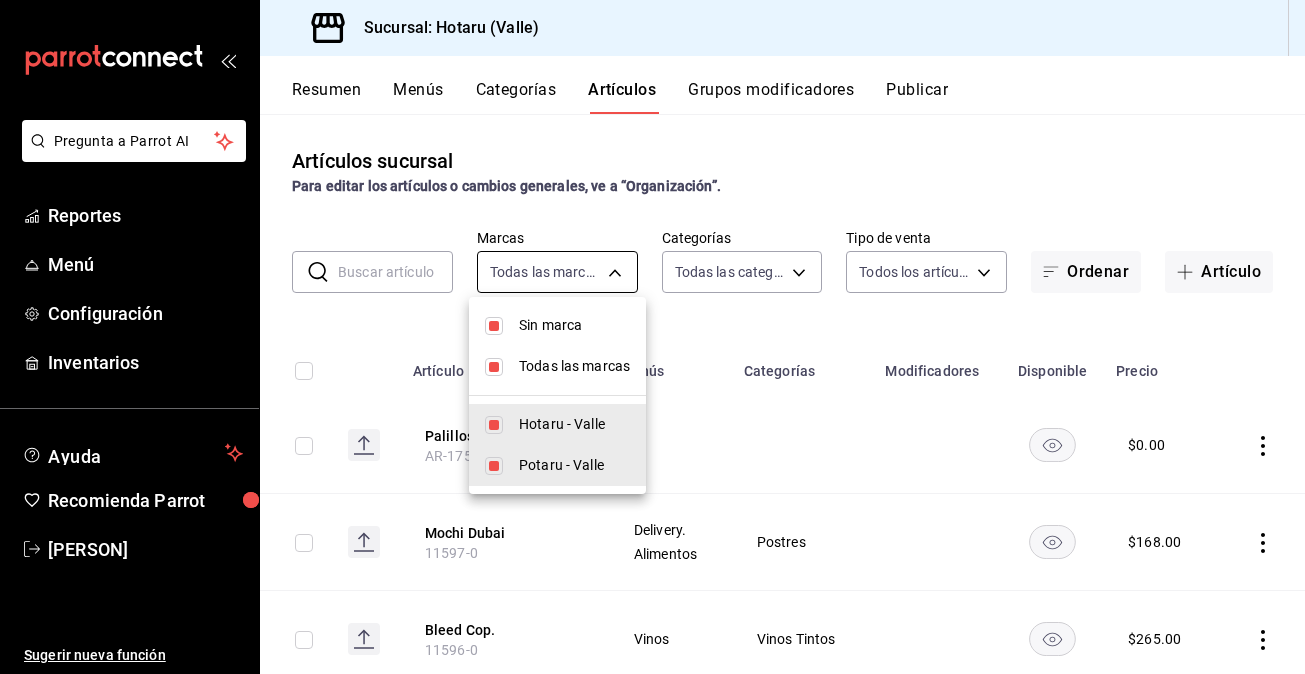 click on "Pregunta a Parrot AI Reportes   Menú   Configuración   Inventarios   Ayuda Recomienda Parrot   Gabriela Elizondo   Sugerir nueva función   Sucursal: Hotaru (Valle) Resumen Menús Categorías Artículos Grupos modificadores Publicar Artículos sucursal Para editar los artículos o cambios generales, ve a “Organización”. ​ ​ Marcas Todas las marcas, Sin marca c6f689f8-63fd-49a8-a607-35aea03ac6a9,619c758d-7c36-49c6-a756-e52d453908cb Categorías Todas las categorías, Sin categoría Tipo de venta Todos los artículos ALL Ordenar Artículo Artículo Menús Categorías Modificadores Disponible Precio Palillos AR-1754412569475 $ 0.00 Mochi Dubai 11597-0 Delivery. Alimentos Postres $ 168.00 Bleed Cop. 11596-0 Vinos Vinos Tintos $ 265.00 Bleed 750 Ml 11595-0 Vinos Vinos Tintos $ 1040.00 Temaki Atun Miso 11114-0 Delivery. Alimentos Temaki $ 179.00 Temaki Unagi Takumi 11113-0 Delivery. Alimentos Temaki $ 198.00 Whispering Angel 10 Mayo 11594-0 Vinos Vino Rosado $ 279.00 Anguila Nori 11112-0 Delivery. Nigiri" at bounding box center [652, 337] 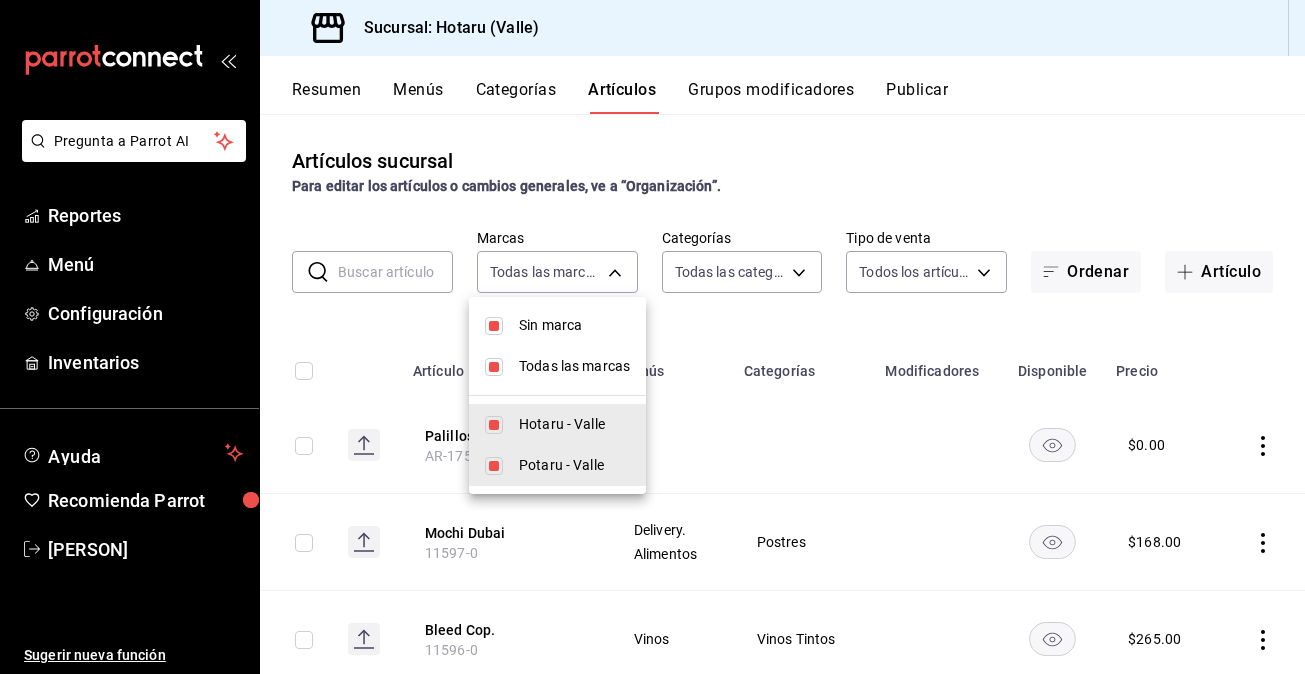 click at bounding box center [494, 326] 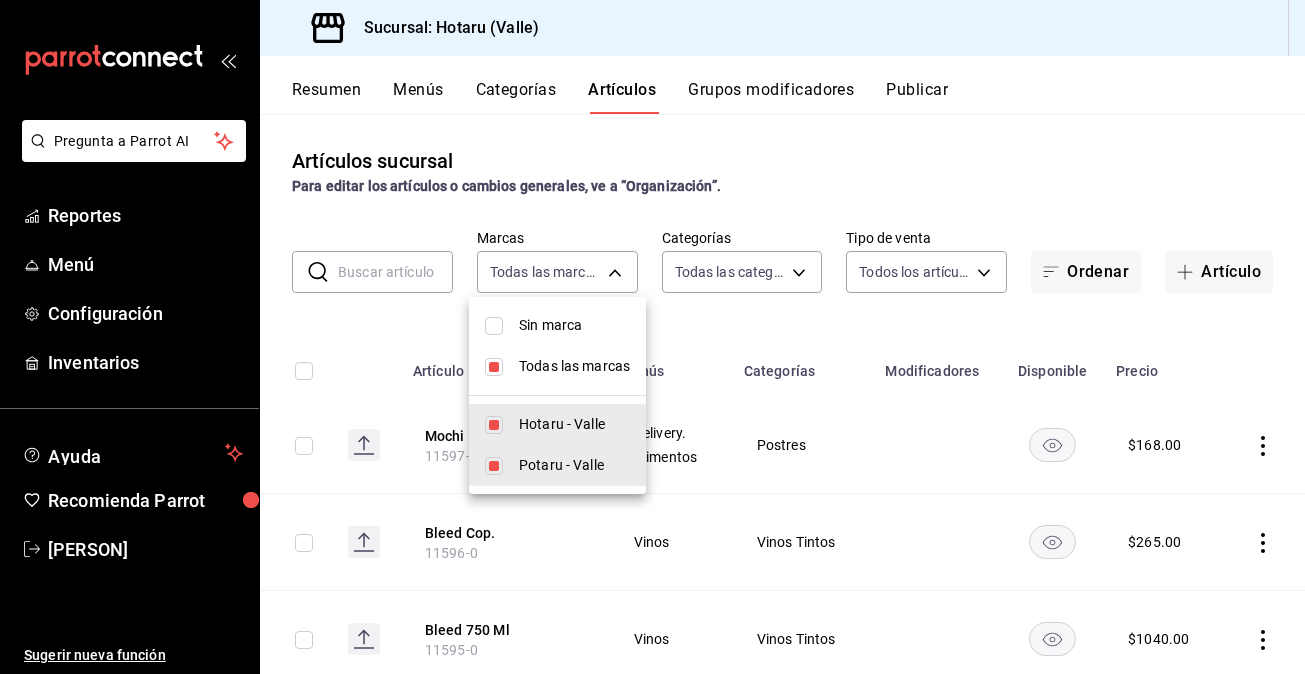 click at bounding box center [494, 367] 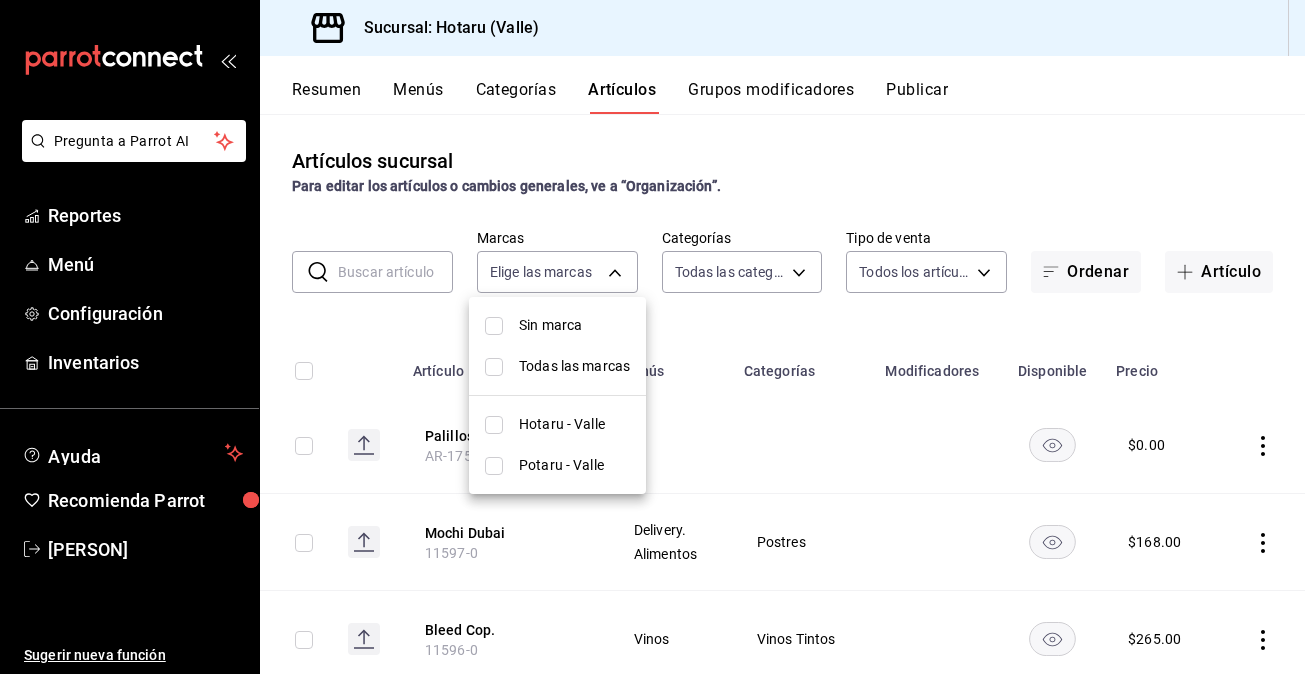 click at bounding box center (494, 425) 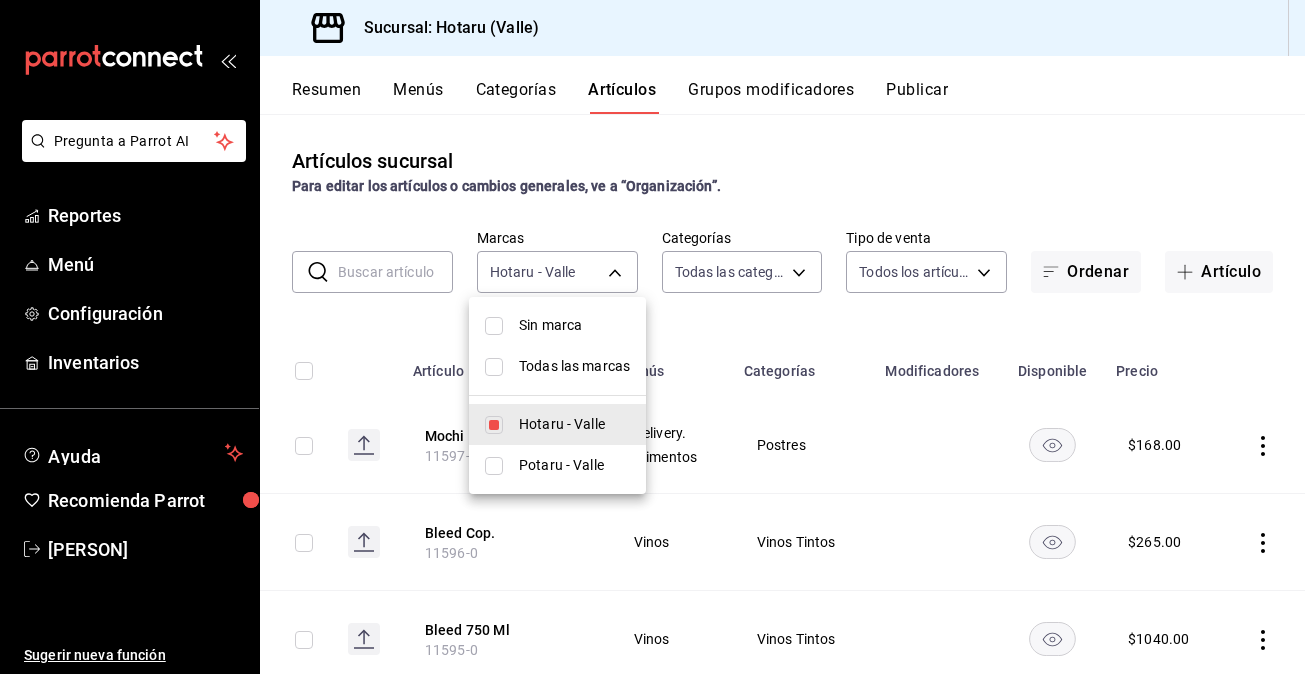 click at bounding box center (652, 337) 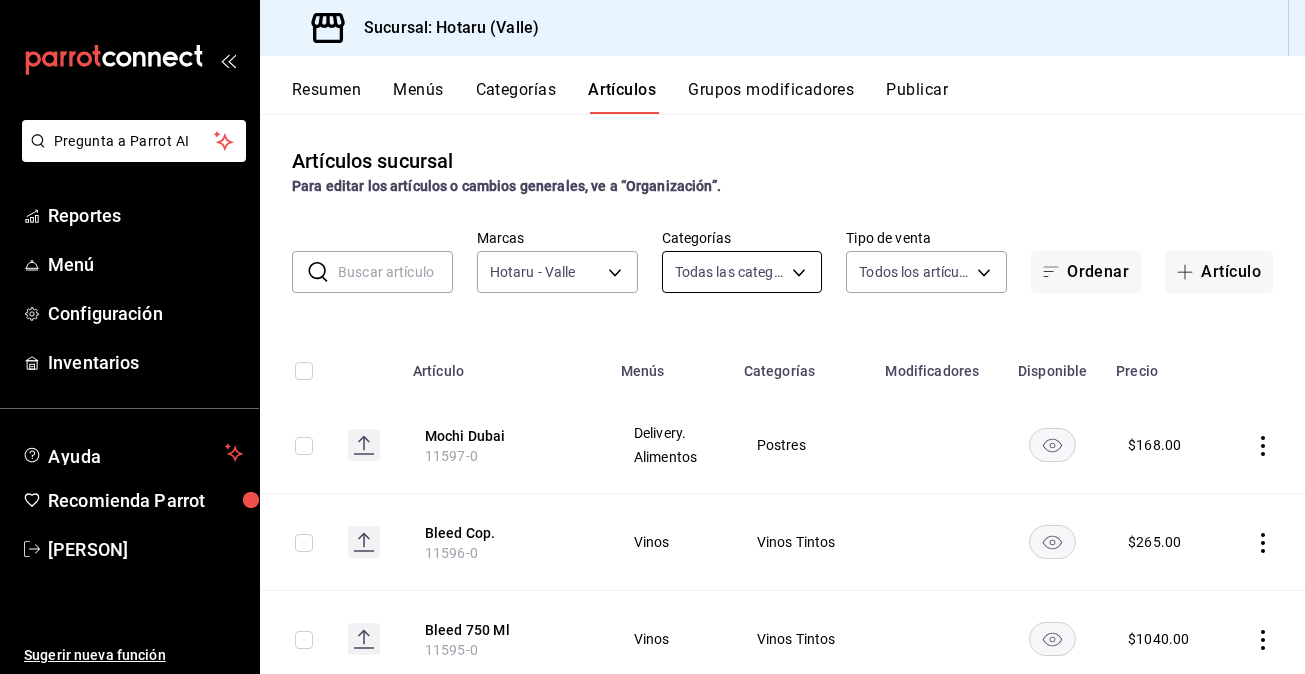 click on "Pregunta a Parrot AI Reportes   Menú   Configuración   Inventarios   Ayuda Recomienda Parrot   Gabriela Elizondo   Sugerir nueva función   Sucursal: Hotaru (Valle) Resumen Menús Categorías Artículos Grupos modificadores Publicar Artículos sucursal Para editar los artículos o cambios generales, ve a “Organización”. ​ ​ Marcas Hotaru - Valle c6f689f8-63fd-49a8-a607-35aea03ac6a9 Categorías Todas las categorías, Sin categoría Tipo de venta Todos los artículos ALL Ordenar Artículo Artículo Menús Categorías Modificadores Disponible Precio Mochi Dubai 11597-0 Delivery. Alimentos Postres $ 168.00 Bleed Cop. 11596-0 Vinos Vinos Tintos $ 265.00 Bleed 750 Ml 11595-0 Vinos Vinos Tintos $ 1040.00 Temaki Atun Miso 11114-0 Delivery. Alimentos Temaki $ 179.00 Temaki Unagi Takumi 11113-0 Delivery. Alimentos Temaki $ 198.00 Whispering Angel 10 Mayo 11594-0 Vinos Vino Rosado $ 279.00 Anguila Nori 11112-0 Delivery. Alimentos Nigiri $ 74.00 Nigiri Salmon Belly 11111-0 Delivery. Alimentos Nigiri $ 98.00 $" at bounding box center (652, 337) 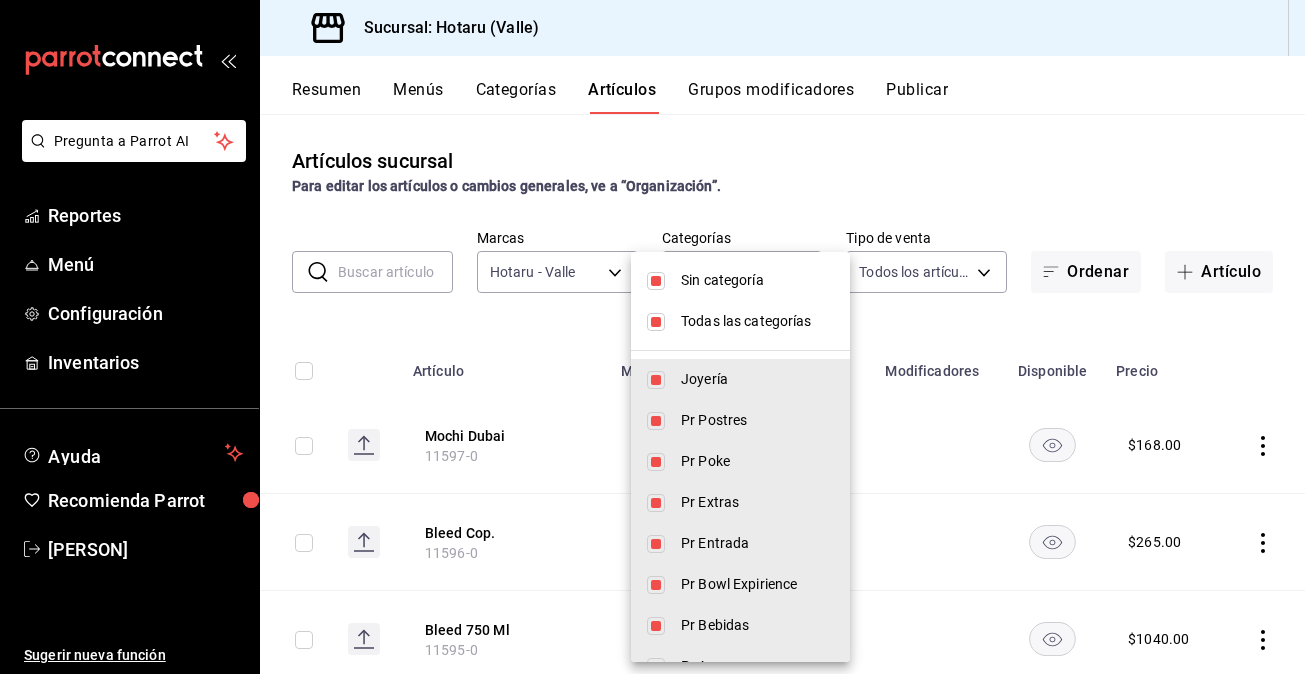 click at bounding box center (656, 281) 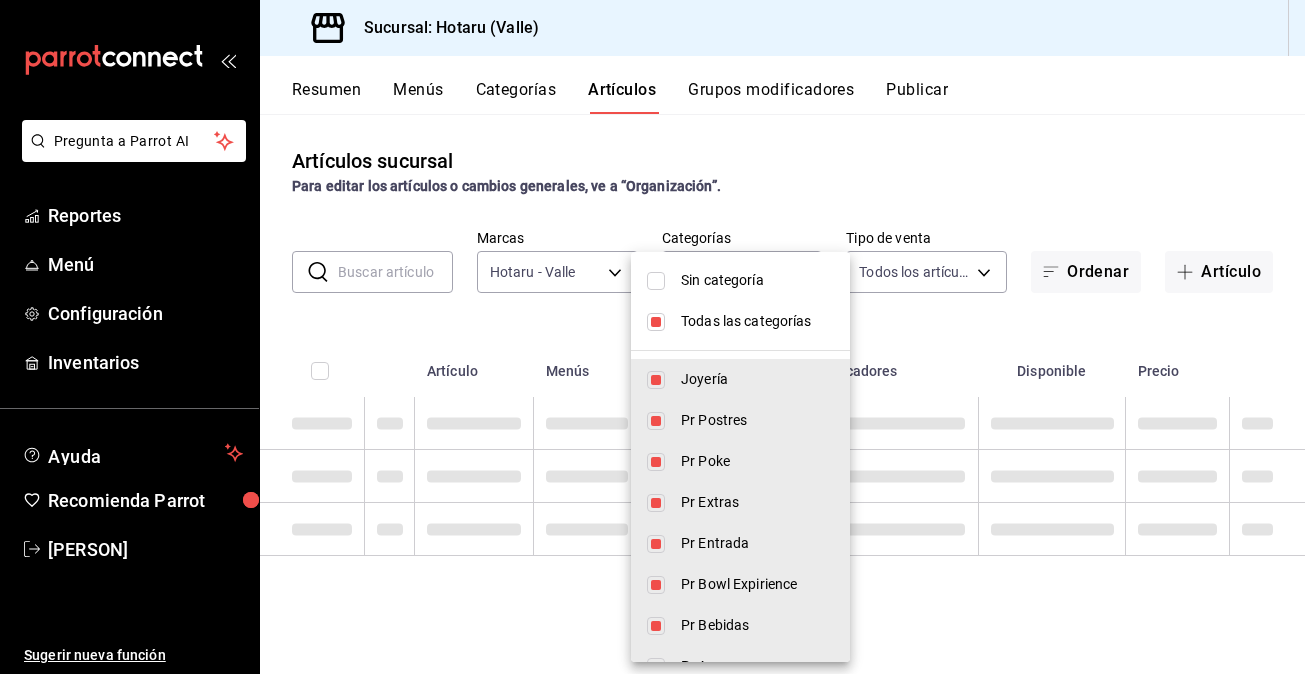 click at bounding box center (656, 322) 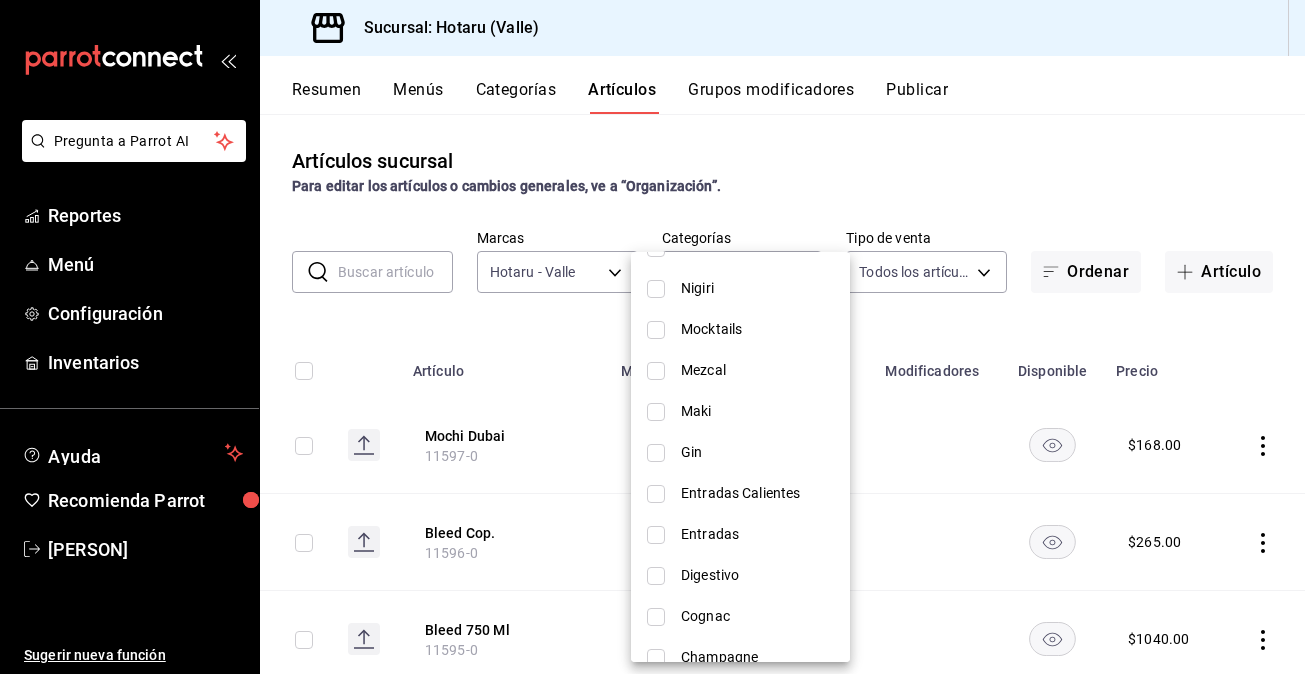 scroll, scrollTop: 1161, scrollLeft: 0, axis: vertical 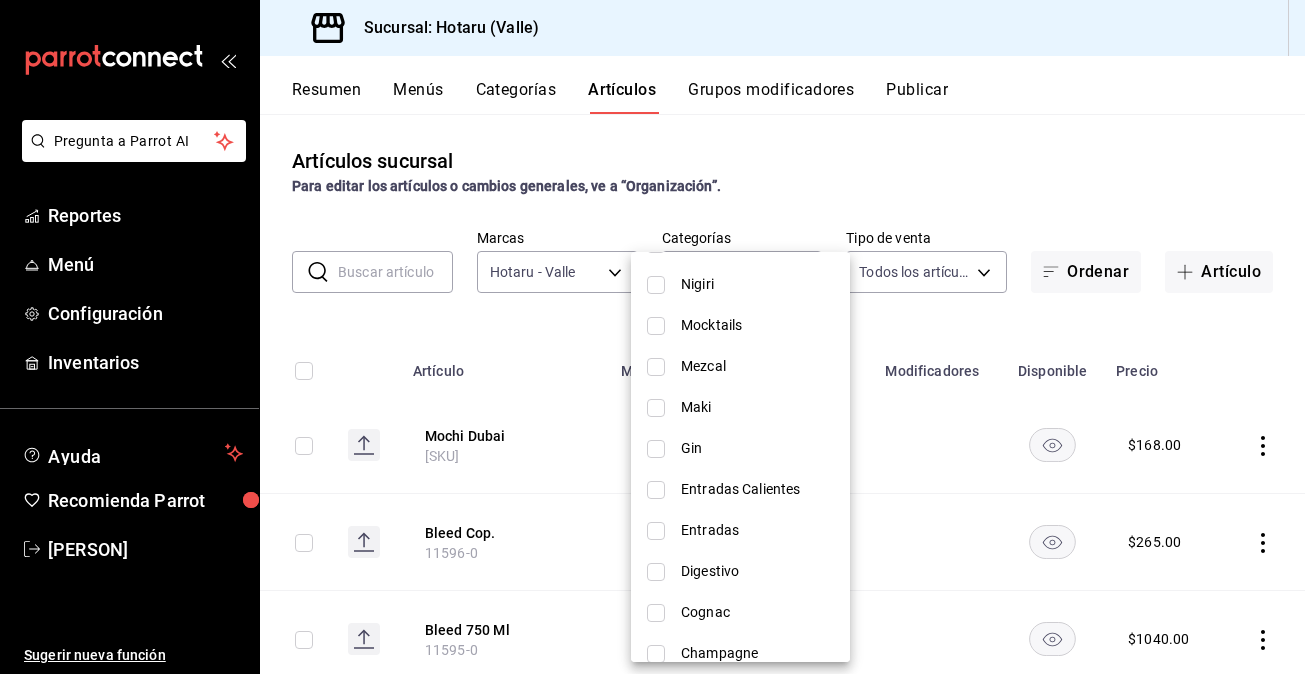 click at bounding box center (656, 408) 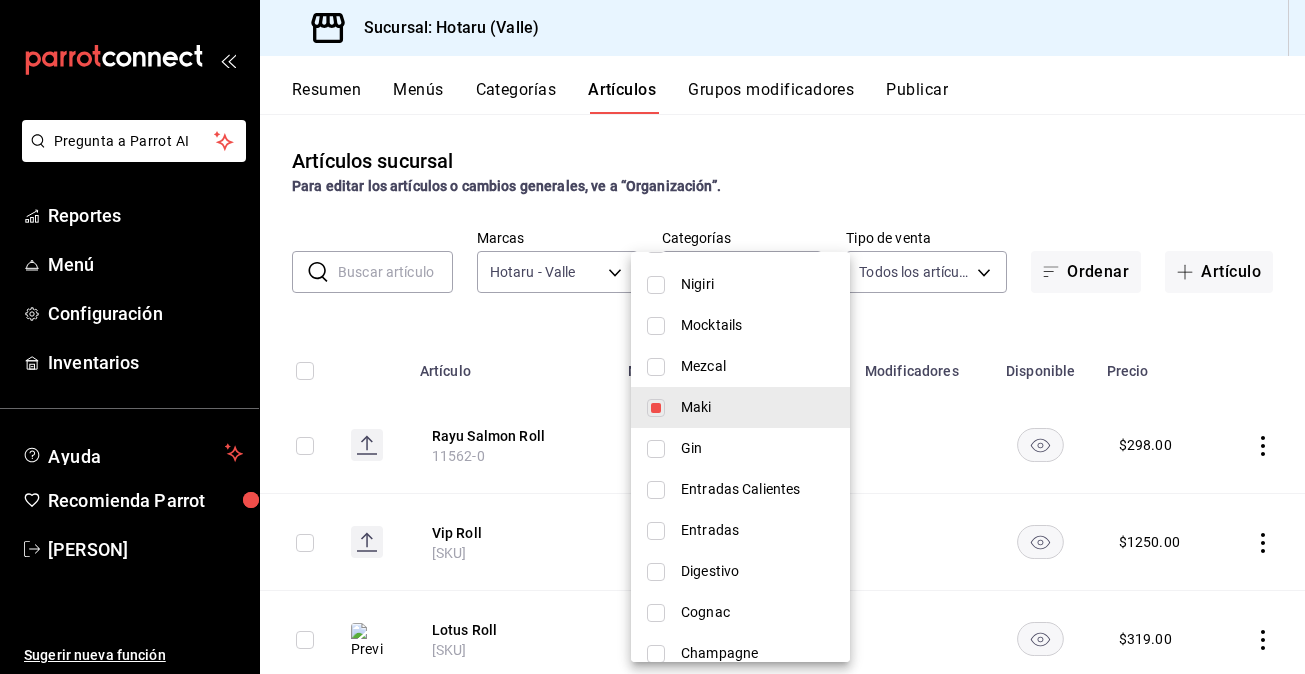 click at bounding box center (652, 337) 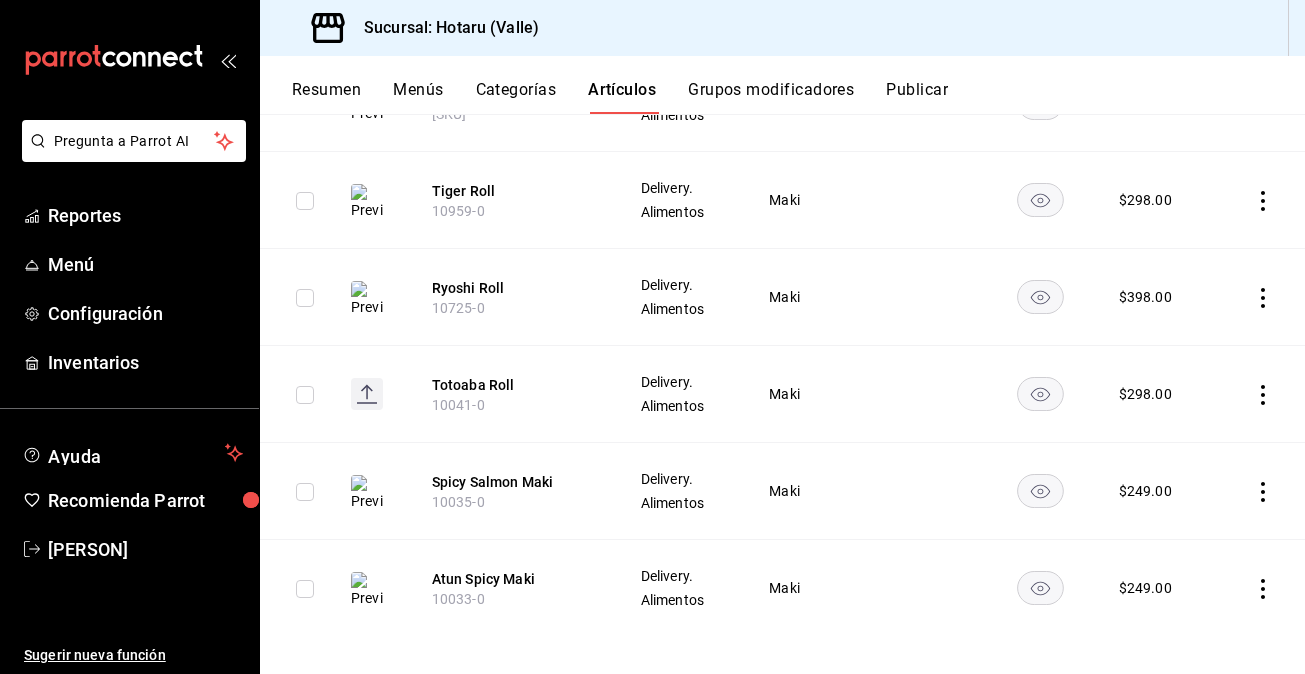 scroll, scrollTop: 935, scrollLeft: 0, axis: vertical 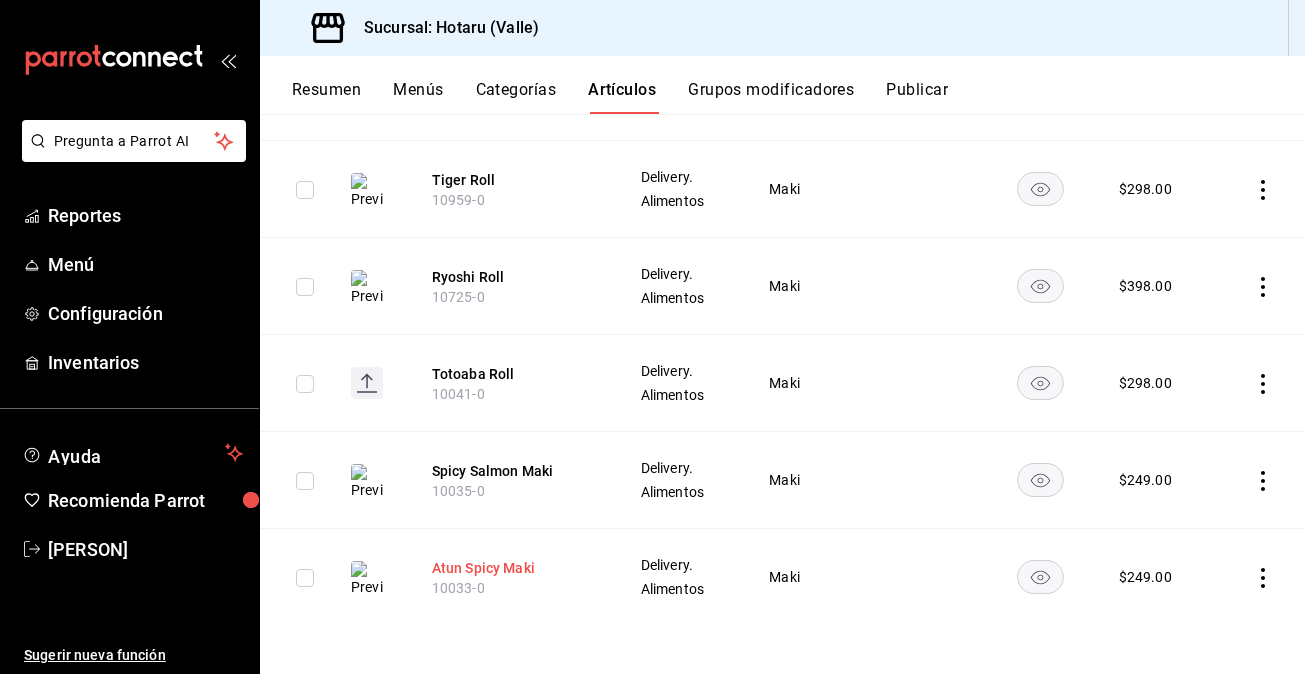 click on "Atun Spicy Maki" at bounding box center (512, 568) 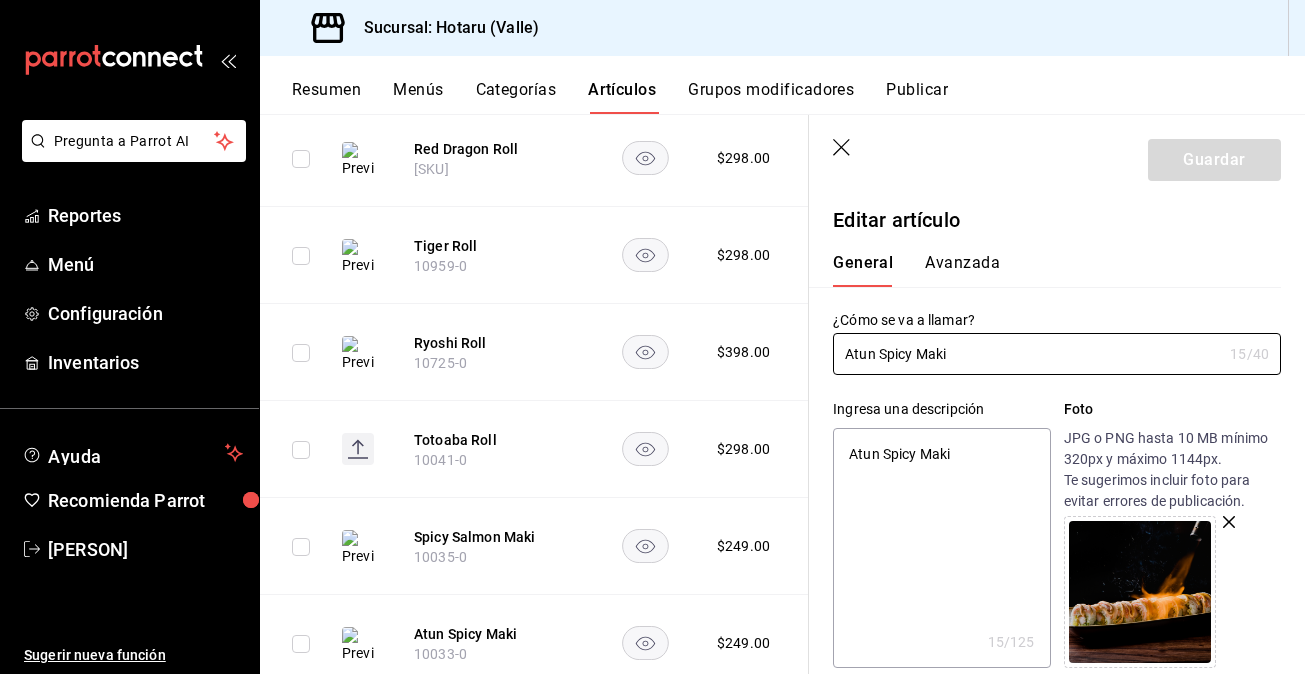 type on "Atun Spicy Mak" 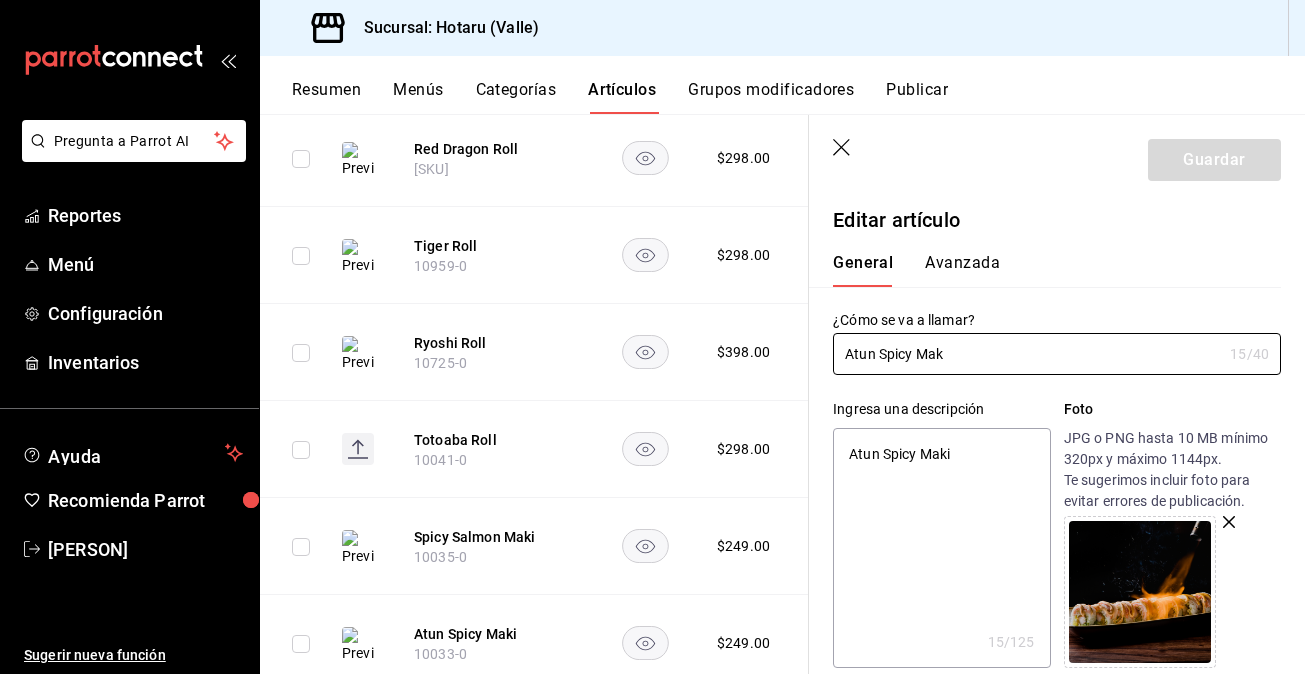 type on "x" 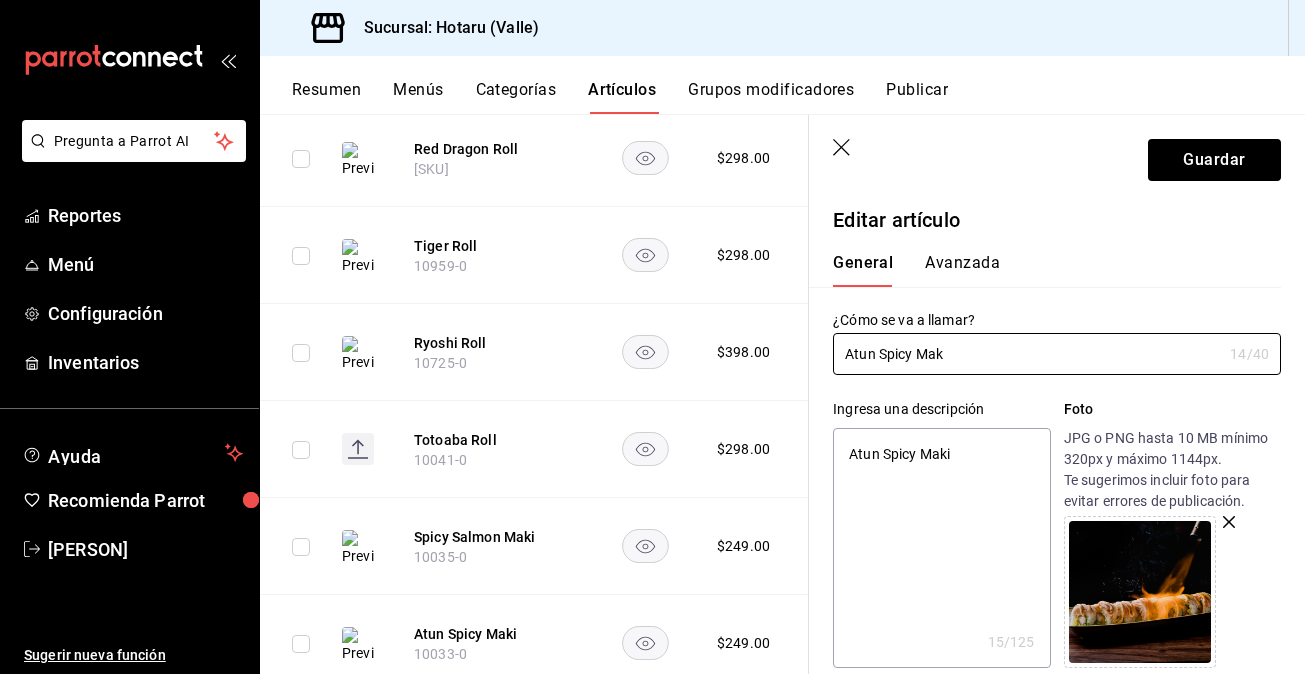 type on "Atun Spicy Ma" 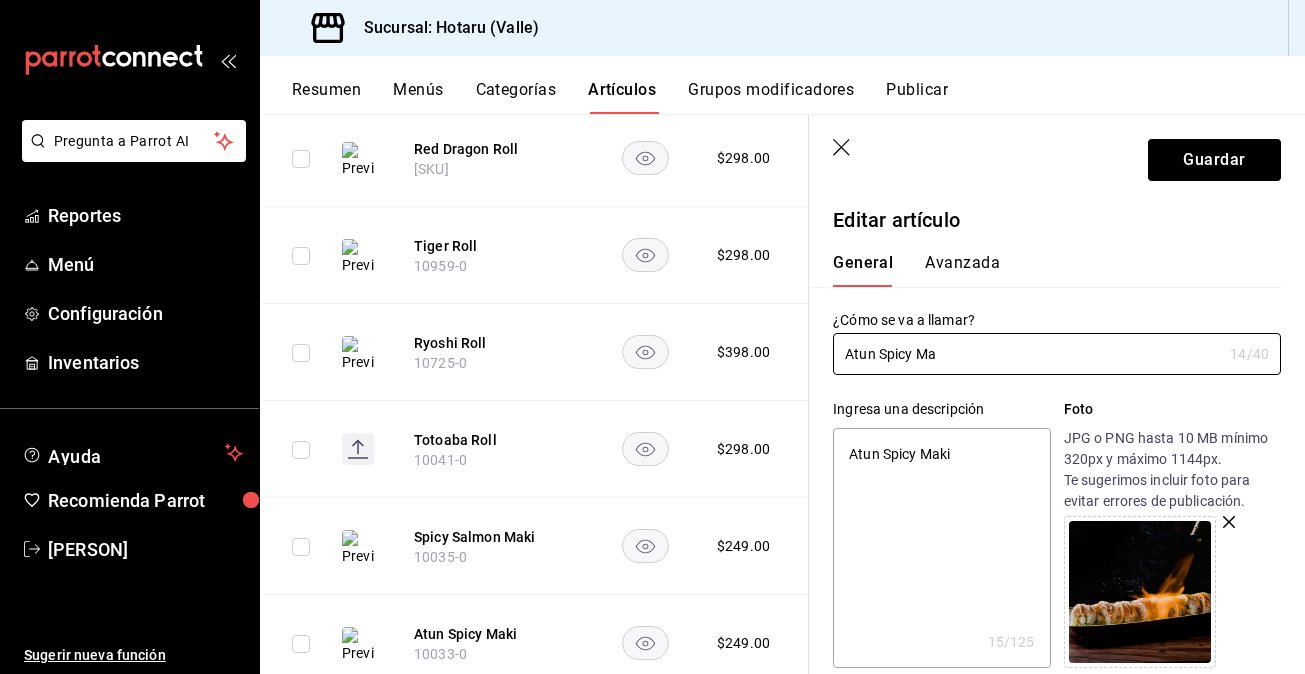 type on "Atun Spicy M" 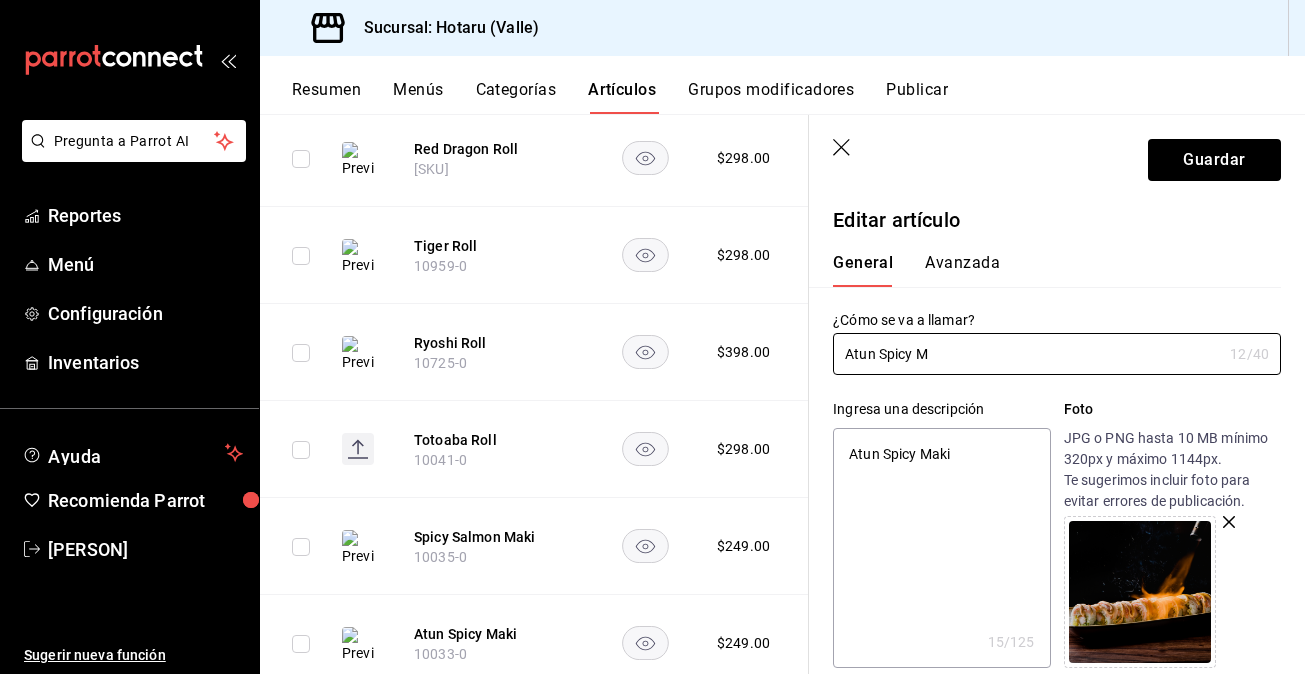 type on "Atun Spicy" 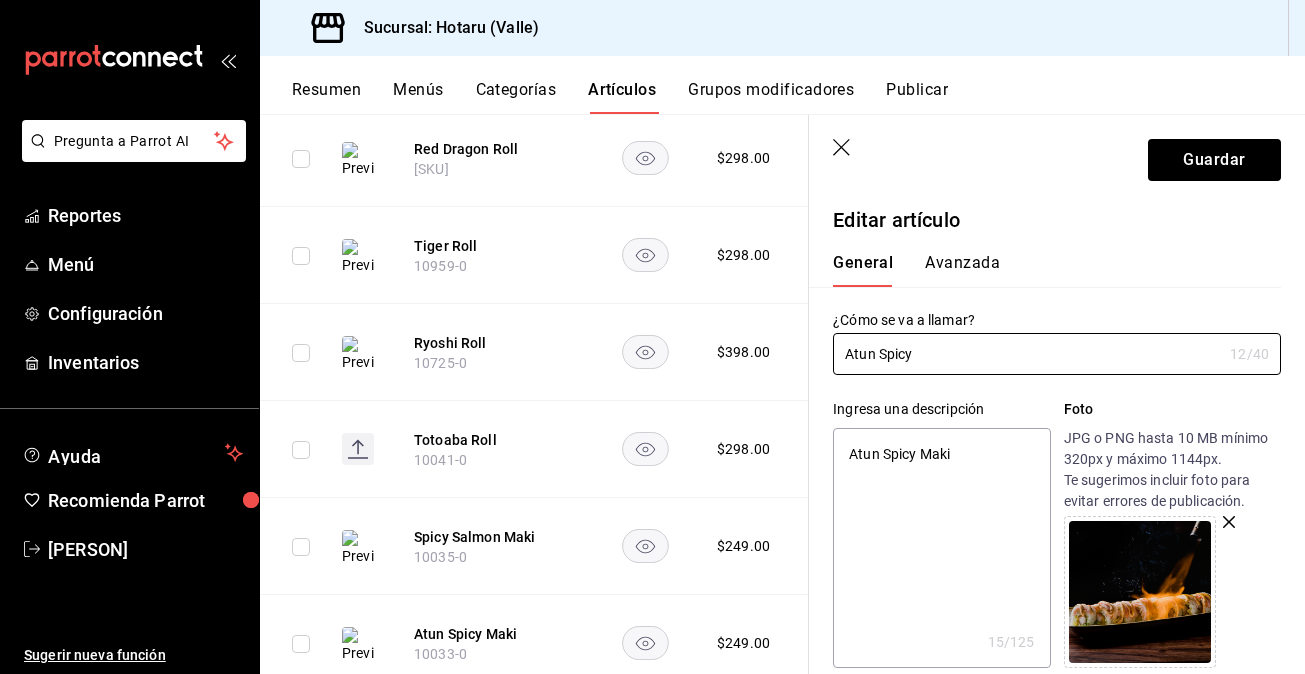type on "Atun Spicy" 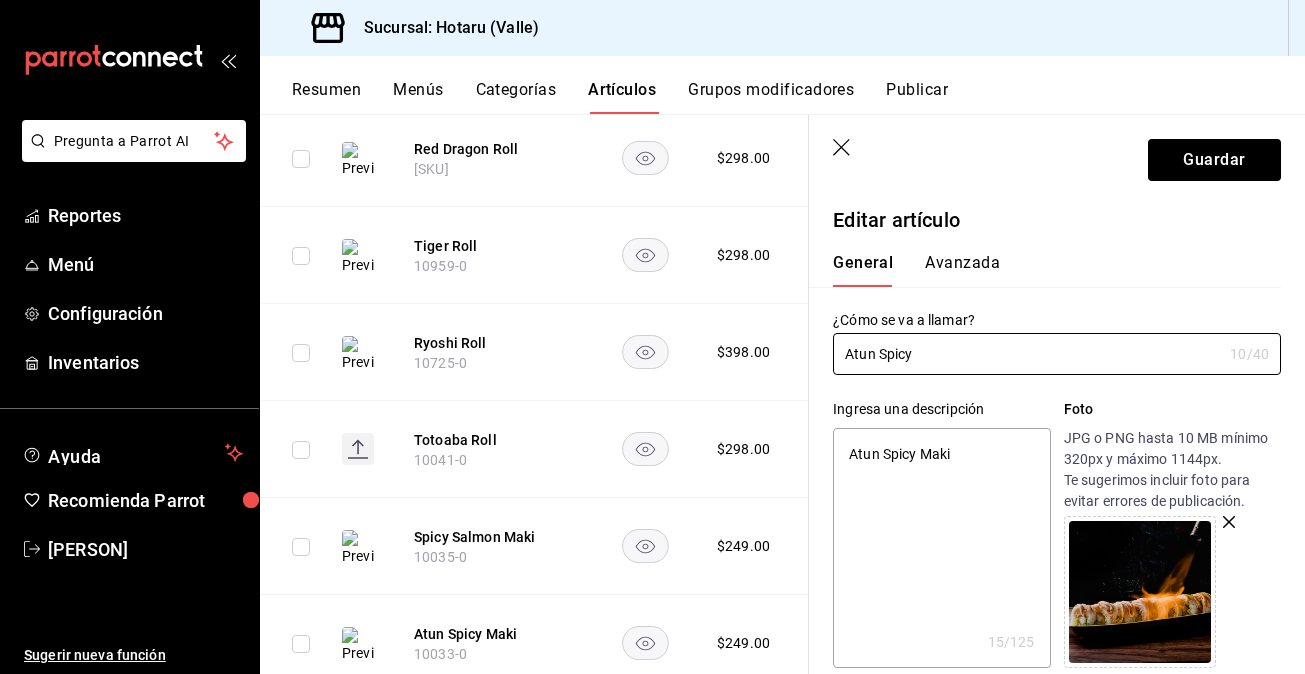type on "Atun SpicyR" 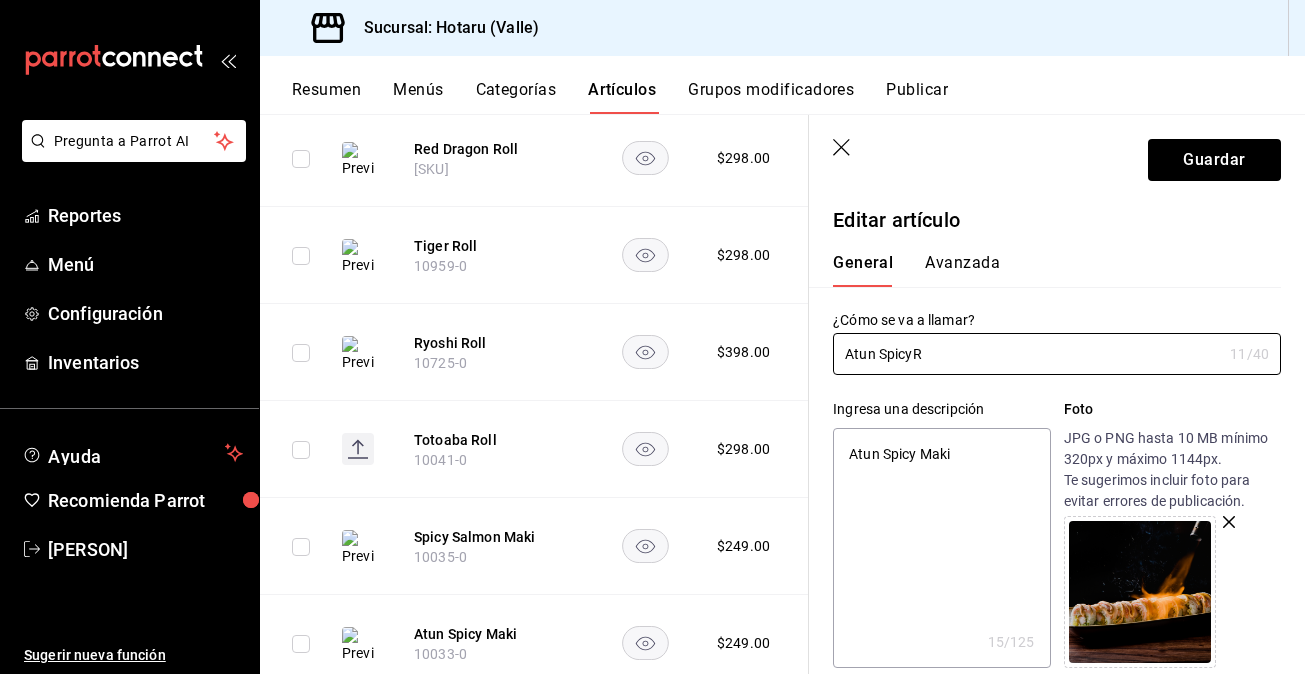 type on "Atun SpicyRo" 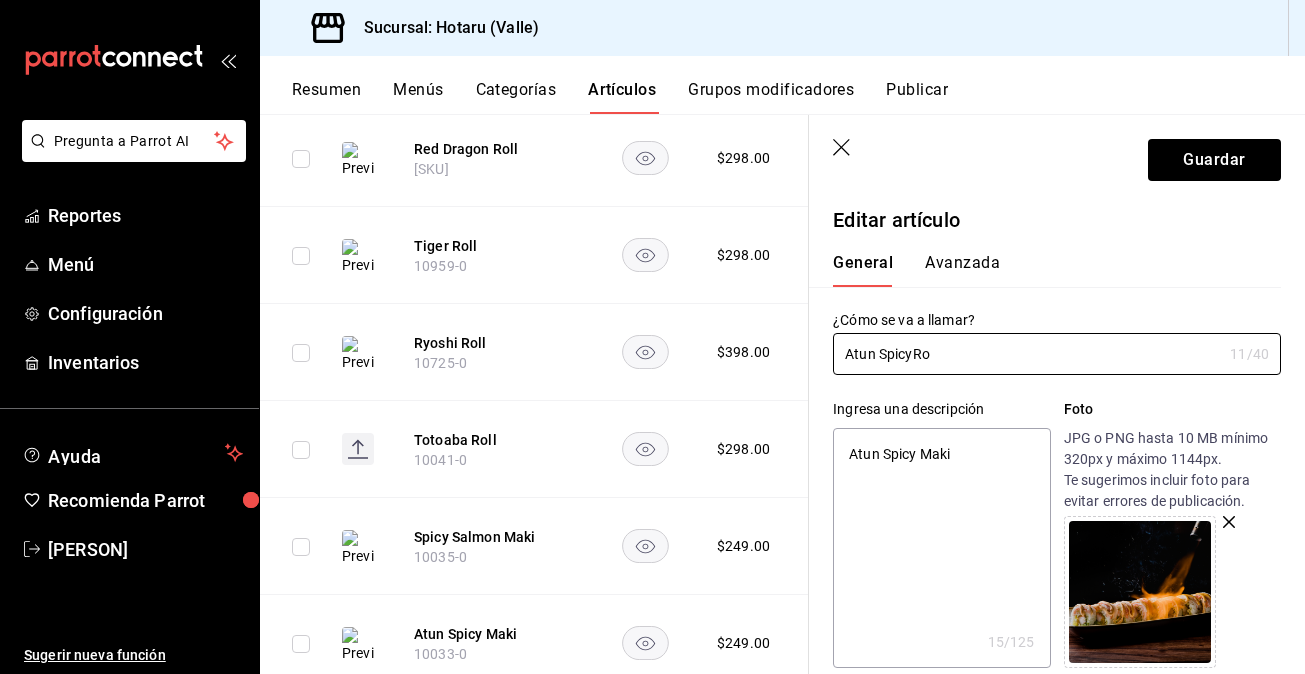 type on "x" 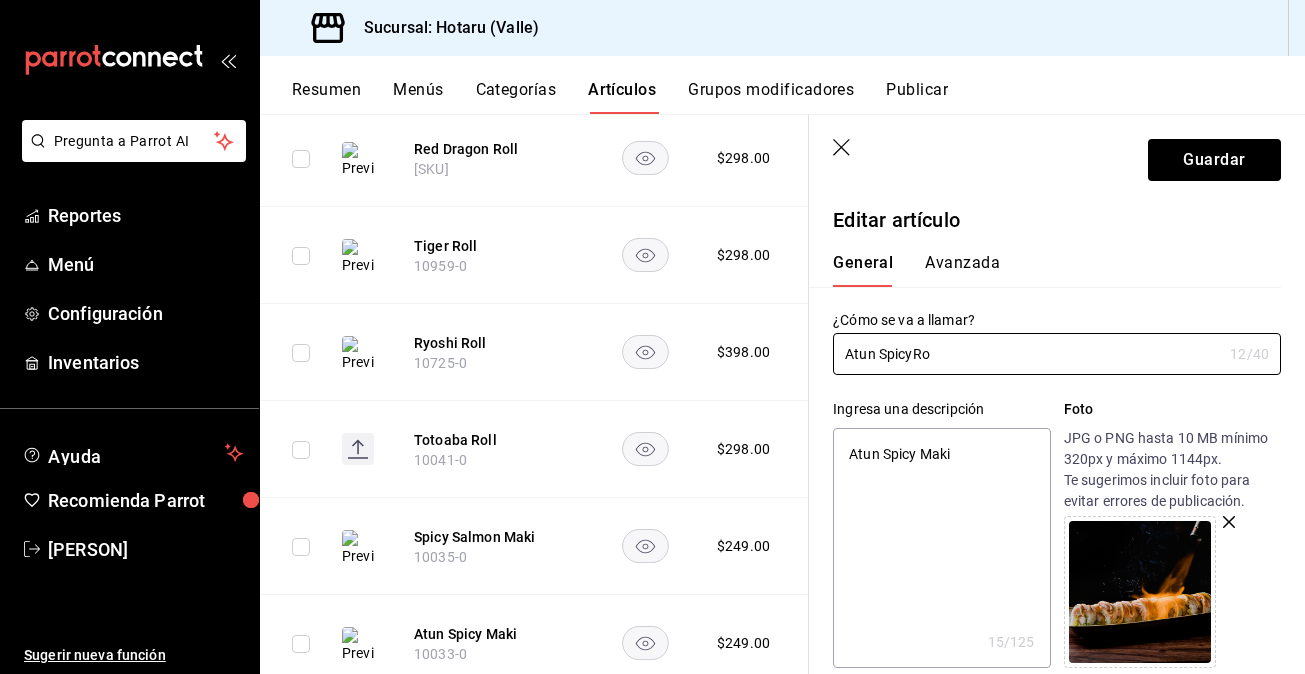 type on "Atun SpicyRol" 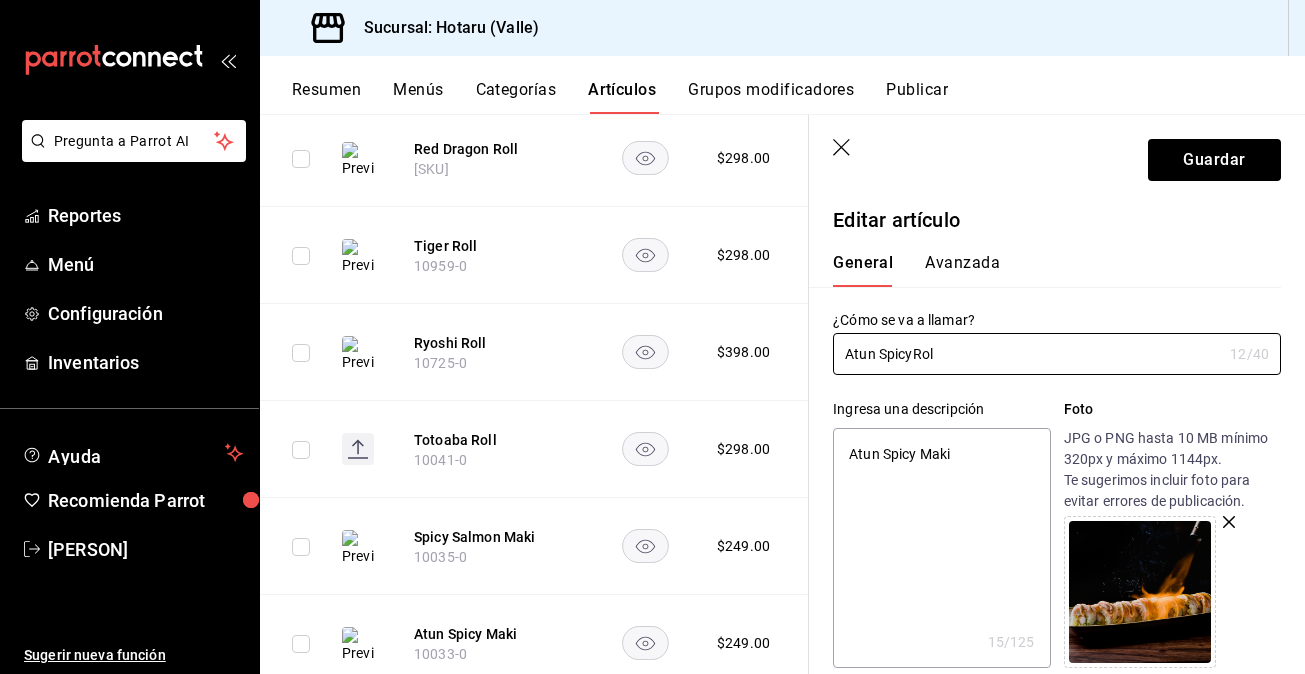 type on "x" 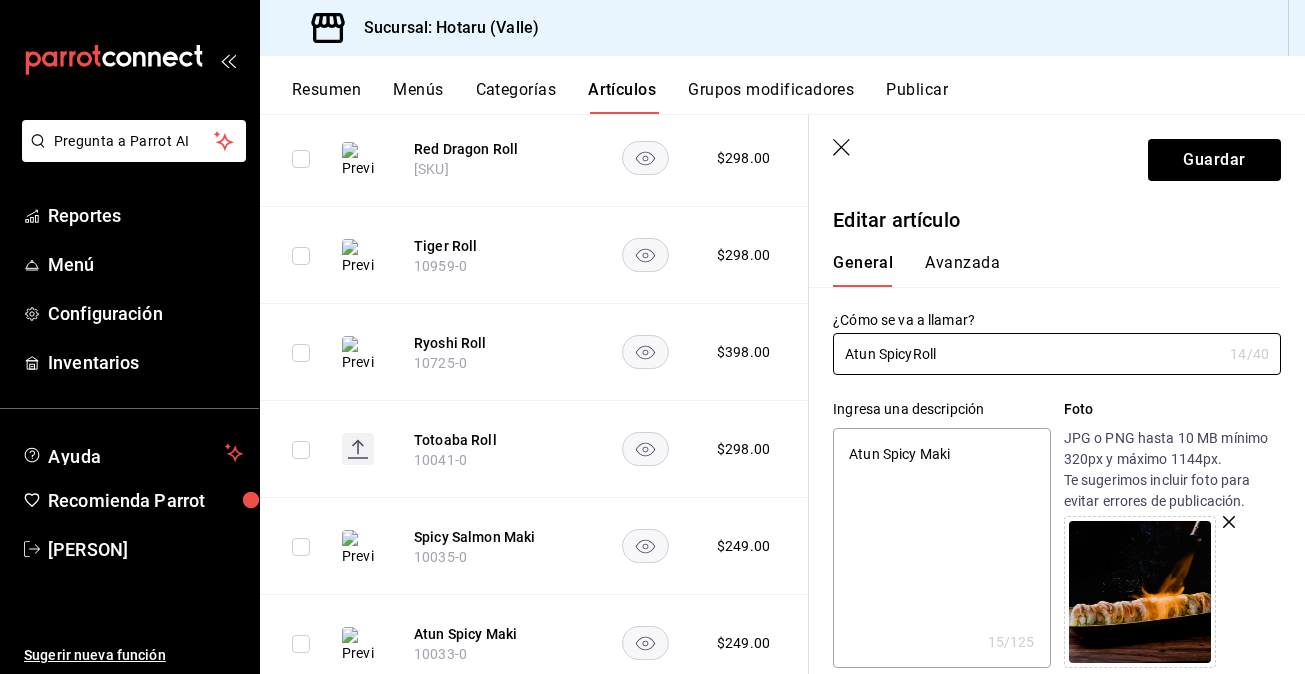 type on "Atun Spicy Roll" 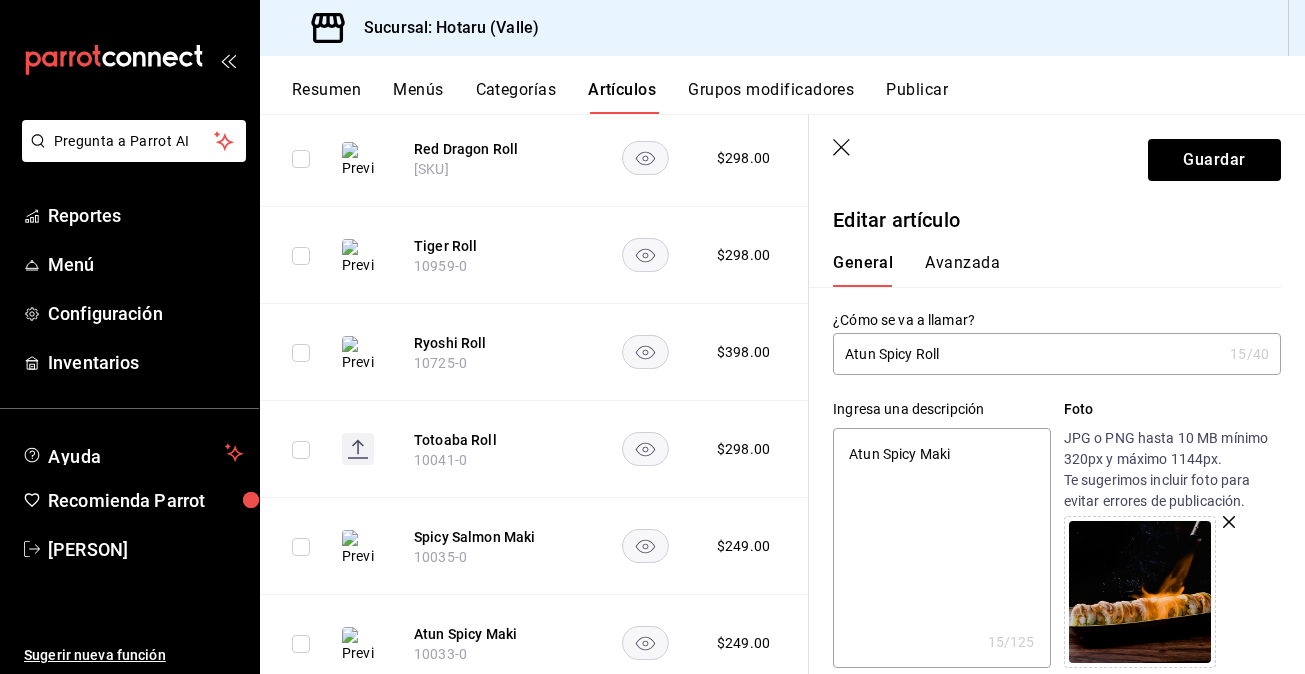 click on "Atun Spicy Roll" at bounding box center (1027, 354) 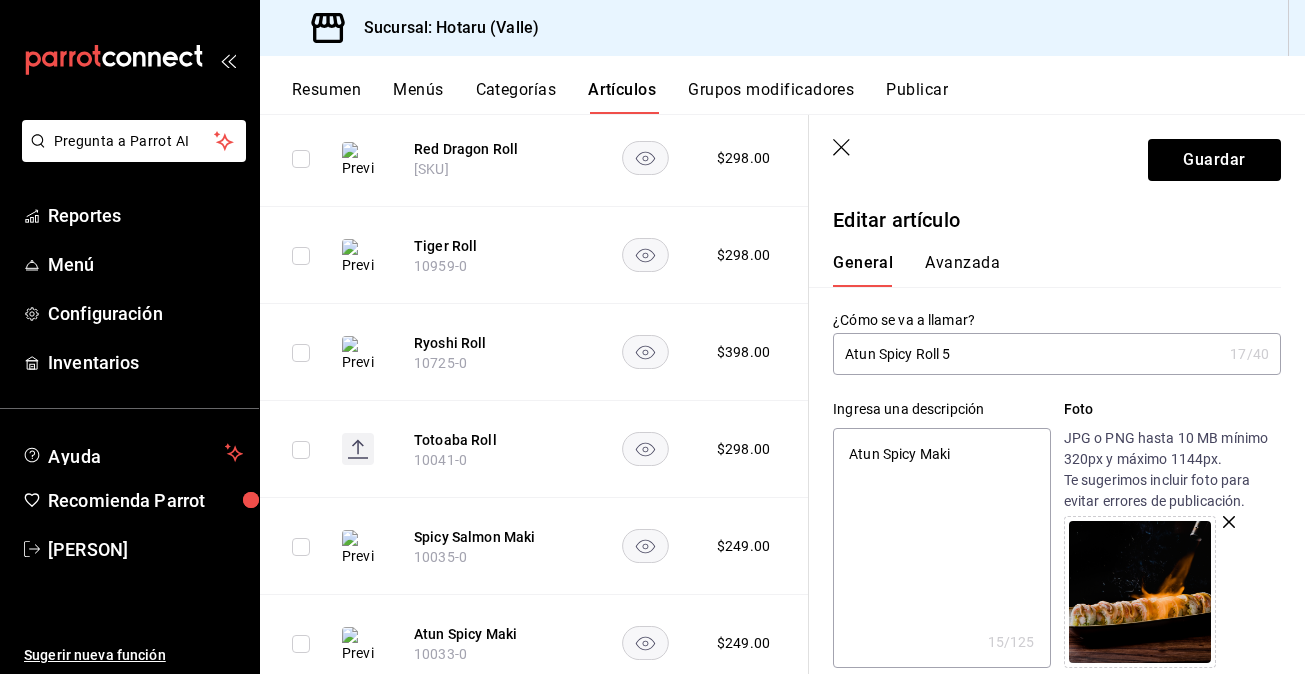 type on "Atun Spicy Roll 50" 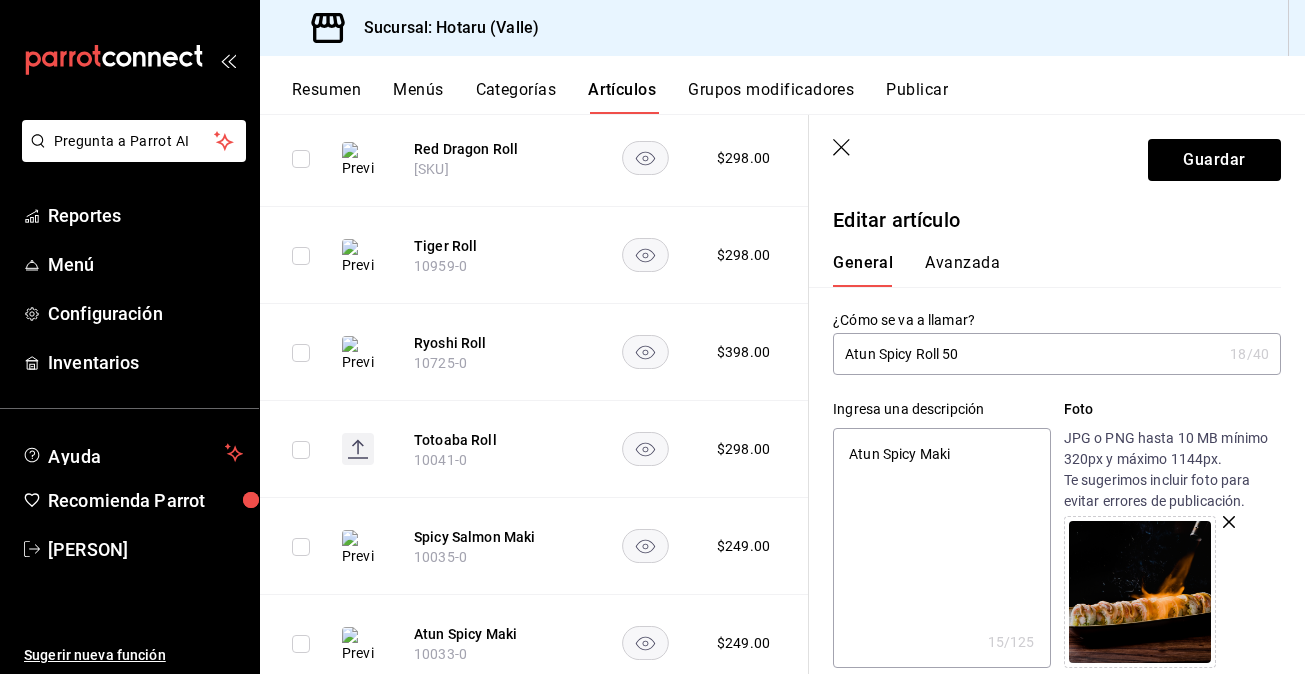 type on "Atun Spicy Roll 50g" 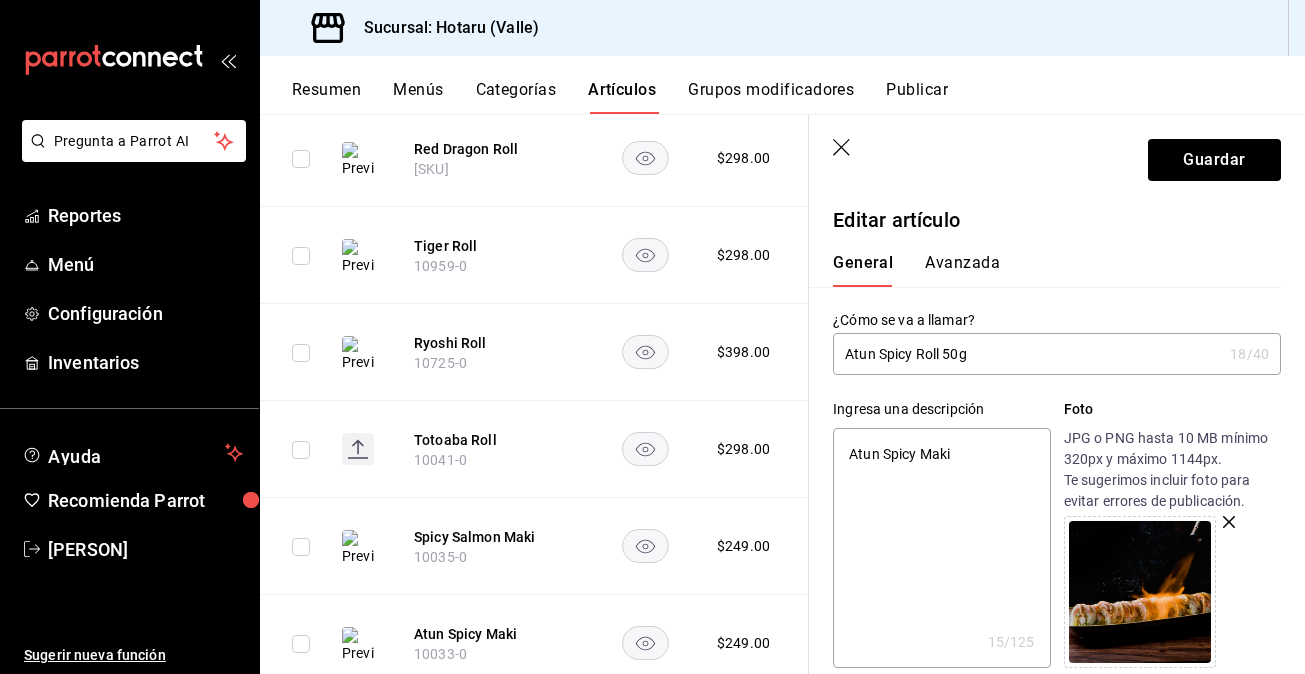 type on "Atun Spicy Roll 50gr" 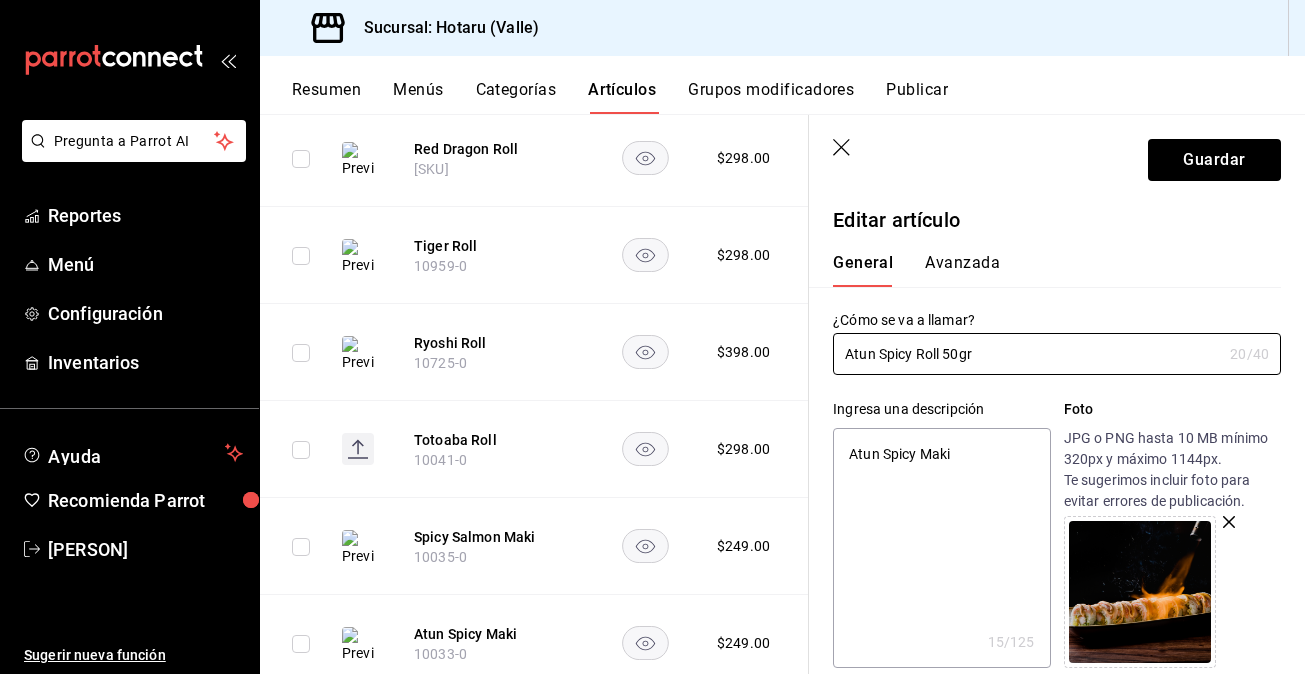 type on "Atun Spicy Roll 50gr" 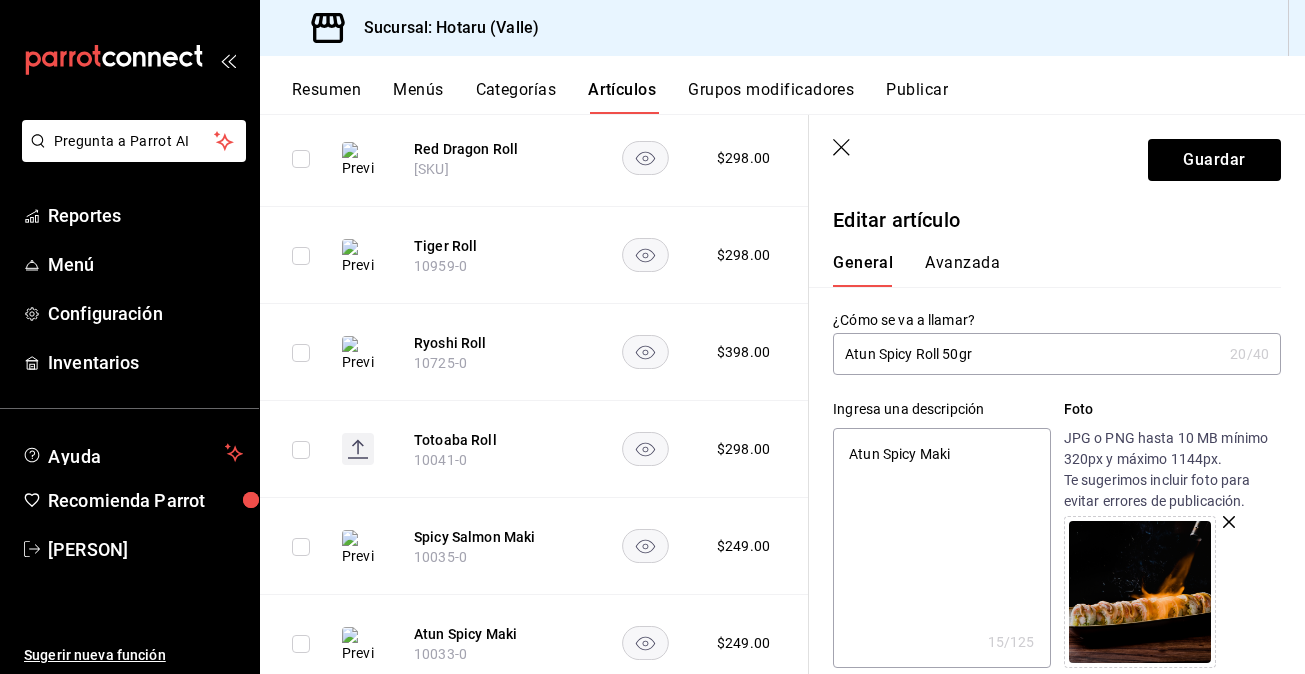 type on "x" 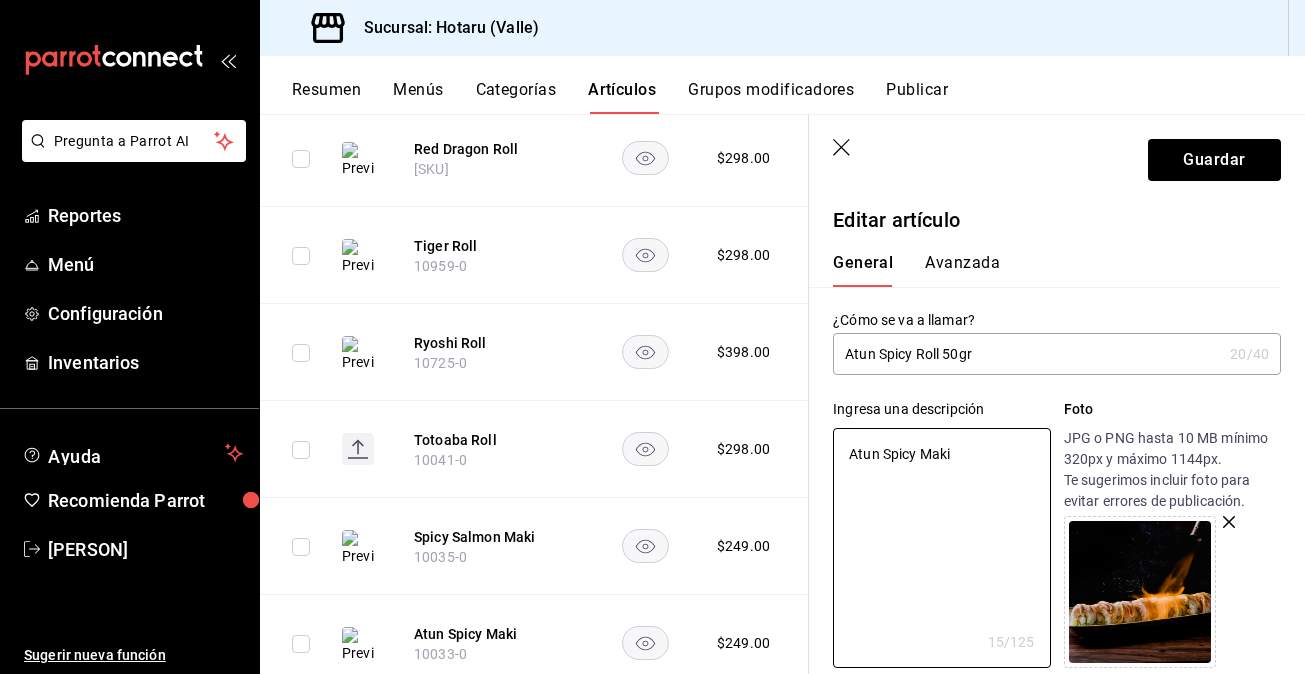 drag, startPoint x: 973, startPoint y: 453, endPoint x: 787, endPoint y: 446, distance: 186.13167 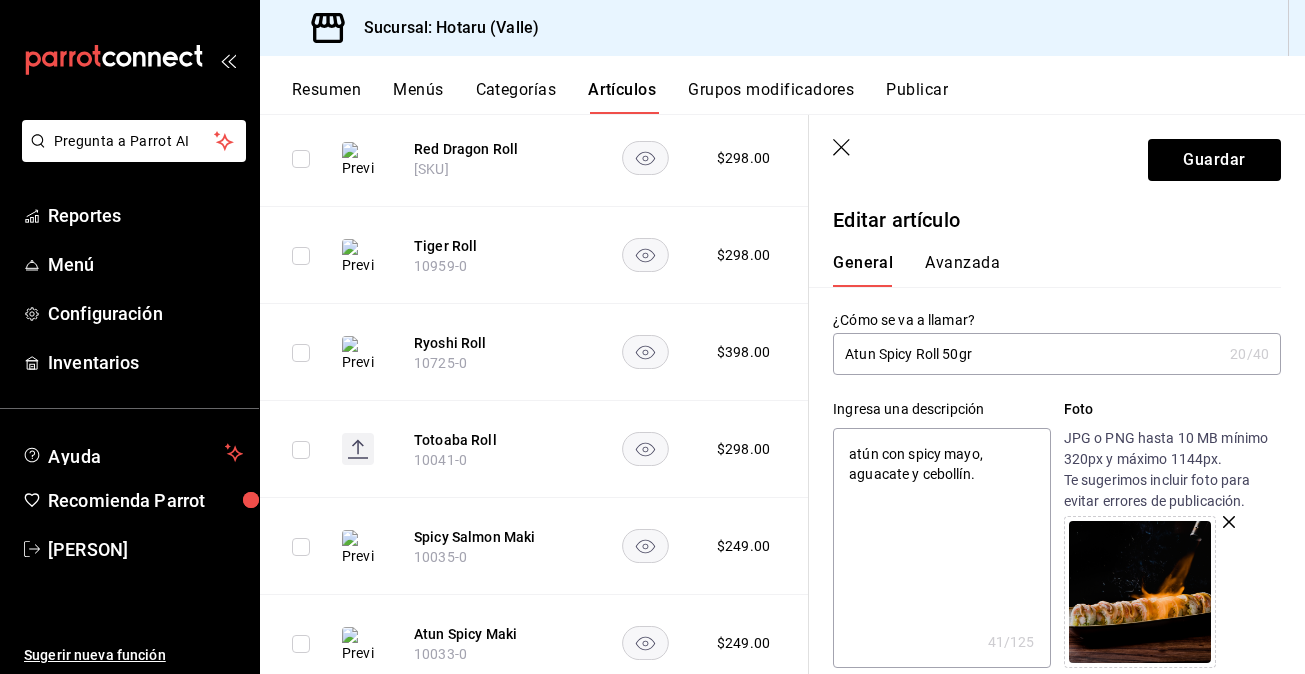 click on "atún con spicy mayo, aguacate y cebollín." at bounding box center (941, 548) 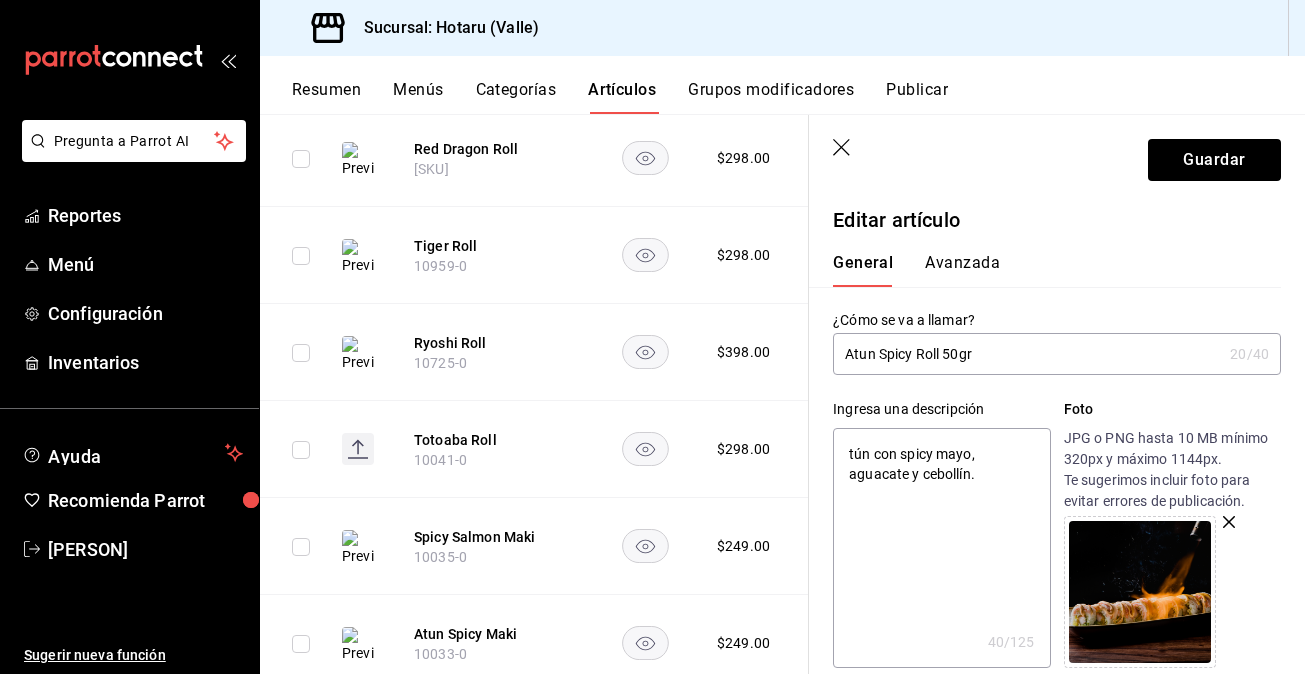 type on "Atún con spicy mayo, aguacate y cebollín." 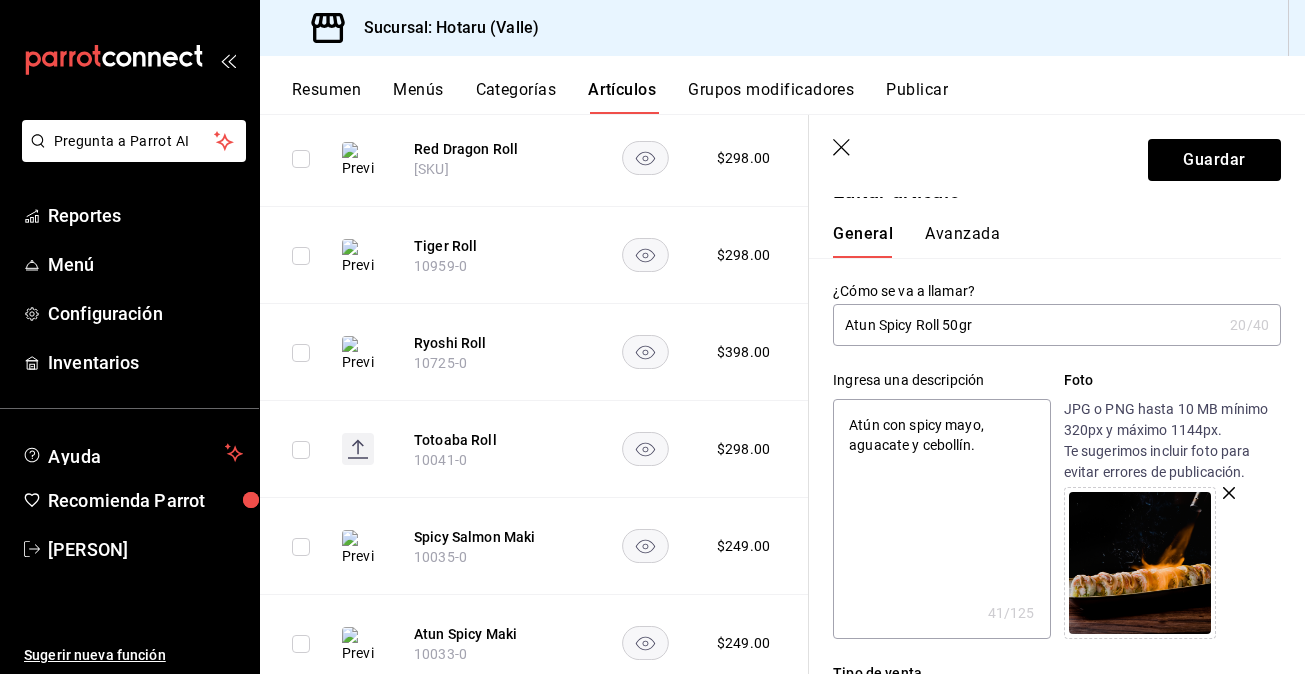 scroll, scrollTop: 36, scrollLeft: 0, axis: vertical 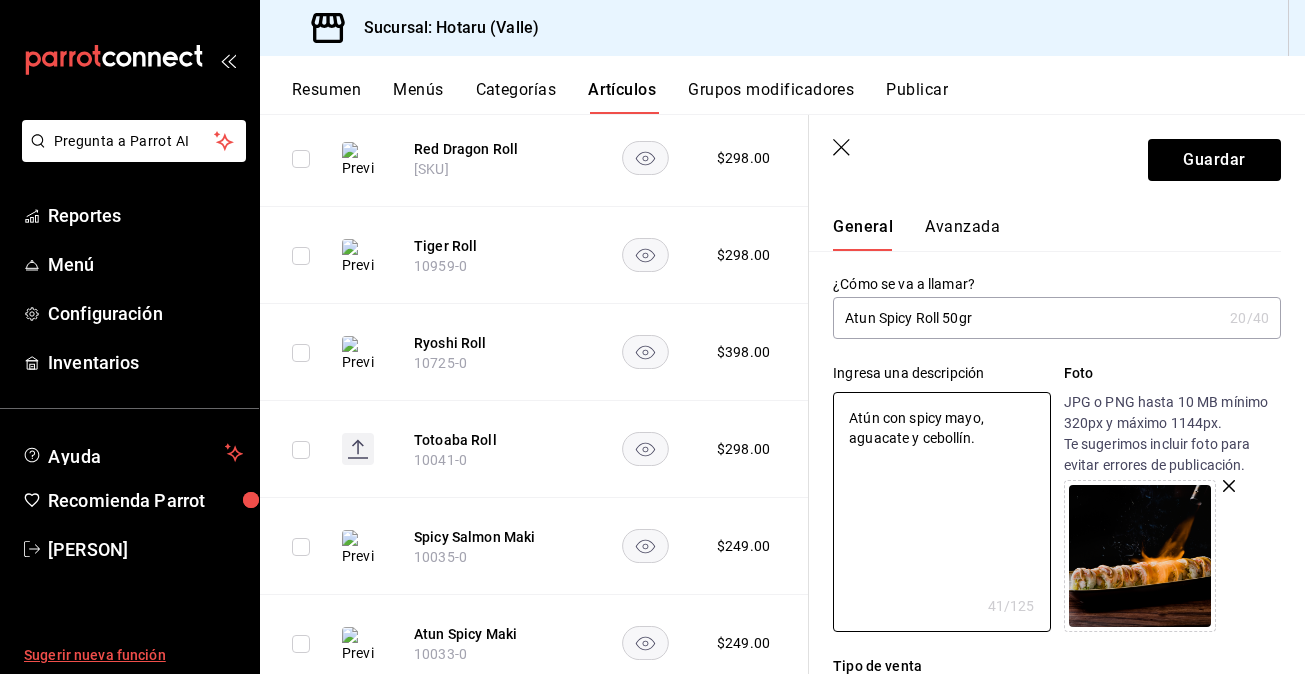 type on "Atún con spicy mayo, aguacate y cebollín." 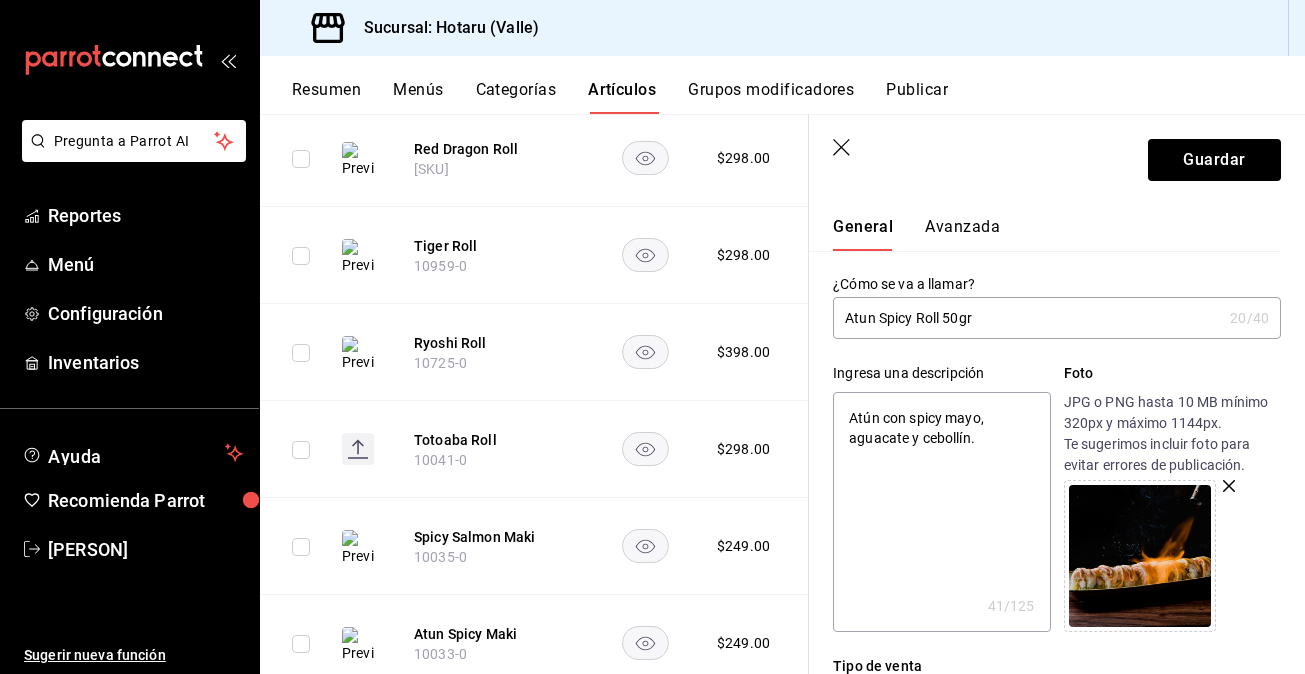 click 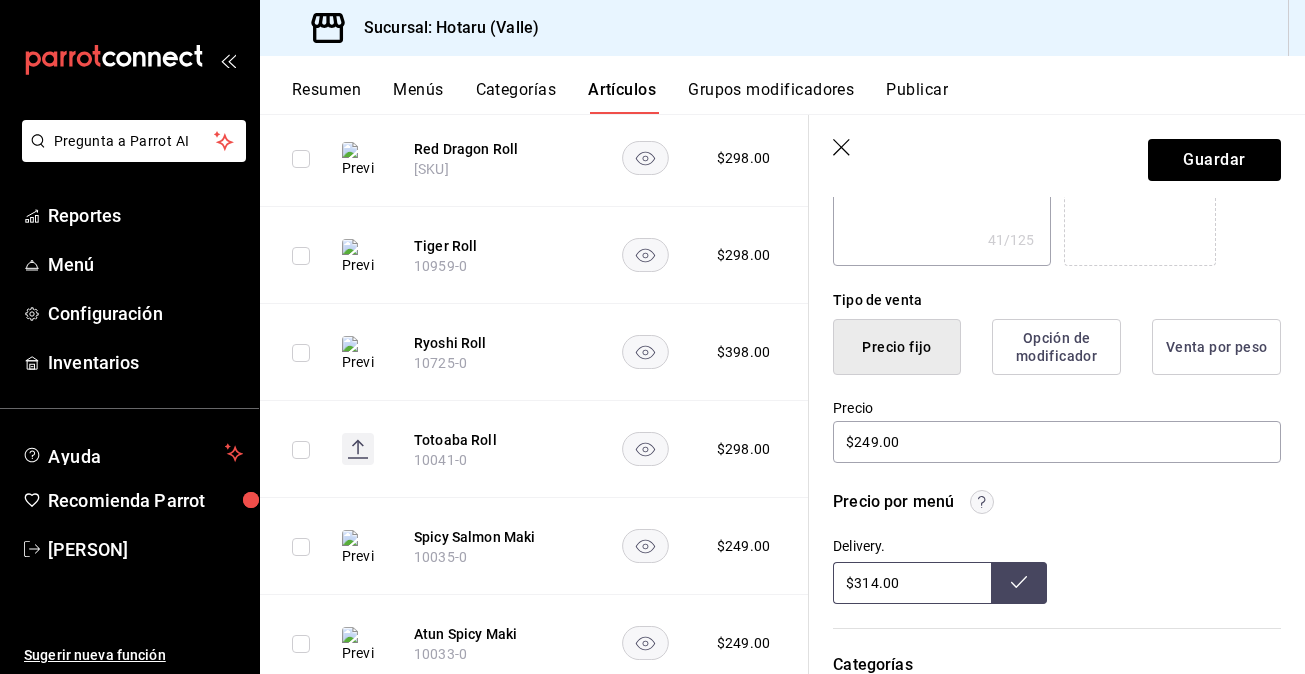scroll, scrollTop: 420, scrollLeft: 0, axis: vertical 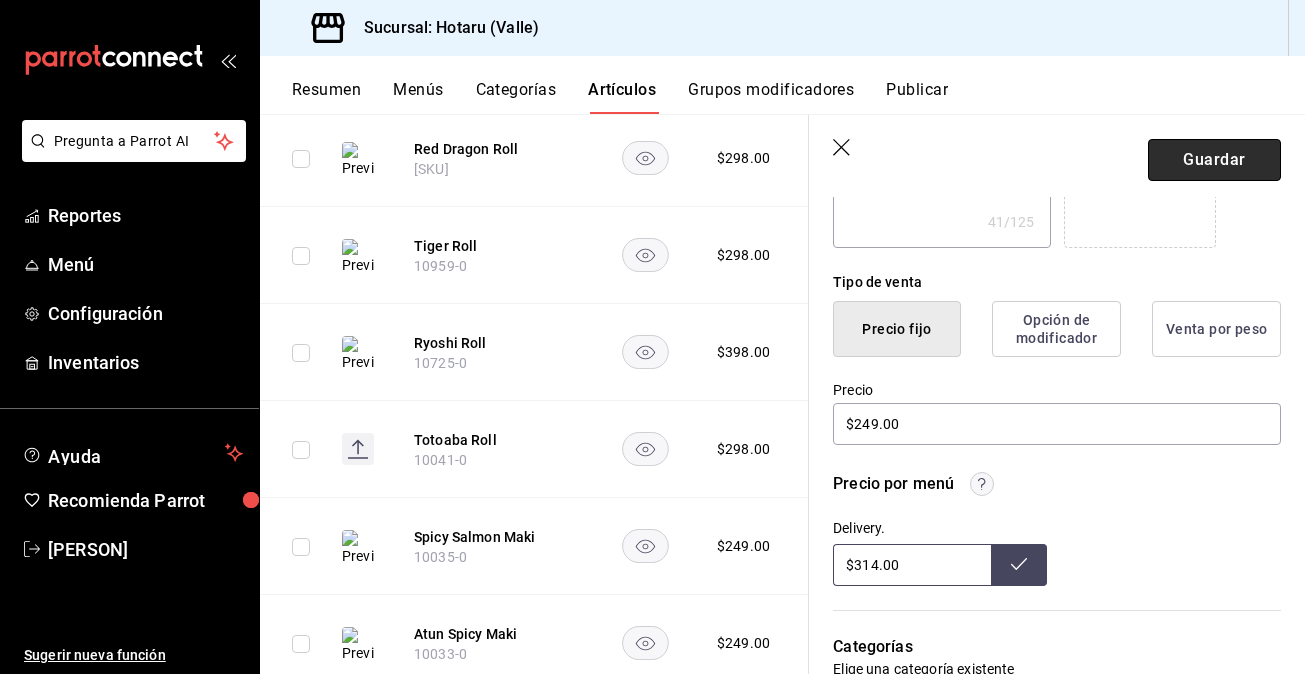 click on "Guardar" at bounding box center [1214, 160] 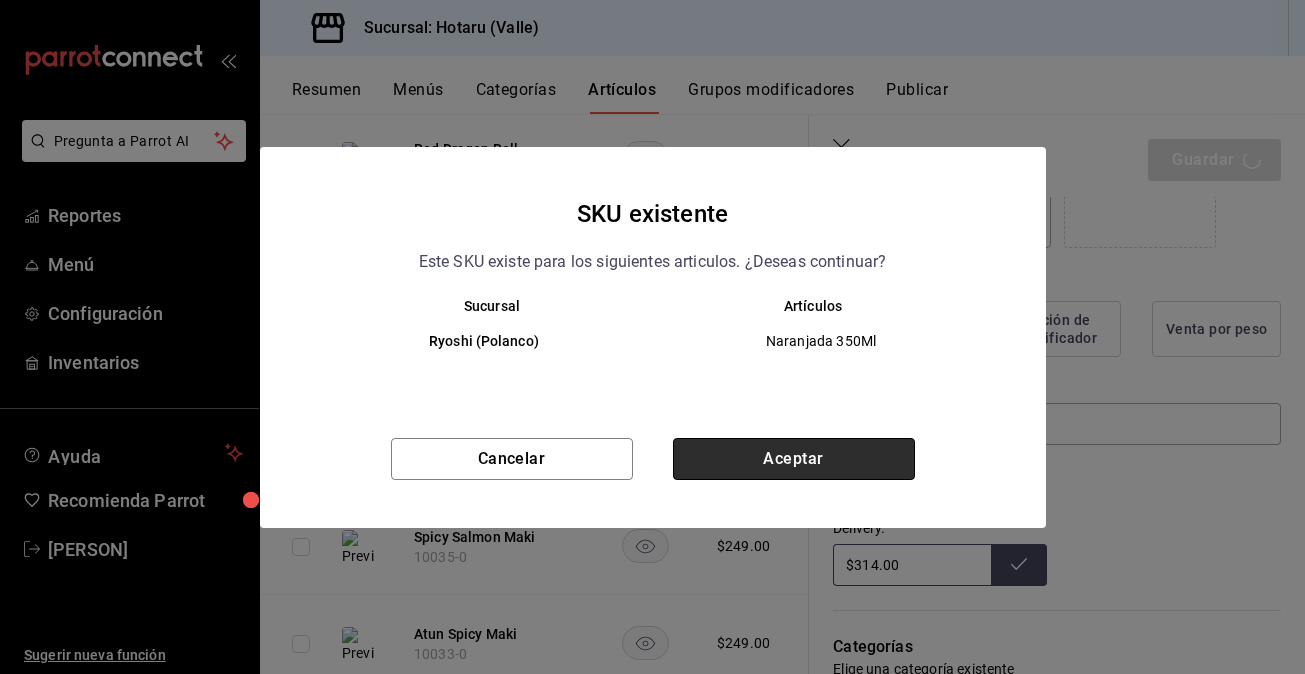 click on "Aceptar" at bounding box center [794, 459] 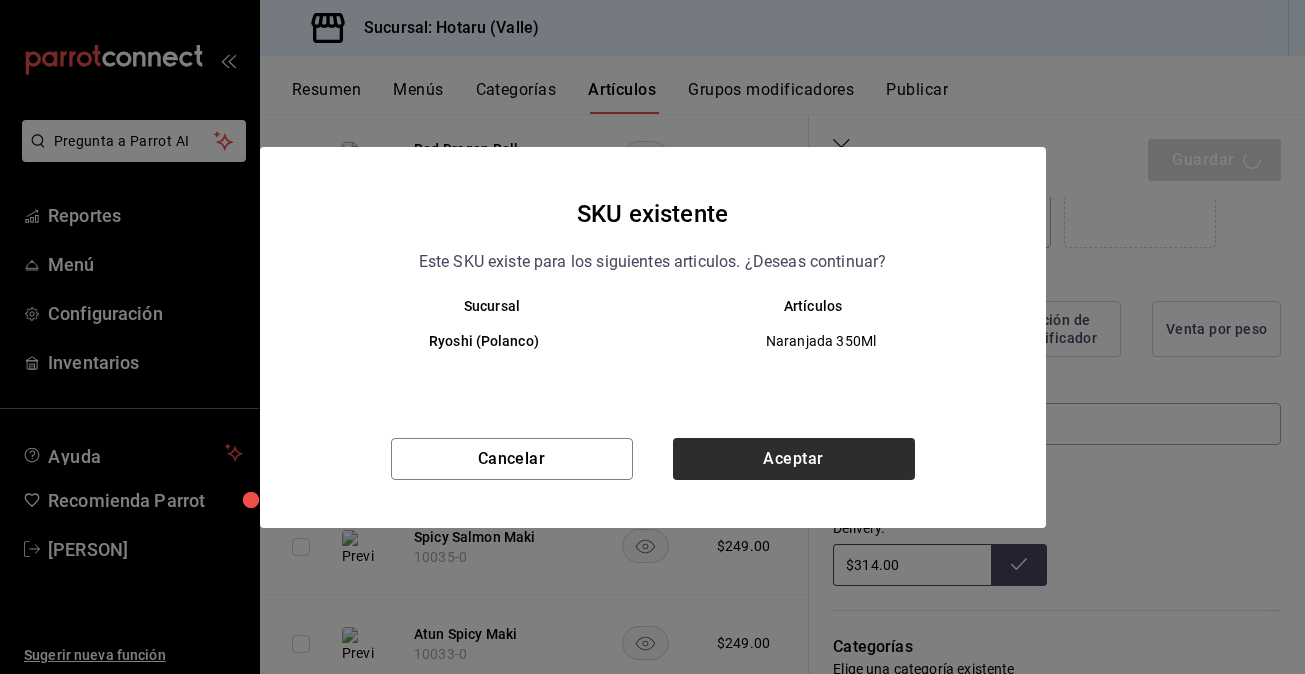 type on "x" 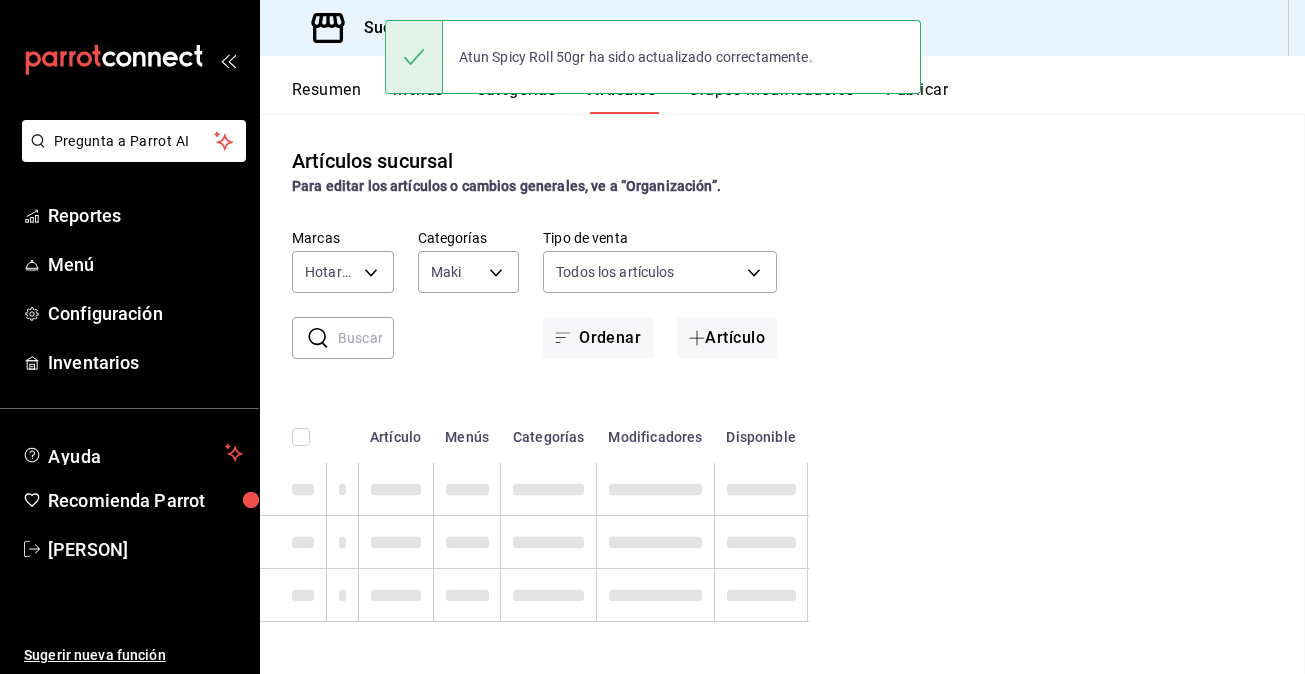 scroll, scrollTop: 0, scrollLeft: 0, axis: both 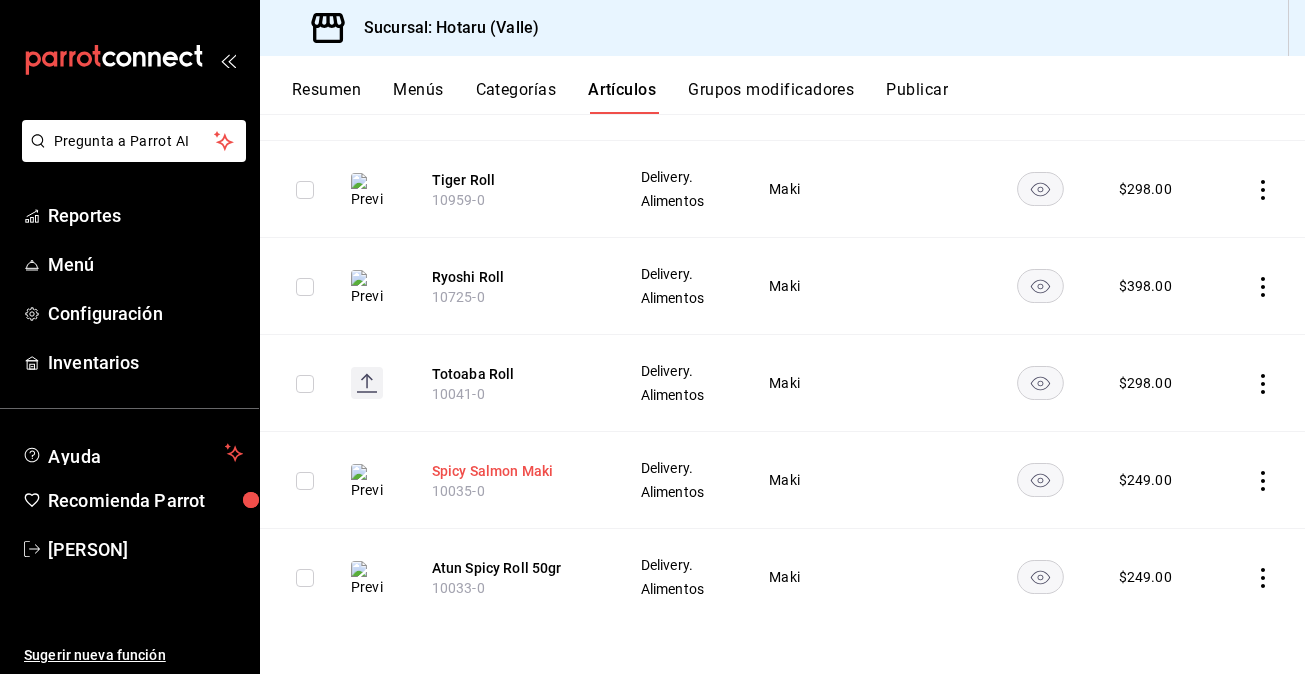 click on "Spicy Salmon Maki" at bounding box center (512, 471) 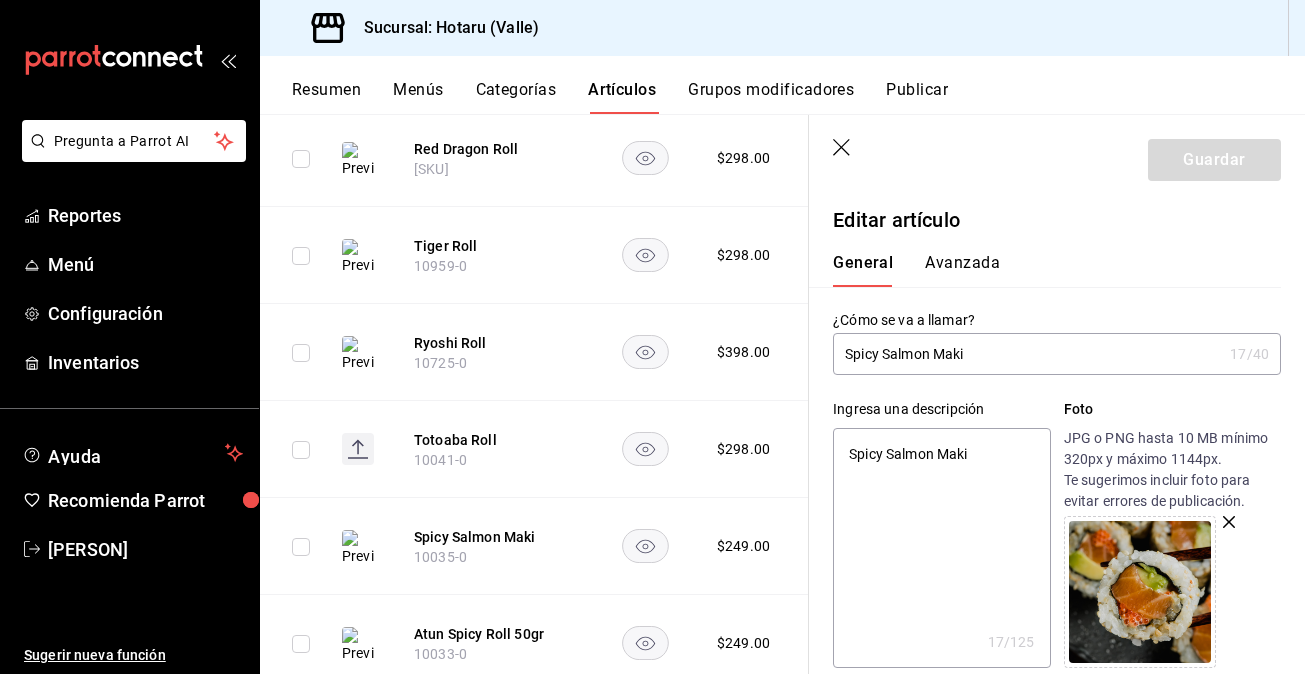 type on "Spicy Salmon Maki" 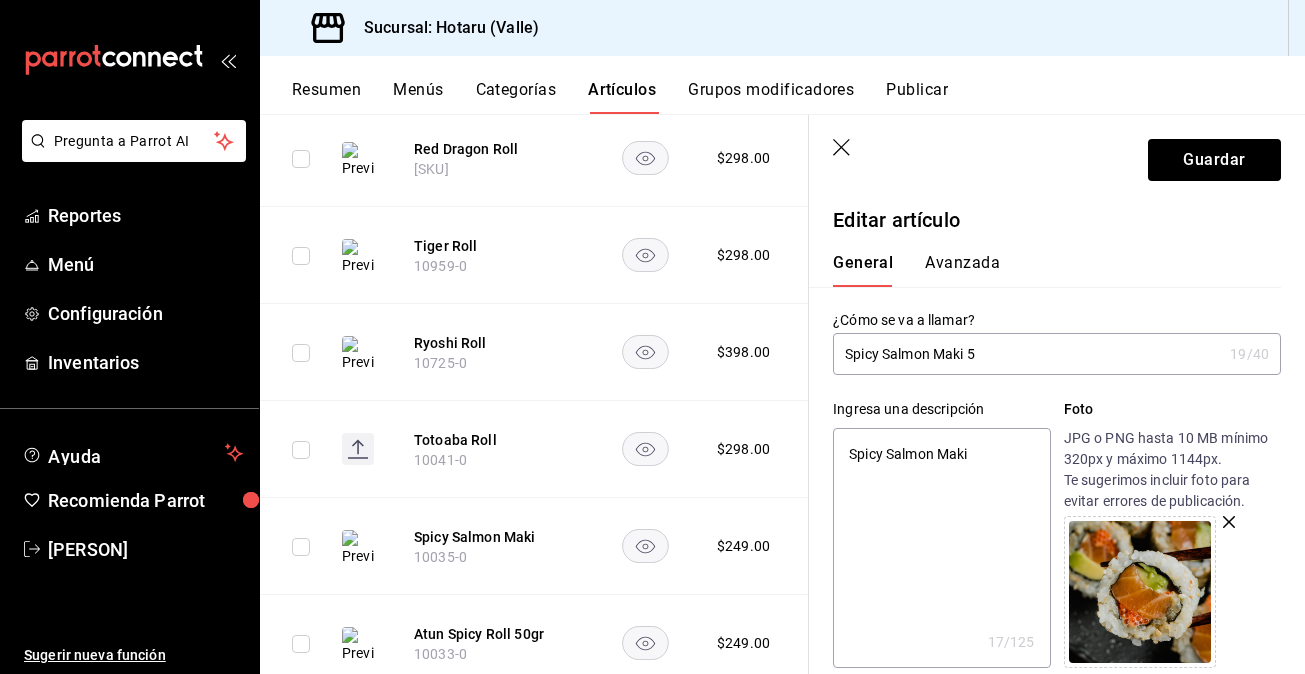 type on "Spicy Salmon Maki 50" 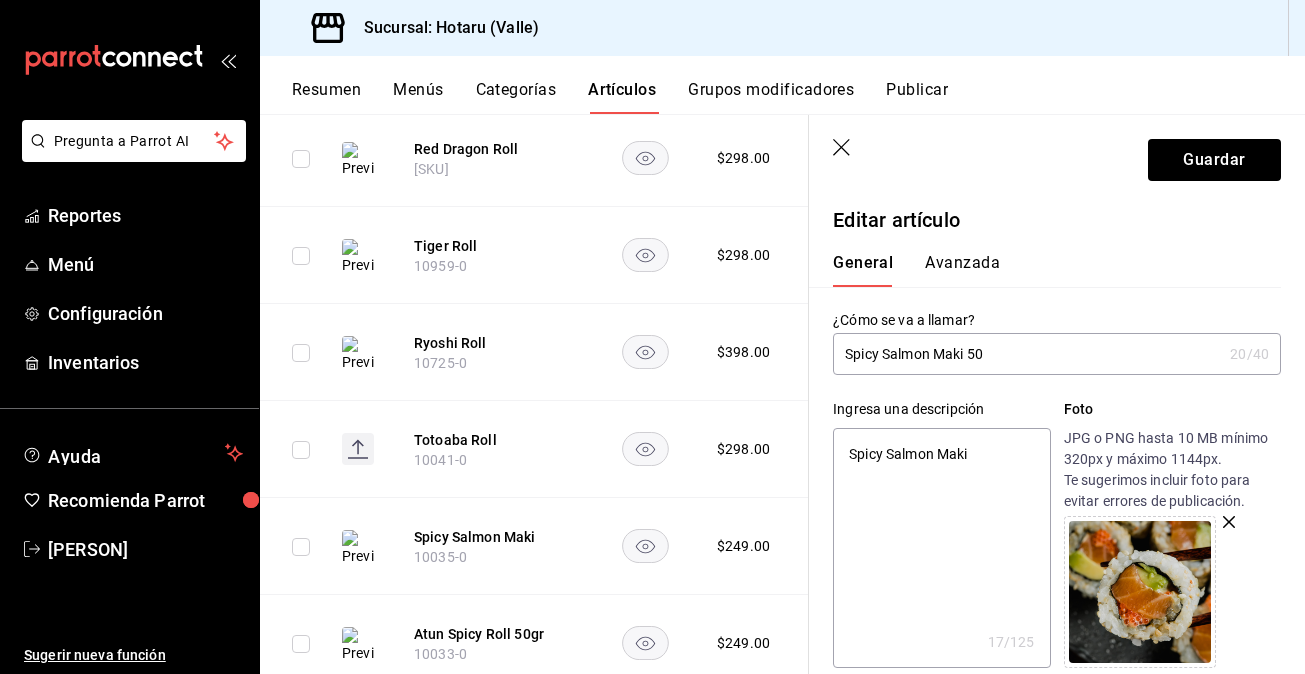 type on "Spicy Salmon Maki 50g" 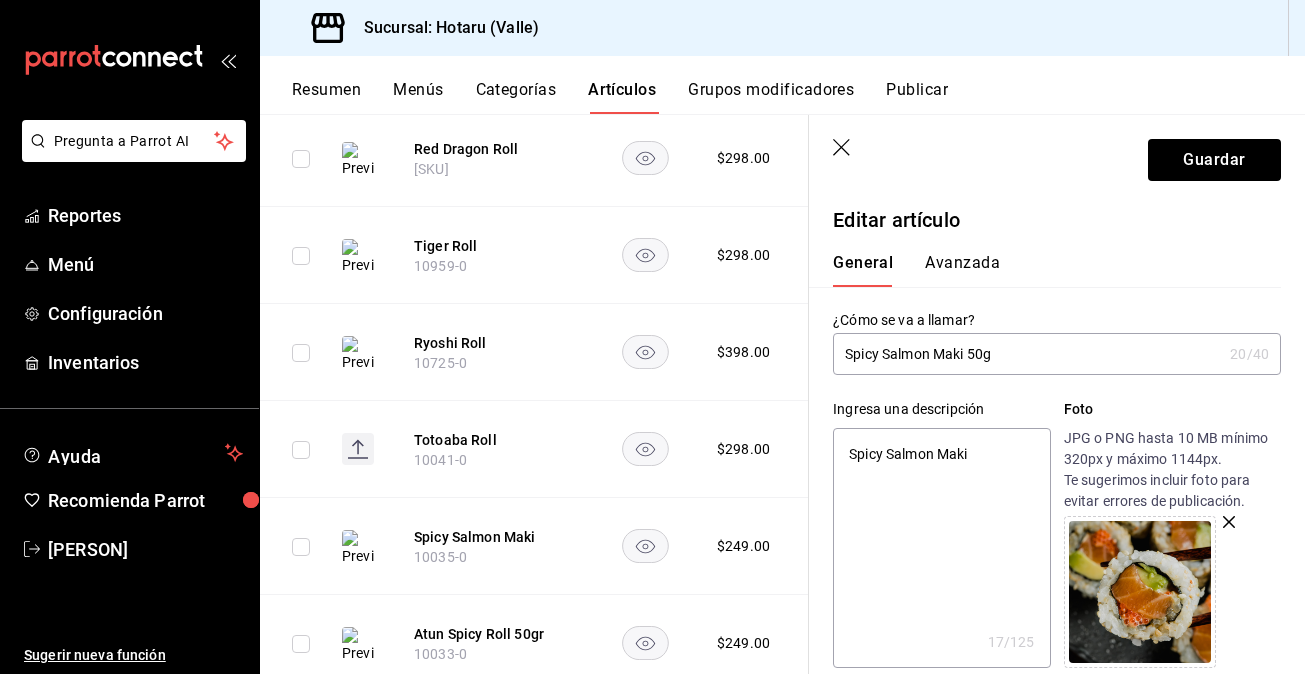 type on "Spicy Salmon Maki 50gr" 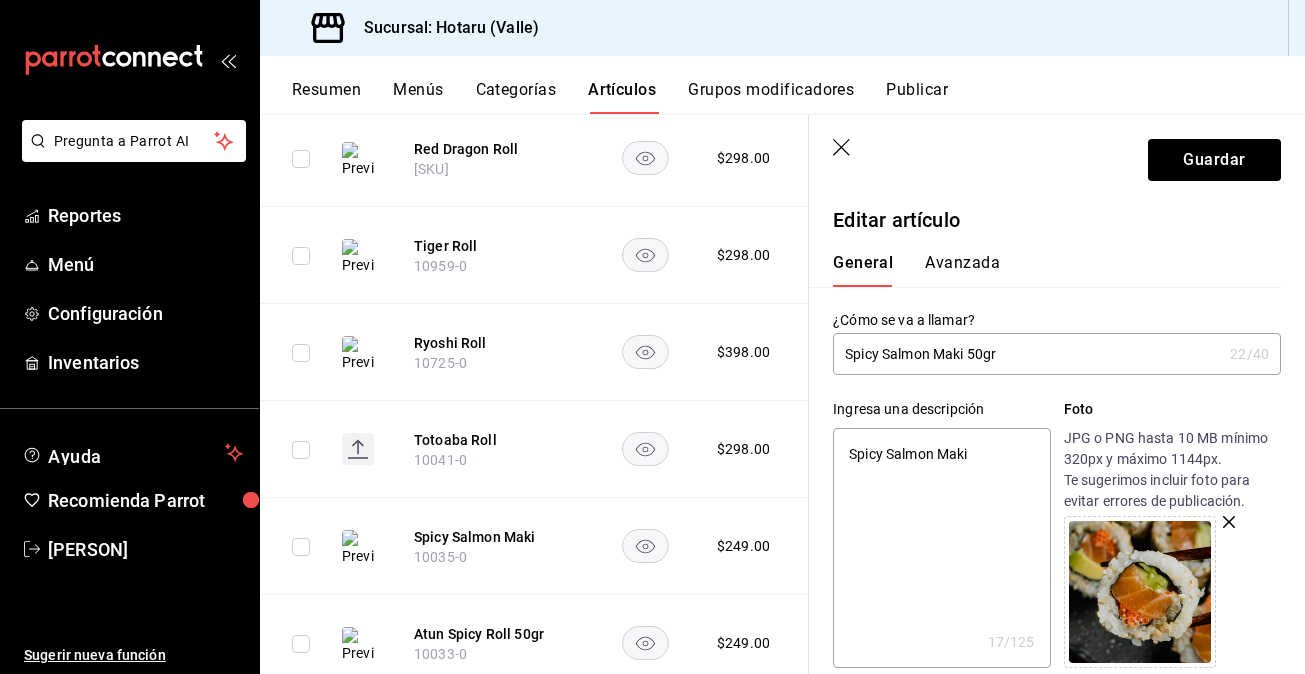 click on "Spicy Salmon Maki 50gr" at bounding box center (1027, 354) 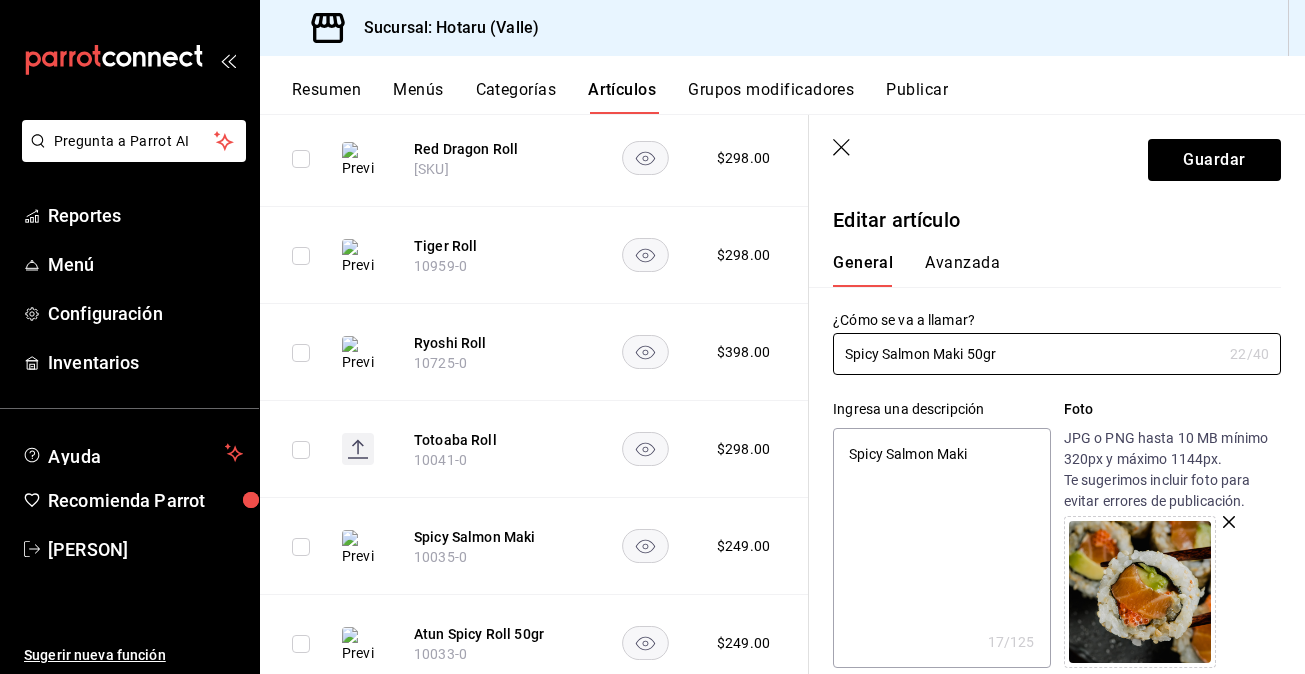 drag, startPoint x: 969, startPoint y: 352, endPoint x: 778, endPoint y: 342, distance: 191.2616 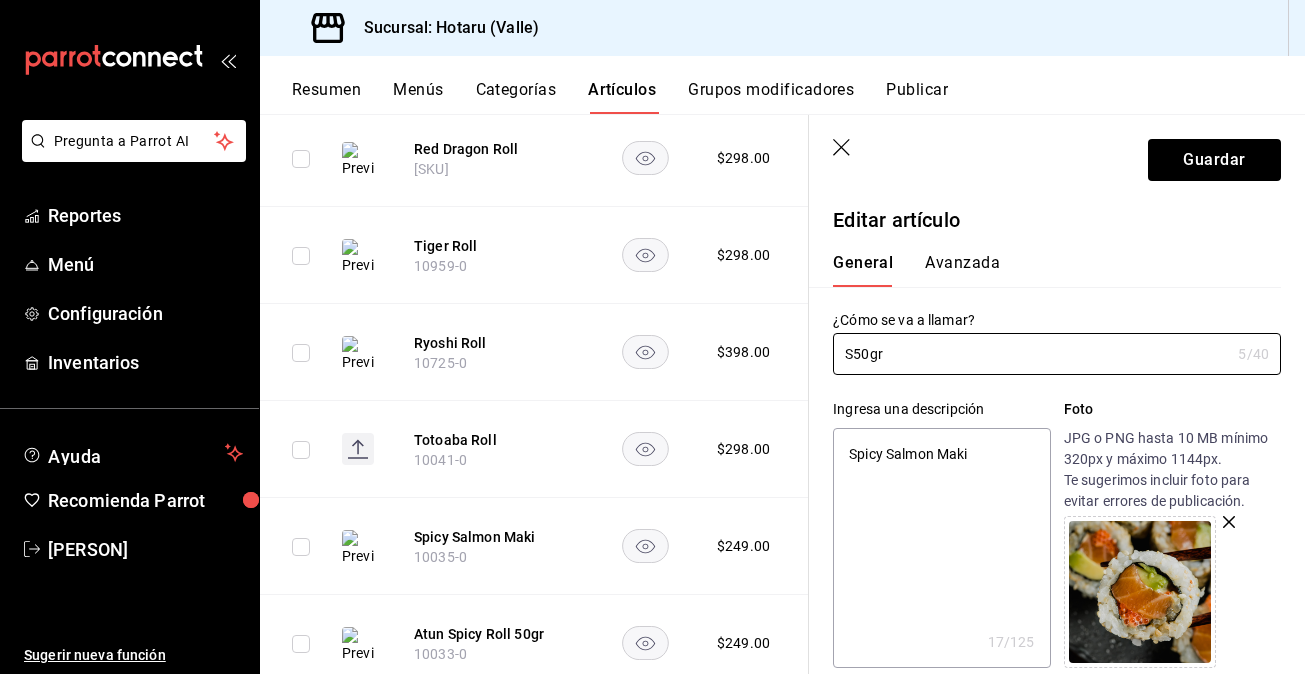 type on "Sa50gr" 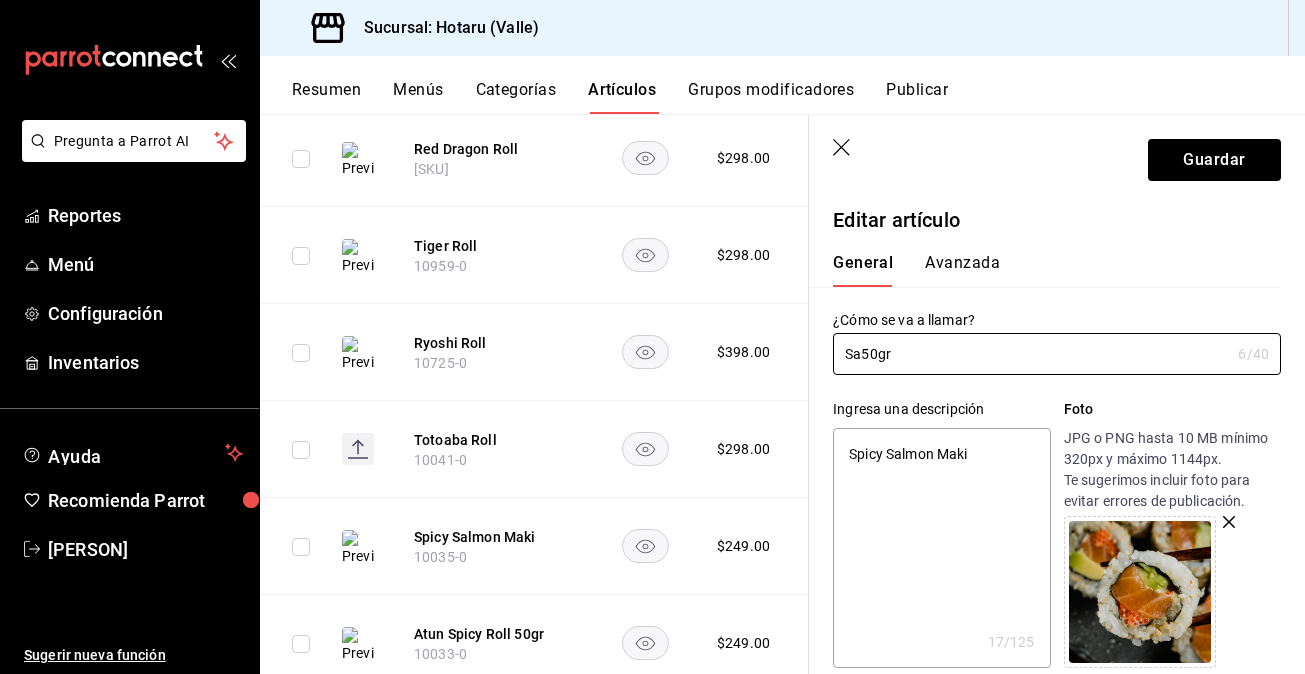type on "Sal50gr" 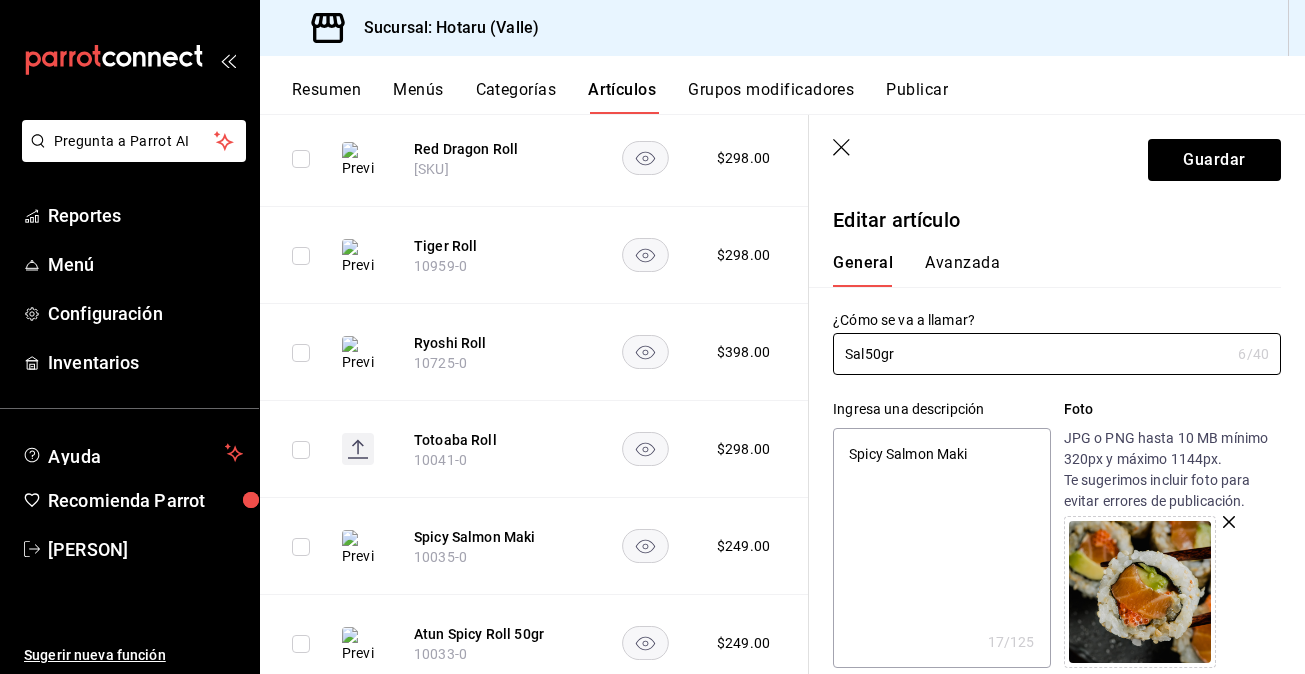 type on "Salm50gr" 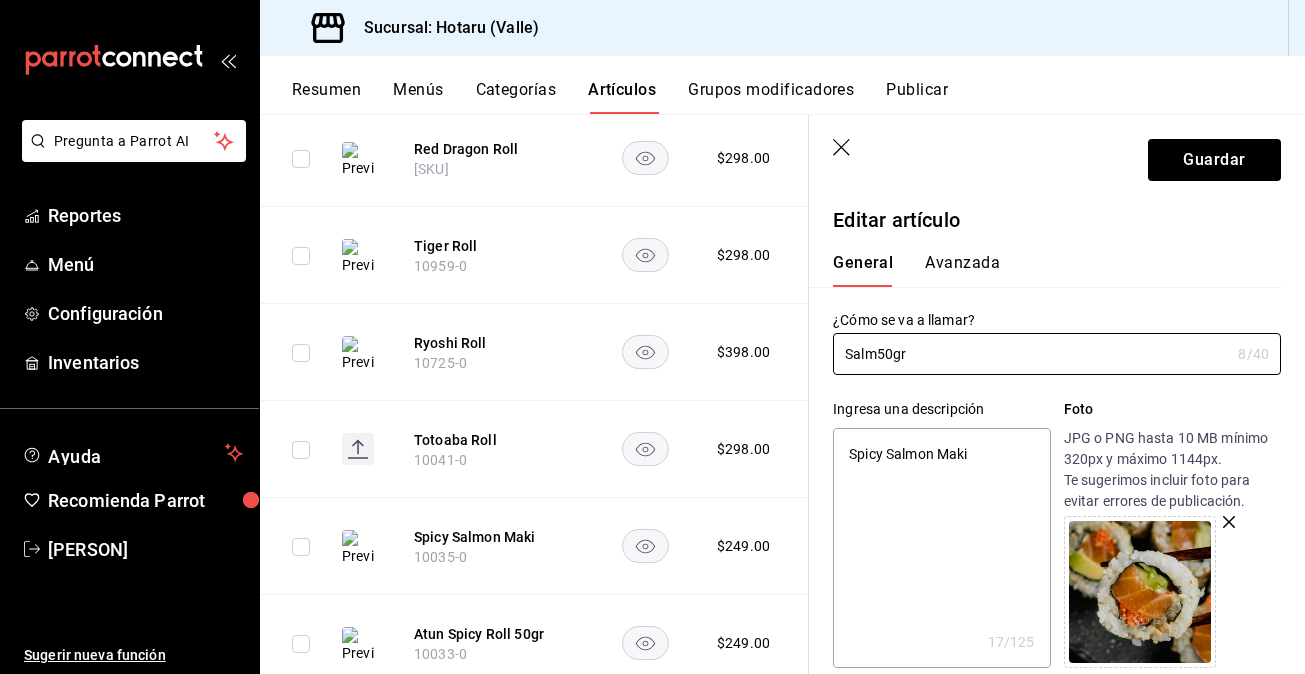 type on "Salmo50gr" 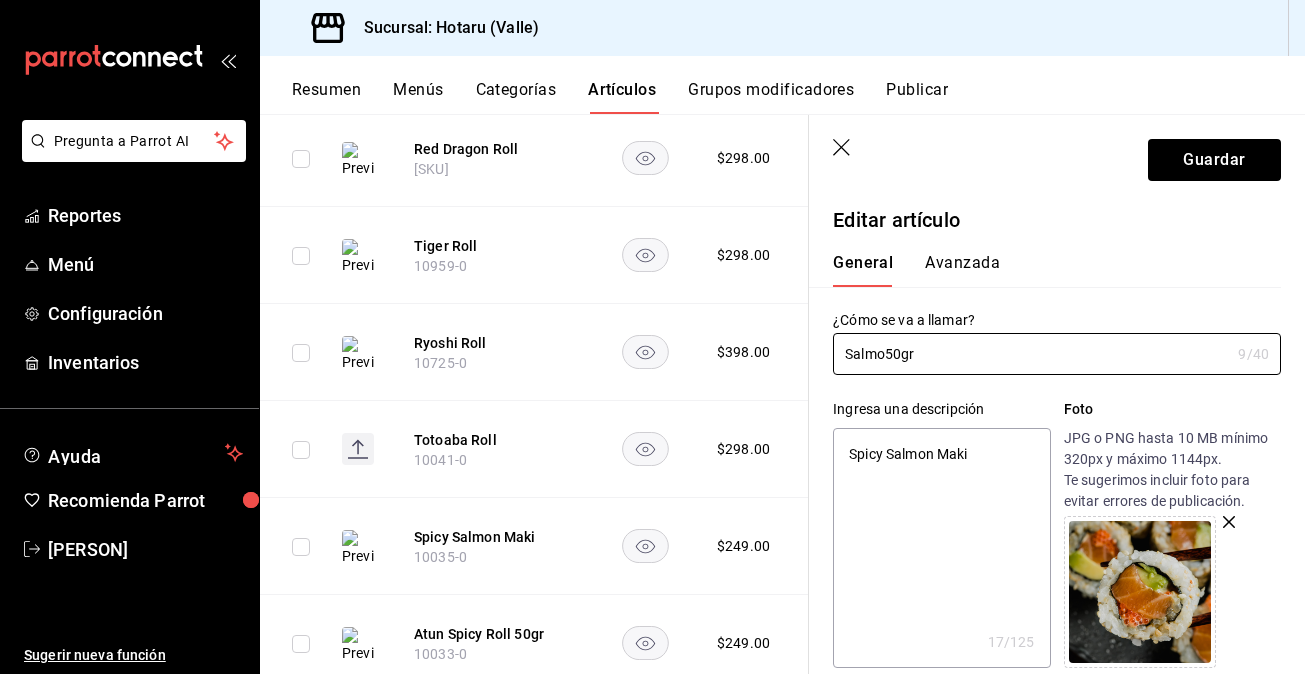 type on "Salmon50gr" 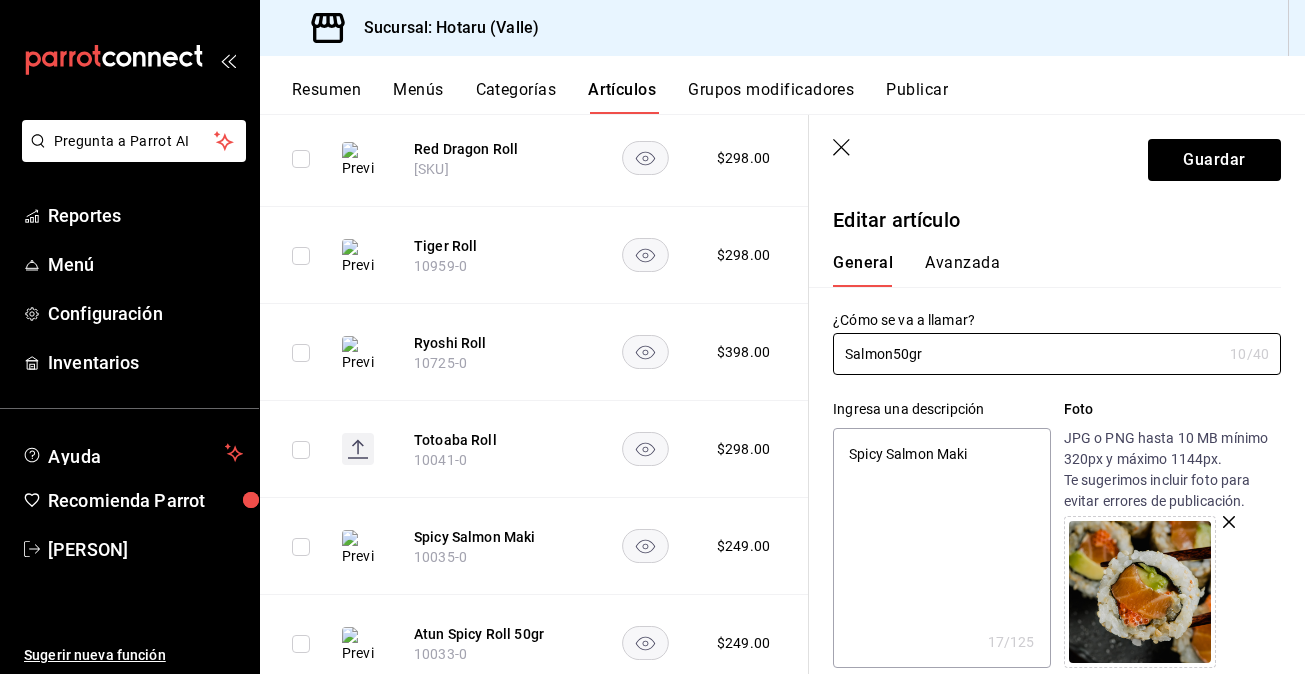 type on "Salmon 50gr" 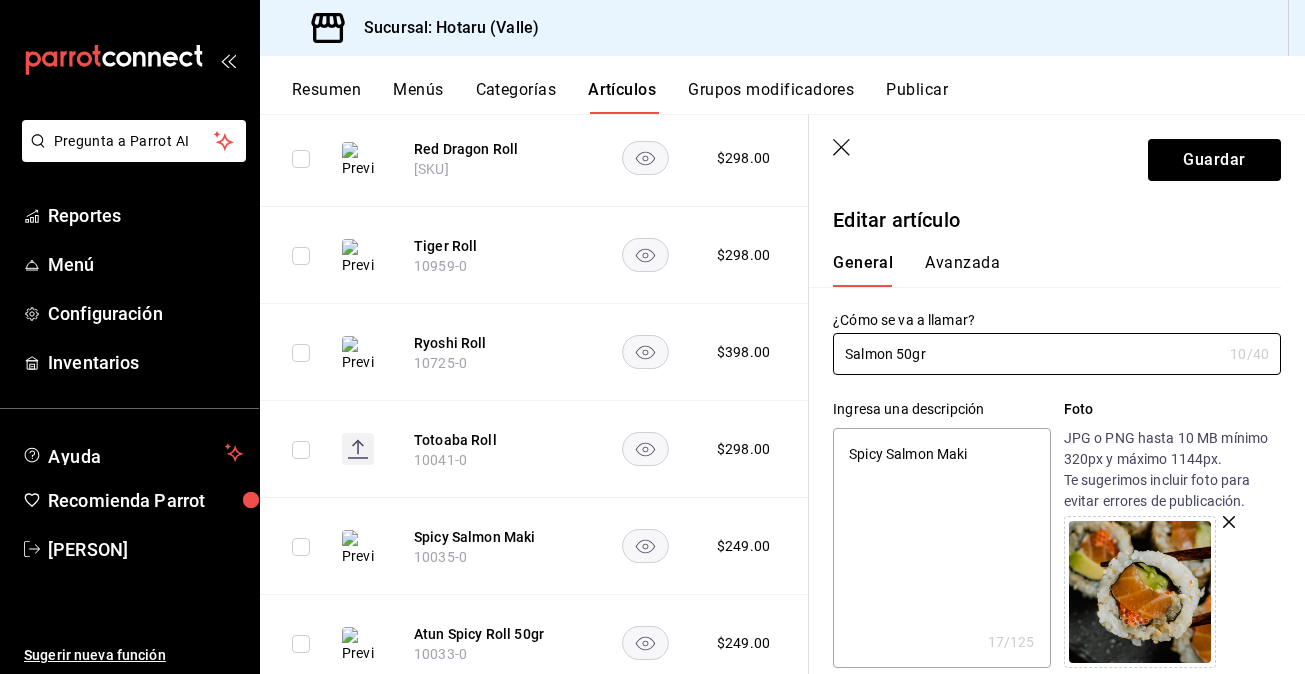 type on "Salmon S50gr" 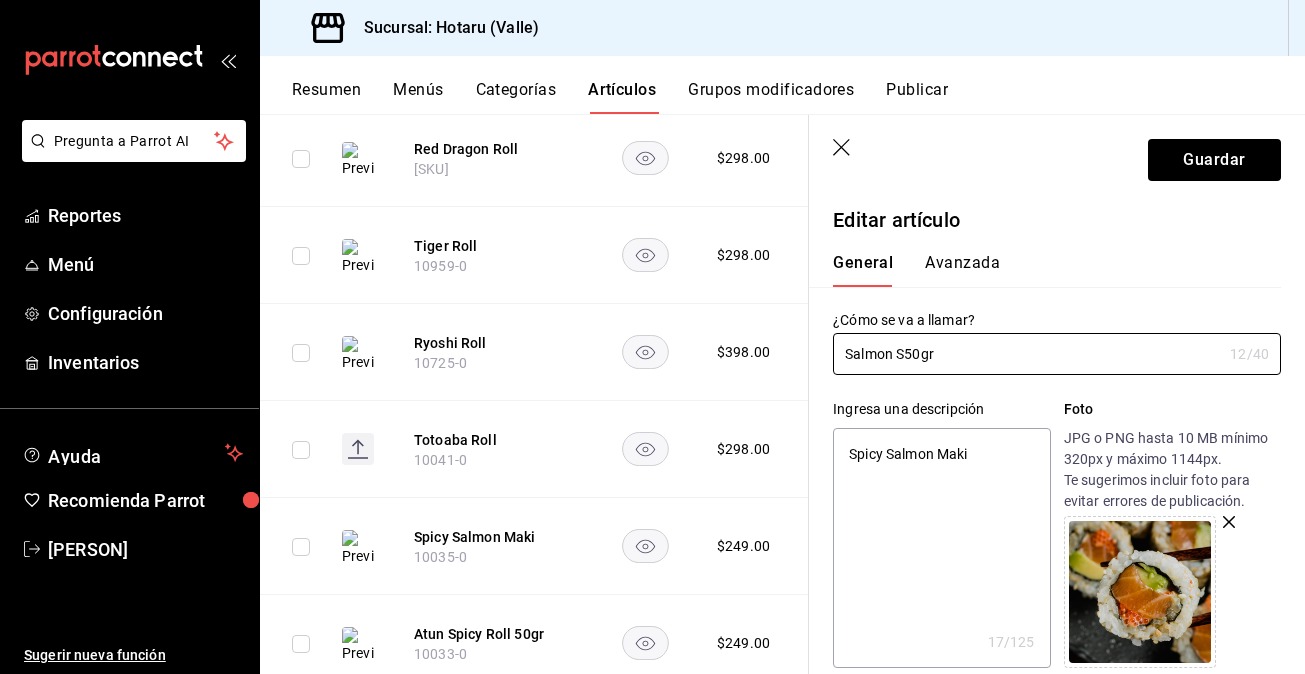 type on "Salmon Sp50gr" 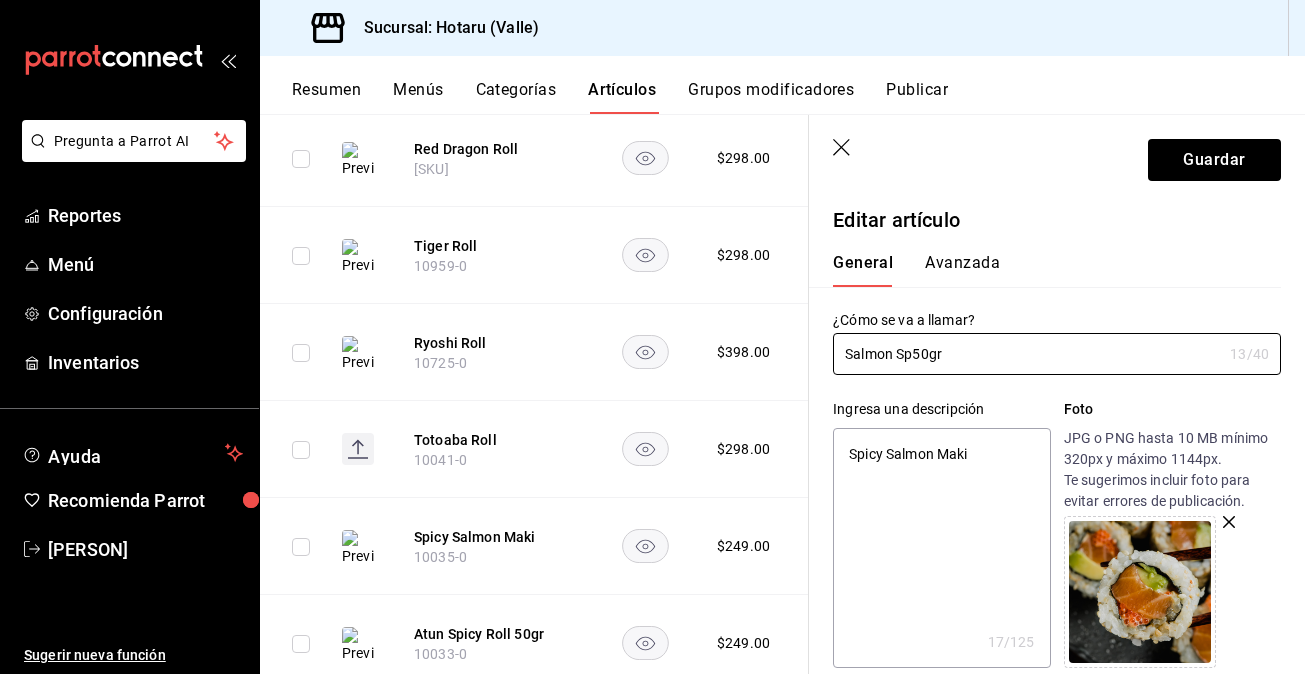 type on "Salmon Spi50gr" 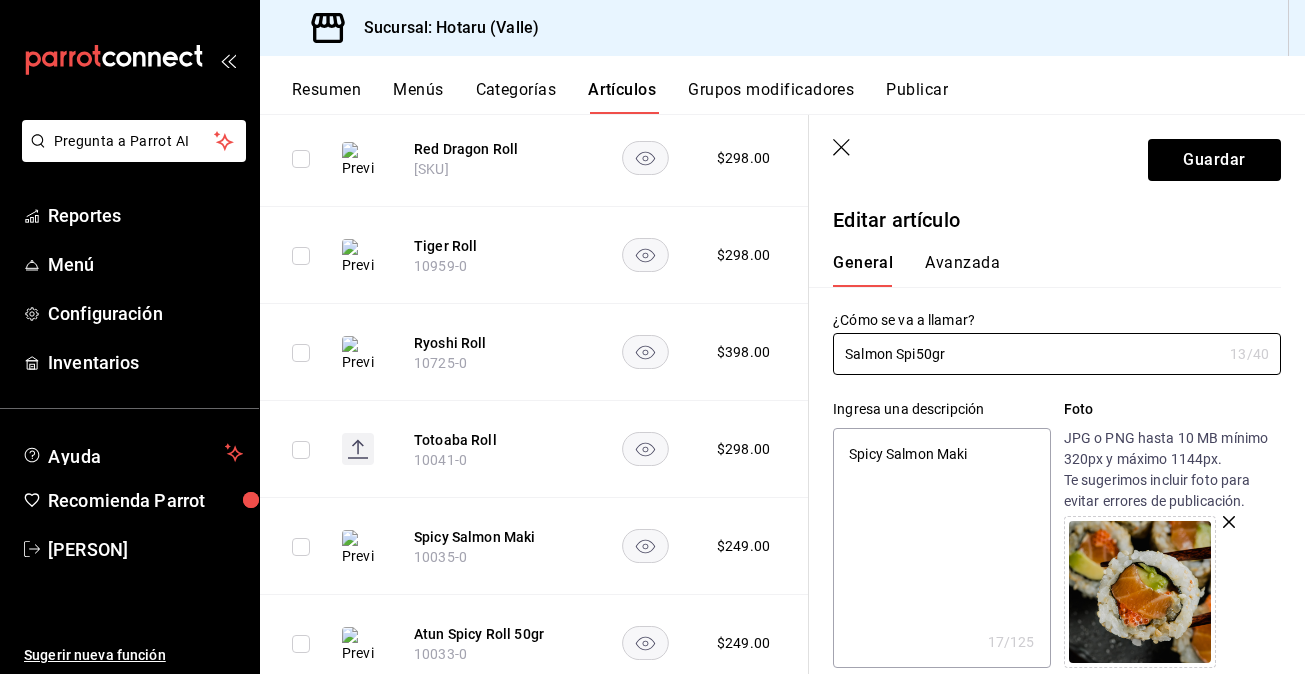 type on "Salmon Spic50gr" 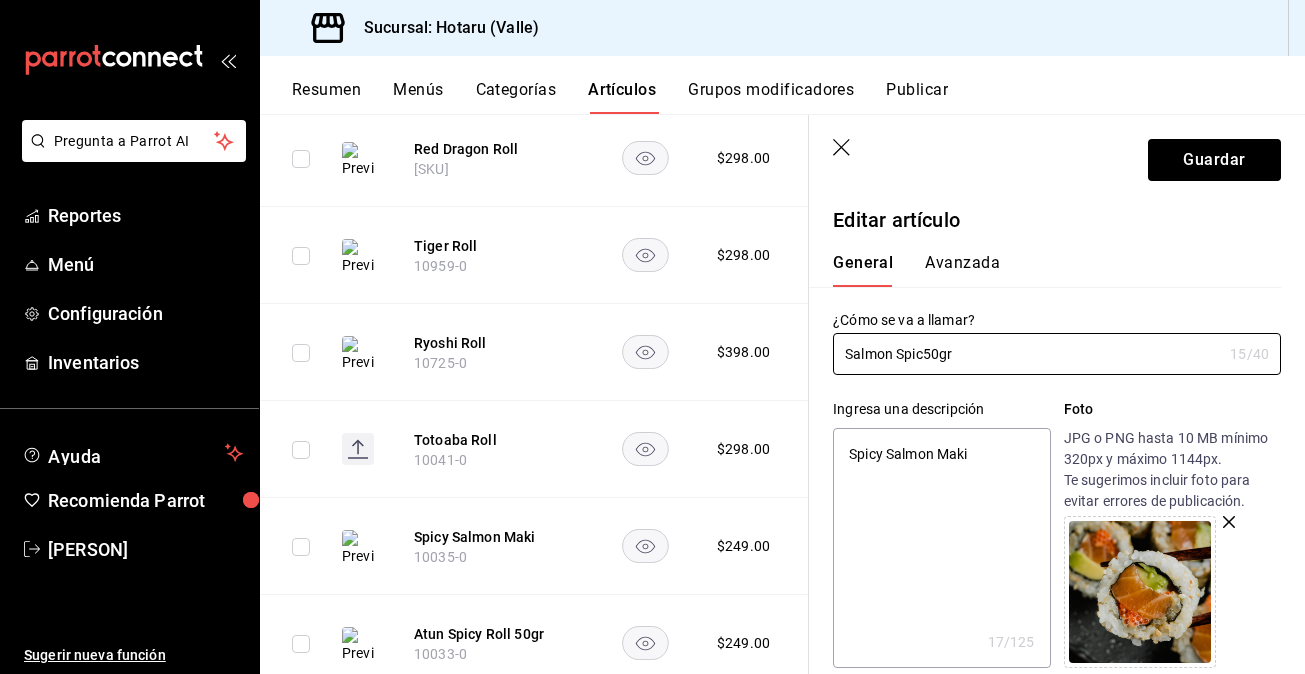 type on "Salmon Spicy50gr" 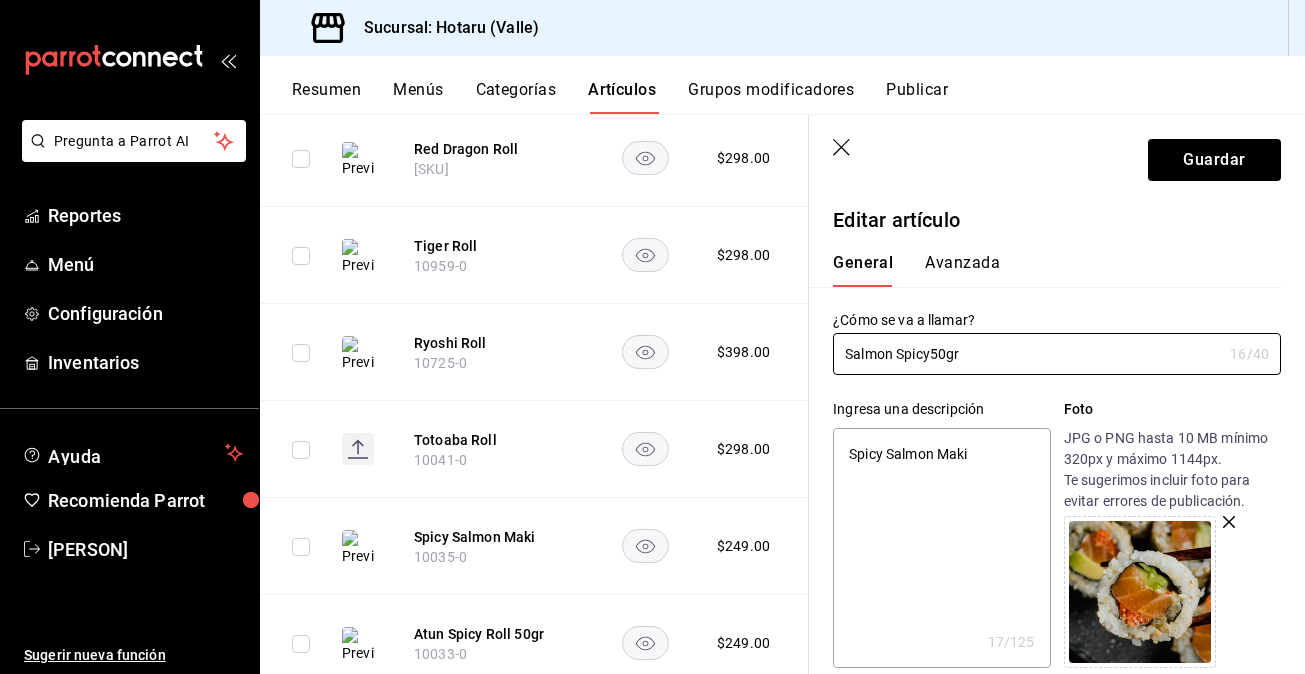 type on "Salmon Spicy 50gr" 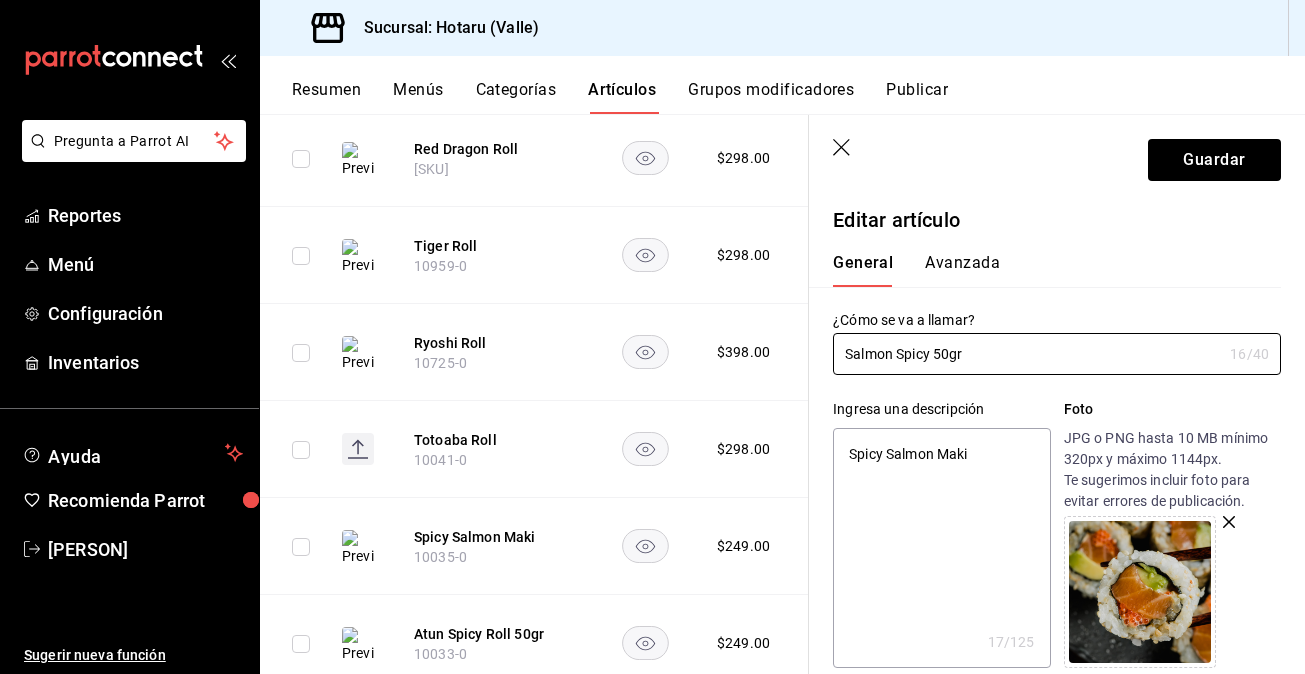 type on "x" 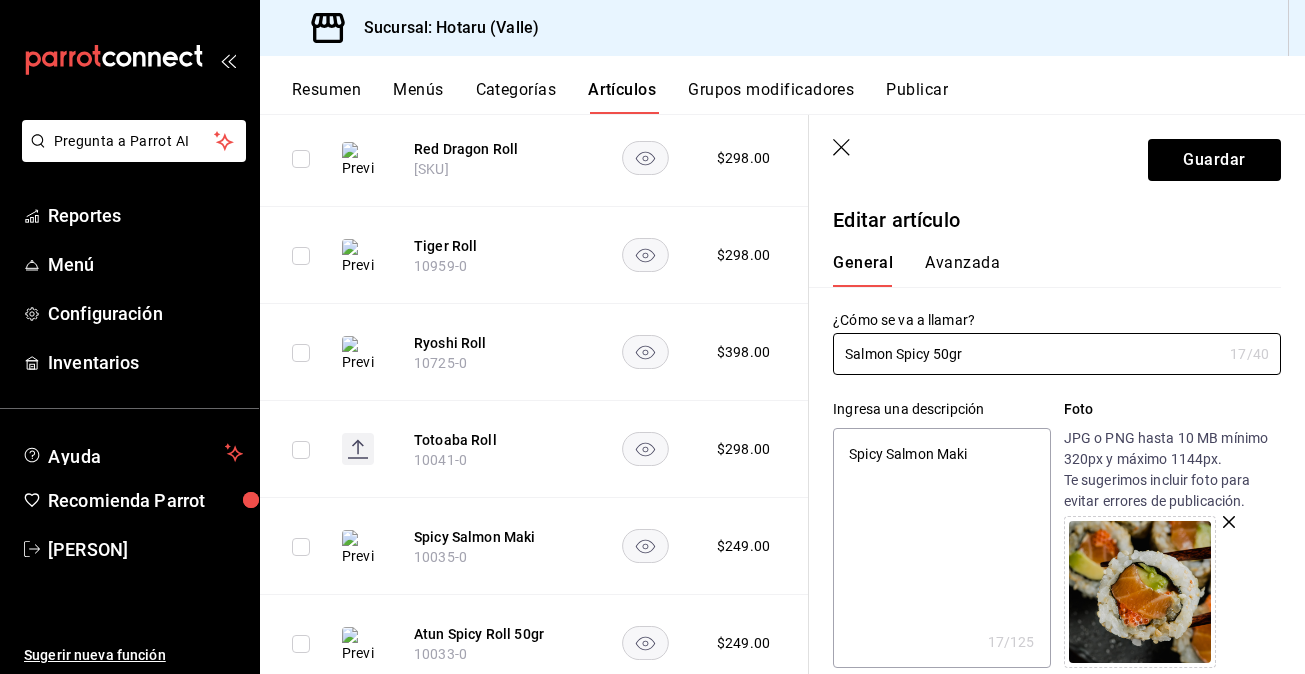 type on "Salmon Spicy R50gr" 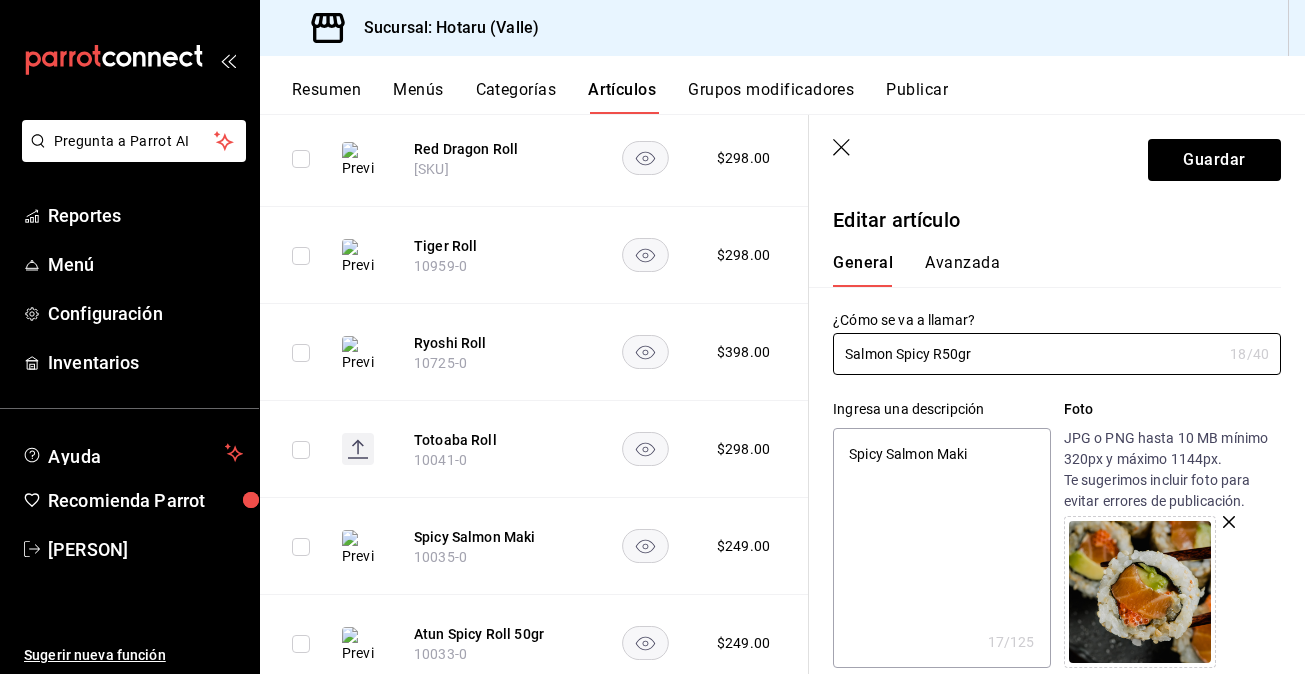 type on "Salmon Spicy Ro50gr" 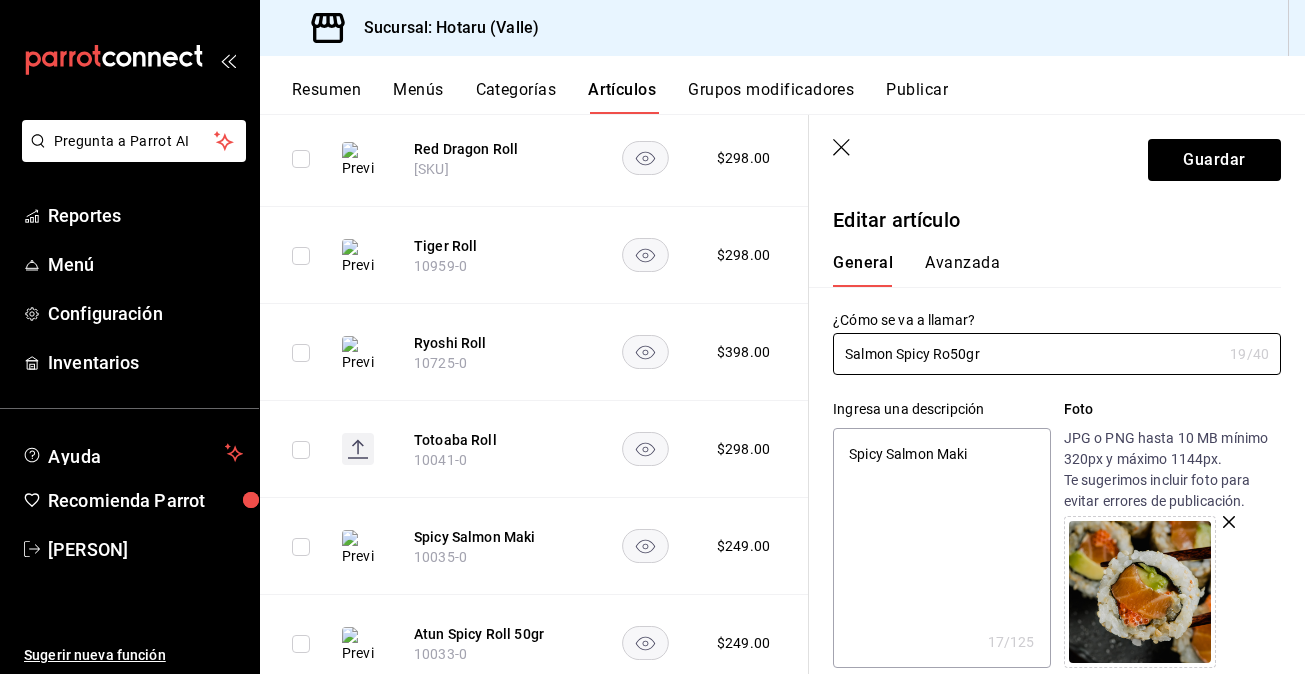 type on "Salmon Spicy Rol50gr" 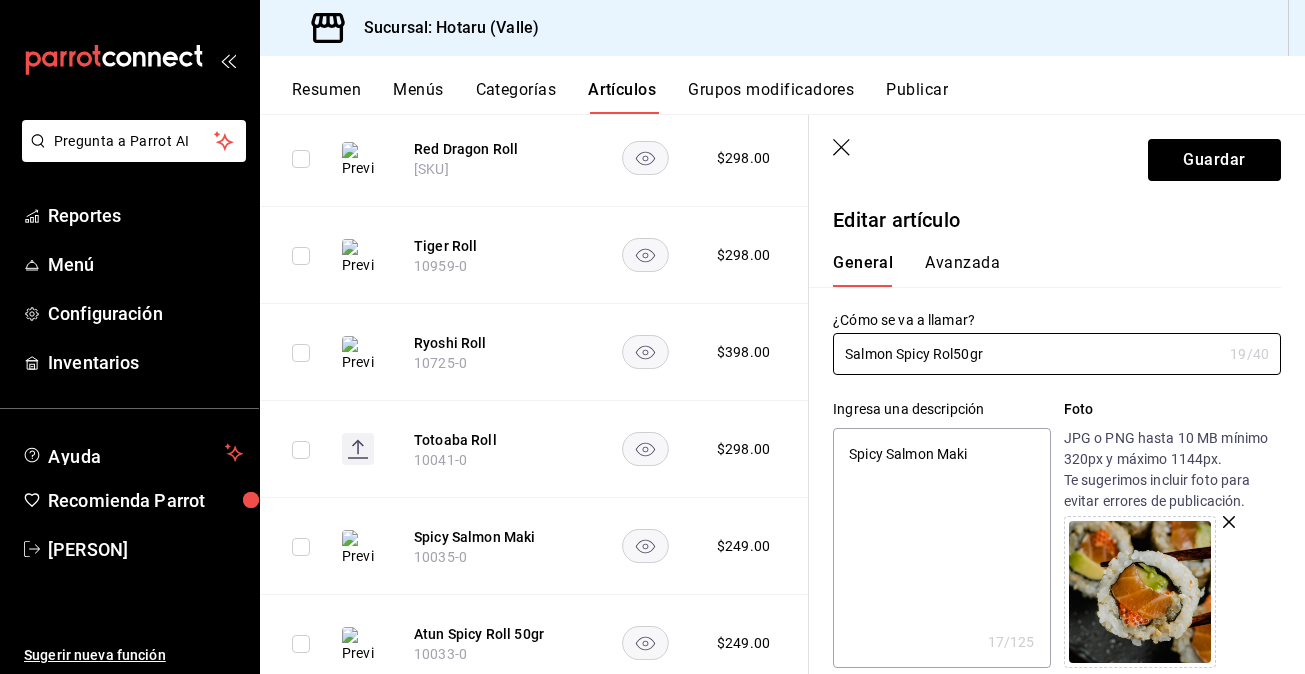 type on "x" 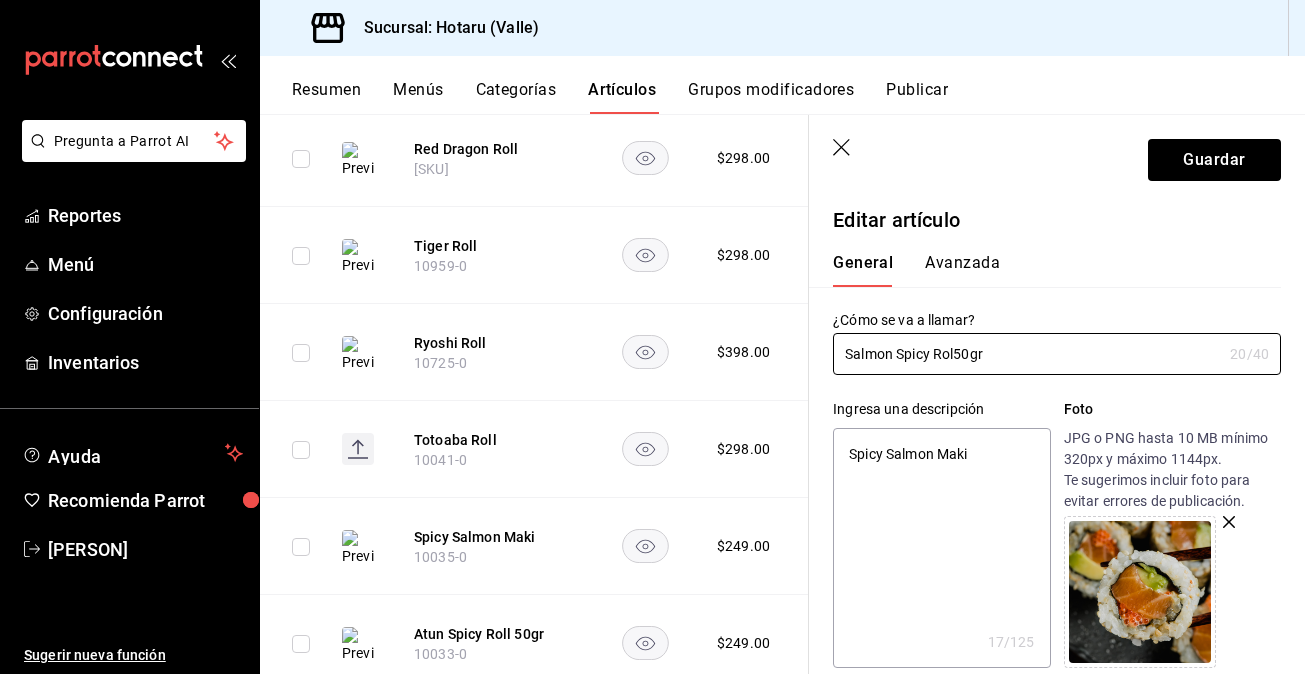 type on "Salmon Spicy Roll50gr" 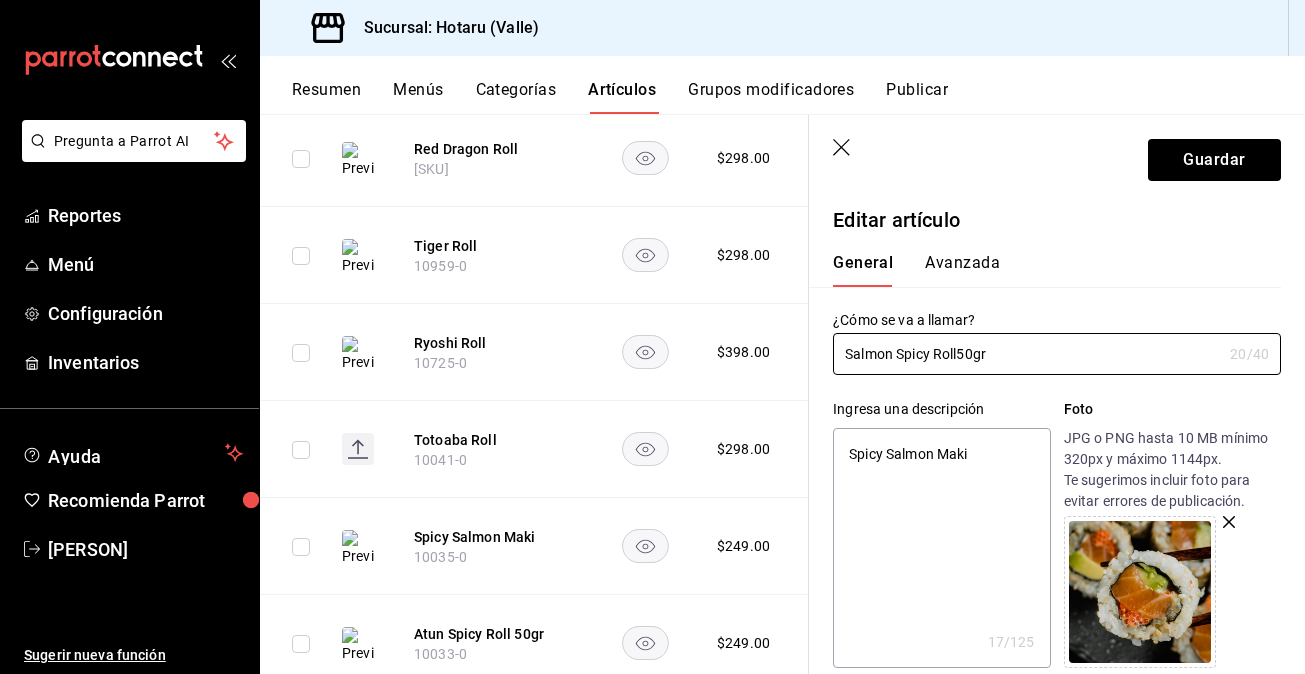 type on "Salmon Spicy Roll 50gr" 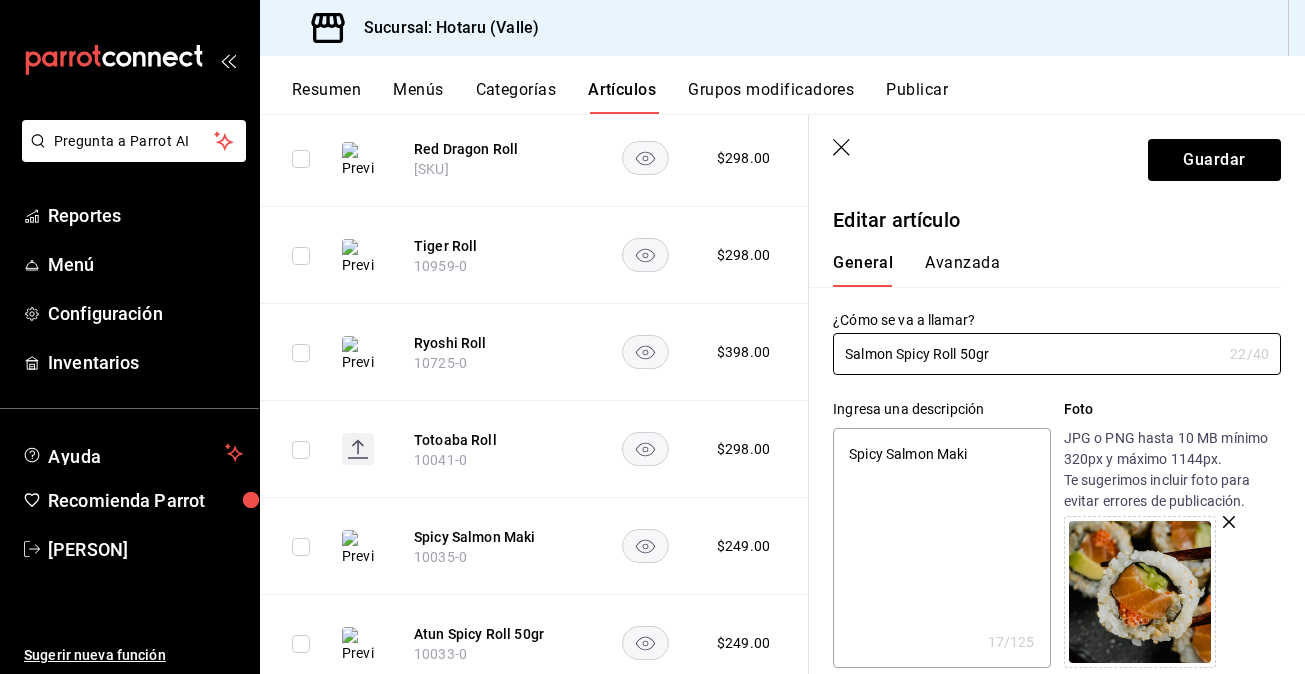 type on "Salmon Spicy Roll 50gr" 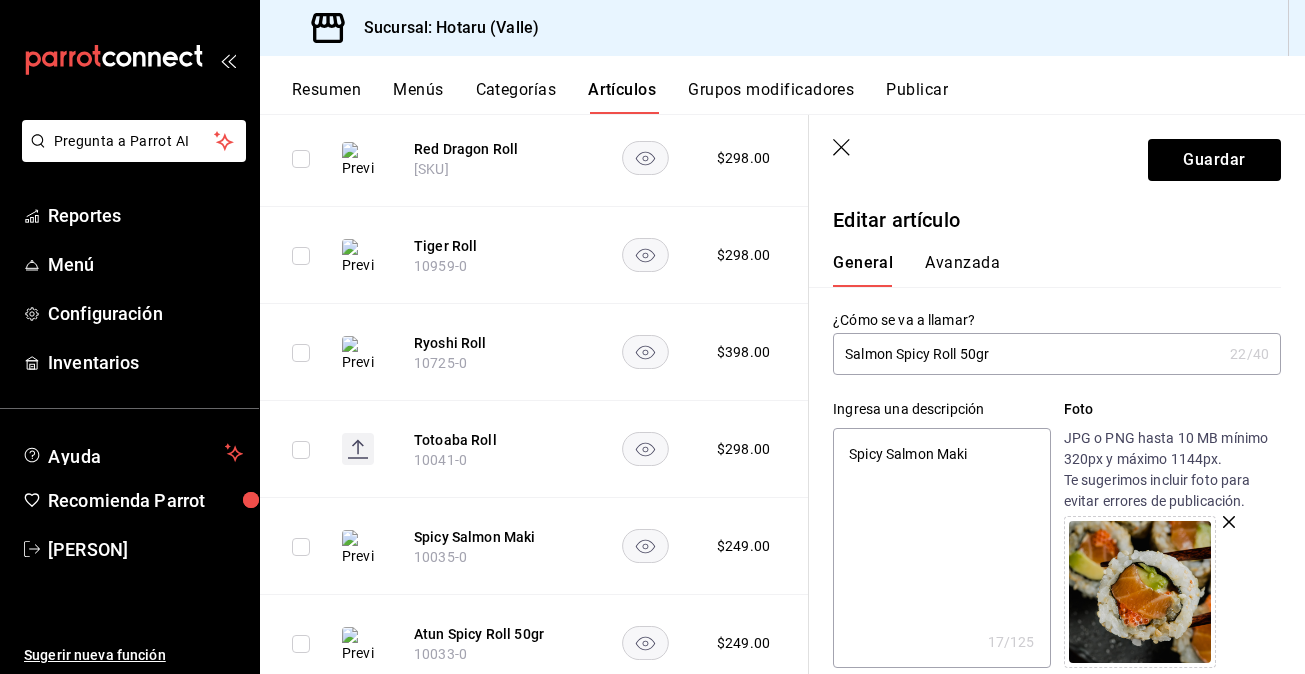 click on "Spicy Salmon Maki" at bounding box center [941, 548] 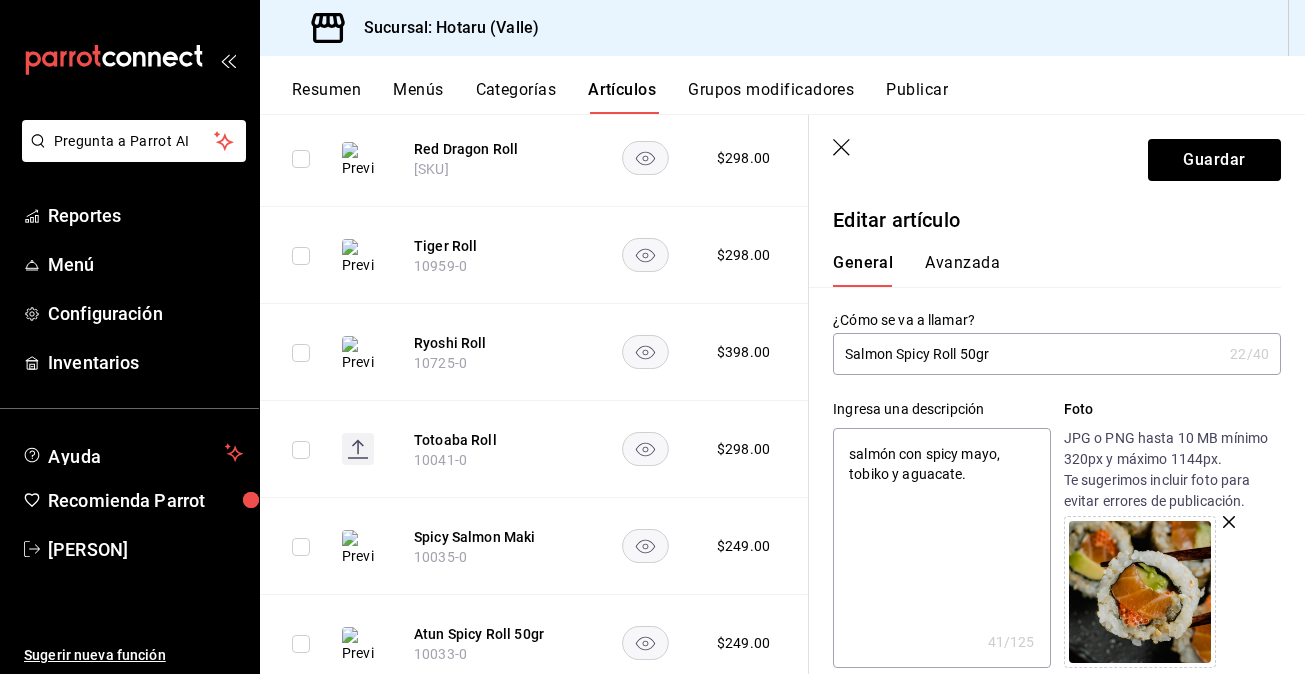 click on "salmón con spicy mayo, tobiko y aguacate." at bounding box center [941, 548] 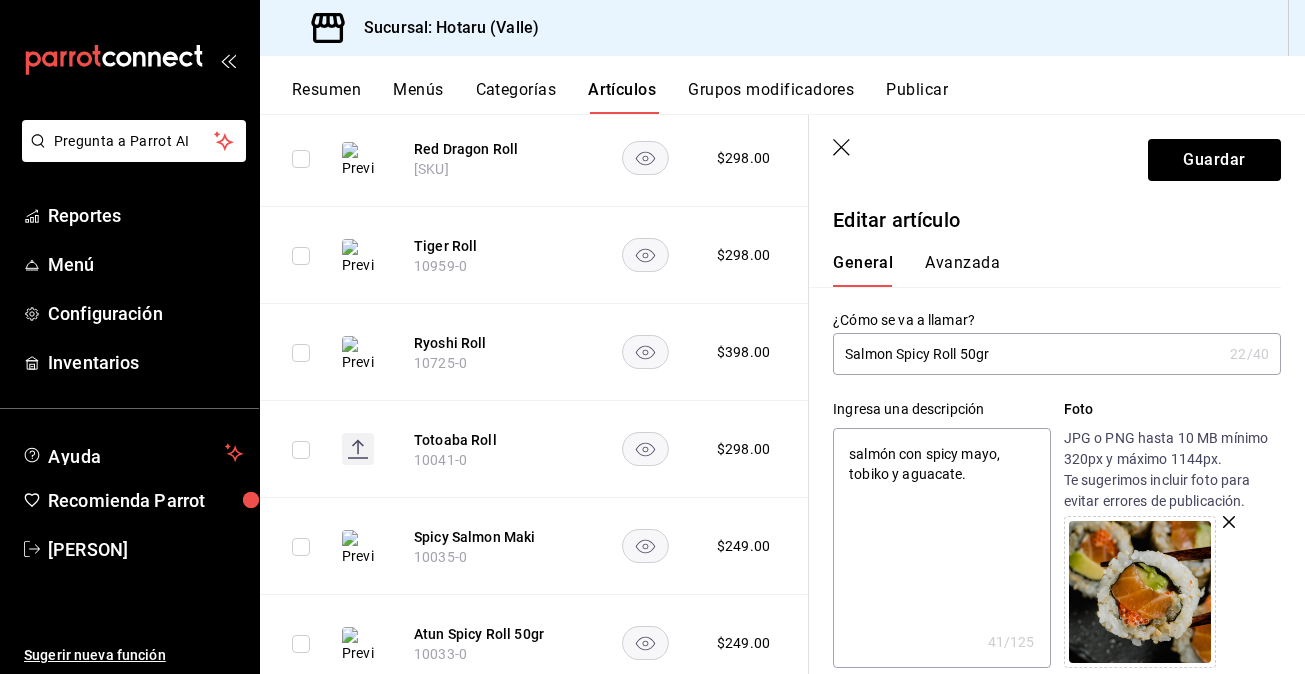 type on "almón con spicy mayo, tobiko y aguacate." 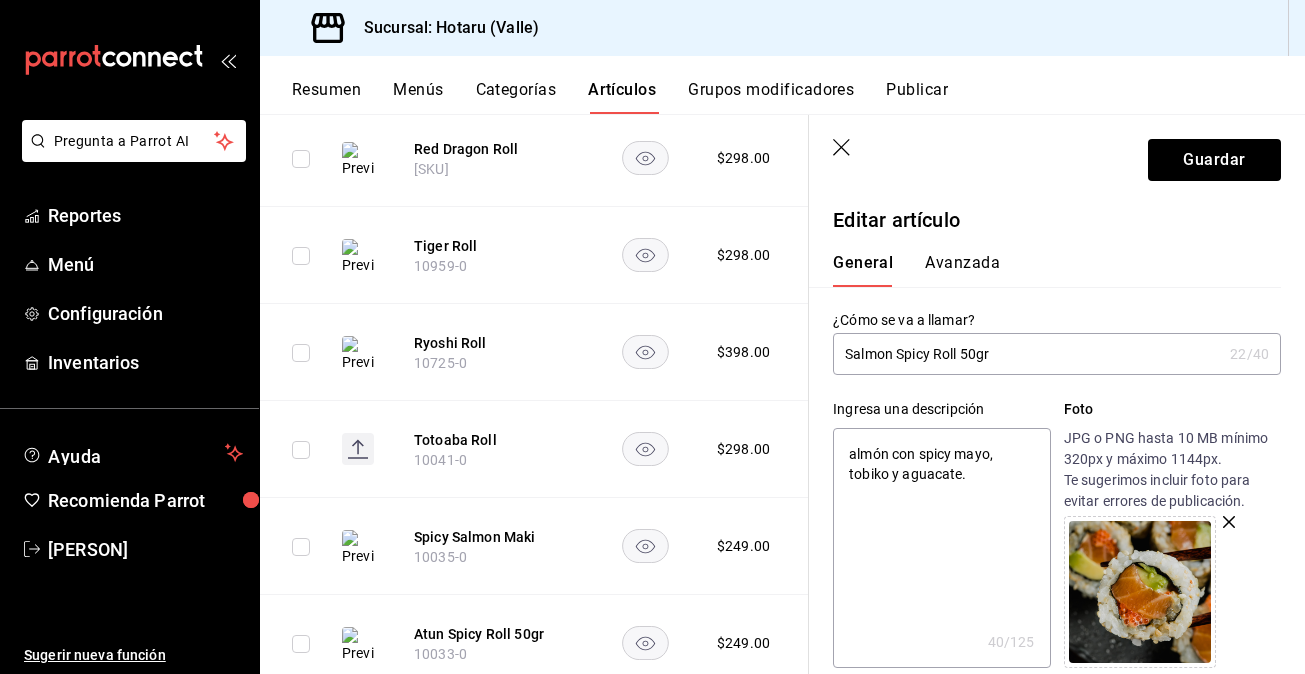 type on "Salmón con spicy mayo, tobiko y aguacate." 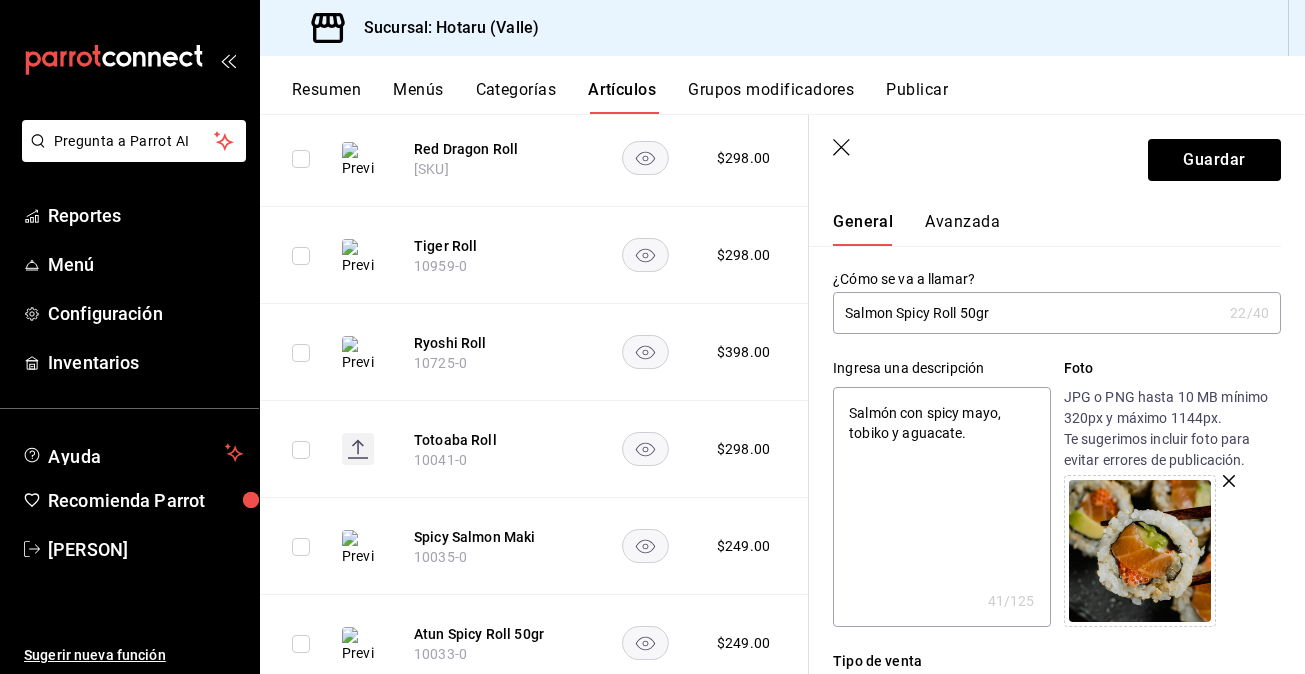 scroll, scrollTop: 44, scrollLeft: 0, axis: vertical 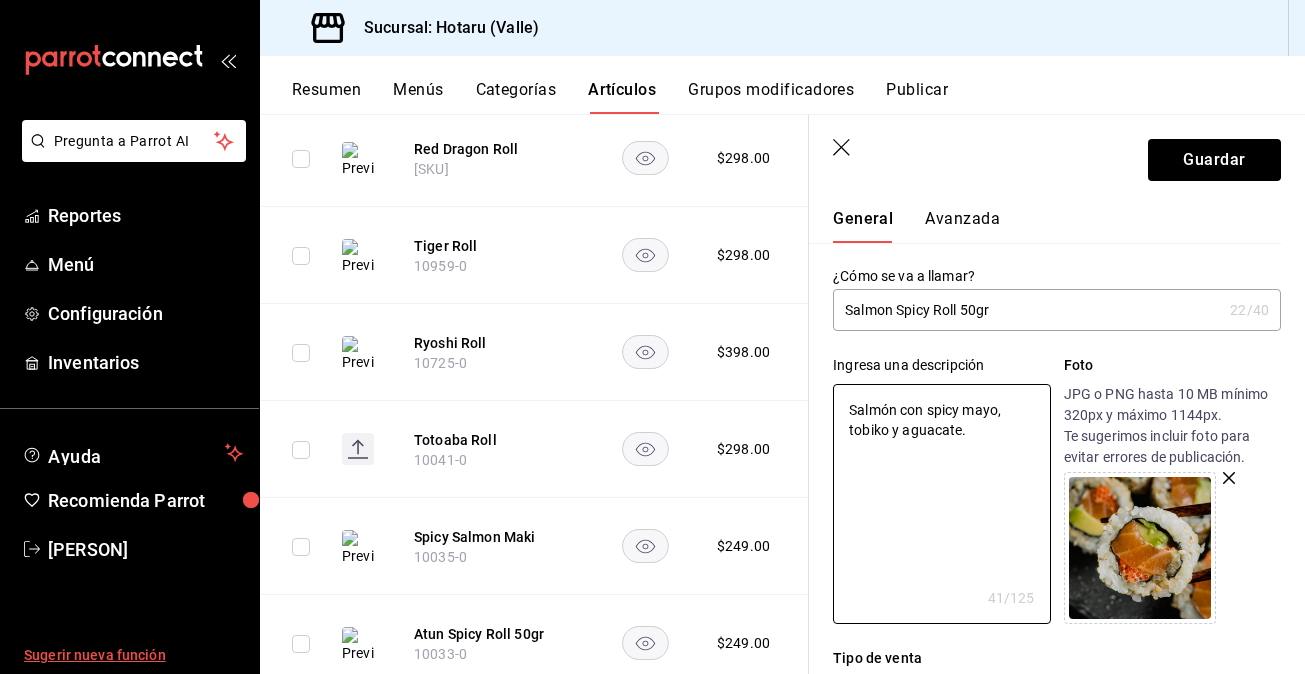type on "Salmón con spicy mayo, tobiko y aguacate." 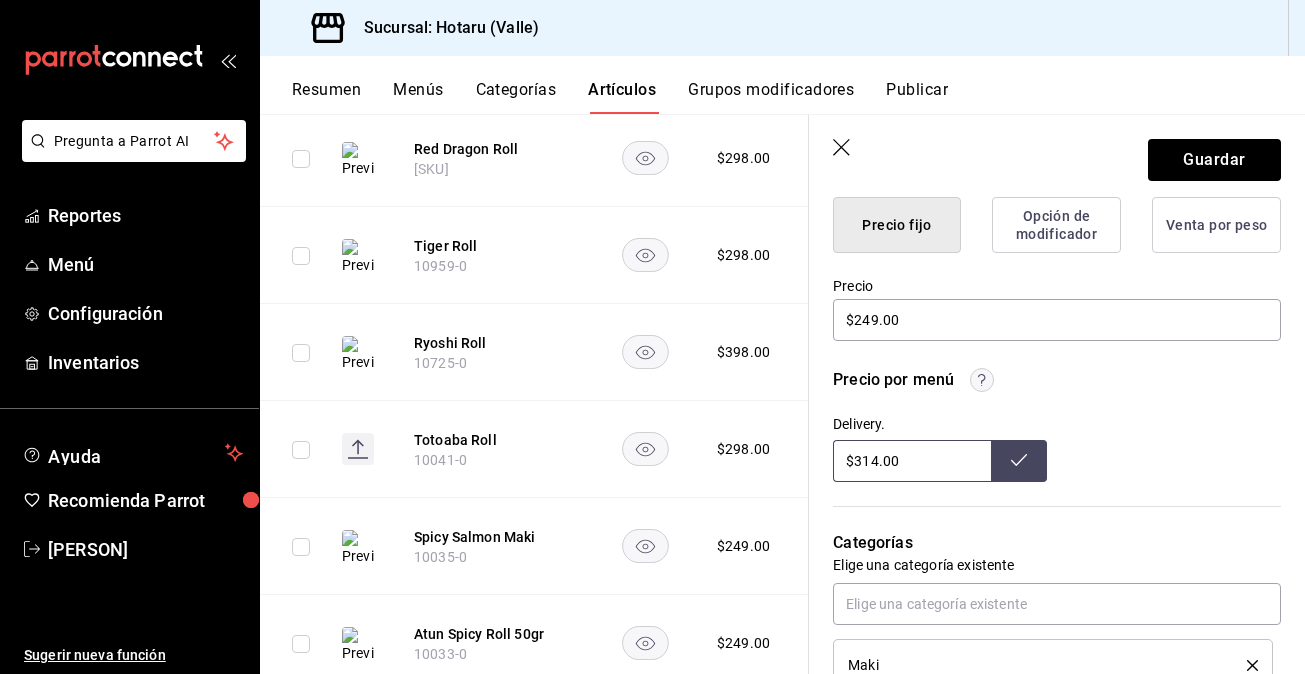 scroll, scrollTop: 528, scrollLeft: 0, axis: vertical 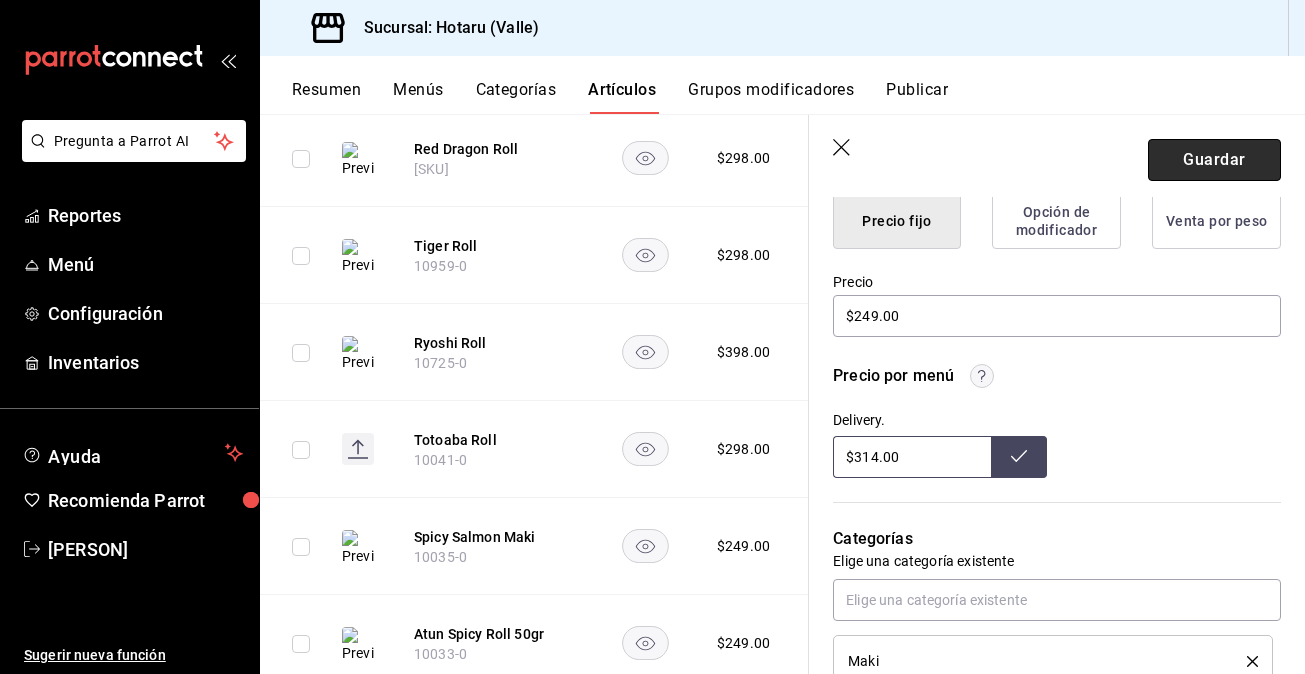 click on "Guardar" at bounding box center [1214, 160] 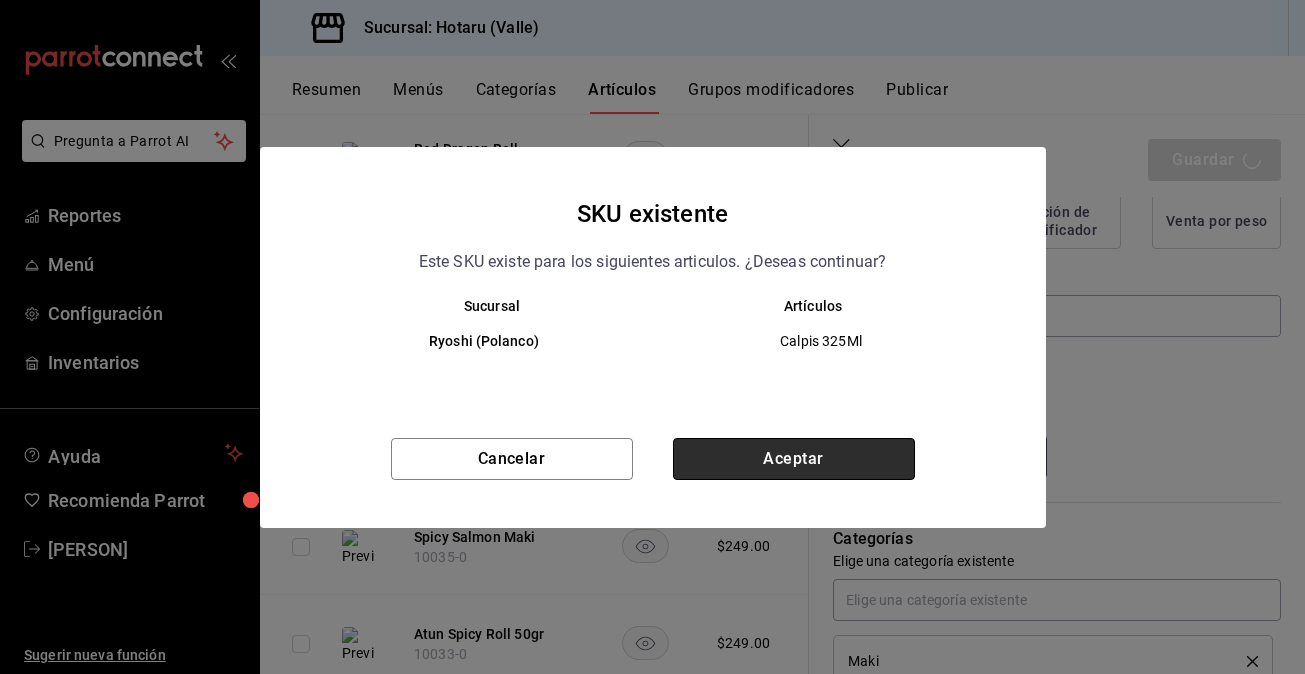 click on "Aceptar" at bounding box center [794, 459] 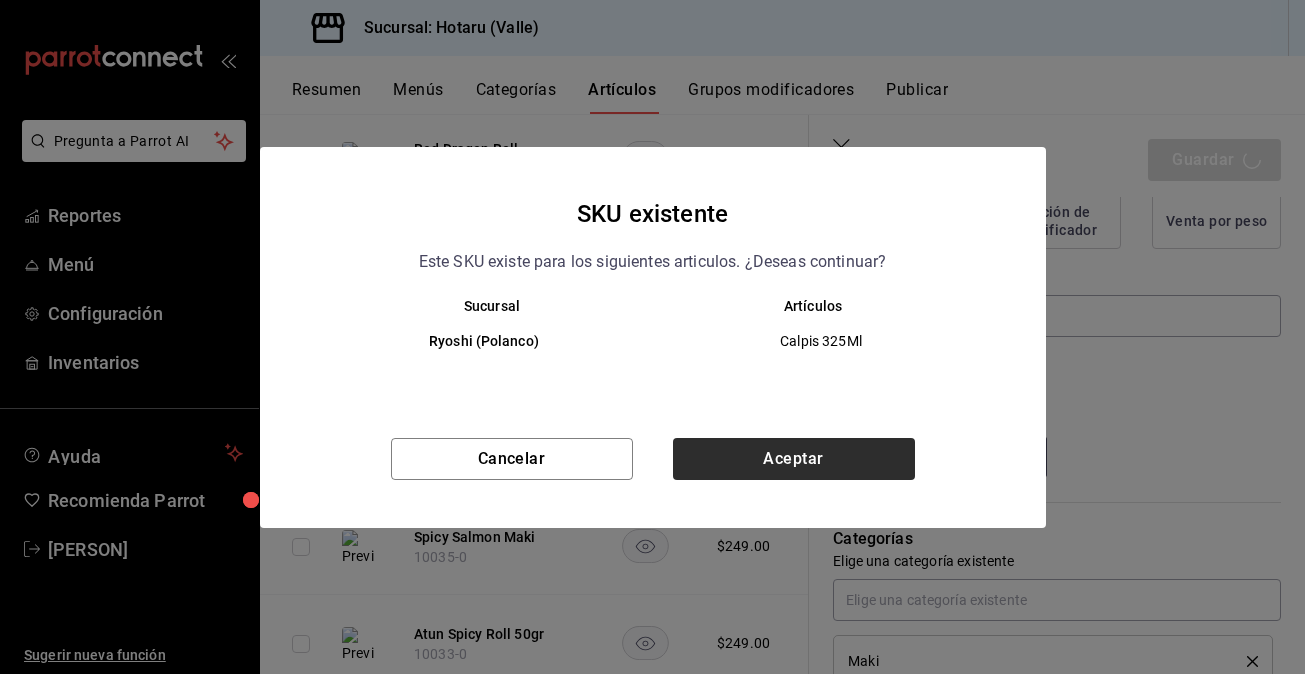 type on "x" 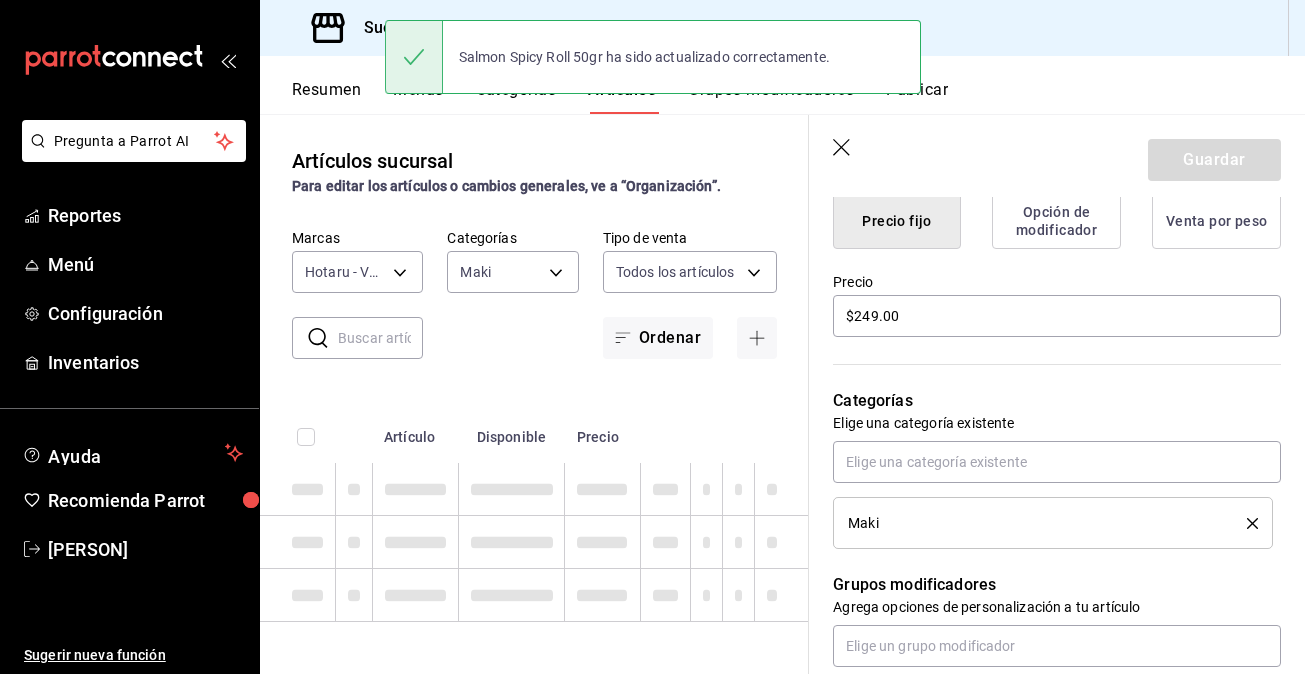 scroll, scrollTop: 0, scrollLeft: 0, axis: both 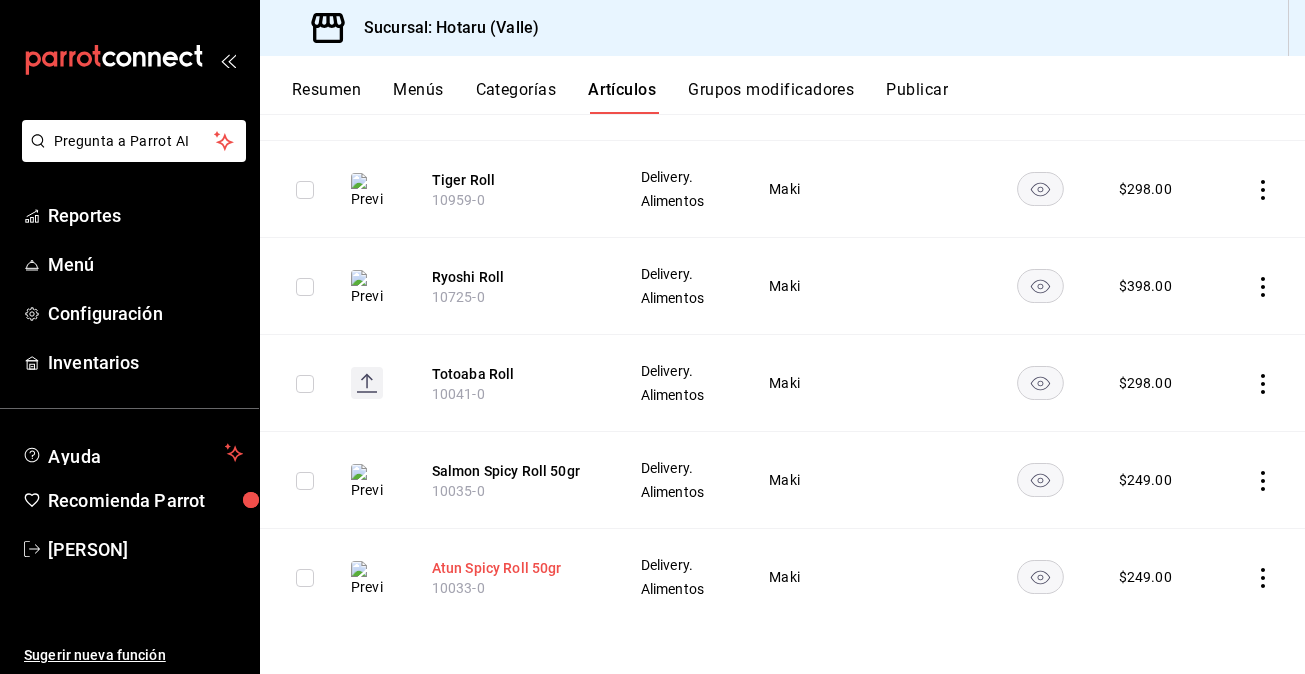 click on "Atun Spicy Roll 50gr" at bounding box center (512, 568) 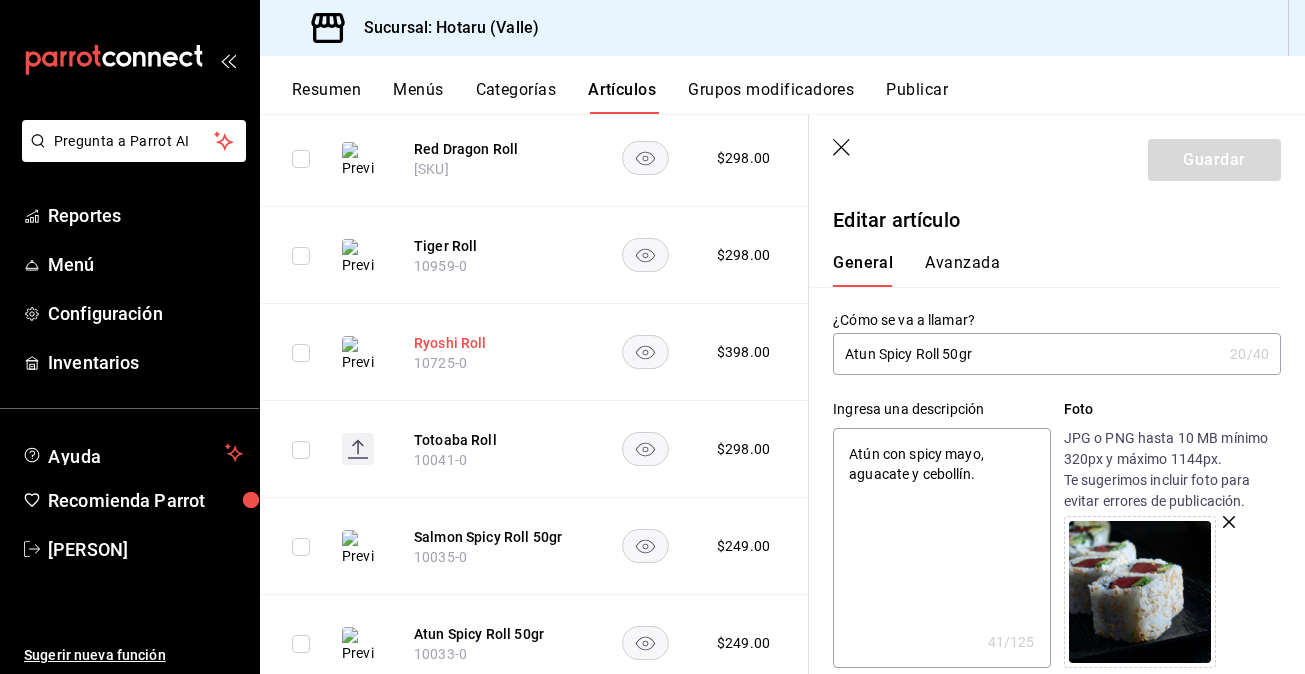 click on "Ryoshi Roll" at bounding box center [494, 343] 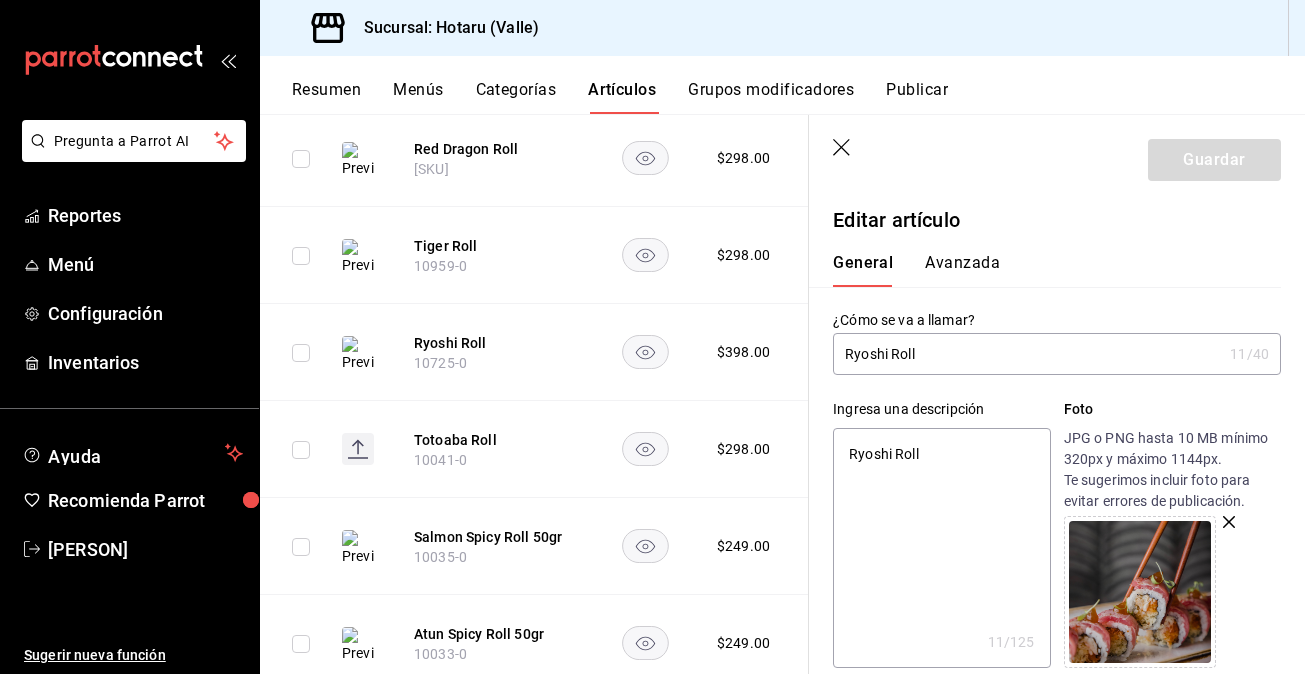 type on "Ryoshi Roll" 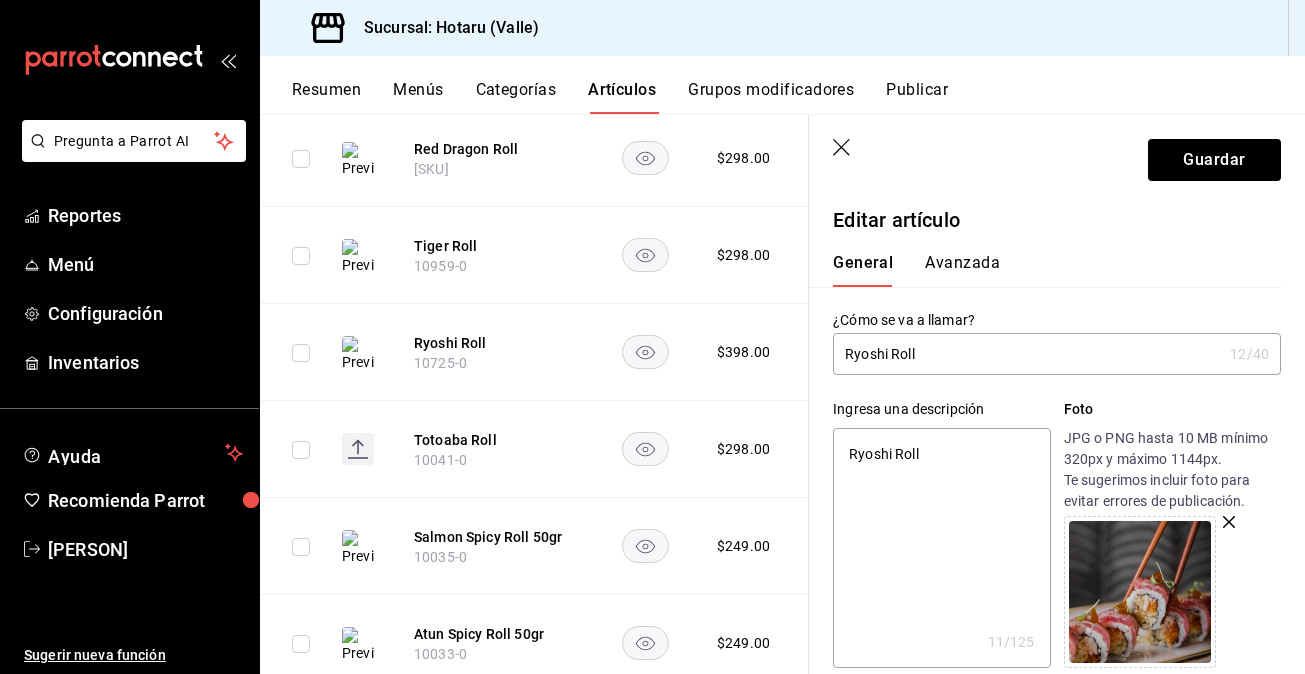 type on "Ryoshi Roll 5" 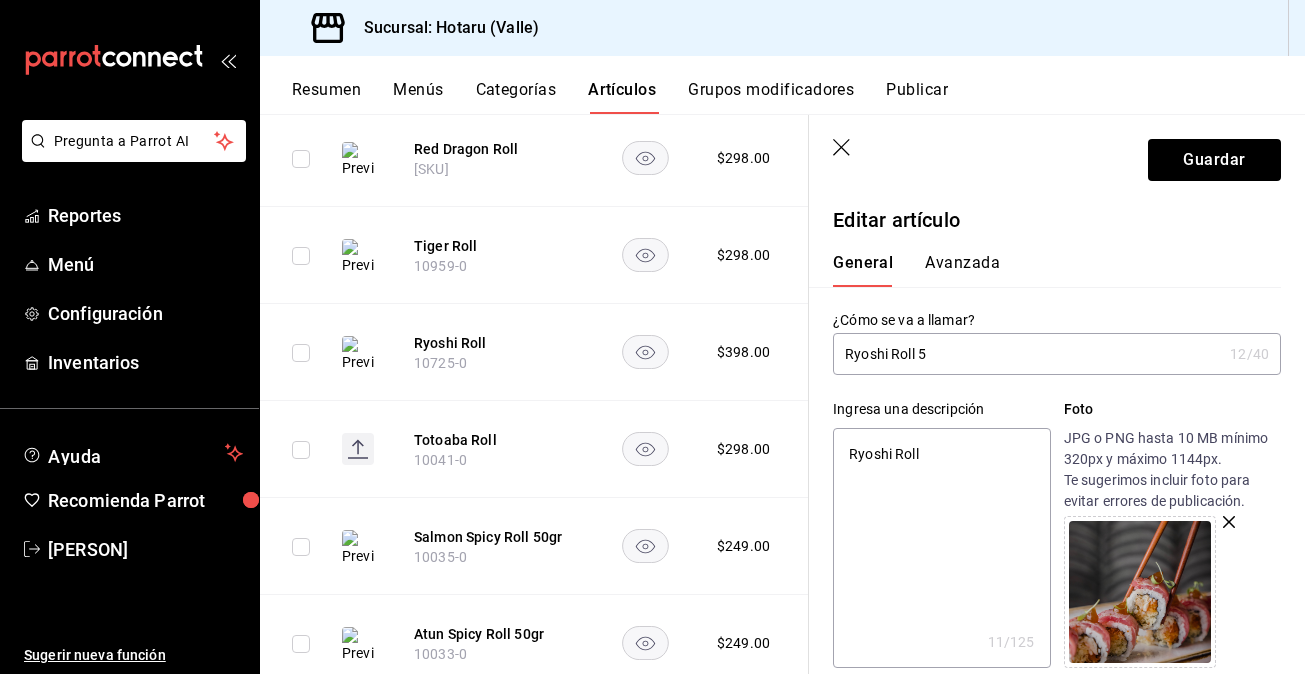 type on "Ryoshi Roll 50" 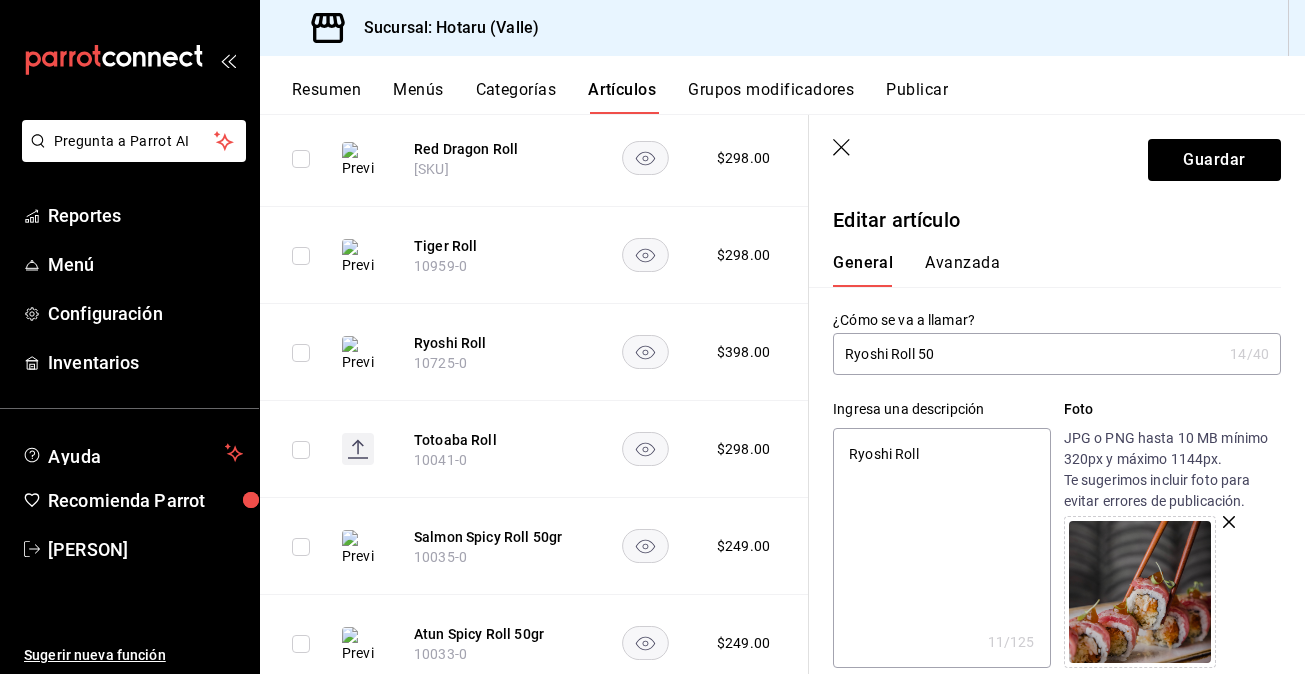 type on "Ryoshi Roll 50g" 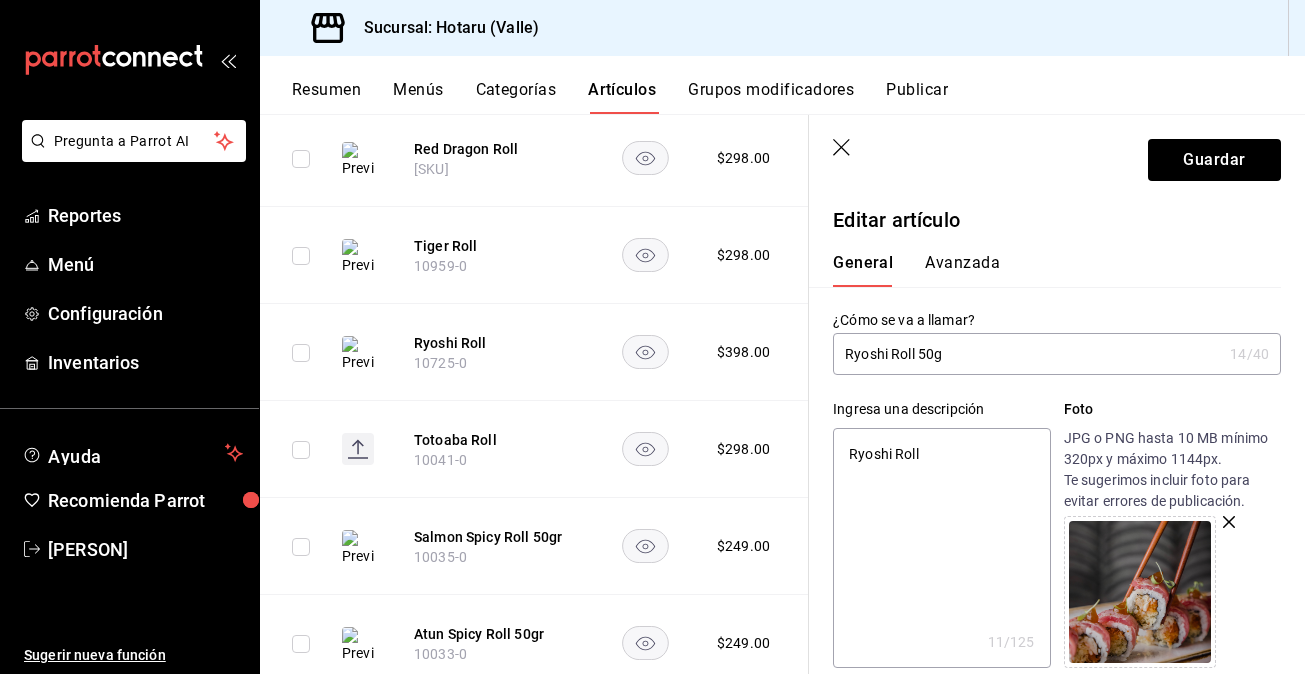 type on "Ryoshi Roll 50gr" 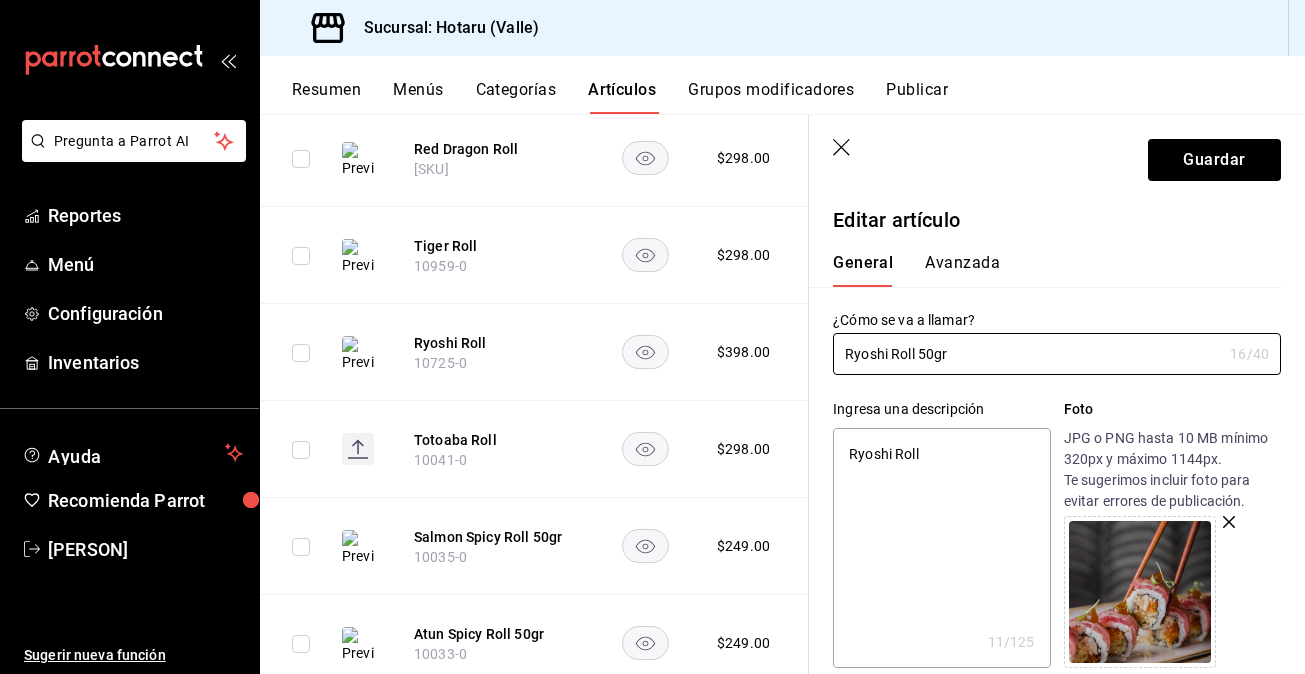 type on "Ryoshi Roll 50gr" 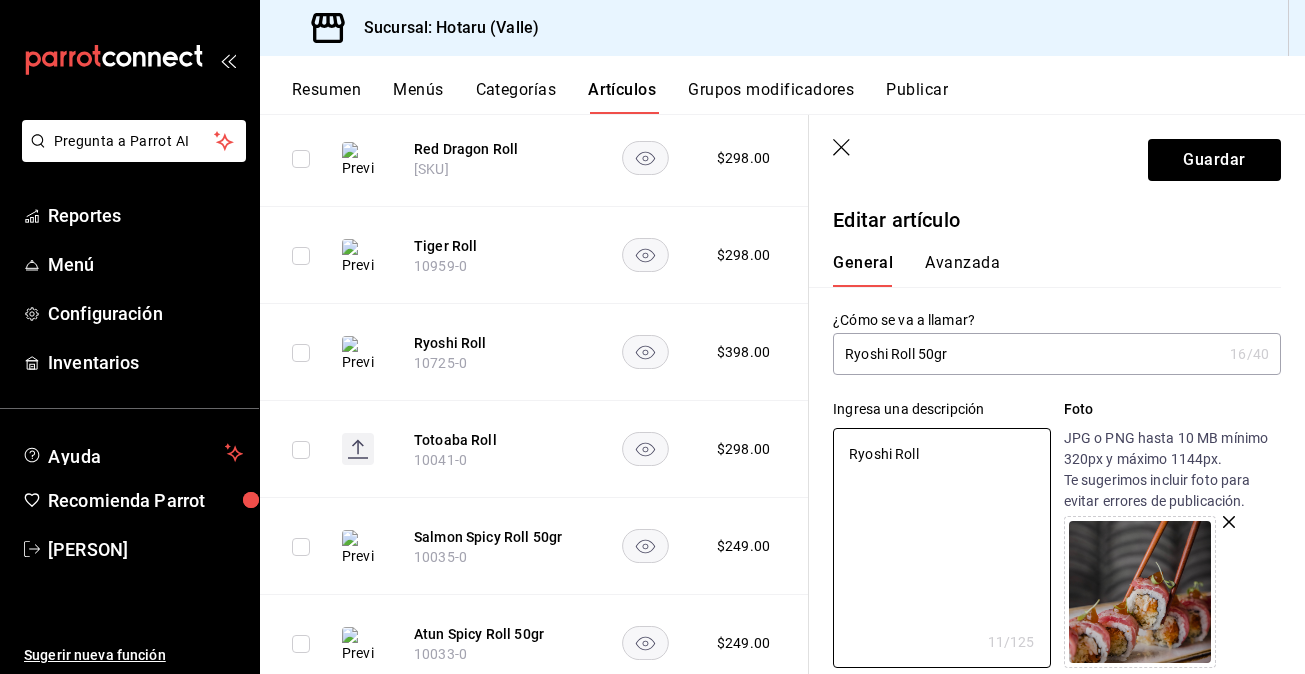 drag, startPoint x: 945, startPoint y: 447, endPoint x: 773, endPoint y: 447, distance: 172 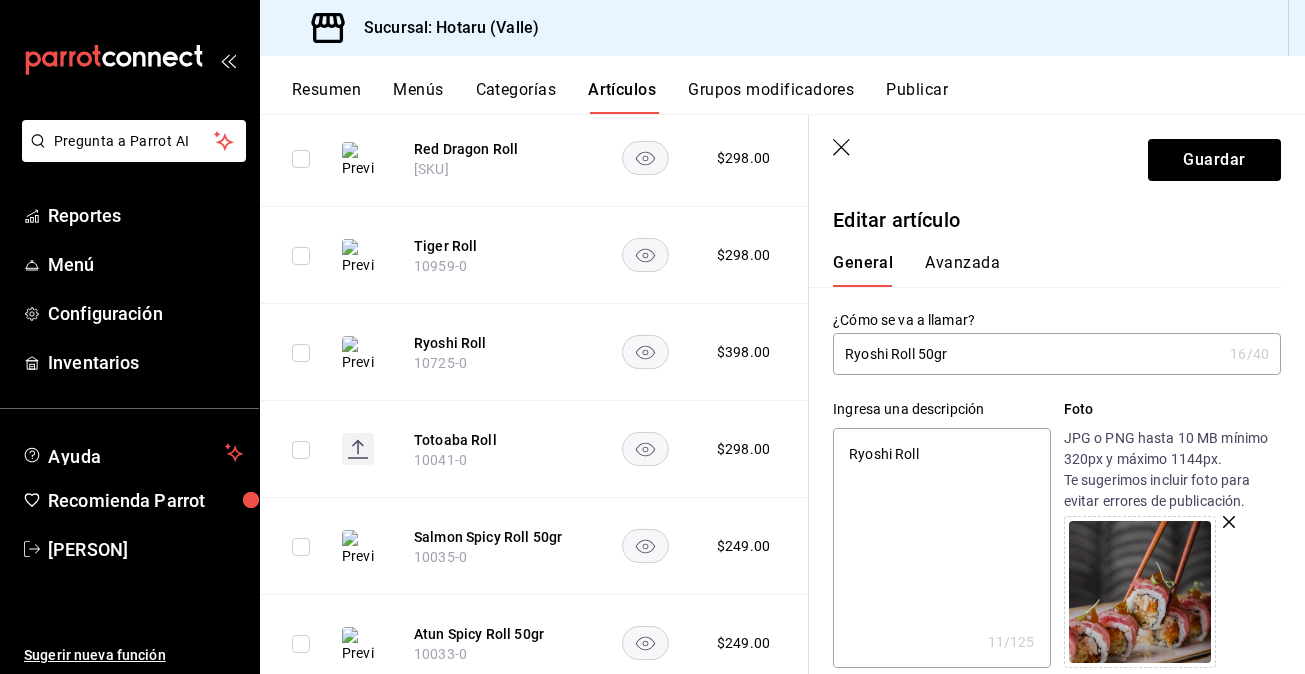 paste on "king crab, spicy mayo, tobiko, tanuki, atún sellado, reducción de ponzu y brotes de cilantro." 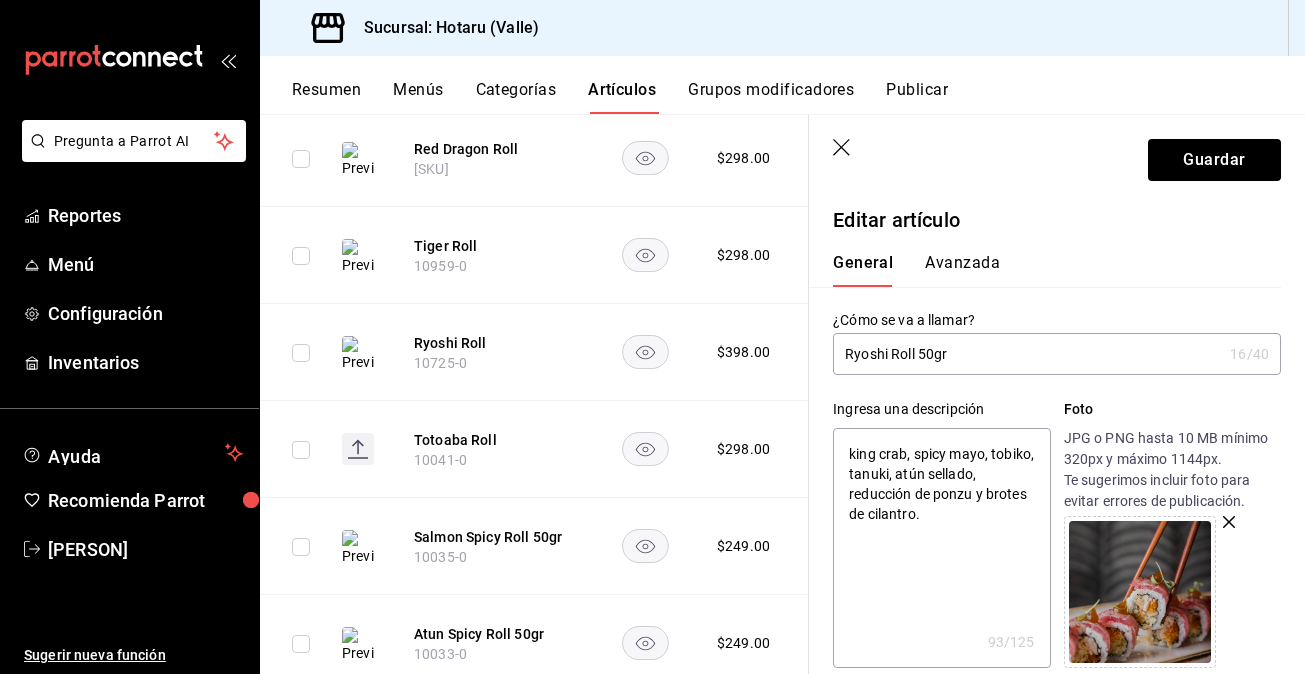 click on "king crab, spicy mayo, tobiko, tanuki, atún sellado, reducción de ponzu y brotes de cilantro." at bounding box center [941, 548] 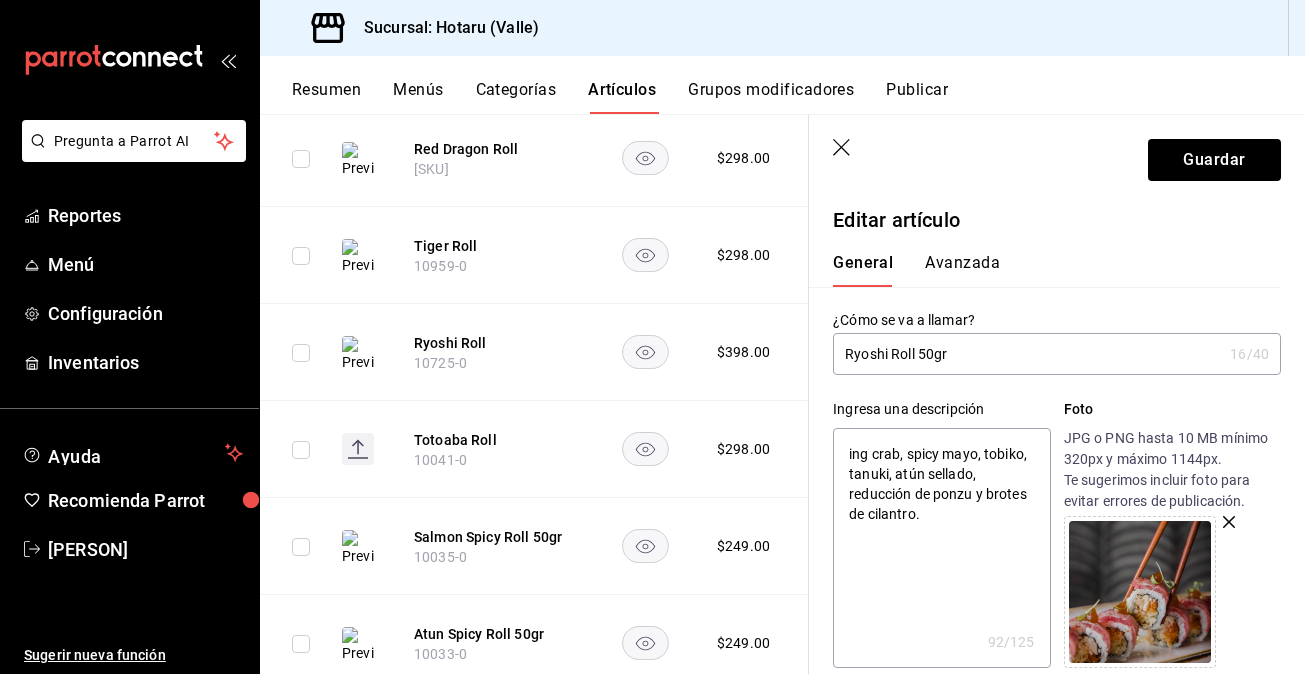 type on "King crab, spicy mayo, tobiko, tanuki, atún sellado, reducción de ponzu y brotes de cilantro." 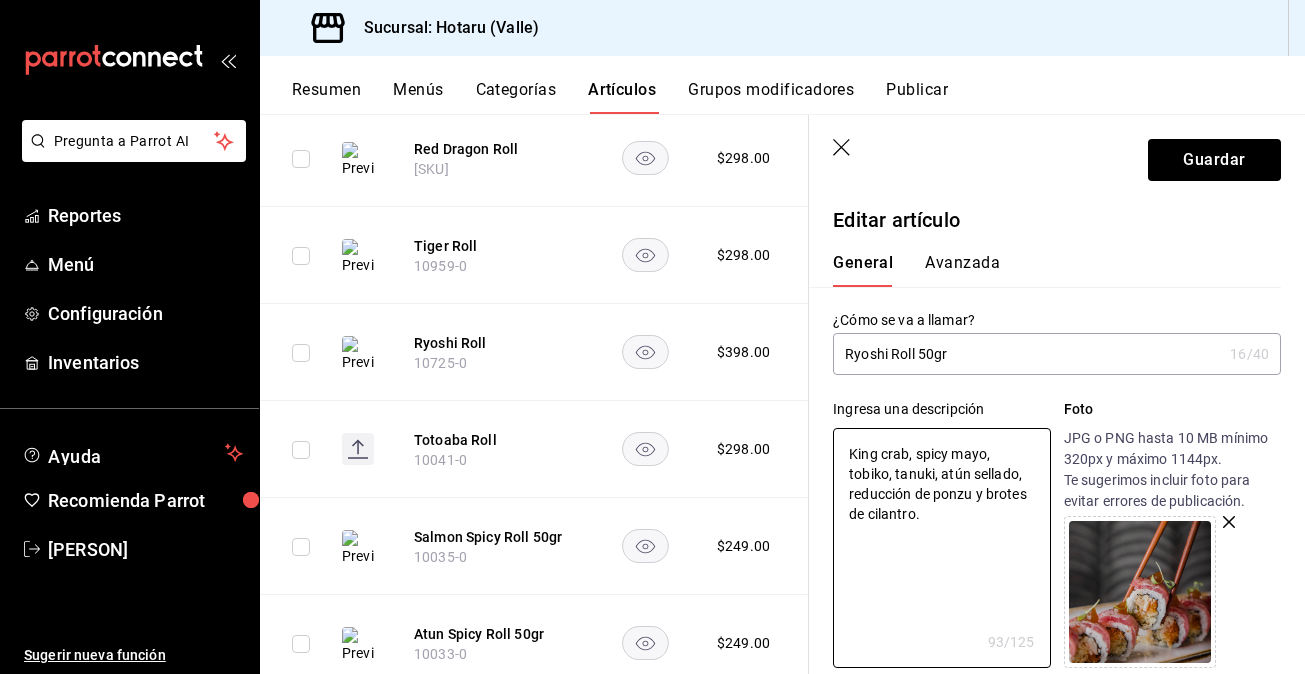 type on "King crab, spicy mayo, tobiko, tanuki, atún sellado, reducción de ponzu y brotes de cilantro." 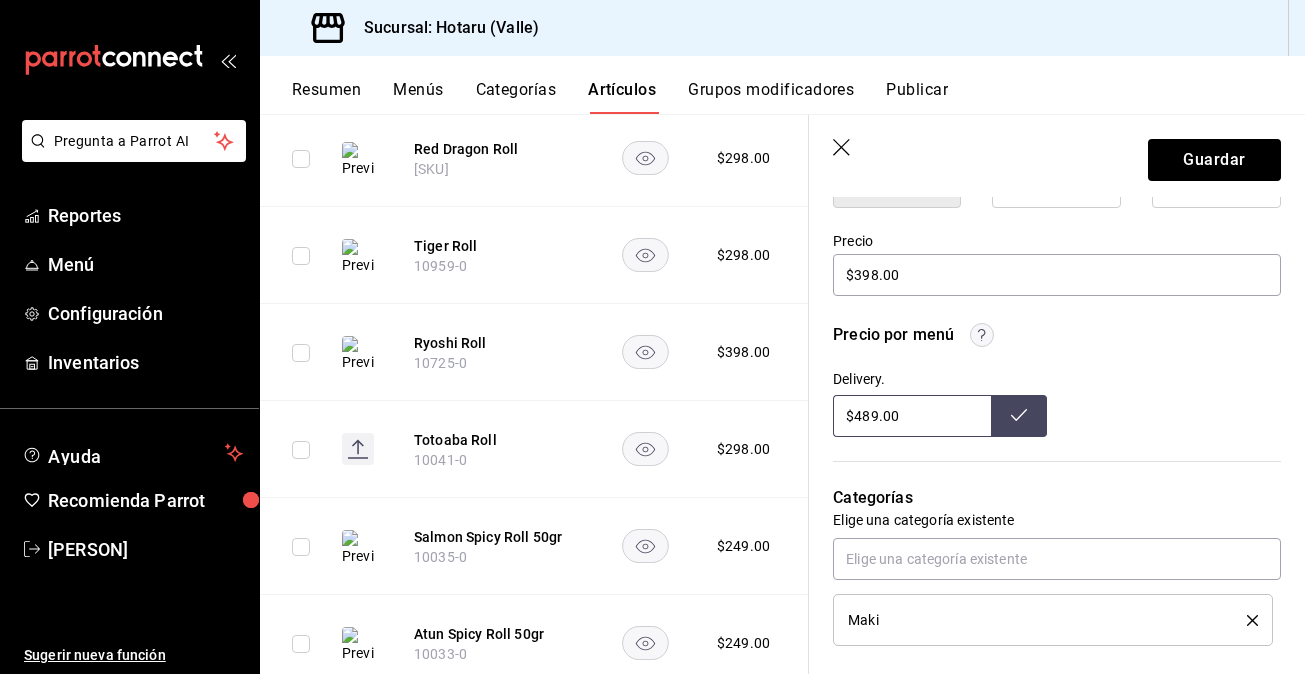scroll, scrollTop: 570, scrollLeft: 0, axis: vertical 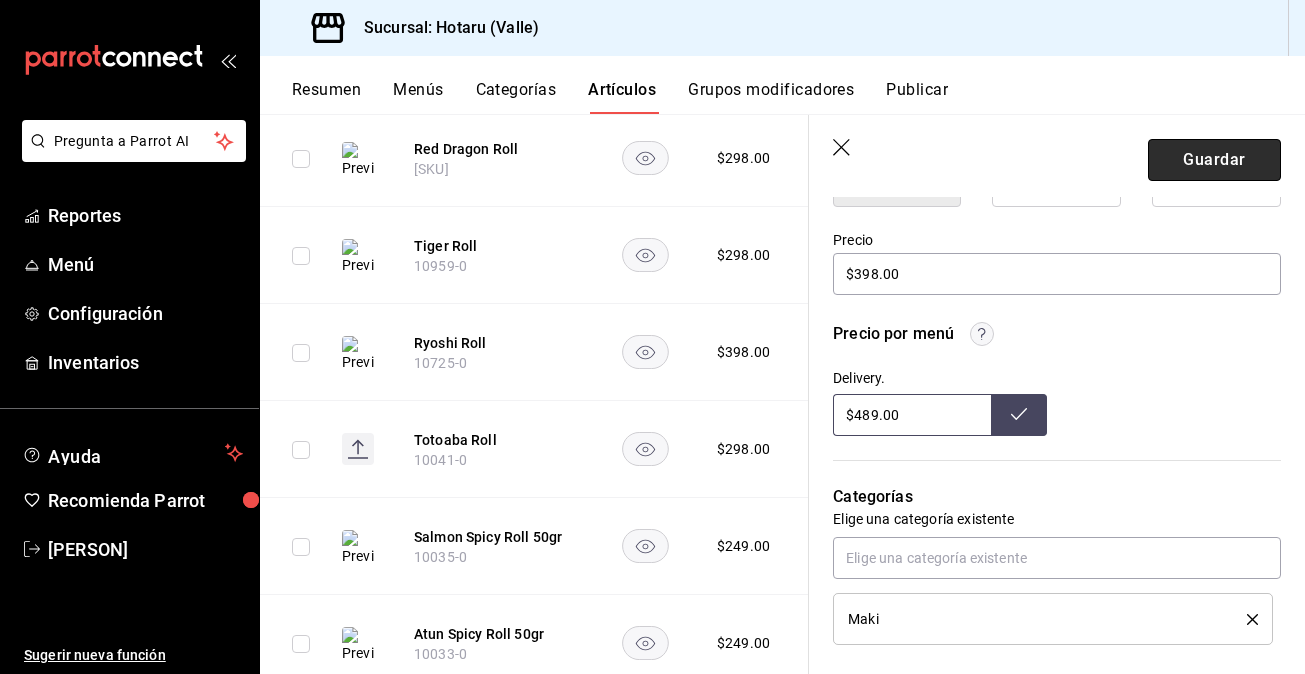 click on "Guardar" at bounding box center (1214, 160) 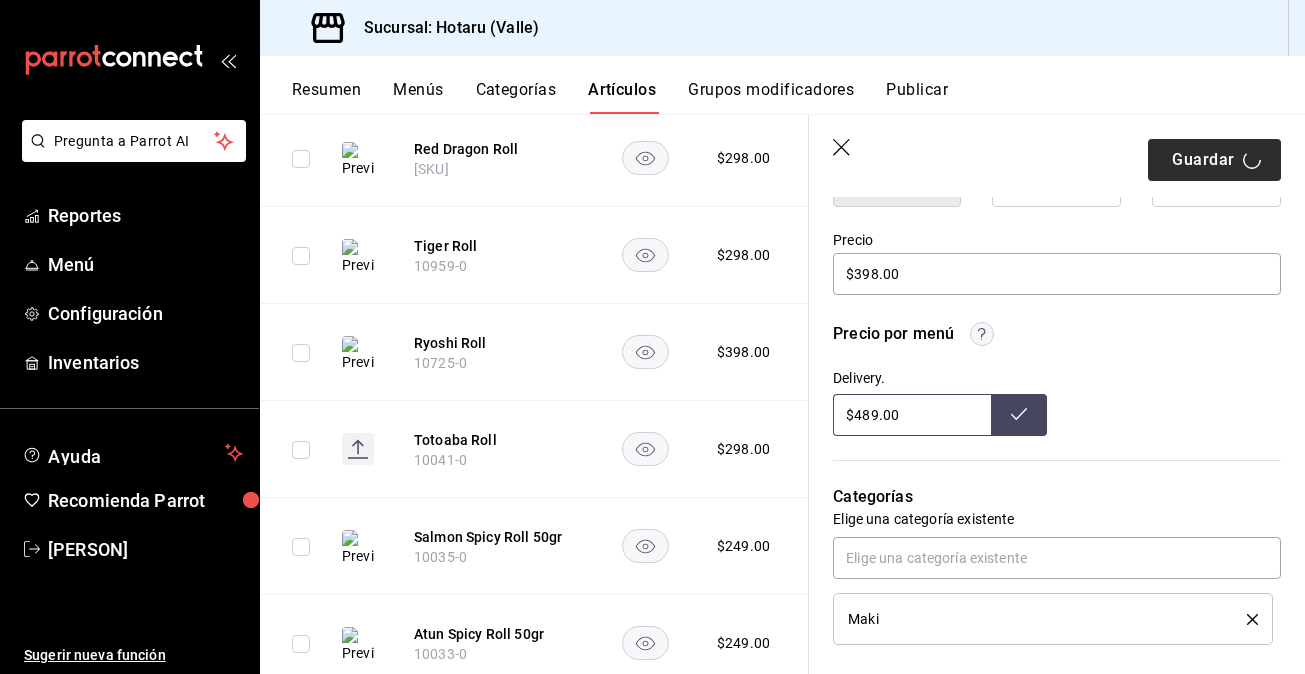 type on "x" 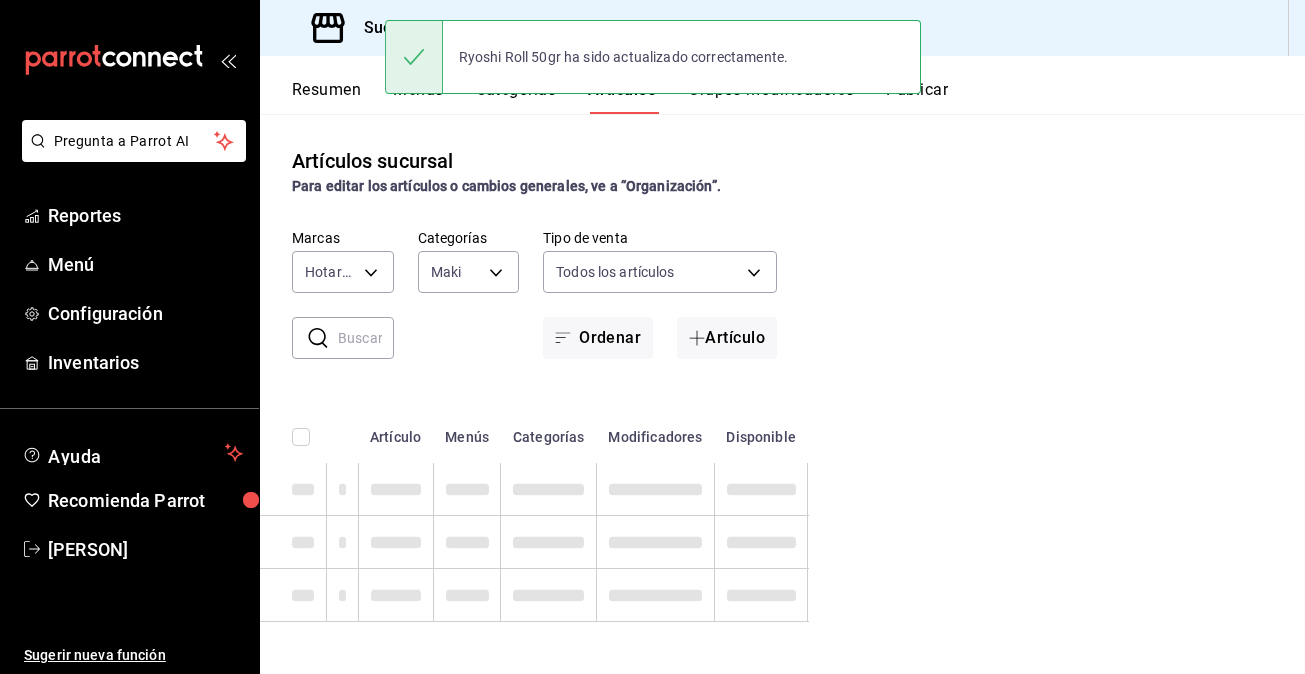 scroll, scrollTop: 0, scrollLeft: 0, axis: both 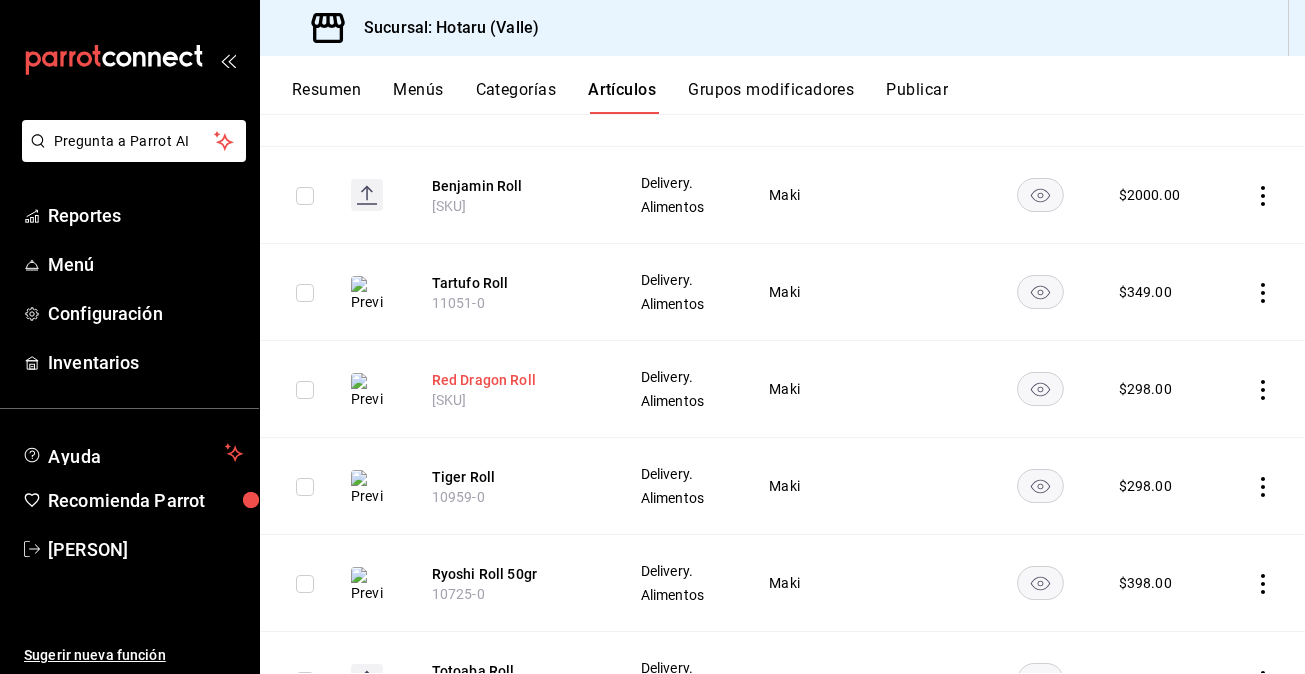 click on "Red Dragon Roll" at bounding box center [512, 380] 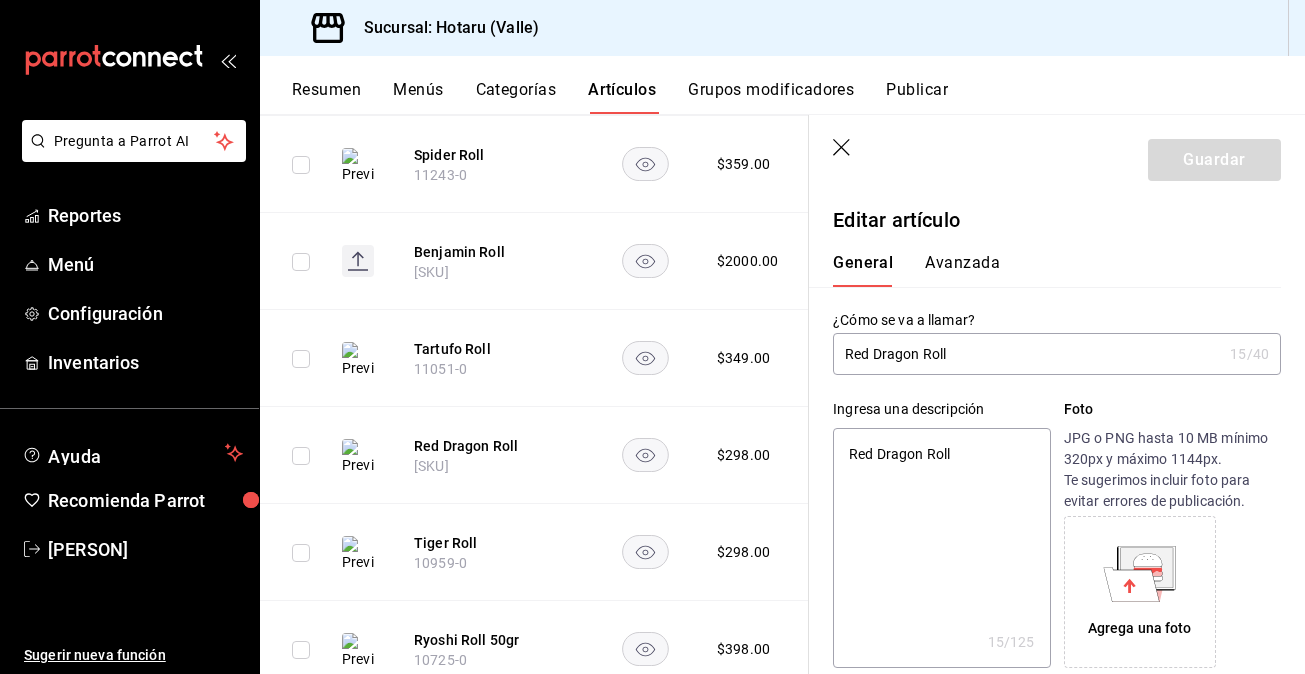 type on "x" 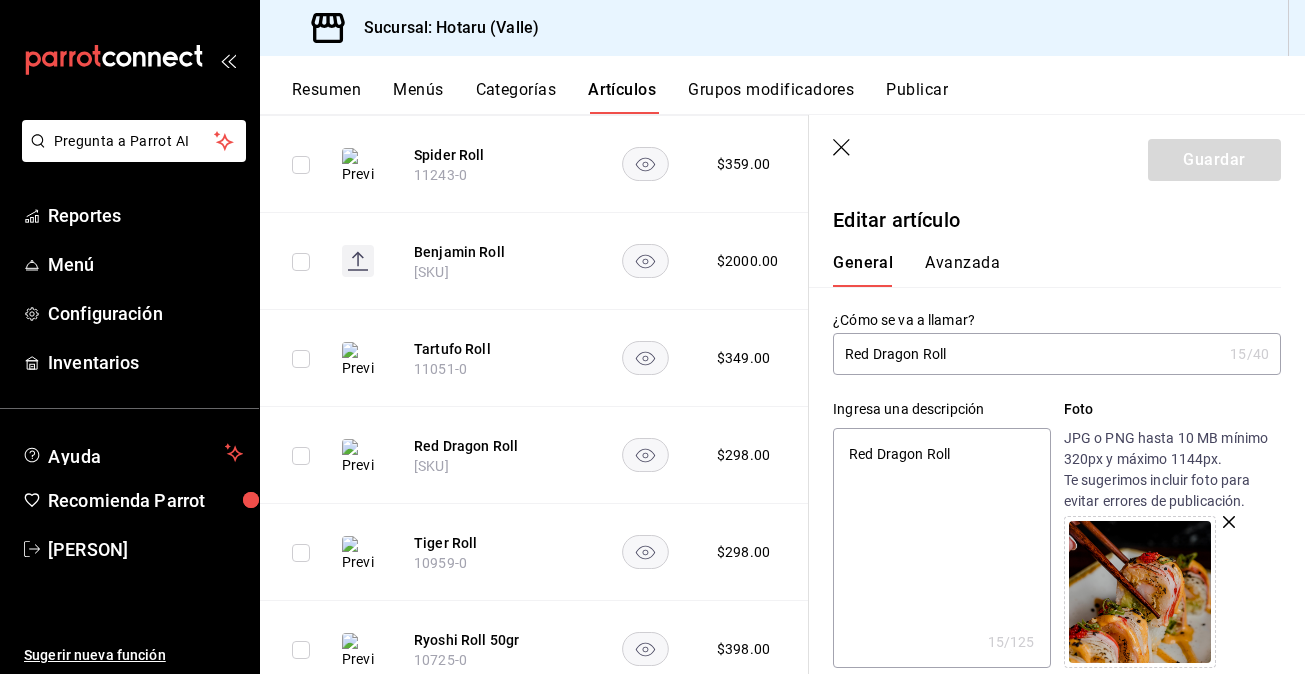 type on "Red Dragon Roll" 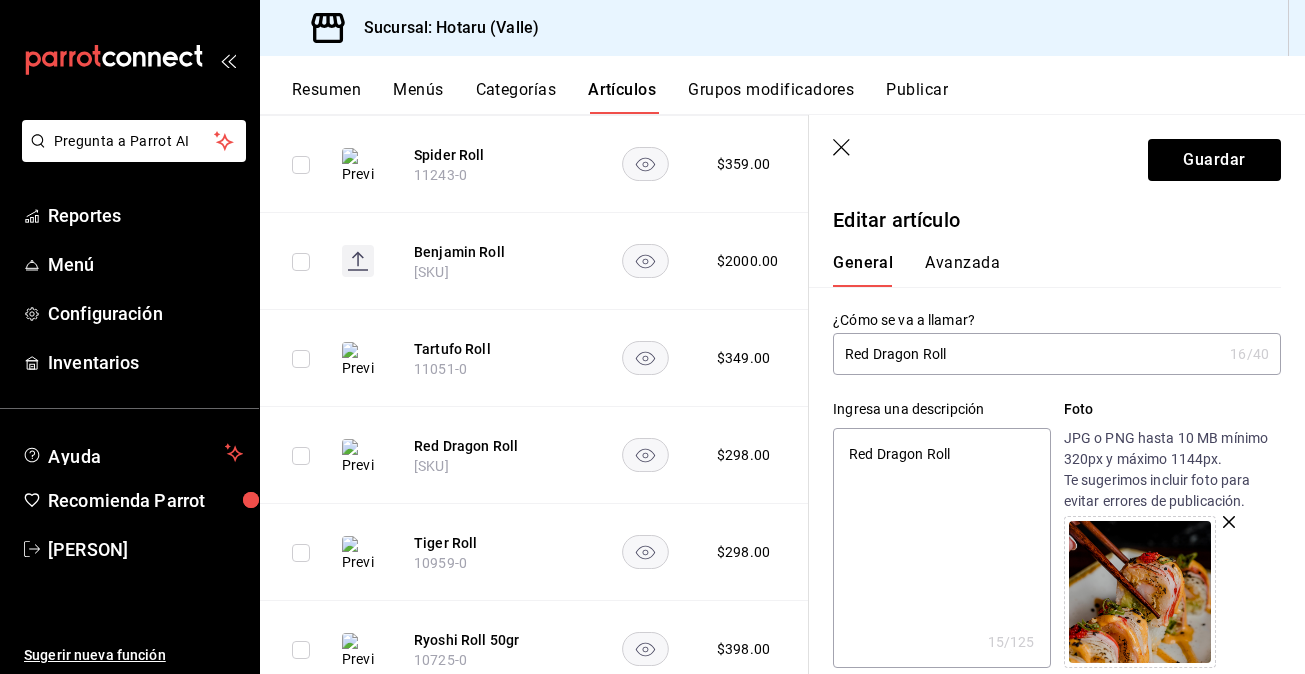 type on "x" 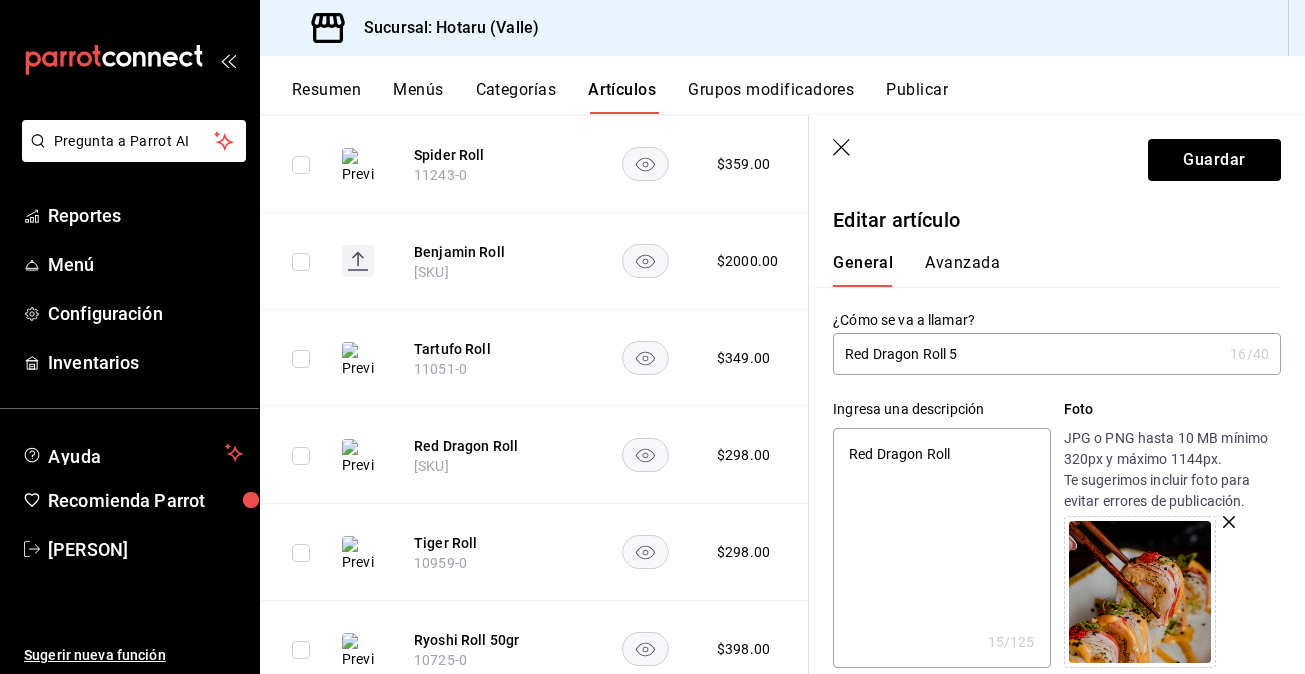 type on "Red Dragon Roll 50" 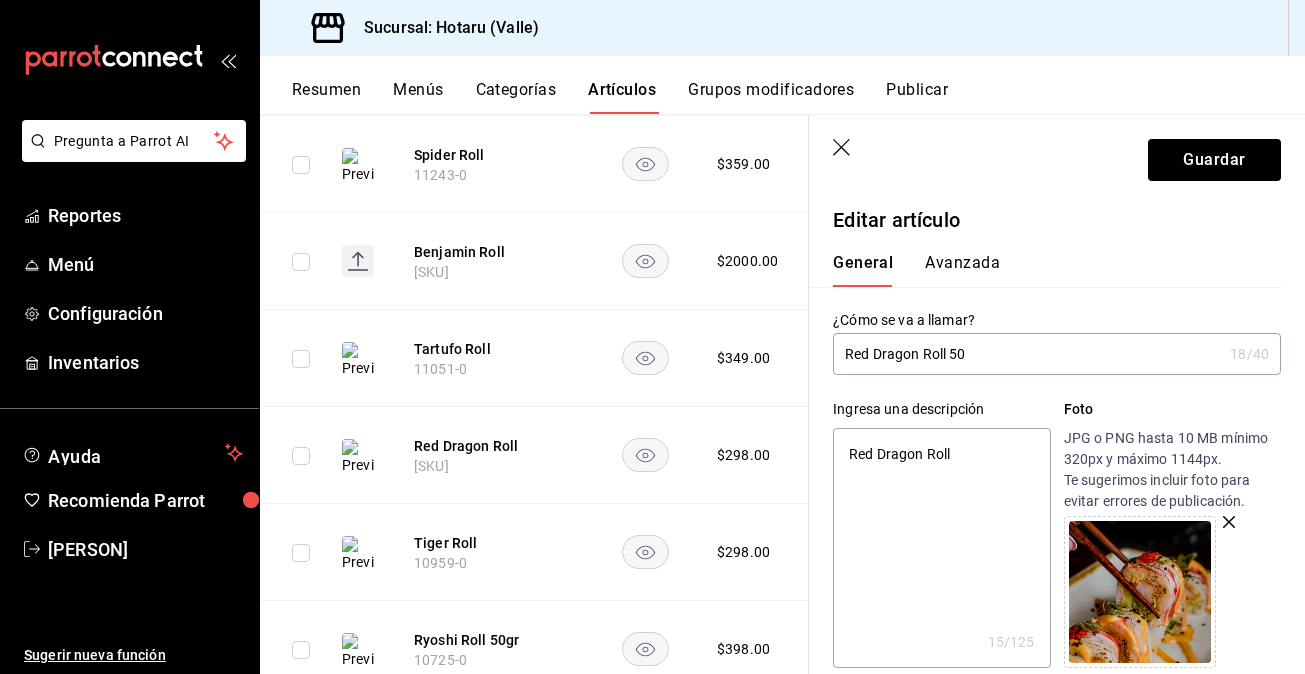 type on "Red Dragon Roll 50g" 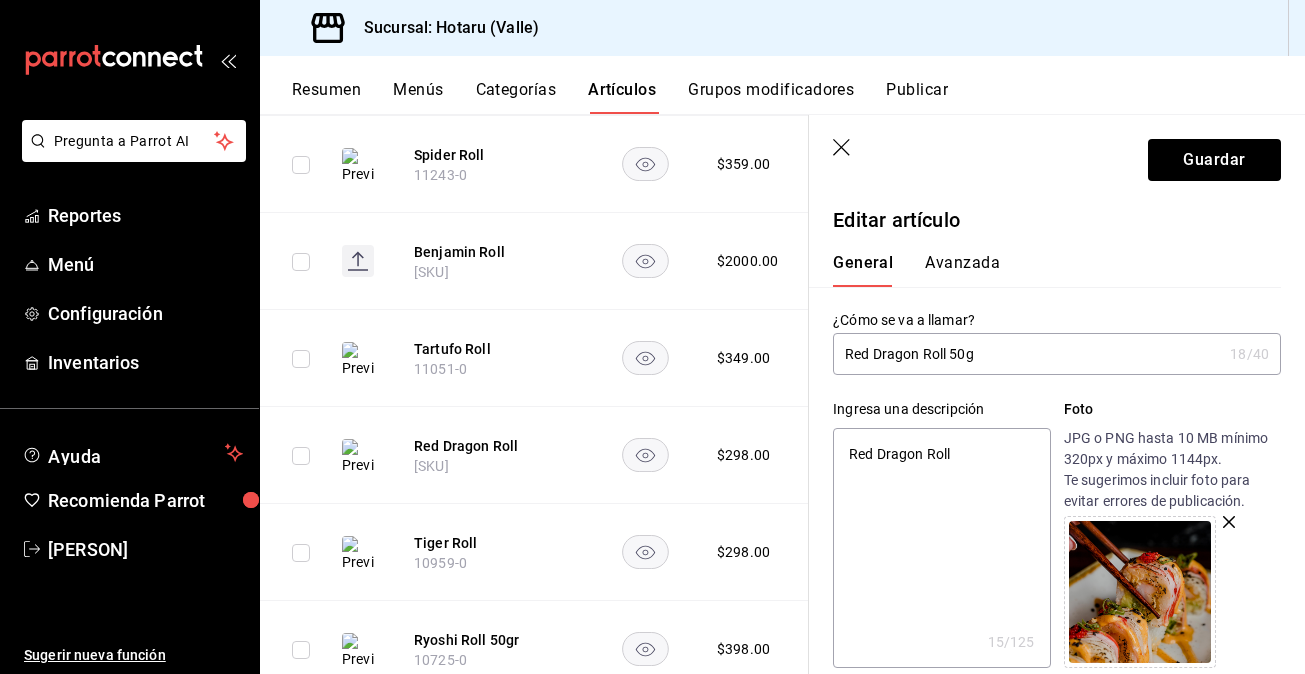 type on "x" 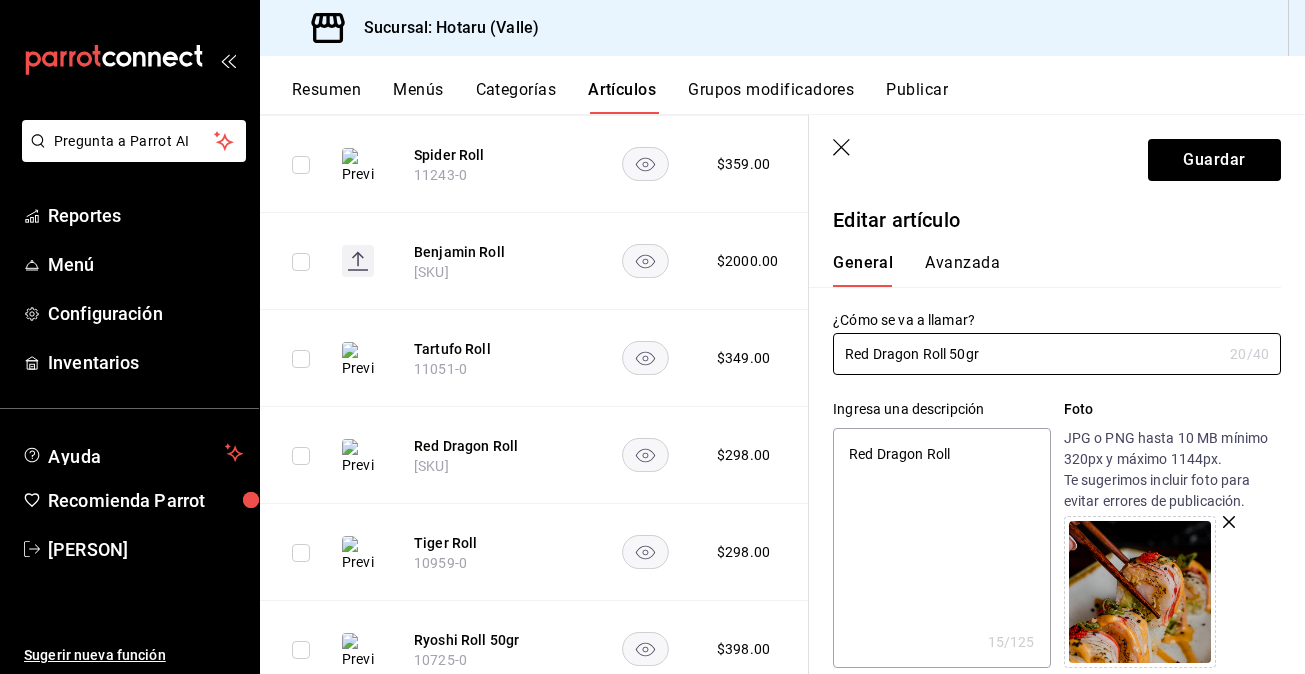 type on "Red Dragon Roll 50gr" 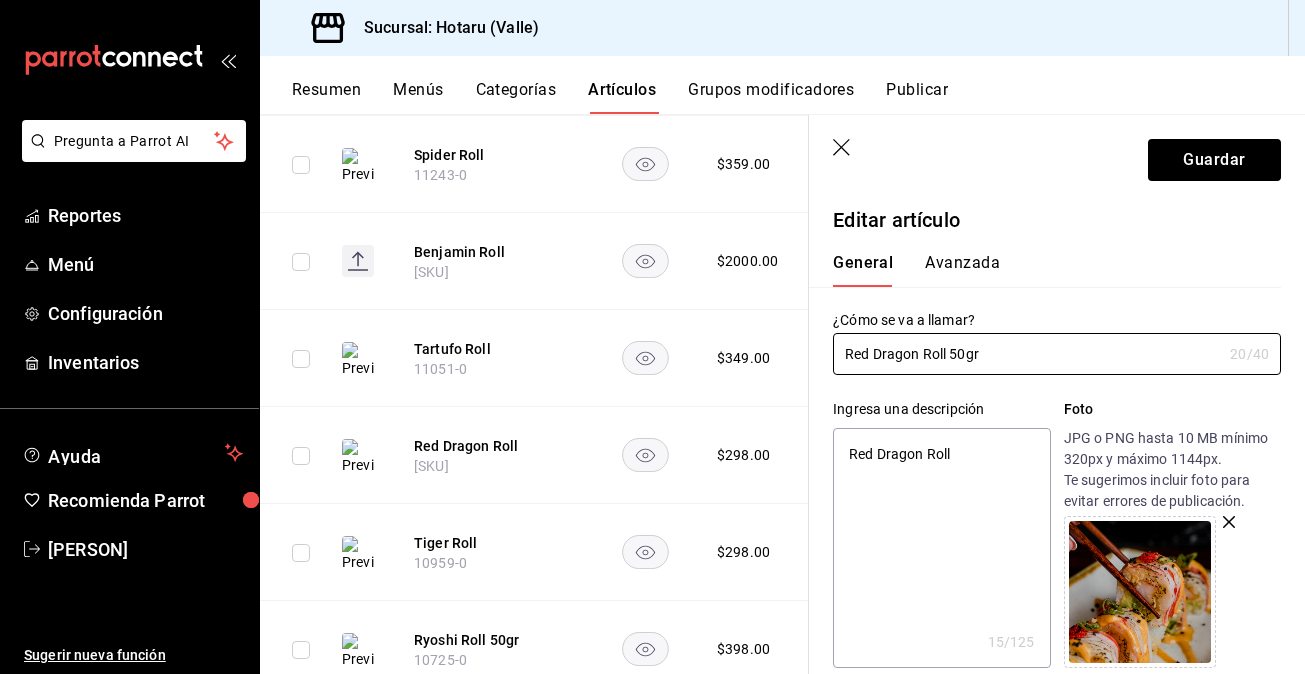 click on "Red Dragon Roll" at bounding box center [941, 548] 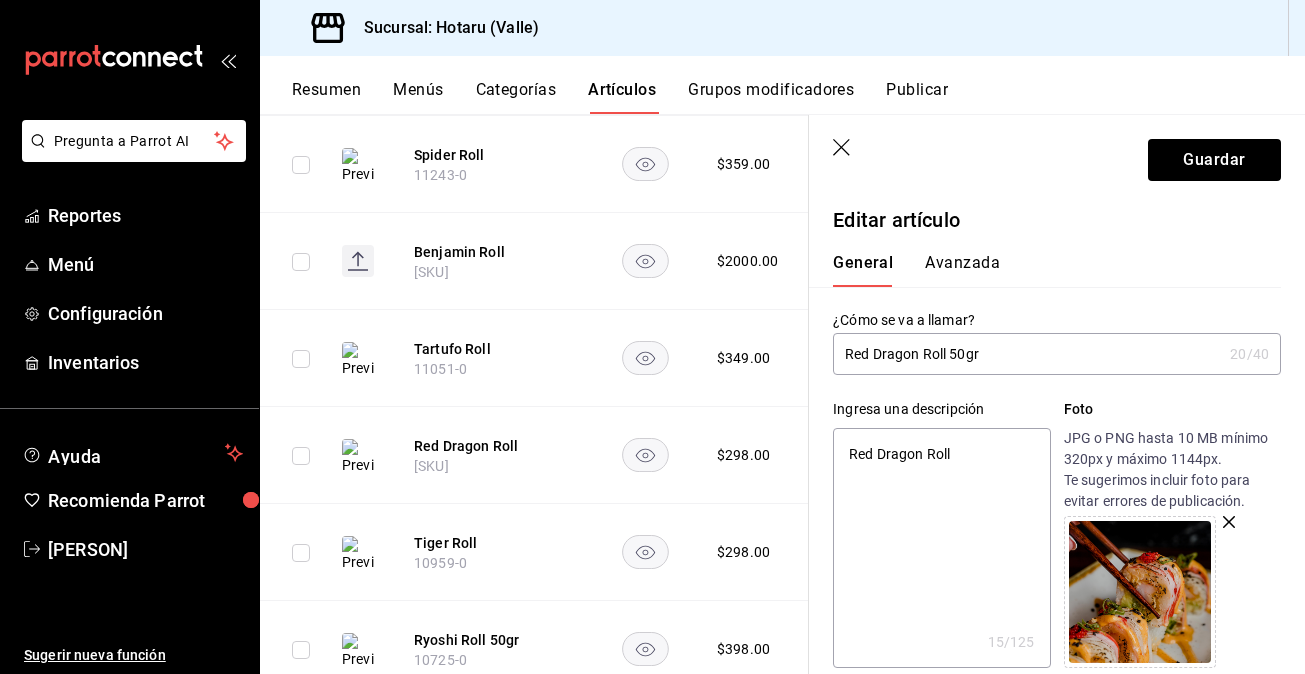 type on "x" 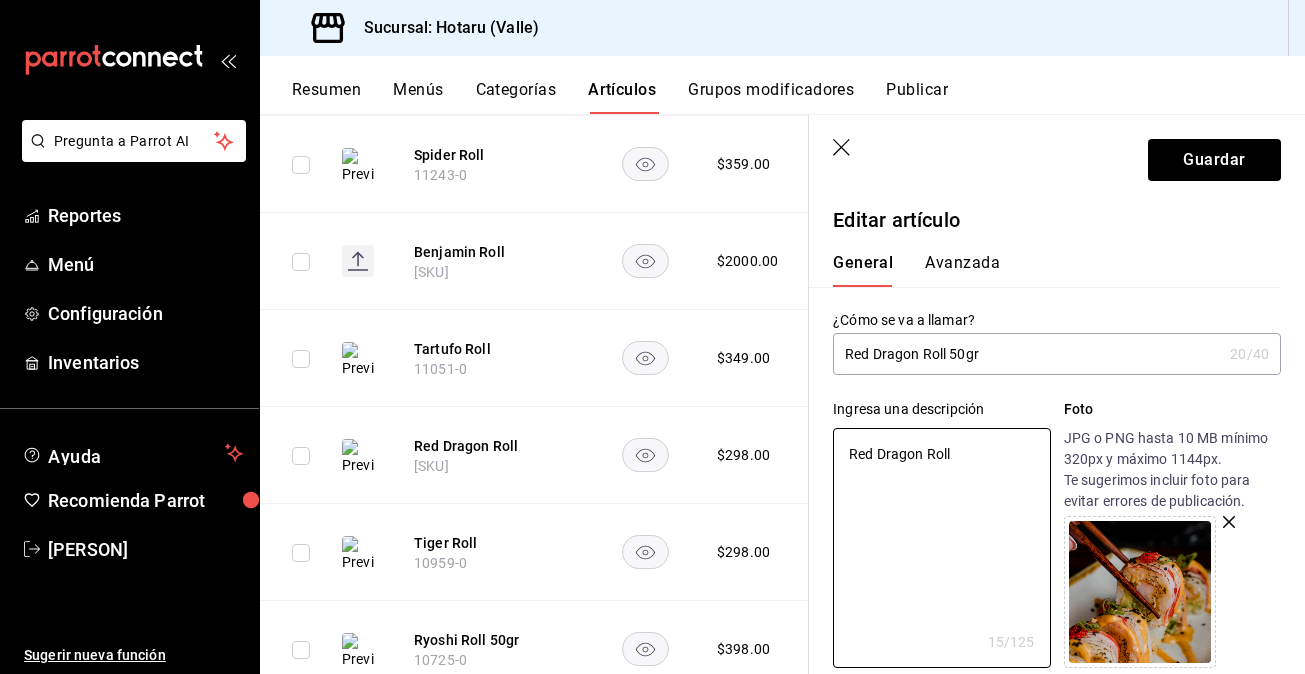 drag, startPoint x: 978, startPoint y: 459, endPoint x: 803, endPoint y: 444, distance: 175.64168 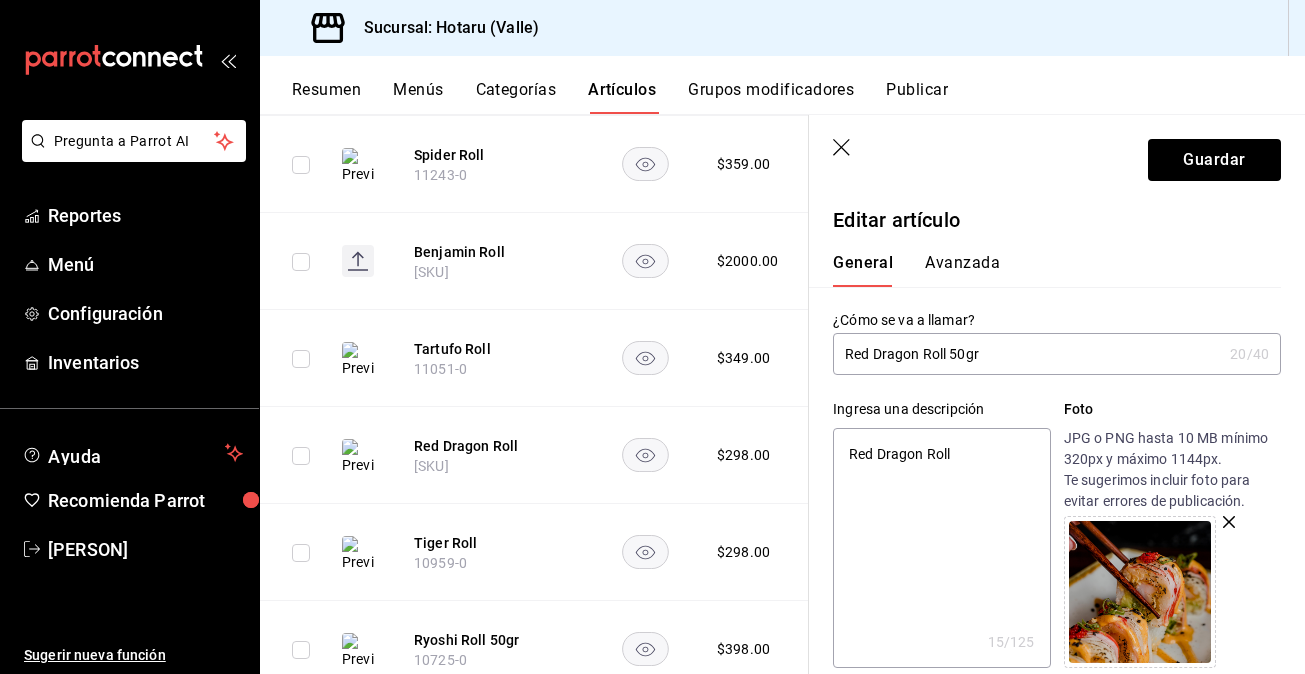 type on "camarón en tempura, pepino, aguacate, kanikama, mayo spicy, tobiko rojo, cebollín francés y soya dulce." 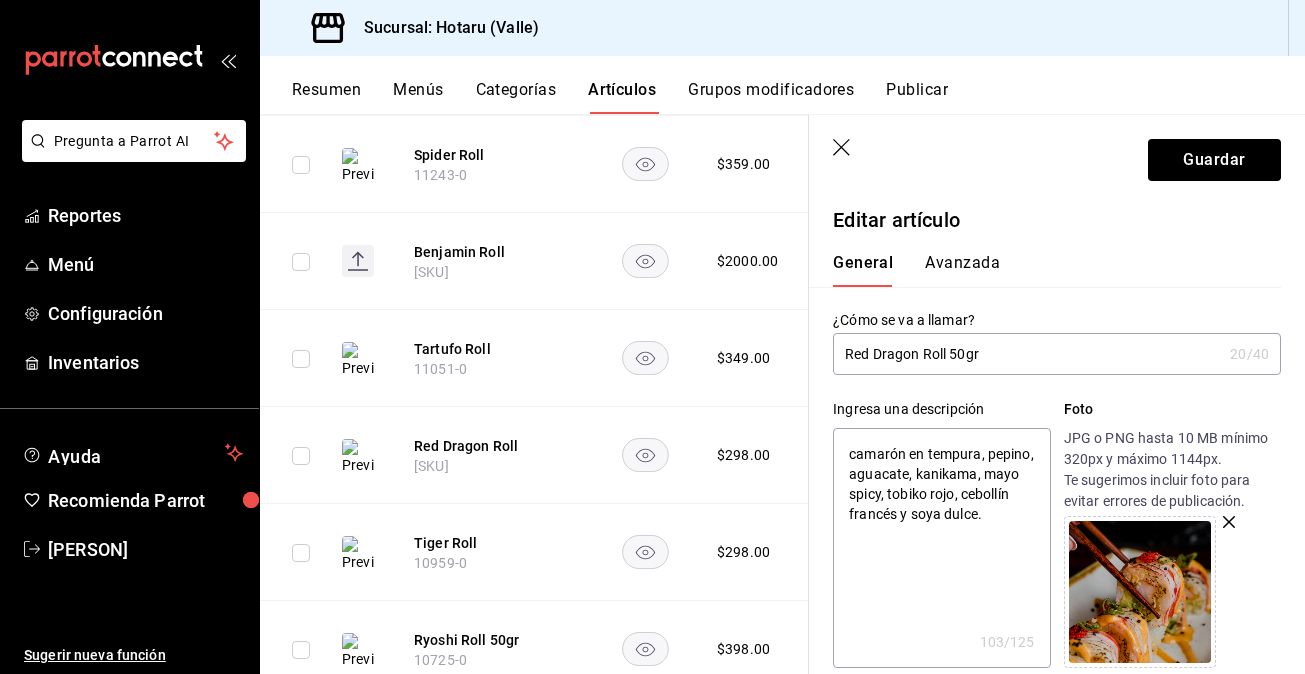 click on "camarón en tempura, pepino, aguacate, kanikama, mayo spicy, tobiko rojo, cebollín francés y soya dulce." at bounding box center [941, 548] 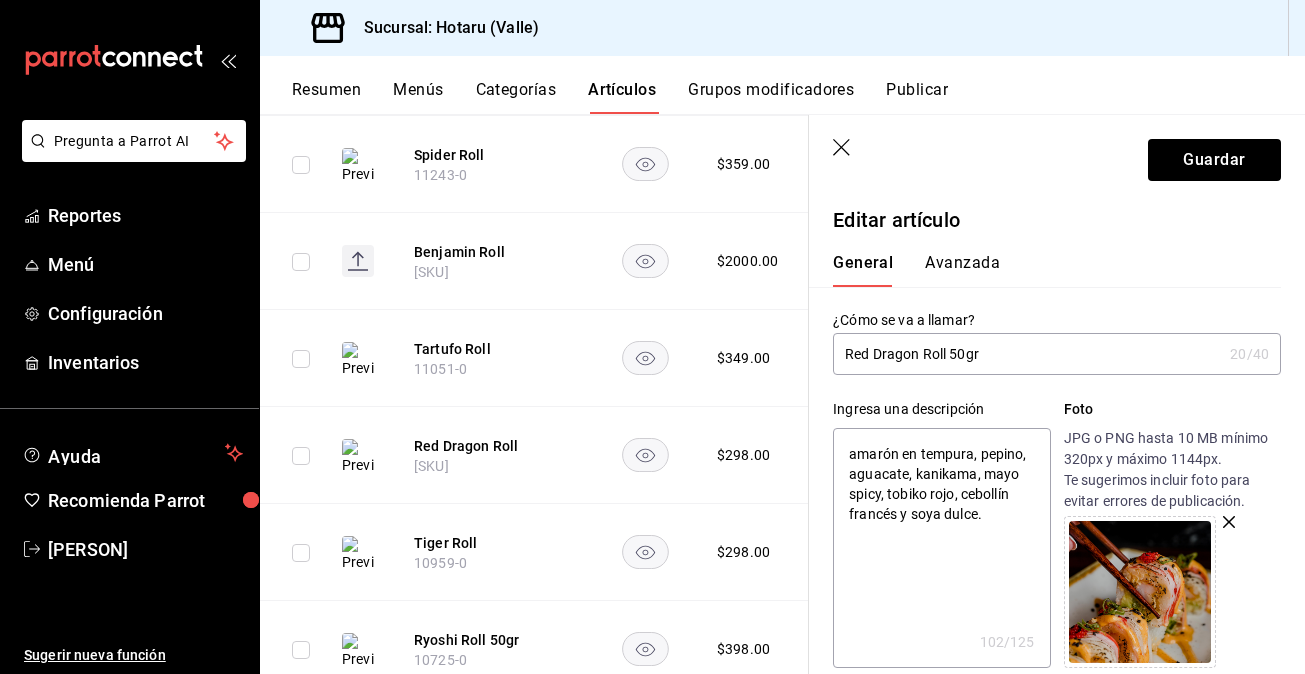 type on "Camarón en tempura, pepino, aguacate, kanikama, mayo spicy, tobiko rojo, cebollín francés y soya dulce." 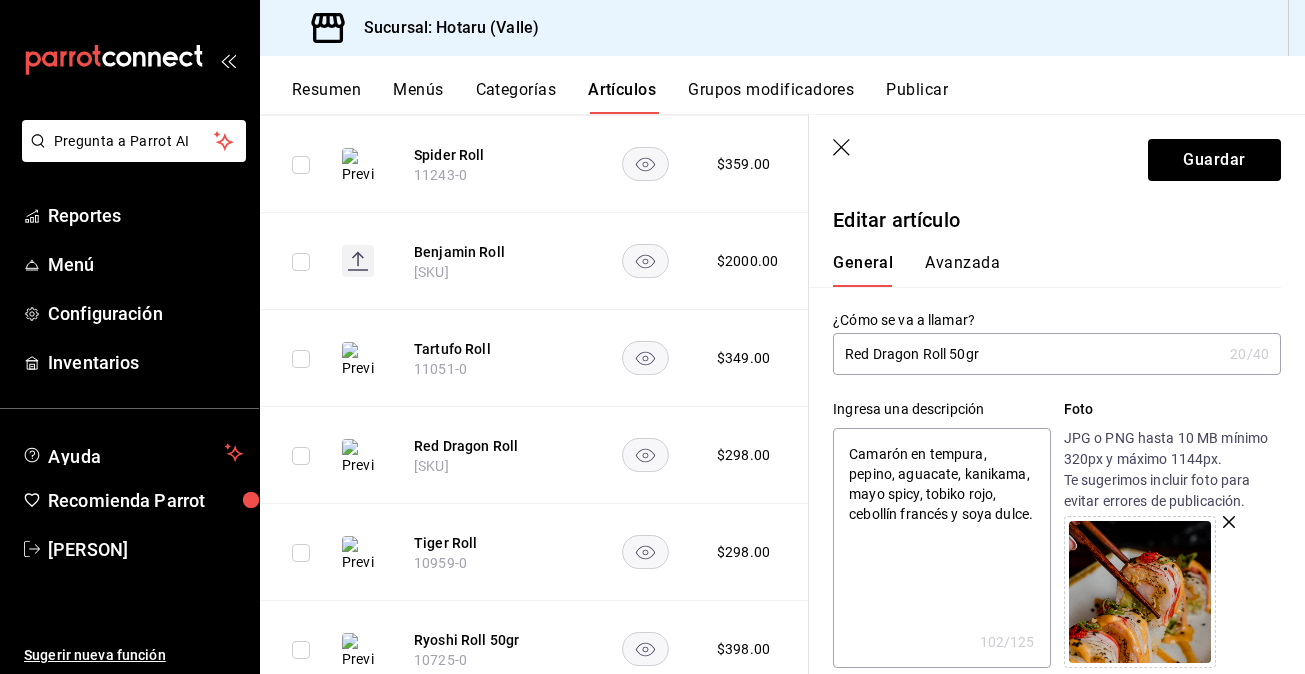 type on "x" 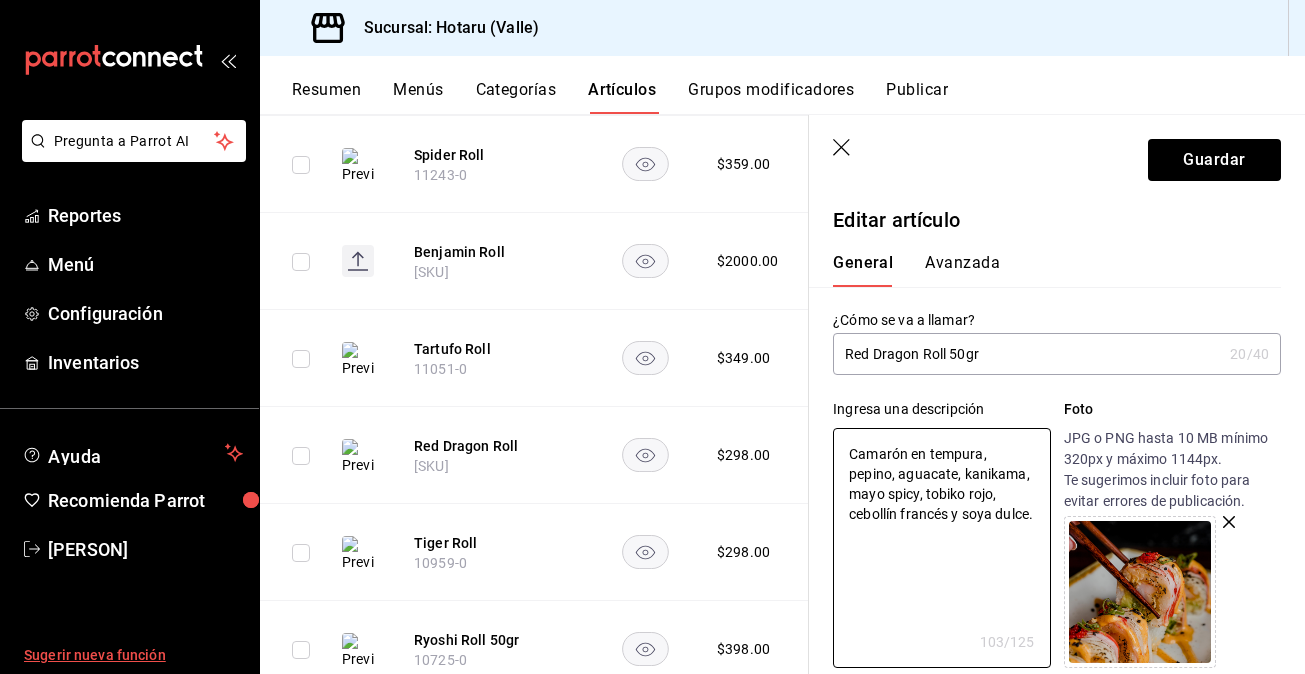type on "Camarón en tempura, pepino, aguacate, kanikama, mayo spicy, tobiko rojo, cebollín francés y soya dulce." 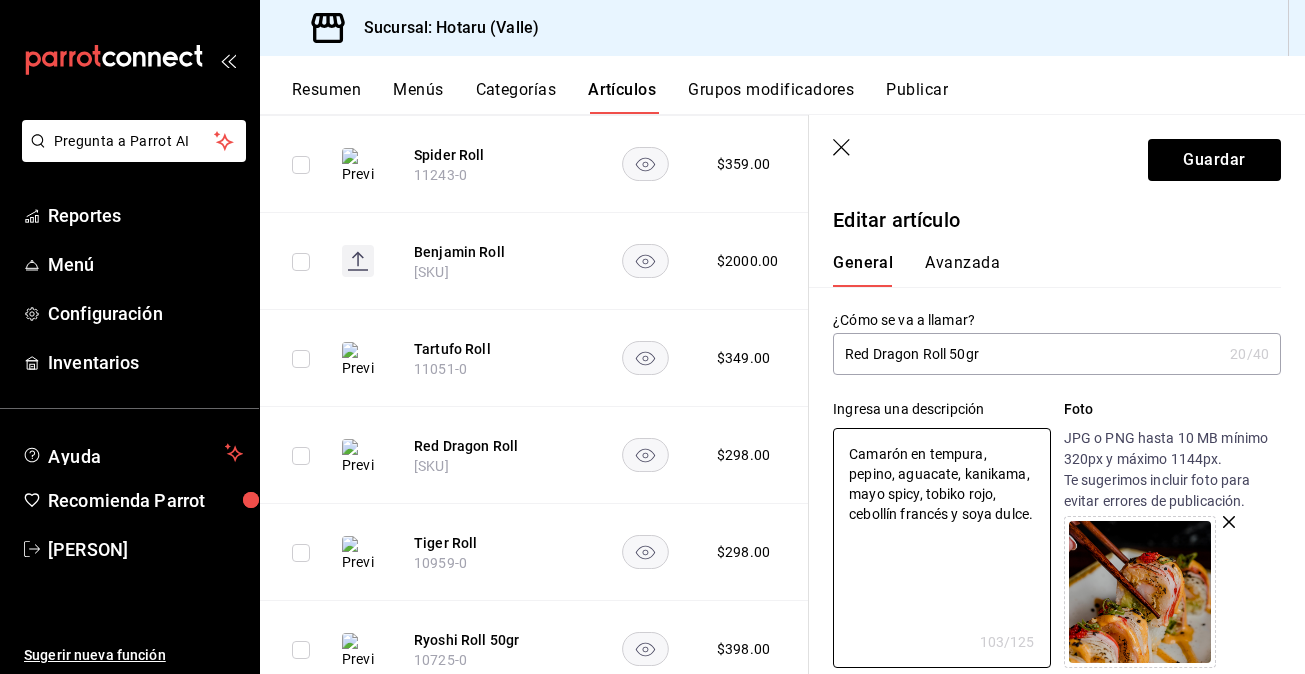 click at bounding box center [1172, 592] 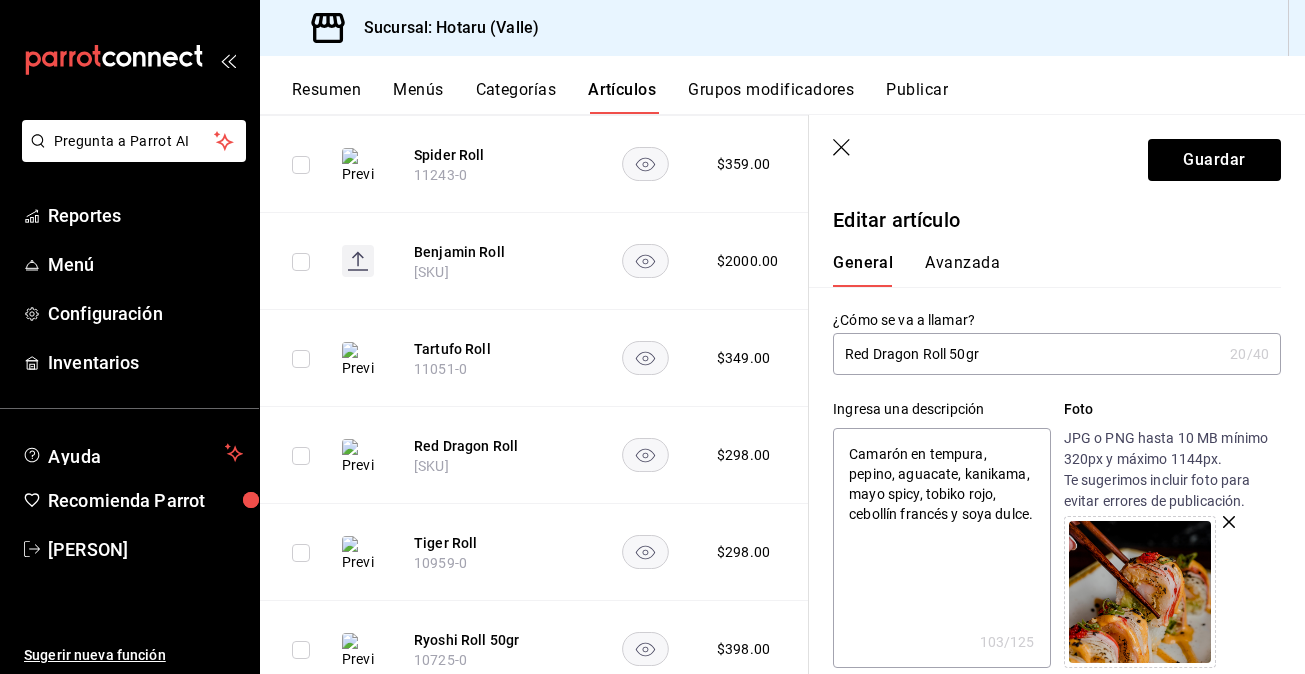 click 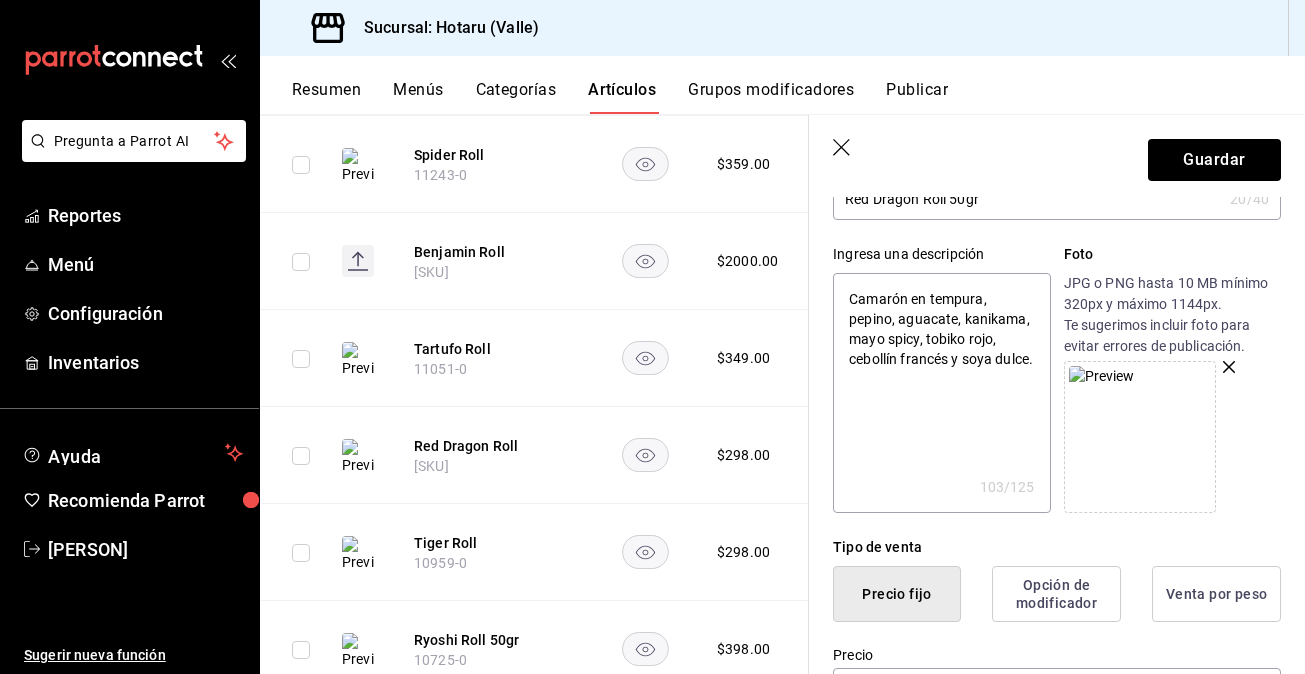 scroll, scrollTop: 87, scrollLeft: 0, axis: vertical 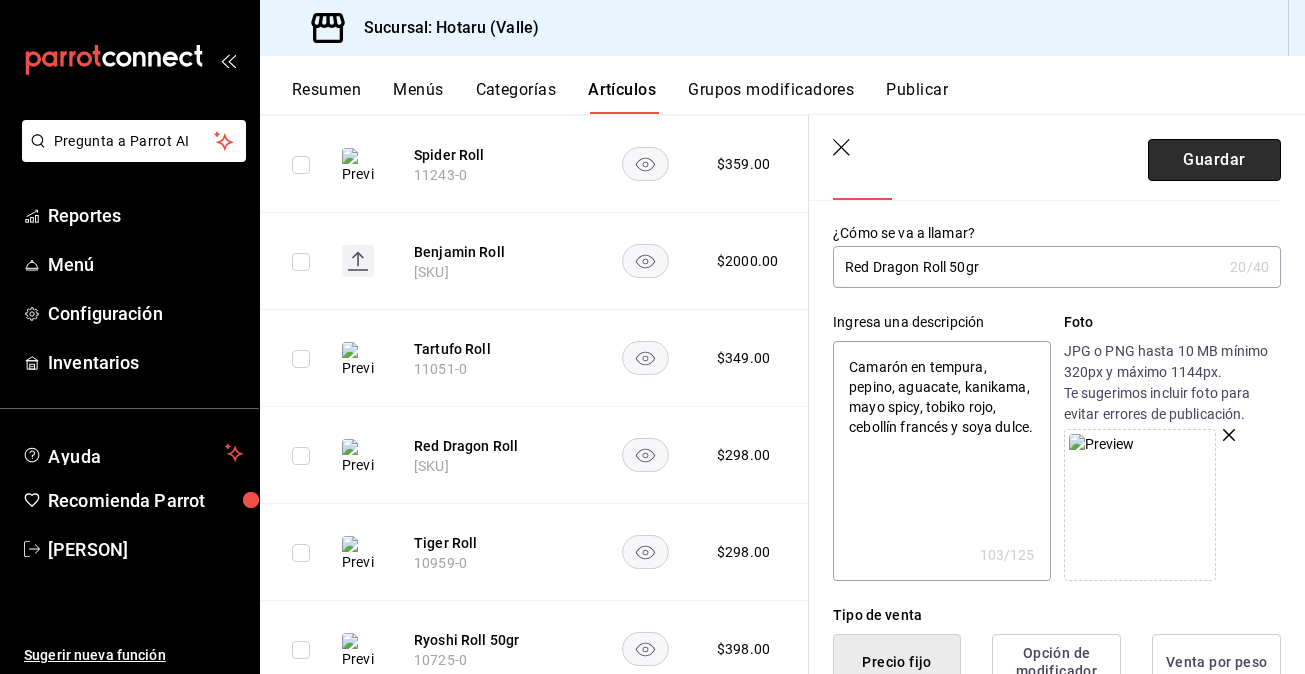 click on "Guardar" at bounding box center (1214, 160) 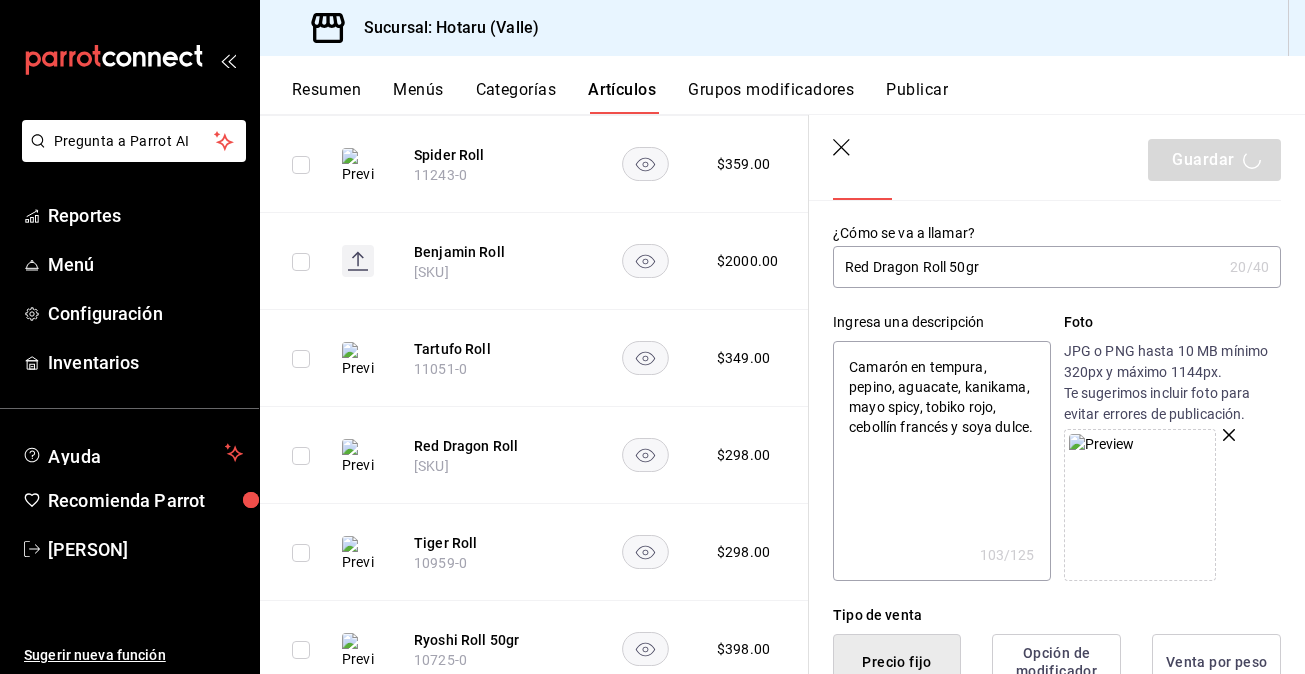 type on "x" 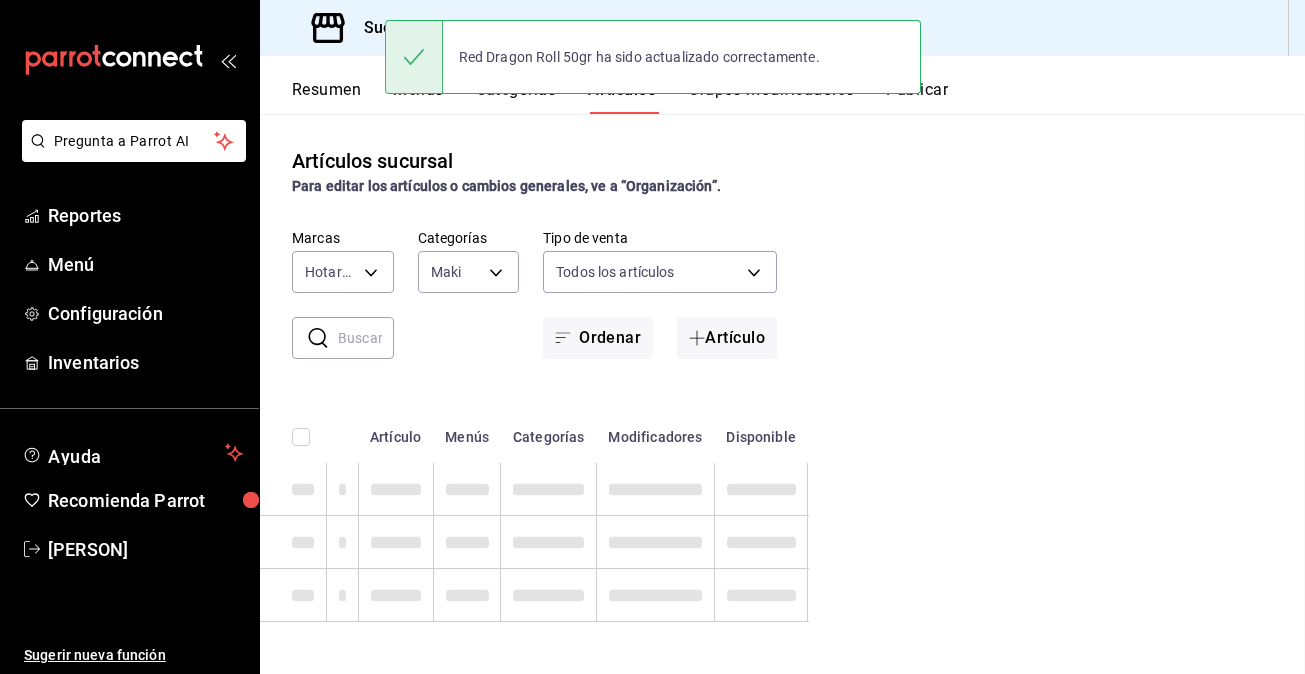scroll, scrollTop: 0, scrollLeft: 0, axis: both 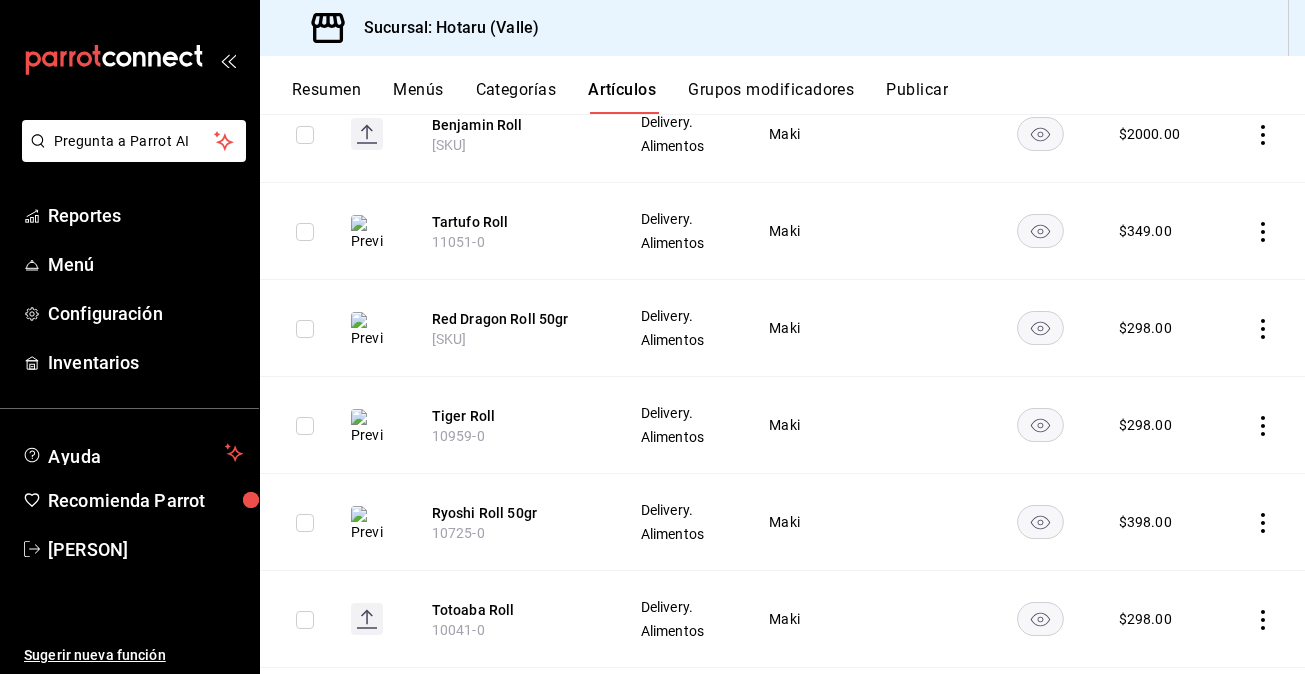 click on "10959-0" at bounding box center (458, 436) 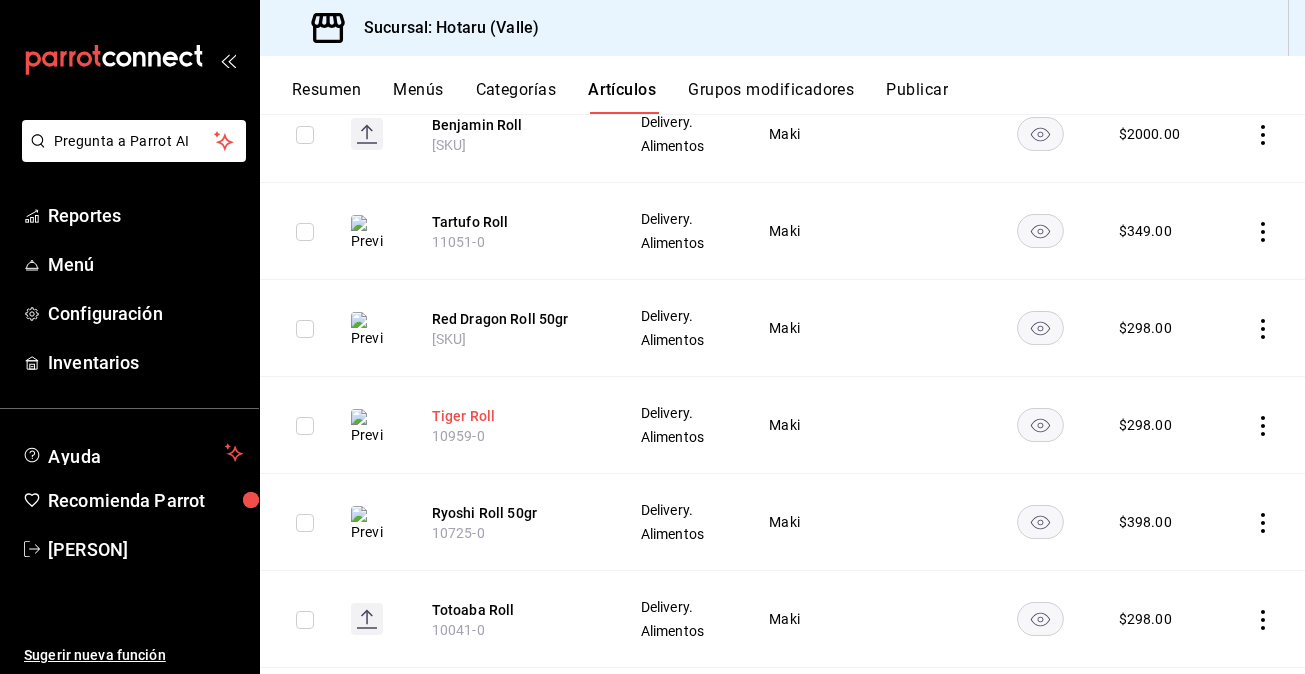 click on "Tiger Roll" at bounding box center (512, 416) 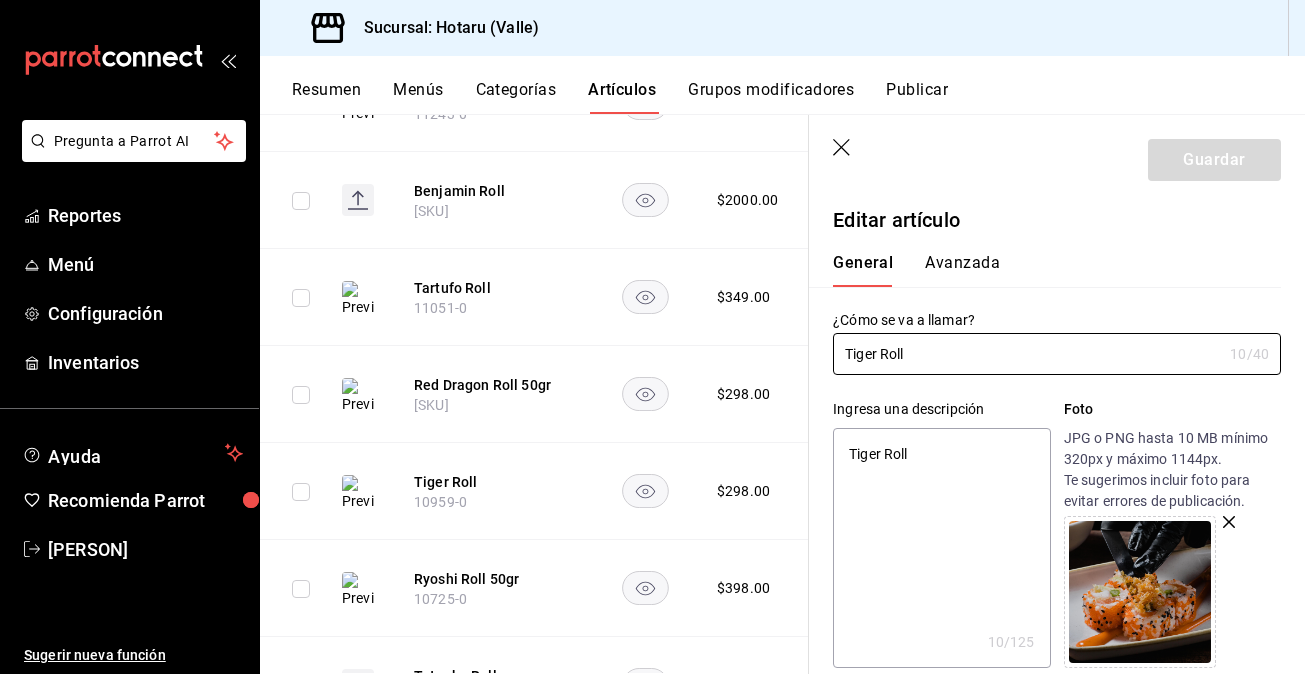 type on "Tiger Roll" 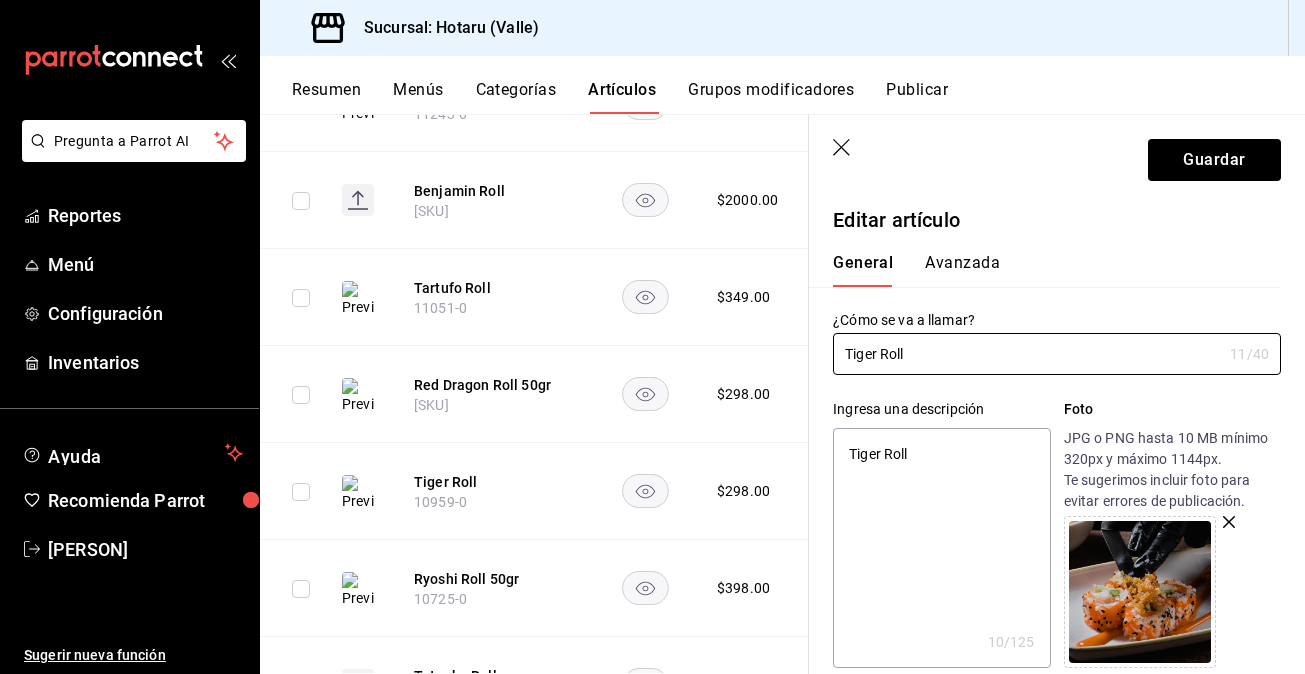 type on "x" 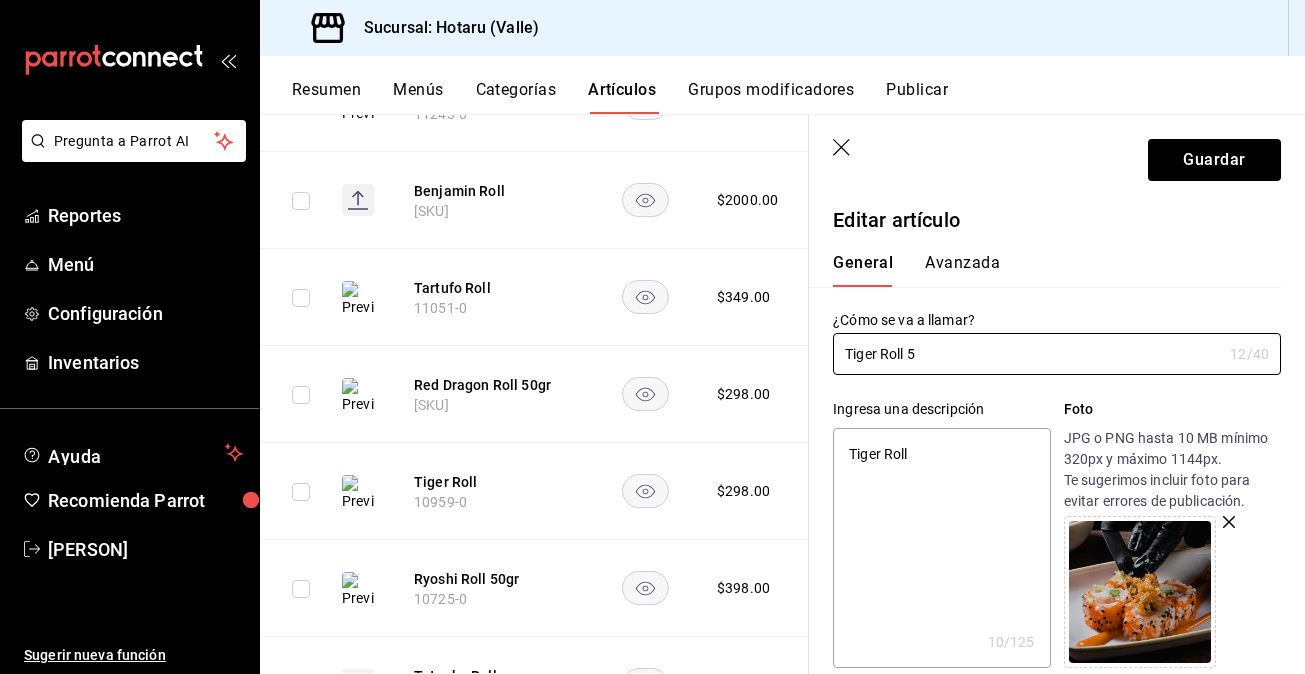 type on "Tiger Roll 50" 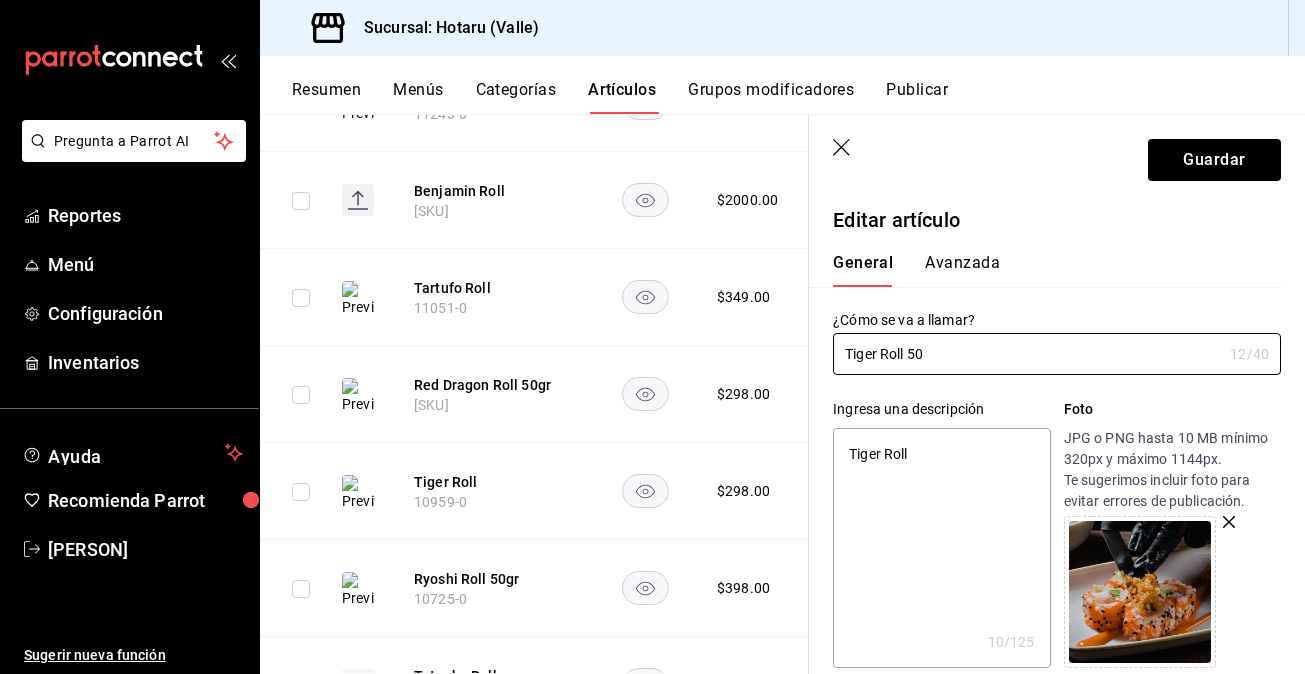 type on "Tiger Roll 50g" 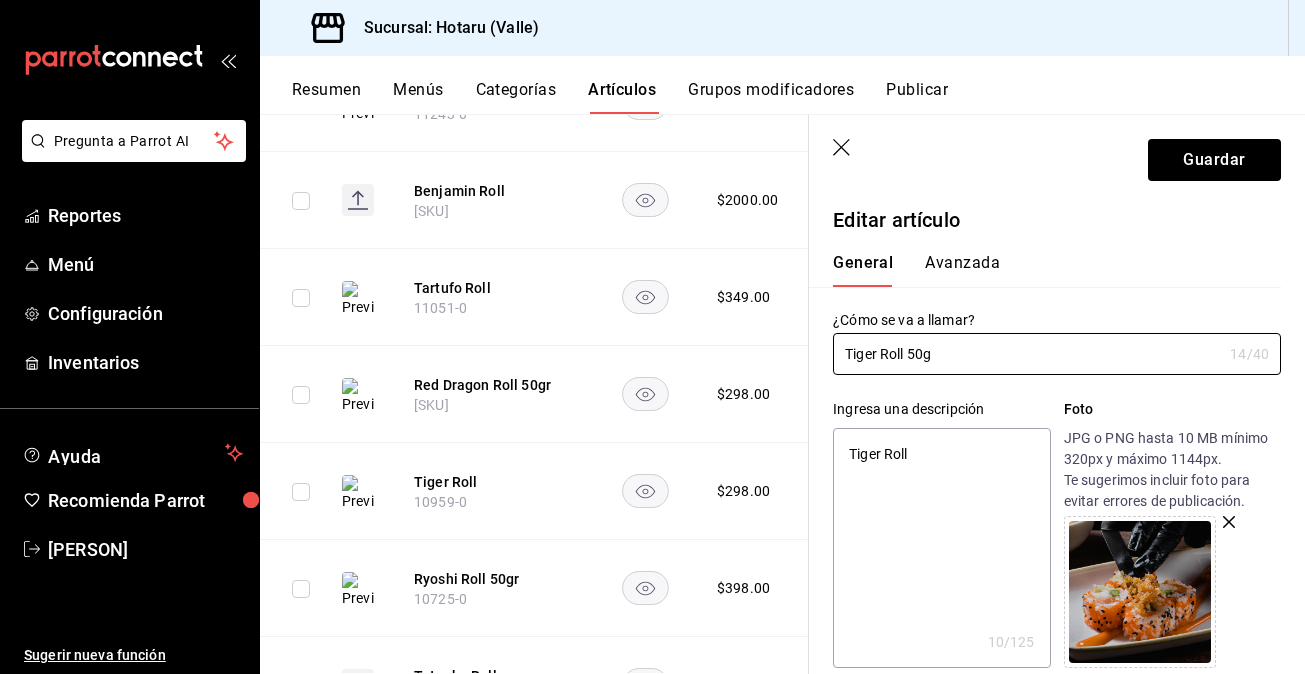type on "Tiger Roll 50gr" 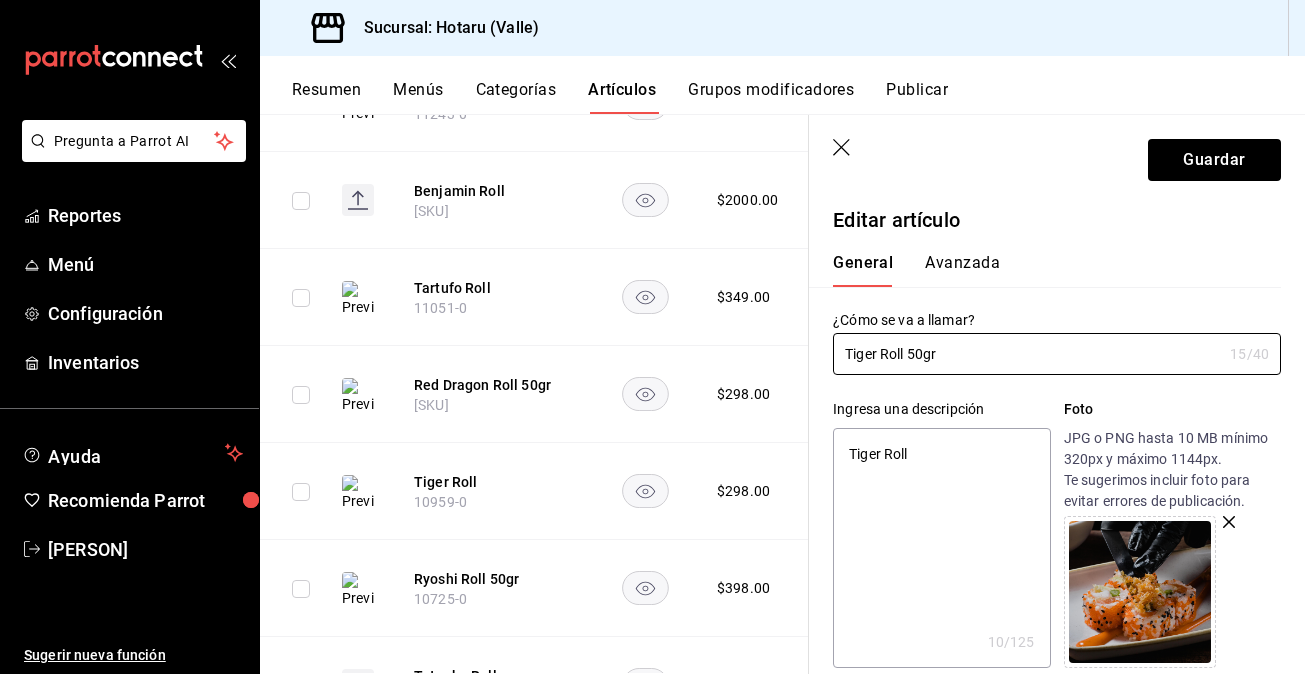 type on "Tiger Roll 50gr" 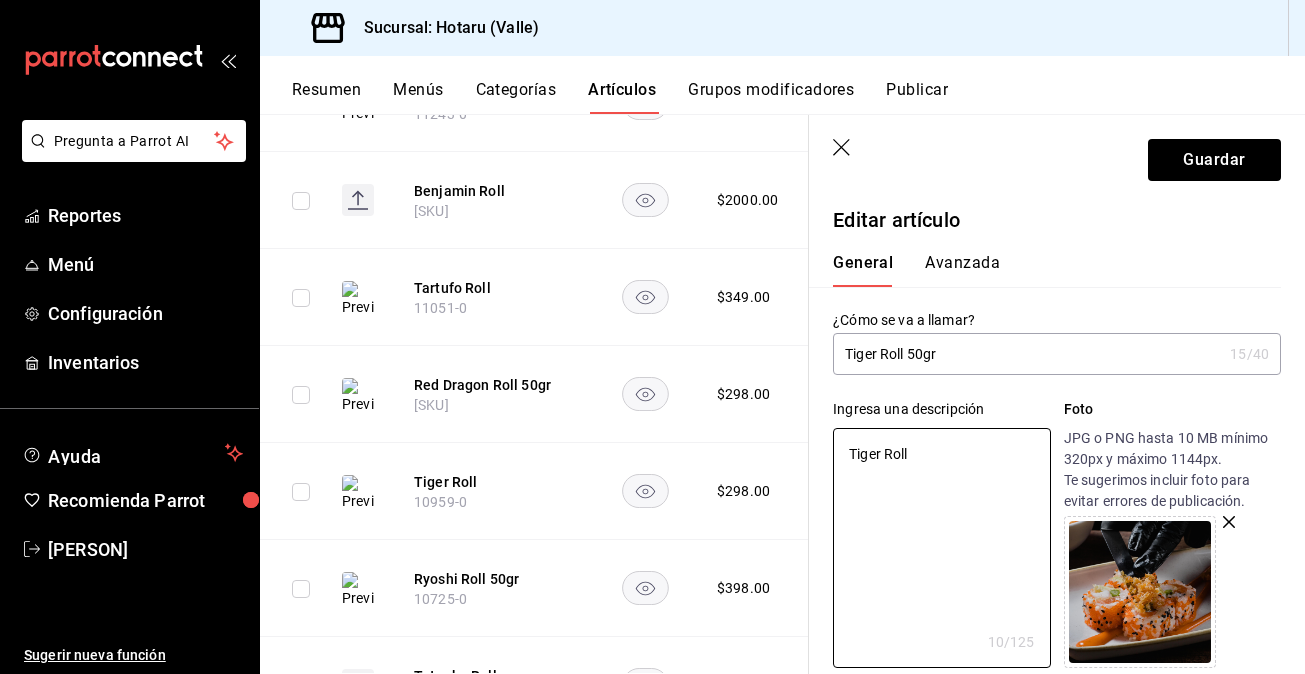 drag, startPoint x: 923, startPoint y: 456, endPoint x: 819, endPoint y: 456, distance: 104 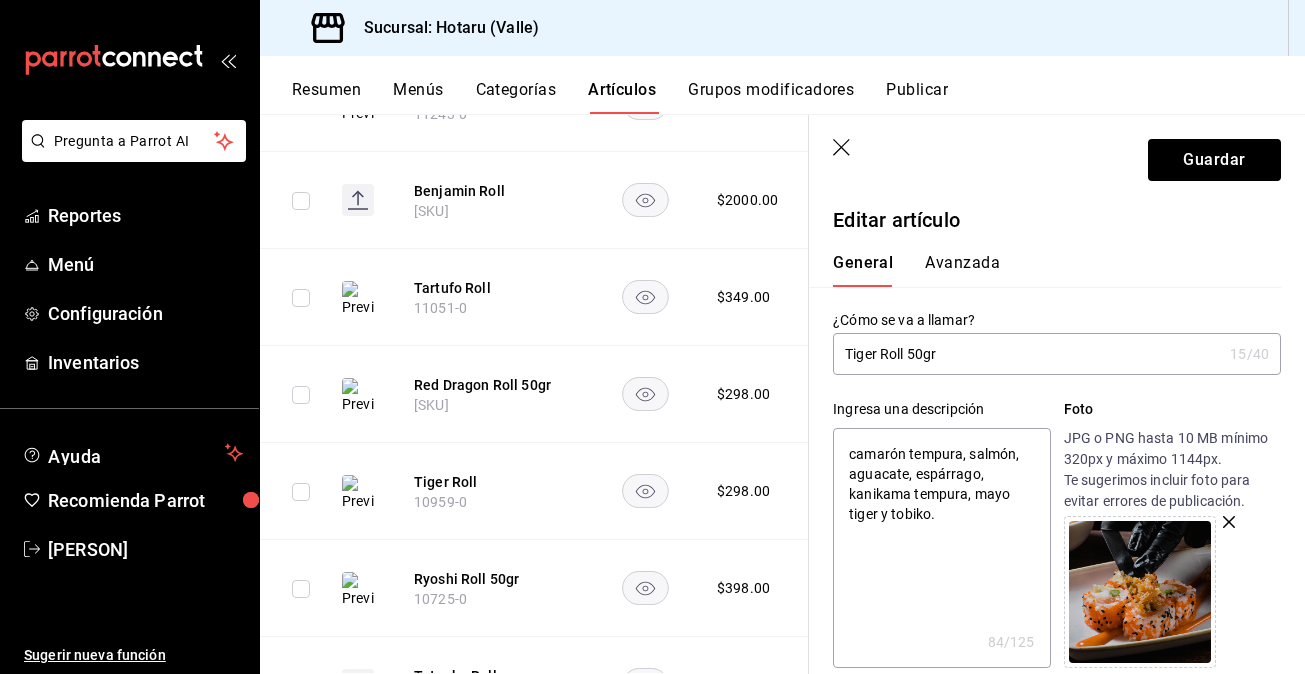 click on "camarón tempura, salmón, aguacate, espárrago, kanikama tempura, mayo tiger y tobiko." at bounding box center (941, 548) 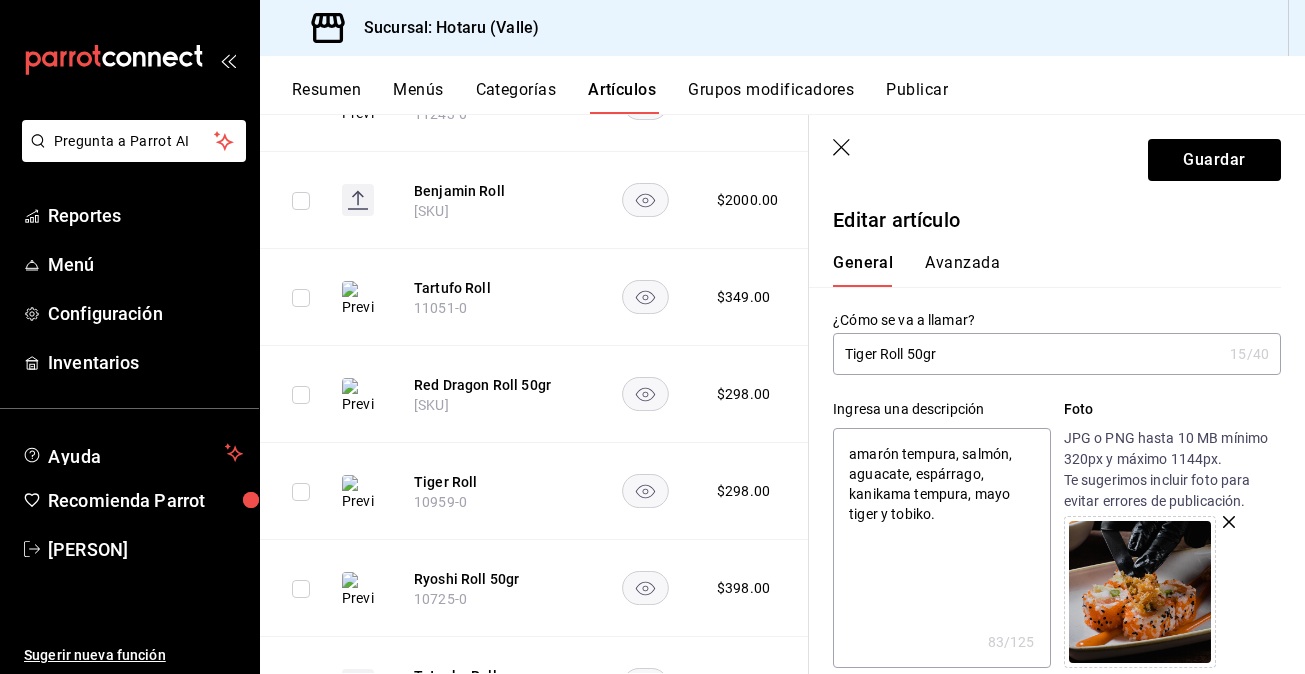 type on "Camarón tempura, salmón, aguacate, espárrago, kanikama tempura, mayo tiger y tobiko." 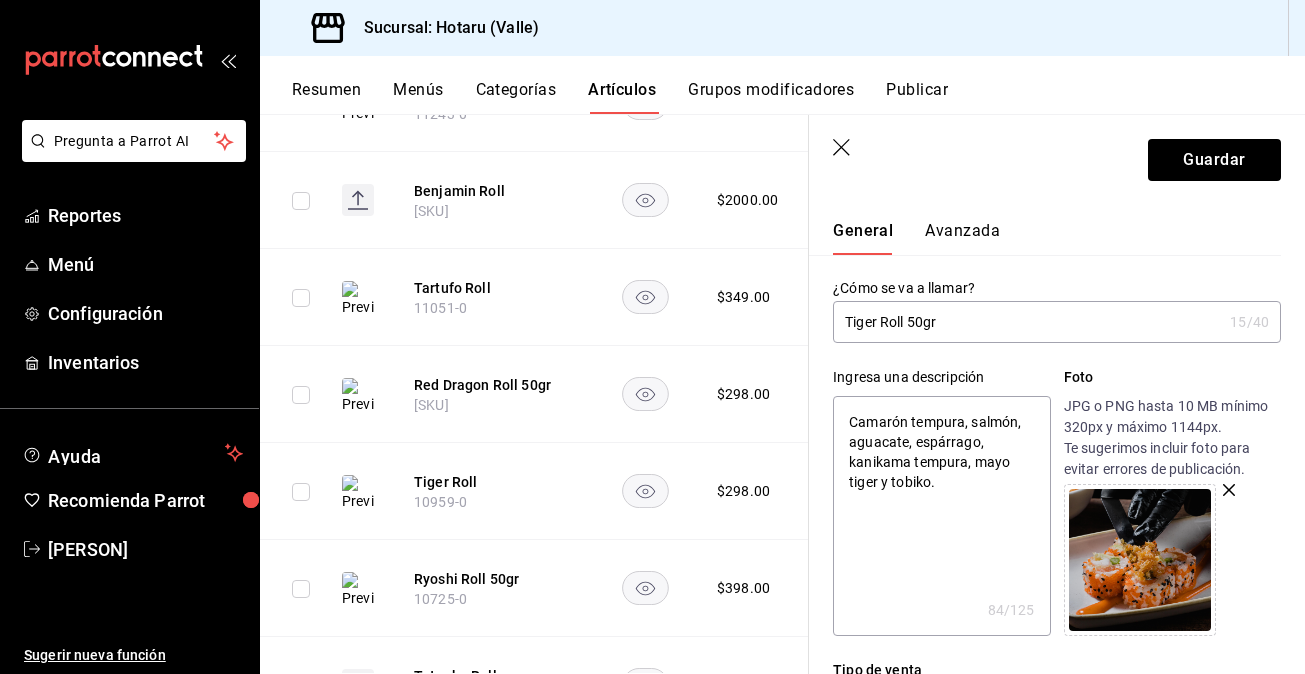 scroll, scrollTop: 36, scrollLeft: 0, axis: vertical 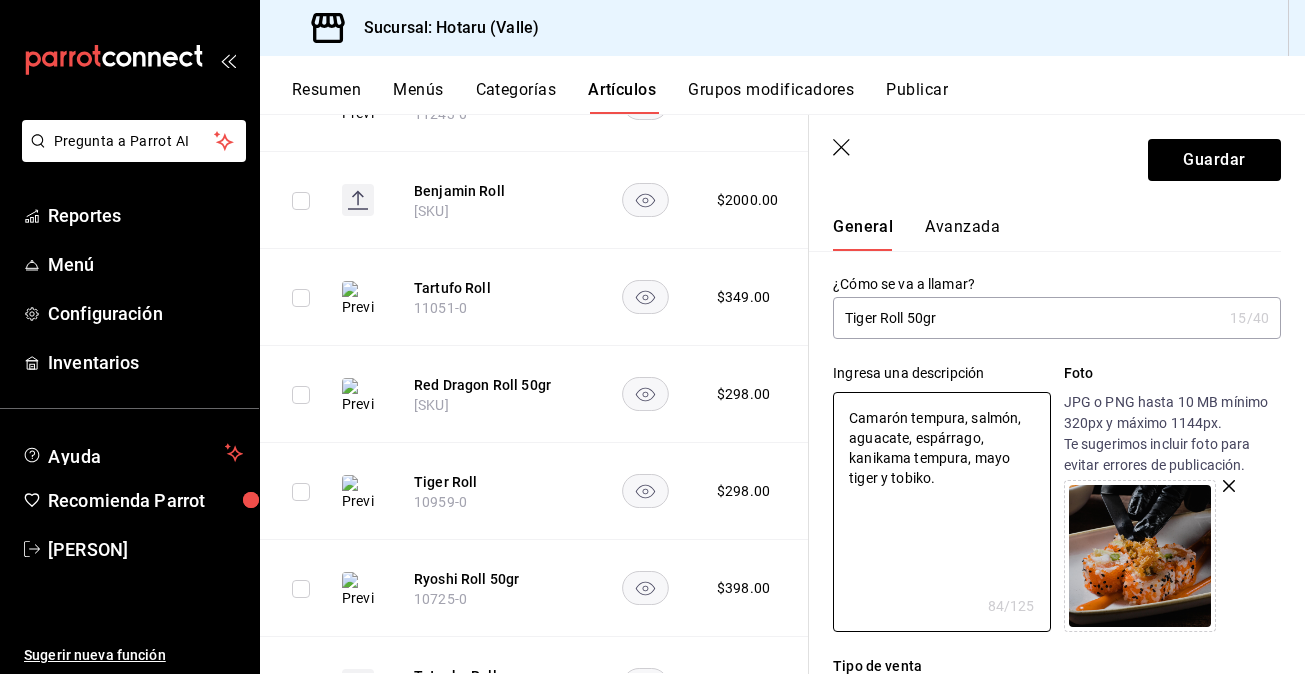 type on "Camarón tempura, salmón, aguacate, espárrago, kanikama tempura, mayo tiger y tobiko." 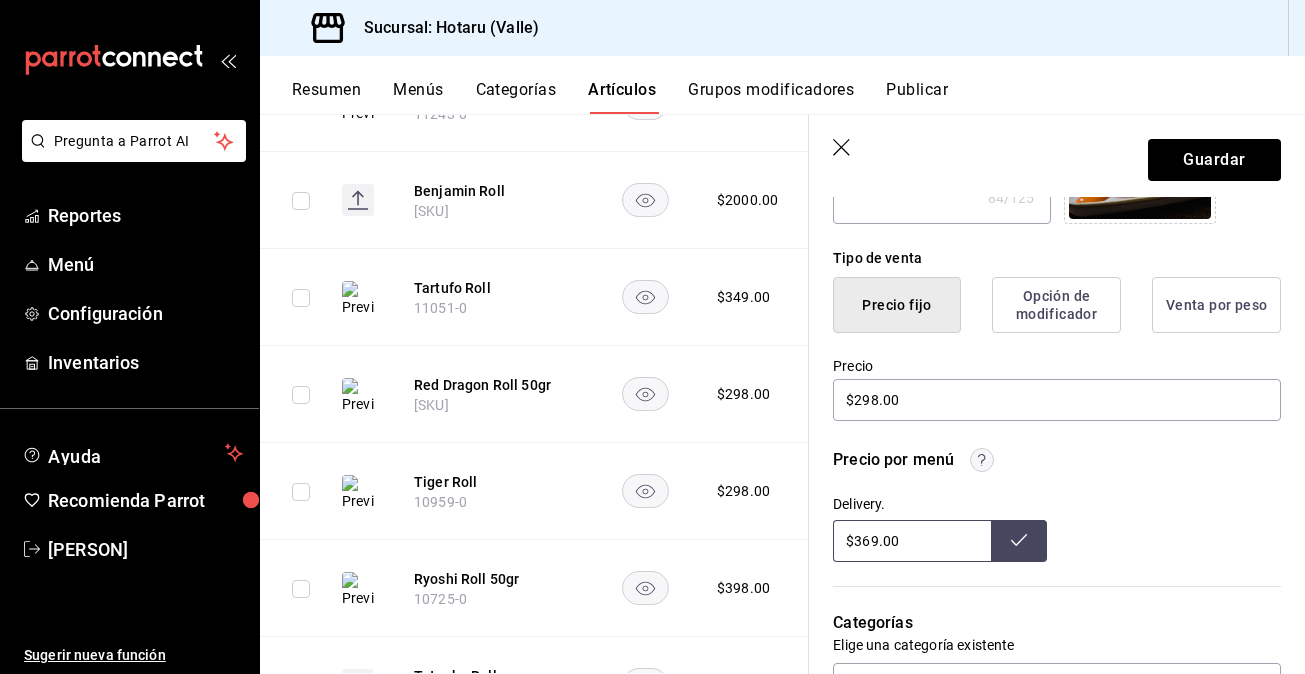 scroll, scrollTop: 461, scrollLeft: 0, axis: vertical 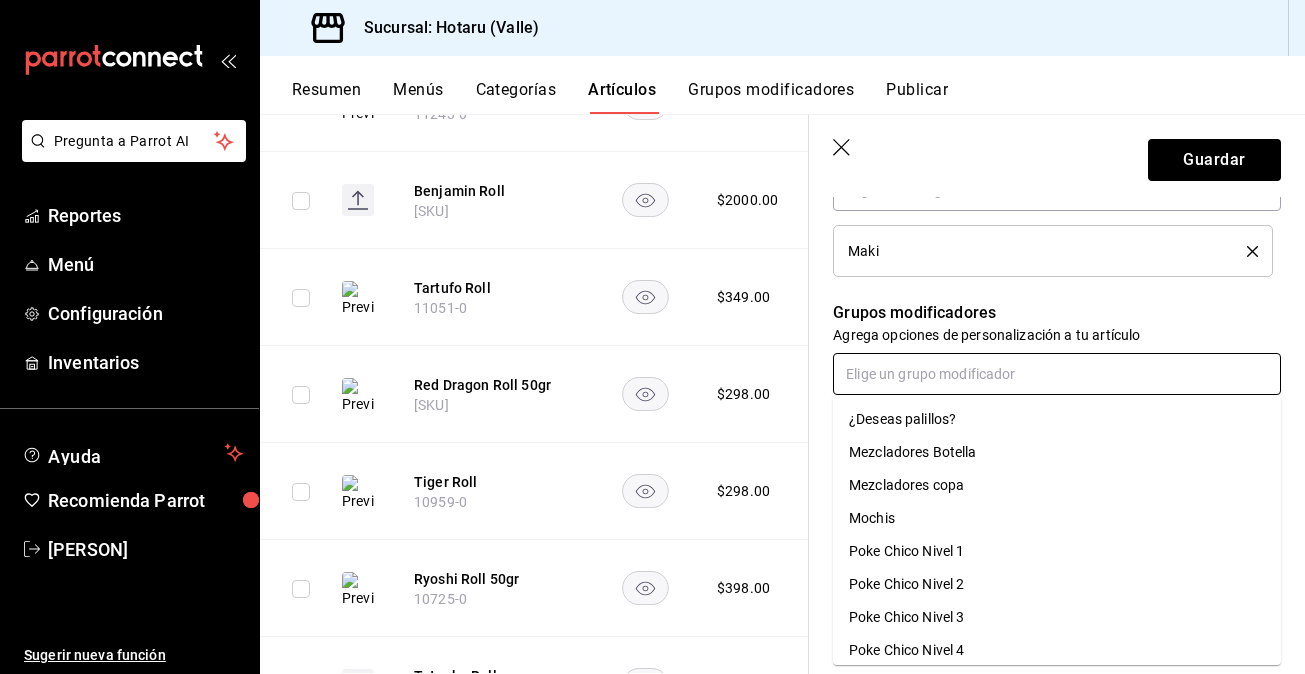 click at bounding box center [1057, 374] 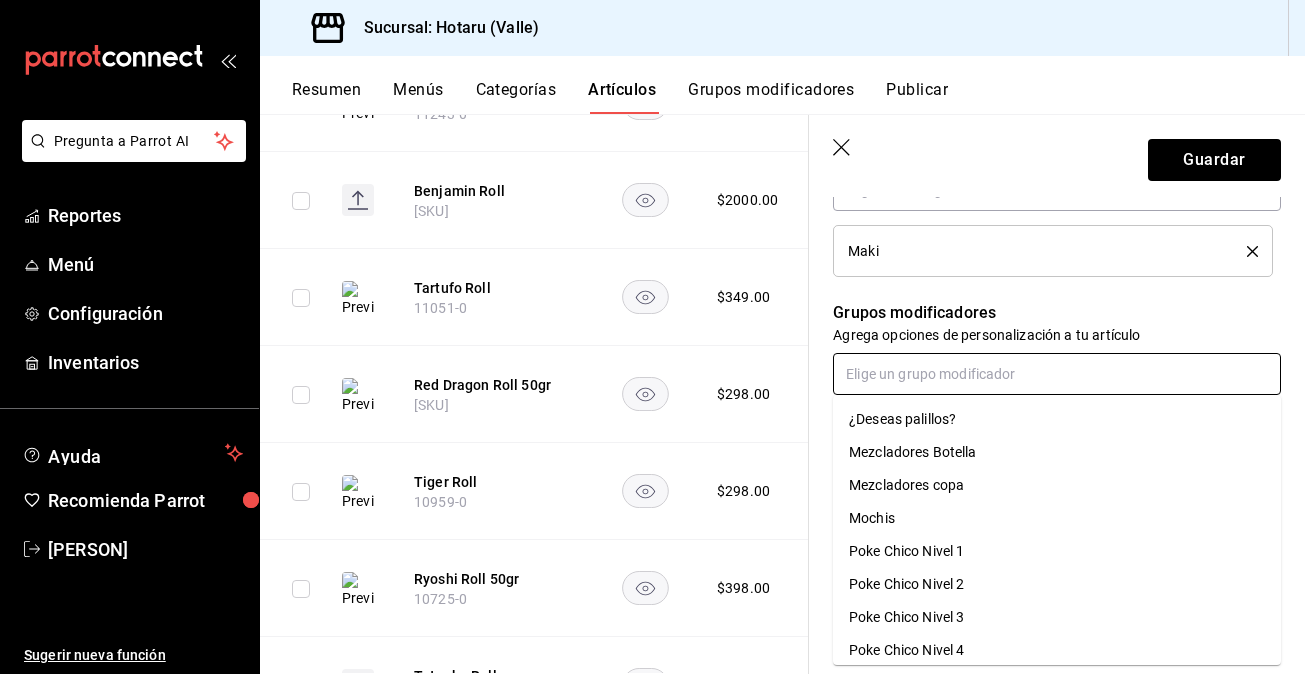 click on "¿Deseas palillos?" at bounding box center (1057, 419) 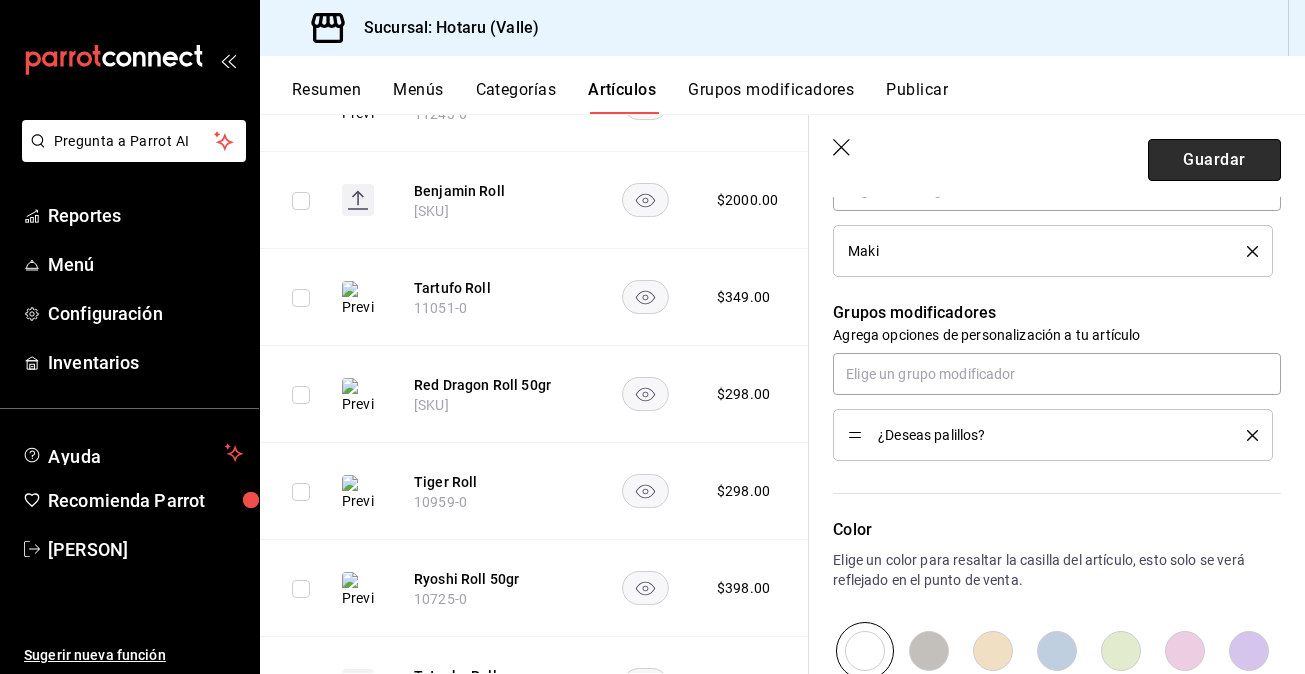 click on "Guardar" at bounding box center [1214, 160] 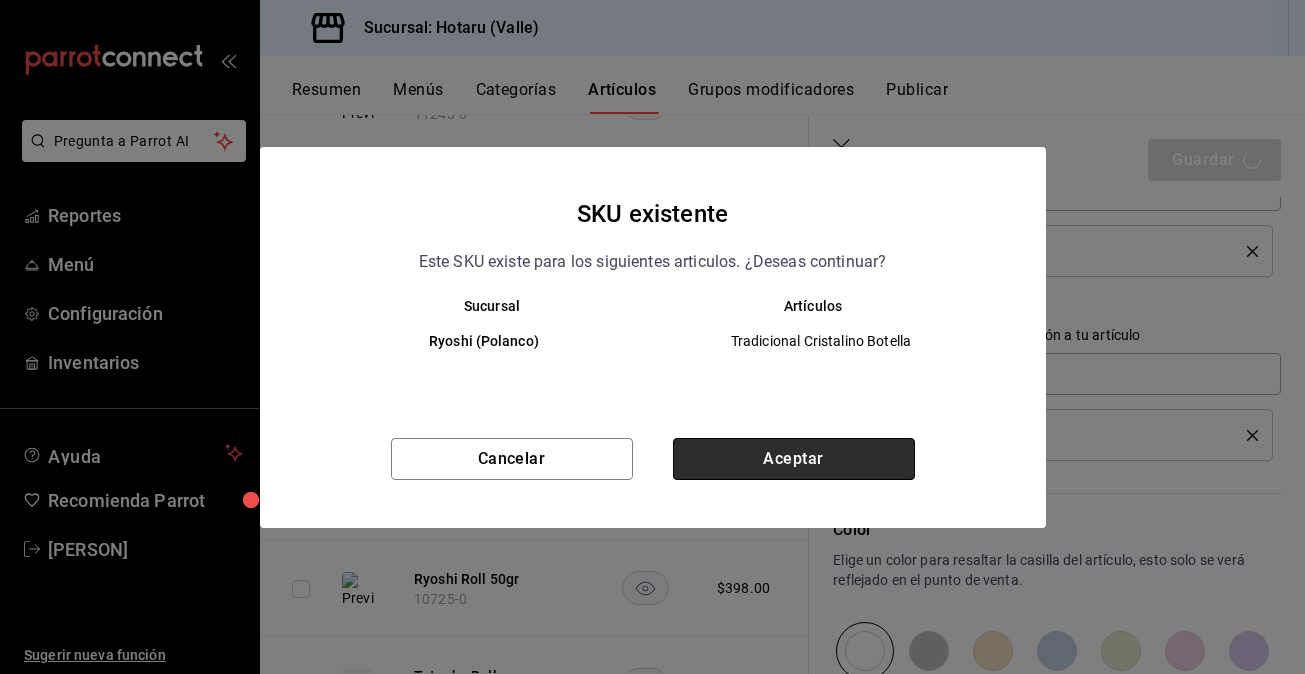 click on "Aceptar" at bounding box center [794, 459] 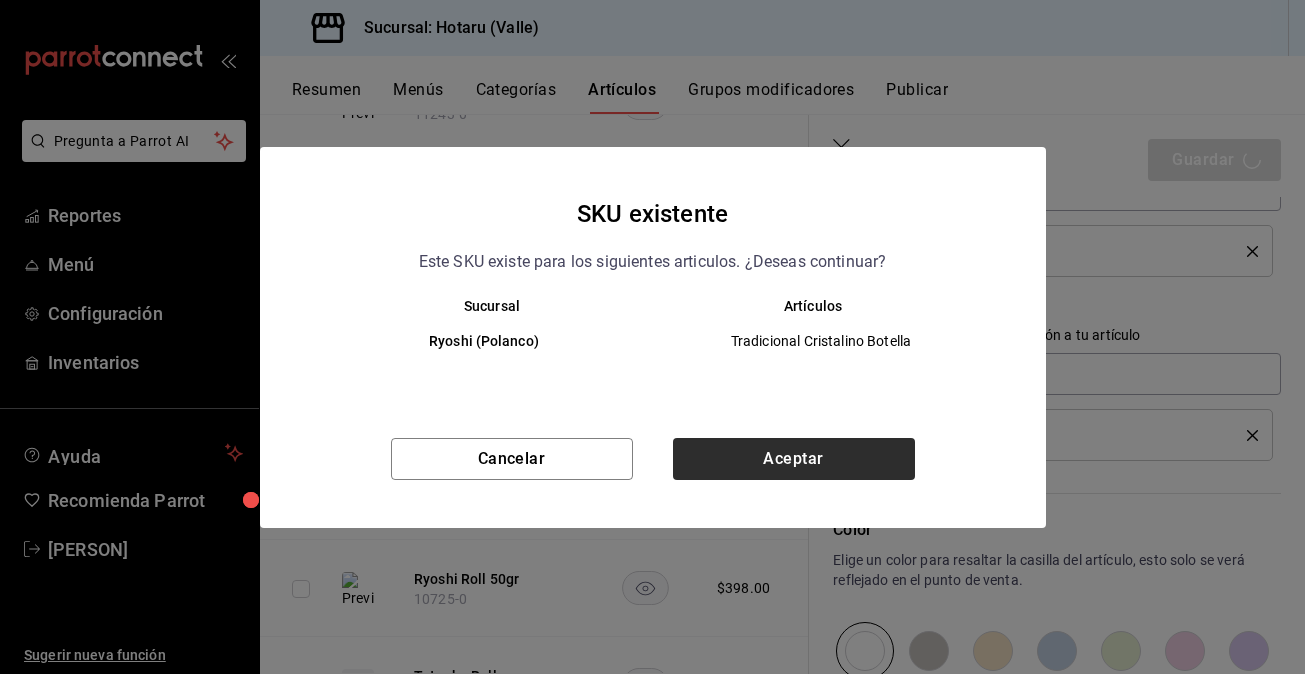type on "x" 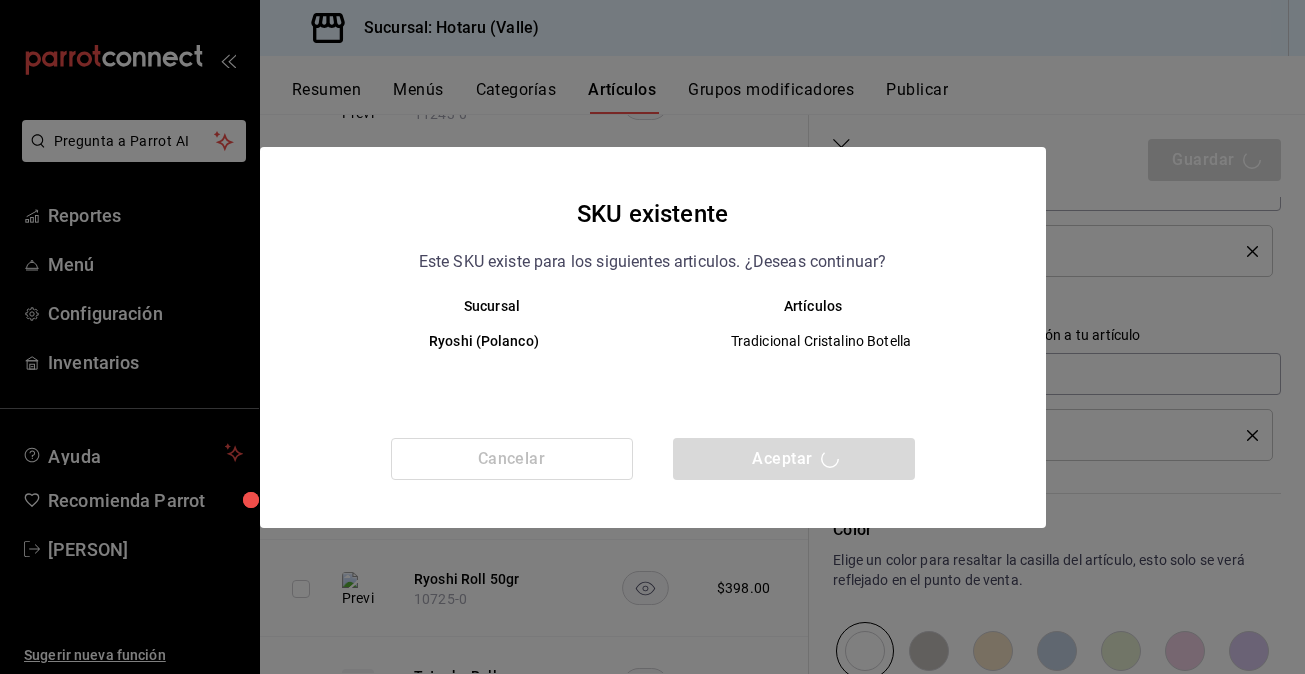 scroll, scrollTop: 0, scrollLeft: 0, axis: both 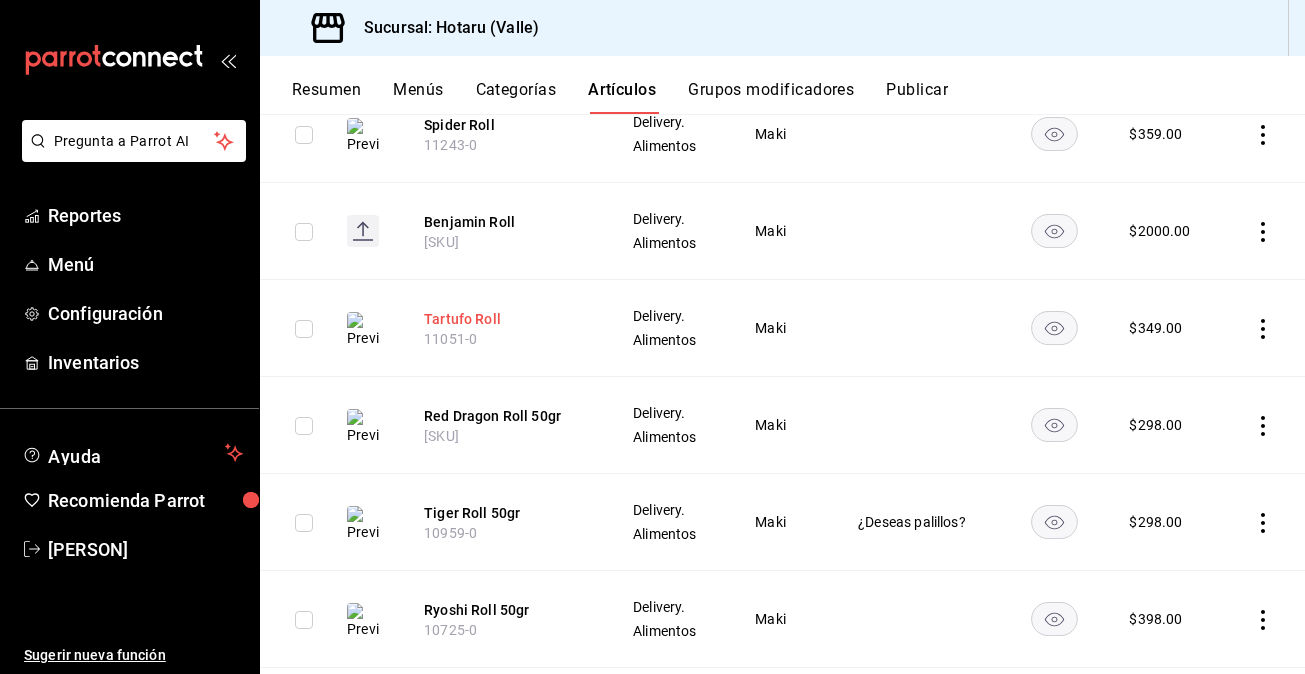 click on "Tartufo Roll" at bounding box center [504, 319] 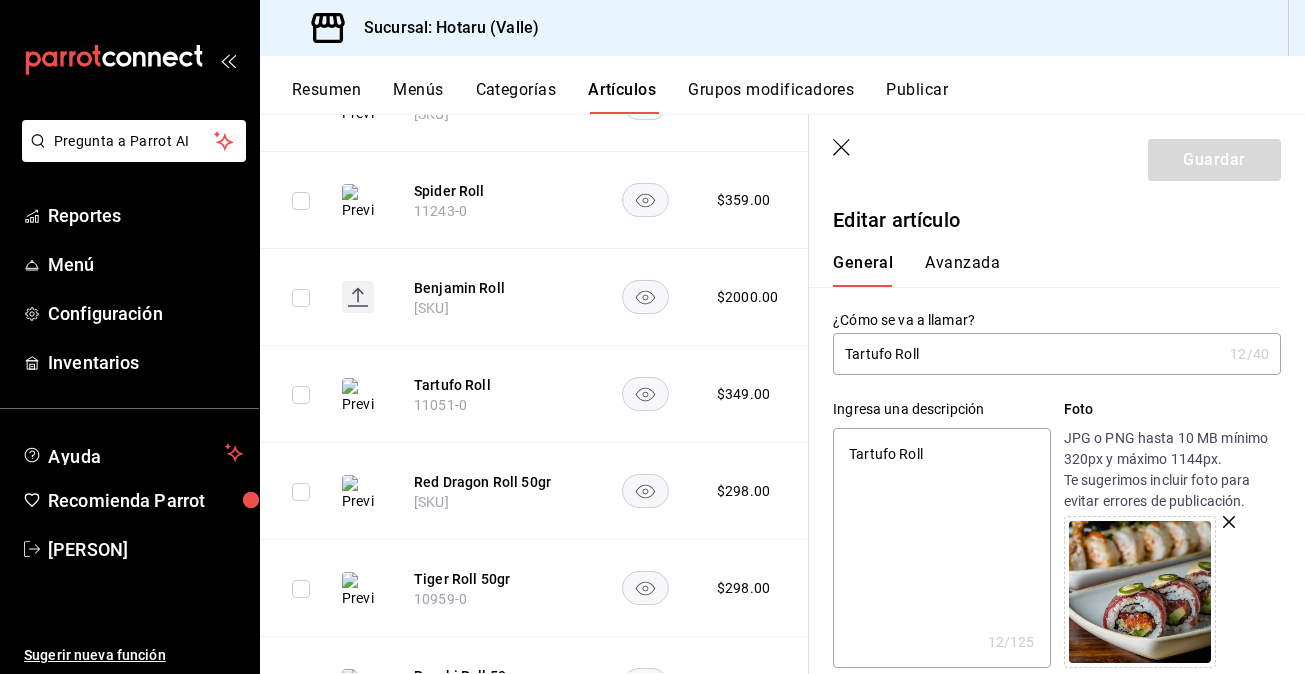 type on "Tartufo Roll" 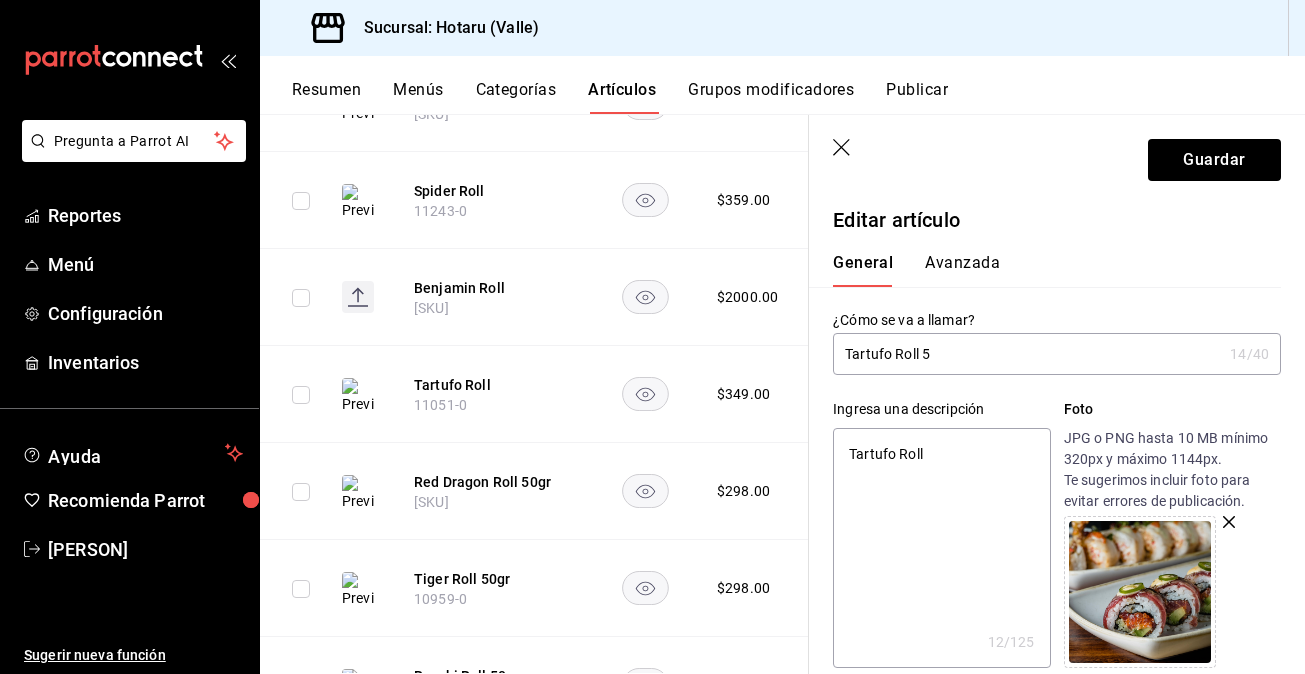 type on "Tartufo Roll 50" 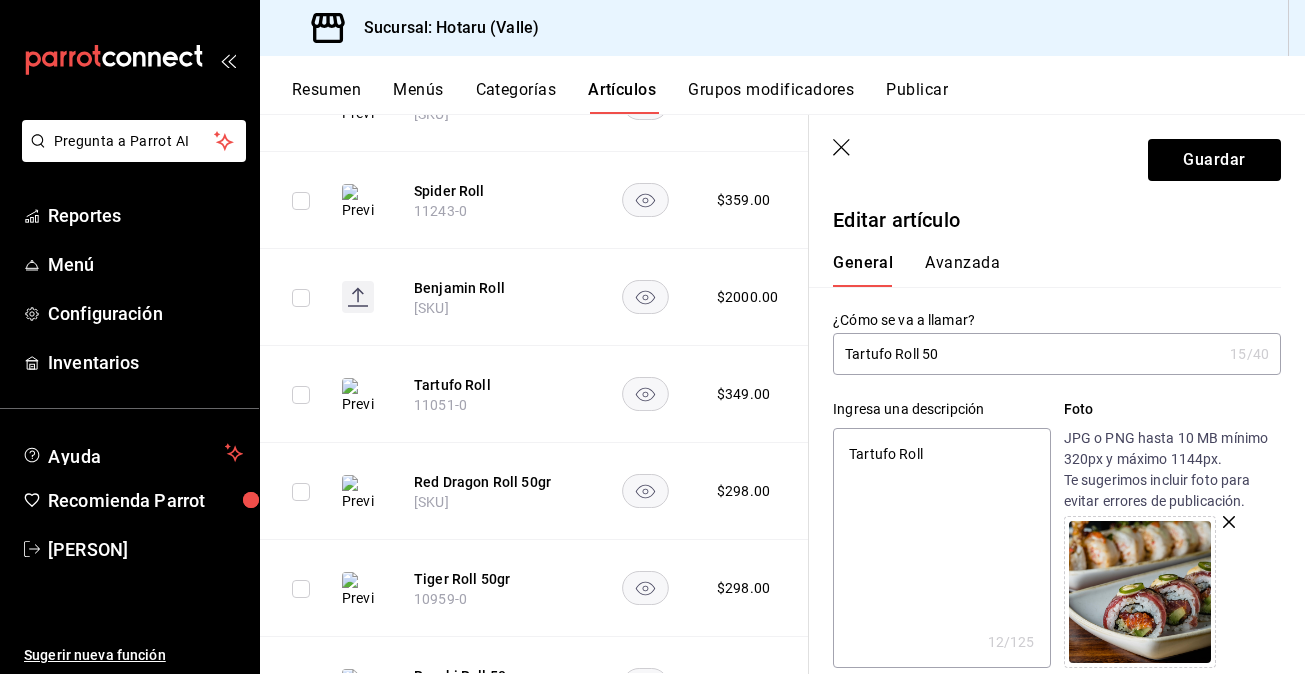 type on "Tartufo Roll 50g" 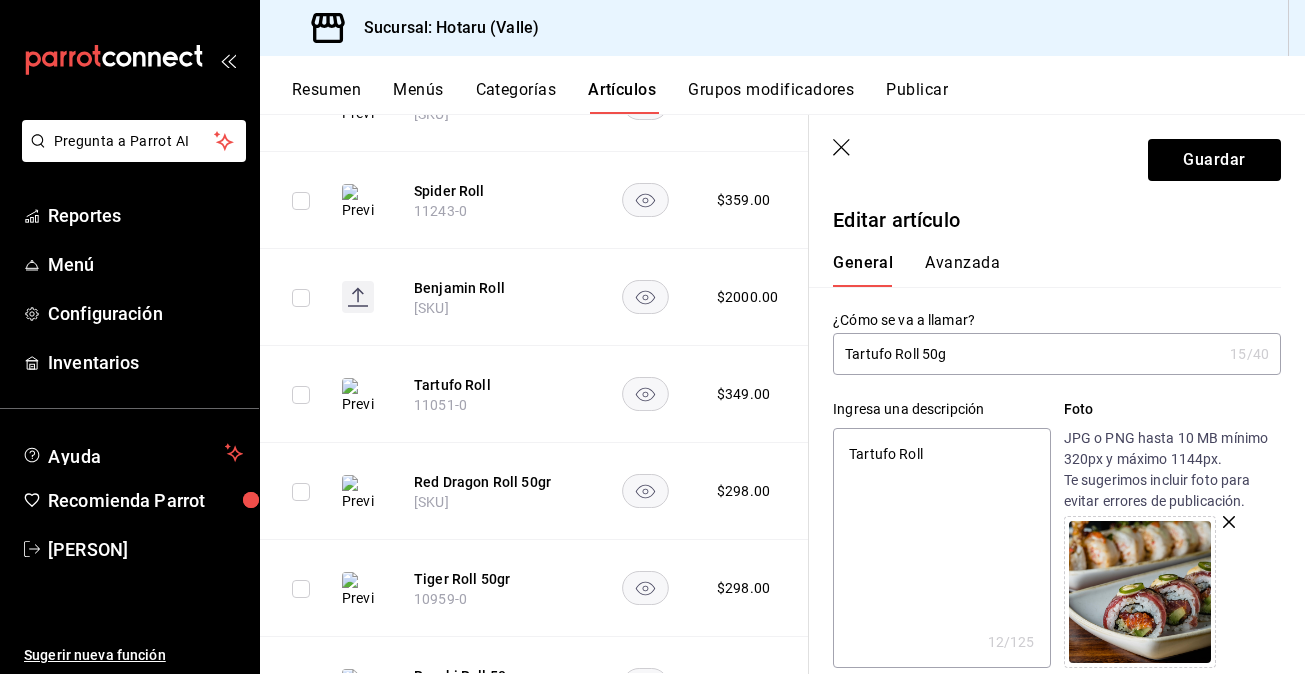 type on "Tartufo Roll 50gr" 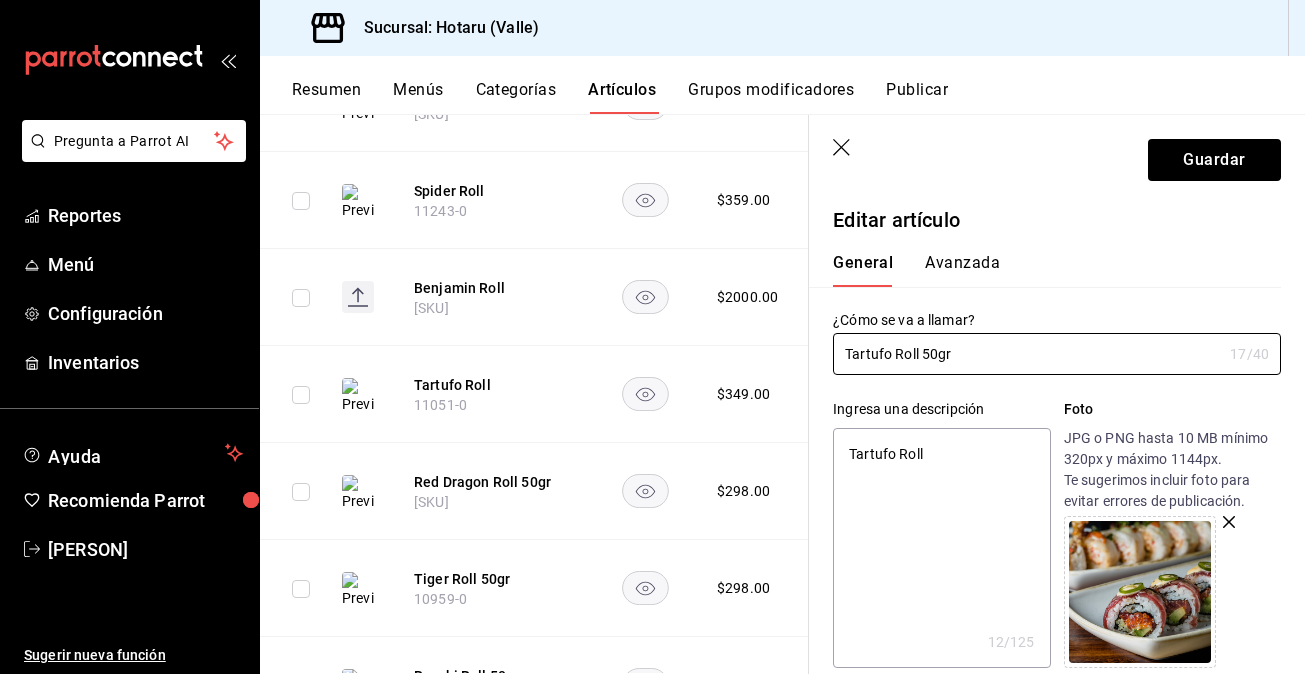 type on "Tartufo Roll 50gr" 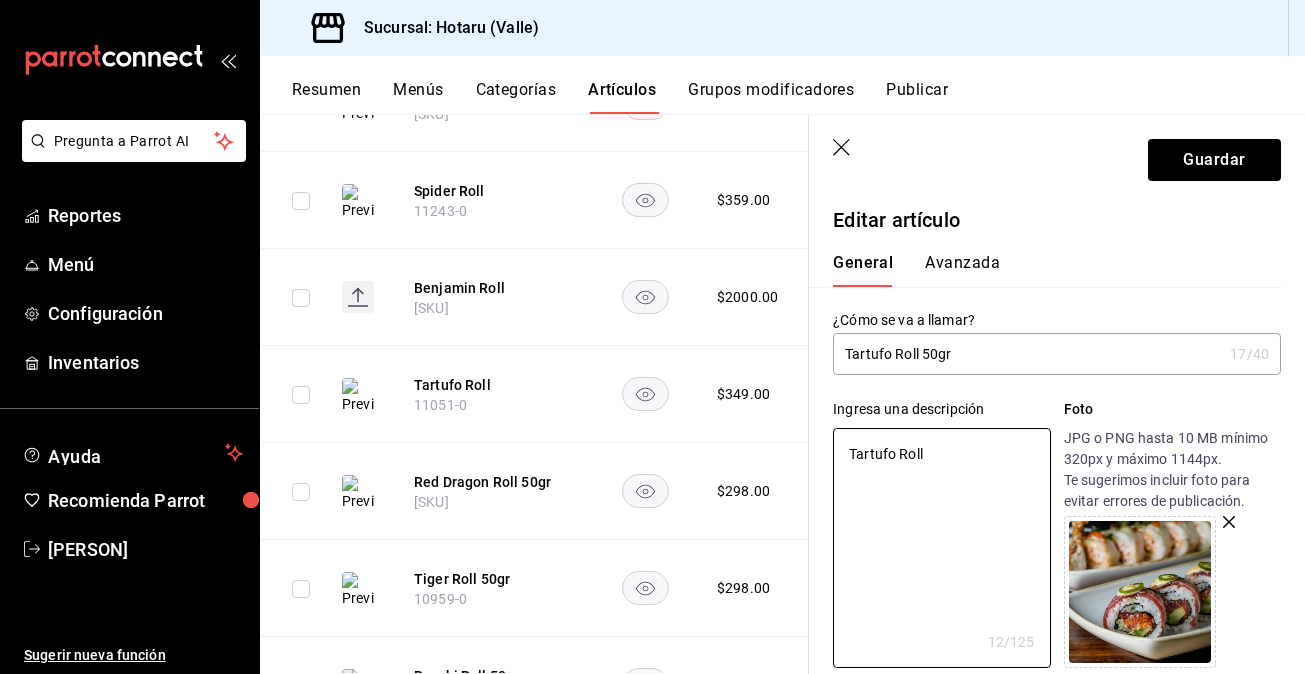 drag, startPoint x: 948, startPoint y: 446, endPoint x: 777, endPoint y: 446, distance: 171 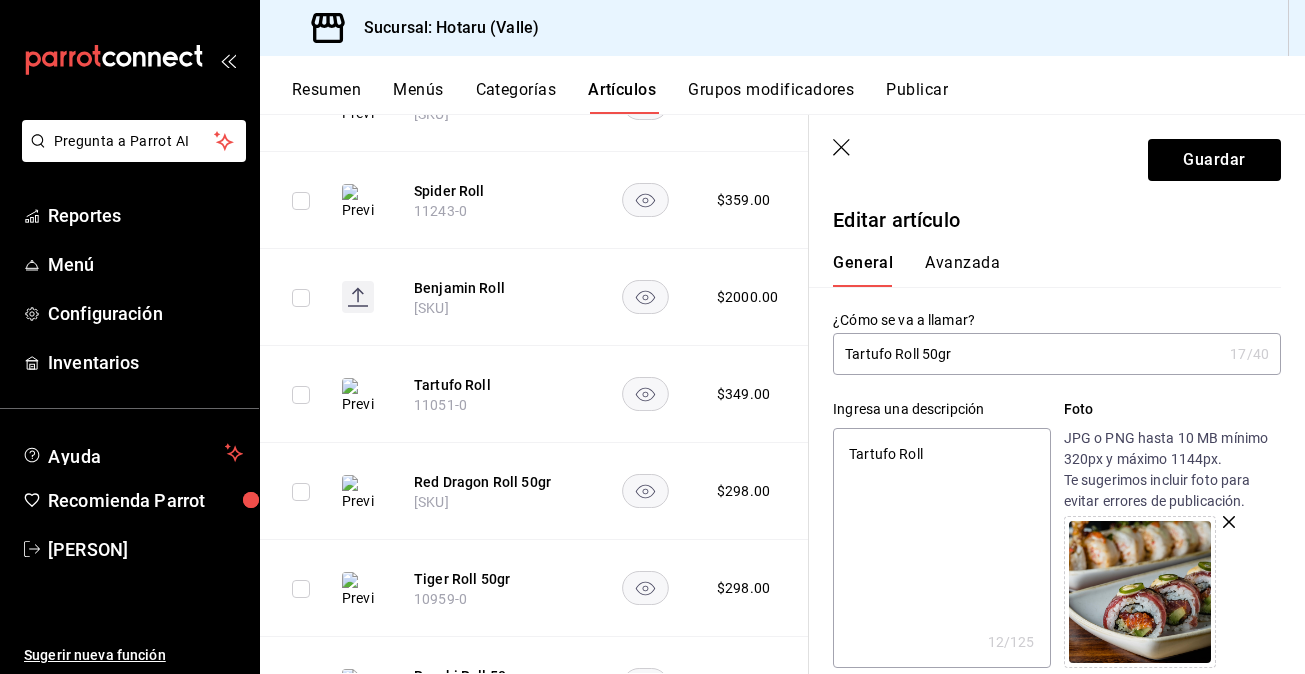 type on "atún spicy, aguacate, tobiko y pepino por dentro. Atún sellado, mayo trufa, serrano por fuera." 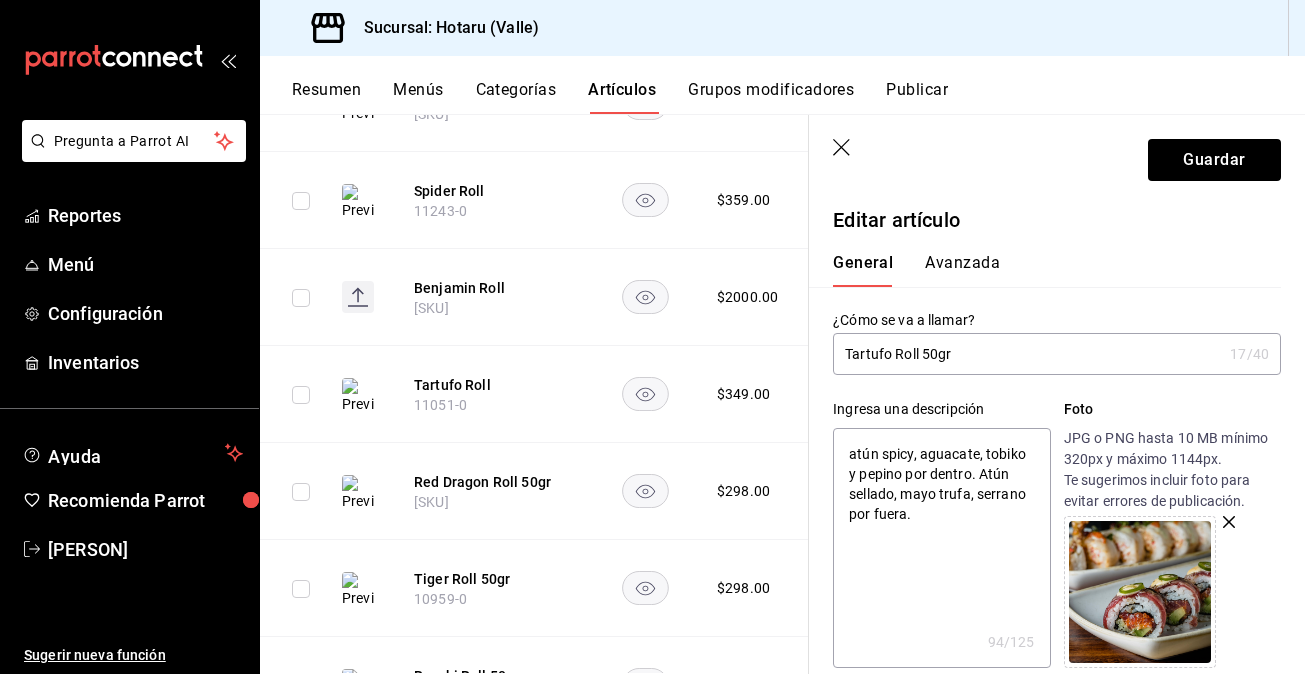 click on "atún spicy, aguacate, tobiko y pepino por dentro. Atún sellado, mayo trufa, serrano por fuera." at bounding box center (941, 548) 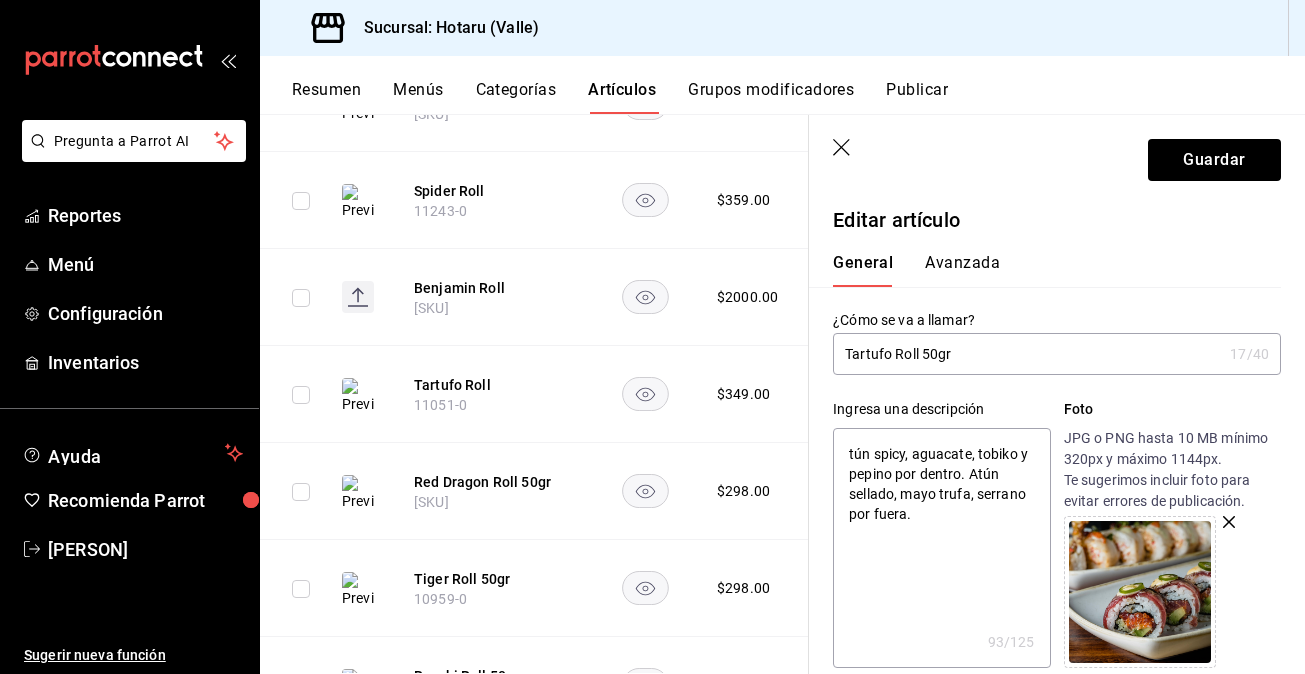 type on "Atún spicy, aguacate, tobiko y pepino por dentro. Atún sellado, mayo trufa, serrano por fuera." 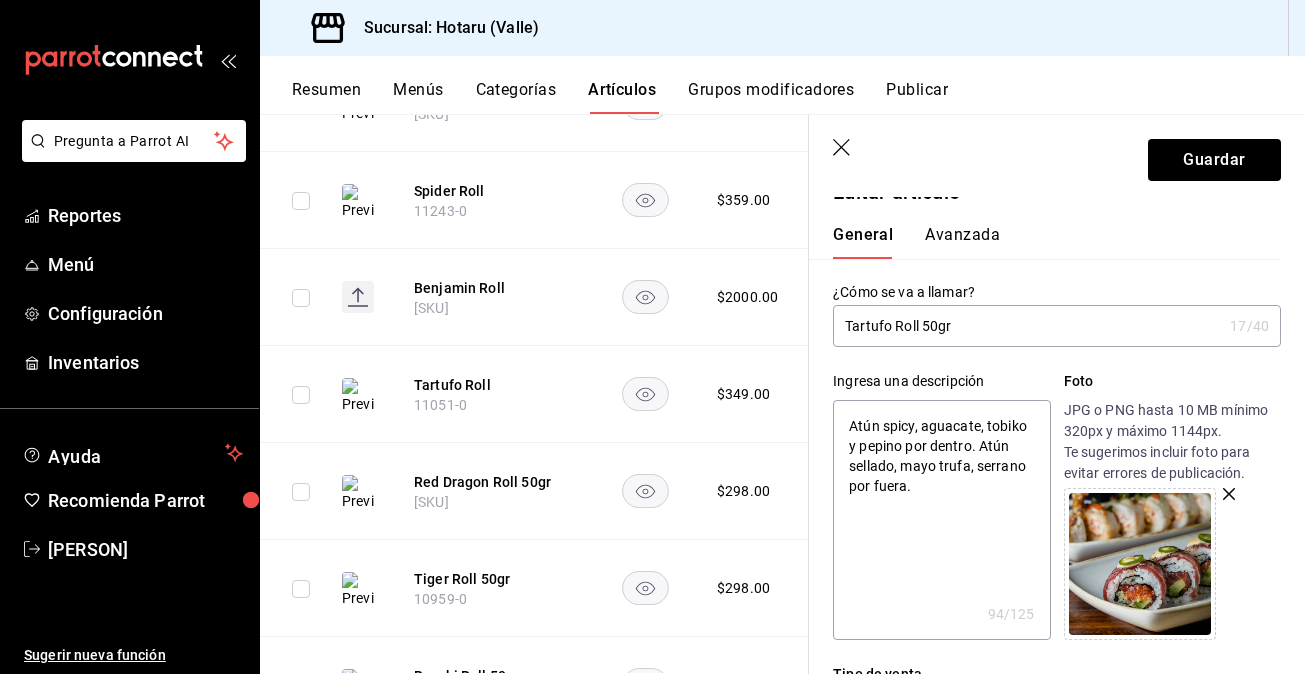 scroll, scrollTop: 31, scrollLeft: 0, axis: vertical 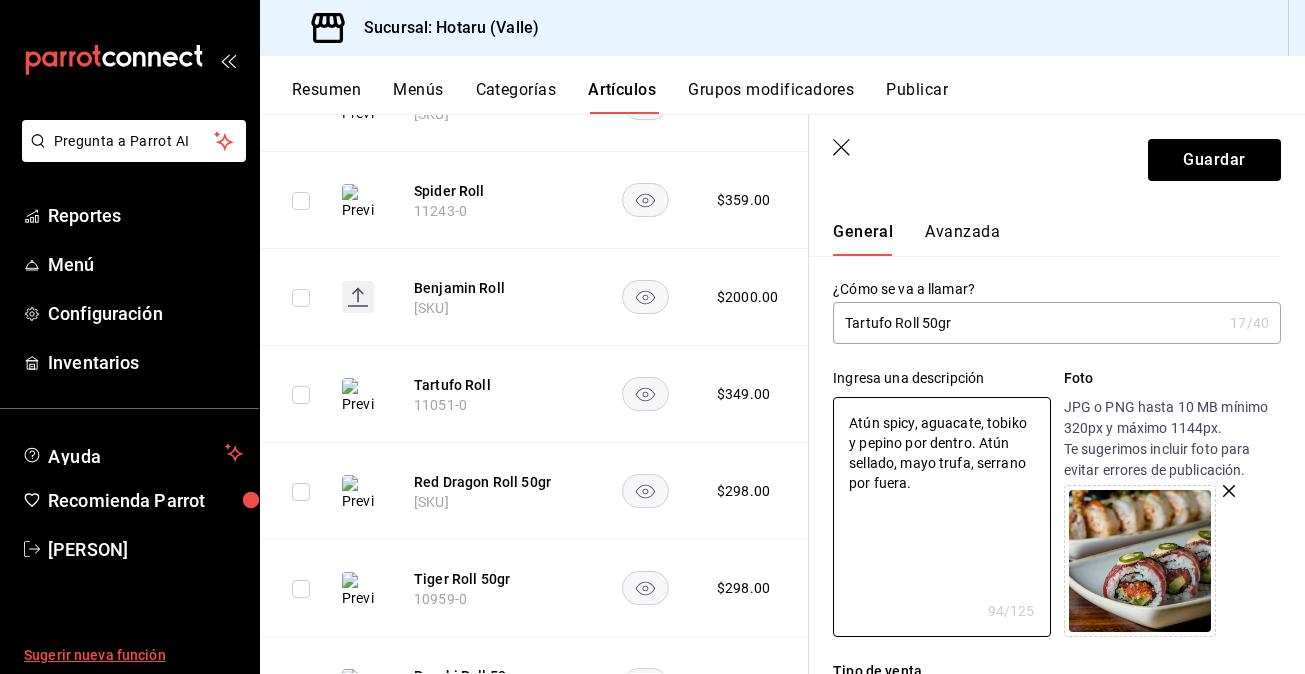 type on "Atún spicy, aguacate, tobiko y pepino por dentro. Atún sellado, mayo trufa, serrano por fuera." 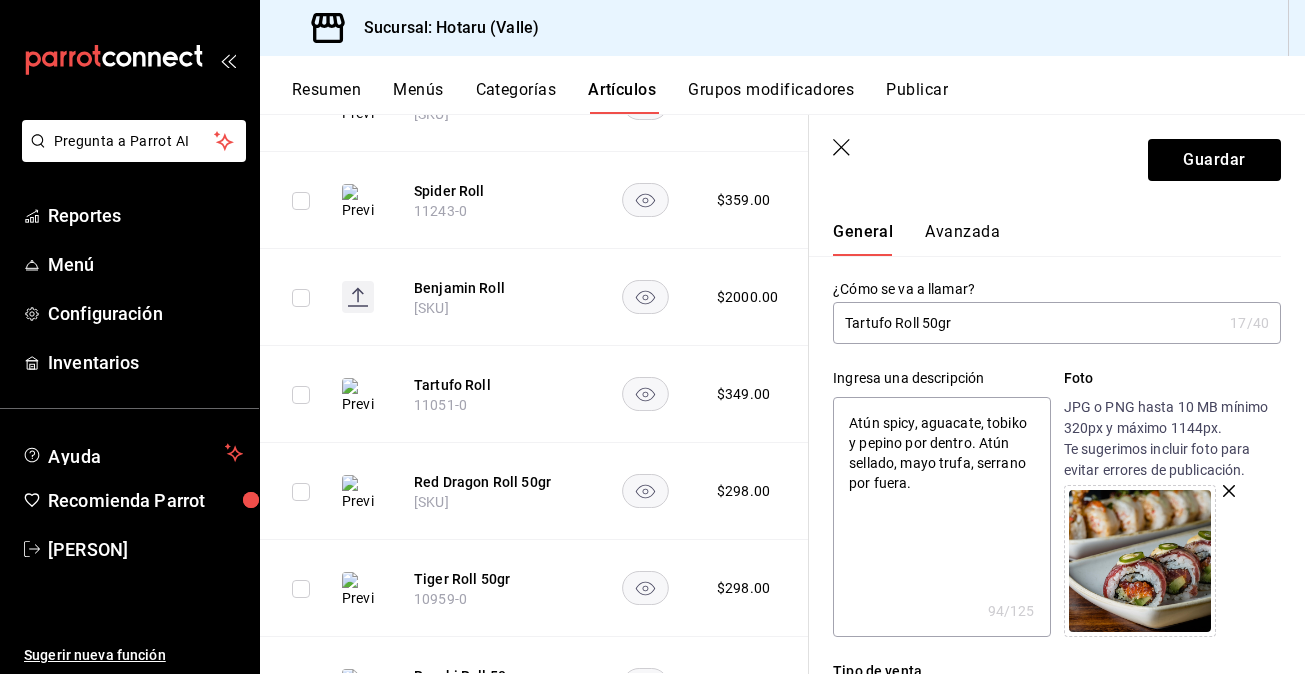 click 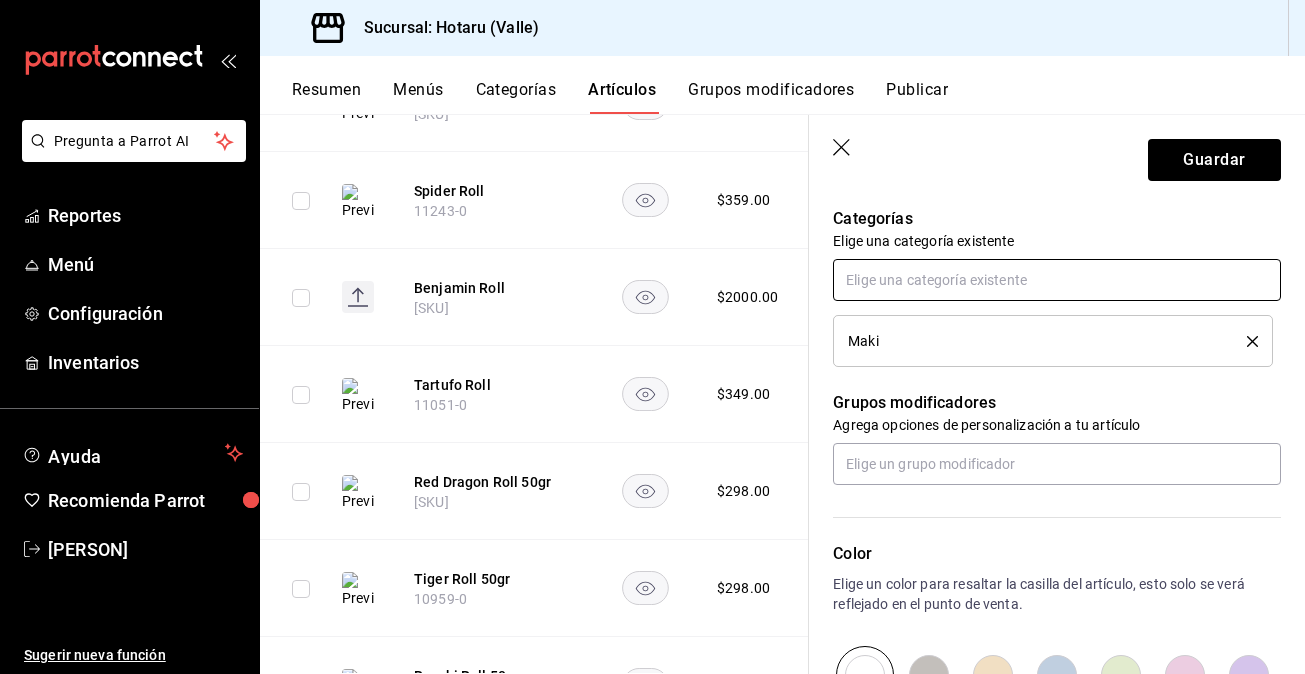 scroll, scrollTop: 890, scrollLeft: 0, axis: vertical 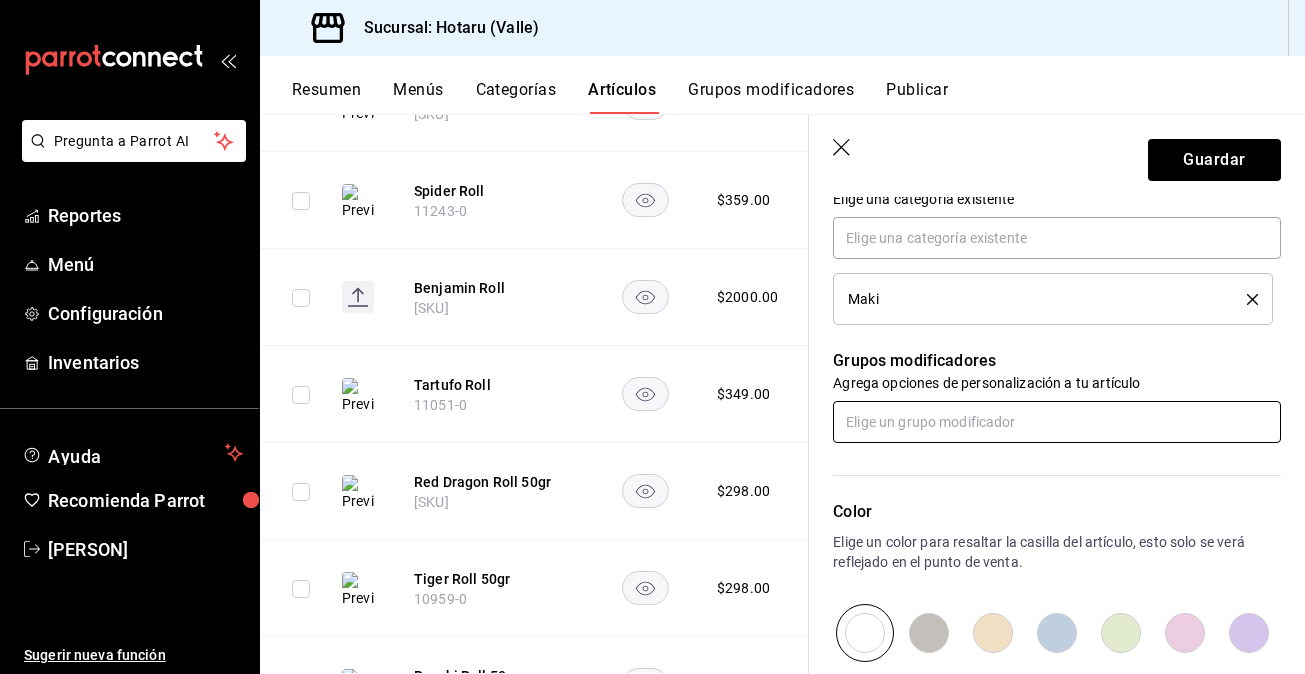 click at bounding box center [1057, 422] 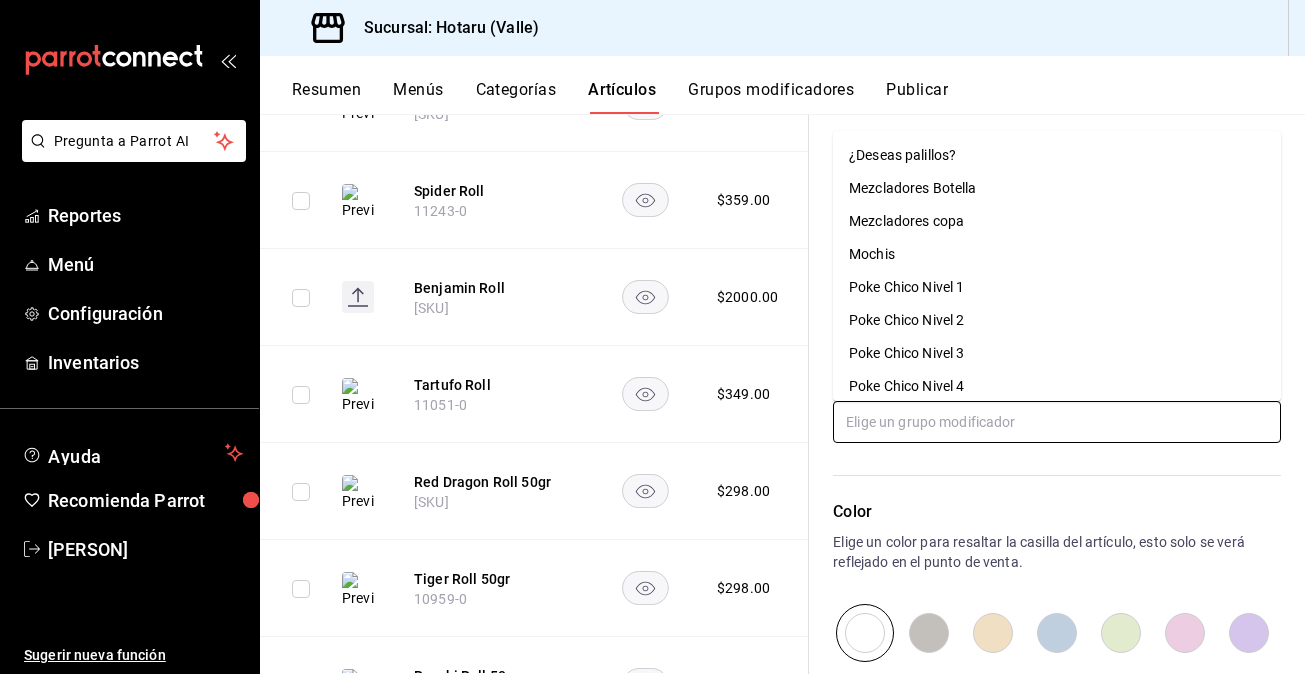 click on "¿Deseas palillos?" at bounding box center (902, 155) 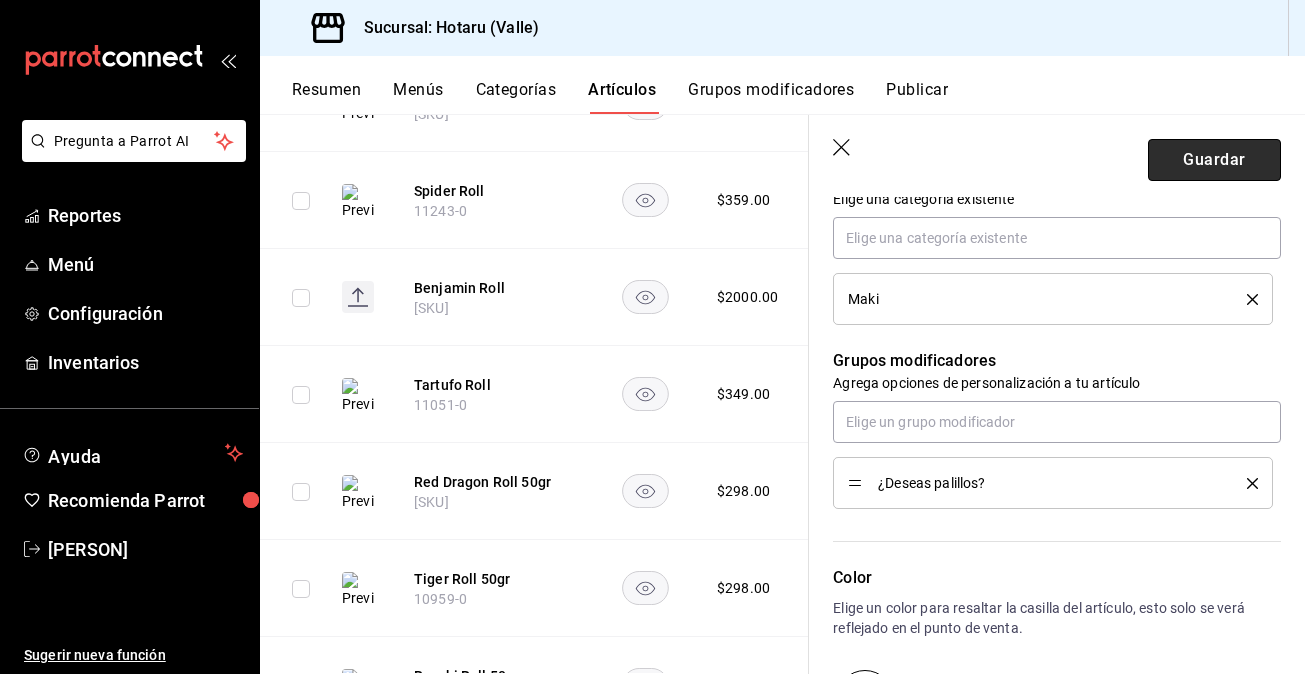 click on "Guardar" at bounding box center (1214, 160) 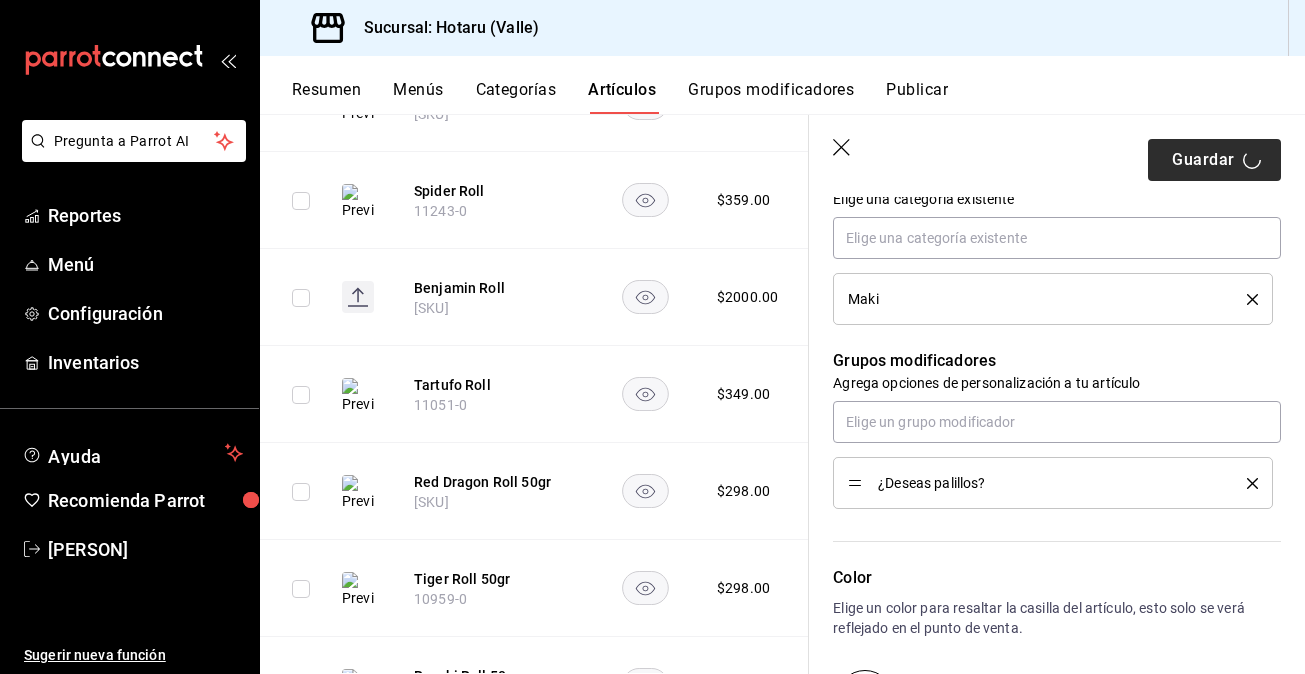 type on "x" 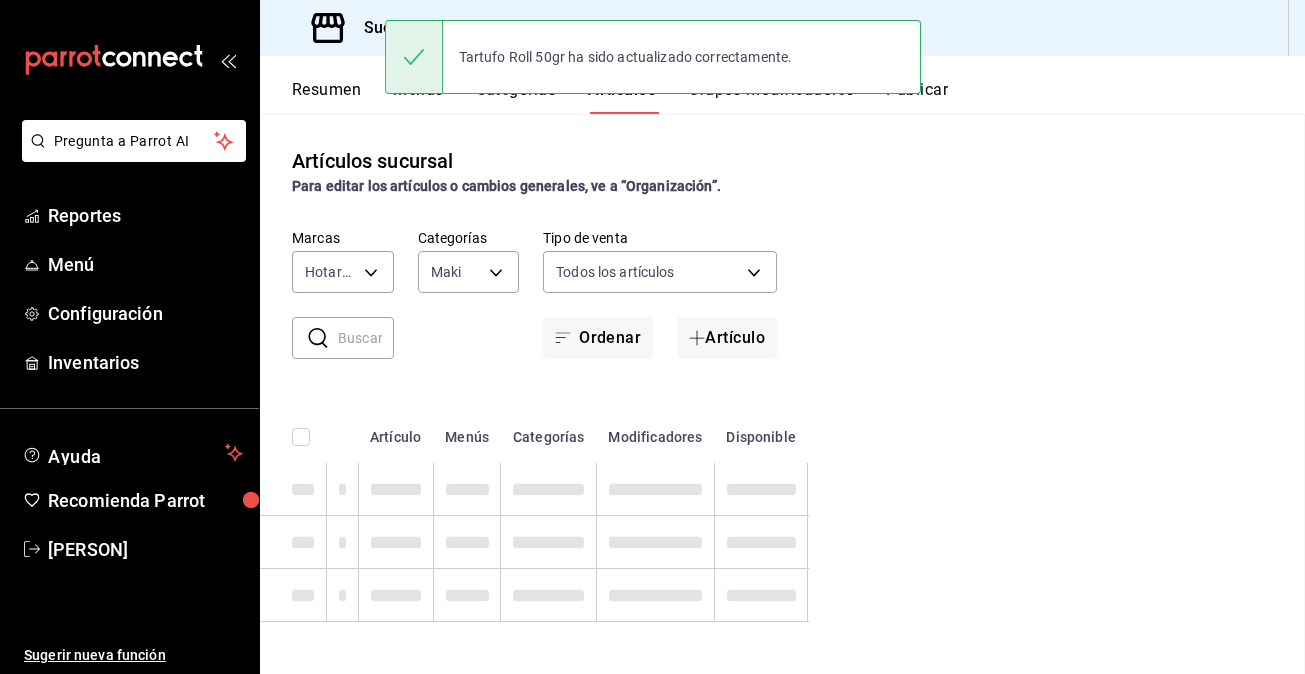 scroll, scrollTop: 0, scrollLeft: 0, axis: both 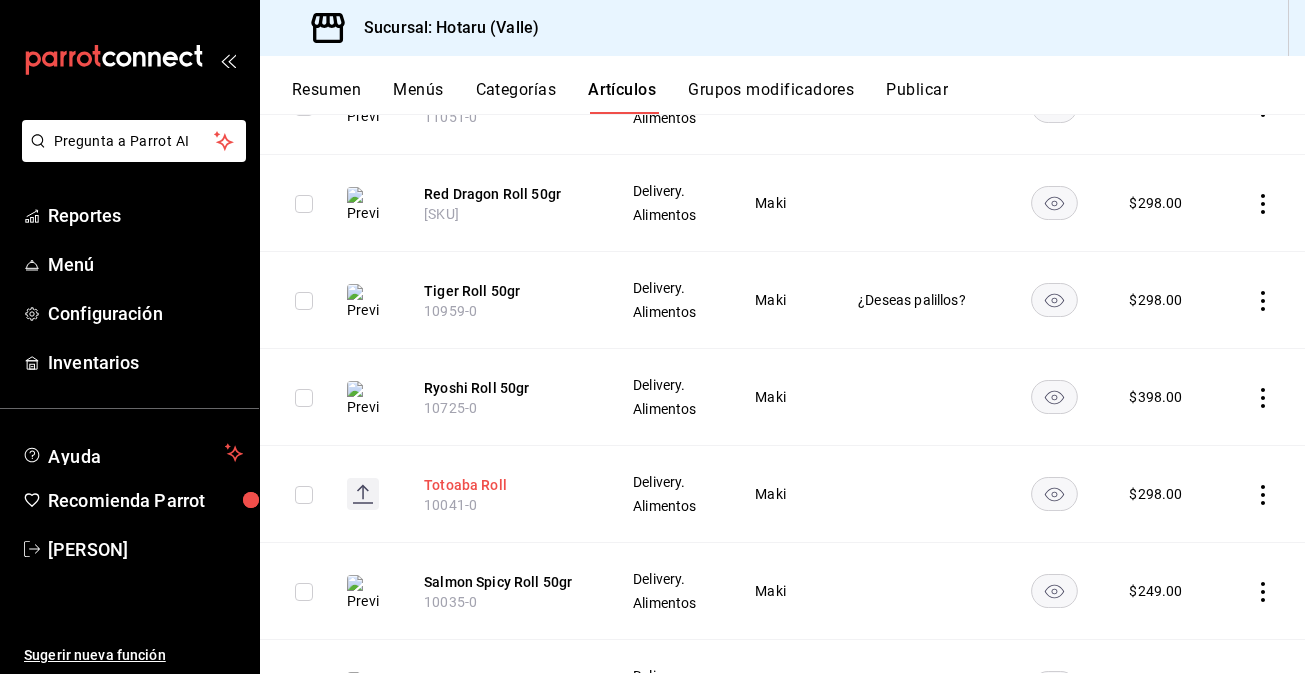 click on "Totoaba Roll" at bounding box center [504, 485] 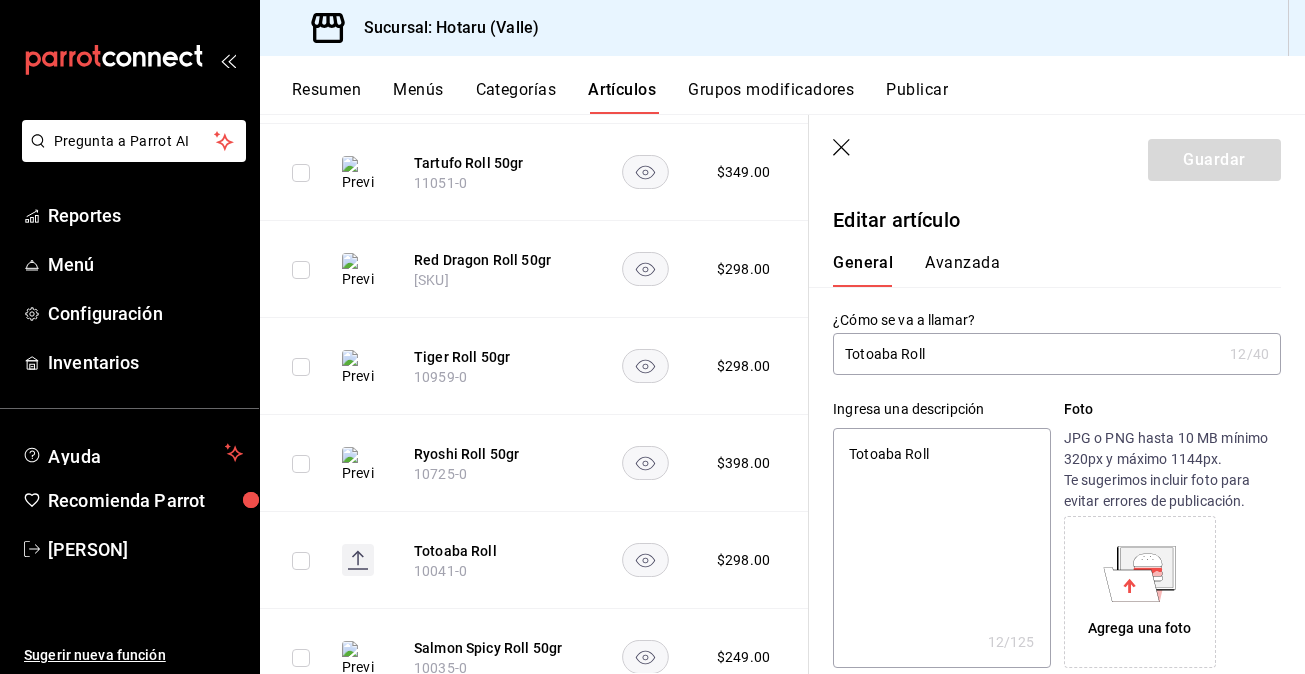 type on "Totoaba Roll" 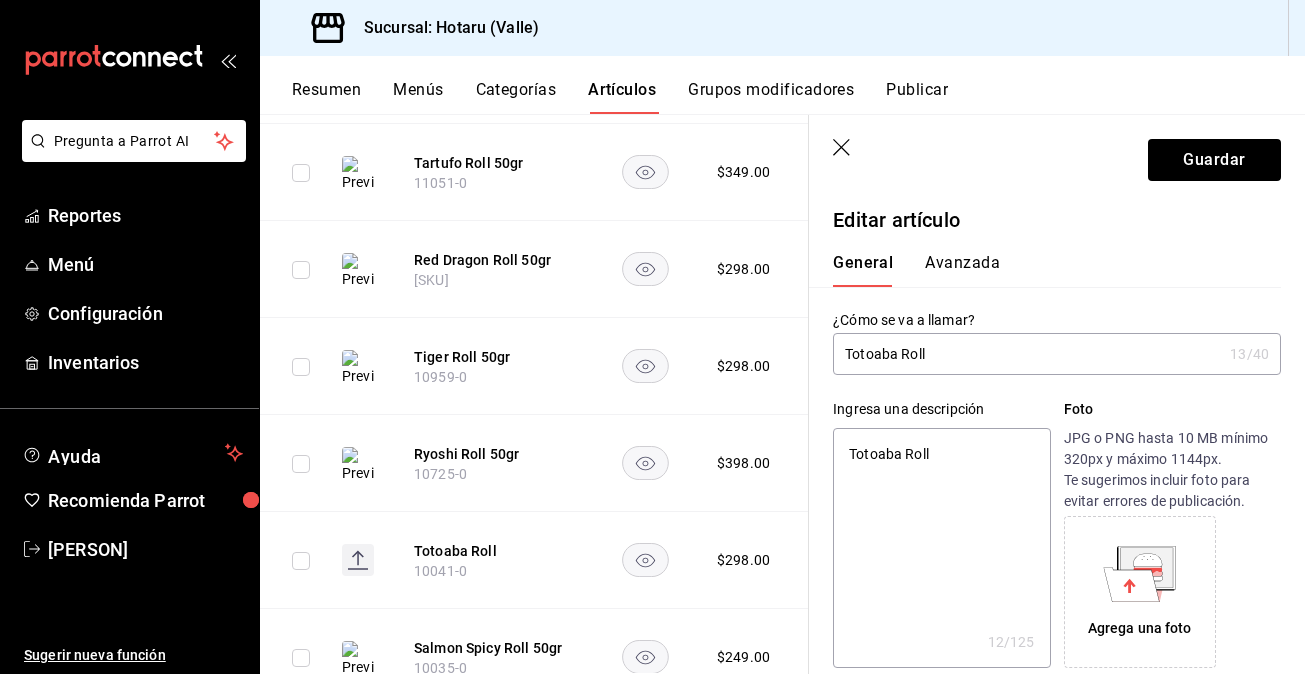 type on "Totoaba Roll 5" 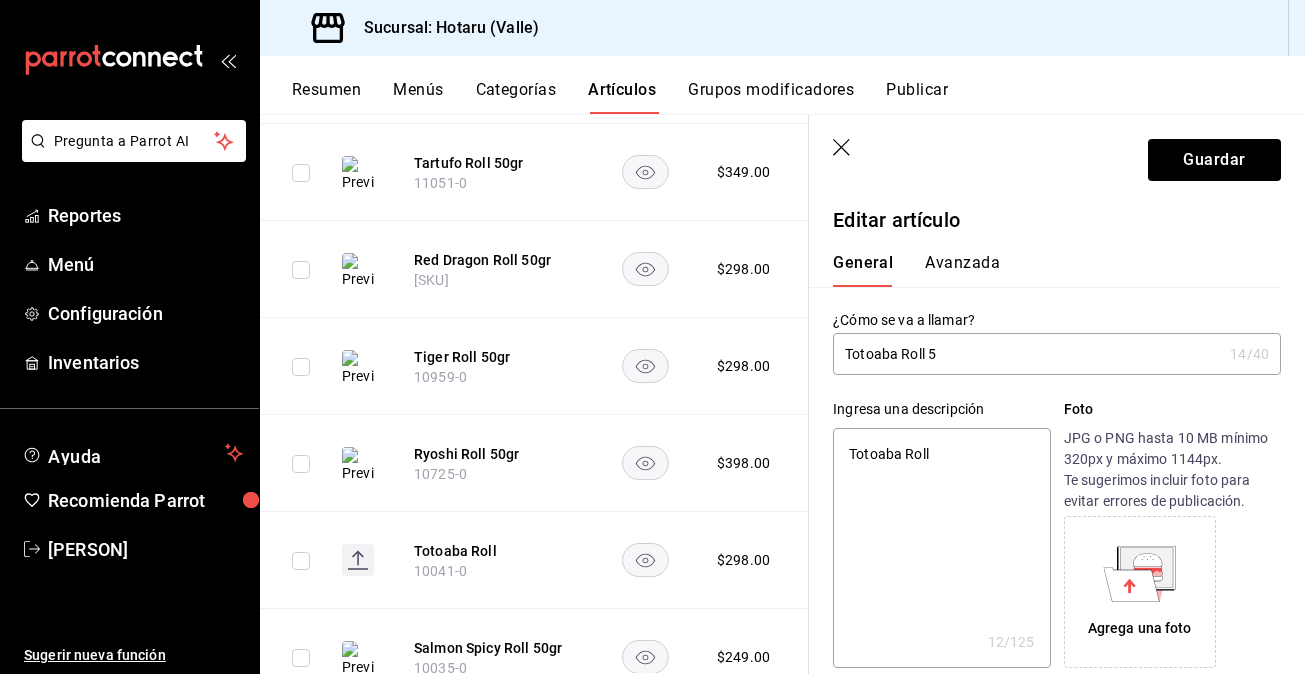 type on "Totoaba Roll 50" 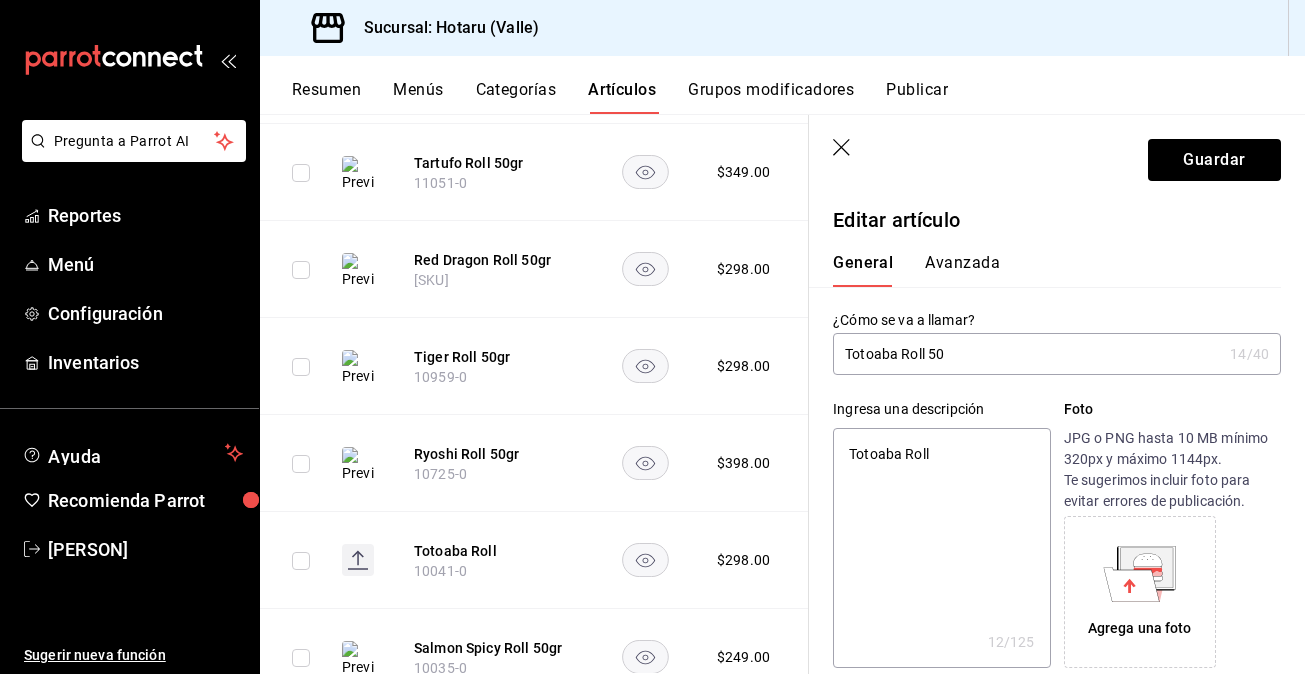 type on "Totoaba Roll 50g" 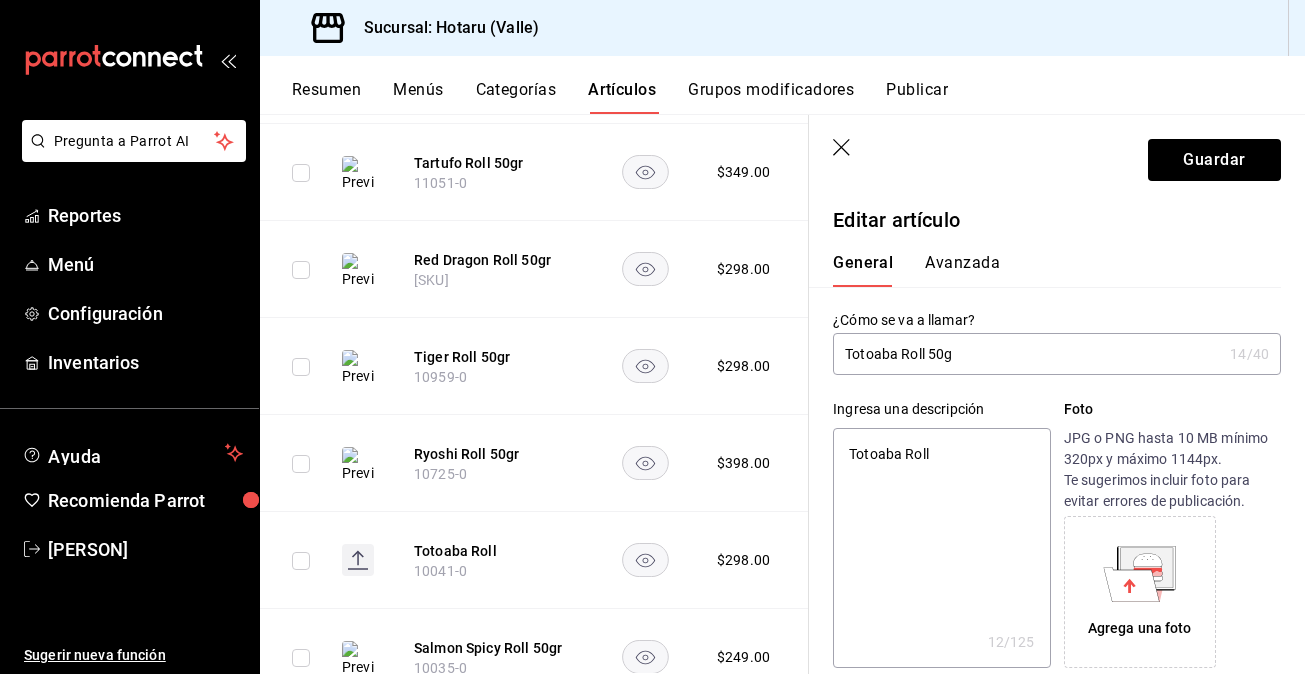 type on "Totoaba Roll 50gr" 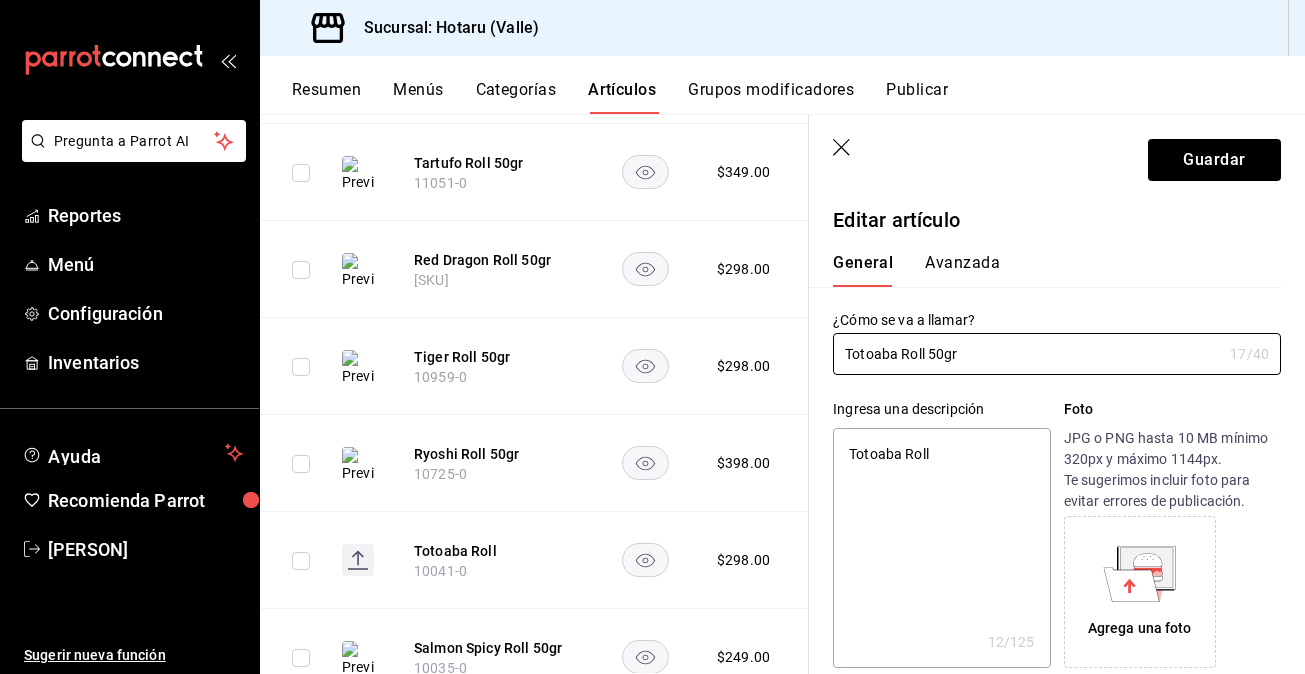 type on "Totoaba Roll 50gr" 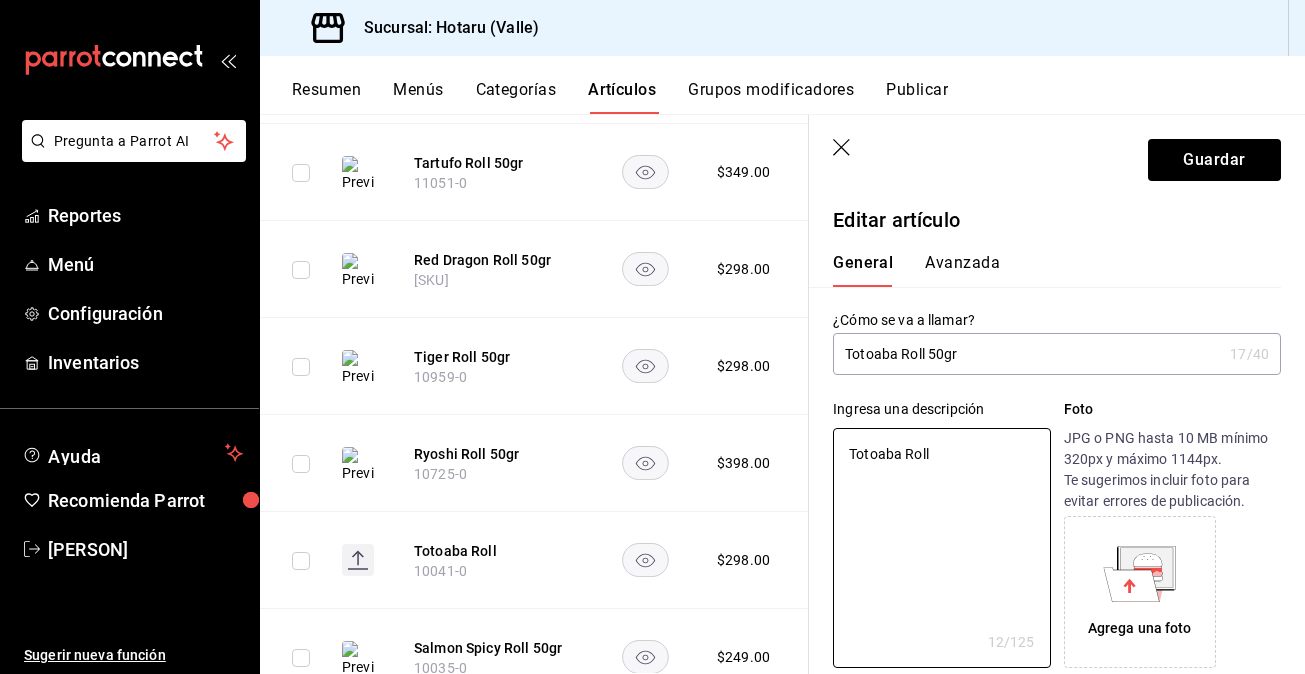 drag, startPoint x: 946, startPoint y: 455, endPoint x: 797, endPoint y: 454, distance: 149.00336 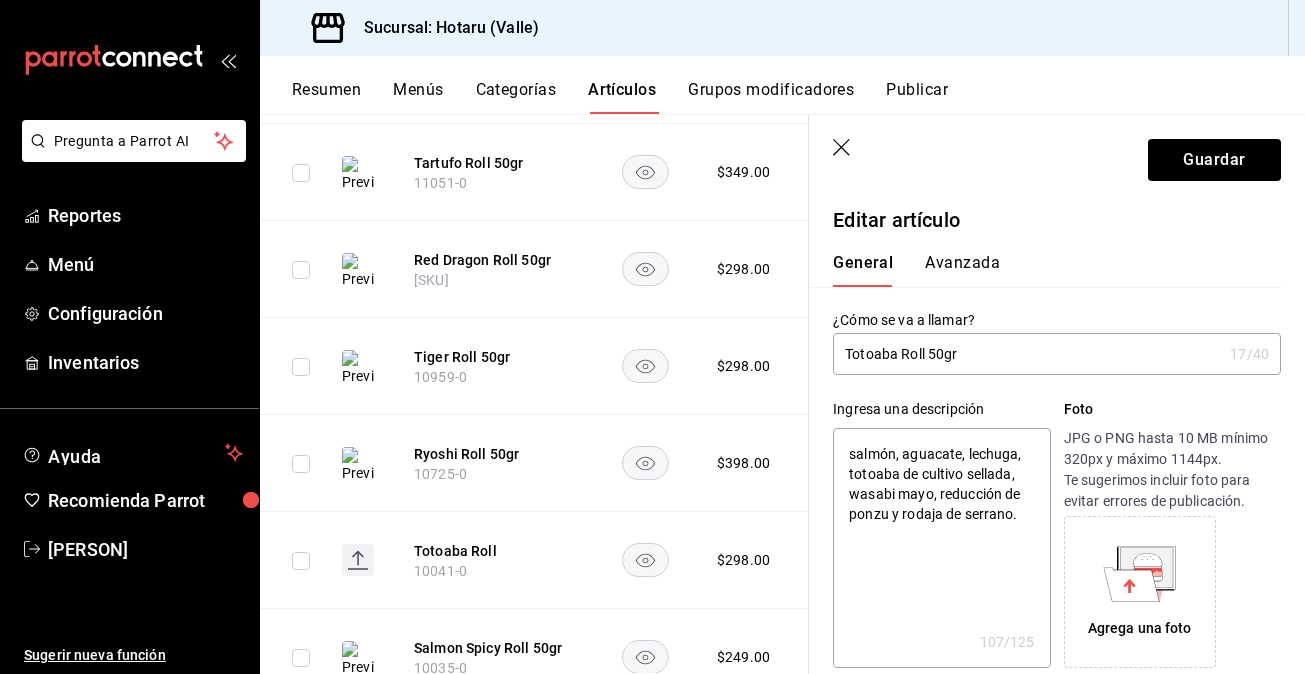 click on "salmón, aguacate, lechuga, totoaba de cultivo sellada, wasabi mayo, reducción de ponzu y rodaja de serrano." at bounding box center (941, 548) 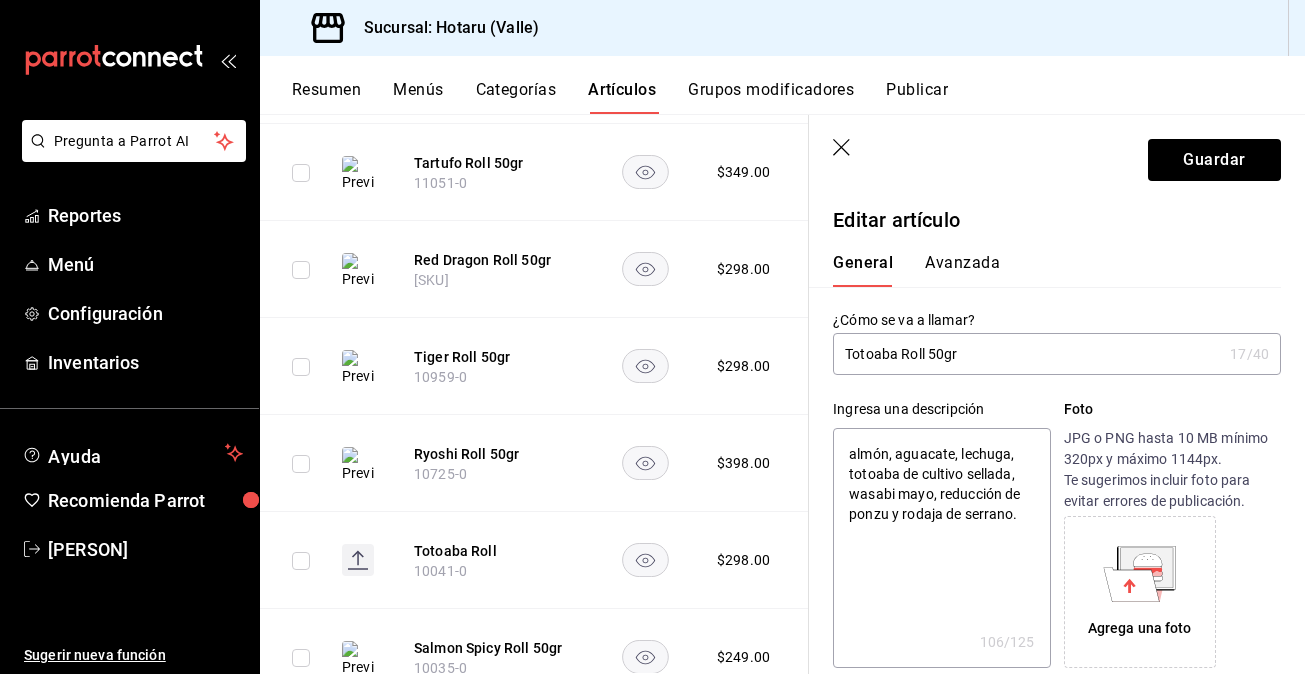 type on "Salmón, aguacate, lechuga, totoaba de cultivo sellada, wasabi mayo, reducción de ponzu y rodaja de serrano." 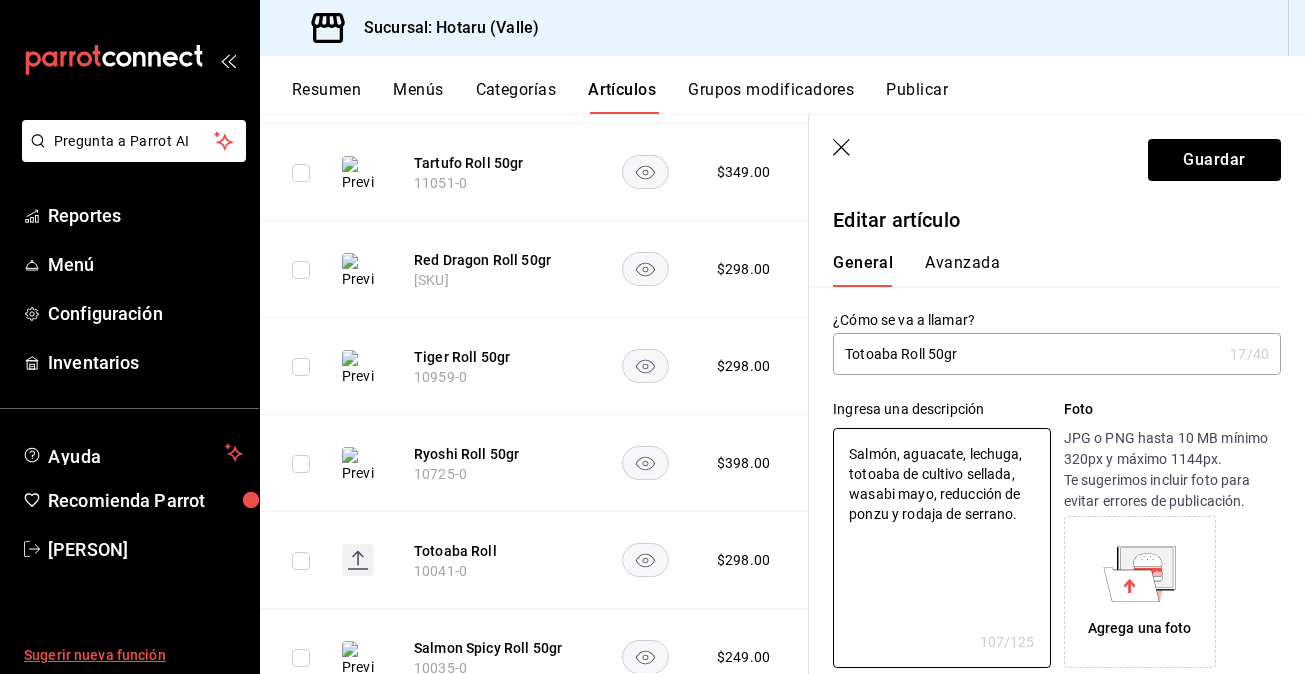 type on "Salmón, aguacate, lechuga, totoaba de cultivo sellada, wasabi mayo, reducción de ponzu y rodaja de serrano." 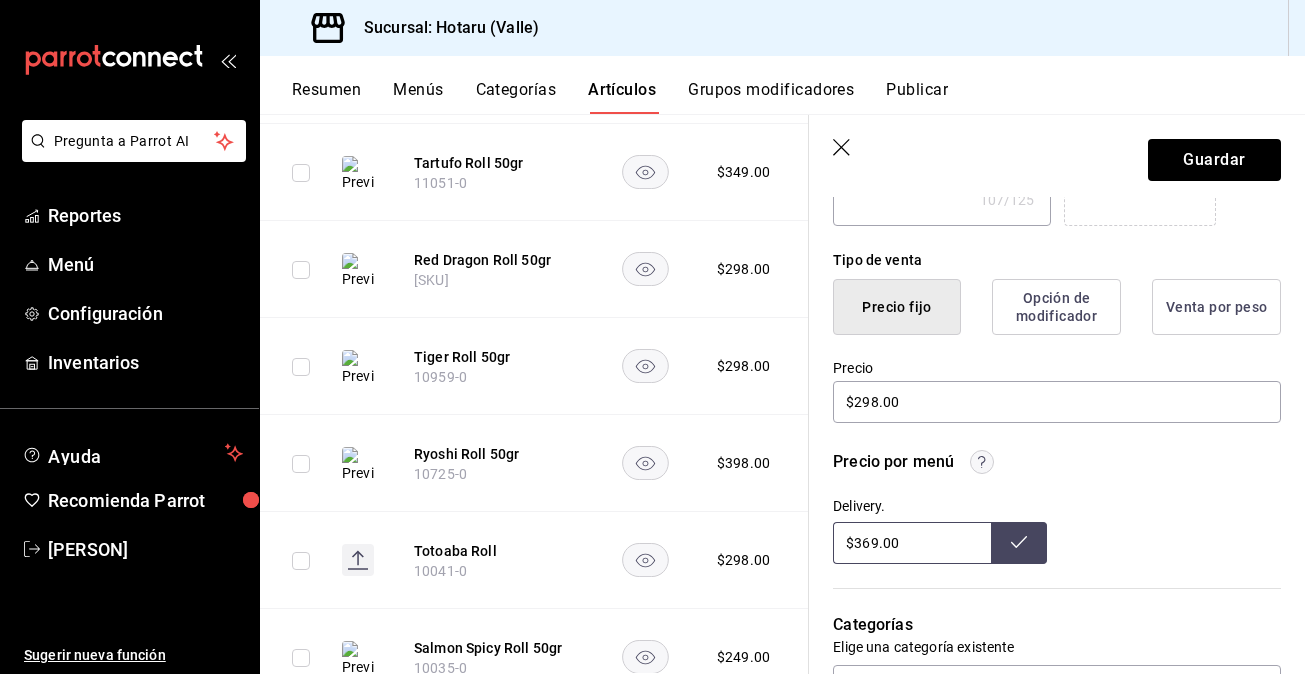 scroll, scrollTop: 446, scrollLeft: 0, axis: vertical 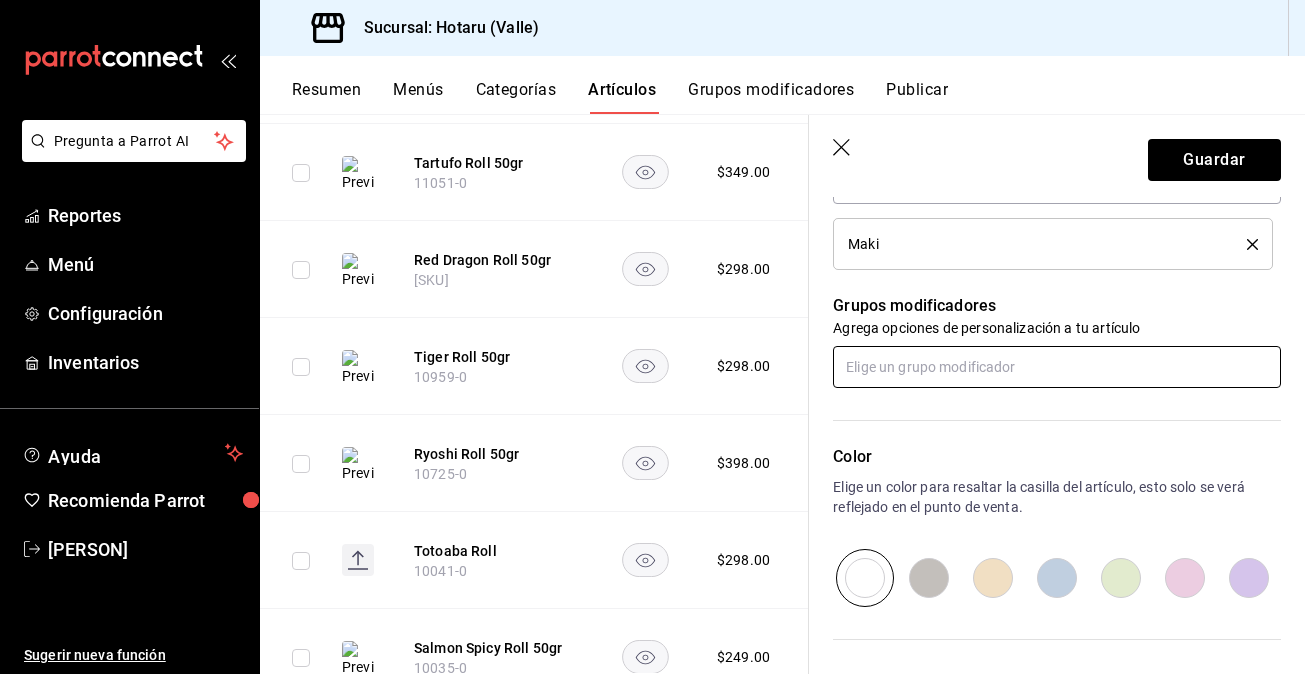 click at bounding box center (1057, 367) 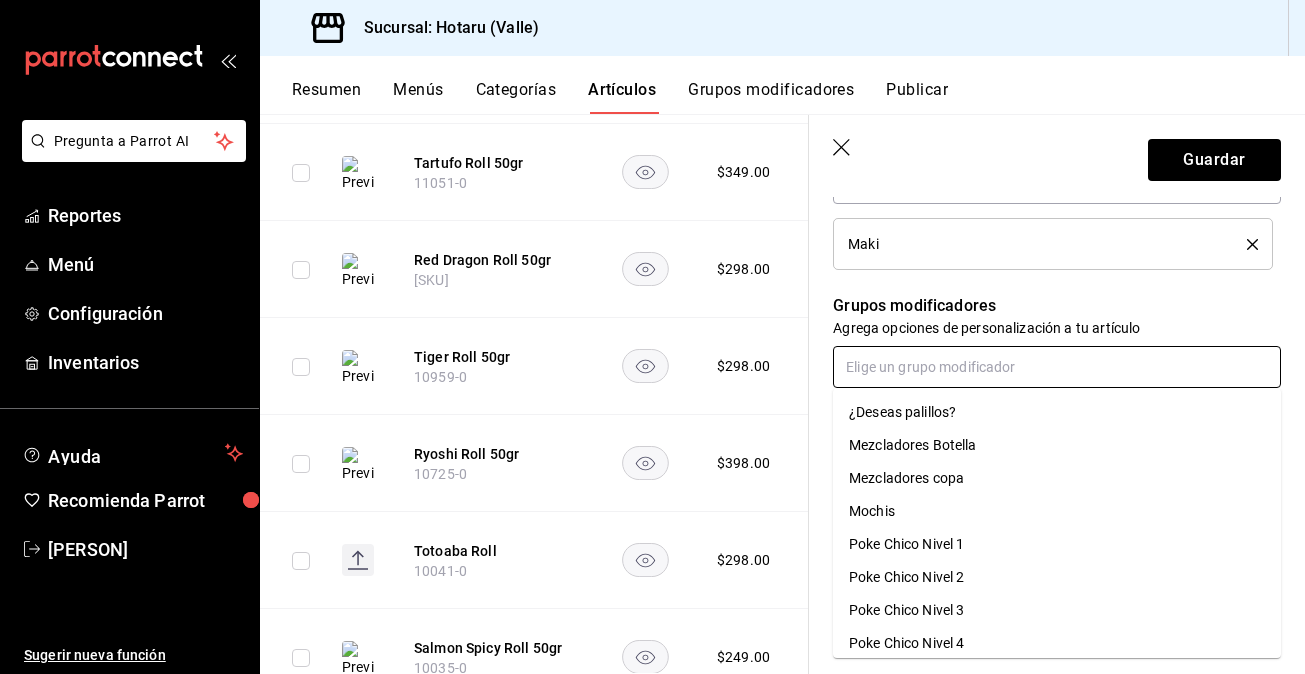 click on "¿Deseas palillos?" at bounding box center [902, 412] 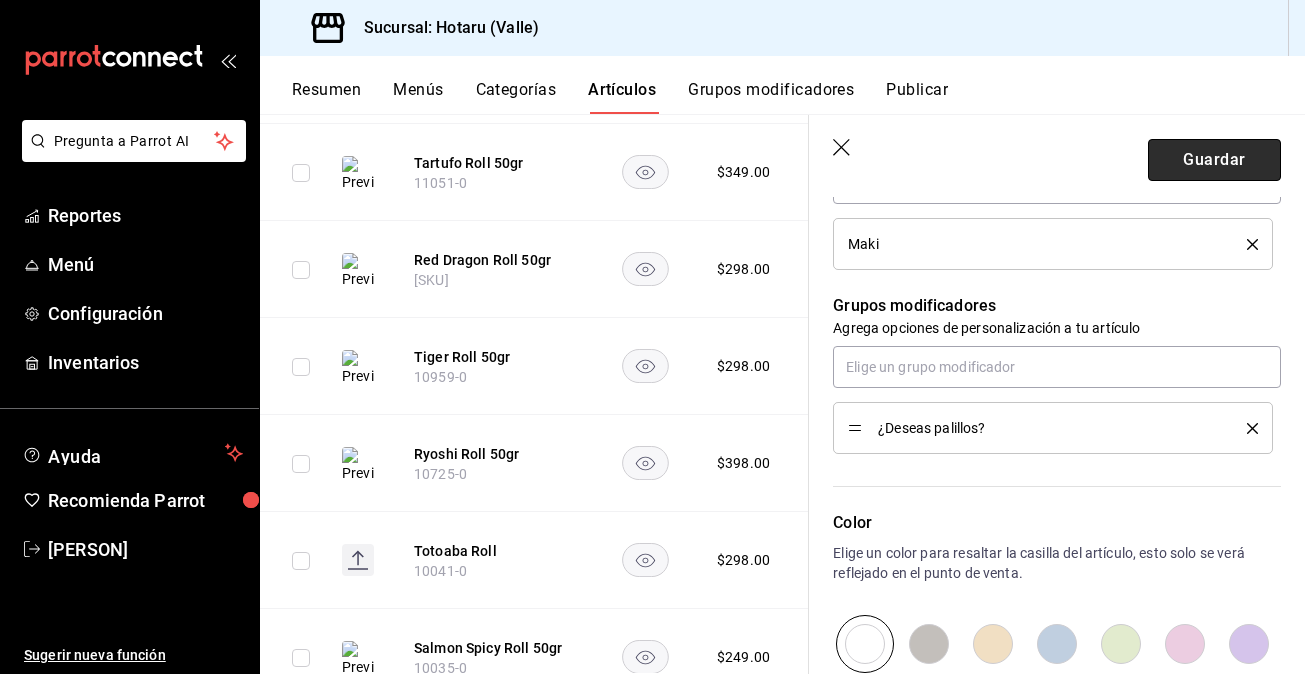 click on "Guardar" at bounding box center (1214, 160) 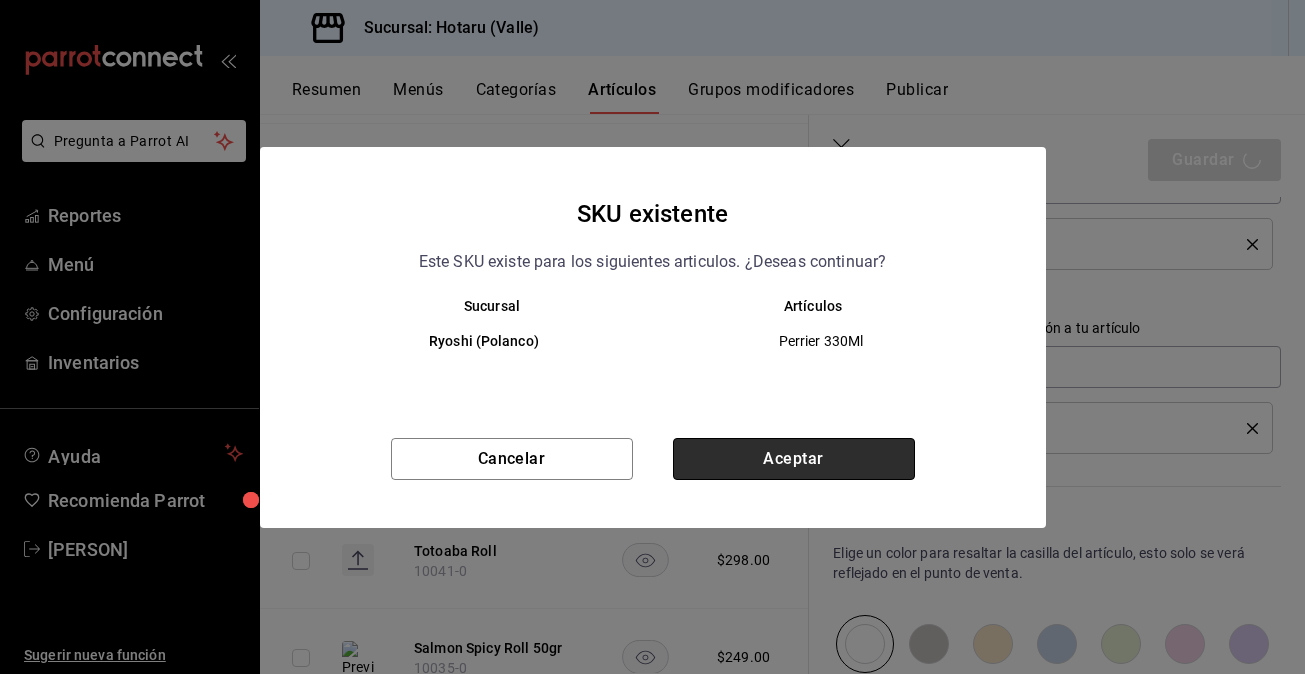 click on "Aceptar" at bounding box center [794, 459] 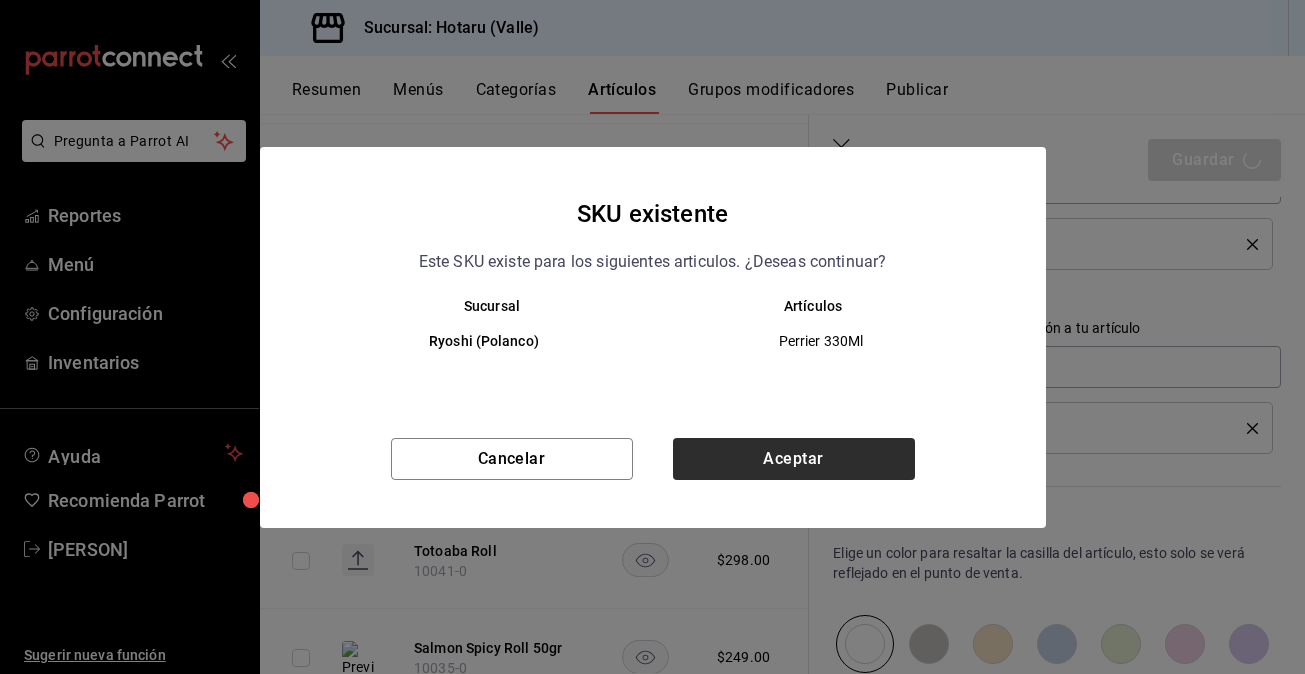 type 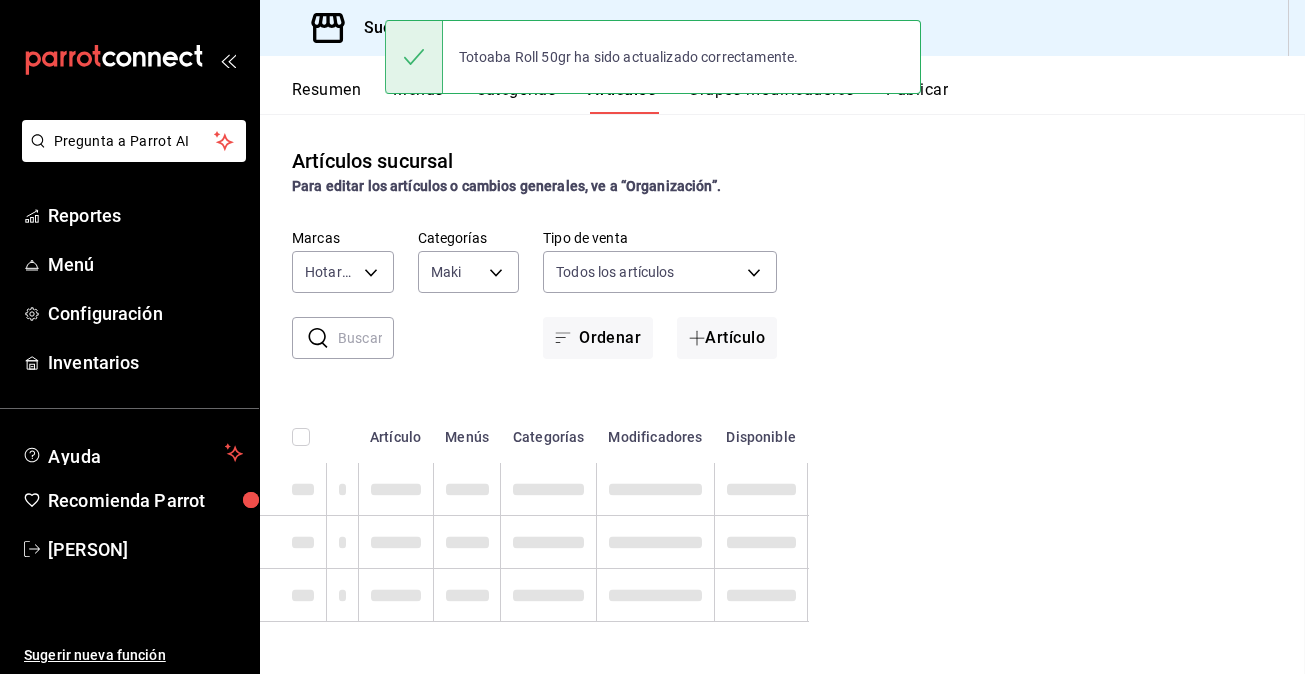 scroll, scrollTop: 0, scrollLeft: 0, axis: both 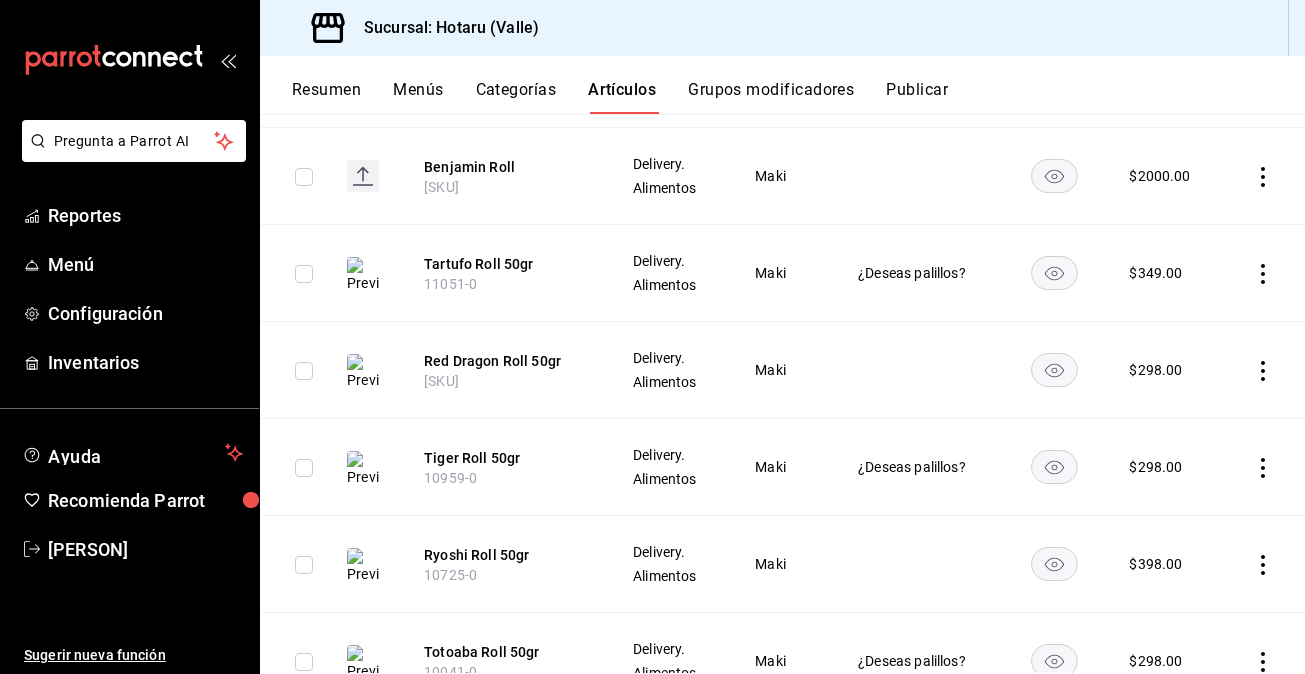 click at bounding box center [918, 370] 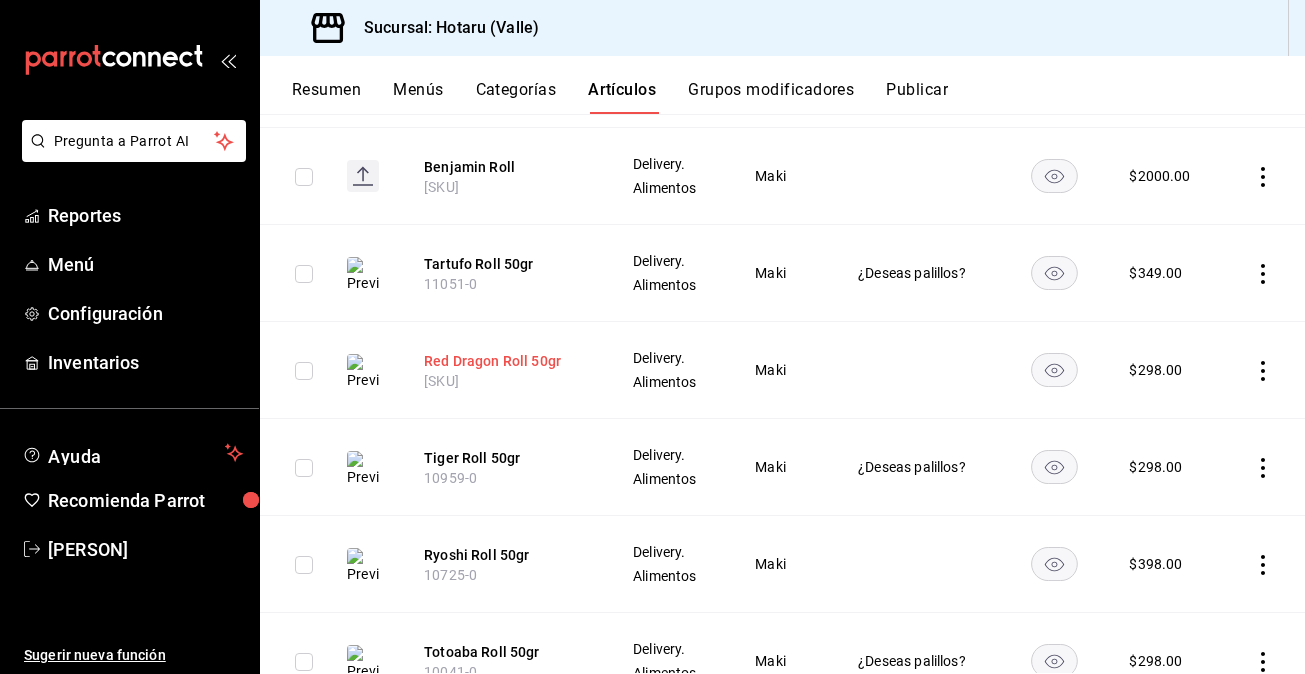 click on "Red Dragon Roll 50gr" at bounding box center (504, 361) 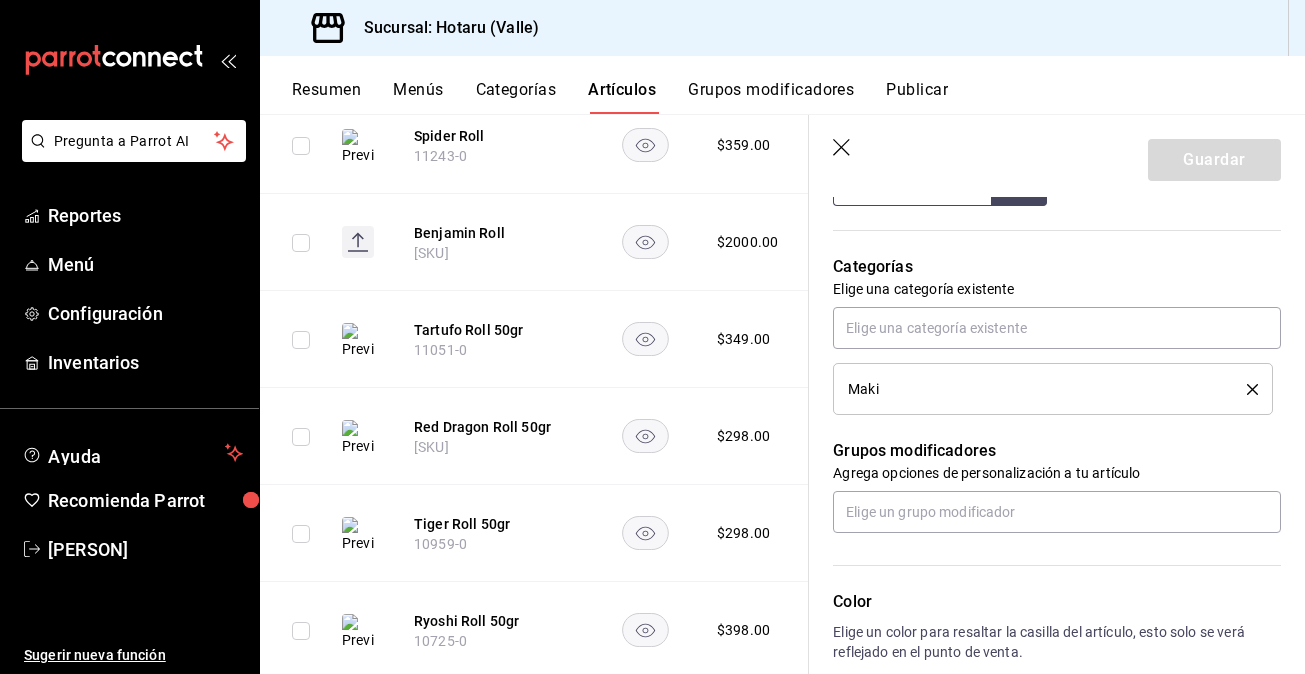 scroll, scrollTop: 801, scrollLeft: 0, axis: vertical 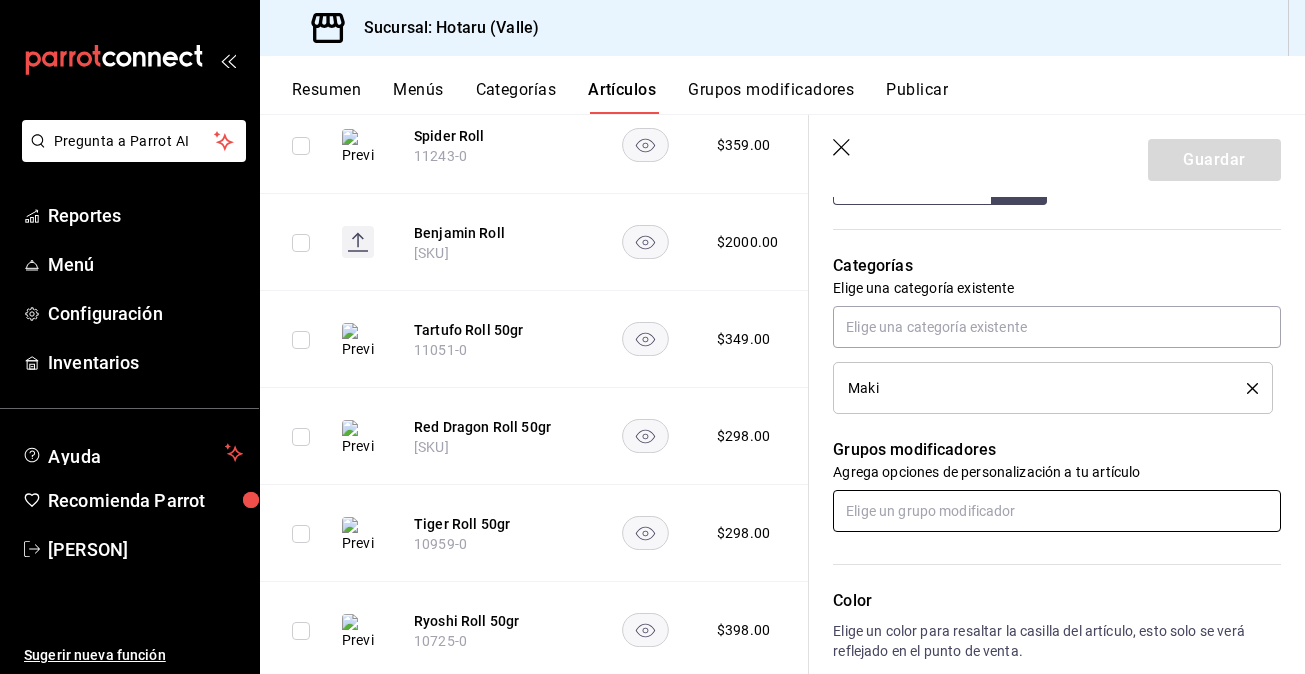 click at bounding box center [1057, 511] 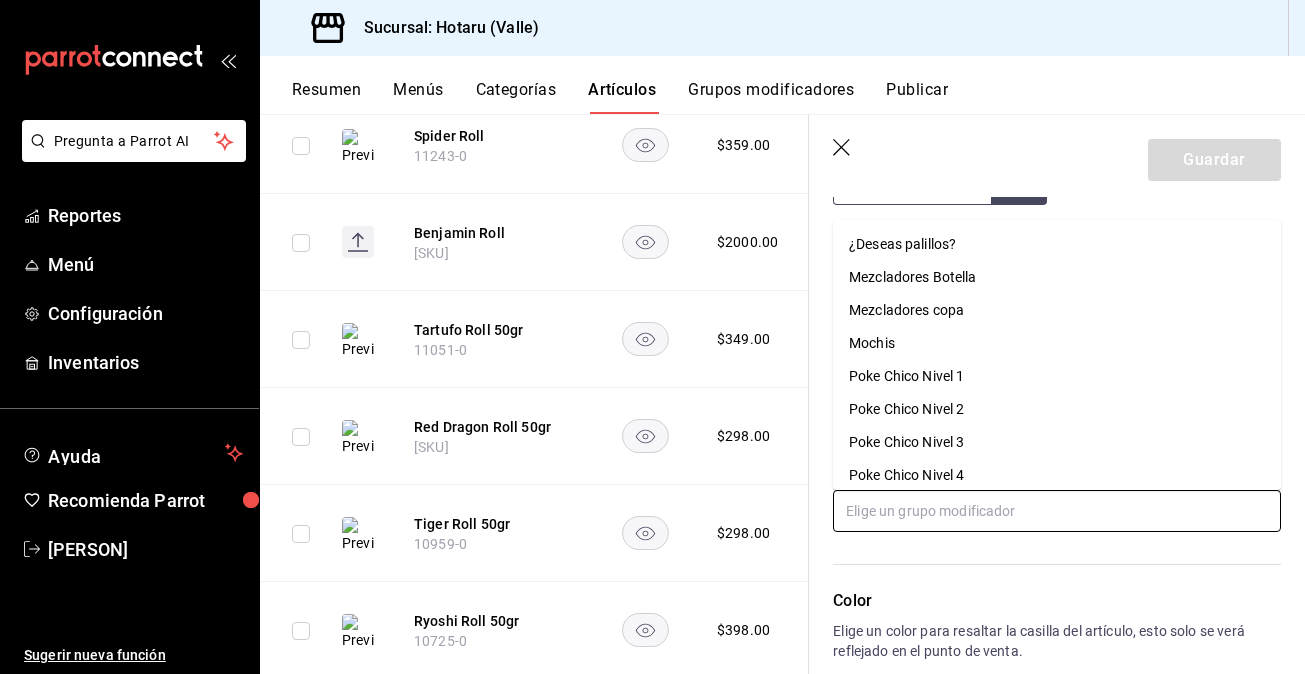 click on "¿Deseas palillos?" at bounding box center (902, 244) 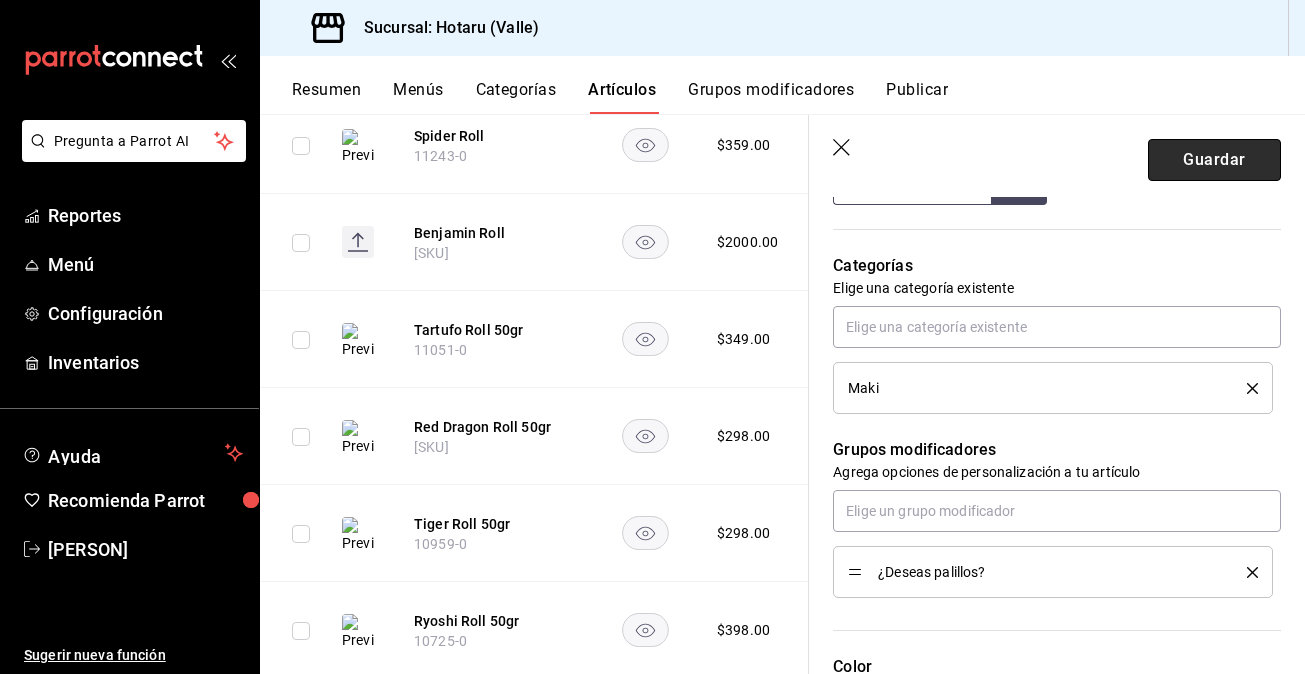 click on "Guardar" at bounding box center (1214, 160) 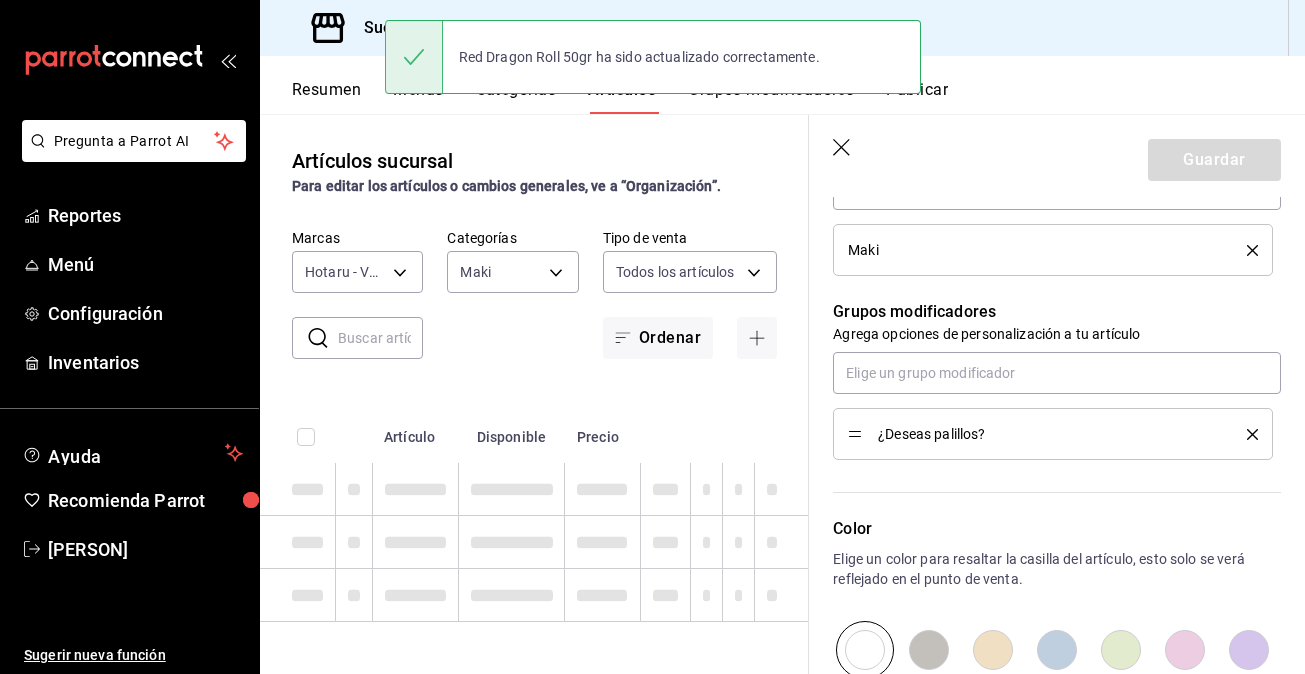 scroll, scrollTop: 0, scrollLeft: 0, axis: both 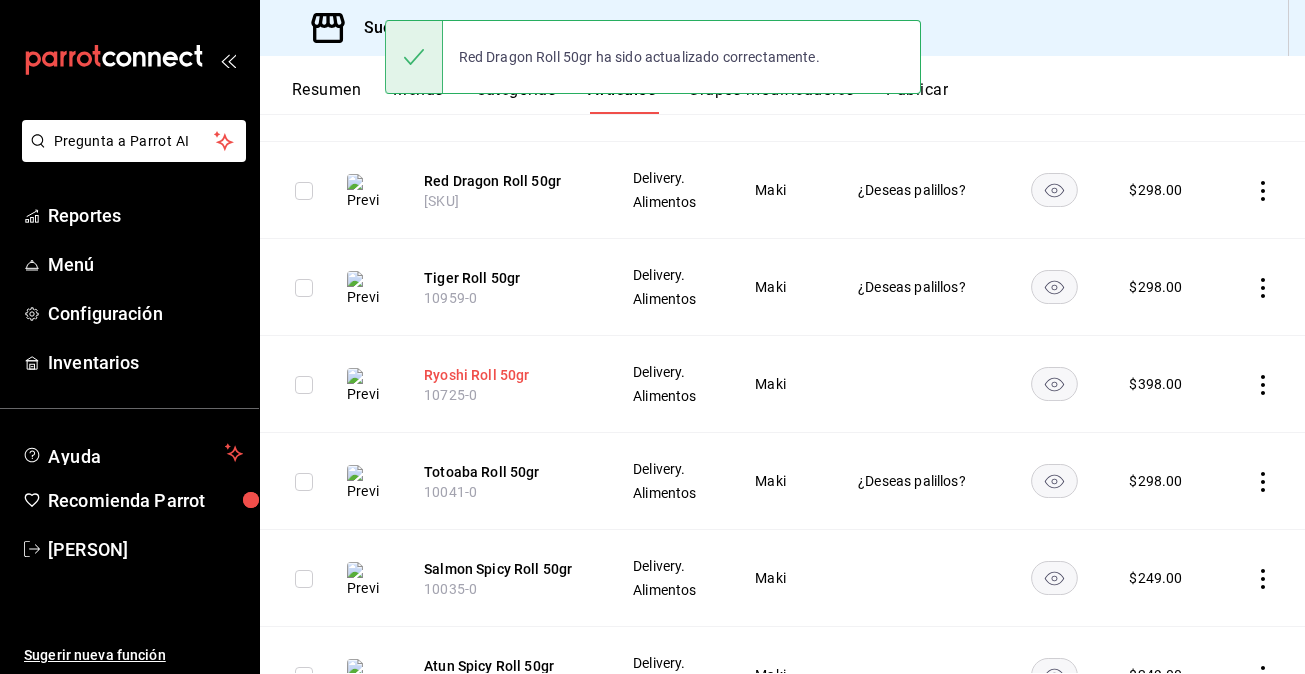 click on "Ryoshi Roll 50gr" at bounding box center [504, 375] 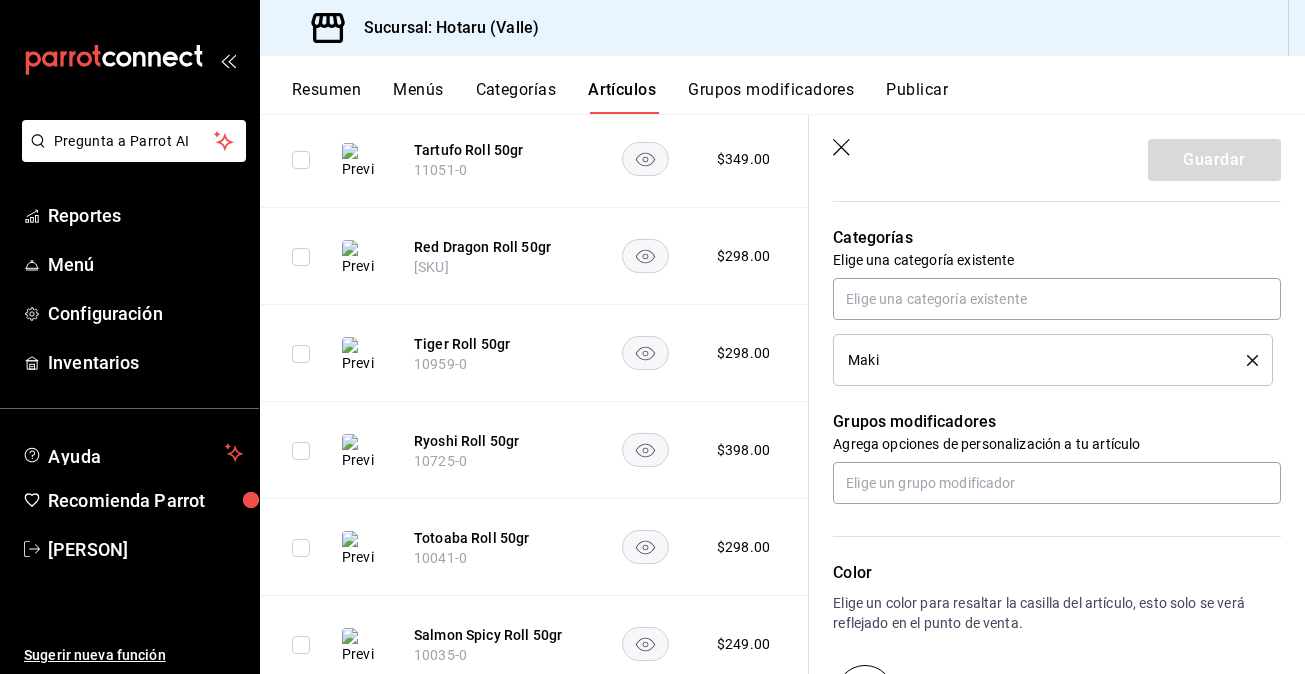 scroll, scrollTop: 838, scrollLeft: 0, axis: vertical 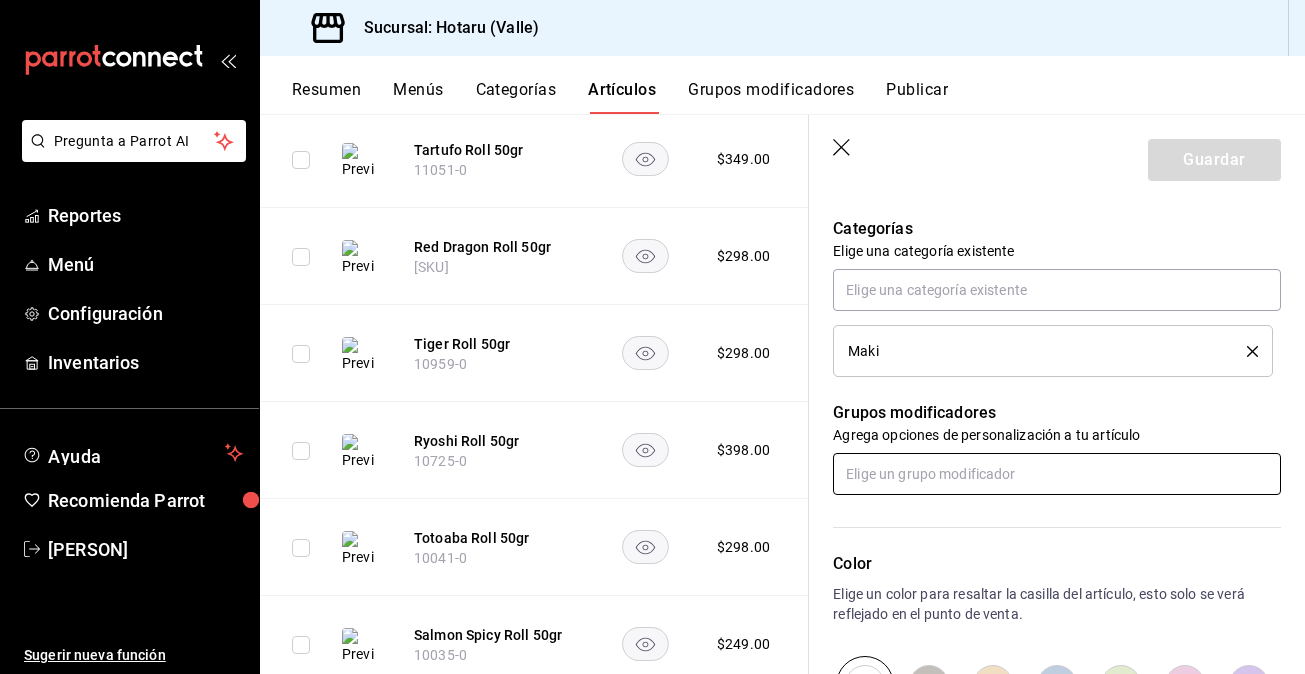 click at bounding box center [1057, 474] 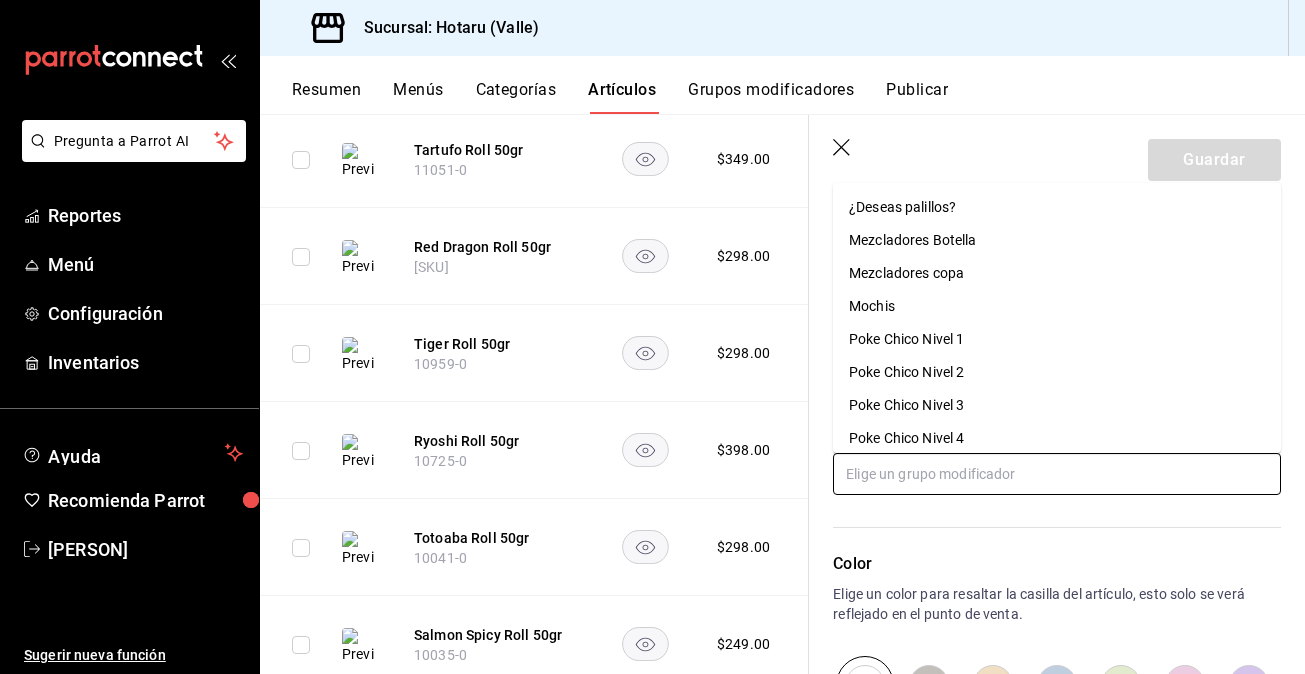 click on "¿Deseas palillos?" at bounding box center [902, 207] 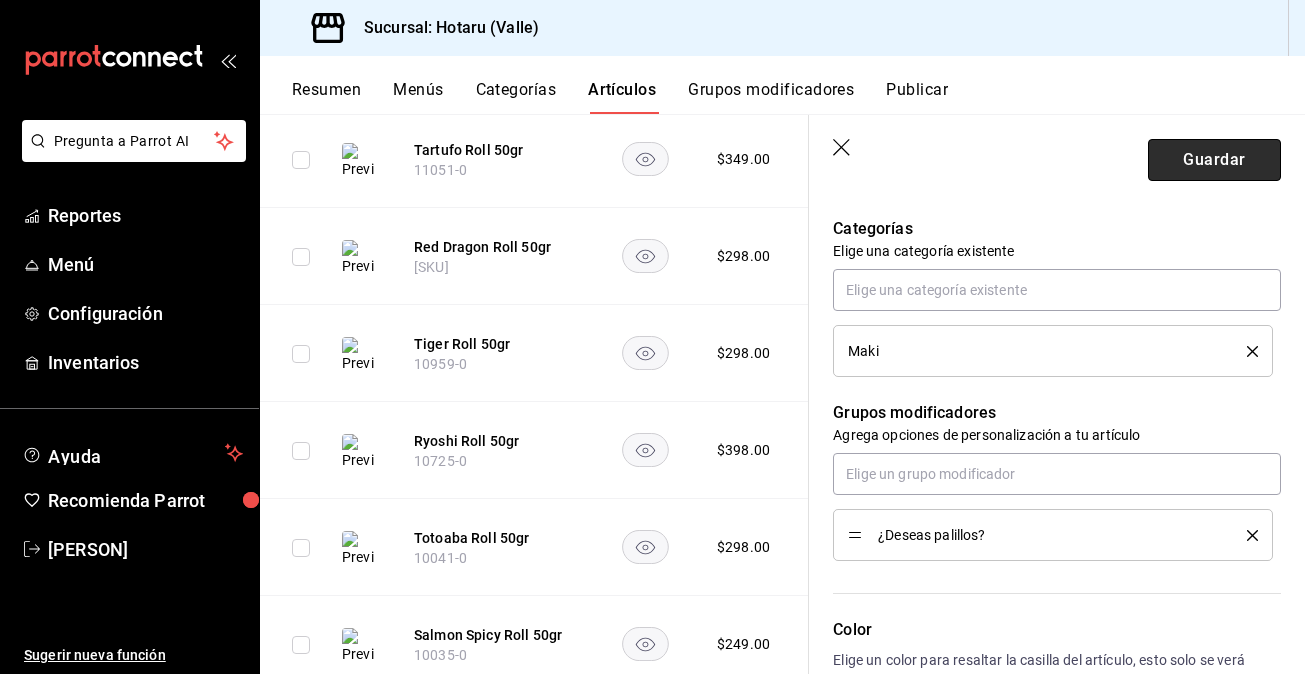 click on "Guardar" at bounding box center (1214, 160) 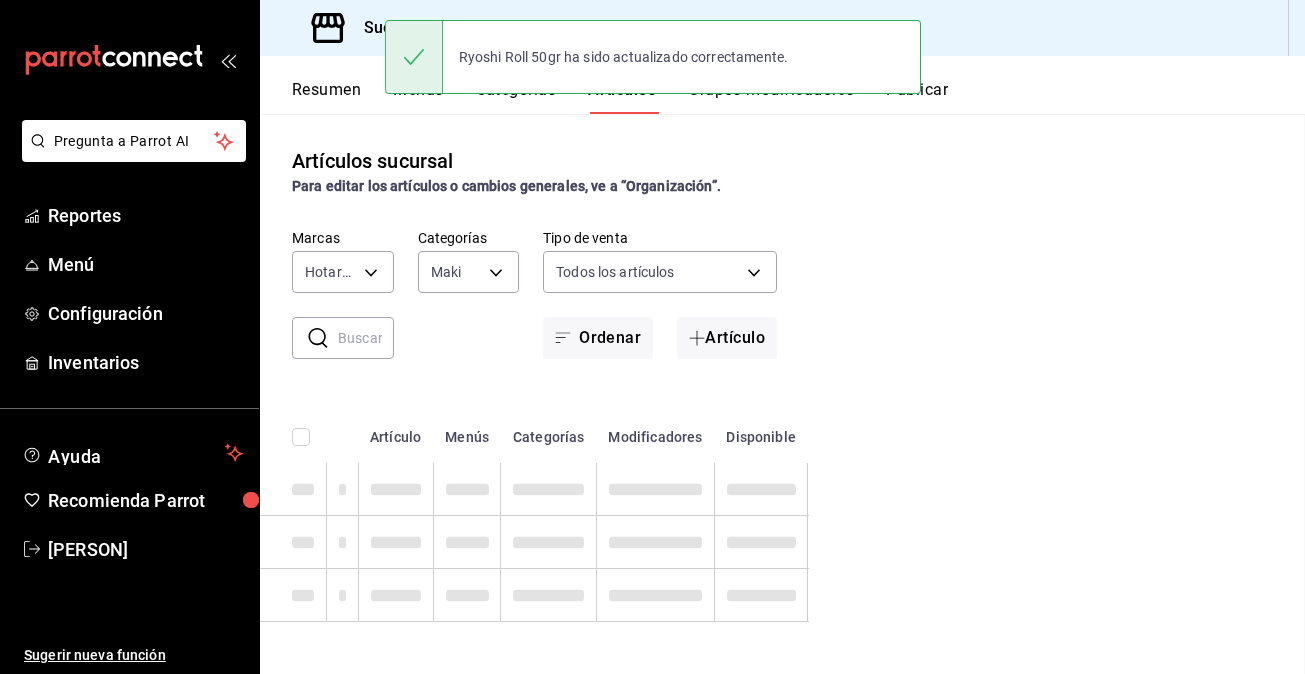 scroll, scrollTop: 0, scrollLeft: 0, axis: both 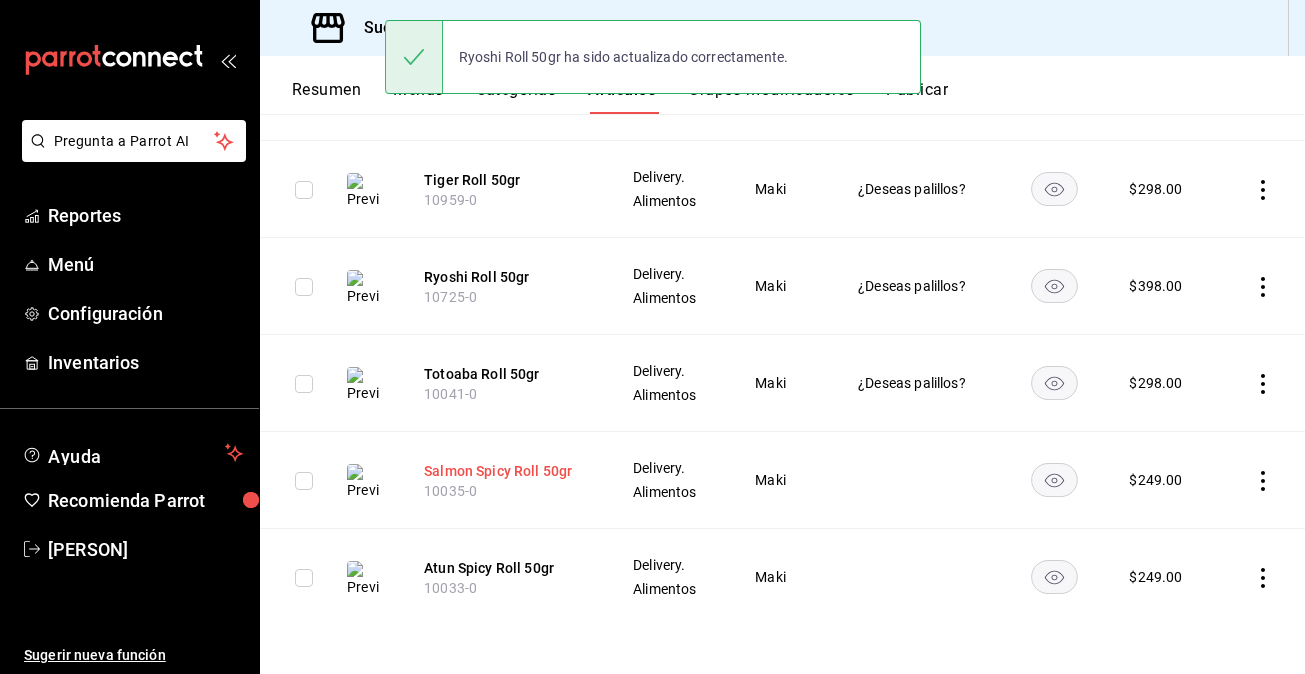 click on "Salmon Spicy Roll 50gr" at bounding box center (504, 471) 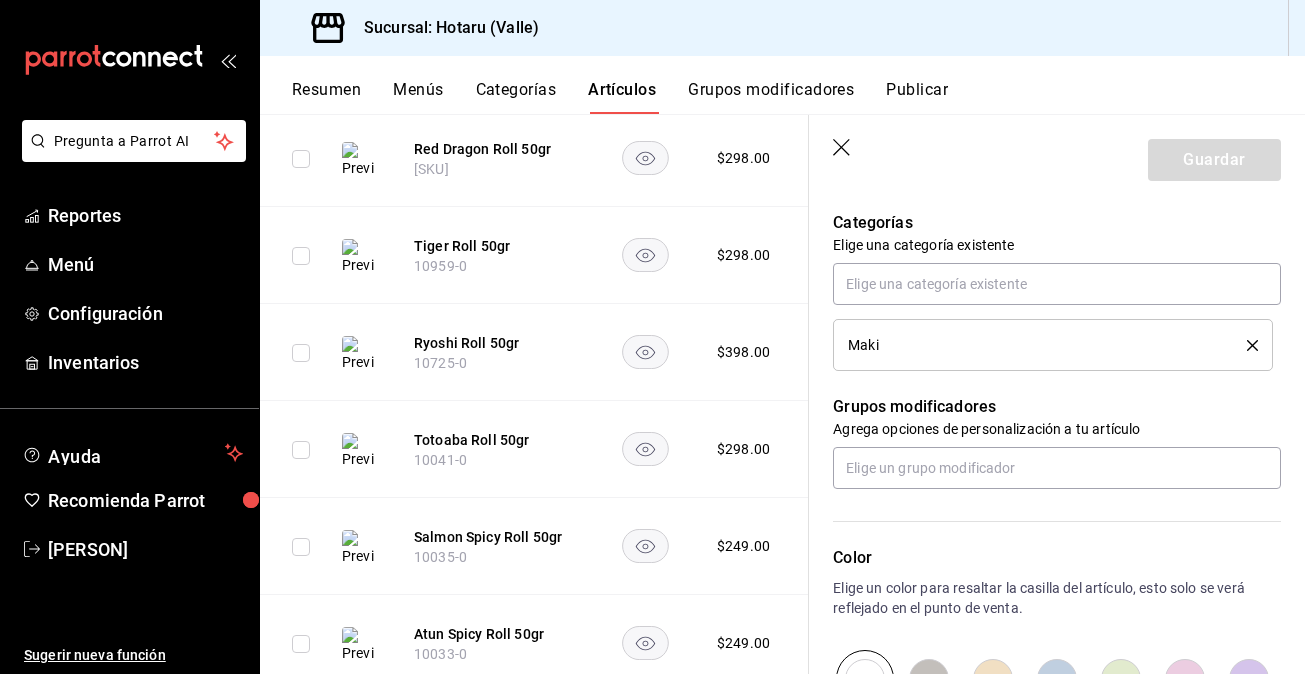 scroll, scrollTop: 850, scrollLeft: 0, axis: vertical 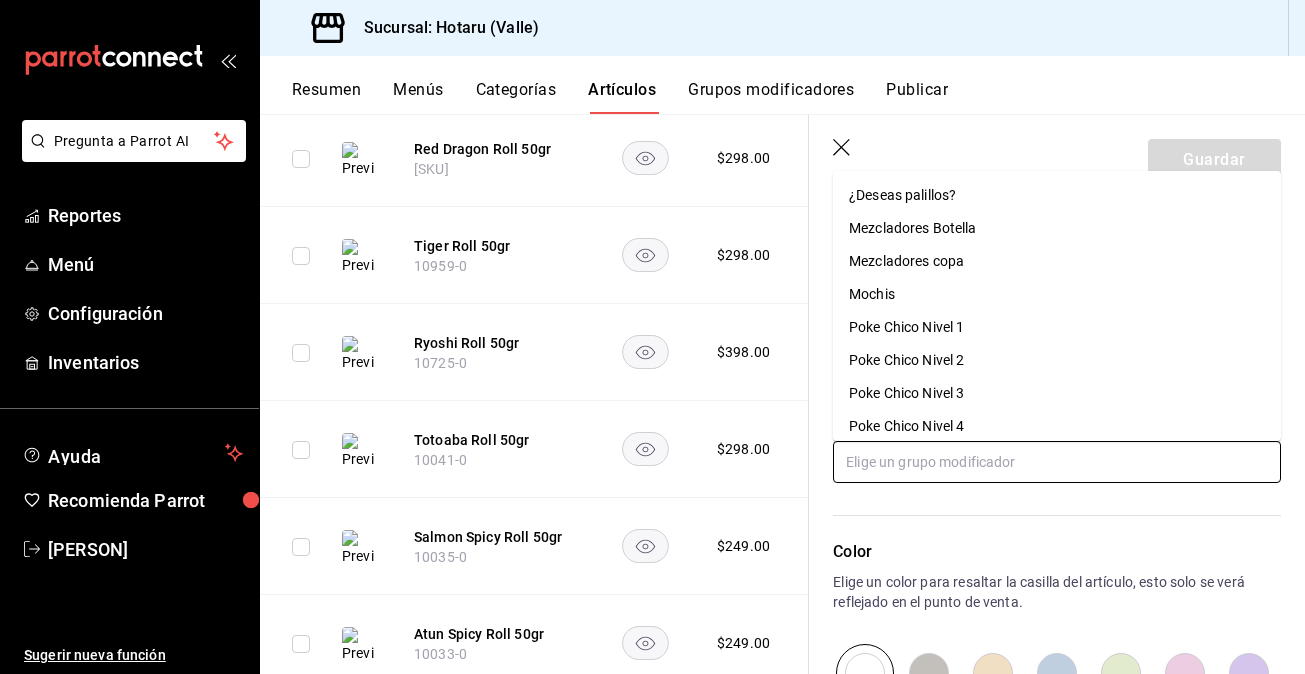 click at bounding box center (1057, 462) 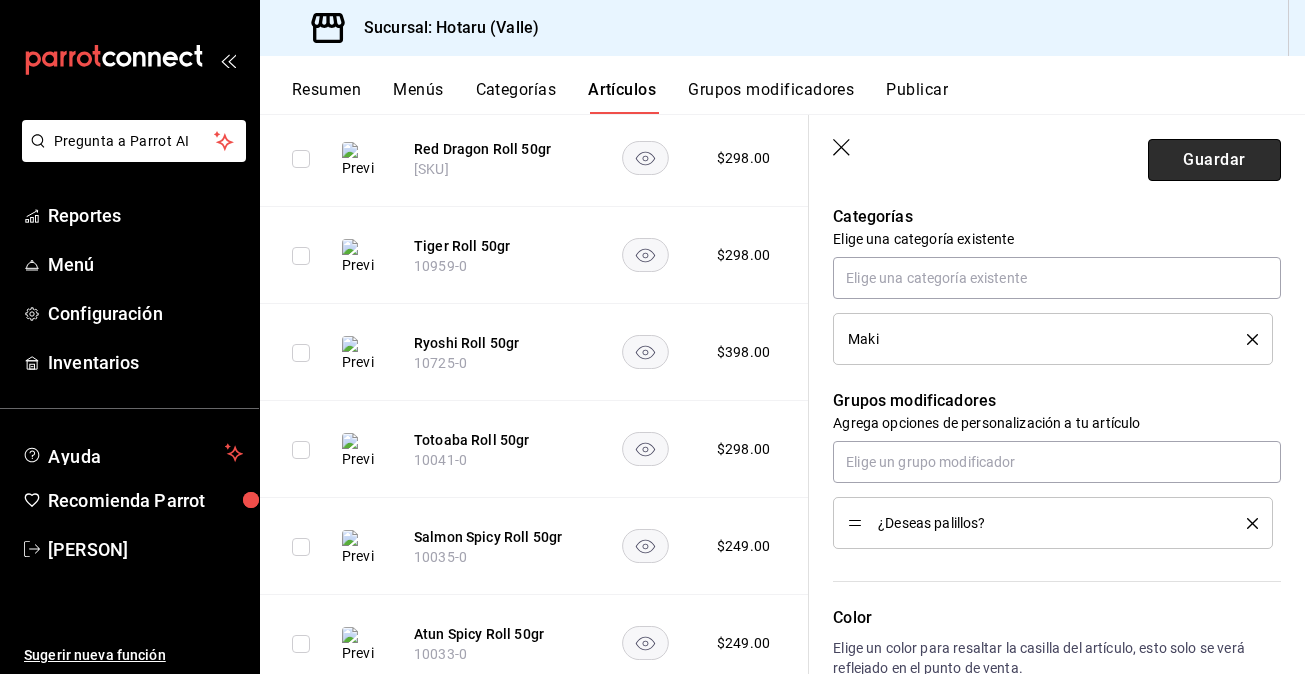 click on "Guardar" at bounding box center (1214, 160) 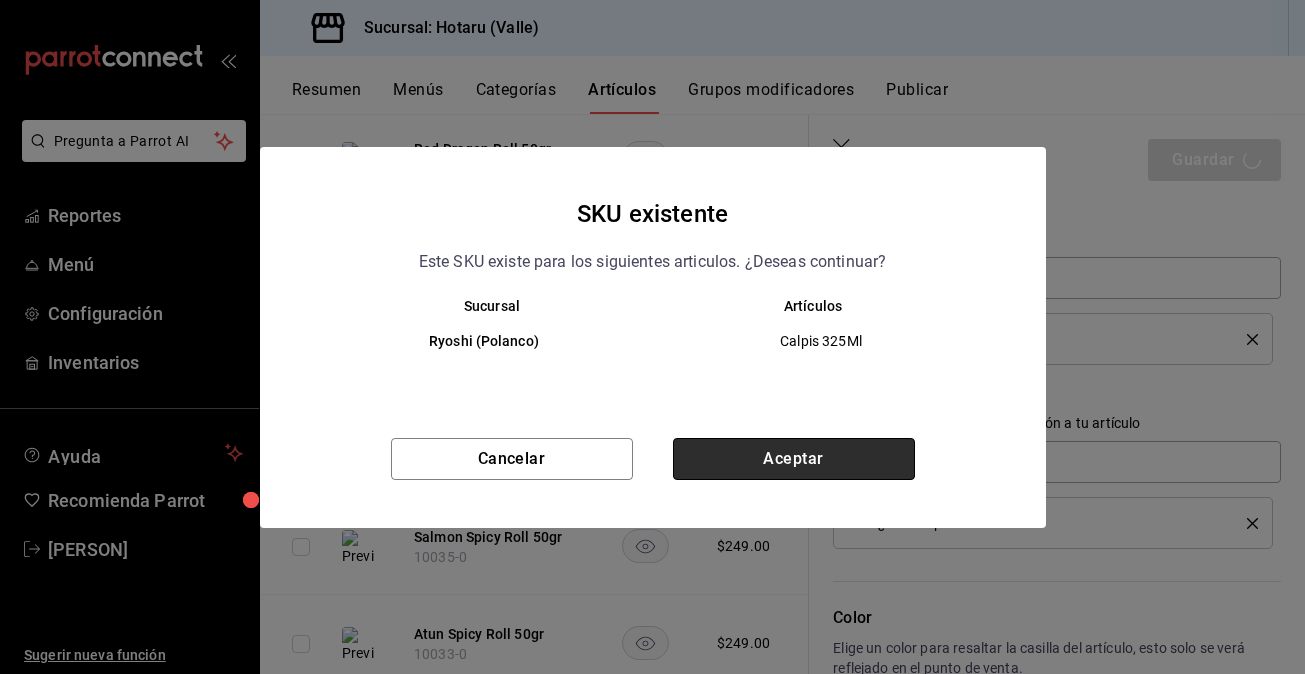 click on "Aceptar" at bounding box center [794, 459] 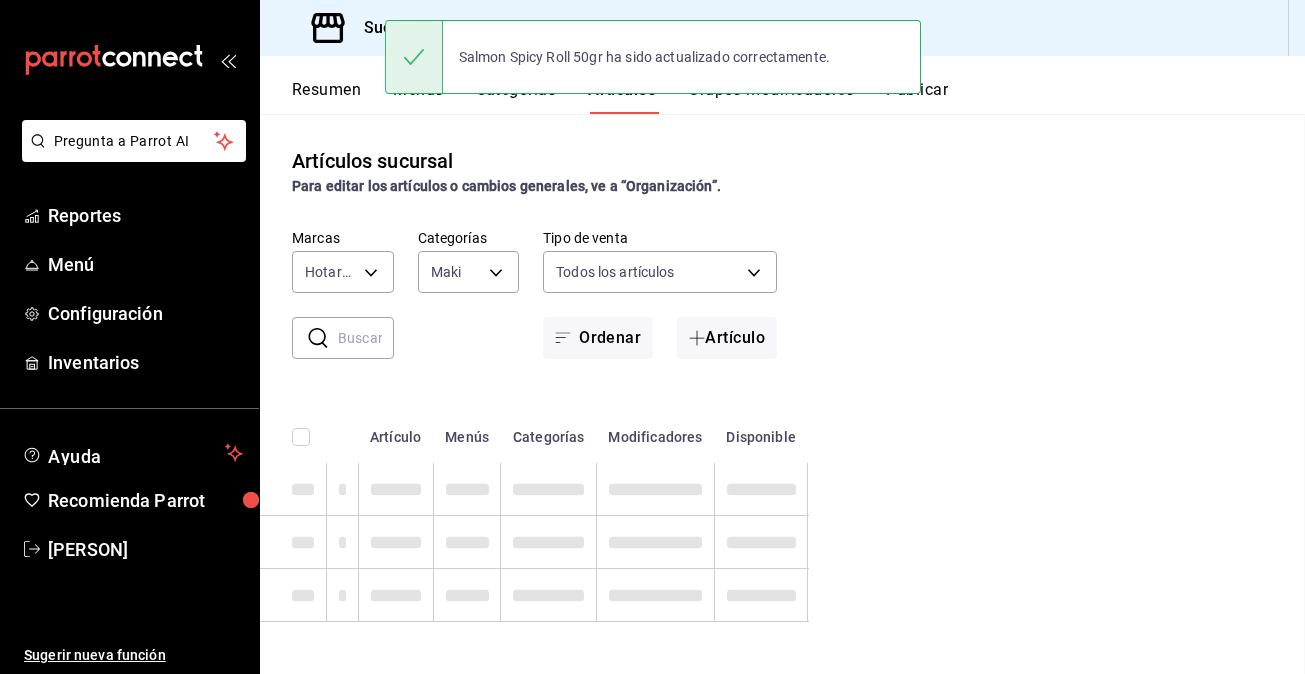 scroll, scrollTop: 0, scrollLeft: 0, axis: both 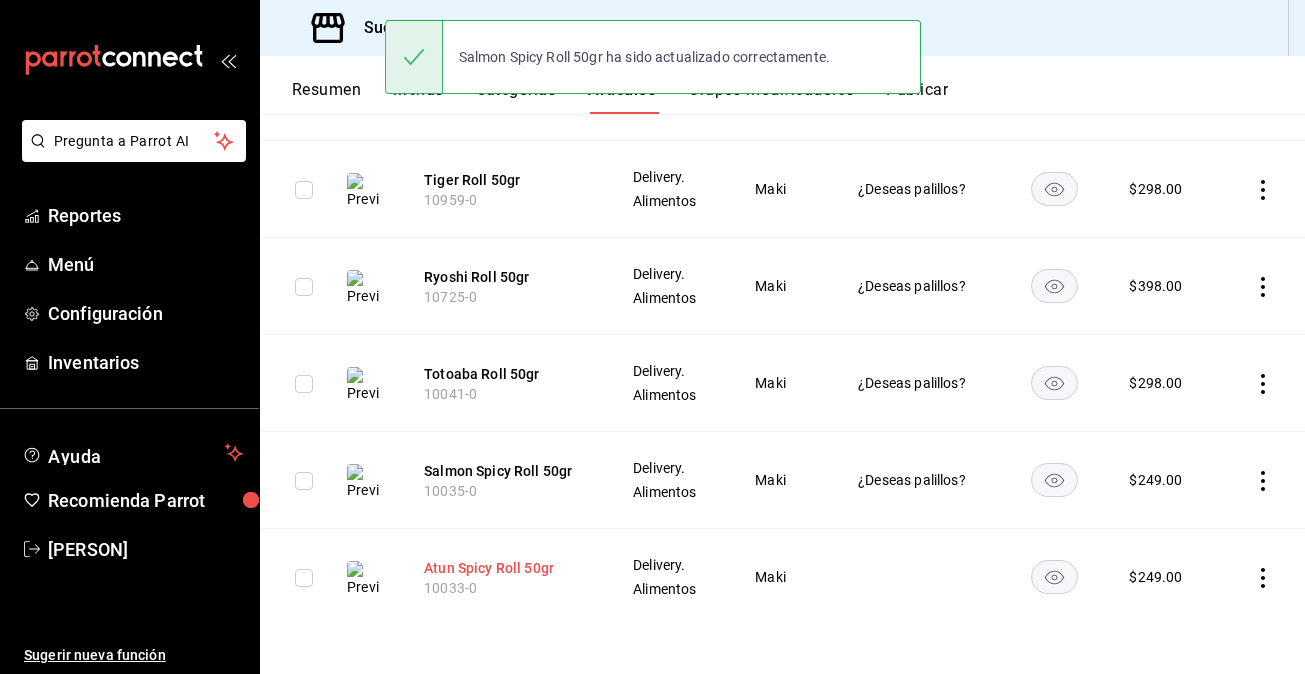 click on "Atun Spicy Roll 50gr" at bounding box center (504, 568) 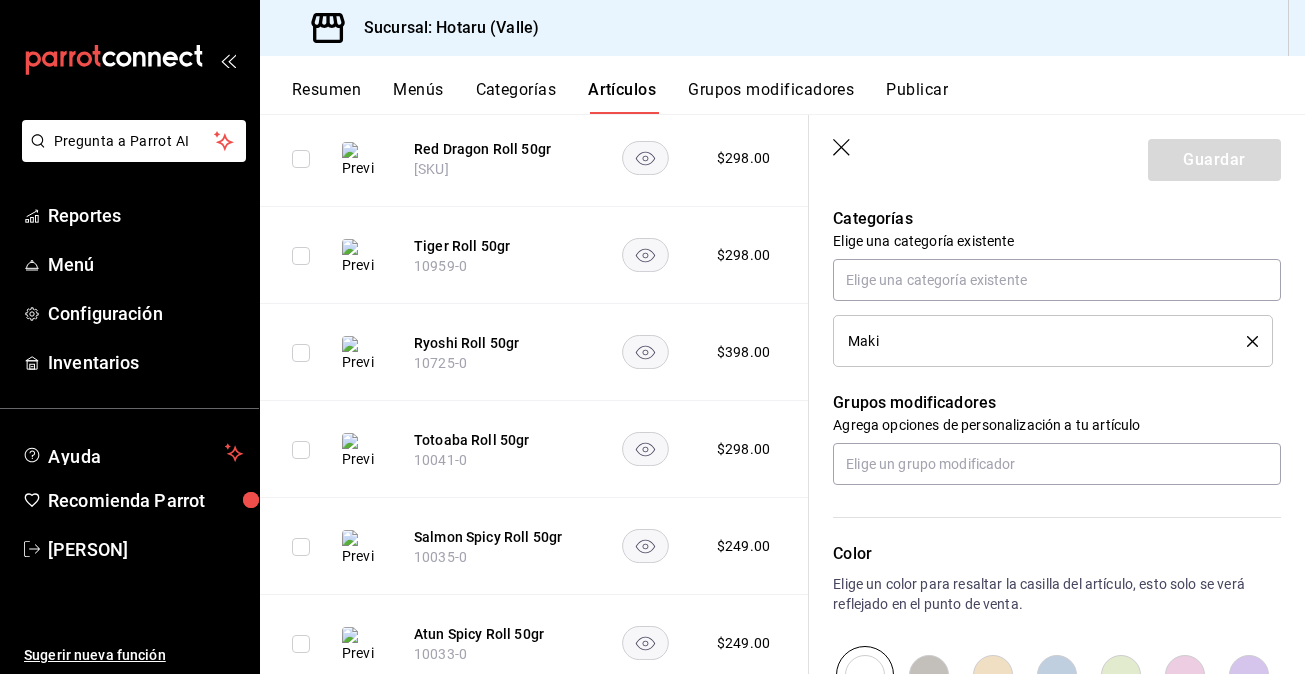 scroll, scrollTop: 873, scrollLeft: 0, axis: vertical 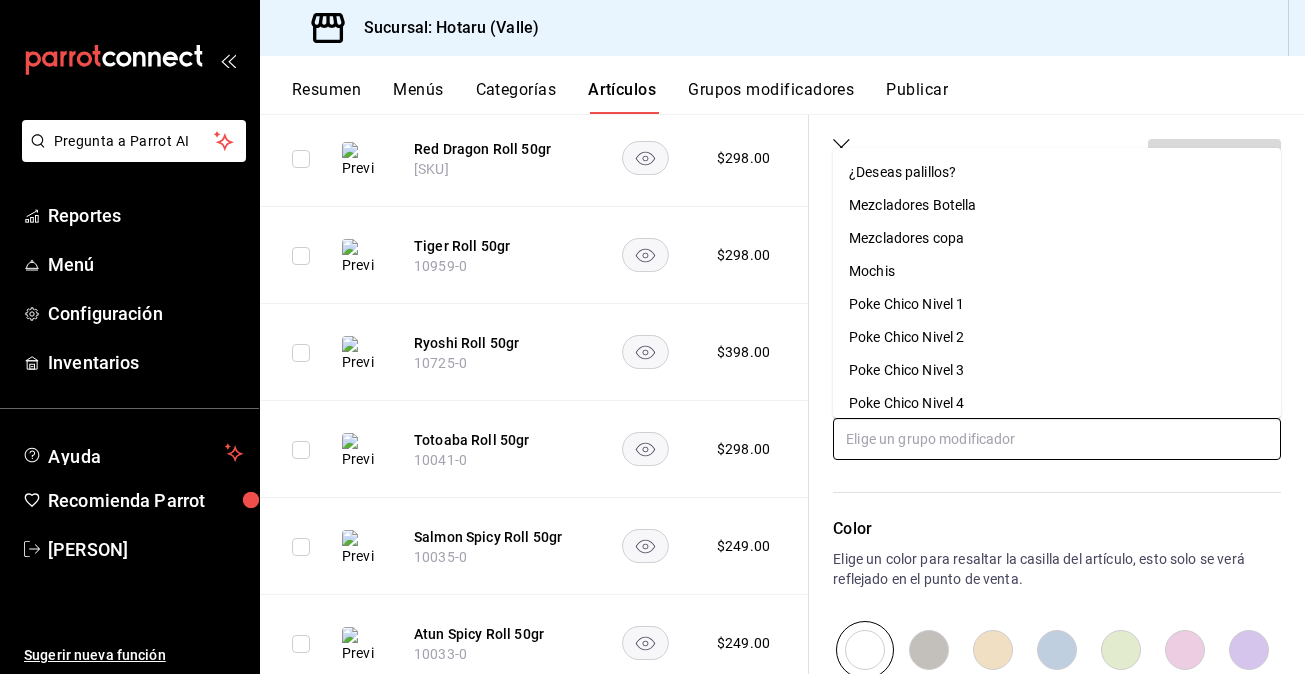 click at bounding box center (1057, 439) 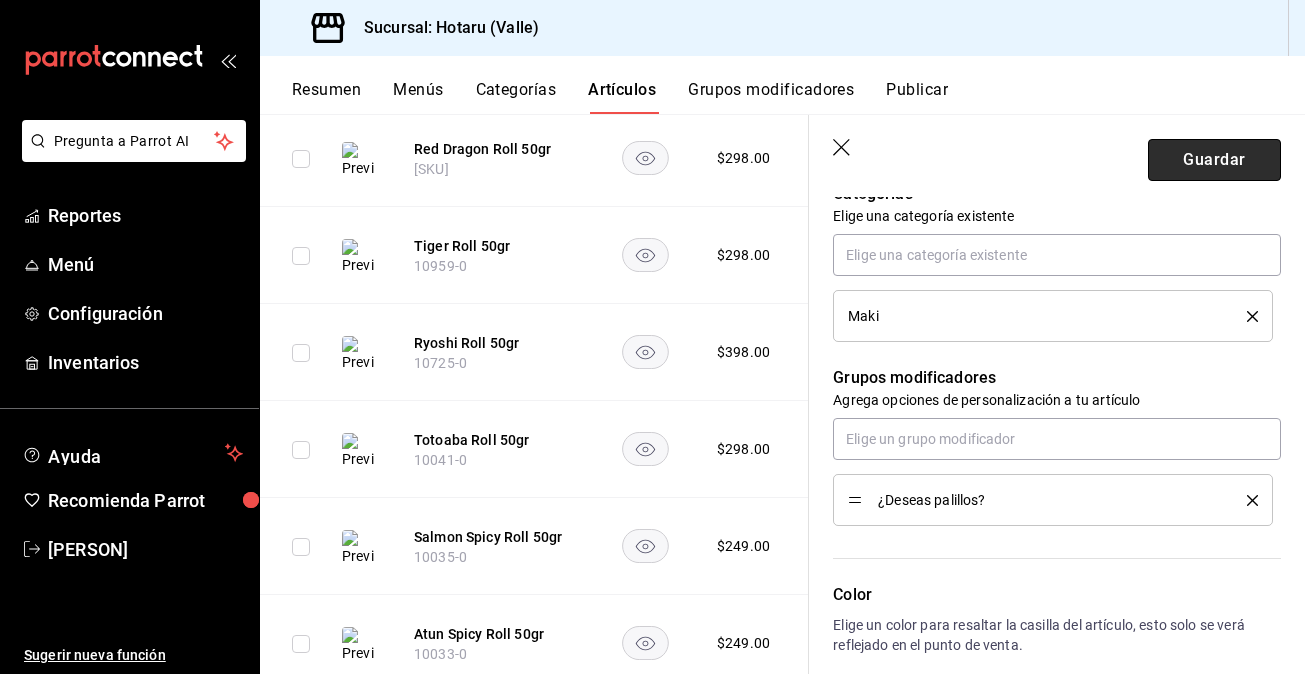 click on "Guardar" at bounding box center (1214, 160) 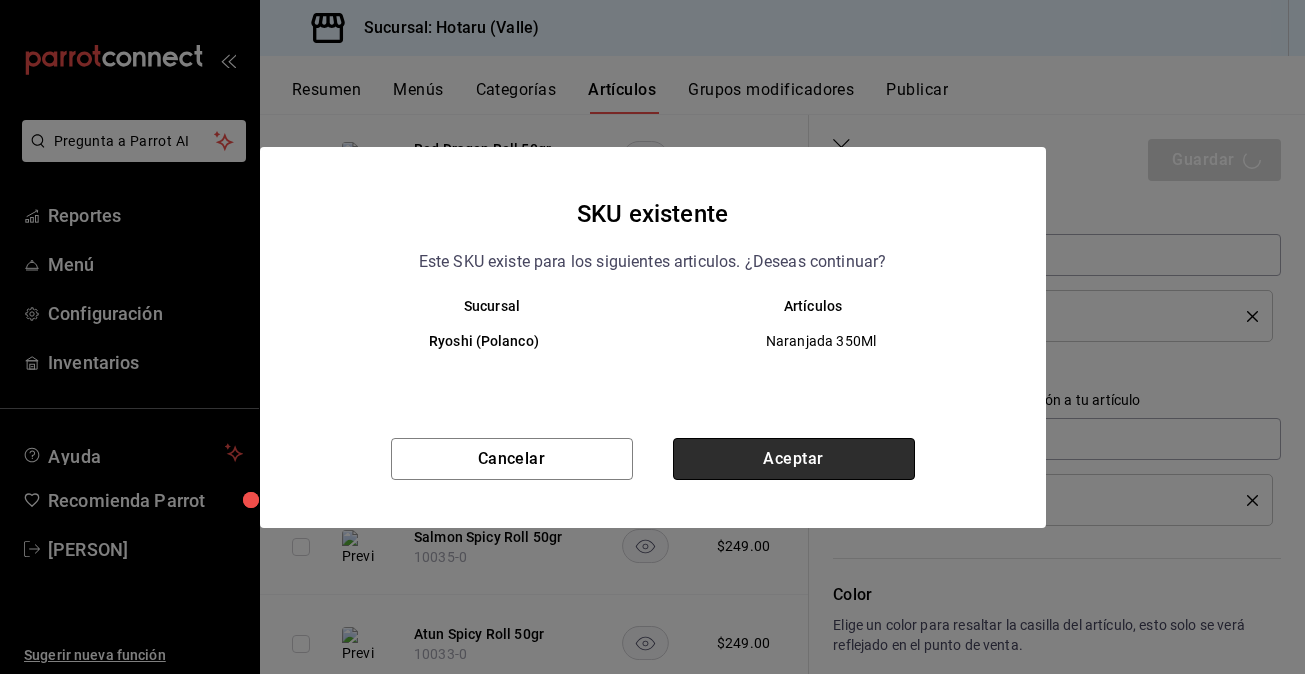 click on "Aceptar" at bounding box center [794, 459] 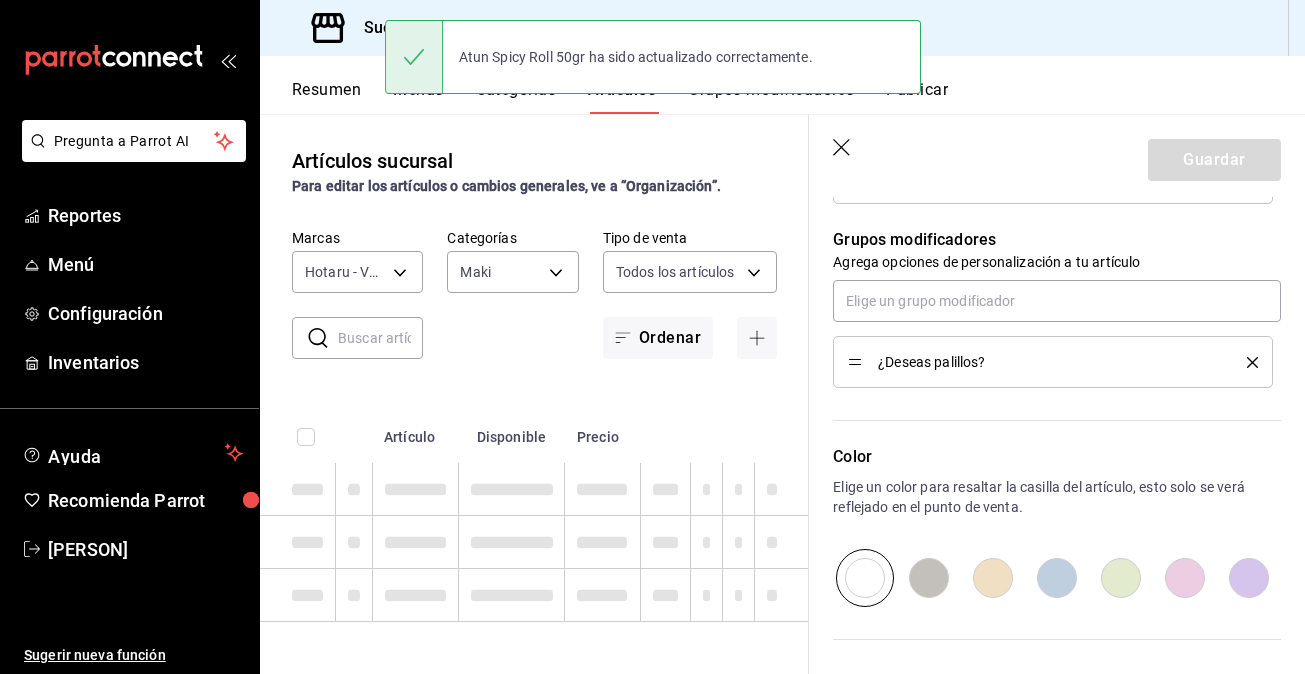 scroll, scrollTop: 0, scrollLeft: 0, axis: both 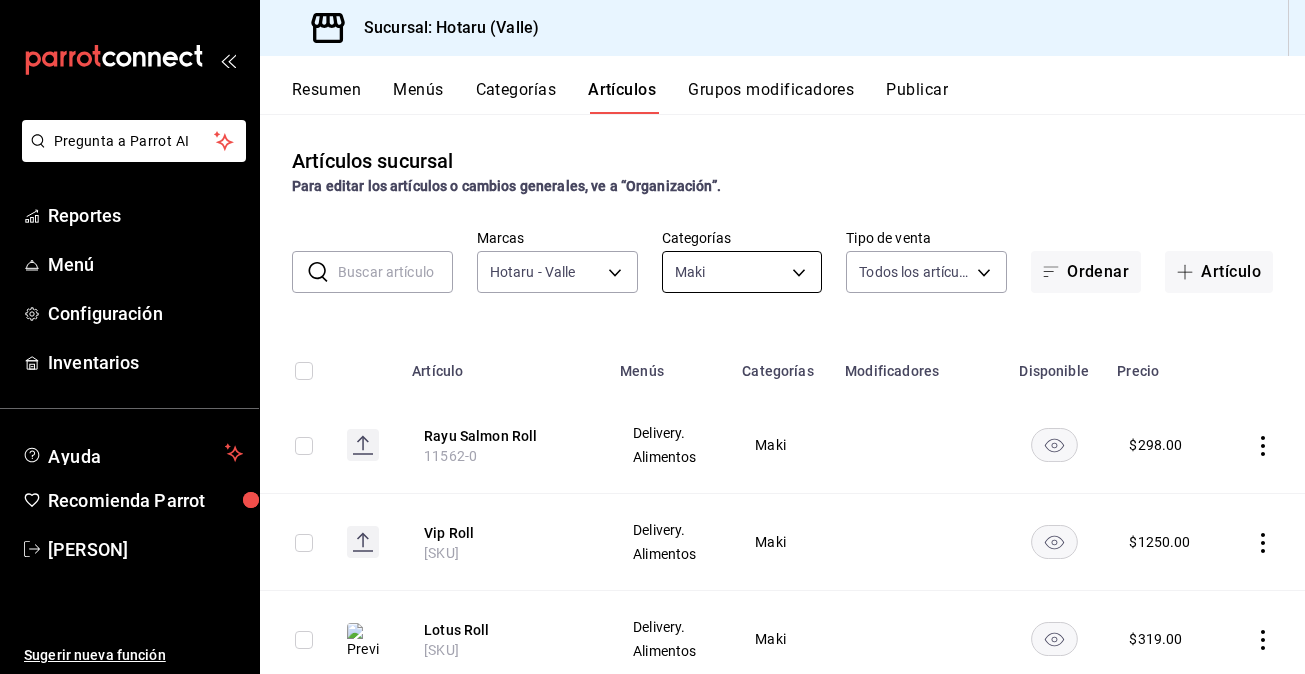 click on "Pregunta a Parrot AI Reportes   Menú   Configuración   Inventarios   Ayuda Recomienda Parrot   Gabriela Elizondo   Sugerir nueva función   Sucursal: Hotaru (Valle) Resumen Menús Categorías Artículos Grupos modificadores Publicar Artículos sucursal Para editar los artículos o cambios generales, ve a “Organización”. ​ ​ Marcas Hotaru - Valle c6f689f8-63fd-49a8-a607-35aea03ac6a9 Categorías Maki b205bc86-eb3a-4c64-a052-0e4588847f97 Tipo de venta Todos los artículos ALL Ordenar Artículo Artículo Menús Categorías Modificadores Disponible Precio Rayu Salmon Roll 11562-0 Delivery. Alimentos Maki $ 298.00 Vip Roll 11498-0 Delivery. Alimentos Maki $ 1250.00 Lotus Roll 11290-0 Delivery. Alimentos Maki $ 319.00 Spider Roll 11243-0 Delivery. Alimentos Maki $ 359.00 Benjamin Roll 11075-0 Delivery. Alimentos Maki $ 2000.00 Tartufo Roll 50gr 11051-0 Delivery. Alimentos Maki ¿Deseas palillos? $ 349.00 Red Dragon Roll 50gr 10995-0 Delivery. Alimentos Maki ¿Deseas palillos? $ 298.00 Tiger Roll 50gr Maki" at bounding box center [652, 337] 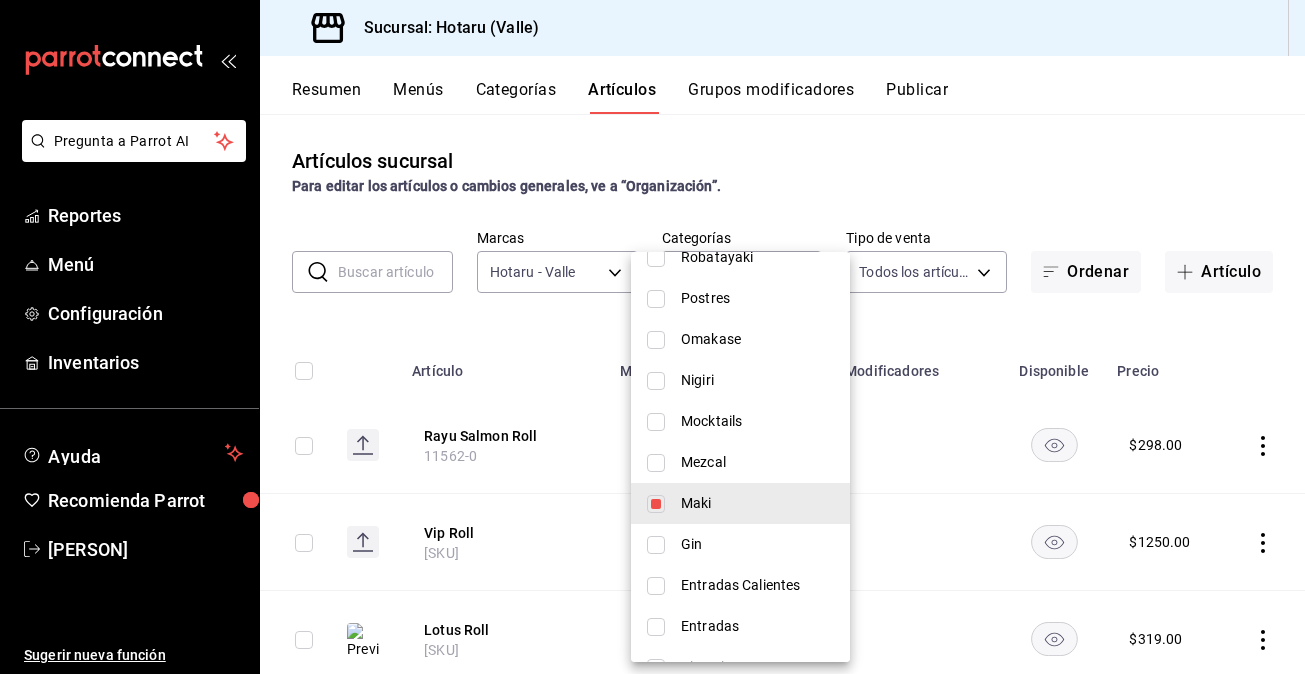 scroll, scrollTop: 1068, scrollLeft: 0, axis: vertical 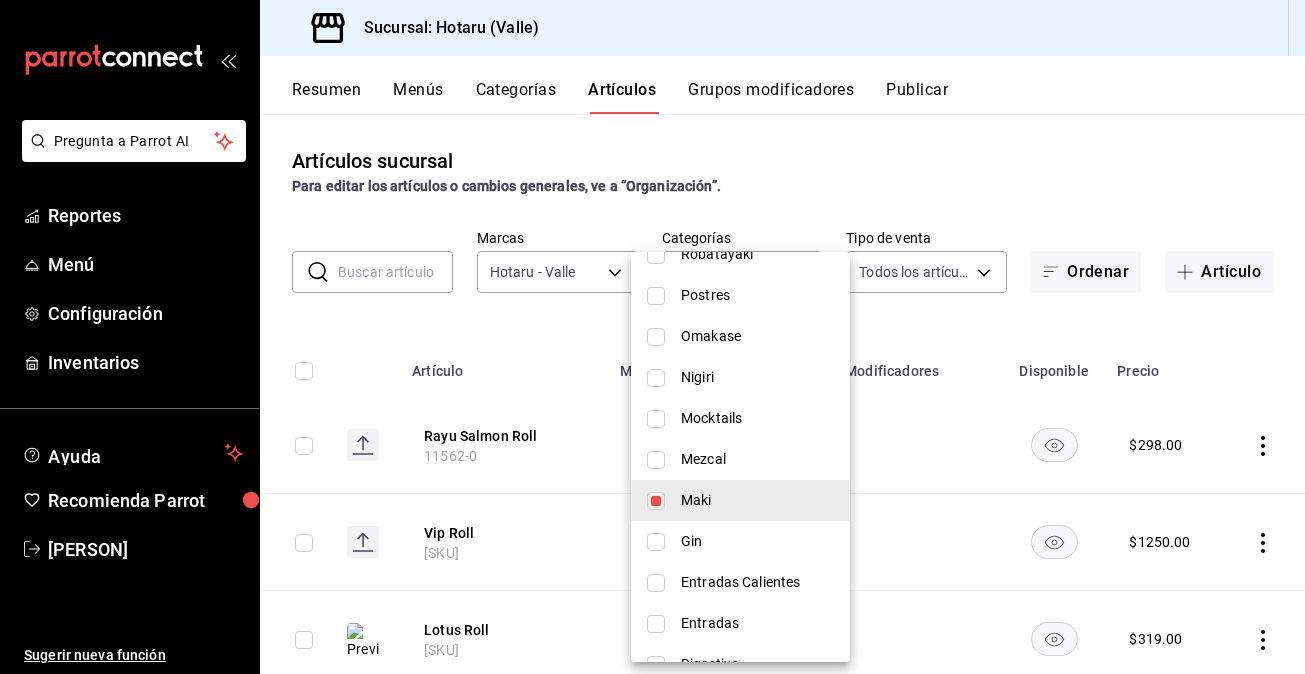 click at bounding box center [656, 501] 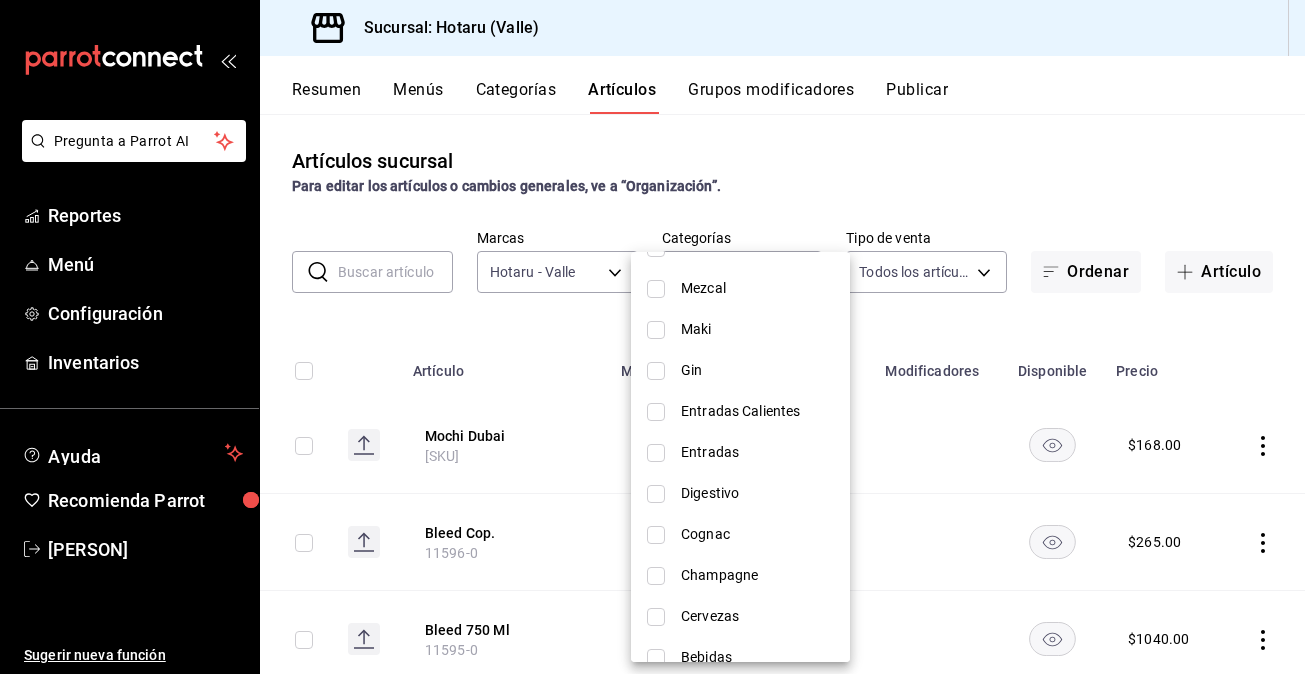 scroll, scrollTop: 1244, scrollLeft: 0, axis: vertical 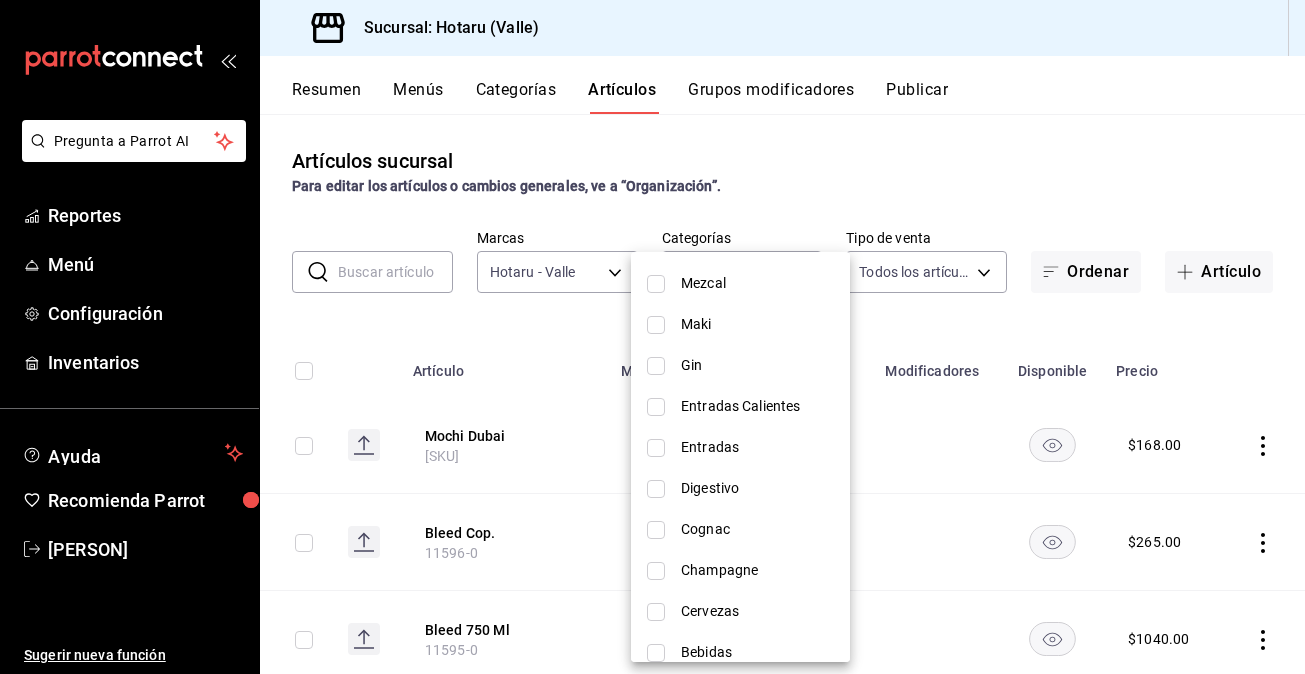 click at bounding box center [656, 448] 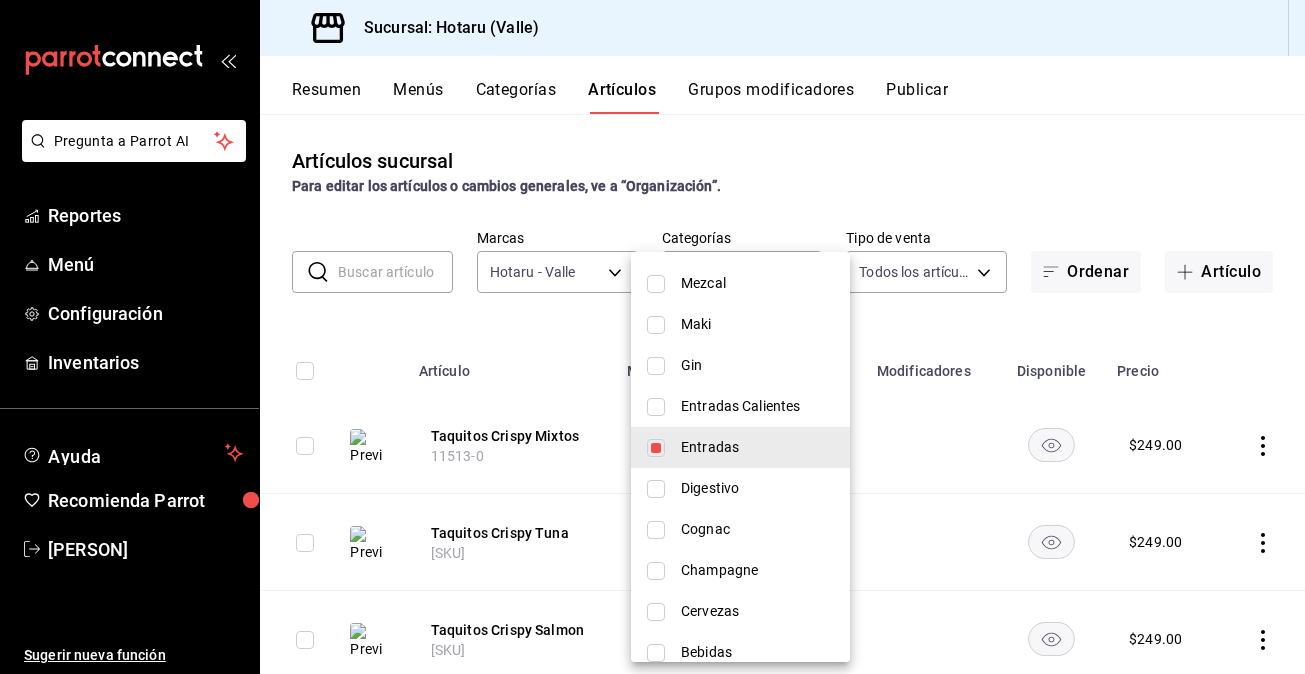 click at bounding box center (652, 337) 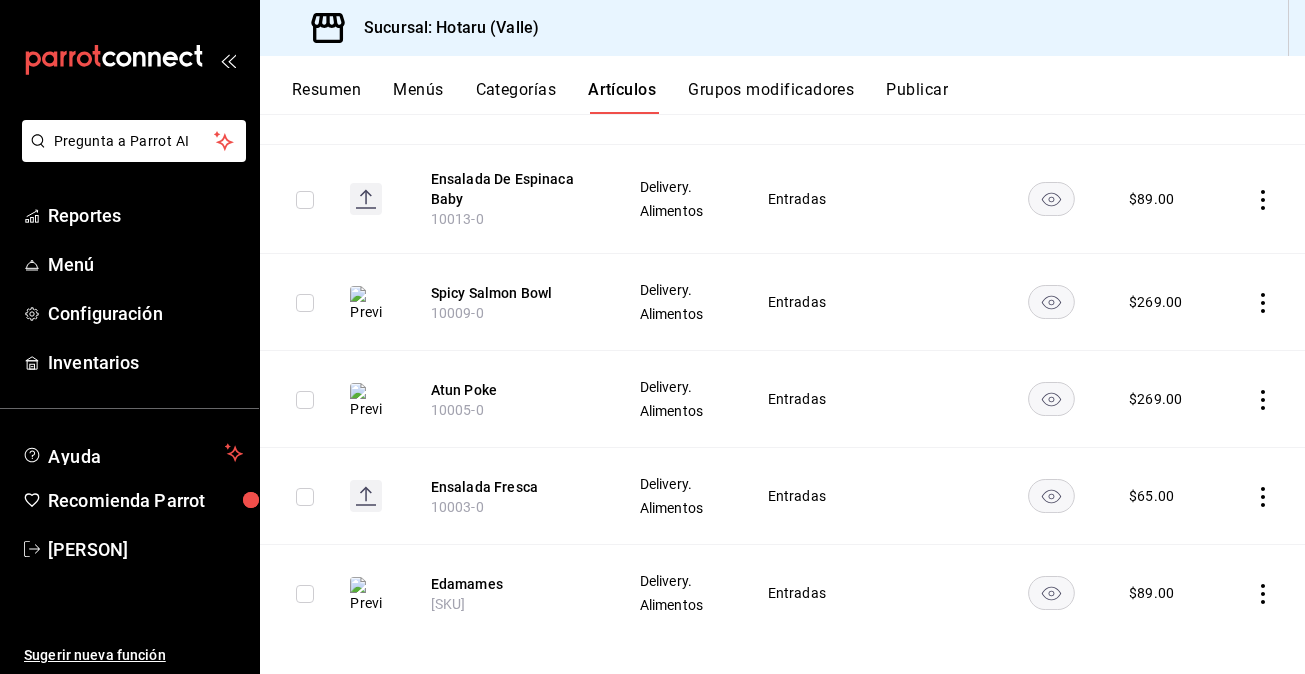 scroll, scrollTop: 559, scrollLeft: 0, axis: vertical 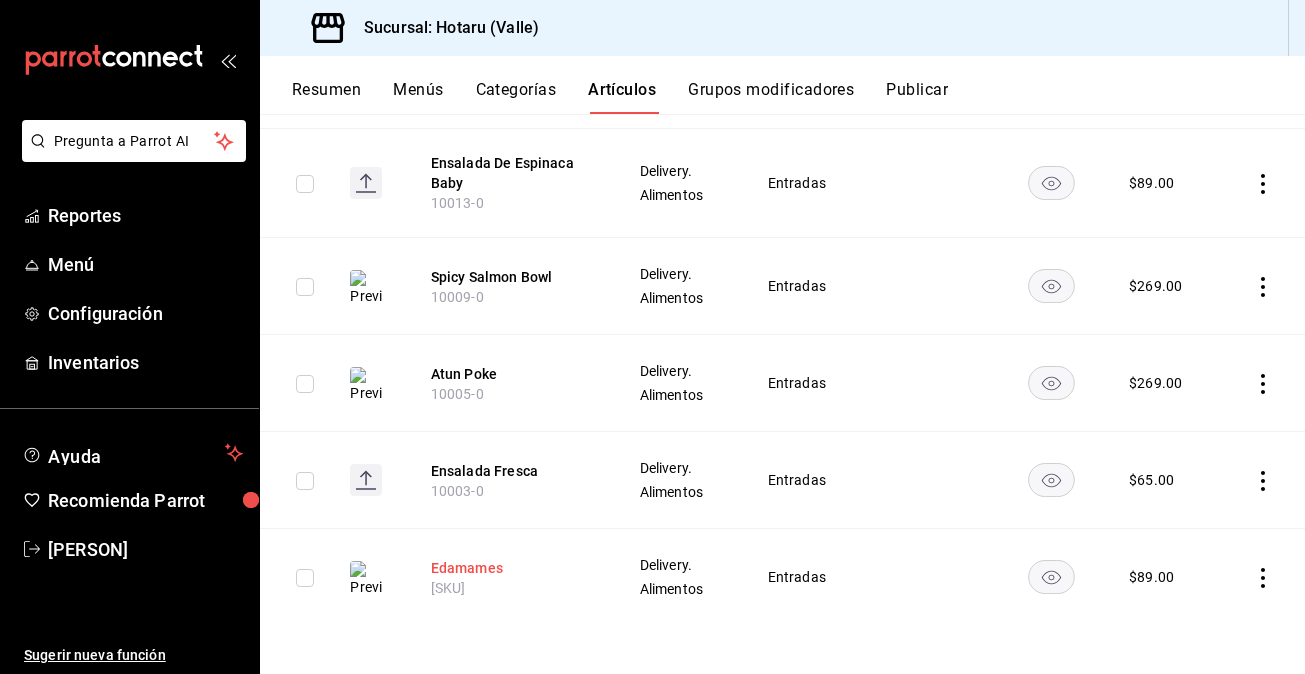 click on "Edamames" at bounding box center [511, 568] 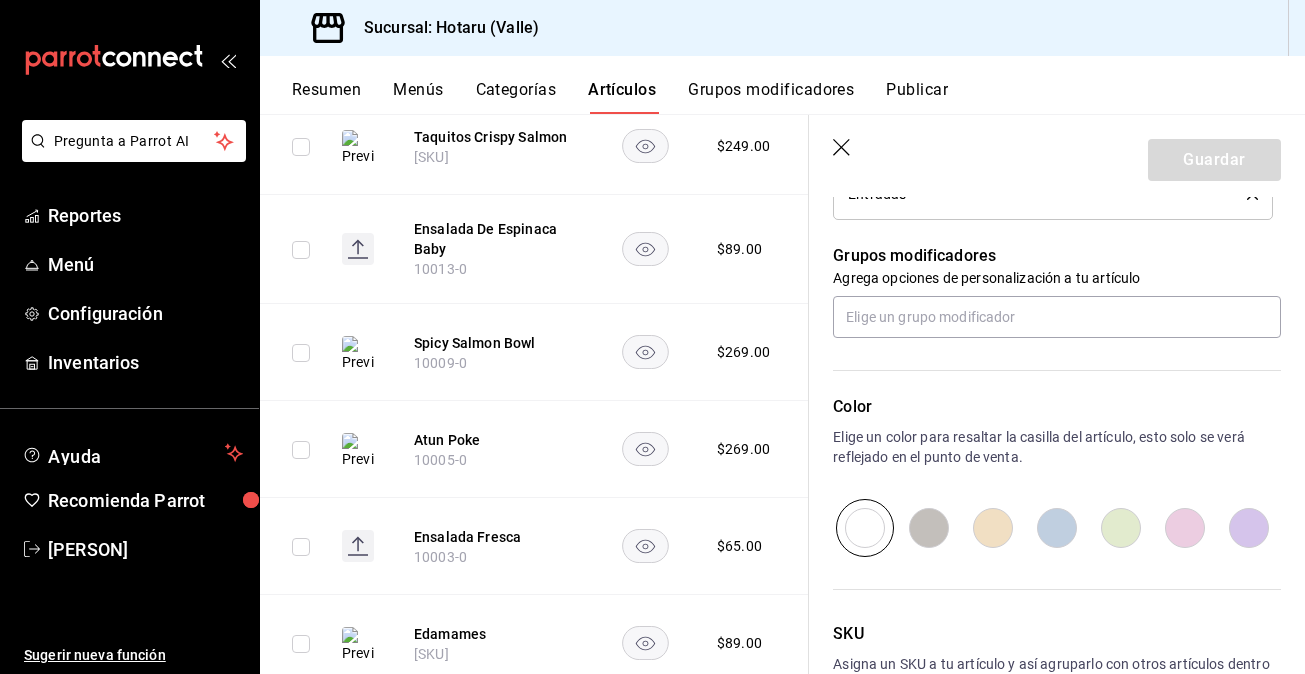 scroll, scrollTop: 965, scrollLeft: 0, axis: vertical 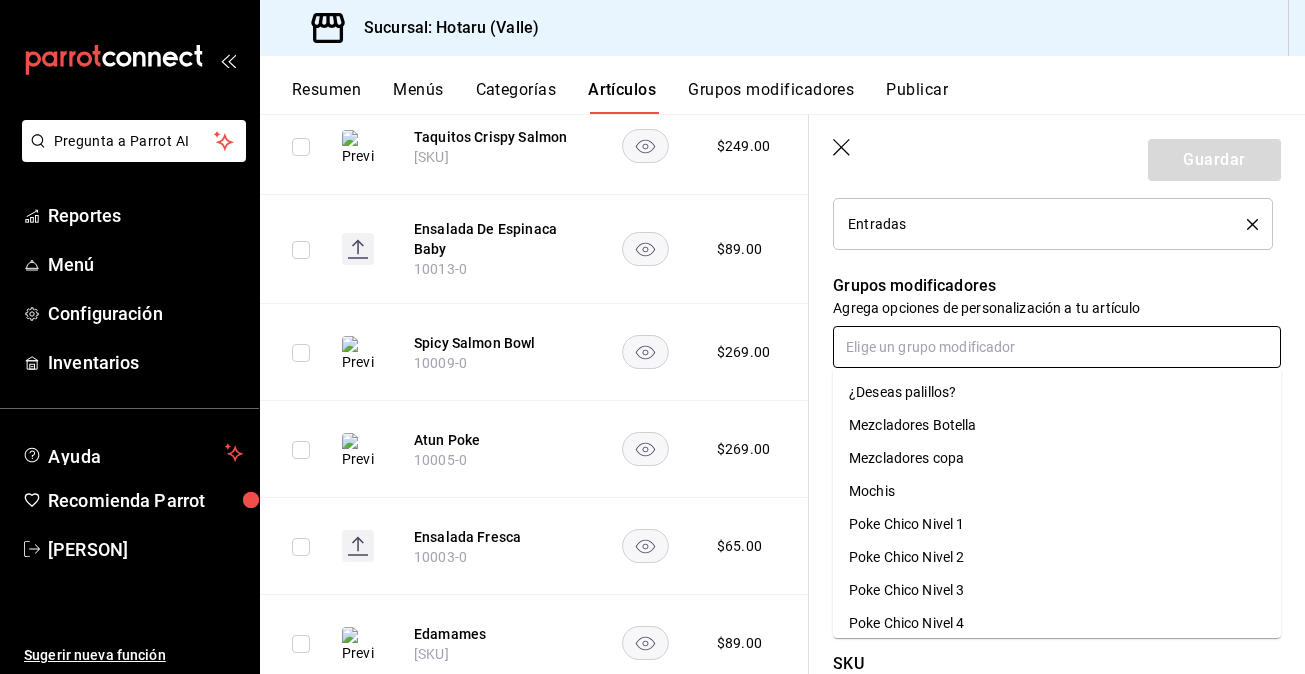 click at bounding box center [1057, 347] 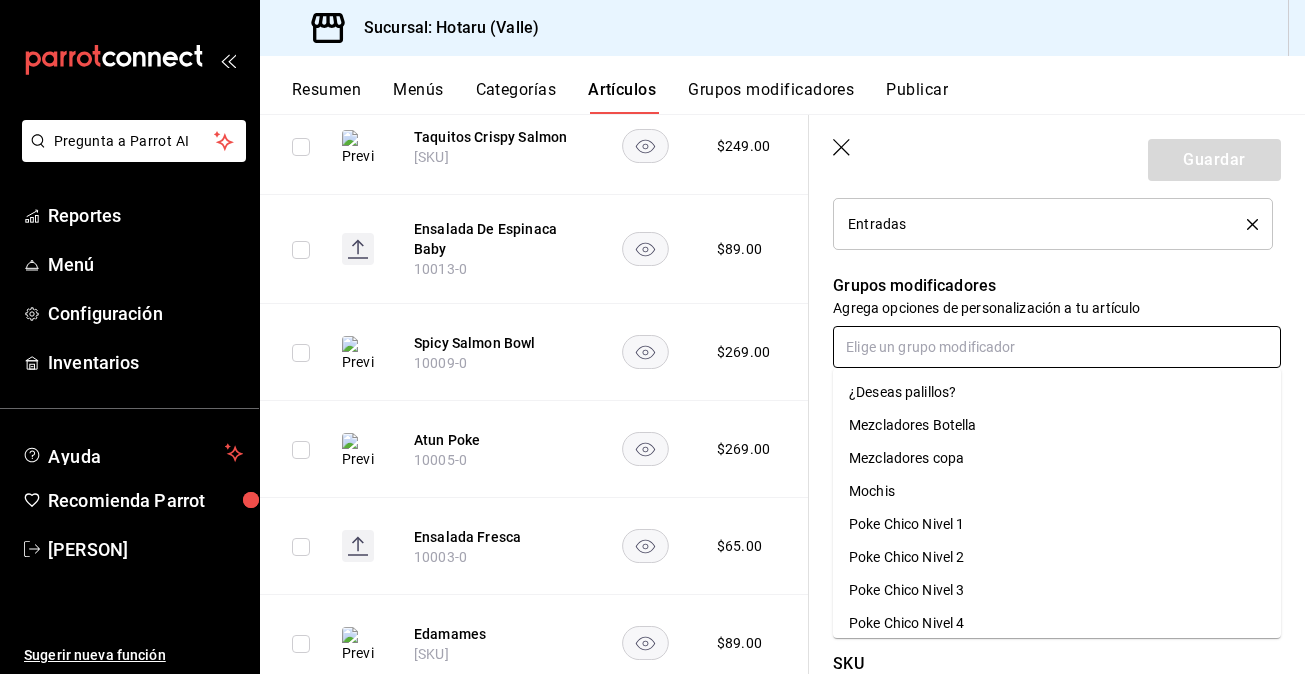 click on "¿Deseas palillos?" at bounding box center (902, 392) 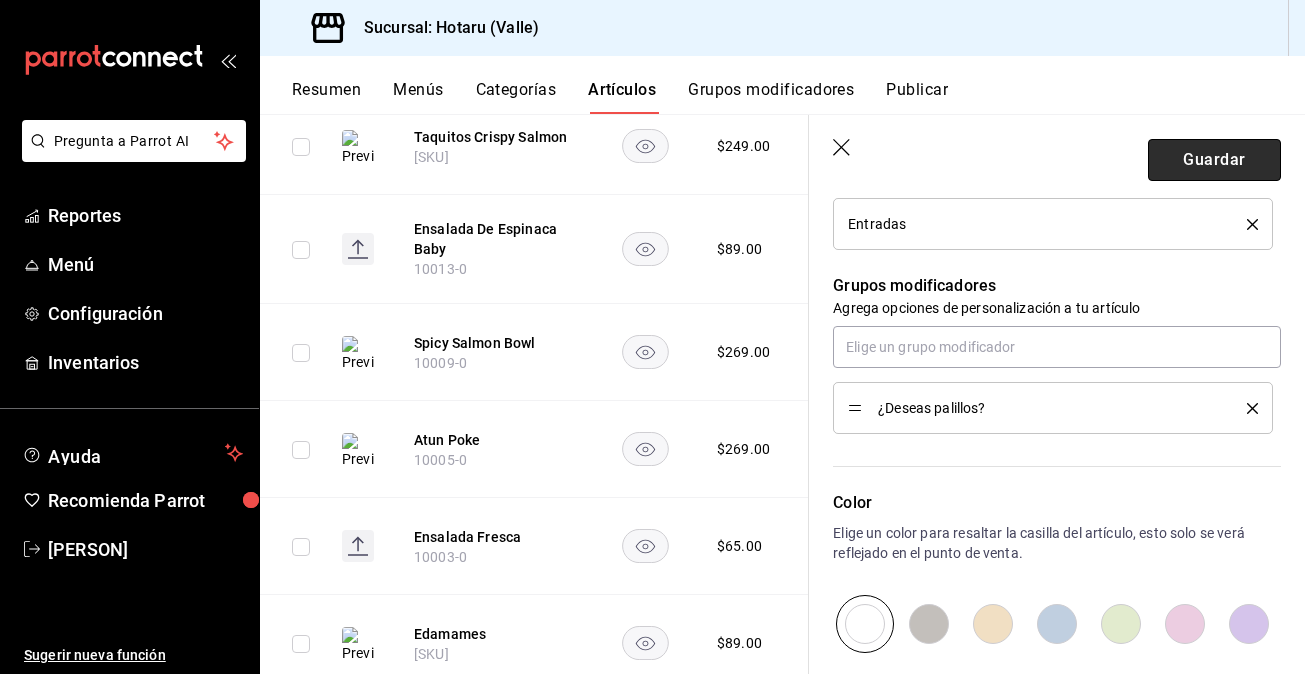 click on "Guardar" at bounding box center [1214, 160] 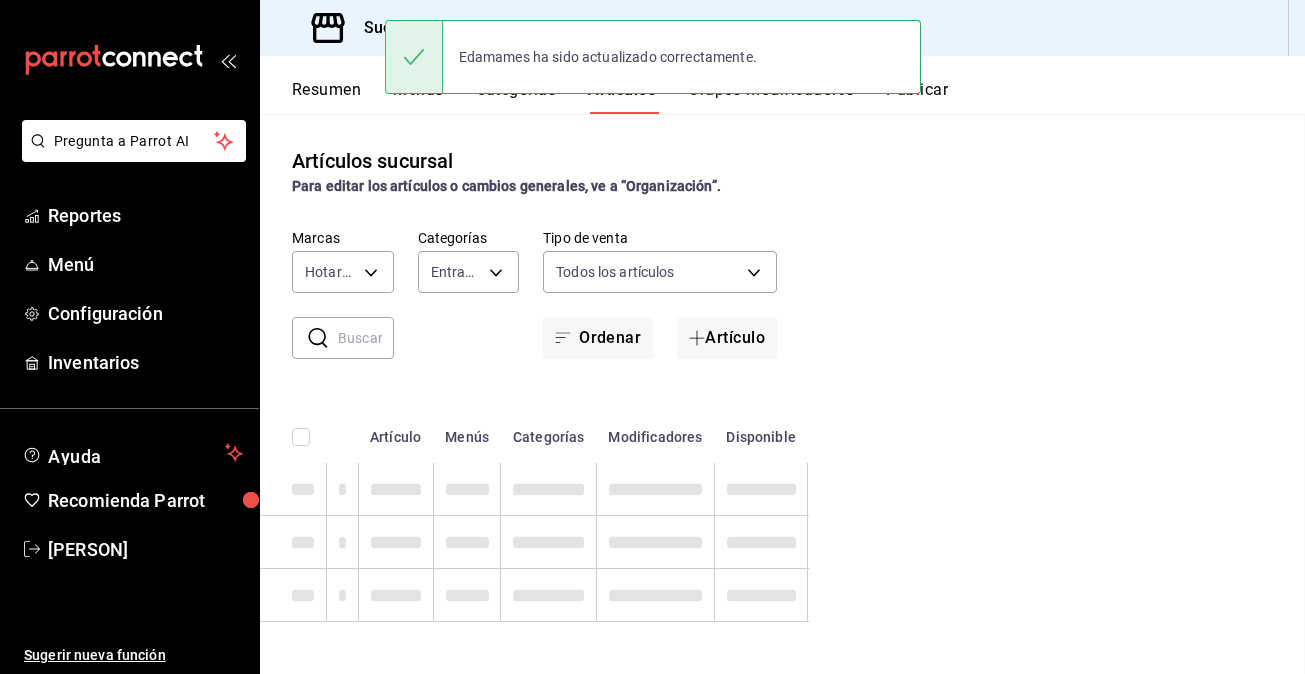 scroll, scrollTop: 0, scrollLeft: 0, axis: both 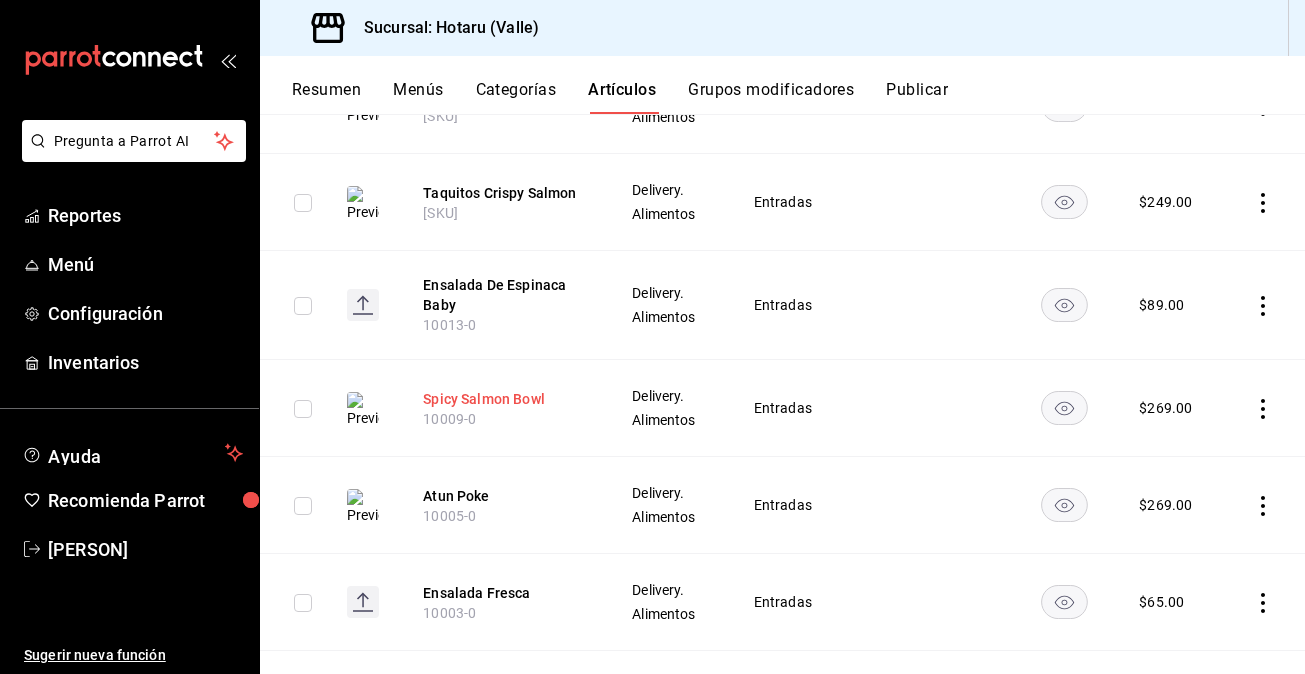 click on "Spicy Salmon Bowl" at bounding box center (503, 399) 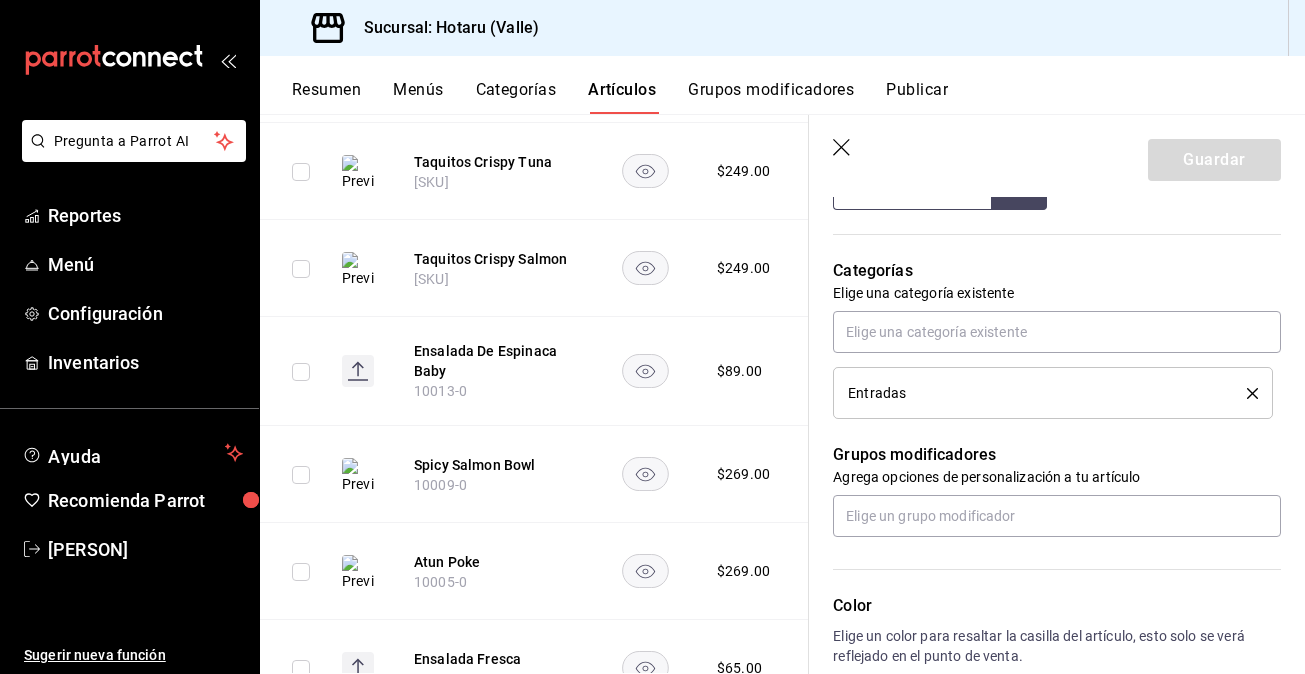 scroll, scrollTop: 821, scrollLeft: 0, axis: vertical 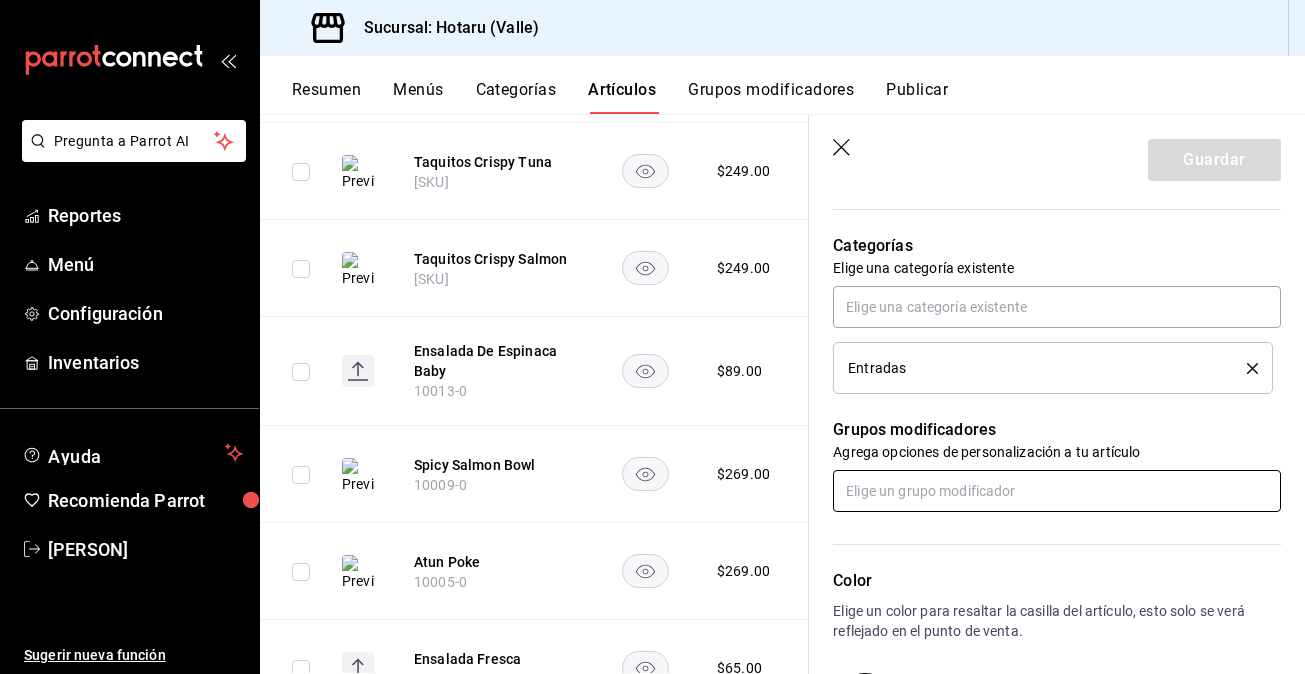 click at bounding box center (1057, 491) 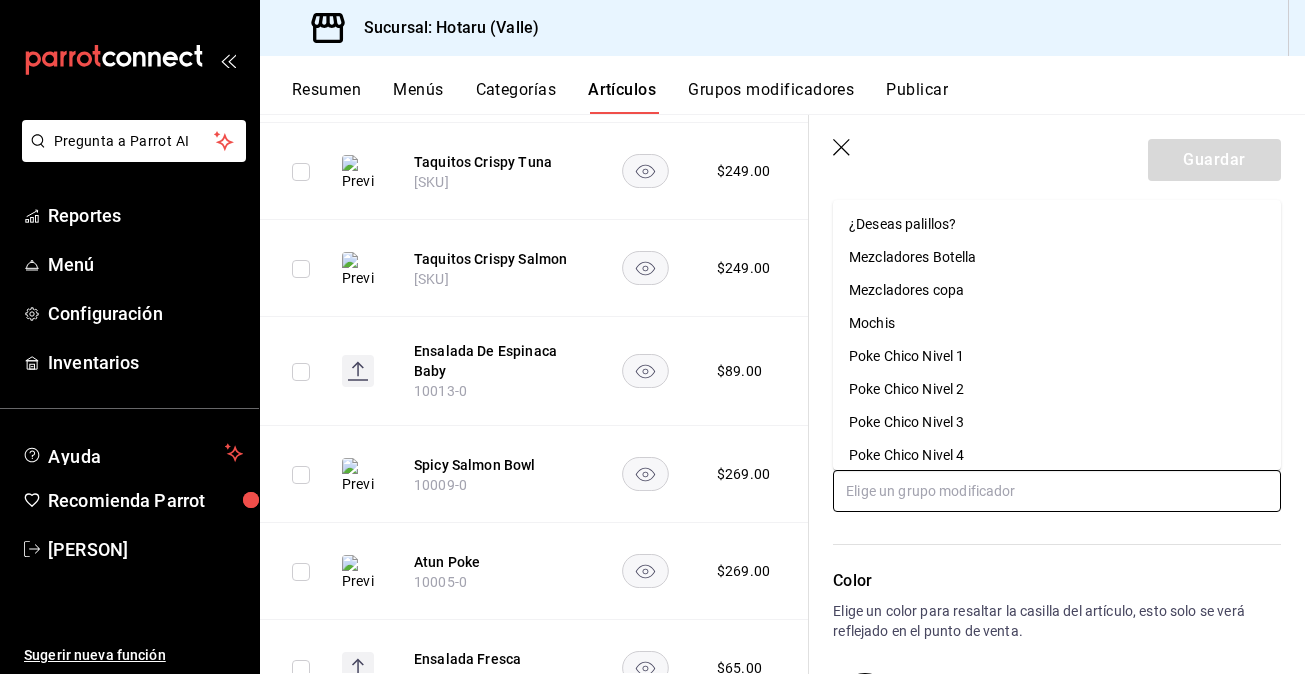 click on "¿Deseas palillos?" at bounding box center [902, 224] 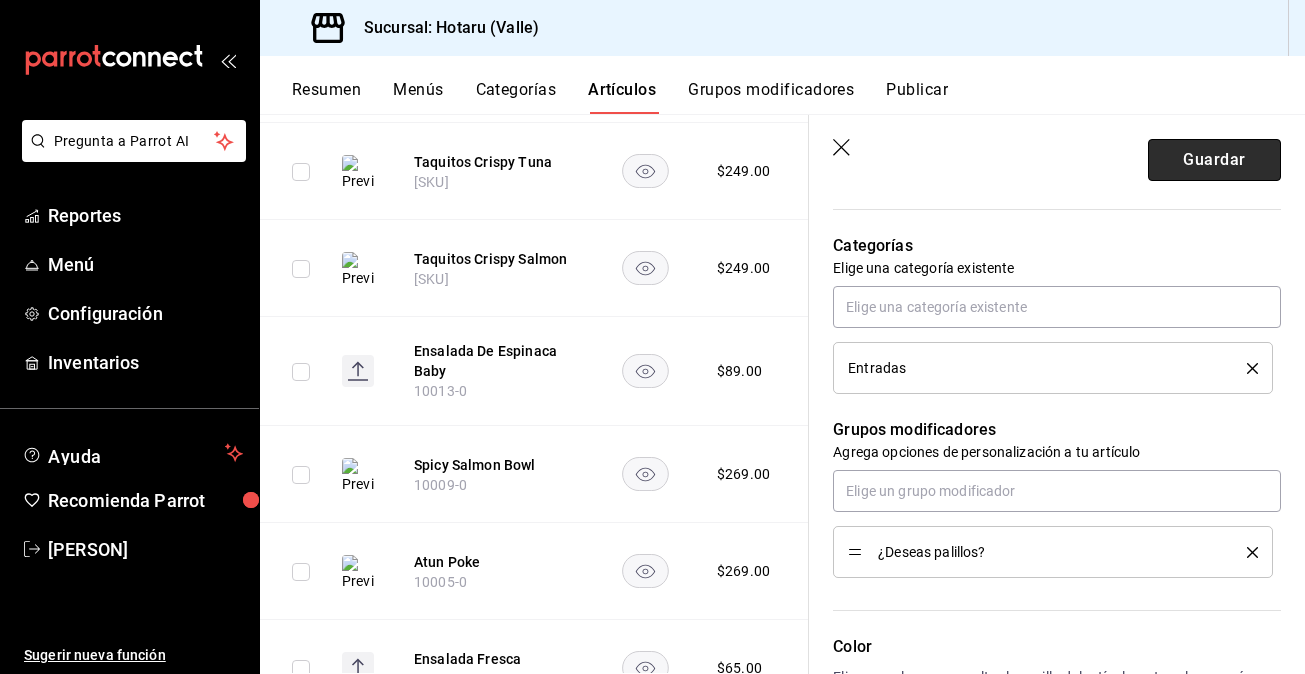 click on "Guardar" at bounding box center [1214, 160] 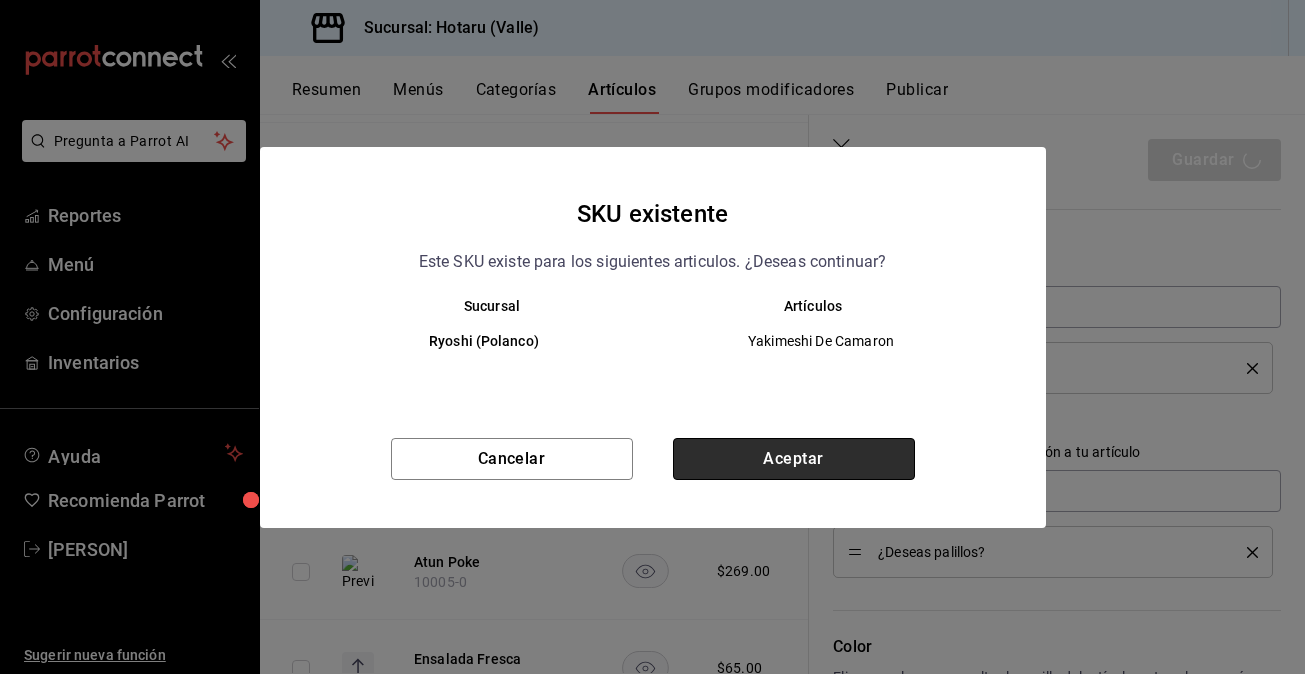 click on "Aceptar" at bounding box center (794, 459) 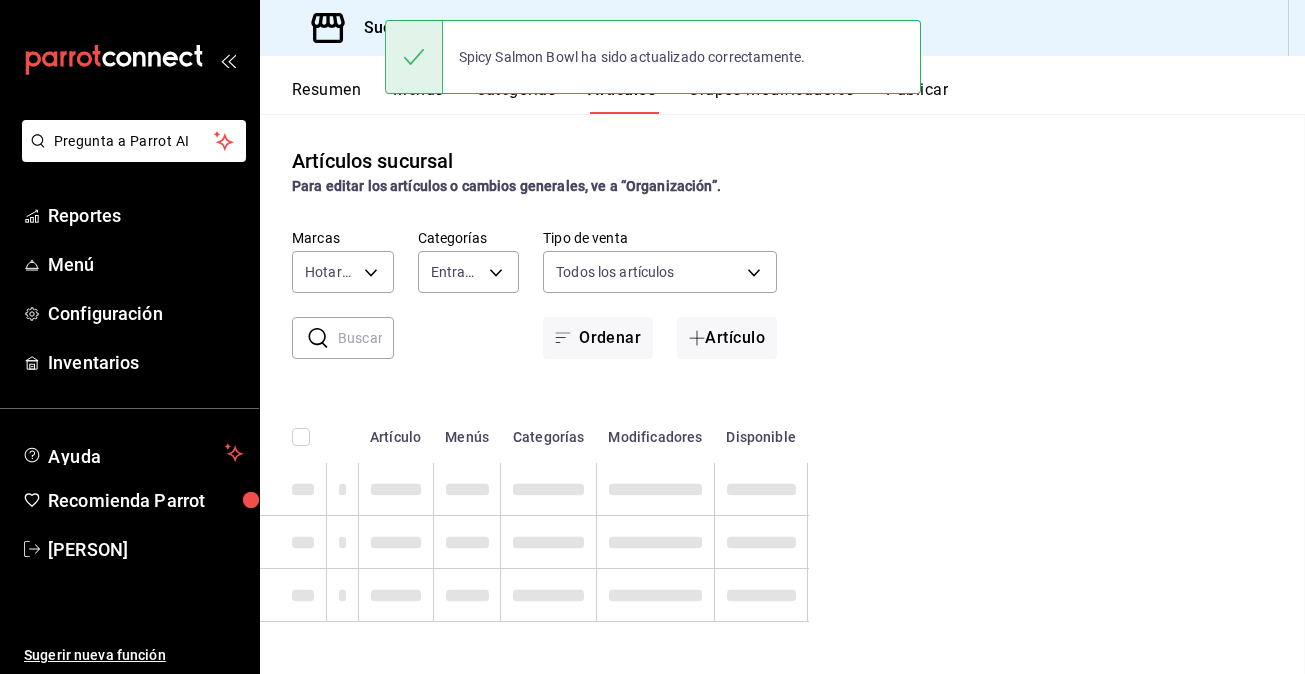 scroll, scrollTop: 0, scrollLeft: 0, axis: both 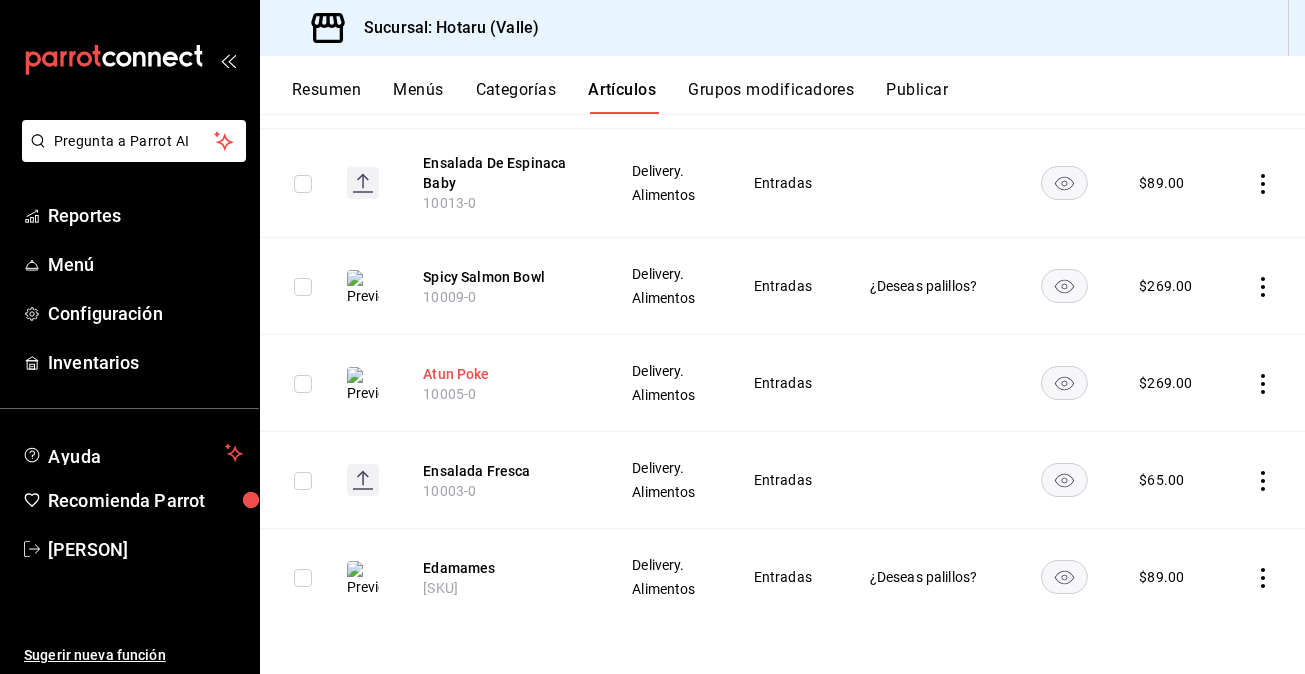 click on "Atun Poke" at bounding box center (503, 374) 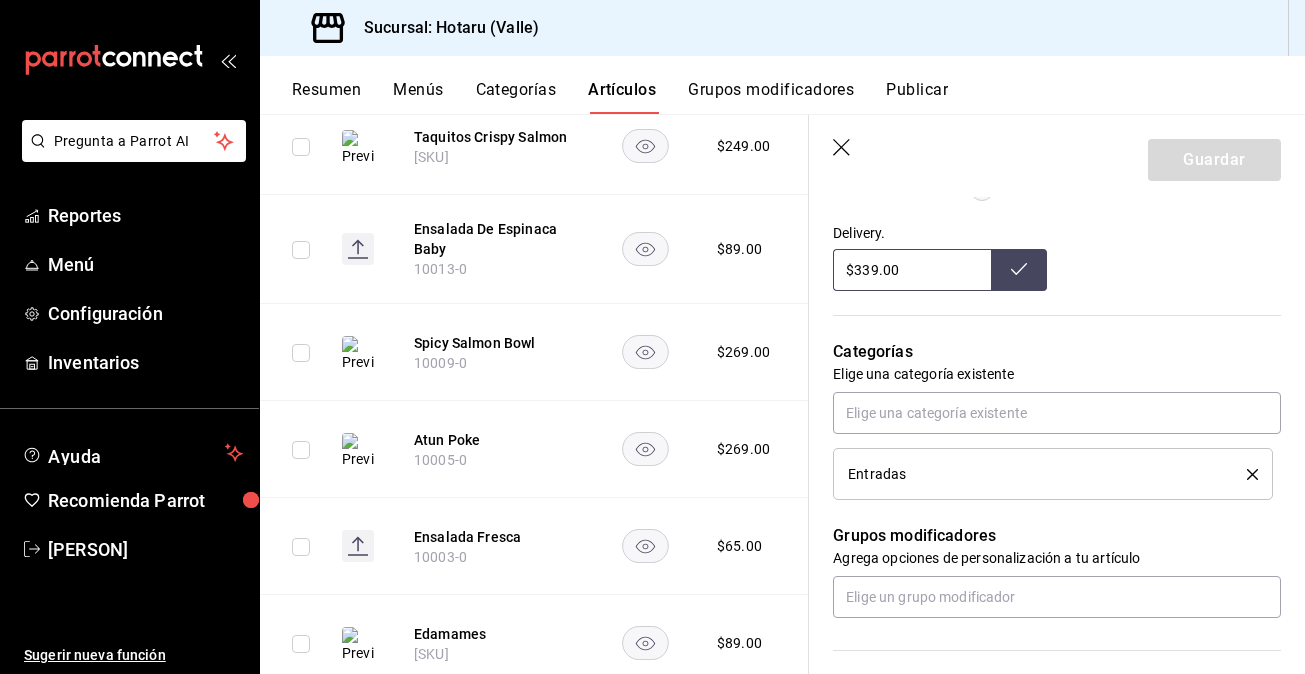 scroll, scrollTop: 716, scrollLeft: 0, axis: vertical 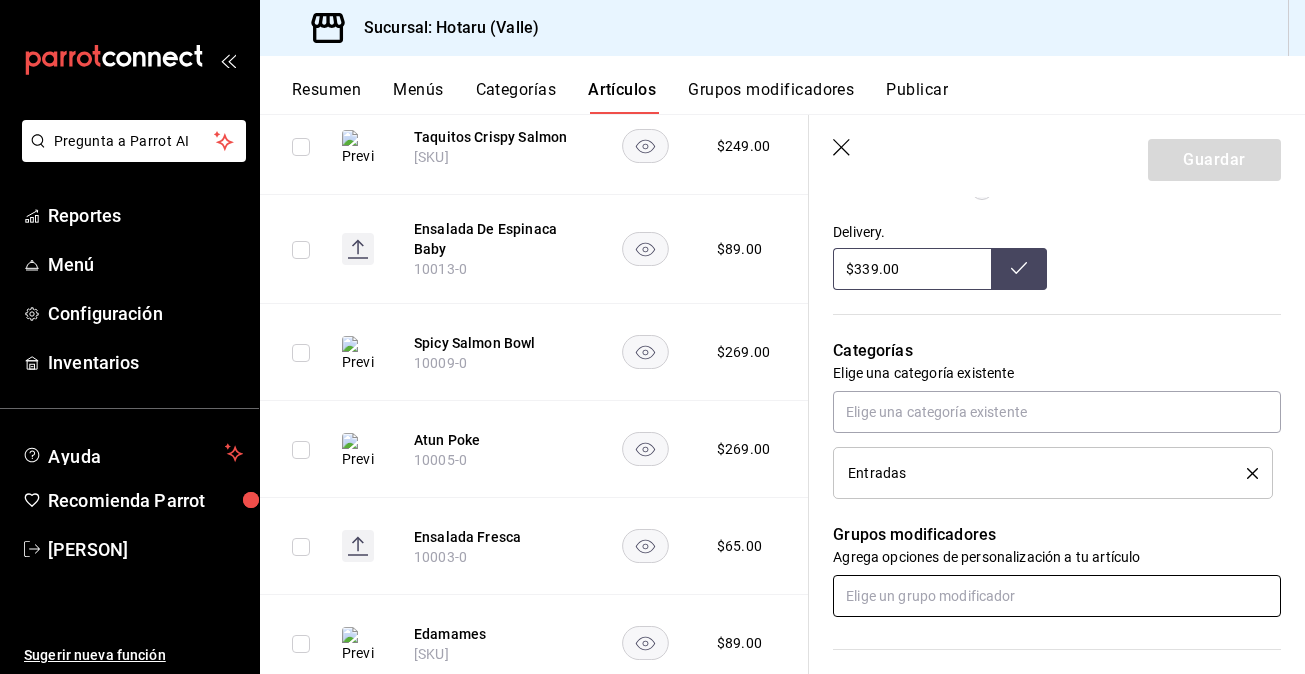 click at bounding box center [1057, 596] 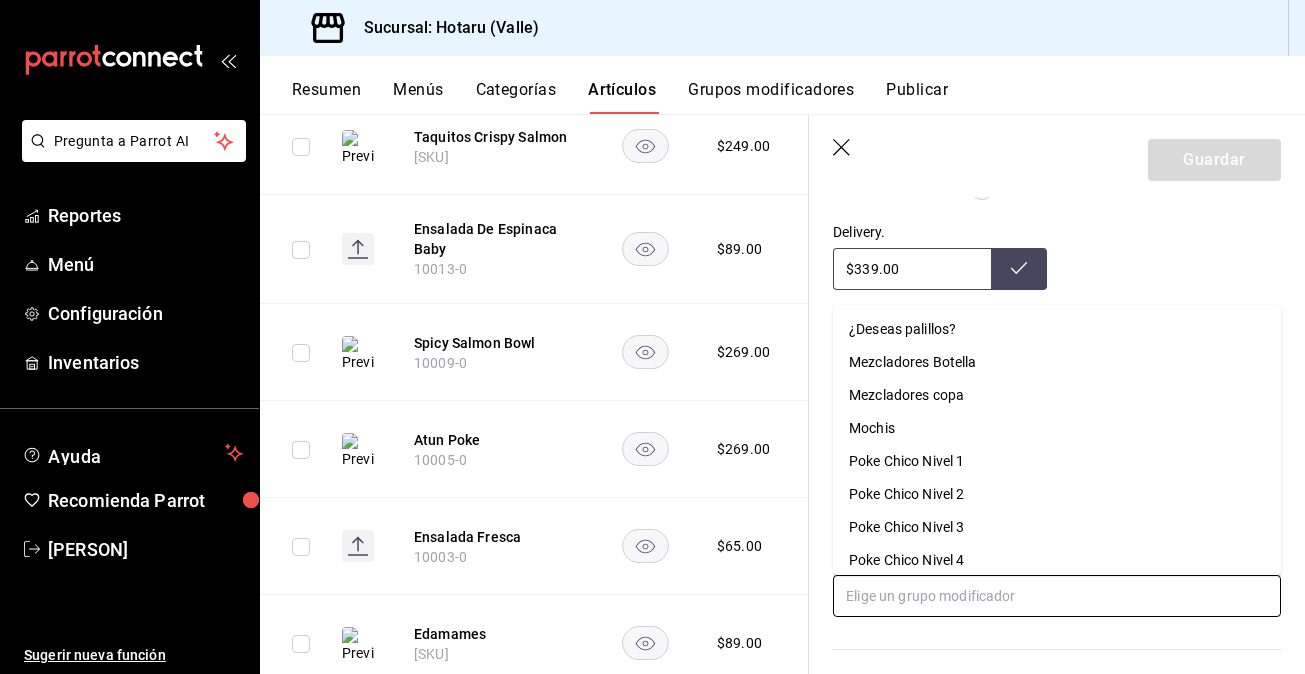 click on "¿Deseas palillos?" at bounding box center (902, 329) 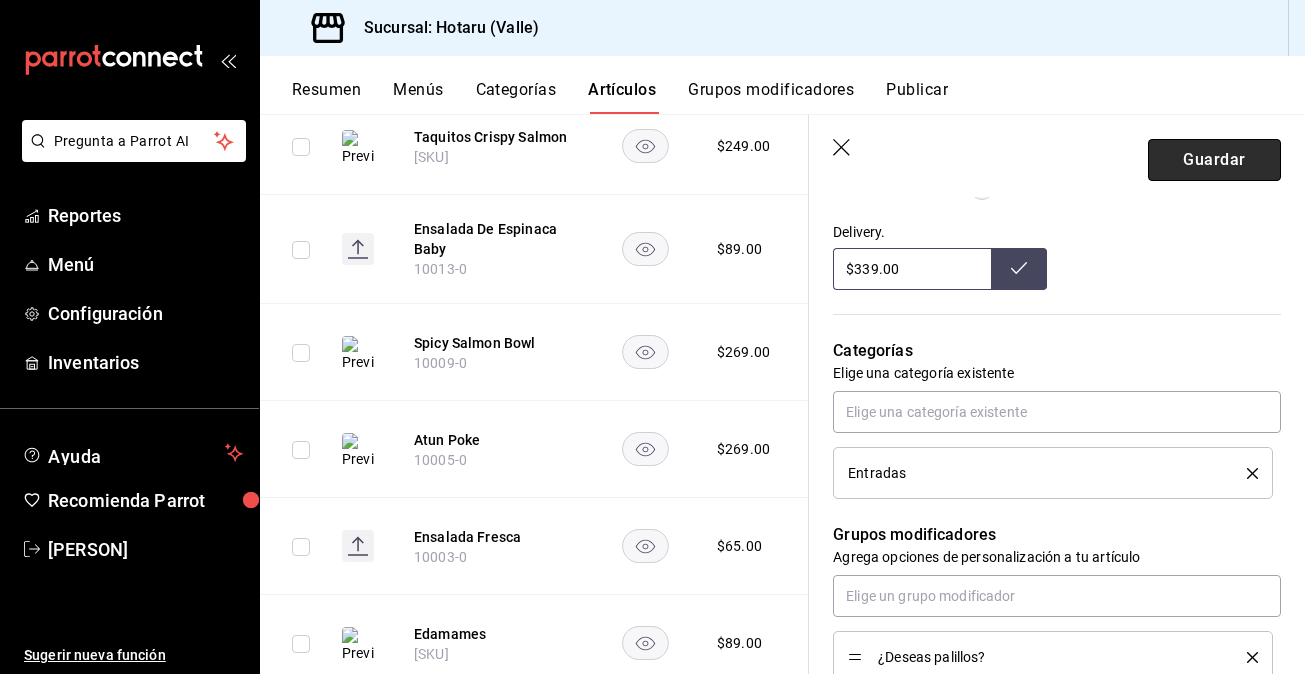 click on "Guardar" at bounding box center [1214, 160] 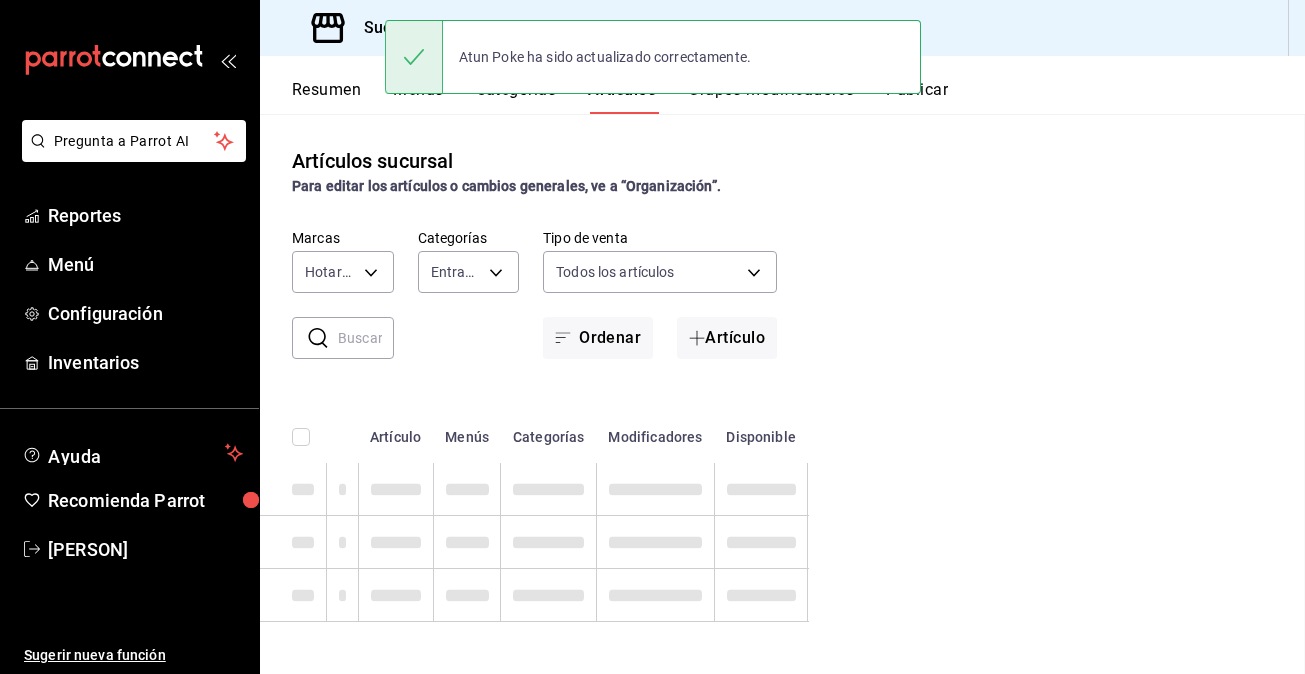 scroll, scrollTop: 0, scrollLeft: 0, axis: both 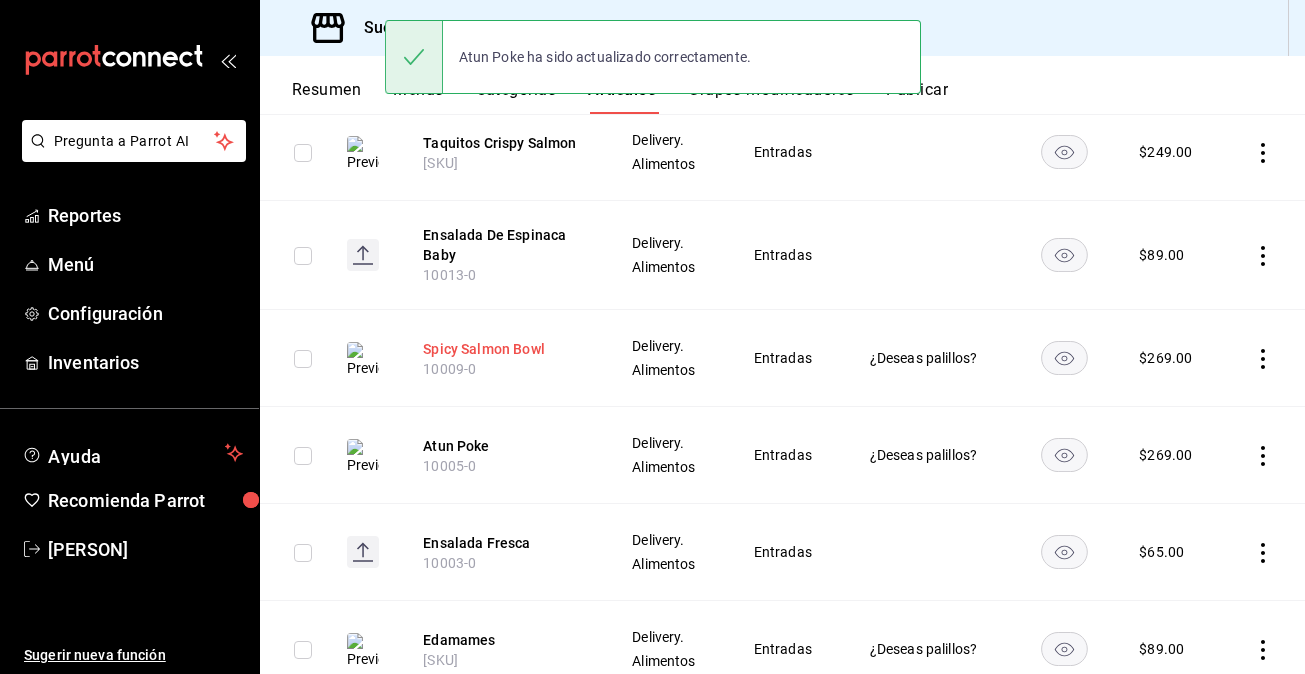 click on "Spicy Salmon Bowl" at bounding box center [503, 349] 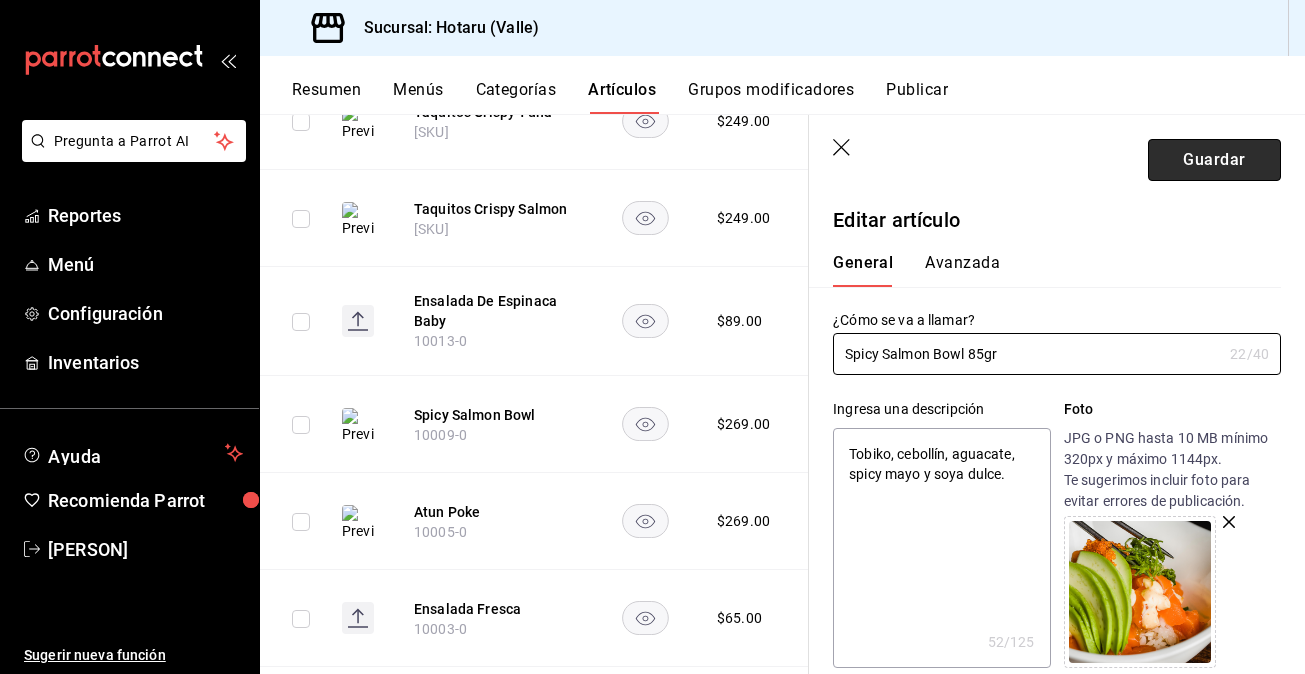 click on "Guardar" at bounding box center [1214, 160] 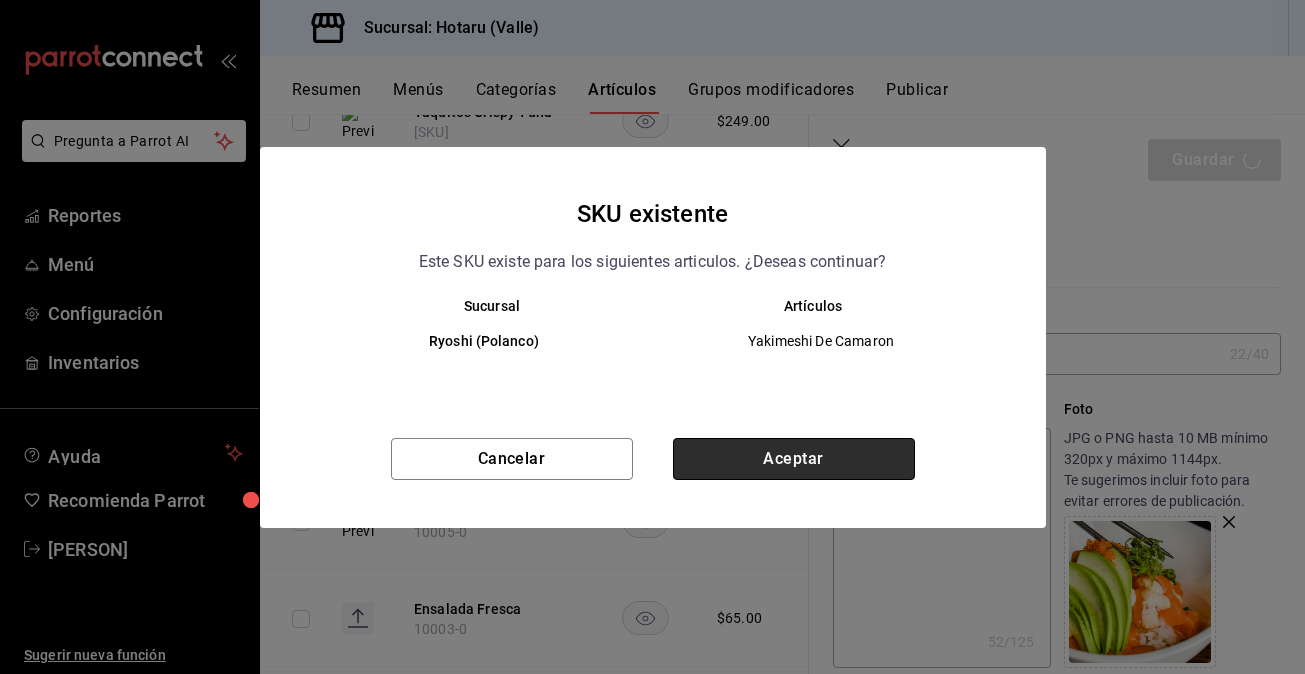 click on "Aceptar" at bounding box center (794, 459) 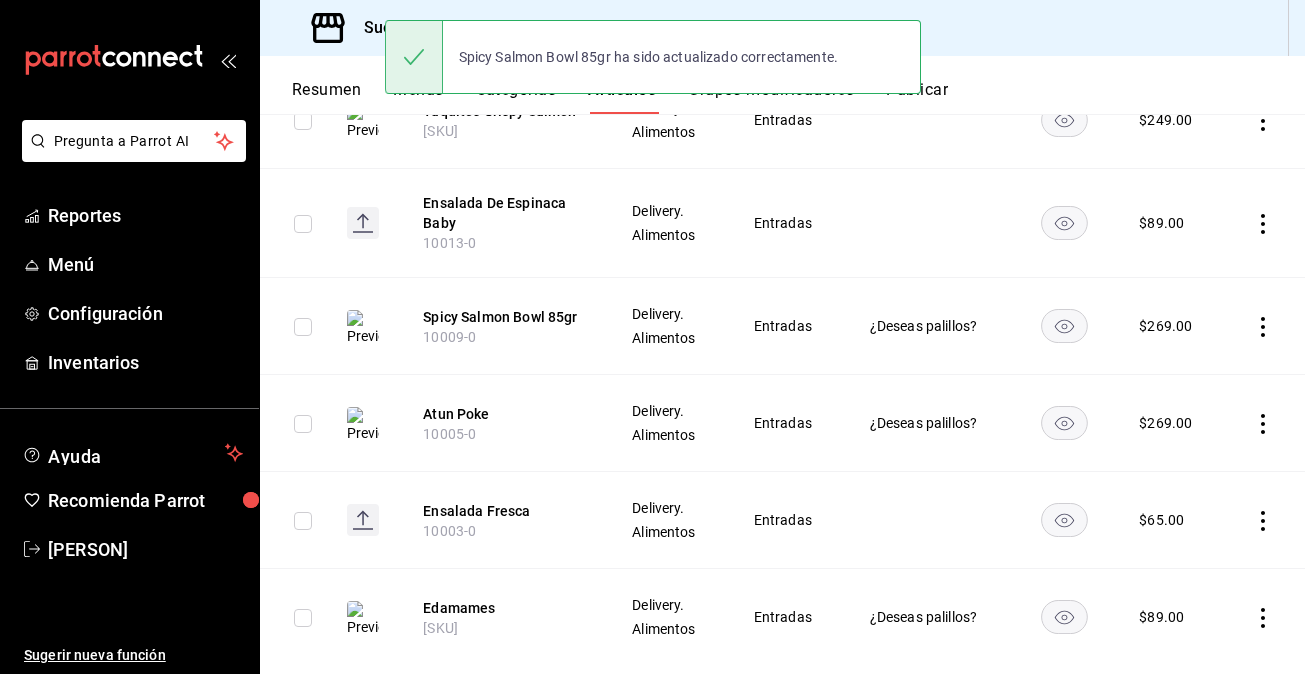 scroll, scrollTop: 537, scrollLeft: 0, axis: vertical 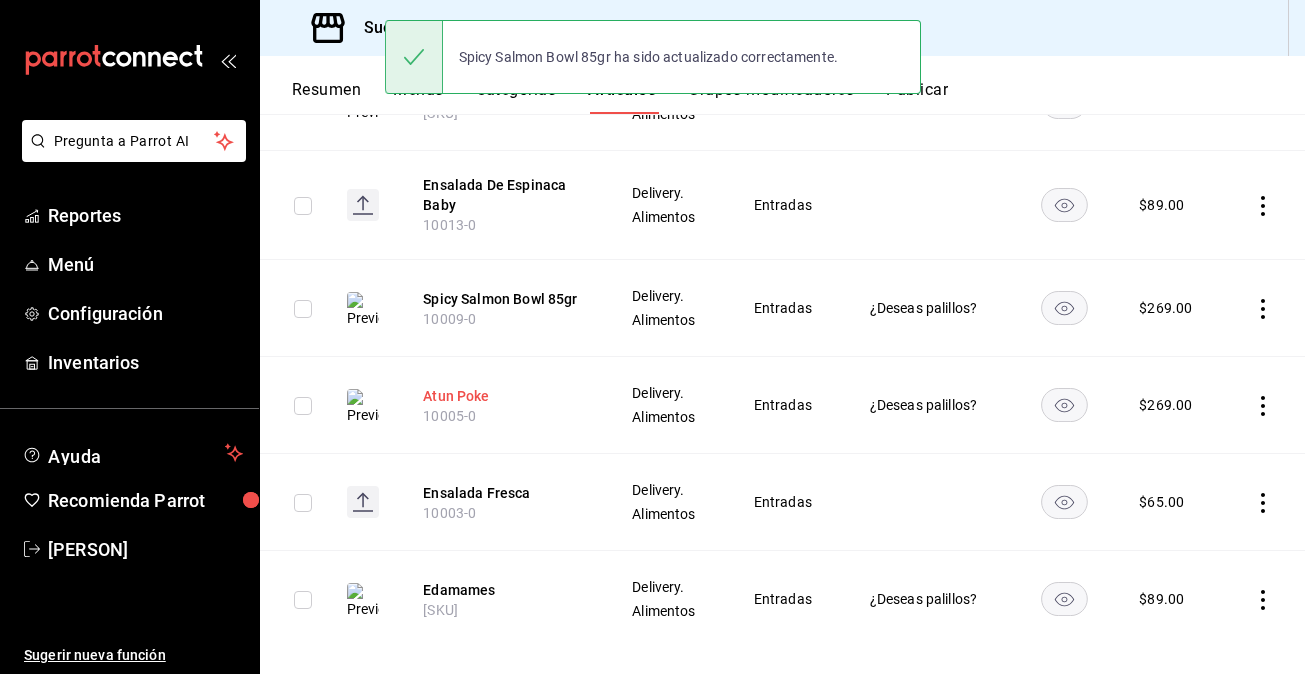 click on "Atun Poke" at bounding box center [503, 396] 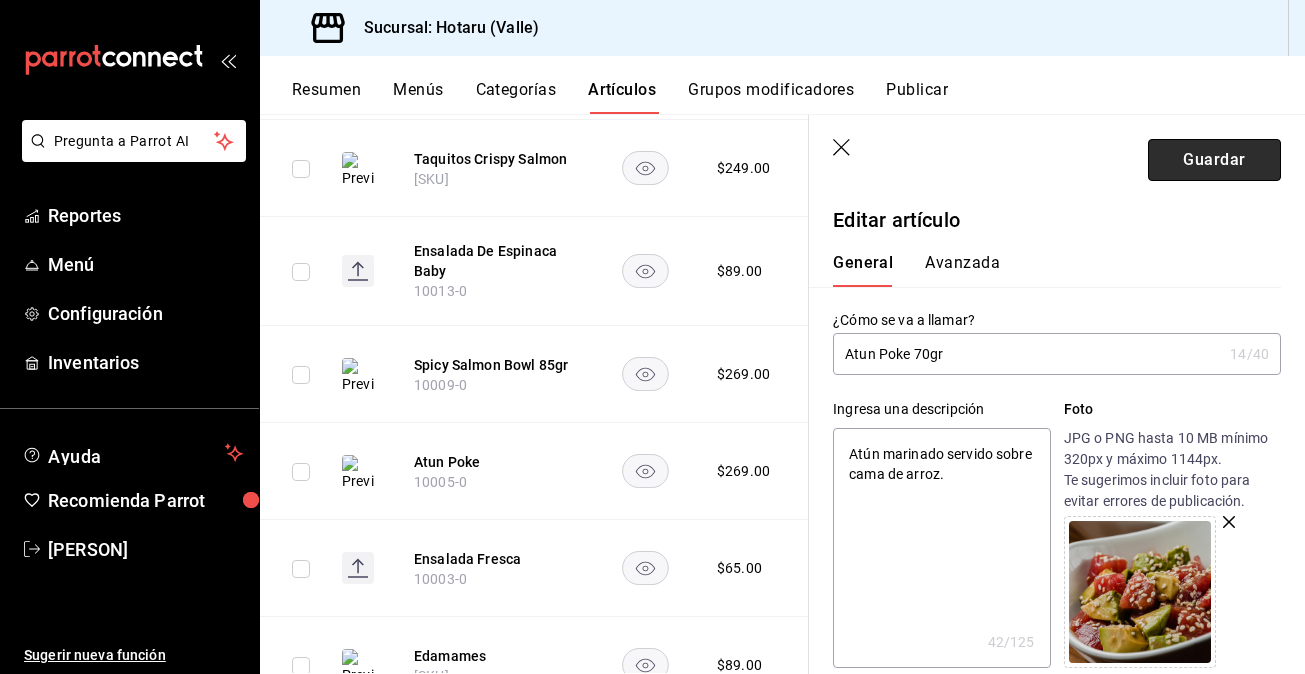 click on "Guardar" at bounding box center [1214, 160] 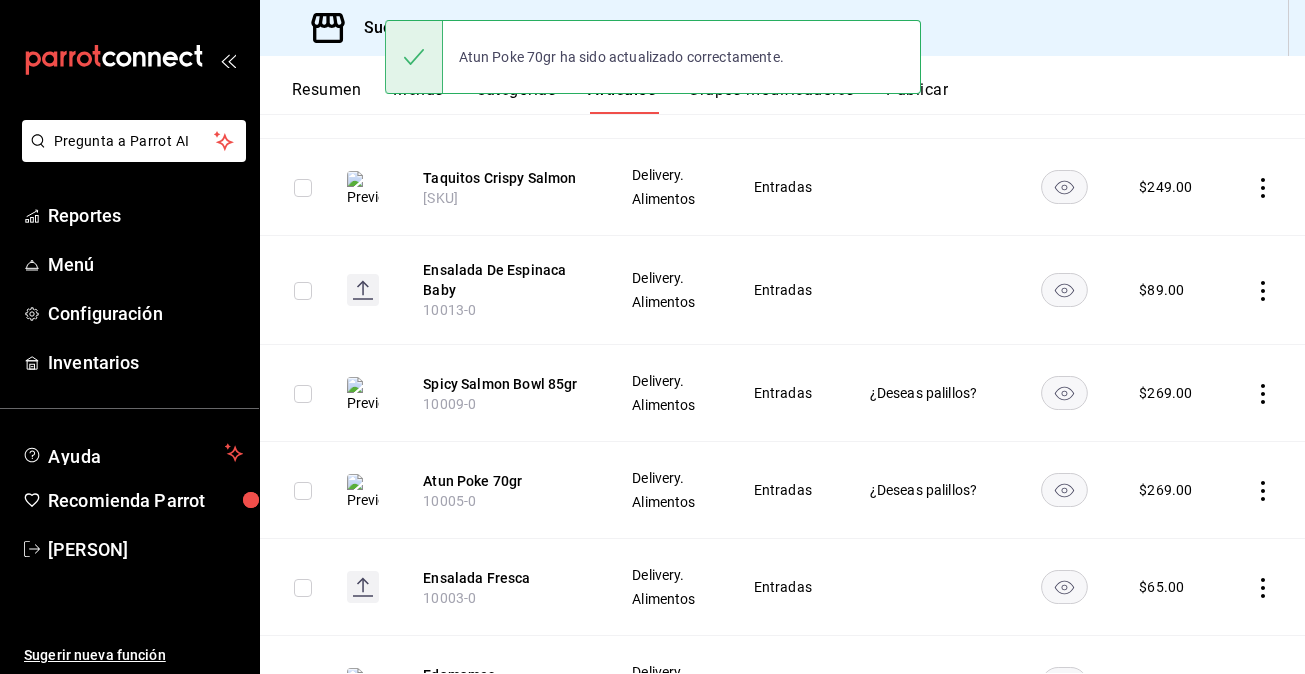 scroll, scrollTop: 559, scrollLeft: 0, axis: vertical 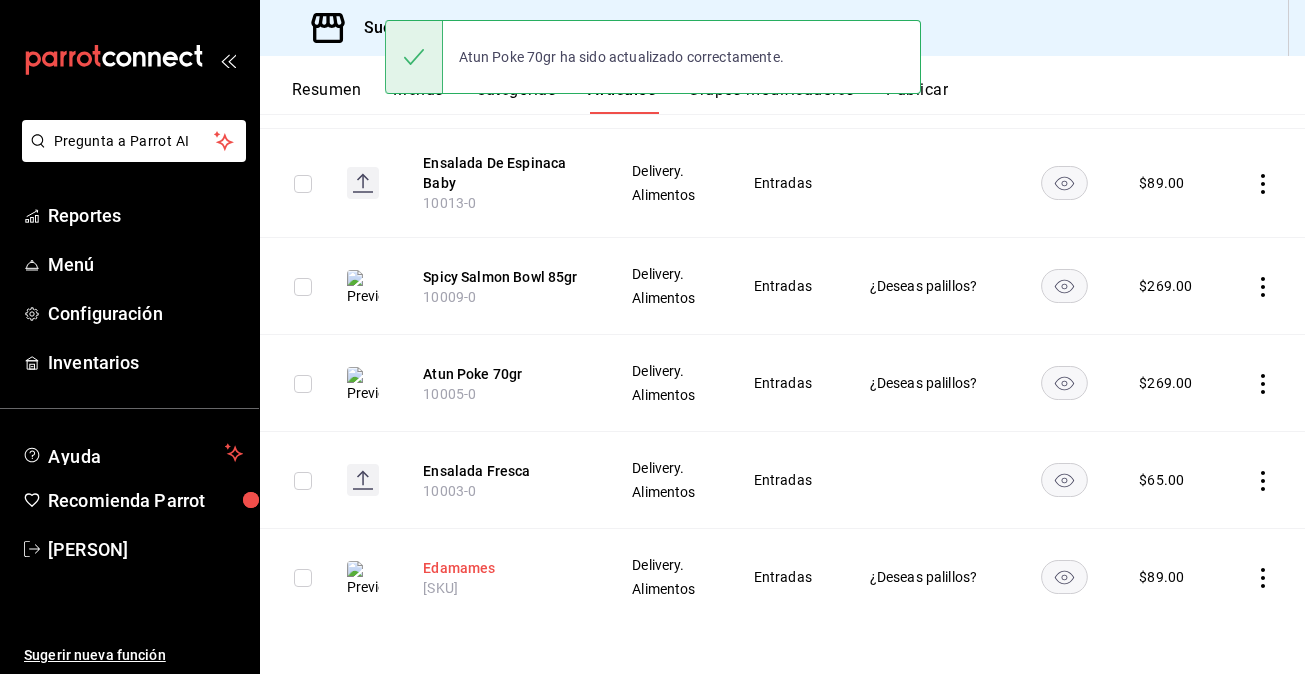 click on "Edamames" at bounding box center [503, 568] 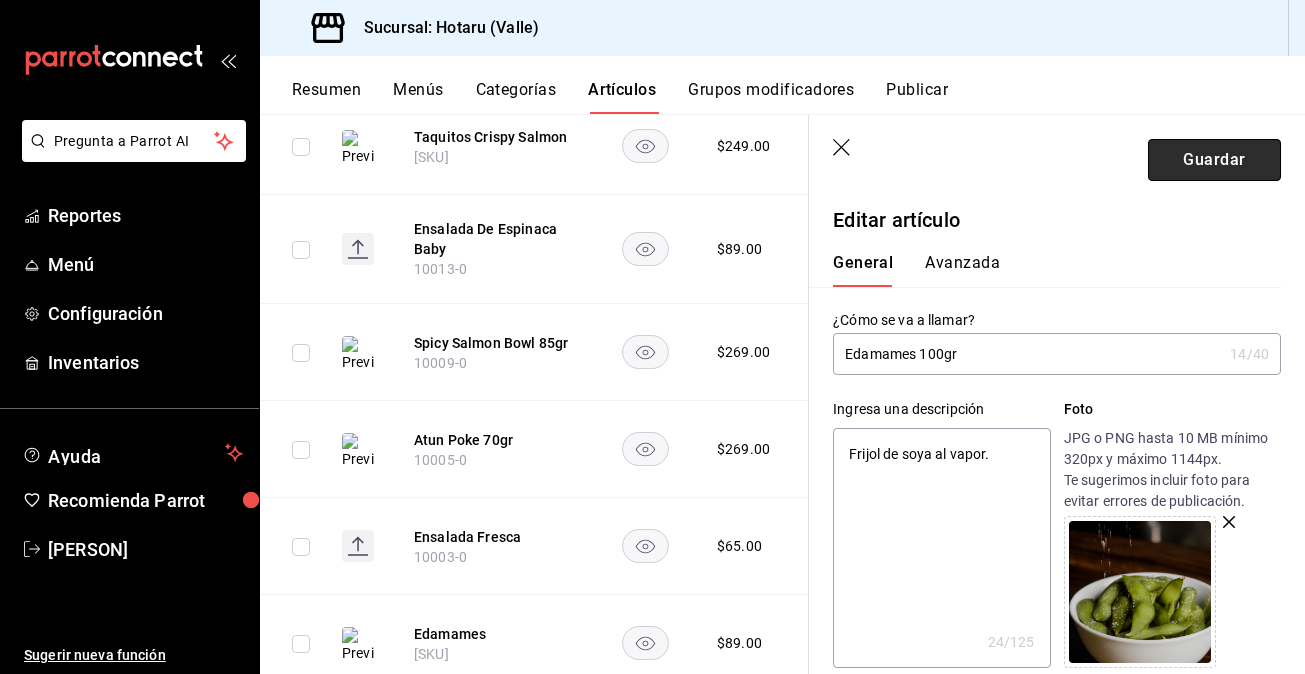 click on "Guardar" at bounding box center (1214, 160) 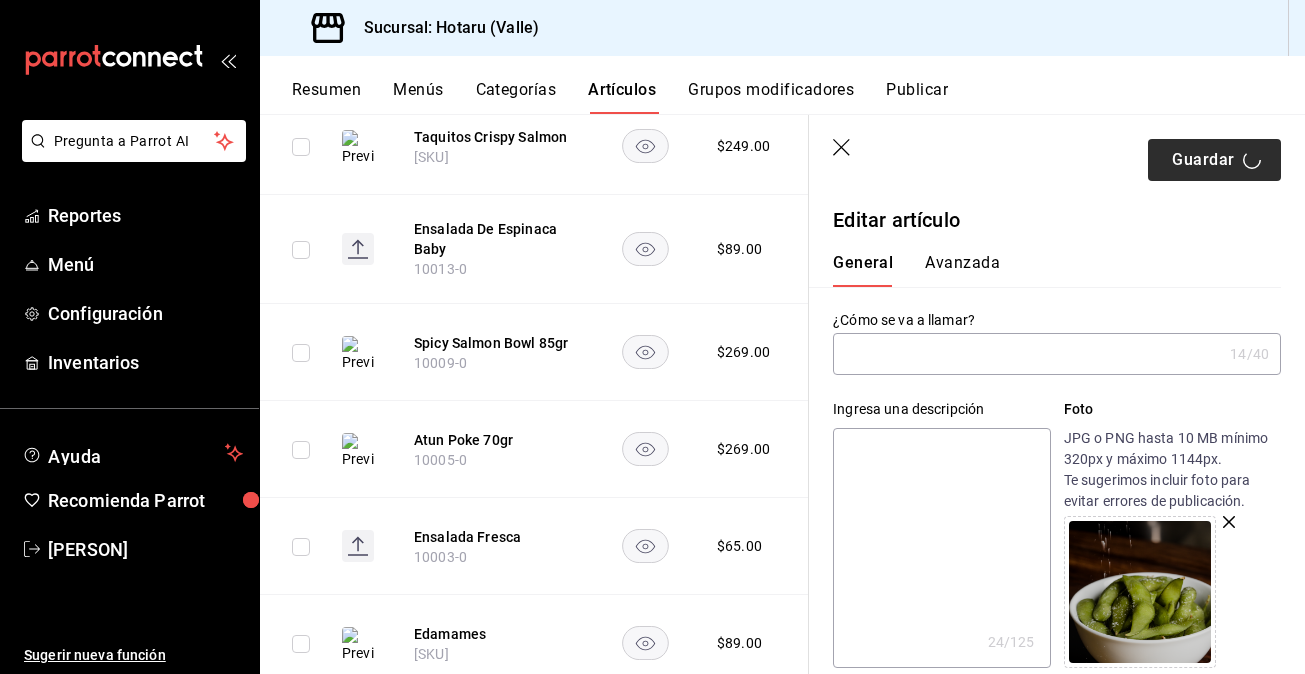 scroll, scrollTop: 0, scrollLeft: 0, axis: both 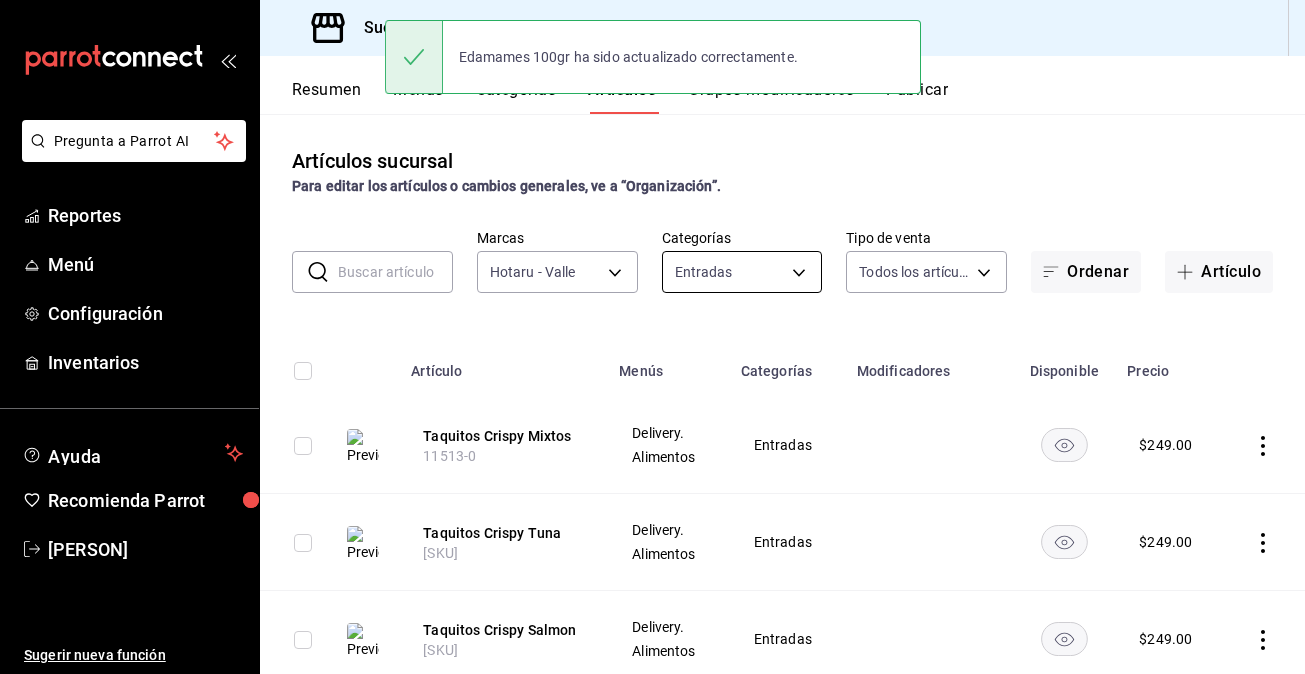 click on "Pregunta a Parrot AI Reportes   Menú   Configuración   Inventarios   Ayuda Recomienda Parrot   Gabriela Elizondo   Sugerir nueva función   Sucursal: Hotaru (Valle) Resumen Menús Categorías Artículos Grupos modificadores Publicar Artículos sucursal Para editar los artículos o cambios generales, ve a “Organización”. ​ ​ Marcas Hotaru - Valle c6f689f8-63fd-49a8-a607-35aea03ac6a9 Categorías Entradas f2111ad0-863a-4c45-8250-4e3e267b9fdd Tipo de venta Todos los artículos ALL Ordenar Artículo Artículo Menús Categorías Modificadores Disponible Precio Taquitos Crispy Mixtos 11513-0 Delivery. Alimentos Entradas $ 249.00 Taquitos Crispy Tuna 11480-0 Delivery. Alimentos Entradas $ 249.00 Taquitos Crispy Salmon 11275-0 Delivery. Alimentos Entradas $ 249.00 Ensalada De Espinaca Baby 10013-0 Delivery. Alimentos Entradas $ 89.00 Spicy Salmon Bowl 85gr 10009-0 Delivery. Alimentos Entradas ¿Deseas palillos? $ 269.00 Atun Poke 70gr 10005-0 Delivery. Alimentos Entradas ¿Deseas palillos? $ 269.00 10003-0" at bounding box center [652, 337] 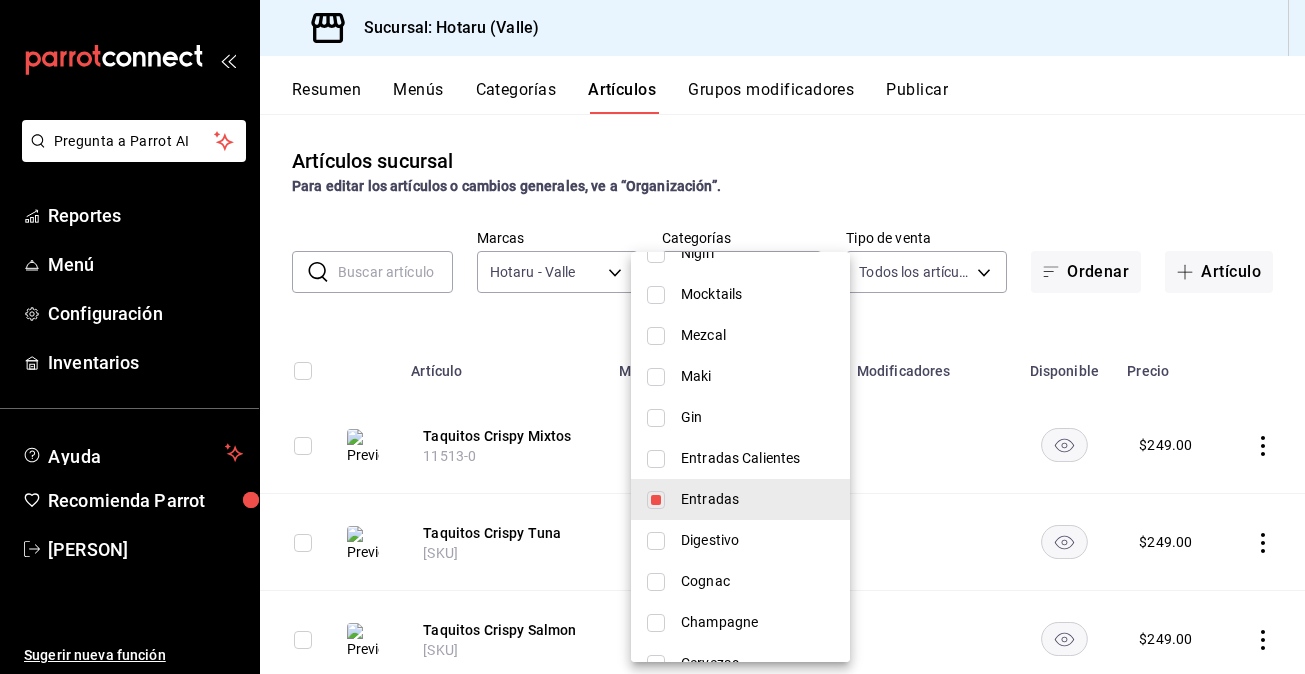scroll, scrollTop: 1194, scrollLeft: 0, axis: vertical 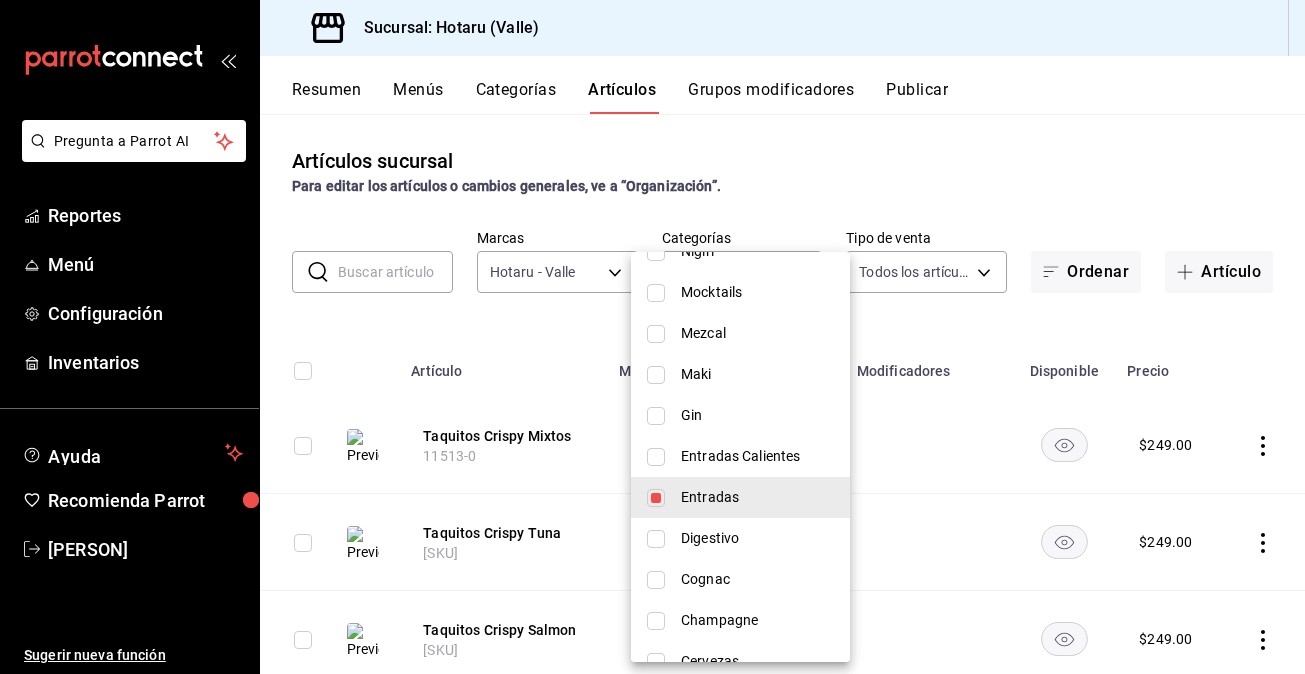 click at bounding box center (656, 498) 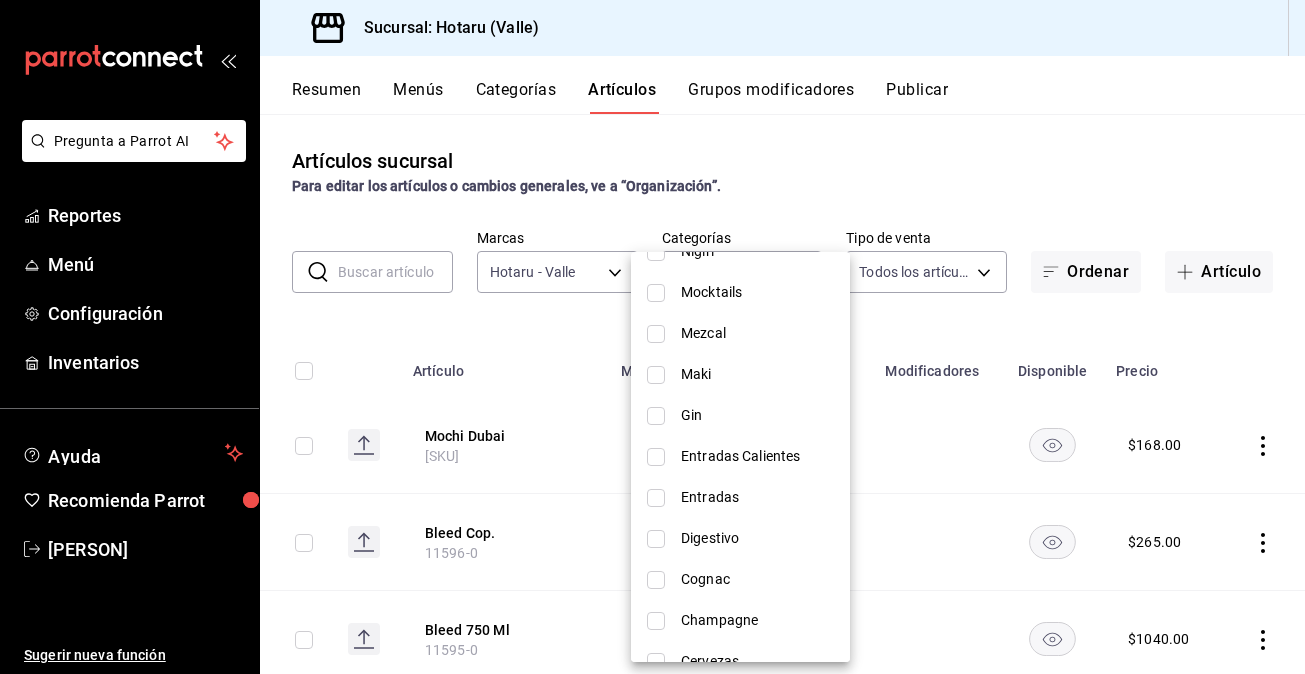 click at bounding box center (656, 457) 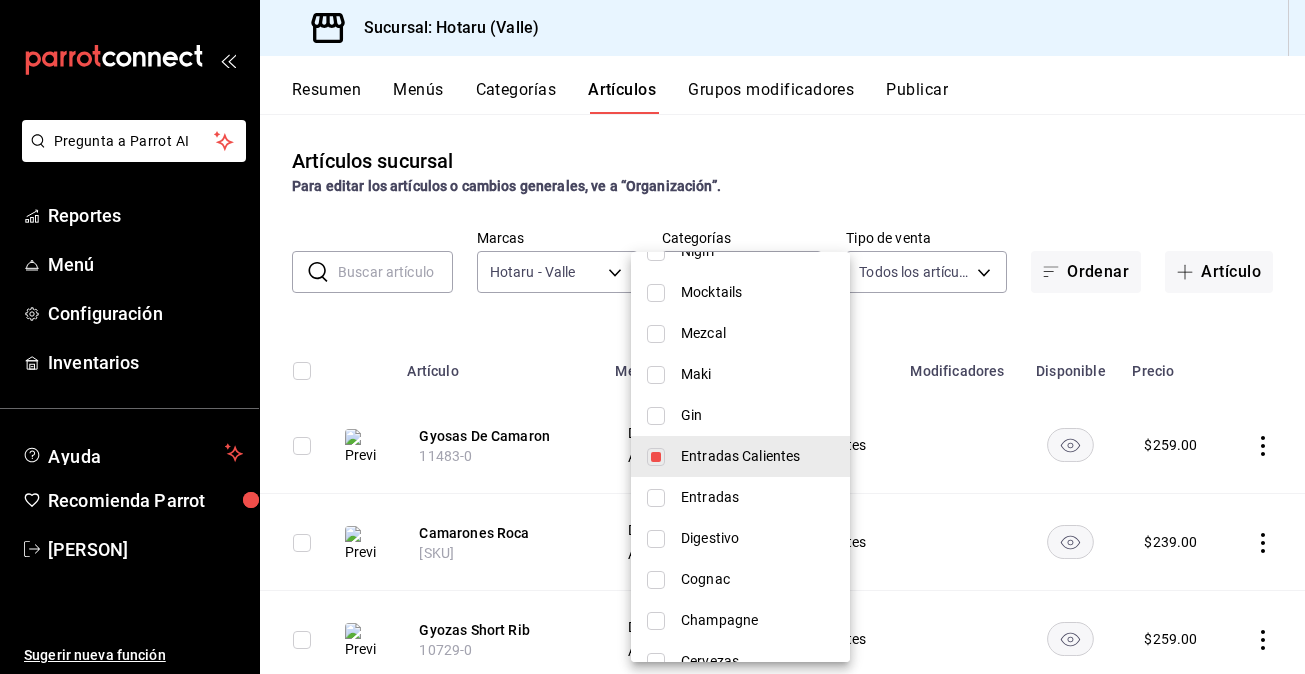 click at bounding box center [652, 337] 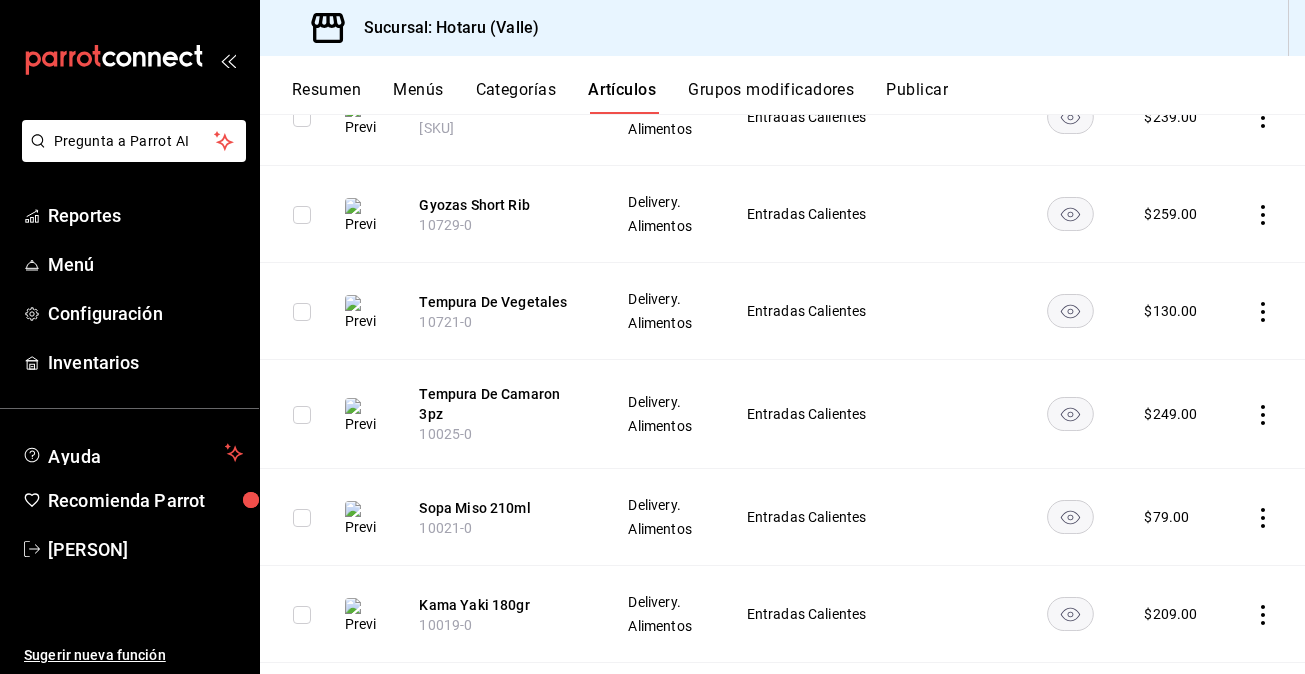 scroll, scrollTop: 423, scrollLeft: 0, axis: vertical 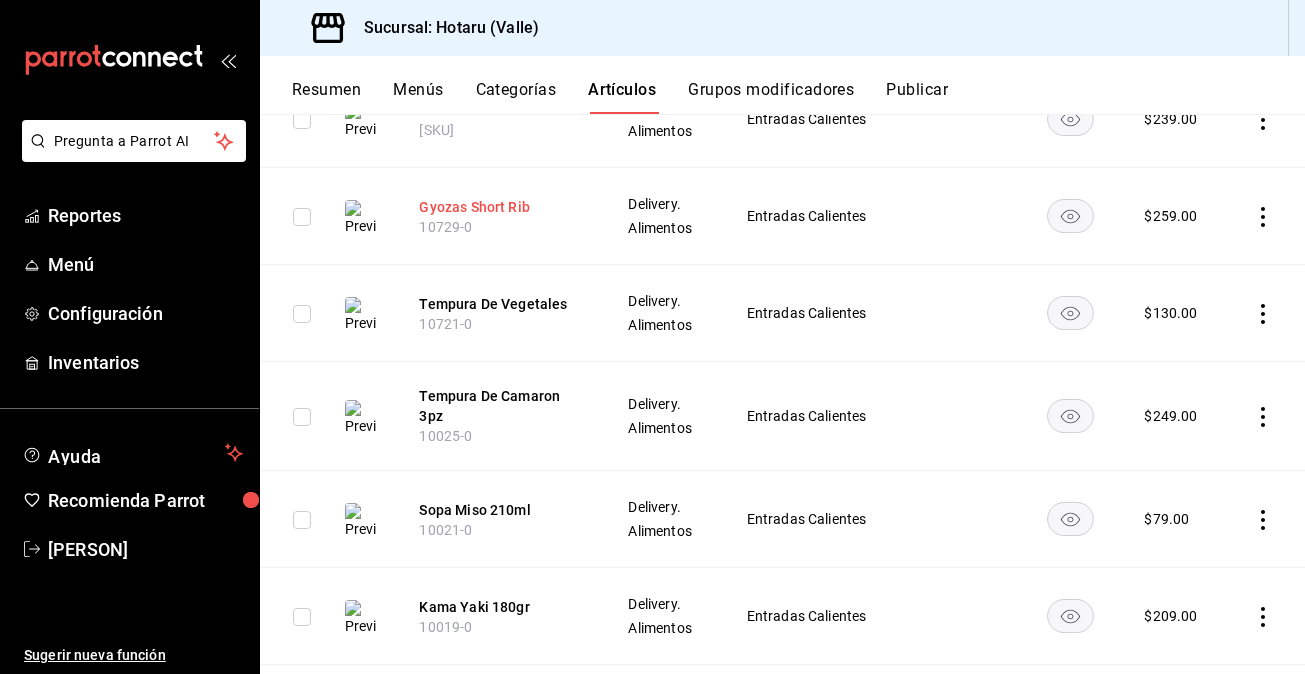 click on "Gyozas Short Rib" at bounding box center (499, 207) 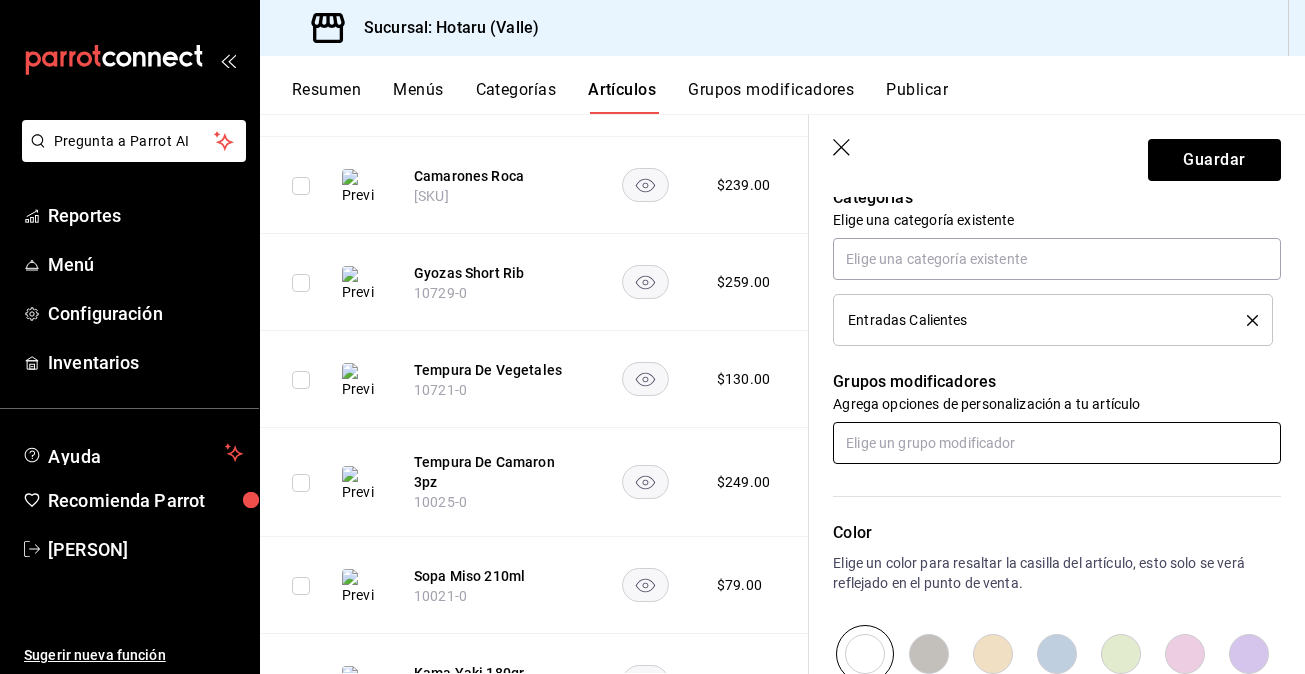 scroll, scrollTop: 875, scrollLeft: 0, axis: vertical 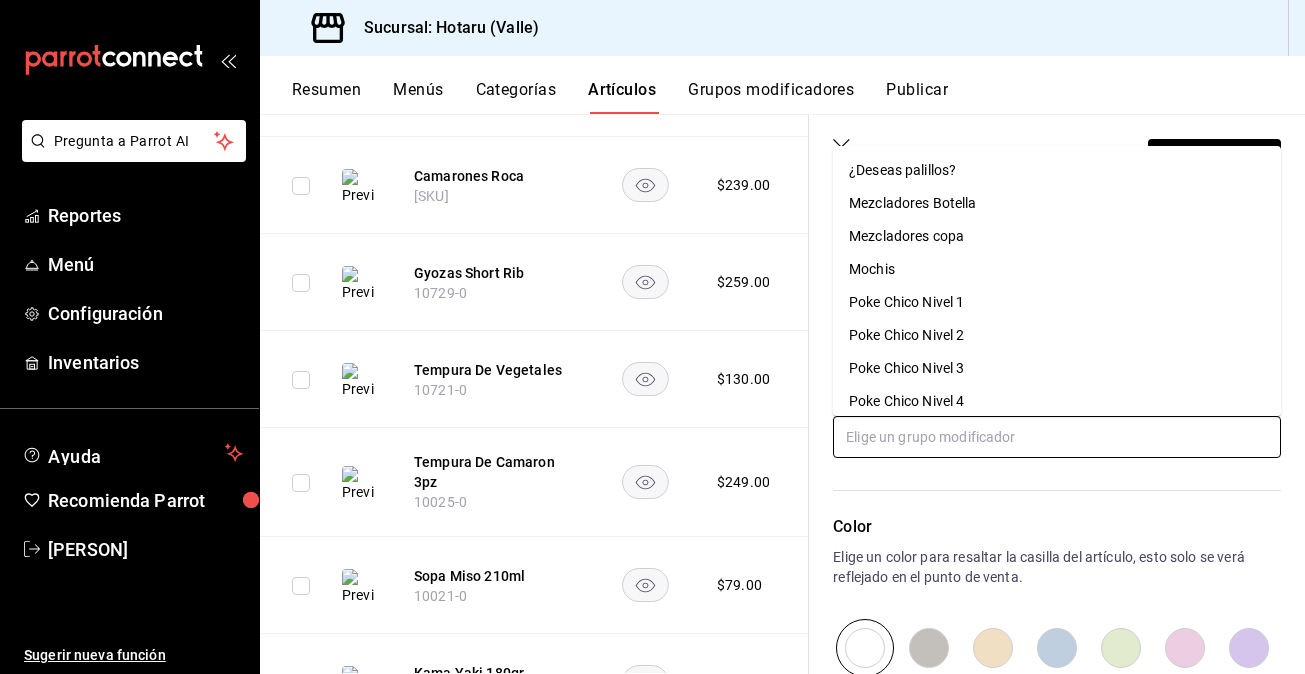 click at bounding box center [1057, 437] 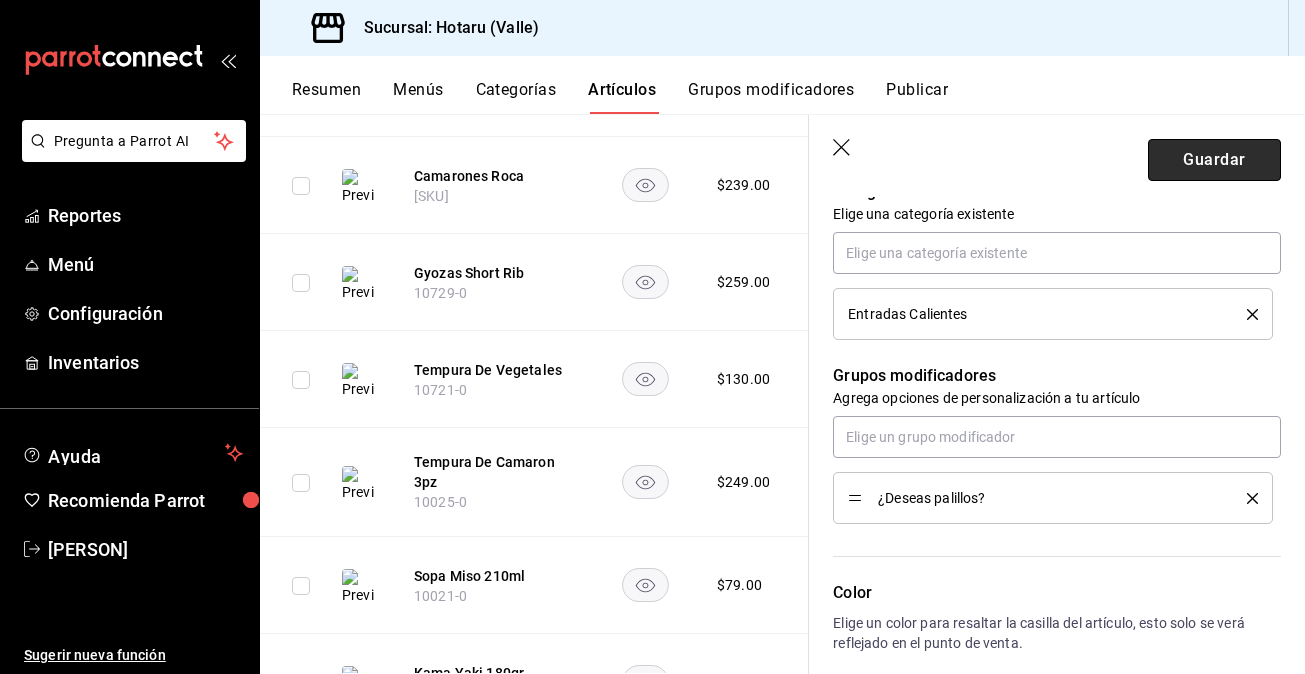 click on "Guardar" at bounding box center [1214, 160] 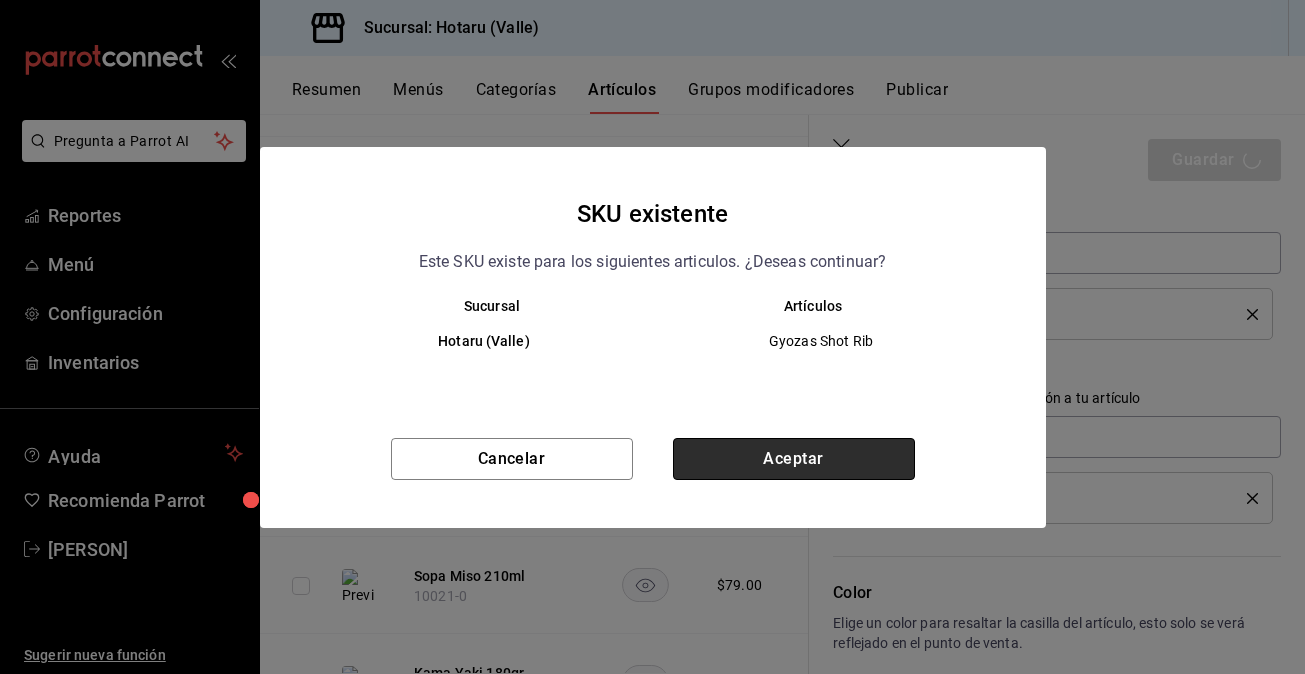 click on "Aceptar" at bounding box center [794, 459] 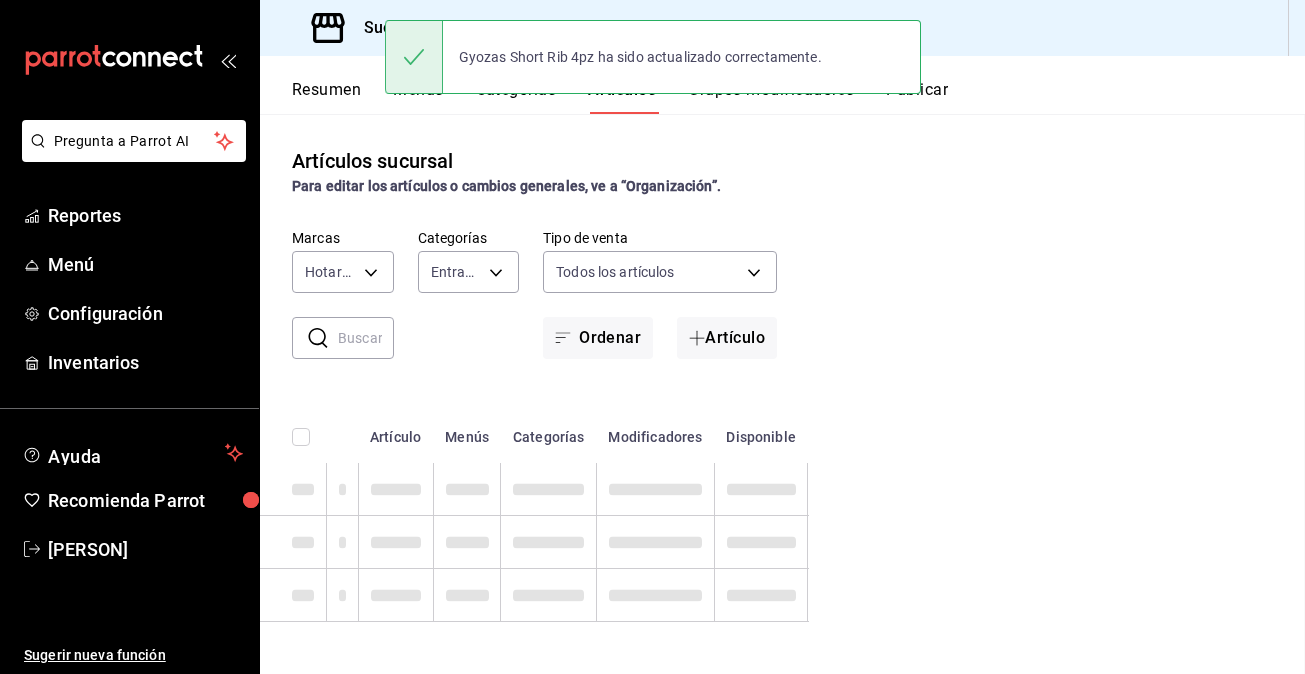 scroll, scrollTop: 0, scrollLeft: 0, axis: both 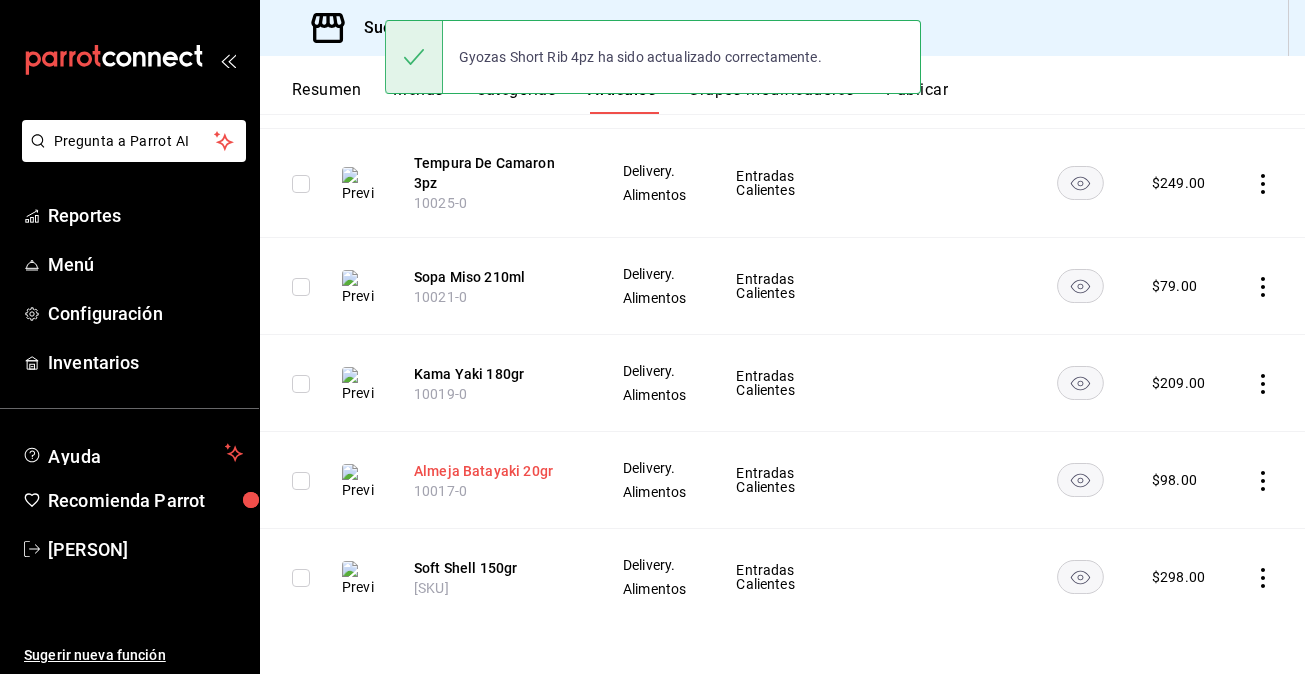 click on "Almeja Batayaki 20gr" at bounding box center (494, 471) 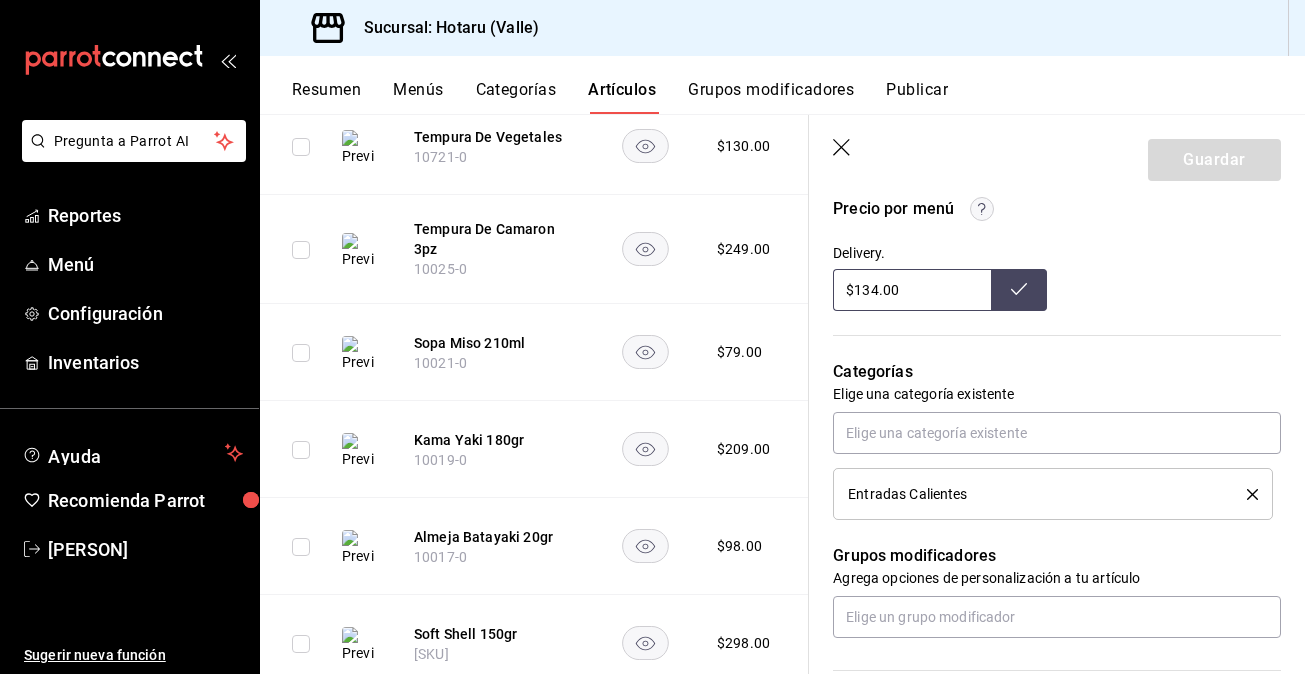 scroll, scrollTop: 696, scrollLeft: 0, axis: vertical 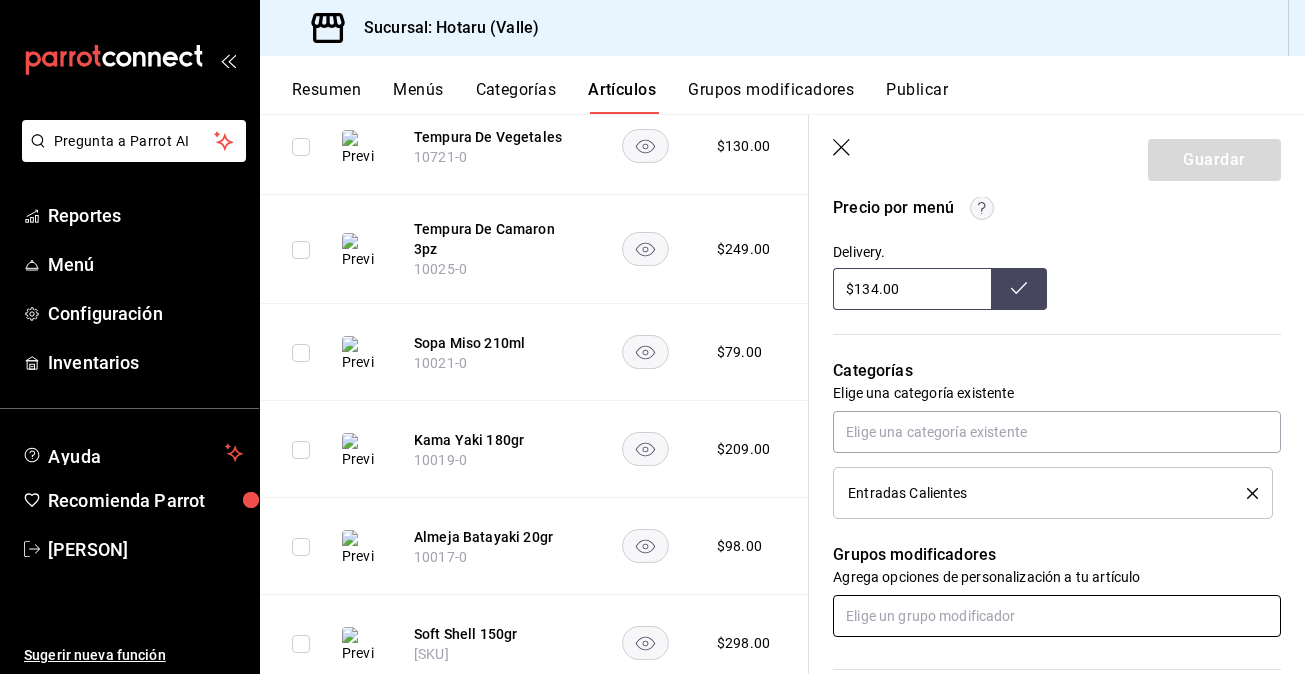 click at bounding box center (1057, 616) 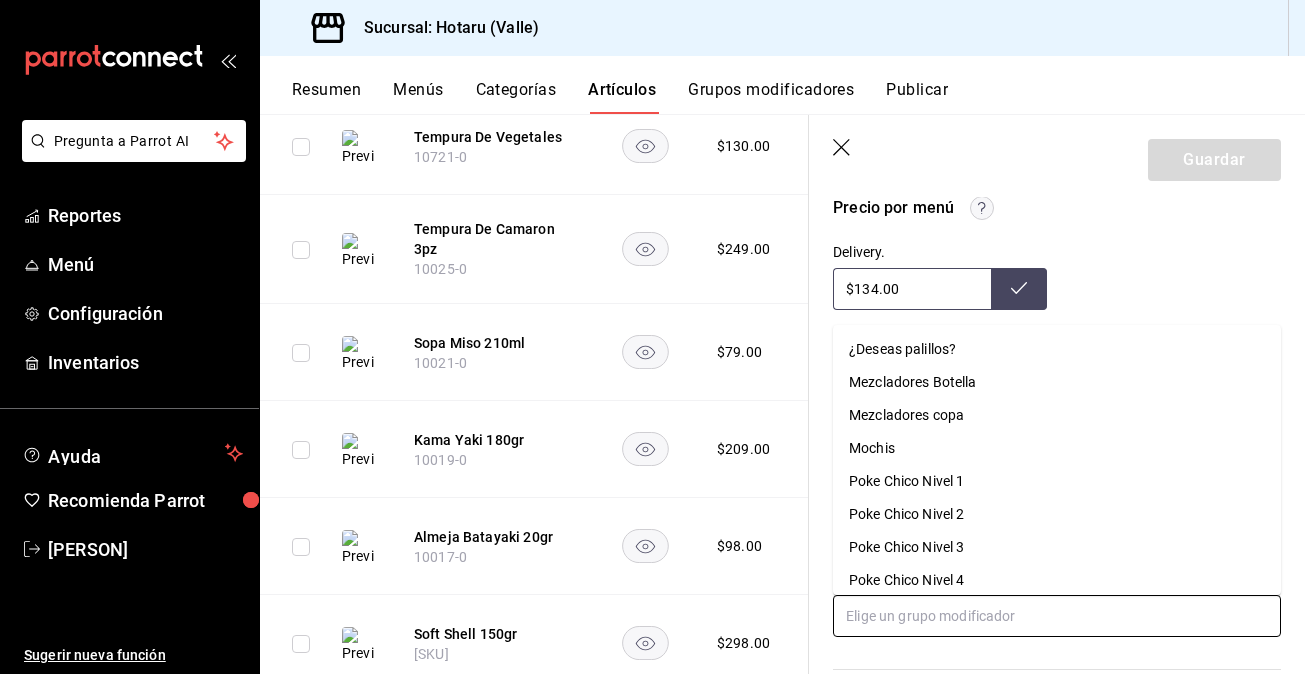 click on "¿Deseas palillos?" at bounding box center (902, 349) 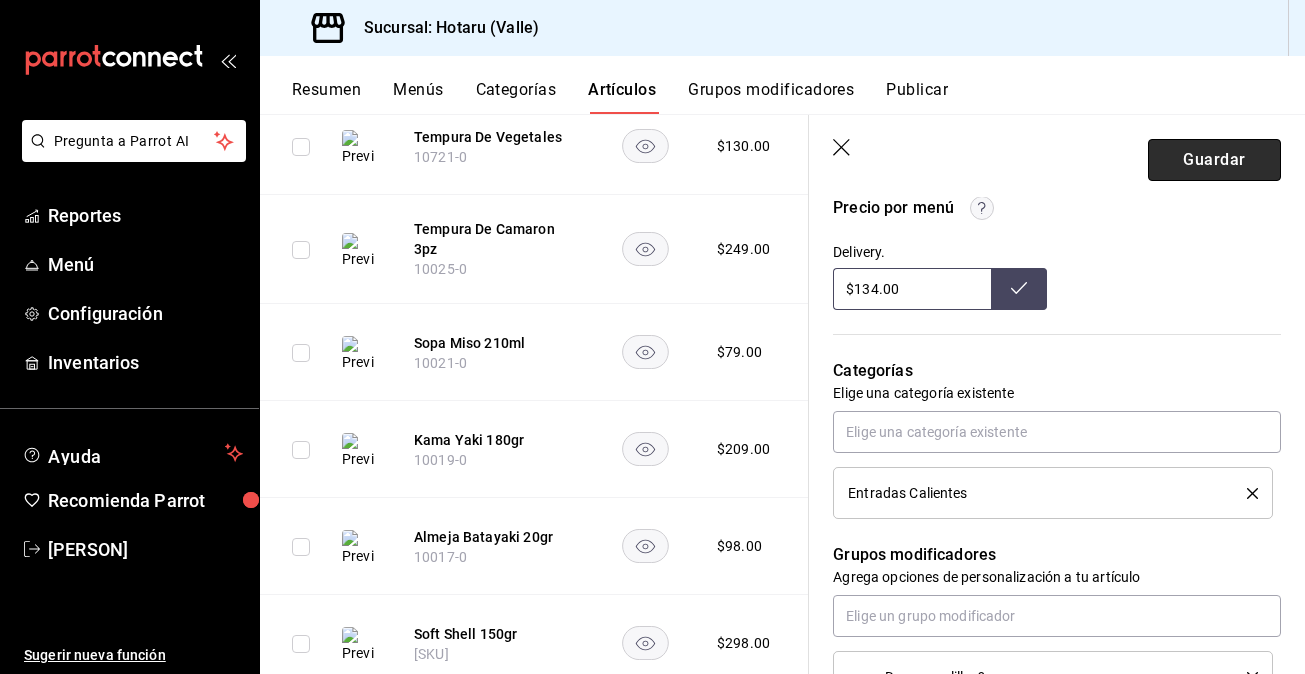 click on "Guardar" at bounding box center (1214, 160) 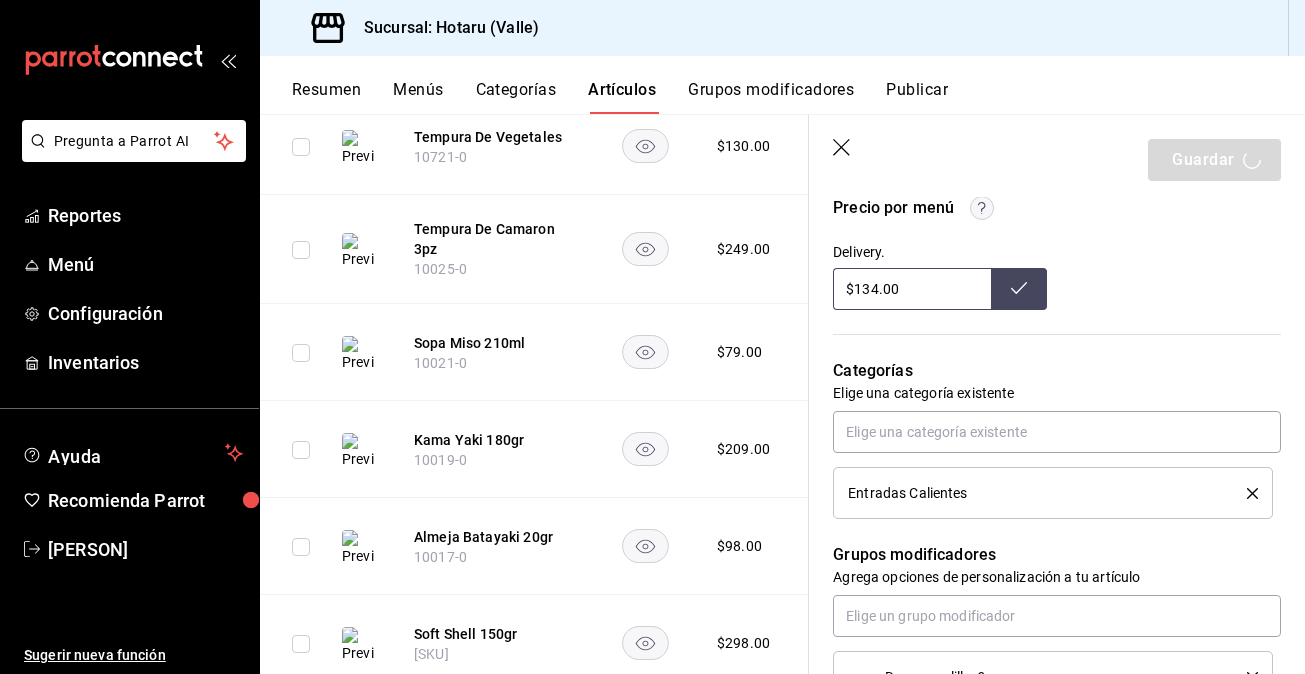 scroll, scrollTop: 0, scrollLeft: 0, axis: both 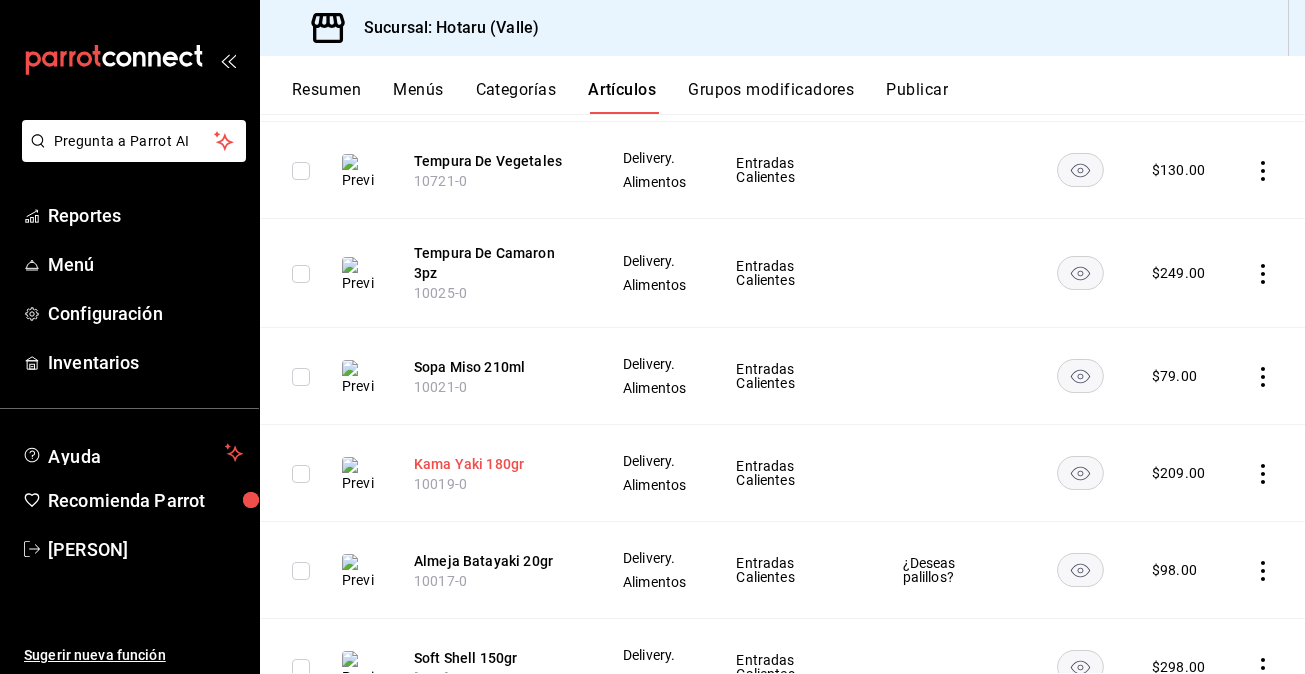 click on "Kama Yaki 180gr" at bounding box center (494, 464) 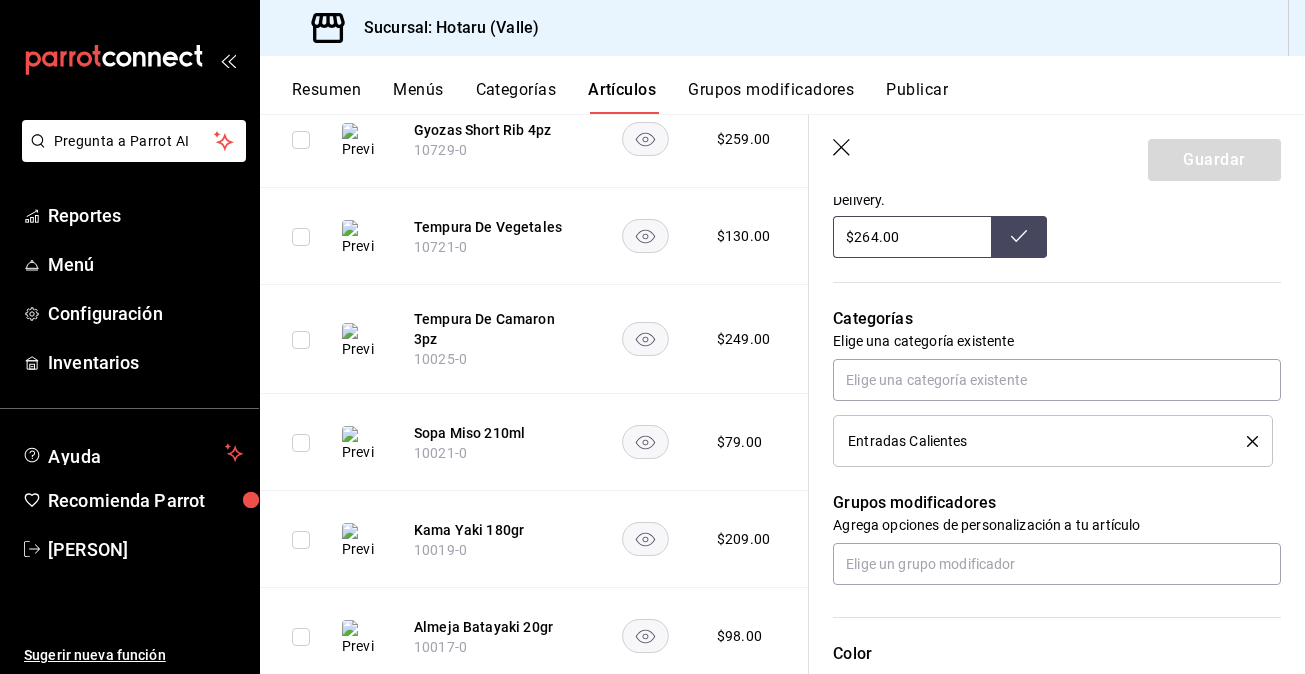 scroll, scrollTop: 775, scrollLeft: 0, axis: vertical 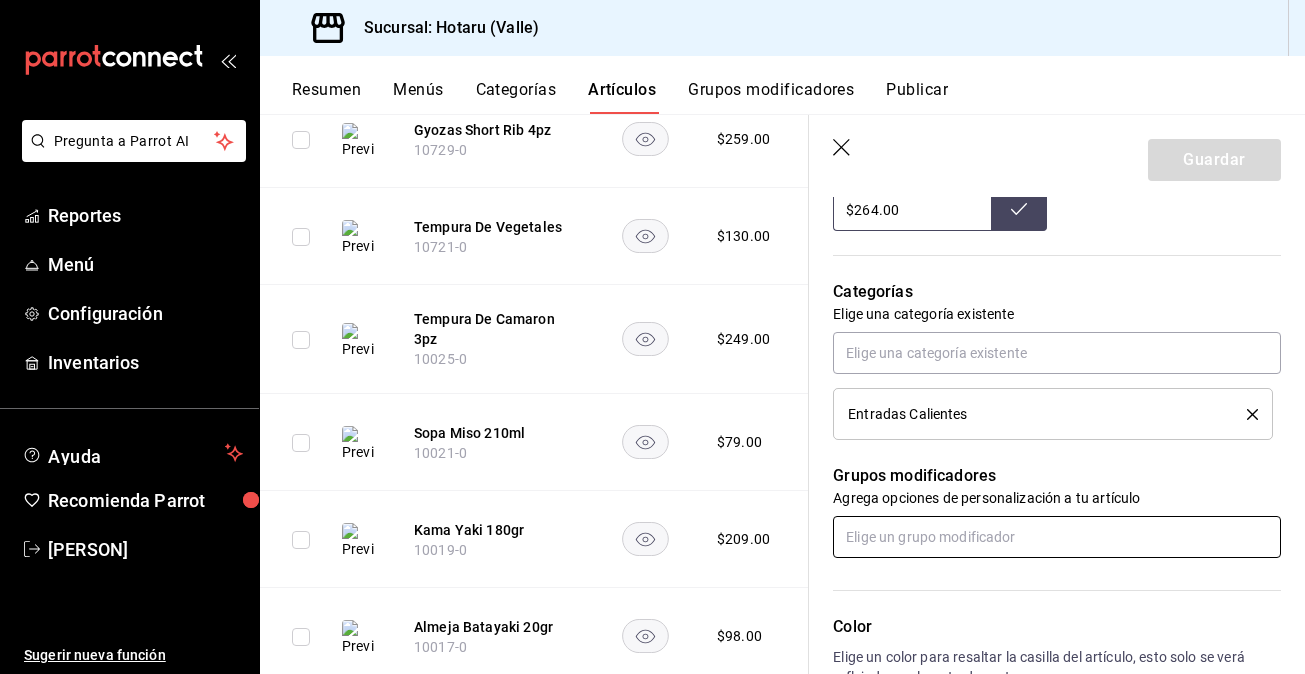 click at bounding box center (1057, 537) 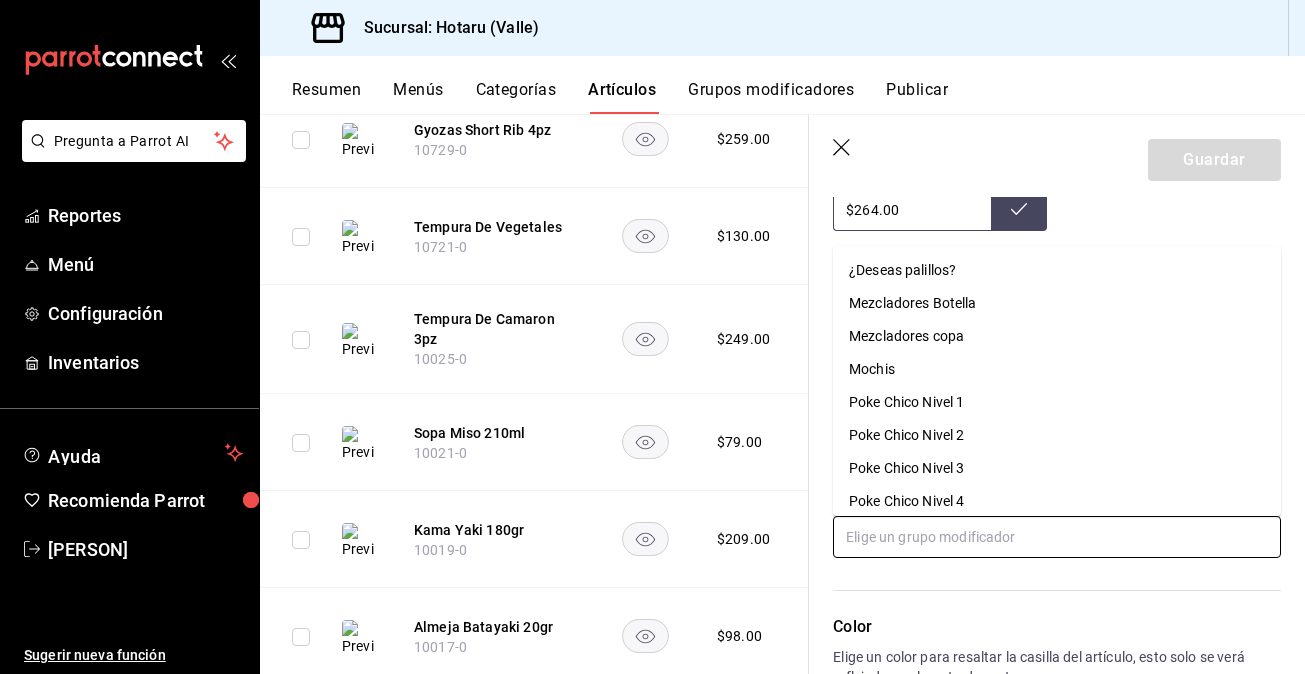 click on "¿Deseas palillos?" at bounding box center [902, 270] 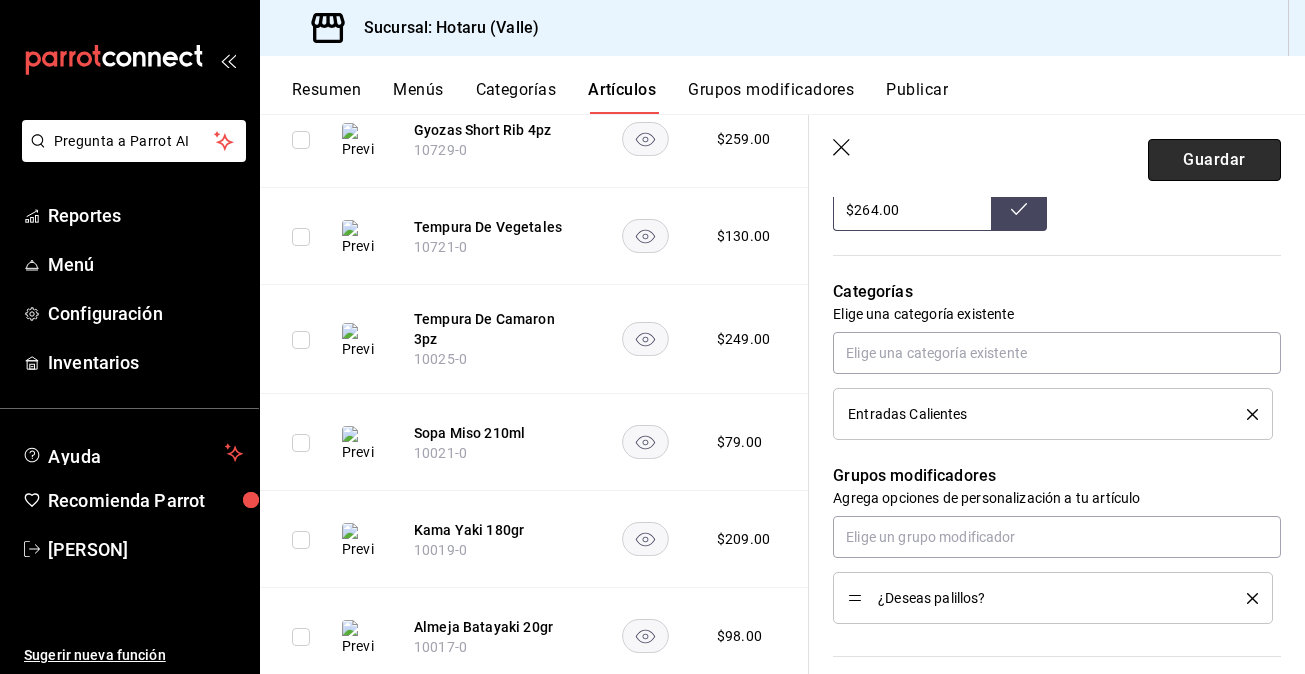 click on "Guardar" at bounding box center [1214, 160] 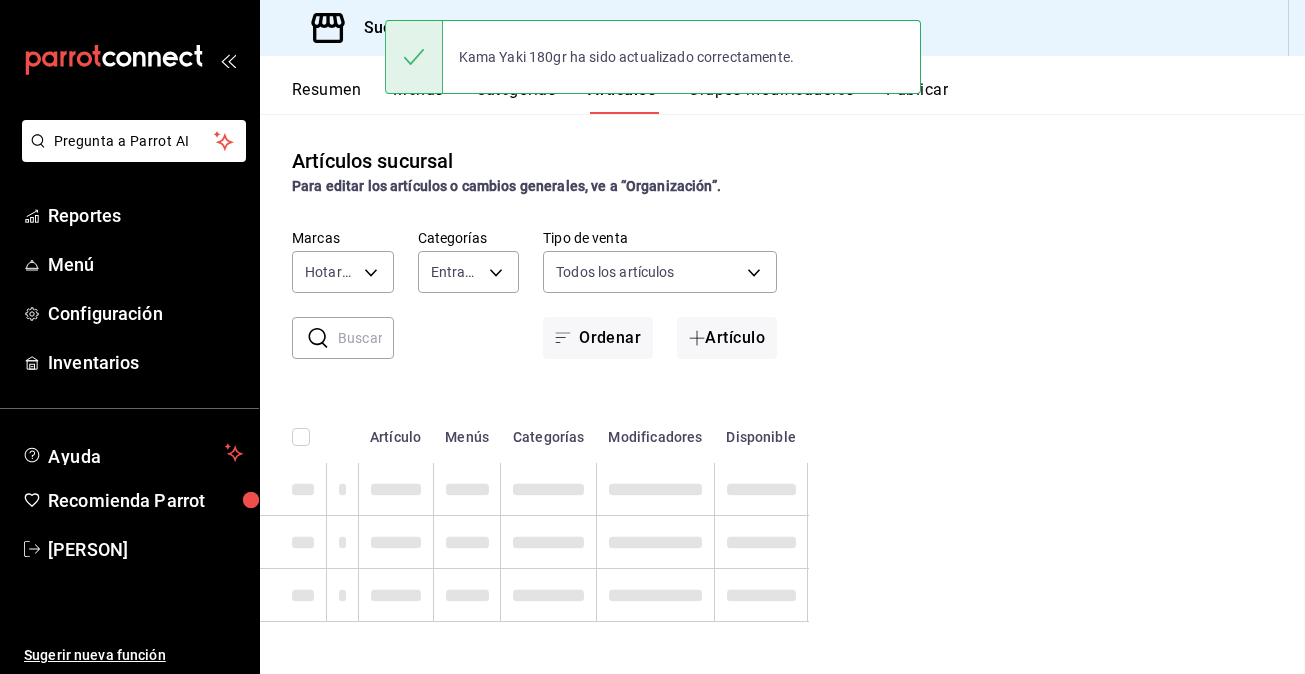 scroll, scrollTop: 0, scrollLeft: 0, axis: both 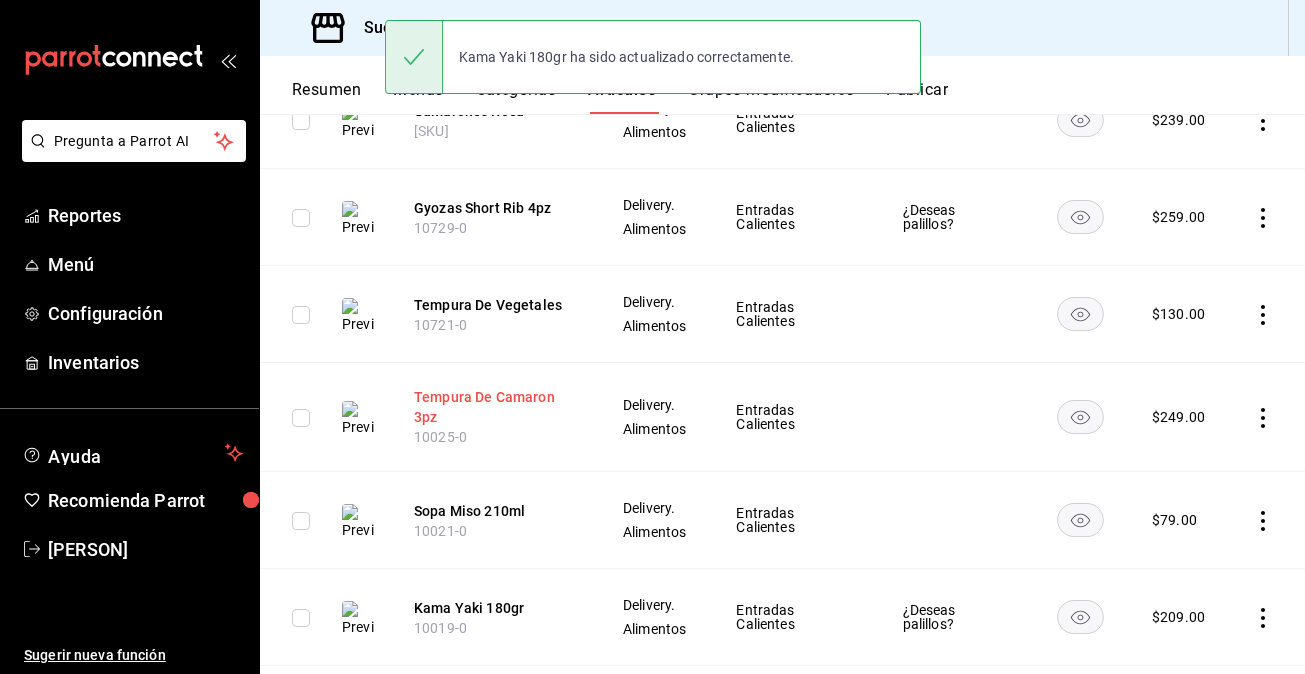 click on "Tempura De Camaron 3pz" at bounding box center [494, 407] 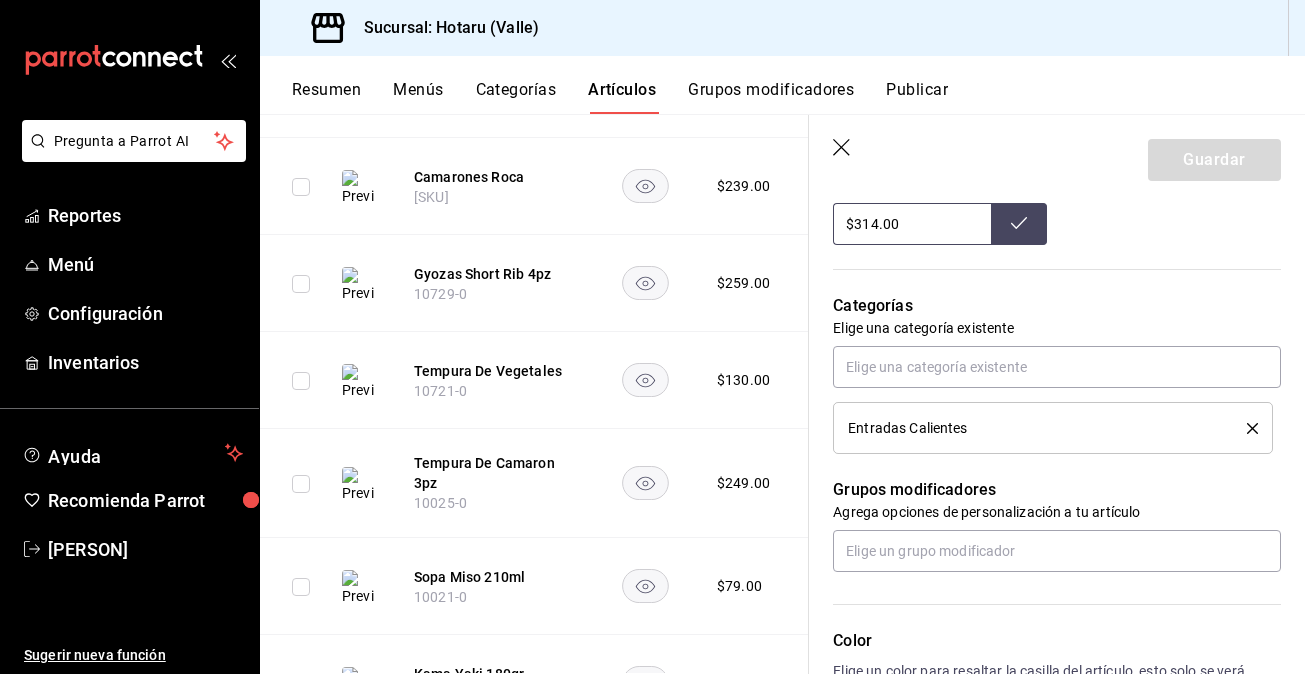 scroll, scrollTop: 803, scrollLeft: 0, axis: vertical 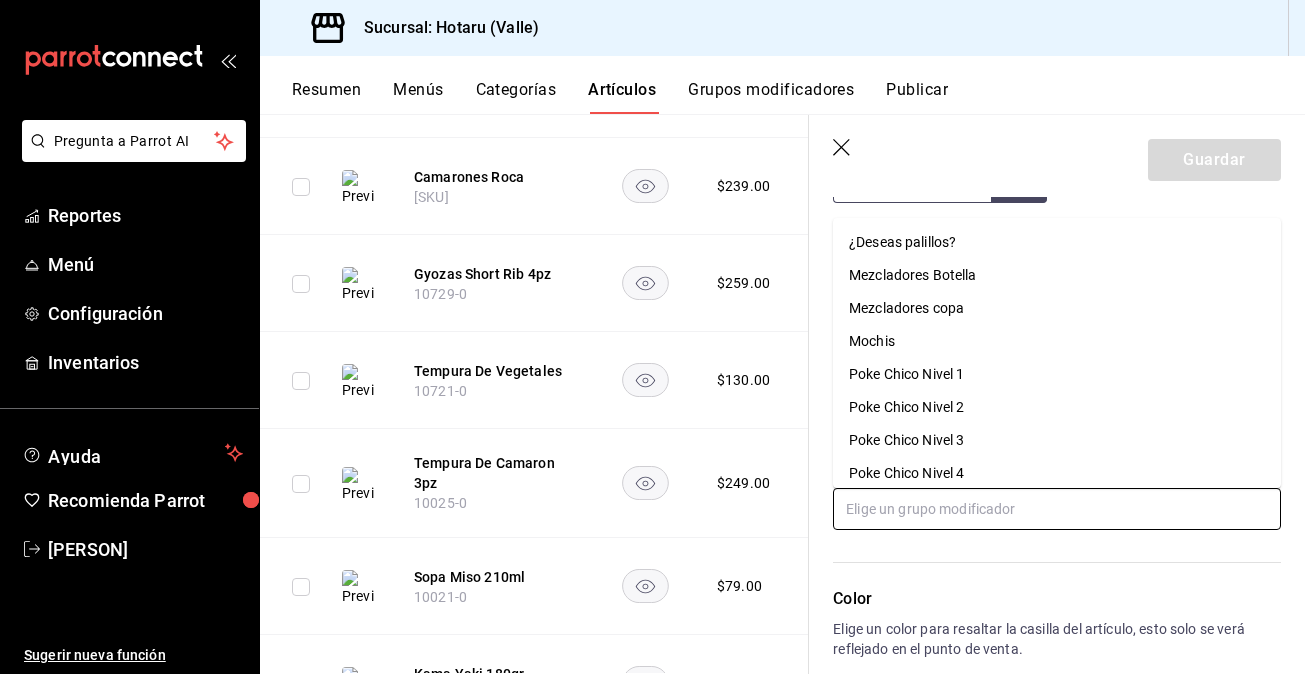 click at bounding box center [1057, 509] 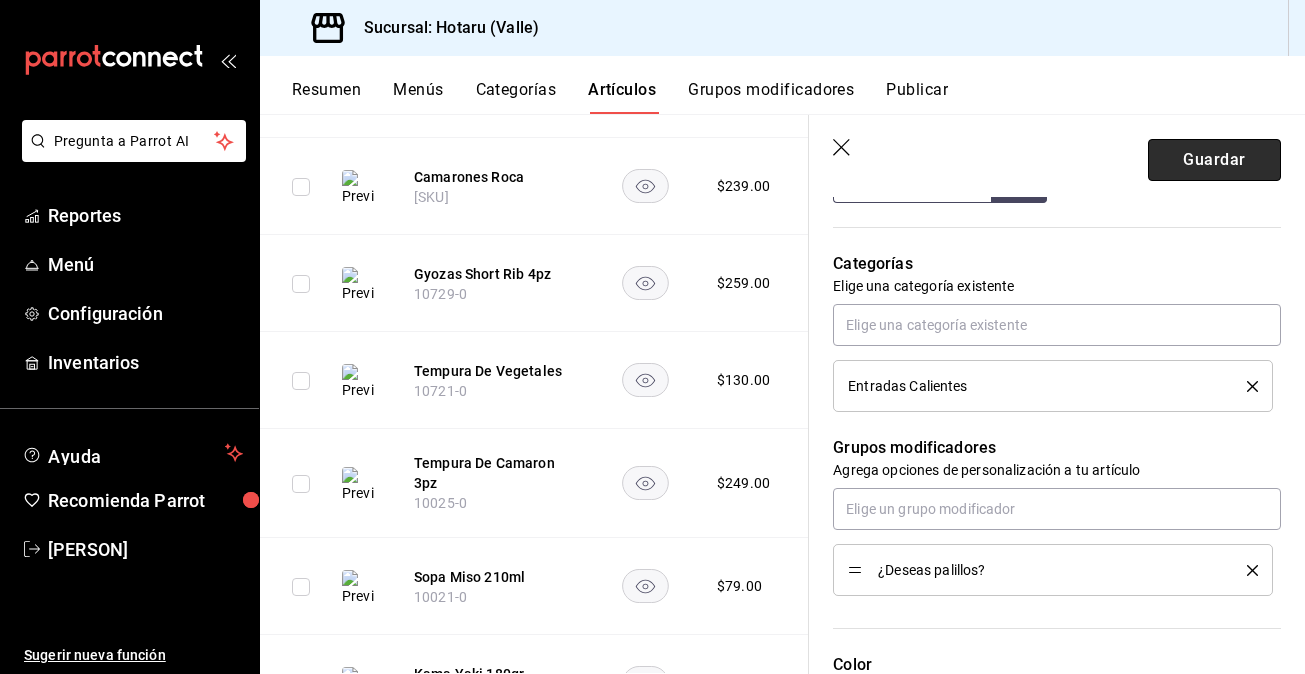 click on "Guardar" at bounding box center [1214, 160] 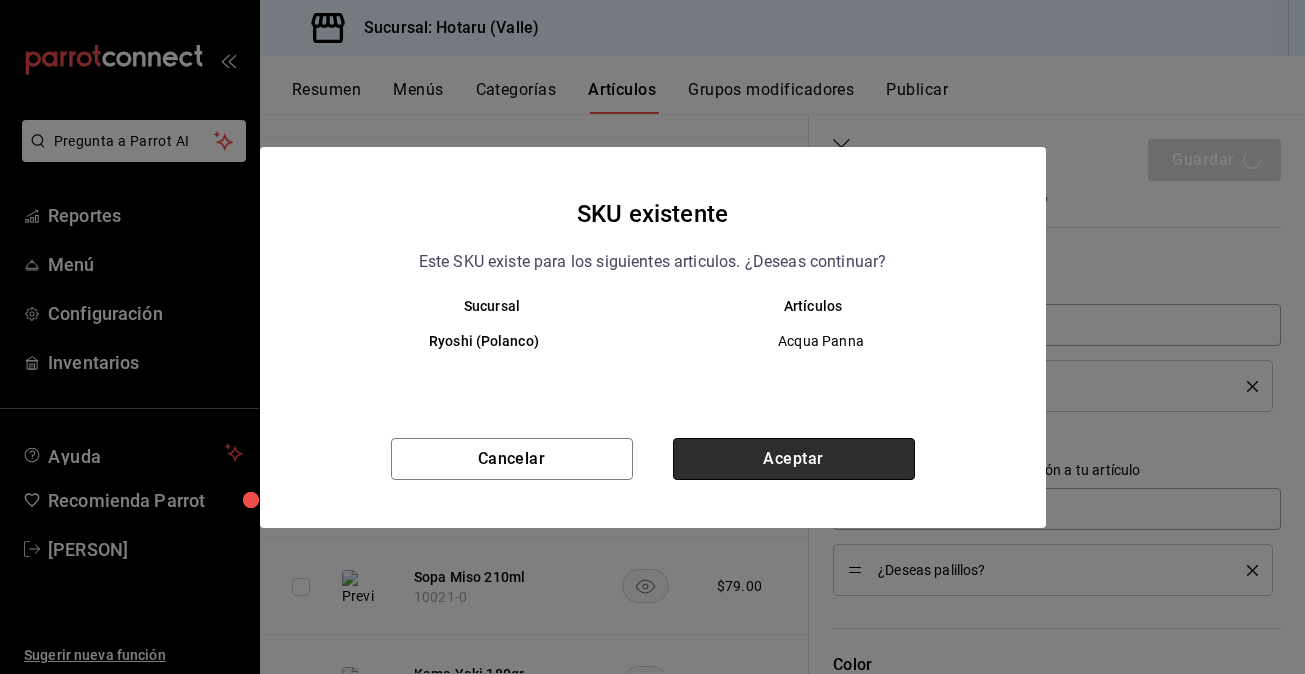 click on "Aceptar" at bounding box center (794, 459) 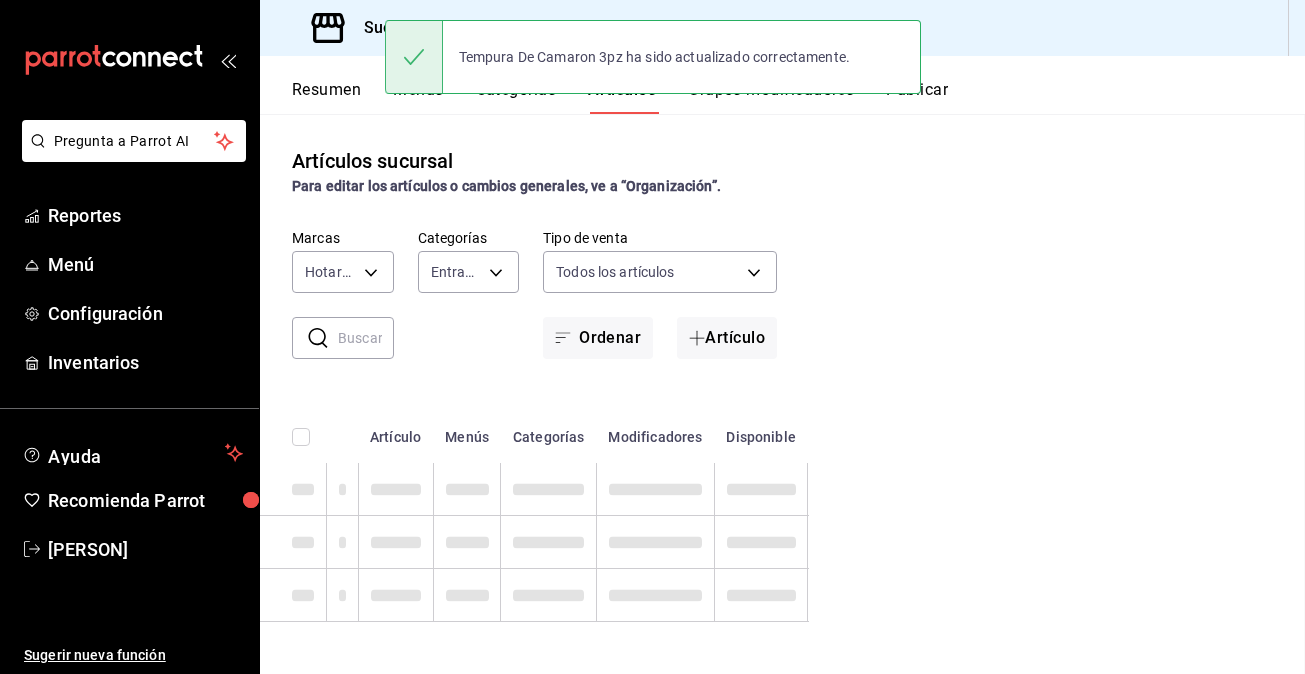 scroll, scrollTop: 0, scrollLeft: 0, axis: both 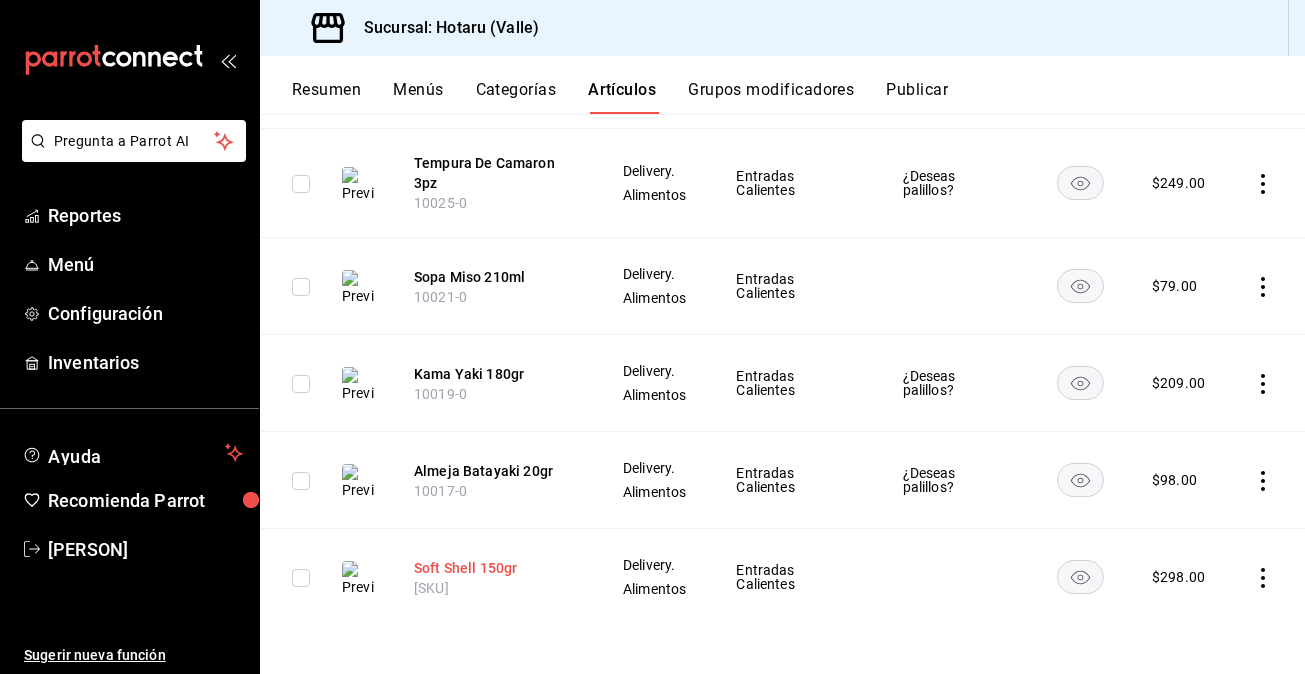 click on "Soft Shell 150gr" at bounding box center [494, 568] 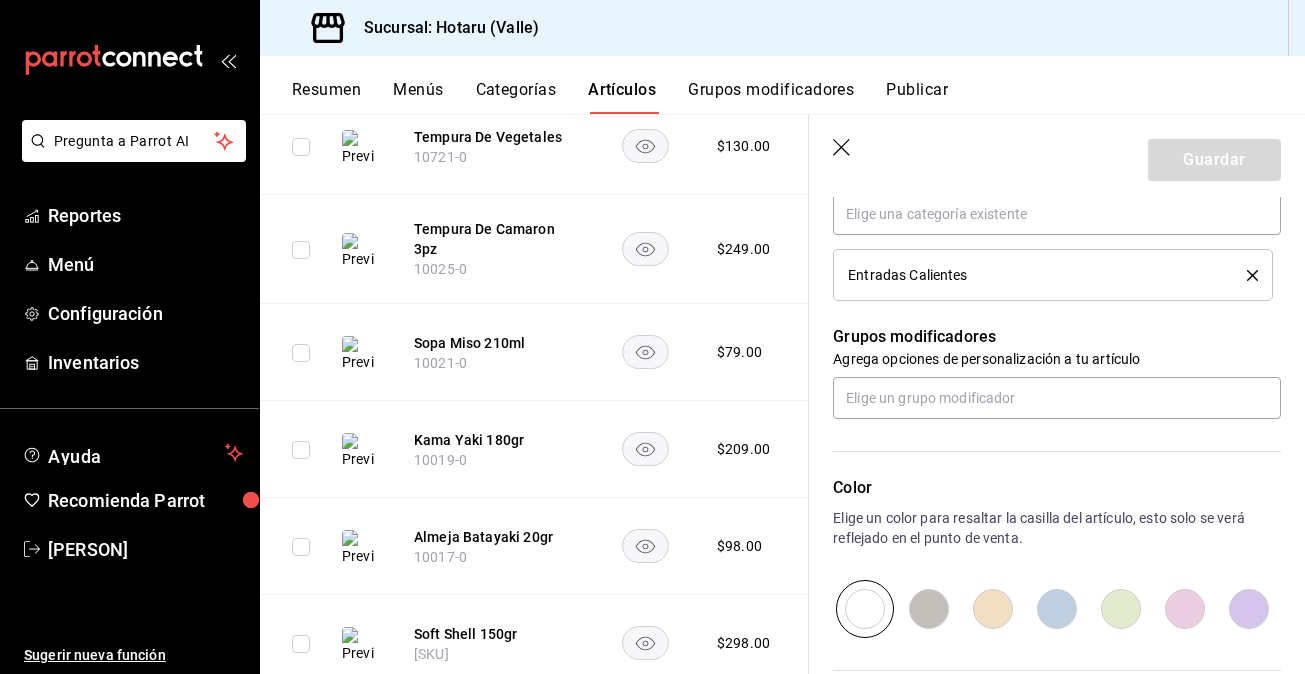 scroll, scrollTop: 921, scrollLeft: 0, axis: vertical 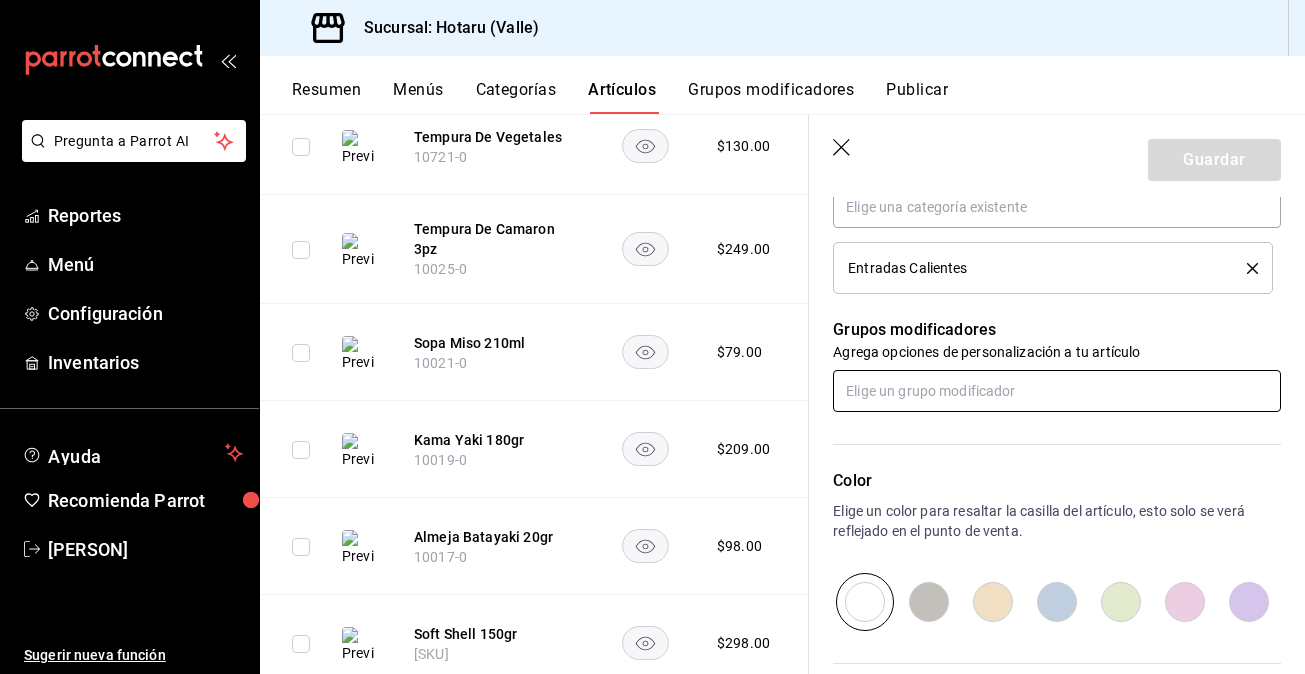 click at bounding box center [1057, 391] 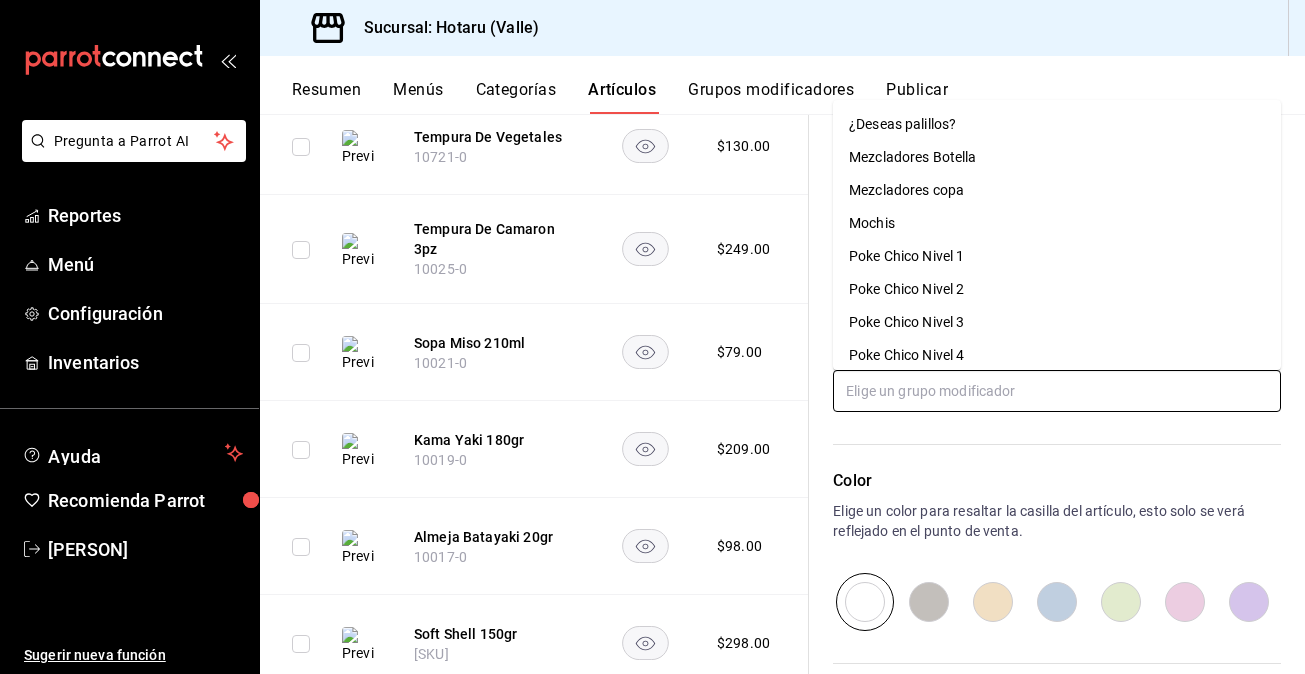 click on "¿Deseas palillos?" at bounding box center [1057, 124] 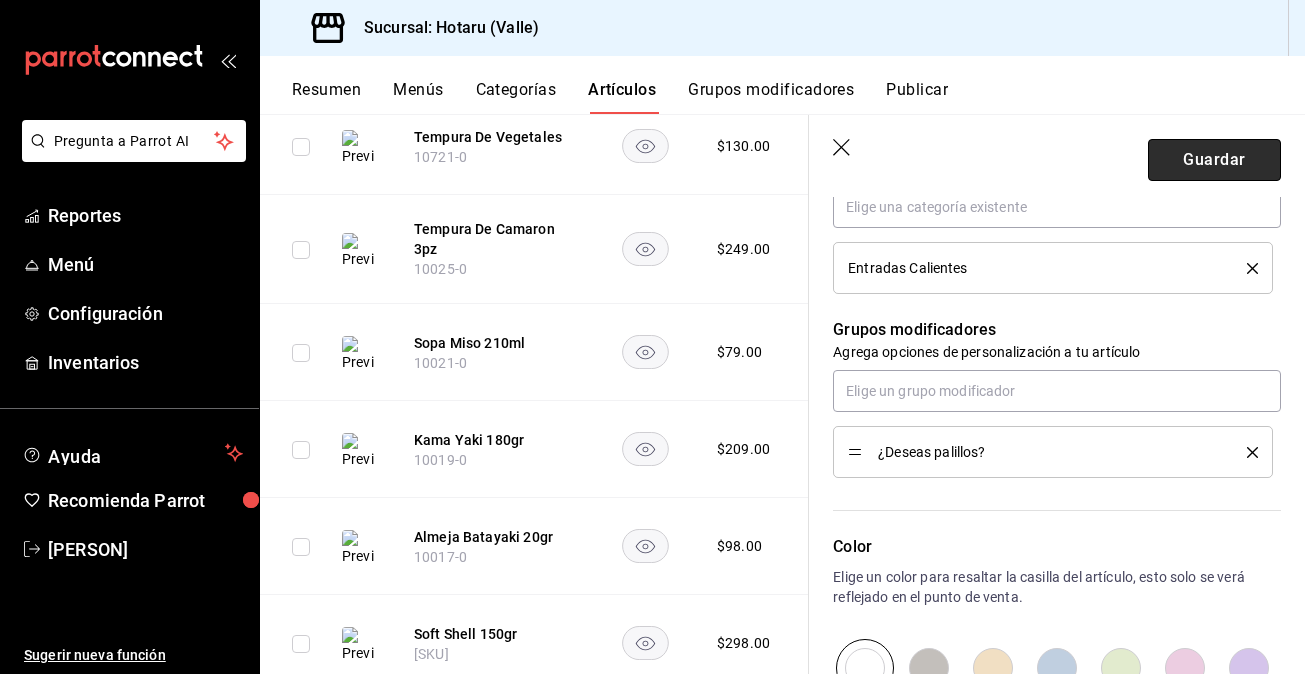 click on "Guardar" at bounding box center (1214, 160) 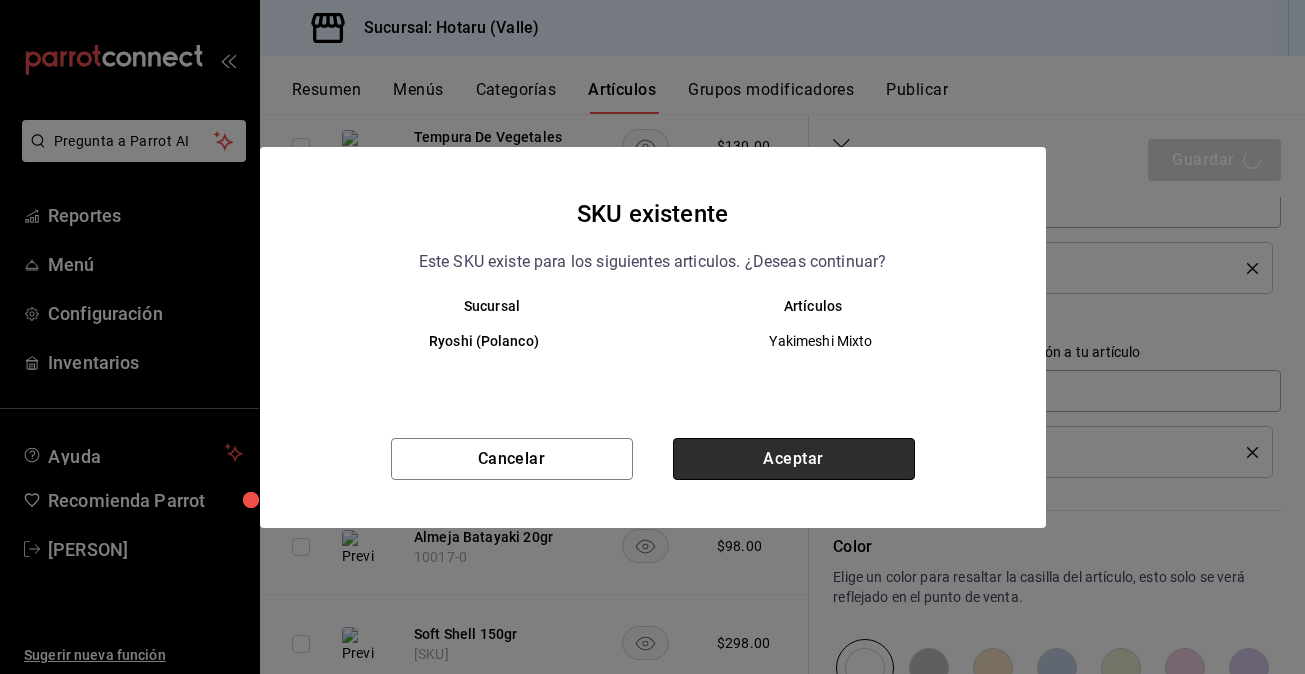 click on "Aceptar" at bounding box center [794, 459] 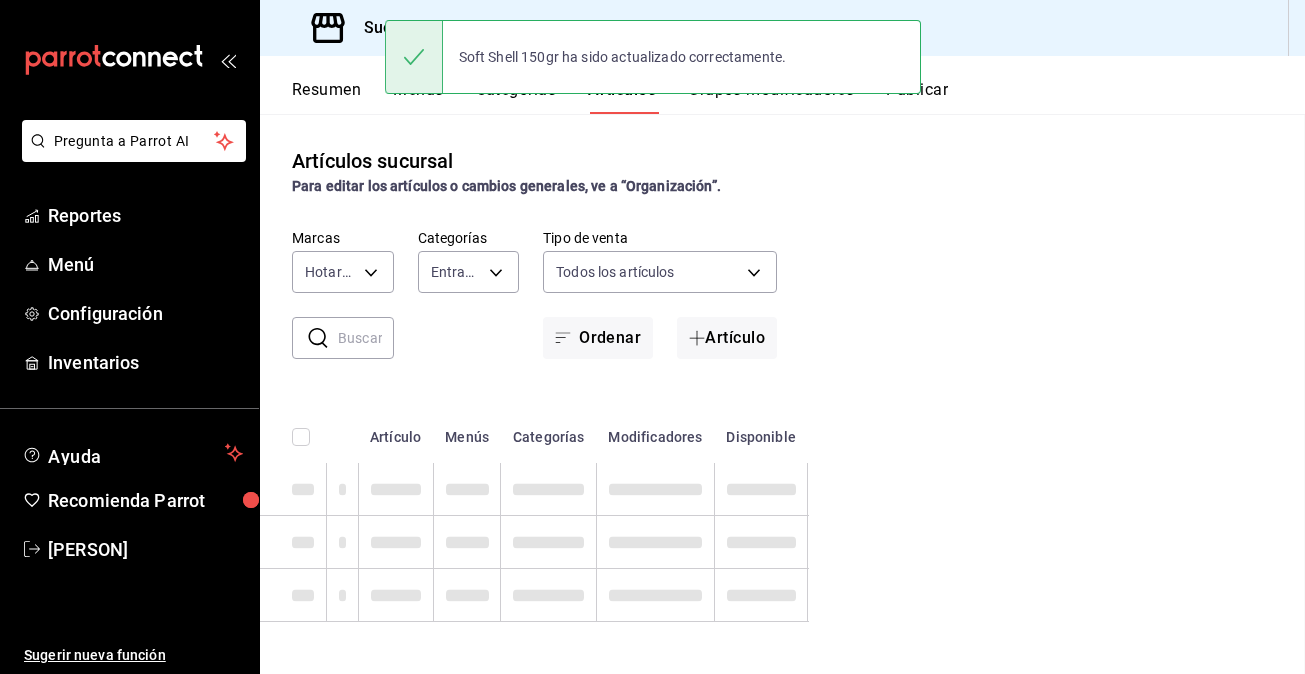 scroll, scrollTop: 0, scrollLeft: 0, axis: both 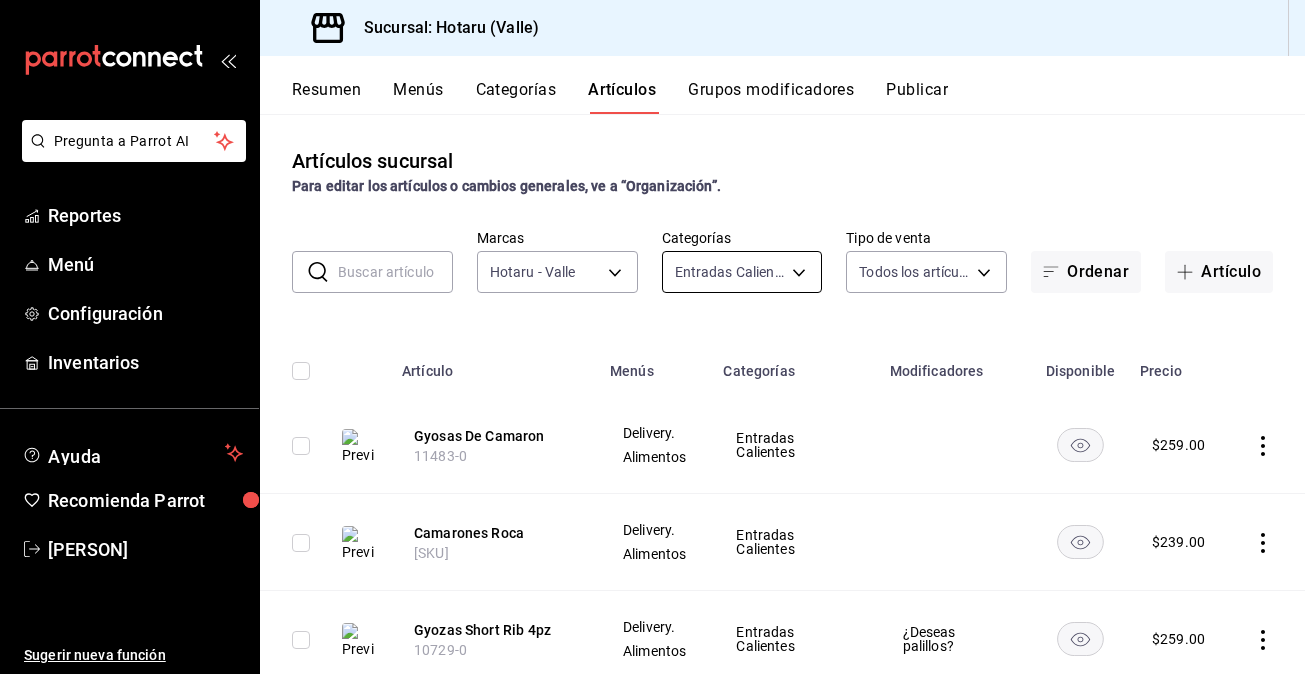 click on "Pregunta a Parrot AI Reportes   Menú   Configuración   Inventarios   Ayuda Recomienda Parrot   Gabriela Elizondo   Sugerir nueva función   Sucursal: Hotaru (Valle) Resumen Menús Categorías Artículos Grupos modificadores Publicar Artículos sucursal Para editar los artículos o cambios generales, ve a “Organización”. ​ ​ Marcas Hotaru - Valle c6f689f8-63fd-49a8-a607-35aea03ac6a9 Categorías Entradas Calientes e5e12647-d0c4-427e-a9a2-e2b770bfb048 Tipo de venta Todos los artículos ALL Ordenar Artículo Artículo Menús Categorías Modificadores Disponible Precio Gyosas De Camaron 11483-0 Delivery. Alimentos Entradas Calientes $ 259.00 Camarones Roca 11276-0 Delivery. Alimentos Entradas Calientes $ 239.00 Gyozas Short Rib 4pz 10729-0 Delivery. Alimentos Entradas Calientes ¿Deseas palillos? $ 259.00 Tempura De Vegetales 10721-0 Delivery. Alimentos Entradas Calientes $ 130.00 Tempura De Camaron 3pz 10025-0 Delivery. Alimentos Entradas Calientes ¿Deseas palillos? $ 249.00 Sopa Miso 210ml 10021-0 $" at bounding box center (652, 337) 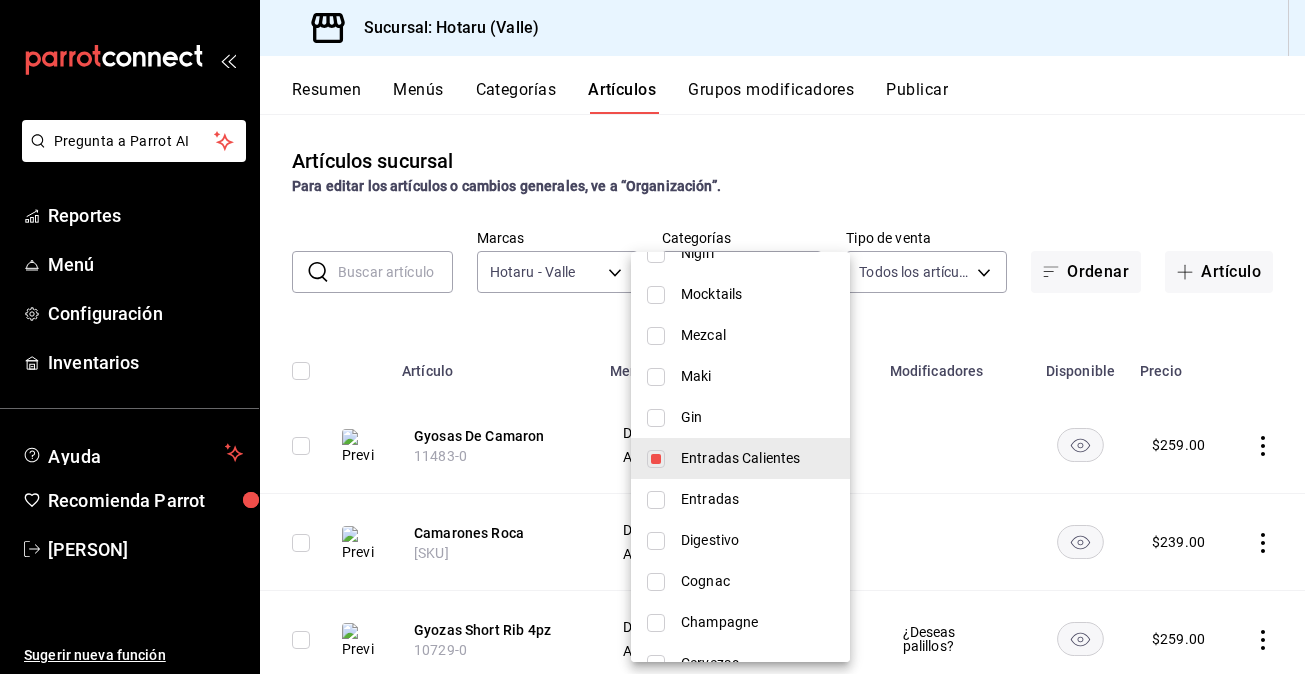 scroll, scrollTop: 1263, scrollLeft: 0, axis: vertical 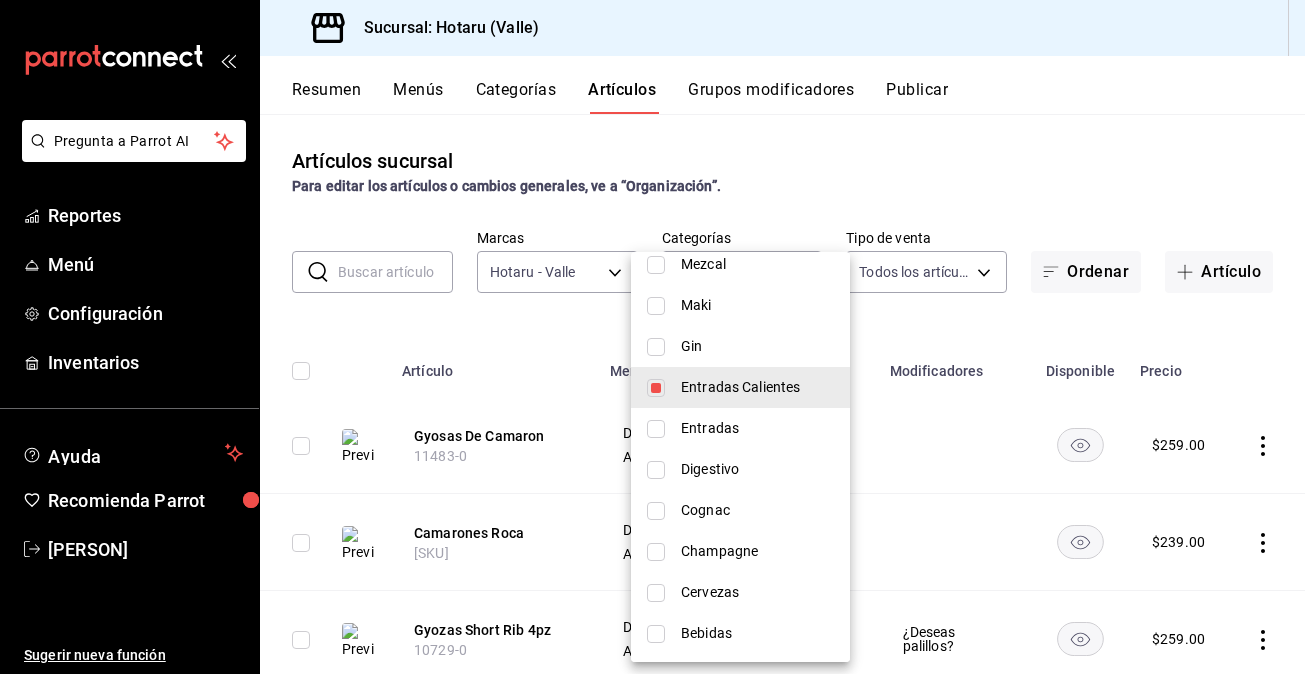 click at bounding box center [656, 388] 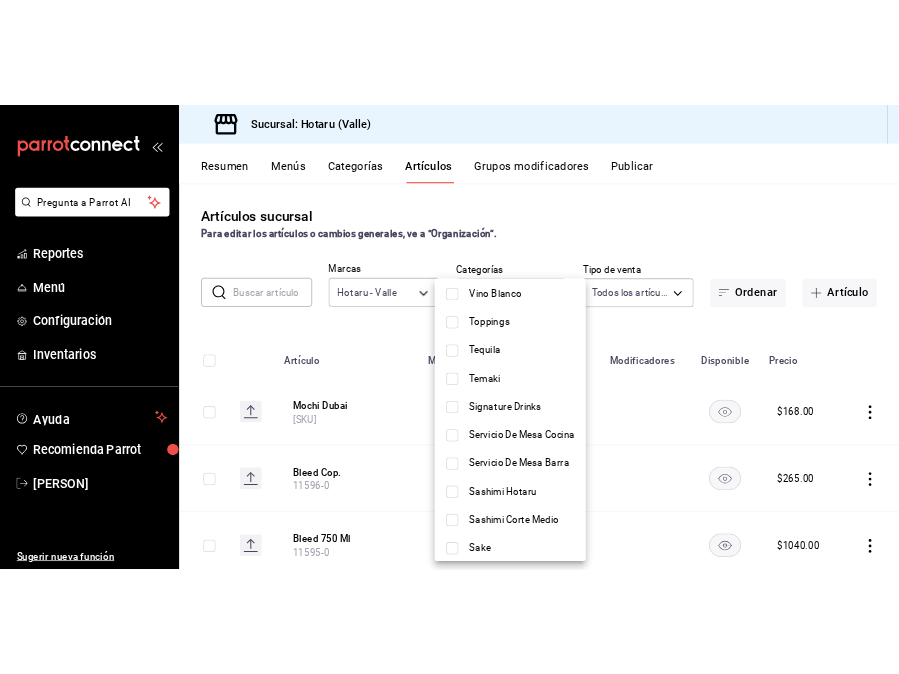 scroll, scrollTop: 595, scrollLeft: 0, axis: vertical 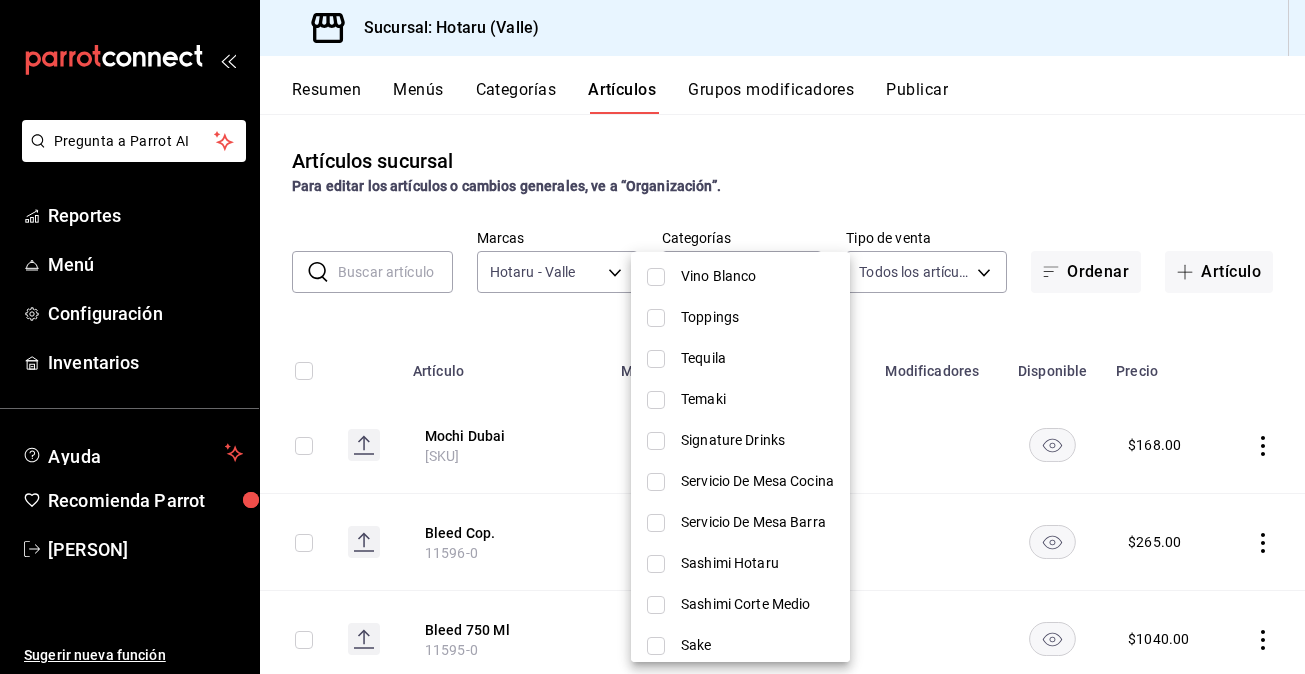 click at bounding box center [656, 400] 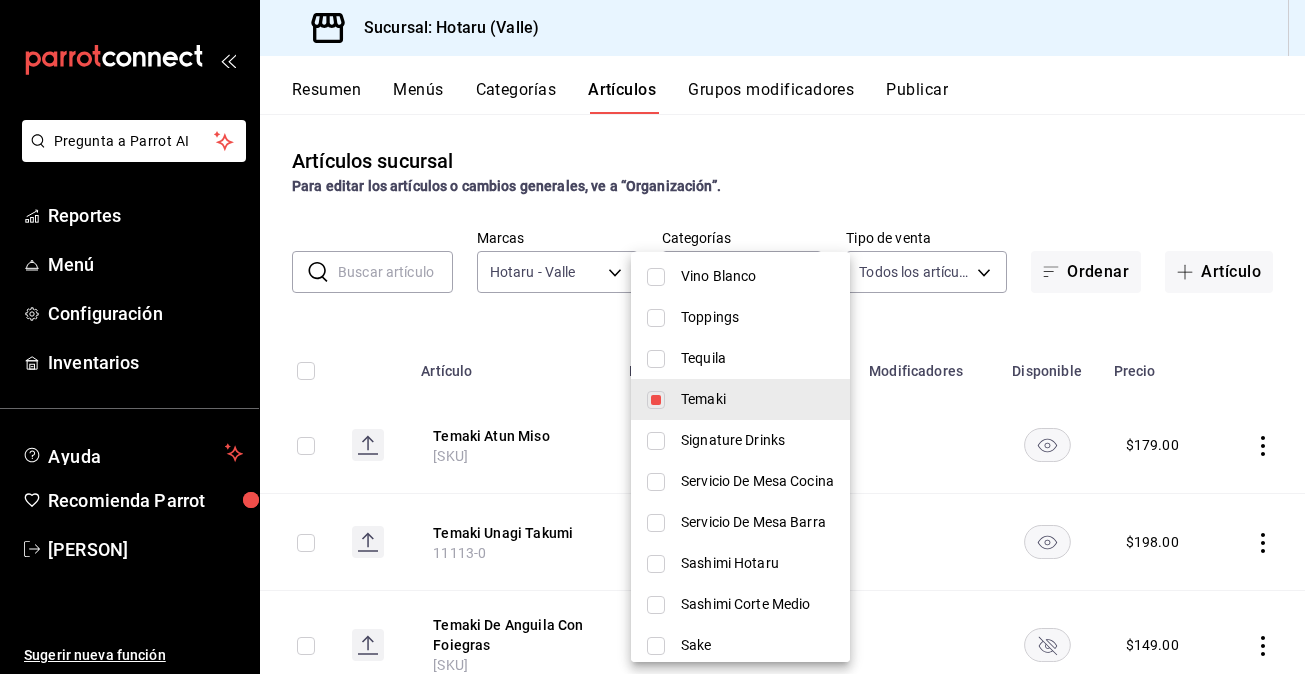click at bounding box center (652, 337) 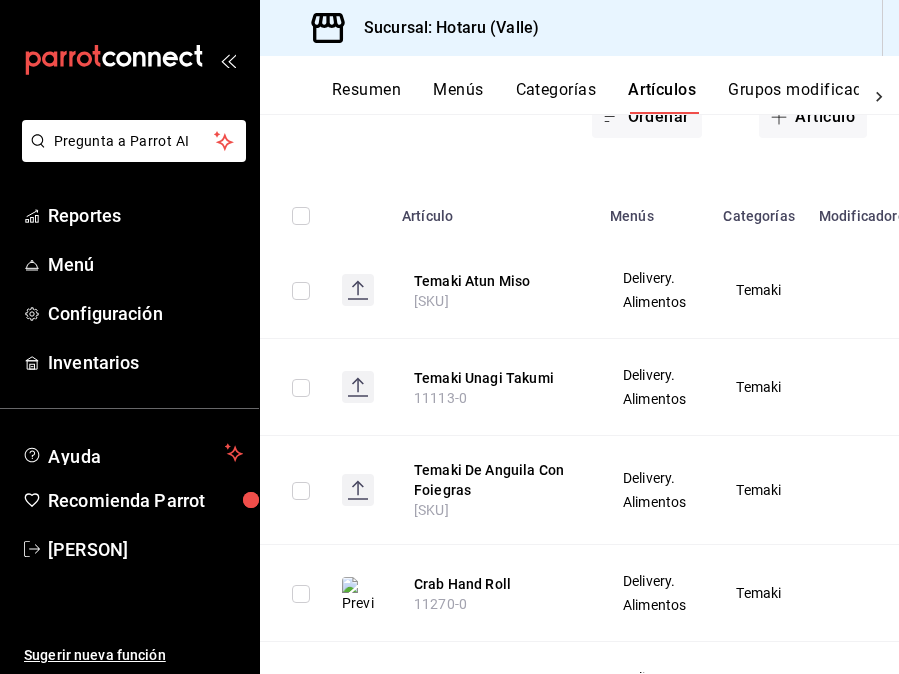 scroll, scrollTop: 316, scrollLeft: 0, axis: vertical 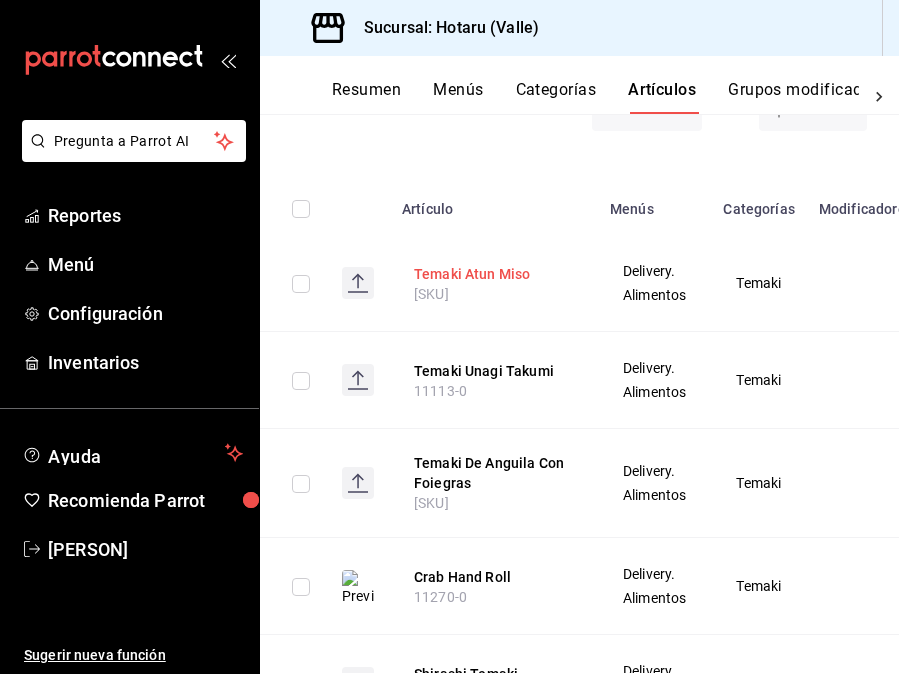 click on "Temaki Atun Miso" at bounding box center (494, 274) 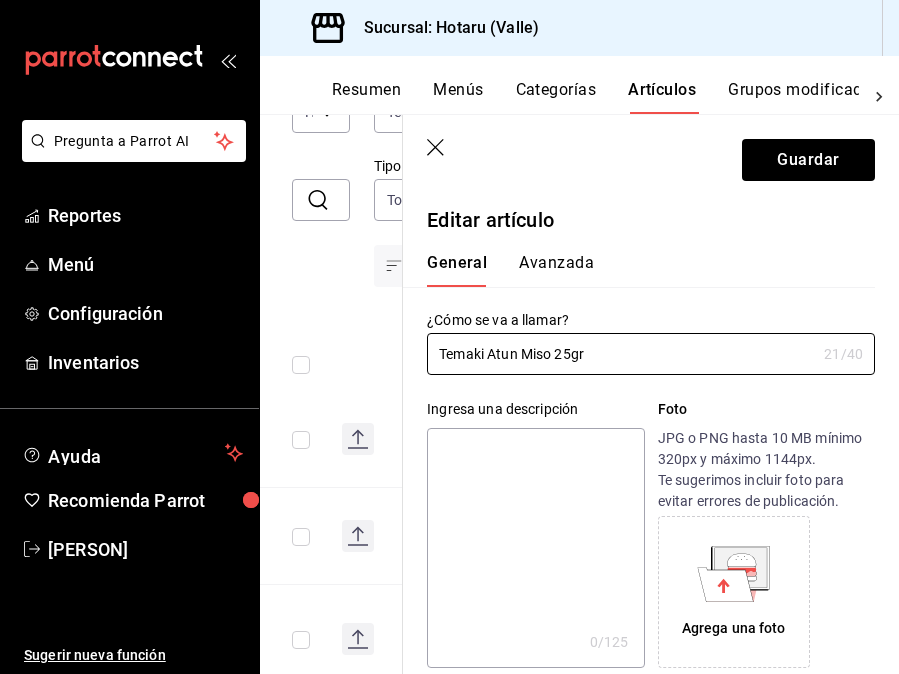 click at bounding box center (535, 548) 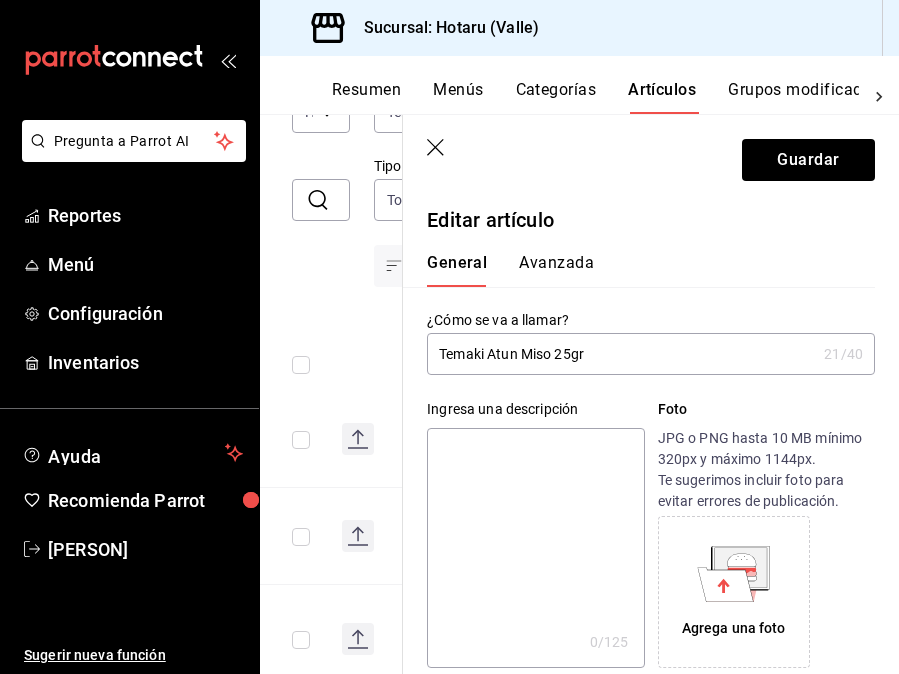 paste on "atún marinado en miso con trufa, sriracha, aderezo de miel y crujiente de poro." 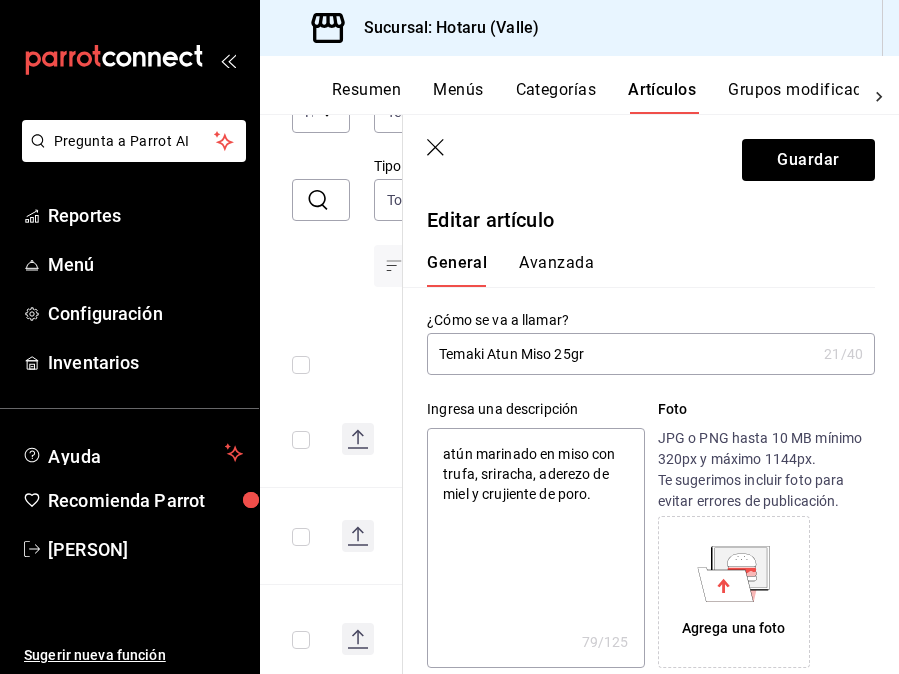 click on "atún marinado en miso con trufa, sriracha, aderezo de miel y crujiente de poro." at bounding box center (535, 548) 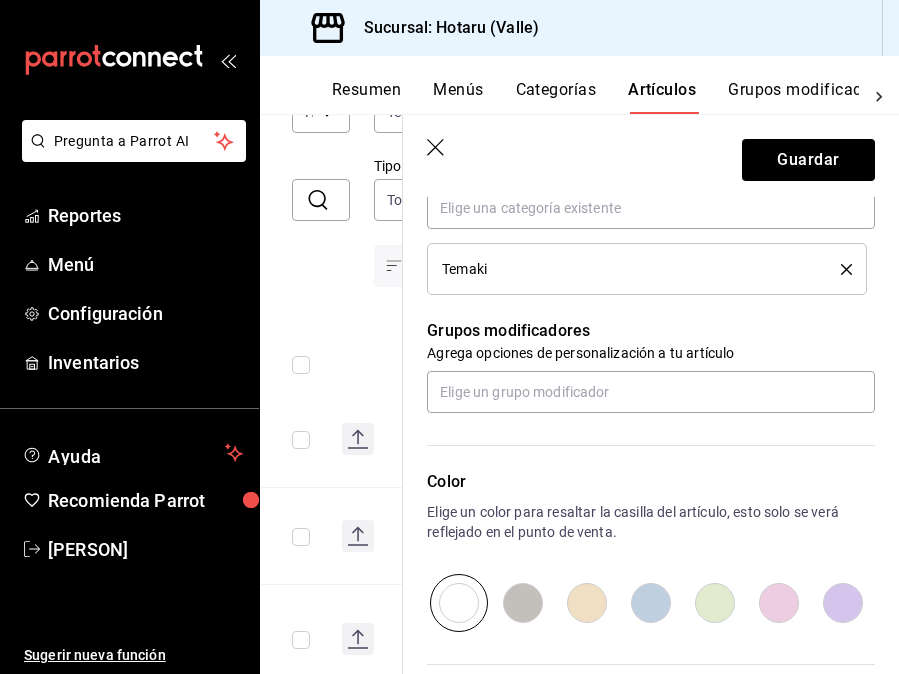 scroll, scrollTop: 915, scrollLeft: 0, axis: vertical 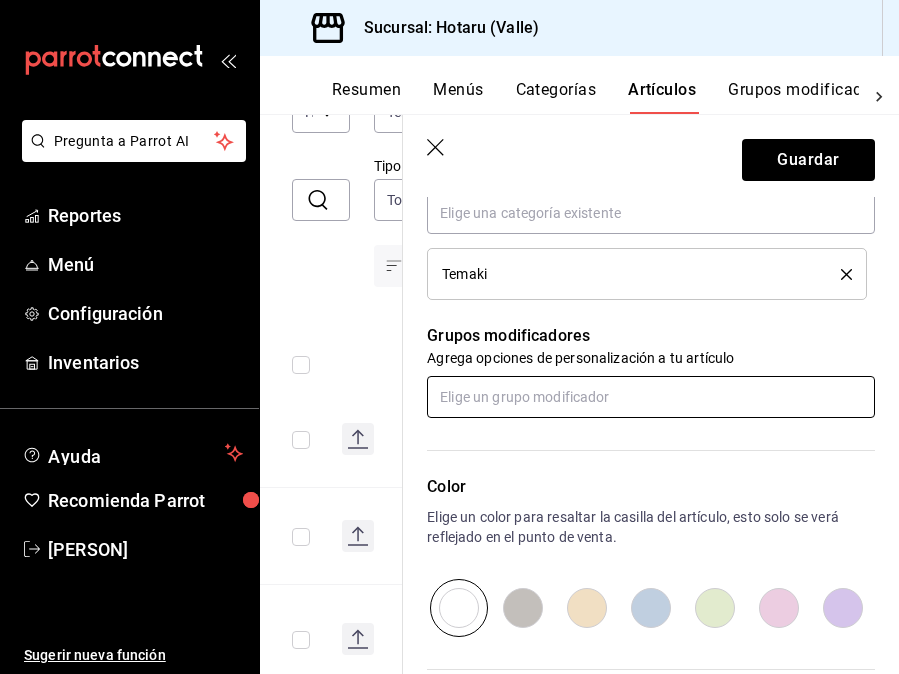 click at bounding box center [651, 397] 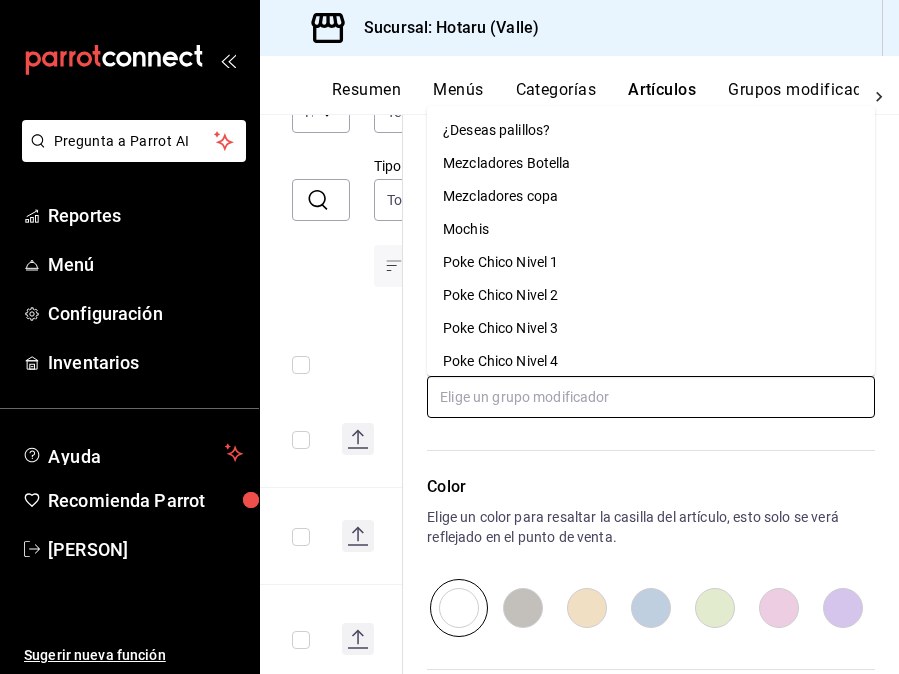 click on "¿Deseas palillos?" at bounding box center [496, 130] 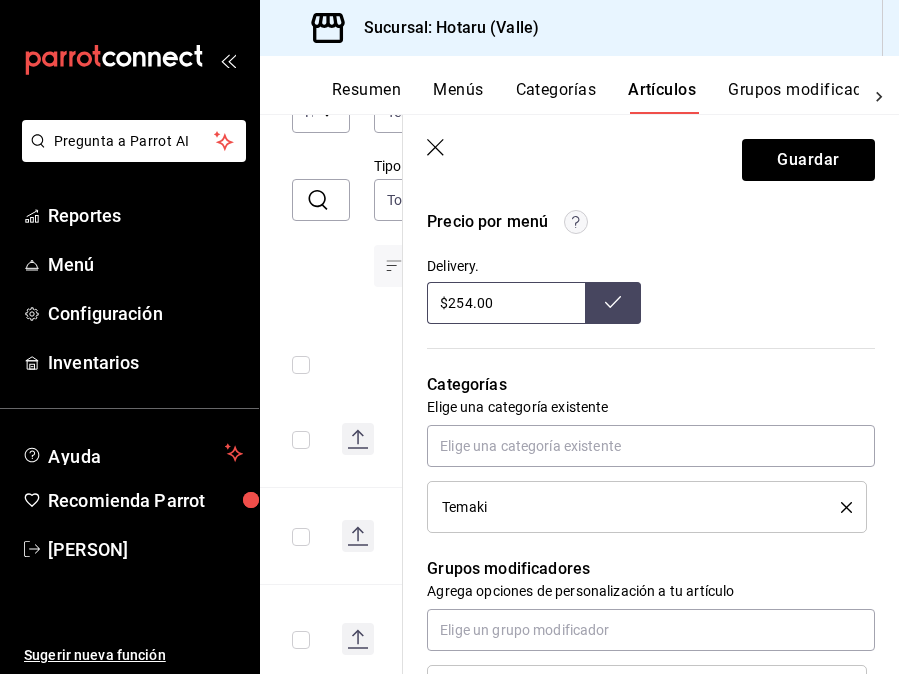 scroll, scrollTop: 724, scrollLeft: 0, axis: vertical 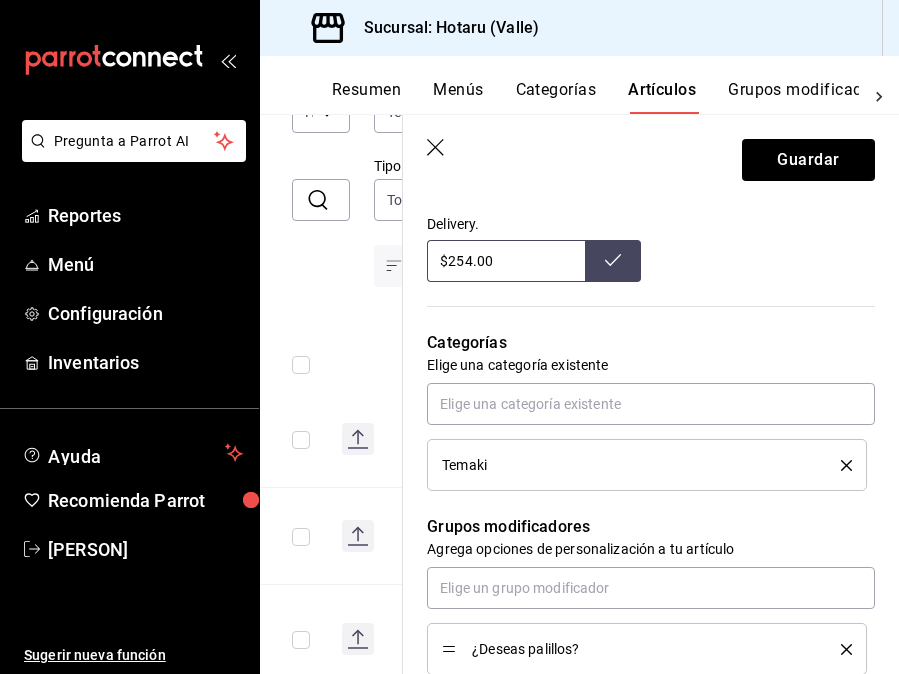 drag, startPoint x: 471, startPoint y: 262, endPoint x: 444, endPoint y: 262, distance: 27 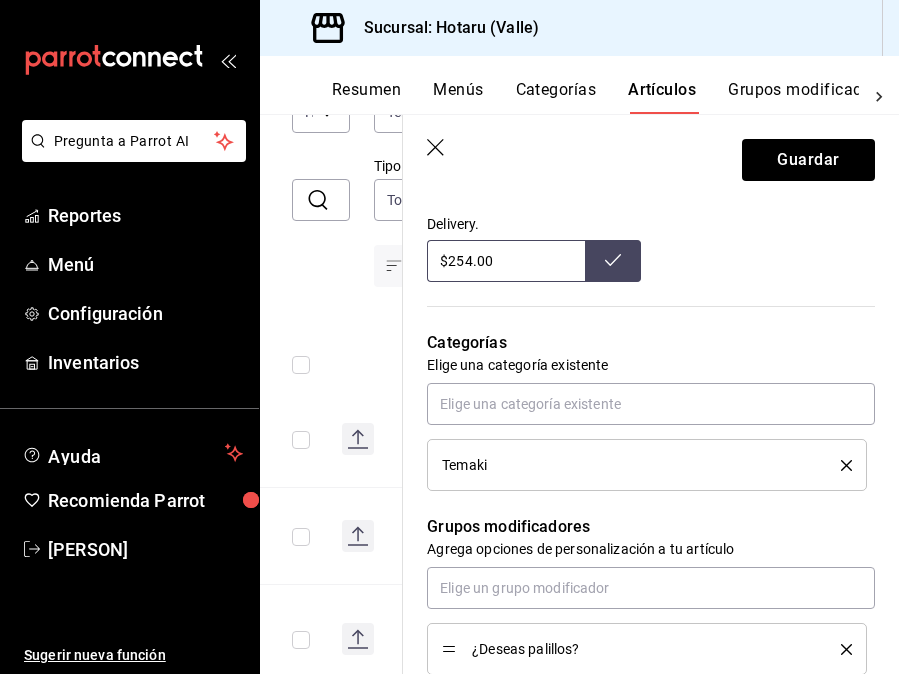 drag, startPoint x: 469, startPoint y: 259, endPoint x: 451, endPoint y: 259, distance: 18 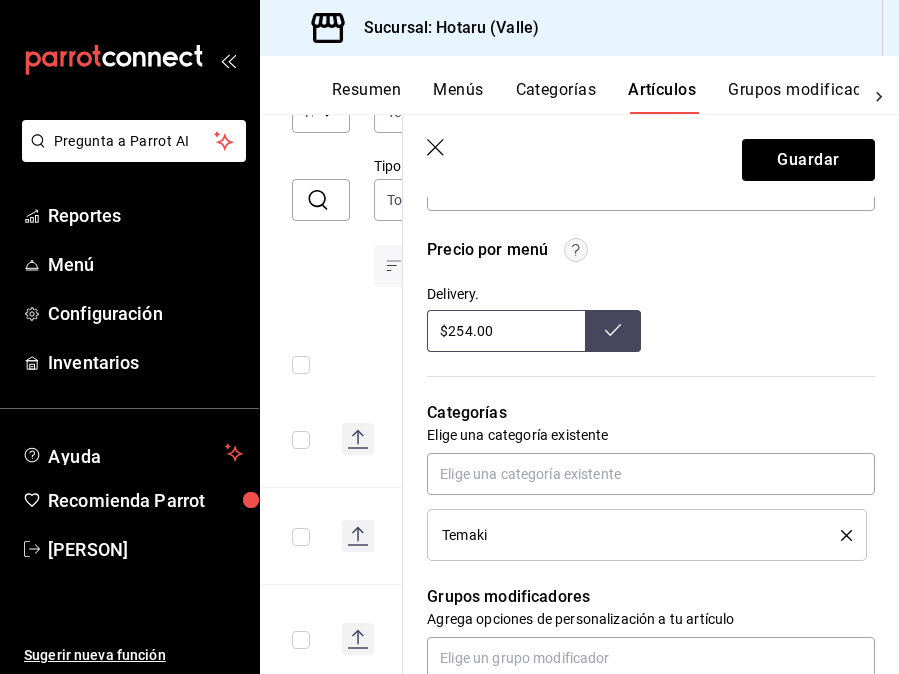 click on "$254.00" at bounding box center [506, 331] 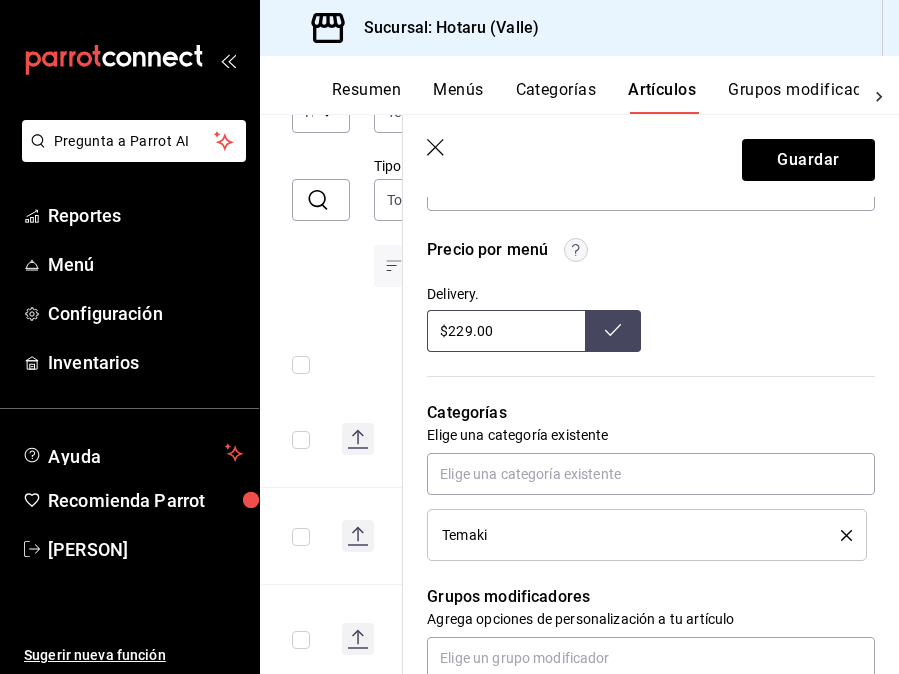 click at bounding box center (613, 331) 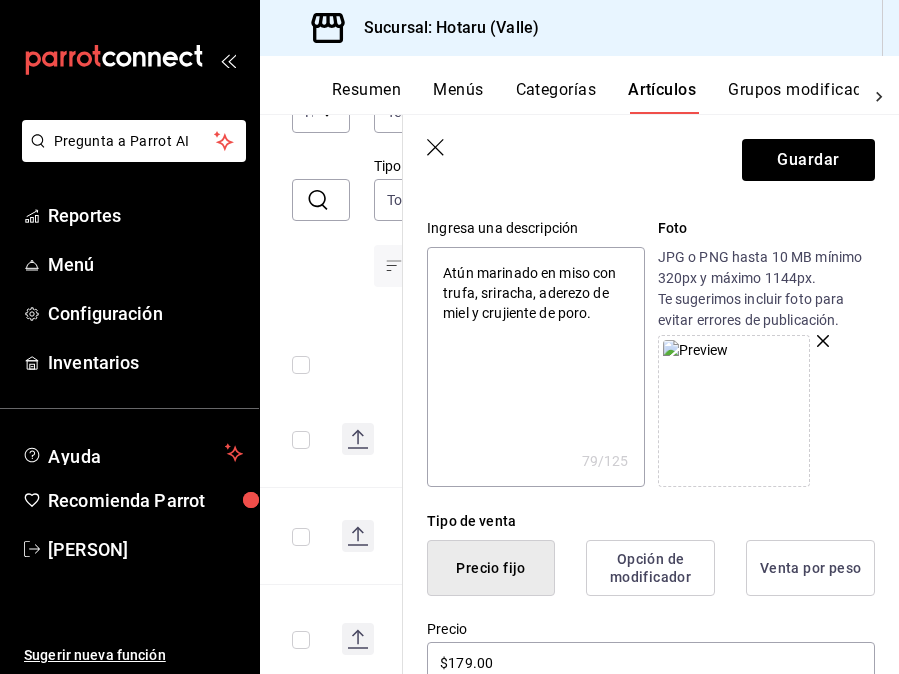 scroll, scrollTop: 179, scrollLeft: 0, axis: vertical 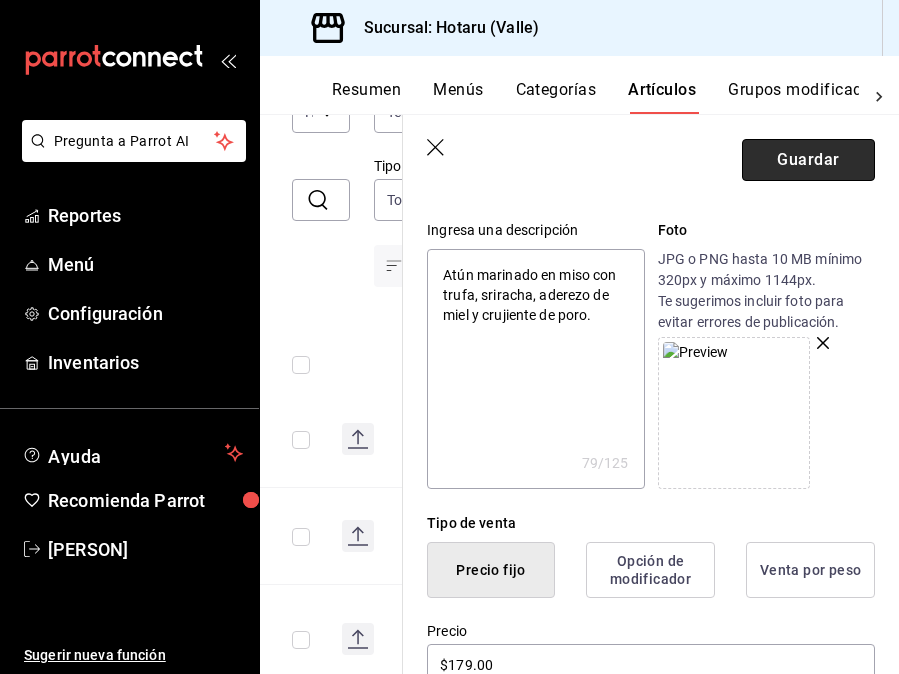 click on "Guardar" at bounding box center [808, 160] 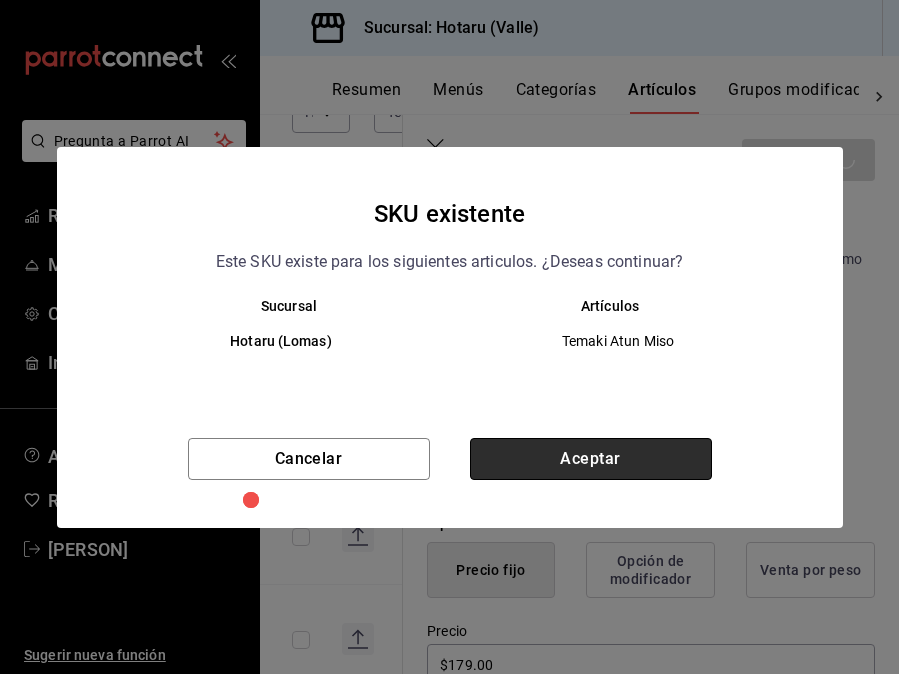 click on "Aceptar" at bounding box center [591, 459] 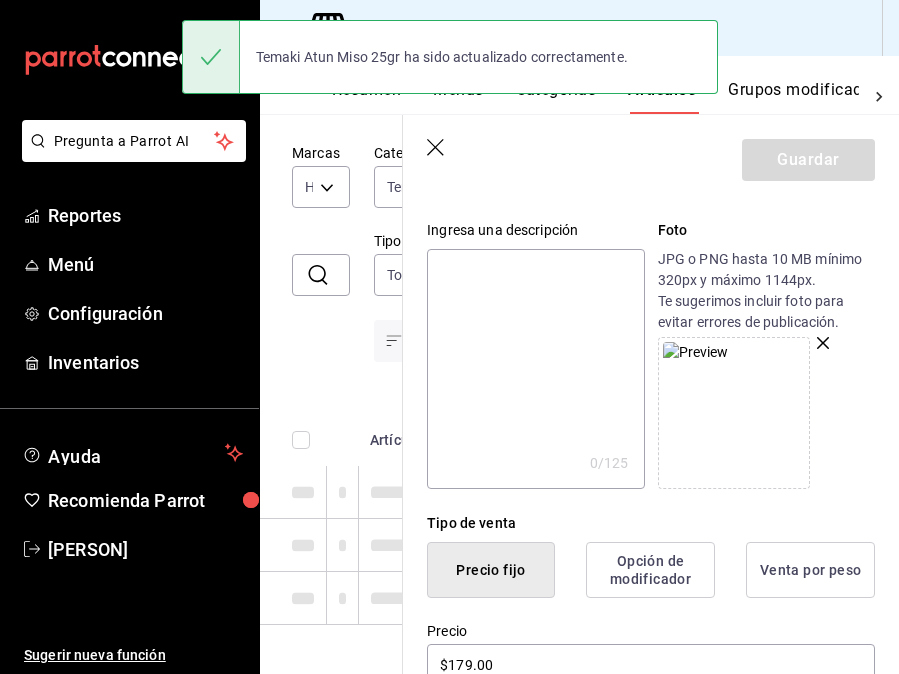 scroll, scrollTop: 85, scrollLeft: 0, axis: vertical 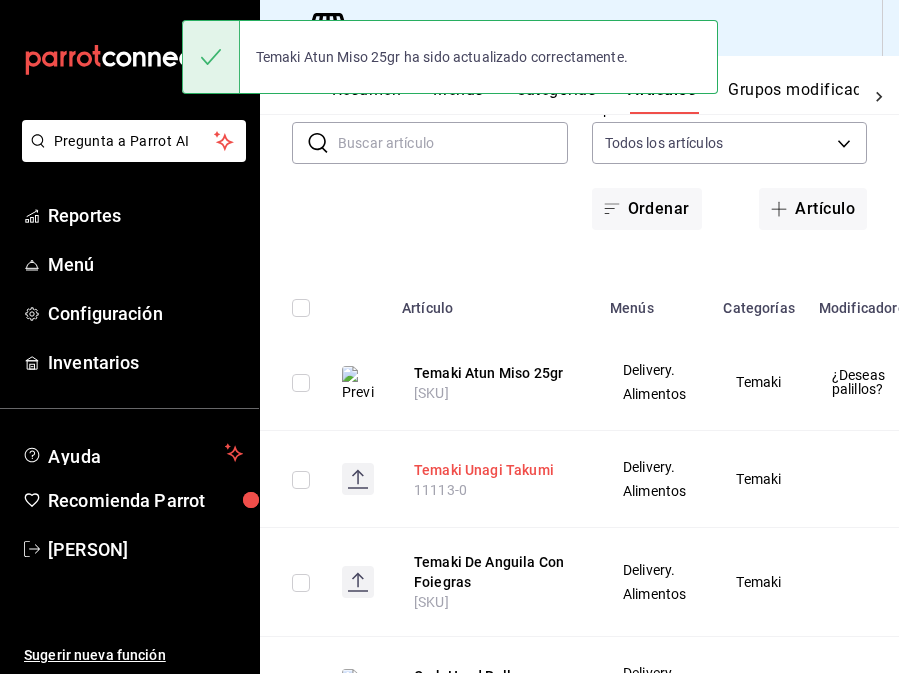 click on "Temaki Unagi Takumi" at bounding box center [494, 470] 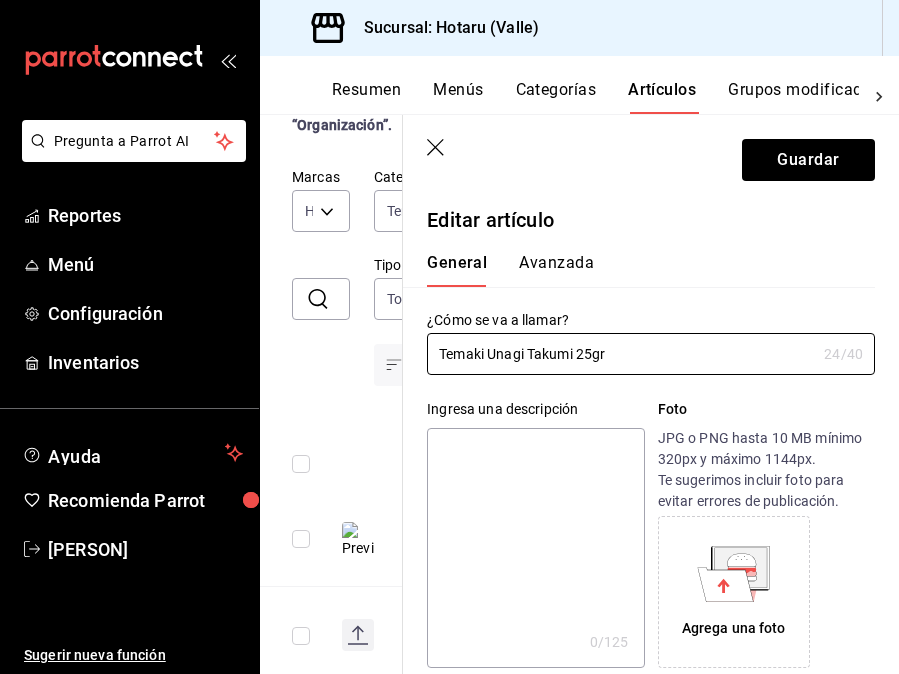 click at bounding box center (535, 548) 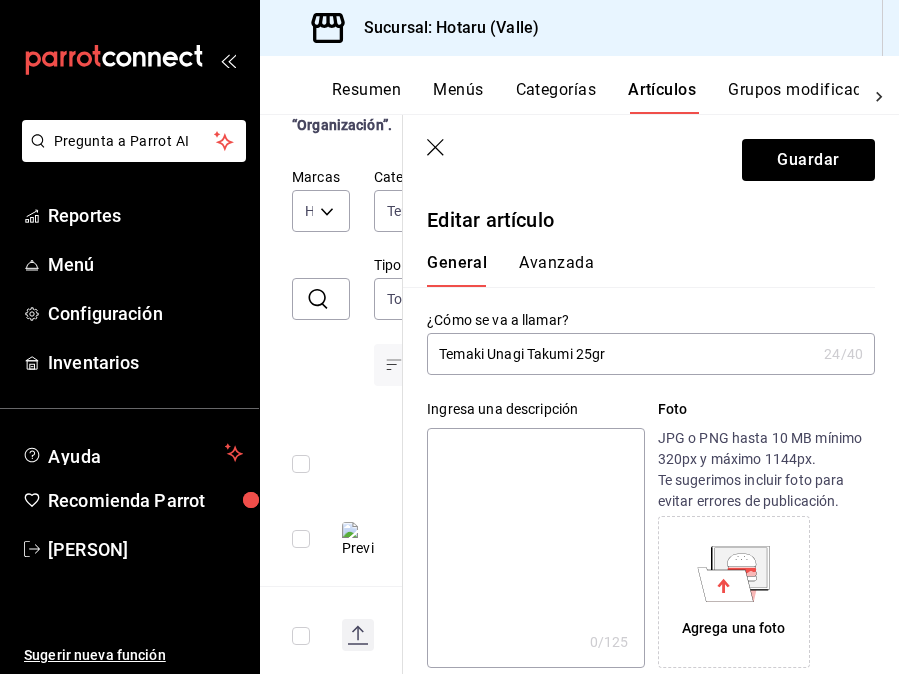 paste on "anguila, enoki tempura, pasta de trufa, tzume y foie gras." 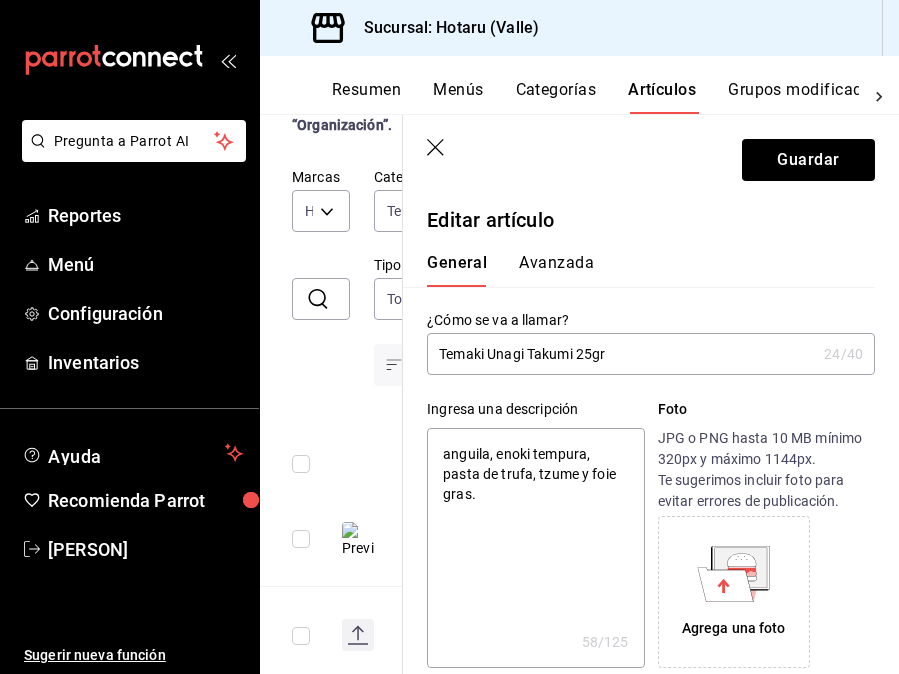 click on "anguila, enoki tempura, pasta de trufa, tzume y foie gras." at bounding box center (535, 548) 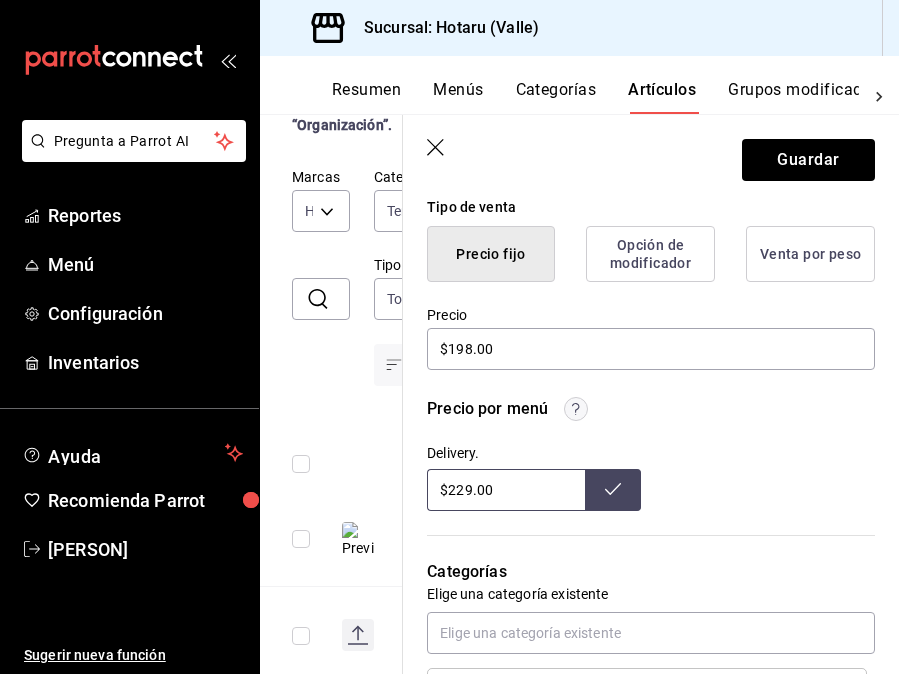 scroll, scrollTop: 502, scrollLeft: 0, axis: vertical 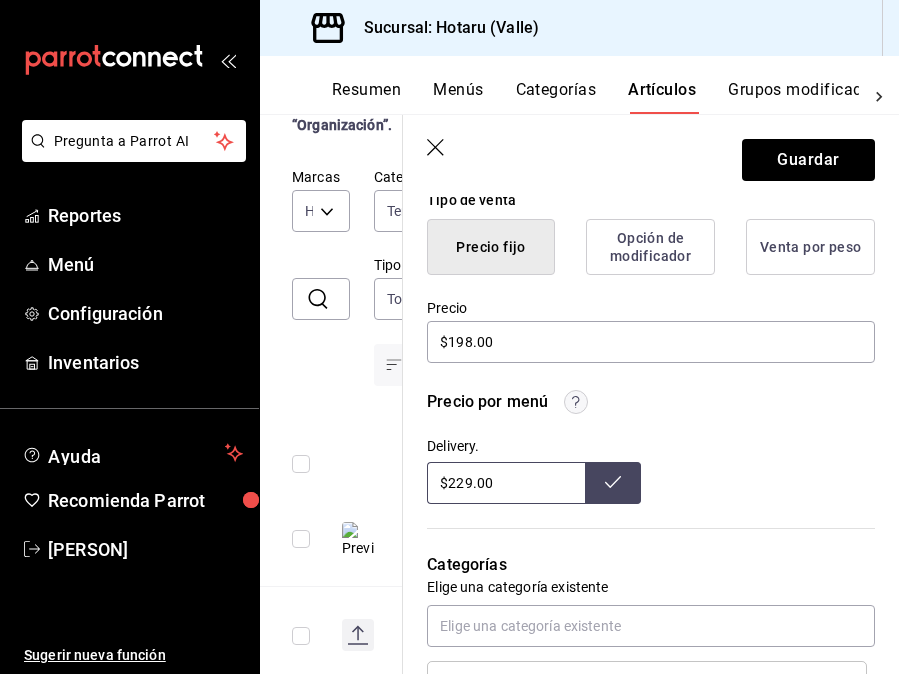 click on "$229.00" at bounding box center [506, 483] 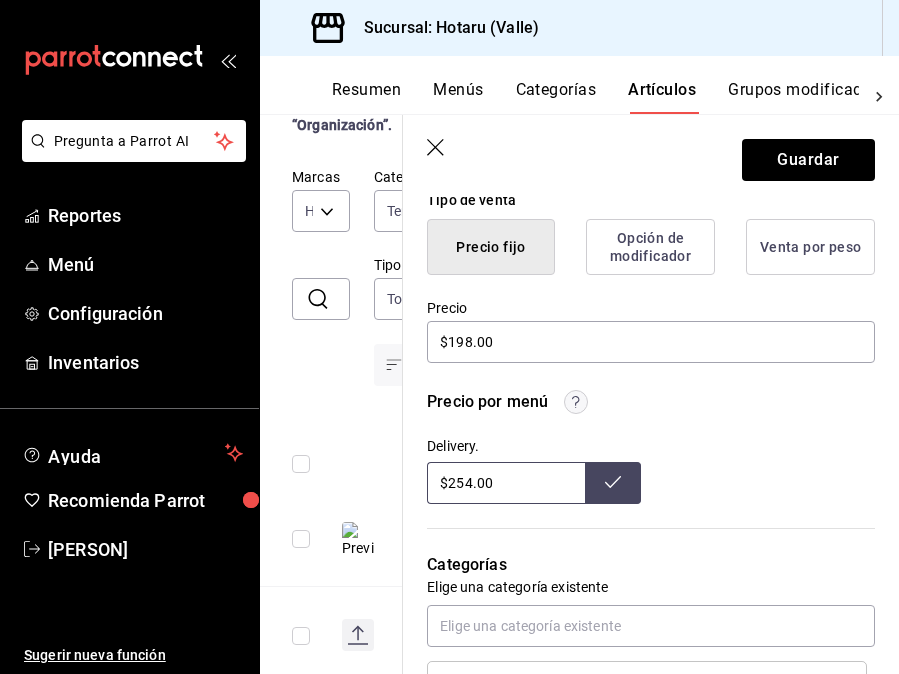click 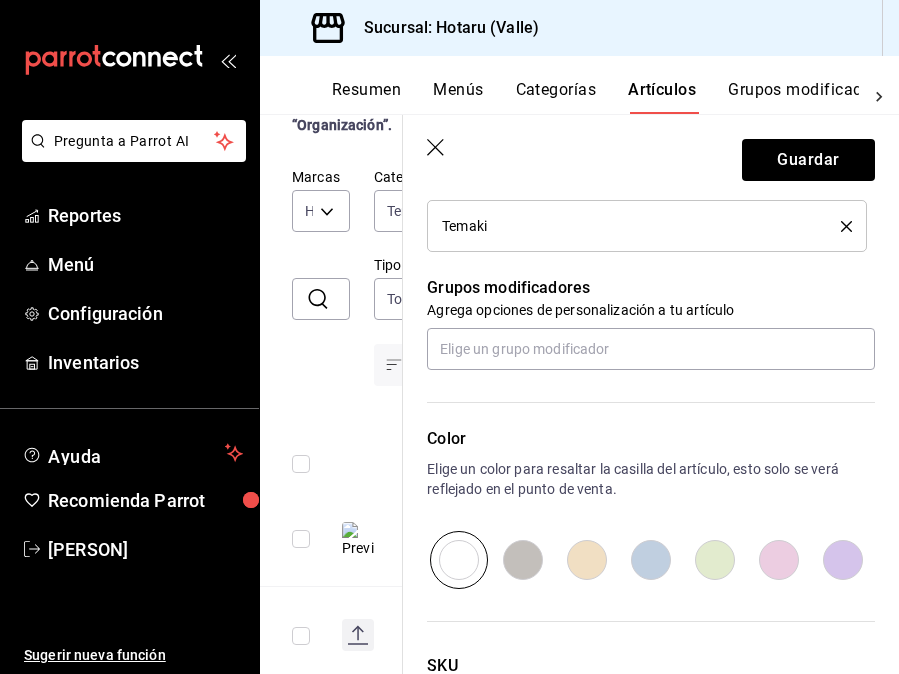 scroll, scrollTop: 965, scrollLeft: 0, axis: vertical 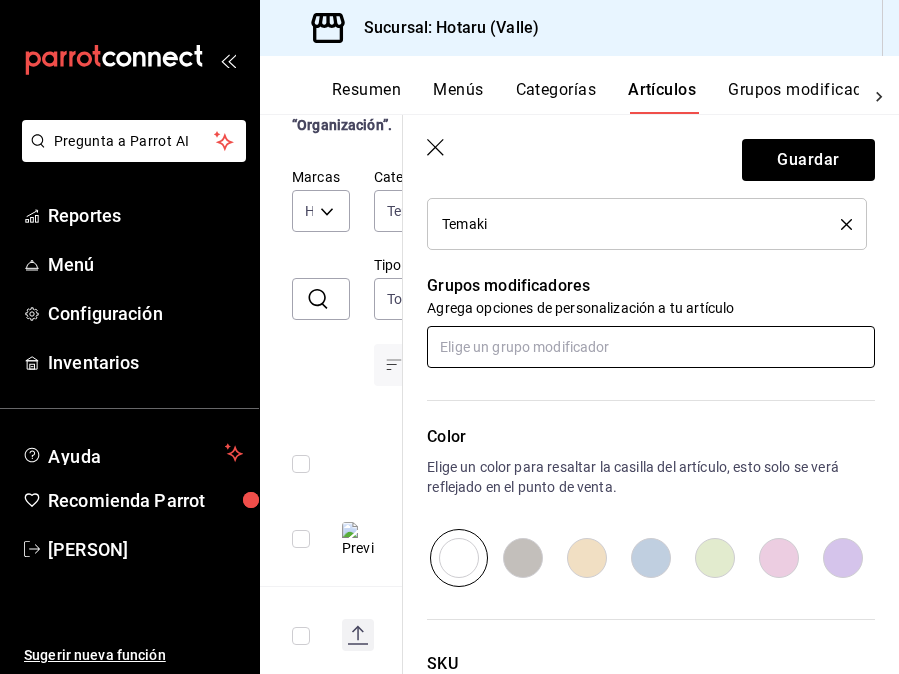 click at bounding box center (651, 347) 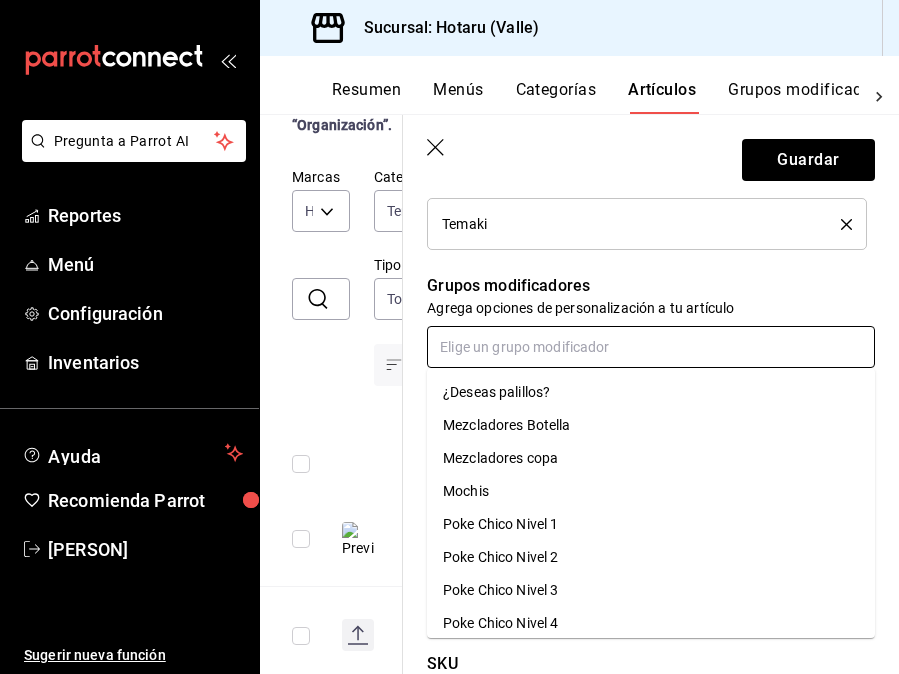 click on "¿Deseas palillos?" at bounding box center (496, 392) 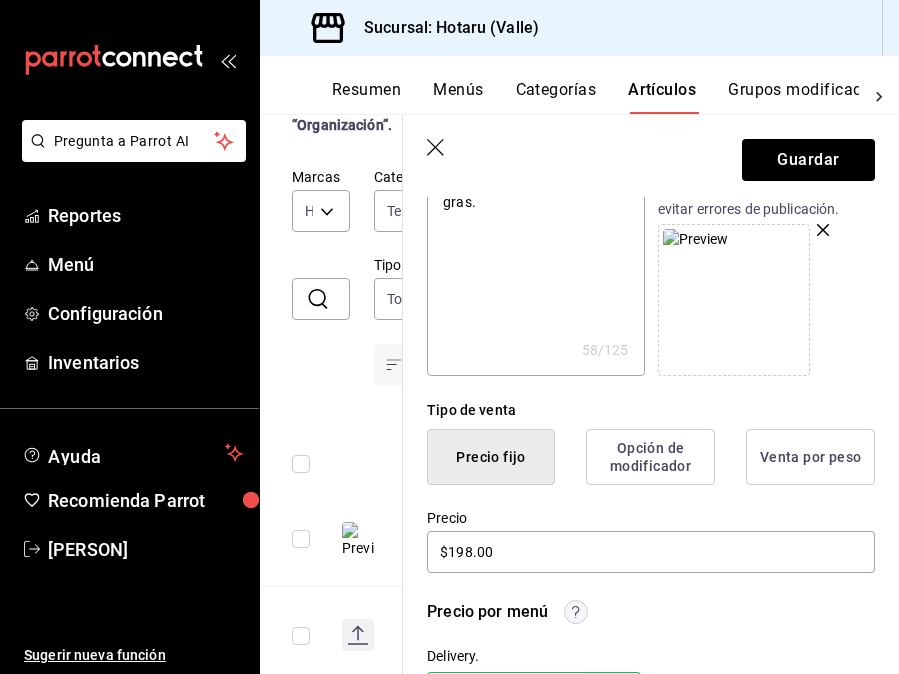 scroll, scrollTop: 77, scrollLeft: 0, axis: vertical 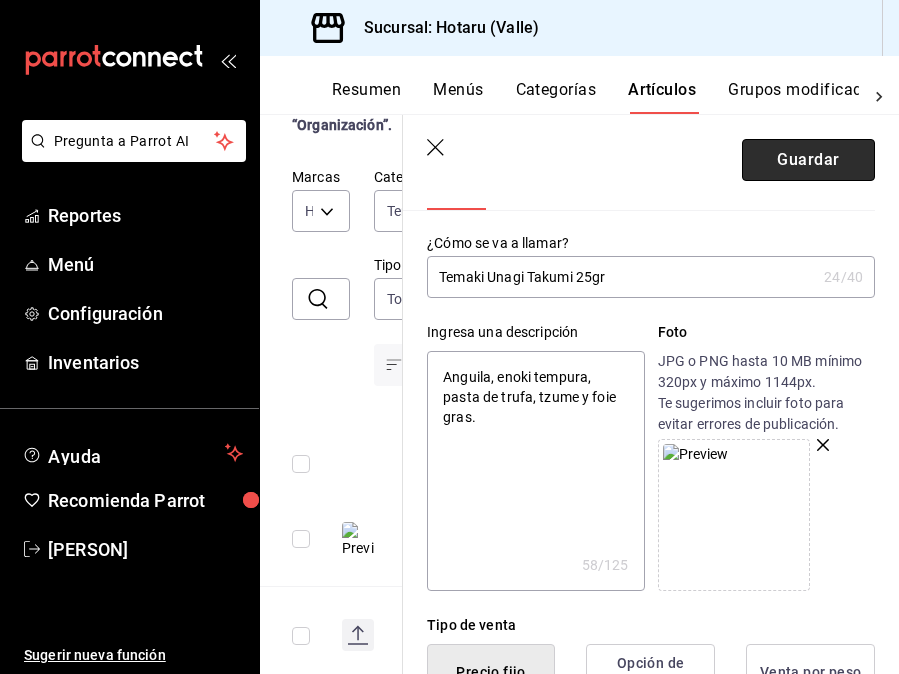 click on "Guardar" at bounding box center [808, 160] 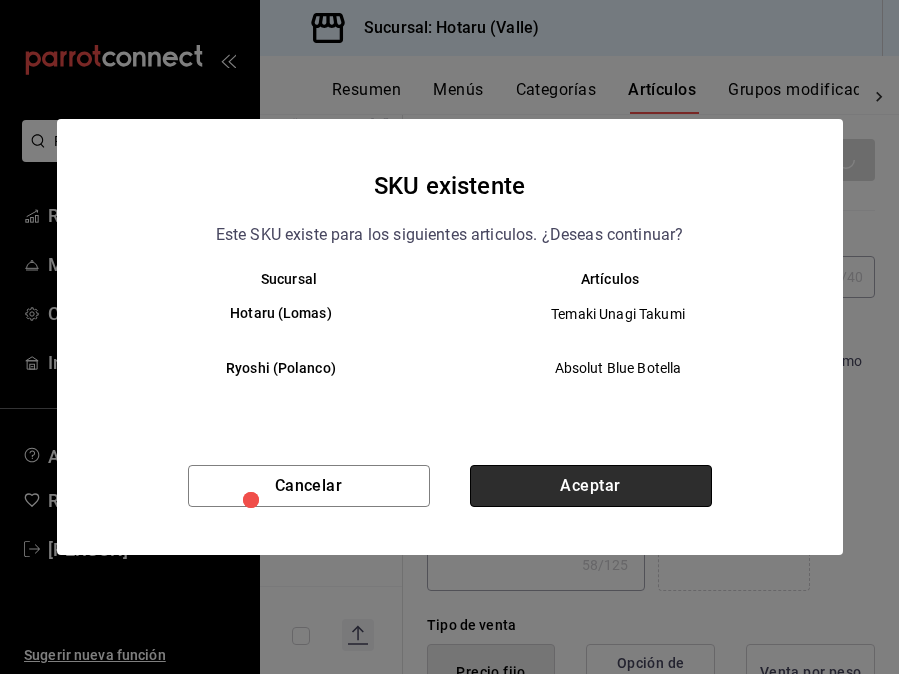 click on "Aceptar" at bounding box center (591, 486) 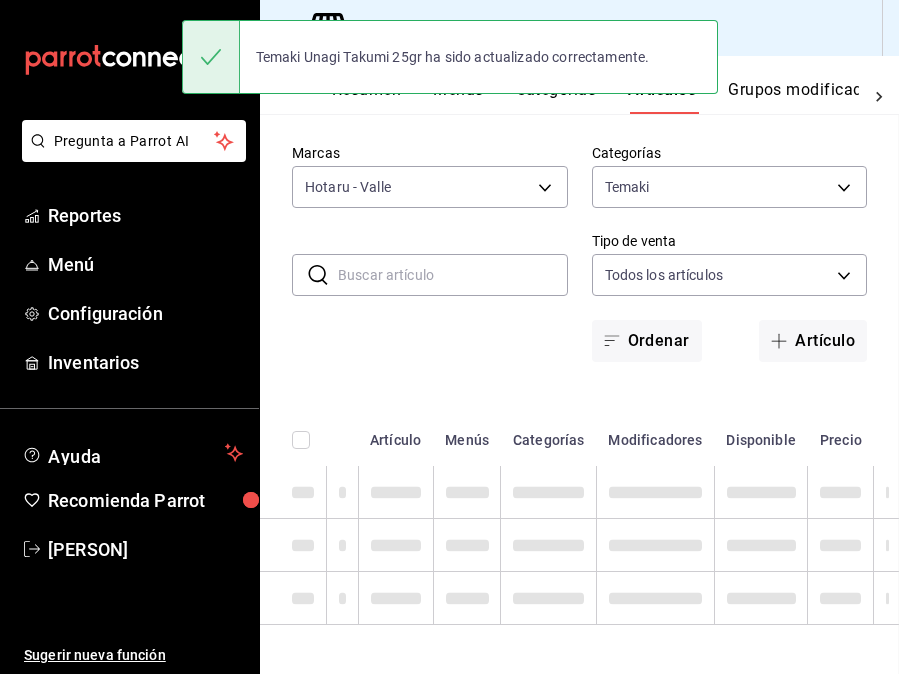 scroll, scrollTop: 85, scrollLeft: 0, axis: vertical 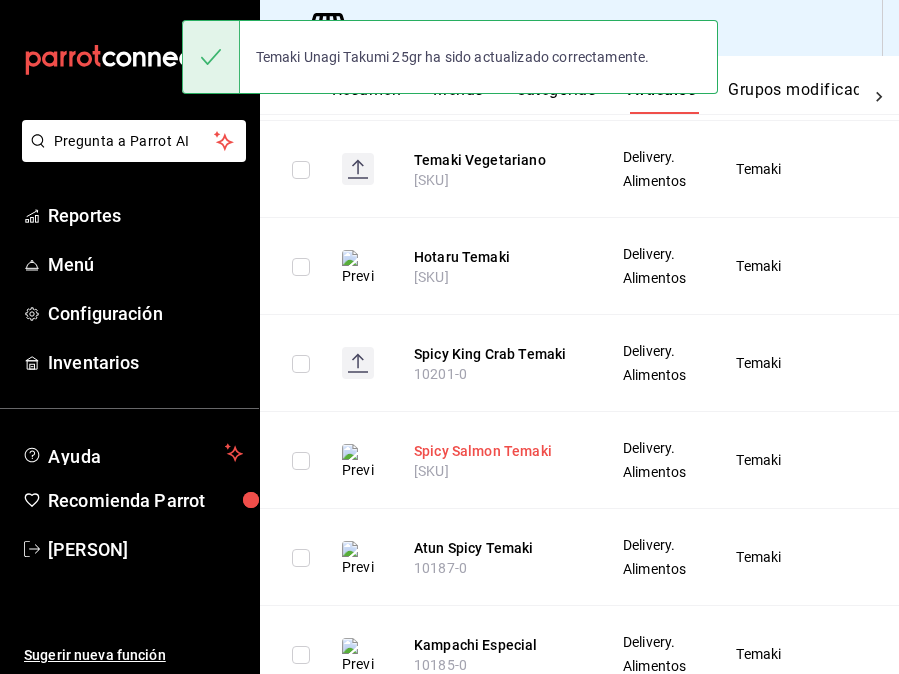 click on "Spicy Salmon Temaki" at bounding box center [494, 451] 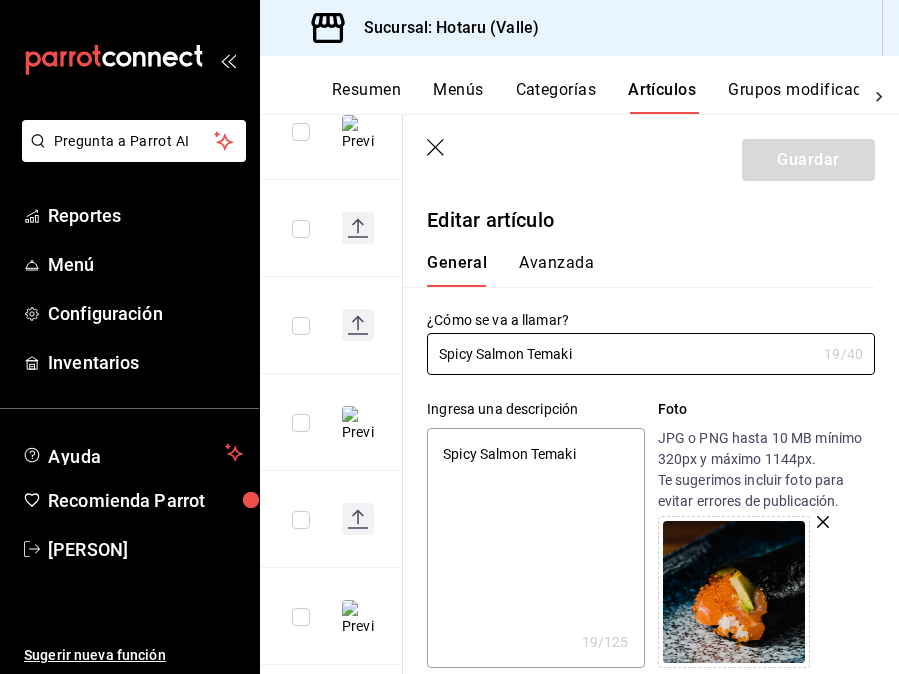 drag, startPoint x: 526, startPoint y: 354, endPoint x: 362, endPoint y: 354, distance: 164 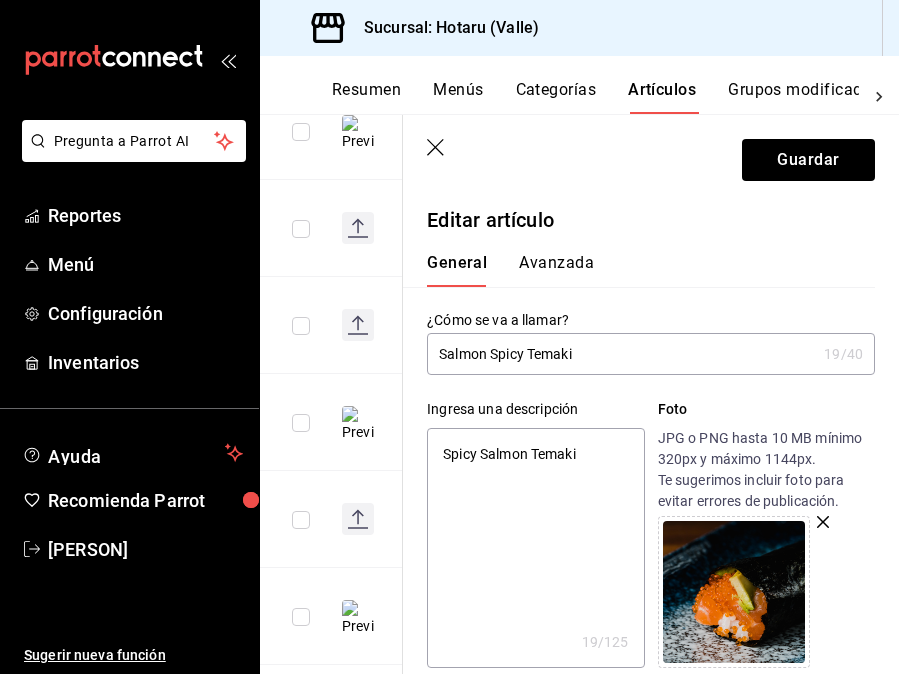 click on "Salmon Spicy Temaki" at bounding box center (621, 354) 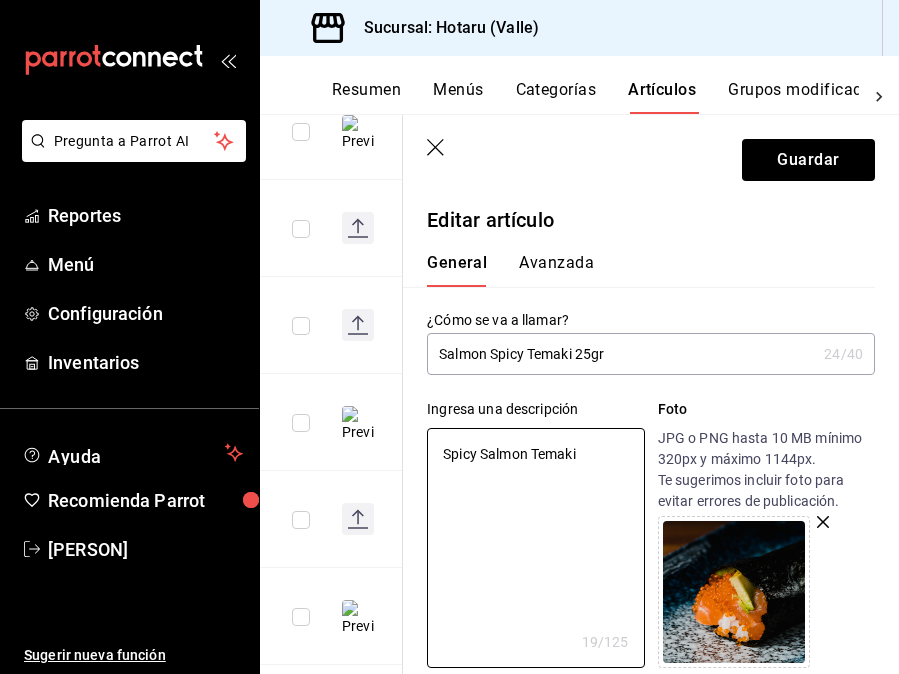 drag, startPoint x: 584, startPoint y: 454, endPoint x: 389, endPoint y: 454, distance: 195 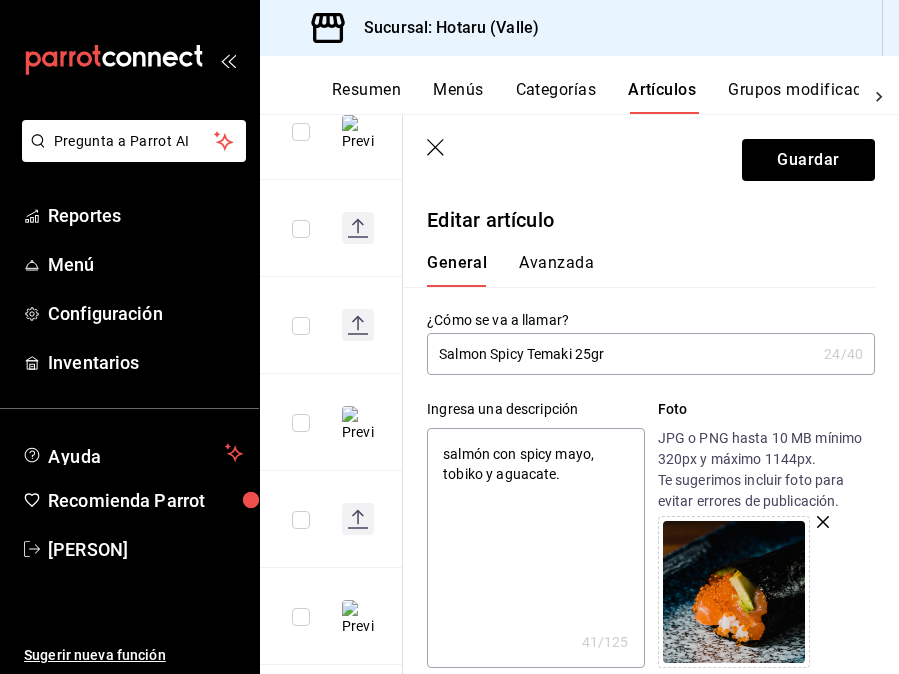 click on "salmón con spicy mayo, tobiko y aguacate." at bounding box center (535, 548) 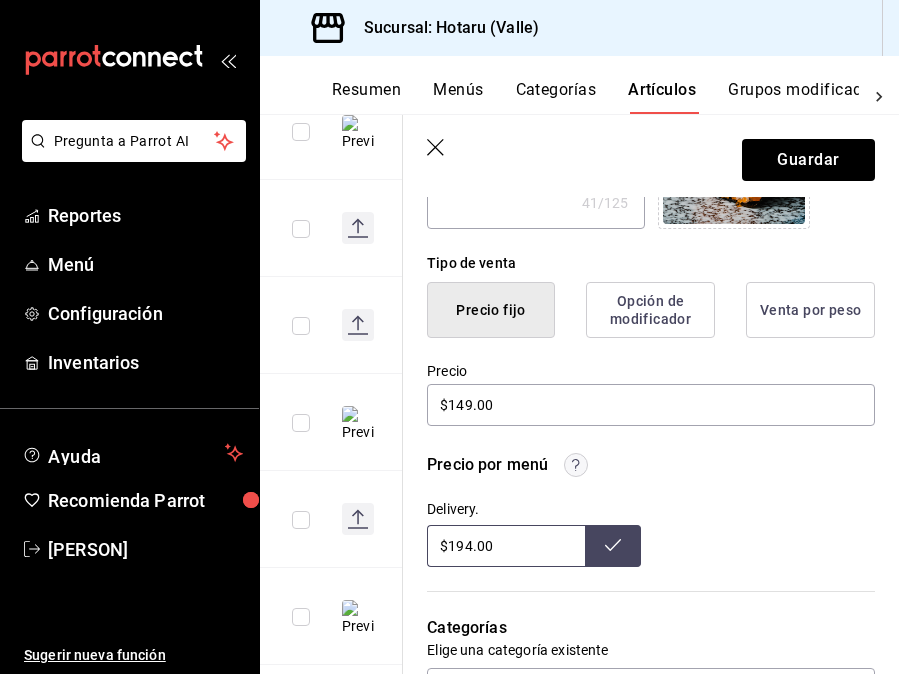 scroll, scrollTop: 485, scrollLeft: 0, axis: vertical 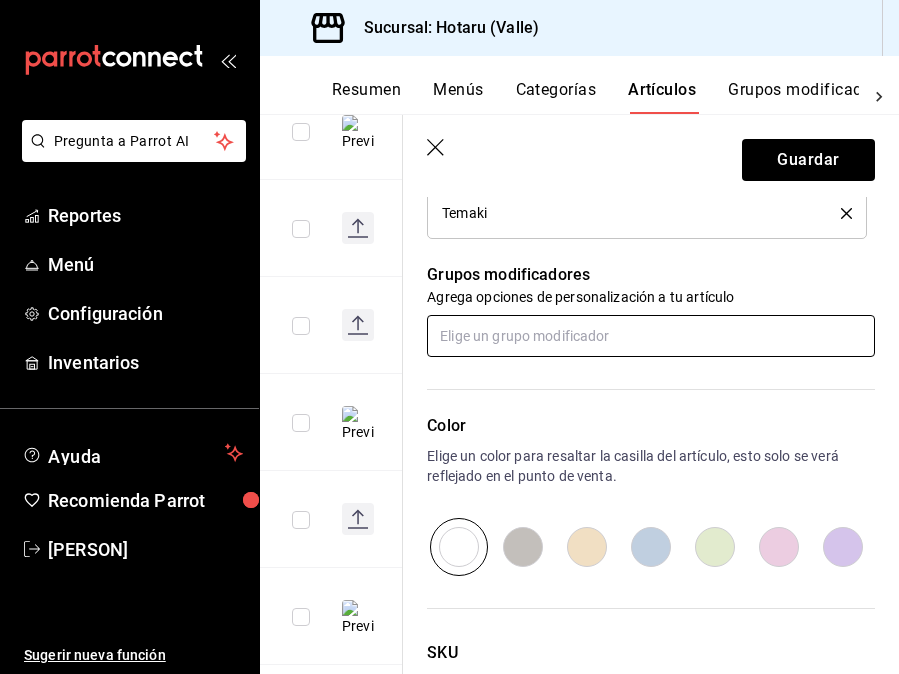 click at bounding box center (651, 336) 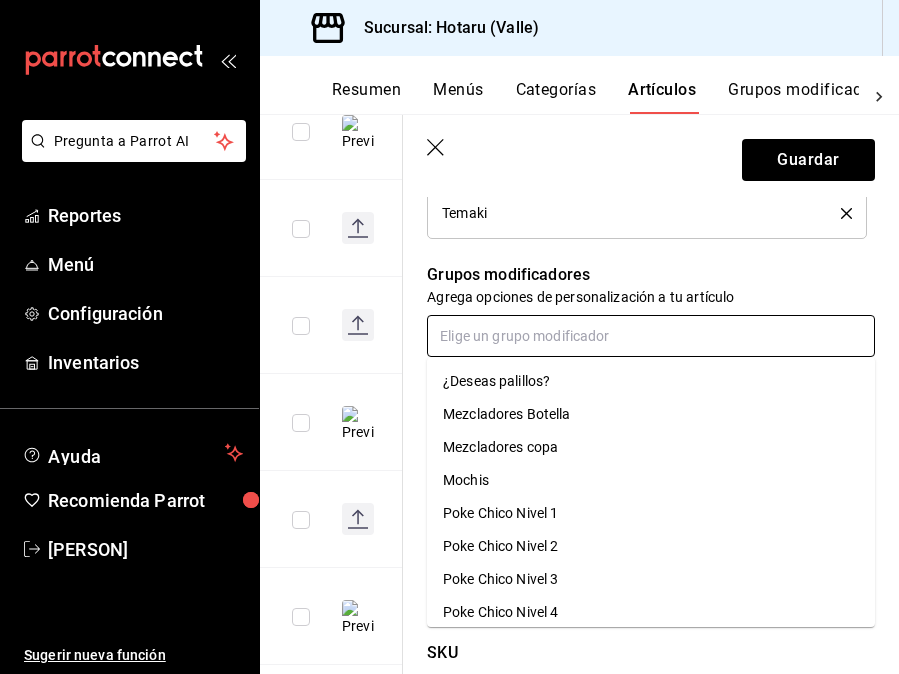 click on "¿Deseas palillos?" at bounding box center [496, 381] 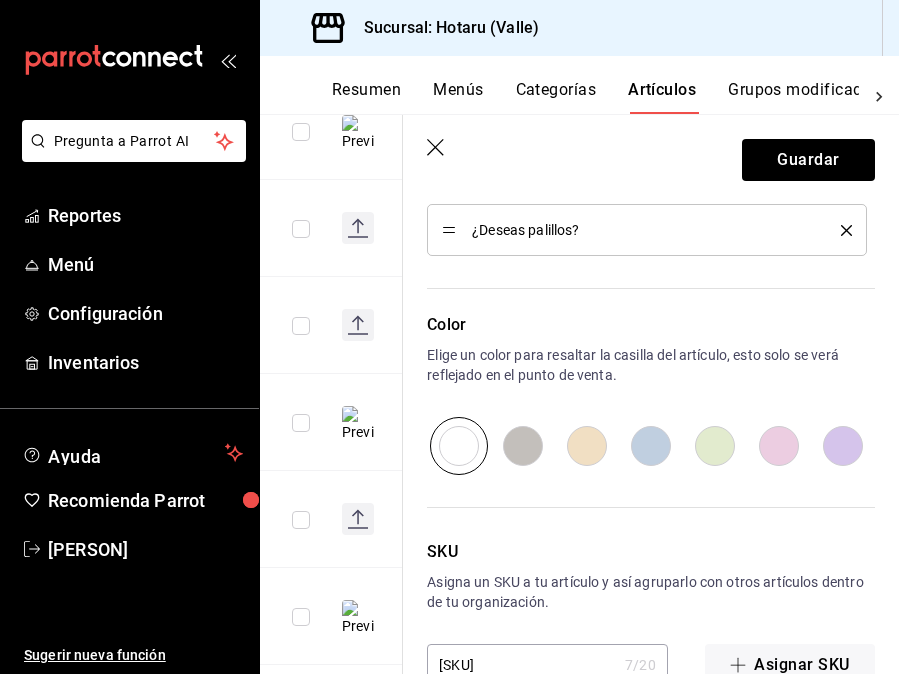 scroll, scrollTop: 1195, scrollLeft: 0, axis: vertical 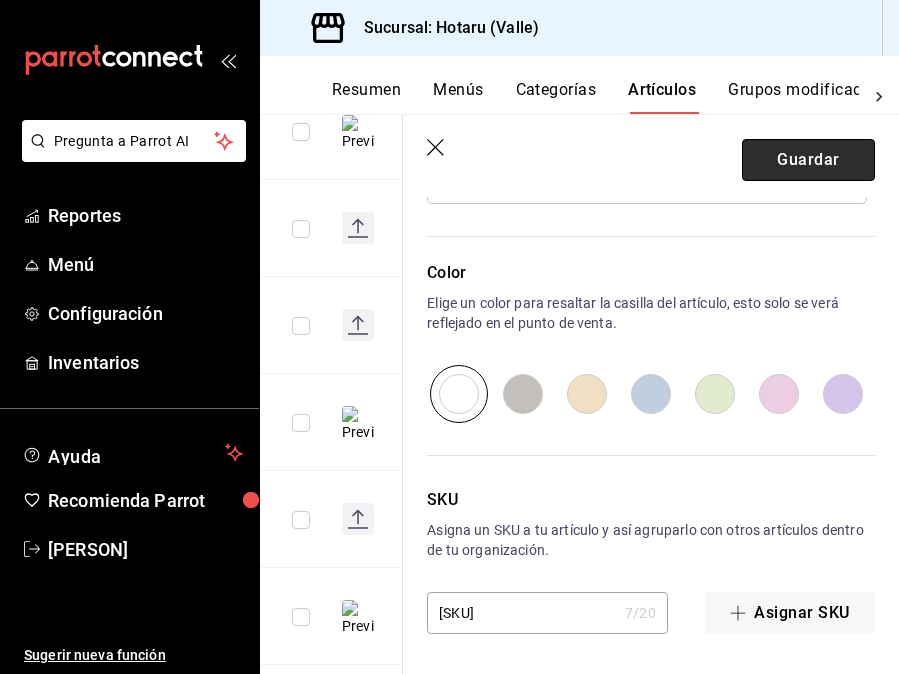 click on "Guardar" at bounding box center [808, 160] 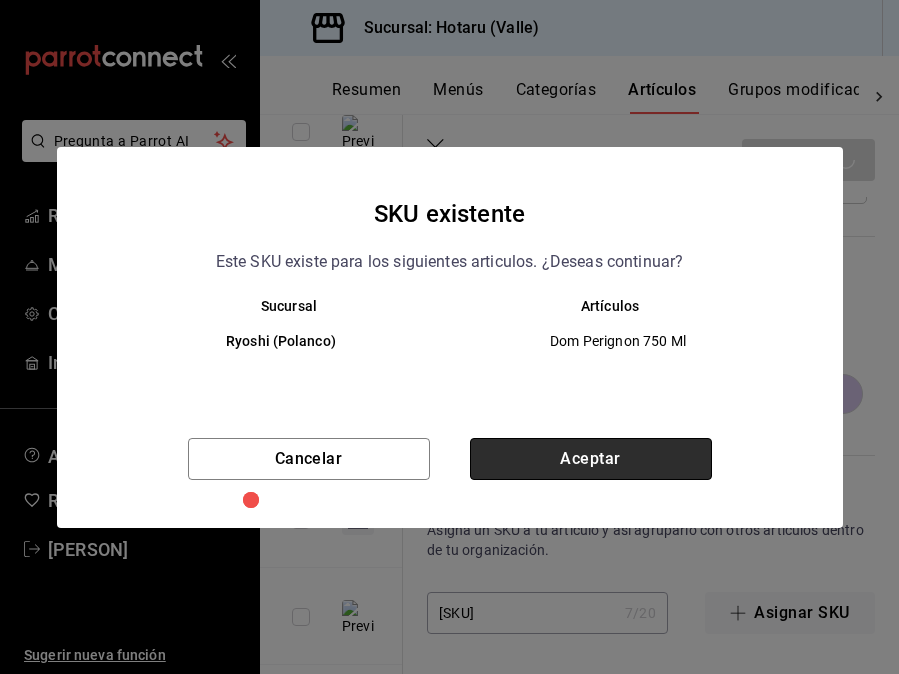 click on "Aceptar" at bounding box center (591, 459) 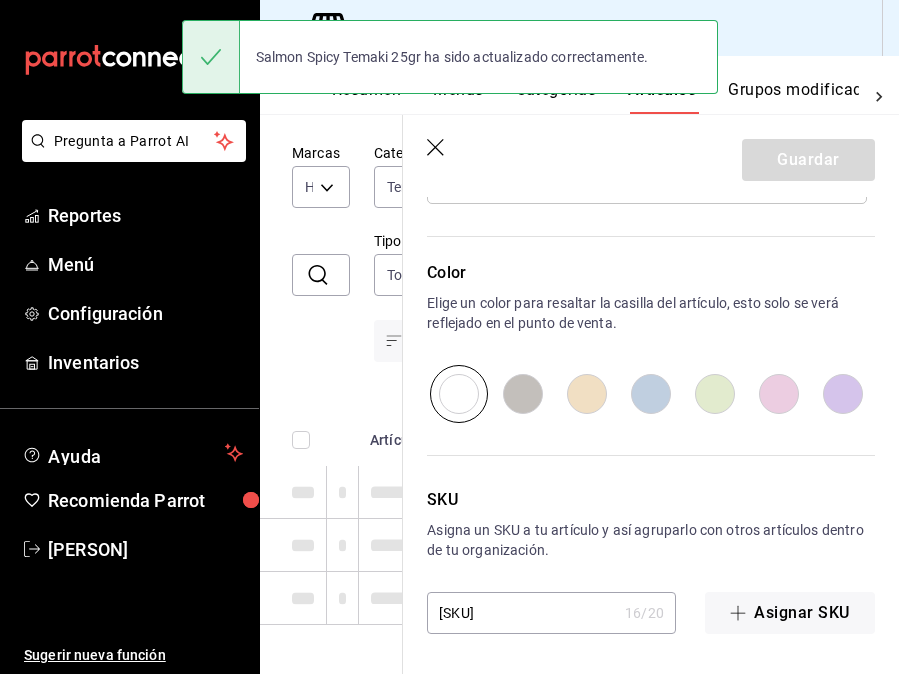 scroll, scrollTop: 85, scrollLeft: 0, axis: vertical 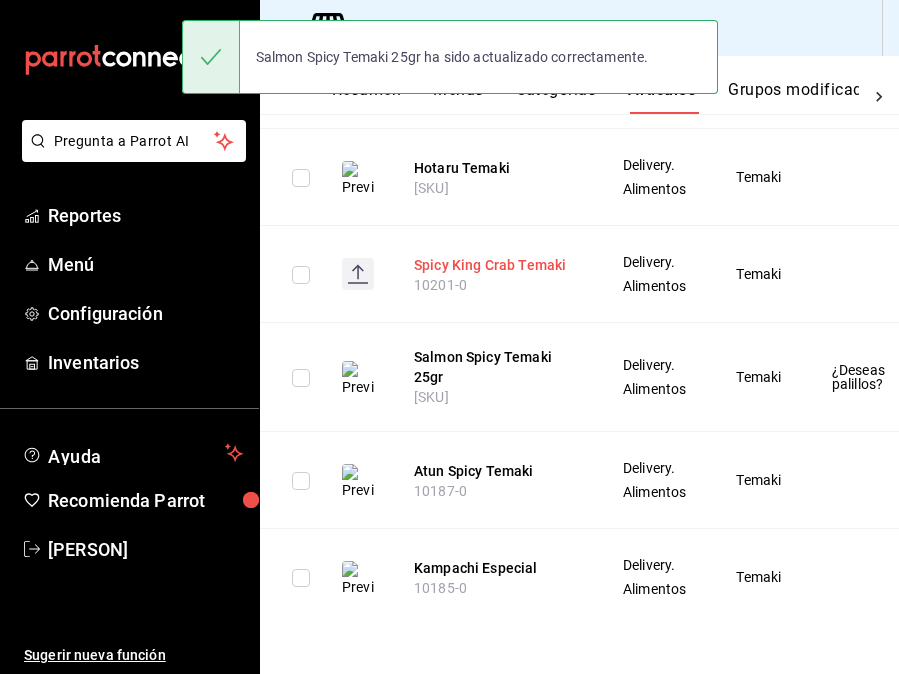 click on "Spicy King Crab Temaki" at bounding box center [494, 265] 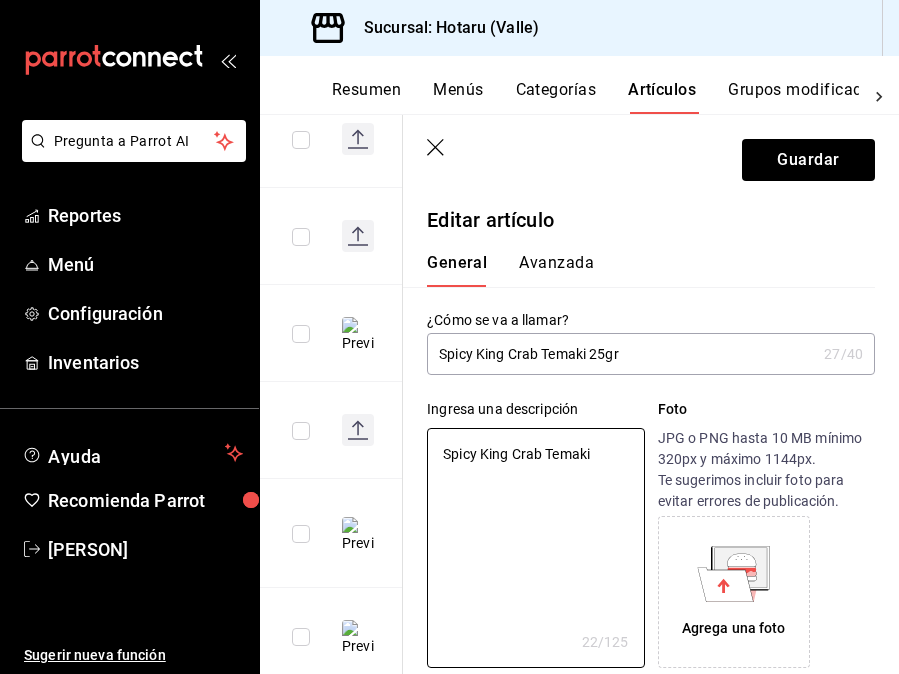 drag, startPoint x: 620, startPoint y: 448, endPoint x: 417, endPoint y: 447, distance: 203.00246 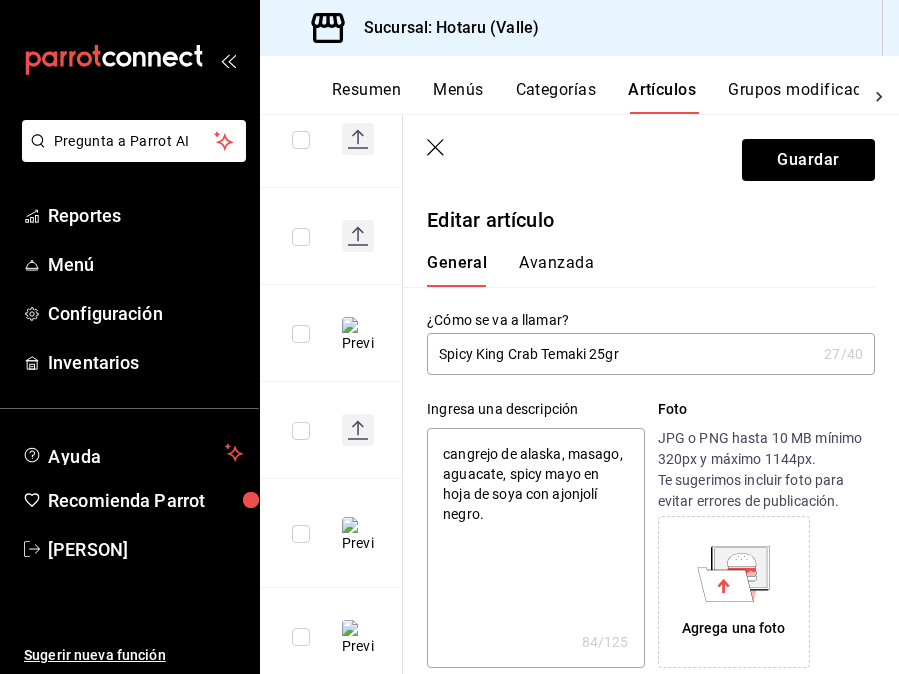 click on "cangrejo de alaska, masago, aguacate, spicy mayo en hoja de soya con ajonjolí negro." at bounding box center [535, 548] 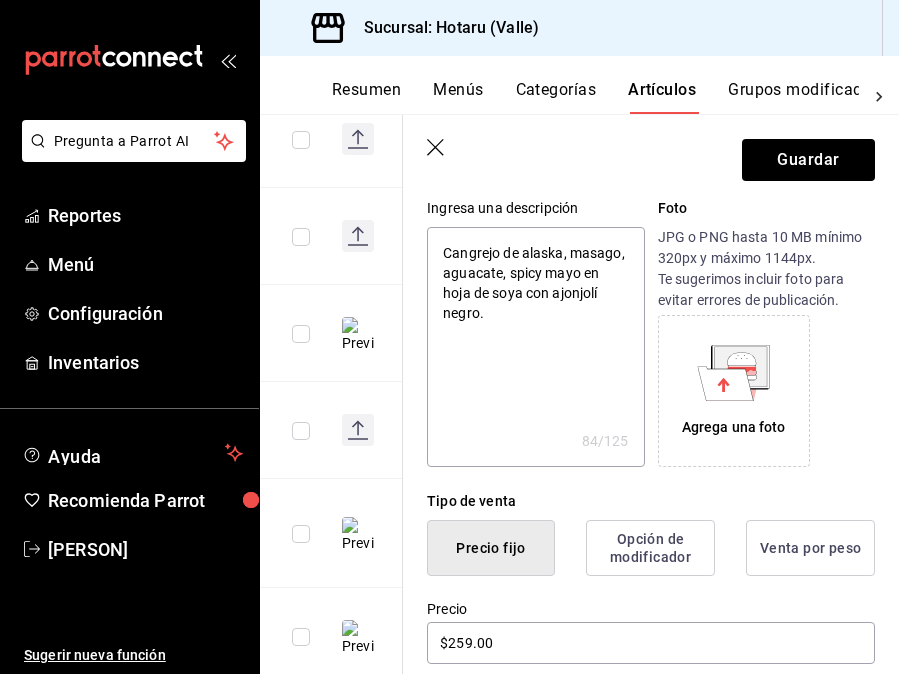 scroll, scrollTop: 205, scrollLeft: 0, axis: vertical 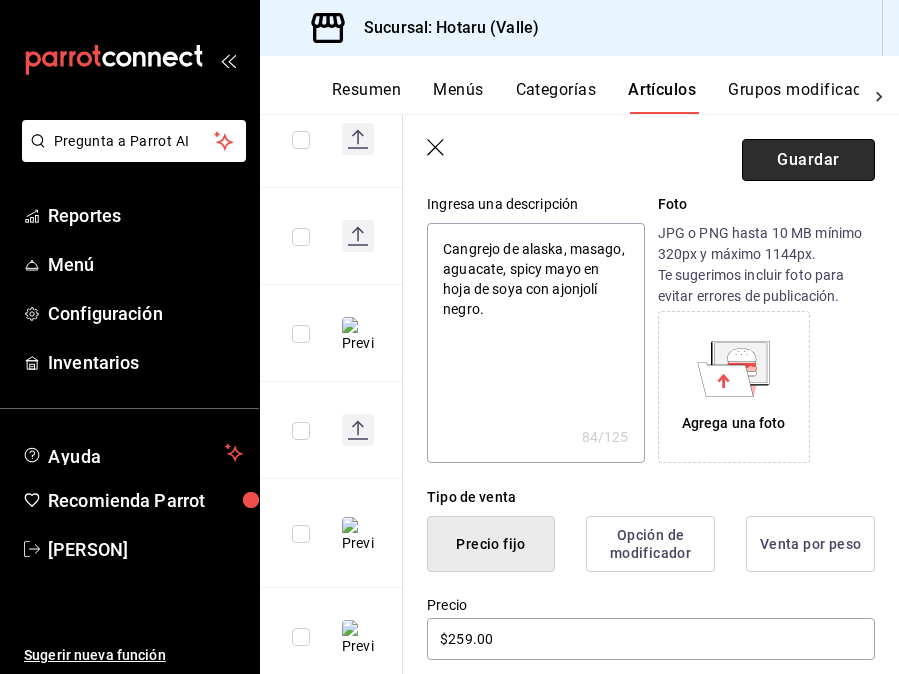 click on "Guardar" at bounding box center [808, 160] 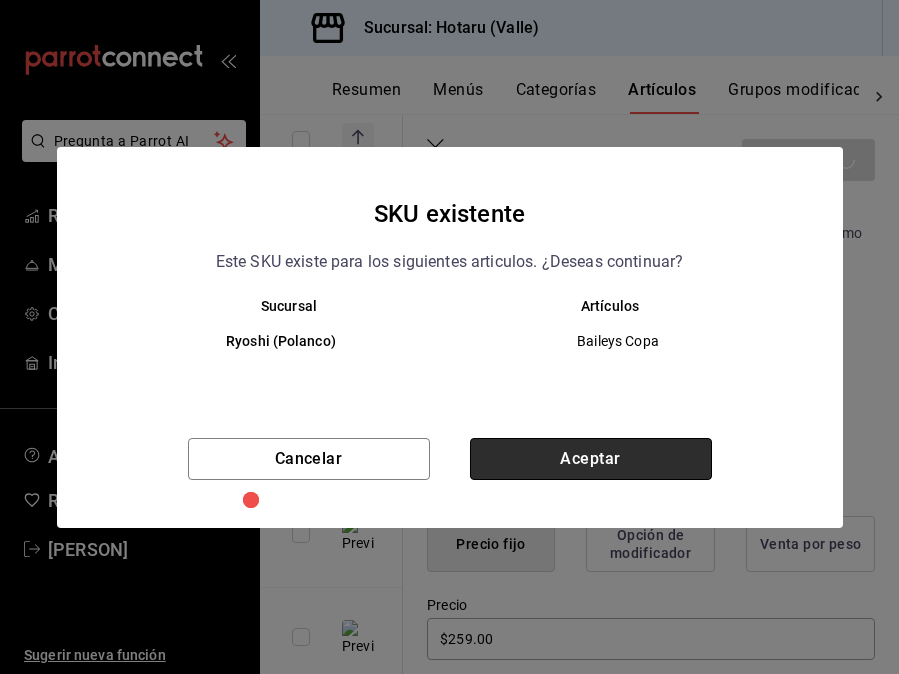 click on "Aceptar" at bounding box center [591, 459] 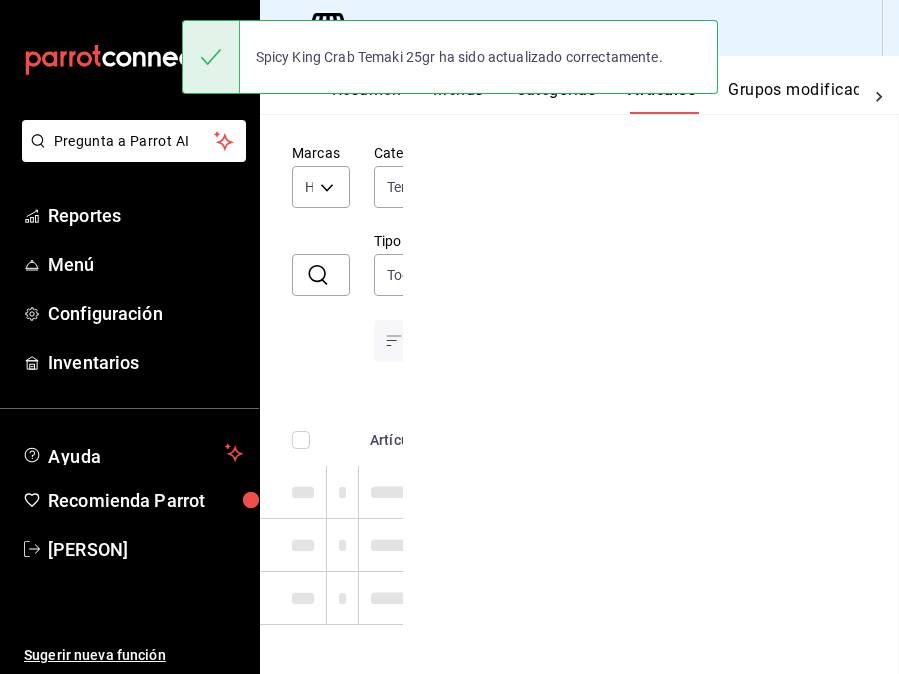 scroll, scrollTop: 85, scrollLeft: 0, axis: vertical 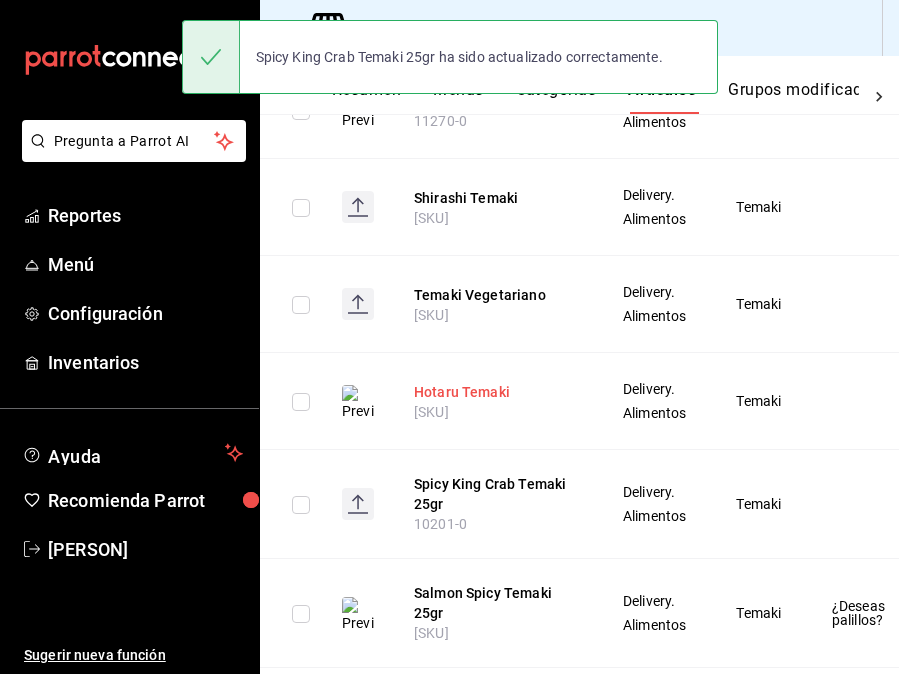 click on "Hotaru Temaki" at bounding box center [494, 392] 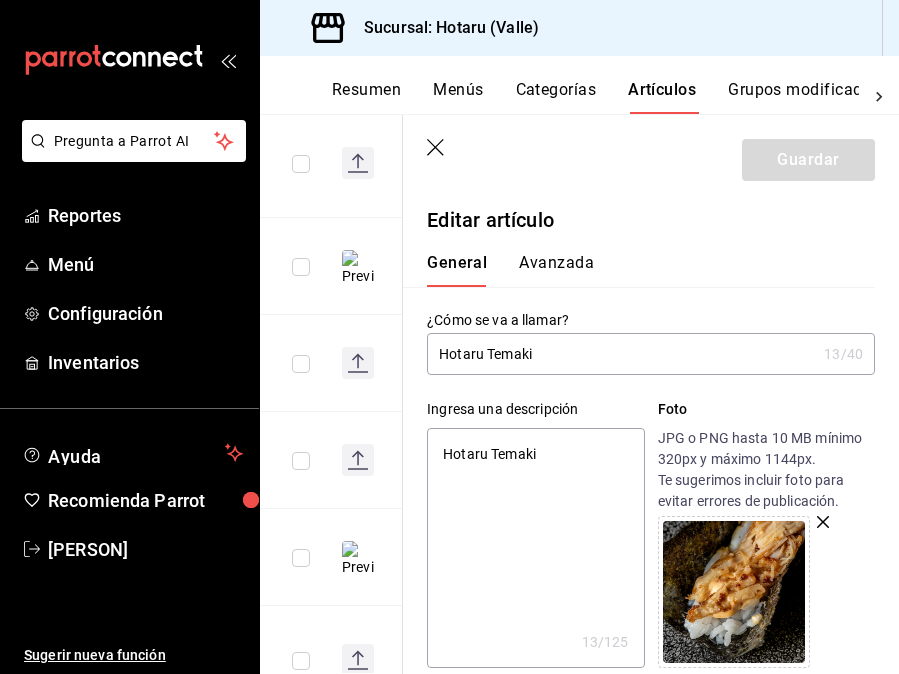 click on "Hotaru Temaki" at bounding box center [621, 354] 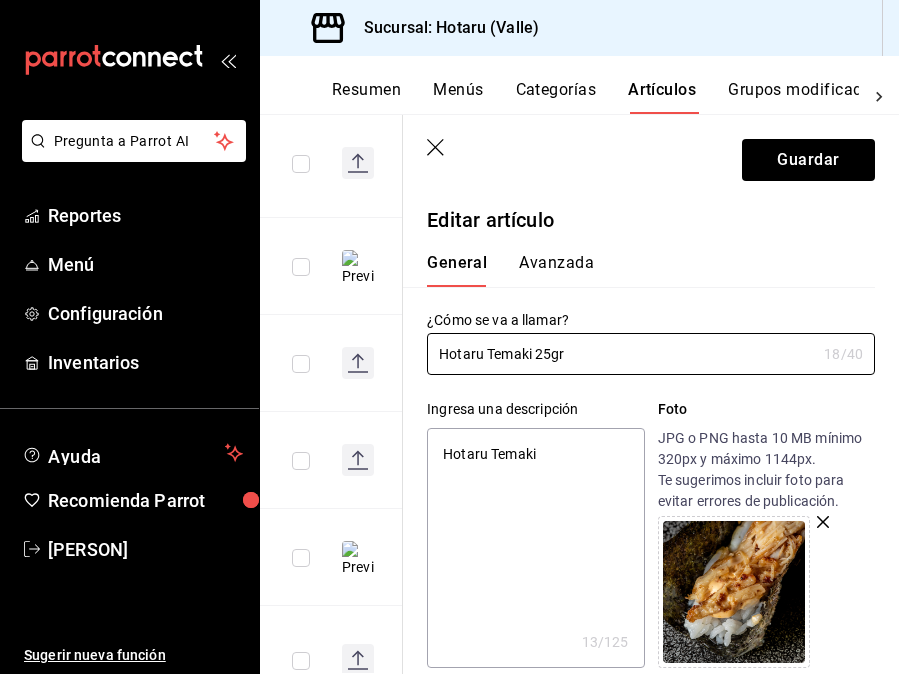 click on "Hotaru Temaki" at bounding box center [535, 548] 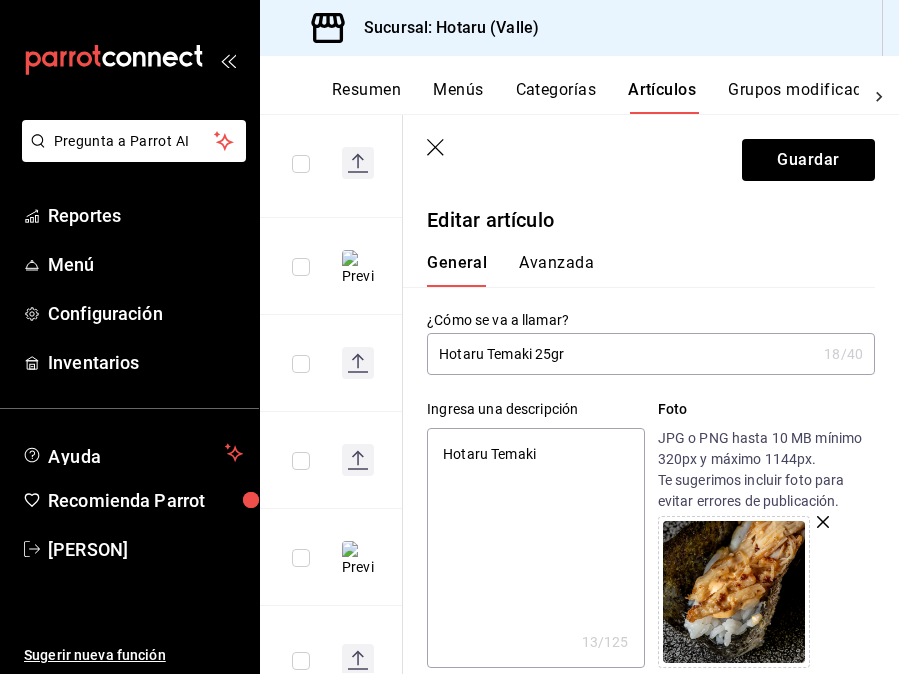 click on "Hotaru Temaki" at bounding box center [535, 548] 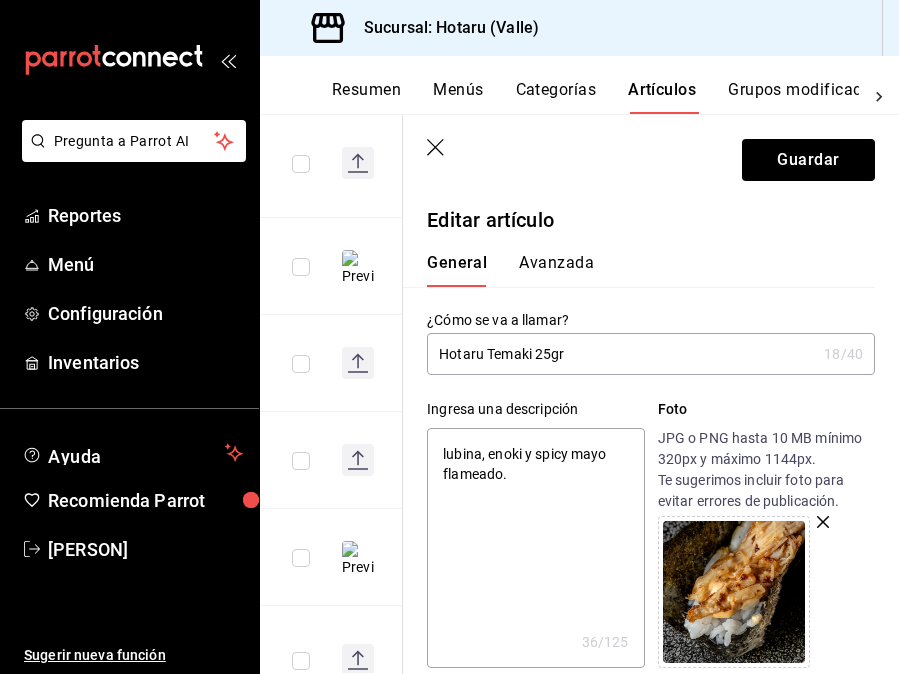 click on "lubina, enoki y spicy mayo flameado." at bounding box center [535, 548] 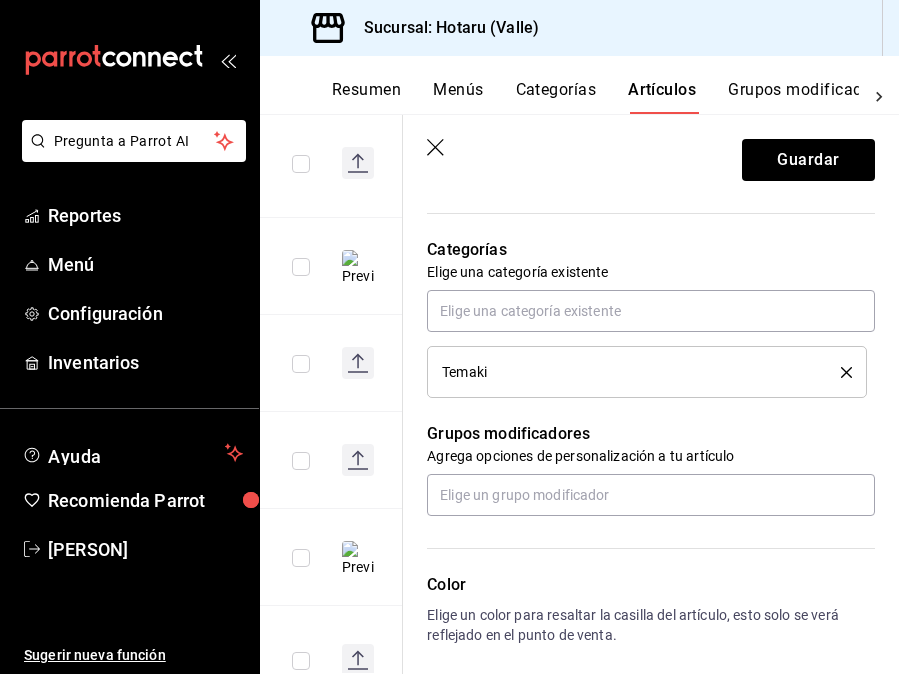 scroll, scrollTop: 831, scrollLeft: 0, axis: vertical 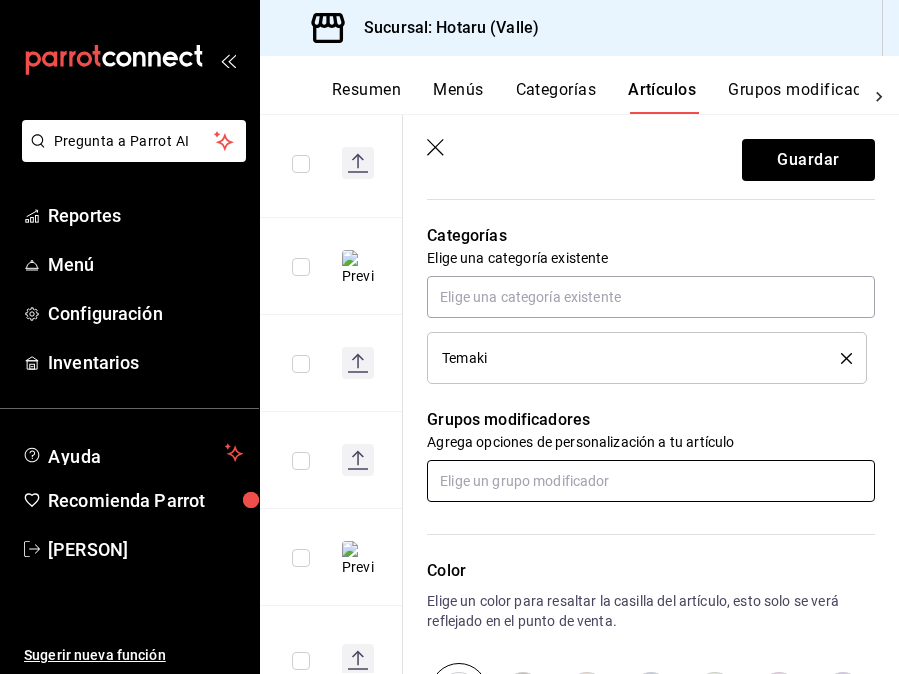click at bounding box center (651, 481) 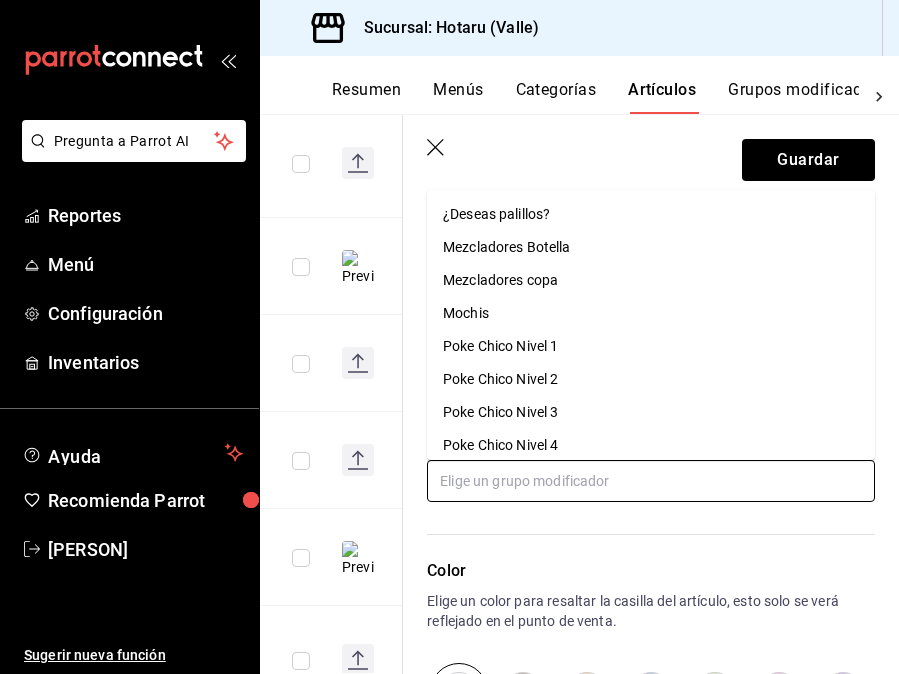 click on "¿Deseas palillos?" at bounding box center [496, 214] 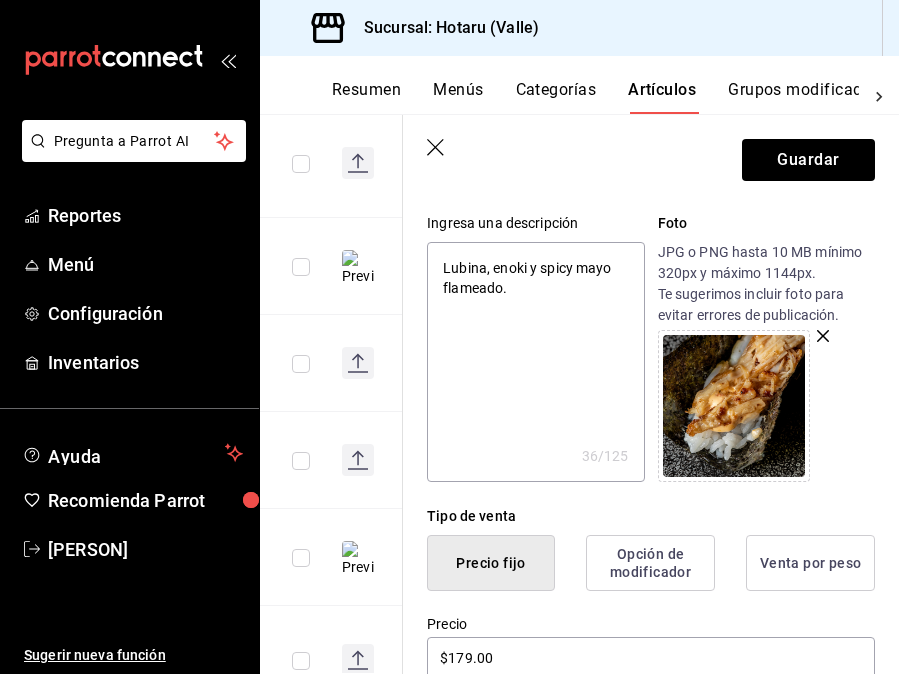 scroll, scrollTop: 0, scrollLeft: 0, axis: both 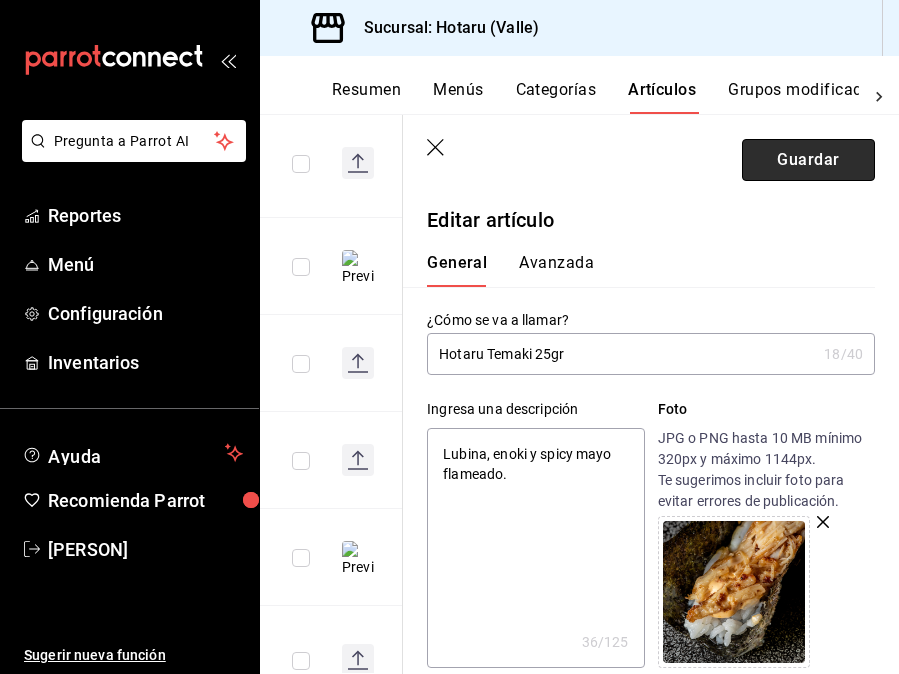 click on "Guardar" at bounding box center (808, 160) 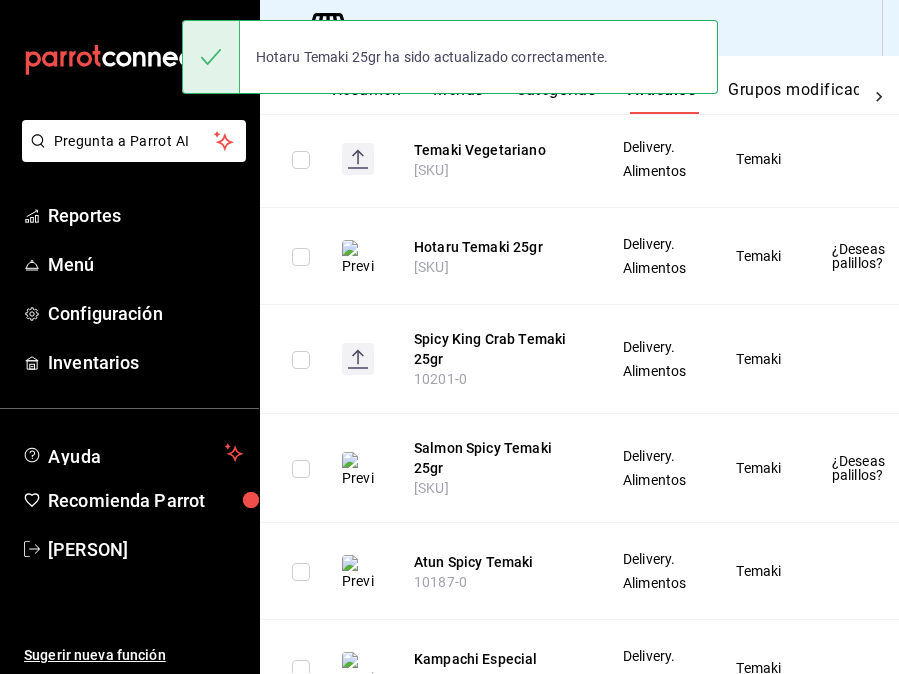 scroll, scrollTop: 1040, scrollLeft: 0, axis: vertical 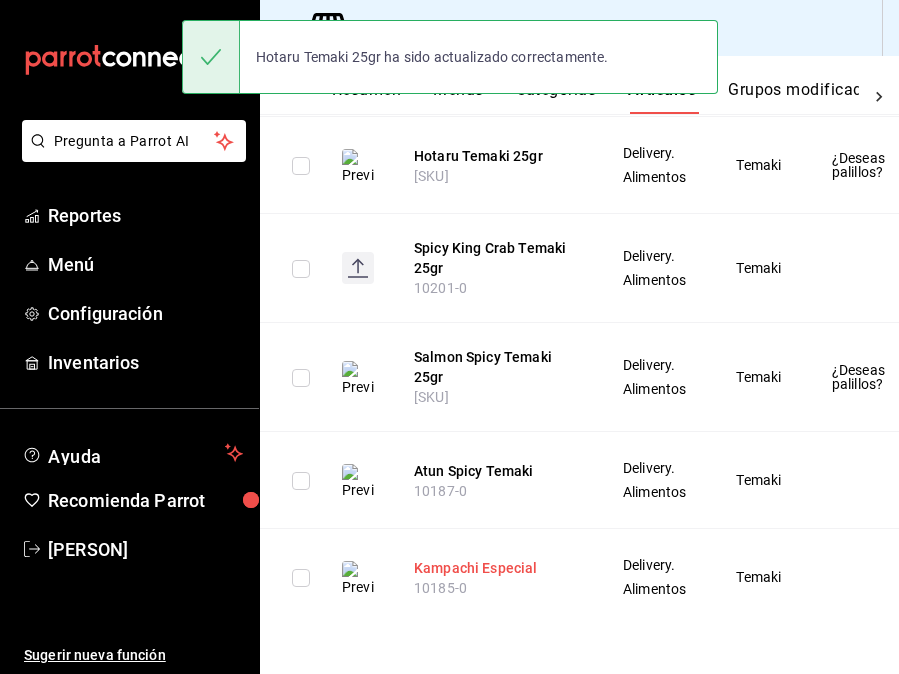 click on "Kampachi  Especial" at bounding box center (494, 568) 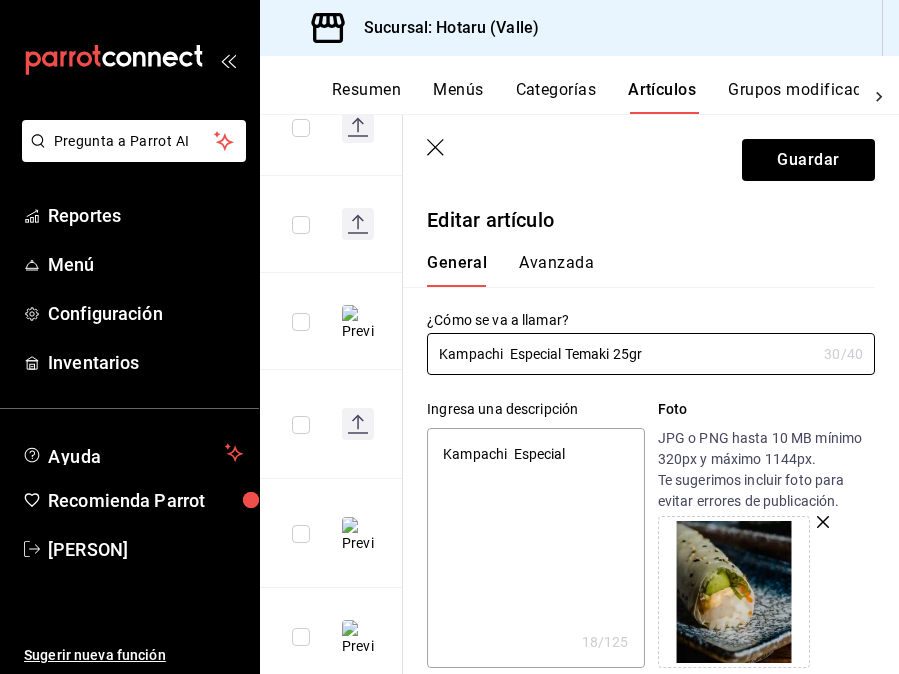 click on "Kampachi  Especial" at bounding box center [535, 548] 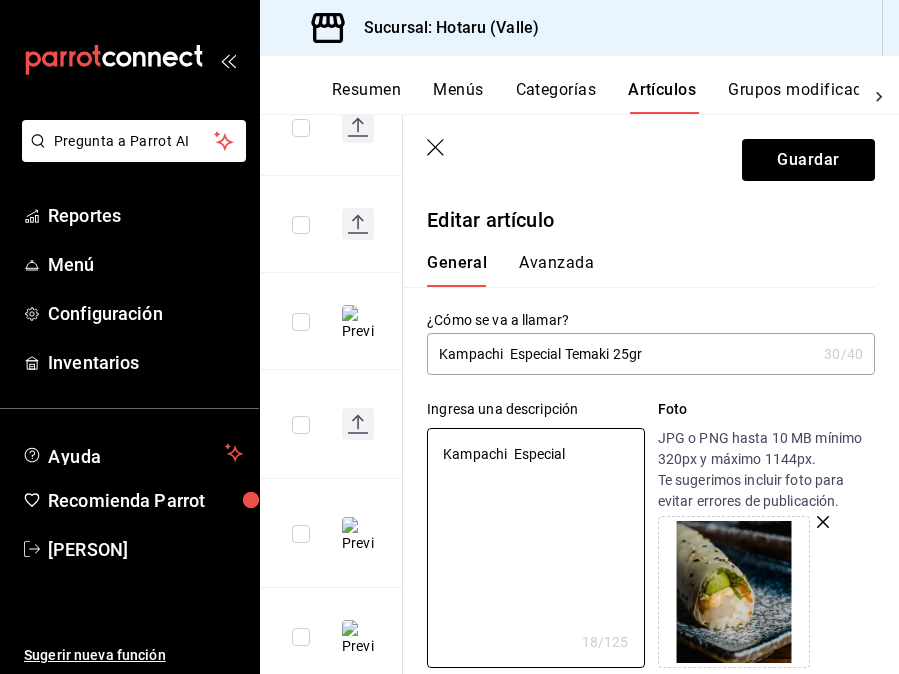 drag, startPoint x: 618, startPoint y: 446, endPoint x: 404, endPoint y: 439, distance: 214.11446 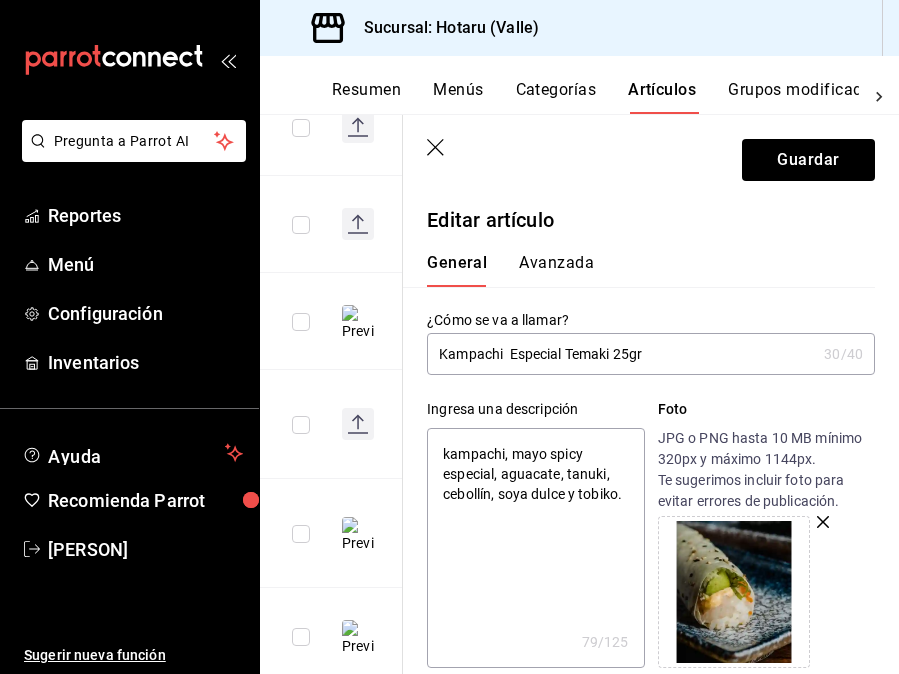click on "kampachi, mayo spicy especial, aguacate, tanuki, cebollín, soya dulce y tobiko." at bounding box center [535, 548] 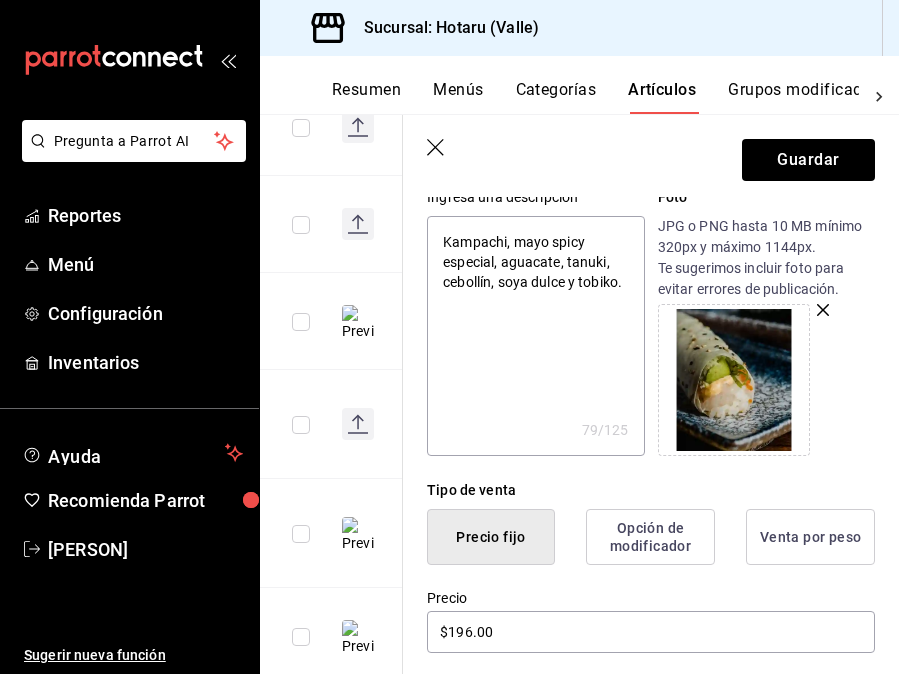 scroll, scrollTop: 219, scrollLeft: 0, axis: vertical 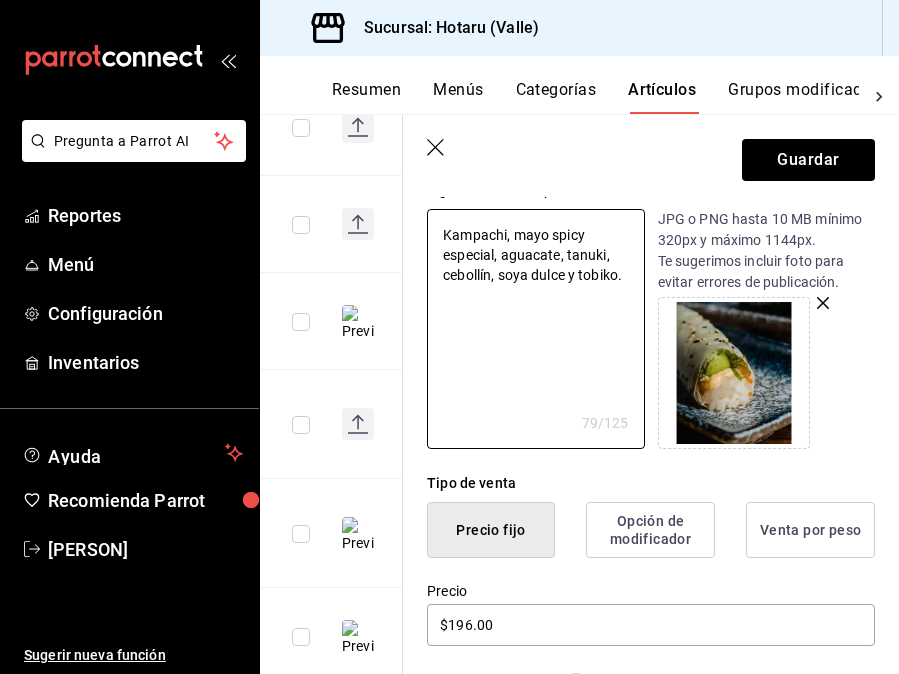 click 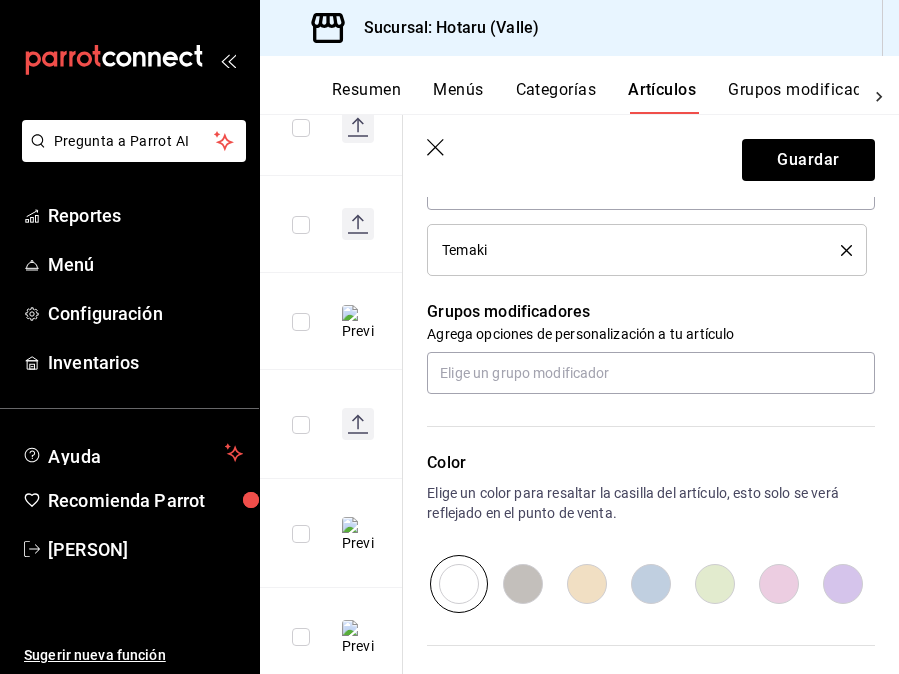 scroll, scrollTop: 955, scrollLeft: 0, axis: vertical 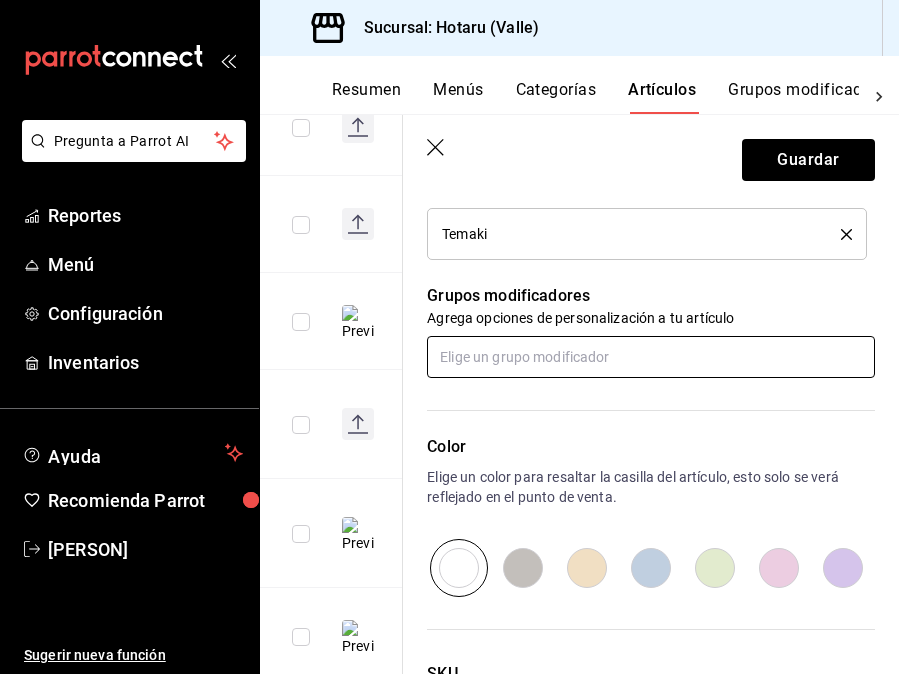 click at bounding box center [651, 357] 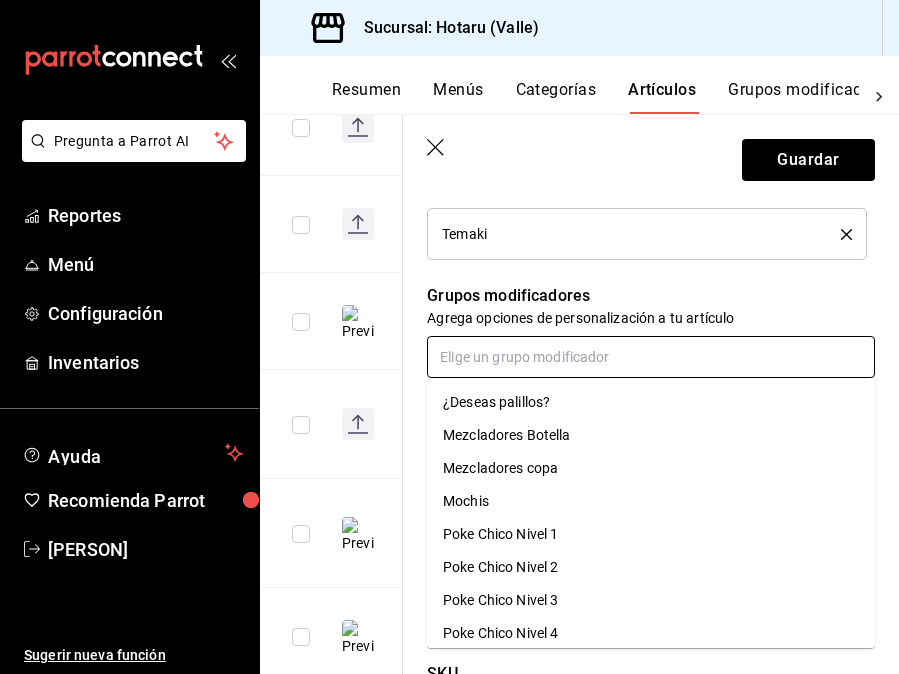 click on "¿Deseas palillos?" at bounding box center [496, 402] 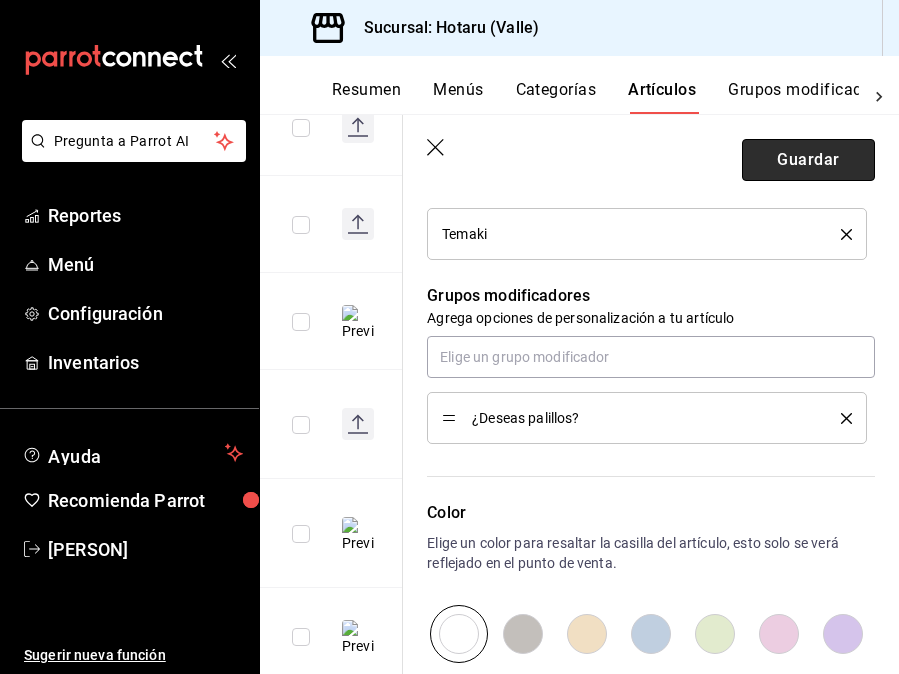 click on "Guardar" at bounding box center (808, 160) 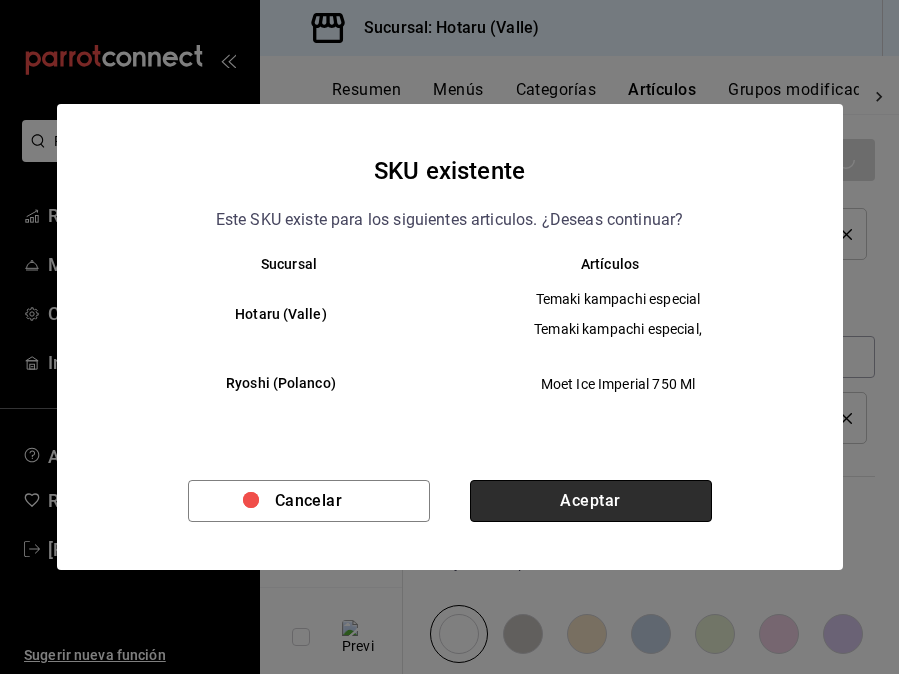 click on "Aceptar" at bounding box center [591, 501] 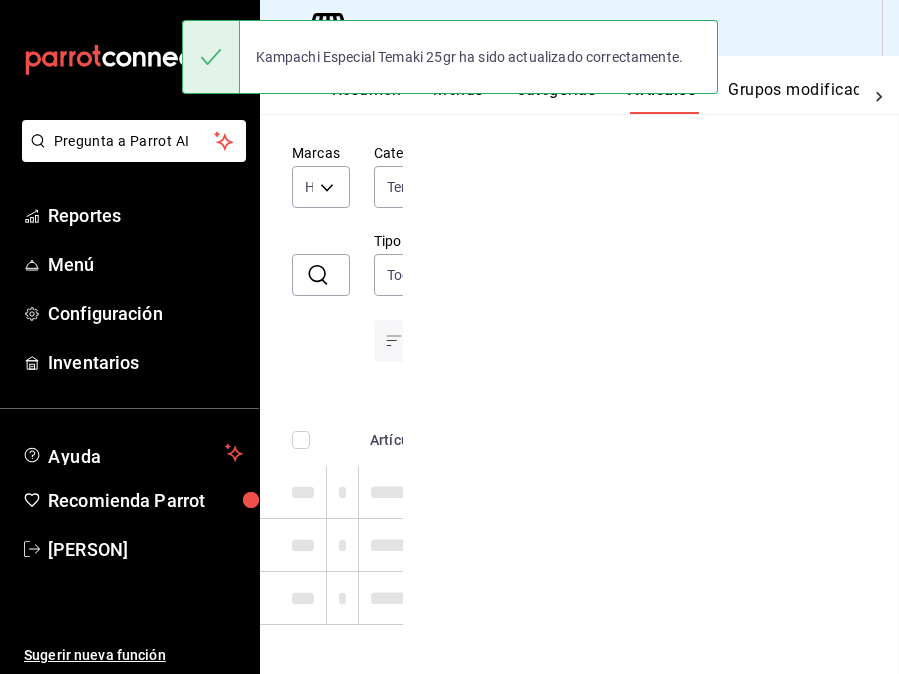 scroll, scrollTop: 85, scrollLeft: 0, axis: vertical 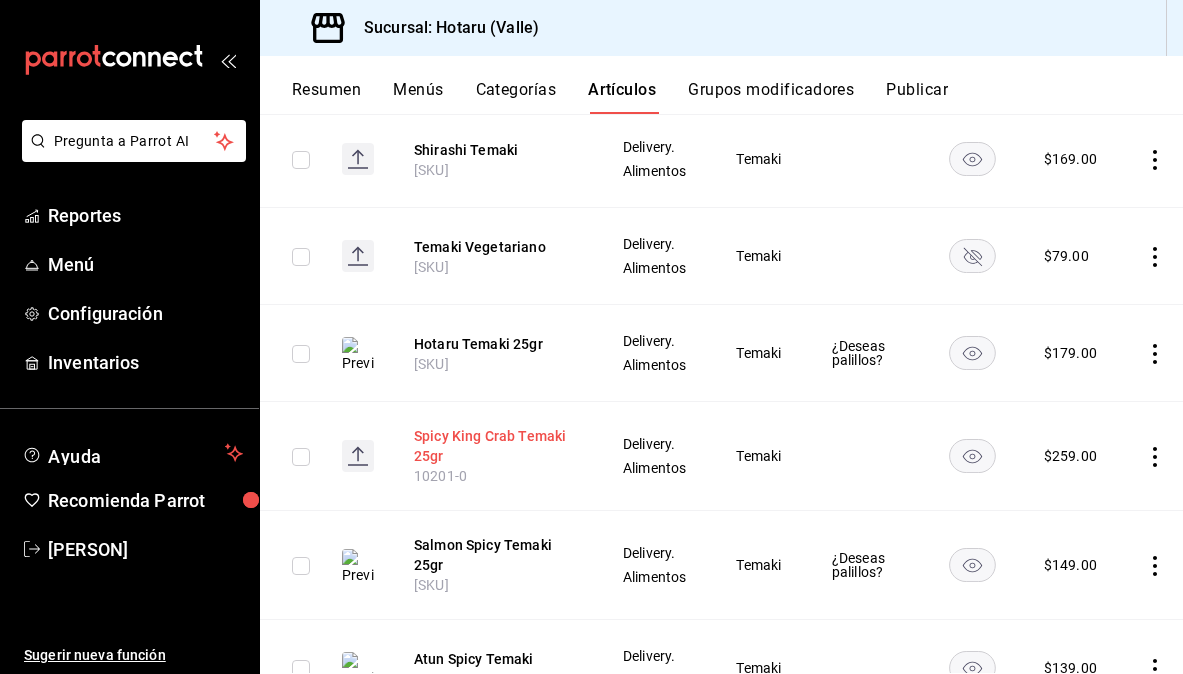 click on "Spicy King Crab Temaki 25gr" at bounding box center (494, 446) 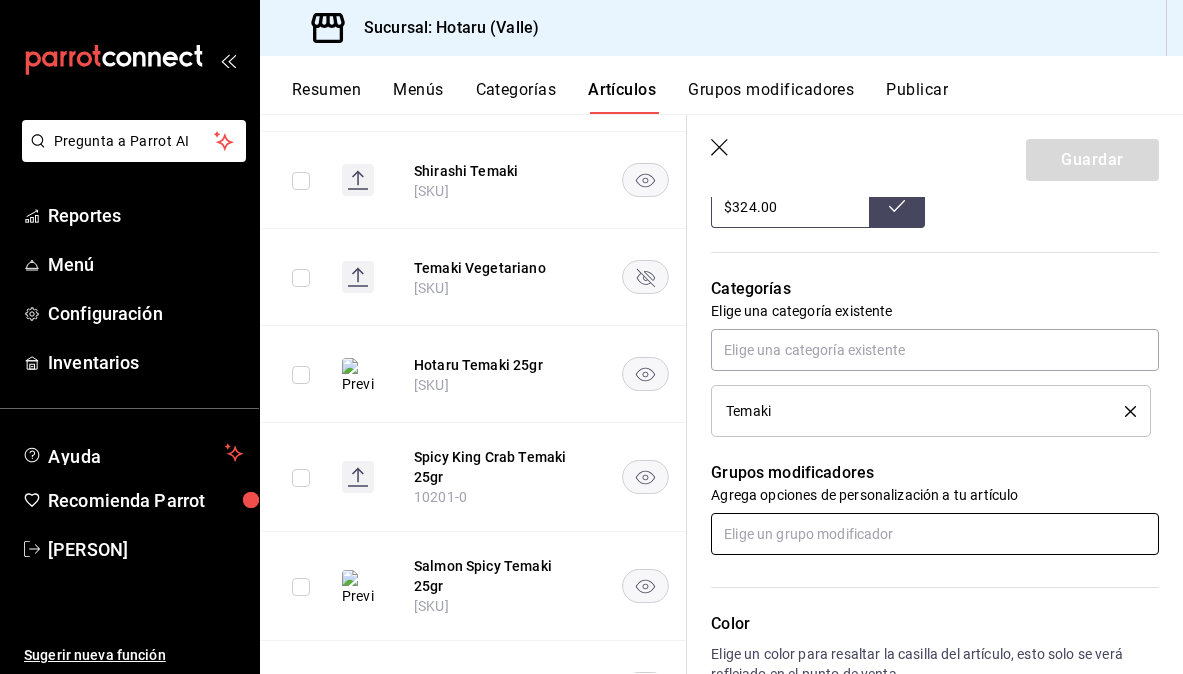 scroll, scrollTop: 822, scrollLeft: 0, axis: vertical 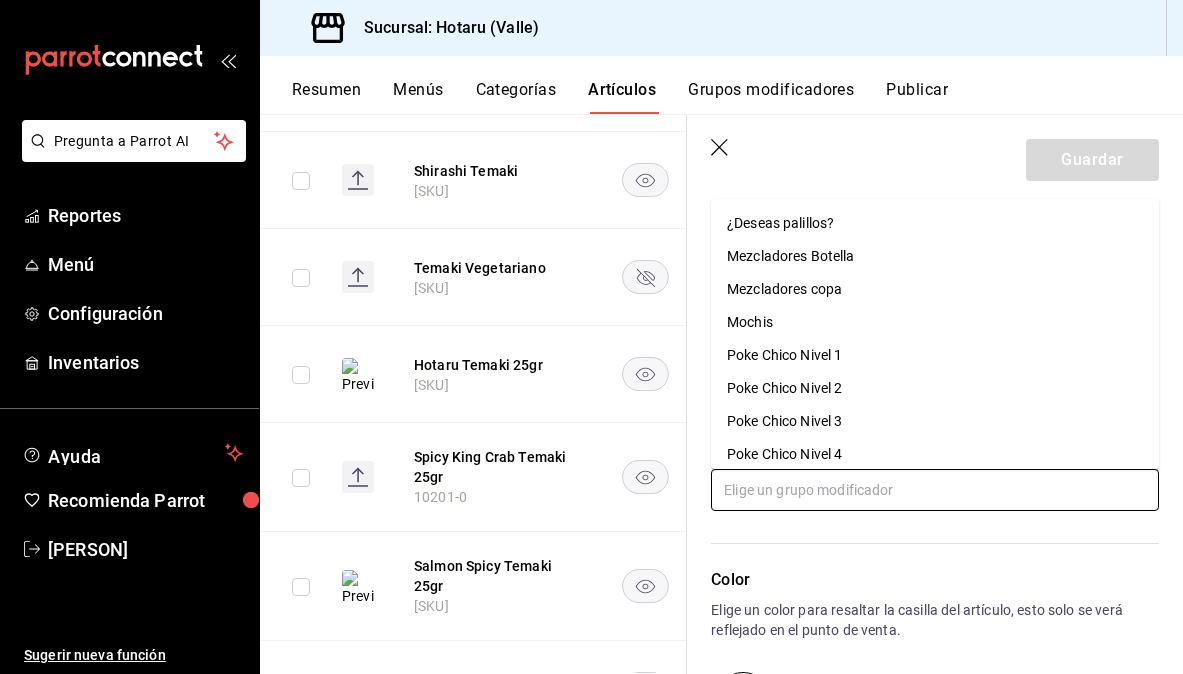 click at bounding box center [935, 490] 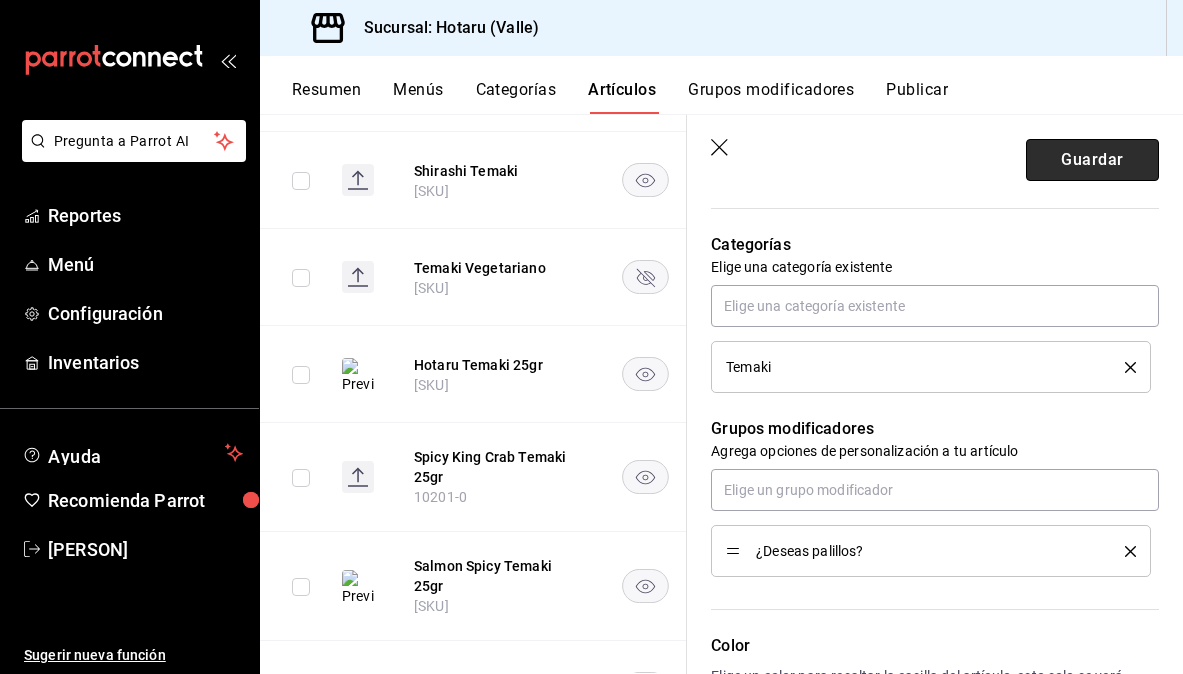 click on "Guardar" at bounding box center (1092, 160) 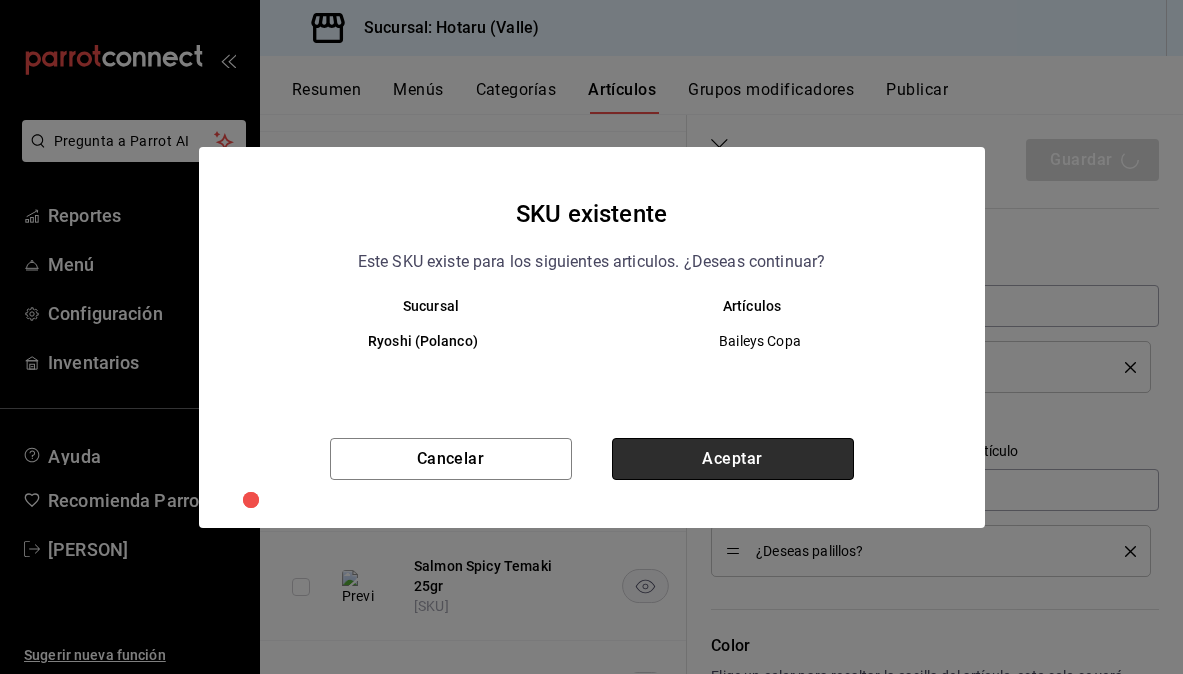 click on "Aceptar" at bounding box center (733, 459) 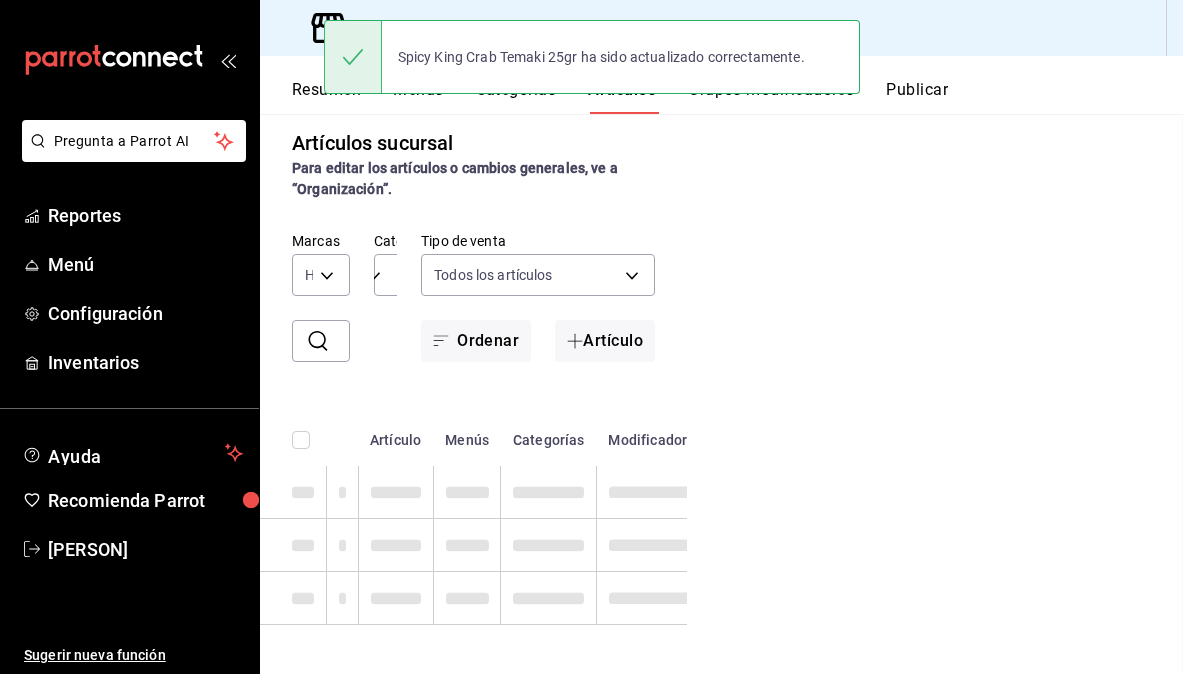 scroll, scrollTop: 0, scrollLeft: 0, axis: both 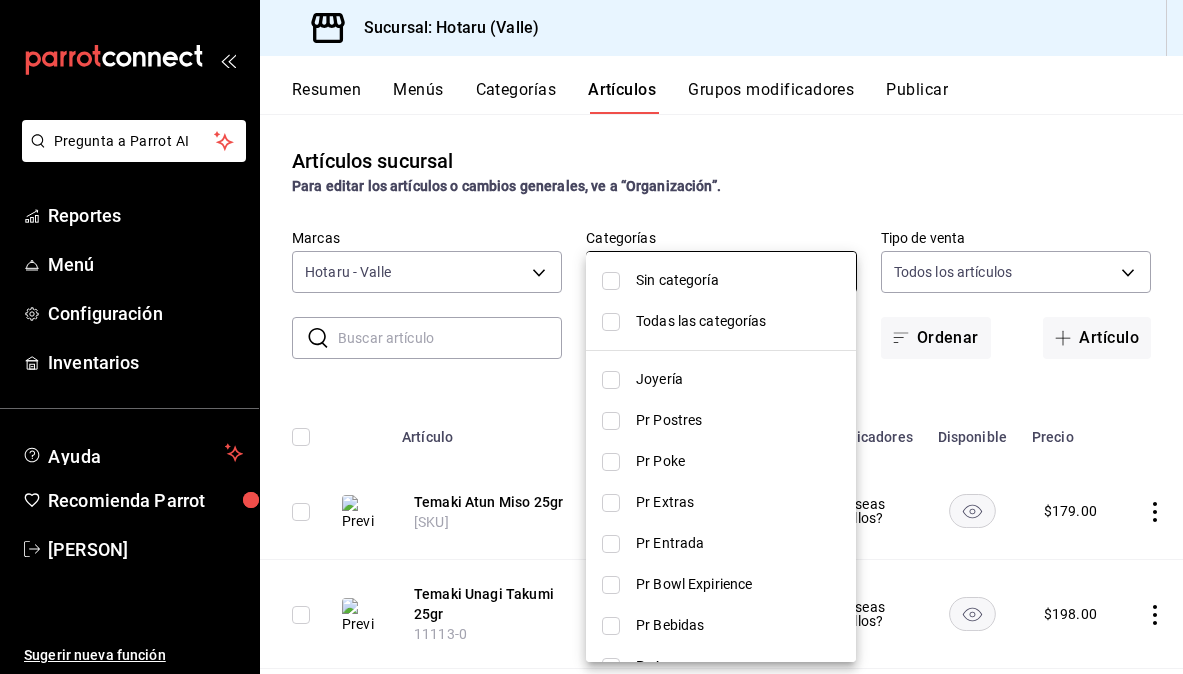 click on "Pregunta a Parrot AI Reportes   Menú   Configuración   Inventarios   Ayuda Recomienda Parrot   Gabriela Elizondo   Sugerir nueva función   Sucursal: Hotaru (Valle) Resumen Menús Categorías Artículos Grupos modificadores Publicar Artículos sucursal Para editar los artículos o cambios generales, ve a “Organización”. ​ ​ Marcas Hotaru - Valle c6f689f8-63fd-49a8-a607-35aea03ac6a9 Categorías Temaki b1f74f04-aa3f-4441-b22e-5216a8a9c2c3 Tipo de venta Todos los artículos ALL Ordenar Artículo Artículo Menús Categorías Modificadores Disponible Precio Temaki Atun Miso 25gr 11114-0 Delivery. Alimentos Temaki ¿Deseas palillos? $ 179.00 Temaki Unagi Takumi 25gr 11113-0 Delivery. Alimentos Temaki ¿Deseas palillos? $ 198.00 Temaki De Anguila Con Foiegras 11465-0 Delivery. Alimentos Temaki $ 149.00 Crab Hand Roll 11270-0 Delivery. Alimentos Temaki $ 174.00 Shirashi Temaki 11089-0 Delivery. Alimentos Temaki $ 169.00 Temaki  Vegetariano AR-1733263167290 Delivery. Alimentos Temaki $ 79.00 10207-0 Temaki" at bounding box center (591, 337) 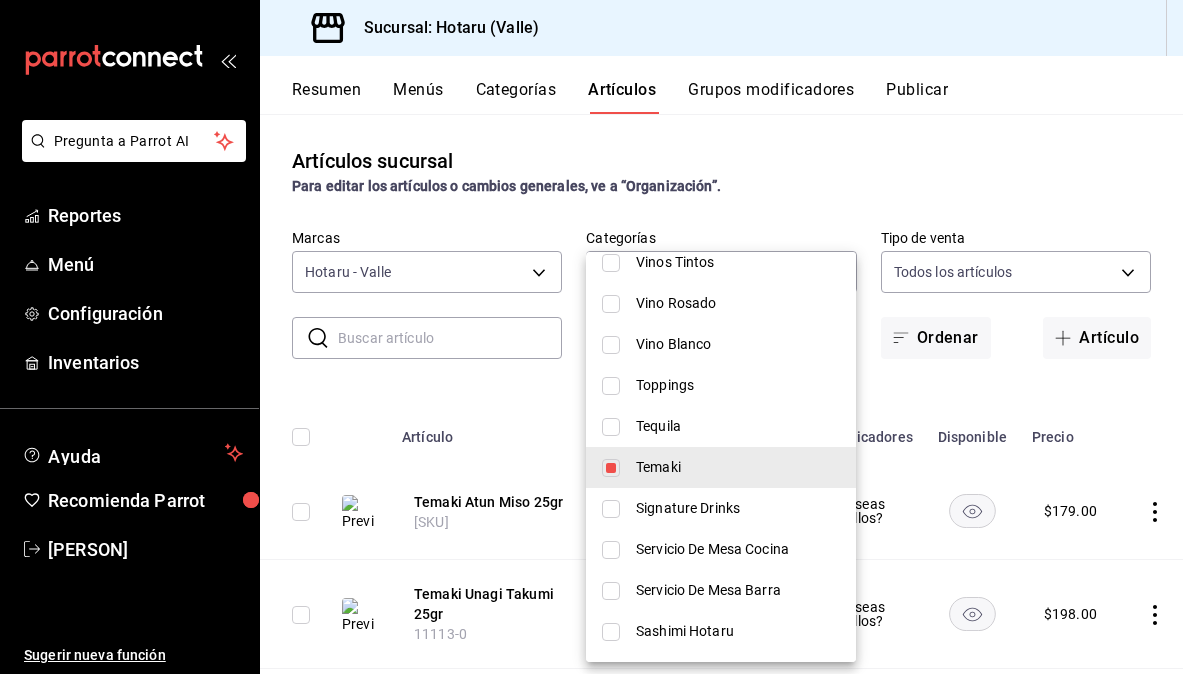 scroll, scrollTop: 573, scrollLeft: 0, axis: vertical 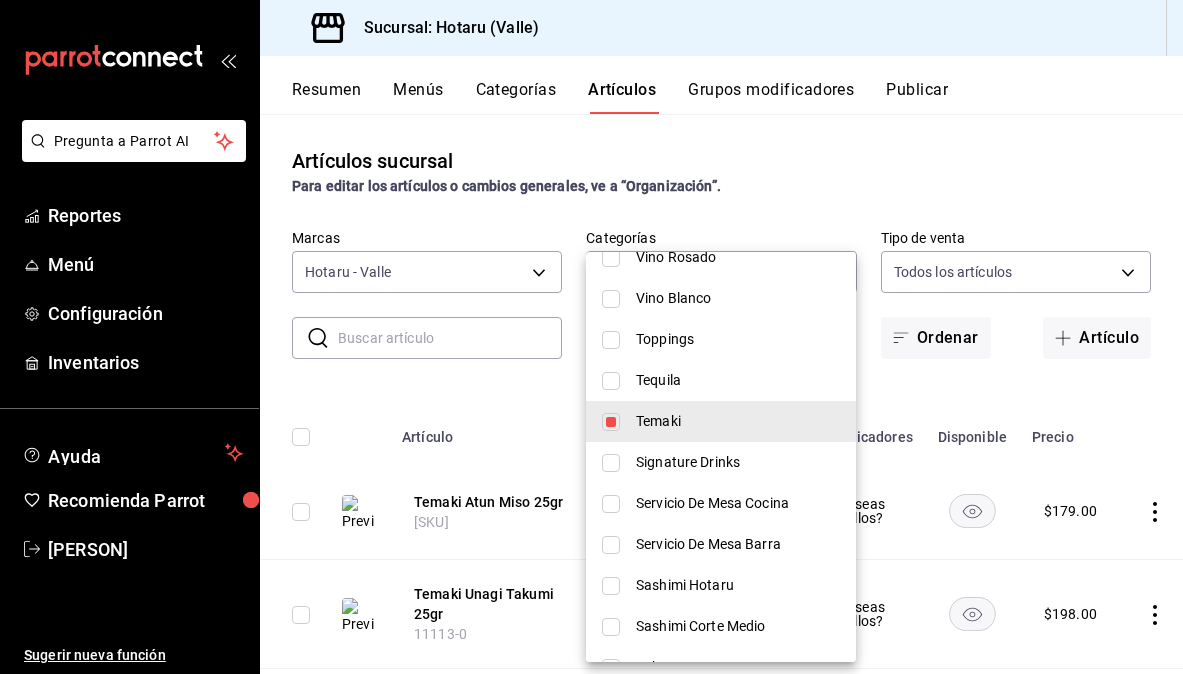 click at bounding box center (611, 422) 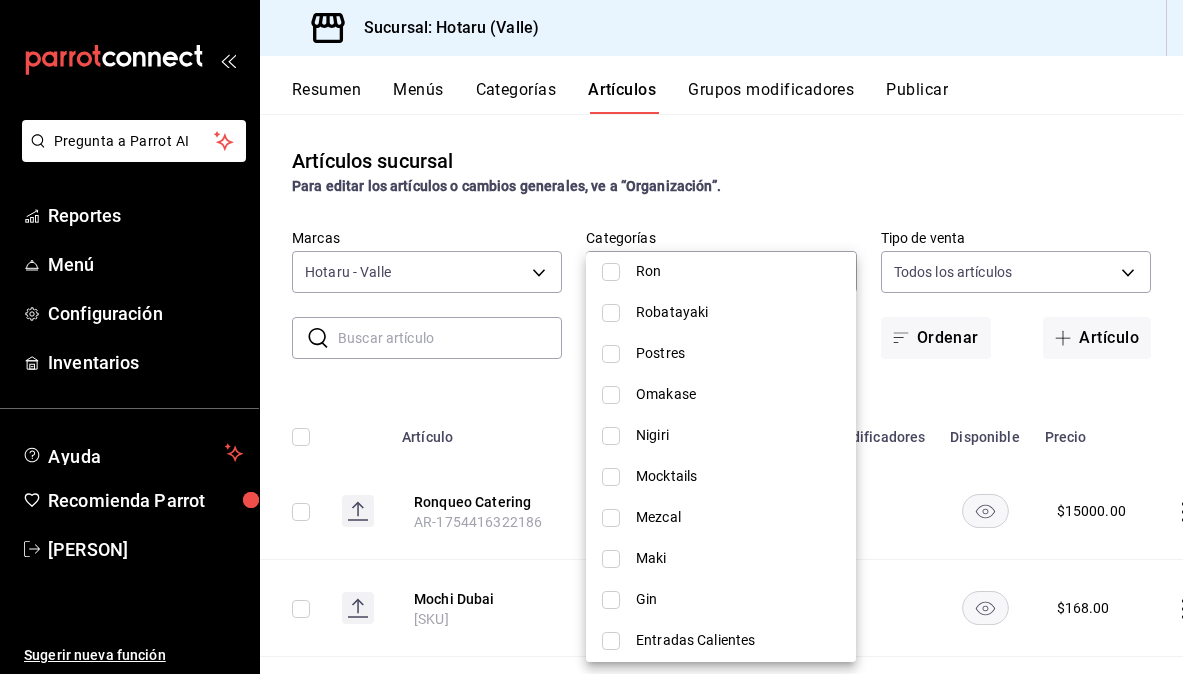 scroll, scrollTop: 1021, scrollLeft: 0, axis: vertical 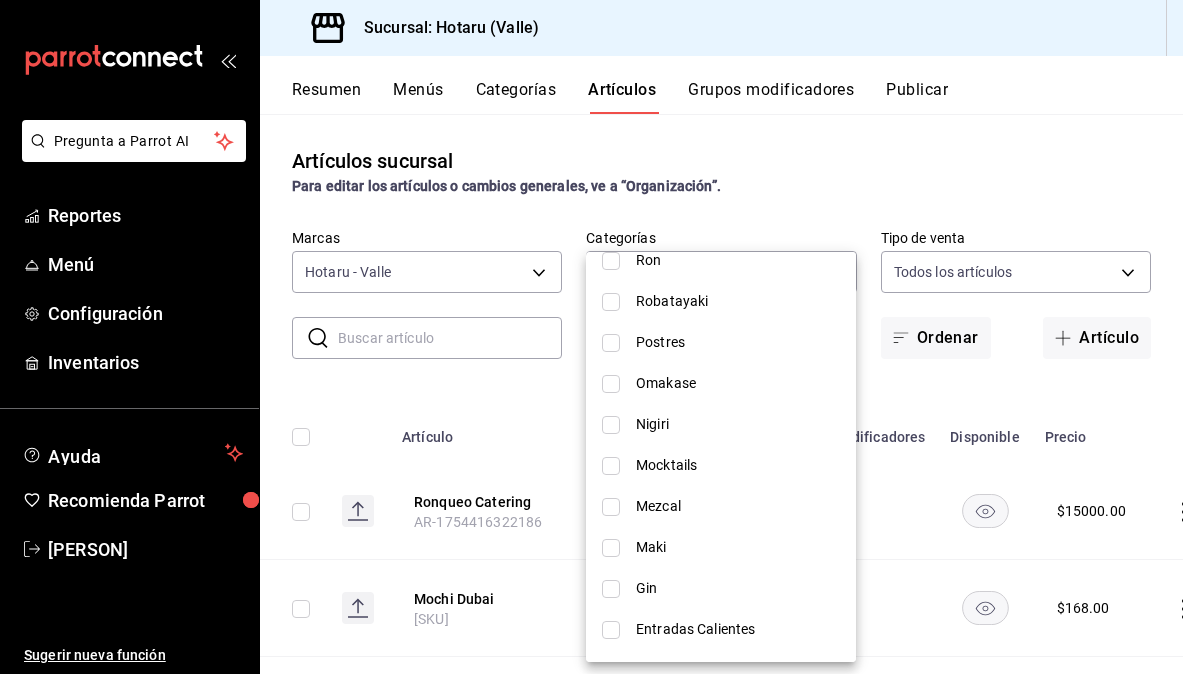 click at bounding box center (611, 425) 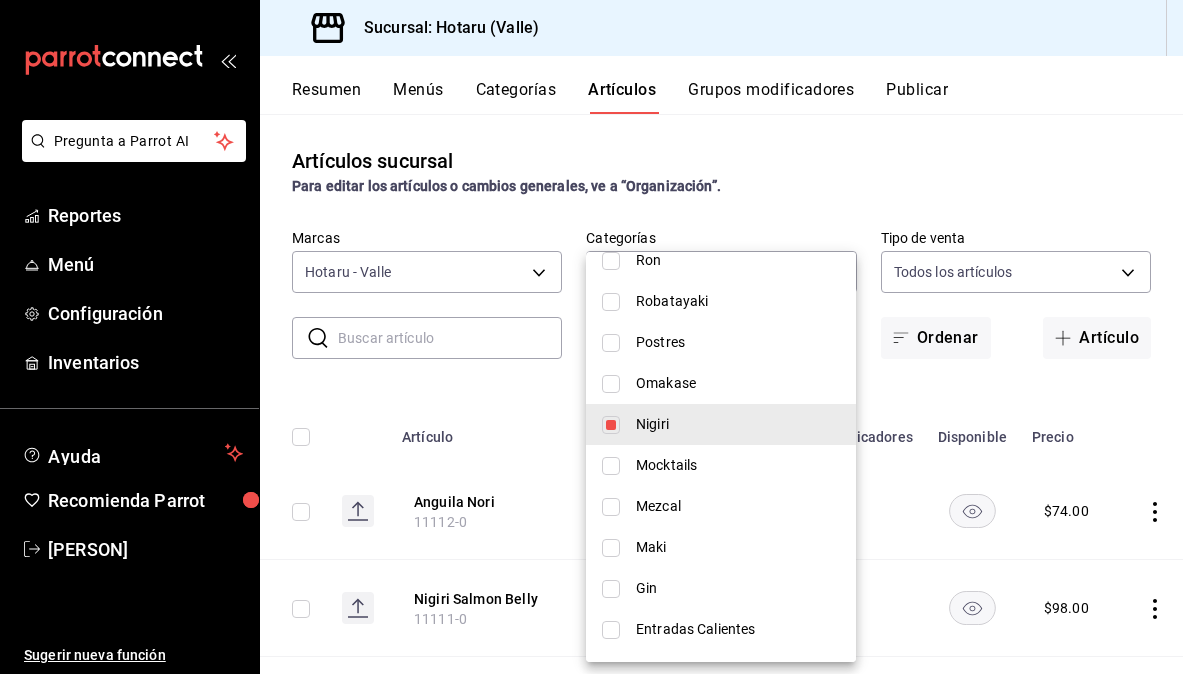 click at bounding box center (591, 337) 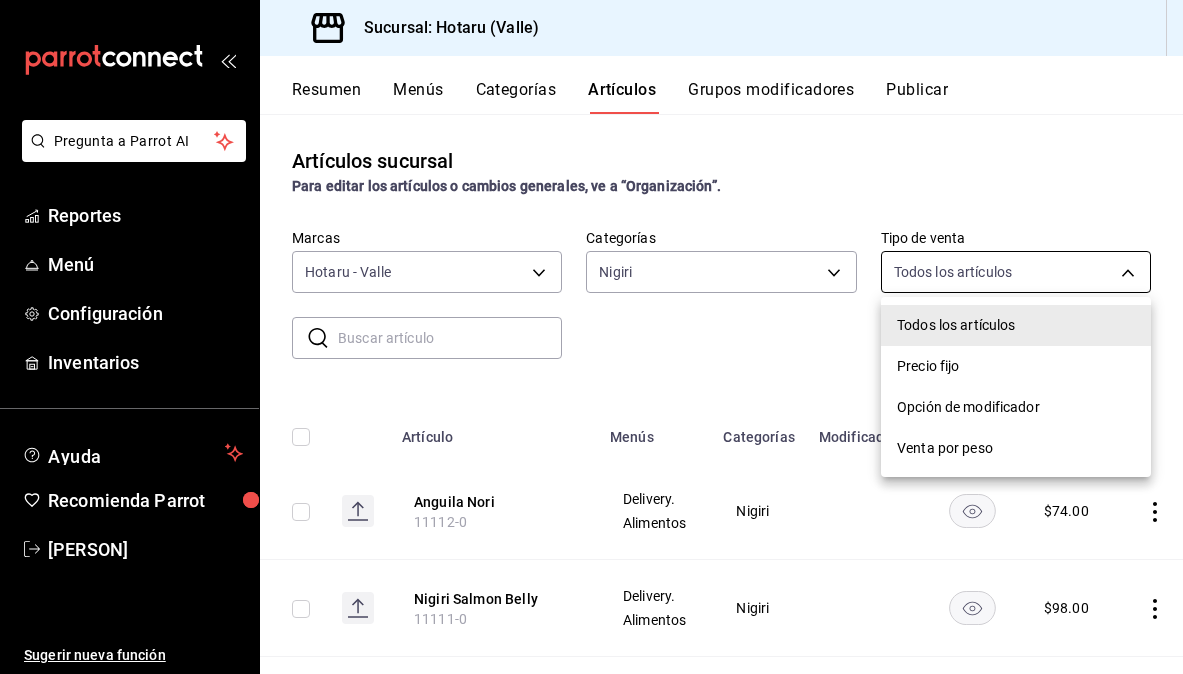 click on "Pregunta a Parrot AI Reportes   Menú   Configuración   Inventarios   Ayuda Recomienda Parrot   Gabriela Elizondo   Sugerir nueva función   Sucursal: Hotaru (Valle) Resumen Menús Categorías Artículos Grupos modificadores Publicar Artículos sucursal Para editar los artículos o cambios generales, ve a “Organización”. ​ ​ Marcas Hotaru - Valle c6f689f8-63fd-49a8-a607-35aea03ac6a9 Categorías Nigiri 9648f51b-c51d-4337-9d15-22aa2862f086 Tipo de venta Todos los artículos ALL Ordenar Artículo Artículo Menús Categorías Modificadores Disponible Precio Anguila Nori 11112-0 Delivery. Alimentos Nigiri $ 74.00 Nigiri Salmon Belly 11111-0 Delivery. Alimentos Nigiri $ 98.00 Toro Guindilla 11592-0 Delivery. Alimentos Nigiri $ 139.00 Nigiri de Ama Ebi 11495-0 Delivery. Alimentos Nigiri $ 295.00 Nigiri De Akami Trufado 11572-0 Delivery. Alimentos Nigiri $ 74.00 Medula 11508-0 Delivery. Alimentos Nigiri $ 149.00 No-Ten 11507-0 Delivery. Alimentos Nigiri $ 149.00 Hohoniko 11506-0 Delivery. Alimentos Nigiri $" at bounding box center [591, 337] 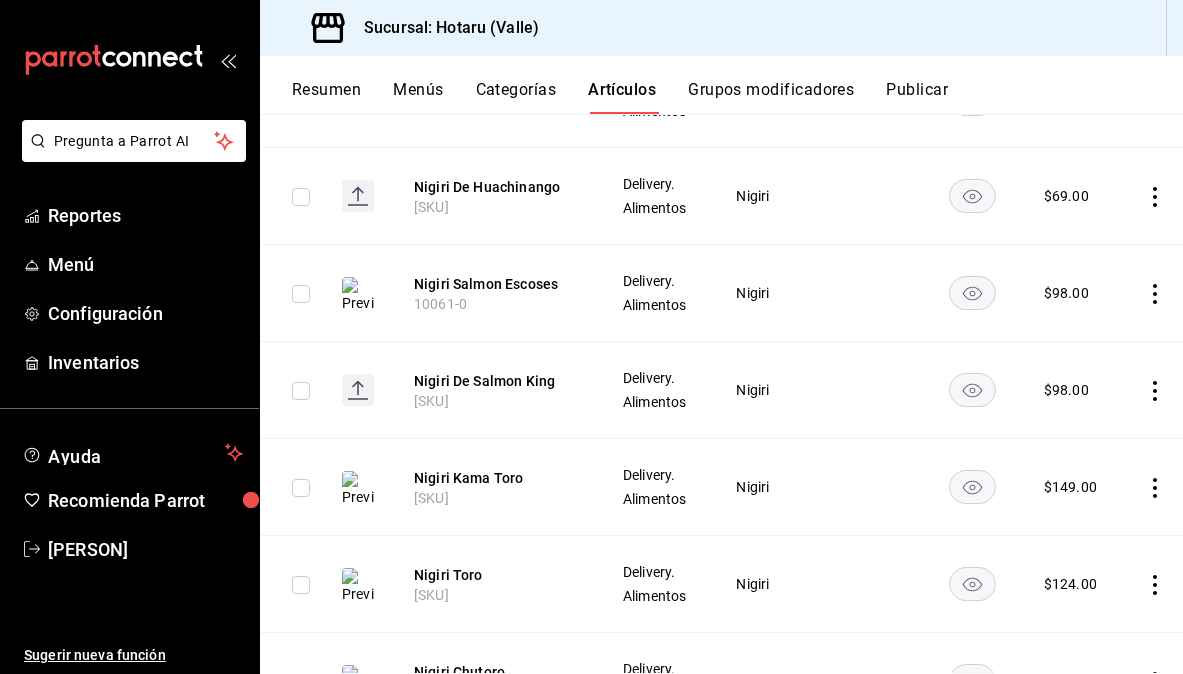 scroll, scrollTop: 3154, scrollLeft: 0, axis: vertical 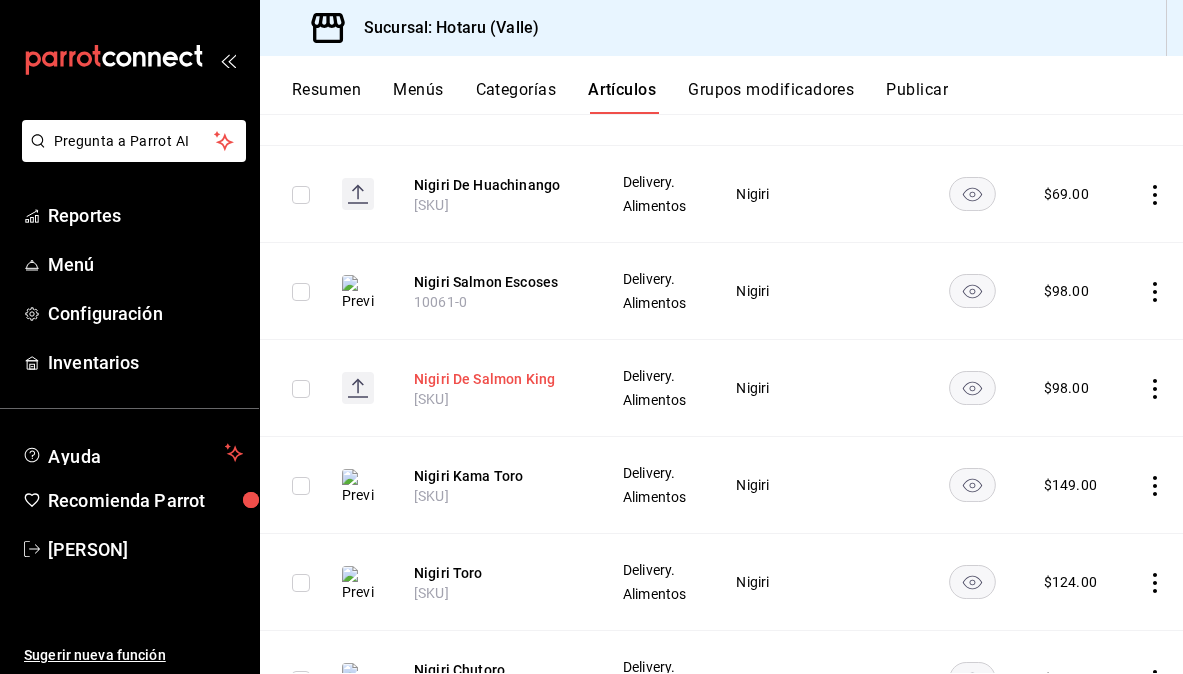 click on "Nigiri De Salmon King" at bounding box center [494, 379] 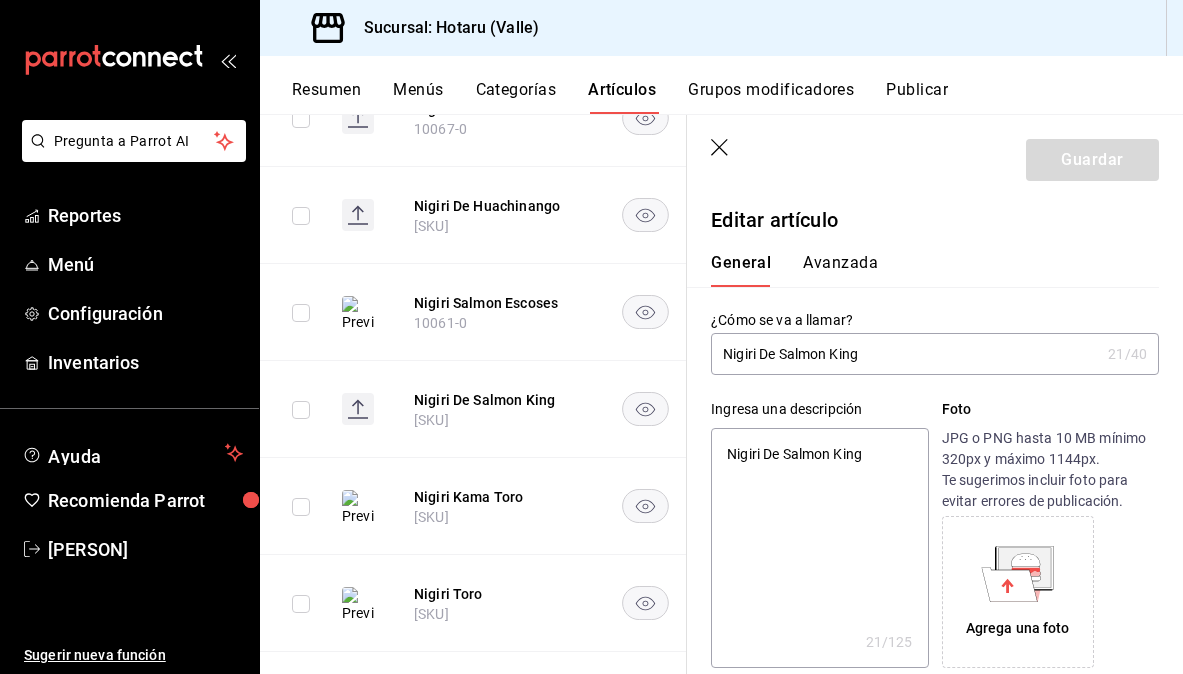 drag, startPoint x: 884, startPoint y: 456, endPoint x: 713, endPoint y: 453, distance: 171.0263 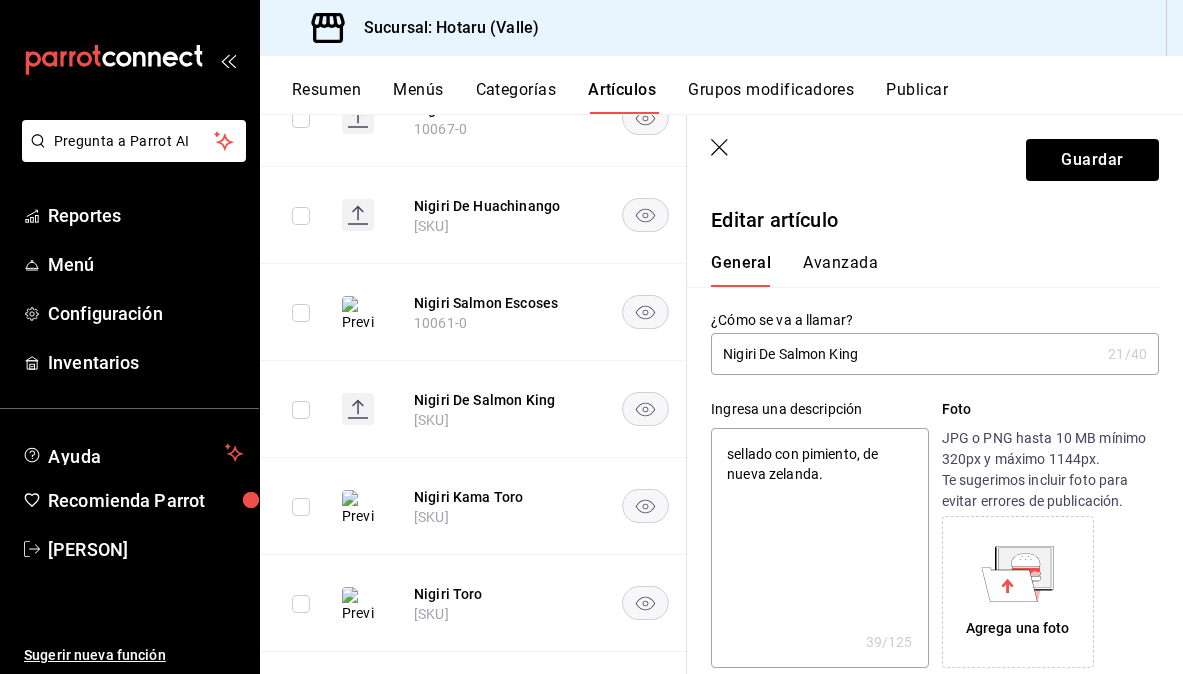 click on "sellado con pimiento, de nueva zelanda." at bounding box center [819, 548] 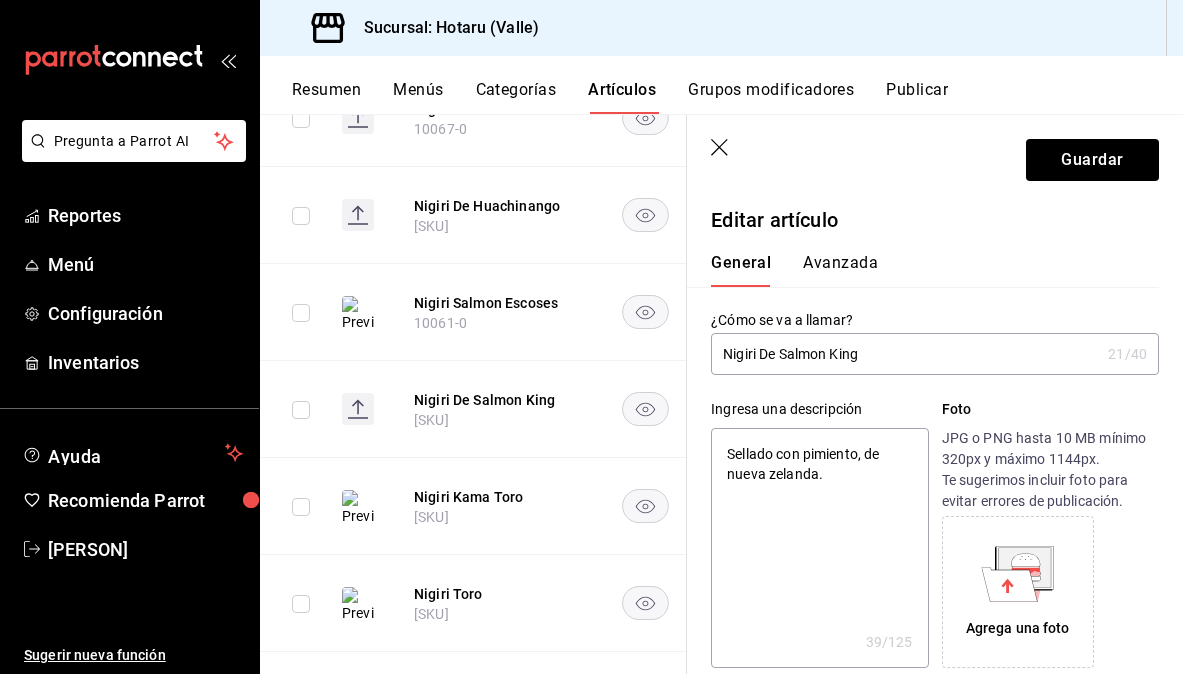 click on "Sellado con pimiento, de nueva zelanda." at bounding box center (819, 548) 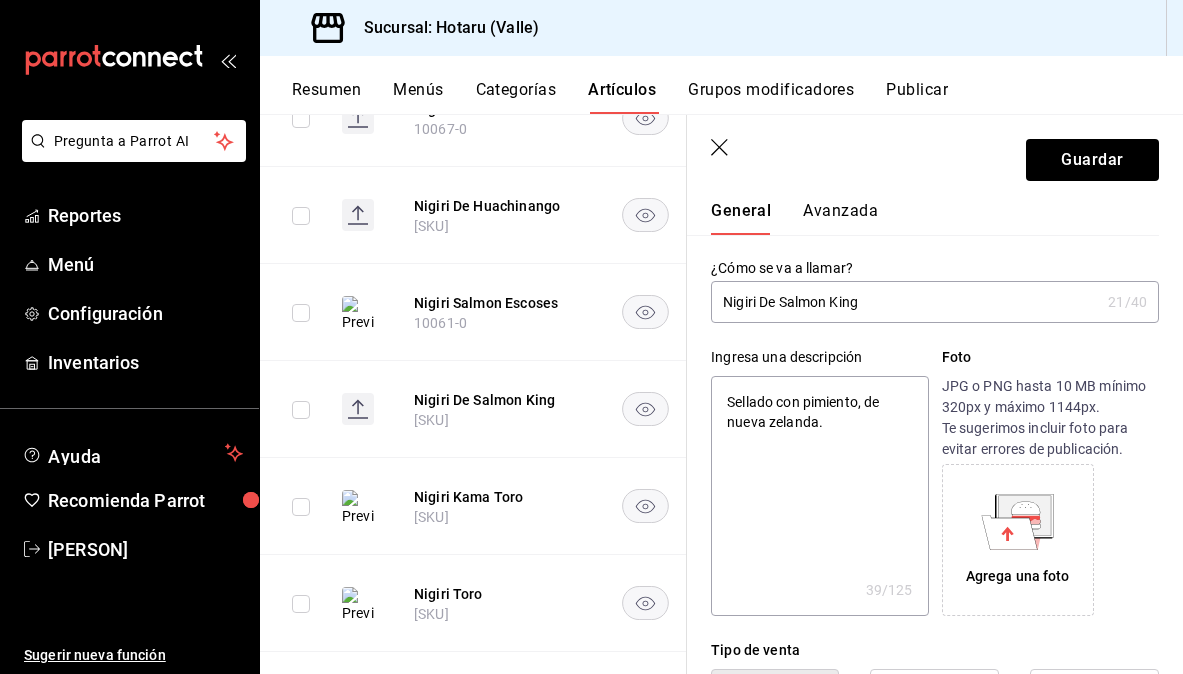 scroll, scrollTop: 71, scrollLeft: 0, axis: vertical 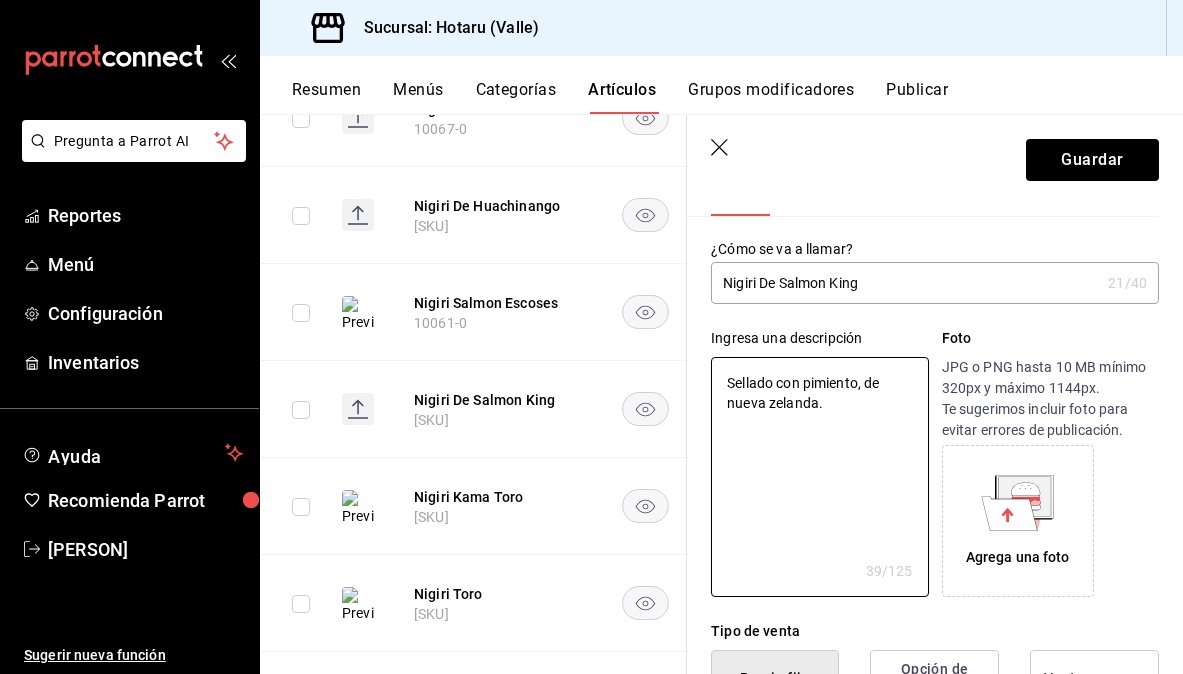 click on "Nigiri De Salmon King" at bounding box center [905, 283] 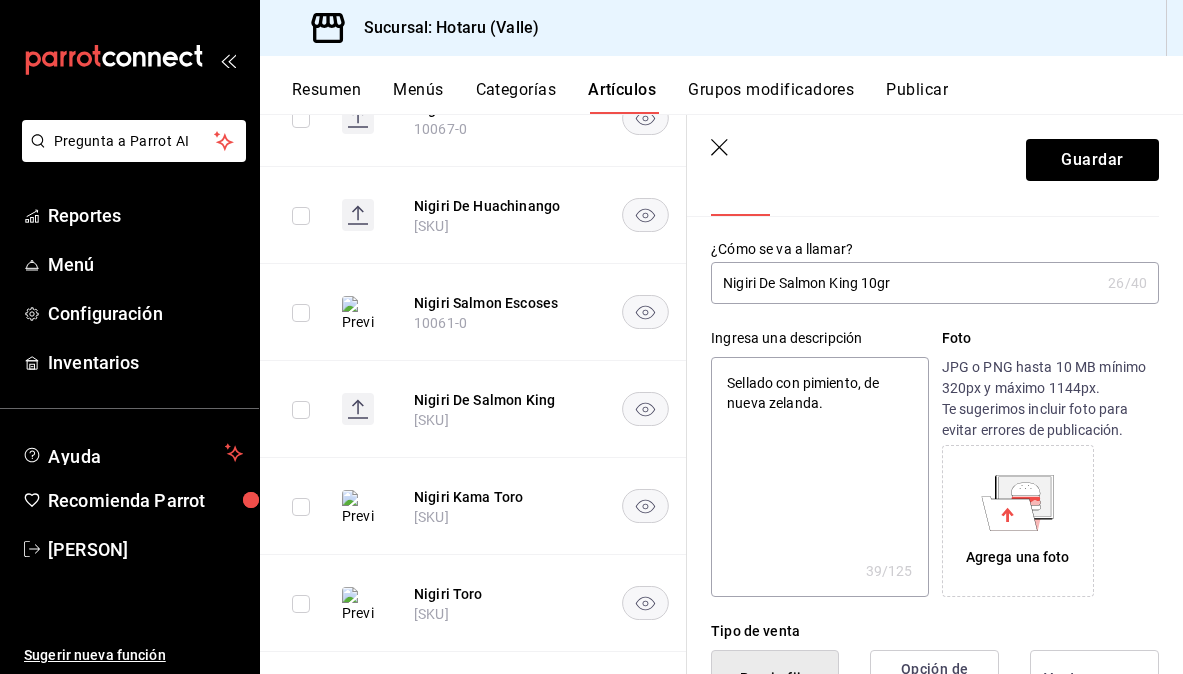 click on "Sellado con pimiento, de nueva zelanda." at bounding box center (819, 477) 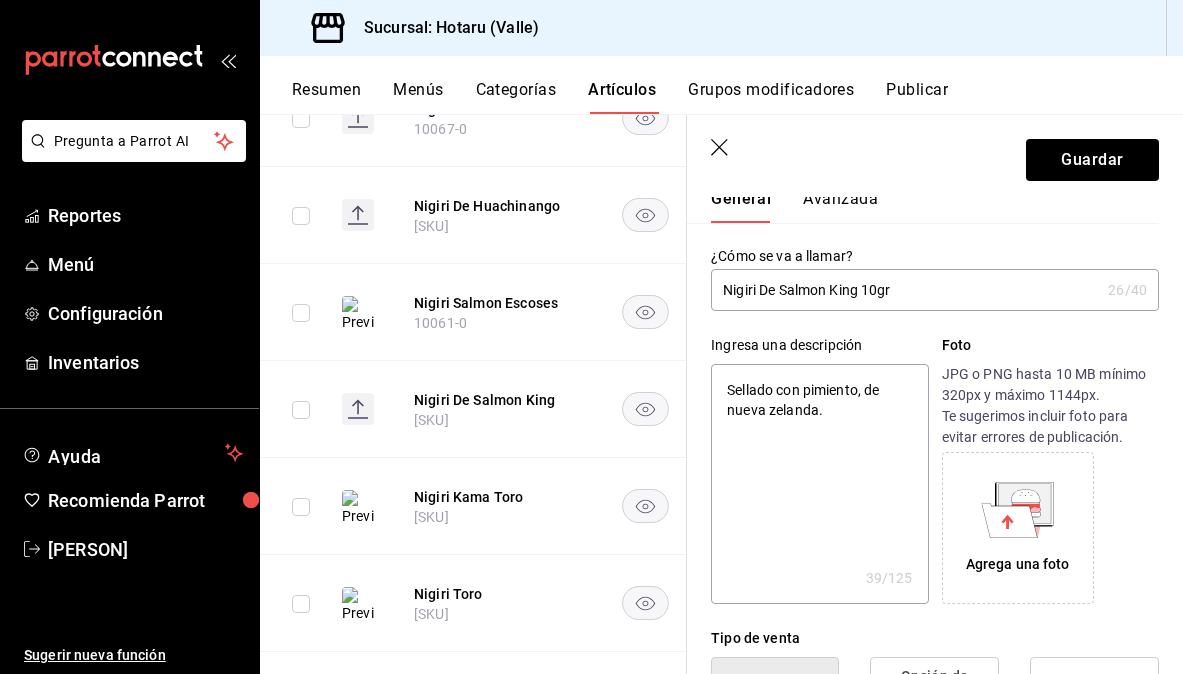 scroll, scrollTop: 0, scrollLeft: 0, axis: both 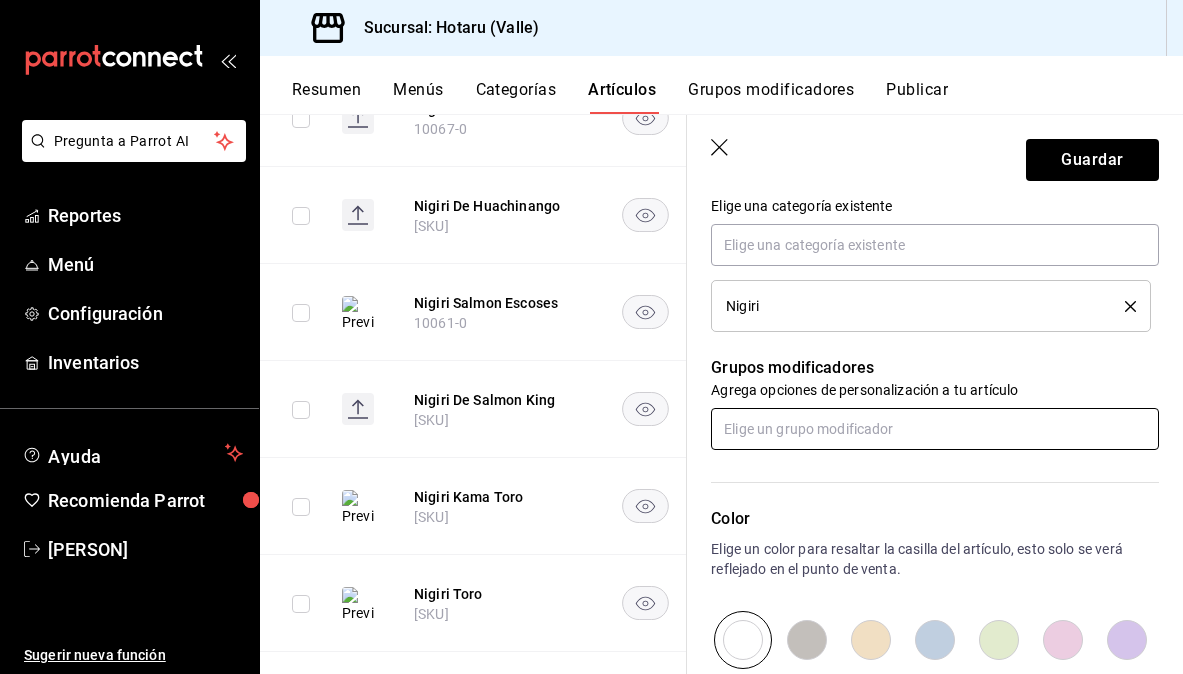 click at bounding box center [935, 429] 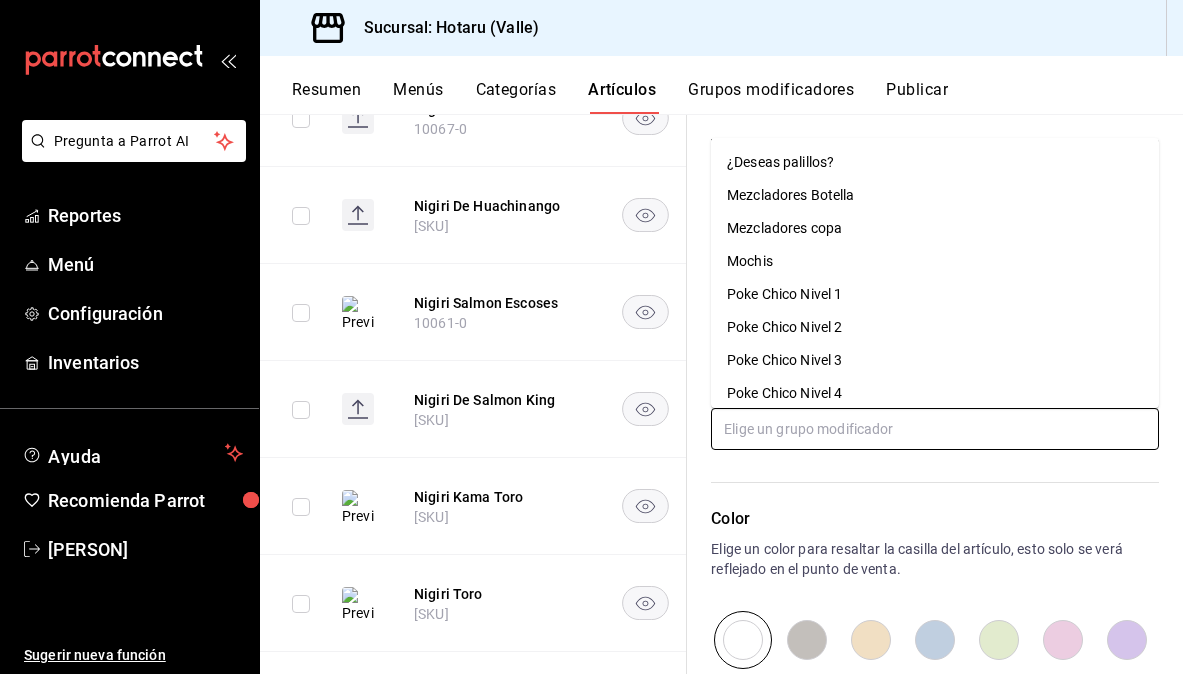 click on "¿Deseas palillos?" at bounding box center [780, 162] 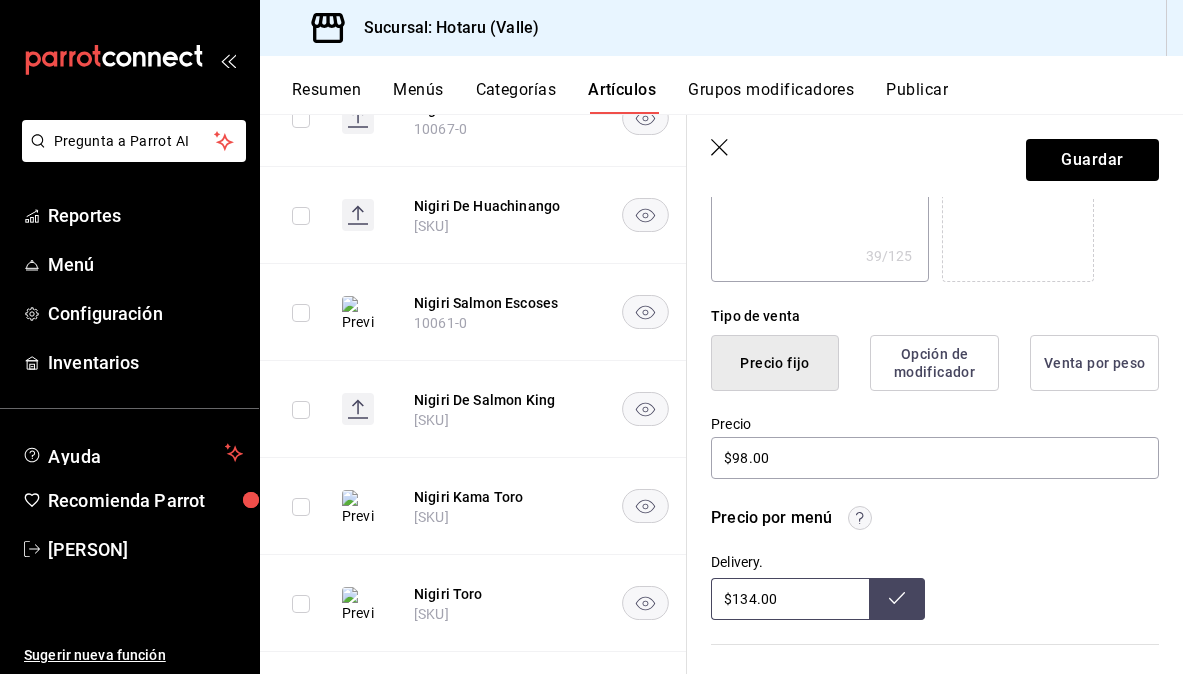 scroll, scrollTop: 385, scrollLeft: 0, axis: vertical 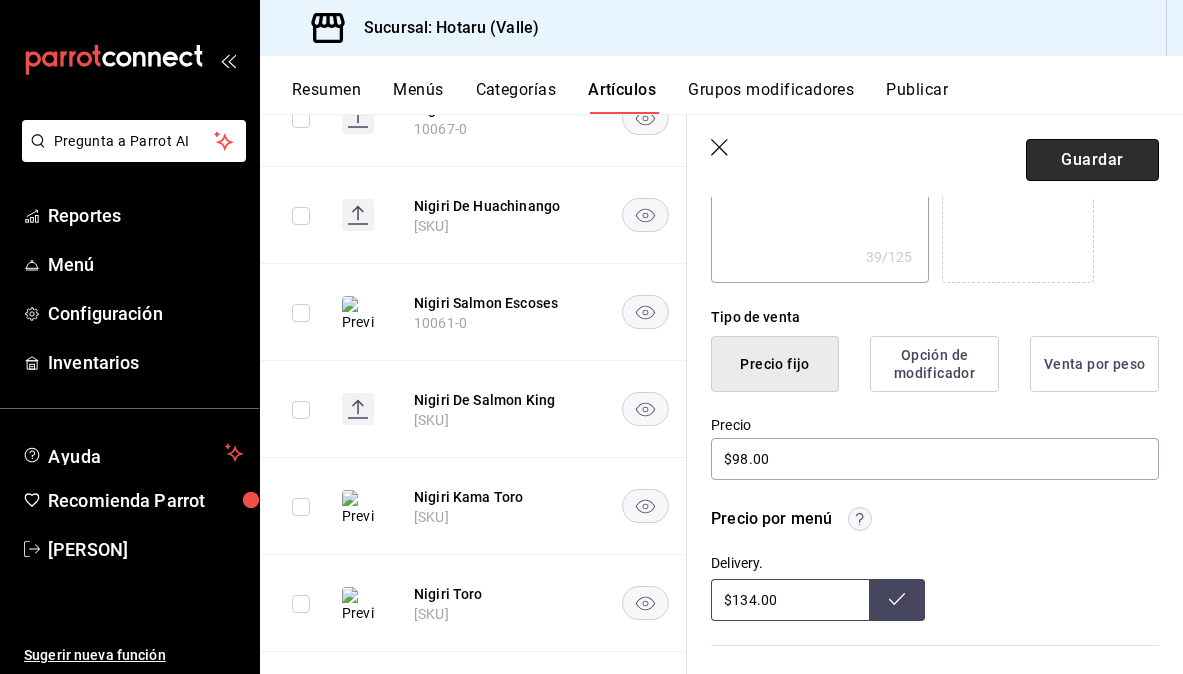 click on "Guardar" at bounding box center (1092, 160) 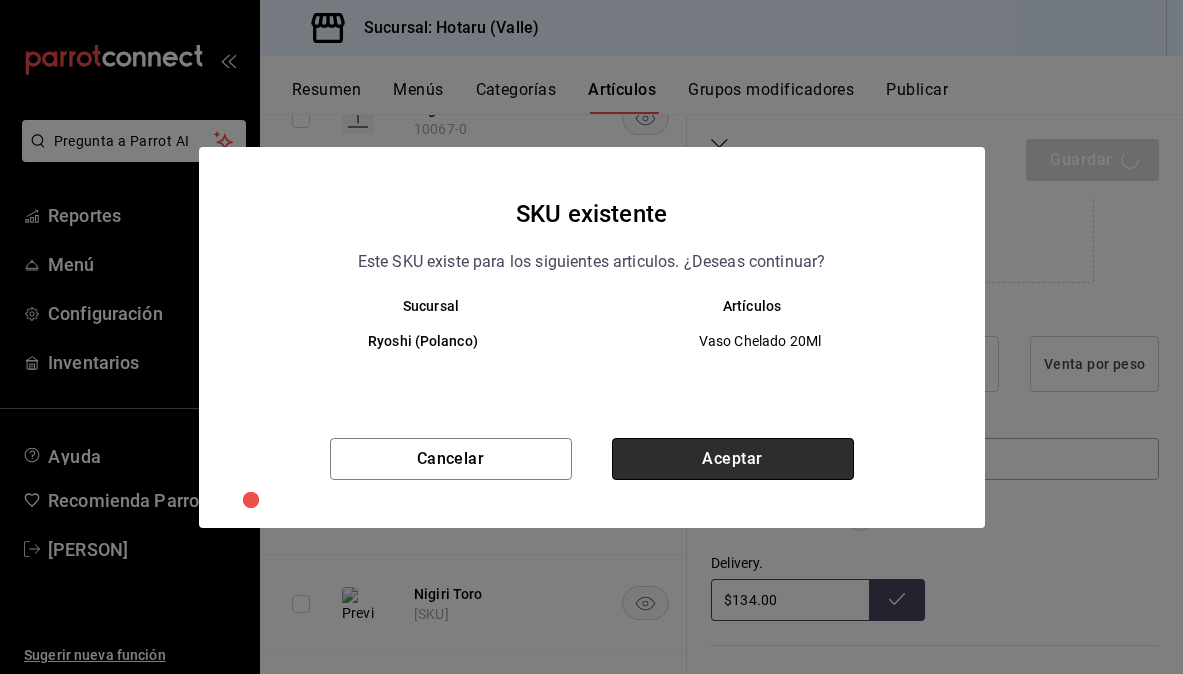 click on "Aceptar" at bounding box center [733, 459] 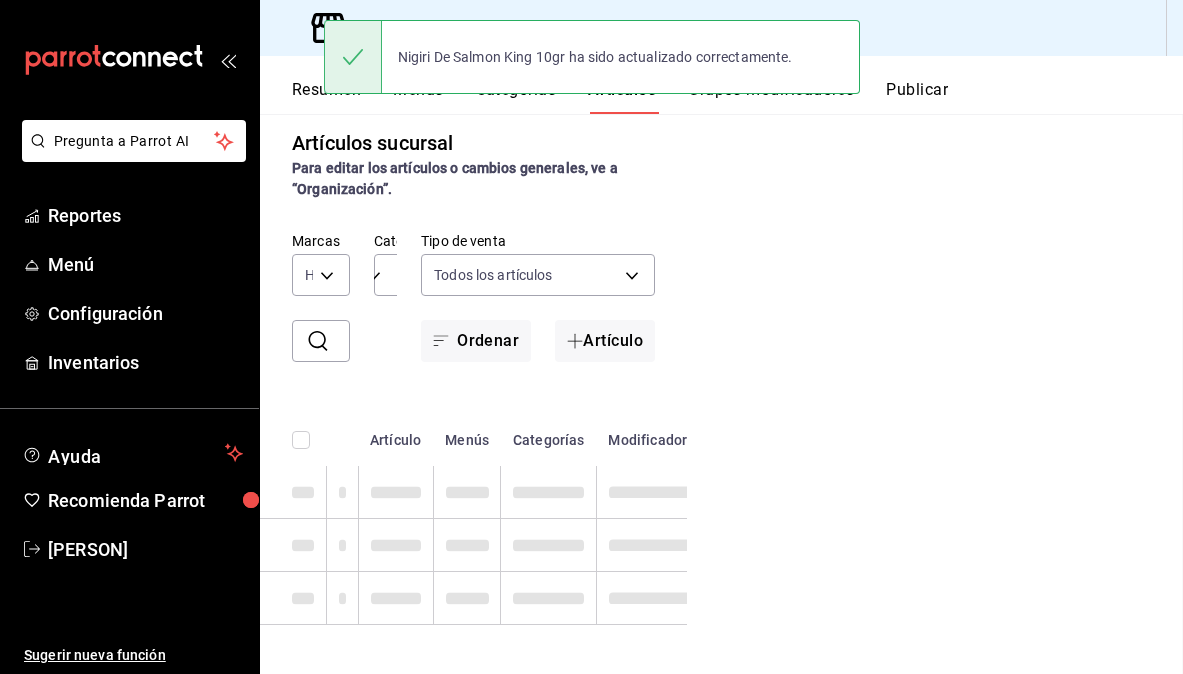 scroll, scrollTop: 0, scrollLeft: 0, axis: both 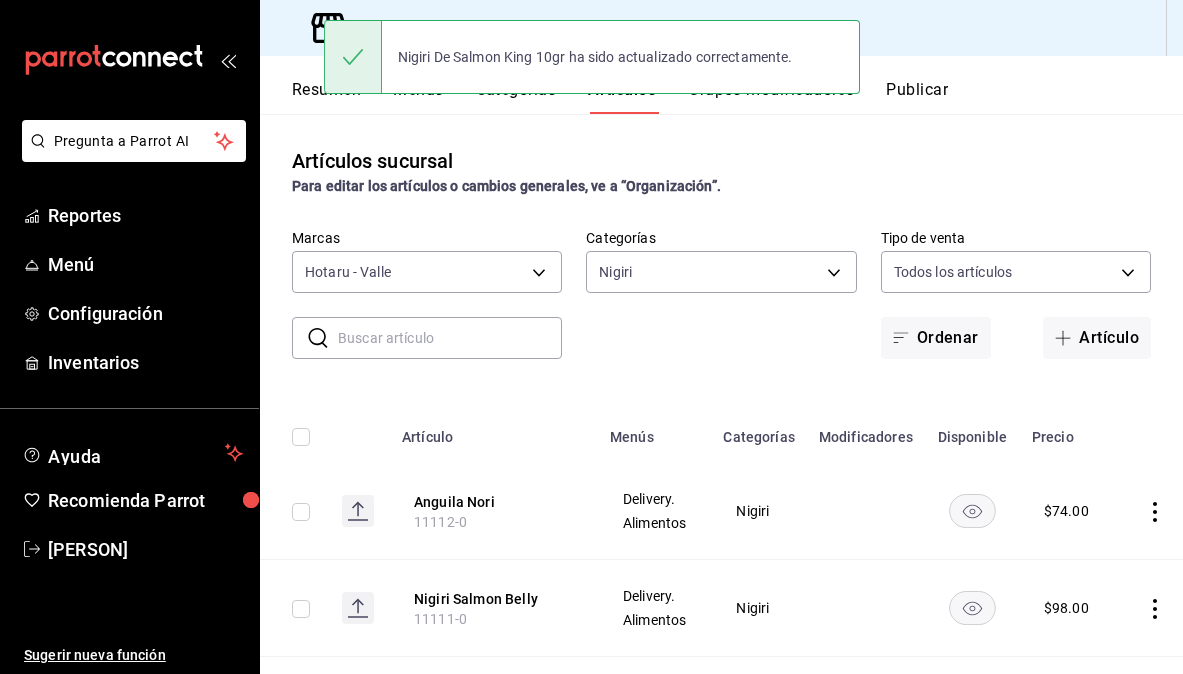 click at bounding box center (450, 338) 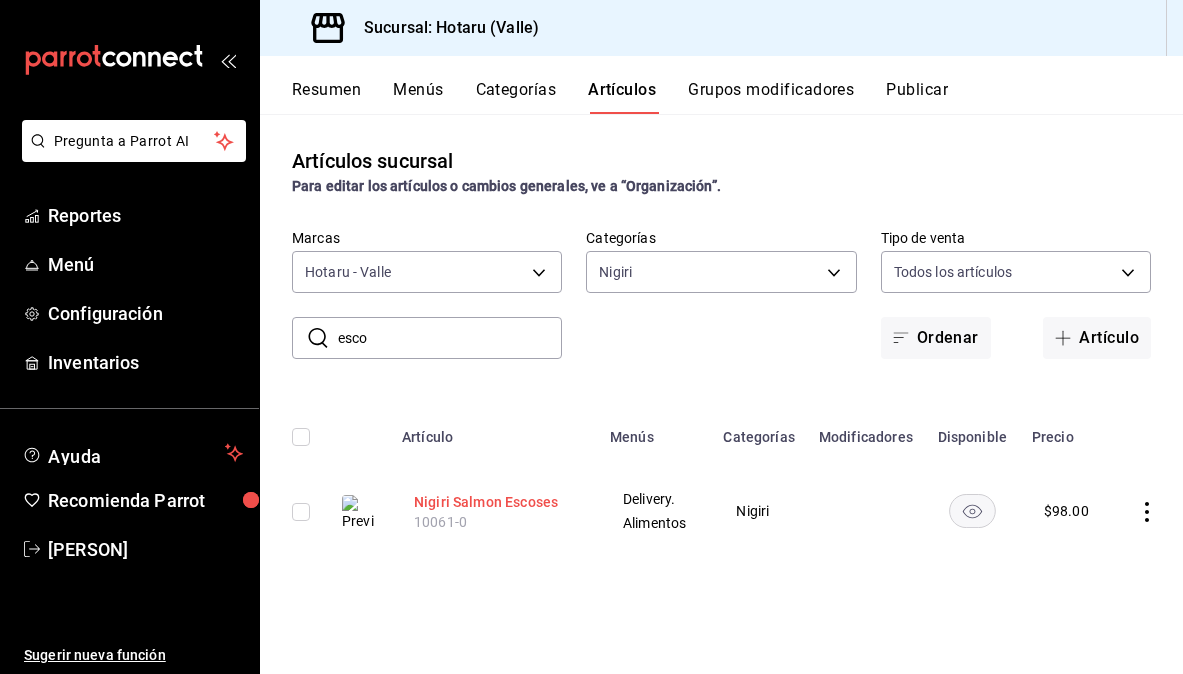 click on "Nigiri Salmon Escoses" at bounding box center [494, 502] 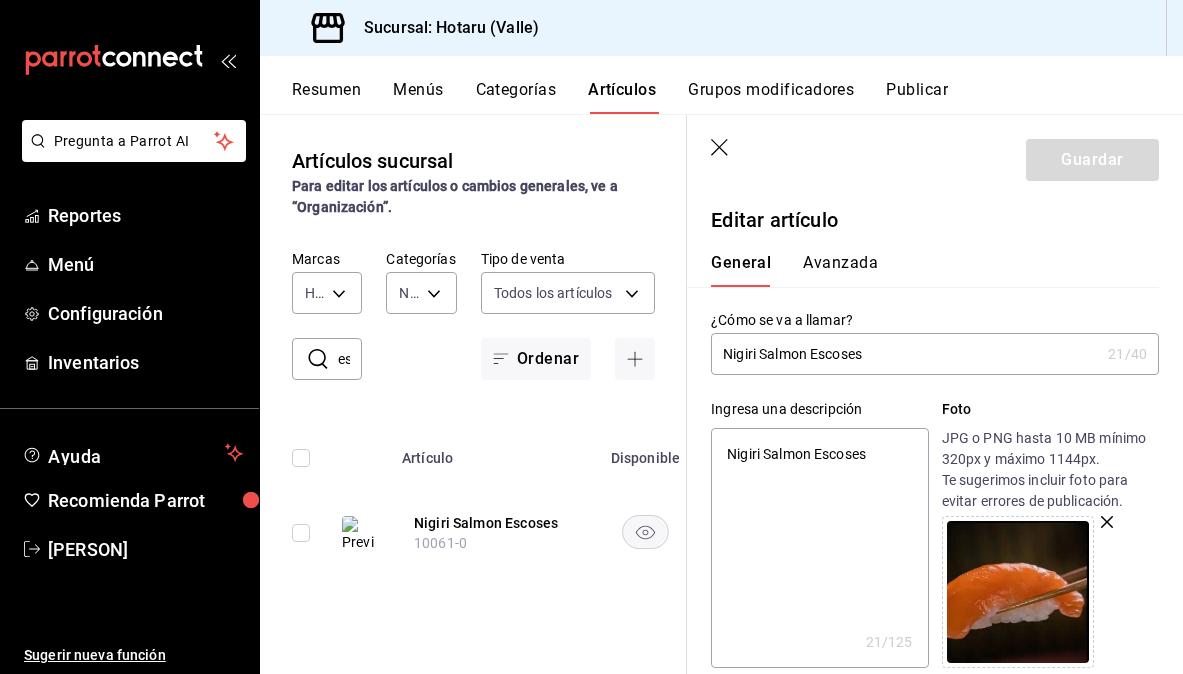 click on "Nigiri Salmon Escoses" at bounding box center [819, 548] 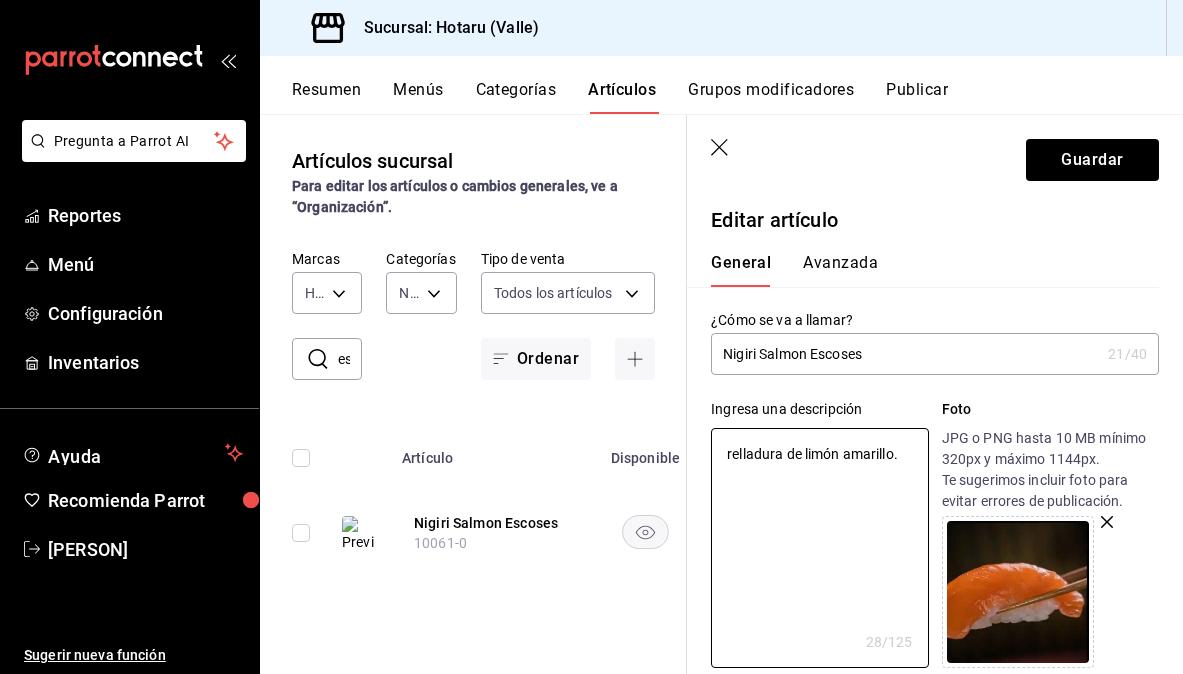 drag, startPoint x: 740, startPoint y: 454, endPoint x: 705, endPoint y: 454, distance: 35 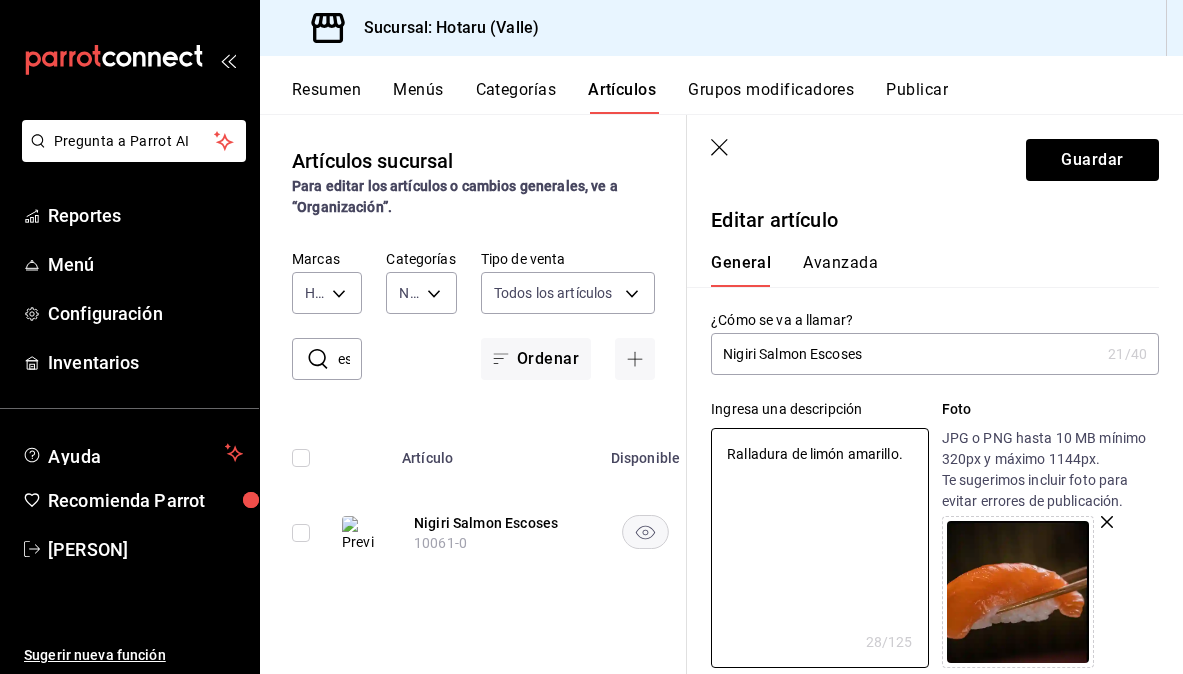 click on "JPG o PNG hasta 10 MB mínimo 320px y máximo 1144px. Te sugerimos incluir foto para evitar errores de publicación." at bounding box center (1050, 548) 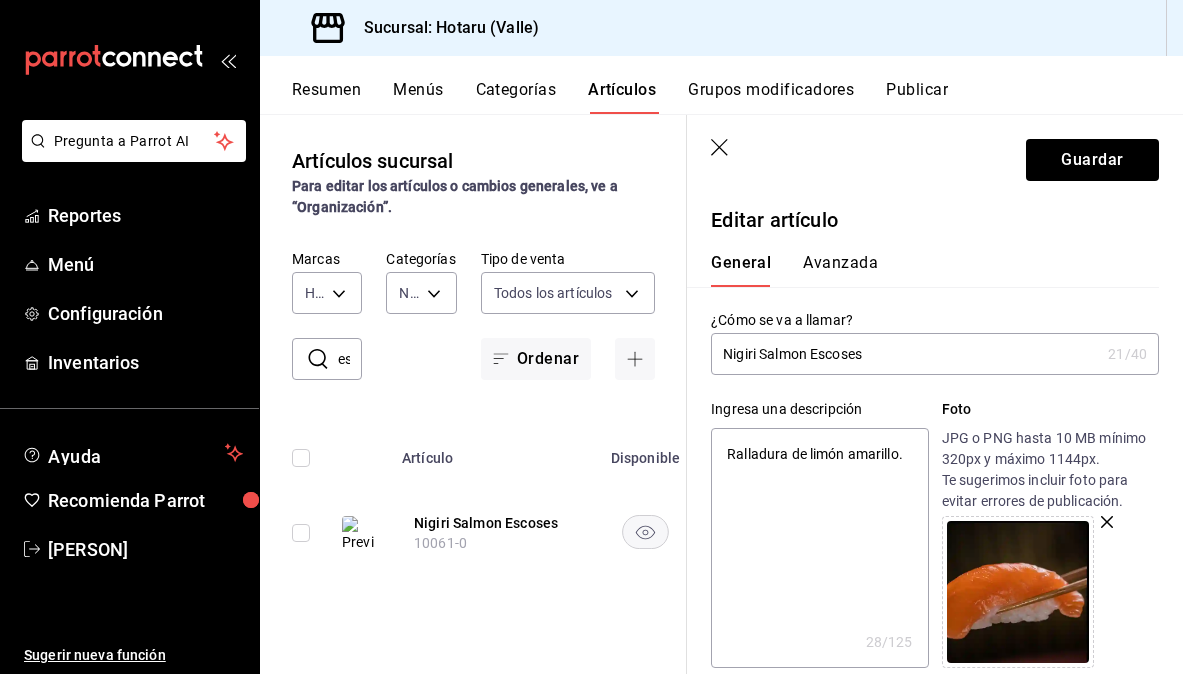 click 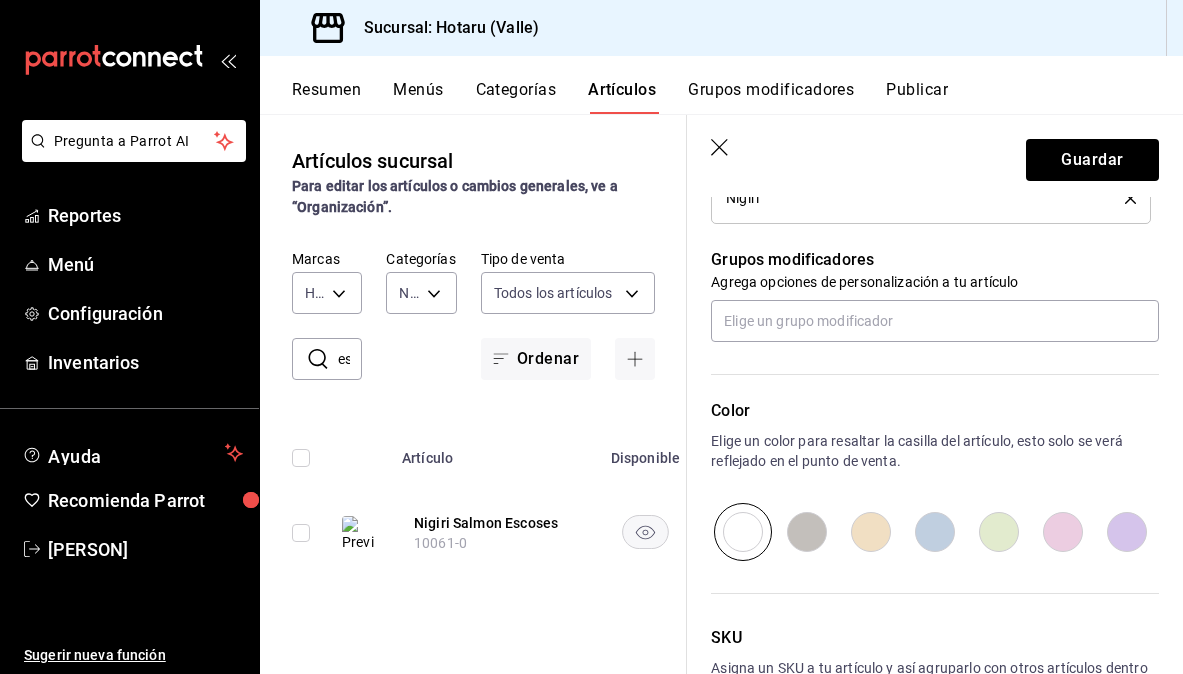 scroll, scrollTop: 1007, scrollLeft: 0, axis: vertical 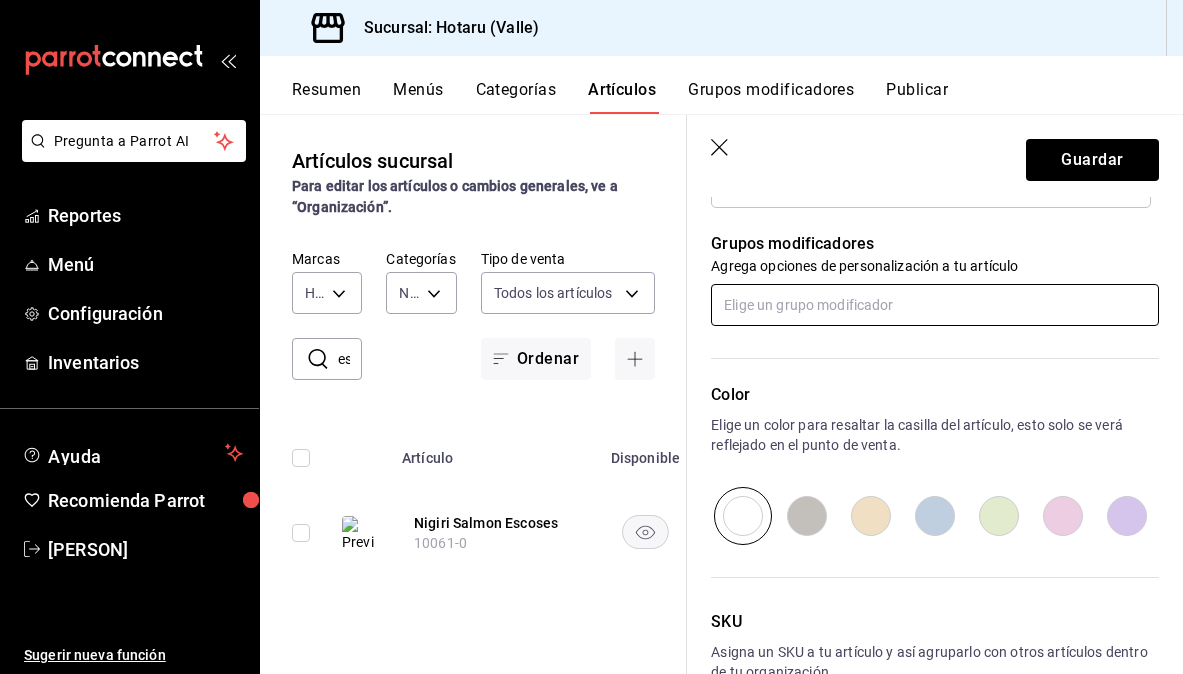 click at bounding box center (935, 305) 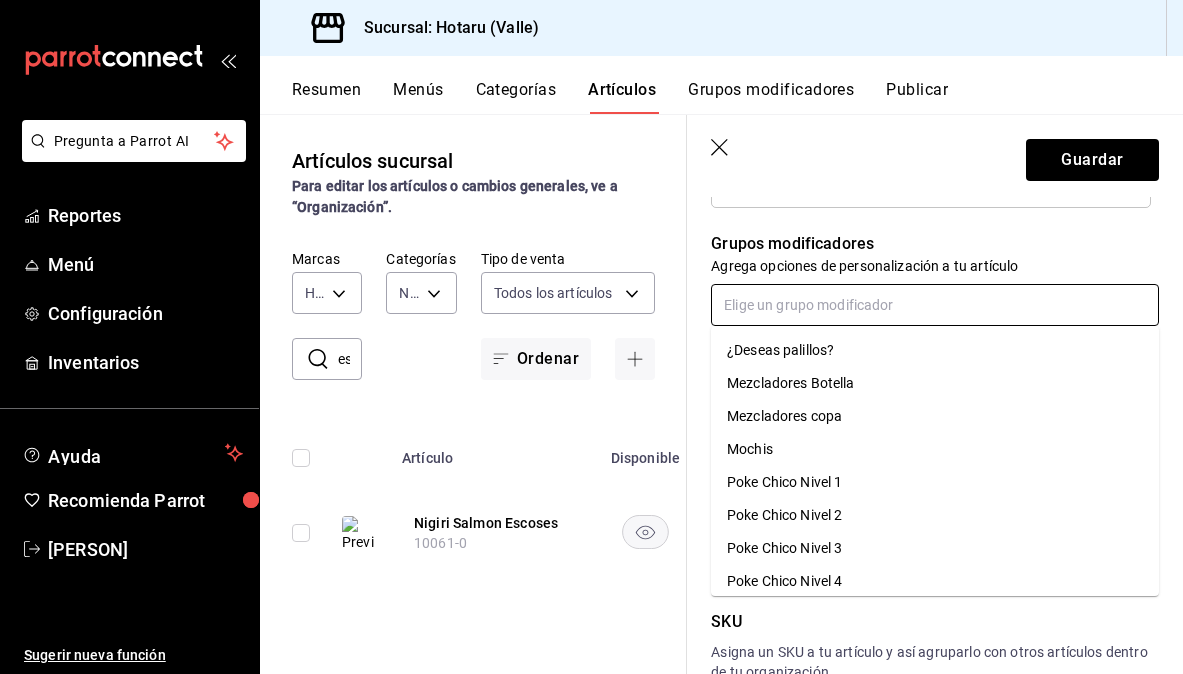 click on "¿Deseas palillos?" at bounding box center [935, 350] 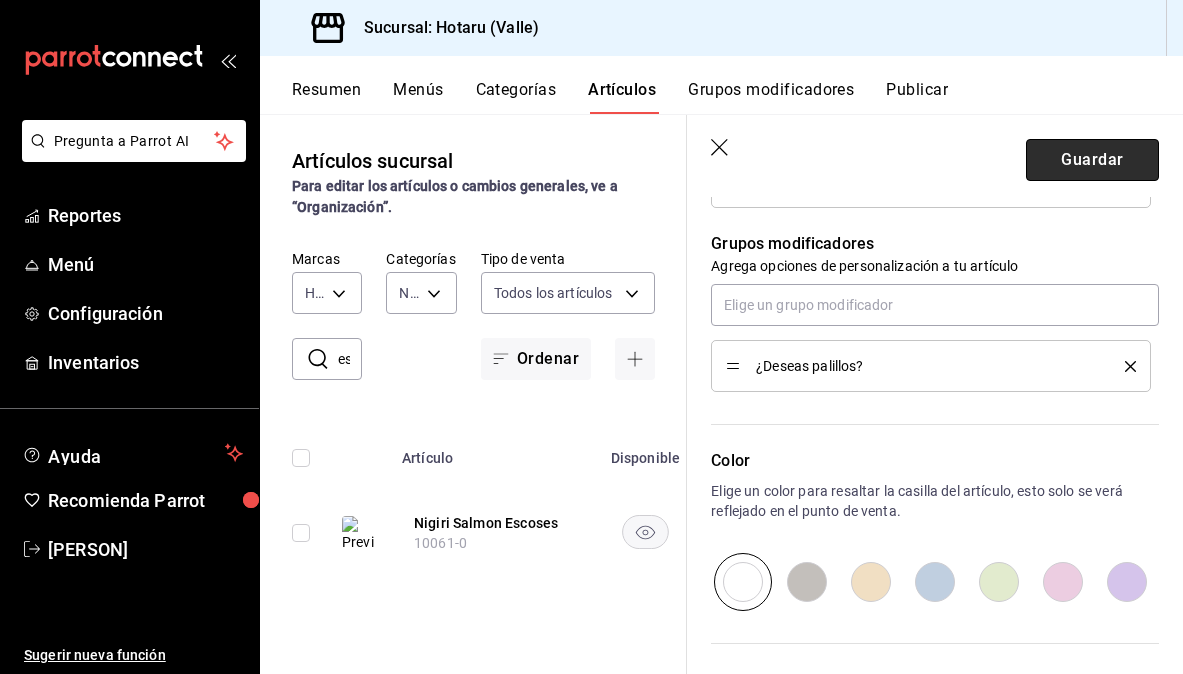 click on "Guardar" at bounding box center [1092, 160] 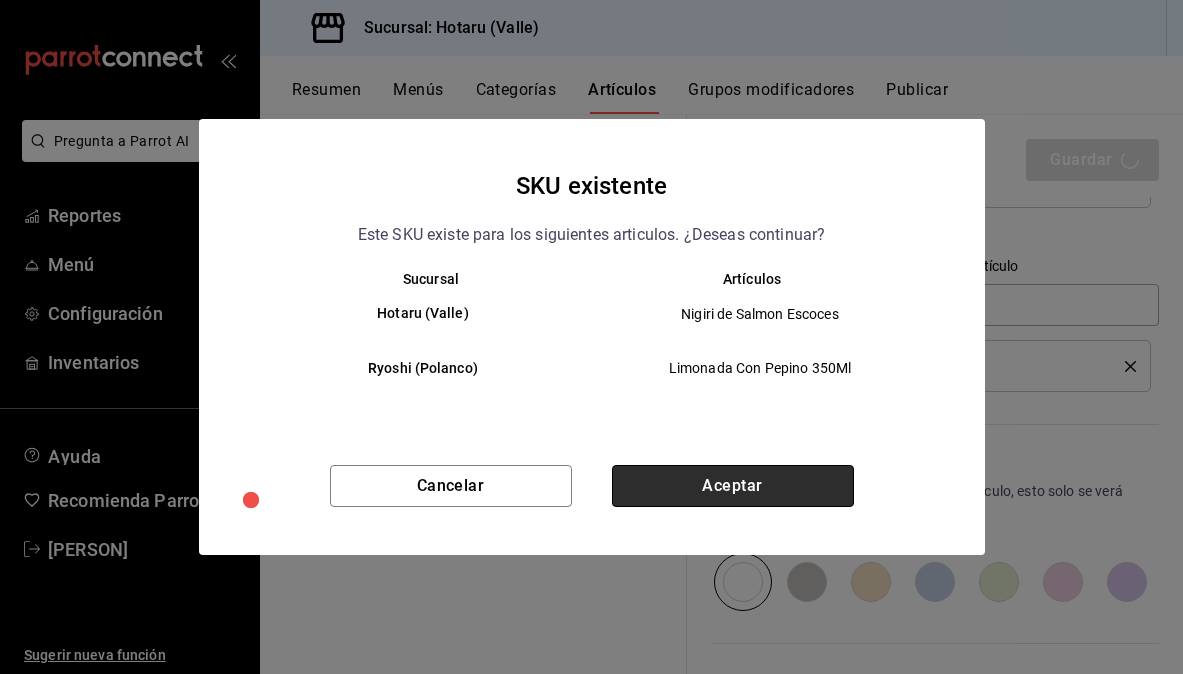 click on "Aceptar" at bounding box center [733, 486] 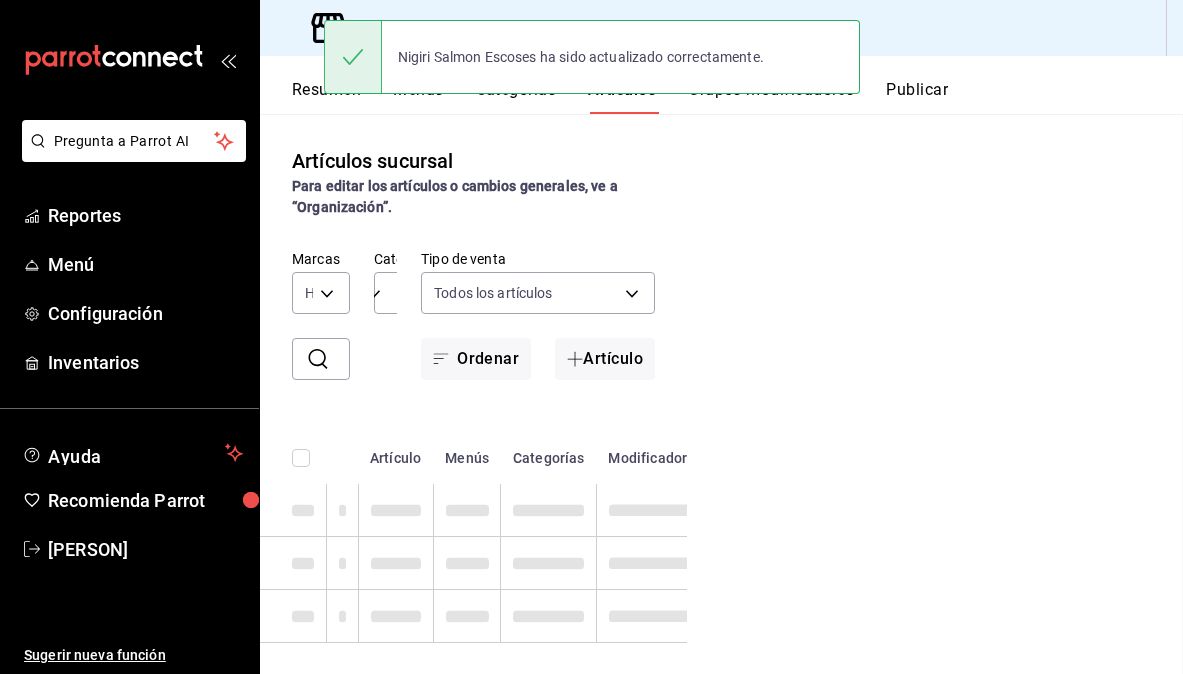 scroll, scrollTop: 0, scrollLeft: 0, axis: both 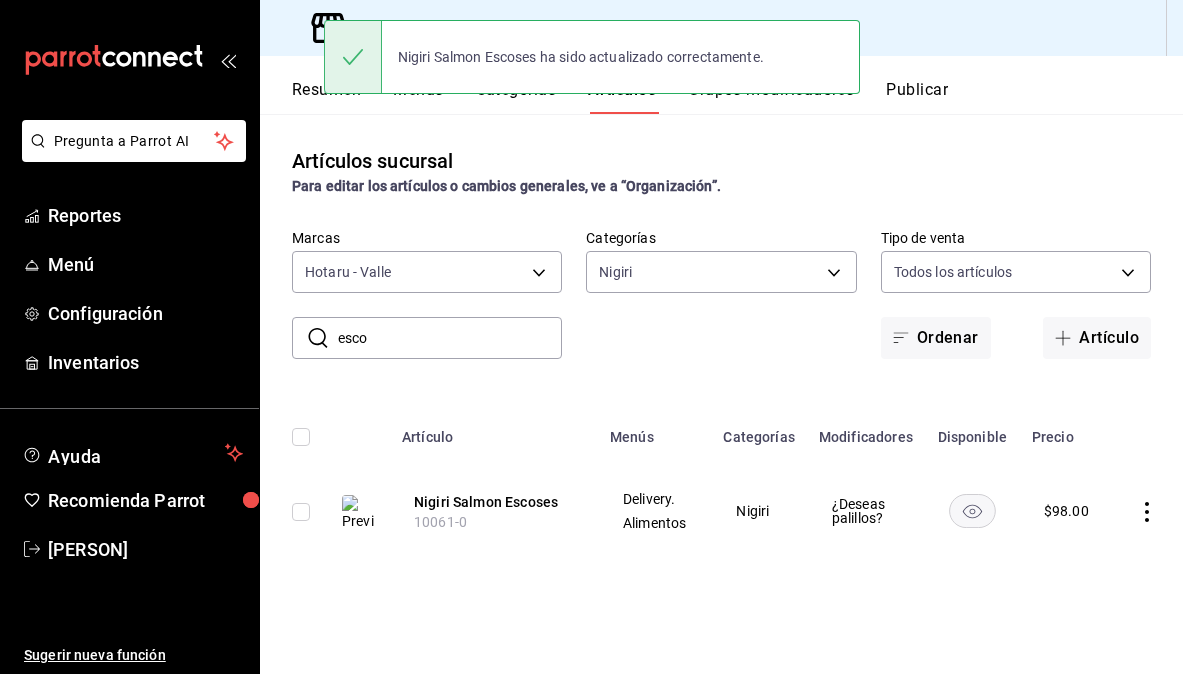 click on "esco" at bounding box center (450, 338) 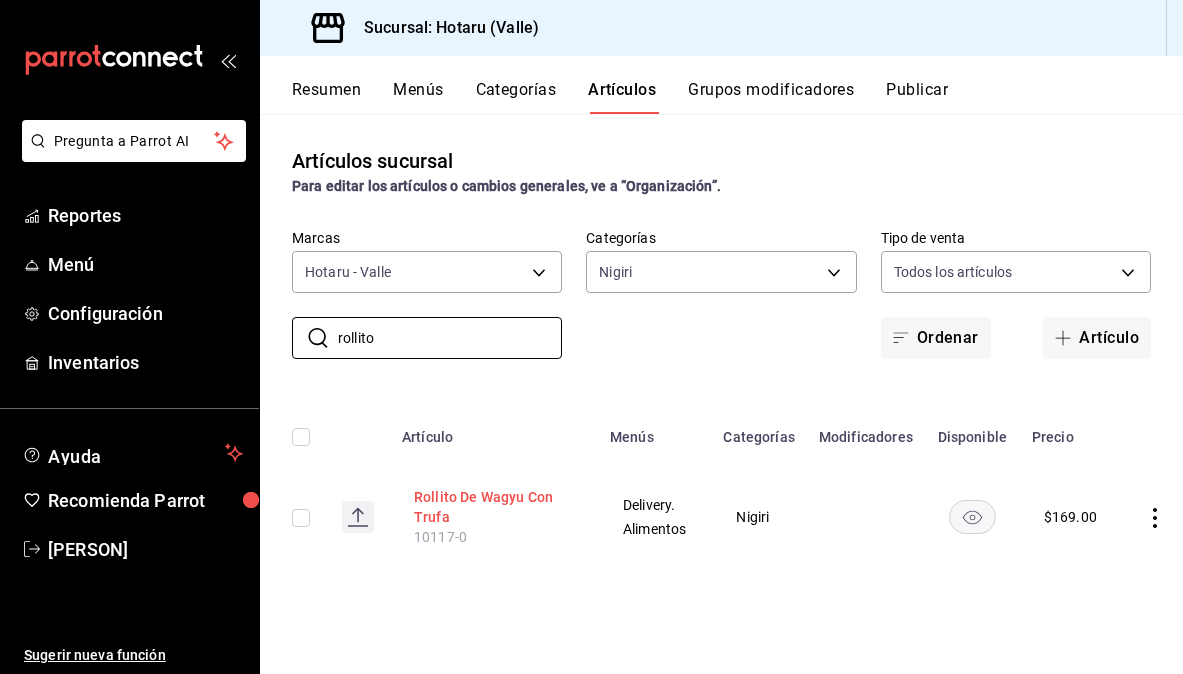 click on "Rollito De Wagyu Con Trufa" at bounding box center [494, 507] 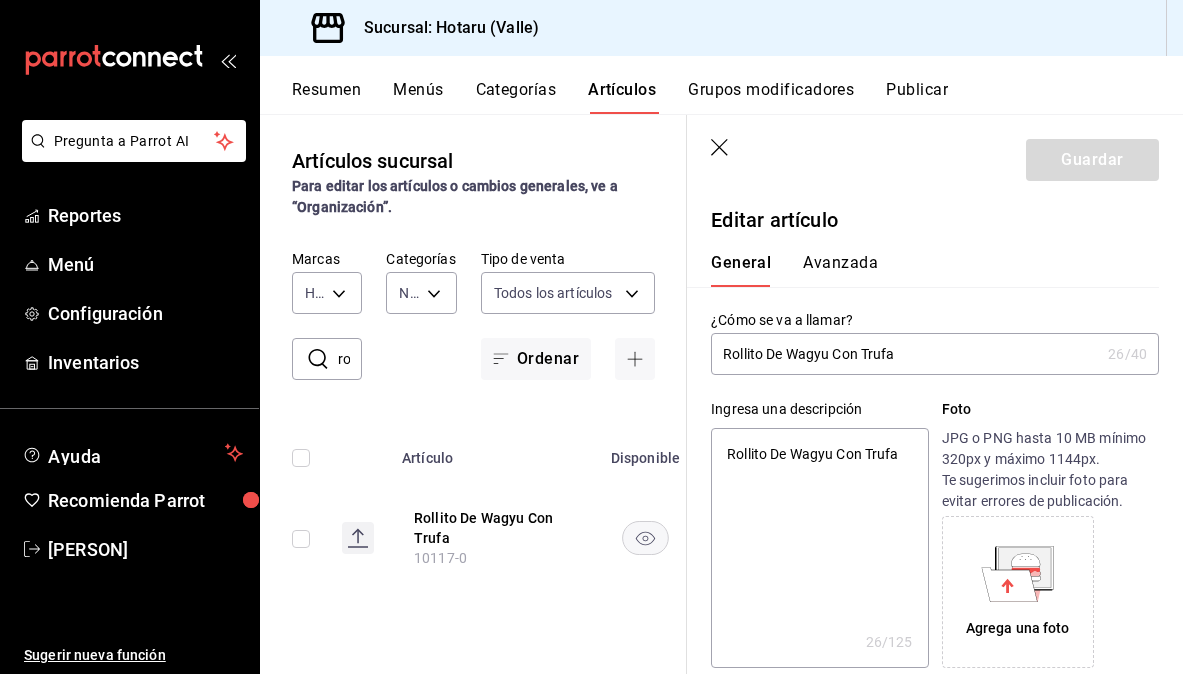 drag, startPoint x: 913, startPoint y: 345, endPoint x: 837, endPoint y: 345, distance: 76 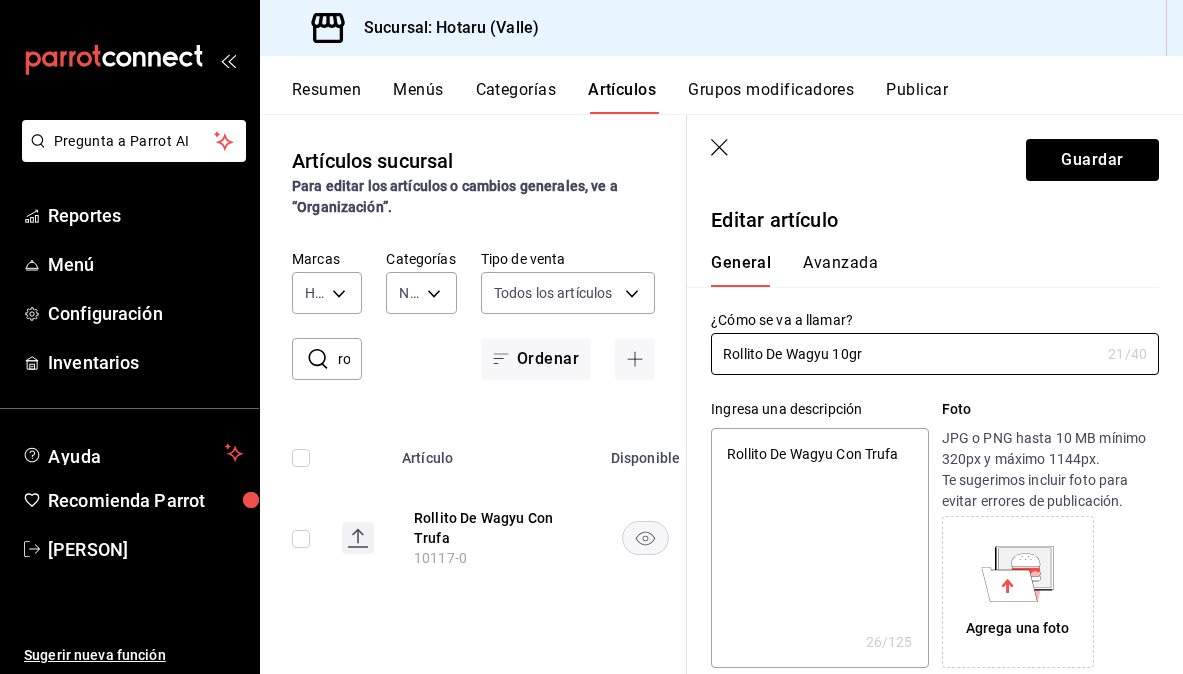 click on "Rollito De Wagyu Con Trufa" at bounding box center (819, 548) 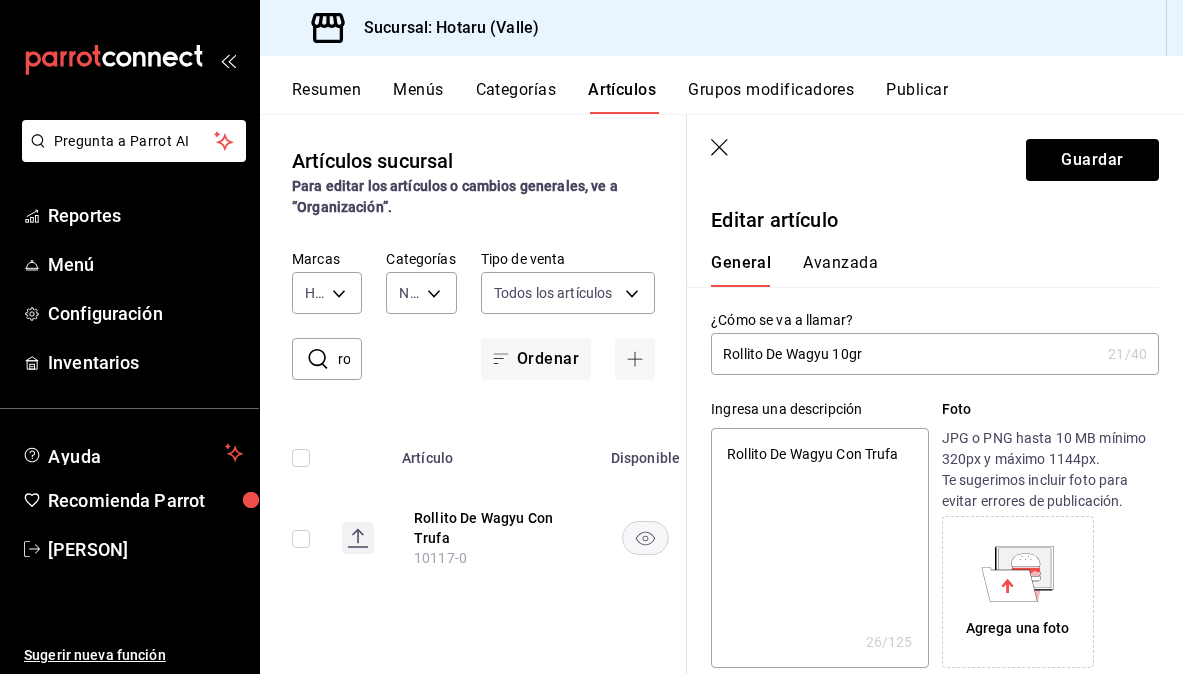 click on "Rollito De Wagyu Con Trufa" at bounding box center (819, 548) 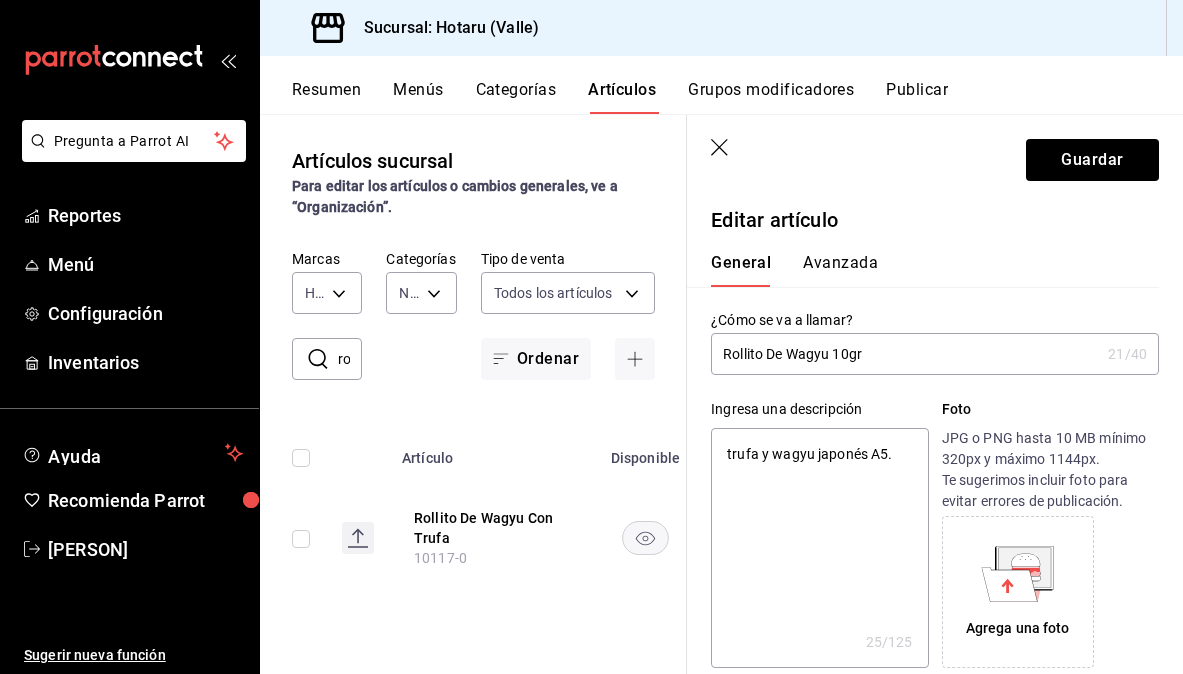 drag, startPoint x: 731, startPoint y: 454, endPoint x: 731, endPoint y: 439, distance: 15 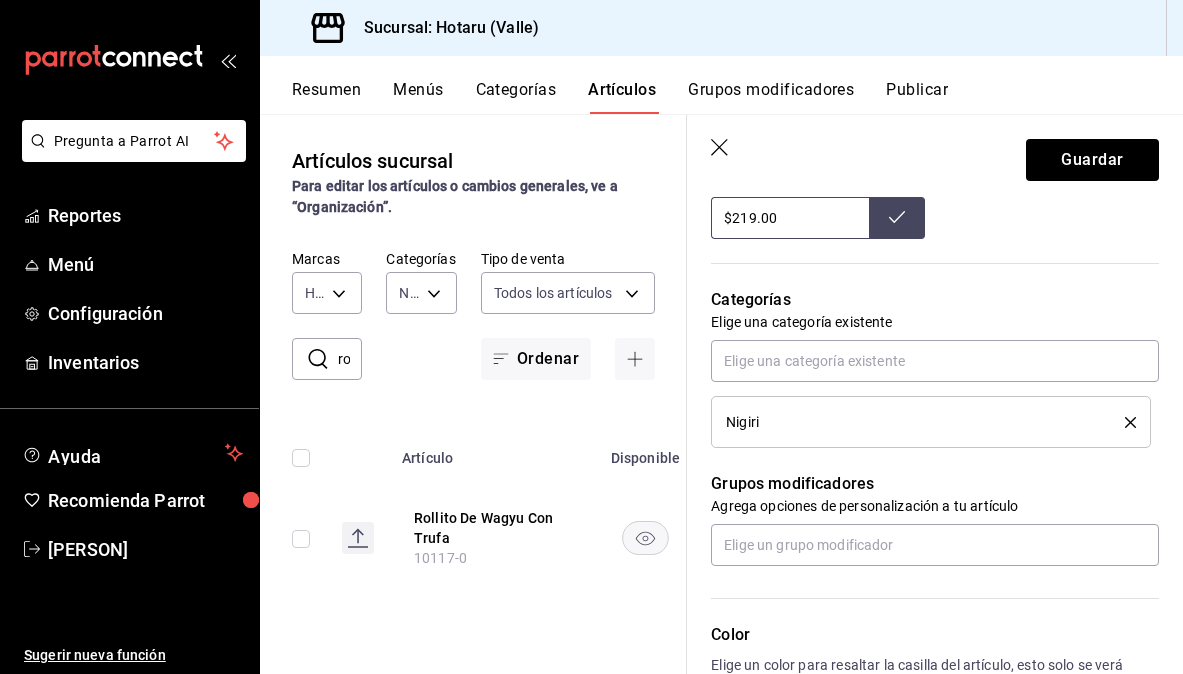 scroll, scrollTop: 771, scrollLeft: 0, axis: vertical 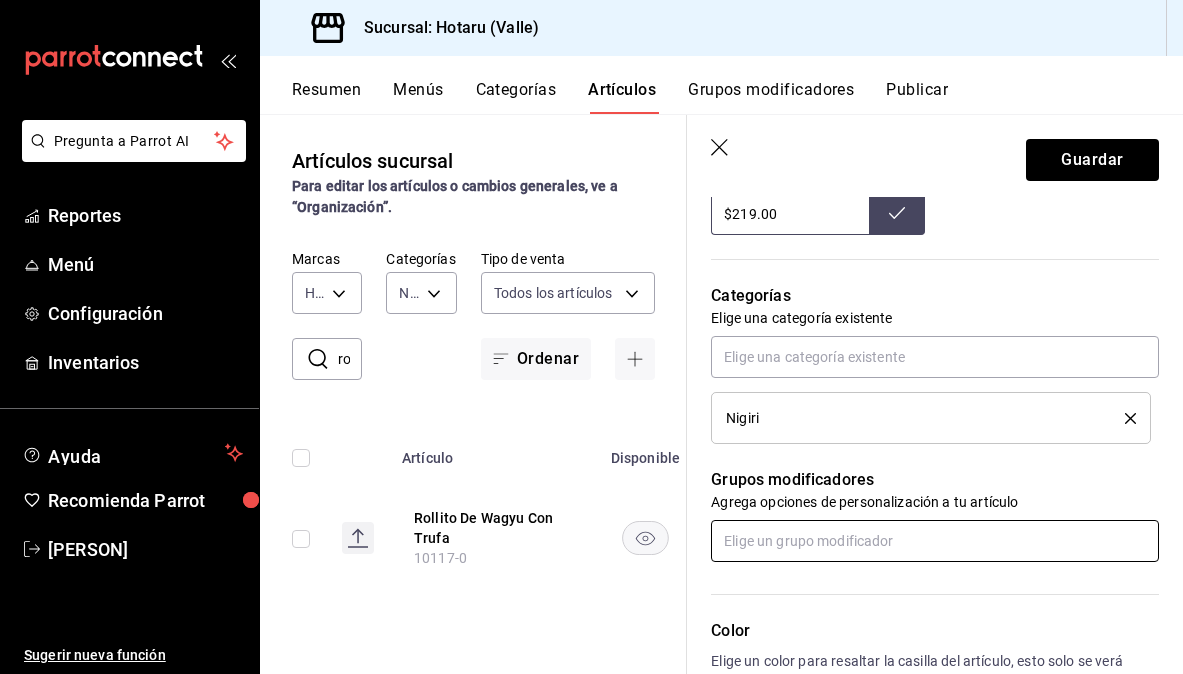 click at bounding box center [935, 541] 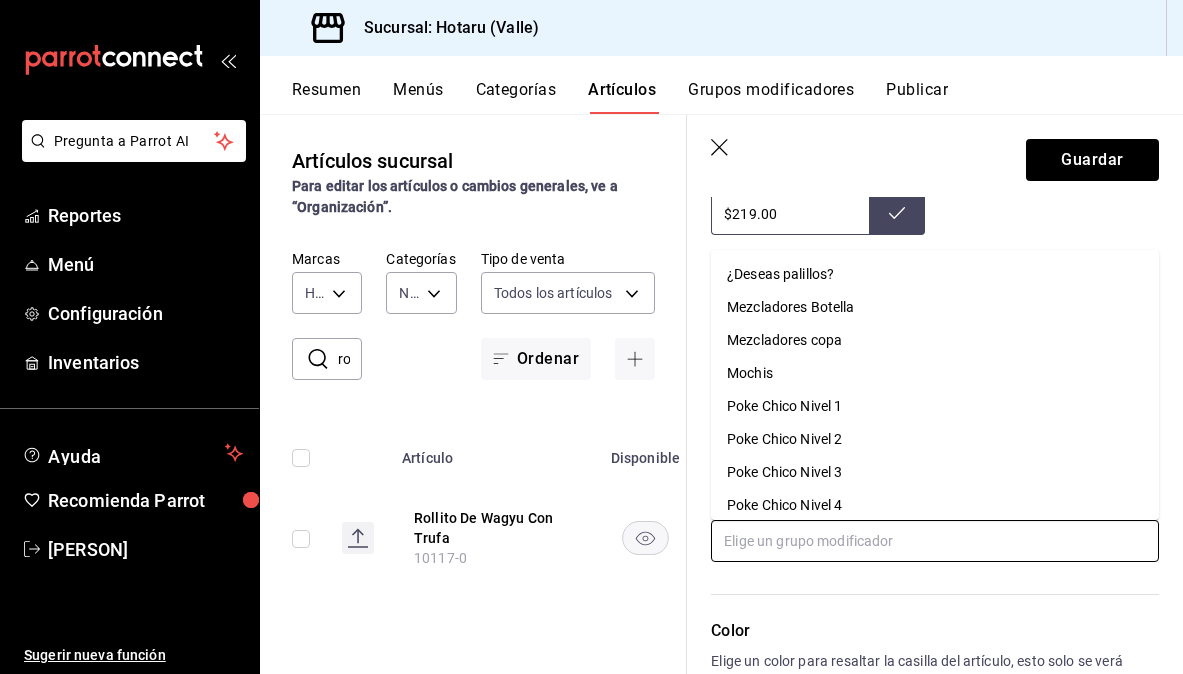 click on "¿Deseas palillos?" at bounding box center (780, 274) 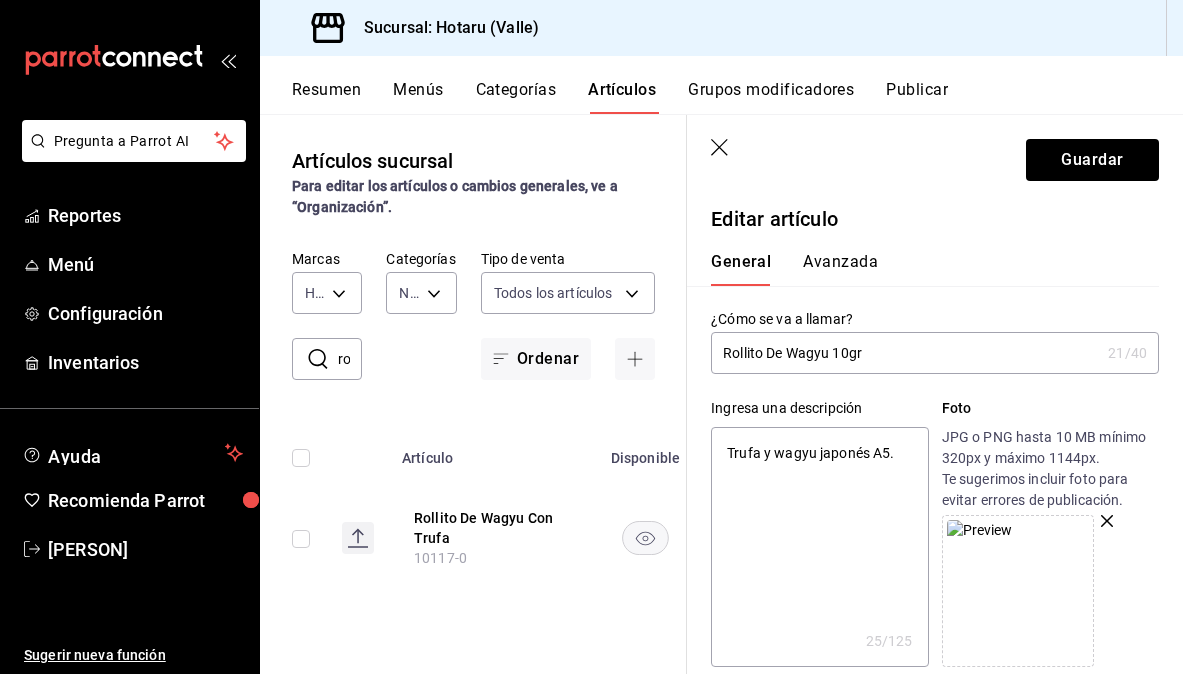 scroll, scrollTop: 0, scrollLeft: 0, axis: both 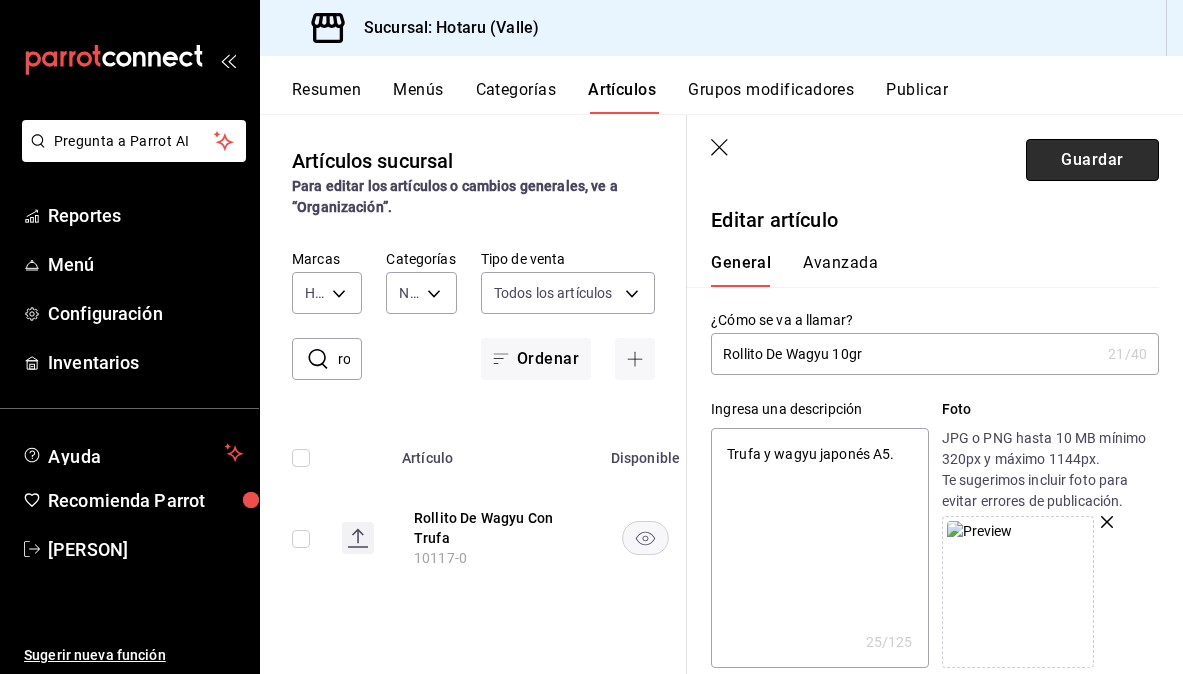 click on "Guardar" at bounding box center (1092, 160) 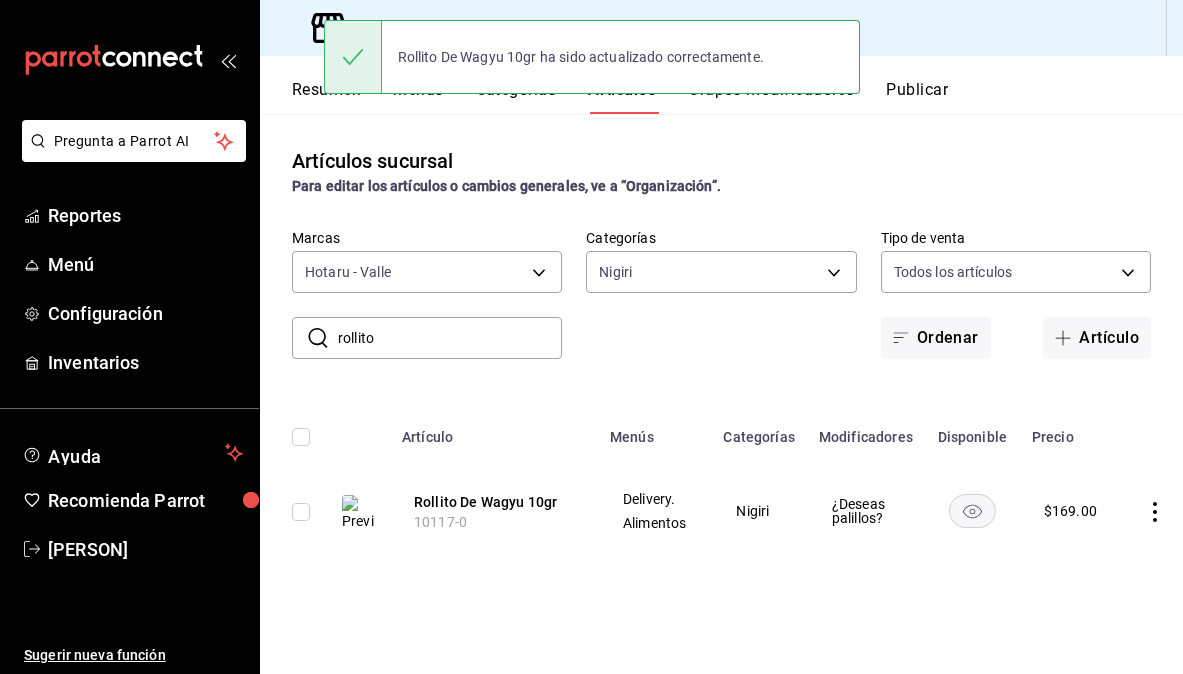 click on "rollito" at bounding box center [450, 338] 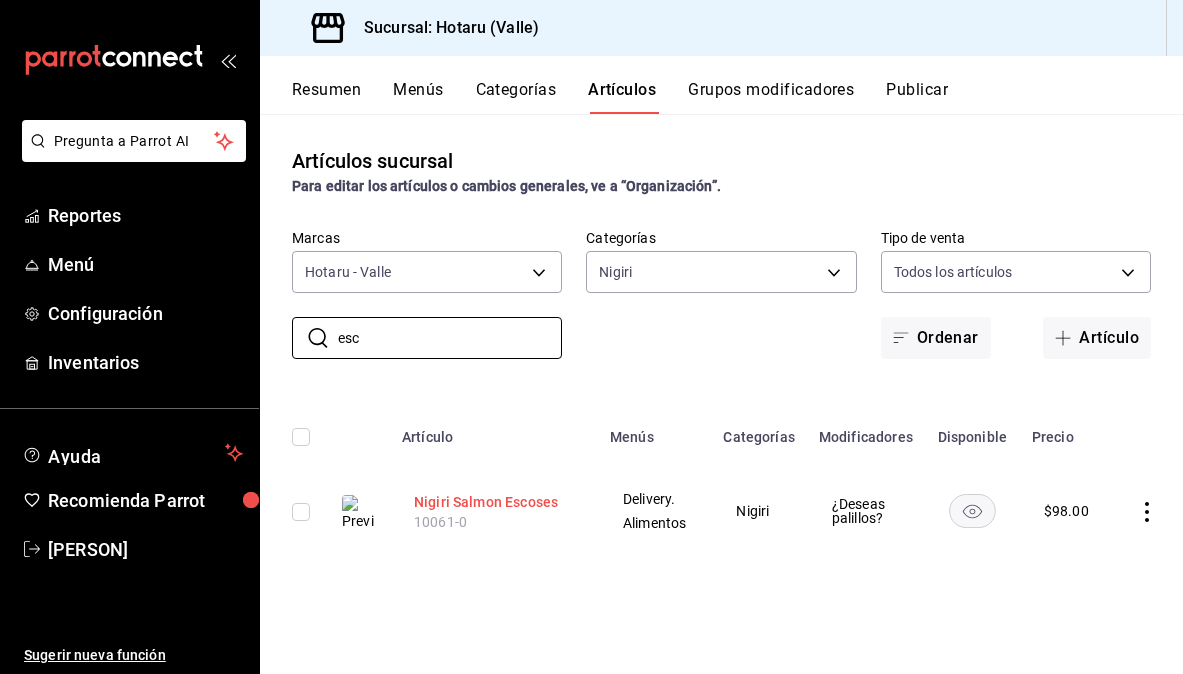 click on "Nigiri Salmon Escoses" at bounding box center (494, 502) 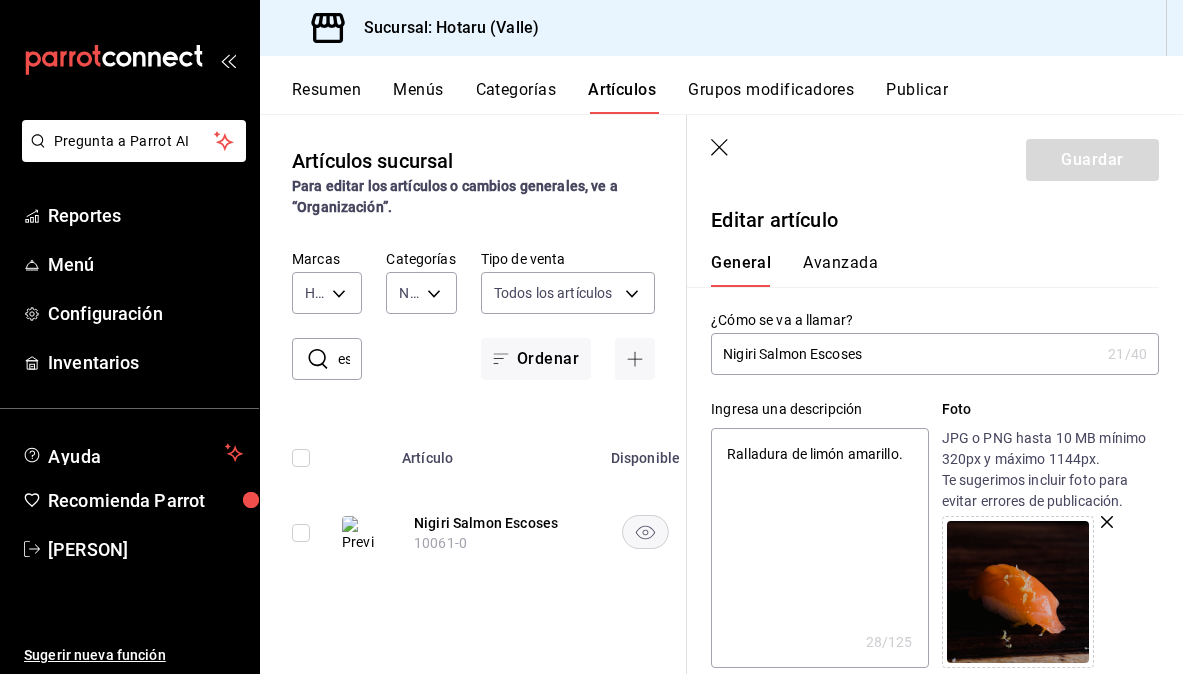 click on "Nigiri Salmon Escoses" at bounding box center (905, 354) 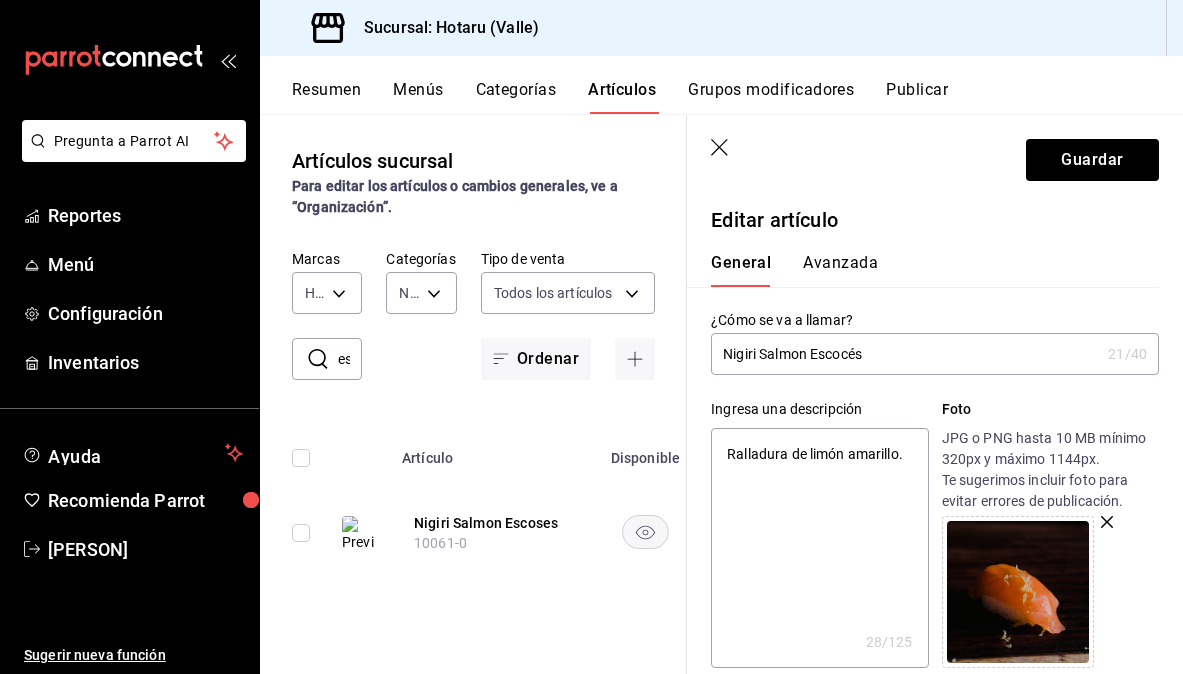 click on "Nigiri Salmon Escocés" at bounding box center [905, 354] 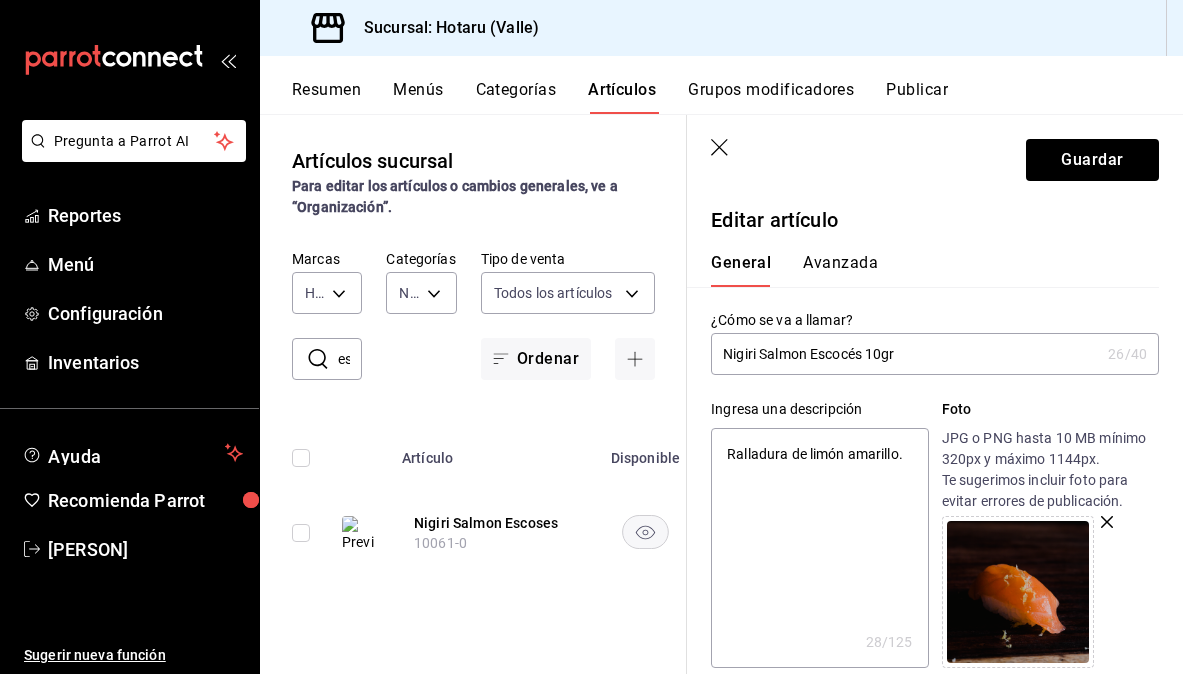 click on "Nigiri Salmon Escocés 10gr" at bounding box center (905, 354) 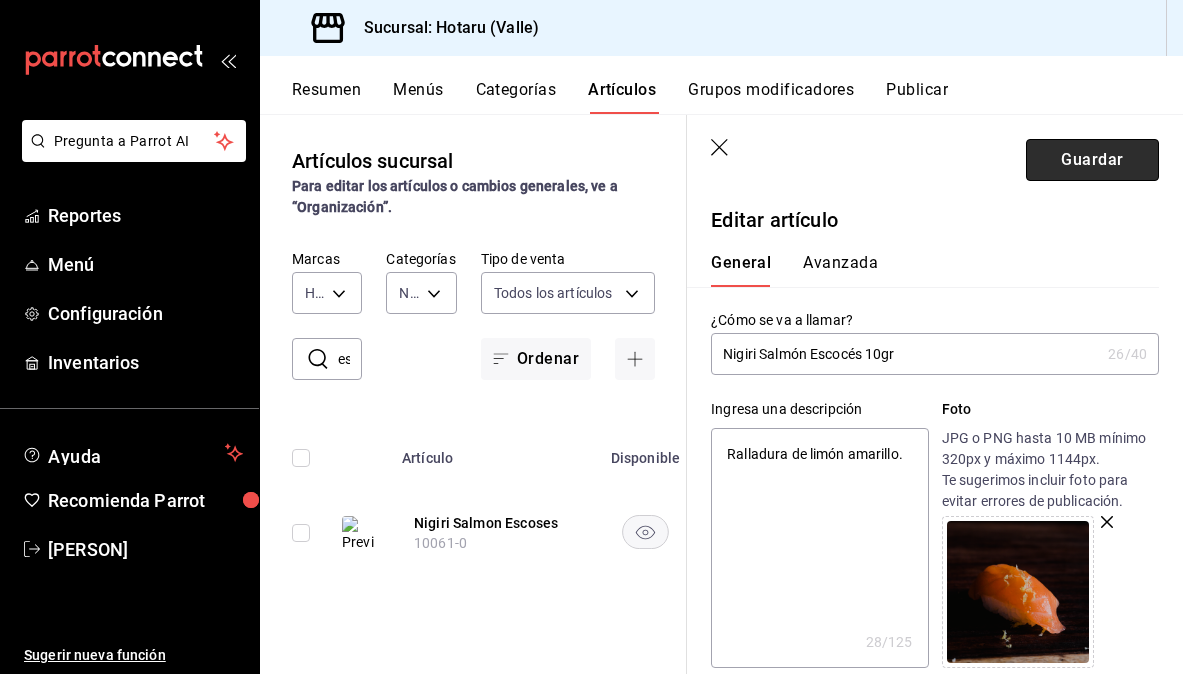 click on "Guardar" at bounding box center [1092, 160] 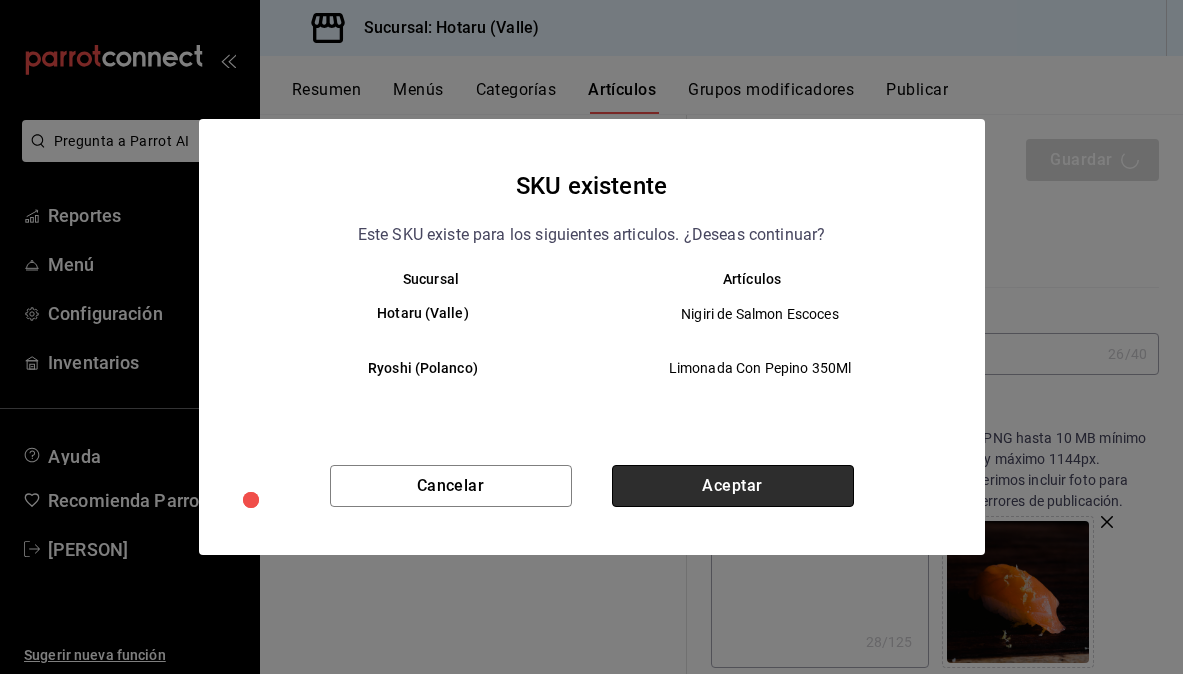 click on "Aceptar" at bounding box center [733, 486] 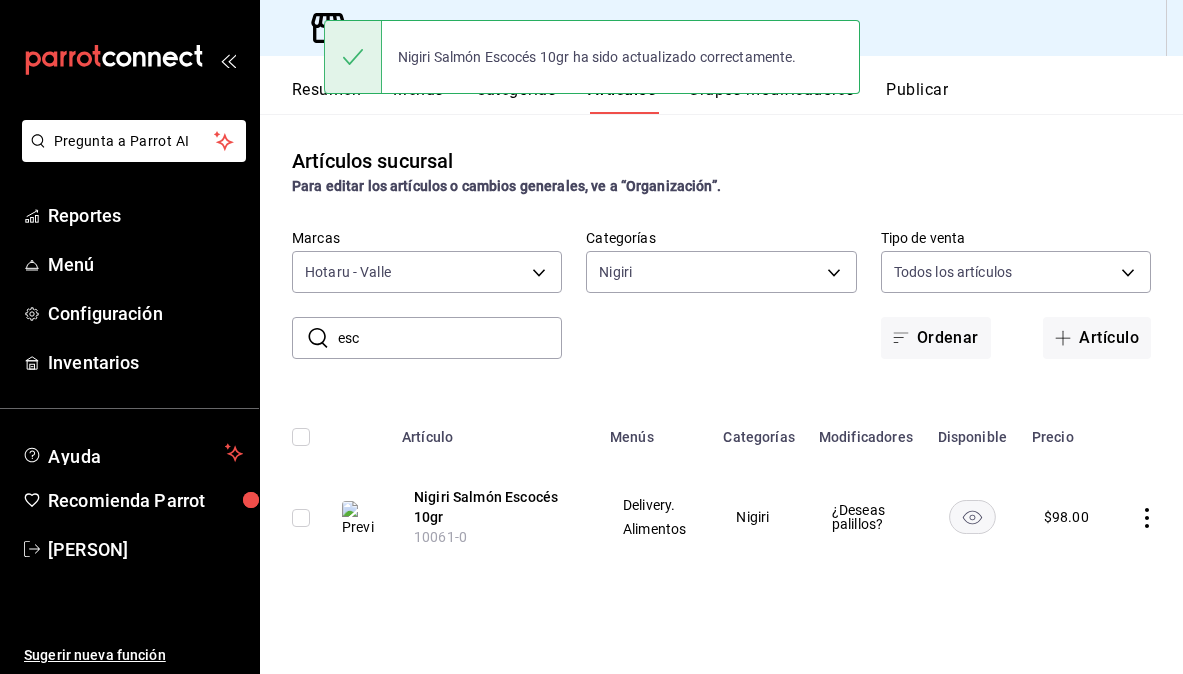 click on "esc" at bounding box center (450, 338) 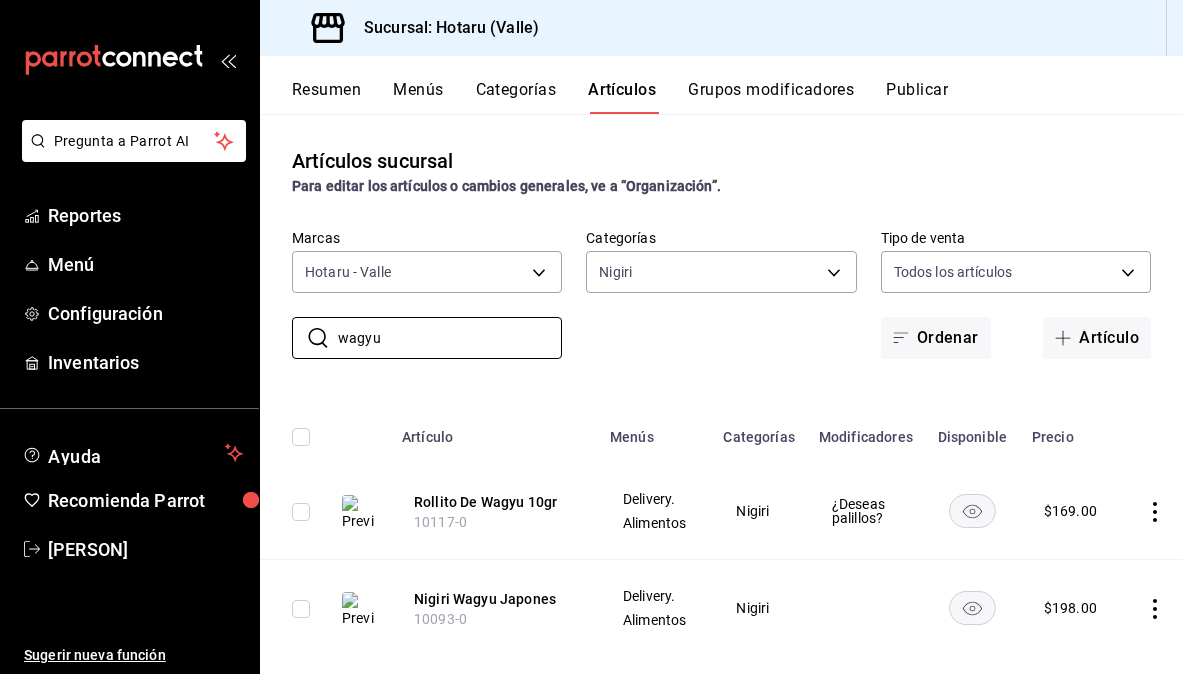 scroll, scrollTop: 31, scrollLeft: 0, axis: vertical 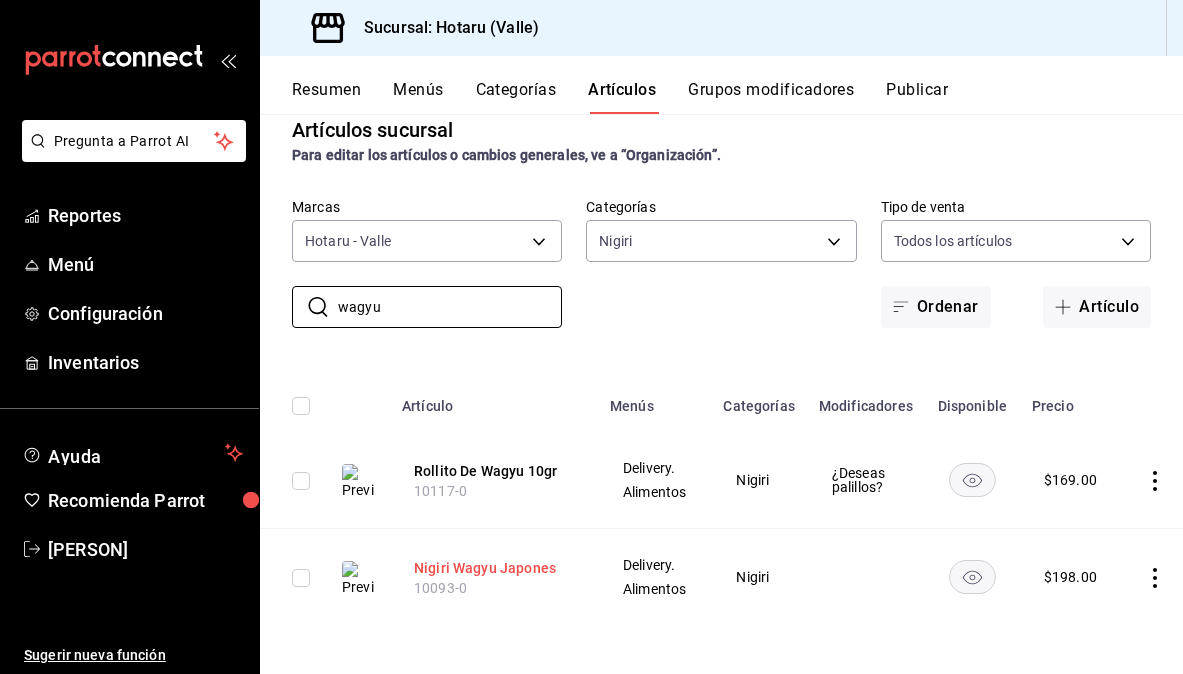 click on "Nigiri Wagyu Japones" at bounding box center [494, 568] 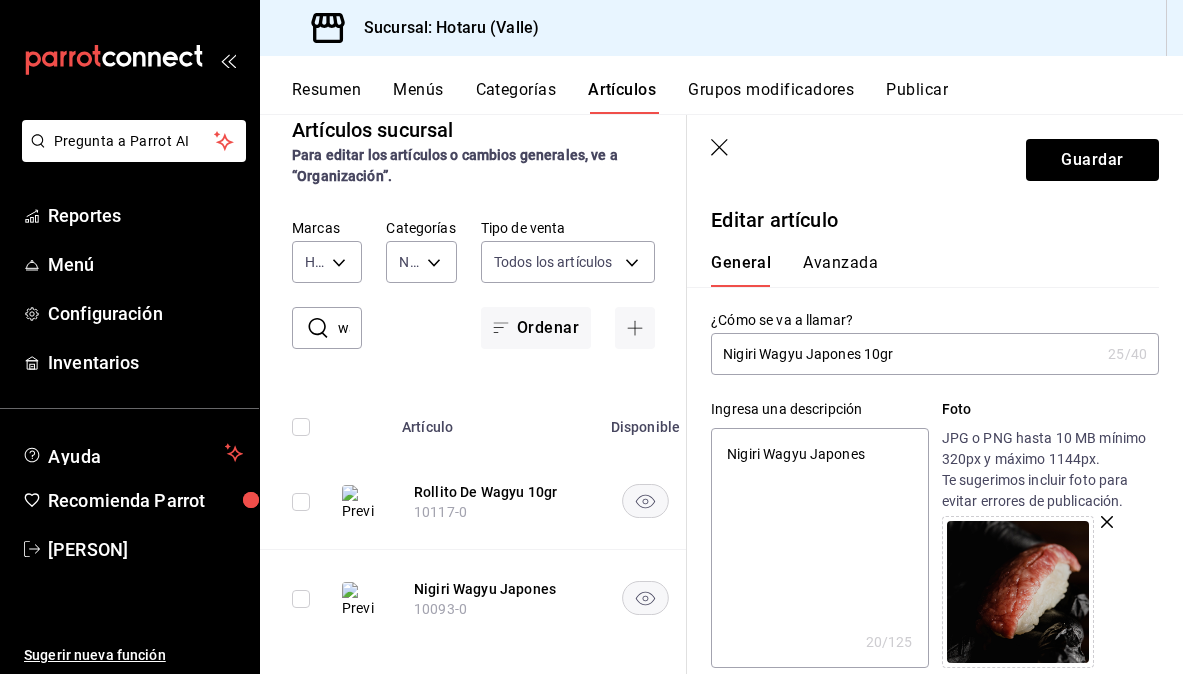 click on "Nigiri Wagyu Japones 10gr" at bounding box center [905, 354] 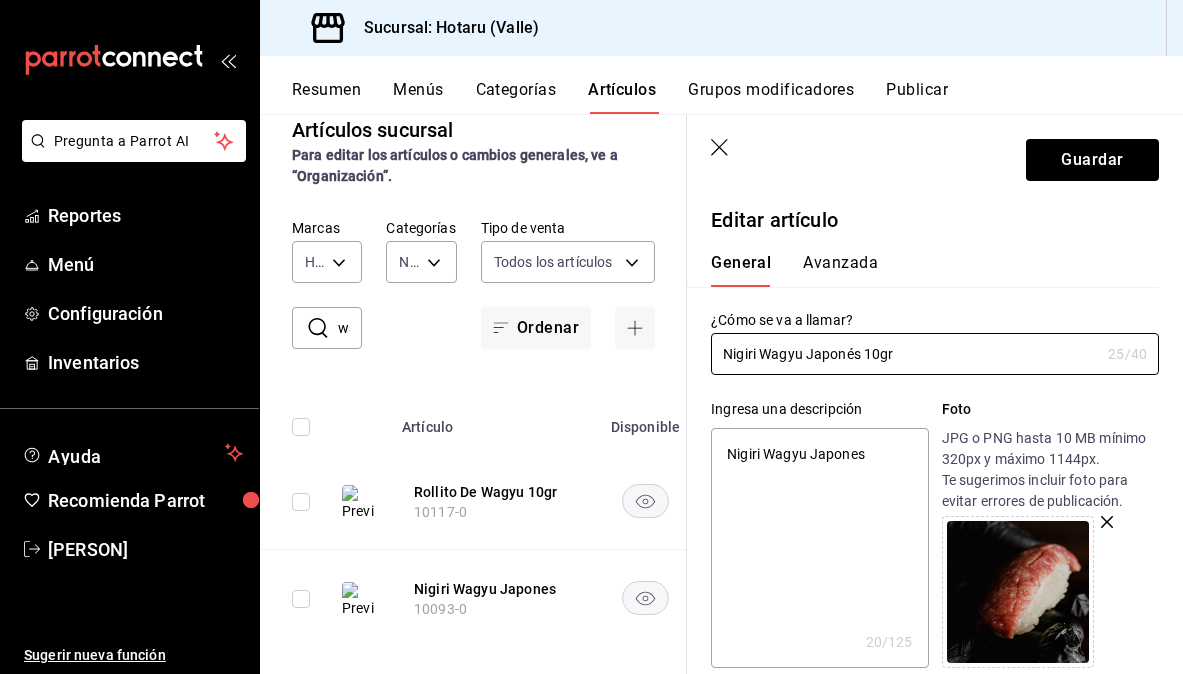 click on "Nigiri Wagyu Japones" at bounding box center (819, 548) 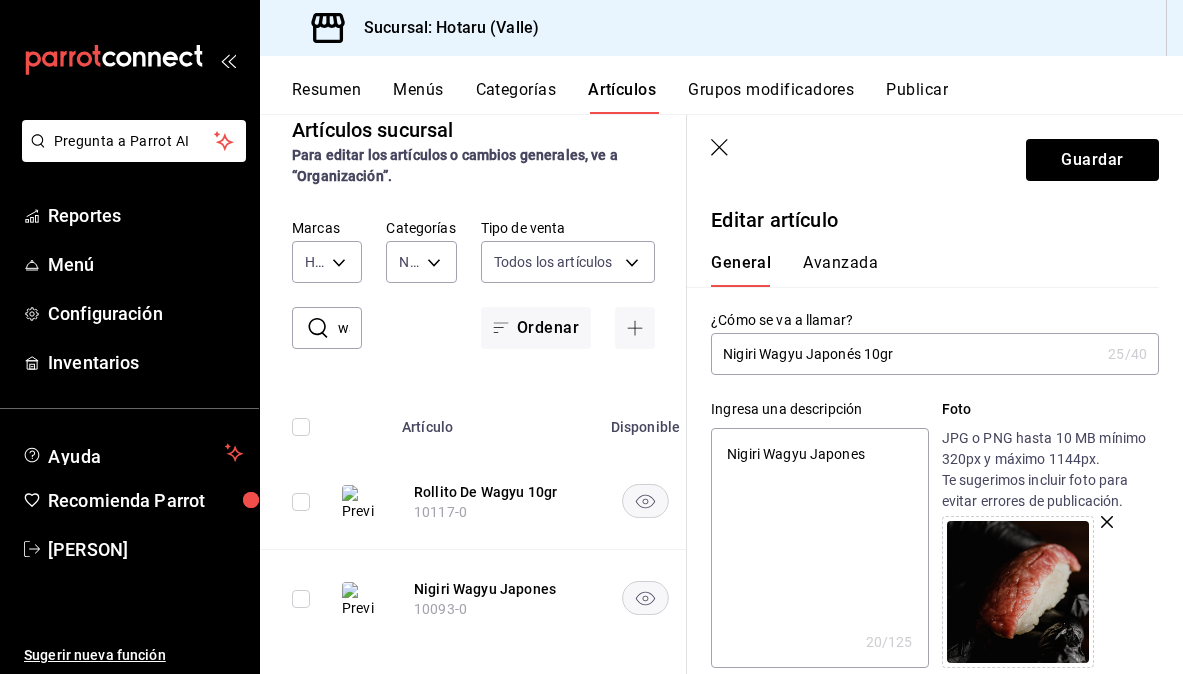 click on "Nigiri Wagyu Japones" at bounding box center [819, 548] 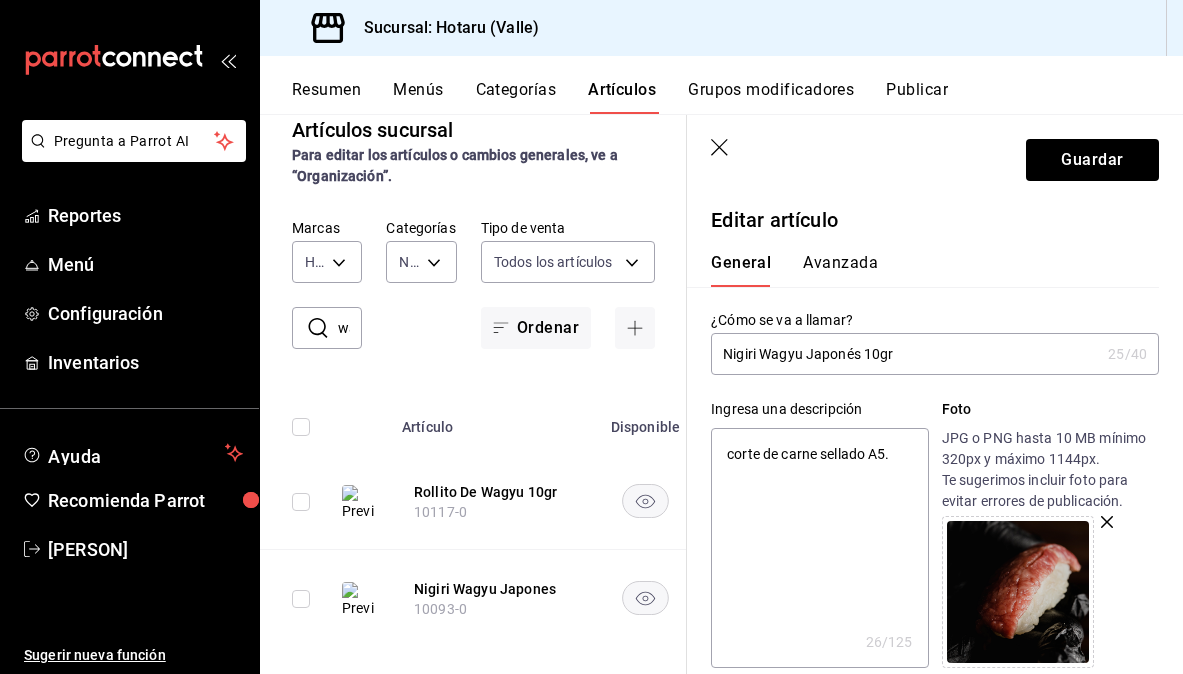 click on "corte de carne sellado A5." at bounding box center (819, 548) 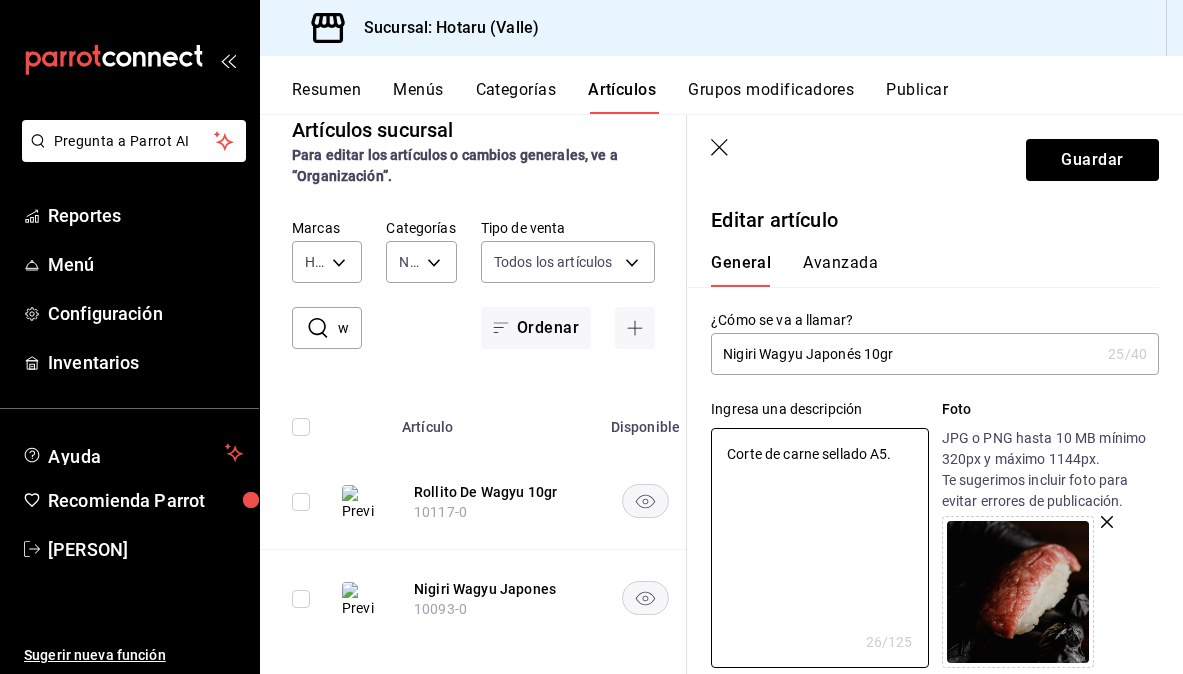 click at bounding box center (1050, 592) 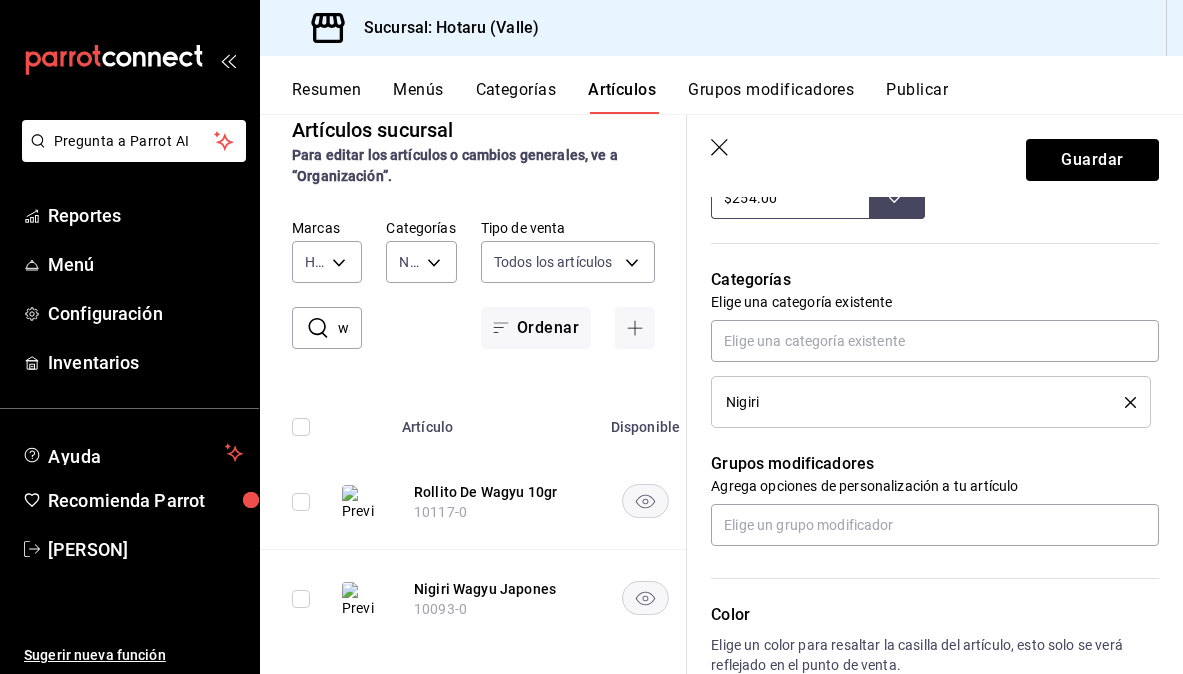 scroll, scrollTop: 918, scrollLeft: 0, axis: vertical 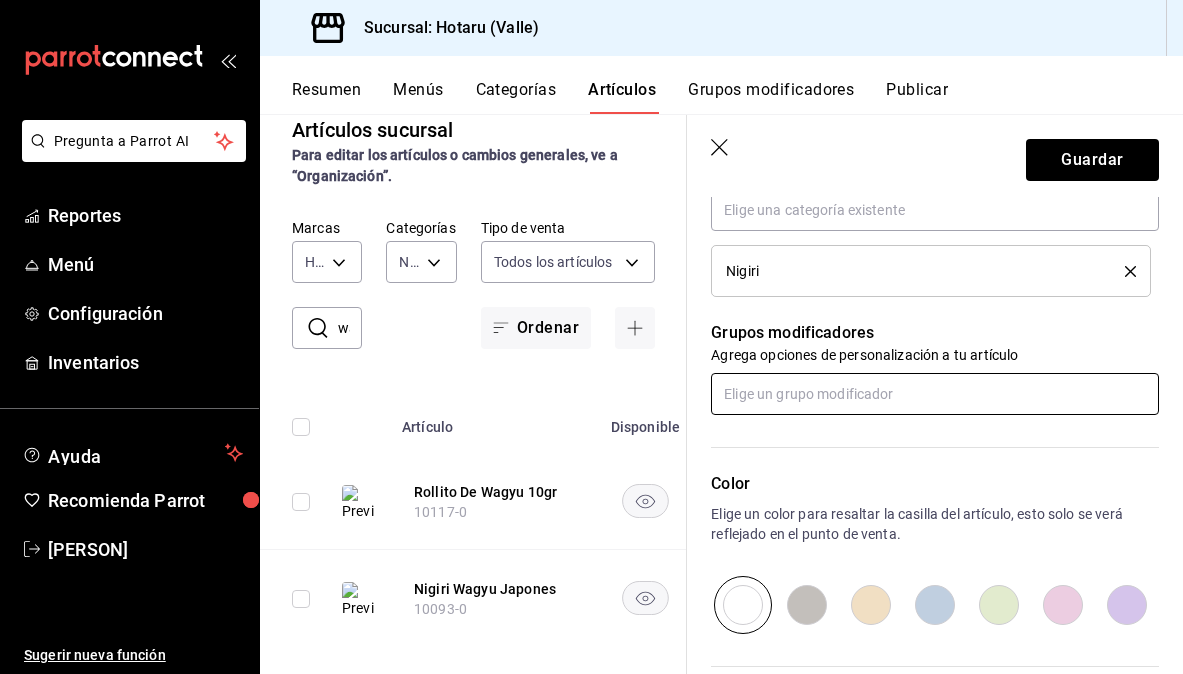 click at bounding box center [935, 394] 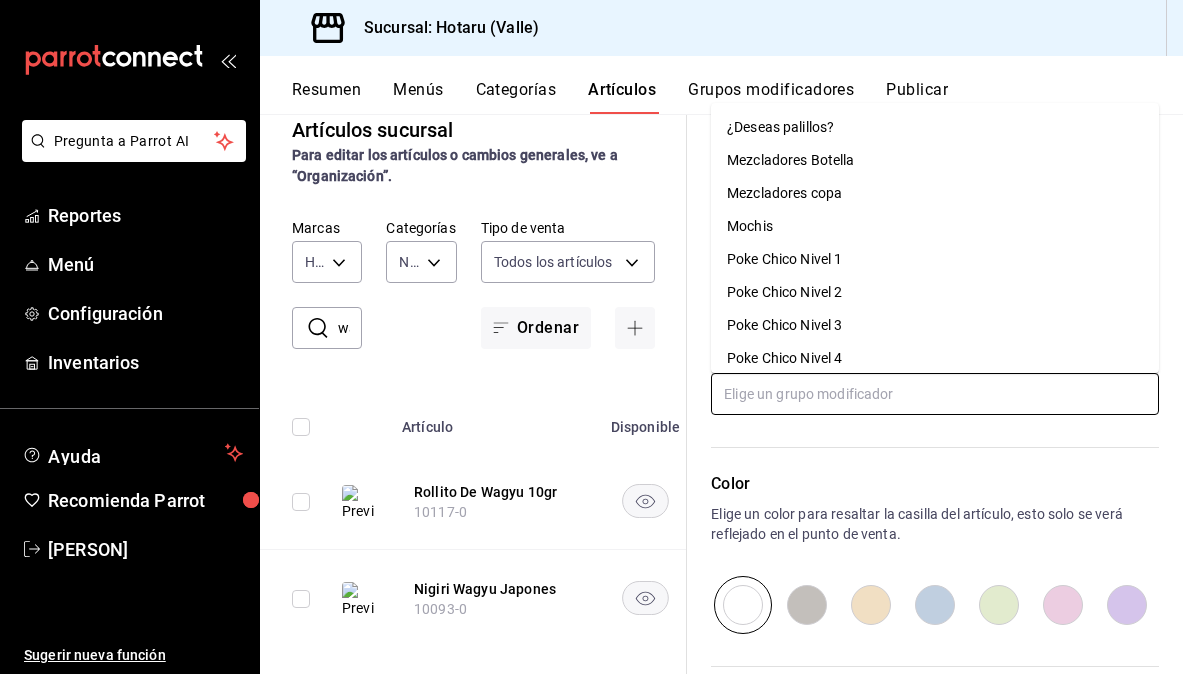 click on "¿Deseas palillos?" at bounding box center [935, 127] 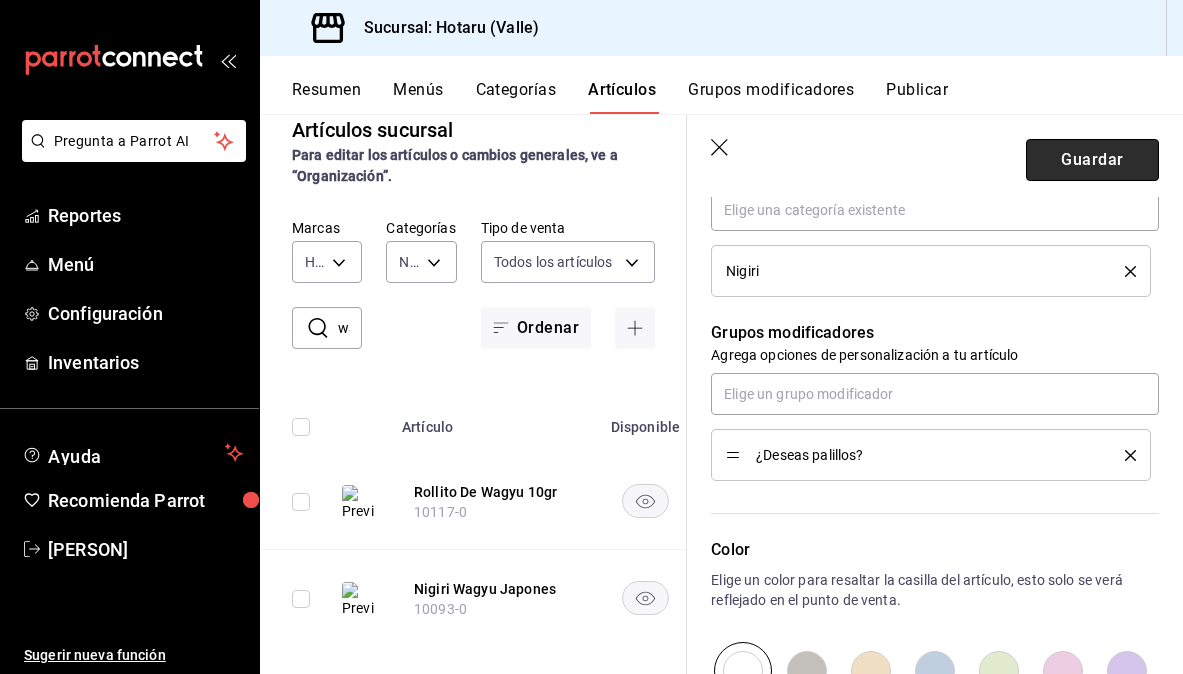 click on "Guardar" at bounding box center [1092, 160] 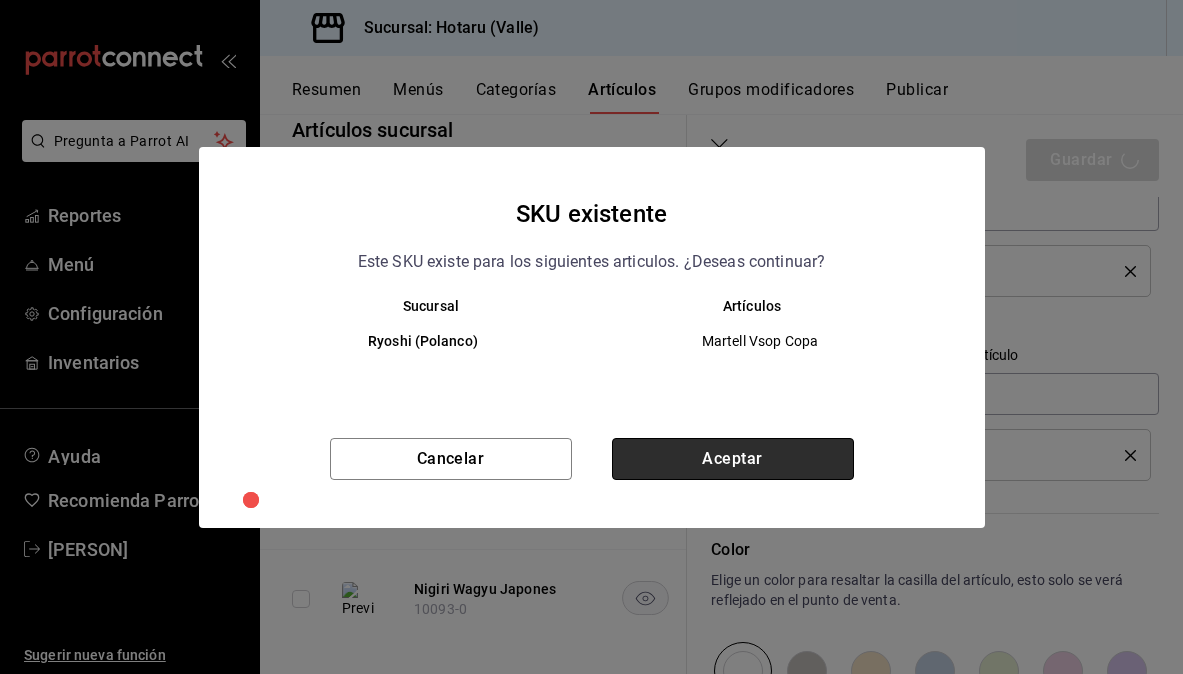 click on "Aceptar" at bounding box center [733, 459] 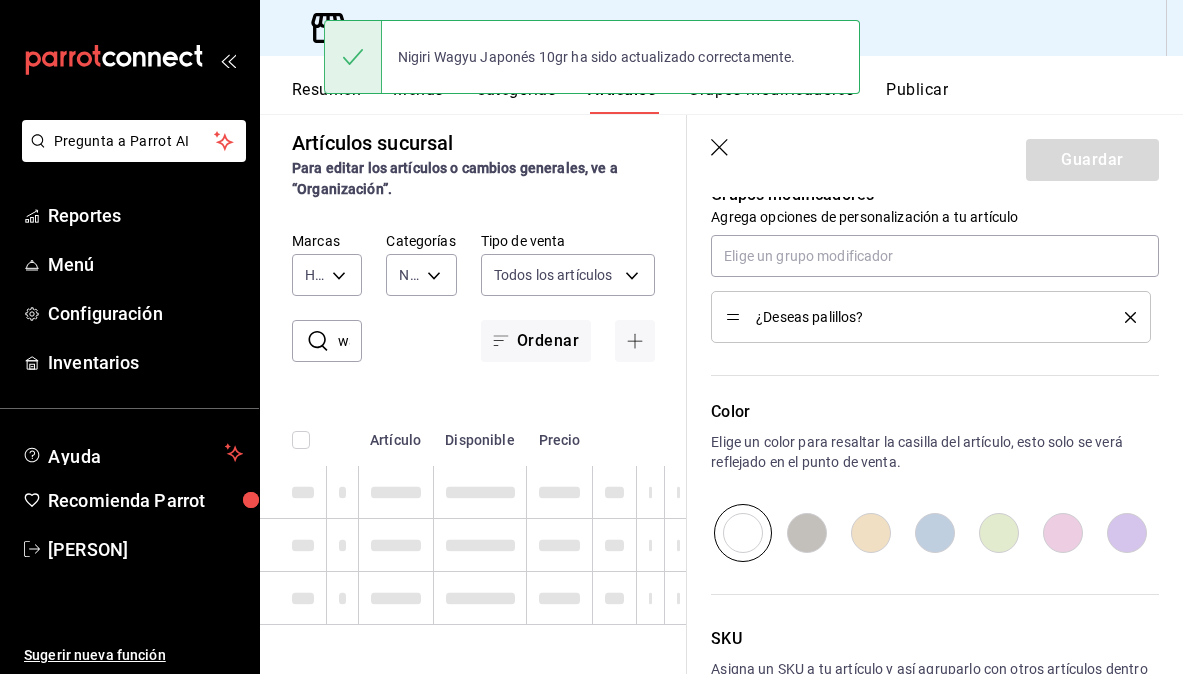 scroll, scrollTop: 0, scrollLeft: 0, axis: both 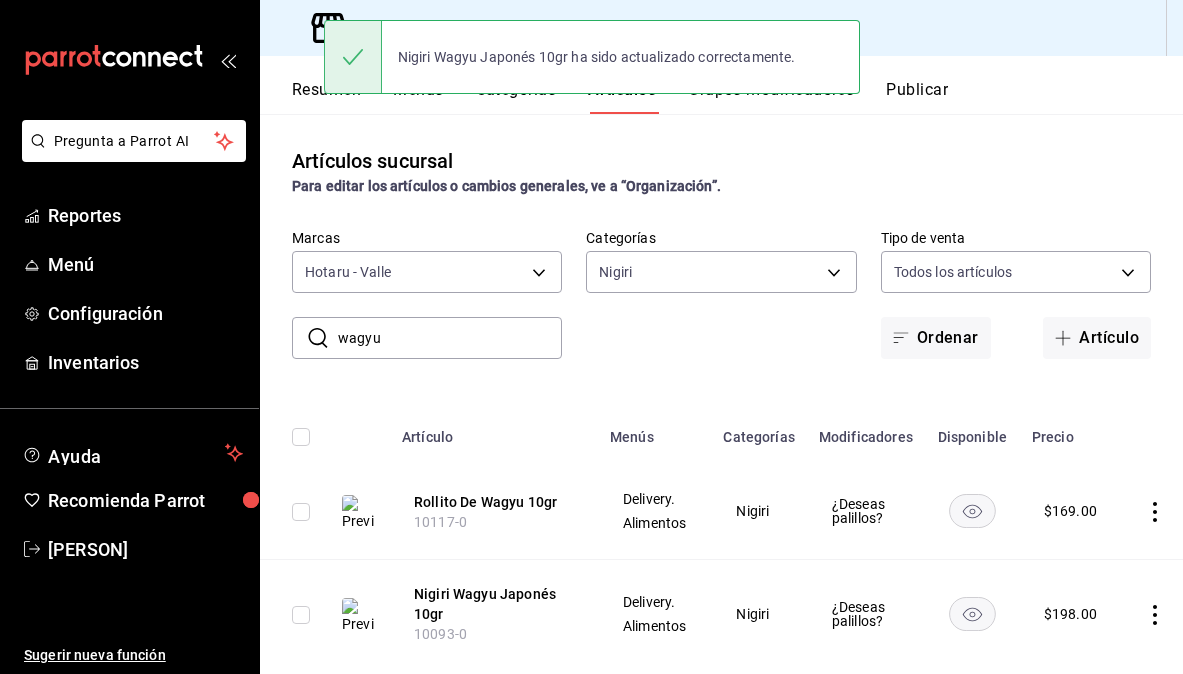 click on "wagyu" at bounding box center [450, 338] 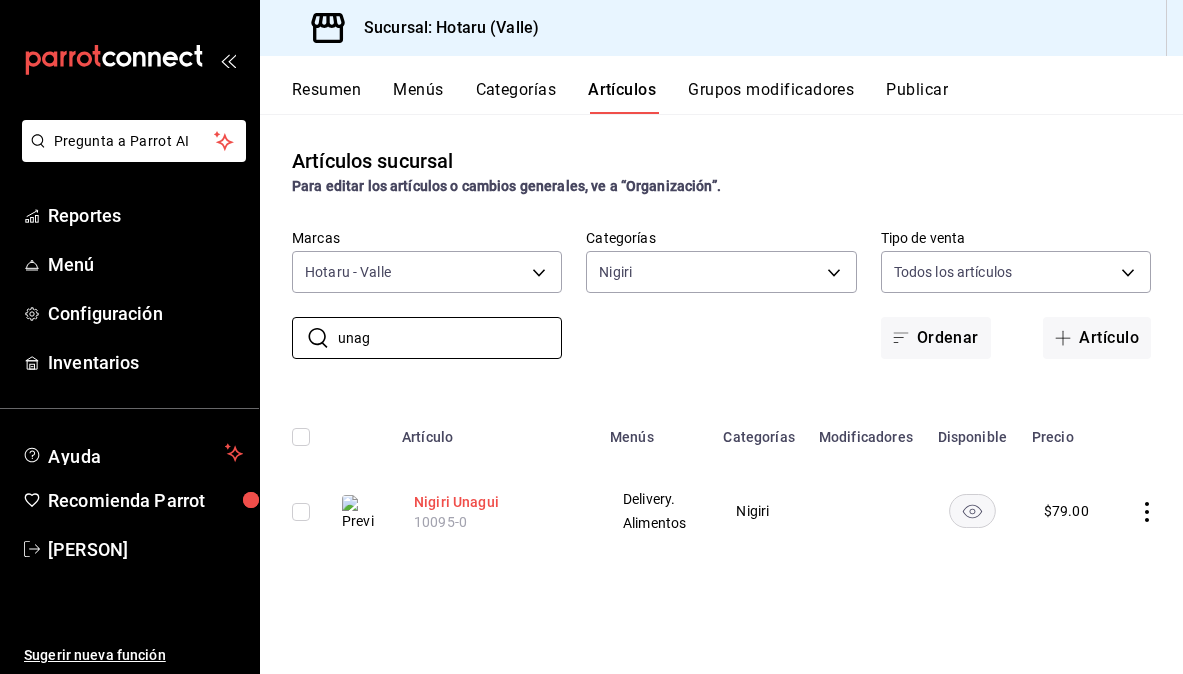 click on "Nigiri Unagui" at bounding box center [494, 502] 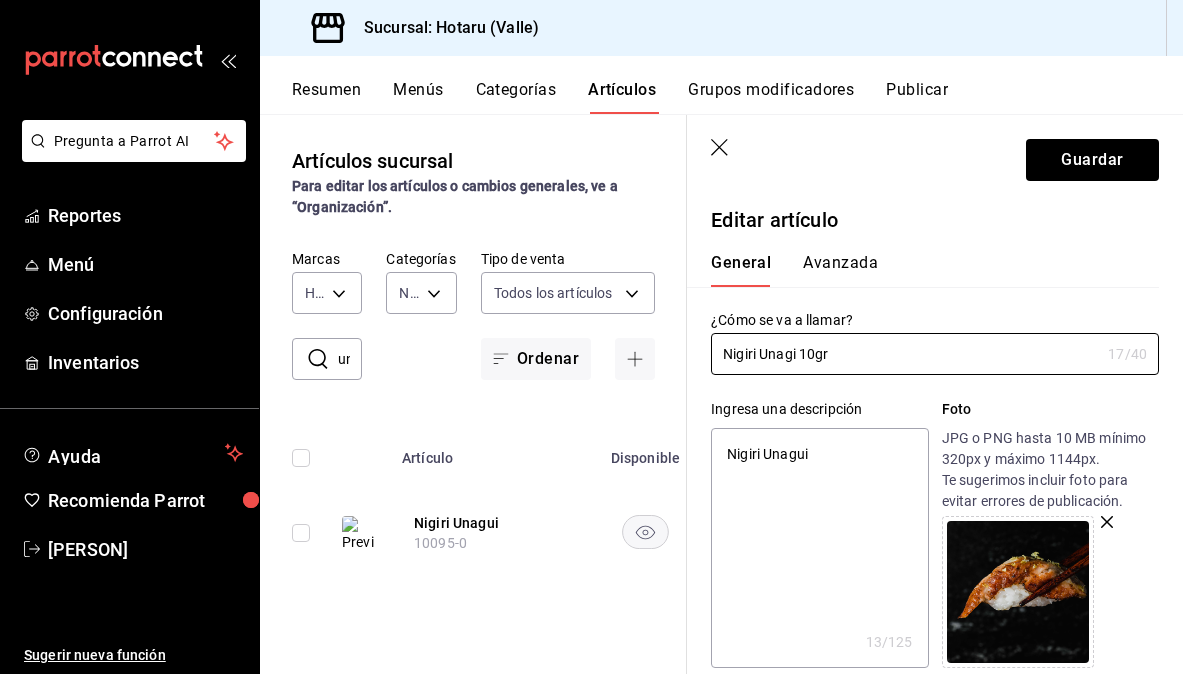 click on "Nigiri Unagui" at bounding box center [819, 548] 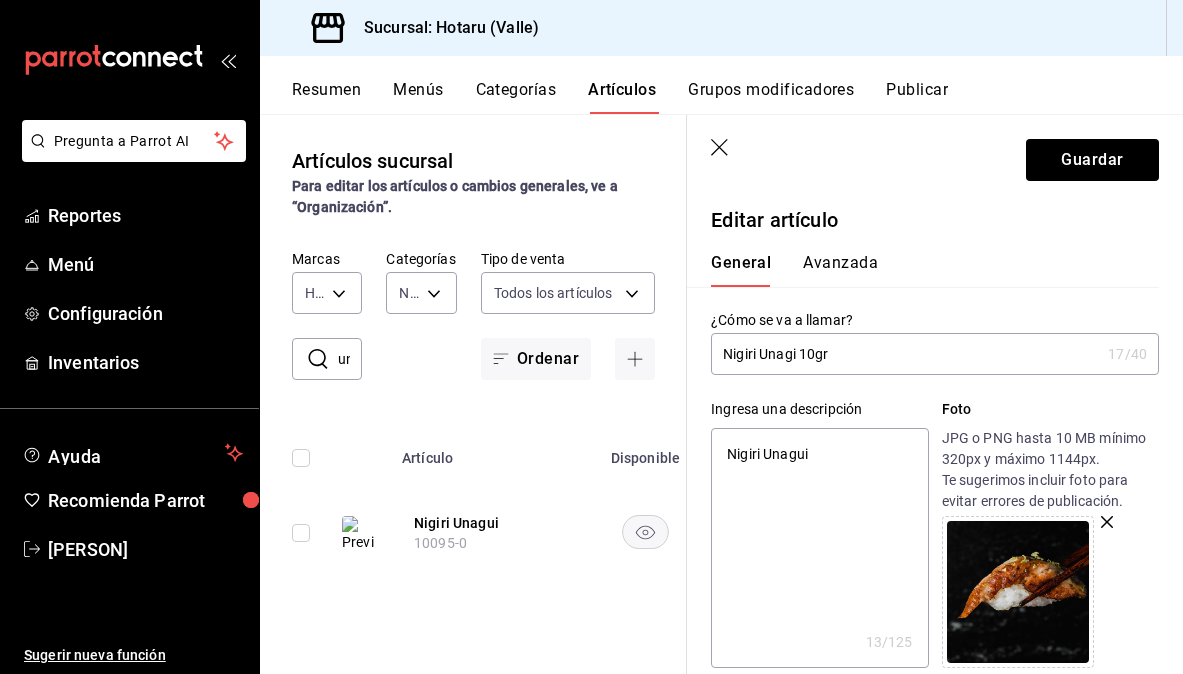 click on "Nigiri Unagui" at bounding box center (819, 548) 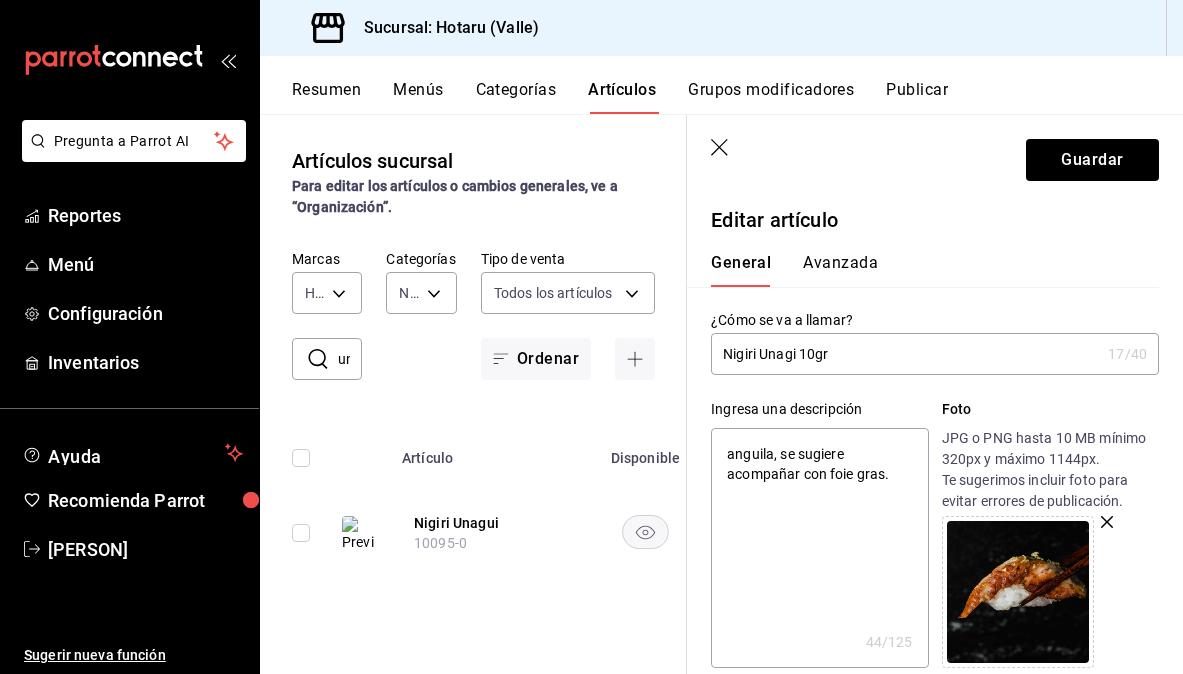 click on "anguila, se sugiere acompañar con foie gras." at bounding box center (819, 548) 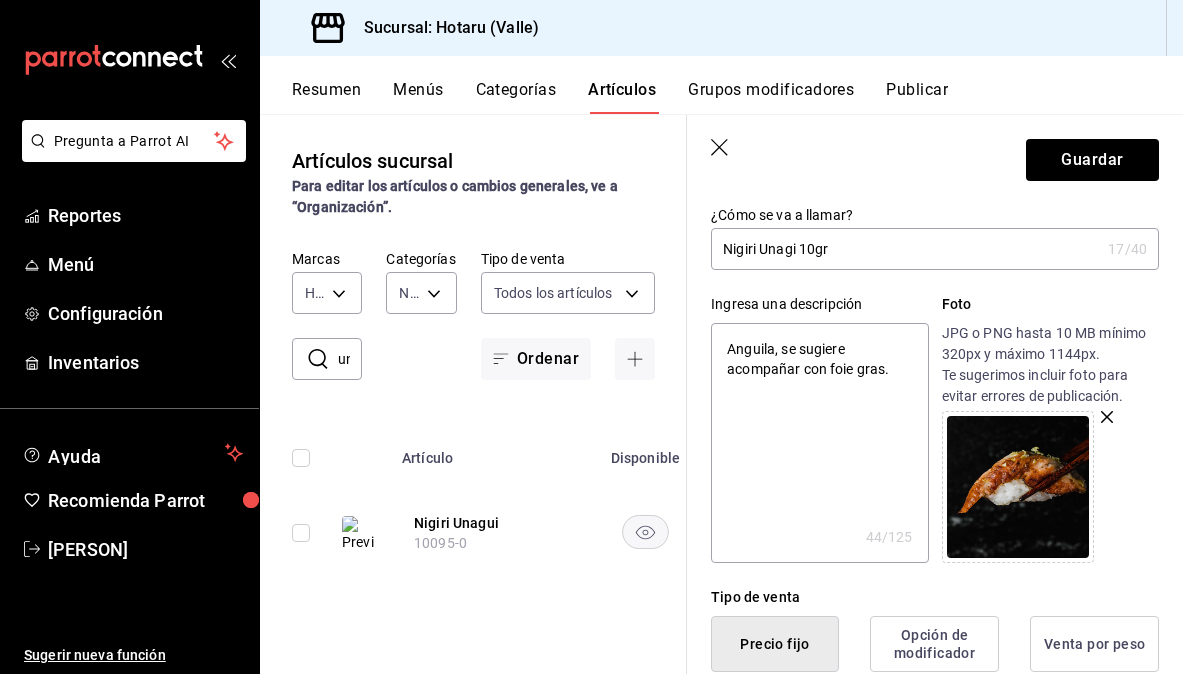 scroll, scrollTop: 111, scrollLeft: 0, axis: vertical 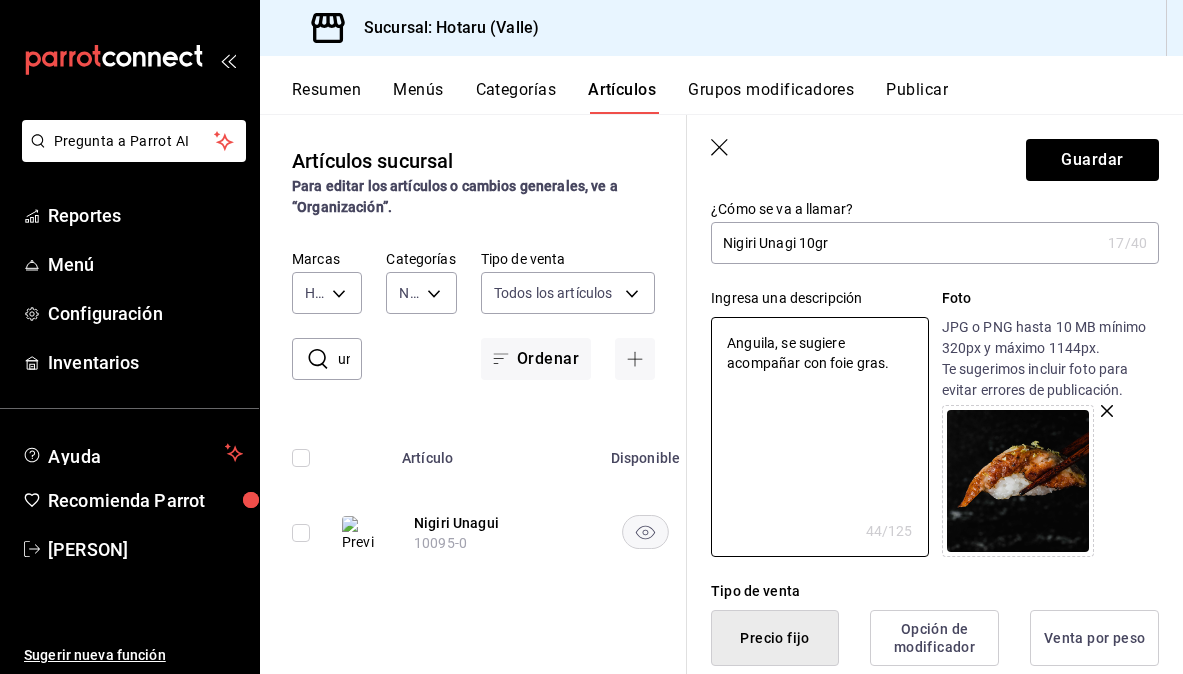 click 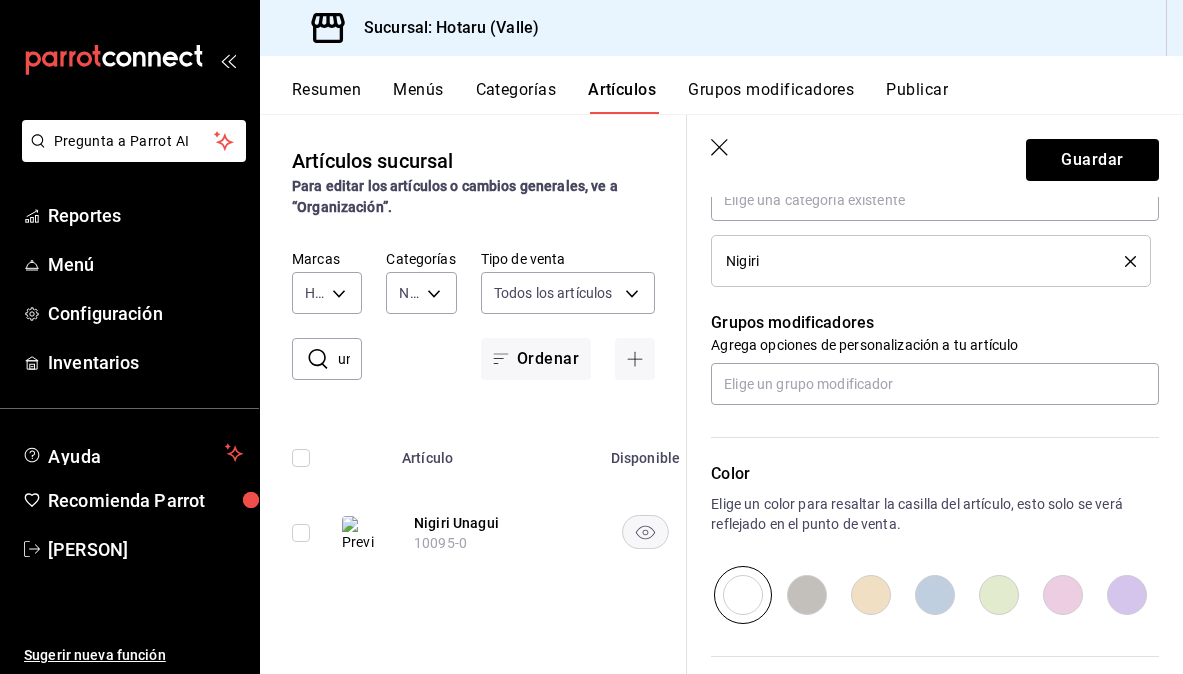 scroll, scrollTop: 970, scrollLeft: 0, axis: vertical 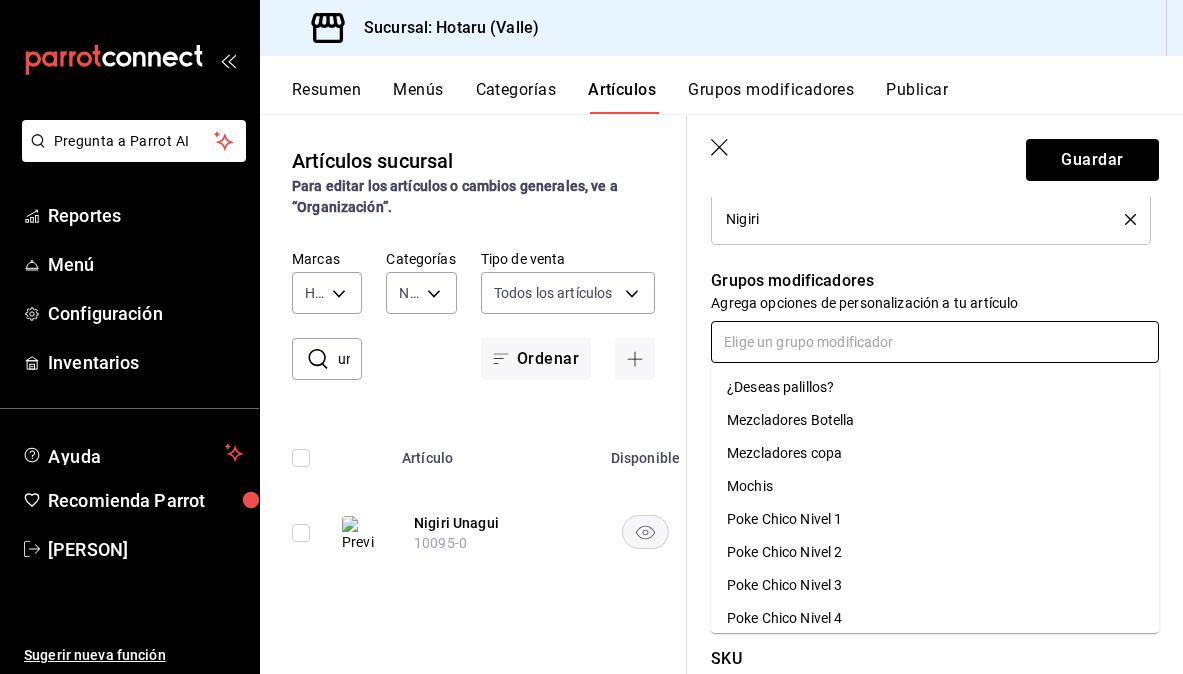 click at bounding box center (935, 342) 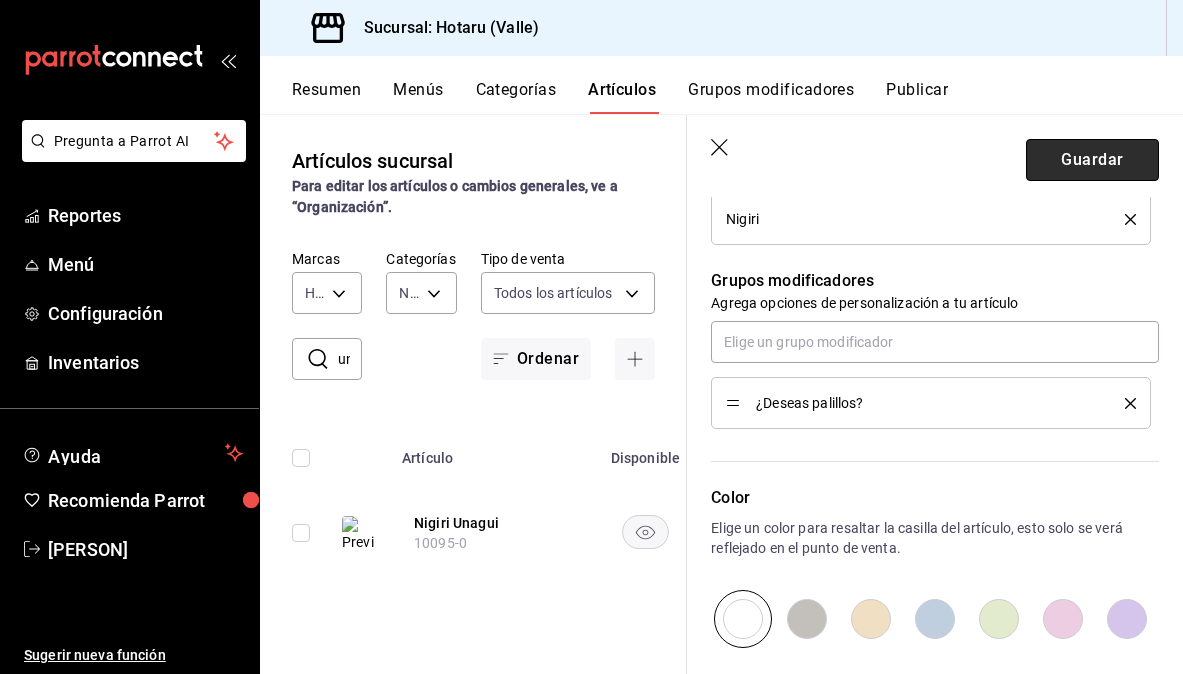 click on "Guardar" at bounding box center [1092, 160] 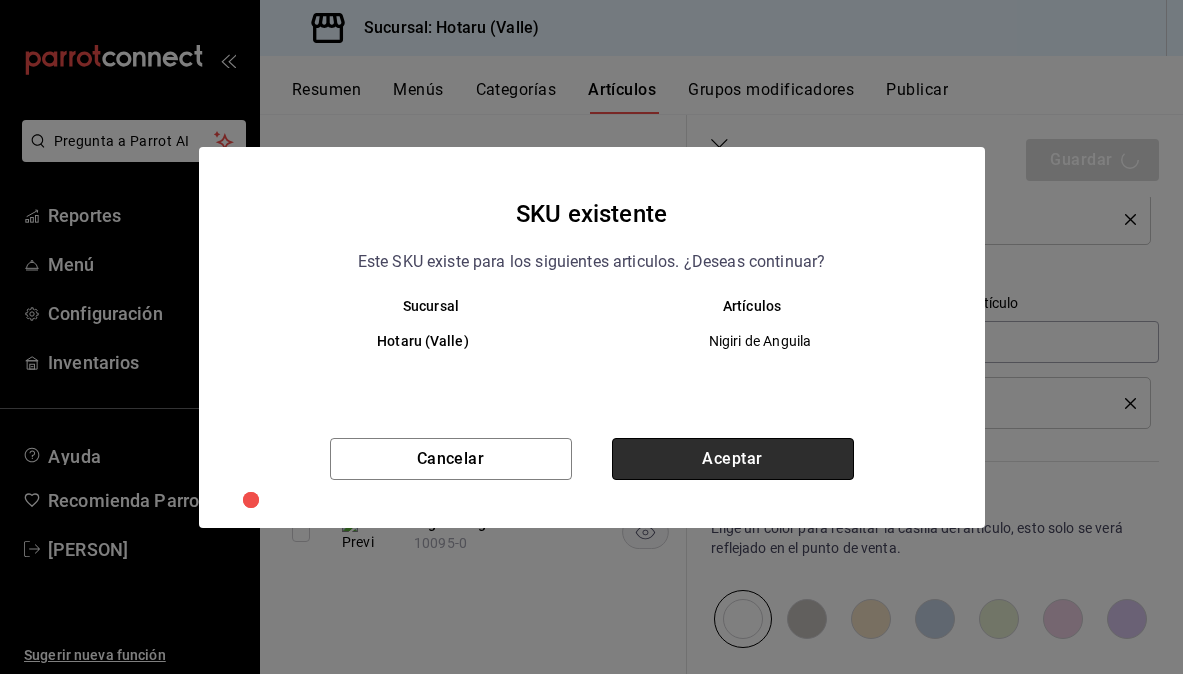 click on "Aceptar" at bounding box center (733, 459) 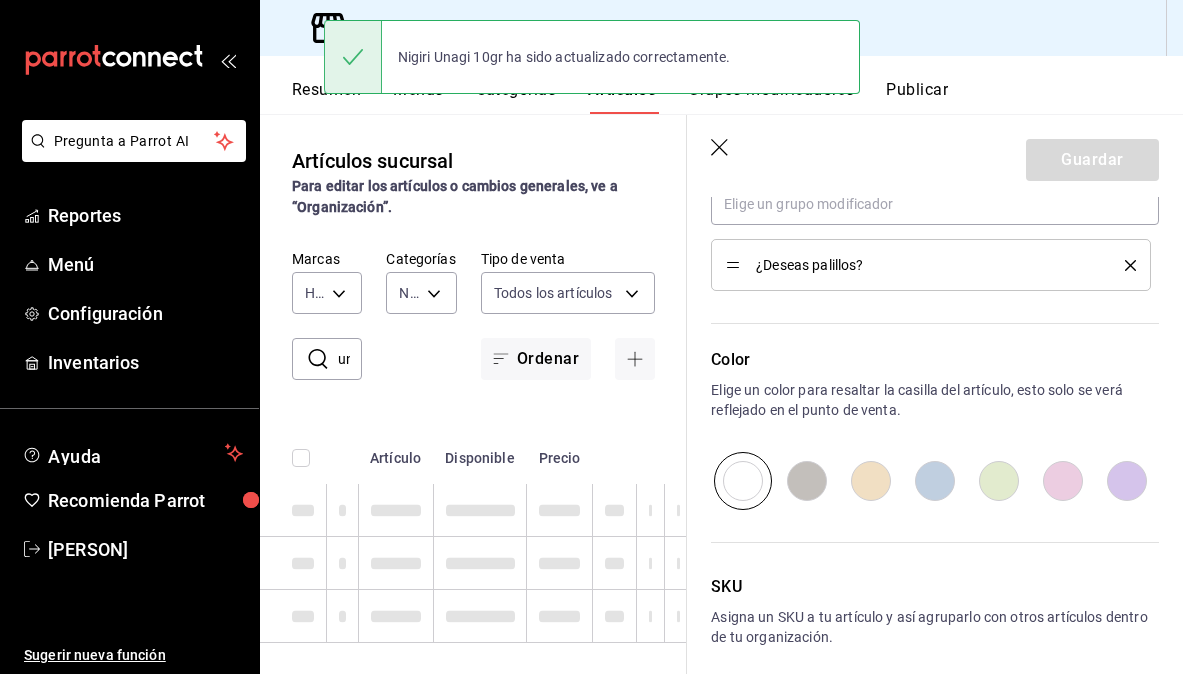 scroll, scrollTop: 0, scrollLeft: 0, axis: both 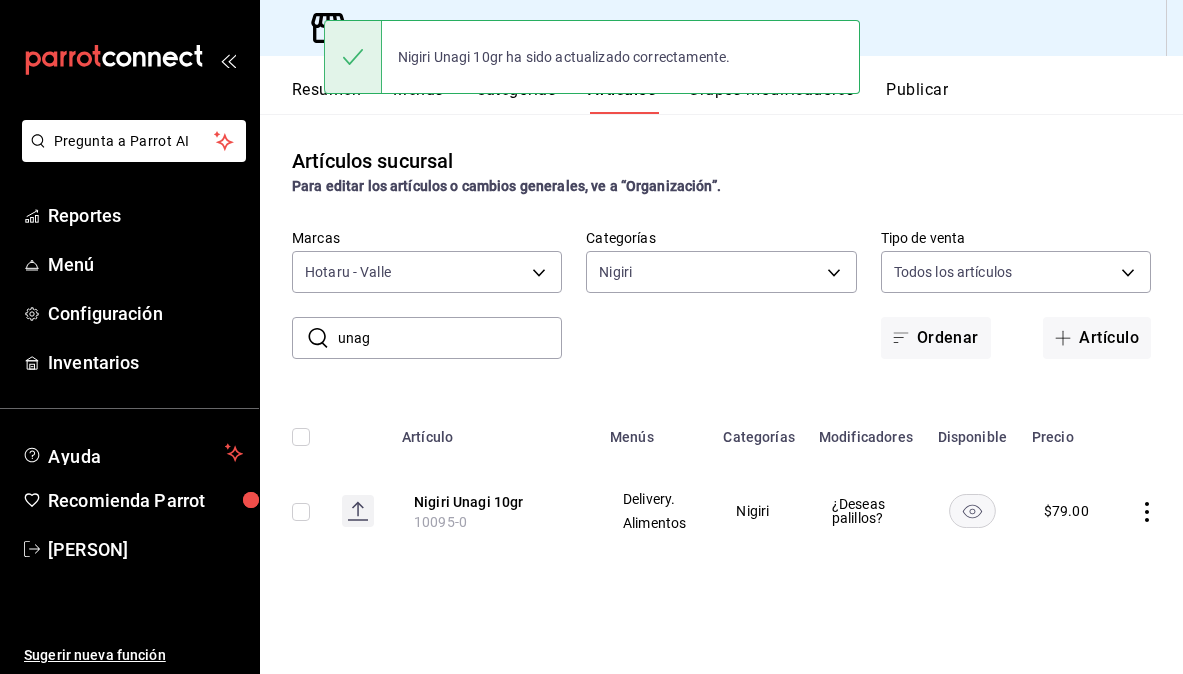 click on "Nigiri Unagi 10gr ha sido actualizado correctamente." at bounding box center [592, 57] 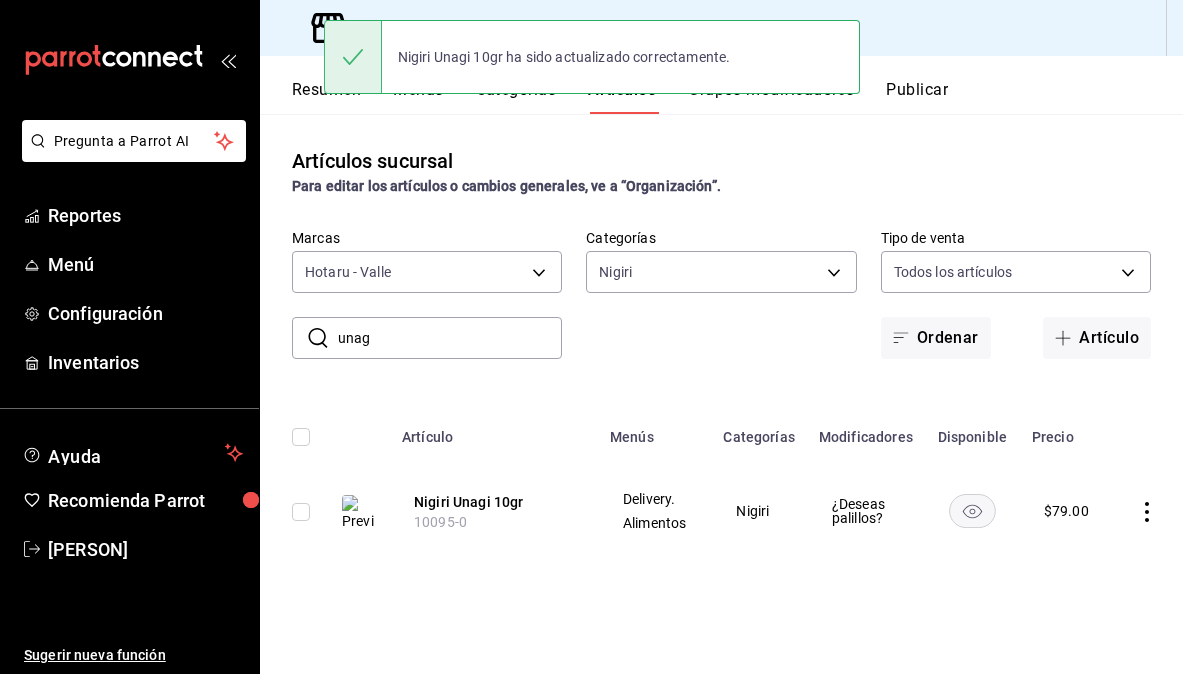 click on "Grupos modificadores" at bounding box center (771, 97) 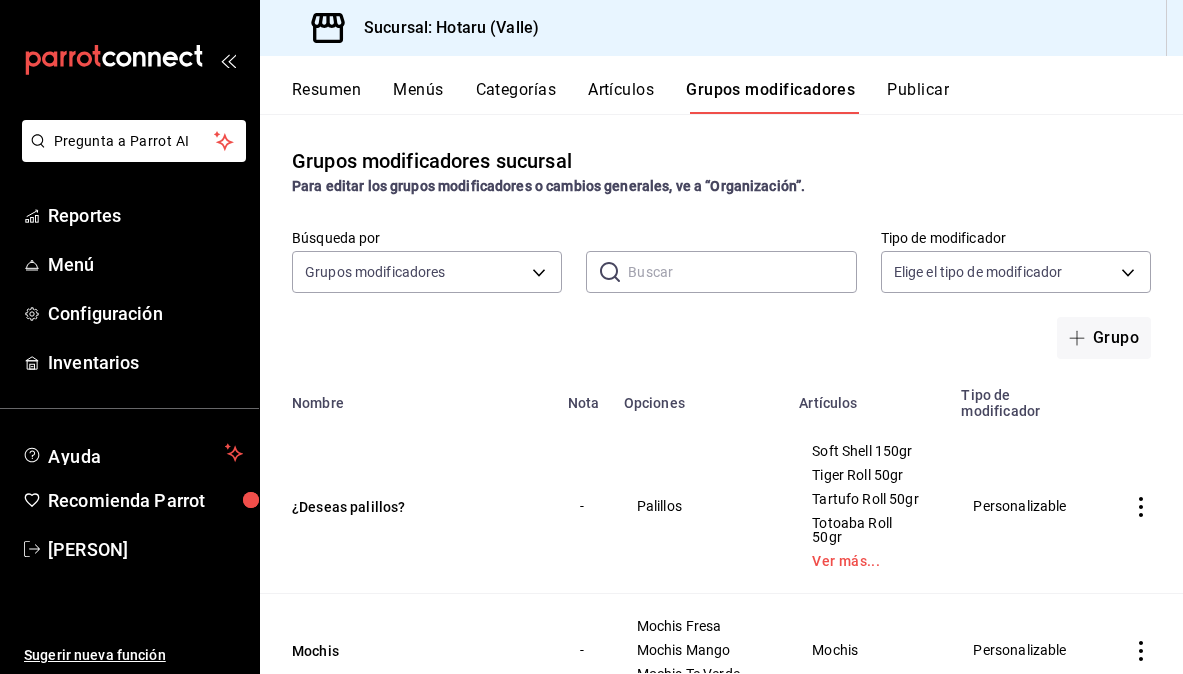 scroll, scrollTop: 21, scrollLeft: 0, axis: vertical 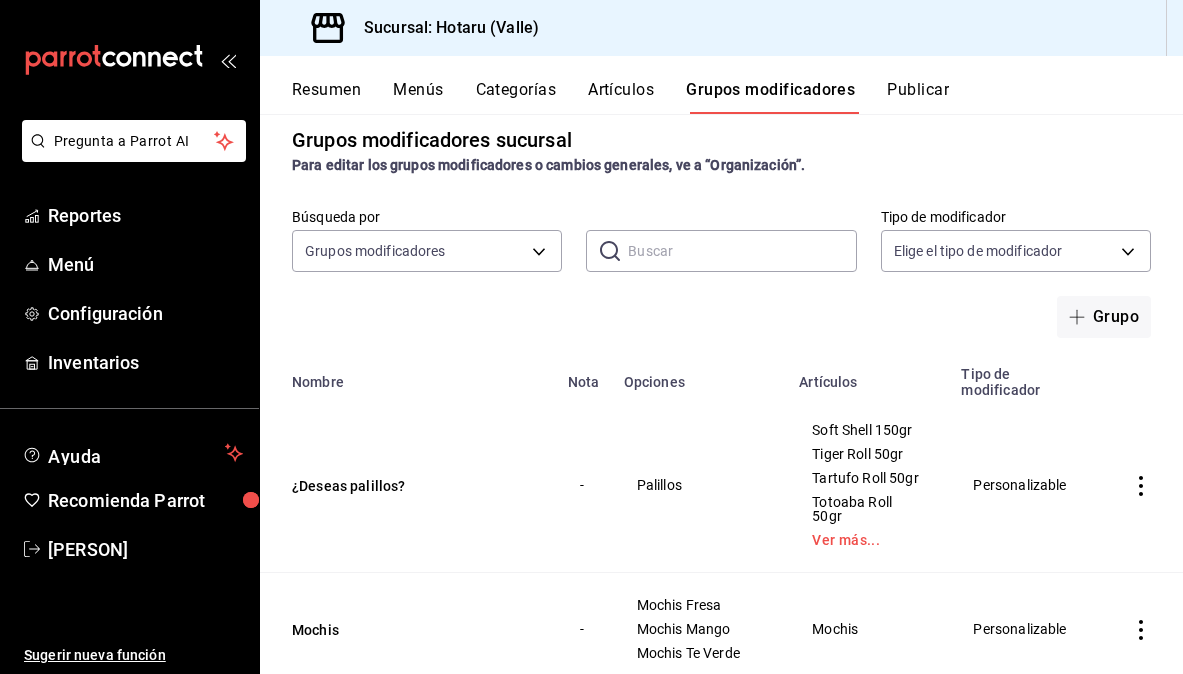 click at bounding box center [742, 251] 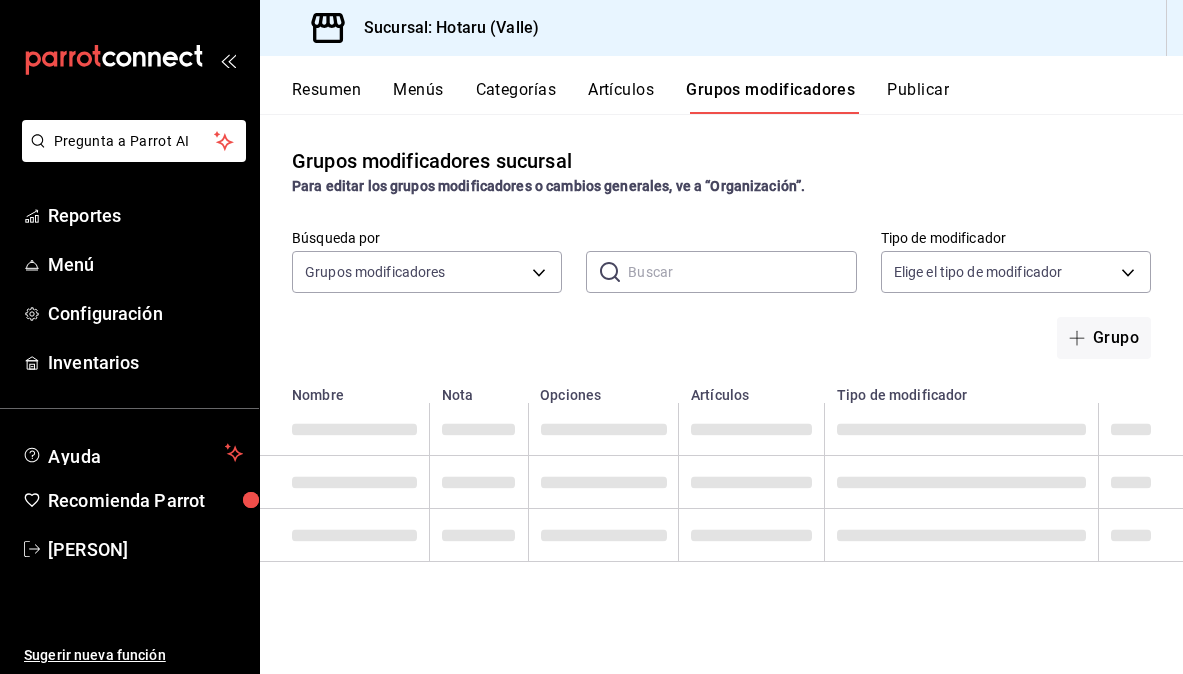 scroll, scrollTop: 0, scrollLeft: 0, axis: both 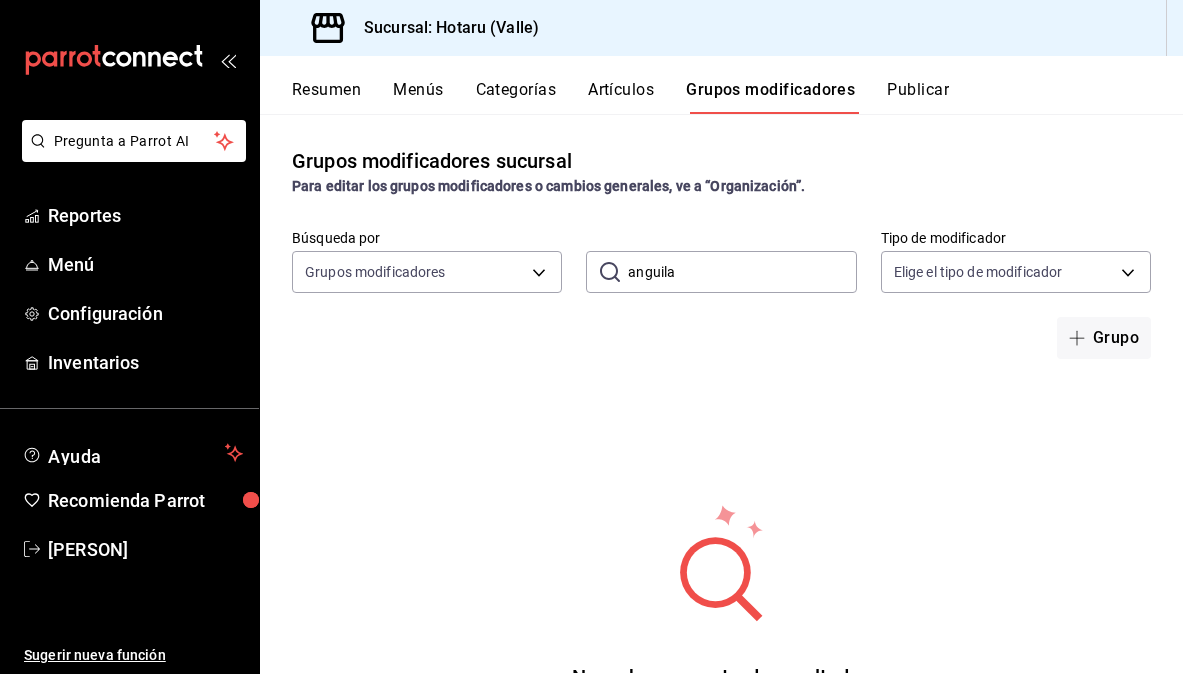 click on "anguila" at bounding box center [742, 272] 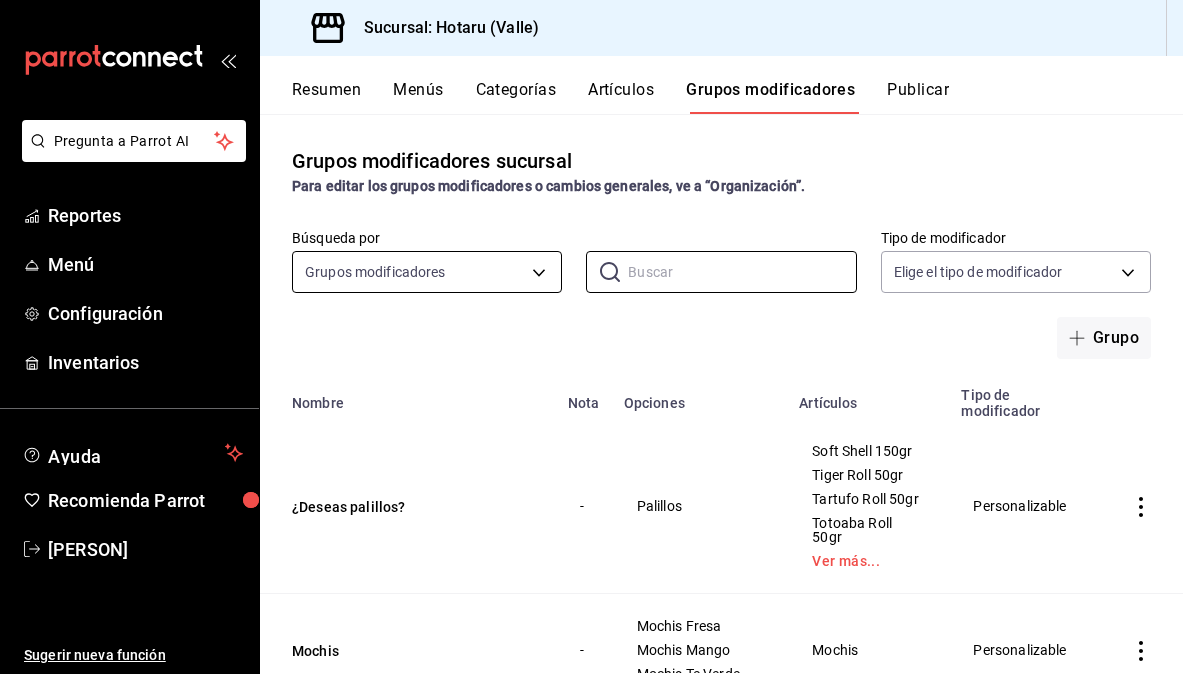 click on "Pregunta a Parrot AI Reportes   Menú   Configuración   Inventarios   Ayuda Recomienda Parrot   Gabriela Elizondo   Sugerir nueva función   Sucursal: Hotaru (Valle) Resumen Menús Categorías Artículos Grupos modificadores Publicar Grupos modificadores sucursal Para editar los grupos modificadores o cambios generales, ve a “Organización”. Búsqueda por Grupos modificadores GROUP ​ ​ Tipo de modificador Elige el tipo de modificador Grupo Nombre Nota Opciones Artículos Tipo de modificador ¿Deseas palillos? - Palillos Soft Shell 150gr Tiger Roll 50gr Tartufo Roll 50gr Totoaba Roll 50gr Ver más... Personalizable Mochis - Mochis Fresa Mochis Mango Mochis Te Verde Mochis Personalizable Tipo Omakase - Brocheta brocoli Gyozas Shot Rib Temaki kampachi especial Temaki Crab Hand Roll Ver más... Omakase Personalizable Poke Chico Nivel 6 - Aminos Ponzu Ponzu Picante Soya Dulce Ver más... Pr Poke Chico Personalizable Poke Chico Nivel 5 - Mayo Chipotle Mayo Kosho Mayo Spicy Mayo Trufa Ver más... - Aguacate" at bounding box center [591, 337] 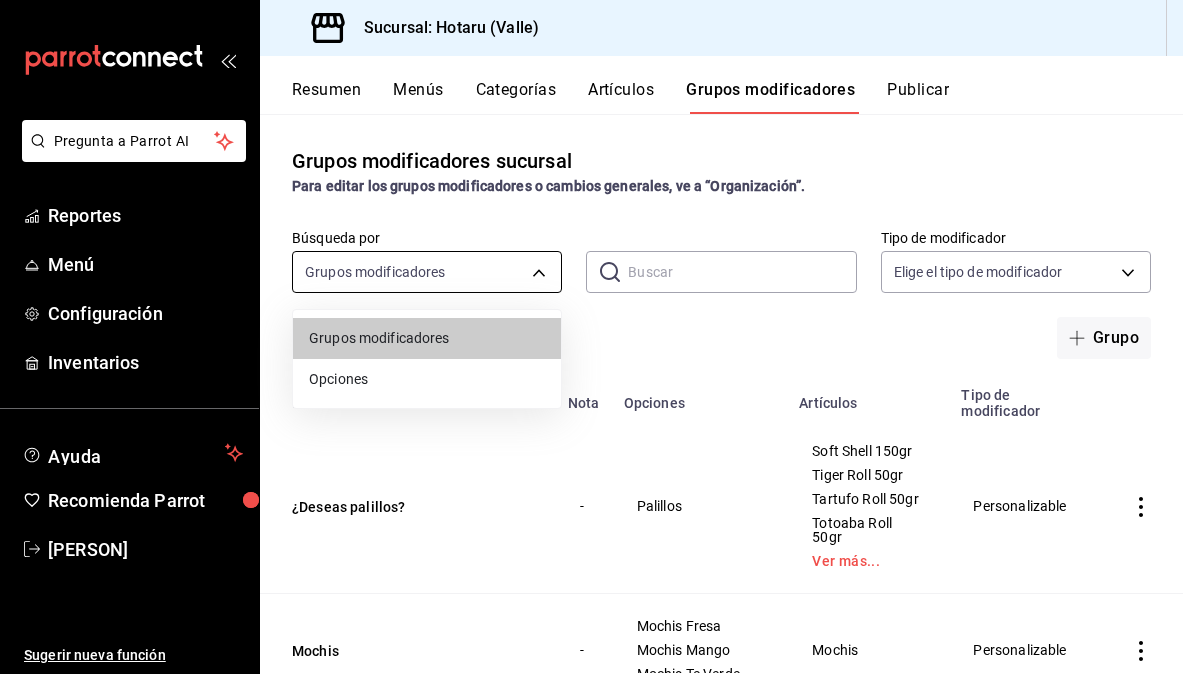 click at bounding box center (591, 337) 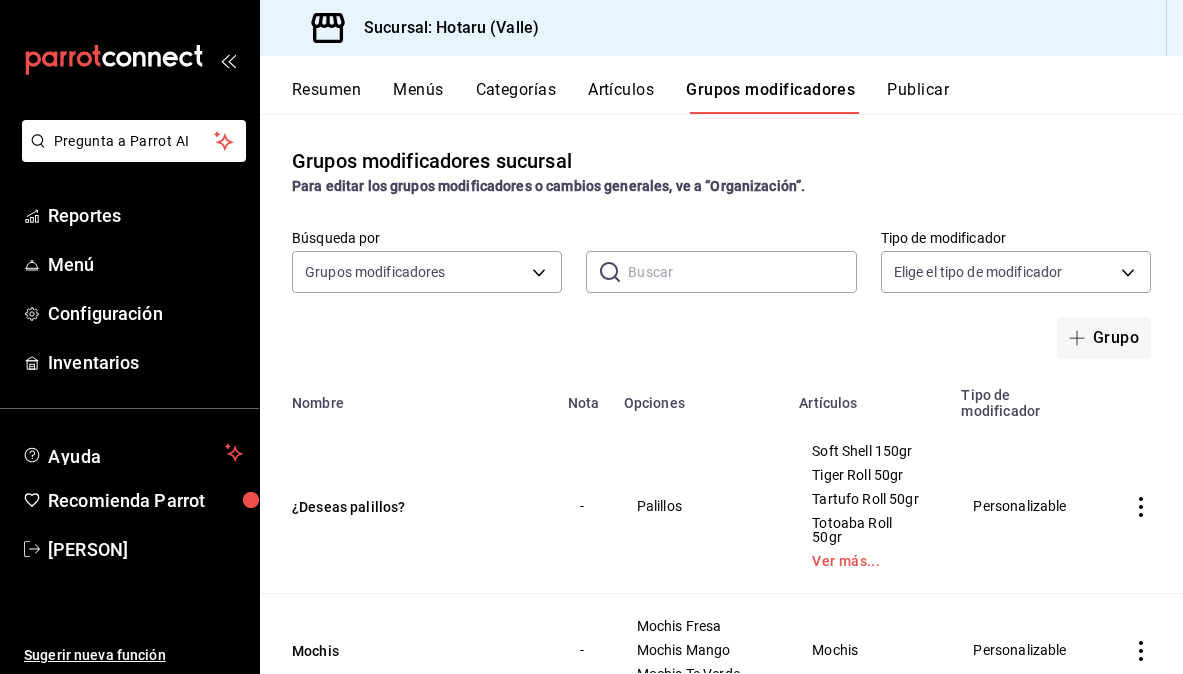 click at bounding box center (742, 272) 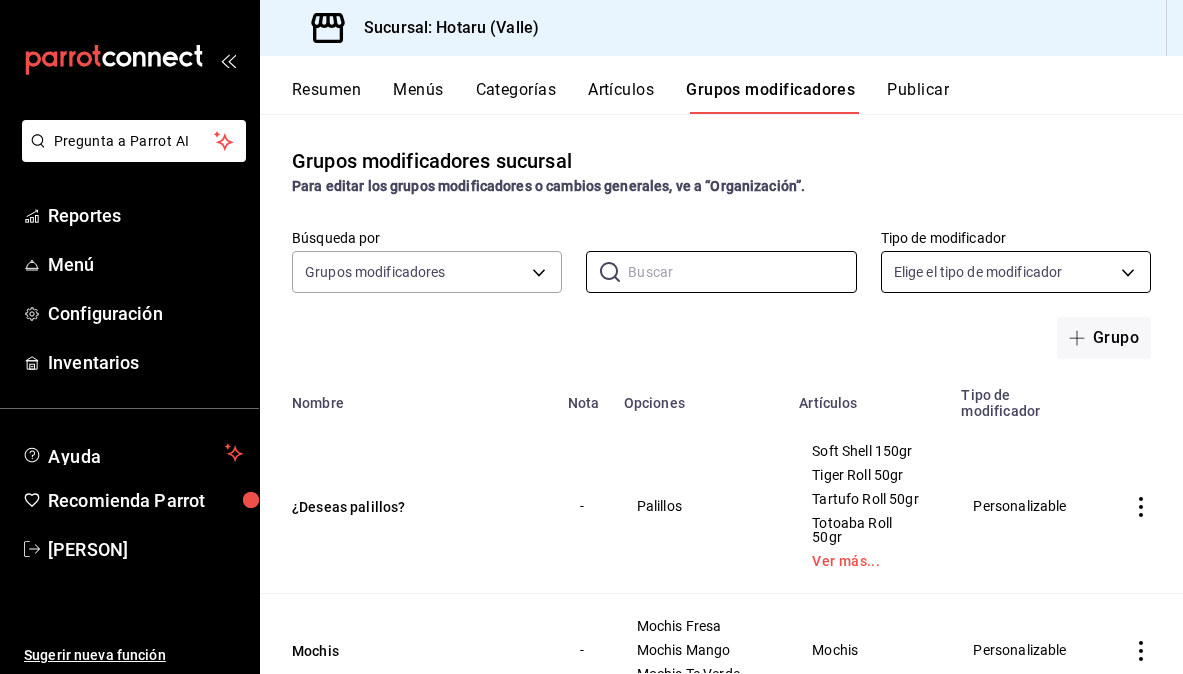 click on "Pregunta a Parrot AI Reportes   Menú   Configuración   Inventarios   Ayuda Recomienda Parrot   Gabriela Elizondo   Sugerir nueva función   Sucursal: Hotaru (Valle) Resumen Menús Categorías Artículos Grupos modificadores Publicar Grupos modificadores sucursal Para editar los grupos modificadores o cambios generales, ve a “Organización”. Búsqueda por Grupos modificadores GROUP ​ ​ Tipo de modificador Elige el tipo de modificador Grupo Nombre Nota Opciones Artículos Tipo de modificador ¿Deseas palillos? - Palillos Soft Shell 150gr Tiger Roll 50gr Tartufo Roll 50gr Totoaba Roll 50gr Ver más... Personalizable Mochis - Mochis Fresa Mochis Mango Mochis Te Verde Mochis Personalizable Tipo Omakase - Brocheta brocoli Gyozas Shot Rib Temaki kampachi especial Temaki Crab Hand Roll Ver más... Omakase Personalizable Poke Chico Nivel 6 - Aminos Ponzu Ponzu Picante Soya Dulce Ver más... Pr Poke Chico Personalizable Poke Chico Nivel 5 - Mayo Chipotle Mayo Kosho Mayo Spicy Mayo Trufa Ver más... - Aguacate" at bounding box center (591, 337) 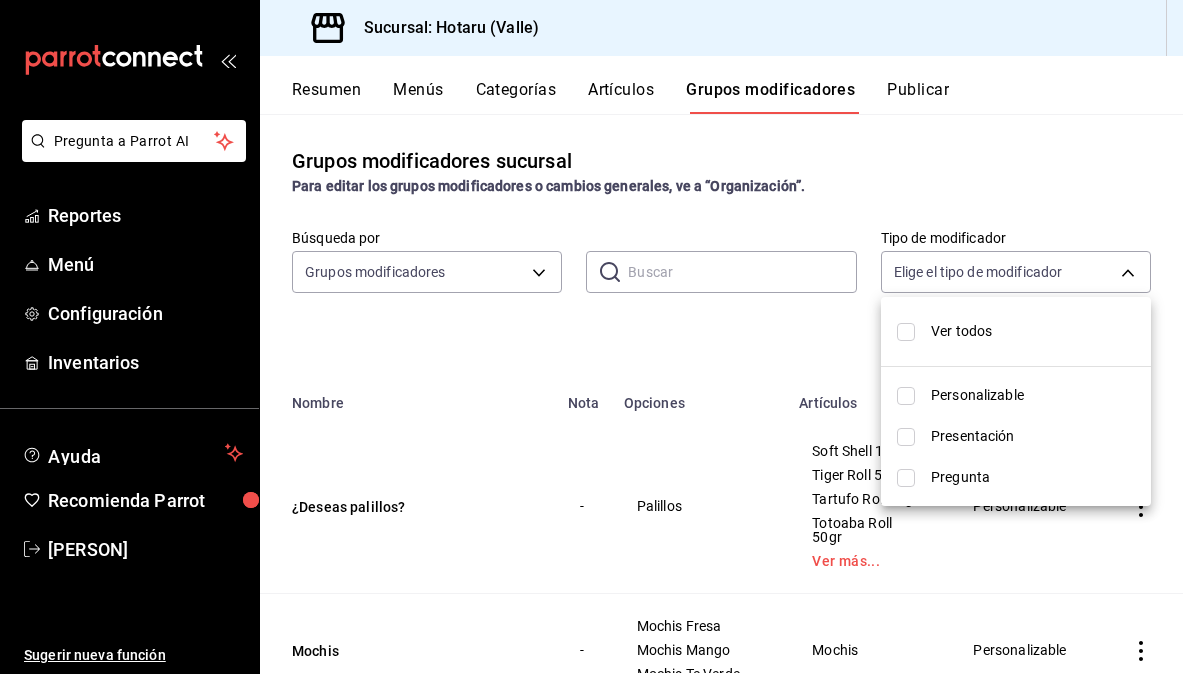 click on "Personalizable" at bounding box center (1016, 395) 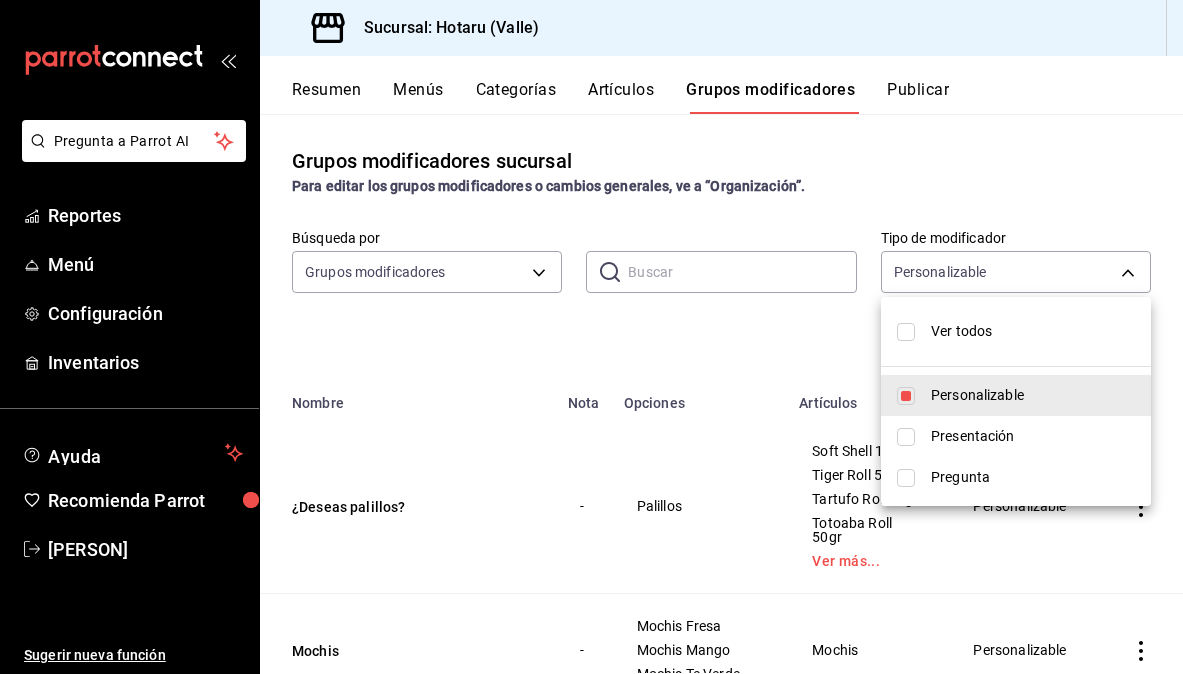 click at bounding box center (591, 337) 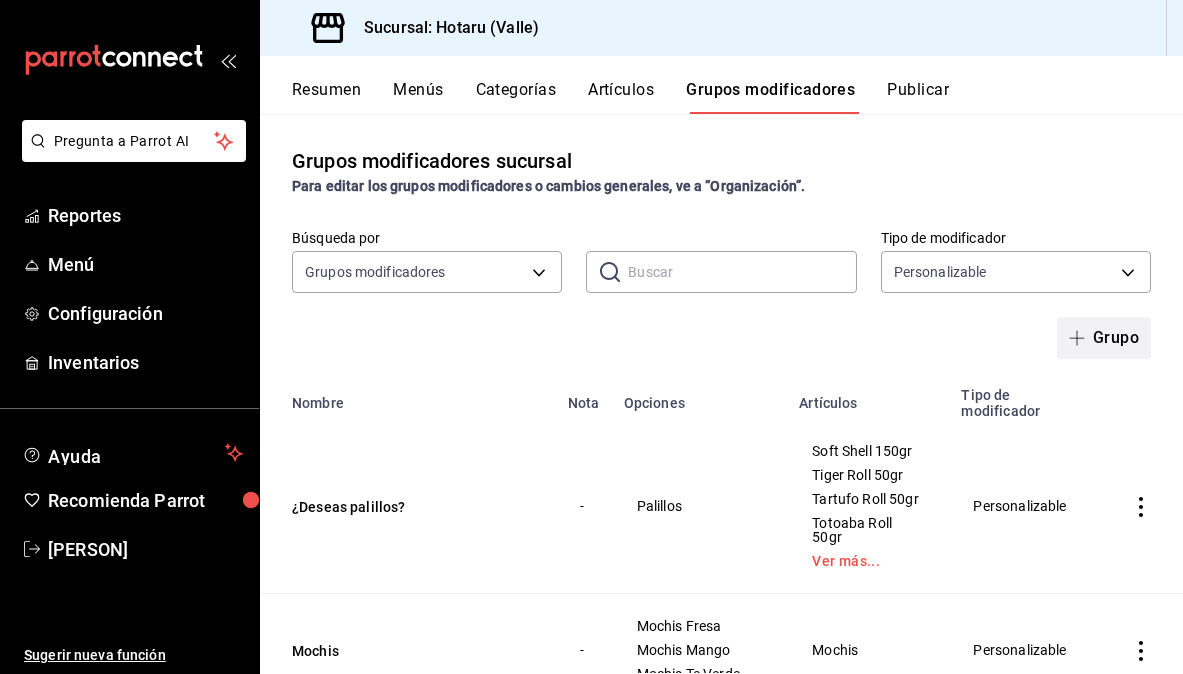 click at bounding box center [1081, 338] 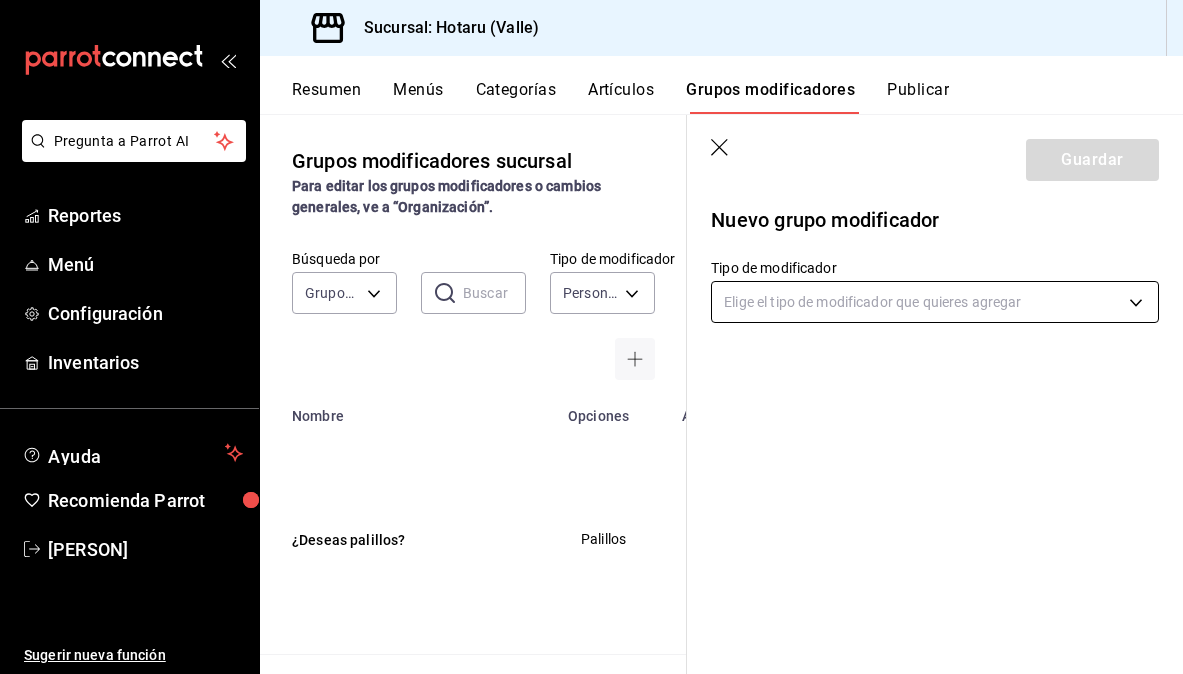 click on "Pregunta a Parrot AI Reportes   Menú   Configuración   Inventarios   Ayuda Recomienda Parrot   Gabriela Elizondo   Sugerir nueva función   Sucursal: Hotaru (Valle) Resumen Menús Categorías Artículos Grupos modificadores Publicar Grupos modificadores sucursal Para editar los grupos modificadores o cambios generales, ve a “Organización”. Búsqueda por Grupos modificadores GROUP ​ ​ Tipo de modificador Personalizable CUSTOMIZABLE Nombre Opciones Artículos ¿Deseas palillos? Palillos Soft Shell 150gr Tiger Roll 50gr Tartufo Roll 50gr Totoaba Roll 50gr Ver más... Mochis Mochis Fresa Mochis Mango Mochis Te Verde Mochis Tipo Omakase Brocheta brocoli Gyozas Shot Rib Temaki kampachi especial Temaki Crab Hand Roll Ver más... Omakase Poke Chico Nivel 6 Aminos Ponzu Ponzu Picante Soya Dulce Ver más... Pr Poke Chico Poke Chico Nivel 5 Mayo Chipotle Mayo Kosho Mayo Spicy Mayo Trufa Ver más... Pr Poke Chico Poke Chico Nivel 4 Aguacate Betabel Cebollin Chiles Toreados Ver más... Pr Poke Chico Alga Nori" at bounding box center [591, 337] 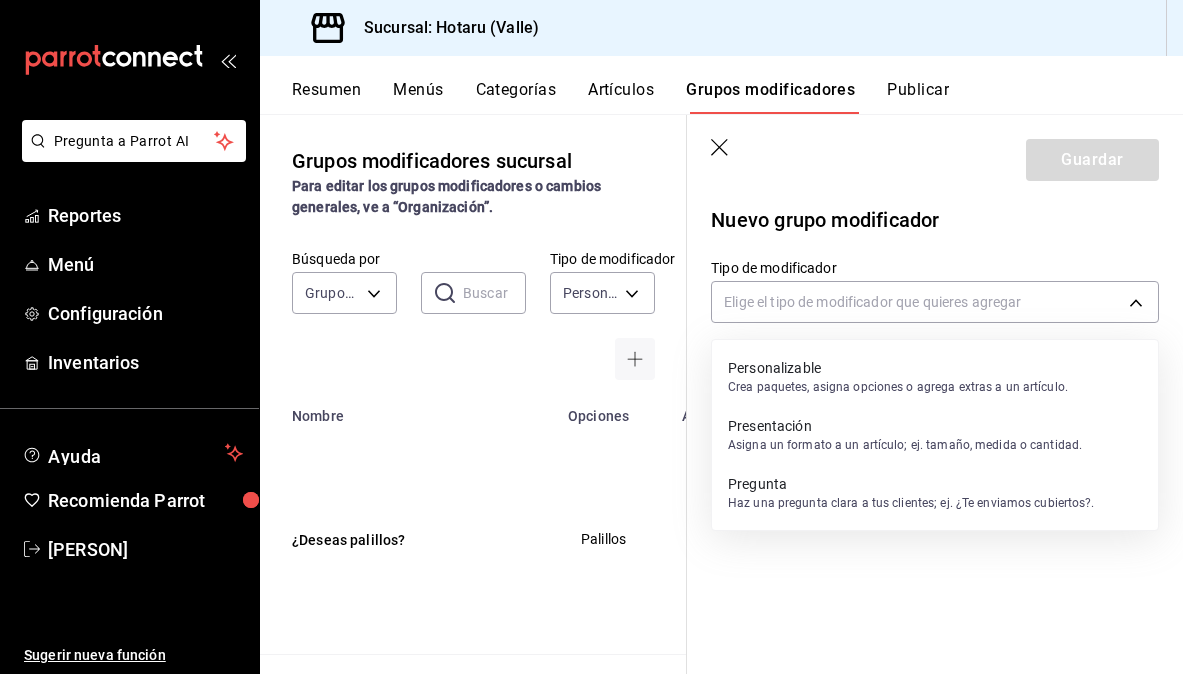 click on "Personalizable Crea paquetes, asigna opciones o agrega extras a un artículo." at bounding box center (898, 377) 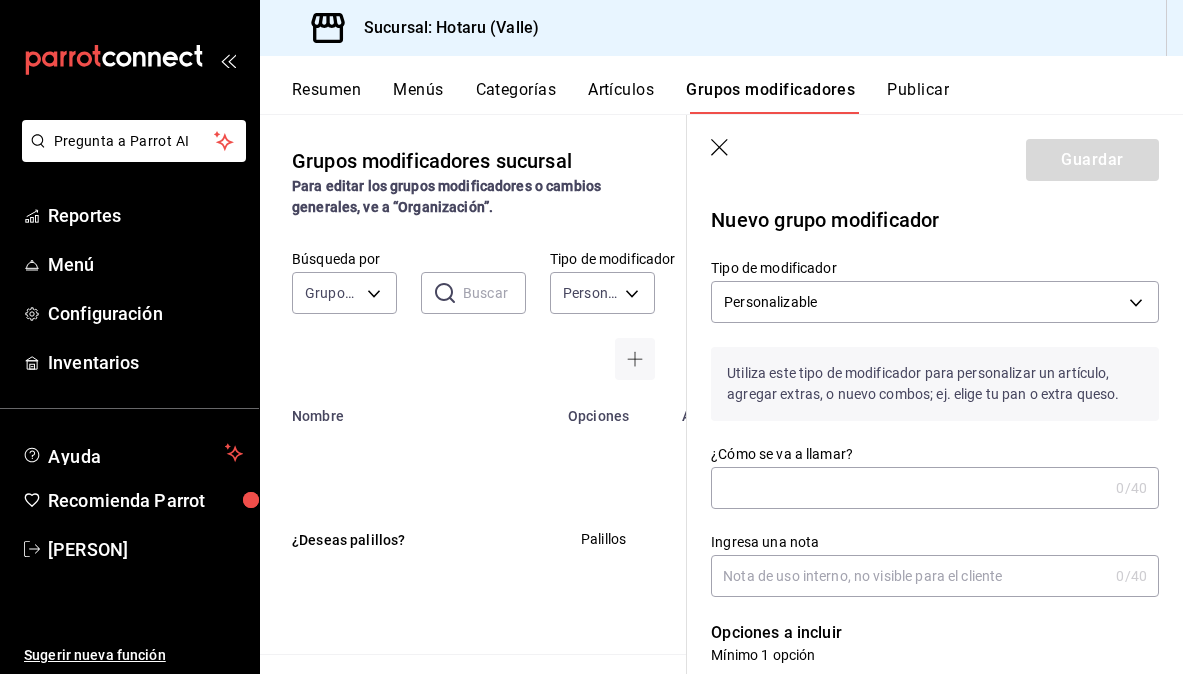 click on "¿Cómo se va a llamar?" at bounding box center [909, 488] 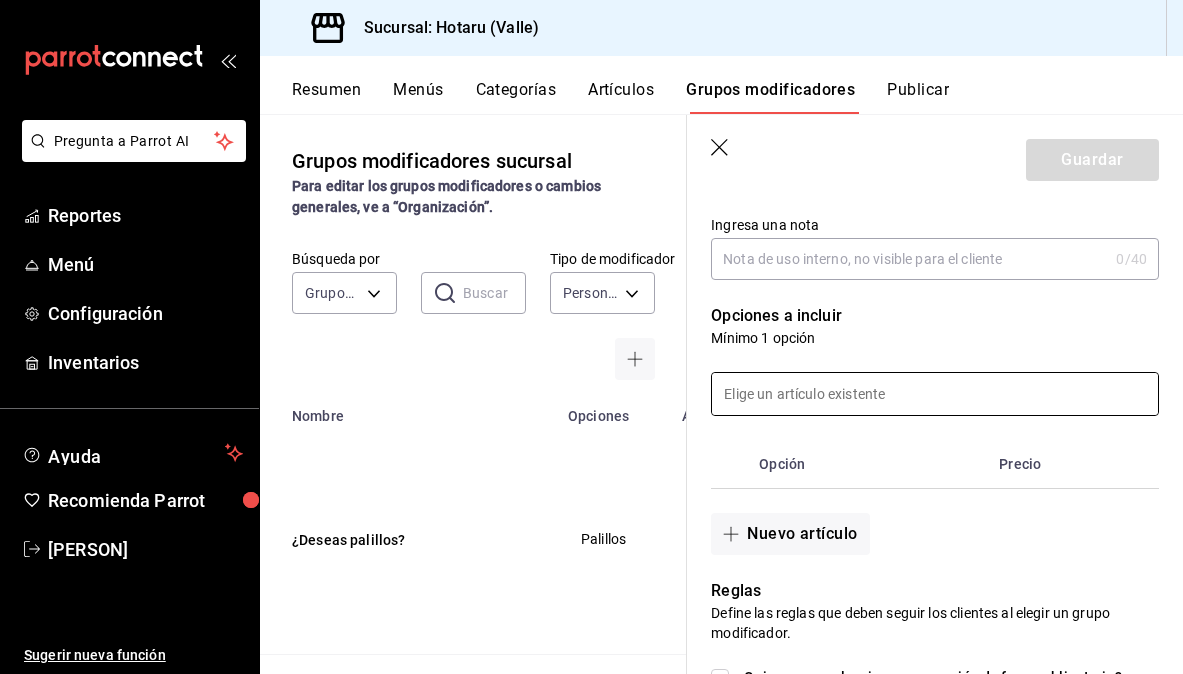 scroll, scrollTop: 356, scrollLeft: 0, axis: vertical 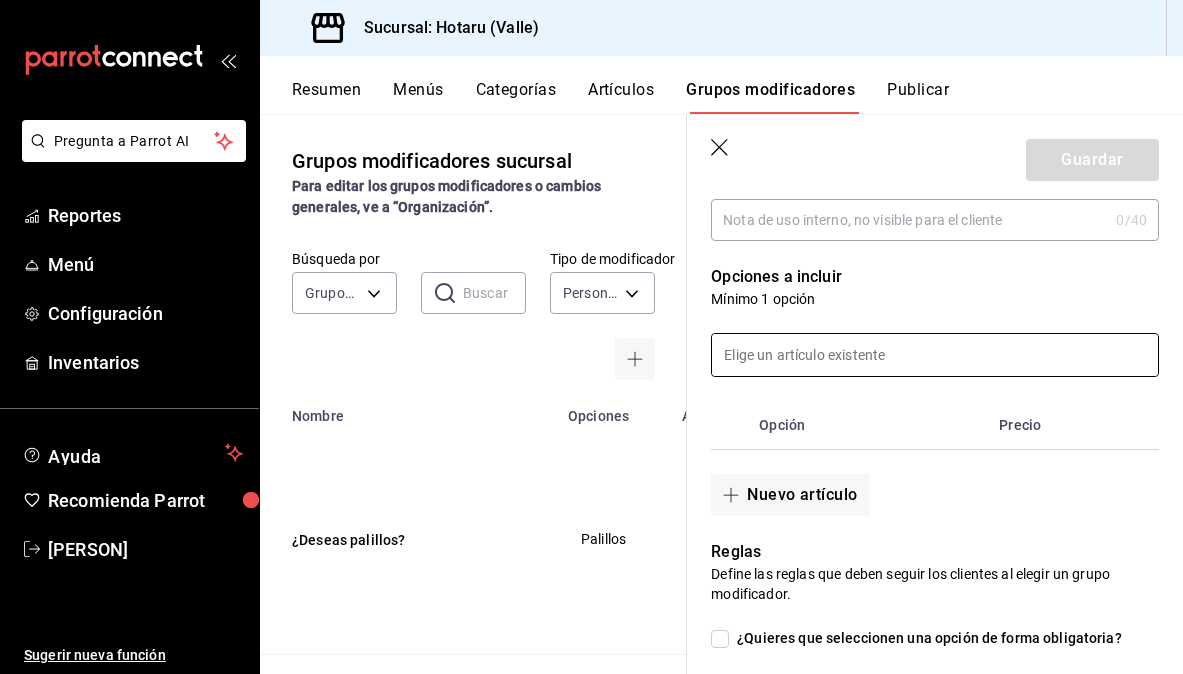 click at bounding box center (935, 355) 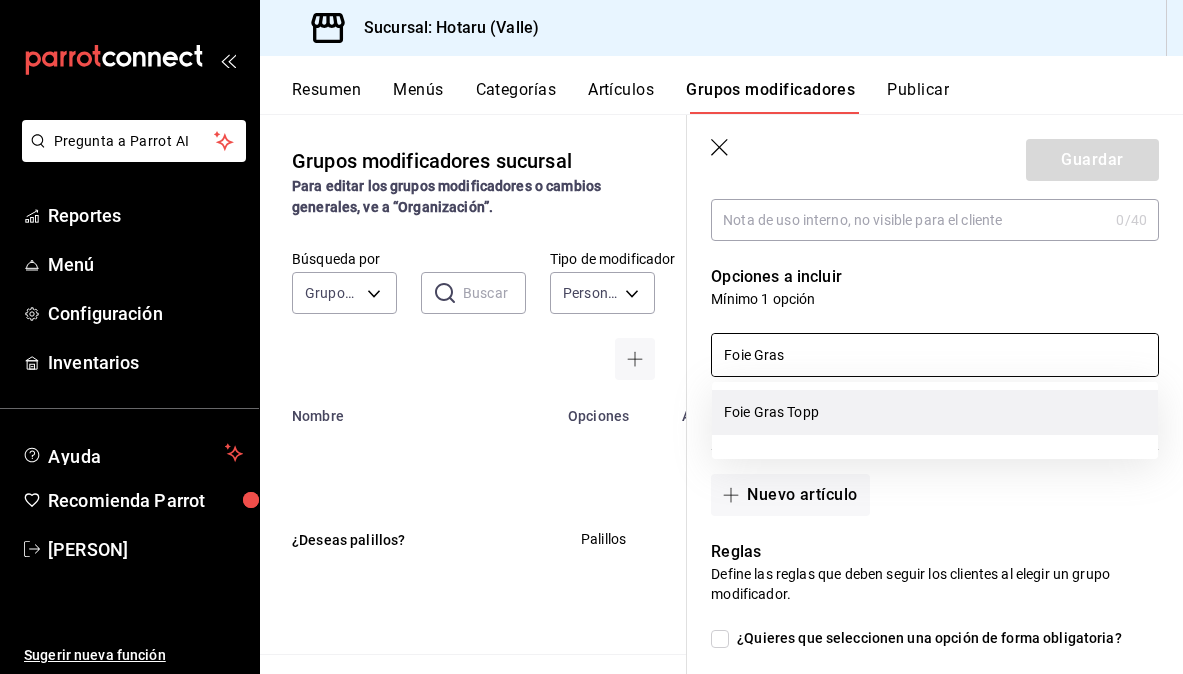 click on "Foie Gras Topp" at bounding box center [935, 412] 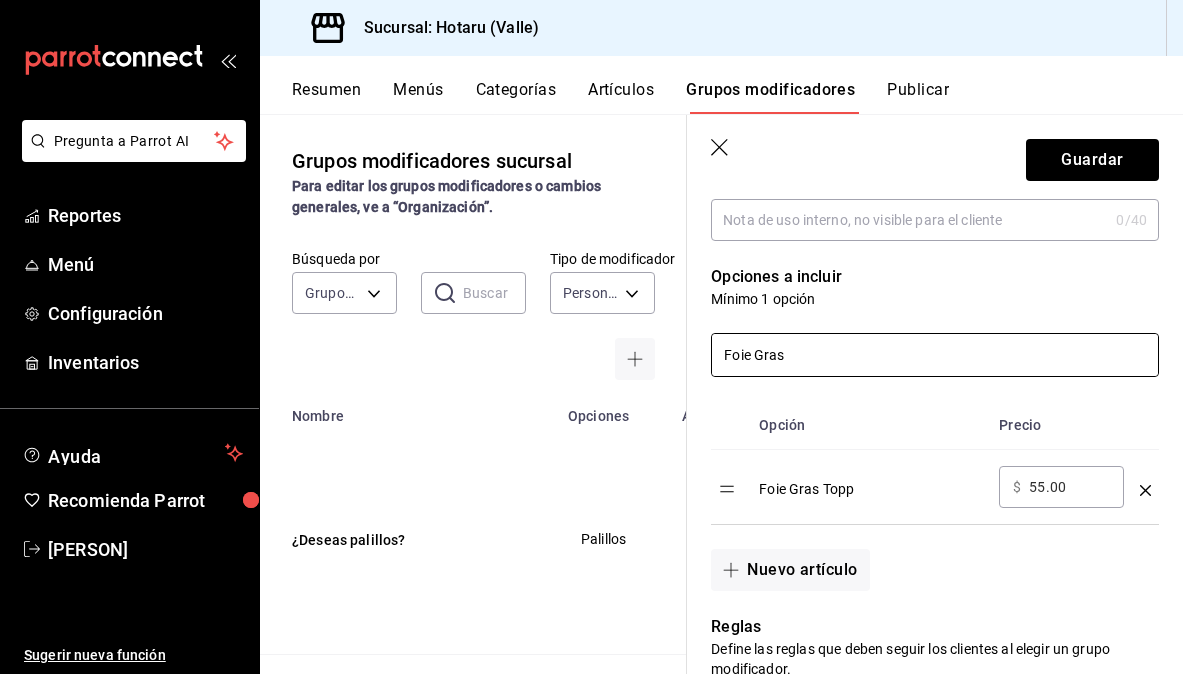 click on "55.00" at bounding box center (1069, 487) 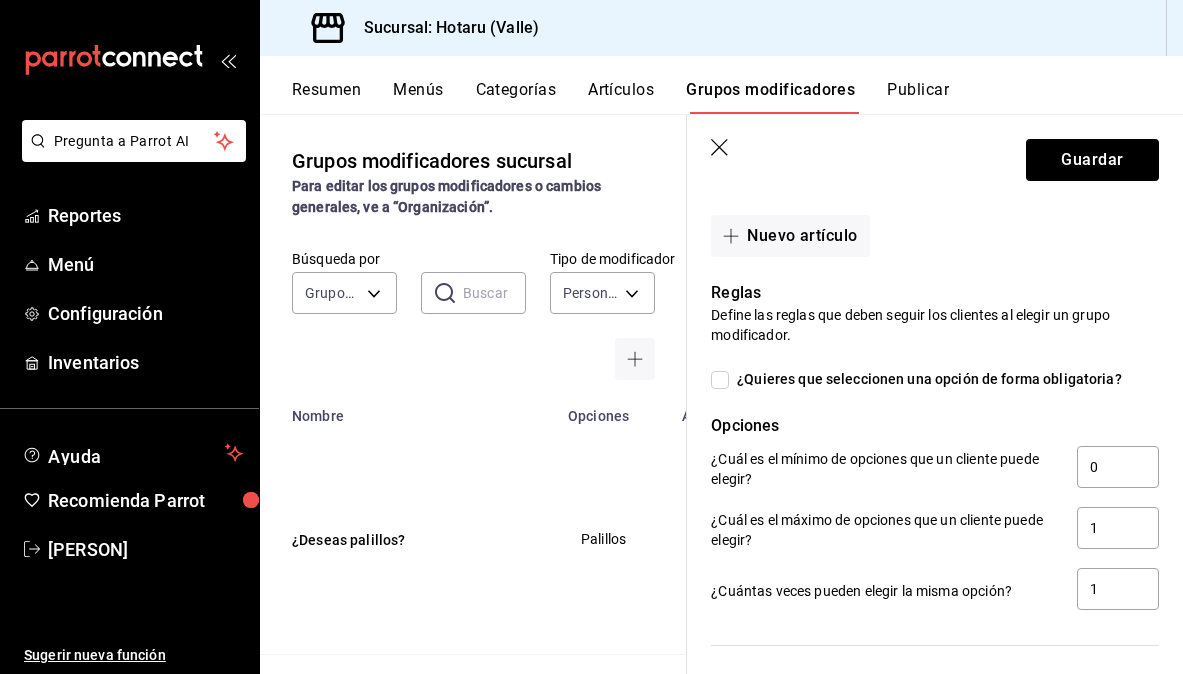 scroll, scrollTop: 662, scrollLeft: 0, axis: vertical 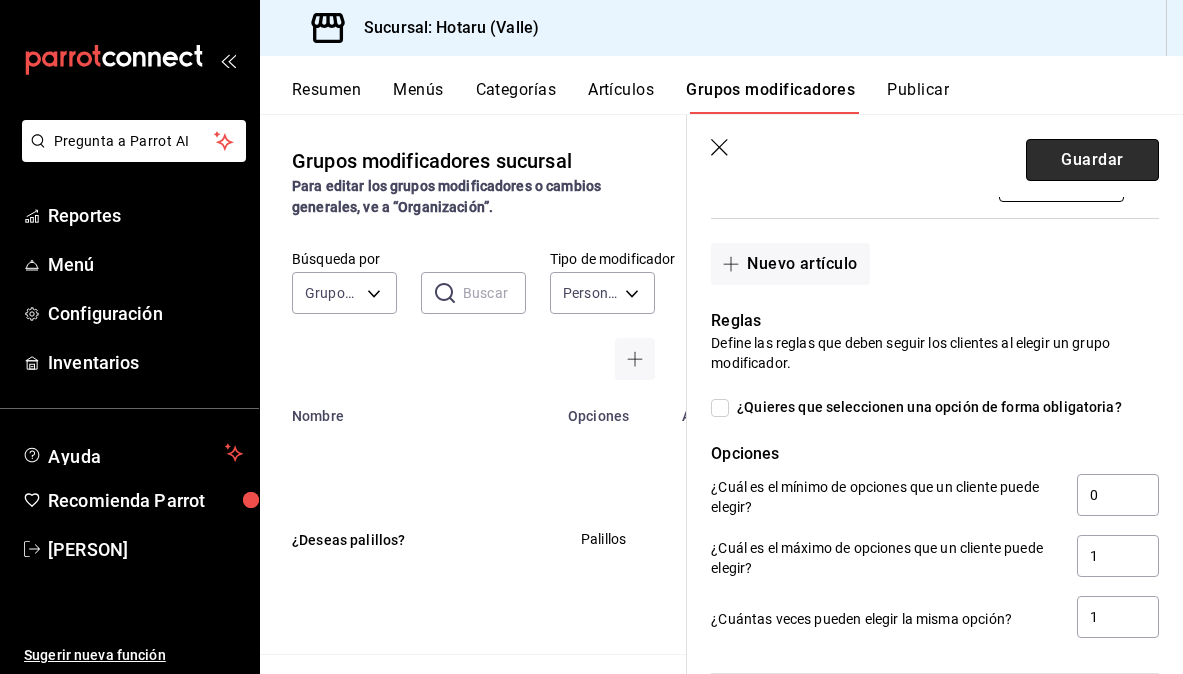 click on "Guardar" at bounding box center (1092, 160) 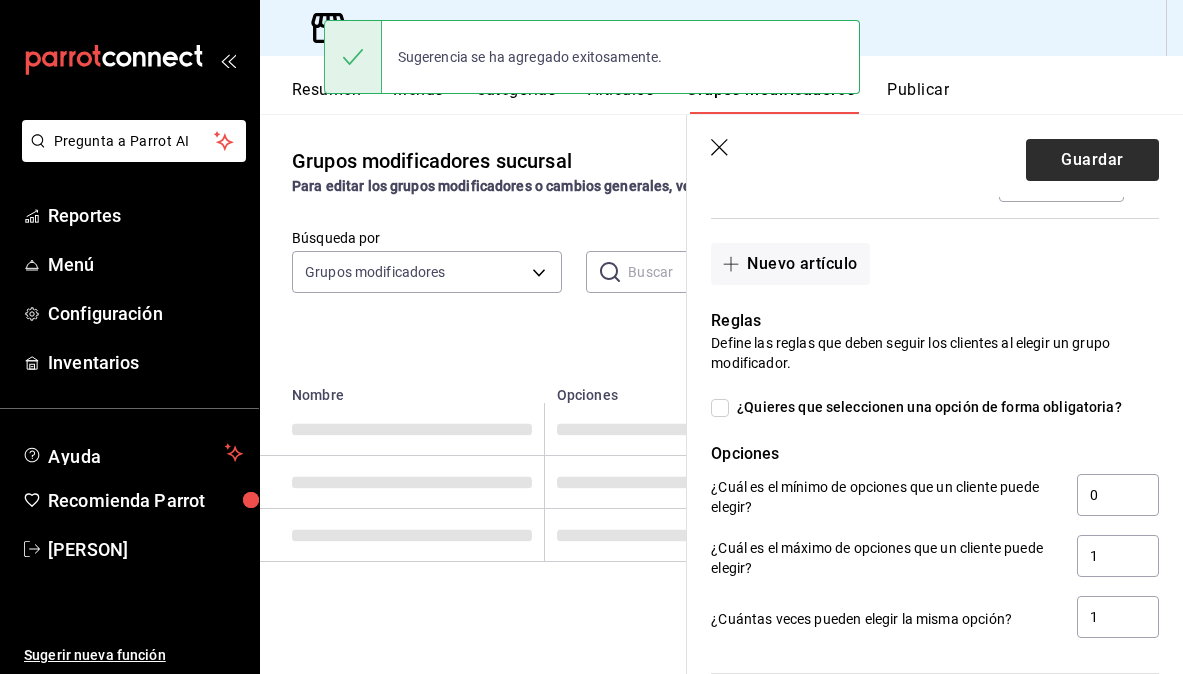 scroll, scrollTop: 0, scrollLeft: 0, axis: both 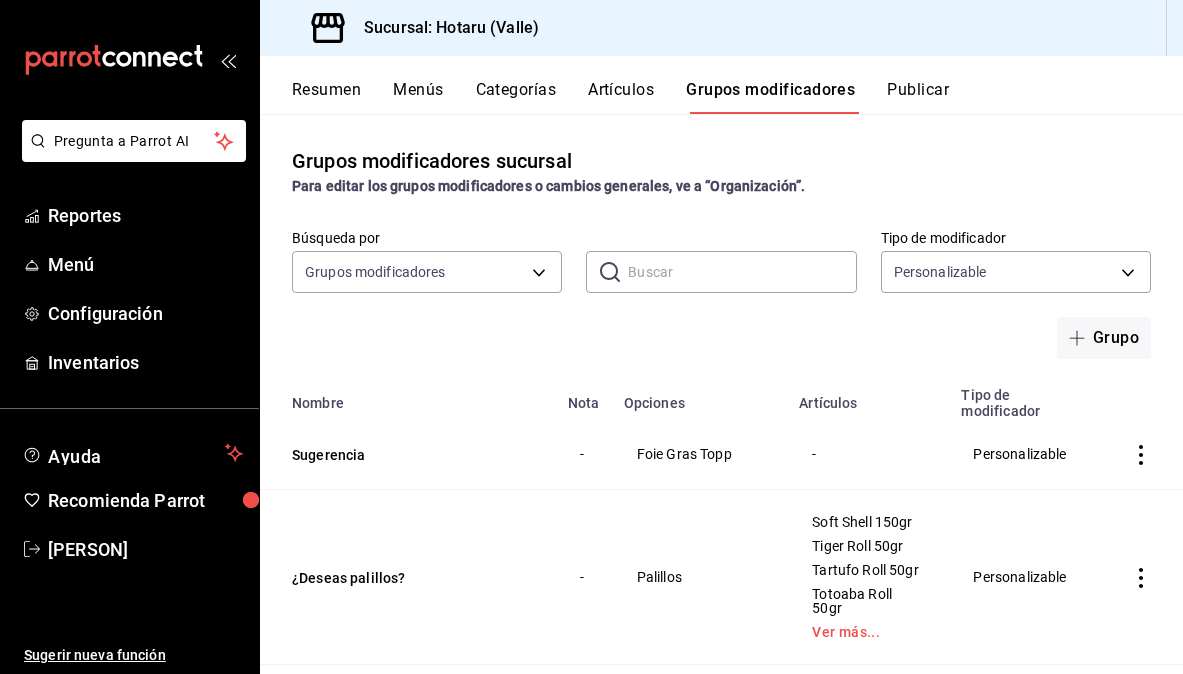 click on "Artículos" at bounding box center [621, 97] 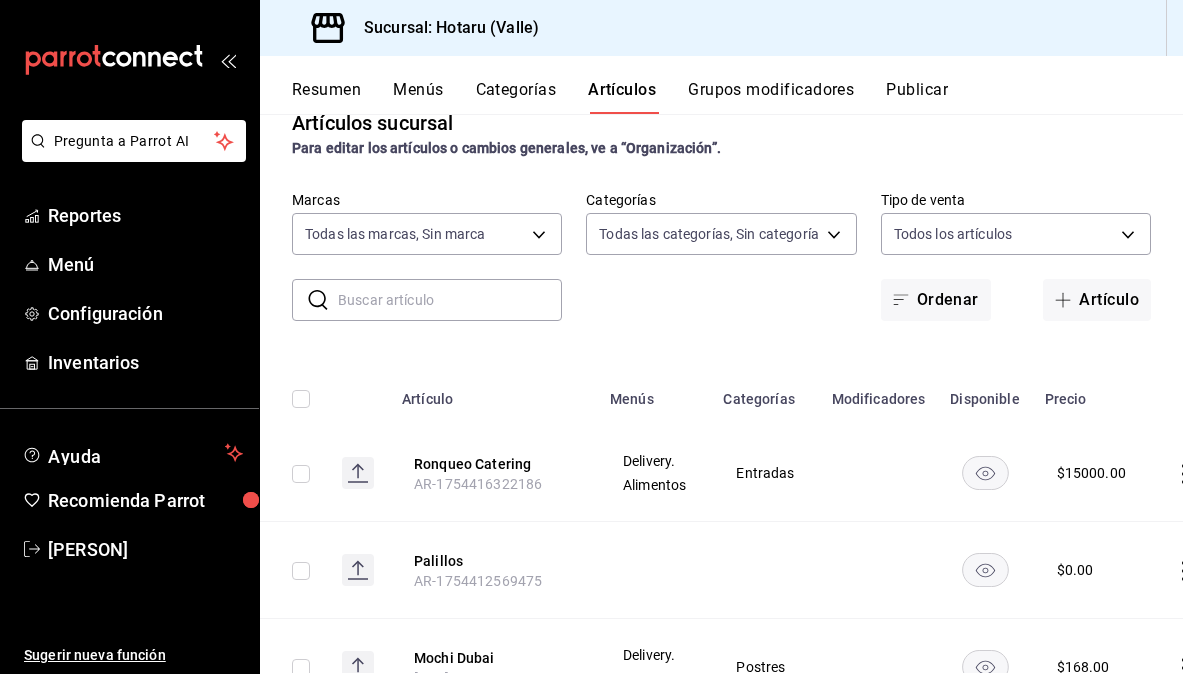scroll, scrollTop: 39, scrollLeft: 0, axis: vertical 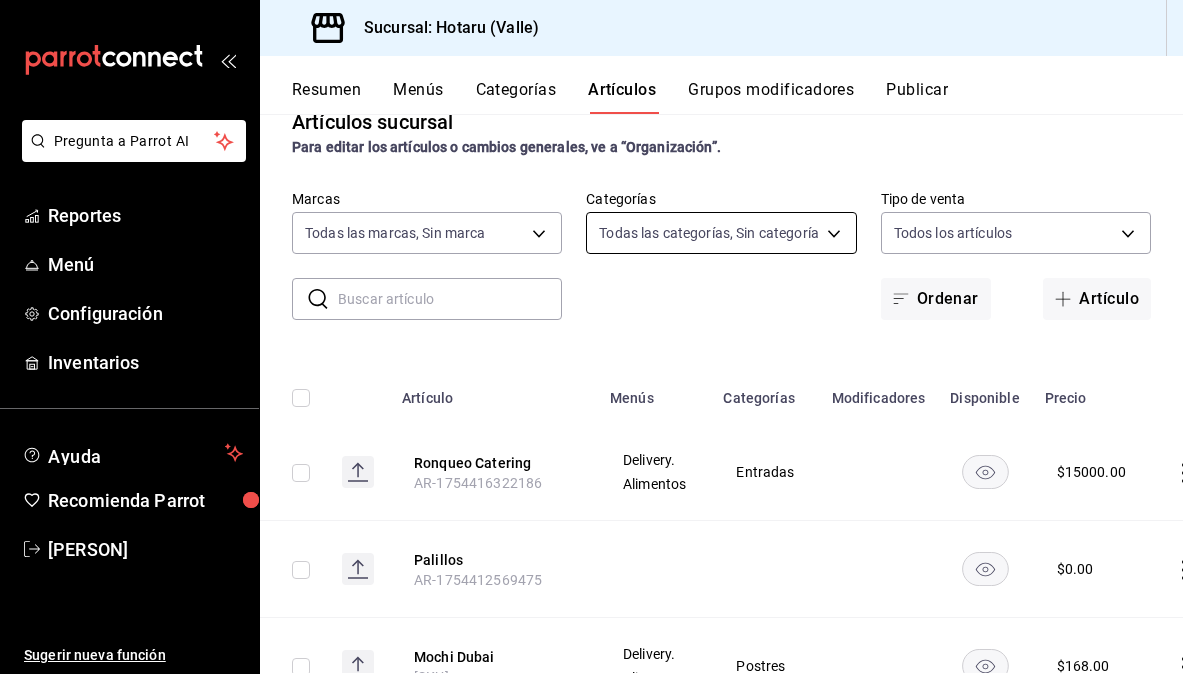 click on "Pregunta a Parrot AI Reportes   Menú   Configuración   Inventarios   Ayuda Recomienda Parrot   Gabriela Elizondo   Sugerir nueva función   Sucursal: Hotaru (Valle) Resumen Menús Categorías Artículos Grupos modificadores Publicar Artículos sucursal Para editar los artículos o cambios generales, ve a “Organización”. ​ ​ Marcas Todas las marcas, Sin marca c6f689f8-63fd-49a8-a607-35aea03ac6a9,619c758d-7c36-49c6-a756-e52d453908cb Categorías Todas las categorías, Sin categoría Tipo de venta Todos los artículos ALL Ordenar Artículo Artículo Menús Categorías Modificadores Disponible Precio Ronqueo Catering AR-1754416322186 Delivery. Alimentos Entradas $ 15000.00 Palillos AR-1754412569475 $ 0.00 Mochi Dubai 11597-0 Delivery. Alimentos Postres $ 168.00 Bleed Cop. 11596-0 Vinos Vinos Tintos $ 265.00 Bleed 750 Ml 11595-0 Vinos Vinos Tintos $ 1040.00 Temaki Atun Miso 25gr 11114-0 Delivery. Alimentos Temaki ¿Deseas palillos? $ 179.00 Temaki Unagi Takumi 25gr 11113-0 Delivery. Alimentos Temaki $ $" at bounding box center [591, 337] 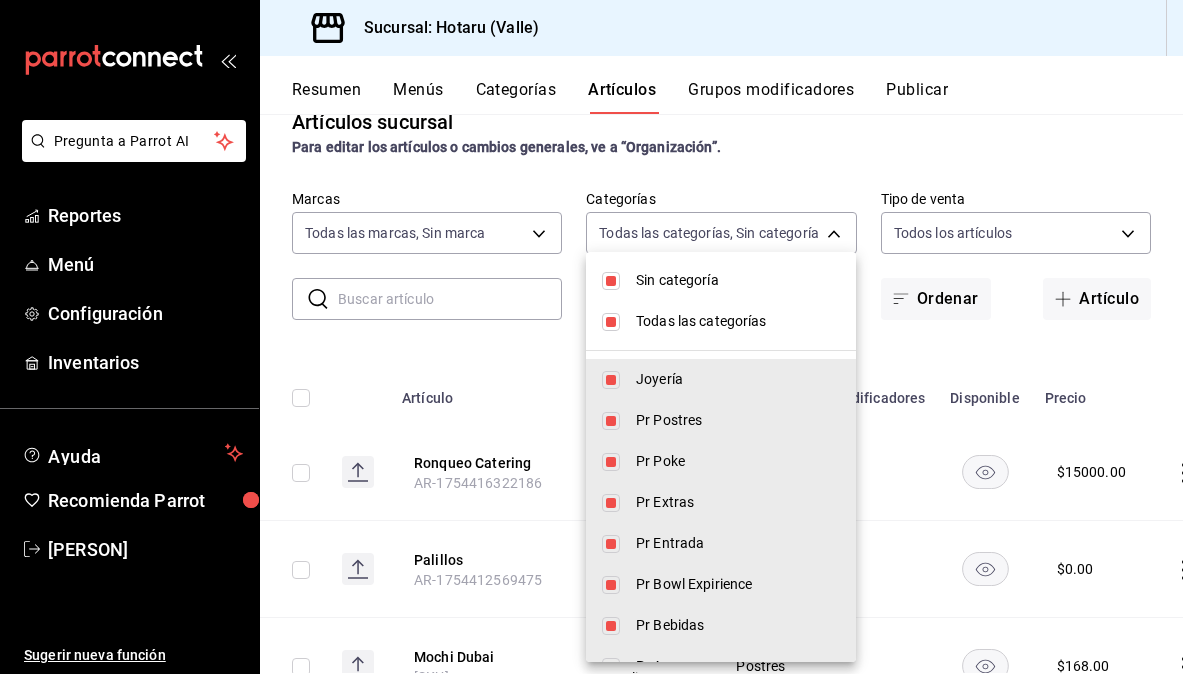 click on "Sin categoría" at bounding box center [721, 280] 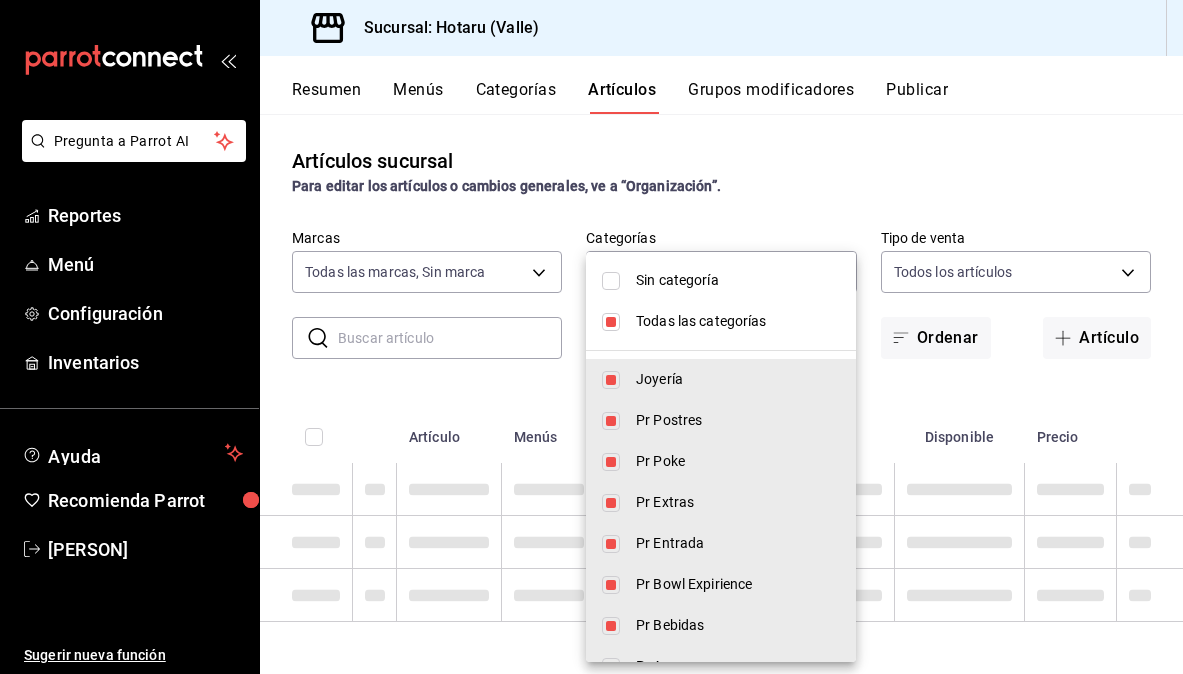 scroll, scrollTop: 0, scrollLeft: 0, axis: both 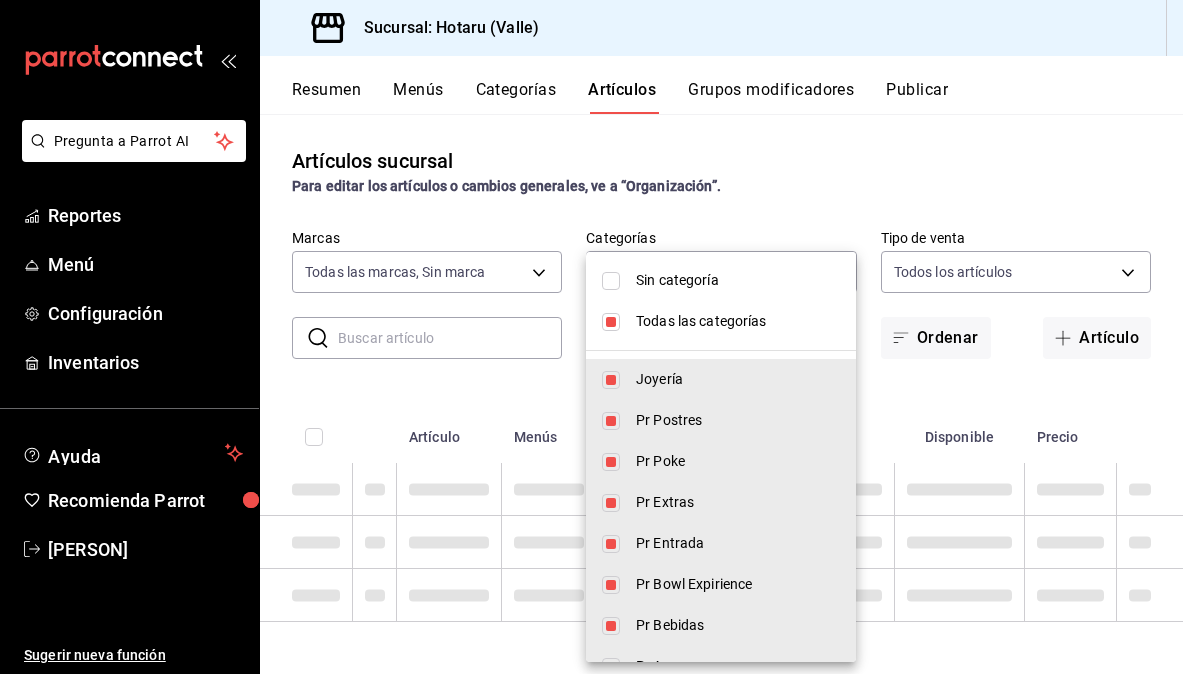 click at bounding box center (611, 322) 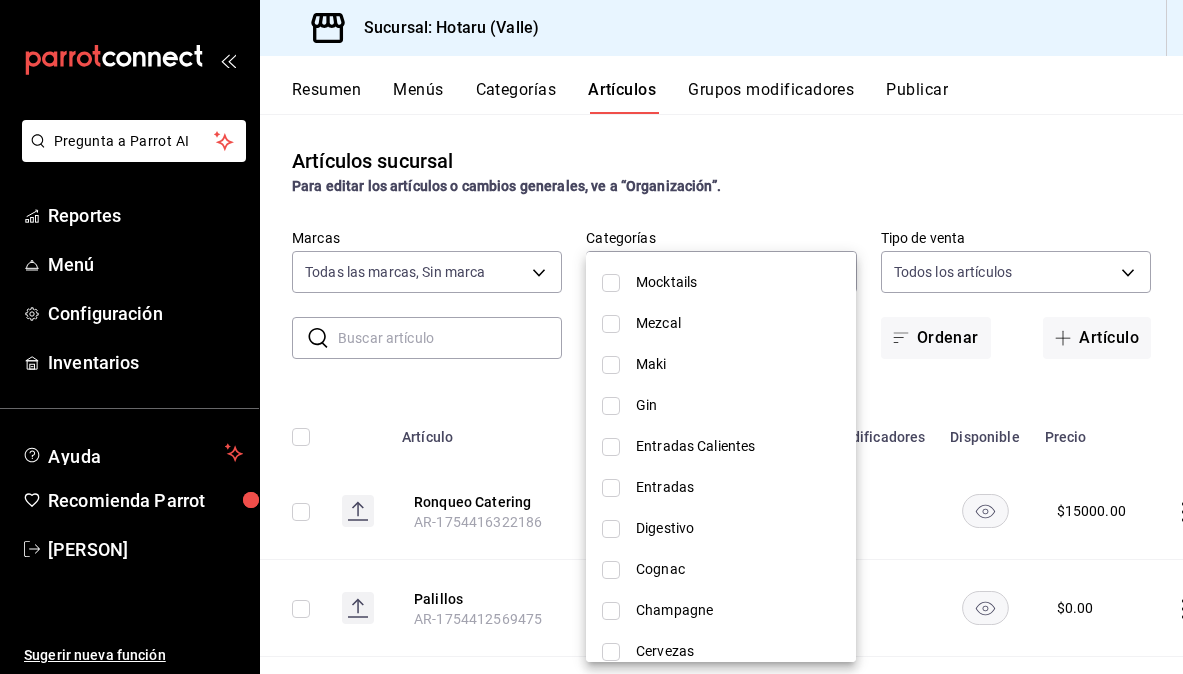scroll, scrollTop: 1097, scrollLeft: 0, axis: vertical 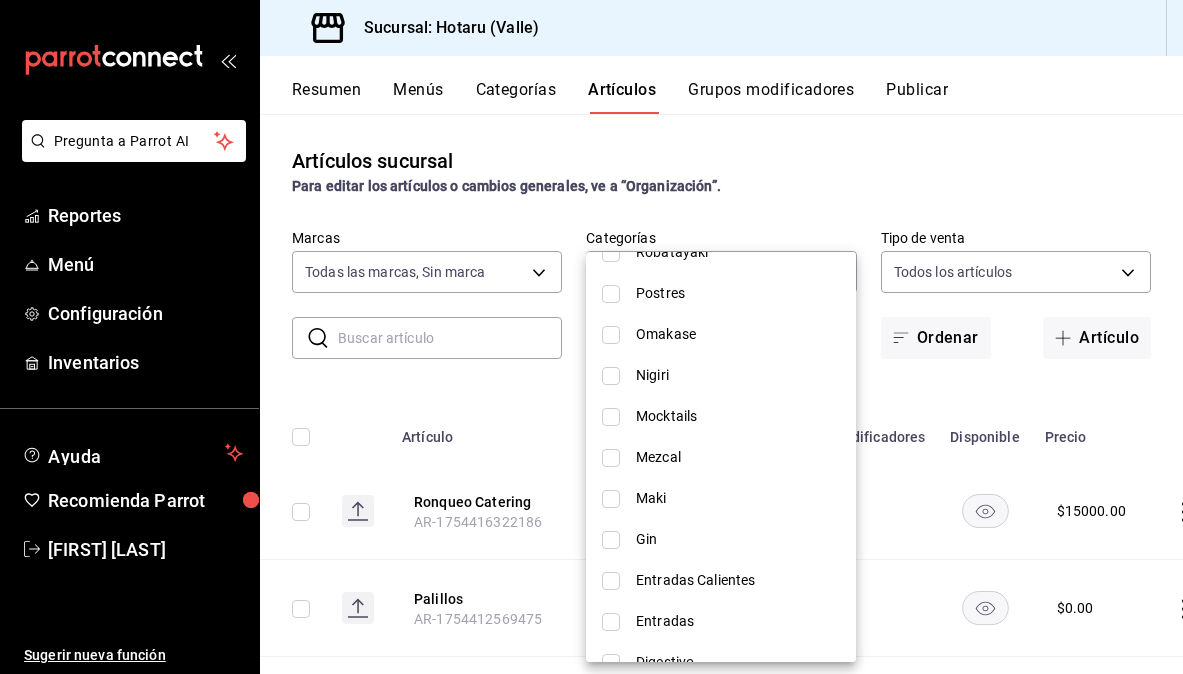 click at bounding box center (611, 376) 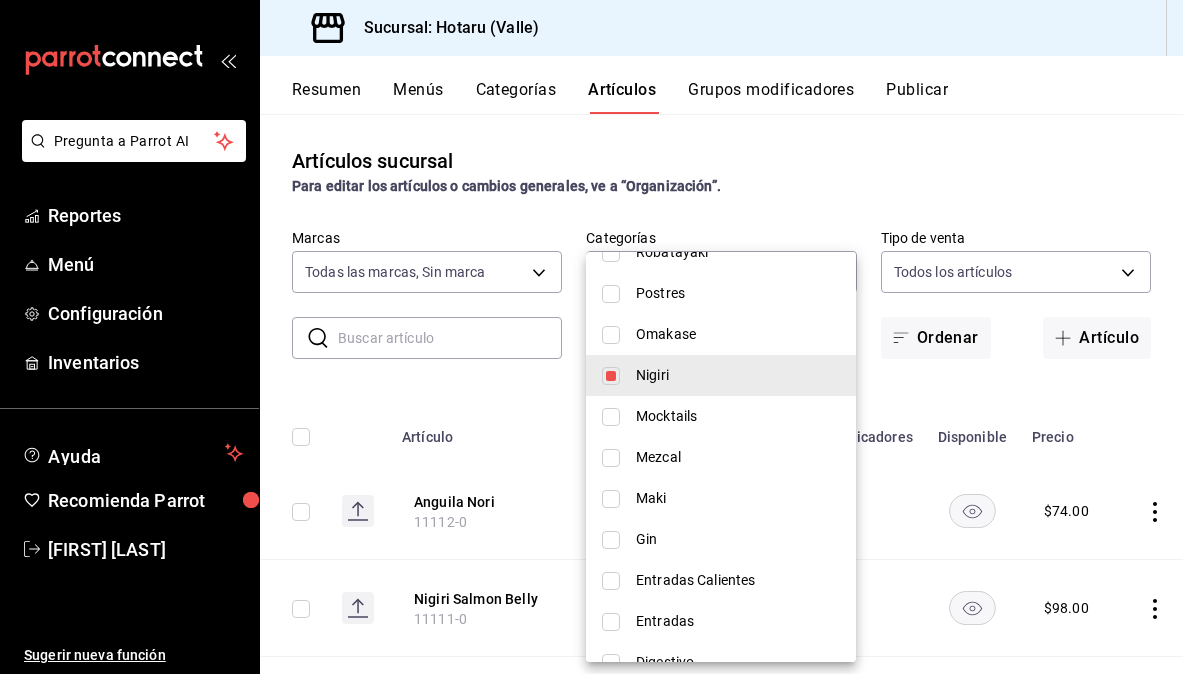 click at bounding box center (591, 337) 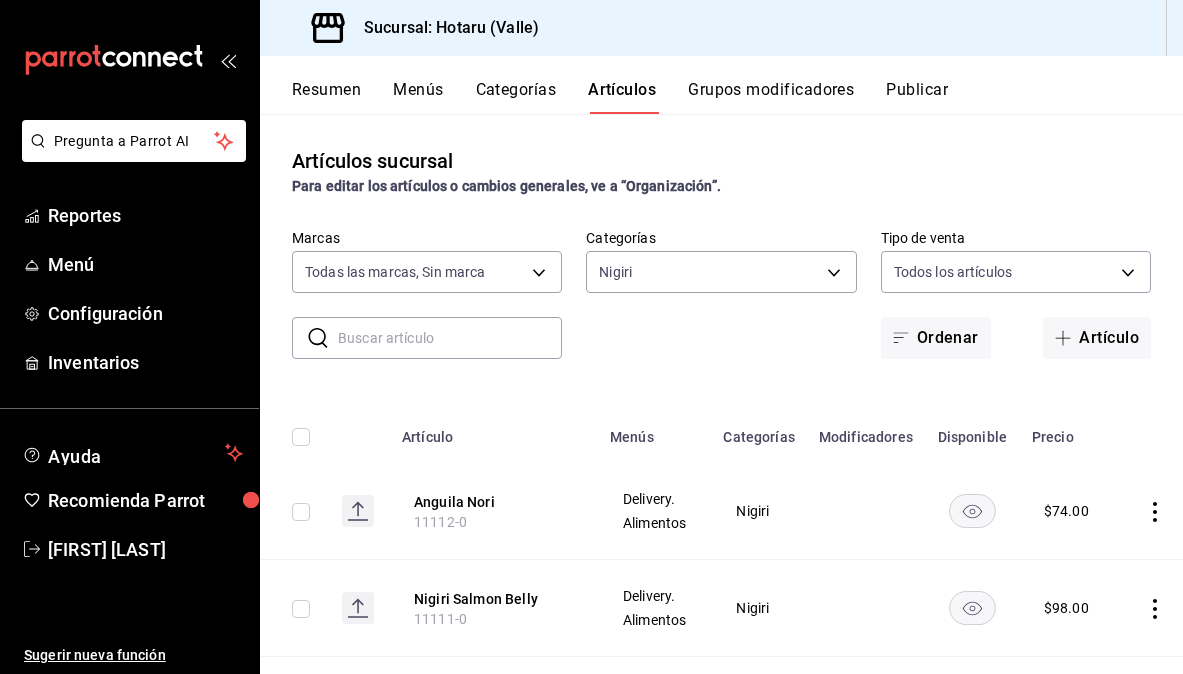 click at bounding box center [450, 338] 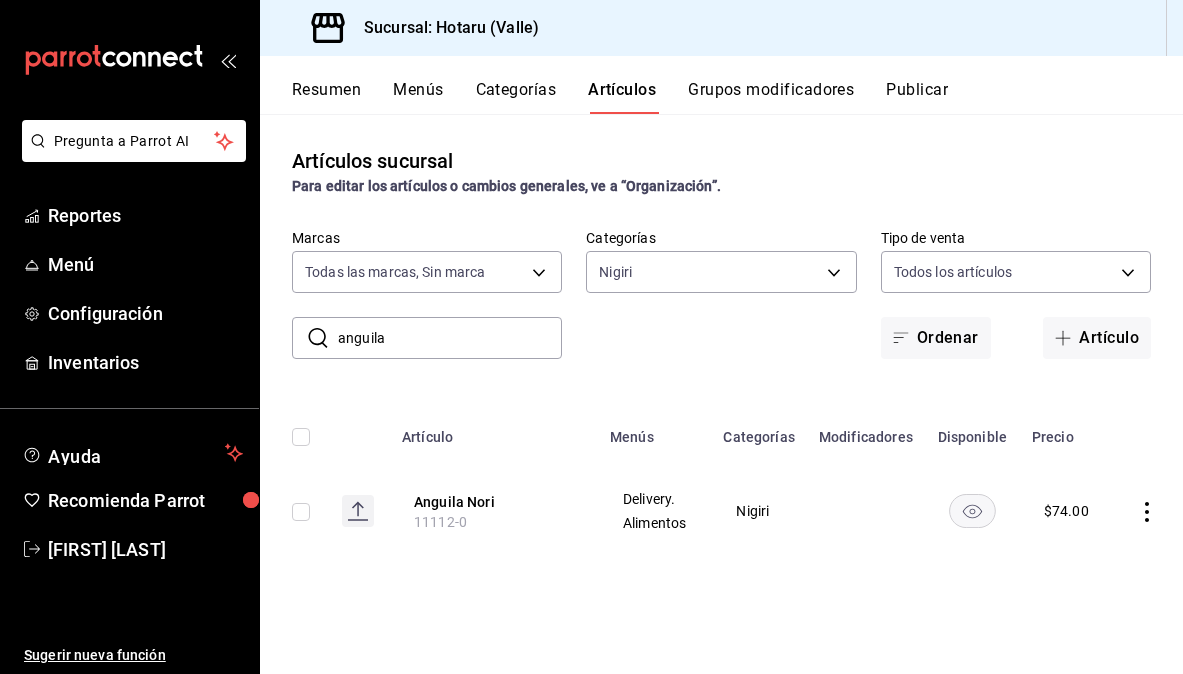 click on "anguila" at bounding box center (450, 338) 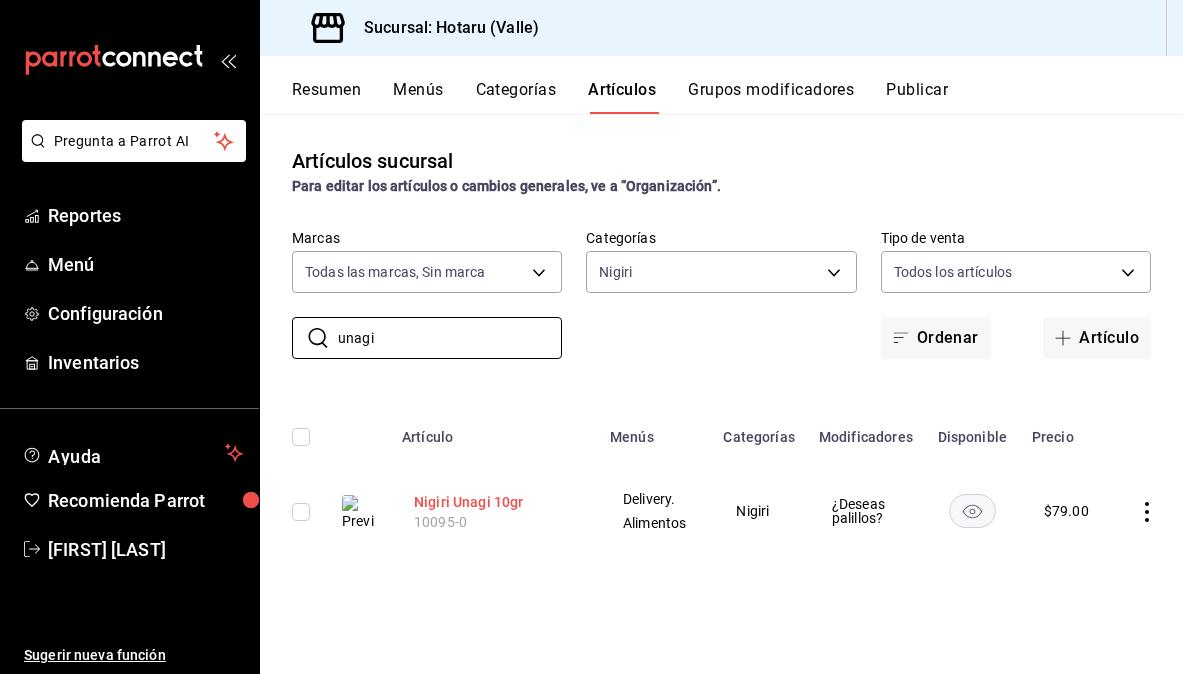 type on "unagi" 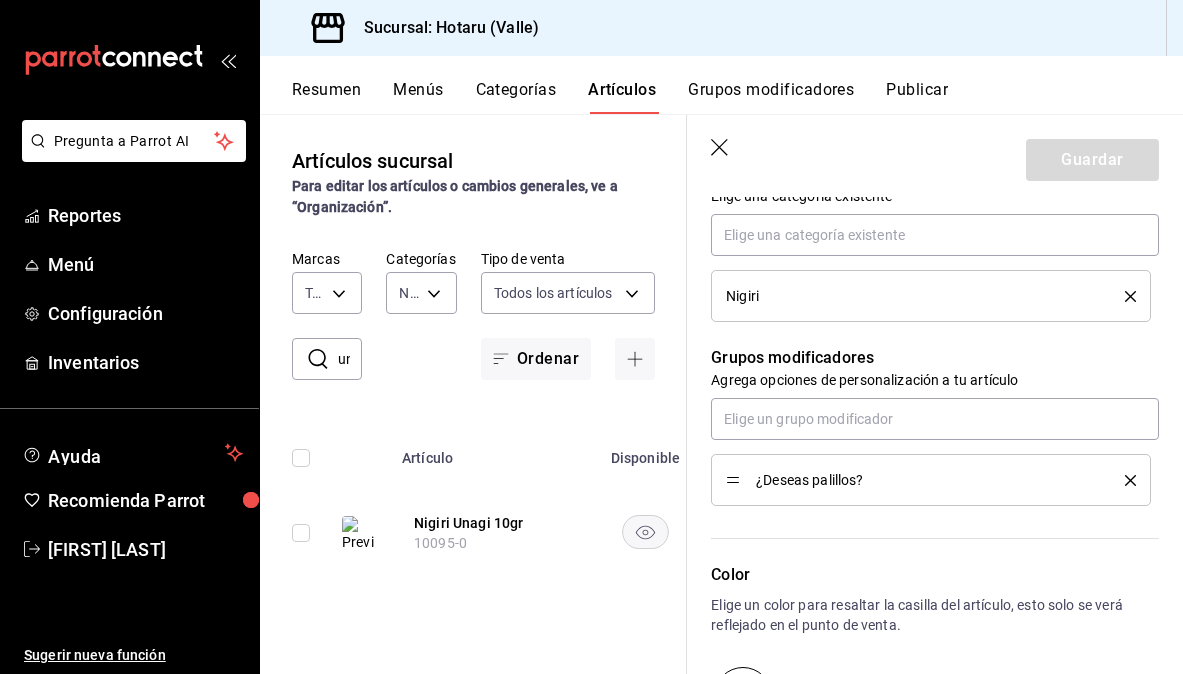 scroll, scrollTop: 898, scrollLeft: 0, axis: vertical 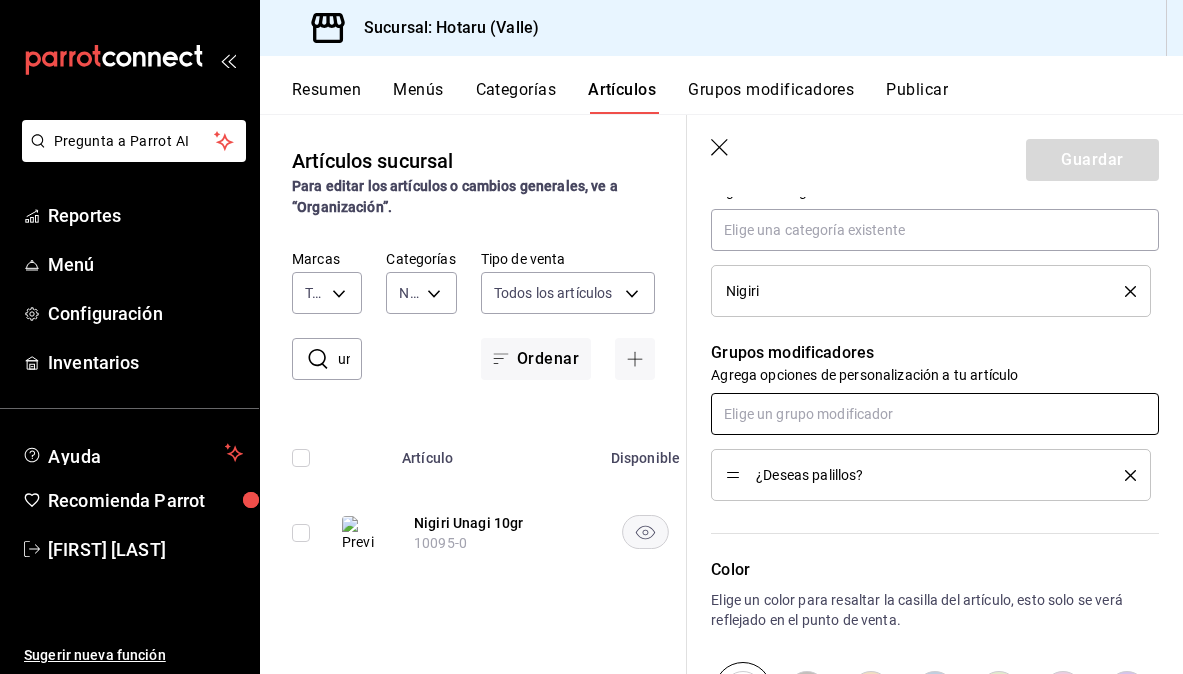 click at bounding box center (935, 414) 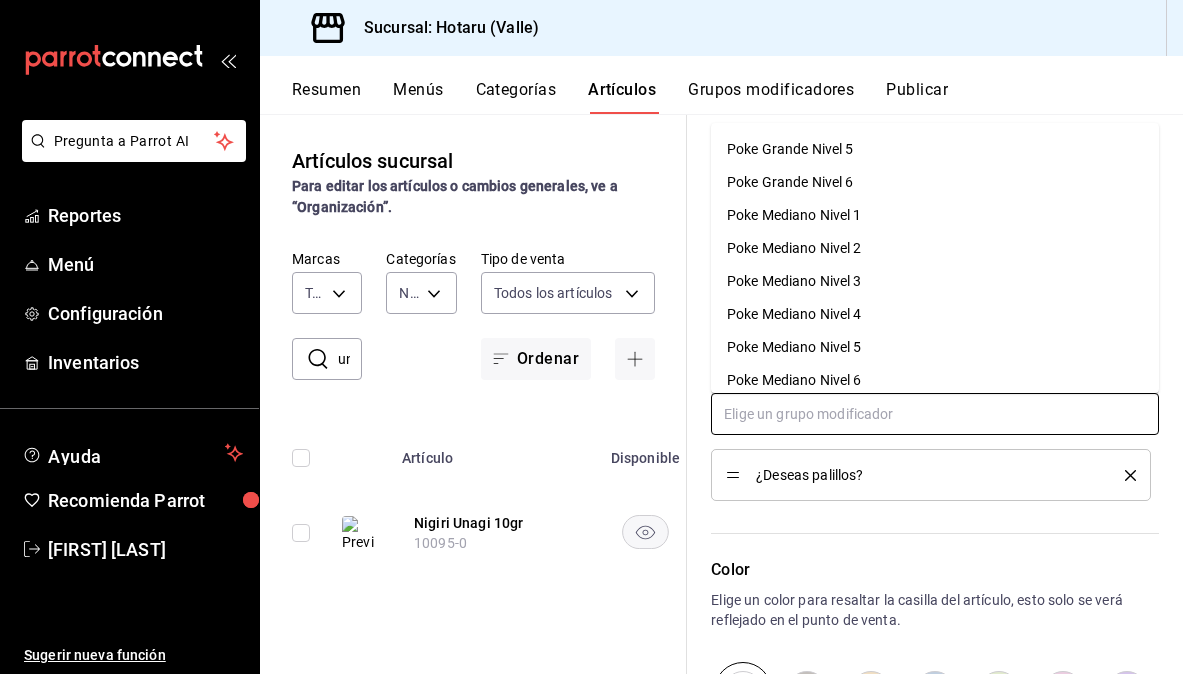 scroll, scrollTop: 505, scrollLeft: 0, axis: vertical 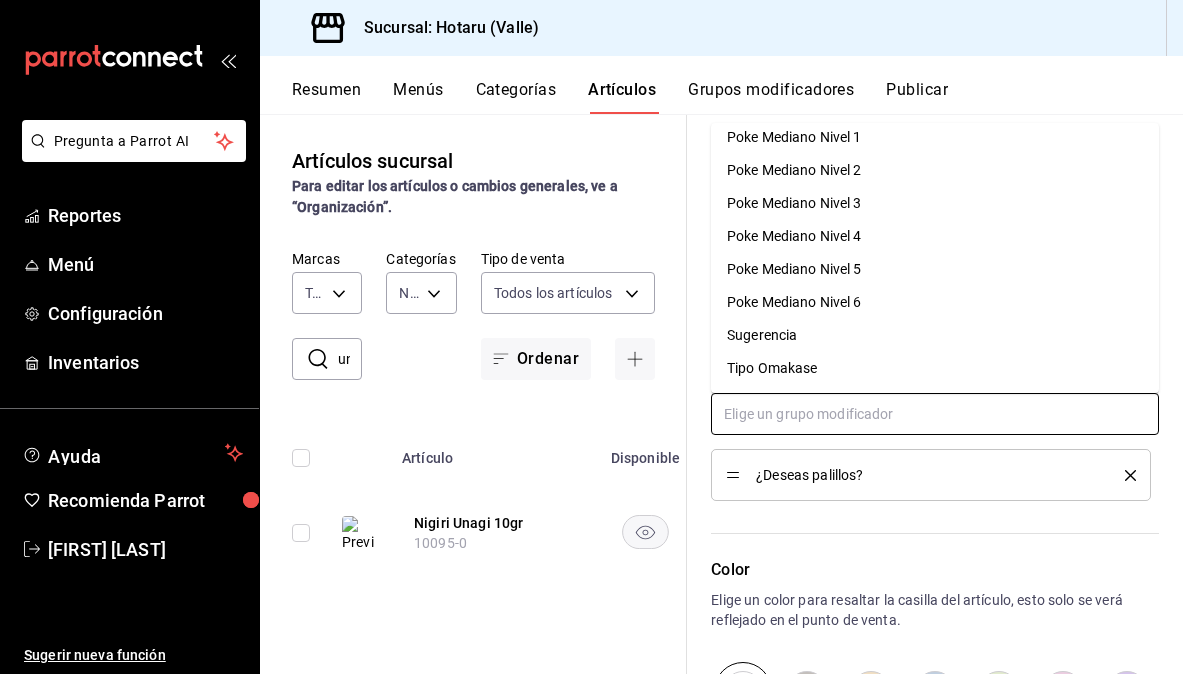 click on "Sugerencia" at bounding box center [762, 335] 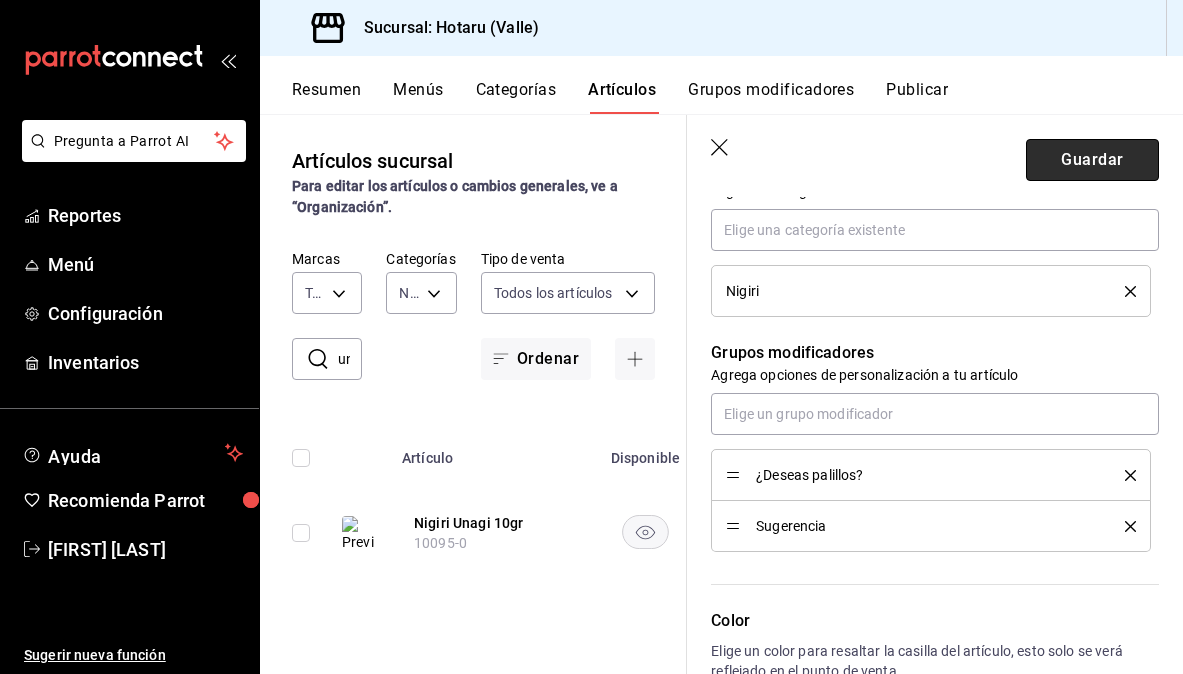 click on "Guardar" at bounding box center (1092, 160) 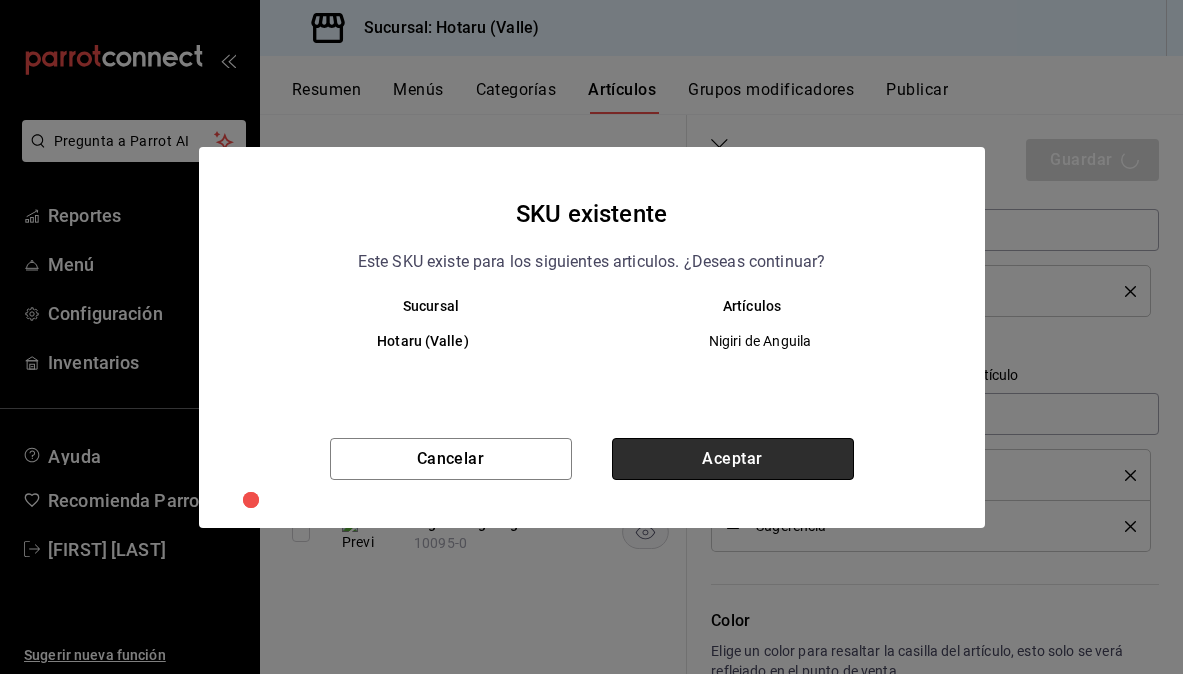 click on "Aceptar" at bounding box center [733, 459] 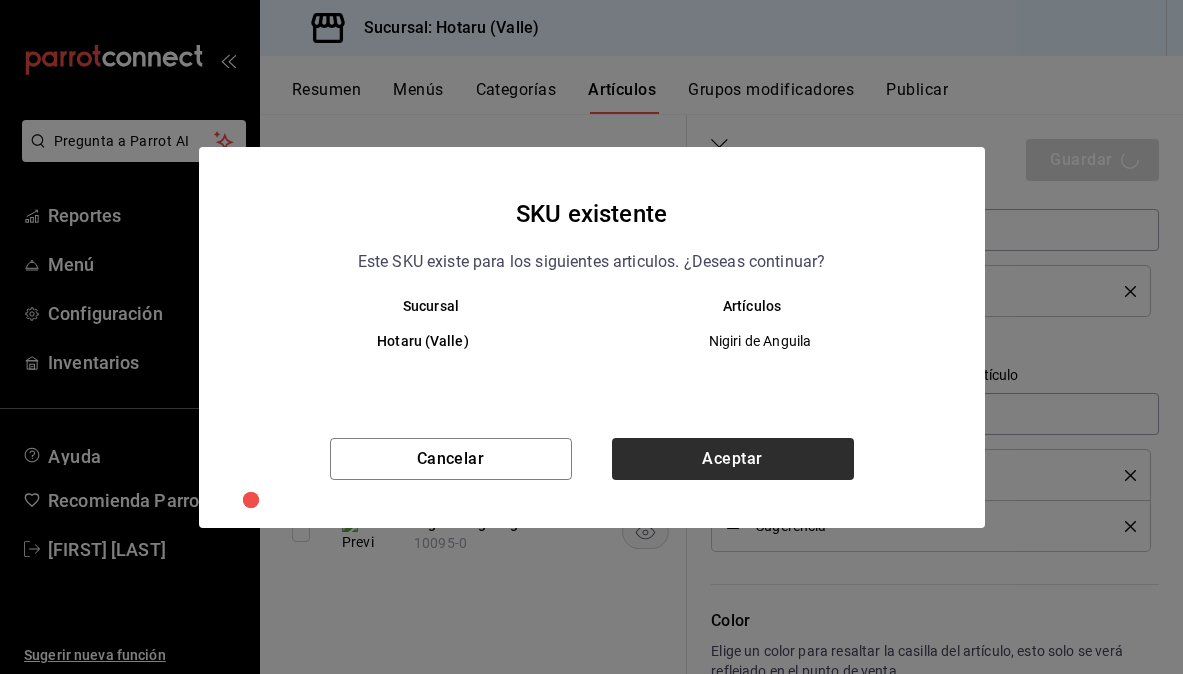 type on "x" 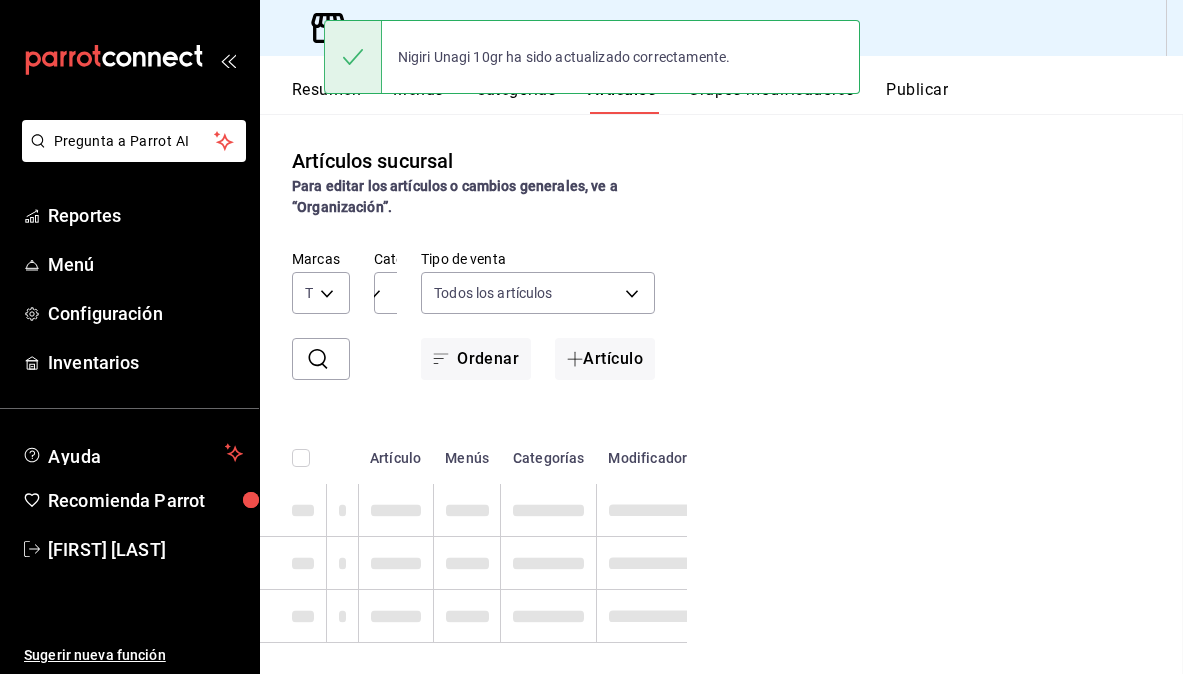 scroll, scrollTop: 0, scrollLeft: 0, axis: both 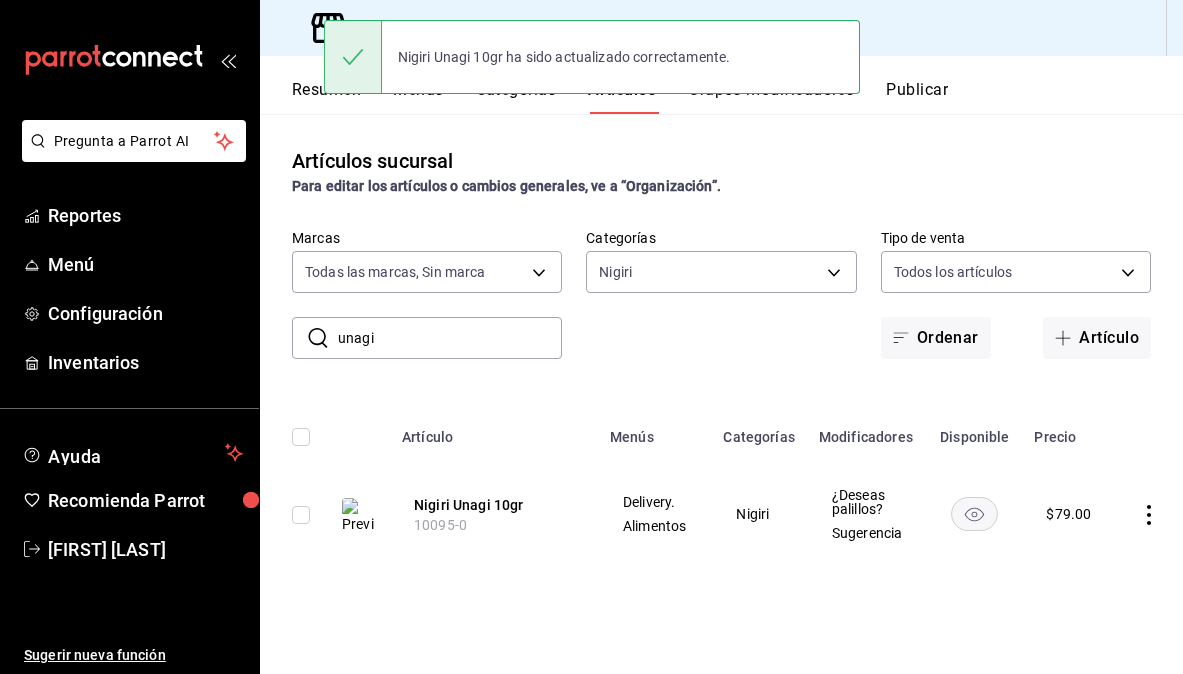 click on "unagi" at bounding box center (450, 338) 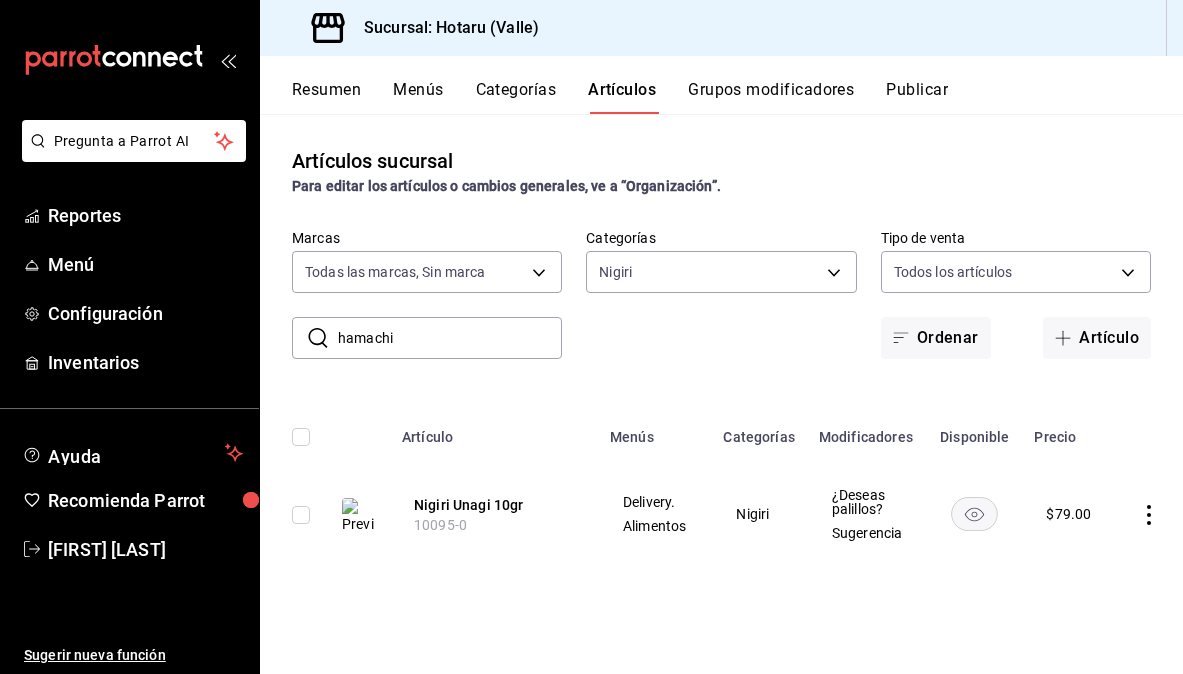 type on "hamachi" 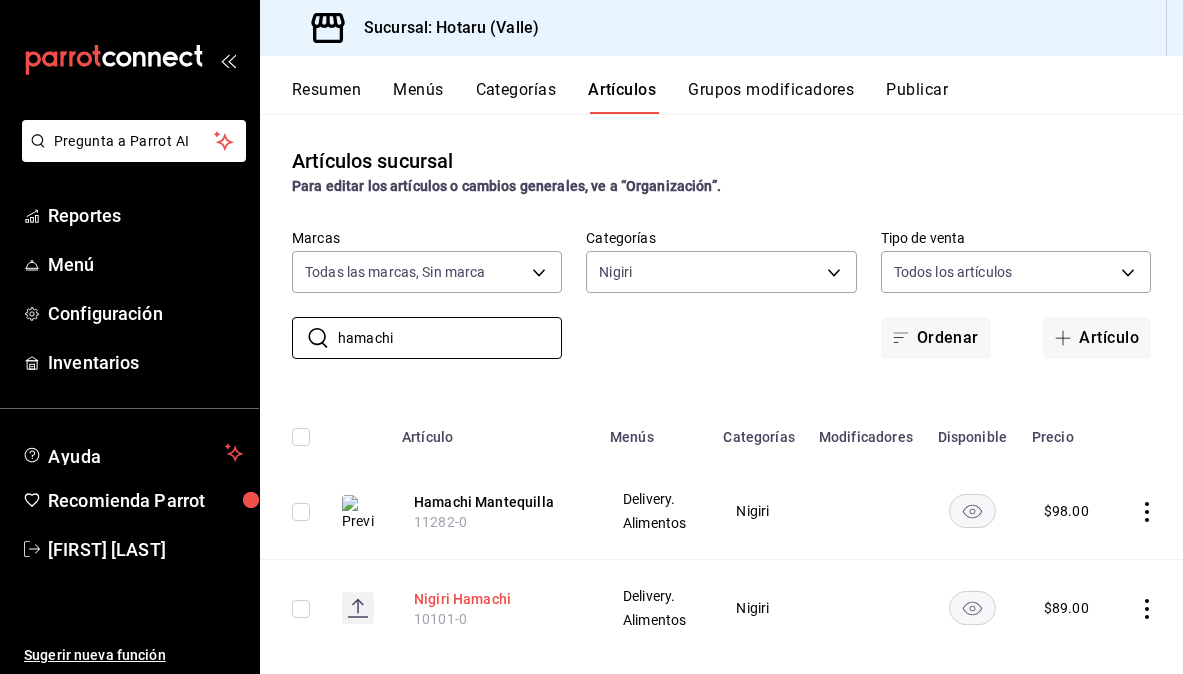 click on "Nigiri Hamachi" at bounding box center [494, 599] 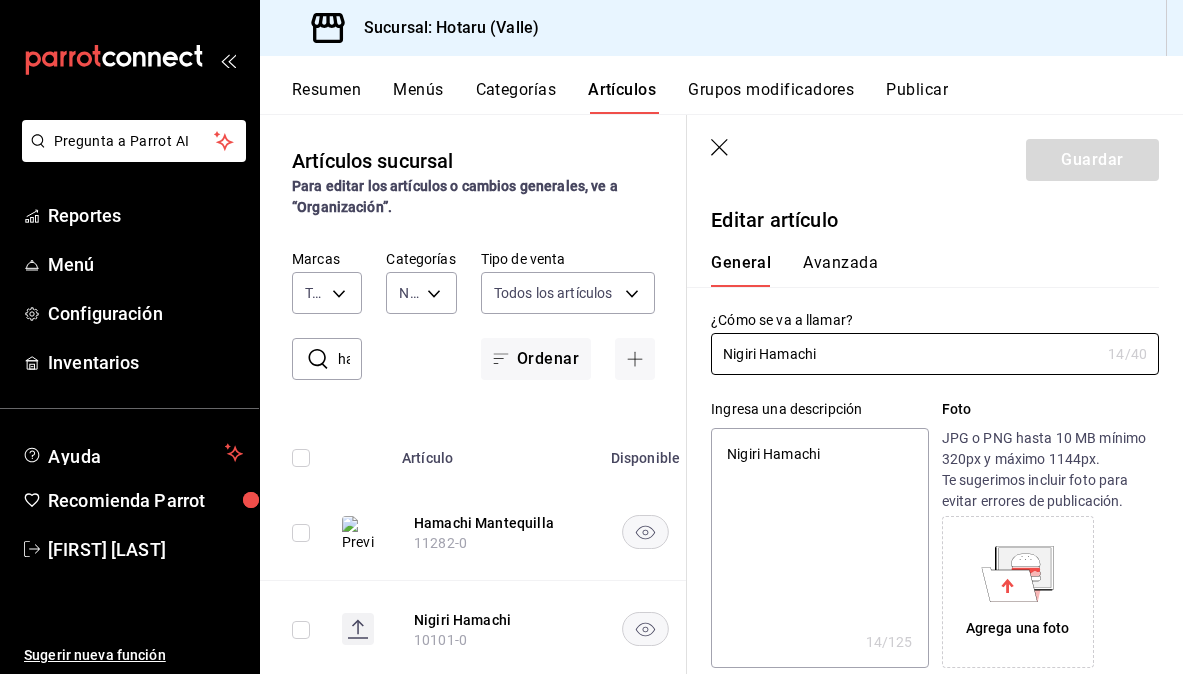 type on "x" 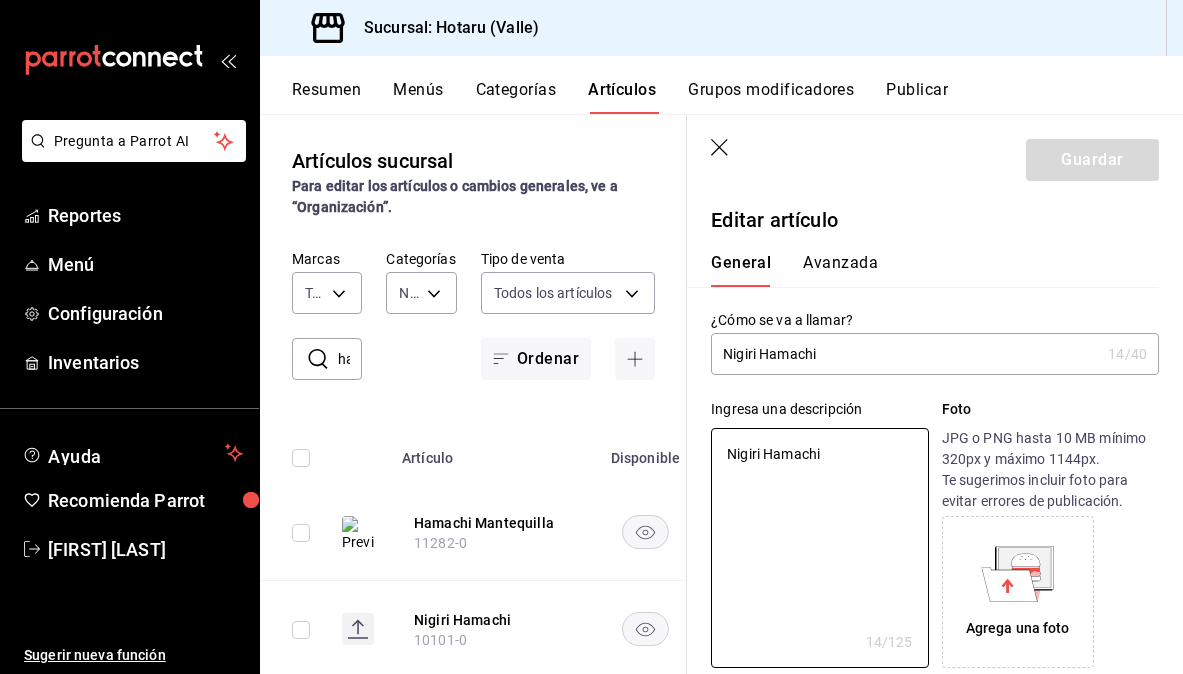 drag, startPoint x: 850, startPoint y: 458, endPoint x: 708, endPoint y: 458, distance: 142 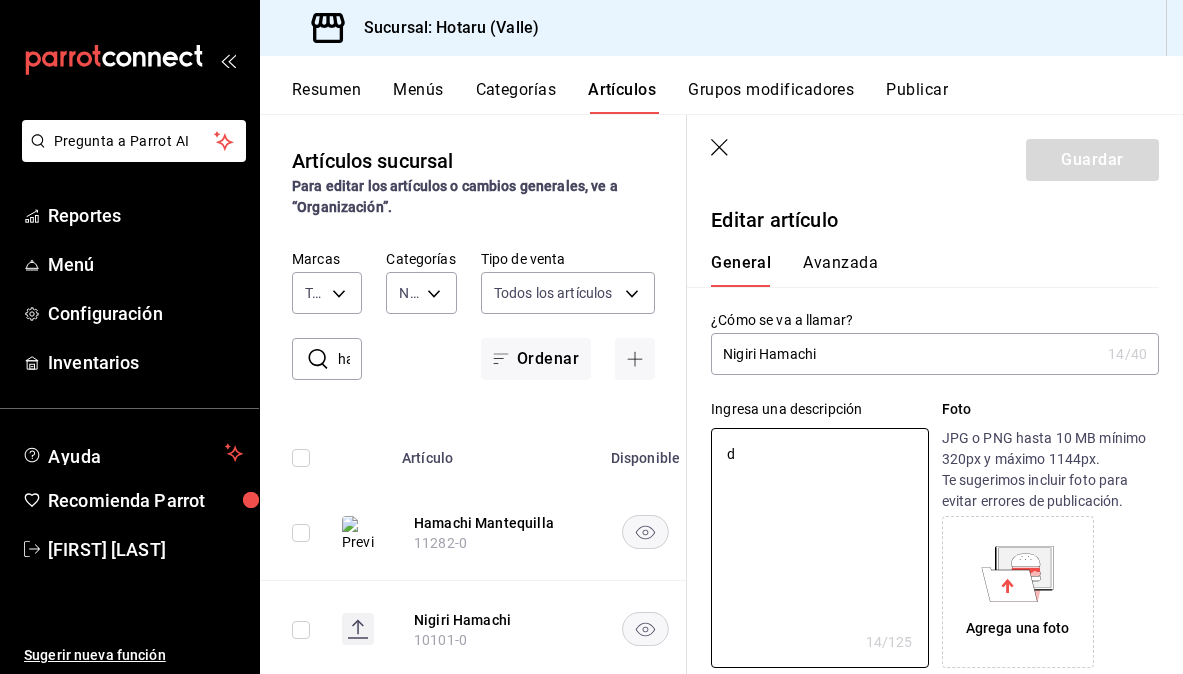 type on "x" 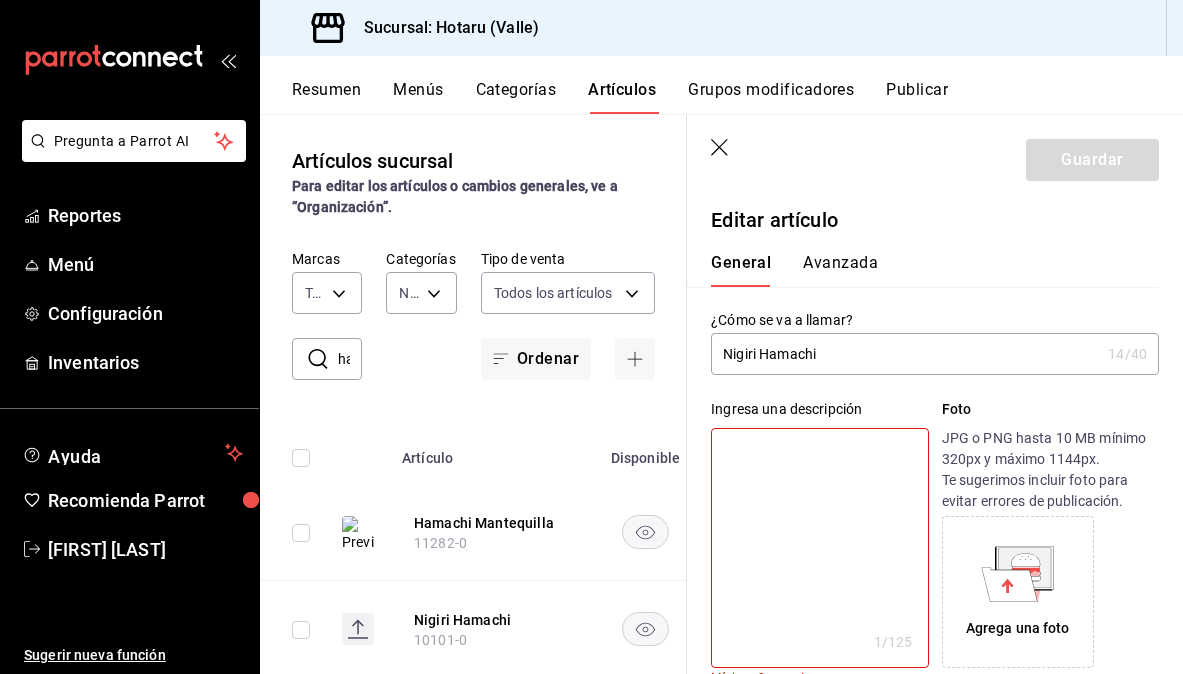 type on "D" 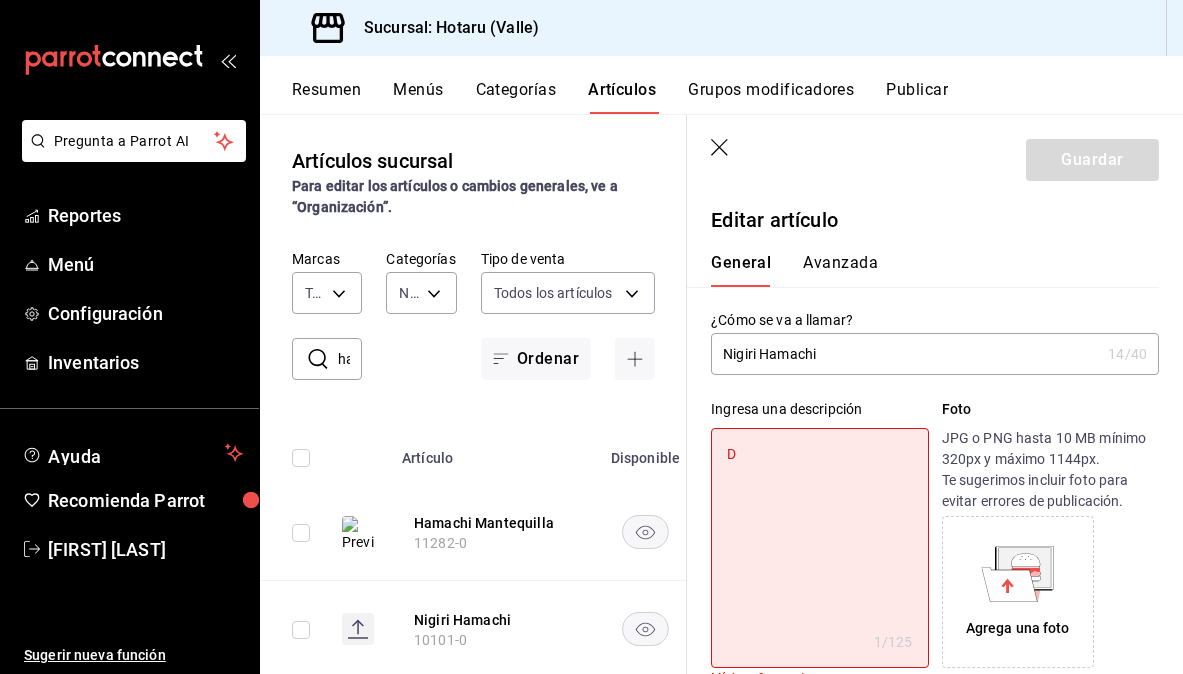 type on "De" 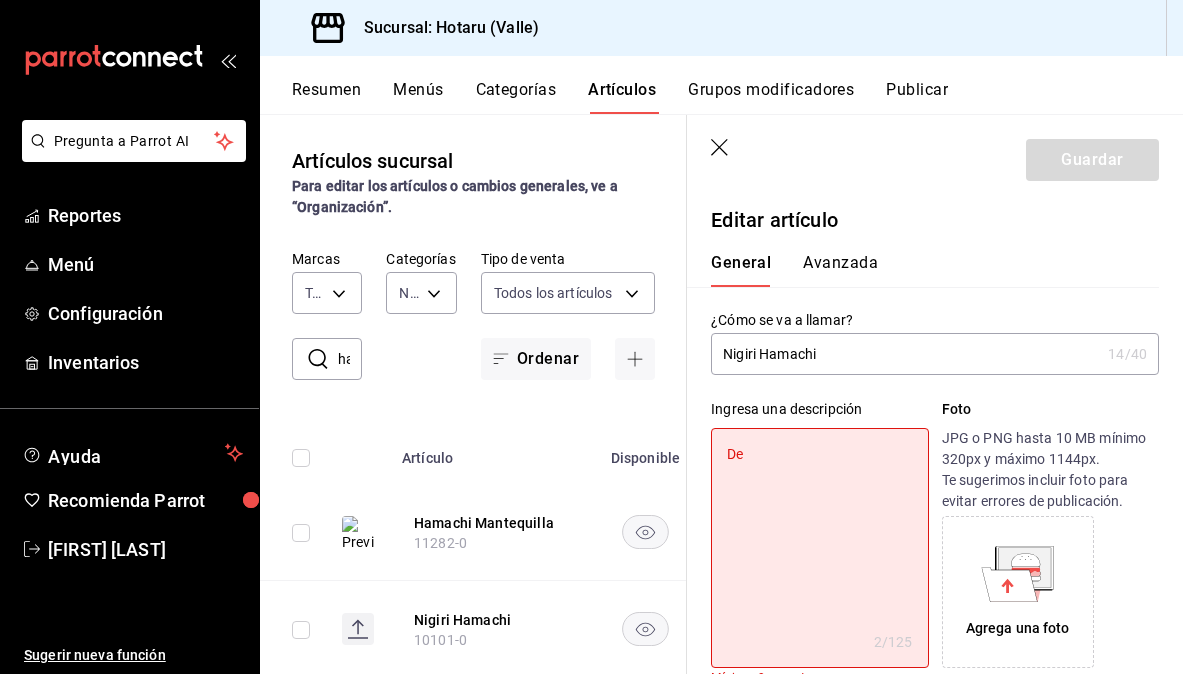 type on "De" 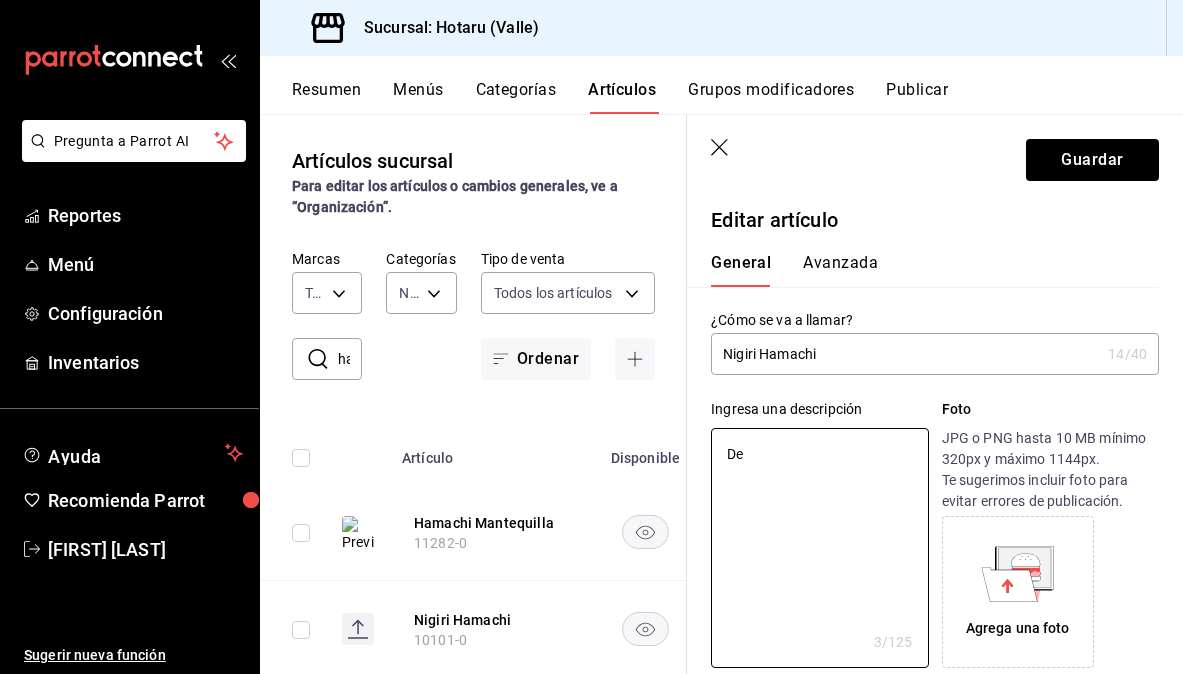 type on "De J" 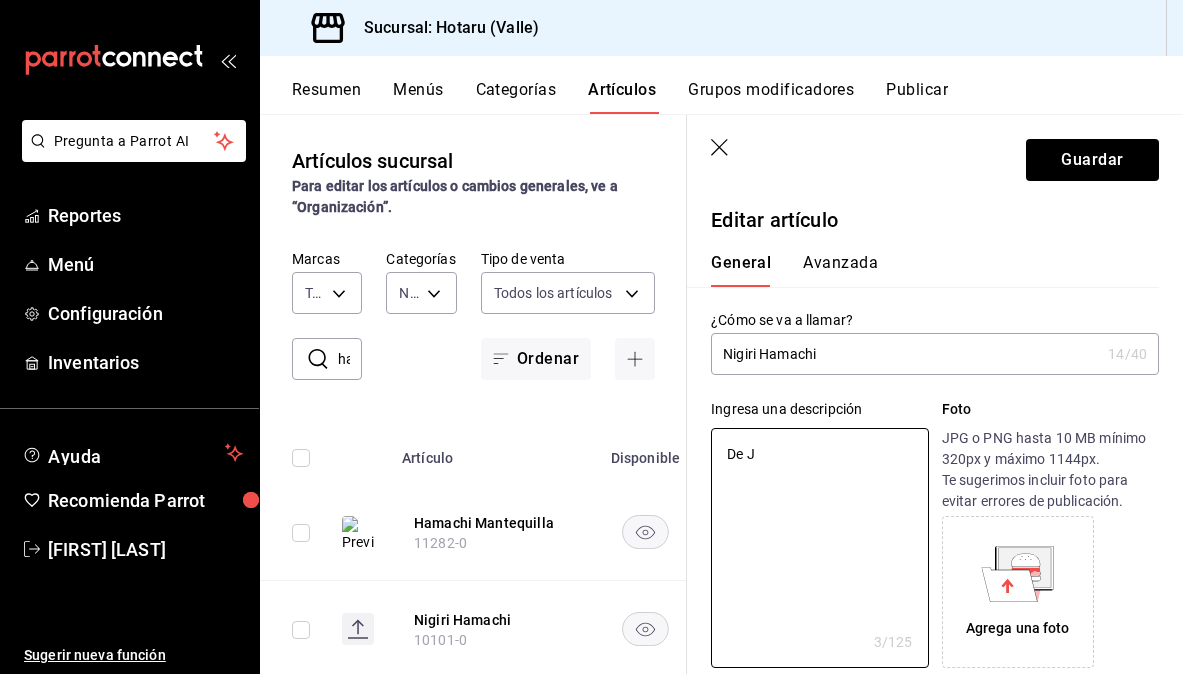 type on "De Ja" 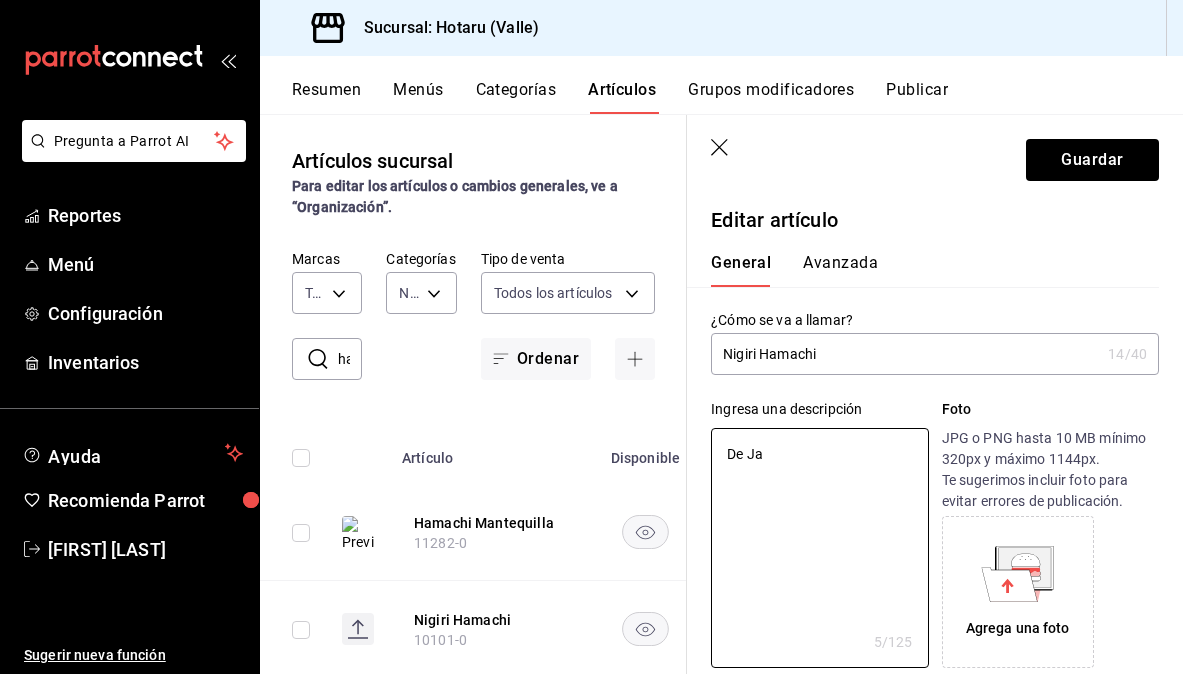 type on "De Jap" 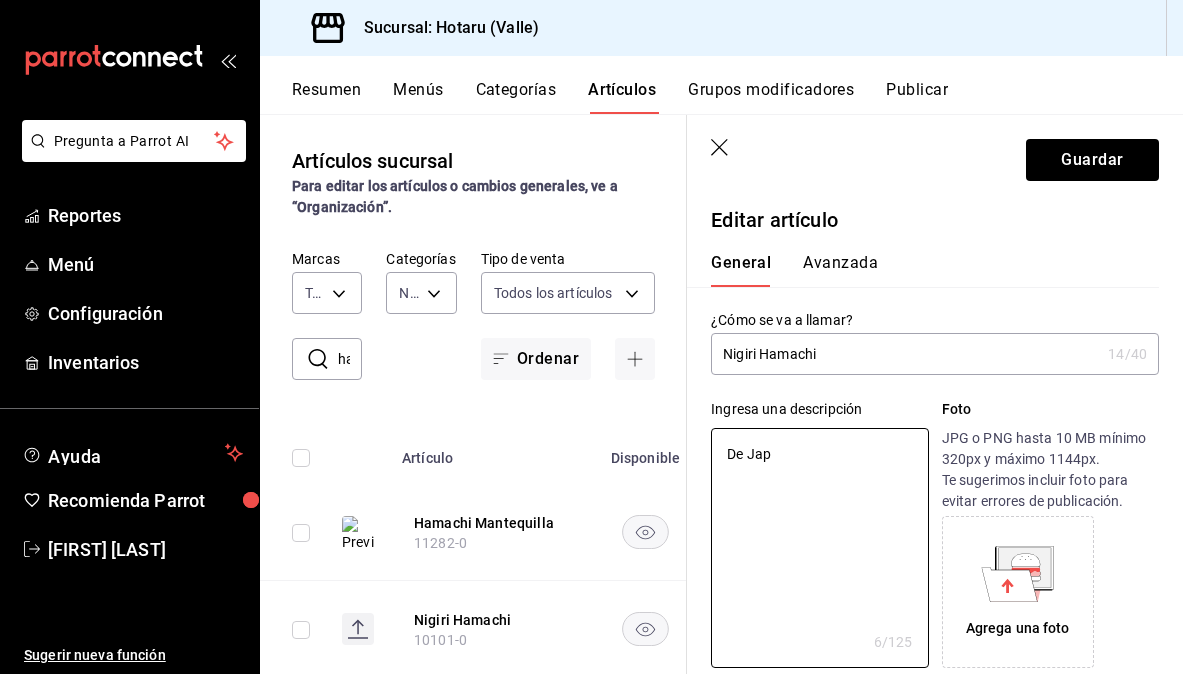 type on "De Jap´" 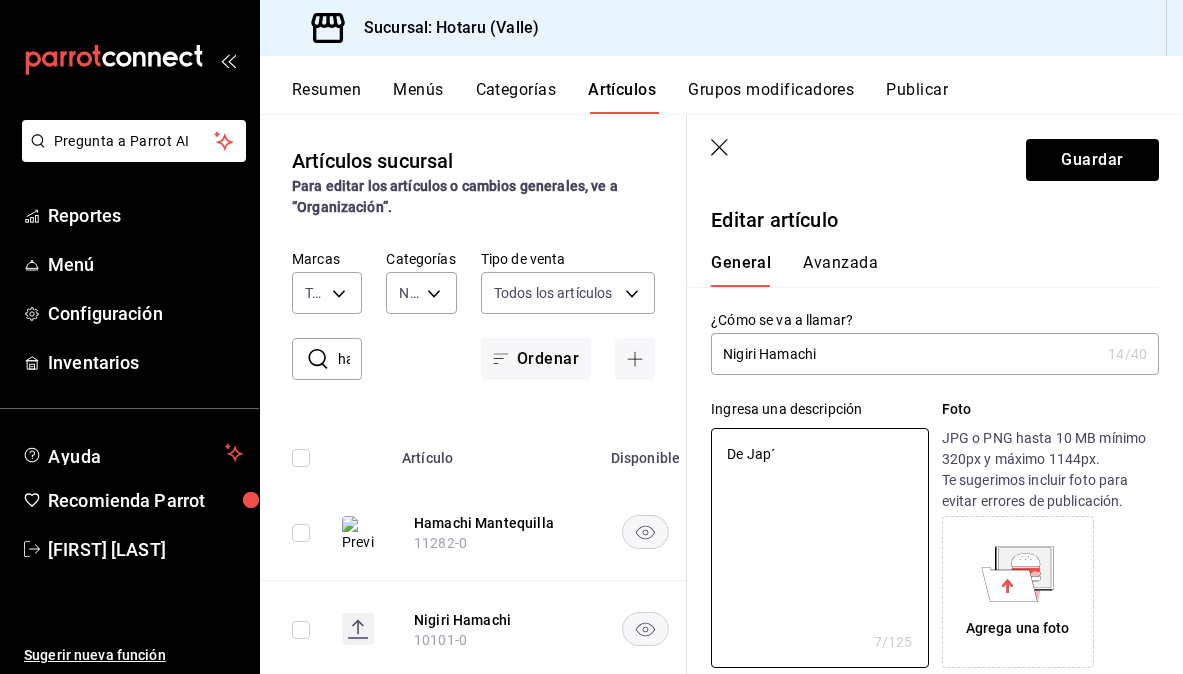 type on "De Japó" 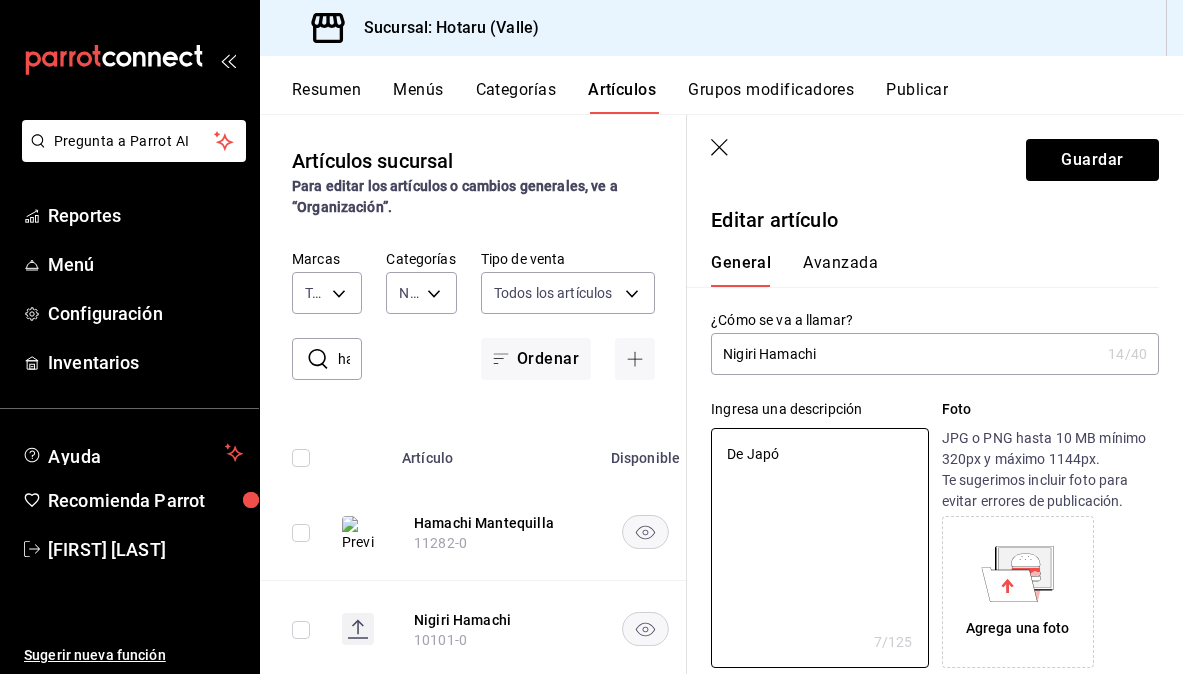 type on "De Japón" 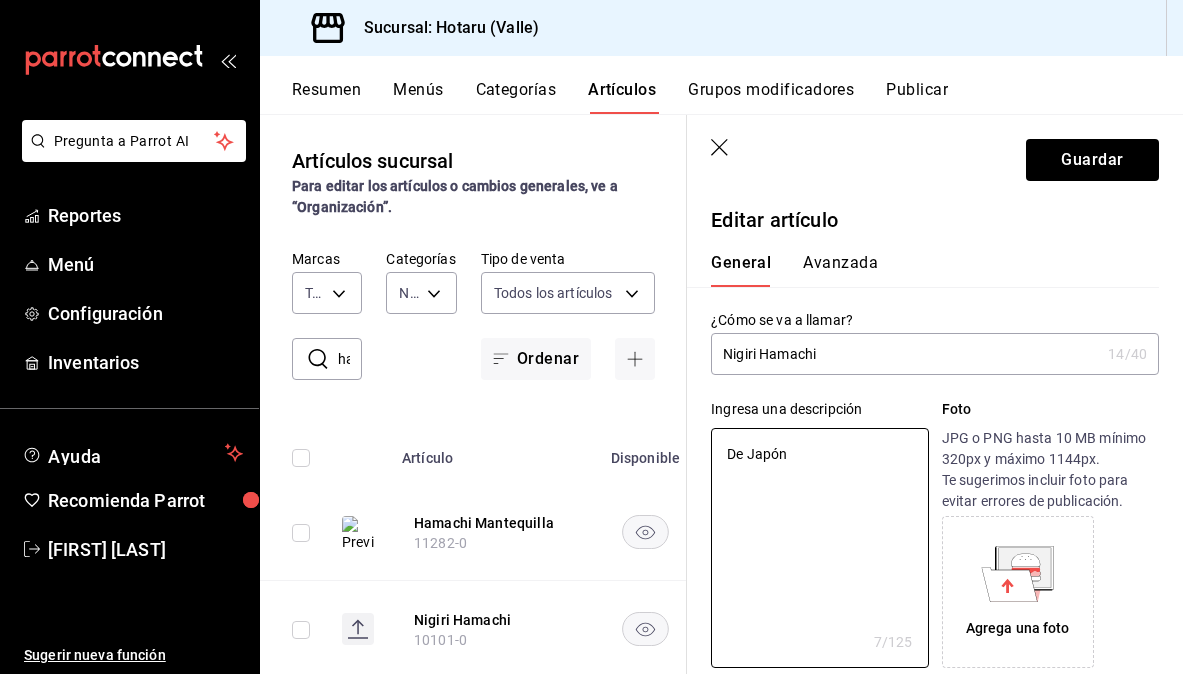 type on "x" 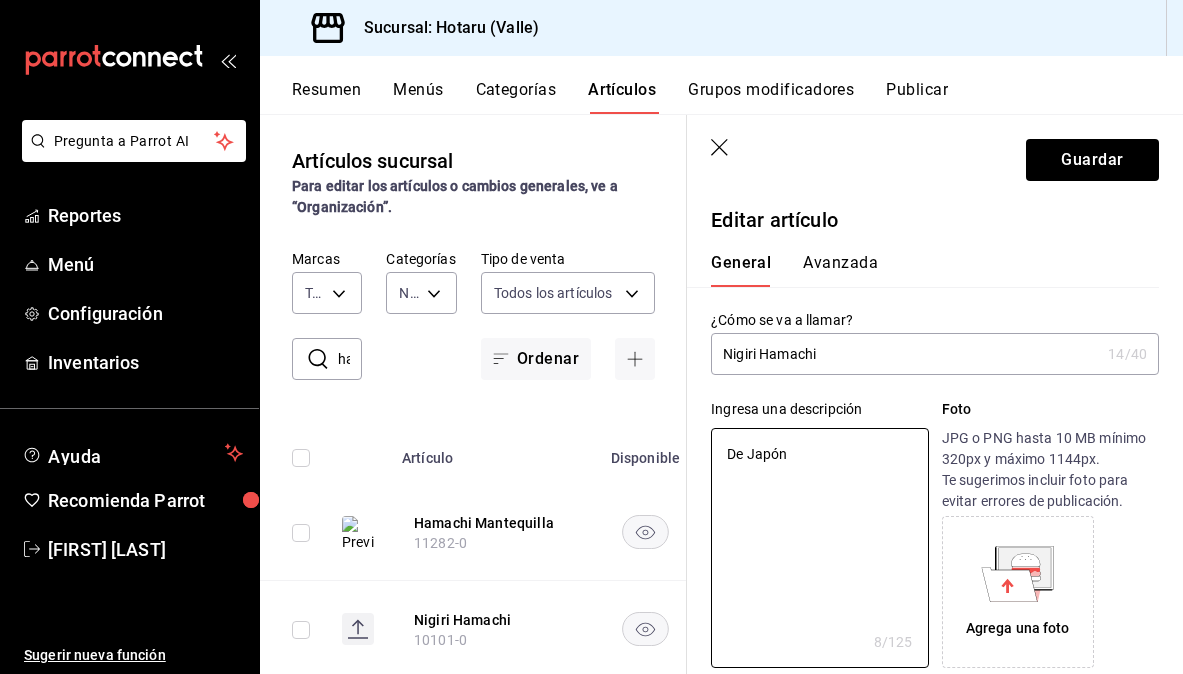 type on "De Japón." 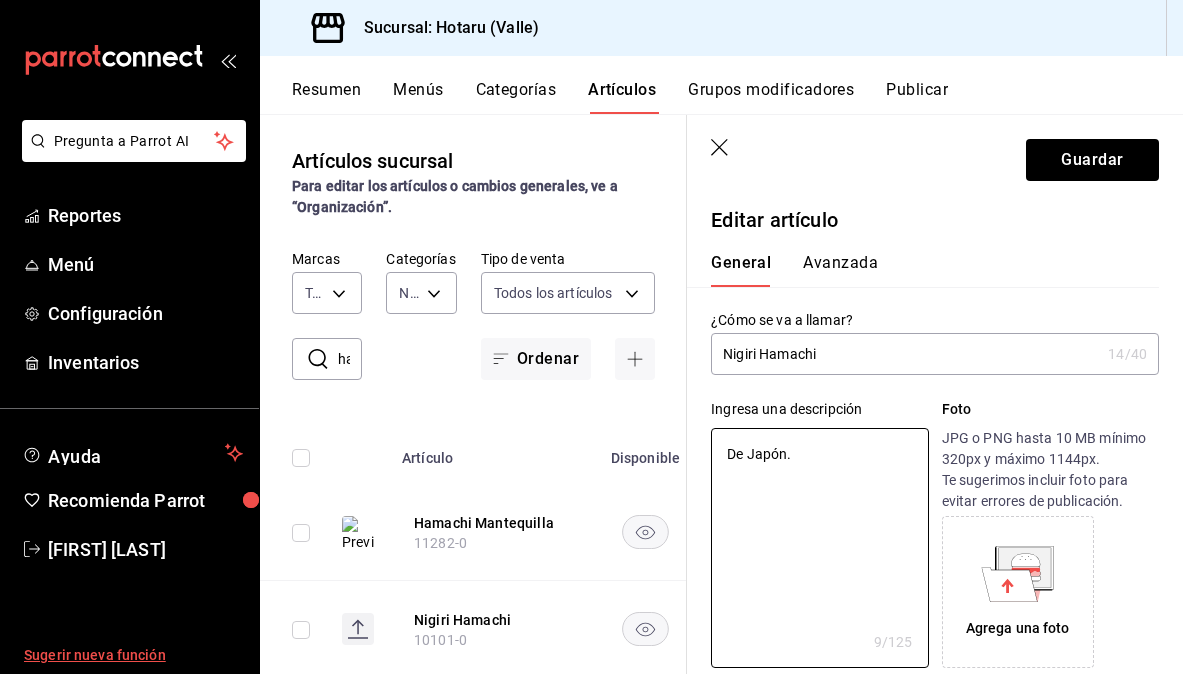type on "De Japón." 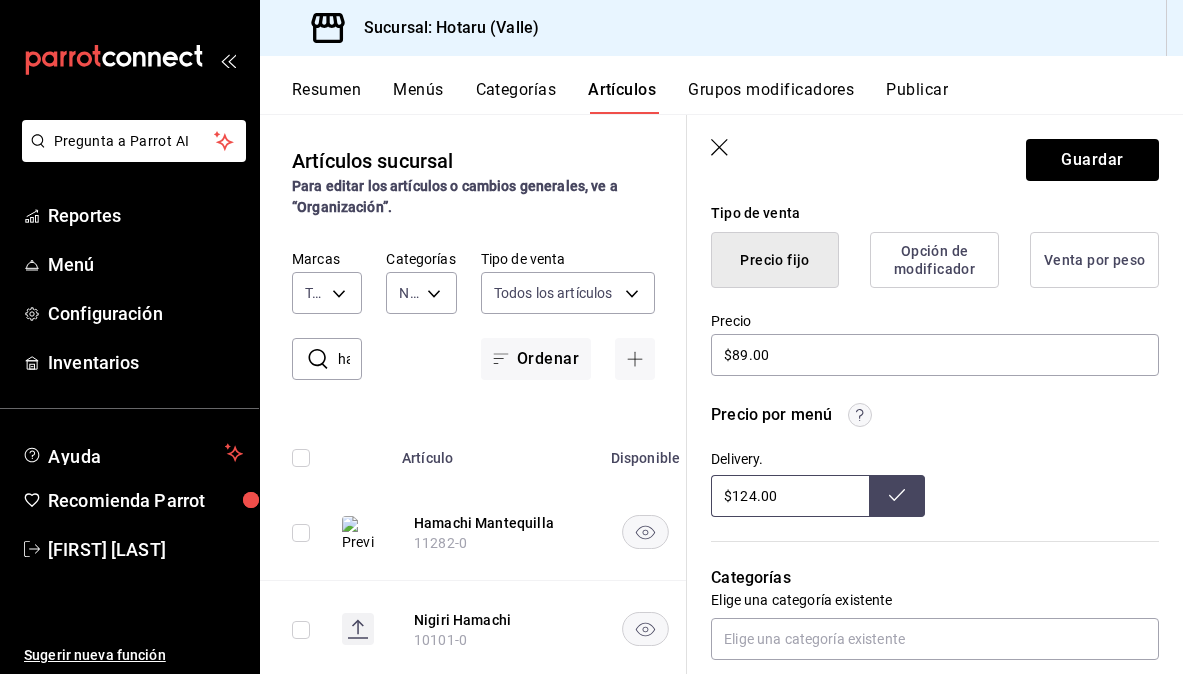 scroll, scrollTop: 490, scrollLeft: 0, axis: vertical 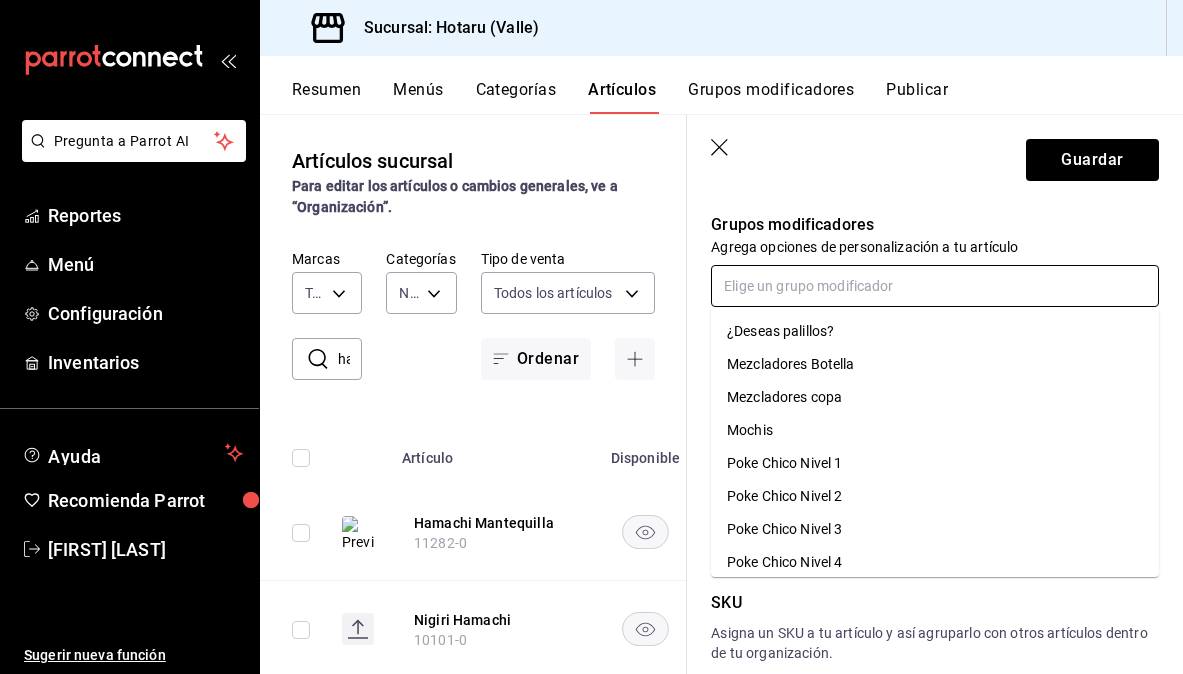 click at bounding box center (935, 286) 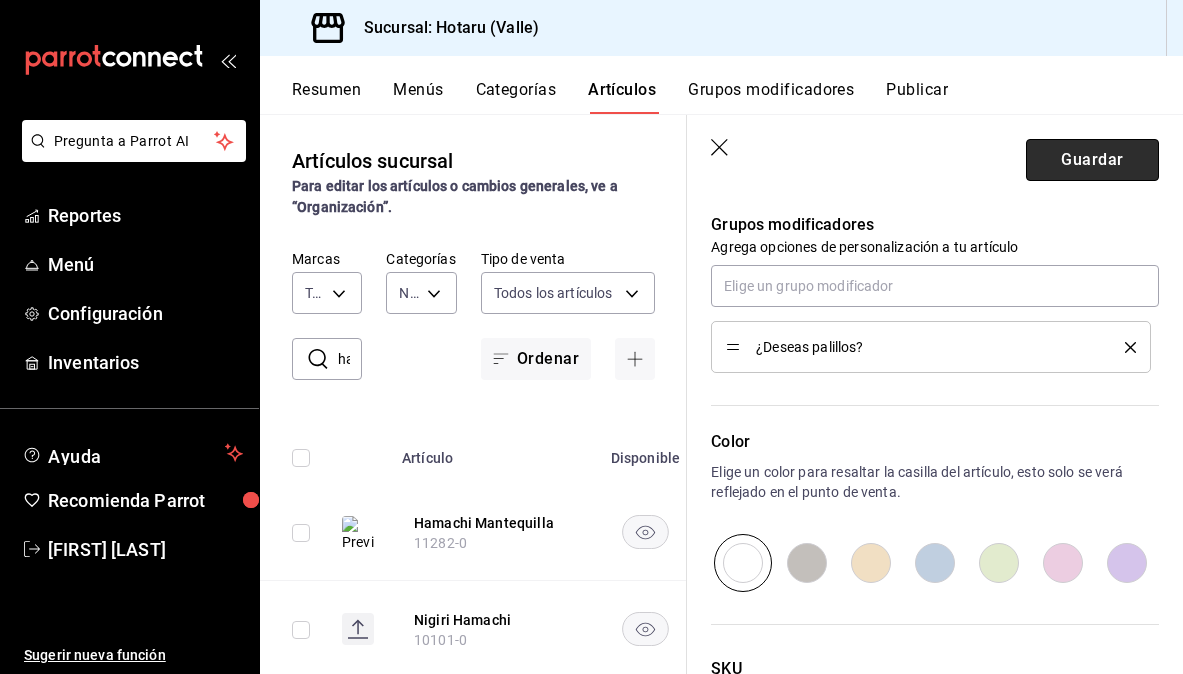 click on "Guardar" at bounding box center (1092, 160) 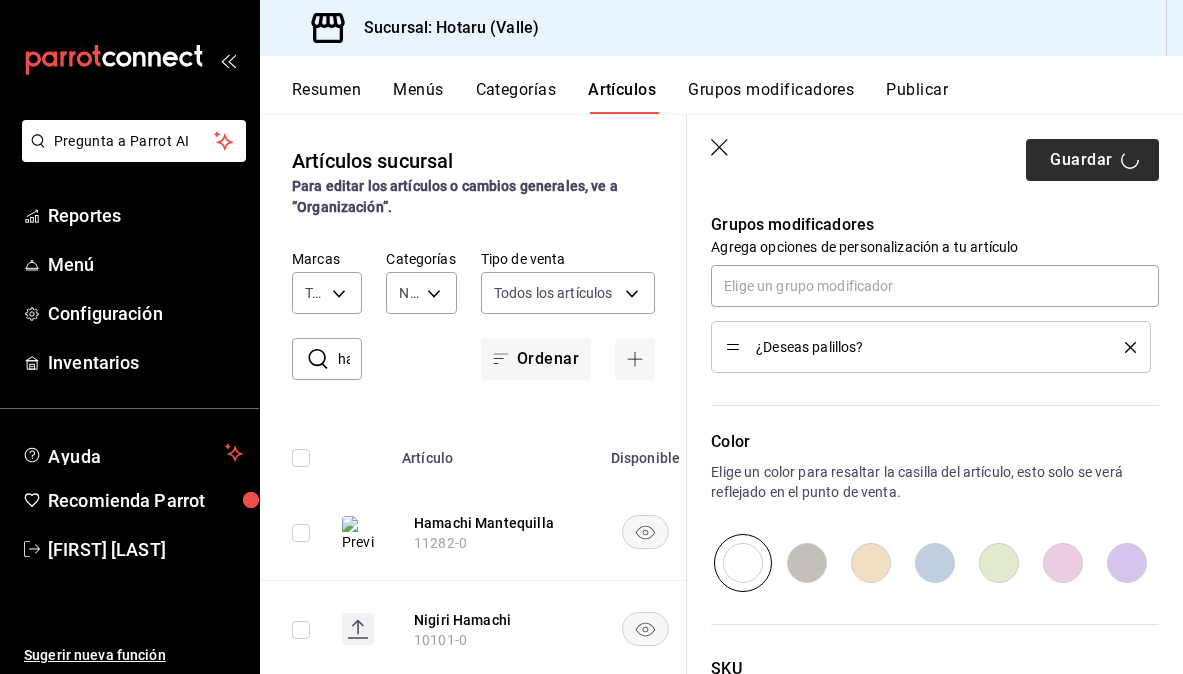 type on "x" 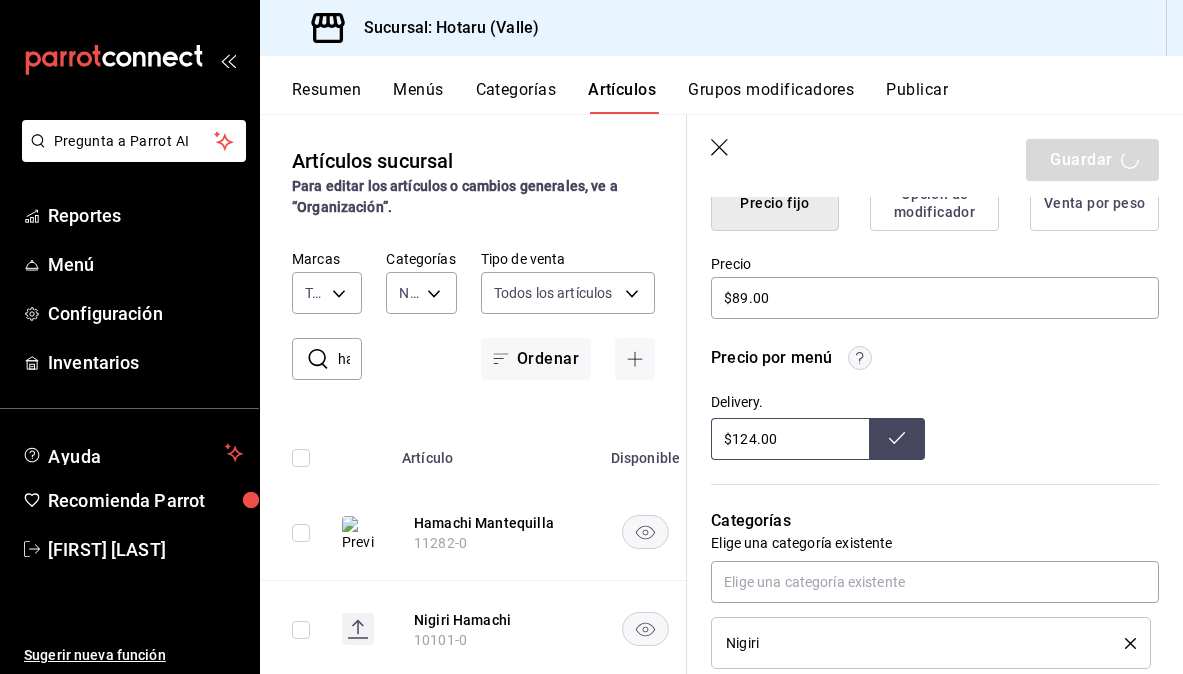 scroll, scrollTop: 96, scrollLeft: 0, axis: vertical 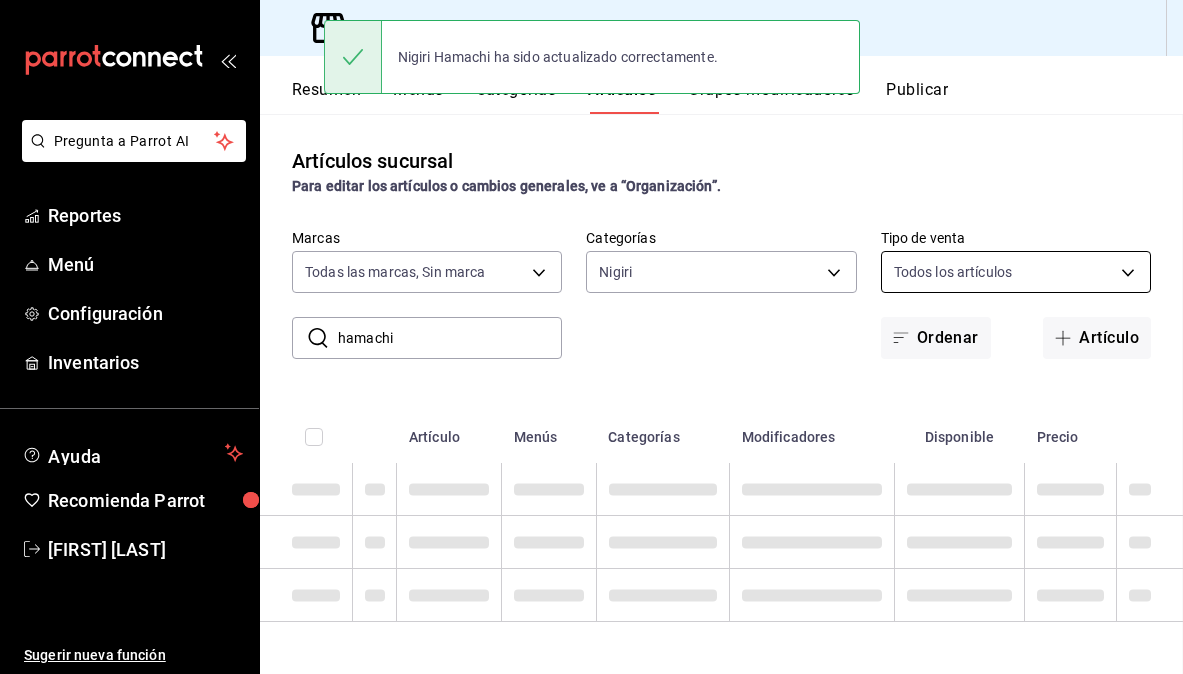 click on "Pregunta a Parrot AI Reportes   Menú   Configuración   Inventarios   Ayuda Recomienda Parrot   Gabriela Elizondo   Sugerir nueva función   Sucursal: Hotaru (Valle) Resumen Menús Categorías Artículos Grupos modificadores Publicar Artículos sucursal Para editar los artículos o cambios generales, ve a “Organización”. ​ hamachi ​ Marcas Todas las marcas, Sin marca [UUID],[UUID] Categorías Nigiri [UUID] Tipo de venta Todos los artículos ALL Ordenar Artículo Artículo Menús Categorías Modificadores Disponible Precio Guardar Nigiri Hamachi ha sido actualizado correctamente. GANA 1 MES GRATIS EN TU SUSCRIPCIÓN AQUÍ ¿Recuerdas cómo empezó tu restaurante?
Hoy puedes ayudar a un colega a tener el mismo cambio que tú viviste.
Recomienda Parrot directamente desde tu Portal Administrador.
Es fácil y rápido.
🎁 Por cada restaurante que se una, ganas 1 mes gratis. Ver video tutorial Ir a video Reportes" at bounding box center (591, 337) 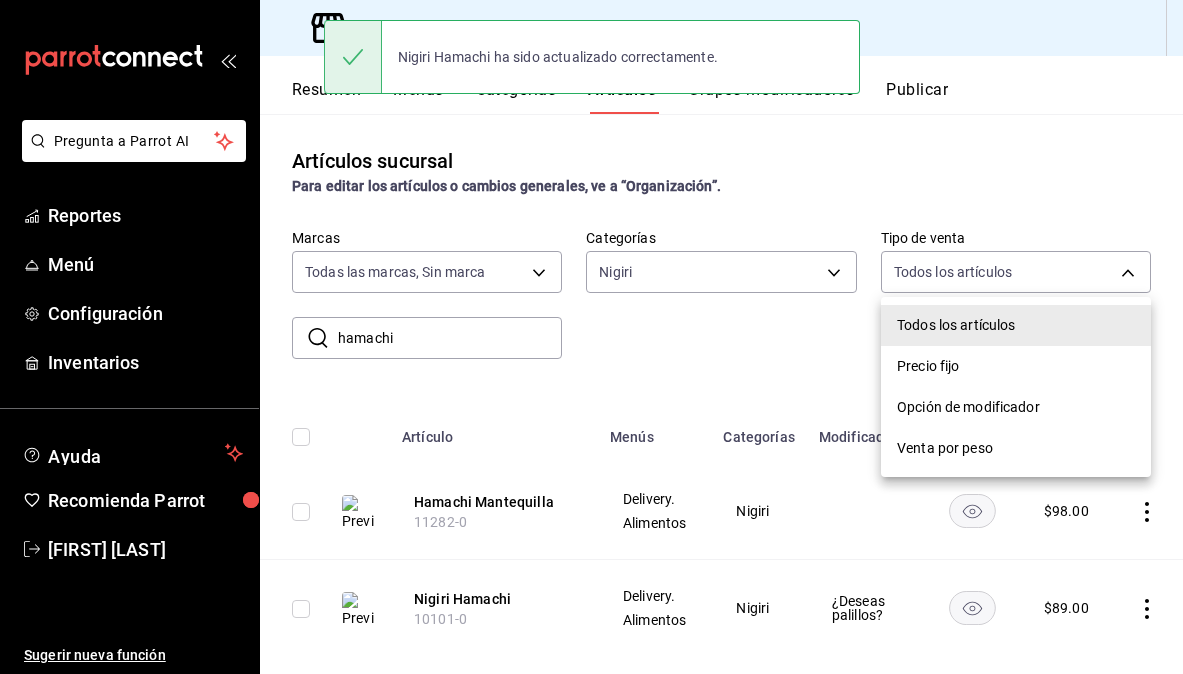 click at bounding box center (591, 337) 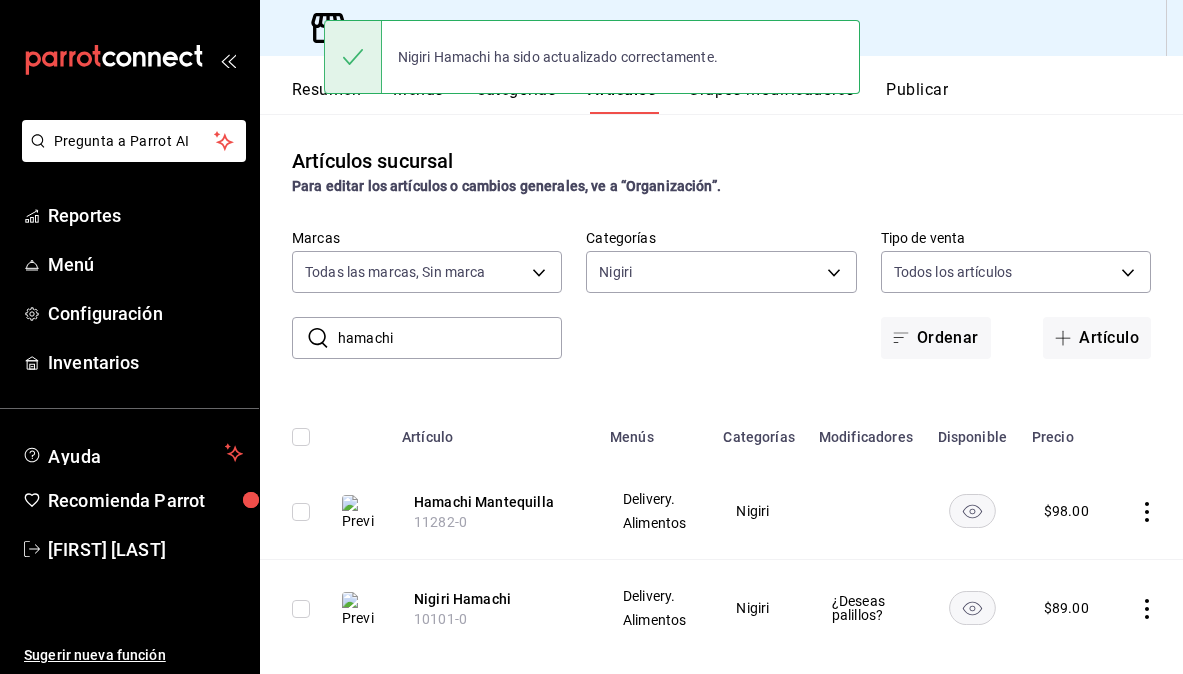 click on "Nigiri Hamachi" at bounding box center (494, 599) 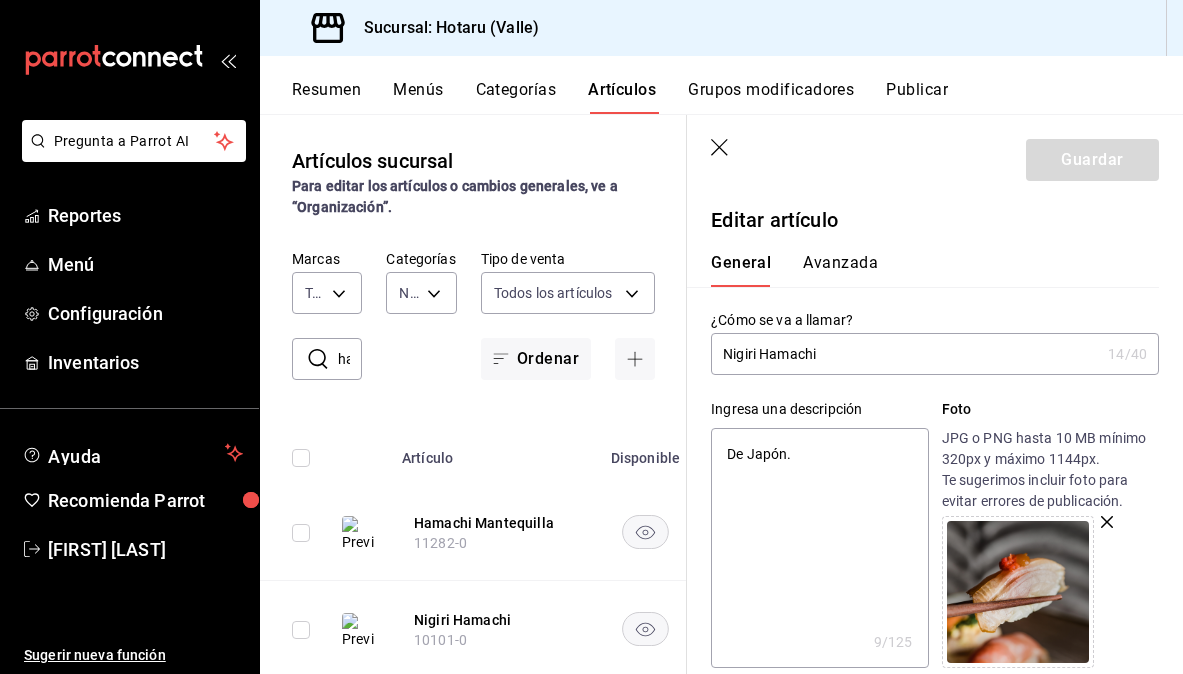 type on "Nigiri Hamachi" 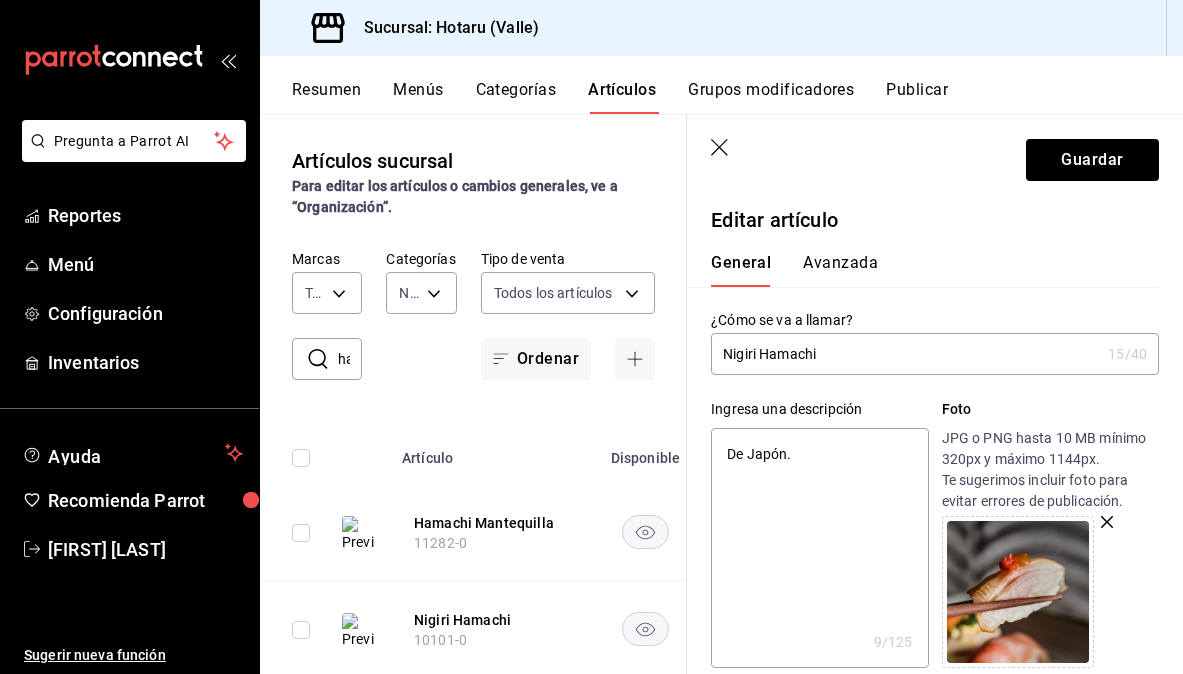 type on "Nigiri Hamachi 1" 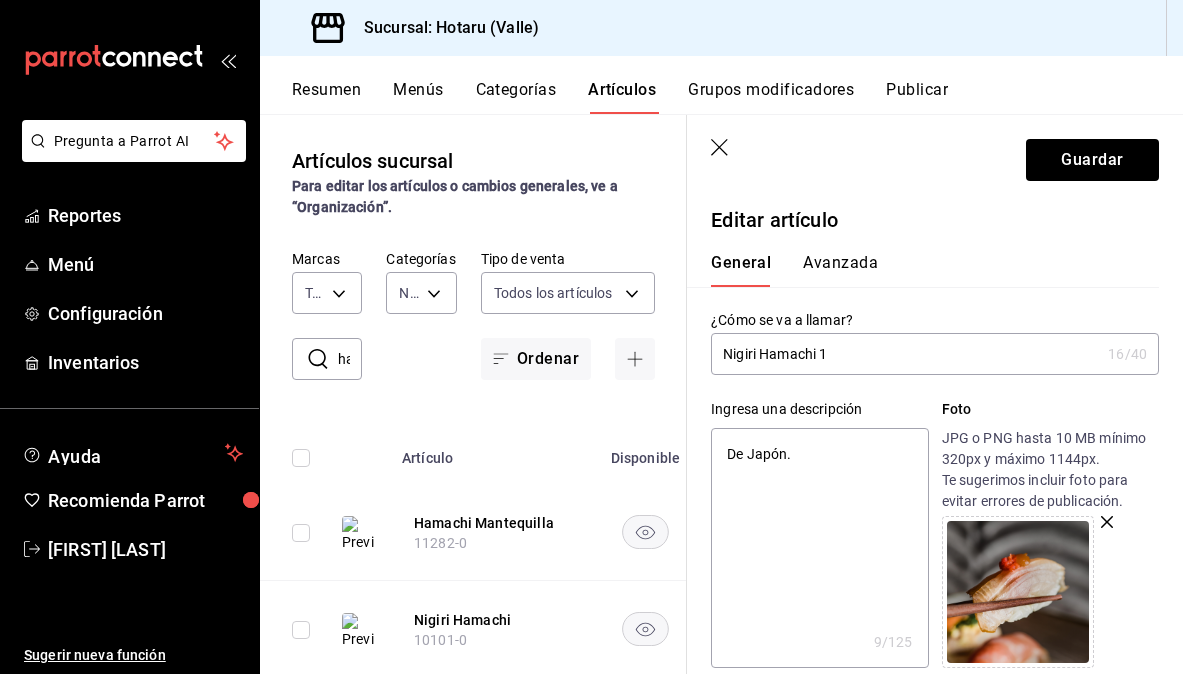 type on "Nigiri Hamachi 10" 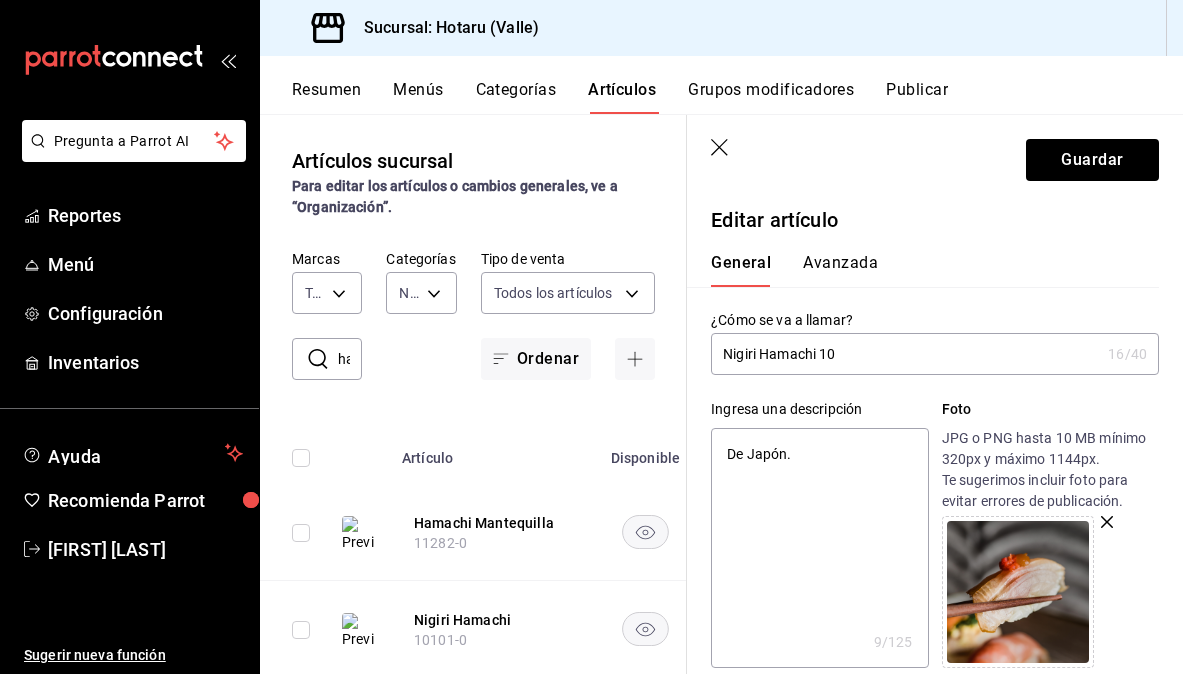 type on "Nigiri Hamachi 10g" 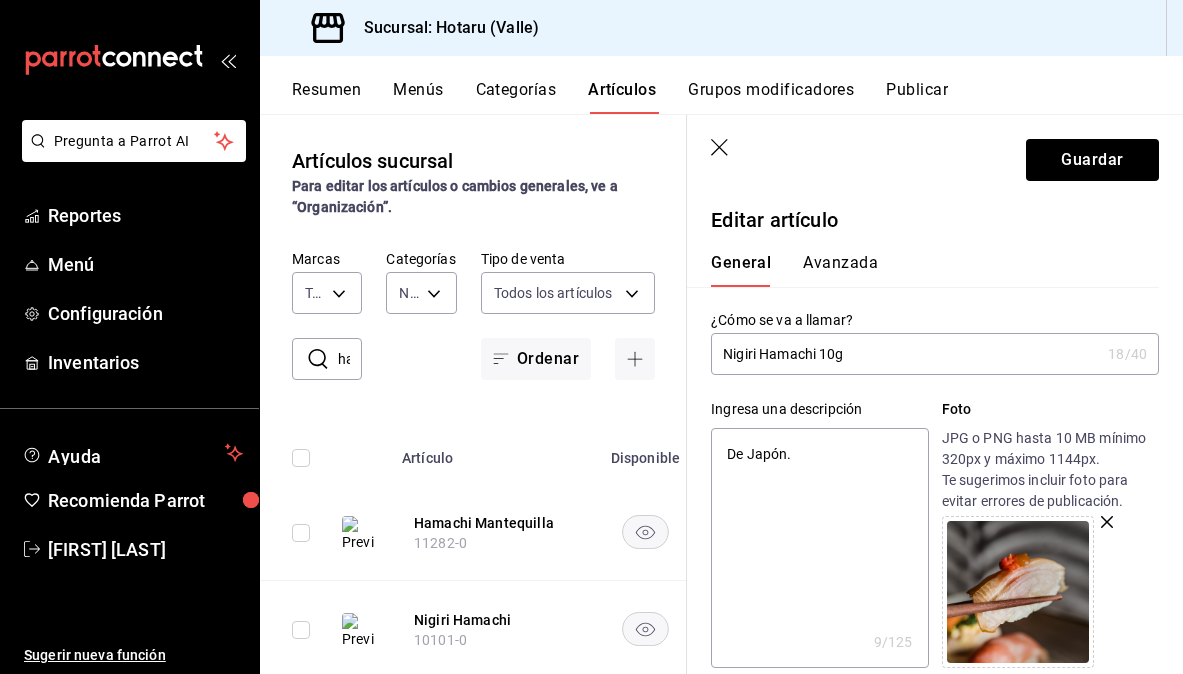 type on "Nigiri Hamachi 10gr" 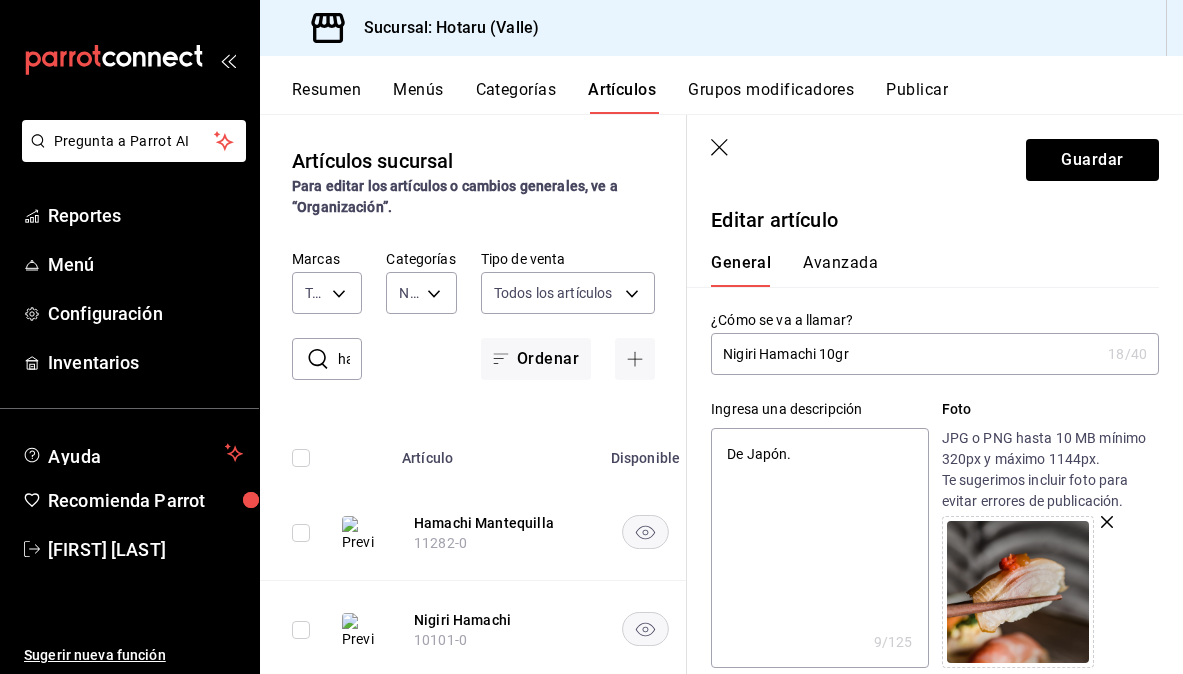 type on "x" 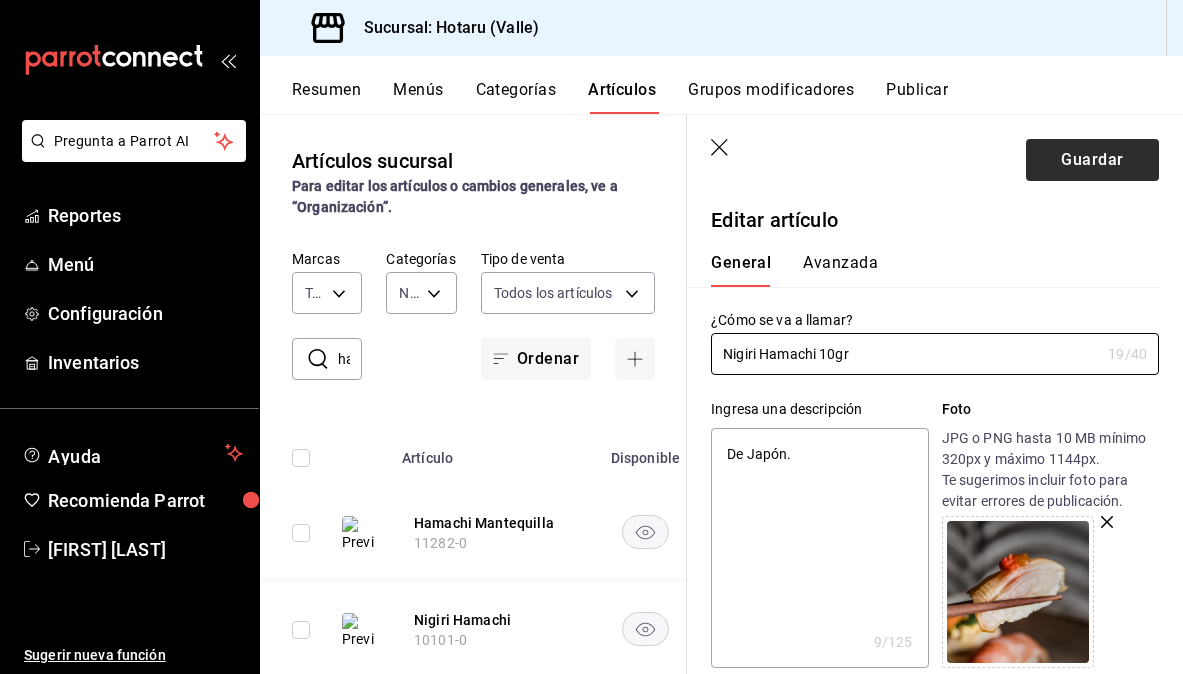 type on "Nigiri Hamachi 10gr" 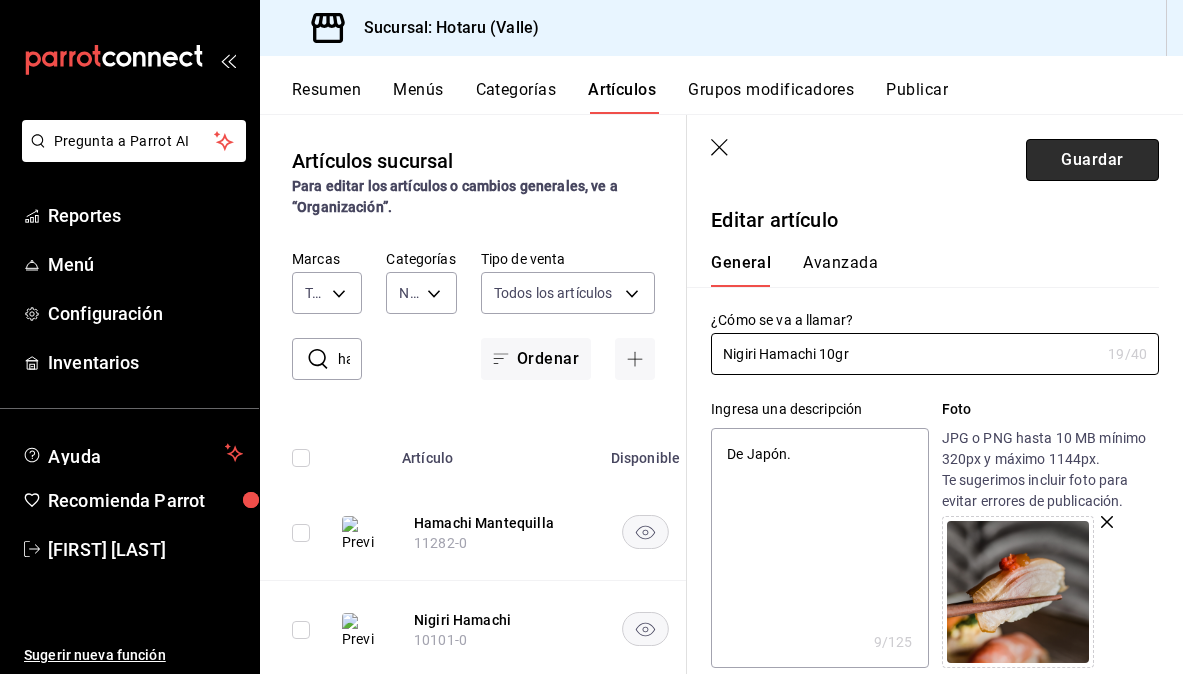 click on "Guardar" at bounding box center (1092, 160) 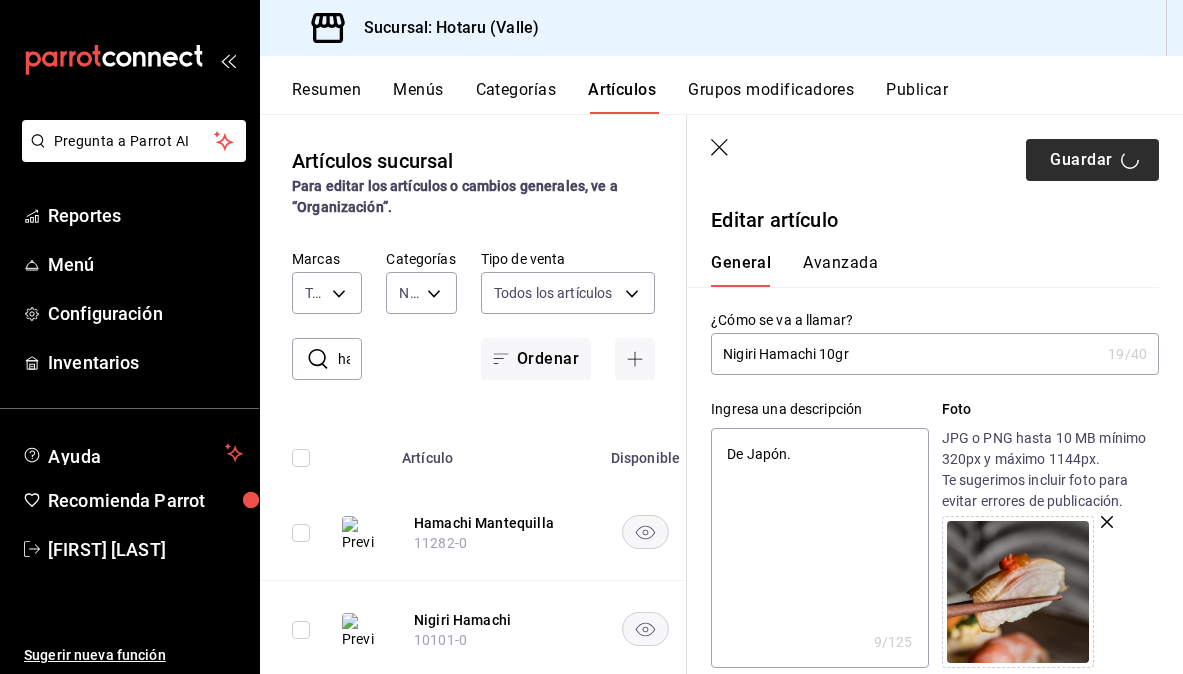 type on "x" 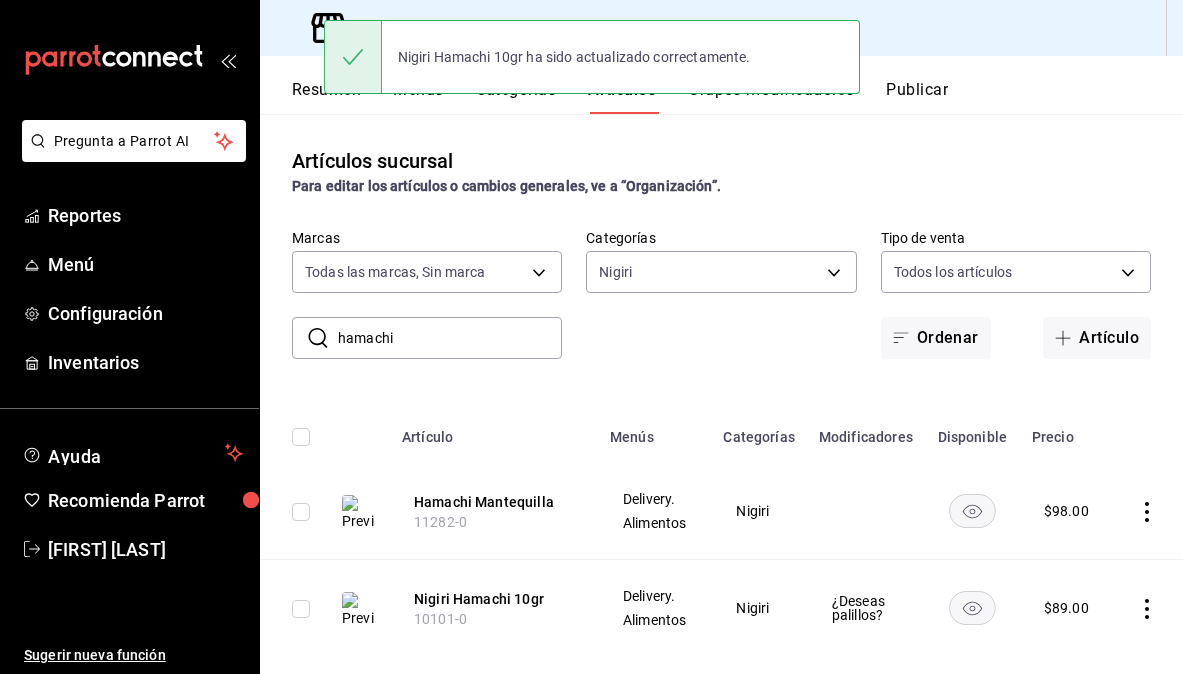 click on "hamachi" at bounding box center (450, 338) 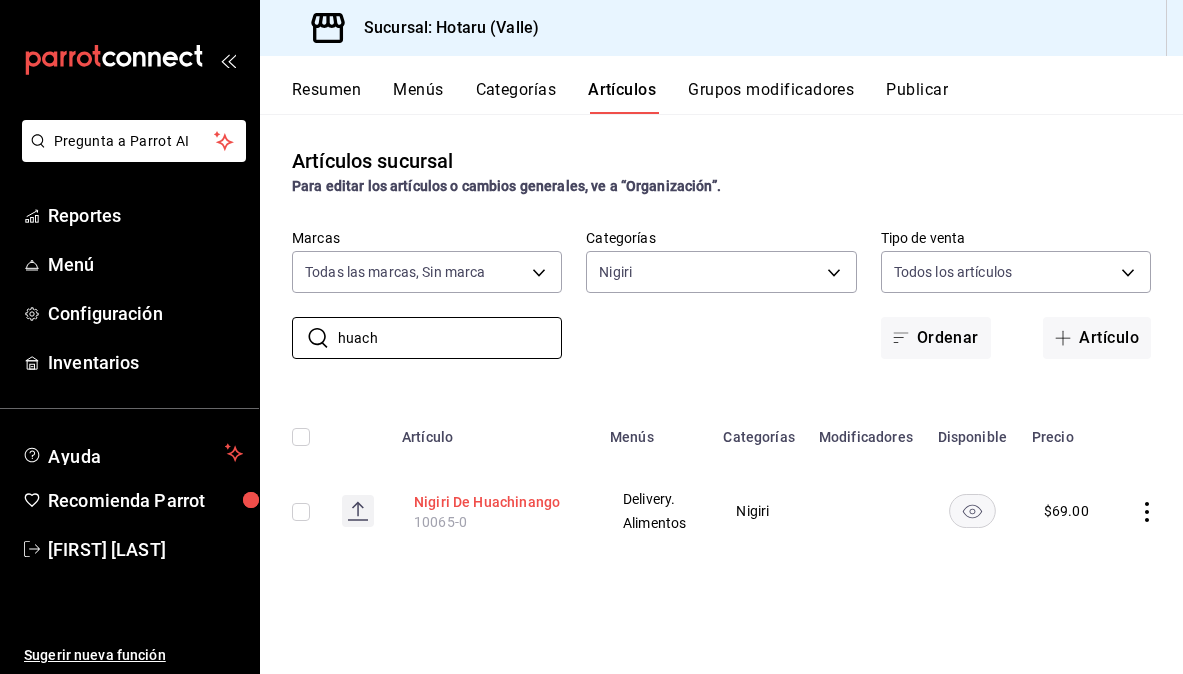 type on "huach" 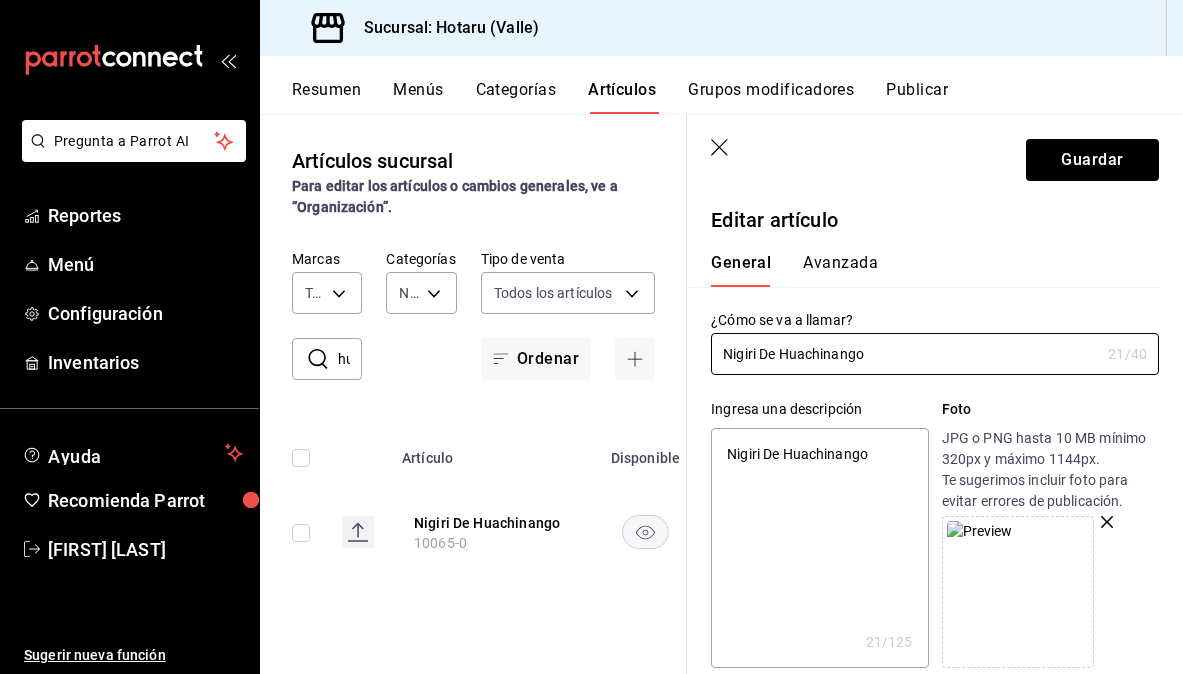 click on "Nigiri De Huachinango" at bounding box center [819, 548] 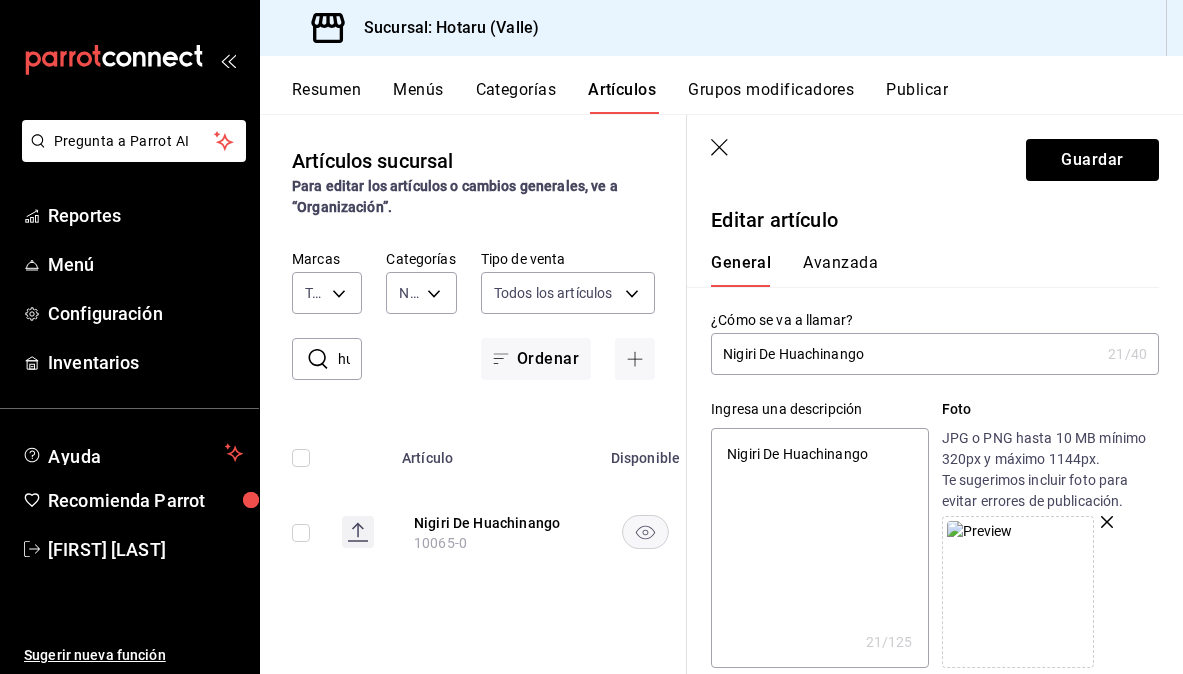 click on "Nigiri De Huachinango" at bounding box center (819, 548) 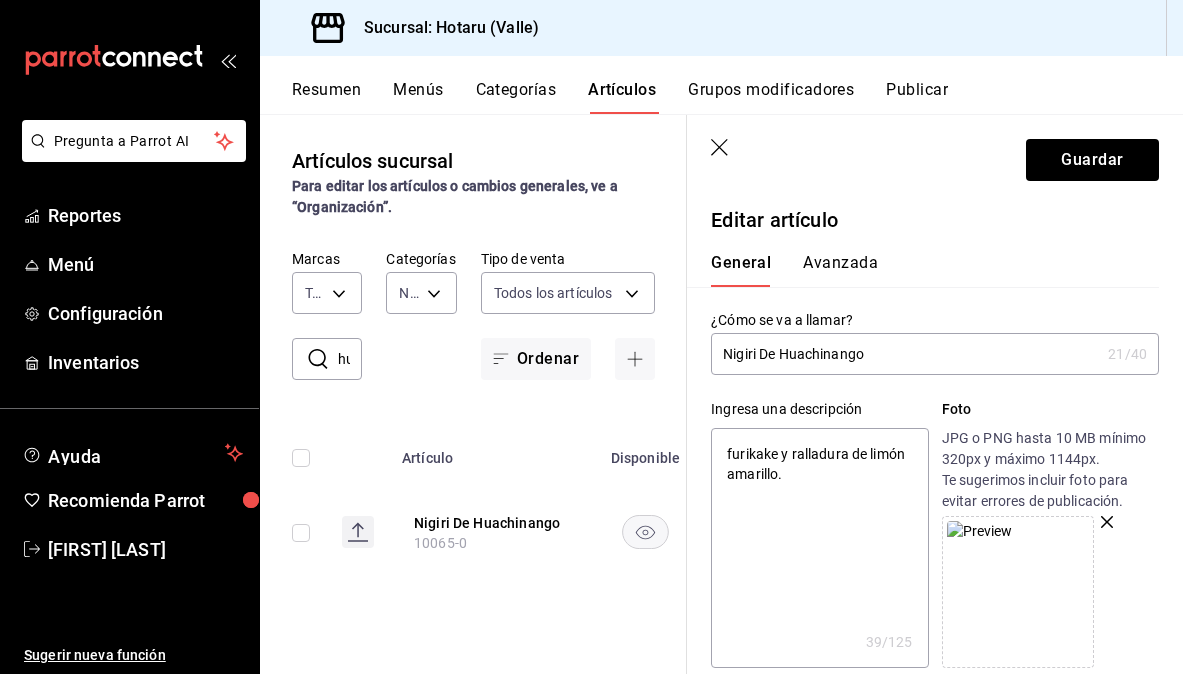 click on "furikake y ralladura de limón amarillo." at bounding box center [819, 548] 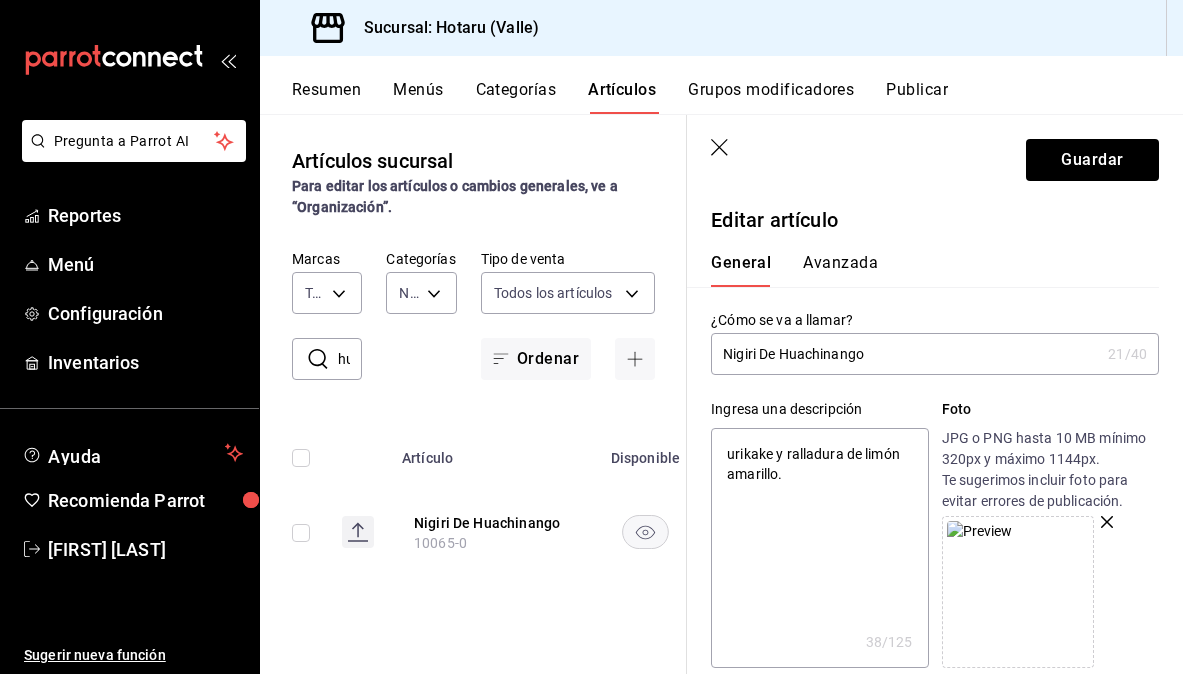 type on "Furikake y ralladura de limón amarillo." 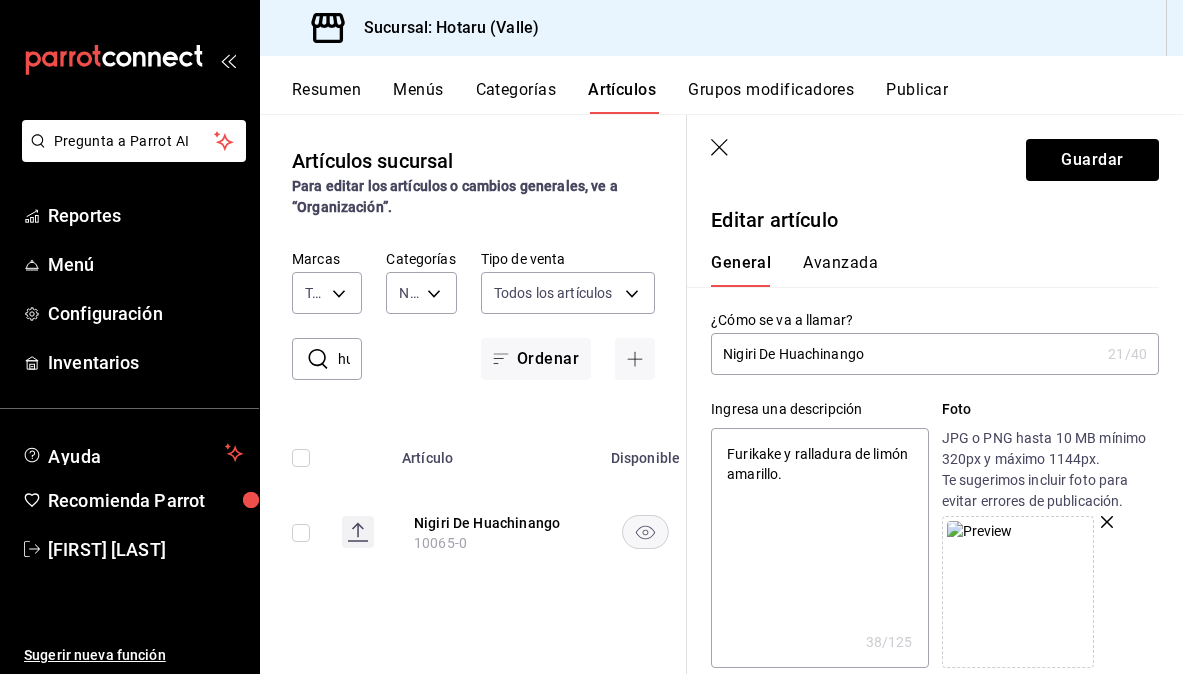 type on "x" 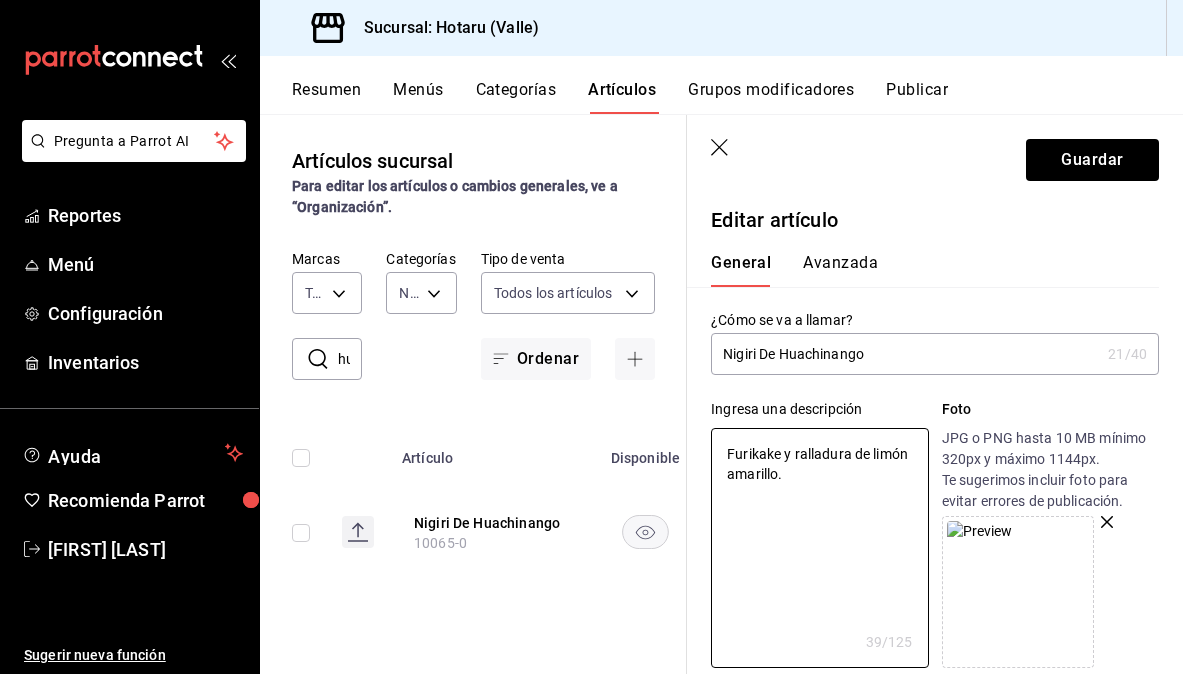 type on "Furikake y ralladura de limón amarillo." 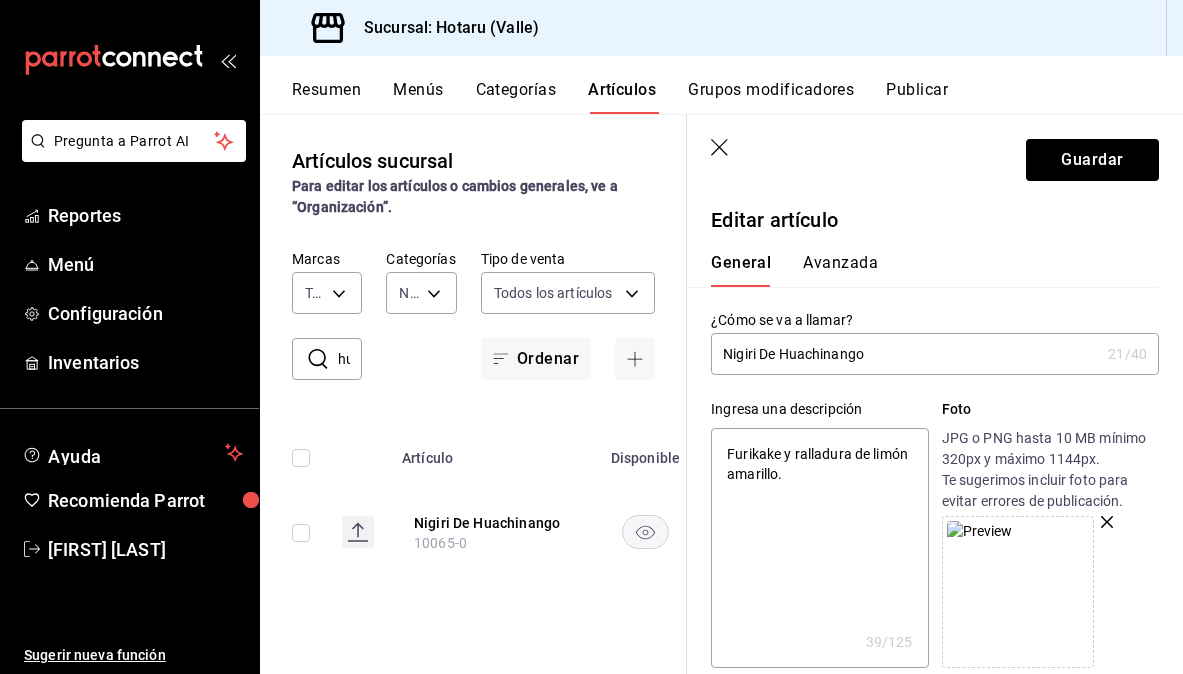 type on "Nigiri De Huachinango" 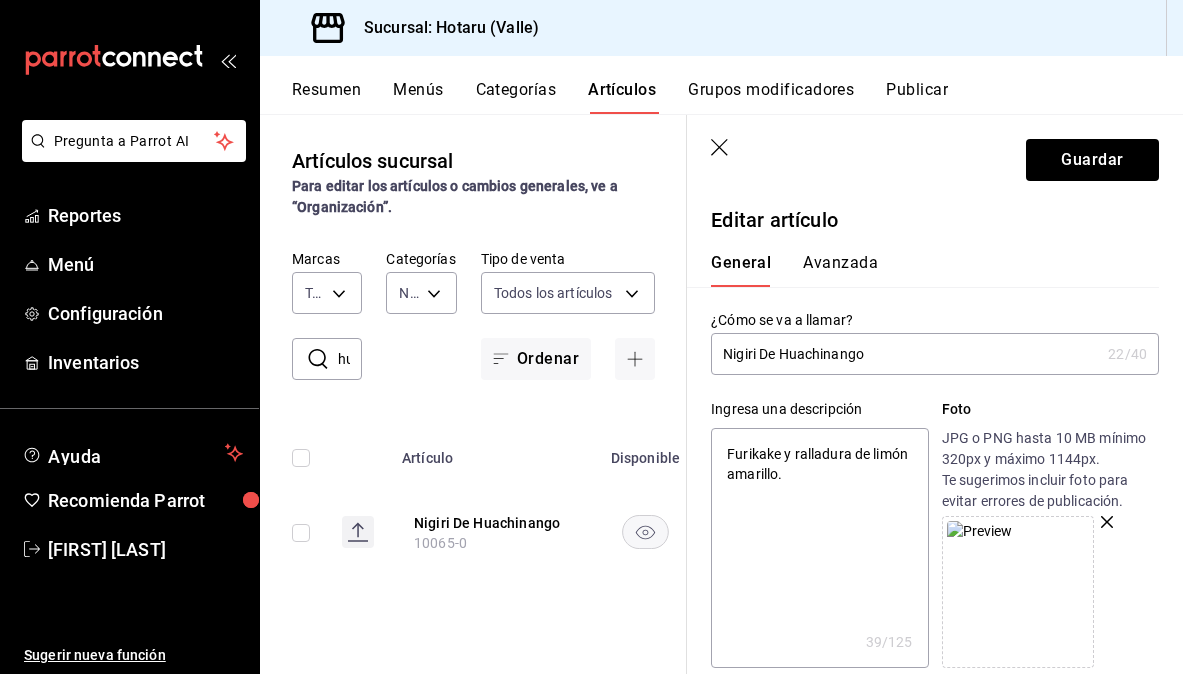 type on "Nigiri De Huachinango 1" 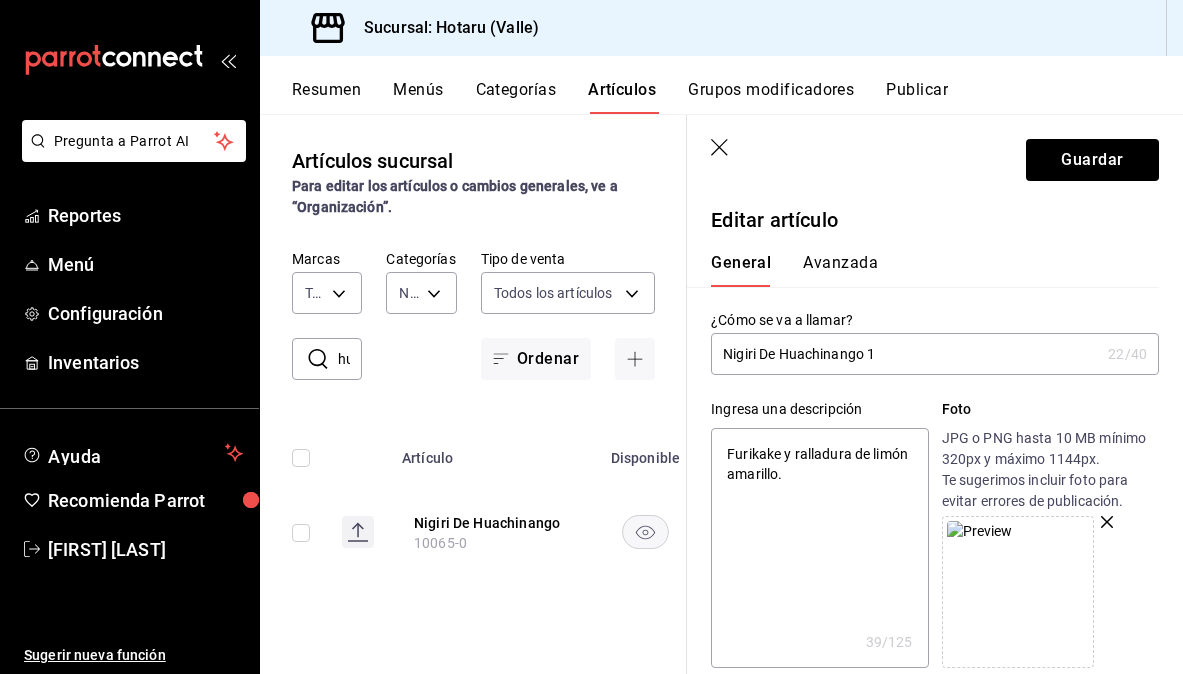 type on "Nigiri De Huachinango 10" 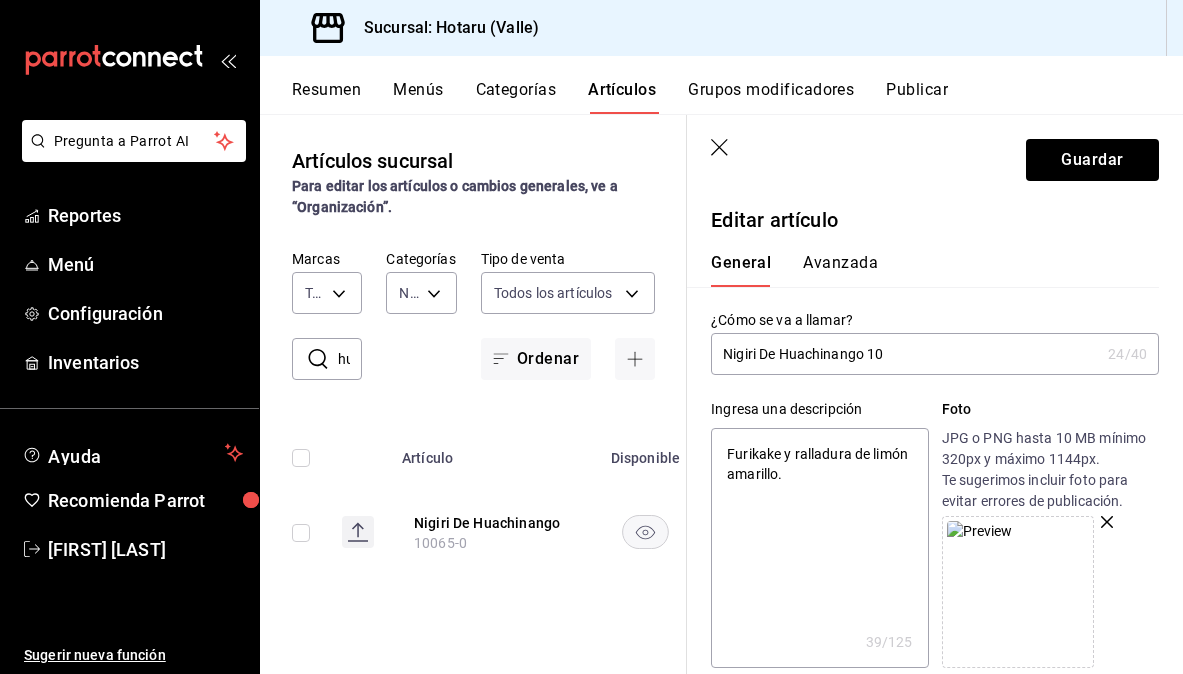 type on "Nigiri De Huachinango 10g" 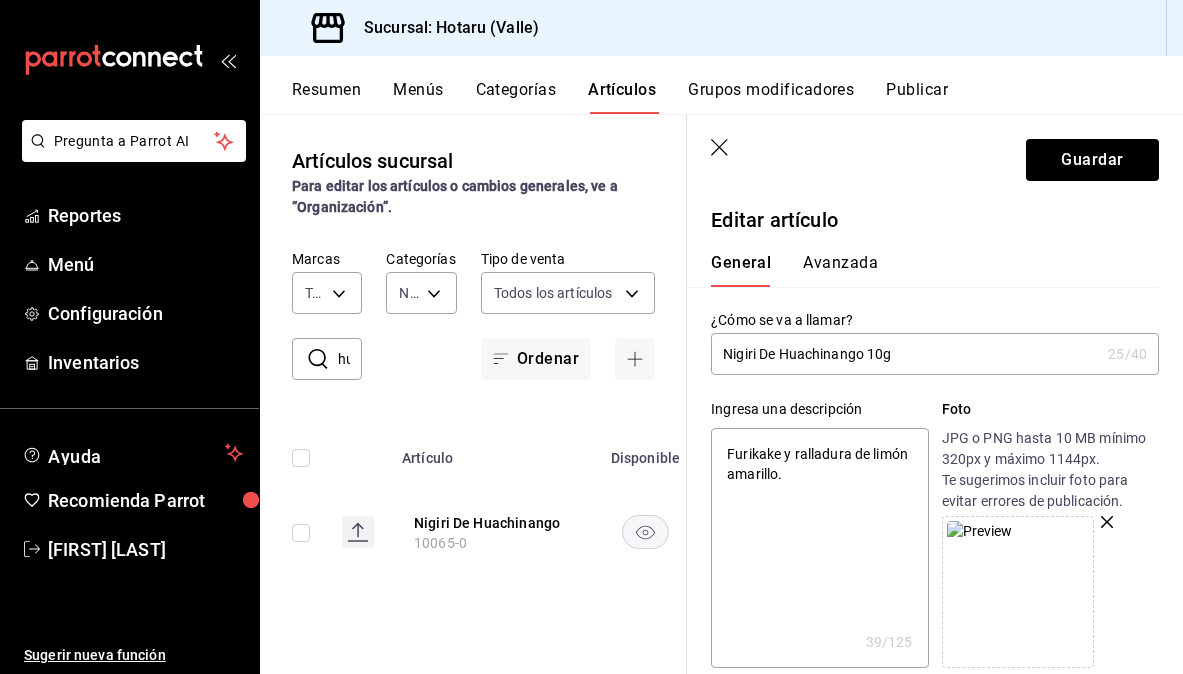 type on "Nigiri De Huachinango 10gr" 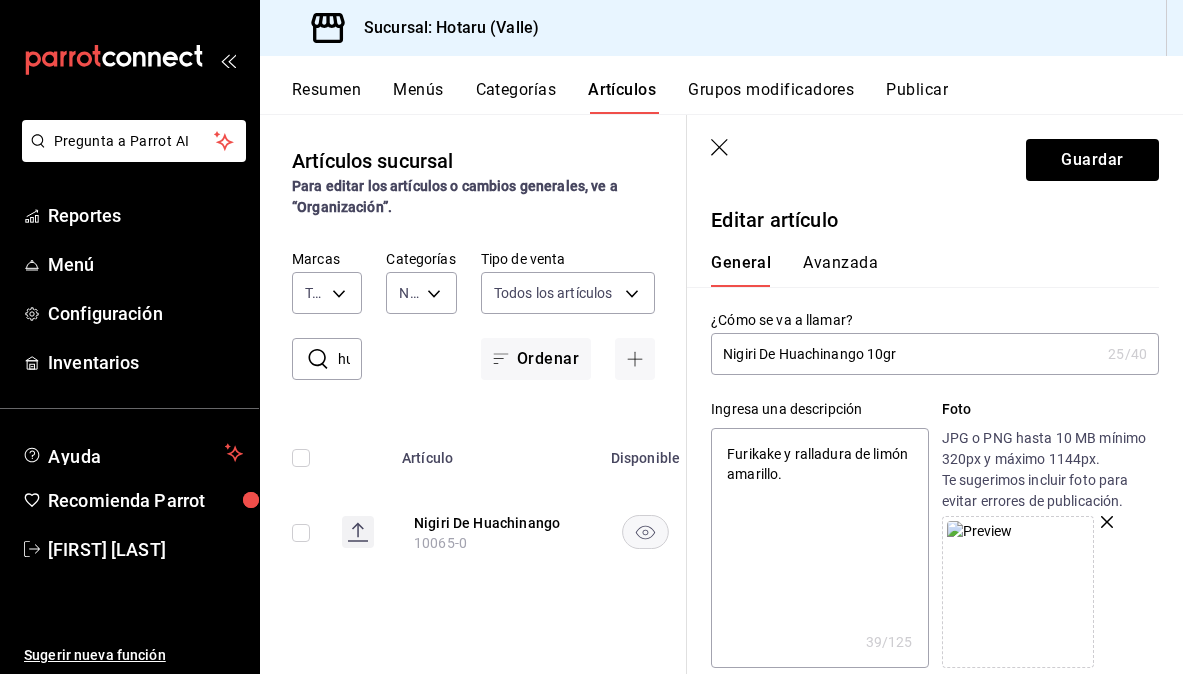 type on "x" 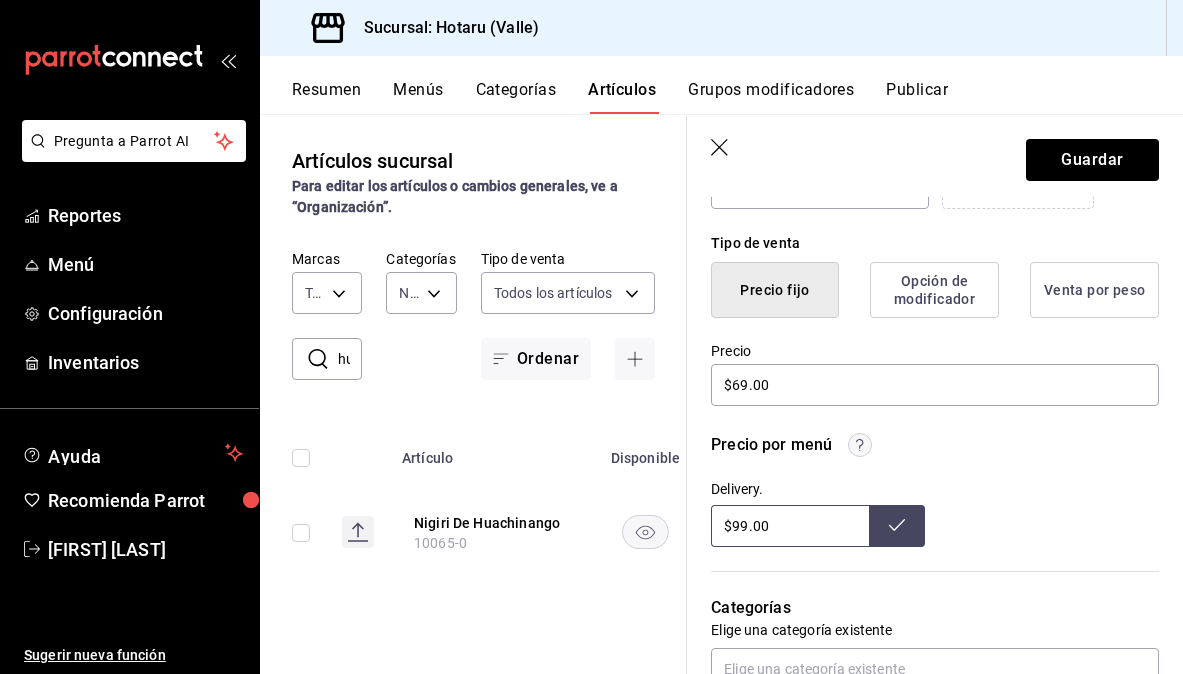 scroll, scrollTop: 464, scrollLeft: 0, axis: vertical 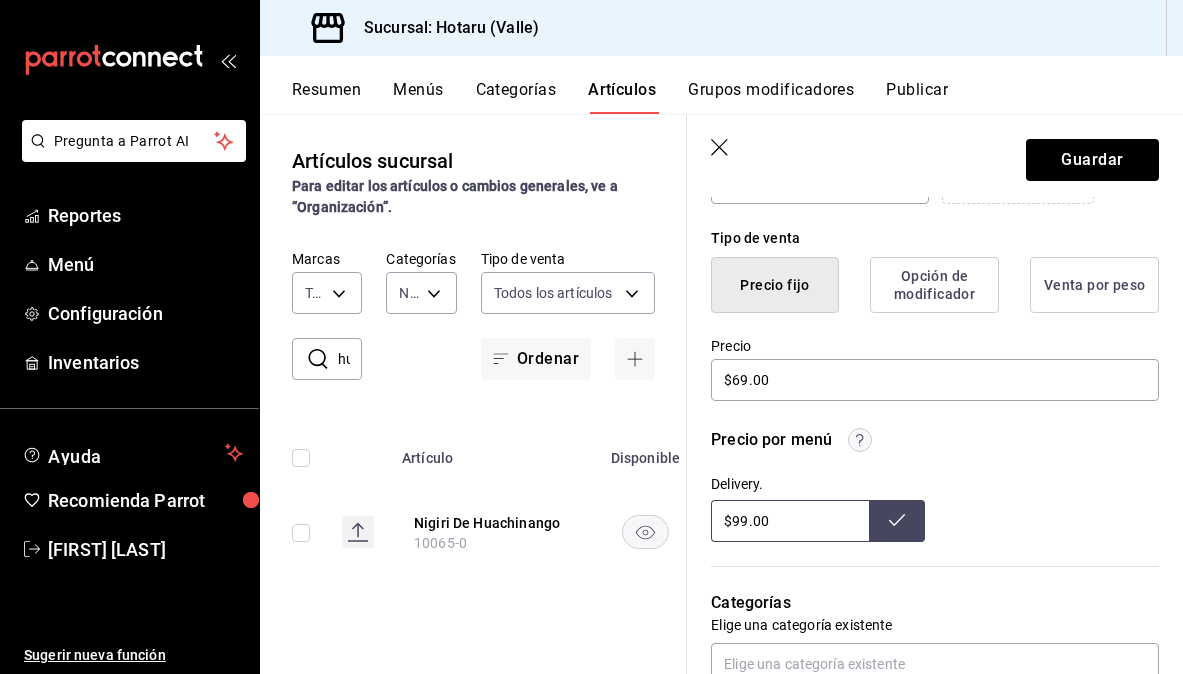 type on "Nigiri De Huachinango 10gr" 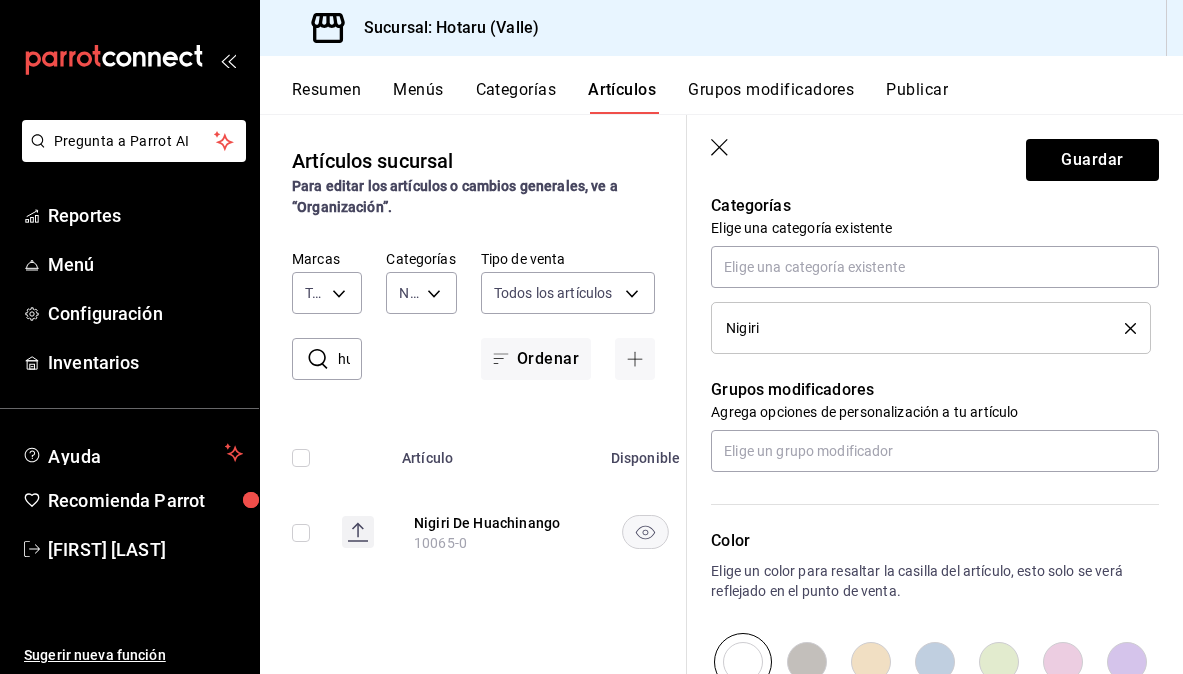 scroll, scrollTop: 945, scrollLeft: 0, axis: vertical 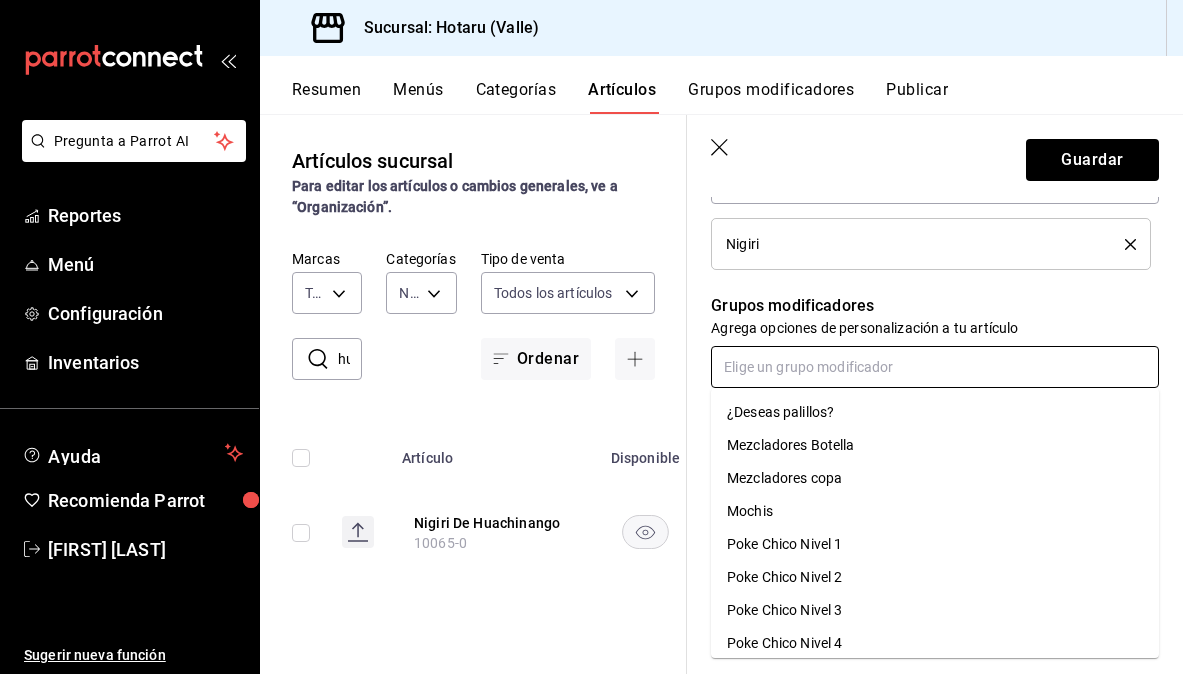 click at bounding box center [935, 367] 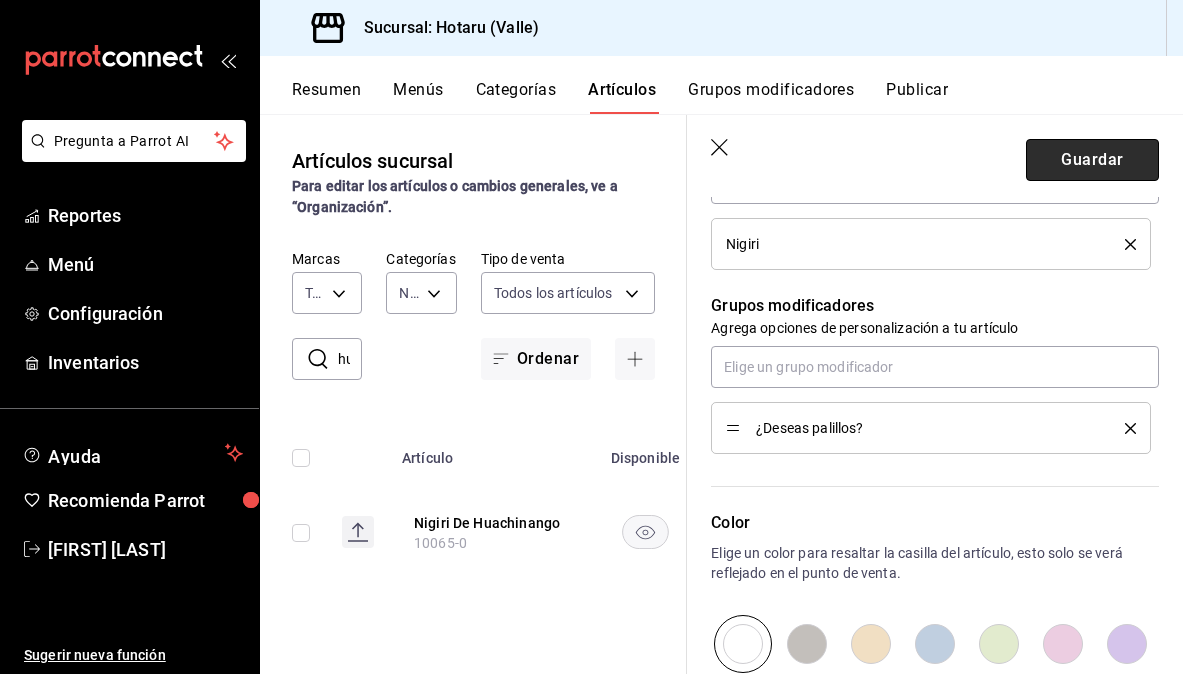 click on "Guardar" at bounding box center [1092, 160] 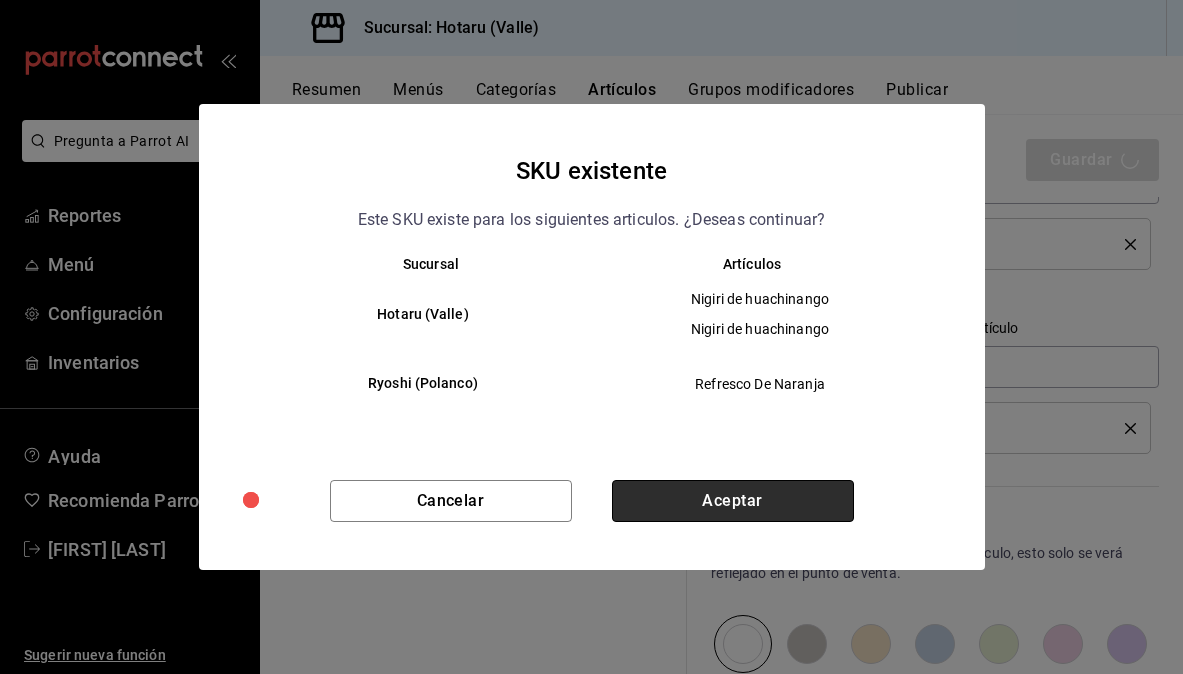 click on "Aceptar" at bounding box center (733, 501) 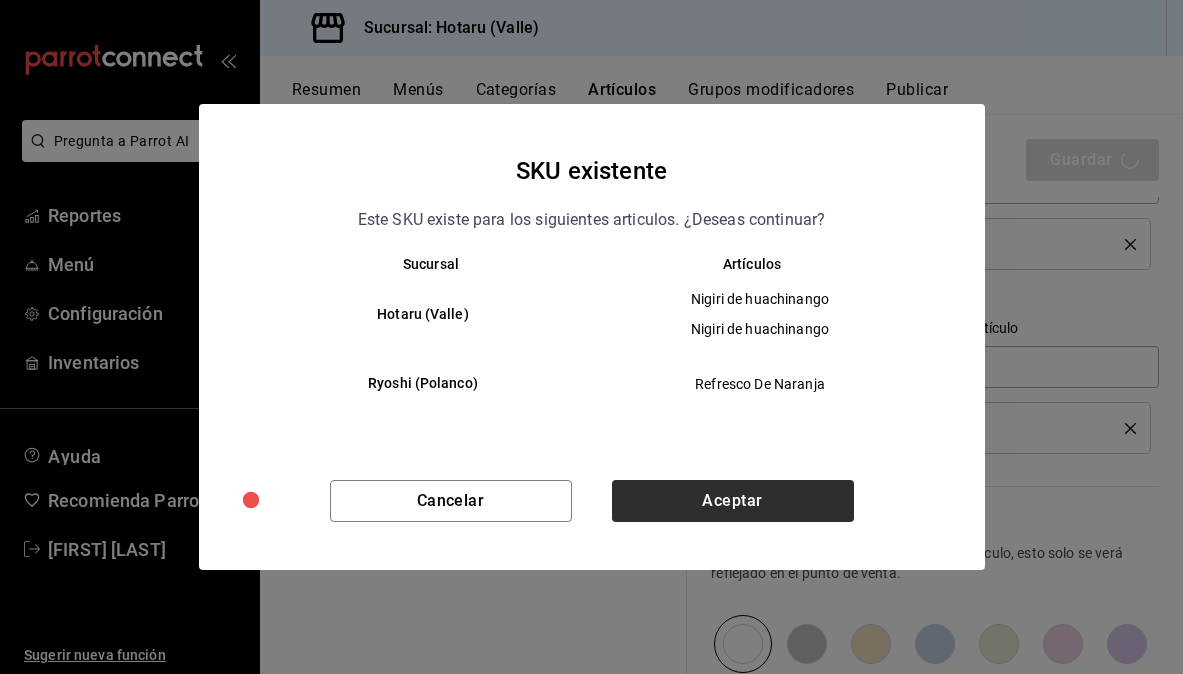 type on "x" 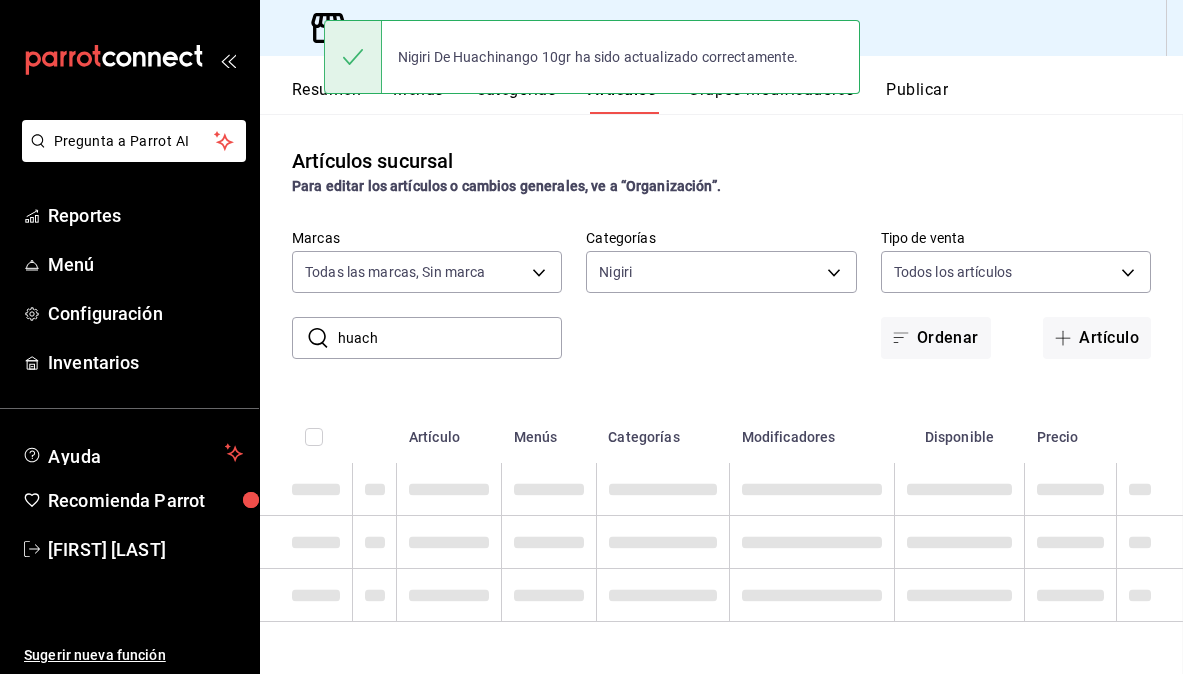 scroll, scrollTop: 0, scrollLeft: 0, axis: both 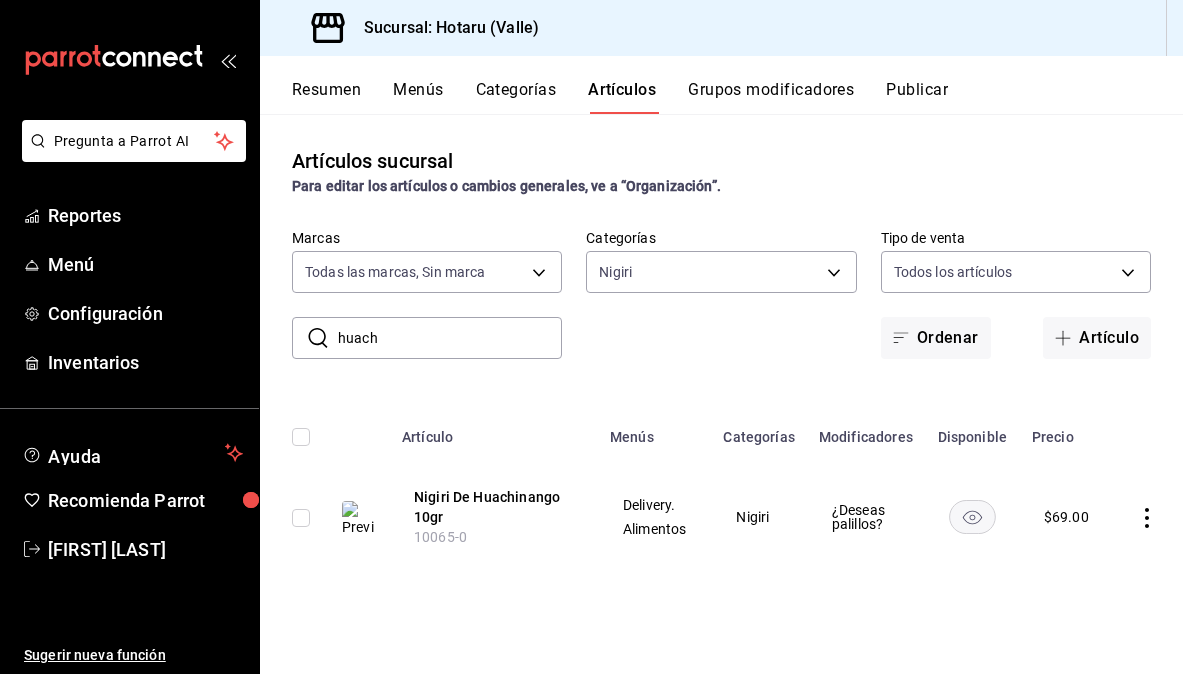 click on "huach" at bounding box center [450, 338] 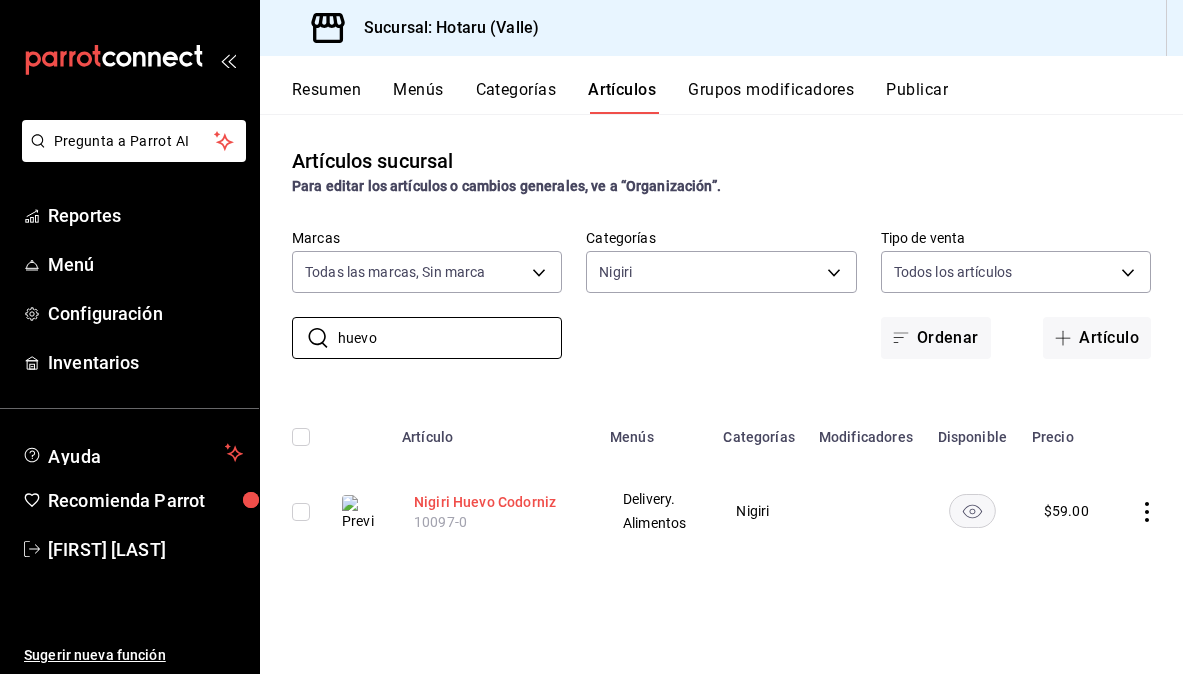 type on "huevo" 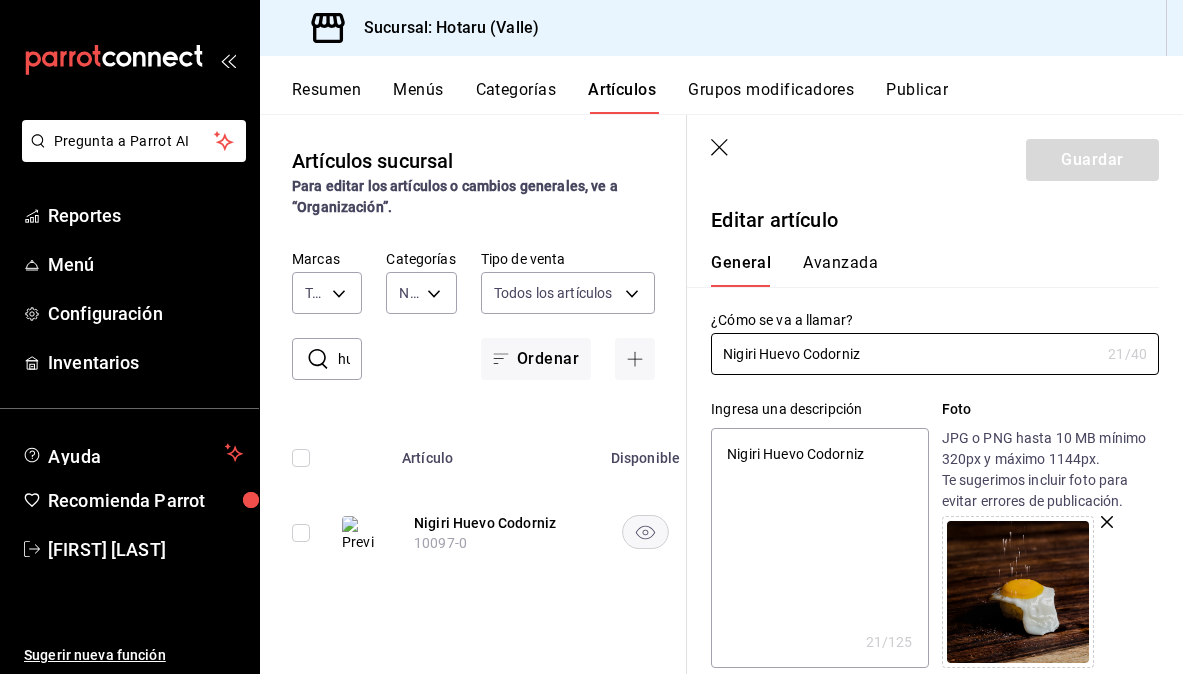 type on "x" 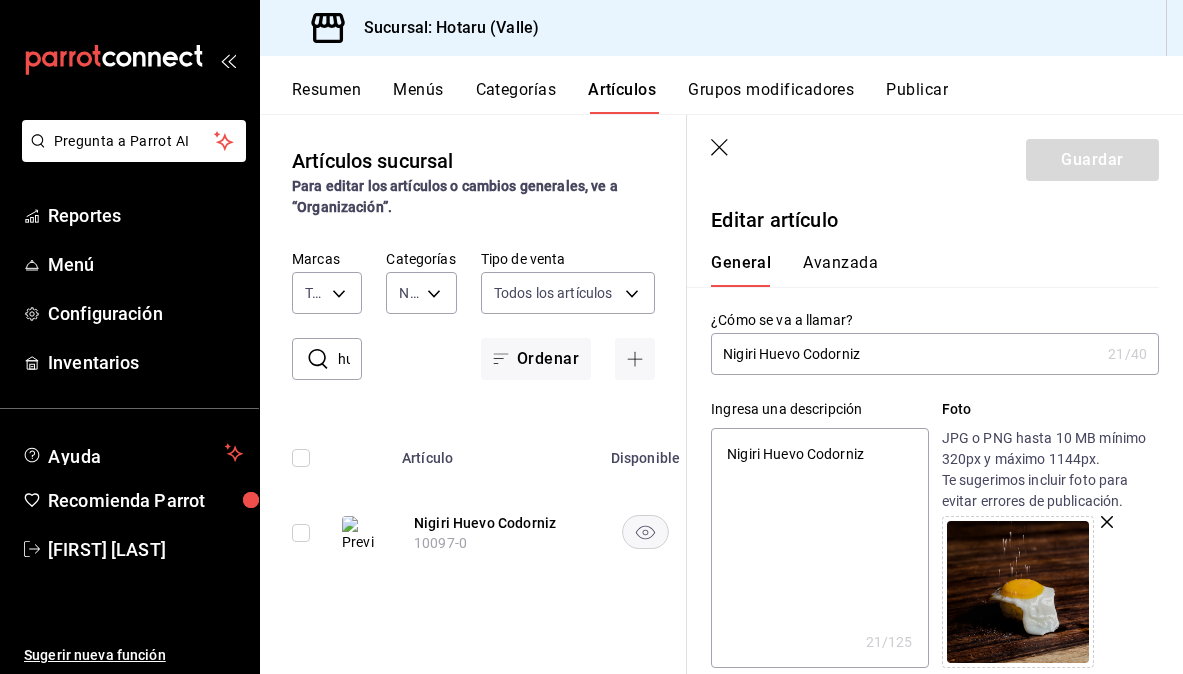 click on "Nigiri Huevo Codorniz" at bounding box center (819, 548) 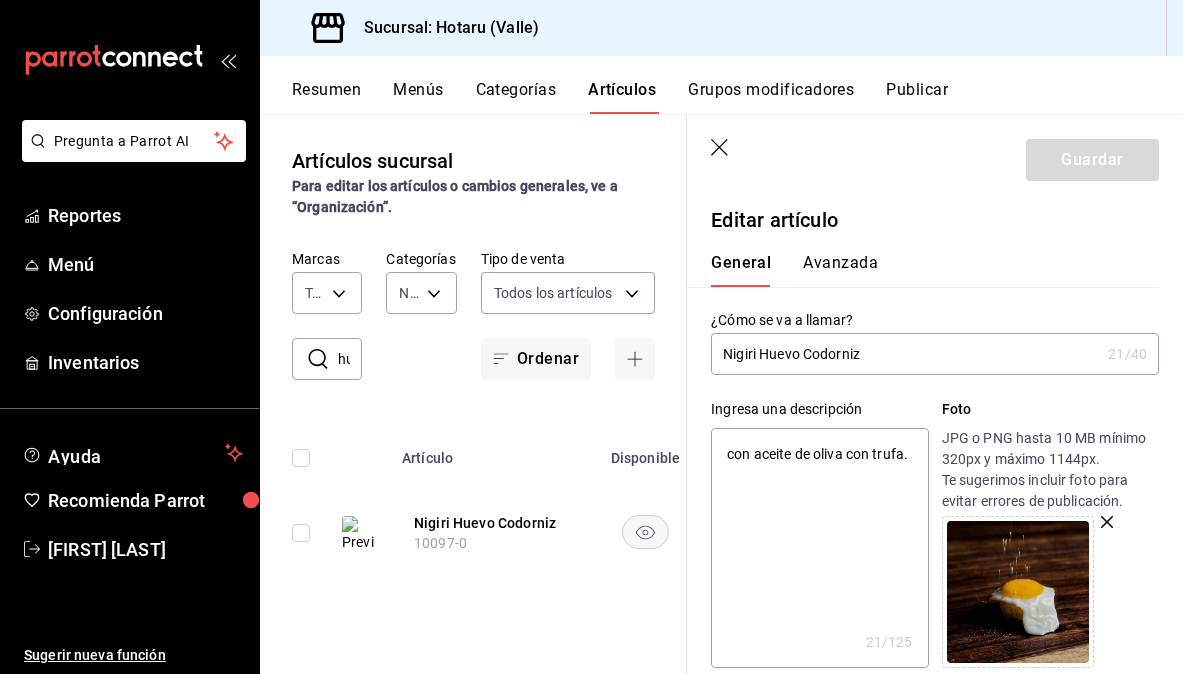 type on "x" 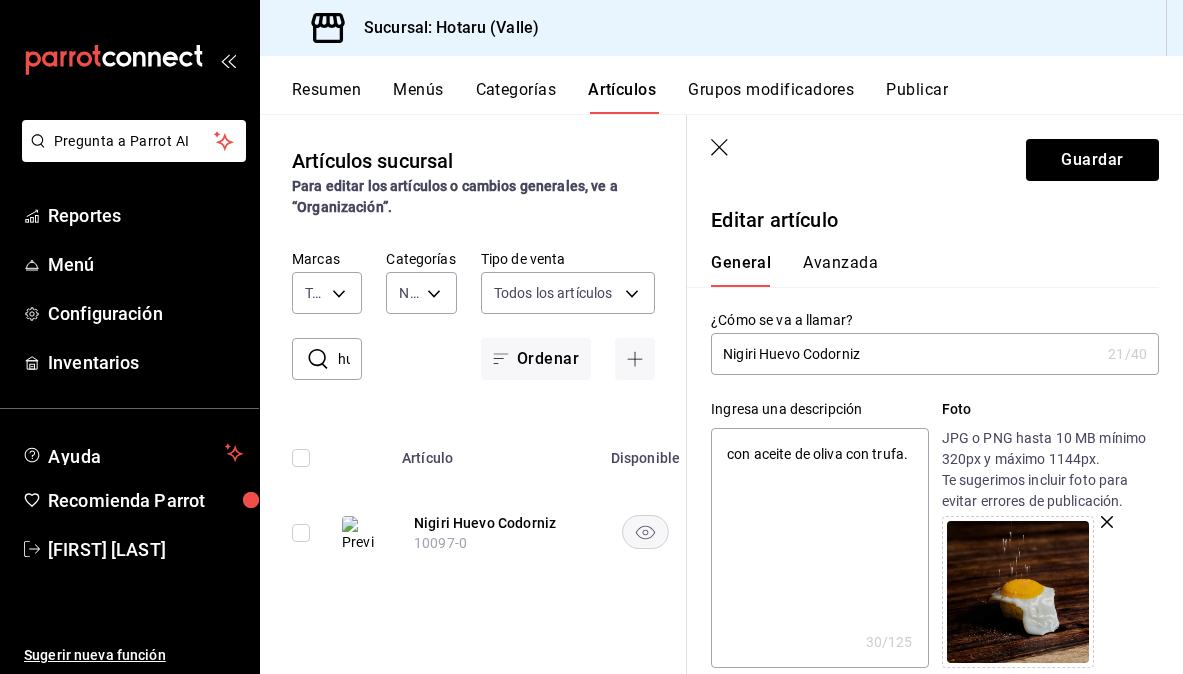 click on "con aceite de oliva con trufa." at bounding box center (819, 548) 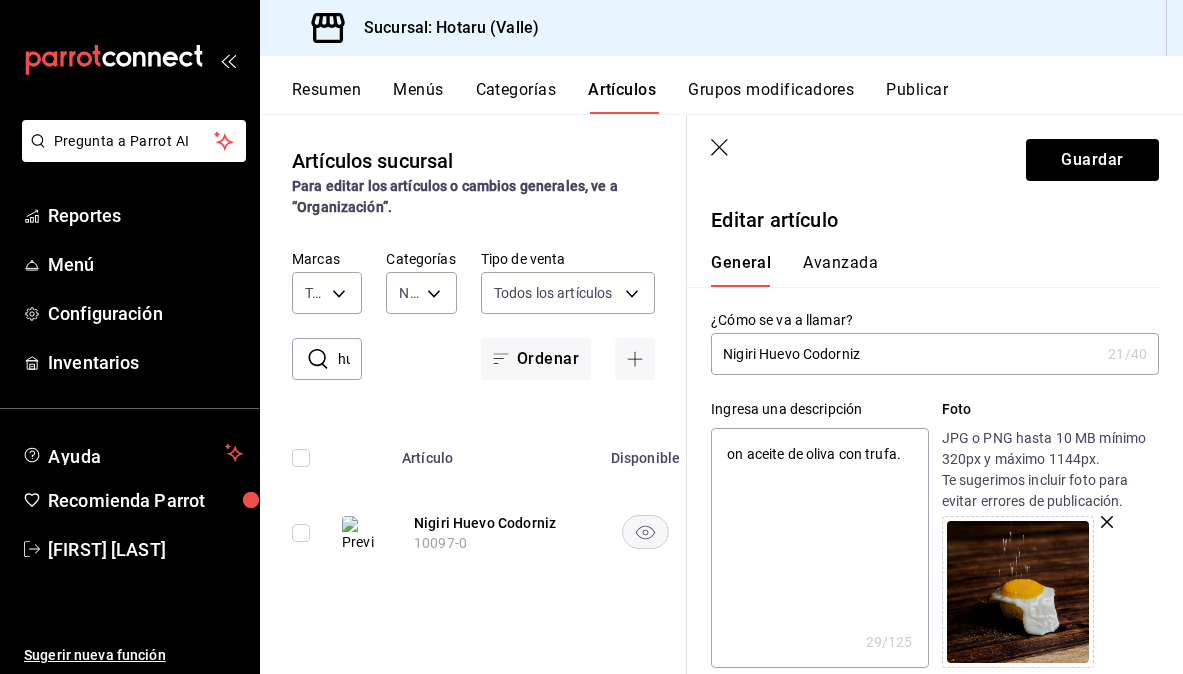 type on "Con aceite de oliva con trufa." 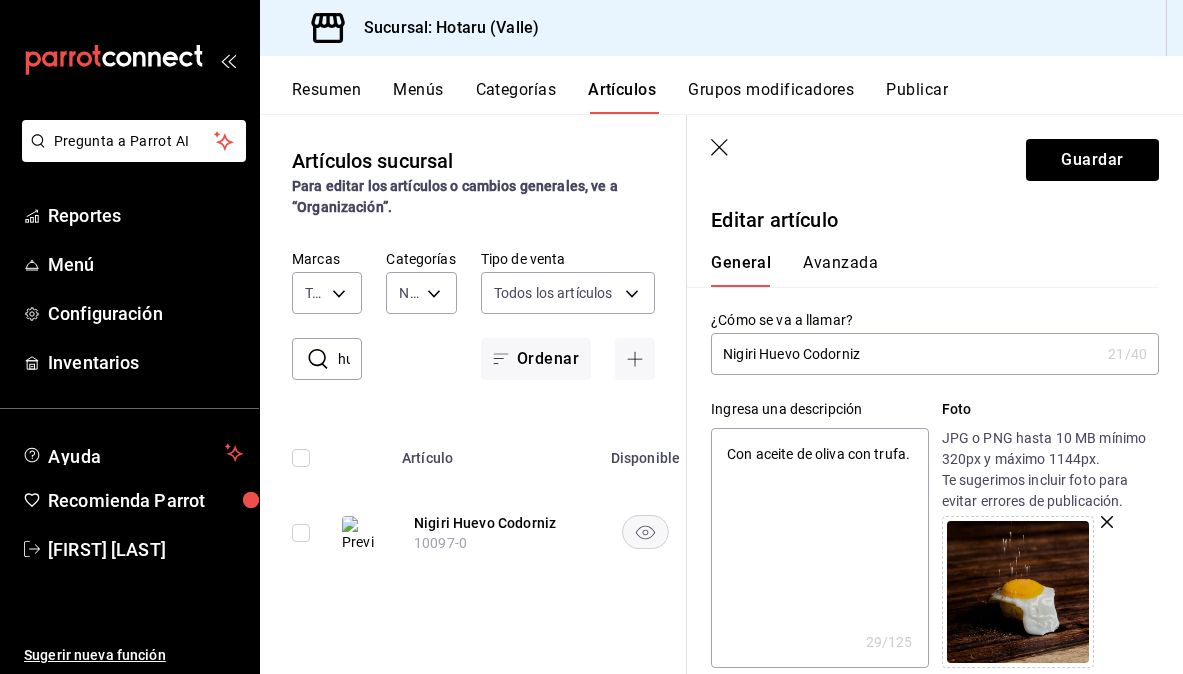 type on "x" 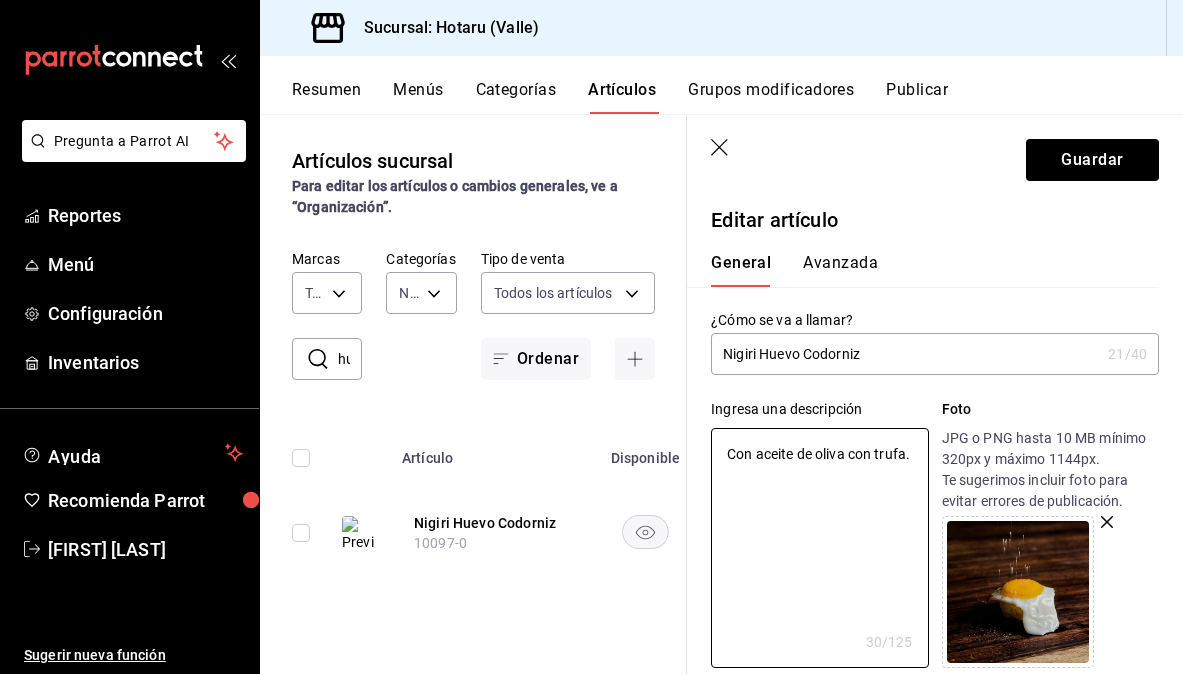 type on "Con aceite de oliva con trufa." 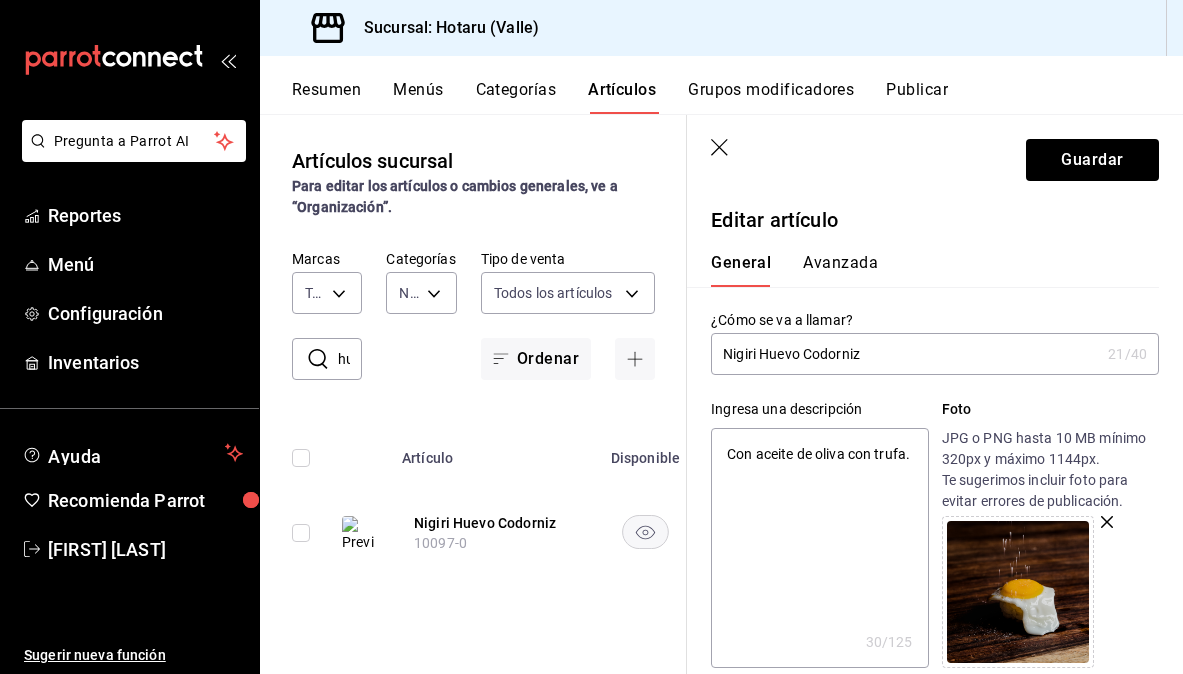 type on "Nigiri Huevo Codorniz" 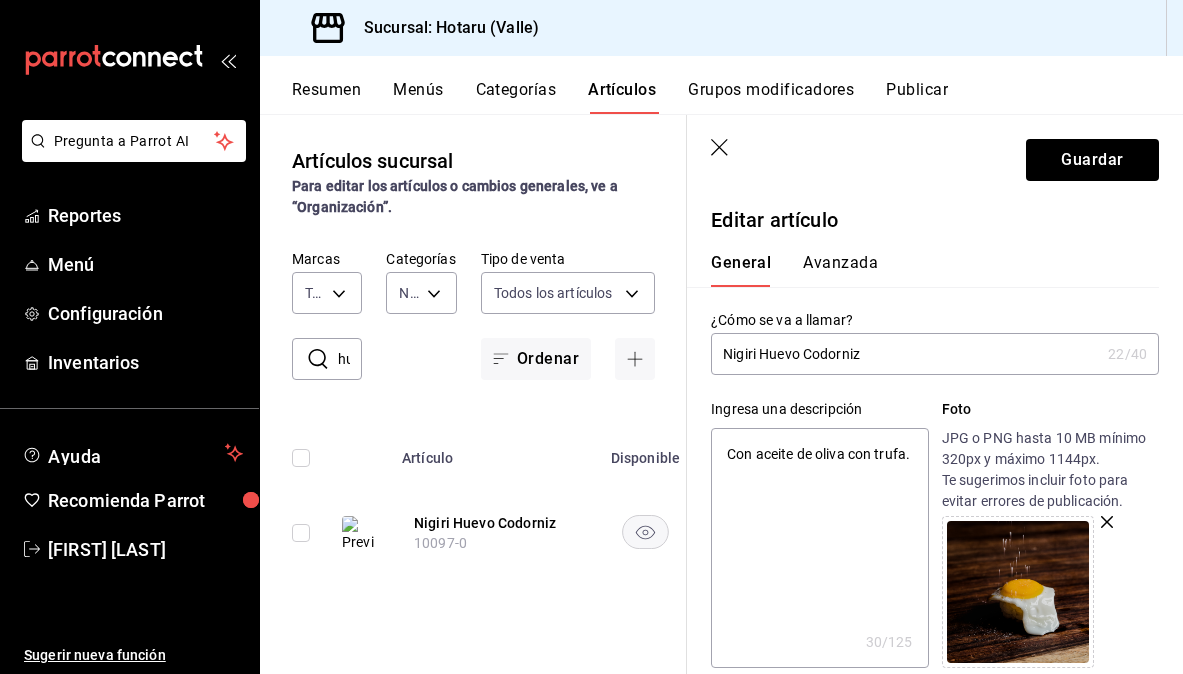 type on "Nigiri Huevo Codorniz 1" 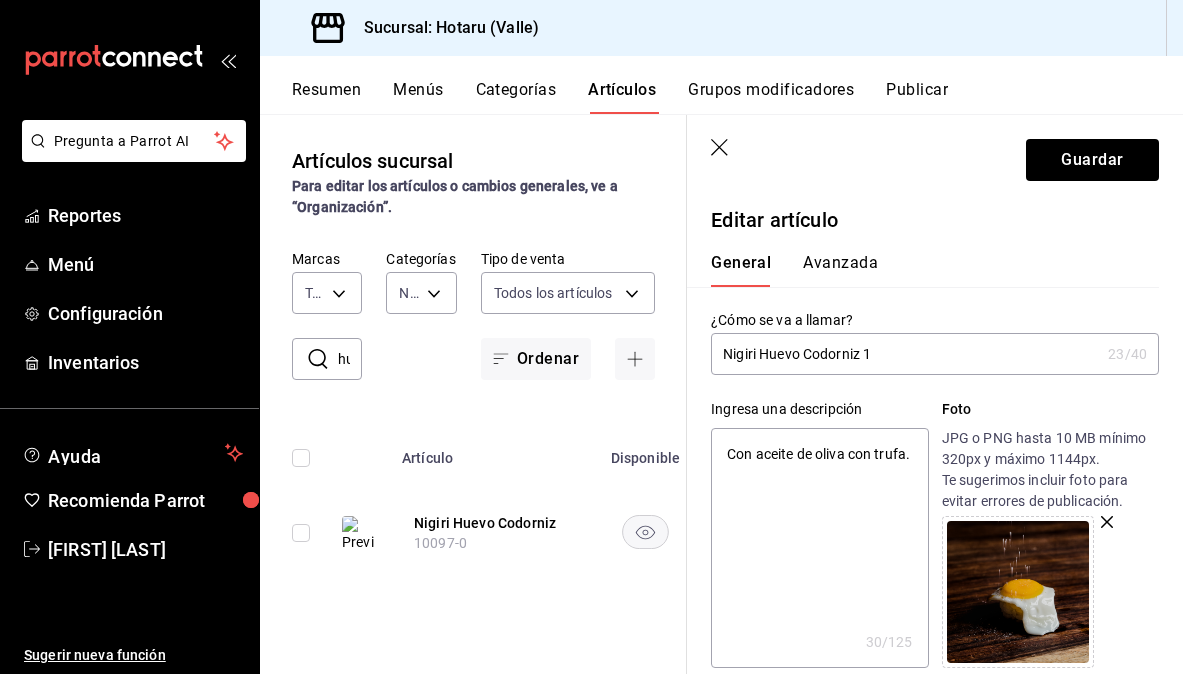 type on "Nigiri Huevo Codorniz 10" 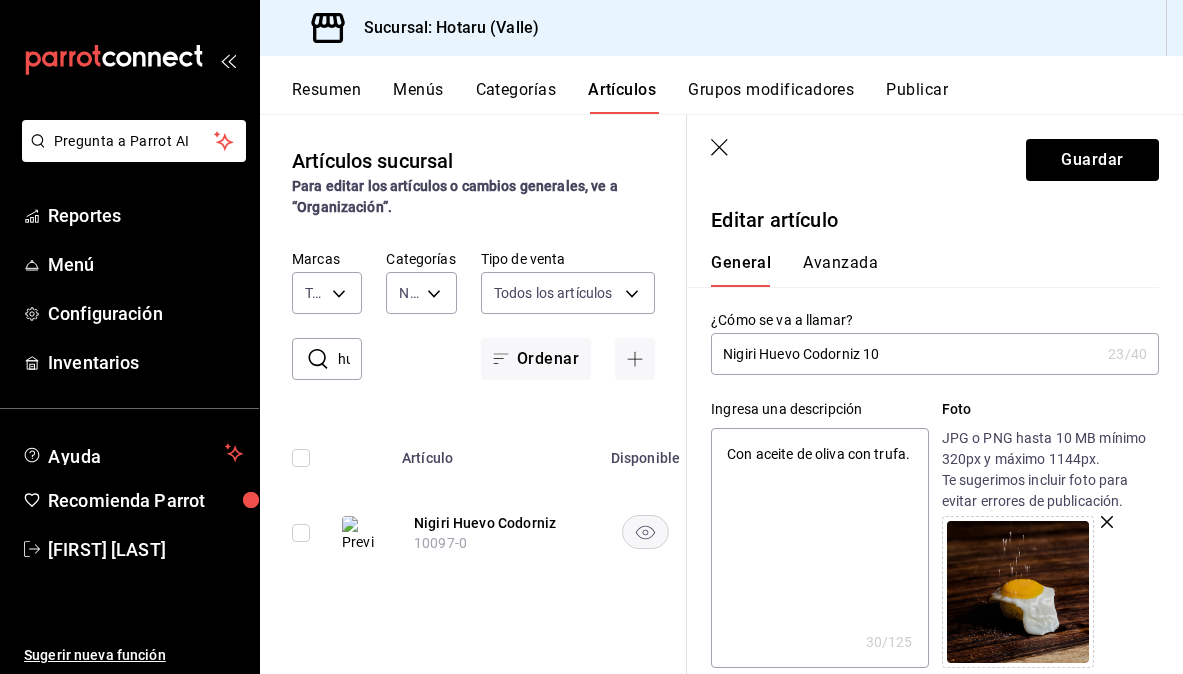 type on "Nigiri Huevo Codorniz 10g" 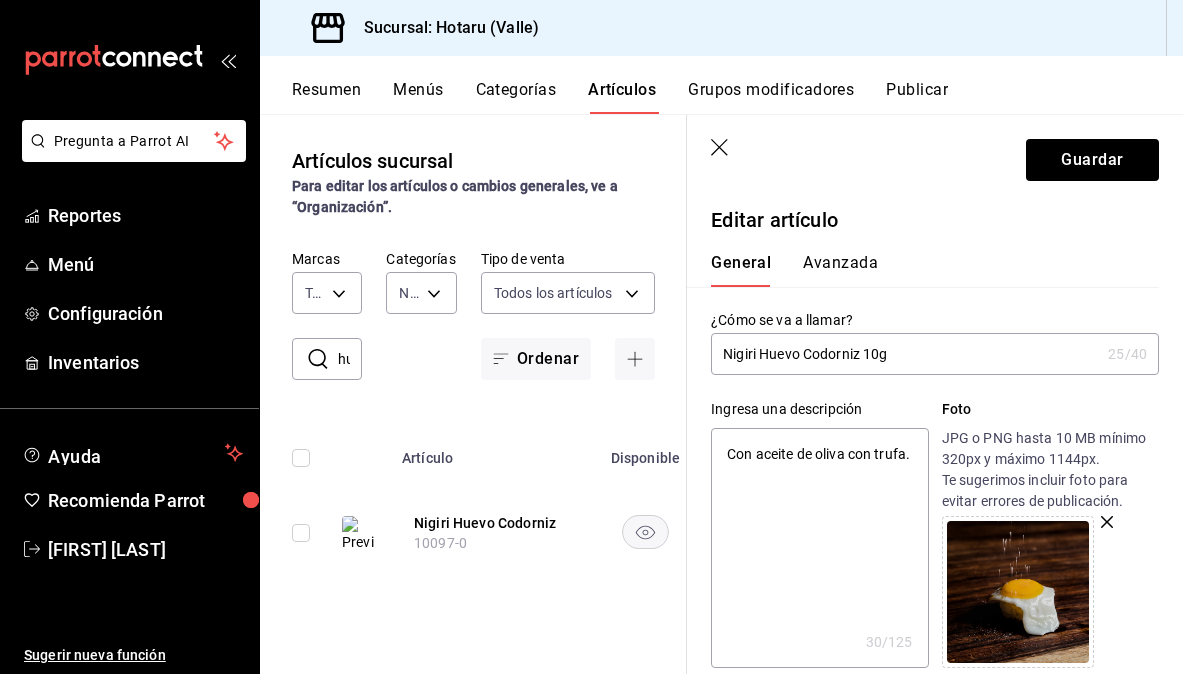 type on "Nigiri Huevo Codorniz 10gr" 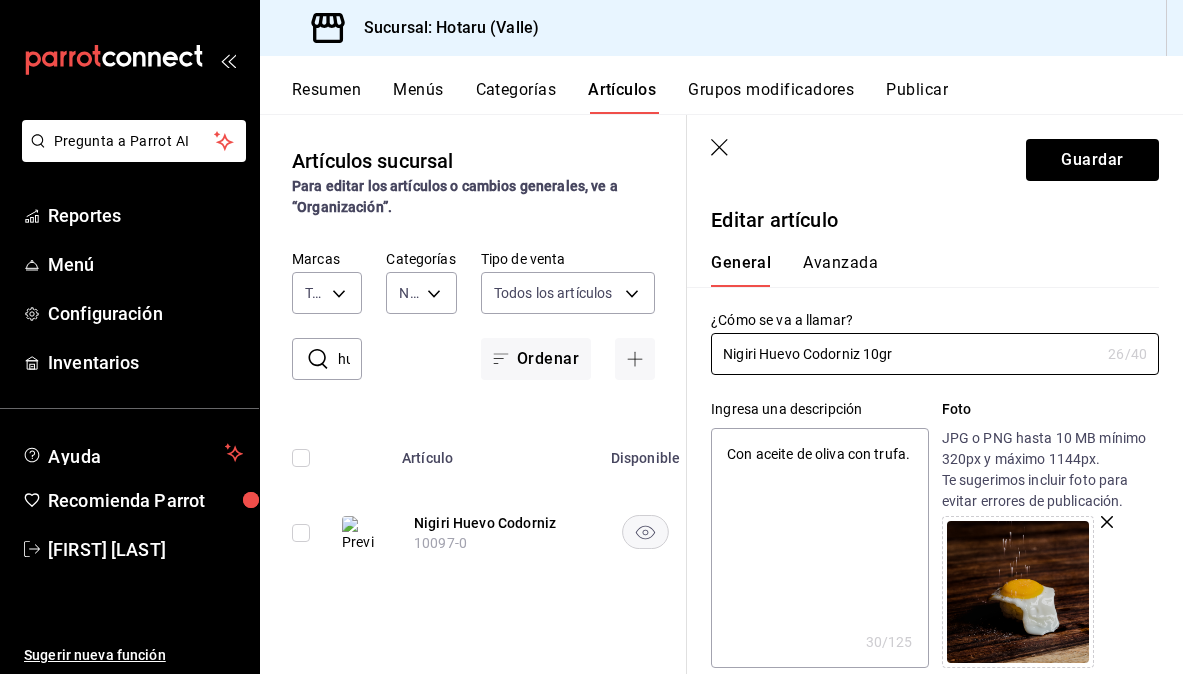 type on "Nigiri Huevo Codorniz 10gr" 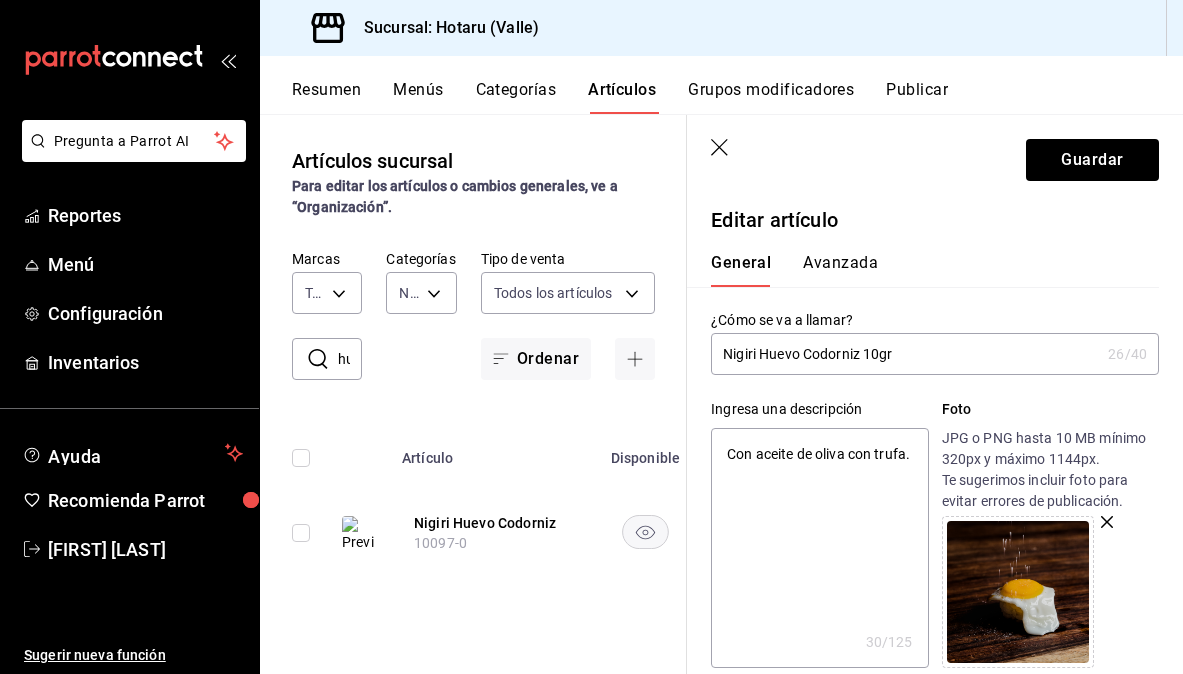click 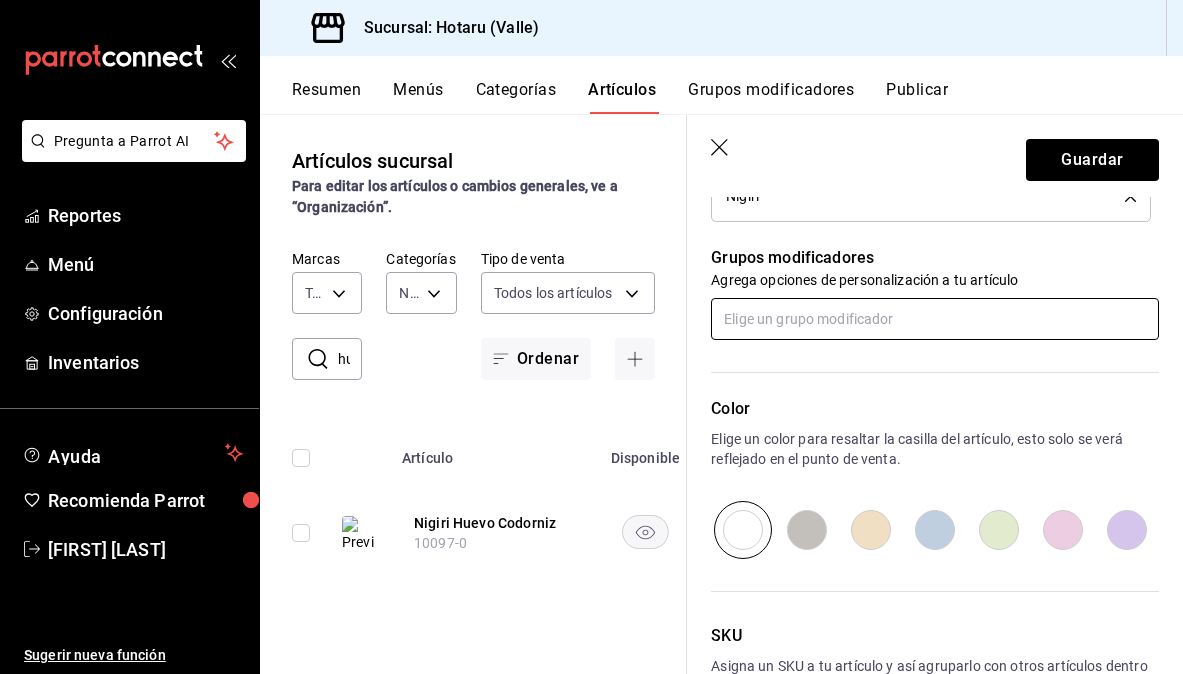 scroll, scrollTop: 994, scrollLeft: 0, axis: vertical 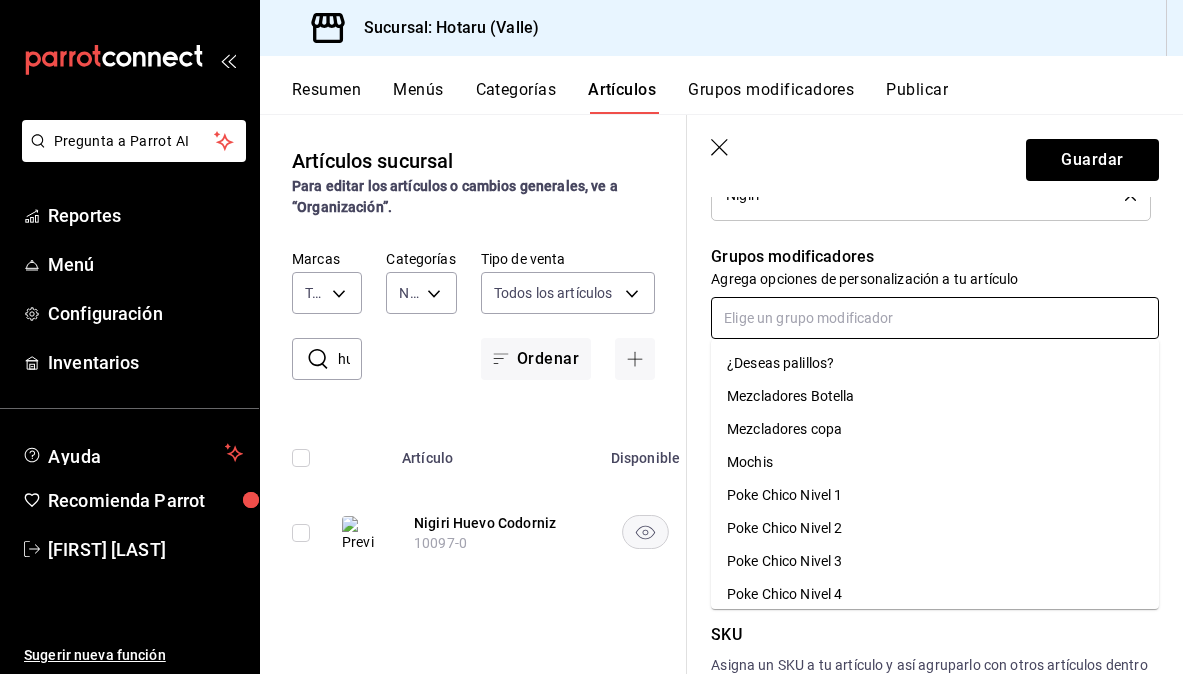 click at bounding box center [935, 318] 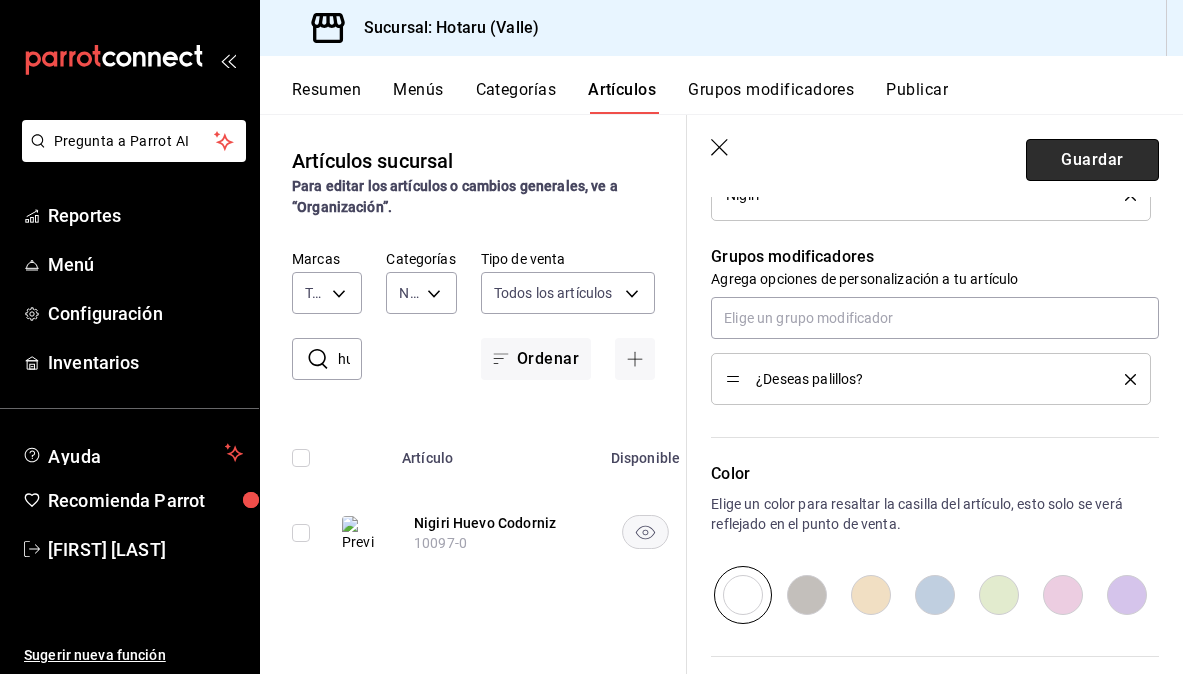 click on "Guardar" at bounding box center [1092, 160] 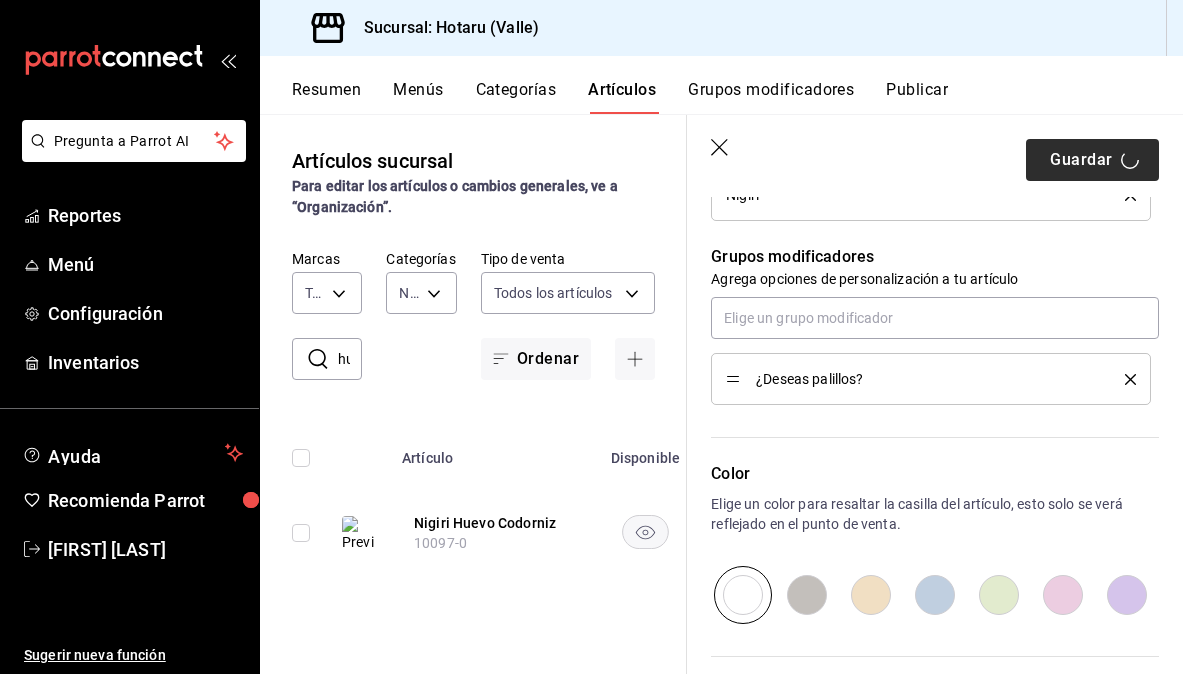 type on "x" 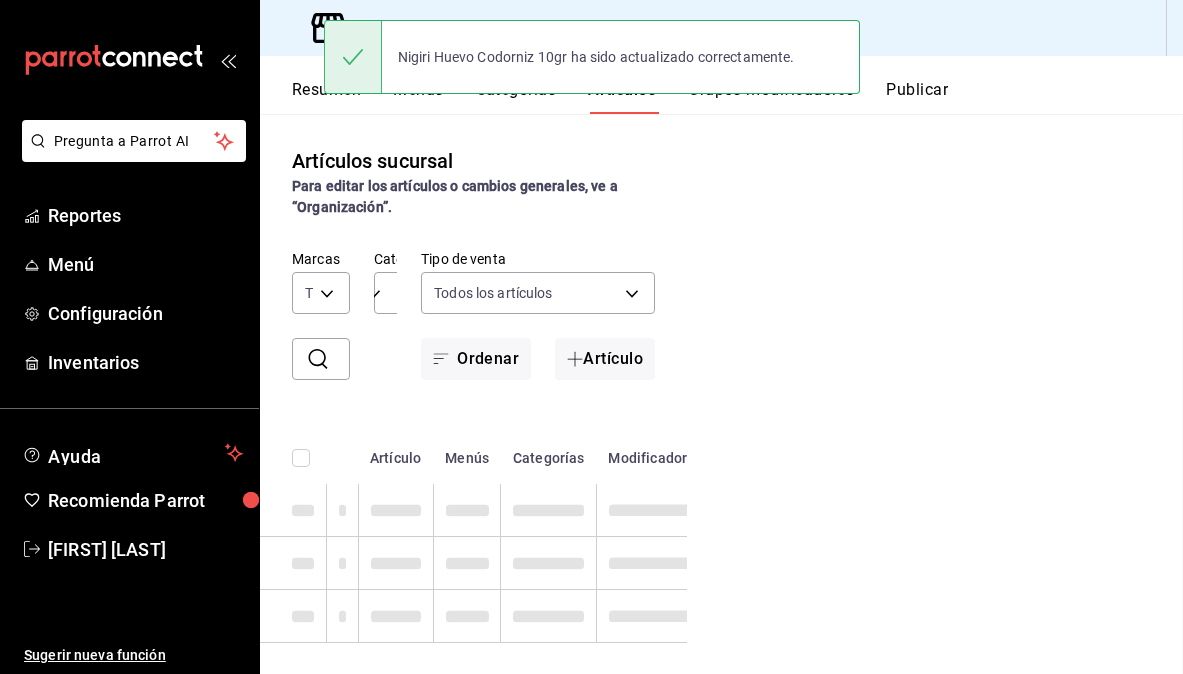 scroll, scrollTop: 0, scrollLeft: 0, axis: both 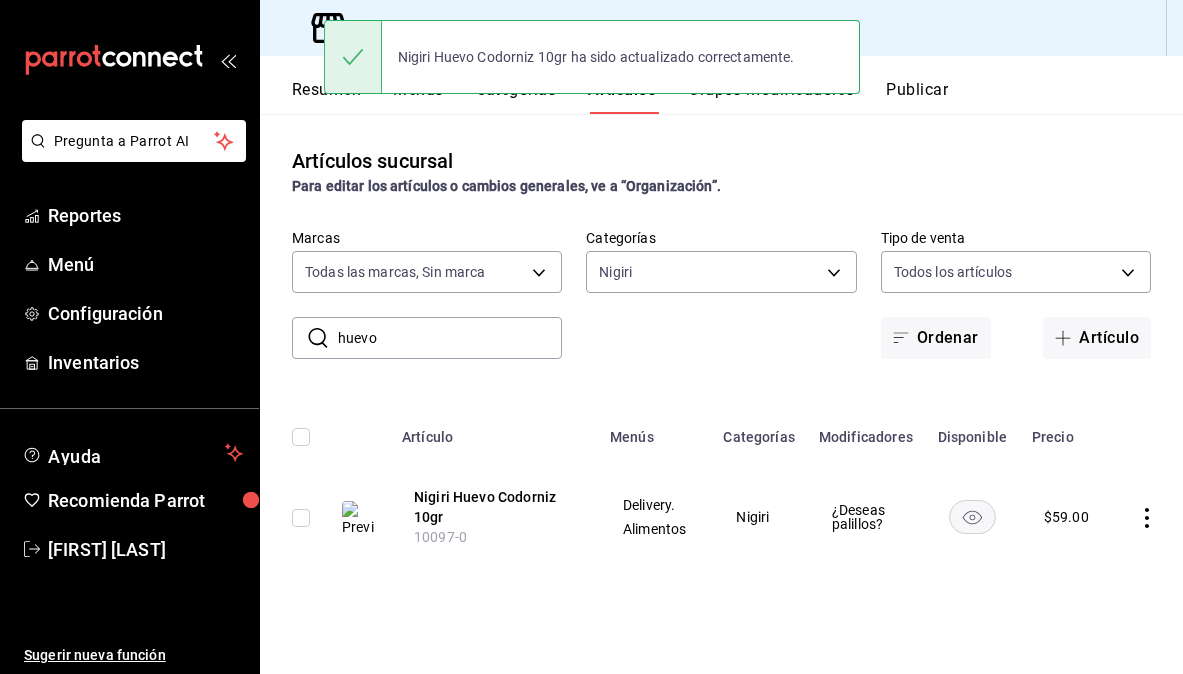 click on "huevo" at bounding box center (450, 338) 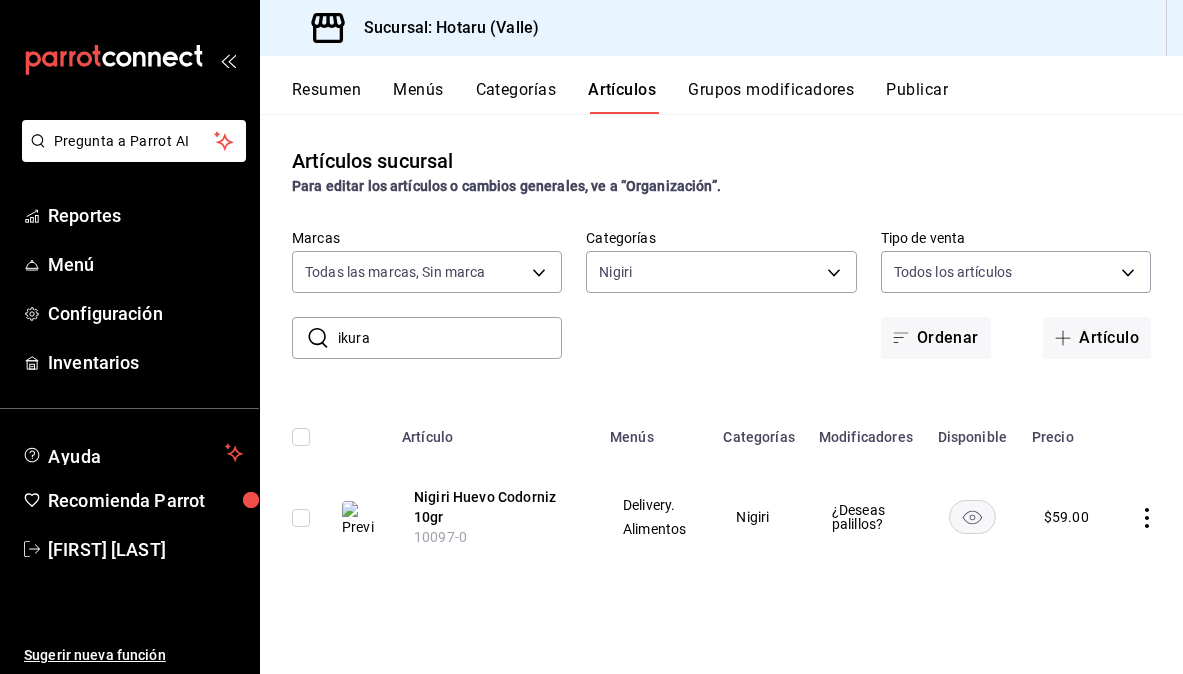 type on "ikura" 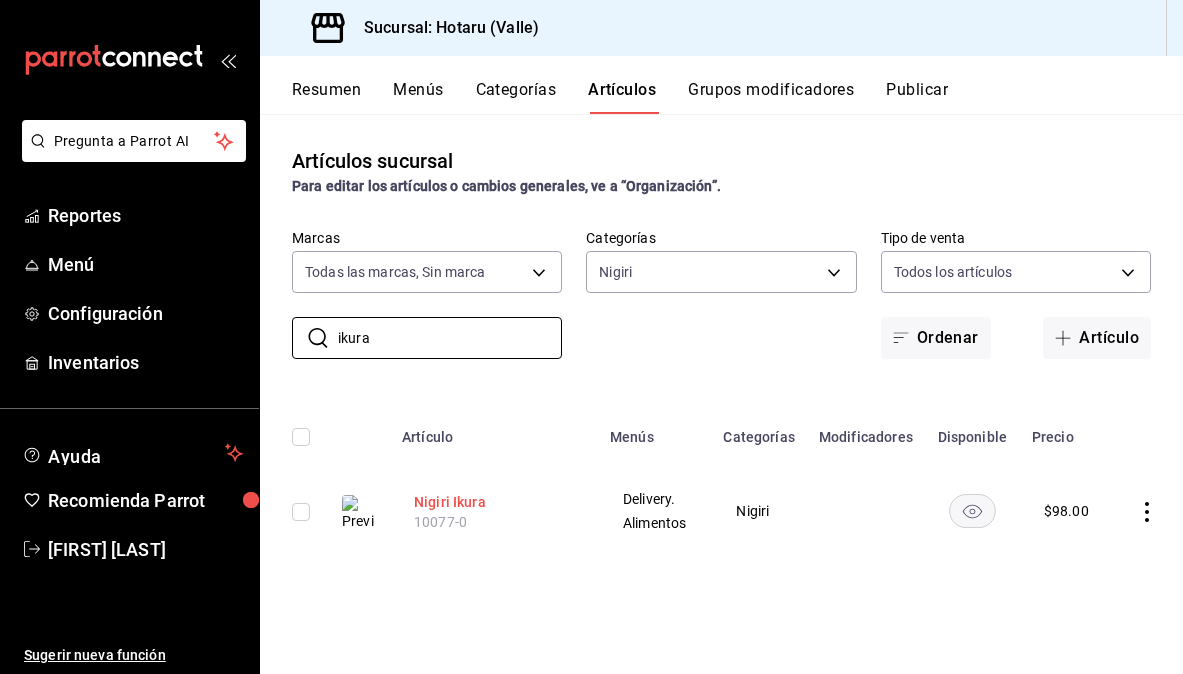 click on "Nigiri Ikura" at bounding box center [494, 502] 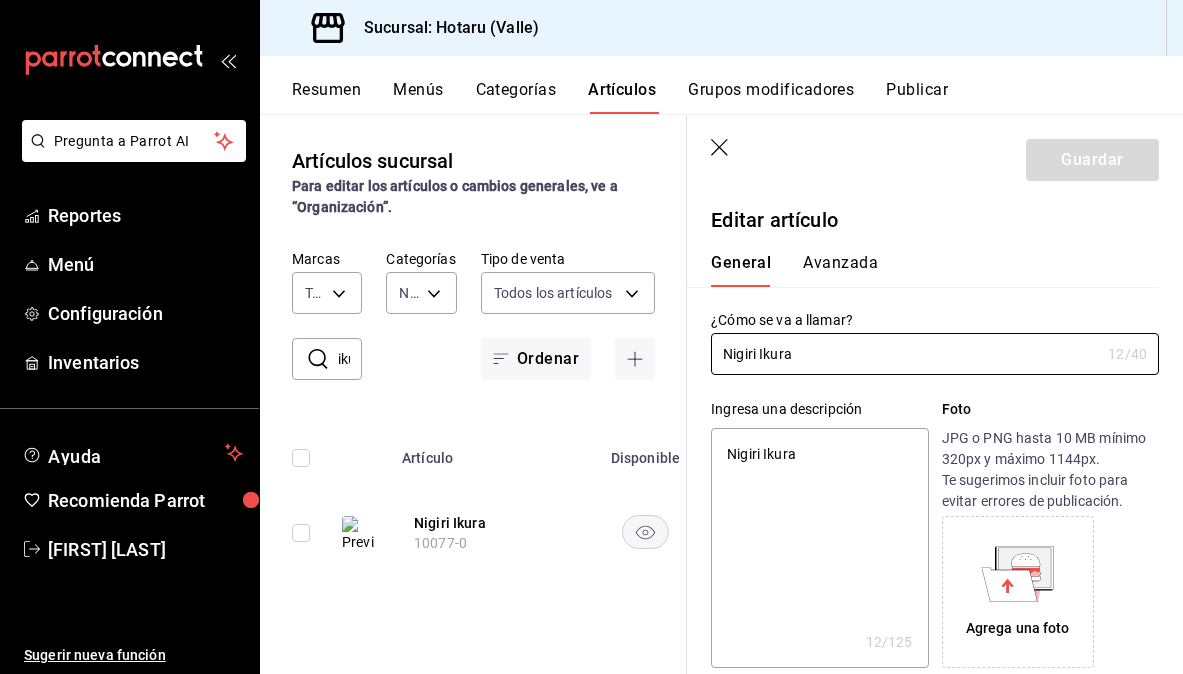 type on "x" 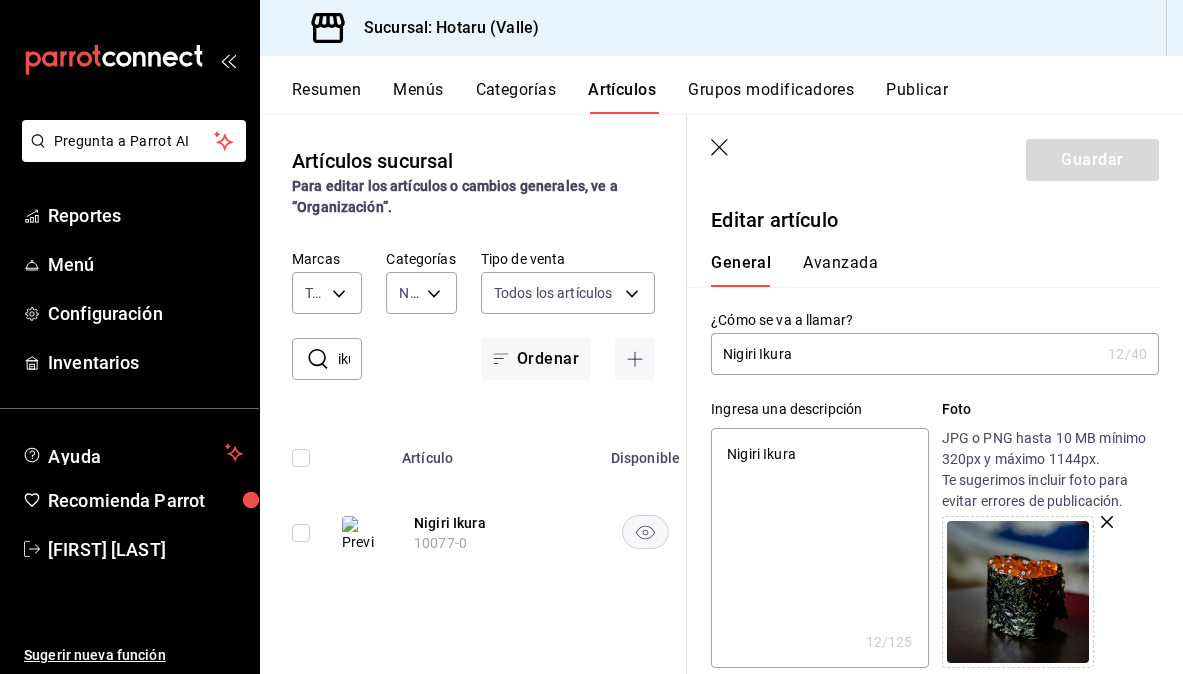 type on "Nigiri Ikura" 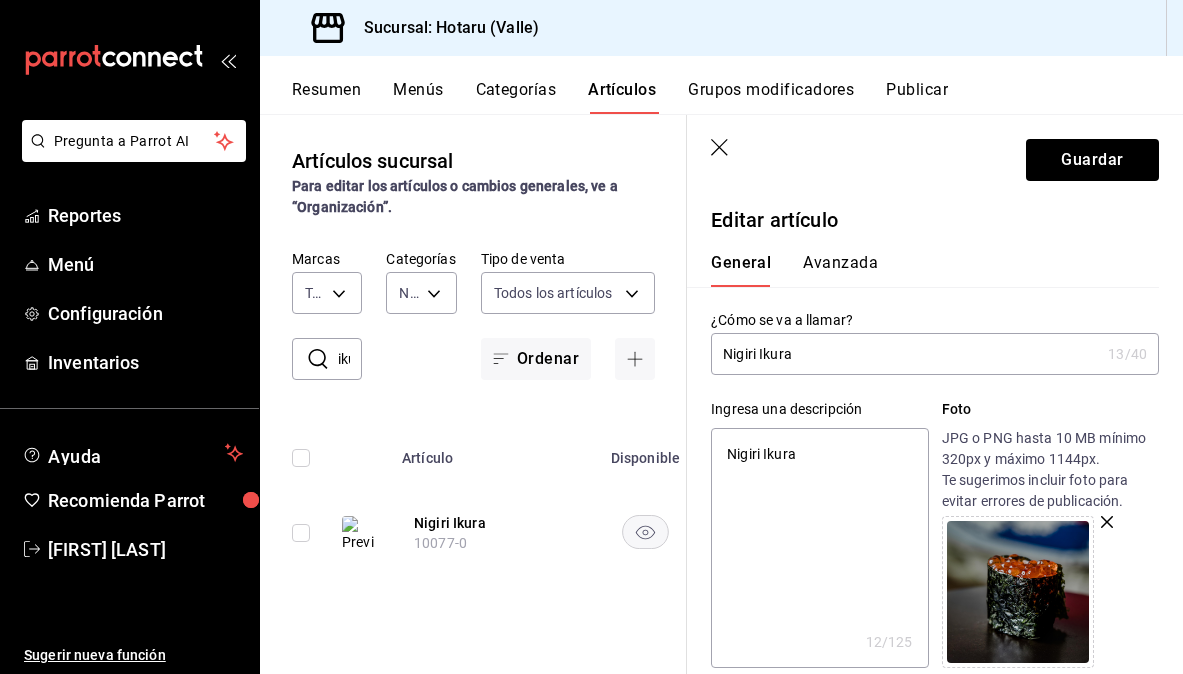 type on "Nigiri Ikura 1" 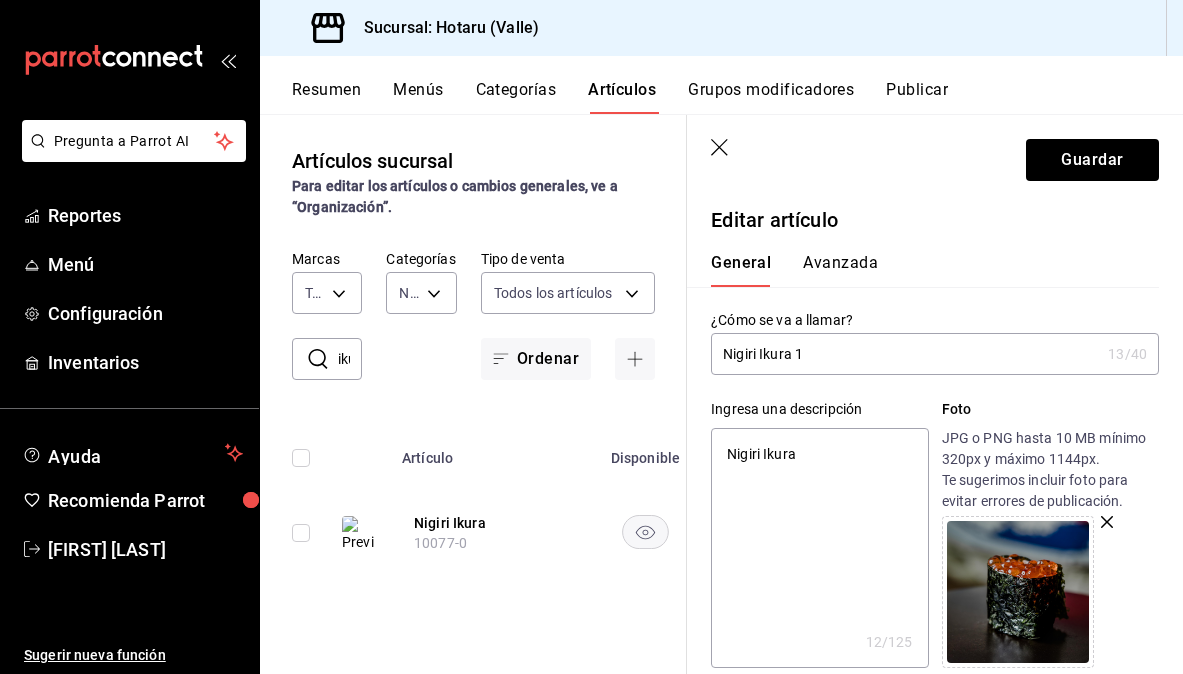 type on "Nigiri Ikura 10" 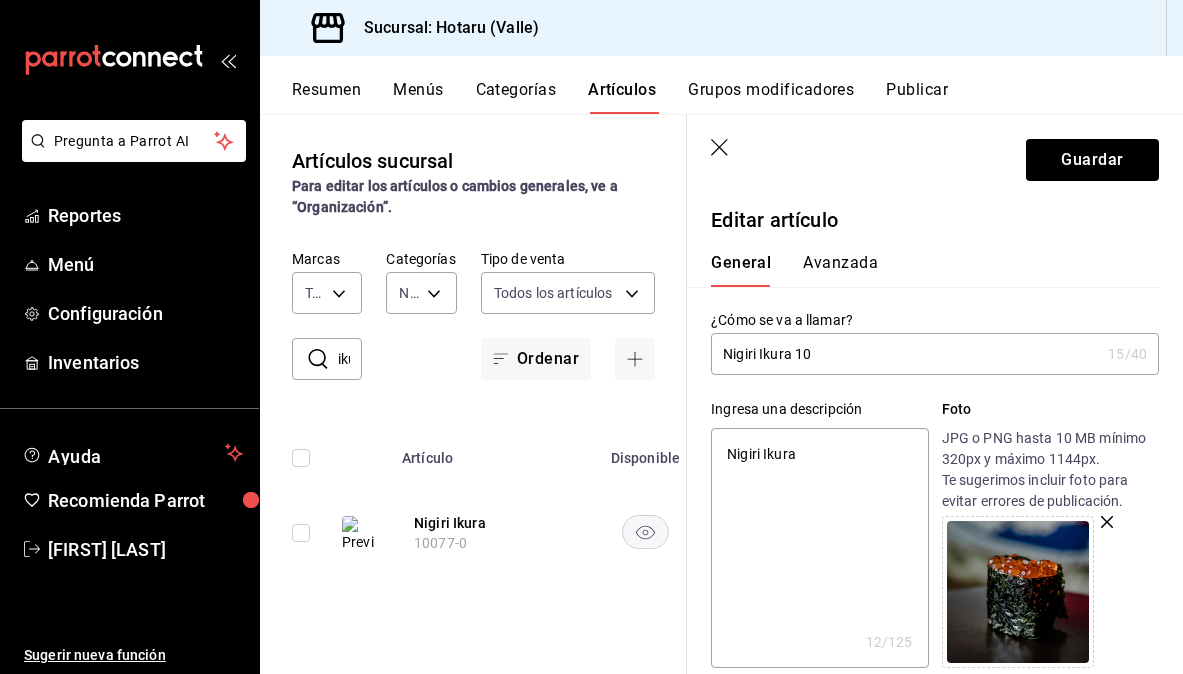 type on "Nigiri Ikura 10g" 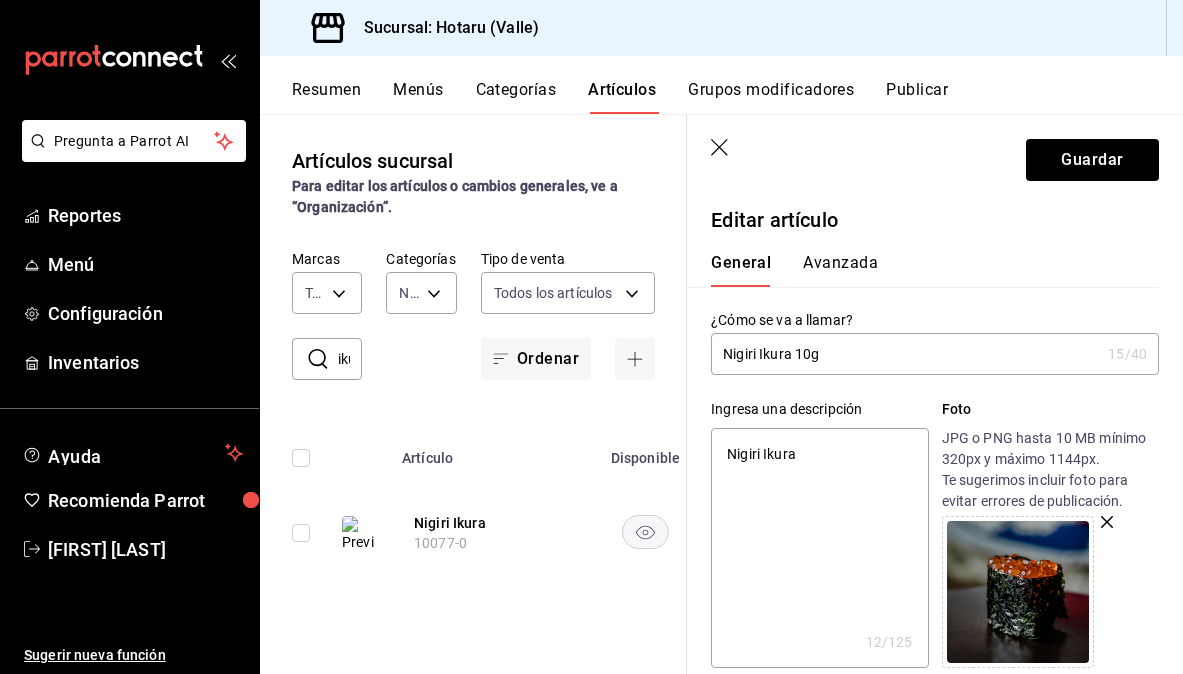type on "Nigiri Ikura 10gr" 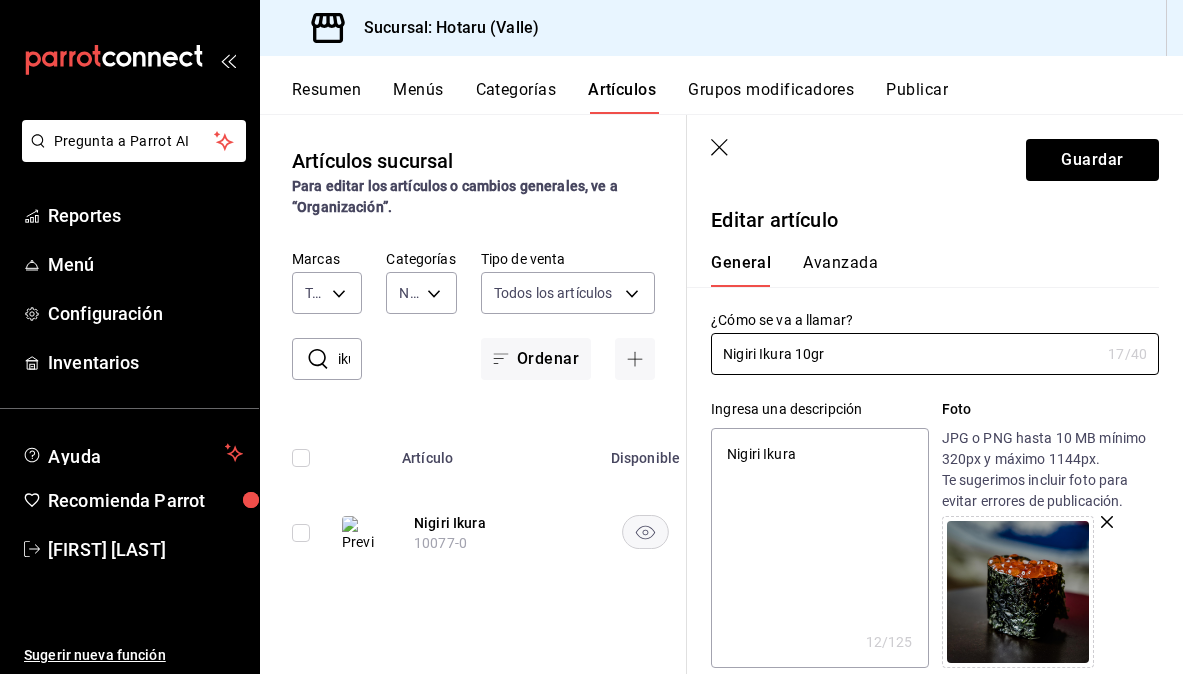 type on "Nigiri Ikura 10gr" 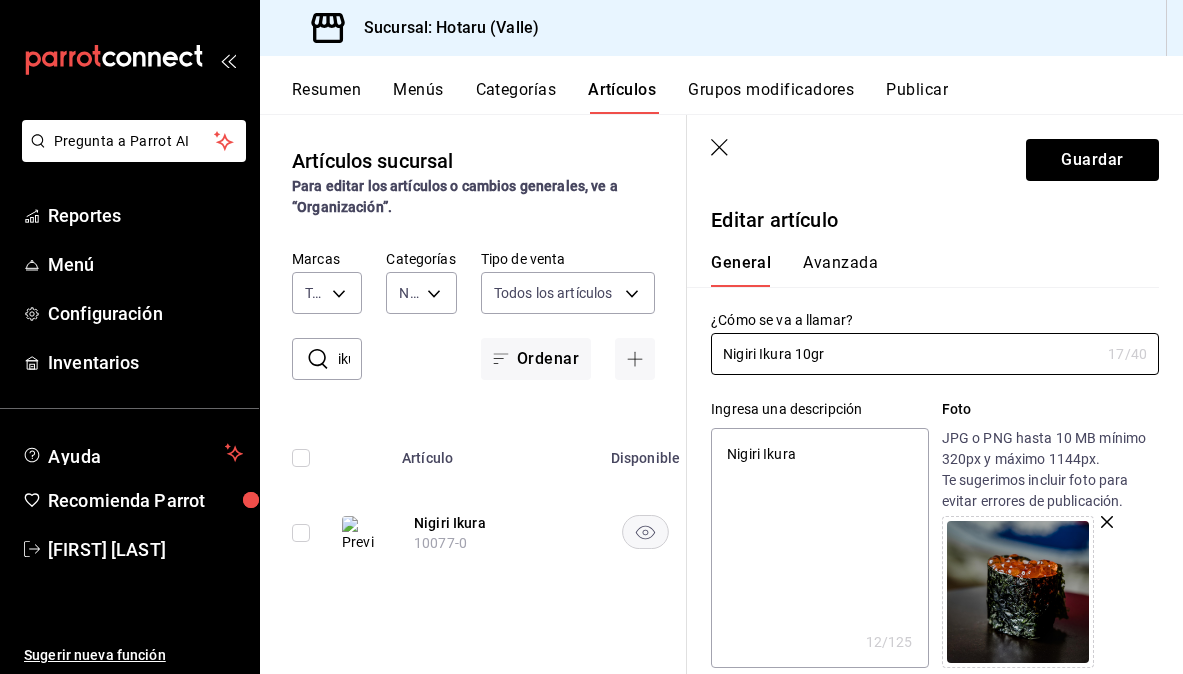 click on "Nigiri Ikura" at bounding box center [819, 548] 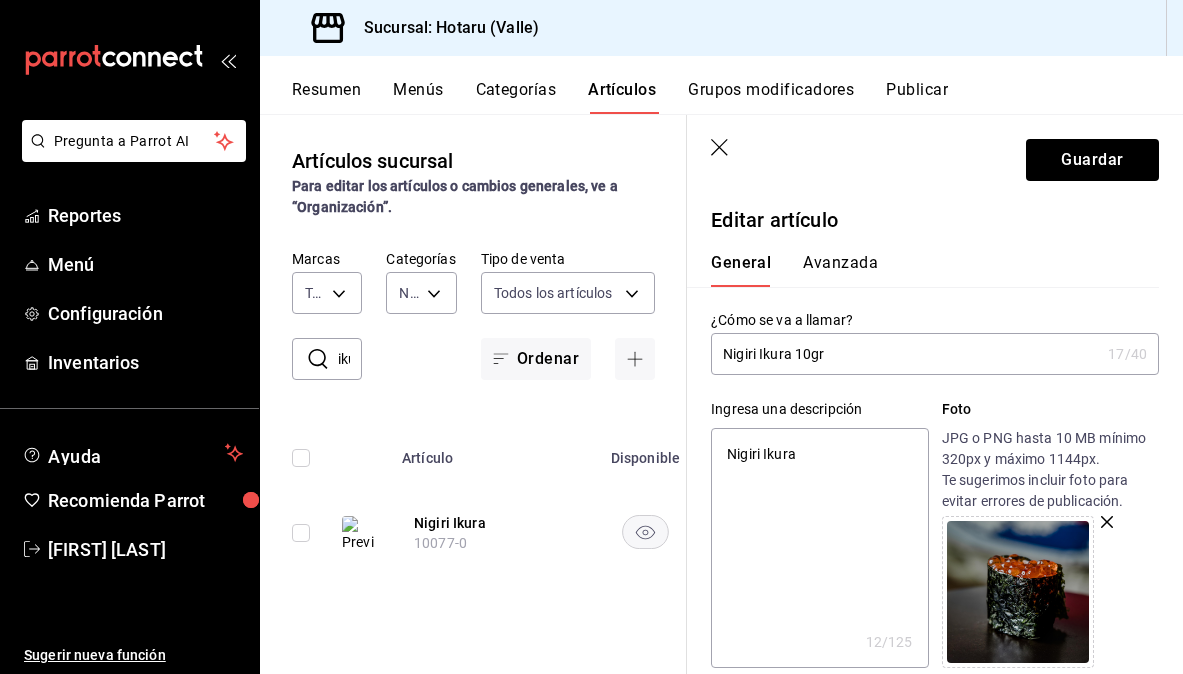 click on "Nigiri Ikura" at bounding box center (819, 548) 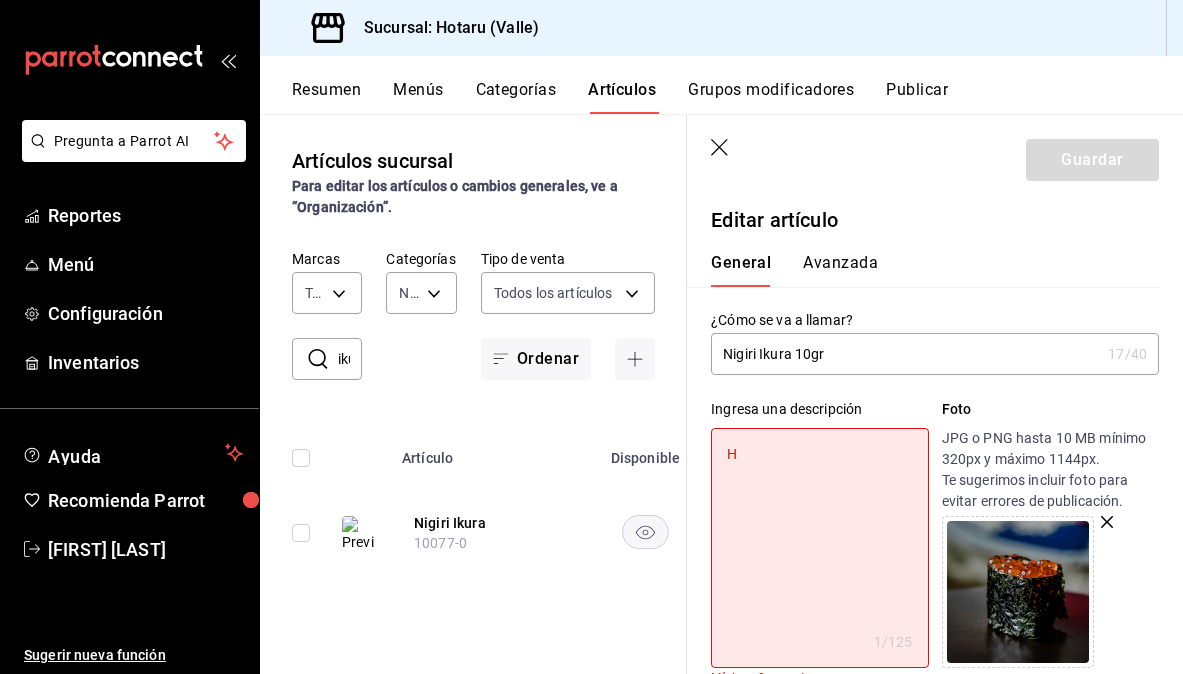 type on "Hu" 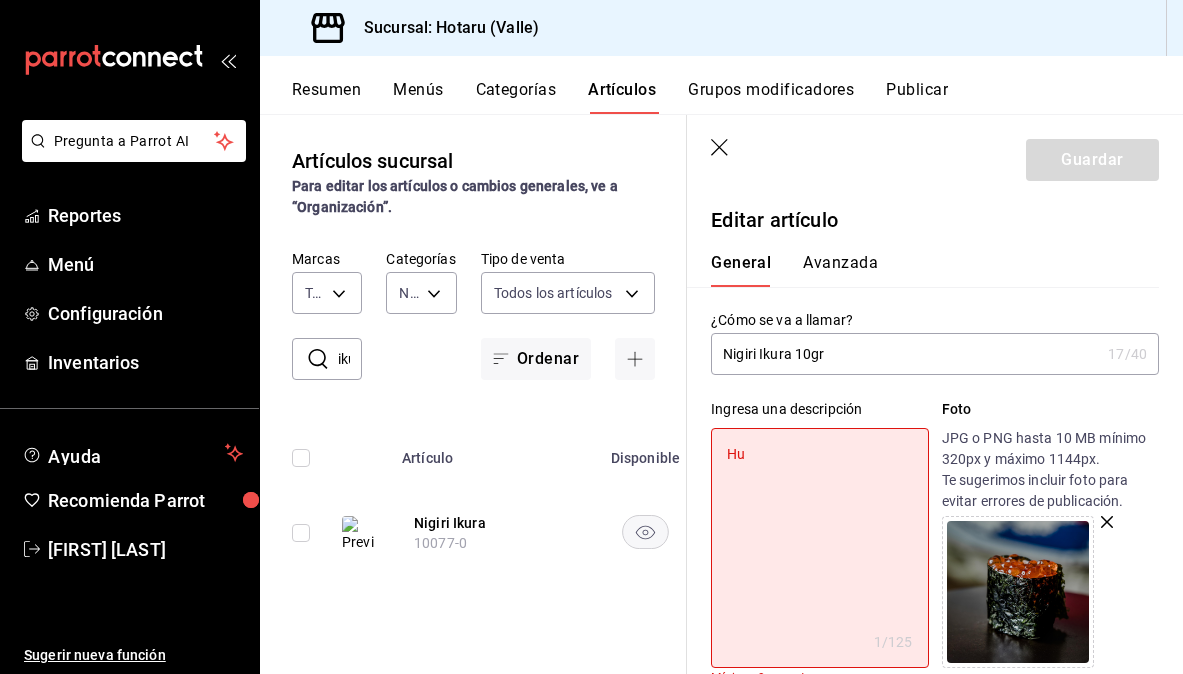 type on "Hue" 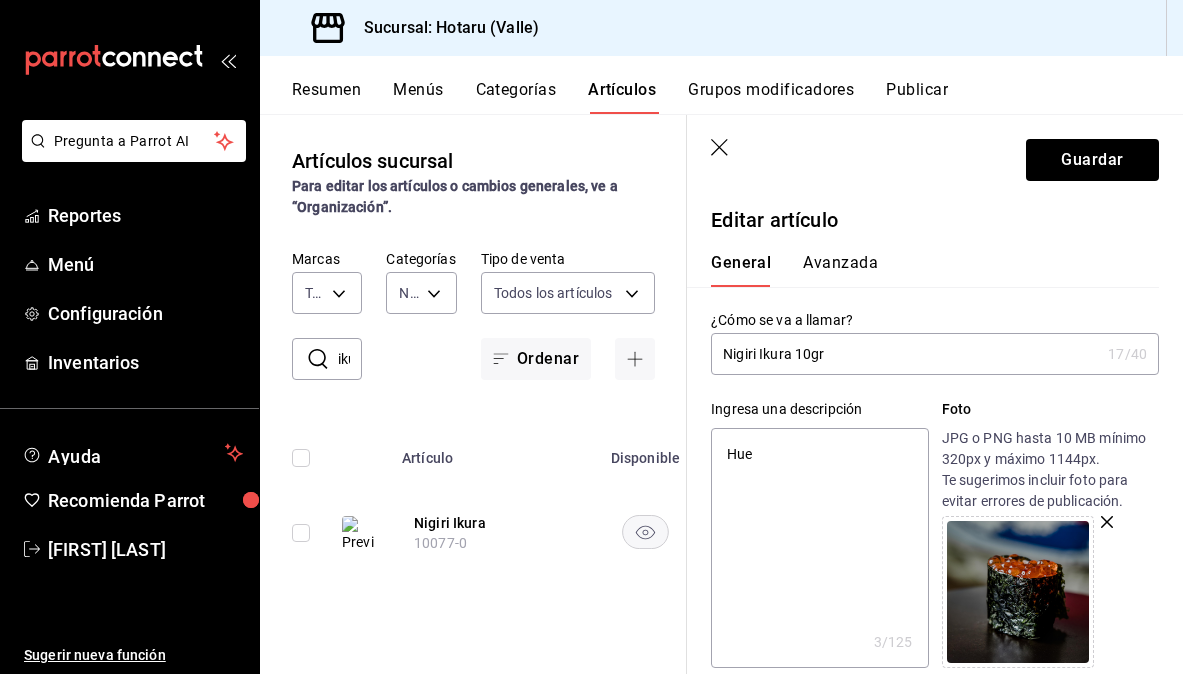 type on "Huev" 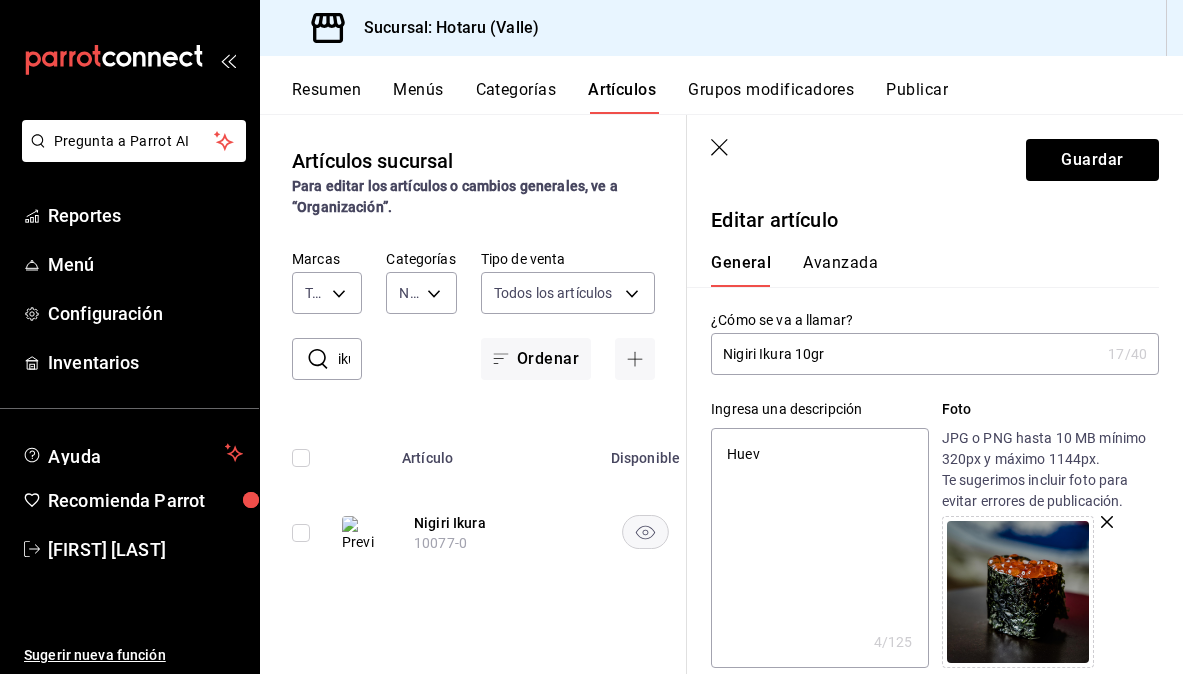 type on "Hueva" 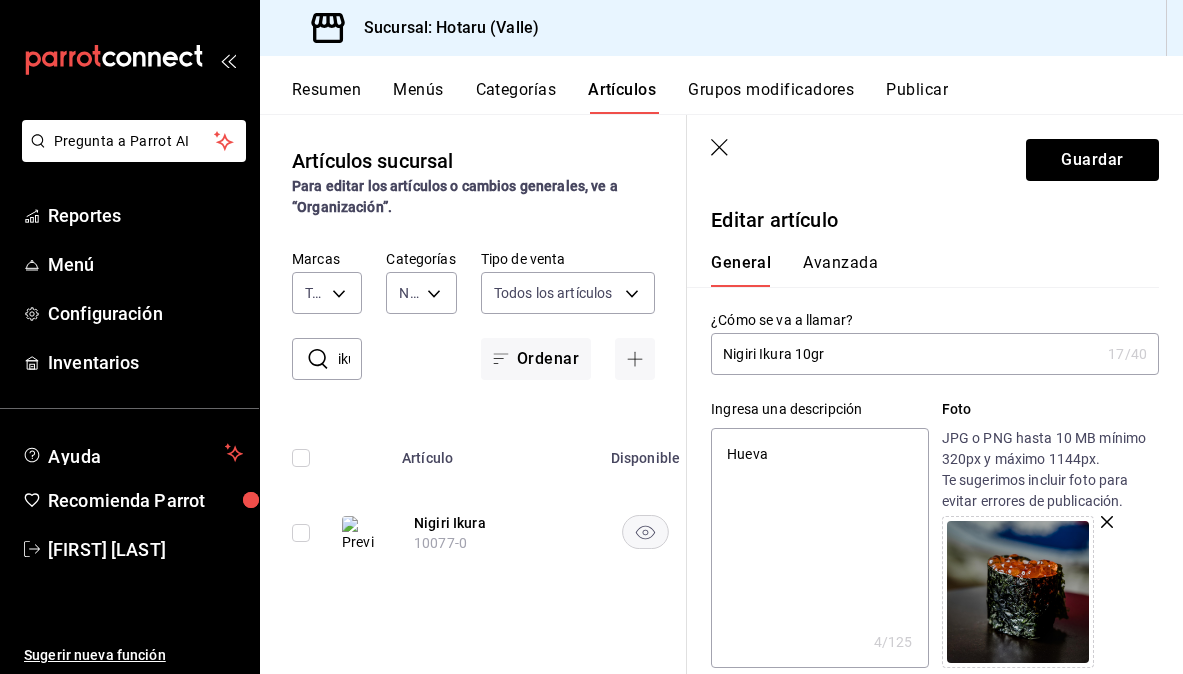 type on "Hueva" 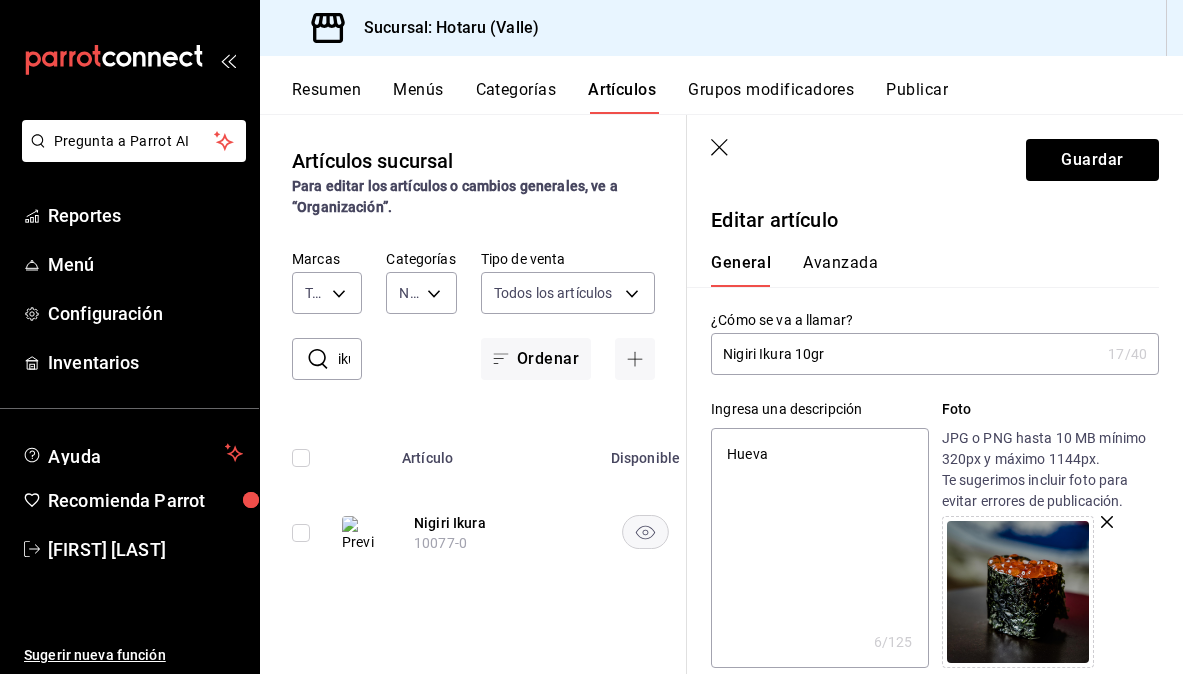 type on "Hueva d" 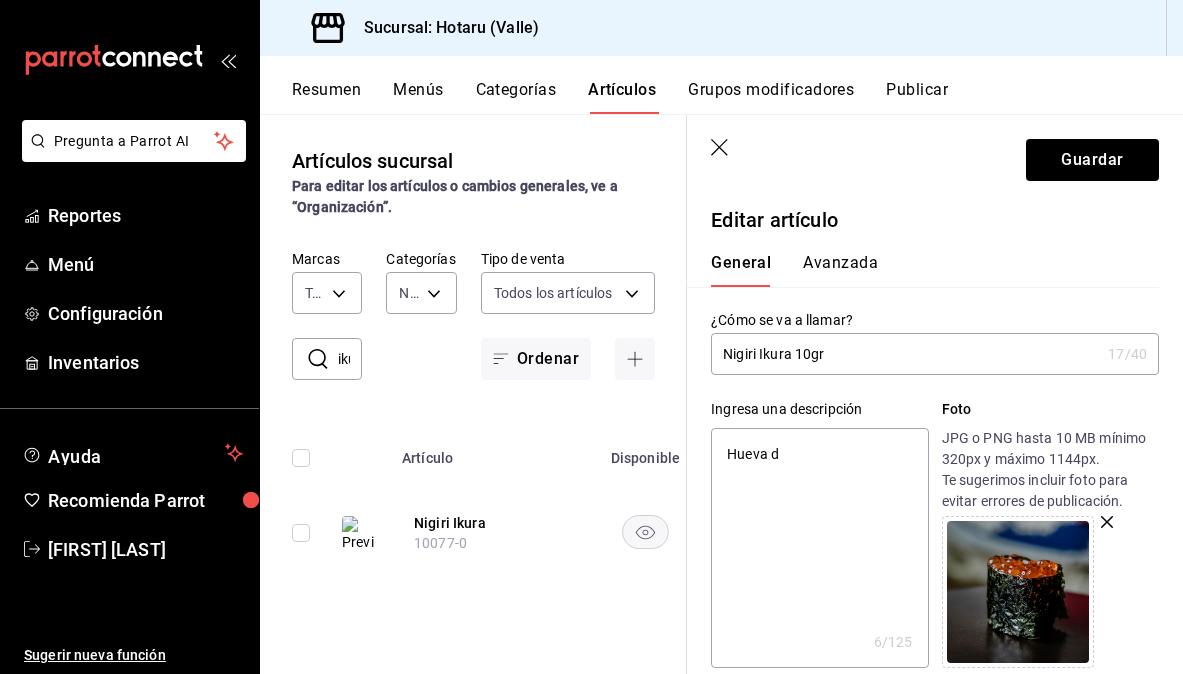 type on "Hueva de" 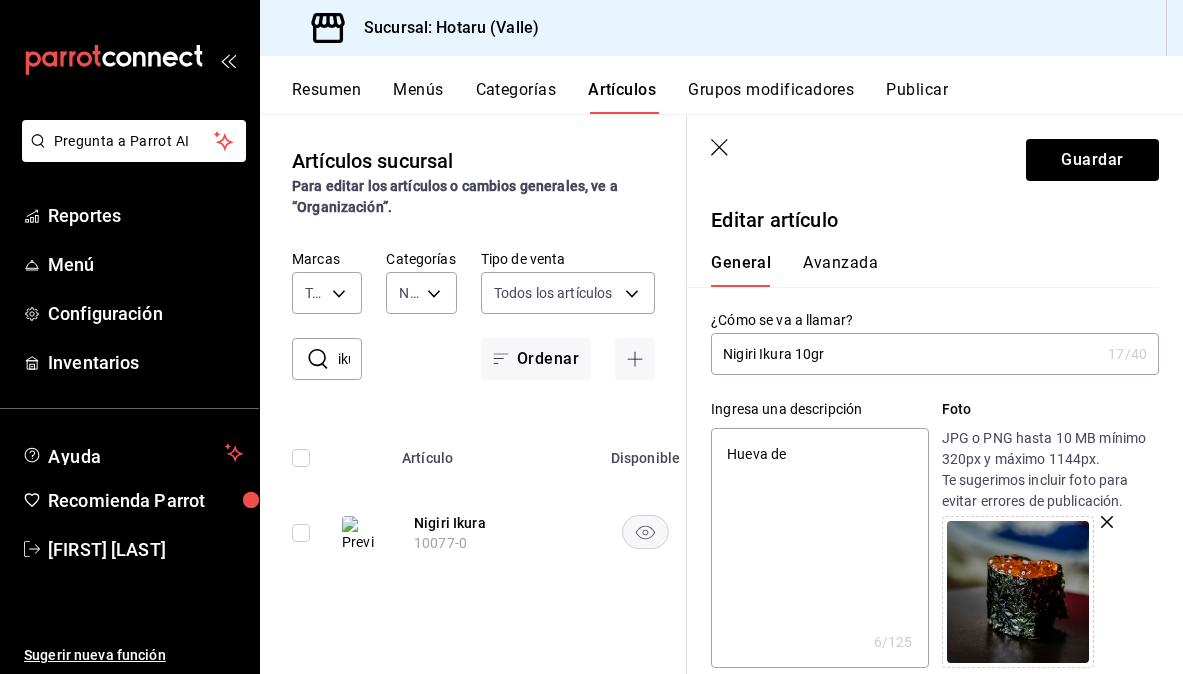 type on "Hueva de" 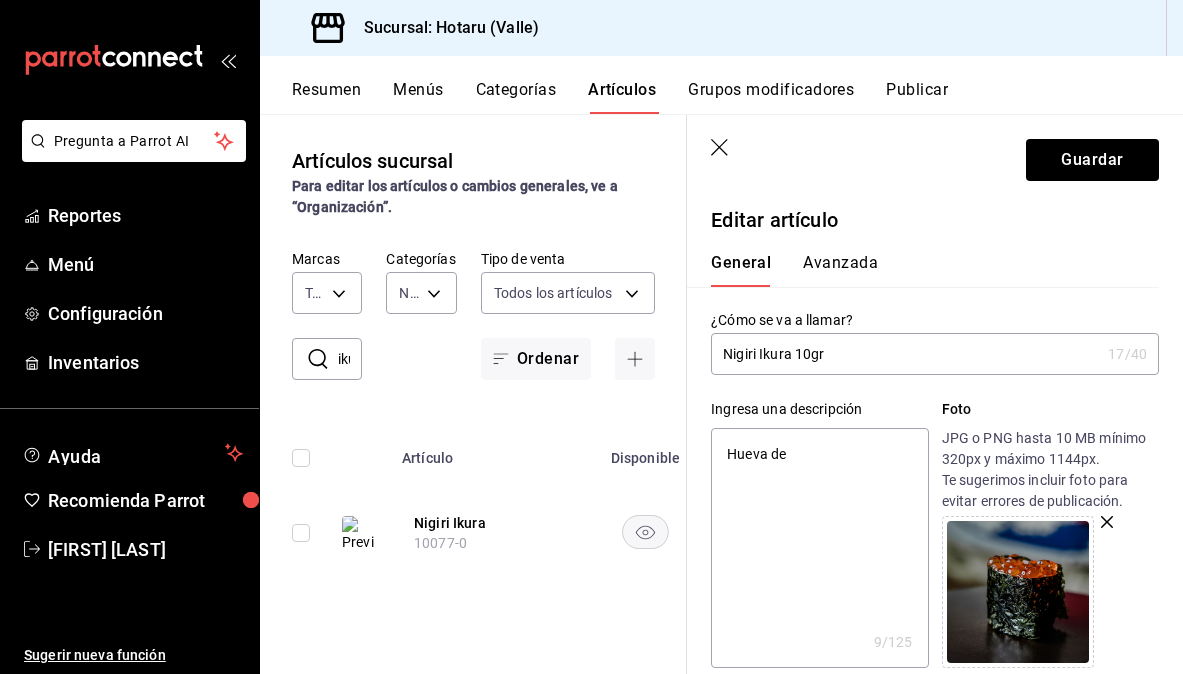 type on "Hueva de s" 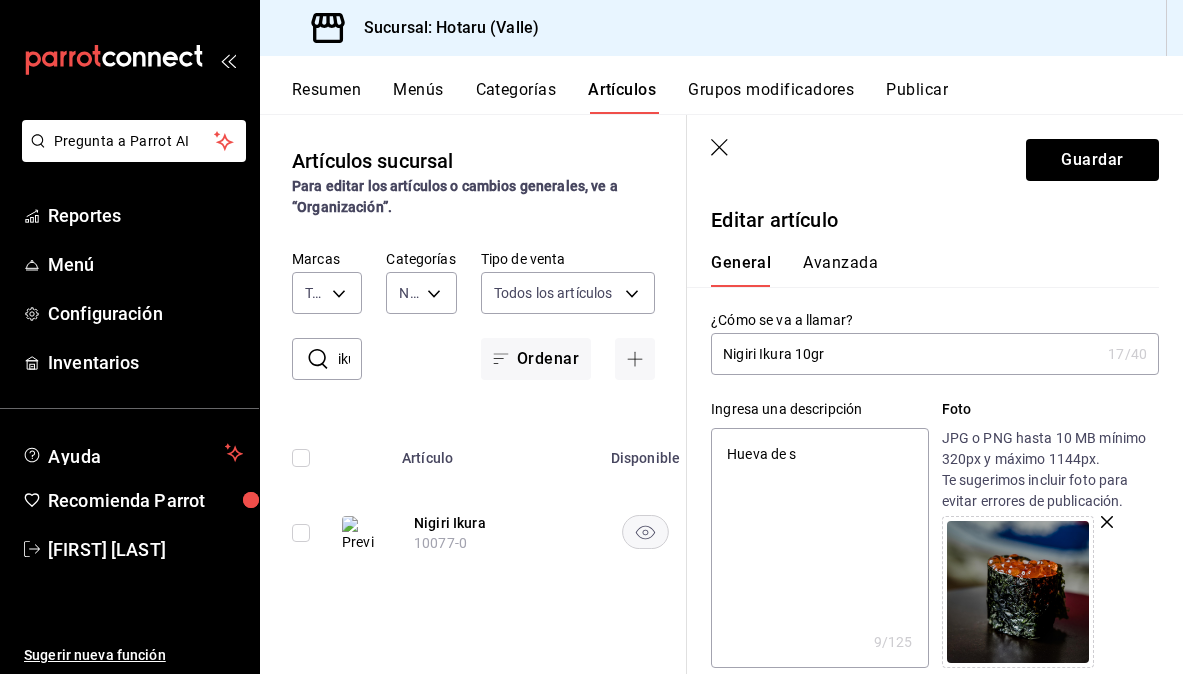 type on "Hueva de sa" 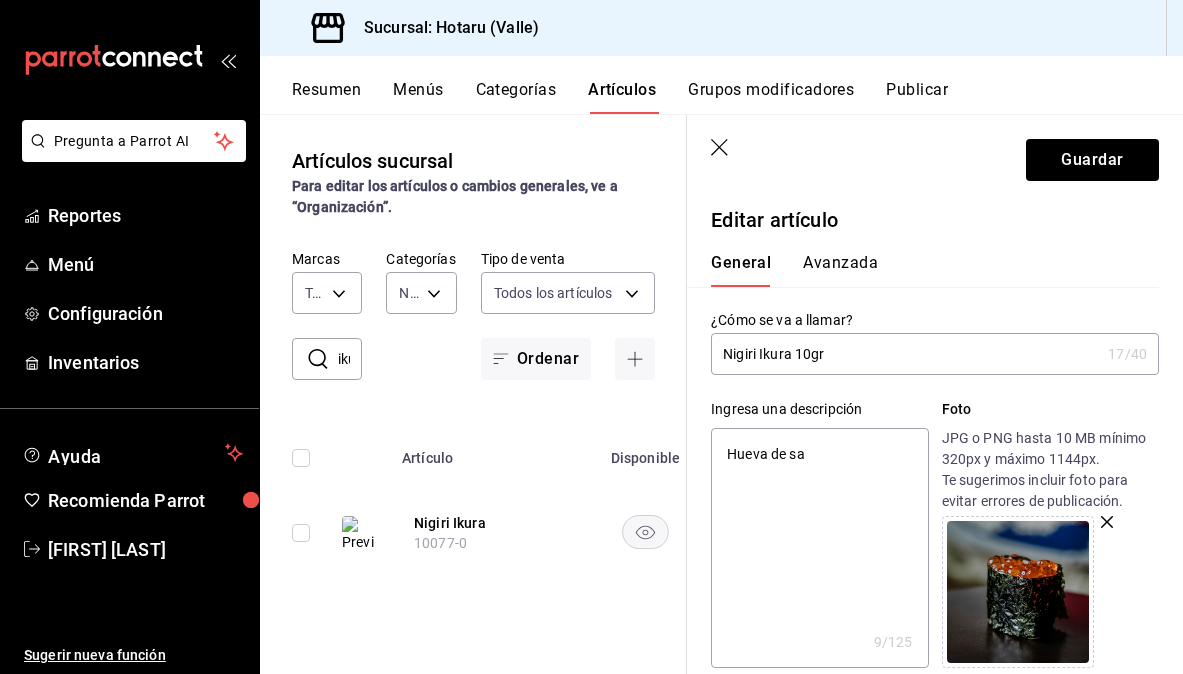 type on "Hueva de sal" 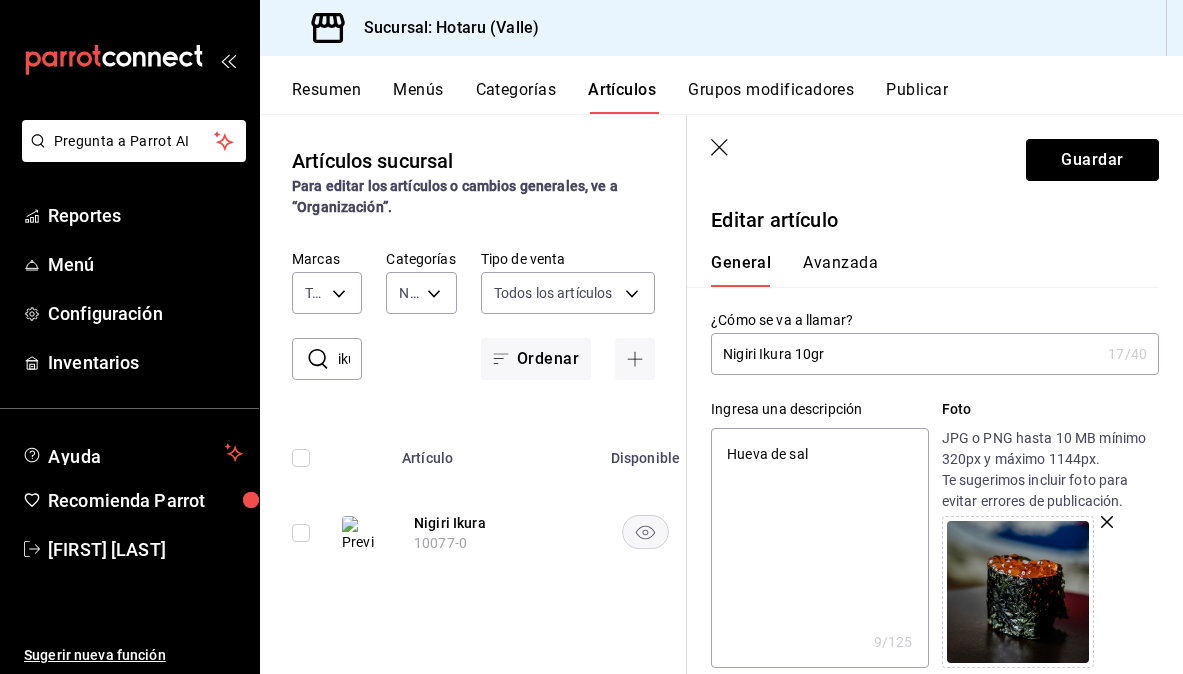 type on "x" 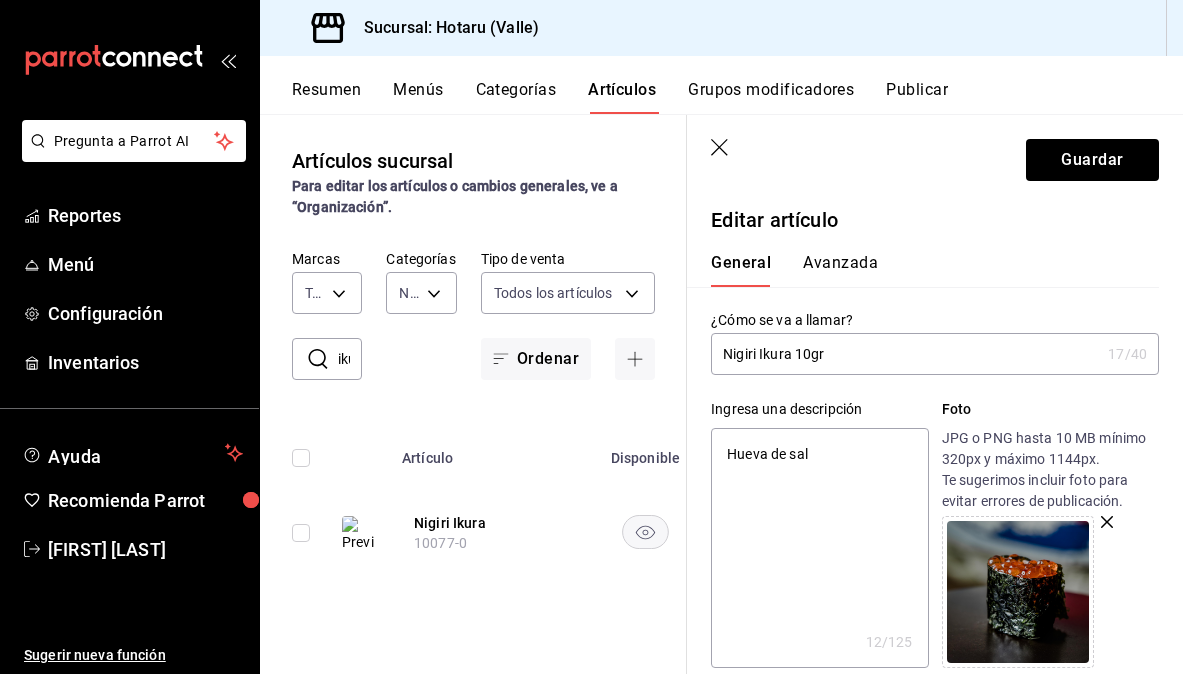 type on "Hueva de salm" 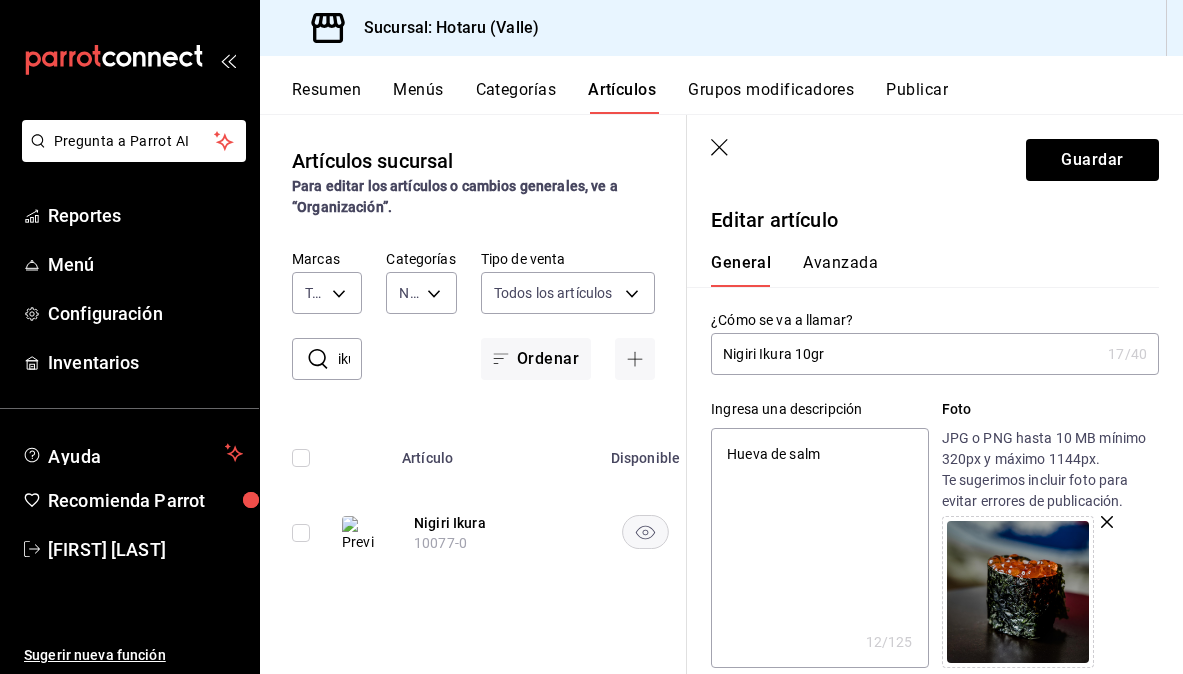 type on "x" 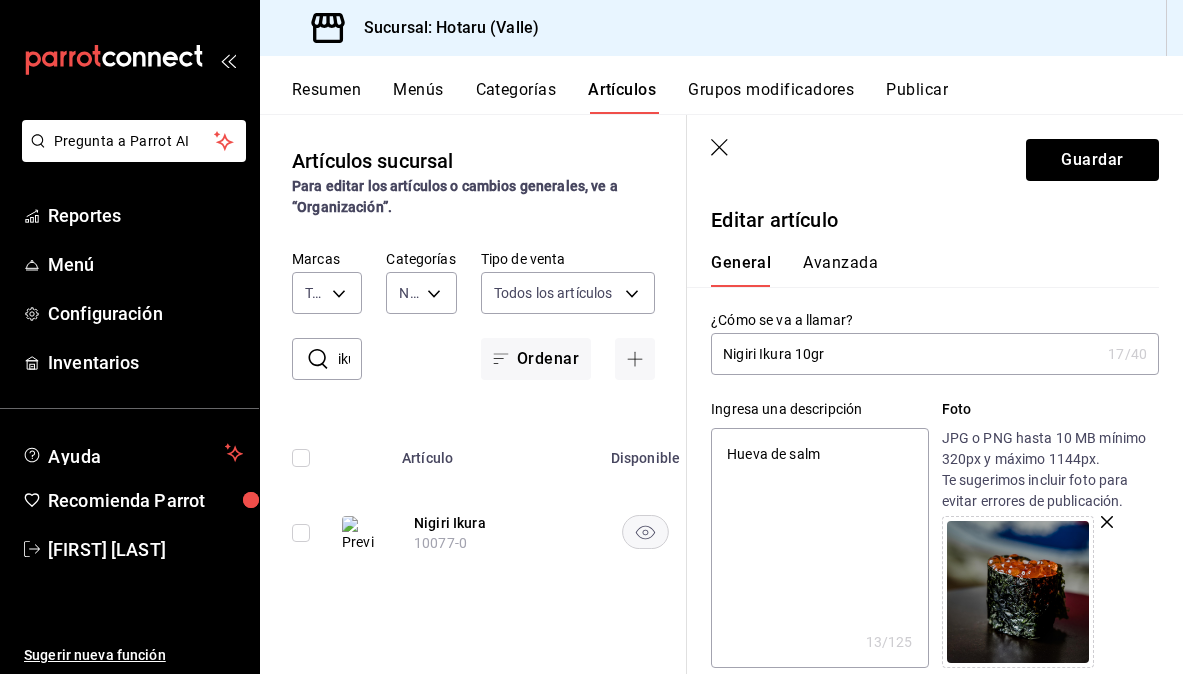 type on "Hueva de salm´" 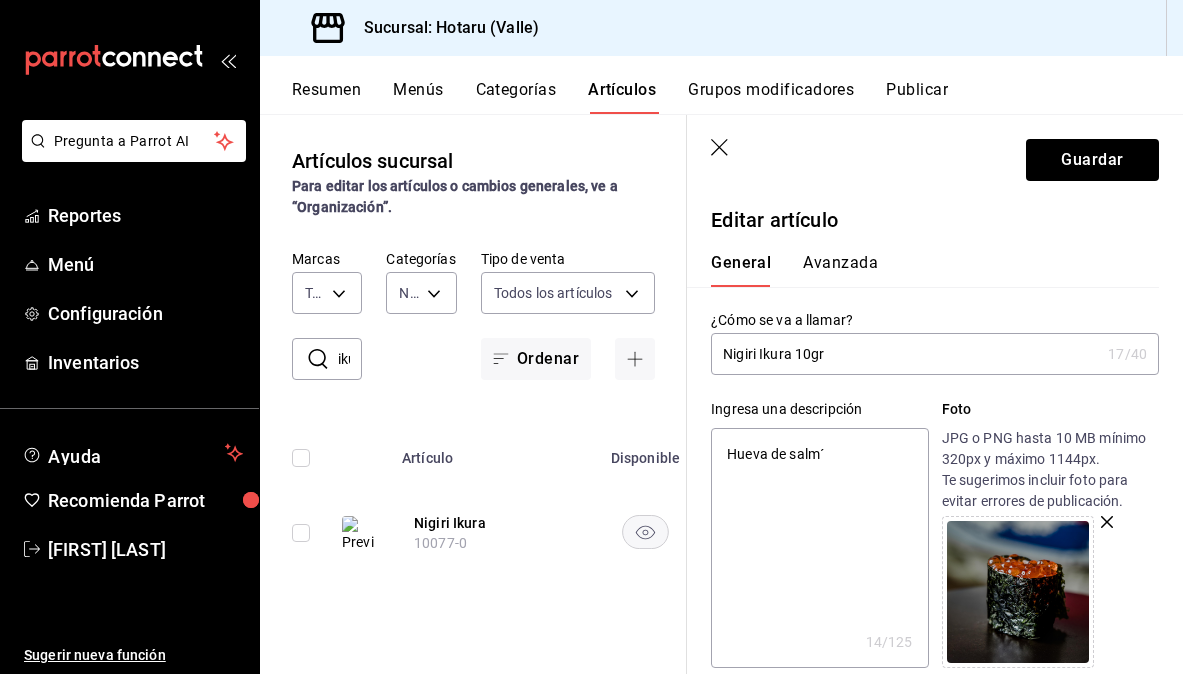 type on "Hueva de salmó" 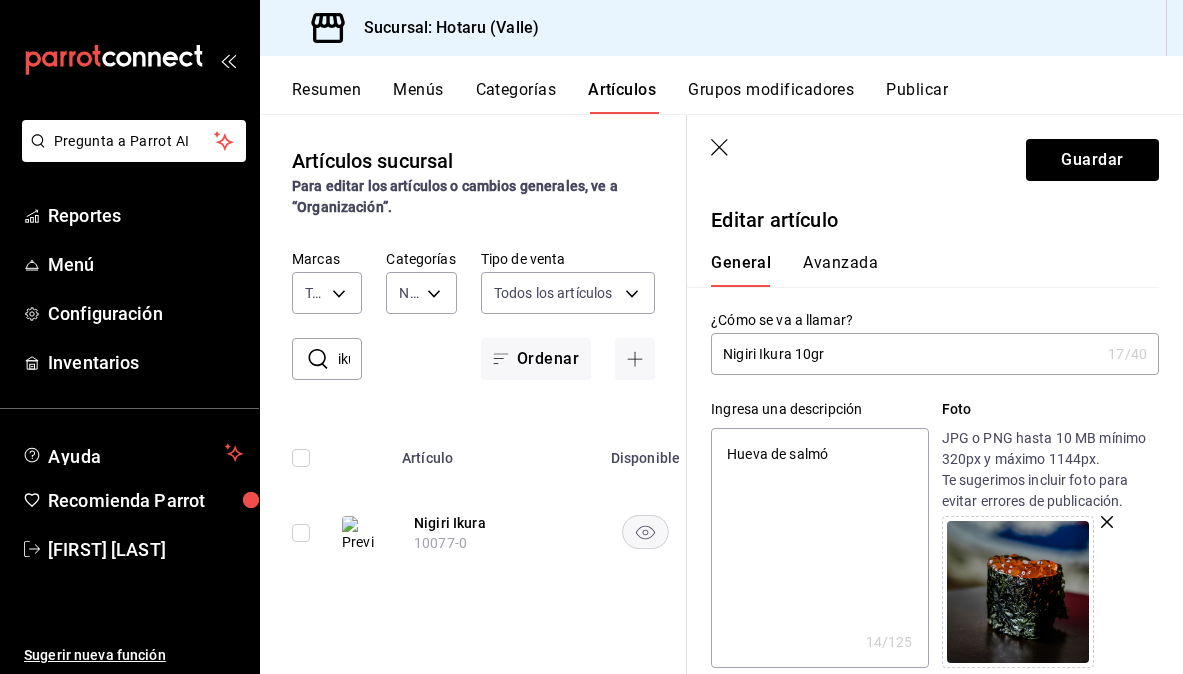 type on "Hueva de salmón" 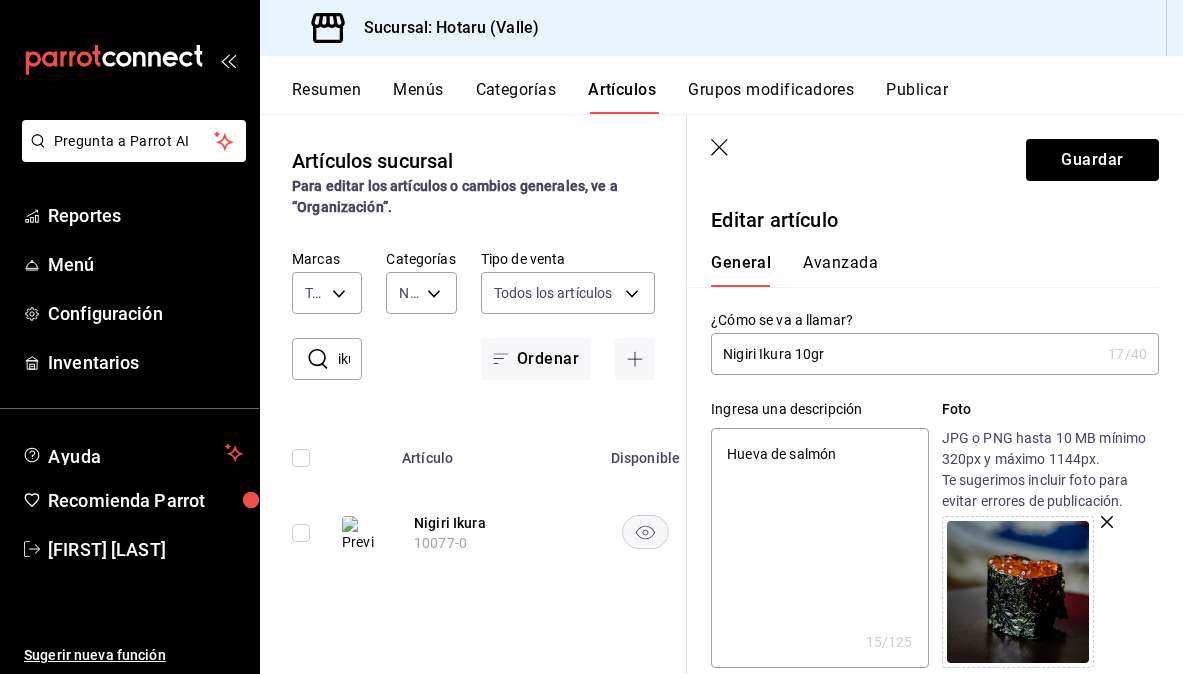 type on "Hueva de salmón." 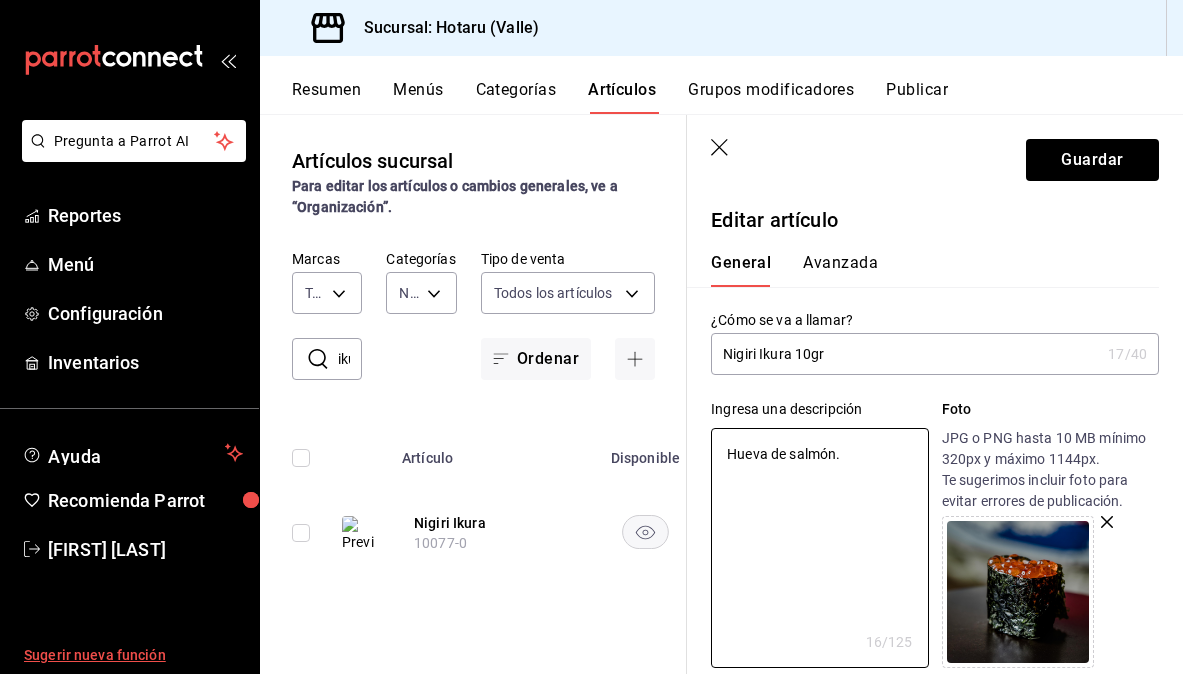 type on "Hueva de salmón." 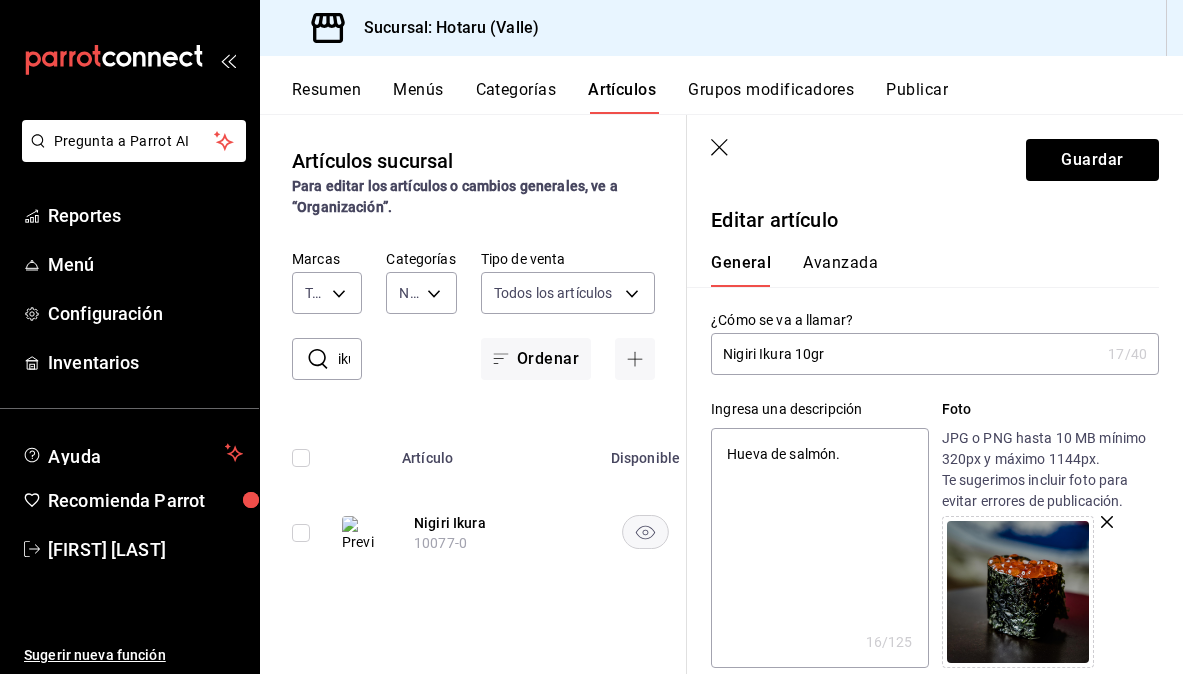 click 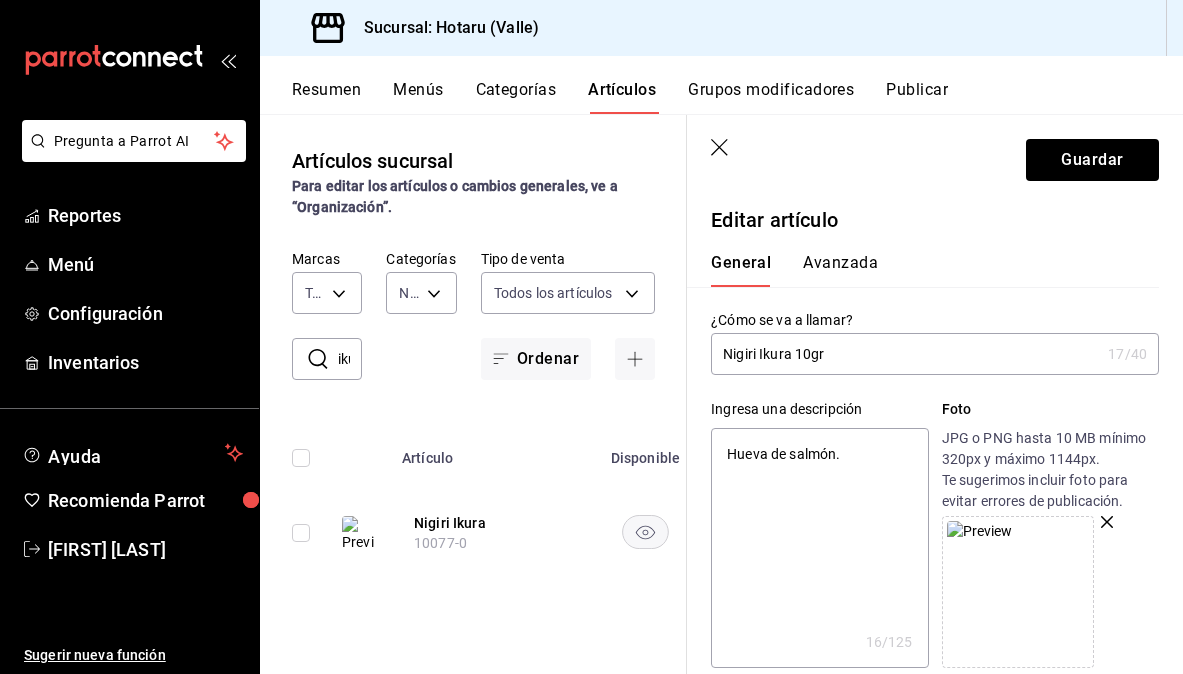click on "Hueva de salmón." at bounding box center [819, 548] 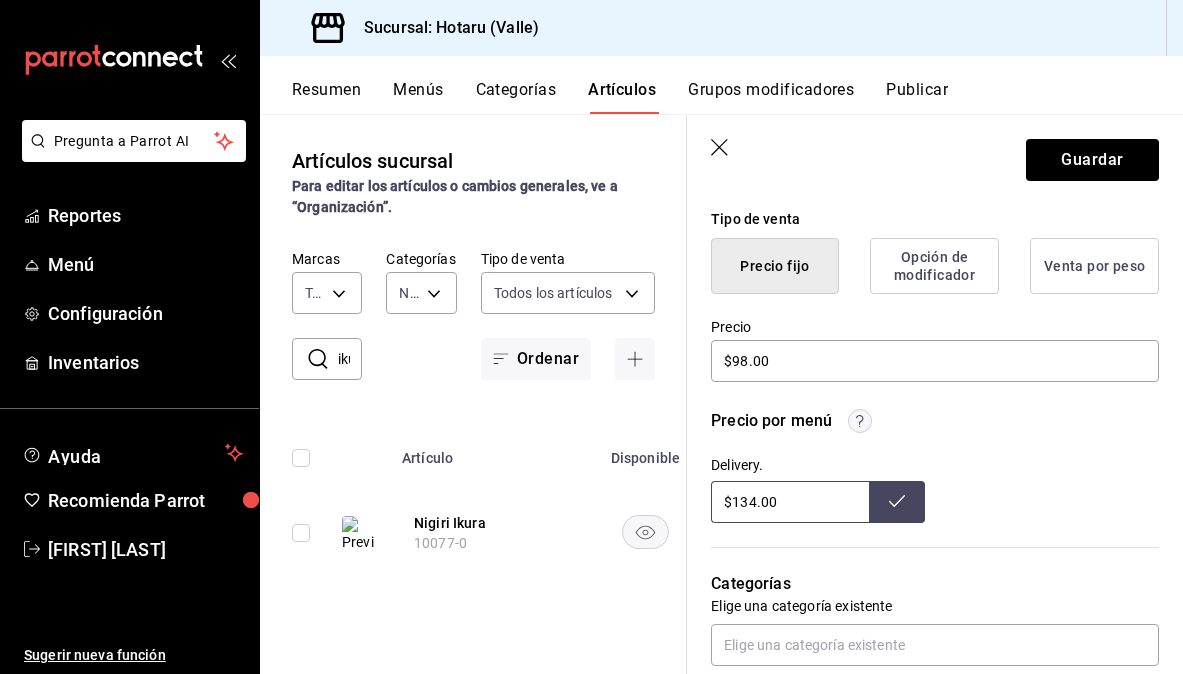 scroll, scrollTop: 485, scrollLeft: 0, axis: vertical 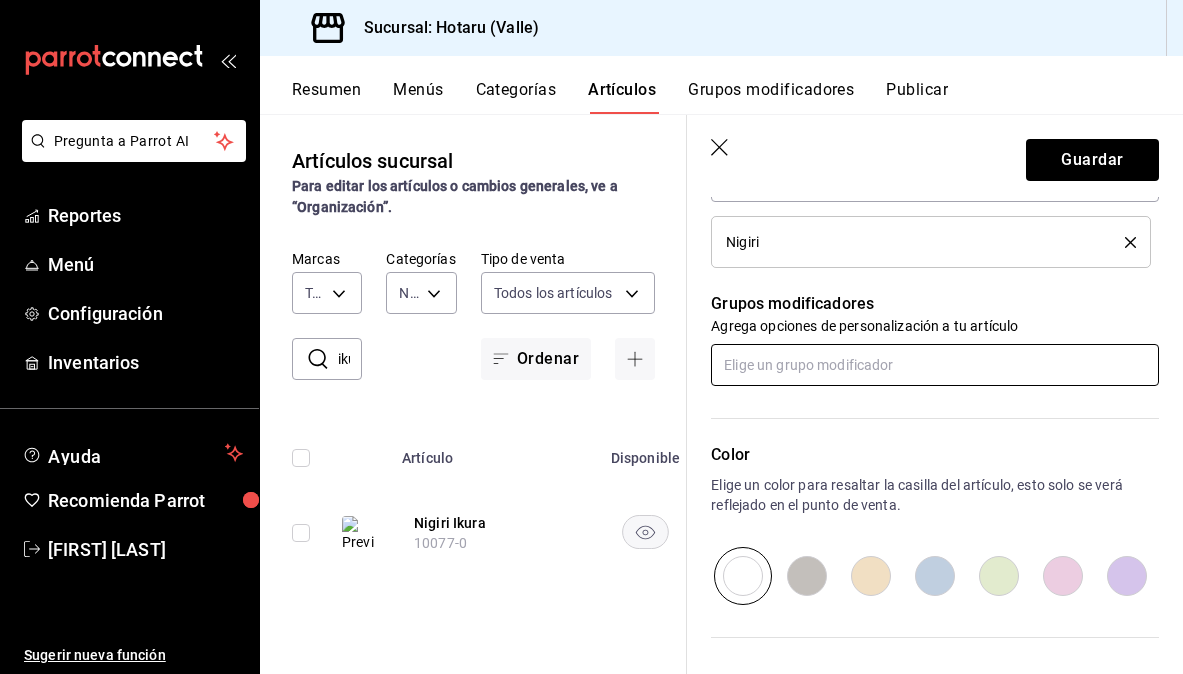 click at bounding box center [935, 365] 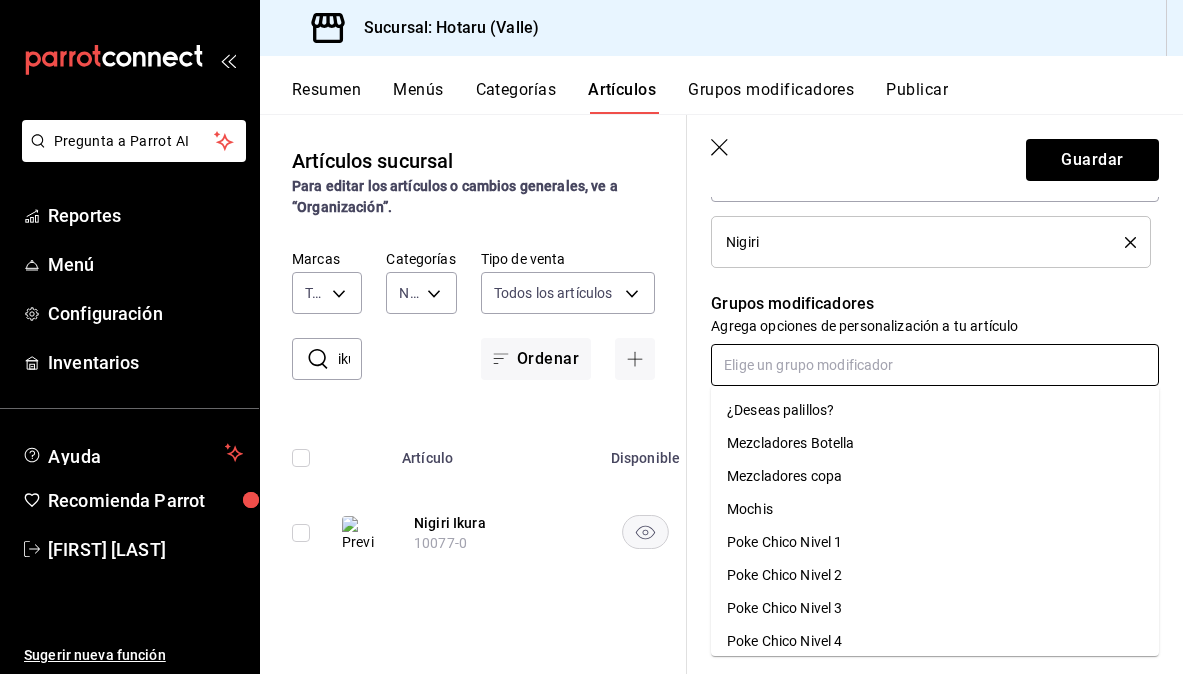 click on "¿Deseas palillos?" at bounding box center [780, 410] 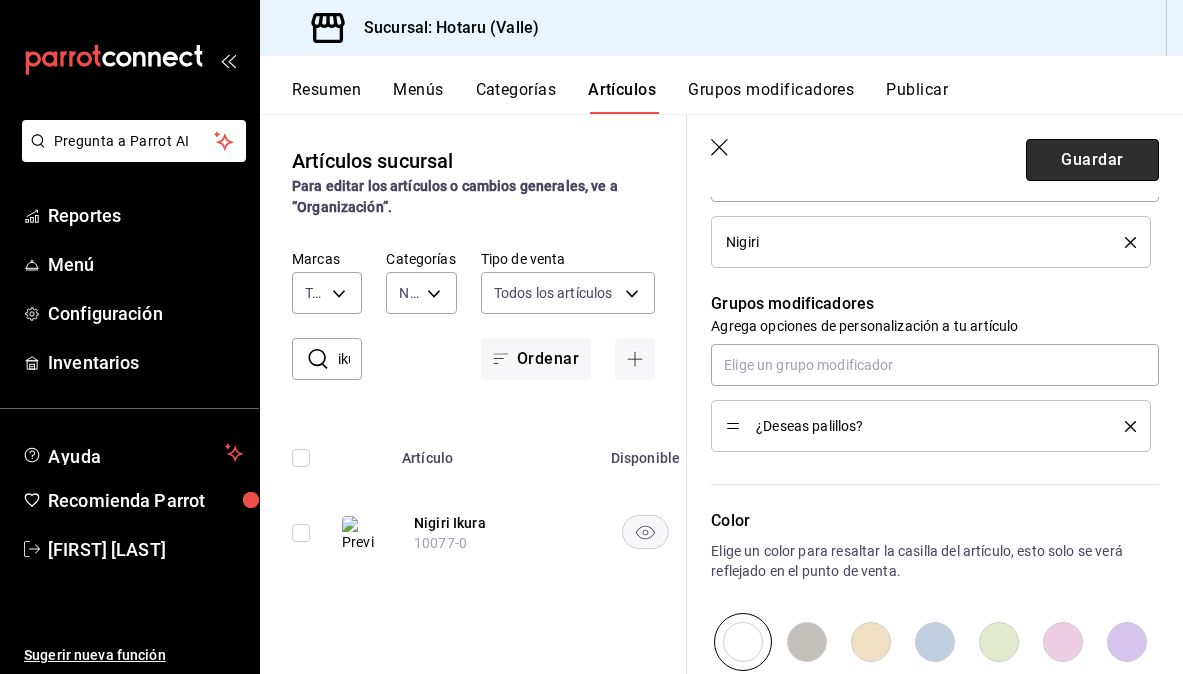 click on "Guardar" at bounding box center [1092, 160] 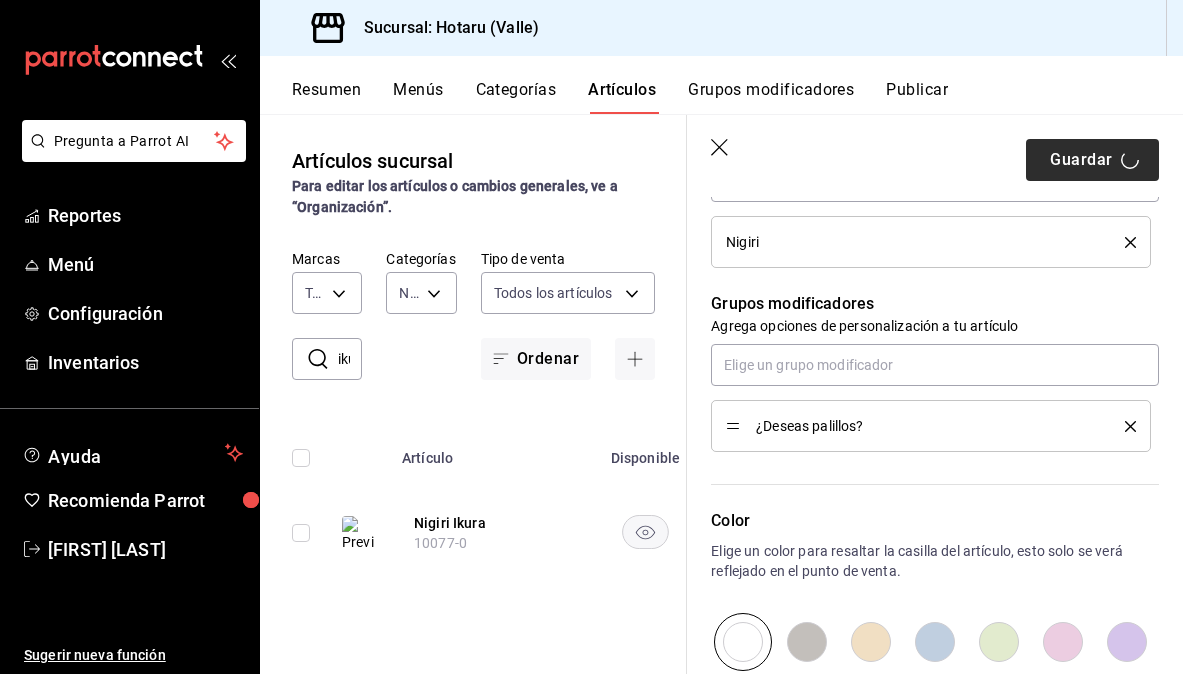 type on "x" 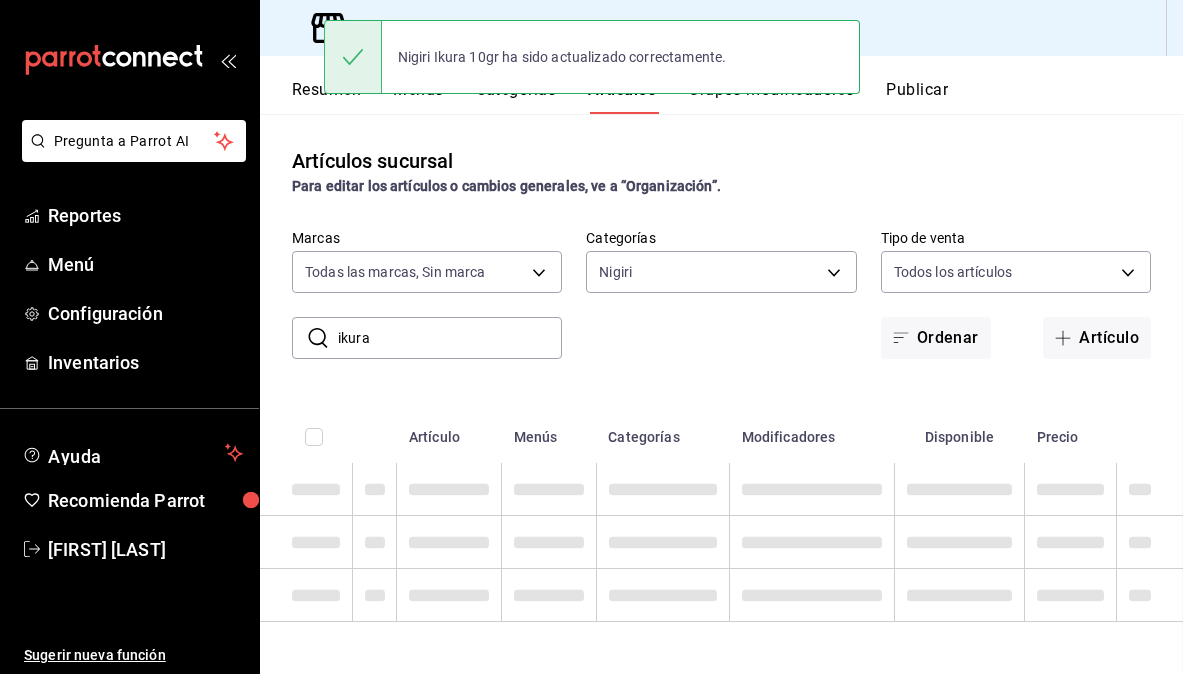 scroll, scrollTop: 0, scrollLeft: 0, axis: both 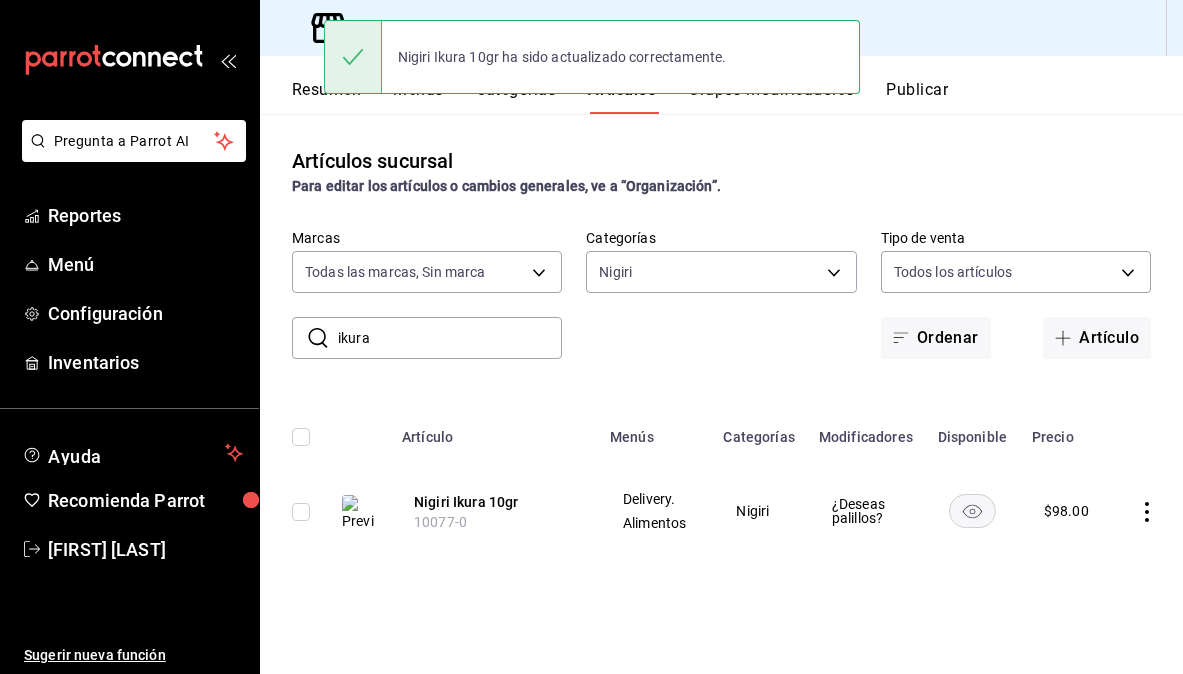 click on "ikura" at bounding box center (450, 338) 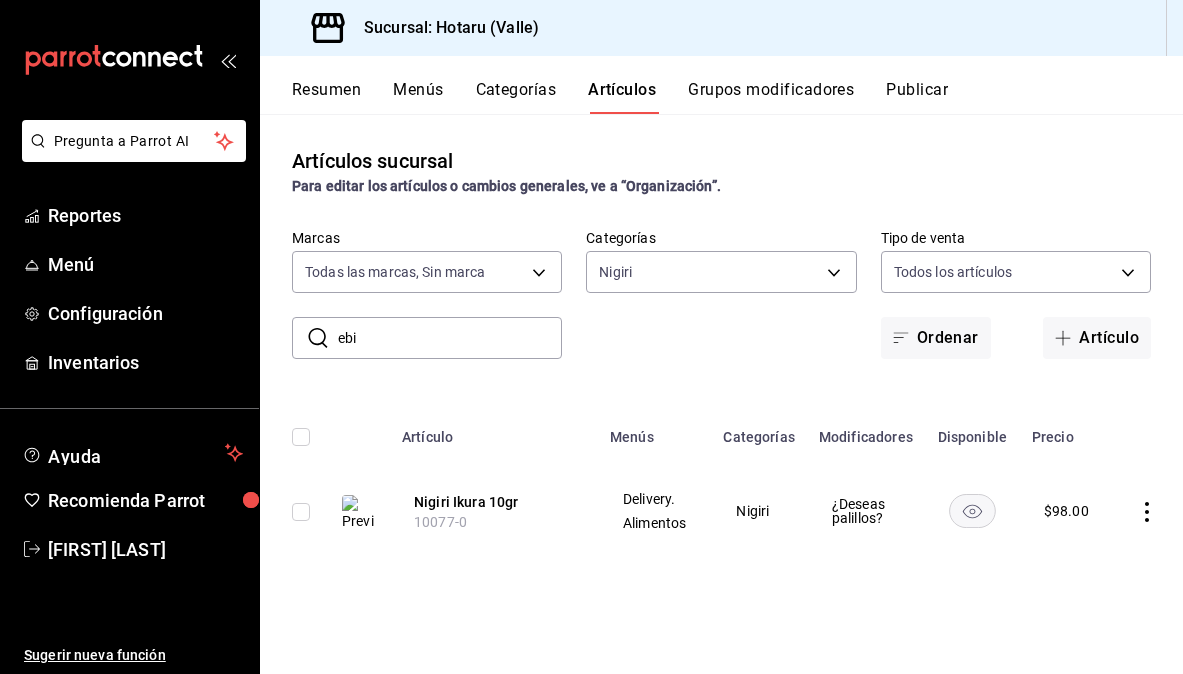 type on "ebi" 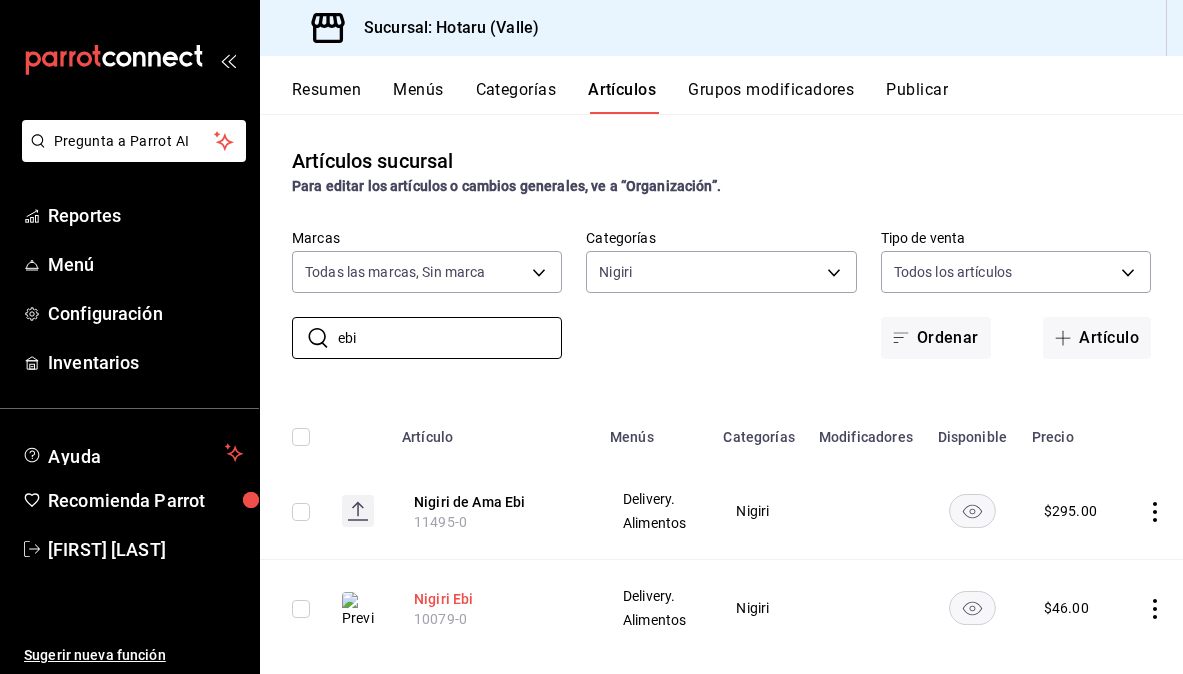 click on "Nigiri Ebi" at bounding box center [494, 599] 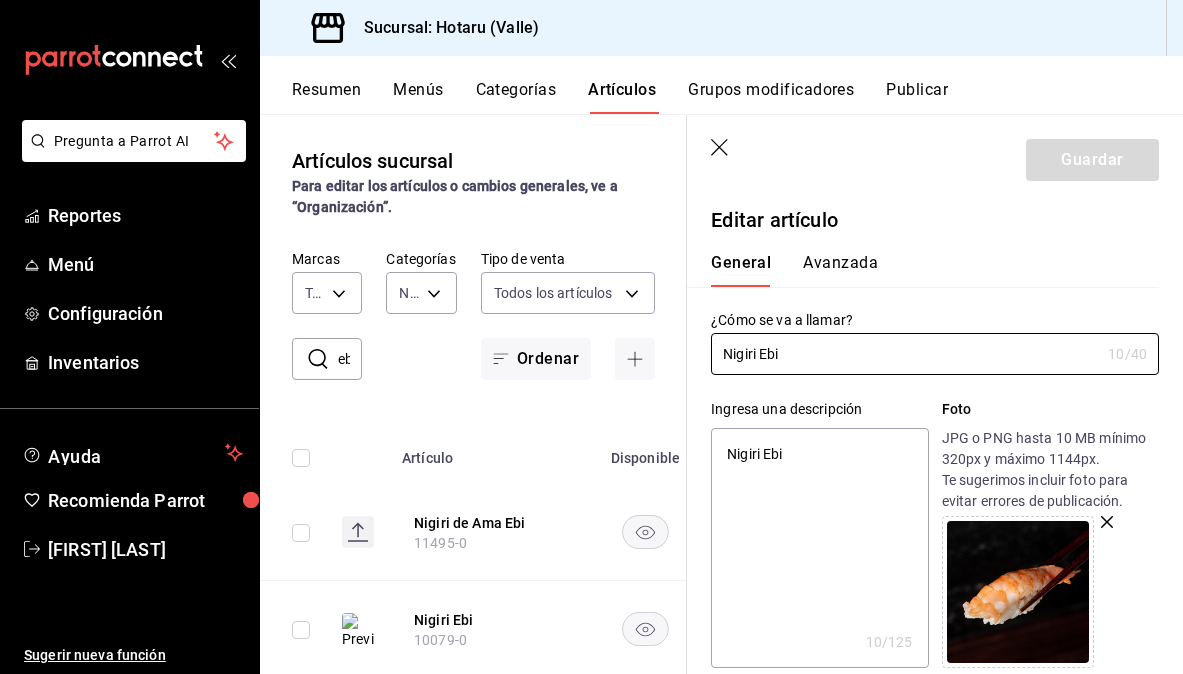 type on "x" 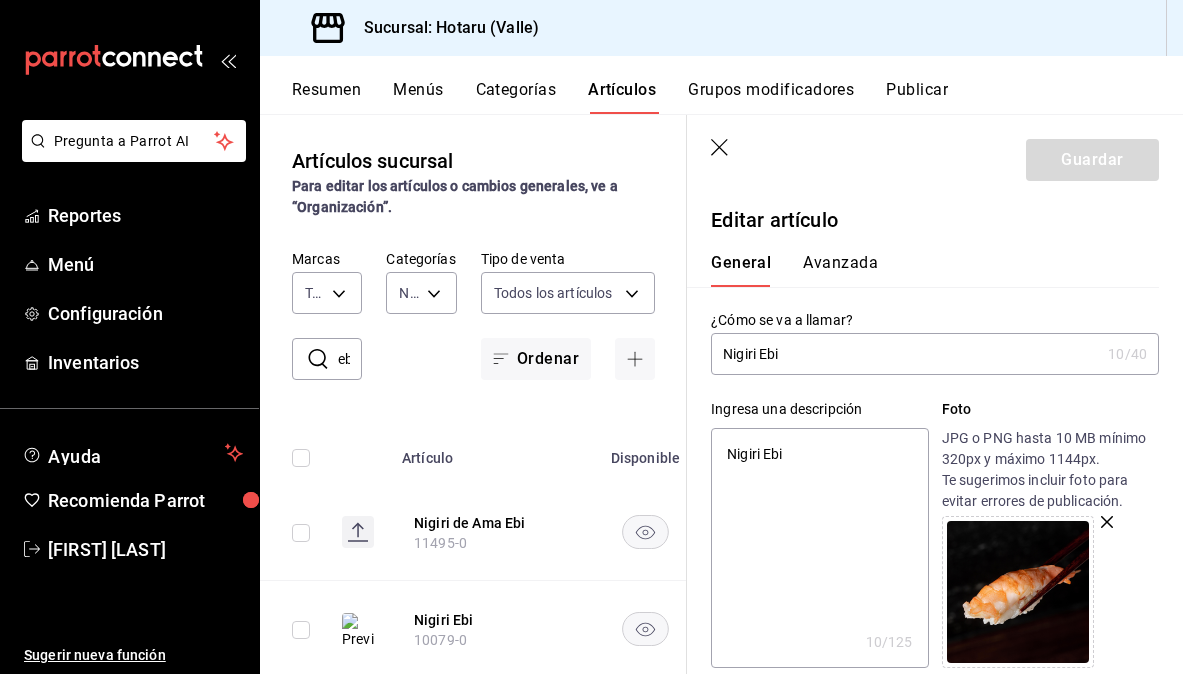 click on "Nigiri Ebi" at bounding box center (819, 548) 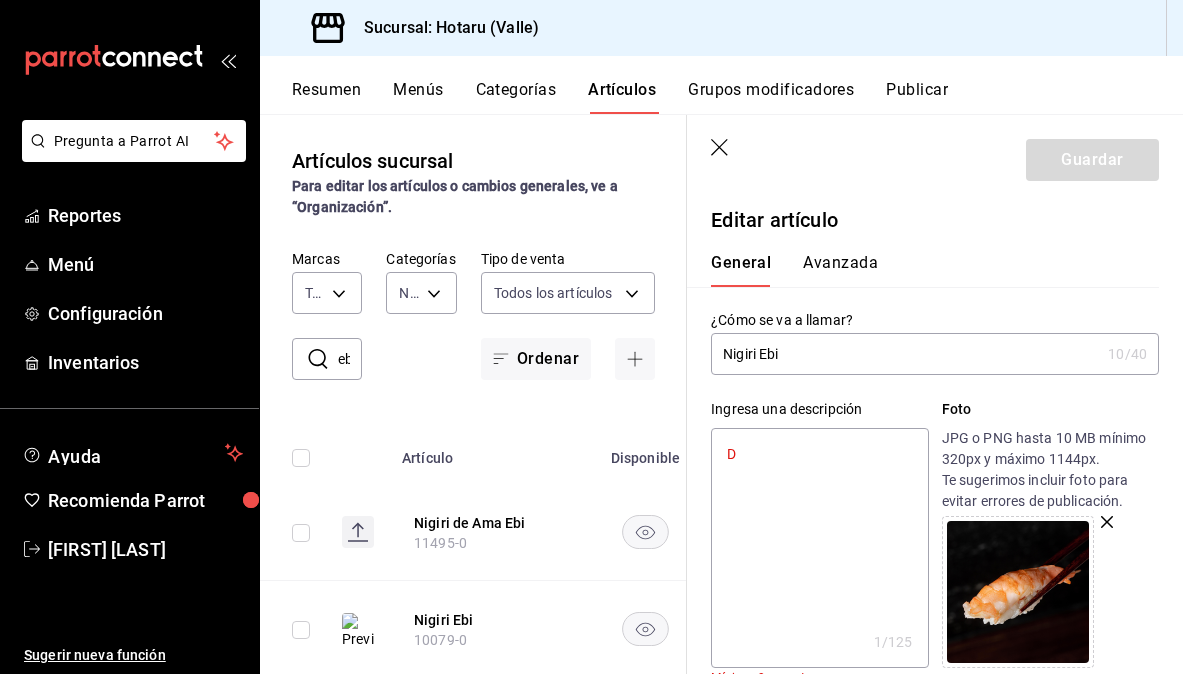 type on "x" 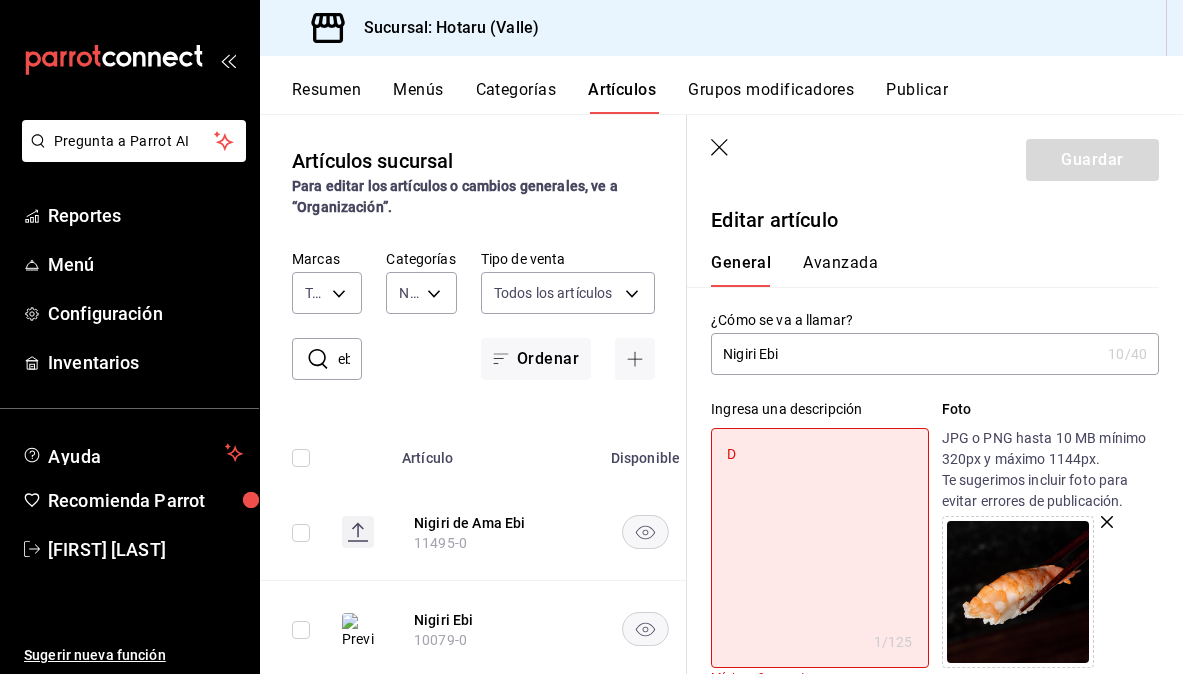 type on "De" 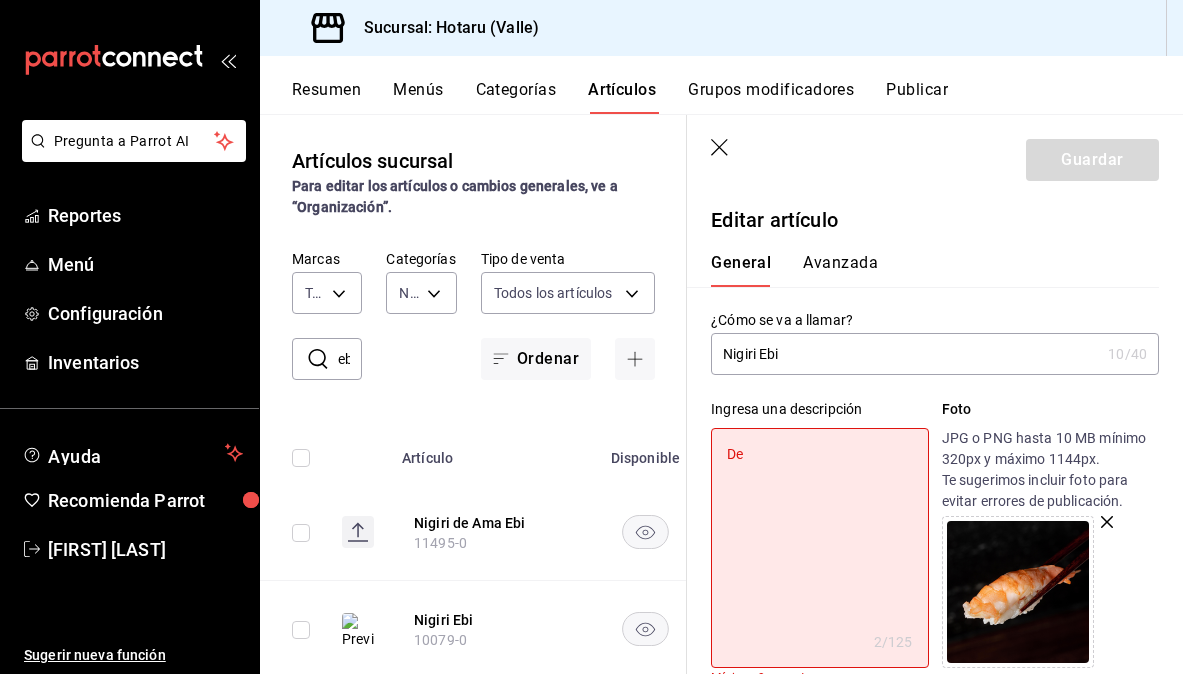 type on "De" 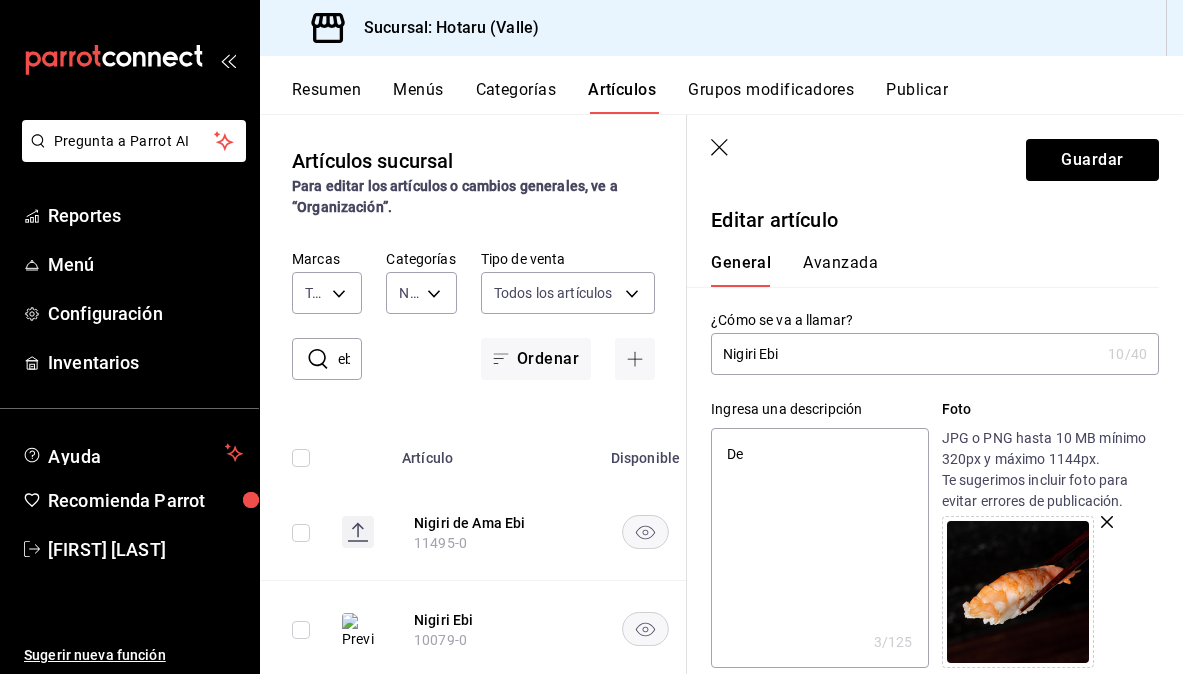 type on "De C" 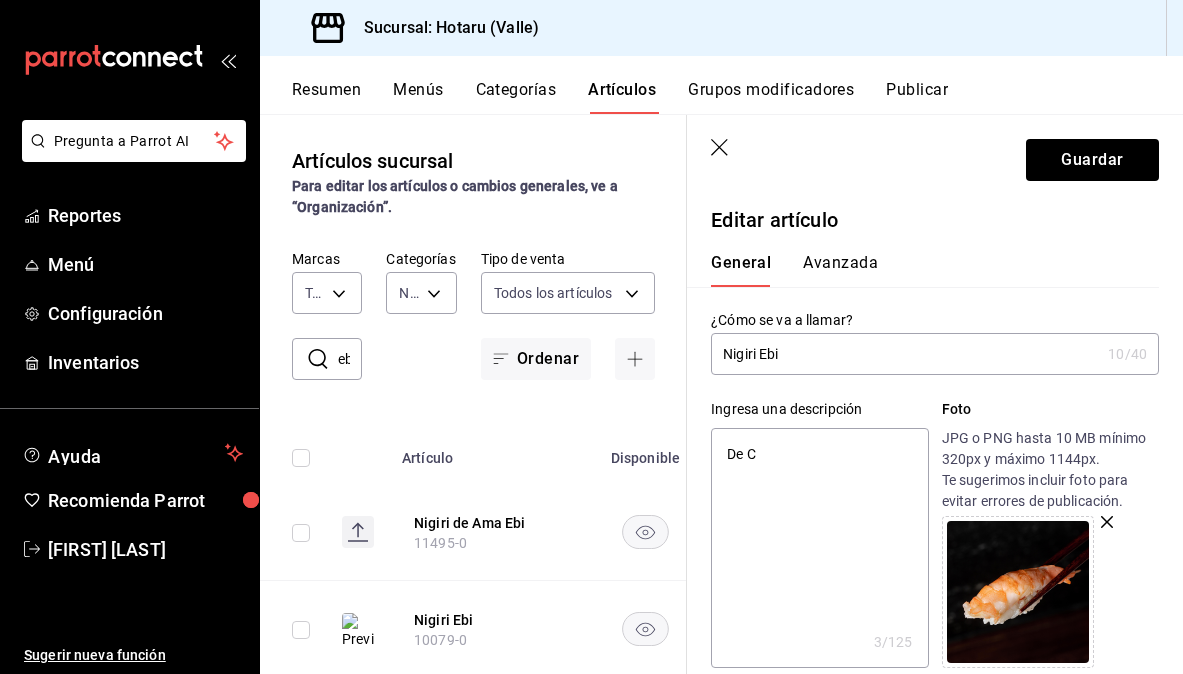 type on "x" 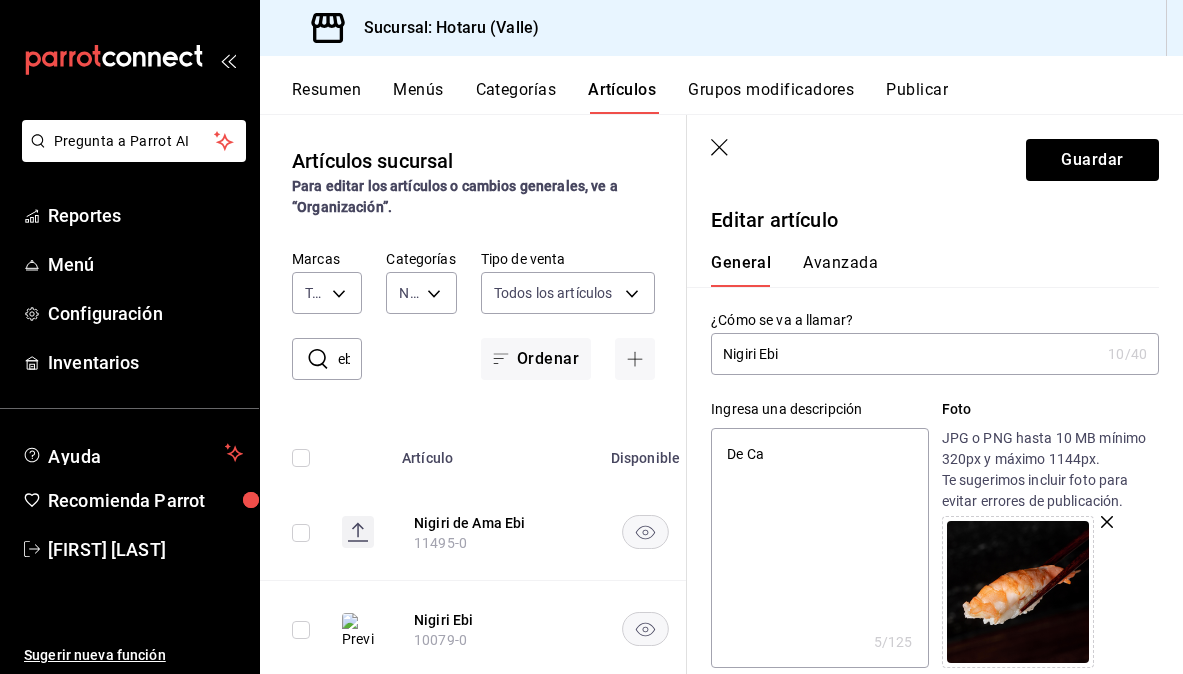 type on "De Cam" 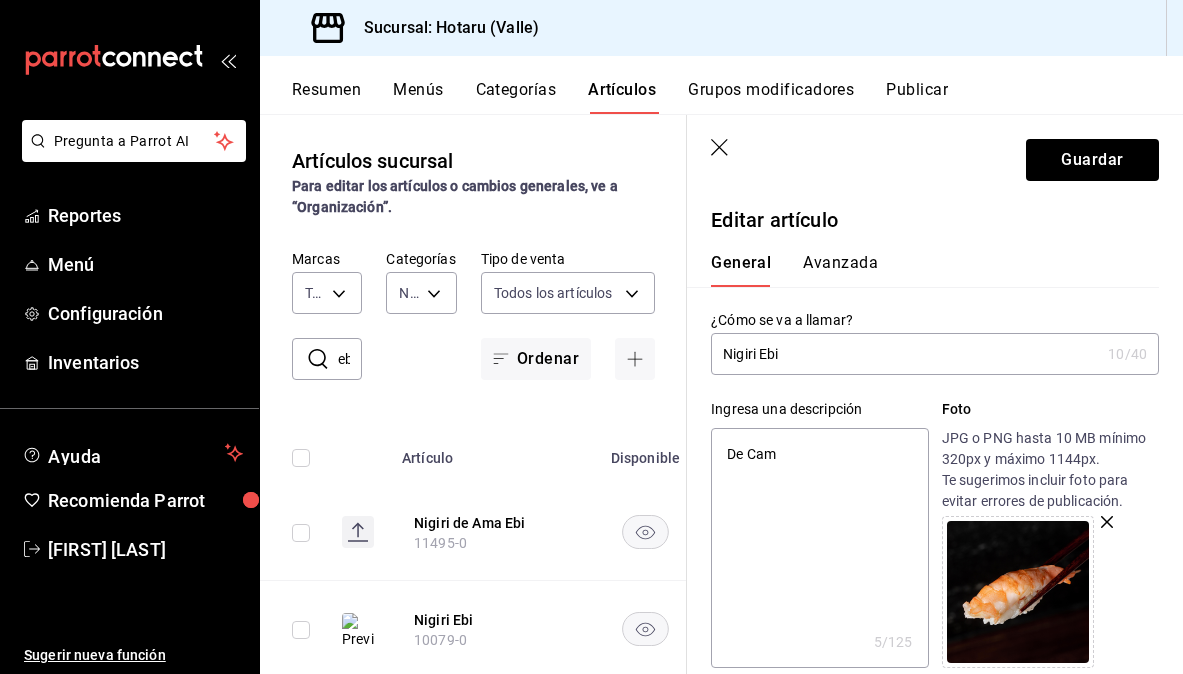 type on "De Cama" 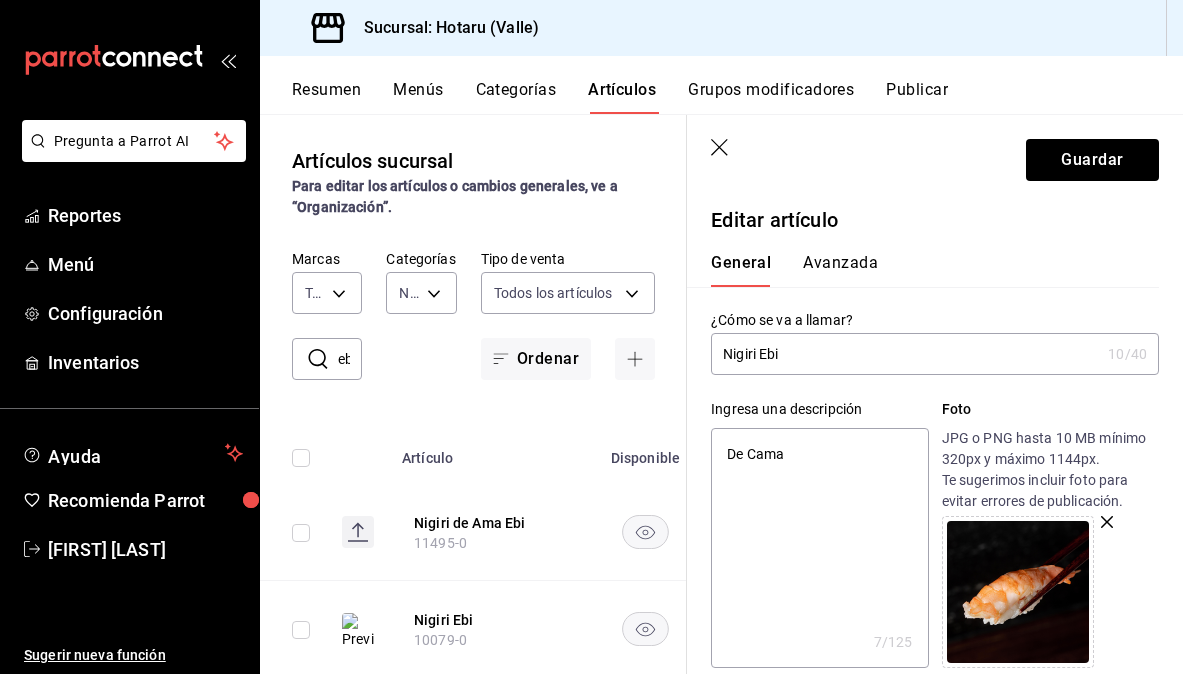 type on "De Camar" 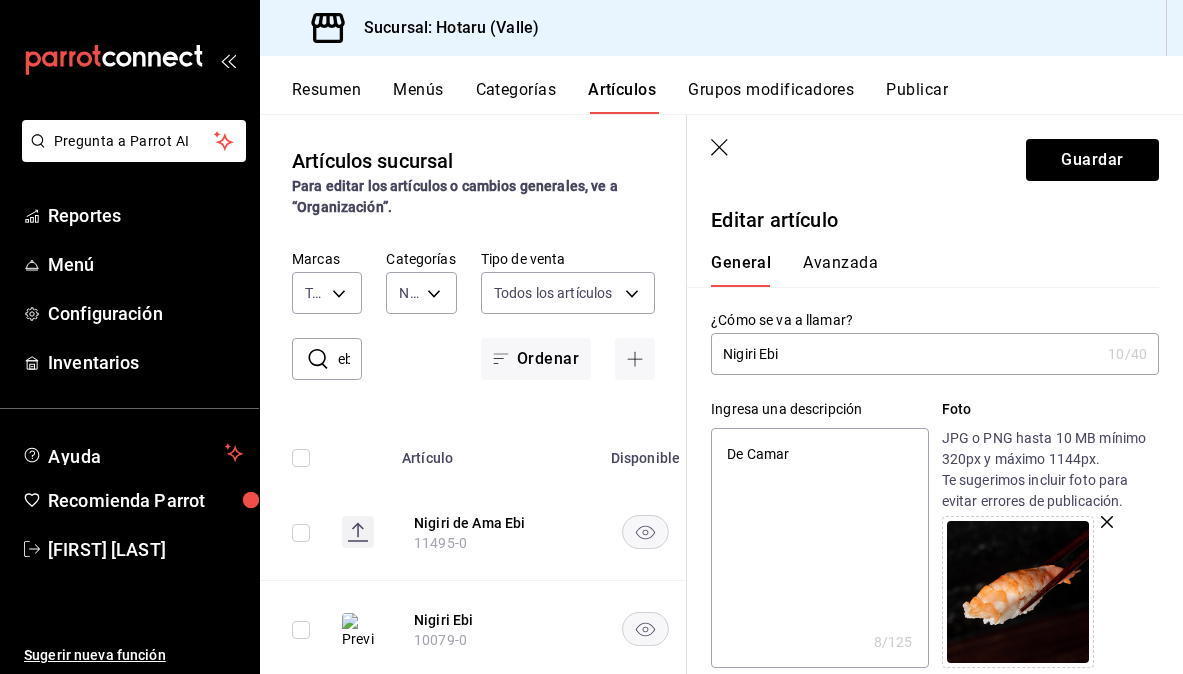 type on "De Camar´" 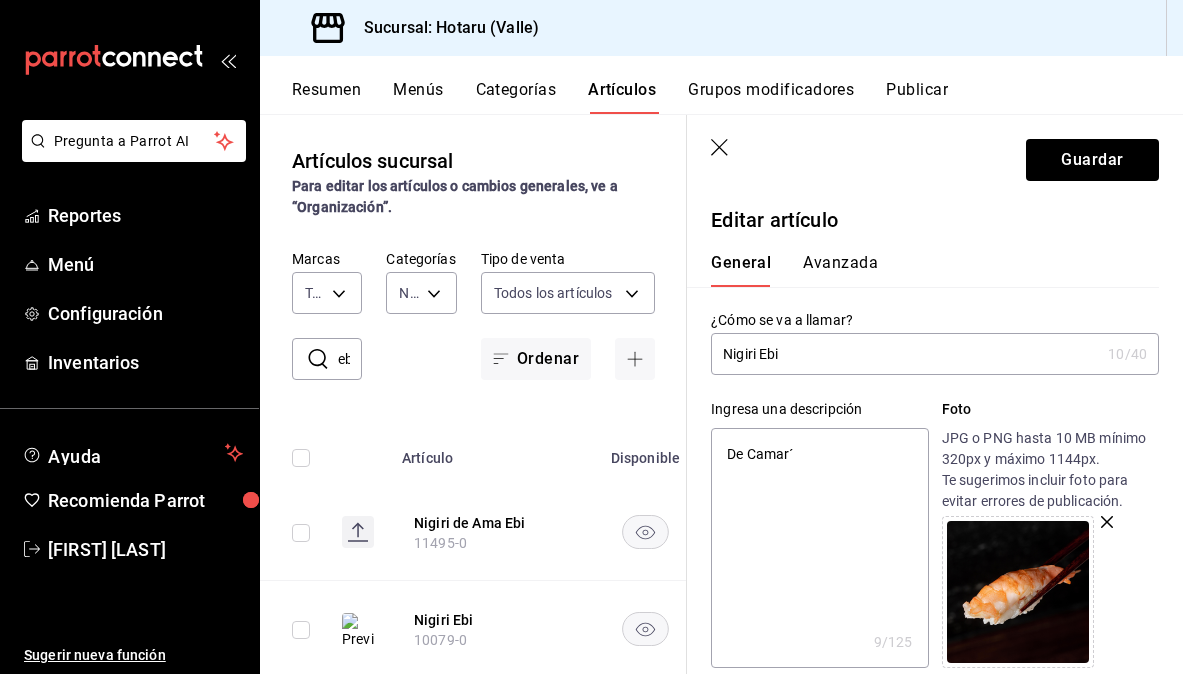 type on "De Camaró" 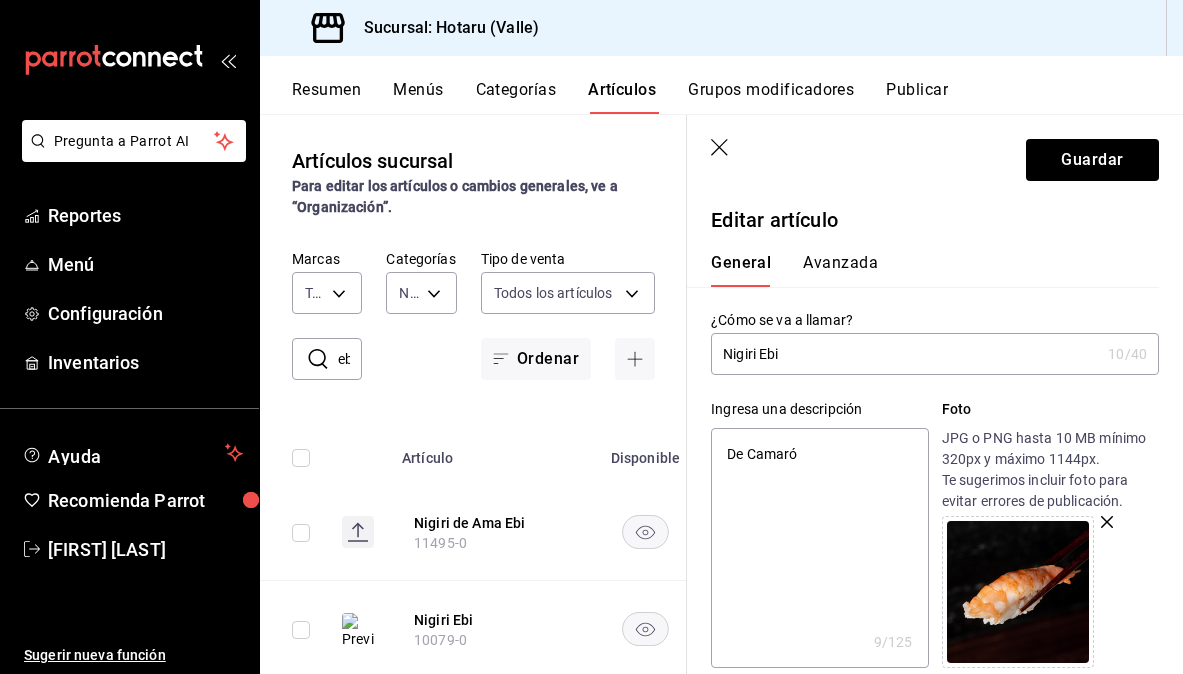 type on "De Camarón" 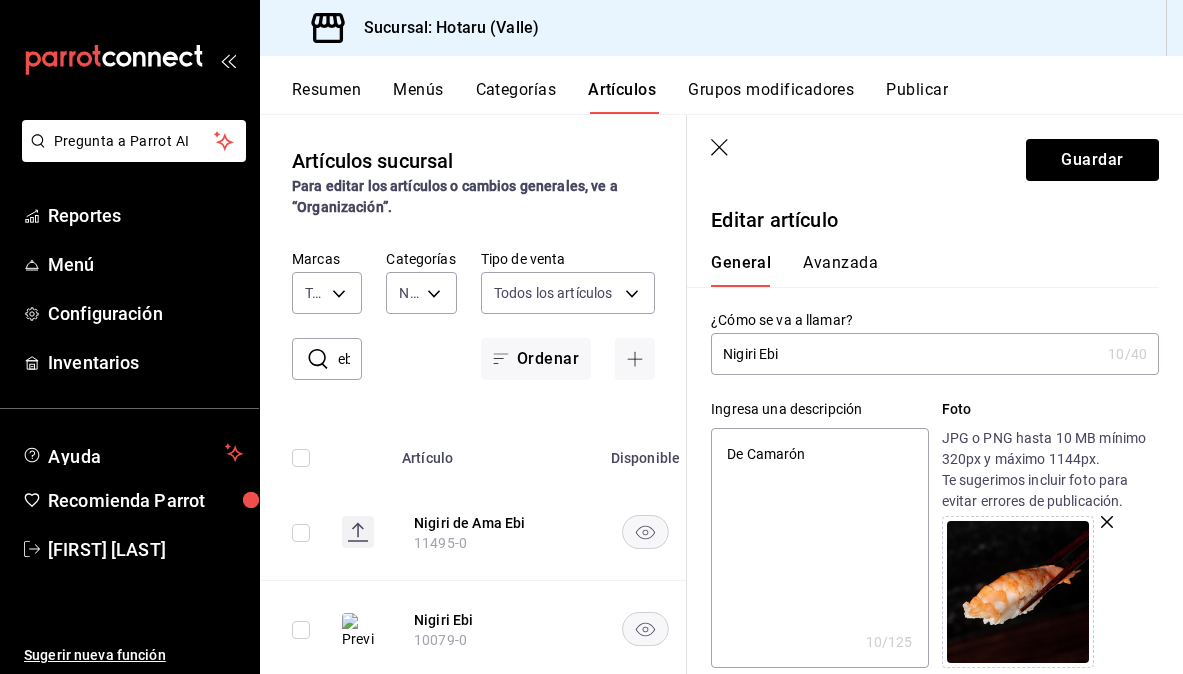 type on "De Camarón." 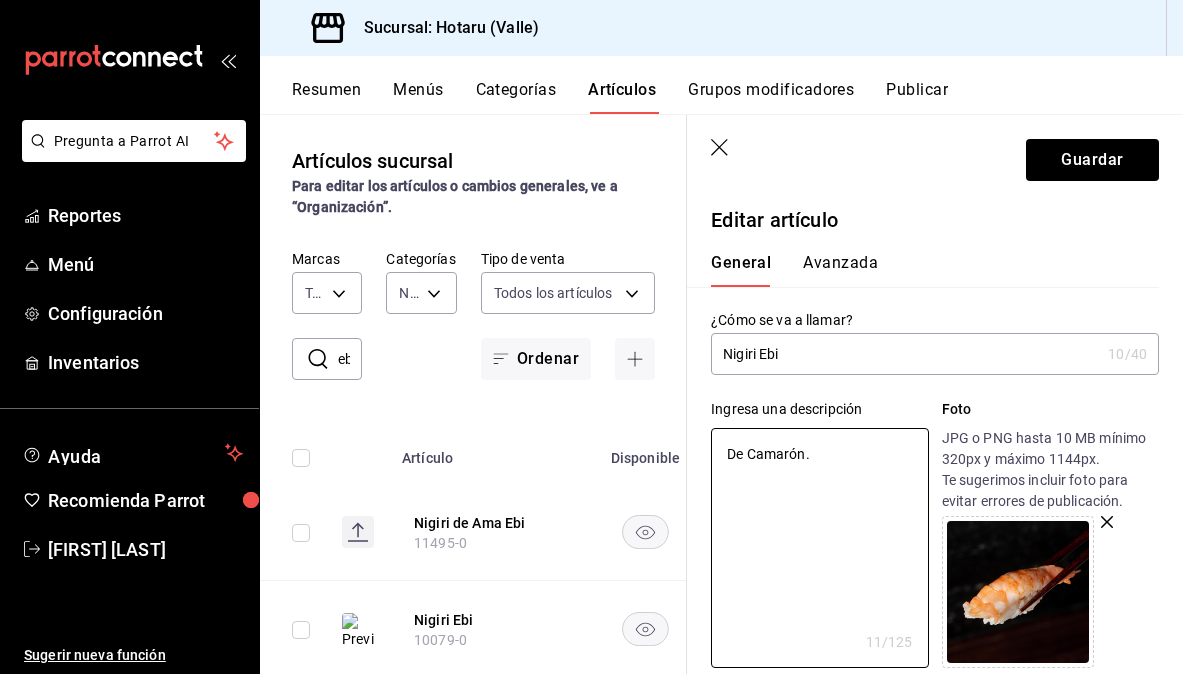 drag, startPoint x: 755, startPoint y: 454, endPoint x: 755, endPoint y: 425, distance: 29 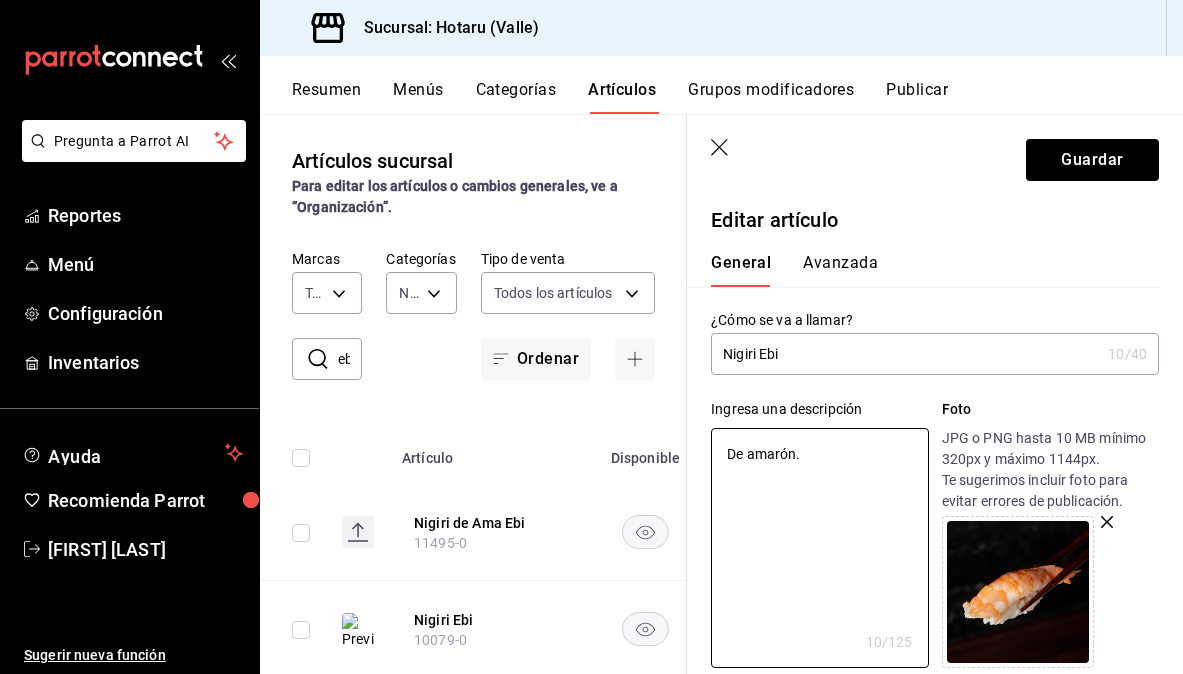 type on "De camarón." 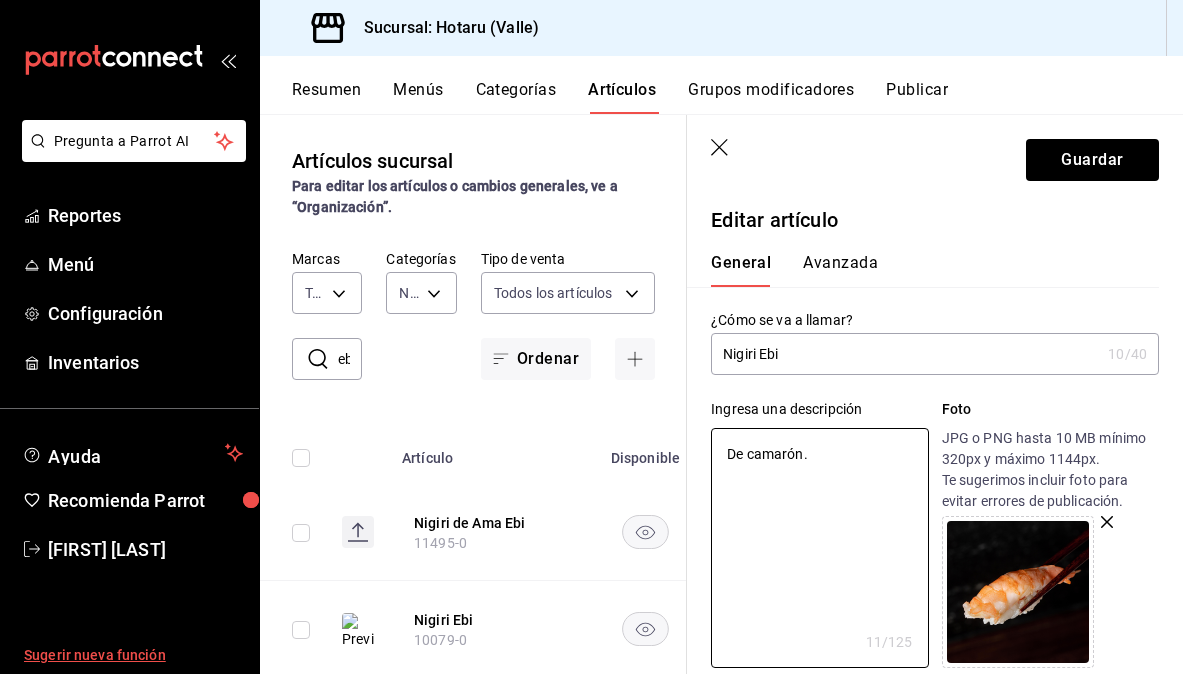 type on "De camarón." 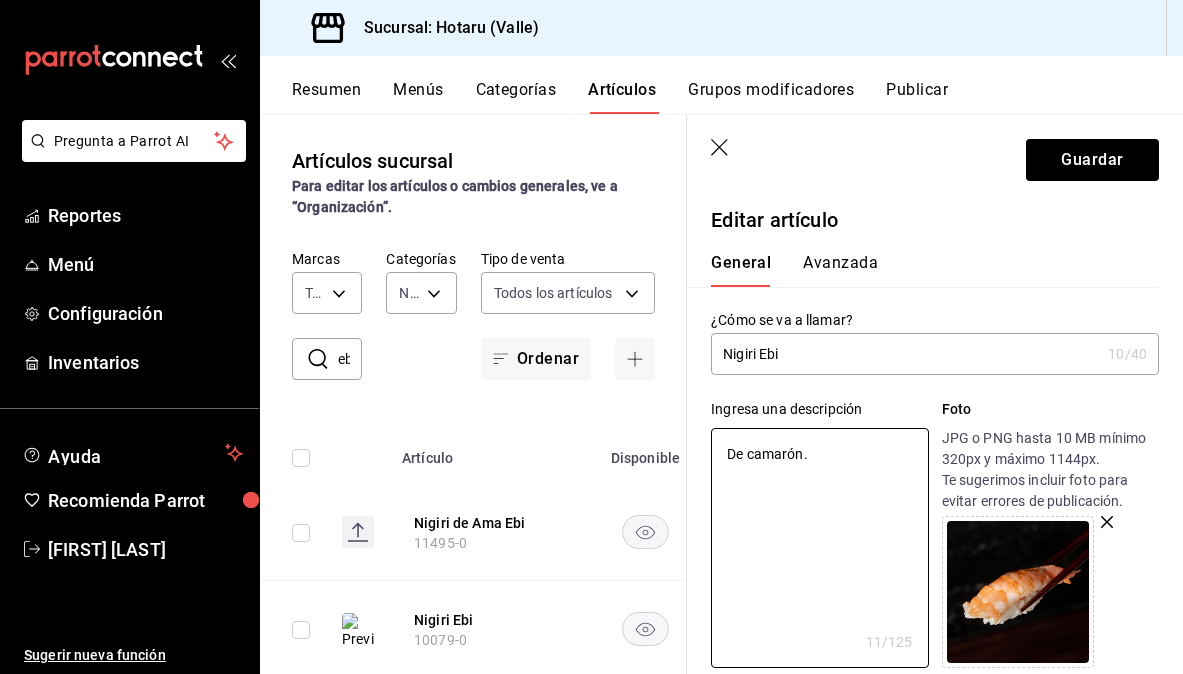 type on "x" 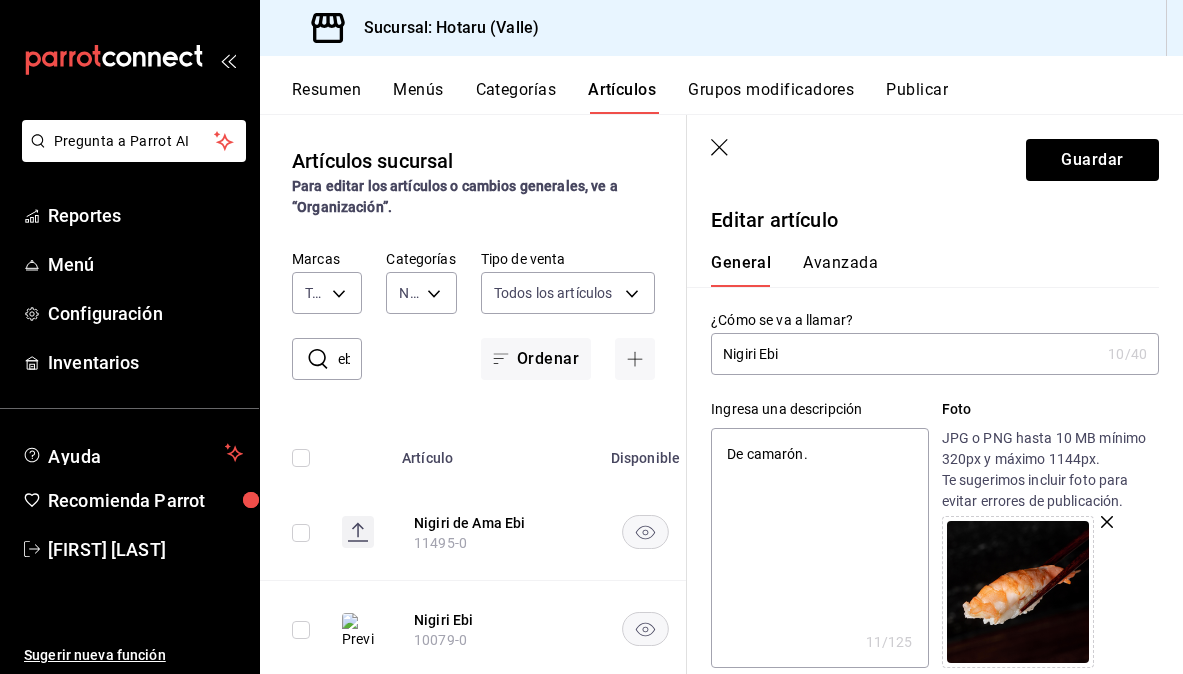 type on "Nigiri Ebi" 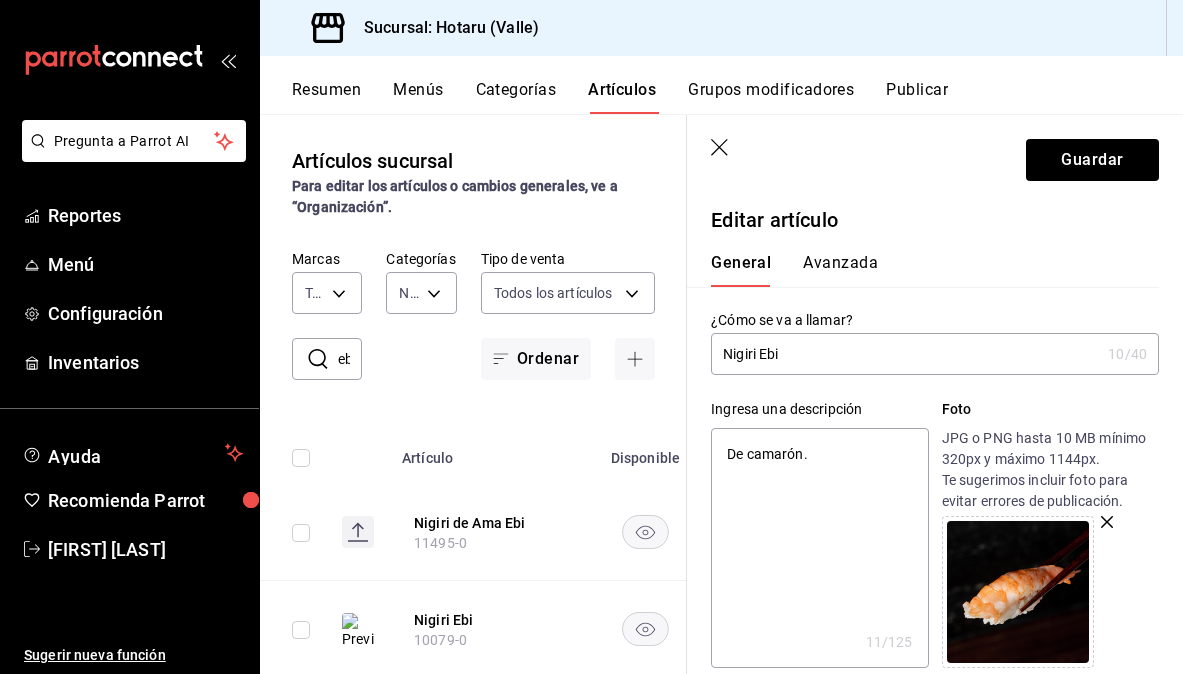 type on "x" 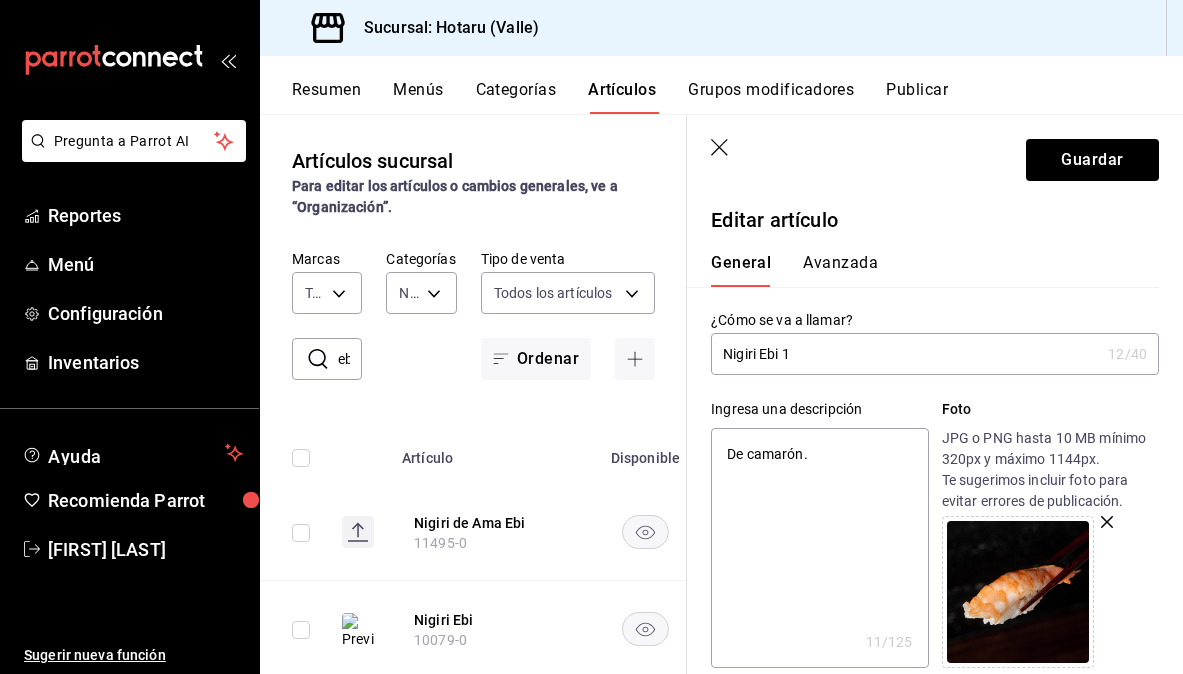 type on "Nigiri Ebi 10" 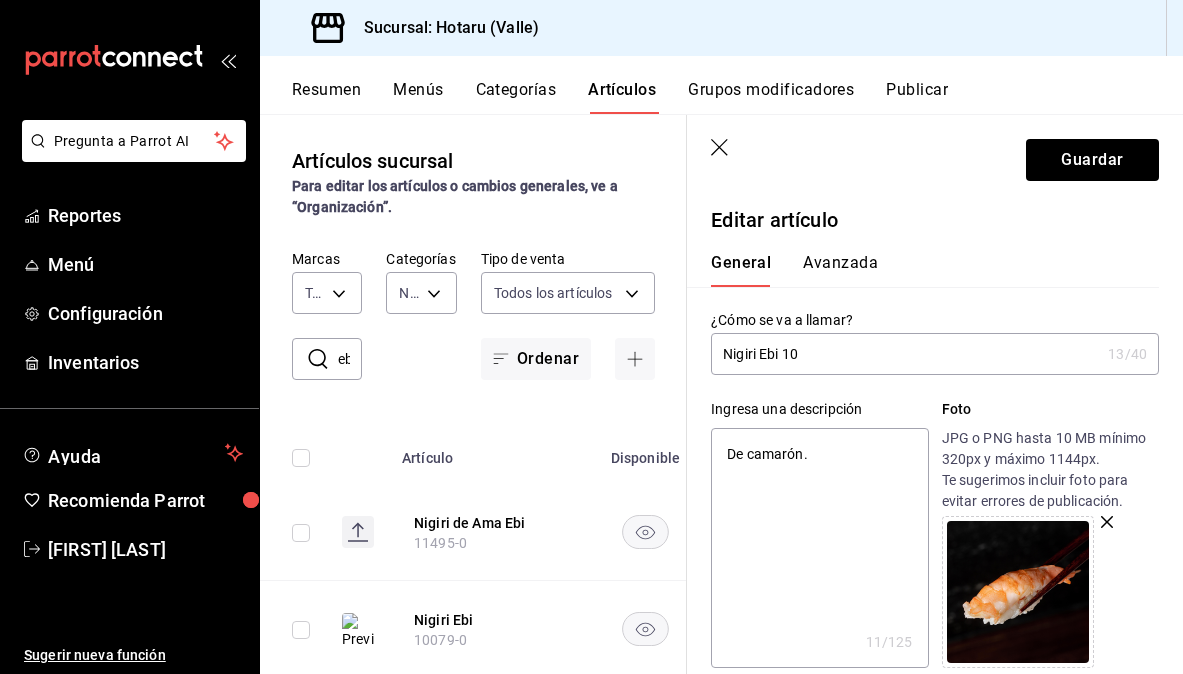 type on "Nigiri Ebi 10g" 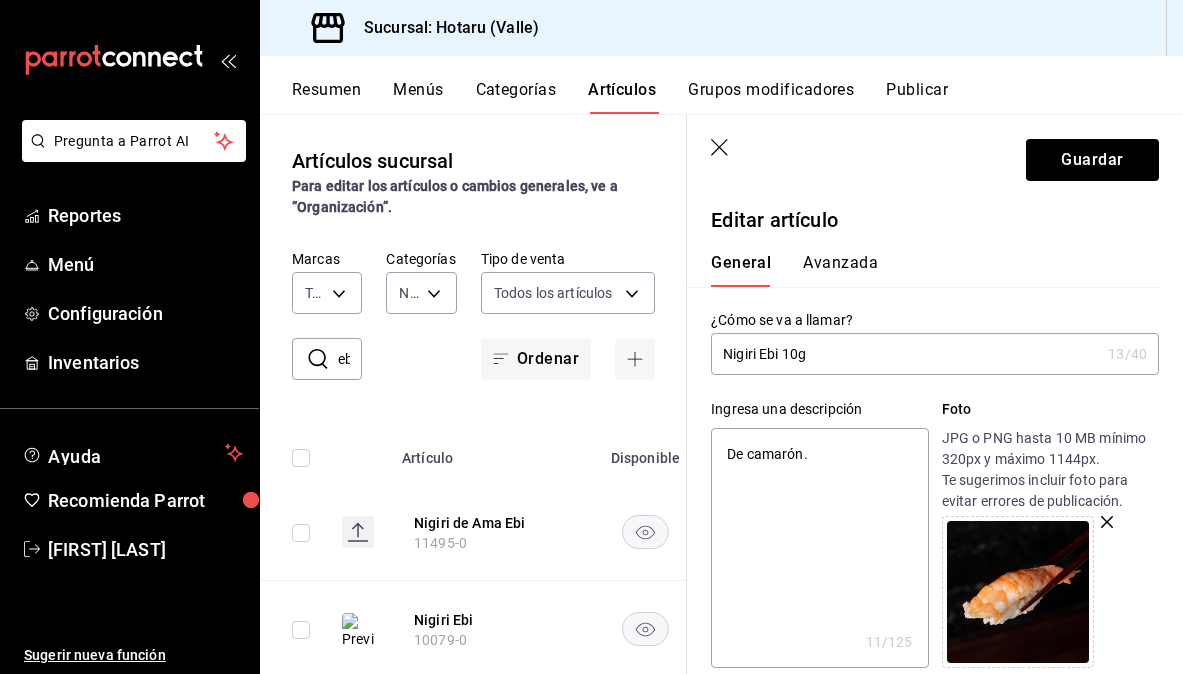 type on "Nigiri Ebi 10gr" 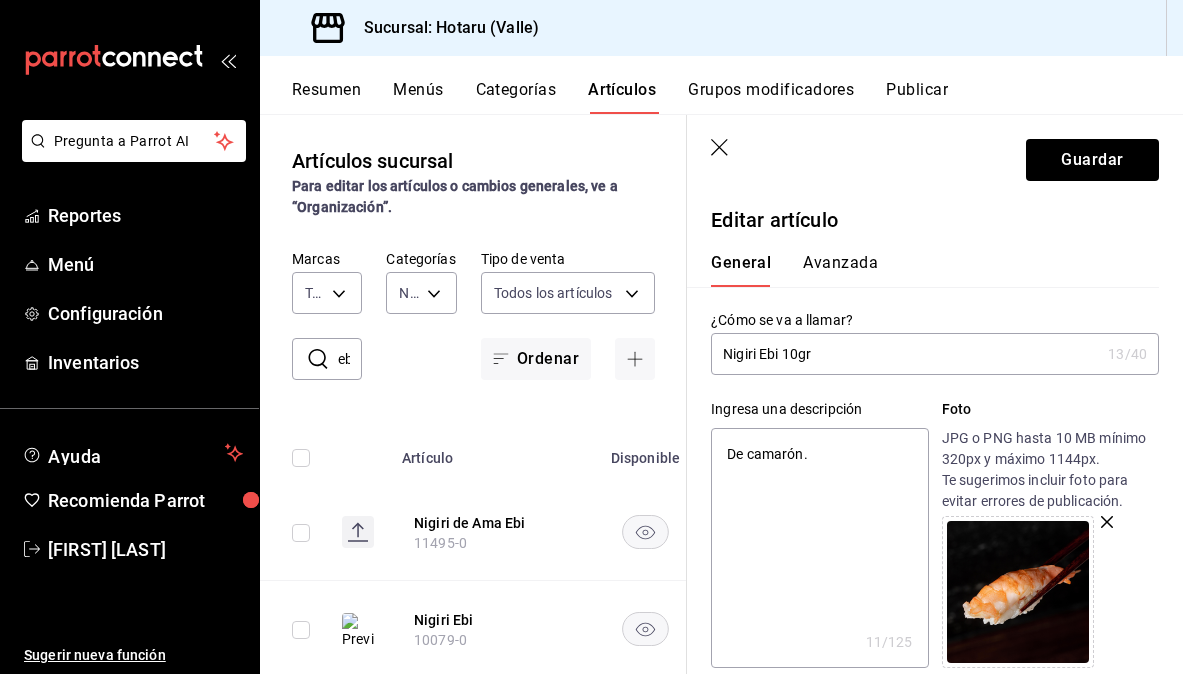 type on "x" 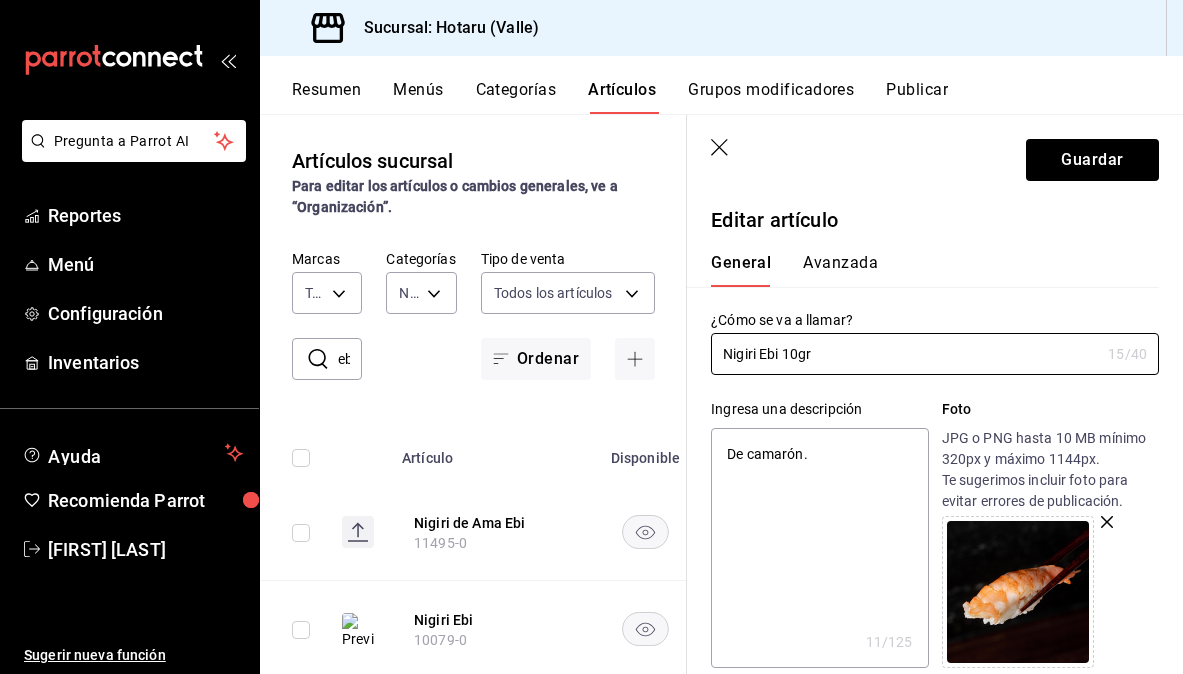 type on "Nigiri Ebi 10gr" 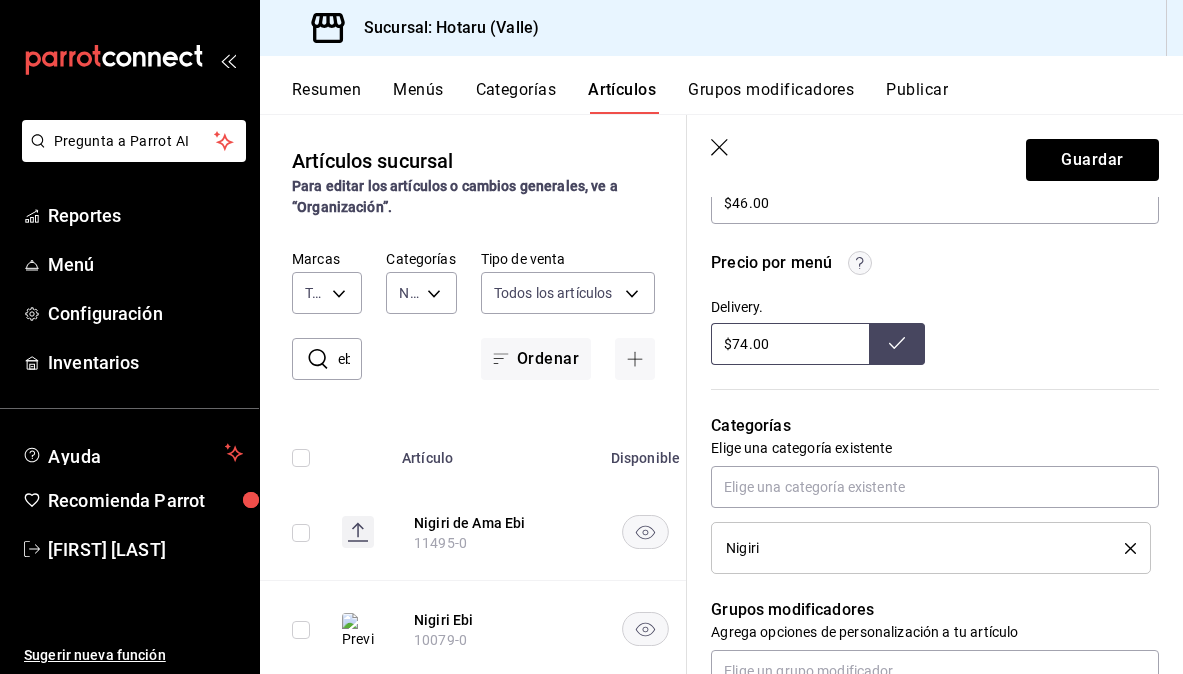 scroll, scrollTop: 642, scrollLeft: 0, axis: vertical 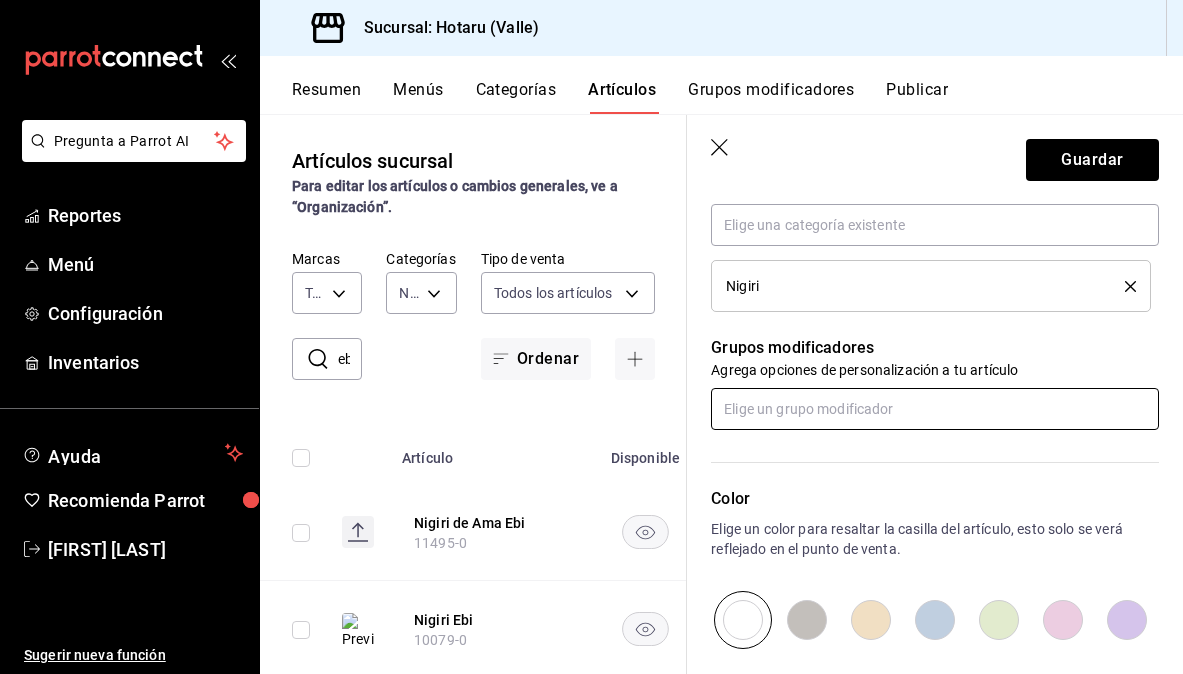click at bounding box center [935, 409] 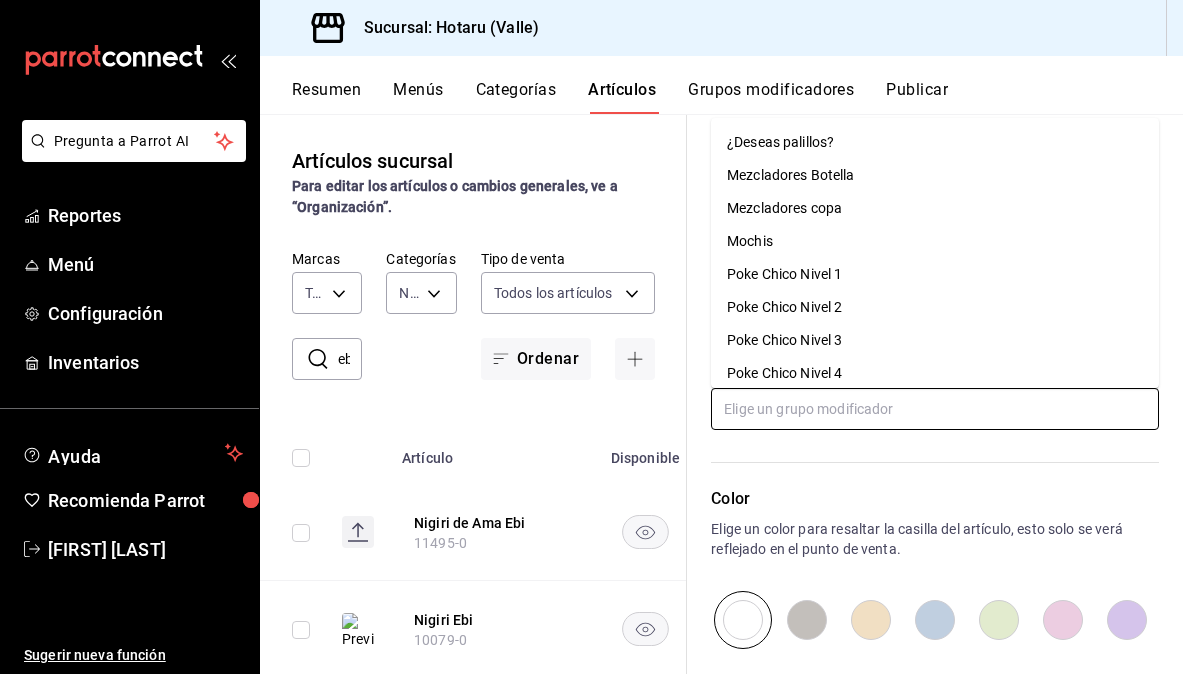 click on "¿Deseas palillos?" at bounding box center [935, 142] 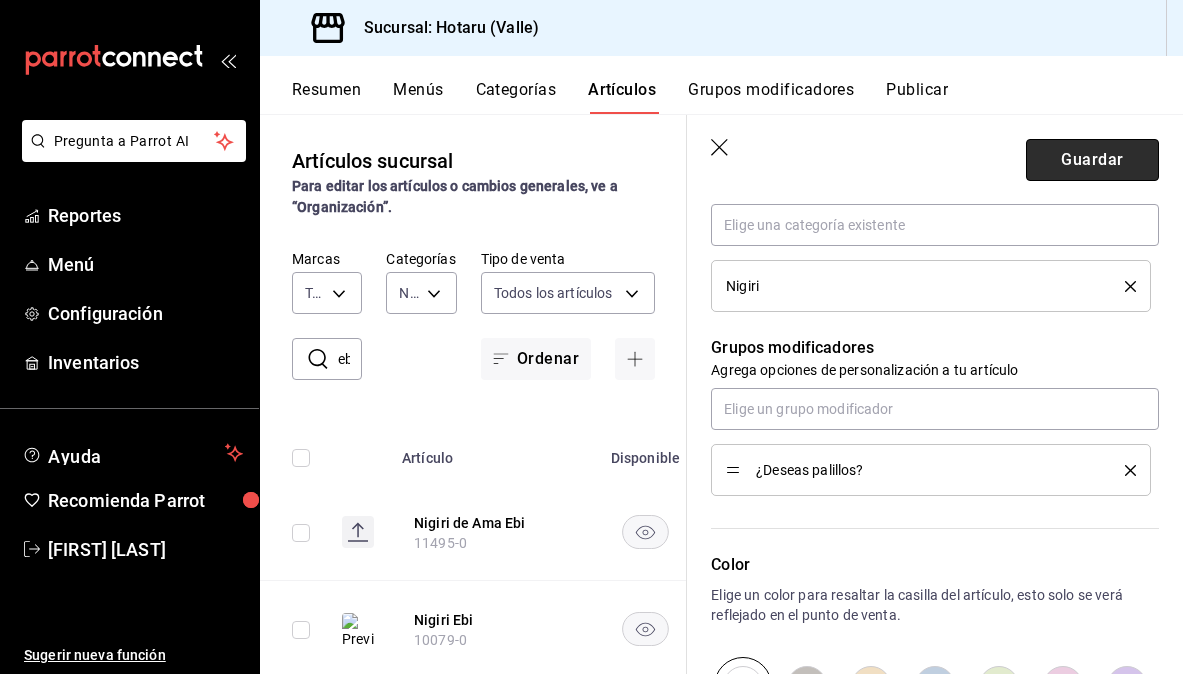click on "Guardar" at bounding box center [1092, 160] 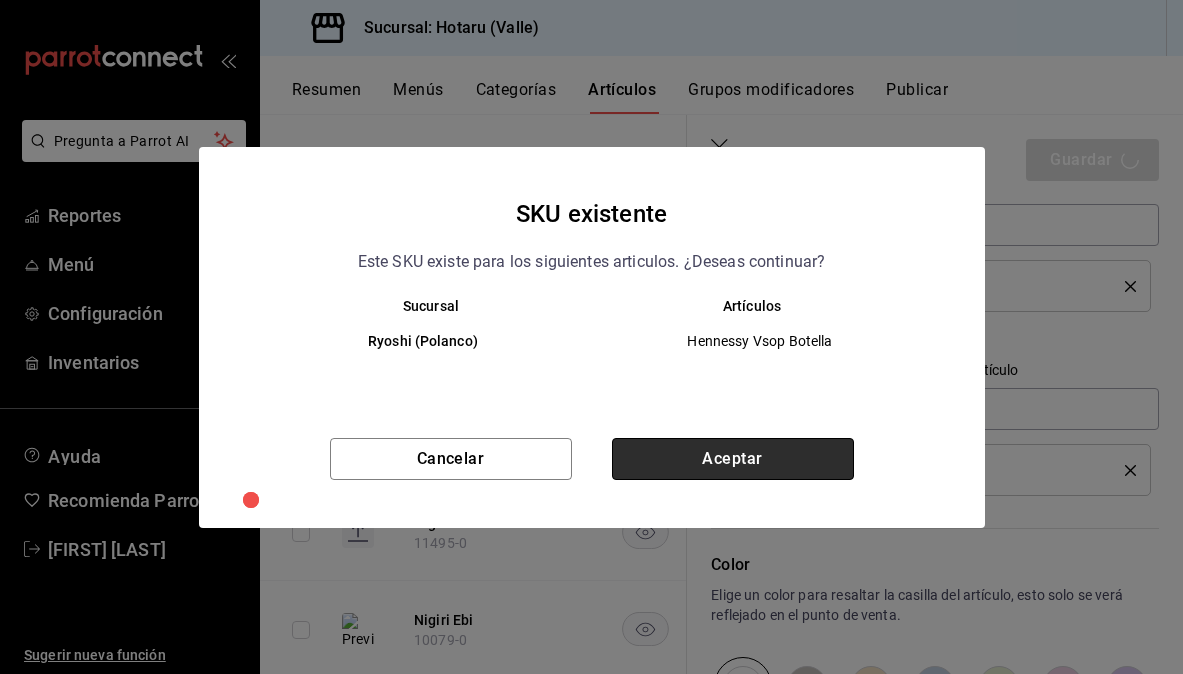 click on "Aceptar" at bounding box center (733, 459) 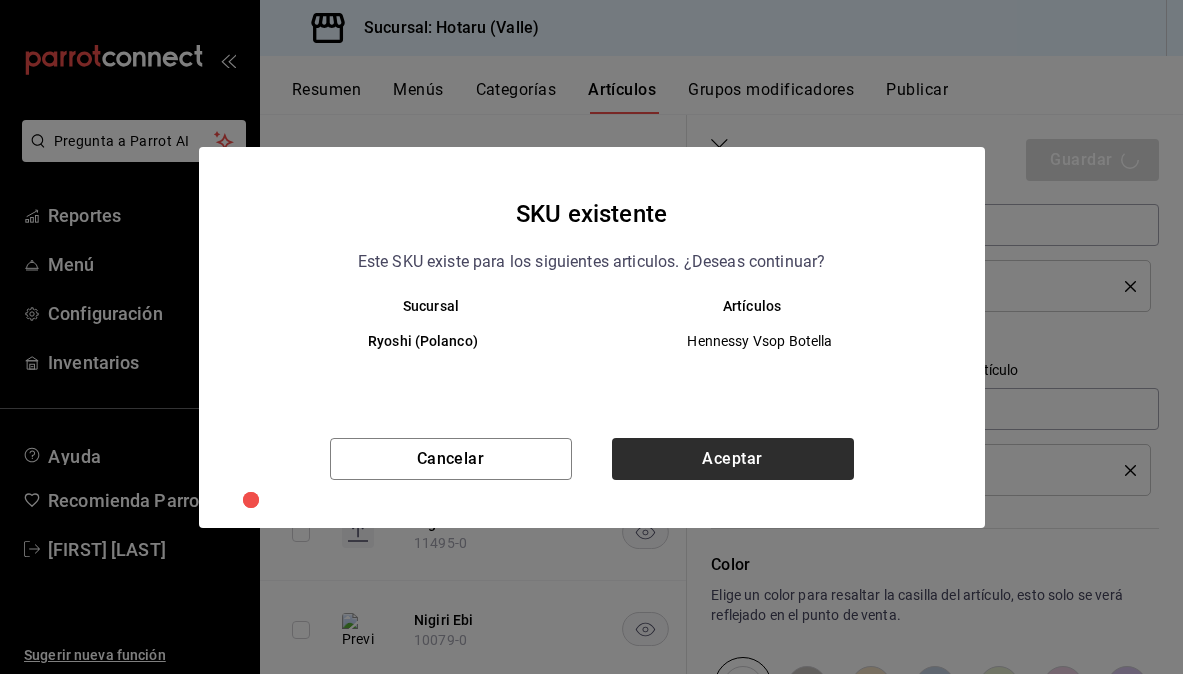 type on "x" 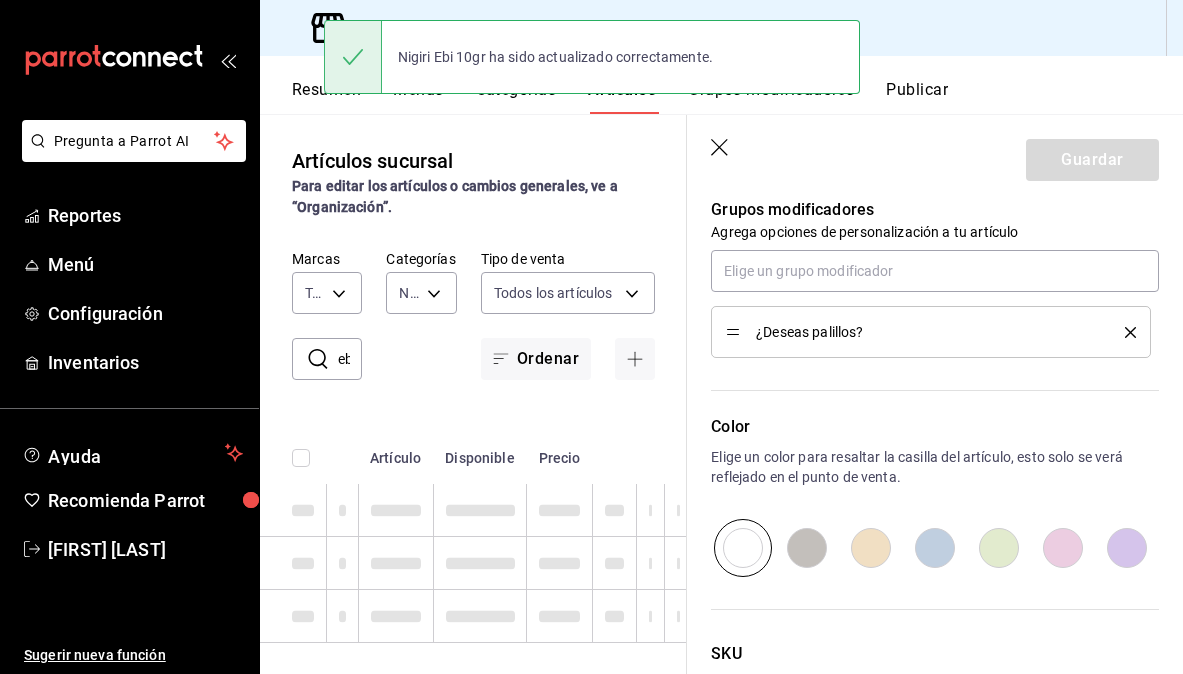 scroll, scrollTop: 0, scrollLeft: 0, axis: both 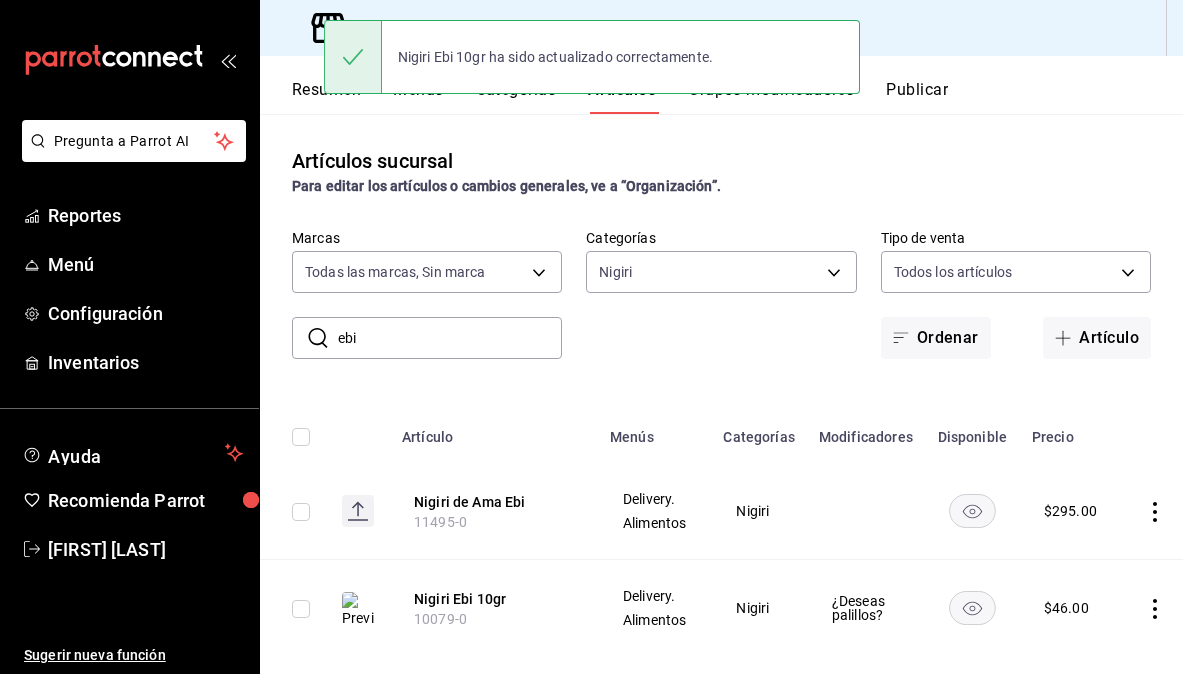 click on "ebi" at bounding box center [450, 338] 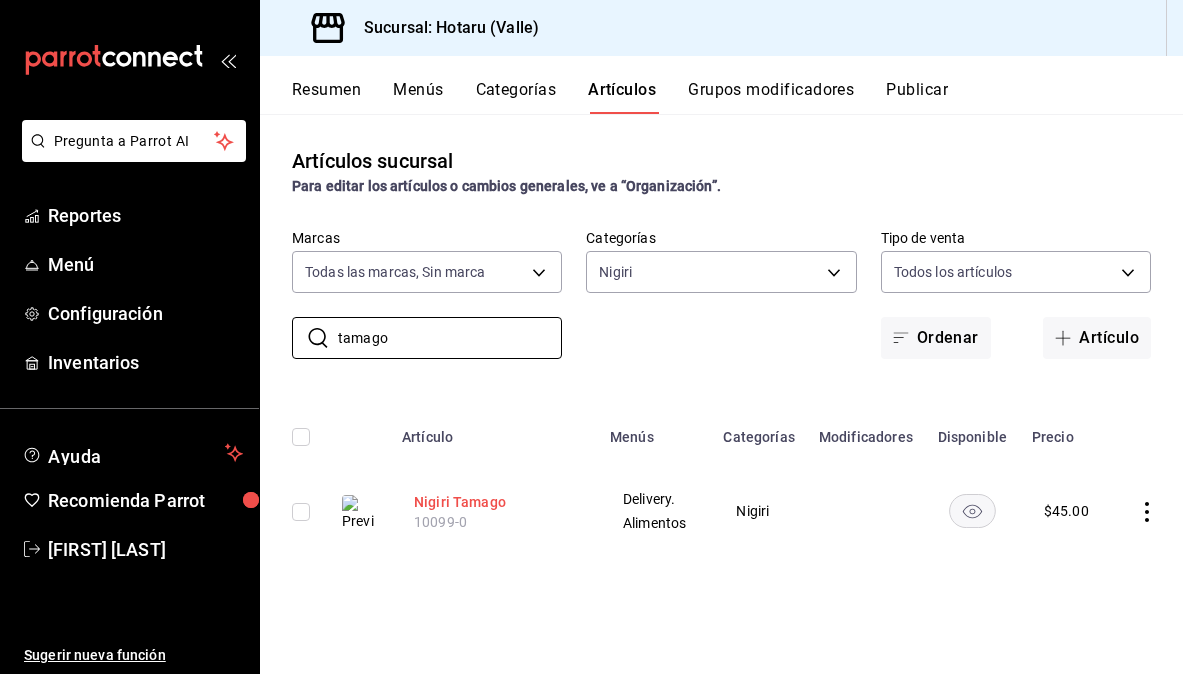 type on "tamago" 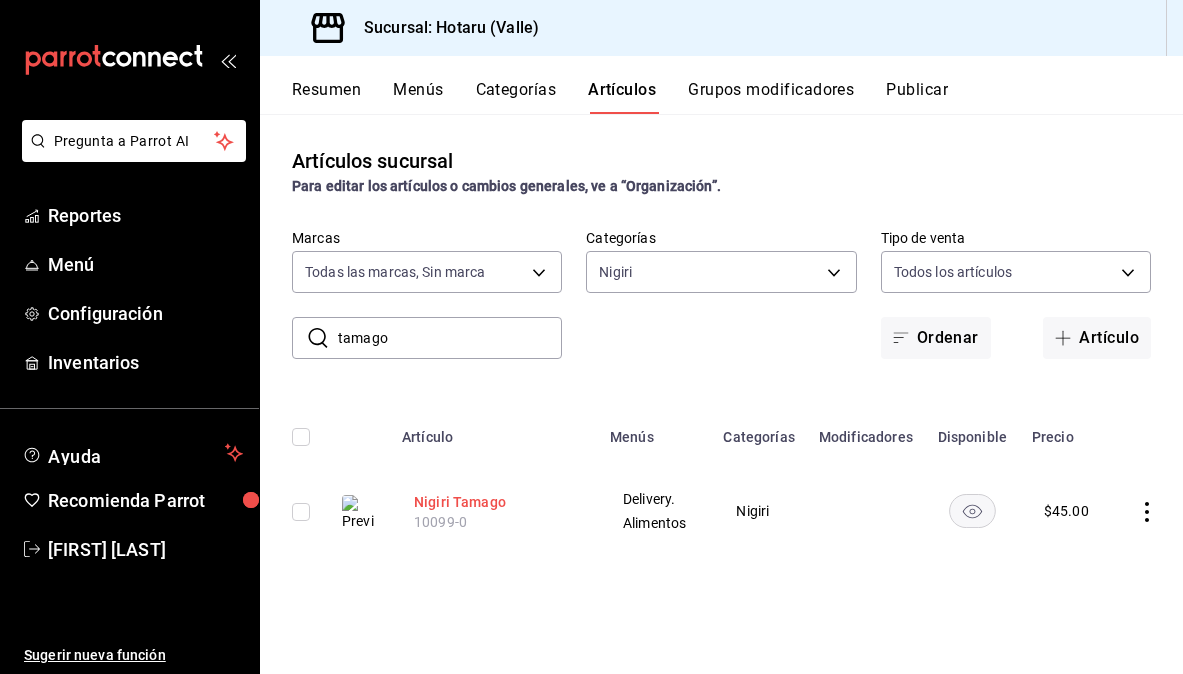 click on "Nigiri Tamago" at bounding box center (494, 502) 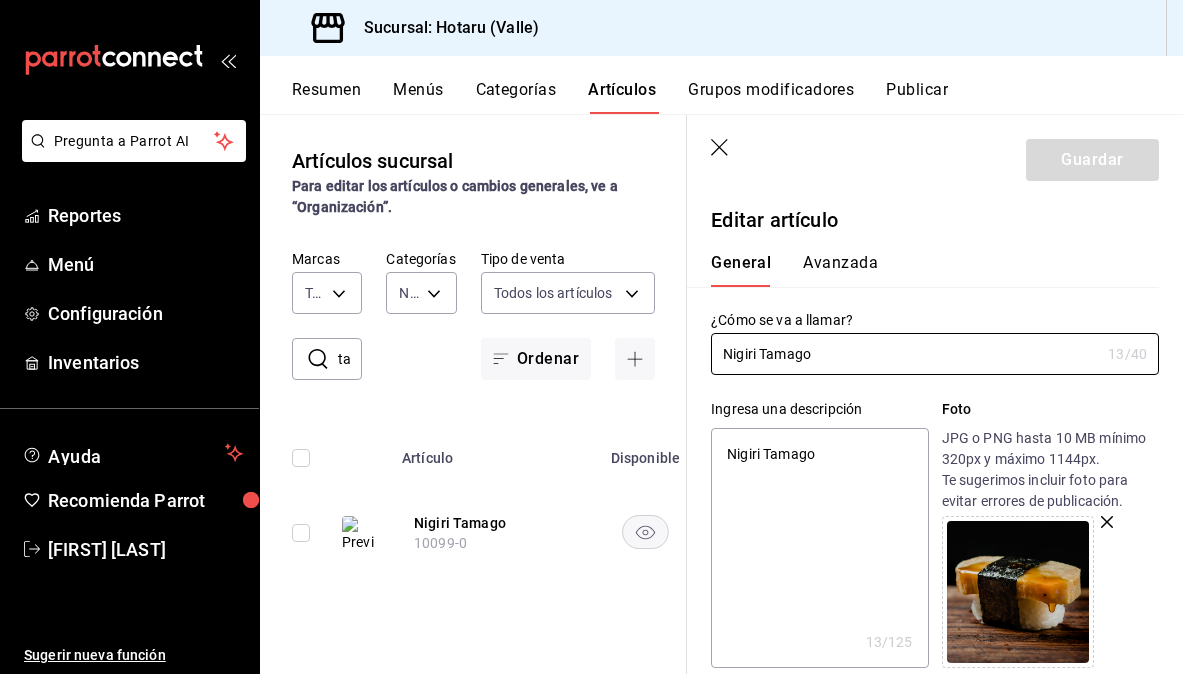 type on "Nigiri Tamago" 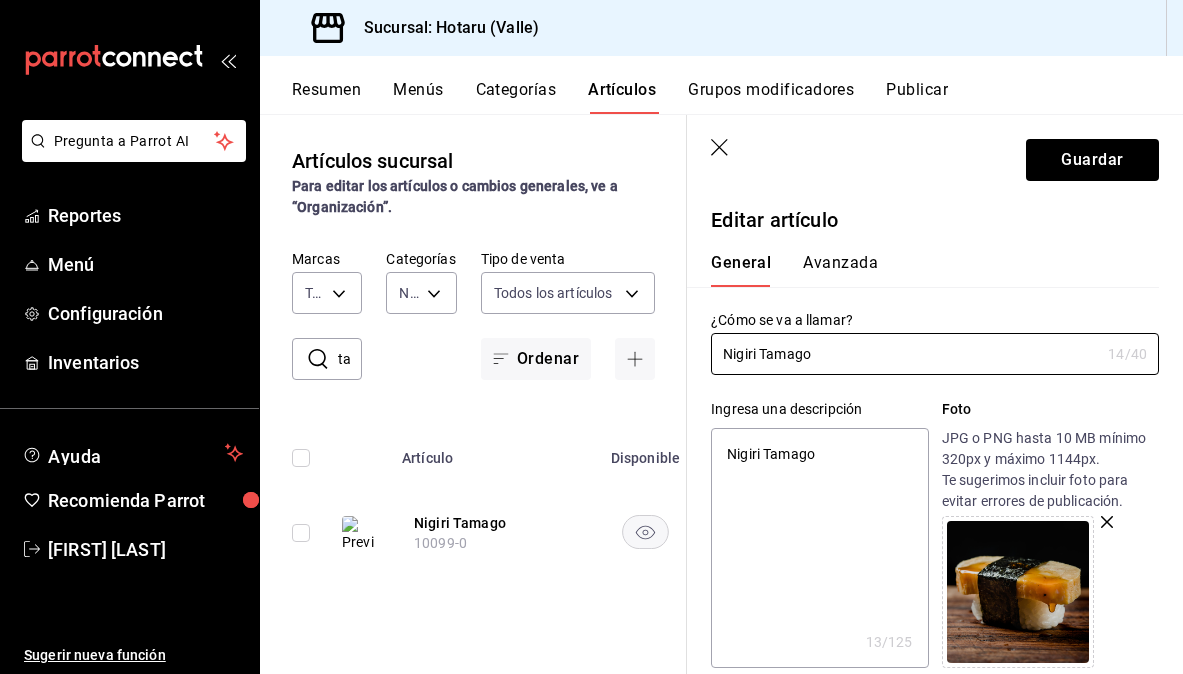 type on "Nigiri Tamago 1" 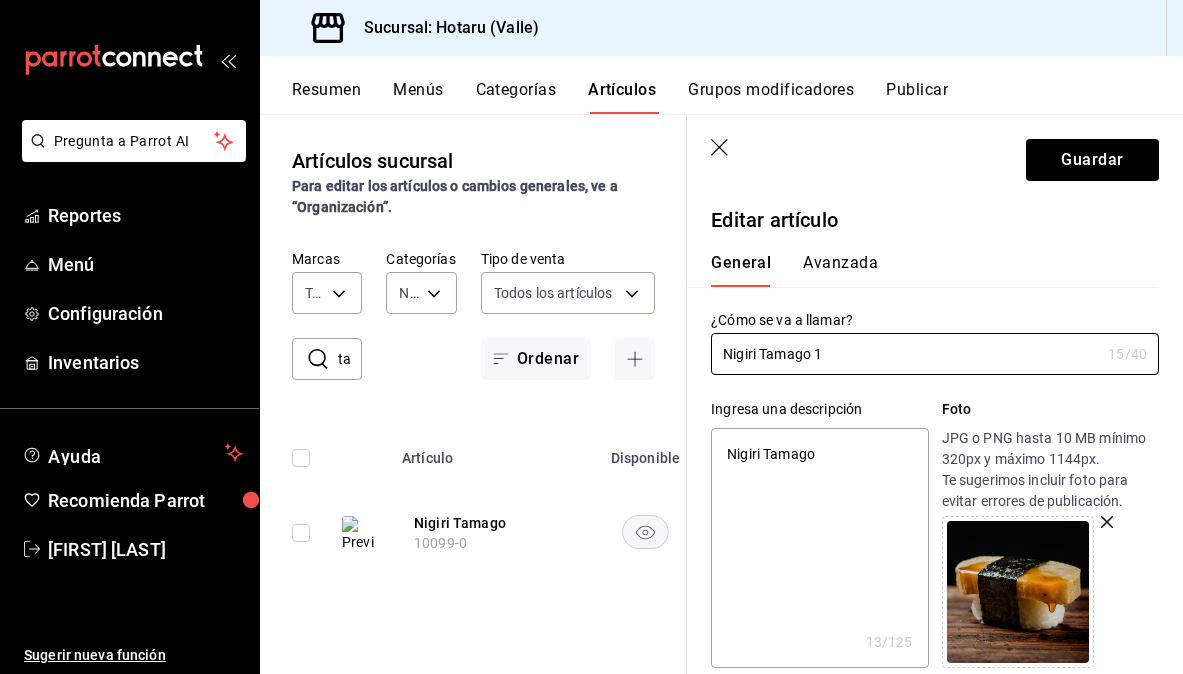 type on "Nigiri Tamago 10" 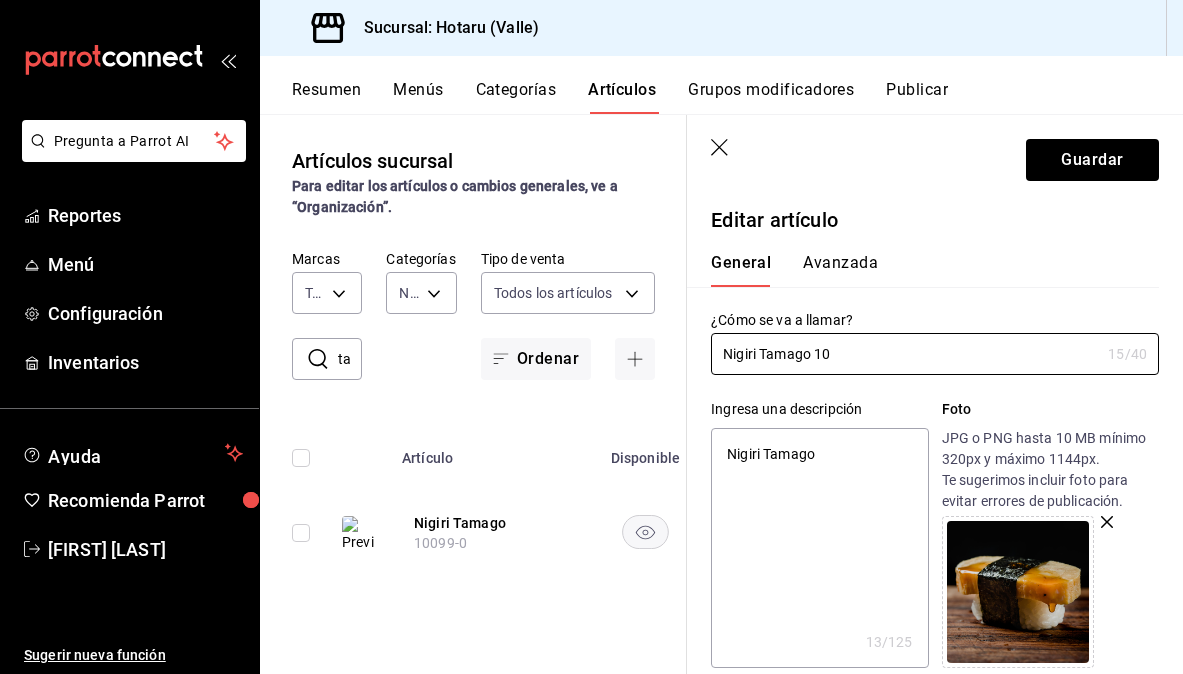 type on "Nigiri Tamago 10g" 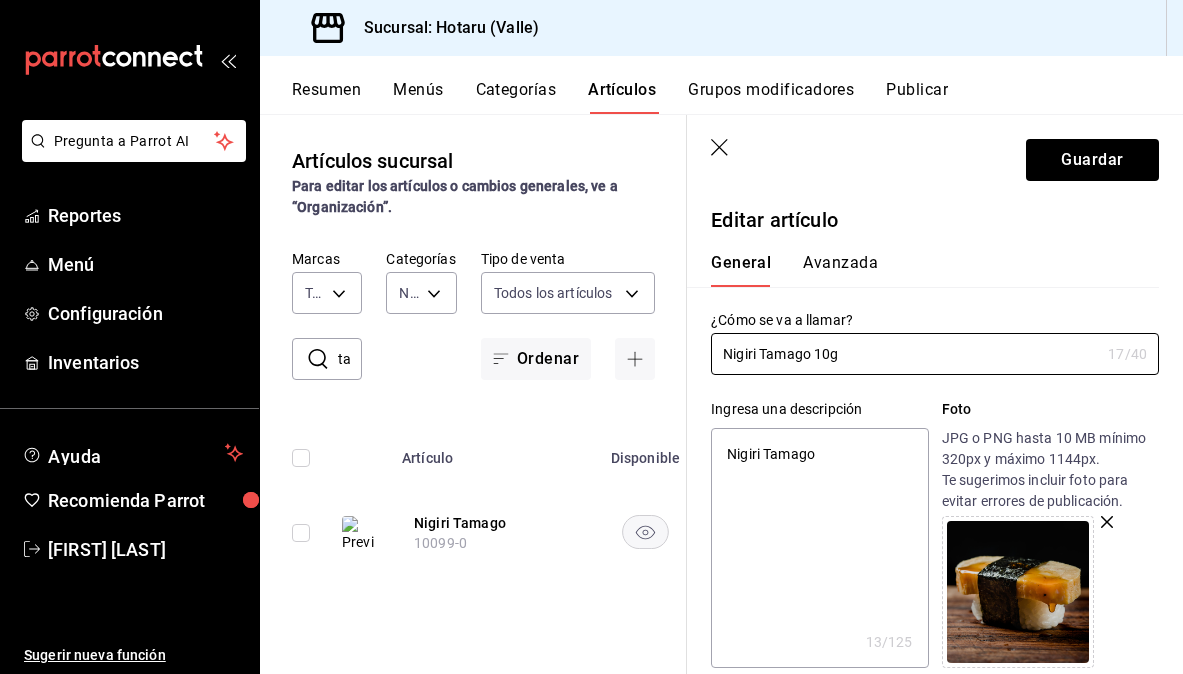 type on "Nigiri Tamago 10gr" 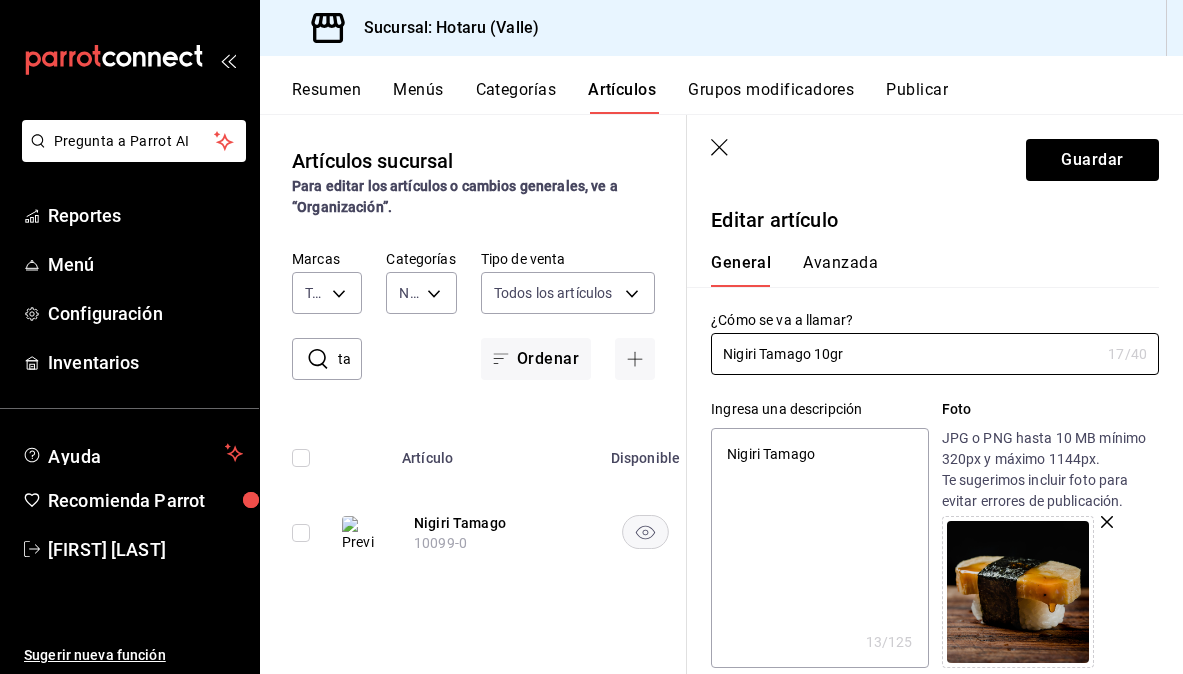 type on "x" 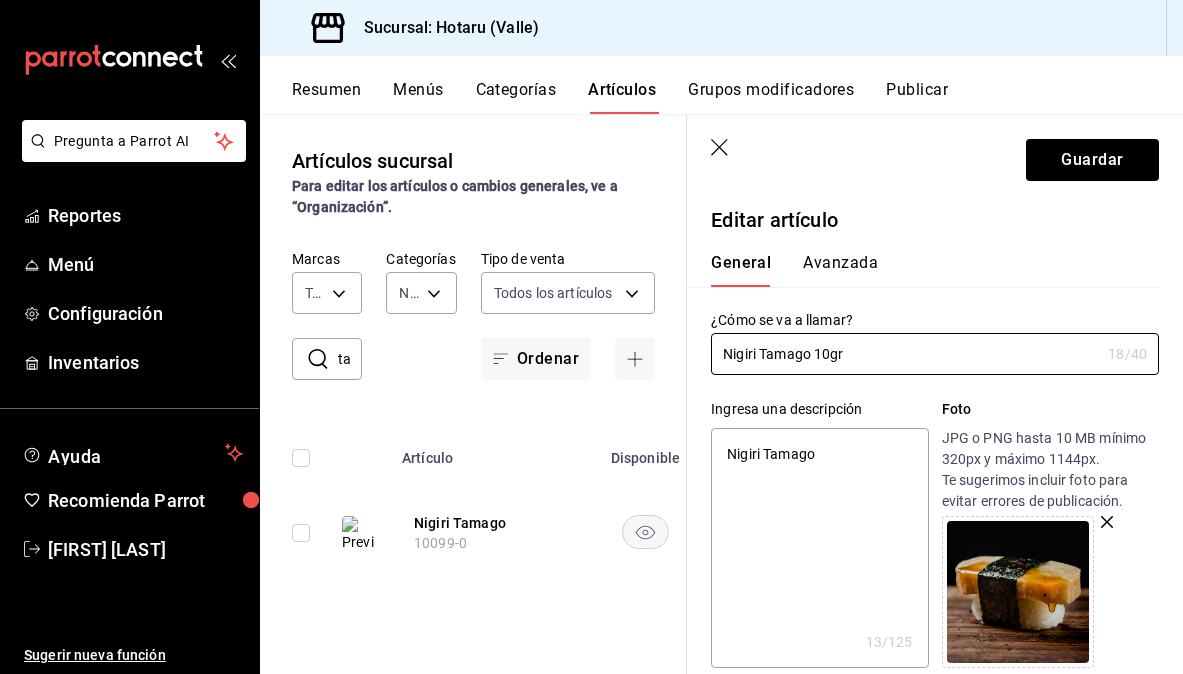 type on "Nigiri Tamago 10gr" 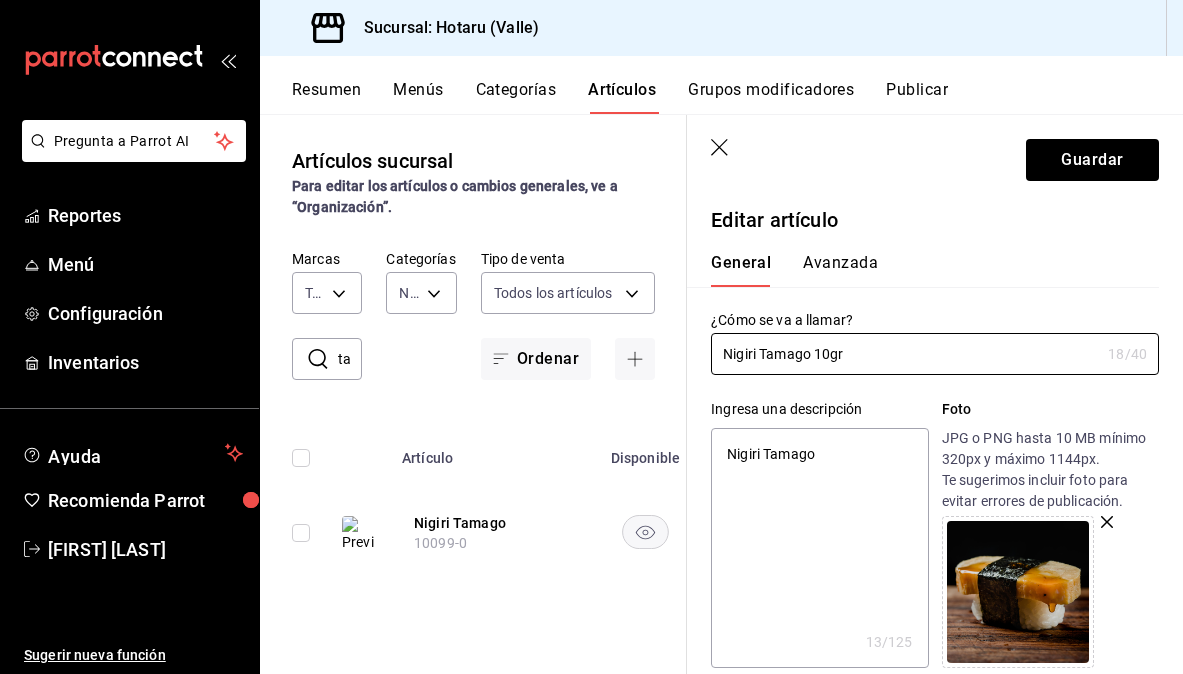 type on "x" 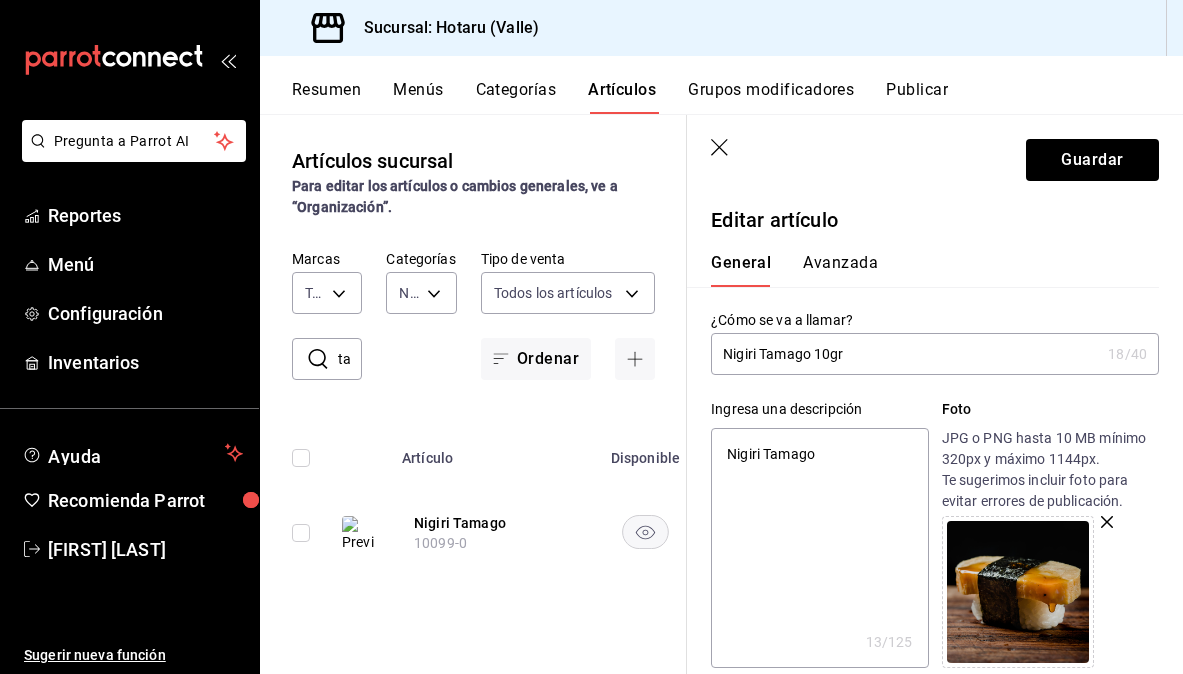 click on "Nigiri Tamago" at bounding box center [819, 548] 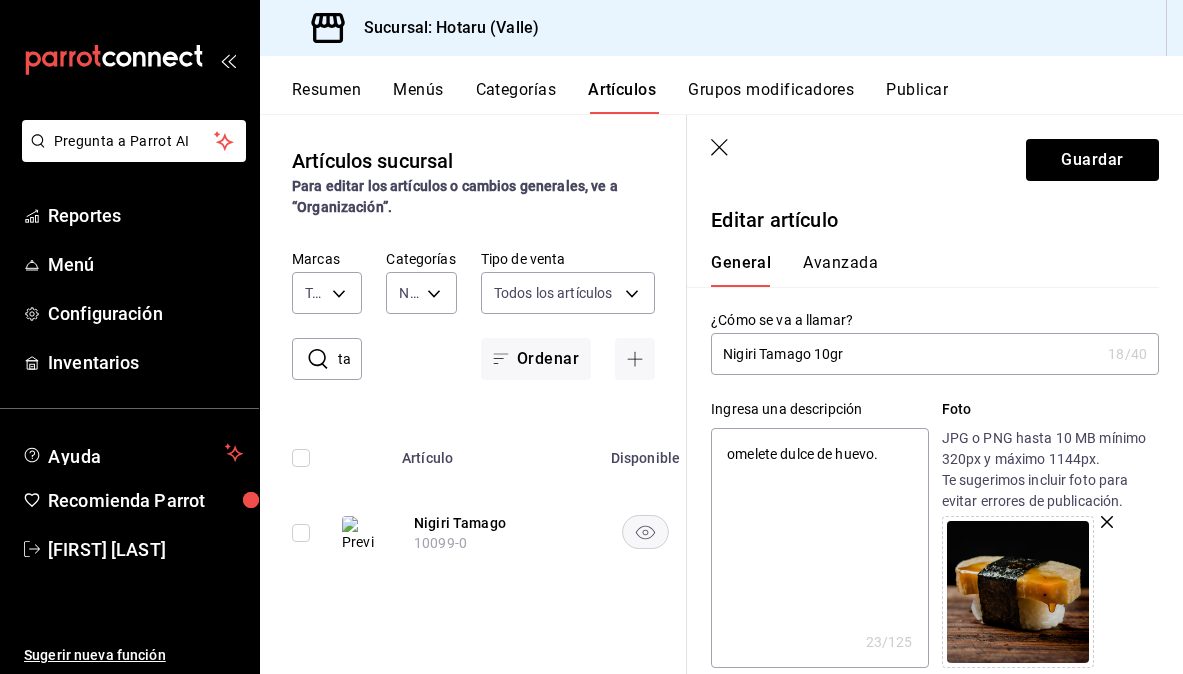 click on "omelete dulce de huevo." at bounding box center [819, 548] 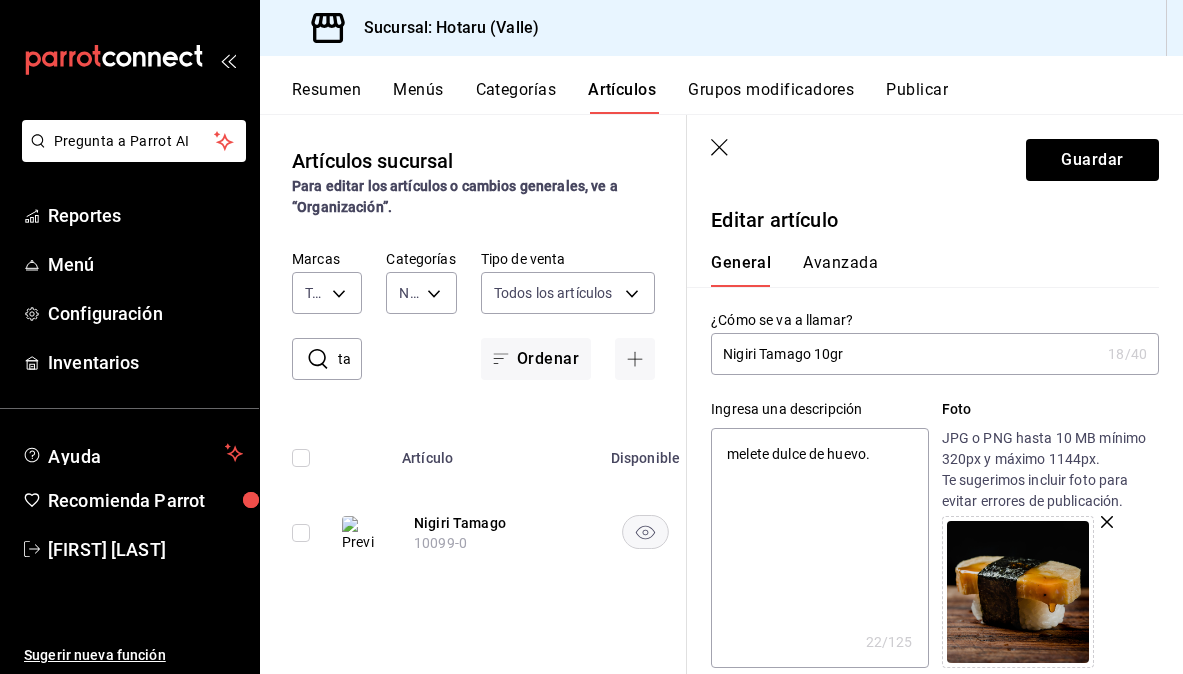 type on "Omelete dulce de huevo." 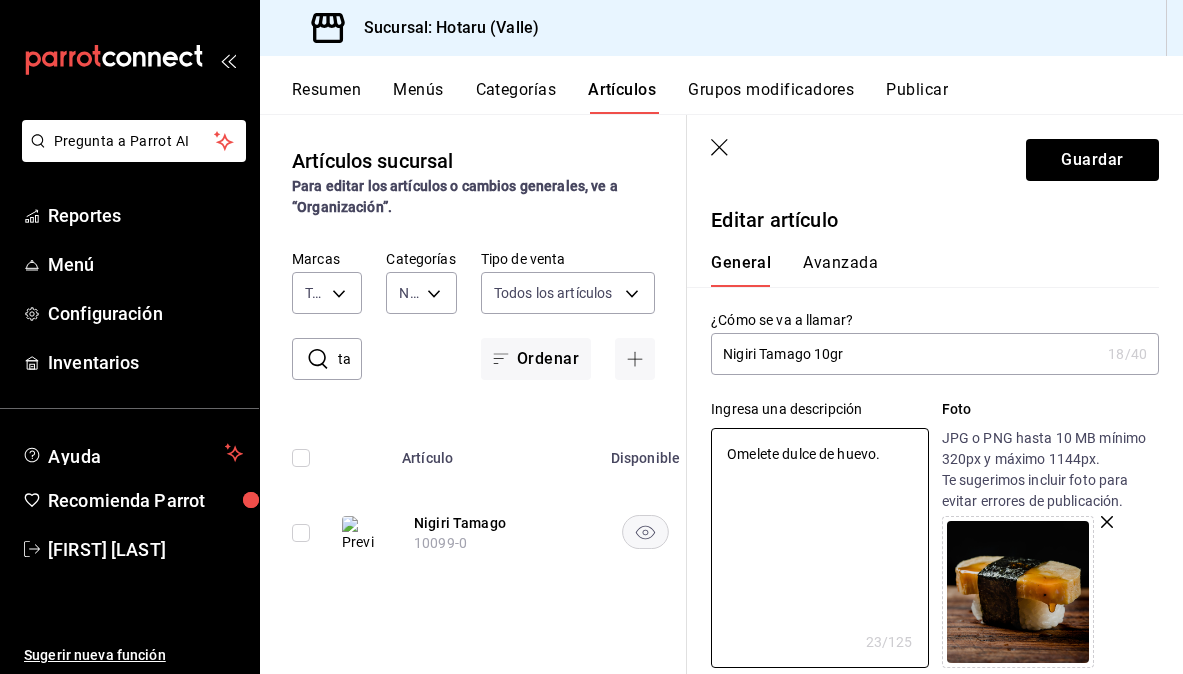 type 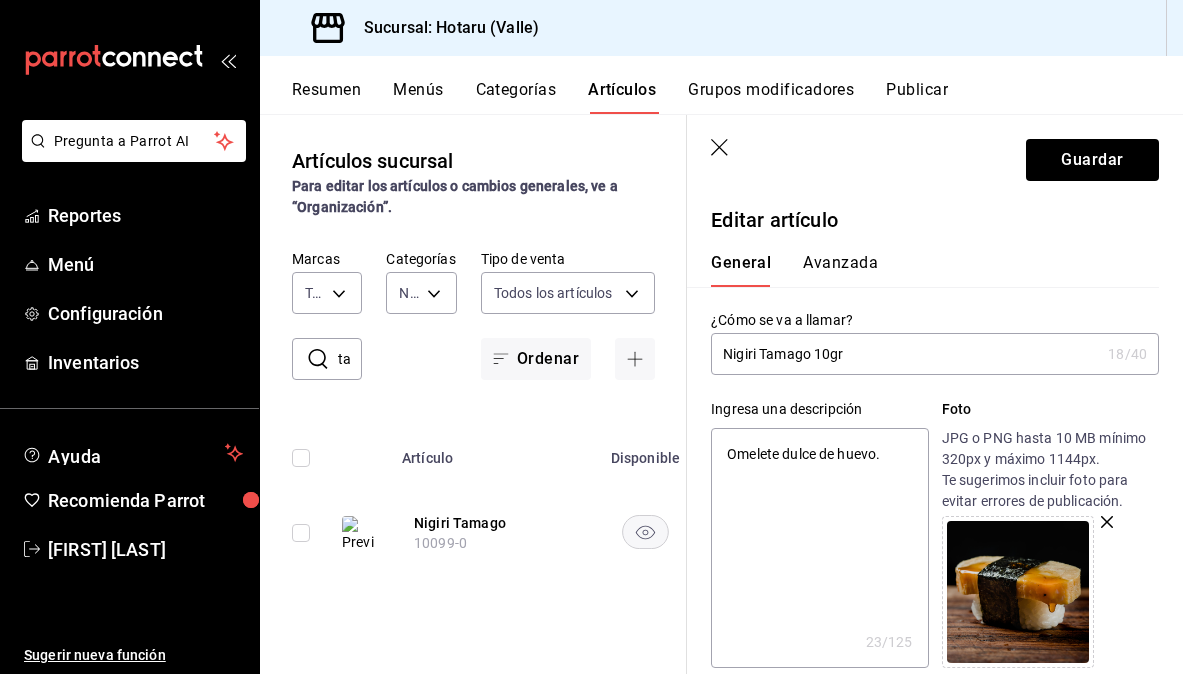 click on "Omelete dulce de huevo." at bounding box center [819, 548] 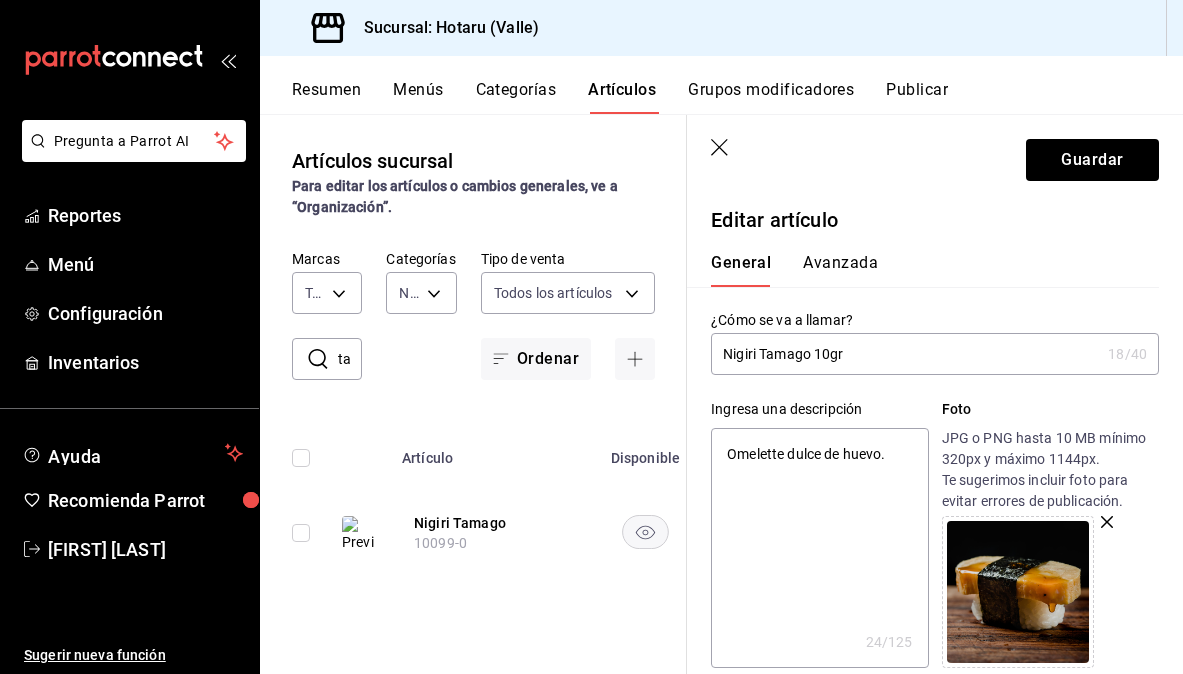 click on "Omelette dulce de huevo." at bounding box center [819, 548] 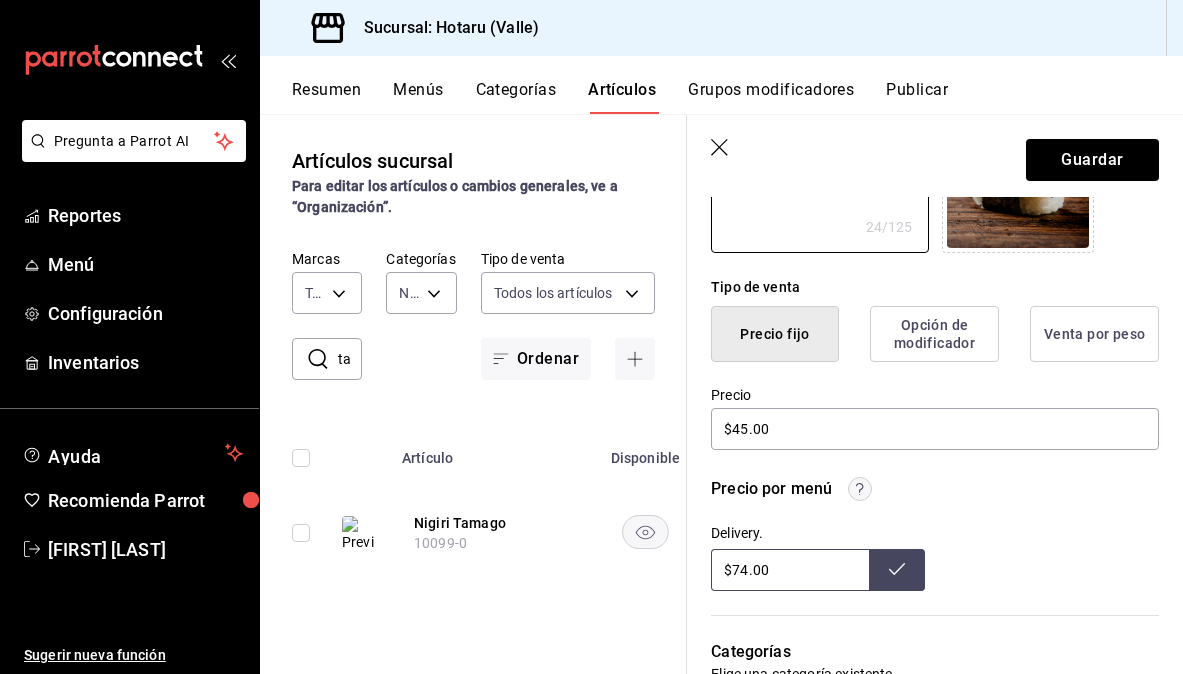 scroll, scrollTop: 510, scrollLeft: 0, axis: vertical 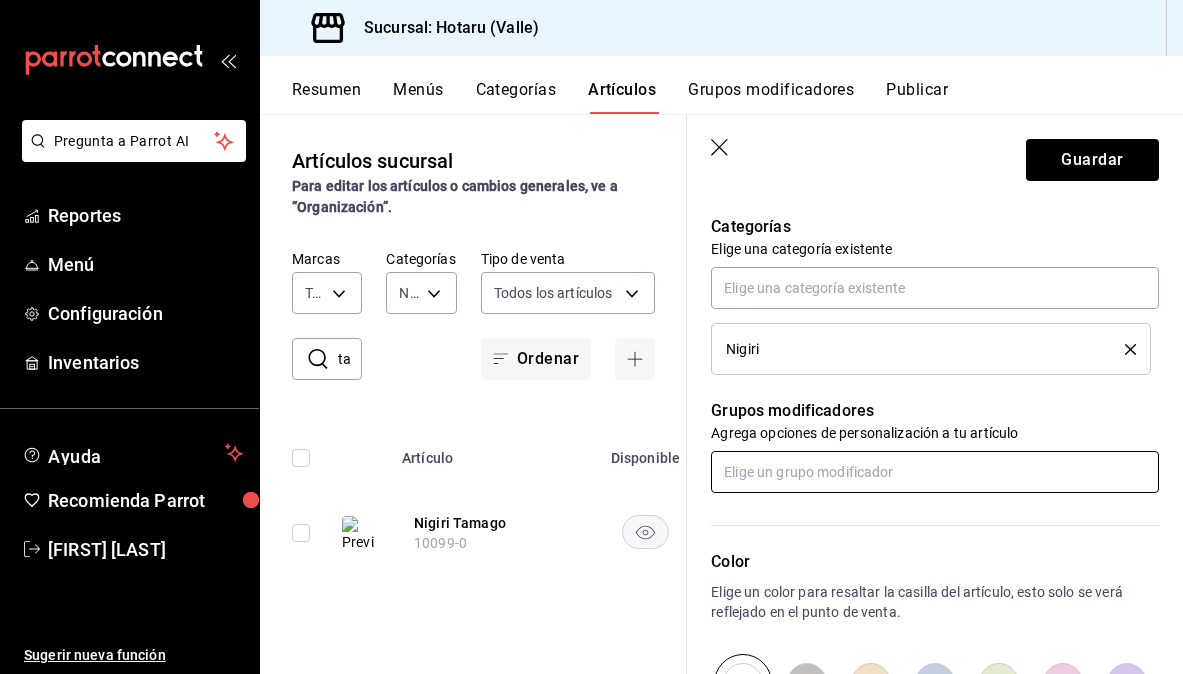 click at bounding box center (935, 472) 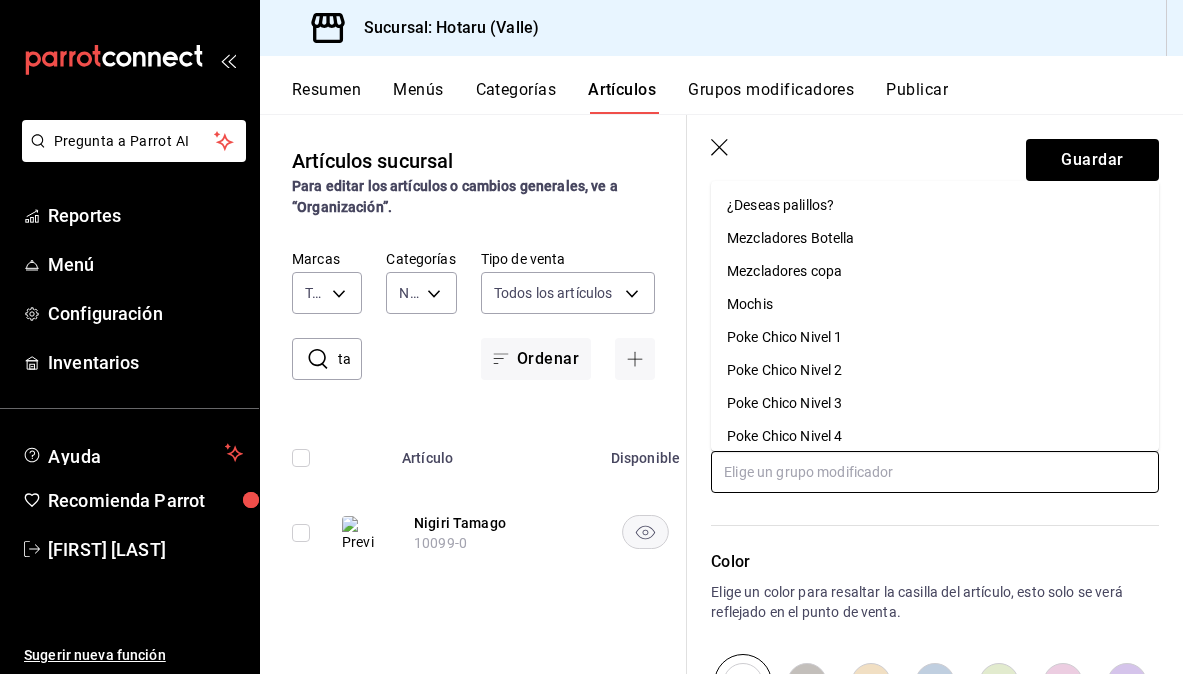 click on "¿Deseas palillos?" at bounding box center [780, 205] 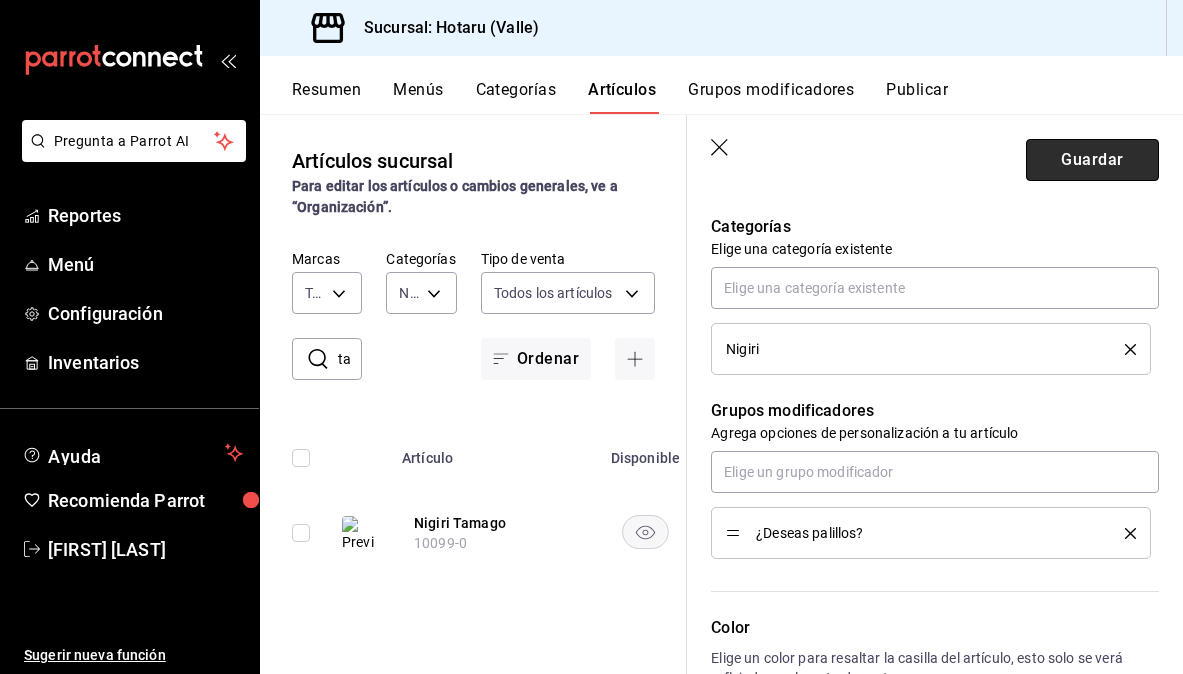 click on "Guardar" at bounding box center (1092, 160) 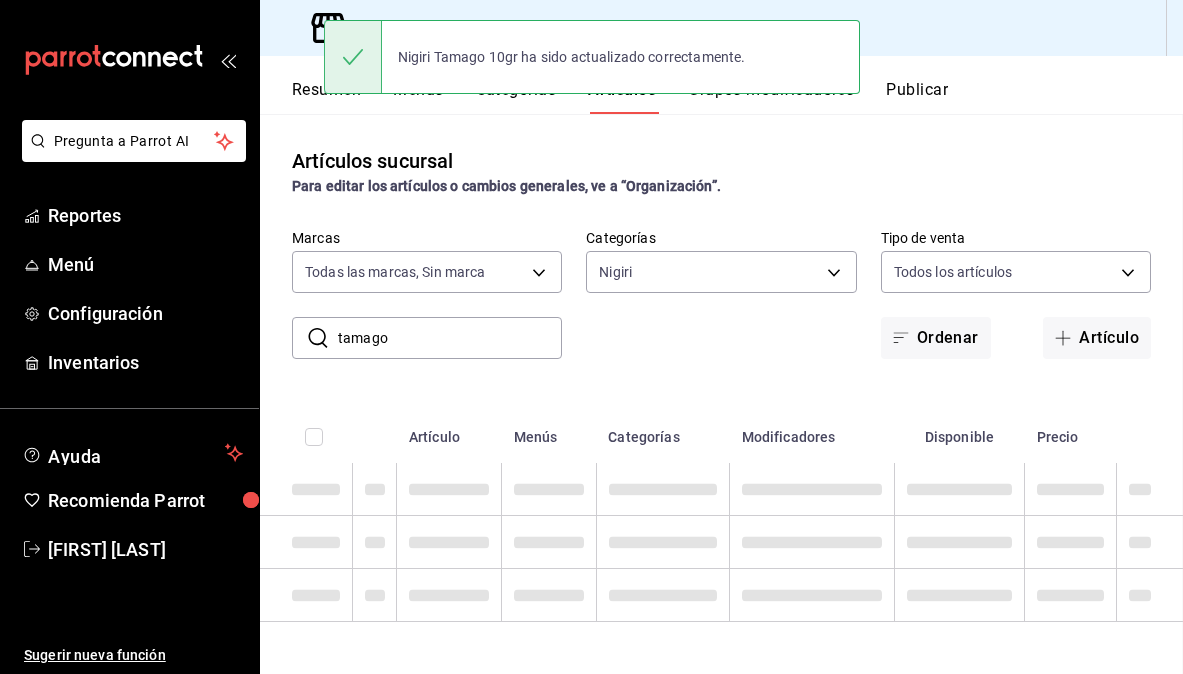 scroll, scrollTop: 0, scrollLeft: 0, axis: both 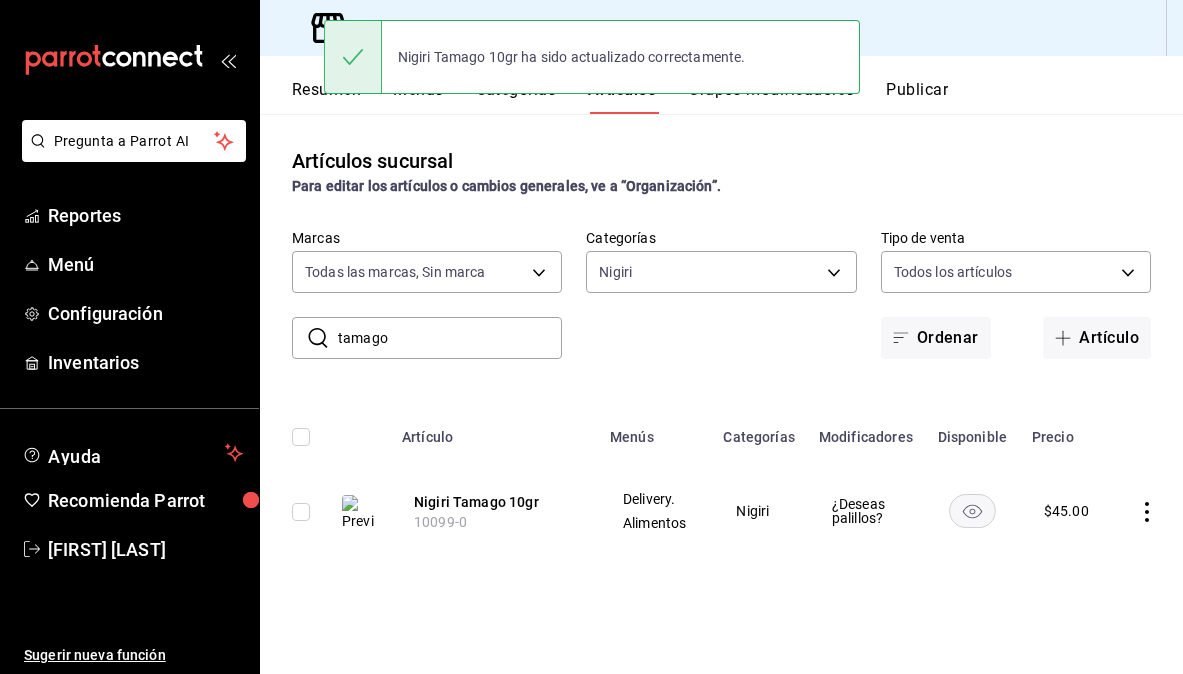 click on "tamago" at bounding box center [450, 338] 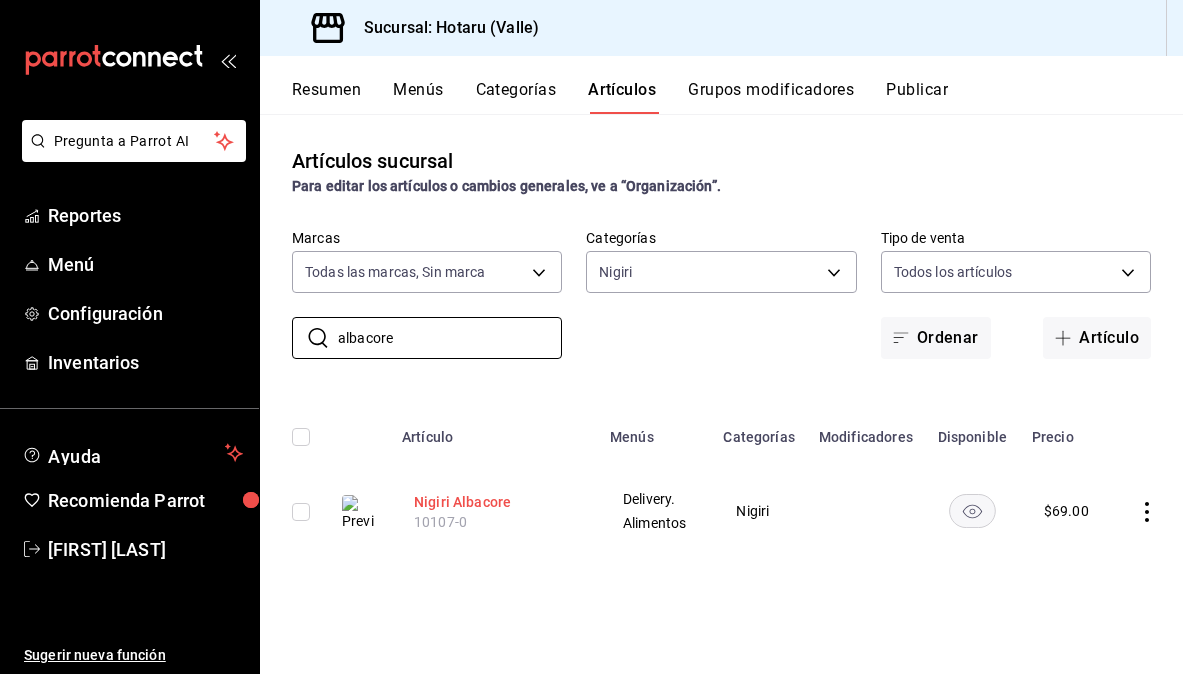 click on "Nigiri Albacore" at bounding box center (494, 502) 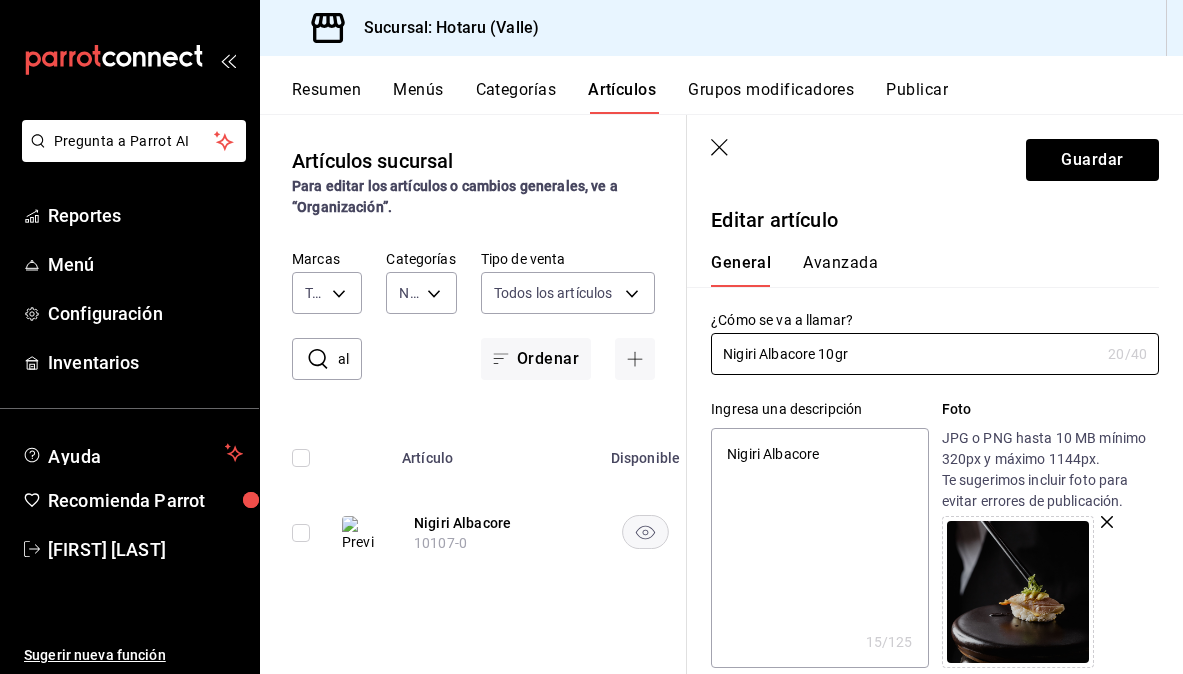 click on "Nigiri Albacore" at bounding box center (819, 548) 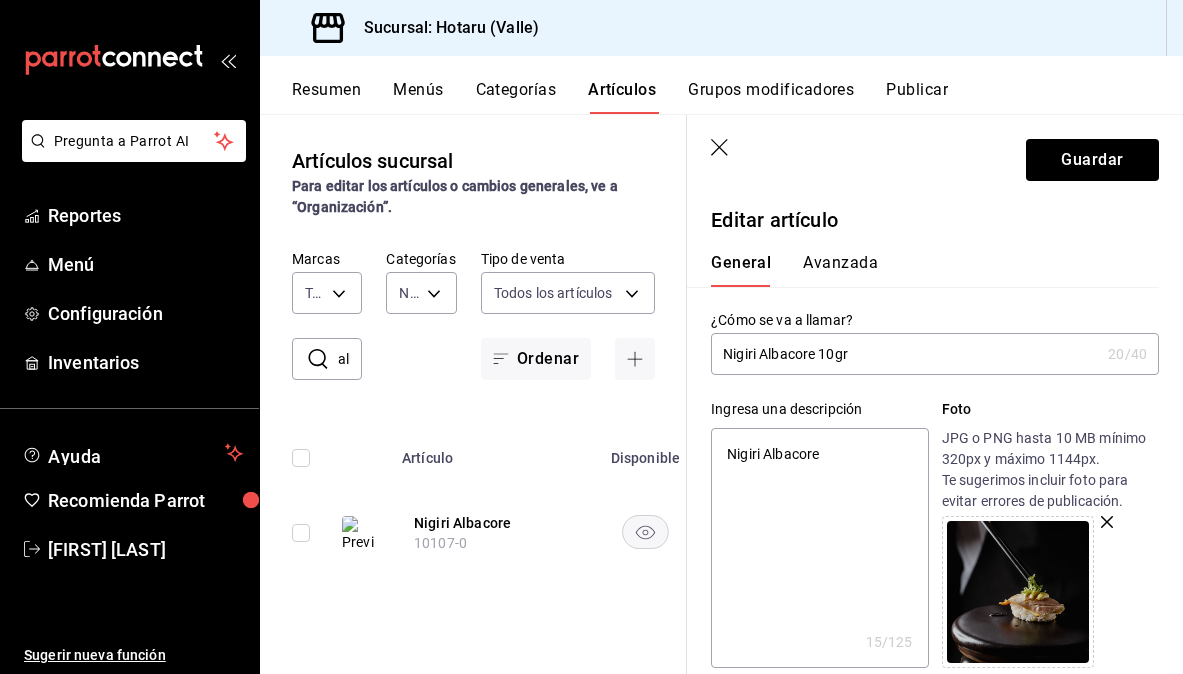 click on "Nigiri Albacore" at bounding box center (819, 548) 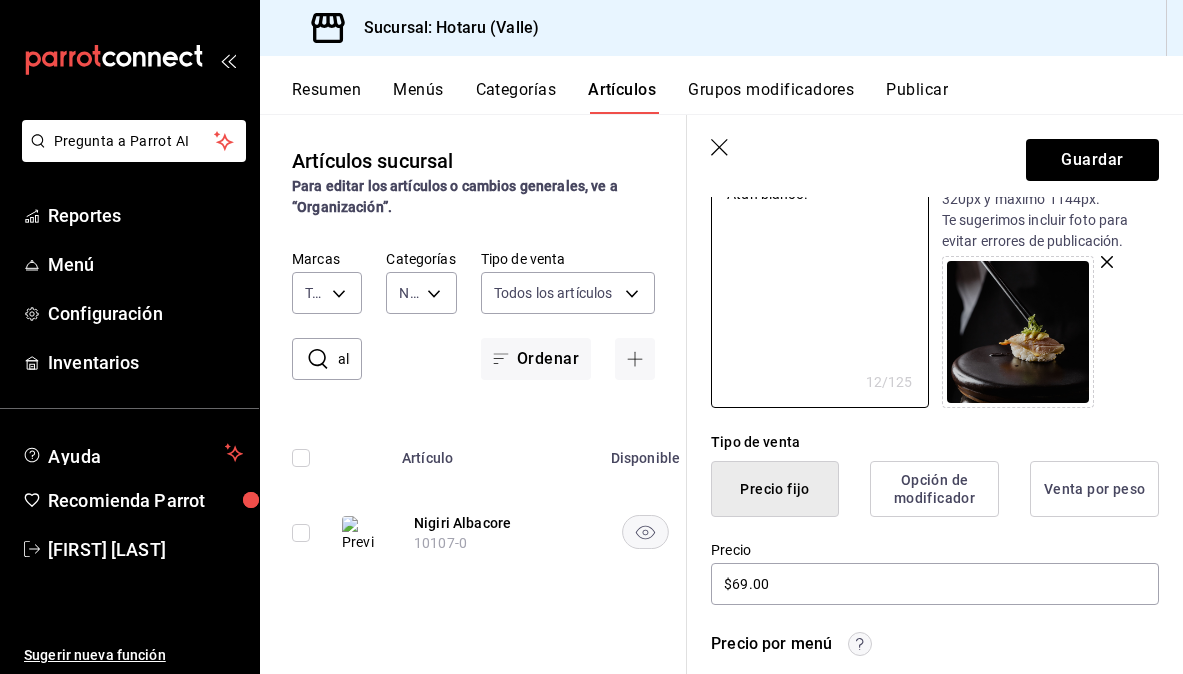scroll, scrollTop: 293, scrollLeft: 0, axis: vertical 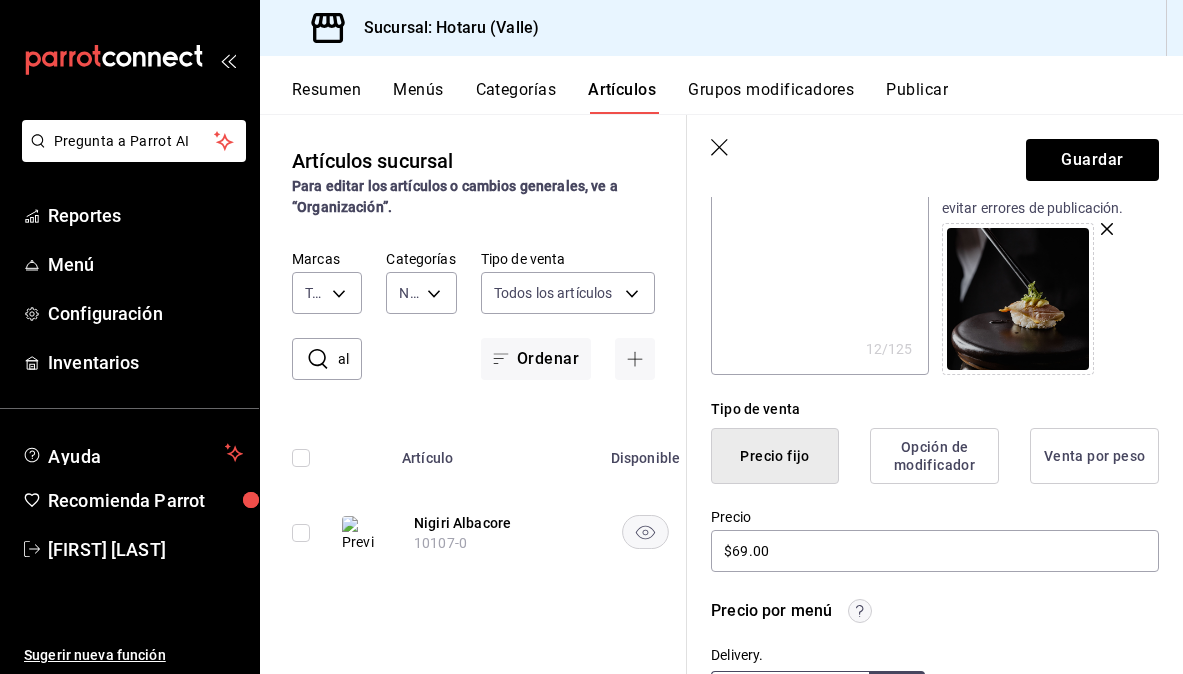 click 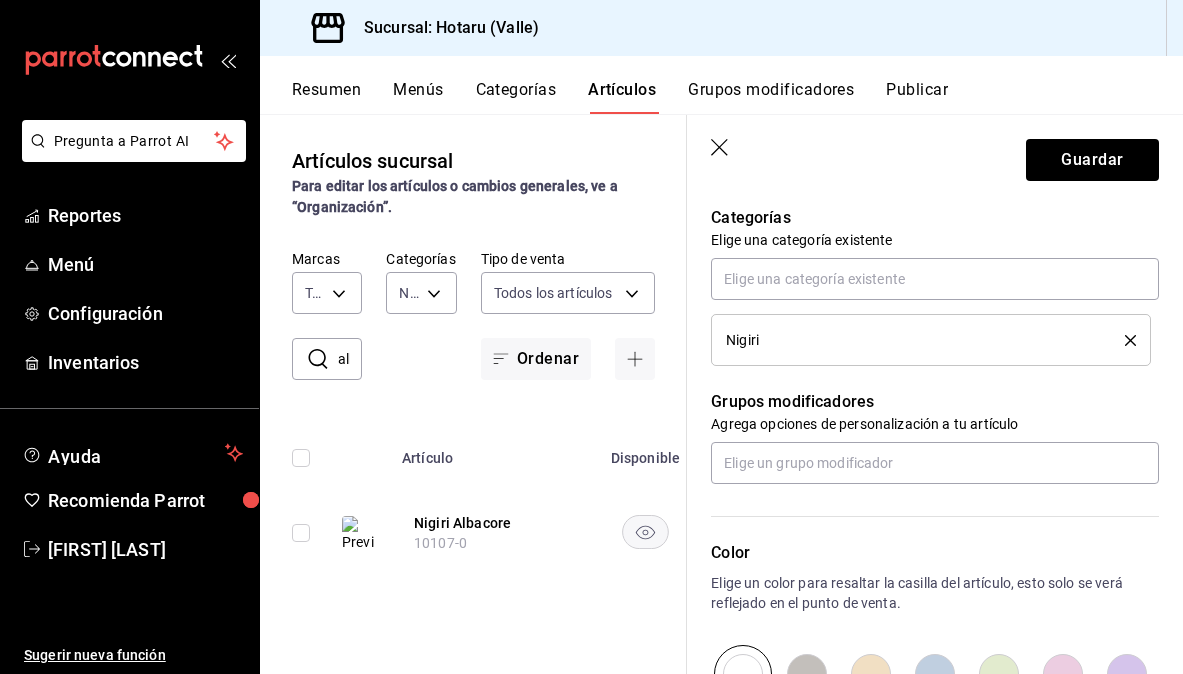 scroll, scrollTop: 852, scrollLeft: 0, axis: vertical 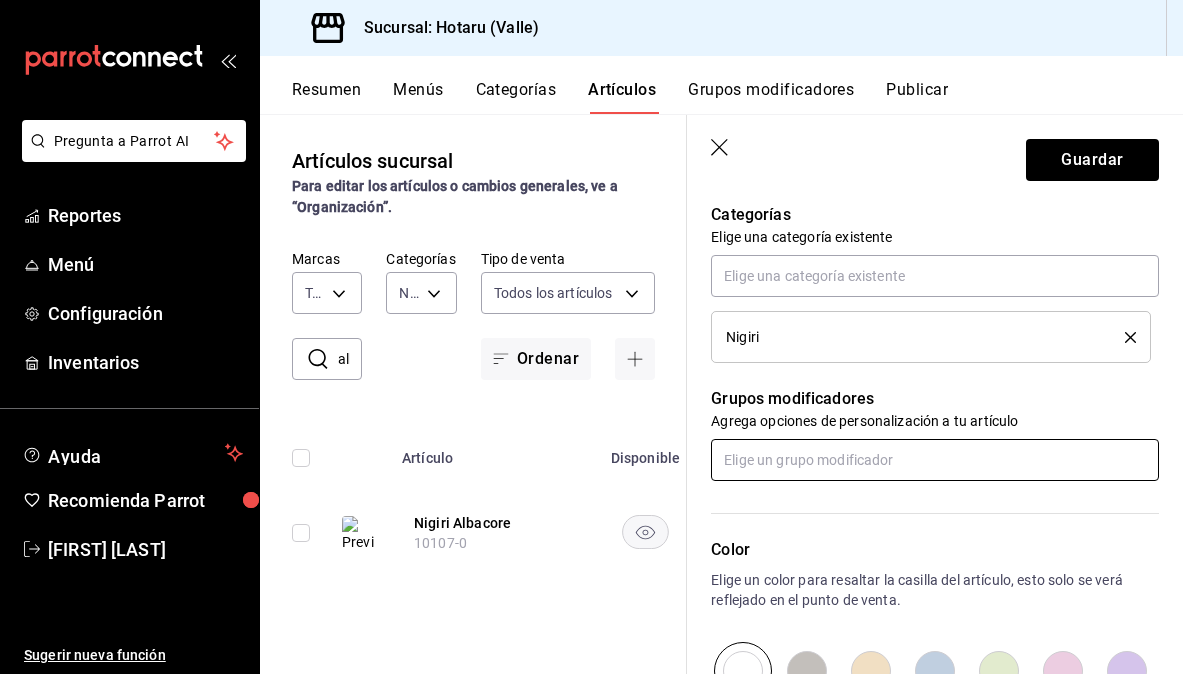 click at bounding box center (935, 460) 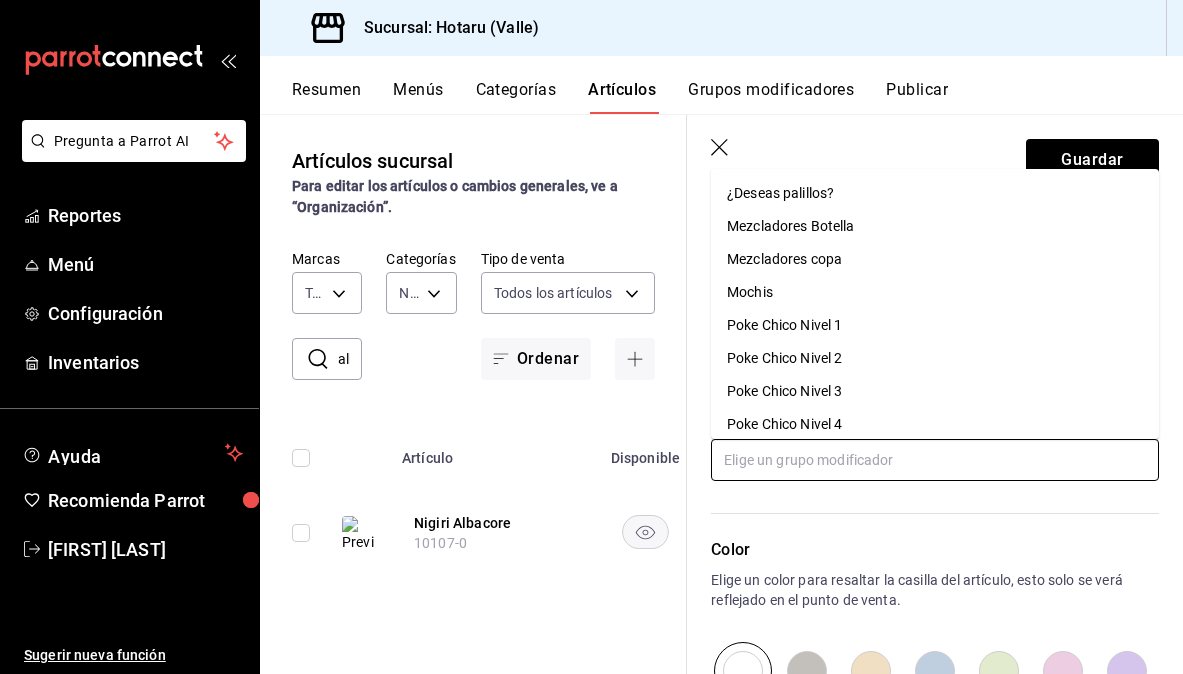 click on "¿Deseas palillos?" at bounding box center (780, 193) 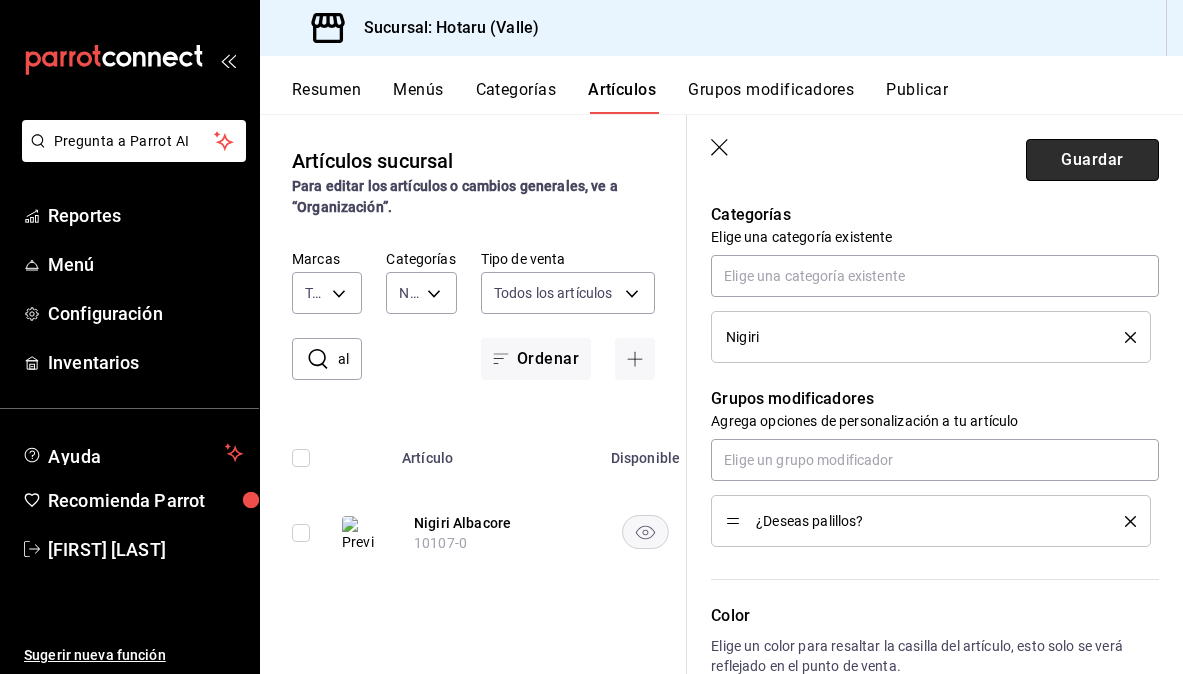 click on "Guardar" at bounding box center (1092, 160) 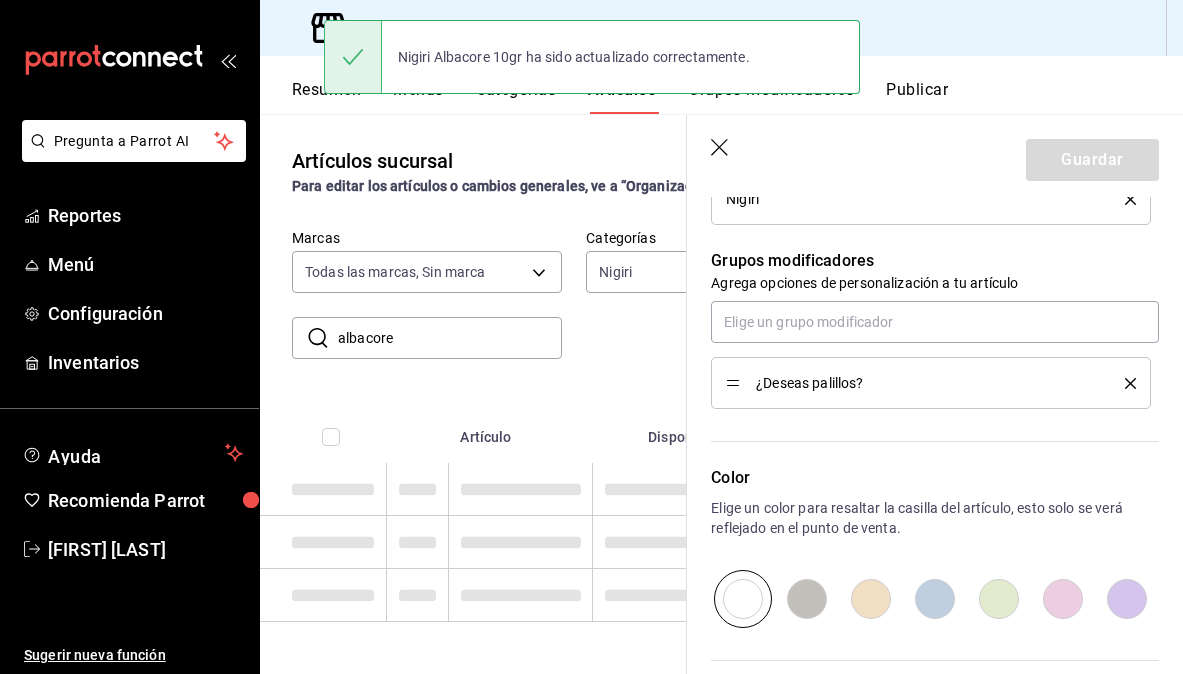 scroll, scrollTop: 0, scrollLeft: 0, axis: both 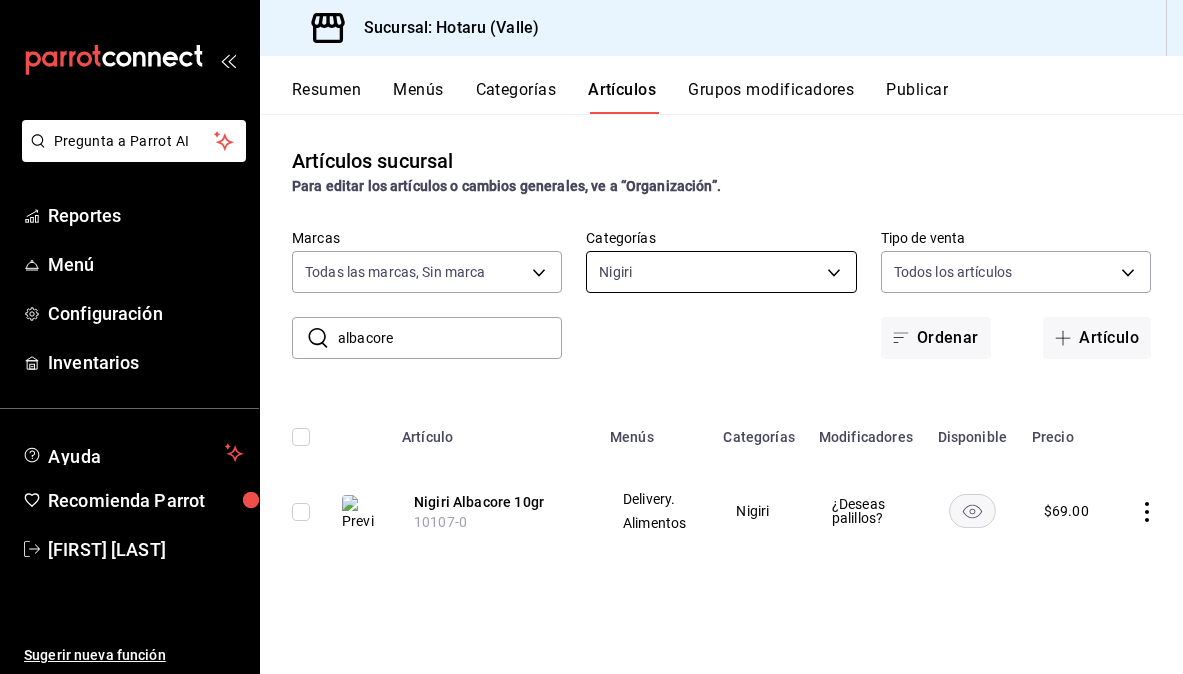 click on "Pregunta a Parrot AI Reportes   Menú   Configuración   Inventarios   Ayuda Recomienda Parrot   [FIRST] [LAST]   Sugerir nueva función   Sucursal: Hotaru ([STATE]) Resumen Menús Categorías Artículos Grupos modificadores Publicar Artículos sucursal Para editar los artículos o cambios generales, ve a “Organización”. ​ albacore ​ Marcas Todas las marcas, Sin marca c6f689f8-63fd-49a8-a607-35aea03ac6a9,619c758d-7c36-49c6-a756-e52d453908cb Categorías Nigiri 9648f51b-c51d-4337-9d15-22aa2862f086 Tipo de venta Todos los artículos ALL Ordenar Artículo Artículo Menús Categorías Modificadores Disponible Precio Nigiri Albacore 10gr 10107-0 Delivery. Alimentos Nigiri ¿Deseas palillos? $ 69.00 Guardar GANA 1 MES GRATIS EN TU SUSCRIPCIÓN AQUÍ ¿Recuerdas cómo empezó tu restaurante?
Hoy puedes ayudar a un colega a tener el mismo cambio que tú viviste.
Recomienda Parrot directamente desde tu Portal Administrador.
Es fácil y rápido.
🎁 Por cada restaurante que se una, ganas 1 mes gratis." at bounding box center [591, 337] 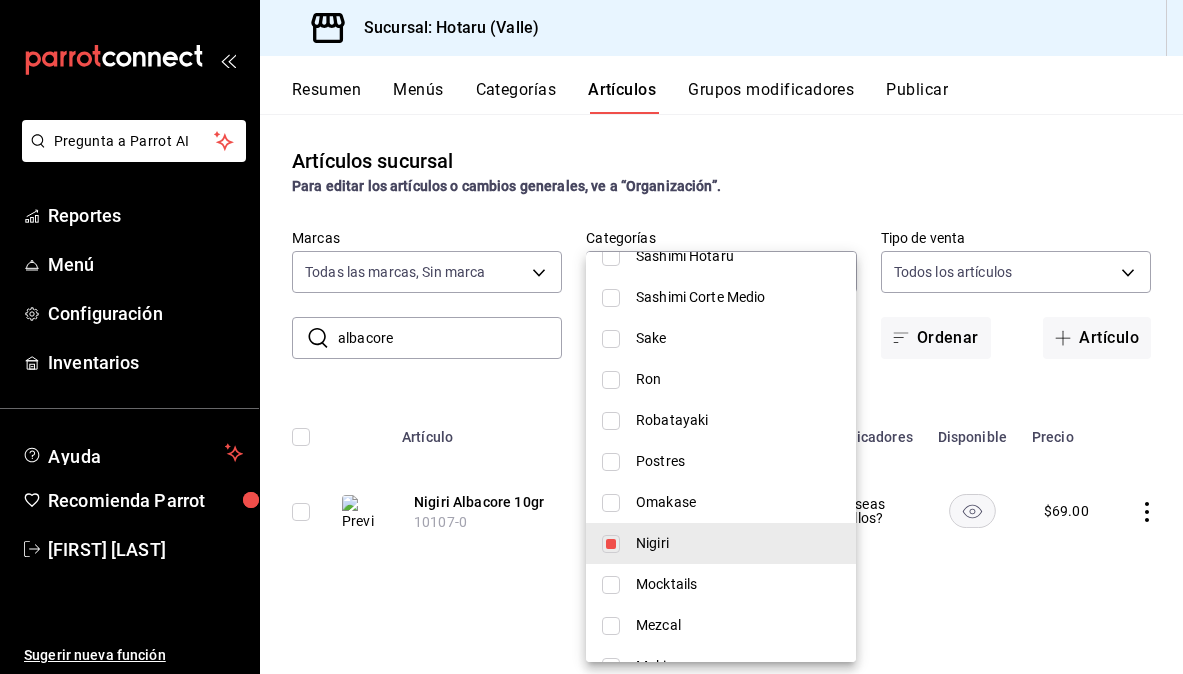 scroll, scrollTop: 907, scrollLeft: 0, axis: vertical 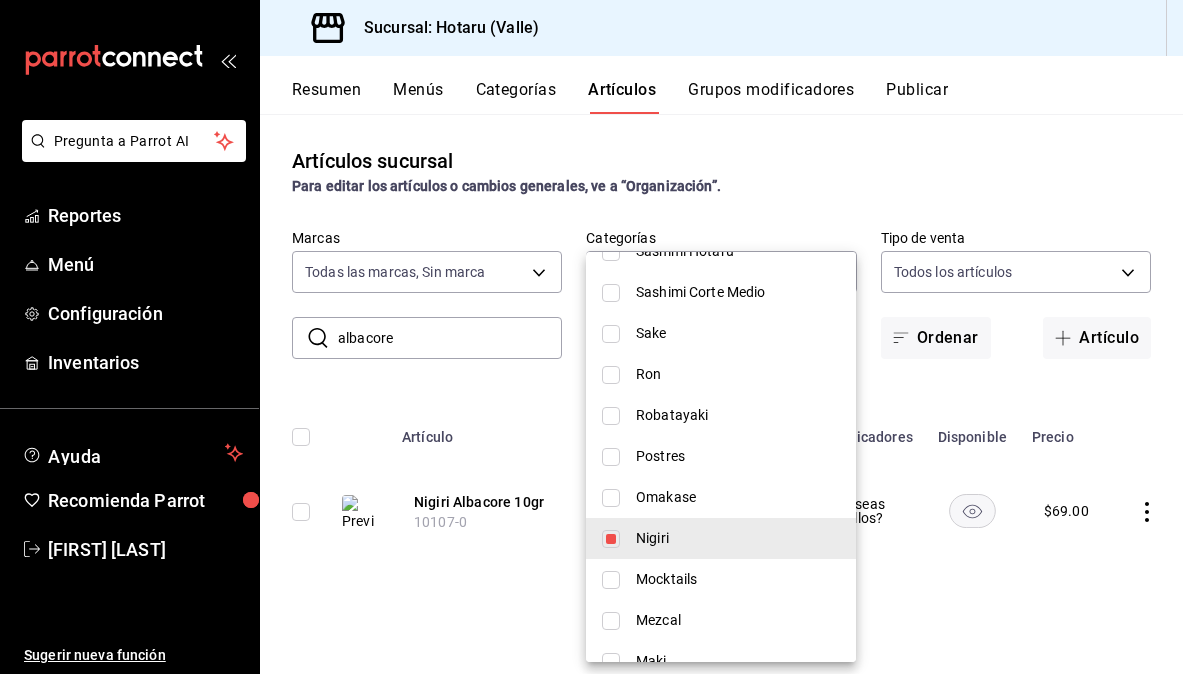 click at bounding box center [611, 539] 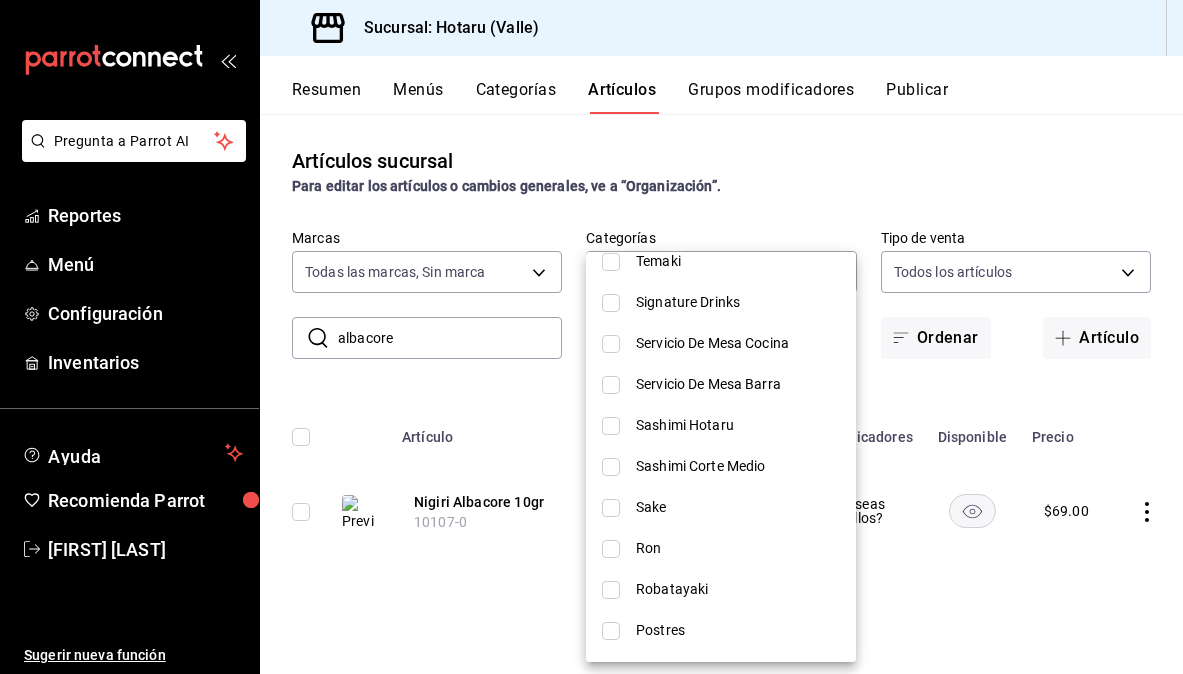 scroll, scrollTop: 723, scrollLeft: 0, axis: vertical 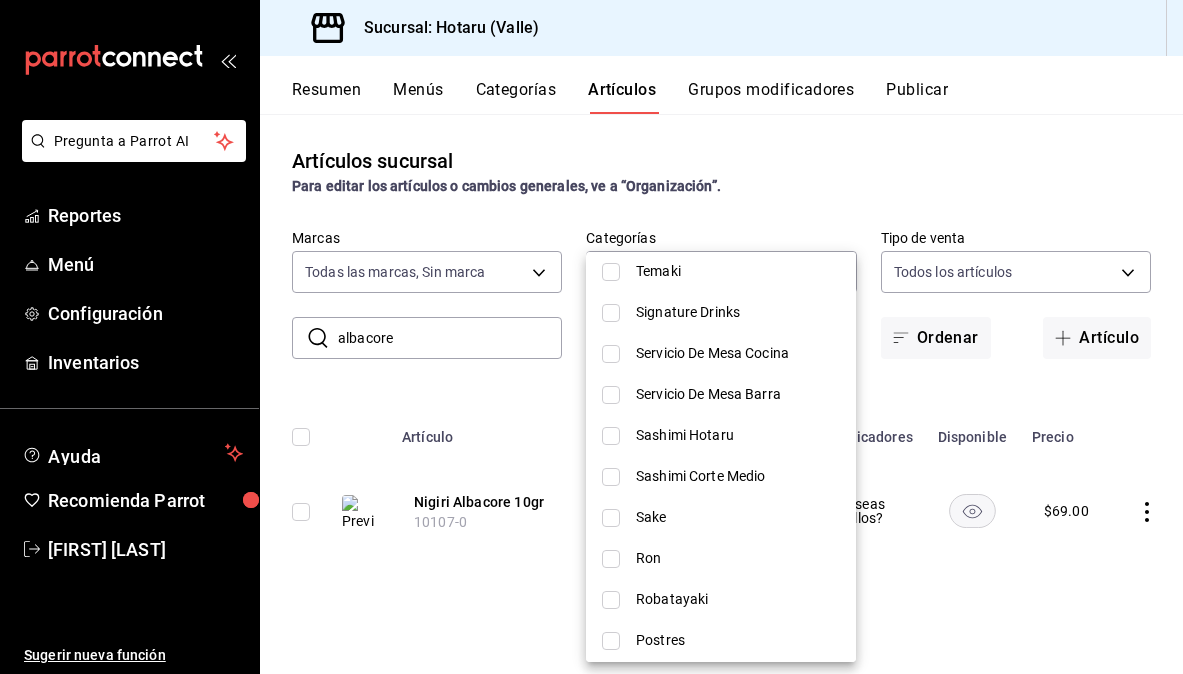 click at bounding box center [611, 436] 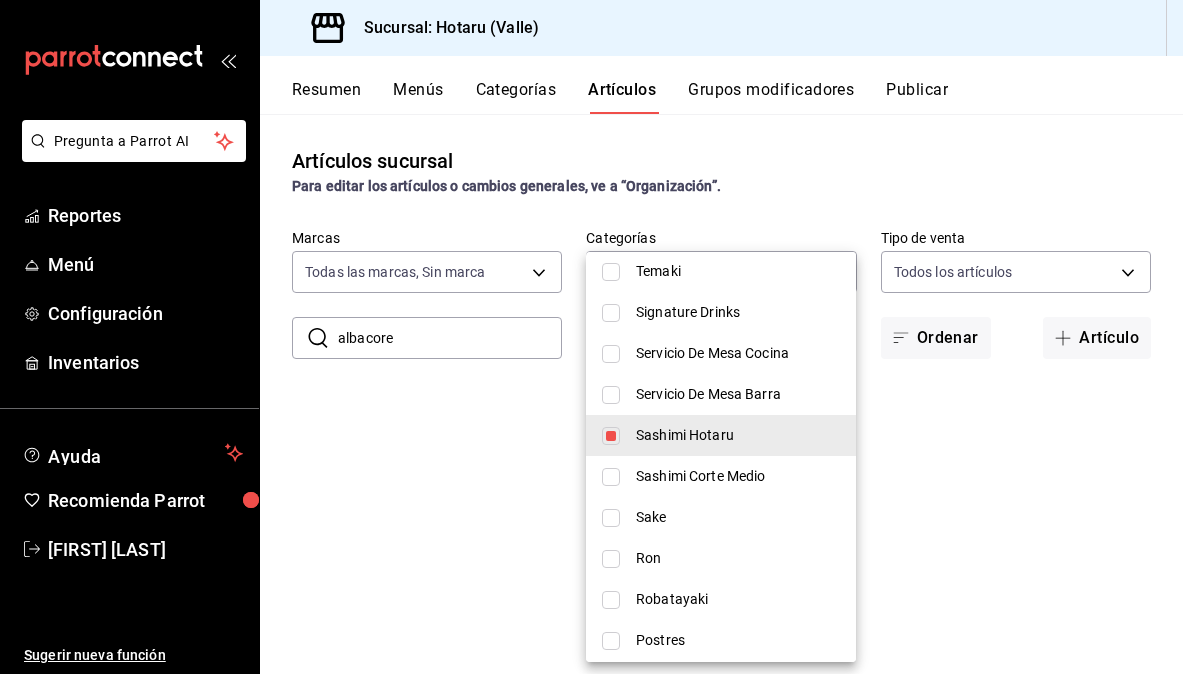 click at bounding box center (591, 337) 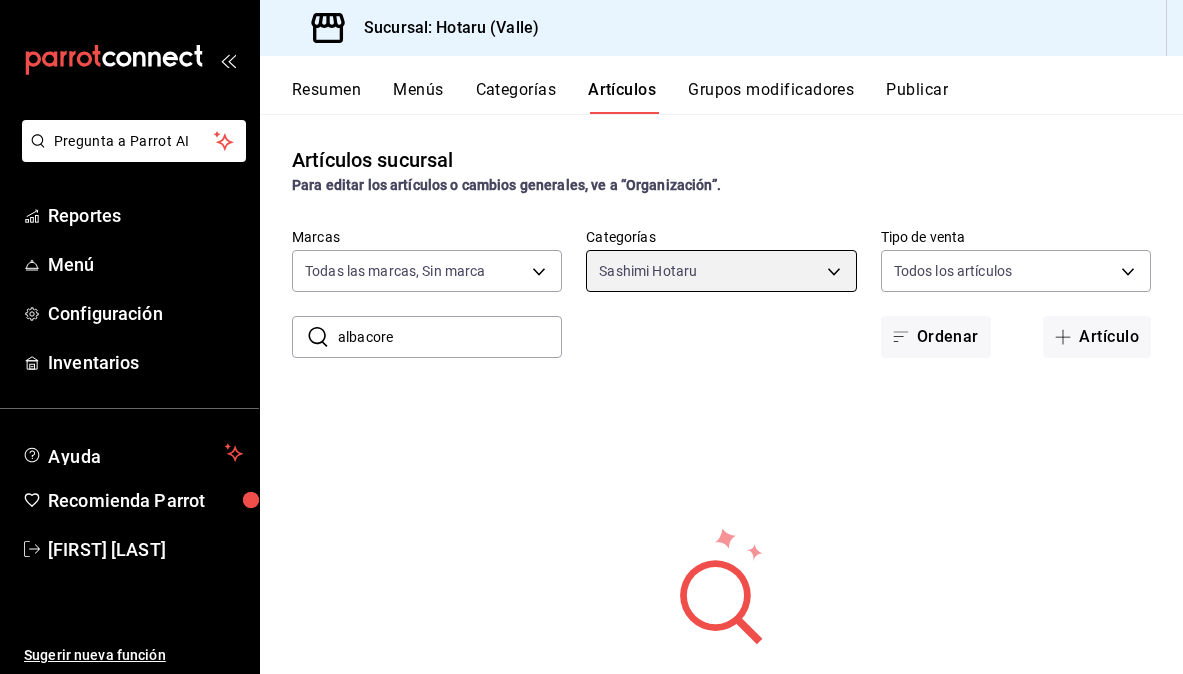 scroll, scrollTop: 1, scrollLeft: 0, axis: vertical 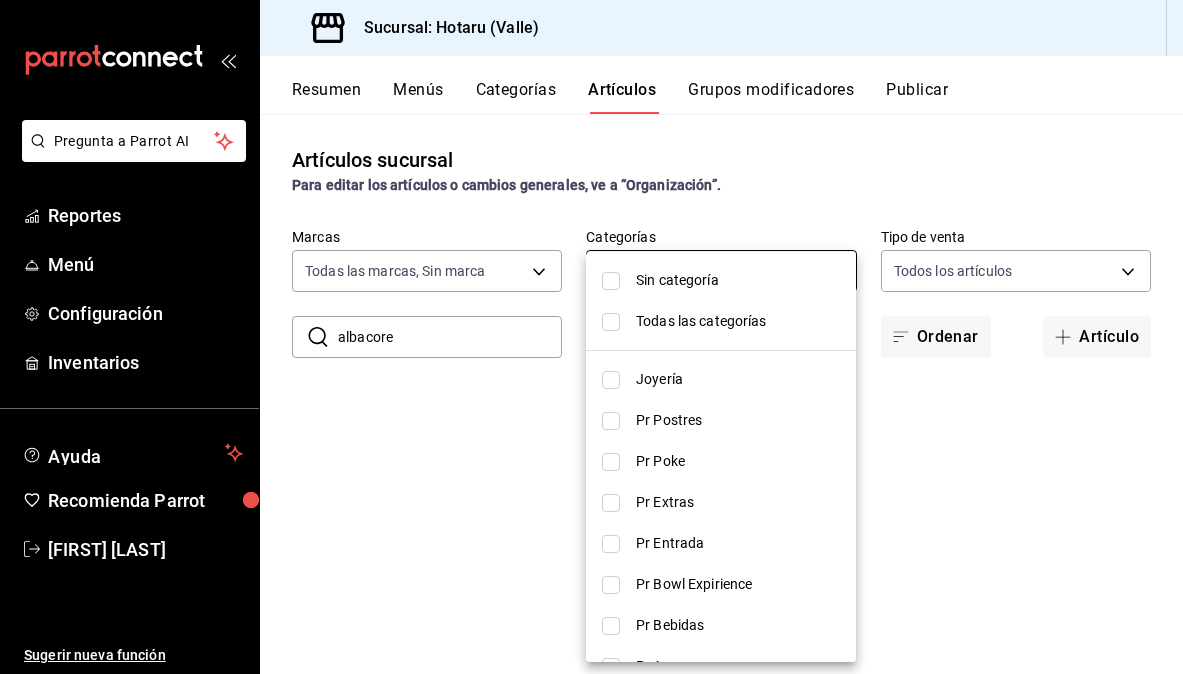 click on "Pregunta a Parrot AI Reportes   Menú   Configuración   Inventarios   Ayuda Recomienda Parrot   Gabriela Elizondo   Sugerir nueva función   Sucursal: Hotaru (Valle) Resumen Menús Categorías Artículos Grupos modificadores Publicar Artículos sucursal Para editar los artículos o cambios generales, ve a “Organización”. ​ albacore ​ Marcas Todas las marcas, Sin marca [UUID],[UUID] Categorías Sashimi Hotaru [UUID] Tipo de venta Todos los artículos ALL Ordenar Artículo No se han encontrado resultados Parece que no podemos encontrar ningún resultado basado en tu búsqueda, intenta de nuevo. Guardar GANA 1 MES GRATIS EN TU SUSCRIPCIÓN AQUÍ ¿Recuerdas cómo empezó tu restaurante?
Hoy puedes ayudar a un colega a tener el mismo cambio que tú viviste.
Recomienda Parrot directamente desde tu Portal Administrador.
Es fácil y rápido.
🎁 Por cada restaurante que se una, ganas 1 mes gratis. Ir a video" at bounding box center [591, 337] 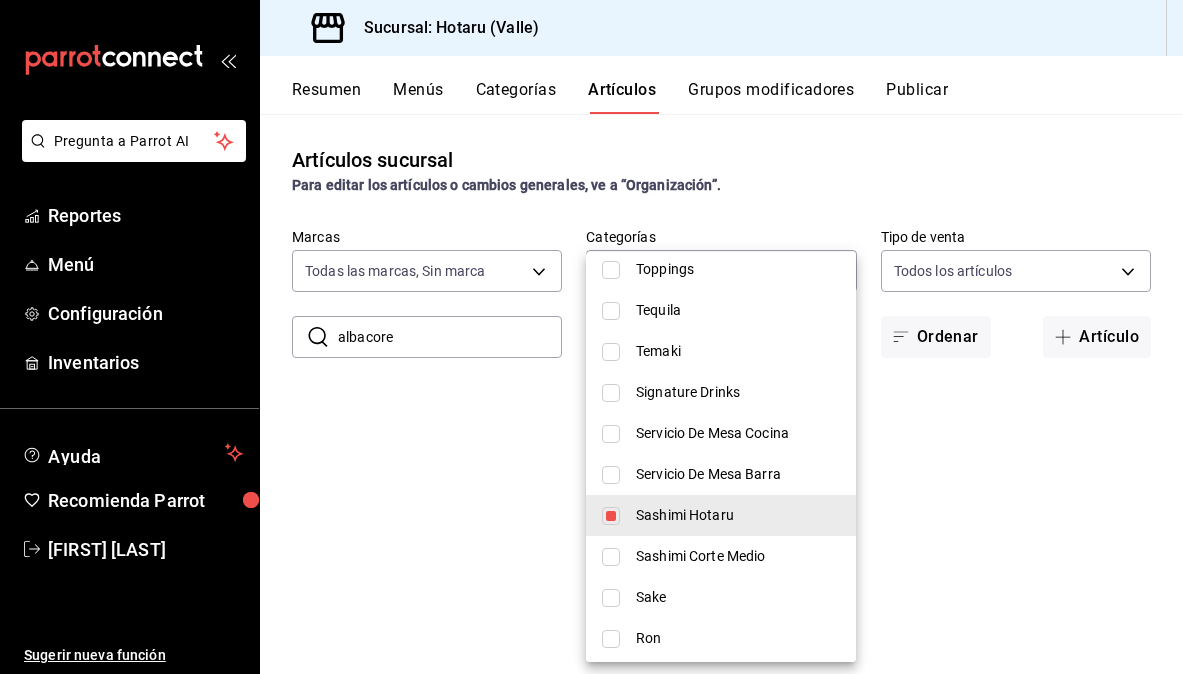 scroll, scrollTop: 645, scrollLeft: 0, axis: vertical 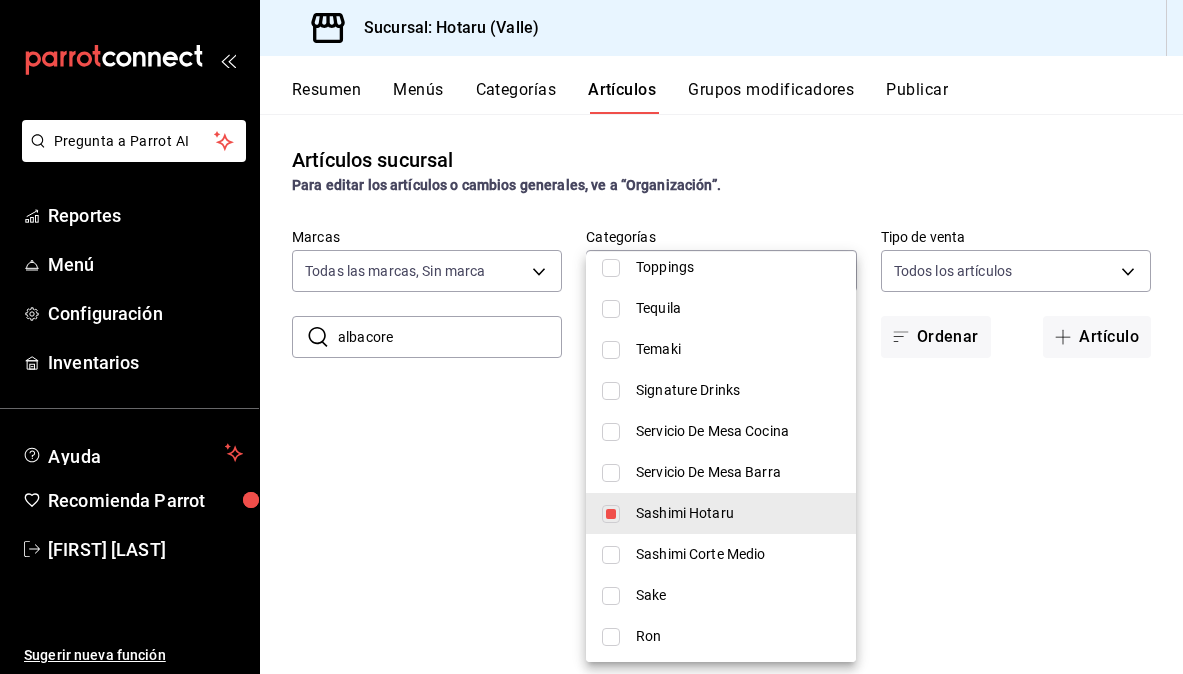 click at bounding box center (611, 514) 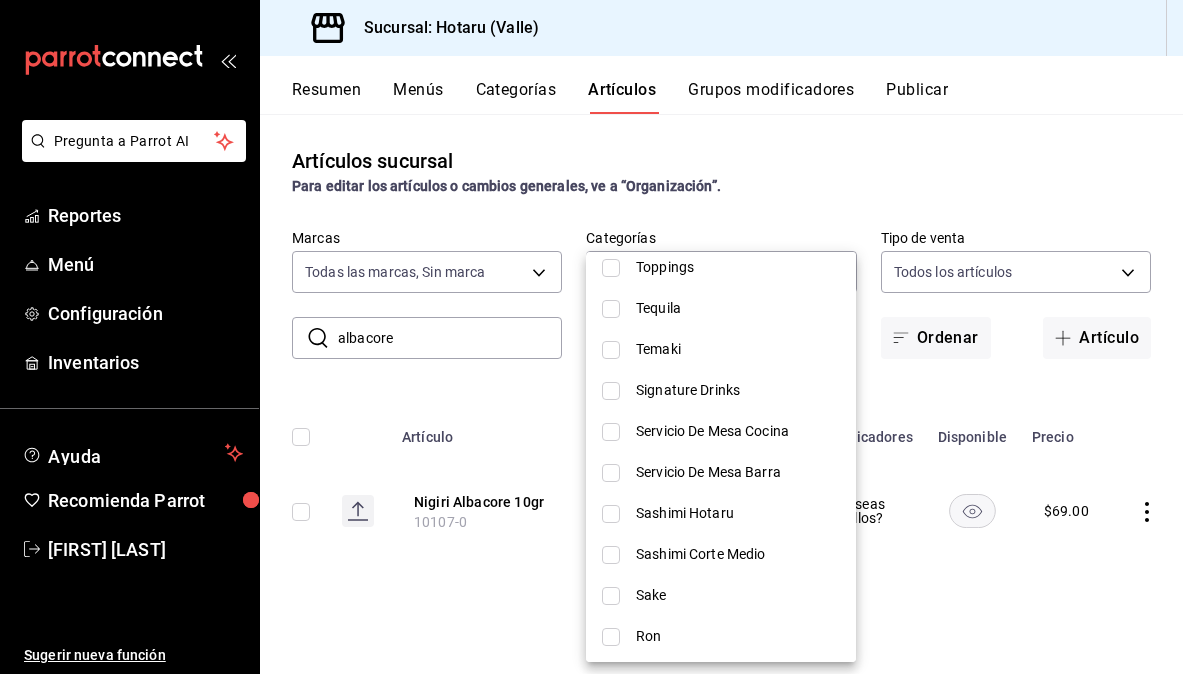 click on "Sashimi Corte Medio" at bounding box center [721, 554] 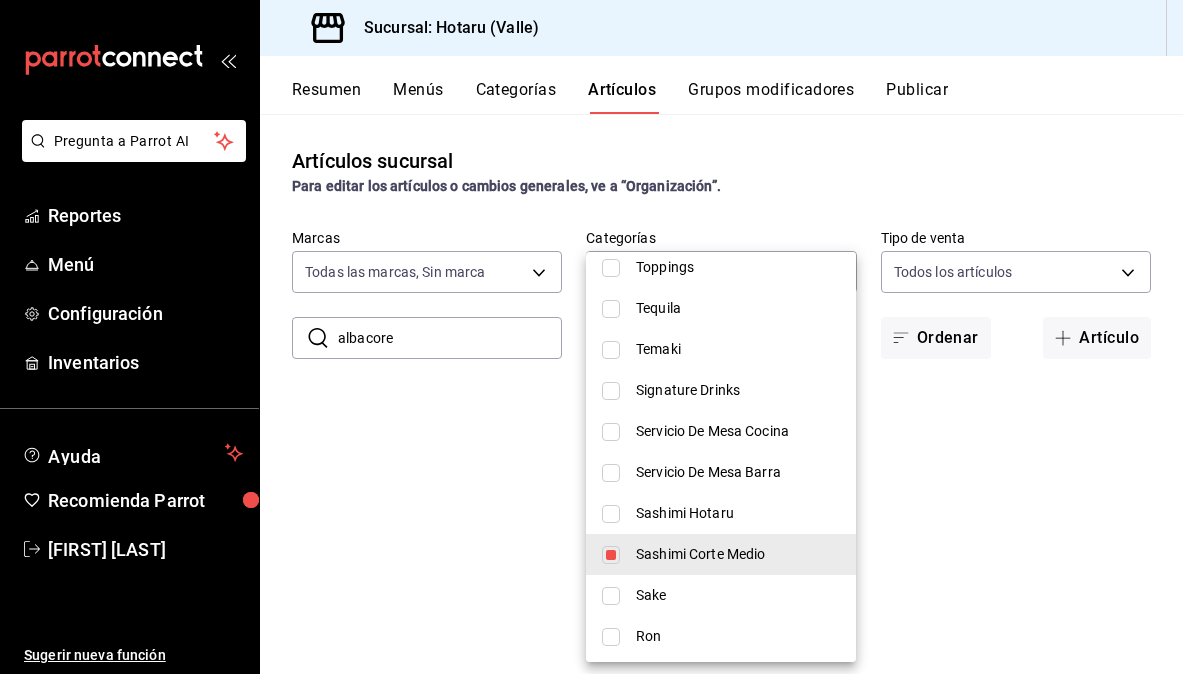 click at bounding box center [591, 337] 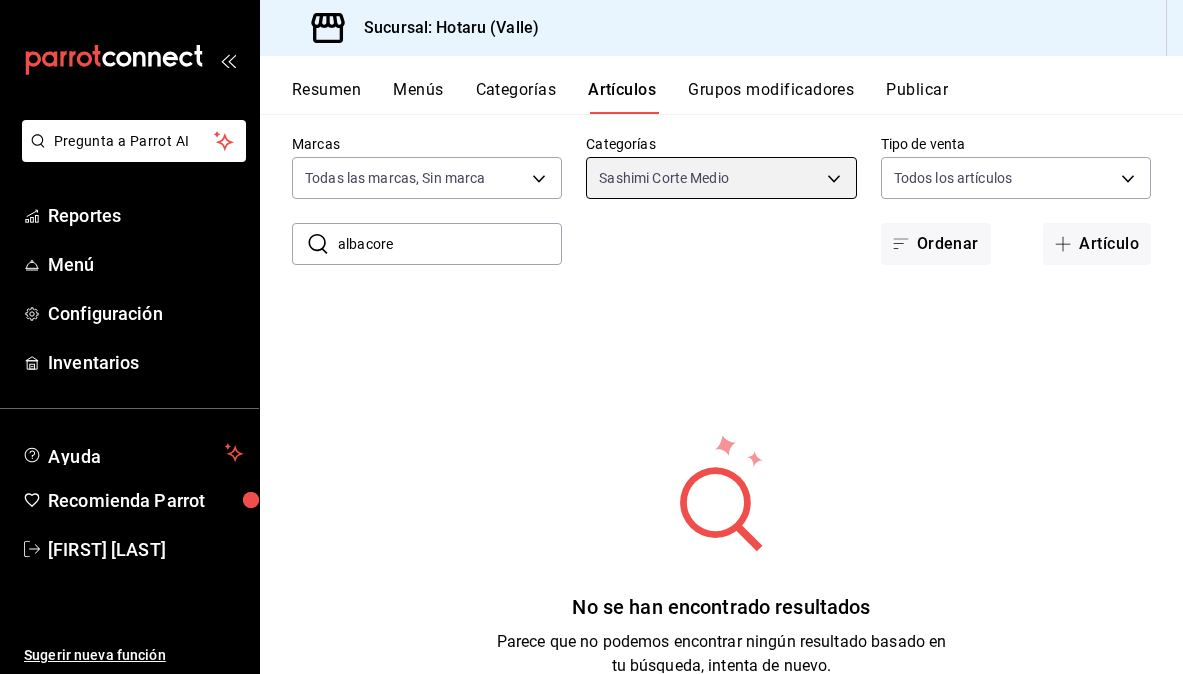 scroll, scrollTop: 122, scrollLeft: 0, axis: vertical 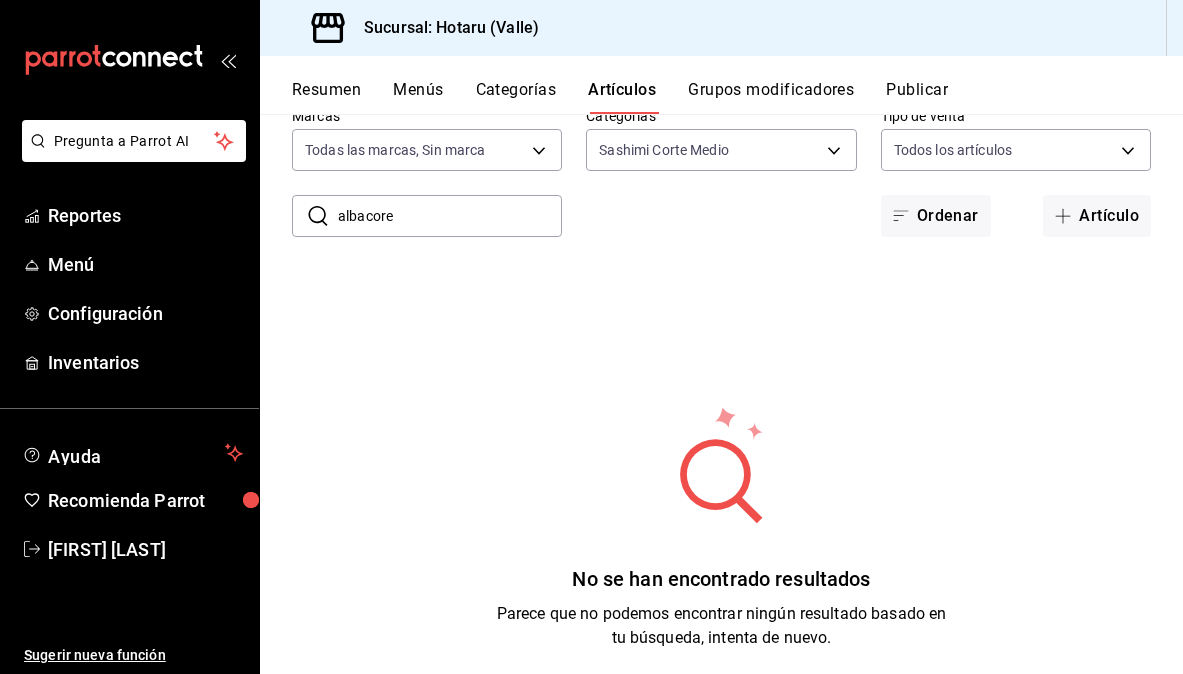 click on "albacore" at bounding box center [450, 216] 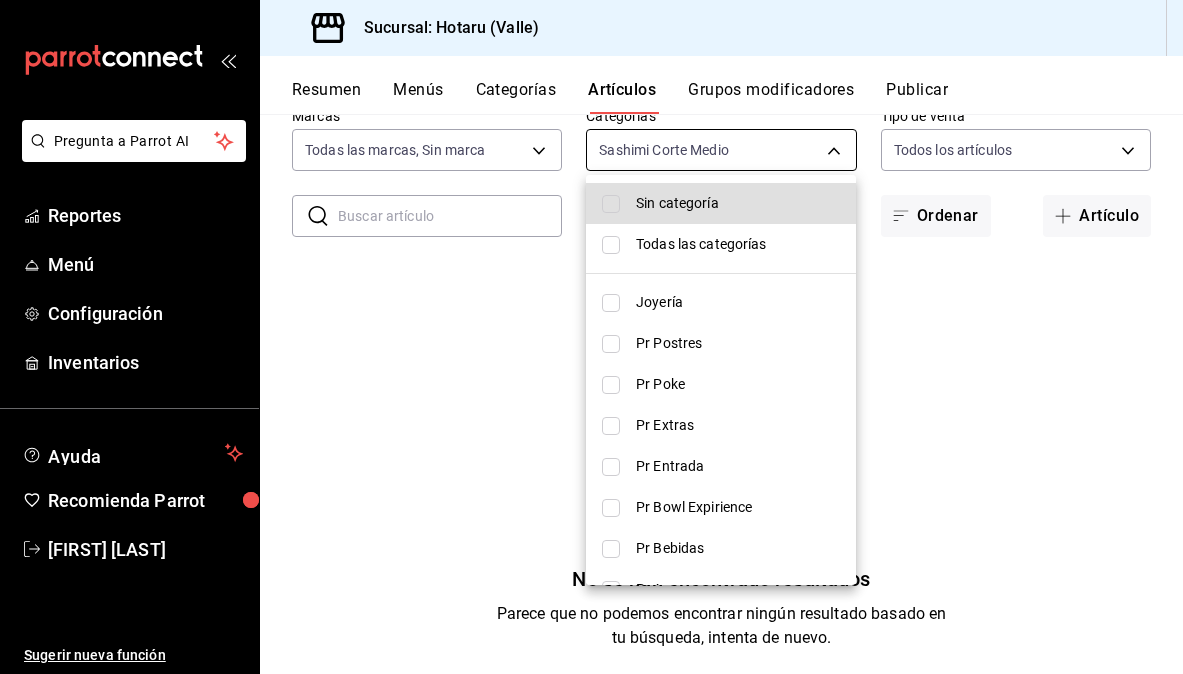 click on "Pregunta a Parrot AI Reportes   Menú   Configuración   Inventarios   Ayuda Recomienda Parrot   [PERSON]   Sugerir nueva función   Sucursal: Hotaru ([CITY]) Resumen Menús Categorías Artículos Grupos modificadores Publicar Artículos sucursal Para editar los artículos o cambios generales, ve a “Organización”. ​ ​ Marcas Todas las marcas, Sin marca [UUID],[UUID] Categorías Sashimi Corte Medio [UUID] Tipo de venta Todos los artículos ALL Ordenar Artículo Artículo Menús Categorías Modificadores Disponible Precio No se han encontrado resultados Parece que no podemos encontrar ningún resultado basado en tu búsqueda, intenta de nuevo. Guardar GANA 1 MES GRATIS EN TU SUSCRIPCIÓN AQUÍ ¿Recuerdas cómo empezó tu restaurante?
Hoy puedes ayudar a un colega a tener el mismo cambio que tú viviste.
Recomienda Parrot directamente desde tu Portal Administrador.
Es fácil y rápido.
🎁 Por cada restaurante que se una, ganas 1 mes gratis. Ver video tutorial" at bounding box center (591, 337) 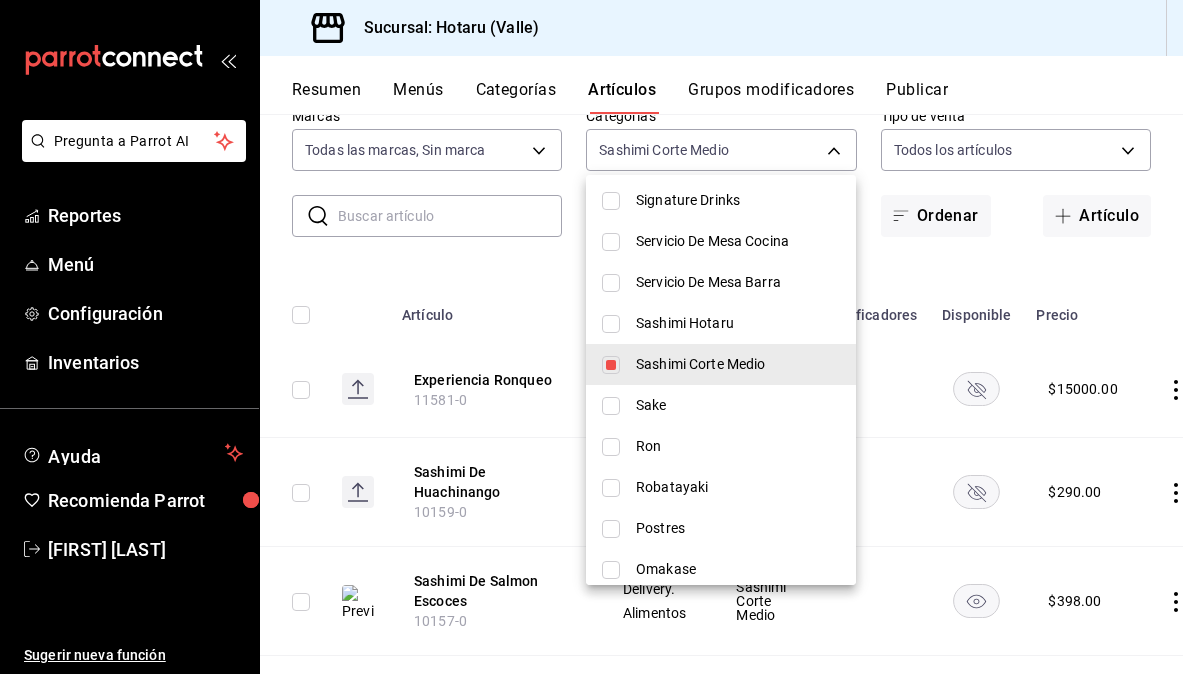 scroll, scrollTop: 791, scrollLeft: 0, axis: vertical 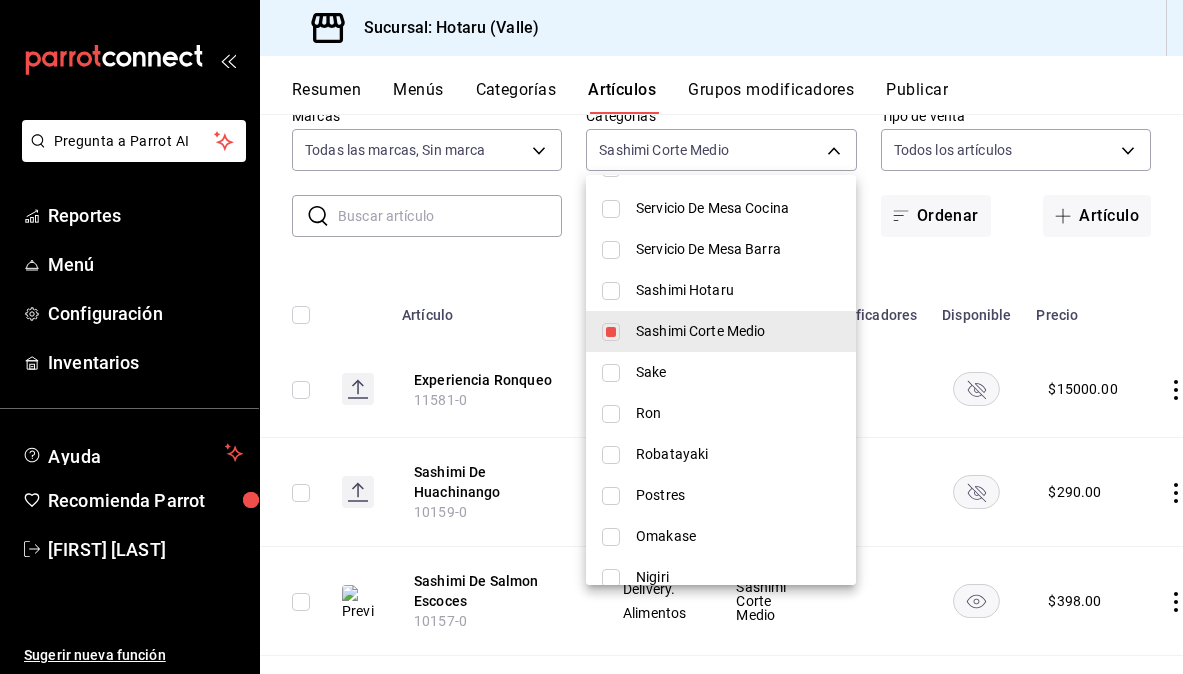click on "Sashimi Hotaru" at bounding box center [721, 290] 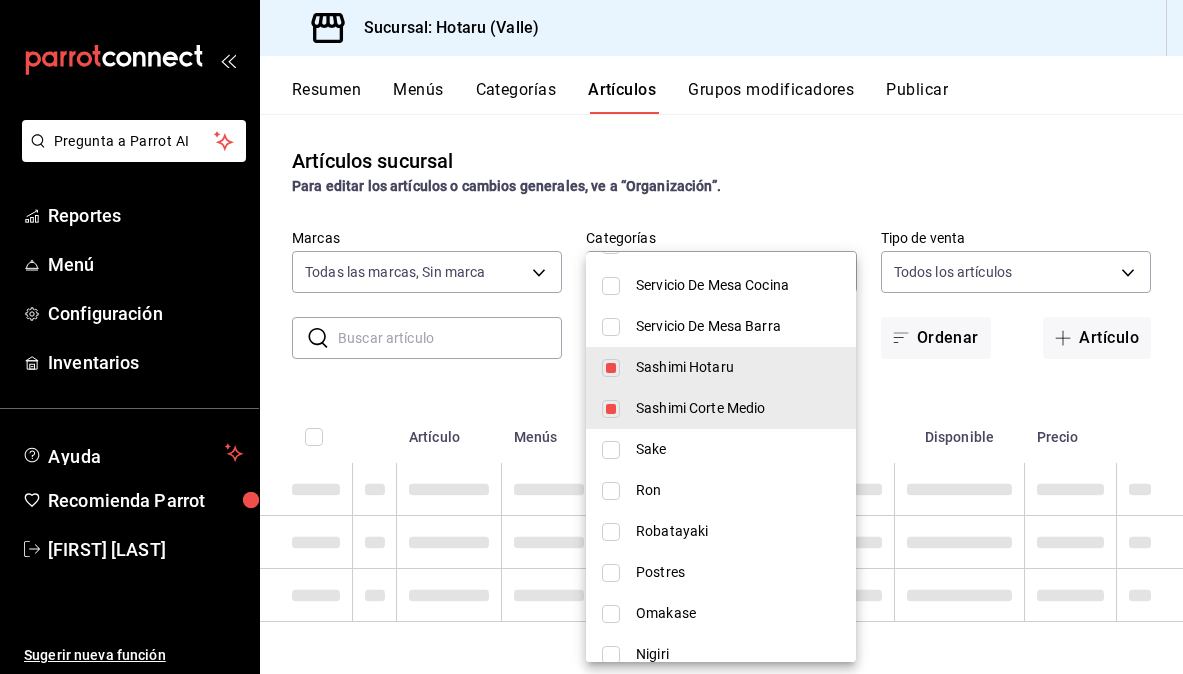 scroll, scrollTop: 0, scrollLeft: 0, axis: both 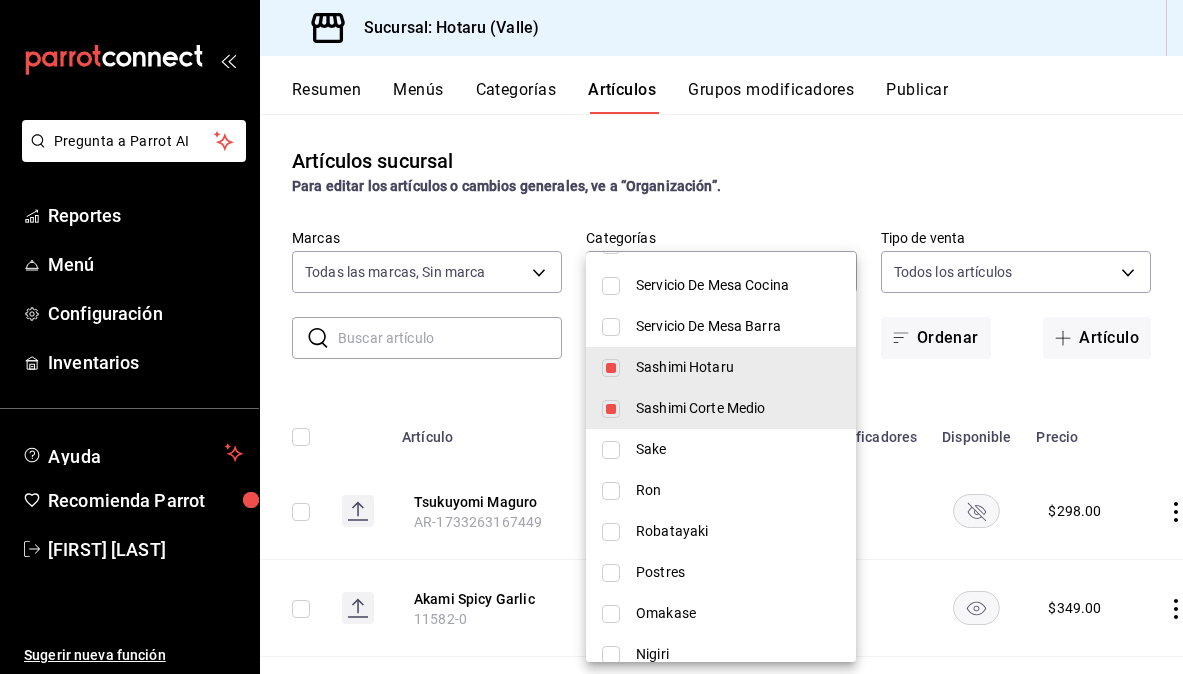 click at bounding box center (611, 409) 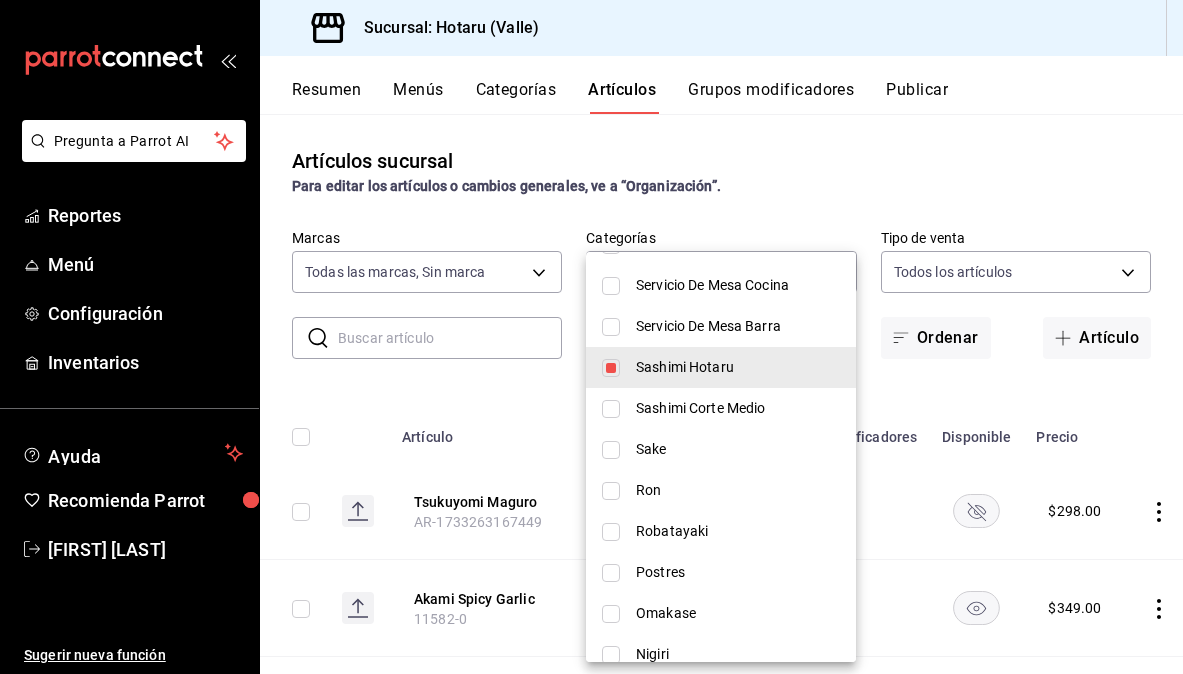 click at bounding box center [591, 337] 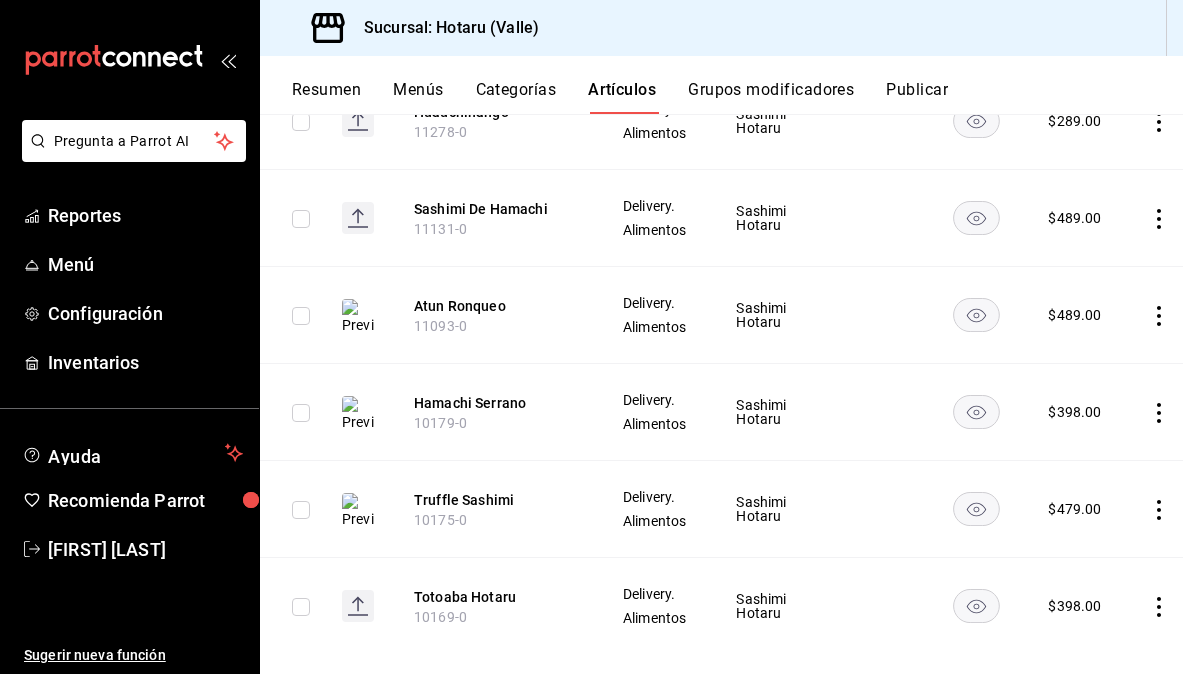 scroll, scrollTop: 613, scrollLeft: 0, axis: vertical 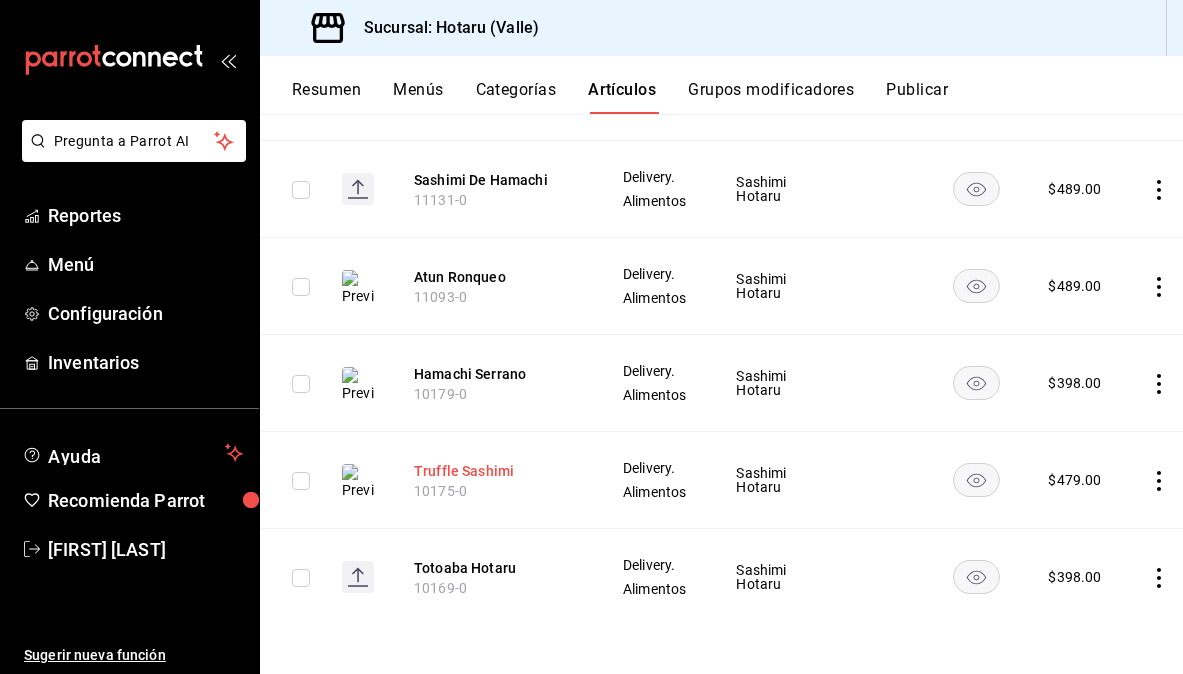 click on "Truffle Sashimi" at bounding box center [494, 471] 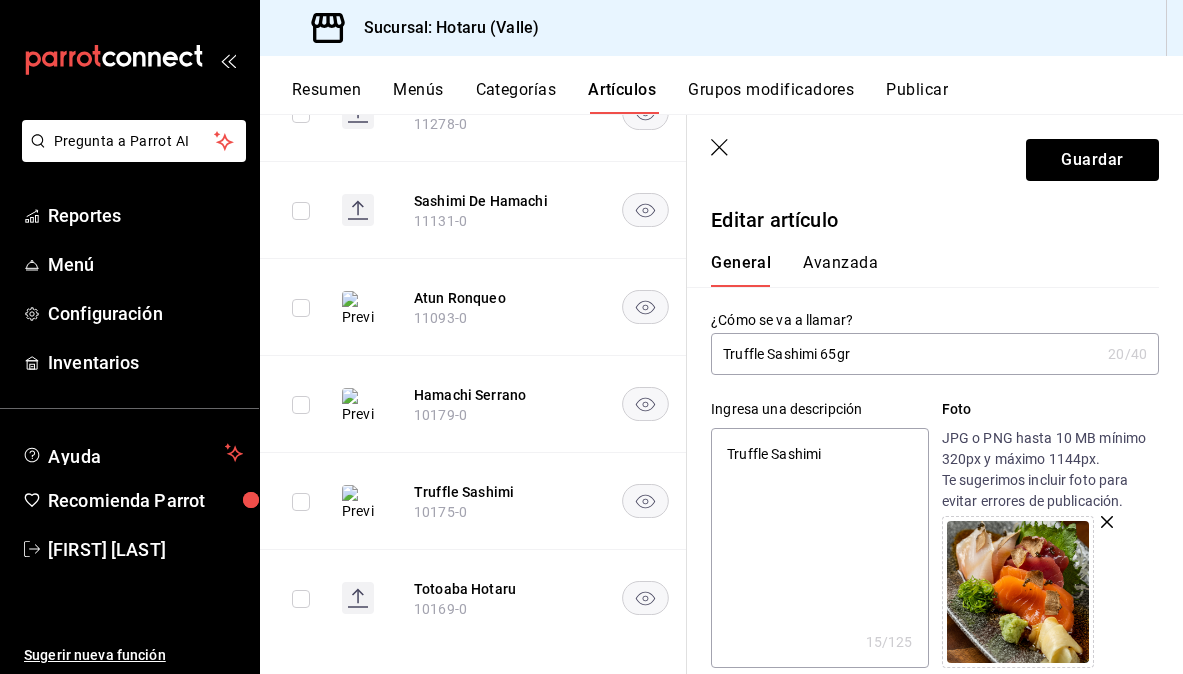 drag, startPoint x: 854, startPoint y: 465, endPoint x: 712, endPoint y: 458, distance: 142.17242 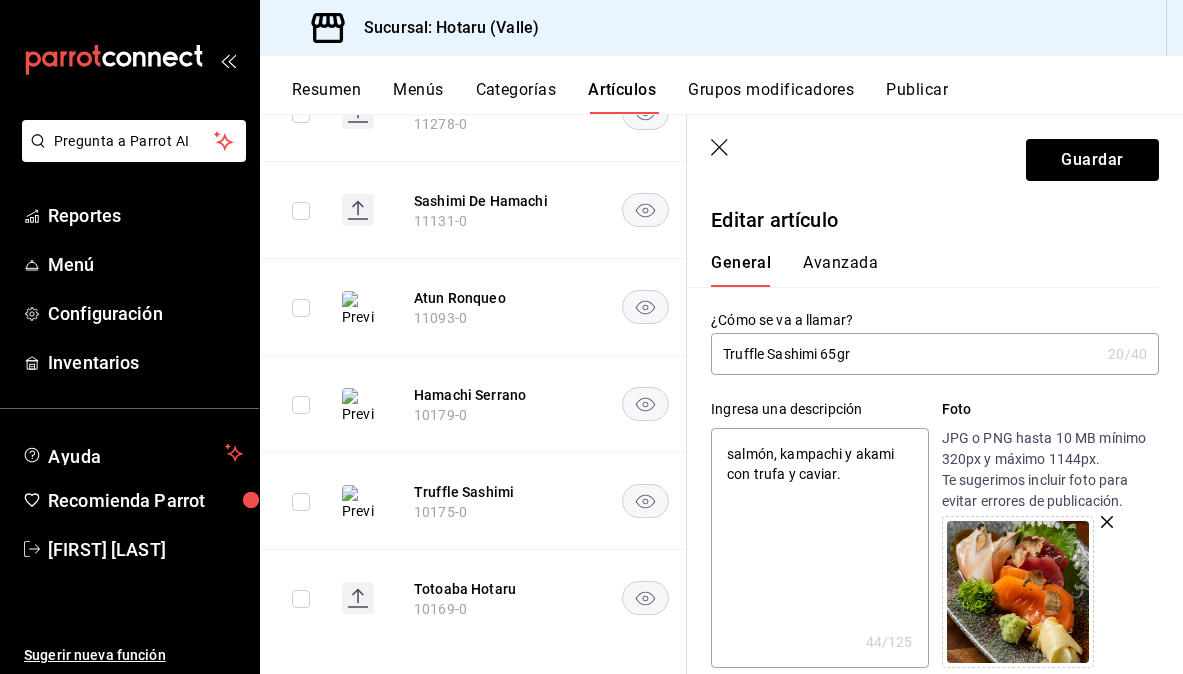 click on "salmón, kampachi y akami con trufa y caviar." at bounding box center [819, 548] 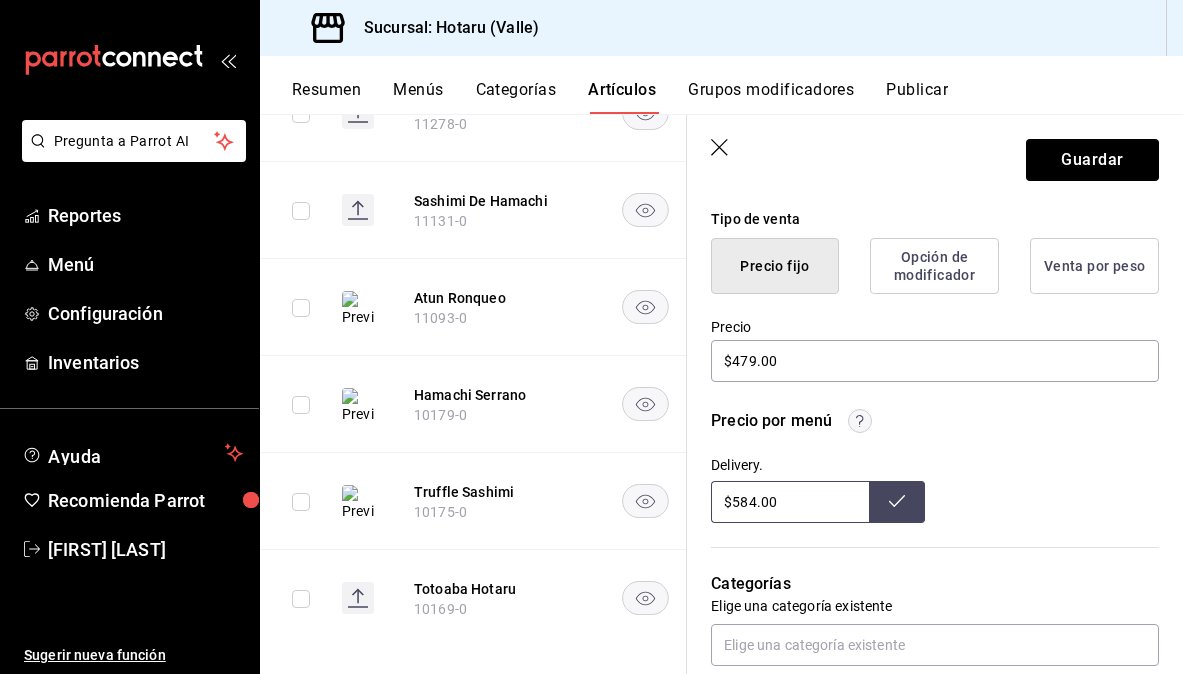 scroll, scrollTop: 490, scrollLeft: 0, axis: vertical 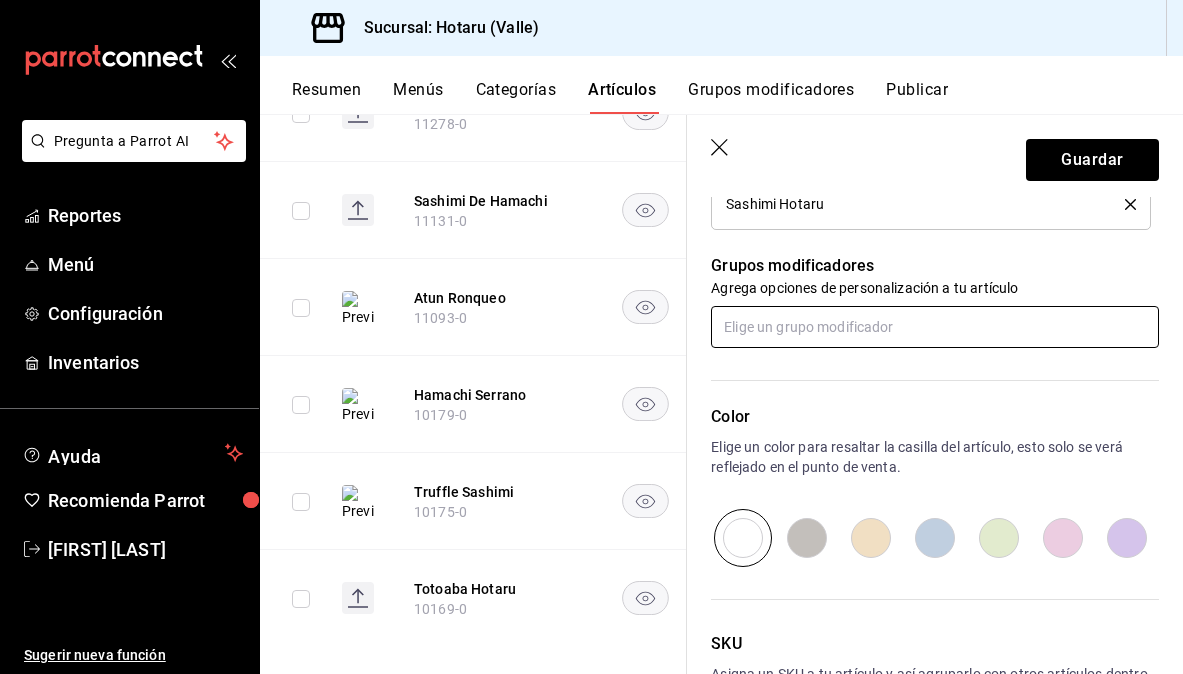 click at bounding box center (935, 327) 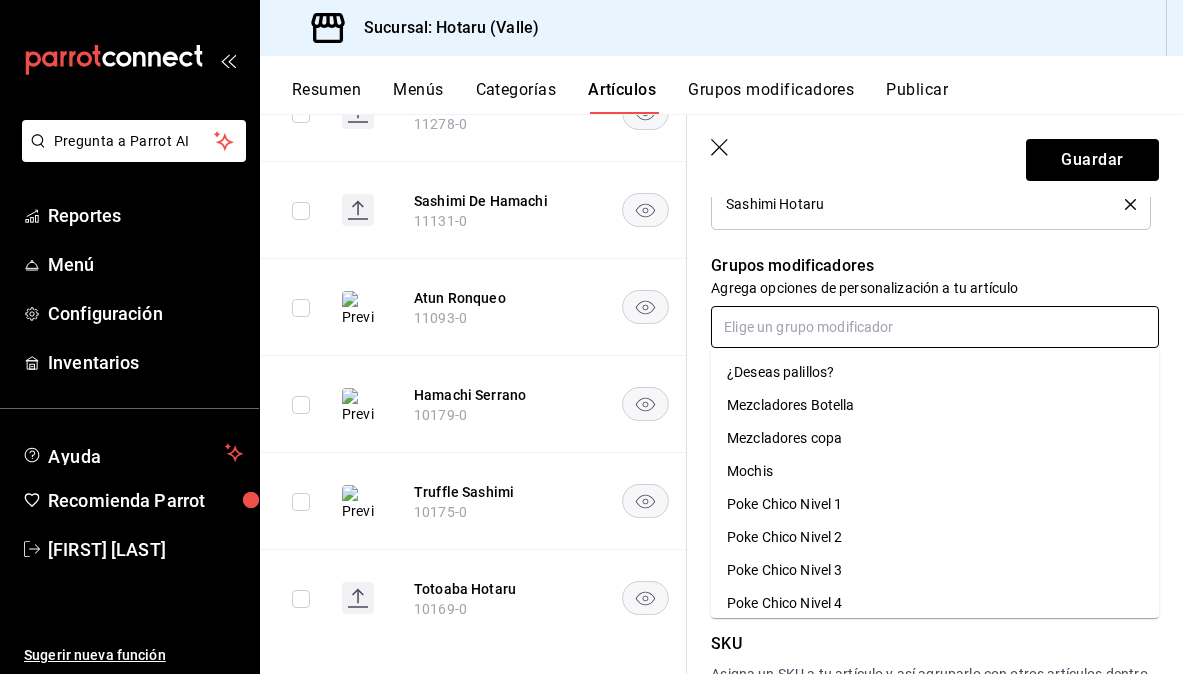 click on "¿Deseas palillos?" at bounding box center (780, 372) 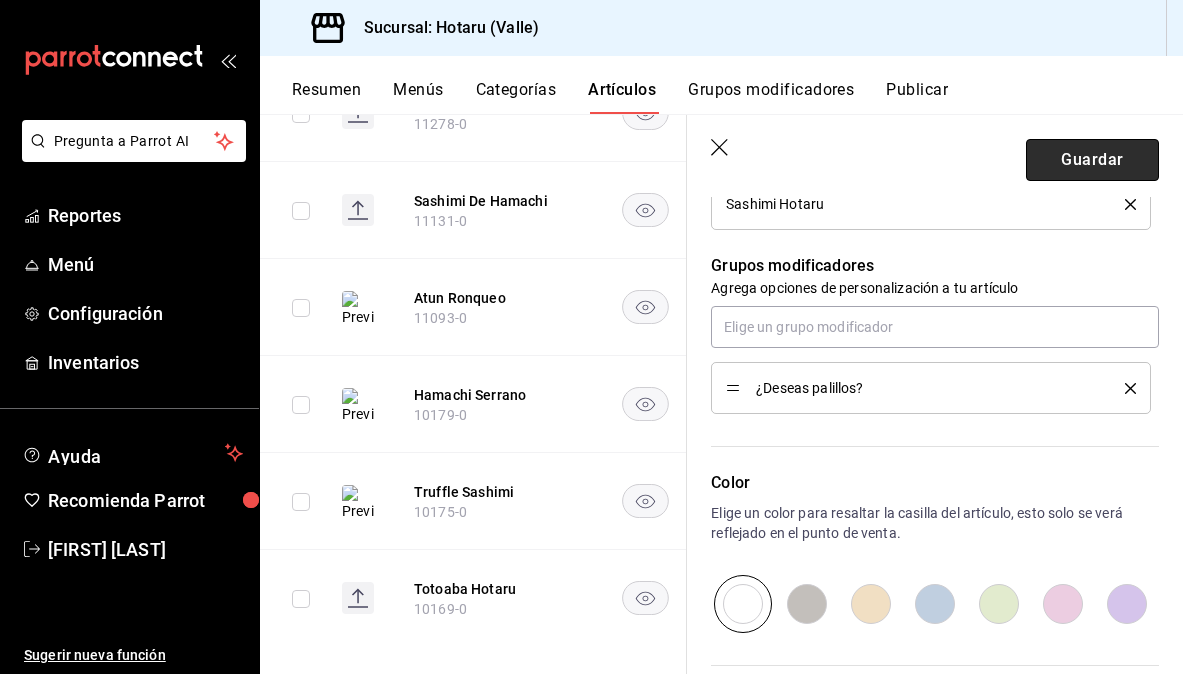 click on "Guardar" at bounding box center [1092, 160] 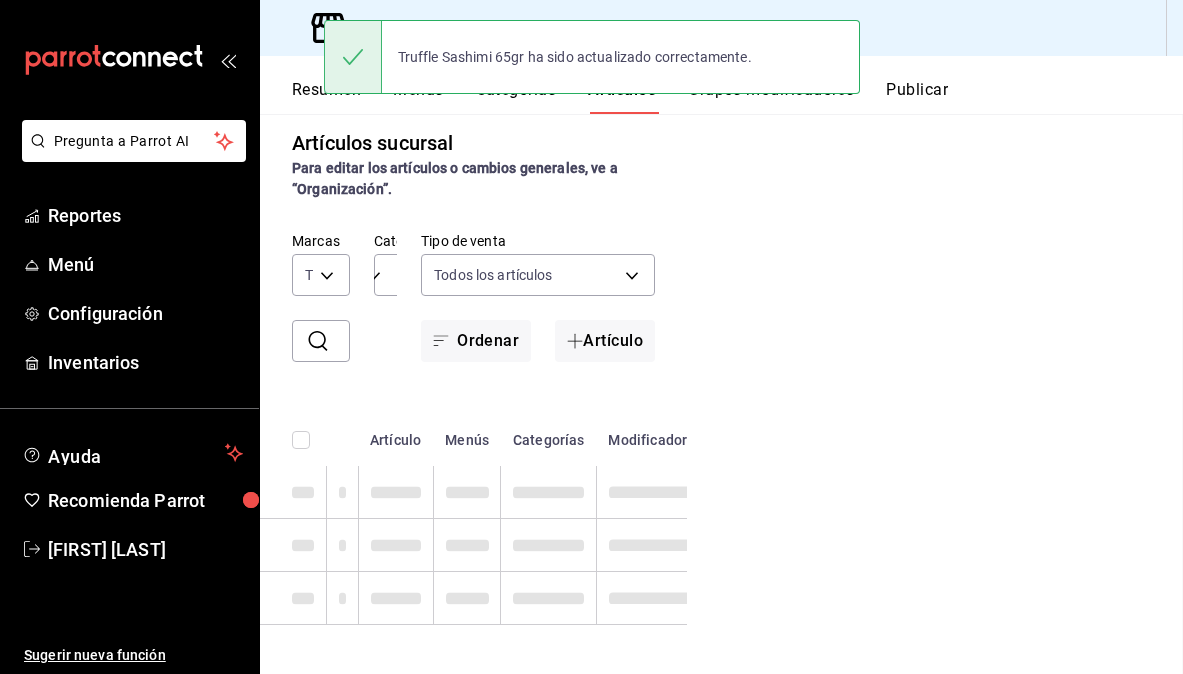 scroll, scrollTop: 0, scrollLeft: 0, axis: both 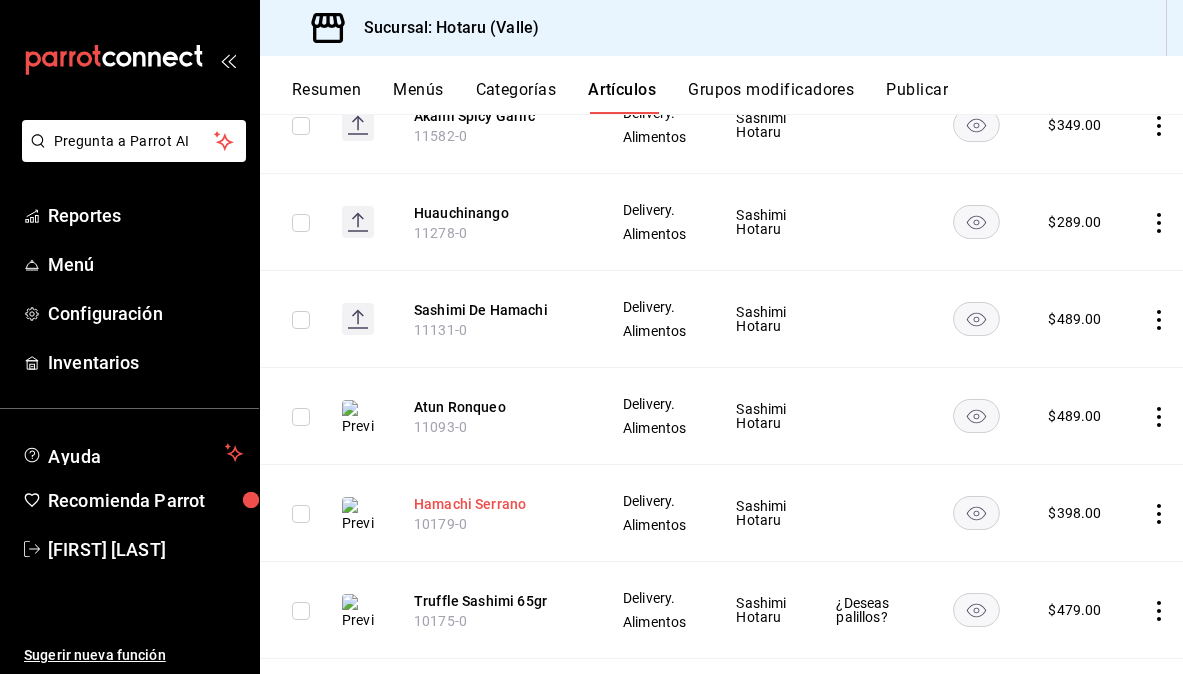 click on "Hamachi Serrano" at bounding box center [494, 504] 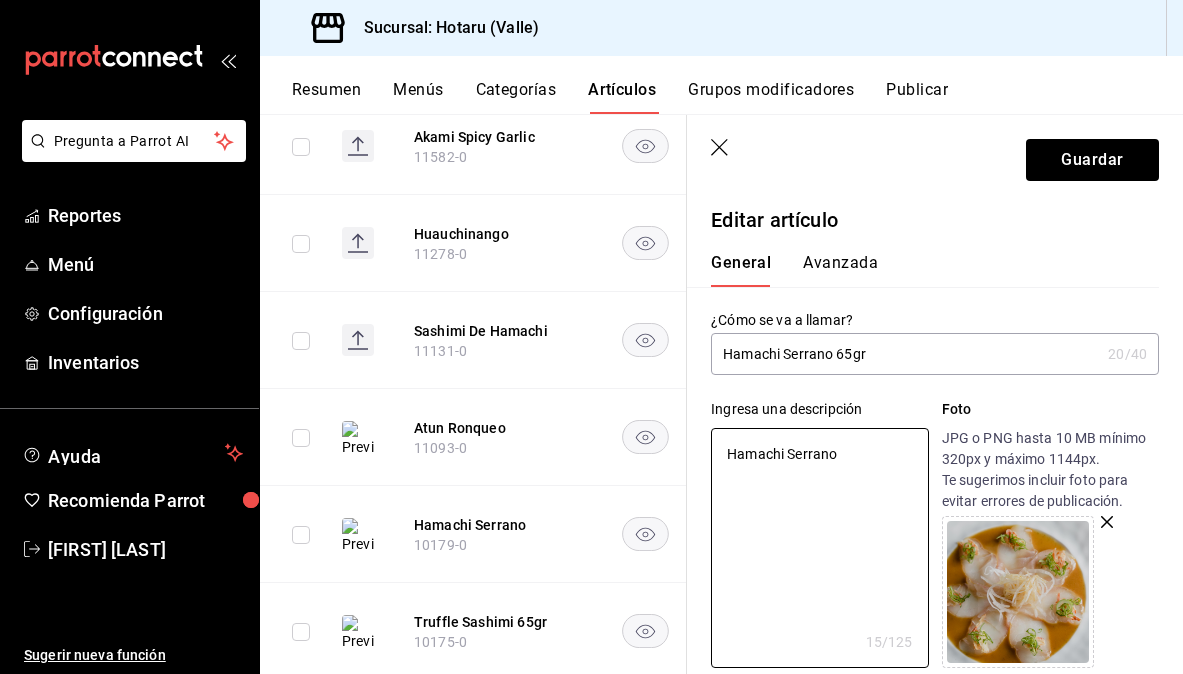 drag, startPoint x: 868, startPoint y: 450, endPoint x: 693, endPoint y: 450, distance: 175 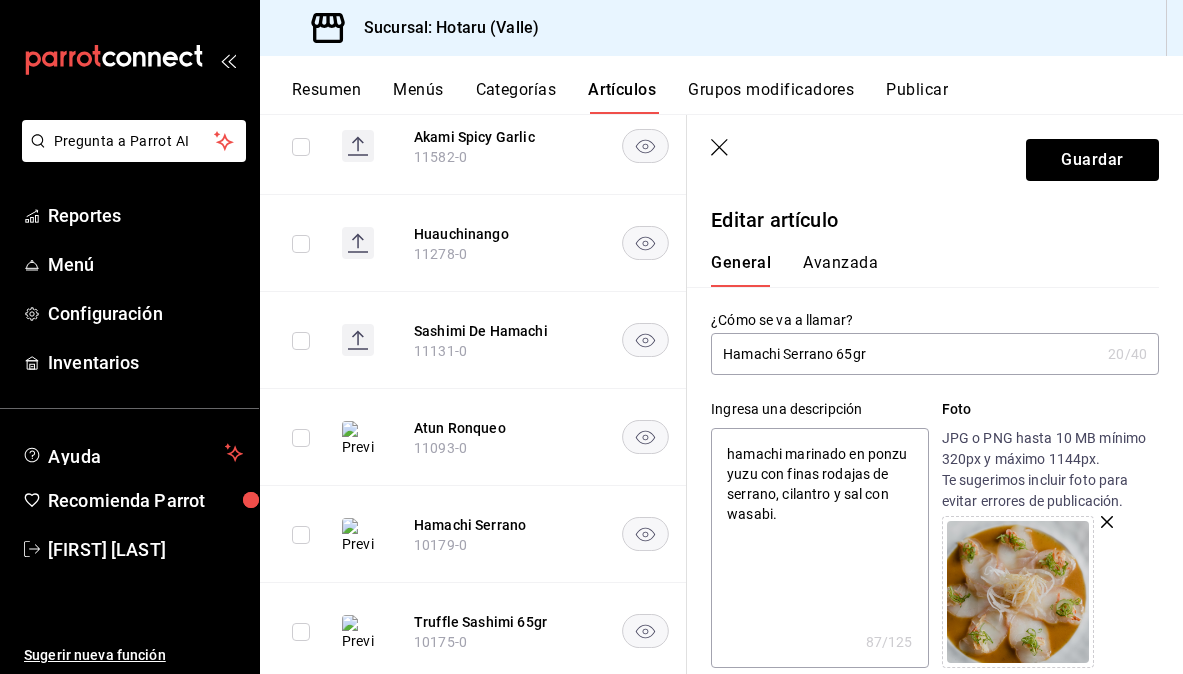 click on "hamachi marinado en ponzu yuzu con finas rodajas de serrano, cilantro y sal con wasabi." at bounding box center [819, 548] 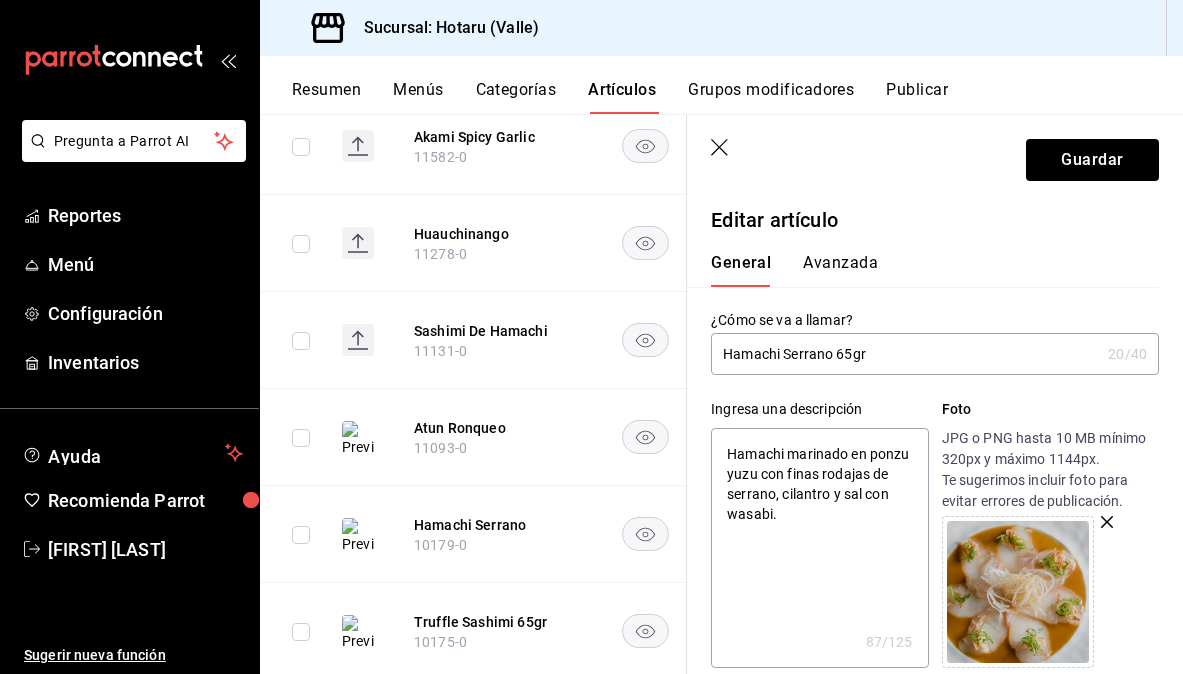 click 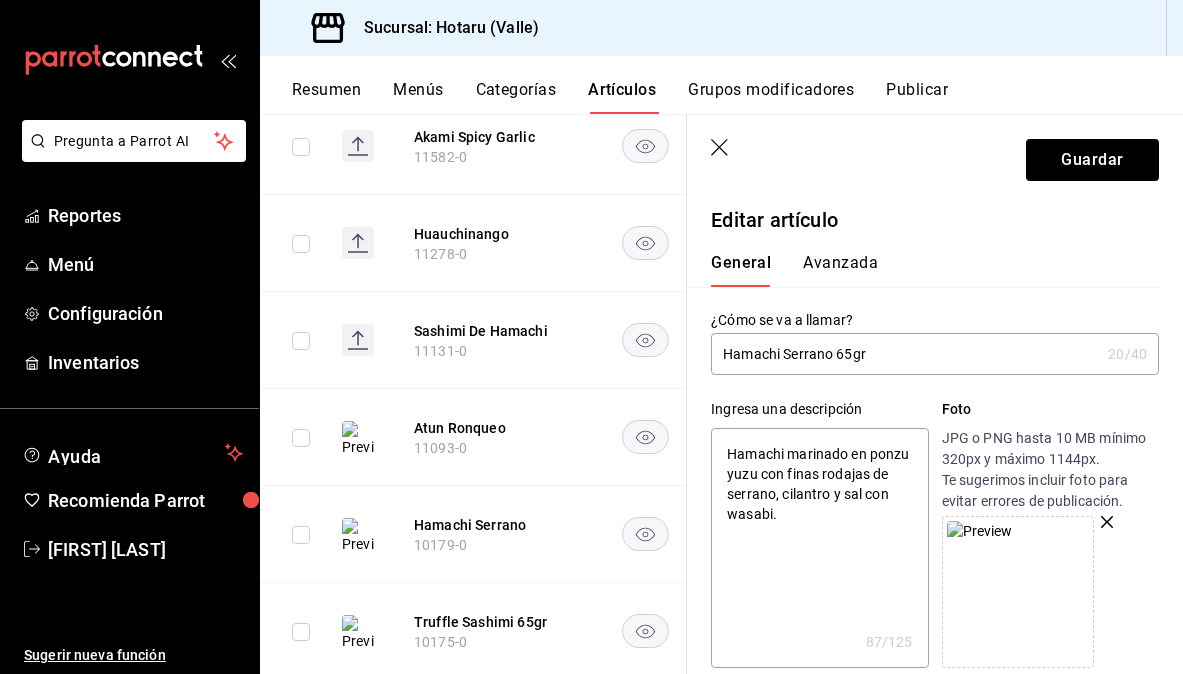 click on "Hamachi marinado en ponzu yuzu con finas rodajas de serrano, cilantro y sal con wasabi." at bounding box center (819, 548) 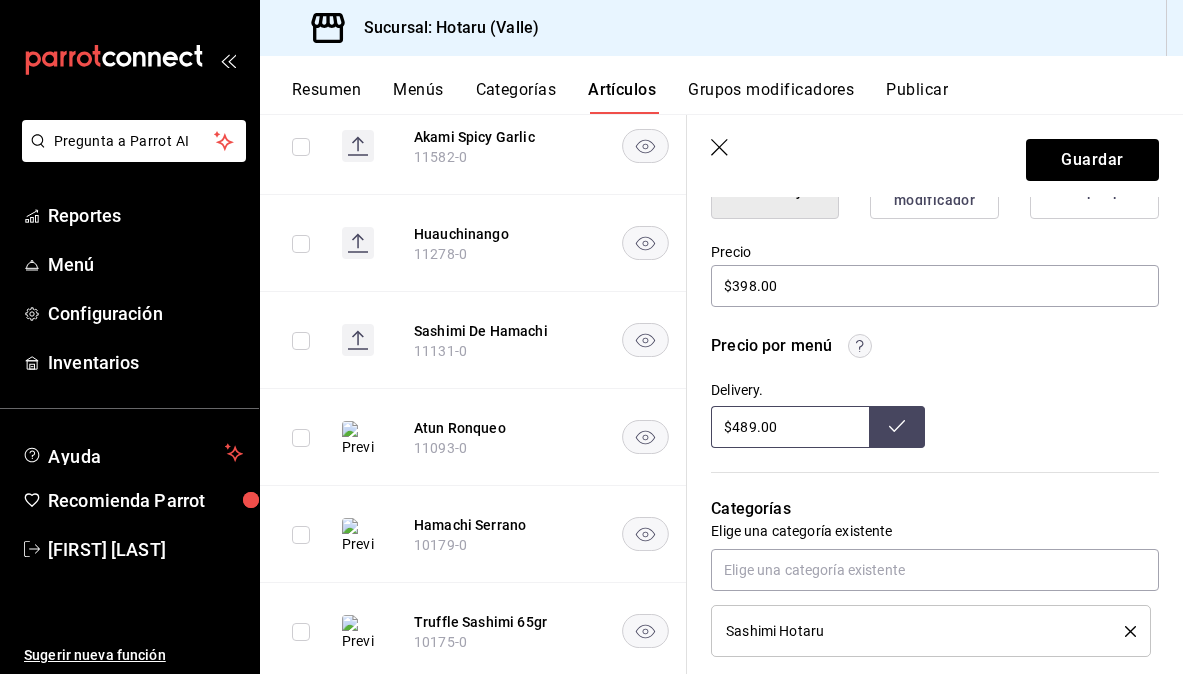 scroll, scrollTop: 565, scrollLeft: 0, axis: vertical 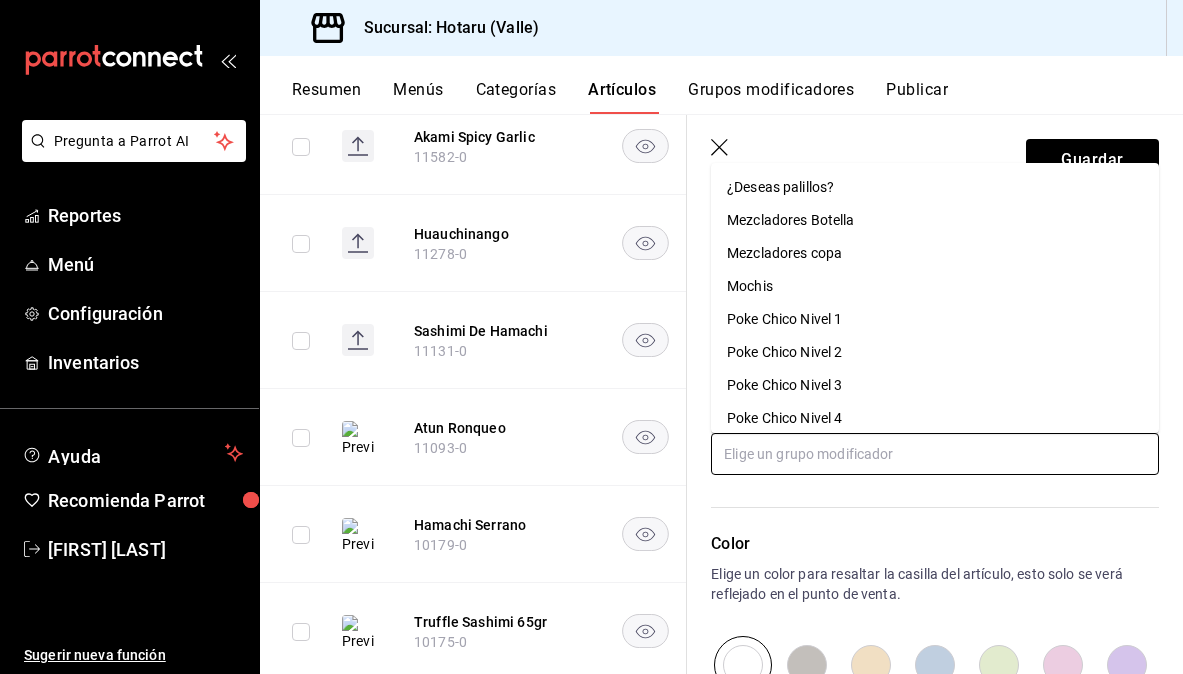 click at bounding box center [935, 454] 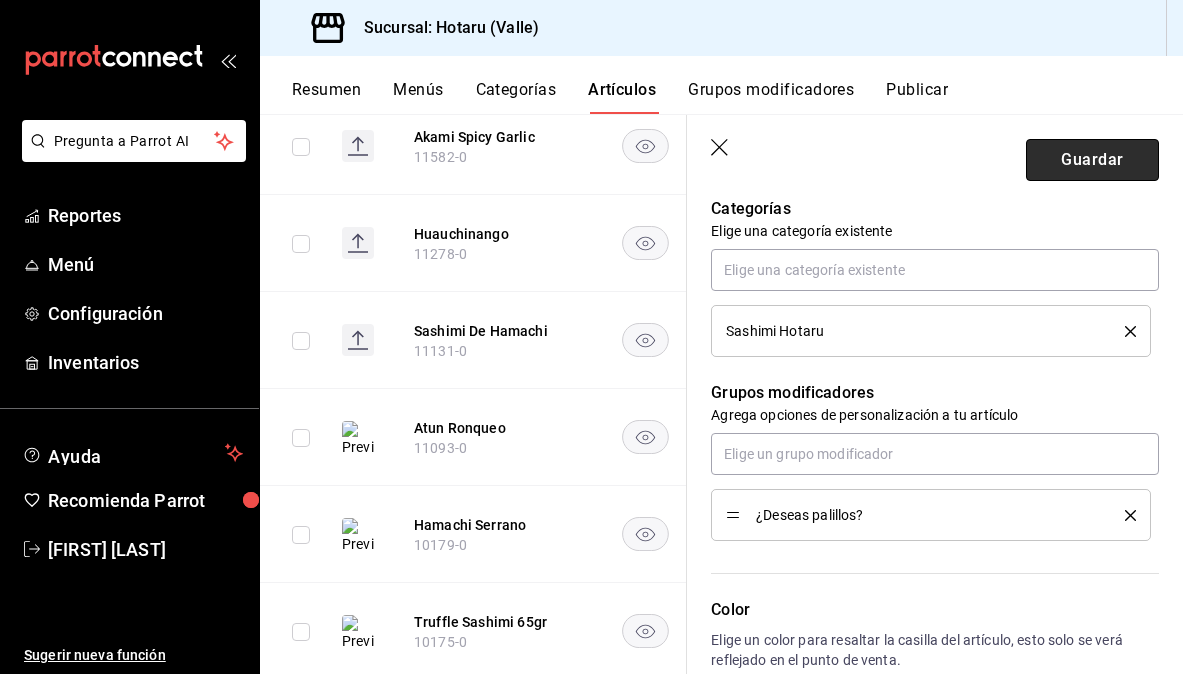 click on "Guardar" at bounding box center [1092, 160] 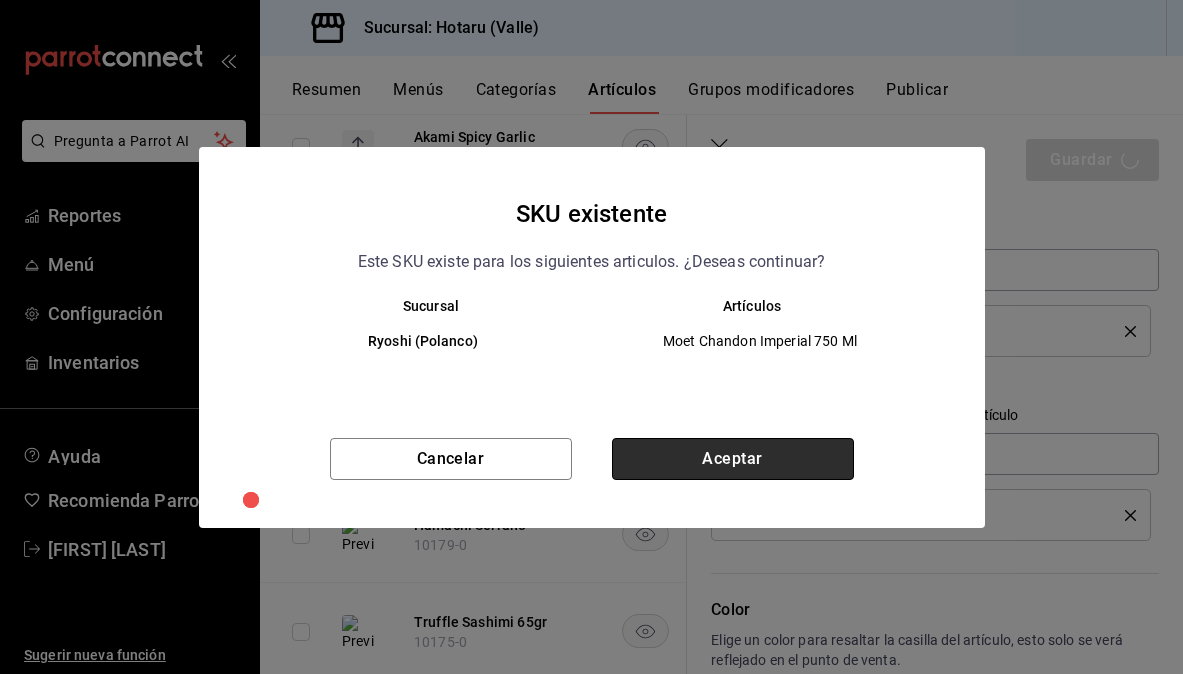 click on "Aceptar" at bounding box center [733, 459] 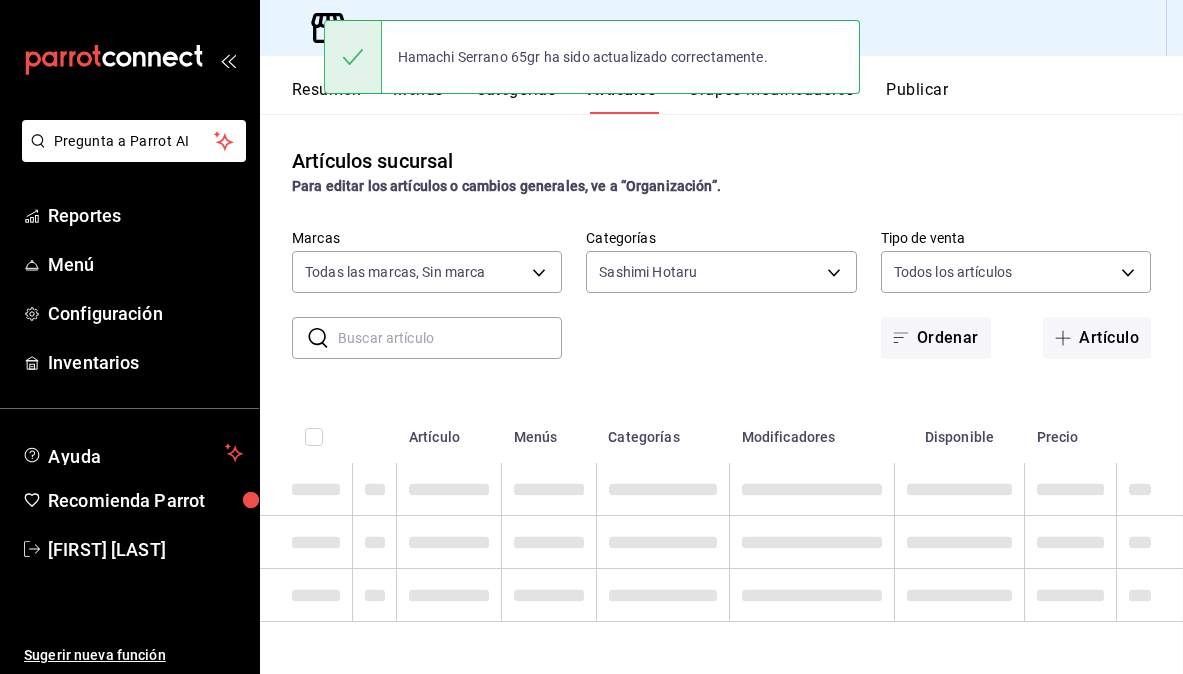 scroll, scrollTop: 0, scrollLeft: 0, axis: both 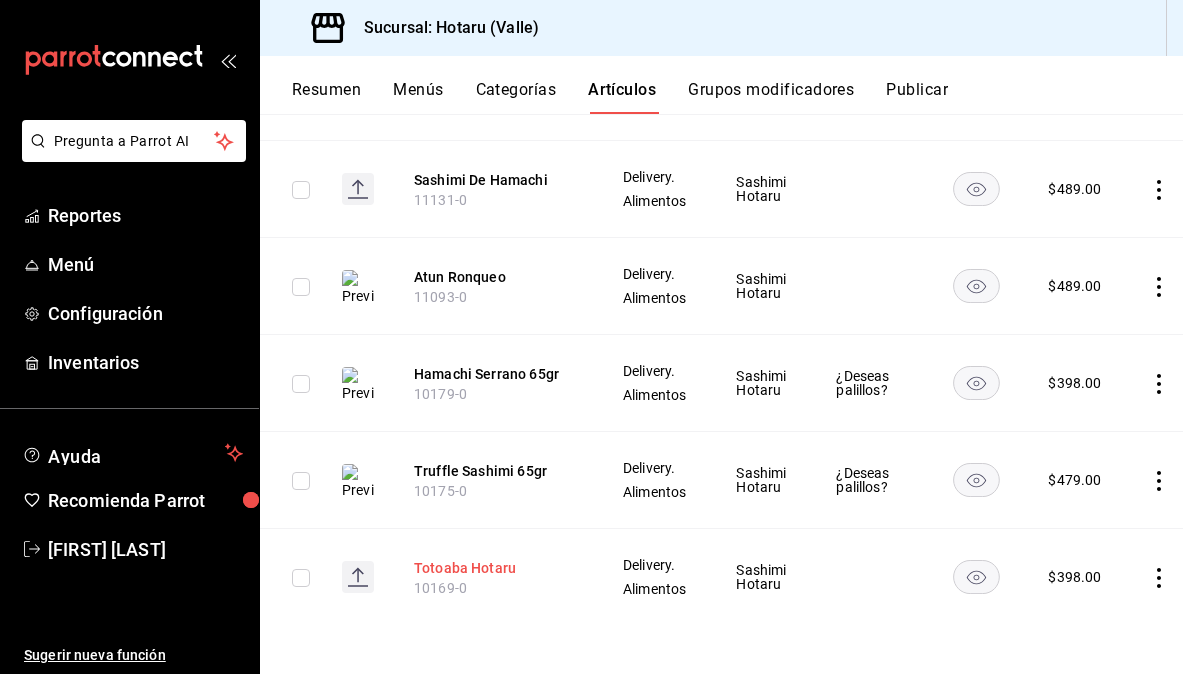 click on "Totoaba Hotaru" at bounding box center (494, 568) 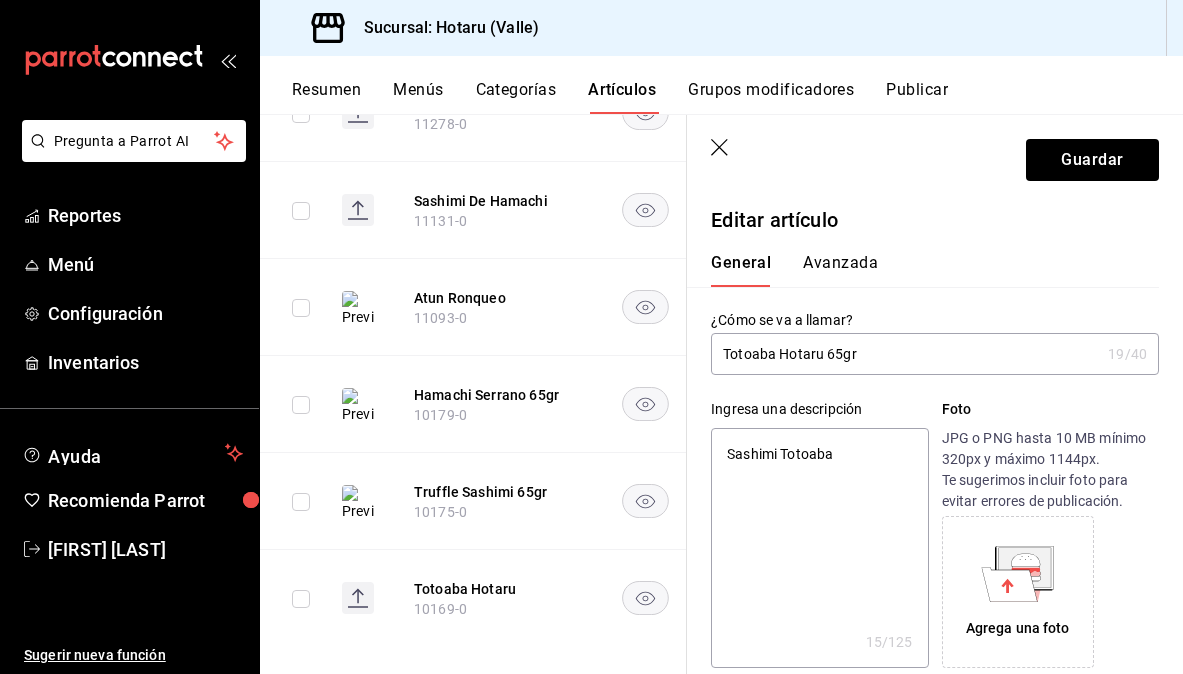 drag, startPoint x: 861, startPoint y: 458, endPoint x: 714, endPoint y: 458, distance: 147 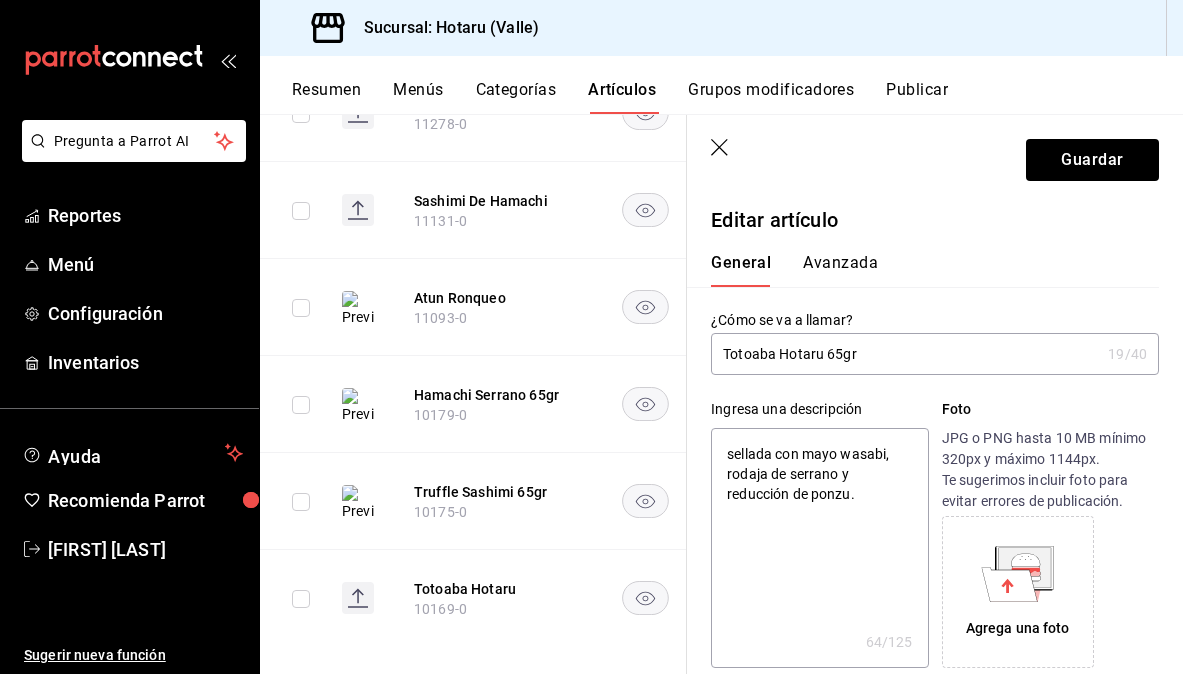 click on "sellada con mayo wasabi, rodaja de serrano y reducción de ponzu." at bounding box center (819, 548) 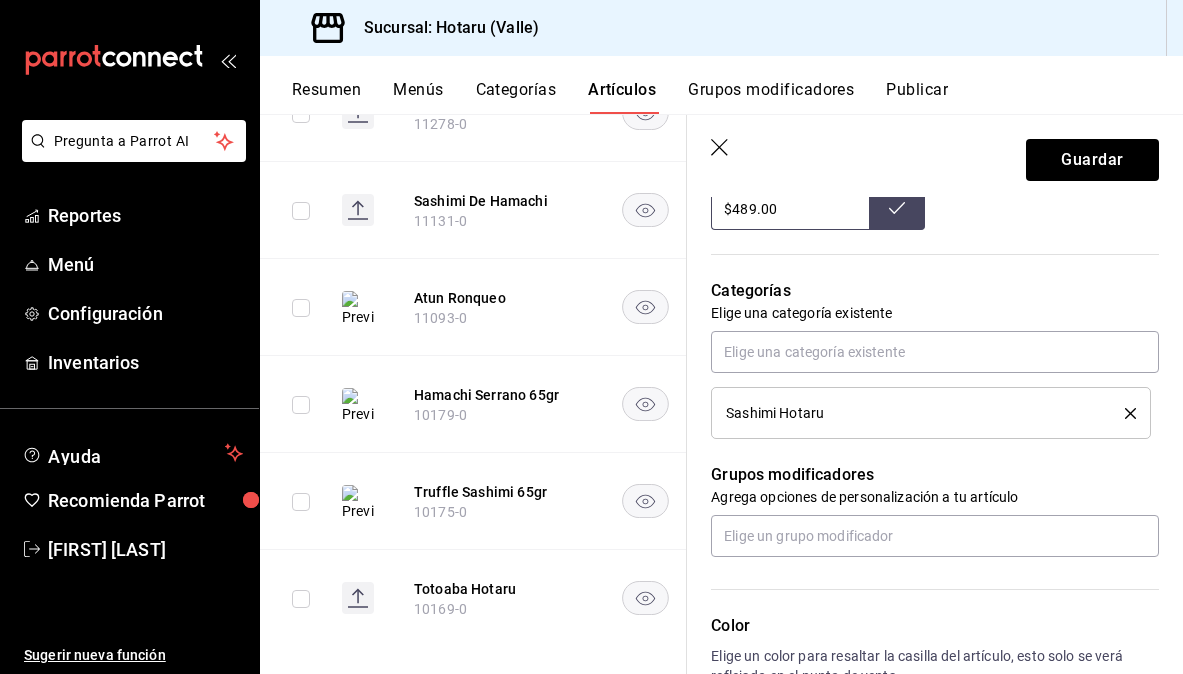 scroll, scrollTop: 798, scrollLeft: 0, axis: vertical 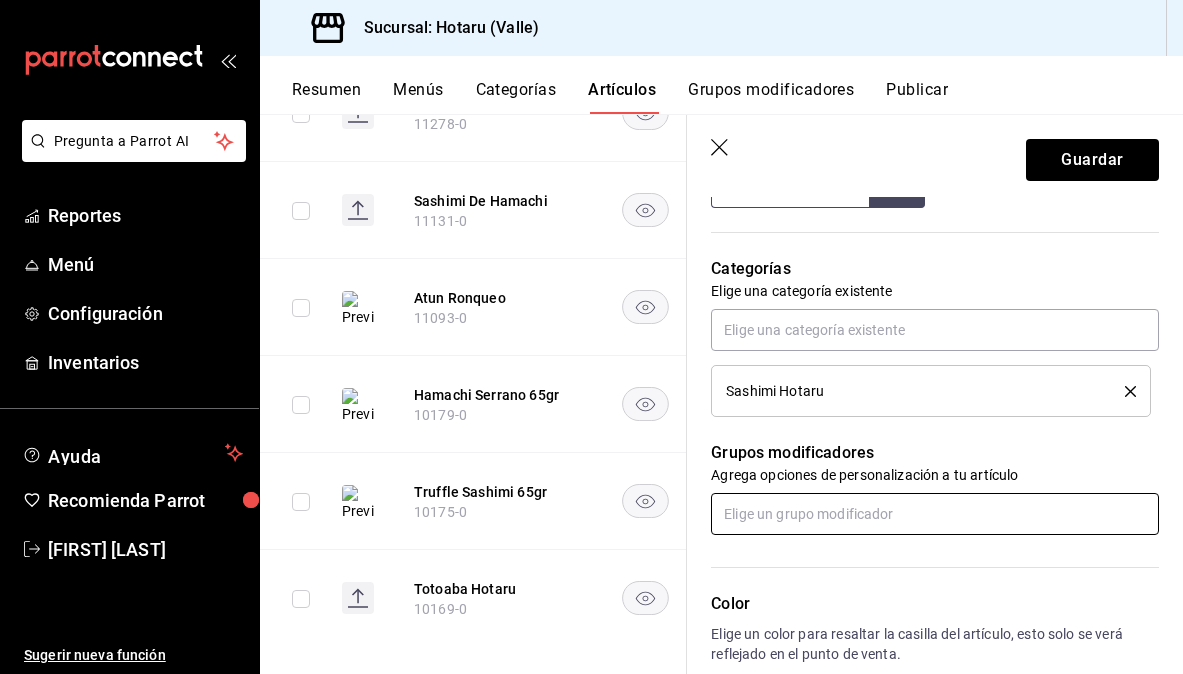 click at bounding box center (935, 514) 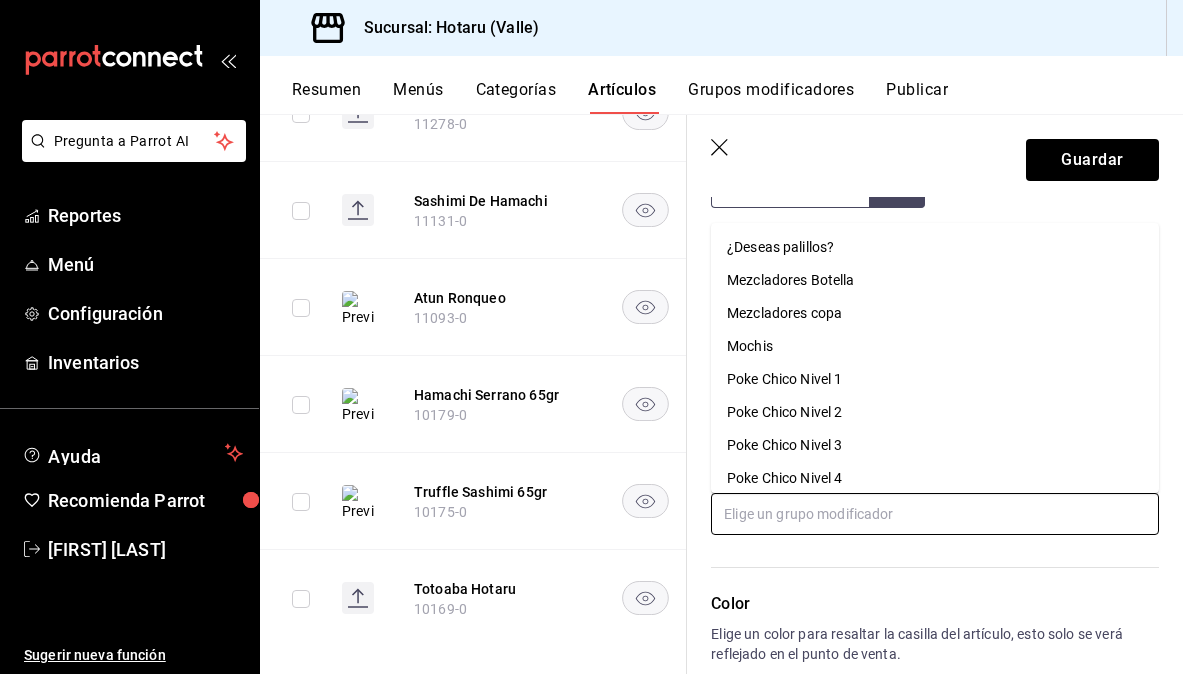 click on "¿Deseas palillos?" at bounding box center (780, 247) 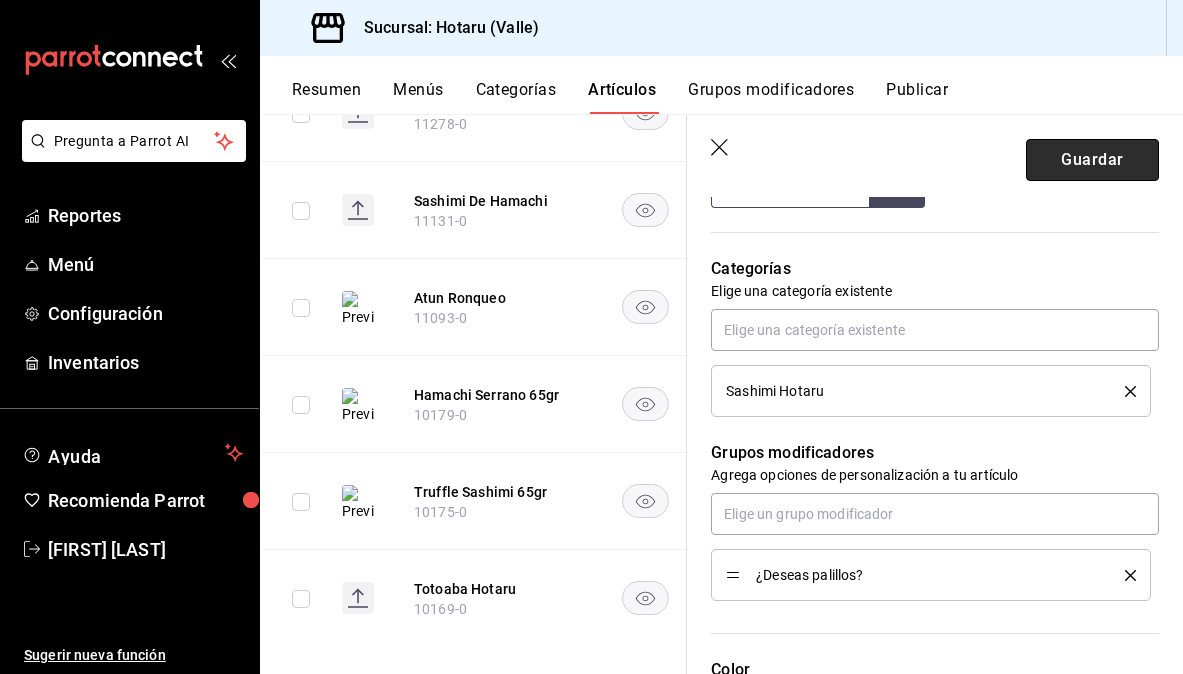 click on "Guardar" at bounding box center [1092, 160] 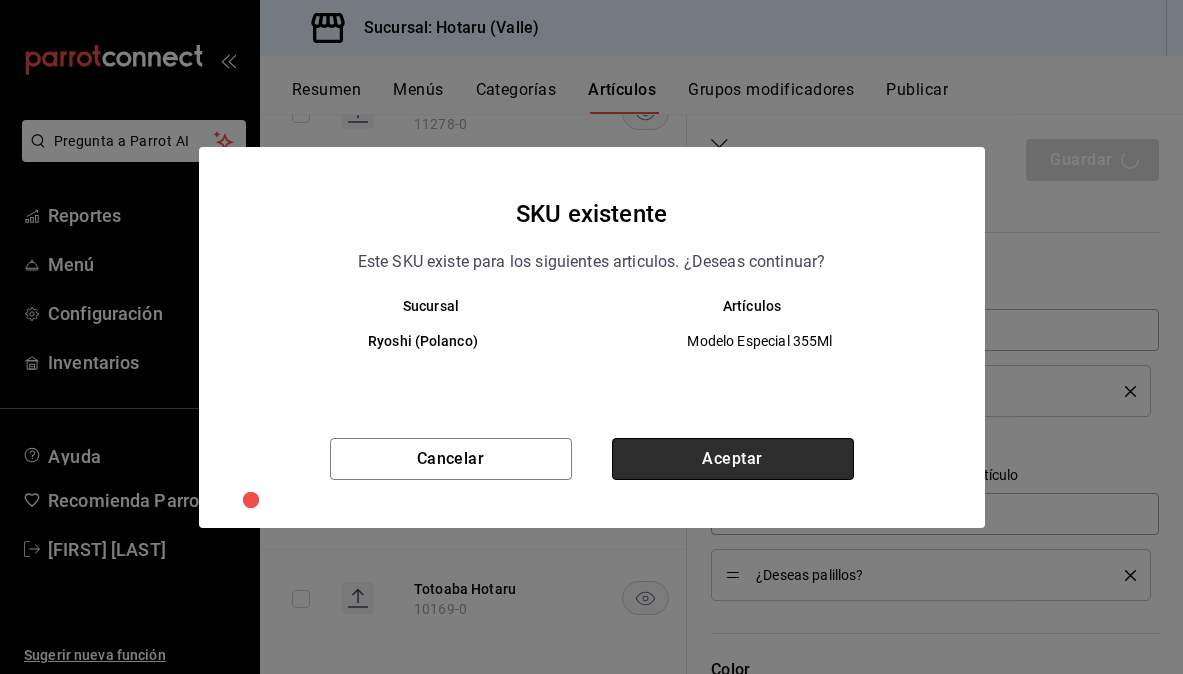 click on "Aceptar" at bounding box center (733, 459) 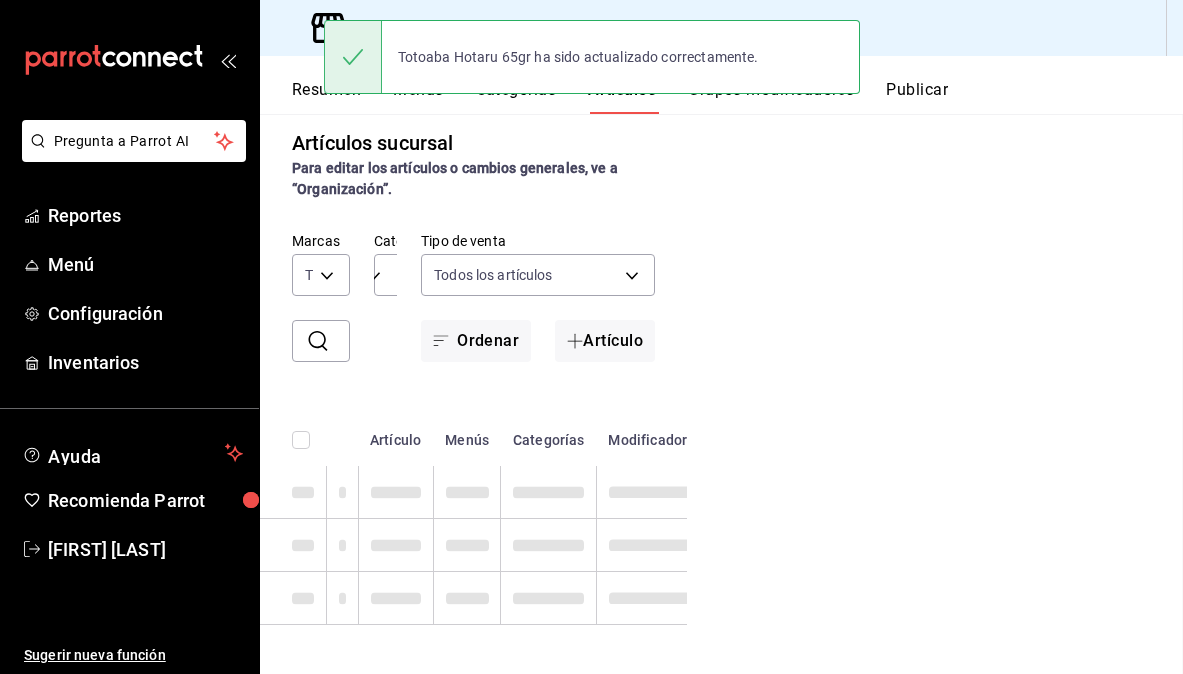 scroll, scrollTop: 0, scrollLeft: 0, axis: both 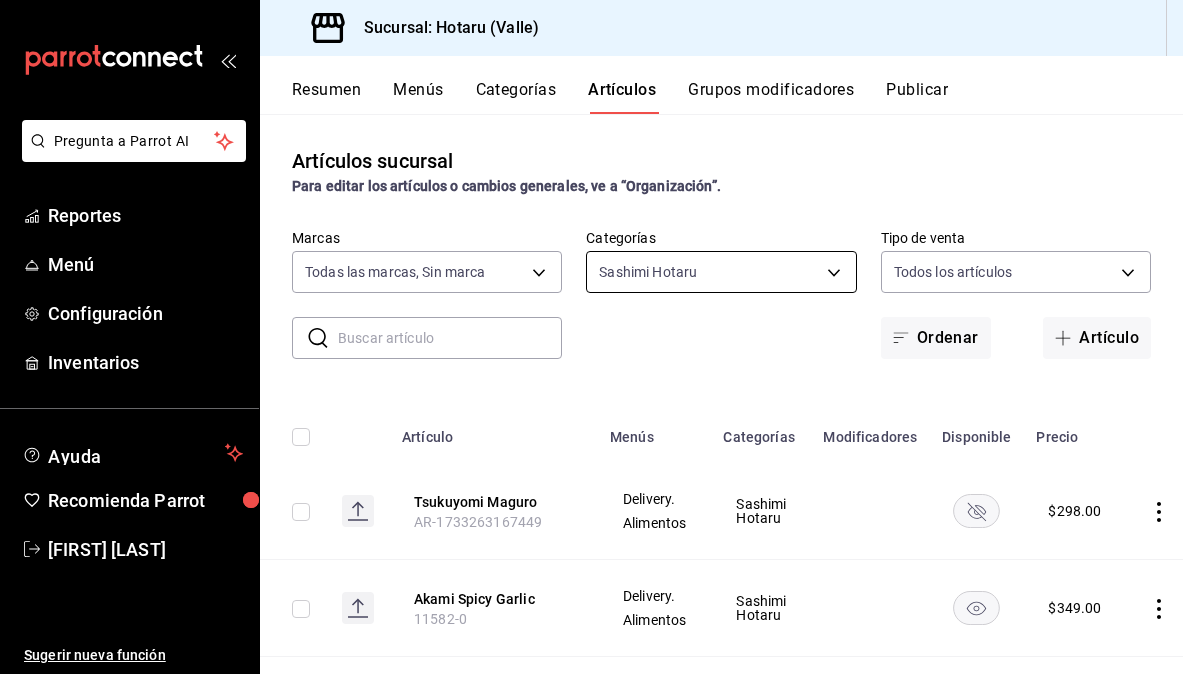 click on "Pregunta a Parrot AI Reportes   Menú   Configuración   Inventarios   Ayuda Recomienda Parrot   [PERSON]   Sugerir nueva función   Sucursal: Hotaru ([CITY]) Resumen Menús Categorías Artículos Grupos modificadores Publicar Artículos sucursal Para editar los artículos o cambios generales, ve a “Organización”. ​ ​ Marcas Todas las marcas, Sin marca [UUID],[UUID] Categorías Sashimi Hotaru [UUID] Tipo de venta Todos los artículos ALL Ordenar Artículo Artículo Menús Categorías Modificadores Disponible Precio Tsukuyomi Maguro [SKU] Delivery. Alimentos Sashimi Hotaru $ 298.00 Akami Spicy Garlic [SKU] Delivery. Alimentos Sashimi Hotaru $ 349.00 Huauchinango [SKU] Delivery. Alimentos Sashimi Hotaru $ 289.00 Sashimi De Hamachi [SKU] Delivery. Alimentos Sashimi Hotaru $ 489.00 Atun Ronqueo [SKU] Delivery. Alimentos Sashimi Hotaru $ 489.00 Hamachi Serrano 65gr [SKU] Delivery. $ $ $" at bounding box center [591, 337] 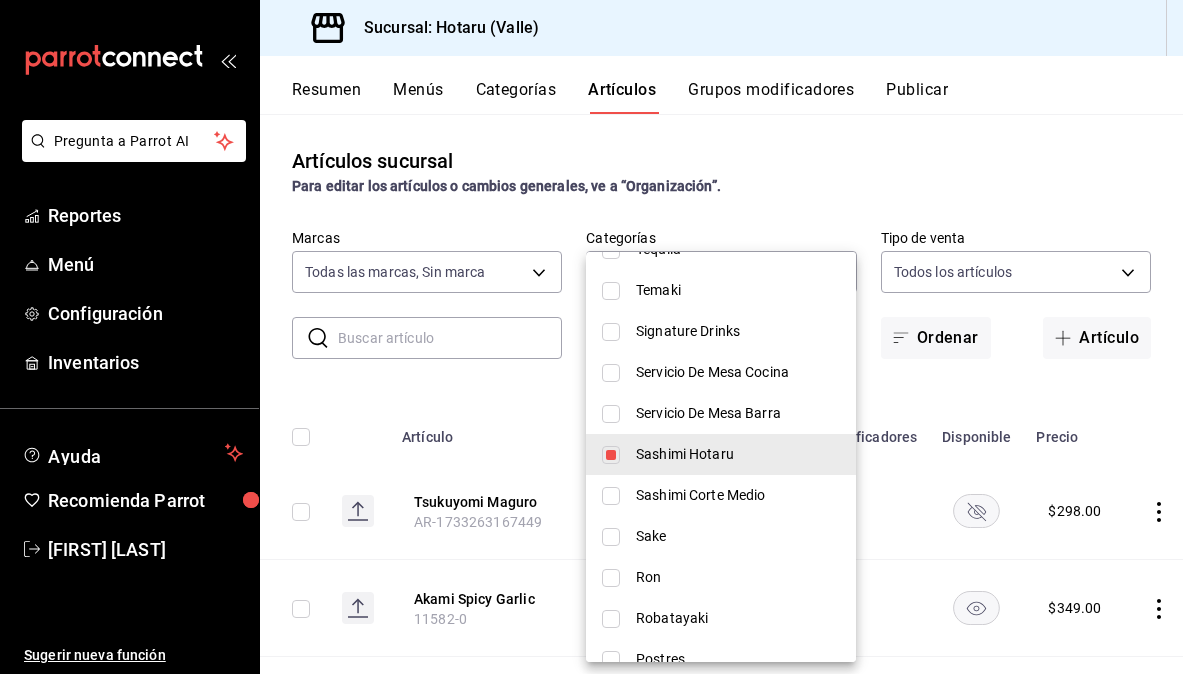 scroll, scrollTop: 705, scrollLeft: 0, axis: vertical 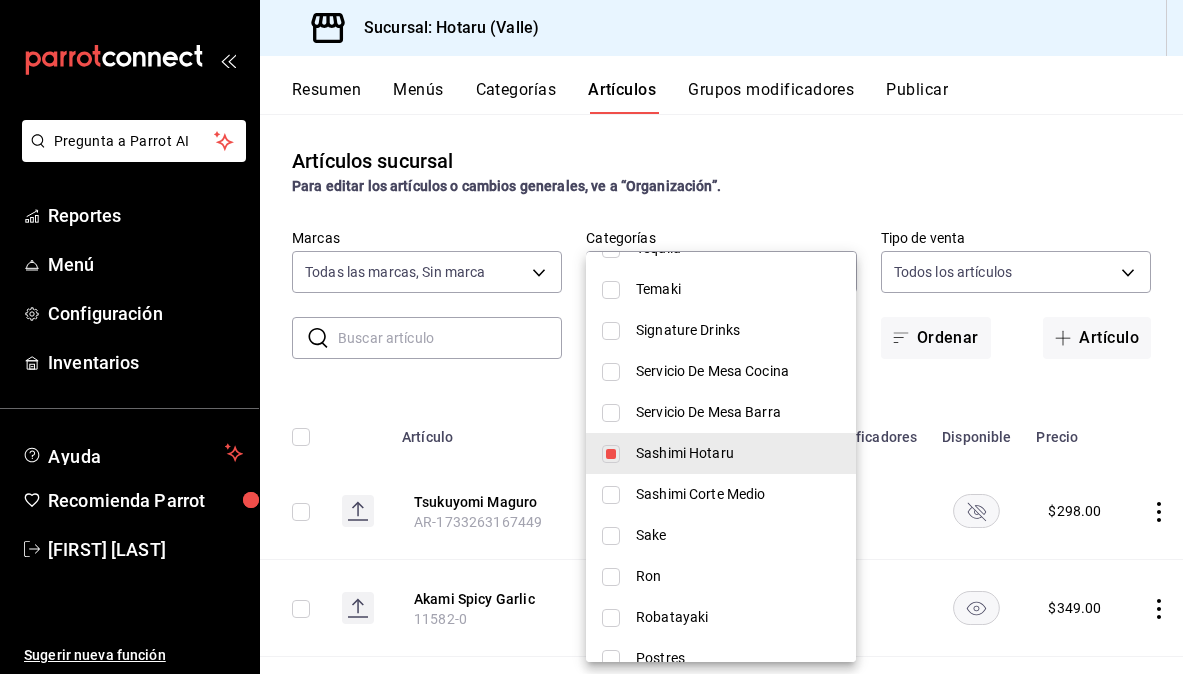 click at bounding box center (611, 454) 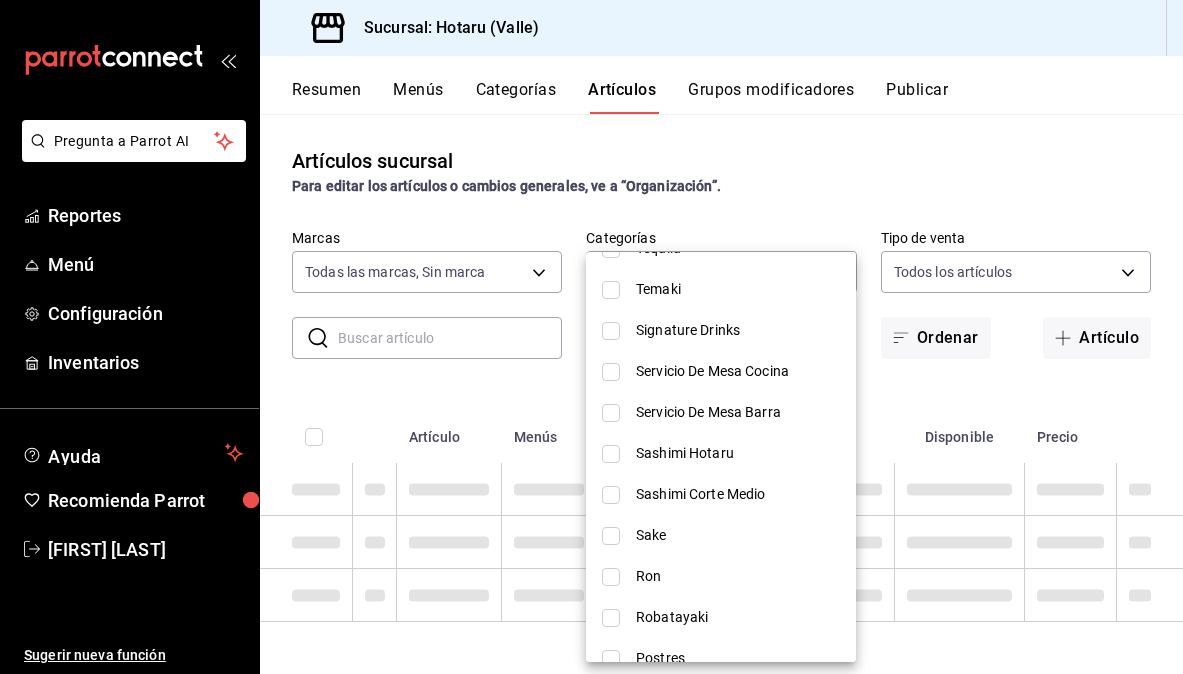 click at bounding box center [611, 495] 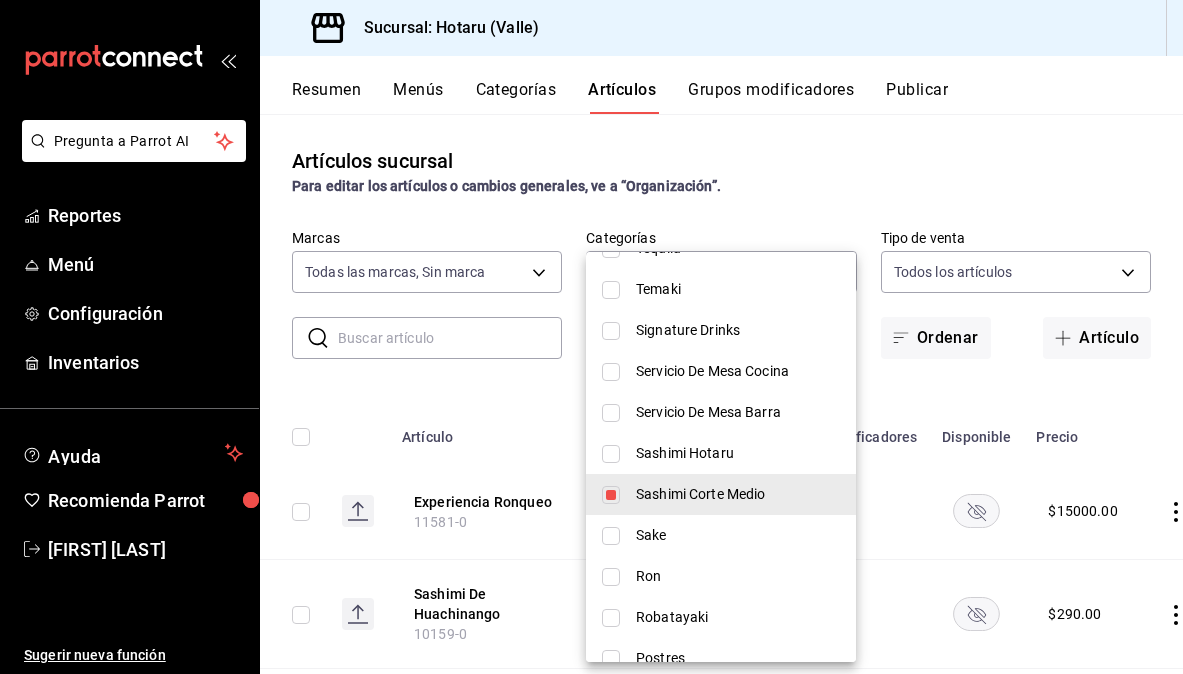 click at bounding box center (591, 337) 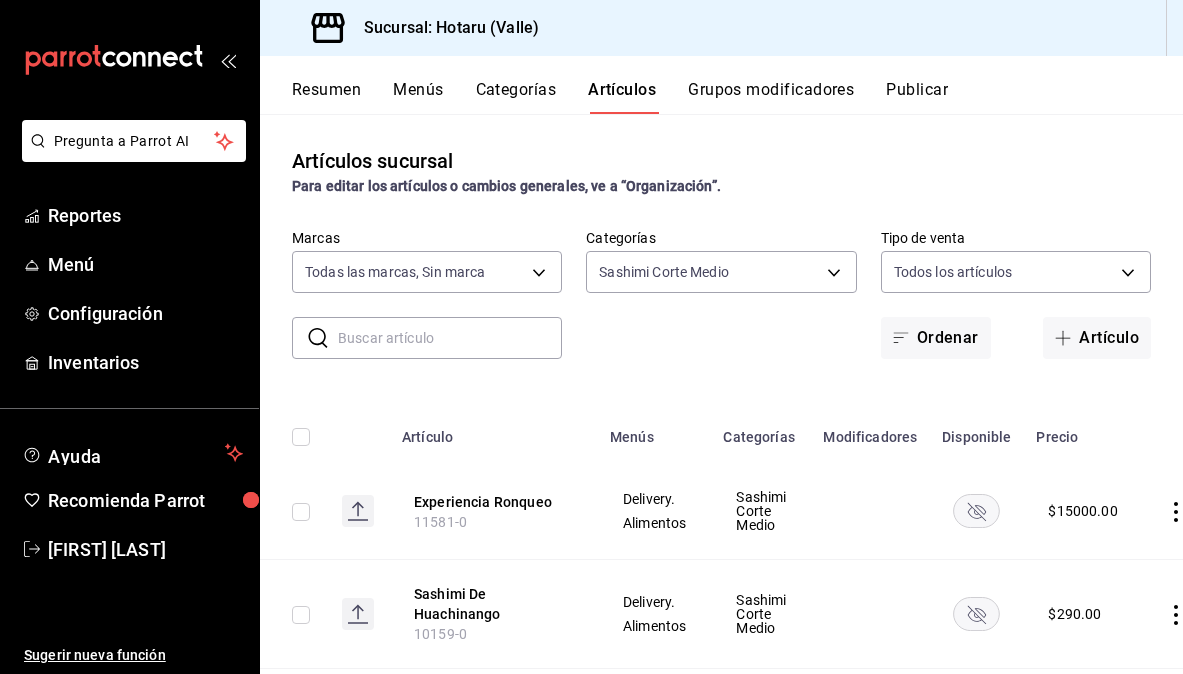 click on "​ ​ Marcas Todas las marcas, Sin marca [UUID],[UUID] Categorías Sashimi Corte Medio [UUID] Tipo de venta Todos los artículos ALL Ordenar Artículo" at bounding box center (721, 294) 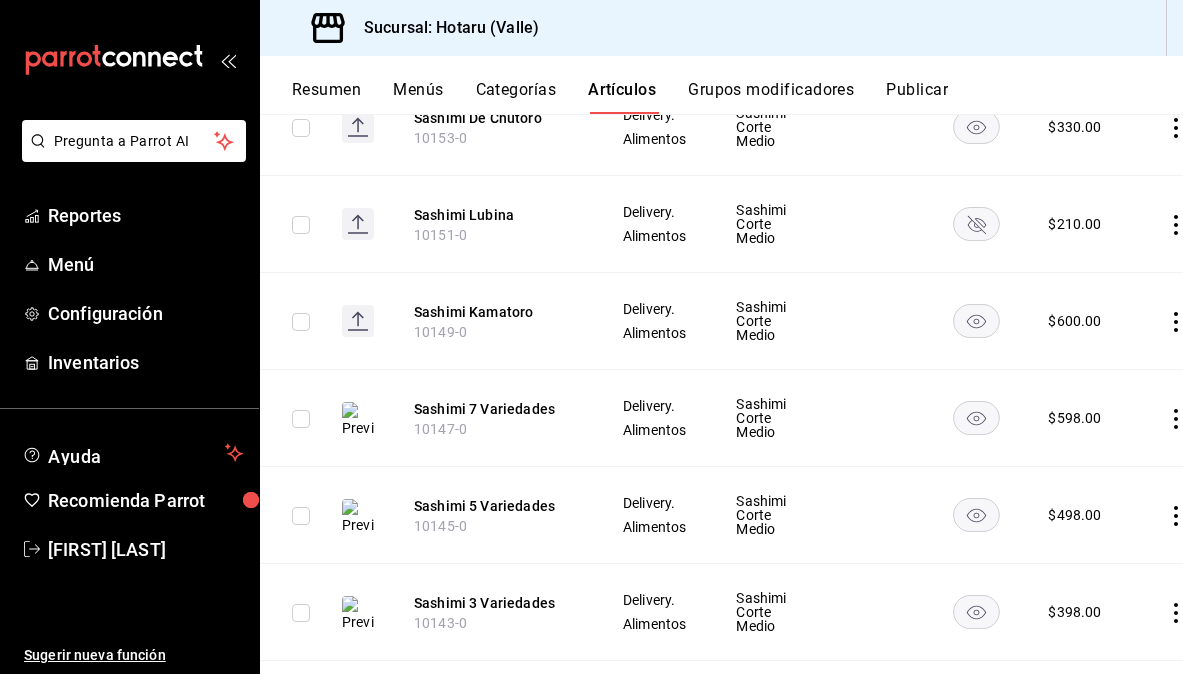 scroll, scrollTop: 799, scrollLeft: 0, axis: vertical 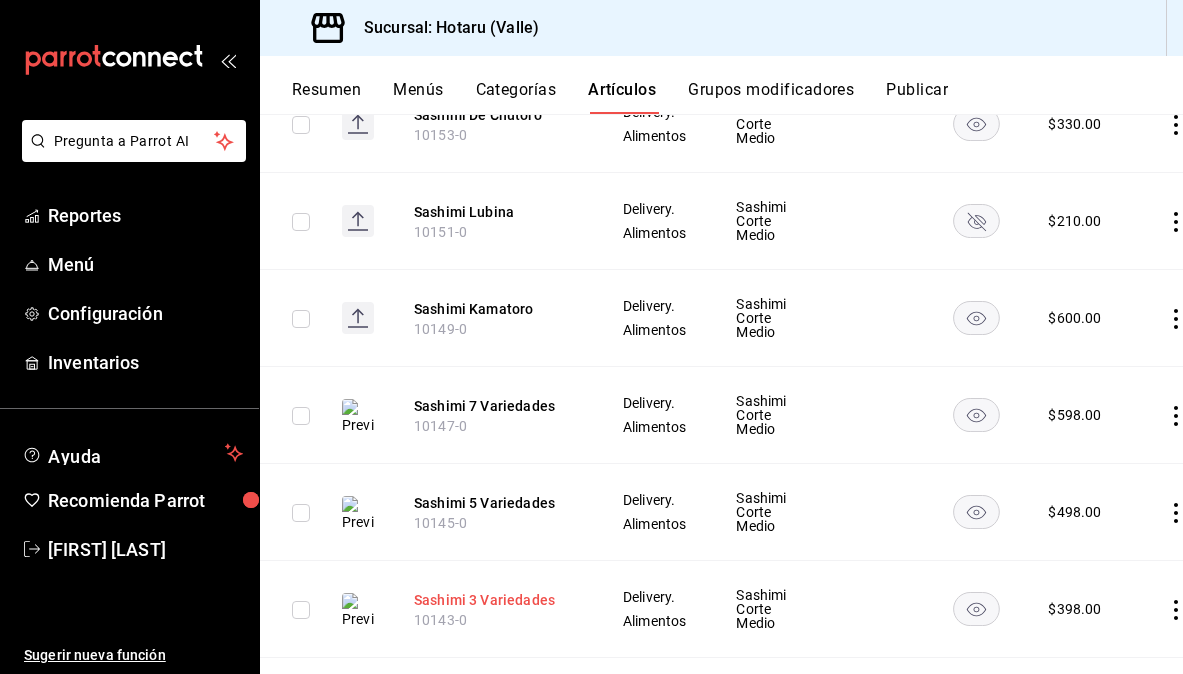 click on "Sashimi 3 Variedades" at bounding box center (494, 600) 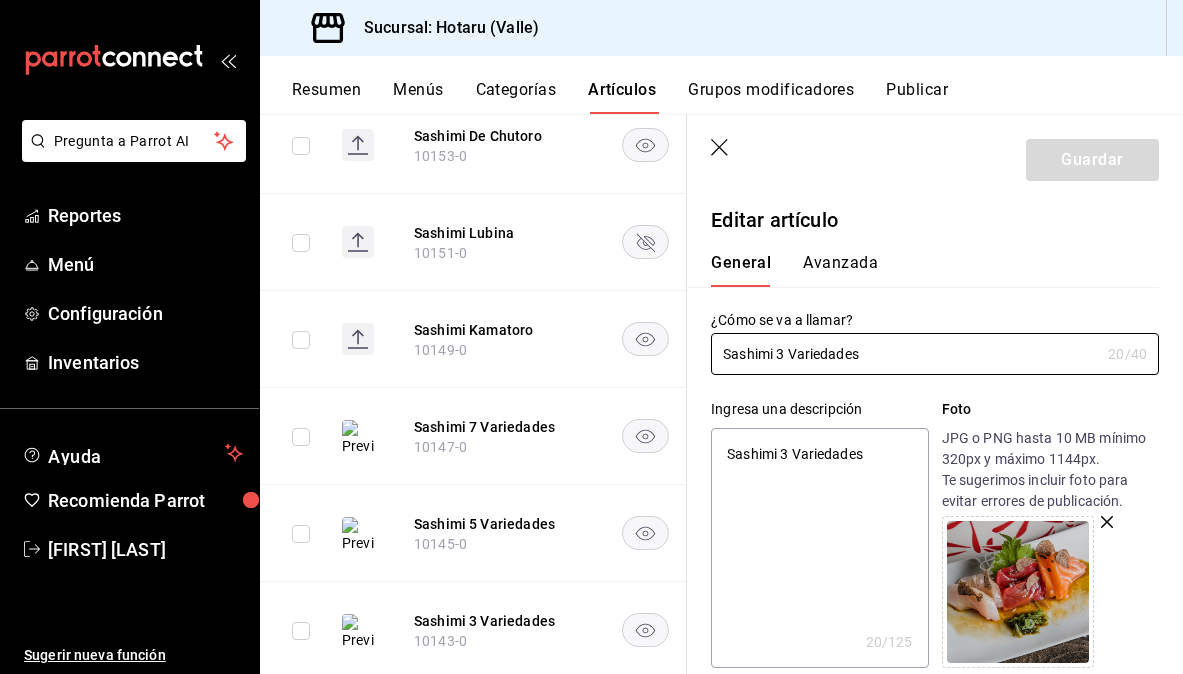 click on "Sashimi 3 Variedades" at bounding box center [819, 548] 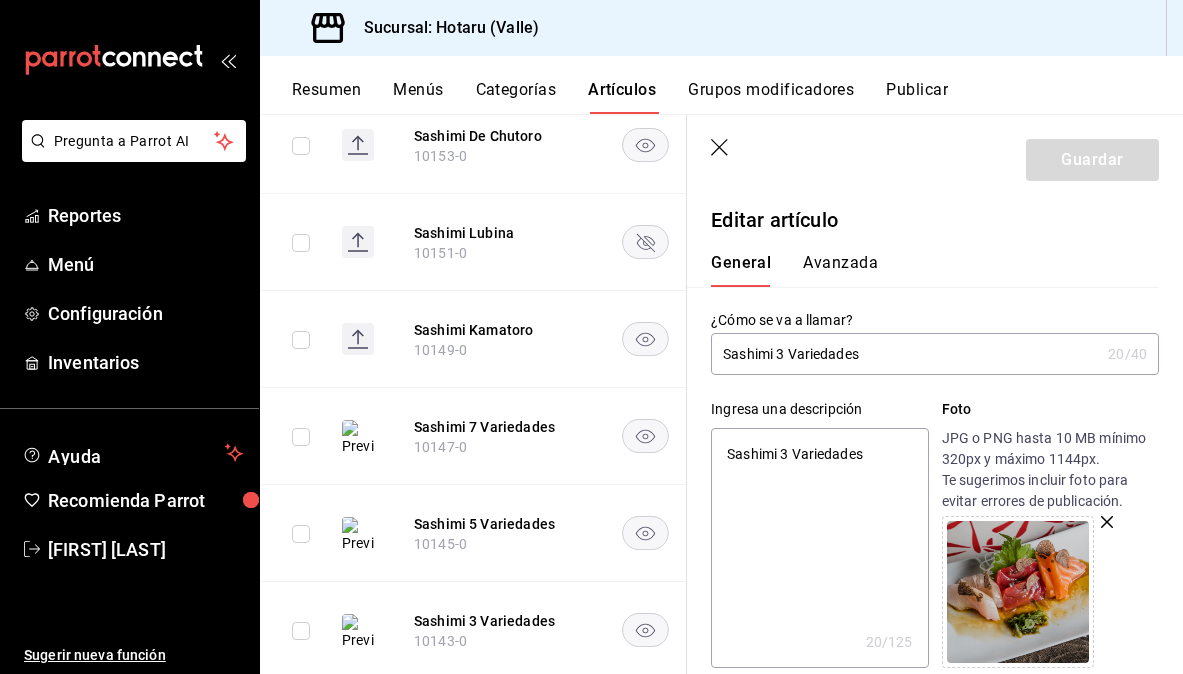click on "Sashimi 3 Variedades" at bounding box center (819, 548) 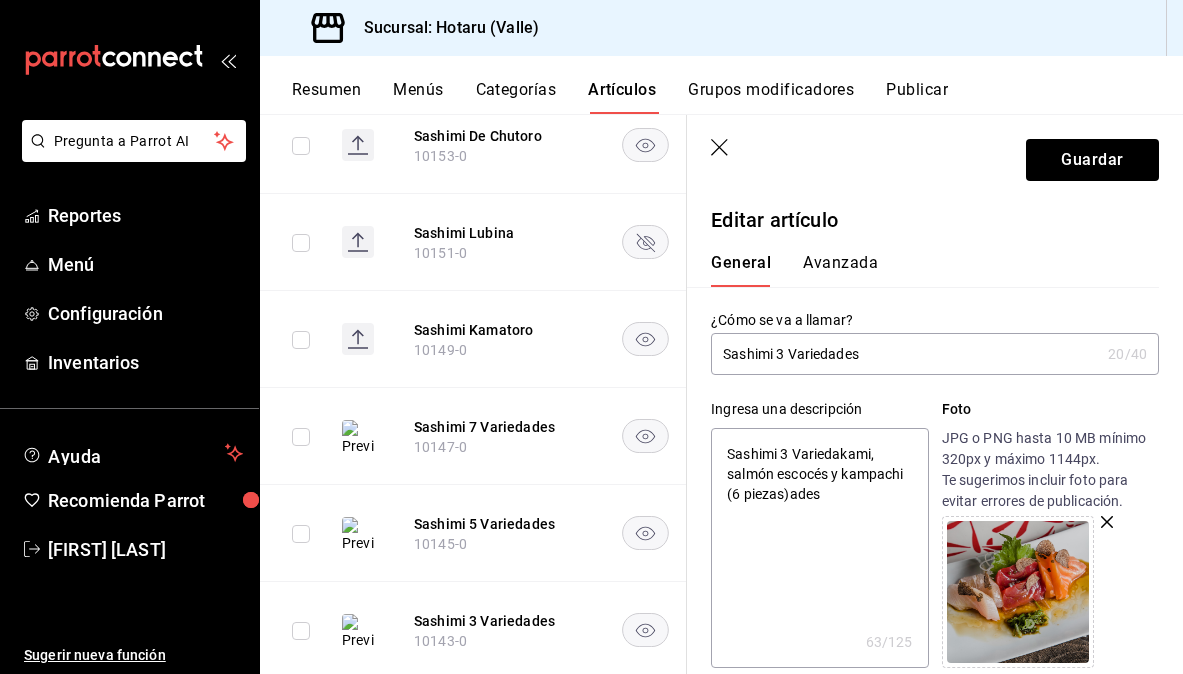 drag, startPoint x: 815, startPoint y: 490, endPoint x: 712, endPoint y: 444, distance: 112.805145 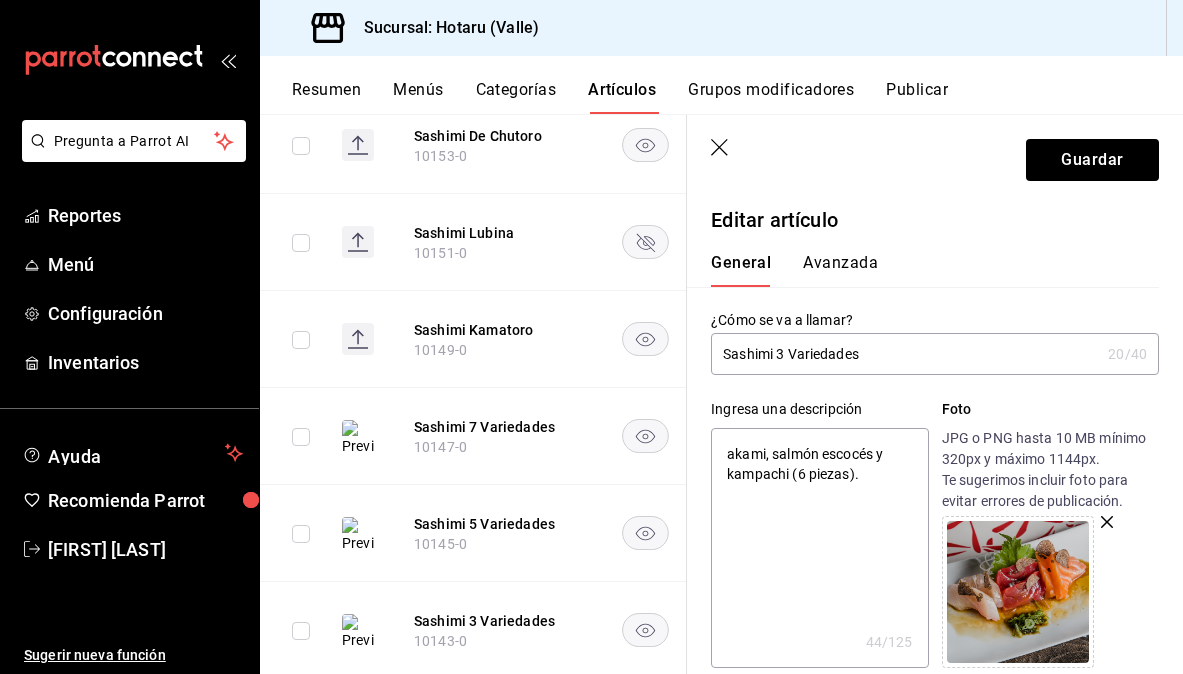 click on "akami, salmón escocés y kampachi (6 piezas)." at bounding box center (819, 548) 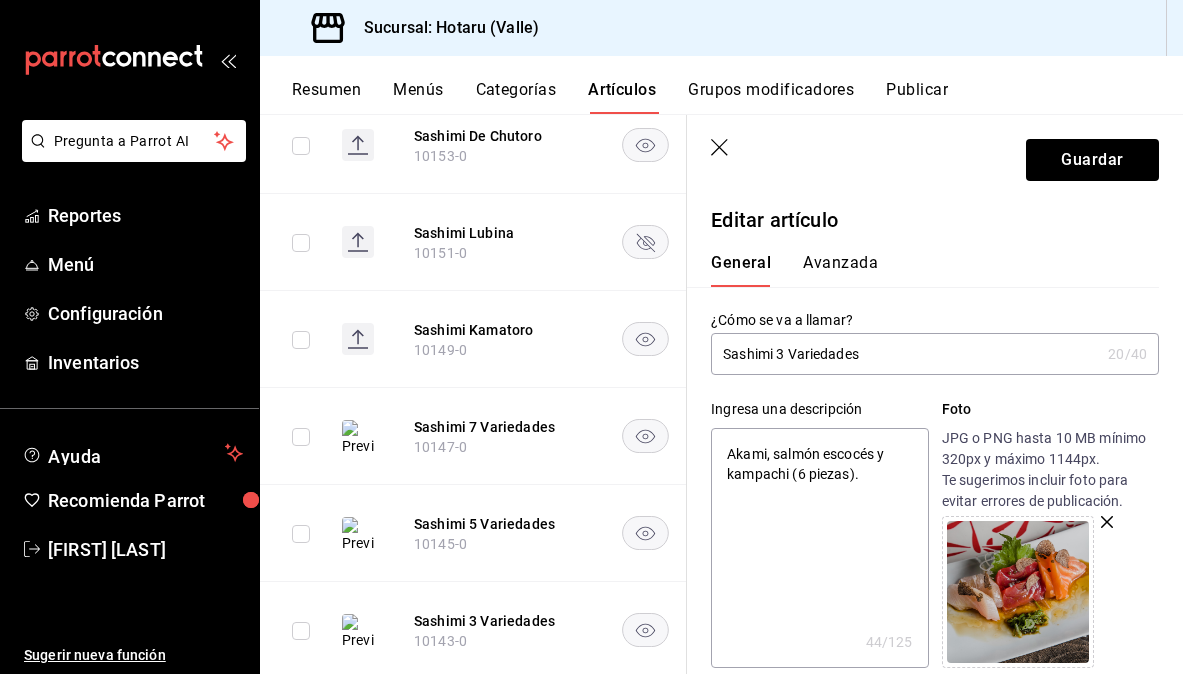 click at bounding box center [1050, 592] 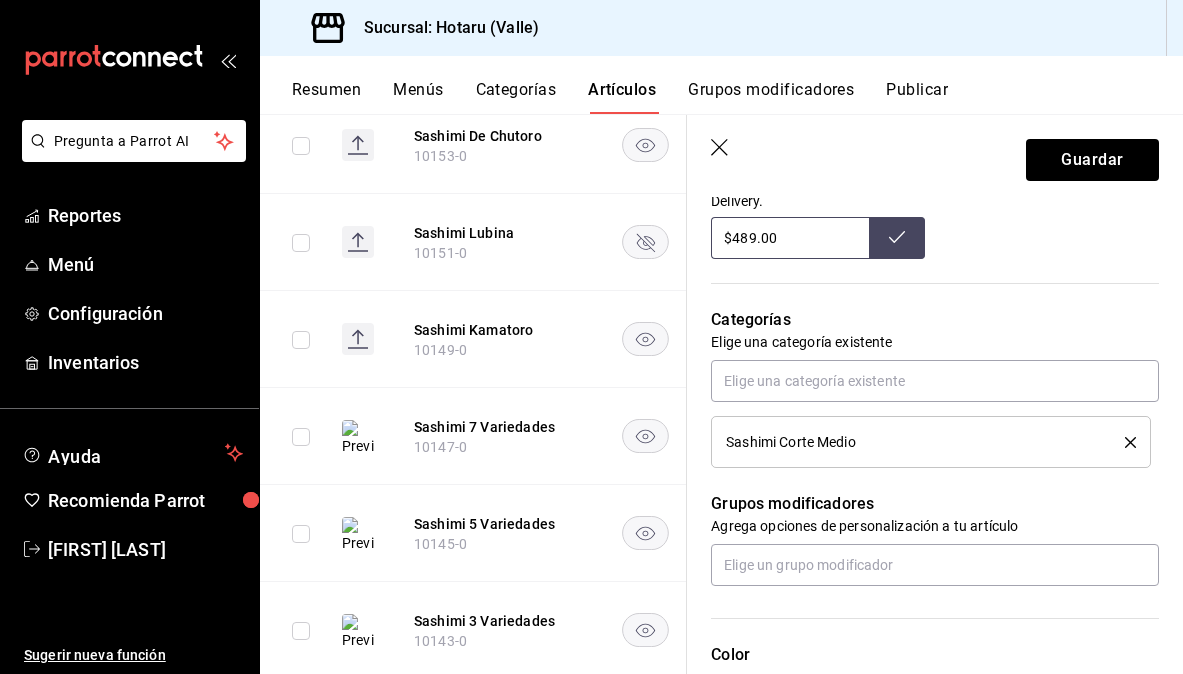 scroll, scrollTop: 764, scrollLeft: 0, axis: vertical 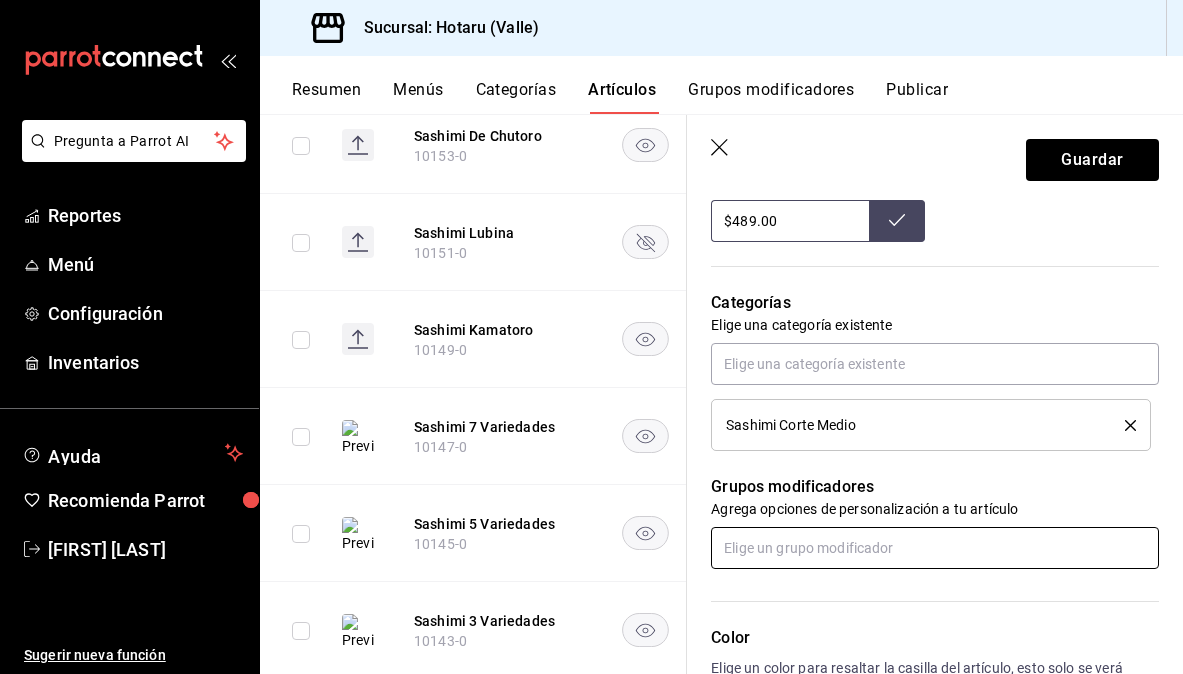 click at bounding box center (935, 548) 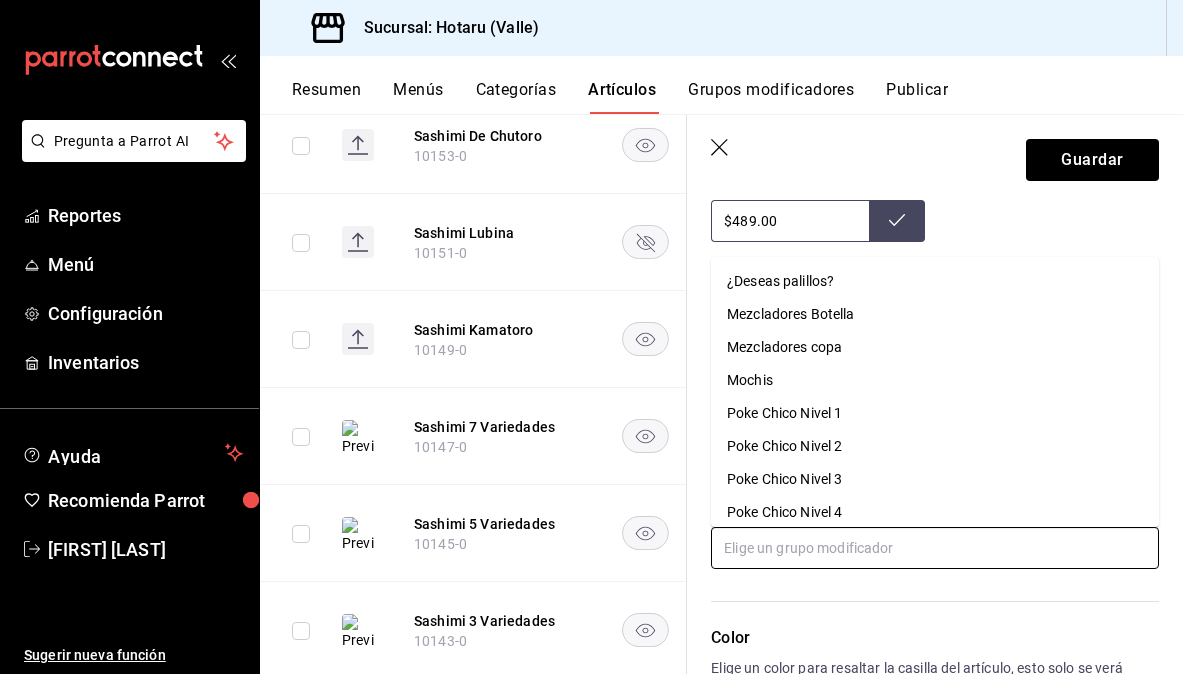 click on "¿Deseas palillos?" at bounding box center (780, 281) 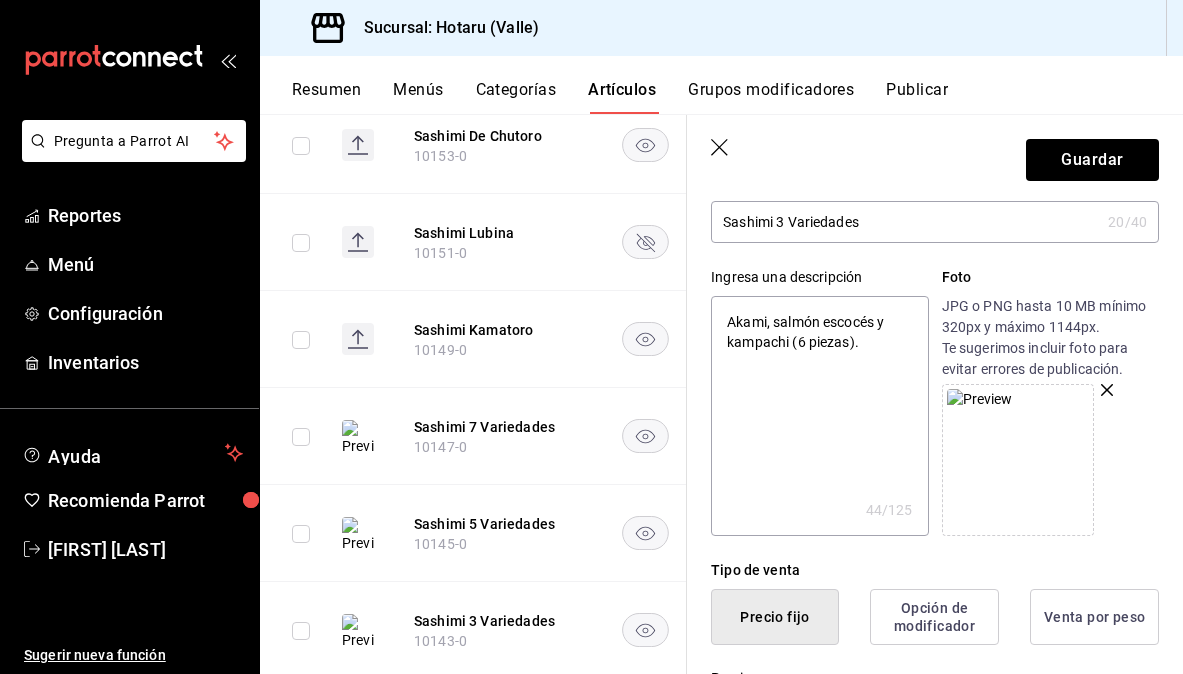 scroll, scrollTop: 0, scrollLeft: 0, axis: both 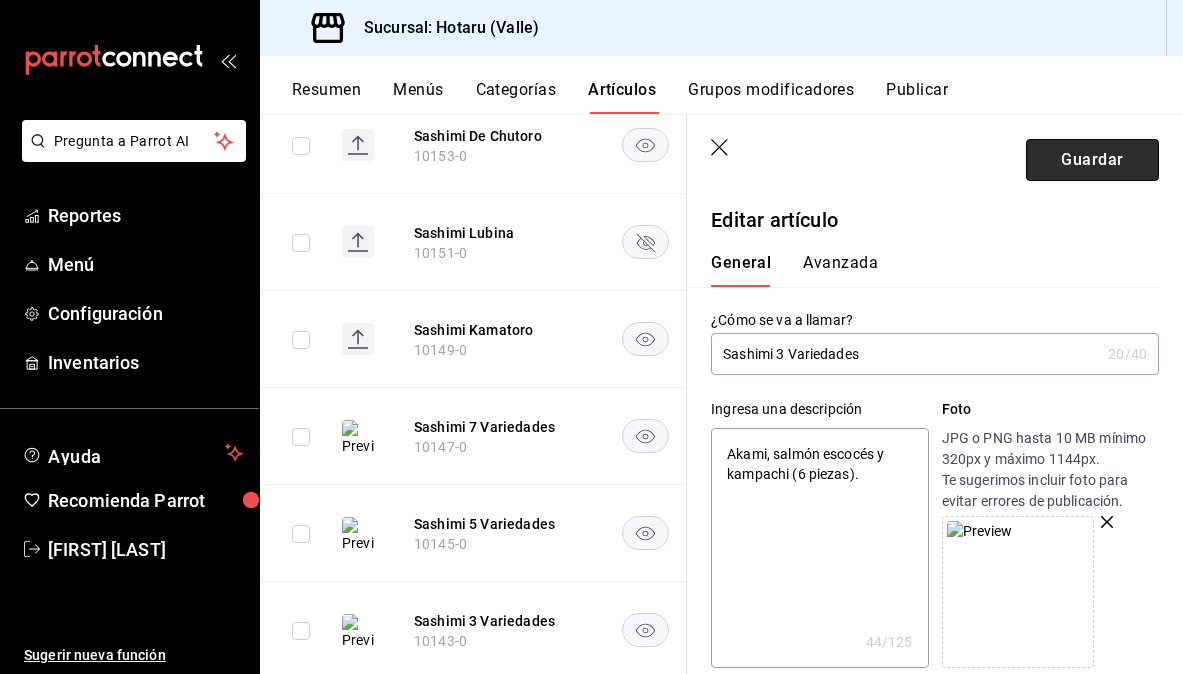 click on "Guardar" at bounding box center (1092, 160) 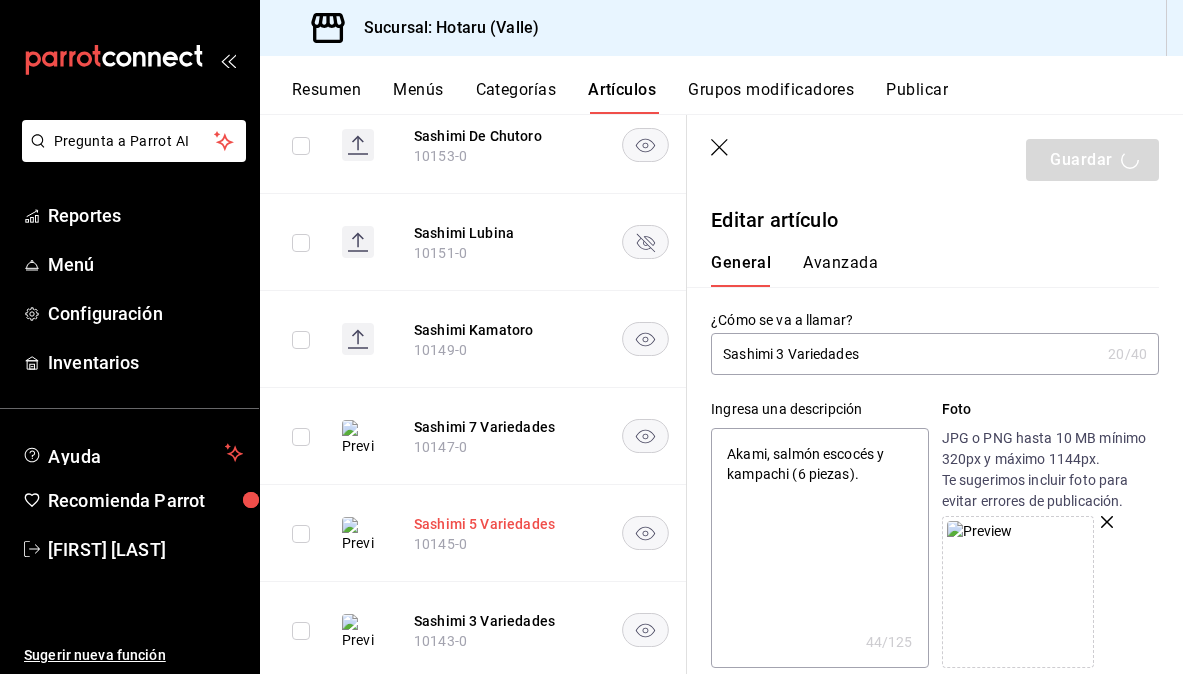 click on "Sashimi 5 Variedades" at bounding box center [494, 524] 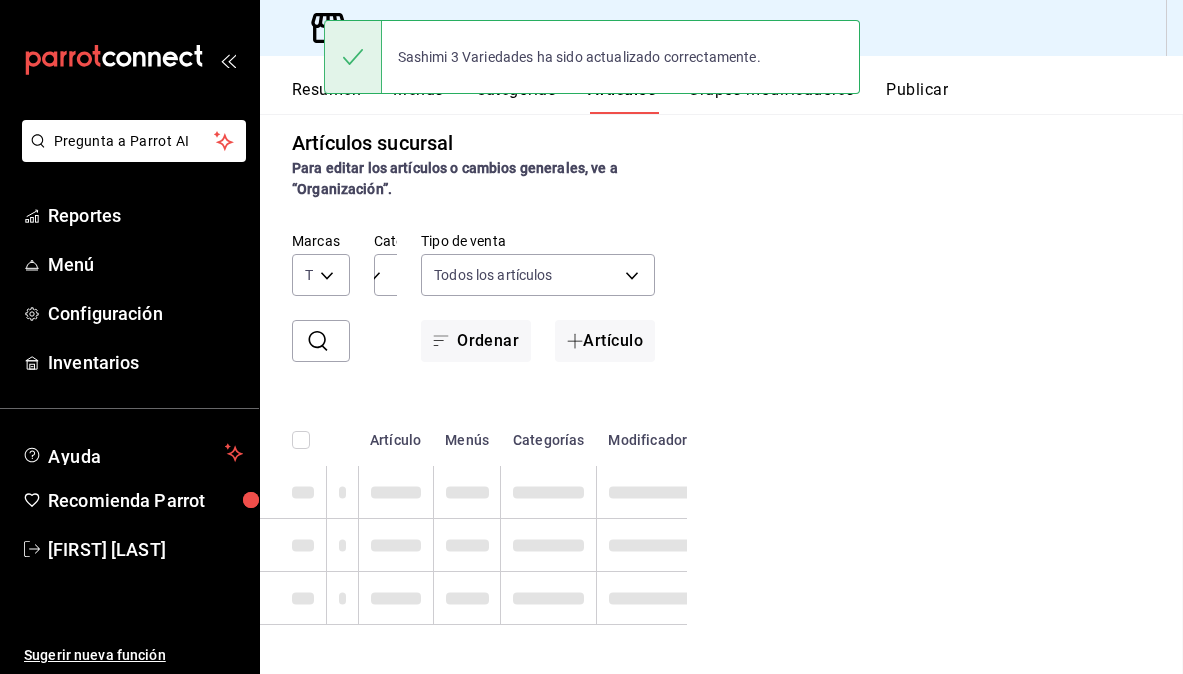 scroll, scrollTop: 0, scrollLeft: 0, axis: both 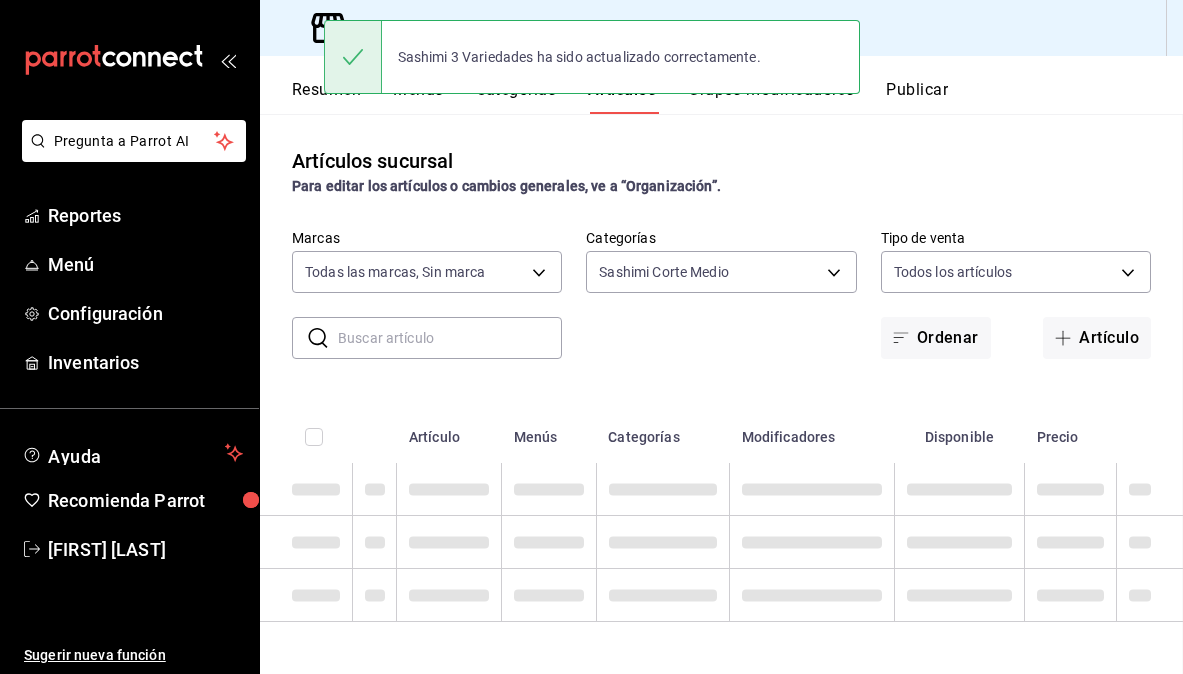 click on "Artículo" at bounding box center [449, 431] 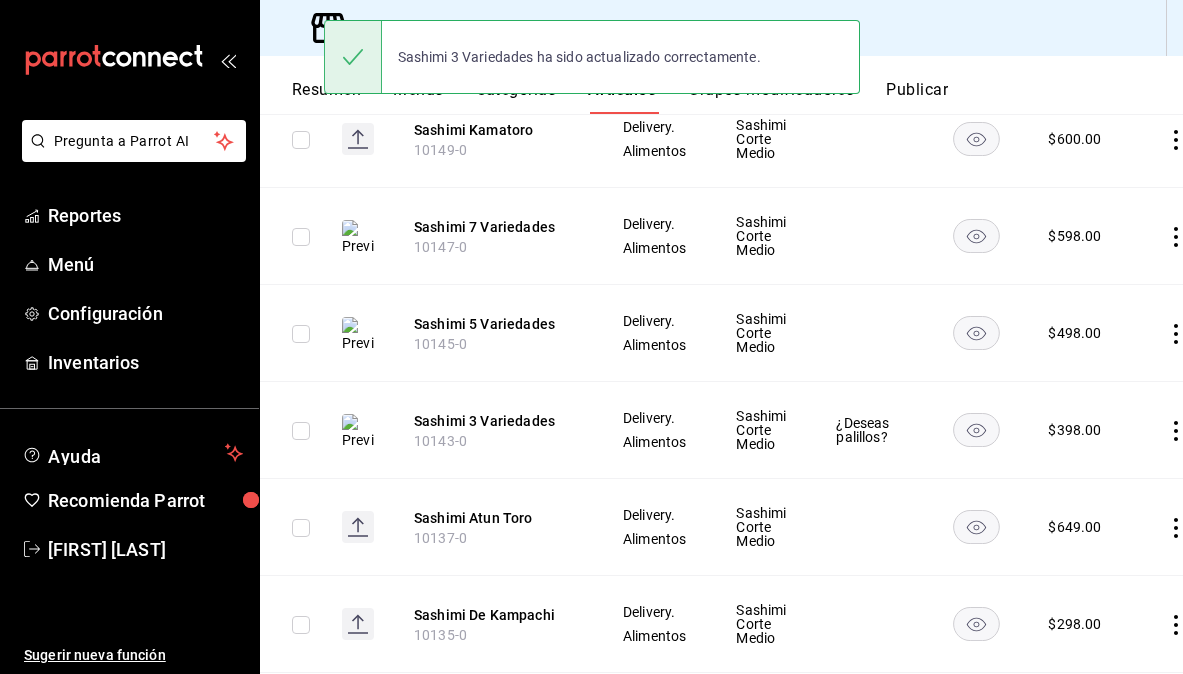 scroll, scrollTop: 982, scrollLeft: 0, axis: vertical 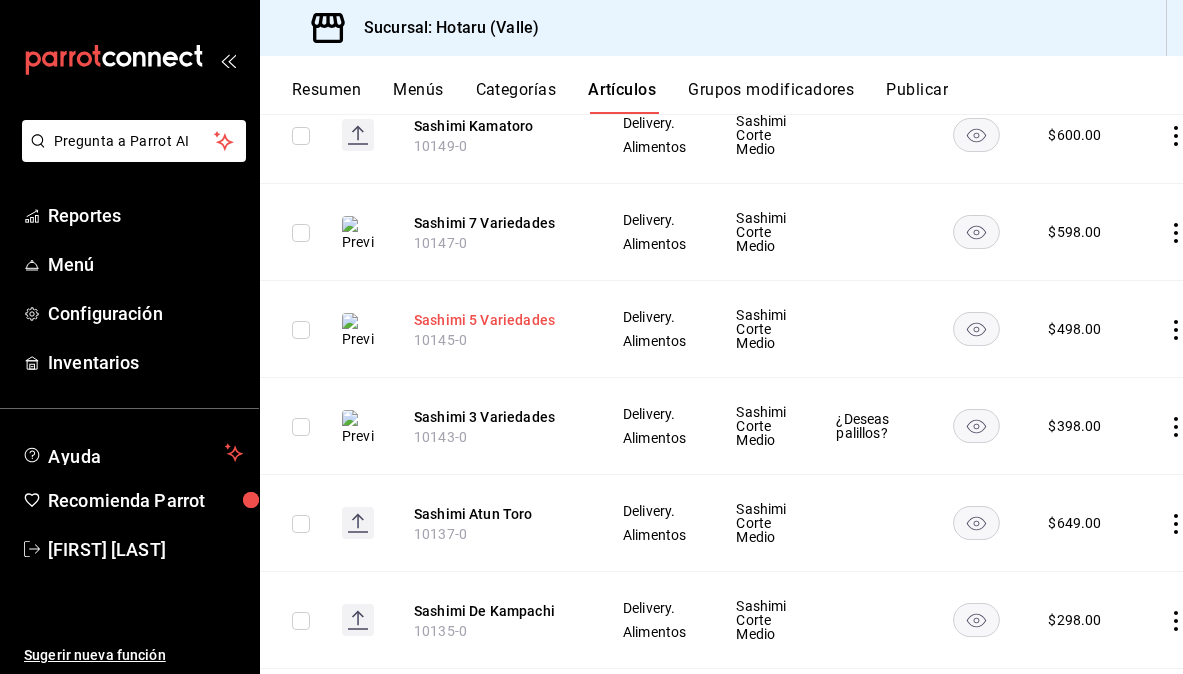 click on "Sashimi 5 Variedades" at bounding box center (494, 320) 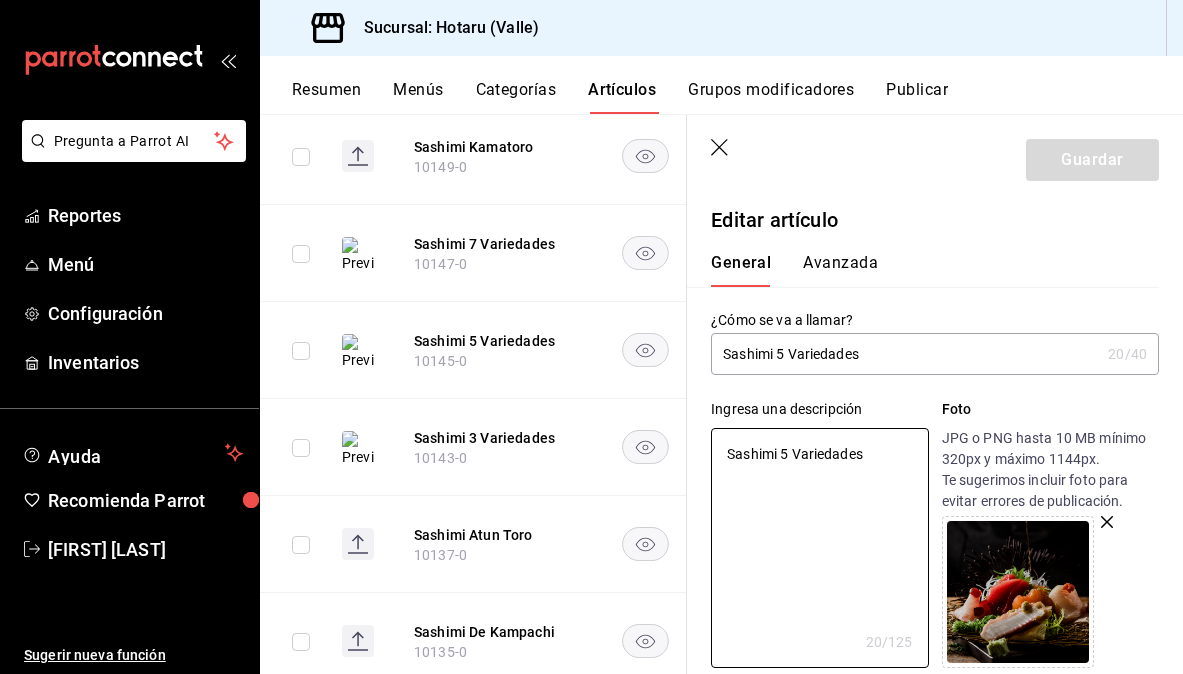 drag, startPoint x: 879, startPoint y: 451, endPoint x: 675, endPoint y: 444, distance: 204.12006 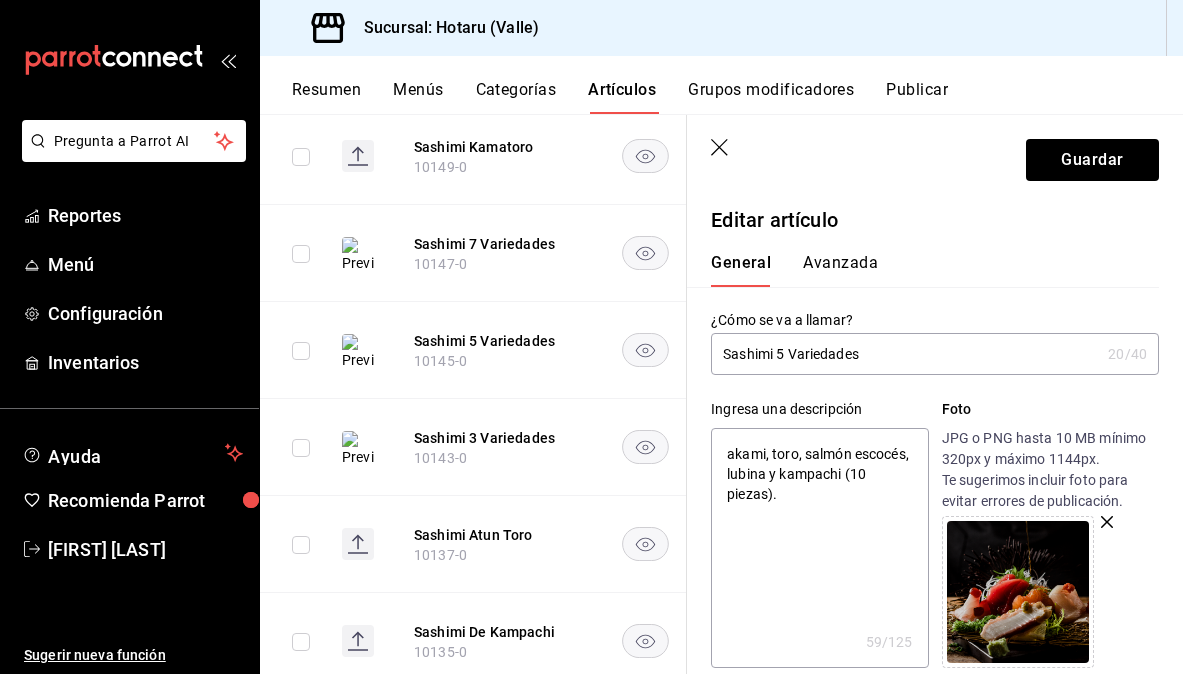click on "akami, toro, salmón escocés, lubina y kampachi (10 piezas)." at bounding box center [819, 548] 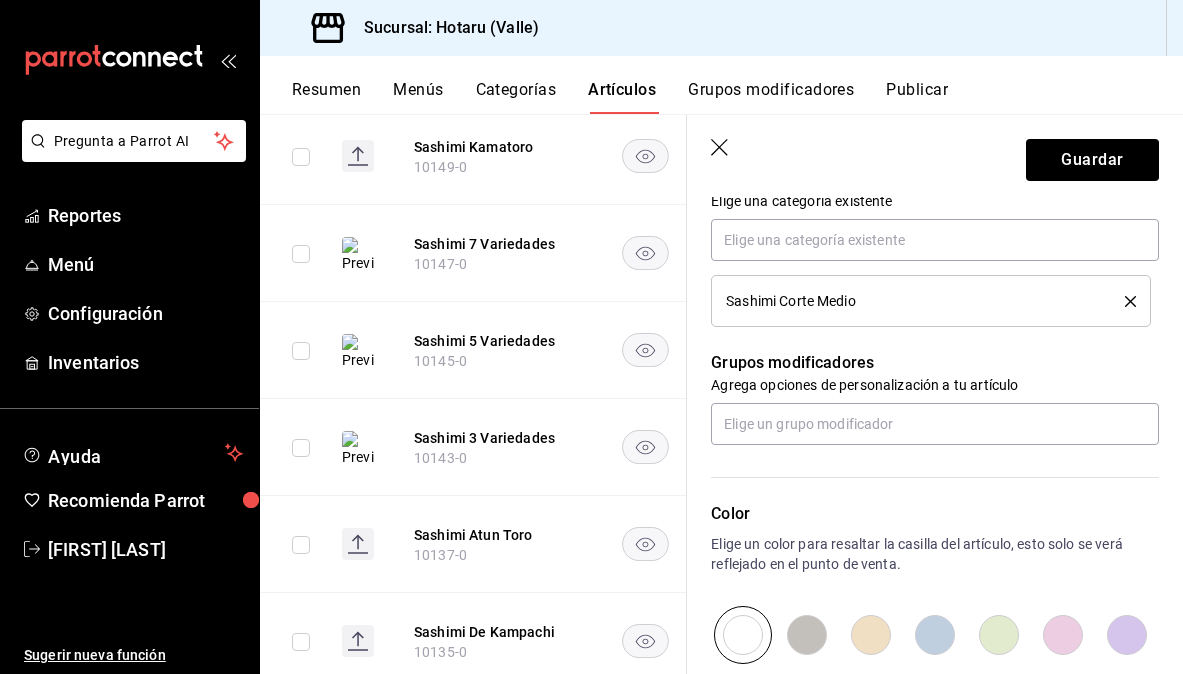 scroll, scrollTop: 897, scrollLeft: 0, axis: vertical 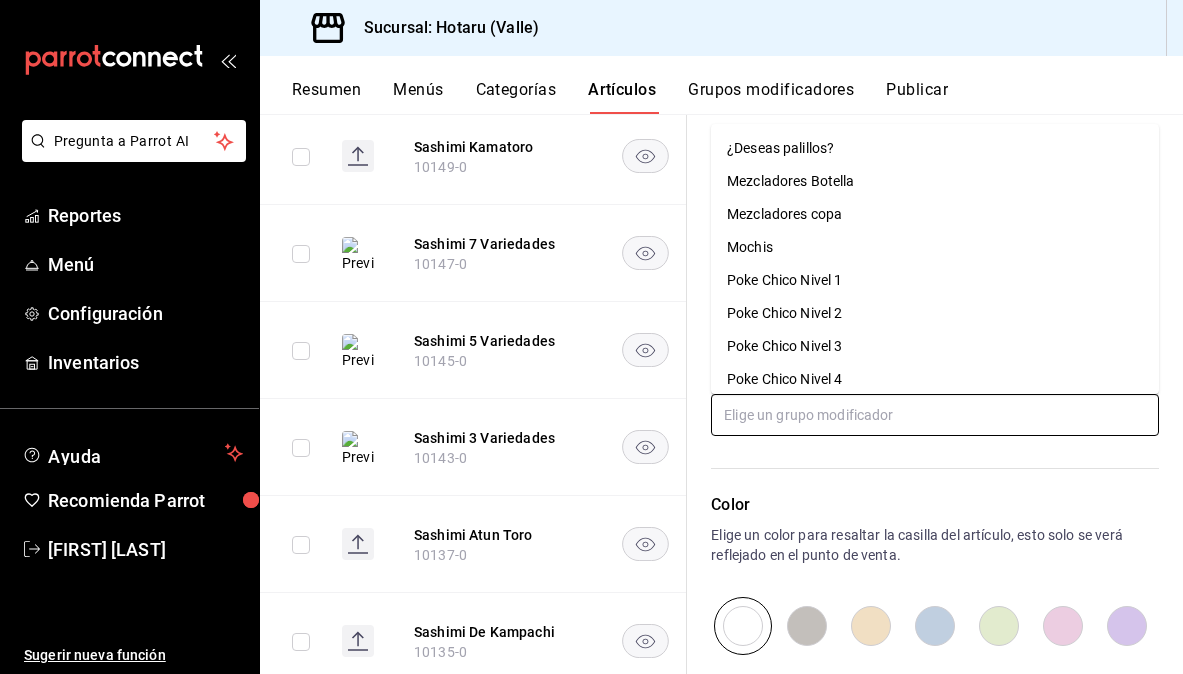 click at bounding box center [935, 415] 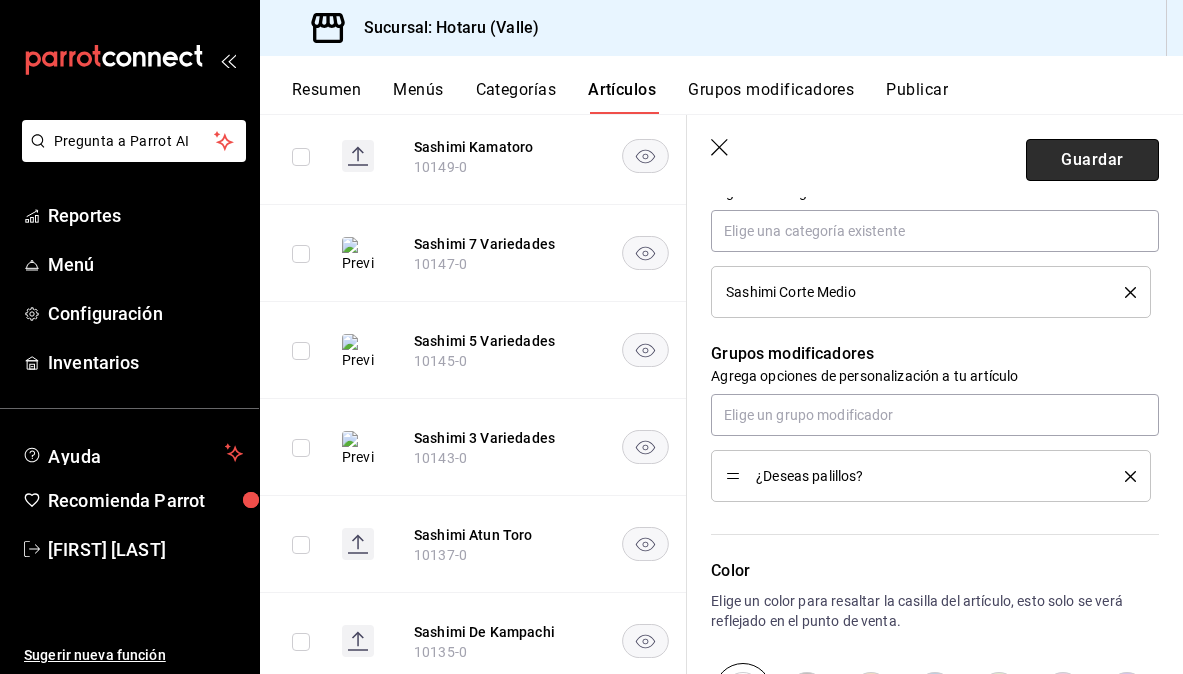 click on "Guardar" at bounding box center [1092, 160] 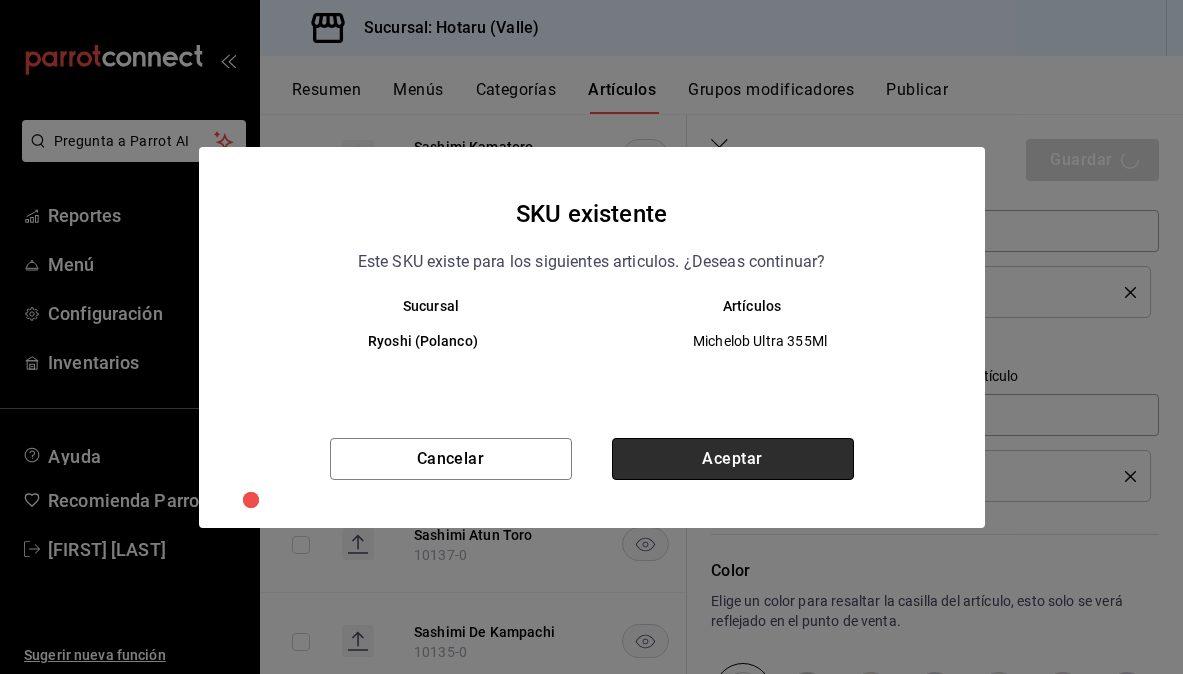click on "Aceptar" at bounding box center [733, 459] 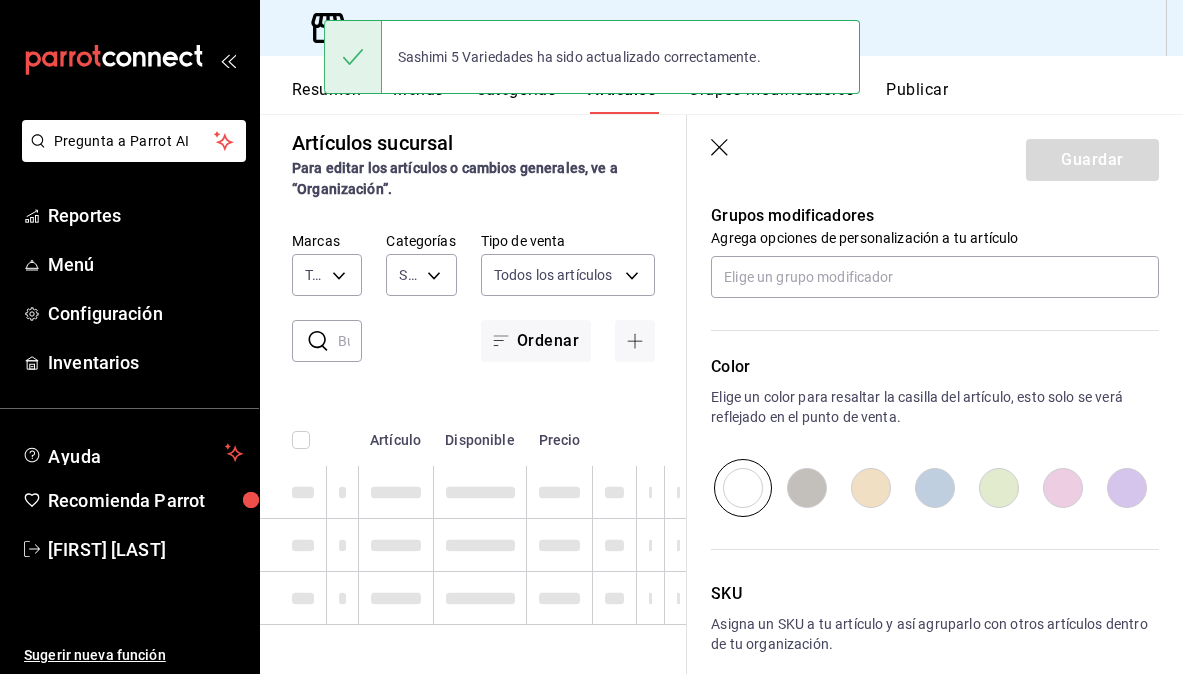 scroll, scrollTop: 0, scrollLeft: 0, axis: both 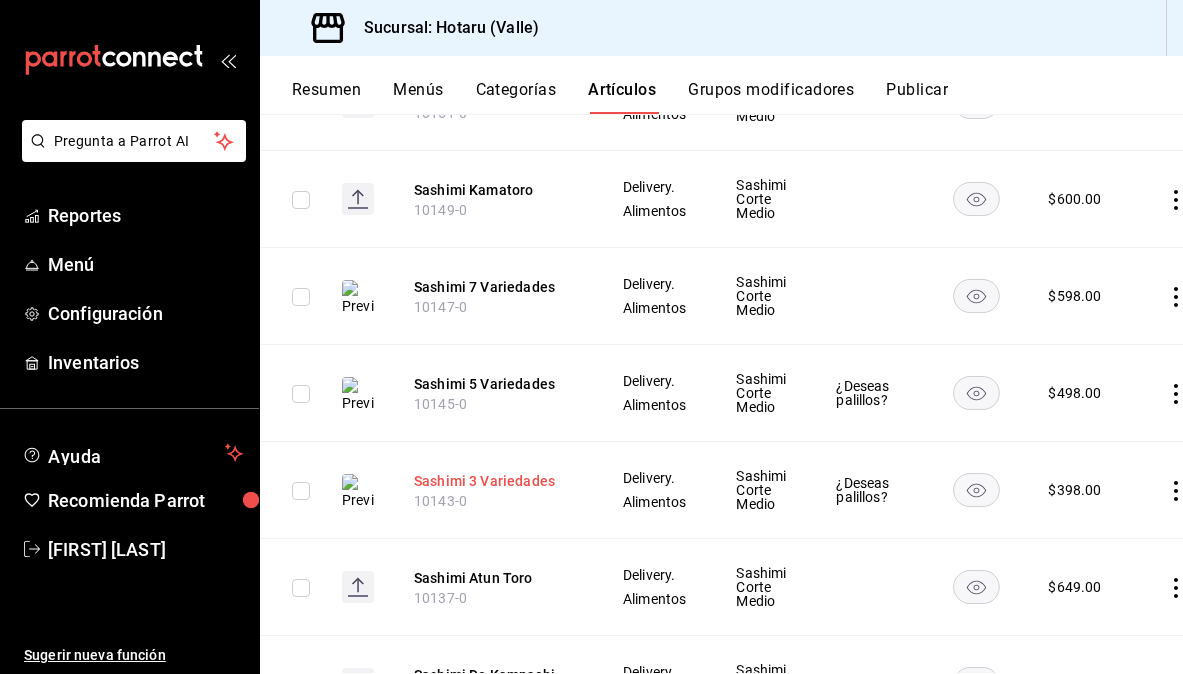 click on "Sashimi 3 Variedades" at bounding box center (494, 481) 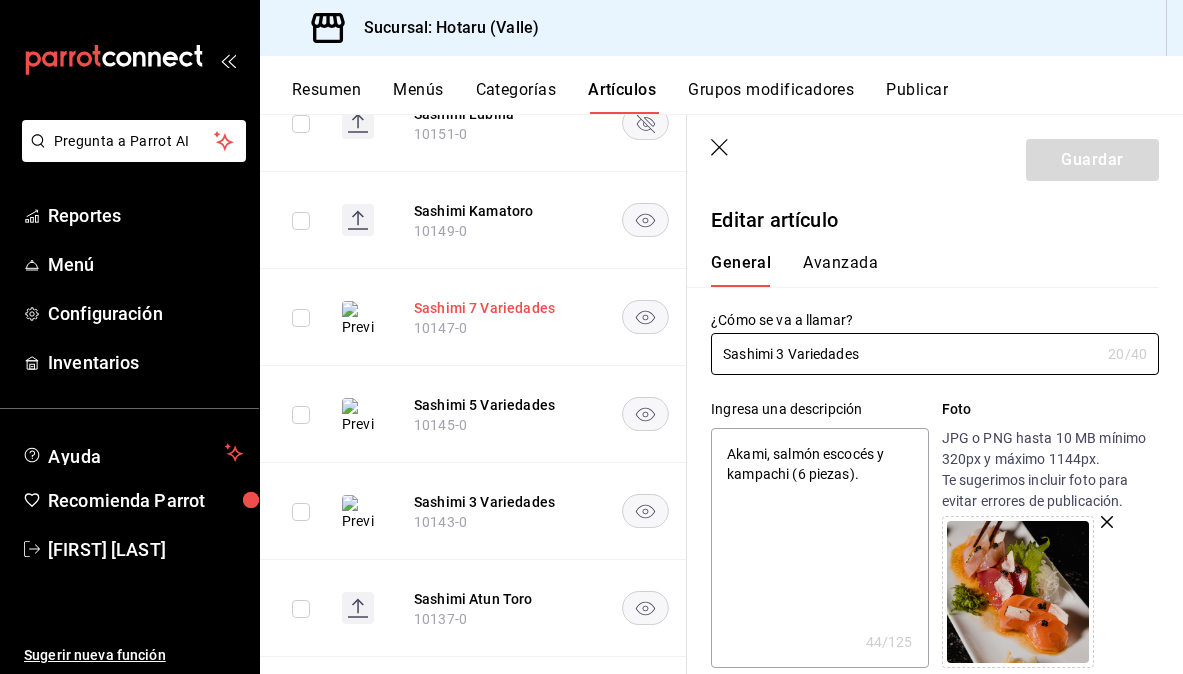 click on "Sashimi 7 Variedades" at bounding box center (494, 308) 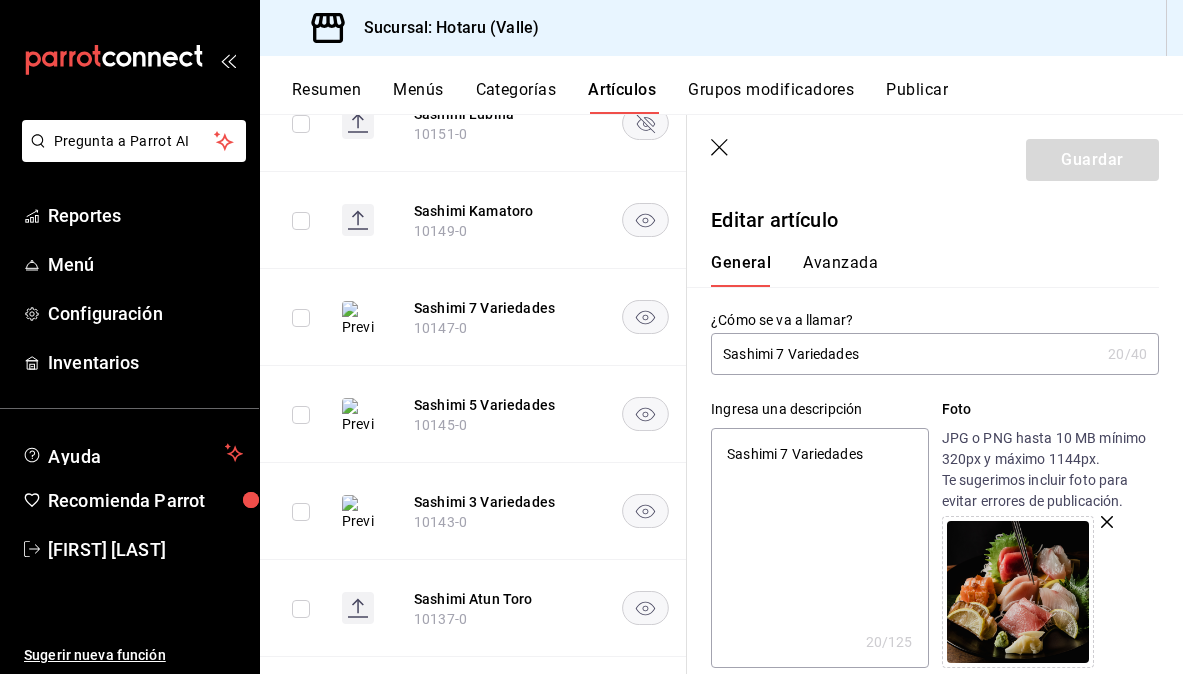drag, startPoint x: 897, startPoint y: 462, endPoint x: 716, endPoint y: 461, distance: 181.00276 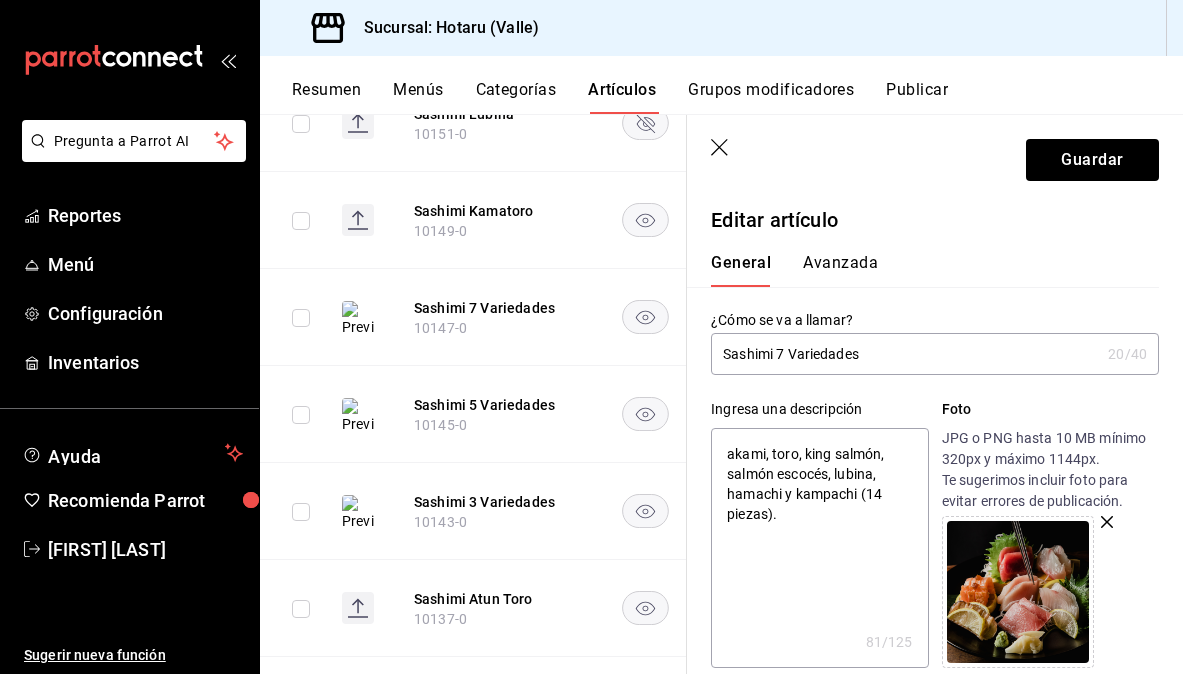 click on "akami, toro, king salmón, salmón escocés, lubina, hamachi y kampachi (14 piezas)." at bounding box center (819, 548) 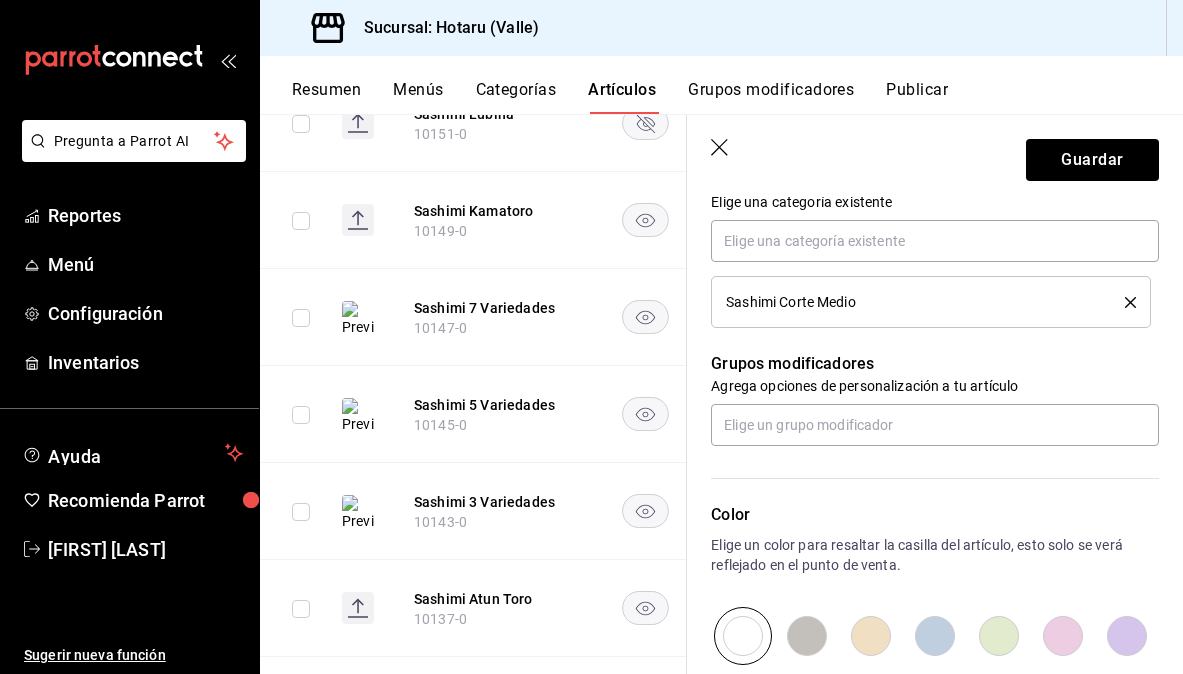 scroll, scrollTop: 891, scrollLeft: 0, axis: vertical 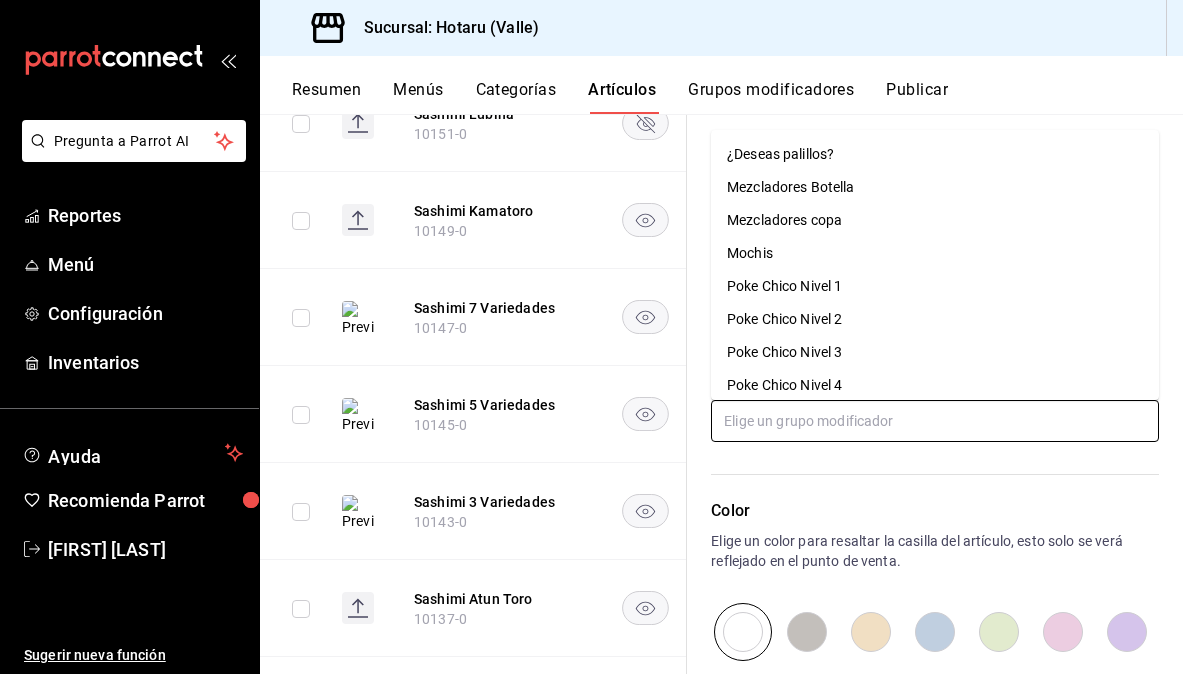 click at bounding box center [935, 421] 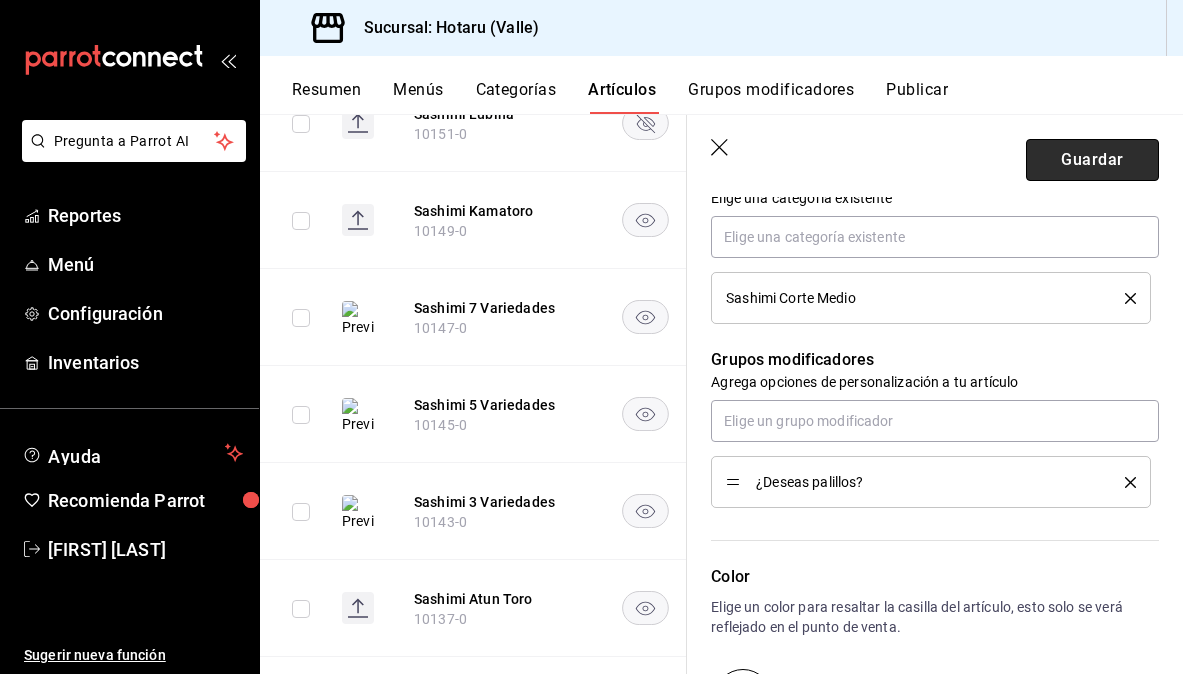 click on "Guardar" at bounding box center (1092, 160) 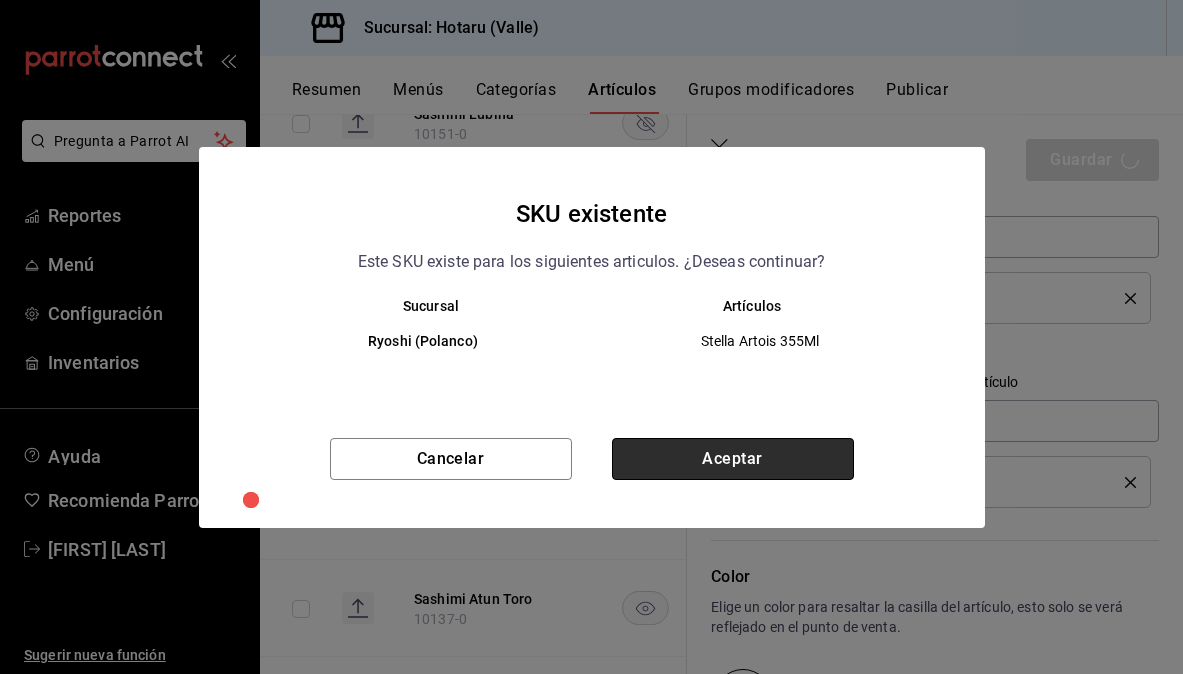 click on "Aceptar" at bounding box center (733, 459) 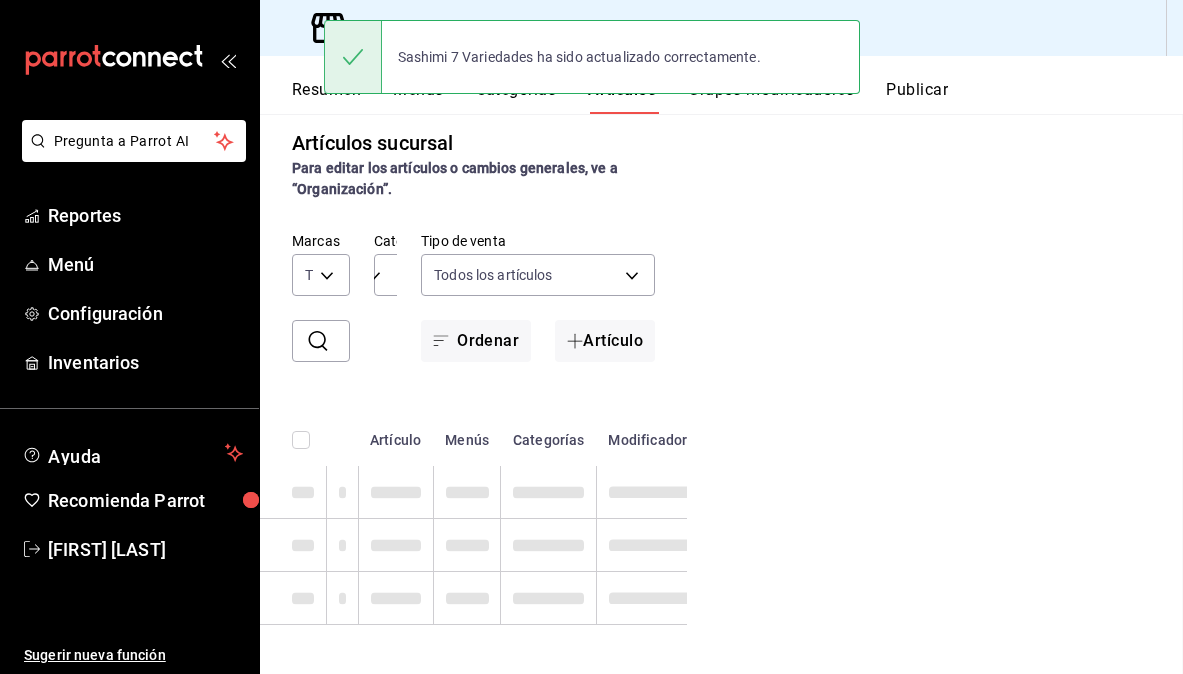 scroll, scrollTop: 0, scrollLeft: 0, axis: both 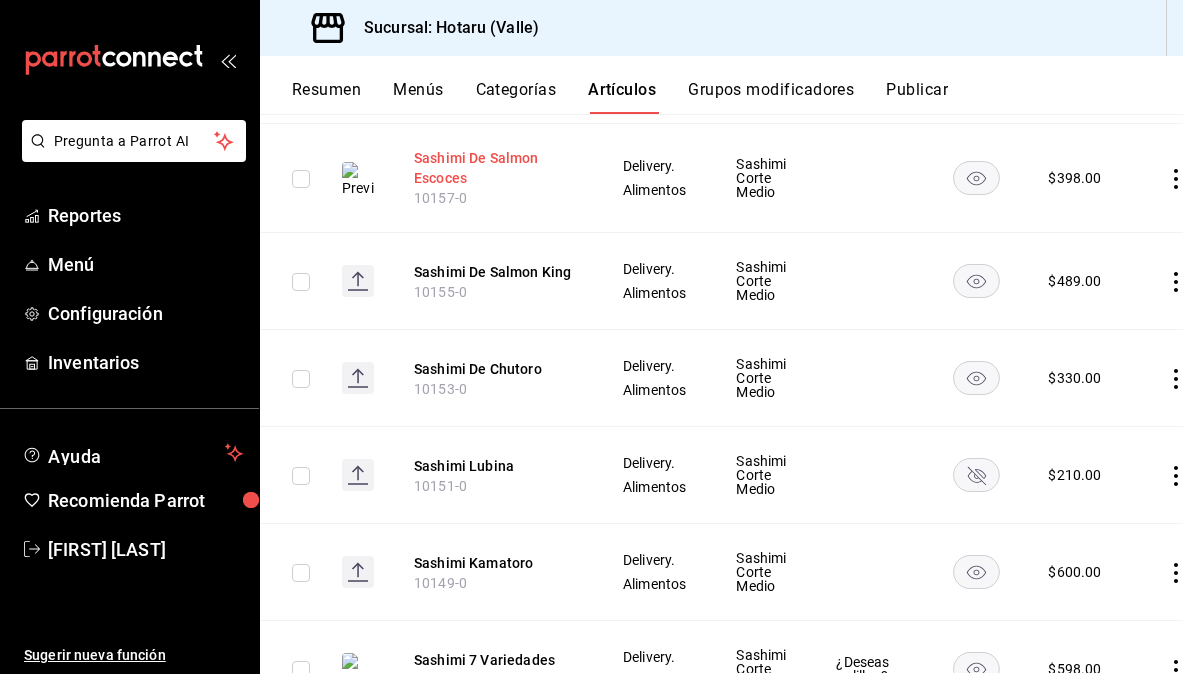 click on "Sashimi De Salmon Escoces" at bounding box center [494, 168] 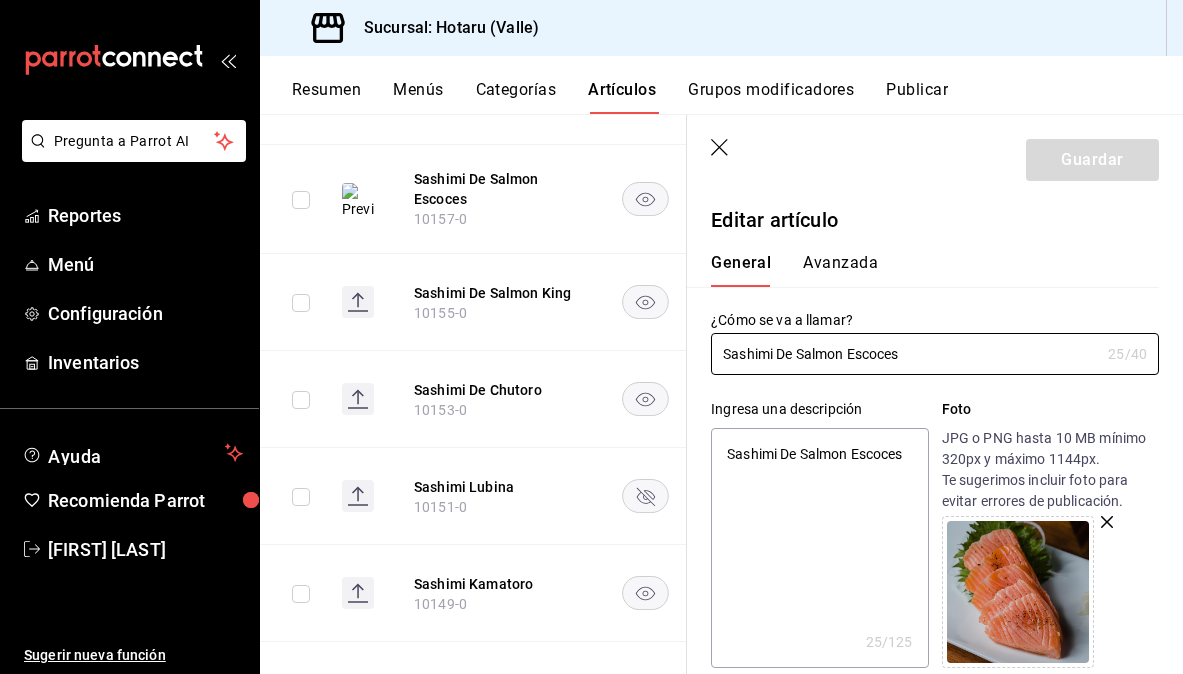 click on "Sashimi De Salmon Escoces" at bounding box center [819, 548] 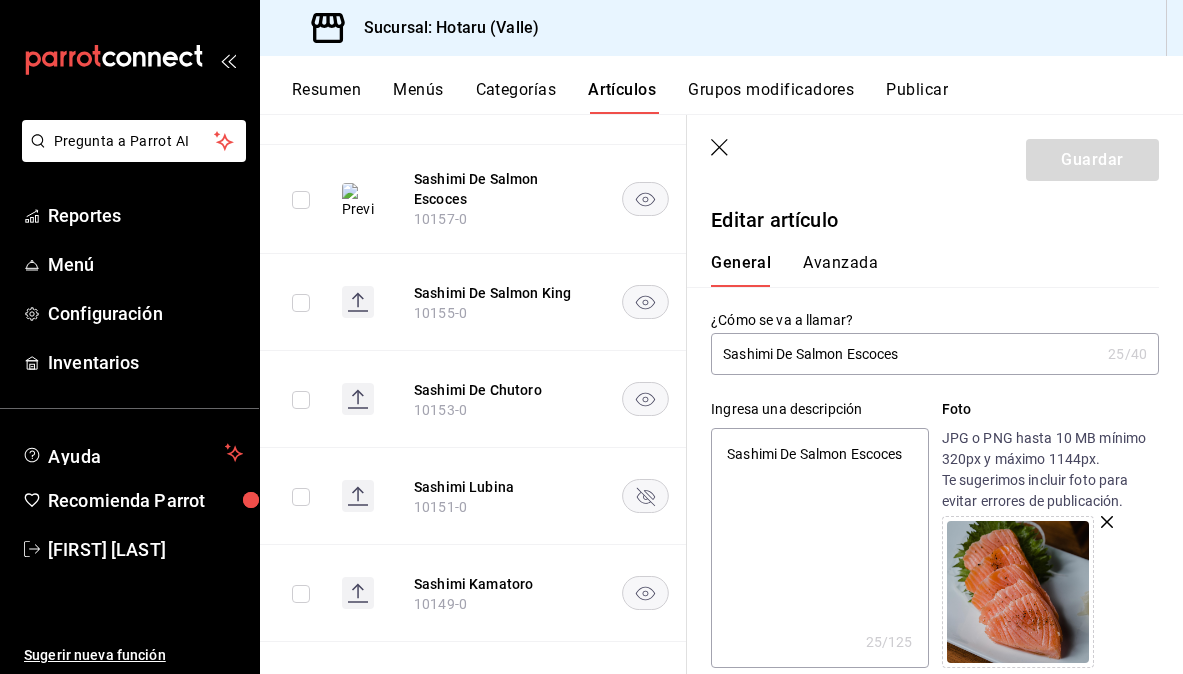 click on "Sashimi De Salmon Escoces" at bounding box center [819, 548] 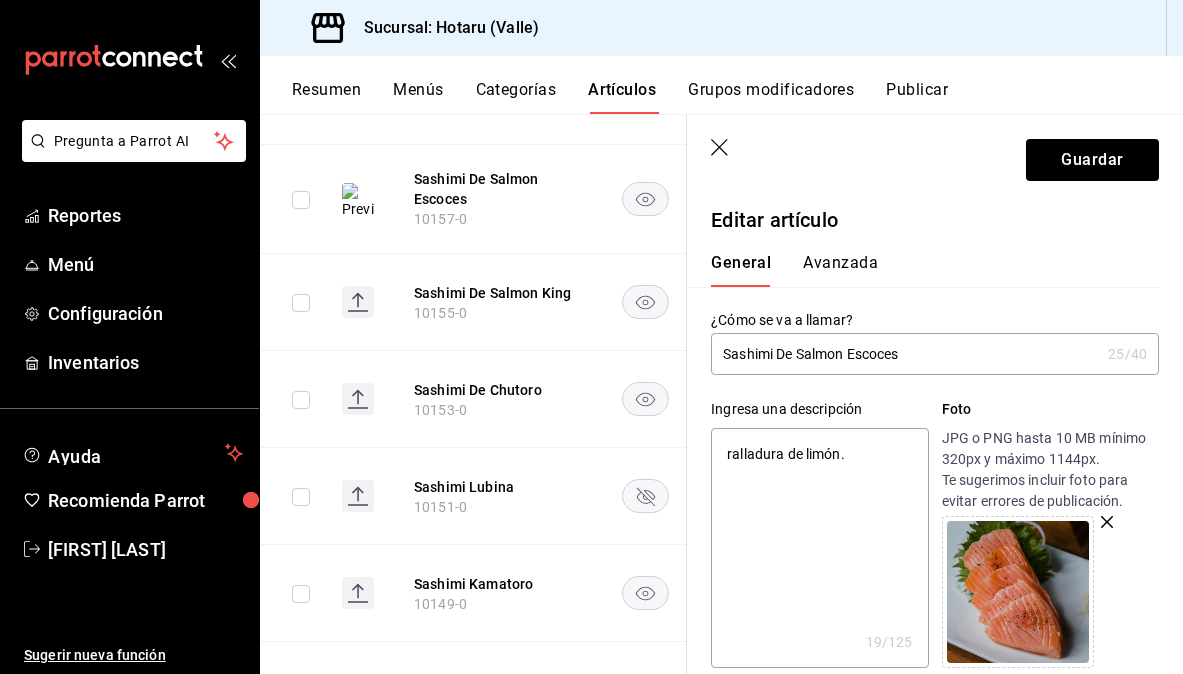 click on "ralladura de limón." at bounding box center (819, 548) 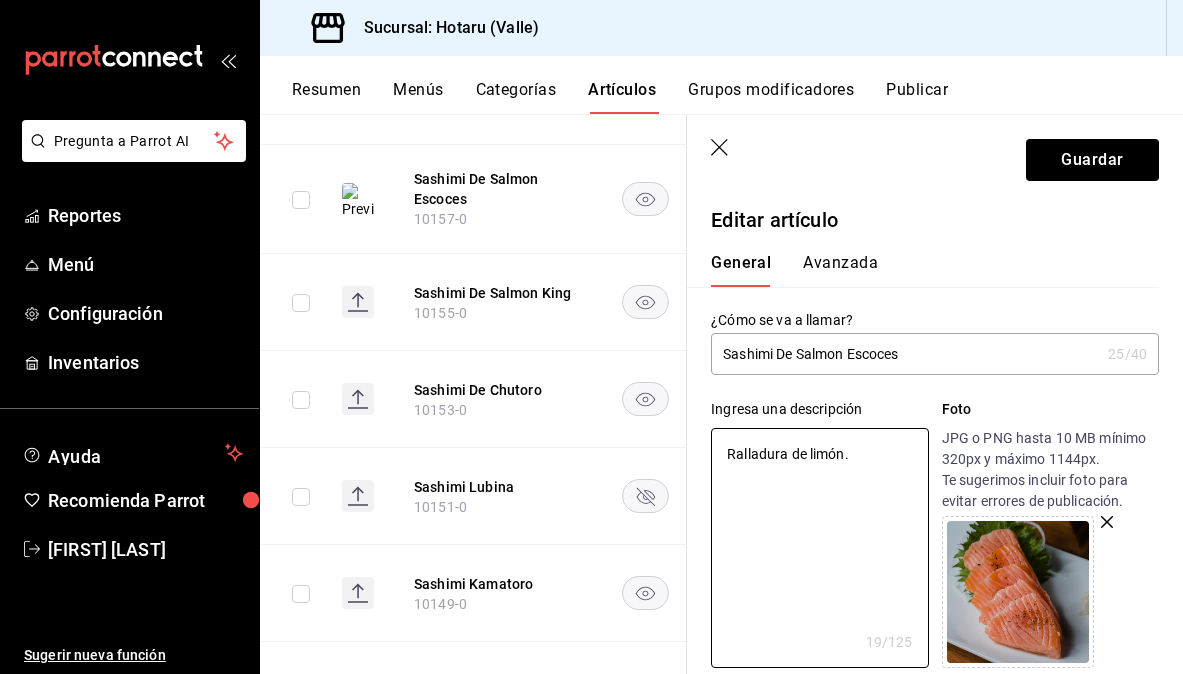 click on "Sashimi De Salmon Escoces" at bounding box center [905, 354] 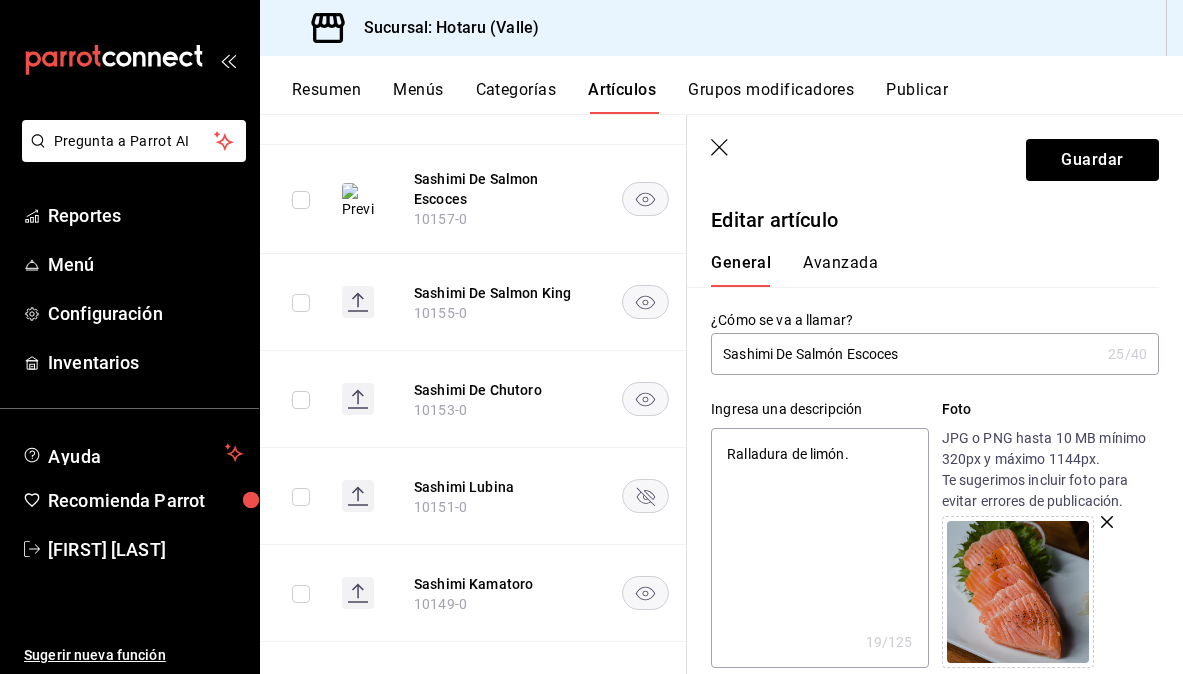 click on "Sashimi De Salmón Escoces" at bounding box center (905, 354) 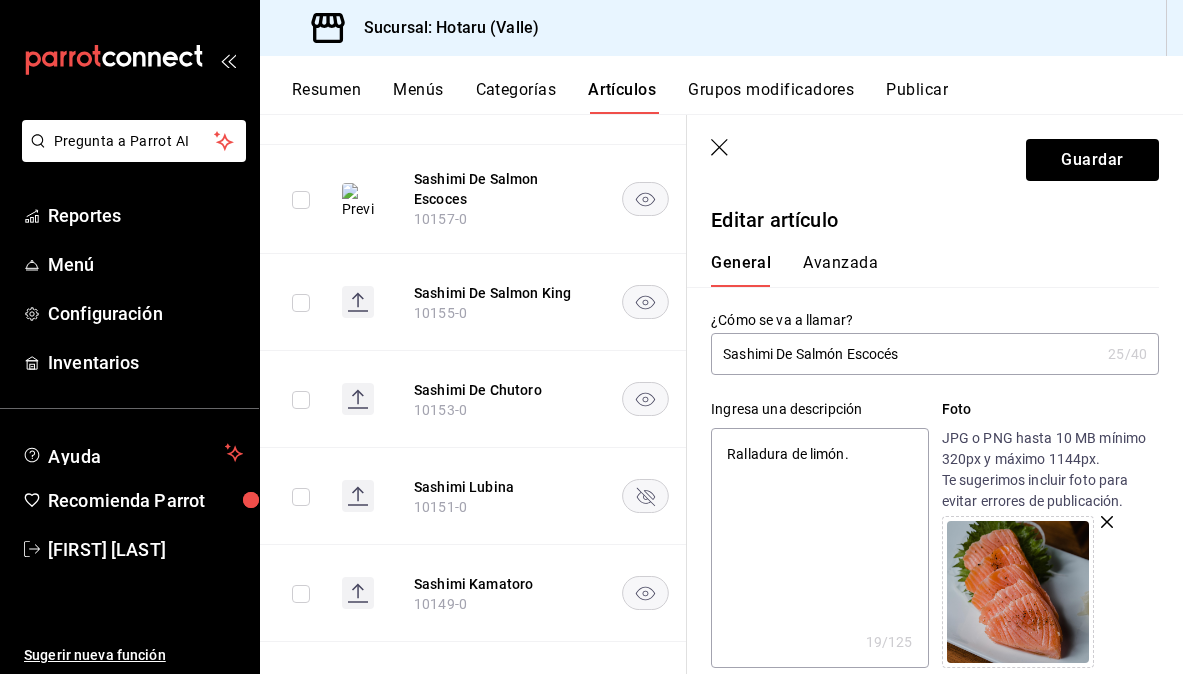 click on "Sashimi De Salmón Escocés" at bounding box center (905, 354) 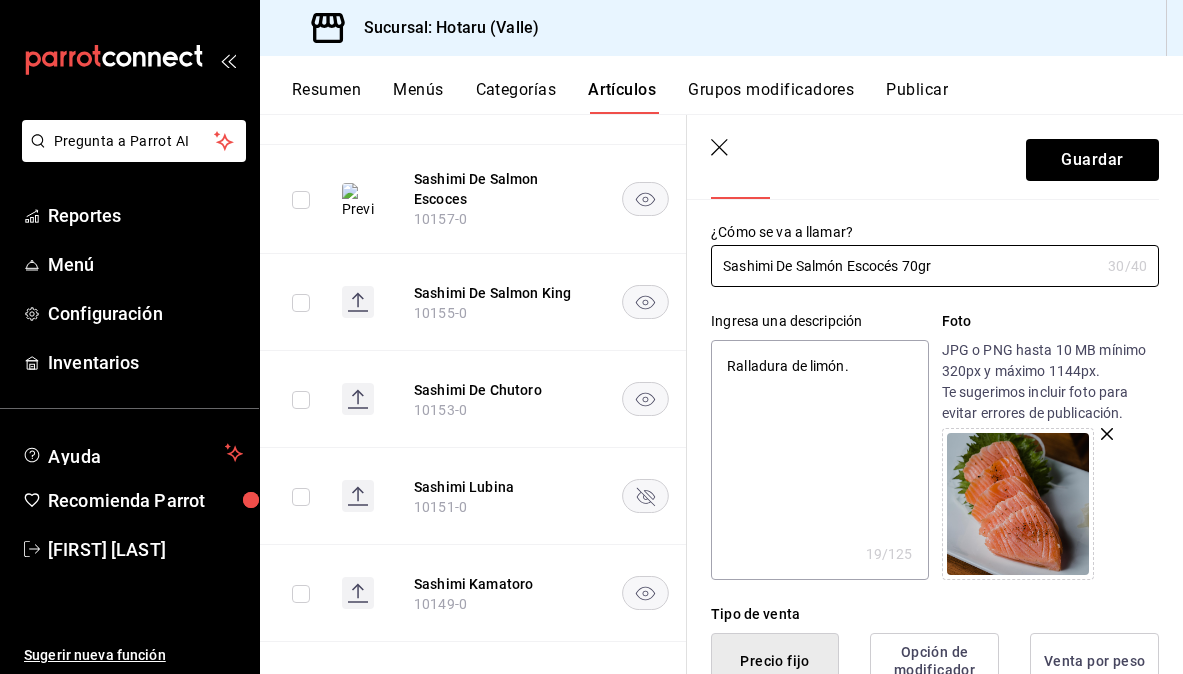 scroll, scrollTop: 89, scrollLeft: 0, axis: vertical 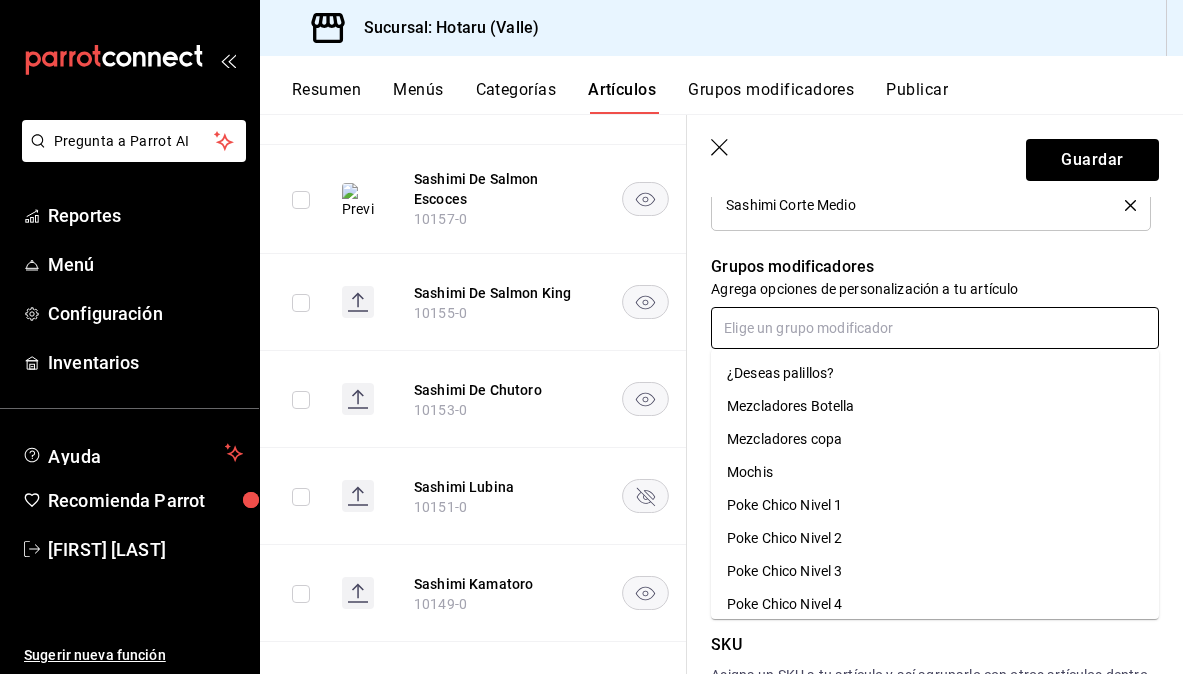 click at bounding box center (935, 328) 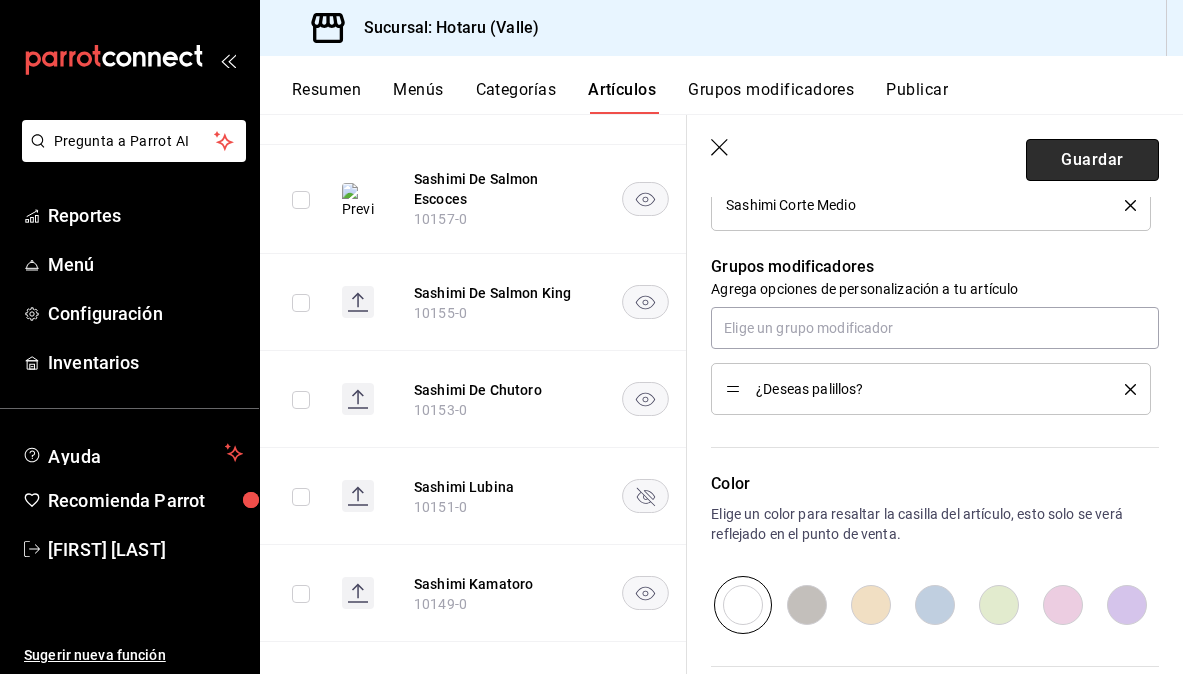 click on "Guardar" at bounding box center (1092, 160) 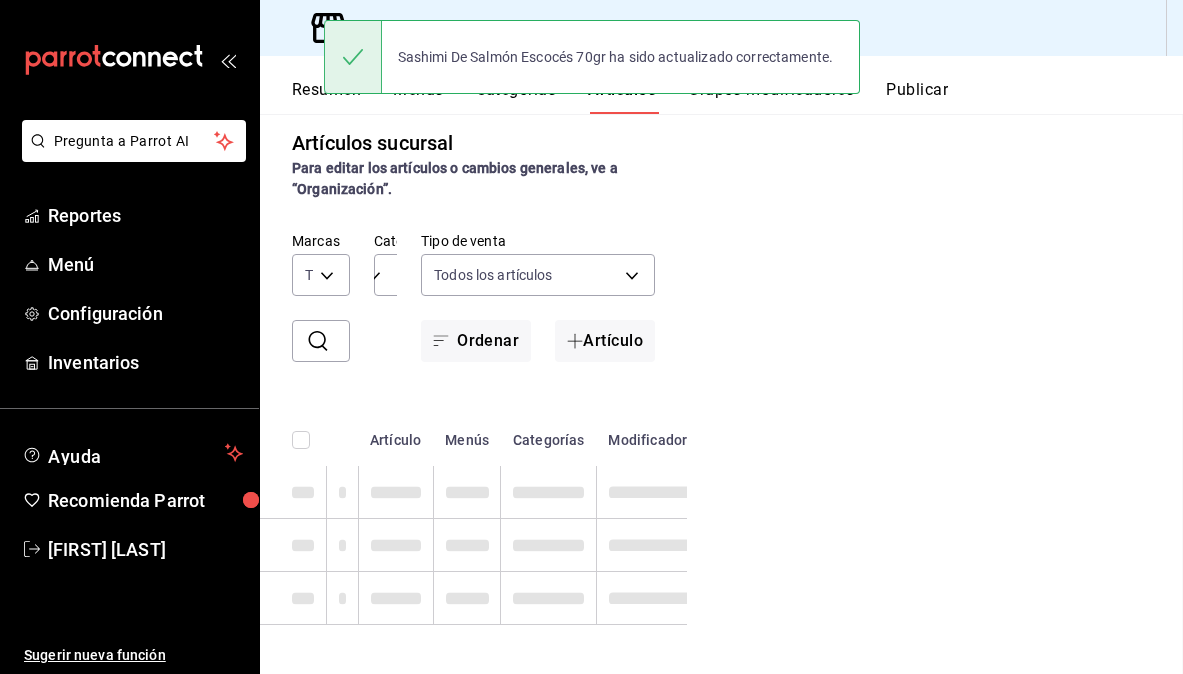 scroll, scrollTop: 0, scrollLeft: 0, axis: both 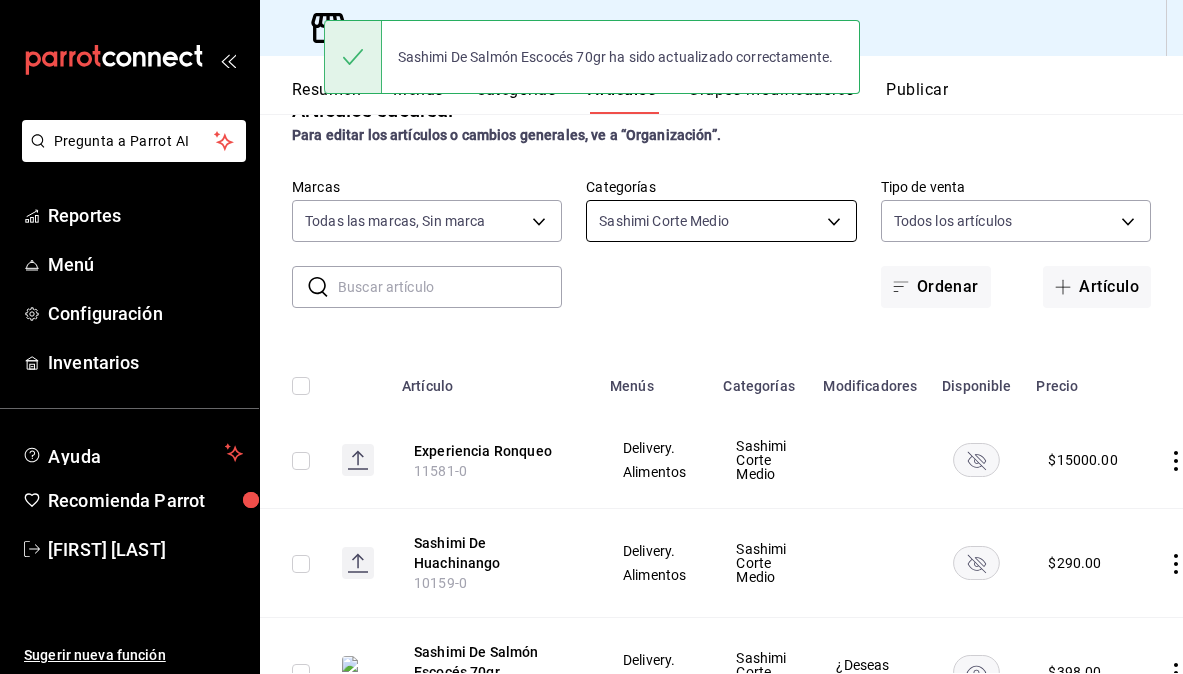 click on "De J" at bounding box center (591, 337) 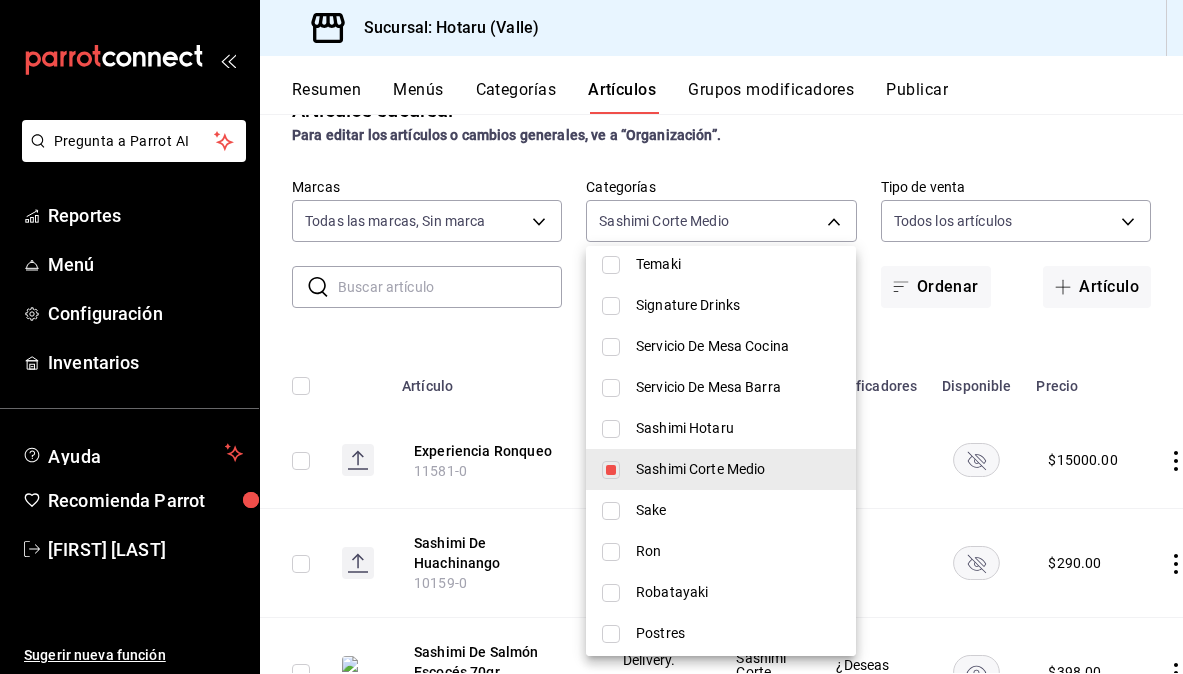 scroll, scrollTop: 734, scrollLeft: 0, axis: vertical 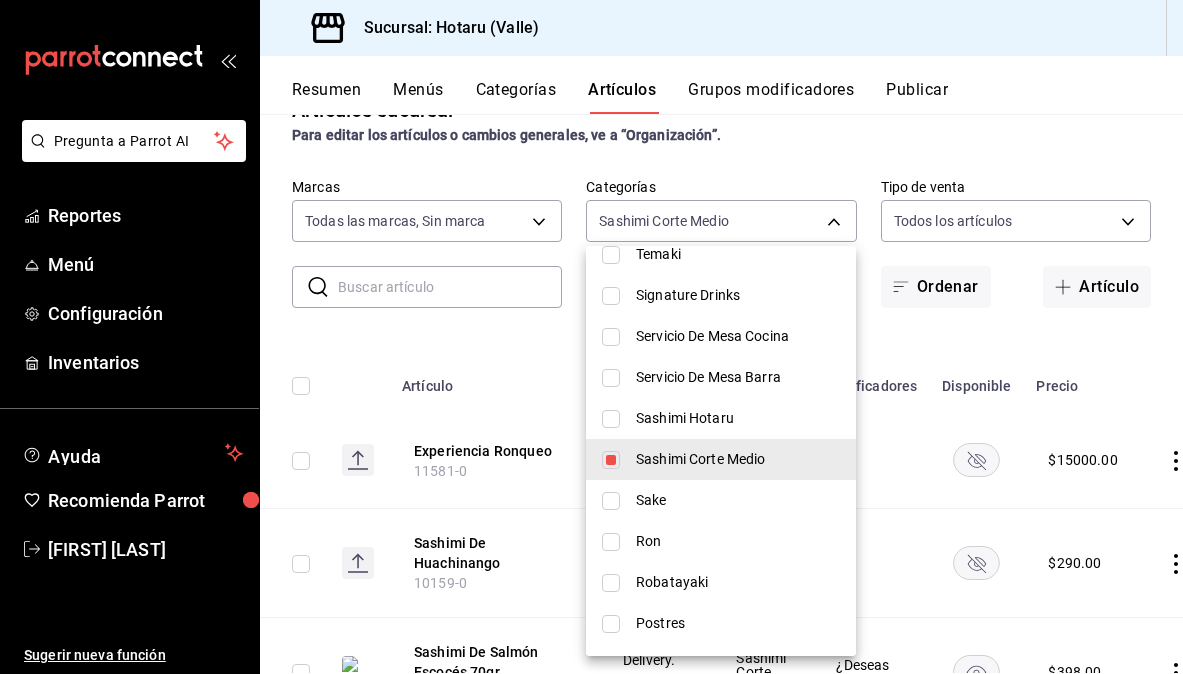 click at bounding box center [611, 460] 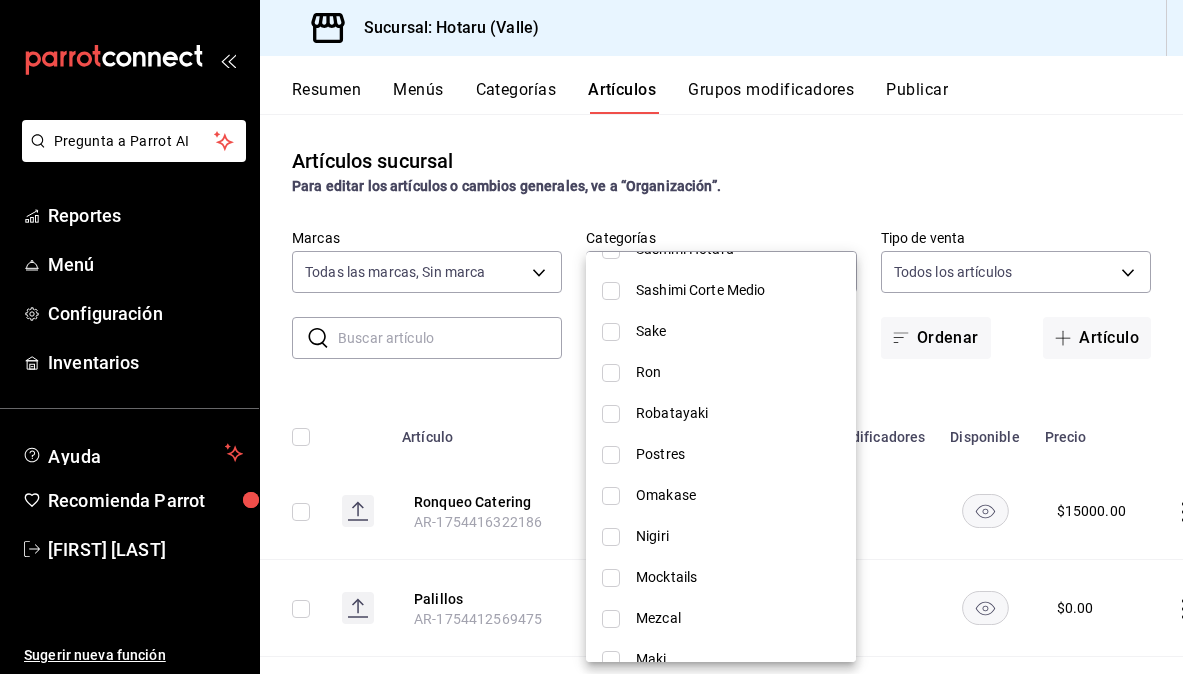 scroll, scrollTop: 913, scrollLeft: 0, axis: vertical 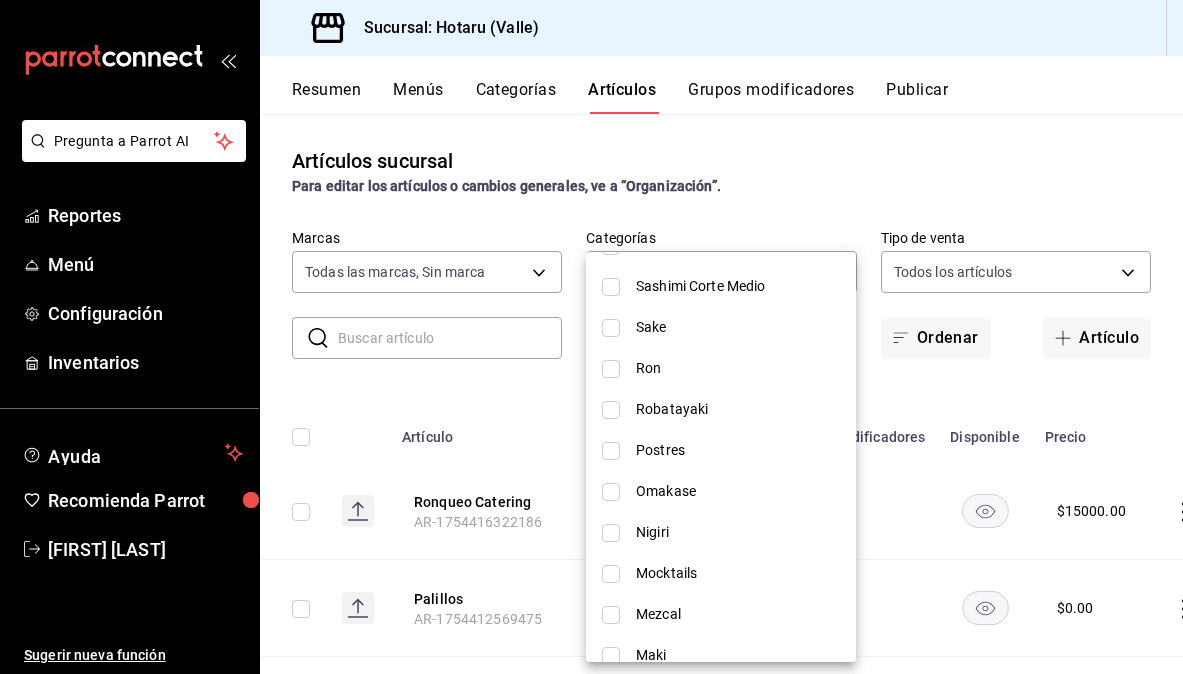 click at bounding box center [611, 451] 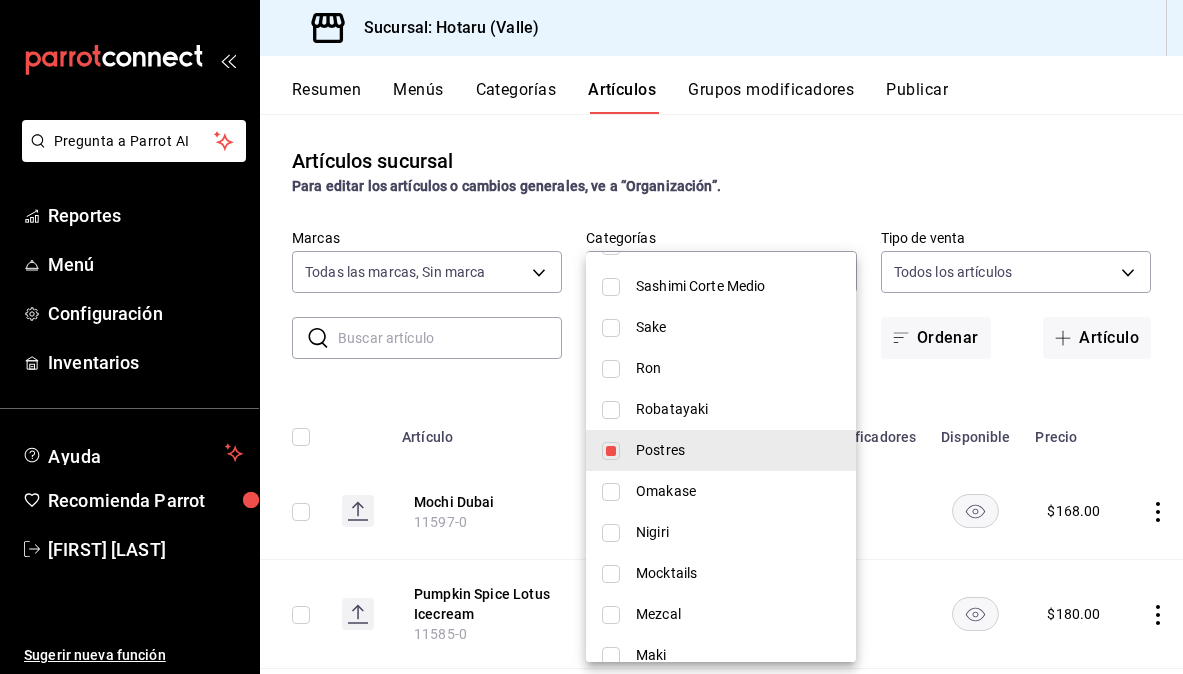 click at bounding box center [591, 337] 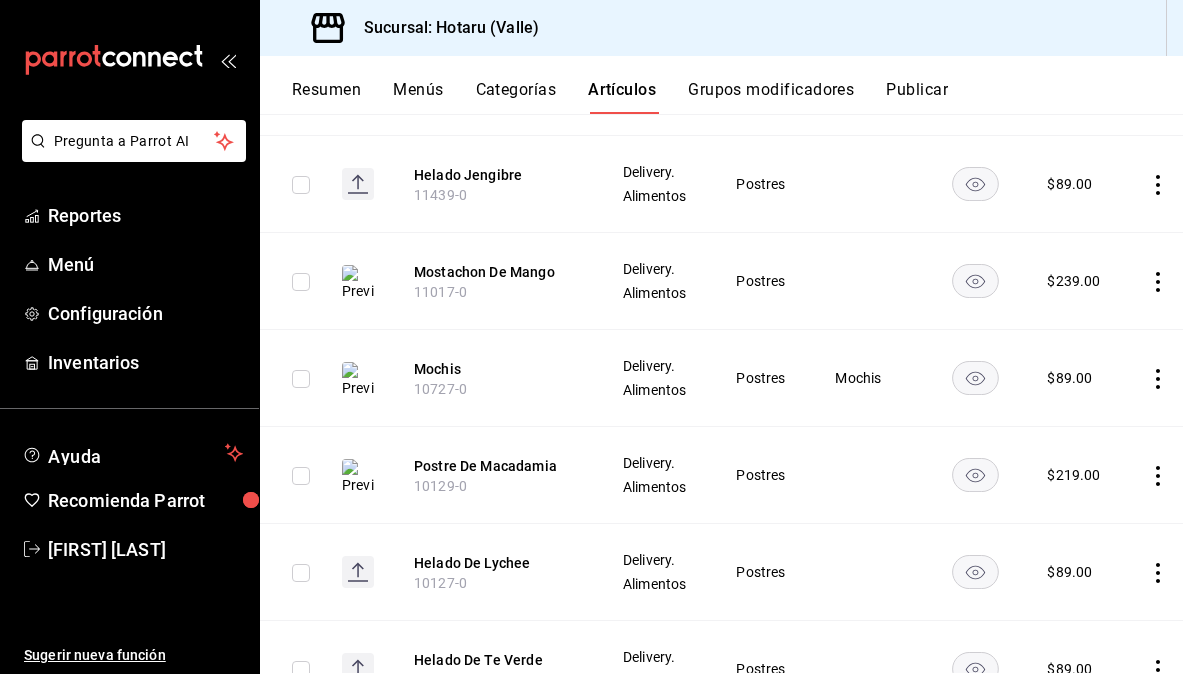 scroll, scrollTop: 819, scrollLeft: 0, axis: vertical 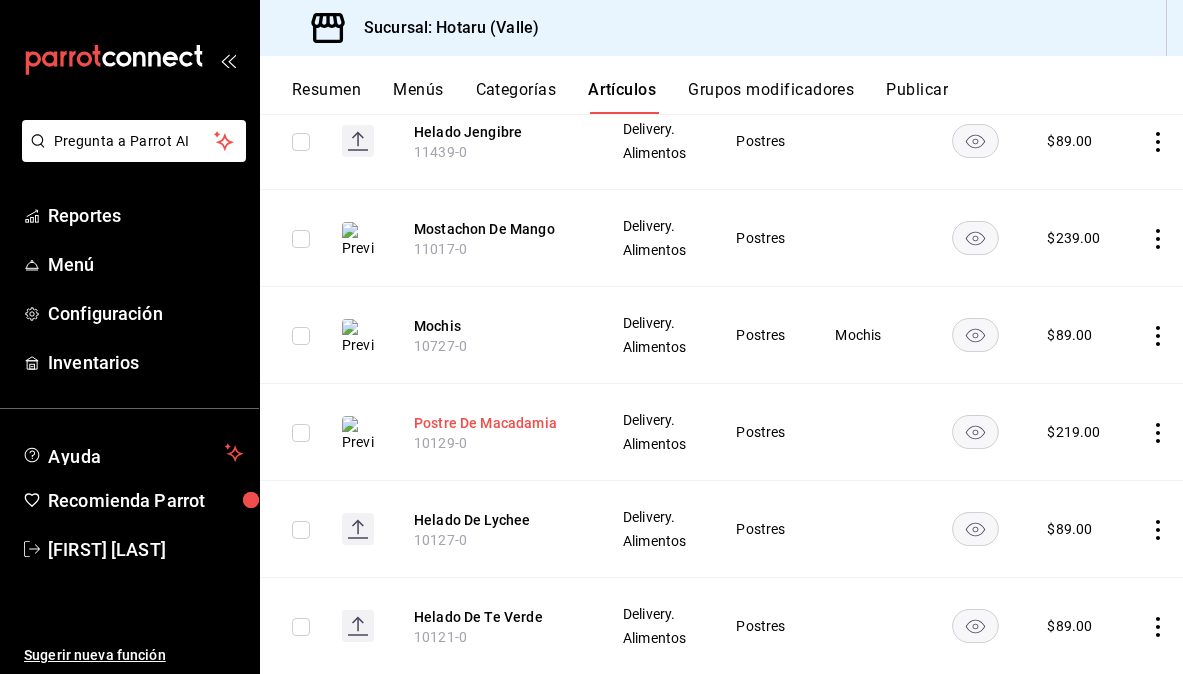 click on "Postre De Macadamia" at bounding box center (494, 423) 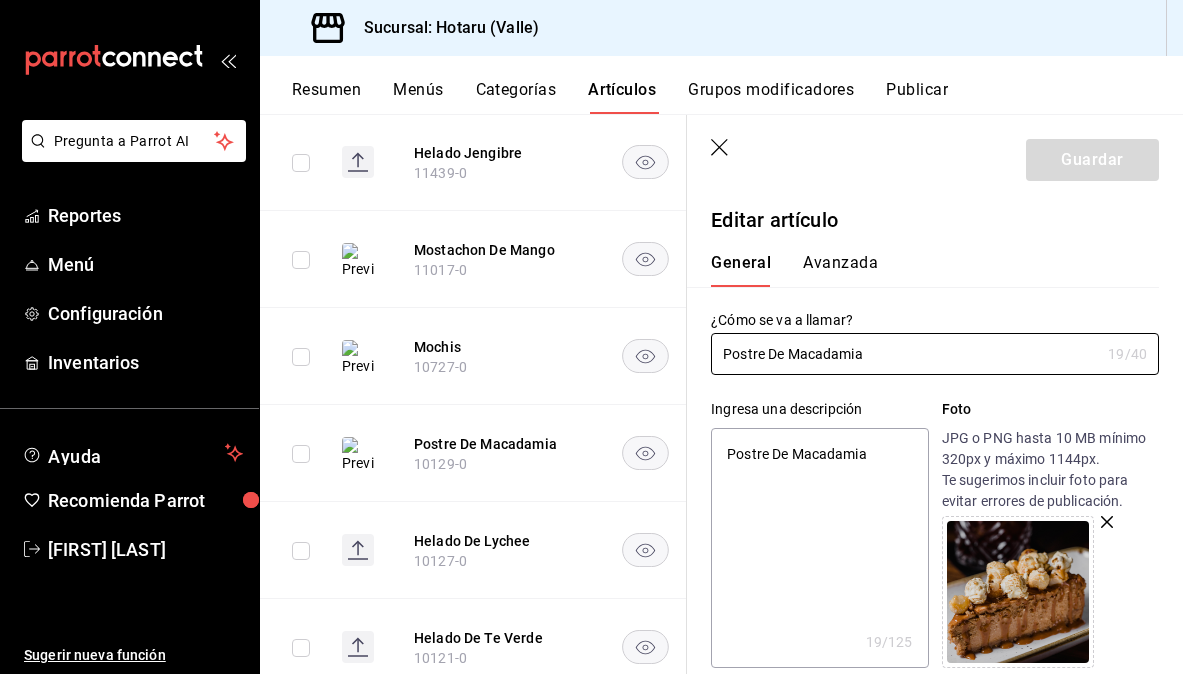 drag, startPoint x: 762, startPoint y: 349, endPoint x: 630, endPoint y: 349, distance: 132 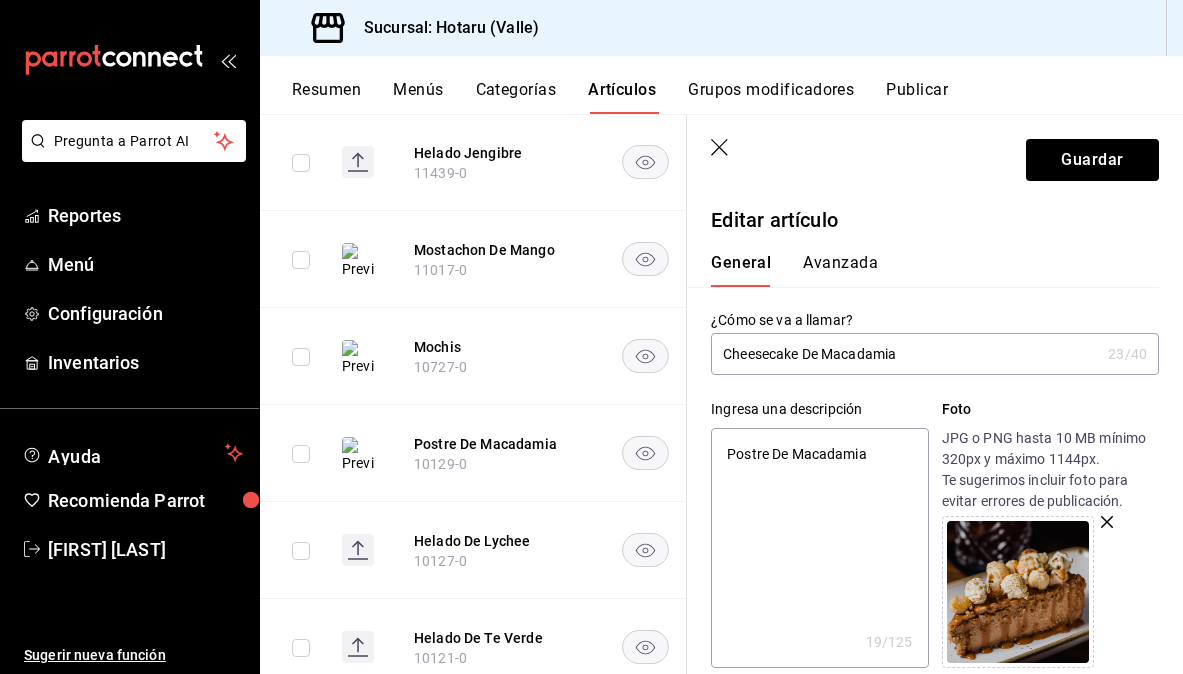 click on "Postre De Macadamia" at bounding box center [819, 548] 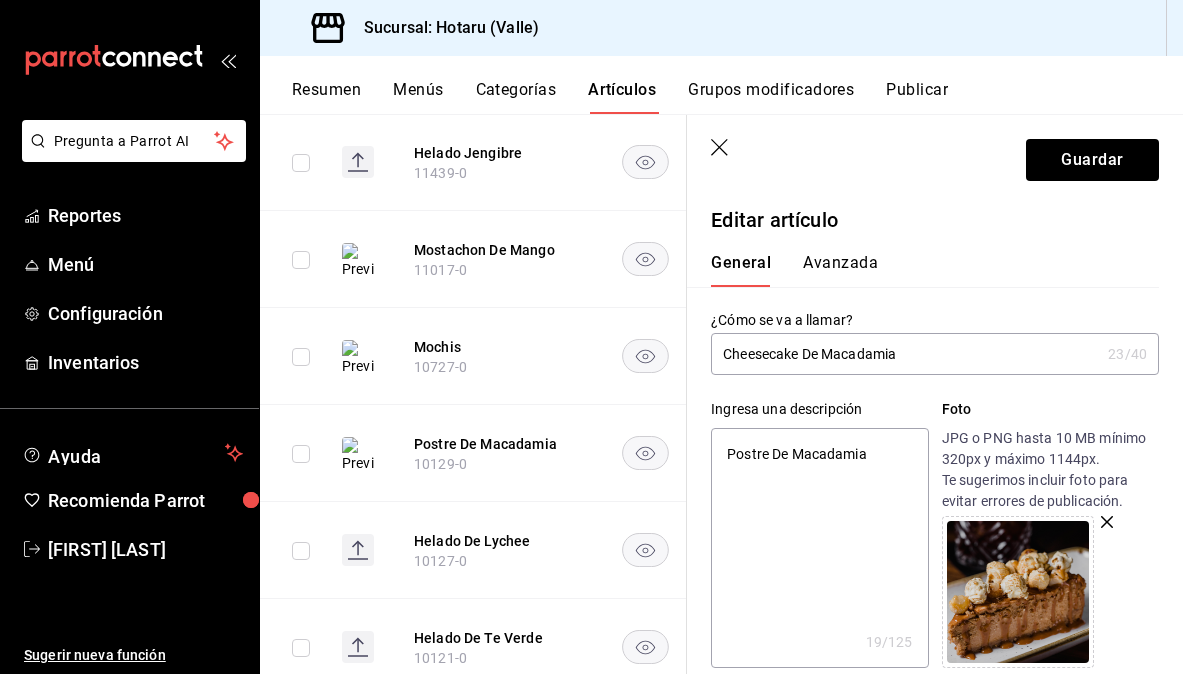 click on "Postre De Macadamia" at bounding box center (819, 548) 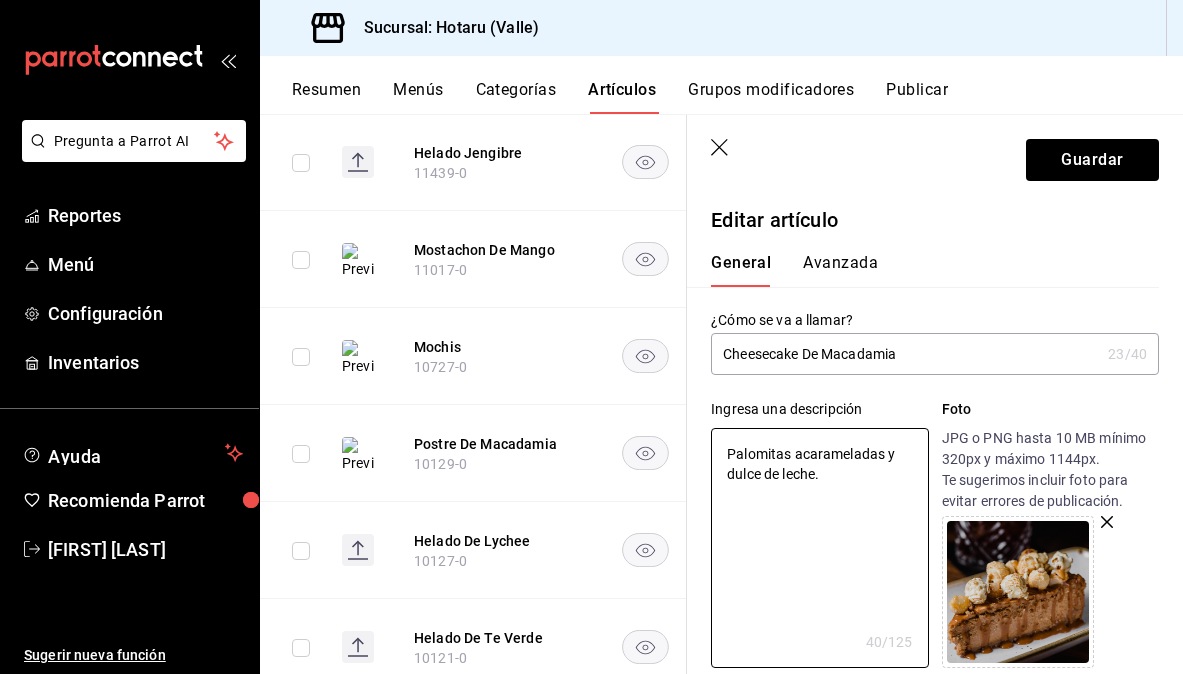 click on "JPG o PNG hasta 10 MB mínimo 320px y máximo 1144px. Te sugerimos incluir foto para evitar errores de publicación." at bounding box center (1050, 548) 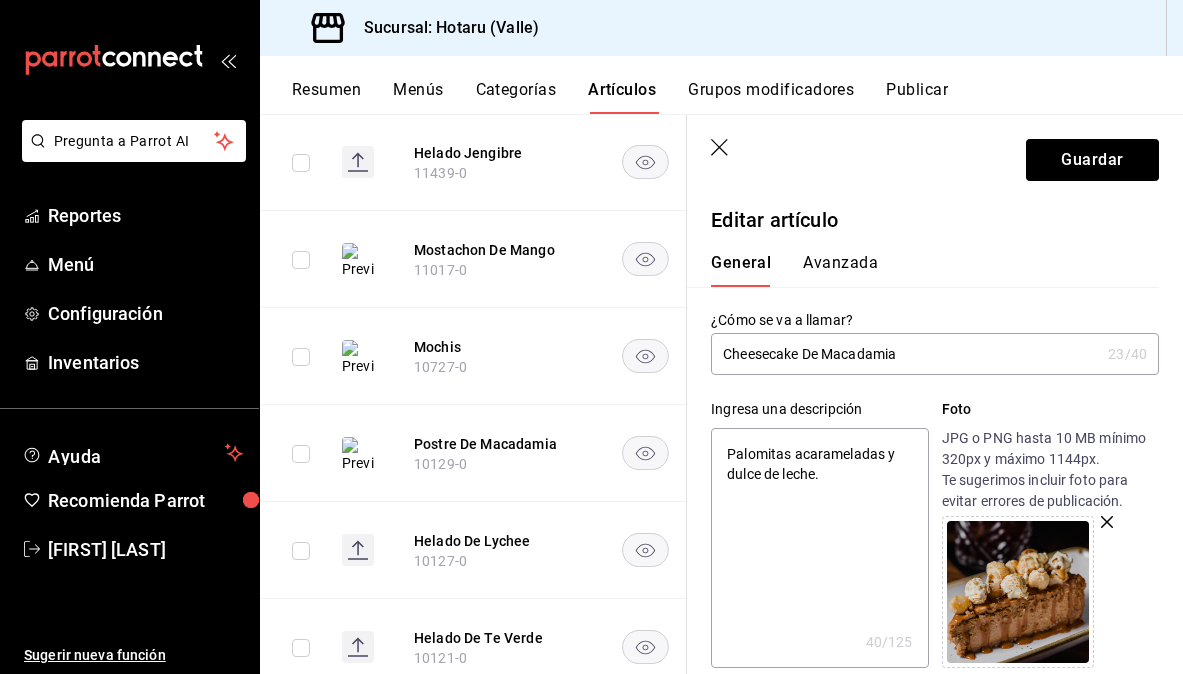 click 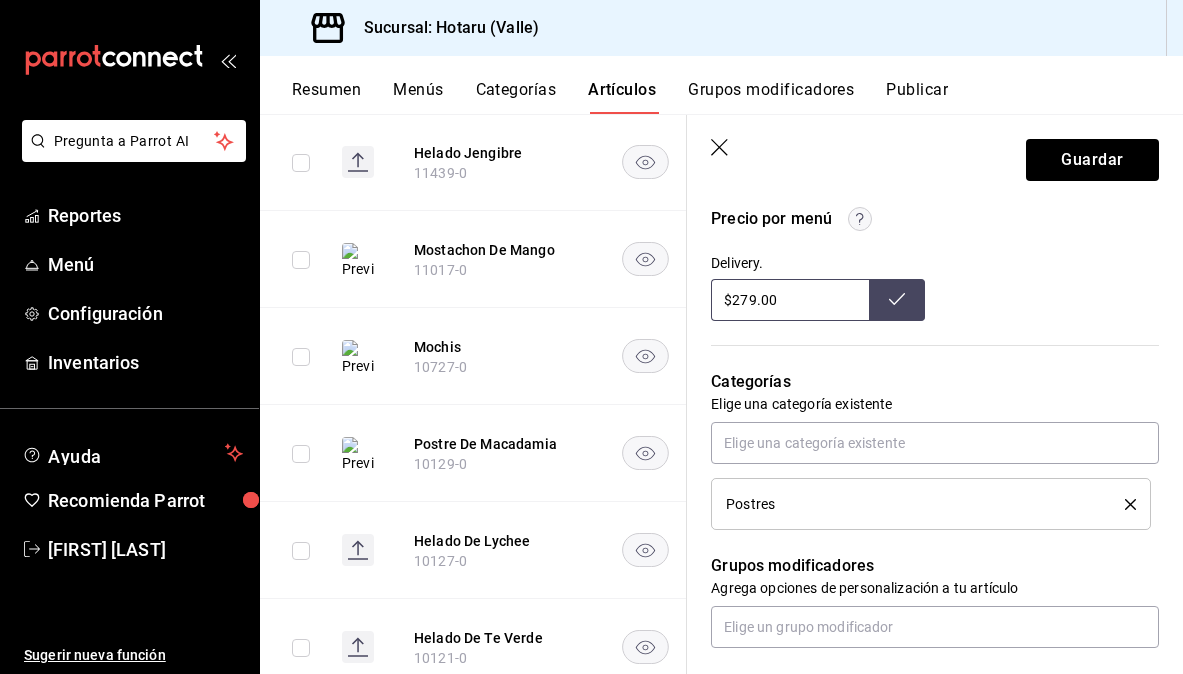 scroll, scrollTop: 617, scrollLeft: 0, axis: vertical 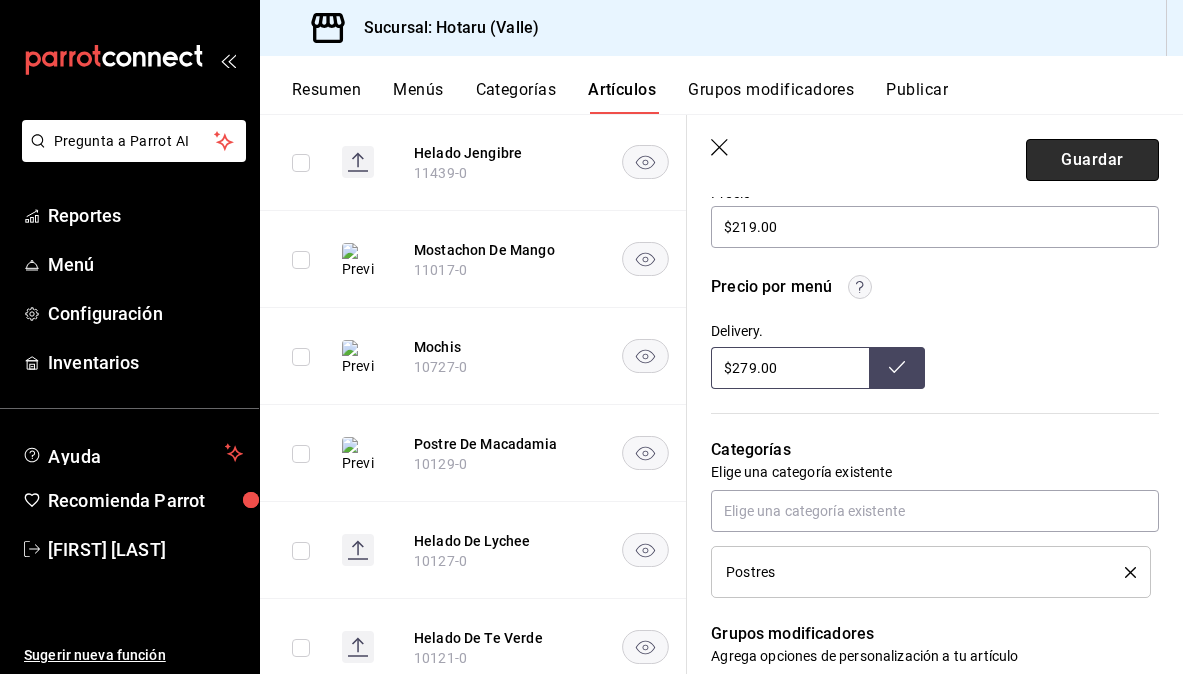 click on "Guardar" at bounding box center (1092, 160) 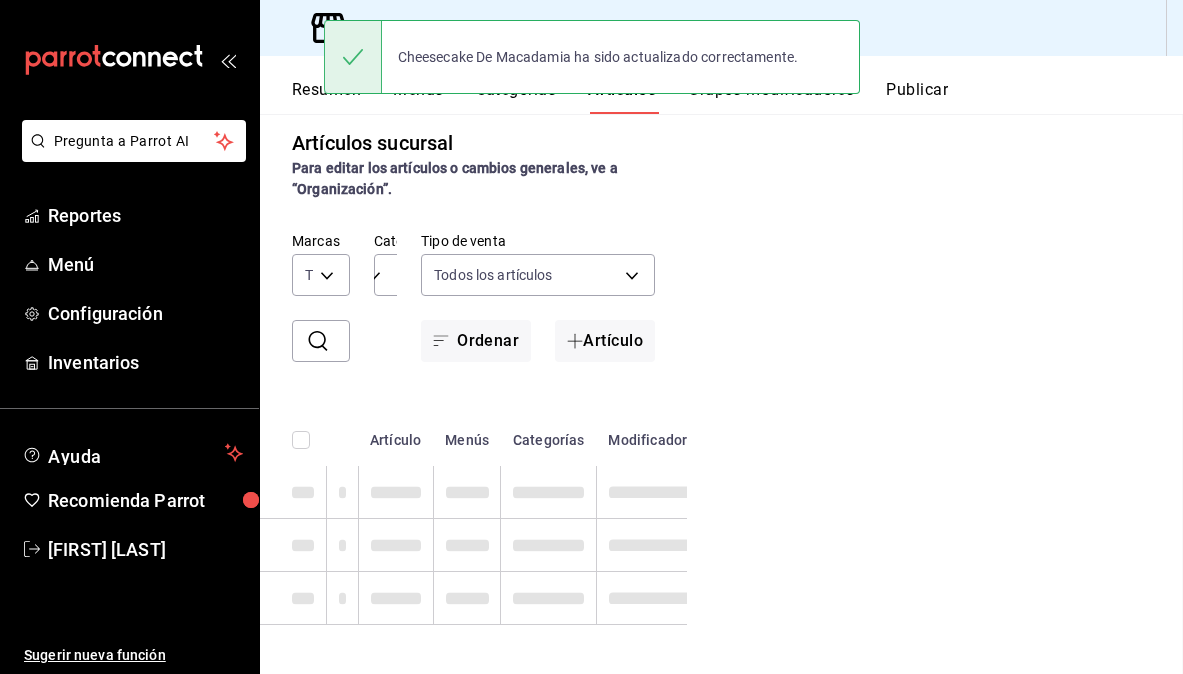 scroll, scrollTop: 0, scrollLeft: 0, axis: both 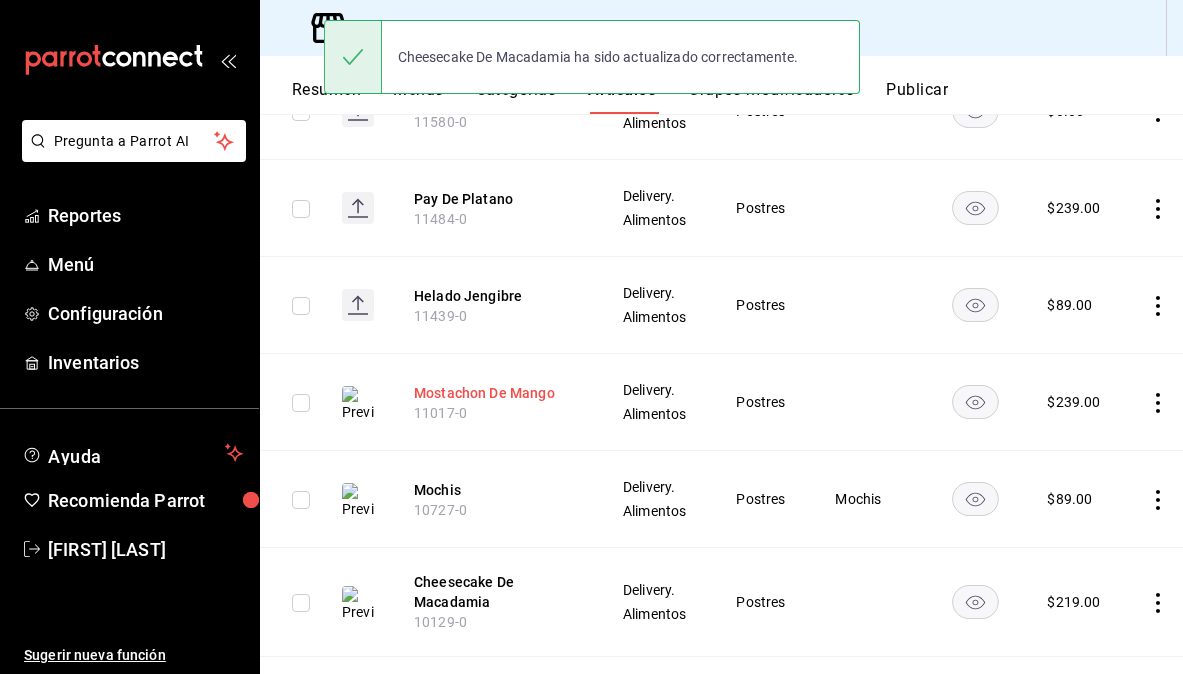 click on "Mostachon De Mango" at bounding box center (494, 393) 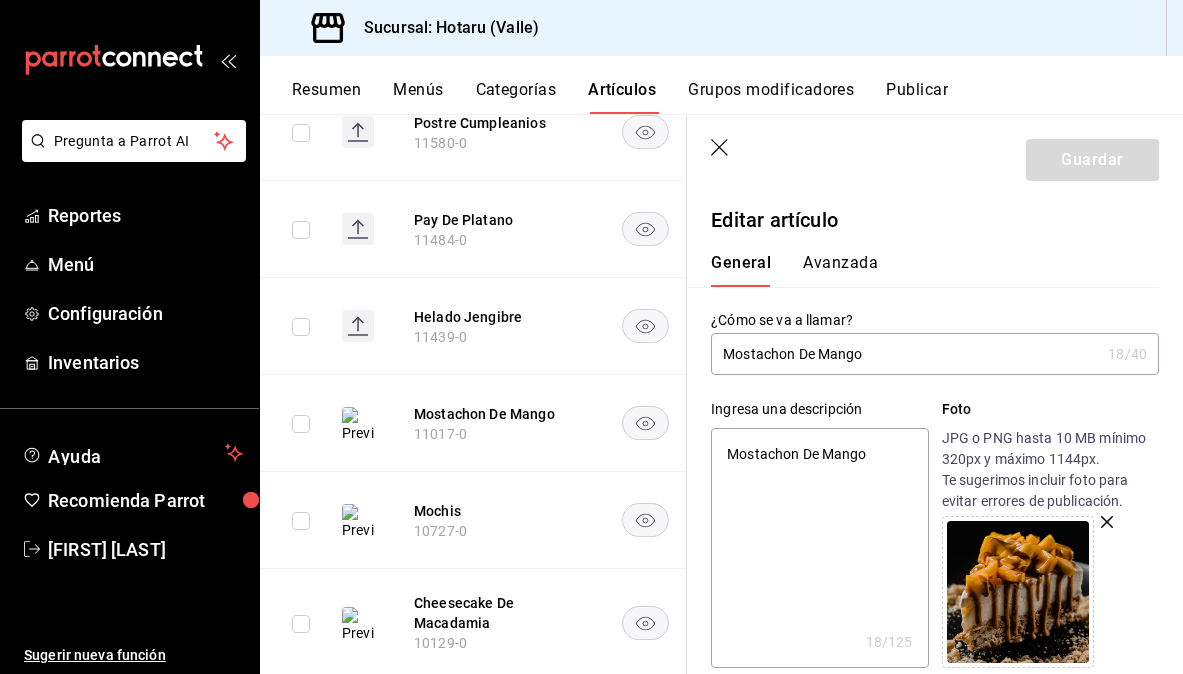 click on "Mostachon De Mango" at bounding box center [905, 354] 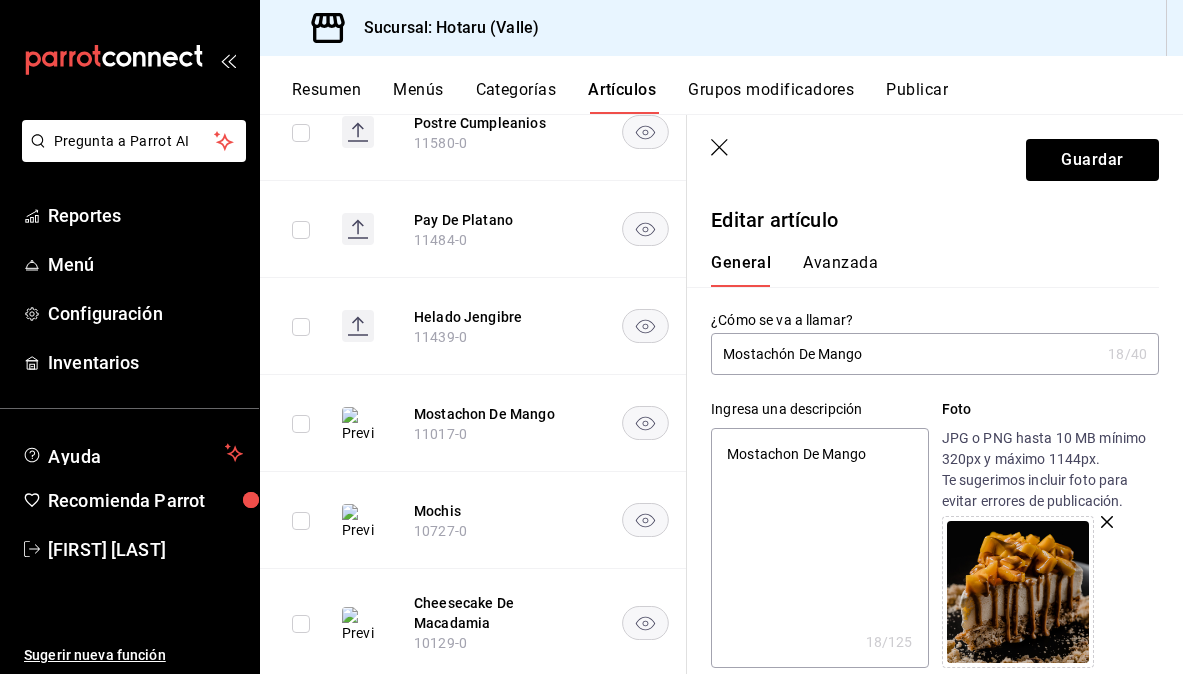 click on "Mostachon De Mango" at bounding box center (819, 548) 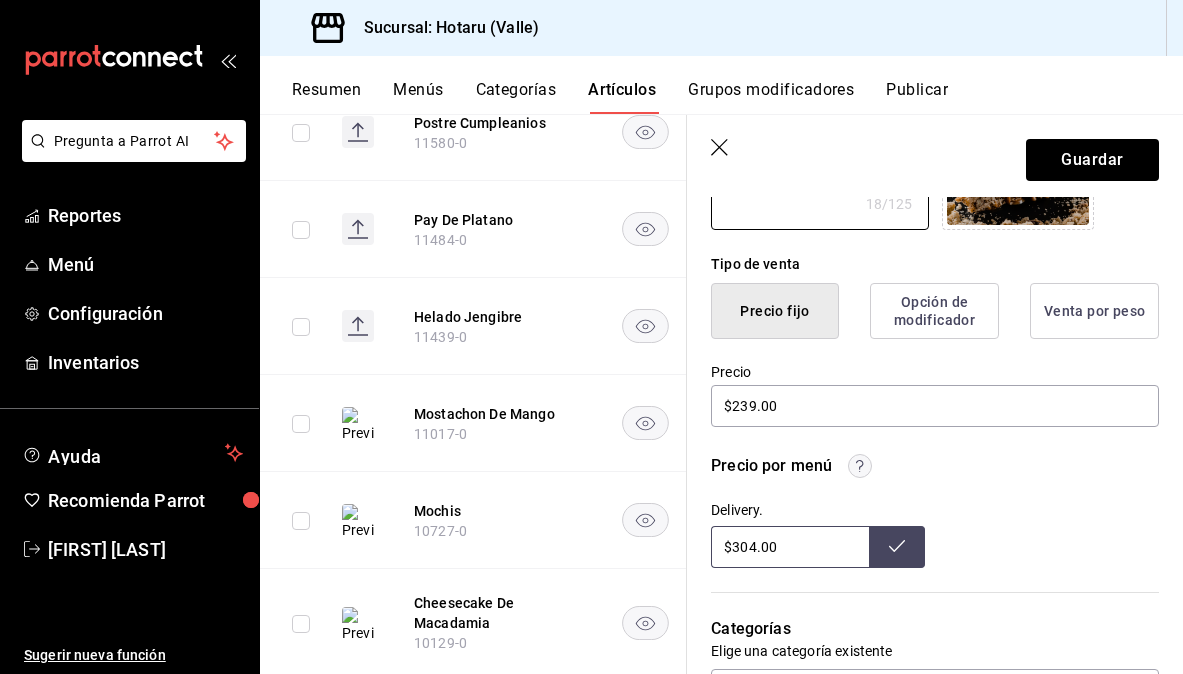 scroll, scrollTop: 445, scrollLeft: 0, axis: vertical 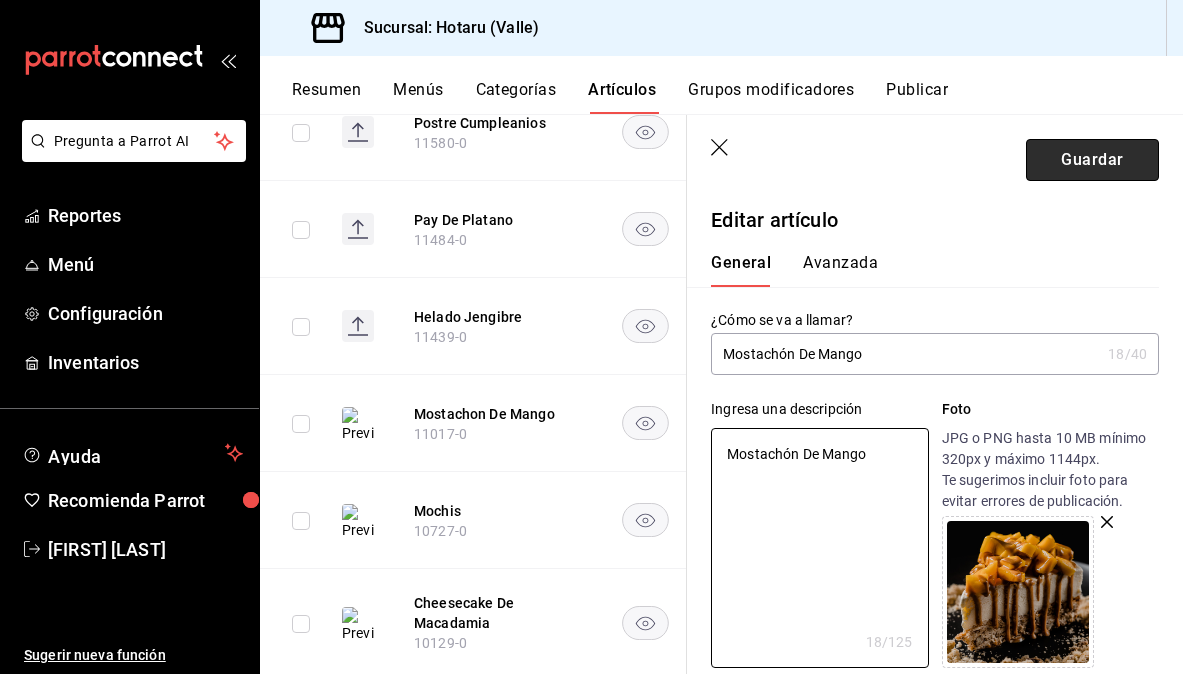 click on "Guardar" at bounding box center [1092, 160] 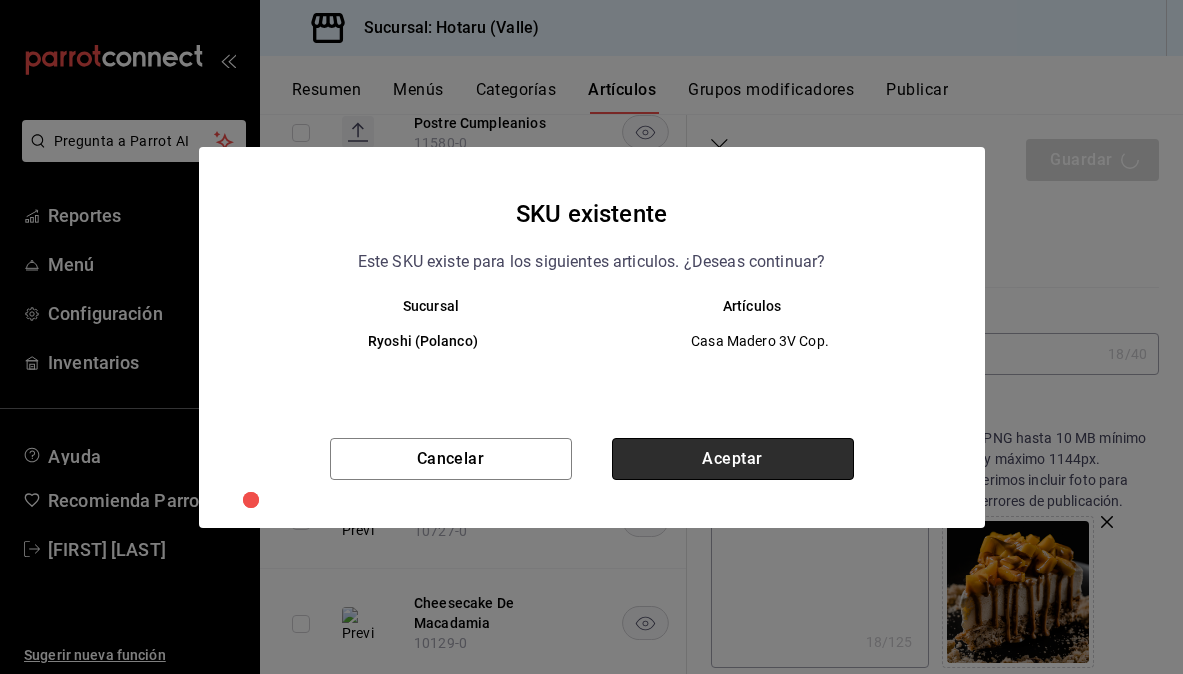 click on "Aceptar" at bounding box center (733, 459) 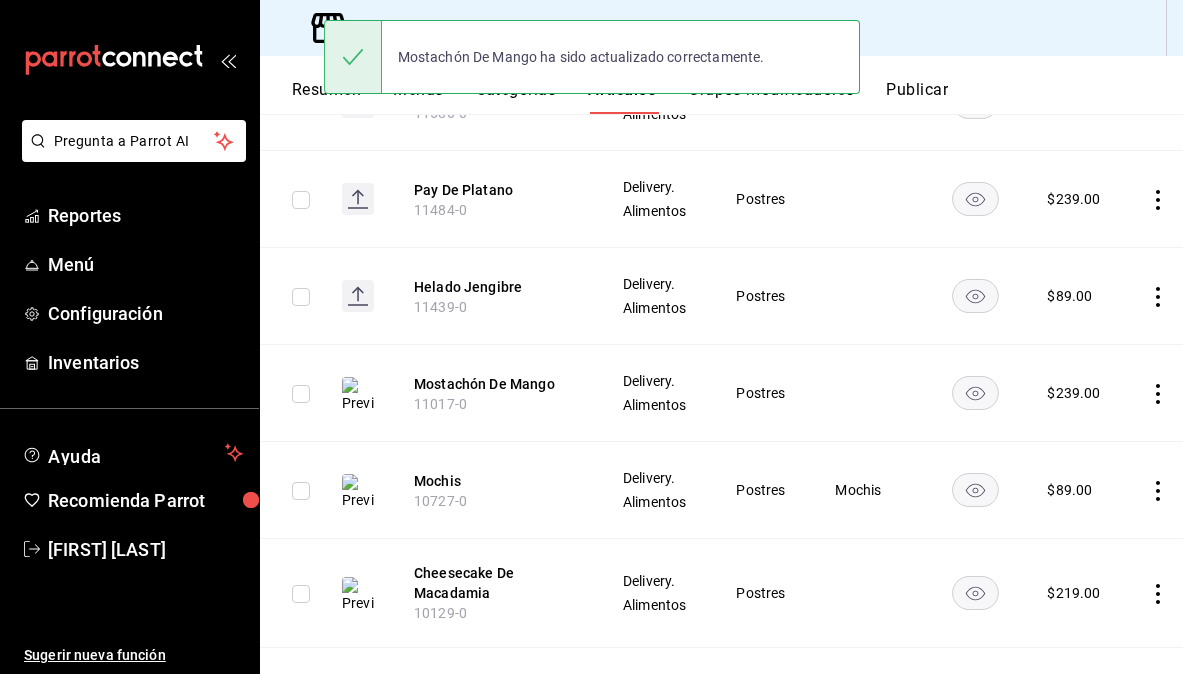 scroll, scrollTop: 644, scrollLeft: 0, axis: vertical 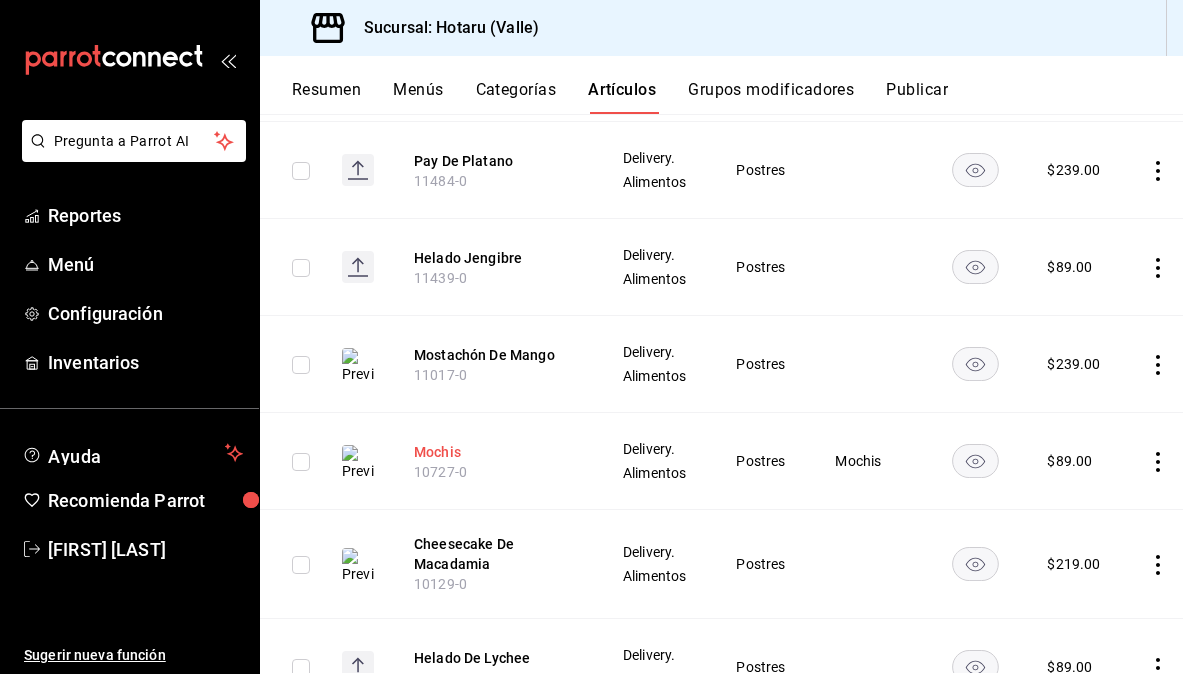 click on "Mochis" at bounding box center [494, 452] 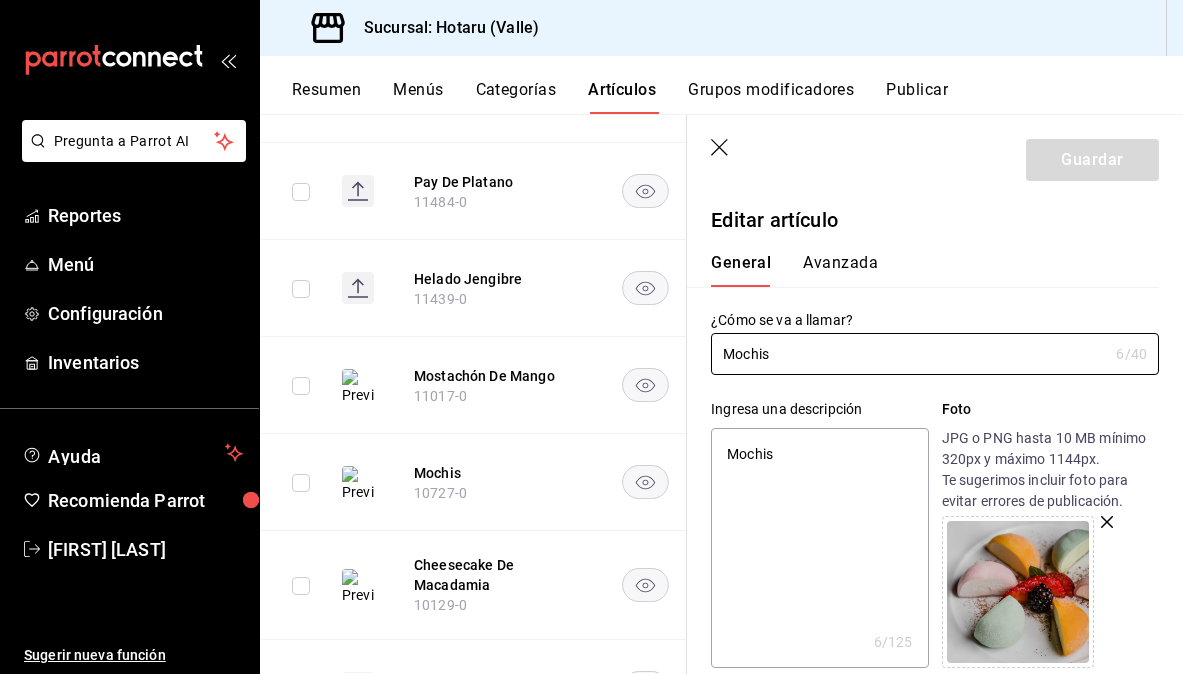 scroll, scrollTop: 36, scrollLeft: 0, axis: vertical 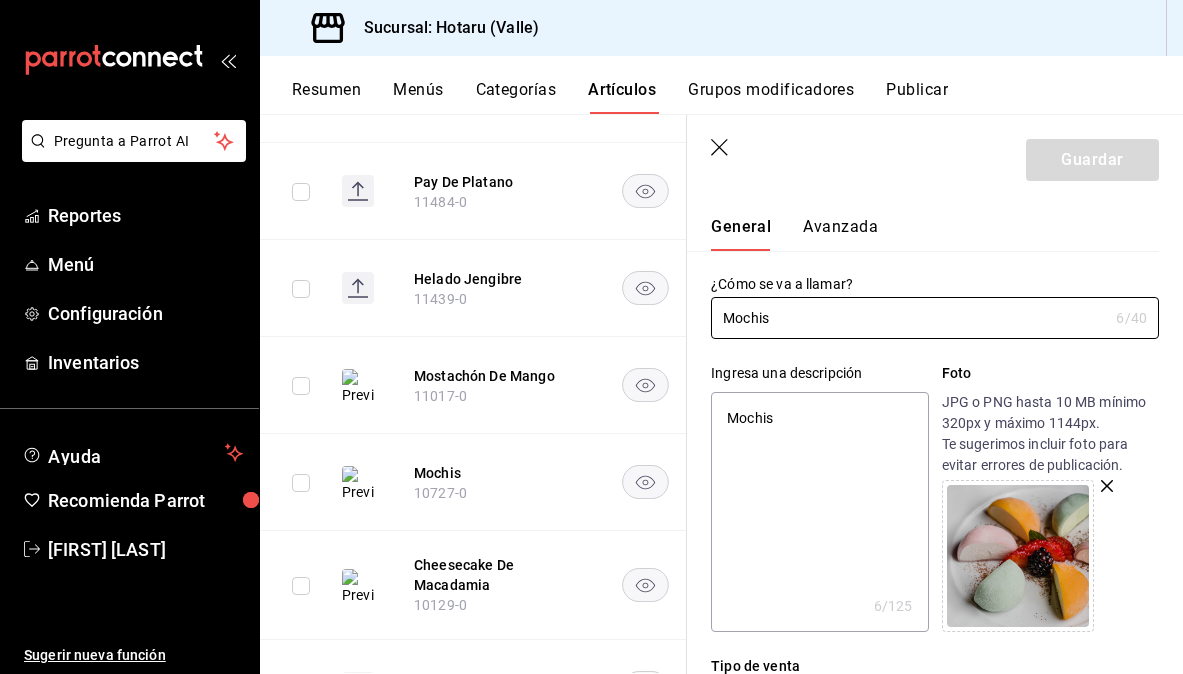 click on "Mochis" at bounding box center (819, 512) 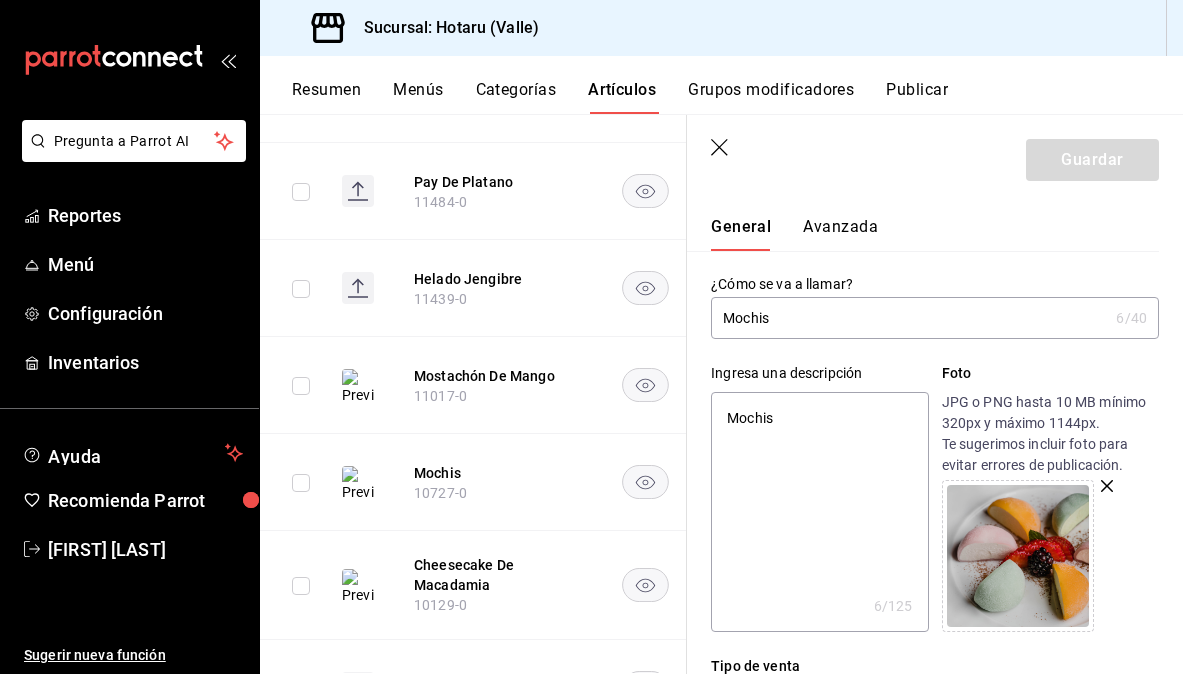 click on "Mochis" at bounding box center [819, 512] 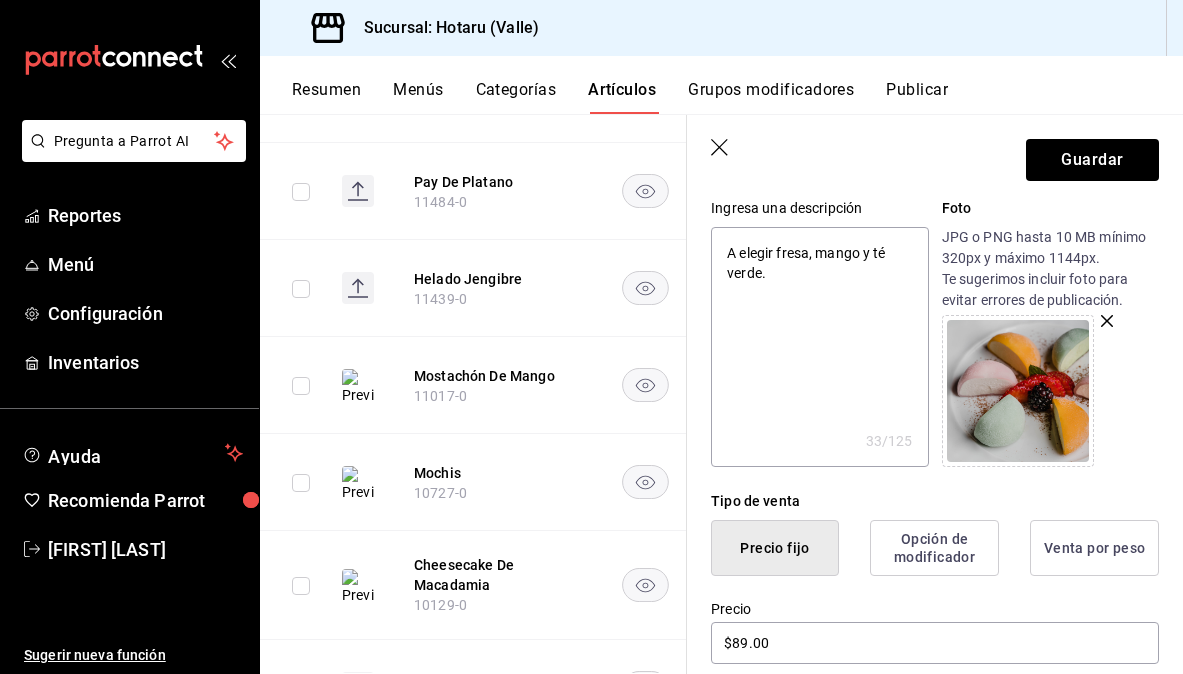 scroll, scrollTop: 205, scrollLeft: 0, axis: vertical 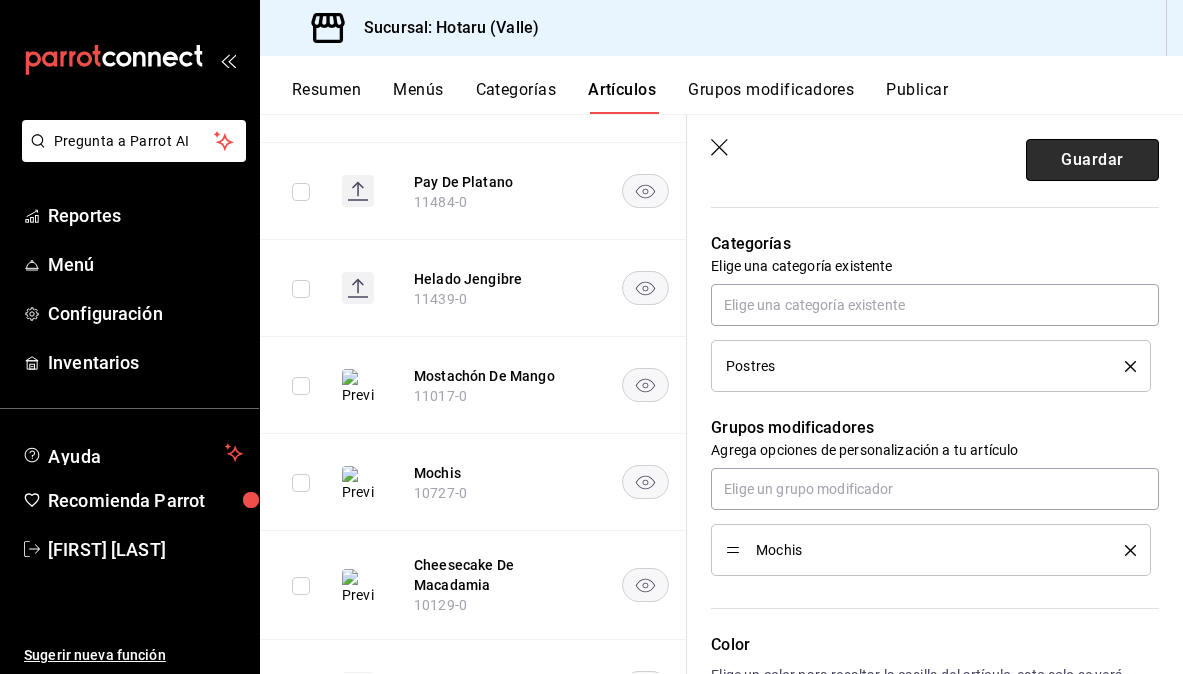 click on "Guardar" at bounding box center (1092, 160) 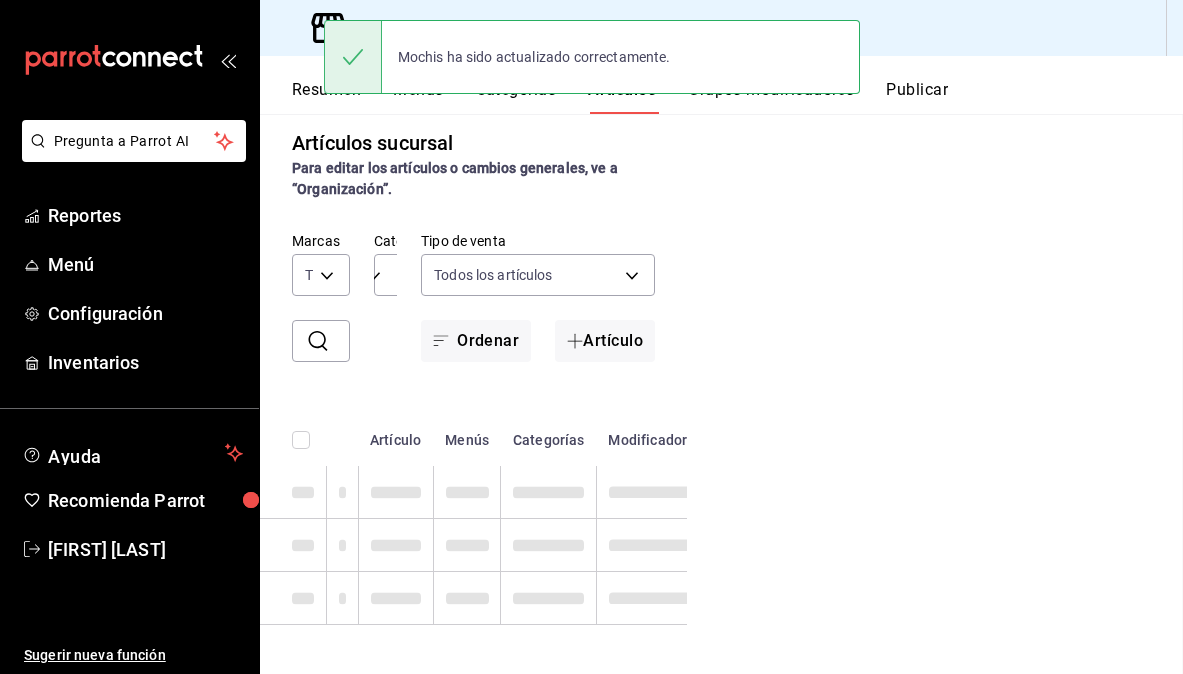 scroll, scrollTop: 0, scrollLeft: 0, axis: both 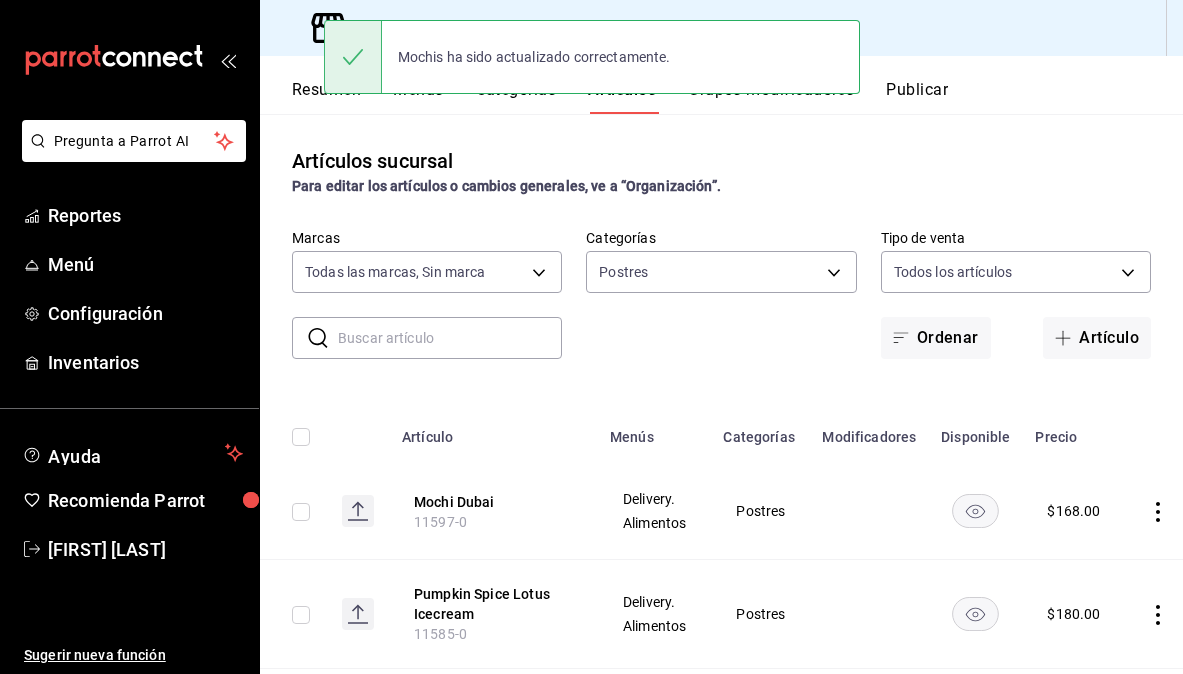 click on "Mochis ha sido actualizado correctamente." at bounding box center [592, 57] 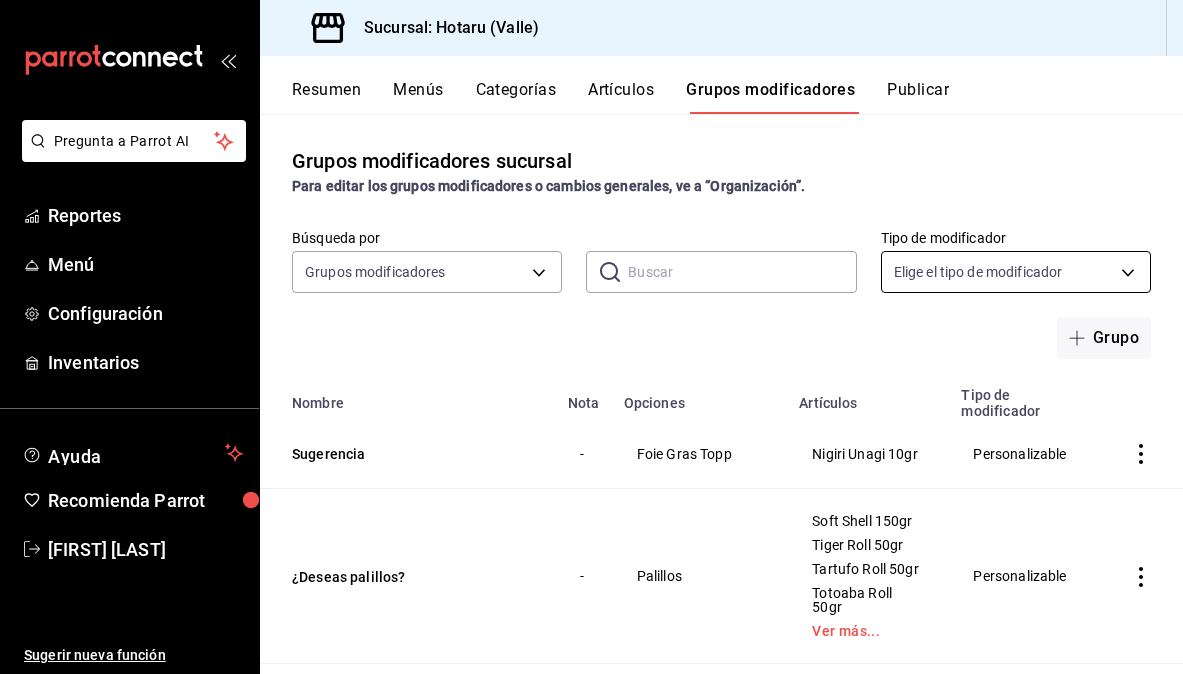 click on "Pregunta a Parrot AI Reportes   Menú   Configuración   Inventarios   Ayuda Recomienda Parrot   [FIRST] [LAST]   Sugerir nueva función   Sucursal: Hotaru ([STATE]) Resumen Menús Categorías Artículos Grupos modificadores Publicar Grupos modificadores sucursal Para editar los grupos modificadores o cambios generales, ve a “Organización”. Búsqueda por Grupos modificadores GROUP ​ ​ Tipo de modificador Elige el tipo de modificador Grupo Nombre Nota Opciones Artículos Tipo de modificador Sugerencia - Foie Gras Topp Nigiri Unagi 10gr Personalizable ¿Deseas palillos? - Palillos Soft Shell 150gr Tiger Roll 50gr Tartufo Roll 50gr Totoaba Roll 50gr Ver más... Personalizable Mochis - Mochis Fresa Mochis Mango Mochis Te Verde Mochis Personalizable Tipo Omakase - Brocheta brocoli Gyozas Shot Rib Temaki kampachi especial Temaki Crab Hand Roll Ver más... Omakase Personalizable Poke Chico Nivel 6 - Aminos Ponzu Ponzu Picante Soya Dulce Ver más... Pr Poke Chico Personalizable Poke Chico Nivel 5 - - - - -" at bounding box center [591, 337] 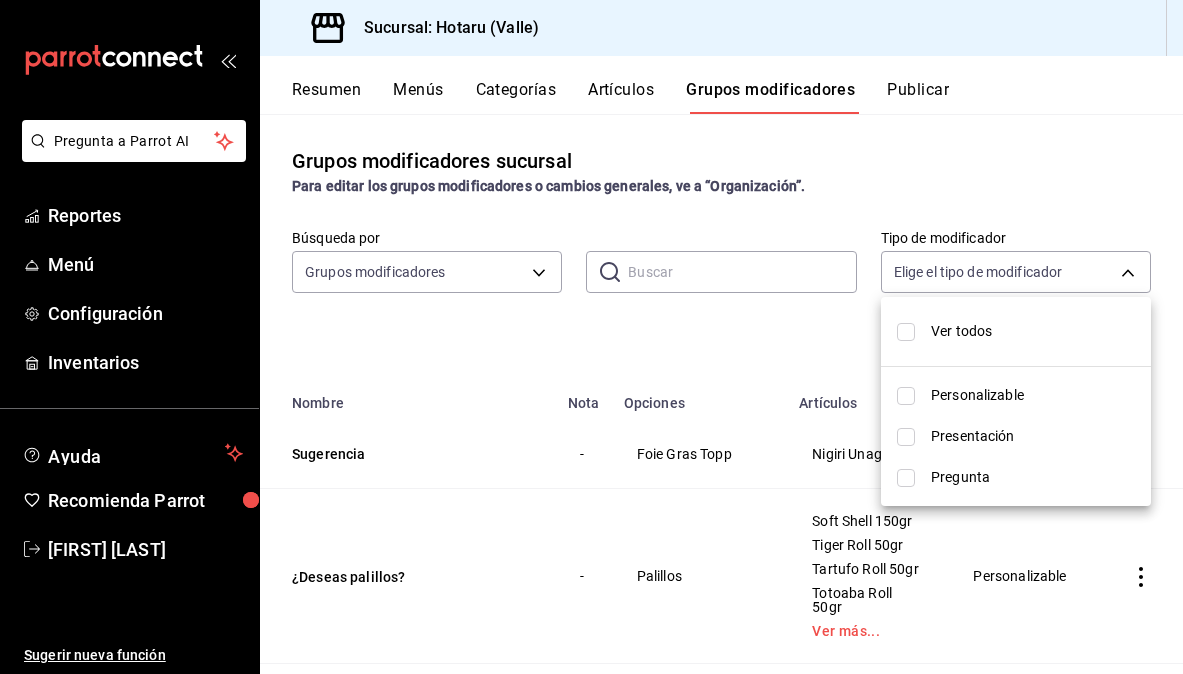click at bounding box center (906, 396) 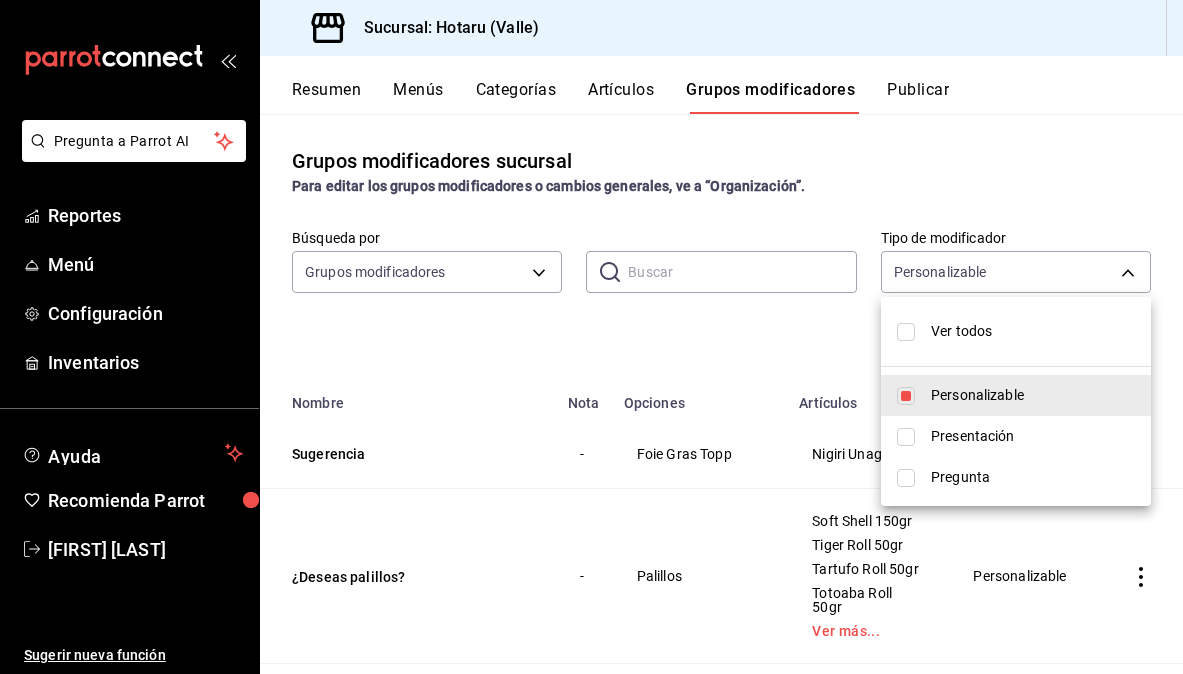 click at bounding box center [591, 337] 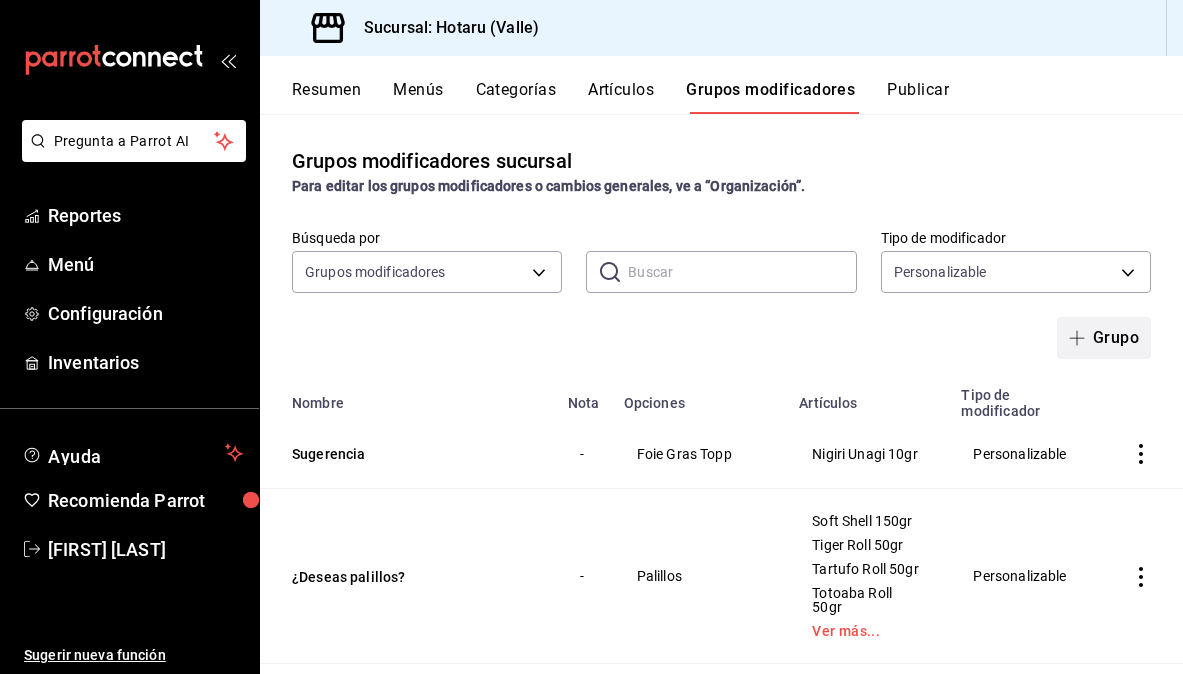 click on "Grupo" at bounding box center (1104, 338) 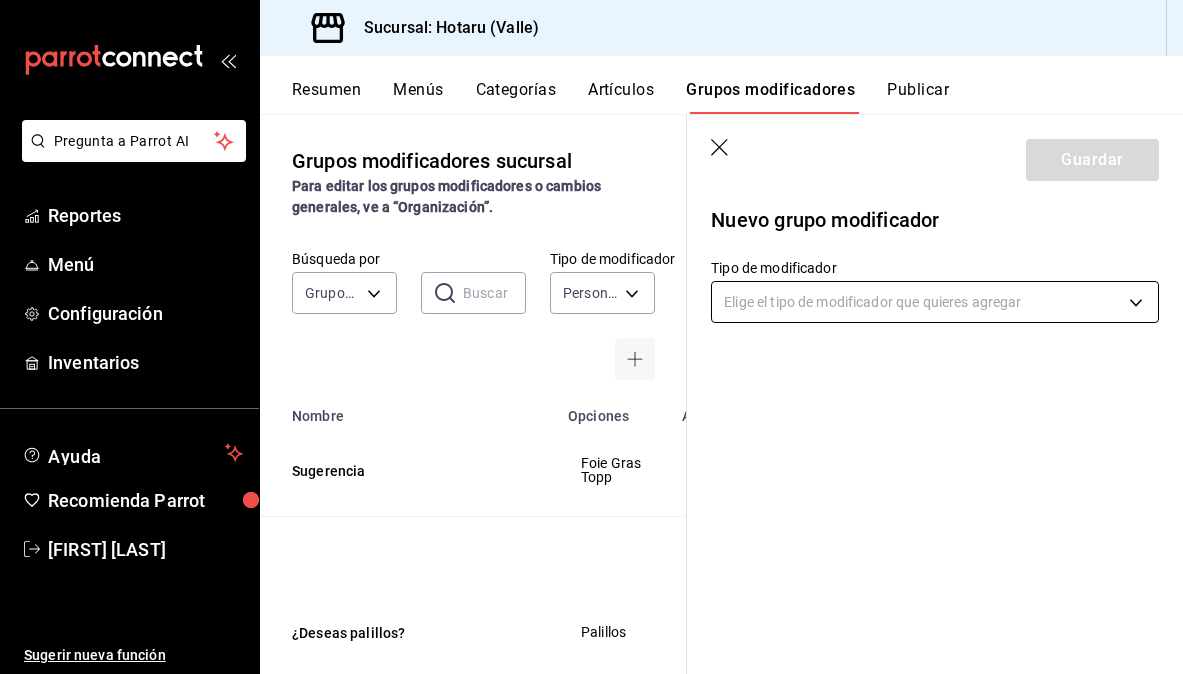 click on "Pregunta a Parrot AI Reportes   Menú   Configuración   Inventarios   Ayuda Recomienda Parrot   Gabriela Elizondo   Sugerir nueva función   Sucursal: Hotaru (Valle) Resumen Menús Categorías Artículos Grupos modificadores Publicar Grupos modificadores sucursal Para editar los grupos modificadores o cambios generales, ve a “Organización”. Búsqueda por Grupos modificadores GROUP ​ ​ Tipo de modificador Personalizable CUSTOMIZABLE Nombre Opciones Artículos Sugerencia Foie Gras Topp Nigiri Unagi 10gr ¿Deseas palillos? Palillos Soft Shell 150gr Tiger Roll 50gr Tartufo Roll 50gr Totoaba Roll 50gr Ver más... Mochis Mochis Fresa Mochis Mango Mochis Te Verde Mochis Tipo Omakase Brocheta brocoli Gyozas Shot Rib Temaki kampachi especial Temaki Crab Hand Roll Ver más... Omakase Poke Chico Nivel 6 Aminos Ponzu Ponzu Picante Soya Dulce Ver más... Pr Poke Chico Poke Chico Nivel 5 Mayo Chipotle Mayo Kosho Mayo Spicy Mayo Trufa Ver más... Pr Poke Chico Poke Chico Nivel 4 Aguacate Betabel Cebollin Alga Nori" at bounding box center (591, 337) 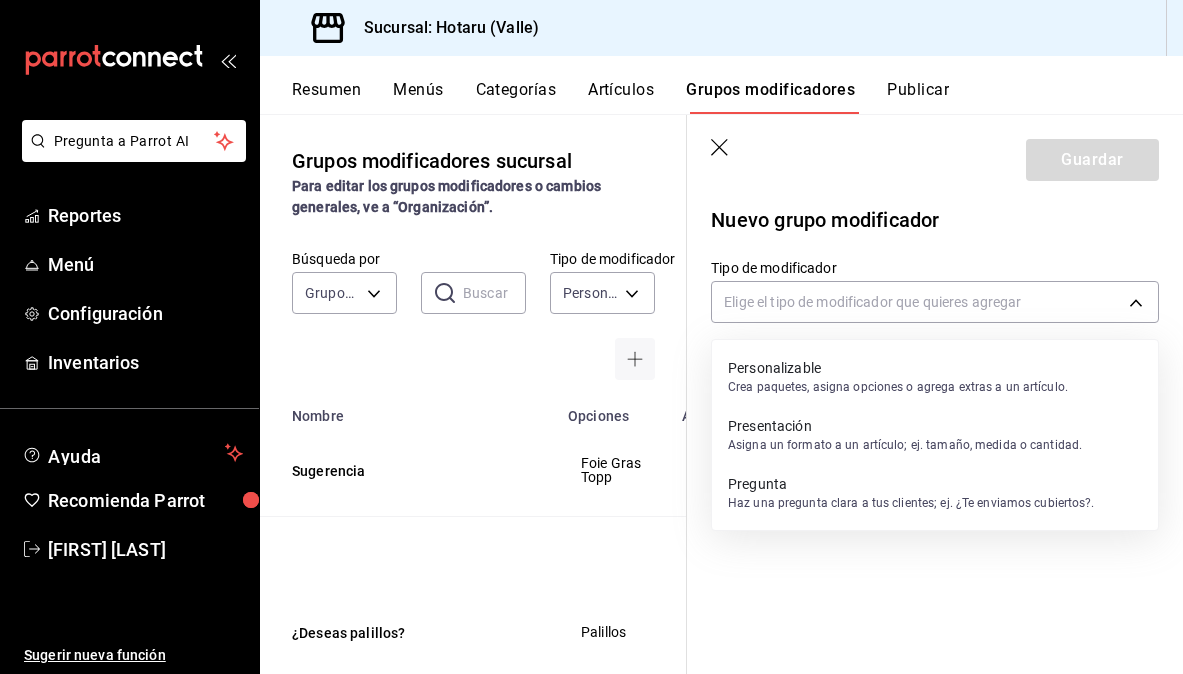 click on "Crea paquetes, asigna opciones o agrega extras a un artículo." at bounding box center (898, 387) 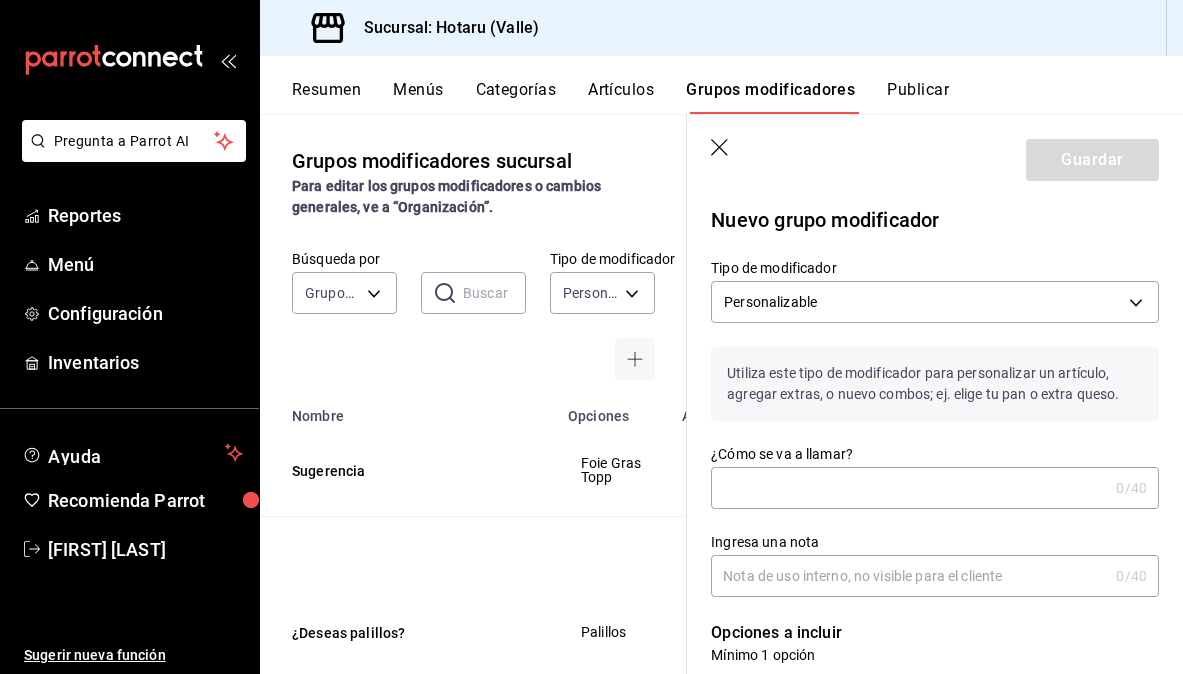 click on "¿Cómo se va a llamar?" at bounding box center [909, 488] 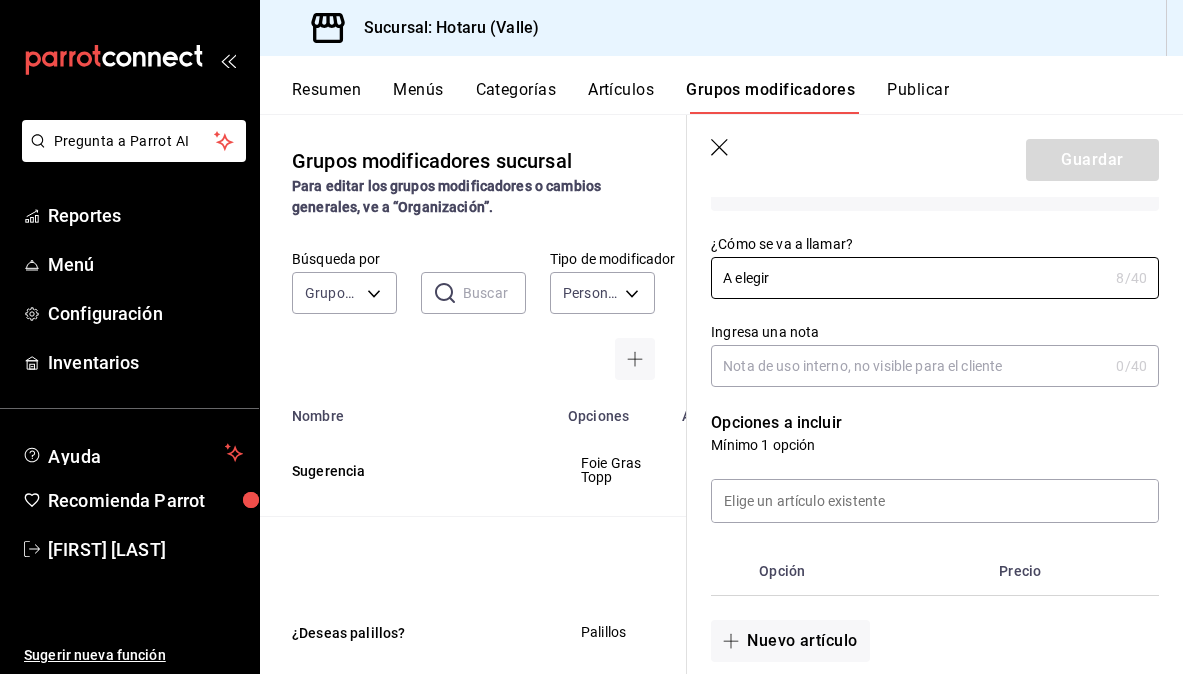 scroll, scrollTop: 222, scrollLeft: 0, axis: vertical 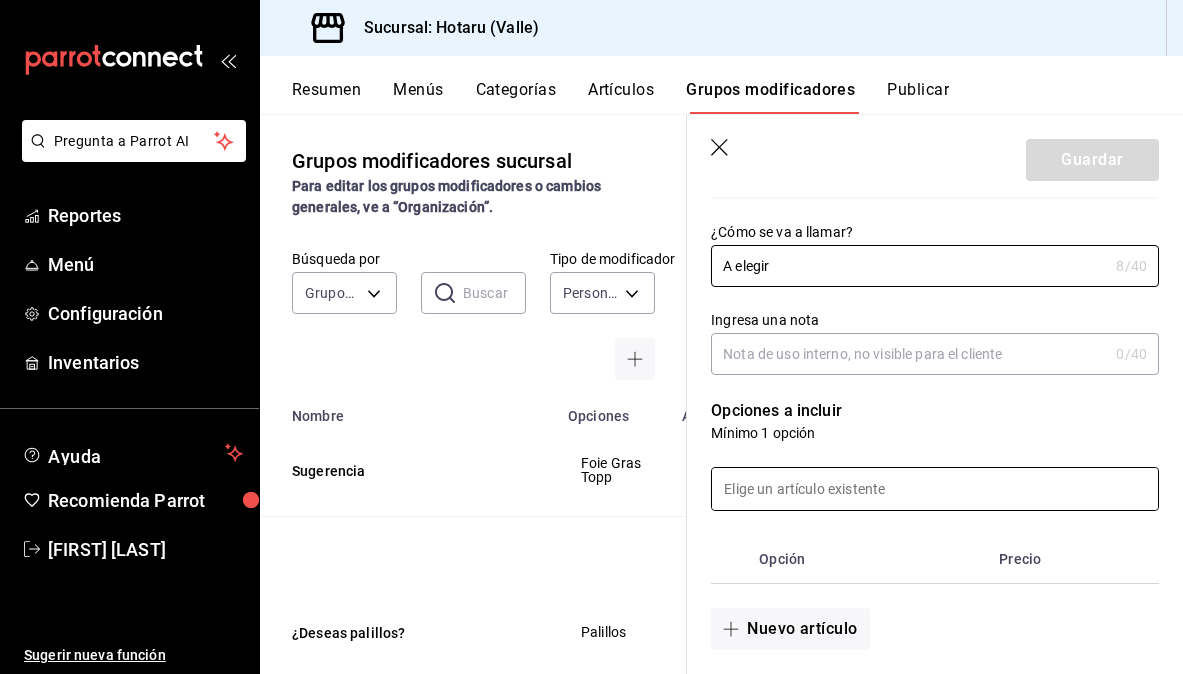 click at bounding box center (935, 489) 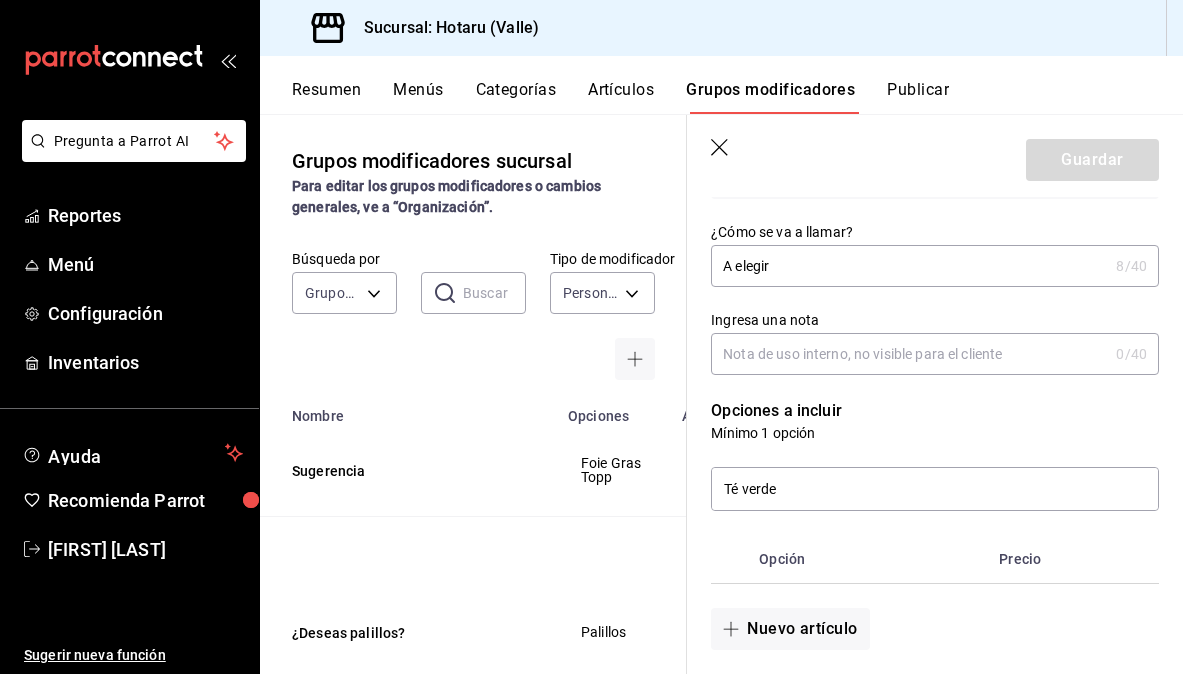 click on "Nuevo artículo" at bounding box center (923, 617) 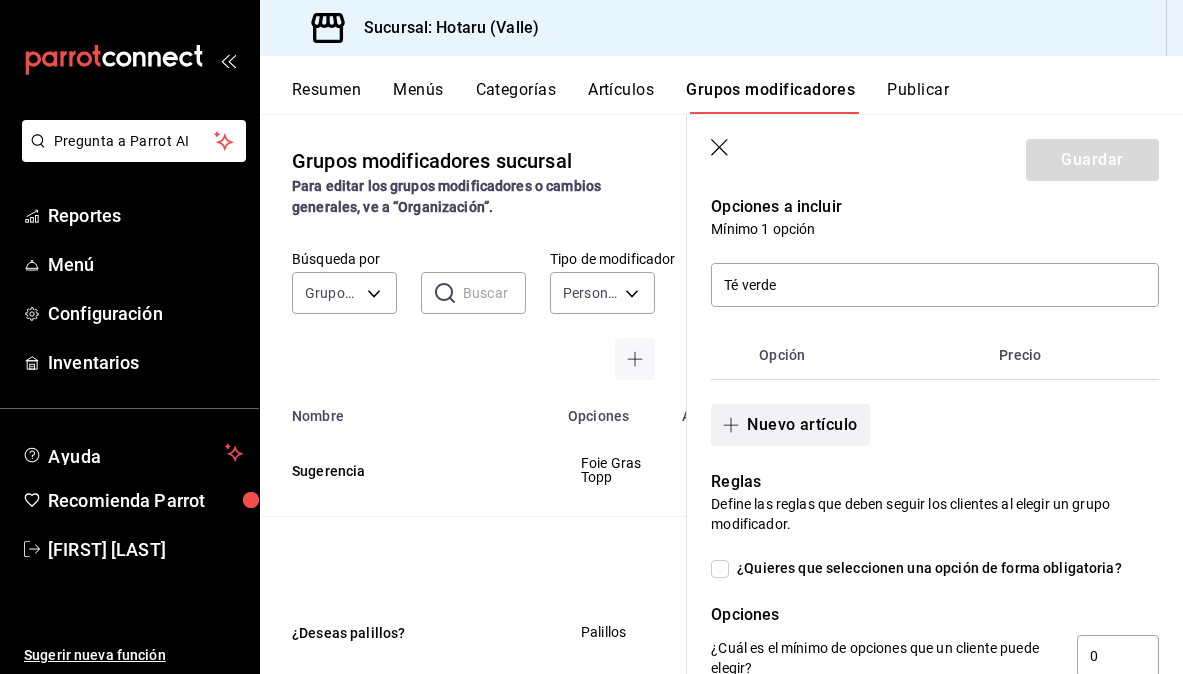 scroll, scrollTop: 410, scrollLeft: 0, axis: vertical 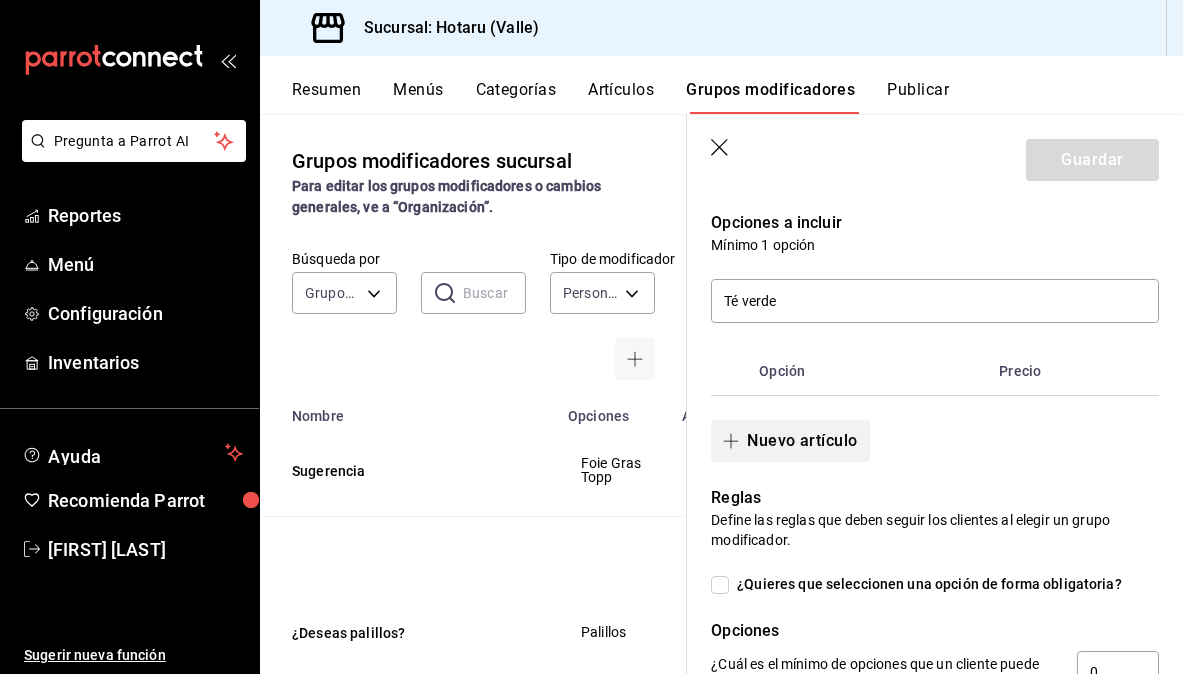 click on "Nuevo artículo" at bounding box center (790, 441) 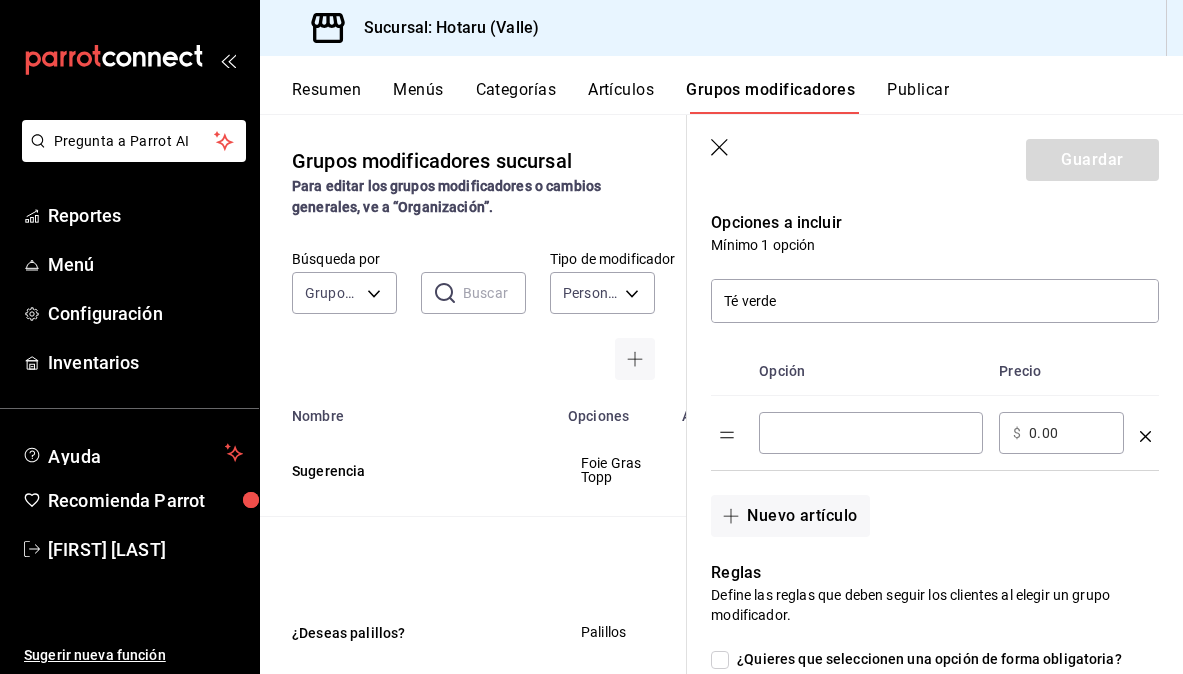 click at bounding box center (871, 433) 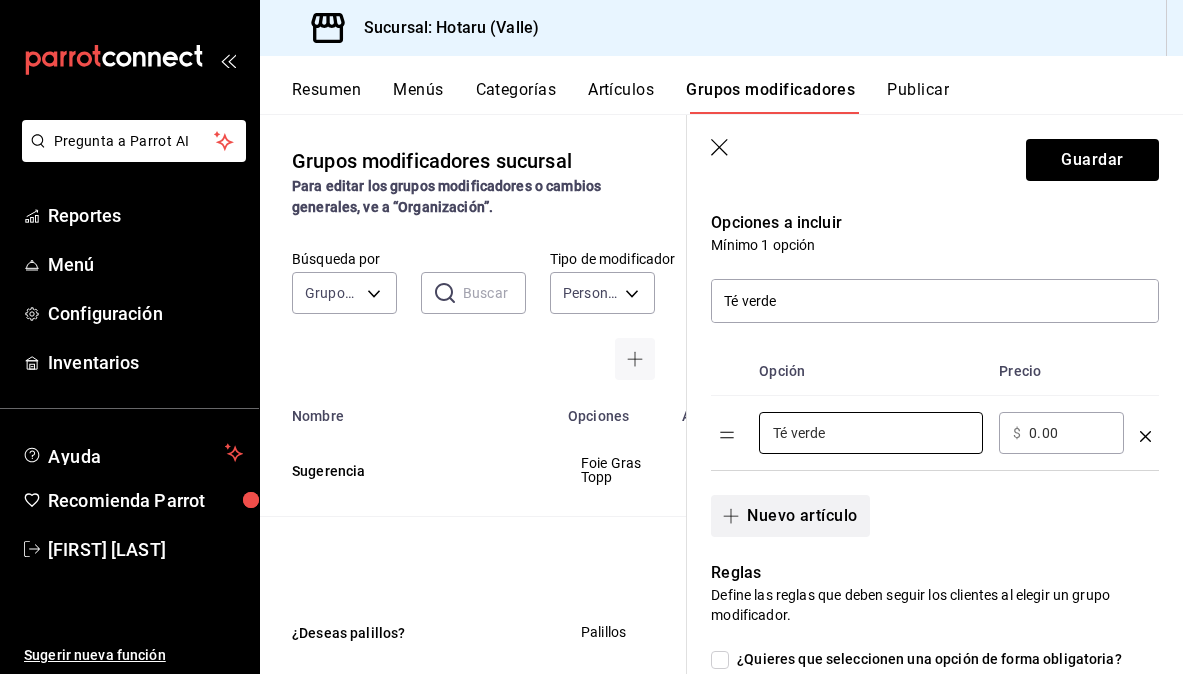 click on "Nuevo artículo" at bounding box center (790, 516) 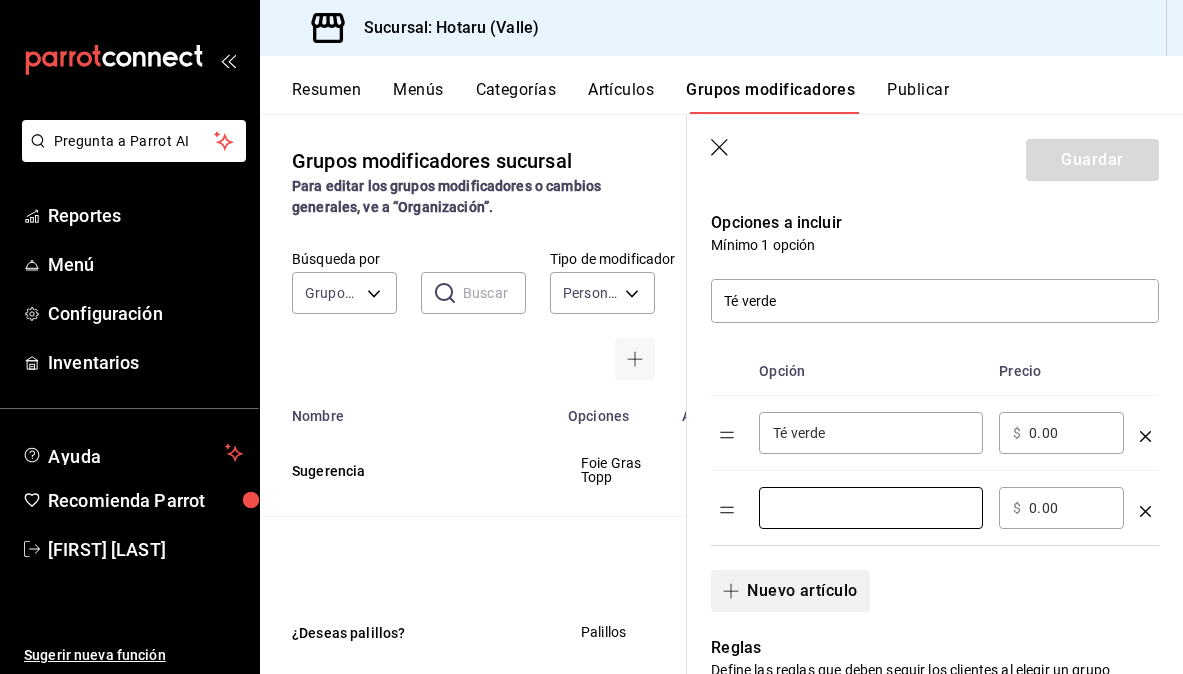 click at bounding box center (871, 508) 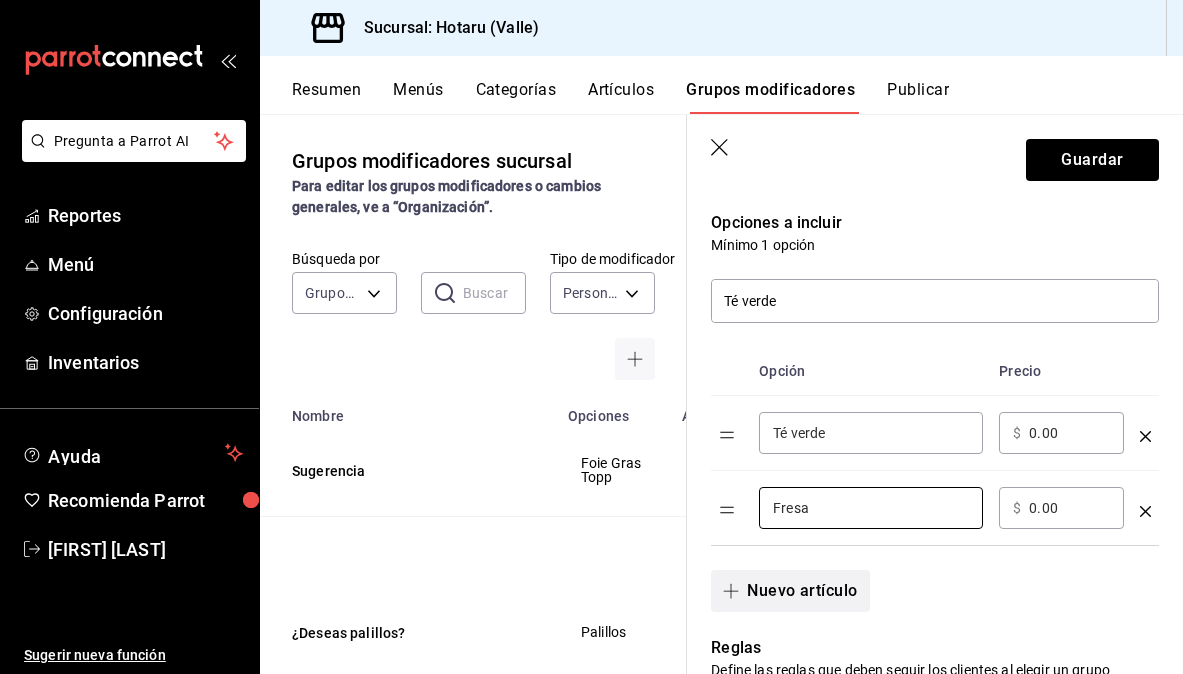 click on "Nuevo artículo" at bounding box center (790, 591) 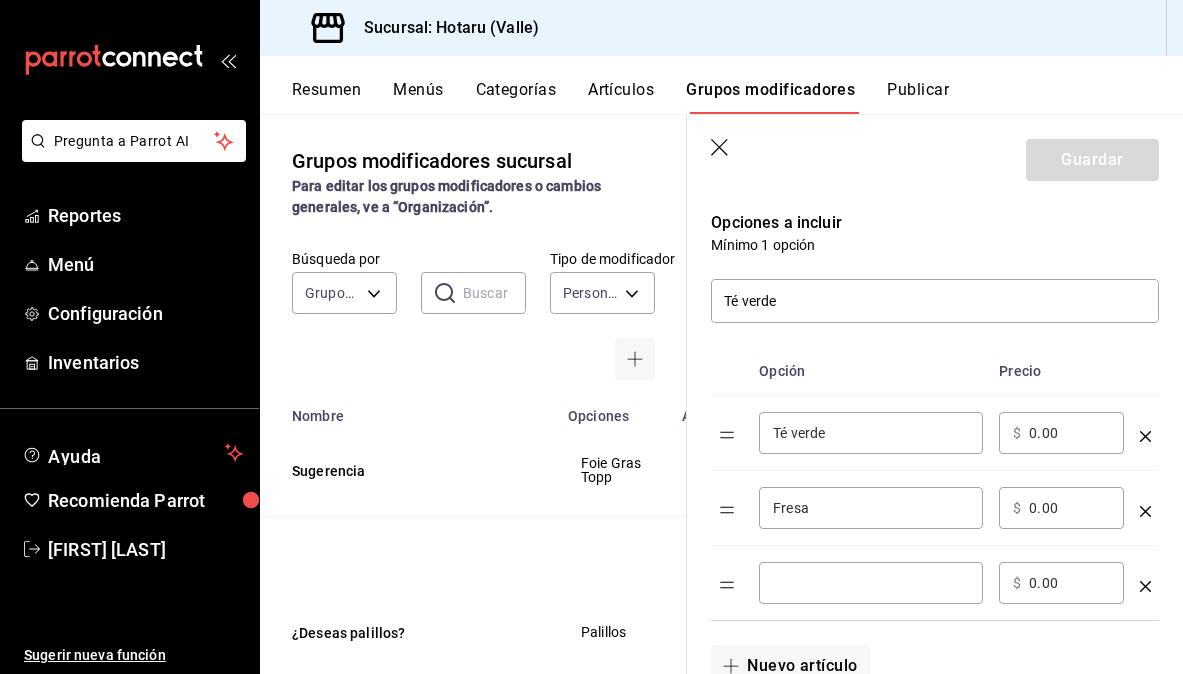 click at bounding box center (871, 583) 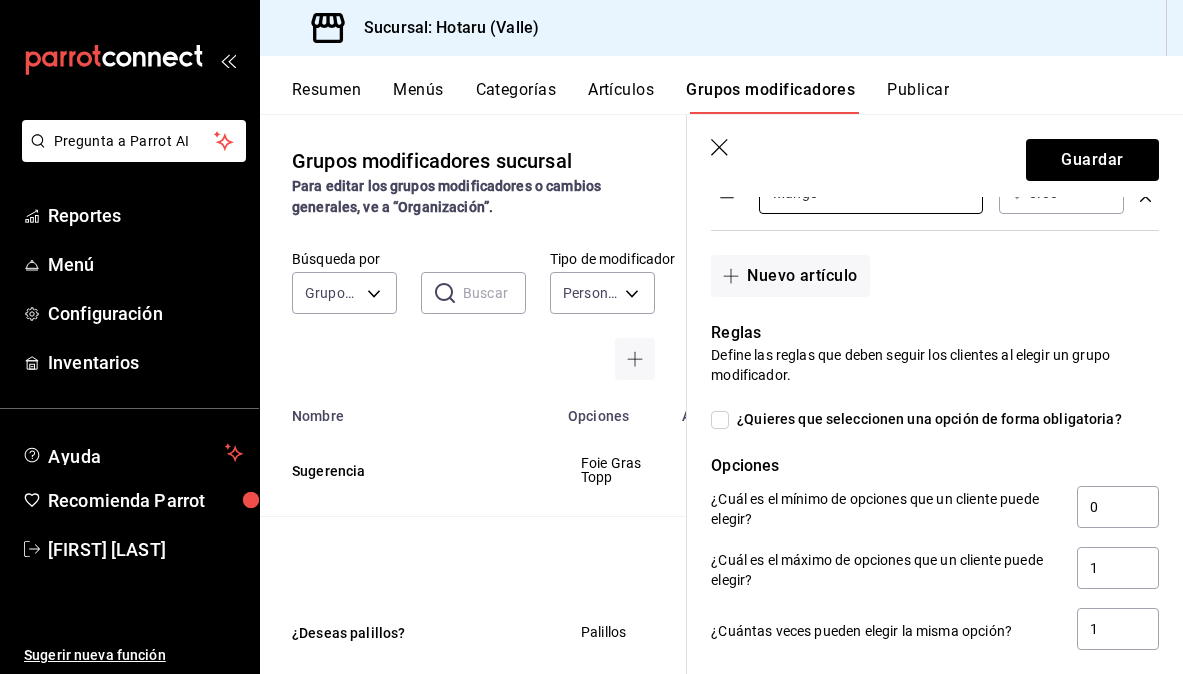 scroll, scrollTop: 808, scrollLeft: 0, axis: vertical 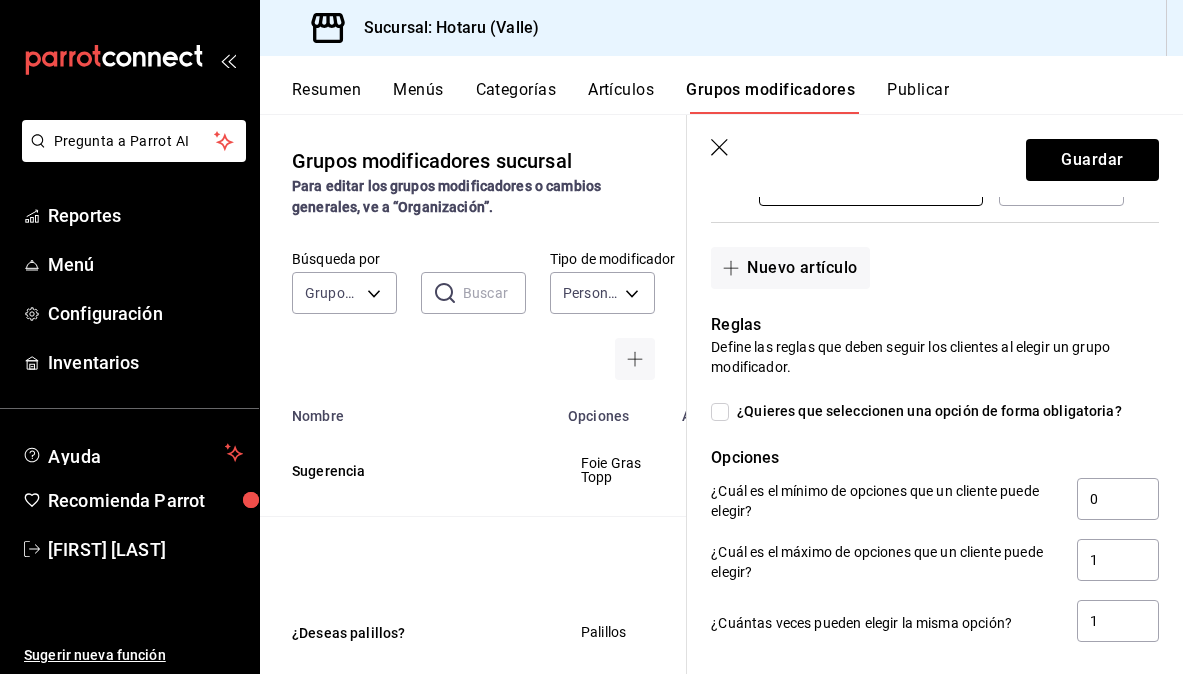 click on "¿Quieres que seleccionen una opción de forma obligatoria?" at bounding box center [720, 412] 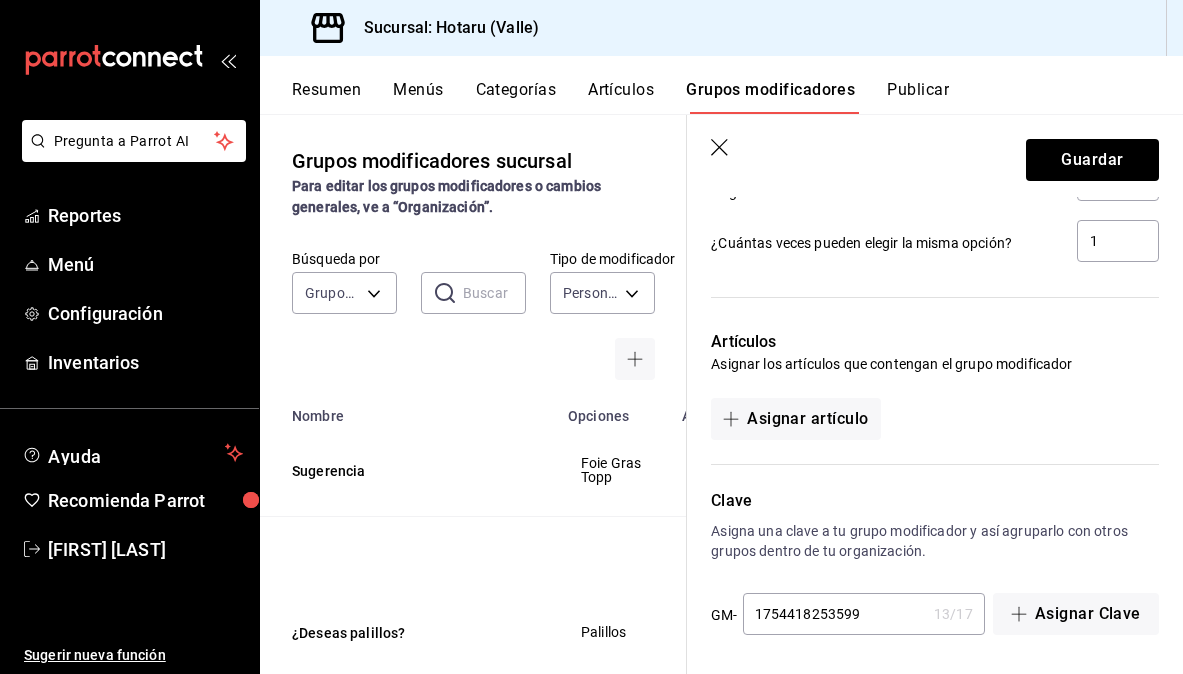 scroll, scrollTop: 1191, scrollLeft: 0, axis: vertical 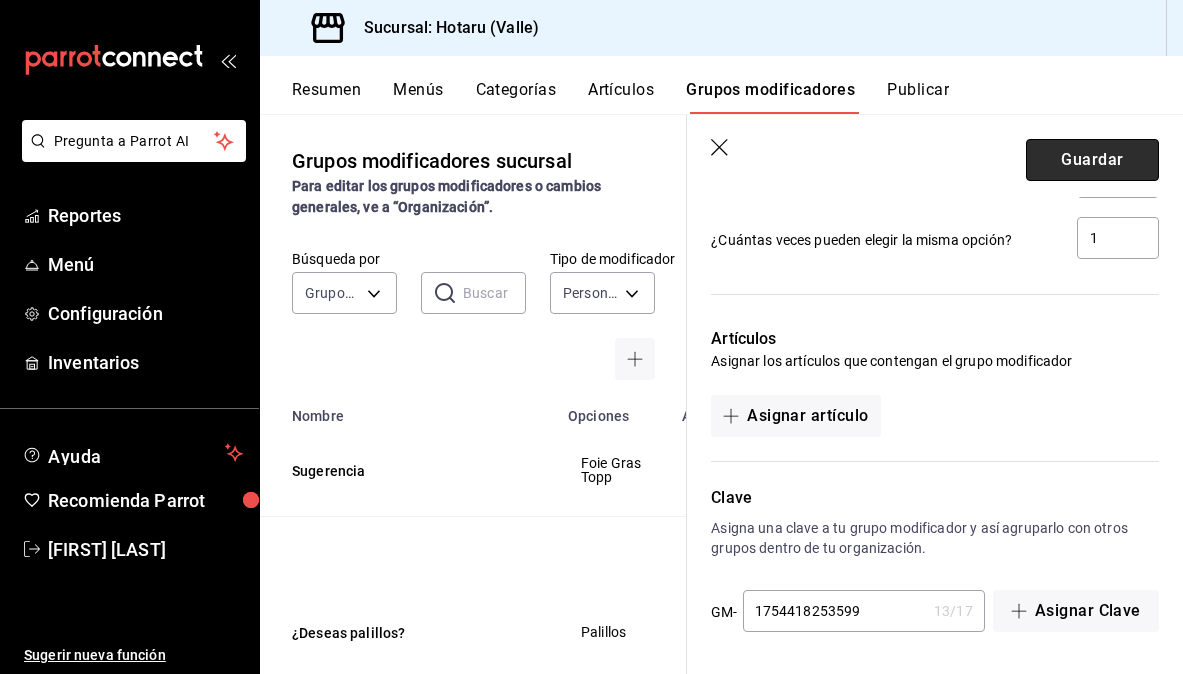 click on "Guardar" at bounding box center (1092, 160) 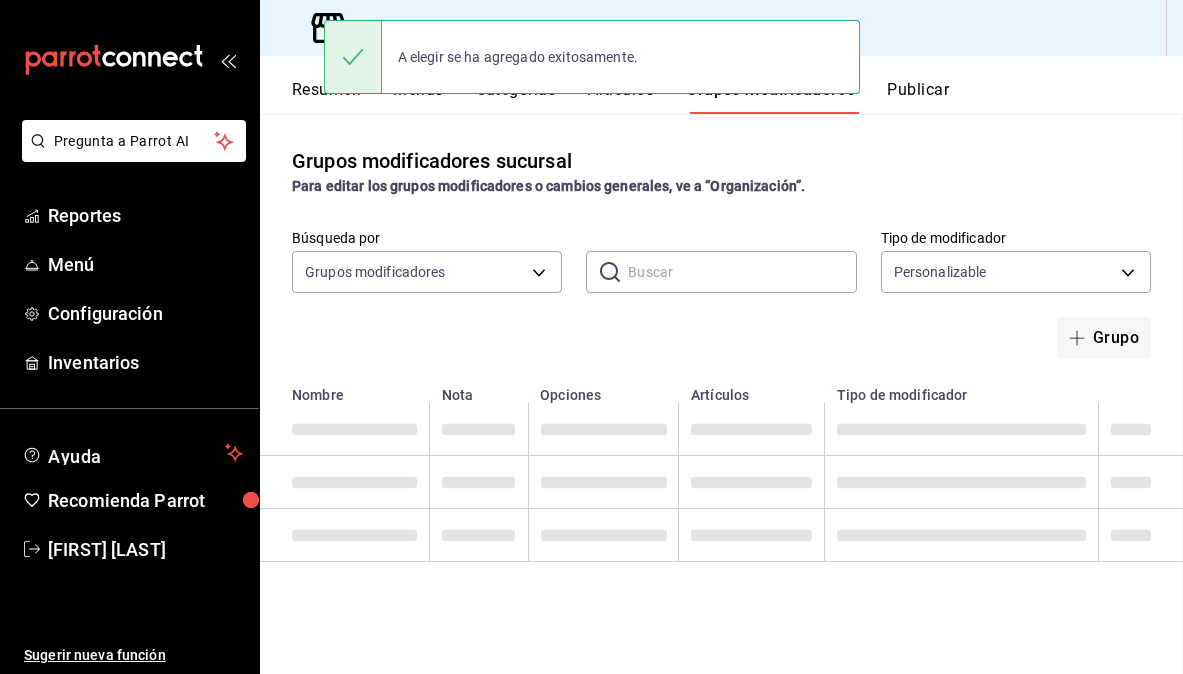 scroll, scrollTop: 0, scrollLeft: 0, axis: both 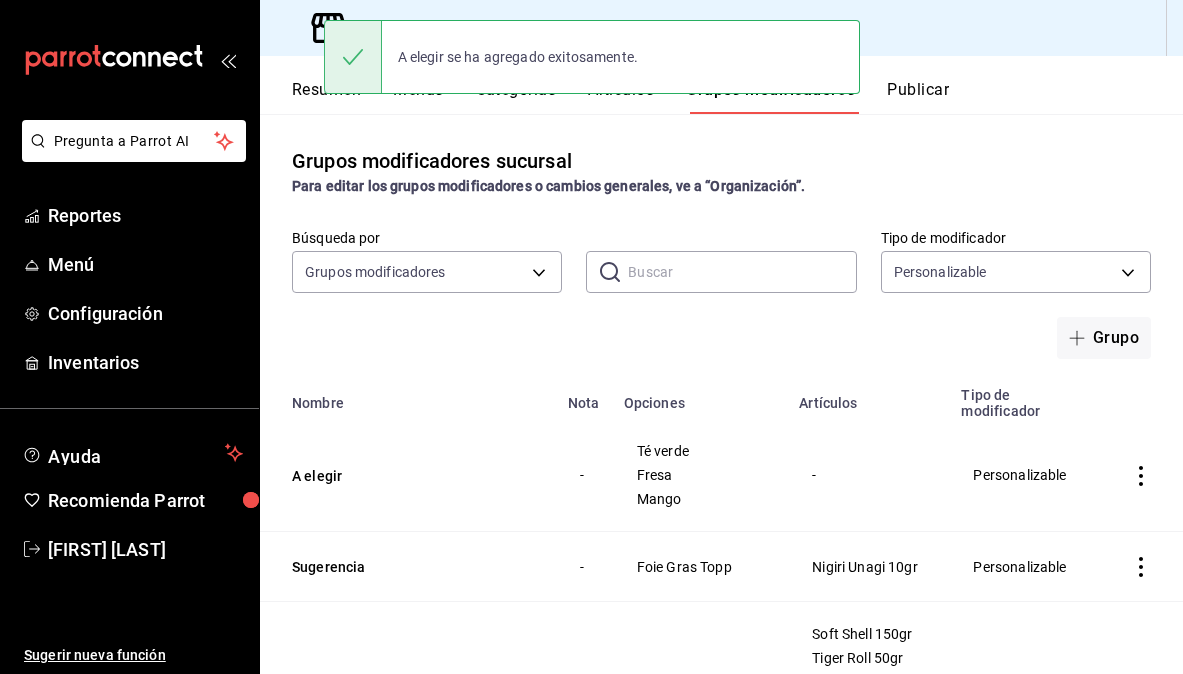 click on "A elegir se ha agregado exitosamente." at bounding box center (592, 57) 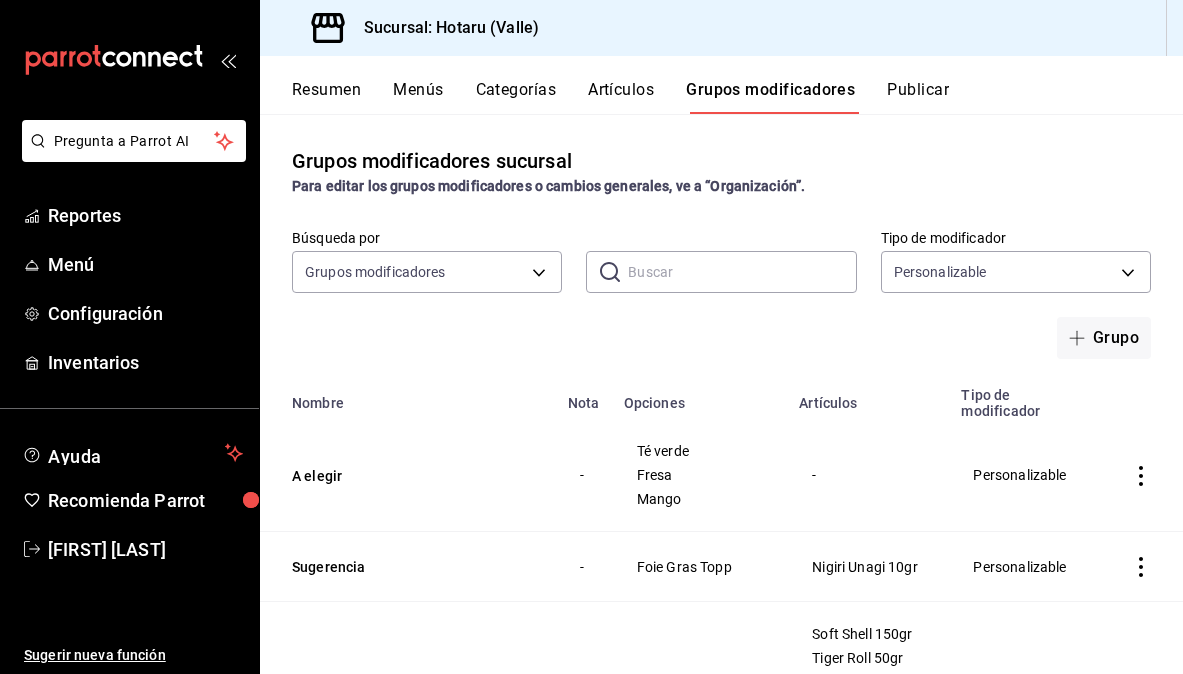 click on "Resumen" at bounding box center (326, 97) 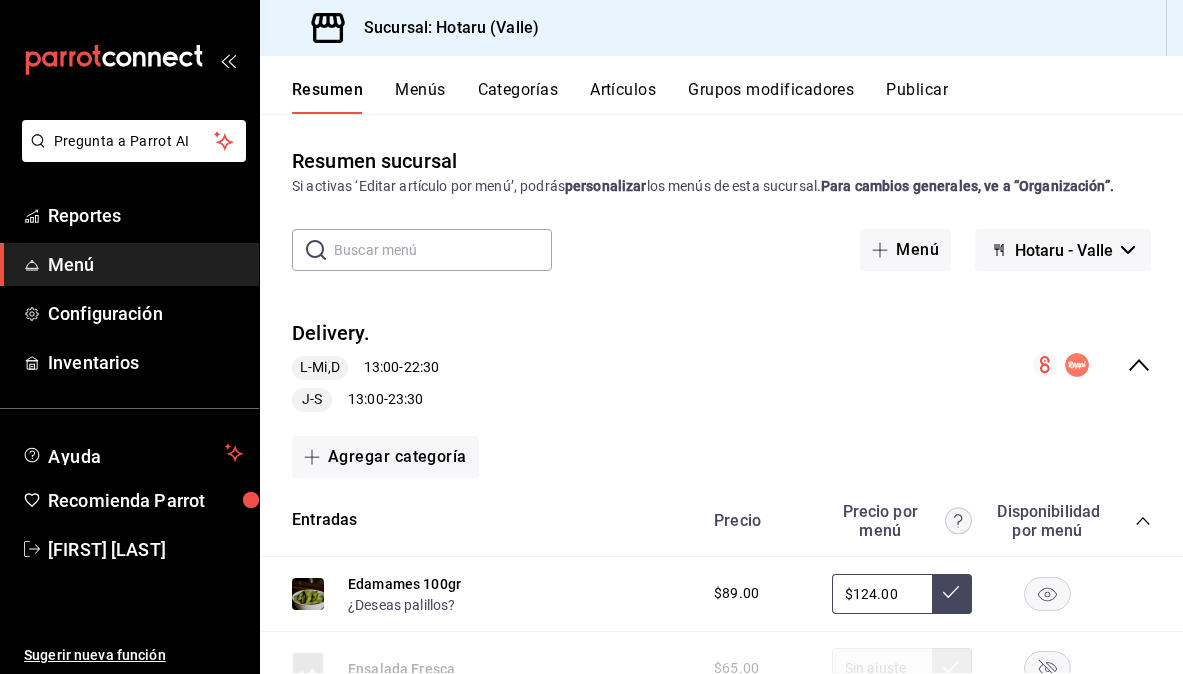 click on "Categorías" at bounding box center (518, 97) 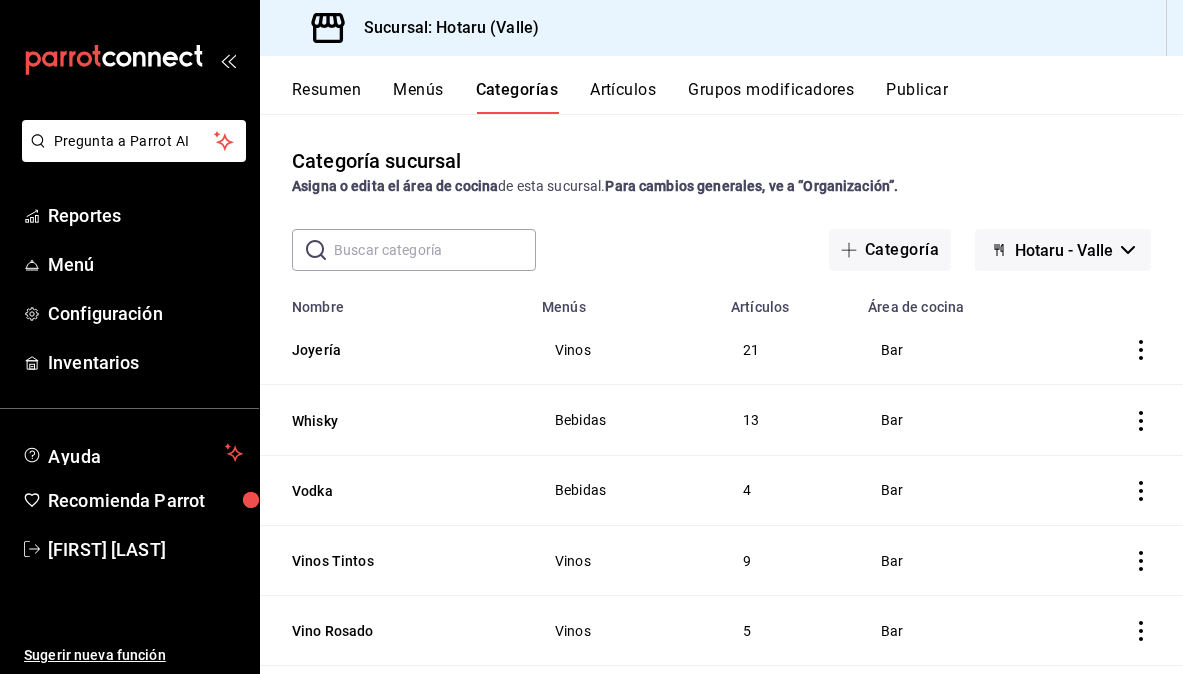 click on "Artículos" at bounding box center (623, 97) 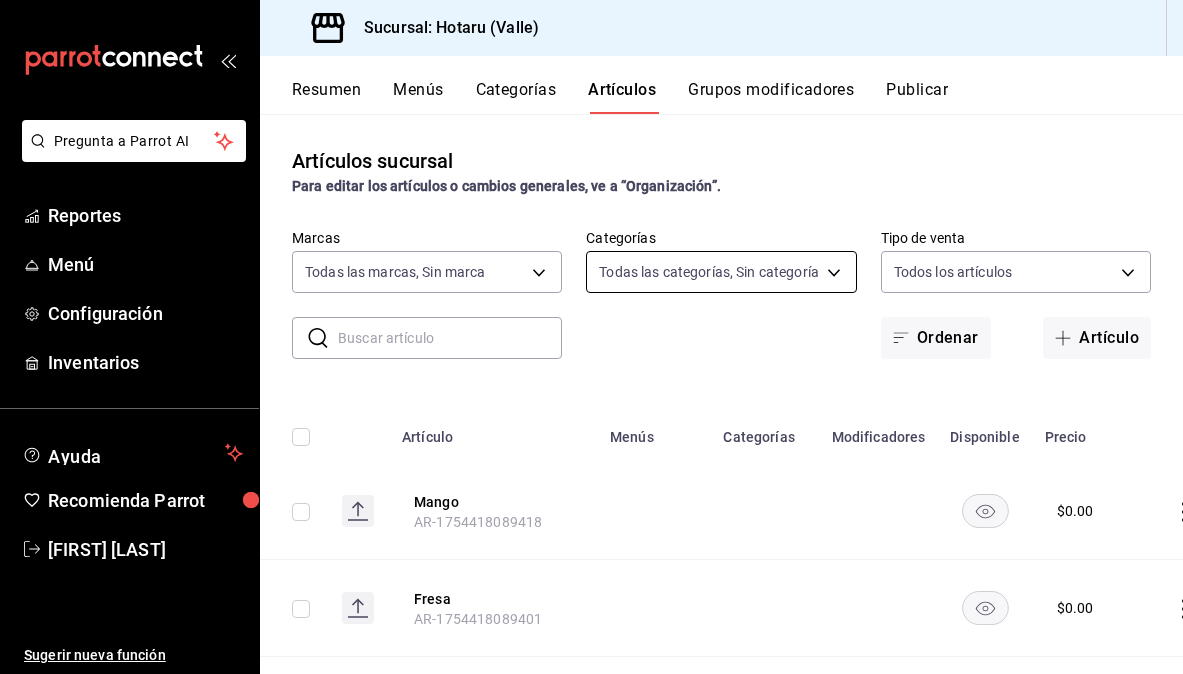 click on "Pregunta a Parrot AI Reportes   Menú   Configuración   Inventarios   Ayuda Recomienda Parrot   [PERSON]   Sugerir nueva función   Sucursal: Hotaru ([CITY]) Resumen Menús Categorías Artículos Grupos modificadores Publicar Artículos sucursal Para editar los artículos o cambios generales, ve a “Organización”. ​ ​ Marcas Todas las marcas, Sin marca [UUID],[UUID] Categorías Todas las categorías, Sin categoría Tipo de venta Todos los artículos ALL Ordenar Artículo Artículo Menús Categorías Modificadores Disponible Precio Mango [SKU] $ 0.00 Fresa [SKU] $ 0.00 Té verde [SKU] $ 0.00 Ronqueo Catering [SKU] Delivery. Alimentos Entradas $ 15000.00 Palillos [SKU] $ 0.00 Mochi Dubai [SKU] Delivery. Alimentos Postres $ 168.00 Bleed Cop. [SKU] Vinos Vinos Tintos $ 265.00 Bleed 750 Ml [SKU] Vinos Vinos Tintos $ 1040.00 Temaki Atun Miso 25gr [SKU] Delivery. Alimentos $ $ $" at bounding box center [591, 337] 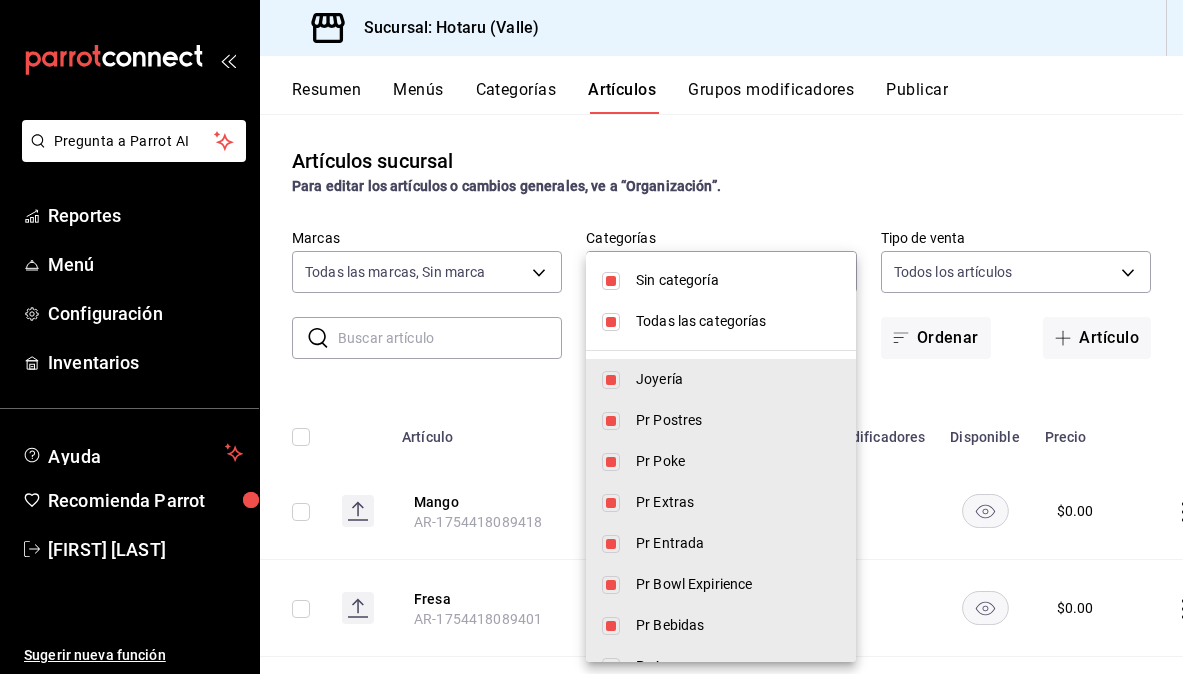 click on "Sin categoría" at bounding box center [721, 280] 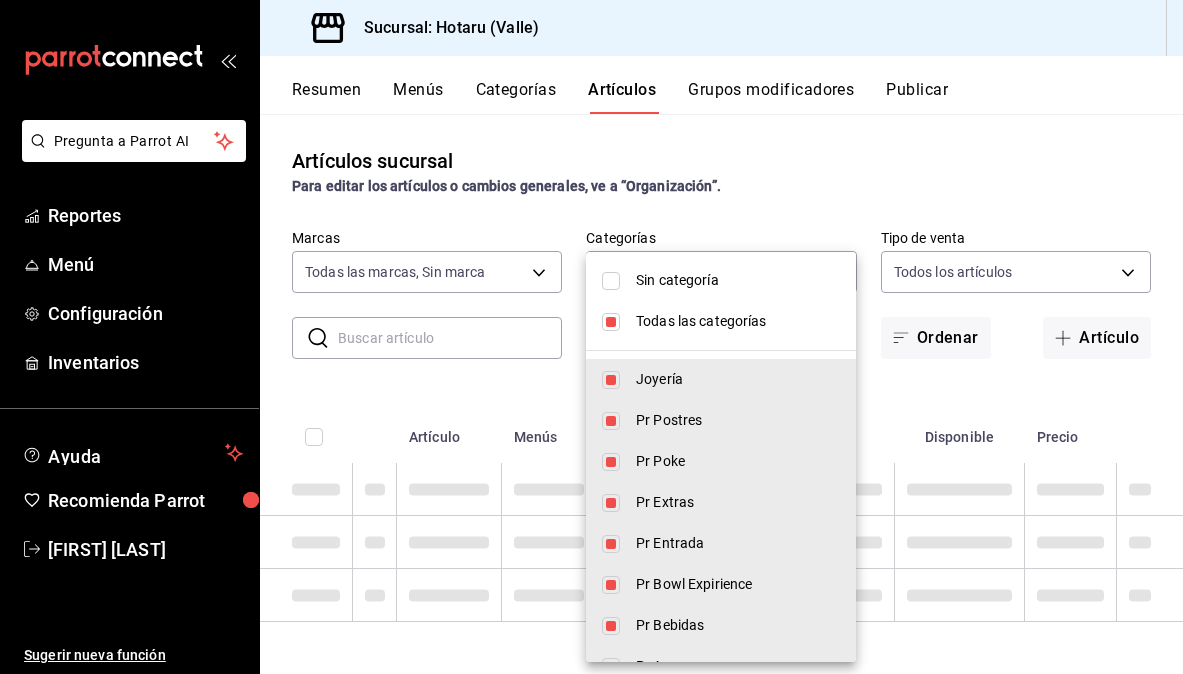 click at bounding box center (611, 322) 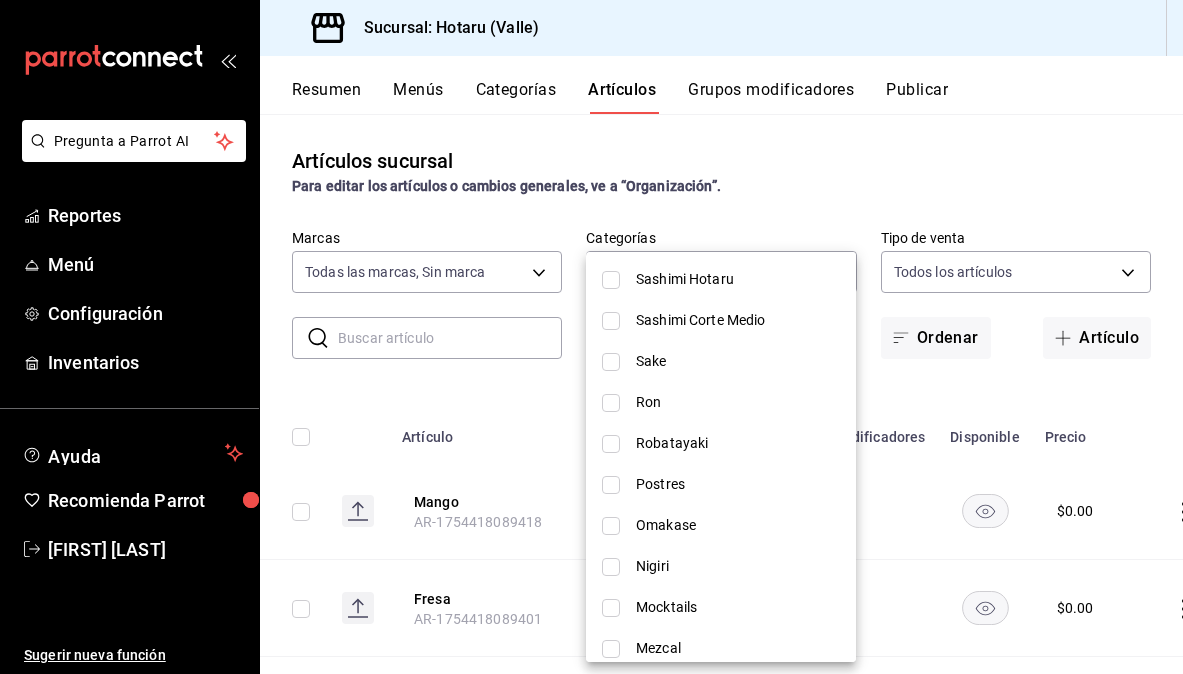 scroll, scrollTop: 876, scrollLeft: 0, axis: vertical 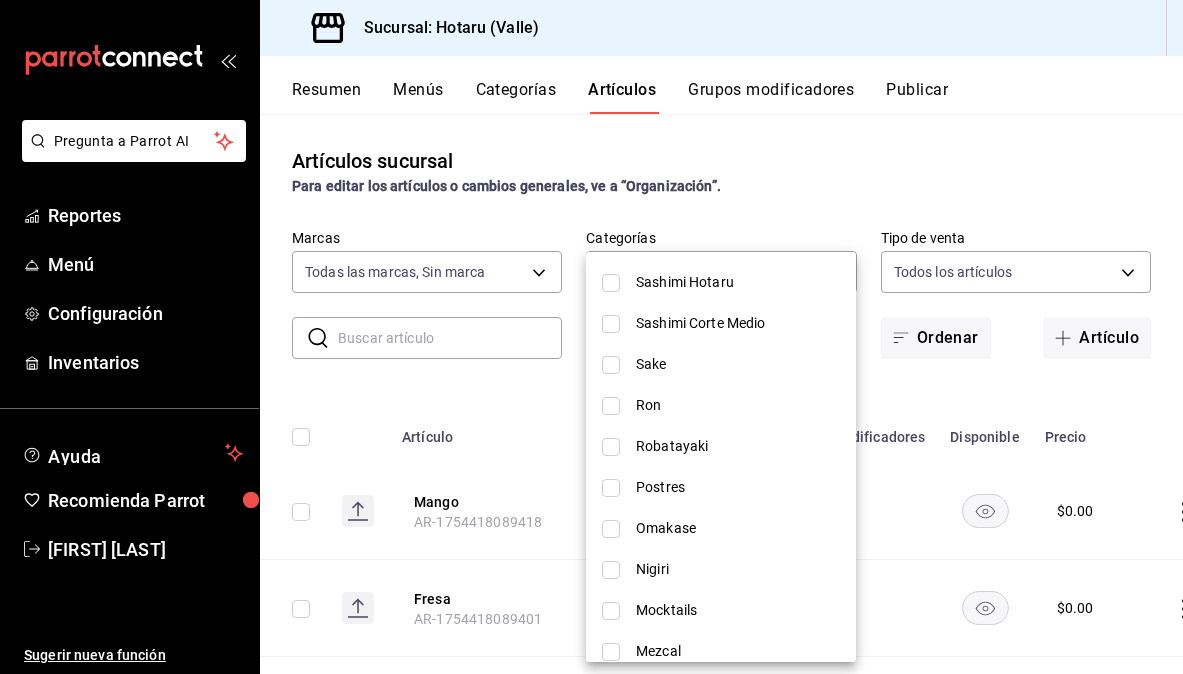 click at bounding box center [611, 488] 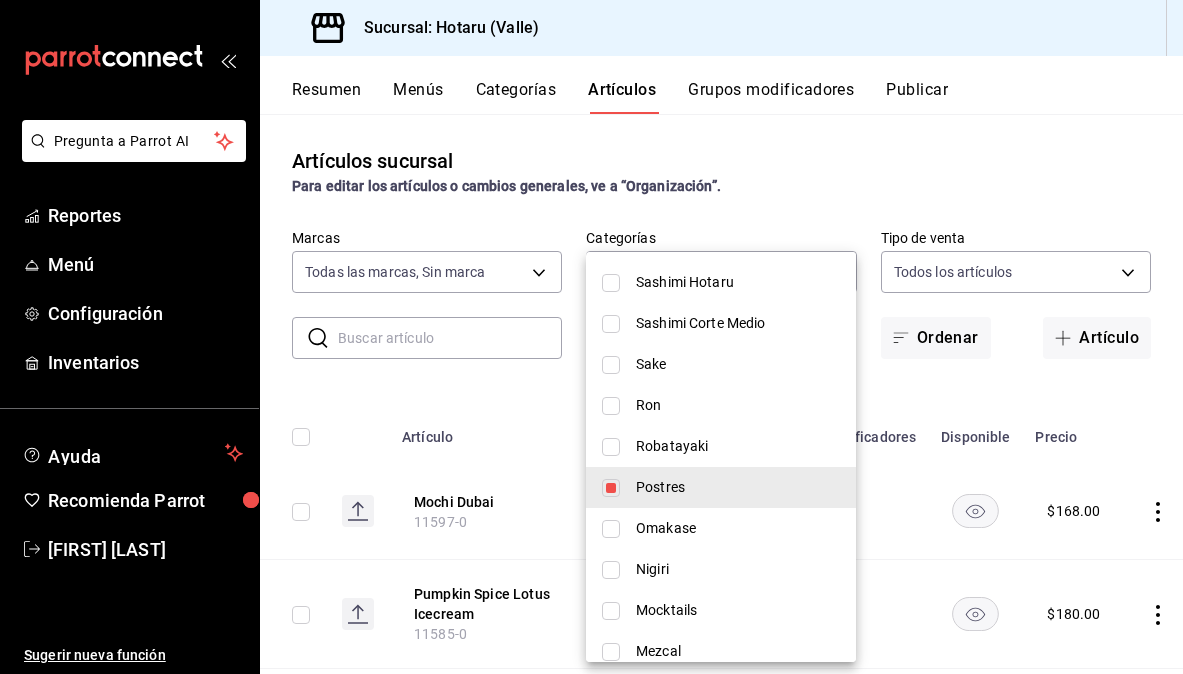 click at bounding box center [591, 337] 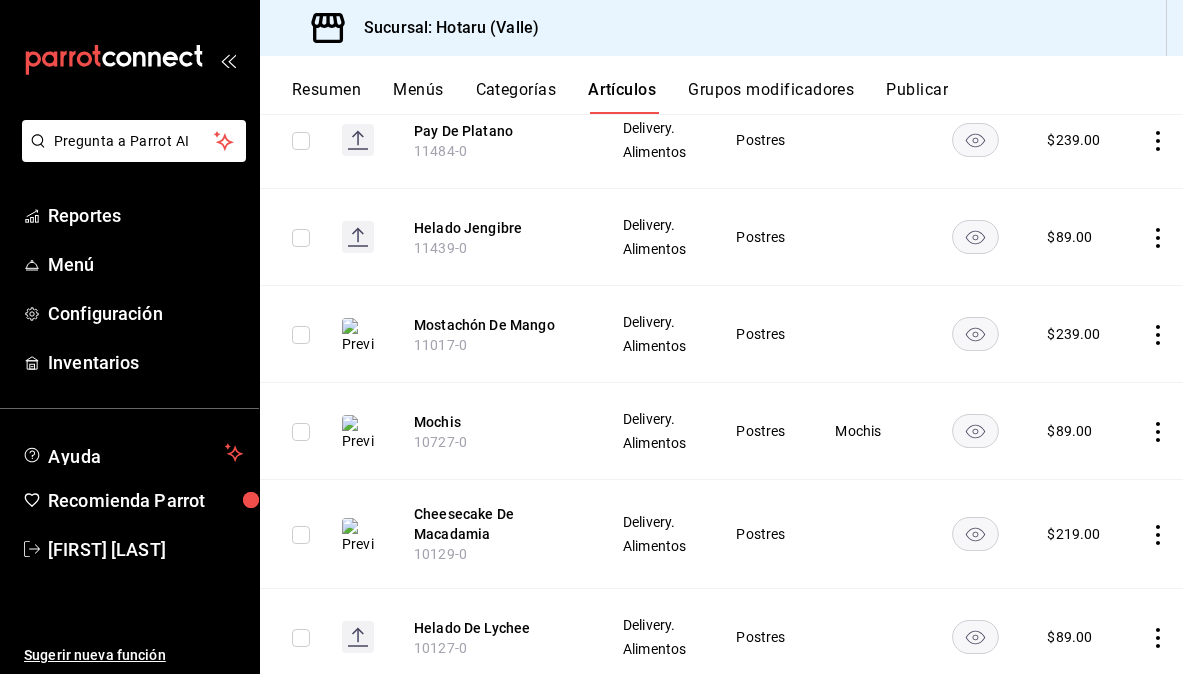scroll, scrollTop: 686, scrollLeft: 0, axis: vertical 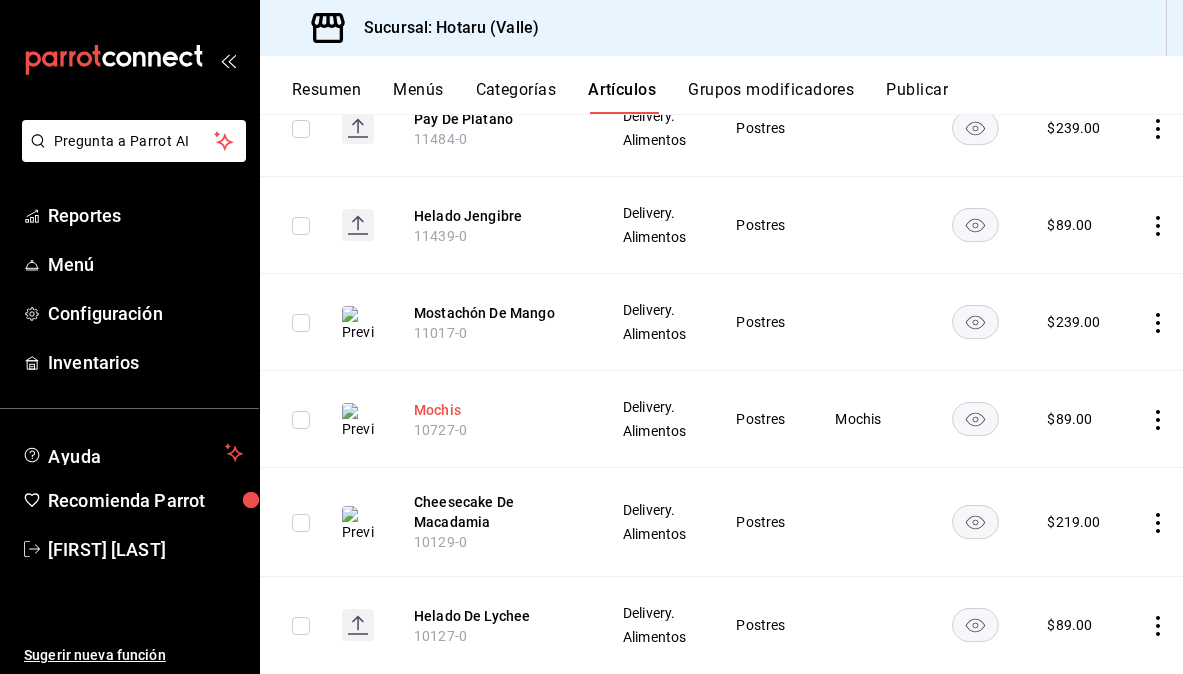 click on "Mochis" at bounding box center [494, 410] 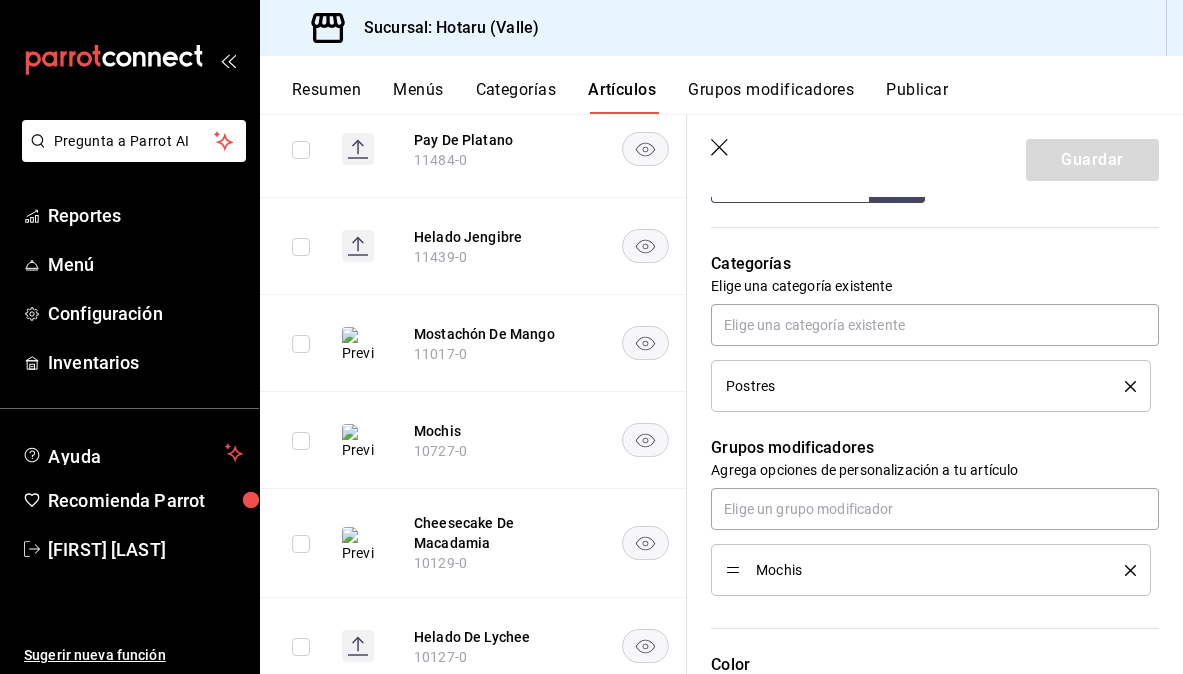 scroll, scrollTop: 826, scrollLeft: 0, axis: vertical 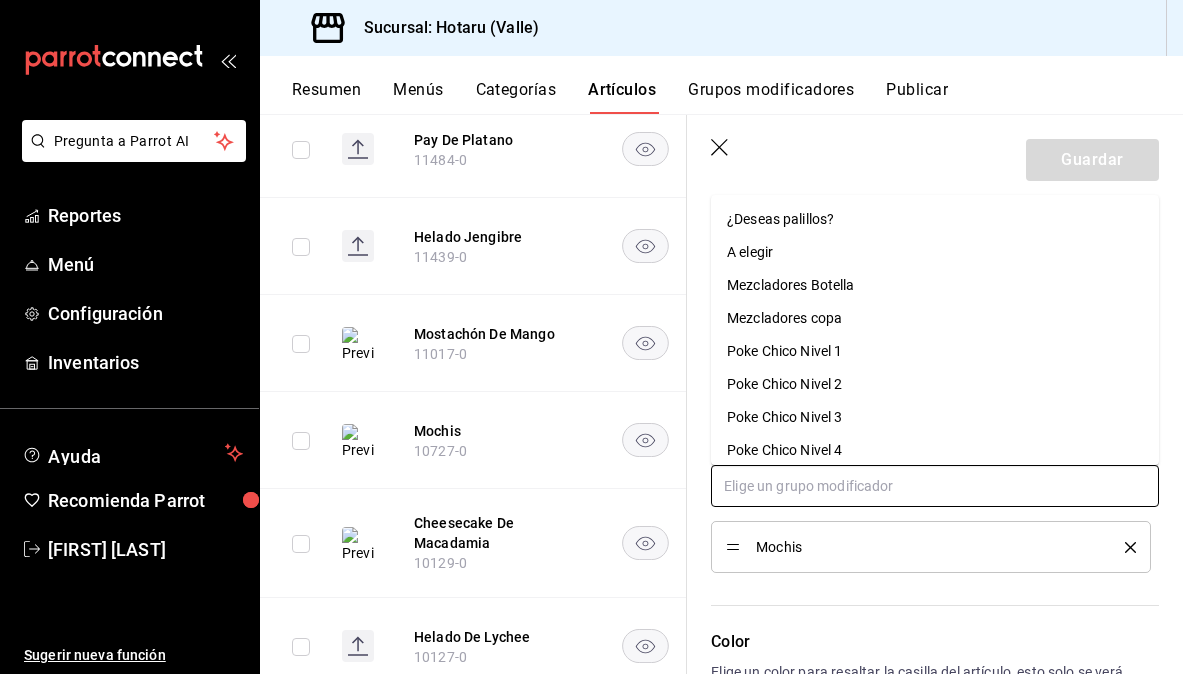 click at bounding box center [935, 486] 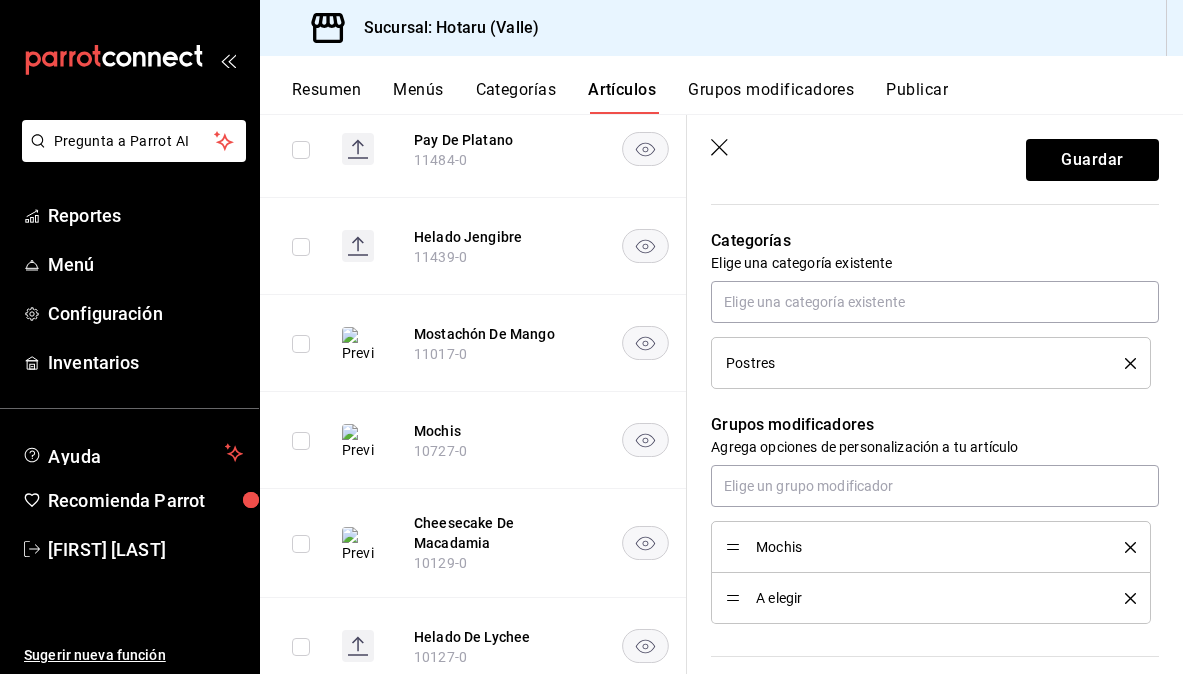 click on "Mochis" at bounding box center (931, 547) 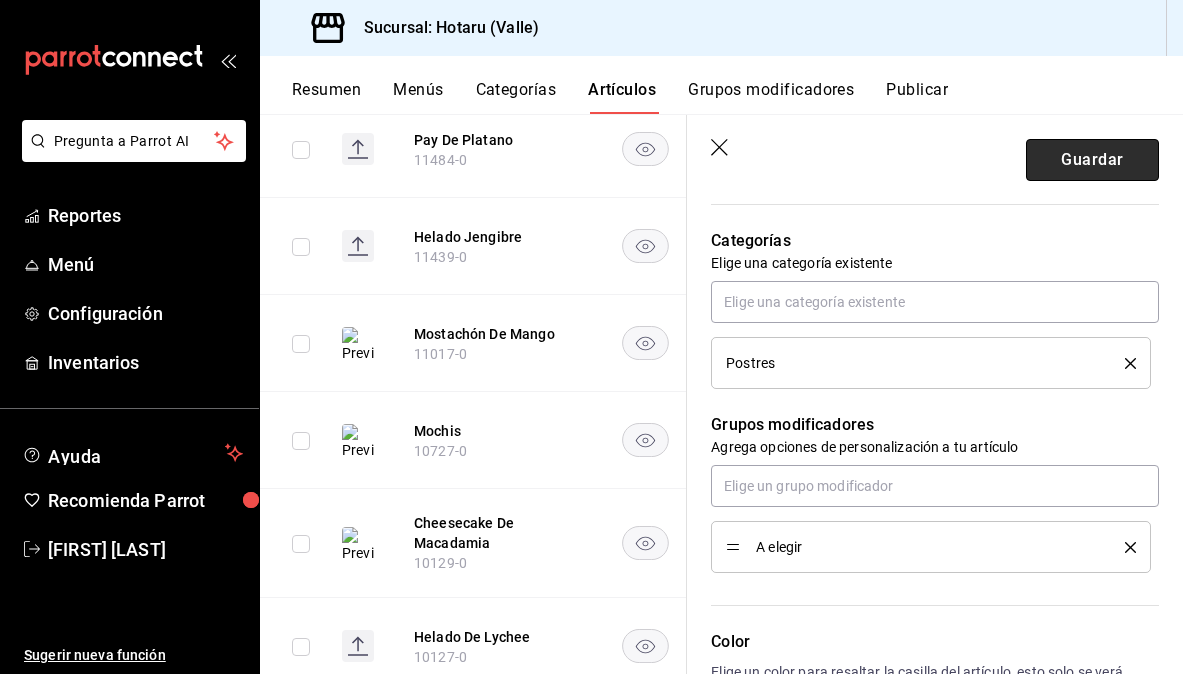 click on "Guardar" at bounding box center [1092, 160] 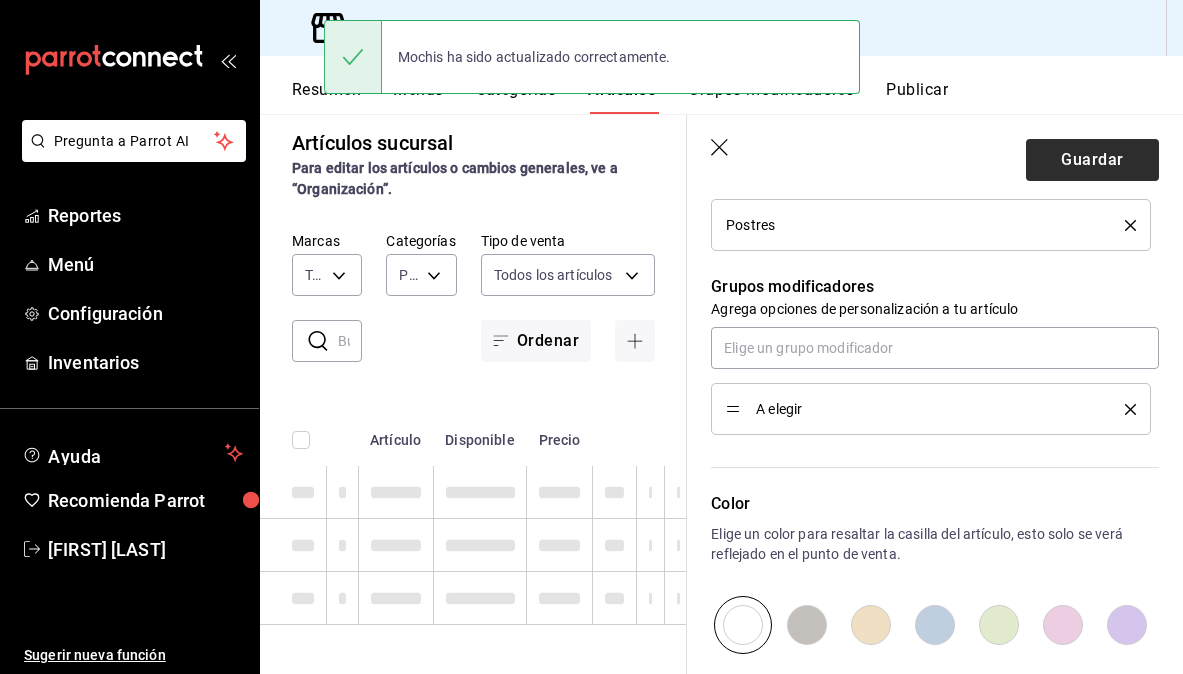 scroll, scrollTop: 0, scrollLeft: 0, axis: both 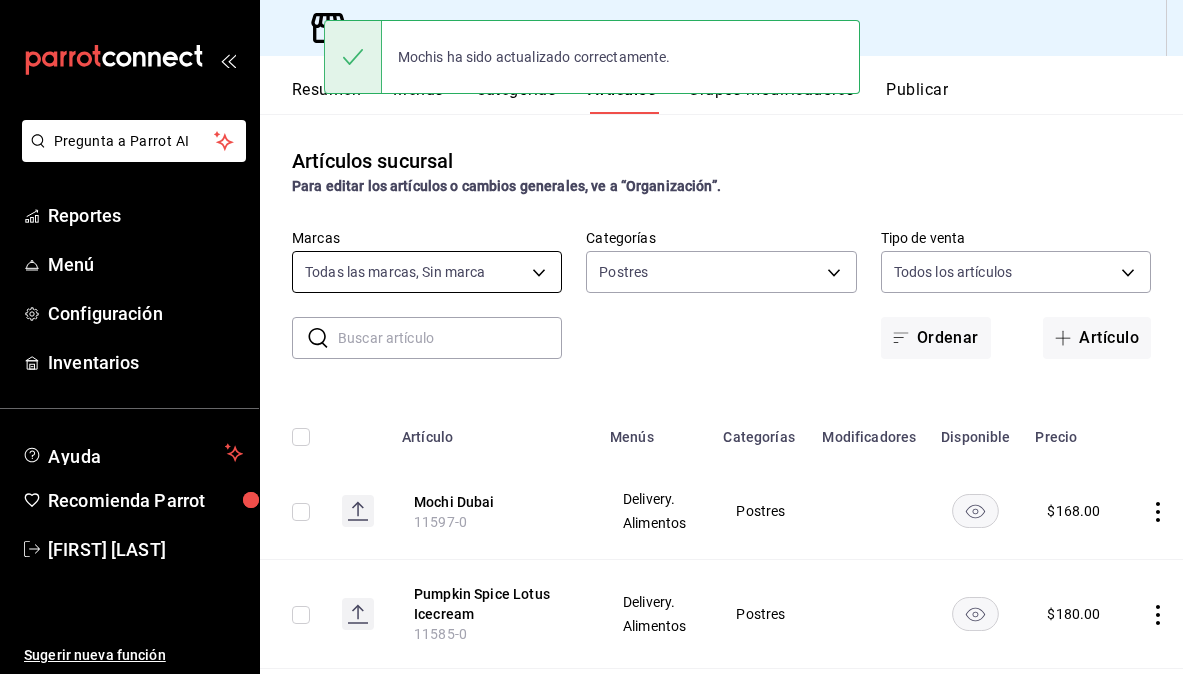 click on "Pregunta a Parrot AI Reportes   Menú   Configuración   Inventarios   Ayuda Recomienda Parrot   [FIRST] [LAST]   Sugerir nueva función   Sucursal: Hotaru ([STATE]) Resumen Menús Categorías Artículos Grupos modificadores Publicar Artículos sucursal Para editar los artículos o cambios generales, ve a “Organización”. ​ ​ Marcas Todas las marcas, Sin marca c6f689f8-63fd-49a8-a607-35aea03ac6a9,619c758d-7c36-49c6-a756-e52d453908cb Categorías Postres 0003456a-c026-4c72-892b-06a1e9d4d7a6 Tipo de venta Todos los artículos ALL Ordenar Artículo Artículo Menús Categorías Modificadores Disponible Precio Mochi Dubai 11597-0 Delivery. Alimentos Postres $ 168.00 Pumpkin Spice Lotus Icecream 11585-0 Delivery. Alimentos Postres $ 180.00 Postre Cumpleanios 11580-0 Delivery. Alimentos Postres $ 0.00 Pay De Platano 11484-0 Delivery. Alimentos Postres $ 239.00 Helado Jengibre 11439-0 Delivery. Alimentos Postres $ 89.00 Mostachón De Mango 11017-0 Delivery. Alimentos Postres $ 239.00 Mochis 10727-0 Delivery." at bounding box center (591, 337) 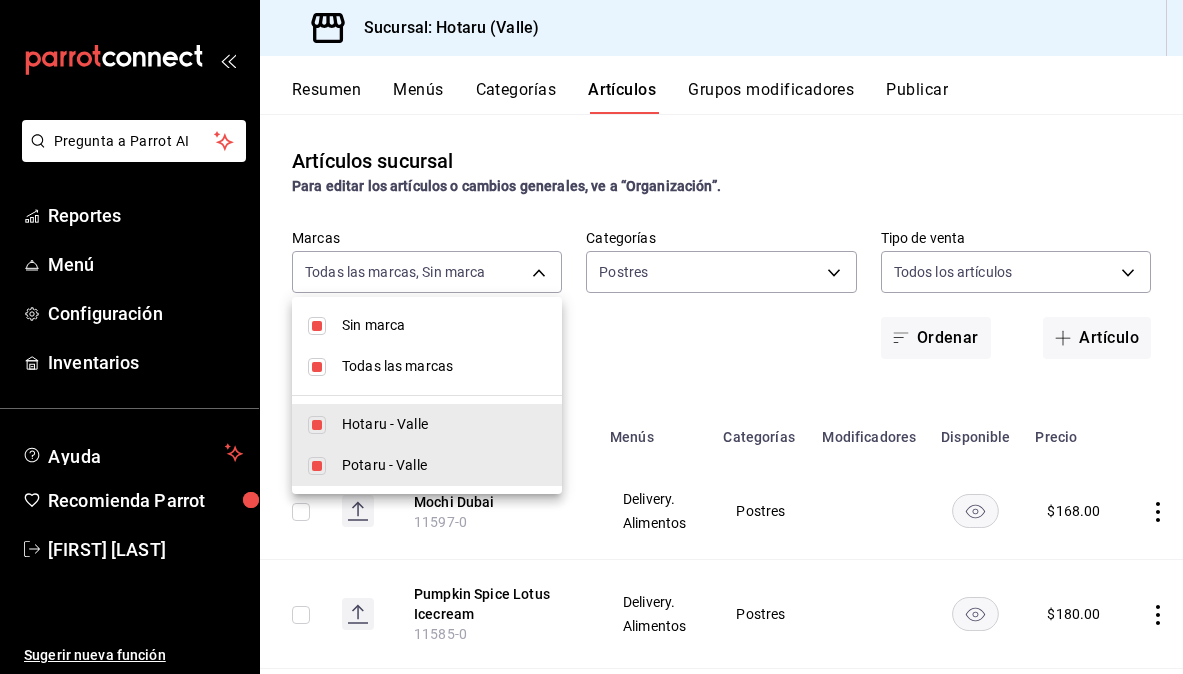 click at bounding box center [317, 326] 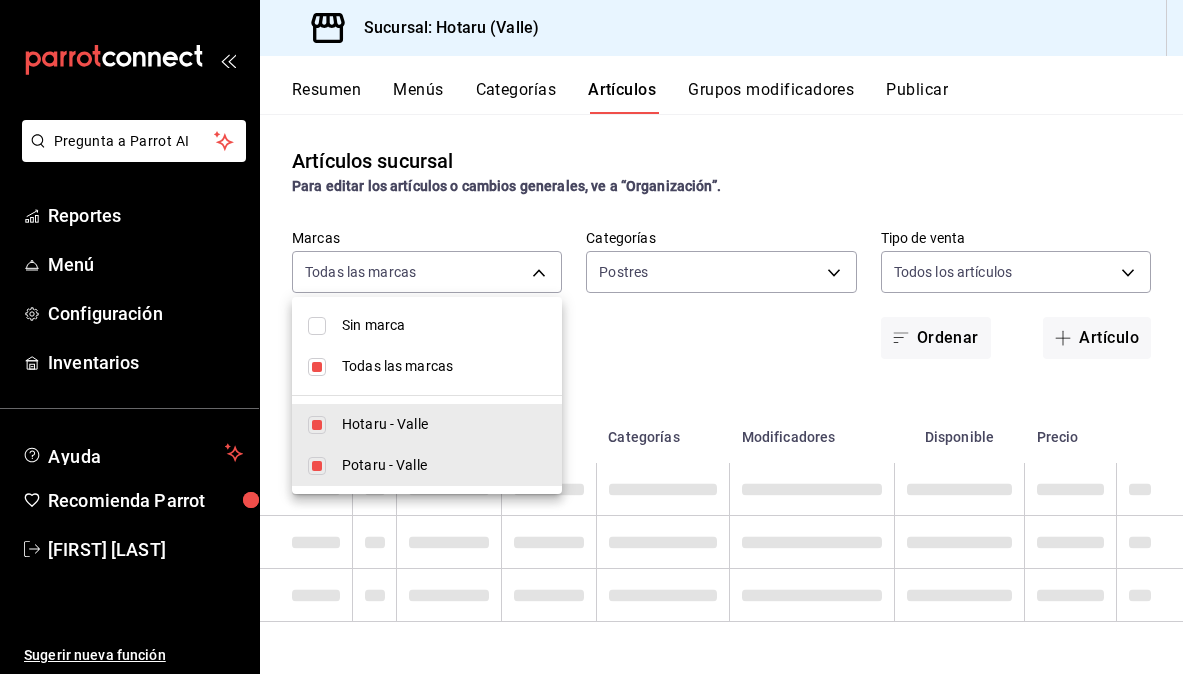 click at bounding box center (317, 367) 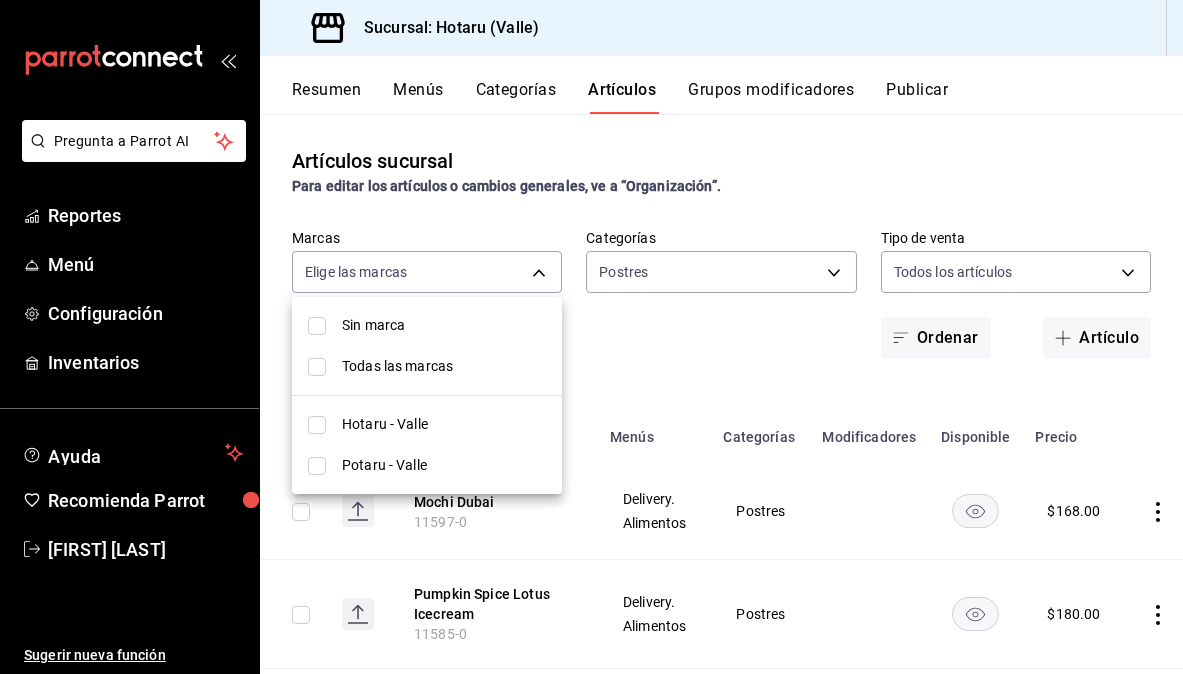 click at bounding box center (317, 425) 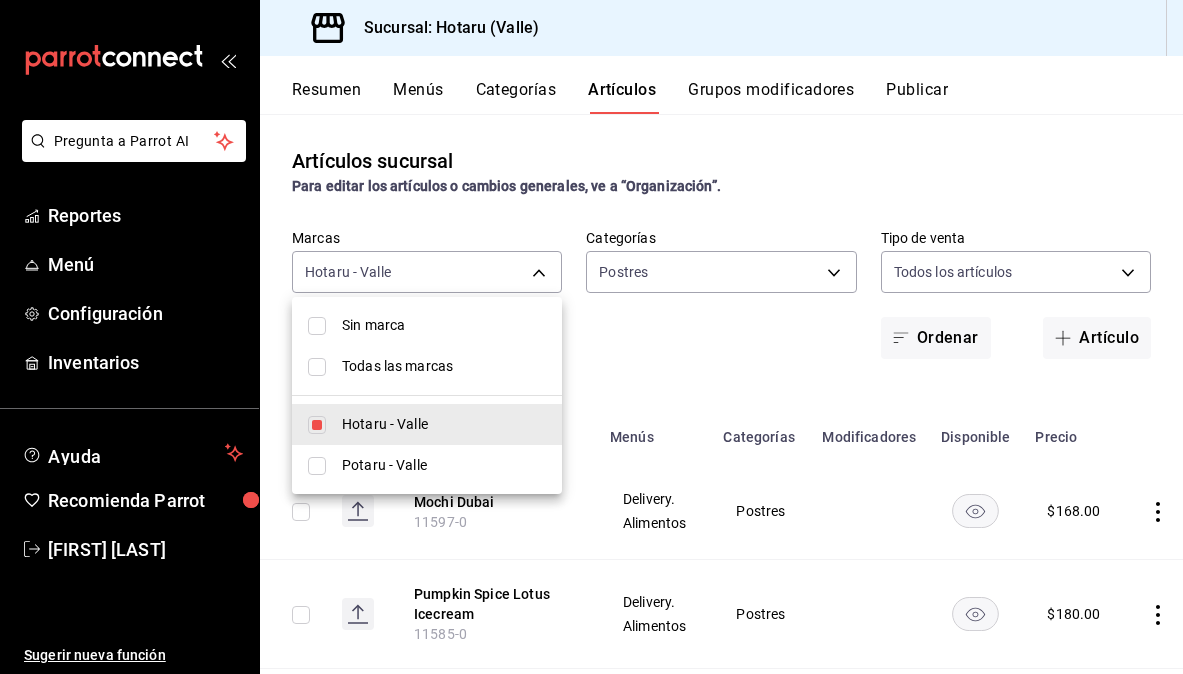 click at bounding box center [591, 337] 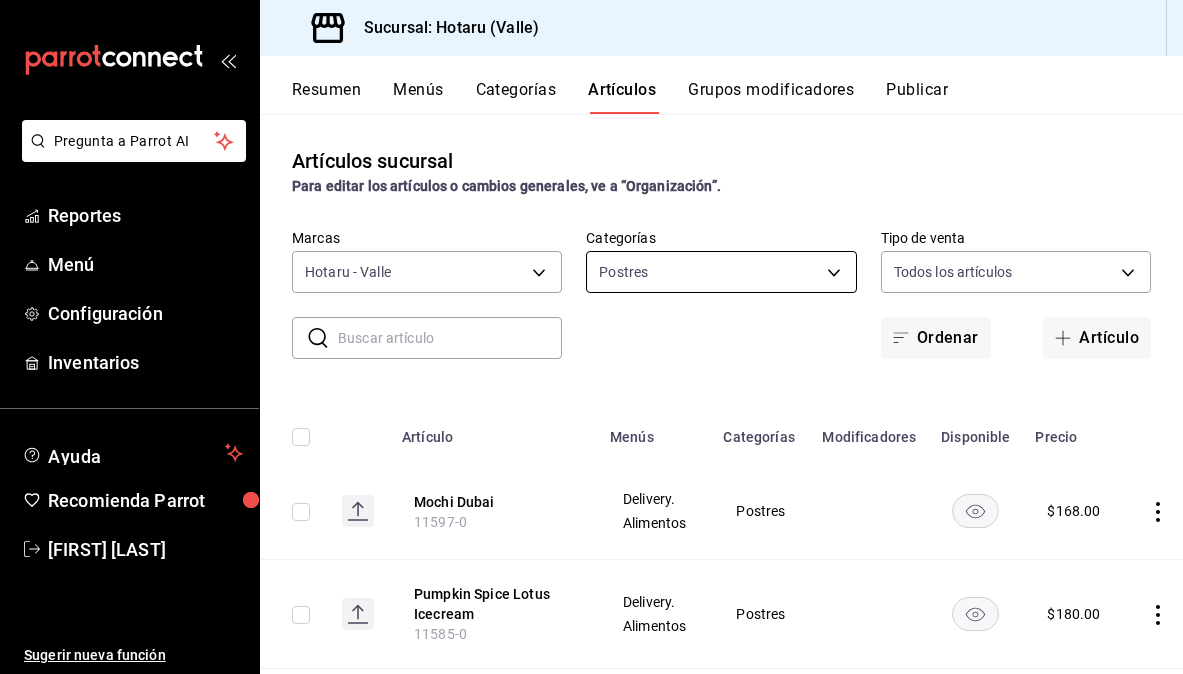 click on "Pregunta a Parrot AI Reportes   Menú   Configuración   Inventarios   Ayuda Recomienda Parrot   [PERSON]   Sugerir nueva función   Sucursal: Hotaru ([CITY]) Resumen Menús Categorías Artículos Grupos modificadores Publicar Artículos sucursal Para editar los artículos o cambios generales, ve a “Organización”. ​ ​ Marcas Hotaru - [CITY] [UUID] Categorías Postres [UUID] Tipo de venta Todos los artículos ALL Ordenar Artículo Artículo Menús Categorías Modificadores Disponible Precio Mochi Dubai [SKU] Delivery. Alimentos Postres $ 168.00 Pumpkin Spice Lotus Icecream [SKU] Delivery. Alimentos Postres $ 180.00 Postre Cumpleanios [SKU] Delivery. Alimentos Postres $ 0.00 Pay De Platano [SKU] Delivery. Alimentos Postres $ 239.00 Helado Jengibre [SKU] Delivery. Alimentos Postres $ 89.00 Mostachón De Mango [SKU] Delivery. Alimentos Postres $ 239.00 Mochis [SKU] Delivery. Alimentos Postres A elegir $ 89.00 [SKU] Postres" at bounding box center [591, 337] 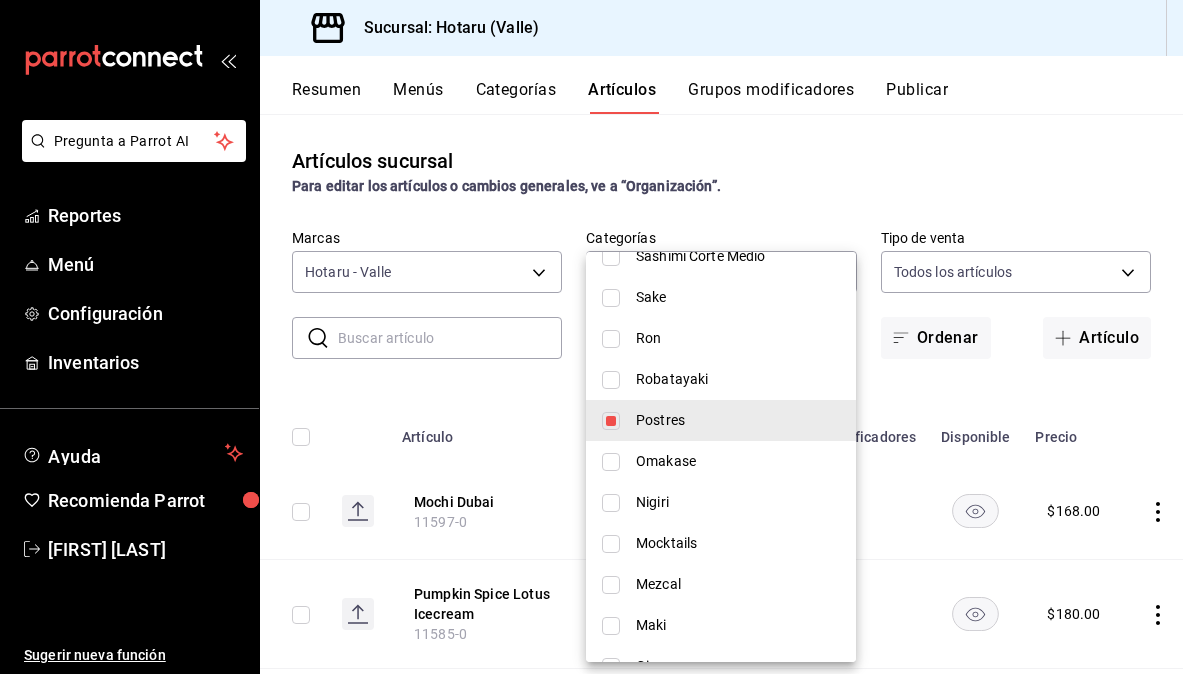 scroll, scrollTop: 937, scrollLeft: 0, axis: vertical 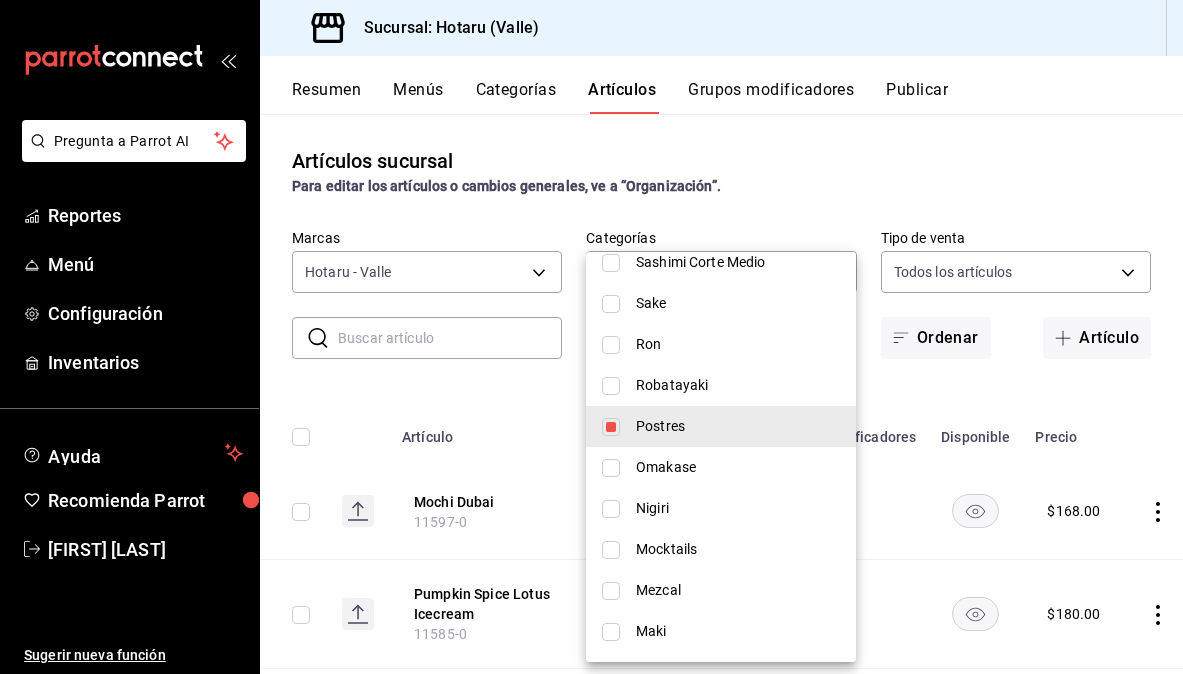 click at bounding box center [611, 427] 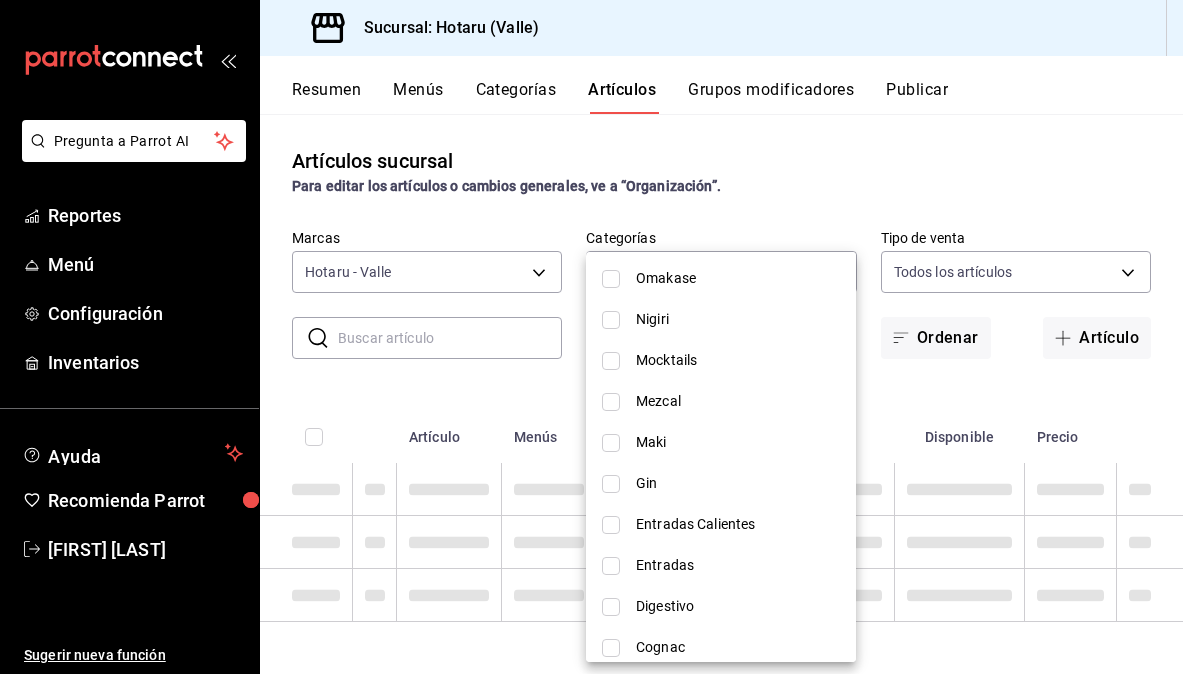 scroll, scrollTop: 1263, scrollLeft: 0, axis: vertical 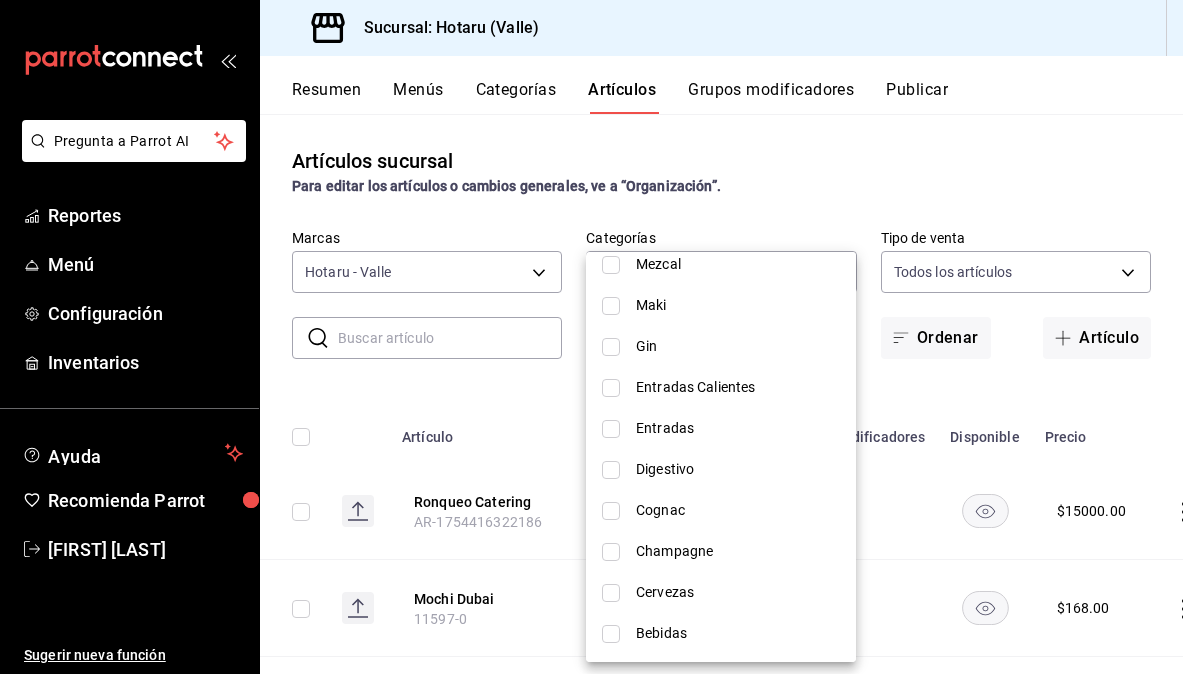 click at bounding box center [611, 634] 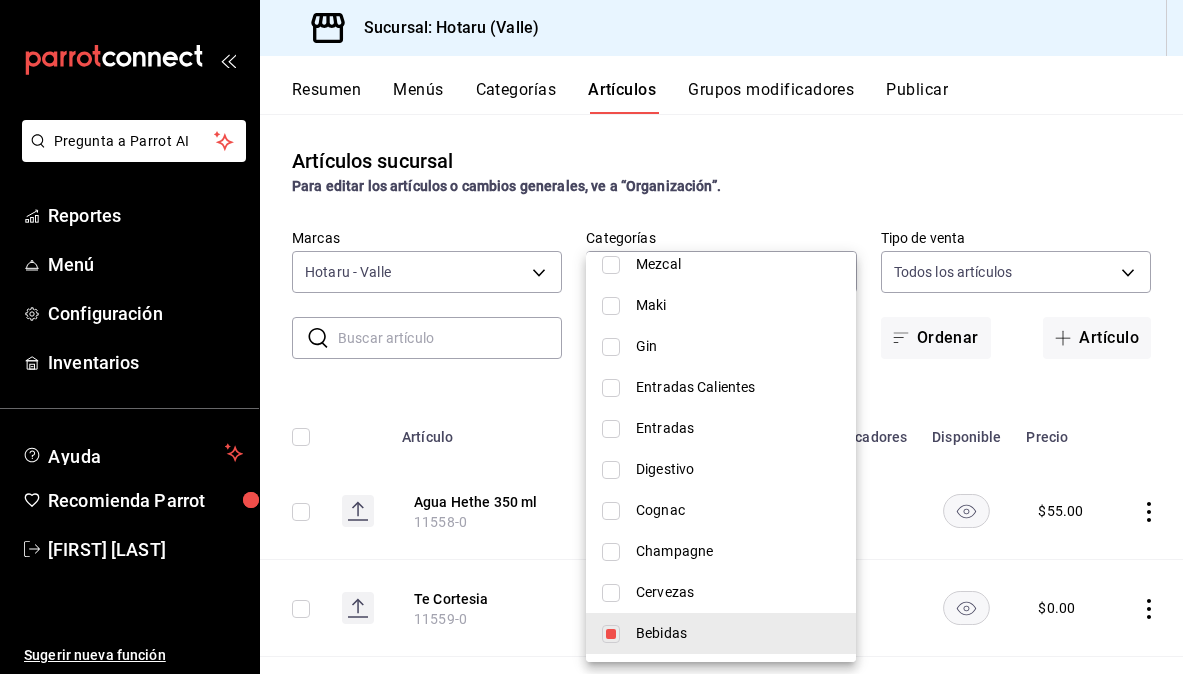 click at bounding box center (591, 337) 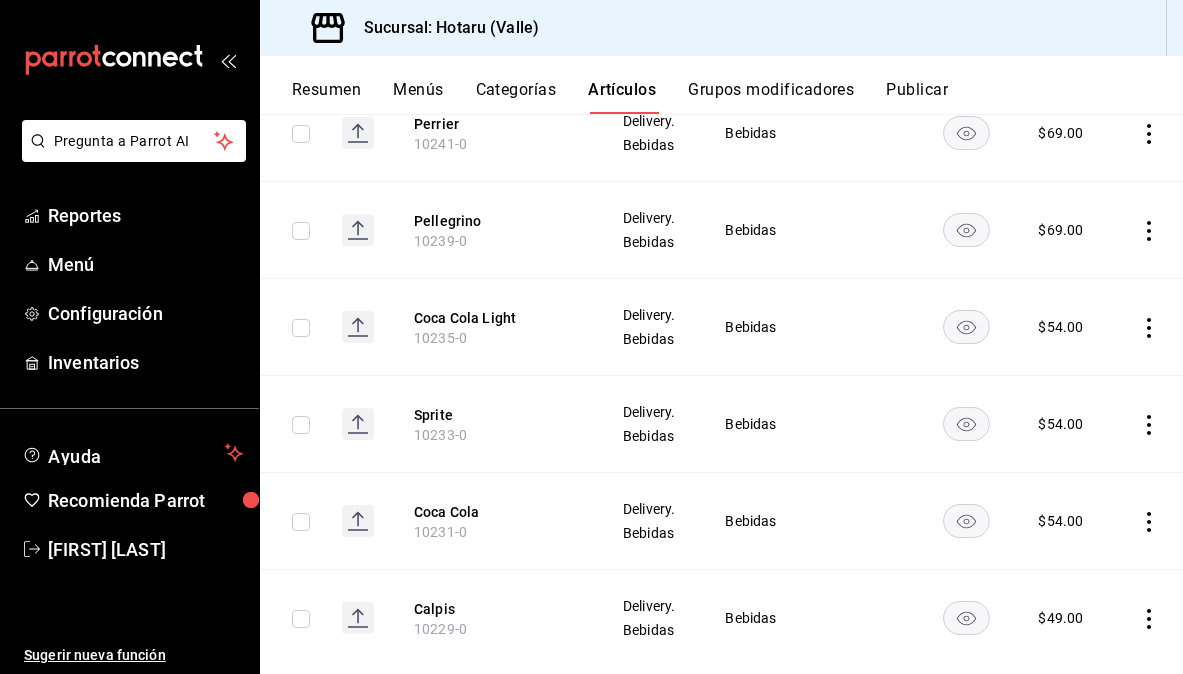scroll, scrollTop: 2747, scrollLeft: 0, axis: vertical 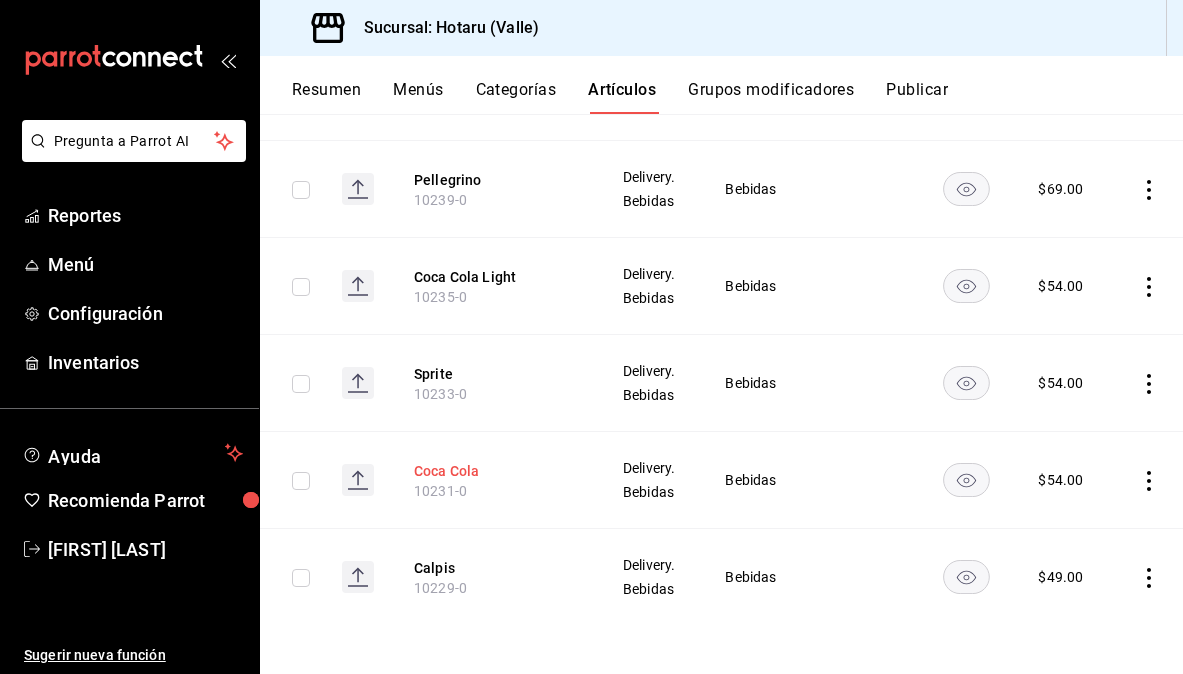 click on "Coca Cola" at bounding box center (494, 471) 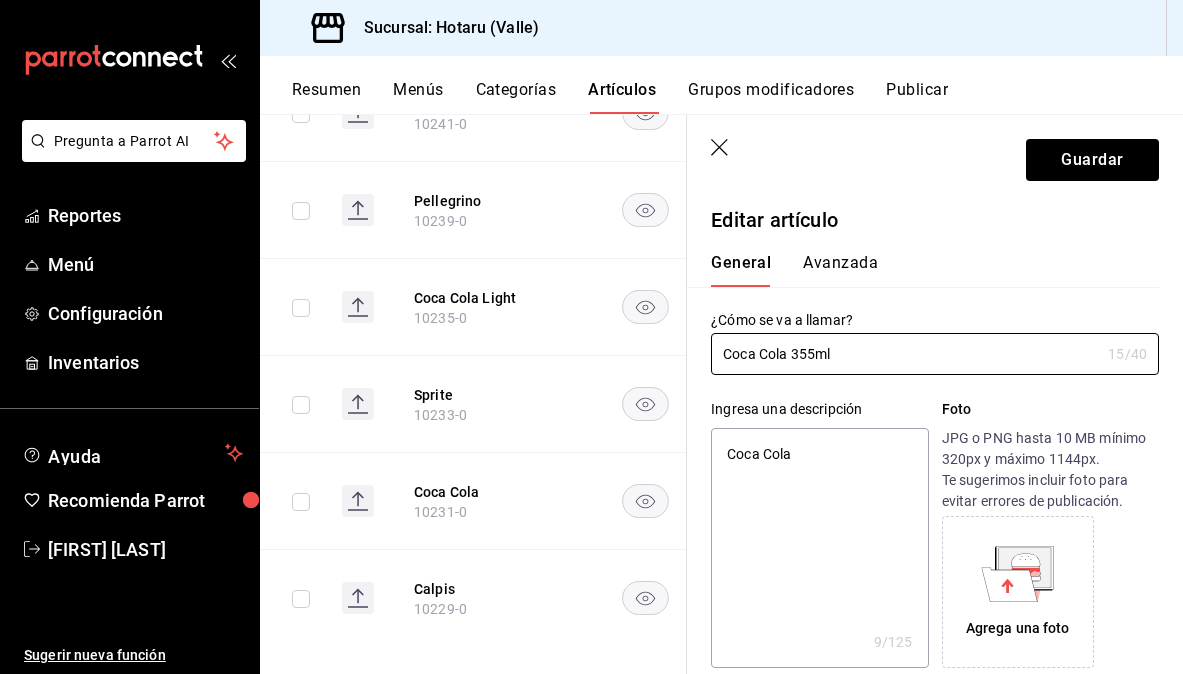 click on "Coca Cola" at bounding box center [819, 548] 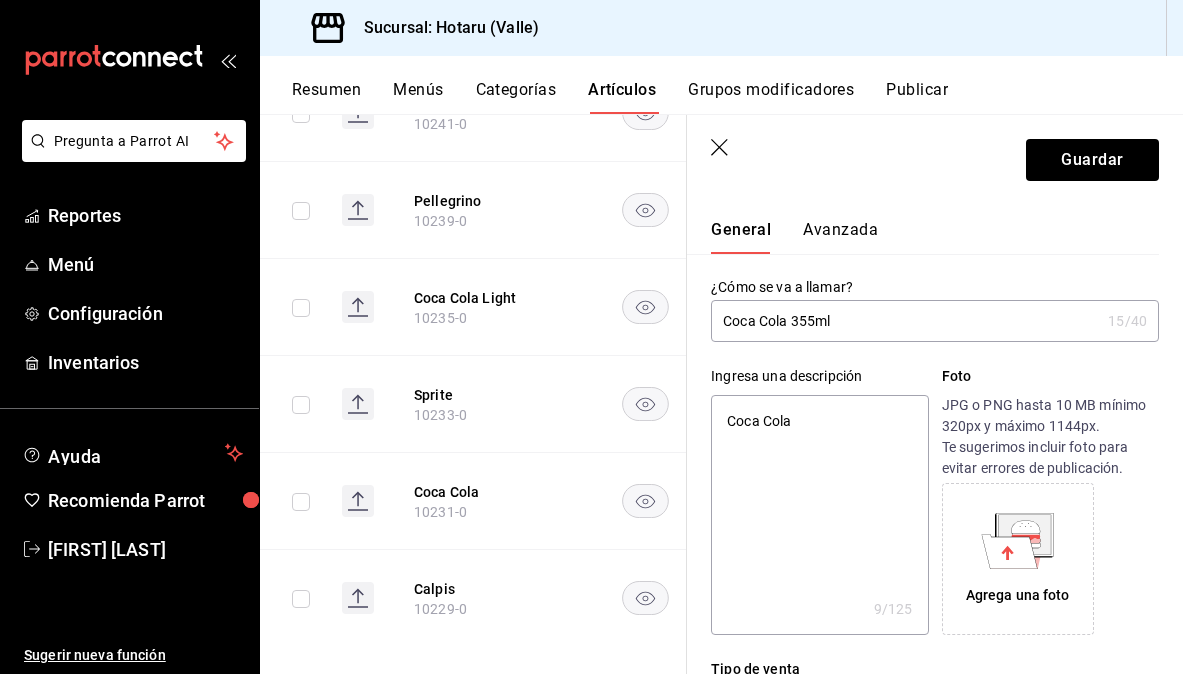 scroll, scrollTop: 35, scrollLeft: 0, axis: vertical 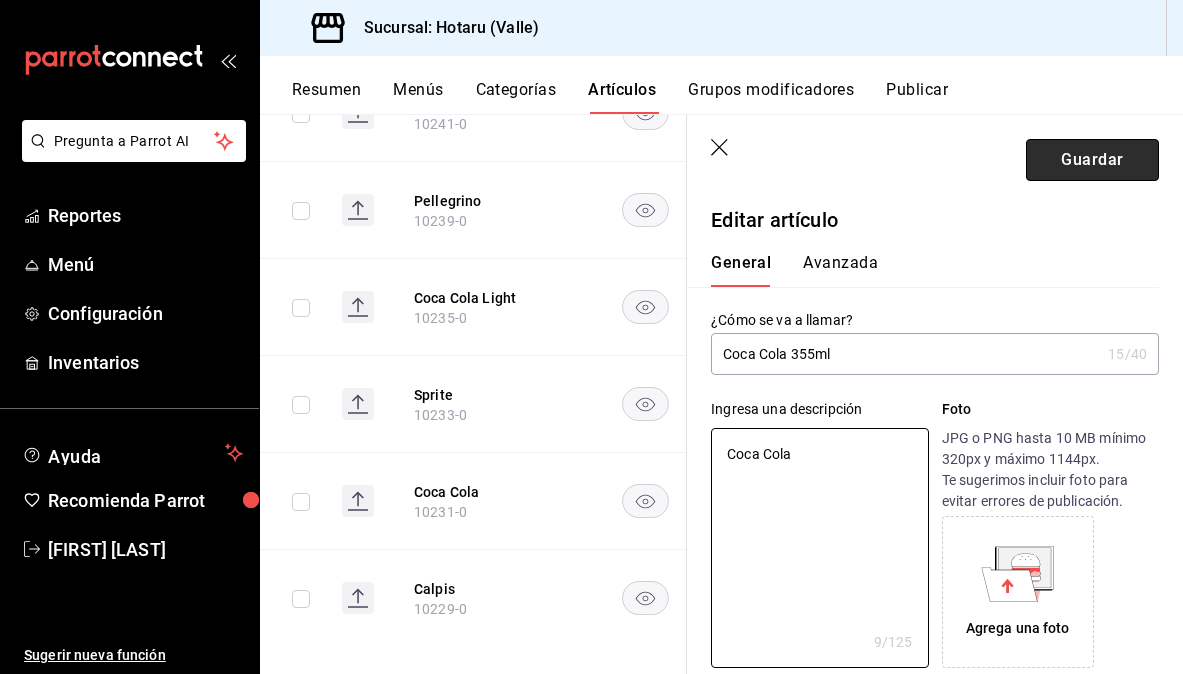 click on "Guardar" at bounding box center (1092, 160) 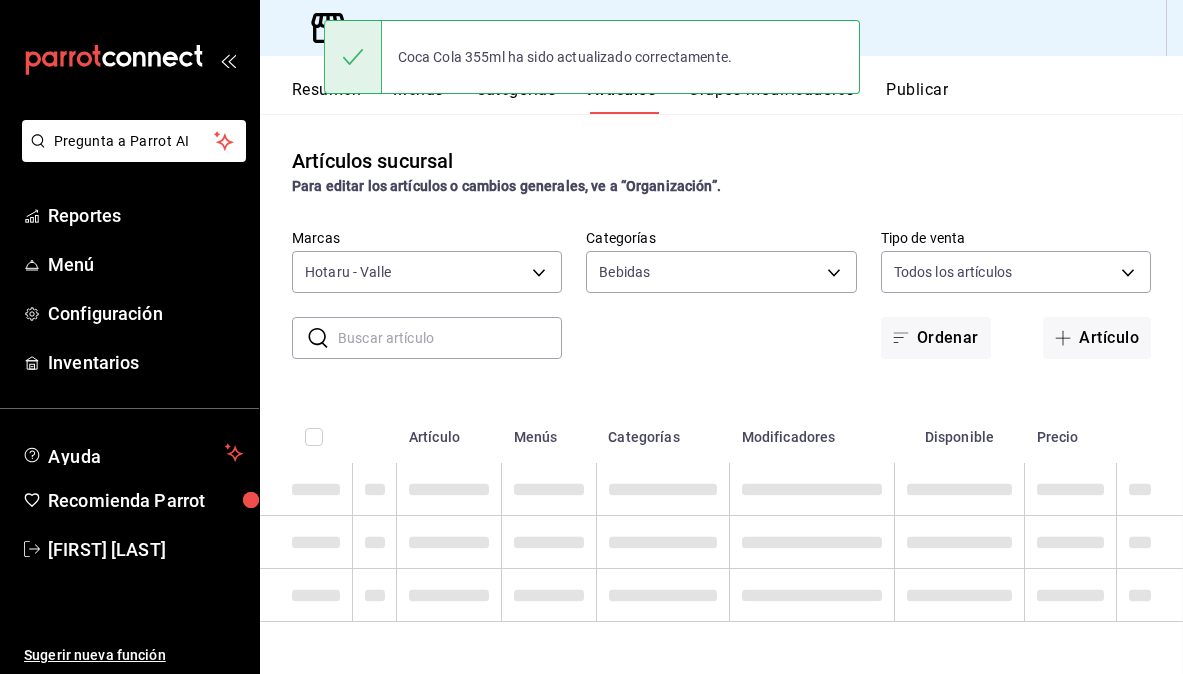 scroll, scrollTop: 0, scrollLeft: 0, axis: both 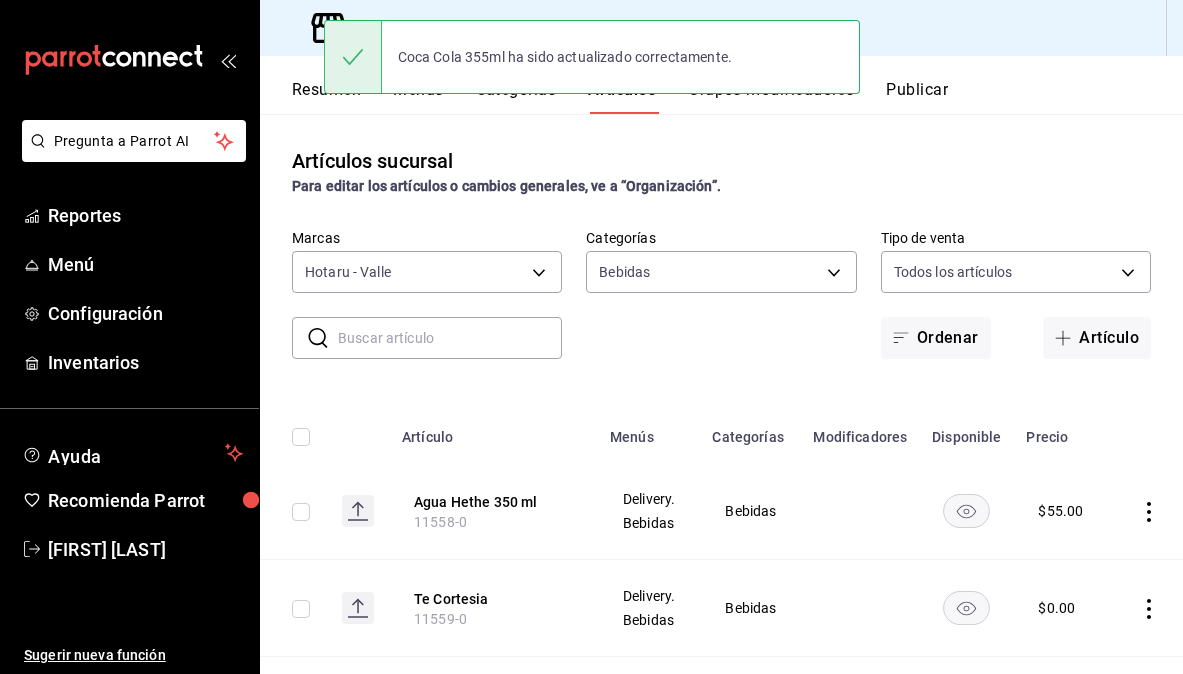 click at bounding box center [450, 338] 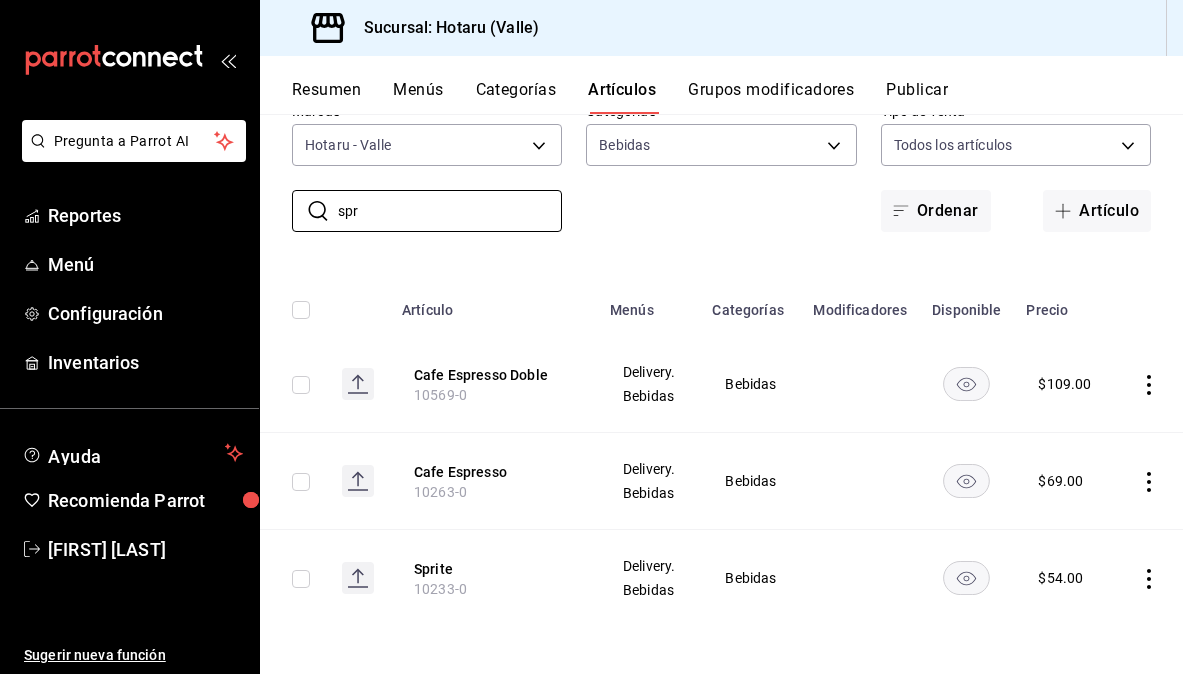 scroll, scrollTop: 128, scrollLeft: 0, axis: vertical 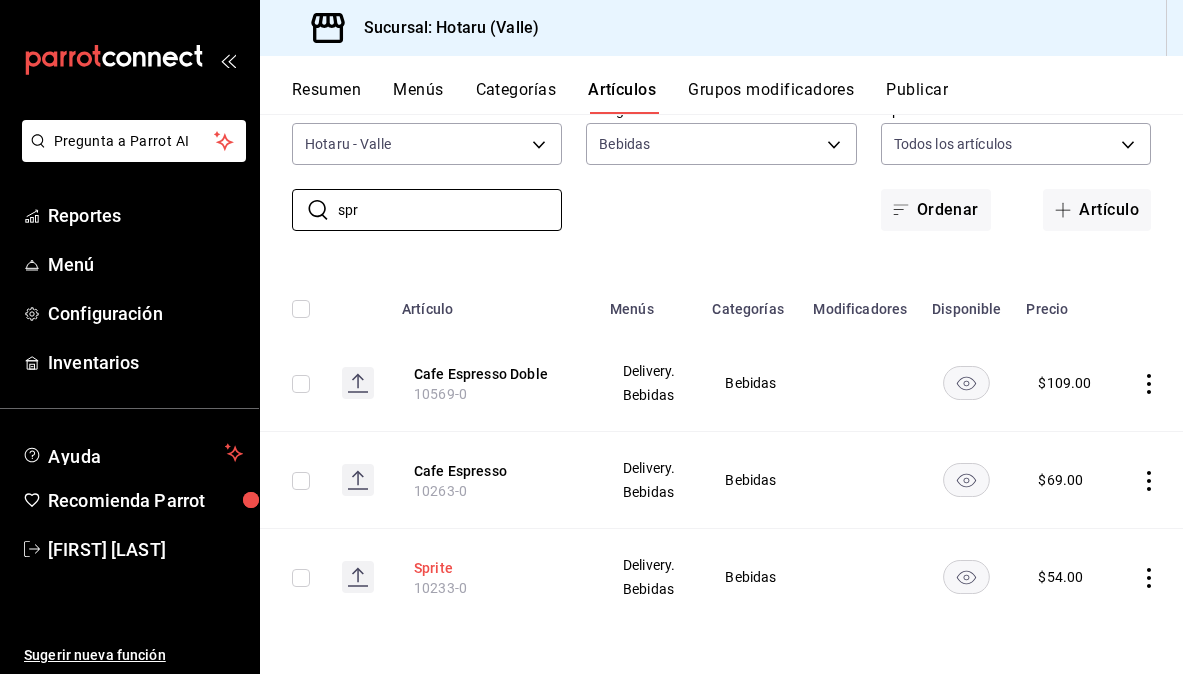 click on "Sprite" at bounding box center (494, 568) 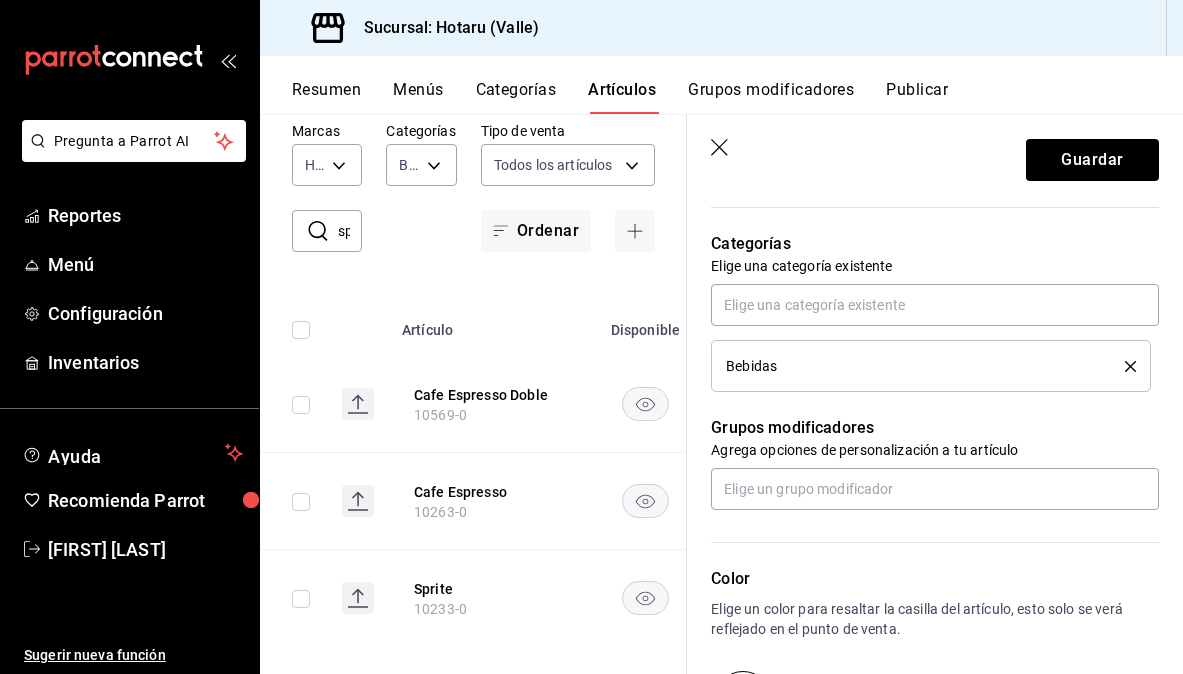 scroll, scrollTop: 857, scrollLeft: 0, axis: vertical 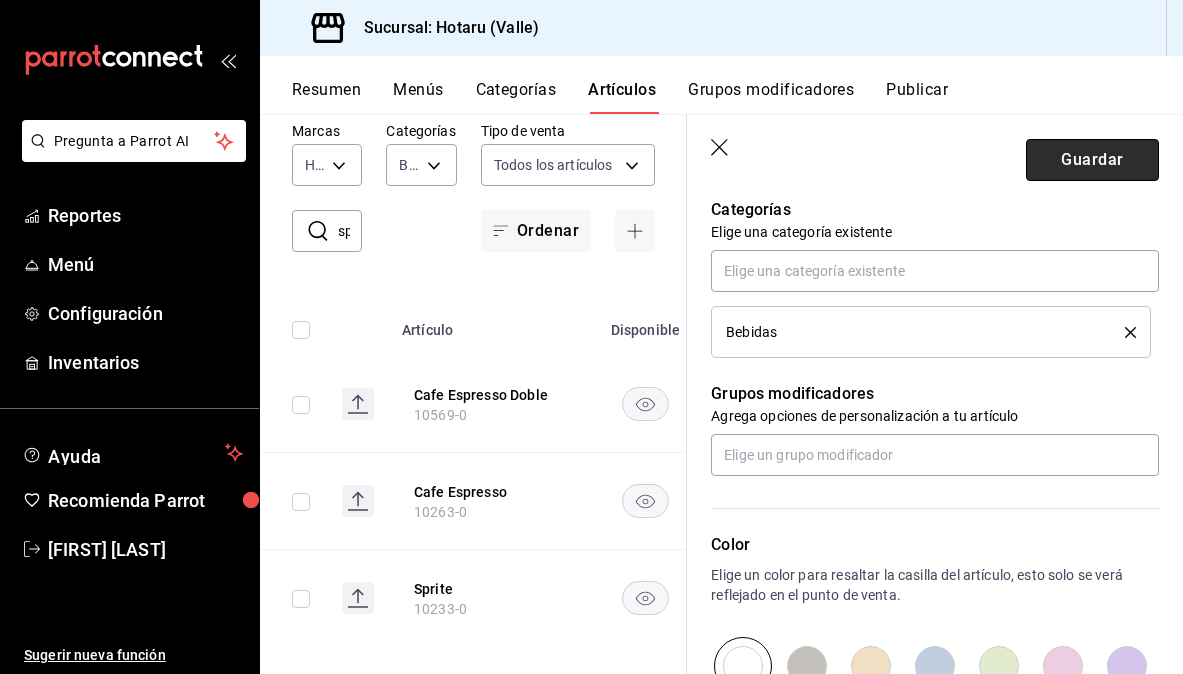 click on "Guardar" at bounding box center [1092, 160] 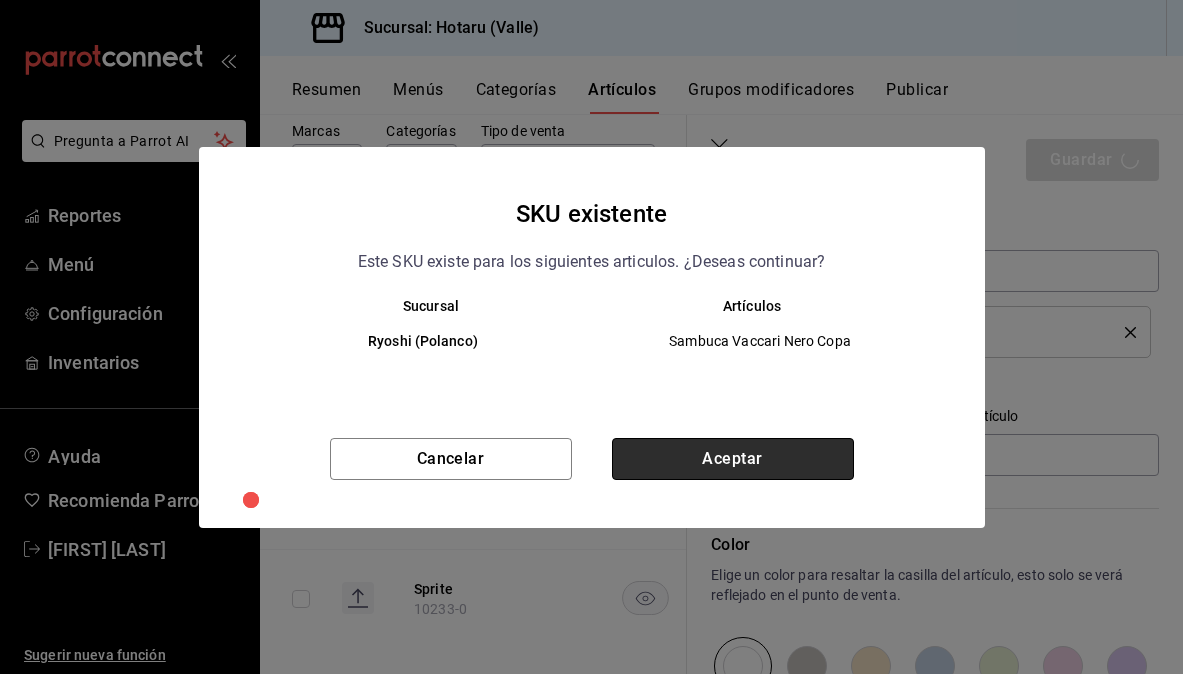 click on "Aceptar" at bounding box center [733, 459] 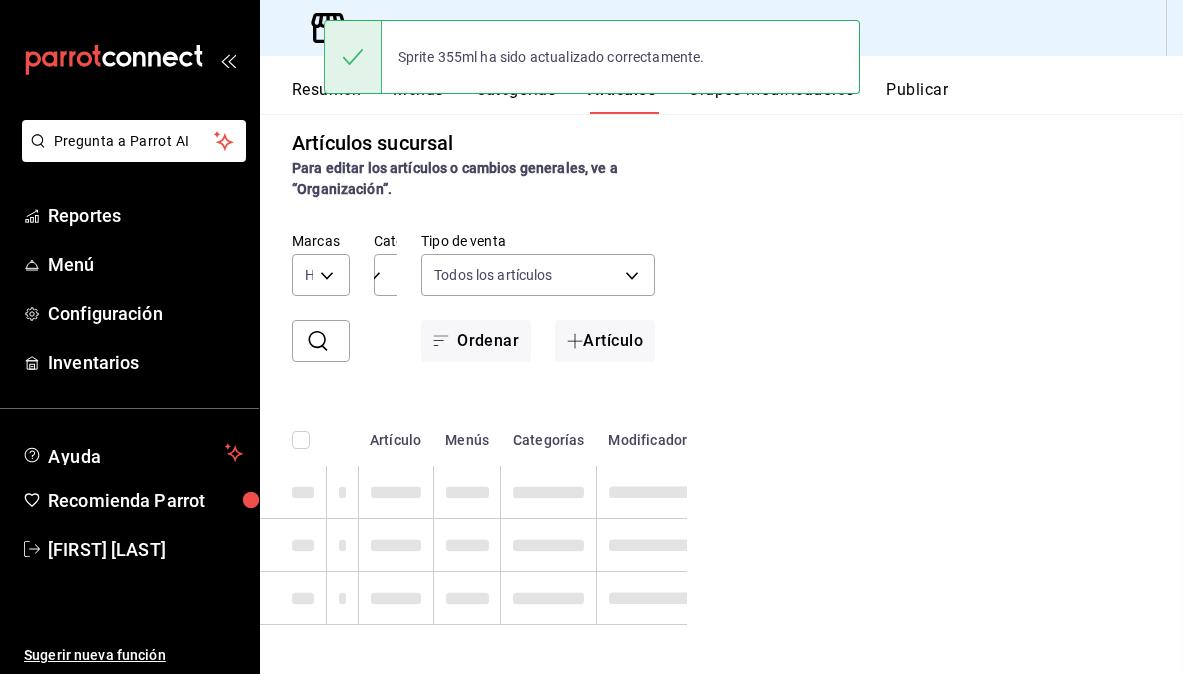 scroll, scrollTop: 0, scrollLeft: 0, axis: both 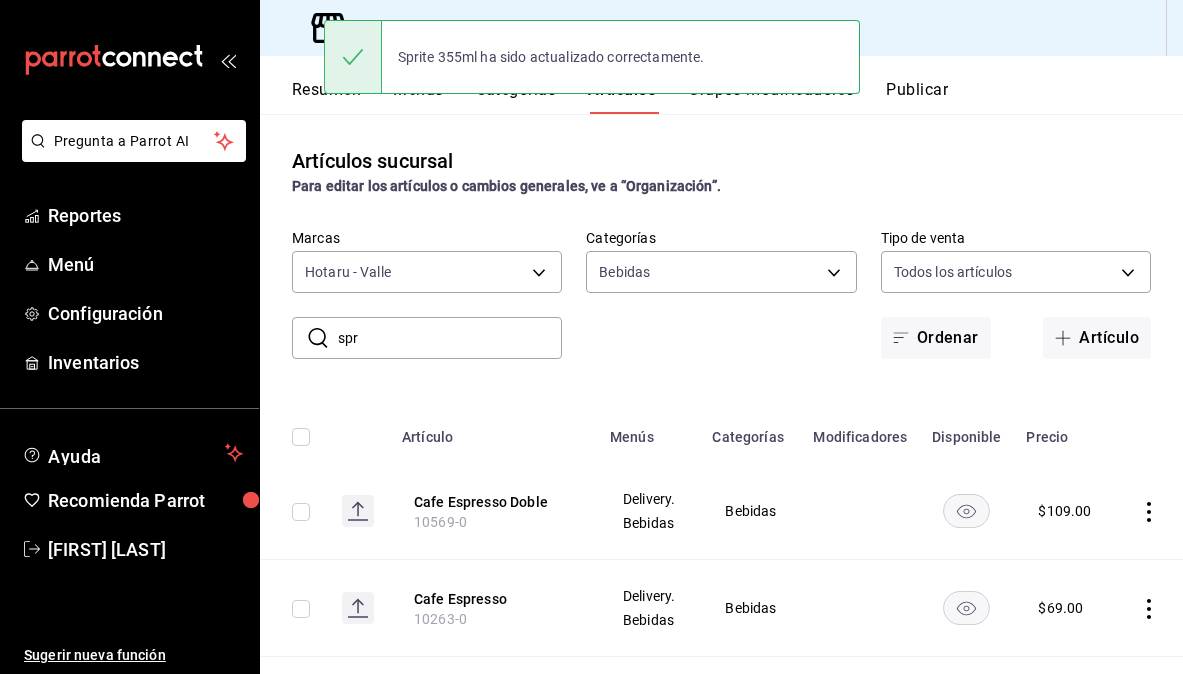click on "spr" at bounding box center [450, 338] 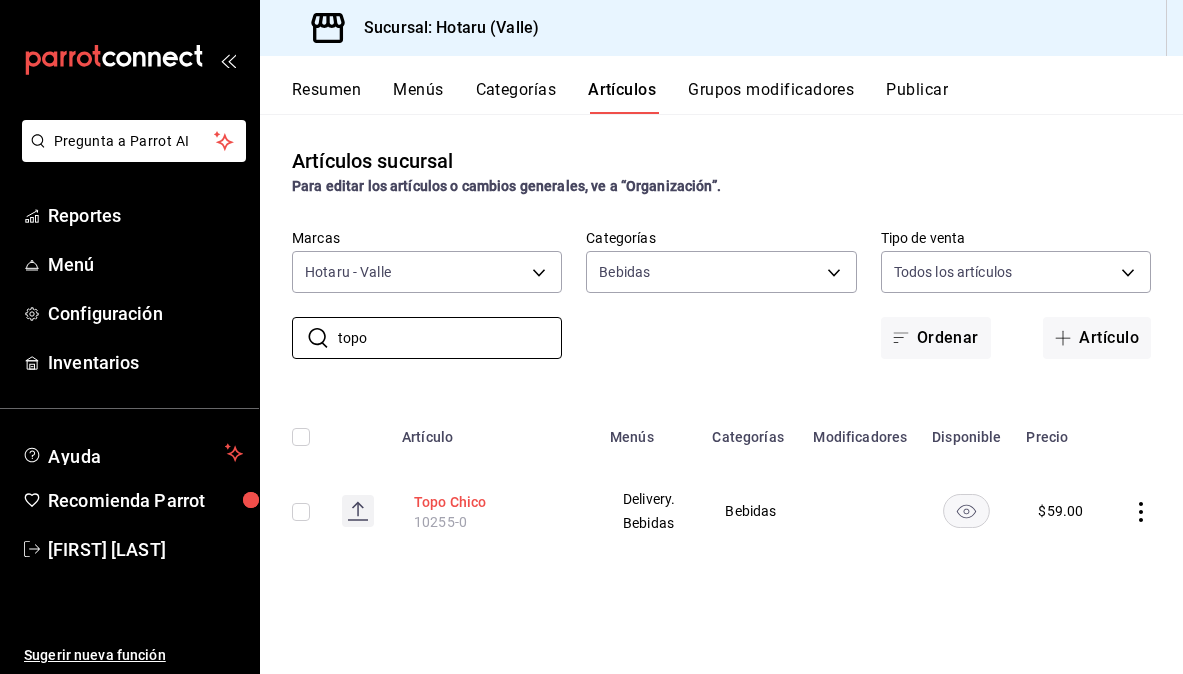 click on "Topo Chico" at bounding box center [494, 502] 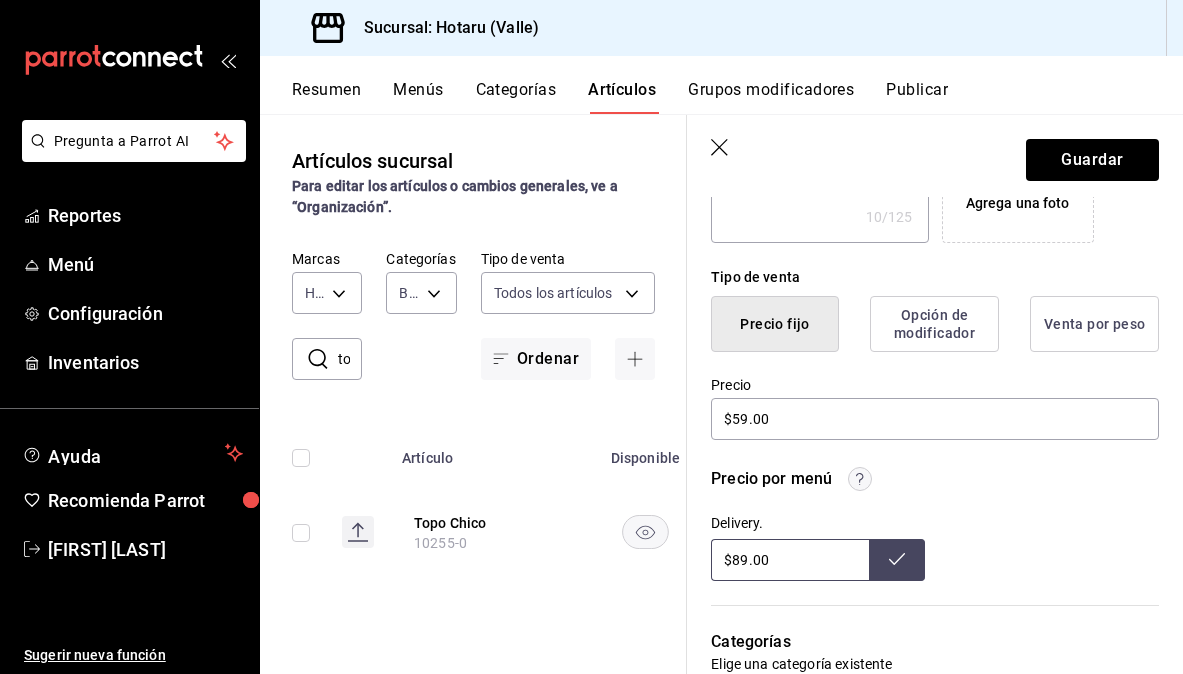 scroll, scrollTop: 432, scrollLeft: 0, axis: vertical 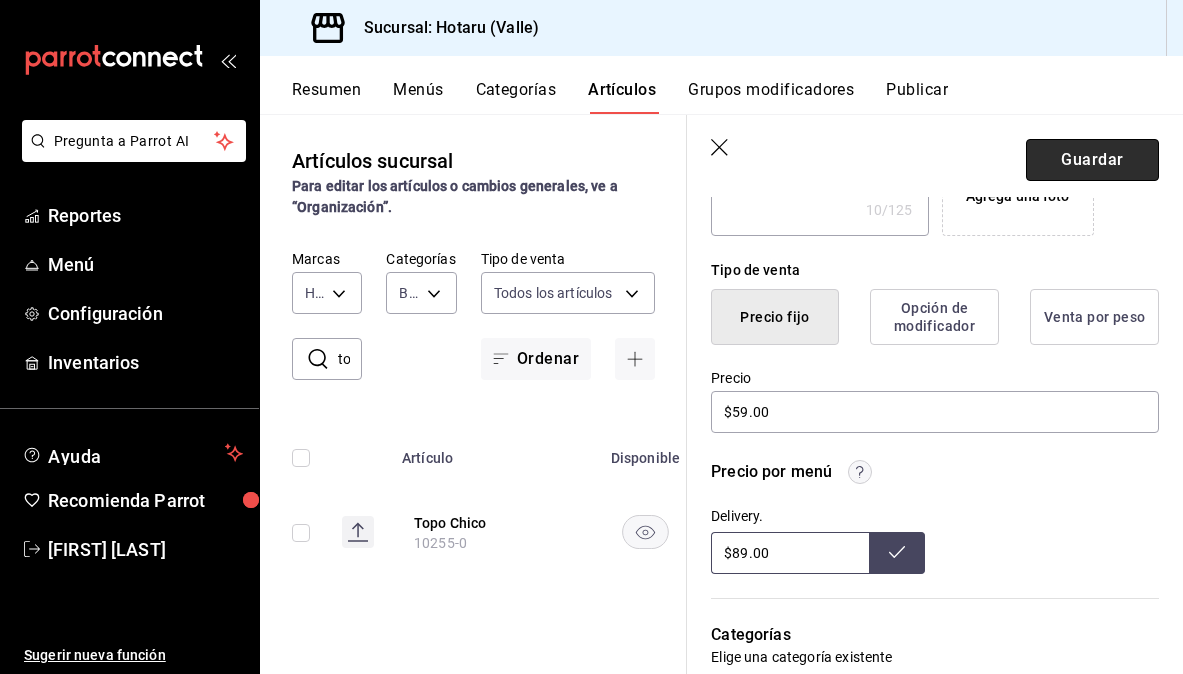 click on "Guardar" at bounding box center [1092, 160] 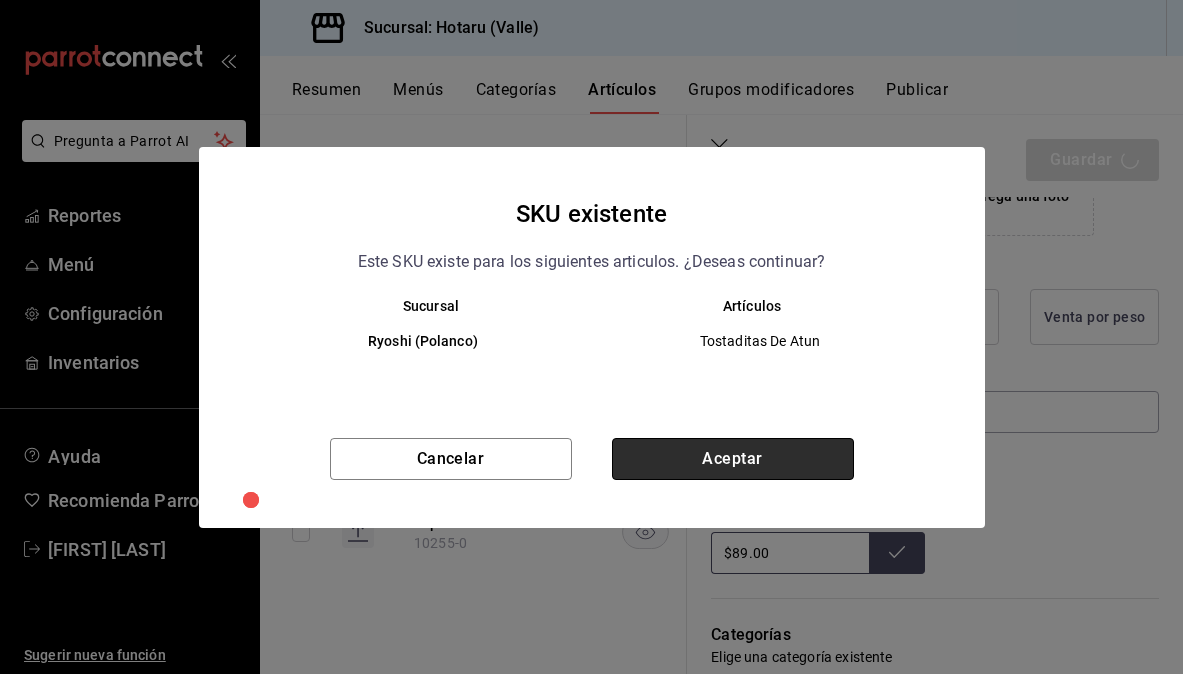 click on "Aceptar" at bounding box center [733, 459] 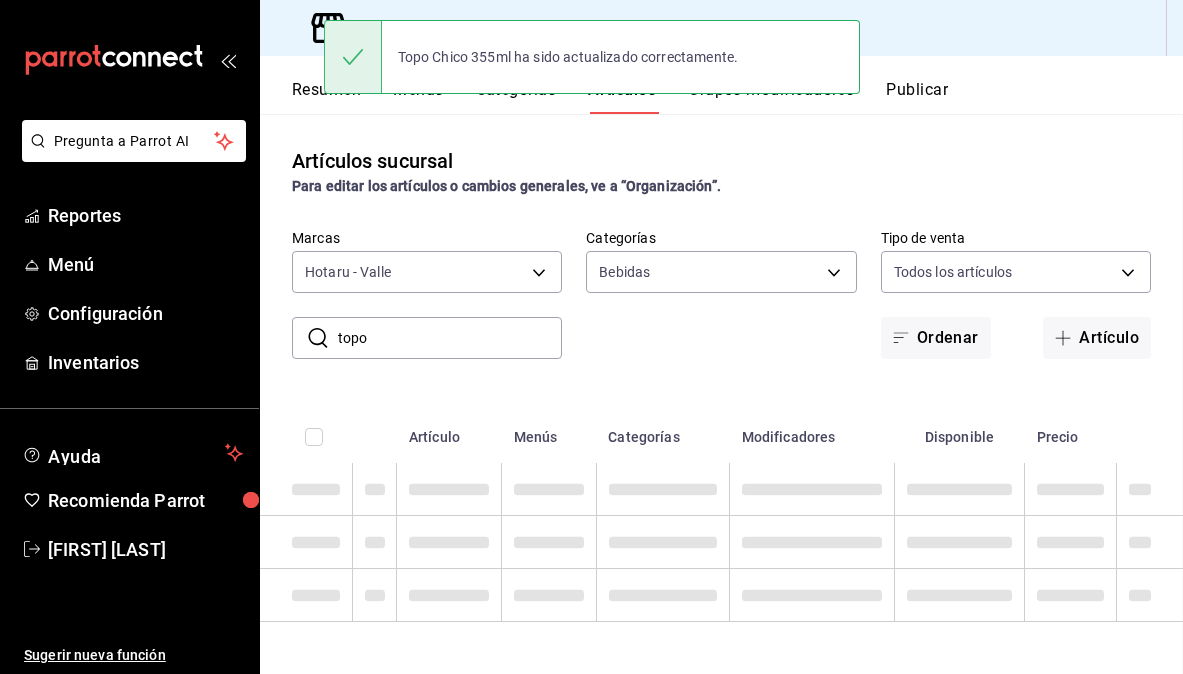 scroll, scrollTop: 0, scrollLeft: 0, axis: both 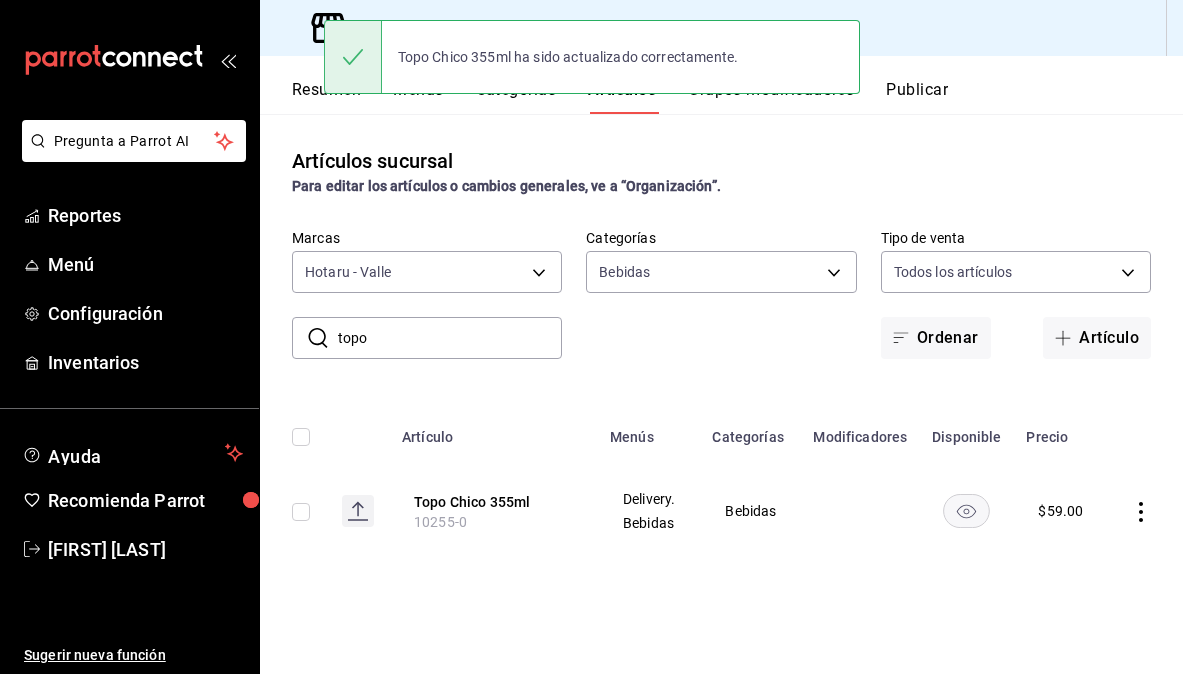 click on "topo" at bounding box center [450, 338] 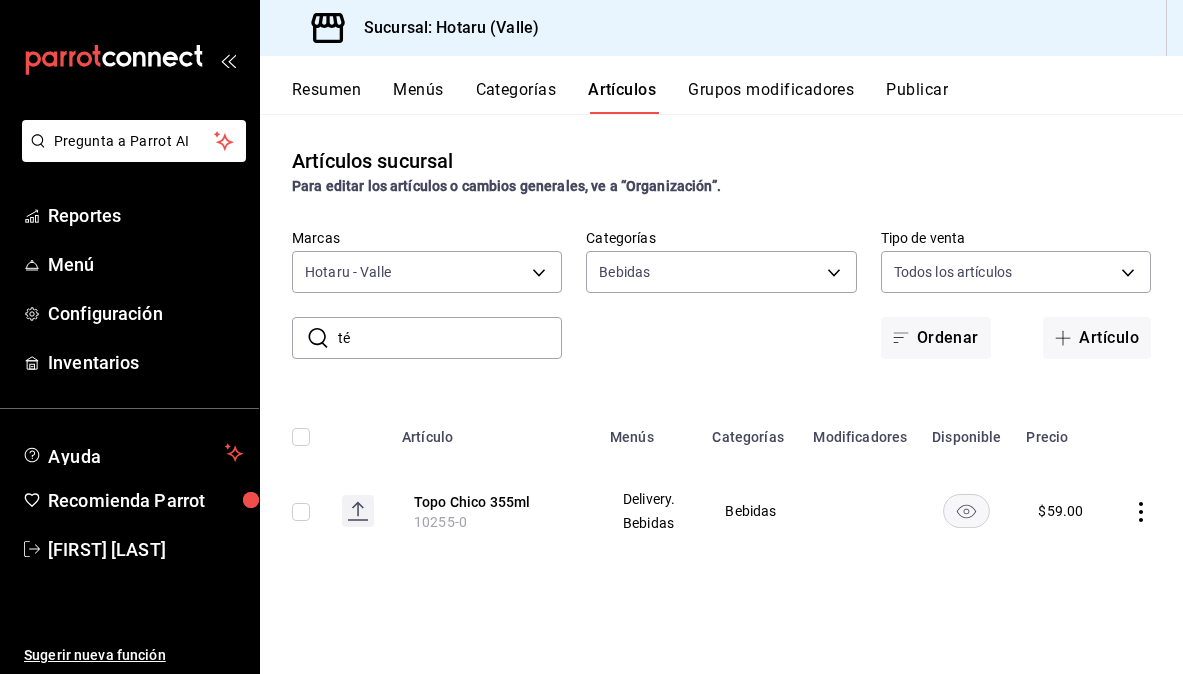 click on "té" at bounding box center (450, 338) 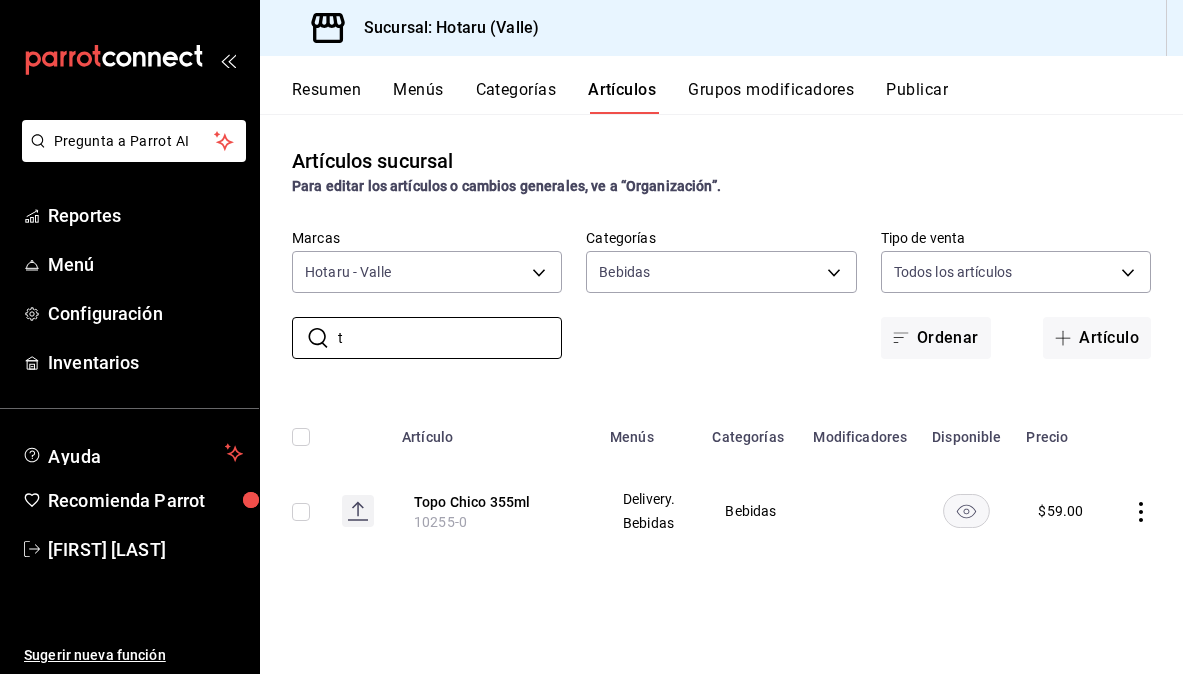 click on "​ t ​ Marcas Hotaru - [CITY] c6f689f8-63fd-49a8-a607-35aea03ac6a9 Categorías Bebidas 7a30914a-ecf9-4d45-9898-66145c234f21 Tipo de venta Todos los artículos ALL Ordenar Artículo" at bounding box center (721, 294) 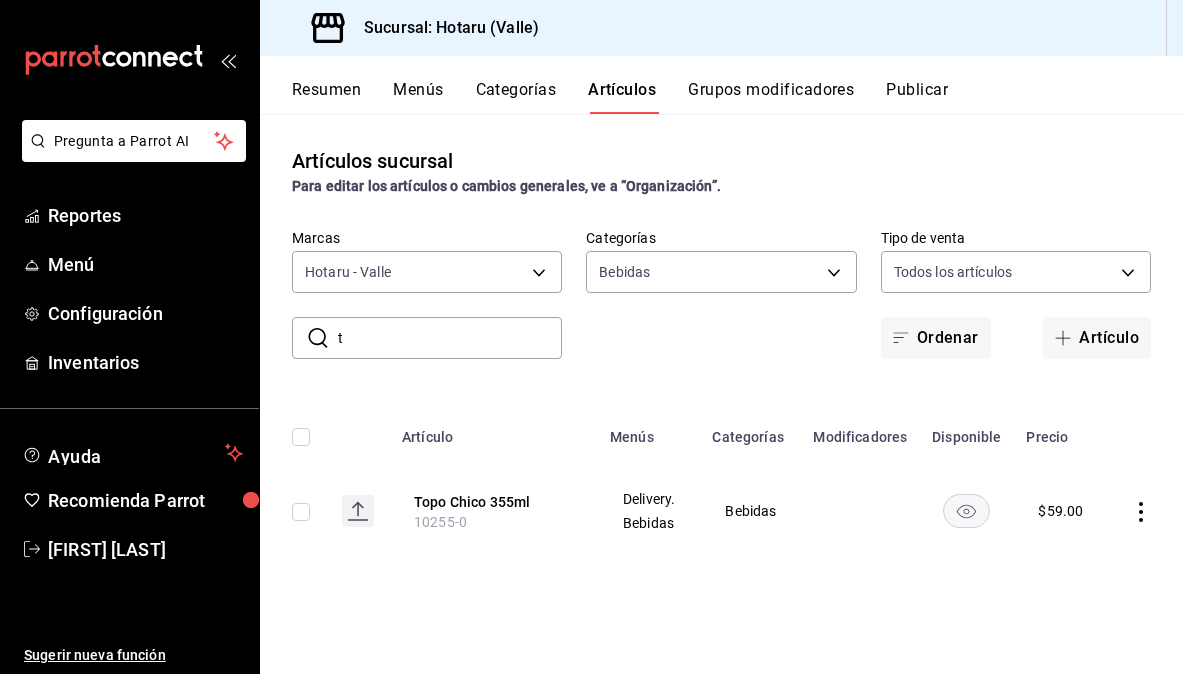 click on "t" at bounding box center [450, 338] 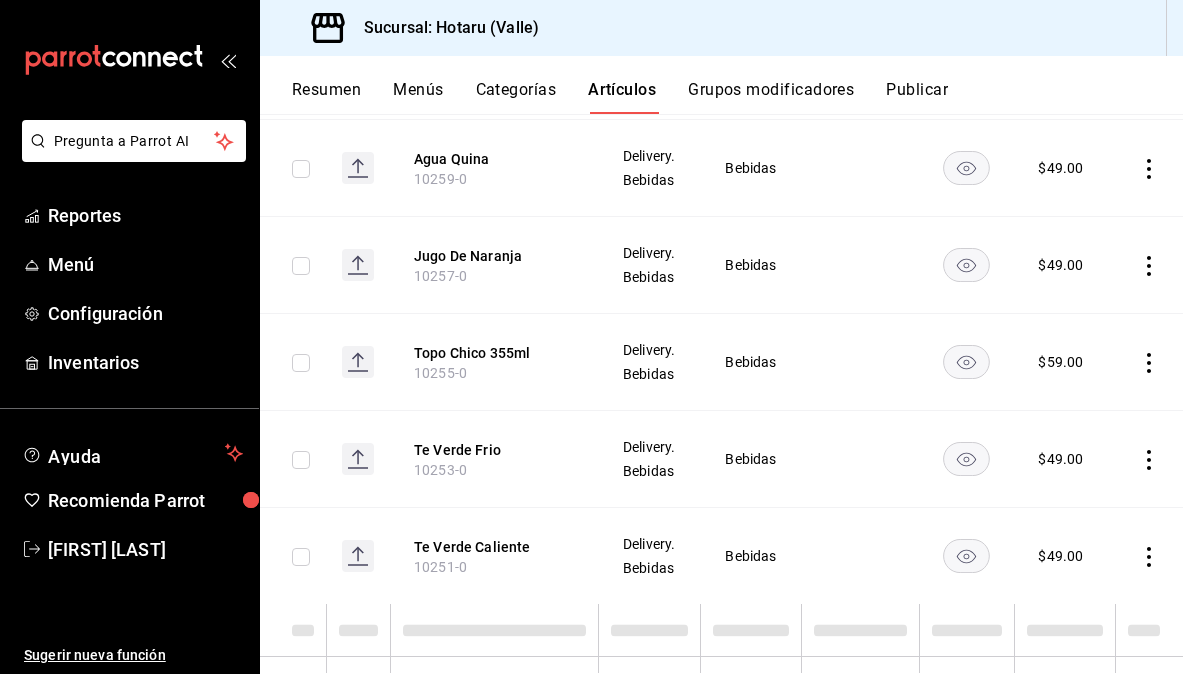 scroll, scrollTop: 1805, scrollLeft: 0, axis: vertical 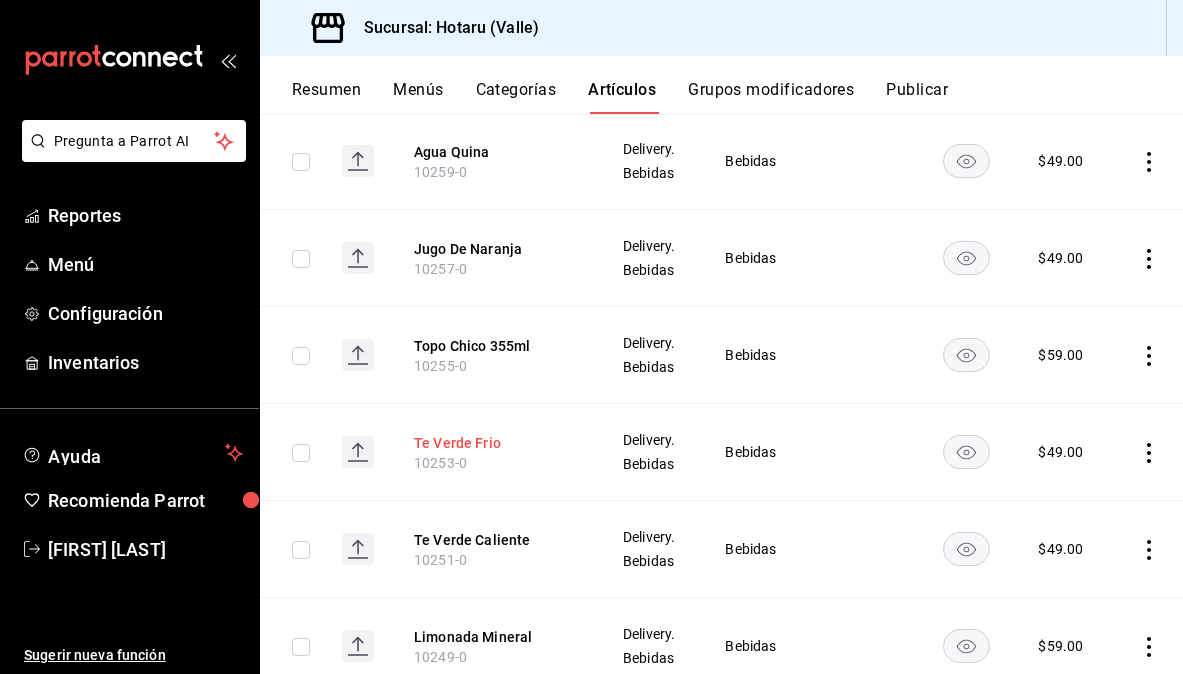click on "Te Verde Frio" at bounding box center (494, 443) 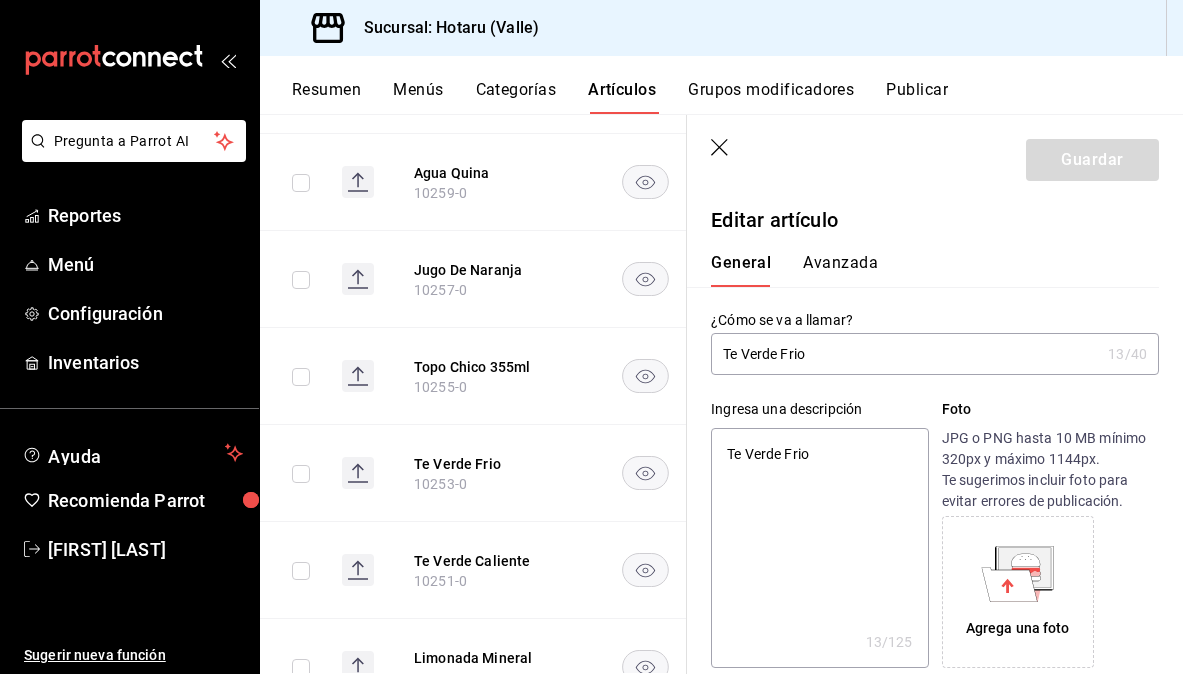 click on "Te Verde Frio" at bounding box center [905, 354] 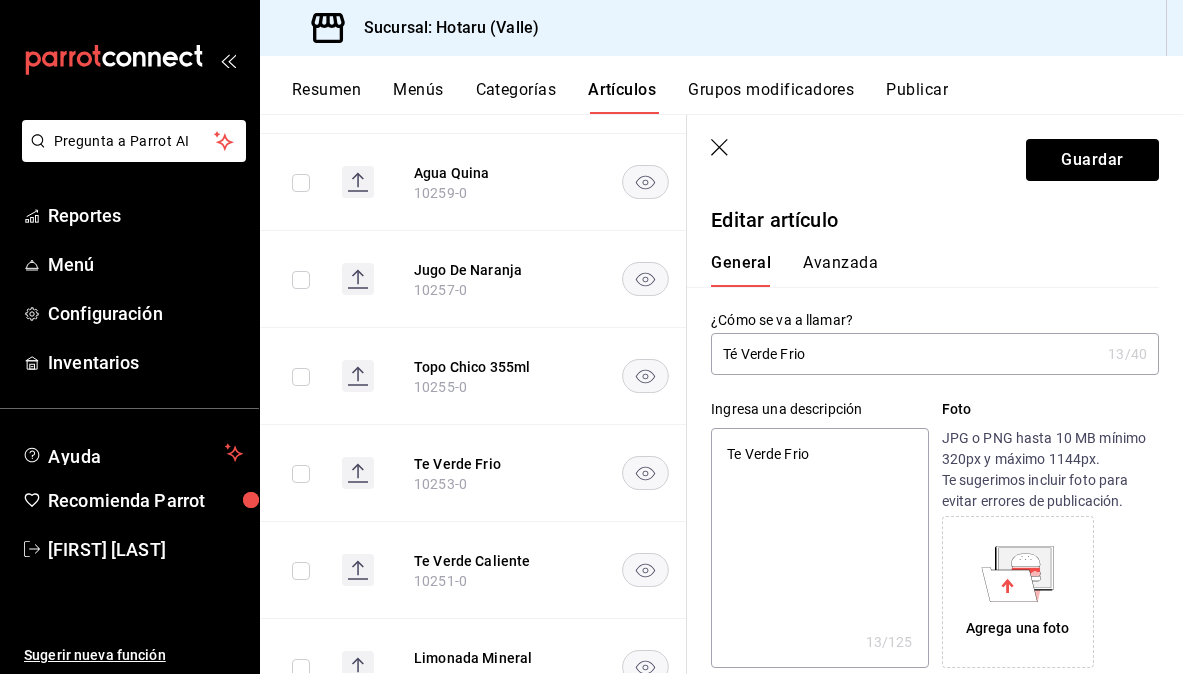 click on "Té Verde Frio" at bounding box center [905, 354] 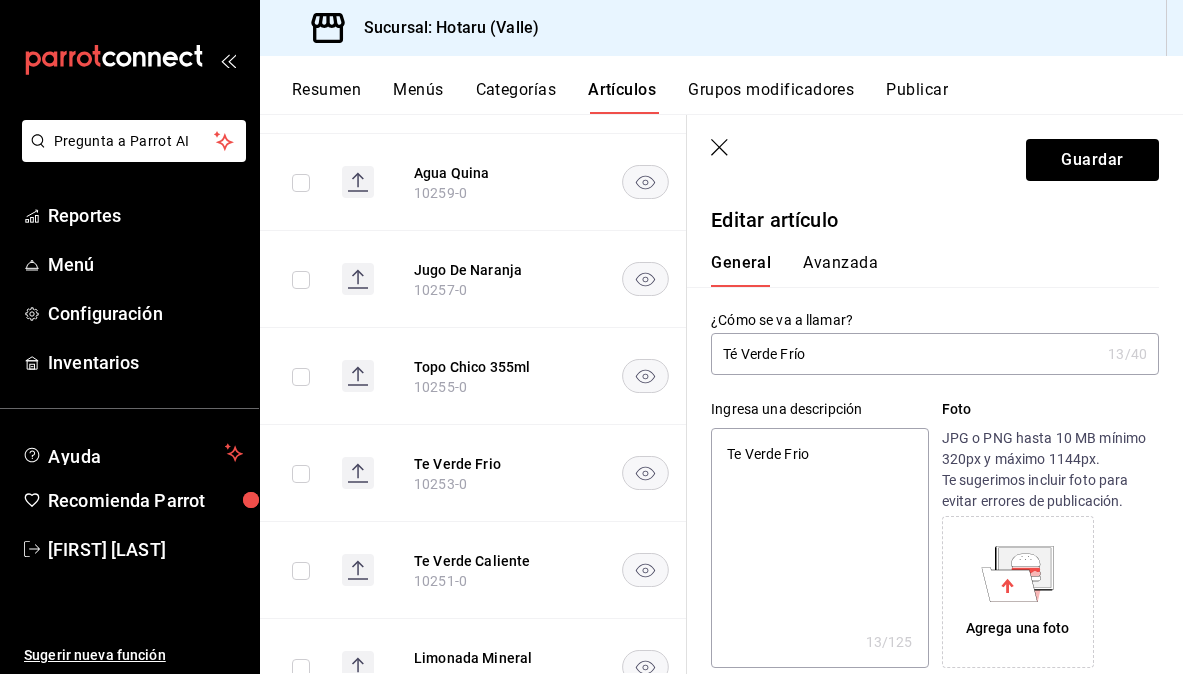 click on "Té Verde Frío" at bounding box center (905, 354) 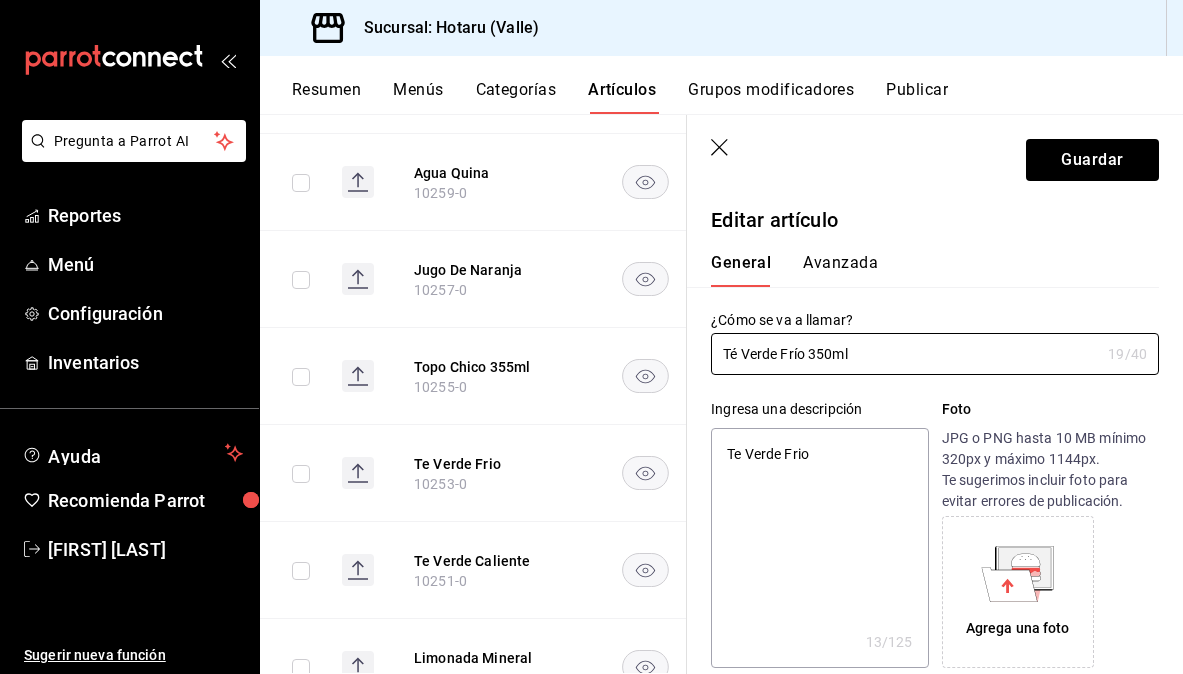 scroll, scrollTop: 56, scrollLeft: 0, axis: vertical 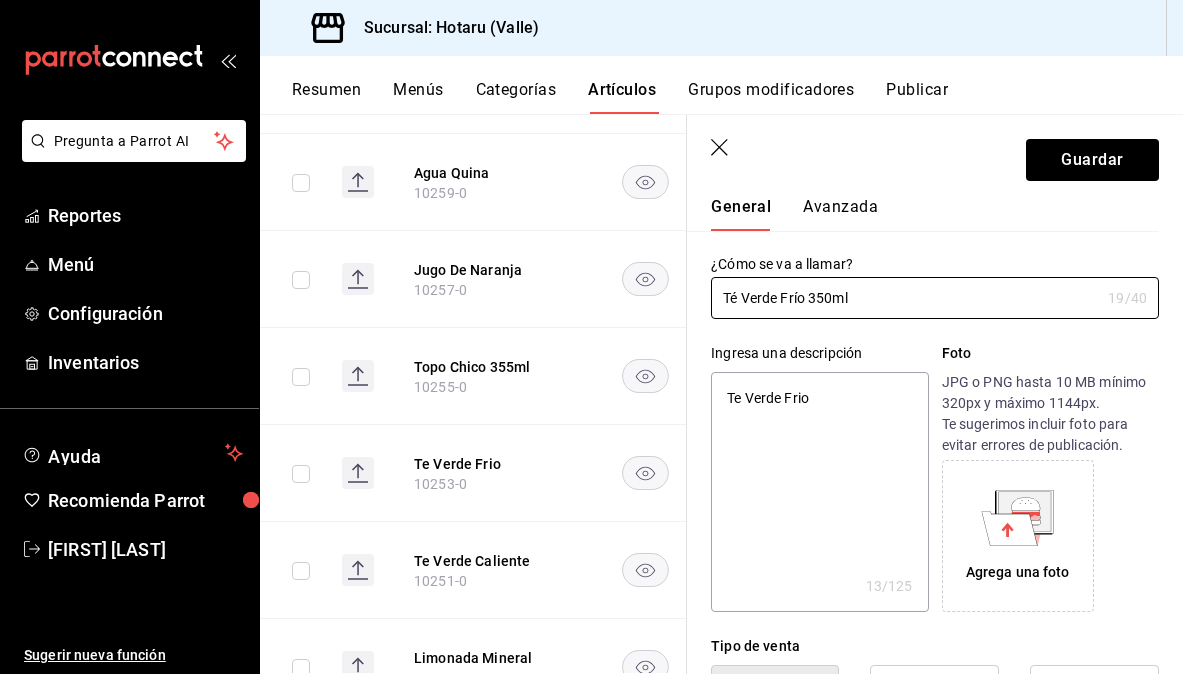 drag, startPoint x: 805, startPoint y: 303, endPoint x: 698, endPoint y: 303, distance: 107 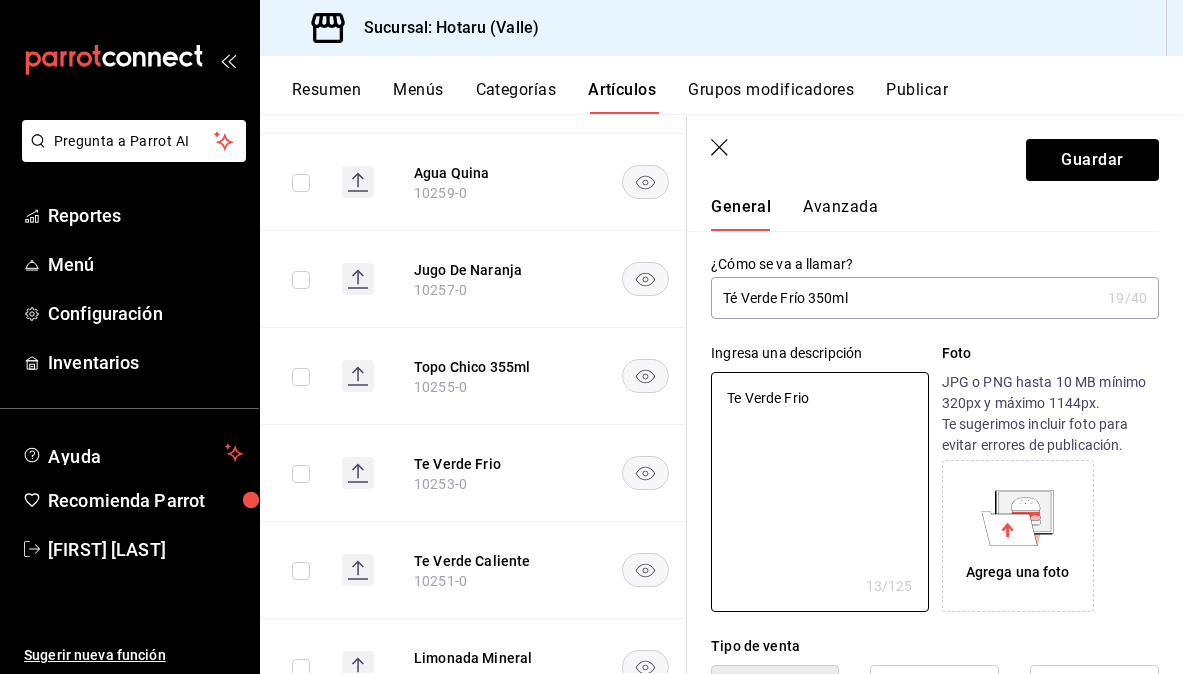 drag, startPoint x: 826, startPoint y: 397, endPoint x: 628, endPoint y: 397, distance: 198 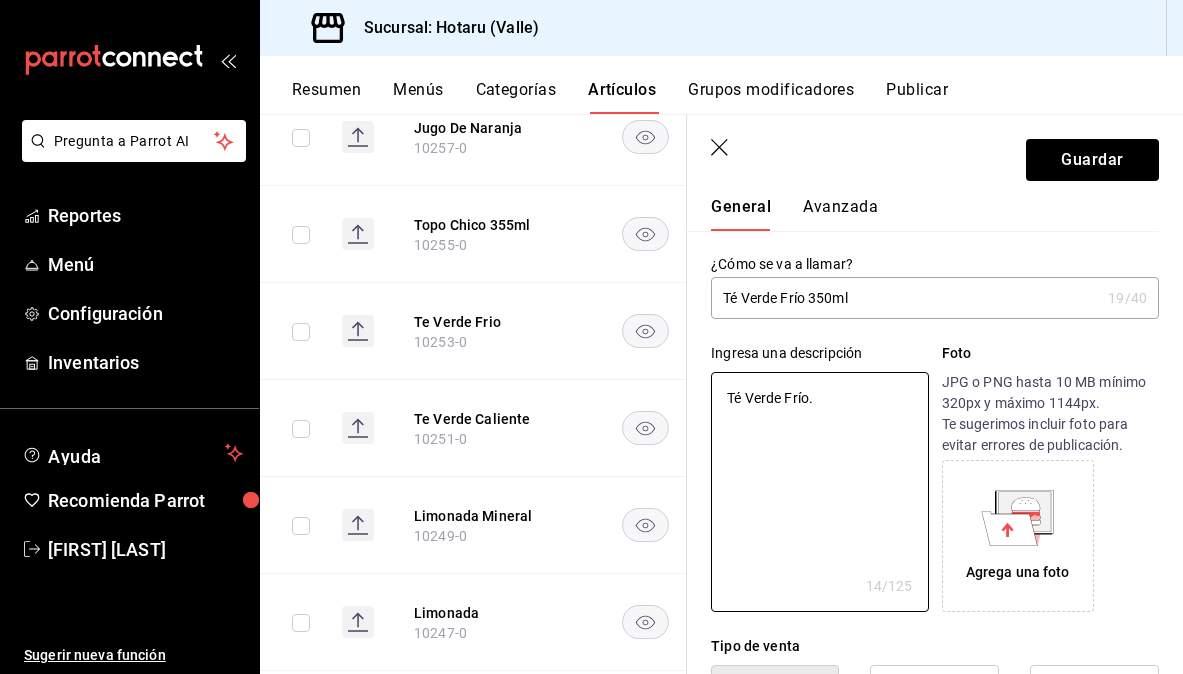 scroll, scrollTop: 2096, scrollLeft: 0, axis: vertical 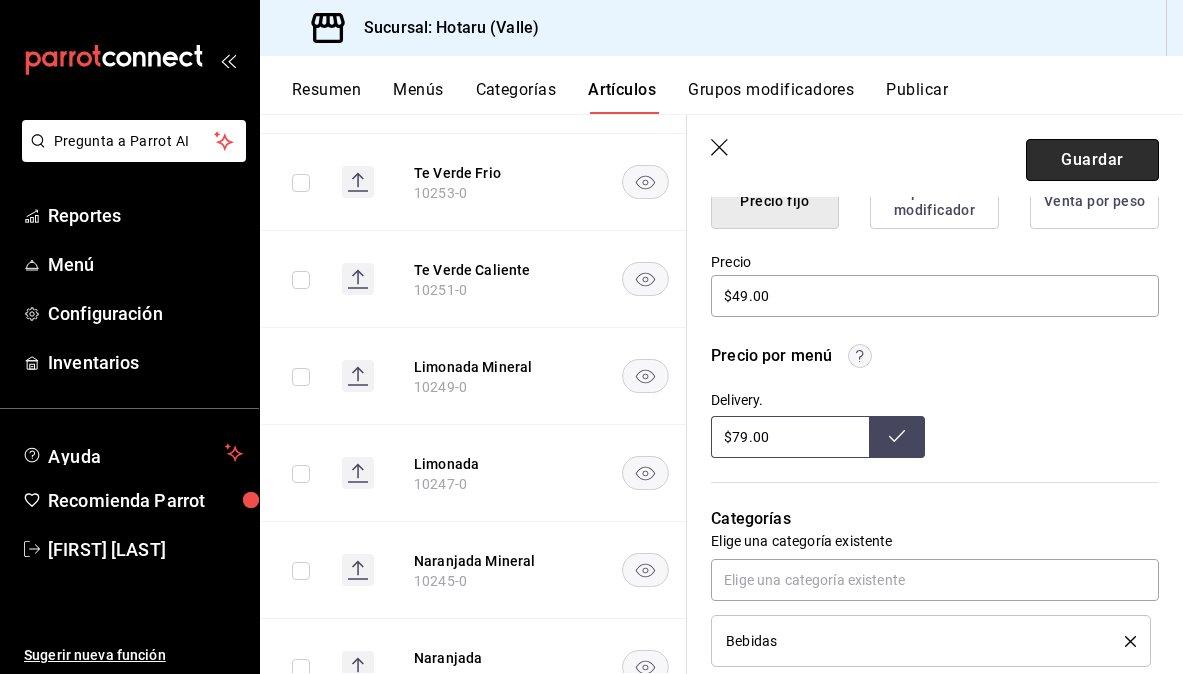 click on "Guardar" at bounding box center (1092, 160) 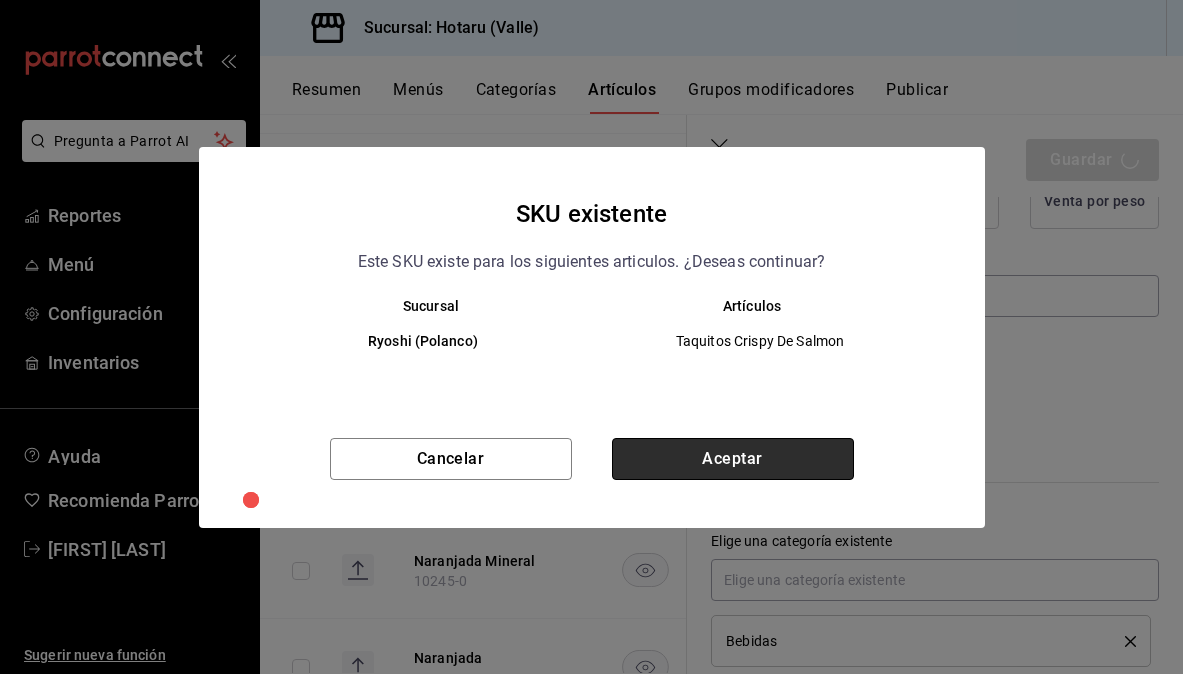 click on "Aceptar" at bounding box center [733, 459] 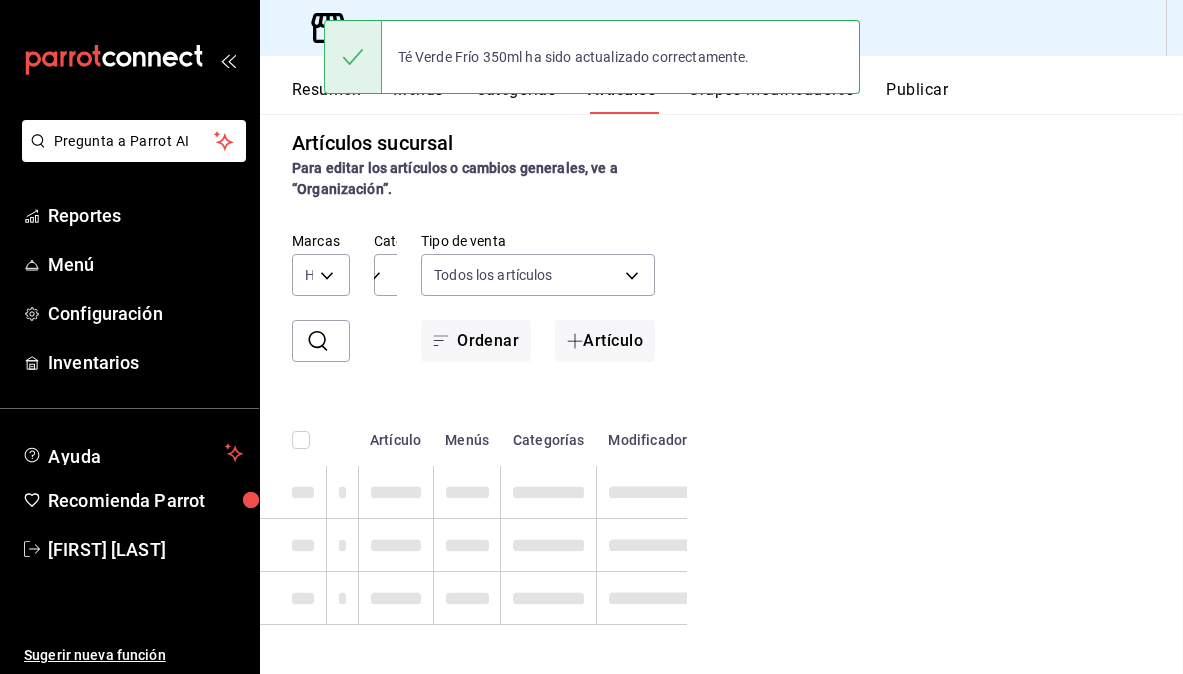 scroll, scrollTop: 0, scrollLeft: 0, axis: both 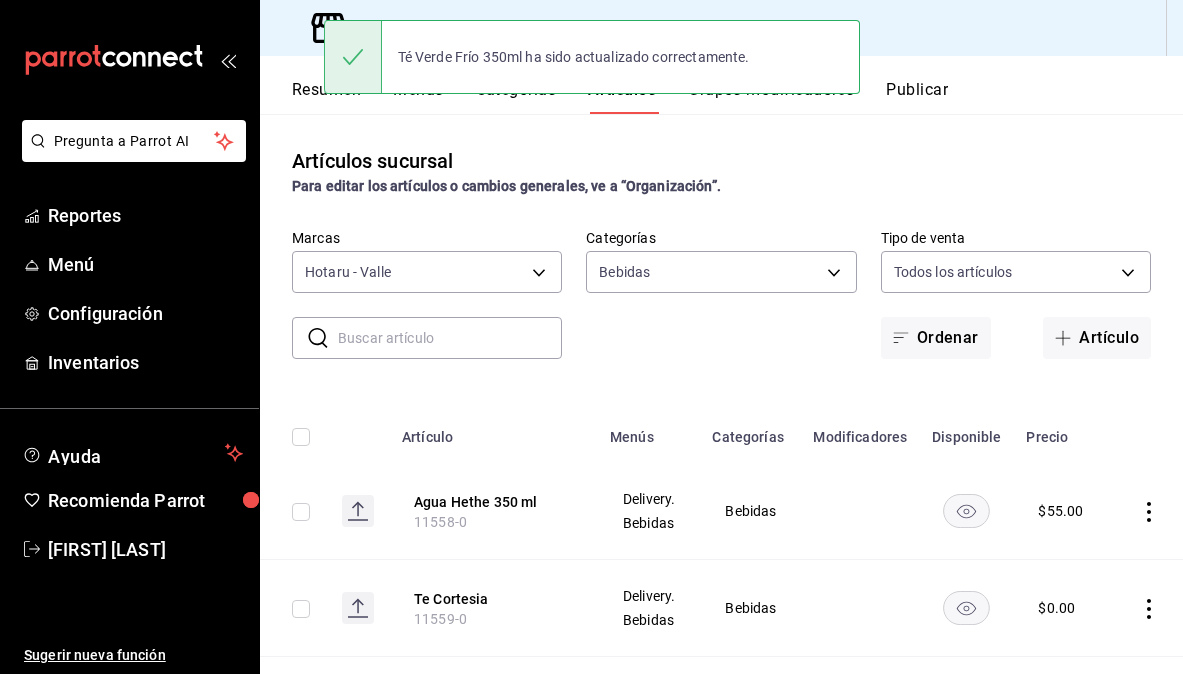 click at bounding box center [450, 338] 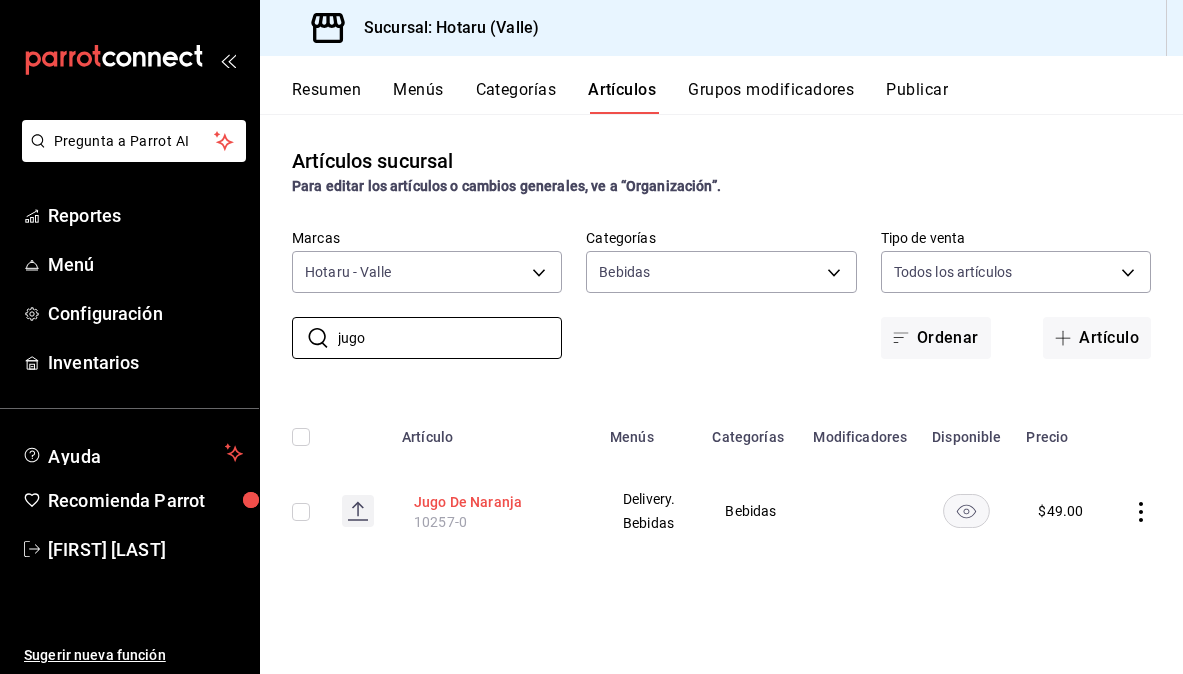 click on "Jugo De Naranja" at bounding box center (494, 502) 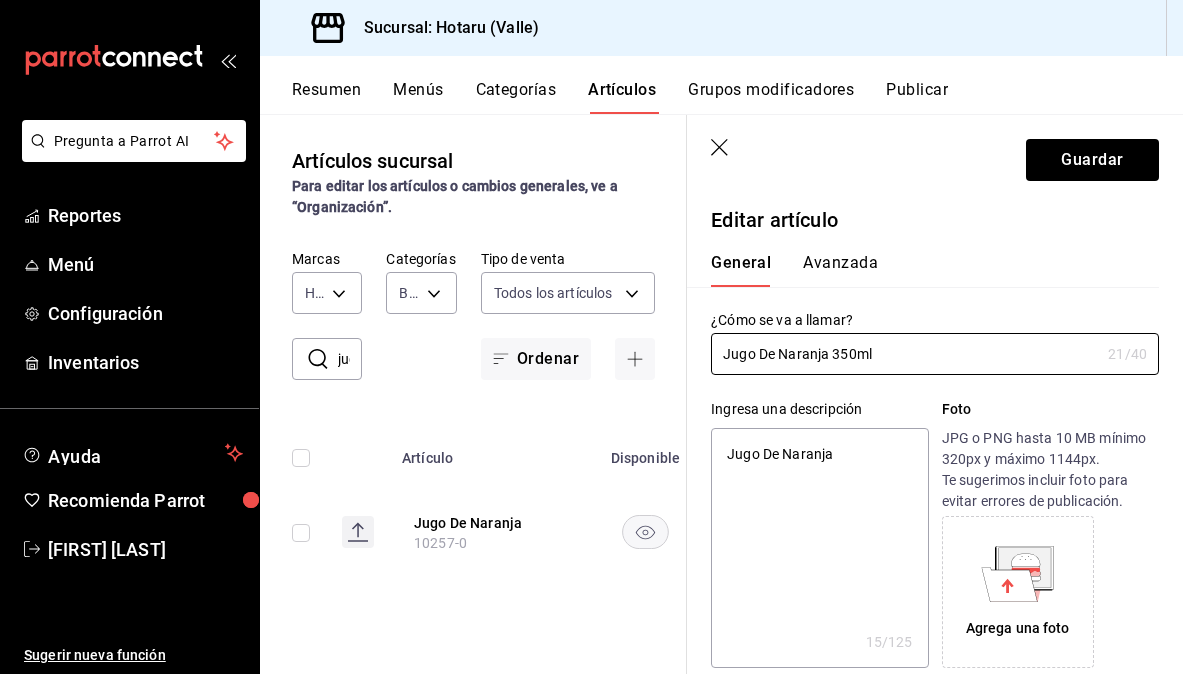 click on "Jugo De Naranja" at bounding box center [819, 548] 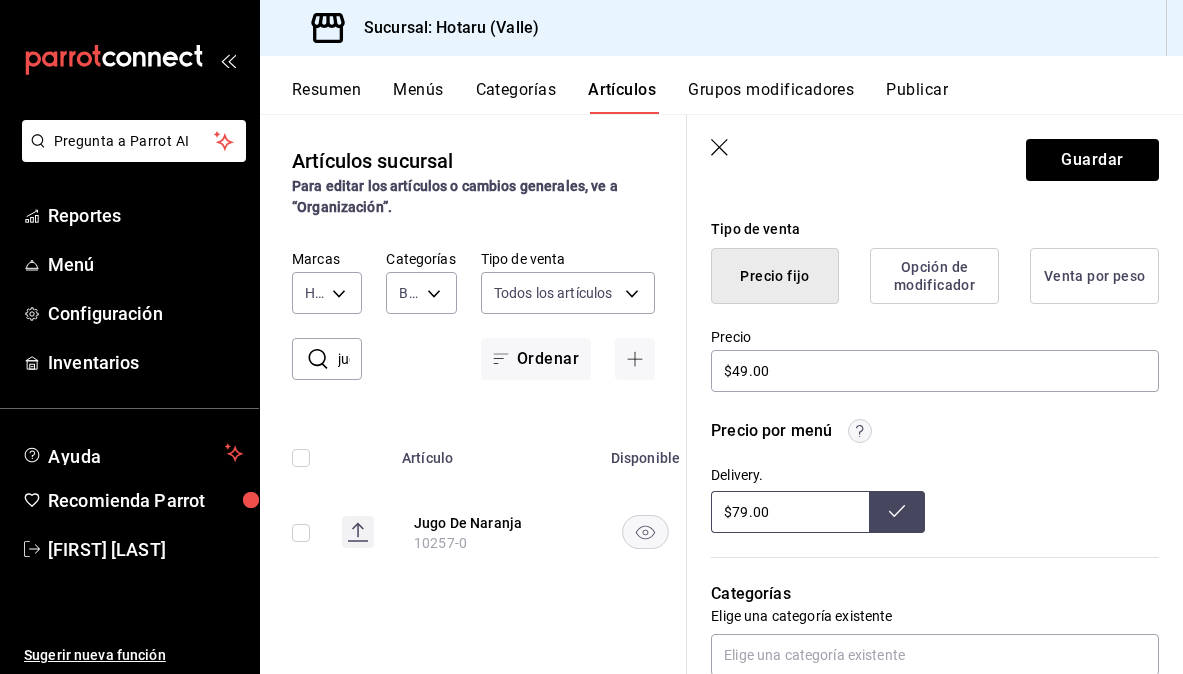 scroll, scrollTop: 521, scrollLeft: 0, axis: vertical 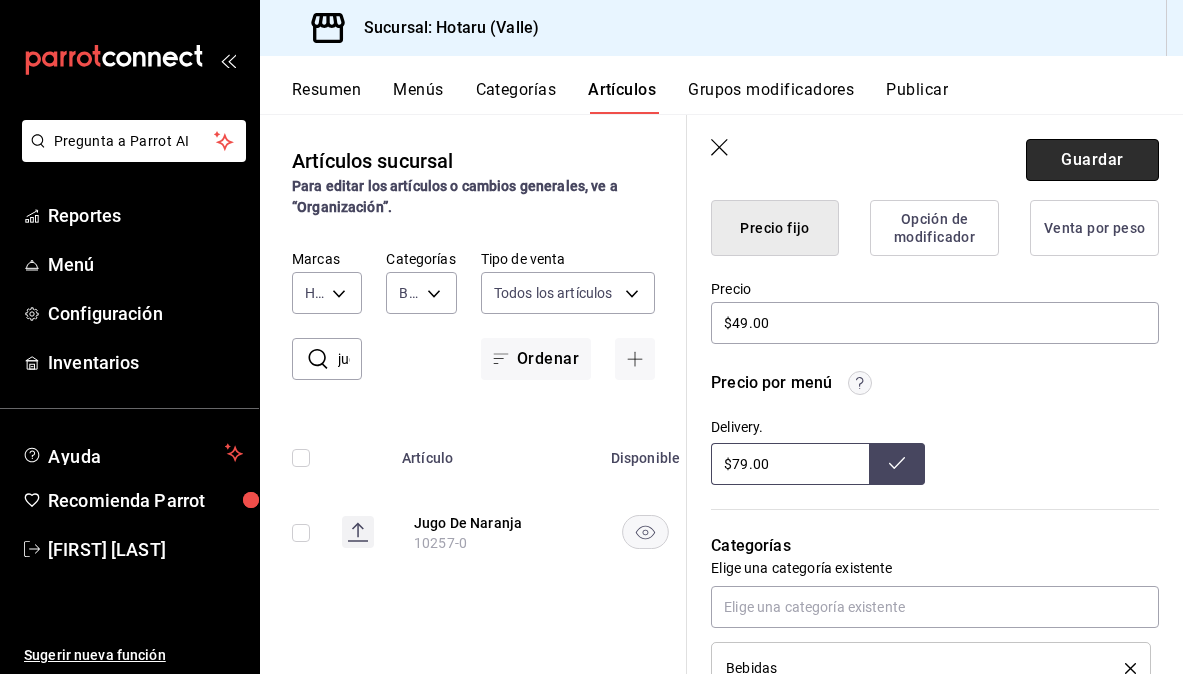 click on "Guardar" at bounding box center [1092, 160] 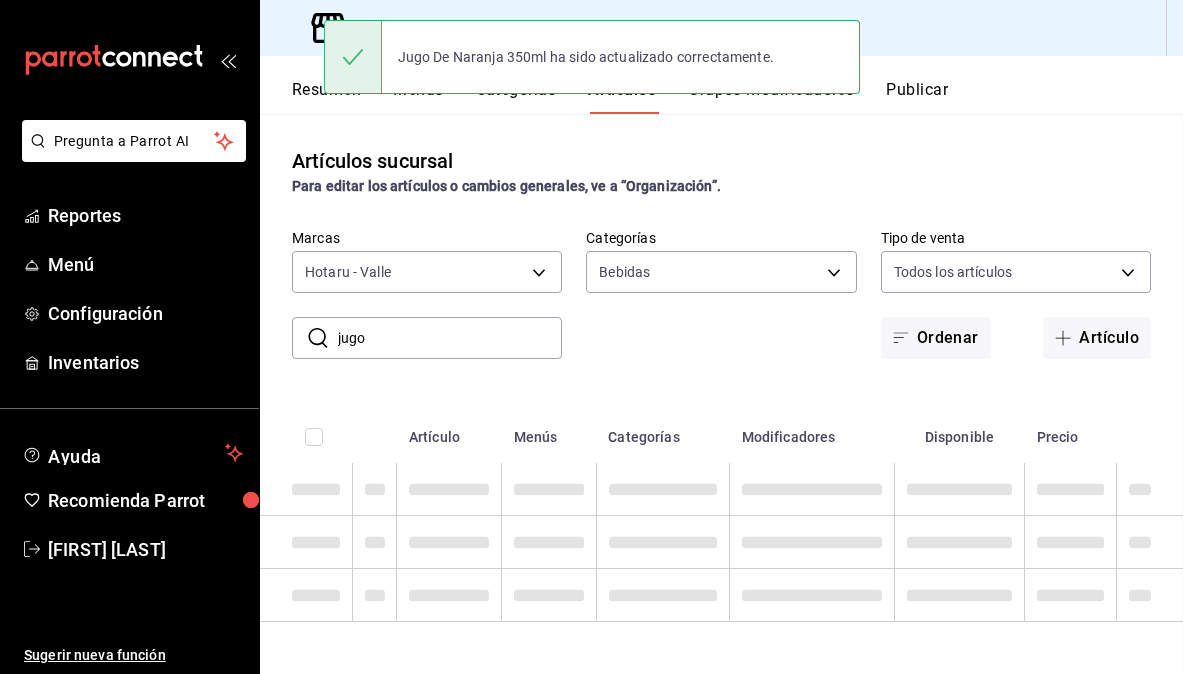 scroll, scrollTop: 0, scrollLeft: 0, axis: both 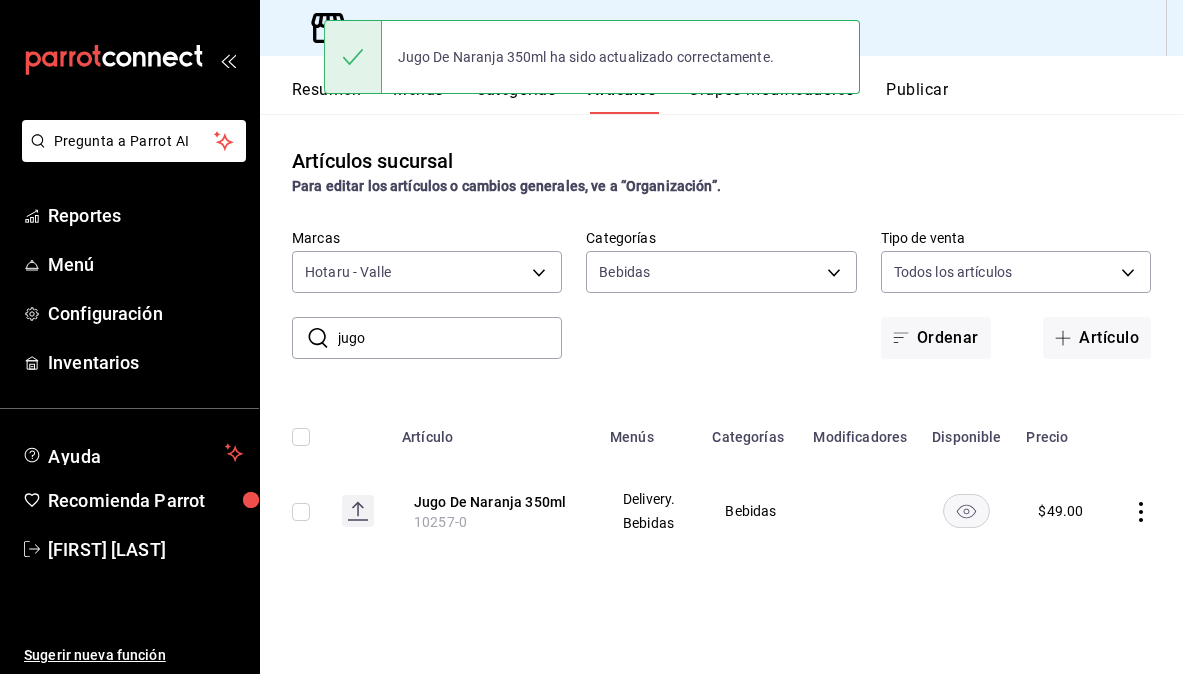 click on "jugo" at bounding box center (450, 338) 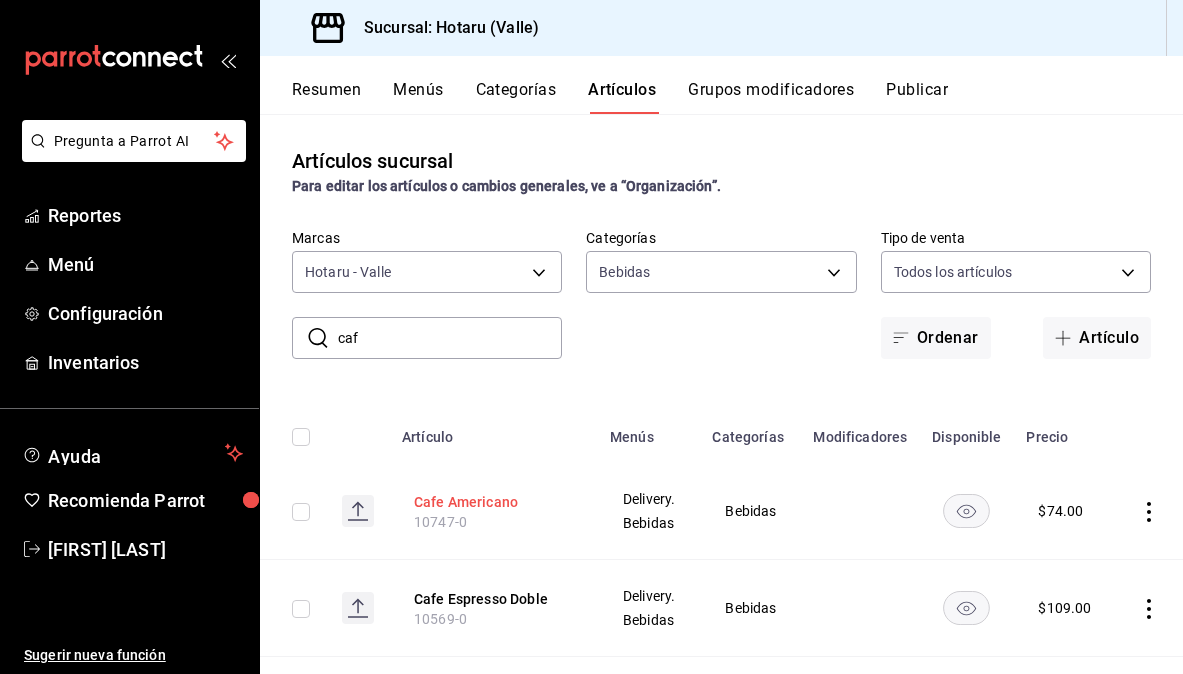 click on "Cafe Americano" at bounding box center (494, 502) 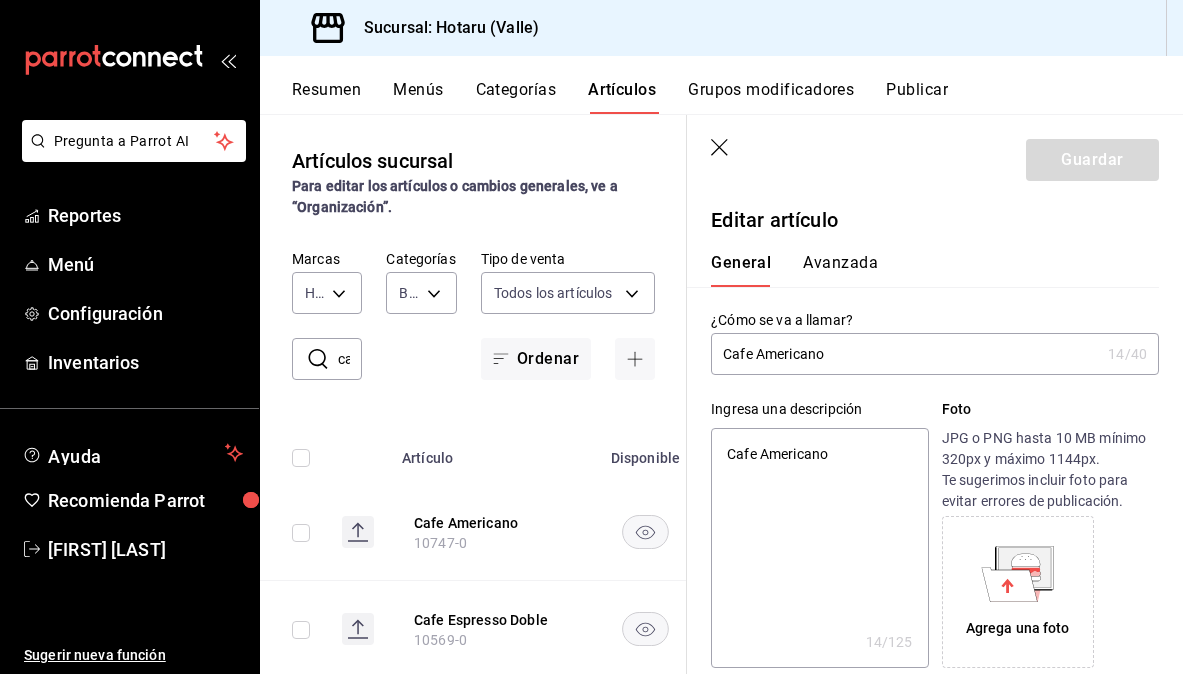 click on "Cafe Americano" at bounding box center (905, 354) 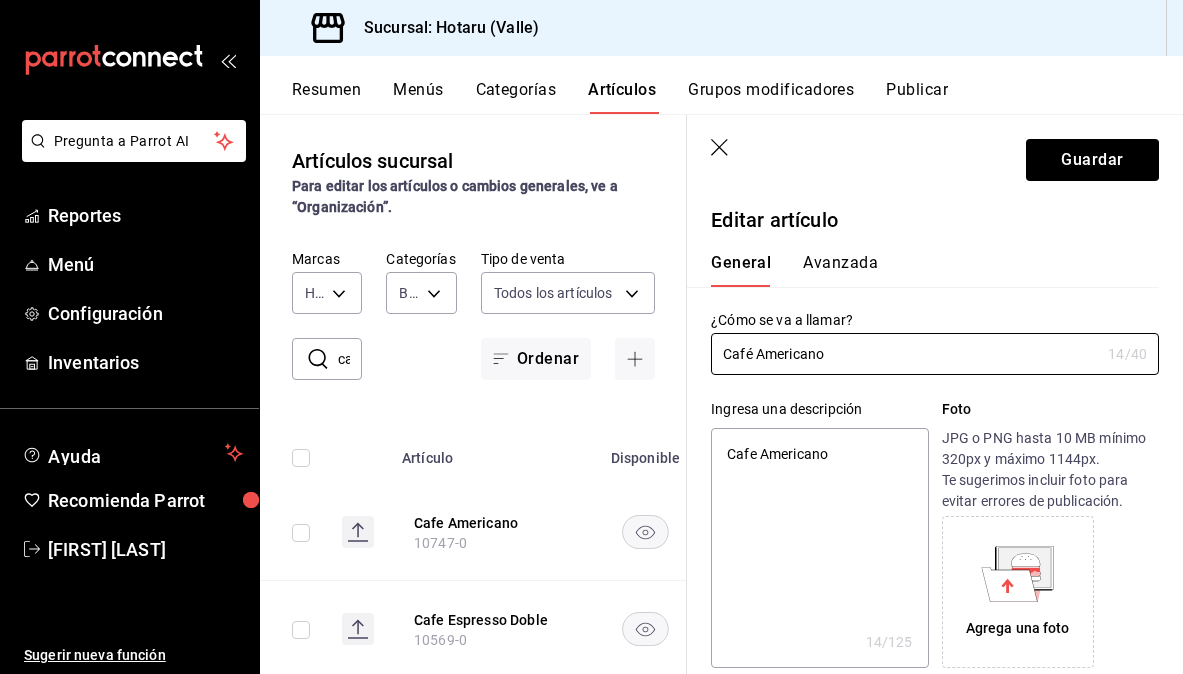 click on "Cafe Americano" at bounding box center [819, 548] 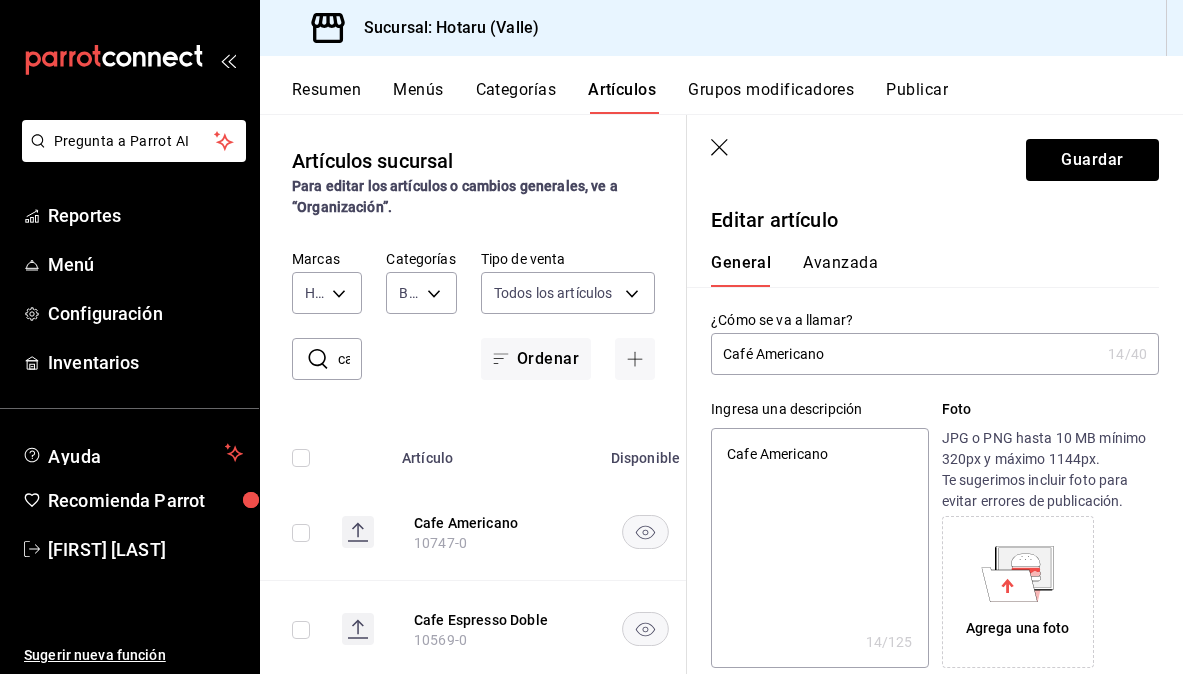 click on "Cafe Americano" at bounding box center [819, 548] 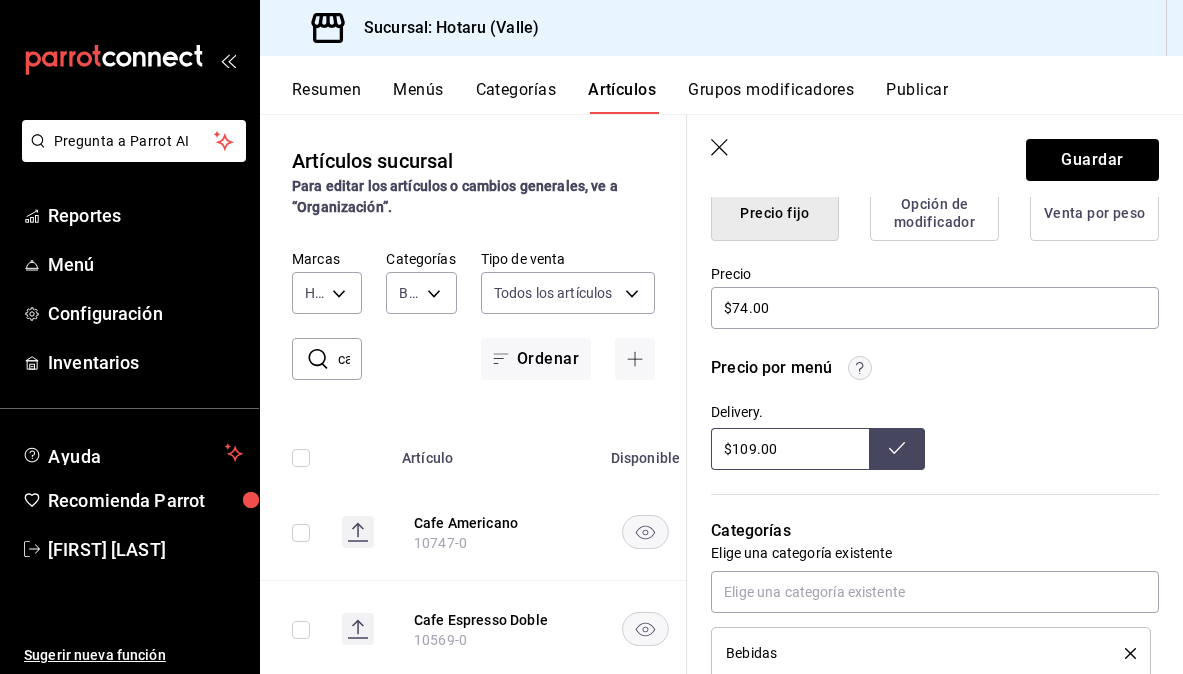 scroll, scrollTop: 540, scrollLeft: 0, axis: vertical 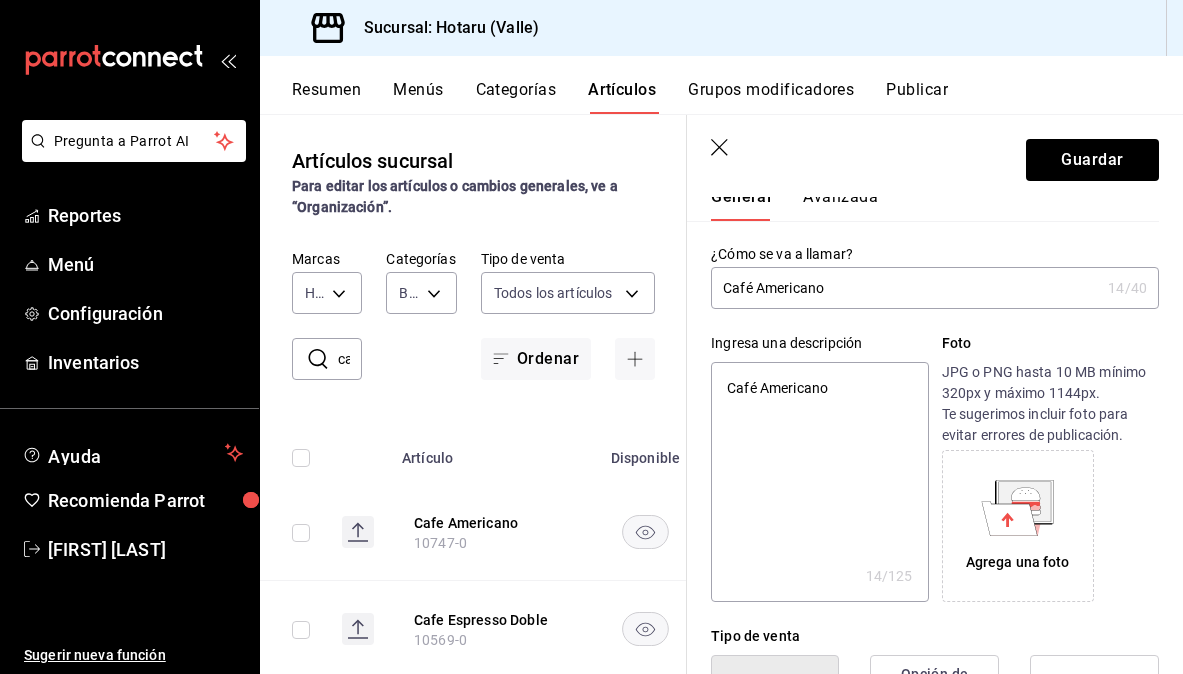 click on "Café Americano" at bounding box center (905, 288) 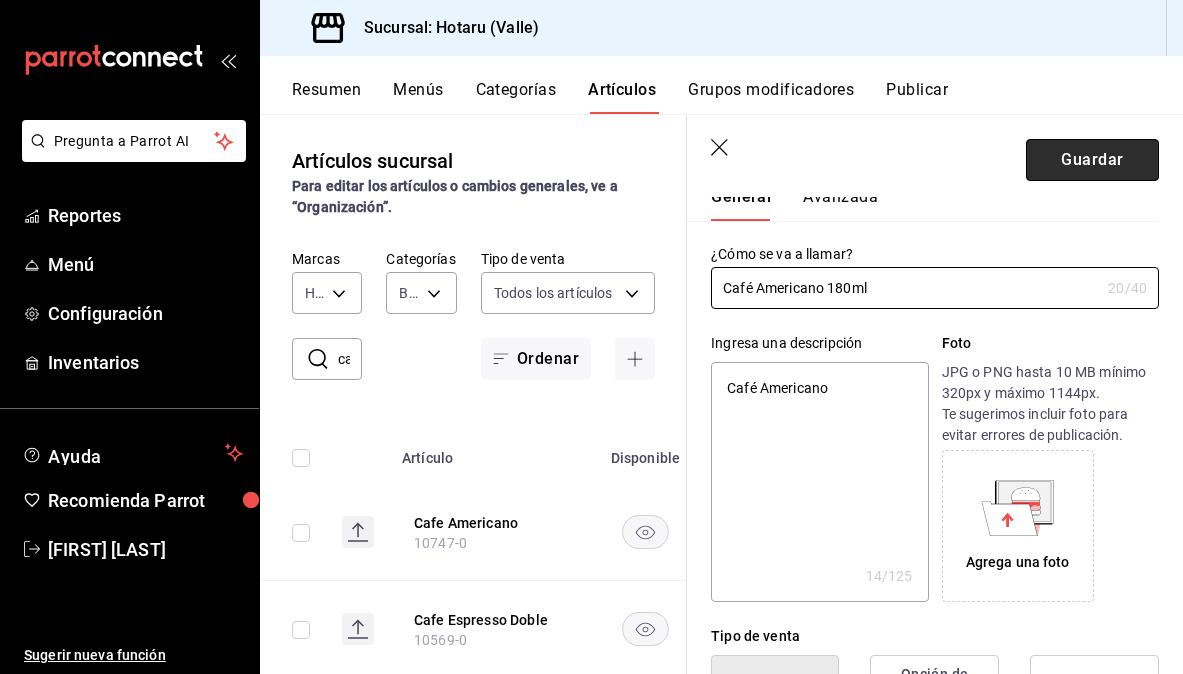 click on "Guardar" at bounding box center [1092, 160] 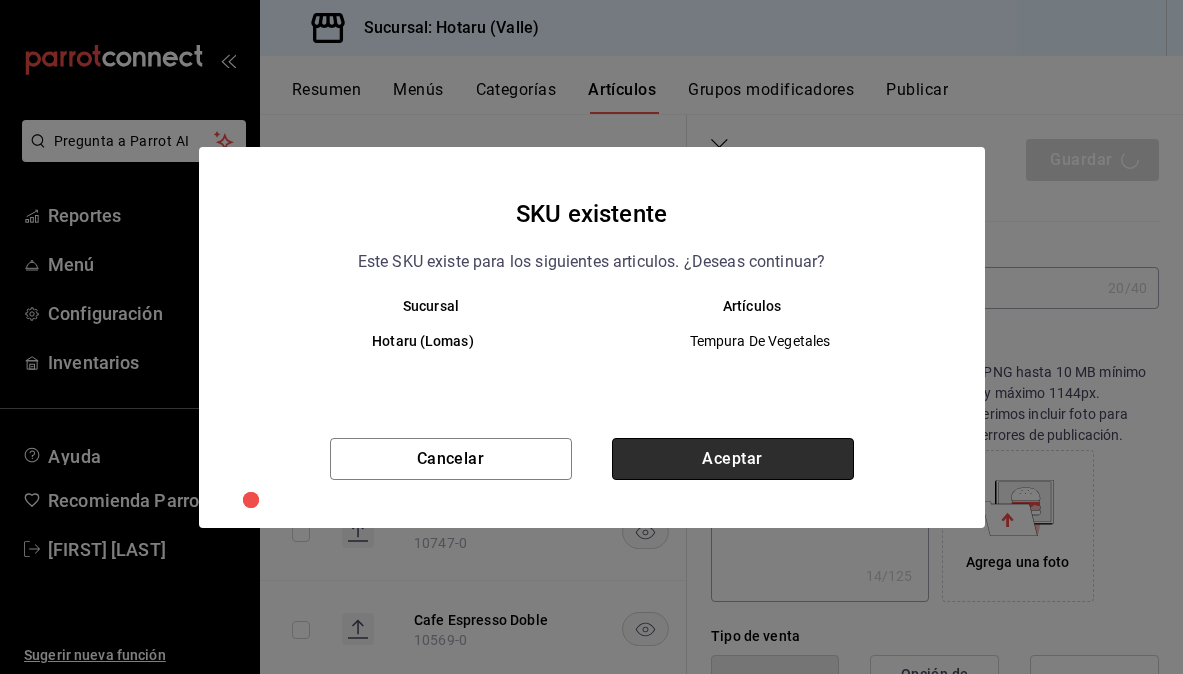 click on "Aceptar" at bounding box center [733, 459] 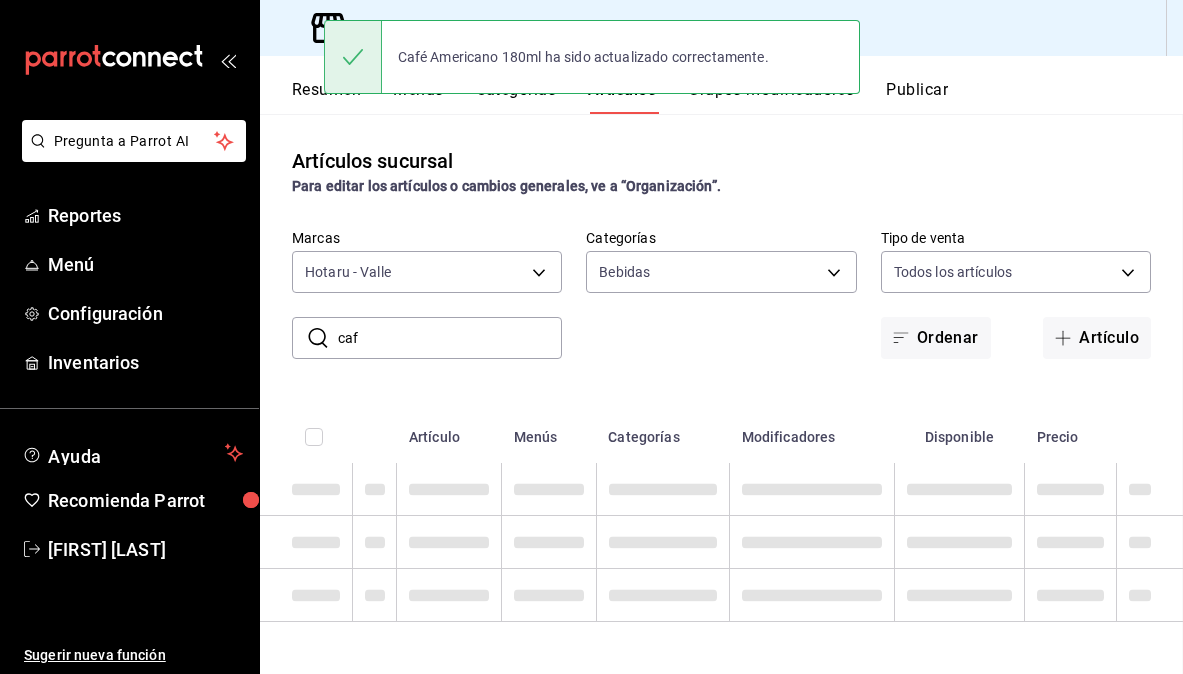 scroll, scrollTop: 0, scrollLeft: 0, axis: both 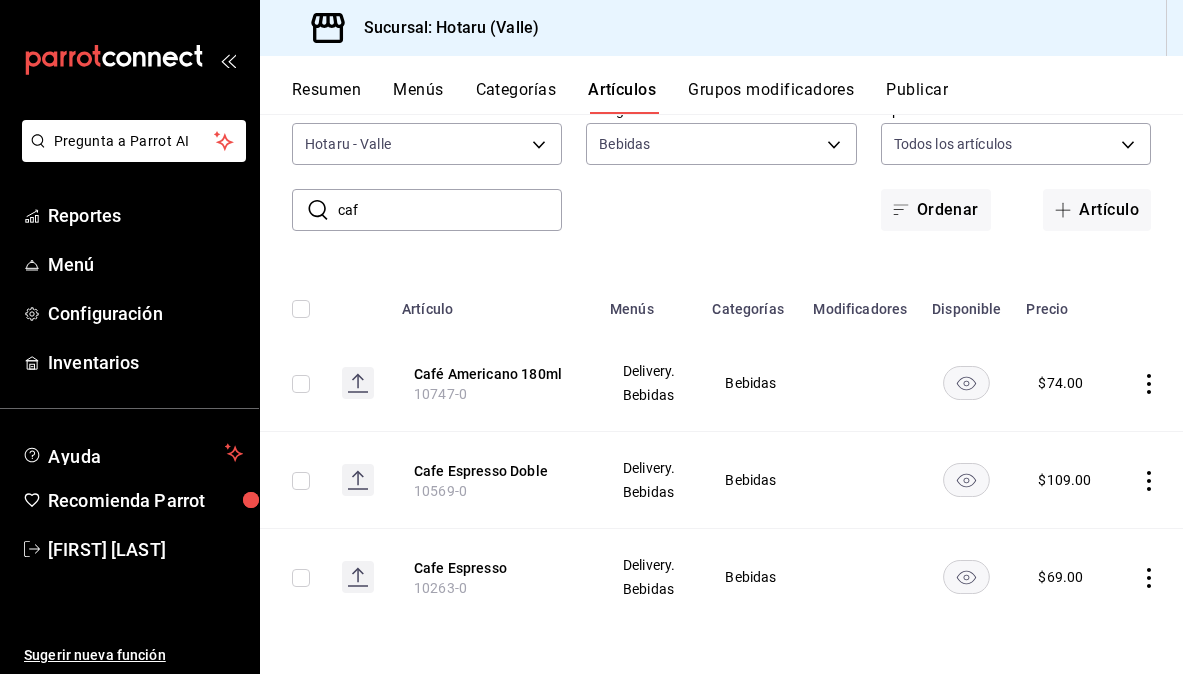 click on "caf" at bounding box center (450, 210) 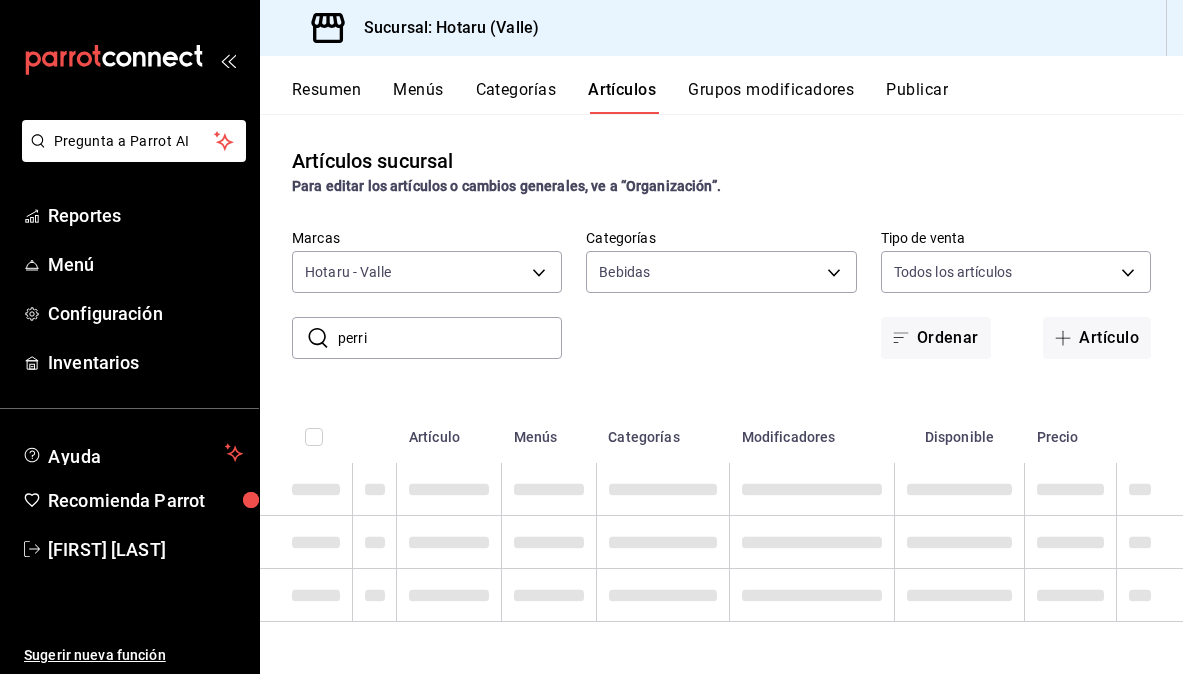scroll, scrollTop: 0, scrollLeft: 0, axis: both 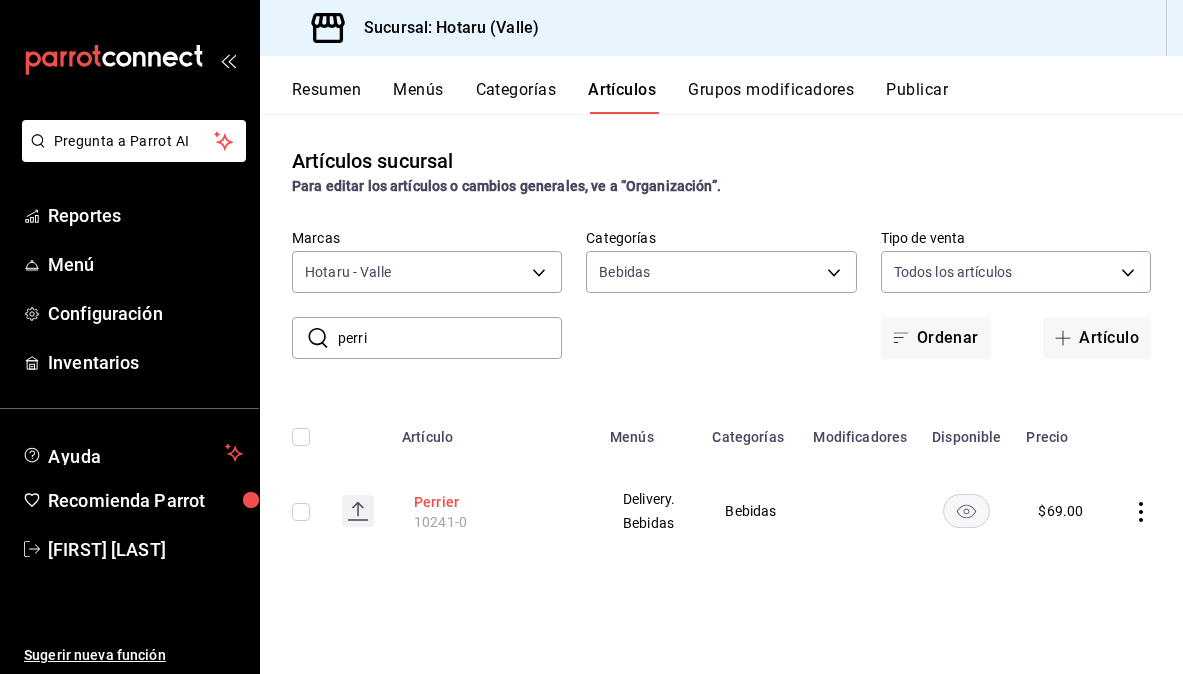 click on "Perrier" at bounding box center [494, 502] 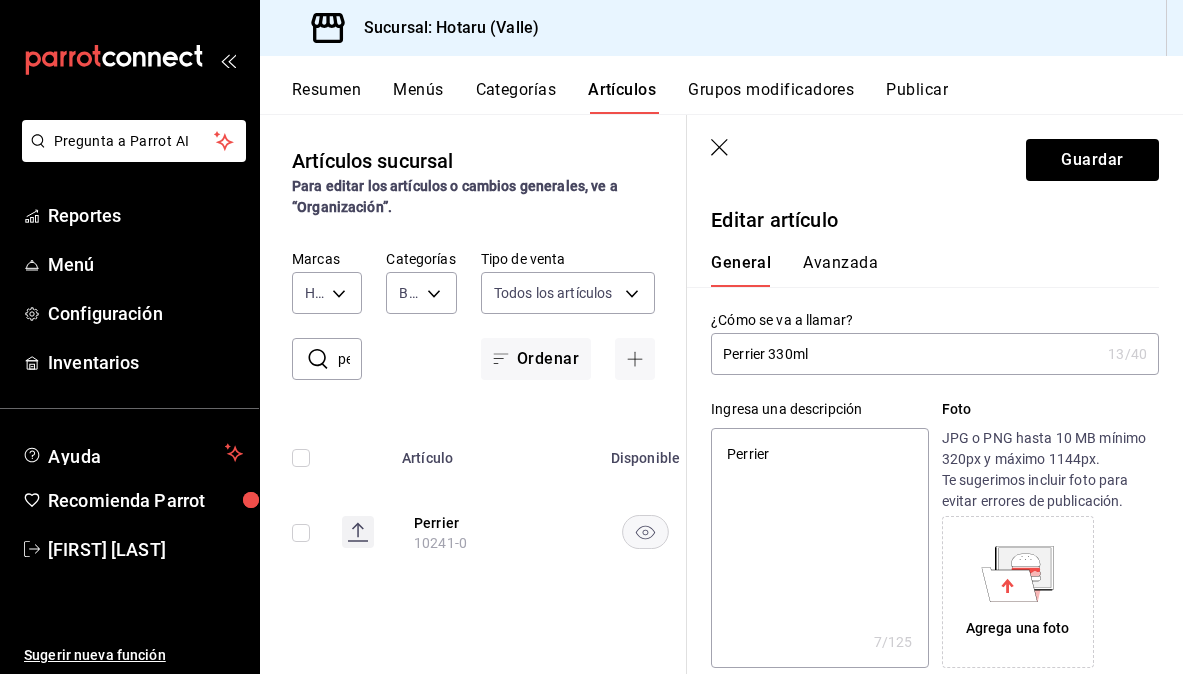 click on "Perrier" at bounding box center [819, 548] 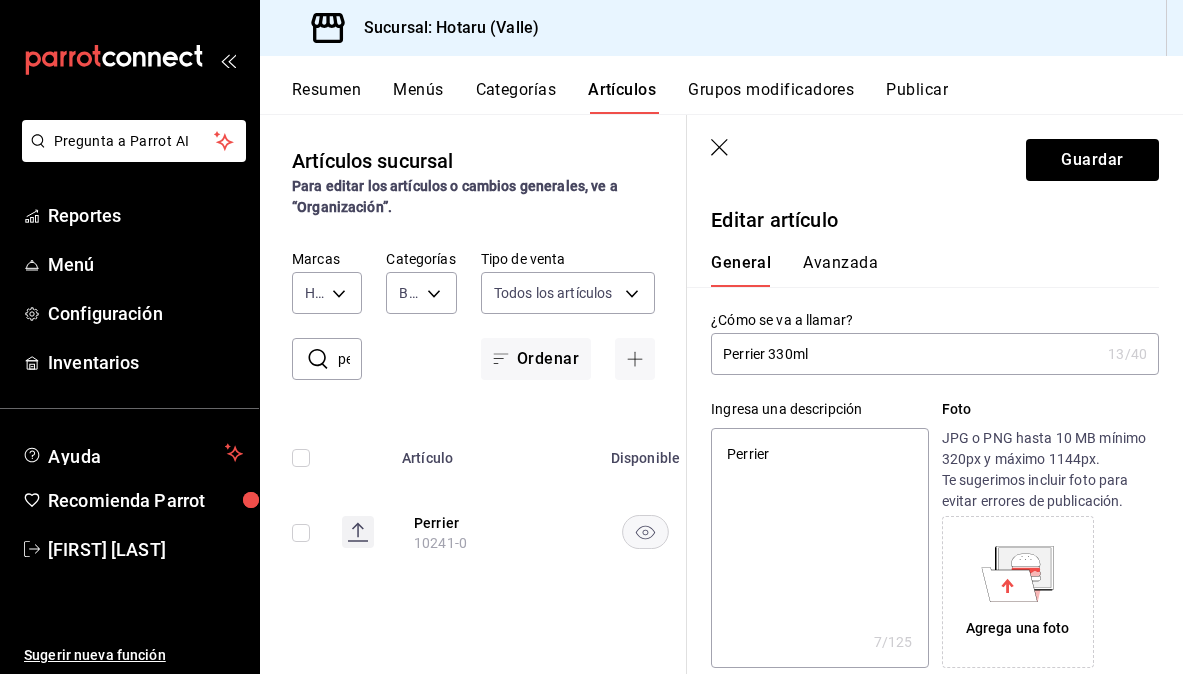 click on "Perrier" at bounding box center [819, 548] 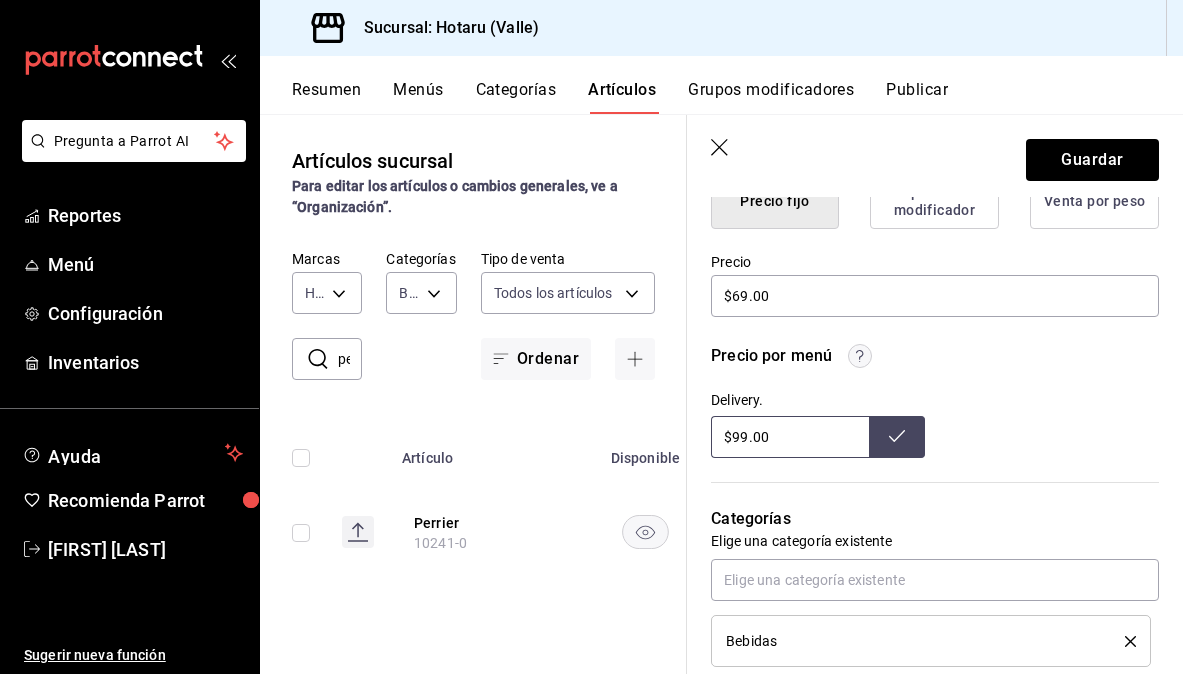 scroll, scrollTop: 569, scrollLeft: 0, axis: vertical 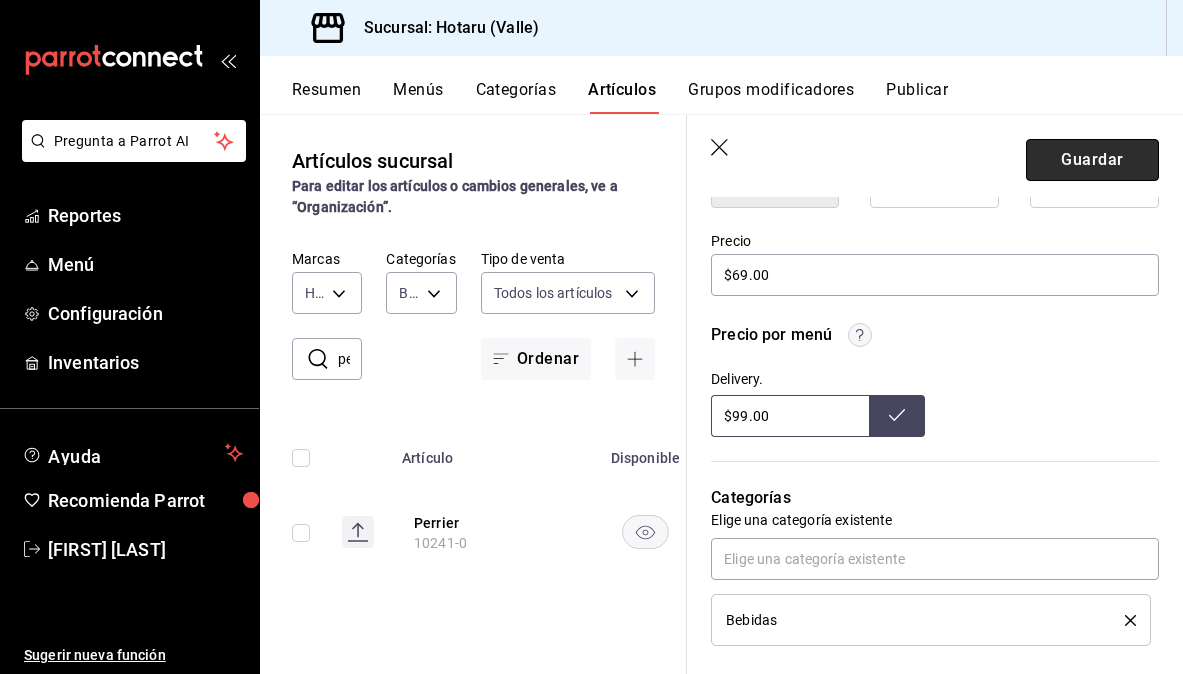 click on "Guardar" at bounding box center [1092, 160] 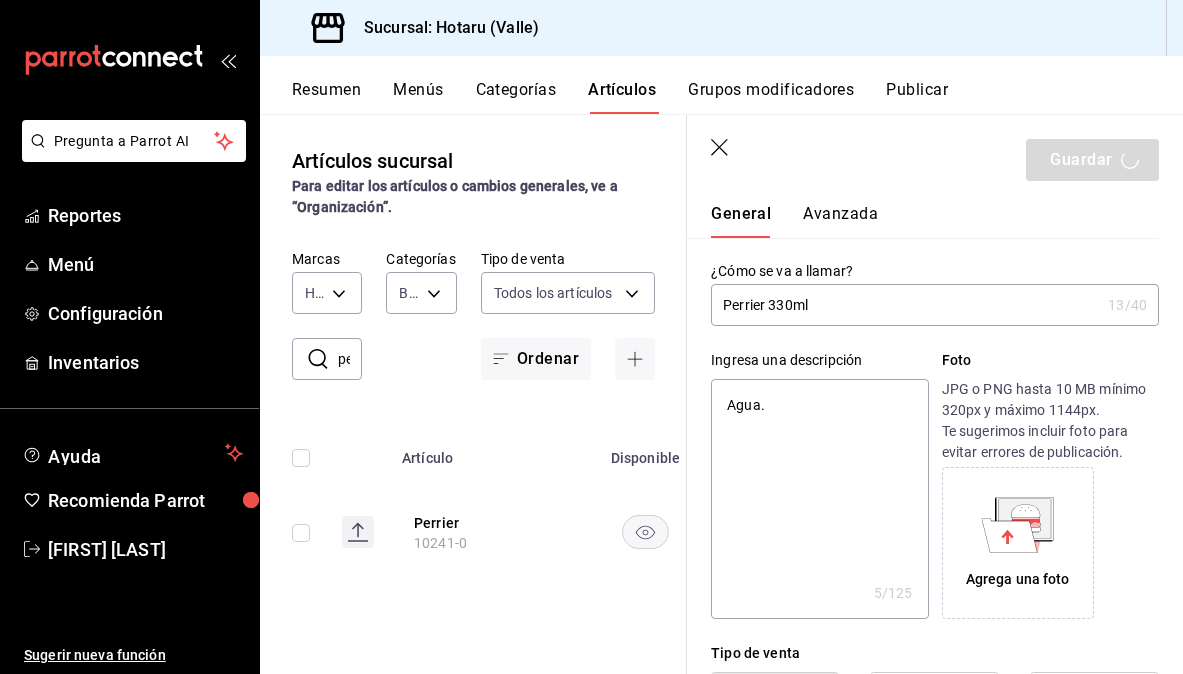 scroll, scrollTop: 0, scrollLeft: 0, axis: both 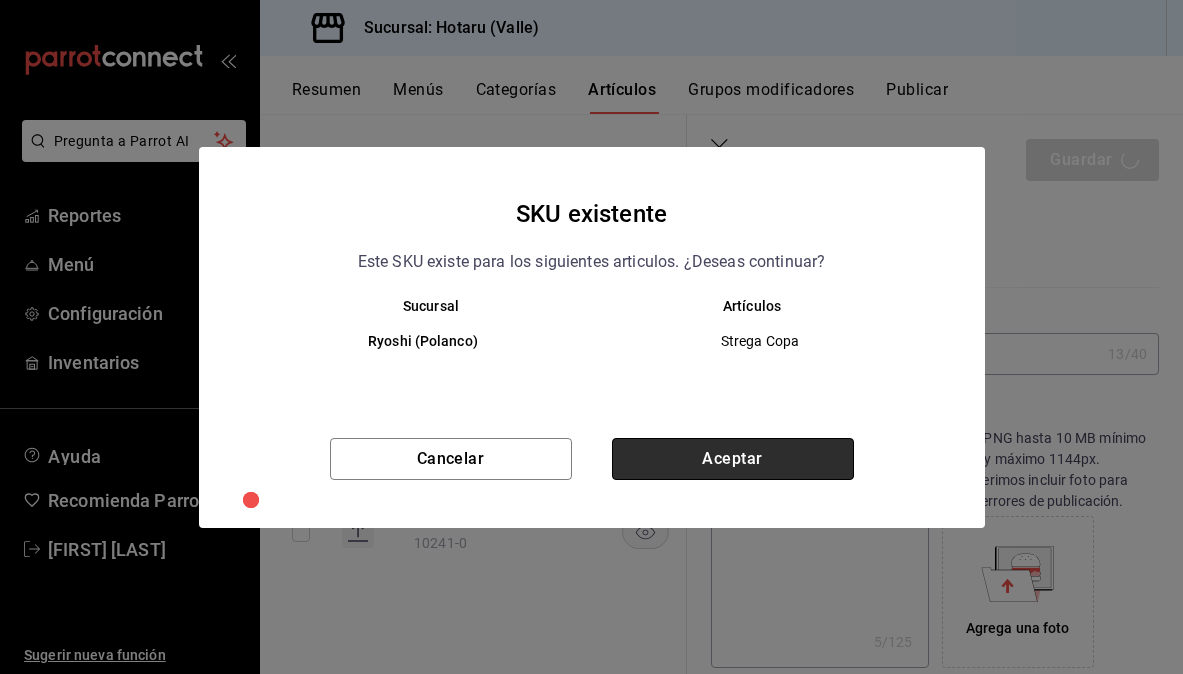 click on "Aceptar" at bounding box center (733, 459) 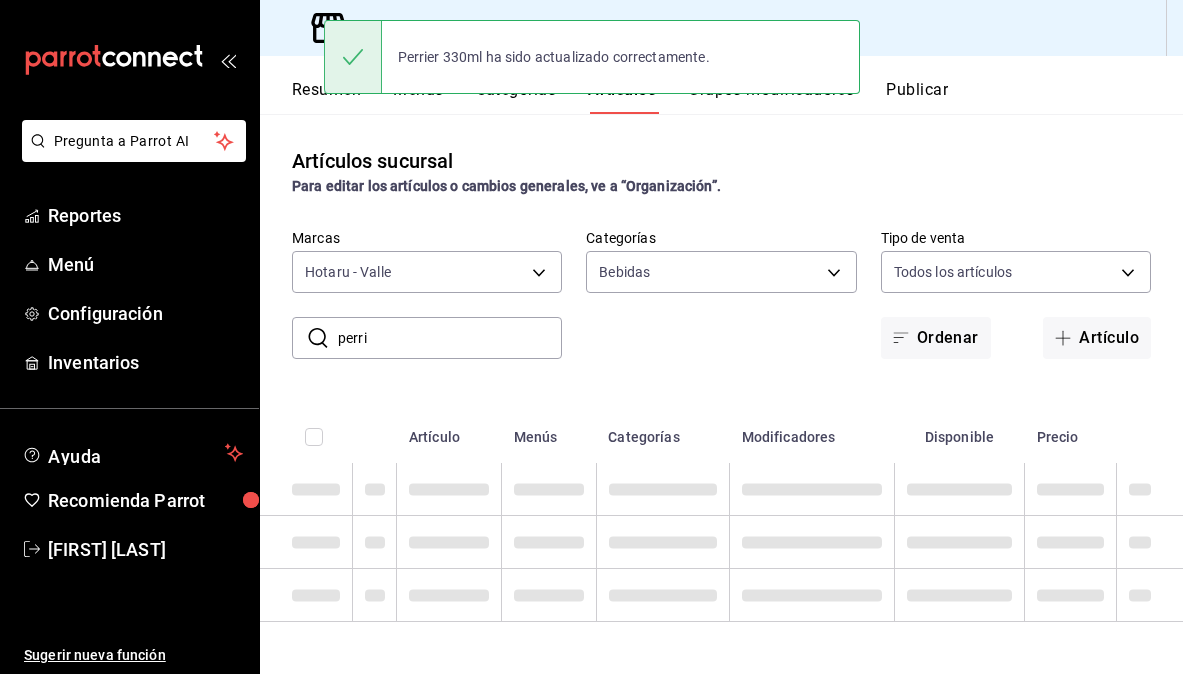 click on "perri" at bounding box center [450, 338] 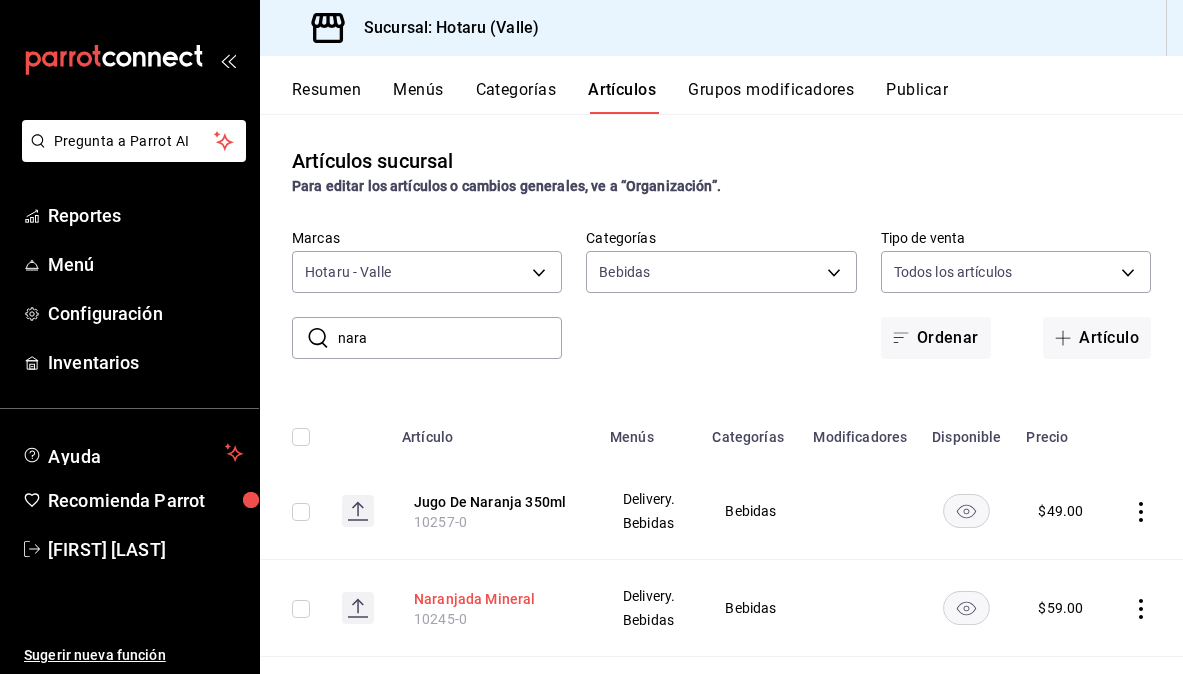 click on "Naranjada Mineral" at bounding box center (494, 599) 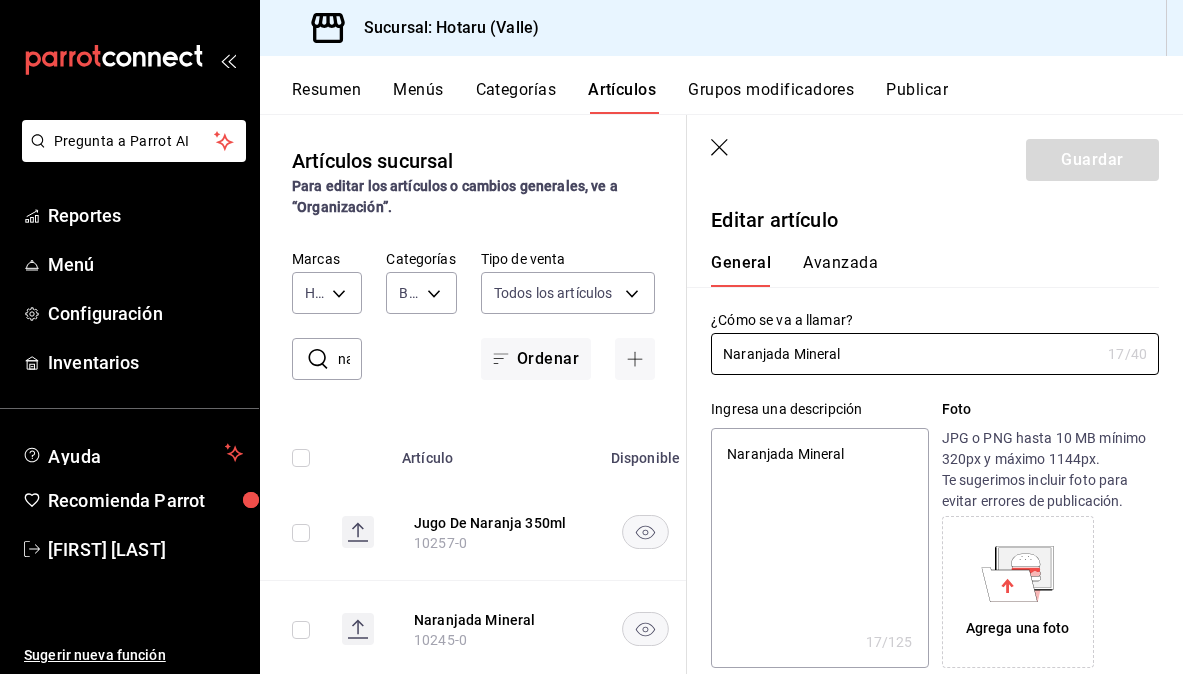 click on "Naranjada Mineral" at bounding box center [819, 548] 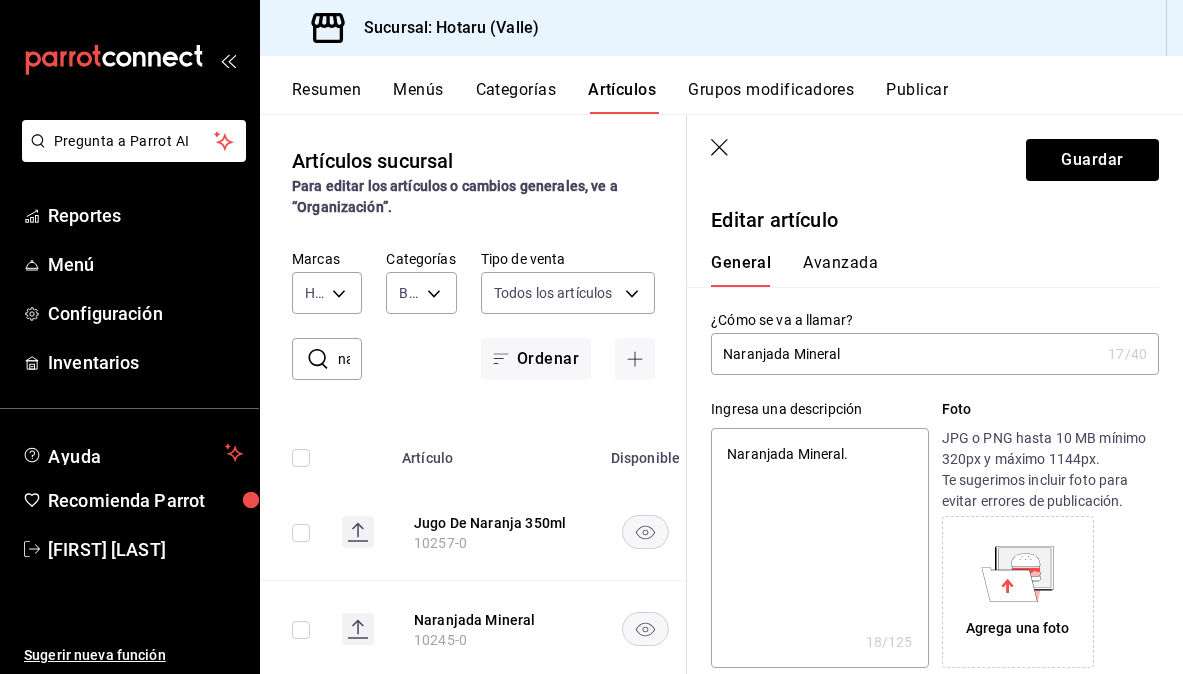 click on "Naranjada Mineral" at bounding box center (905, 354) 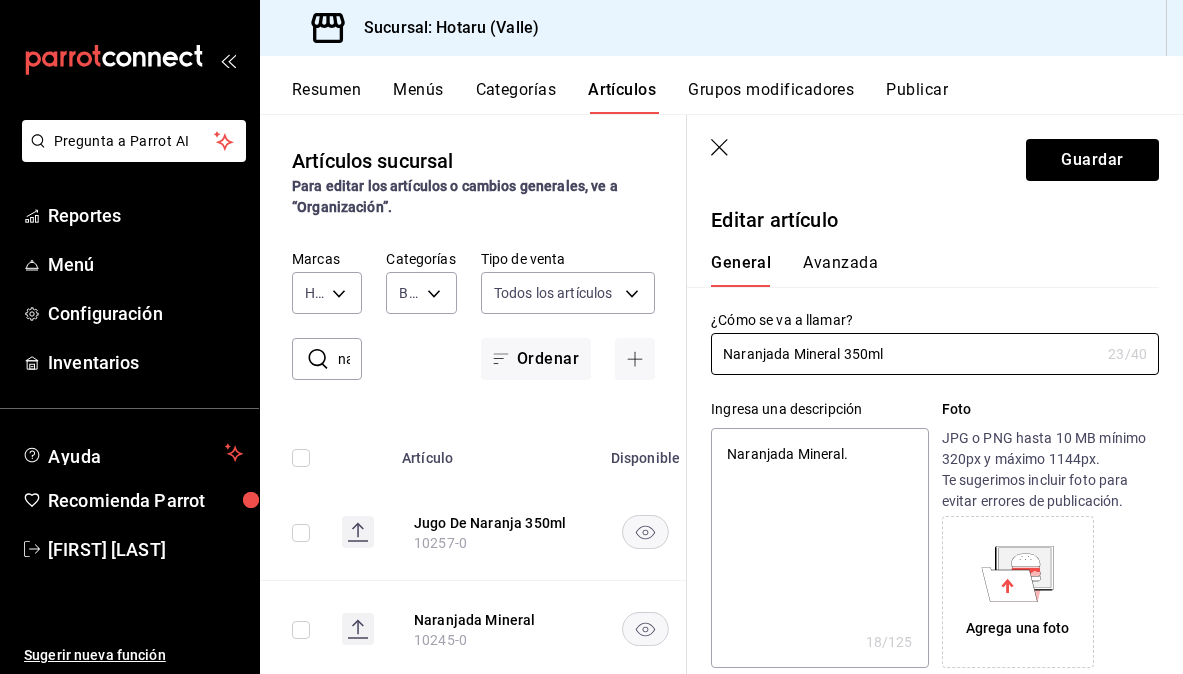 click on "Naranjada Mineral." at bounding box center (819, 548) 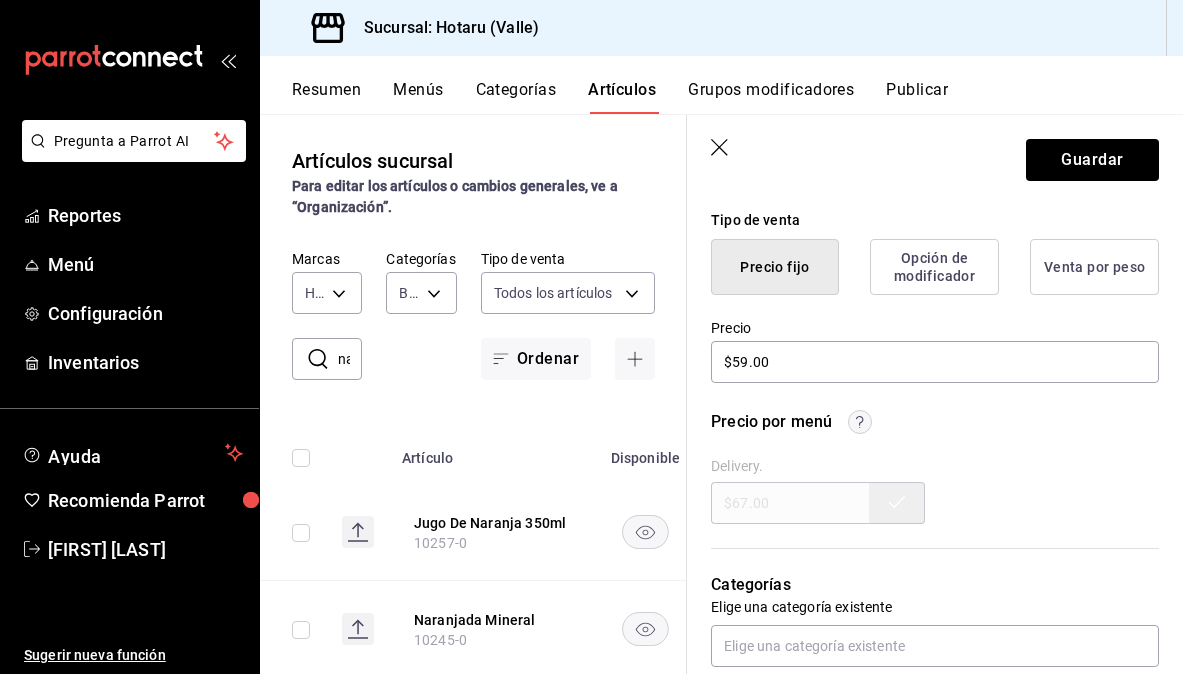 scroll, scrollTop: 483, scrollLeft: 0, axis: vertical 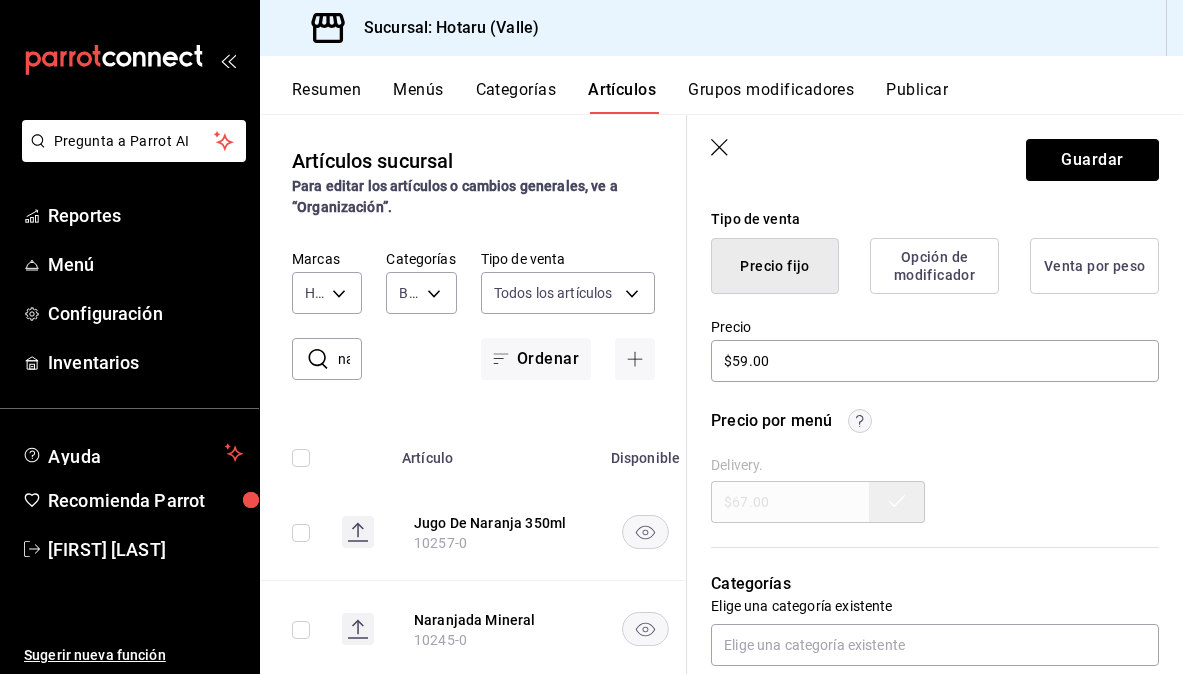 click on "Jugo De Naranja 350ml 10257-0" at bounding box center [494, 532] 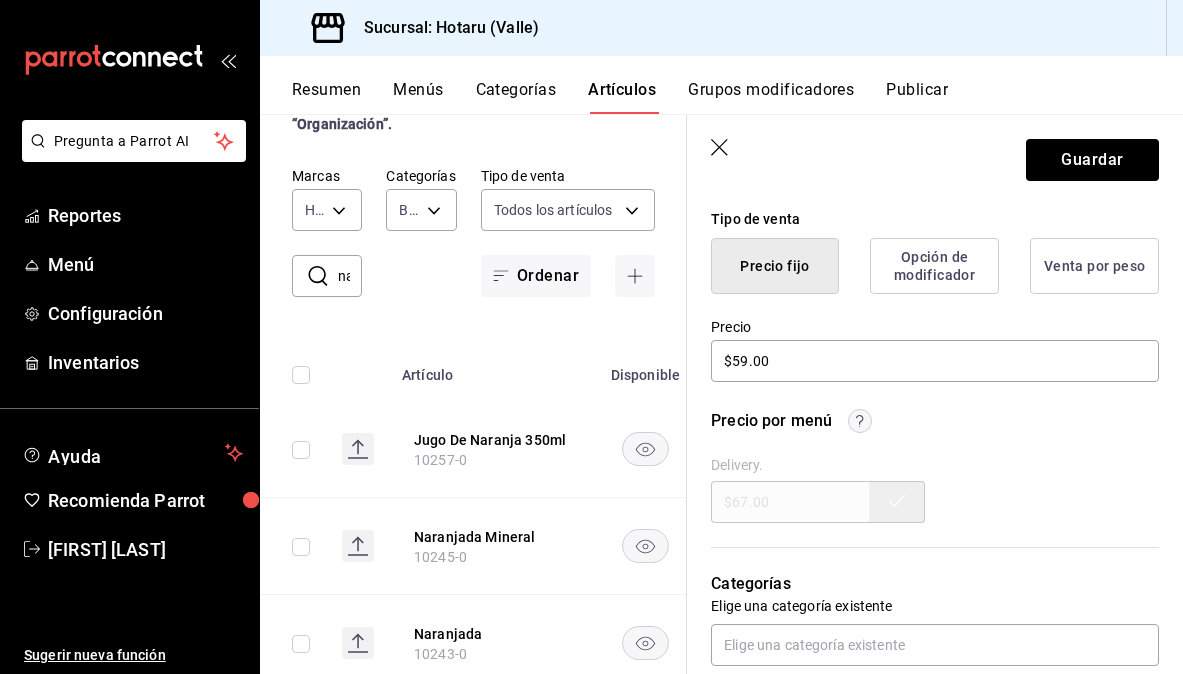 scroll, scrollTop: 149, scrollLeft: 0, axis: vertical 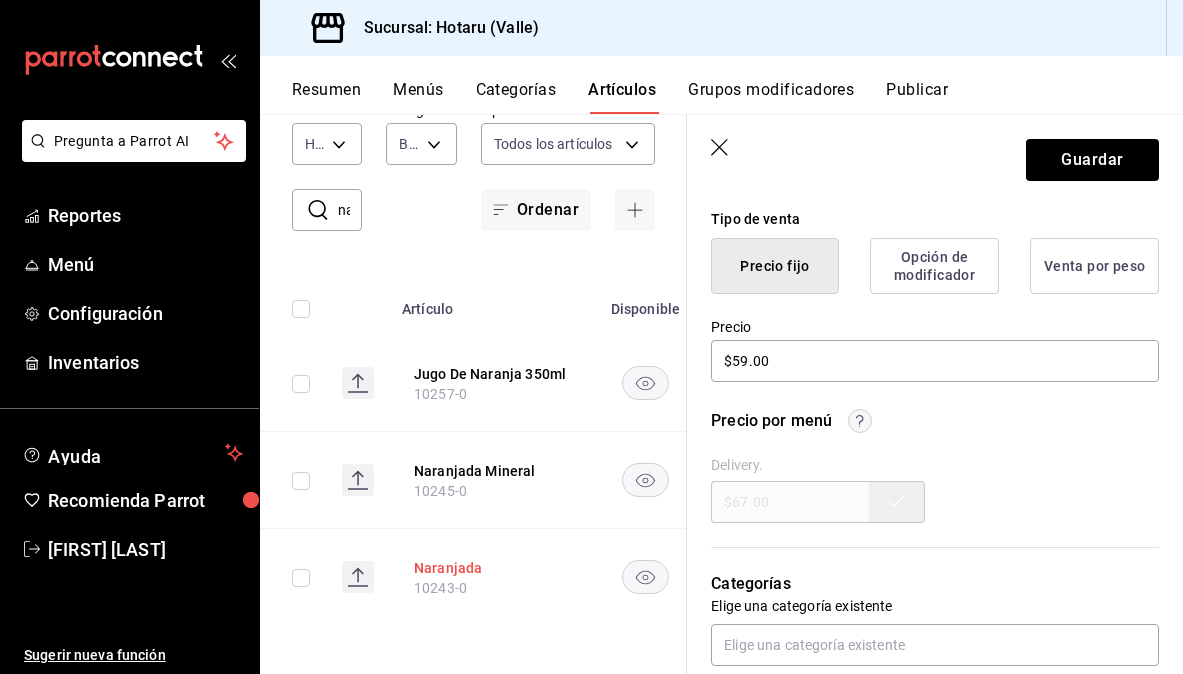 click on "Naranjada" at bounding box center (494, 568) 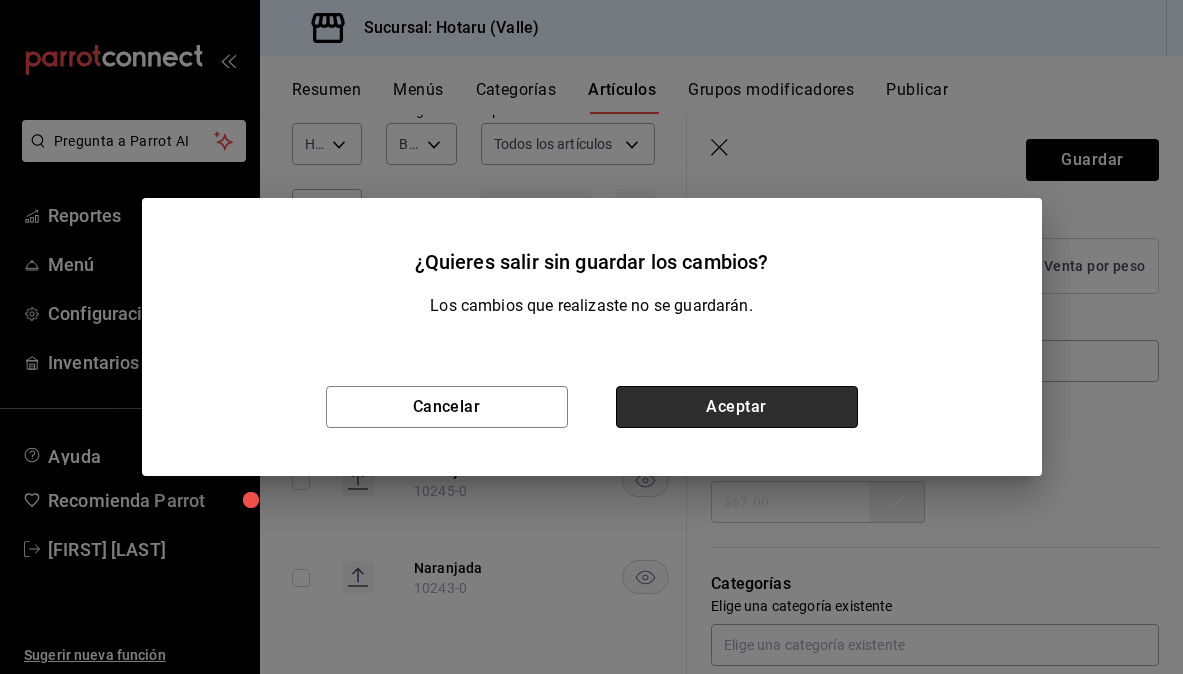 click on "Aceptar" at bounding box center (737, 407) 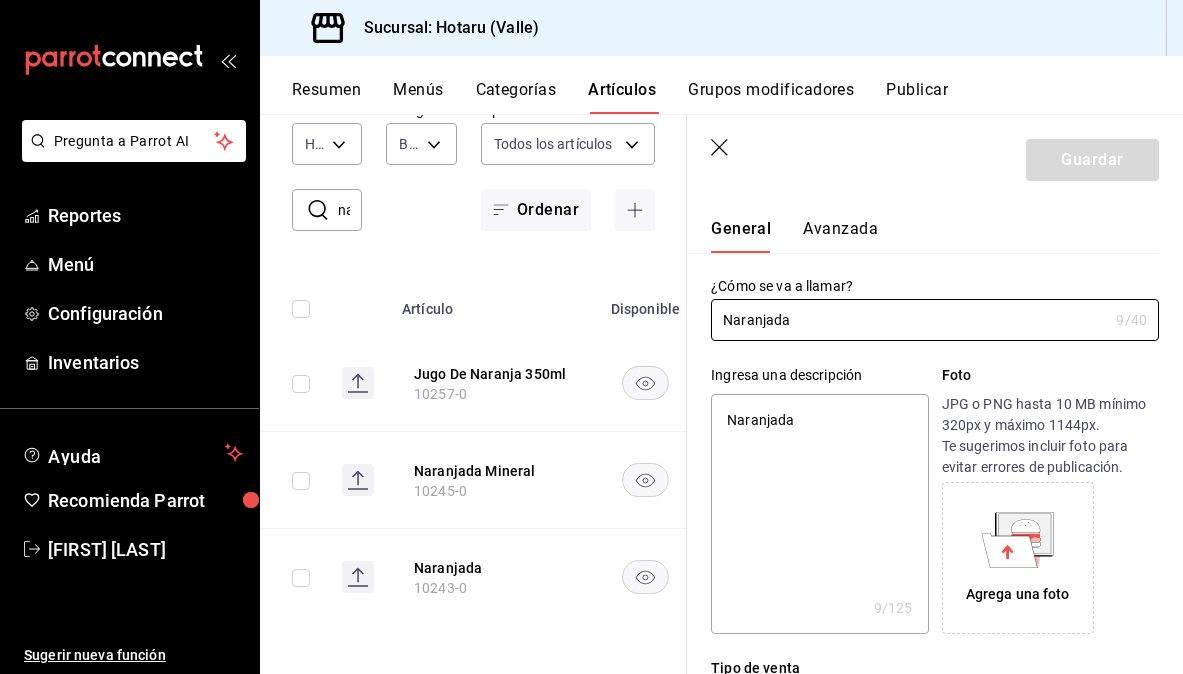scroll, scrollTop: 15, scrollLeft: 0, axis: vertical 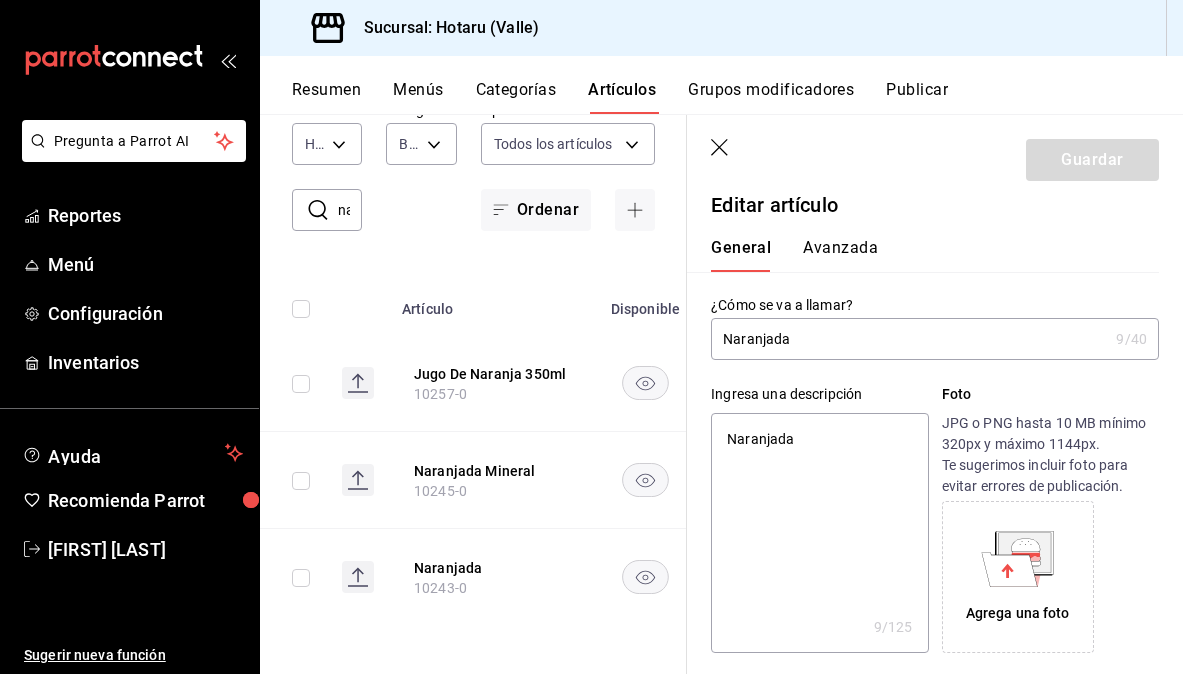 click on "Naranjada" at bounding box center [909, 339] 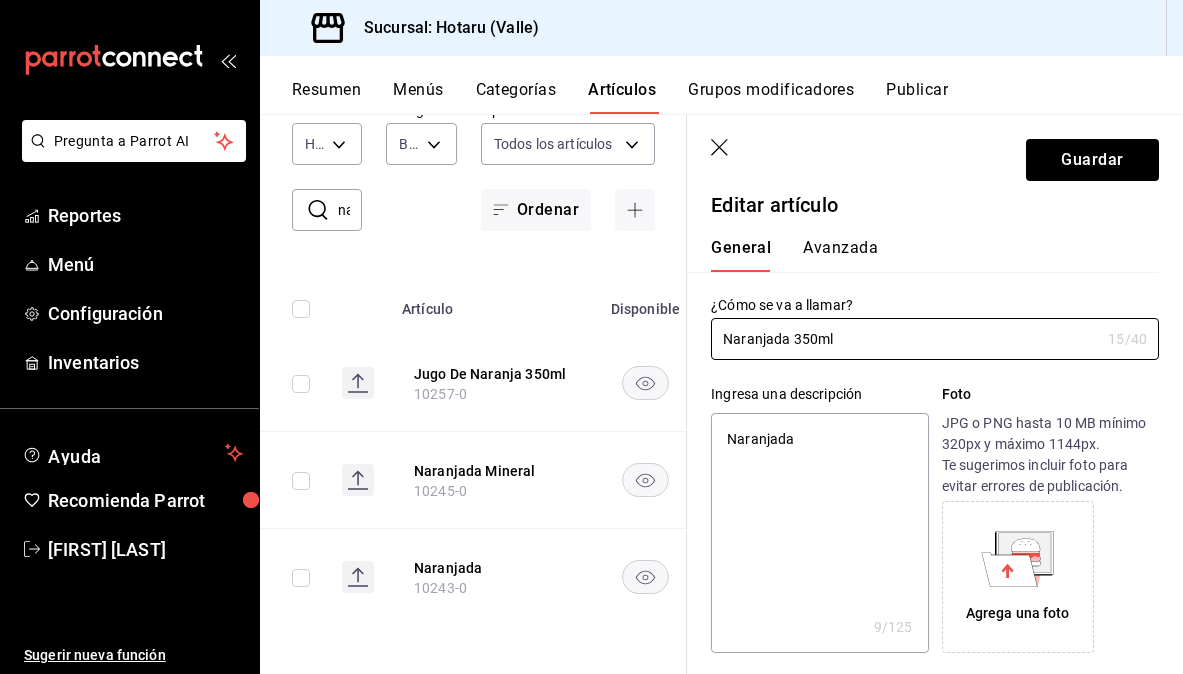 click on "Naranjada" at bounding box center (819, 533) 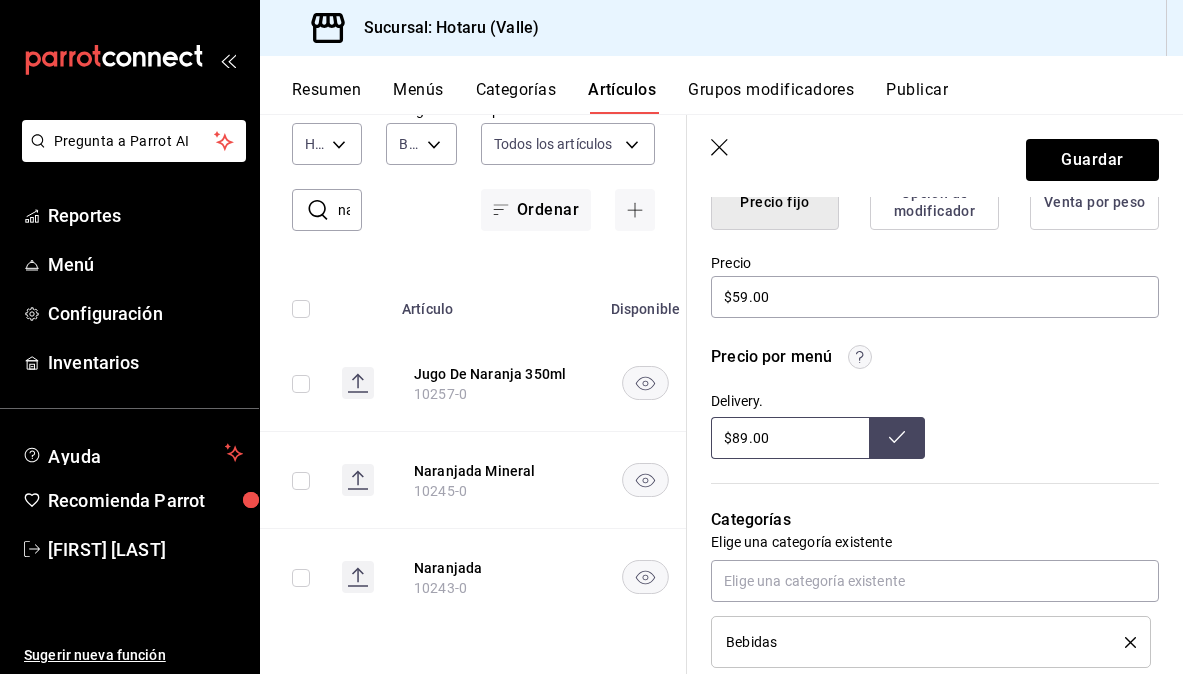 scroll, scrollTop: 557, scrollLeft: 0, axis: vertical 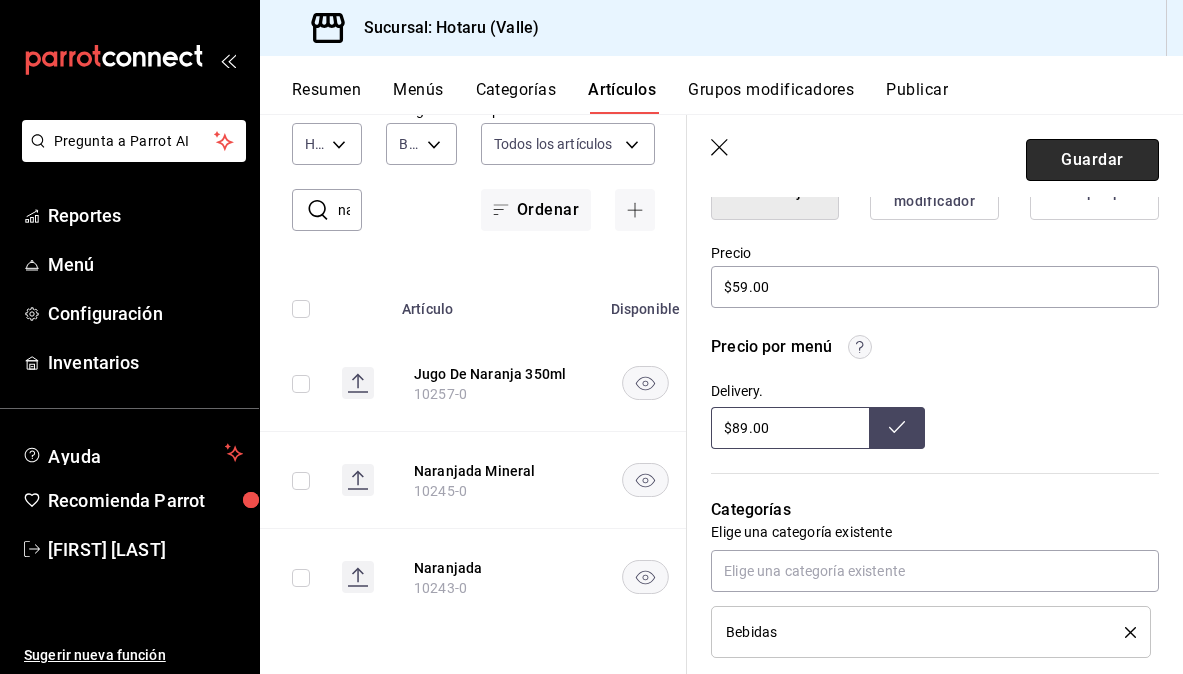 click on "Guardar" at bounding box center [1092, 160] 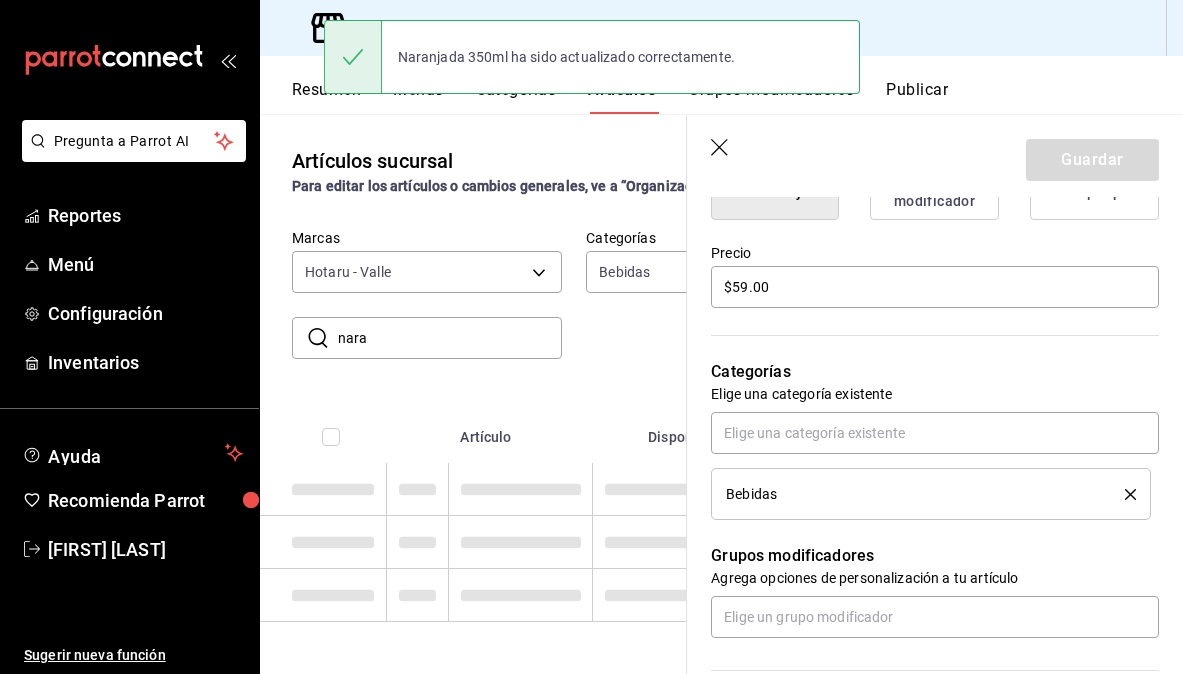 scroll, scrollTop: 0, scrollLeft: 0, axis: both 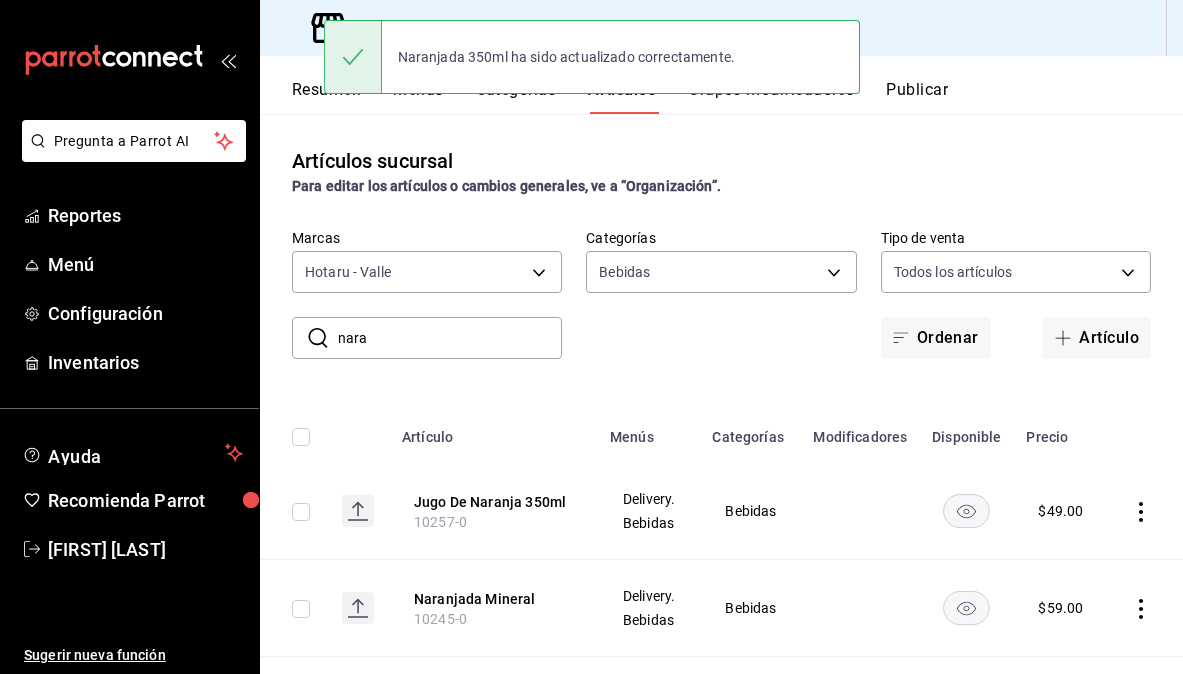 click on "nara" at bounding box center [450, 338] 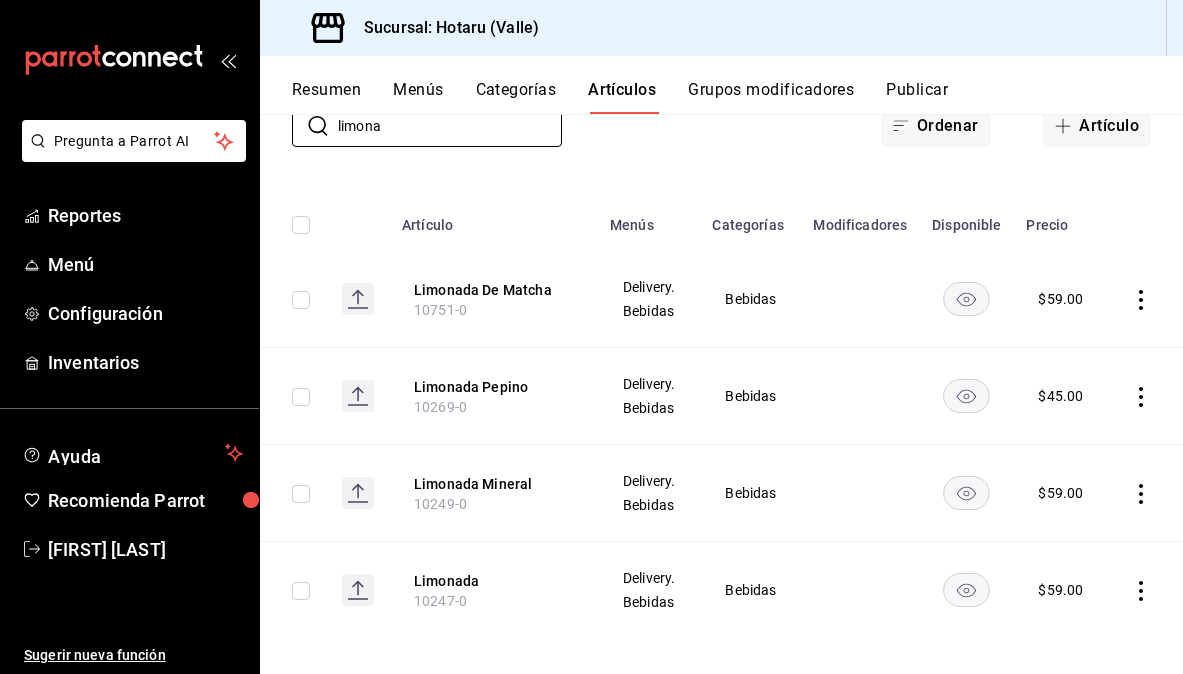 scroll, scrollTop: 225, scrollLeft: 0, axis: vertical 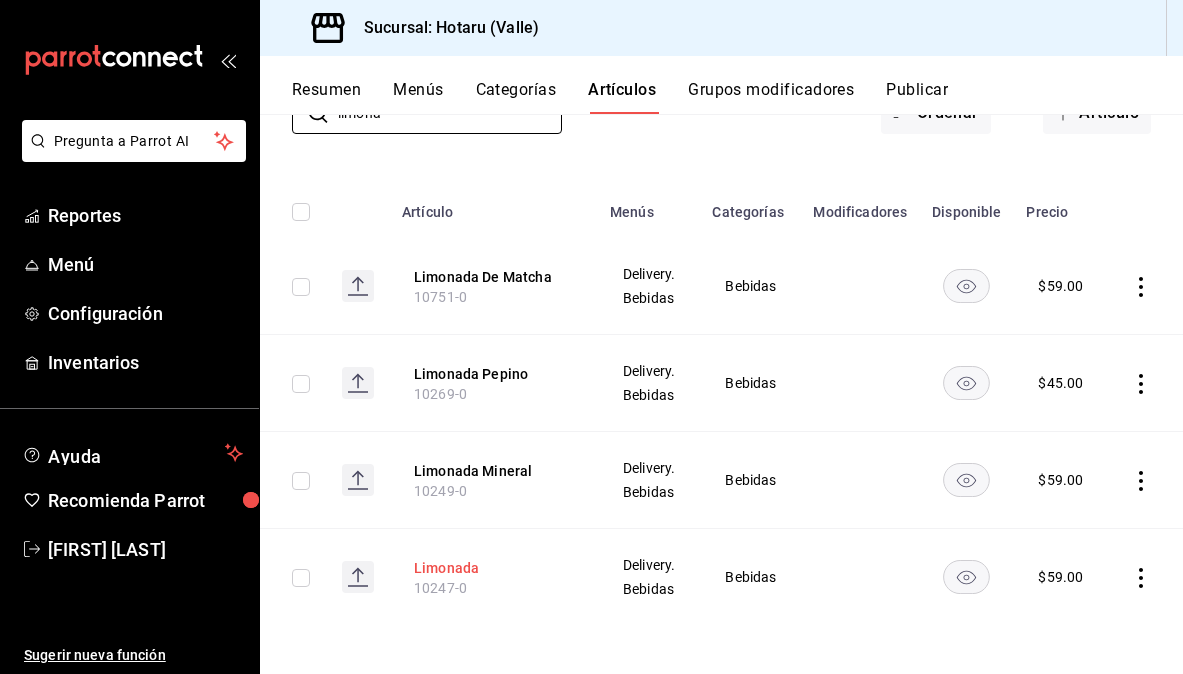 click on "Limonada" at bounding box center [494, 568] 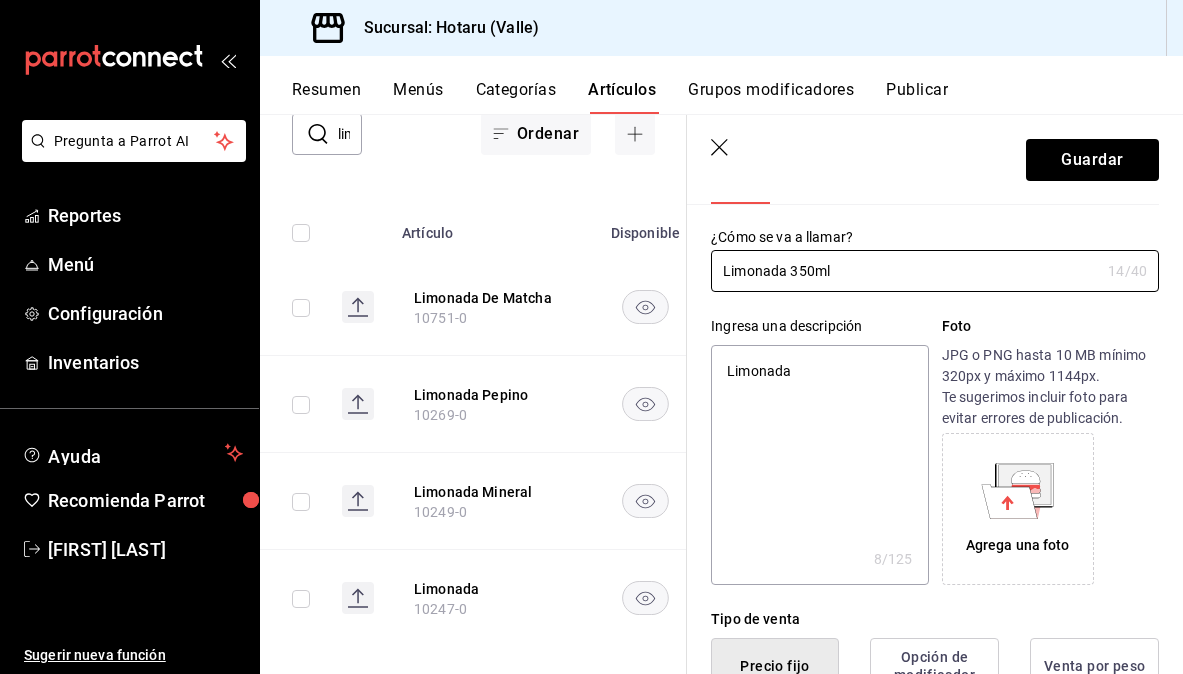 scroll, scrollTop: 0, scrollLeft: 0, axis: both 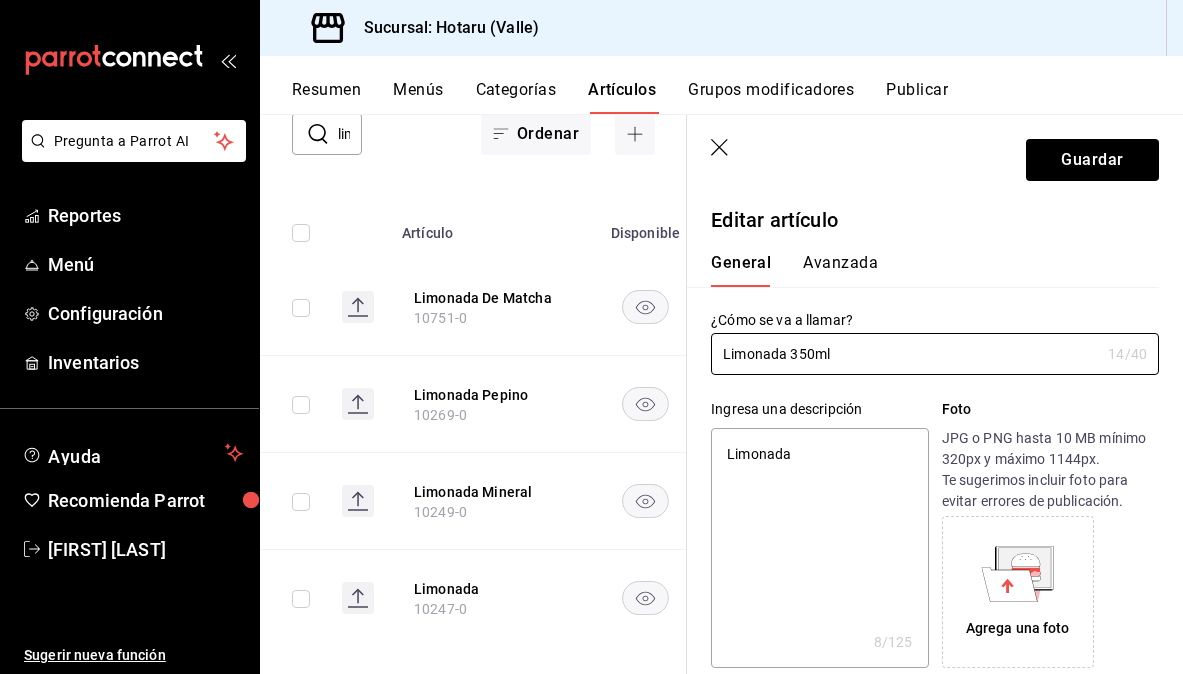 click on "Limonada" at bounding box center [819, 548] 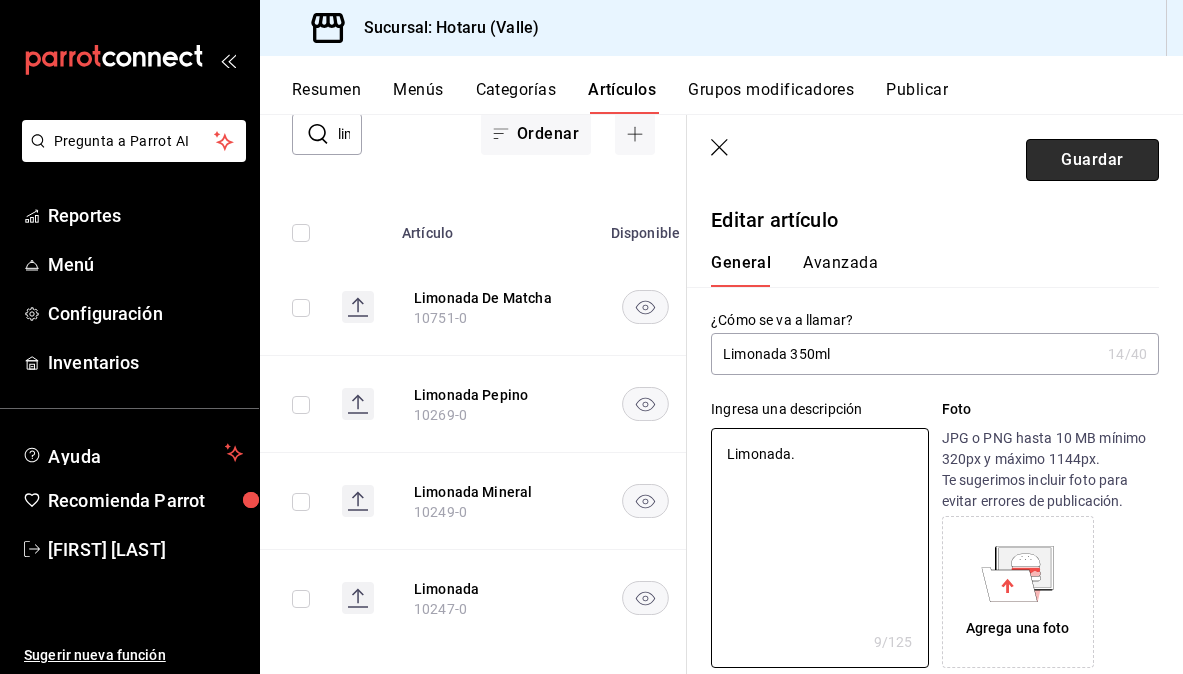 click on "Guardar" at bounding box center [1092, 160] 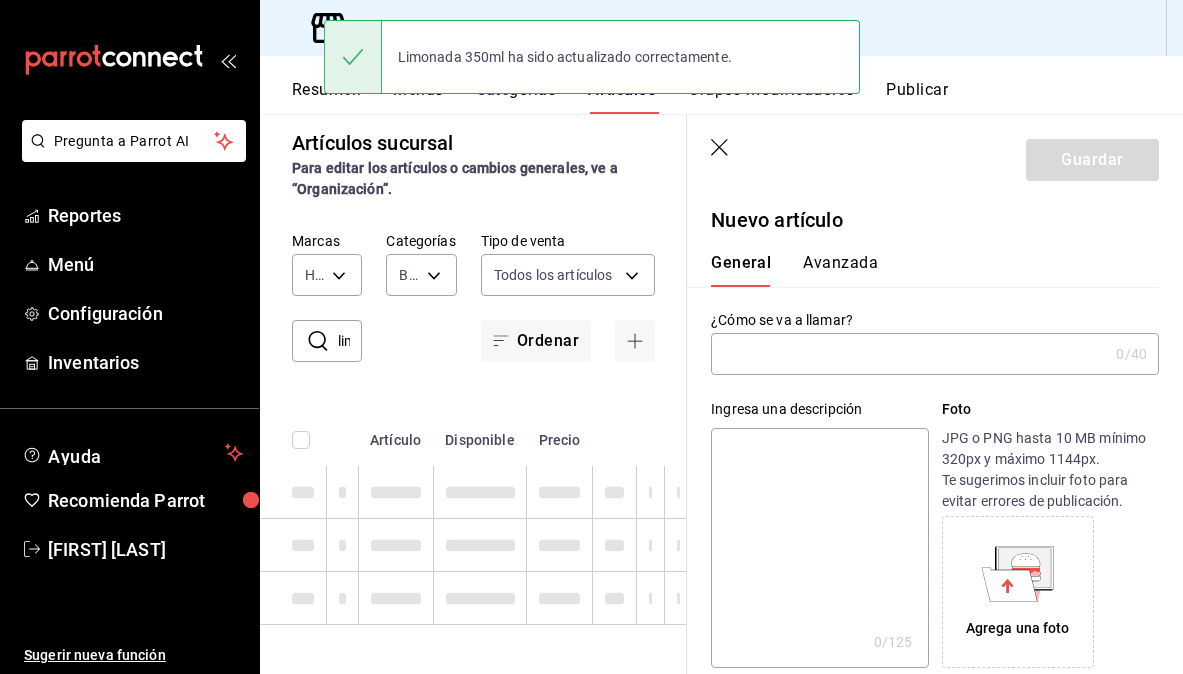 scroll, scrollTop: 0, scrollLeft: 0, axis: both 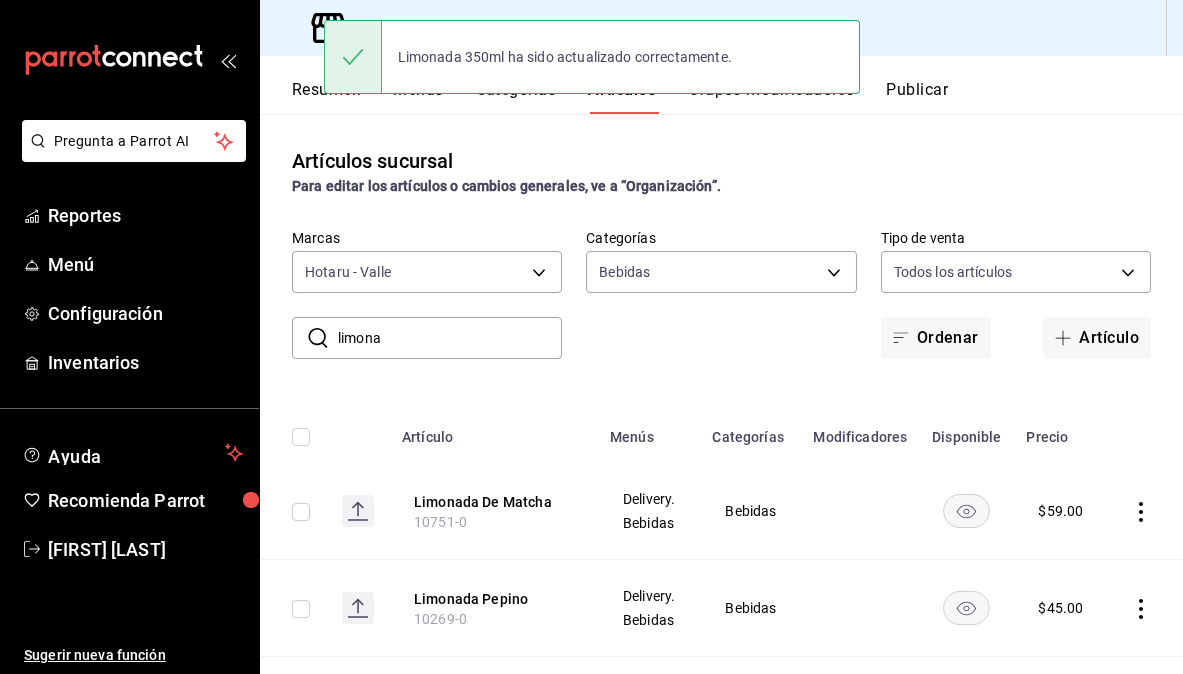 click on "limona" at bounding box center [450, 338] 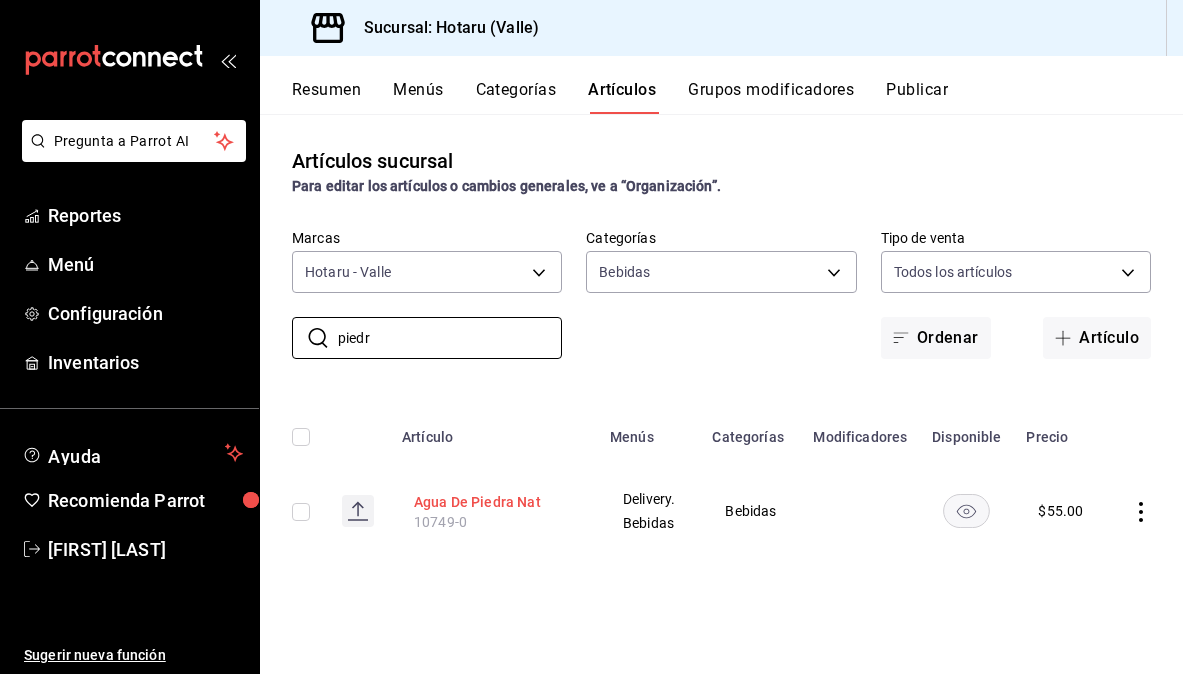 click on "Agua De Piedra Nat" at bounding box center [494, 502] 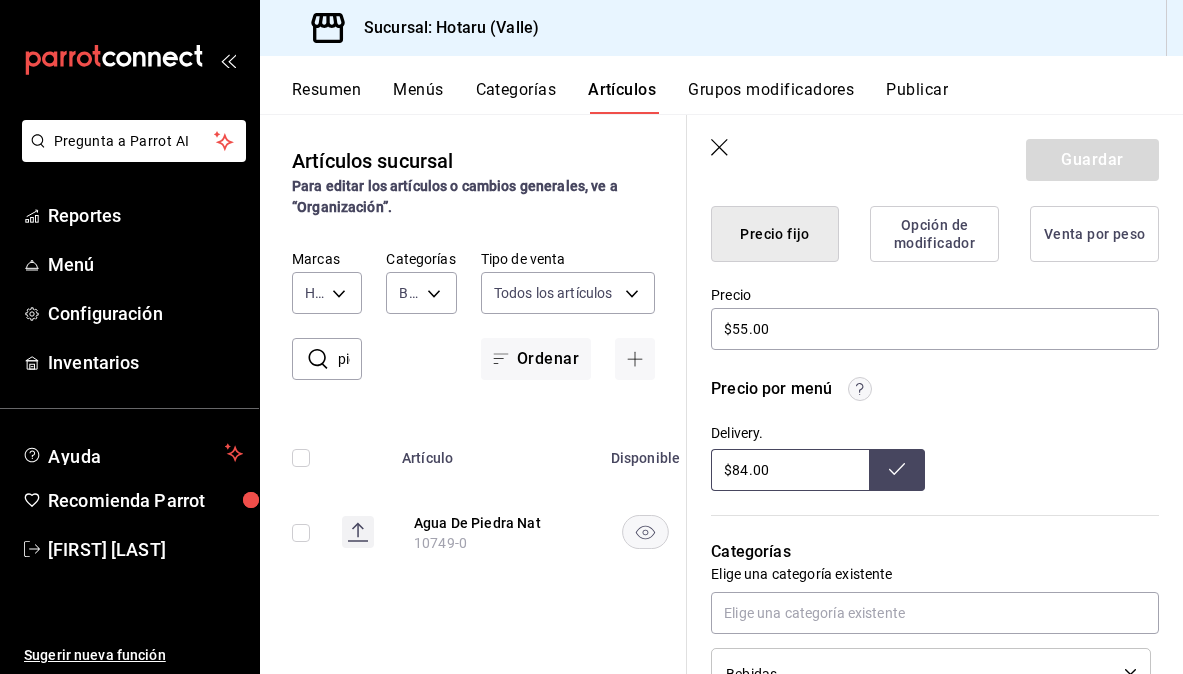 scroll, scrollTop: 516, scrollLeft: 0, axis: vertical 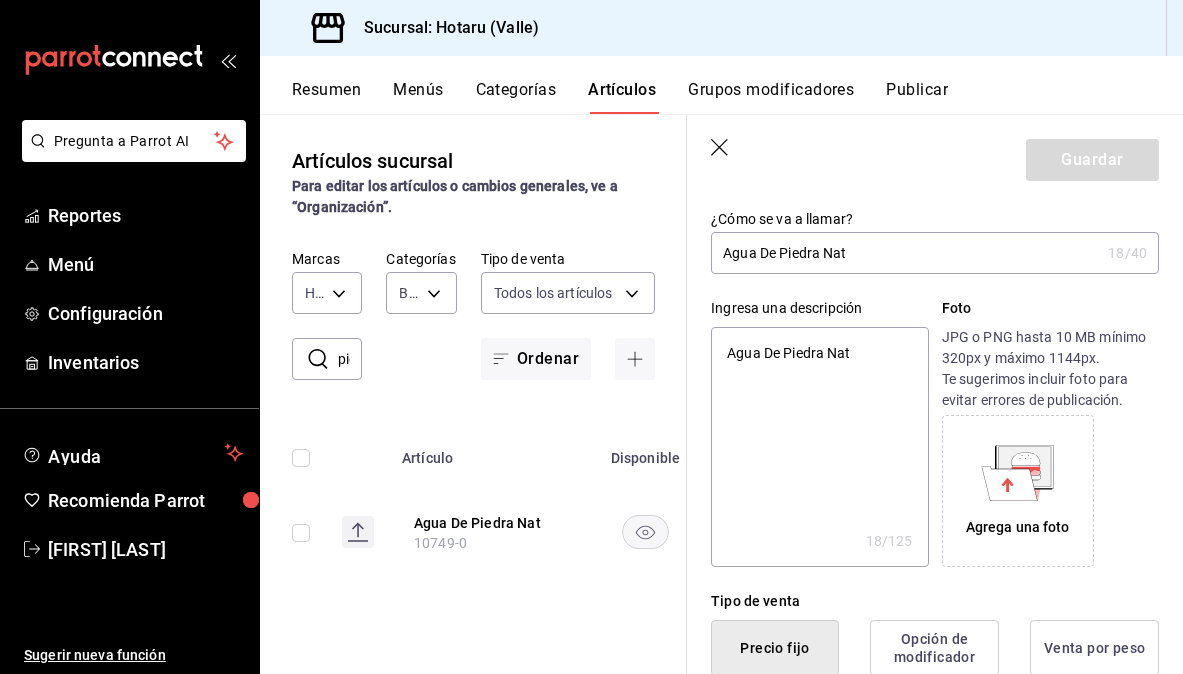 drag, startPoint x: 860, startPoint y: 354, endPoint x: 824, endPoint y: 354, distance: 36 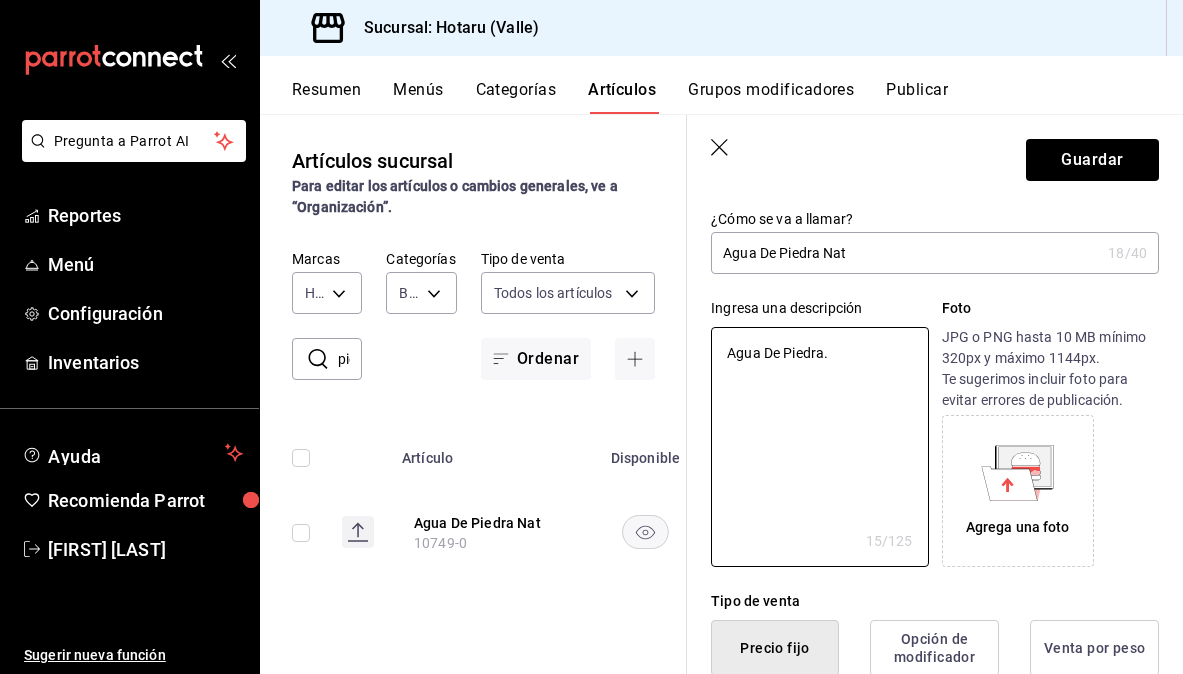 click on "Agua De Piedra Nat" at bounding box center [905, 253] 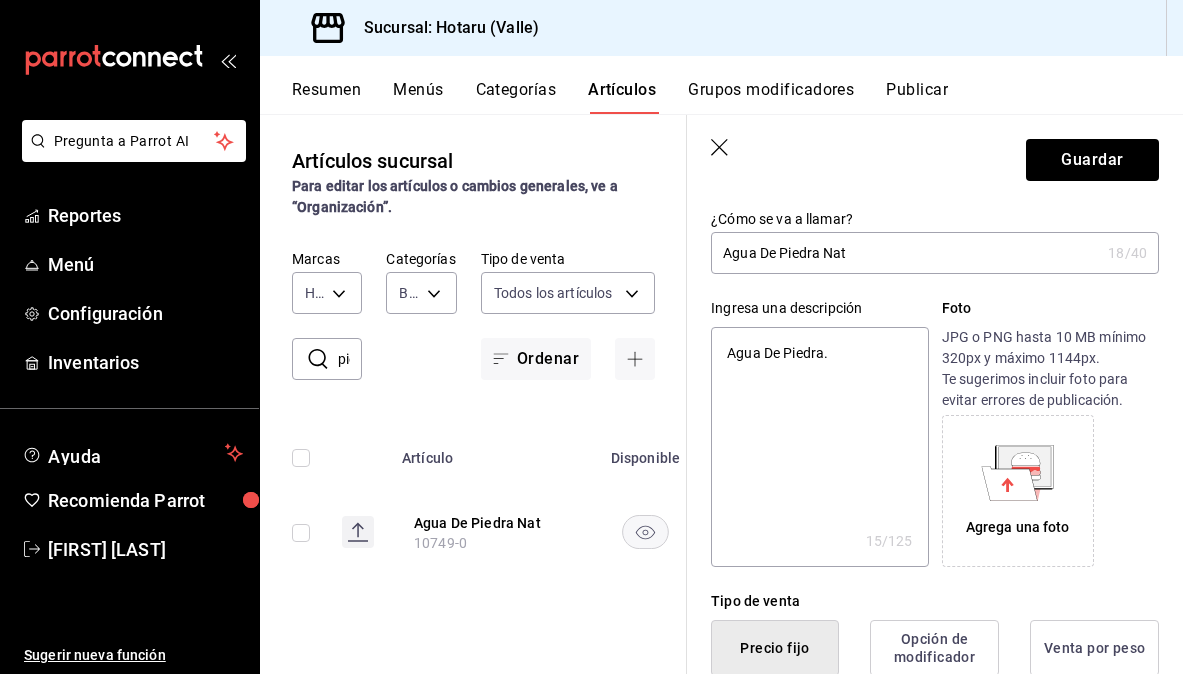 click on "Agua De Piedra Nat" at bounding box center (905, 253) 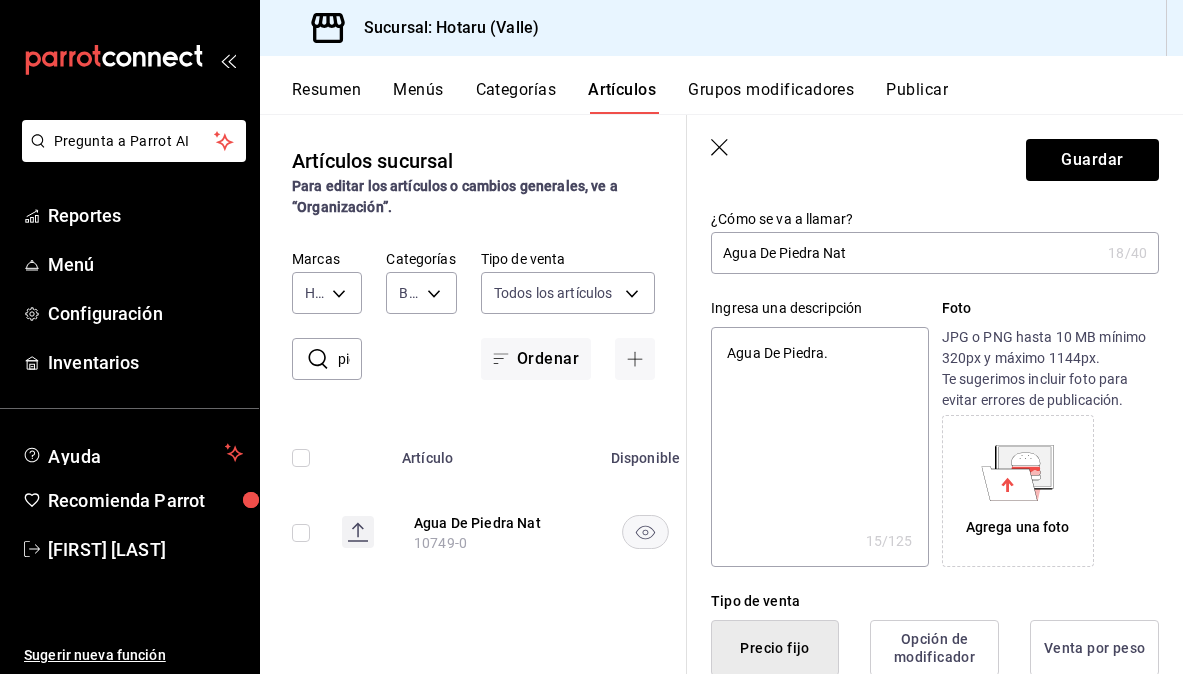 drag, startPoint x: 865, startPoint y: 248, endPoint x: 824, endPoint y: 248, distance: 41 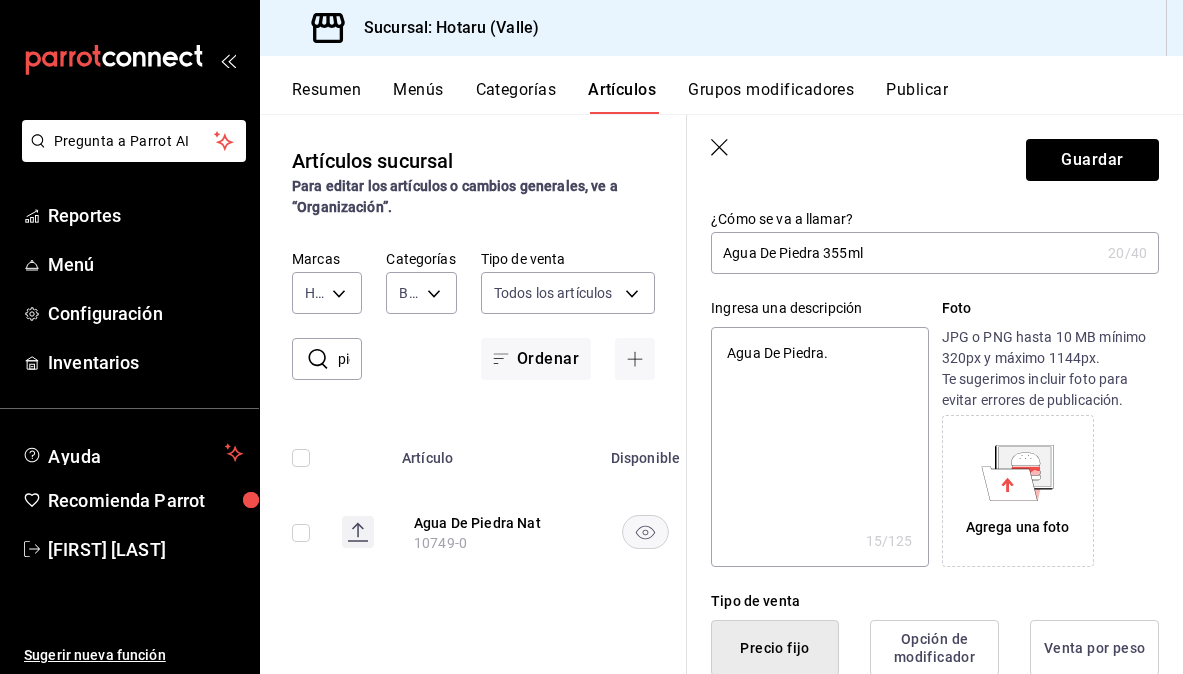 click on "Agua De Piedra." at bounding box center (819, 447) 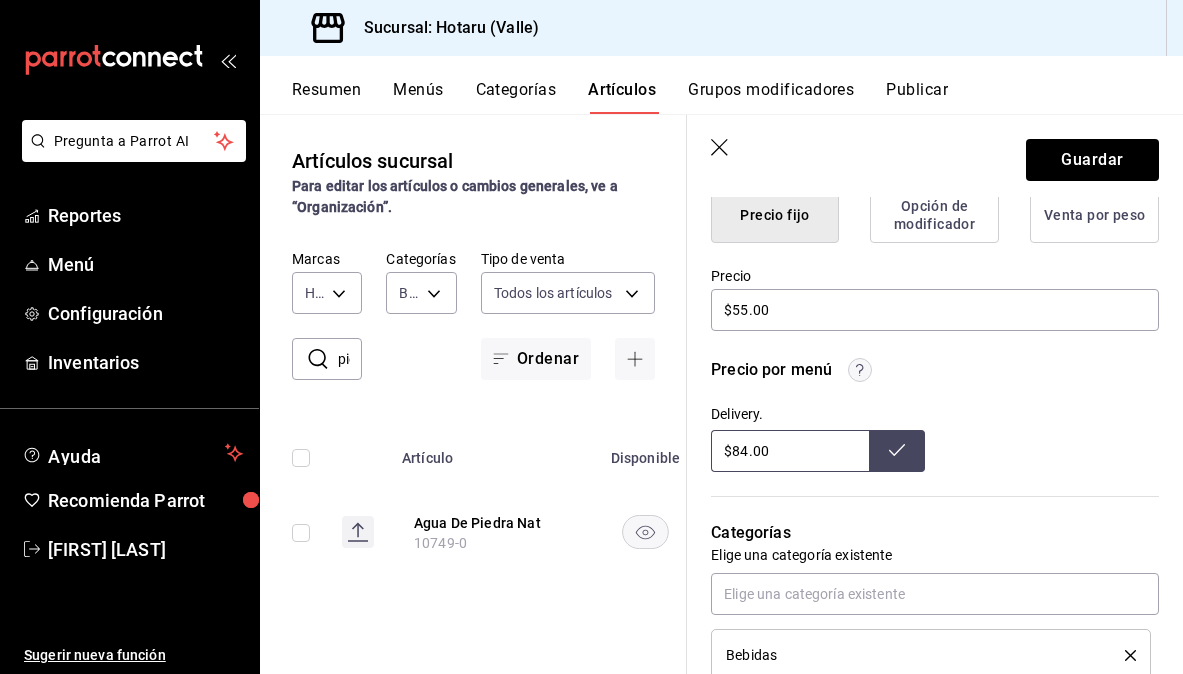 scroll, scrollTop: 536, scrollLeft: 0, axis: vertical 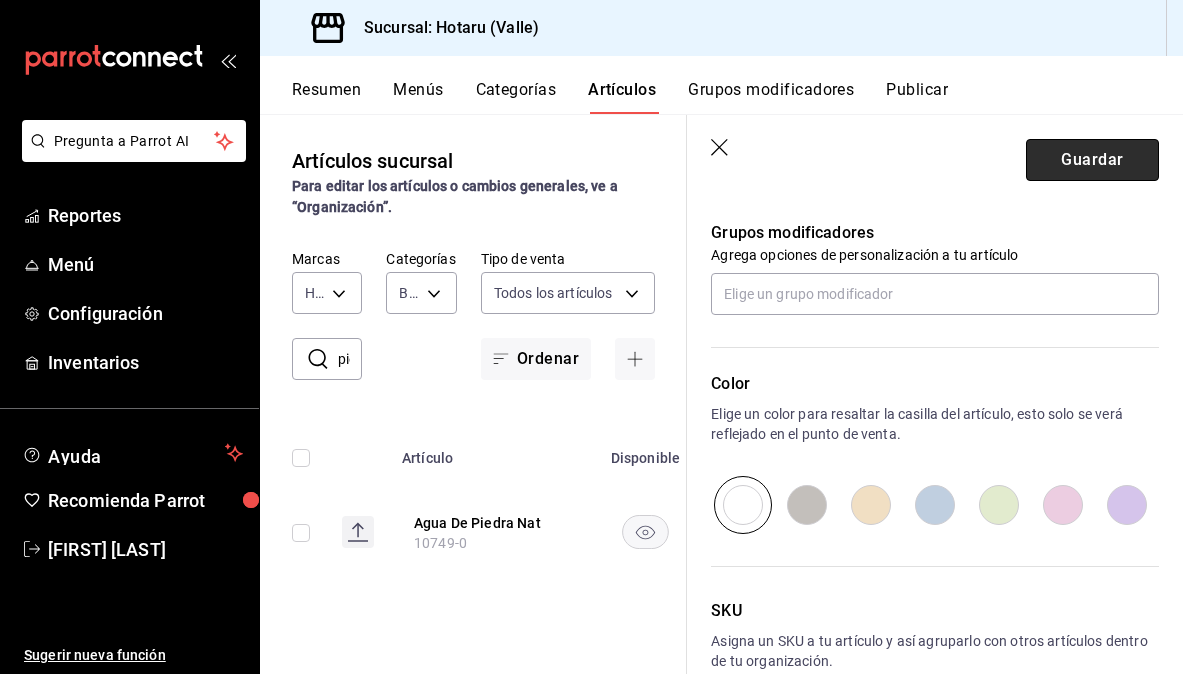 click on "Guardar" at bounding box center (1092, 160) 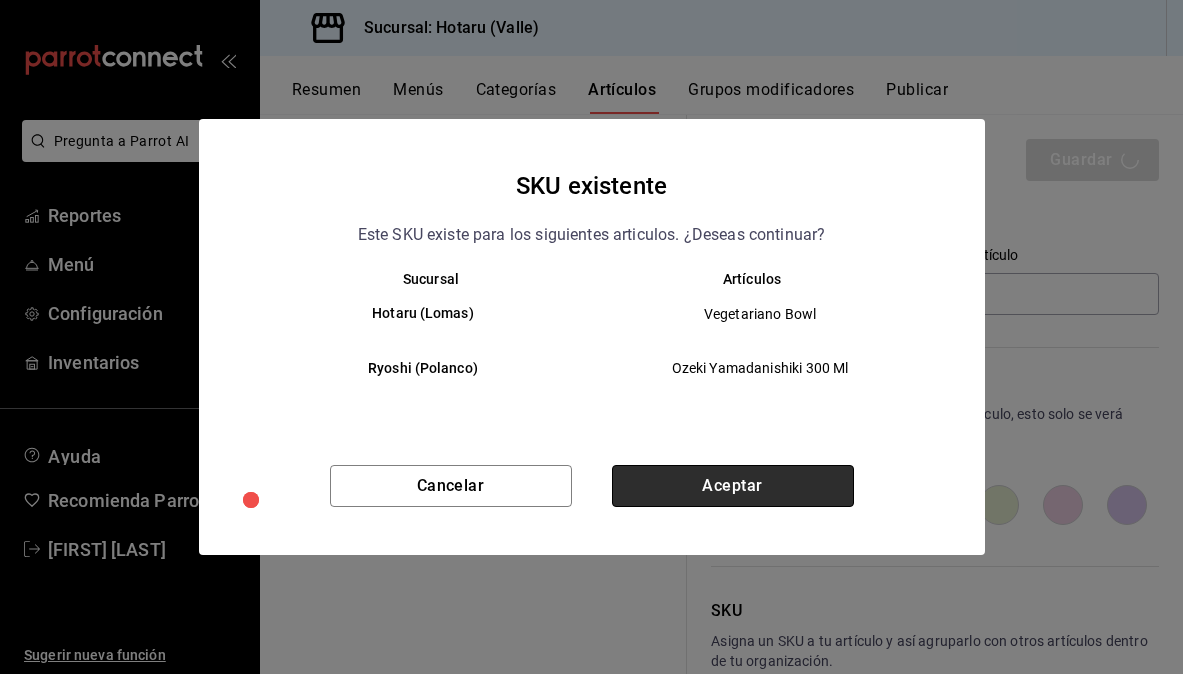 click on "Aceptar" at bounding box center [733, 486] 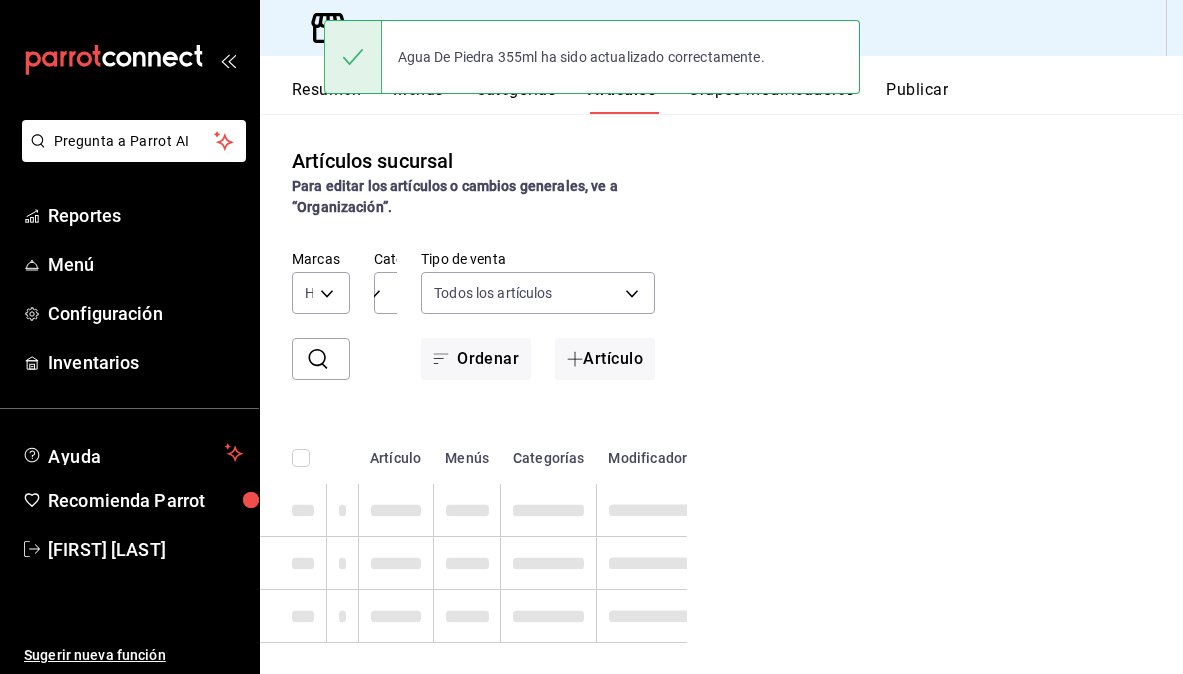 scroll, scrollTop: 0, scrollLeft: 0, axis: both 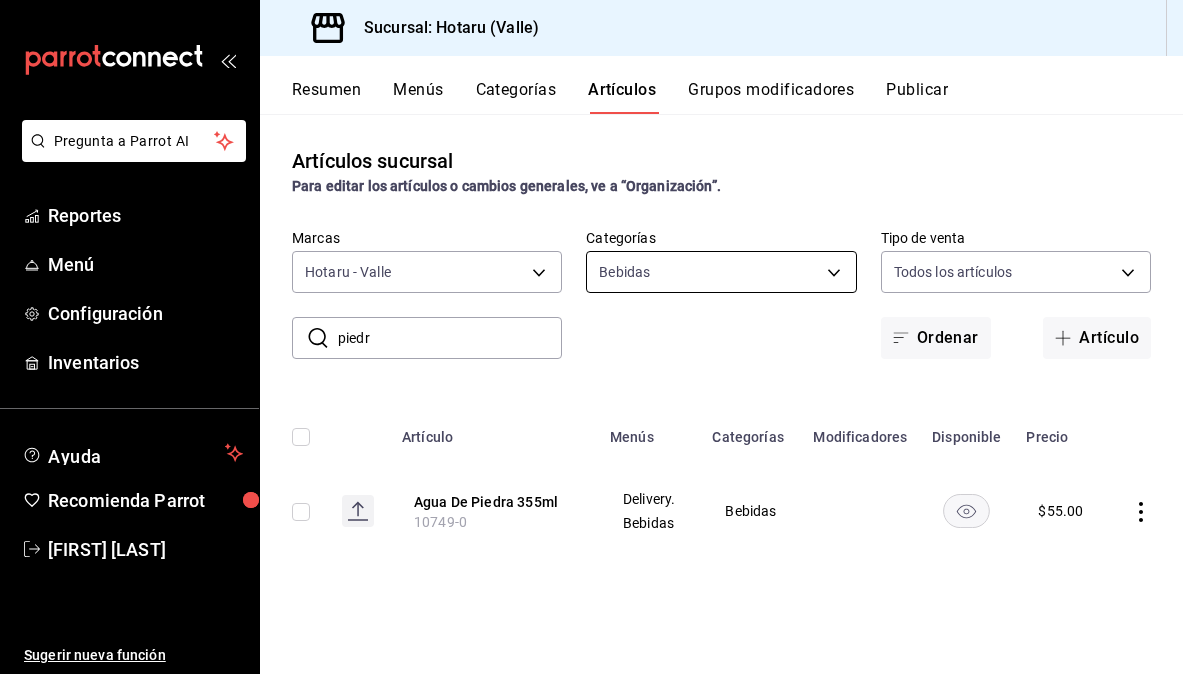 click on "Pregunta a Parrot AI Reportes   Menú   Configuración   Inventarios   Ayuda Recomienda Parrot   [PERSON]   Sugerir nueva función   Sucursal: Hotaru ([CITY]) Resumen Menús Categorías Artículos Grupos modificadores Publicar Artículos sucursal Para editar los artículos o cambios generales, ve a “Organización”. ​ piedr ​ Marcas Hotaru - [CITY] [UUID] Categorías Bebidas [UUID] Tipo de venta Todos los artículos ALL Ordenar Artículo Artículo Menús Categorías Modificadores Disponible Precio Agua De Piedra 355ml [SKU] Delivery. Bebidas Bebidas $ 55.00 Guardar Agua De Piedra 355ml ha sido actualizado correctamente. GANA 1 MES GRATIS EN TU SUSCRIPCIÓN AQUÍ ¿Recuerdas cómo empezó tu restaurante?
Hoy puedes ayudar a un colega a tener el mismo cambio que tú viviste.
Recomienda Parrot directamente desde tu Portal Administrador.
Es fácil y rápido.
🎁 Por cada restaurante que se una, ganas 1 mes gratis. Ver video tutorial" at bounding box center (591, 337) 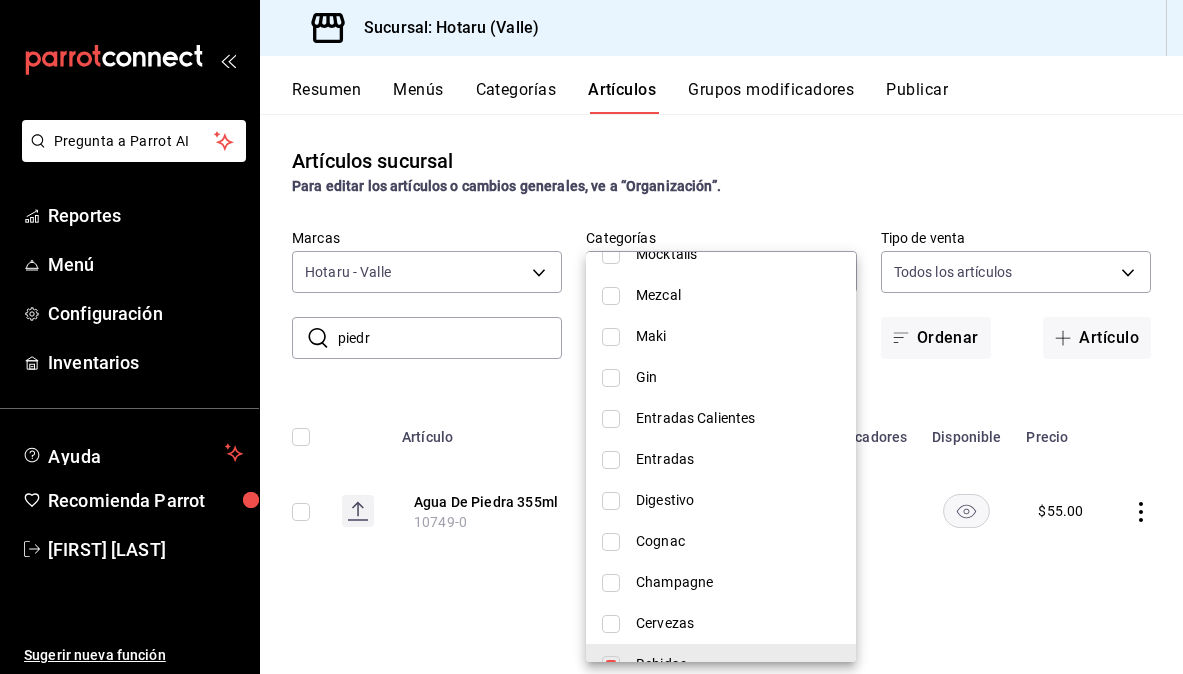scroll, scrollTop: 1261, scrollLeft: 0, axis: vertical 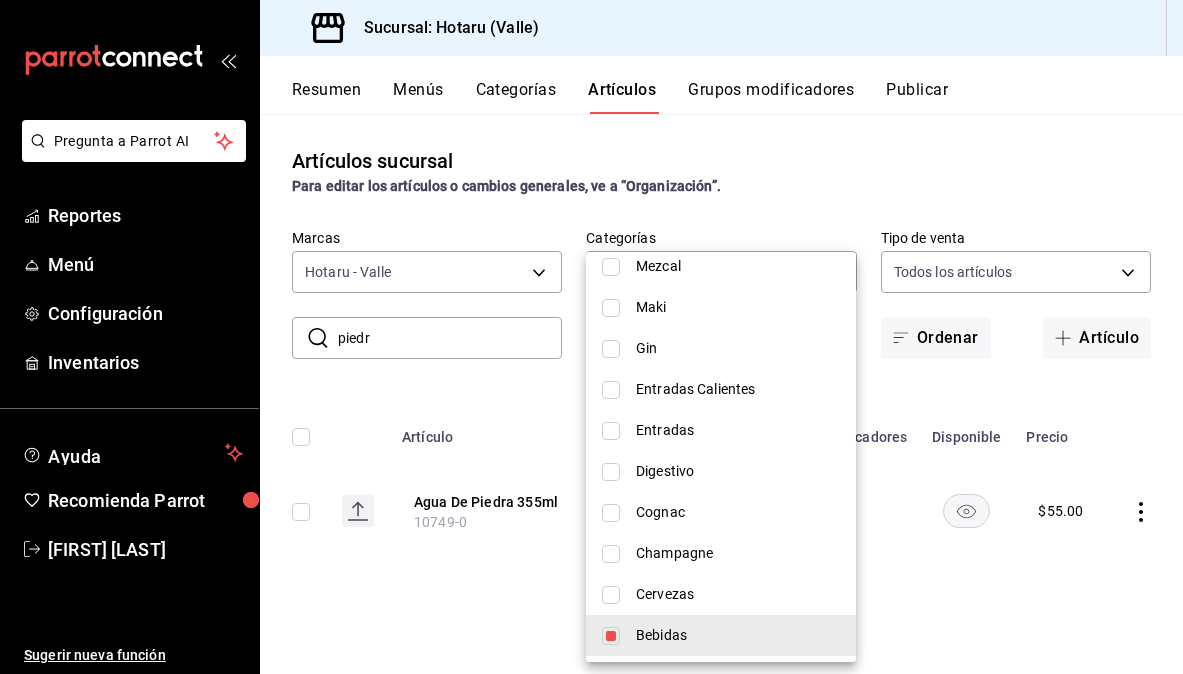 click at bounding box center (611, 636) 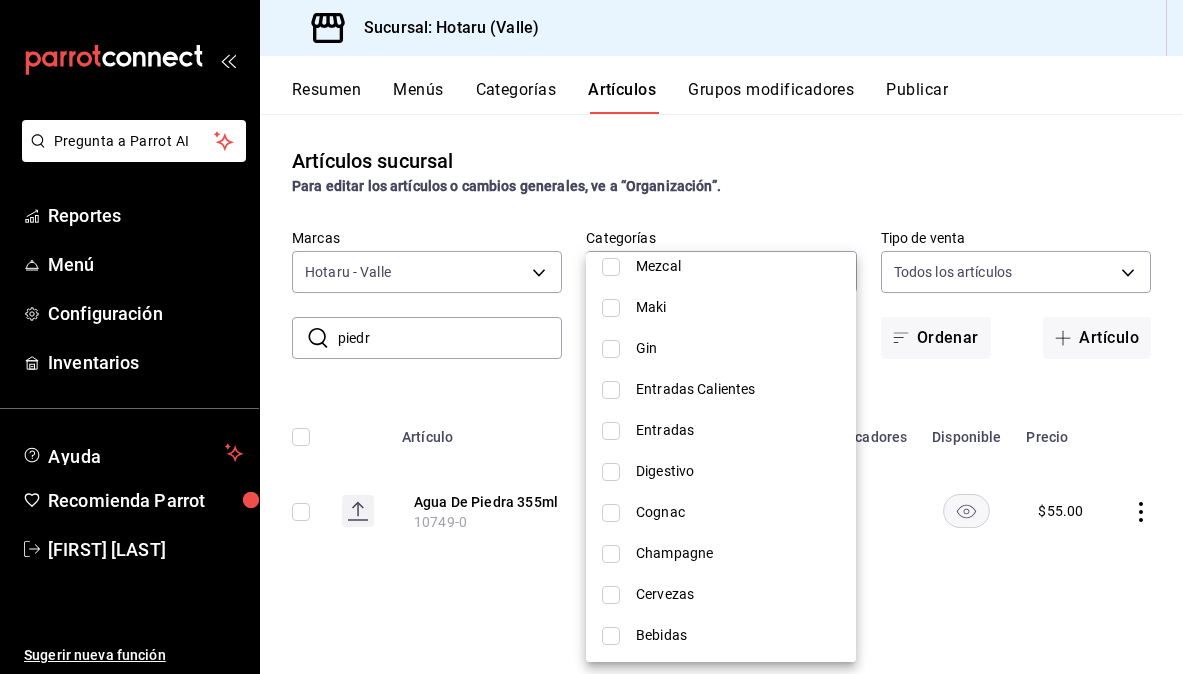 click at bounding box center (611, 595) 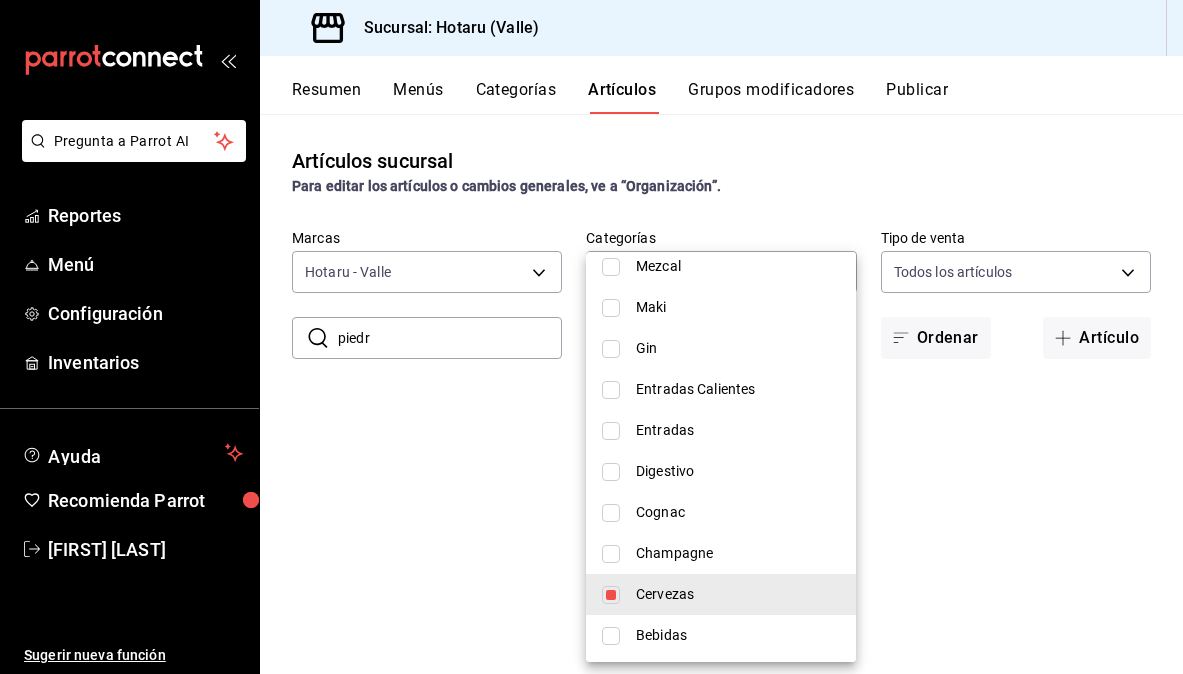 click at bounding box center (591, 337) 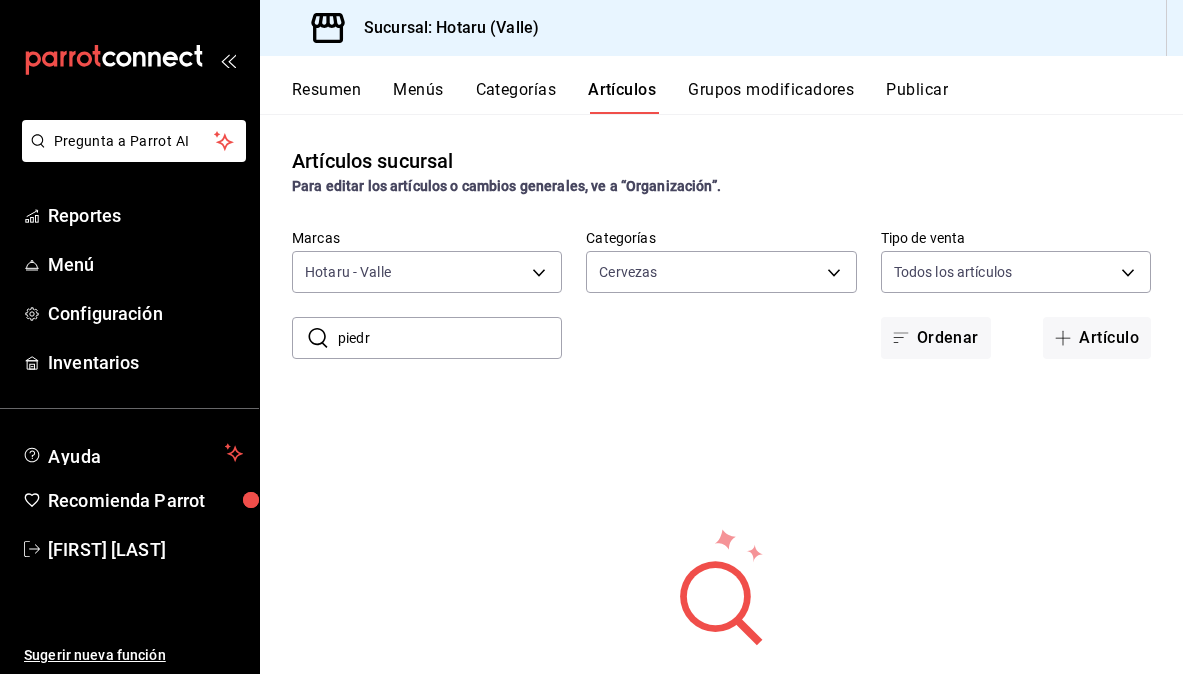 click at bounding box center [591, 337] 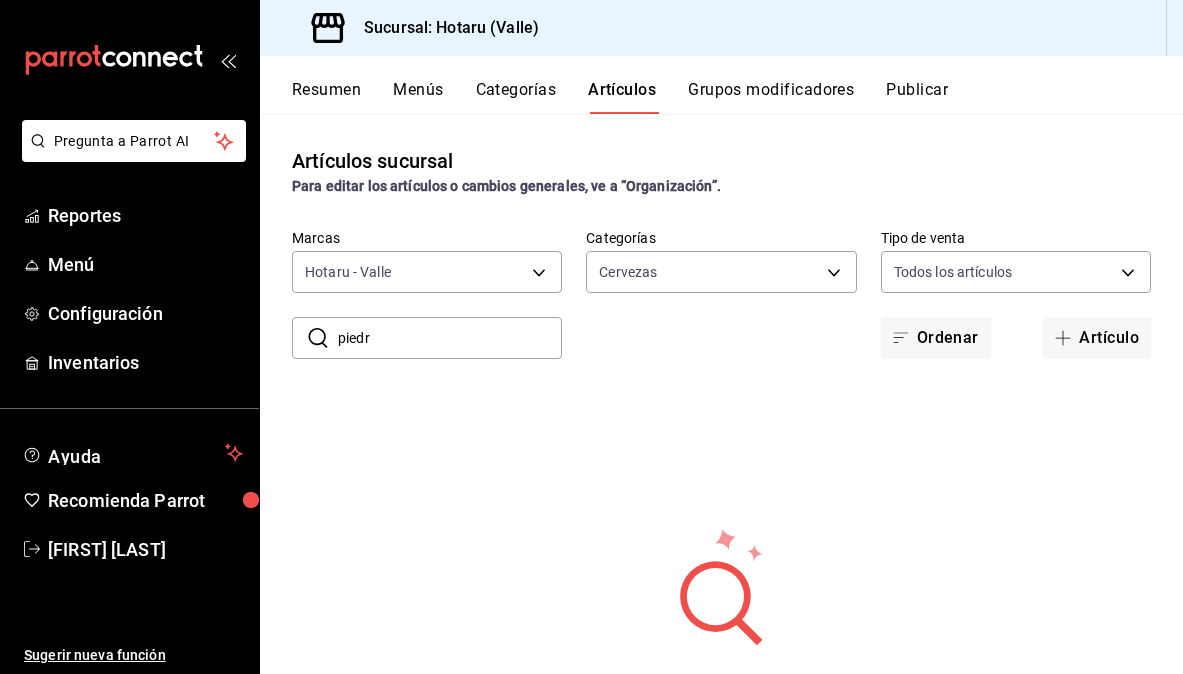 click on "piedr" at bounding box center [450, 338] 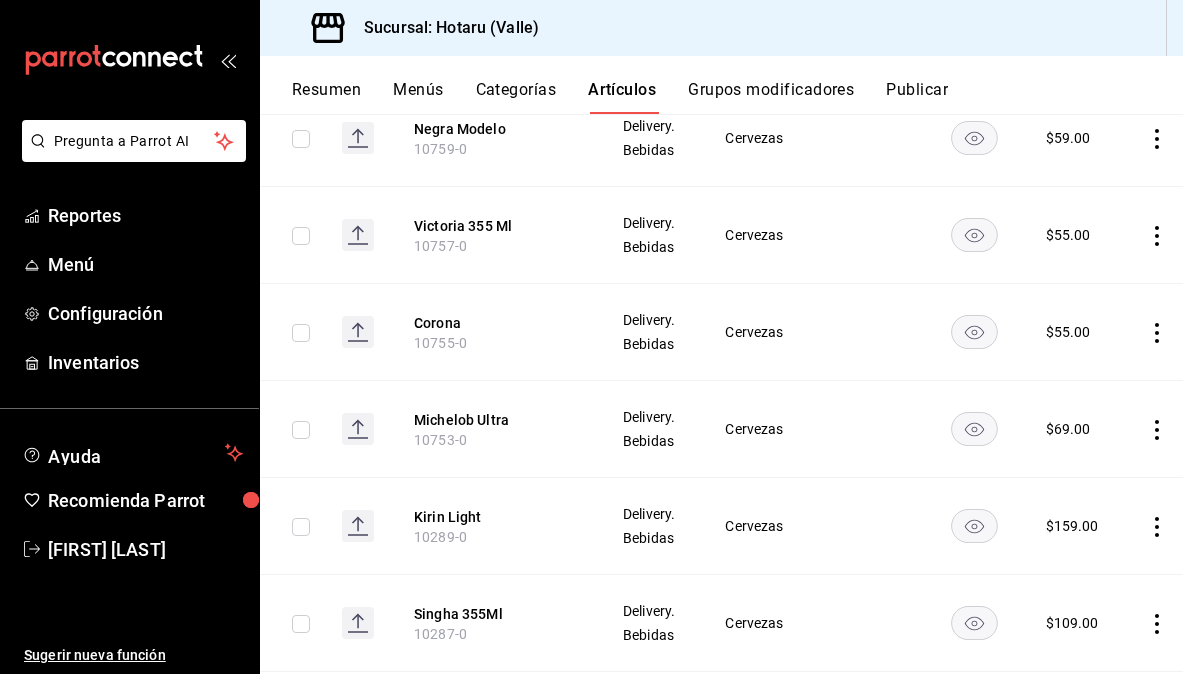 scroll, scrollTop: 700, scrollLeft: 0, axis: vertical 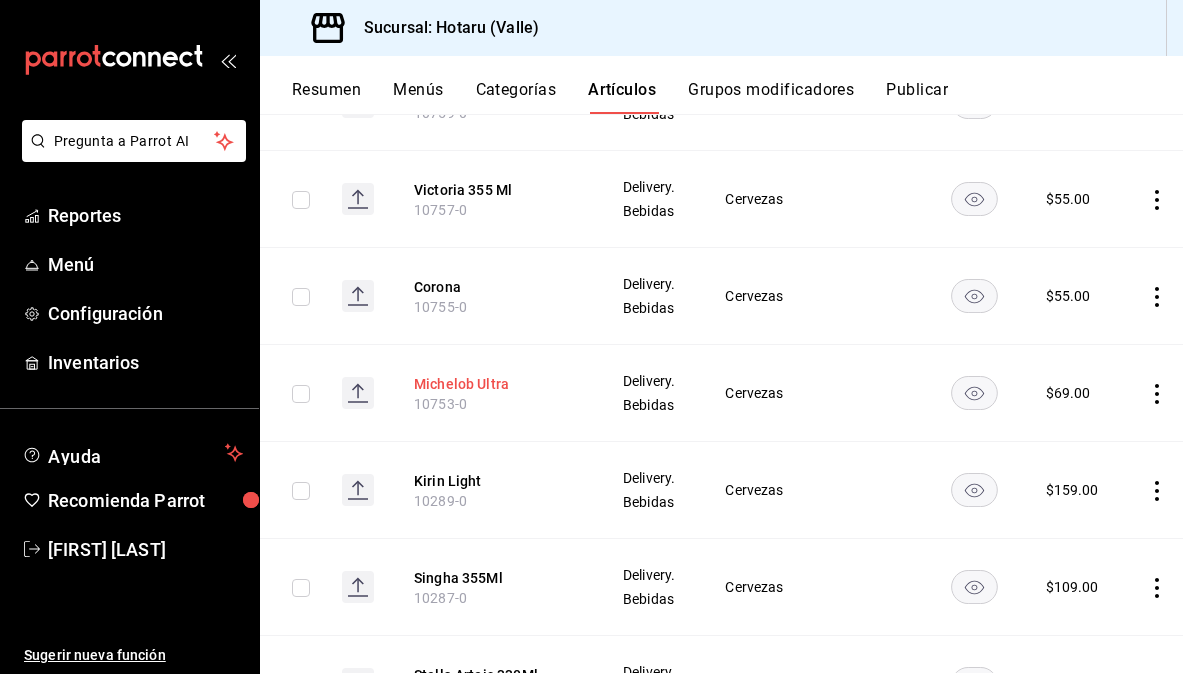 click on "Michelob Ultra" at bounding box center (494, 384) 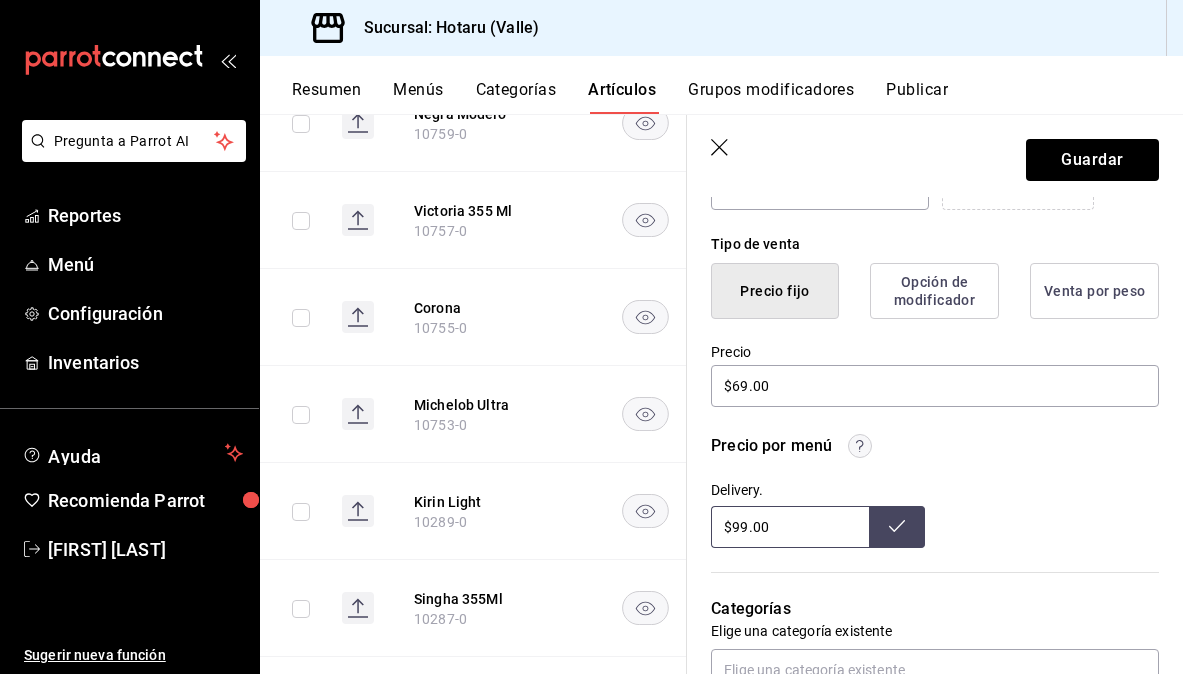 scroll, scrollTop: 467, scrollLeft: 0, axis: vertical 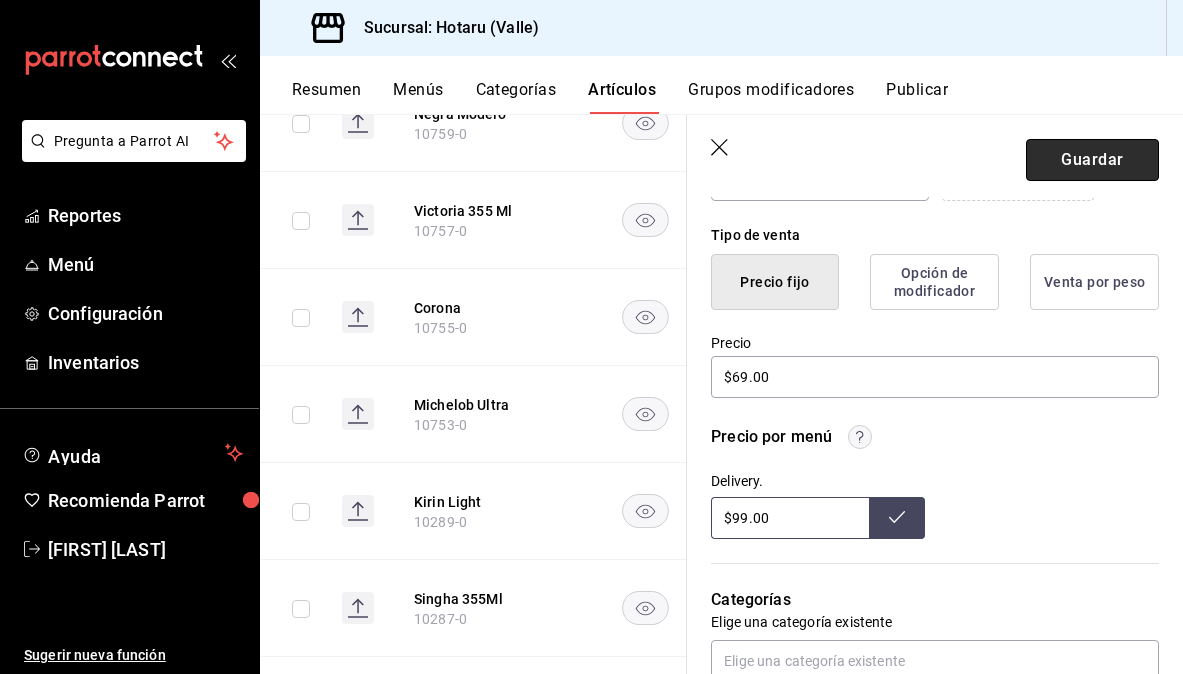 click on "Guardar" at bounding box center (1092, 160) 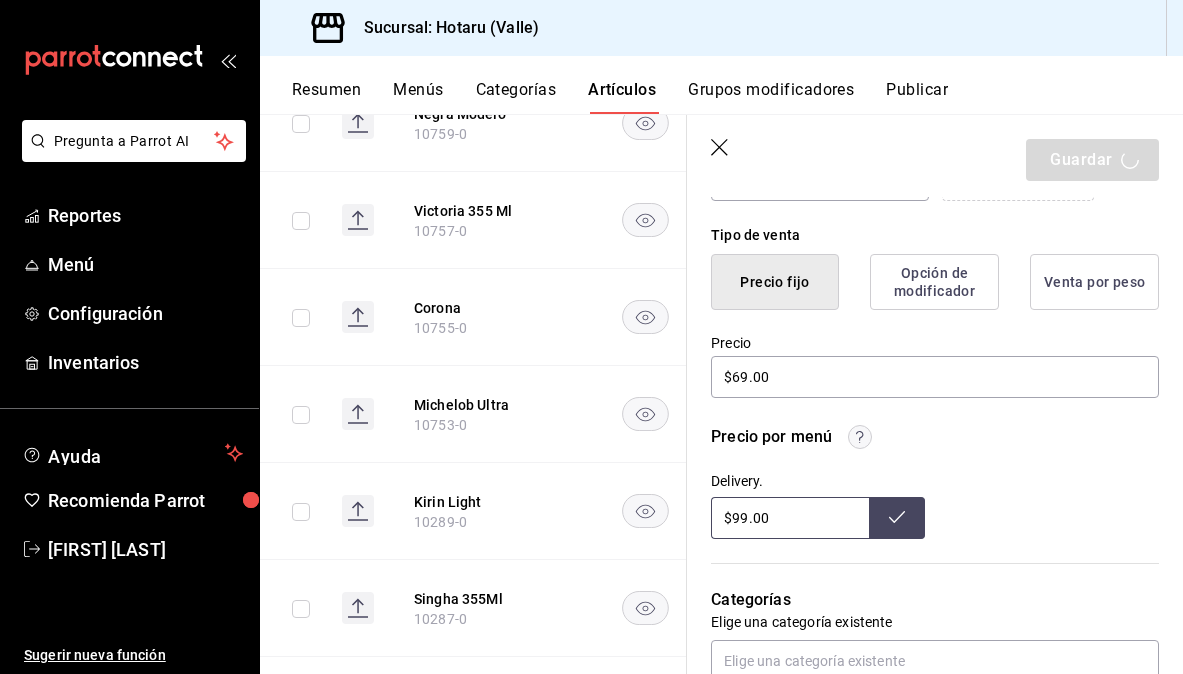 scroll, scrollTop: 0, scrollLeft: 0, axis: both 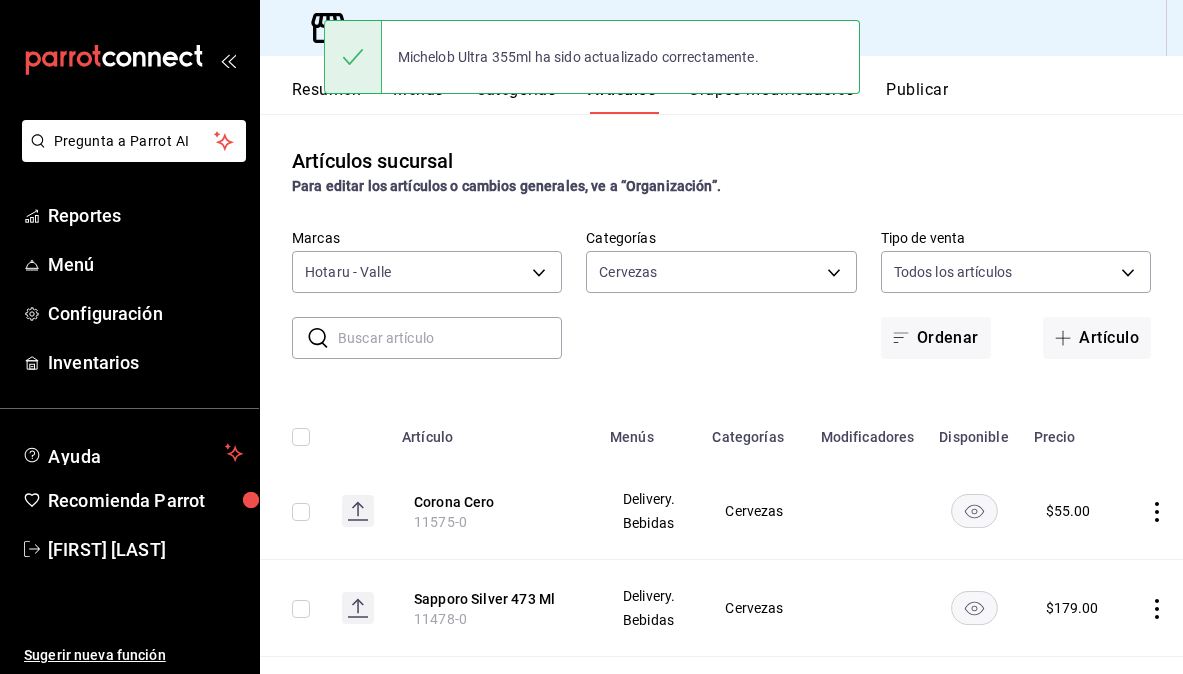 click at bounding box center (450, 338) 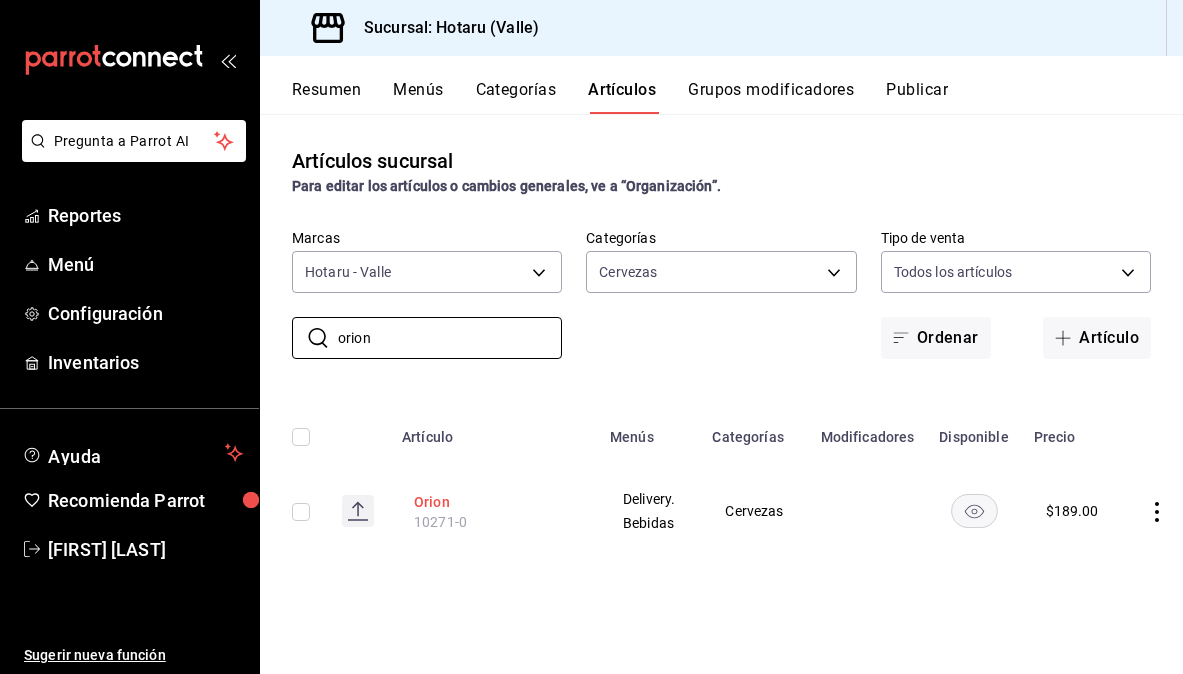 click on "Orion" at bounding box center [494, 502] 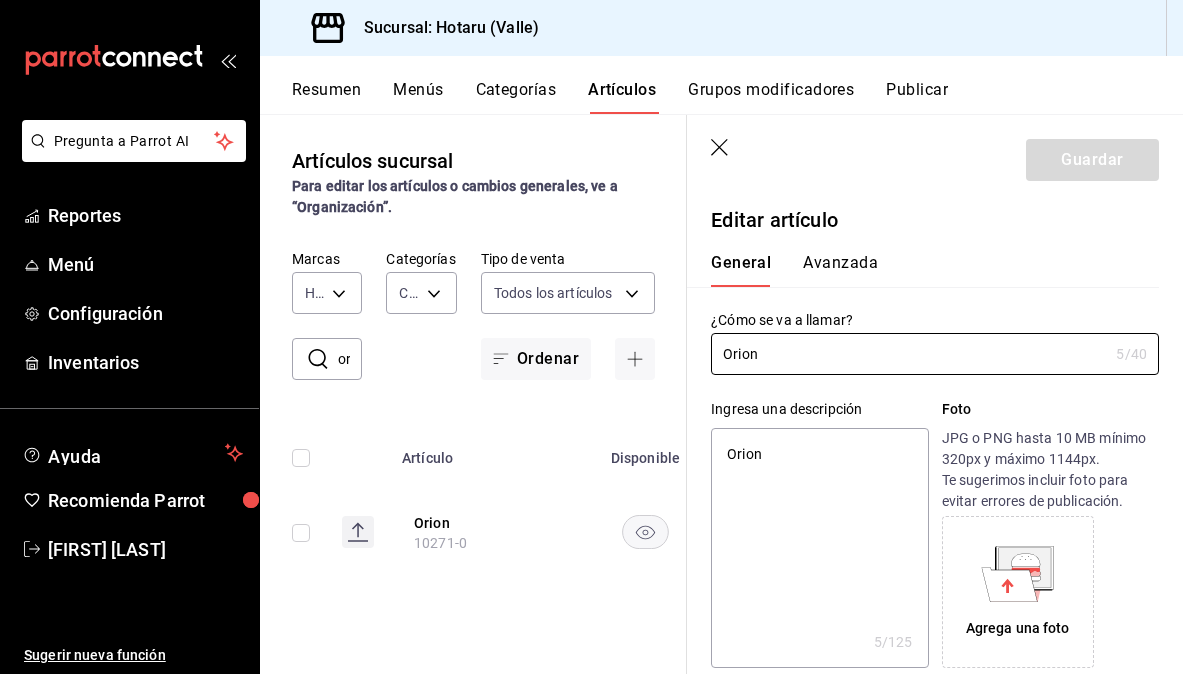 drag, startPoint x: 778, startPoint y: 355, endPoint x: 676, endPoint y: 355, distance: 102 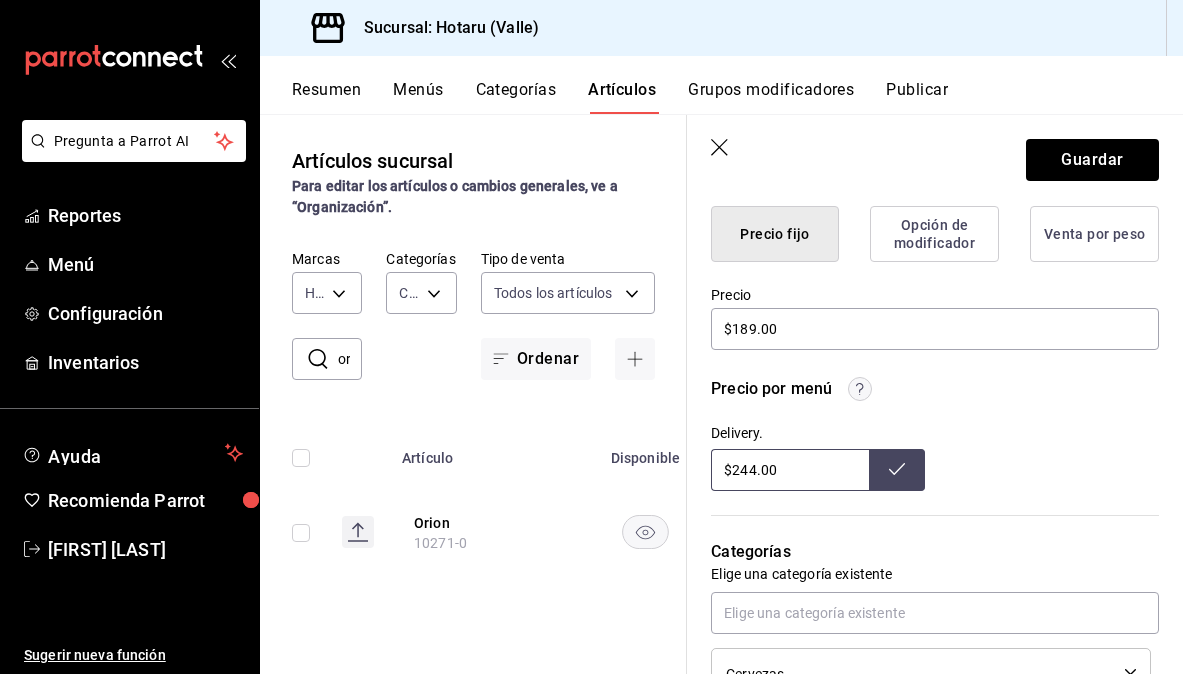 scroll, scrollTop: 519, scrollLeft: 0, axis: vertical 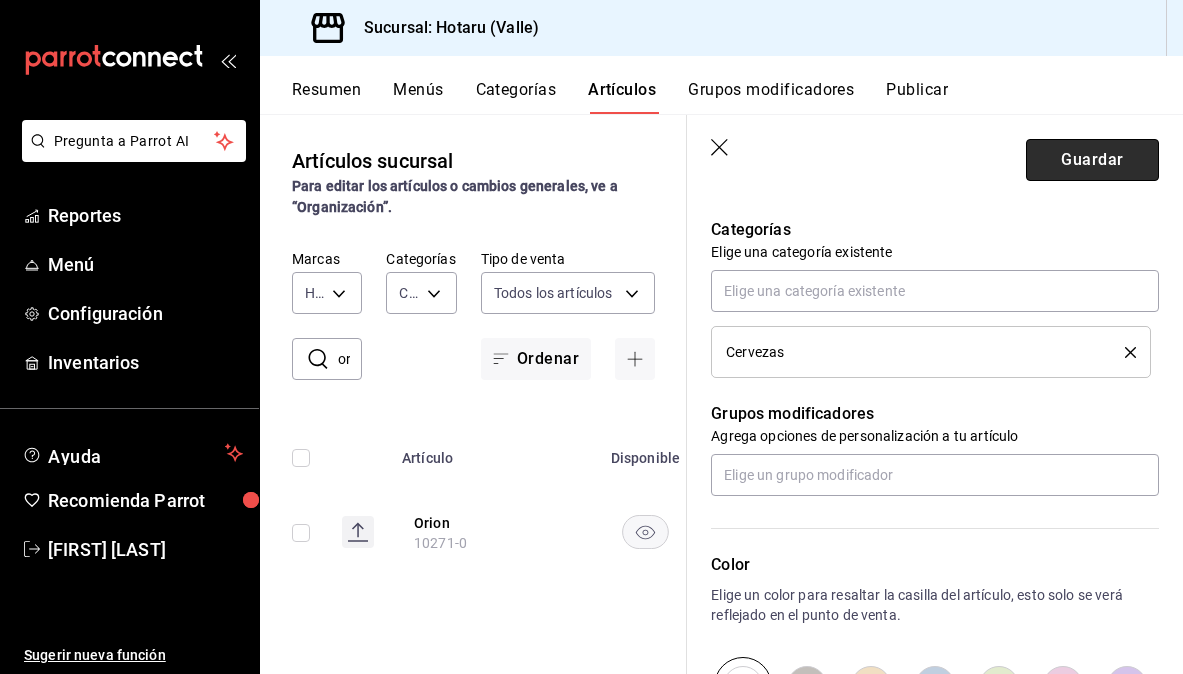 click on "Guardar" at bounding box center (1092, 160) 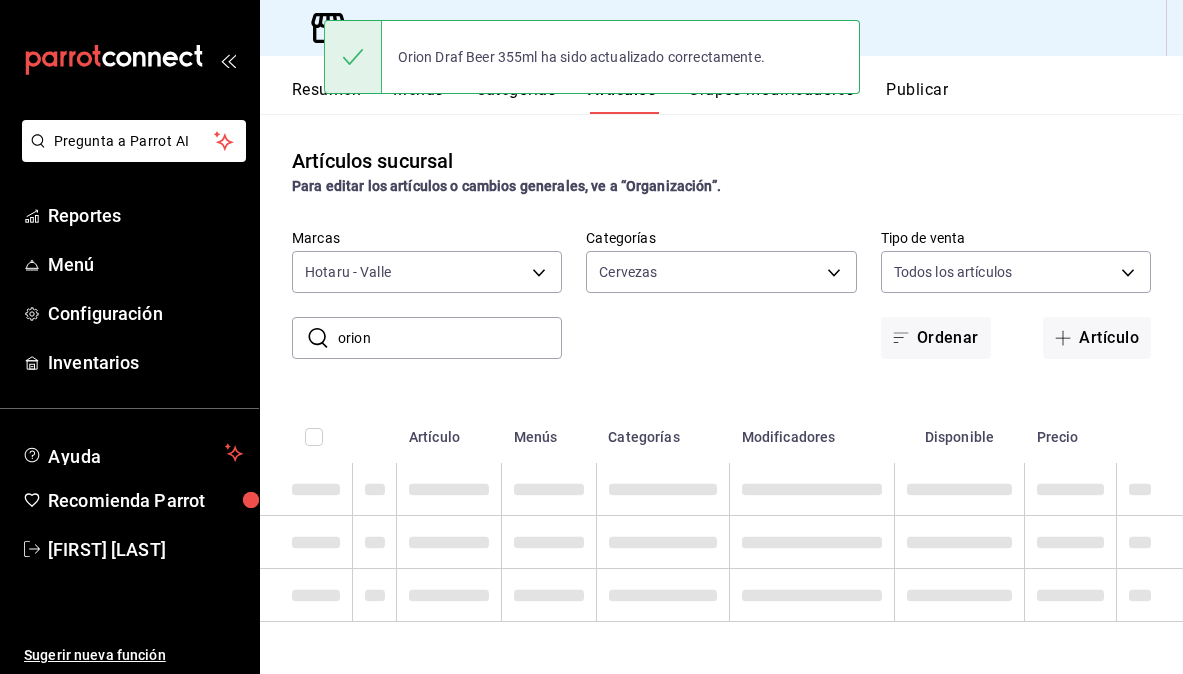 scroll, scrollTop: 0, scrollLeft: 0, axis: both 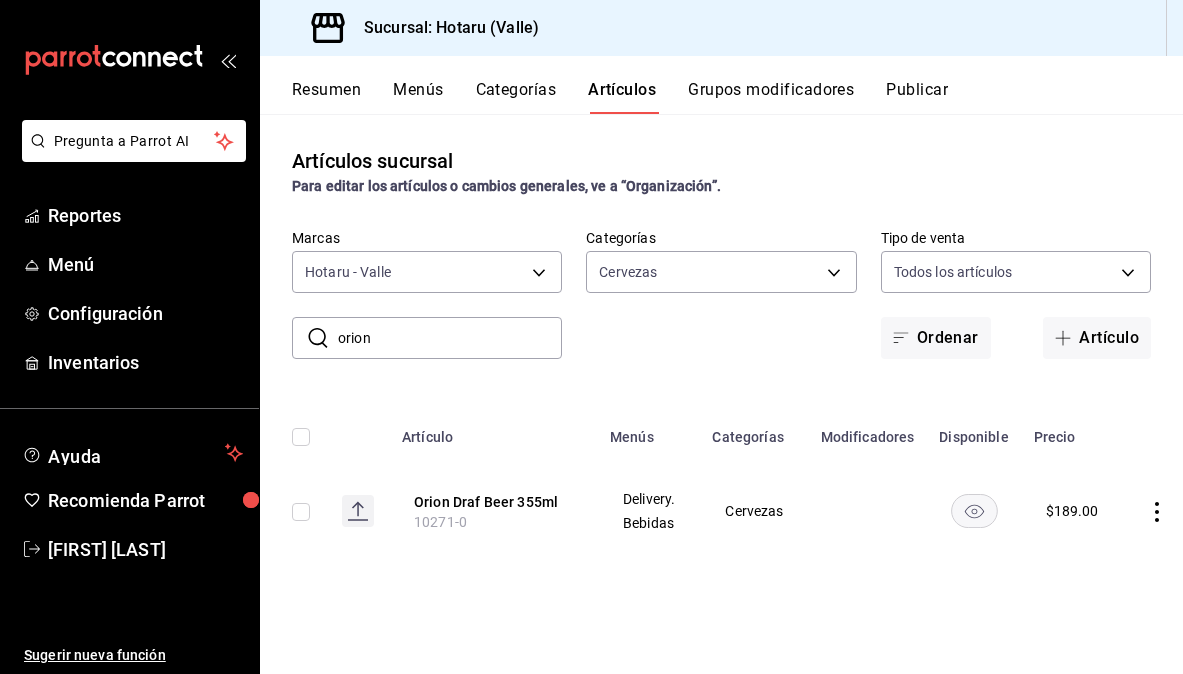 click on "orion" at bounding box center (450, 338) 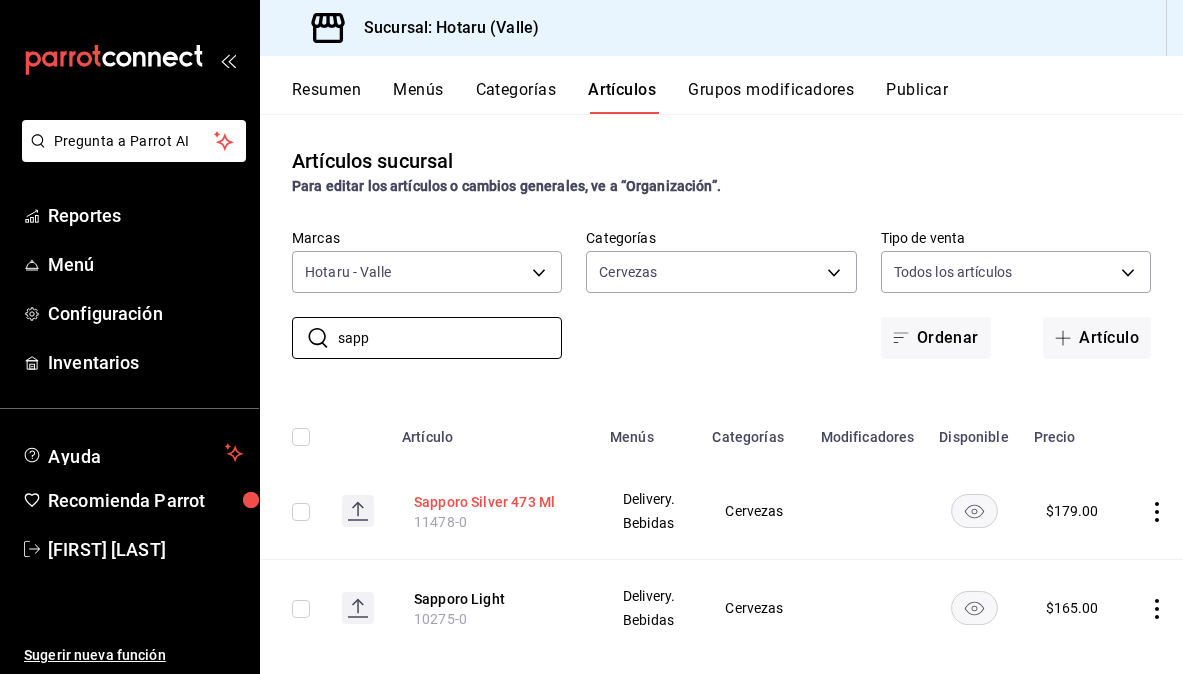 click on "Sapporo Silver 473 Ml" at bounding box center (494, 502) 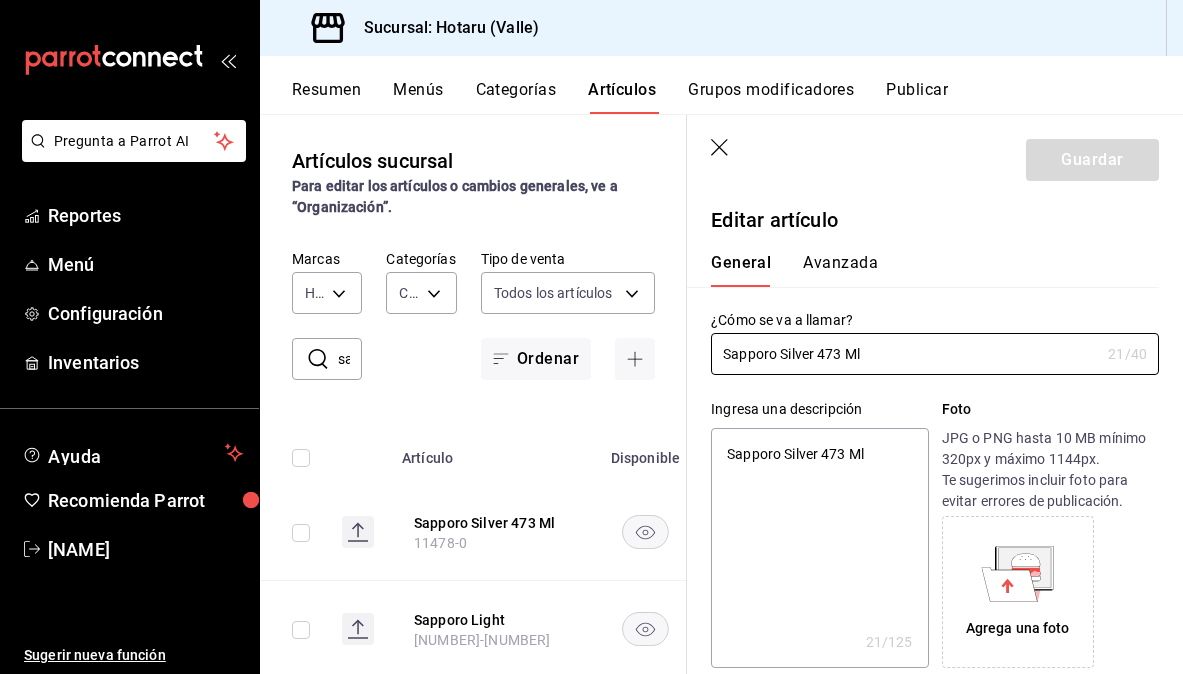 scroll, scrollTop: 0, scrollLeft: 0, axis: both 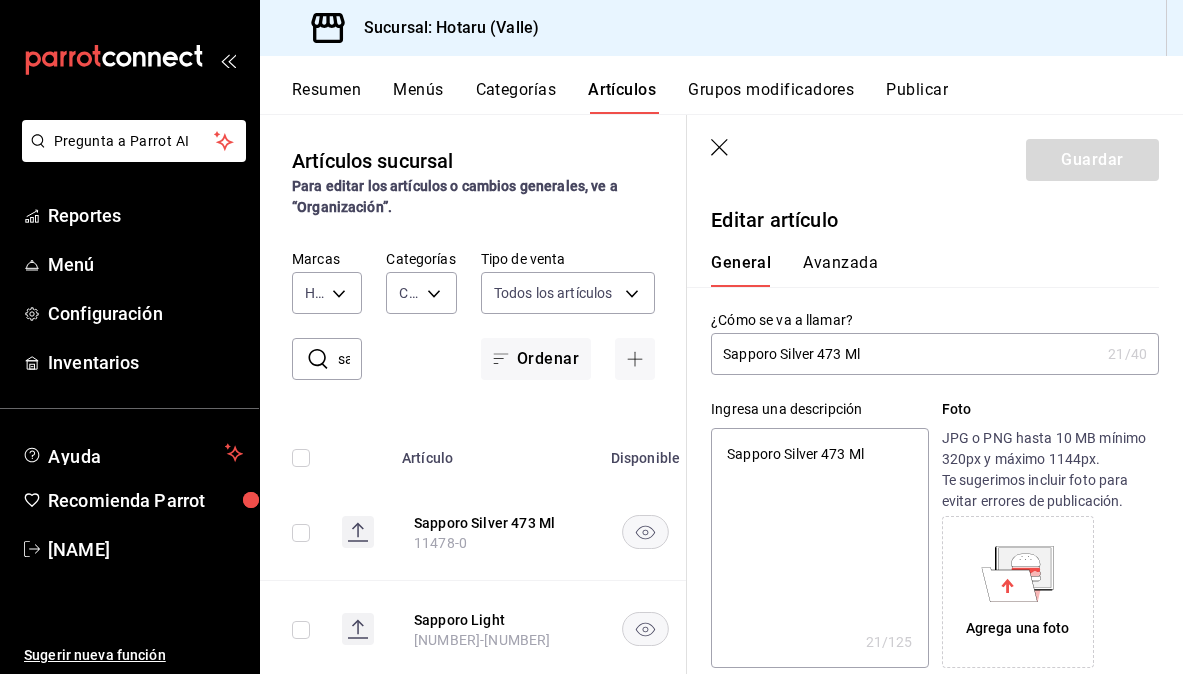 drag, startPoint x: 840, startPoint y: 351, endPoint x: 820, endPoint y: 351, distance: 20 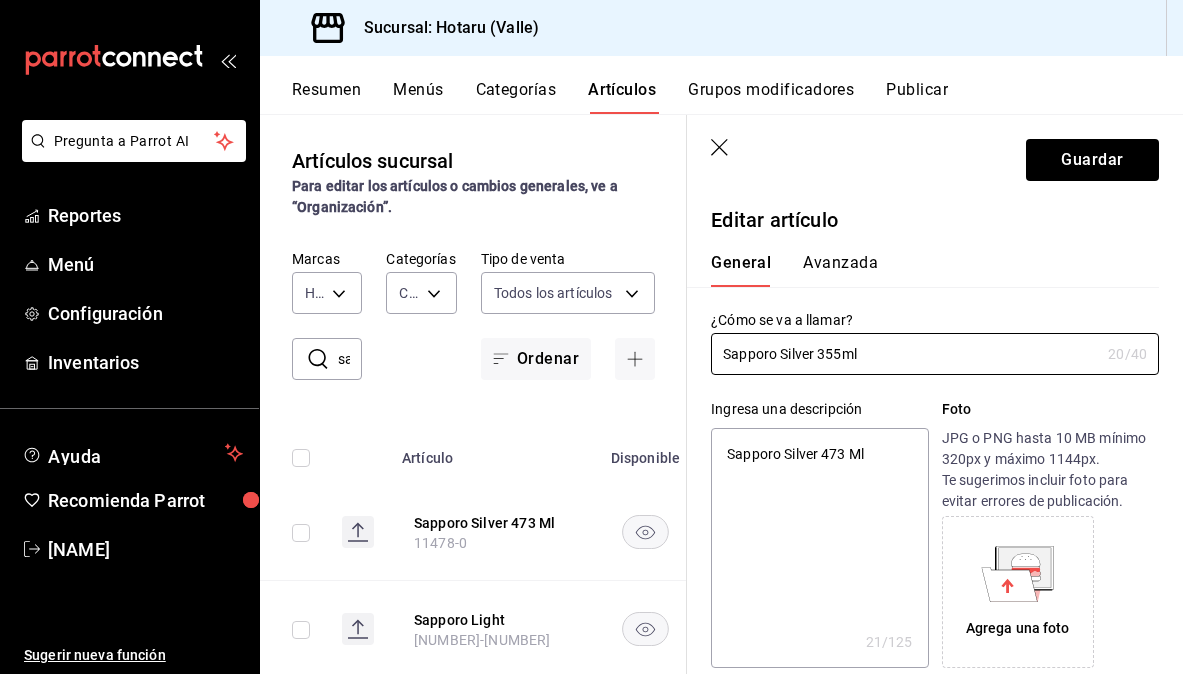 drag, startPoint x: 873, startPoint y: 358, endPoint x: 694, endPoint y: 358, distance: 179 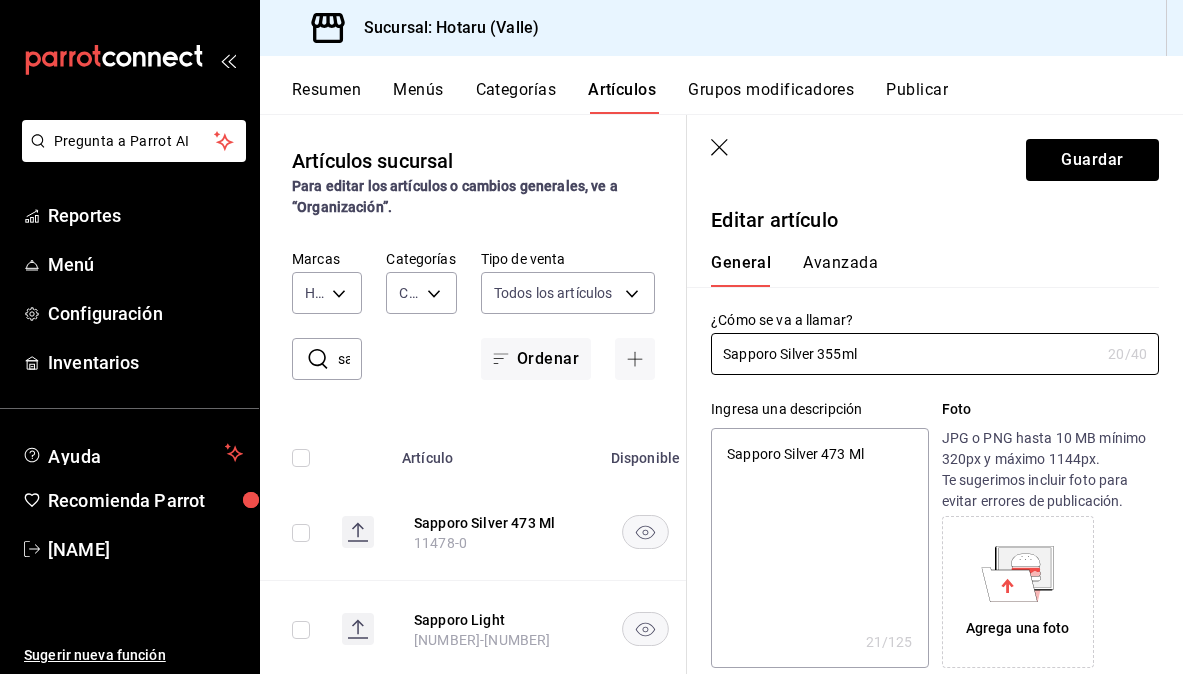type on "Sapporo Silver 355ml" 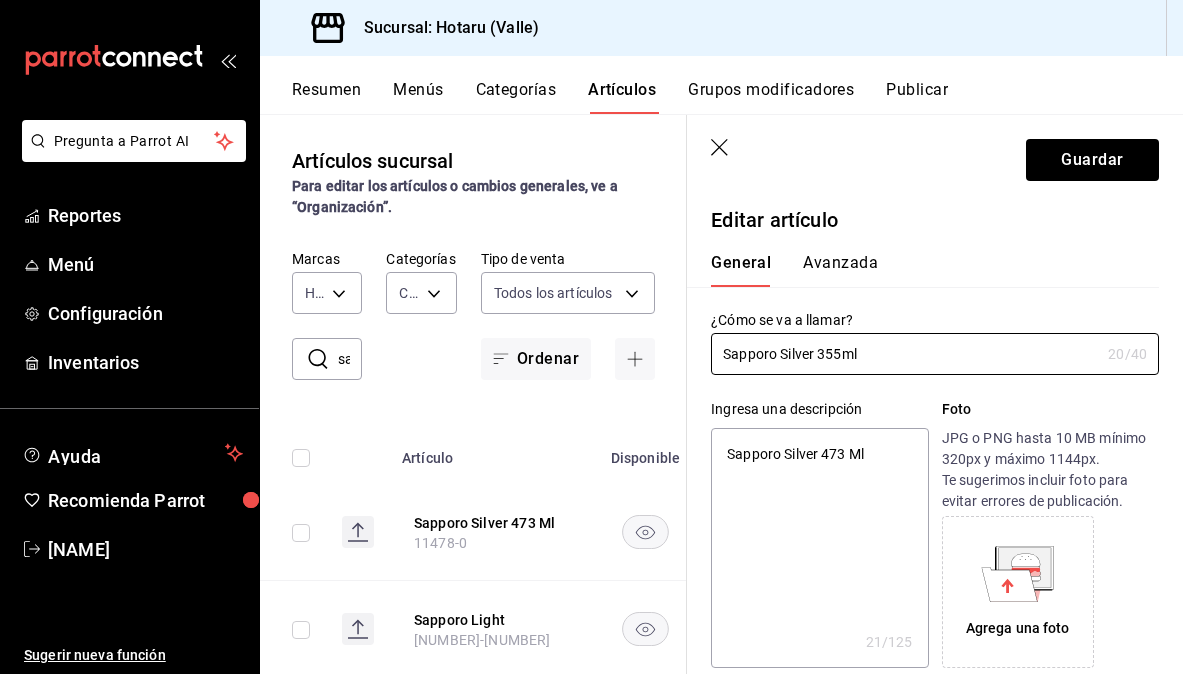 click on "Sapporo Silver 473 Ml" at bounding box center (819, 548) 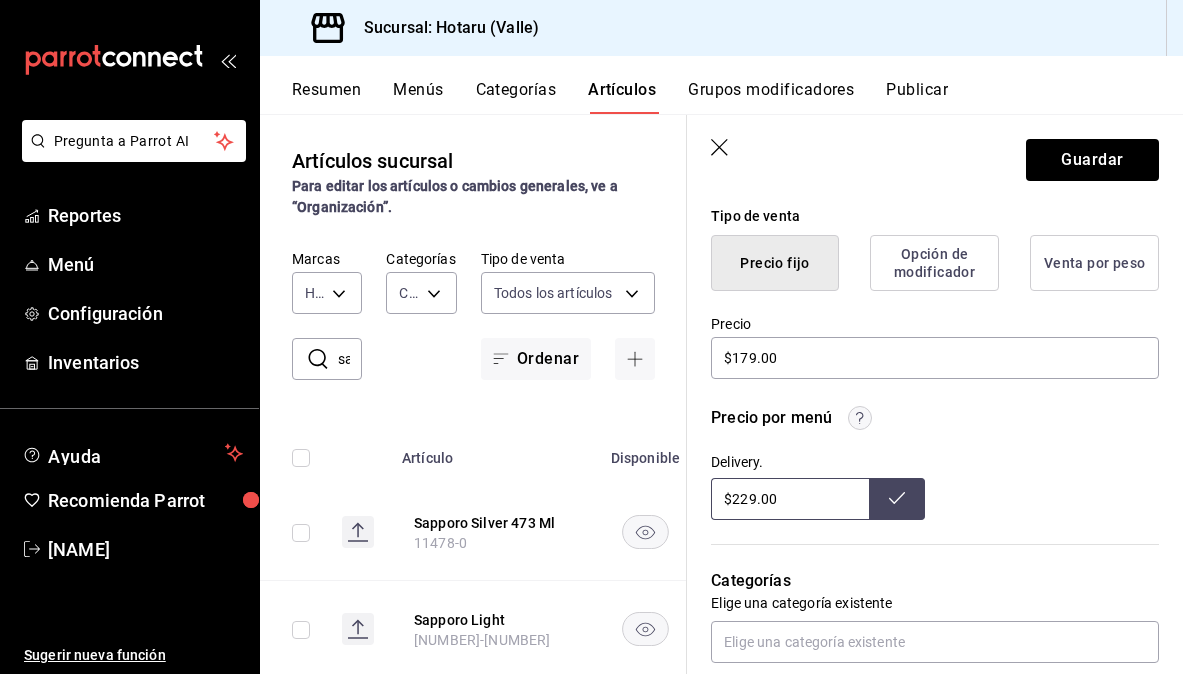scroll, scrollTop: 500, scrollLeft: 0, axis: vertical 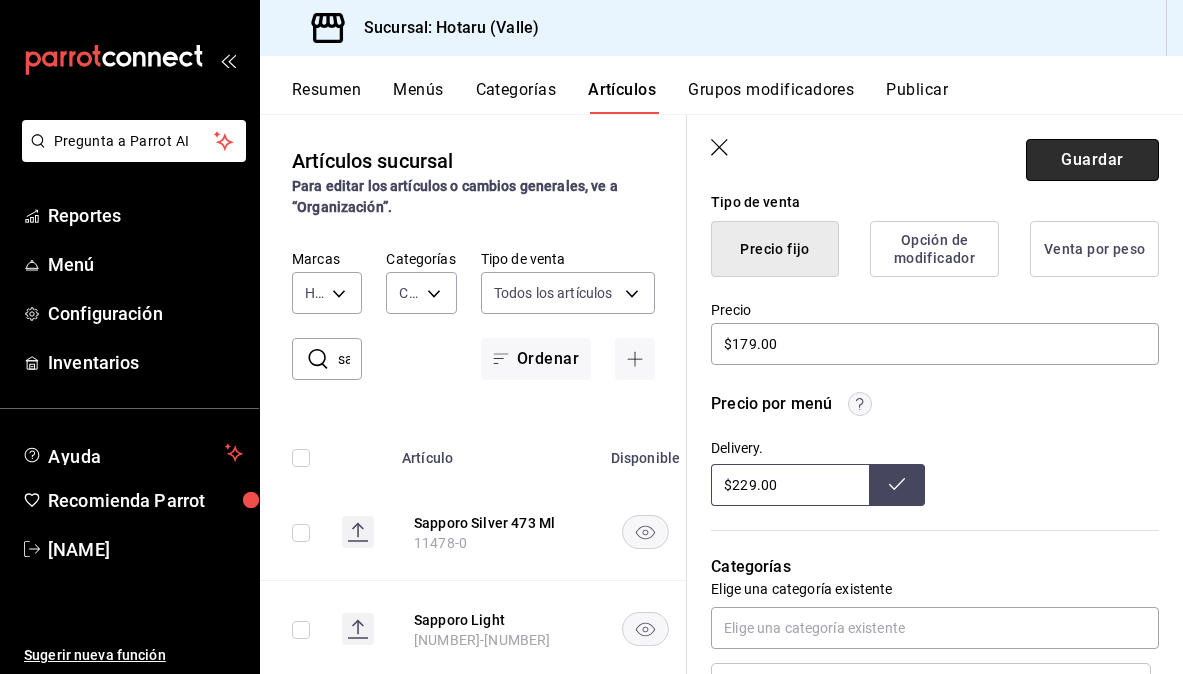 click on "Guardar" at bounding box center [1092, 160] 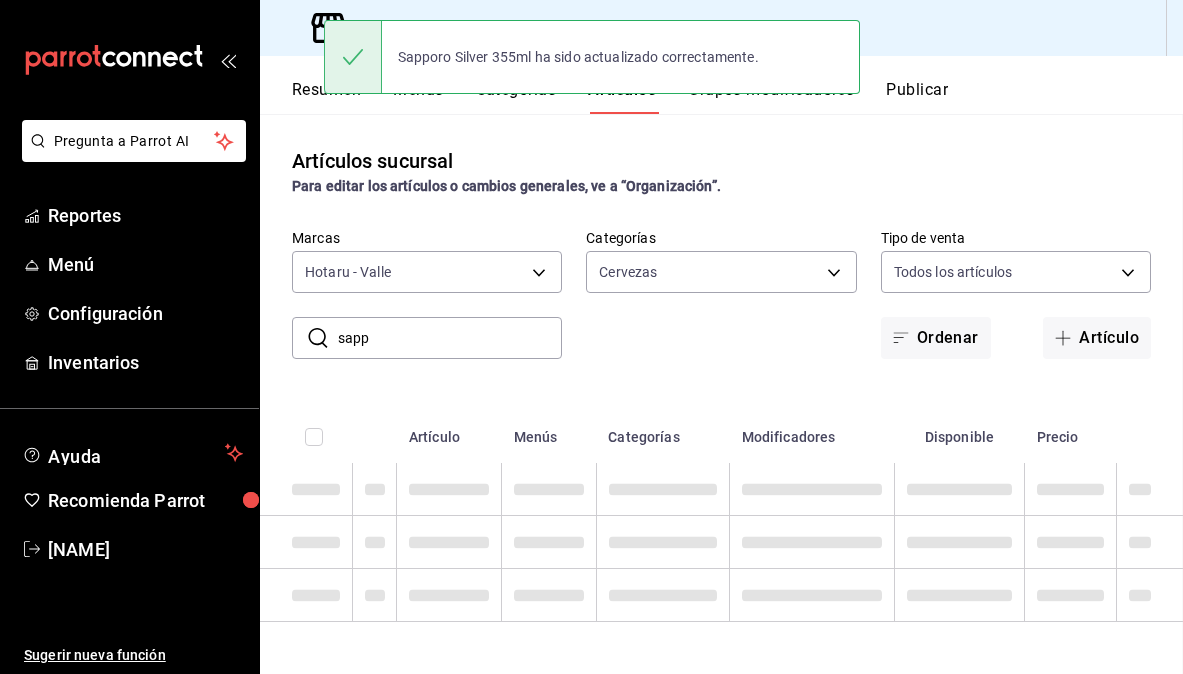 scroll, scrollTop: 0, scrollLeft: 0, axis: both 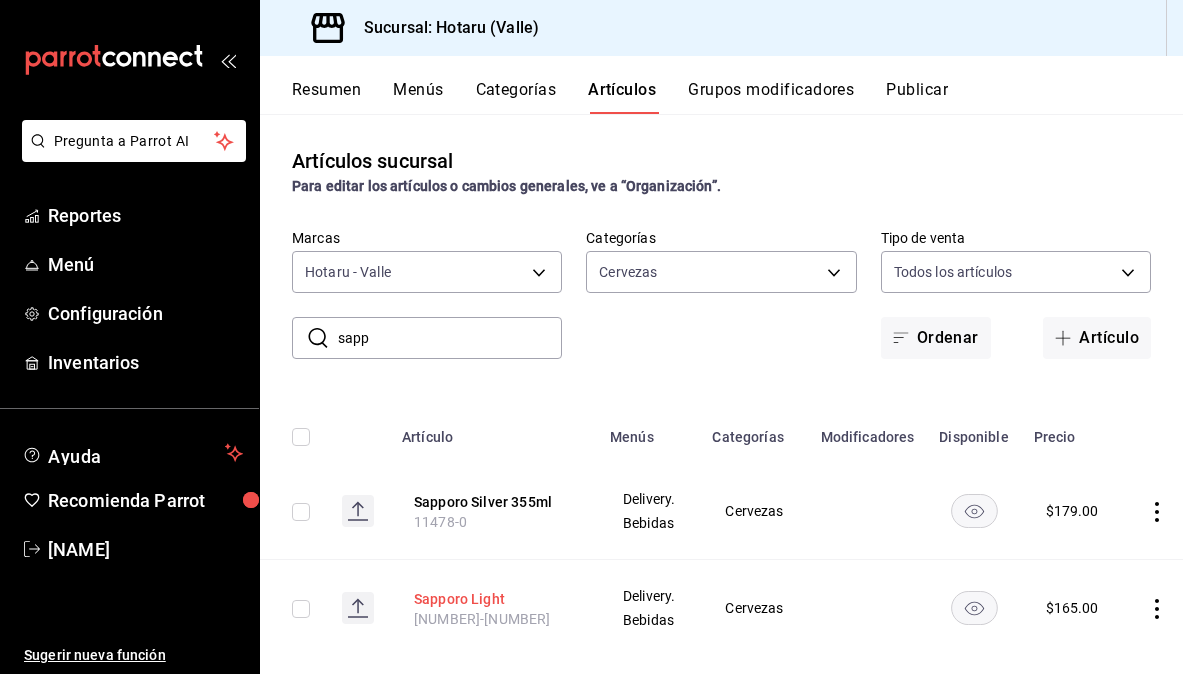 click on "Sapporo Light" at bounding box center (494, 599) 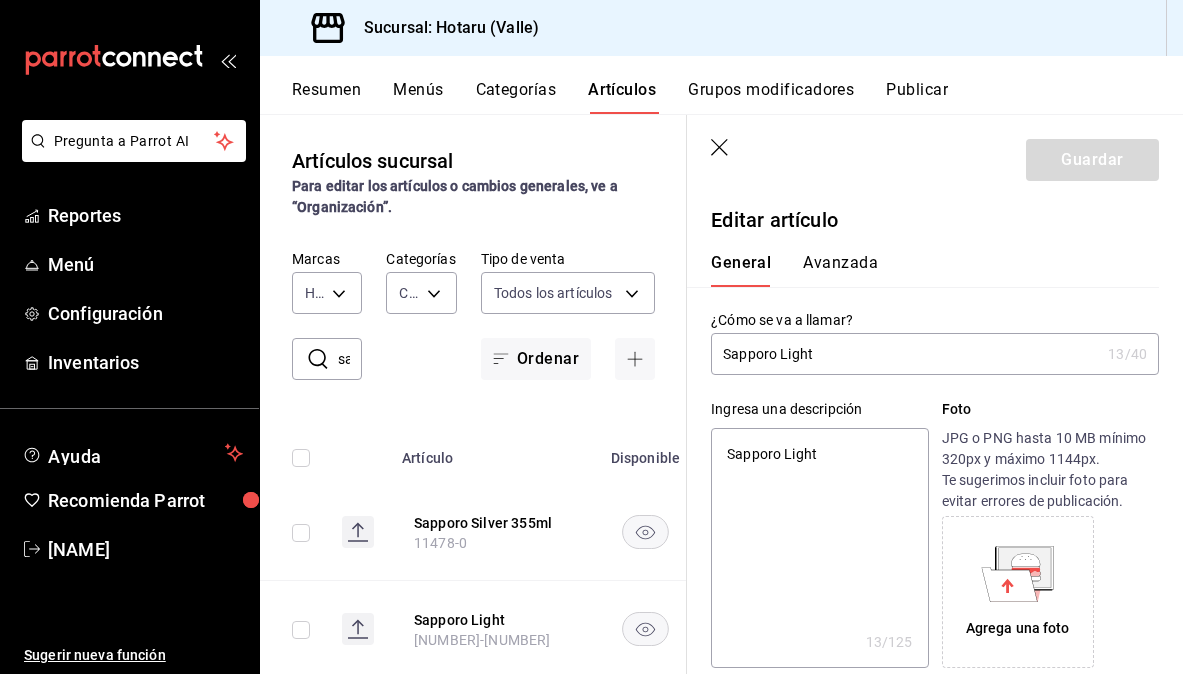 type on "Sapporo Light" 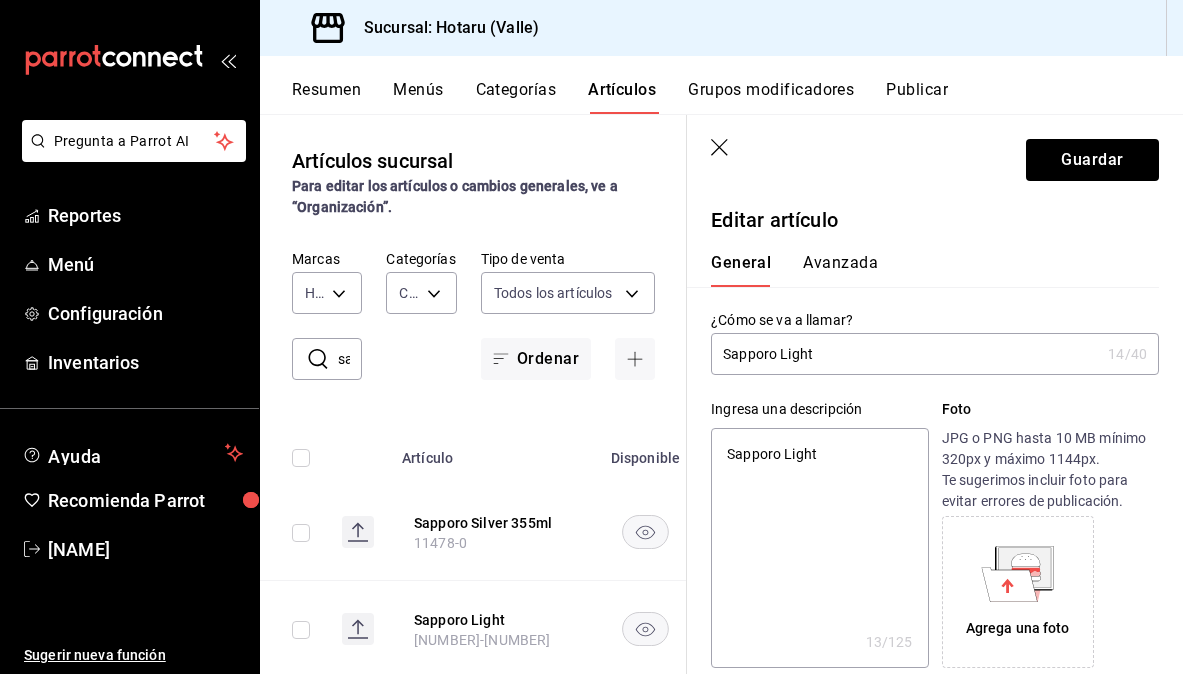 type on "Sapporo Light 3" 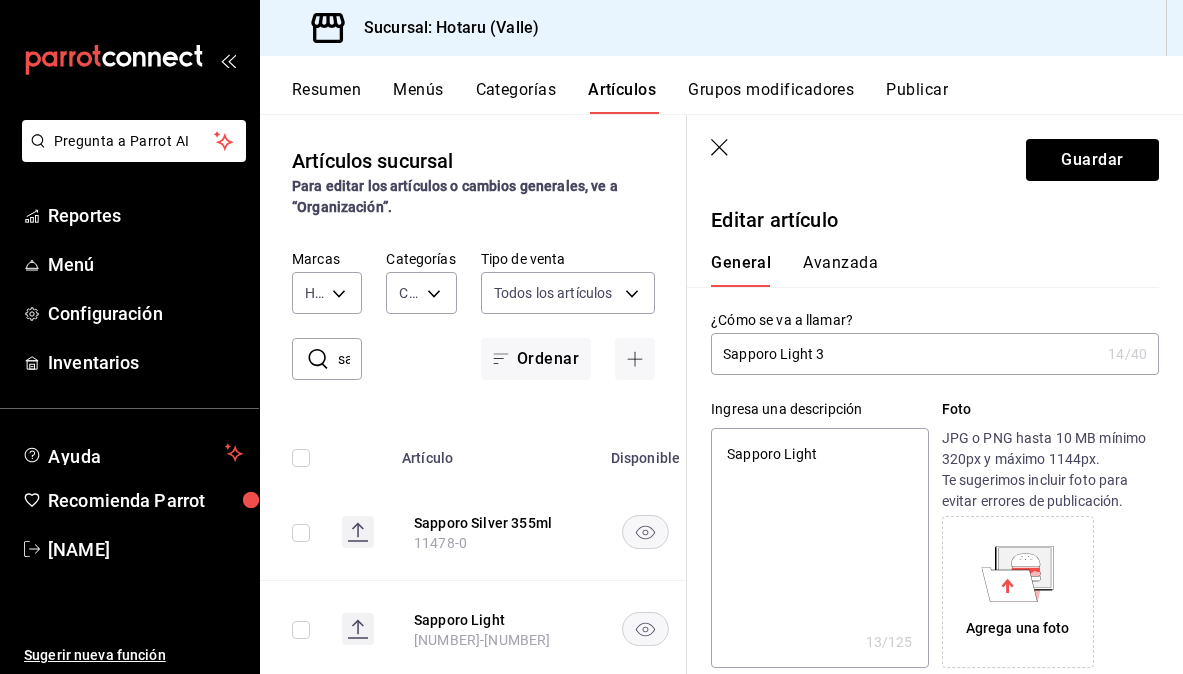 type on "Sapporo Light 35" 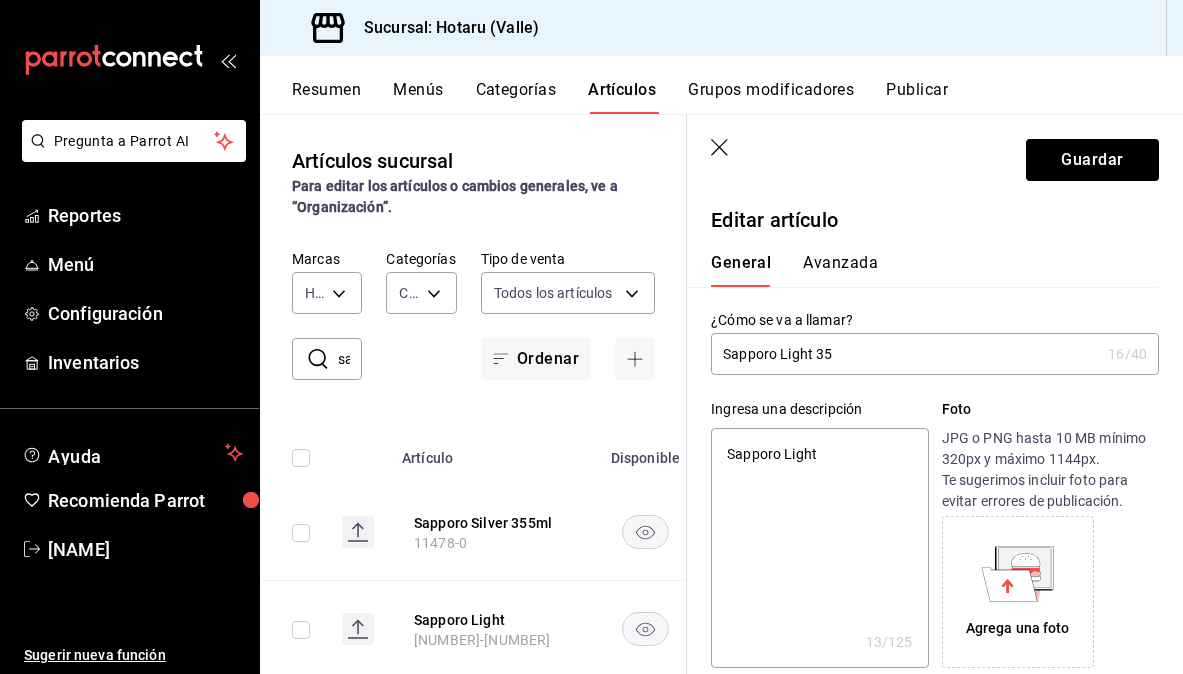 type on "Sapporo Light 355" 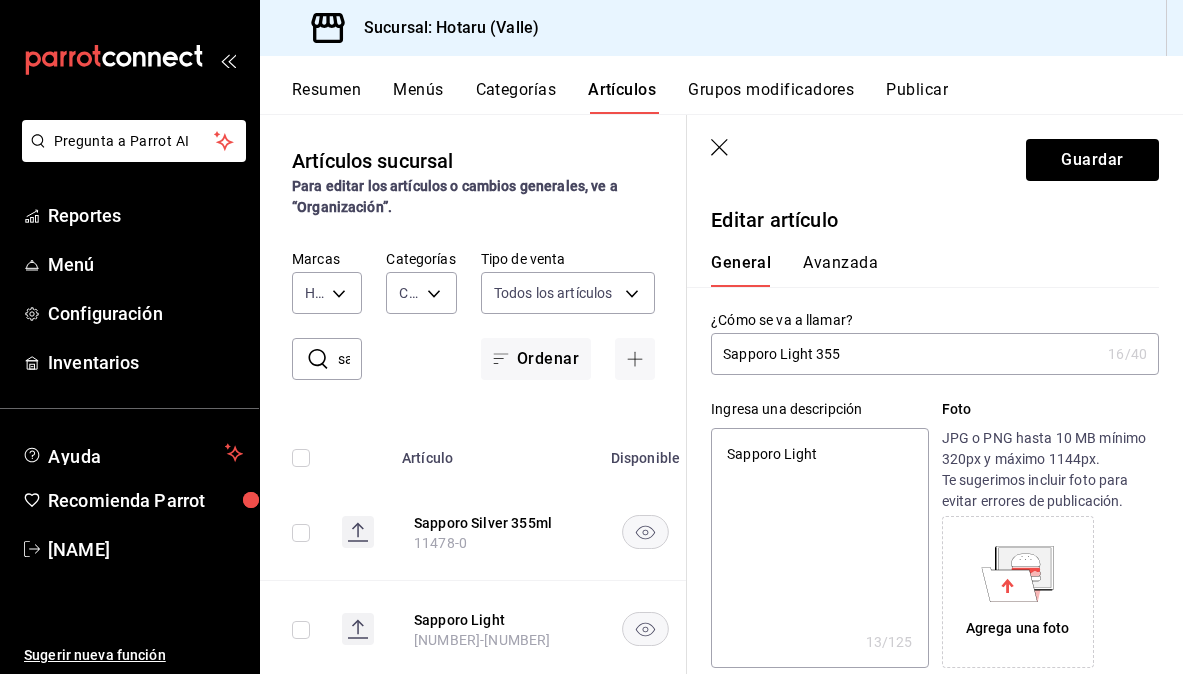 type on "x" 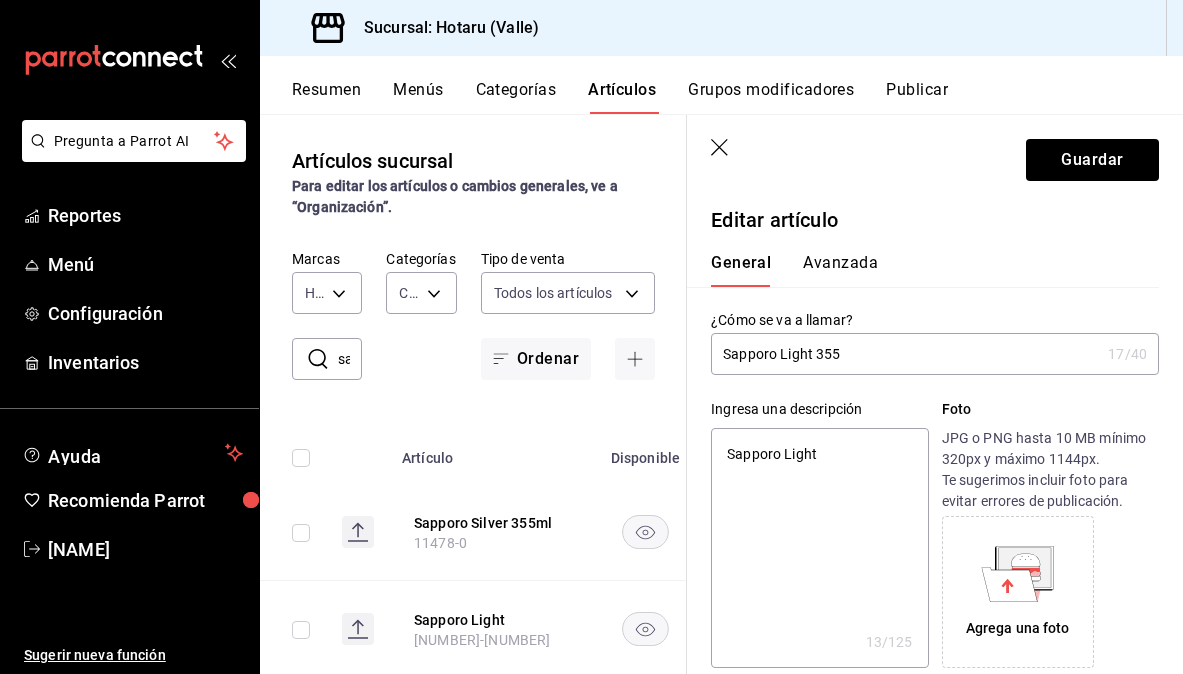 type on "Sapporo Light 355m" 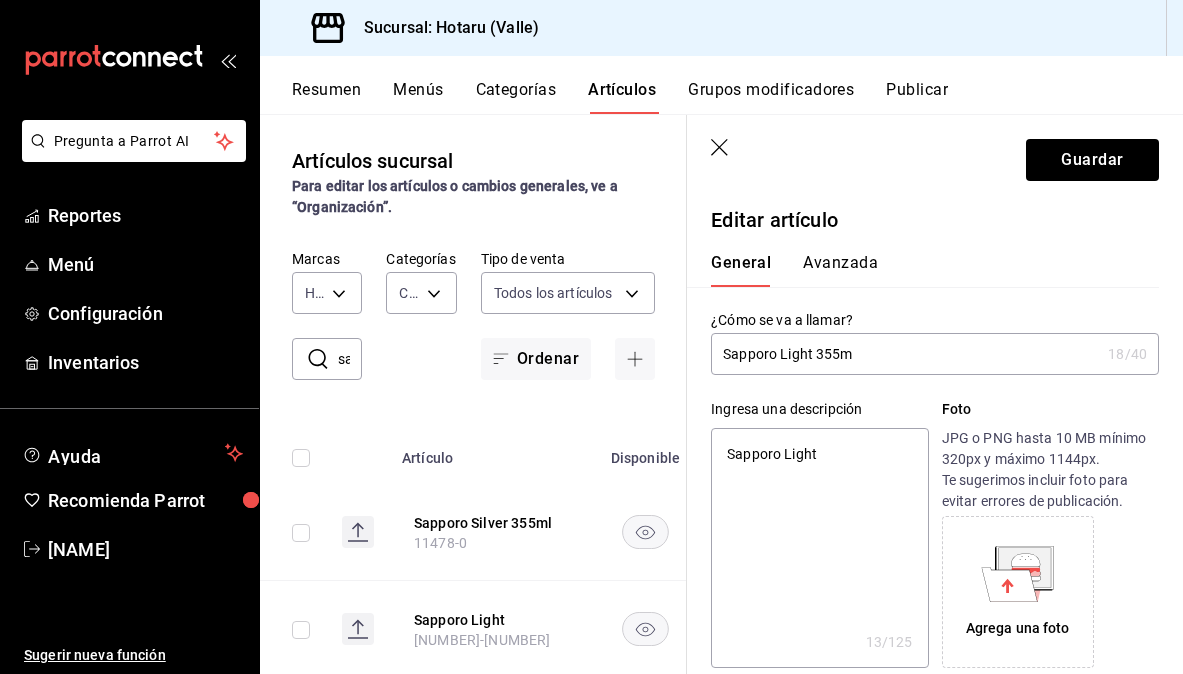 type on "Sapporo Light 355ml" 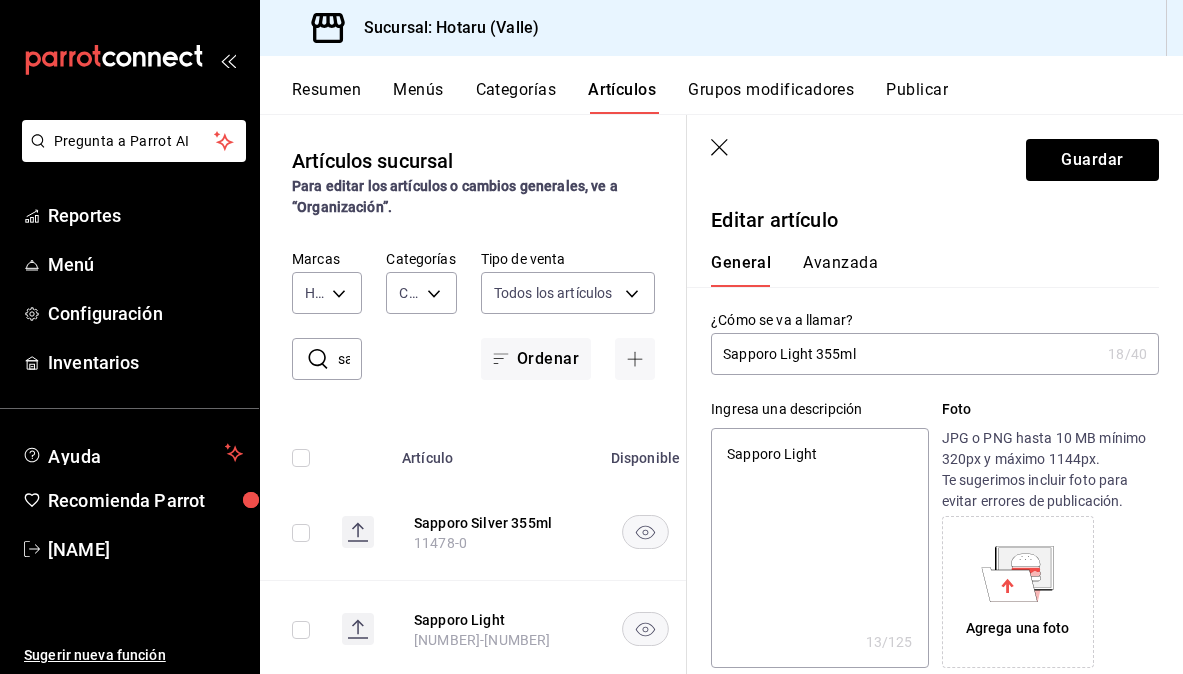 type on "x" 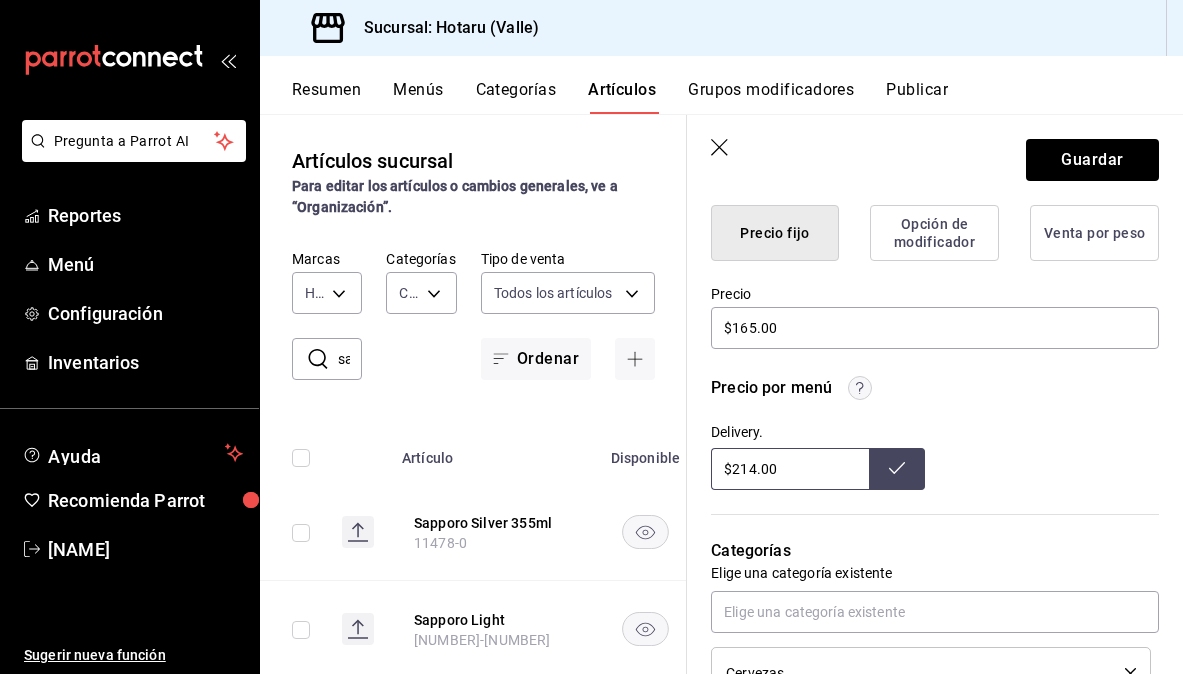 scroll, scrollTop: 586, scrollLeft: 0, axis: vertical 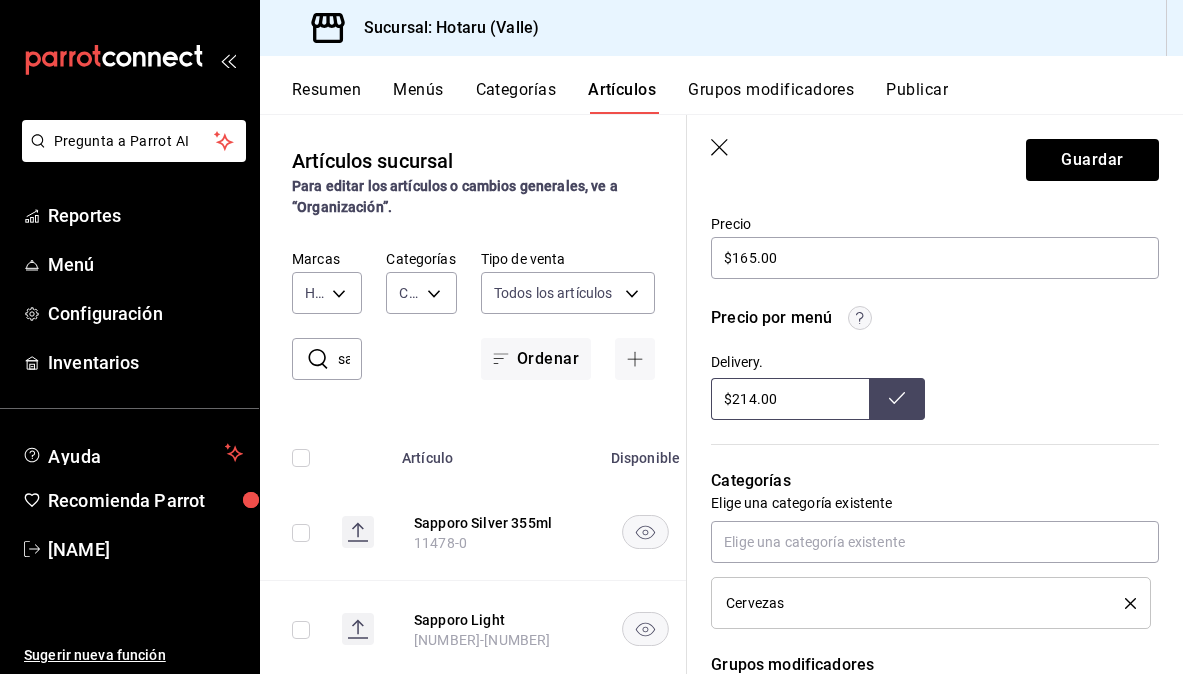 type on "Sapporo Light 355ml" 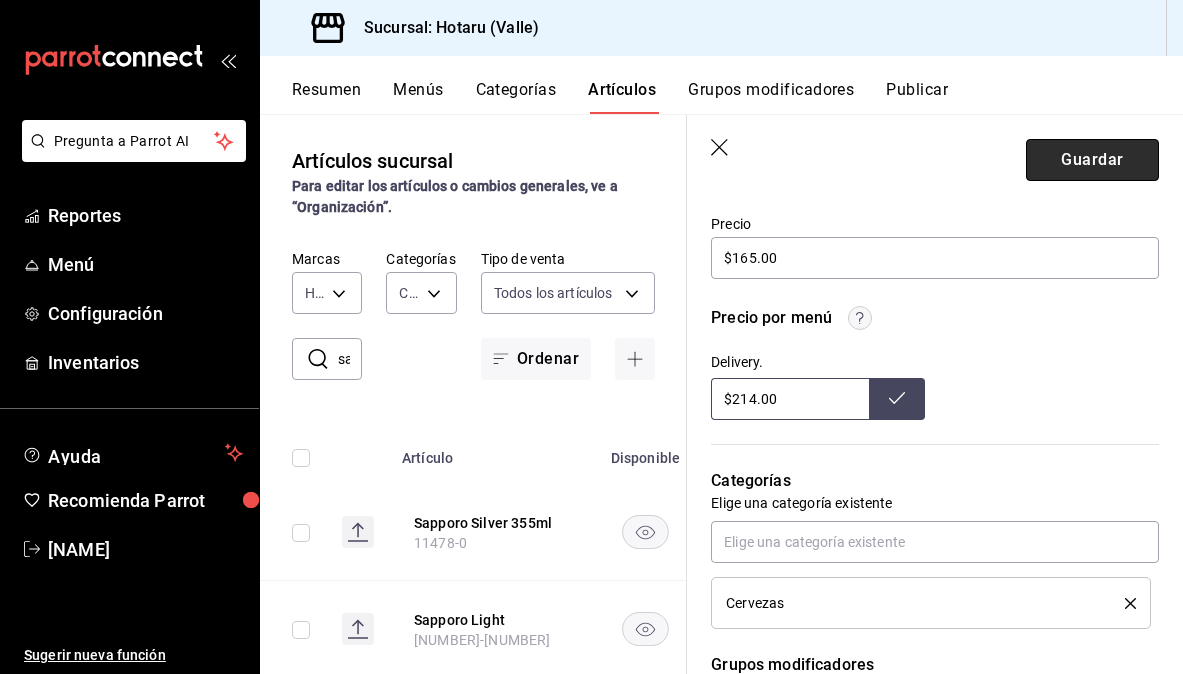 click on "Guardar" at bounding box center [1092, 160] 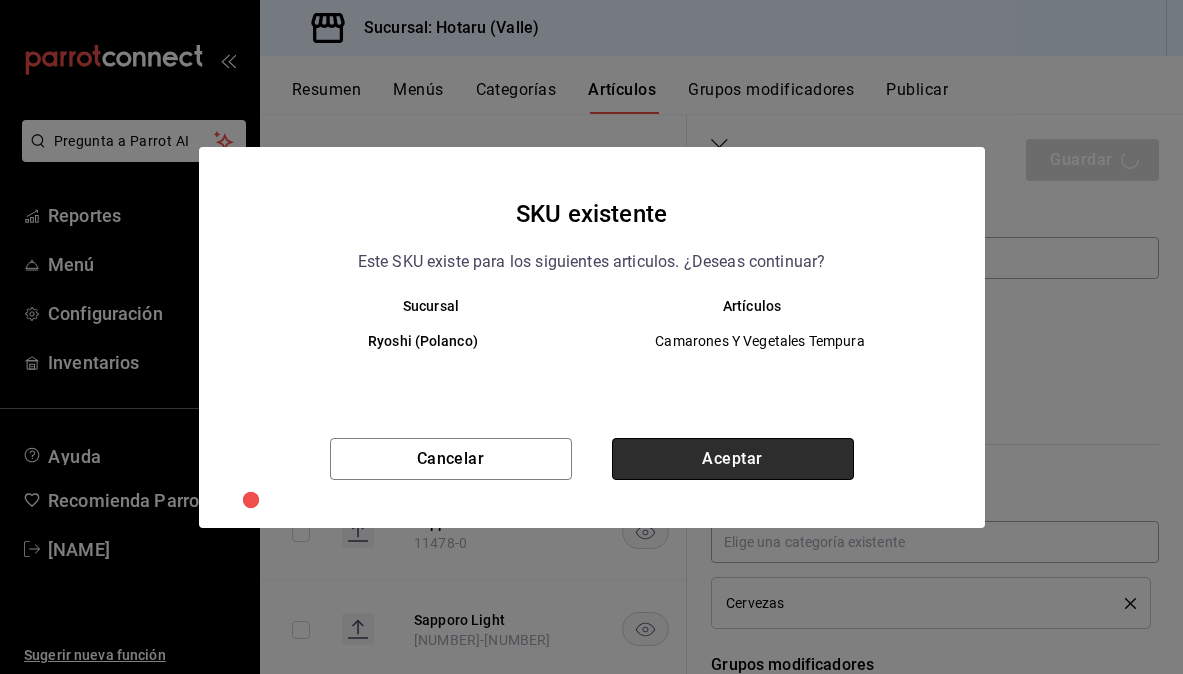 click on "Aceptar" at bounding box center [733, 459] 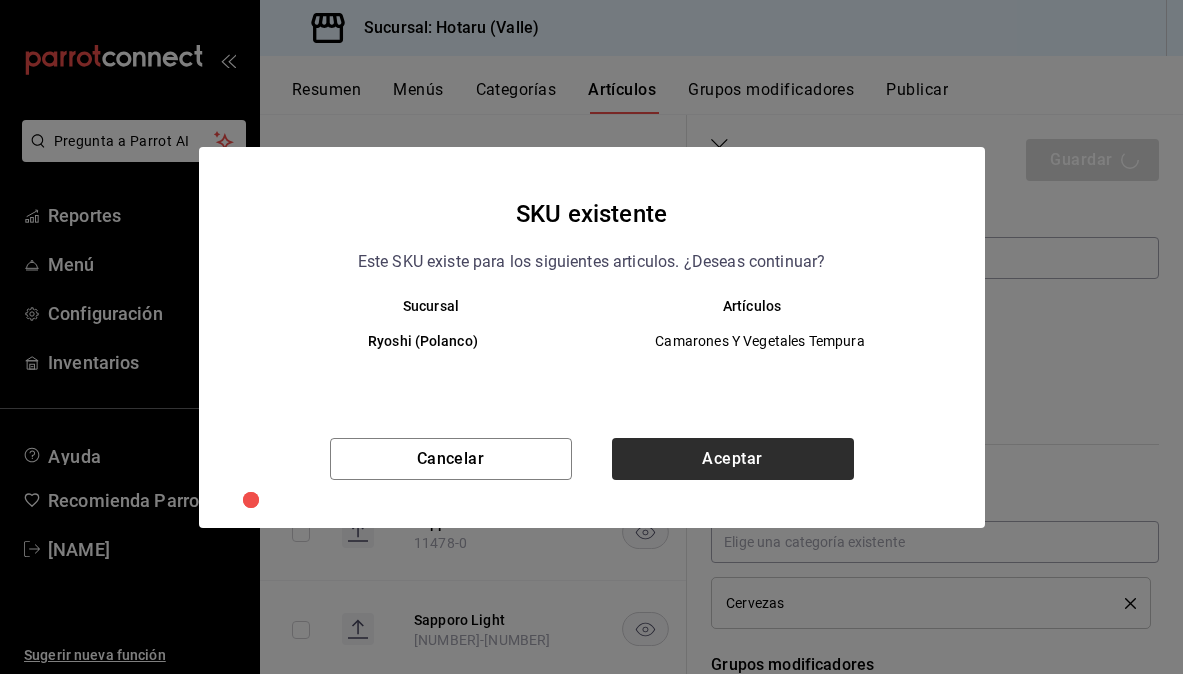type on "x" 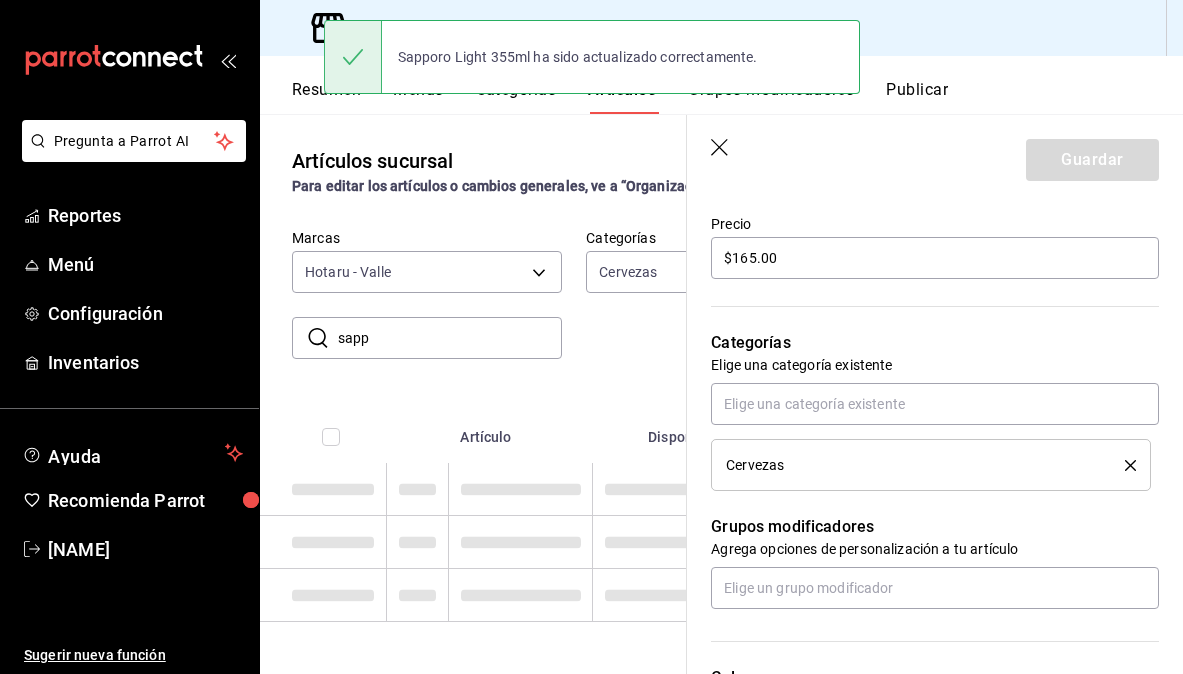 scroll, scrollTop: 0, scrollLeft: 0, axis: both 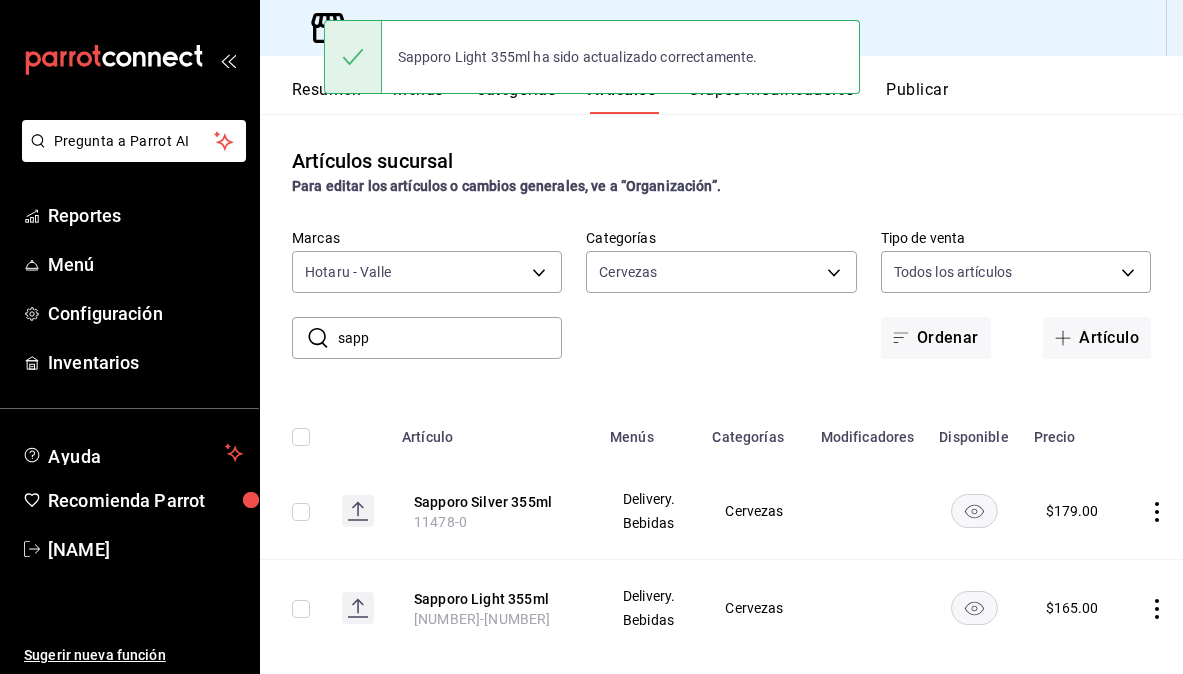 click on "sapp" at bounding box center (450, 338) 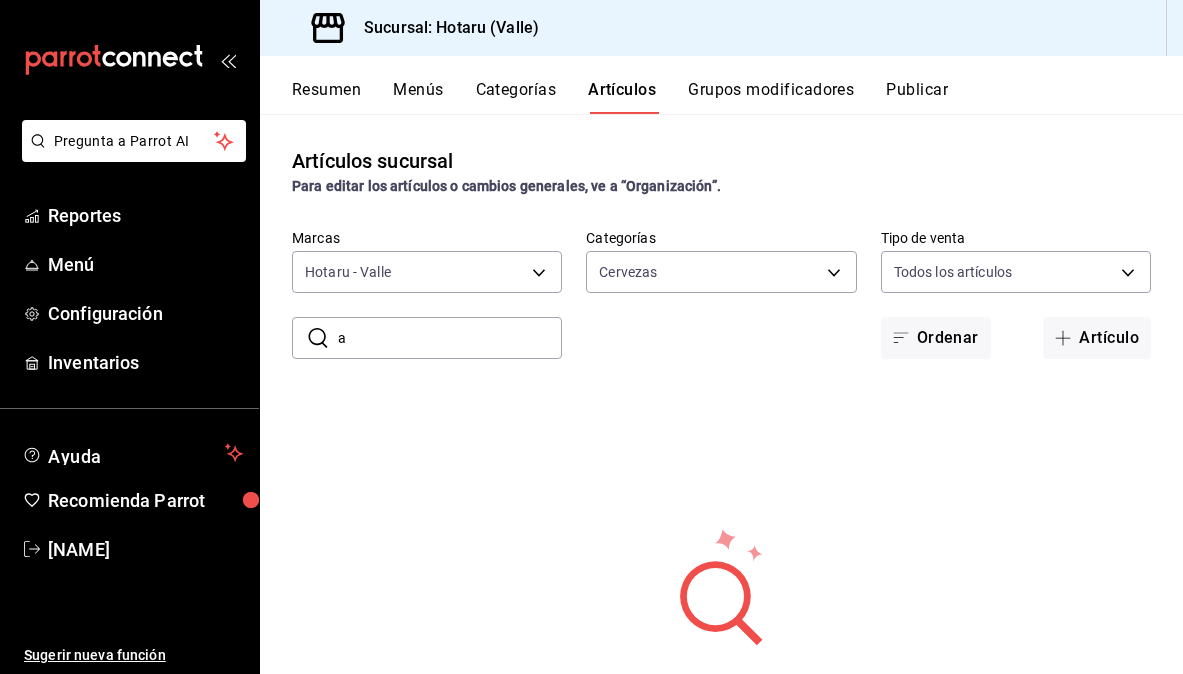 type on "a" 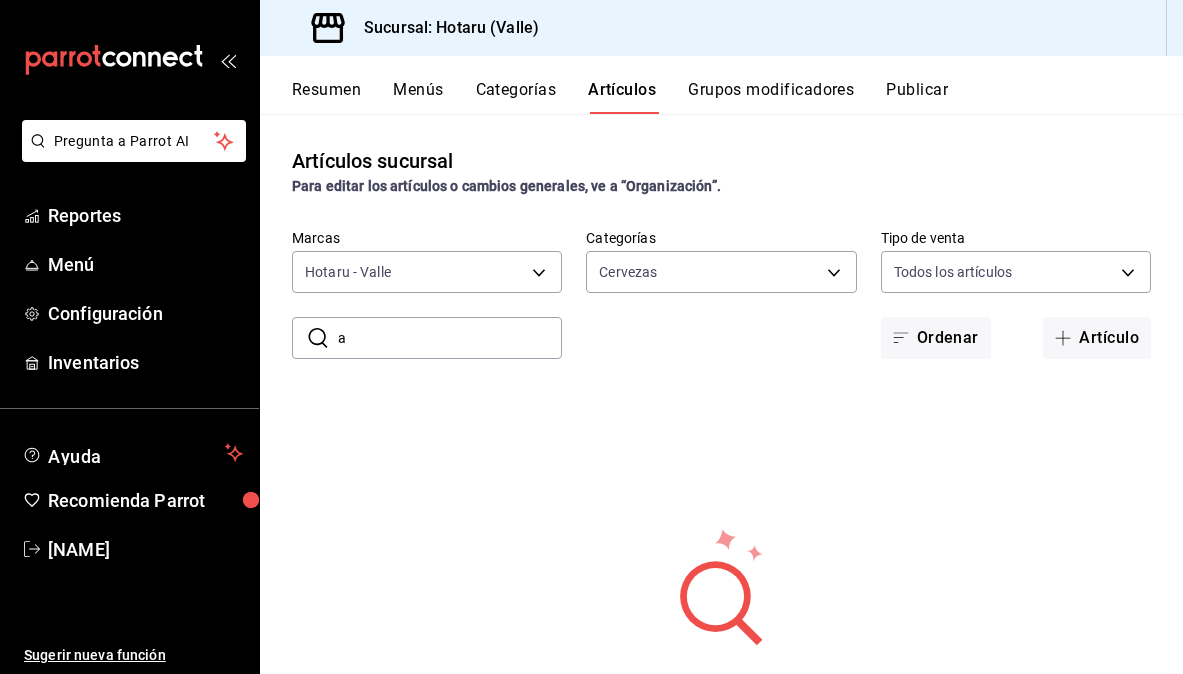 click on "a" at bounding box center (450, 338) 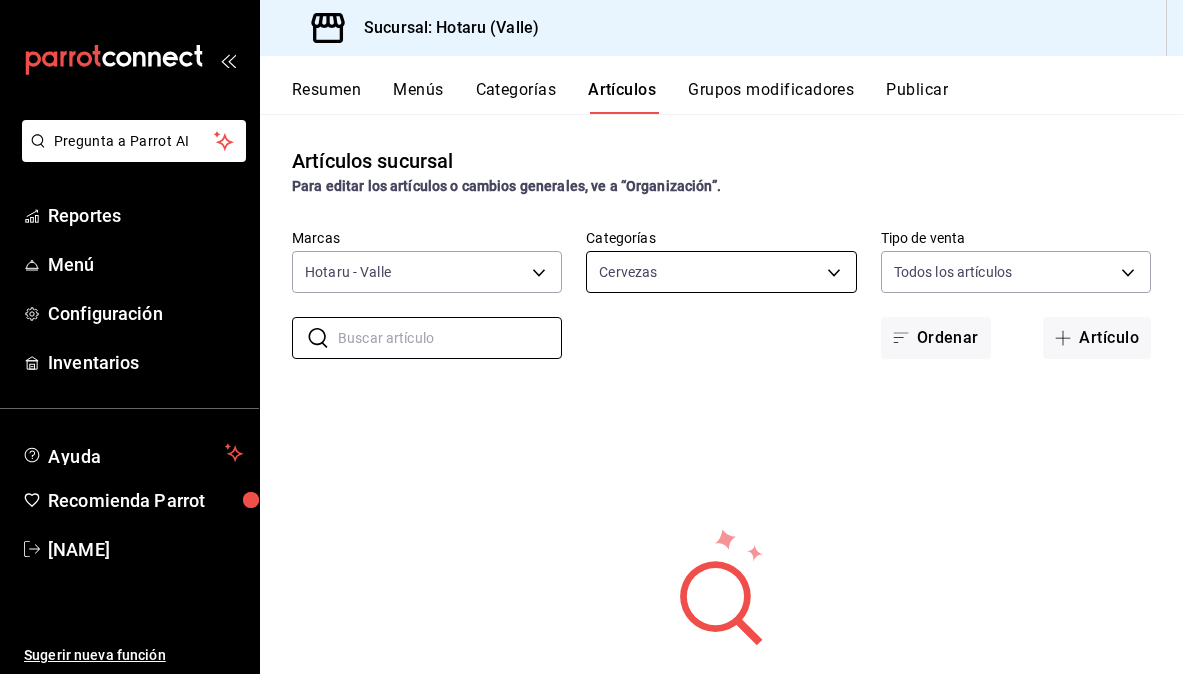 type 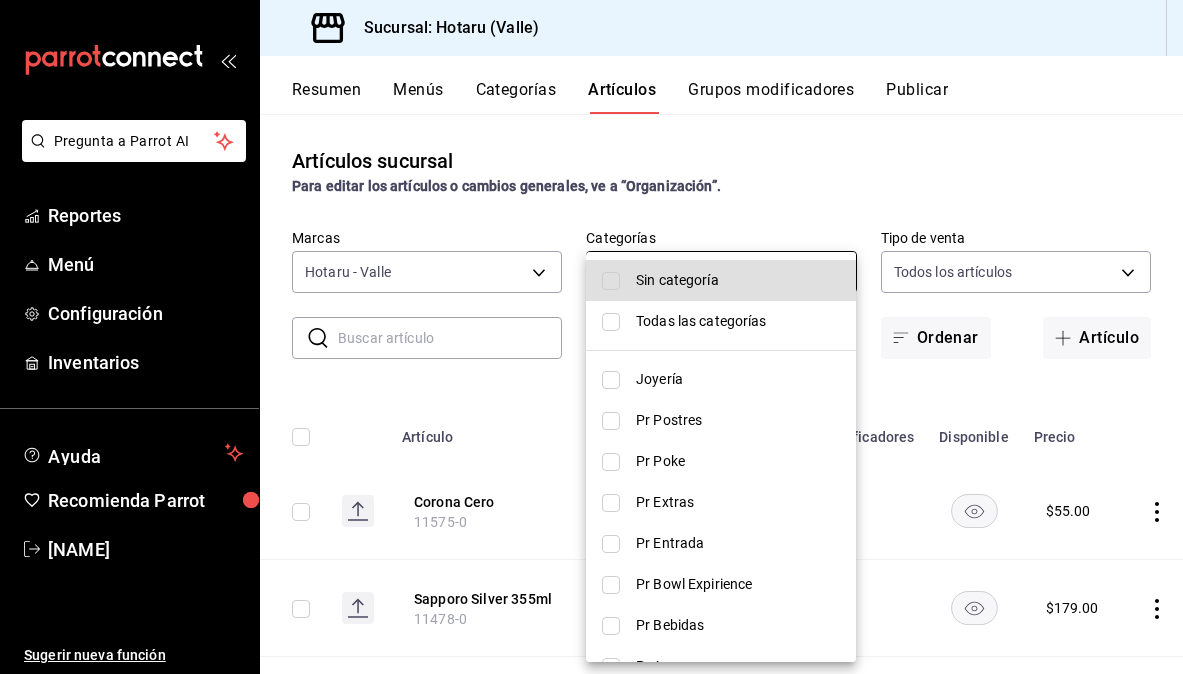 click on "Pregunta a Parrot AI Reportes   Menú   Configuración   Inventarios   Ayuda Recomienda Parrot   Gabriela Elizondo   Sugerir nueva función   Sucursal: Hotaru (Valle) Resumen Menús Categorías Artículos Grupos modificadores Publicar Artículos sucursal Para editar los artículos o cambios generales, ve a “Organización”. ​ ​ Marcas Hotaru - Valle c6f689f8-63fd-49a8-a607-35aea03ac6a9 Categorías Cervezas fa680f78-5a93-4d91-8362-907a800691af Tipo de venta Todos los artículos ALL Ordenar Artículo Artículo Menús Categorías Modificadores Disponible Precio Corona Cero 11575-0 Delivery. Bebidas Cervezas $ 55.00 Sapporo Silver 355ml 11478-0 Delivery. Bebidas Cervezas $ 179.00 Modelo Especial 10761-0 Delivery. Bebidas Cervezas $ 59.00 Negra Modelo 10759-0 Delivery. Bebidas Cervezas $ 59.00 Victoria 355 Ml 10757-0 Delivery. Bebidas Cervezas $ 55.00 Corona 10755-0 Delivery. Bebidas Cervezas $ 55.00 Michelob Ultra 355ml 10753-0 Delivery. Bebidas Cervezas $ 69.00 Kirin  Light 10289-0 Delivery. Bebidas $ $ $" at bounding box center (591, 337) 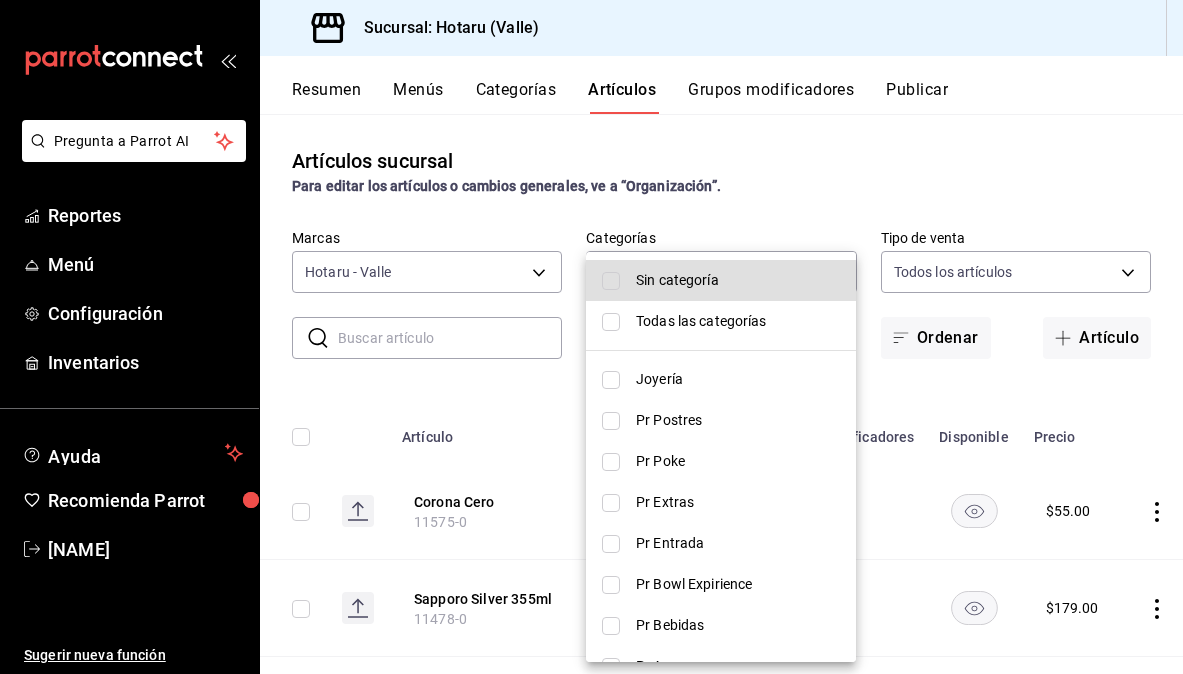 click on "Sin categoría" at bounding box center [738, 280] 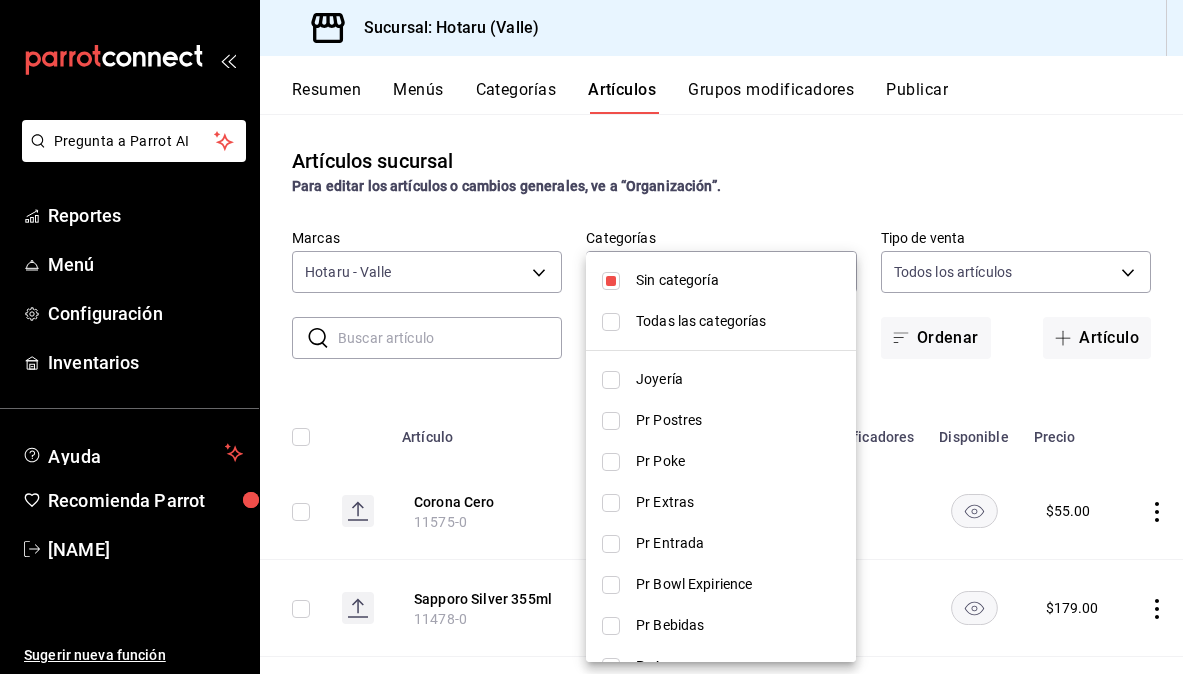 click at bounding box center (591, 337) 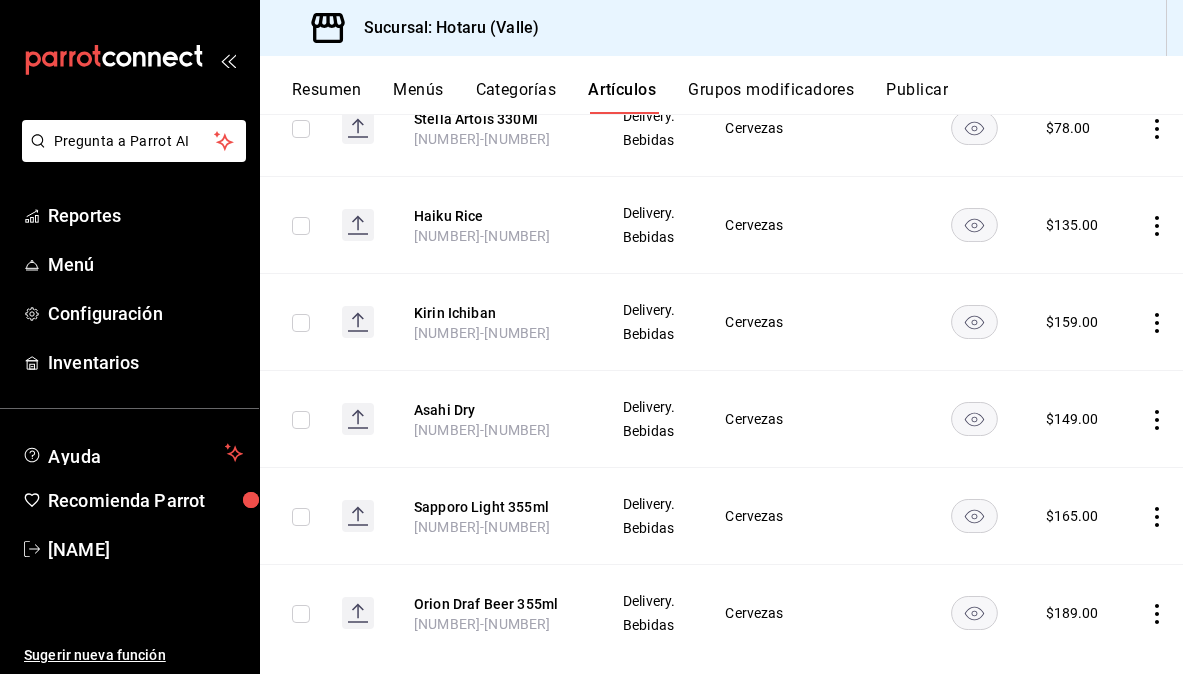 scroll, scrollTop: 1260, scrollLeft: 0, axis: vertical 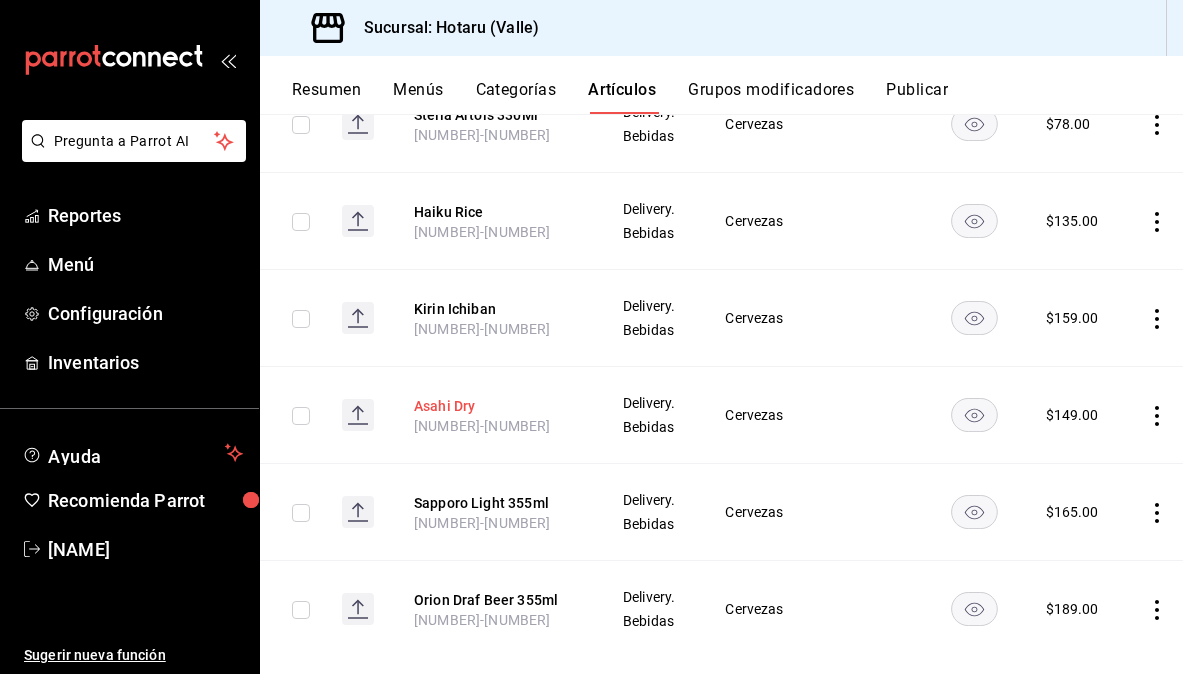 click on "Asahi Dry" at bounding box center [494, 406] 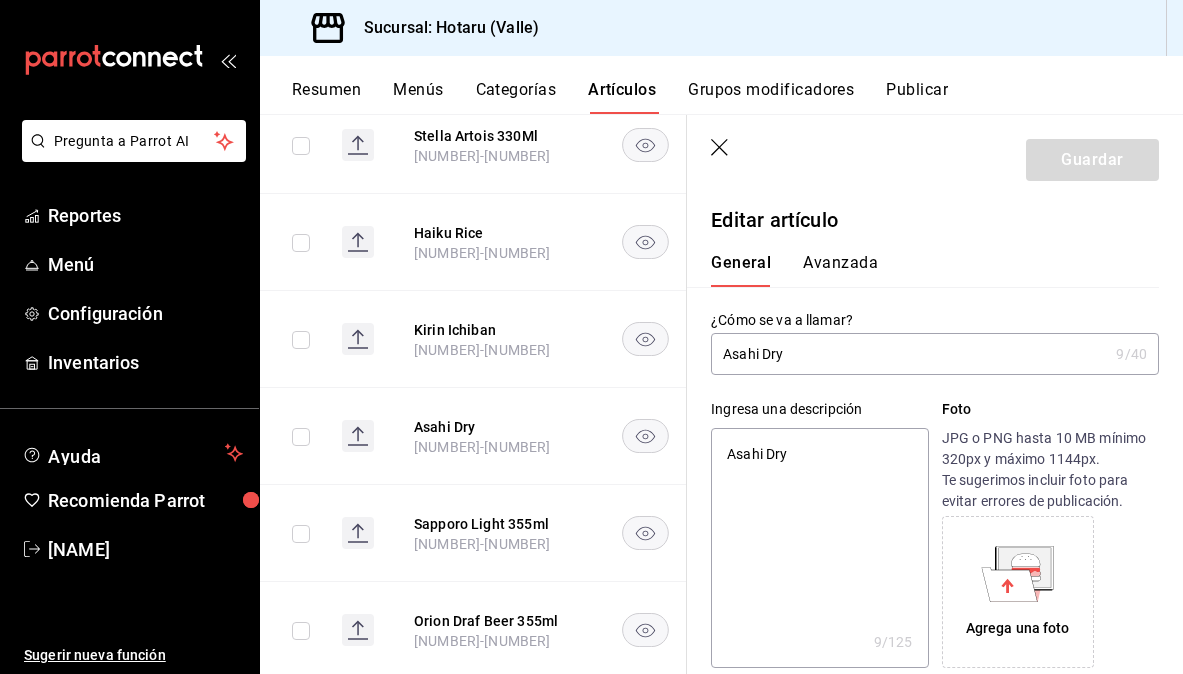 type on "Asahi Dry" 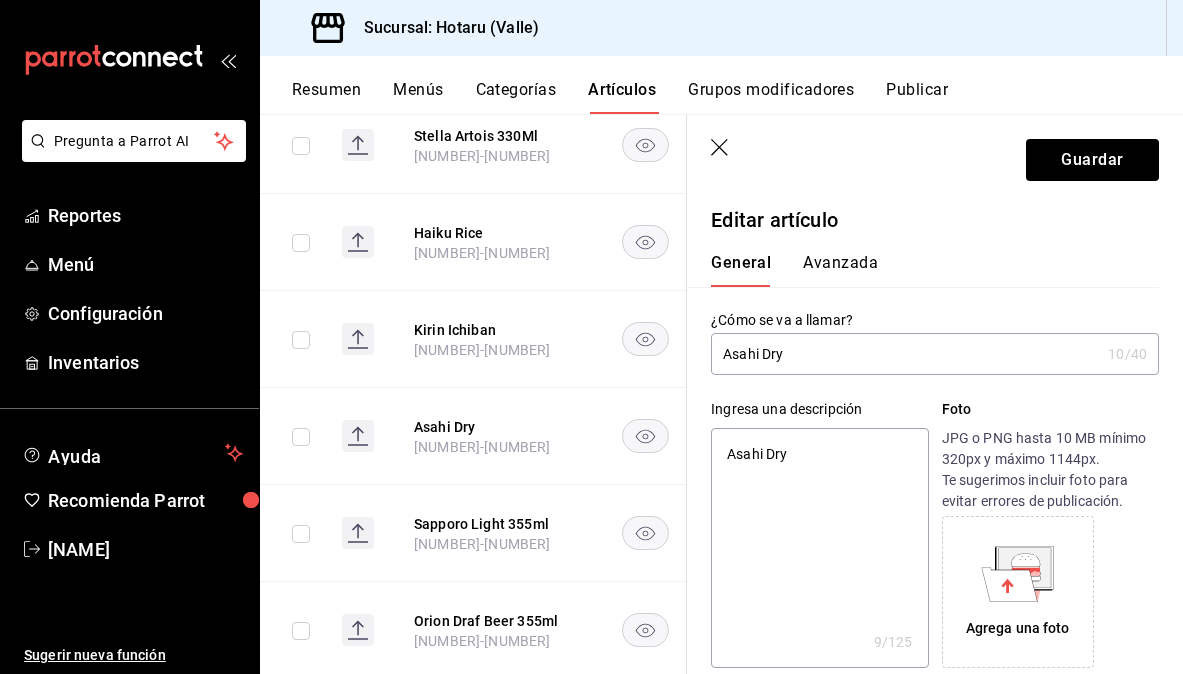 type on "Asahi Dry 3" 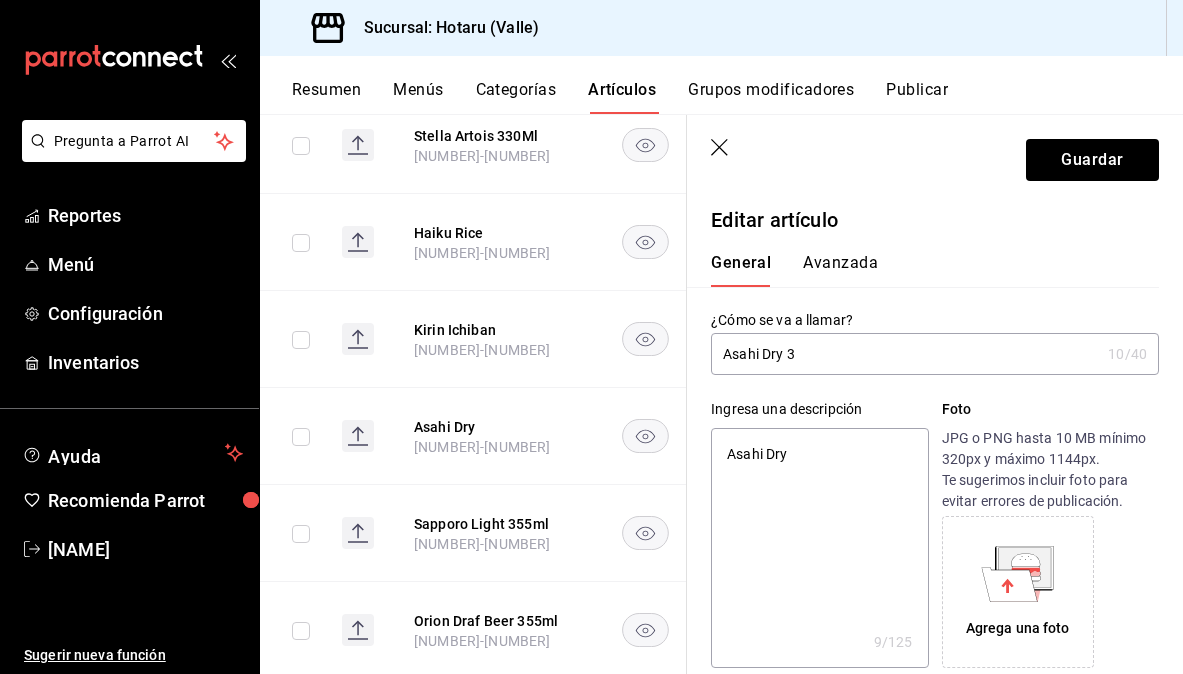 type on "Asahi Dry 35" 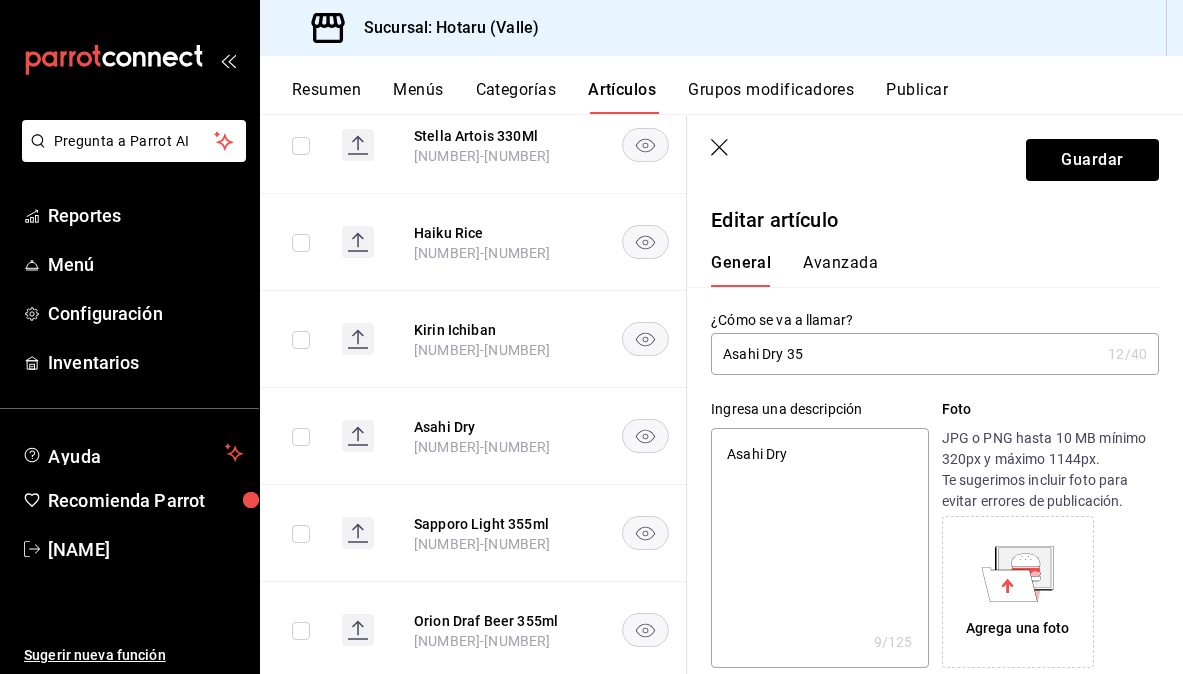 type on "Asahi Dry 355" 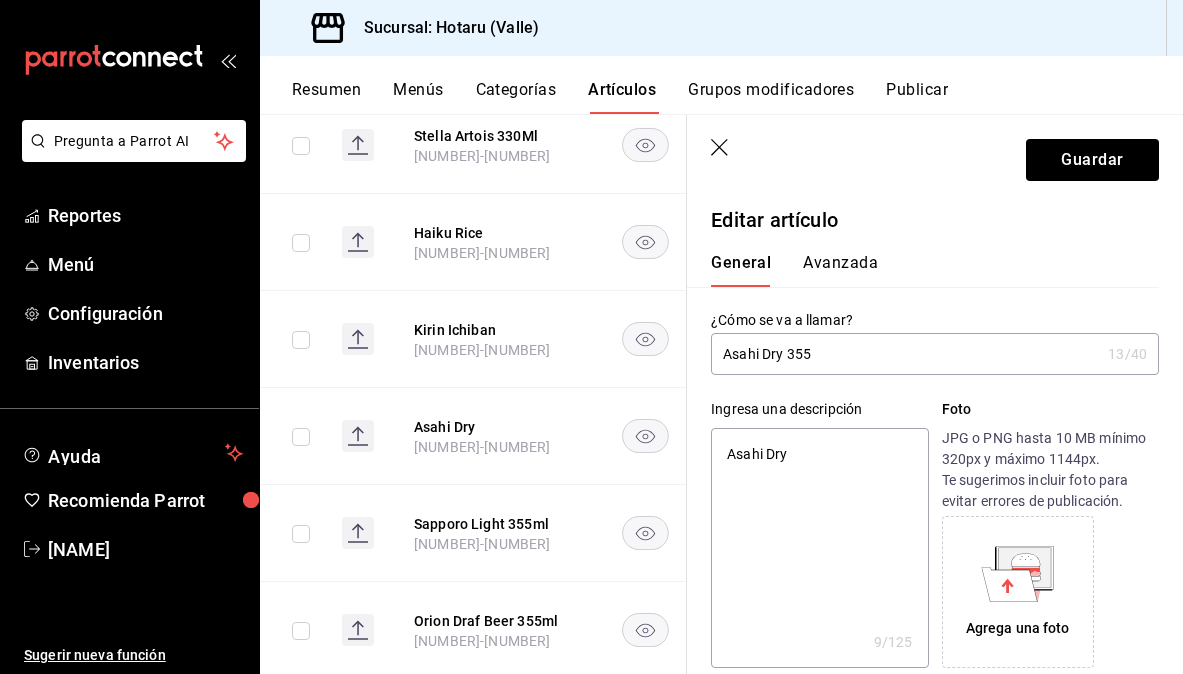 type on "Asahi Dry 355m" 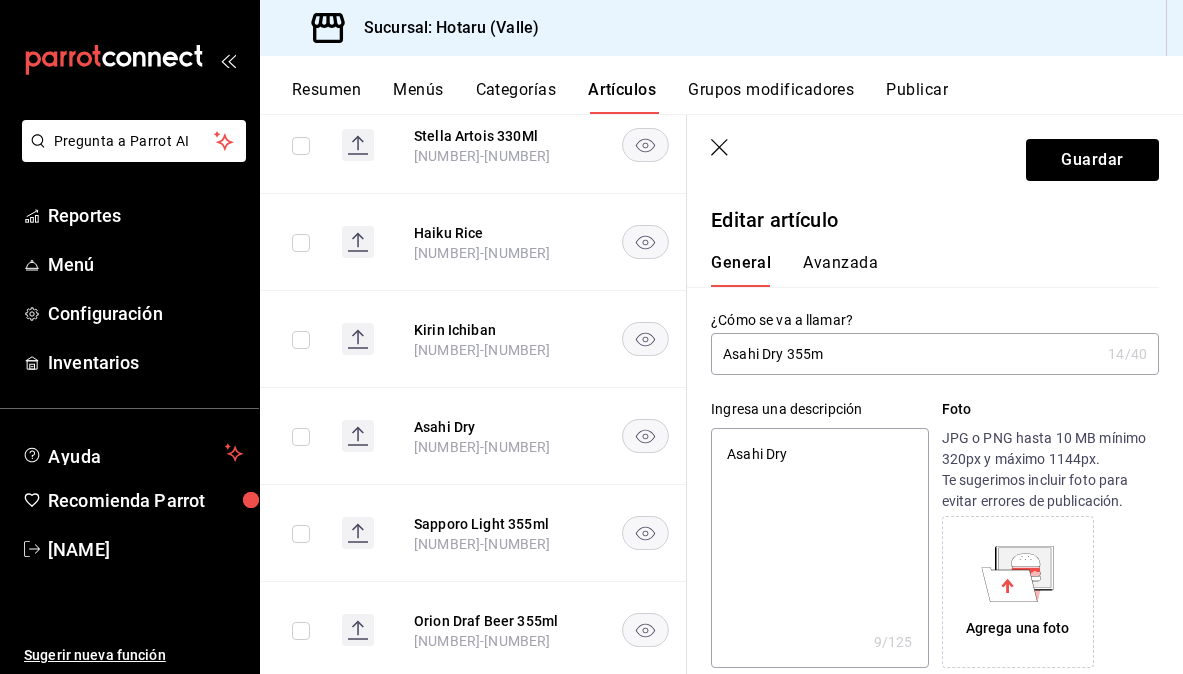 type on "Asahi Dry 355ml" 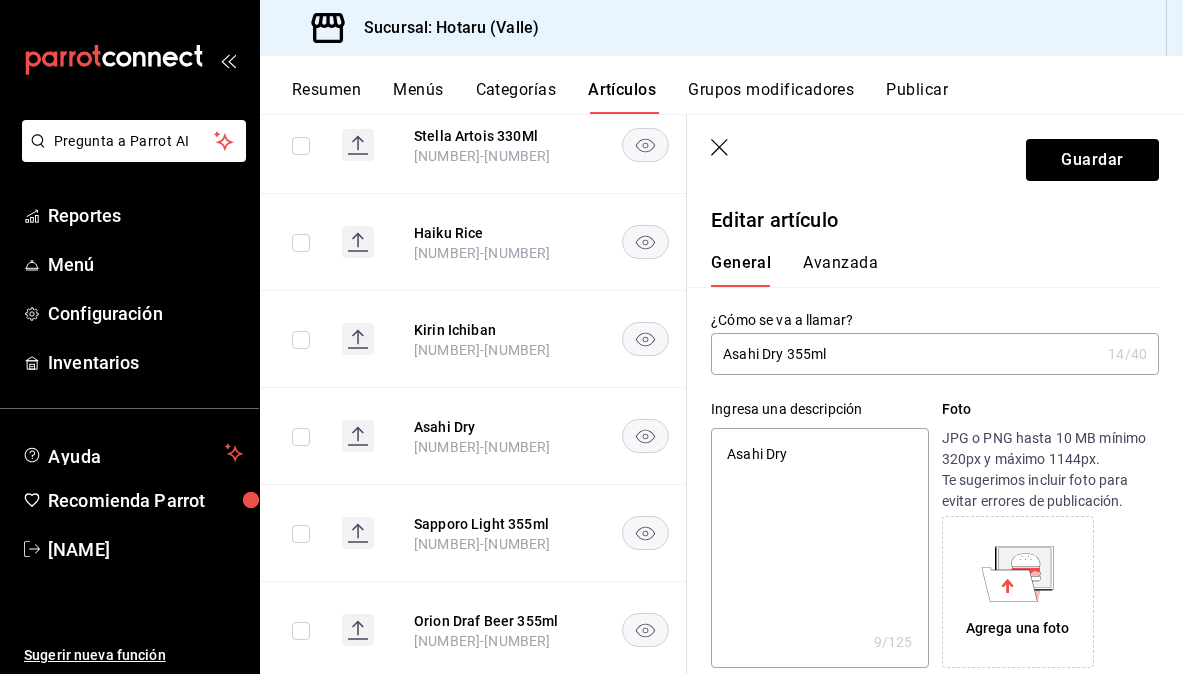 type on "x" 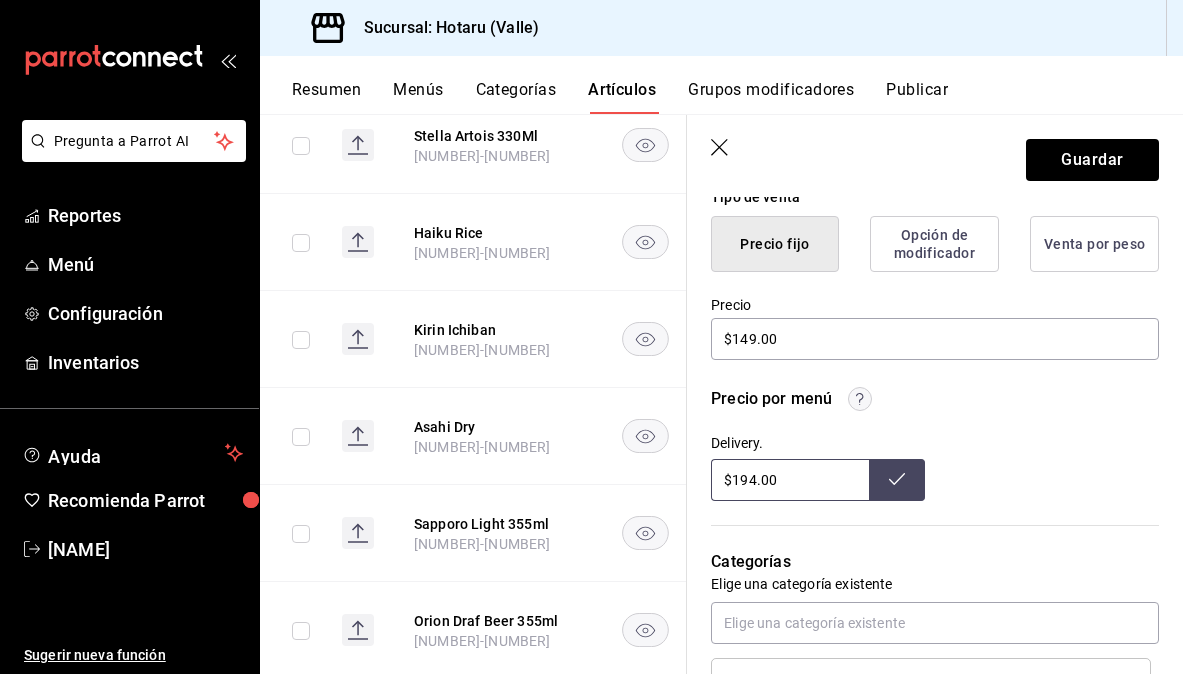 scroll, scrollTop: 508, scrollLeft: 0, axis: vertical 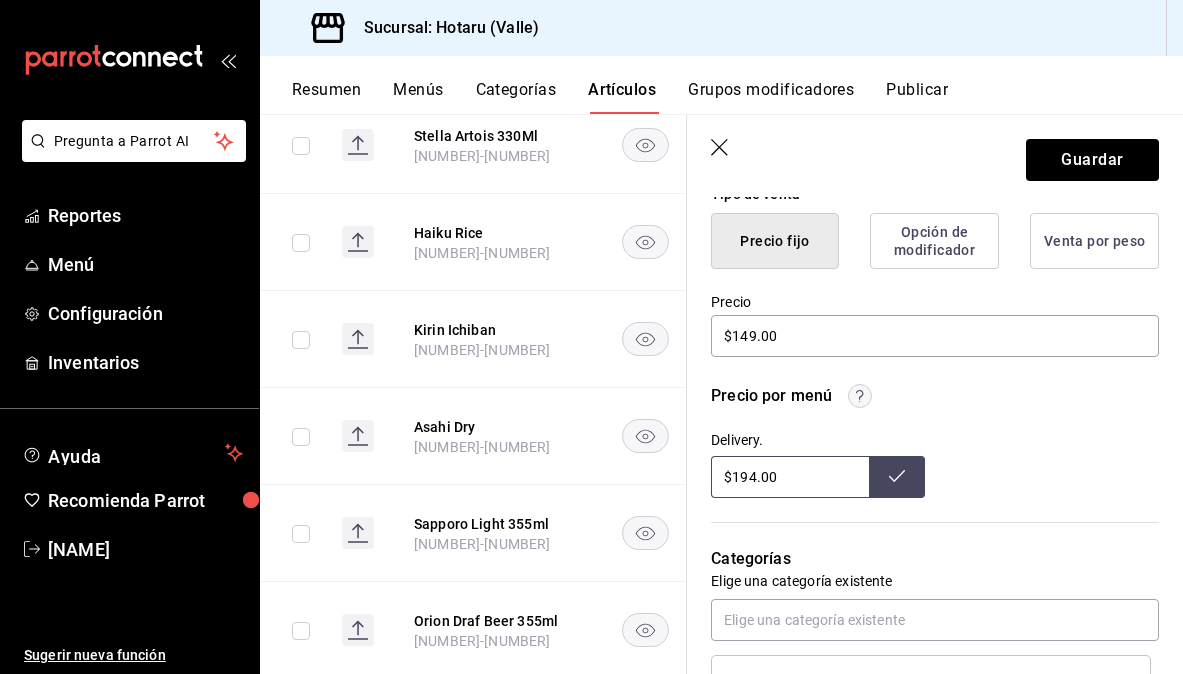 type on "Asahi Dry 355ml" 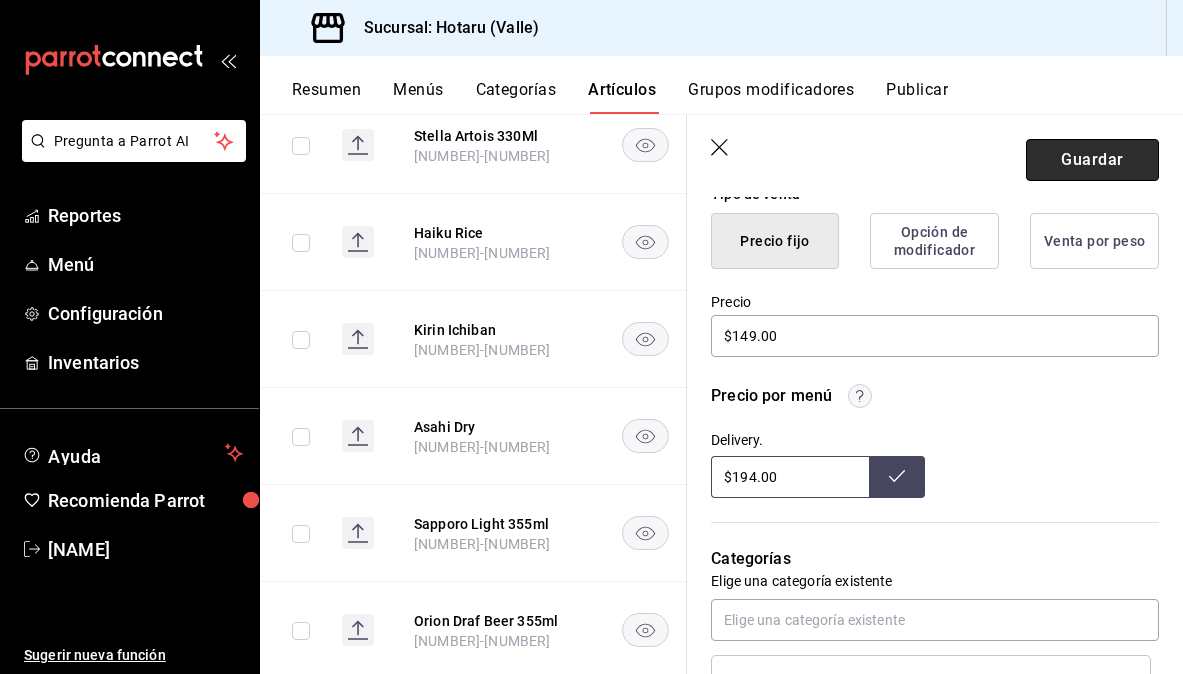 click on "Guardar" at bounding box center (1092, 160) 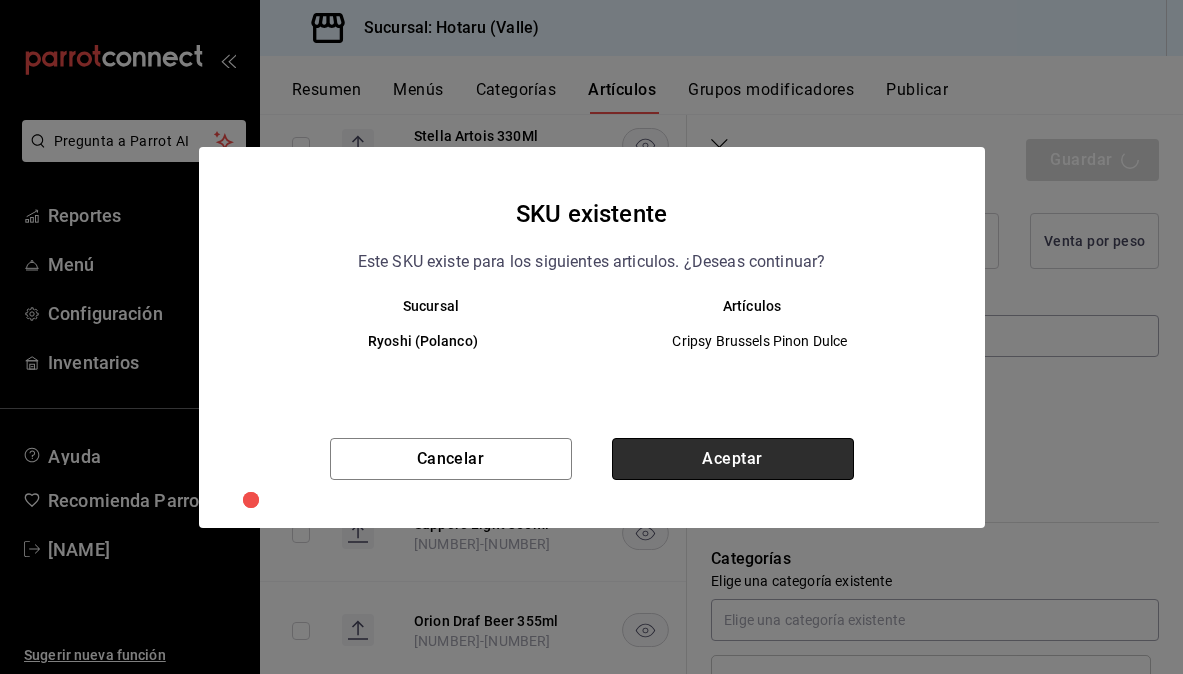 click on "Aceptar" at bounding box center [733, 459] 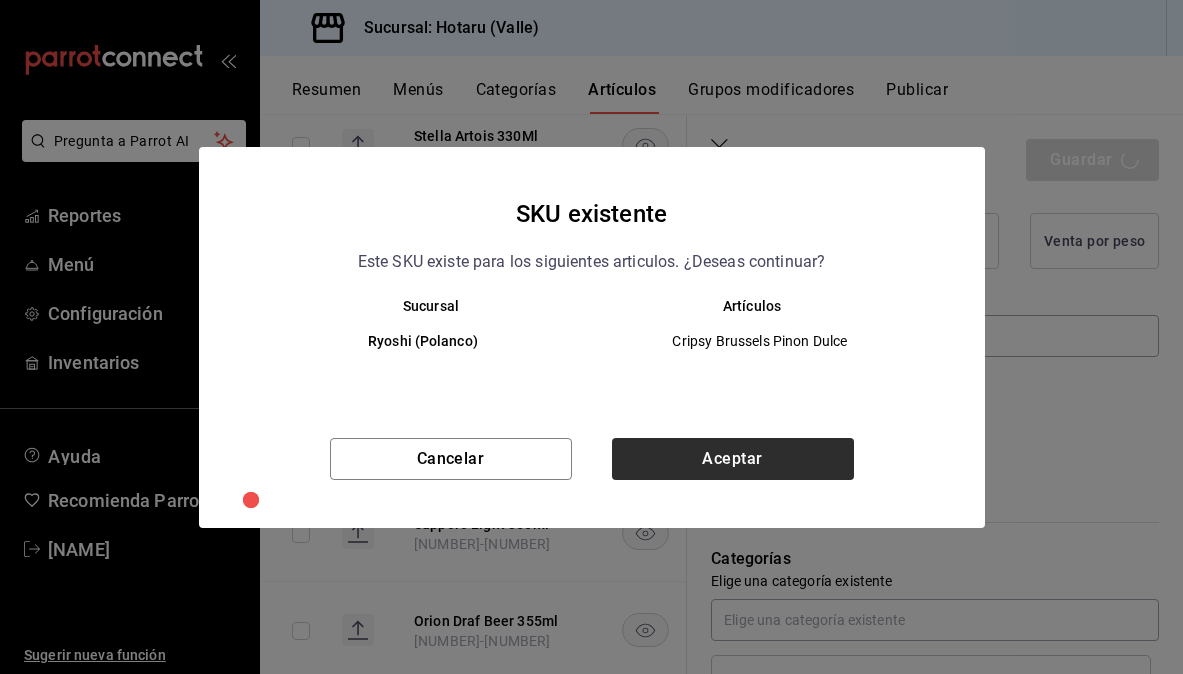 type on "x" 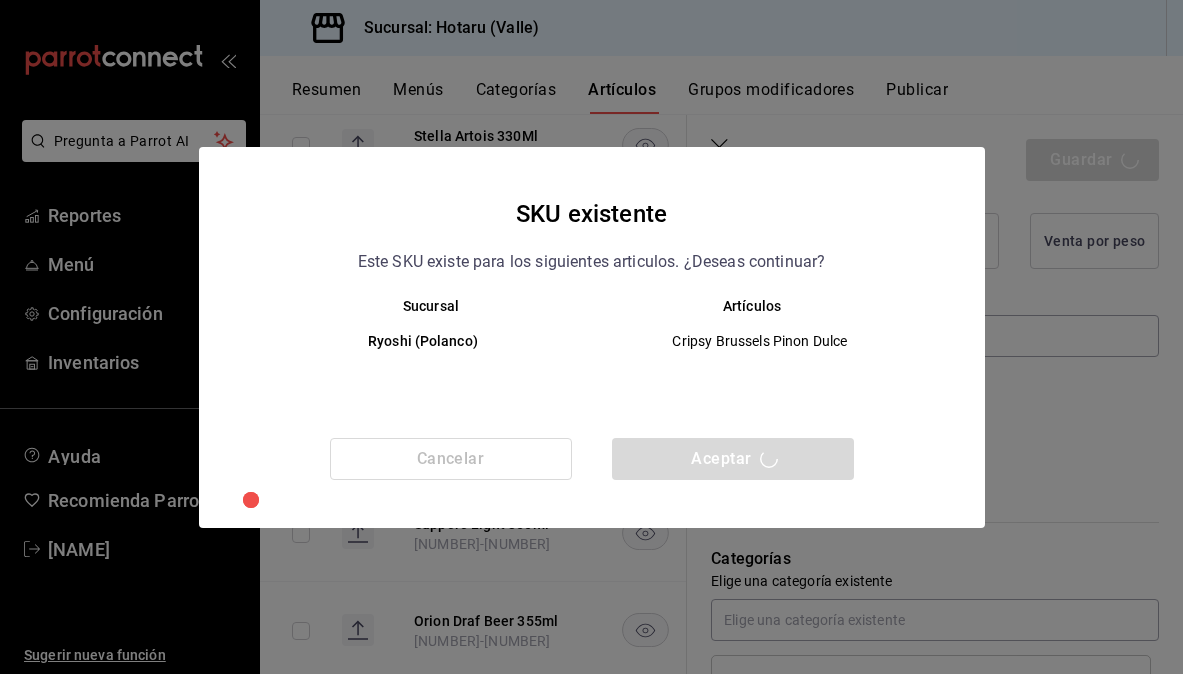 type 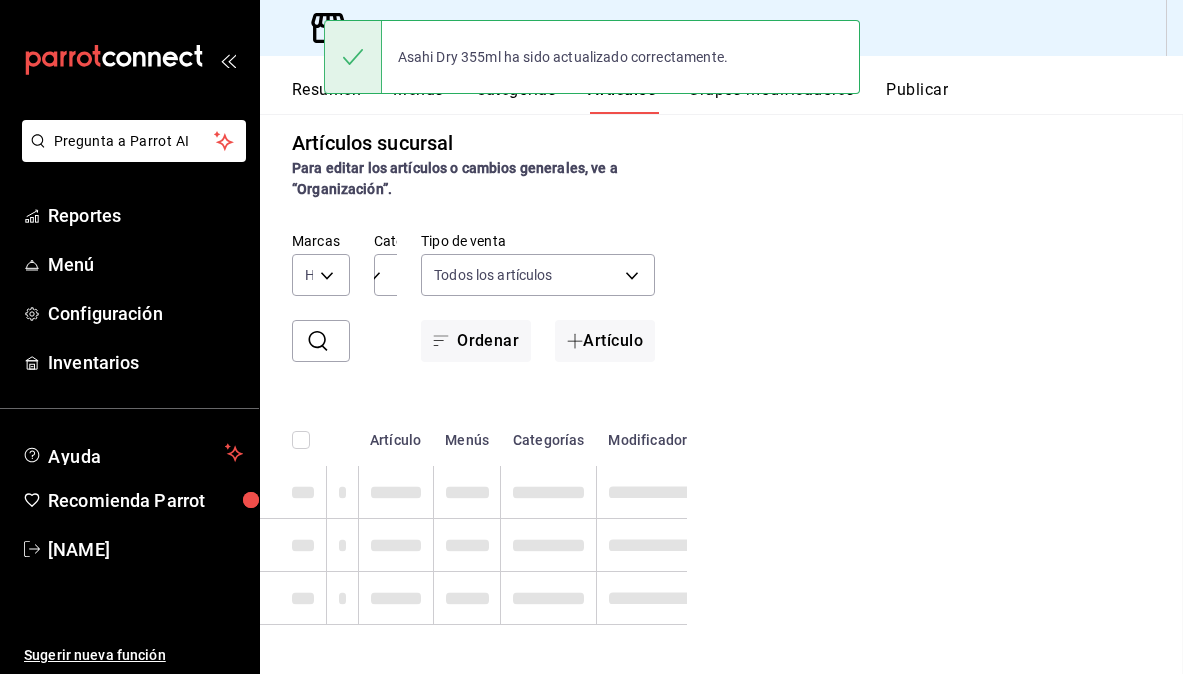 scroll, scrollTop: 0, scrollLeft: 0, axis: both 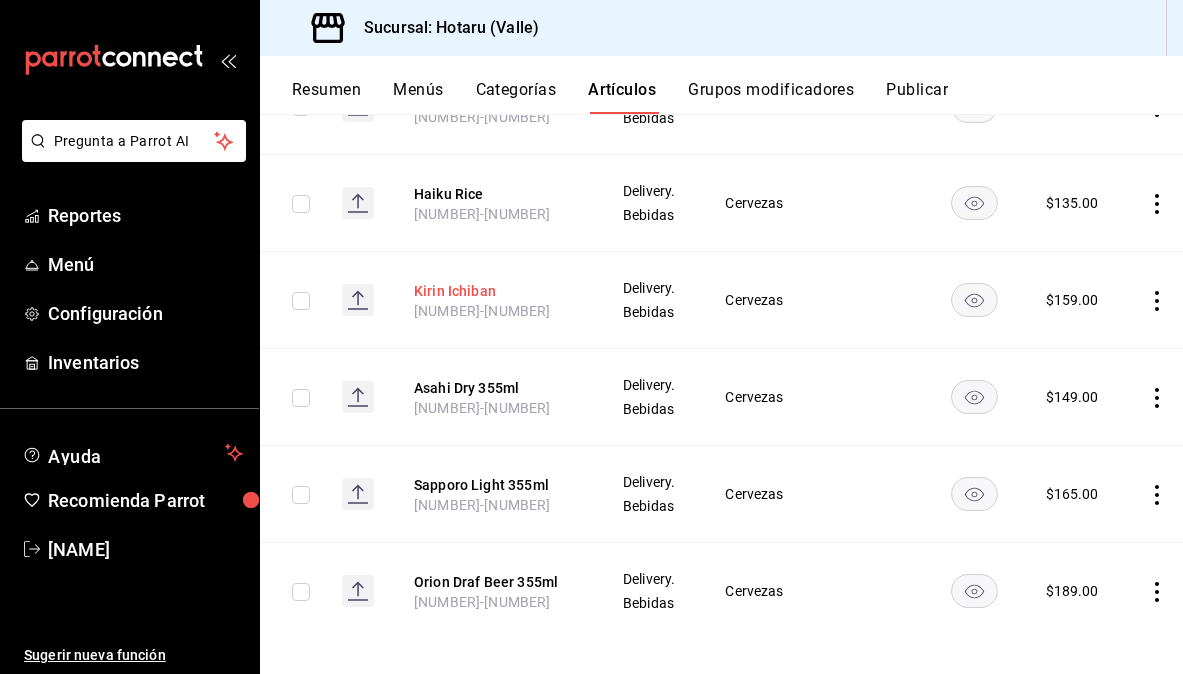 click on "Kirin Ichiban" at bounding box center (494, 291) 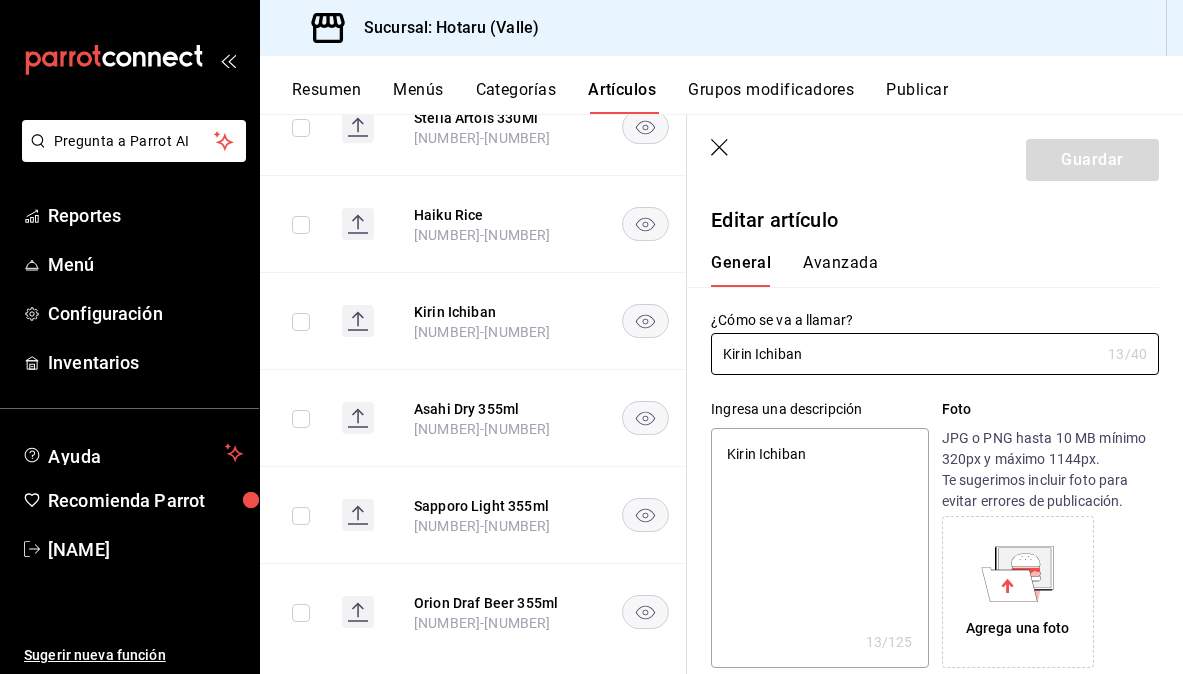 type on "x" 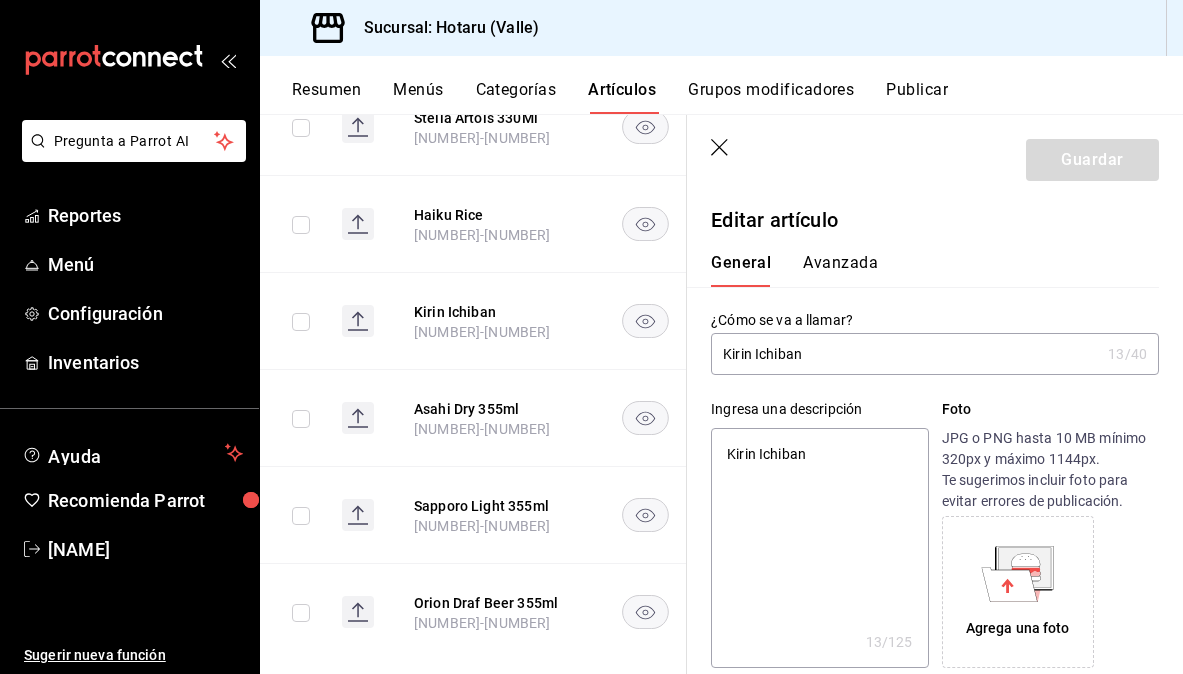type on "Kirin Ichiban" 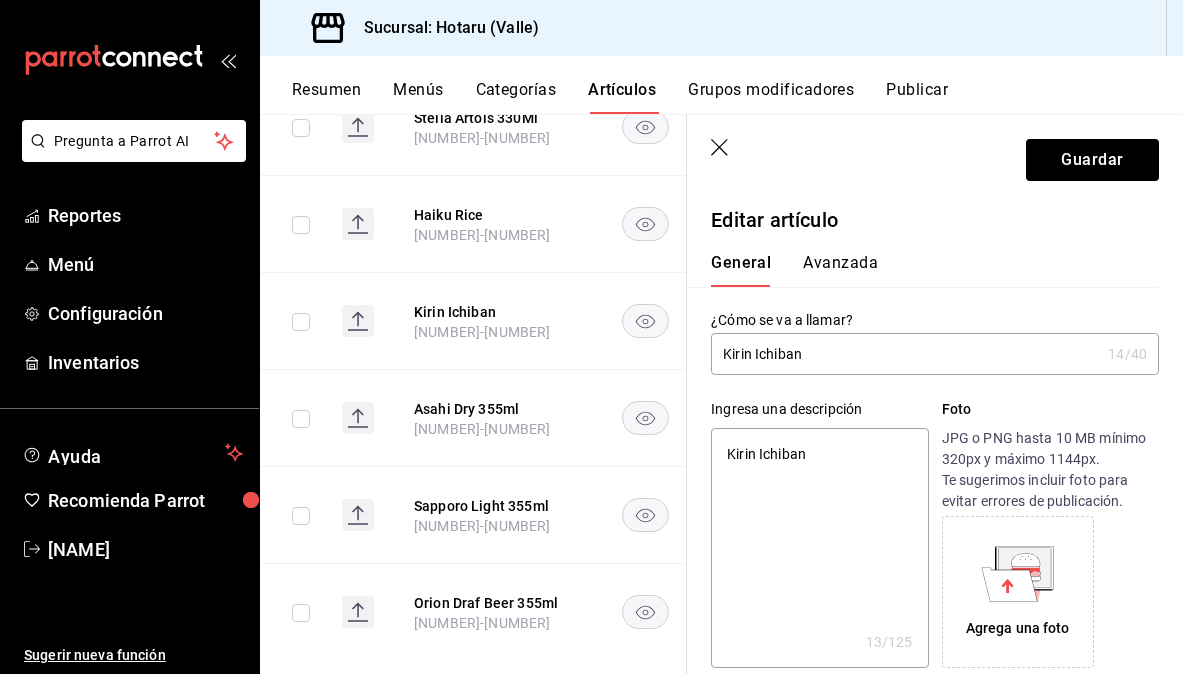 type on "x" 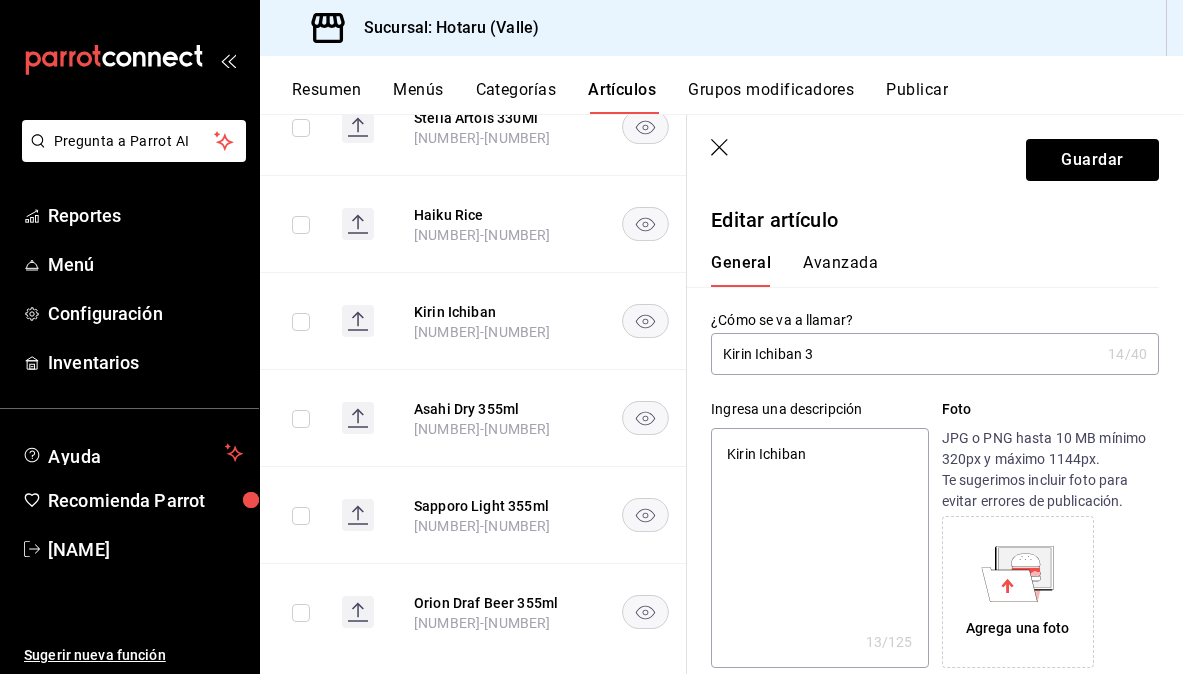 type on "Kirin Ichiban 35" 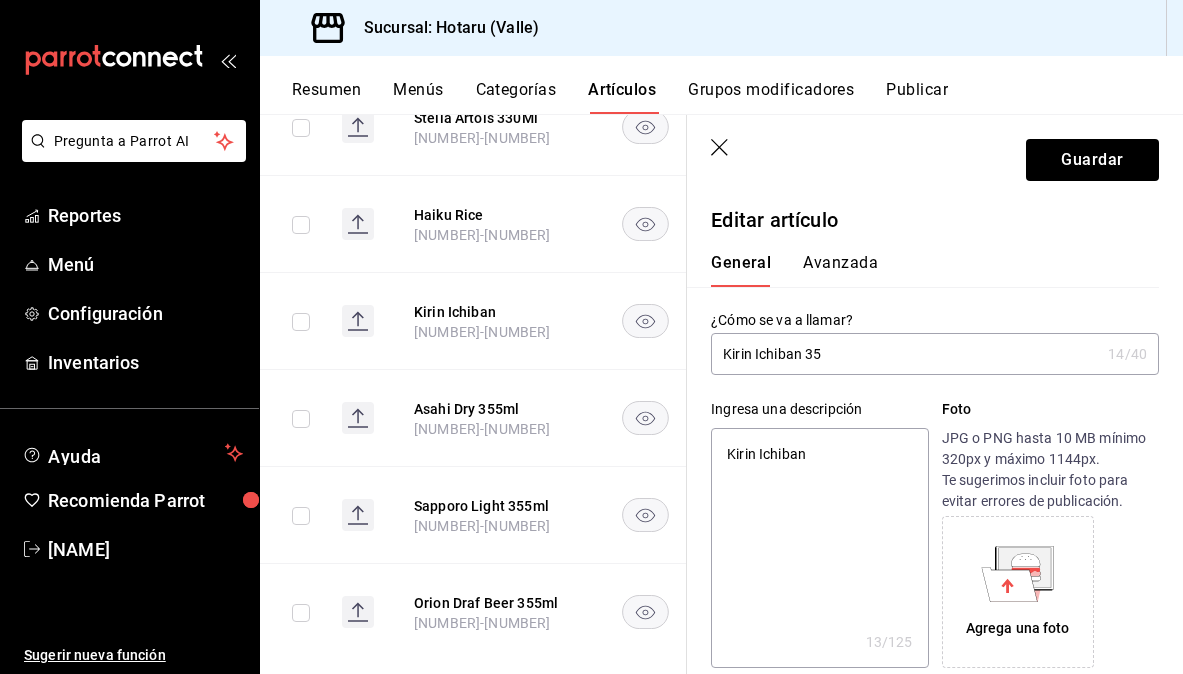 type on "x" 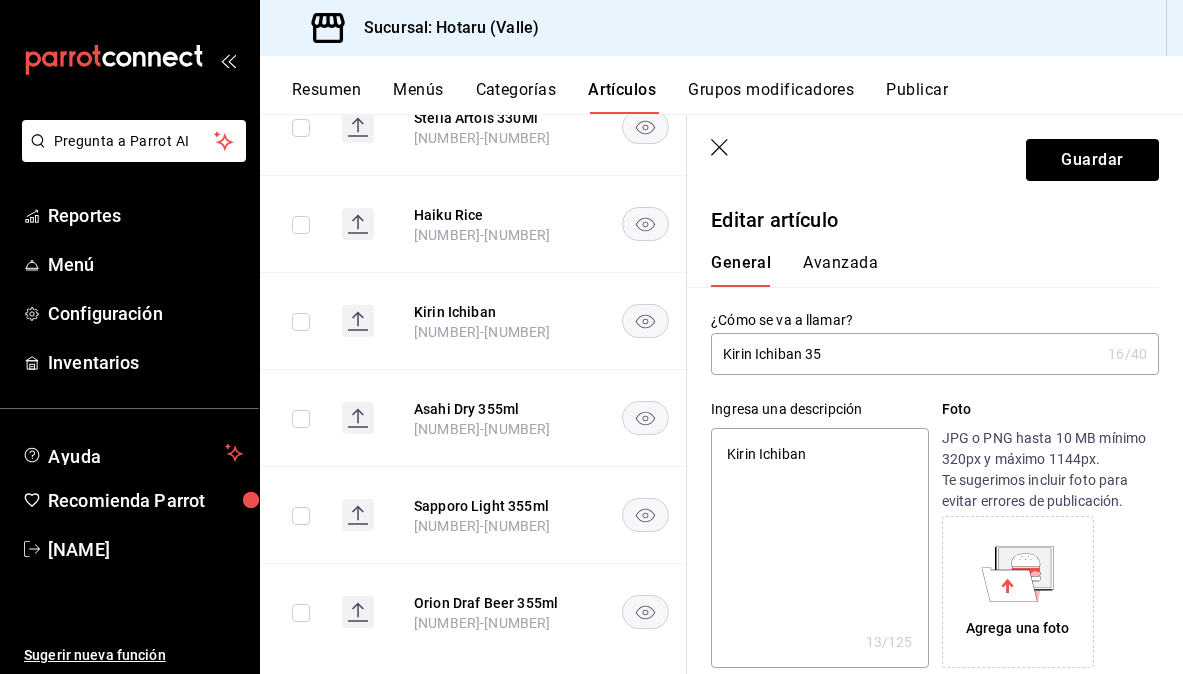 type on "Kirin Ichiban 355" 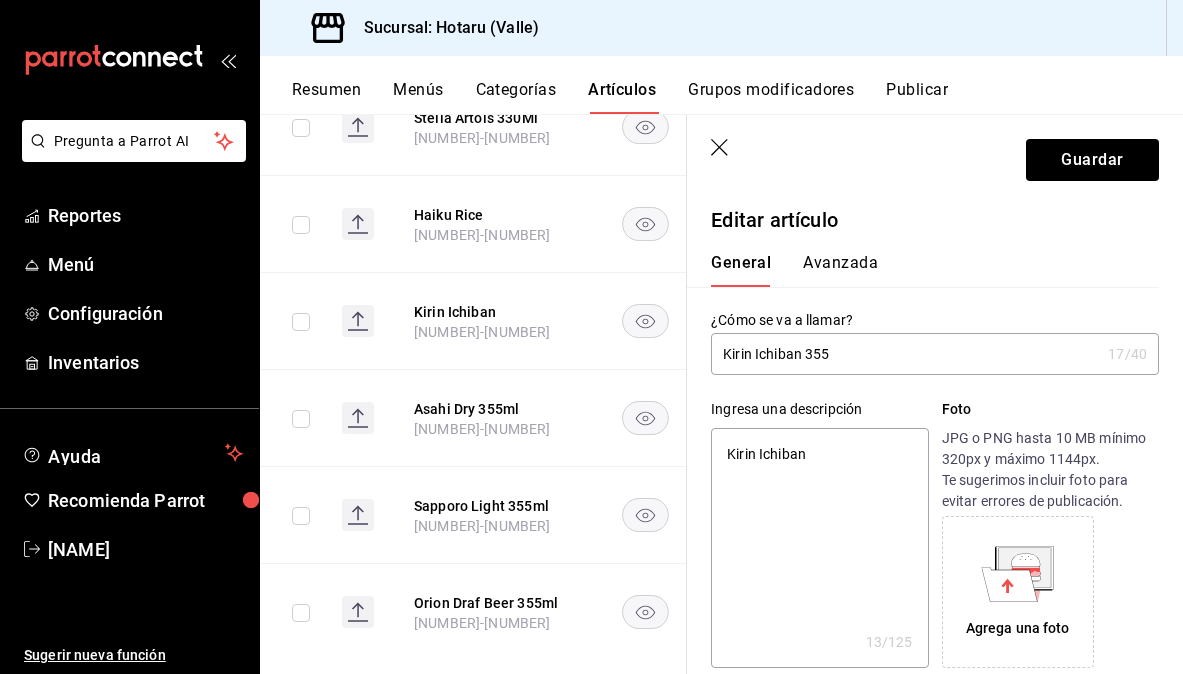 type on "Kirin Ichiban 355m" 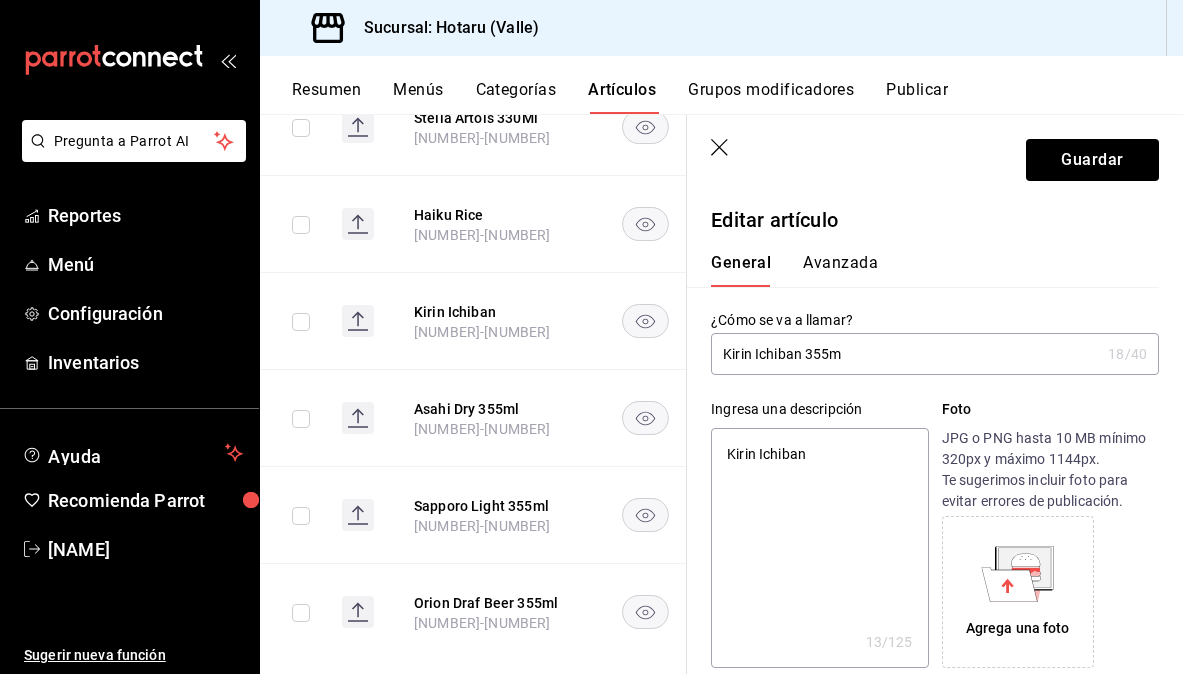type on "Kirin Ichiban 355ml" 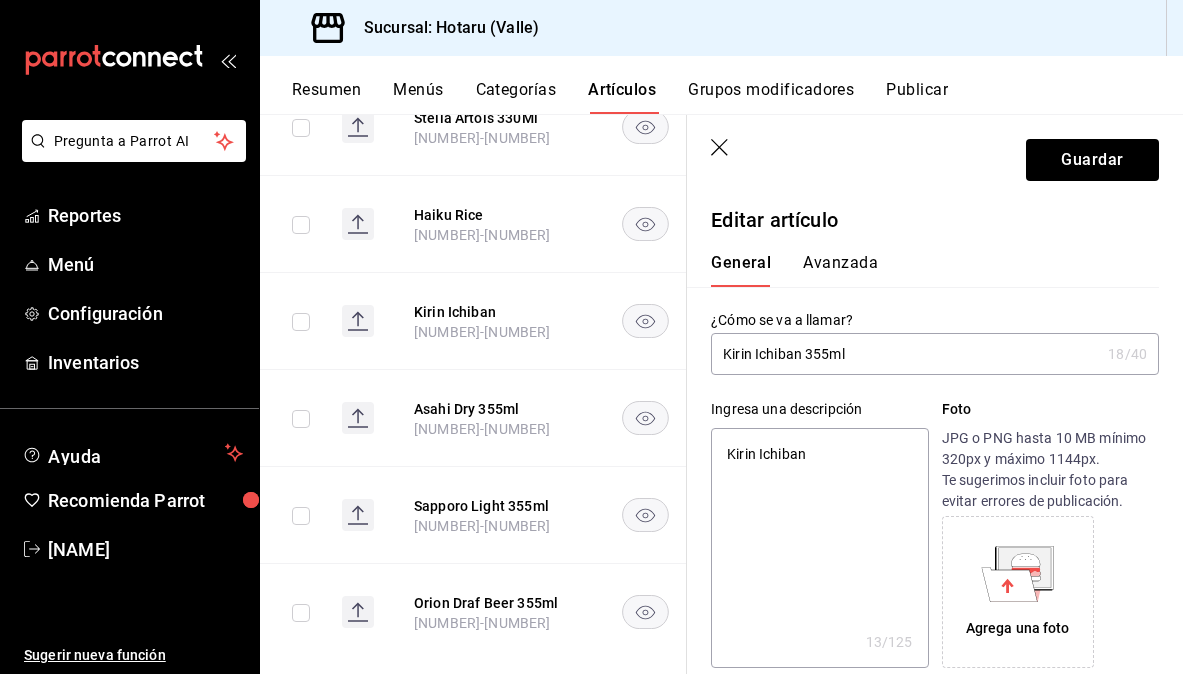 type on "x" 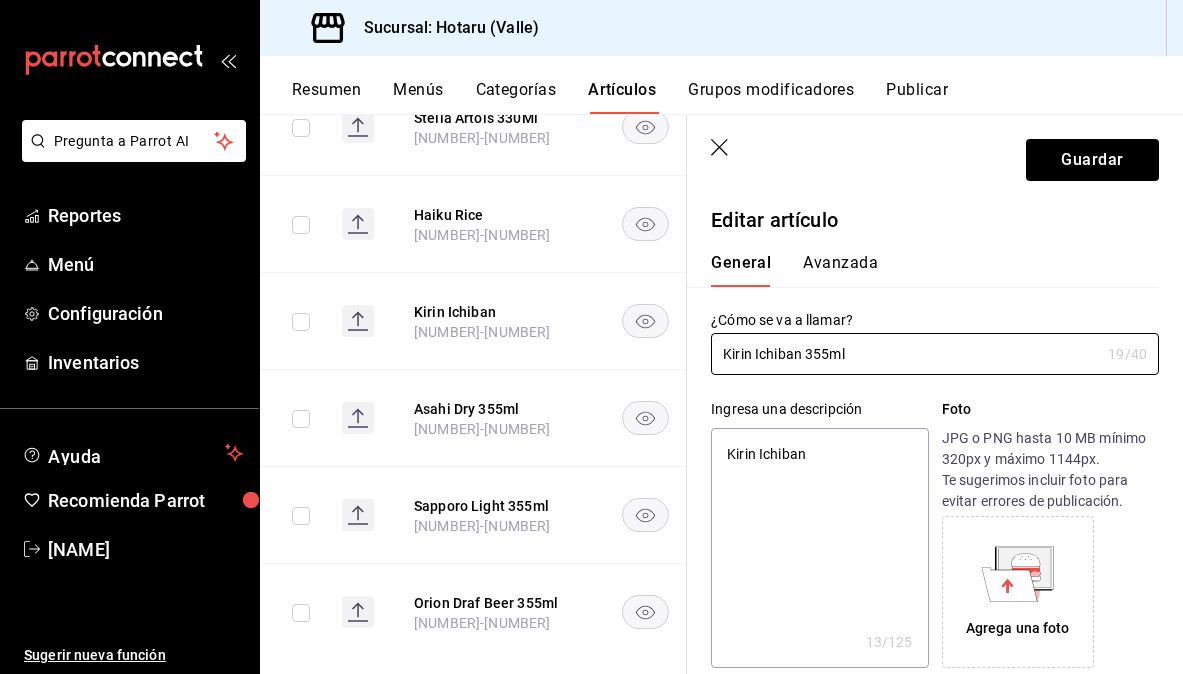 type on "Kirin Ichiban 355ml" 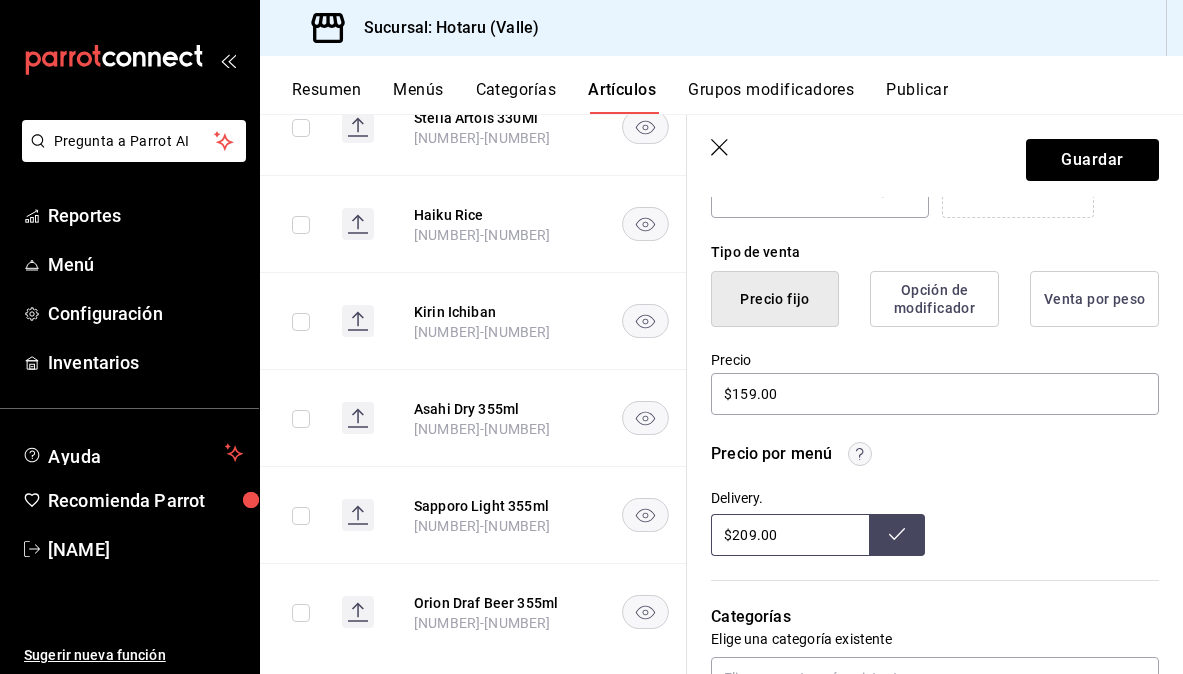scroll, scrollTop: 457, scrollLeft: 0, axis: vertical 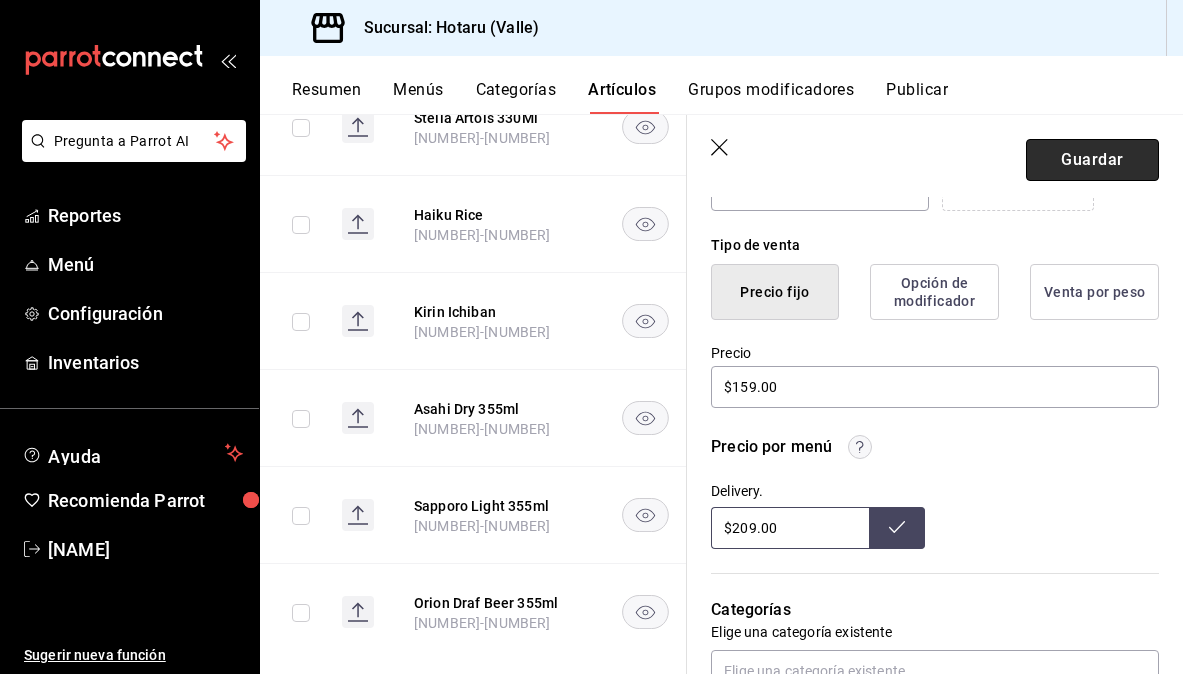 click on "Guardar" at bounding box center (1092, 160) 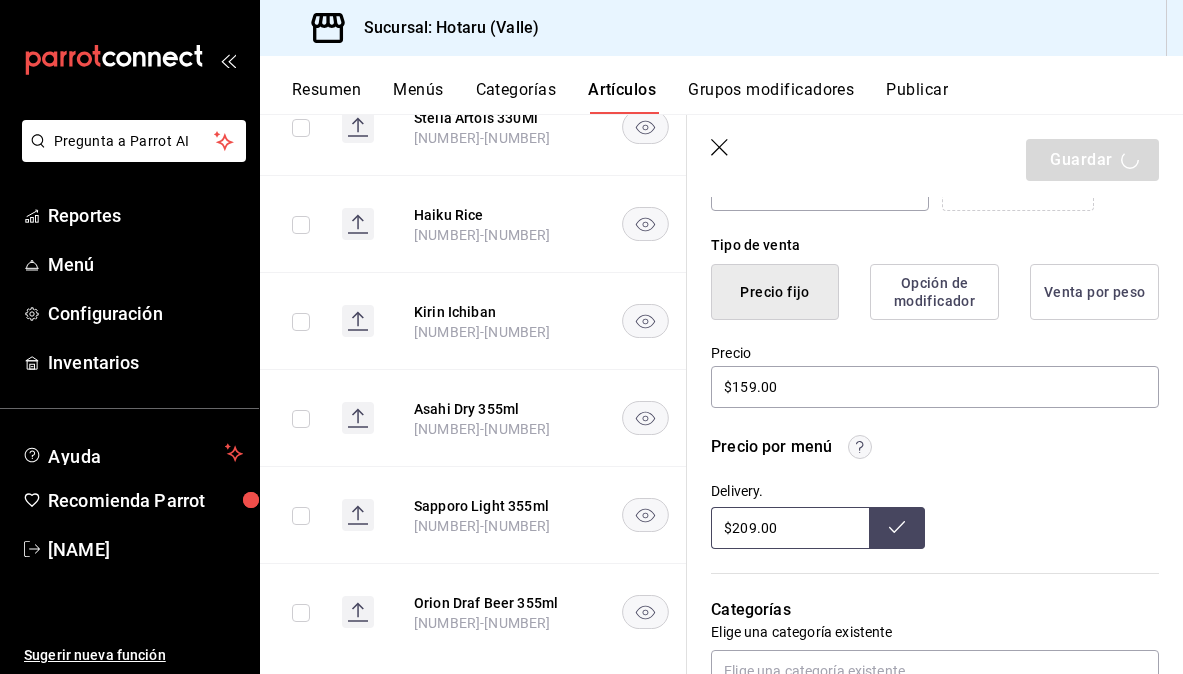 type on "x" 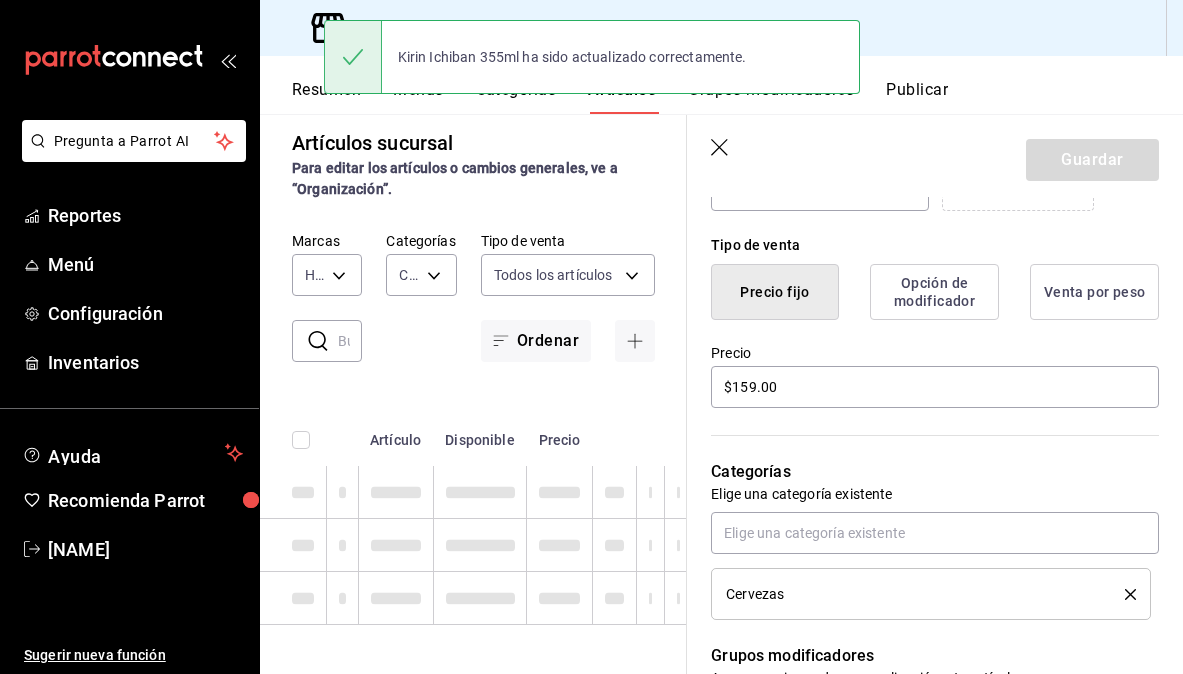 scroll, scrollTop: 0, scrollLeft: 0, axis: both 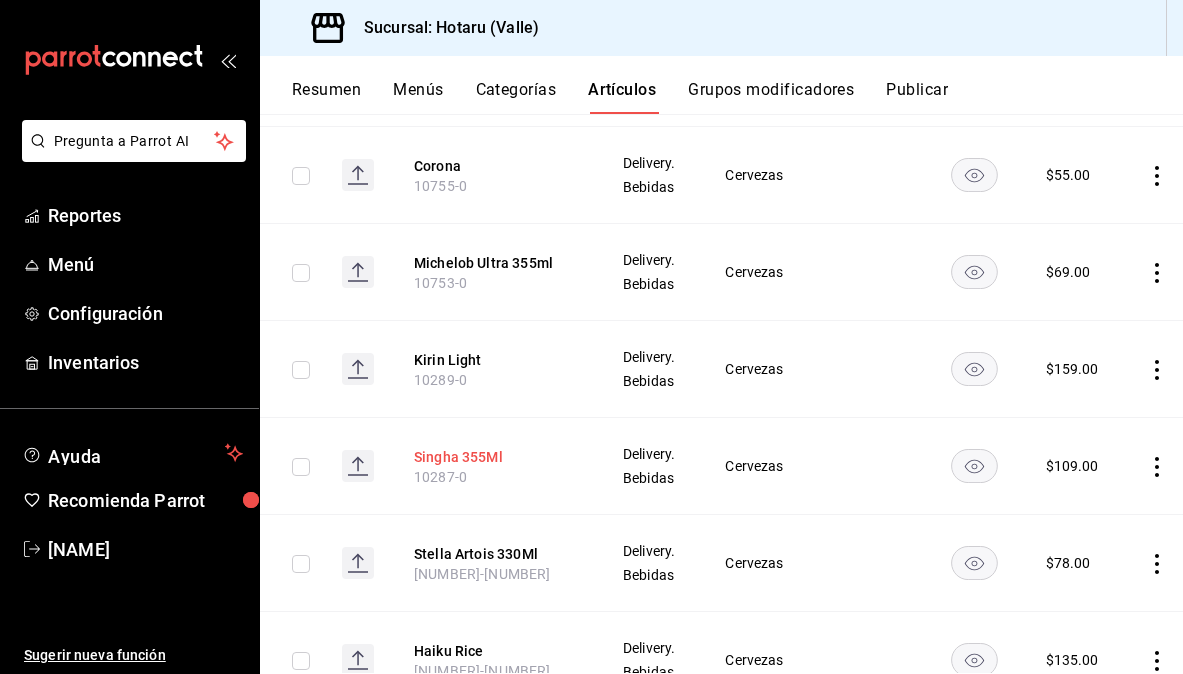 click on "Singha 355Ml" at bounding box center (494, 457) 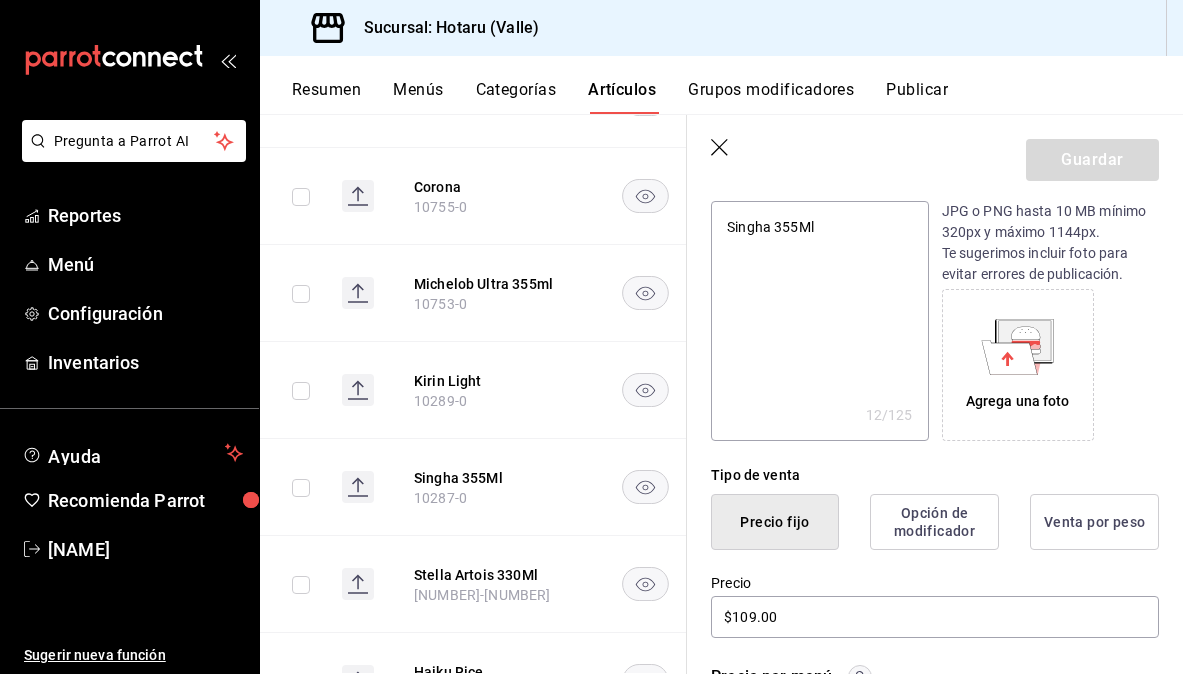 scroll, scrollTop: 0, scrollLeft: 0, axis: both 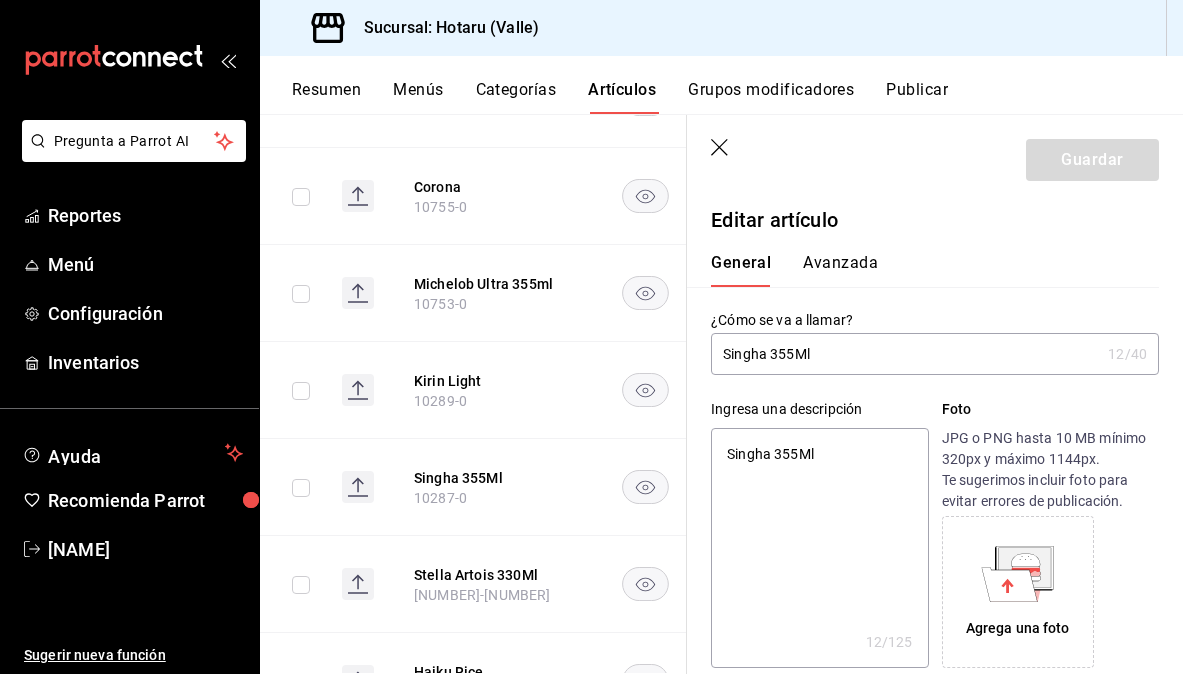 type on "Singha 355M" 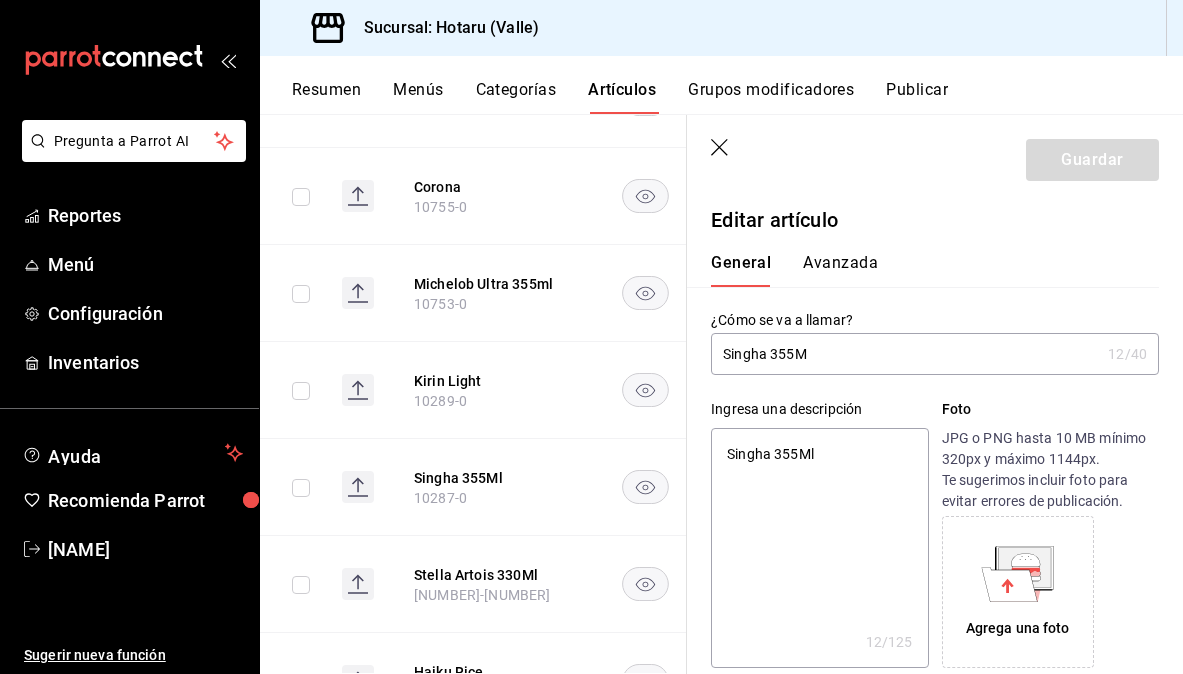 type on "x" 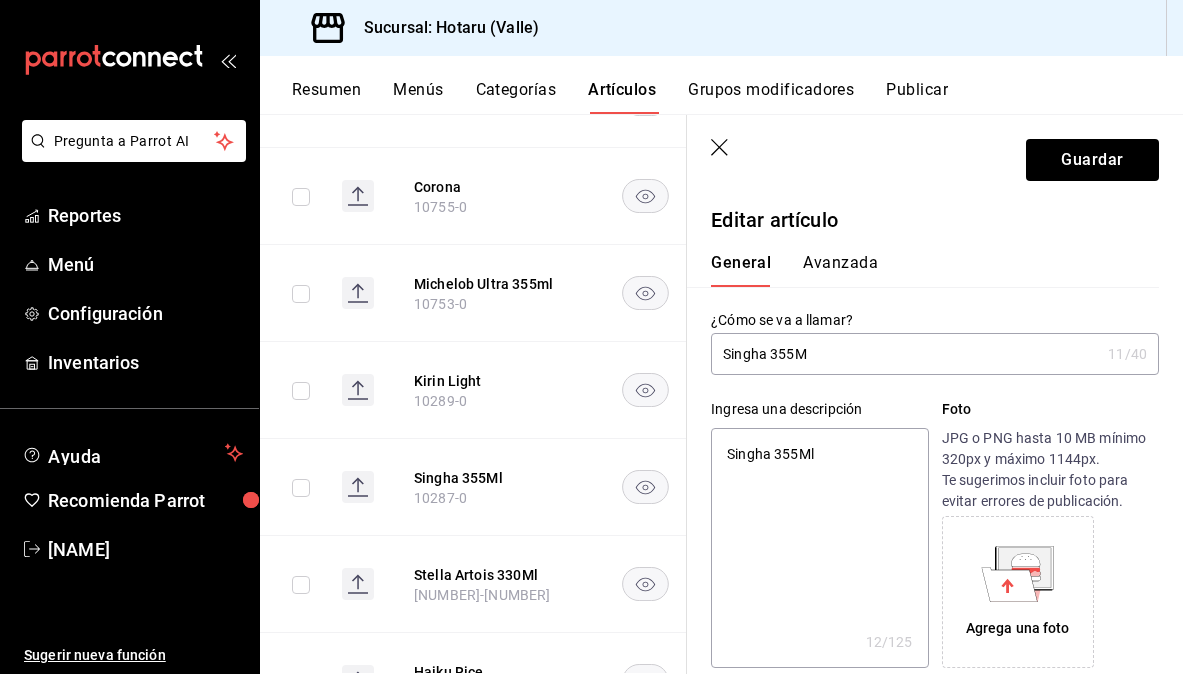 type on "Singha 355" 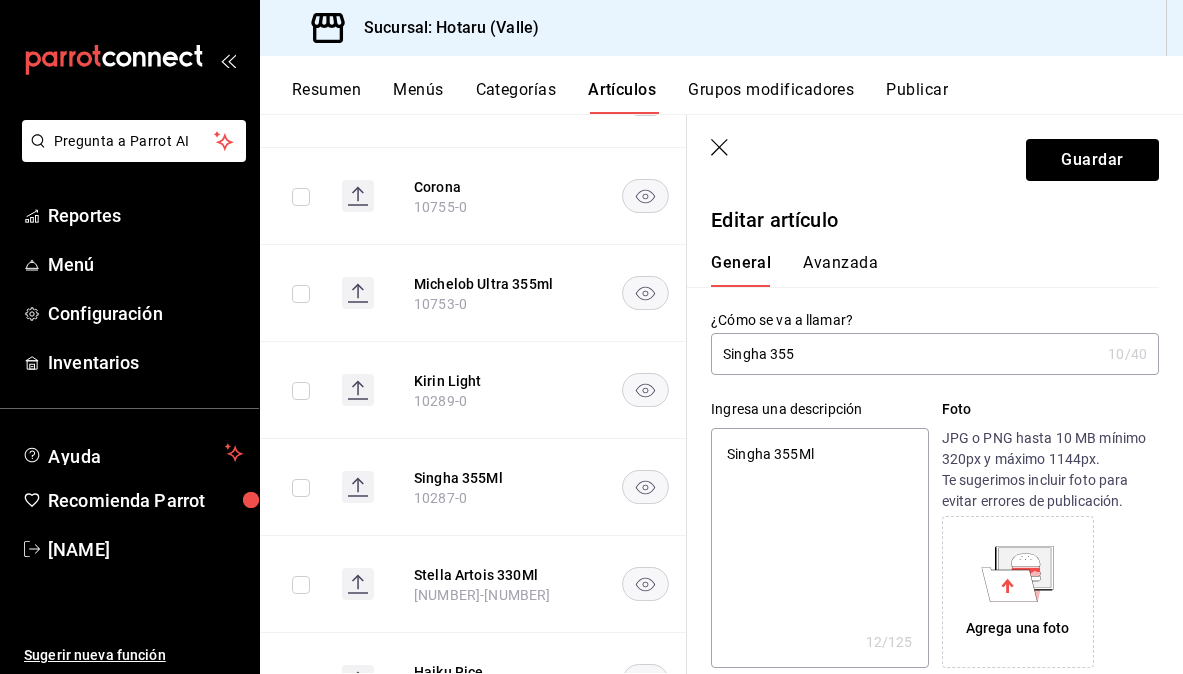 type on "Singha 355m" 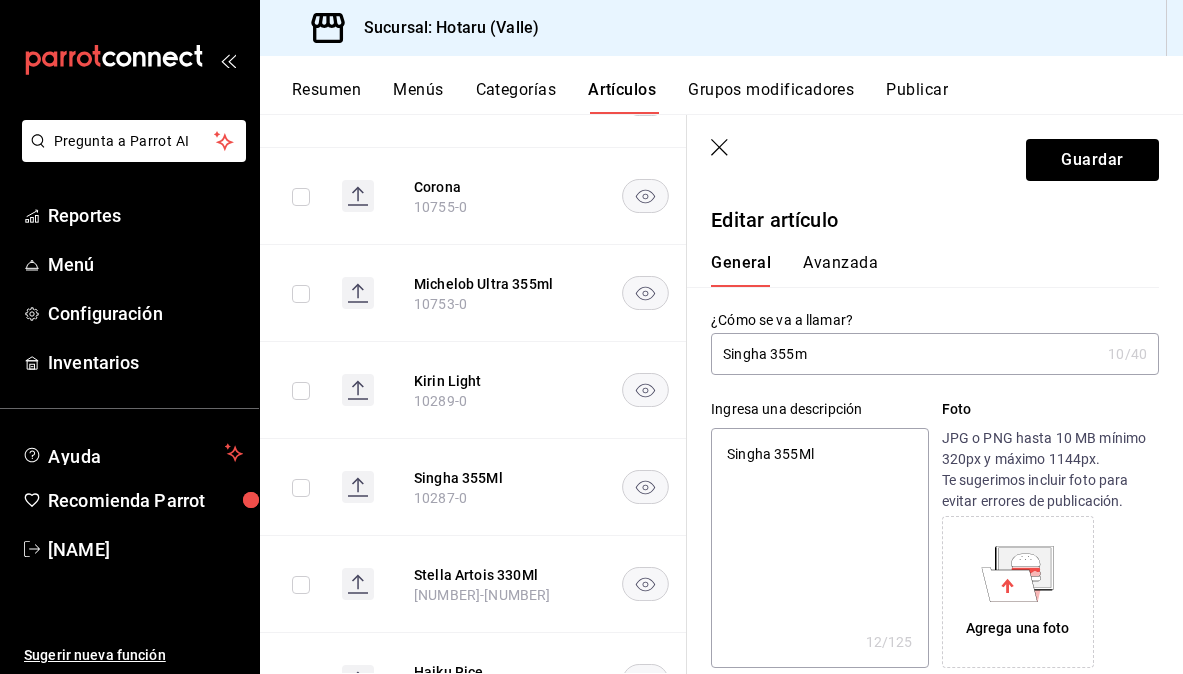 type on "Singha 355ml" 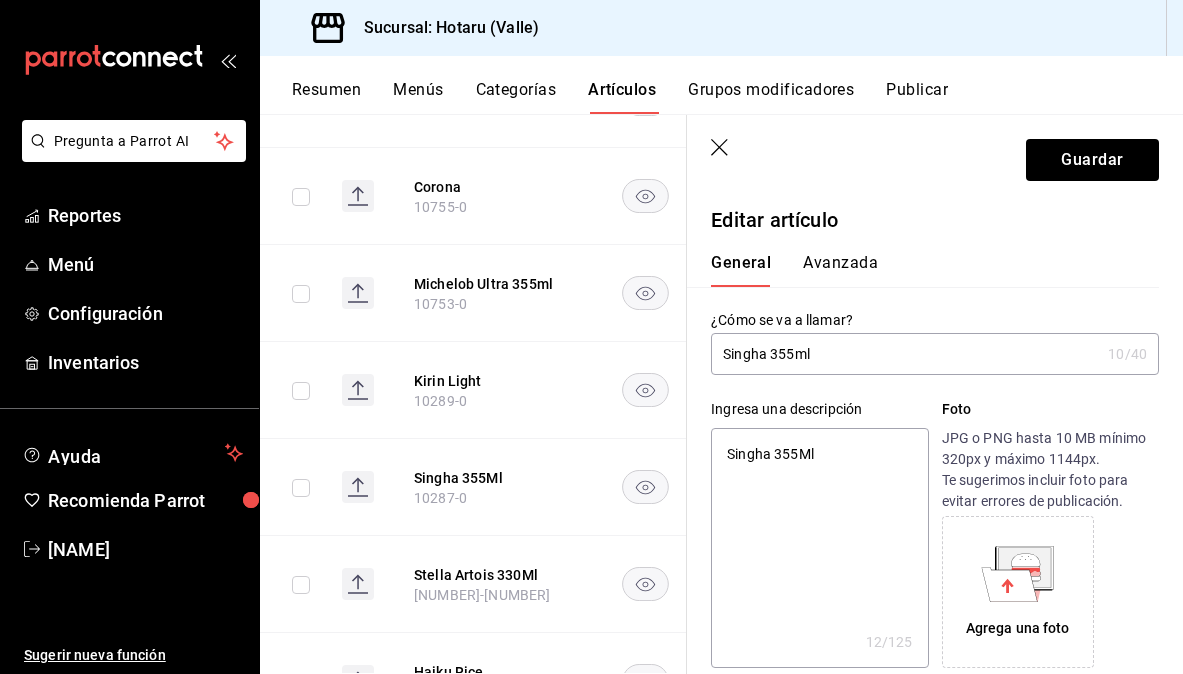 type on "x" 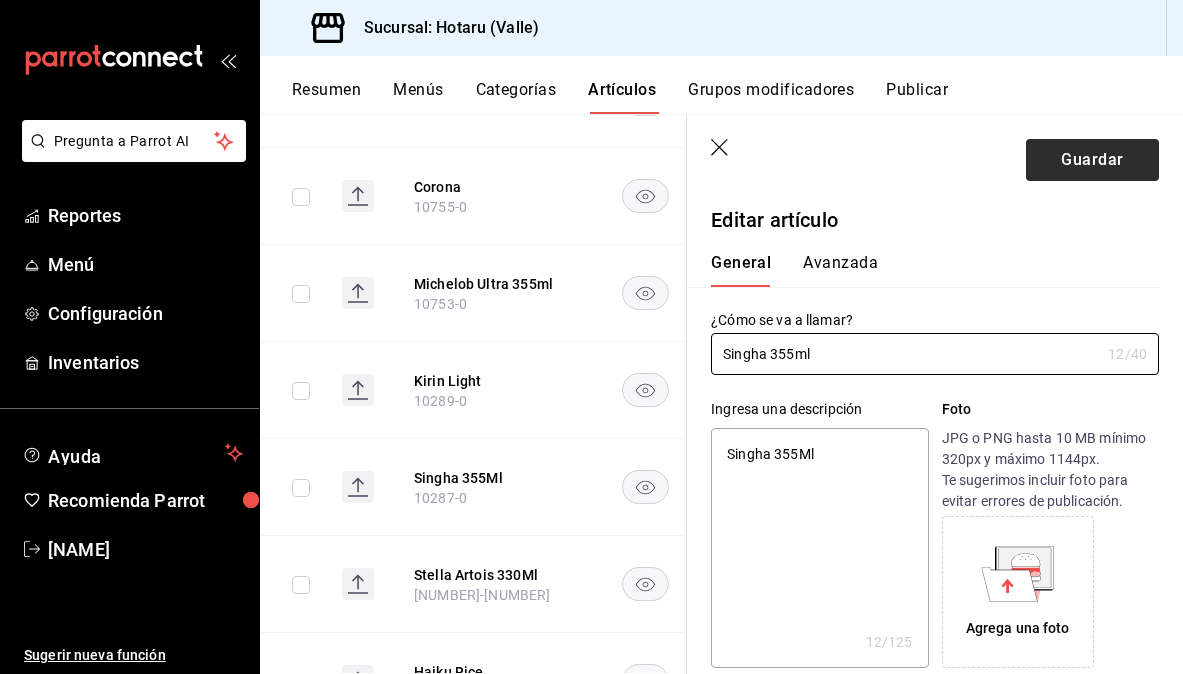 type on "Singha 355ml" 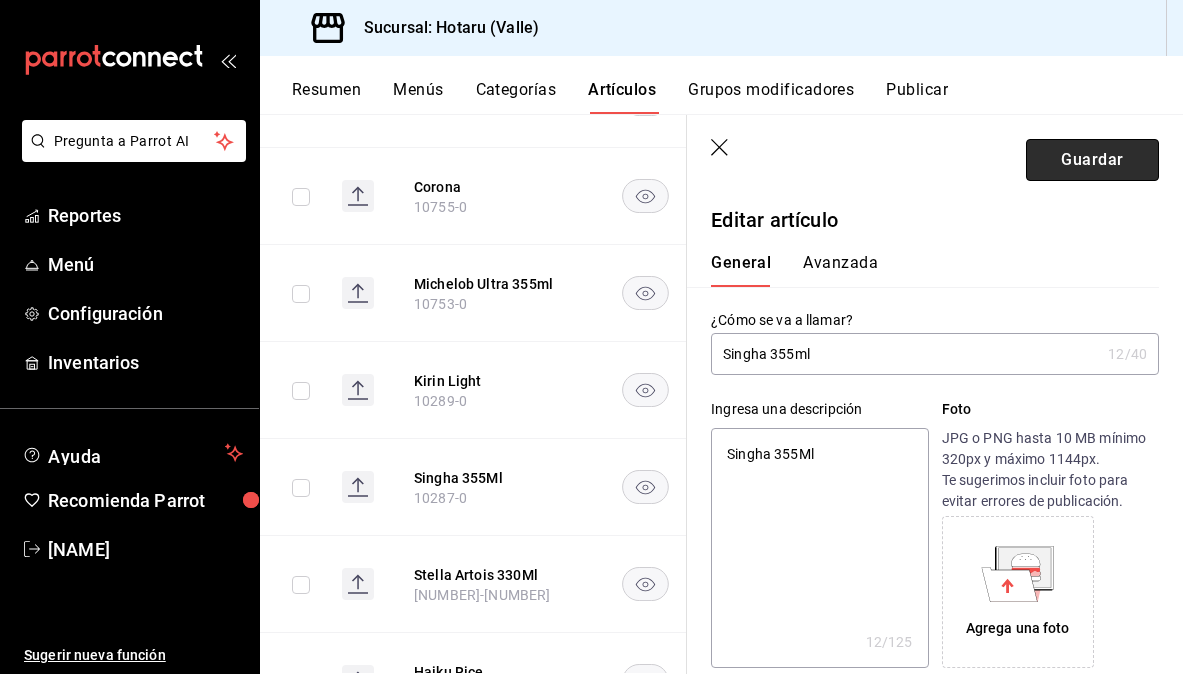 click on "Guardar" at bounding box center (1092, 160) 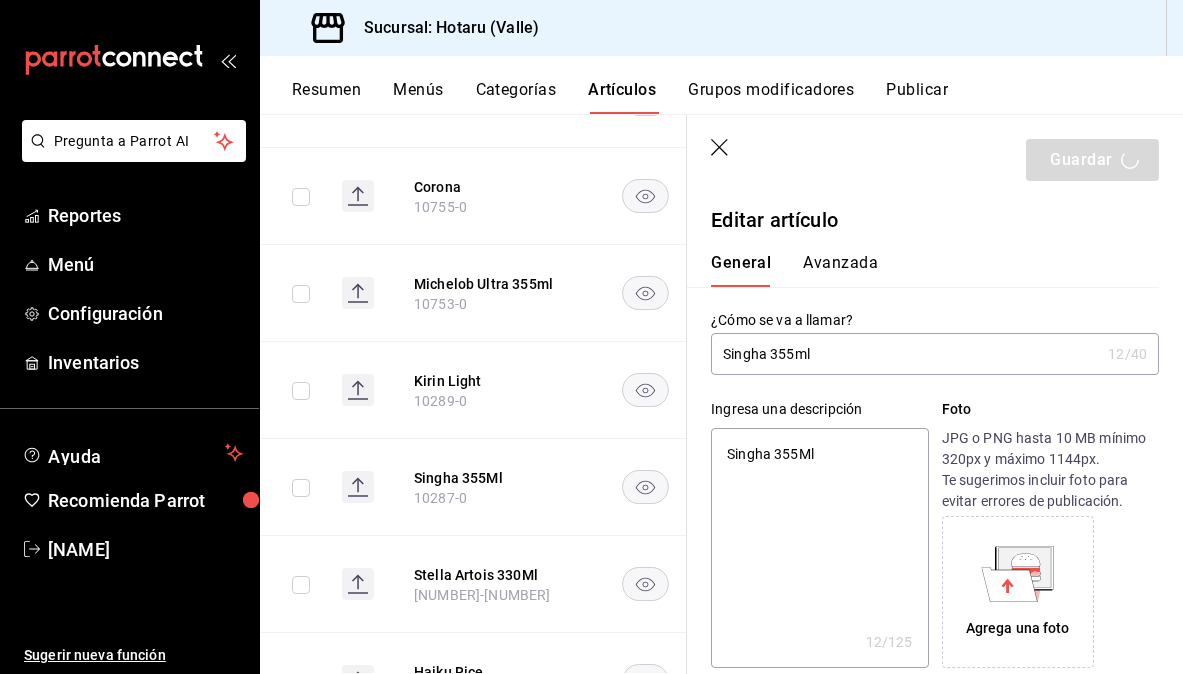 type on "x" 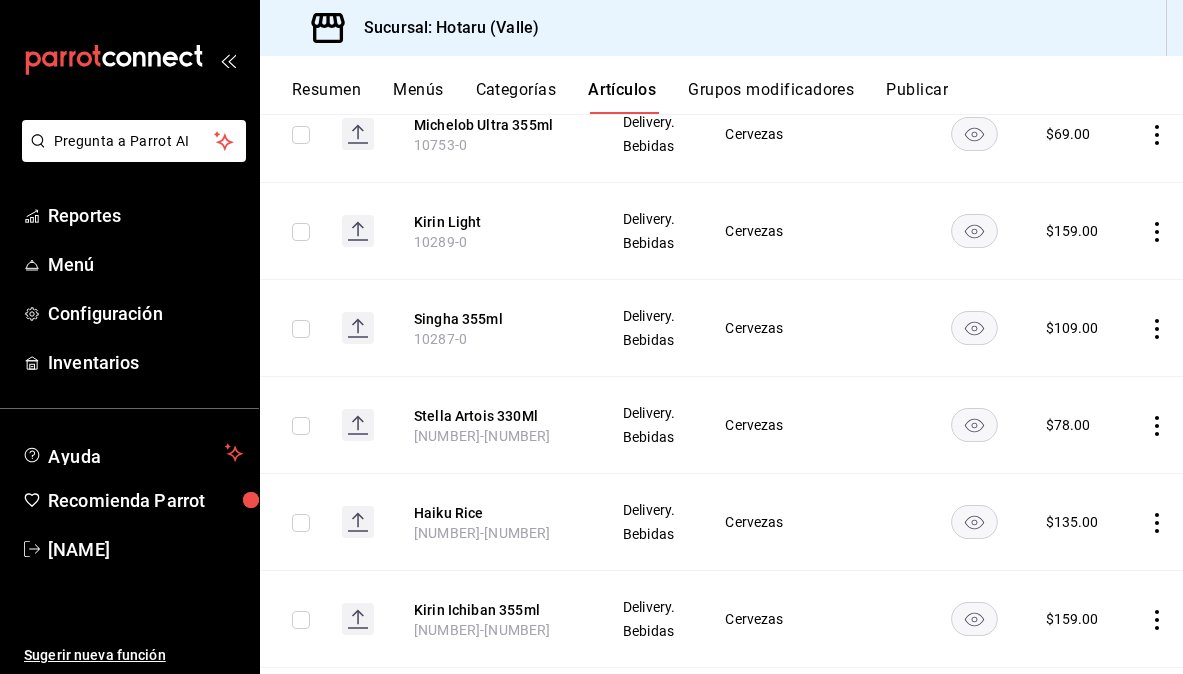 scroll, scrollTop: 962, scrollLeft: 0, axis: vertical 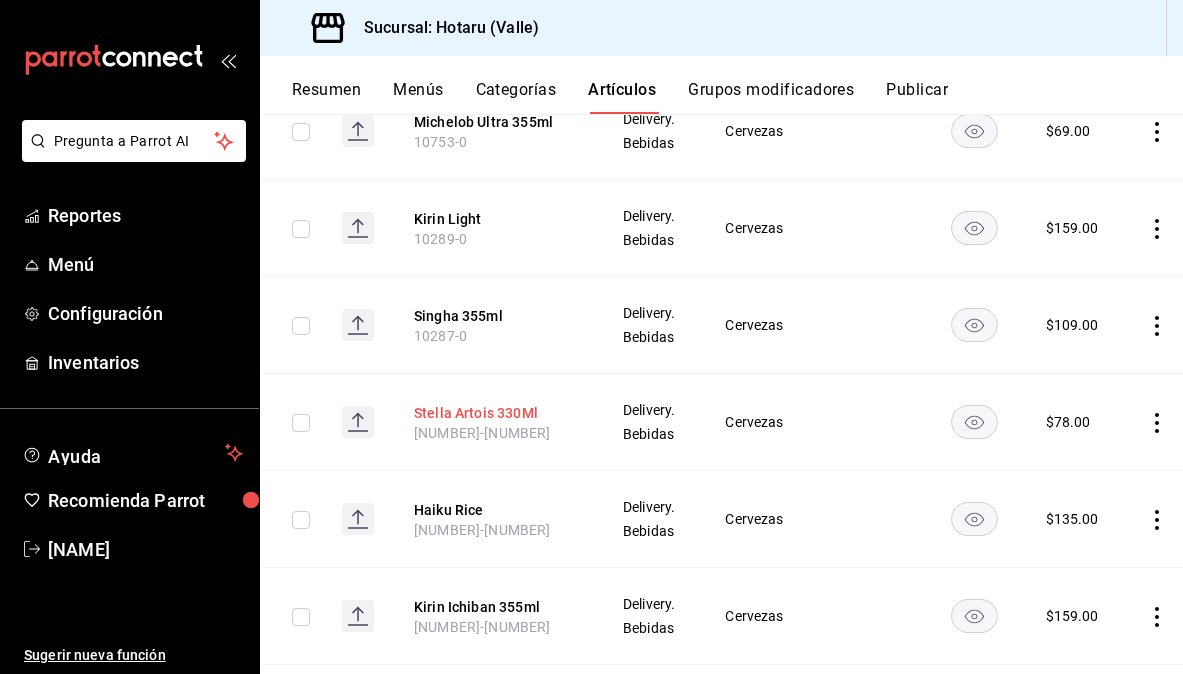click on "Stella Artois 330Ml" at bounding box center [494, 413] 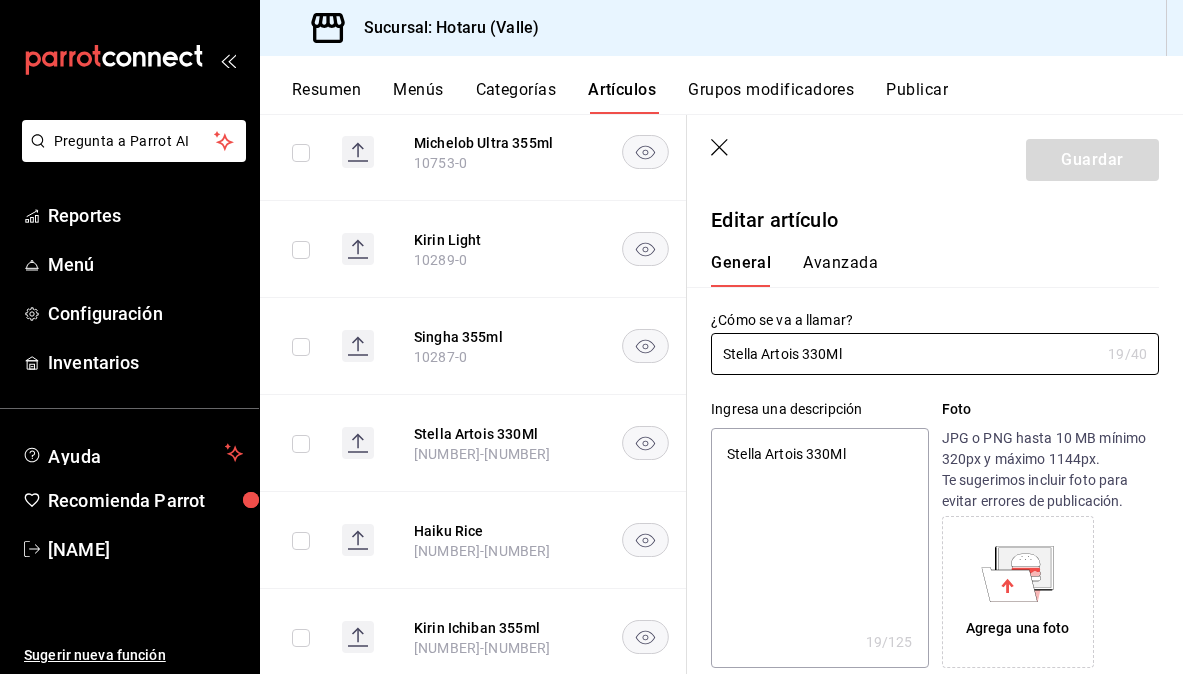 type on "Stella Artois 330M" 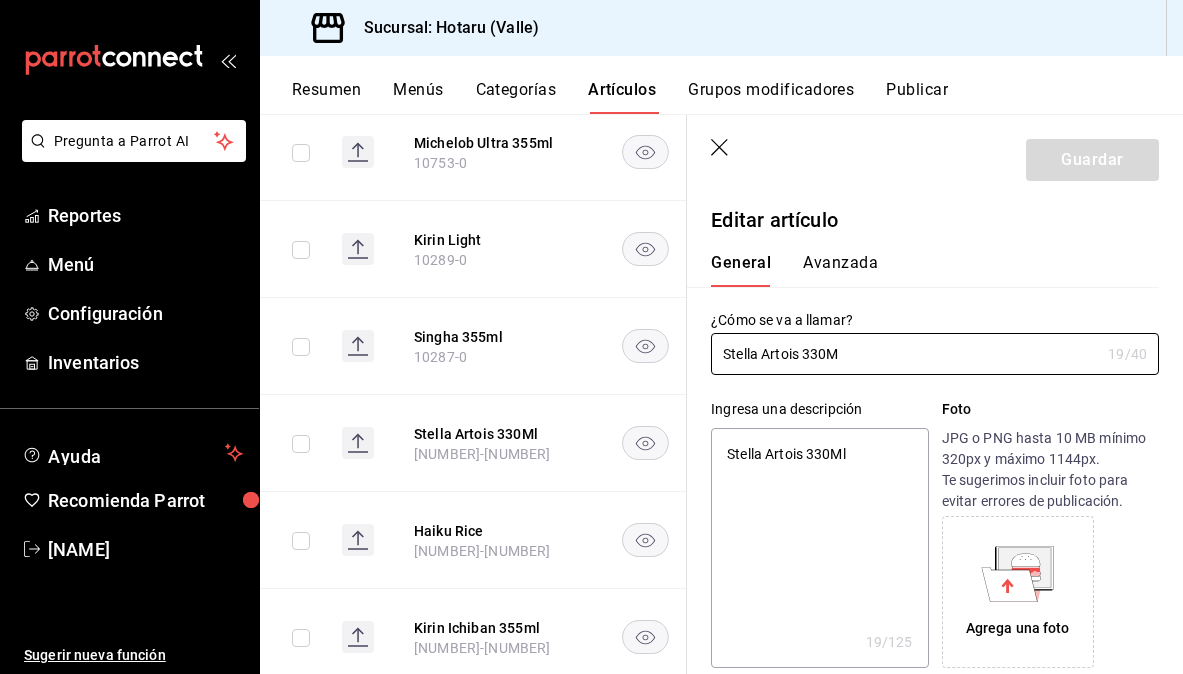 type on "x" 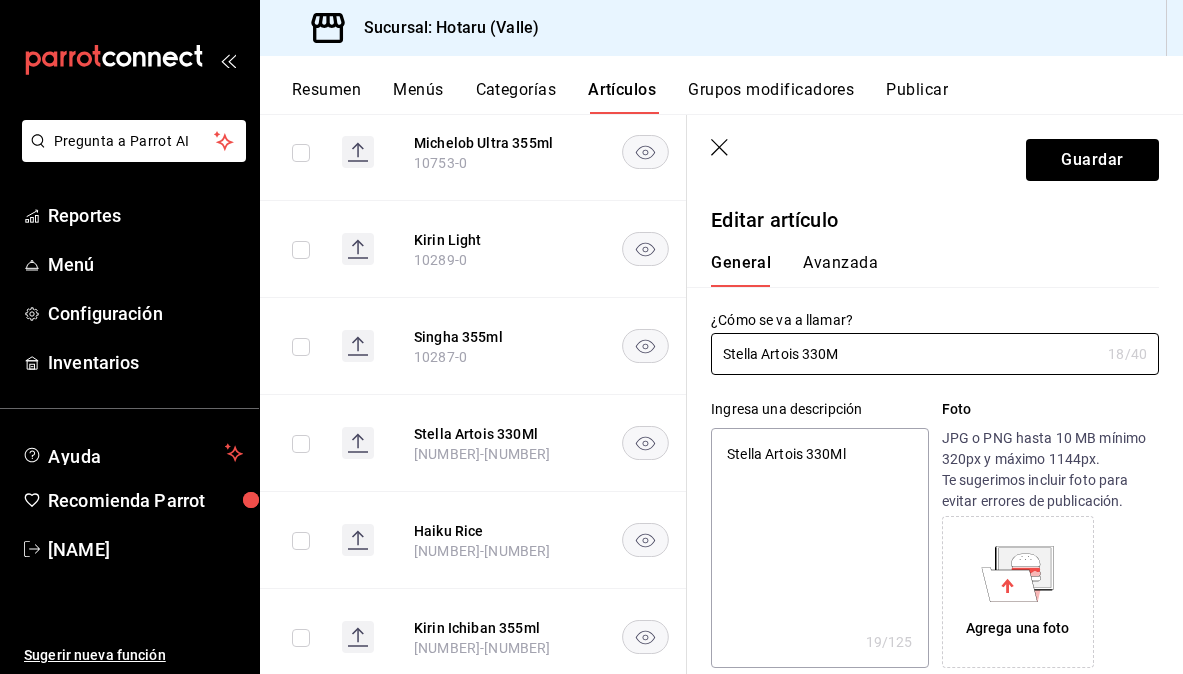 type on "Stella Artois 330" 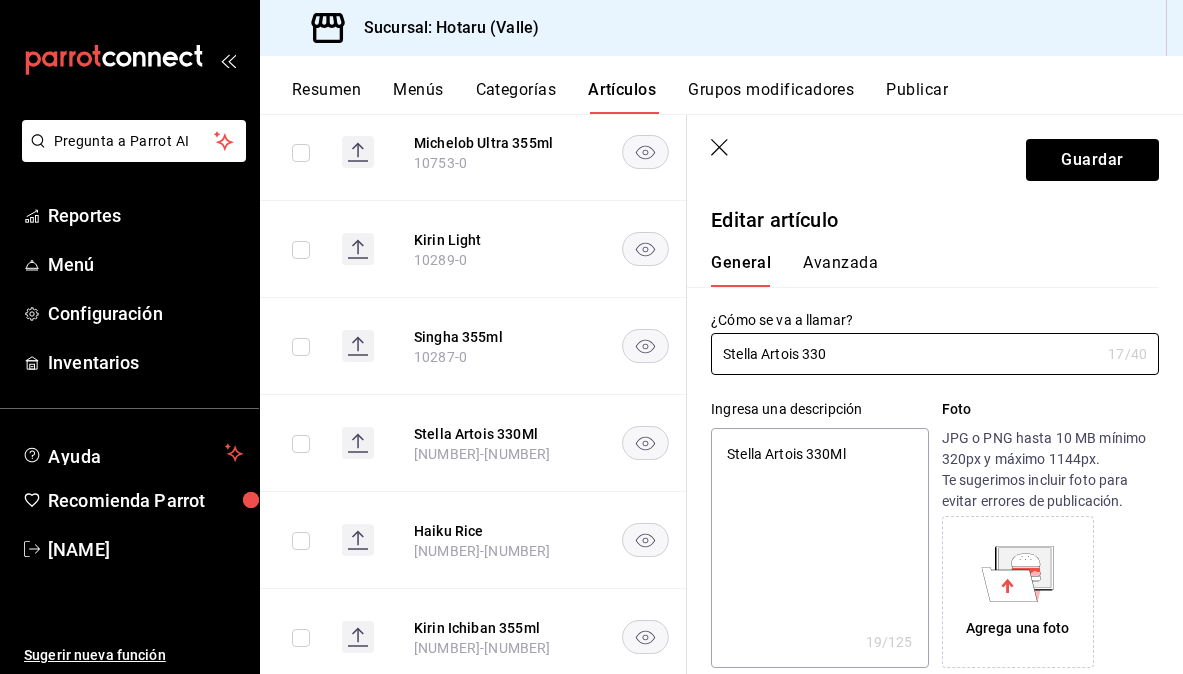 type on "Stella Artois 330m" 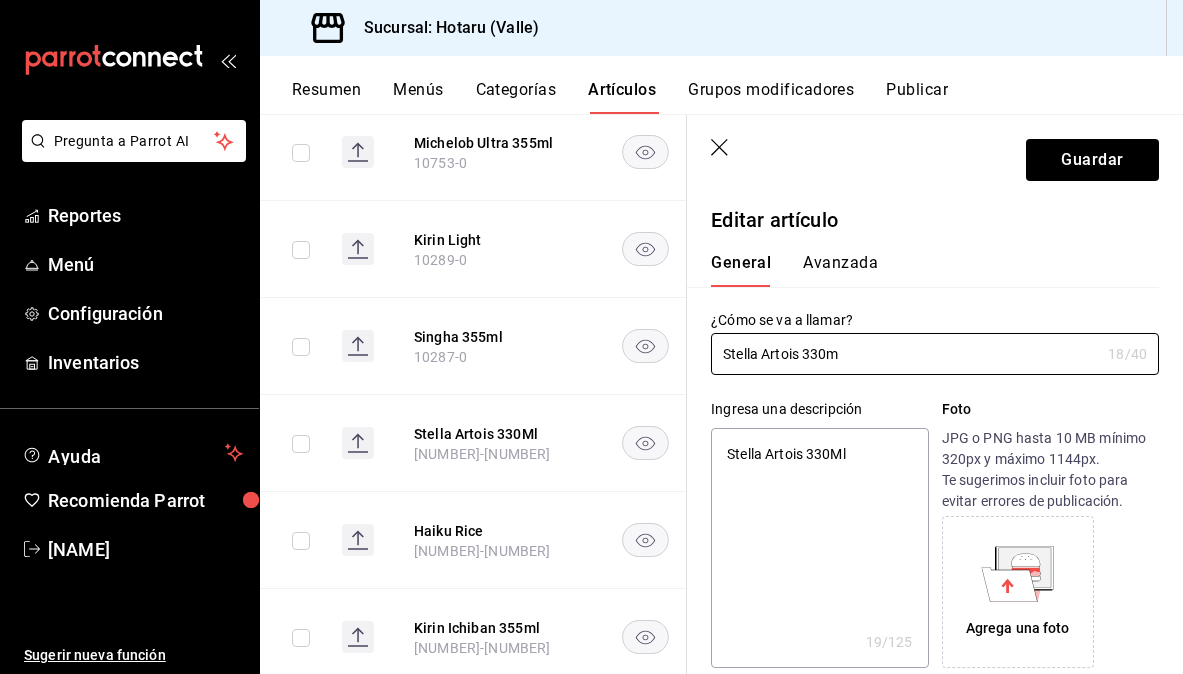 type on "Stella Artois 330ml" 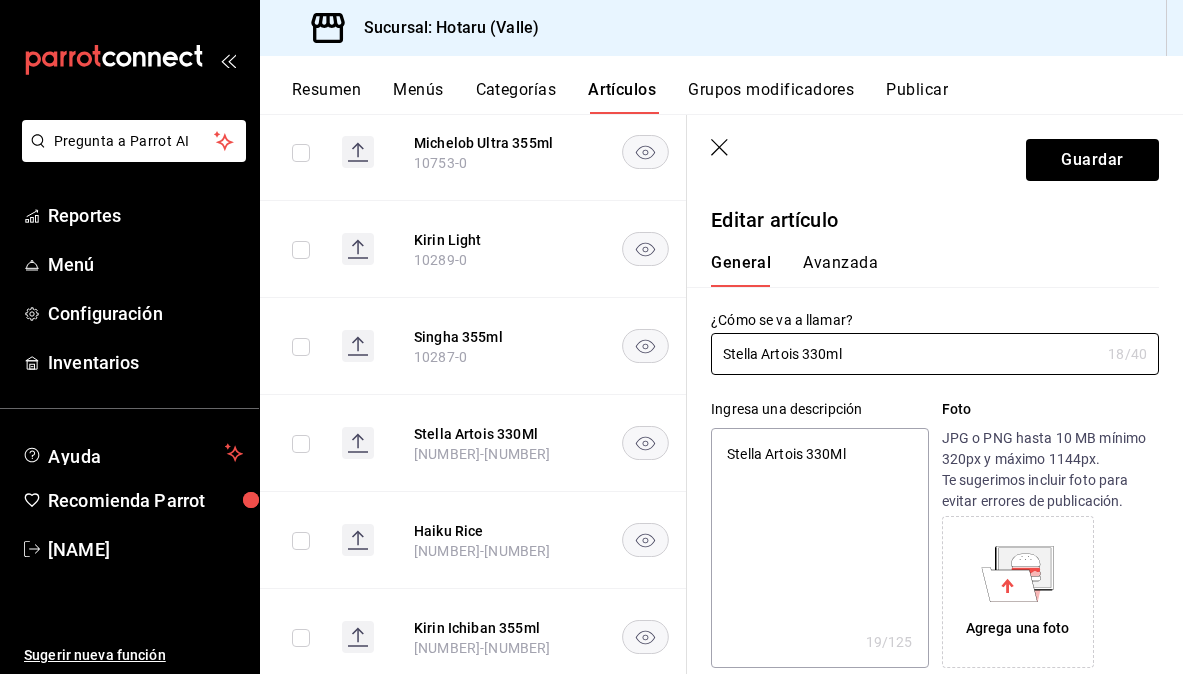 type on "x" 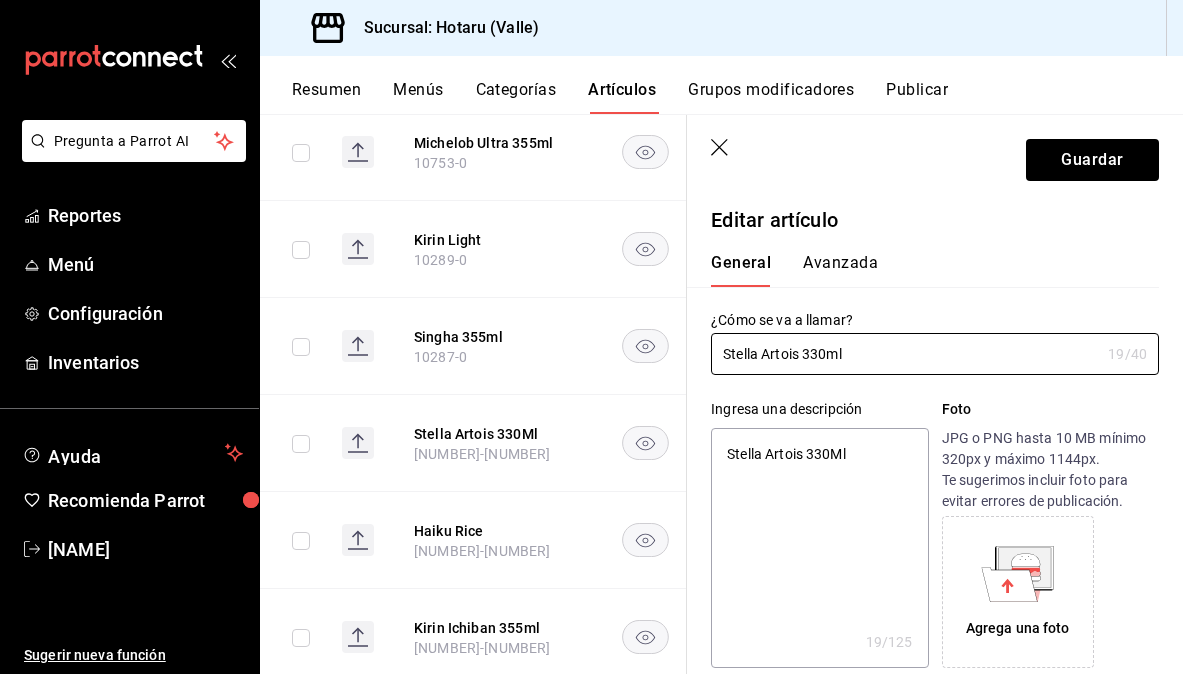 type on "Stella Artois 330ml" 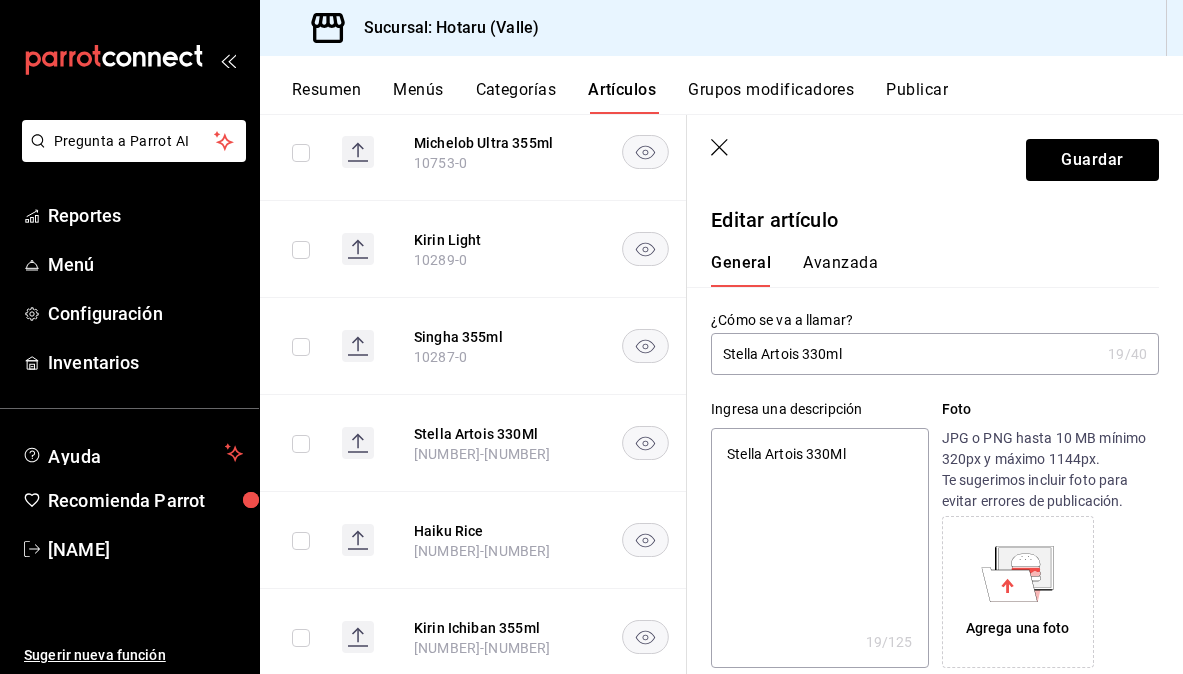 drag, startPoint x: 872, startPoint y: 452, endPoint x: 803, endPoint y: 453, distance: 69.00725 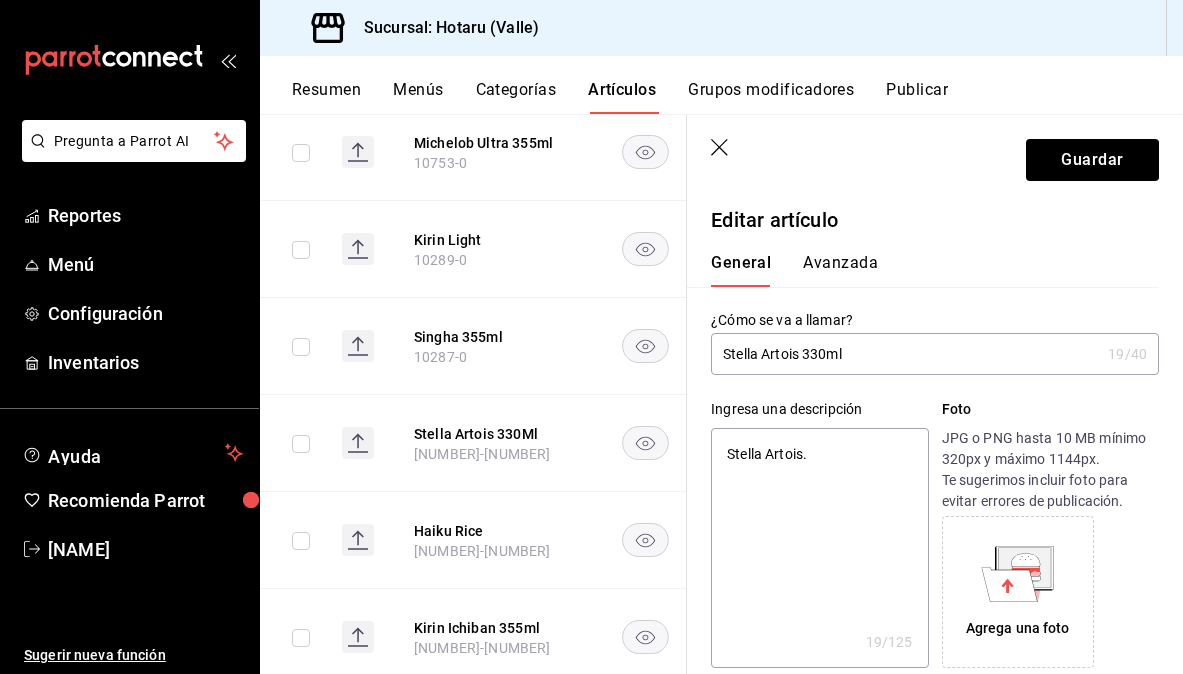 type on "x" 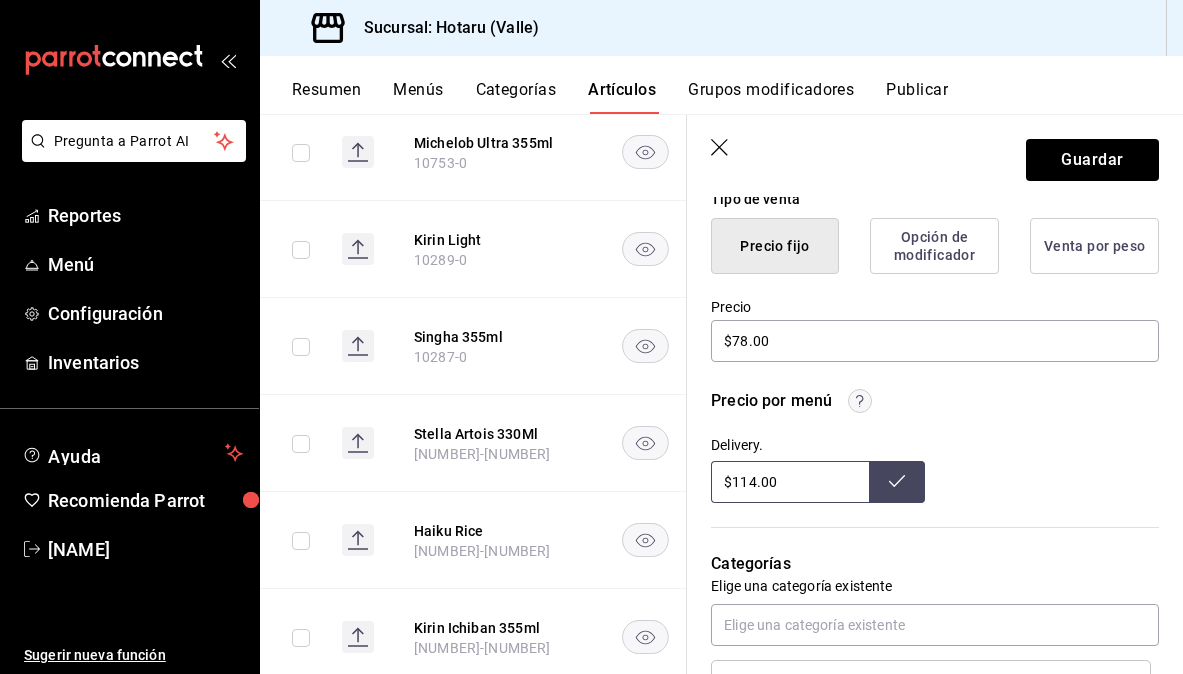 scroll, scrollTop: 504, scrollLeft: 0, axis: vertical 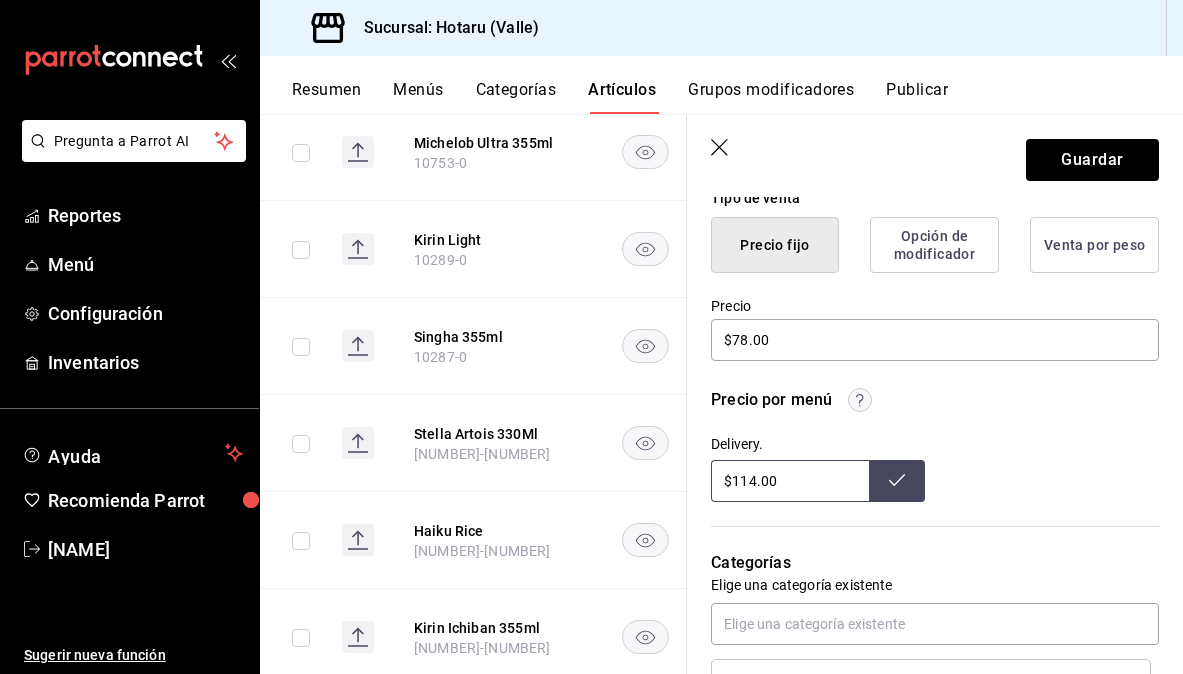 type on "Stella Artois." 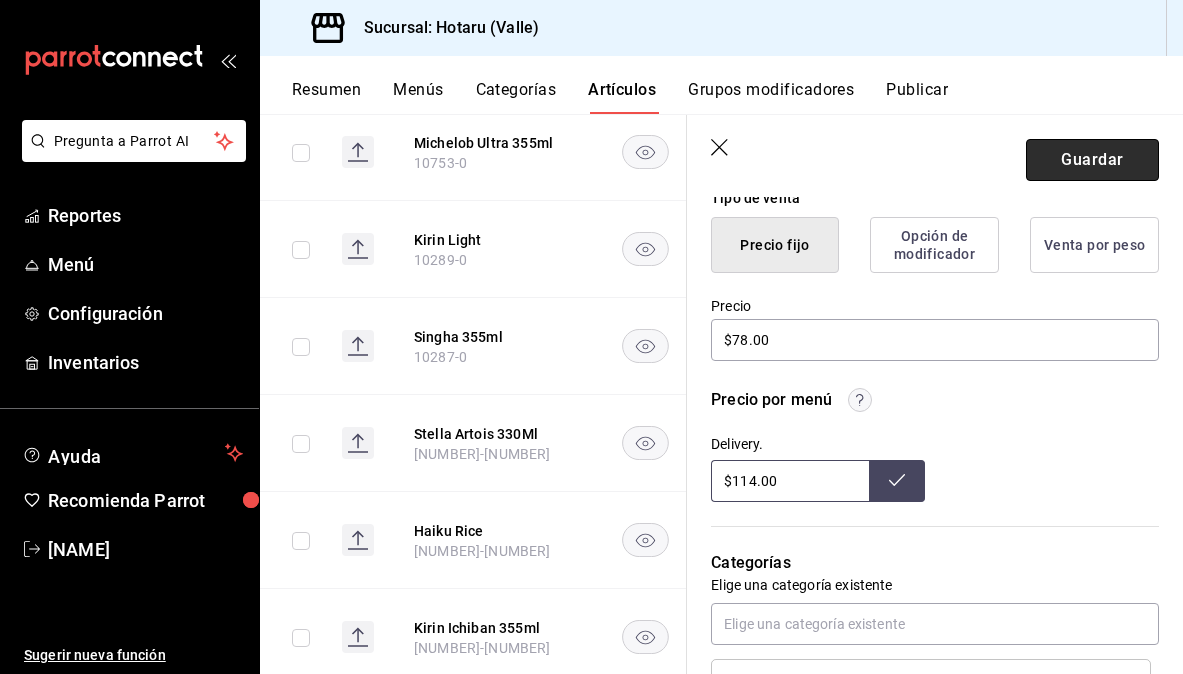 click on "Guardar" at bounding box center (1092, 160) 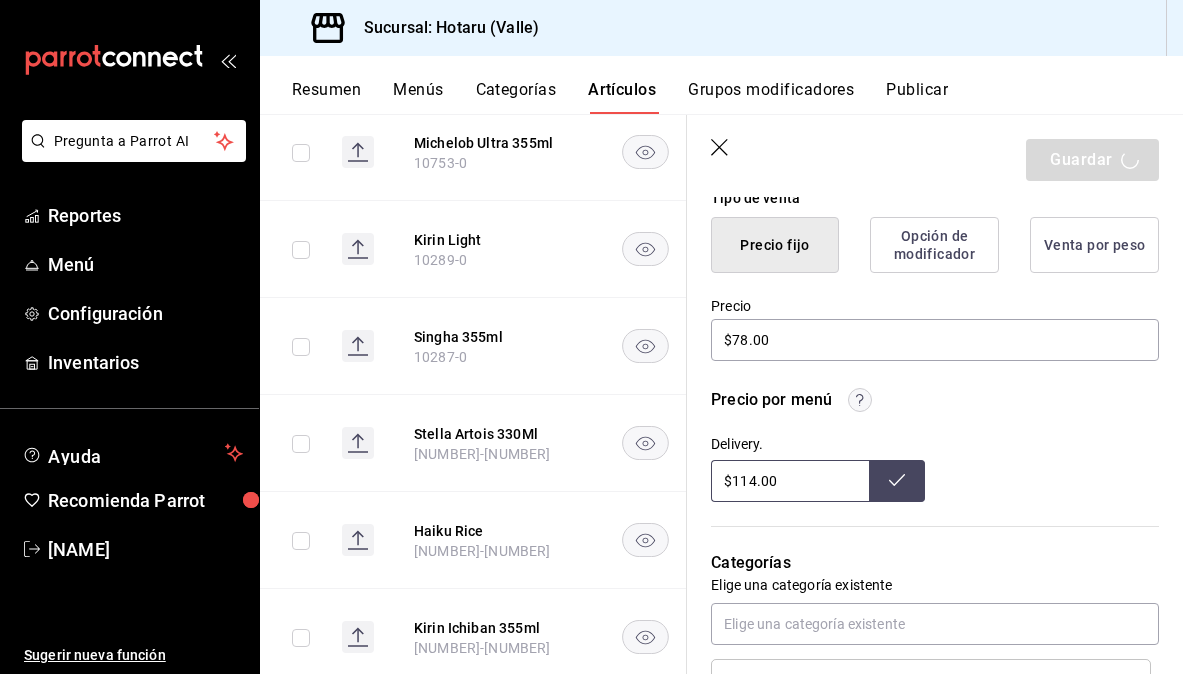 type on "x" 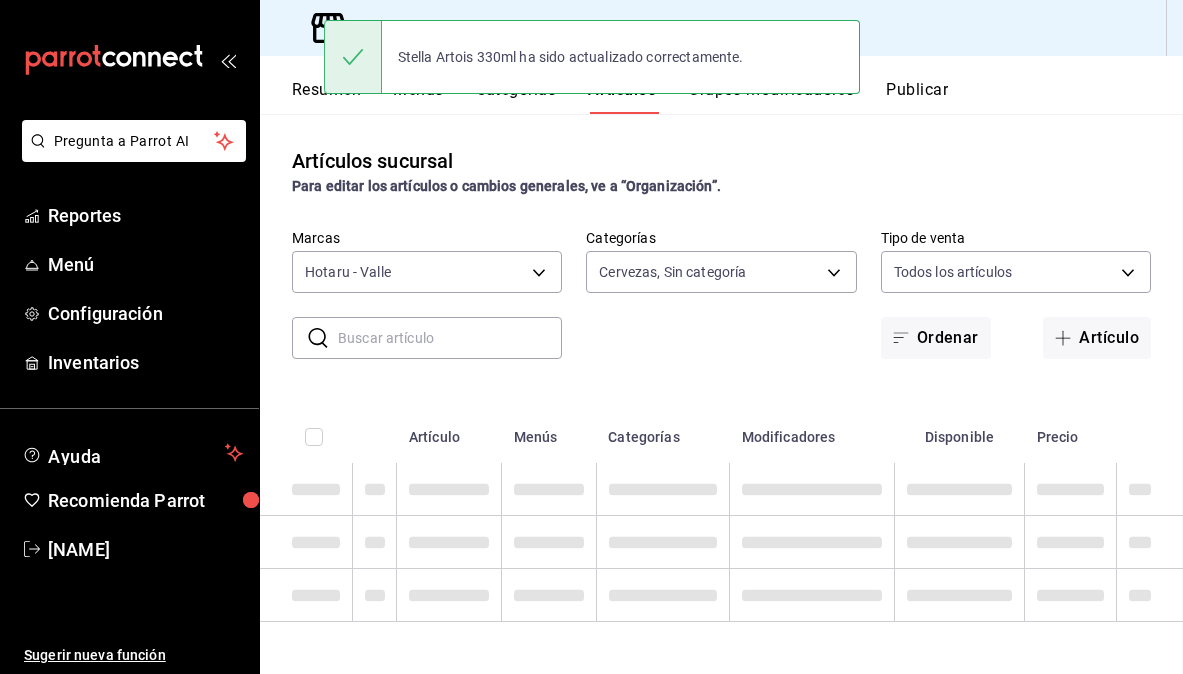 scroll, scrollTop: 0, scrollLeft: 0, axis: both 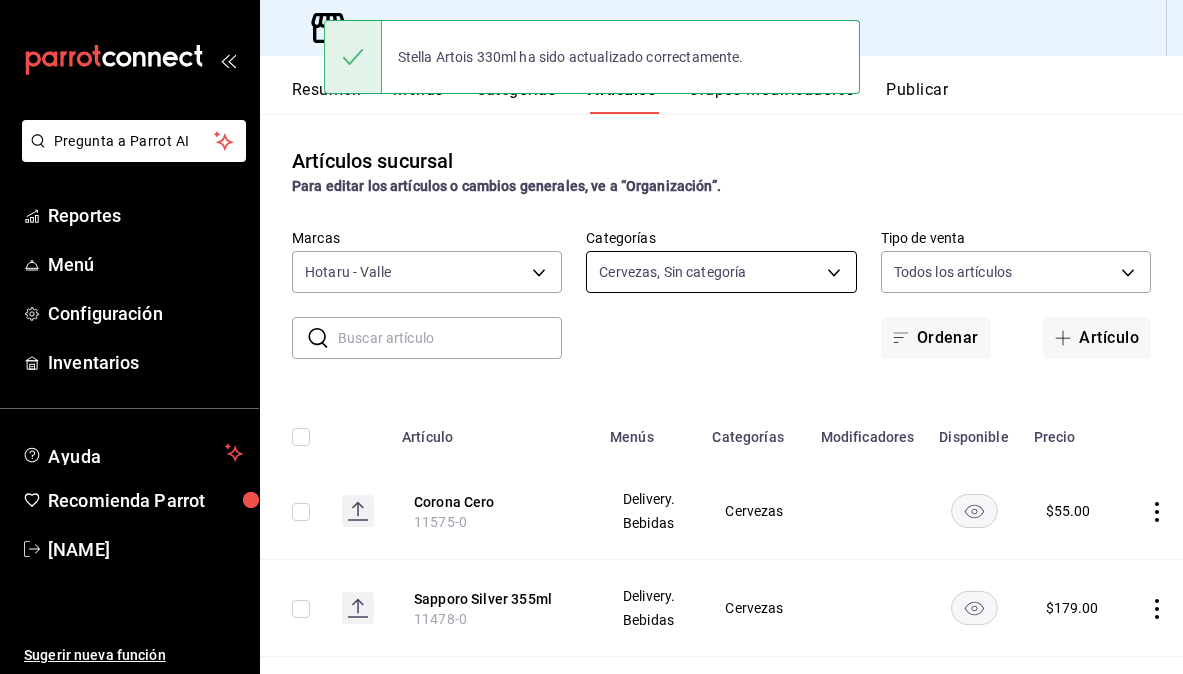 click on "Pregunta a Parrot AI Reportes   Menú   Configuración   Inventarios   Ayuda Recomienda Parrot   Gabriela Elizondo   Sugerir nueva función   Sucursal: Hotaru (Valle) Resumen Menús Categorías Artículos Grupos modificadores Publicar Artículos sucursal Para editar los artículos o cambios generales, ve a “Organización”. ​ ​ Marcas Hotaru - Valle c6f689f8-63fd-49a8-a607-35aea03ac6a9 Categorías Cervezas, Sin categoría fa680f78-5a93-4d91-8362-907a800691af Tipo de venta Todos los artículos ALL Ordenar Artículo Artículo Menús Categorías Modificadores Disponible Precio Corona Cero 11575-0 Delivery. Bebidas Cervezas $ 55.00 Sapporo Silver 355ml 11478-0 Delivery. Bebidas Cervezas $ 179.00 Modelo Especial 10761-0 Delivery. Bebidas Cervezas $ 59.00 Negra Modelo 10759-0 Delivery. Bebidas Cervezas $ 59.00 Victoria 355 Ml 10757-0 Delivery. Bebidas Cervezas $ 55.00 Corona 10755-0 Delivery. Bebidas Cervezas $ 55.00 Michelob Ultra 355ml 10753-0 Delivery. Bebidas Cervezas $ 69.00 Kirin  Light 10289-0 Bebidas" at bounding box center [591, 337] 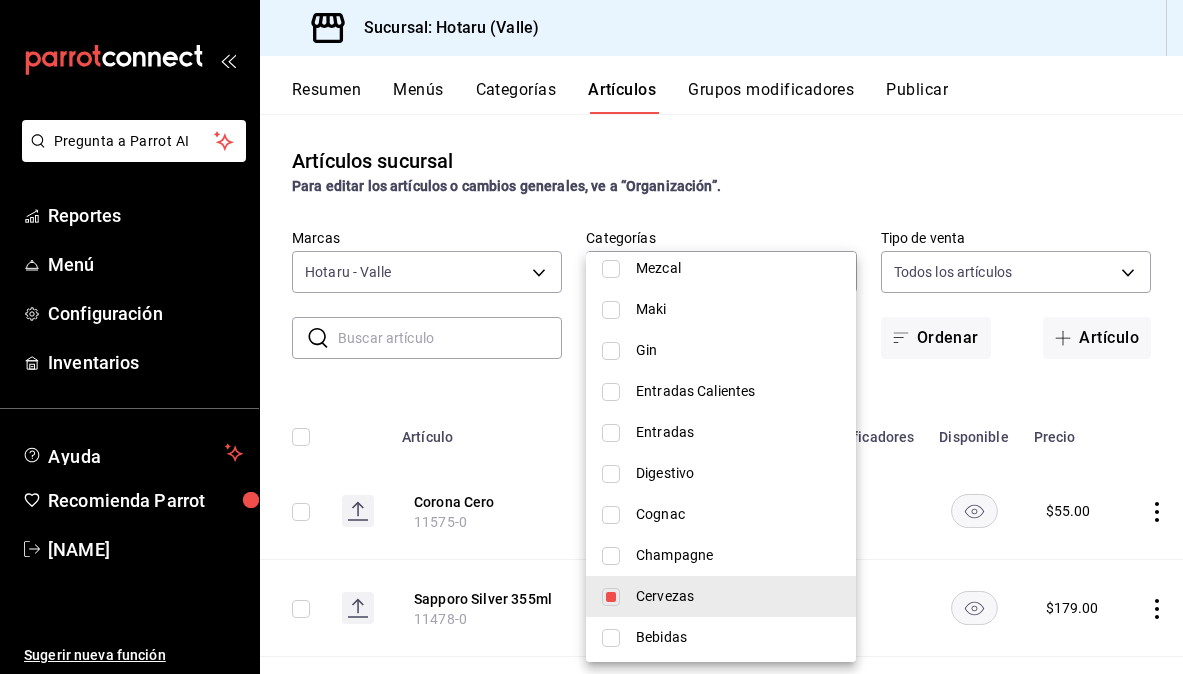 scroll, scrollTop: 1263, scrollLeft: 0, axis: vertical 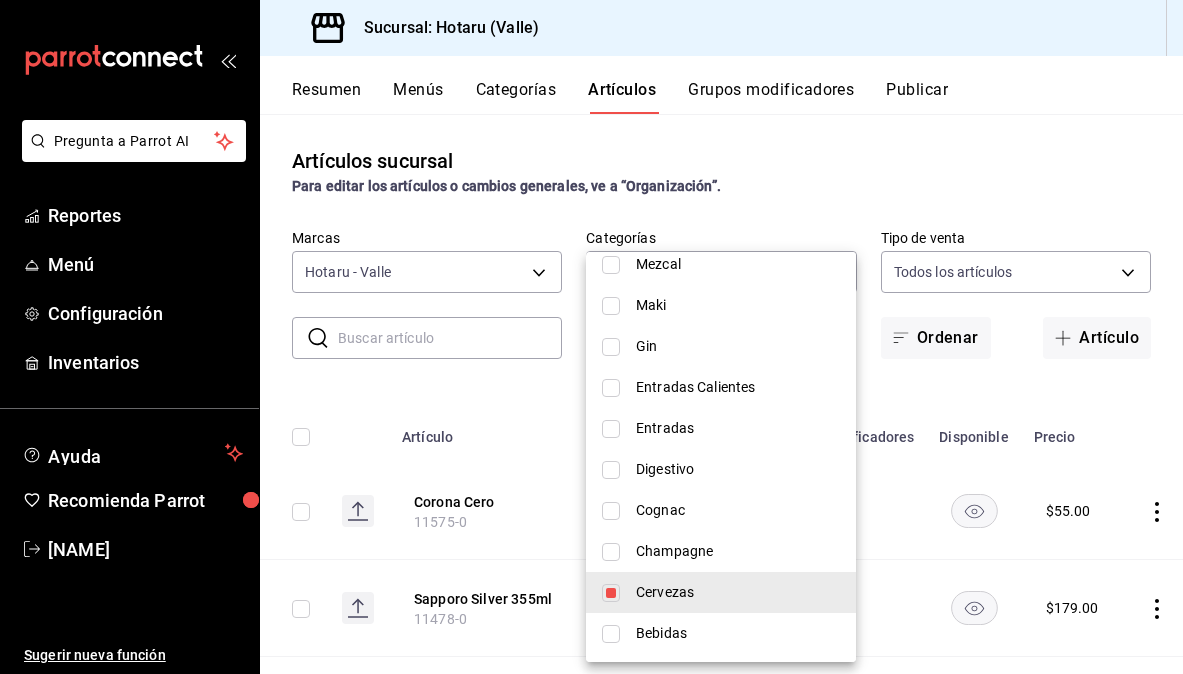 click at bounding box center [611, 593] 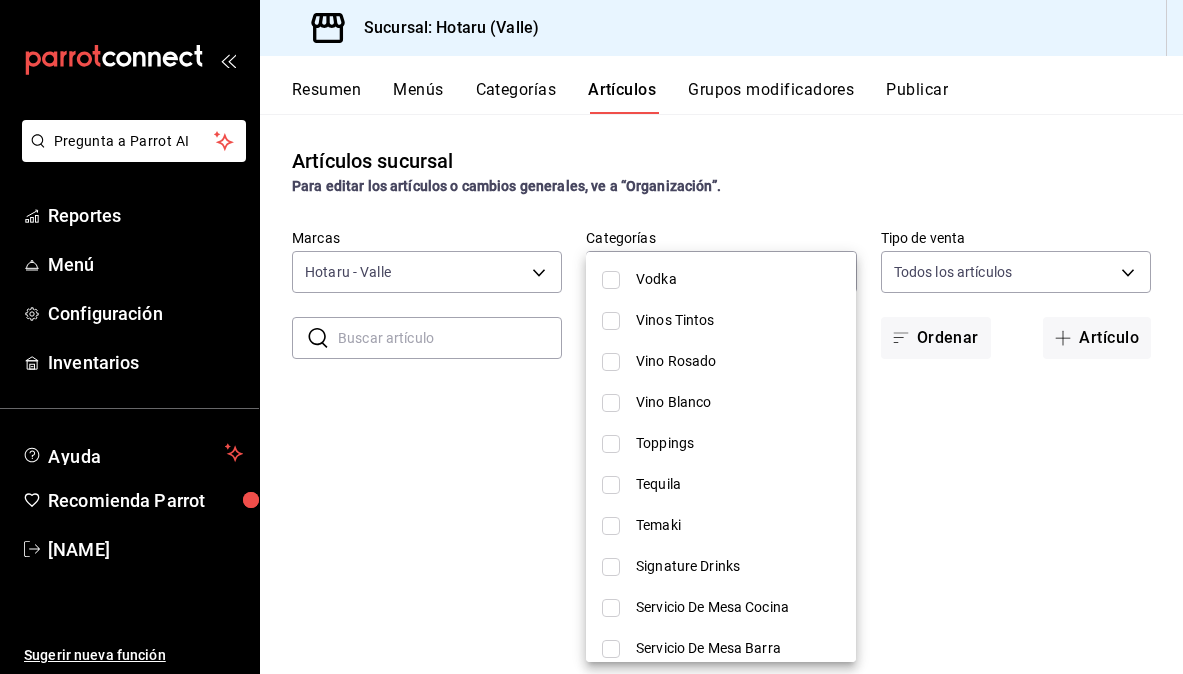 scroll, scrollTop: 455, scrollLeft: 0, axis: vertical 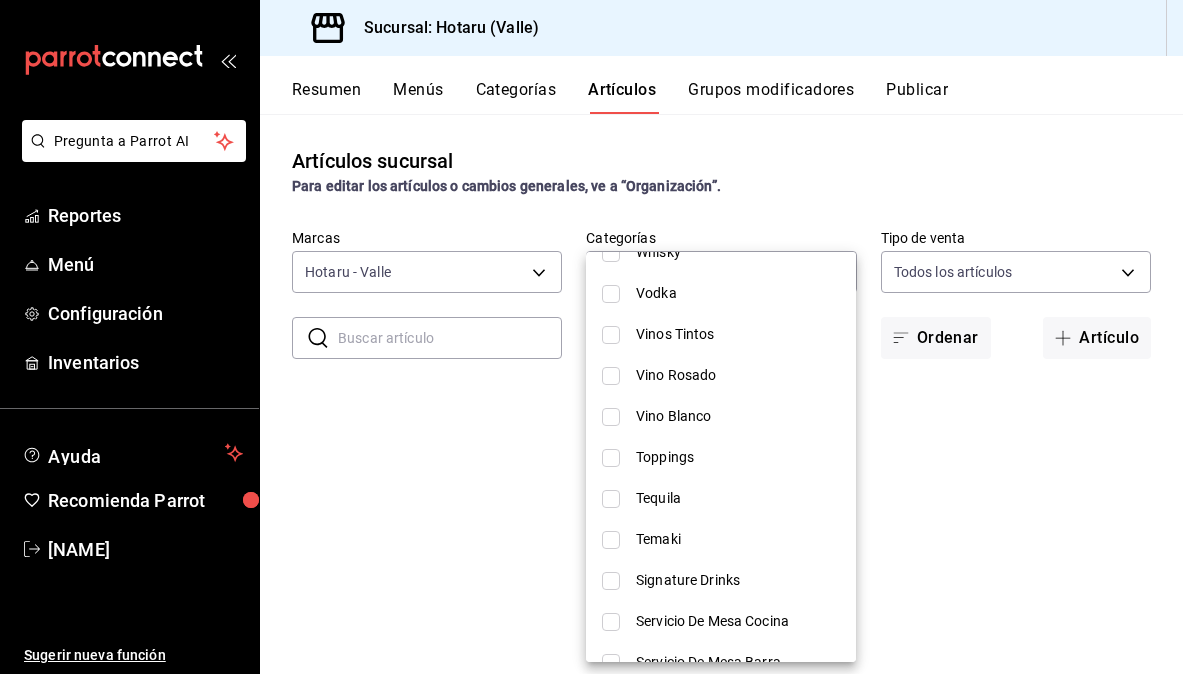 click at bounding box center (611, 458) 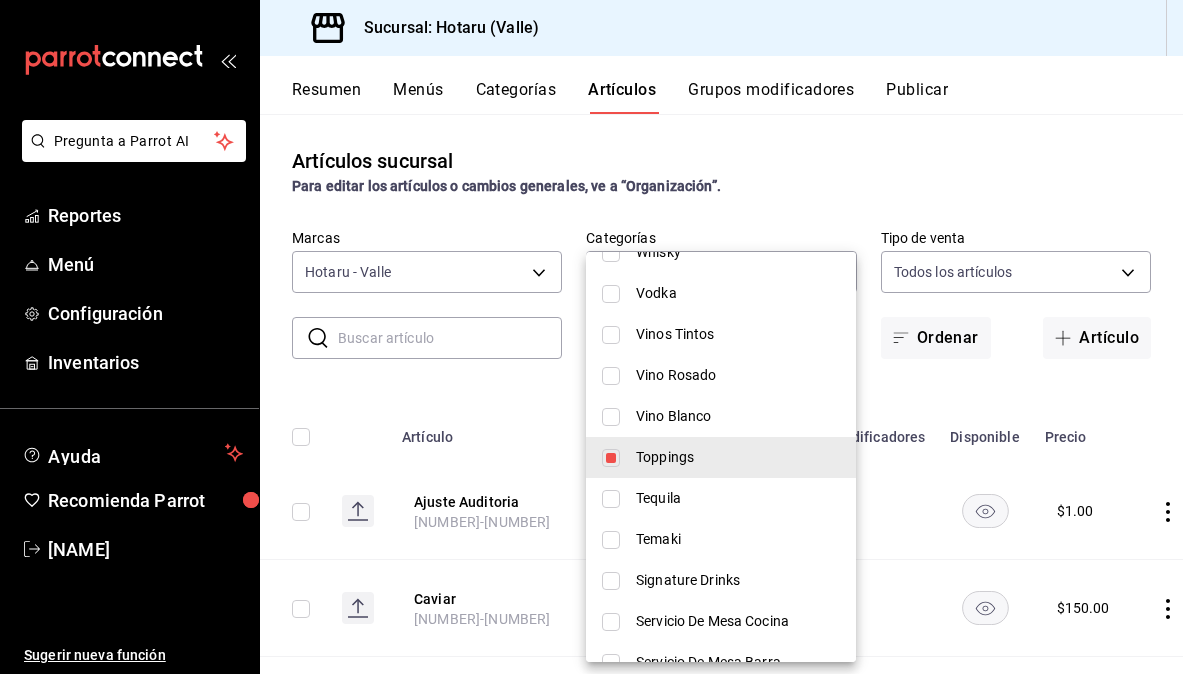 click at bounding box center [591, 337] 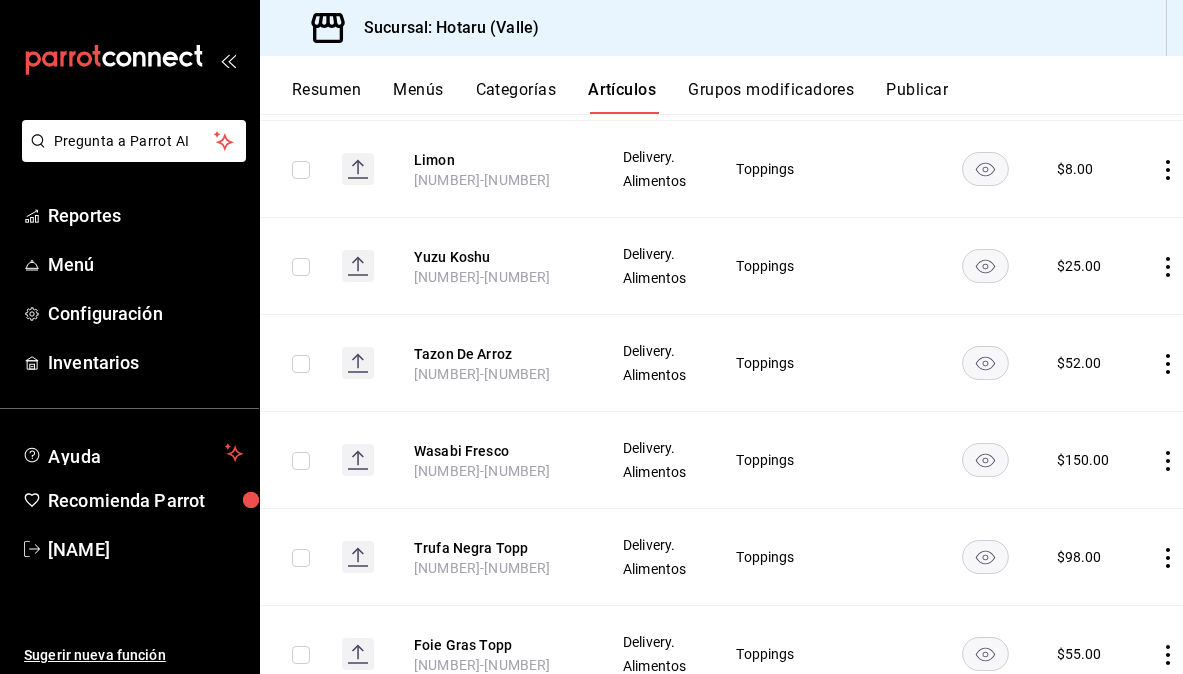 scroll, scrollTop: 613, scrollLeft: 0, axis: vertical 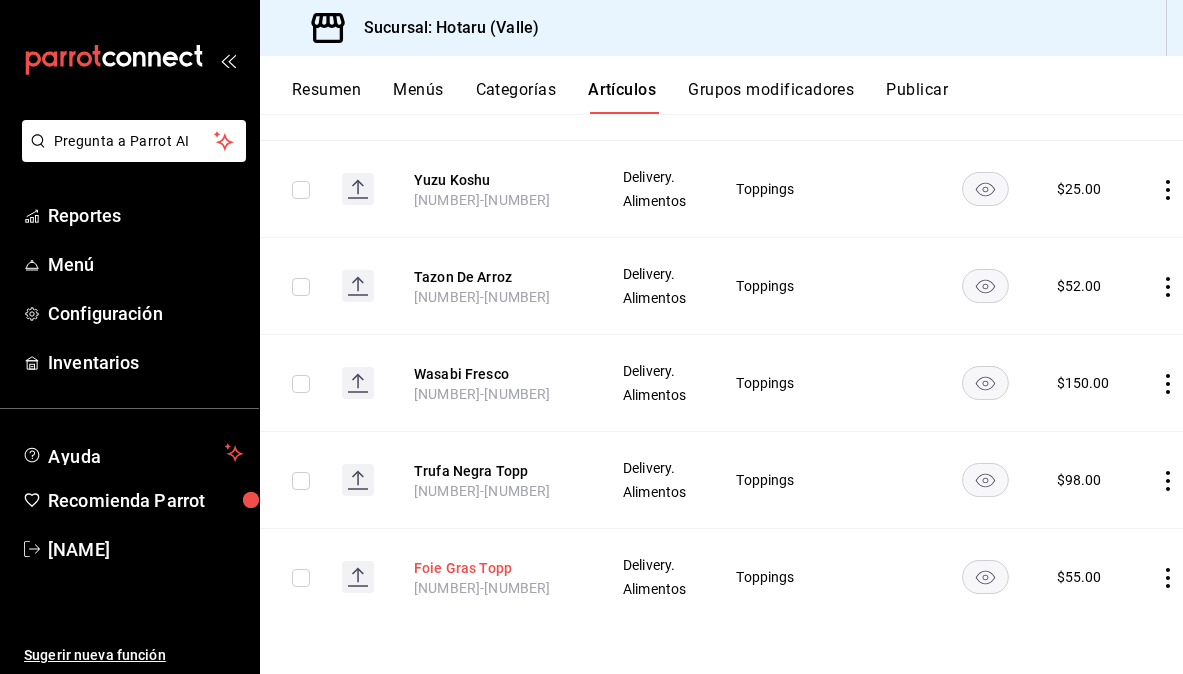 click on "Foie Gras Topp" at bounding box center [494, 568] 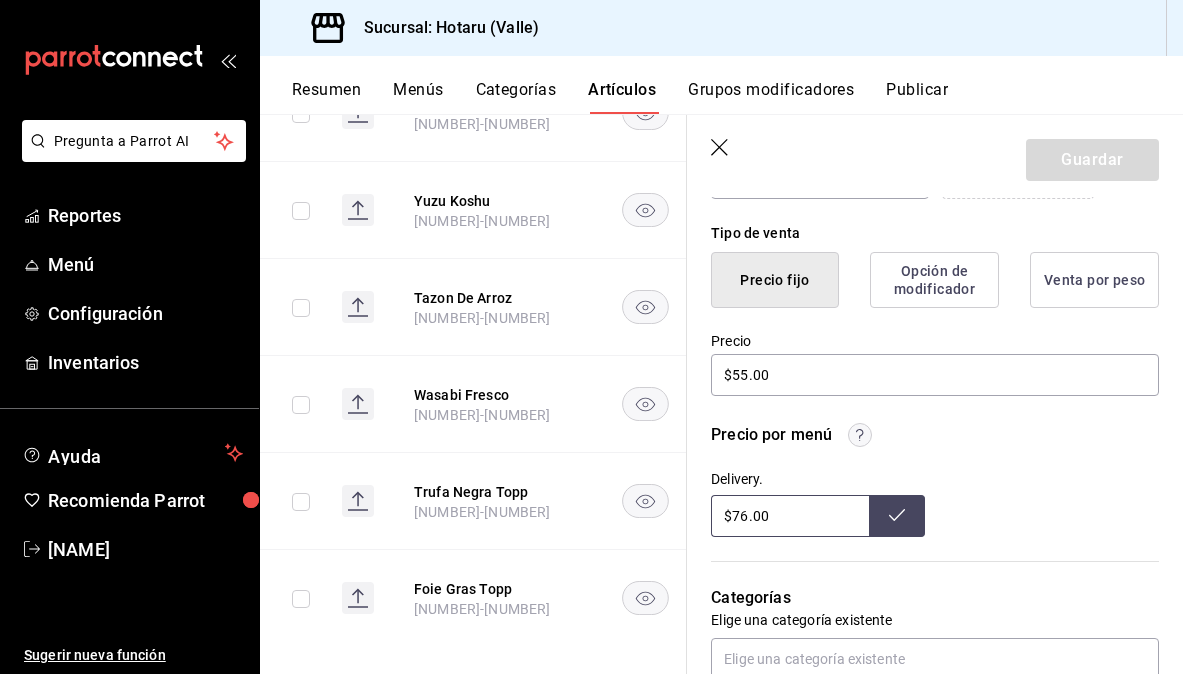scroll, scrollTop: 523, scrollLeft: 0, axis: vertical 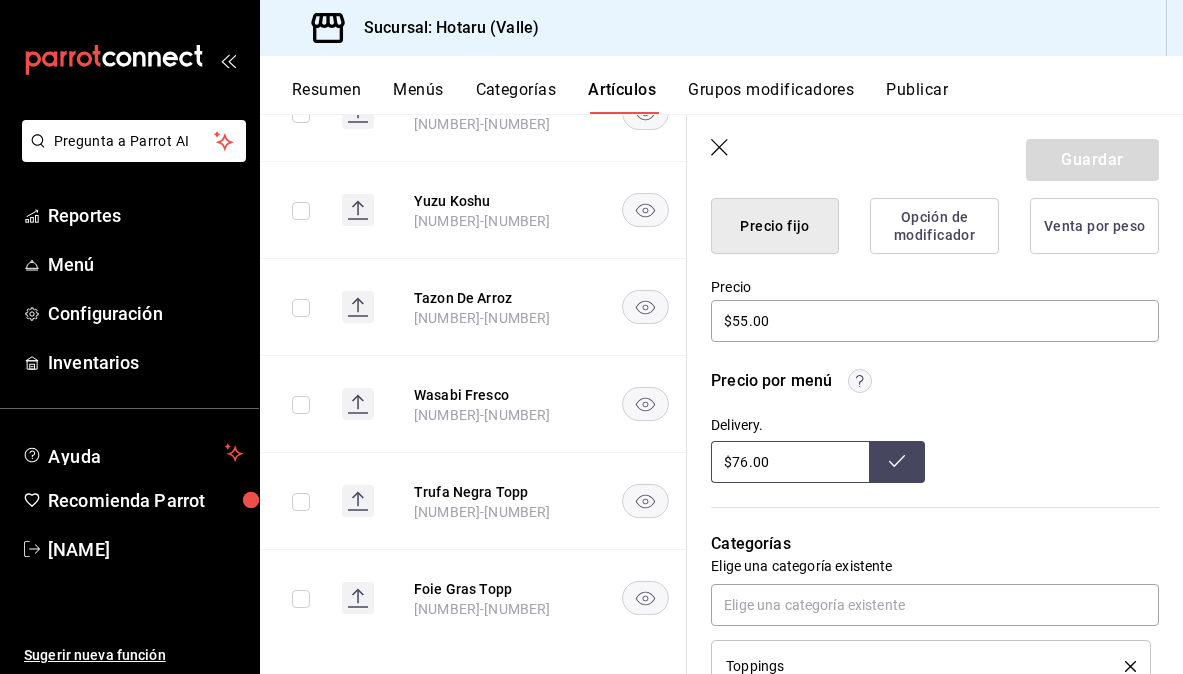 drag, startPoint x: 748, startPoint y: 460, endPoint x: 687, endPoint y: 460, distance: 61 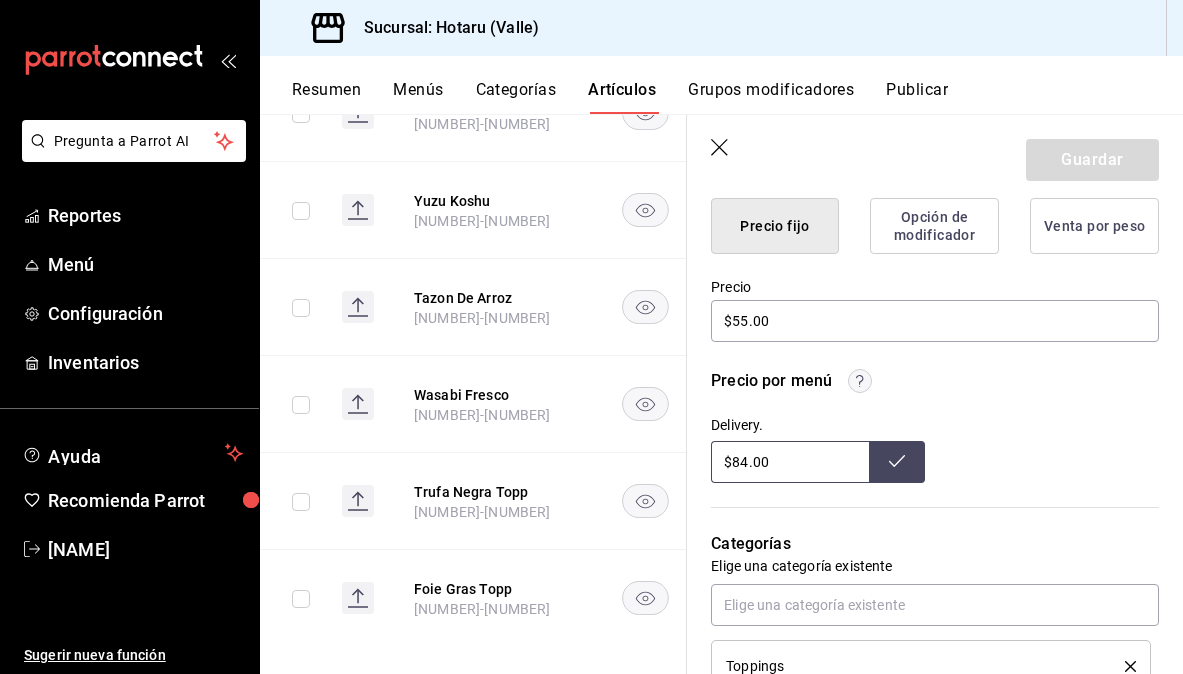 type on "$84.00" 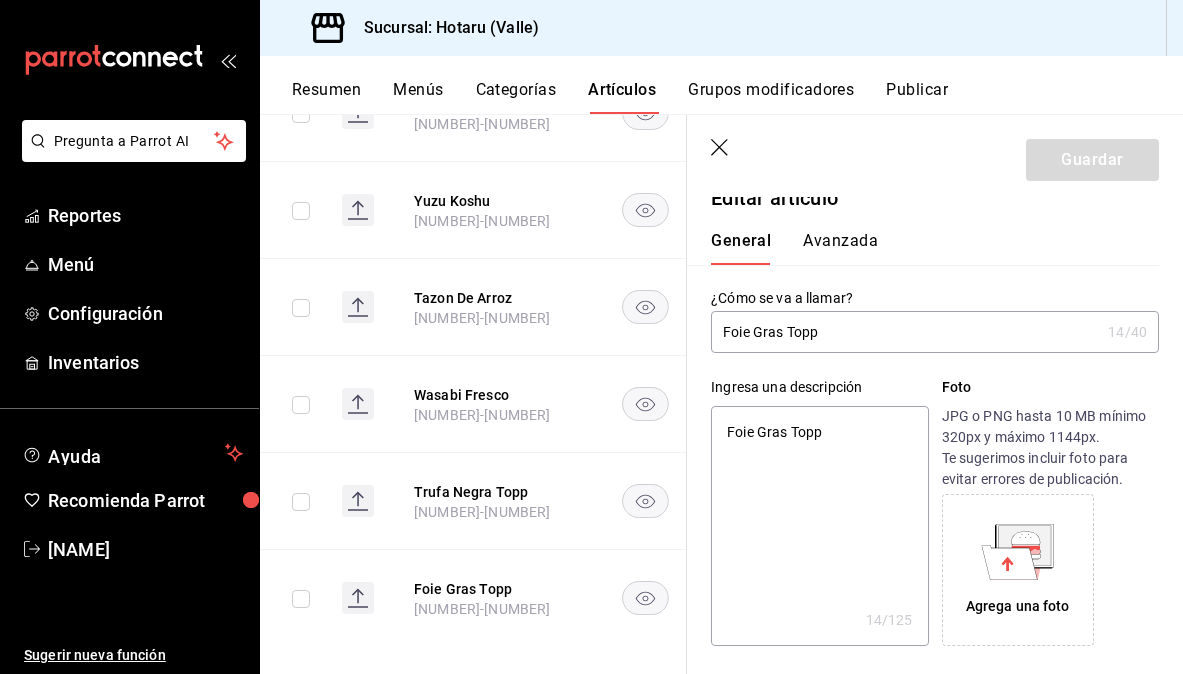 scroll, scrollTop: 19, scrollLeft: 0, axis: vertical 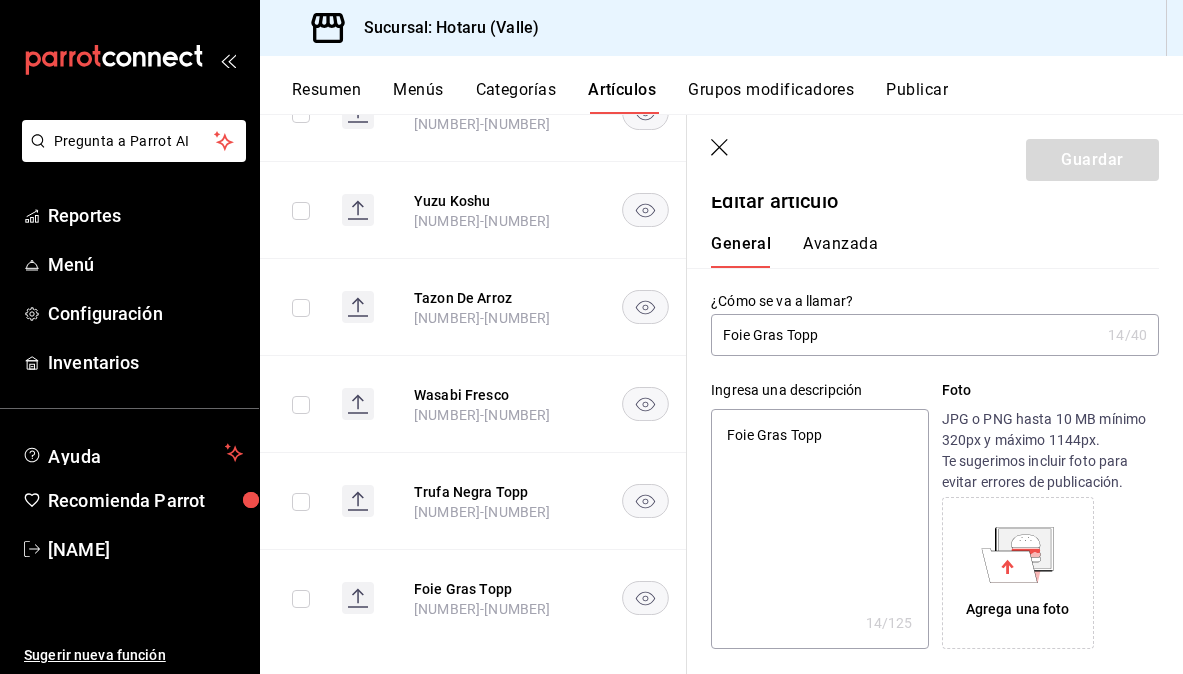 click on "Foie Gras Topp" at bounding box center [819, 529] 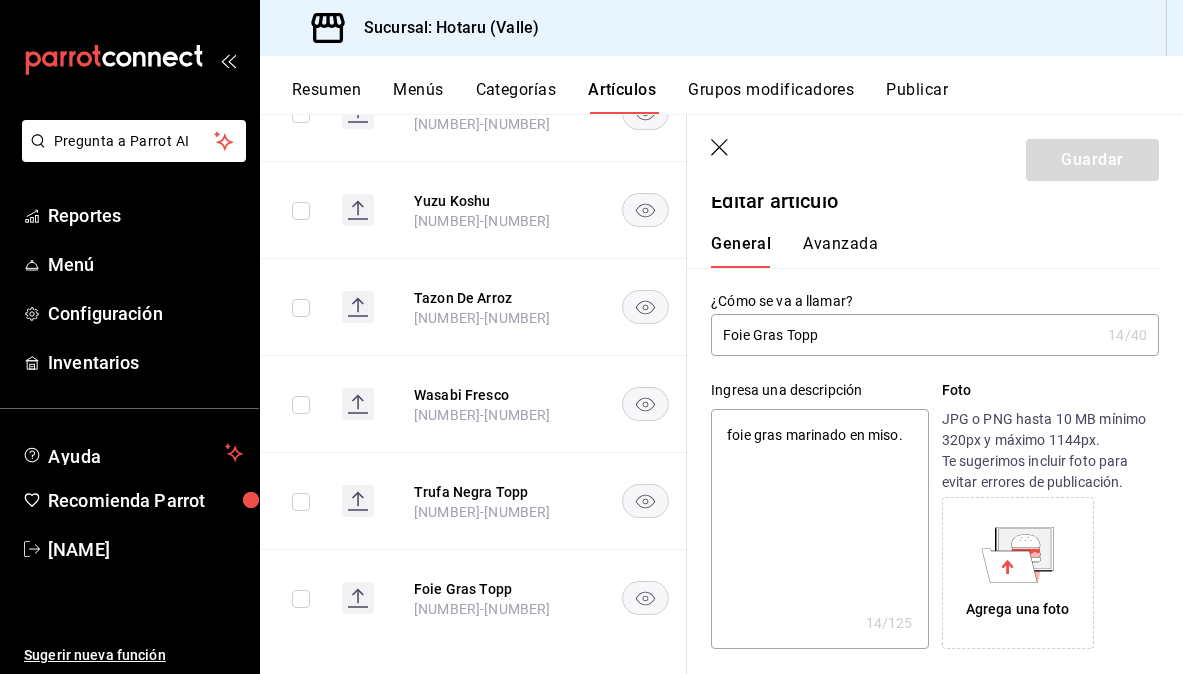 type on "x" 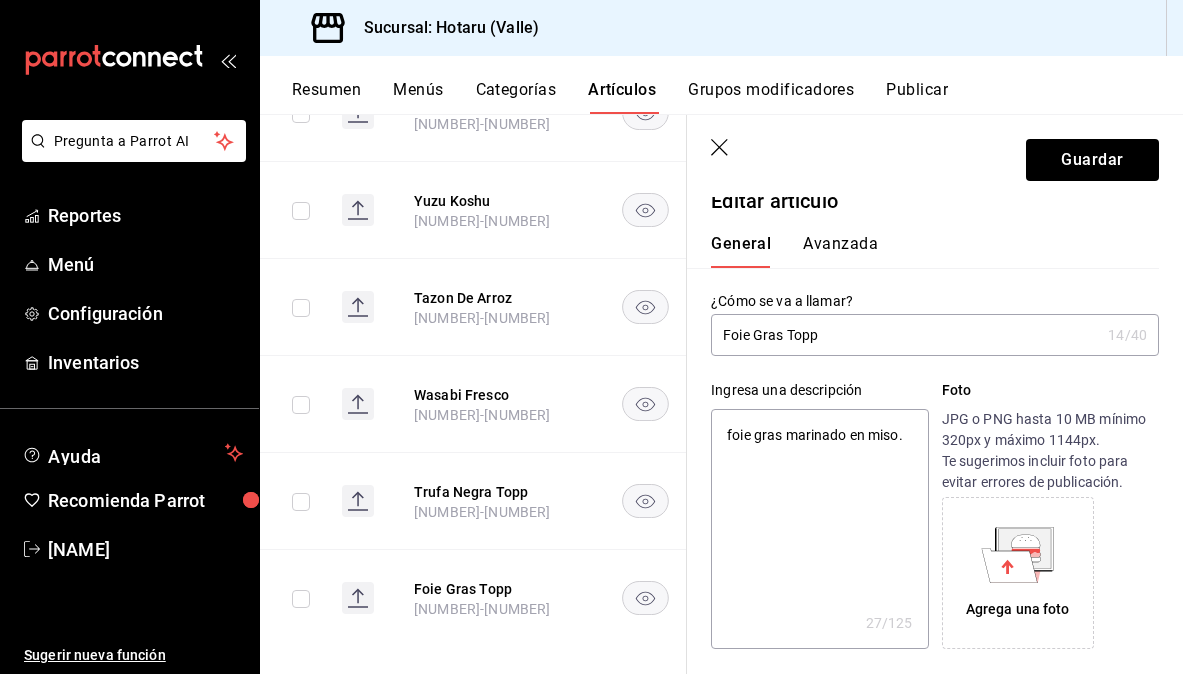 click on "foie gras marinado en miso." at bounding box center [819, 529] 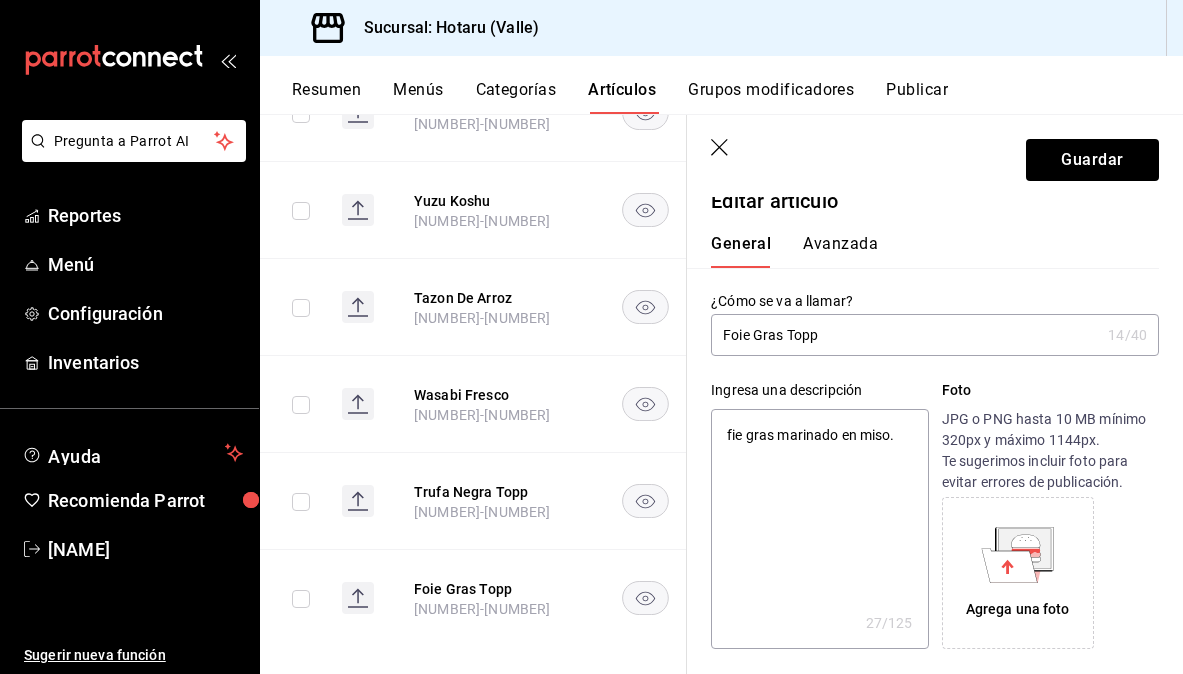 type on "ie gras marinado en miso." 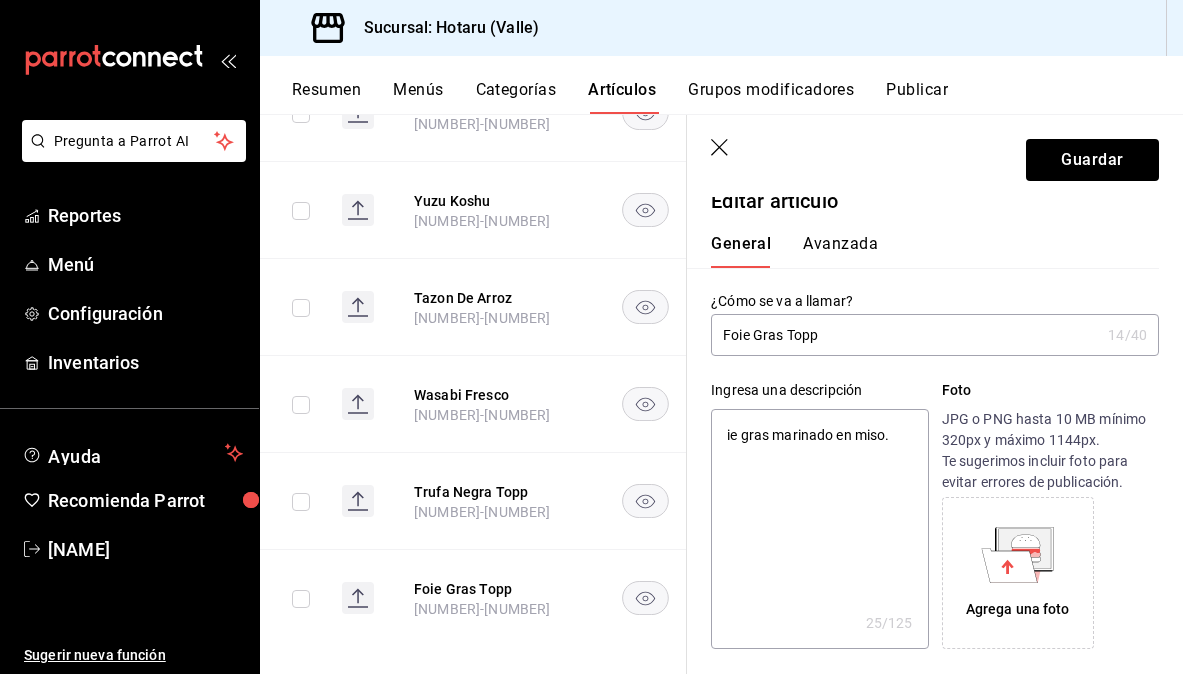 type on "Fie gras marinado en miso." 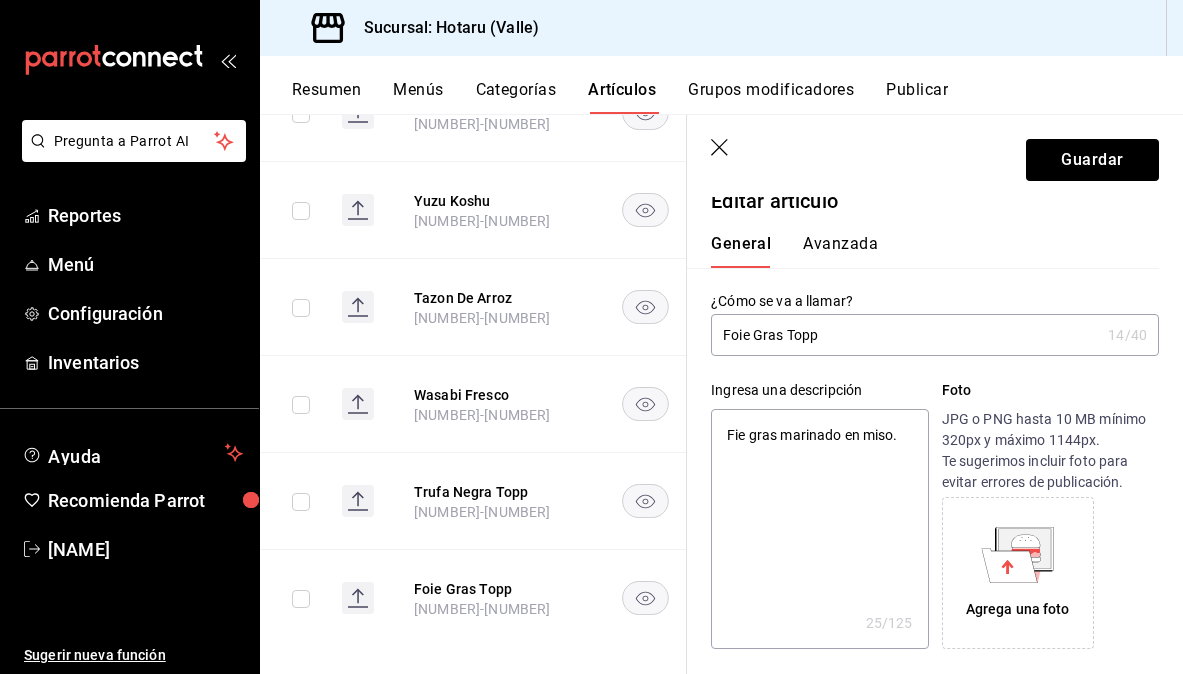 type on "x" 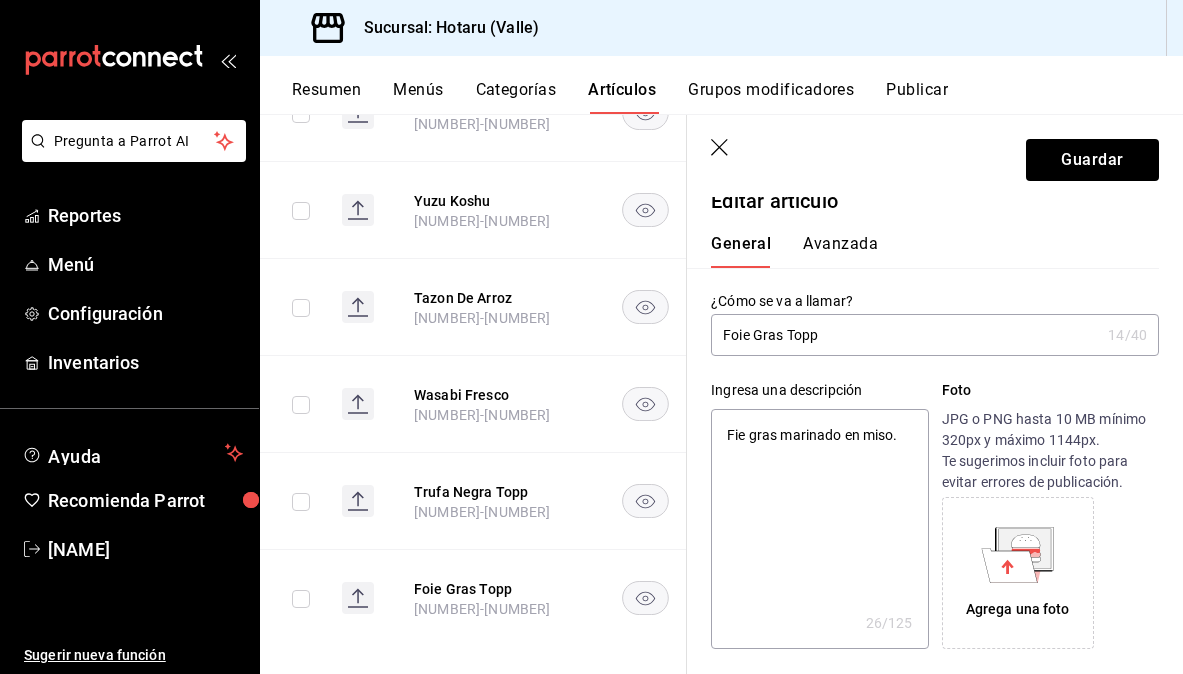 type on "Foie gras marinado en miso." 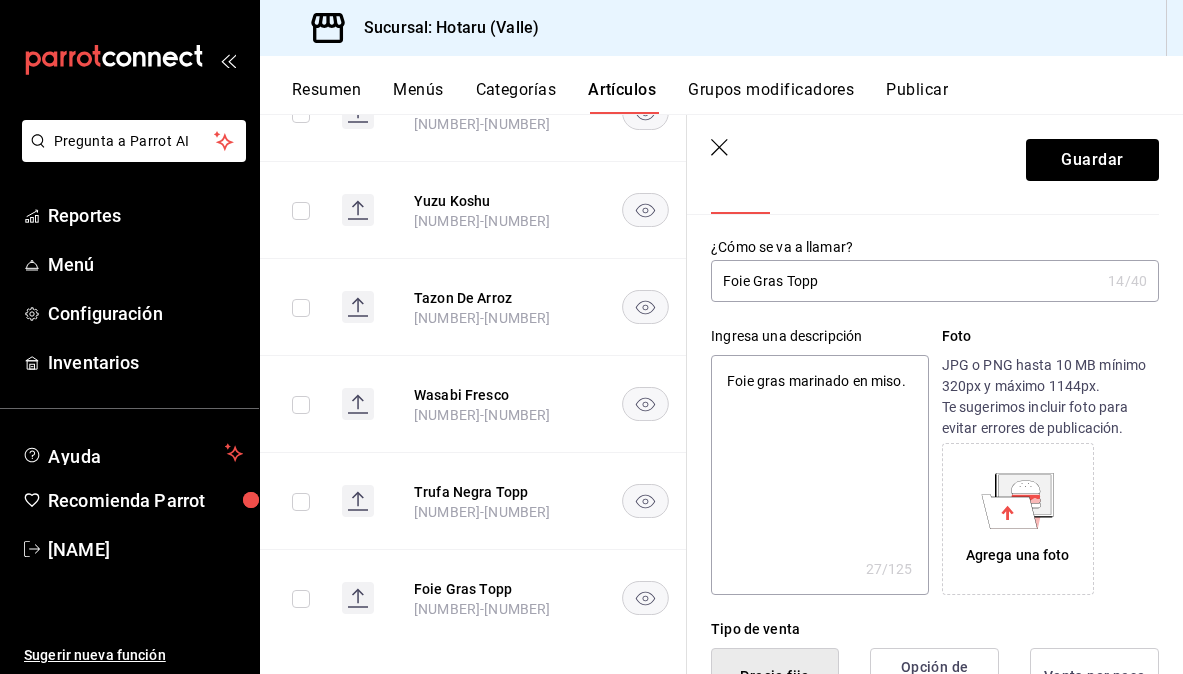 scroll, scrollTop: 88, scrollLeft: 0, axis: vertical 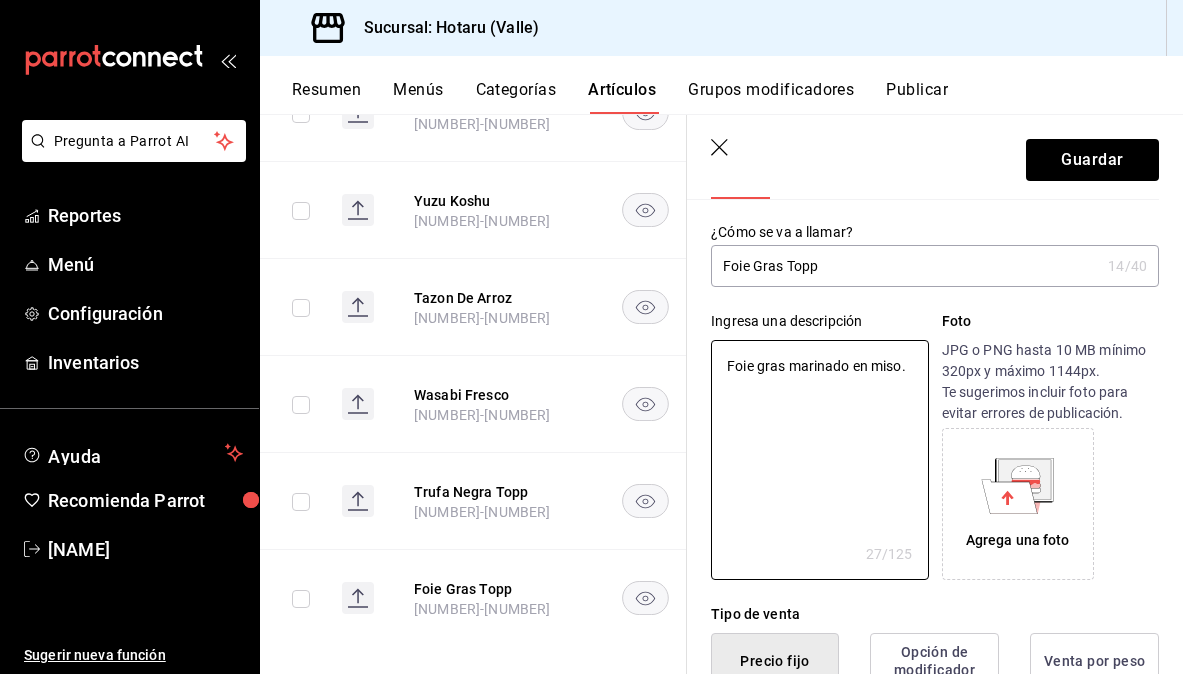 type on "Foie gras marinado en miso." 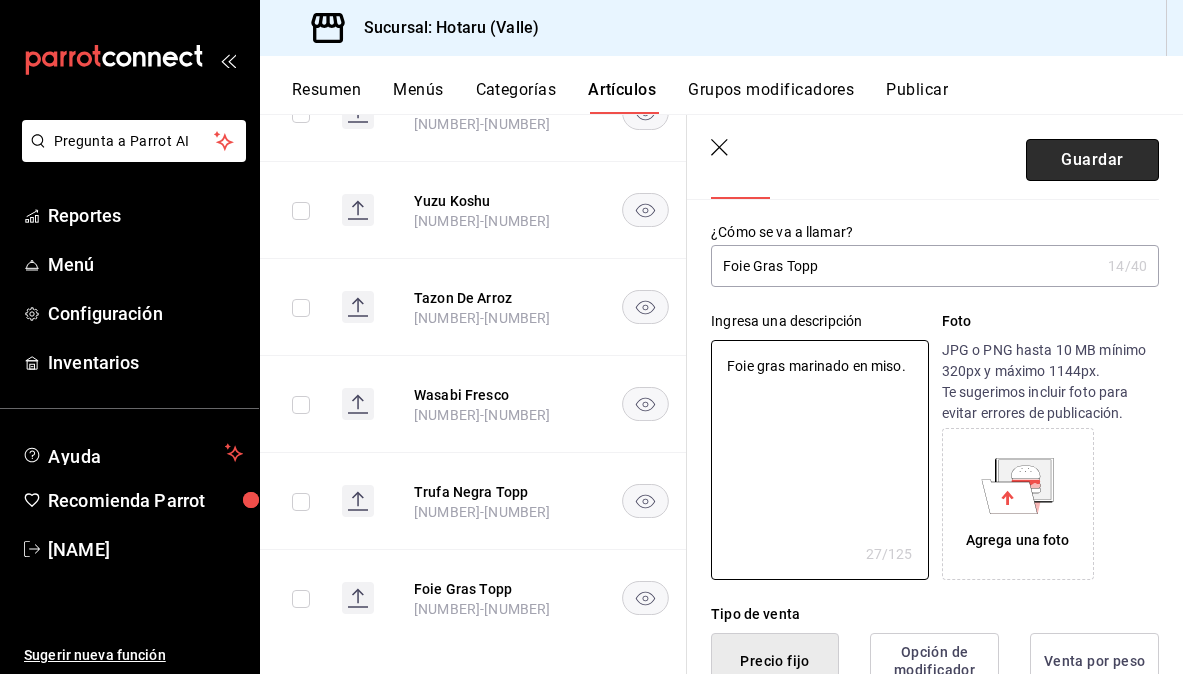 click on "Guardar" at bounding box center [1092, 160] 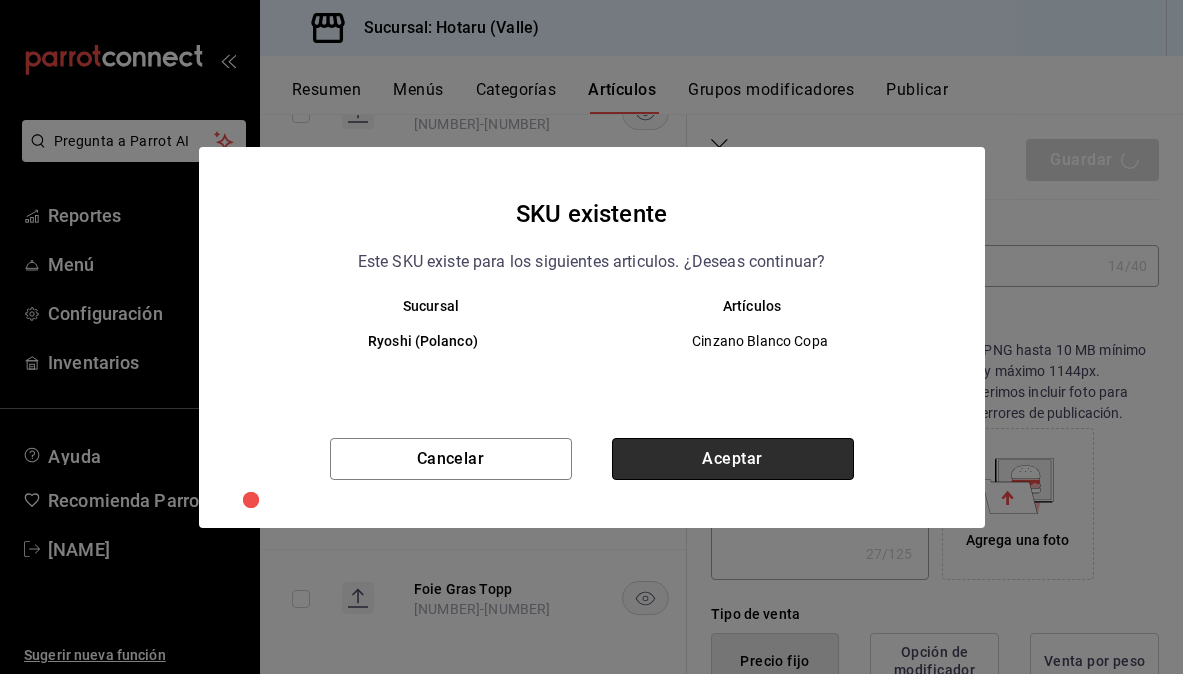 click on "Aceptar" at bounding box center [733, 459] 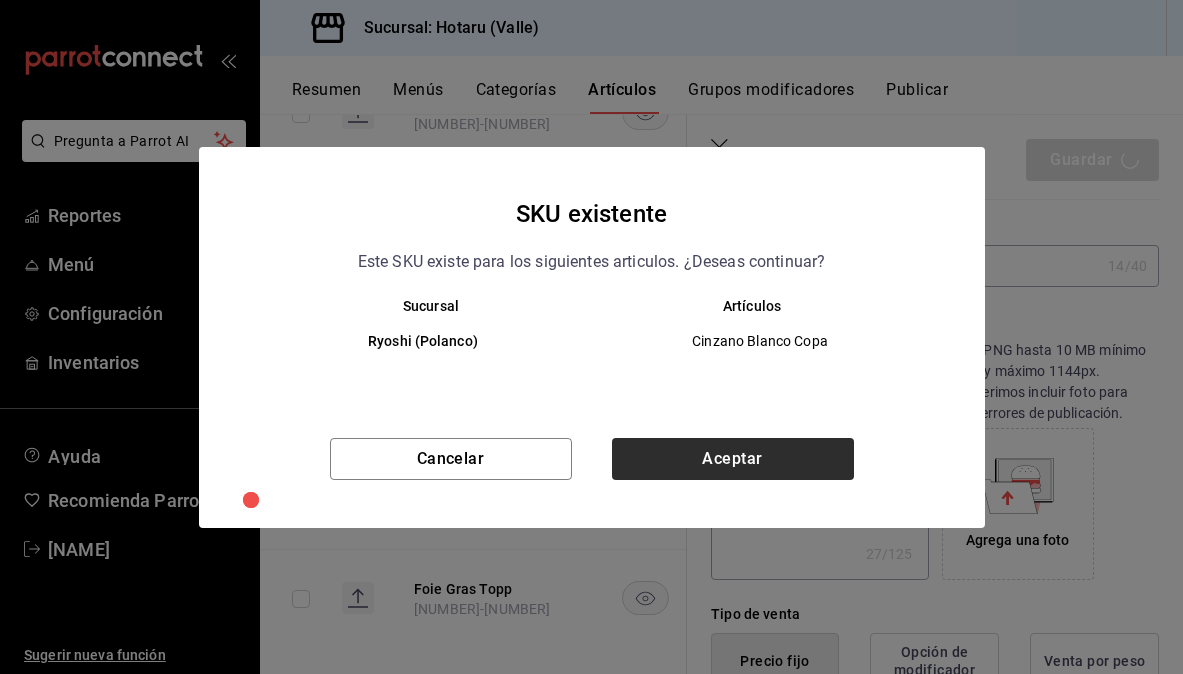type on "x" 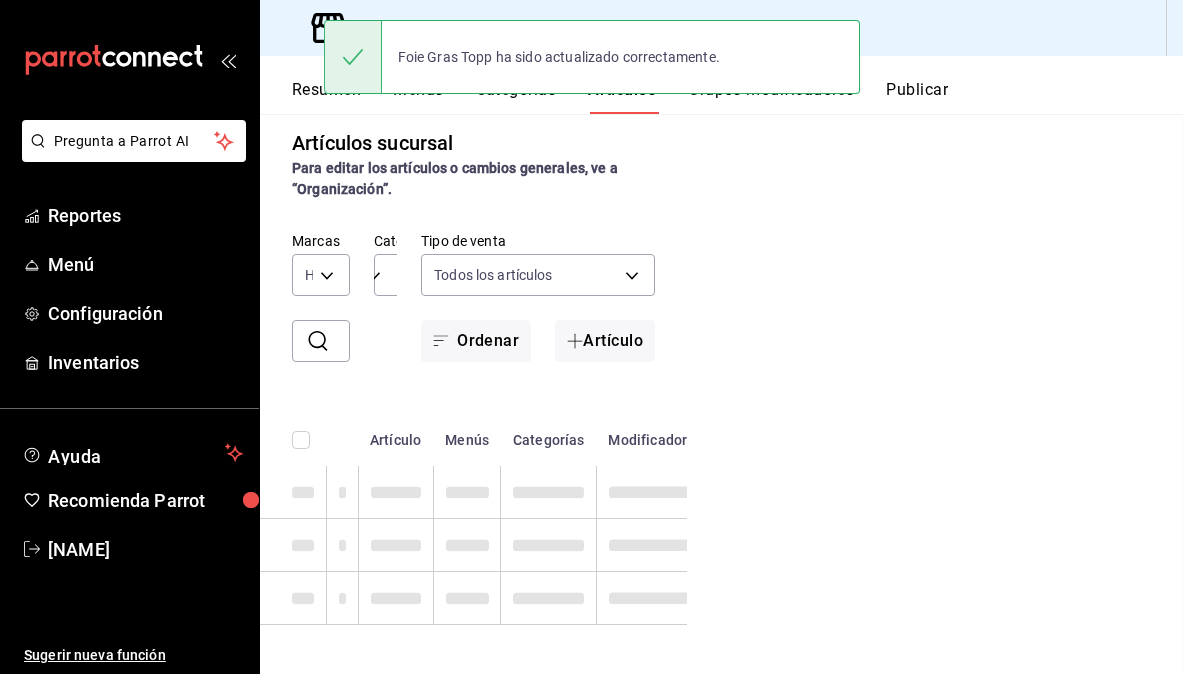 scroll, scrollTop: 0, scrollLeft: 0, axis: both 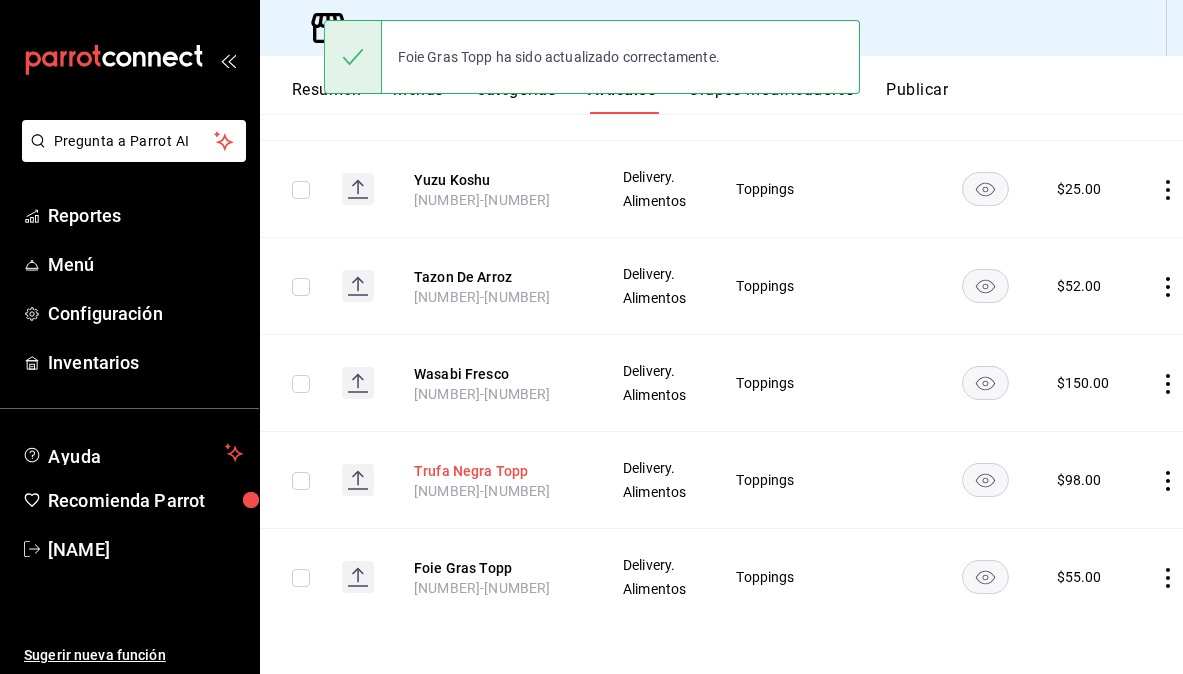 click on "Trufa Negra Topp" at bounding box center (494, 471) 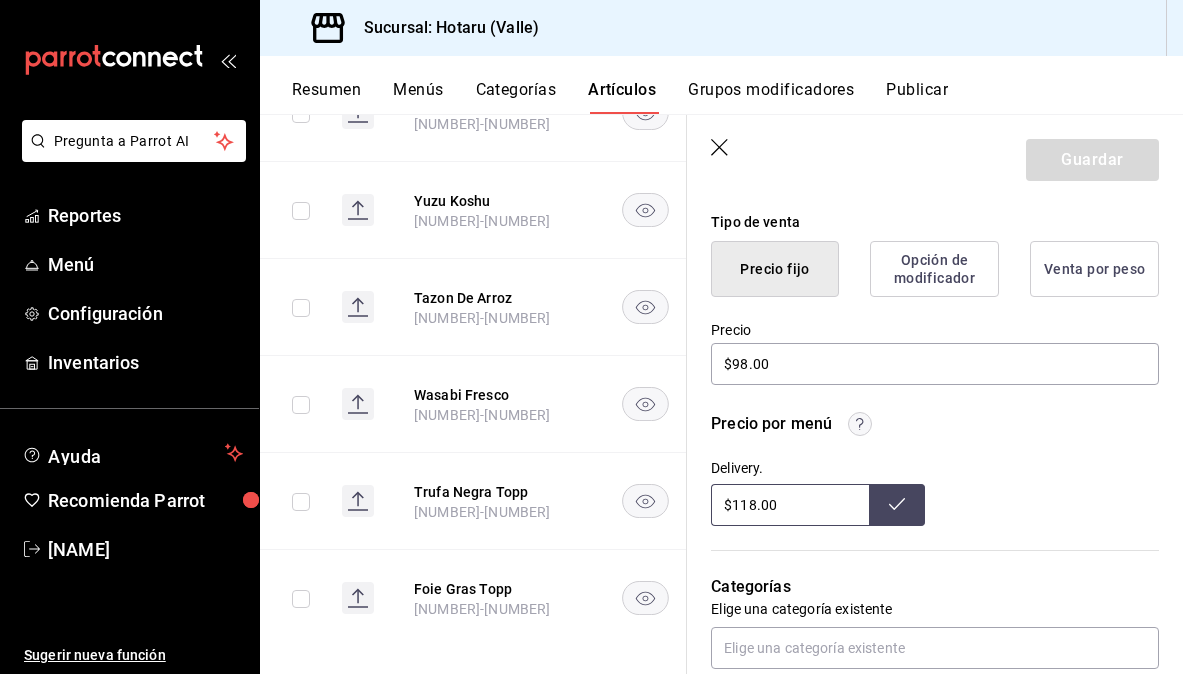 scroll, scrollTop: 506, scrollLeft: 0, axis: vertical 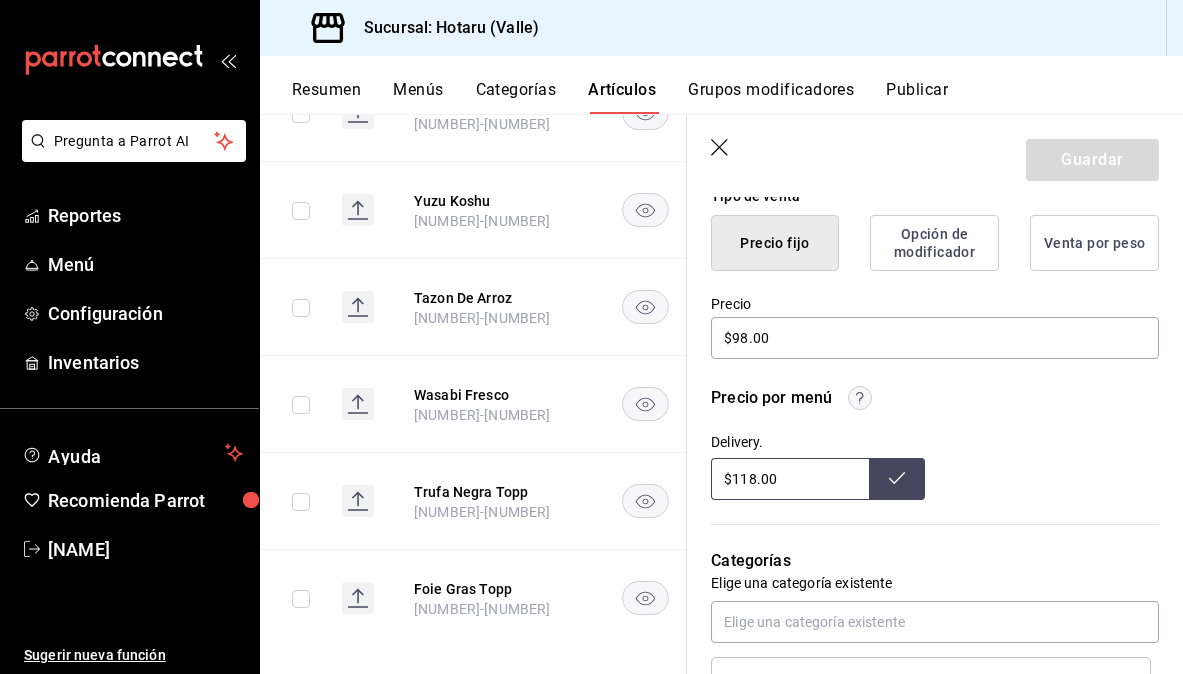 drag, startPoint x: 756, startPoint y: 481, endPoint x: 727, endPoint y: 481, distance: 29 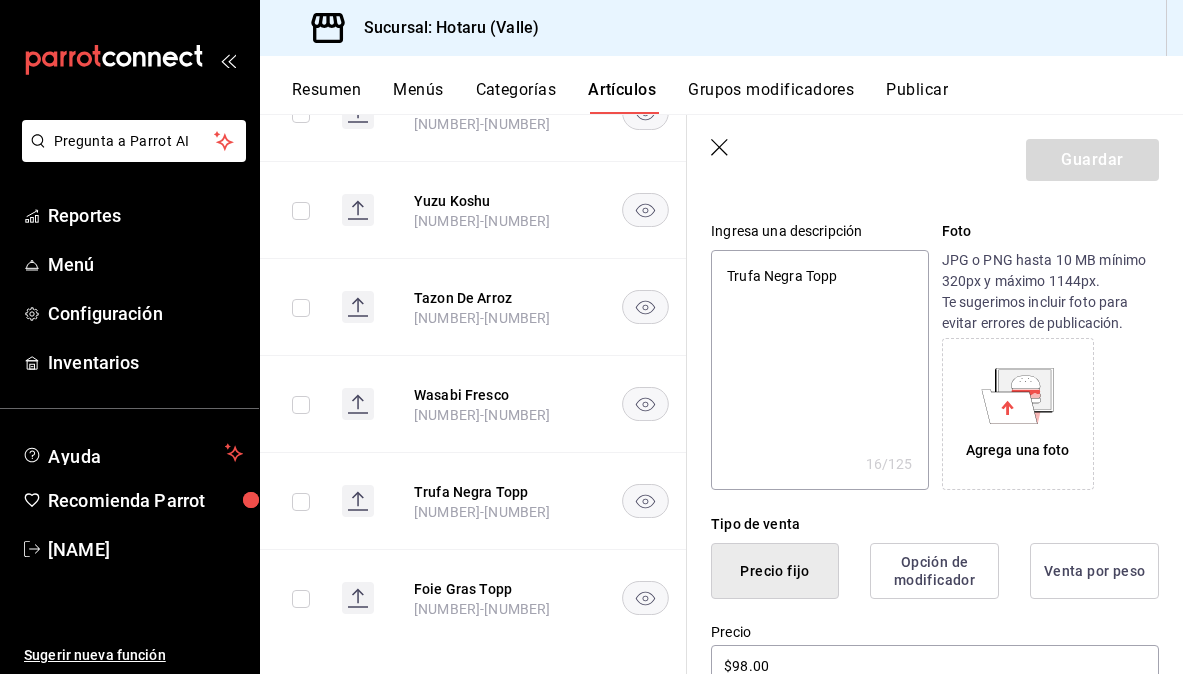 scroll, scrollTop: 116, scrollLeft: 0, axis: vertical 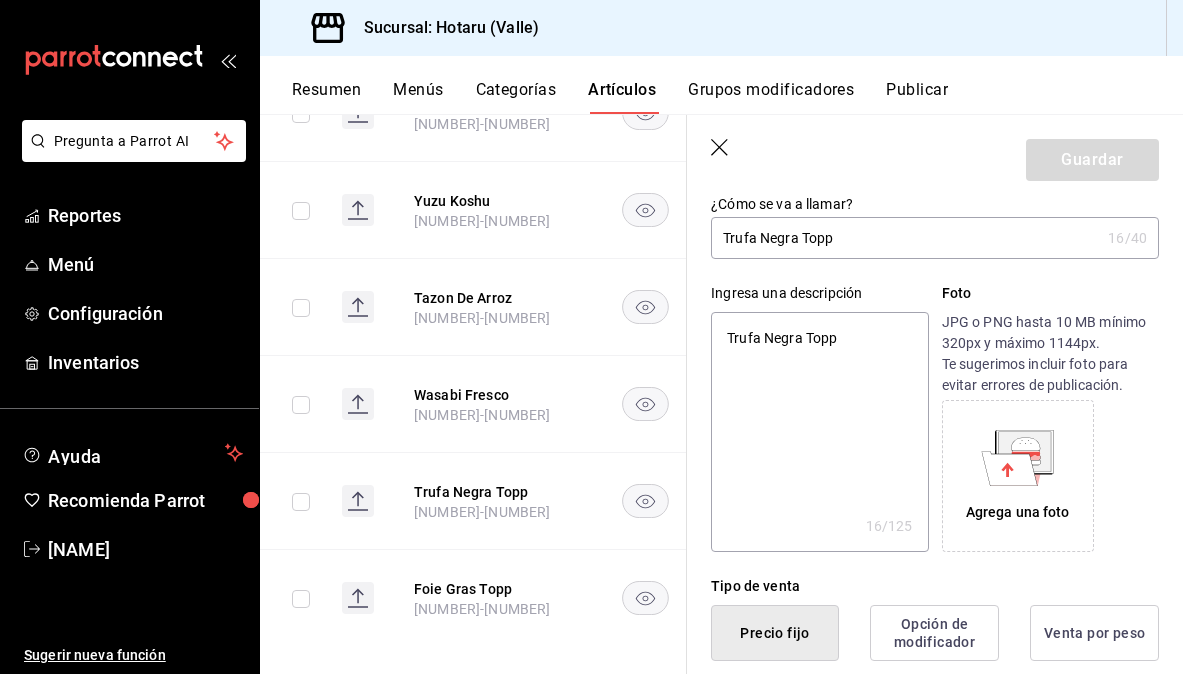 type on "$118.00" 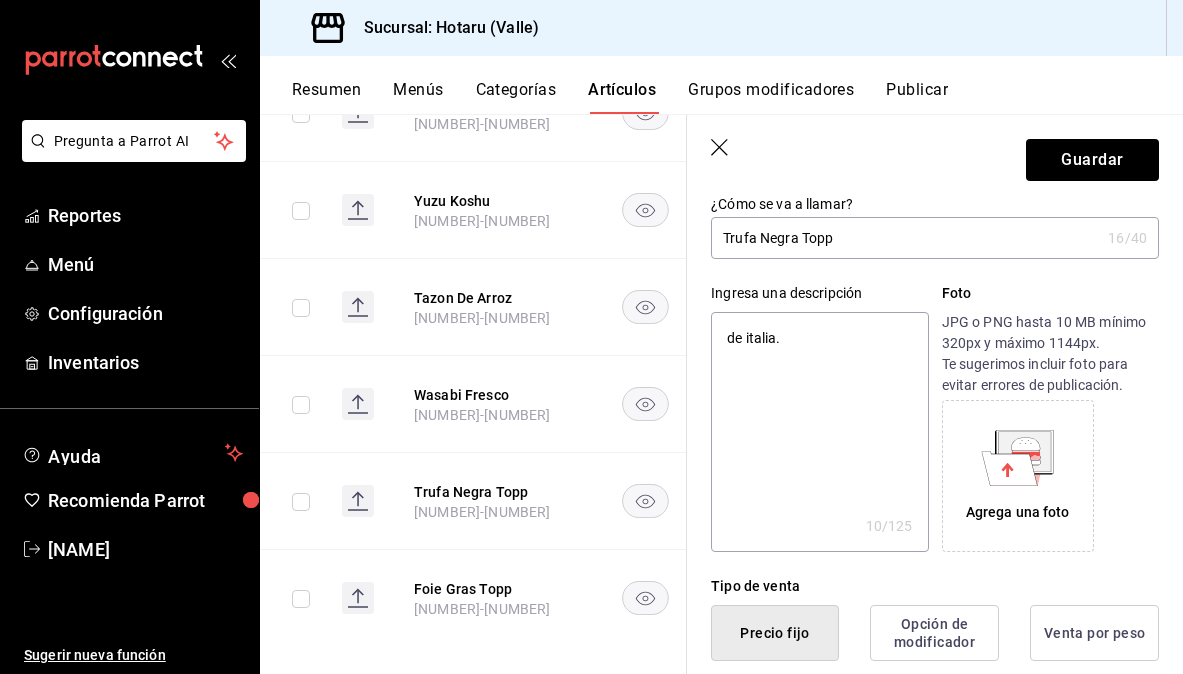type on "x" 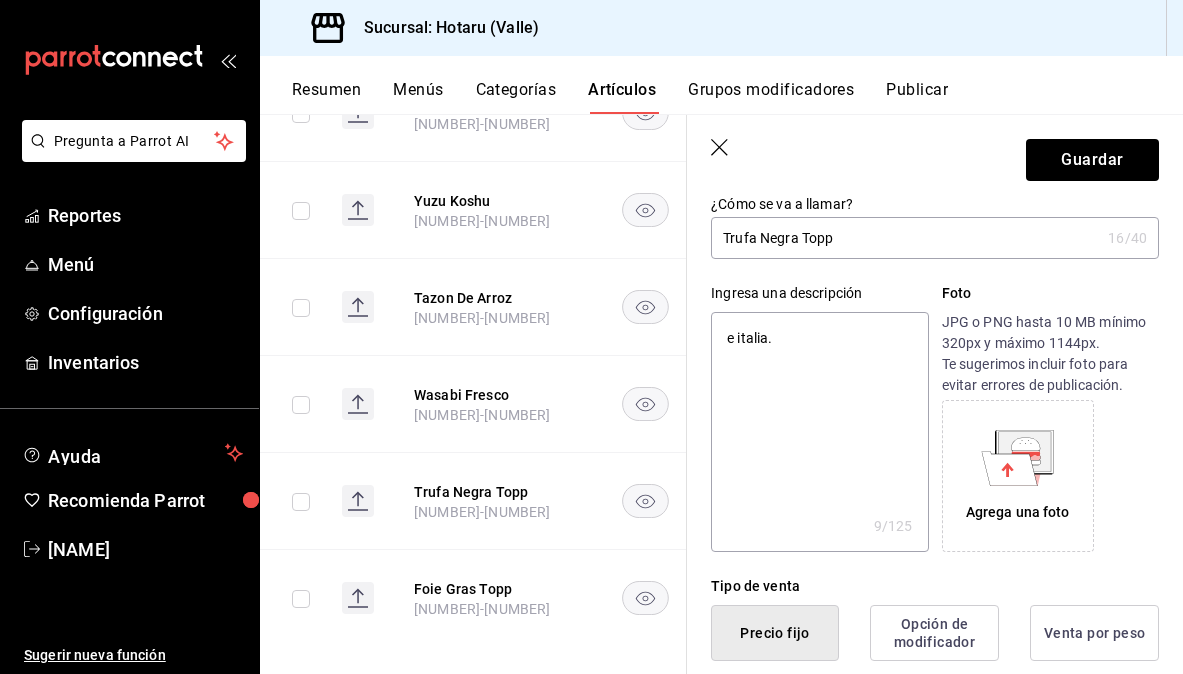 type on "De italia." 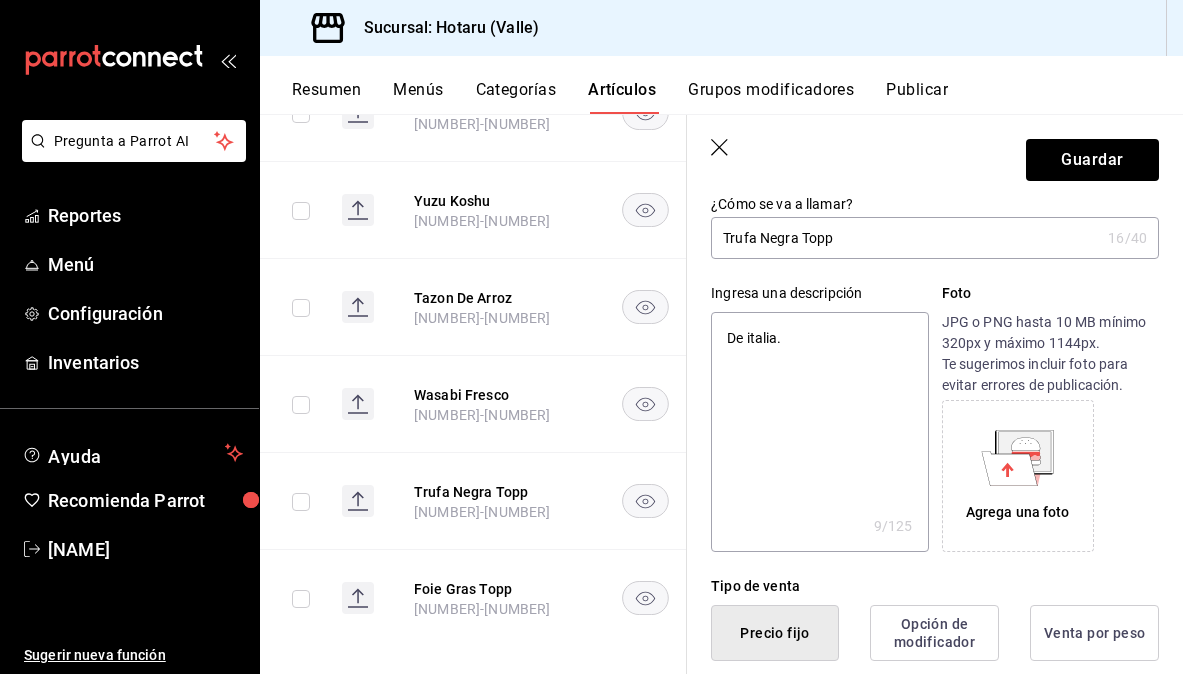 type on "x" 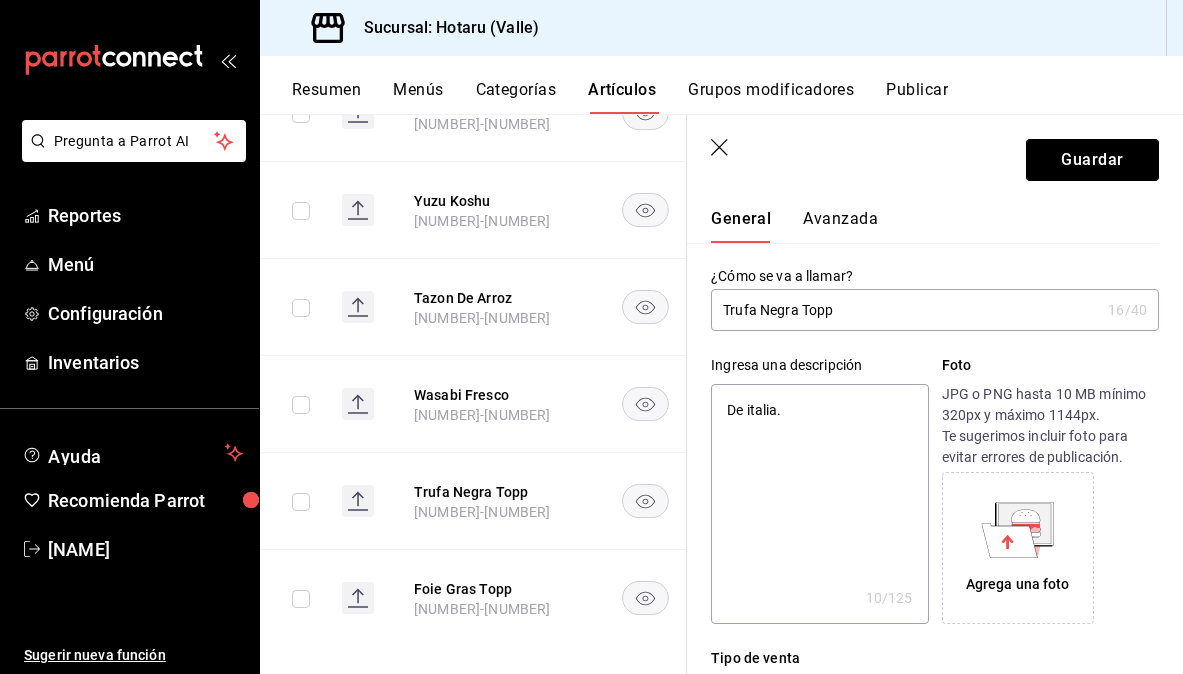 scroll, scrollTop: 0, scrollLeft: 0, axis: both 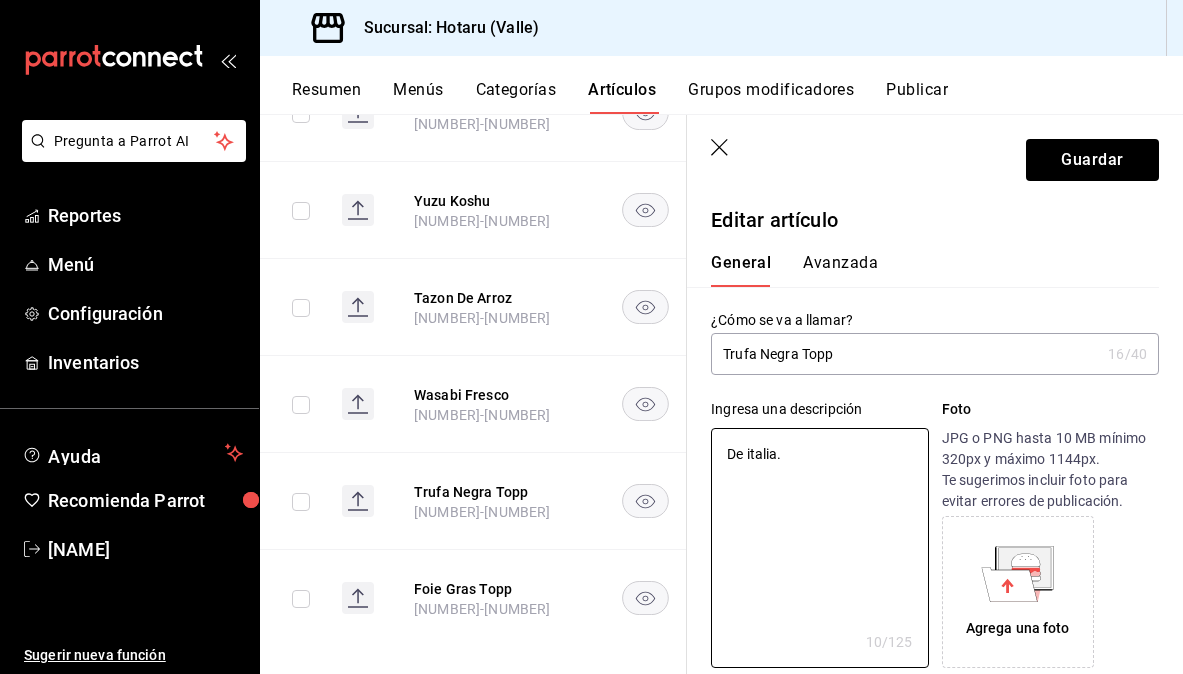 type on "De italia." 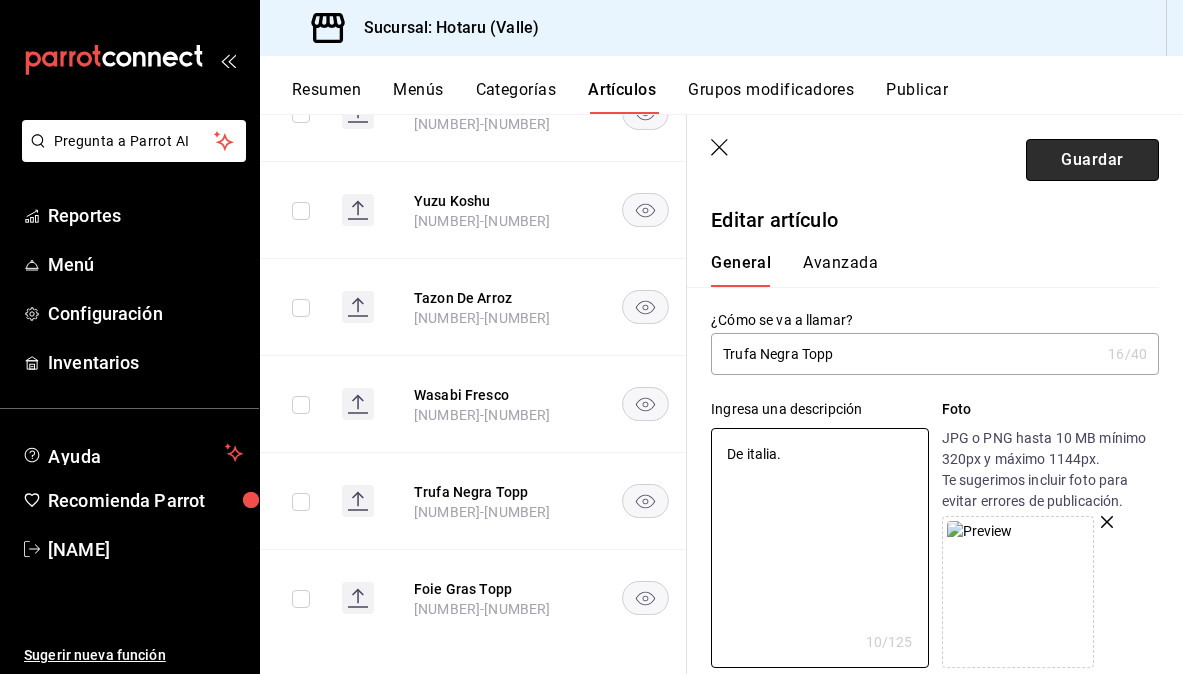 click on "Guardar" at bounding box center [1092, 160] 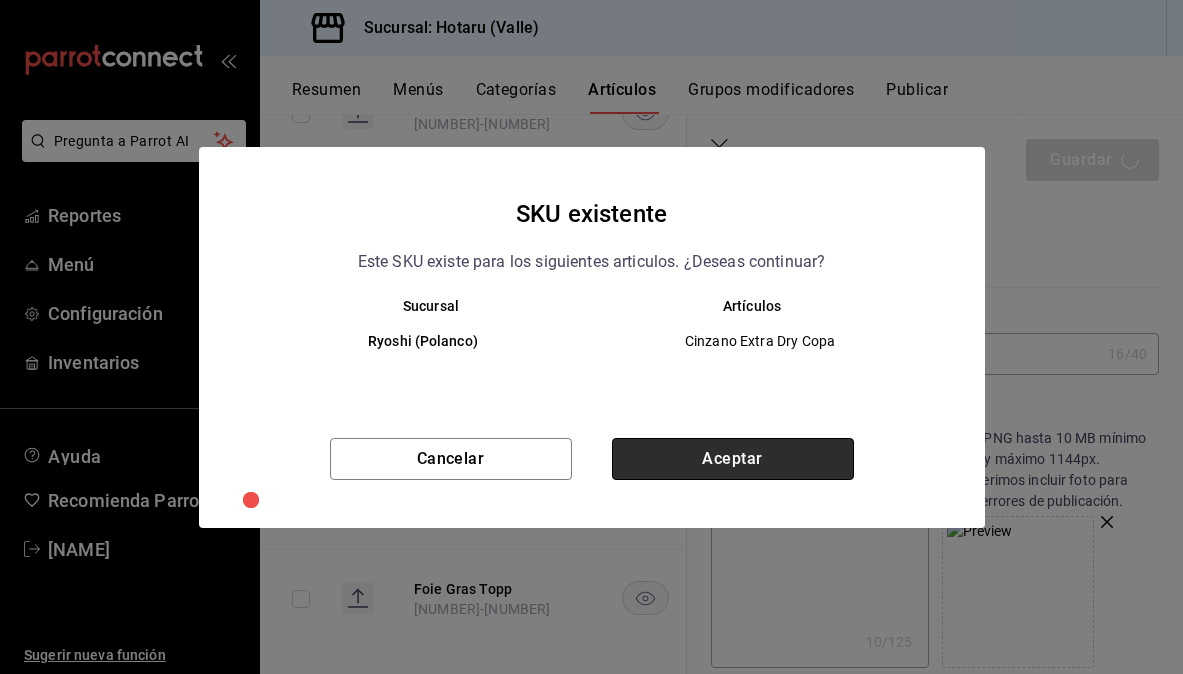 click on "Aceptar" at bounding box center (733, 459) 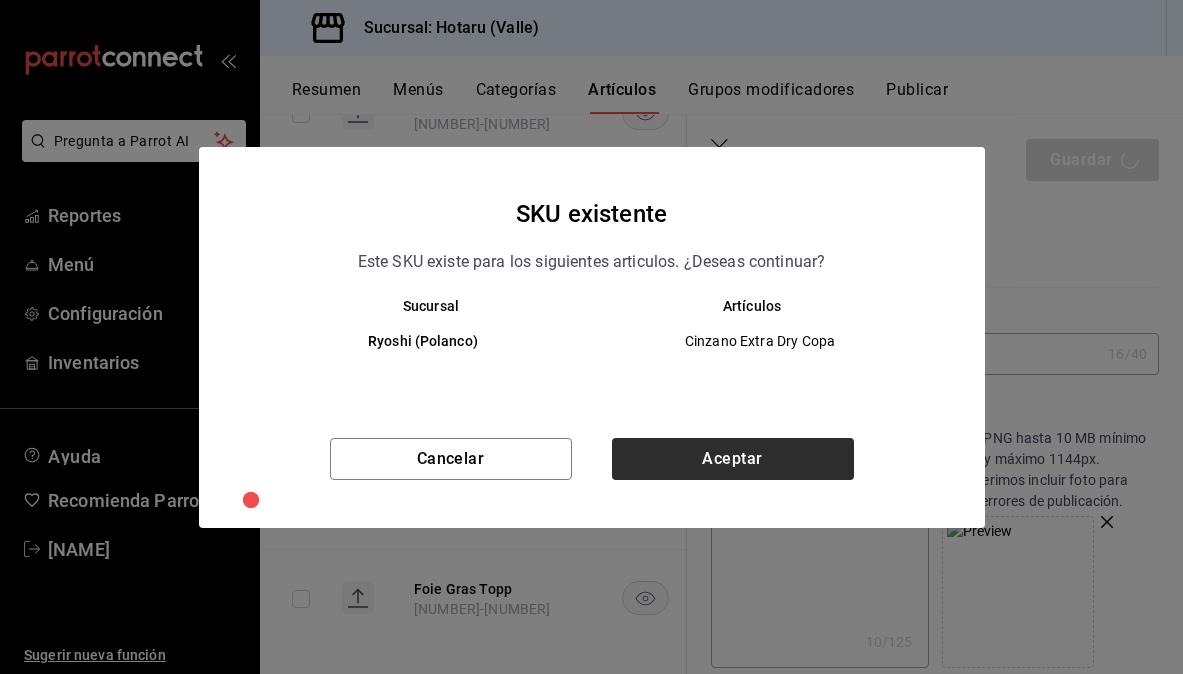type on "x" 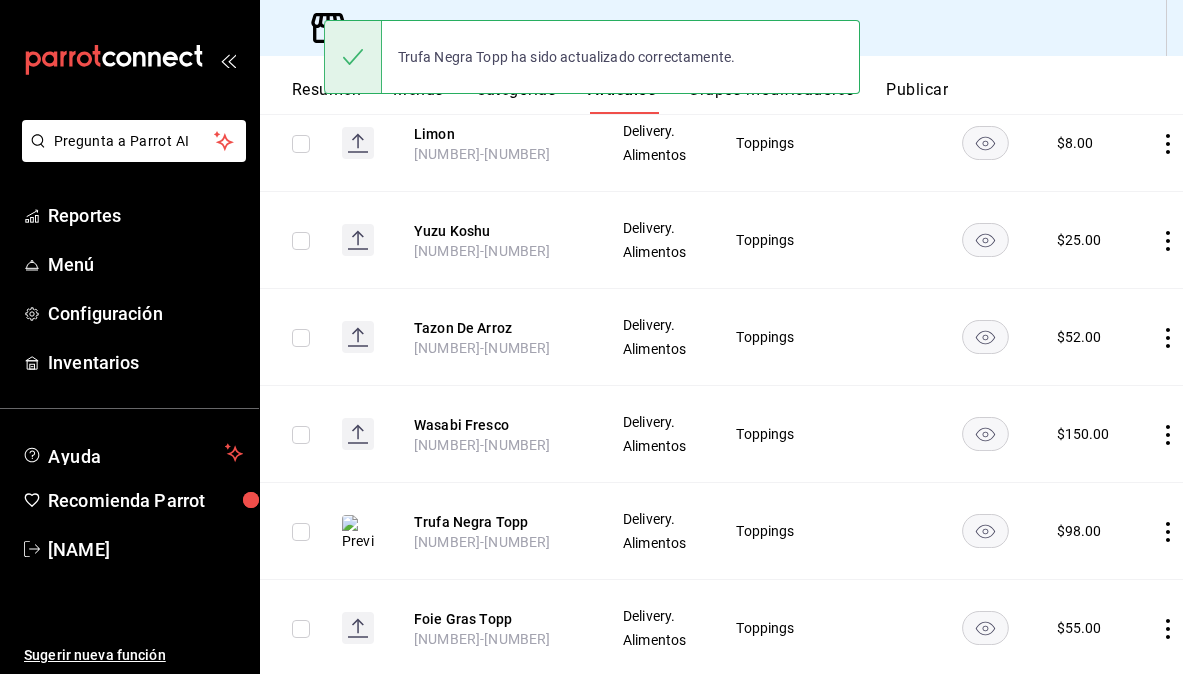 scroll, scrollTop: 613, scrollLeft: 0, axis: vertical 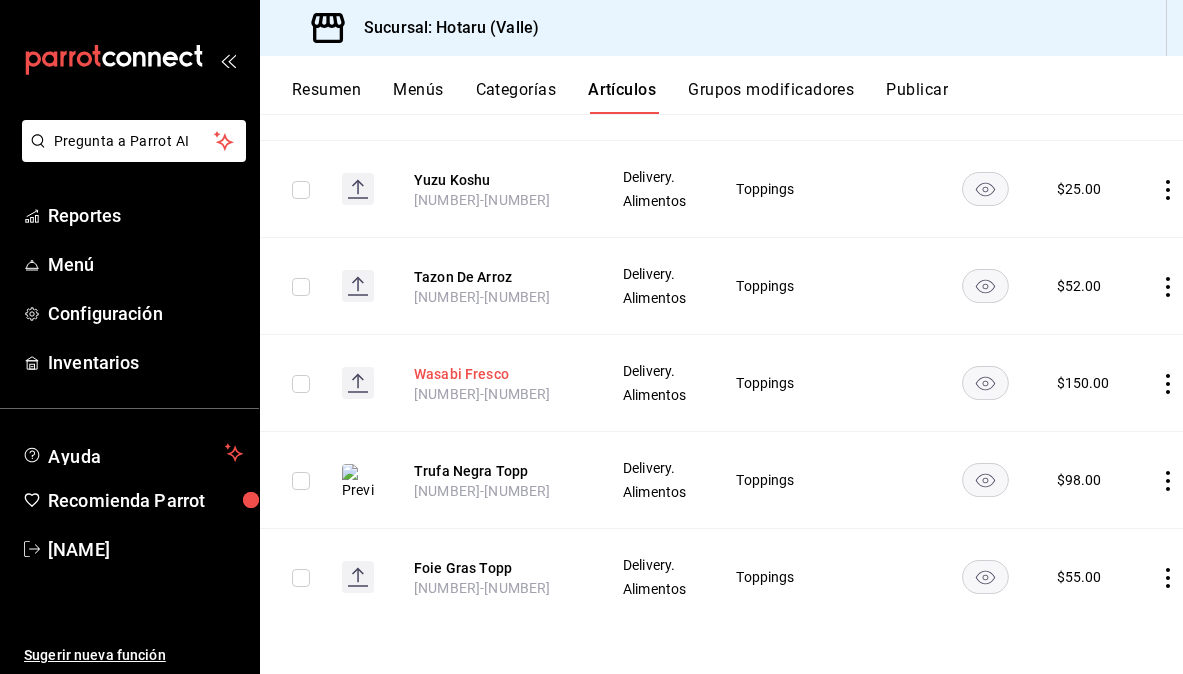 click on "Wasabi Fresco" at bounding box center (494, 374) 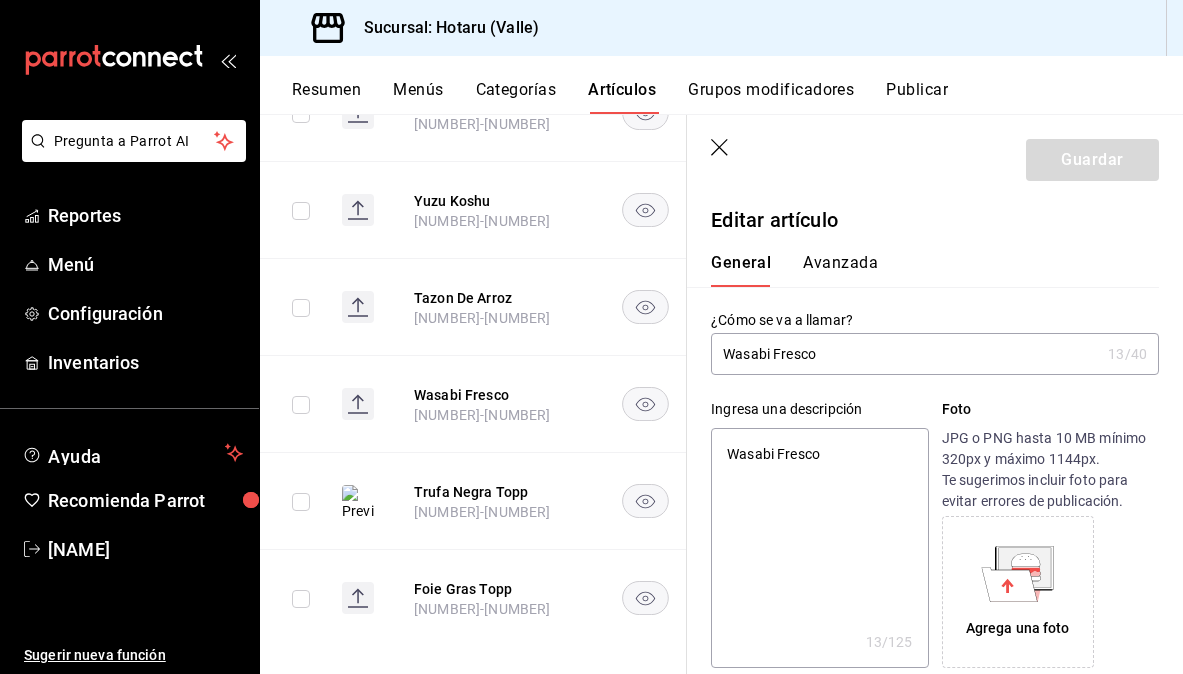 type on "Wasabi Fresco" 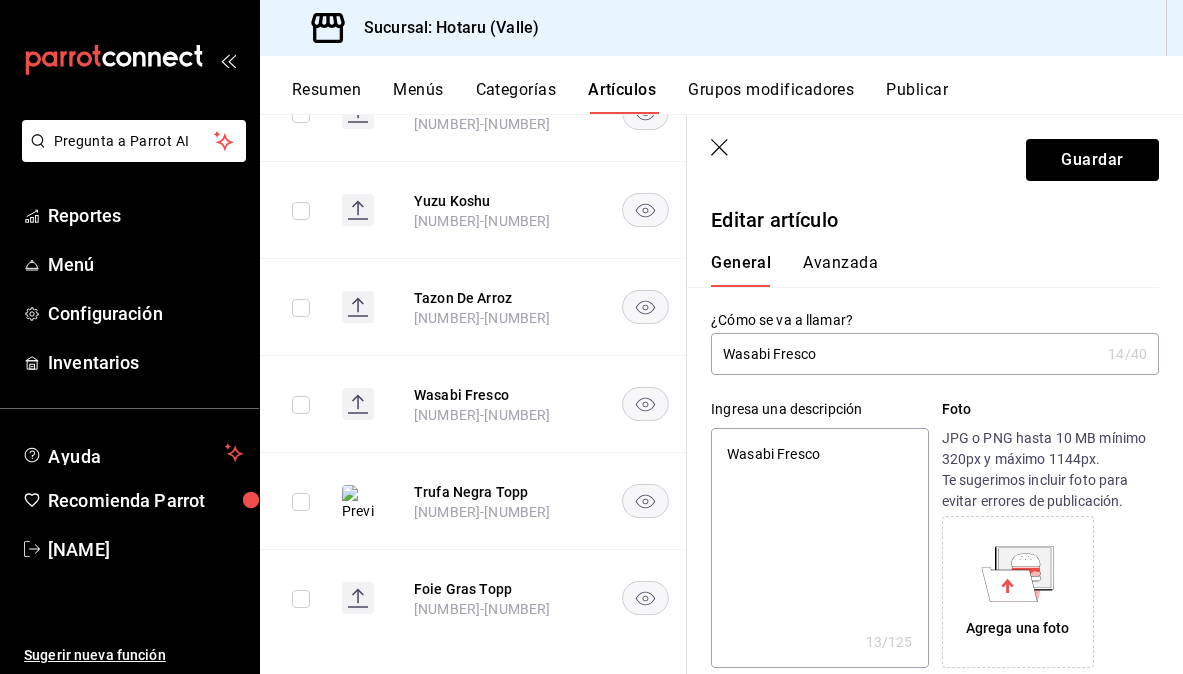 type on "Wasabi Fresco 4" 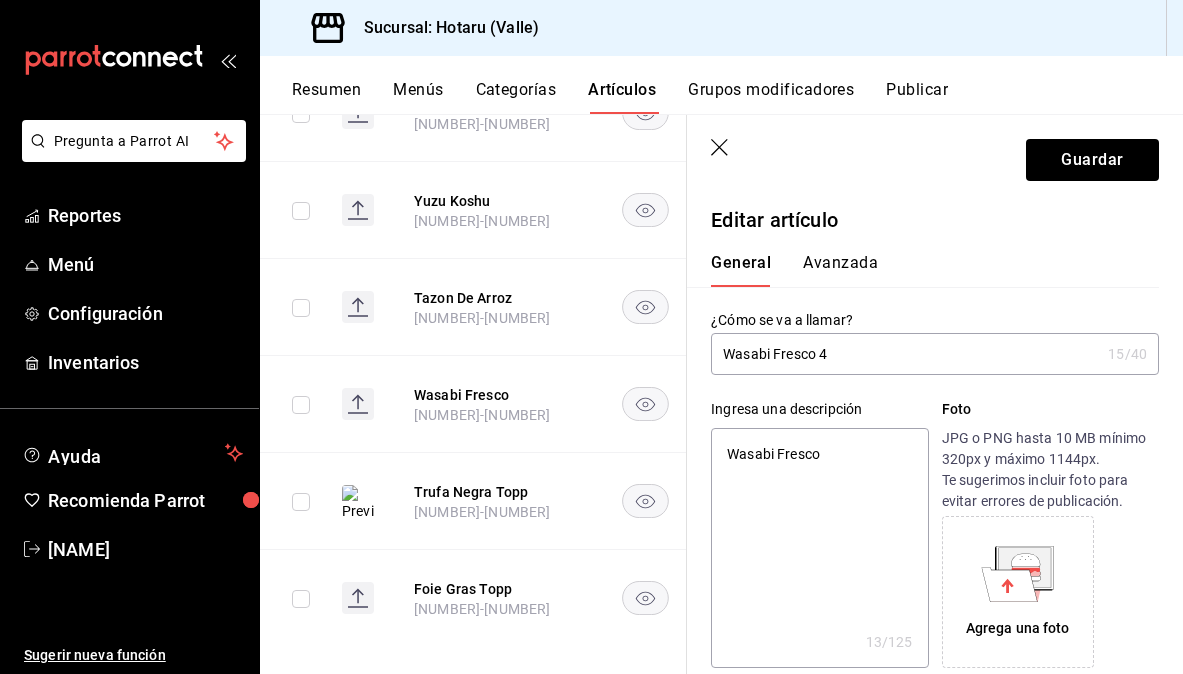 type on "Wasabi Fresco 4g" 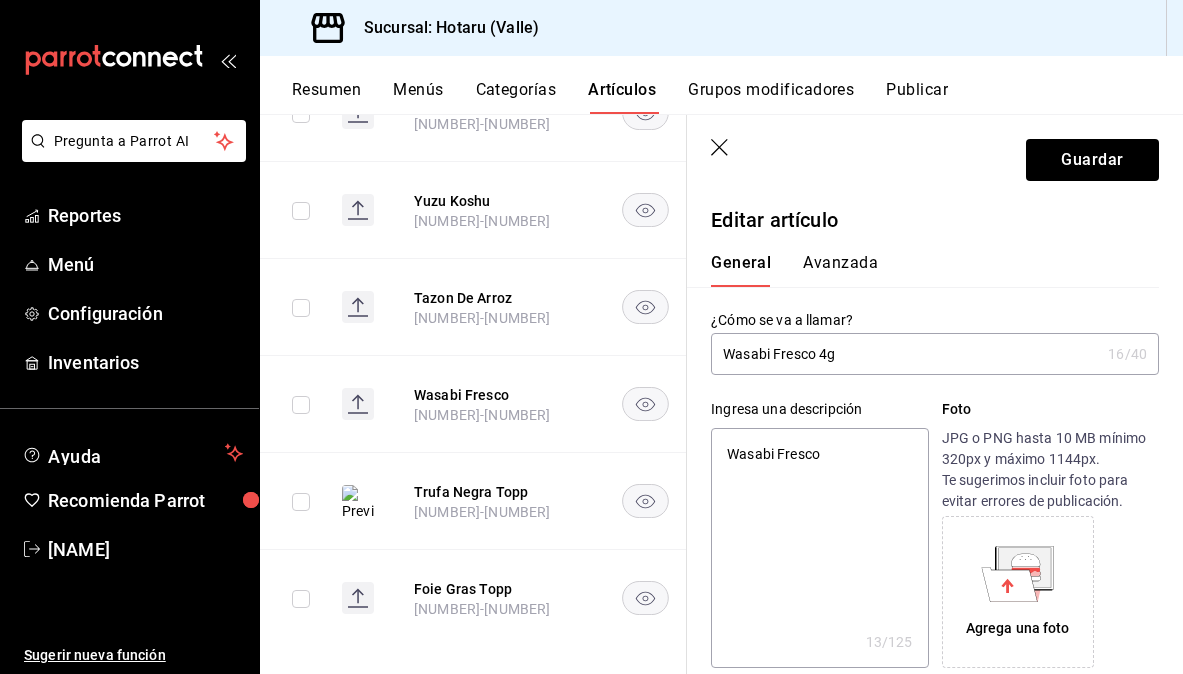 type on "Wasabi Fresco 4gr" 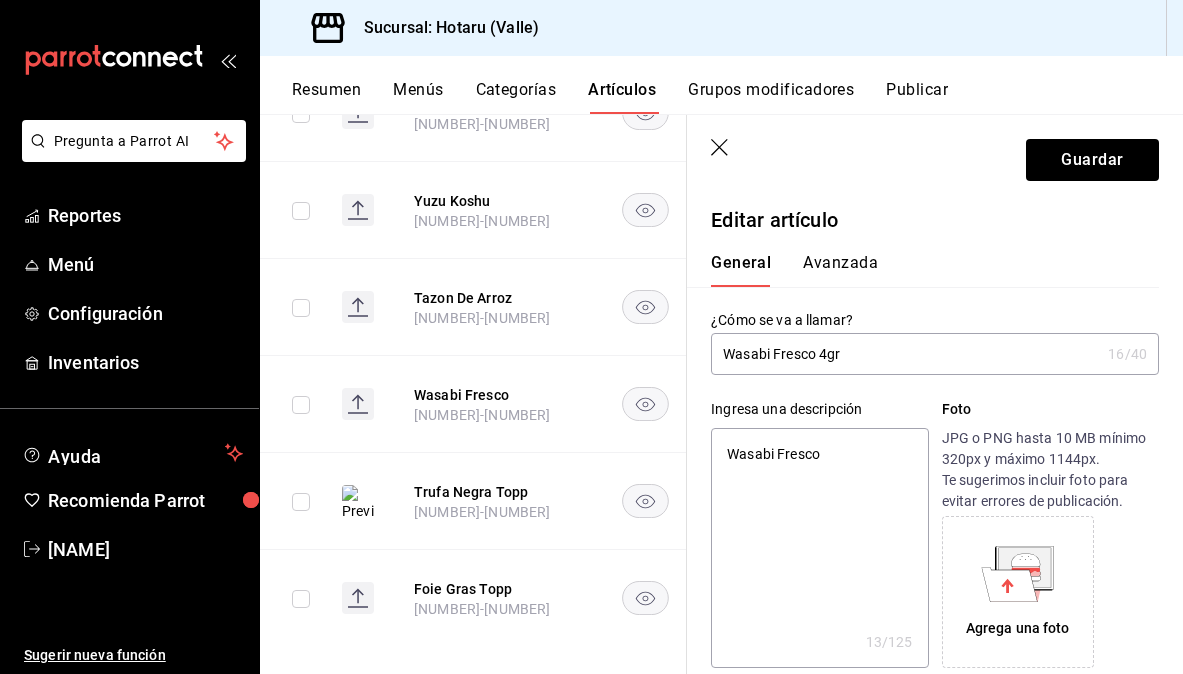 type on "x" 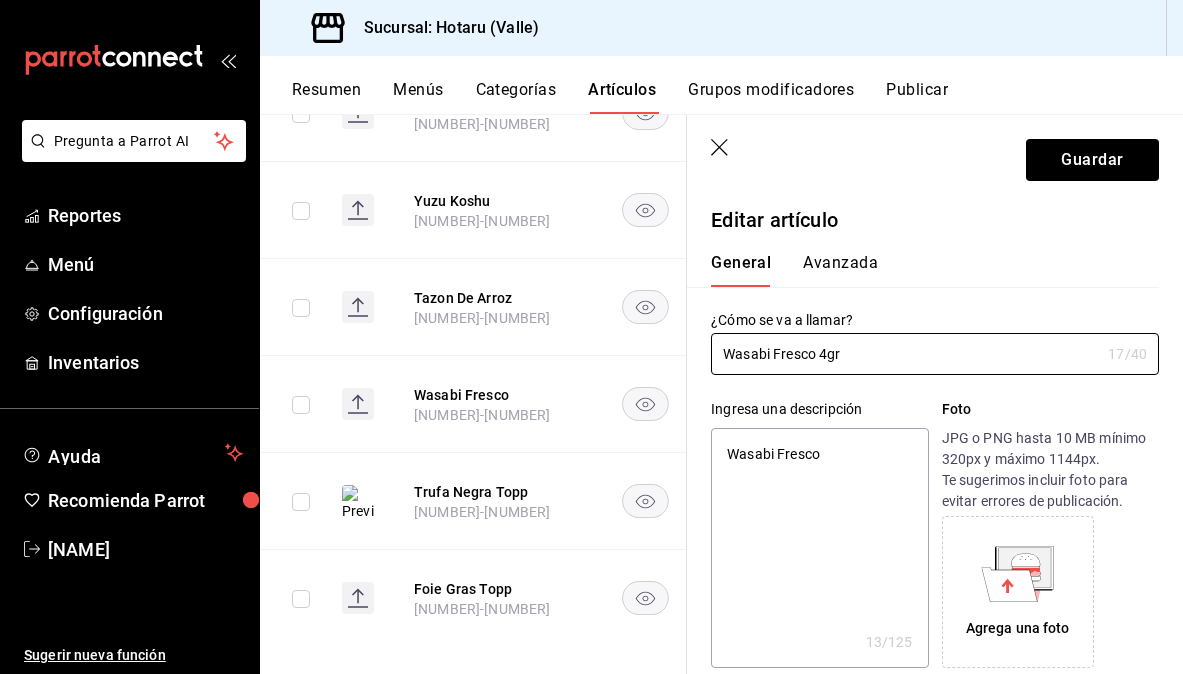 type on "Wasabi Fresco 4gr" 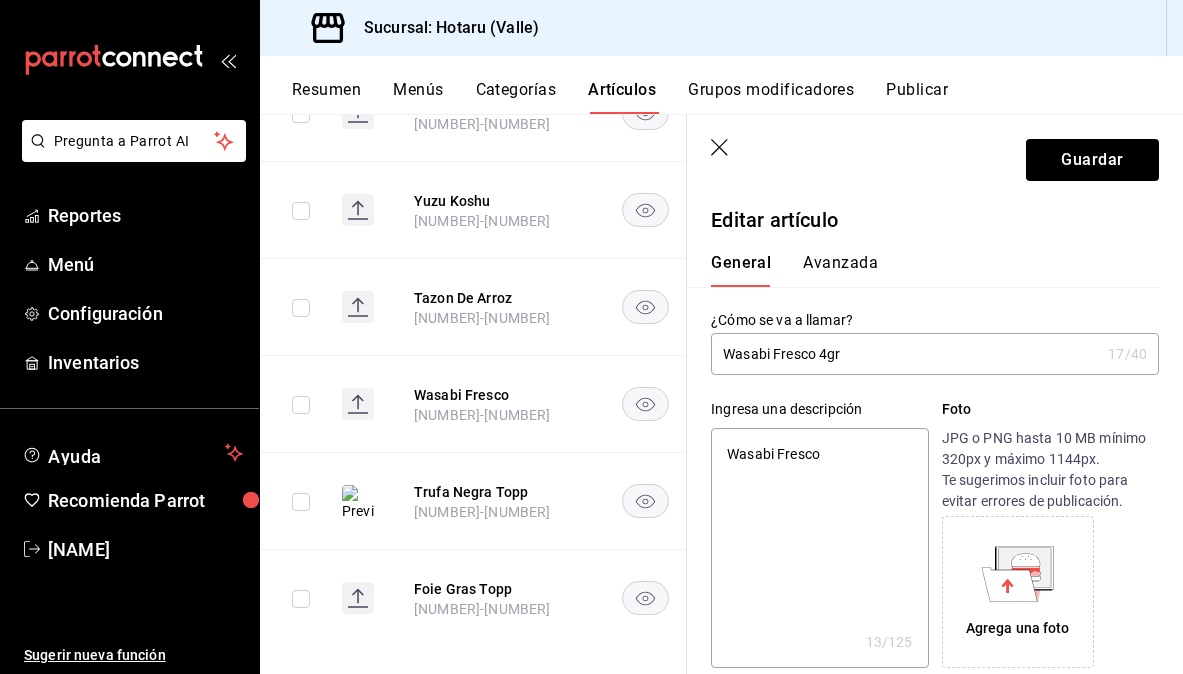 type on "Wasabi Fresco" 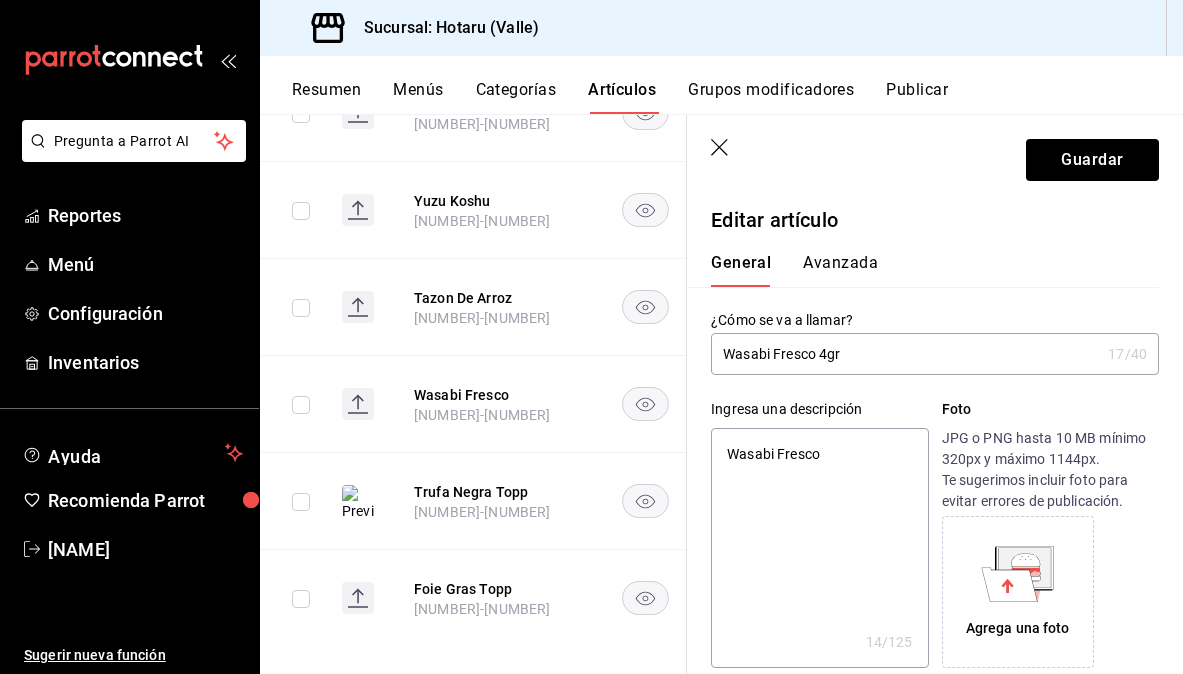 type on "Wasabi Fresco 4" 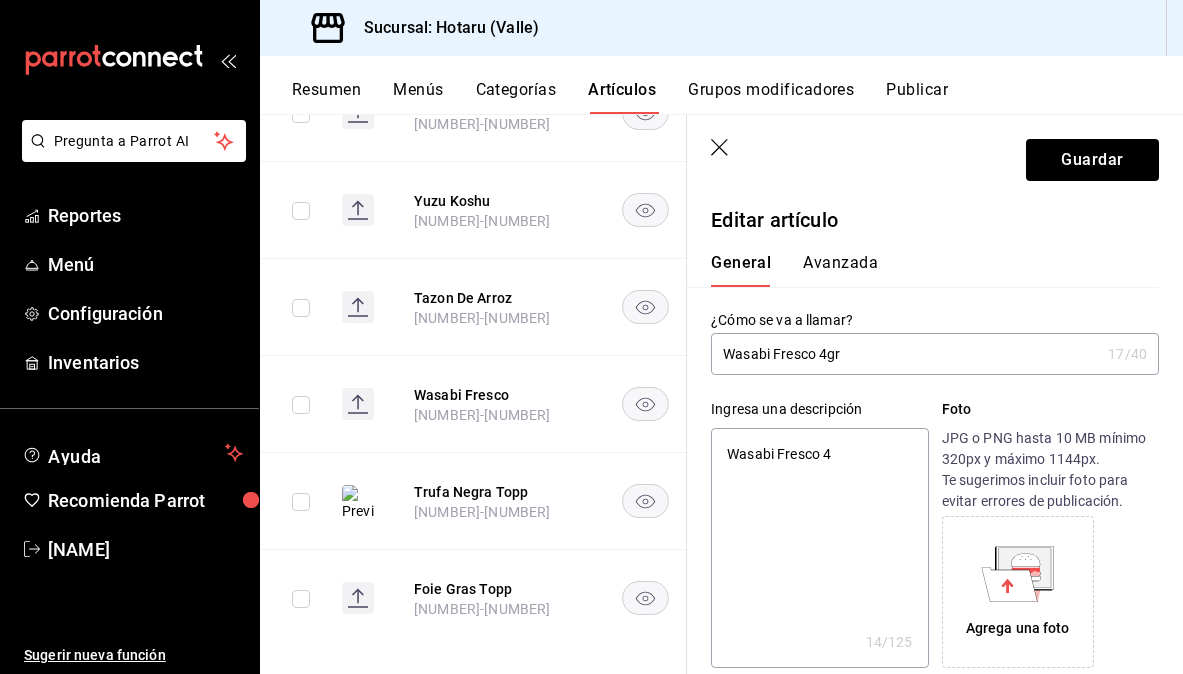type on "x" 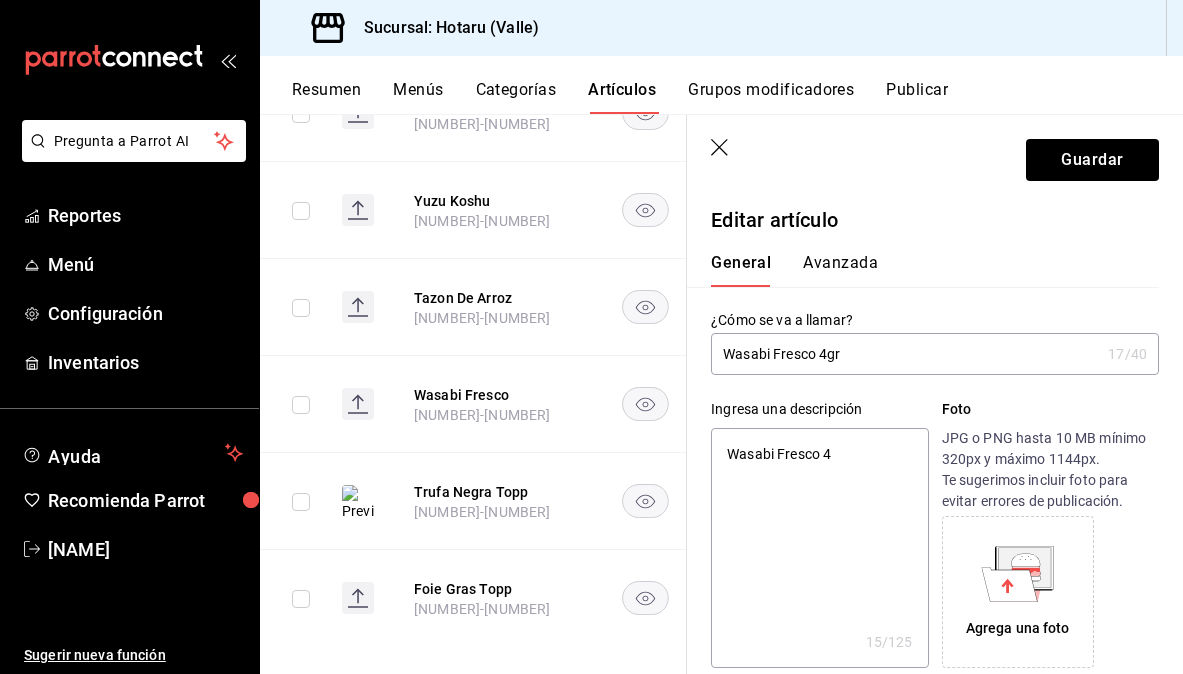 type on "Wasabi Fresco 4g" 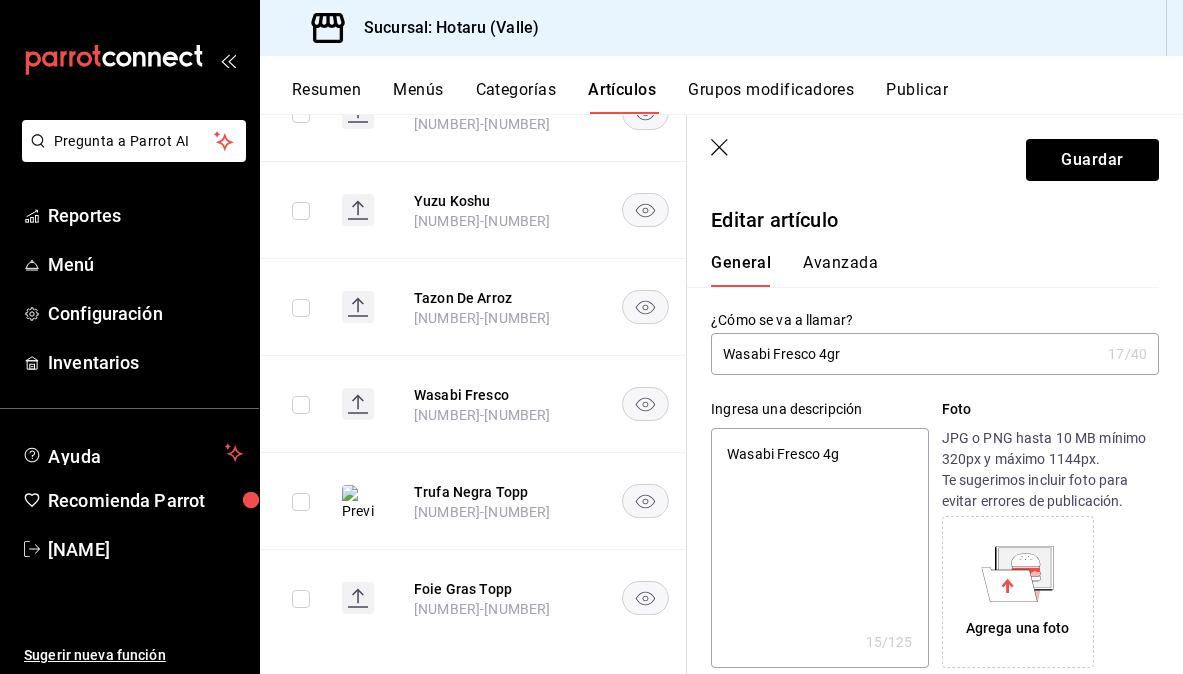 type on "Wasabi Fresco 4gr" 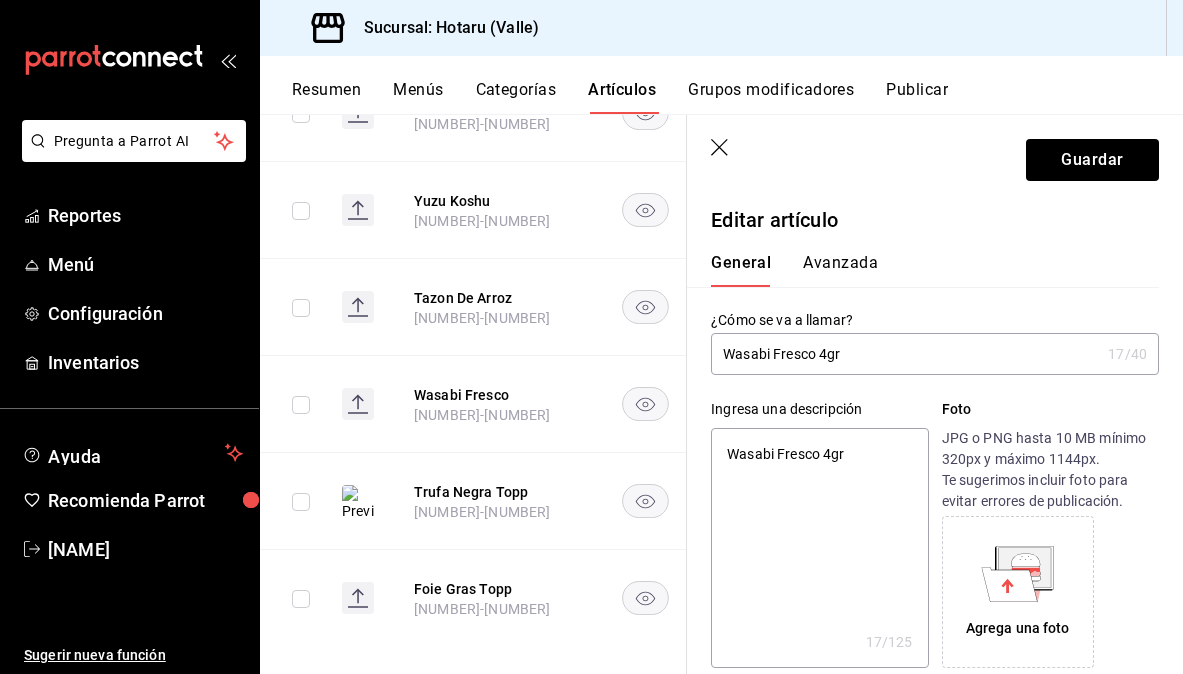 scroll, scrollTop: 46, scrollLeft: 0, axis: vertical 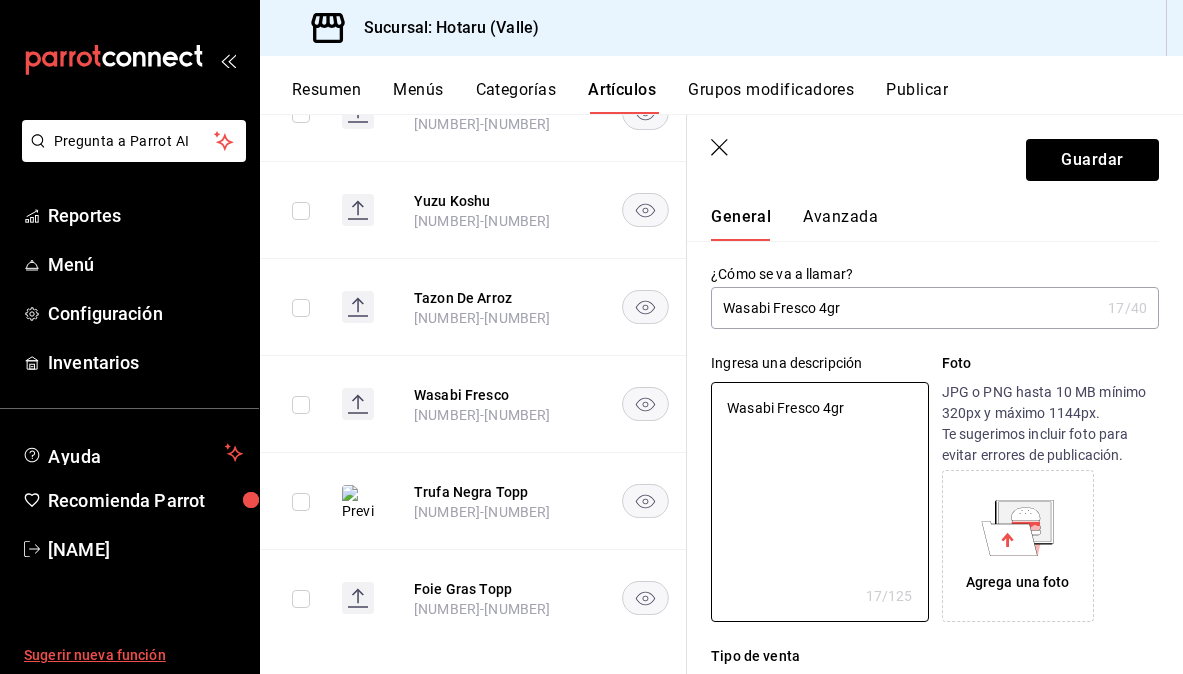 type on "Wasabi Fresco 4gr" 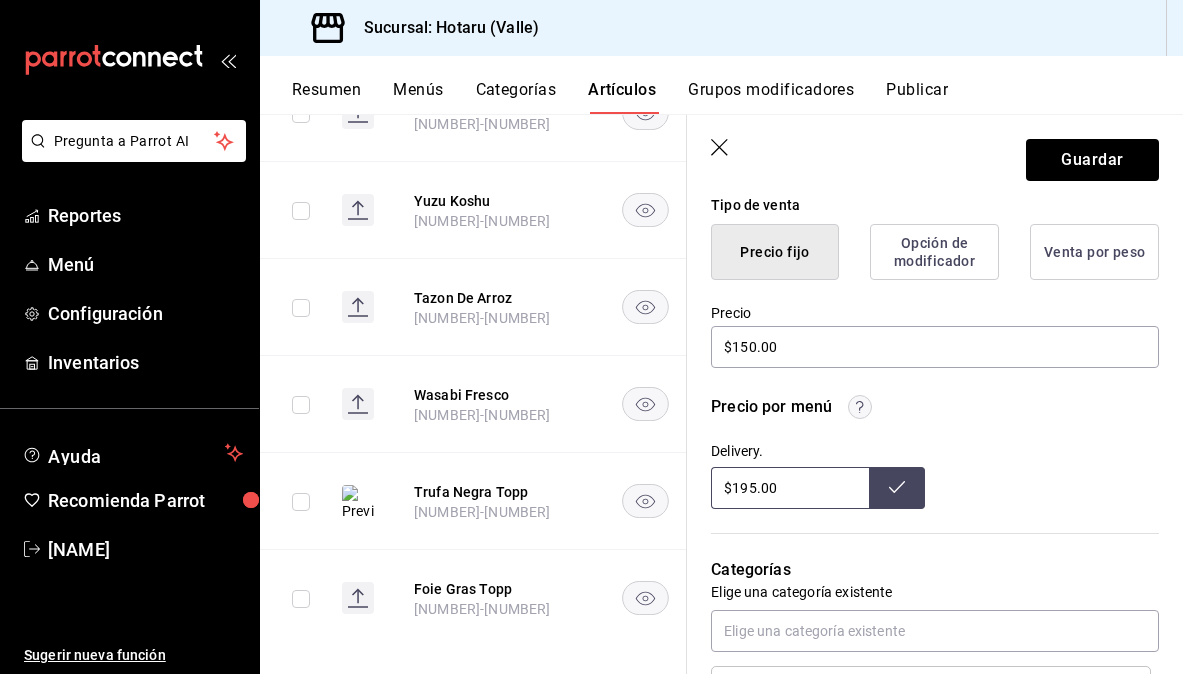 scroll, scrollTop: 509, scrollLeft: 0, axis: vertical 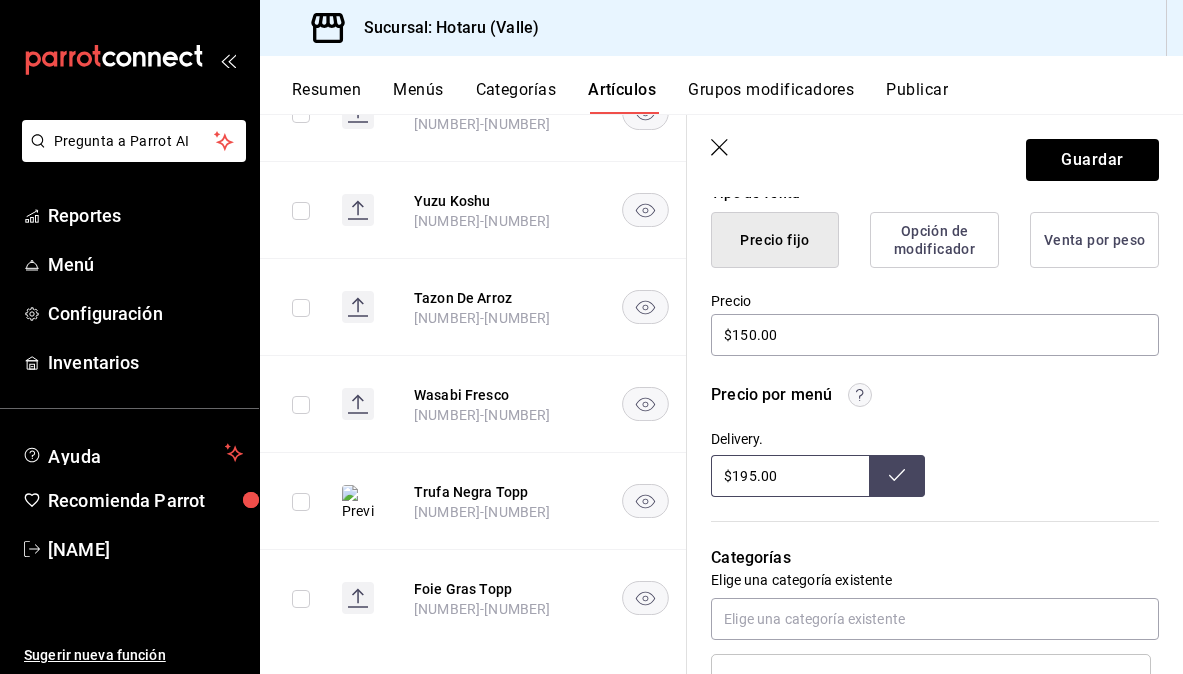 type on "x" 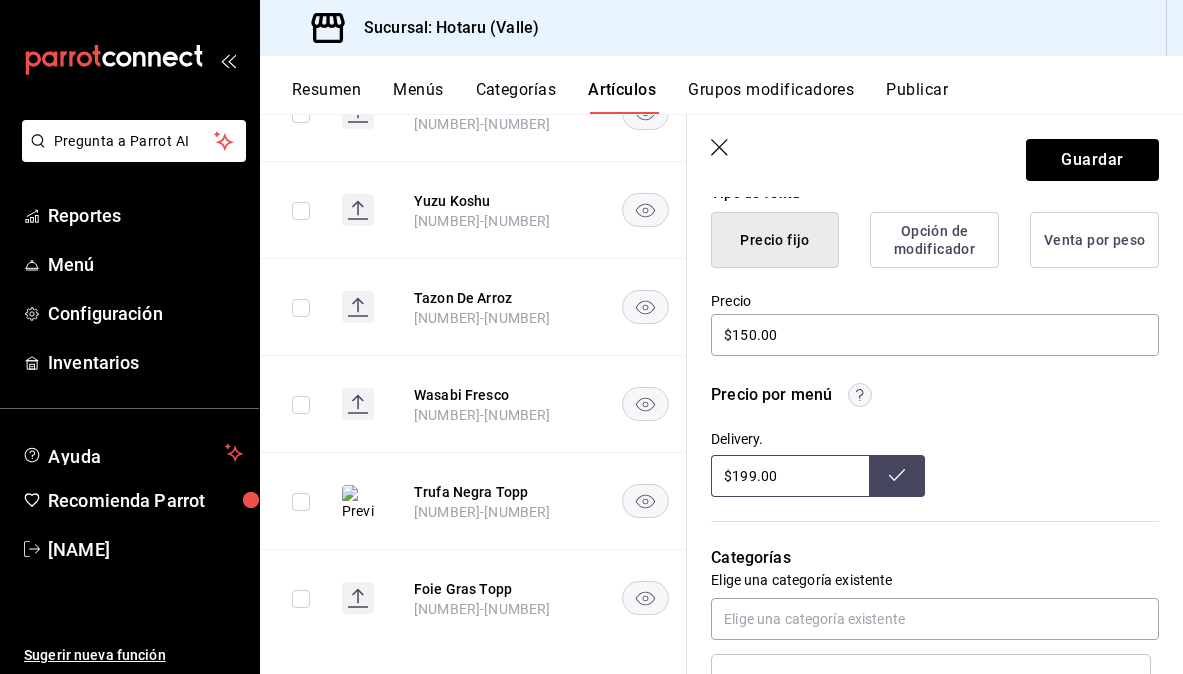 type on "$199.00" 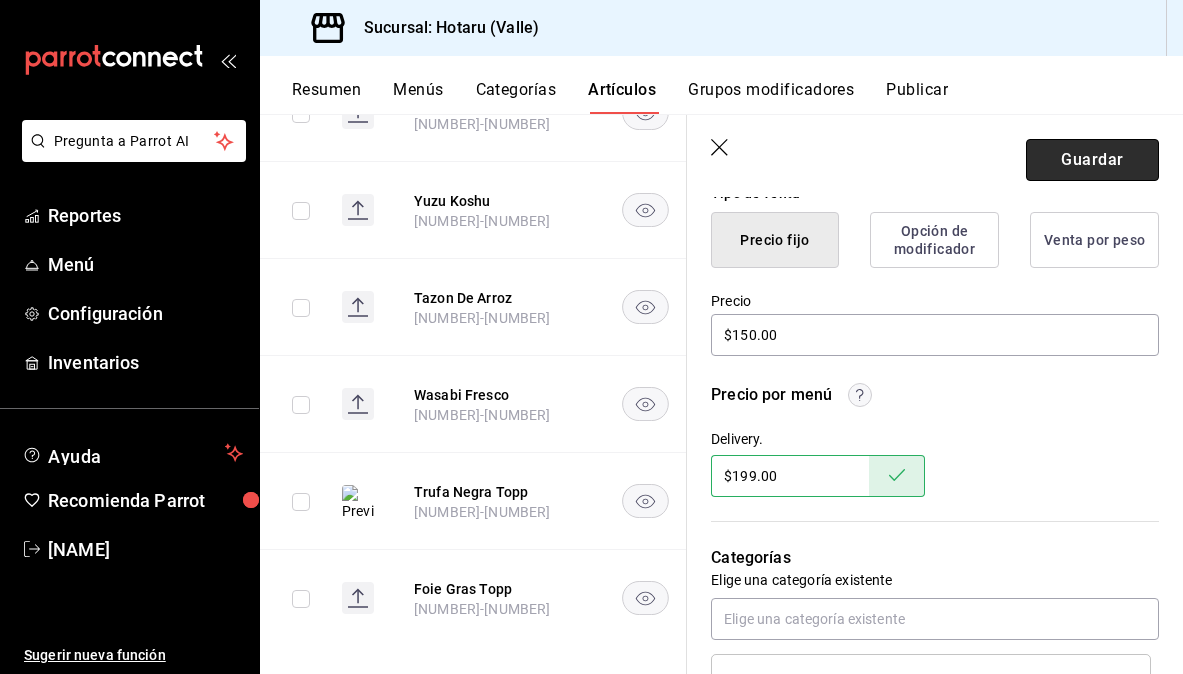 click on "Guardar" at bounding box center (1092, 160) 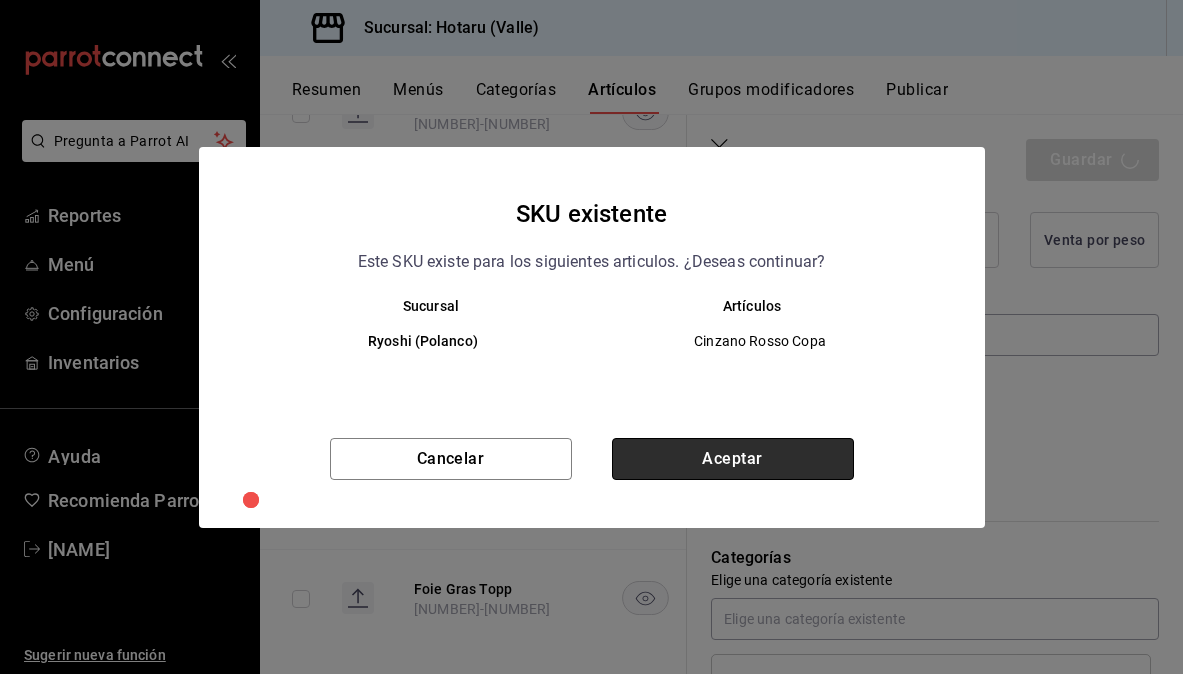 click on "Aceptar" at bounding box center [733, 459] 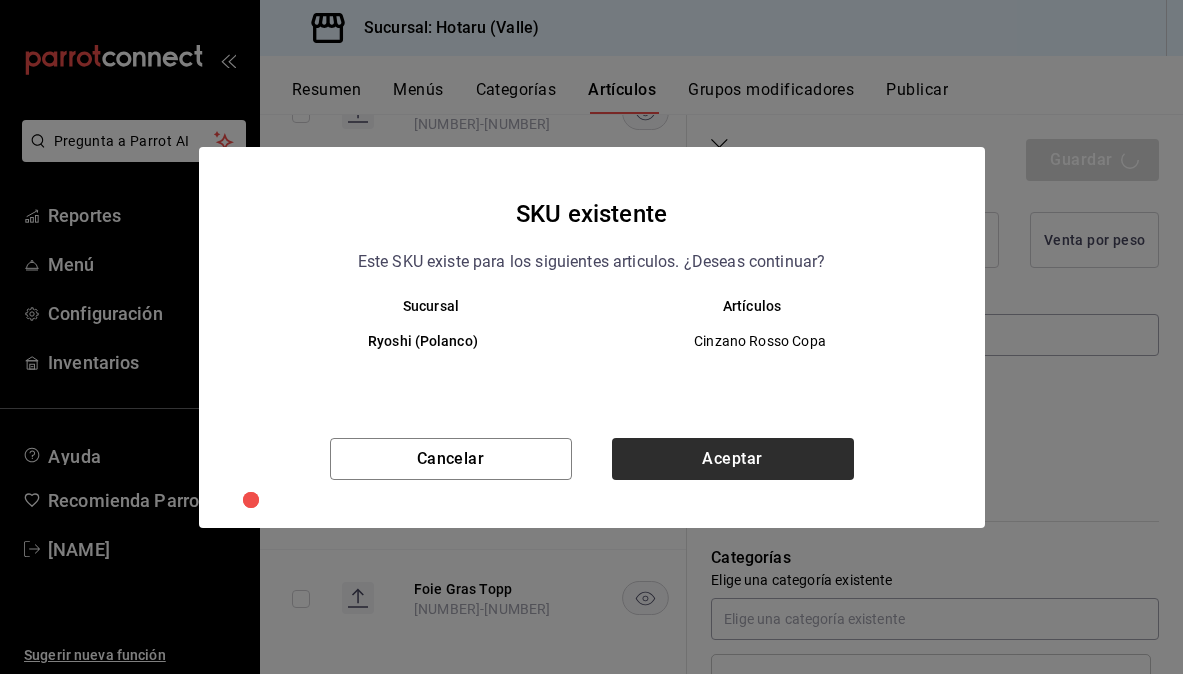 type on "x" 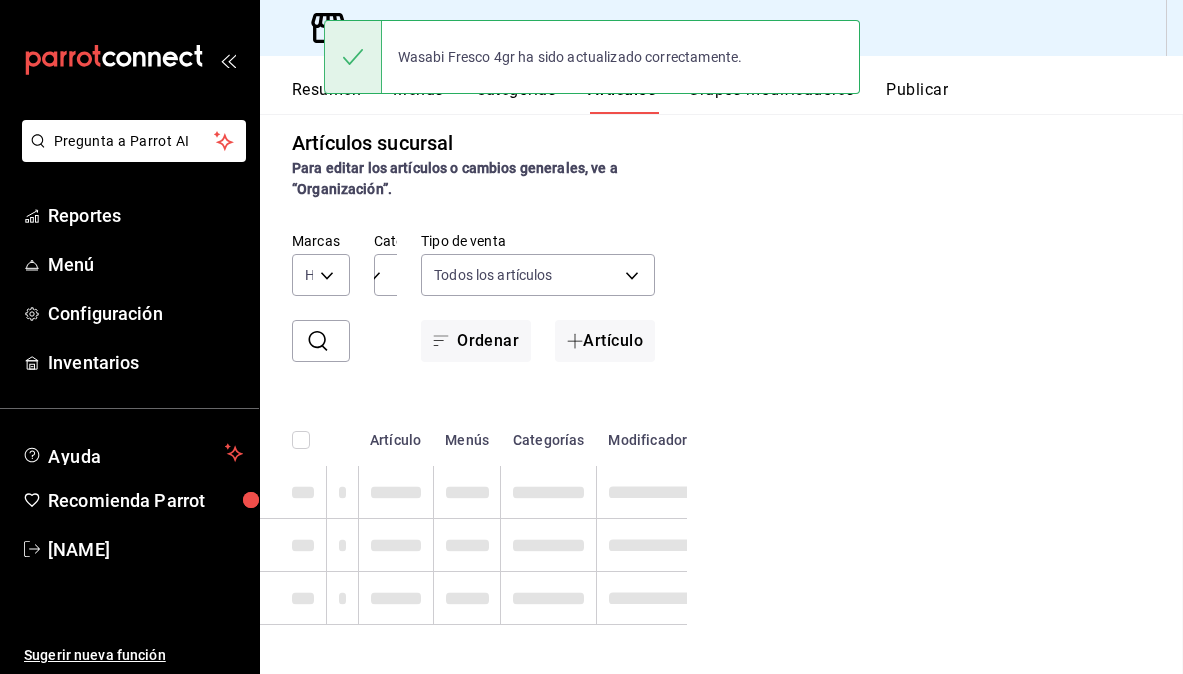 scroll, scrollTop: 0, scrollLeft: 0, axis: both 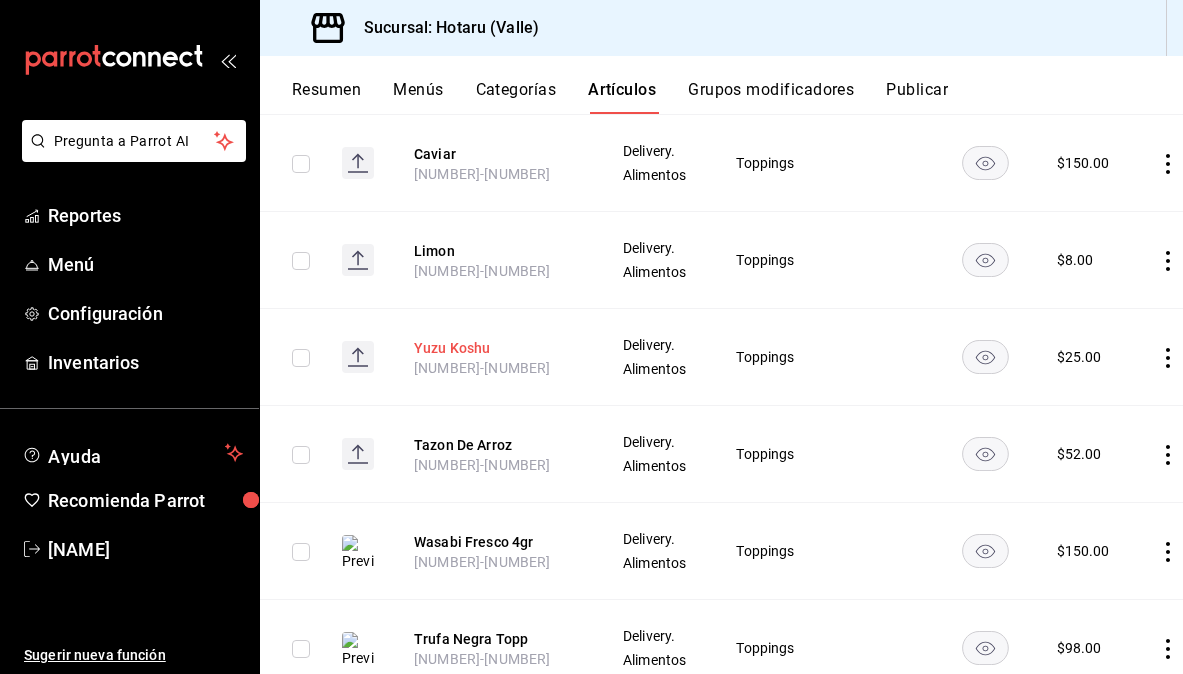 click on "Yuzu Koshu" at bounding box center [494, 348] 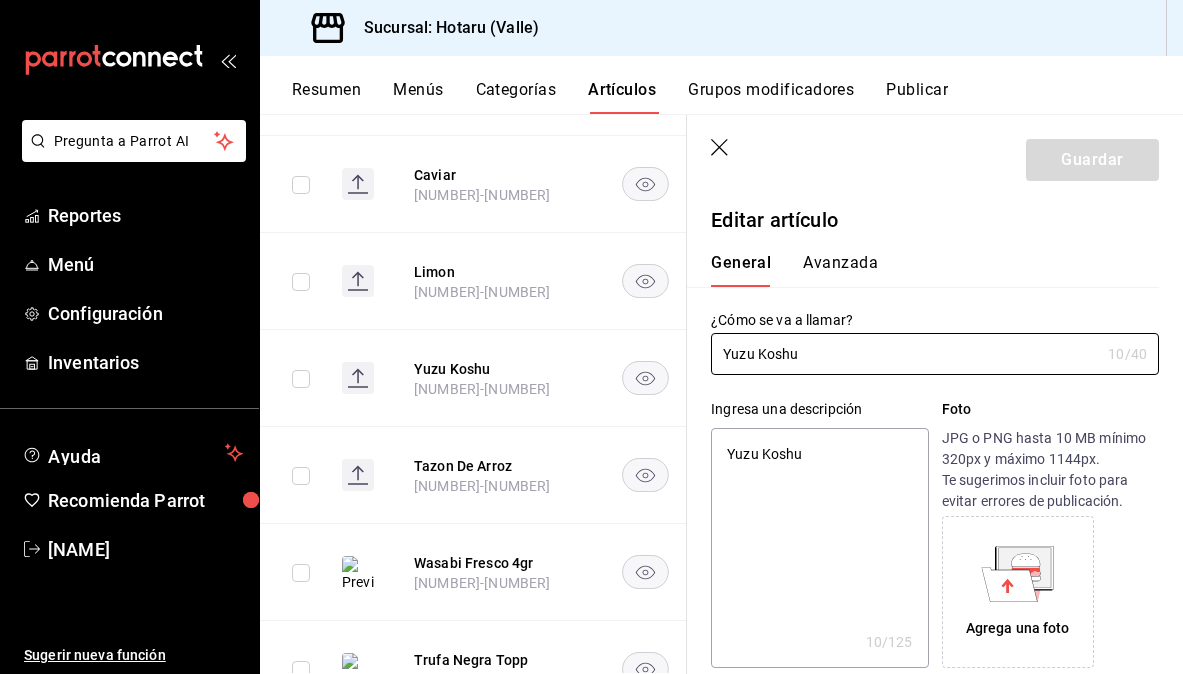 type on "Yuzu Koshu" 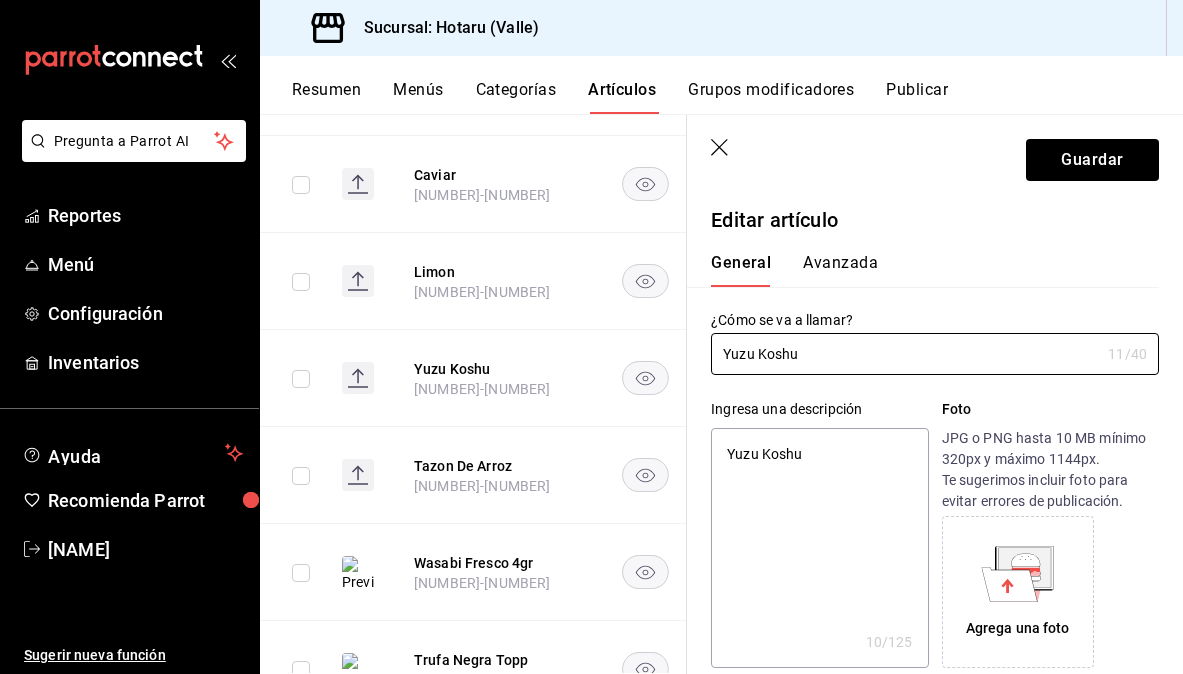 type on "Yuzu Koshu 3" 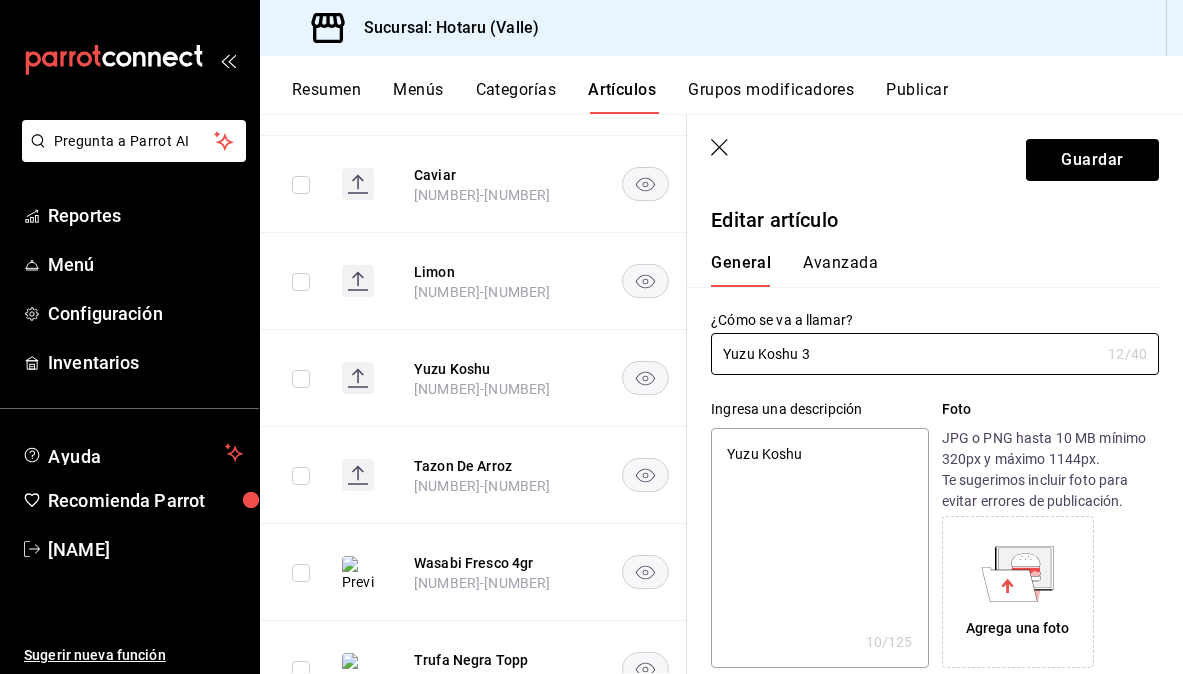 type on "Yuzu Koshu 3g" 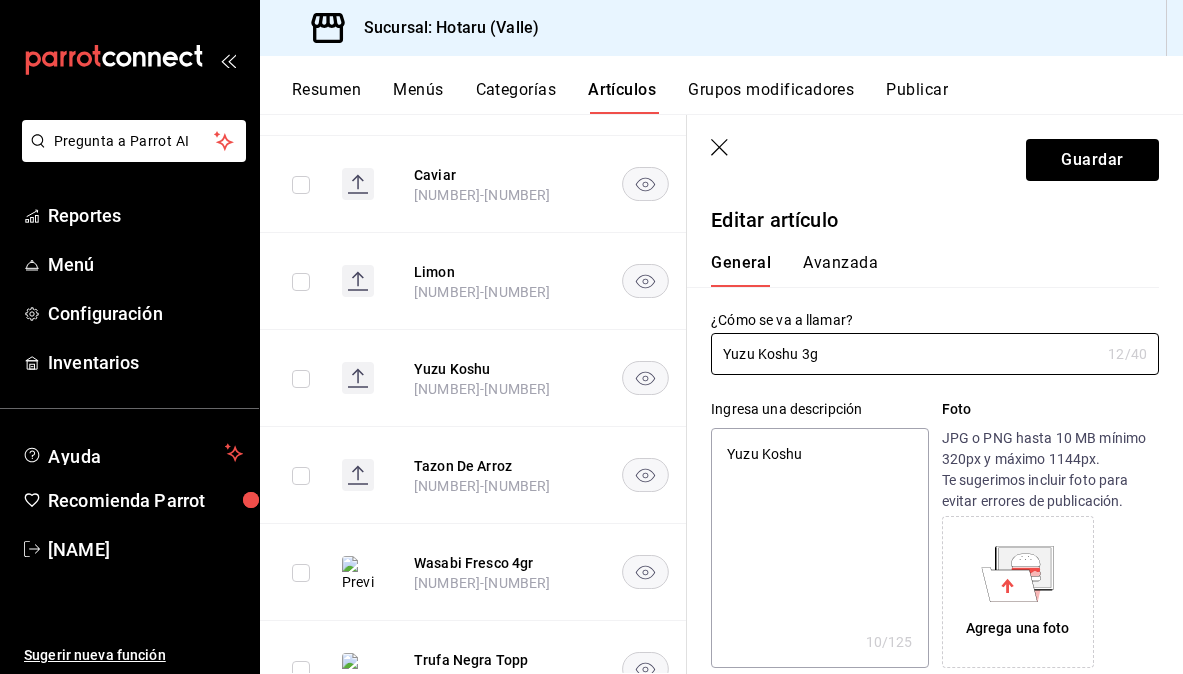 type on "Yuzu Koshu 3gr" 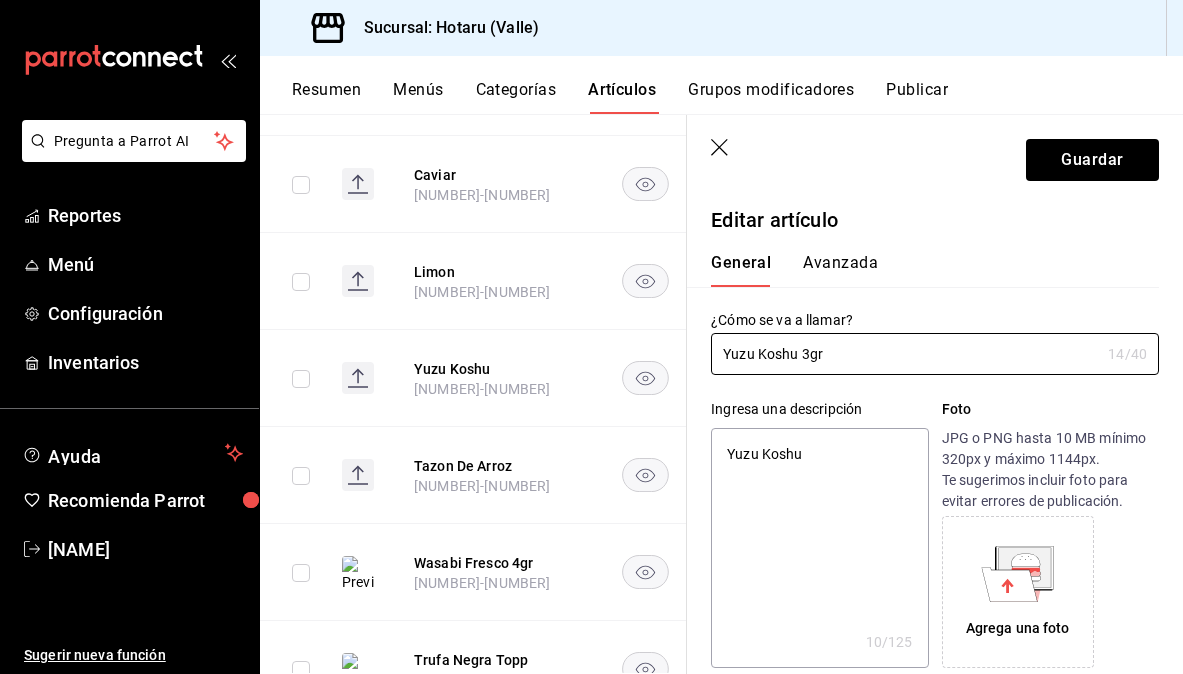 type on "Yuzu Koshu 3gr" 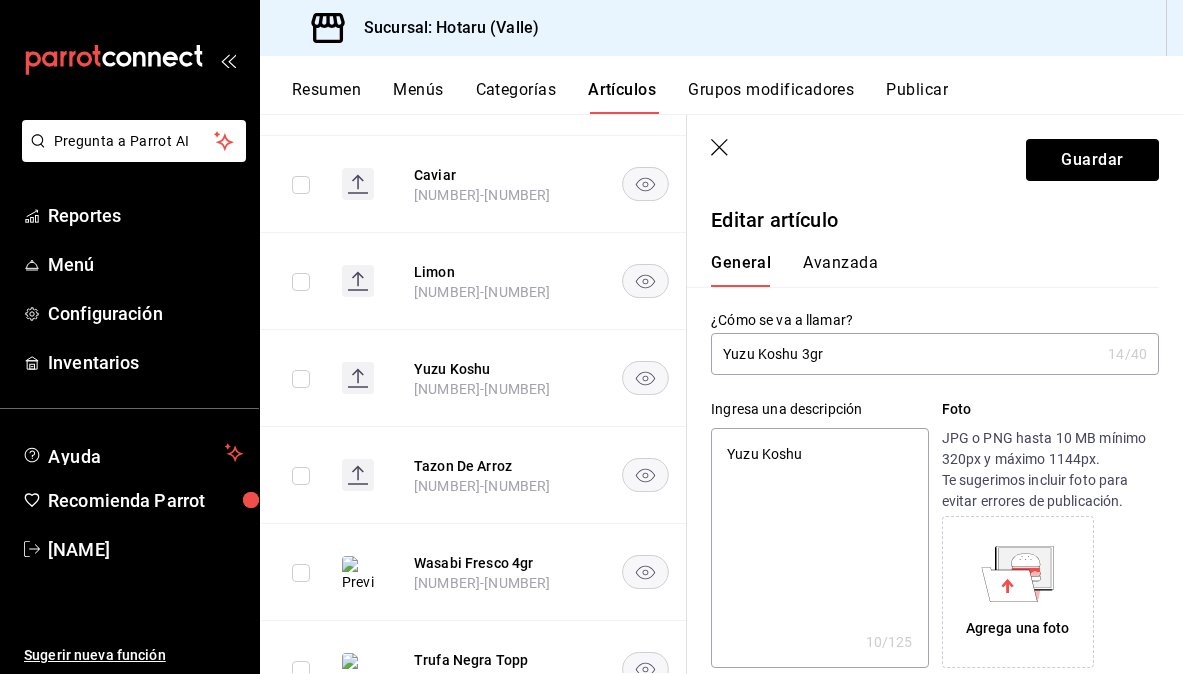 click on "Yuzu Koshu" at bounding box center [819, 548] 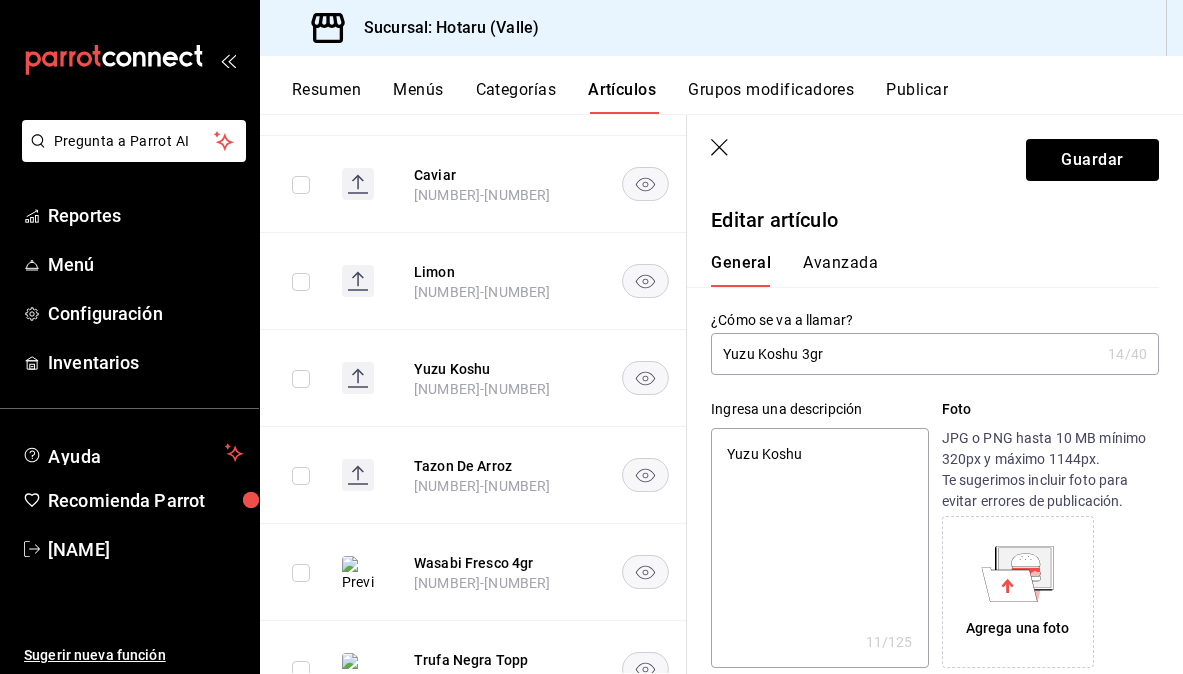 type on "Yuzu Koshu 3" 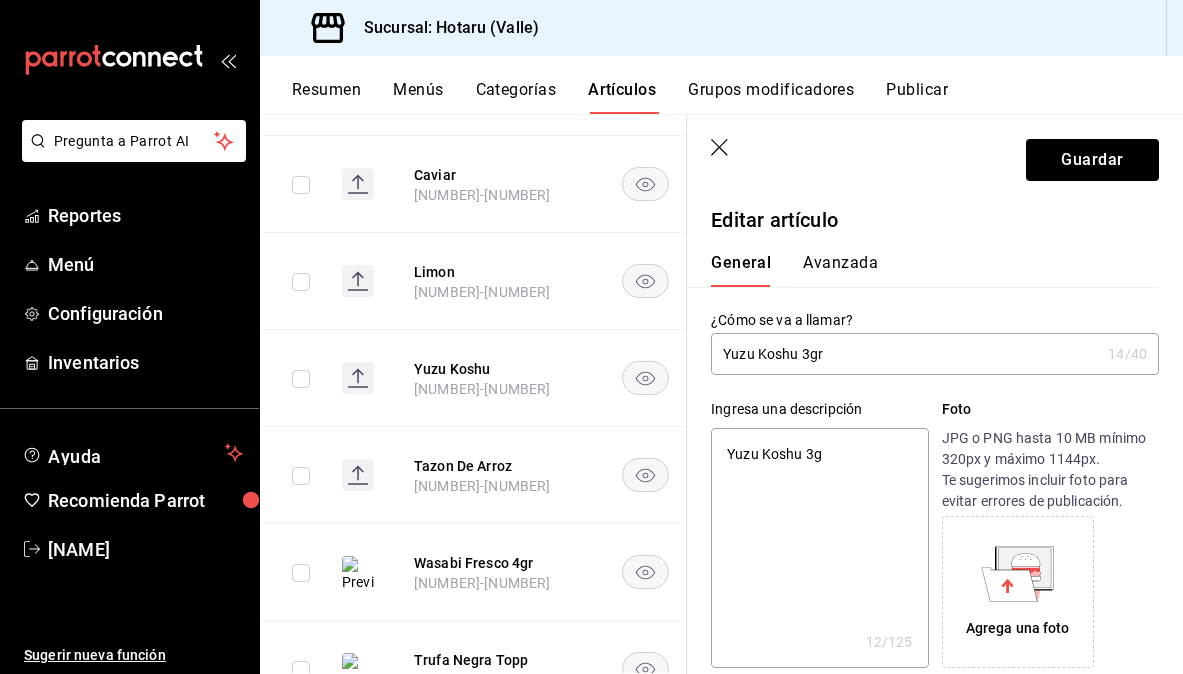 type on "Yuzu Koshu 3gr" 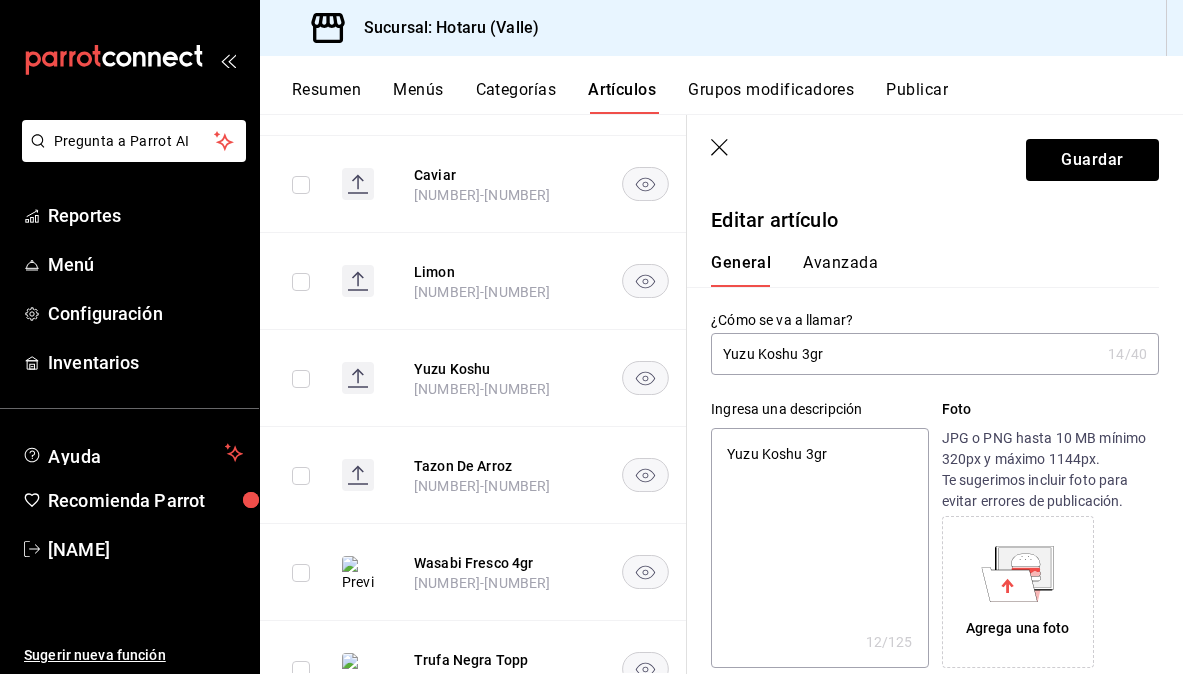 type on "x" 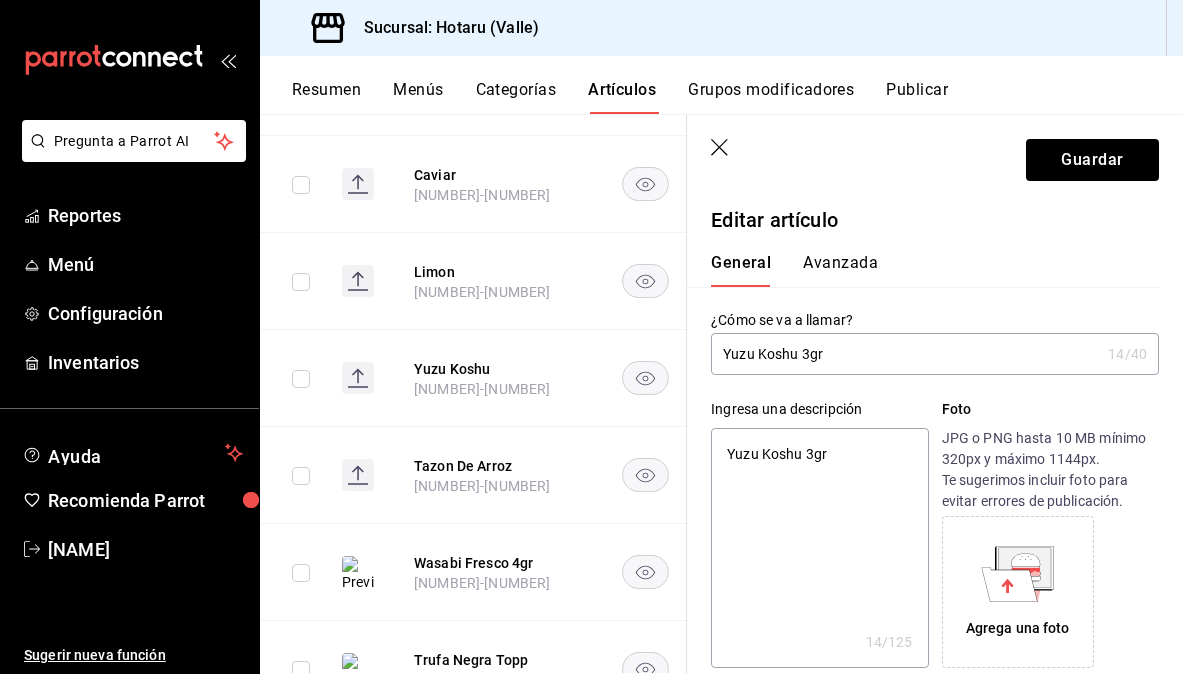 type on "Yuzu Koshu 3gr." 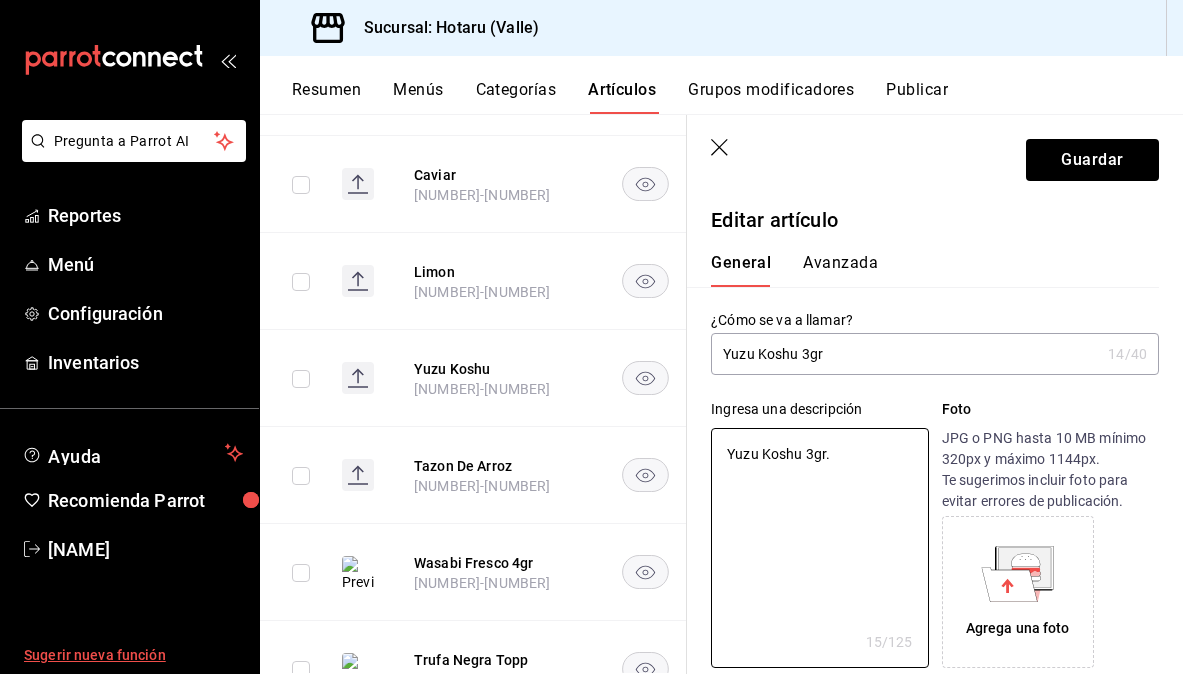 type on "Yuzu Koshu 3gr." 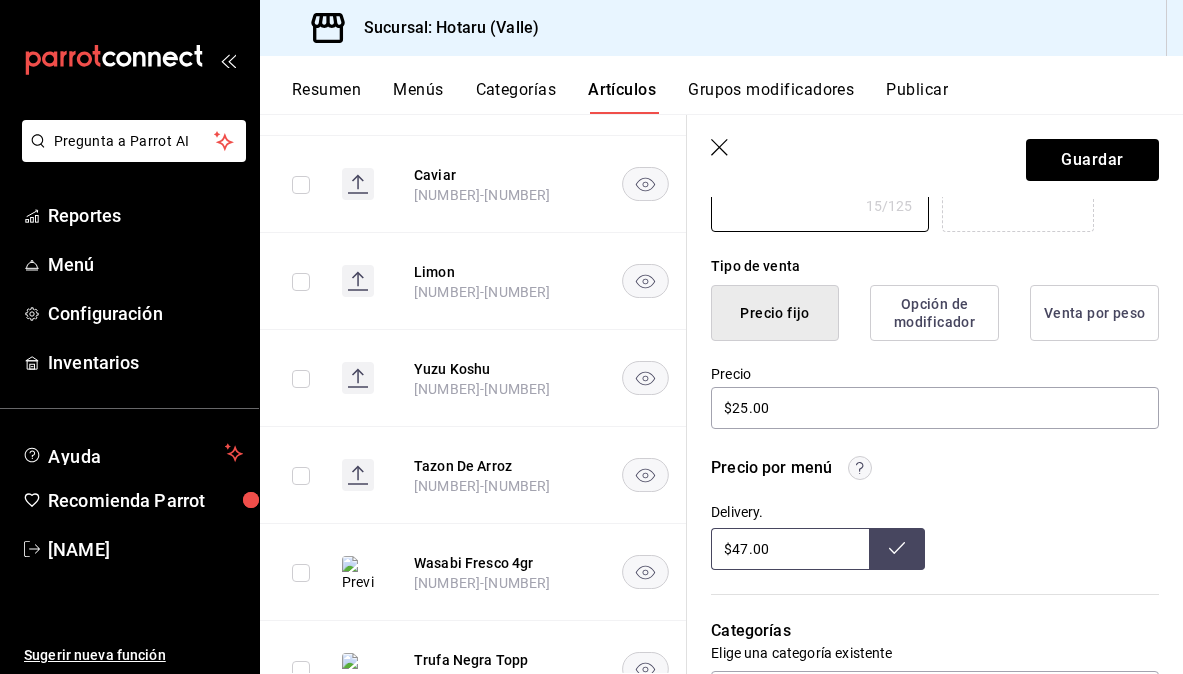 scroll, scrollTop: 438, scrollLeft: 0, axis: vertical 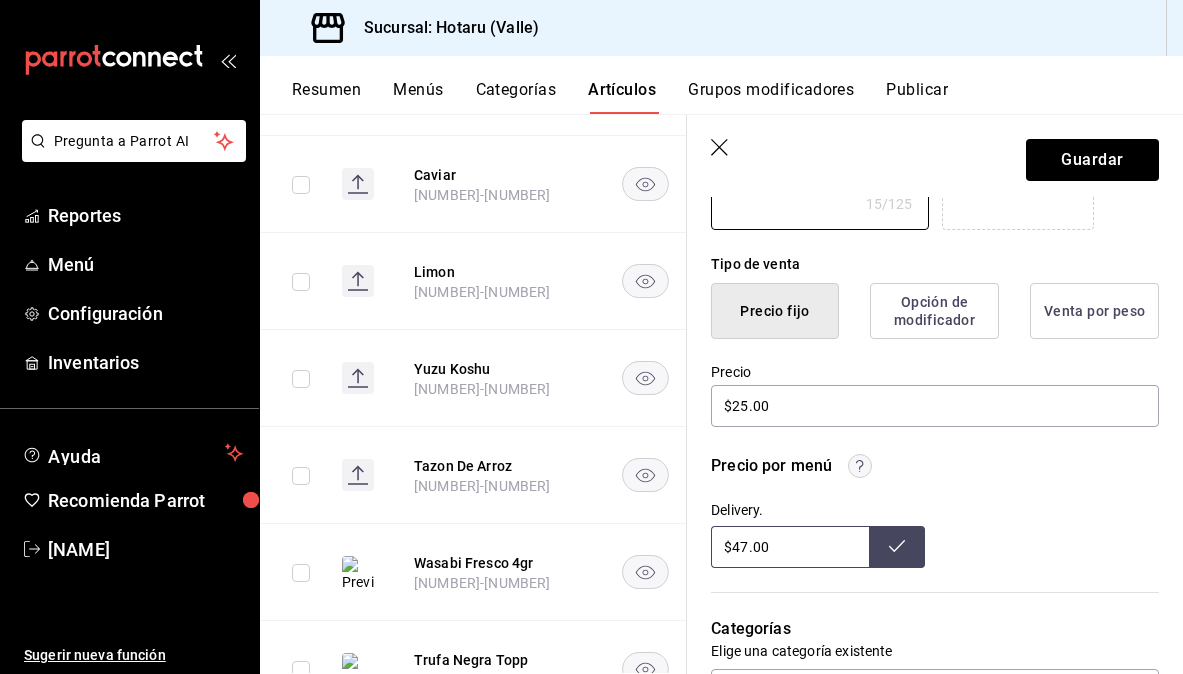 type on "x" 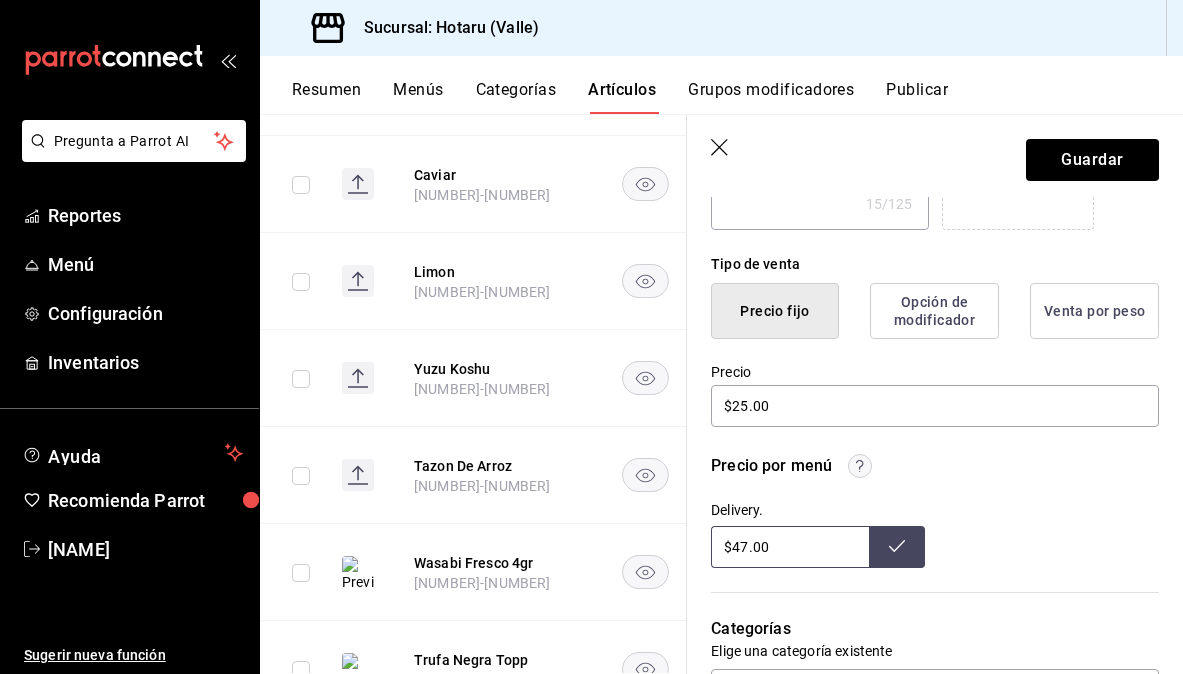 click on "$47.00" at bounding box center (790, 547) 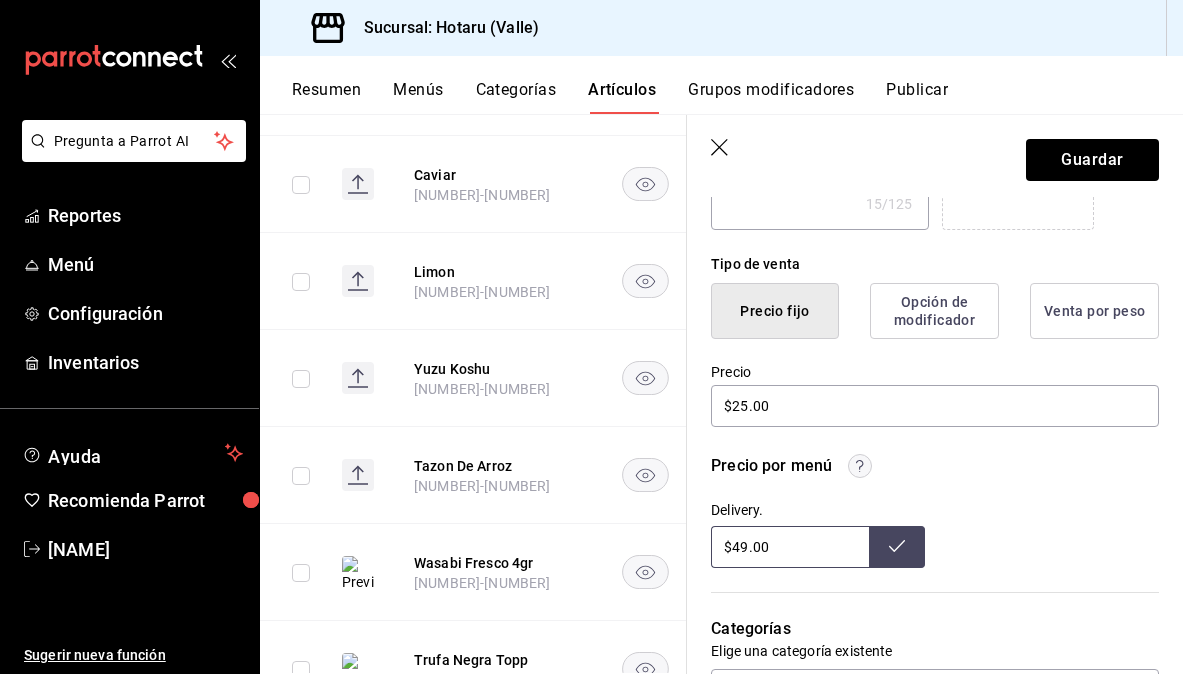 type on "$49.00" 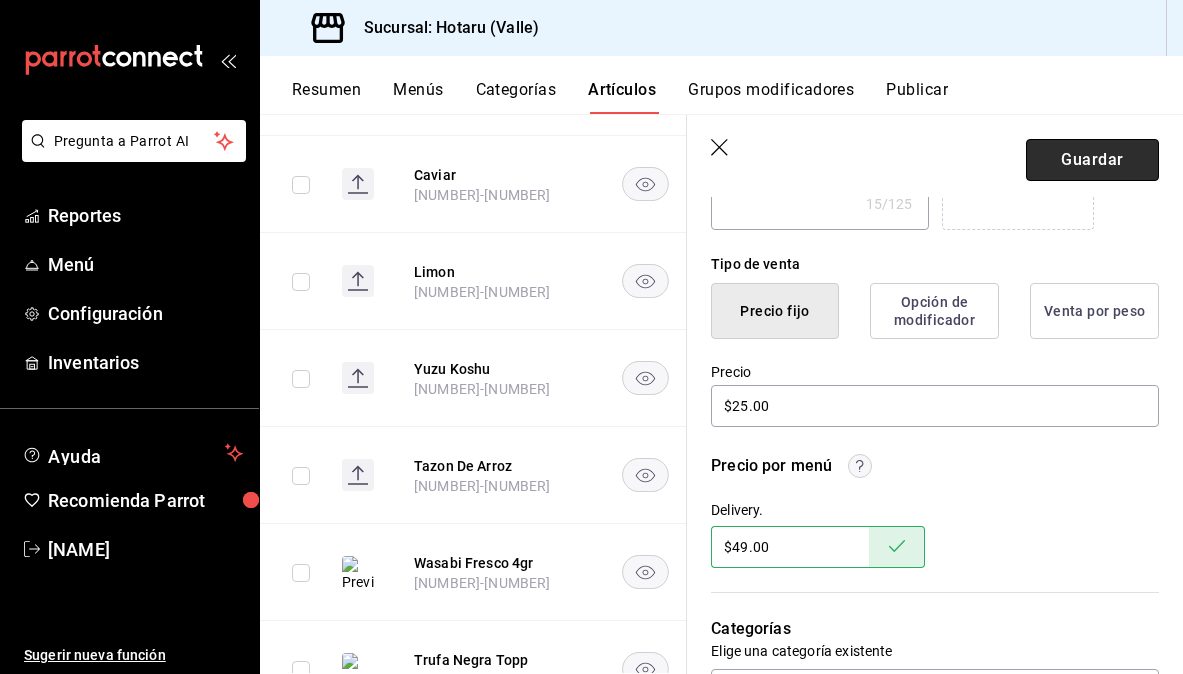 click on "Guardar" at bounding box center (1092, 160) 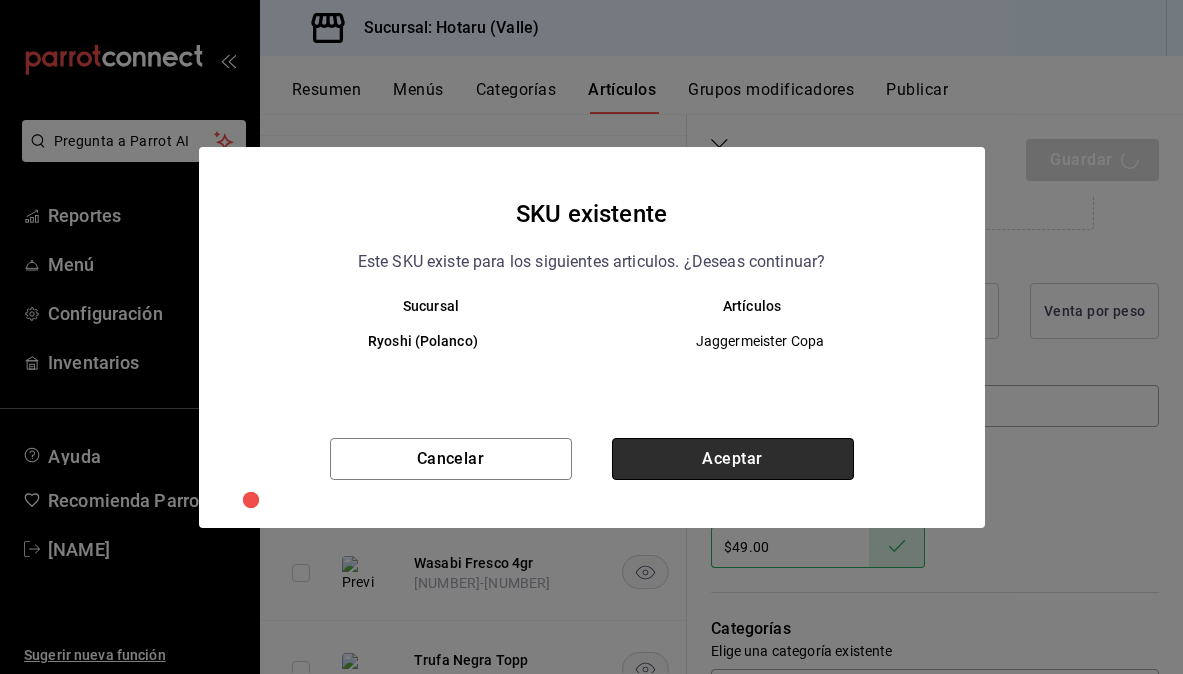 click on "Aceptar" at bounding box center (733, 459) 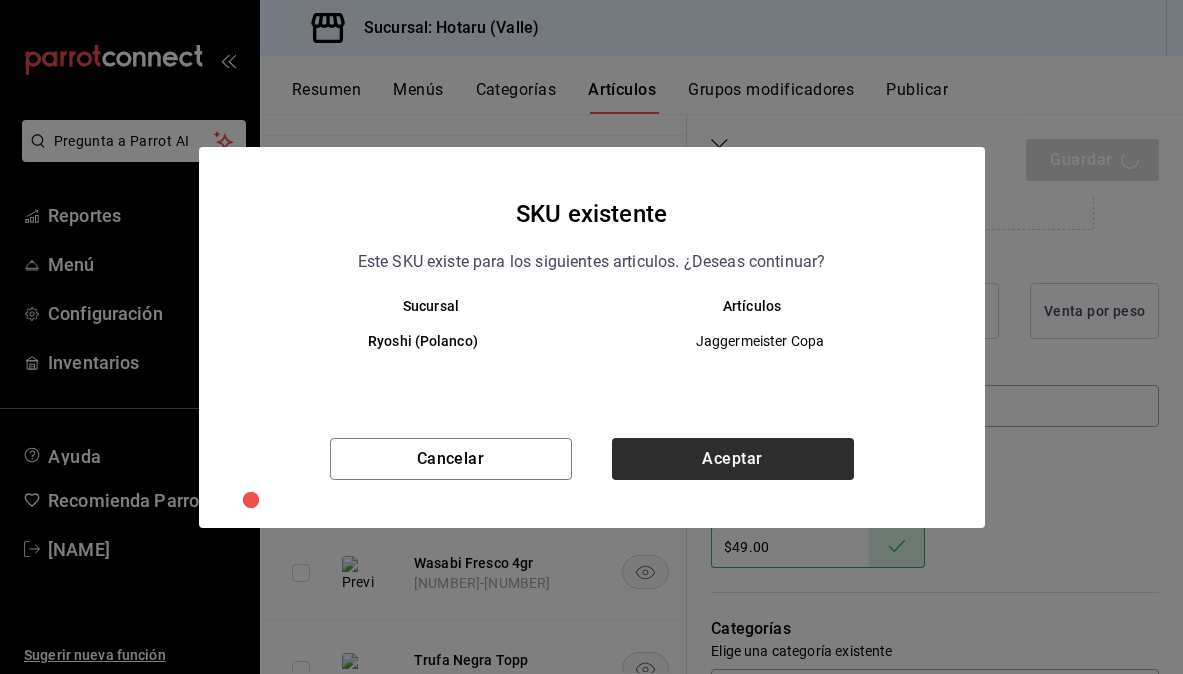 type on "x" 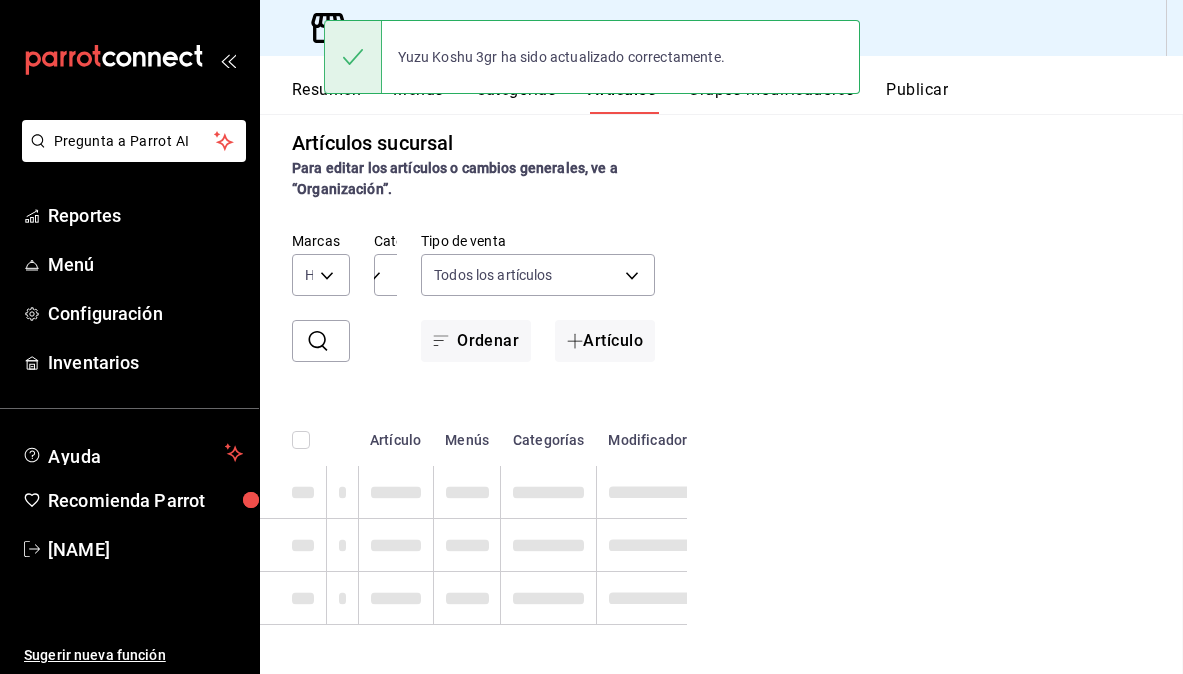 scroll, scrollTop: 0, scrollLeft: 0, axis: both 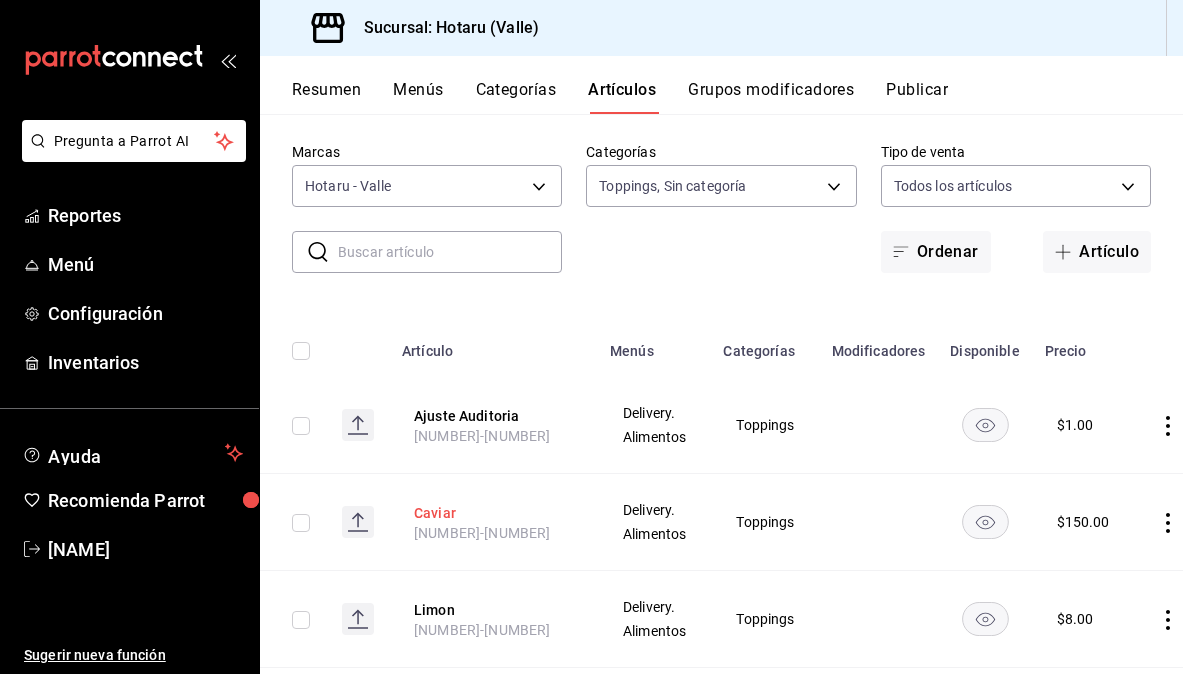 click on "Caviar" at bounding box center [494, 513] 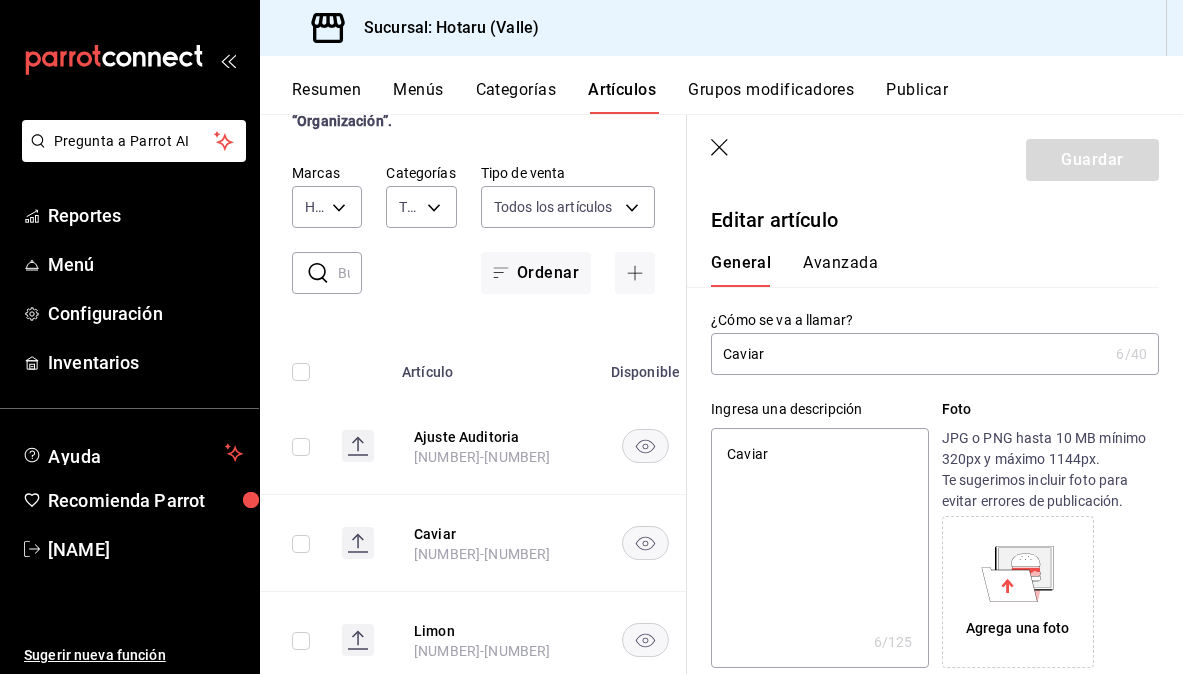 type on "Caviar" 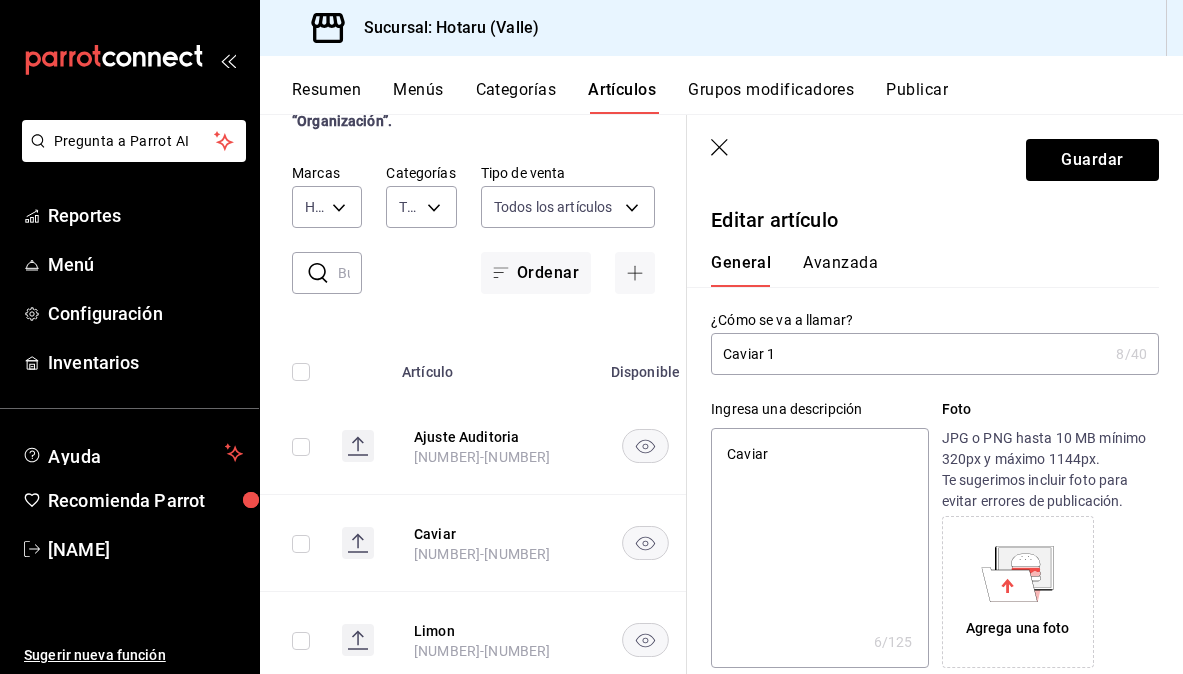 type on "Caviar 1g" 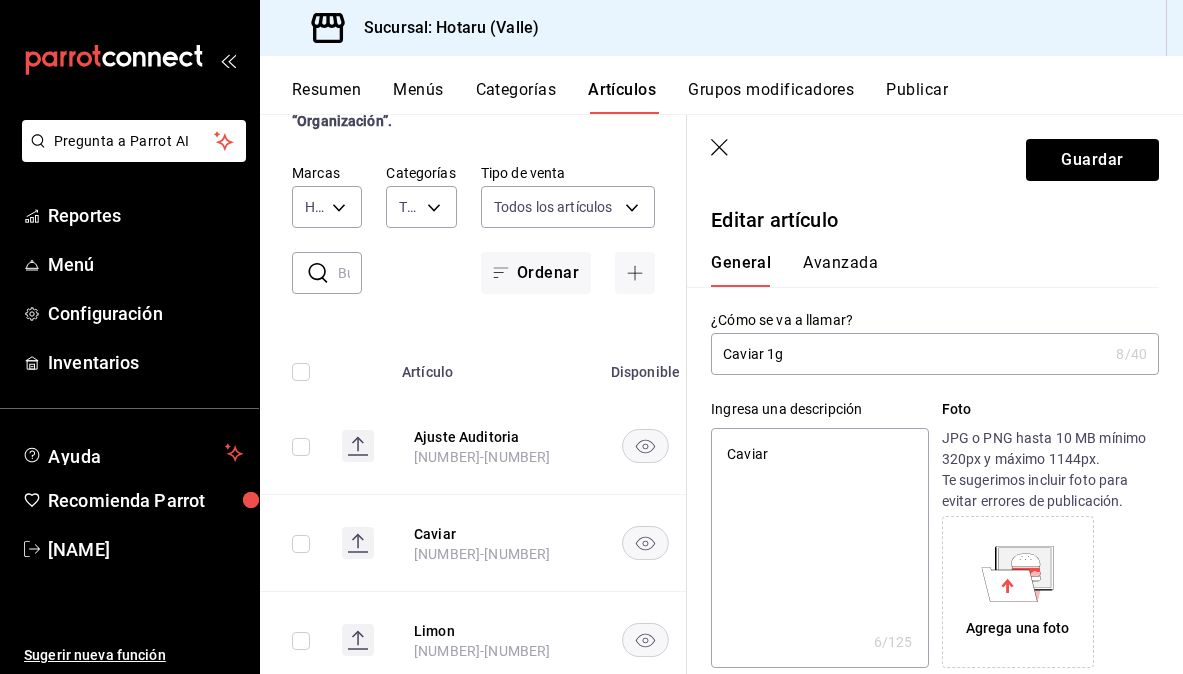 type on "Caviar 1gr" 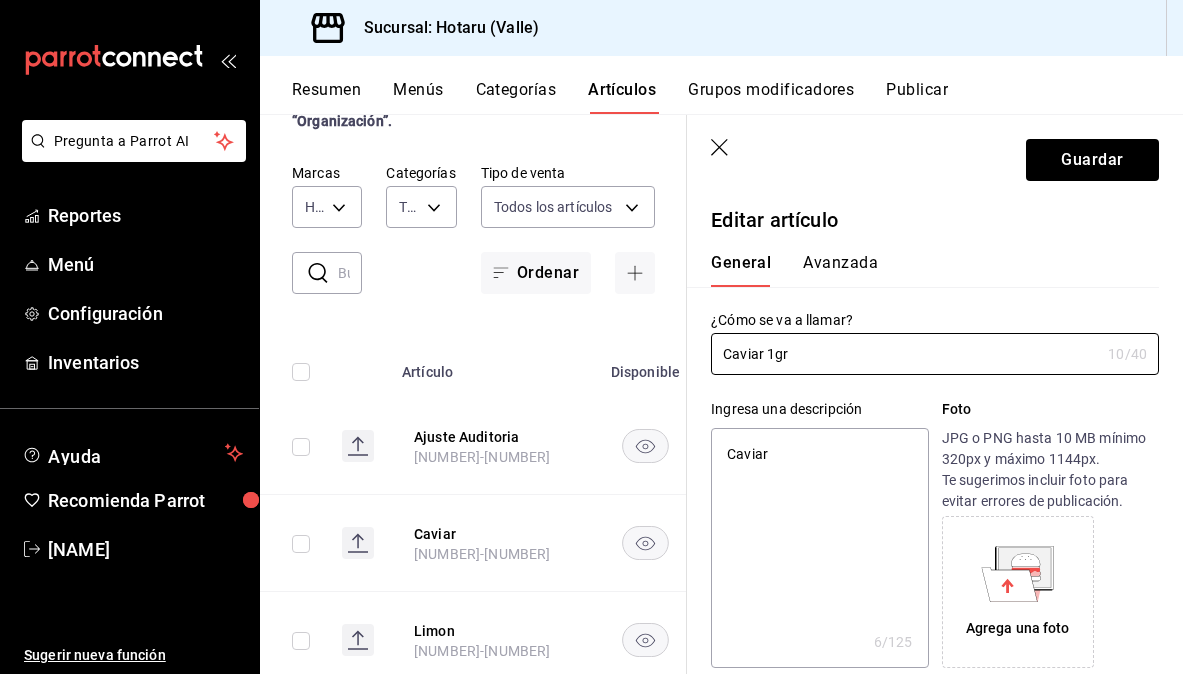 type on "Caviar 1gr" 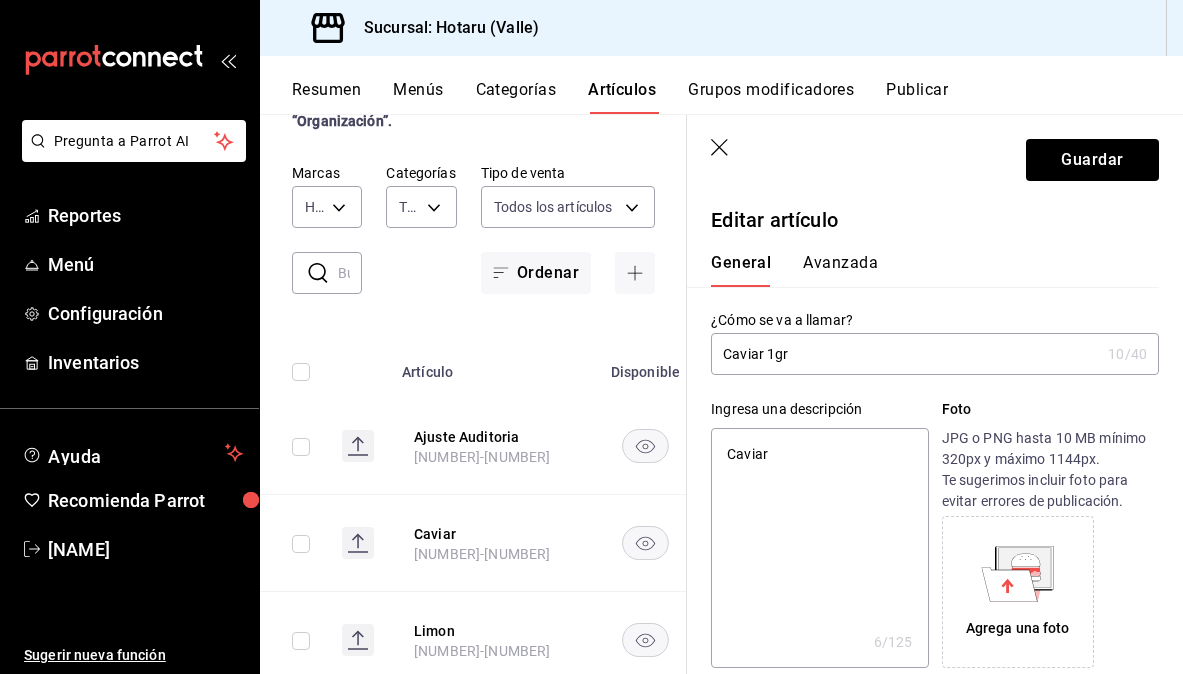 type on "Caviar" 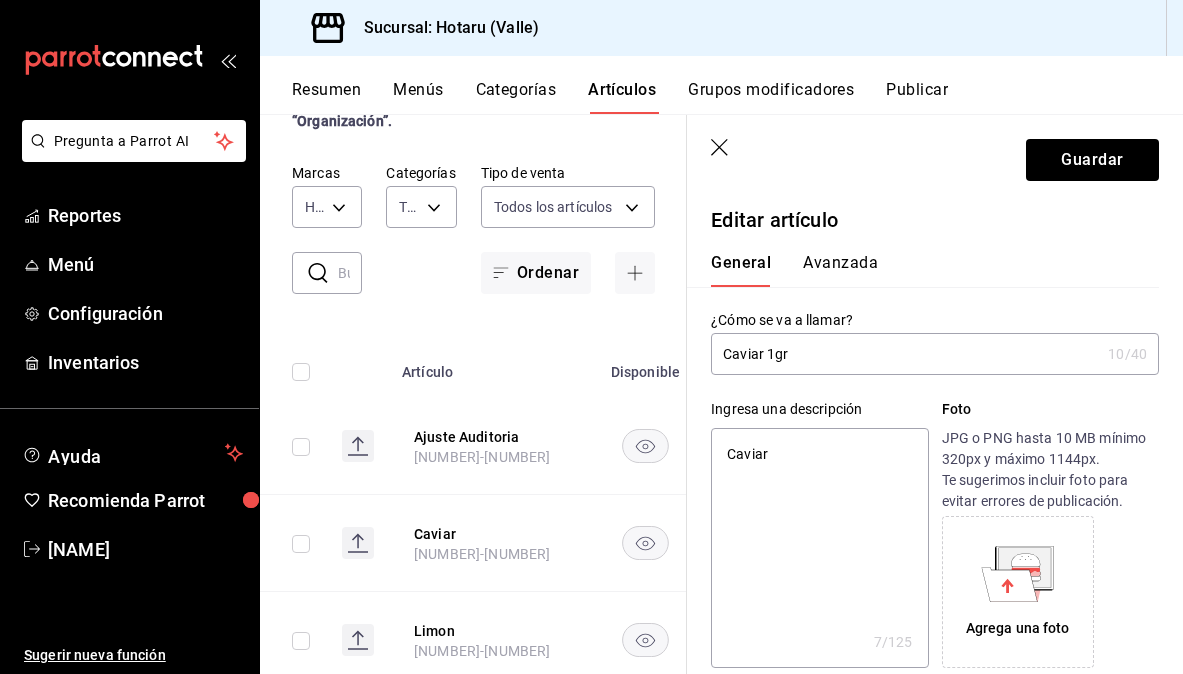 type on "Caviar 1" 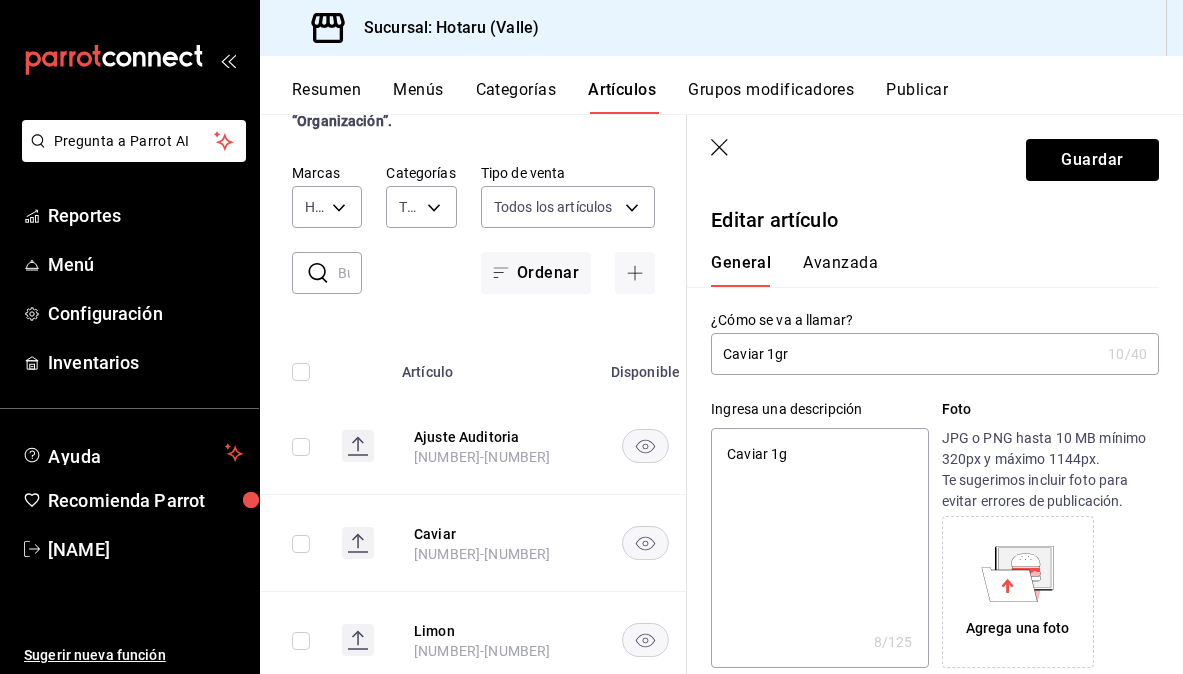 type on "Caviar 1gr" 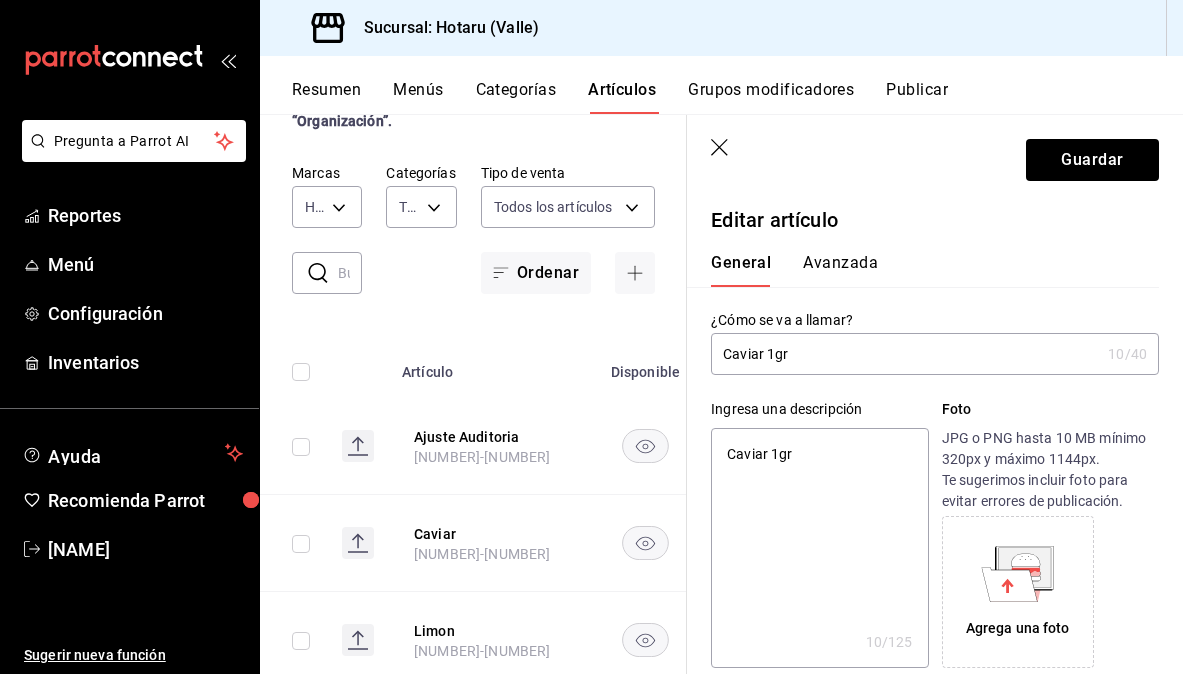 type on "Caviar 1gr." 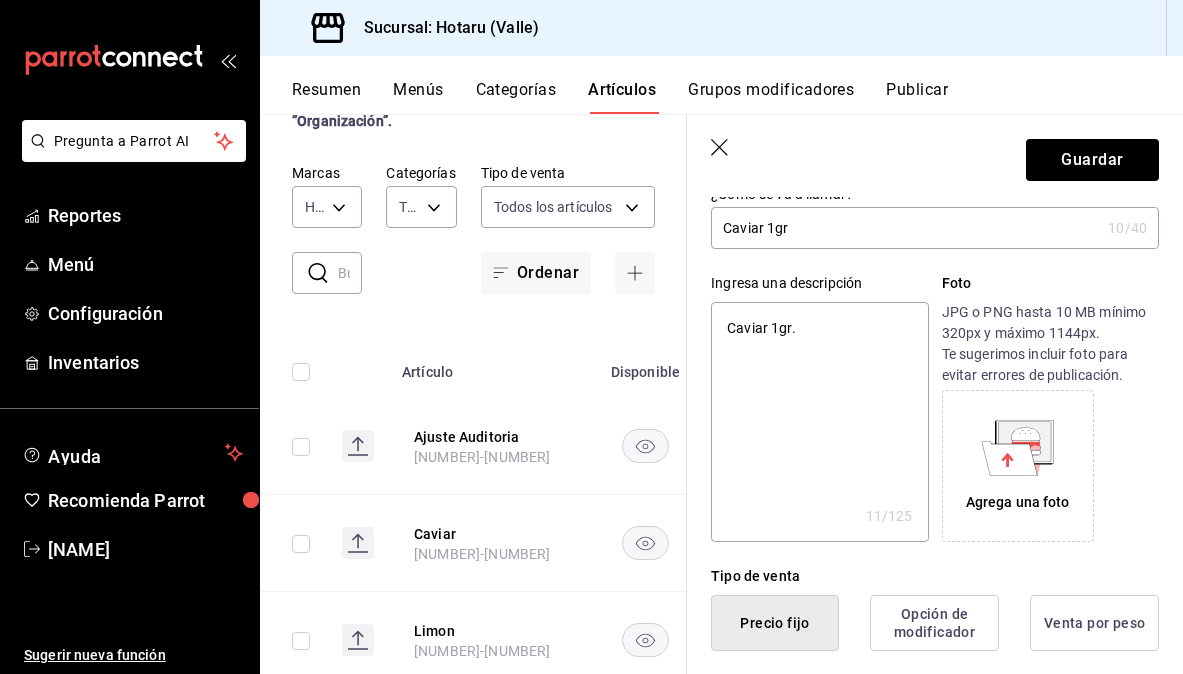 scroll, scrollTop: 130, scrollLeft: 0, axis: vertical 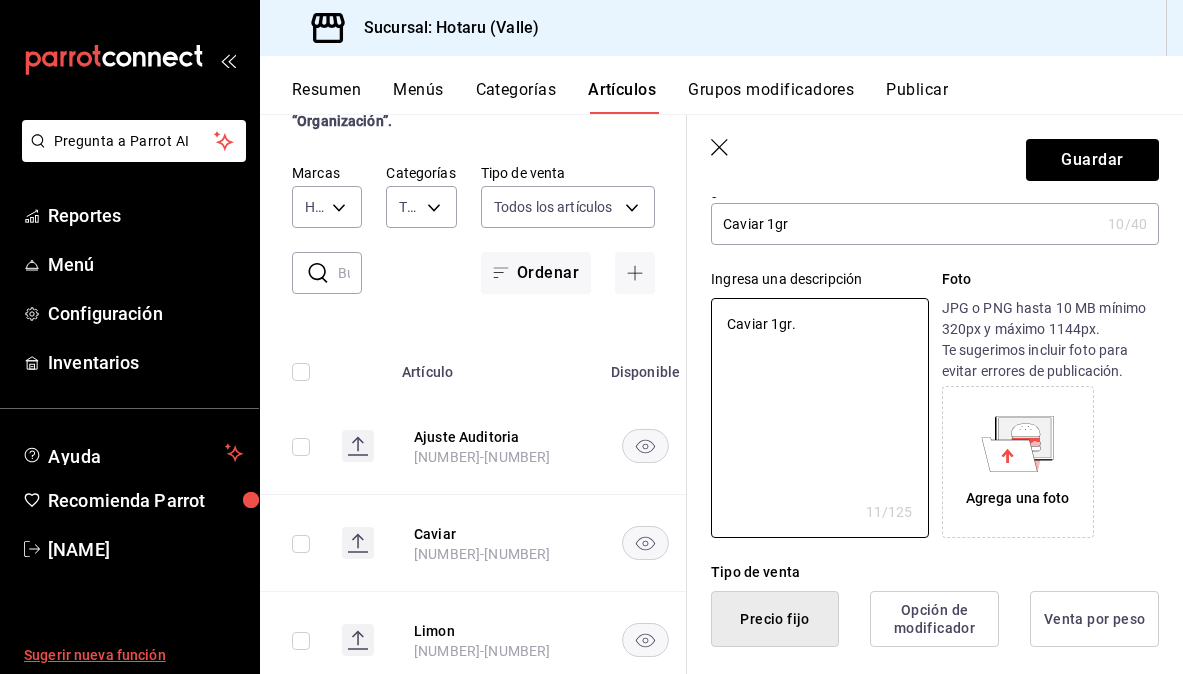 type on "Caviar 1gr." 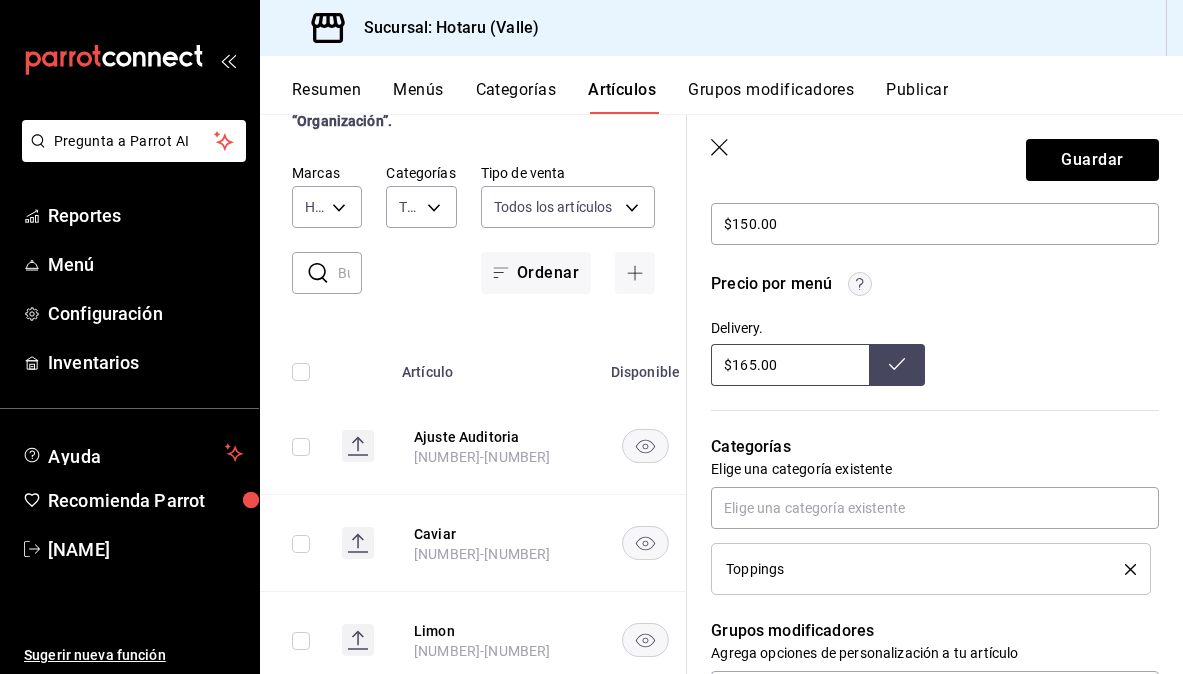 scroll, scrollTop: 624, scrollLeft: 0, axis: vertical 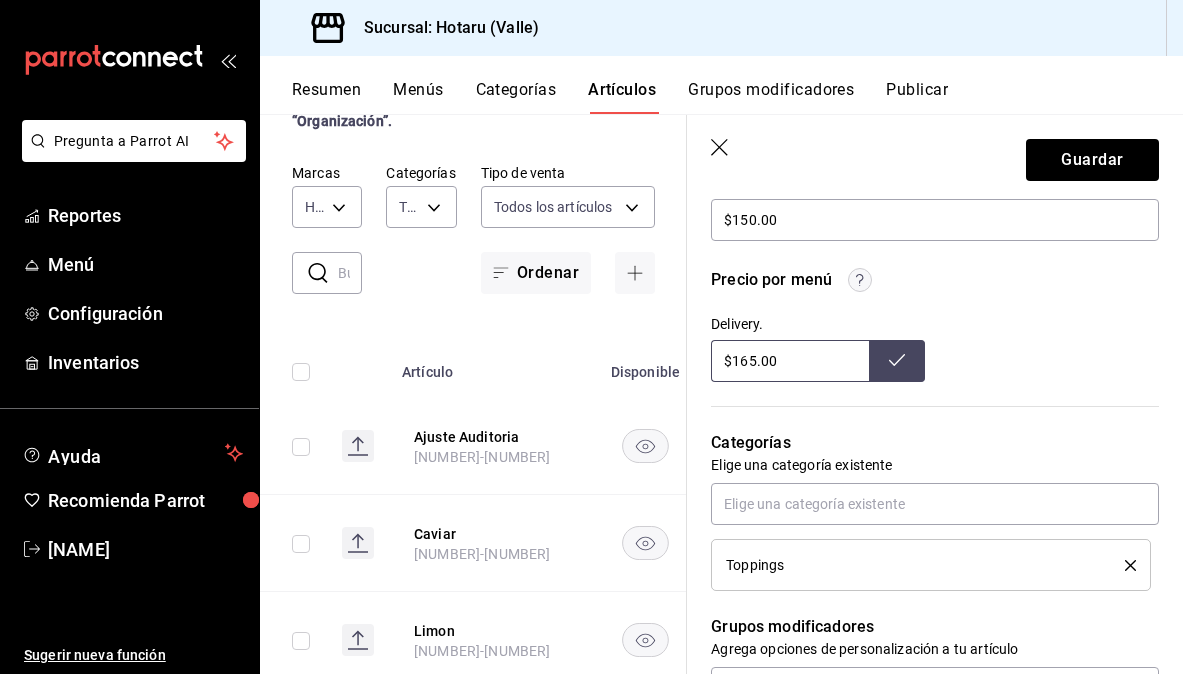 type on "x" 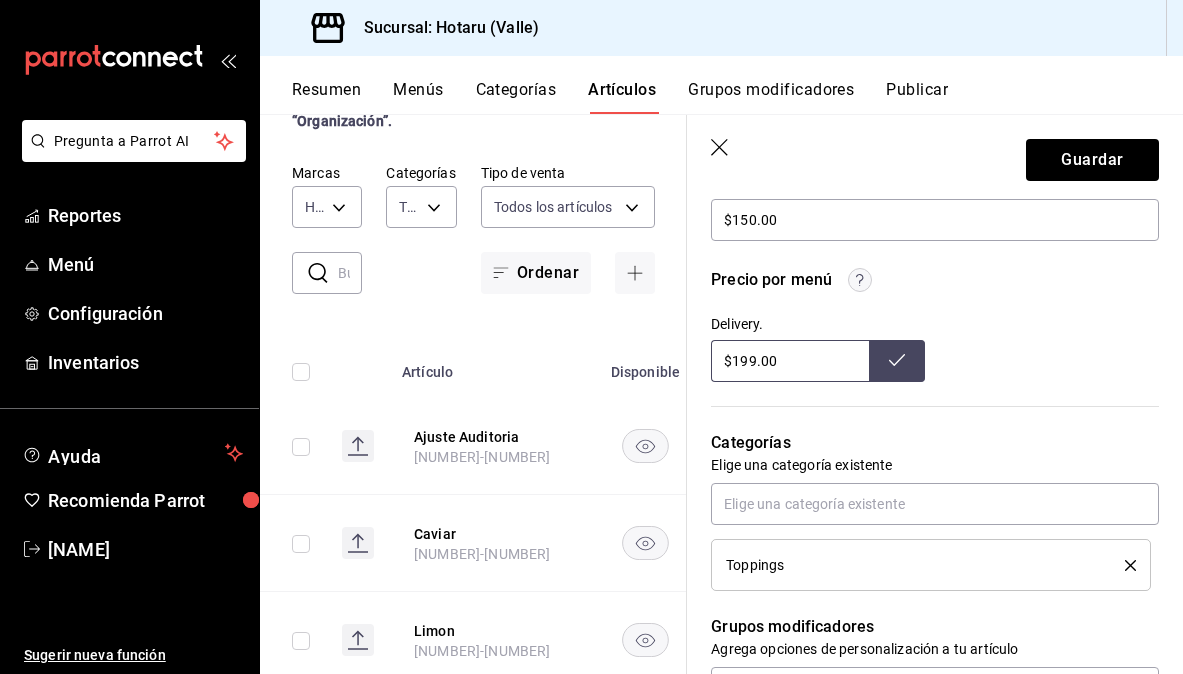 type on "$199.00" 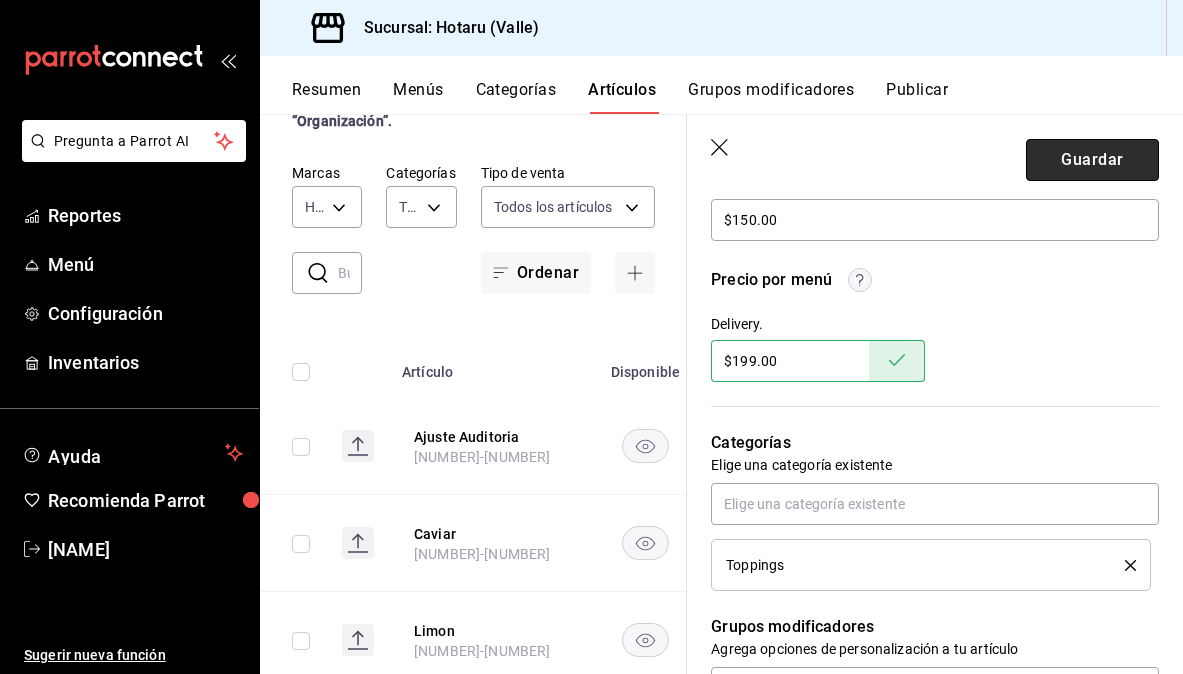 click on "Guardar" at bounding box center [1092, 160] 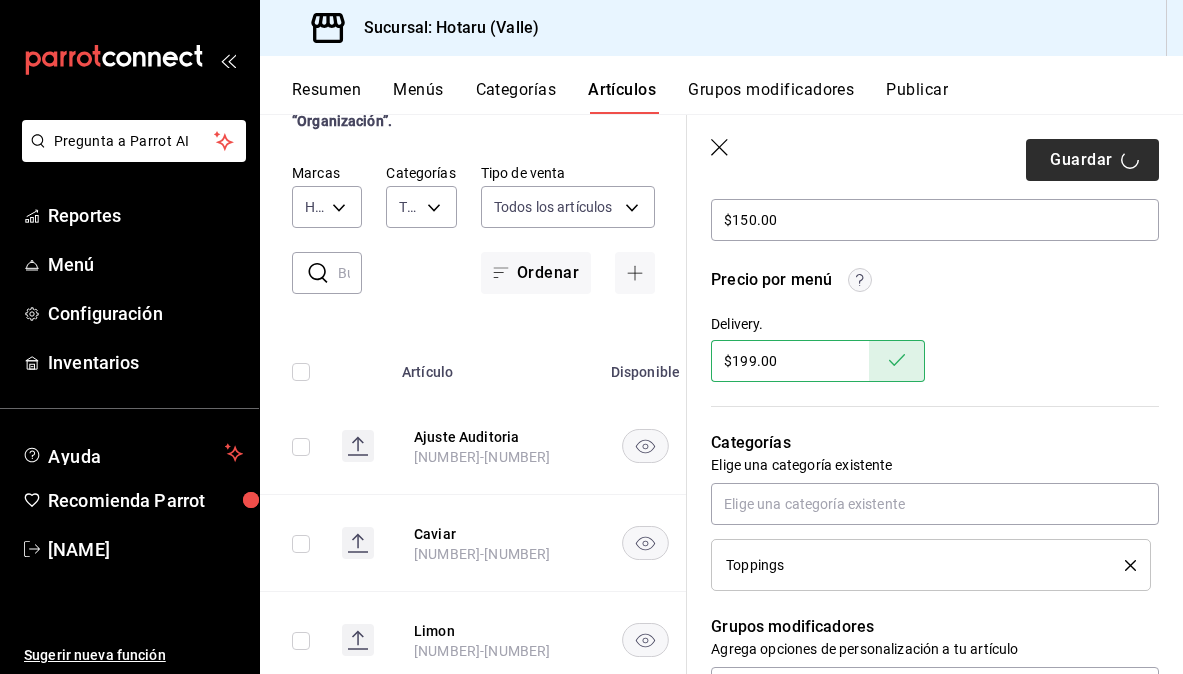 type on "x" 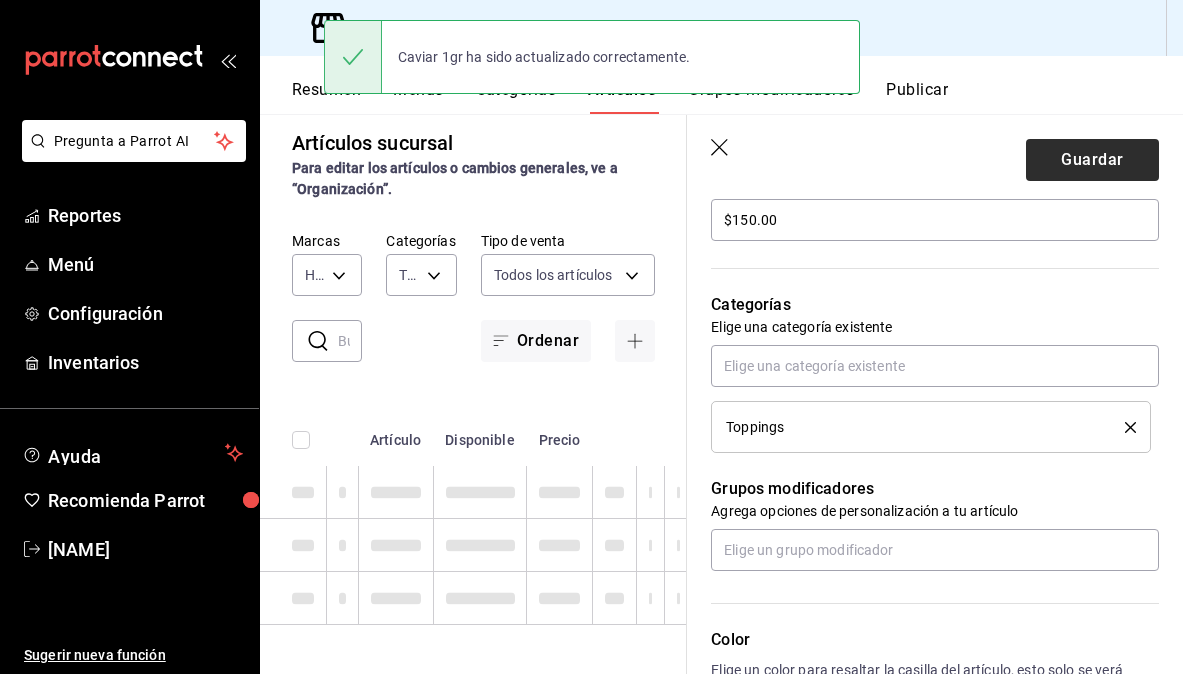 scroll, scrollTop: 0, scrollLeft: 0, axis: both 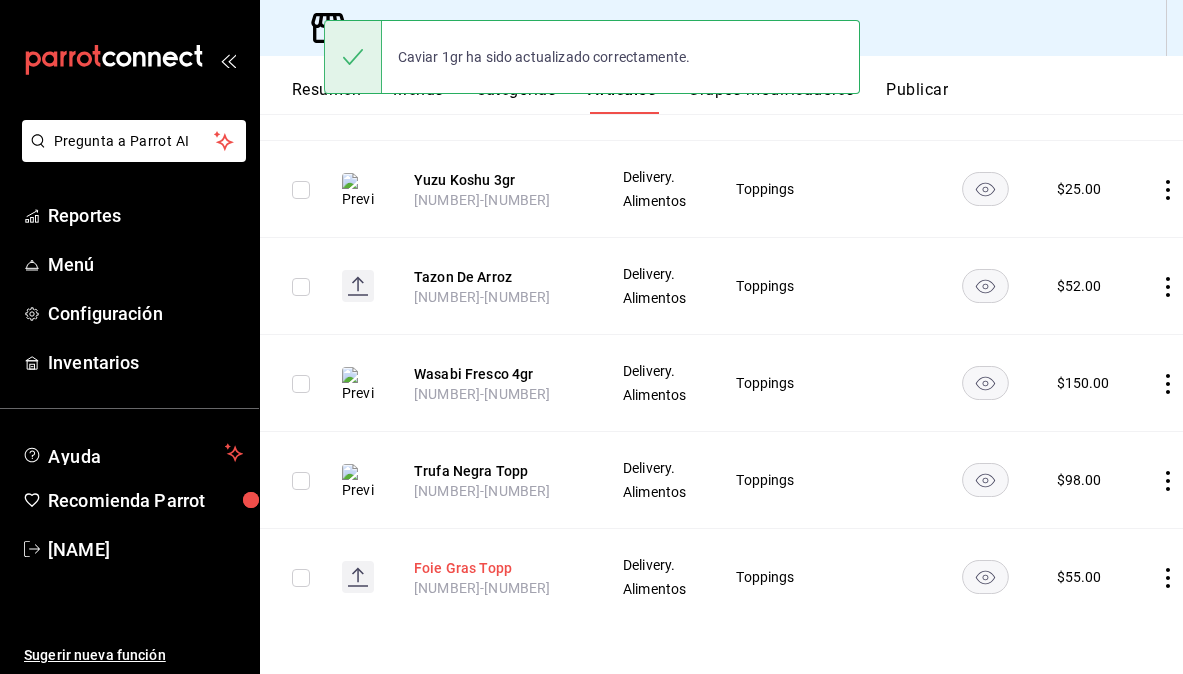 click on "Foie Gras Topp" at bounding box center [494, 568] 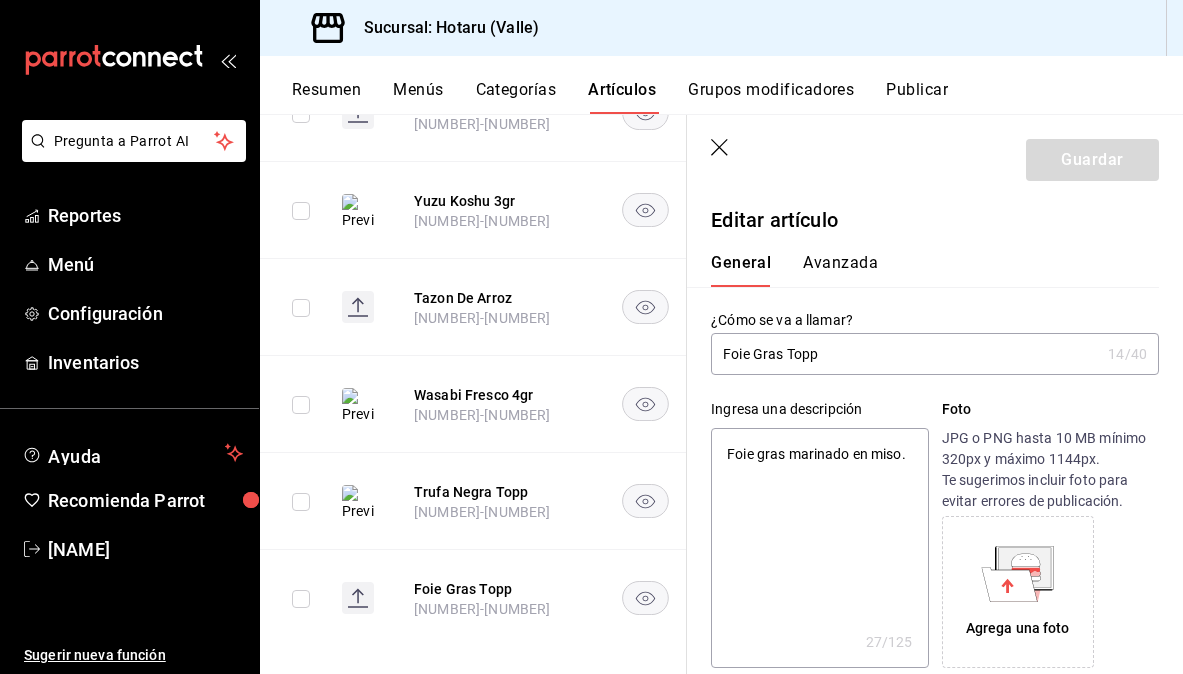 type on "Foie Gras Top" 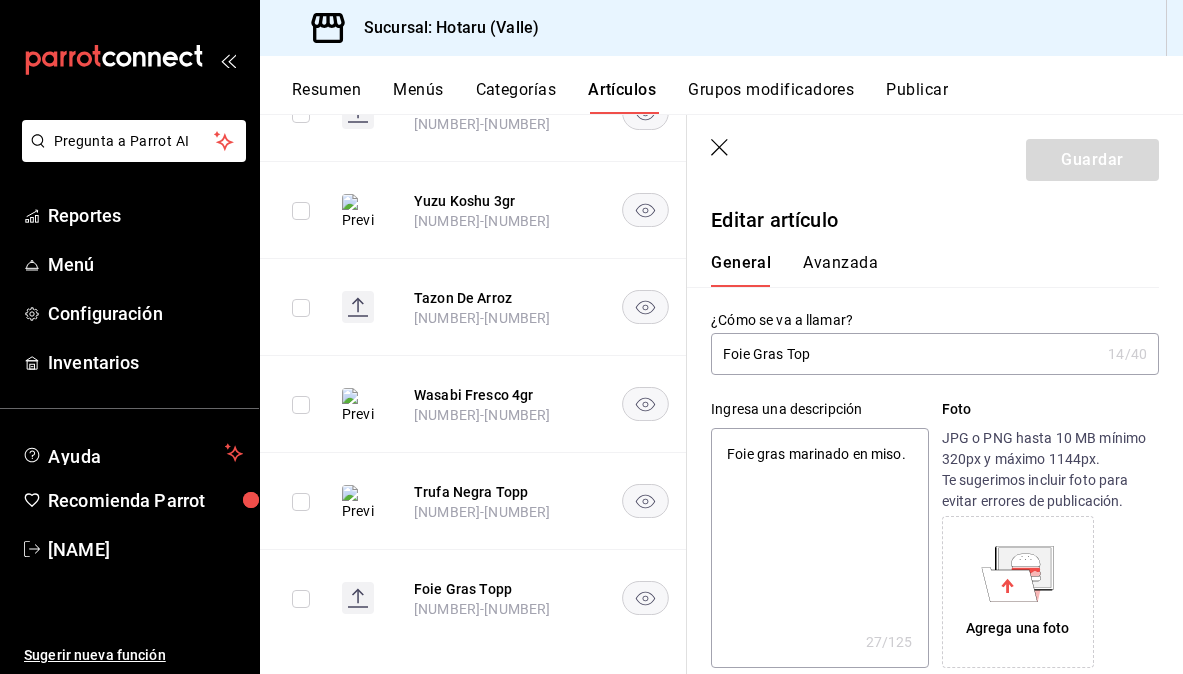 type on "x" 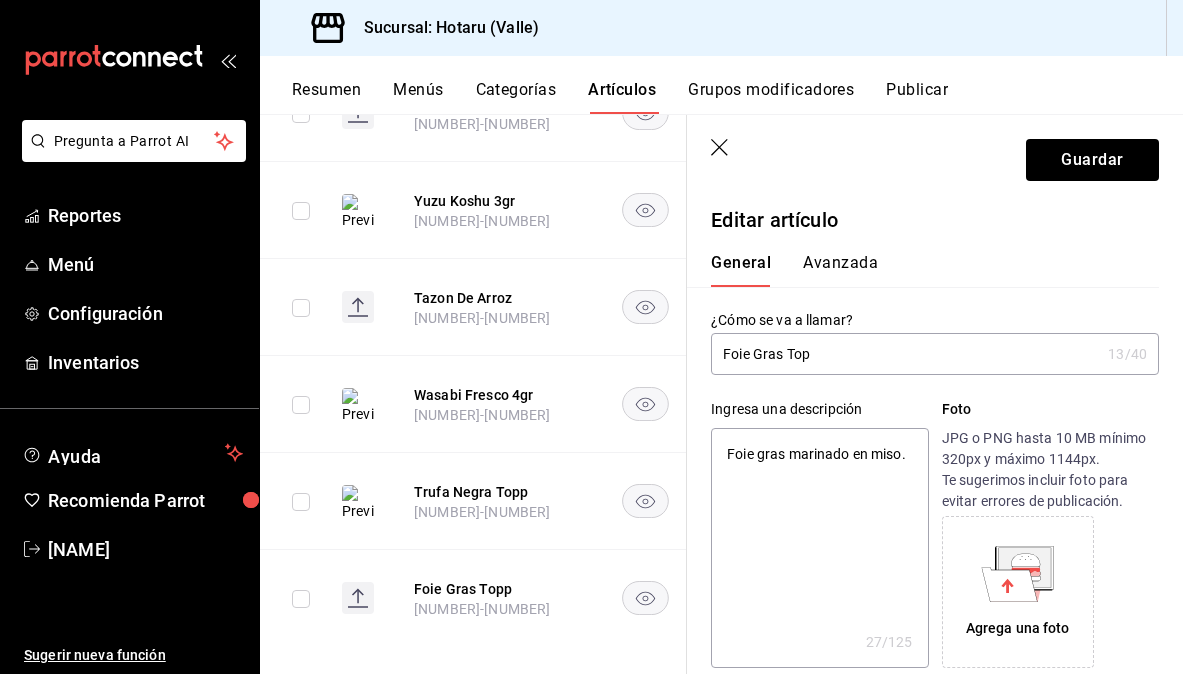 type on "Foie Gras To" 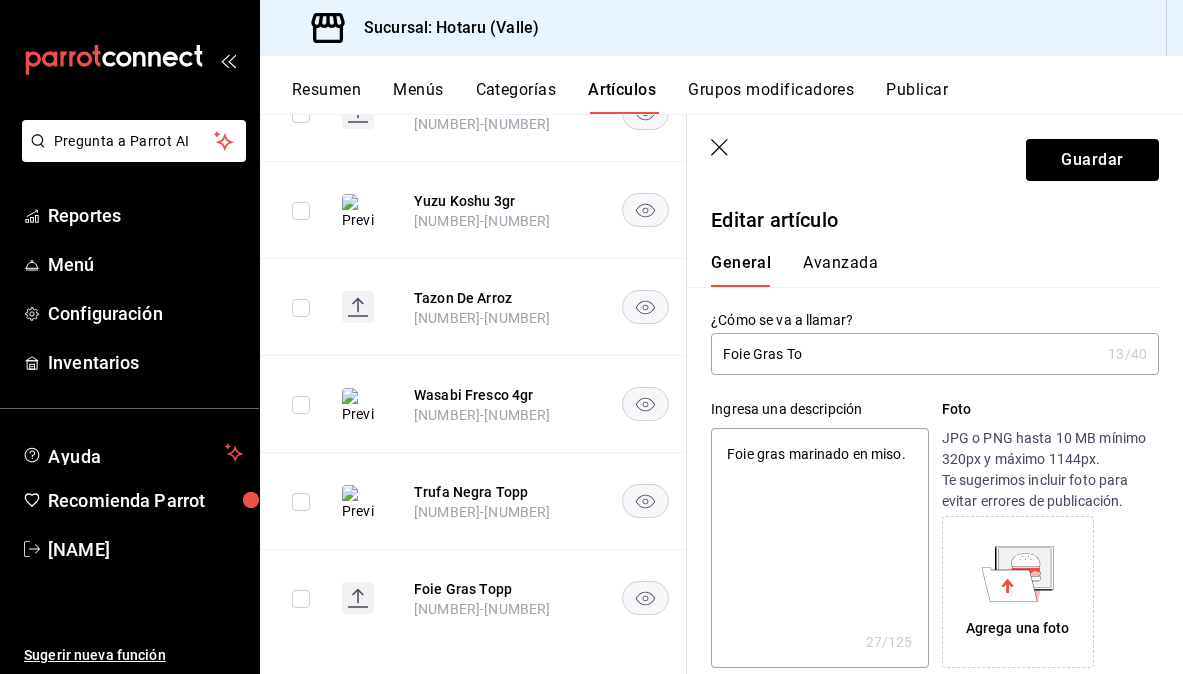 type on "Foie Gras T" 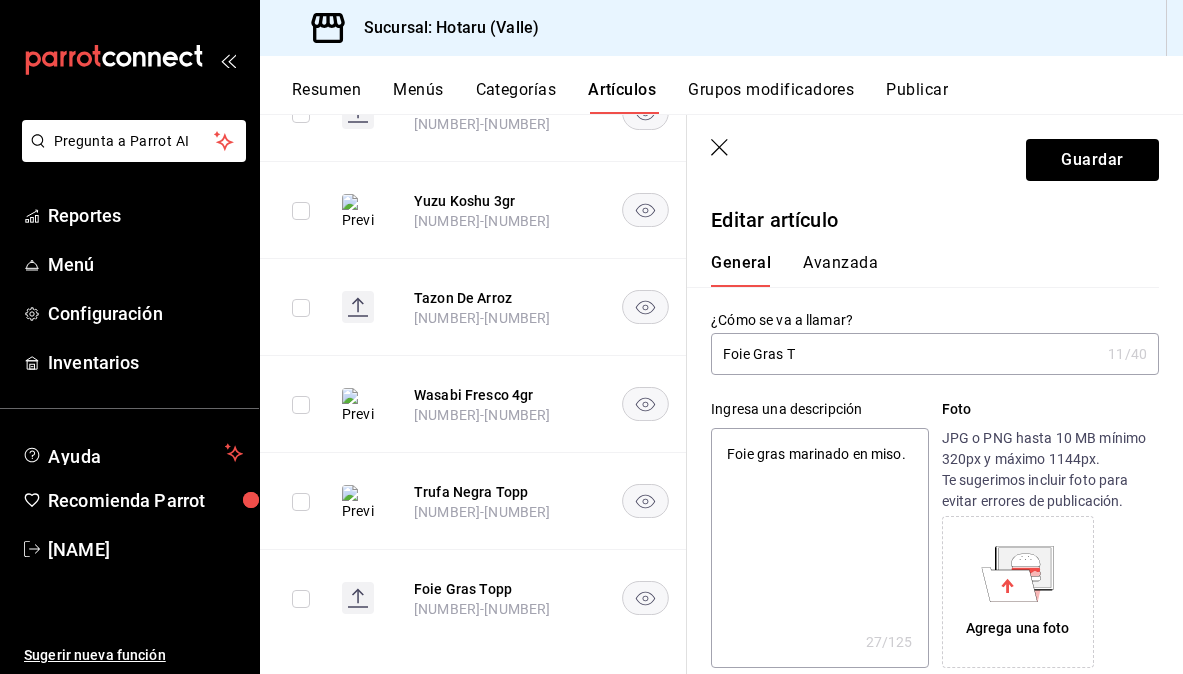 type on "Foie Gras" 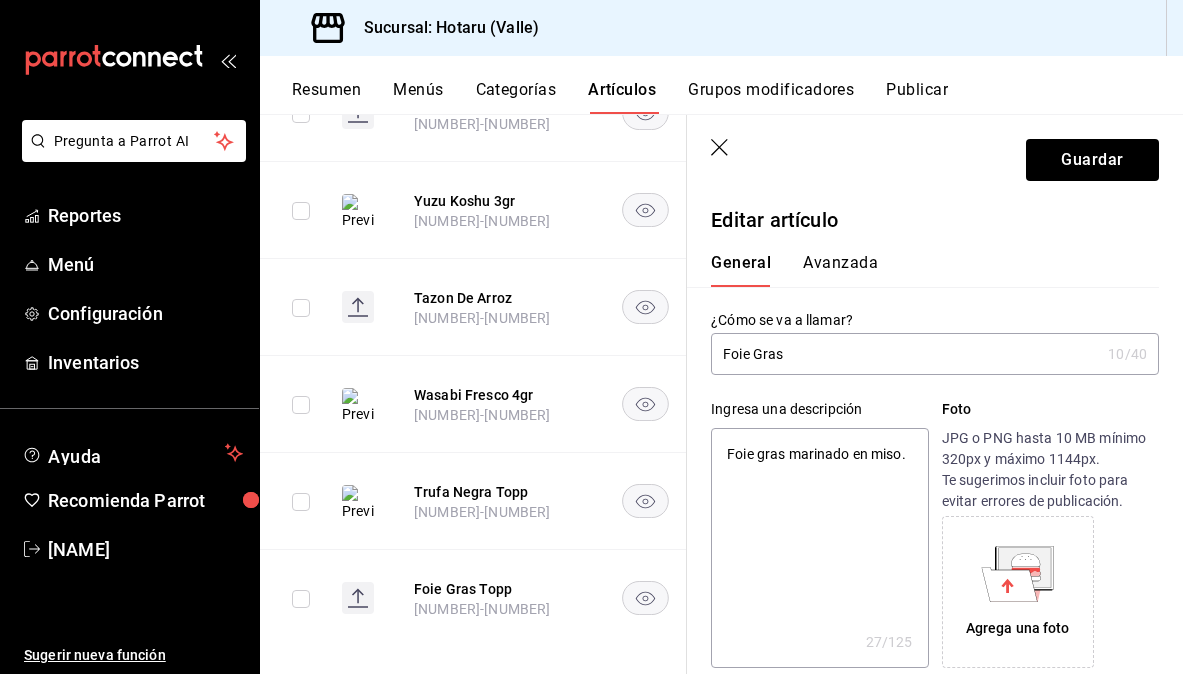 type on "Foie Gras 1" 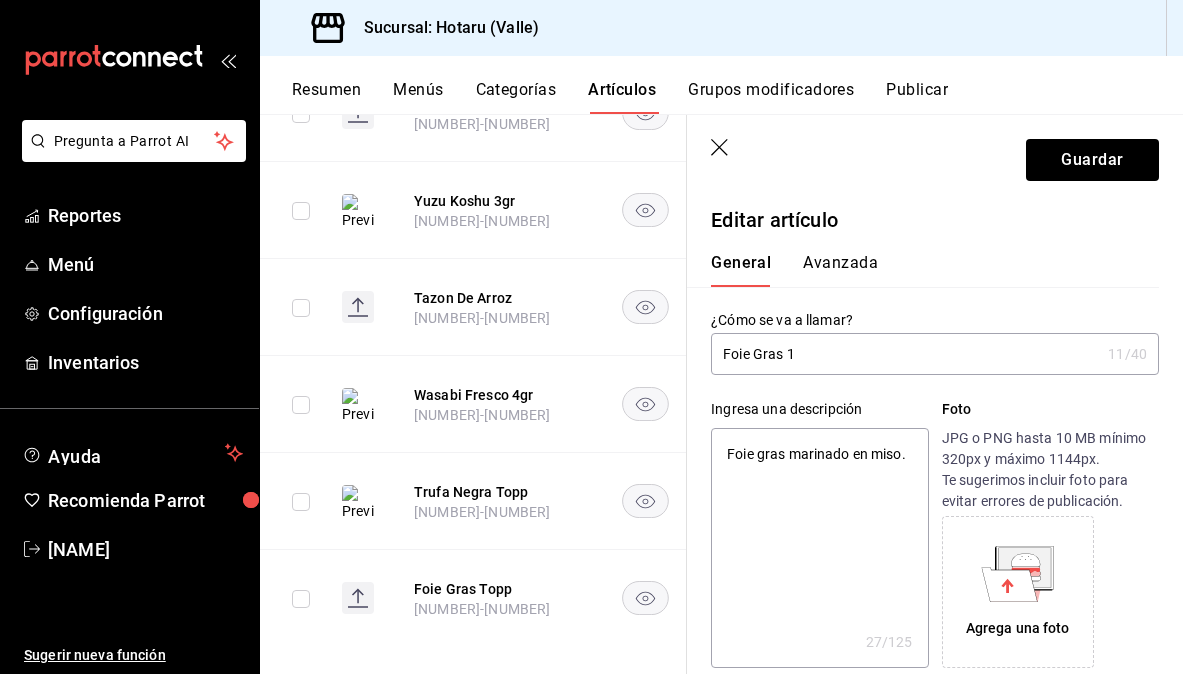 type on "Foie Gras 1g" 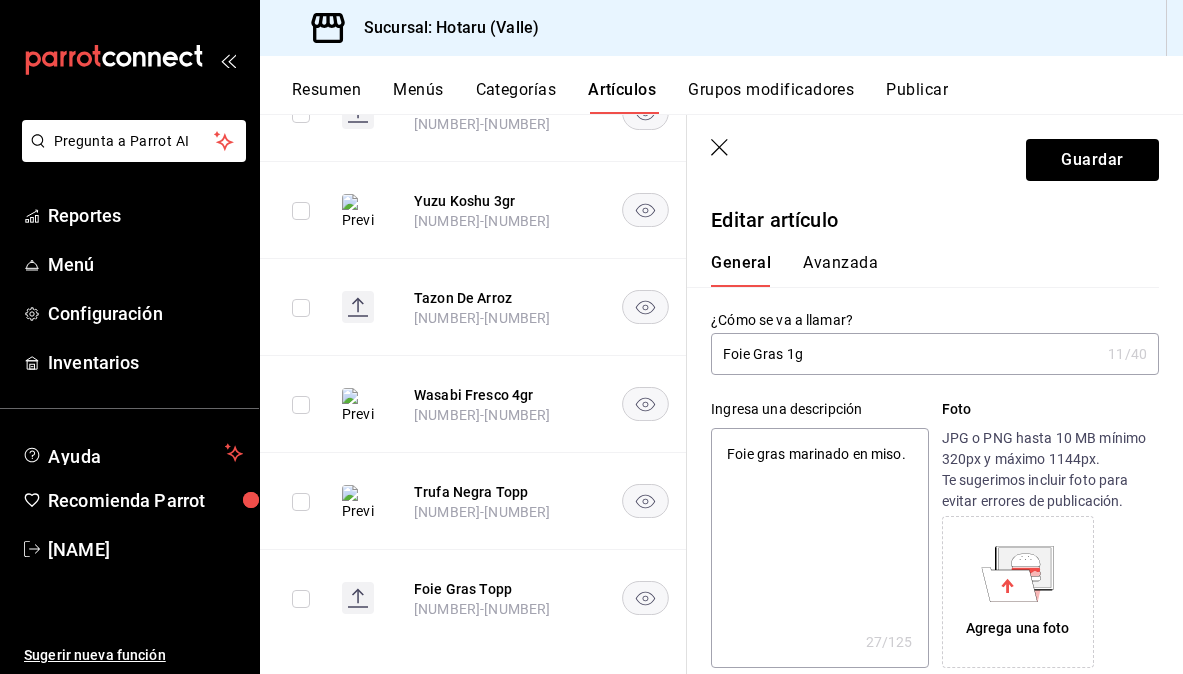 type on "Foie Gras 1gr" 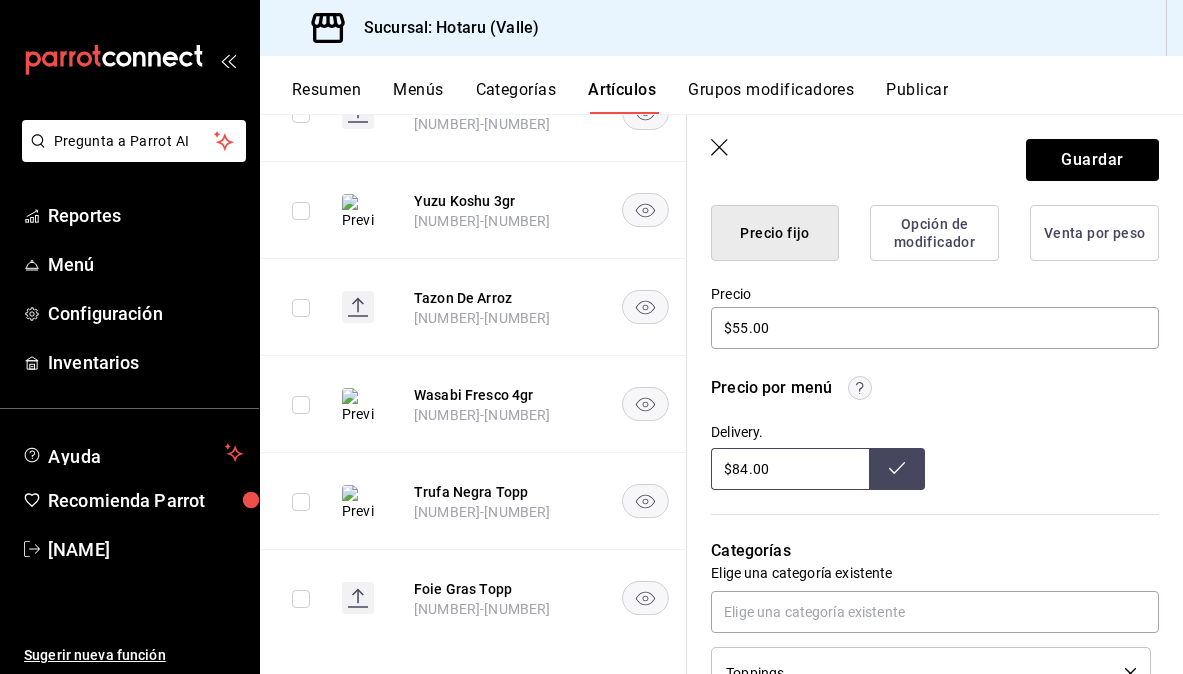 scroll, scrollTop: 532, scrollLeft: 0, axis: vertical 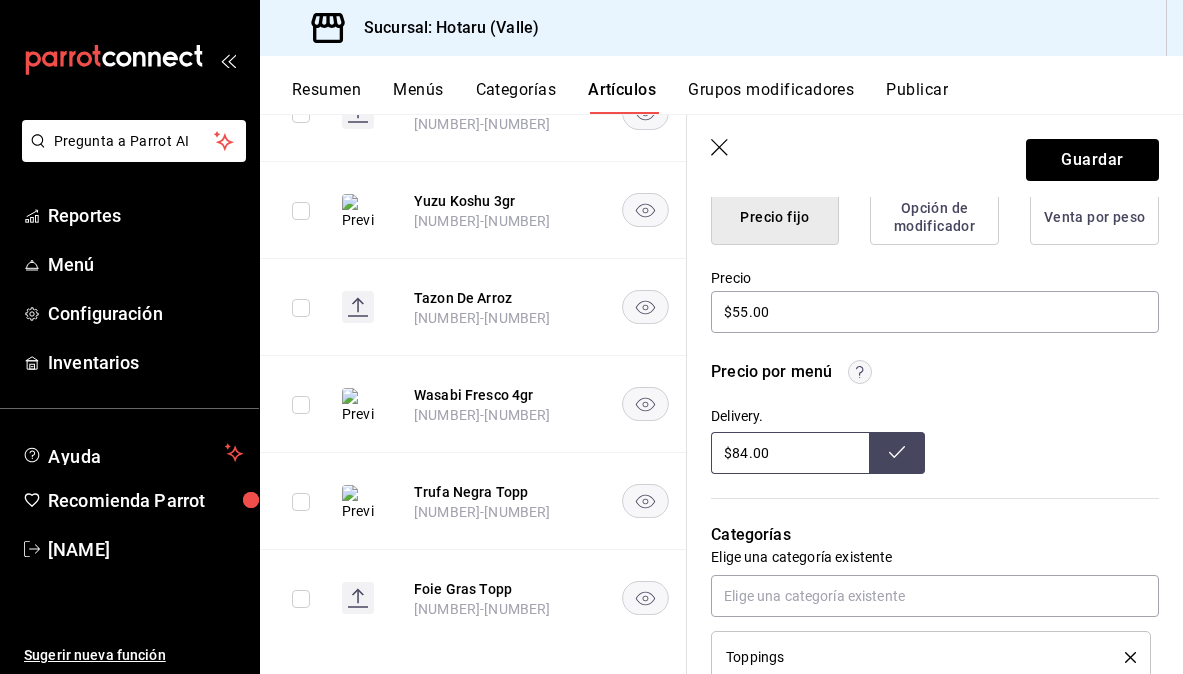 type on "Foie Gras 1gr" 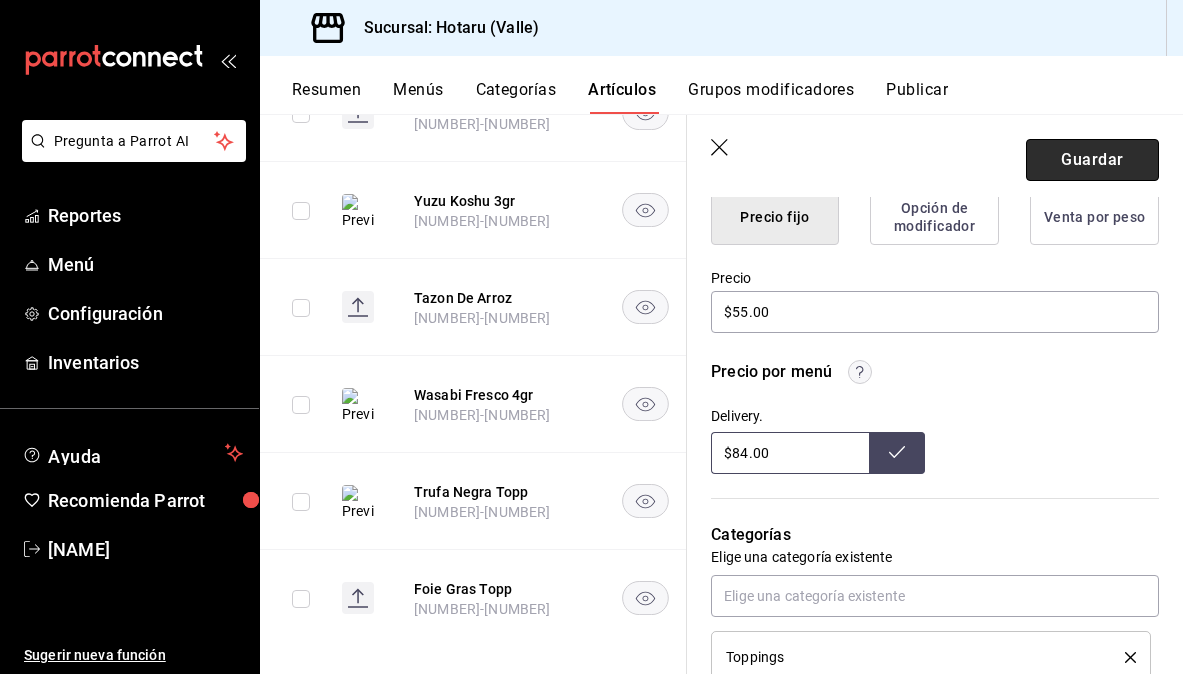 click on "Guardar" at bounding box center [1092, 160] 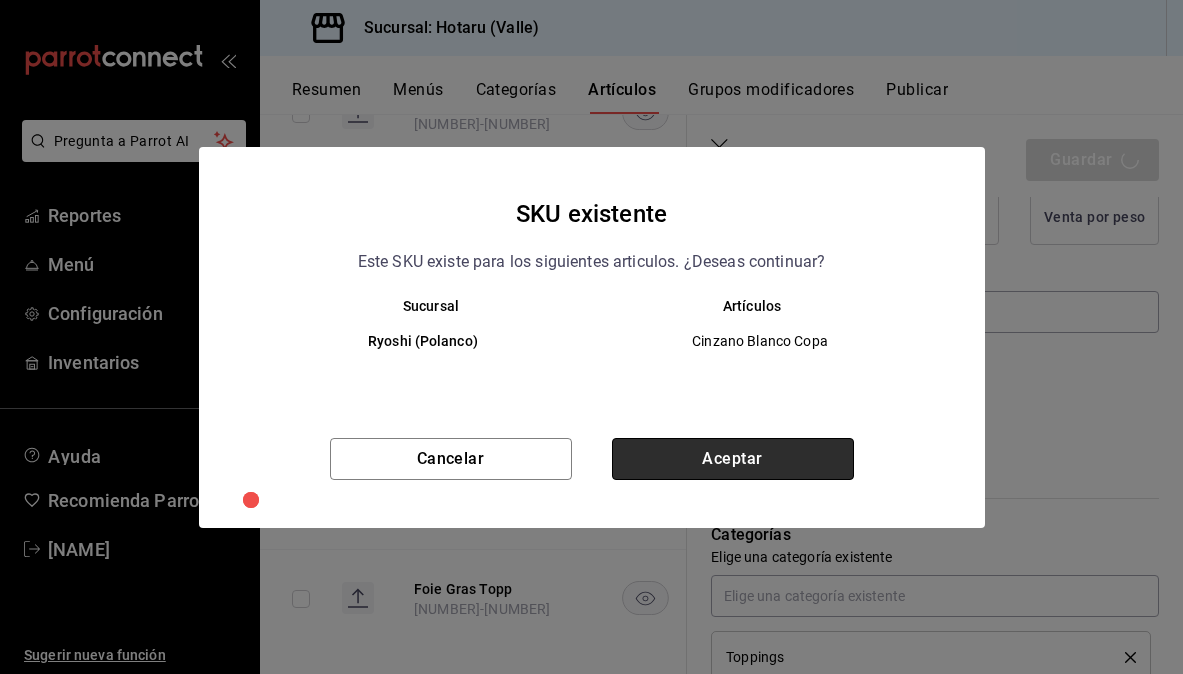 click on "Aceptar" at bounding box center (733, 459) 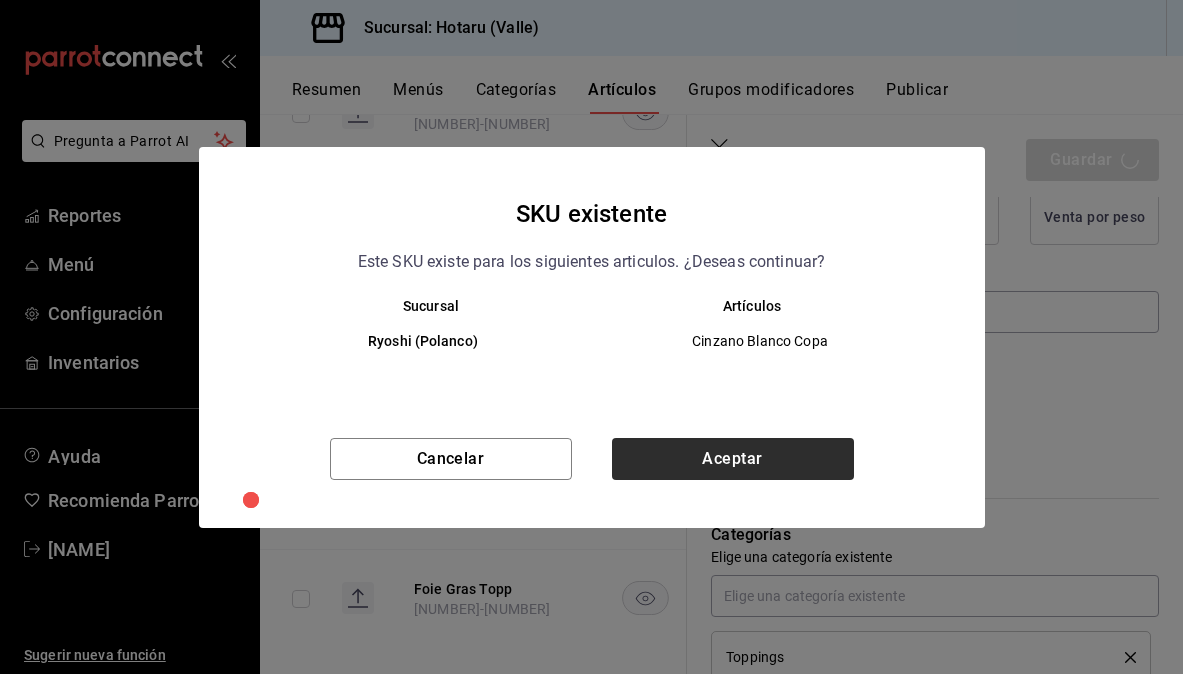 type on "x" 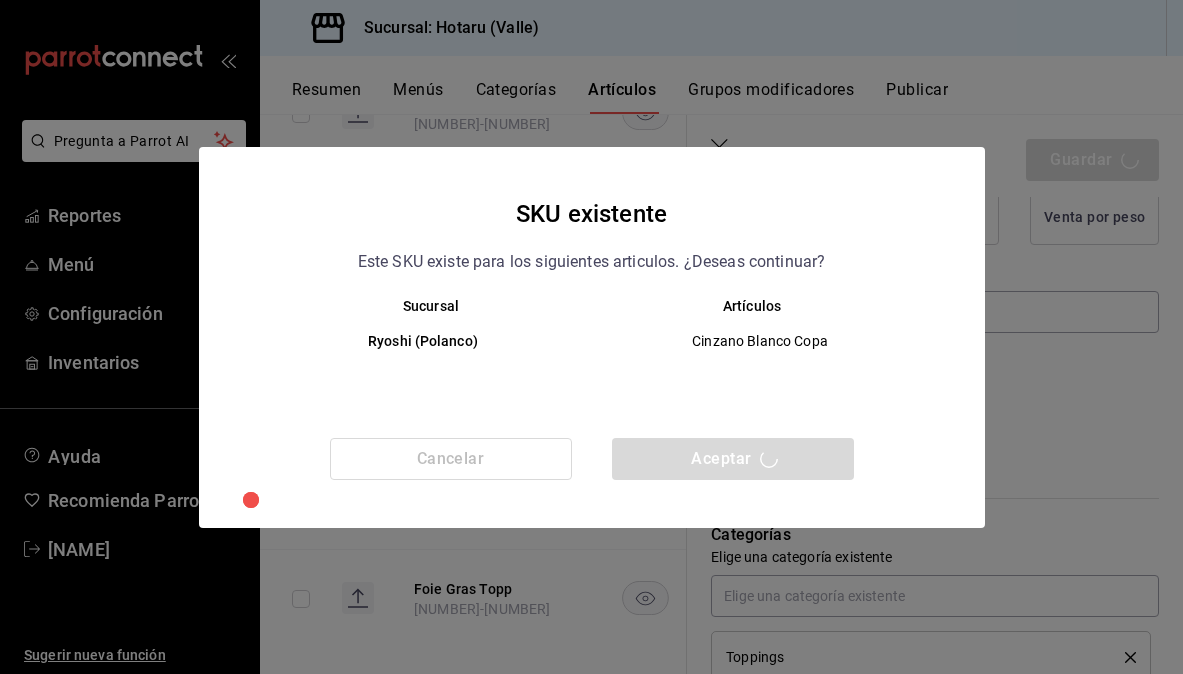 type 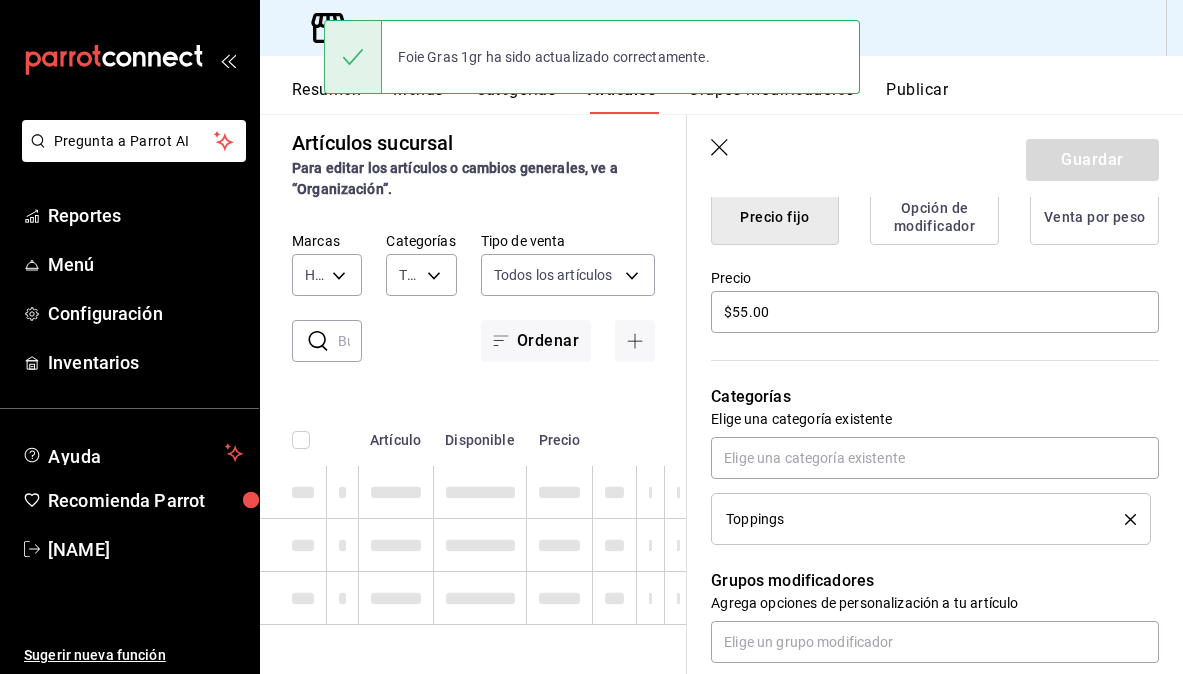 scroll, scrollTop: 0, scrollLeft: 0, axis: both 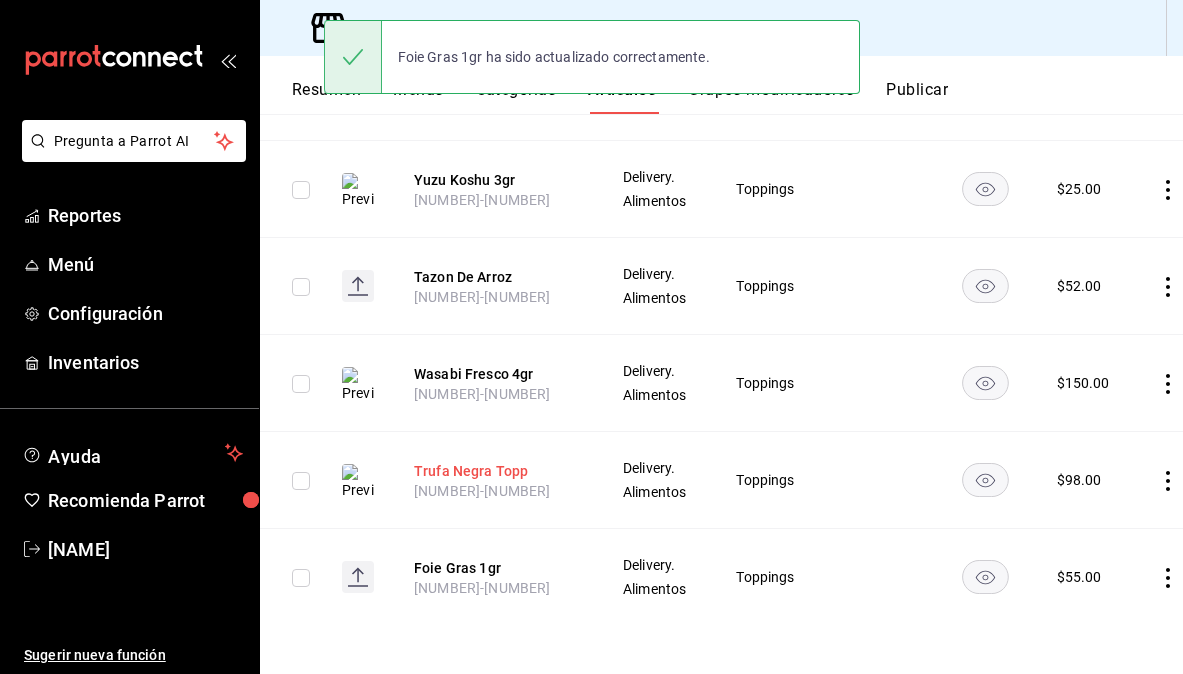 click on "Trufa Negra Topp" at bounding box center [494, 471] 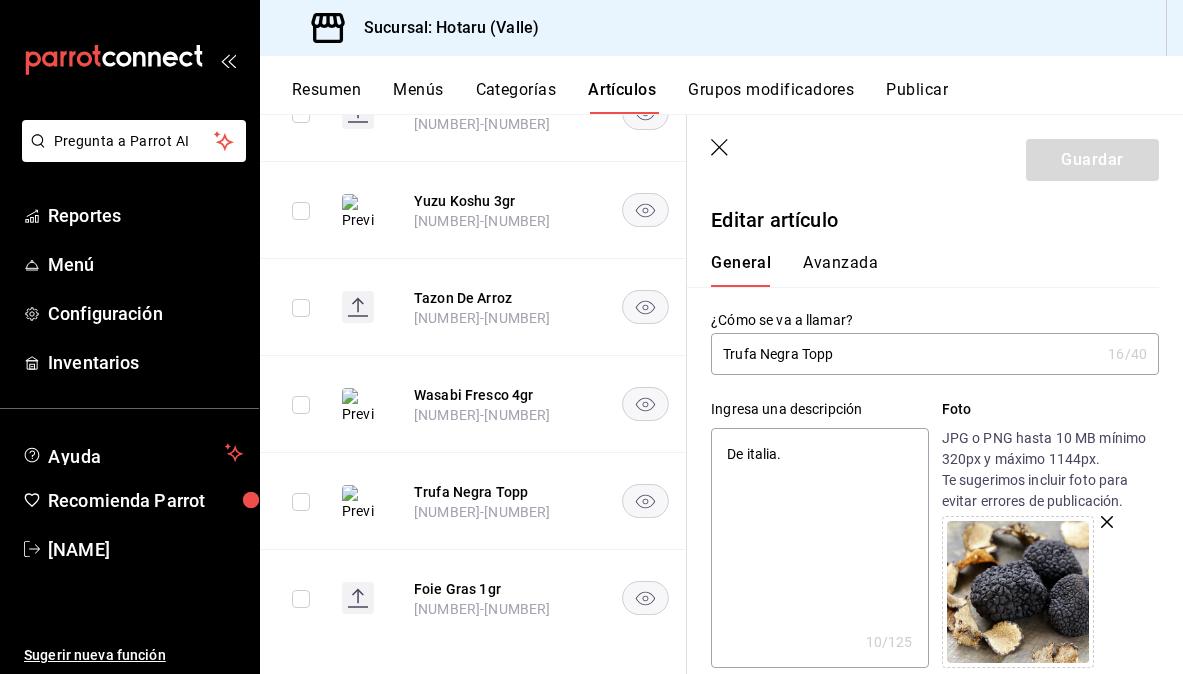 drag, startPoint x: 867, startPoint y: 353, endPoint x: 802, endPoint y: 353, distance: 65 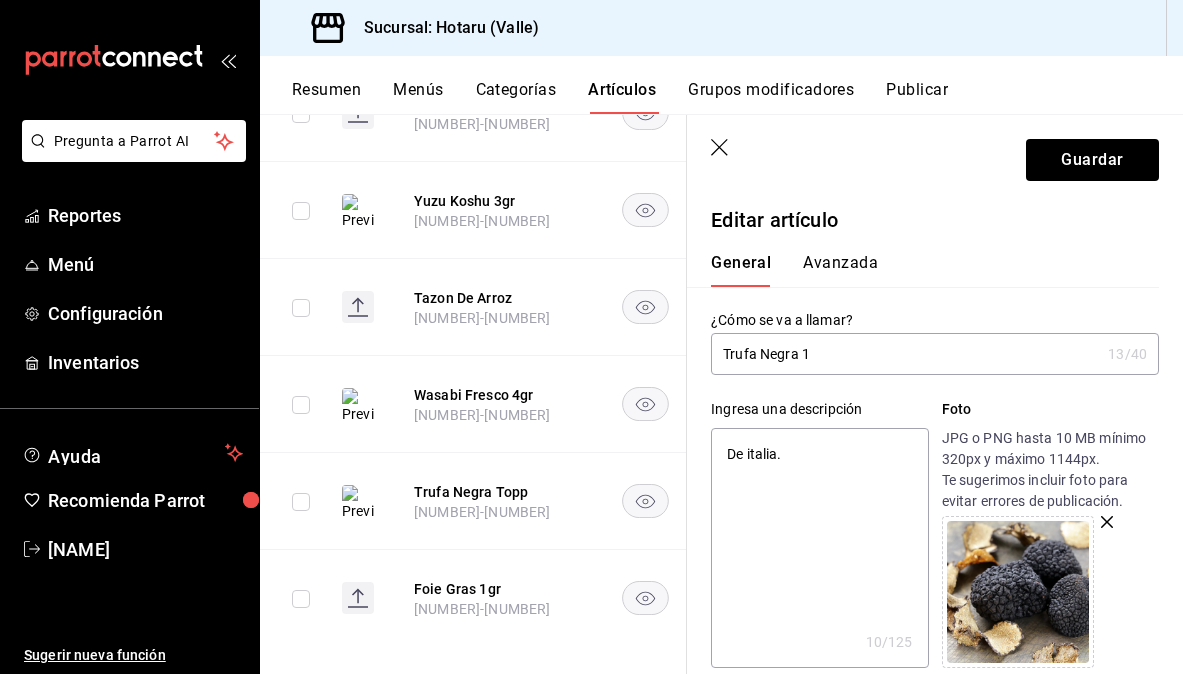 type on "x" 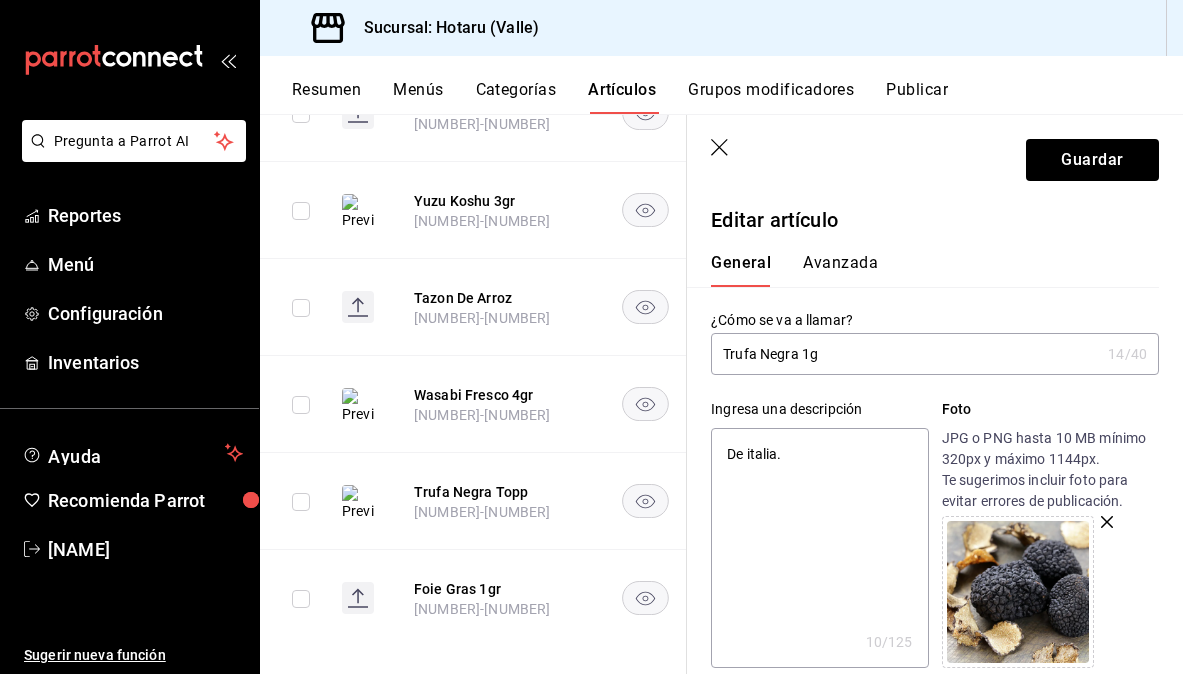 type on "Trufa Negra 1gr" 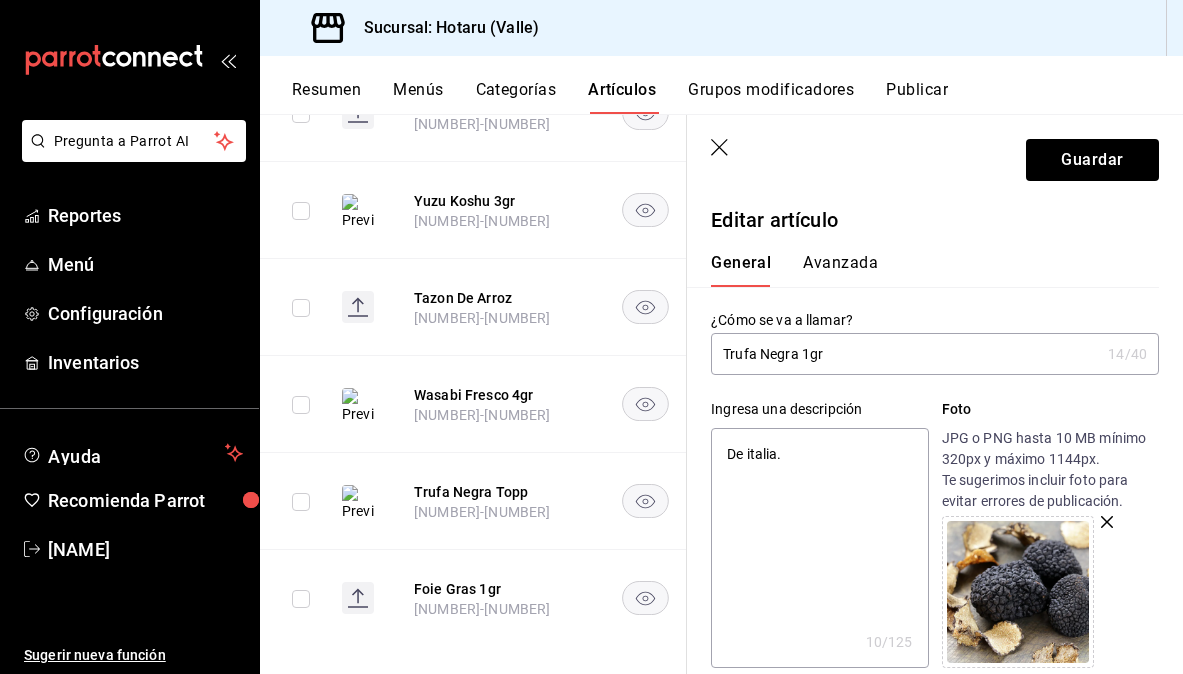 type on "x" 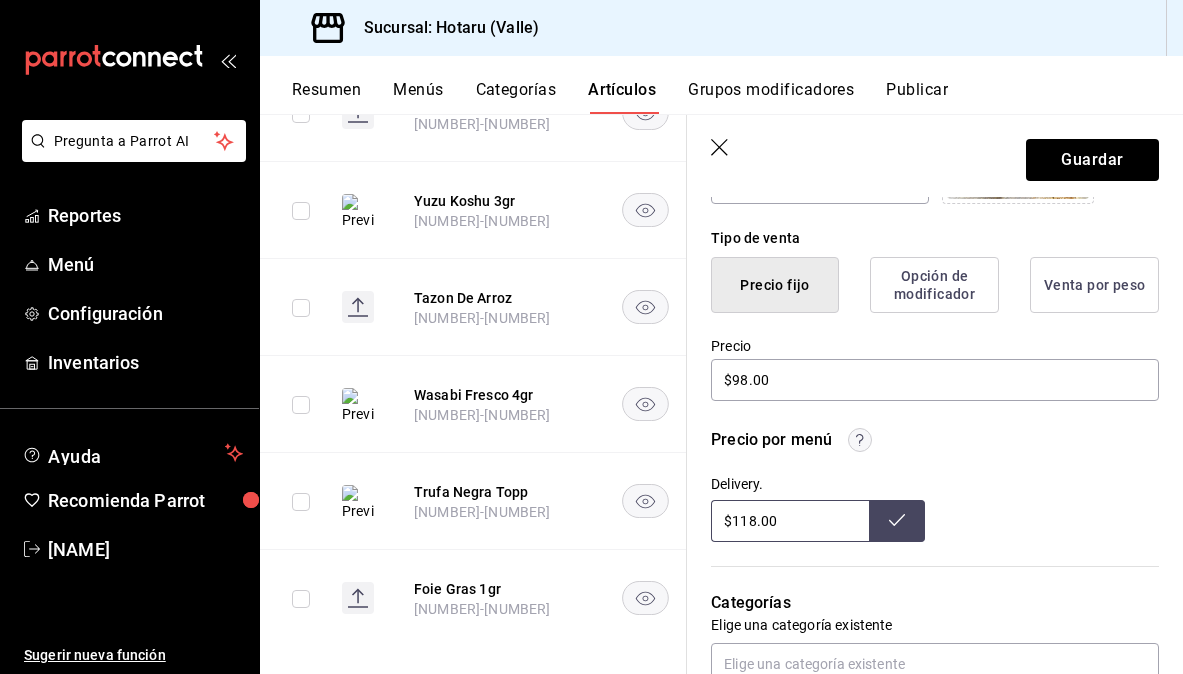 scroll, scrollTop: 488, scrollLeft: 0, axis: vertical 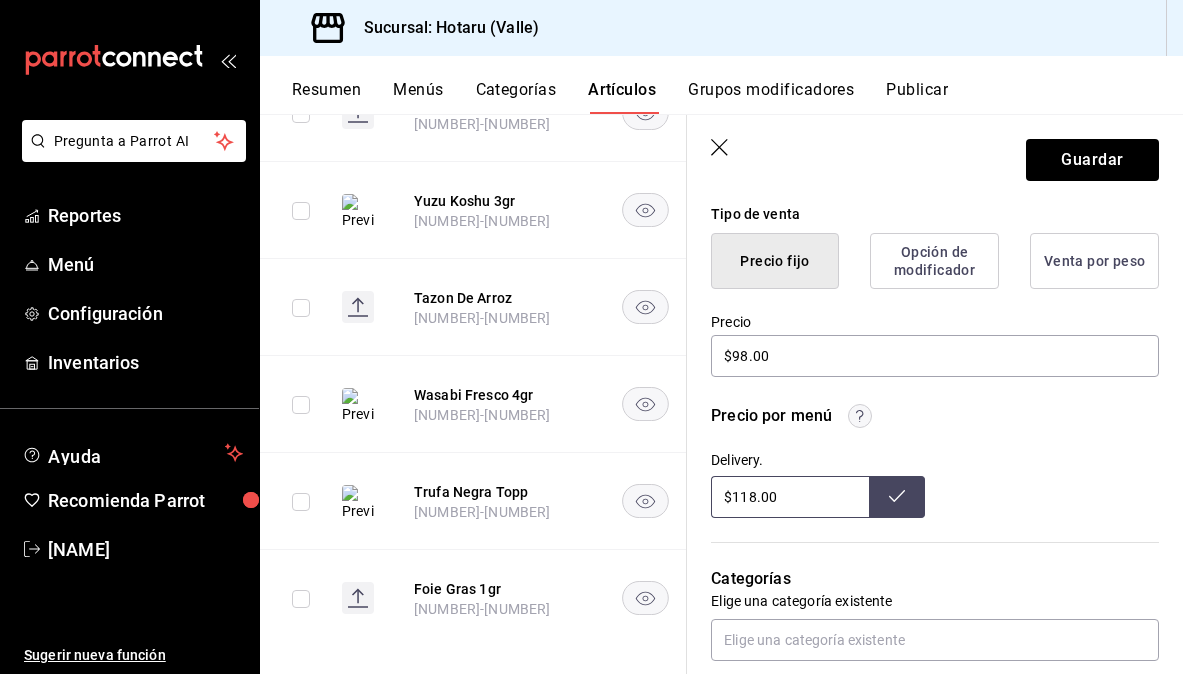 type on "Trufa Negra 1gr" 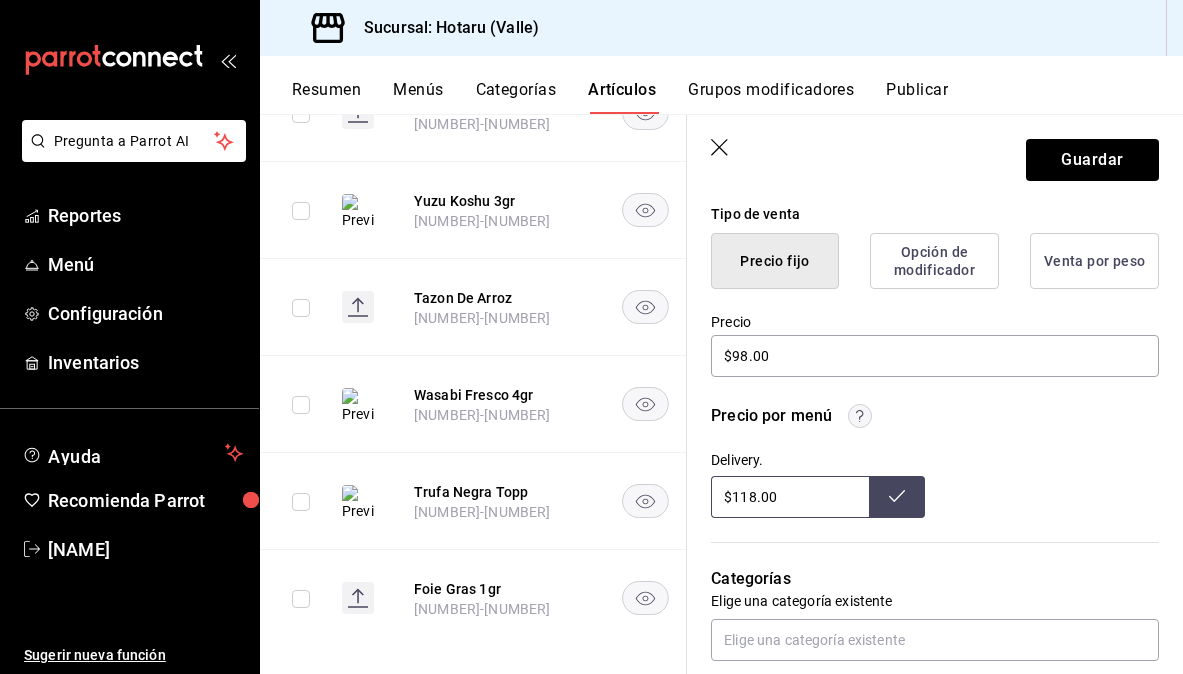 click on "$118.00" at bounding box center [790, 497] 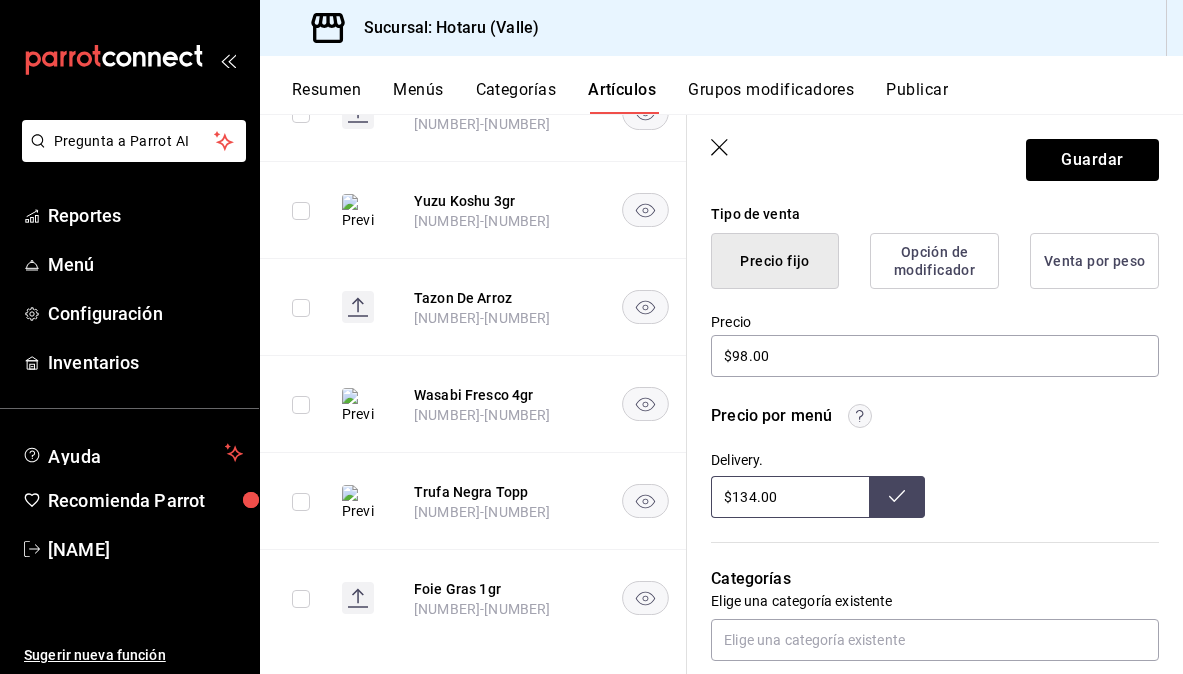 type on "$134.00" 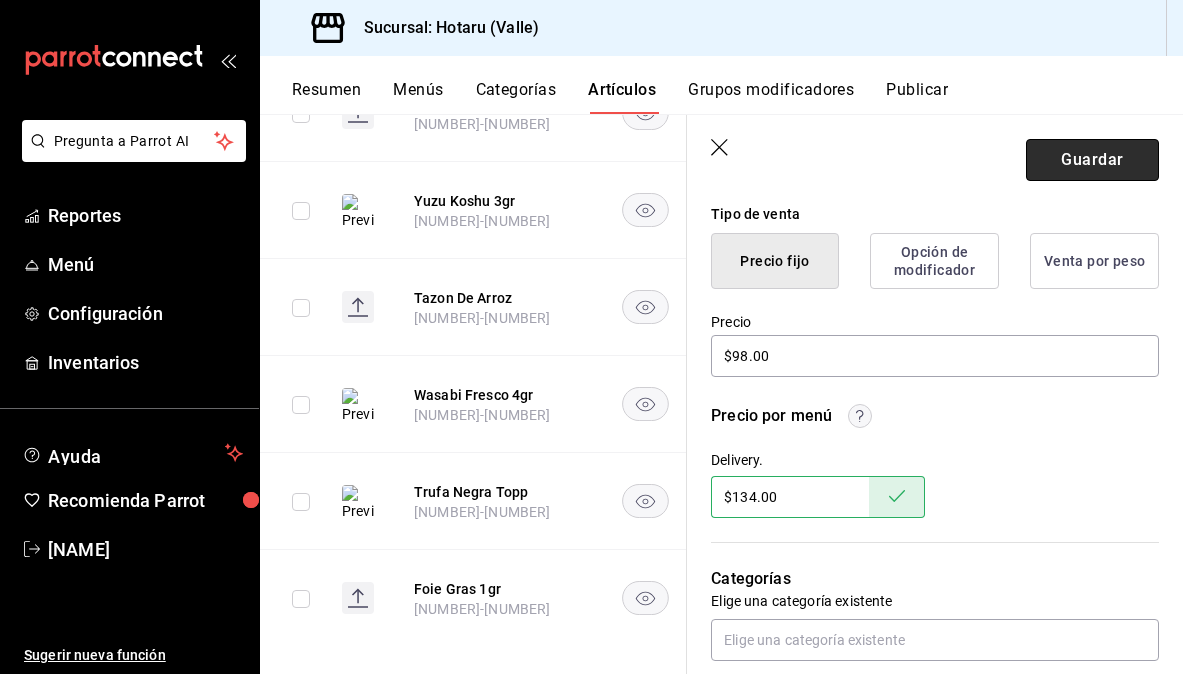 click on "Guardar" at bounding box center [1092, 160] 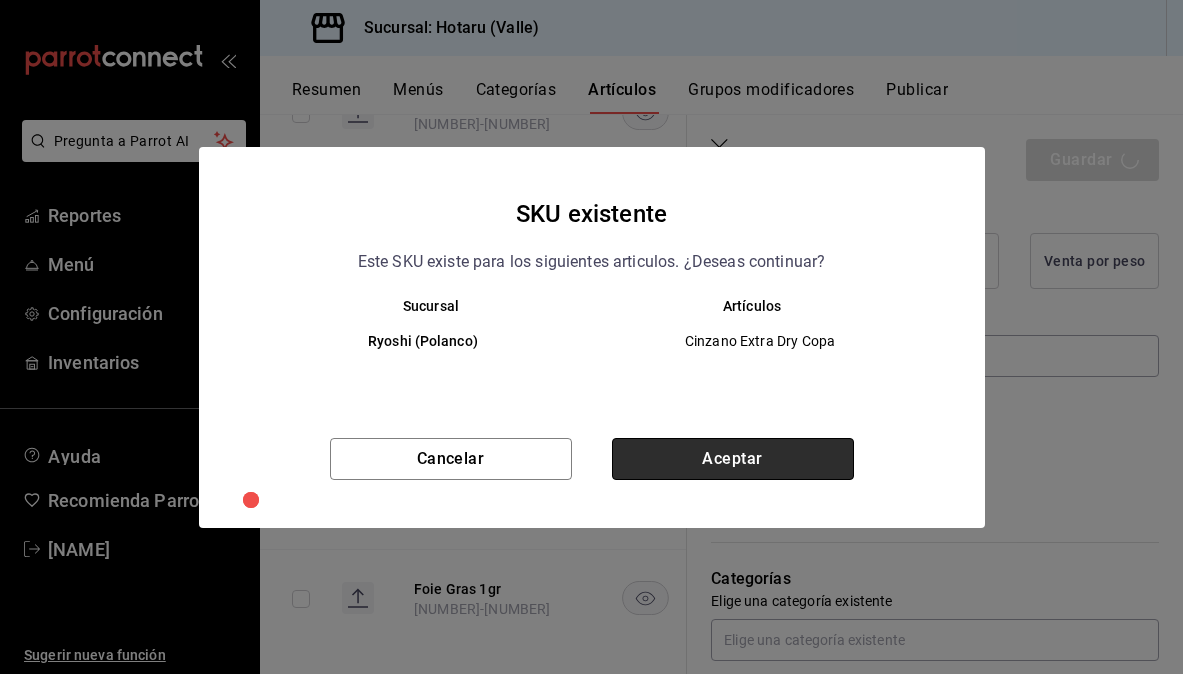 click on "Aceptar" at bounding box center (733, 459) 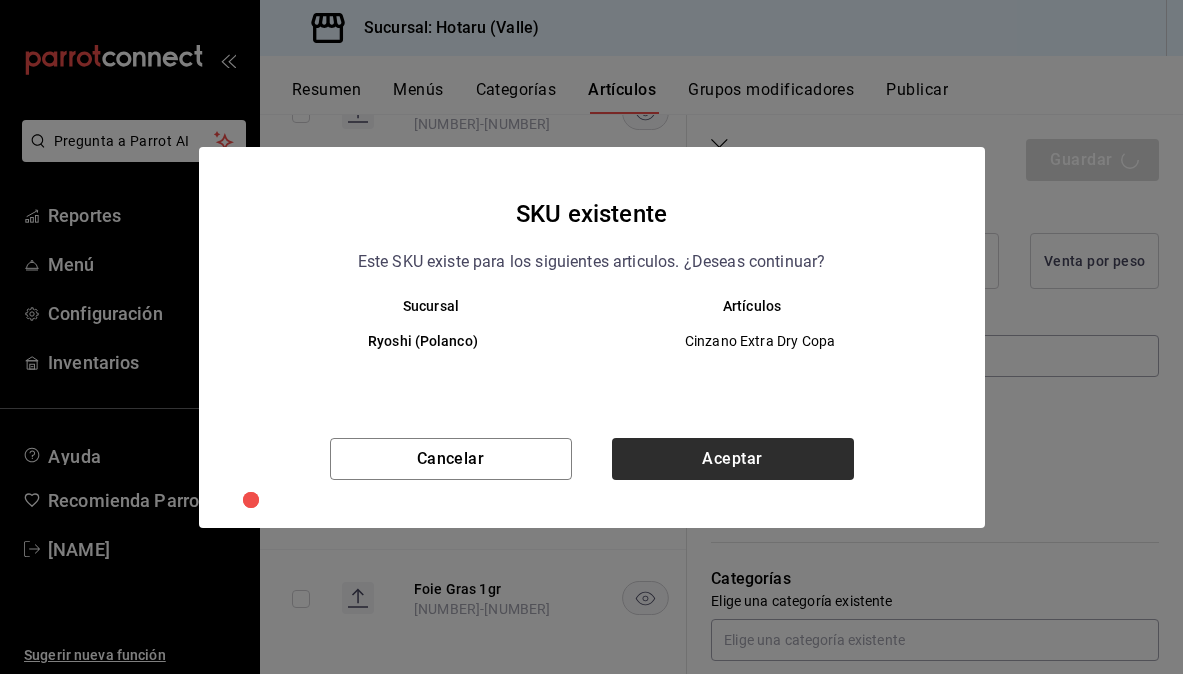 type on "x" 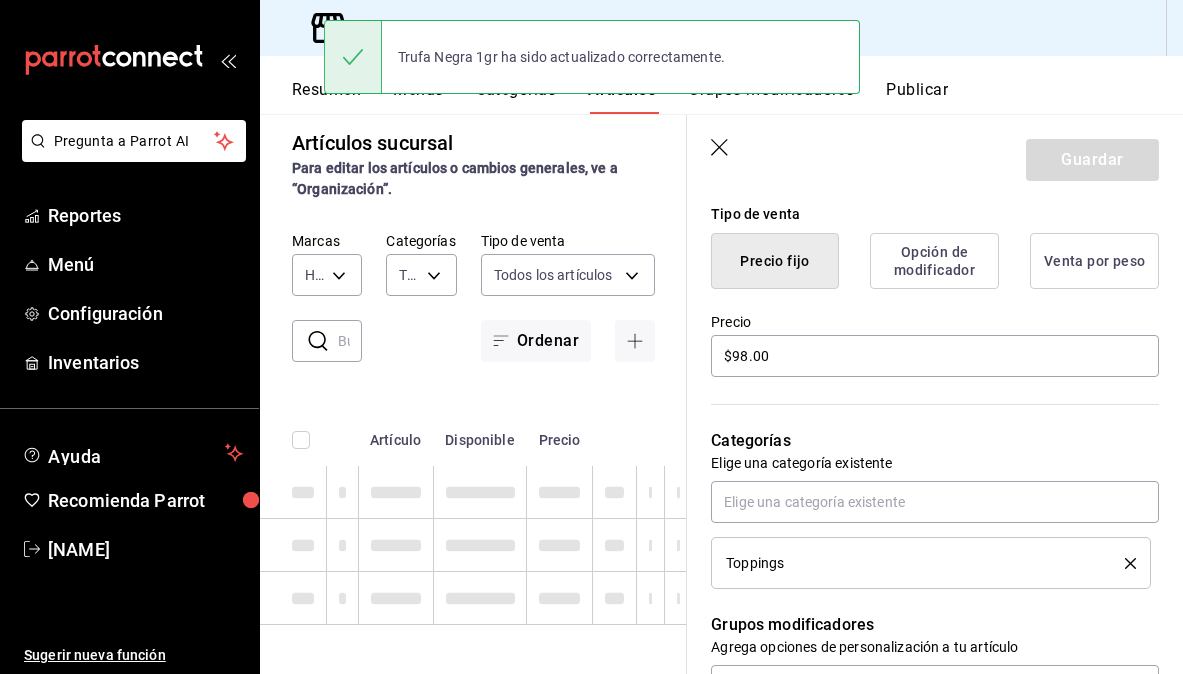 scroll, scrollTop: 0, scrollLeft: 0, axis: both 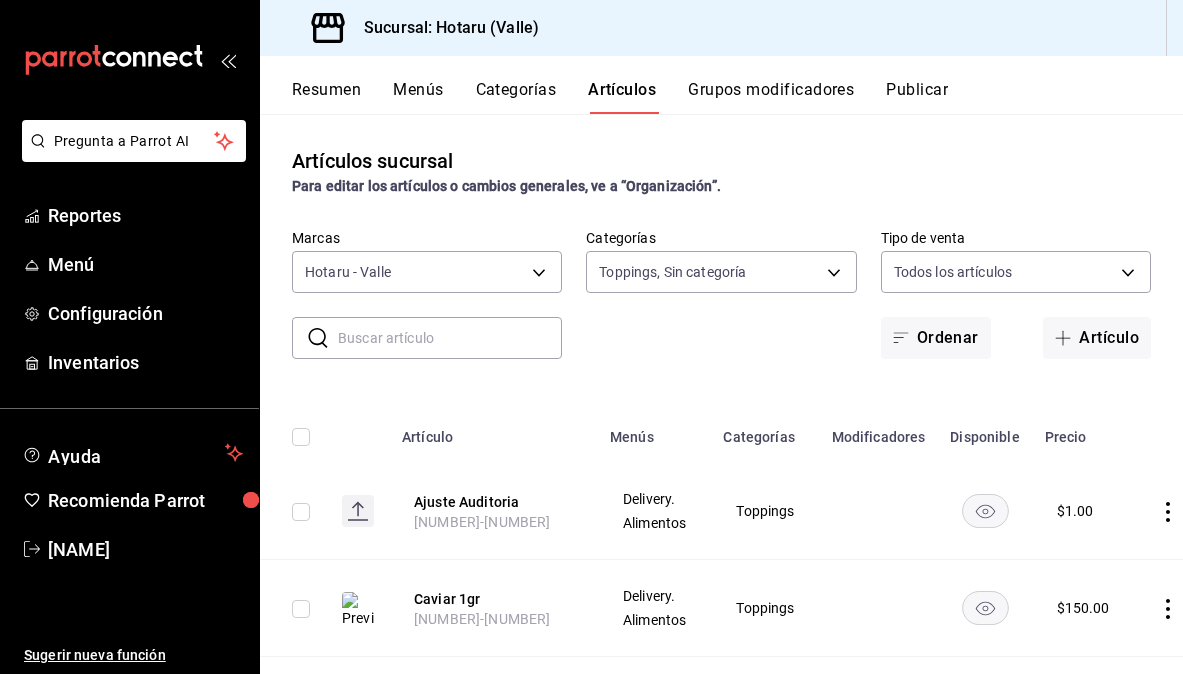 click on "Resumen" at bounding box center (326, 97) 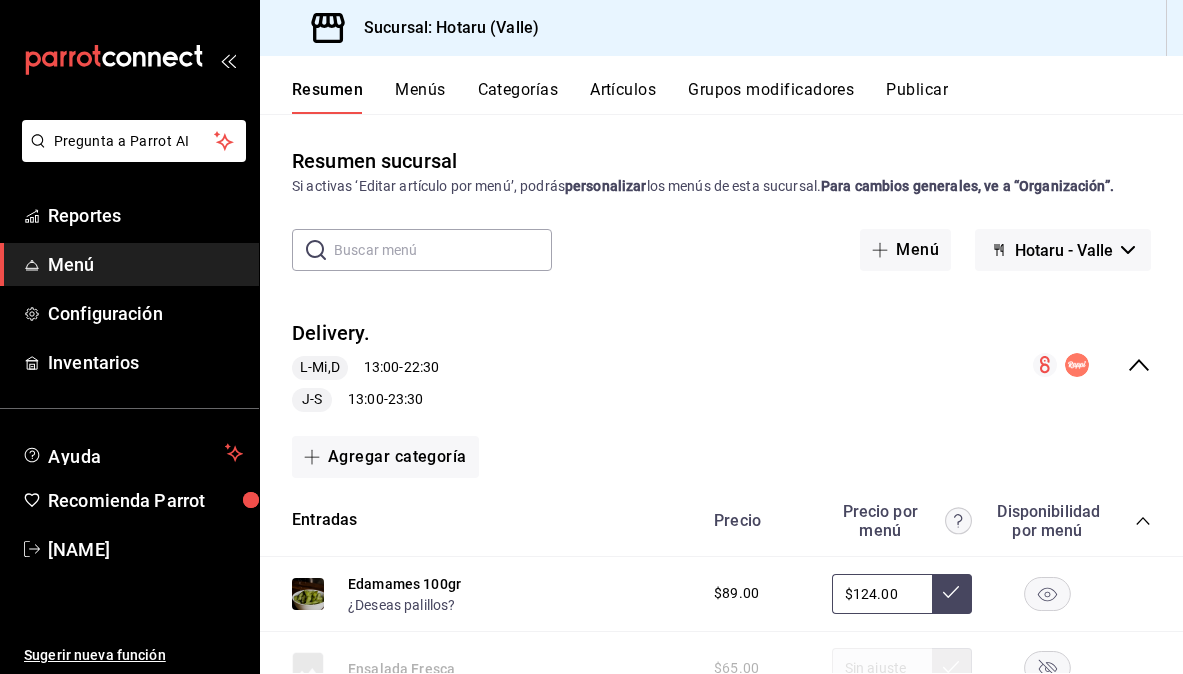 click on "Precio Precio por menú   Disponibilidad por menú" at bounding box center [922, 521] 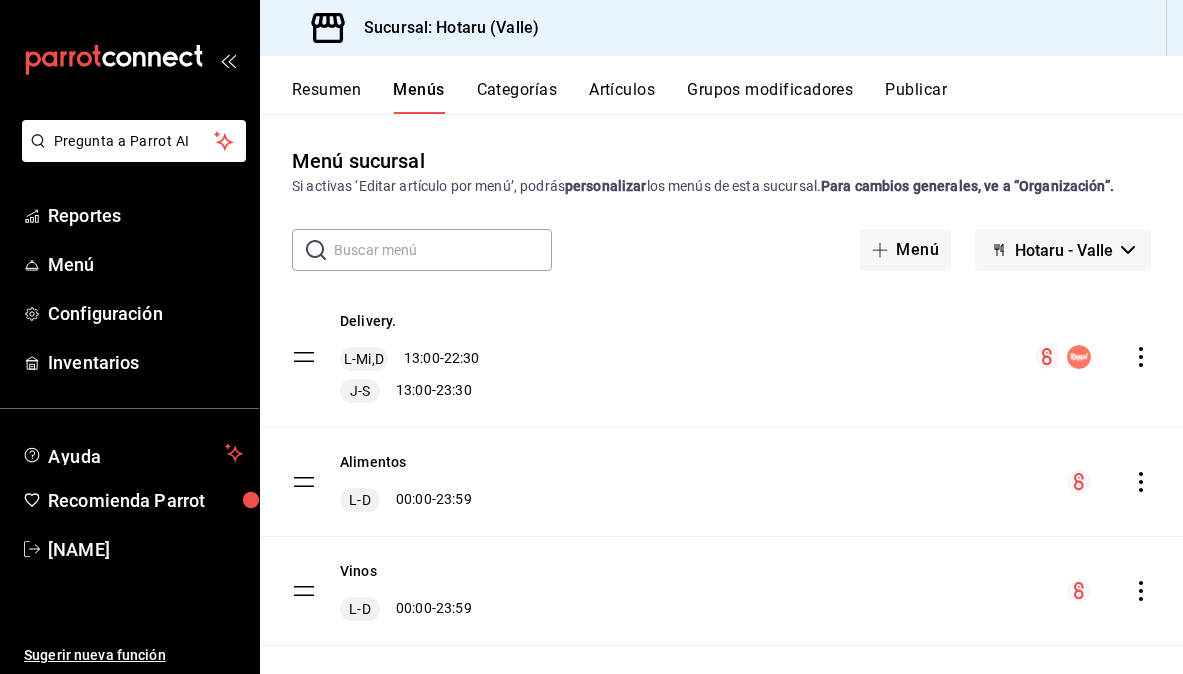 click 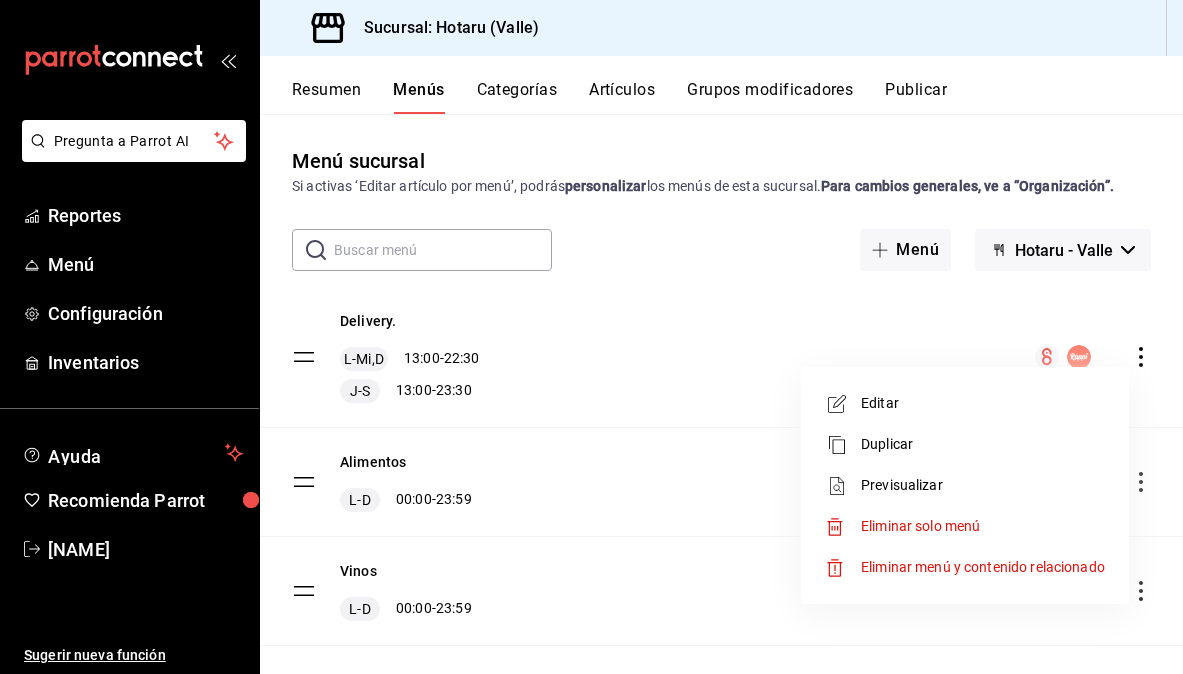click on "Previsualizar" at bounding box center [983, 485] 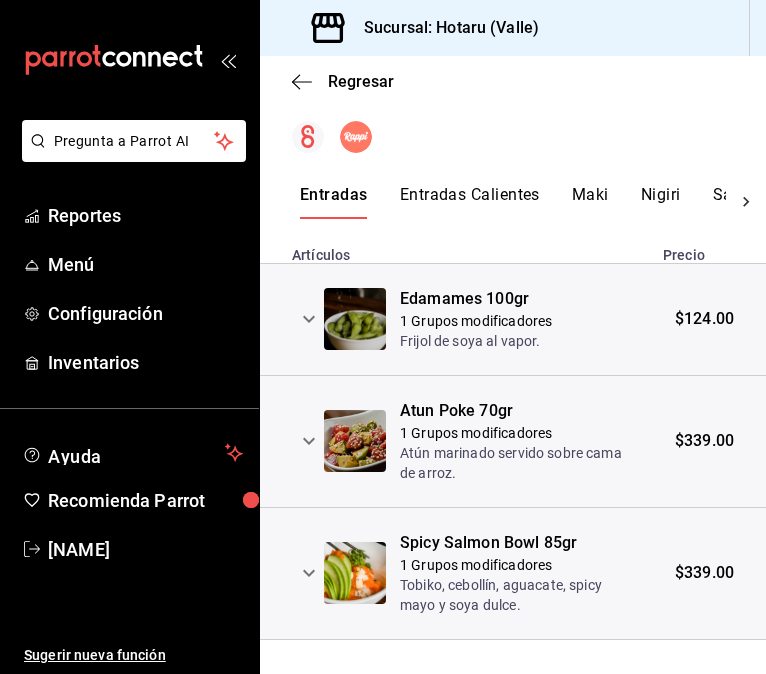 scroll, scrollTop: 550, scrollLeft: 0, axis: vertical 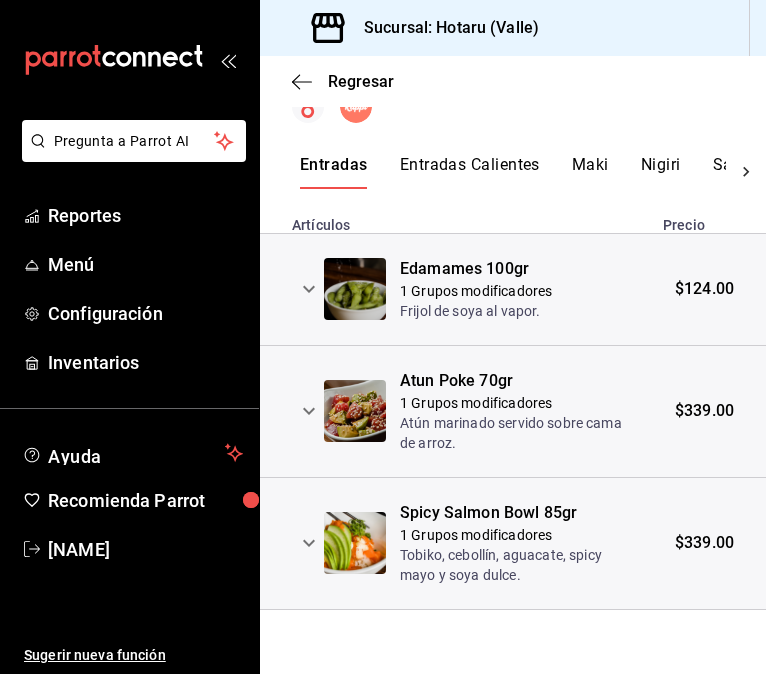 click on "Entradas Calientes" at bounding box center [470, 172] 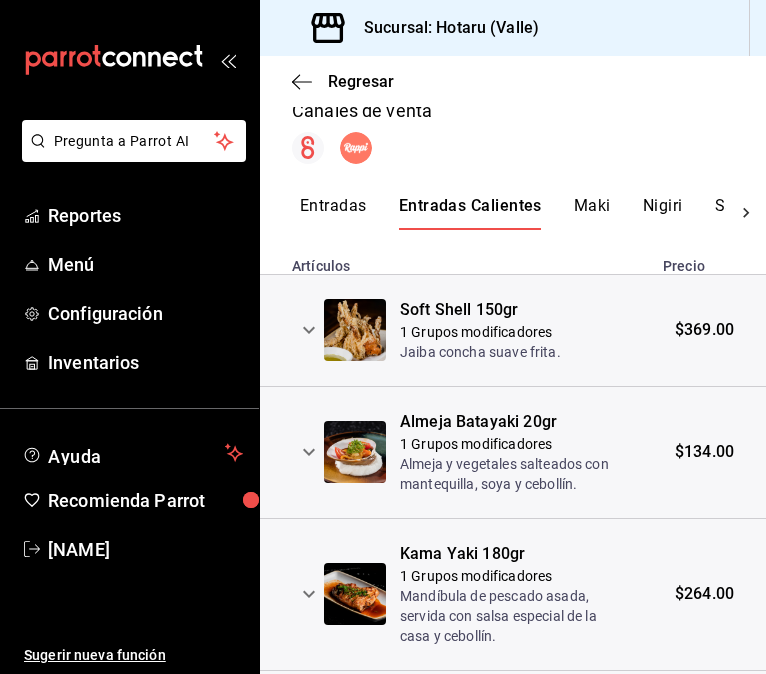 scroll, scrollTop: 464, scrollLeft: 0, axis: vertical 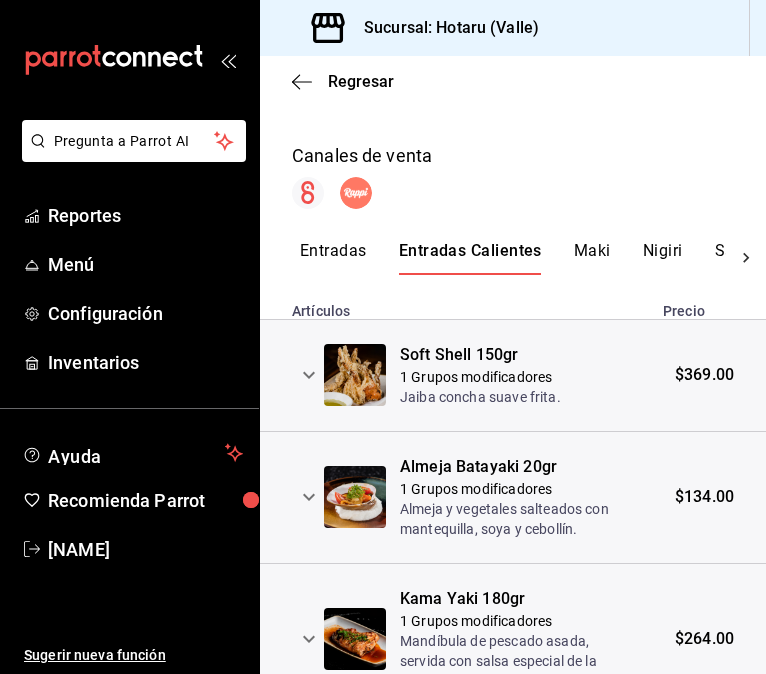 click on "Maki" at bounding box center [592, 258] 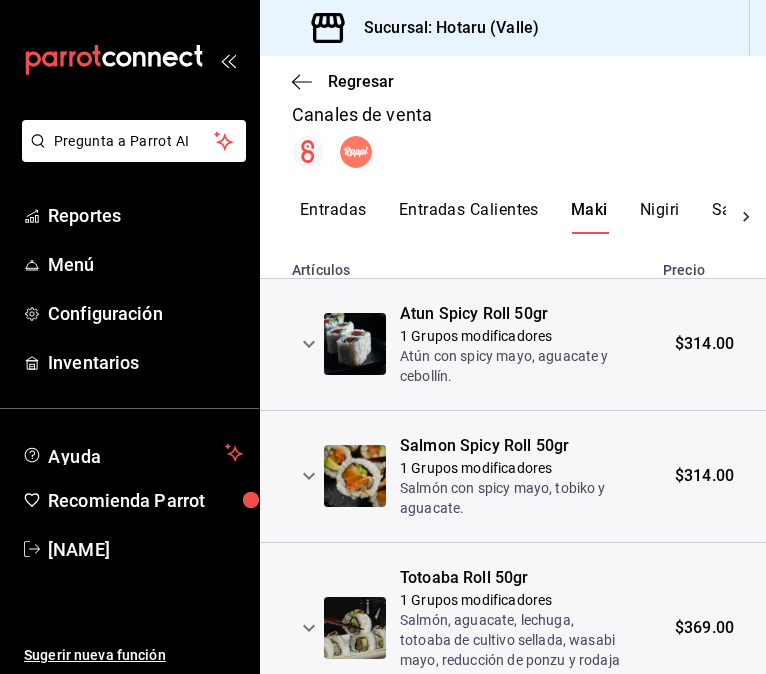 scroll, scrollTop: 490, scrollLeft: 0, axis: vertical 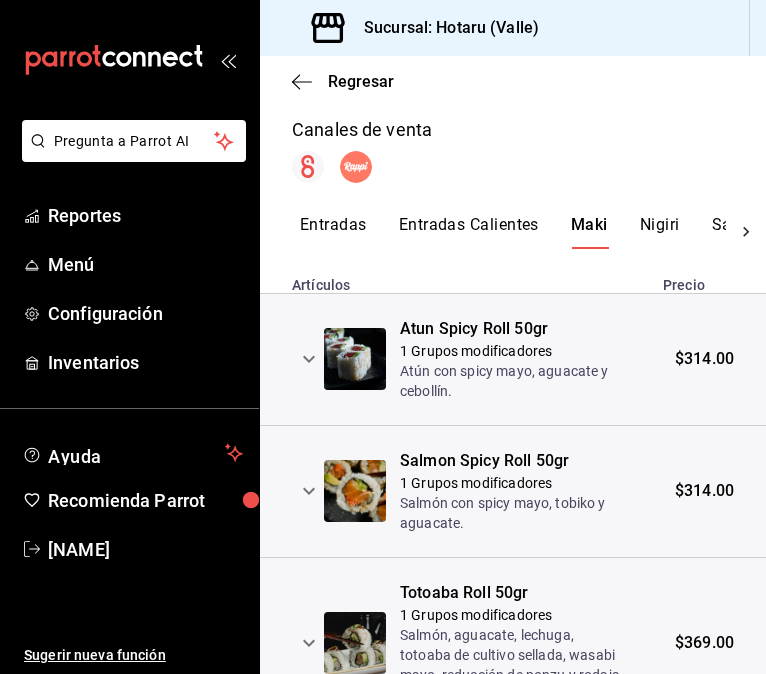 click on "Nigiri" at bounding box center (660, 232) 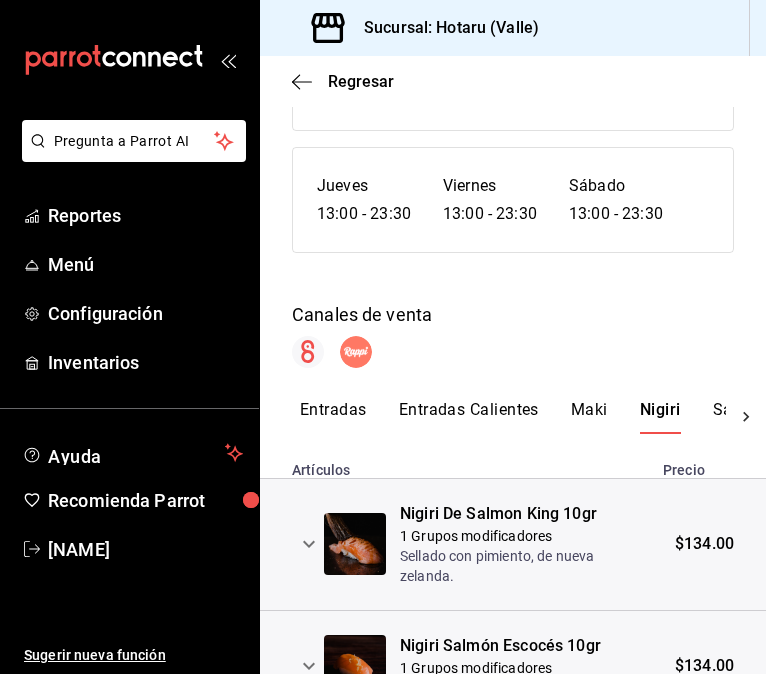 scroll, scrollTop: 321, scrollLeft: 0, axis: vertical 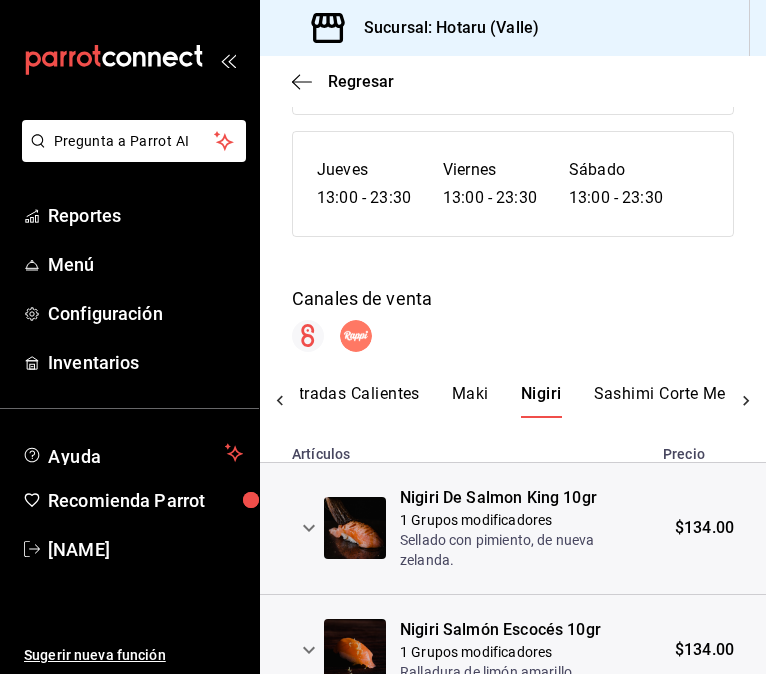 click on "Sashimi Corte Medio" at bounding box center (672, 401) 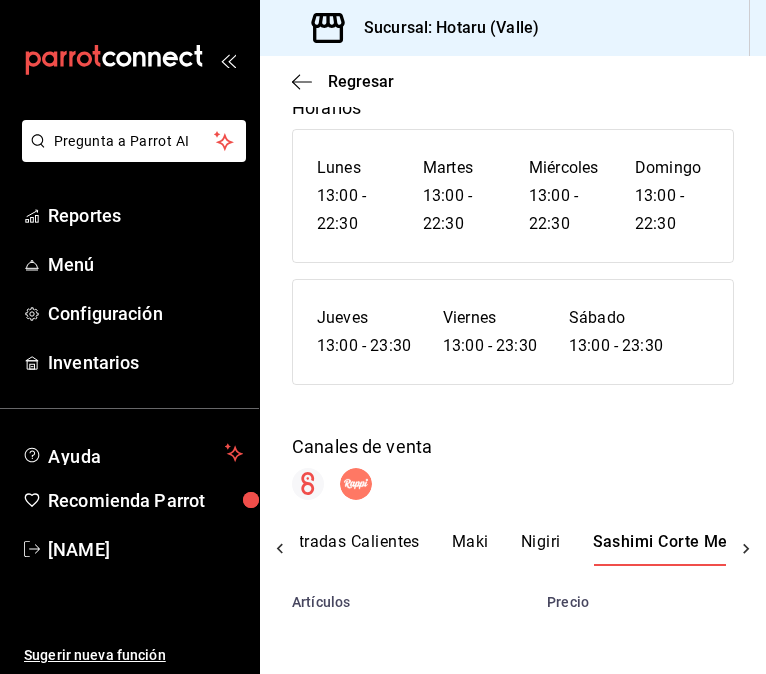 scroll, scrollTop: 173, scrollLeft: 0, axis: vertical 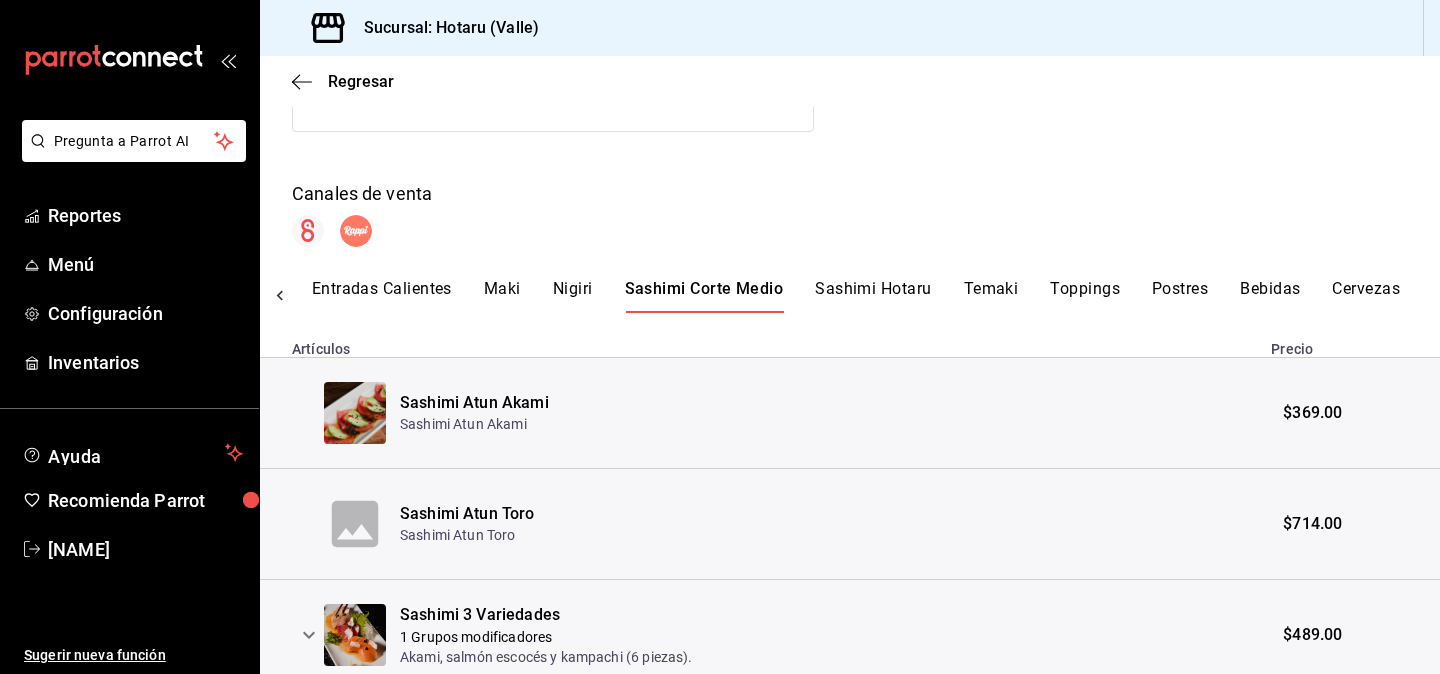 click 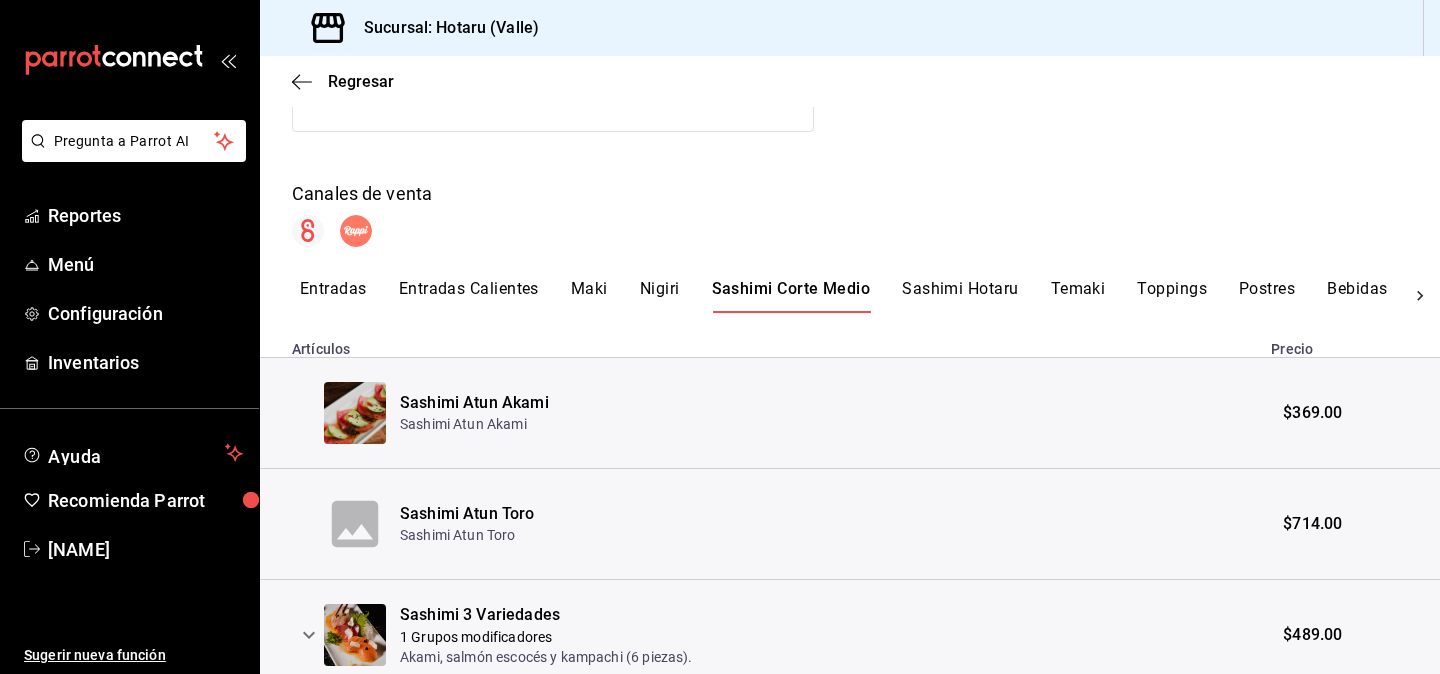 click on "Regresar" at bounding box center [850, 81] 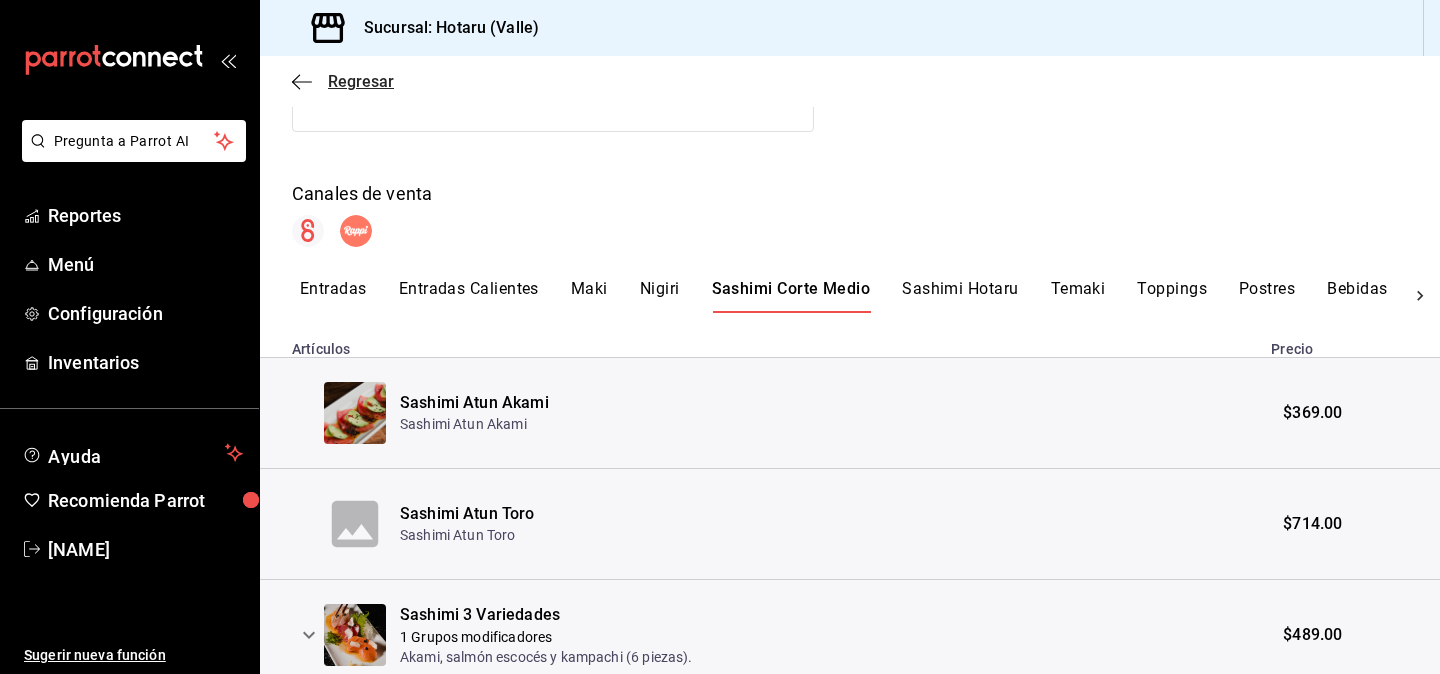 click 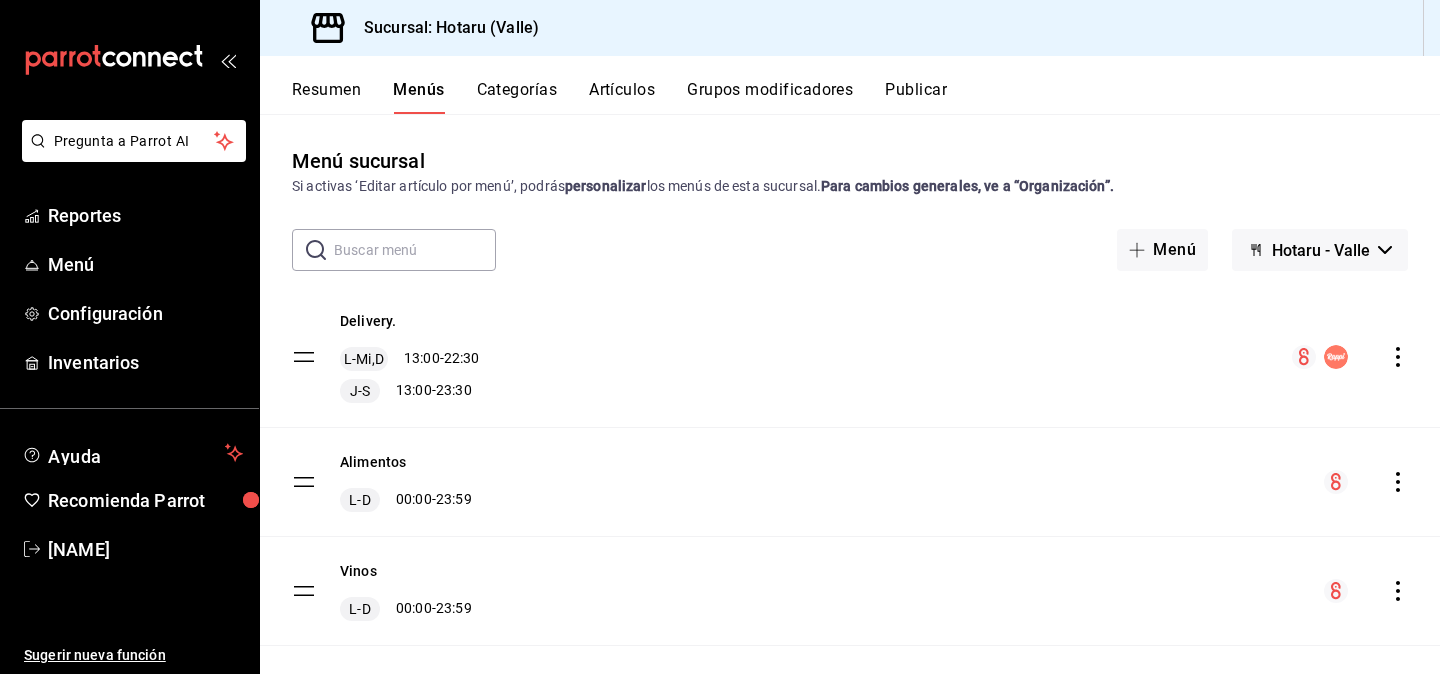 click on "Resumen" at bounding box center [326, 97] 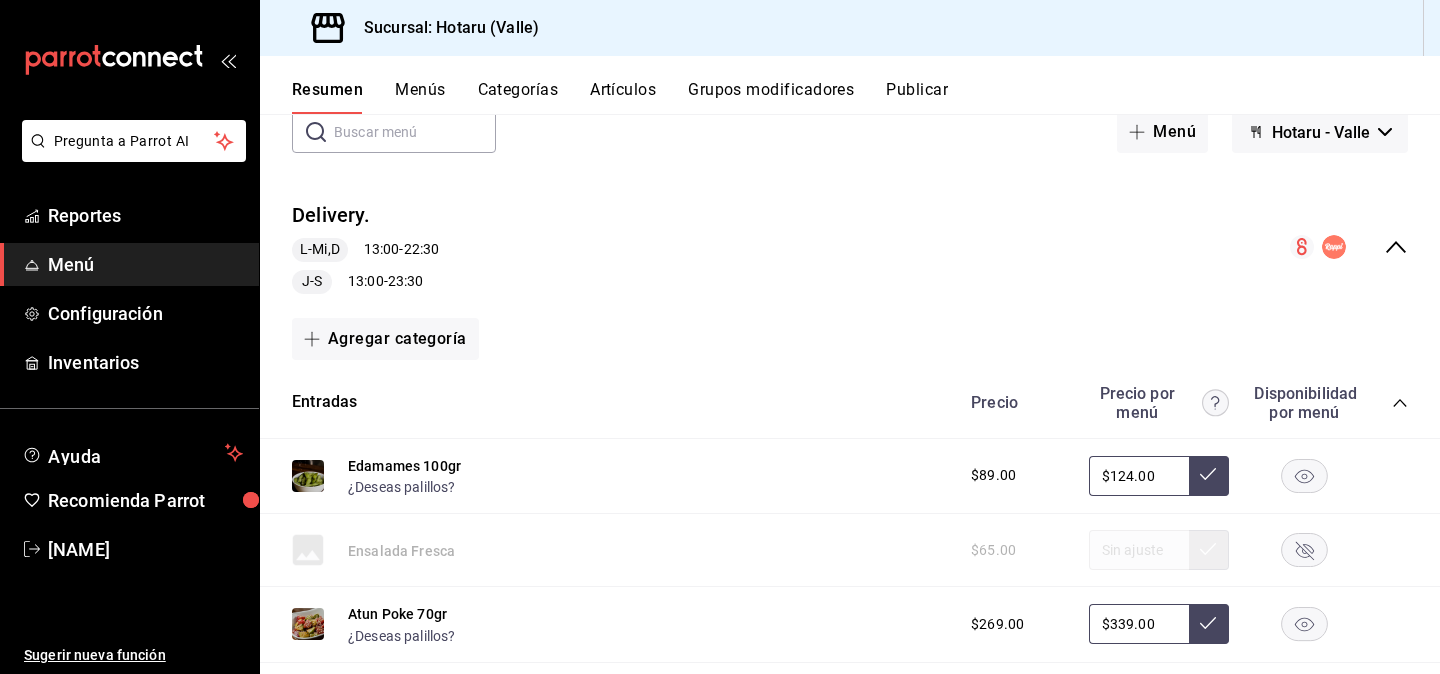 scroll, scrollTop: 110, scrollLeft: 0, axis: vertical 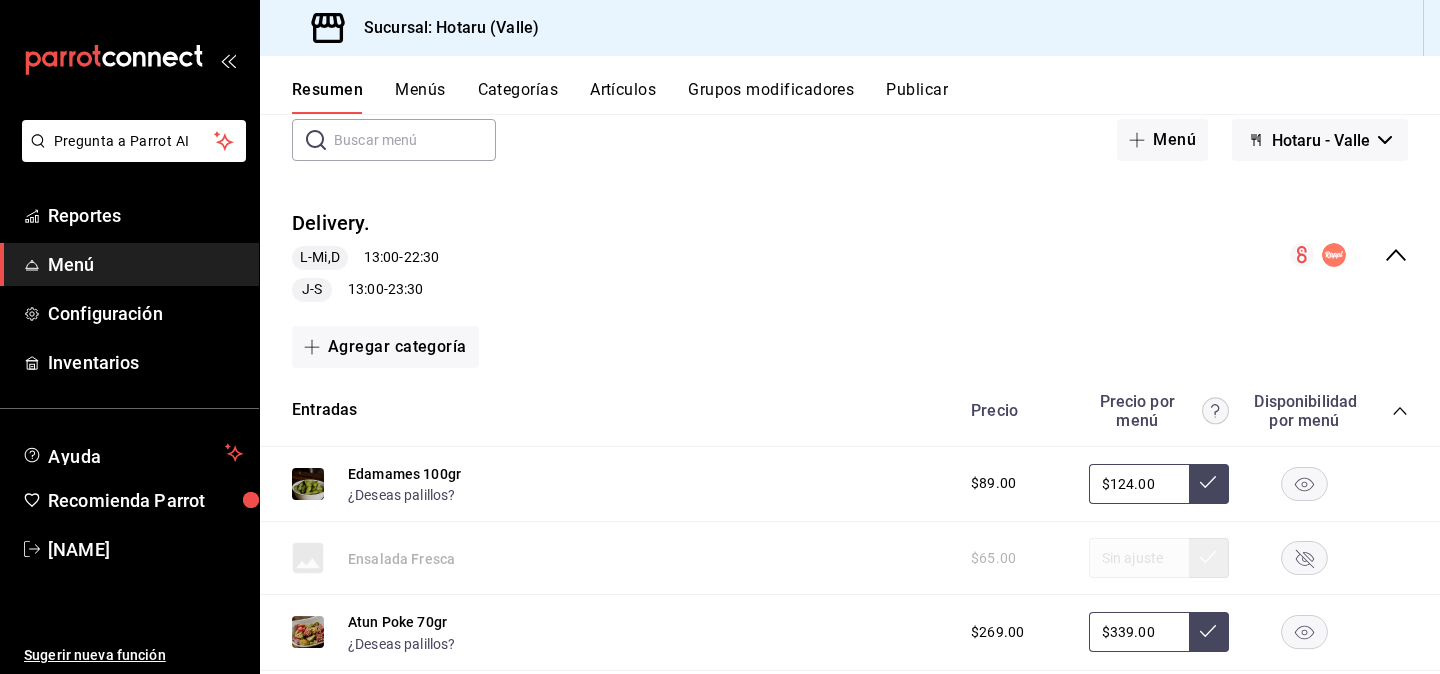 click 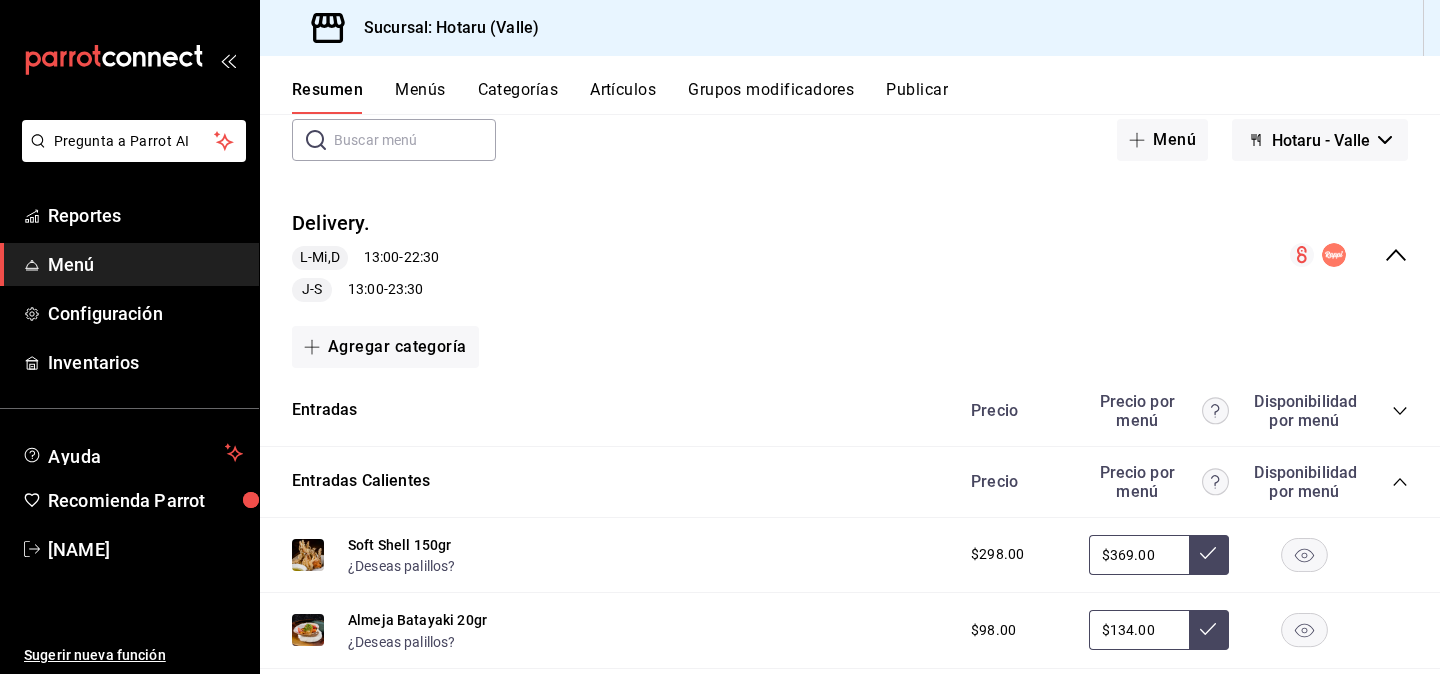 click 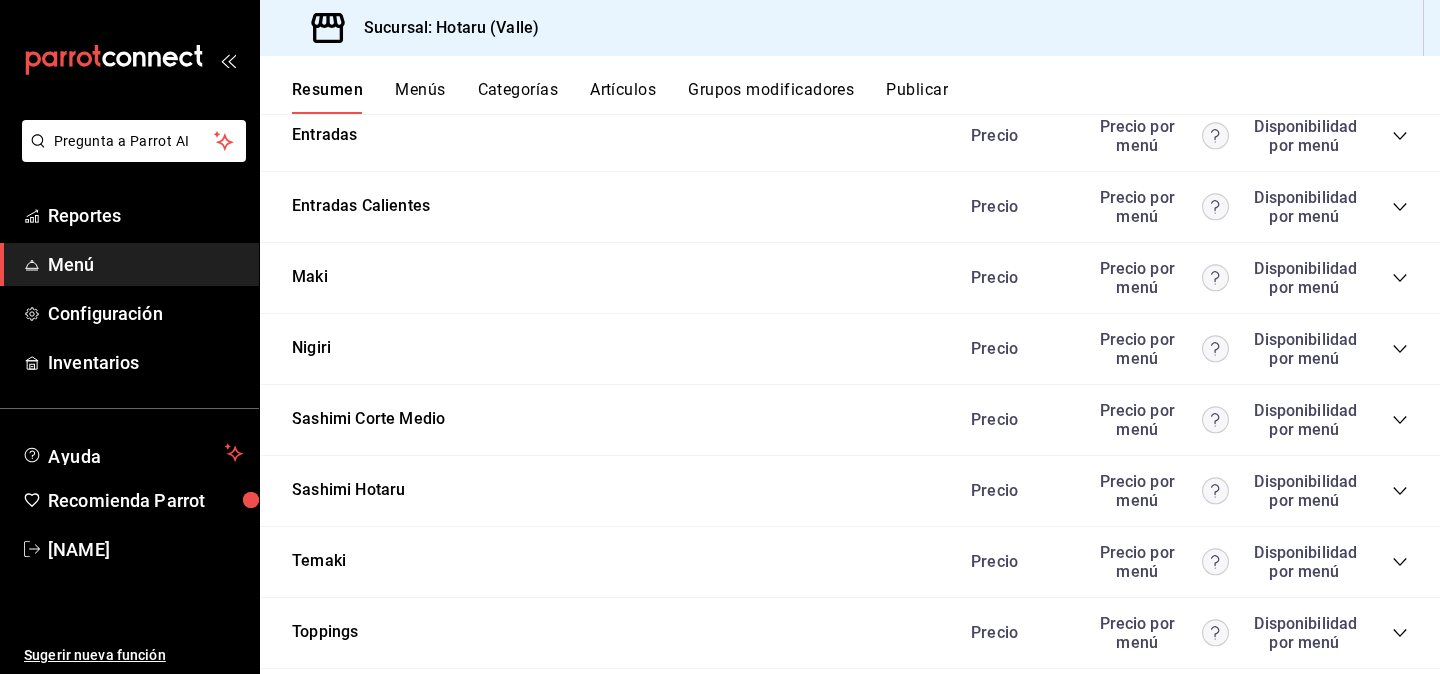 scroll, scrollTop: 427, scrollLeft: 0, axis: vertical 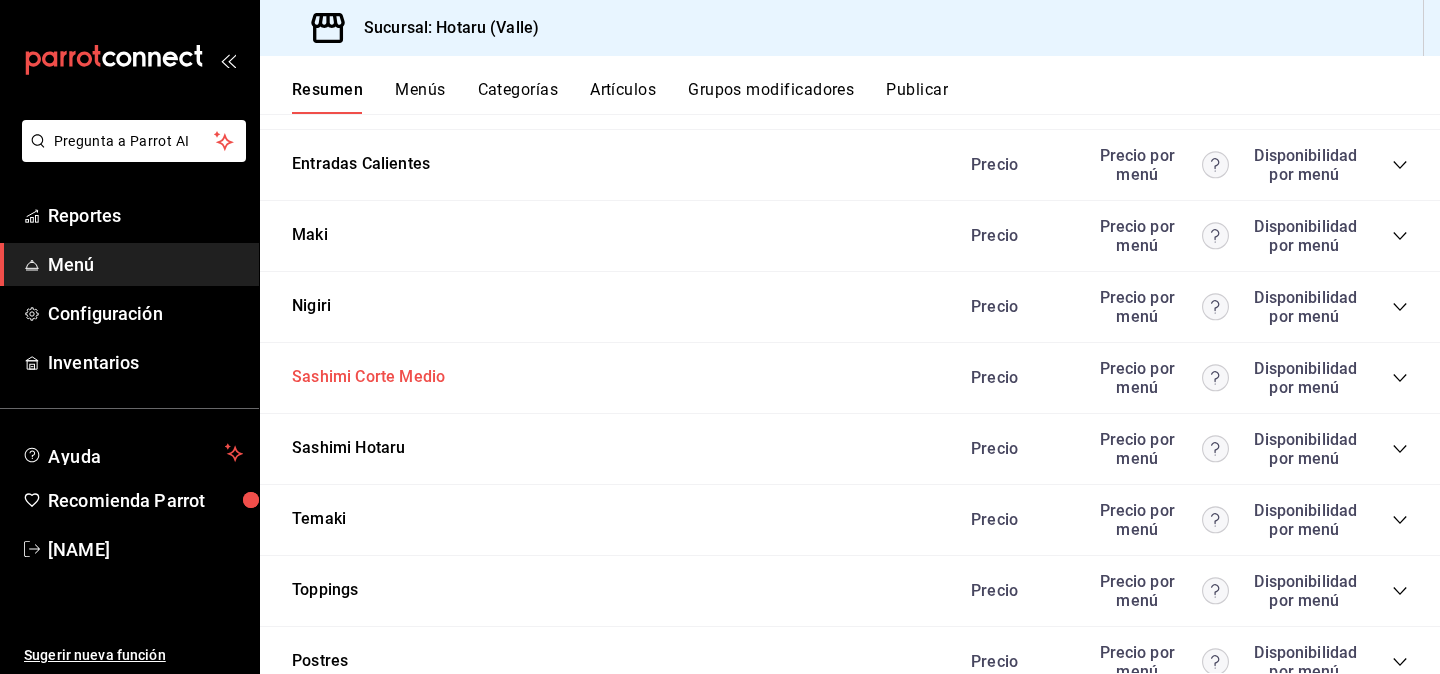 click on "Sashimi Corte Medio" at bounding box center [368, 377] 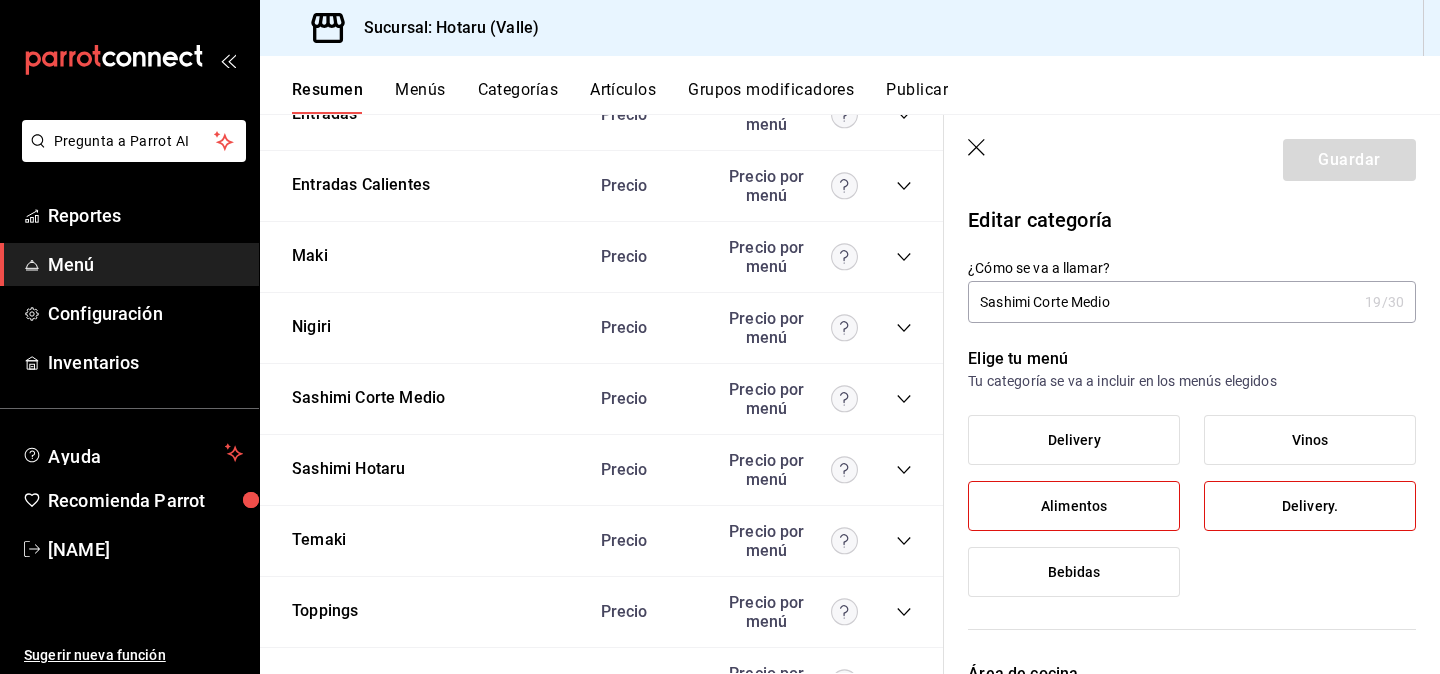 click 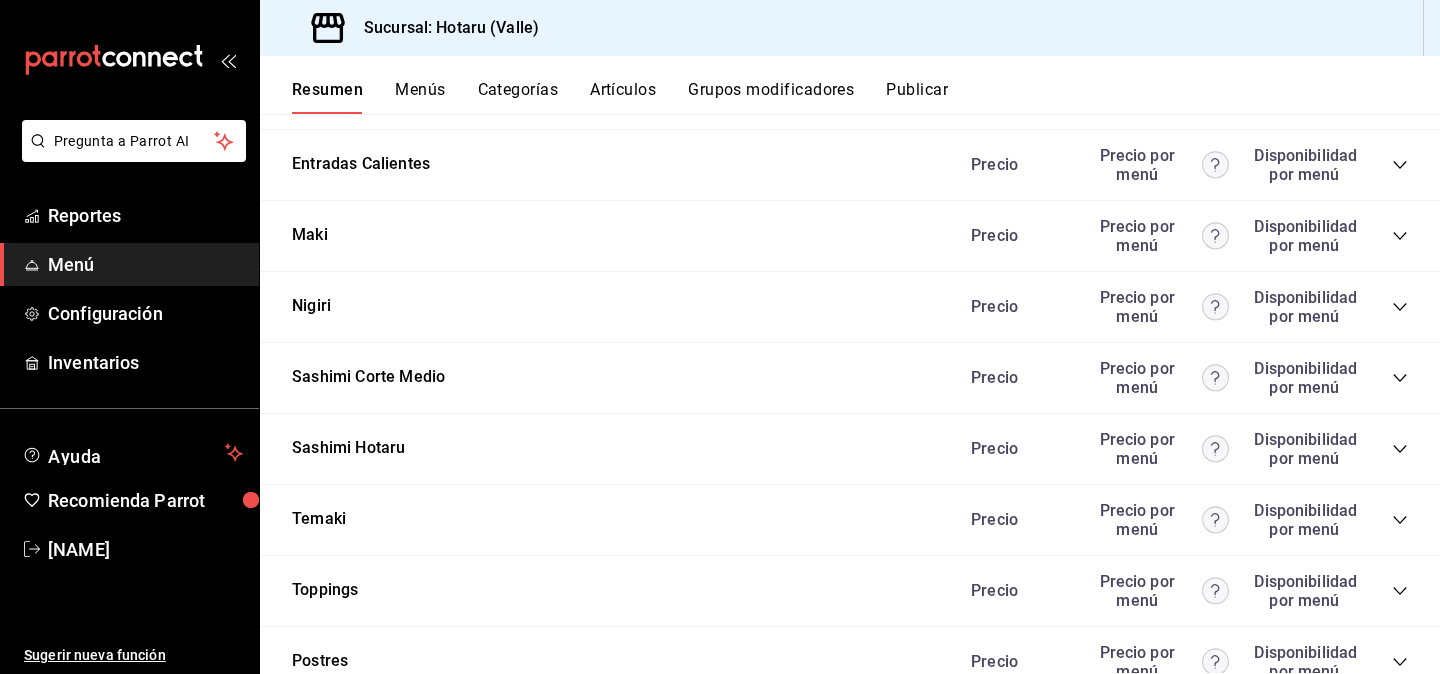 click on "Sashimi Corte Medio Precio Precio por menú   Disponibilidad por menú" at bounding box center [850, 378] 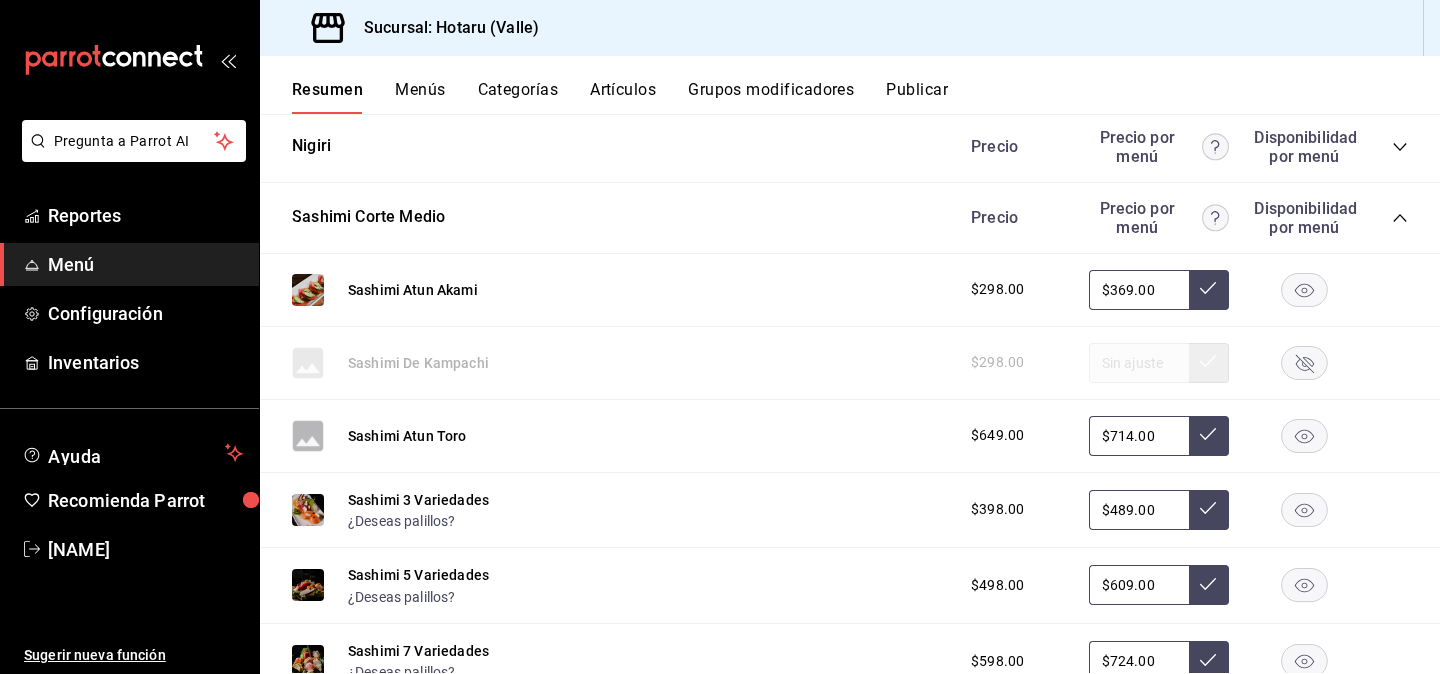 scroll, scrollTop: 588, scrollLeft: 0, axis: vertical 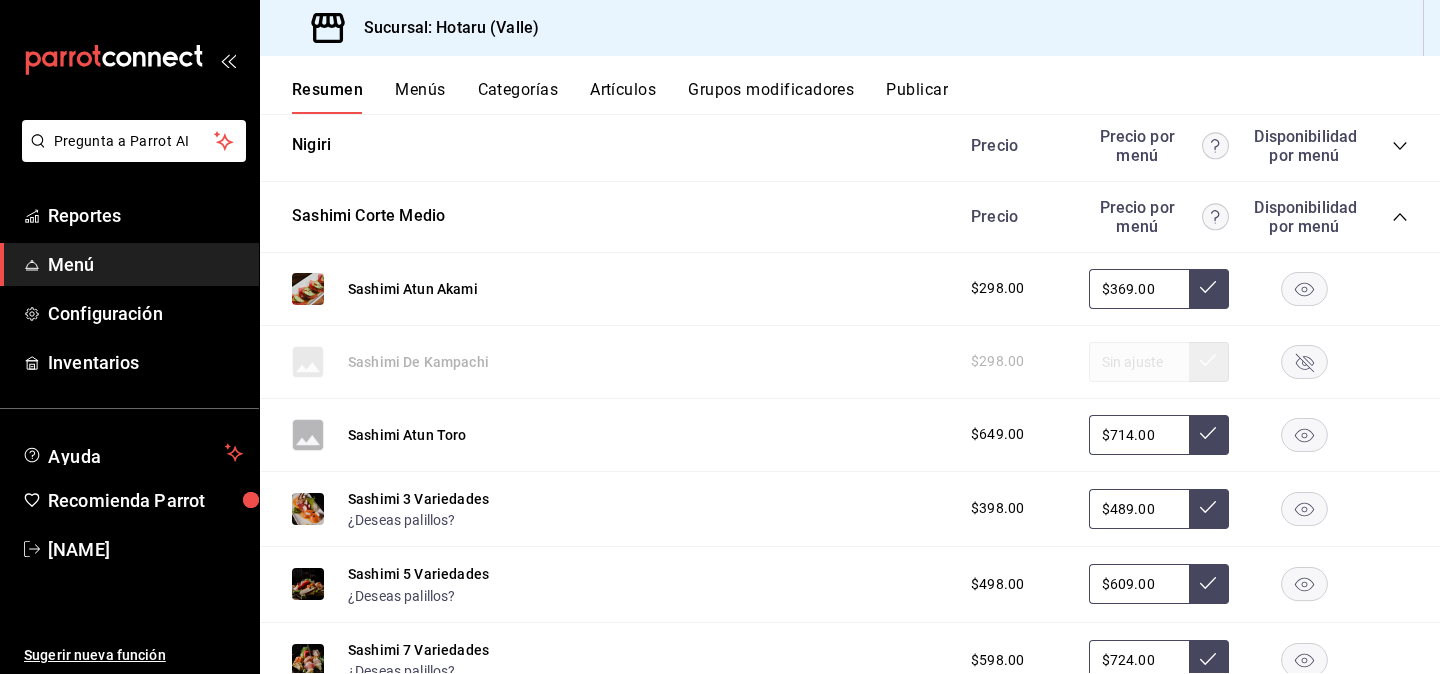click 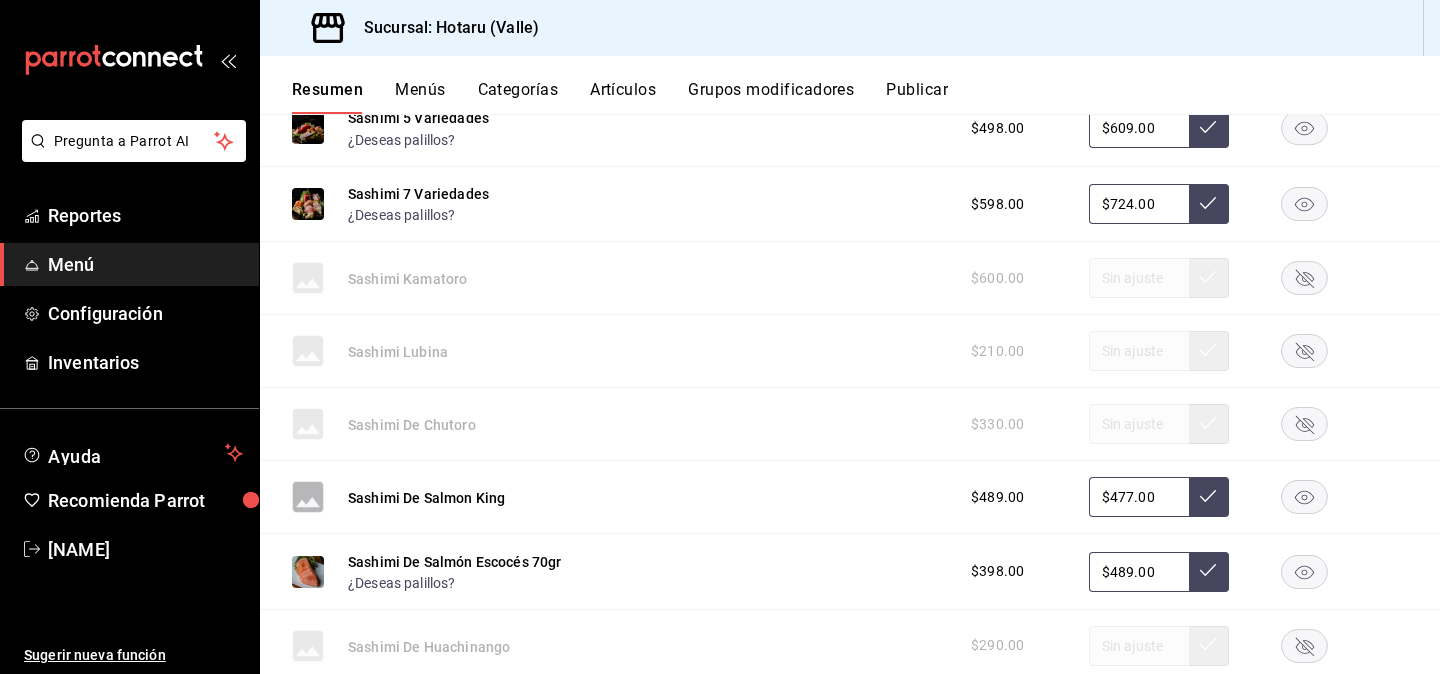 scroll, scrollTop: 1052, scrollLeft: 0, axis: vertical 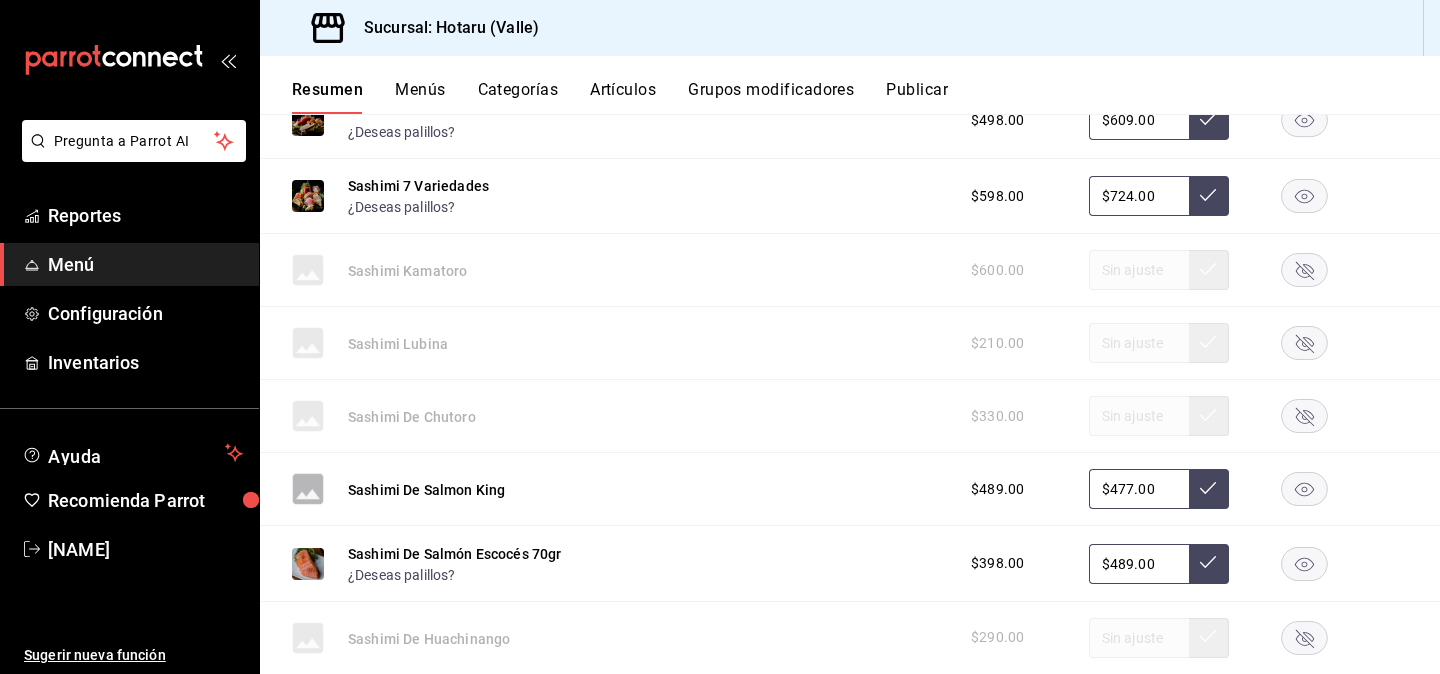 click 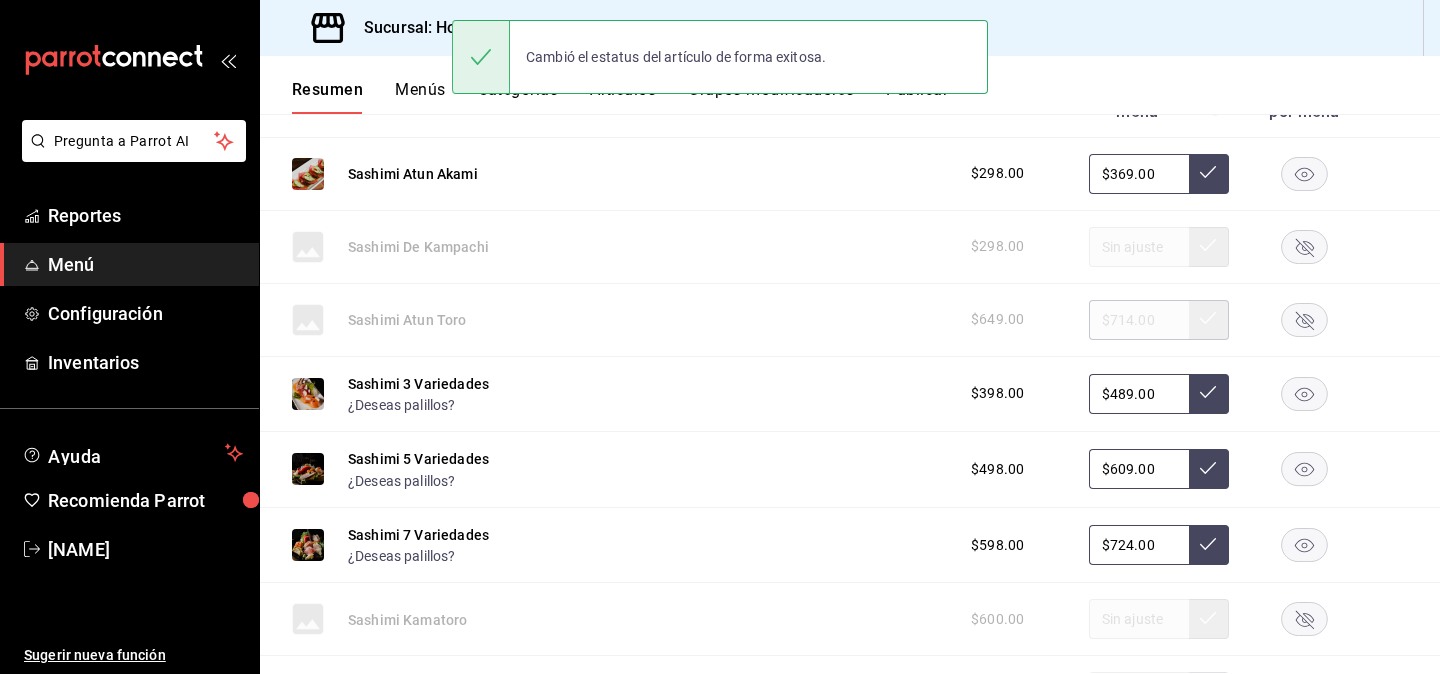 scroll, scrollTop: 678, scrollLeft: 0, axis: vertical 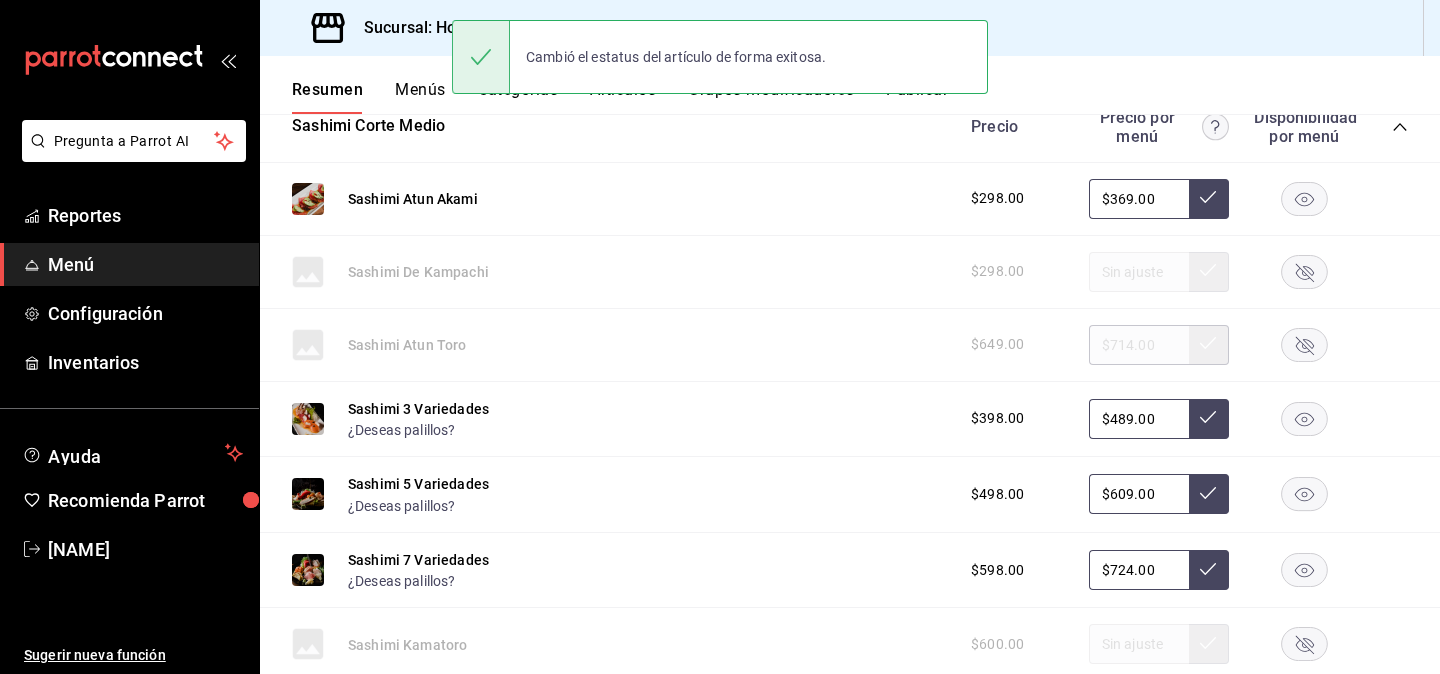 click 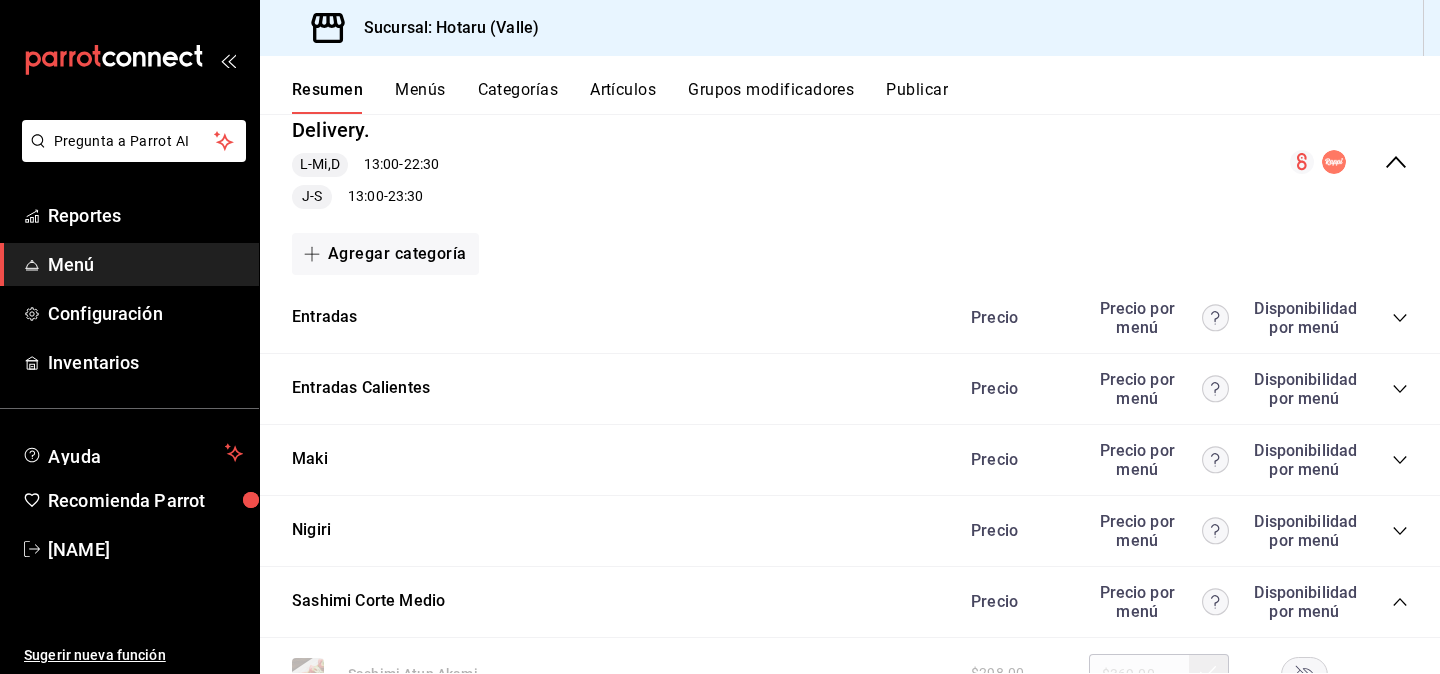 scroll, scrollTop: 0, scrollLeft: 0, axis: both 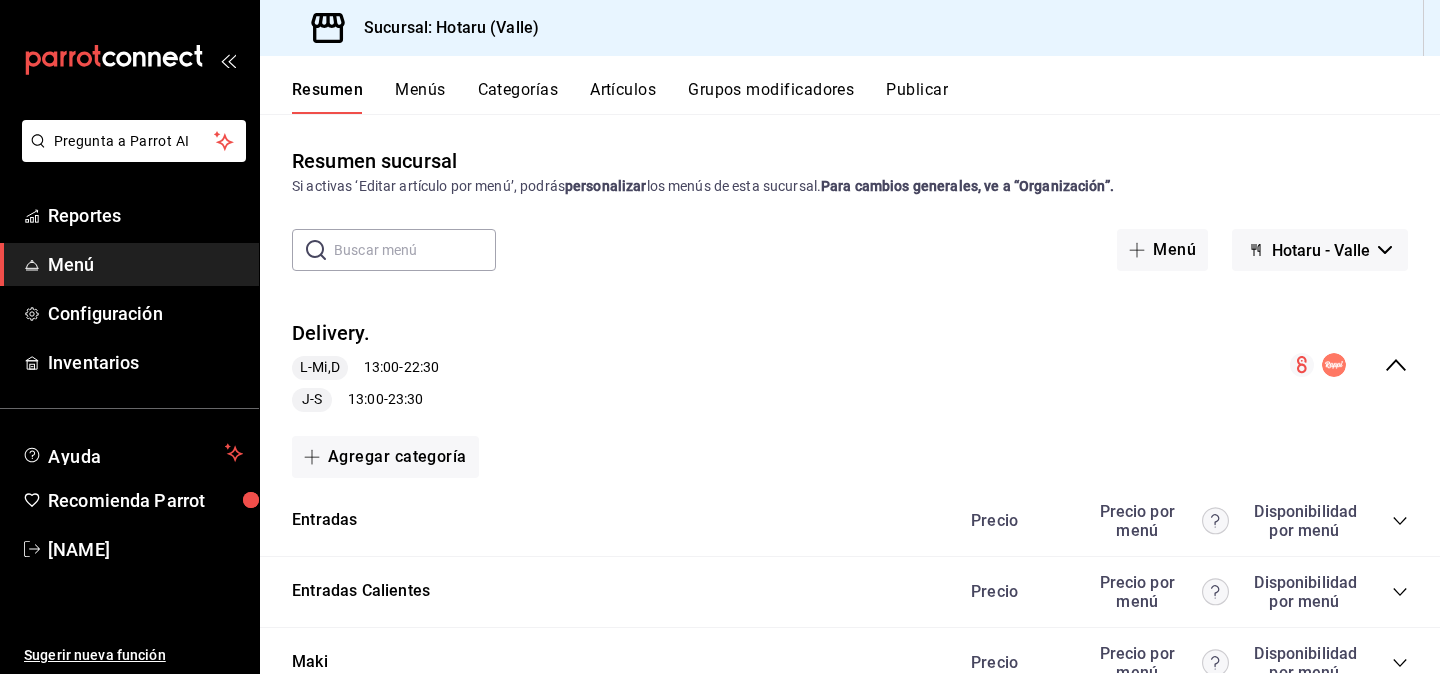 click on "Menús" at bounding box center [420, 97] 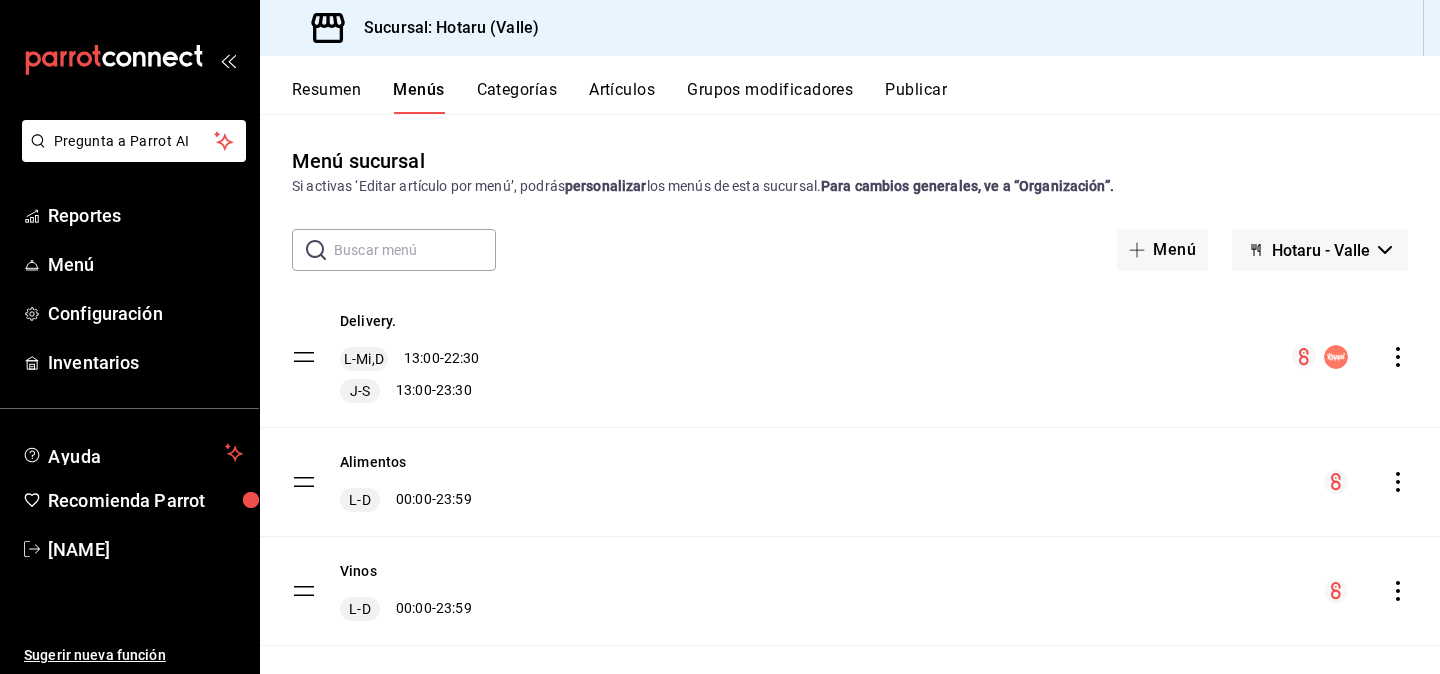click 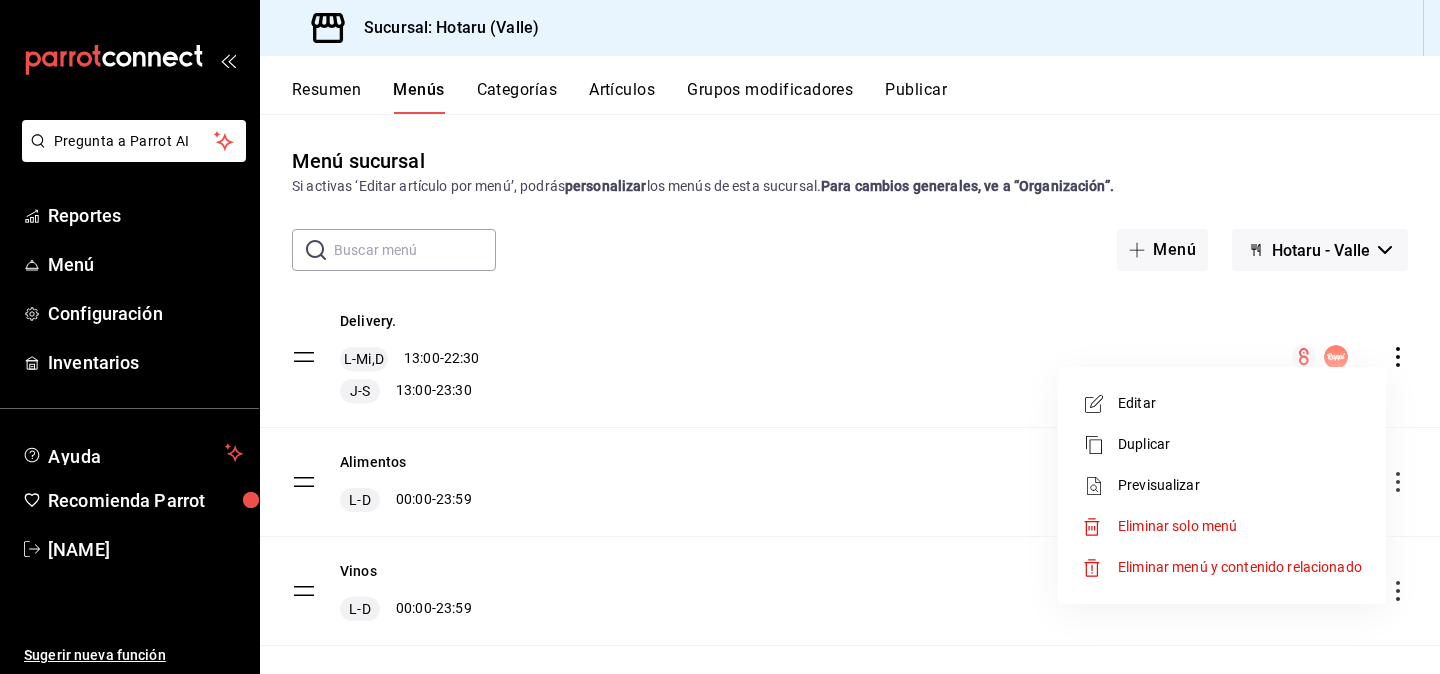 click on "Previsualizar" at bounding box center [1240, 485] 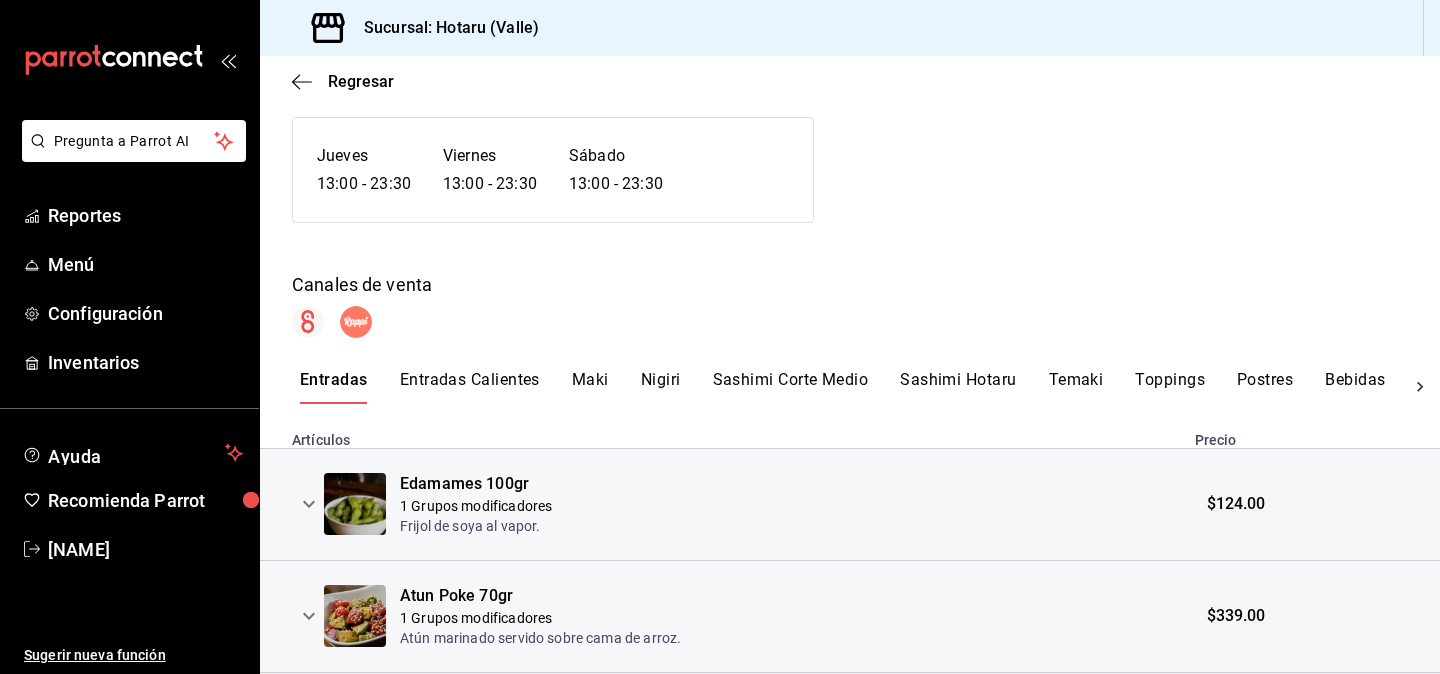 click on "Sashimi Hotaru" at bounding box center (958, 387) 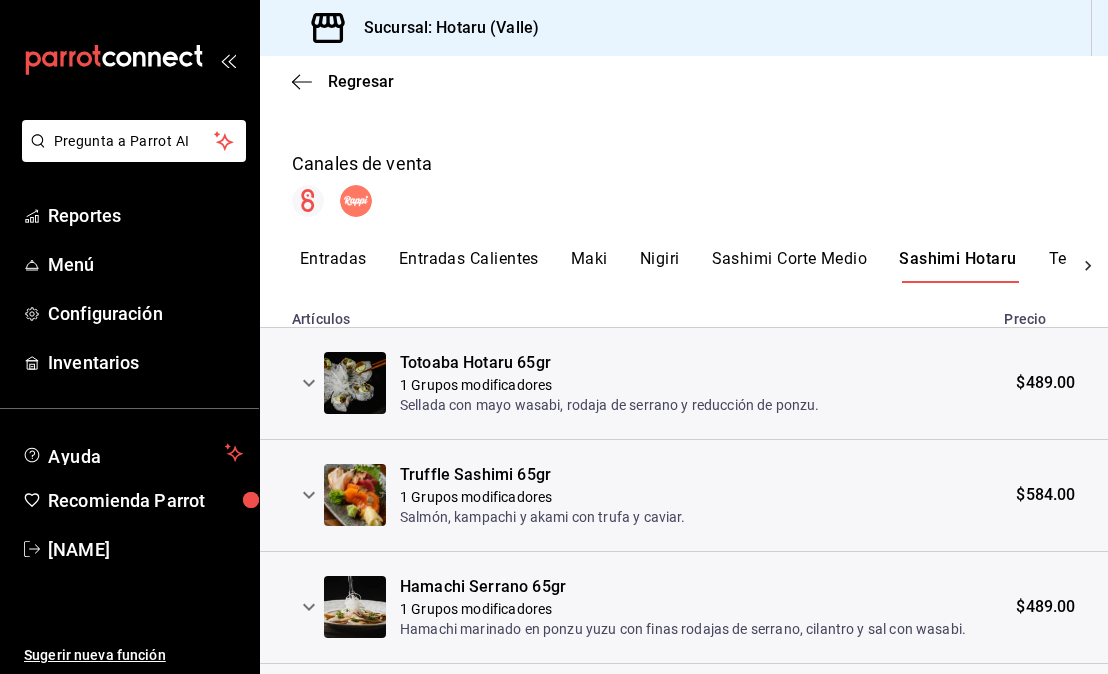 scroll, scrollTop: 360, scrollLeft: 0, axis: vertical 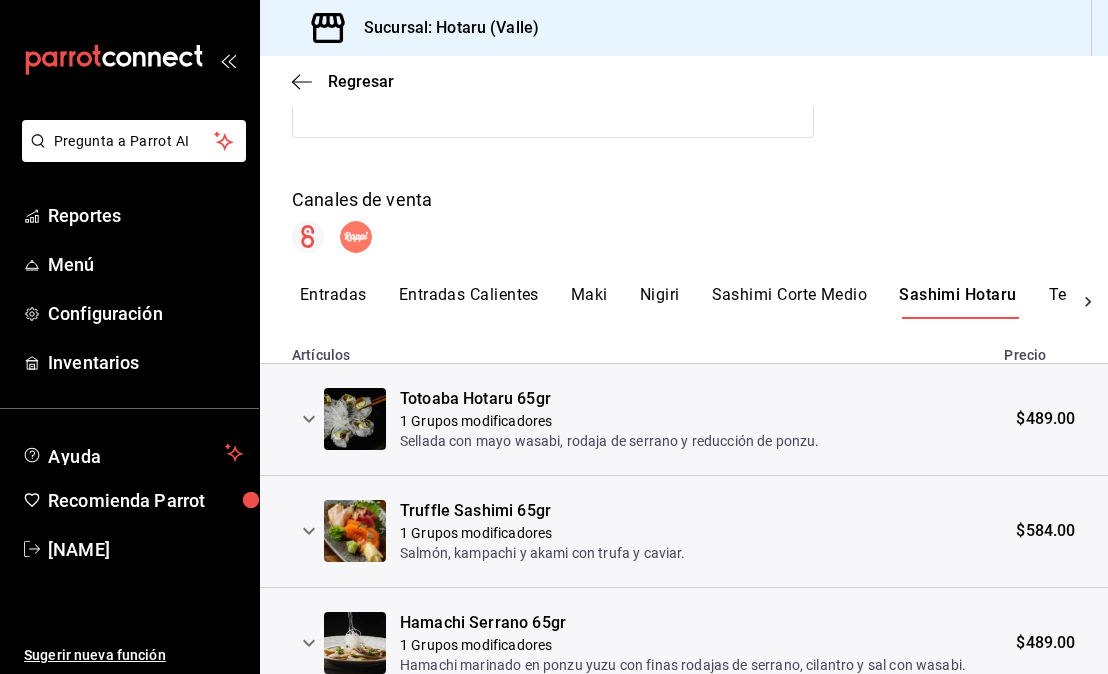click on "Delivery. Exportar a Excel Horarios Lunes 13:00 - 22:30 Martes 13:00 - 22:30 Miércoles 13:00 - 22:30 Domingo 13:00 - 22:30 Jueves 13:00 - 23:30 Viernes 13:00 - 23:30 Sábado 13:00 - 23:30 Canales de venta Entradas Entradas Calientes Maki Nigiri Sashimi Corte Medio Sashimi Hotaru Temaki Toppings Postres Bebidas Cervezas Artículos Precio Totoaba Hotaru 65gr 1 Grupos modificadores Sellada con mayo wasabi, rodaja de serrano y reducción de ponzu. $489.00 Truffle Sashimi 65gr 1 Grupos modificadores Salmón, kampachi y akami con trufa y caviar. $584.00 Hamachi Serrano 65gr 1 Grupos modificadores Hamachi marinado en ponzu yuzu con finas rodajas de serrano, cilantro y sal con wasabi. $489.00 Tsukuyomi Maguro Tsukuyomi Maguro $369.00" at bounding box center [684, 303] 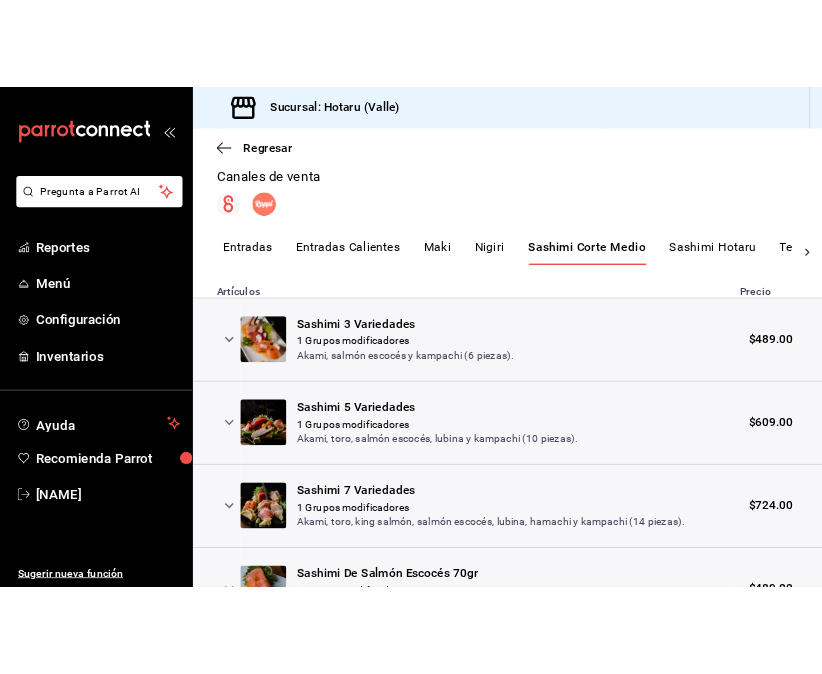 scroll, scrollTop: 434, scrollLeft: 0, axis: vertical 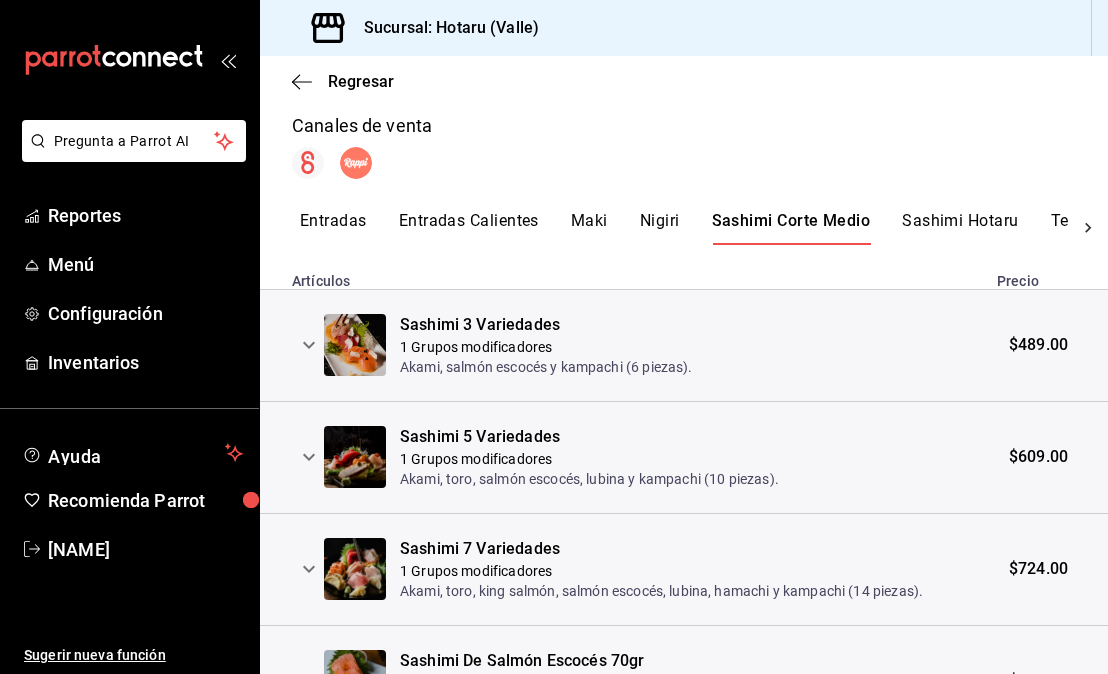 click on "Sashimi Hotaru" at bounding box center [960, 228] 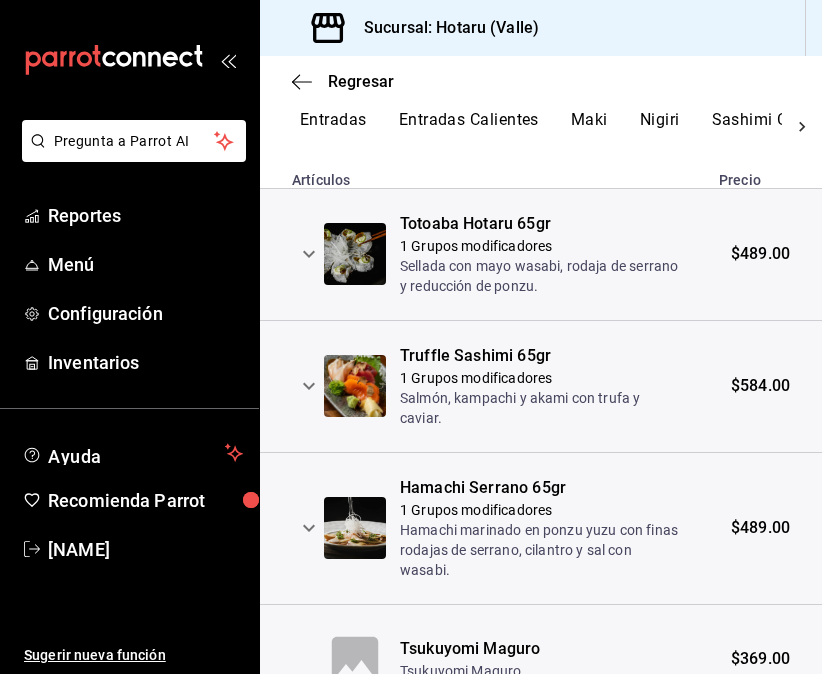 scroll, scrollTop: 536, scrollLeft: 0, axis: vertical 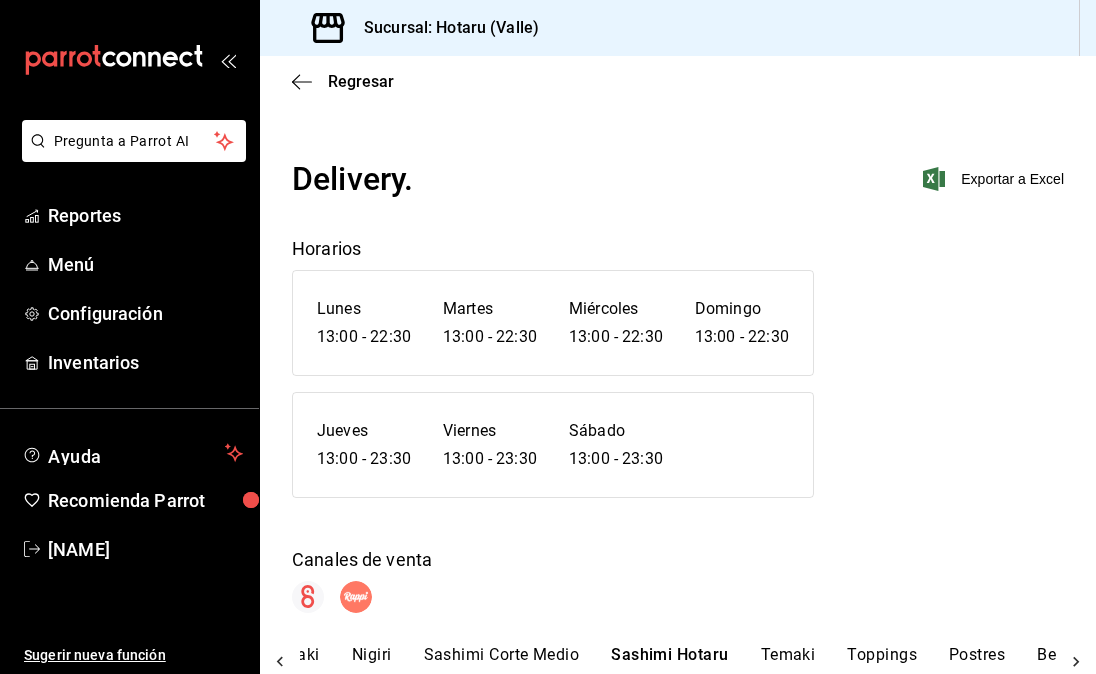 click on "Regresar" at bounding box center (678, 81) 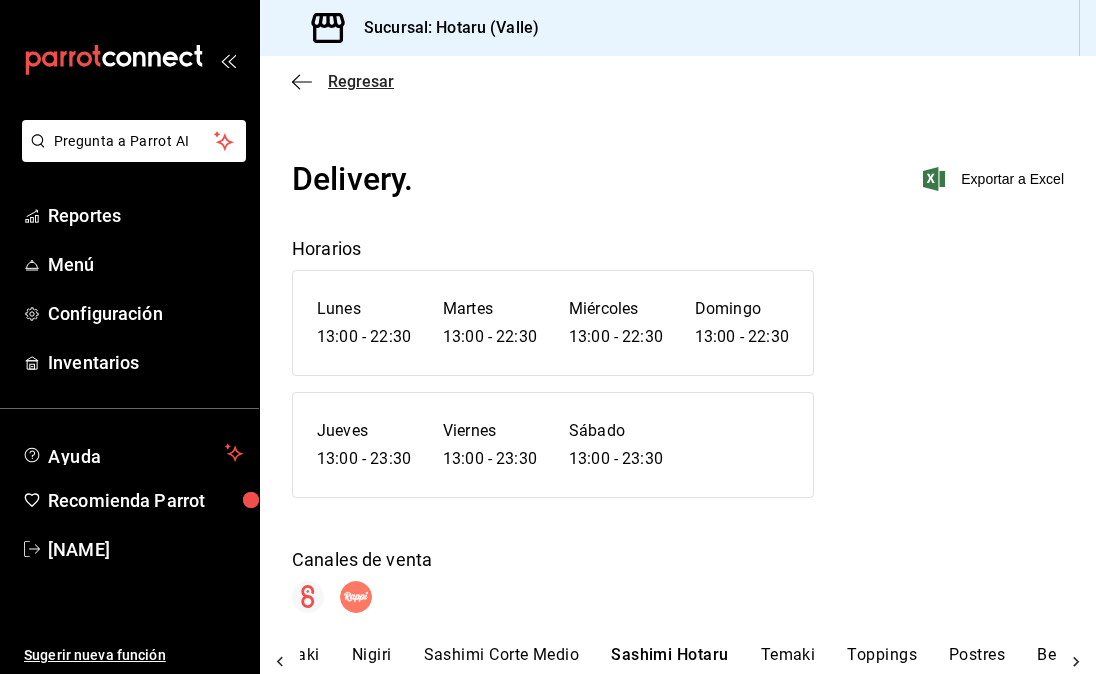 click on "Regresar" at bounding box center [361, 81] 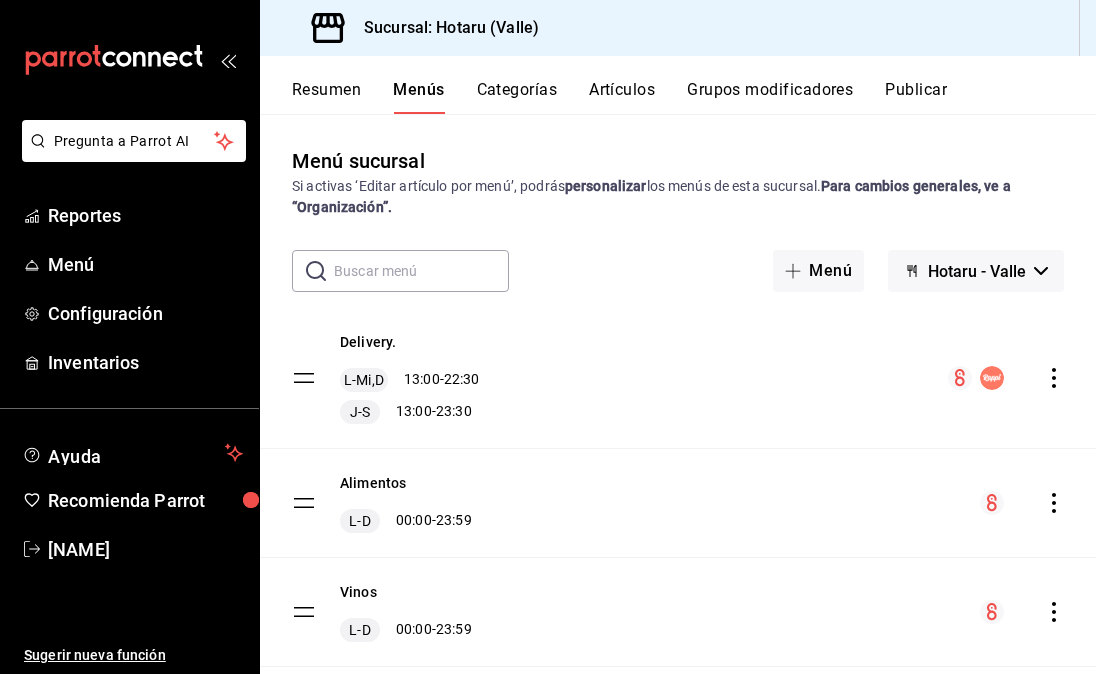 click on "Resumen" at bounding box center (326, 97) 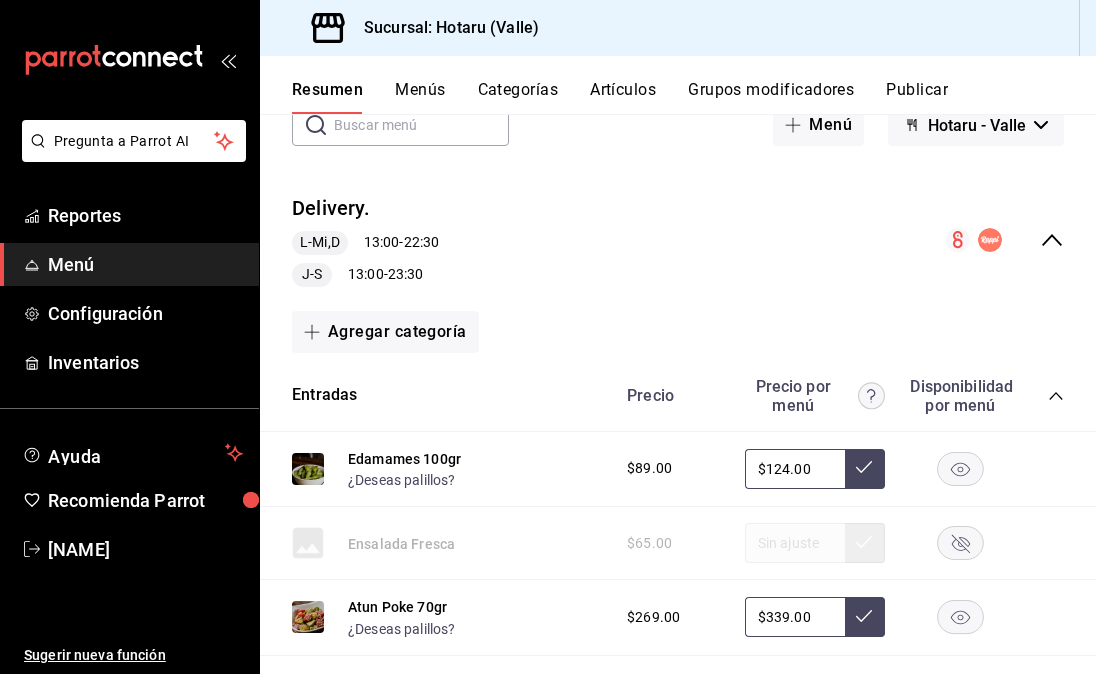 scroll, scrollTop: 164, scrollLeft: 0, axis: vertical 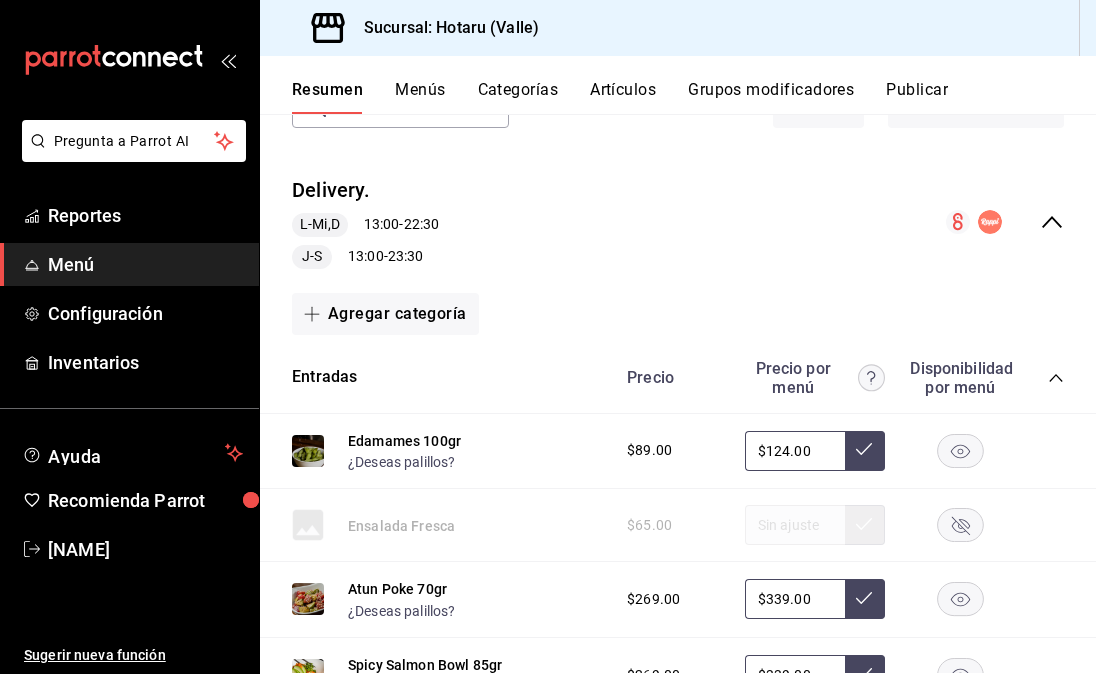 click 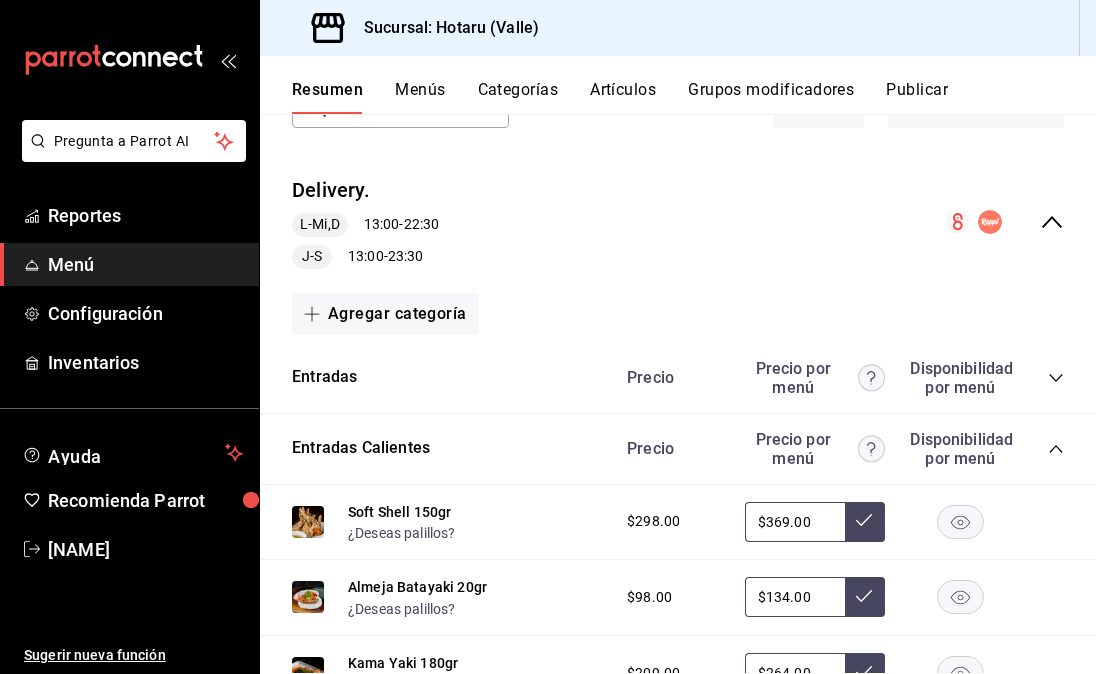 click 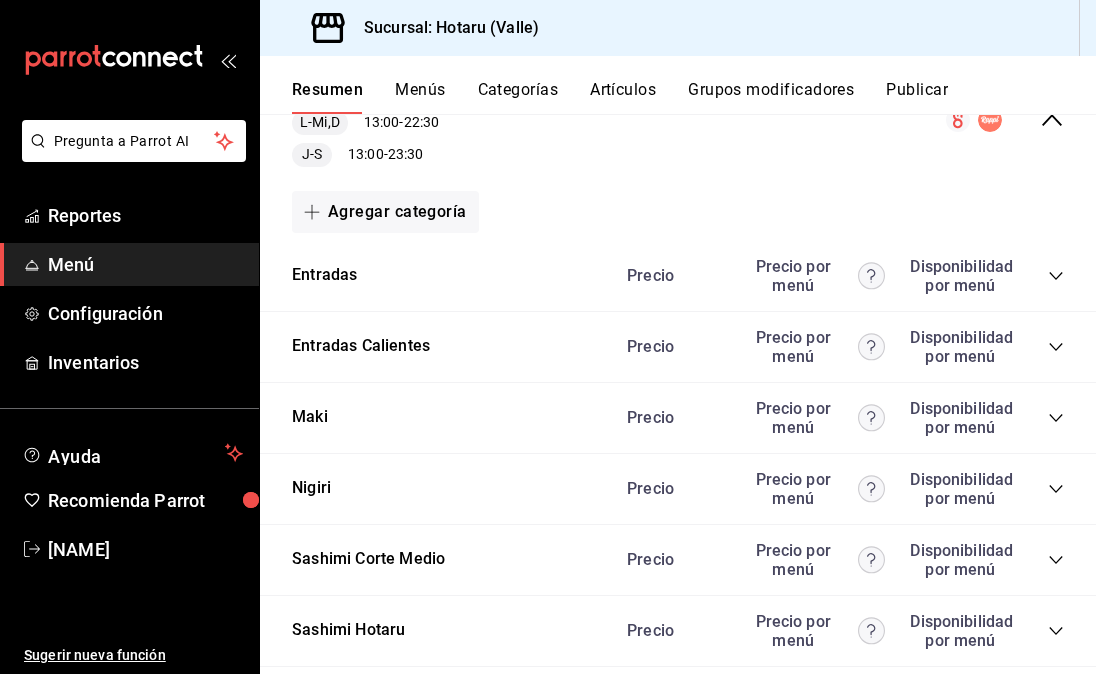 scroll, scrollTop: 364, scrollLeft: 0, axis: vertical 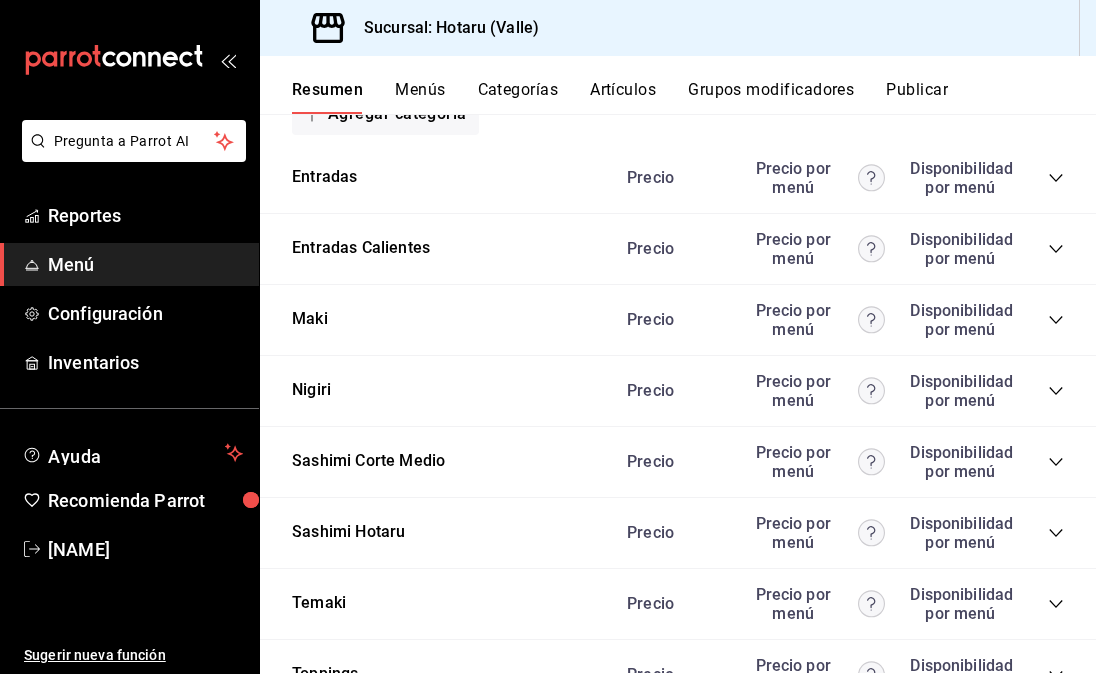 click 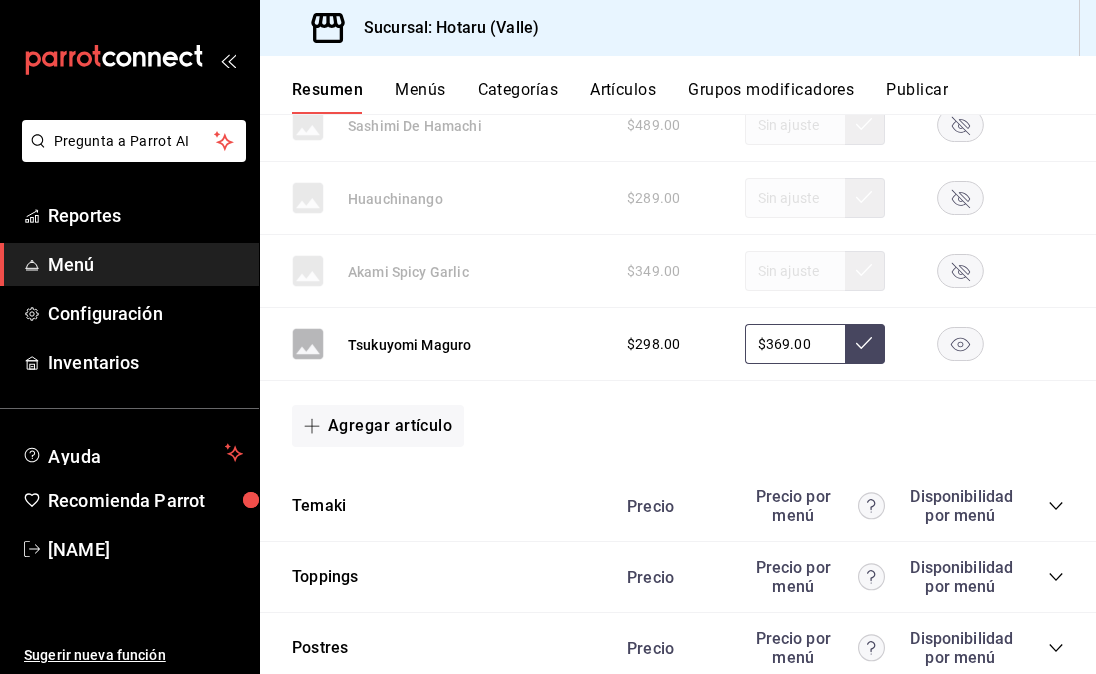 scroll, scrollTop: 1101, scrollLeft: 0, axis: vertical 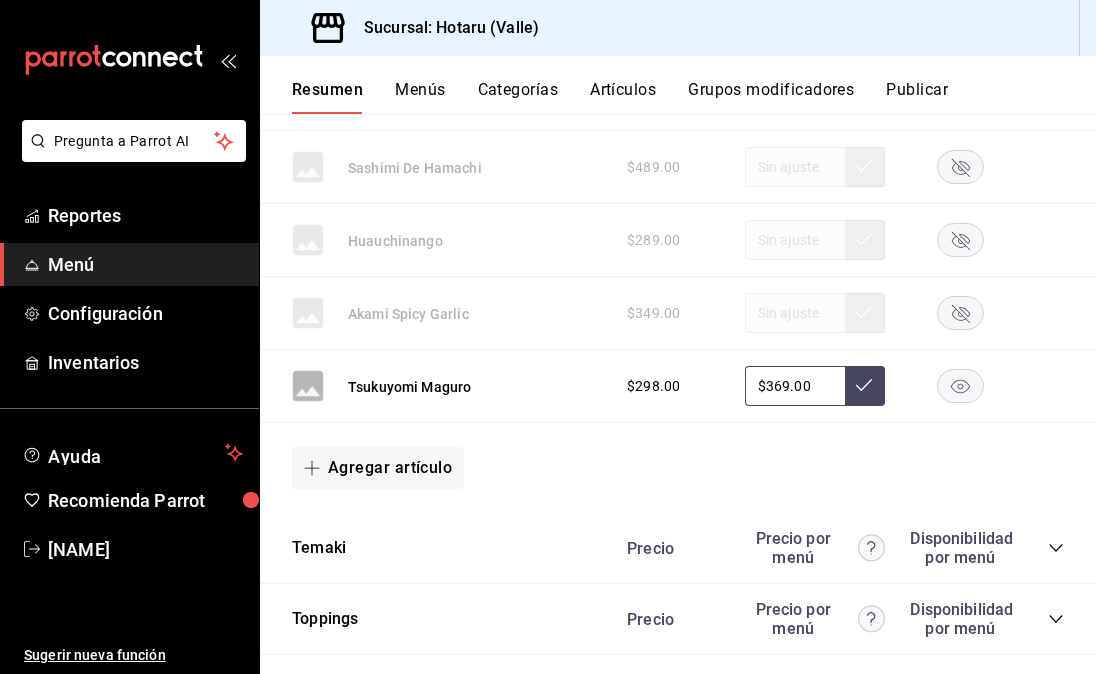 click 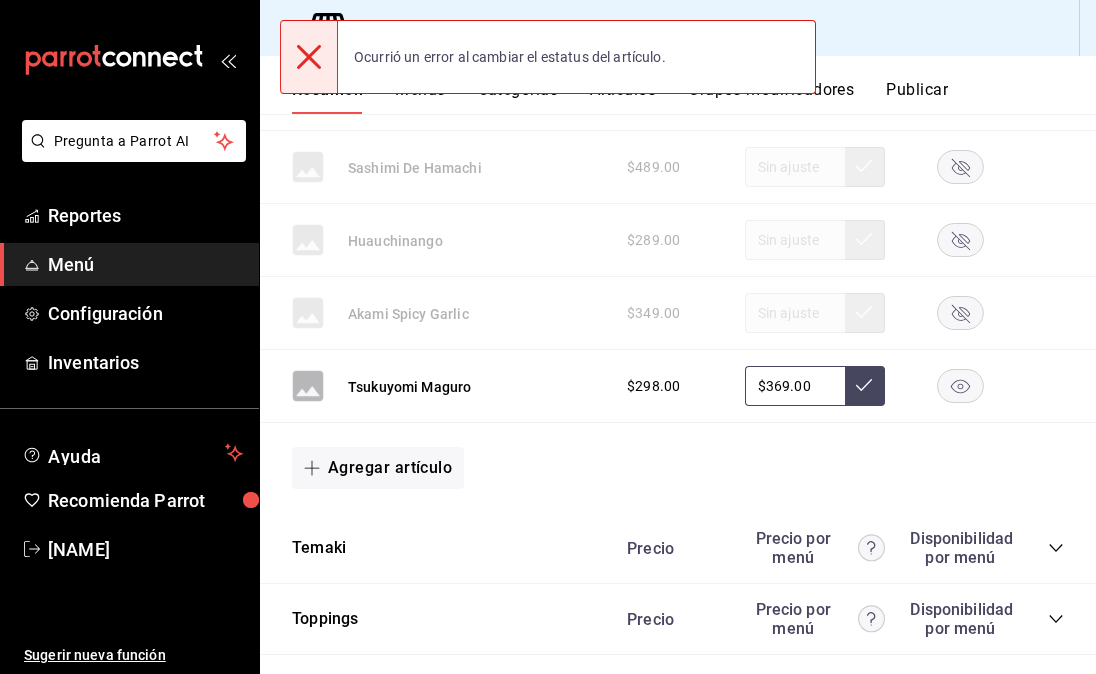 click 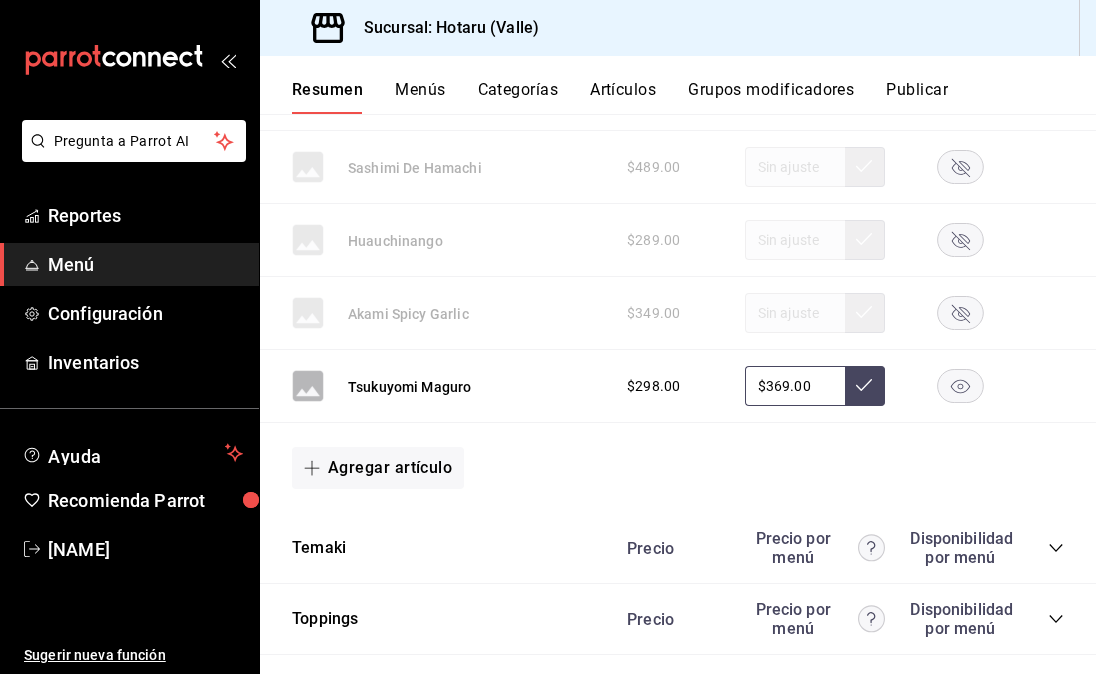 click 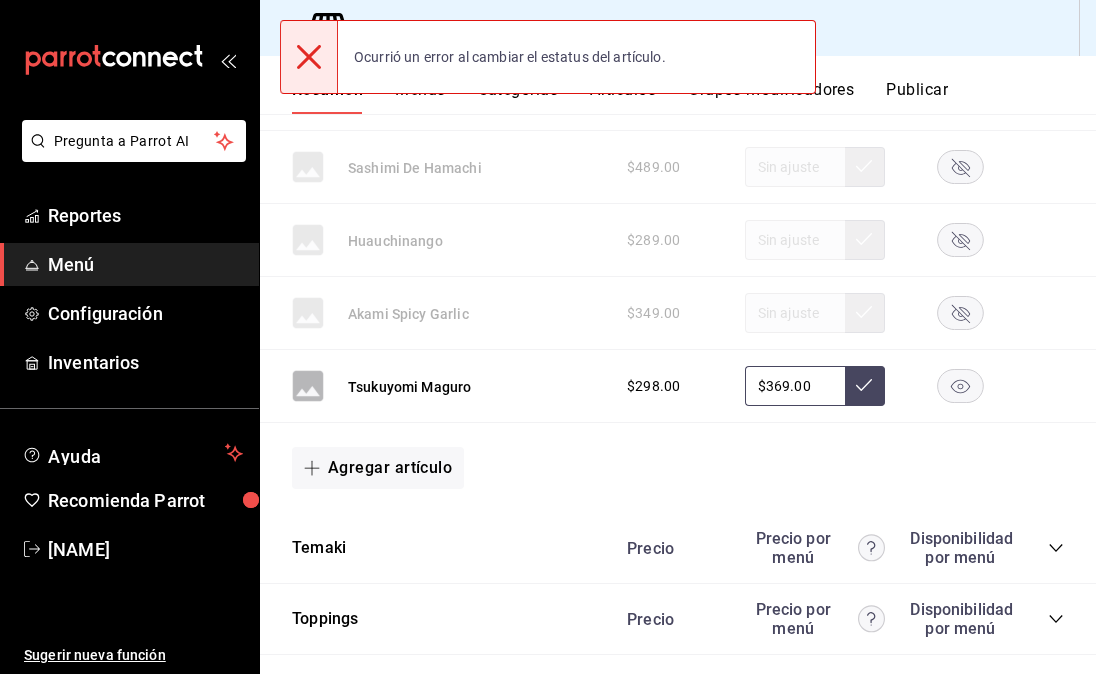 click on "Tsukuyomi Maguro $298.00 $369.00" at bounding box center [678, 386] 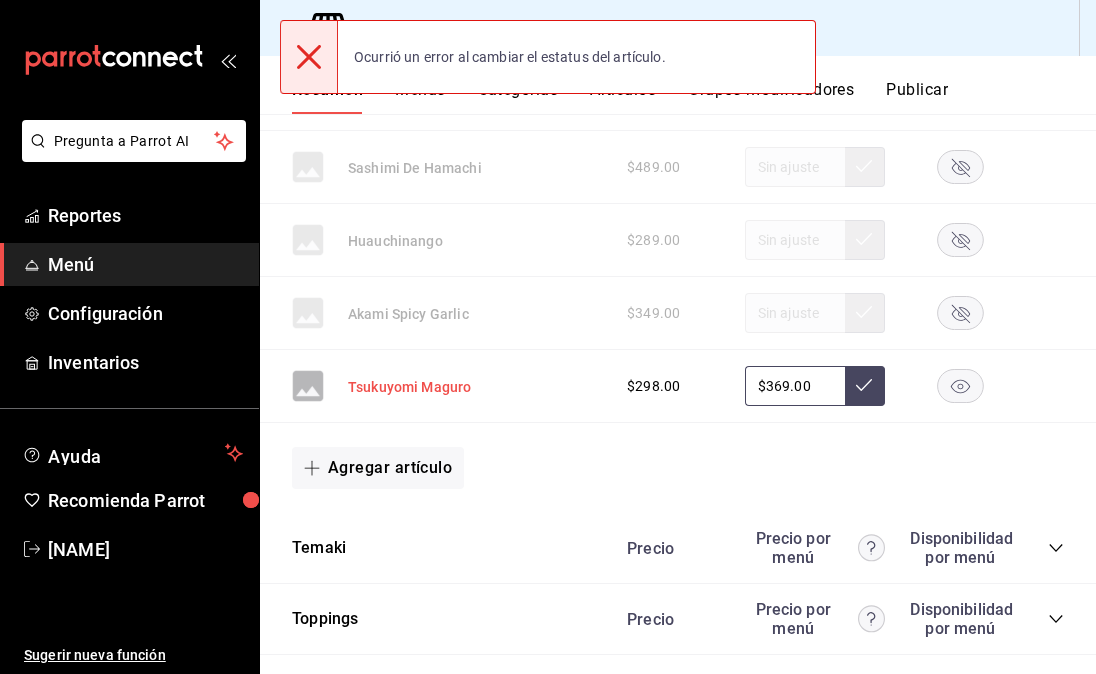 click on "Tsukuyomi Maguro" at bounding box center [409, 387] 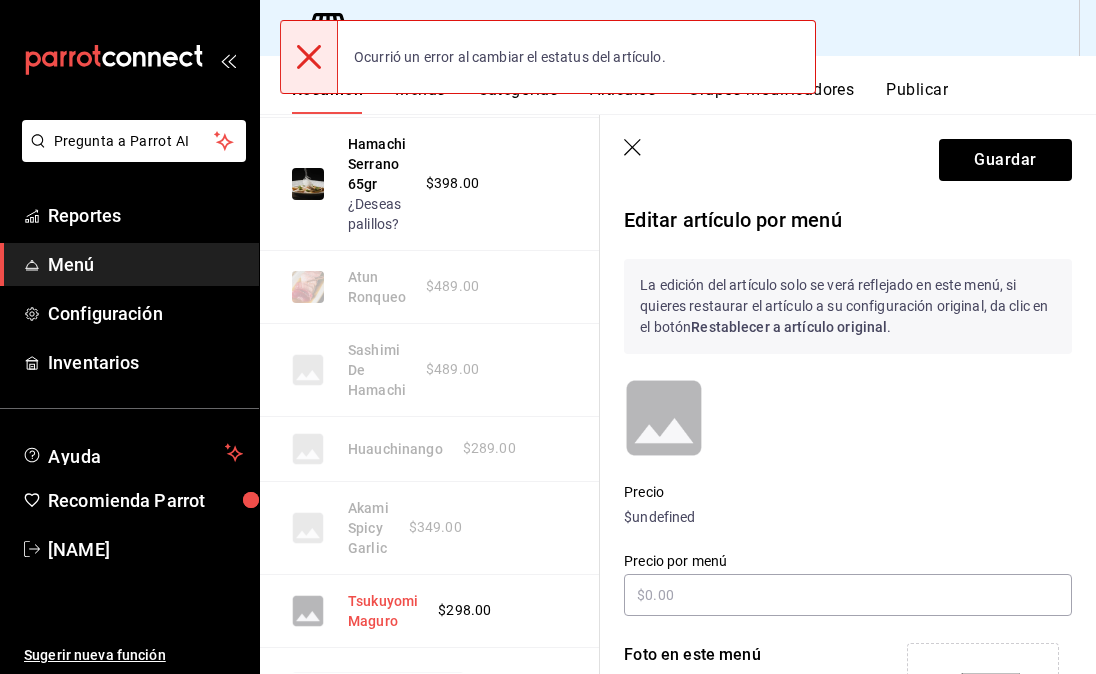 scroll, scrollTop: 1006, scrollLeft: 0, axis: vertical 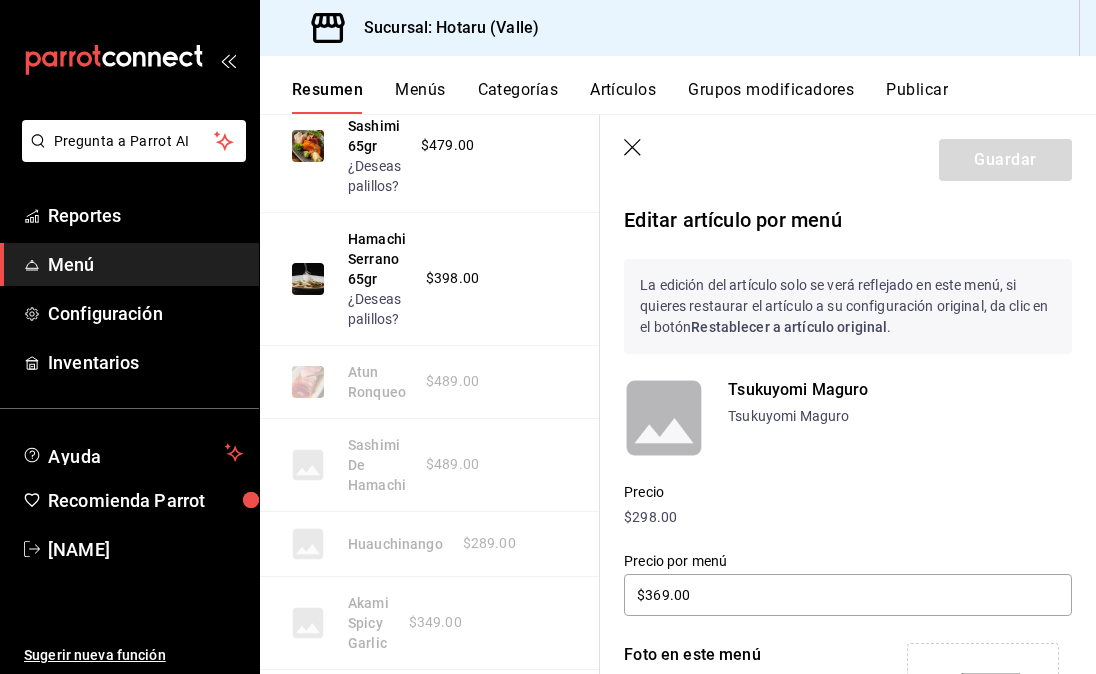 click on "Guardar" at bounding box center (848, 156) 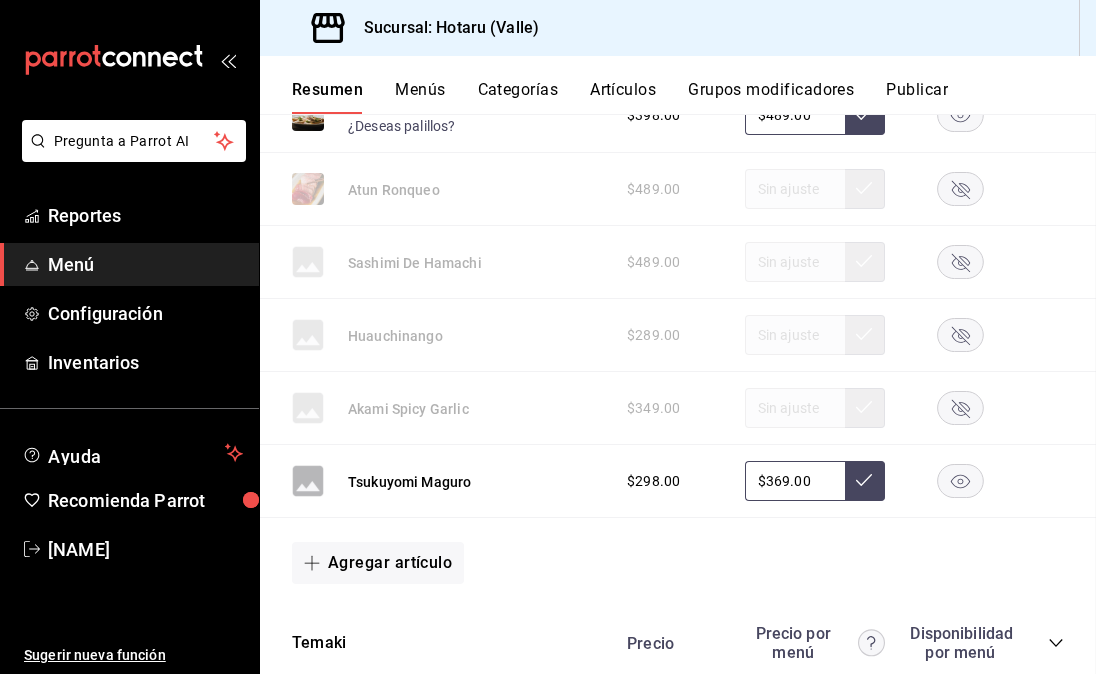 scroll, scrollTop: 1074, scrollLeft: 0, axis: vertical 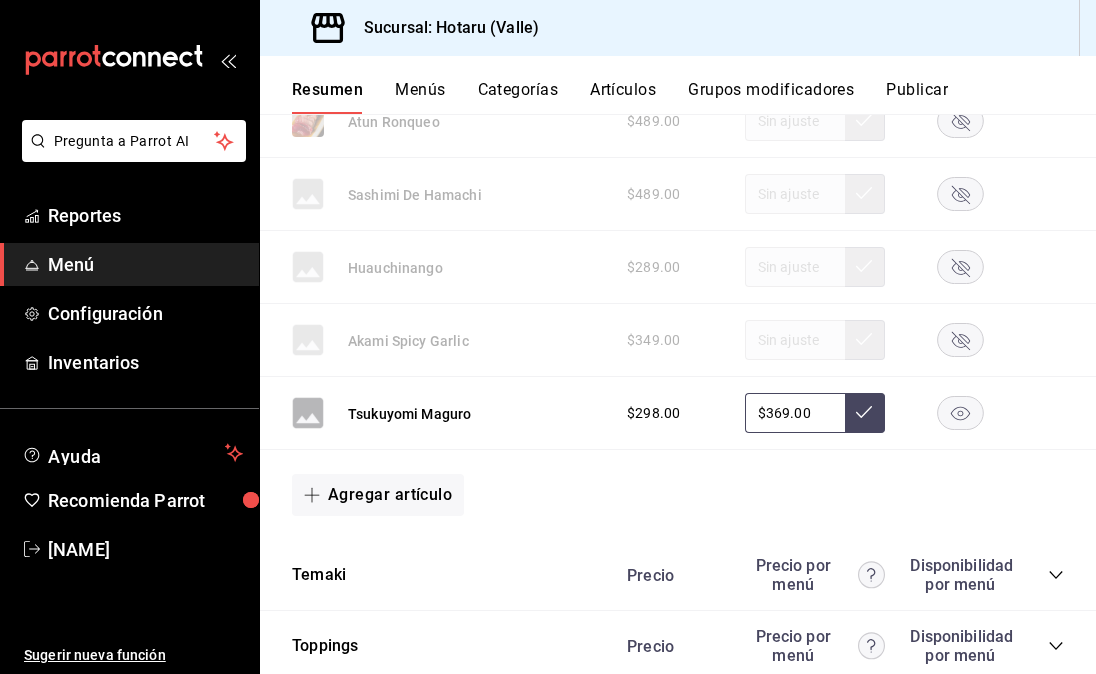 click 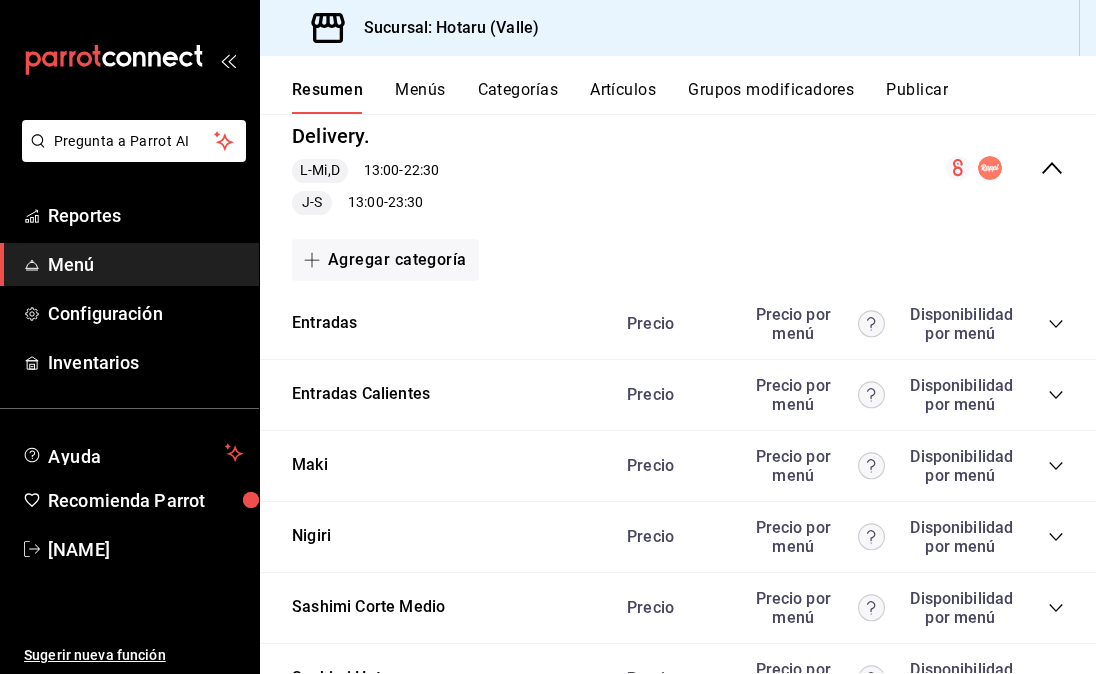scroll, scrollTop: 0, scrollLeft: 0, axis: both 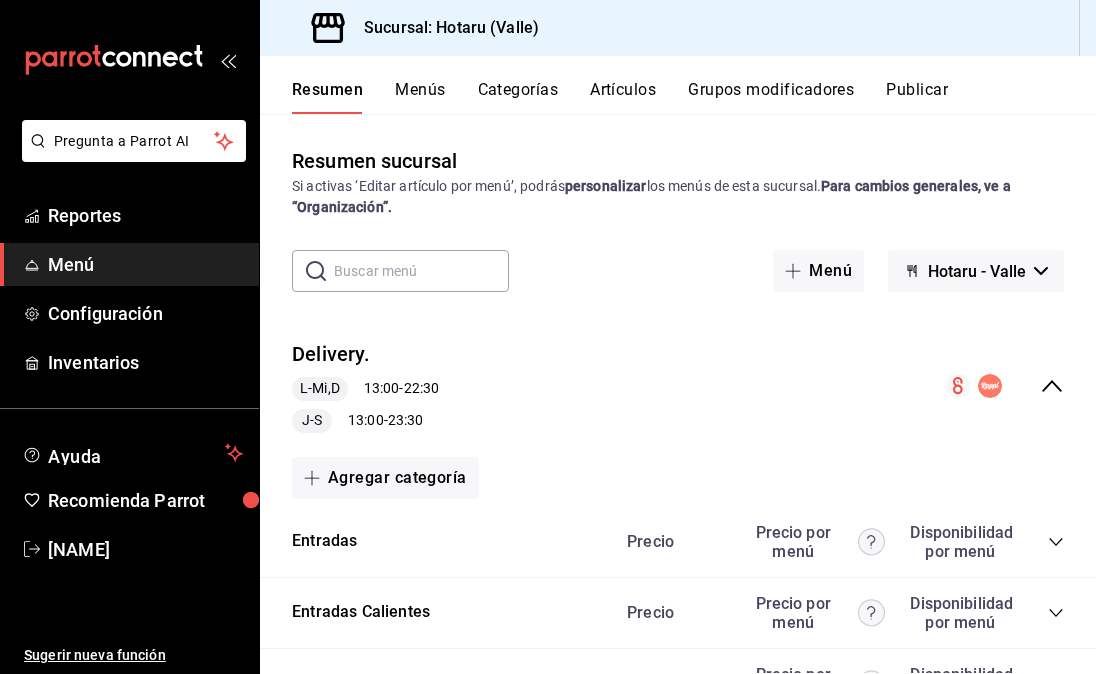 click 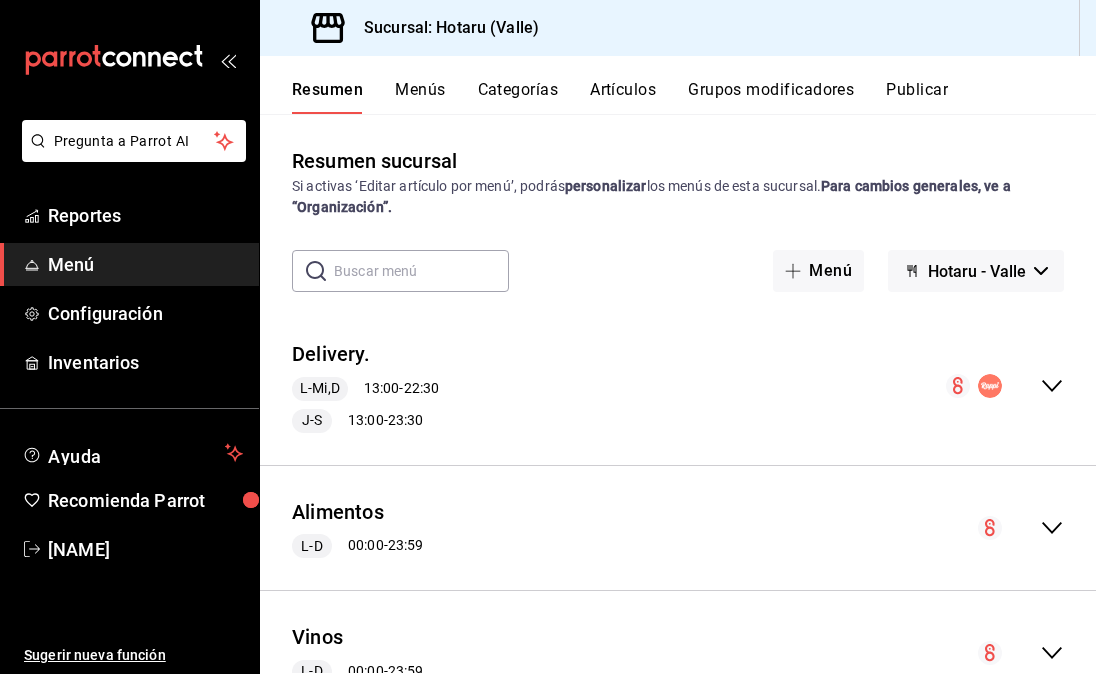 click on "Menús" at bounding box center [420, 97] 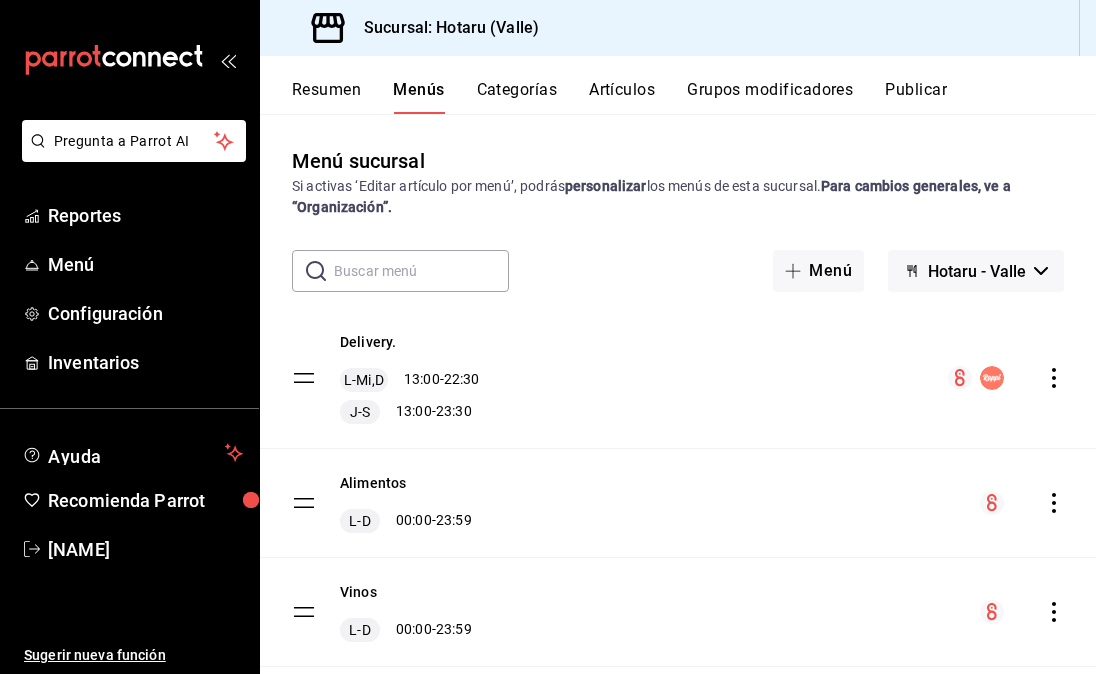 click 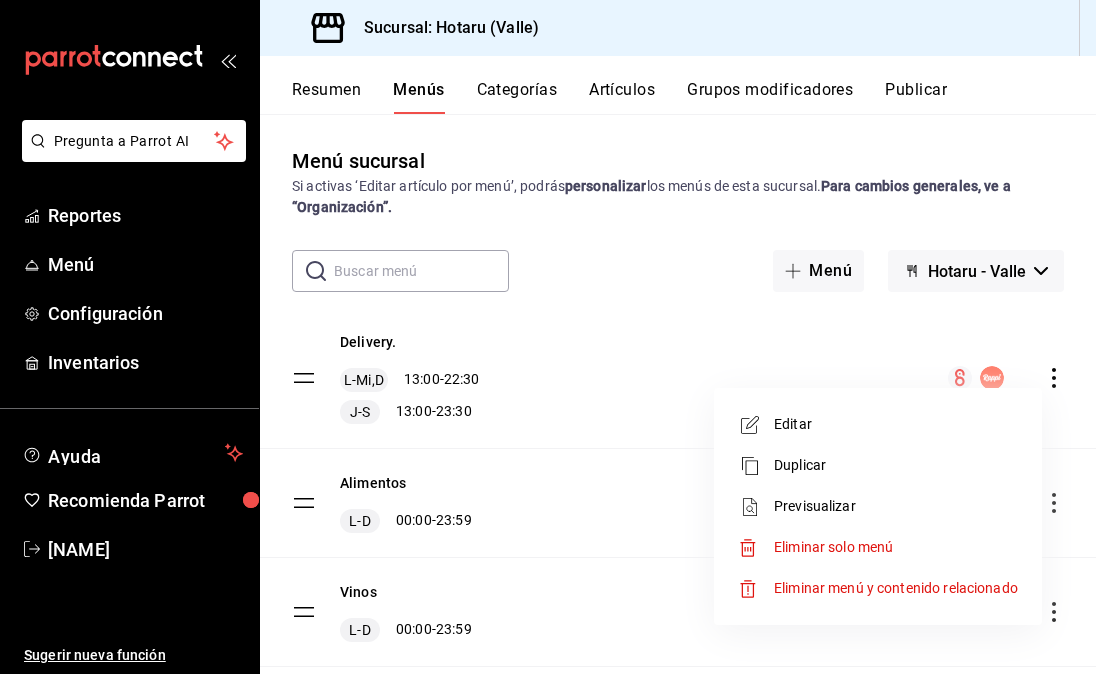 click on "Previsualizar" at bounding box center (896, 506) 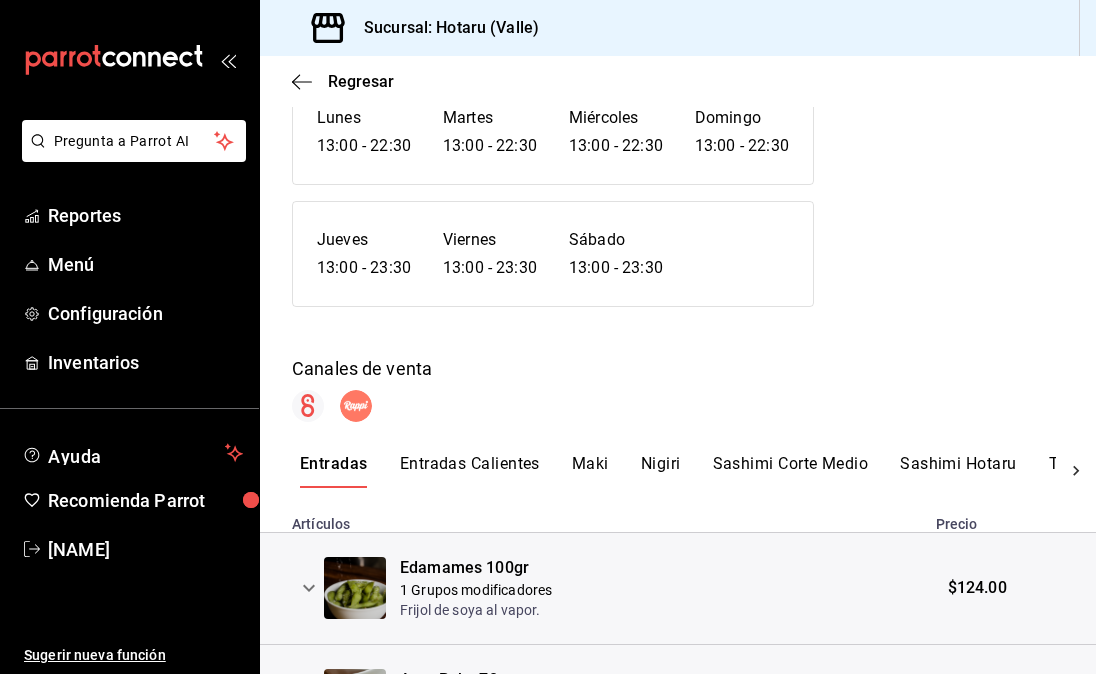 click on "Sashimi Hotaru" at bounding box center [958, 471] 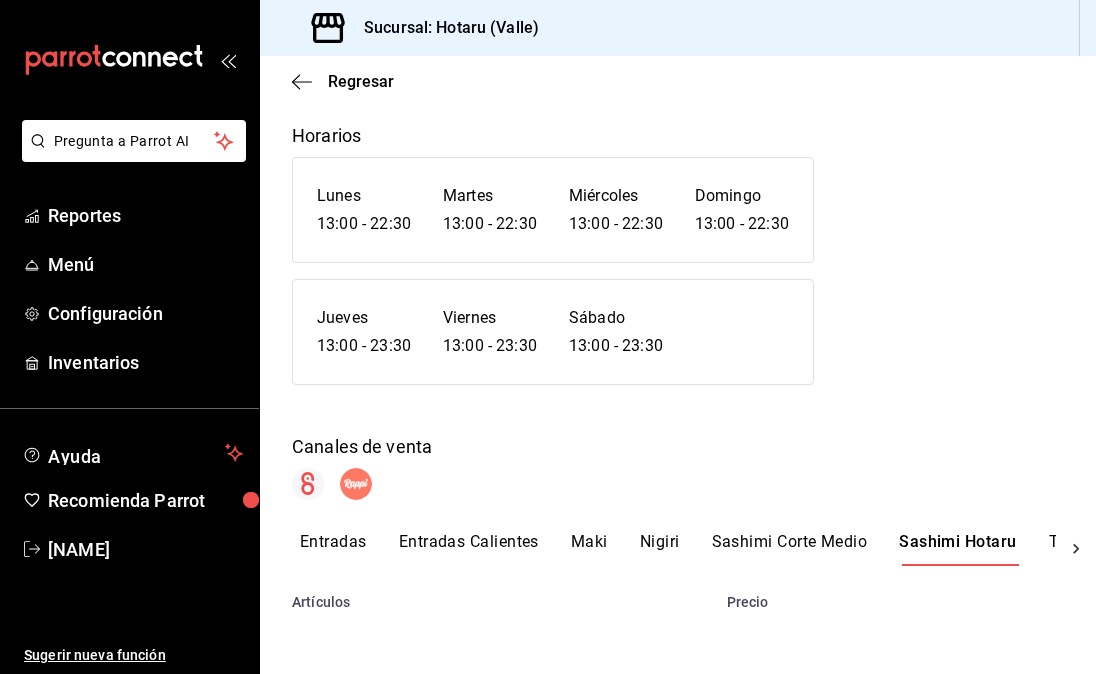 scroll, scrollTop: 191, scrollLeft: 0, axis: vertical 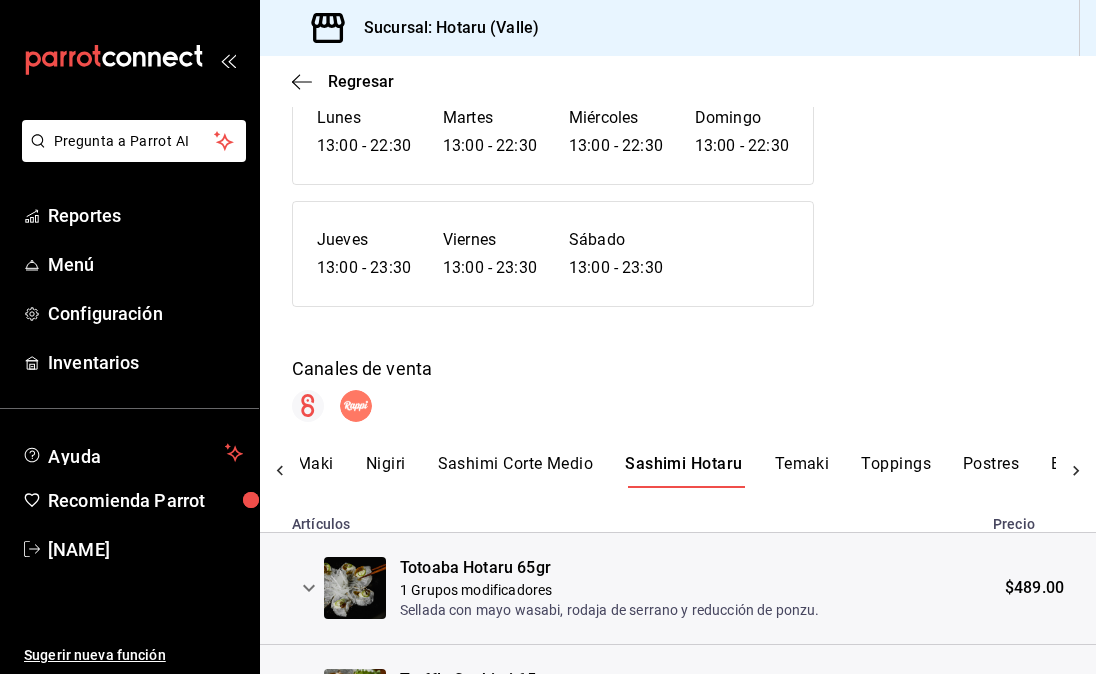 click on "Temaki" at bounding box center [802, 471] 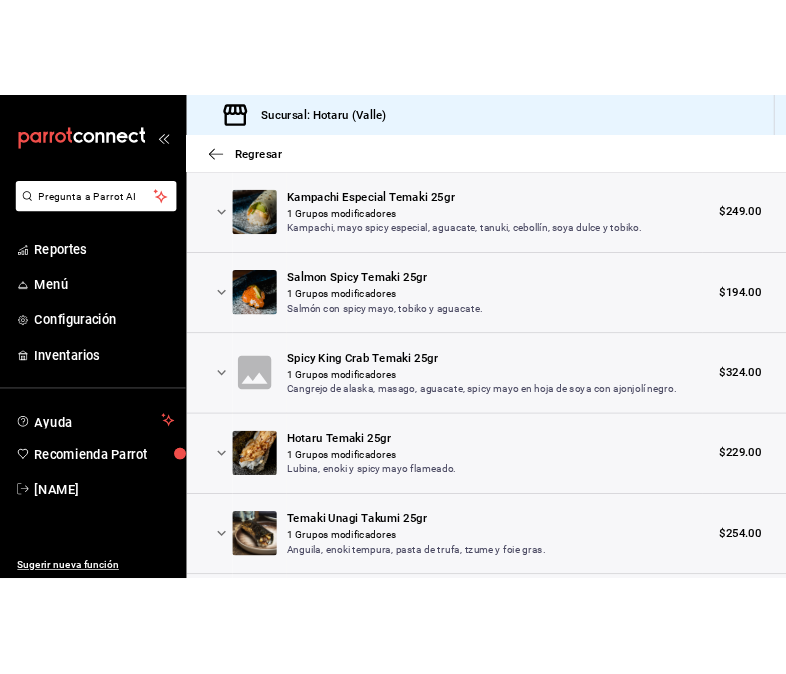 scroll, scrollTop: 609, scrollLeft: 0, axis: vertical 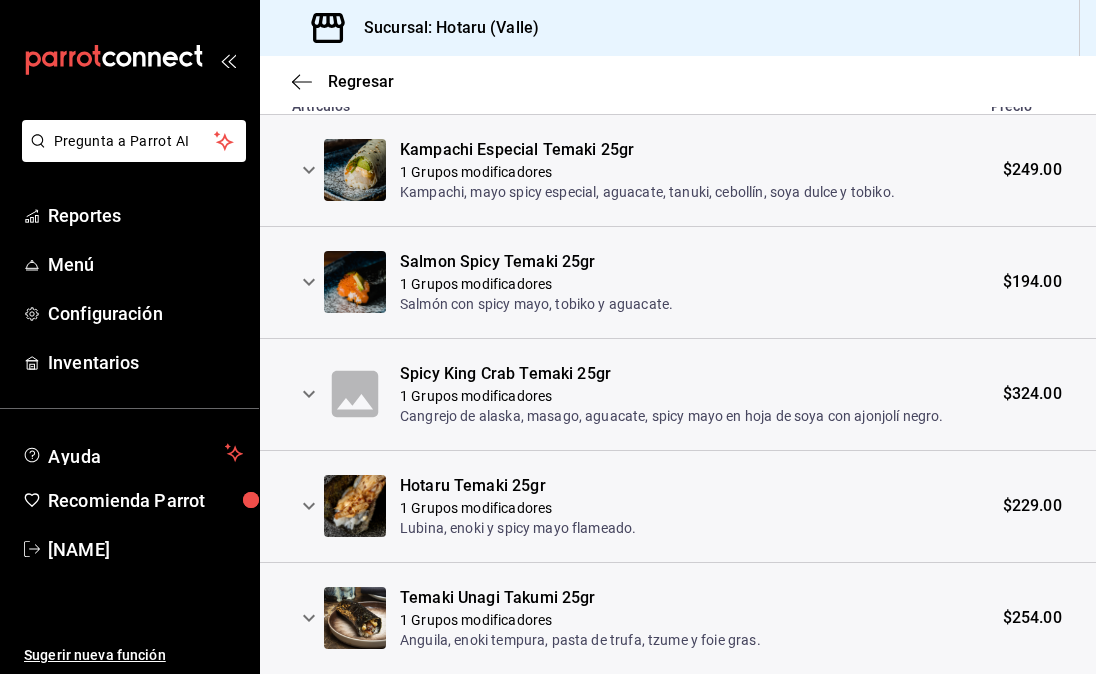 click on "Sucursal: Hotaru (Valle)" at bounding box center (678, 28) 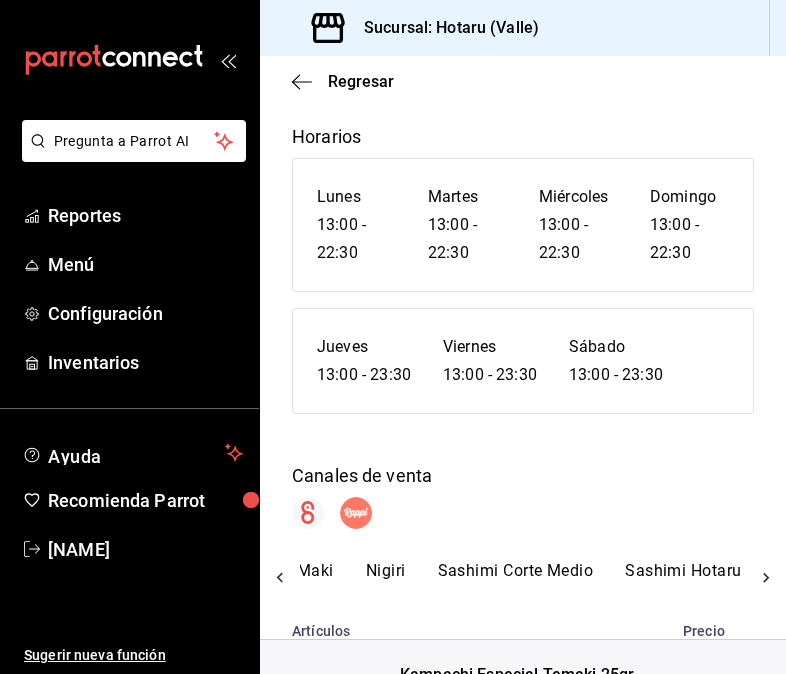 scroll, scrollTop: 108, scrollLeft: 0, axis: vertical 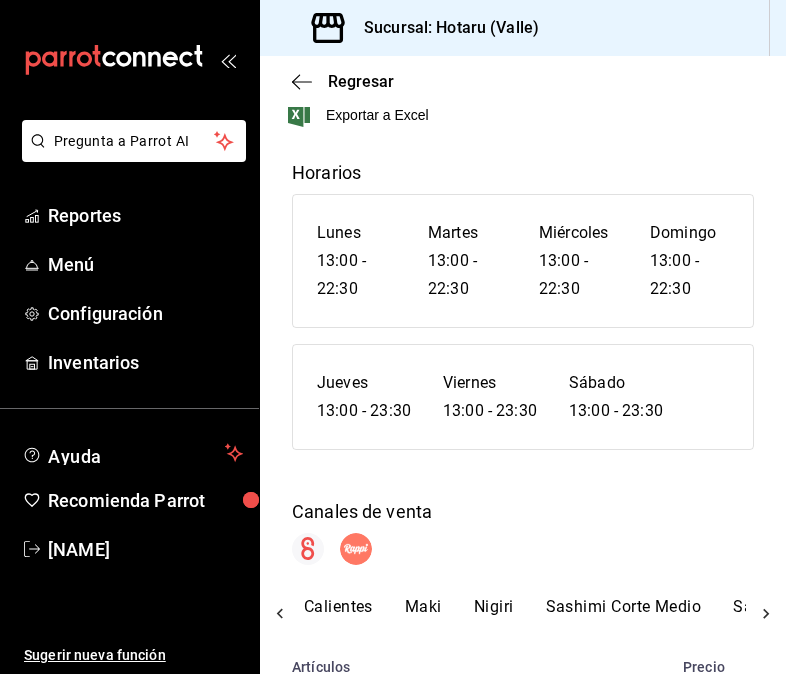 click on "Nigiri" at bounding box center [494, 614] 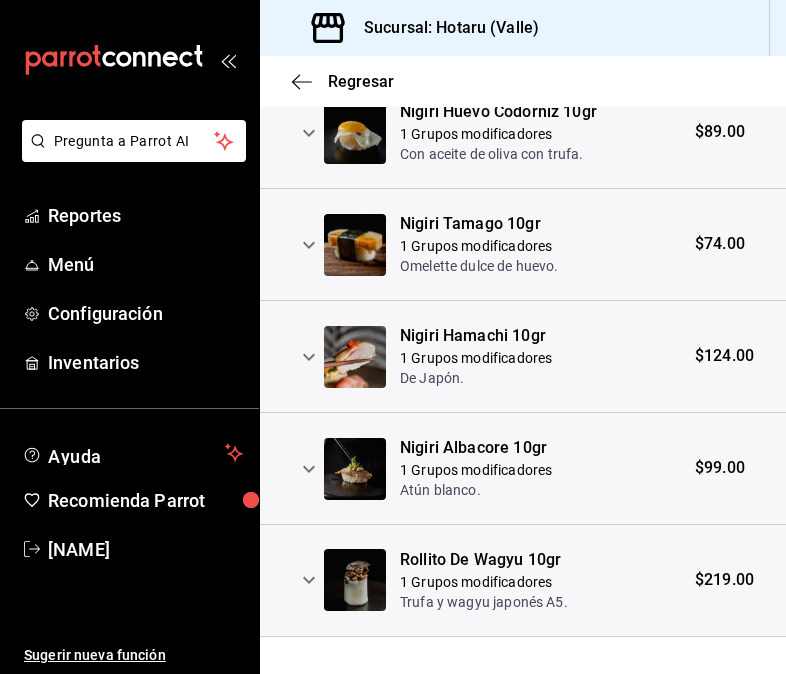 scroll, scrollTop: 1557, scrollLeft: 0, axis: vertical 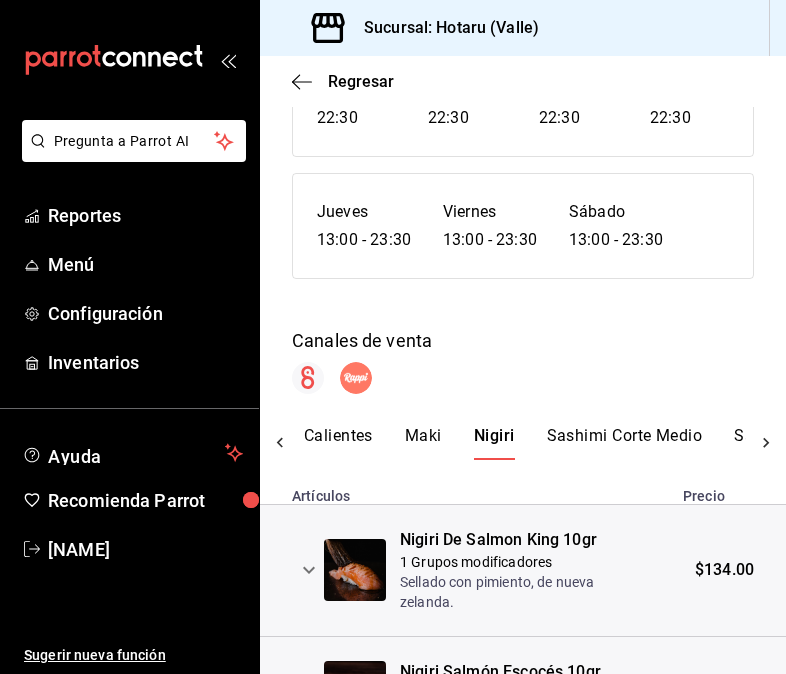 click on "Sashimi Corte Medio" at bounding box center (625, 443) 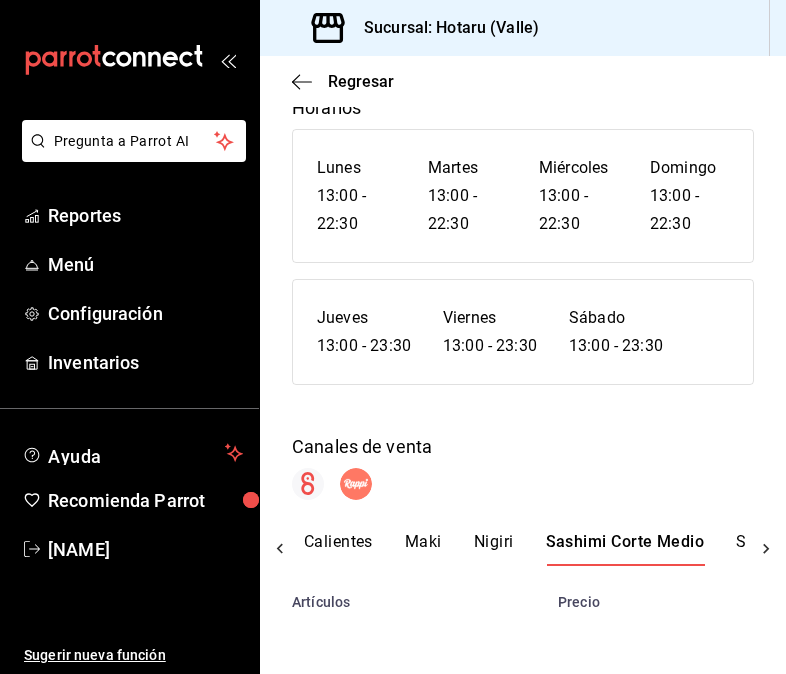 scroll, scrollTop: 279, scrollLeft: 0, axis: vertical 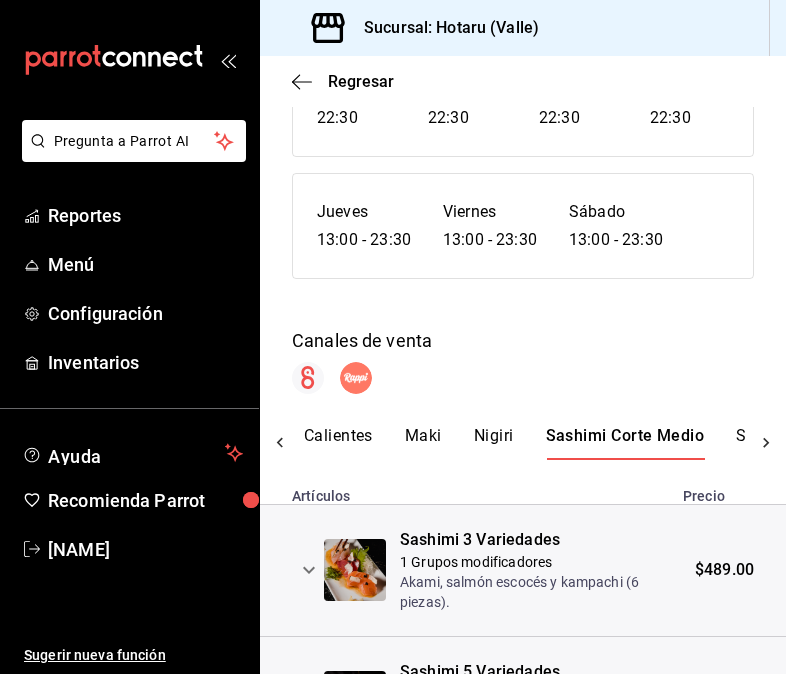 click on "Entradas Entradas Calientes Maki Nigiri Sashimi Corte Medio Sashimi Hotaru Temaki Toppings Postres Bebidas Cervezas" at bounding box center (523, 443) 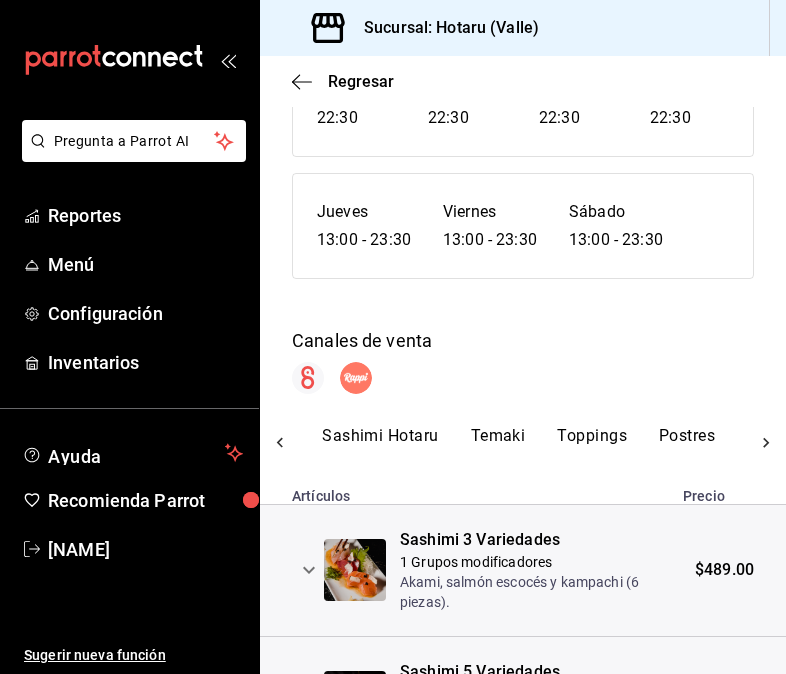scroll, scrollTop: 0, scrollLeft: 610, axis: horizontal 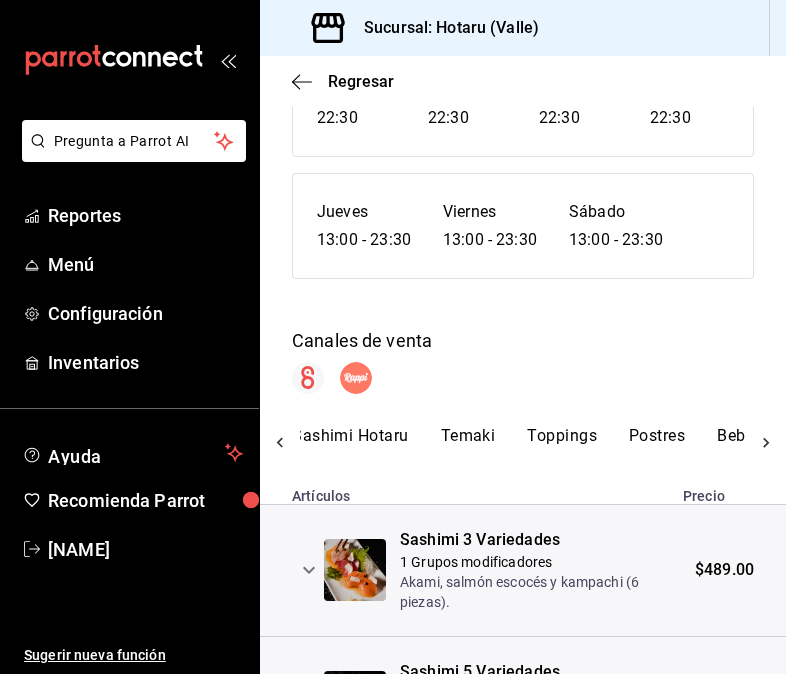 click on "Temaki" at bounding box center (468, 443) 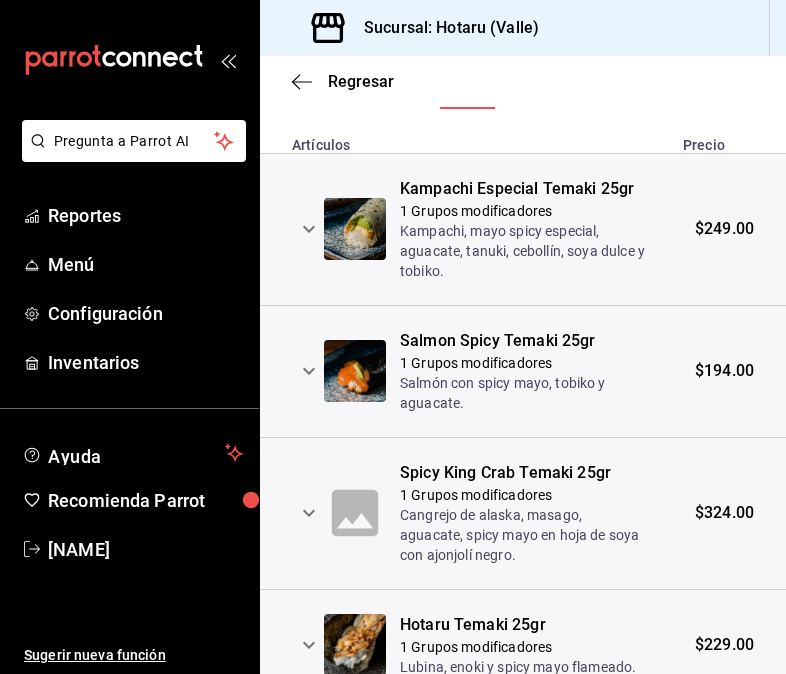 scroll, scrollTop: 649, scrollLeft: 0, axis: vertical 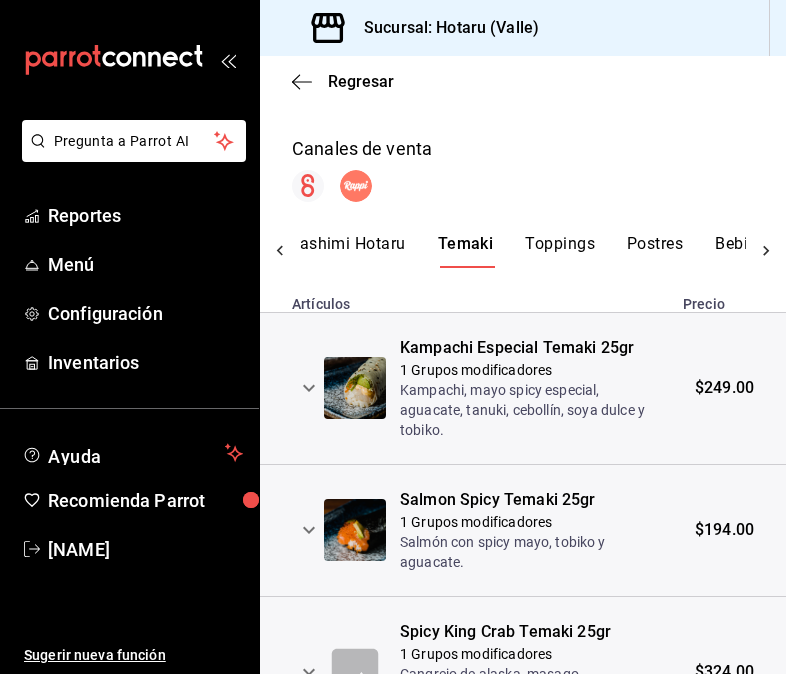 click on "Toppings" at bounding box center [560, 251] 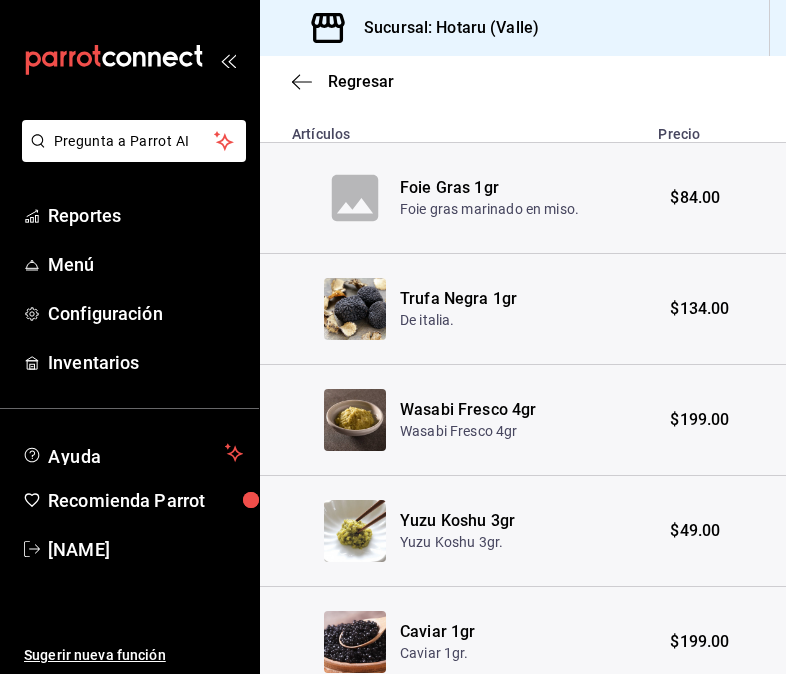 scroll, scrollTop: 643, scrollLeft: 0, axis: vertical 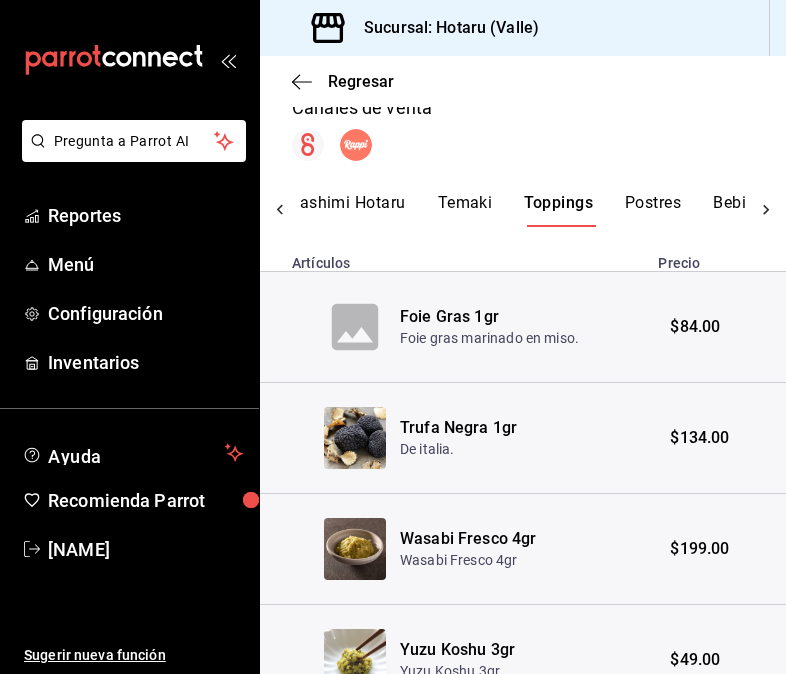 click on "Postres" at bounding box center [653, 210] 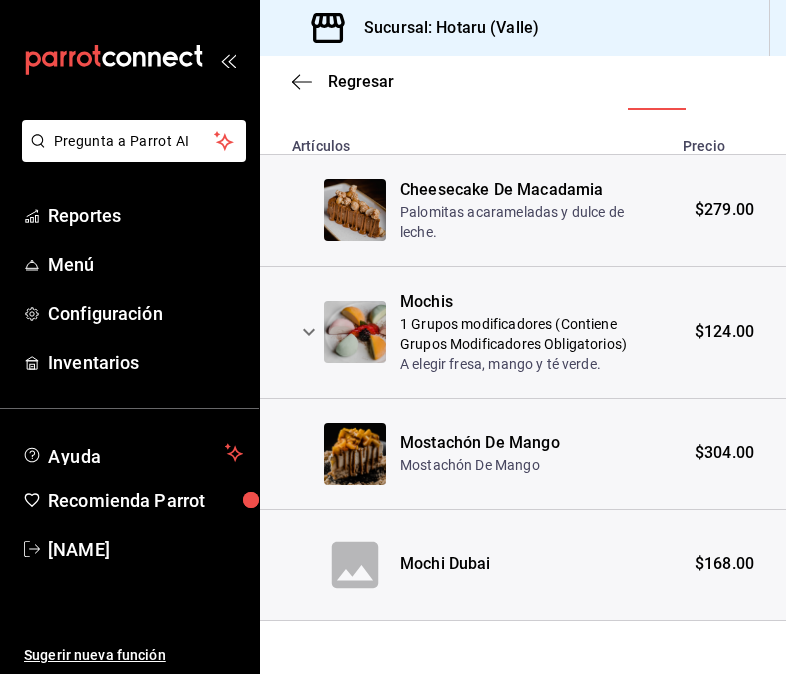 scroll, scrollTop: 614, scrollLeft: 0, axis: vertical 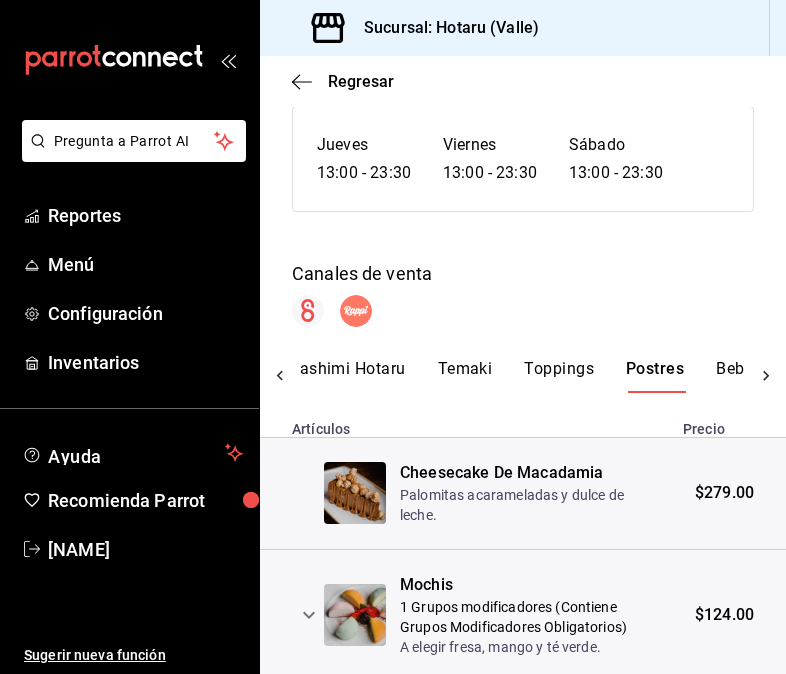 click on "Bebidas" at bounding box center [746, 376] 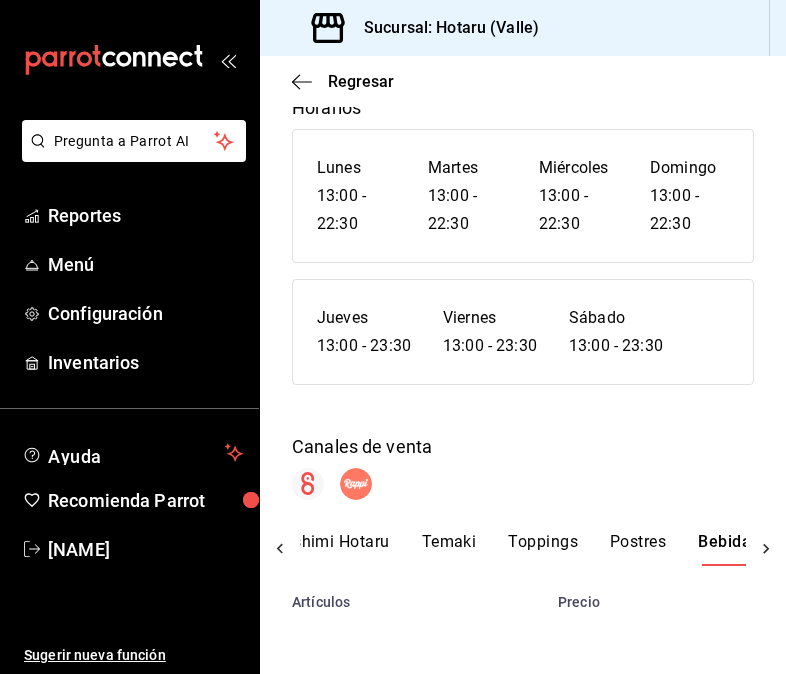 scroll, scrollTop: 0, scrollLeft: 642, axis: horizontal 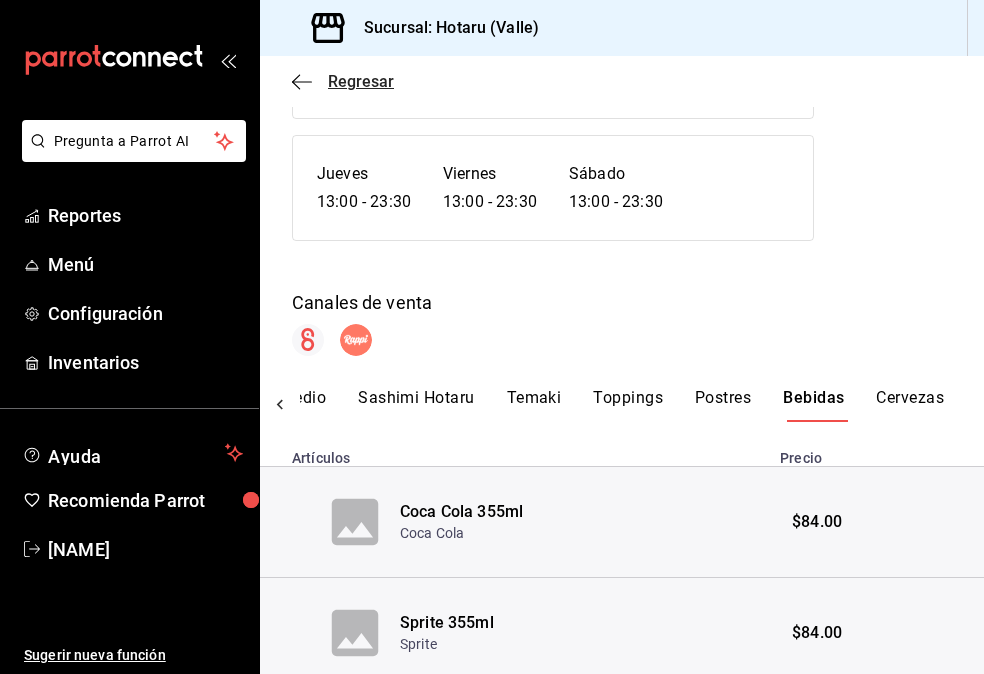 click 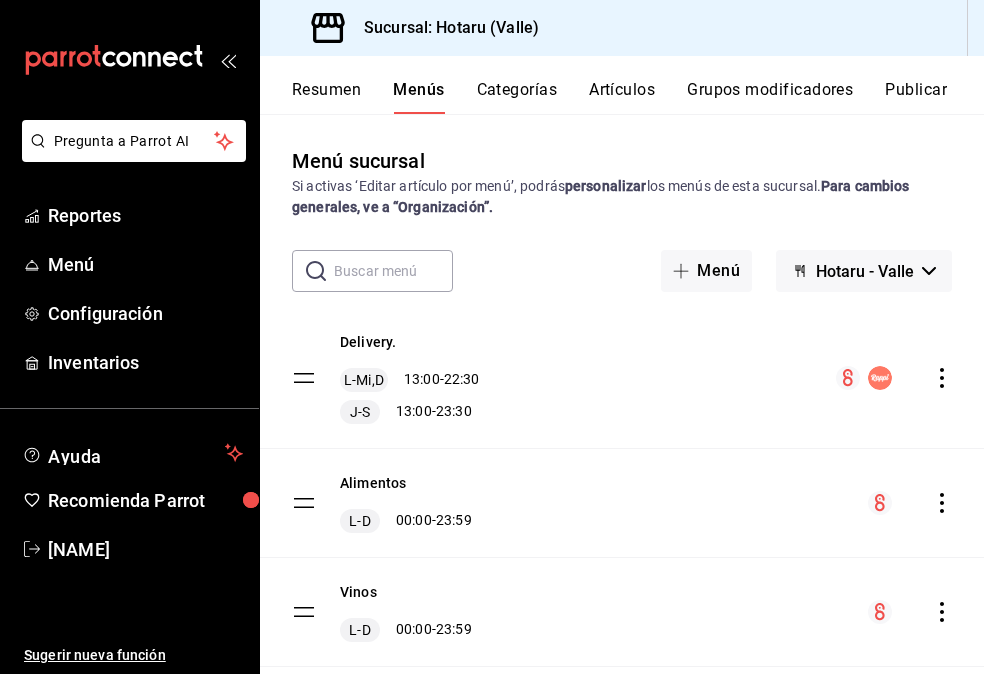 click on "Resumen" at bounding box center [326, 97] 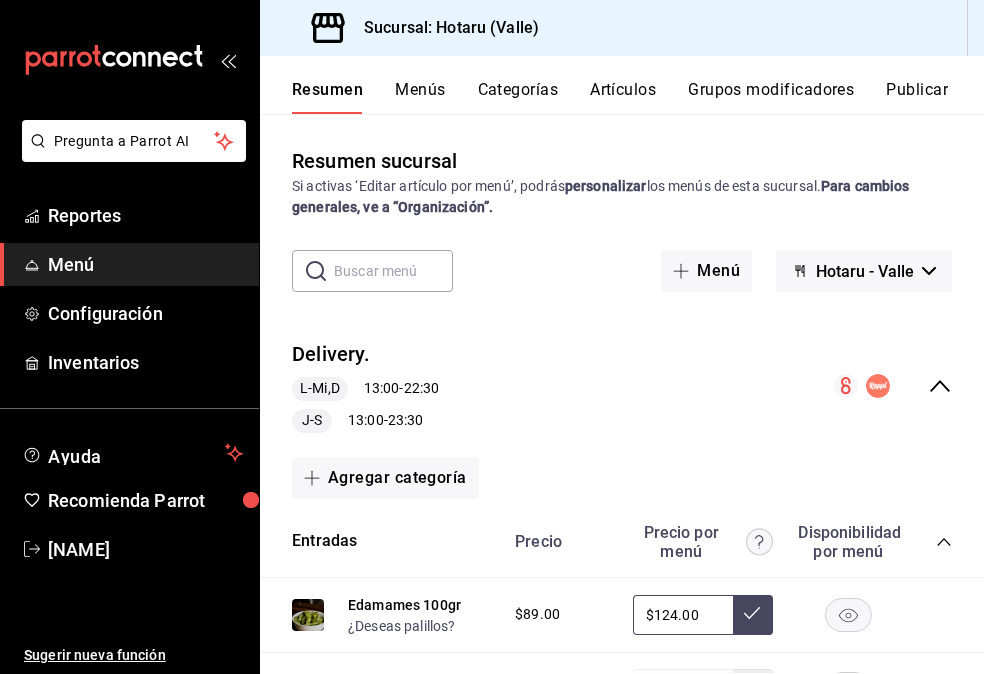 click 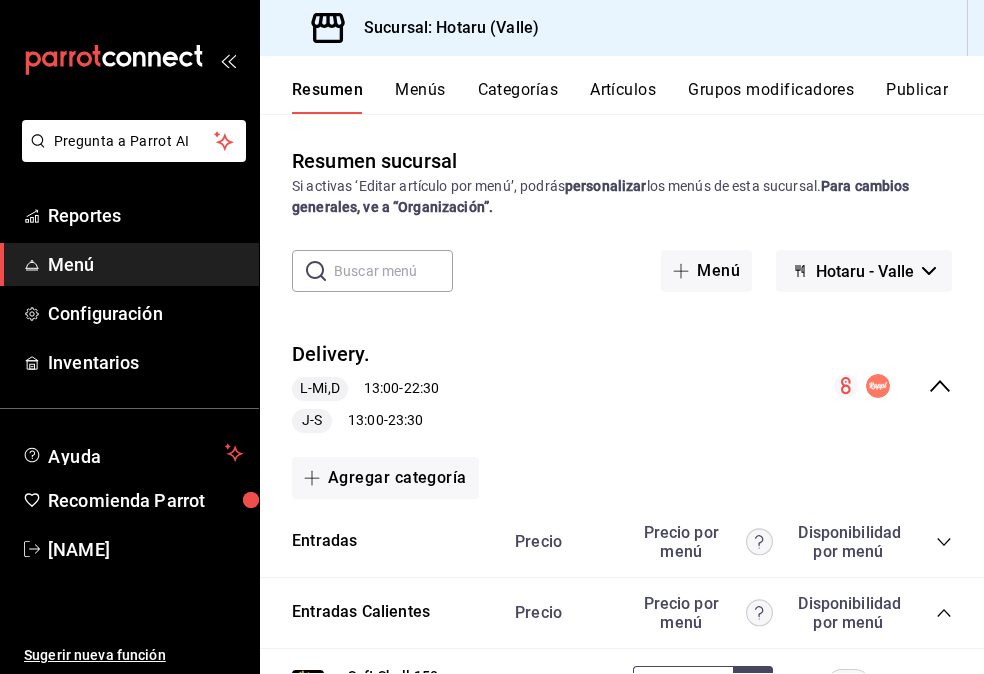 click 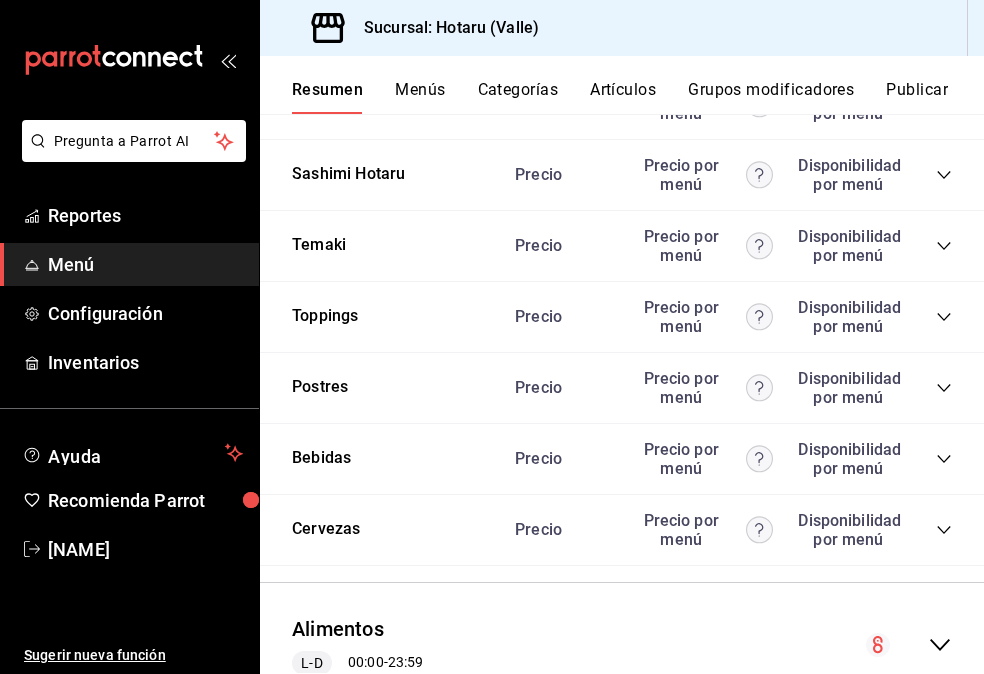 scroll, scrollTop: 846, scrollLeft: 0, axis: vertical 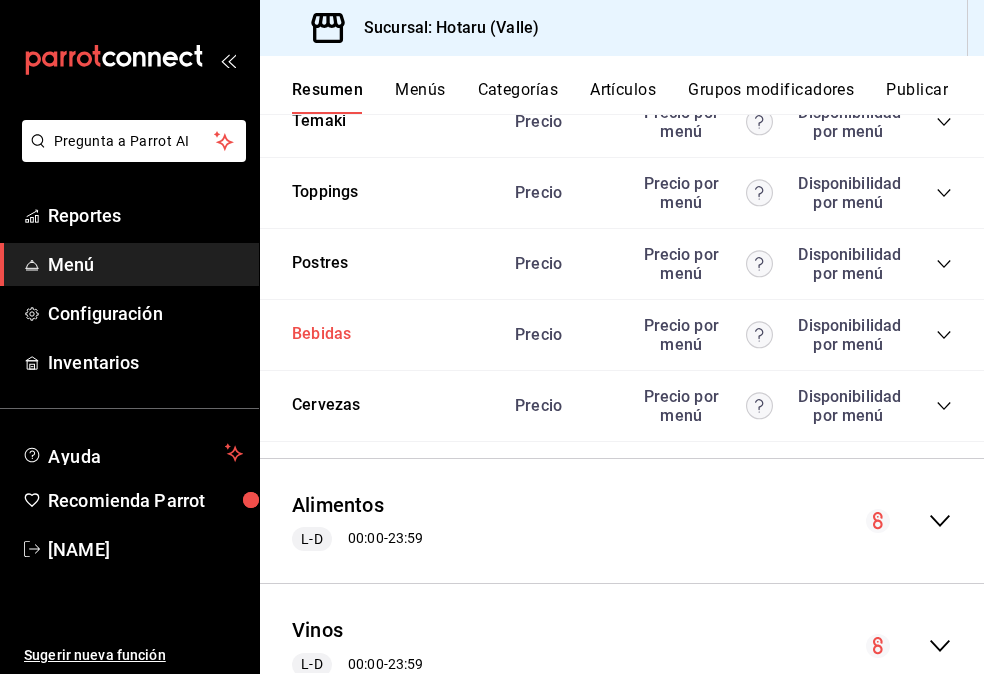 click on "Bebidas" at bounding box center (321, 334) 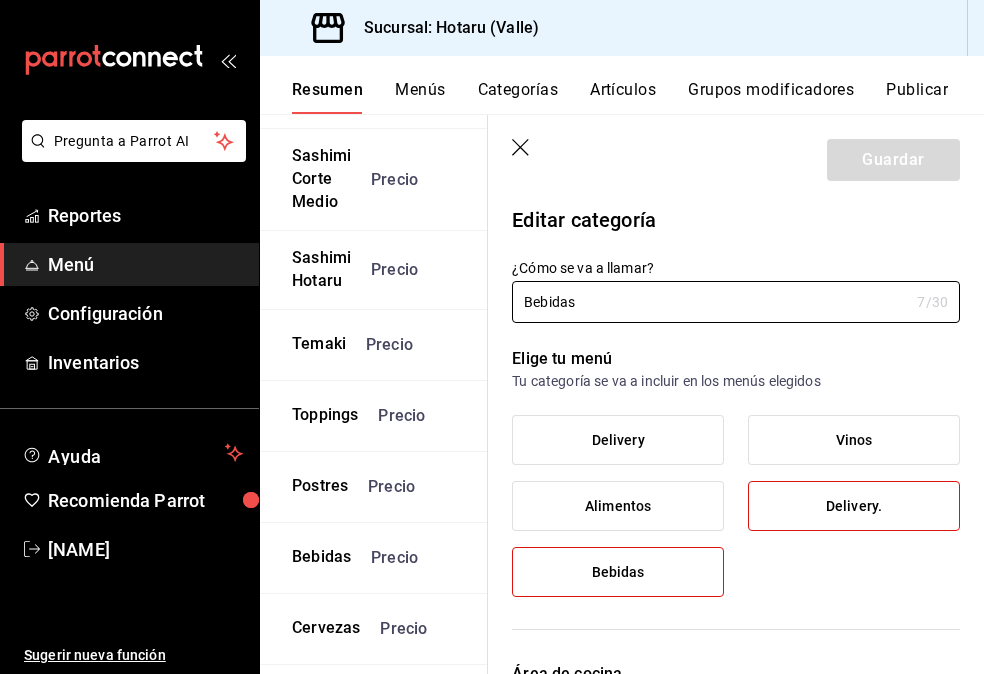 click 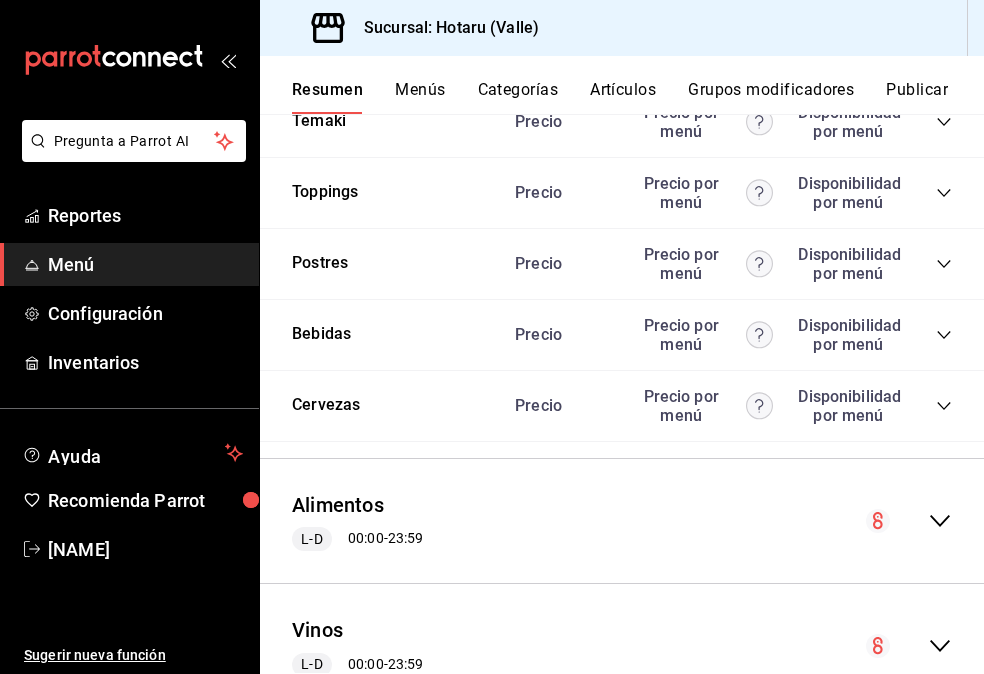 click 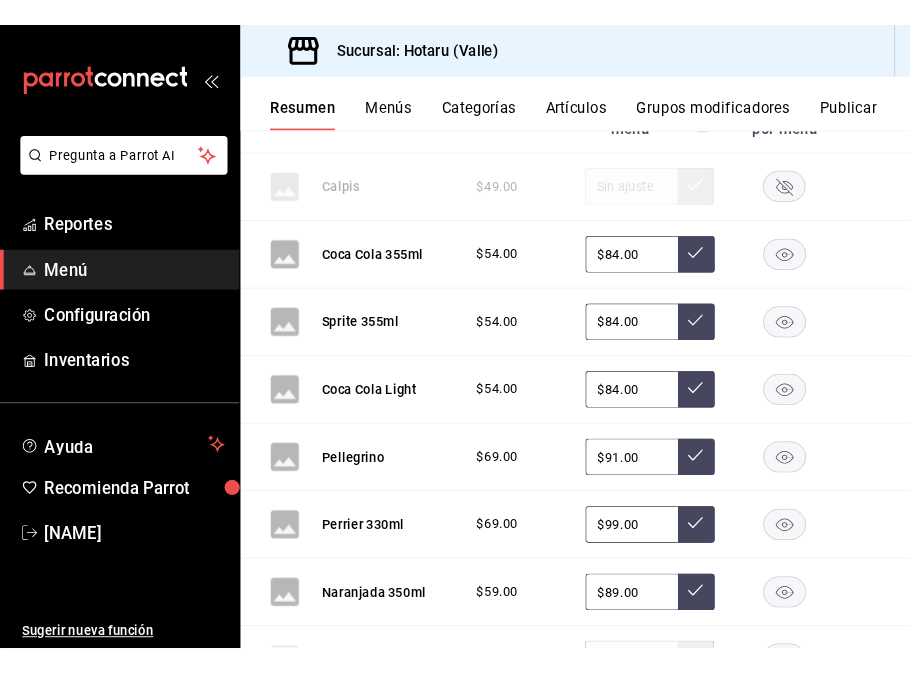 scroll, scrollTop: 1082, scrollLeft: 0, axis: vertical 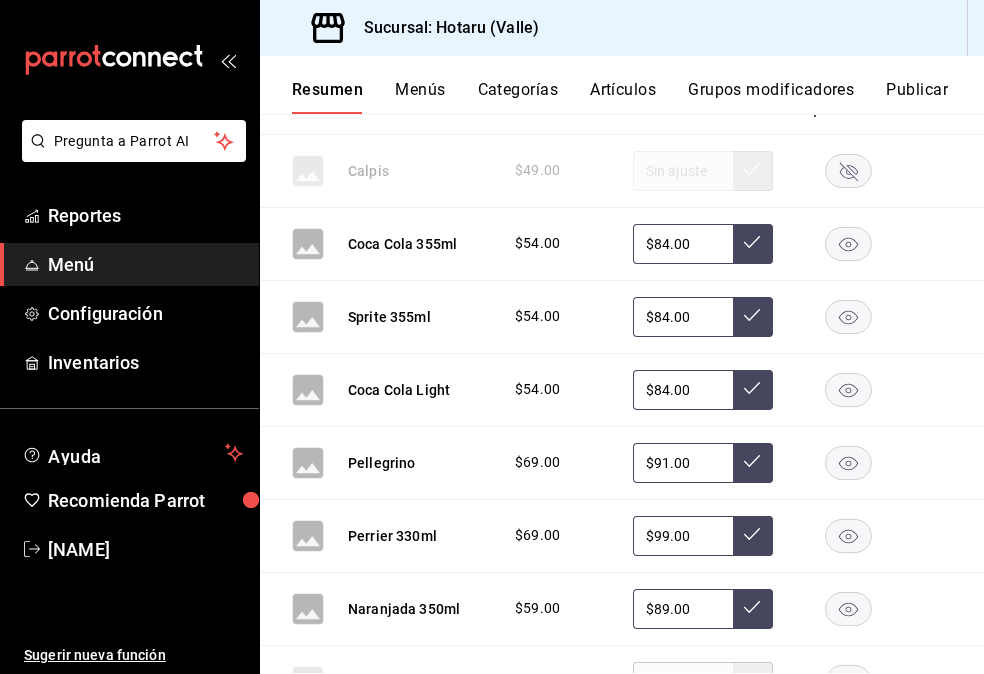 click 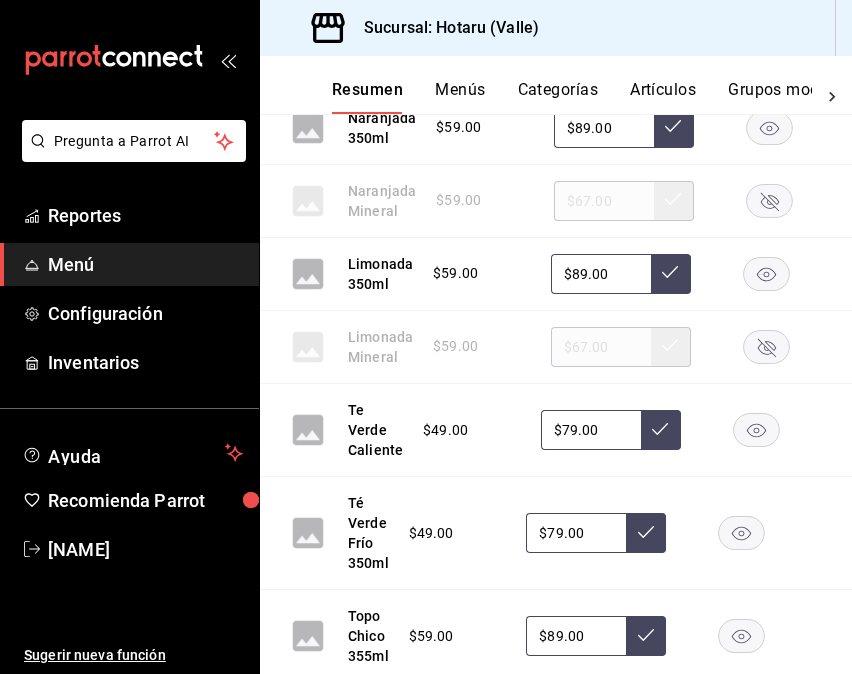 scroll, scrollTop: 1658, scrollLeft: 0, axis: vertical 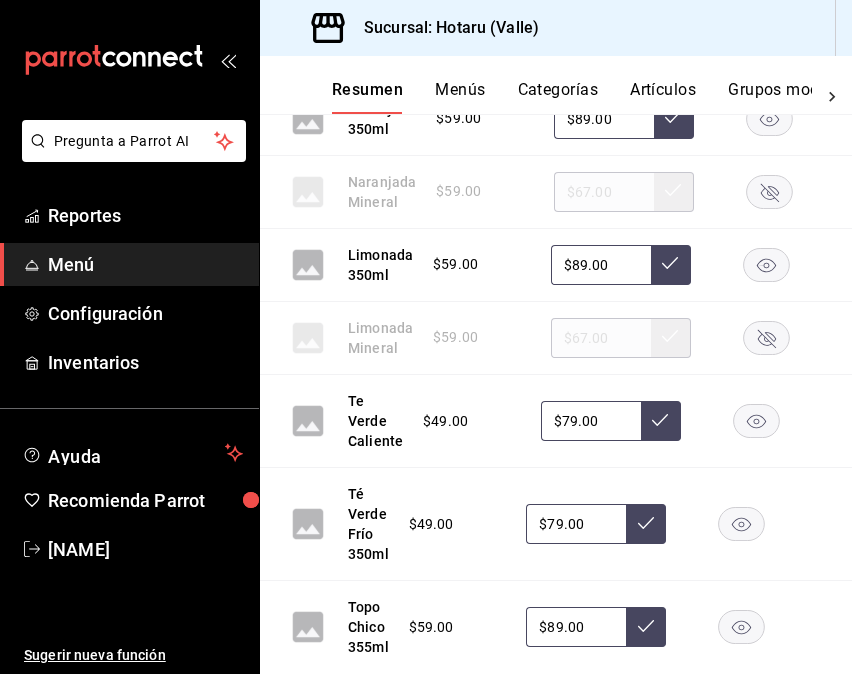 click 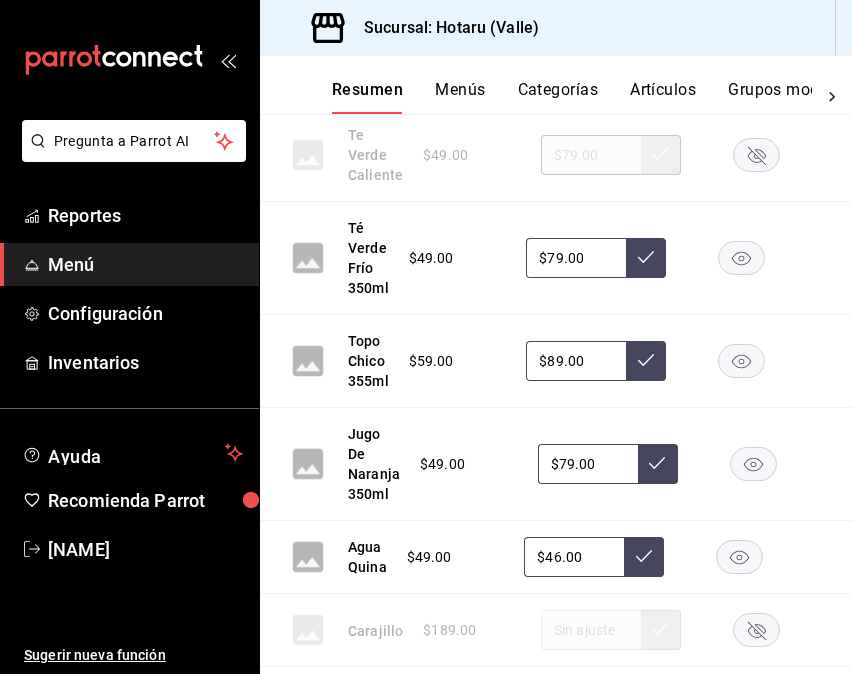 scroll, scrollTop: 1926, scrollLeft: 0, axis: vertical 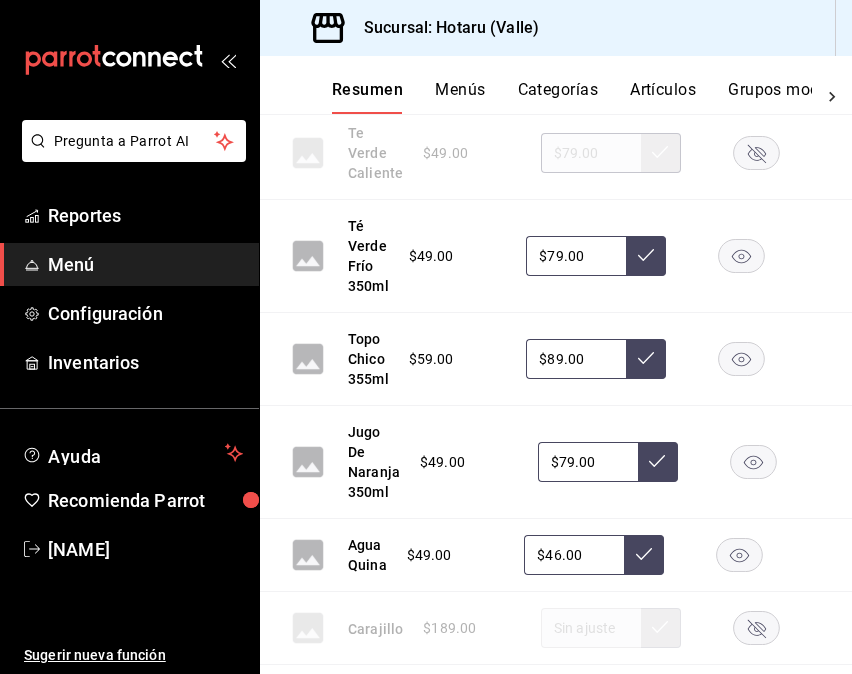 click 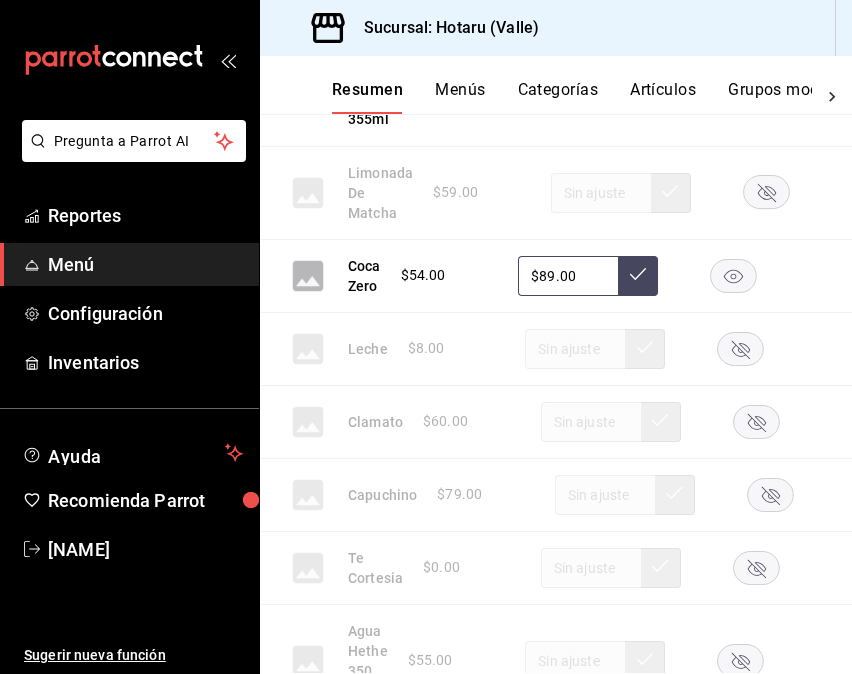 scroll, scrollTop: 3042, scrollLeft: 0, axis: vertical 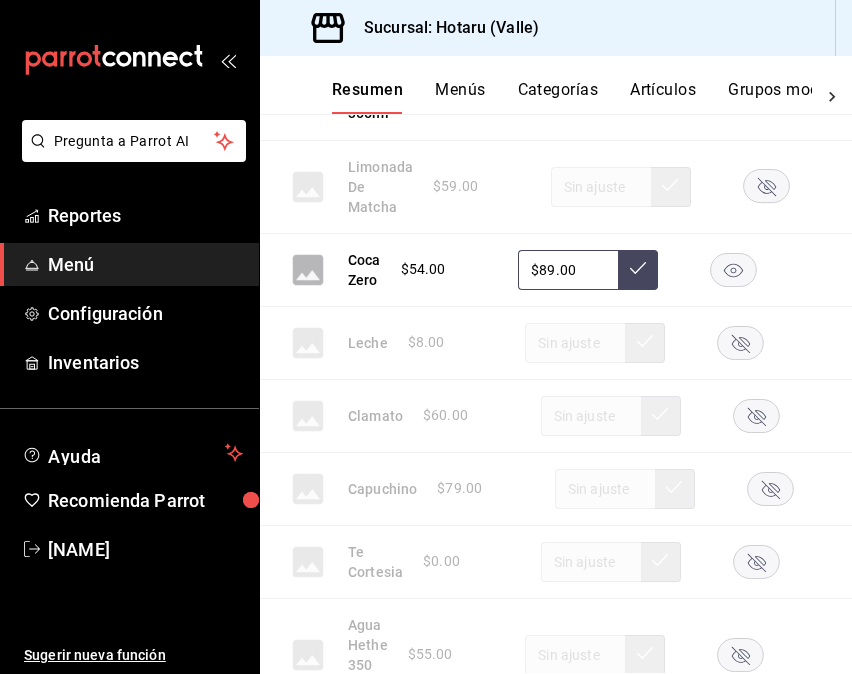 click 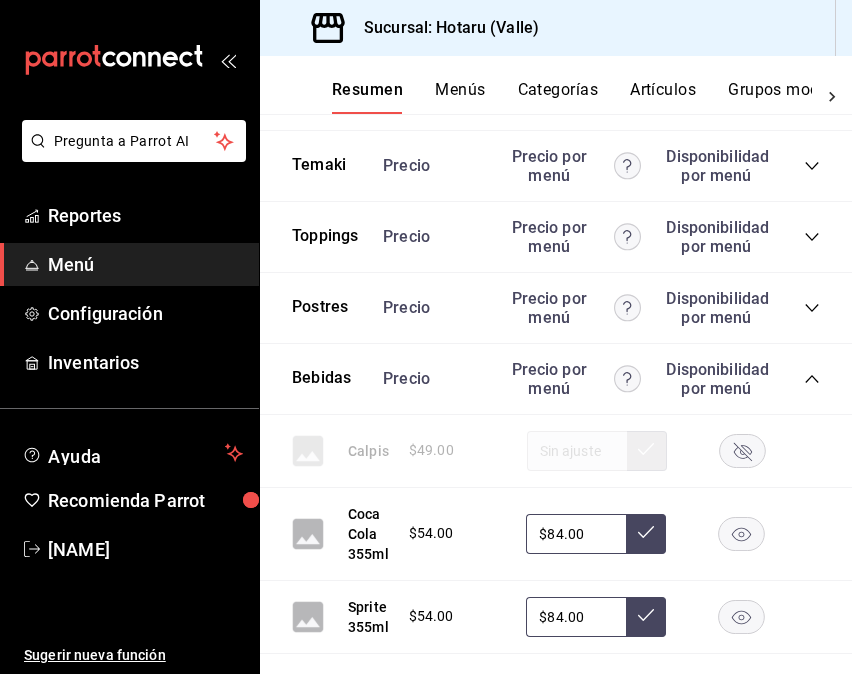 scroll, scrollTop: 847, scrollLeft: 0, axis: vertical 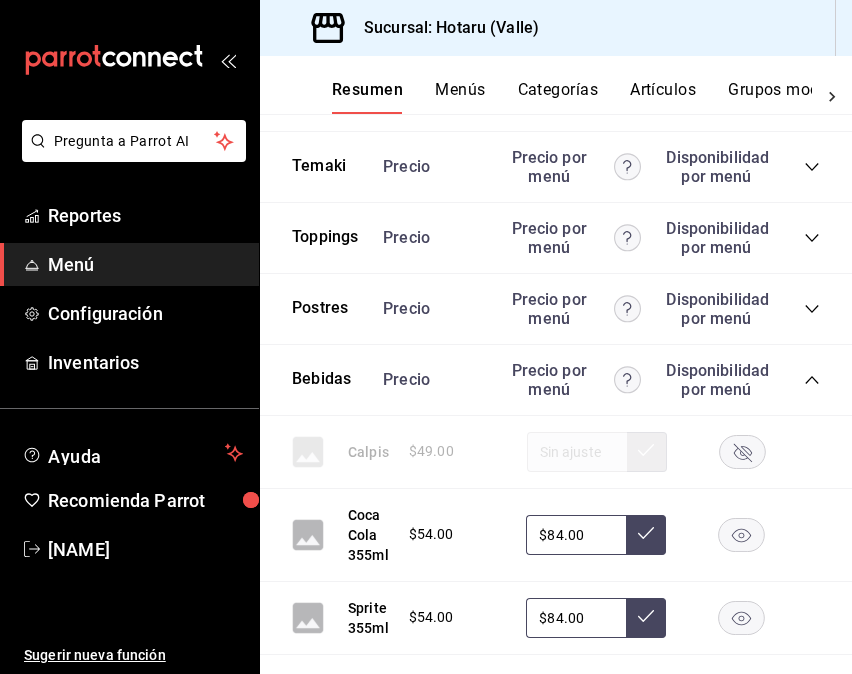 click on "Precio Precio por menú   Disponibilidad por menú" at bounding box center [591, 380] 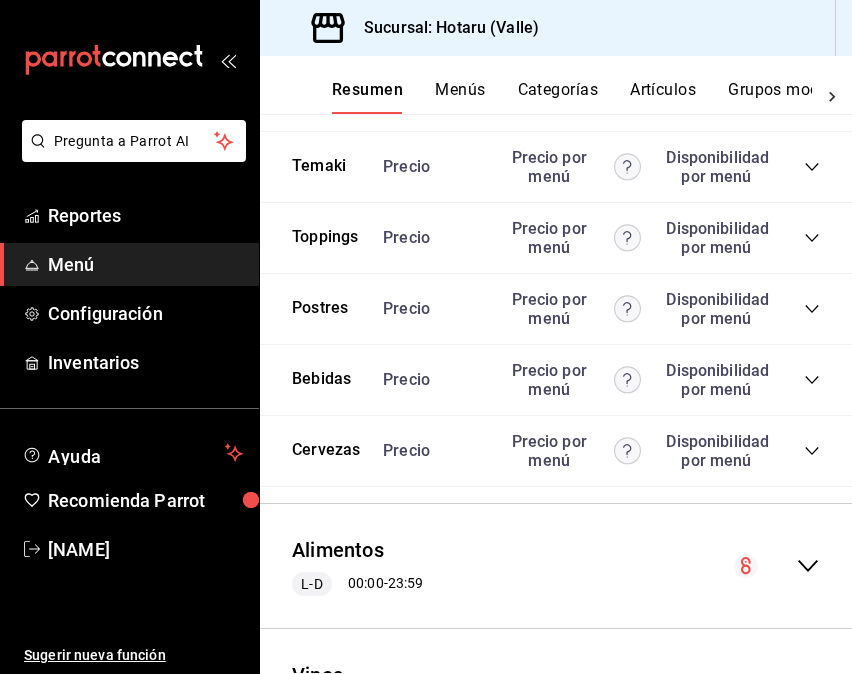 click 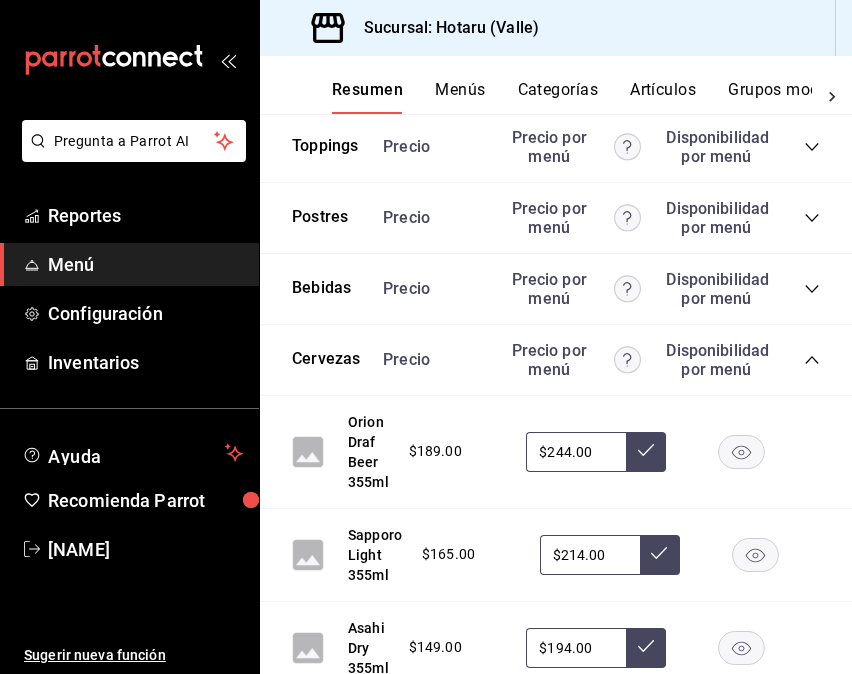 scroll, scrollTop: 988, scrollLeft: 0, axis: vertical 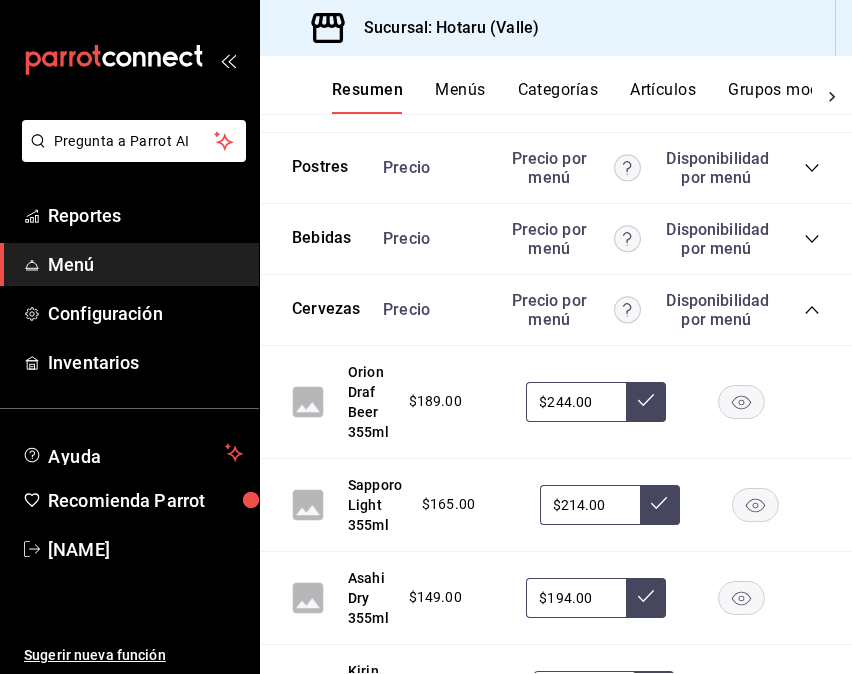 click 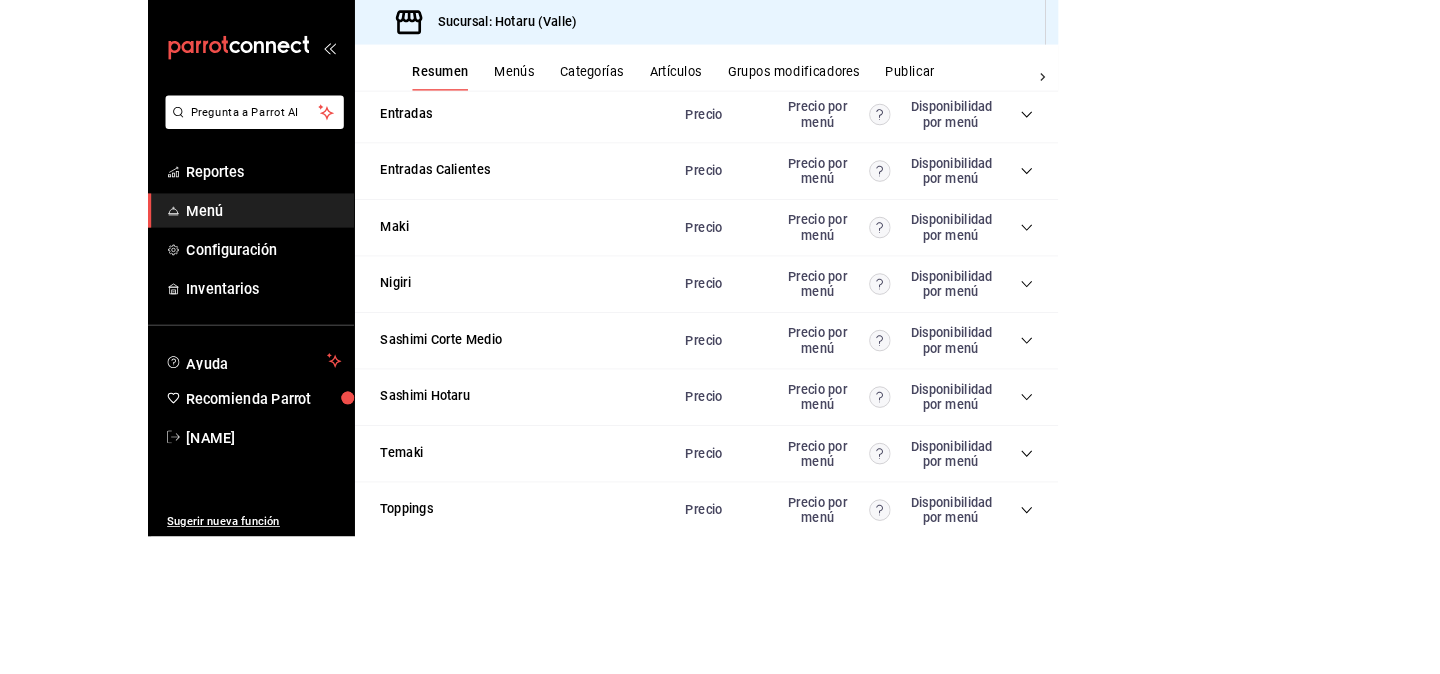 scroll, scrollTop: 377, scrollLeft: 0, axis: vertical 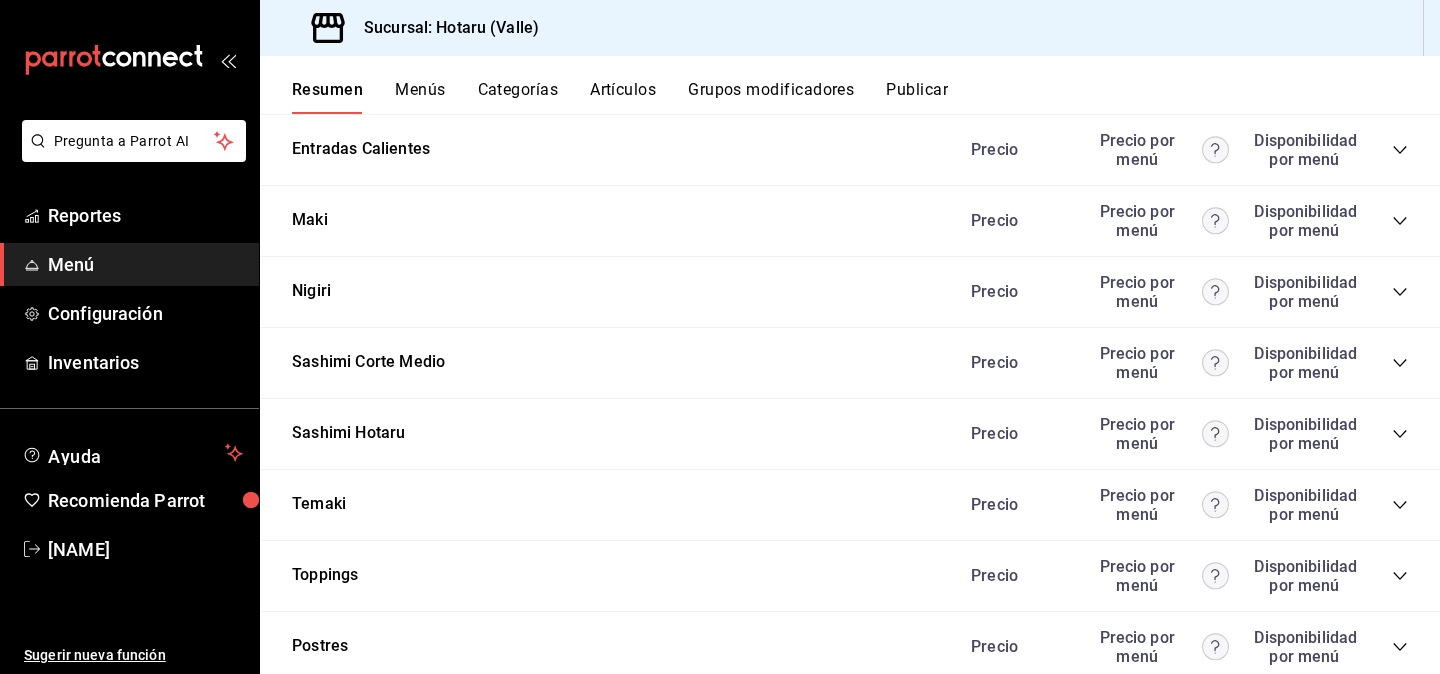 click on "Precio Precio por menú   Disponibilidad por menú" at bounding box center (1179, 292) 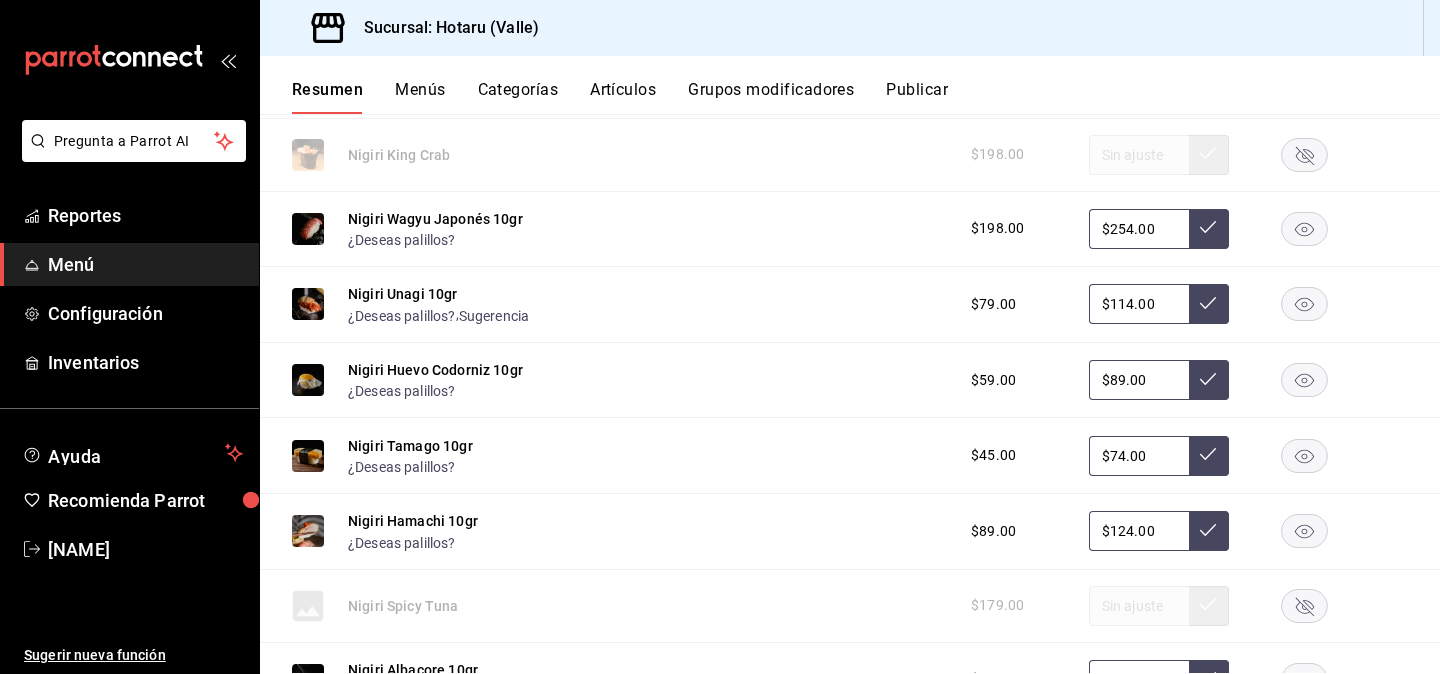scroll, scrollTop: 1544, scrollLeft: 0, axis: vertical 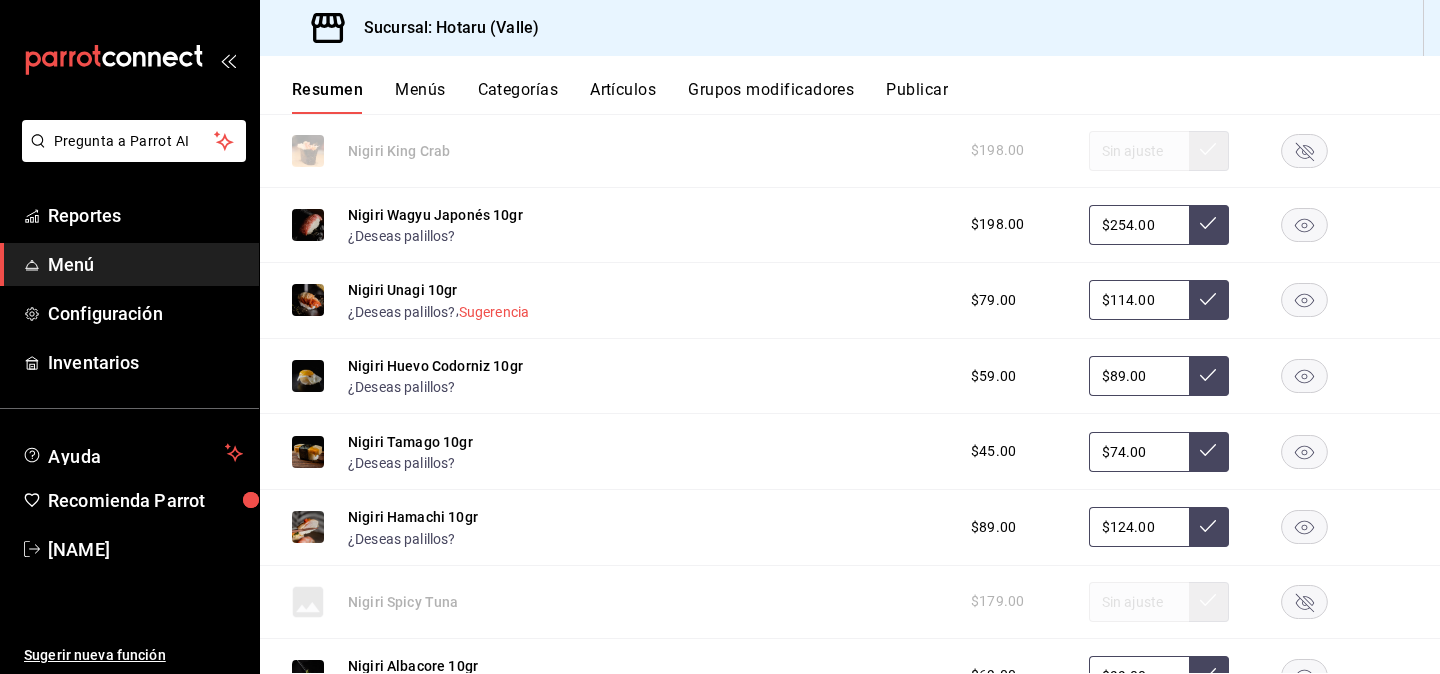 click on "Sugerencia" at bounding box center (494, 312) 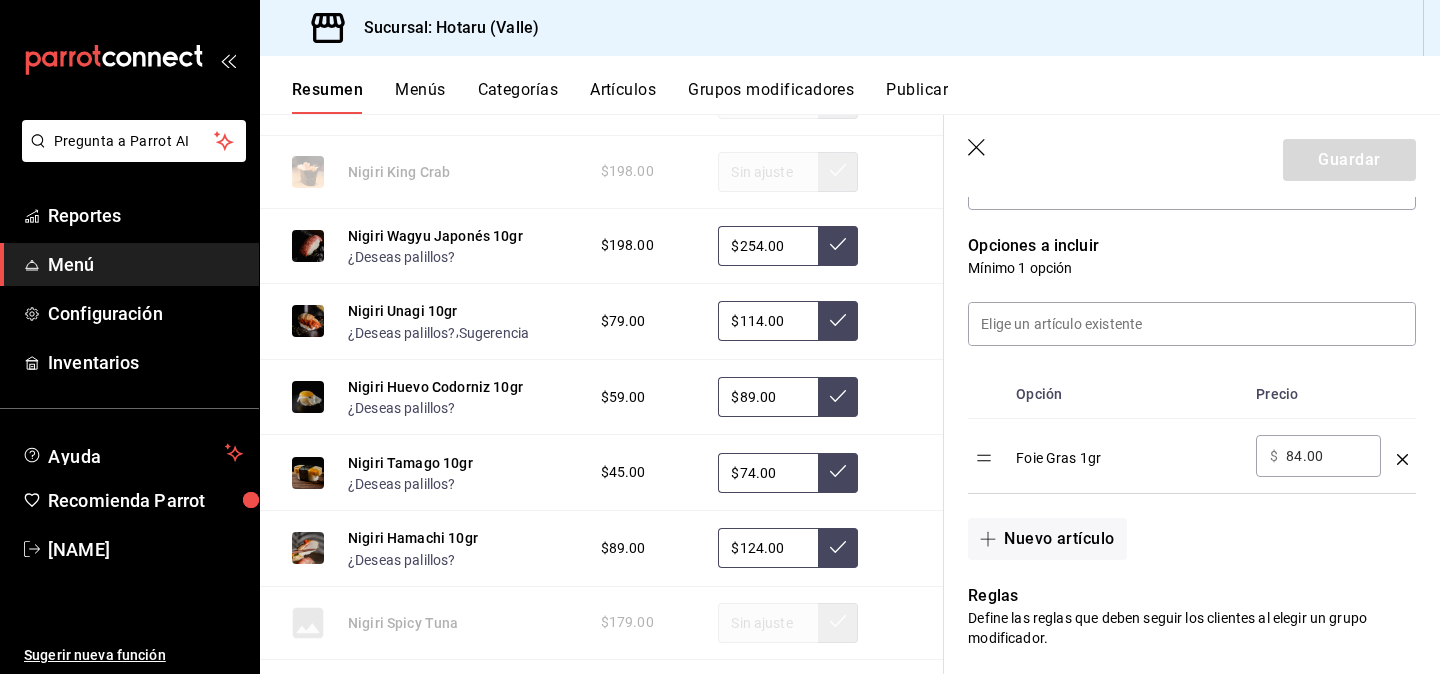 scroll, scrollTop: 492, scrollLeft: 0, axis: vertical 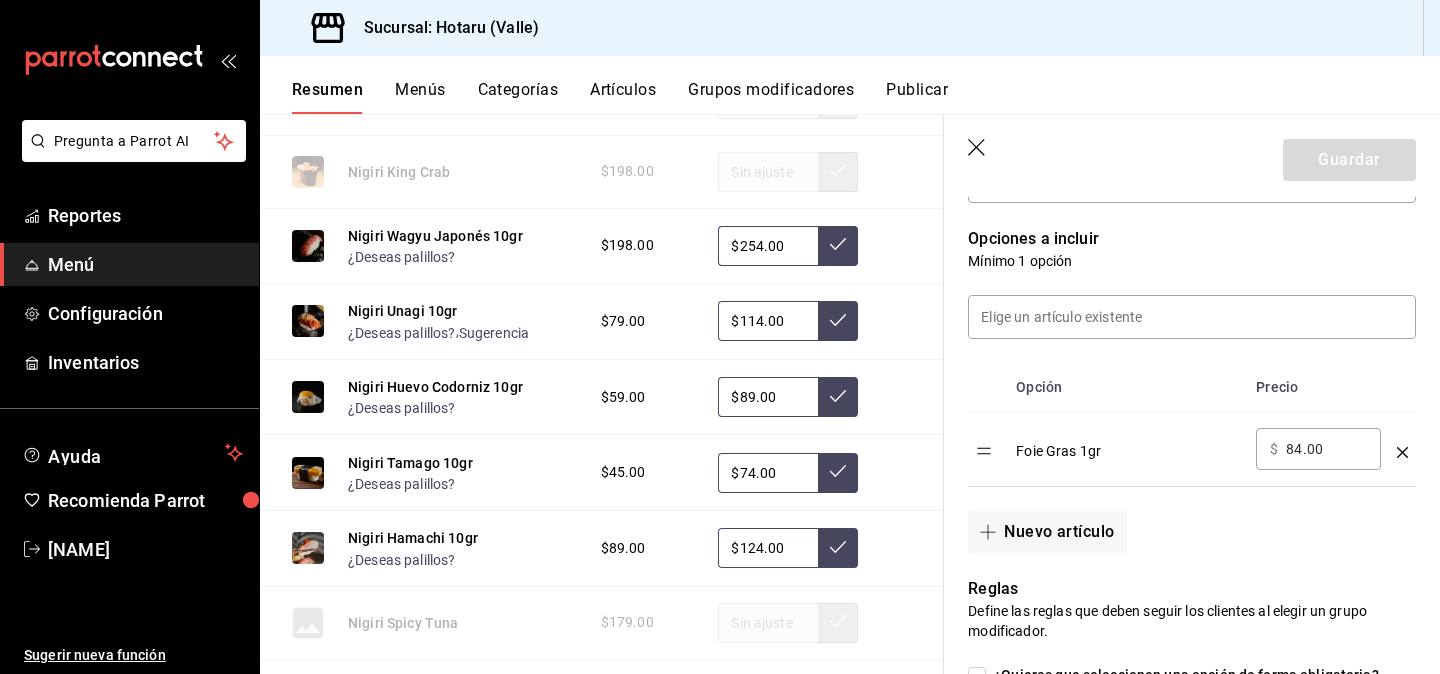 click 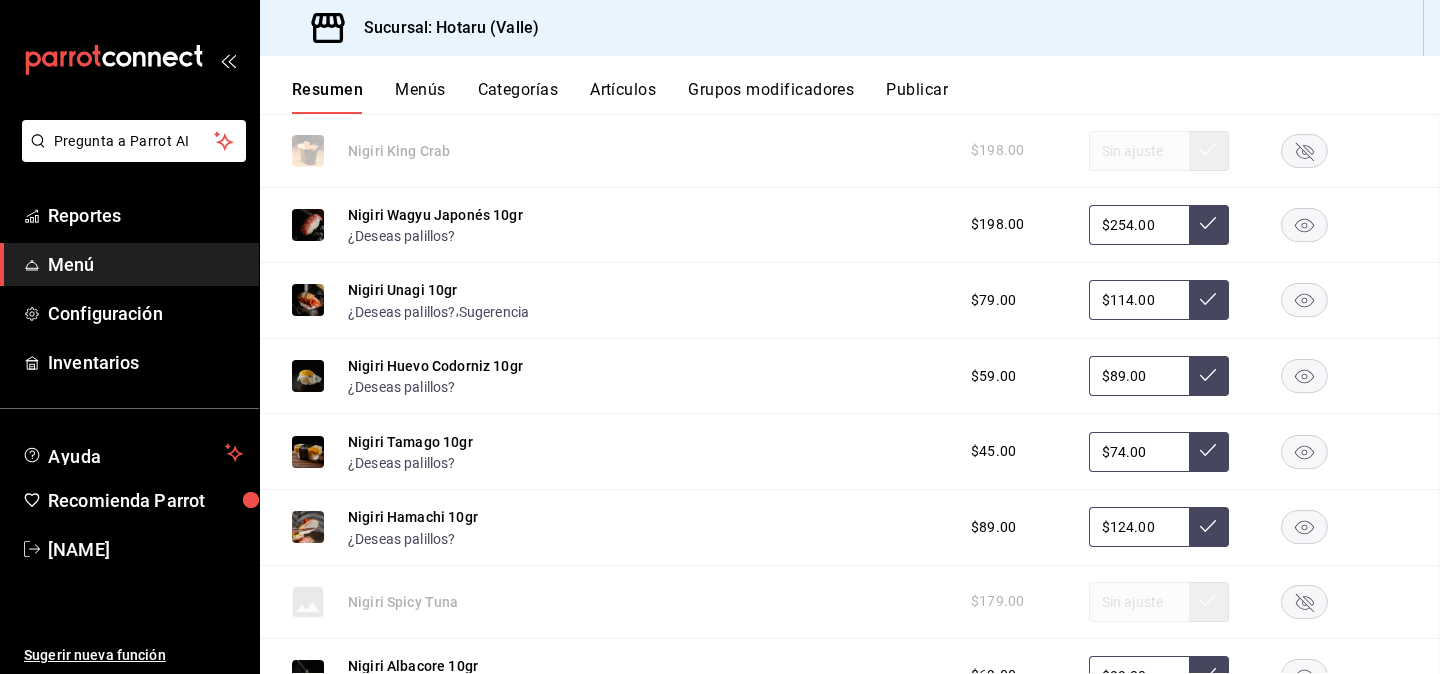 scroll, scrollTop: 0, scrollLeft: 0, axis: both 